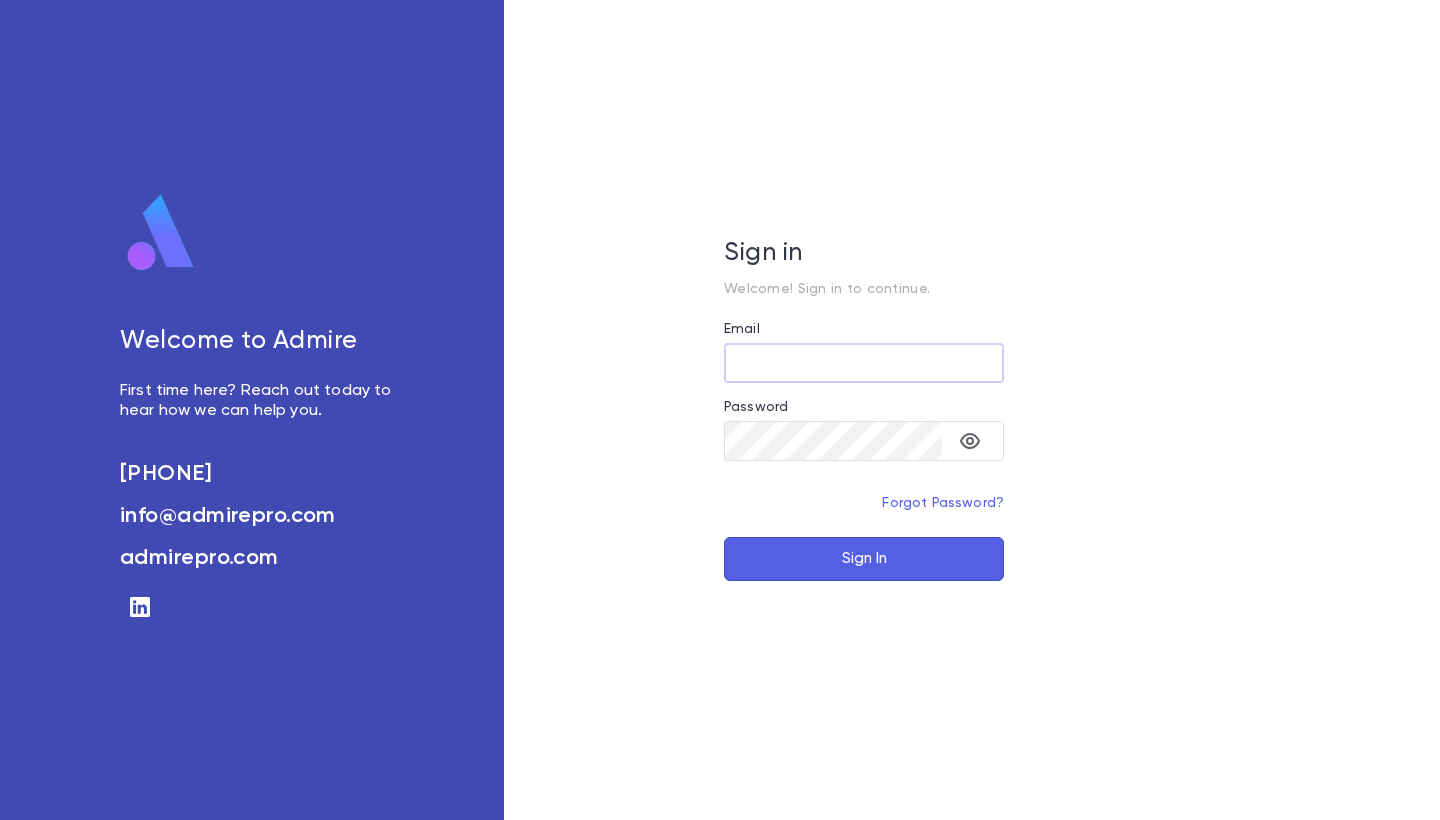 scroll, scrollTop: 0, scrollLeft: 0, axis: both 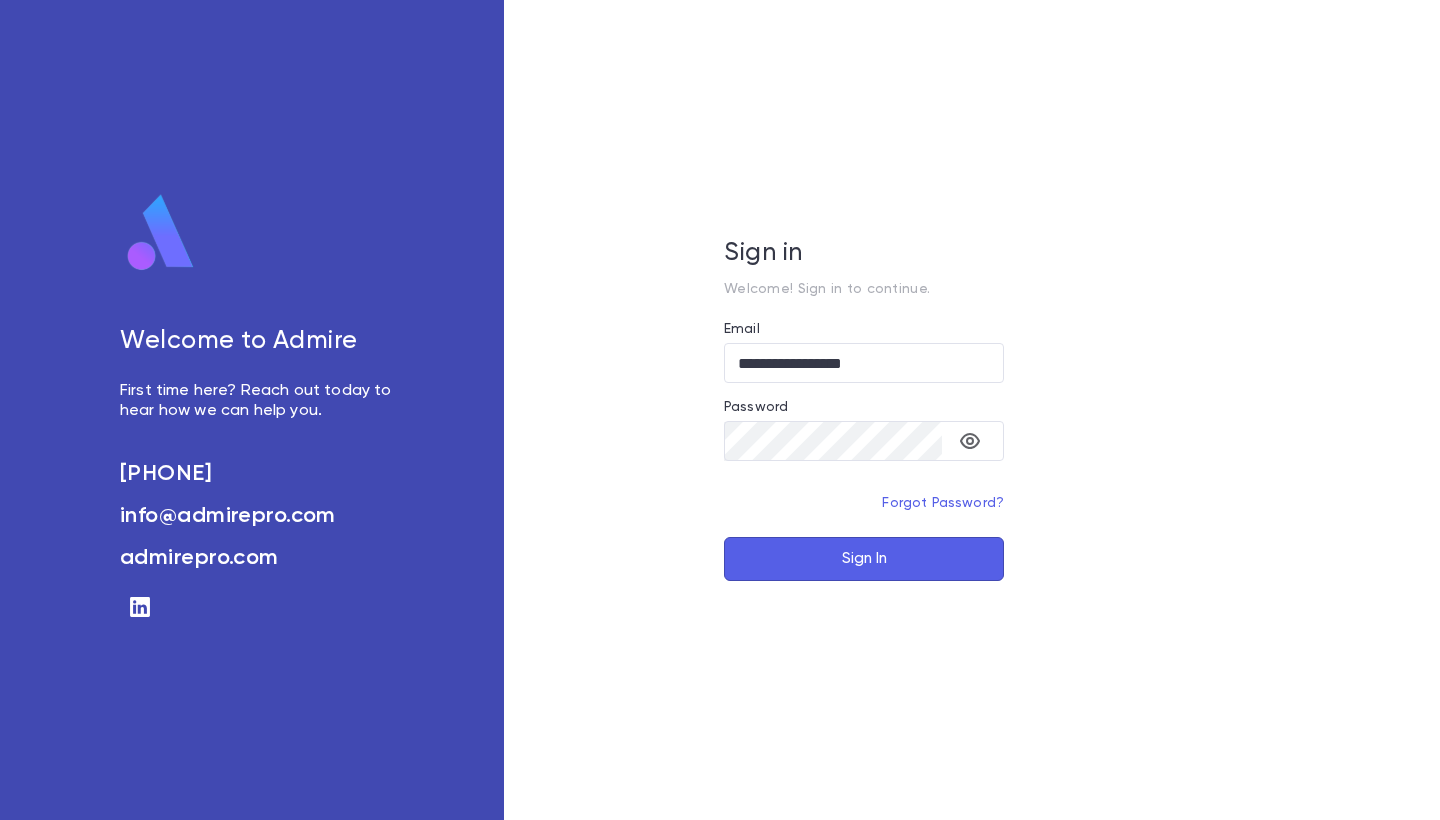 click on "Sign In" at bounding box center (864, 559) 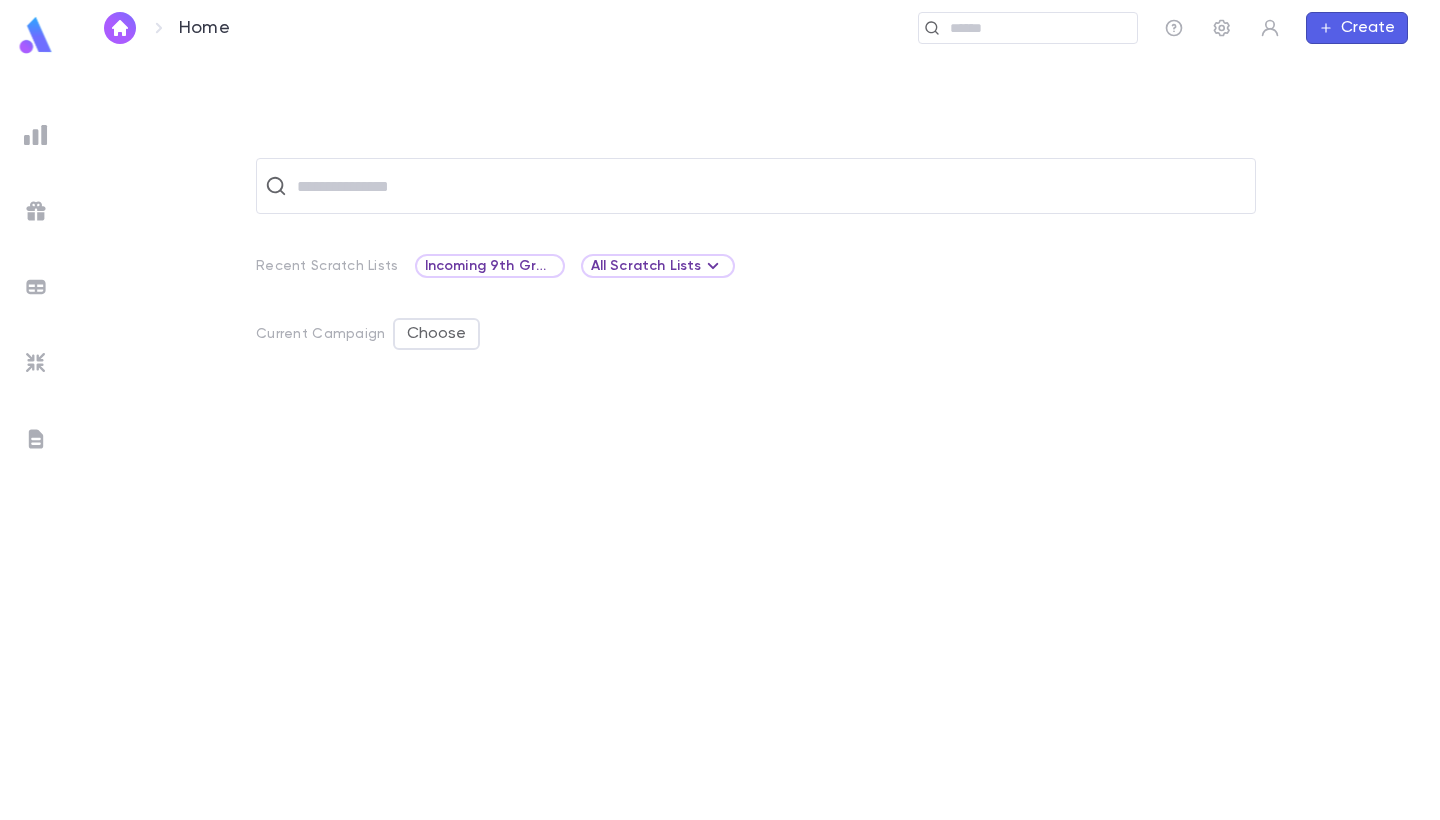 scroll, scrollTop: 0, scrollLeft: 0, axis: both 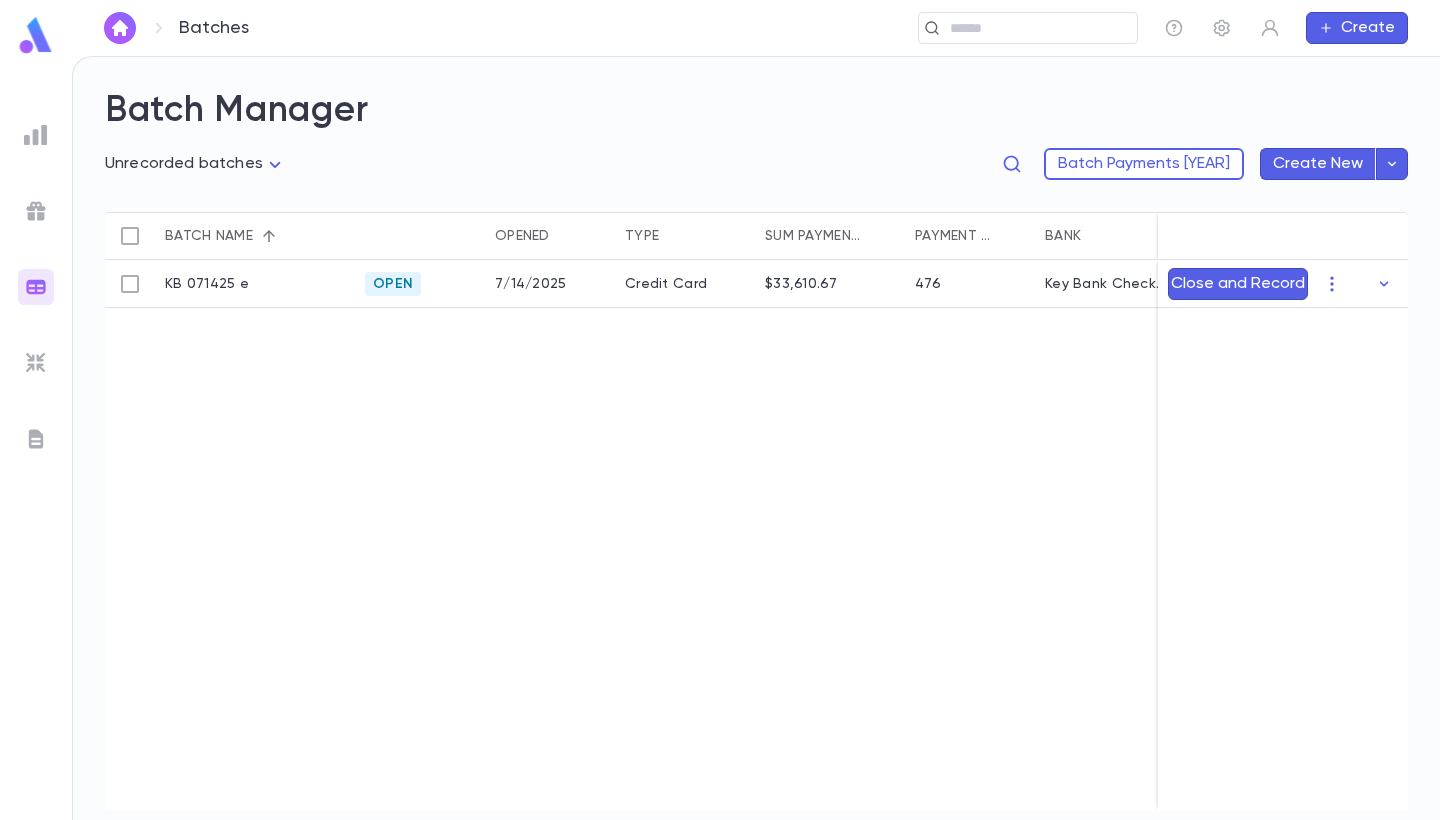 click at bounding box center (36, 464) 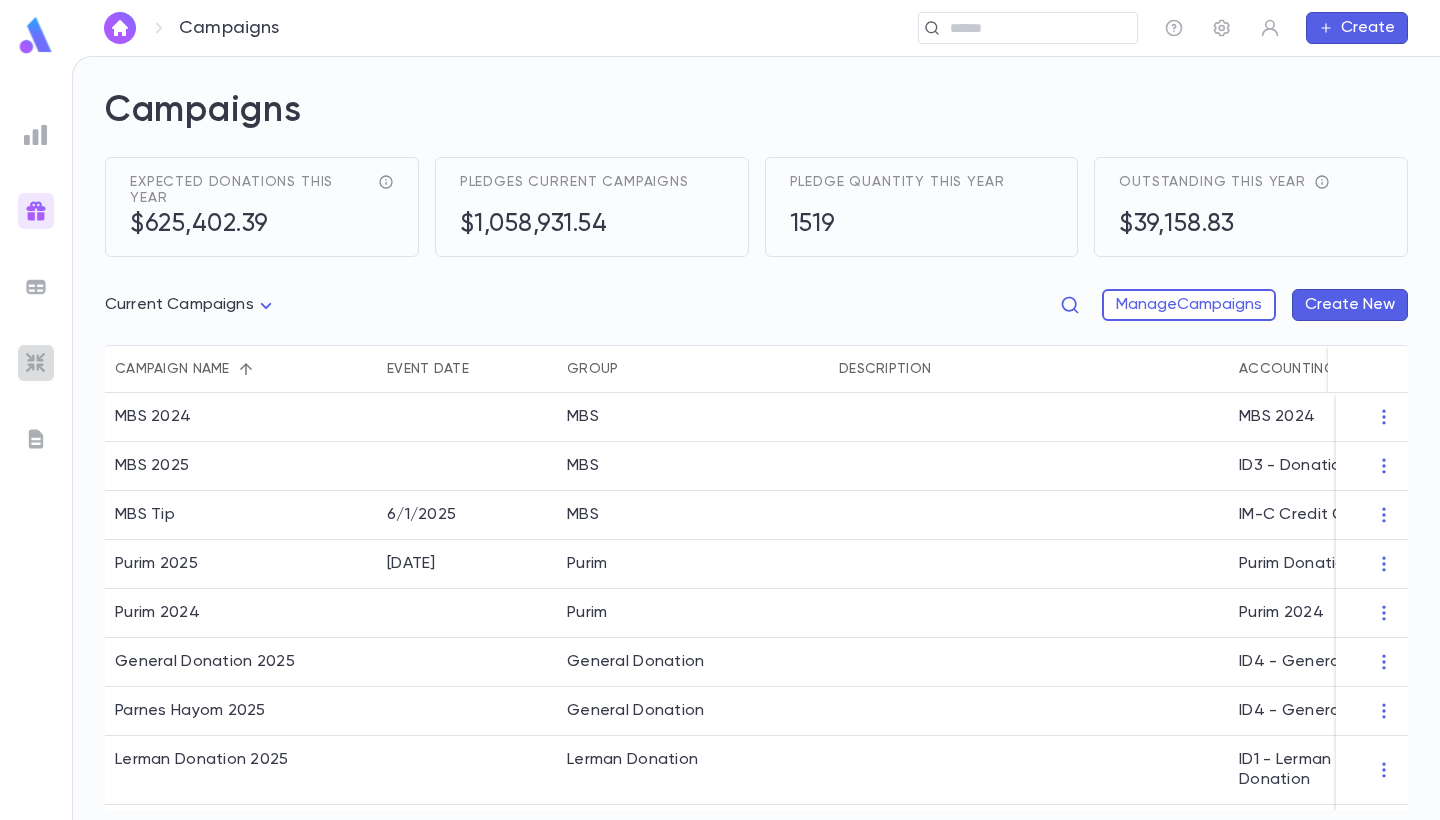 click at bounding box center [36, 363] 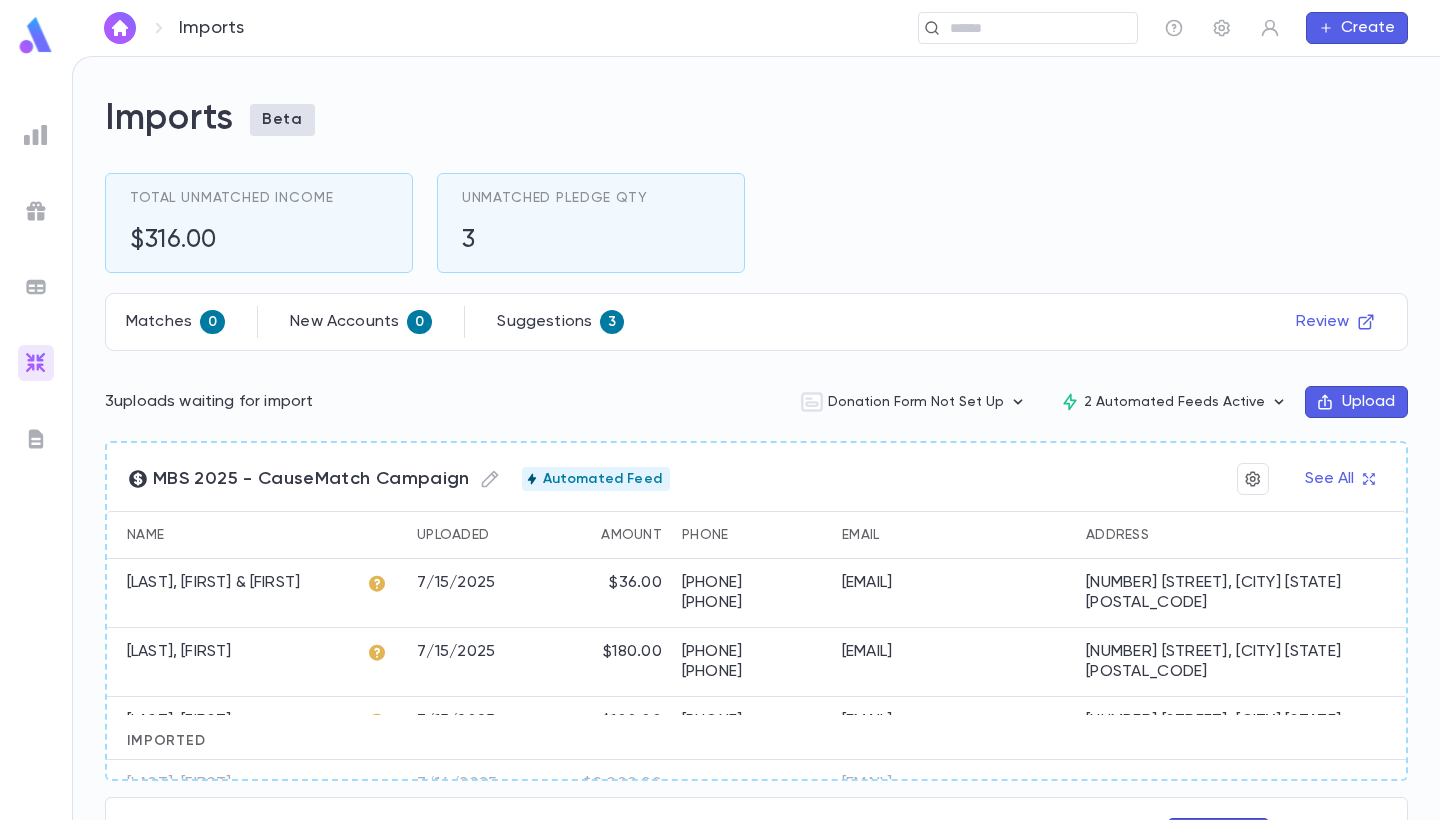 click at bounding box center [36, 439] 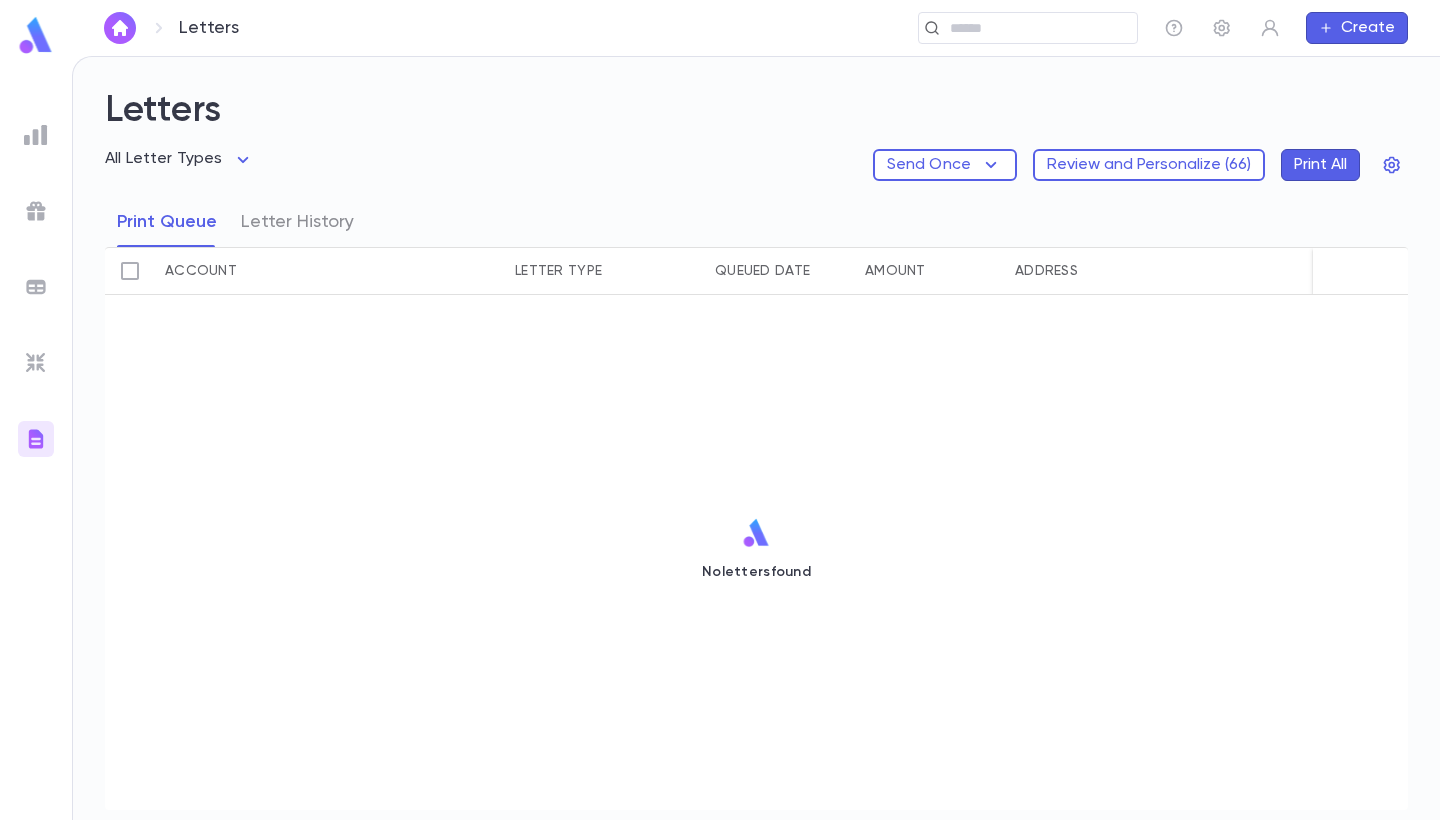 click at bounding box center [36, 135] 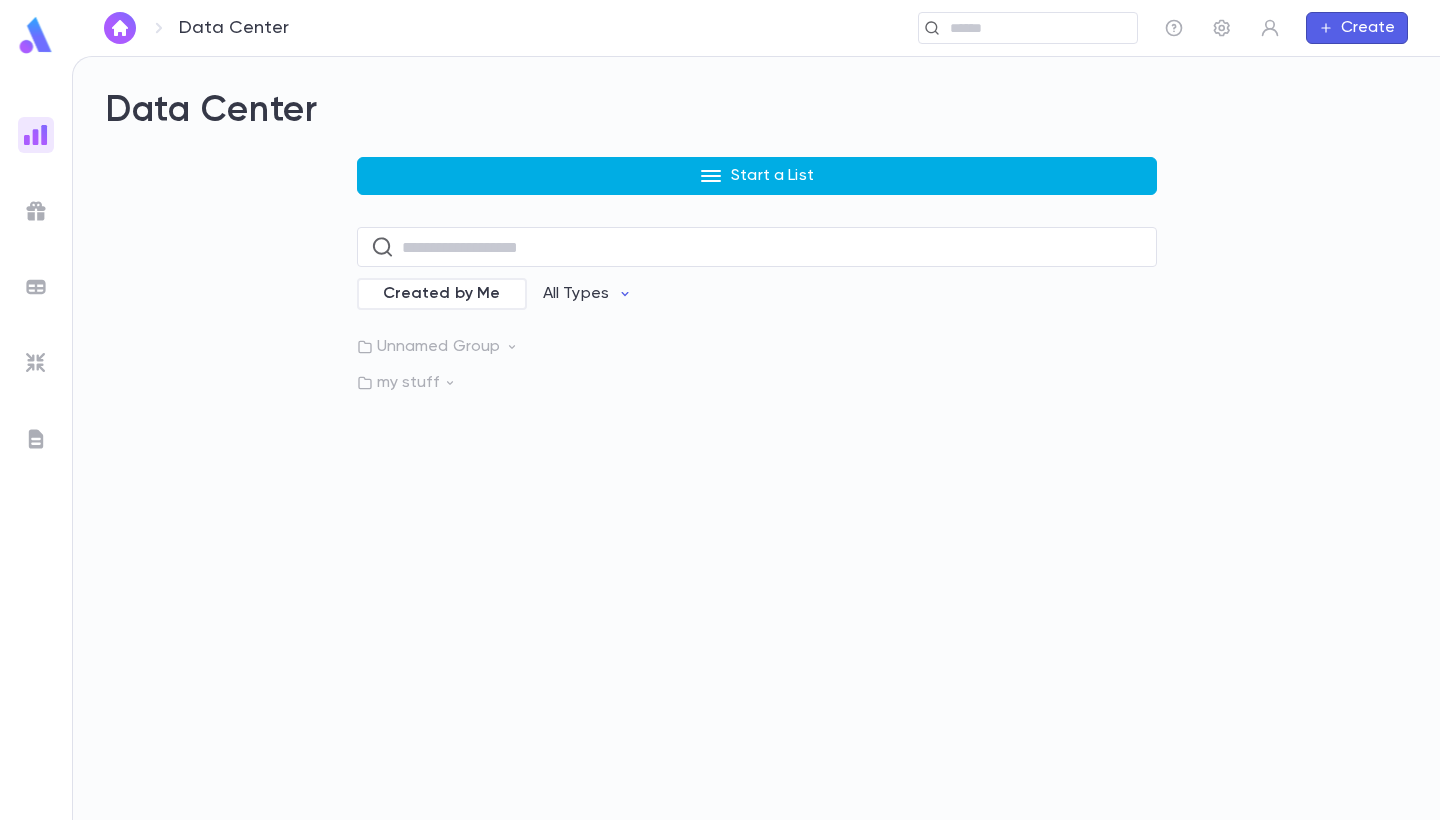 scroll, scrollTop: 0, scrollLeft: 0, axis: both 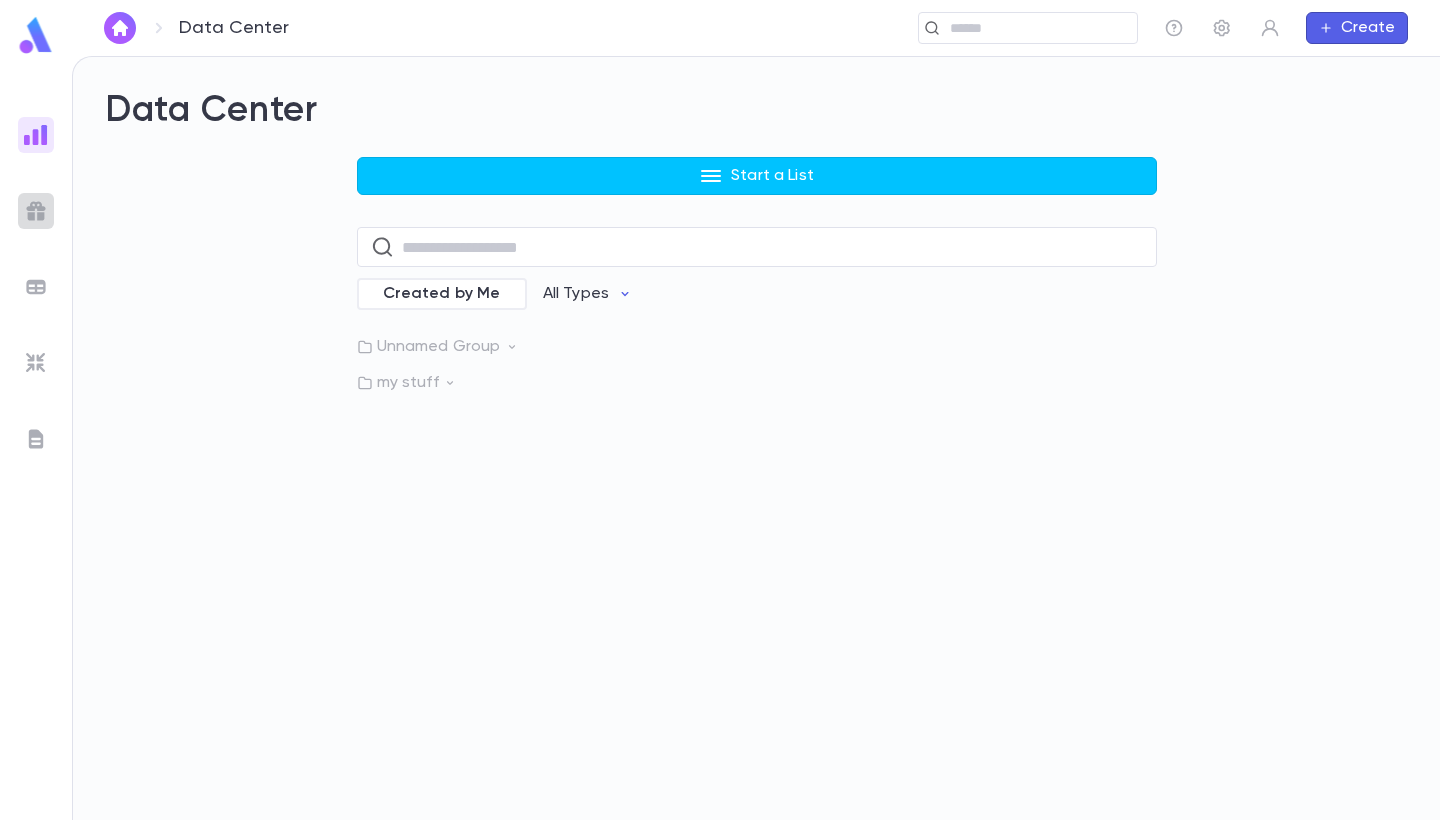 click at bounding box center [36, 211] 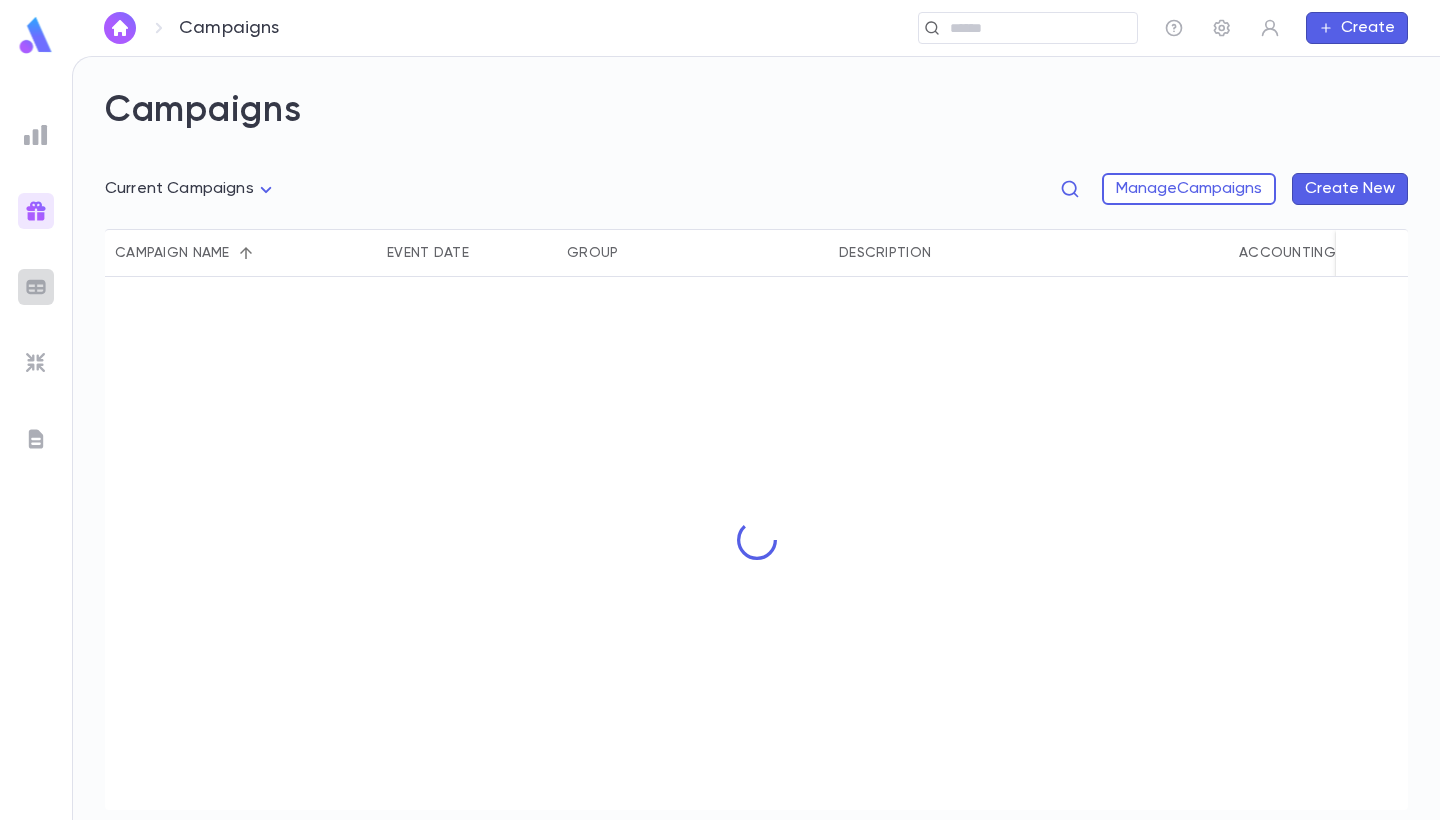click at bounding box center (36, 287) 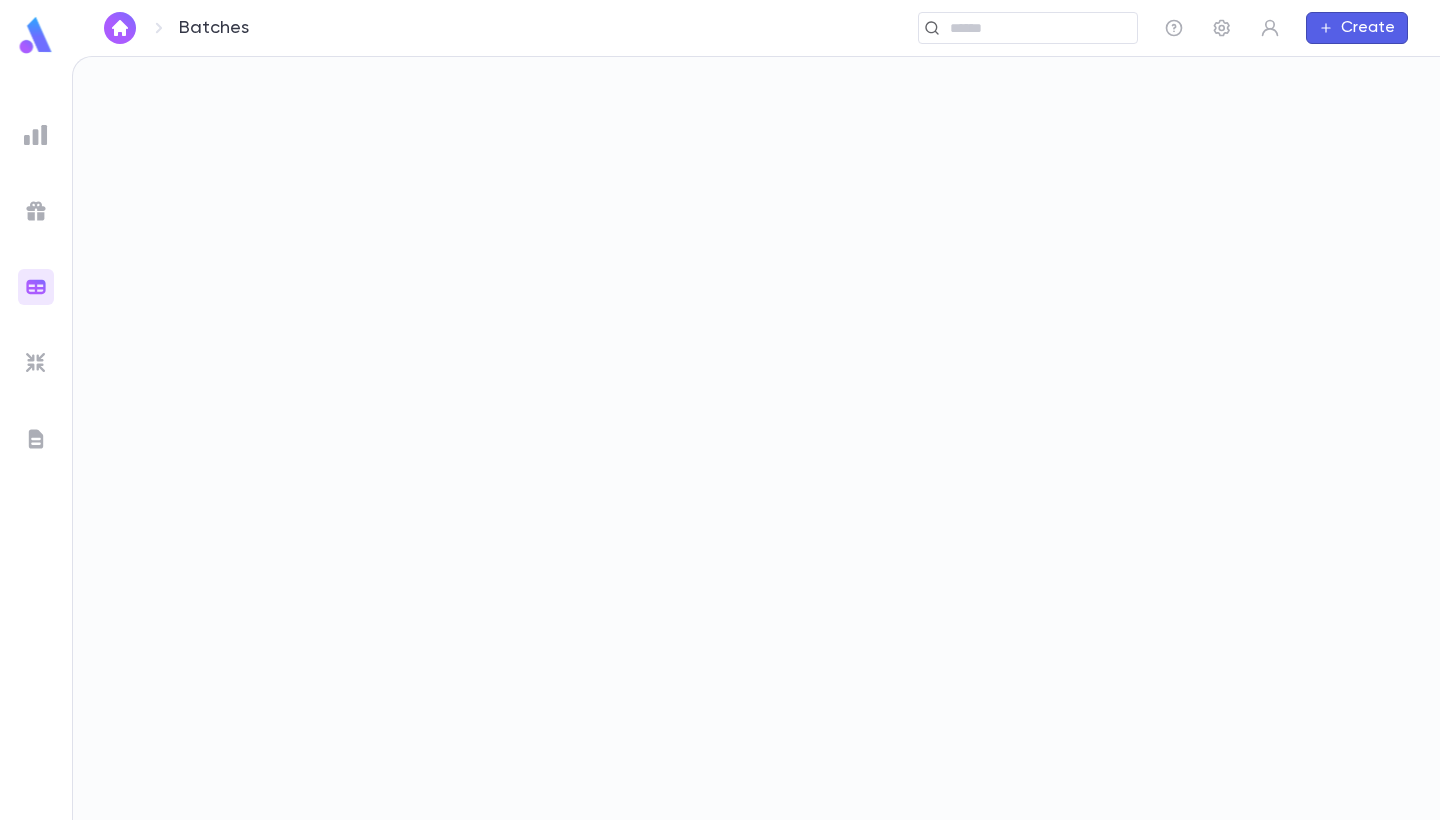 click on "Create" at bounding box center [1357, 28] 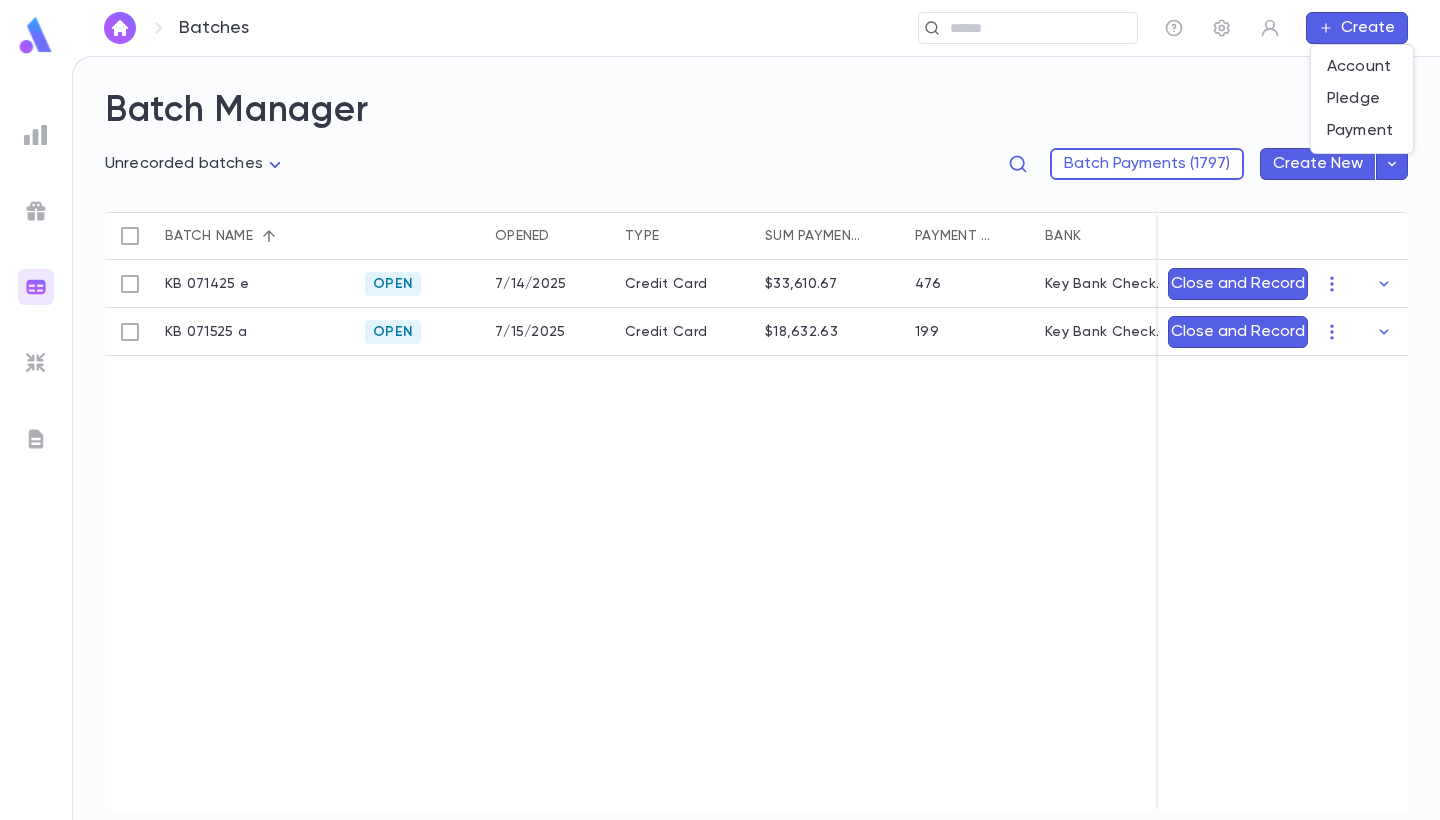 click at bounding box center (720, 410) 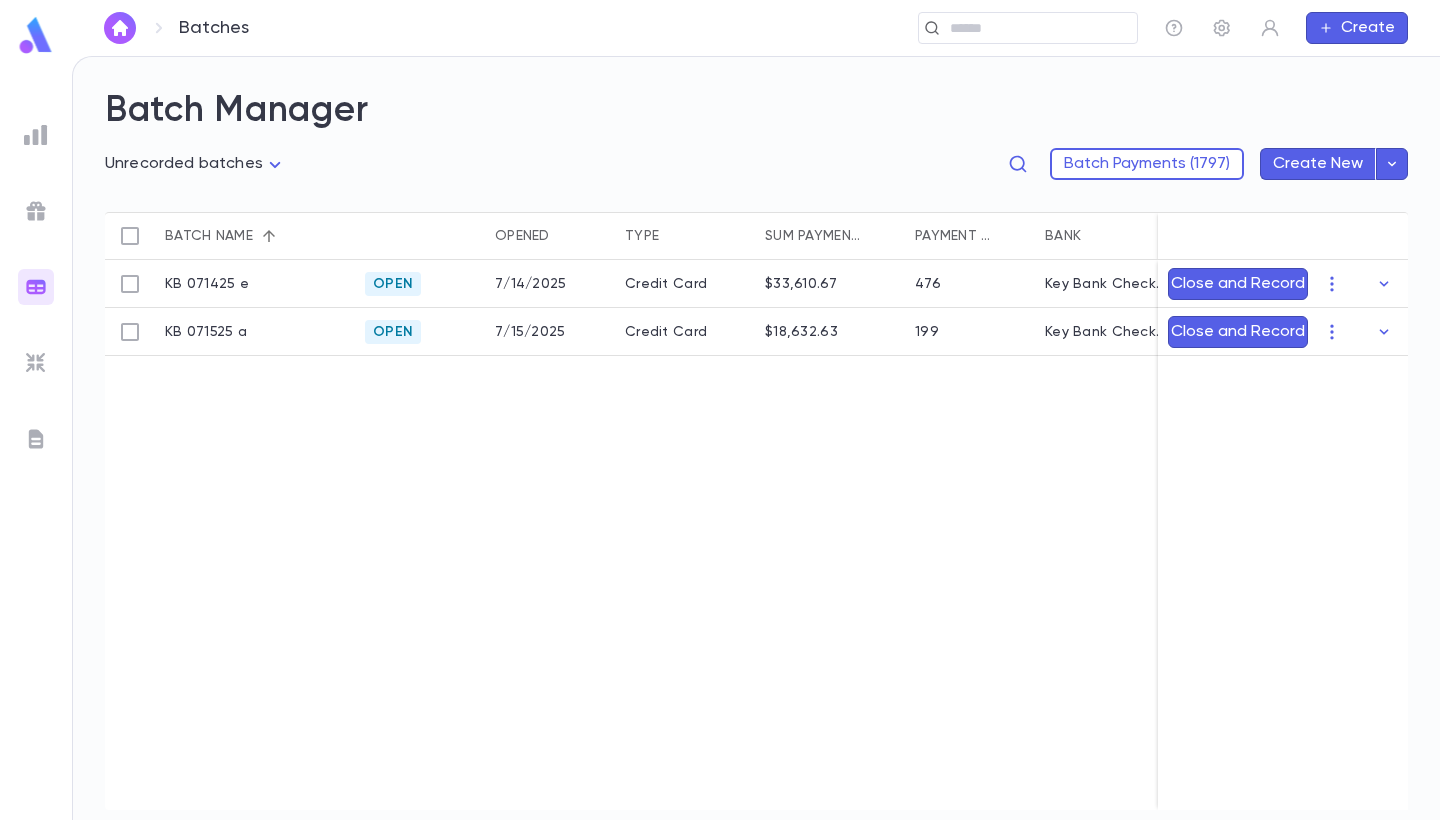 click at bounding box center [1392, 164] 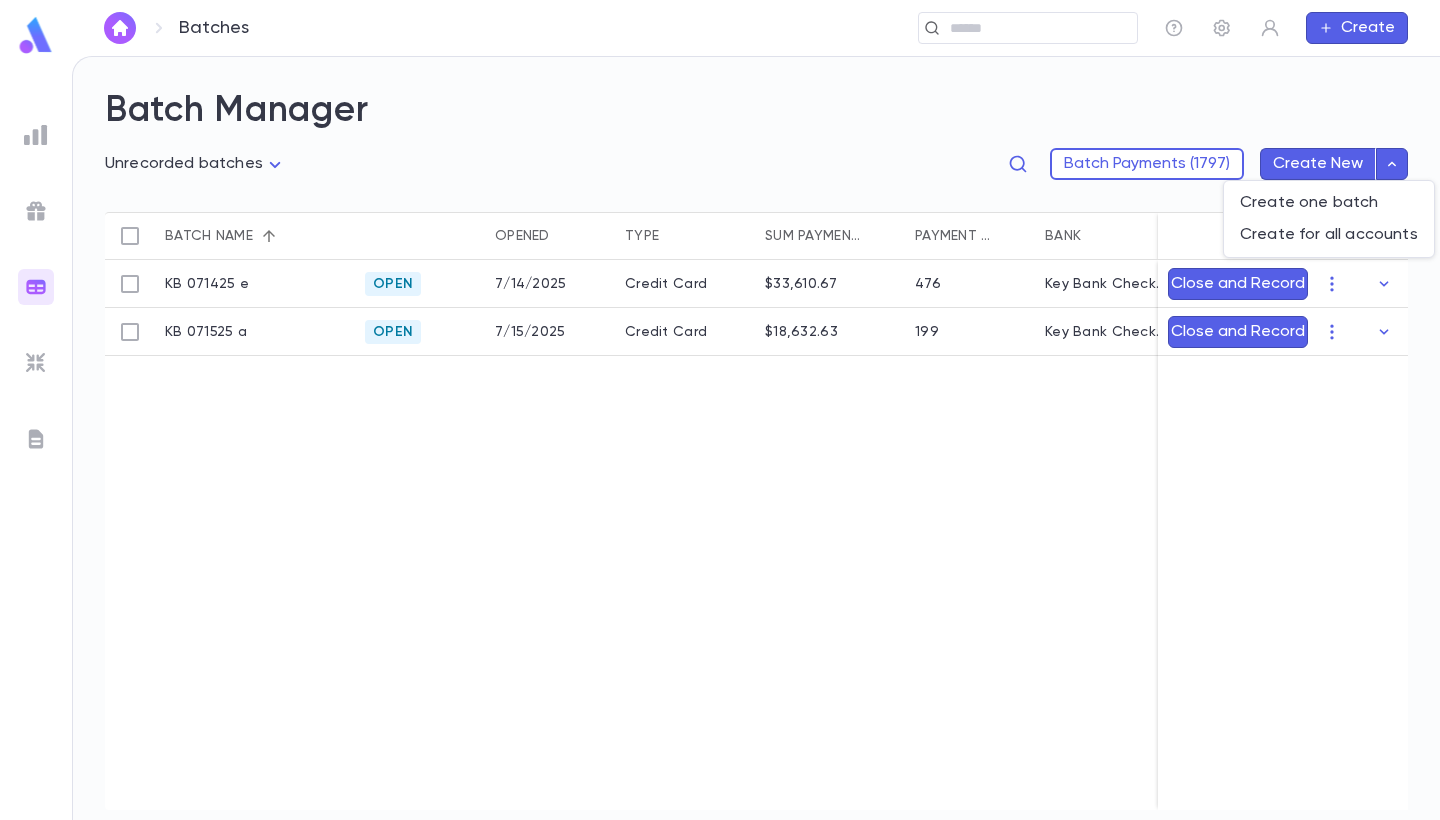 click at bounding box center [720, 410] 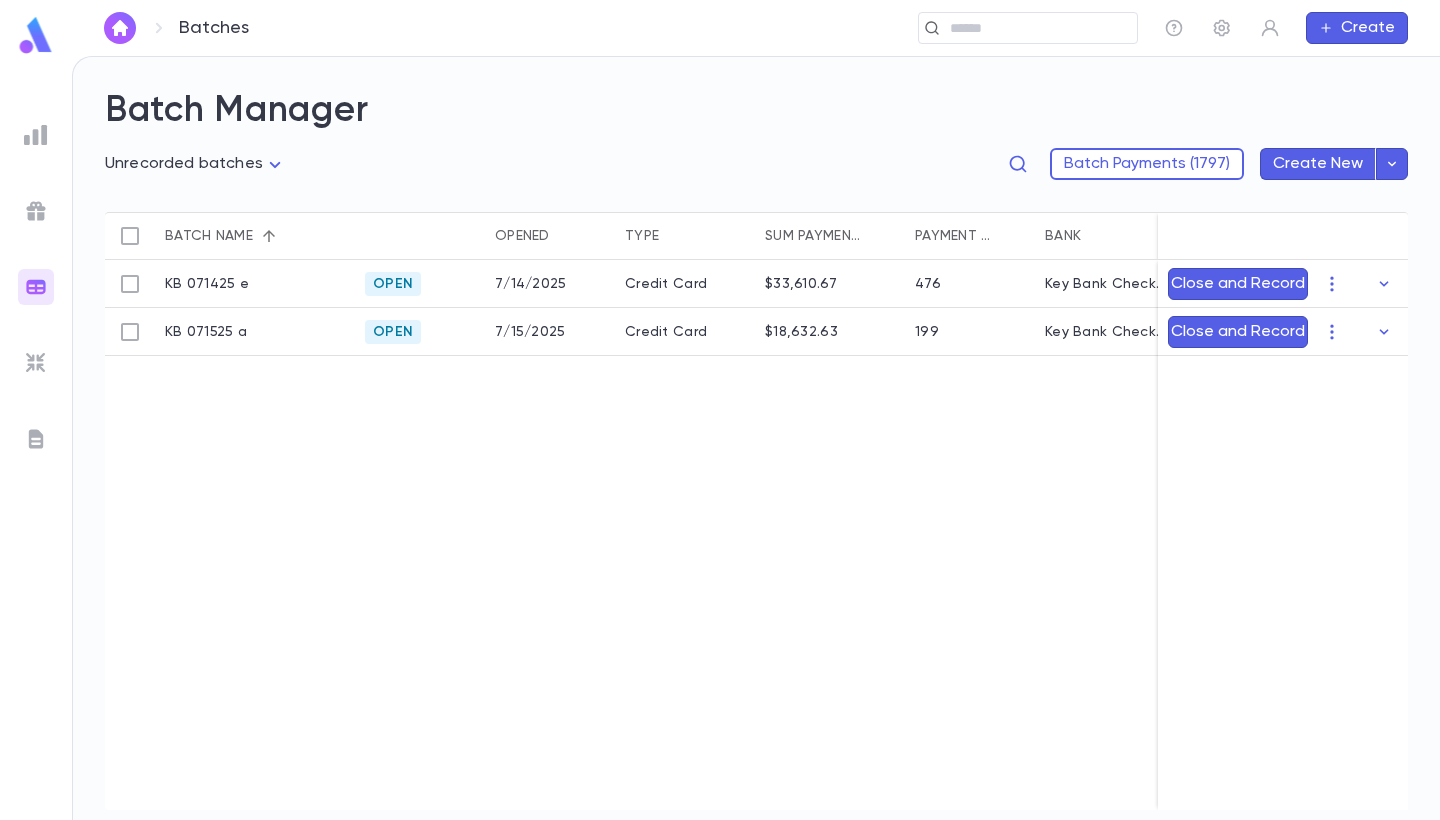 click at bounding box center [36, 287] 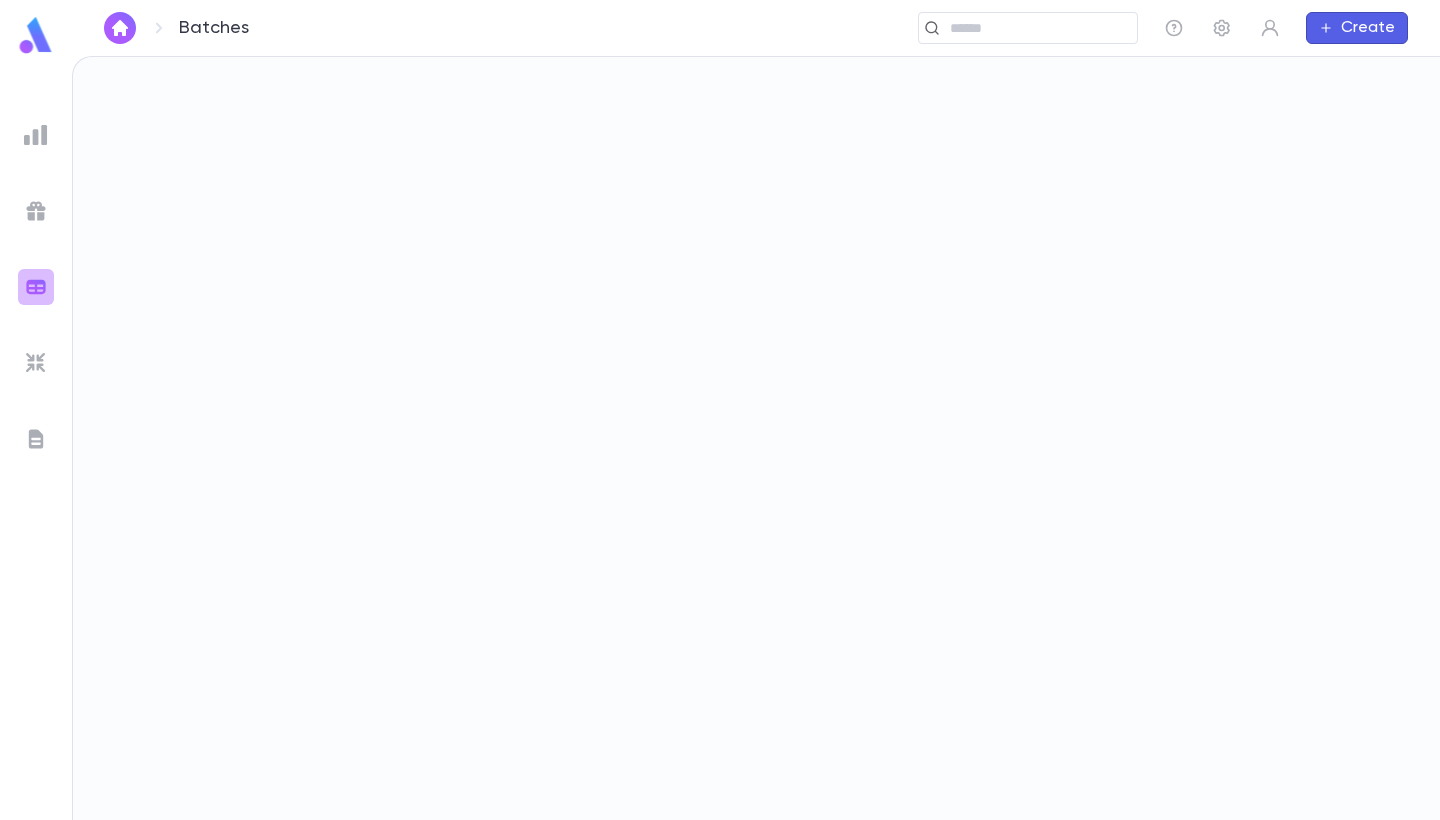 click at bounding box center [36, 287] 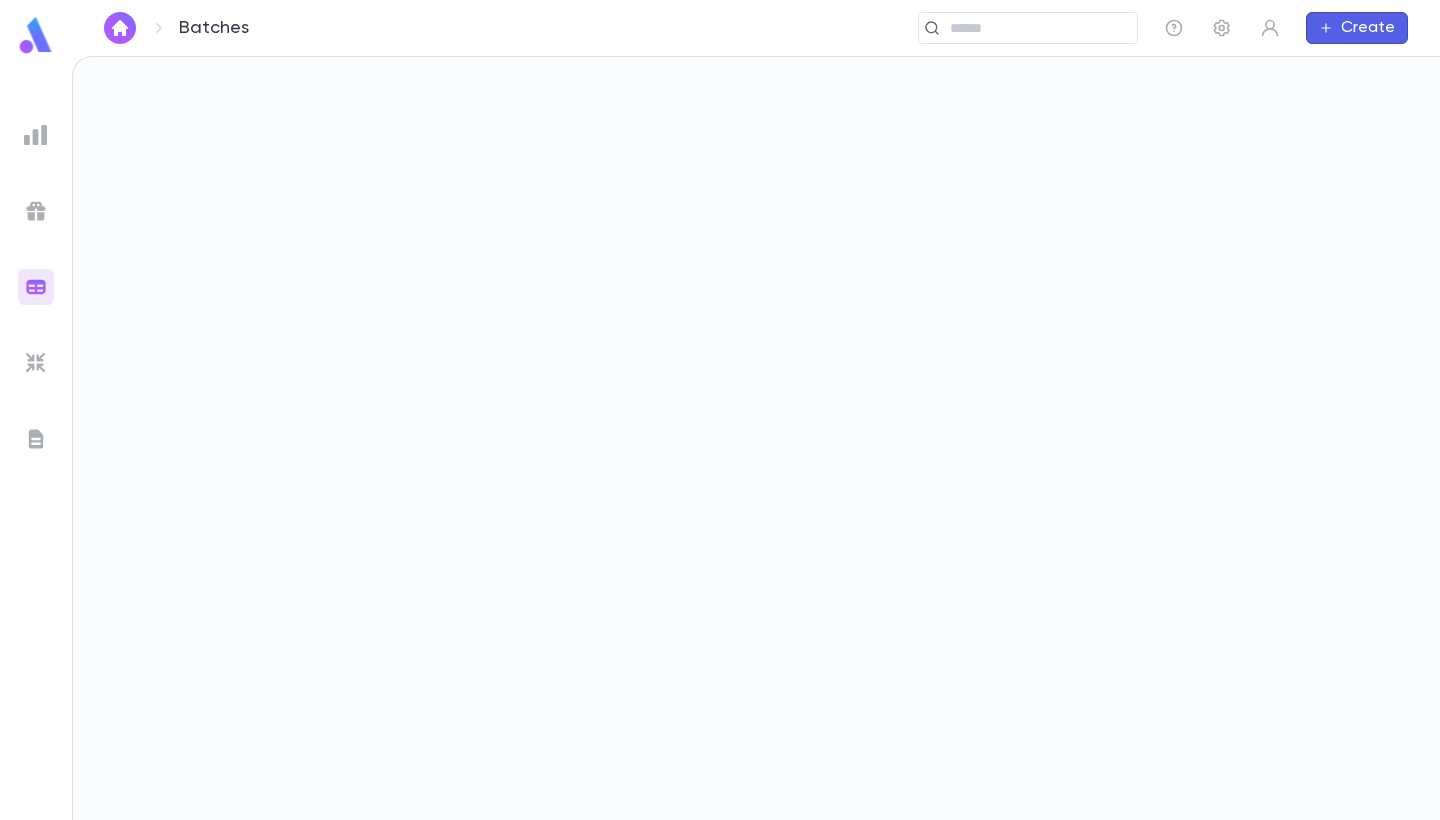 scroll, scrollTop: 0, scrollLeft: 0, axis: both 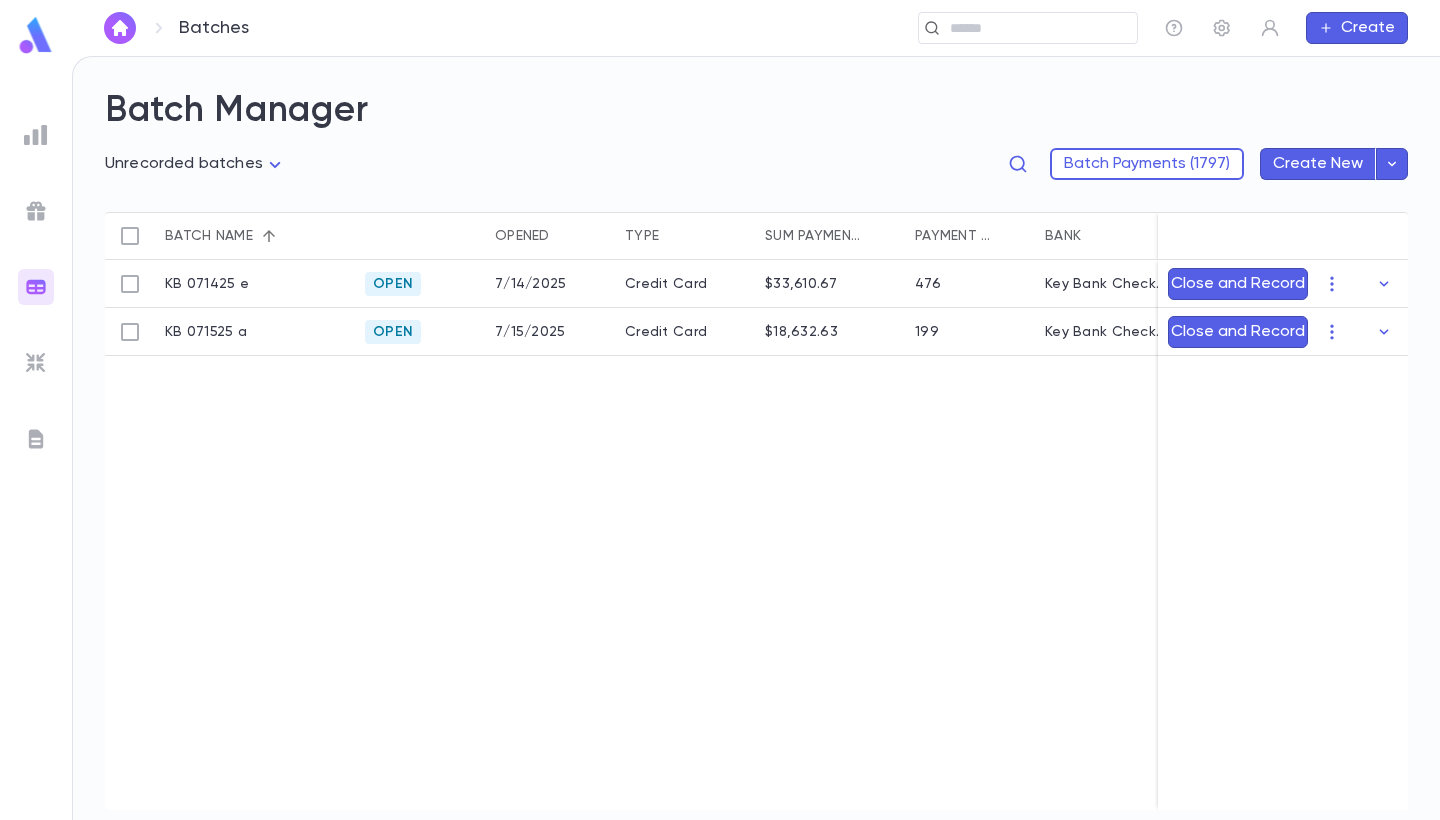 click on "Create New" at bounding box center (1318, 164) 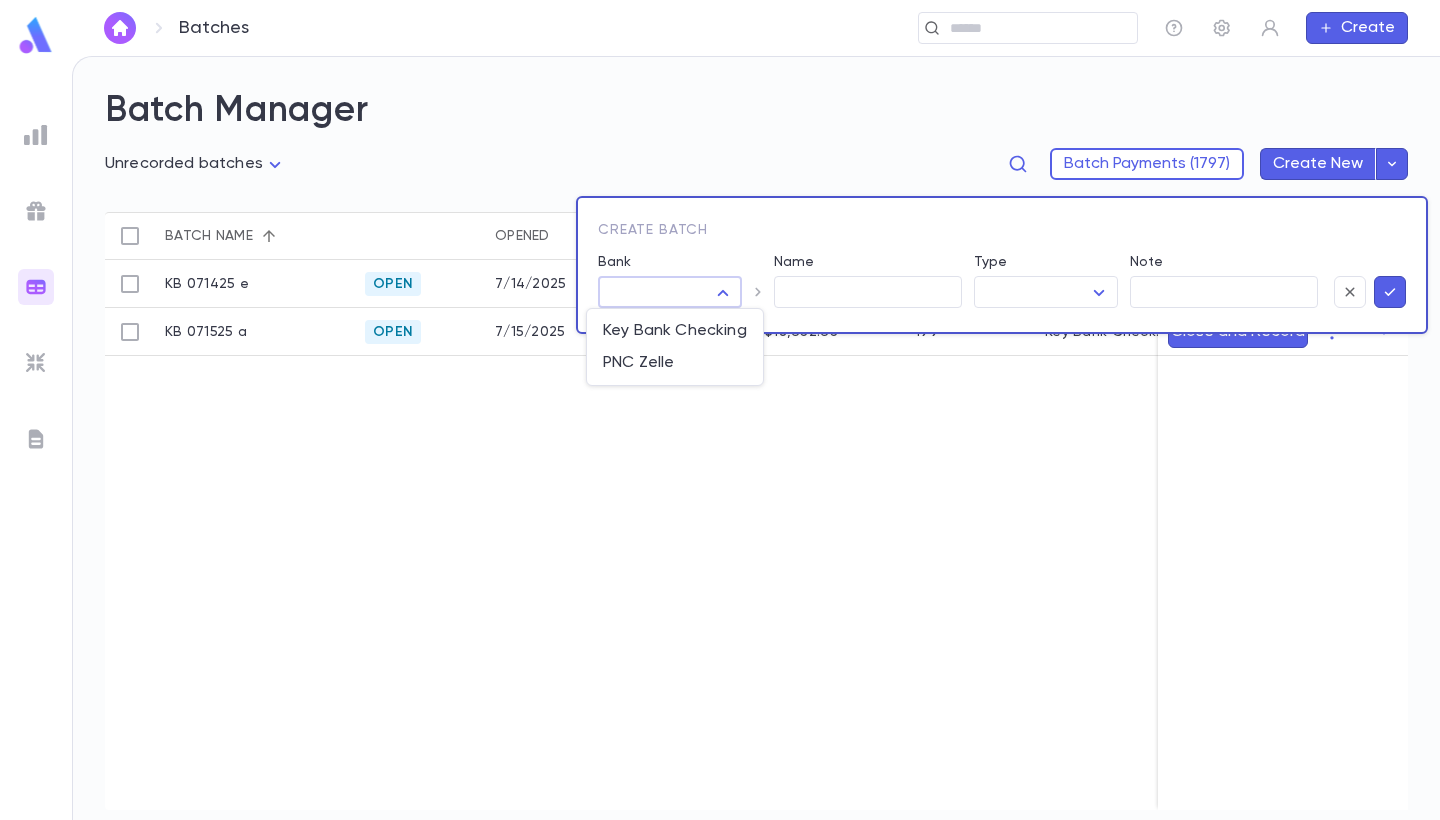 click on "**********" at bounding box center [720, 438] 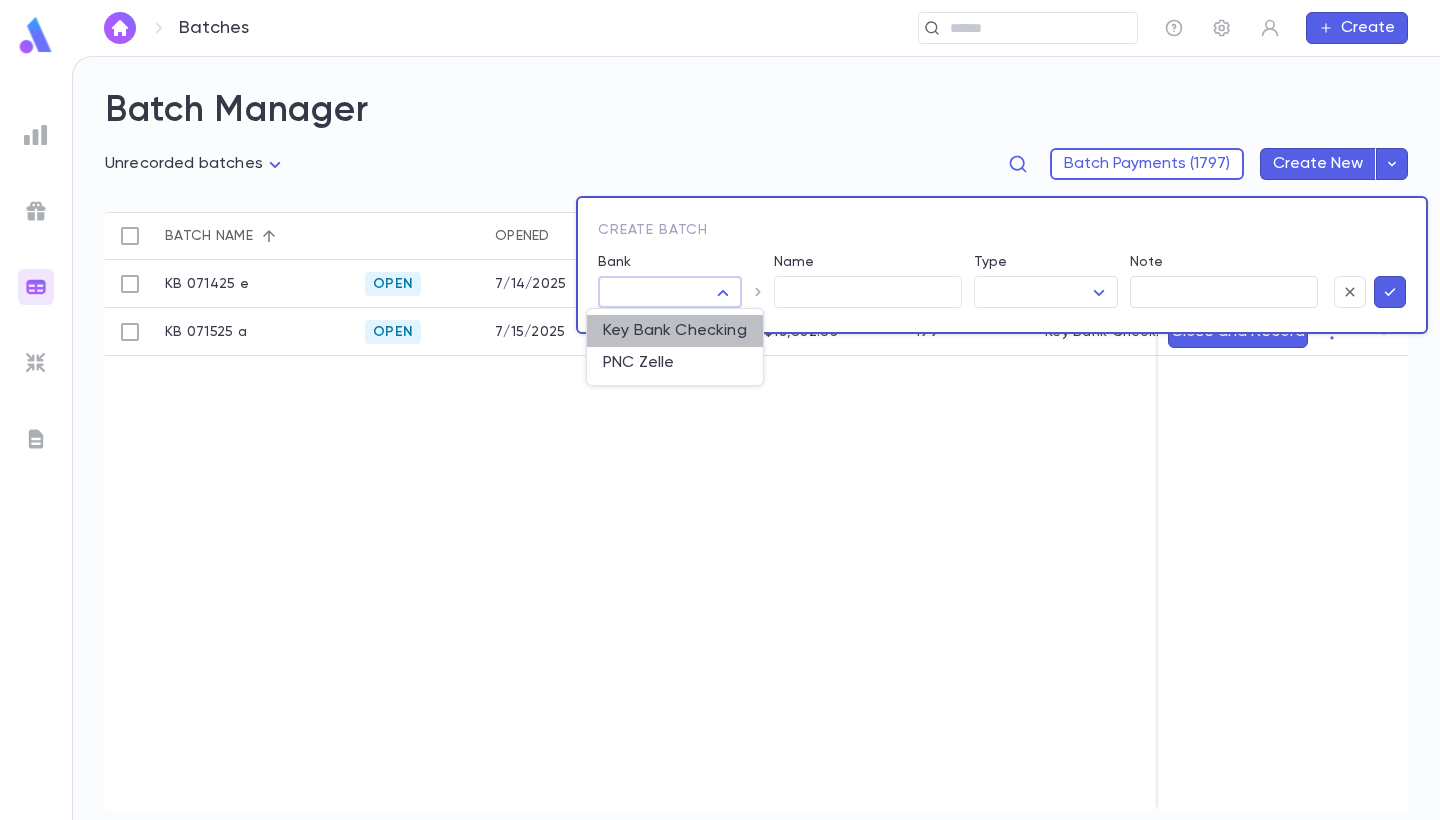 click on "Key Bank Checking" at bounding box center (675, 331) 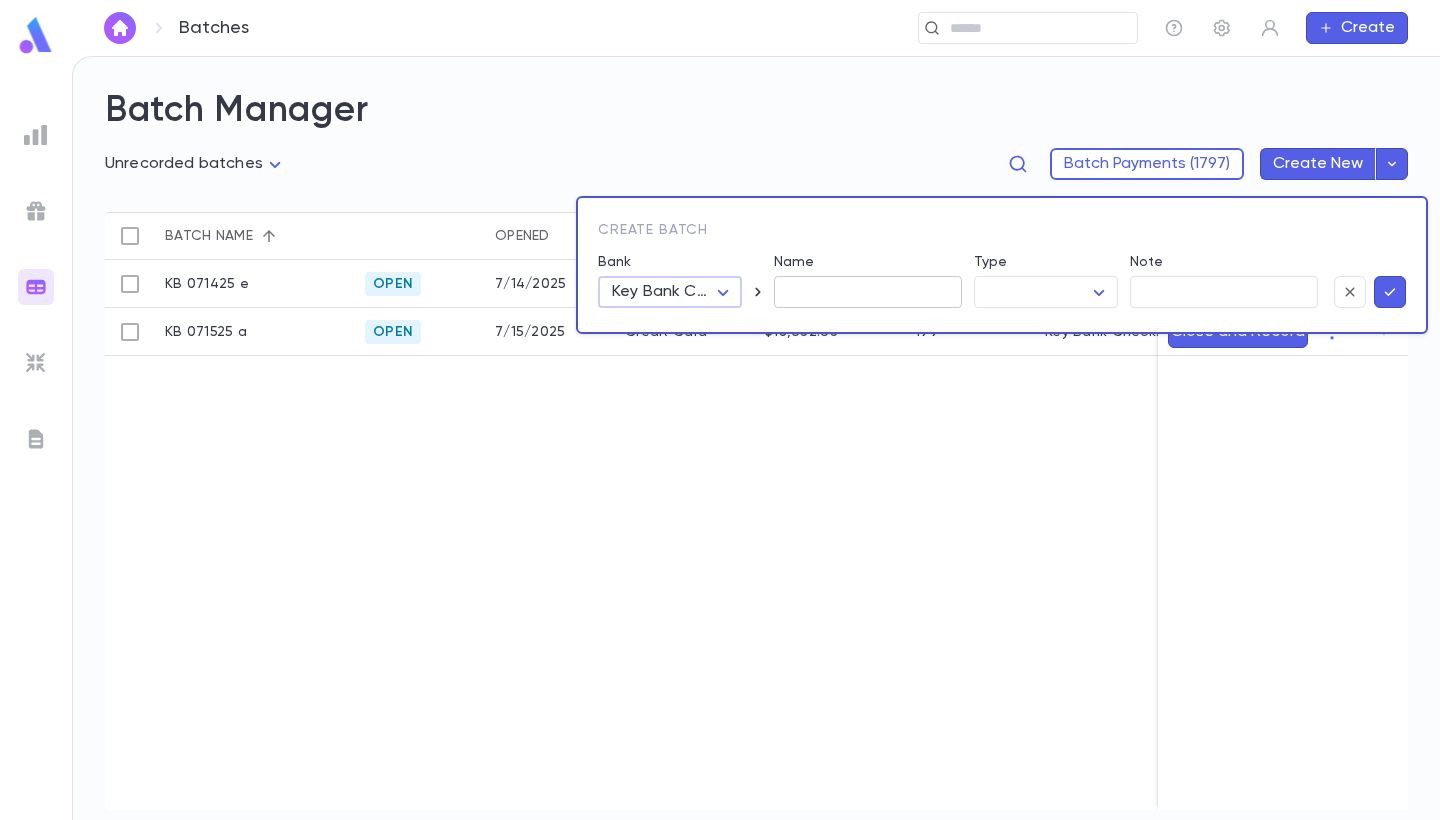 click on "Name" at bounding box center (868, 292) 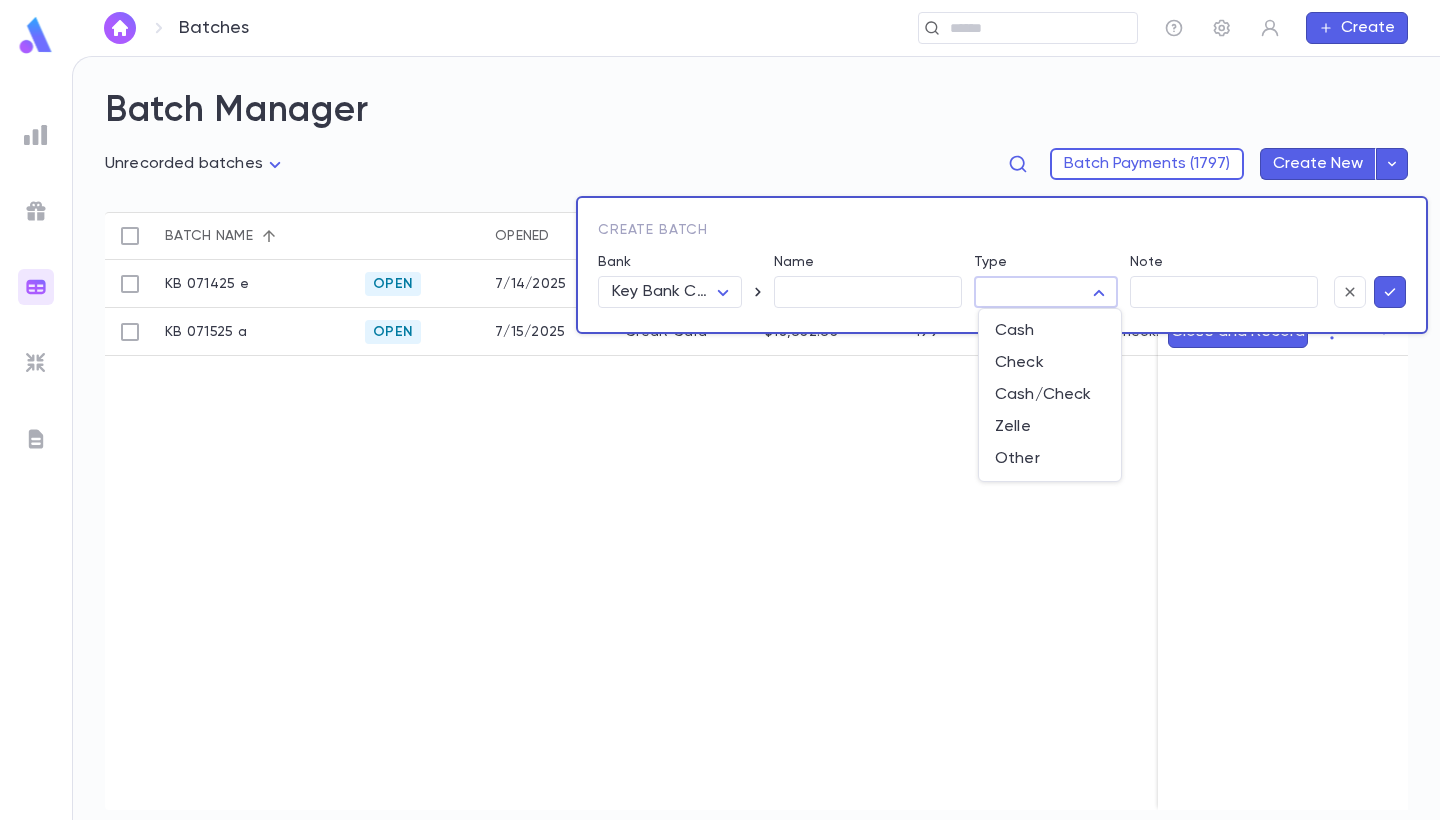 click on "**********" at bounding box center (720, 438) 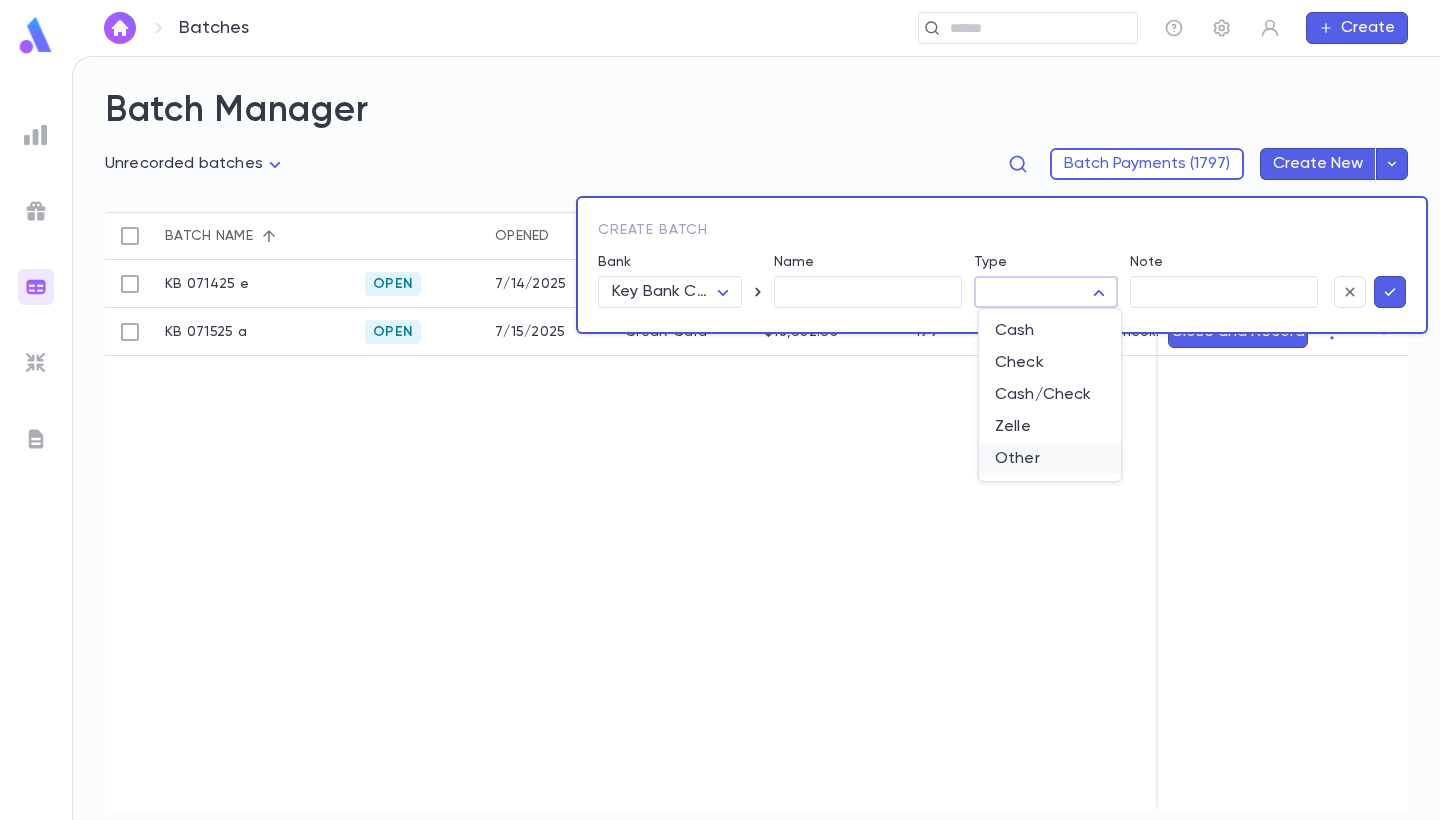 click on "Other" at bounding box center (1050, 459) 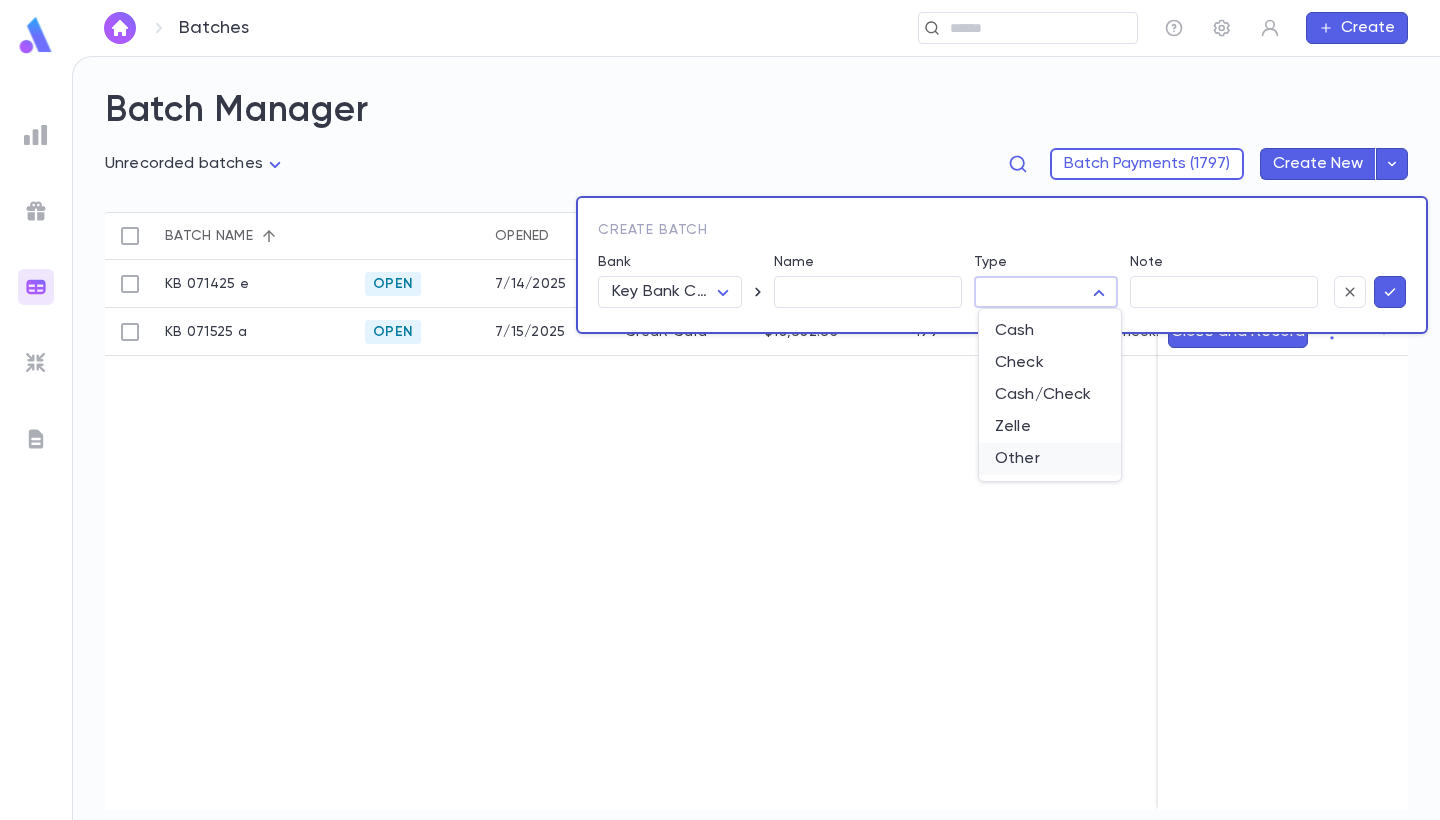 type on "*****" 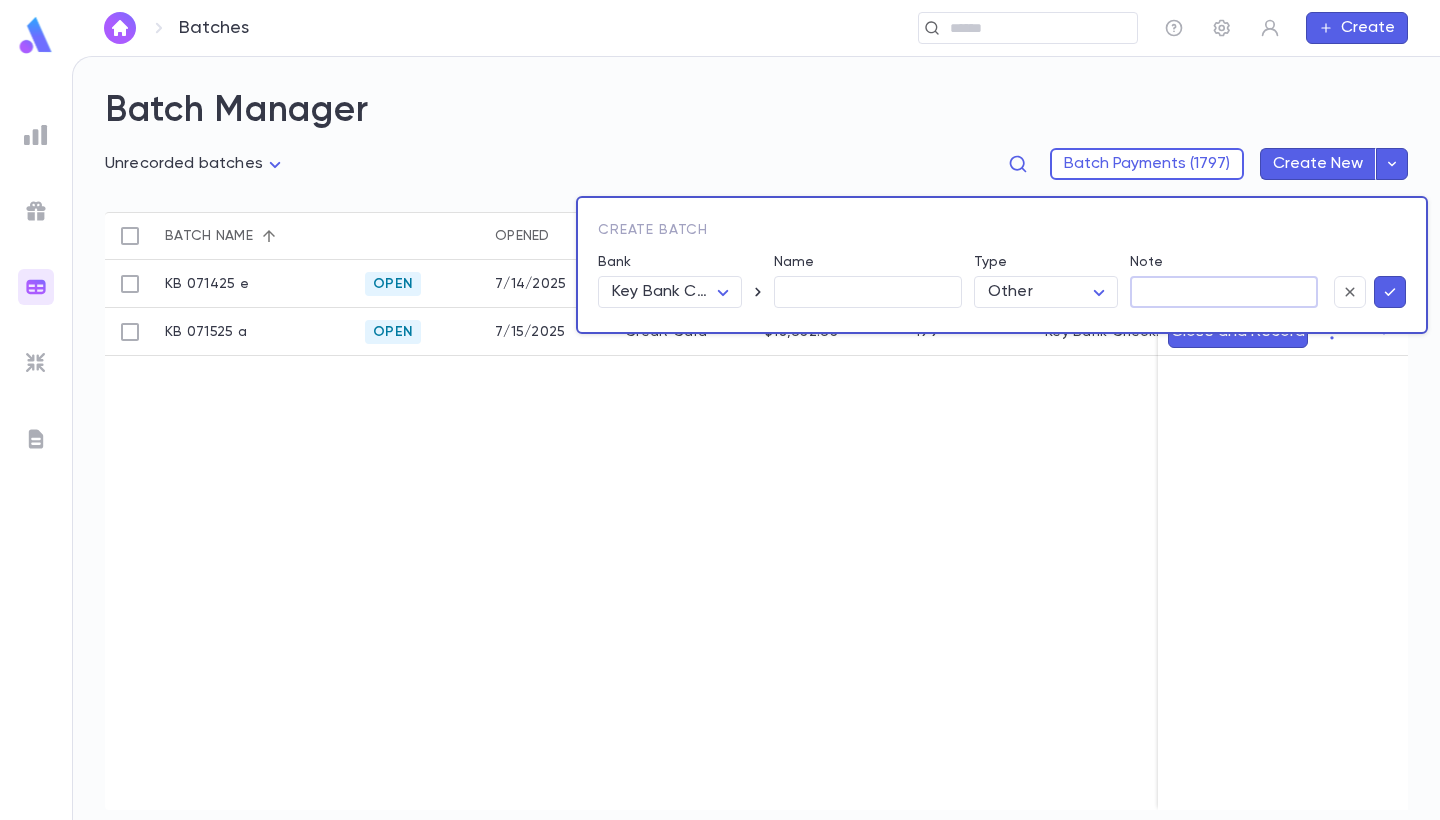 click on "Note" at bounding box center [1224, 292] 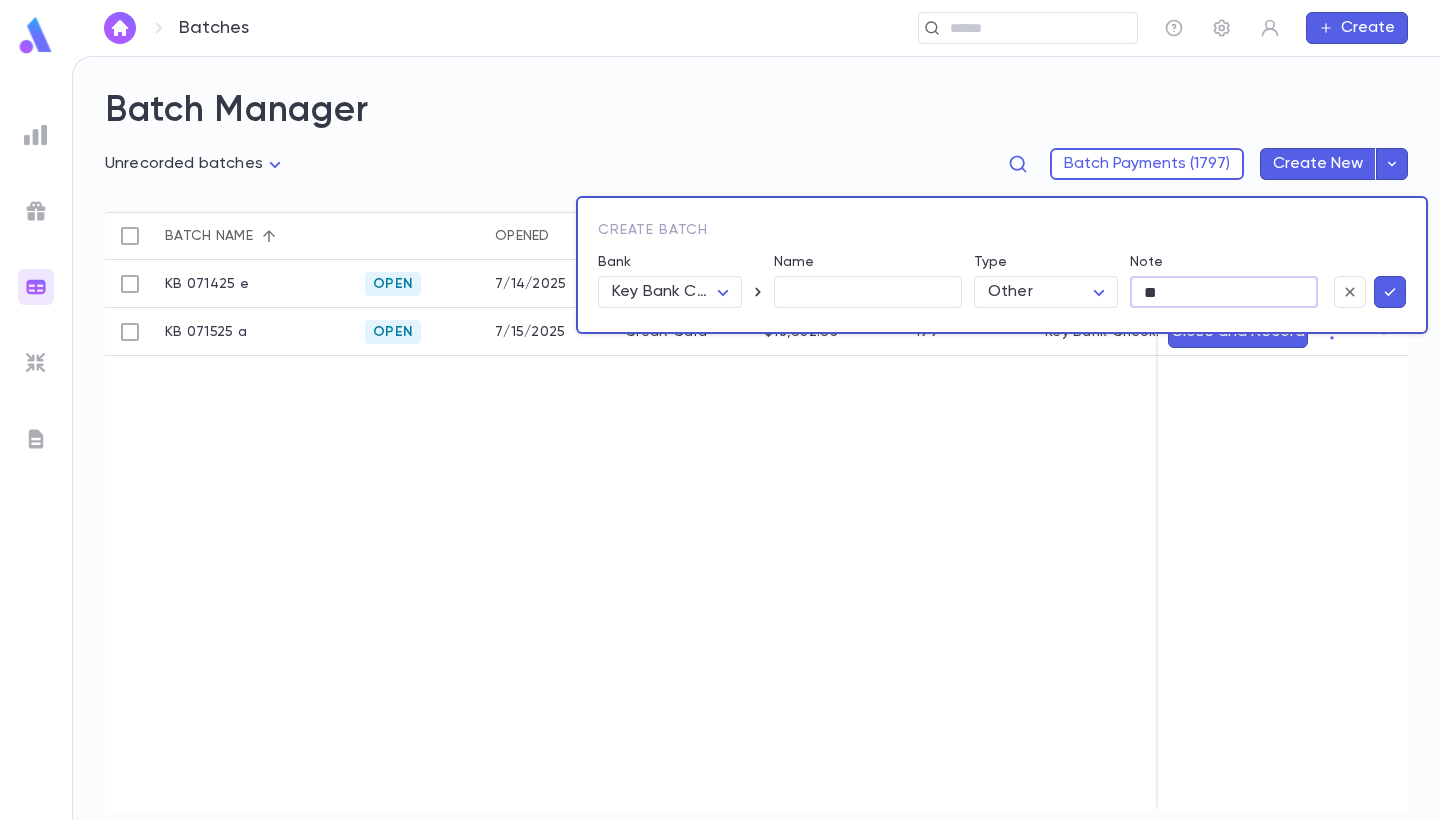 type on "*" 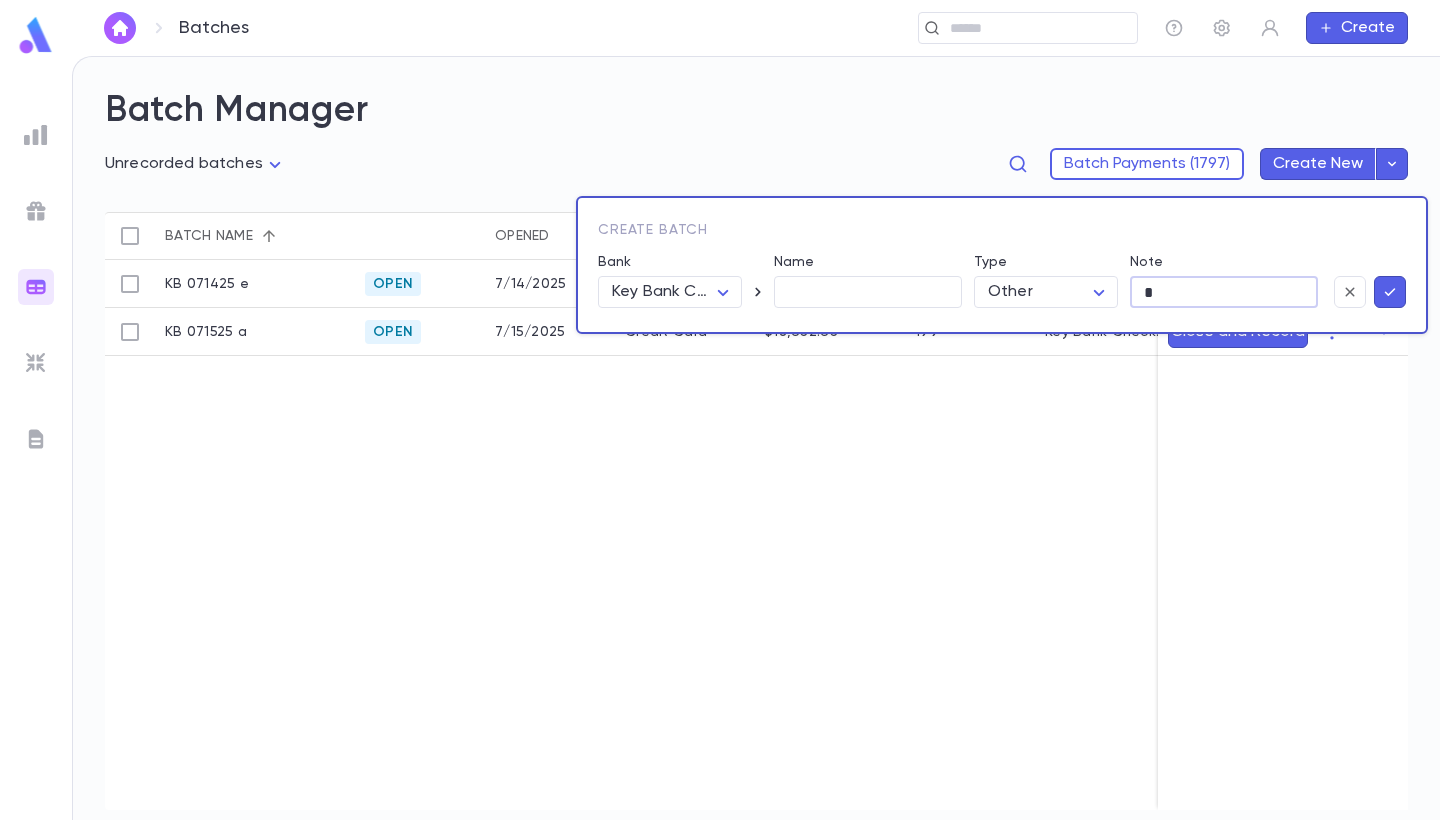 type 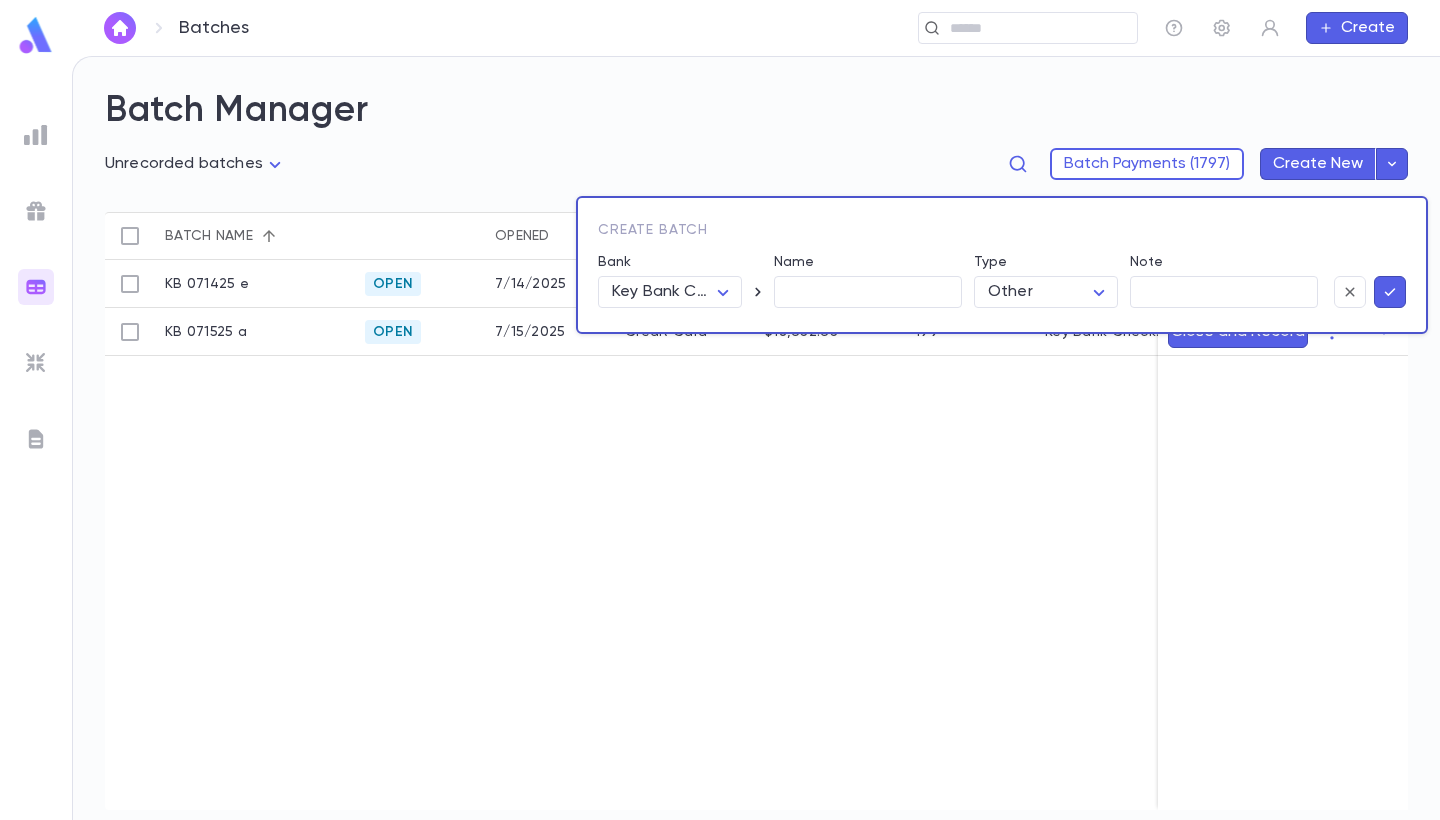 click at bounding box center [720, 410] 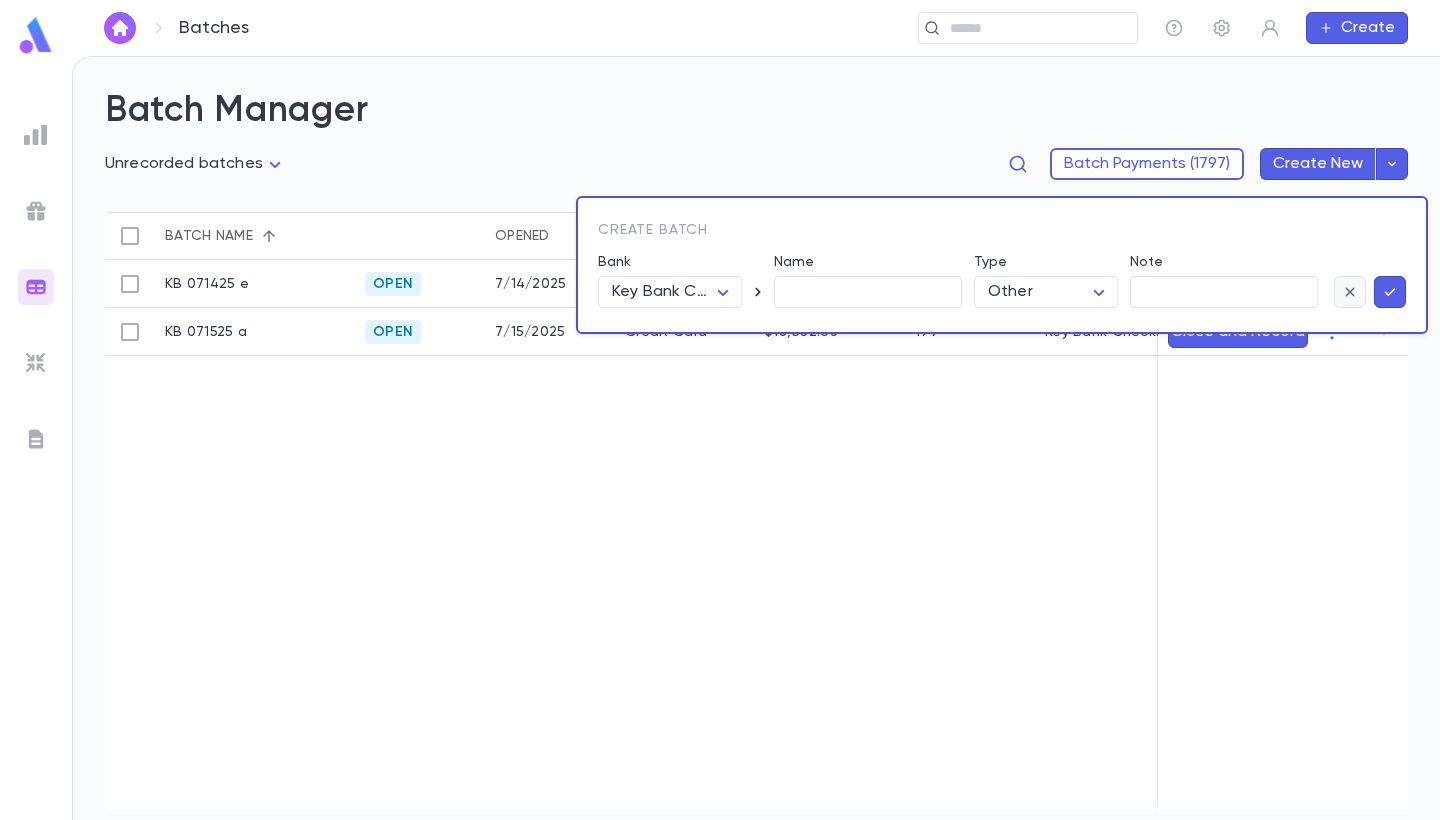 click 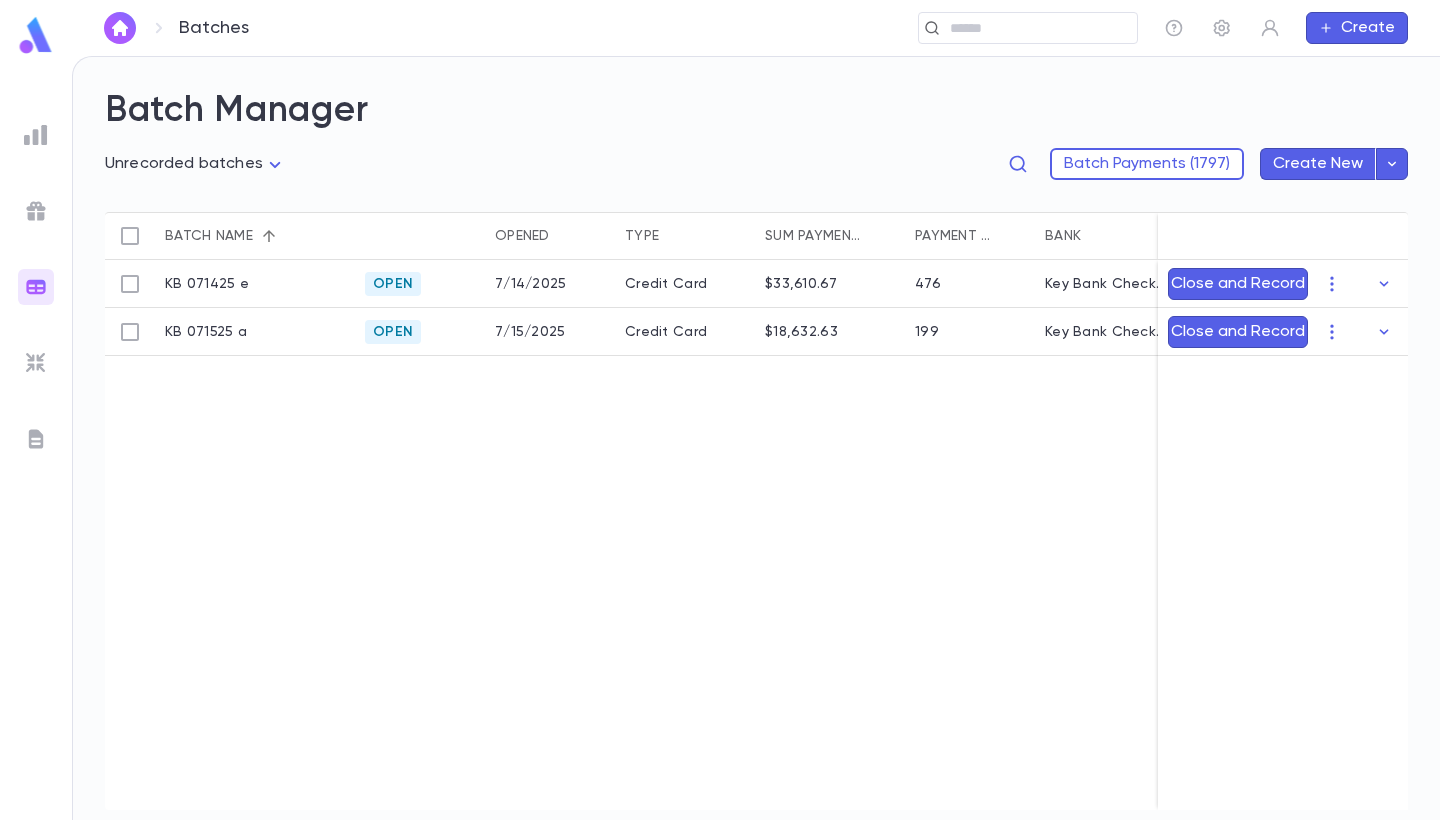 scroll, scrollTop: 0, scrollLeft: 0, axis: both 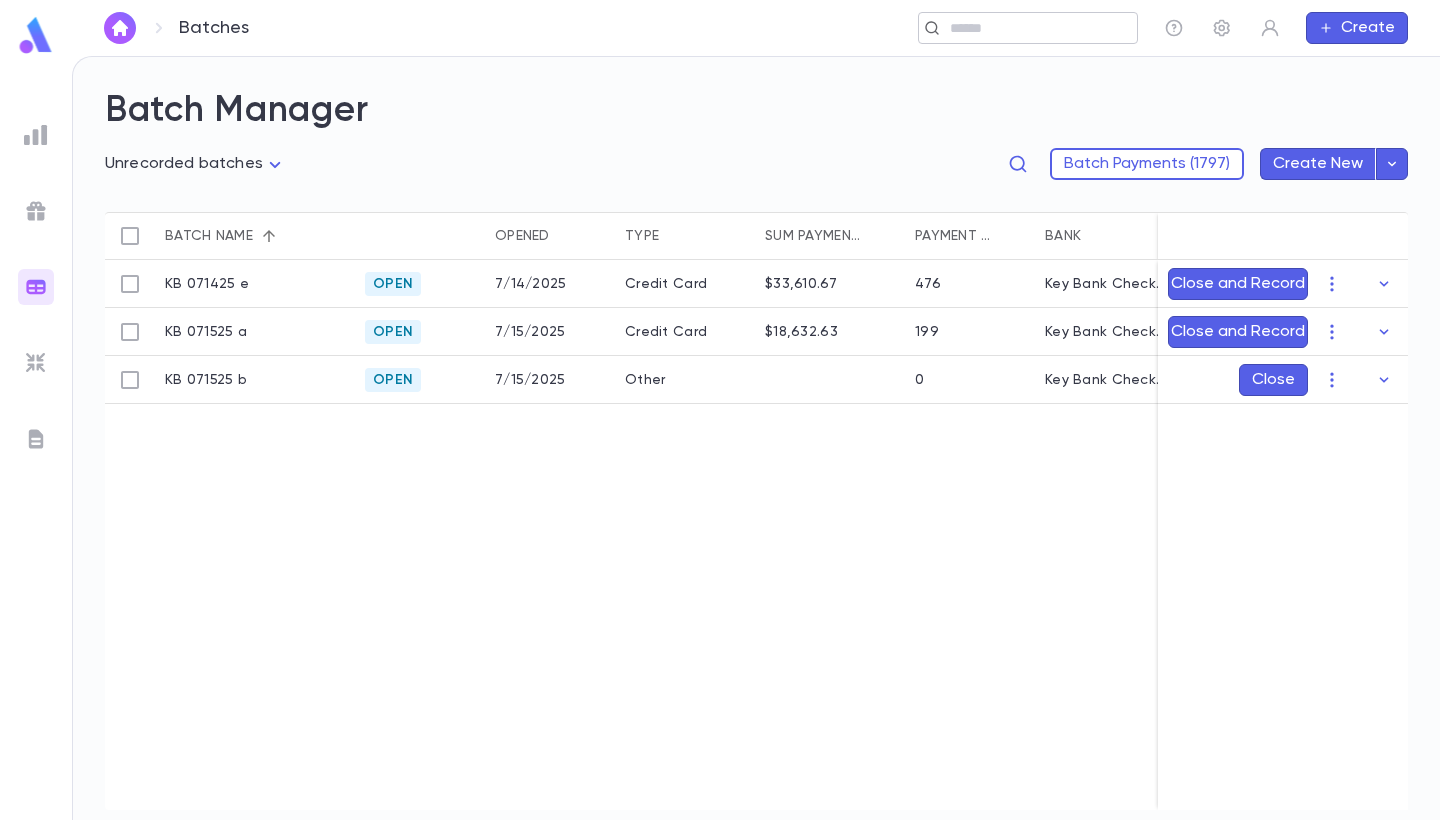 click at bounding box center (1036, 28) 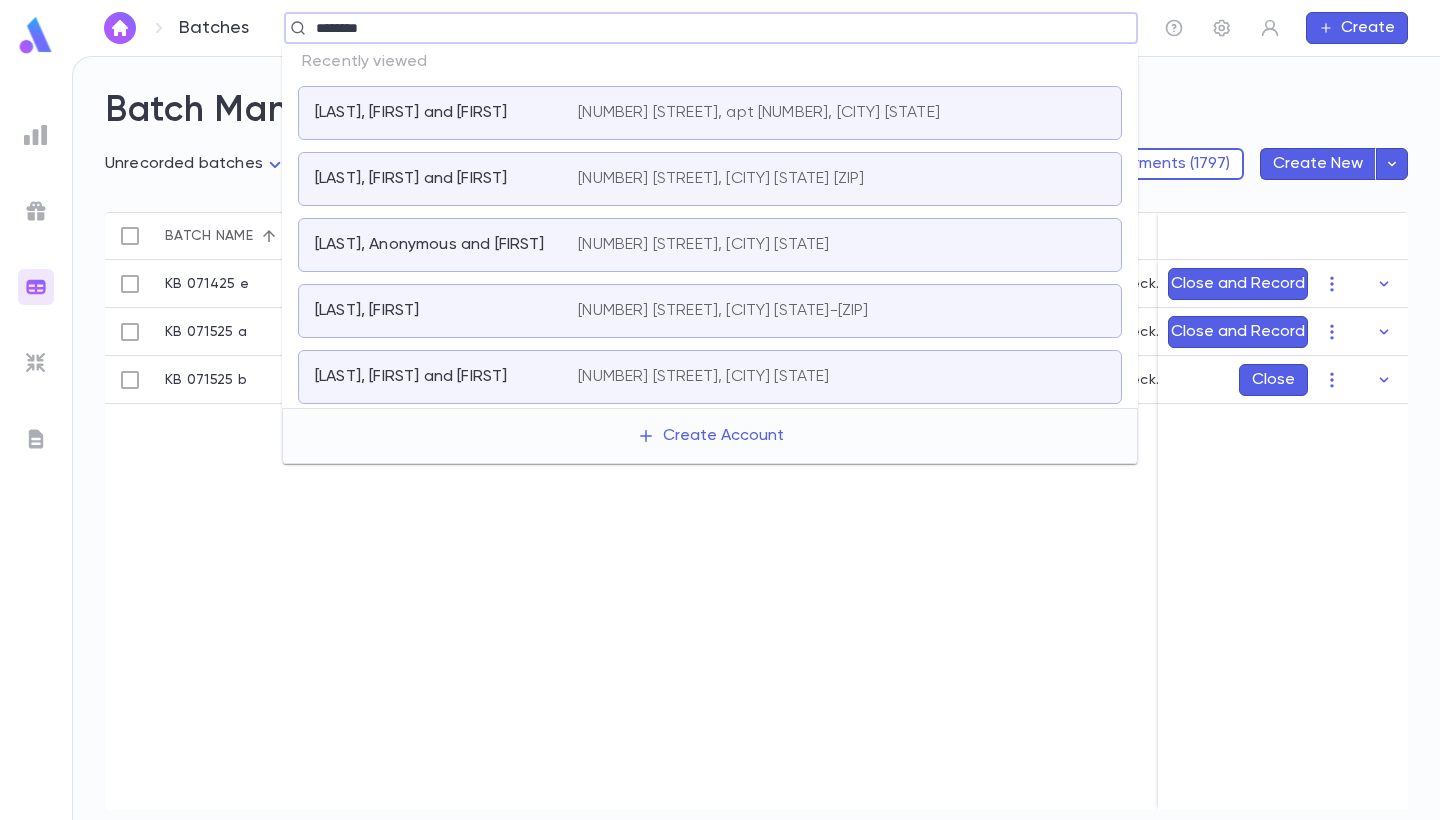 type on "********" 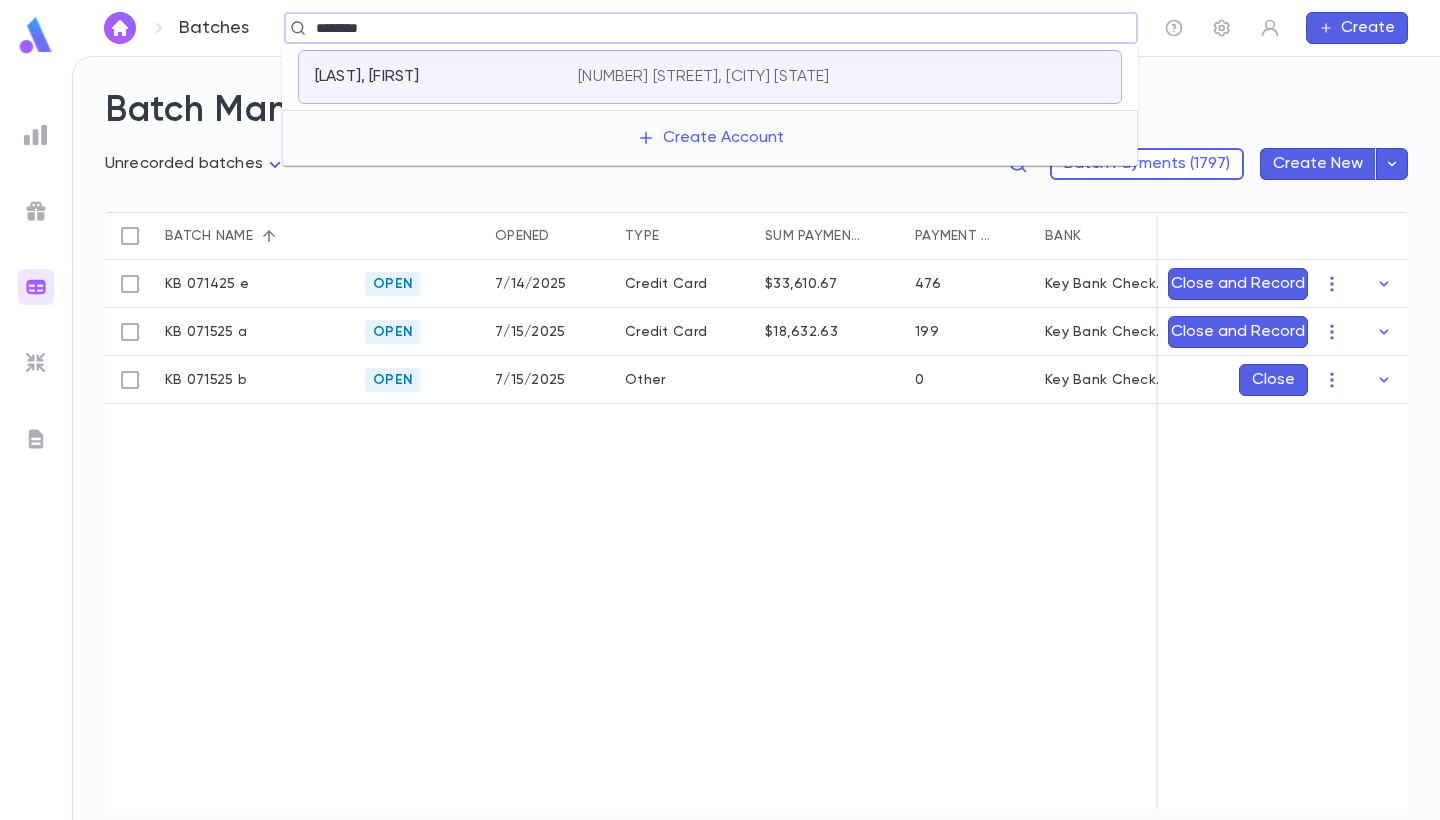 click on "[NUMBER] [STREET], [CITY] [STATE]" at bounding box center [703, 77] 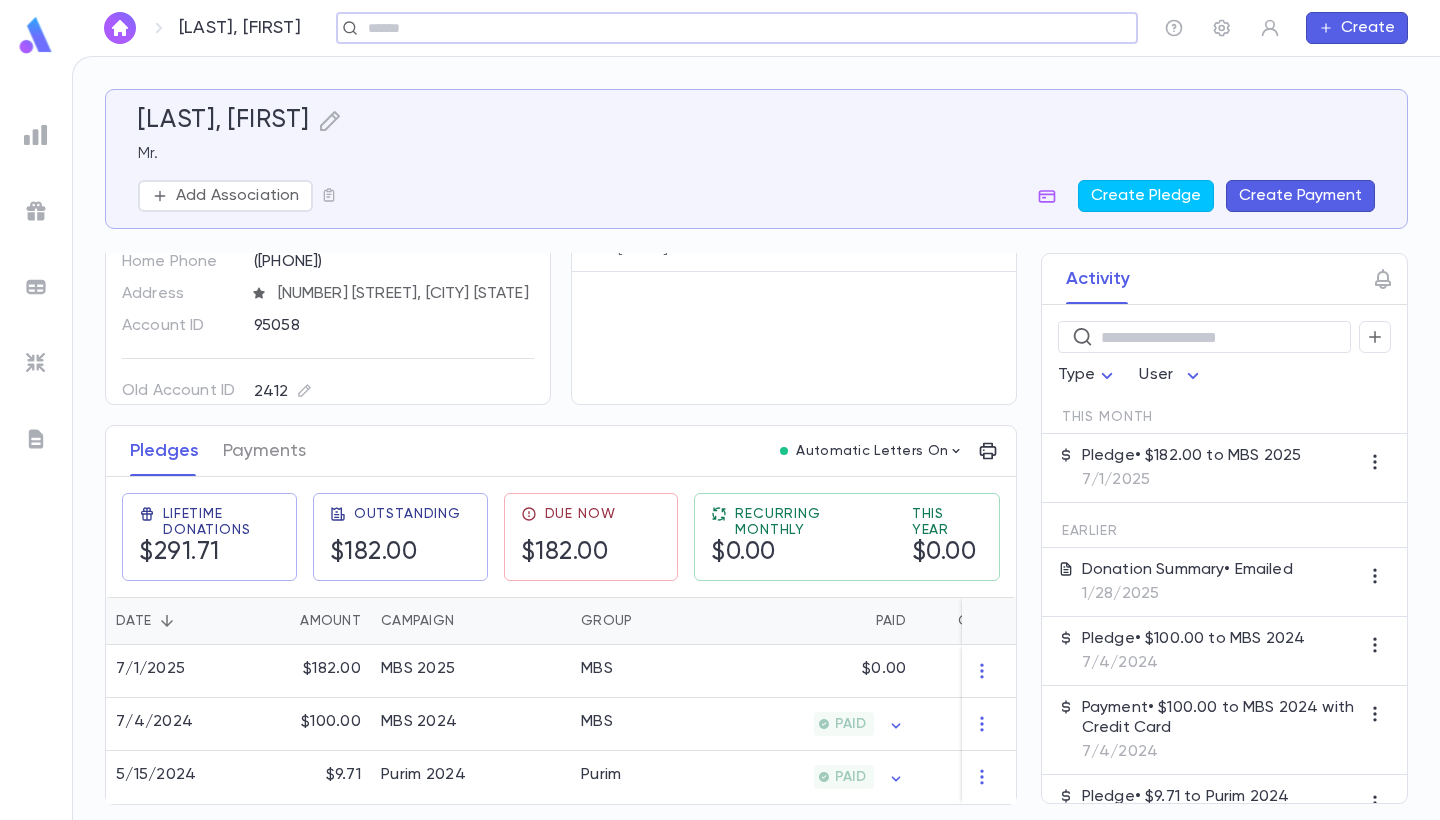 scroll, scrollTop: 108, scrollLeft: 0, axis: vertical 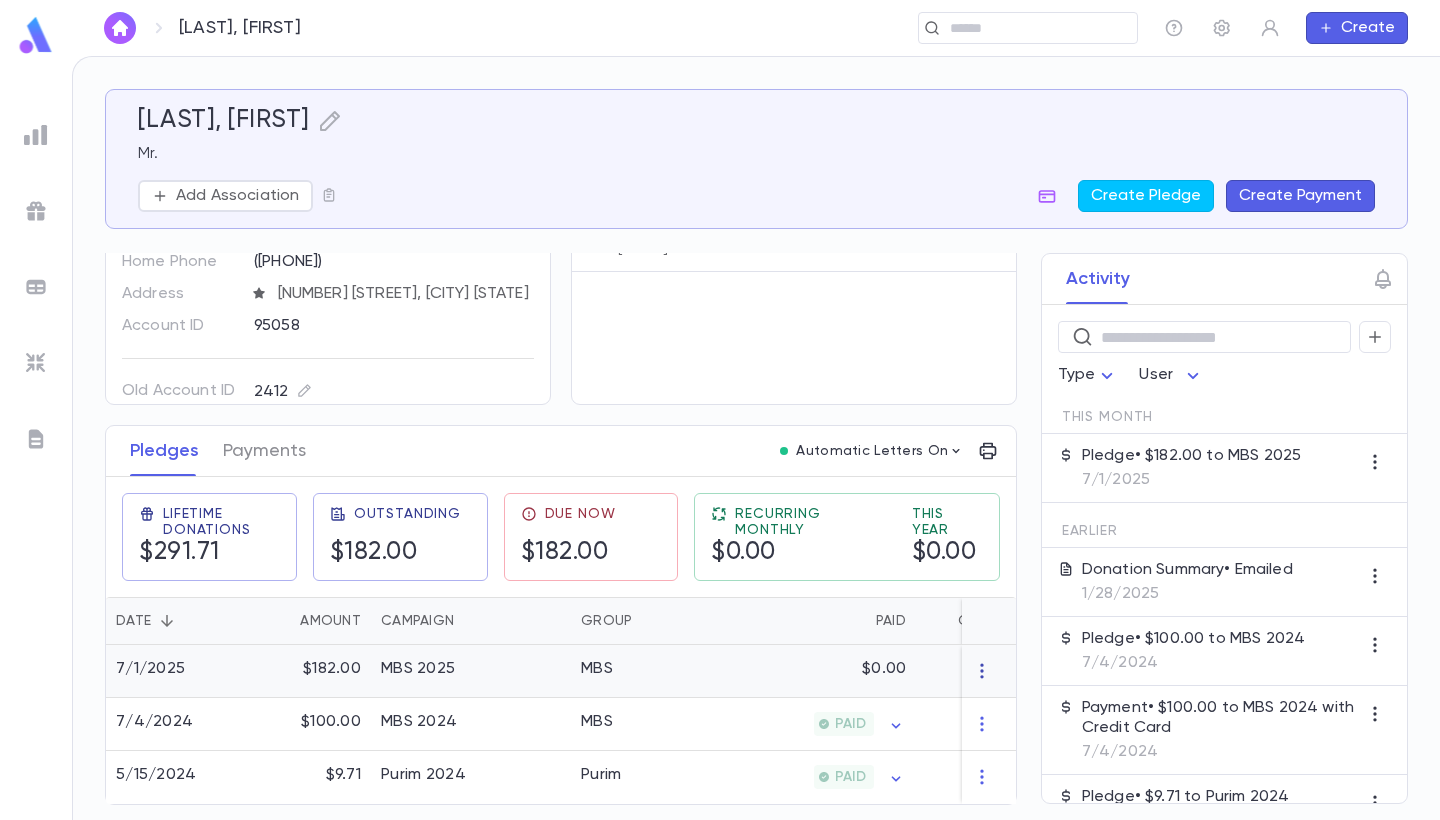 click 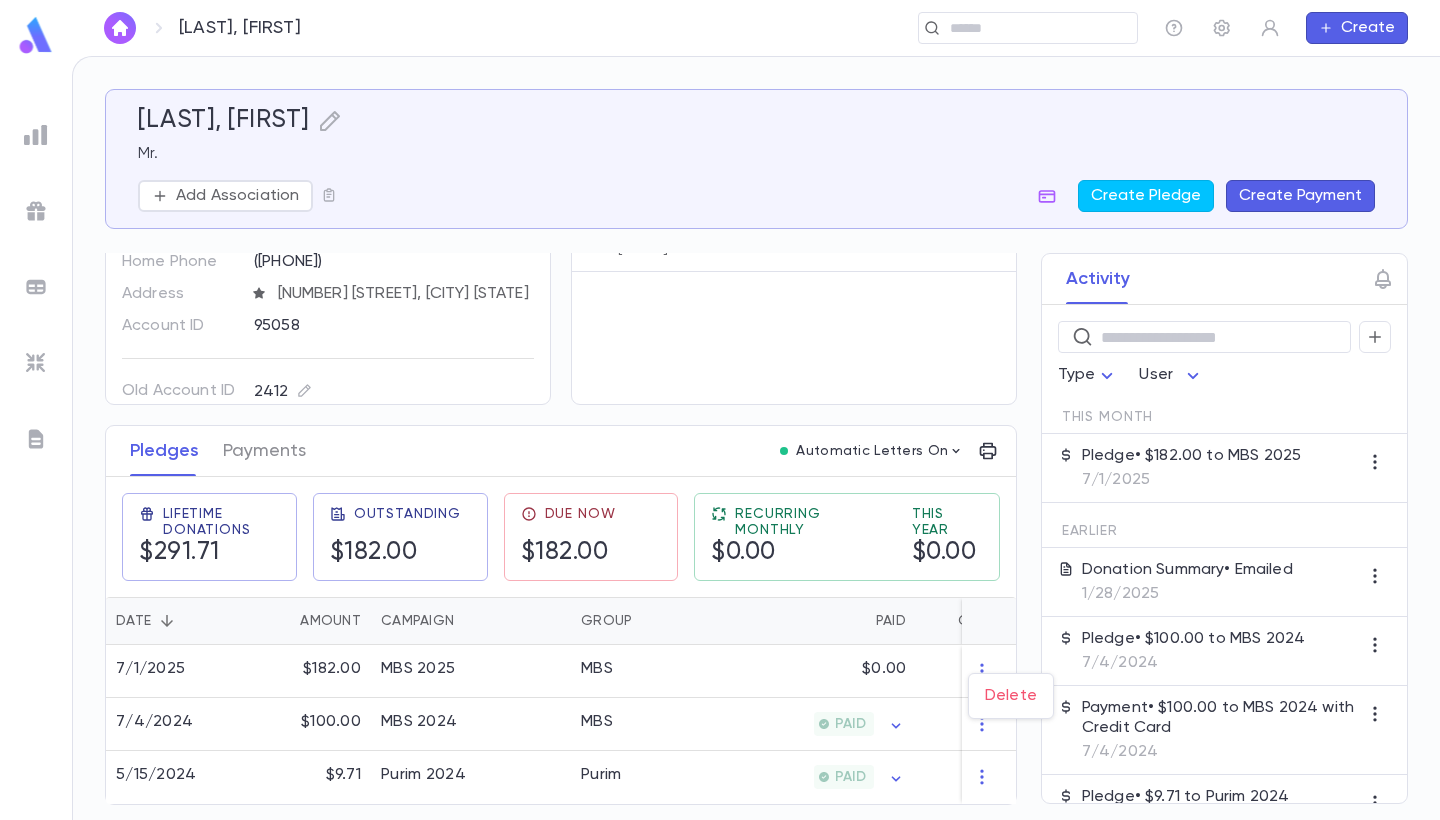 click at bounding box center [720, 410] 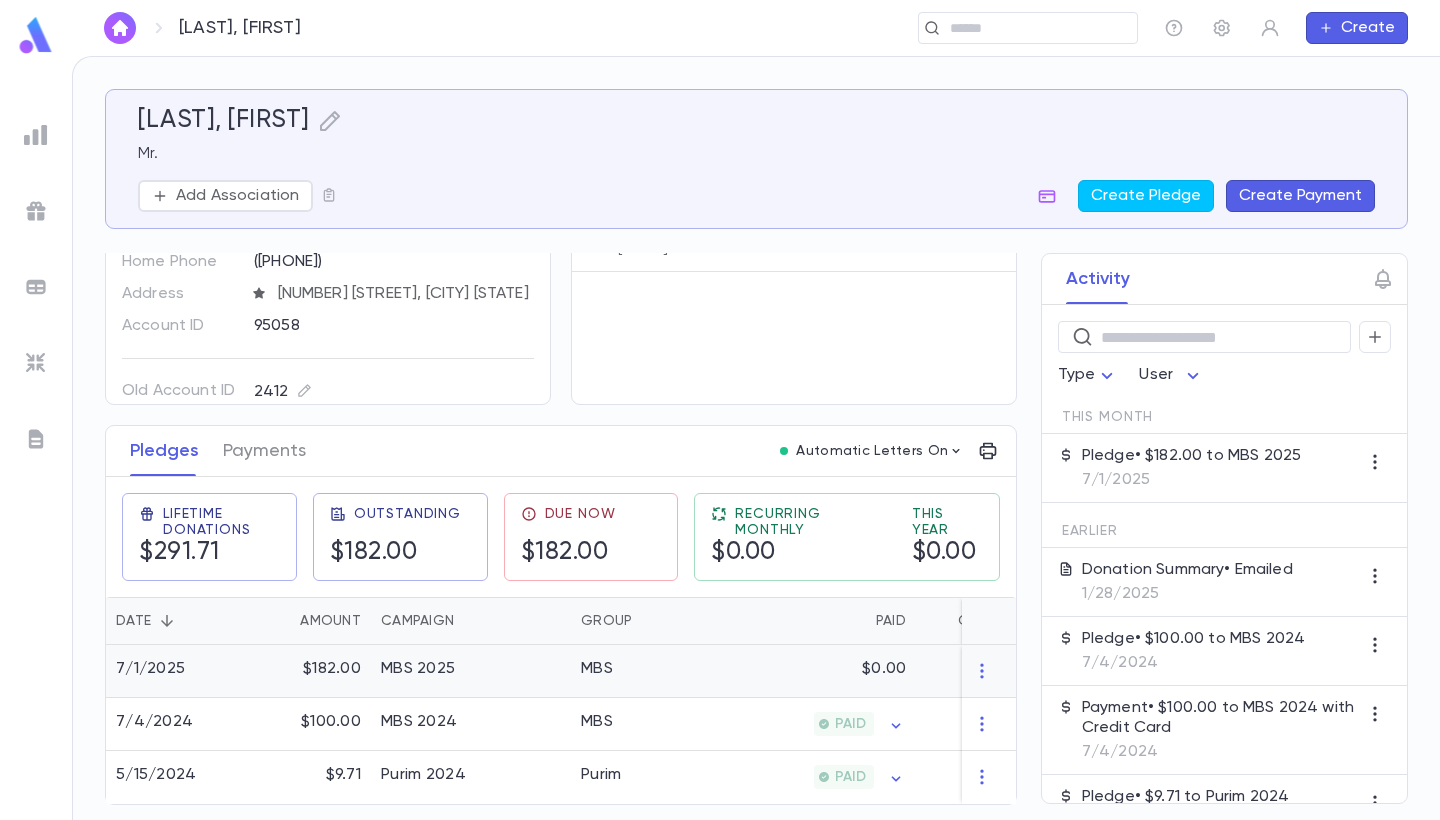 click on "MBS 2025" at bounding box center [418, 669] 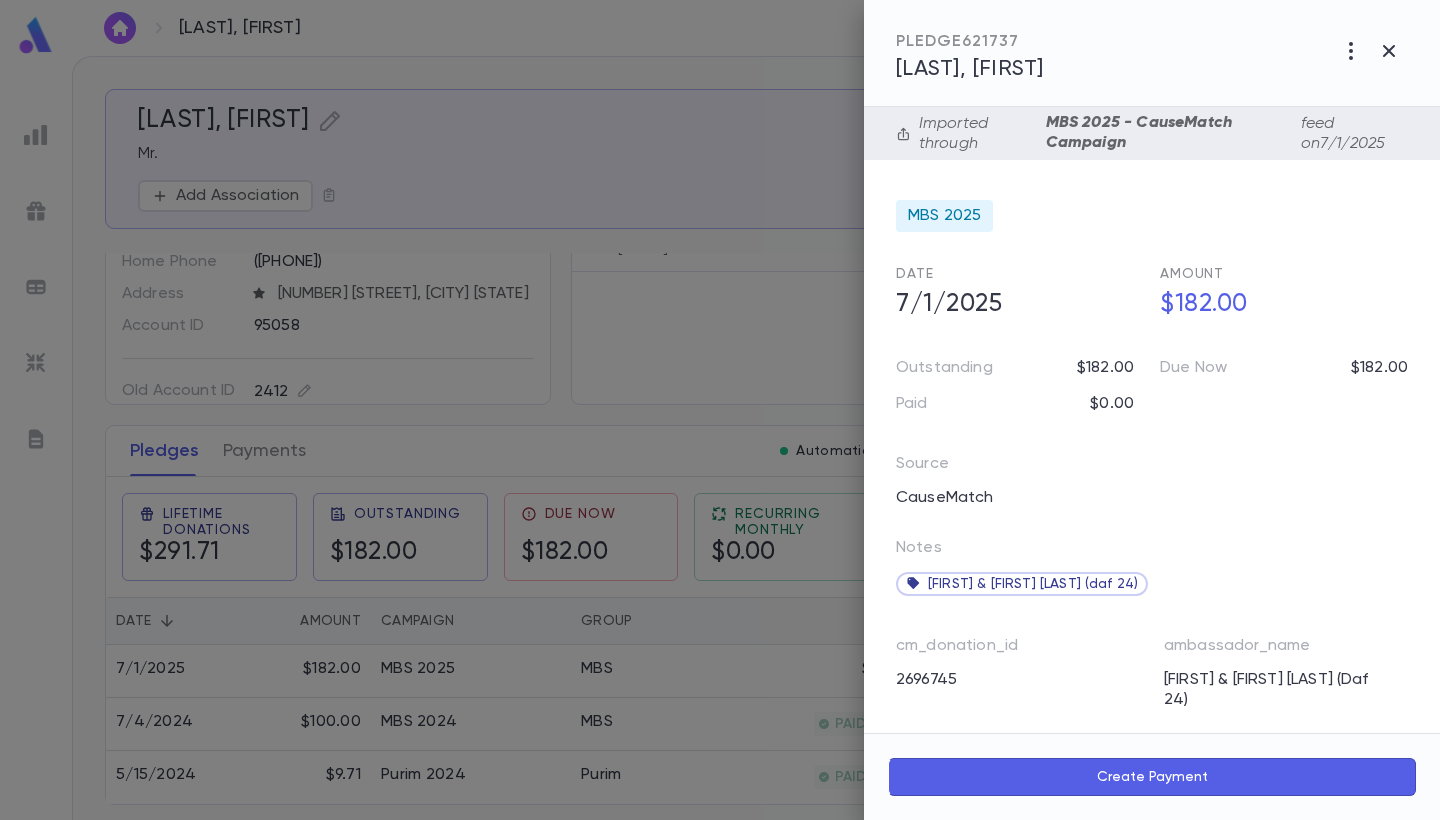 click on "Create Payment" at bounding box center (1152, 777) 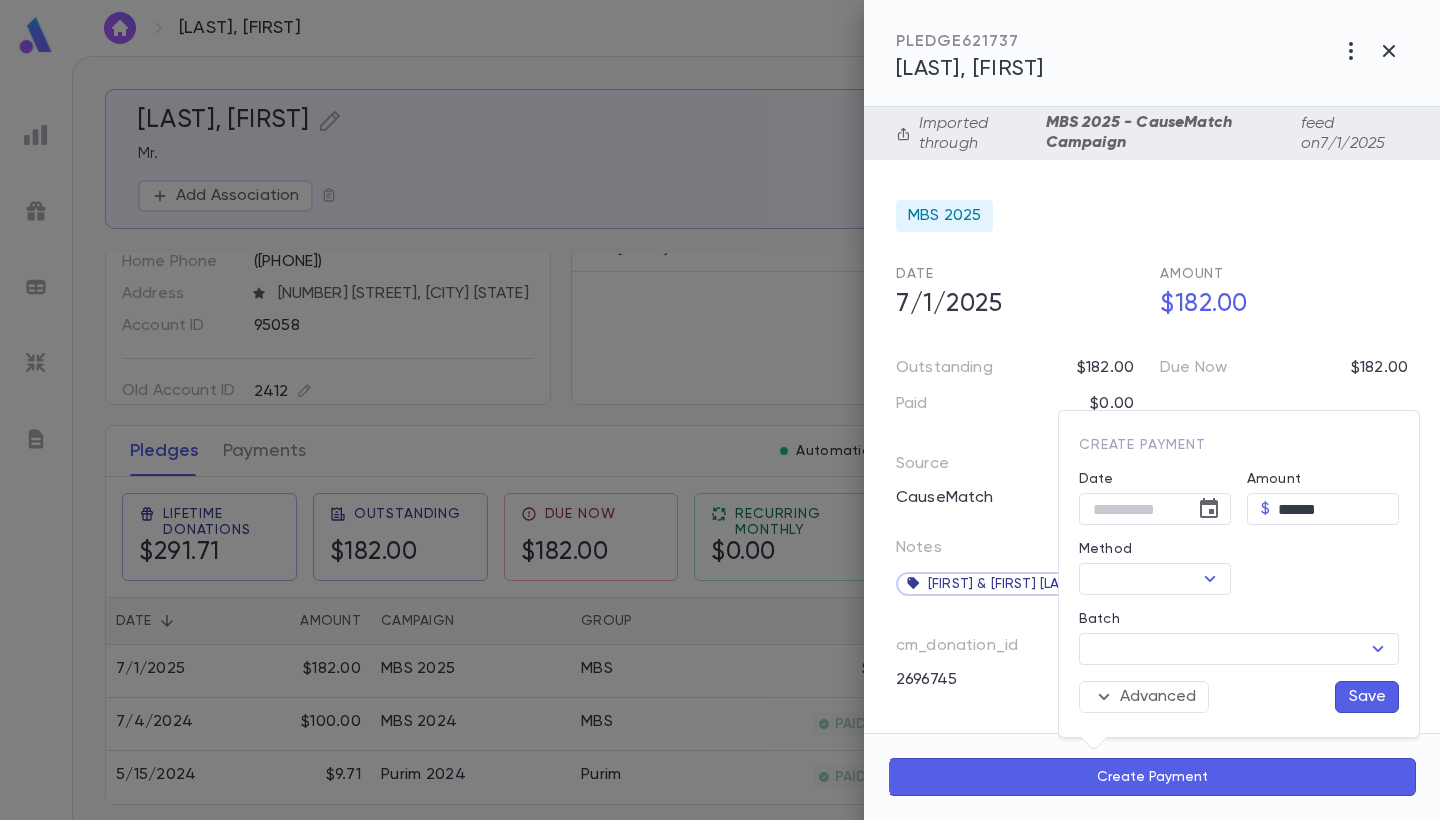 type on "**********" 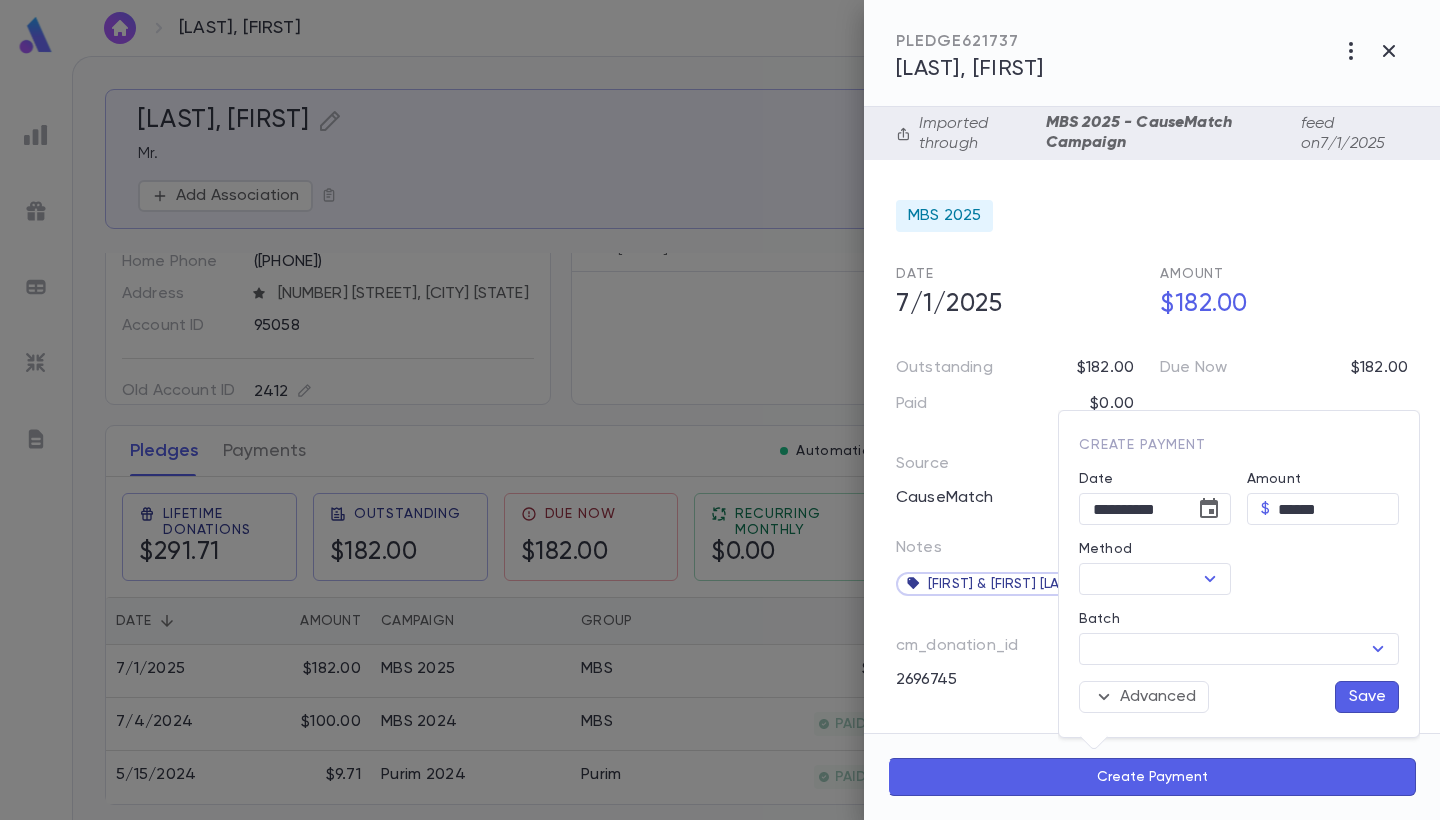click at bounding box center [720, 410] 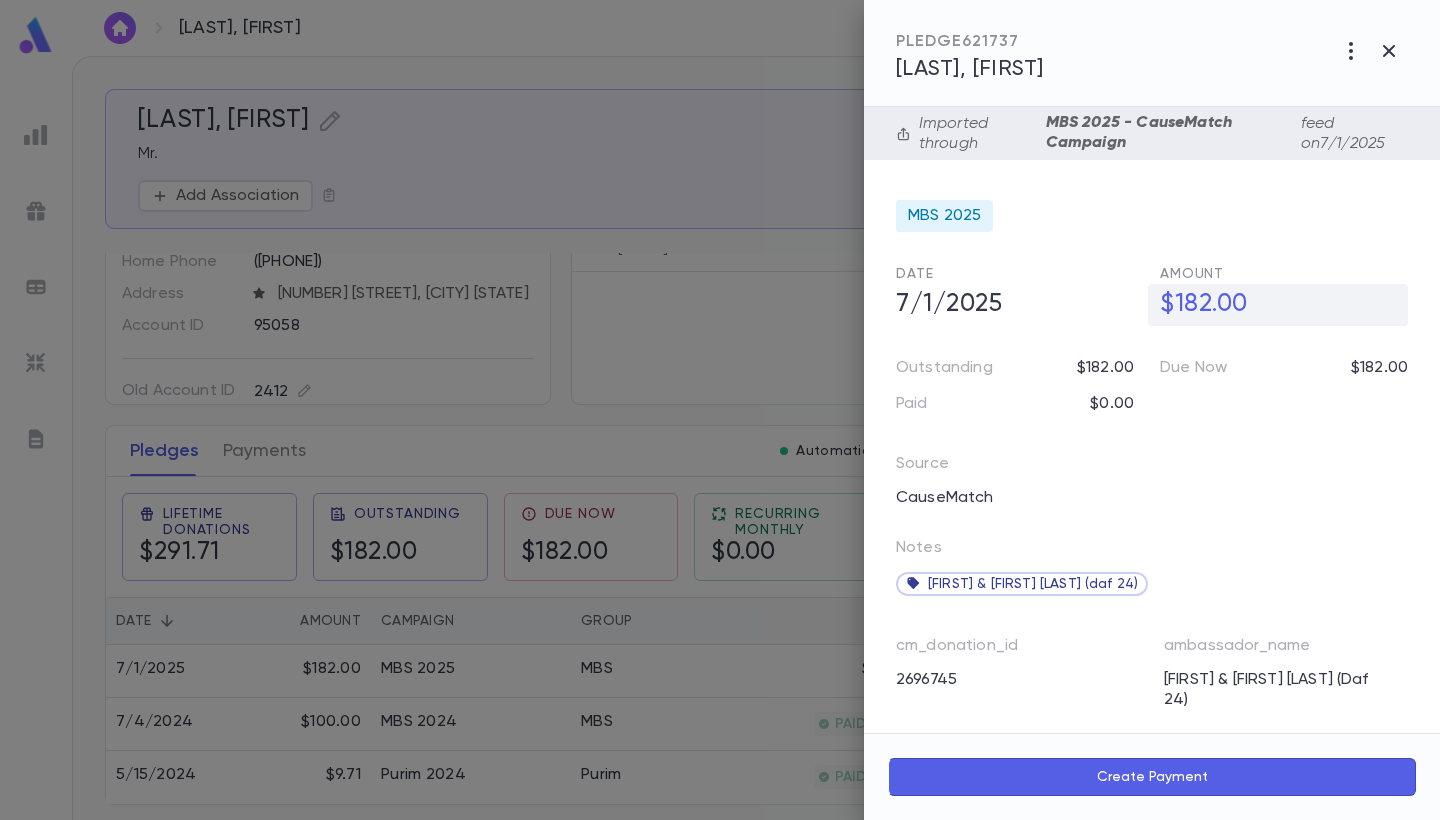 click on "$182.00" at bounding box center [1278, 305] 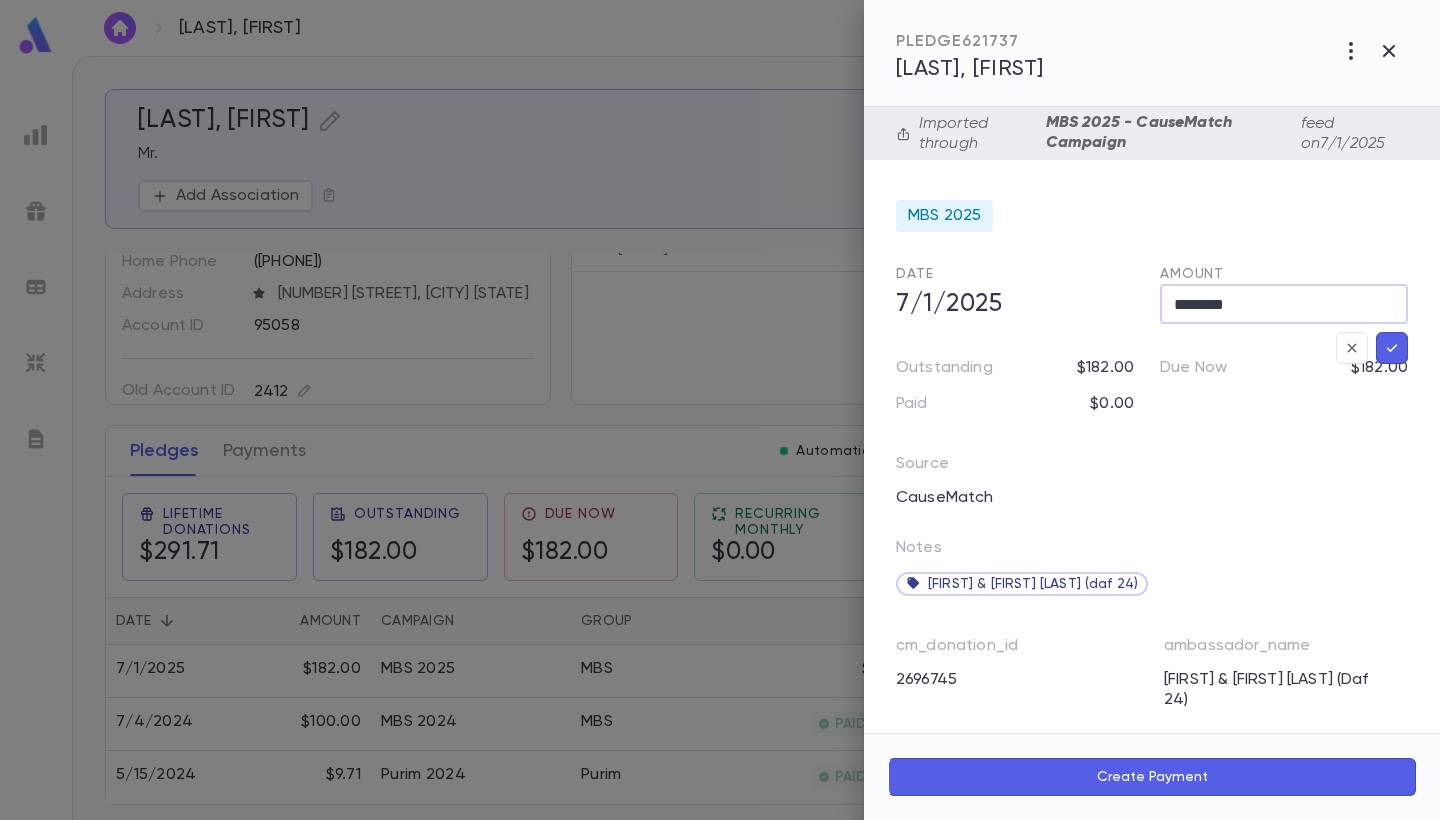 click on "********" at bounding box center [1284, 304] 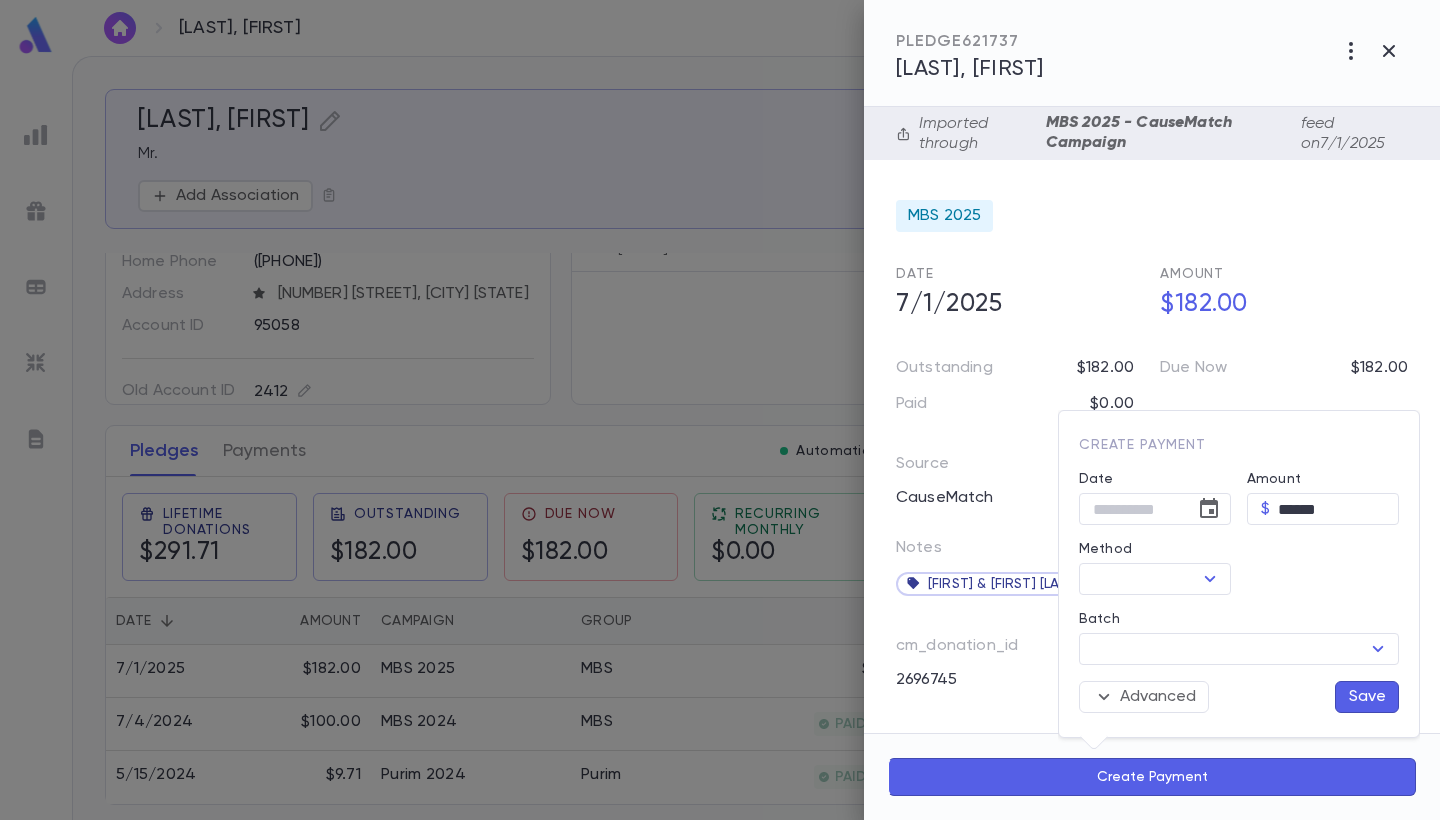 type on "**********" 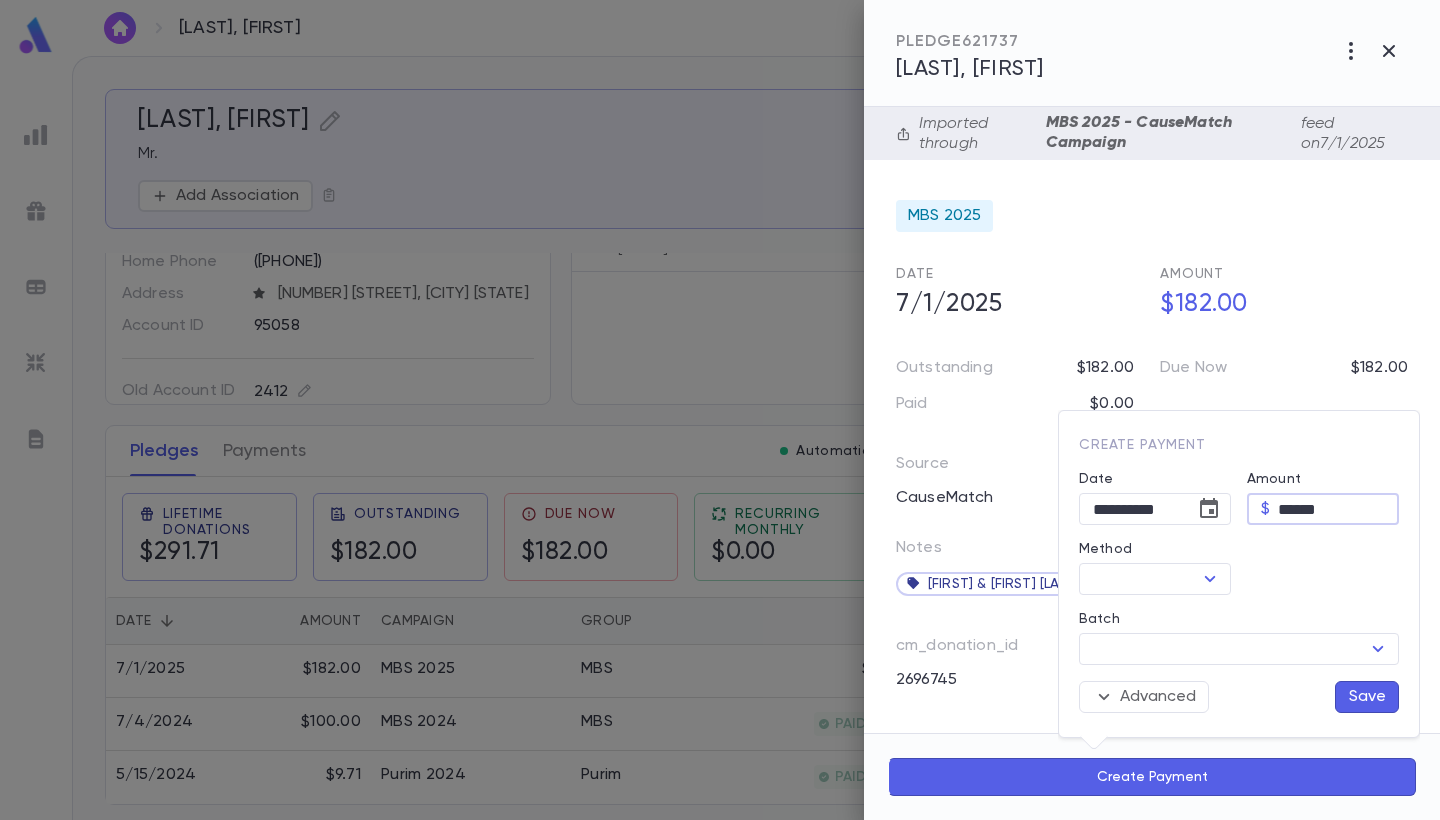 drag, startPoint x: 1334, startPoint y: 510, endPoint x: 1281, endPoint y: 495, distance: 55.081757 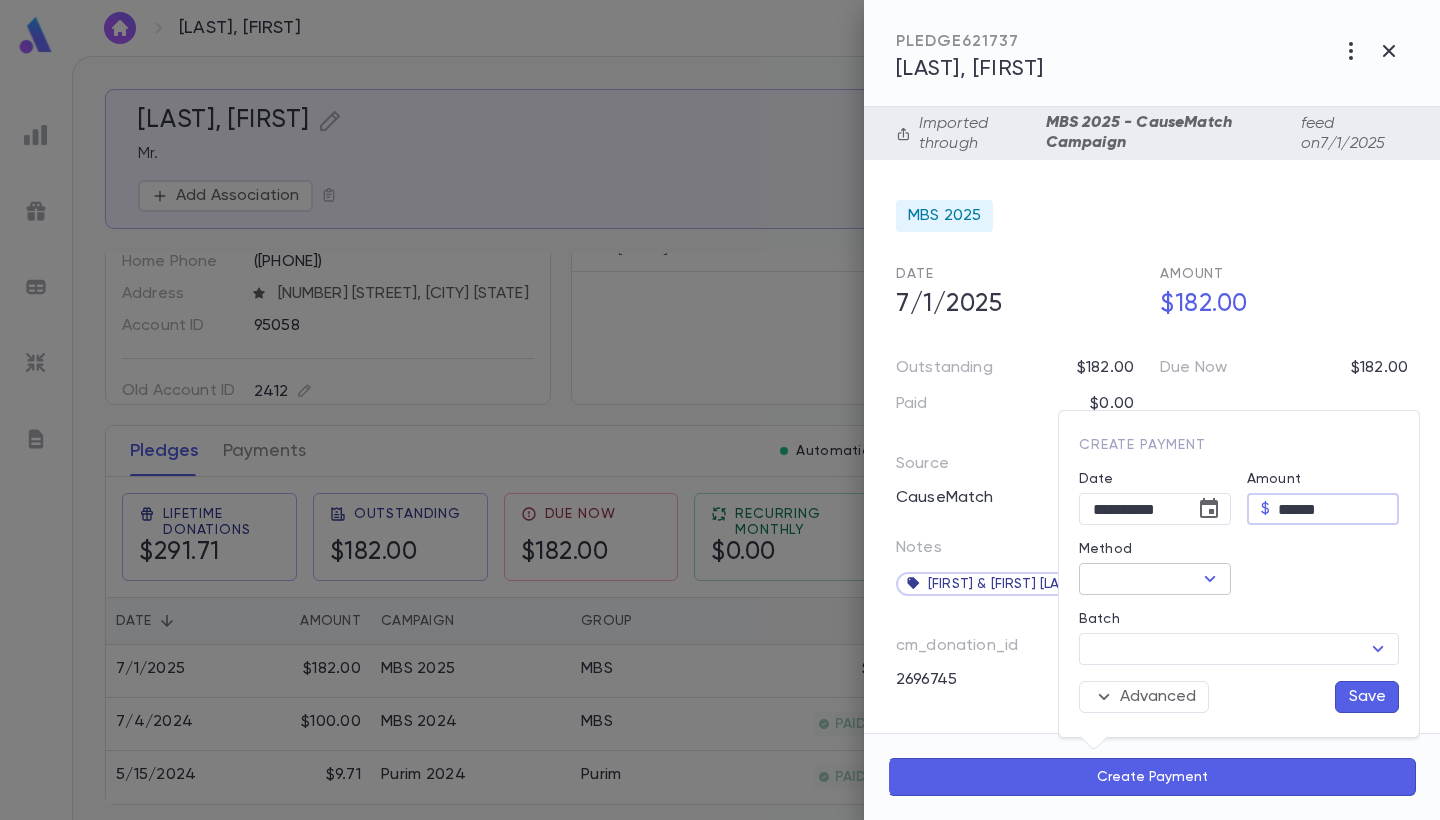 click on "Method" at bounding box center (1138, 579) 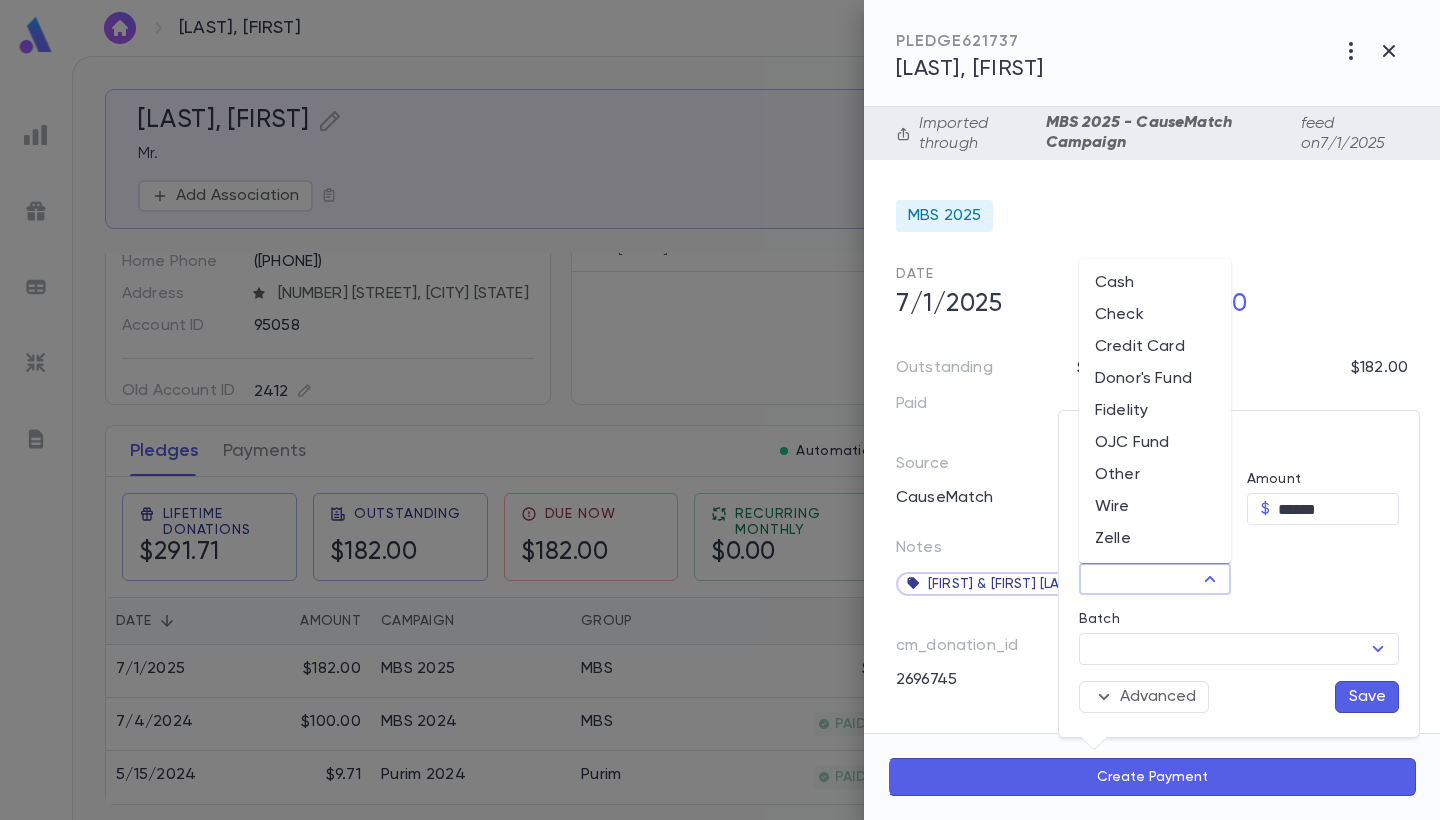 click on "Donor's Fund" at bounding box center [1155, 379] 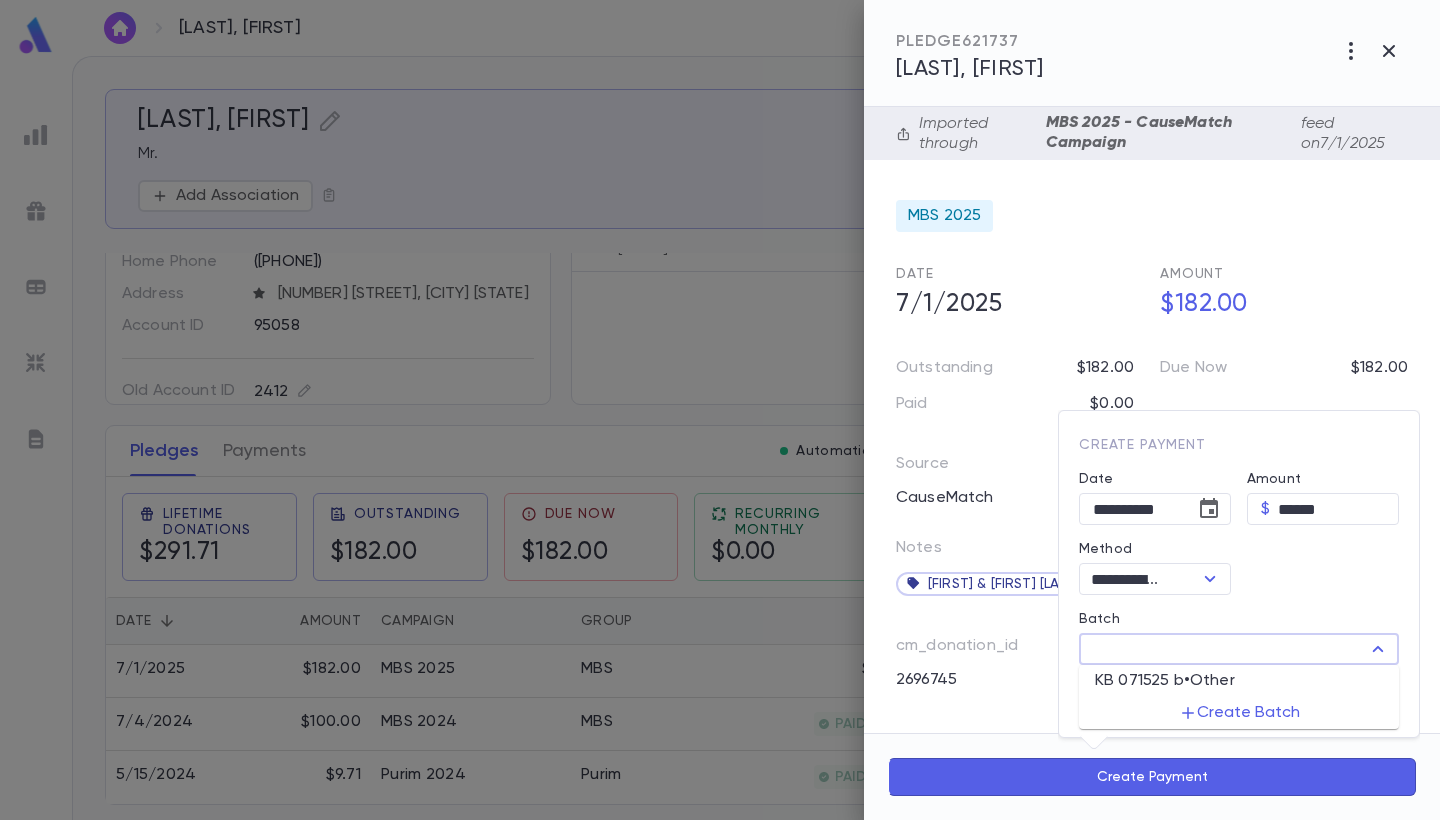 click on "Batch" at bounding box center [1222, 649] 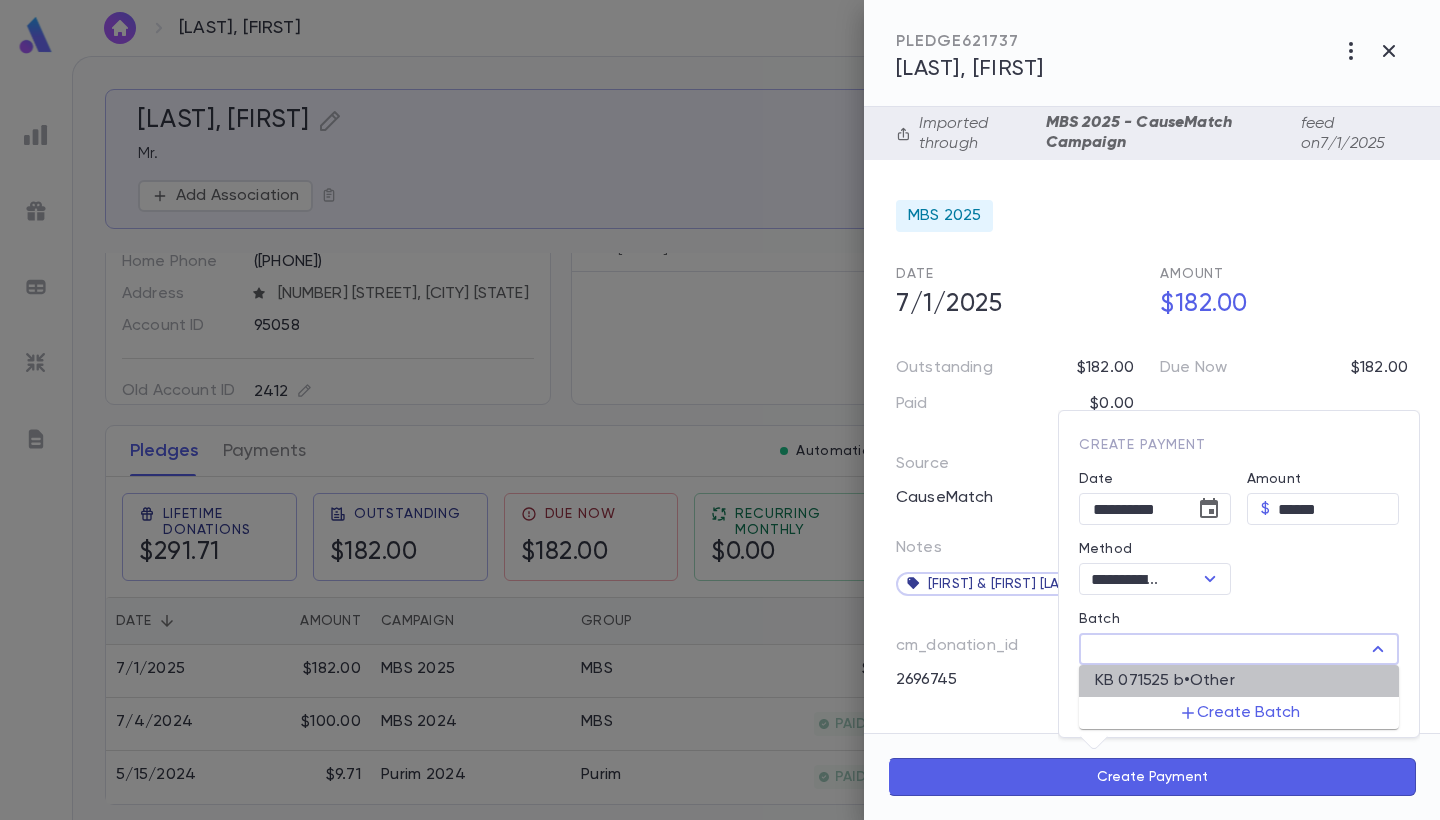click on "KB 071525 b  •  Other" at bounding box center (1165, 681) 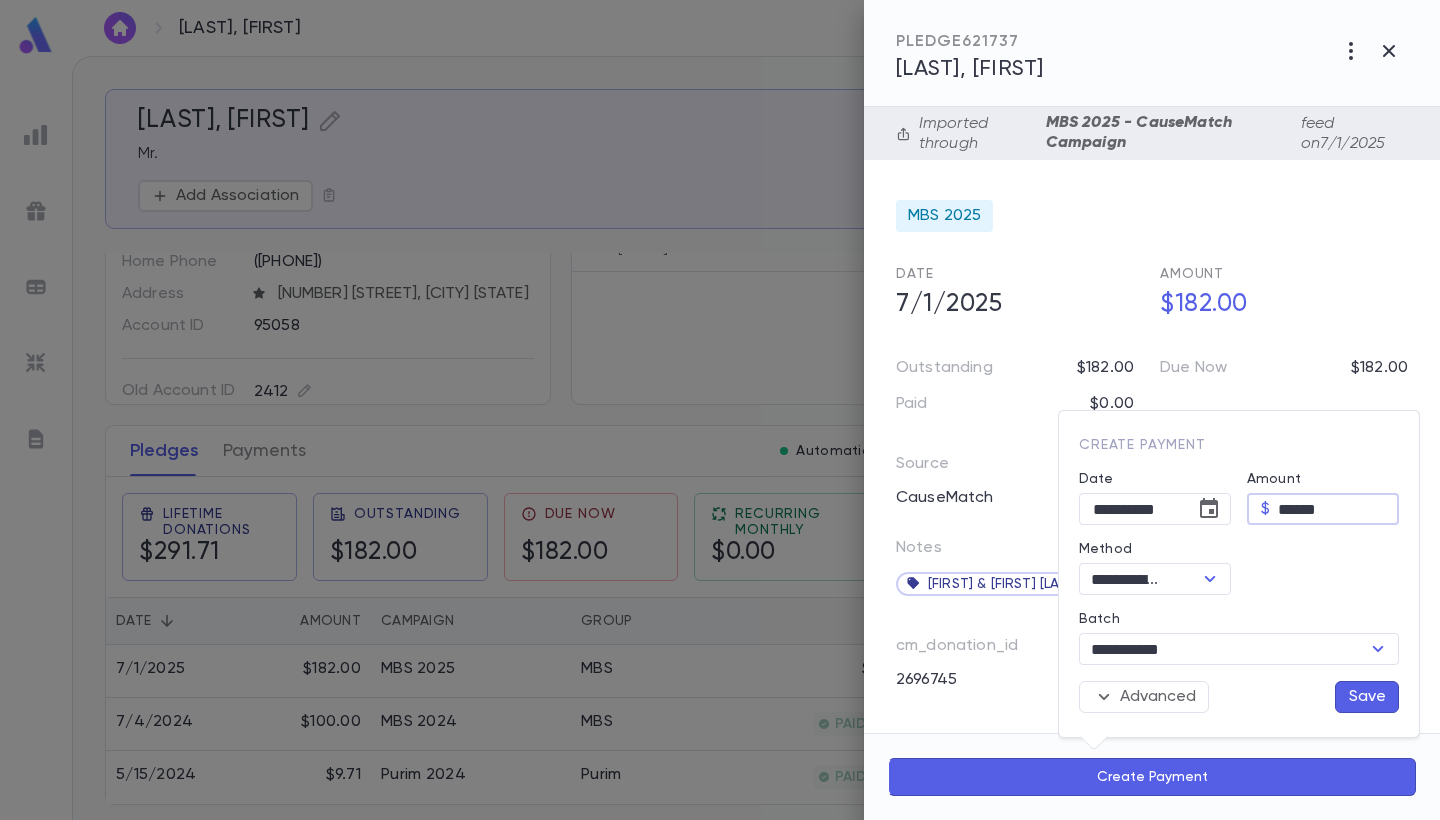drag, startPoint x: 1343, startPoint y: 515, endPoint x: 1286, endPoint y: 506, distance: 57.706154 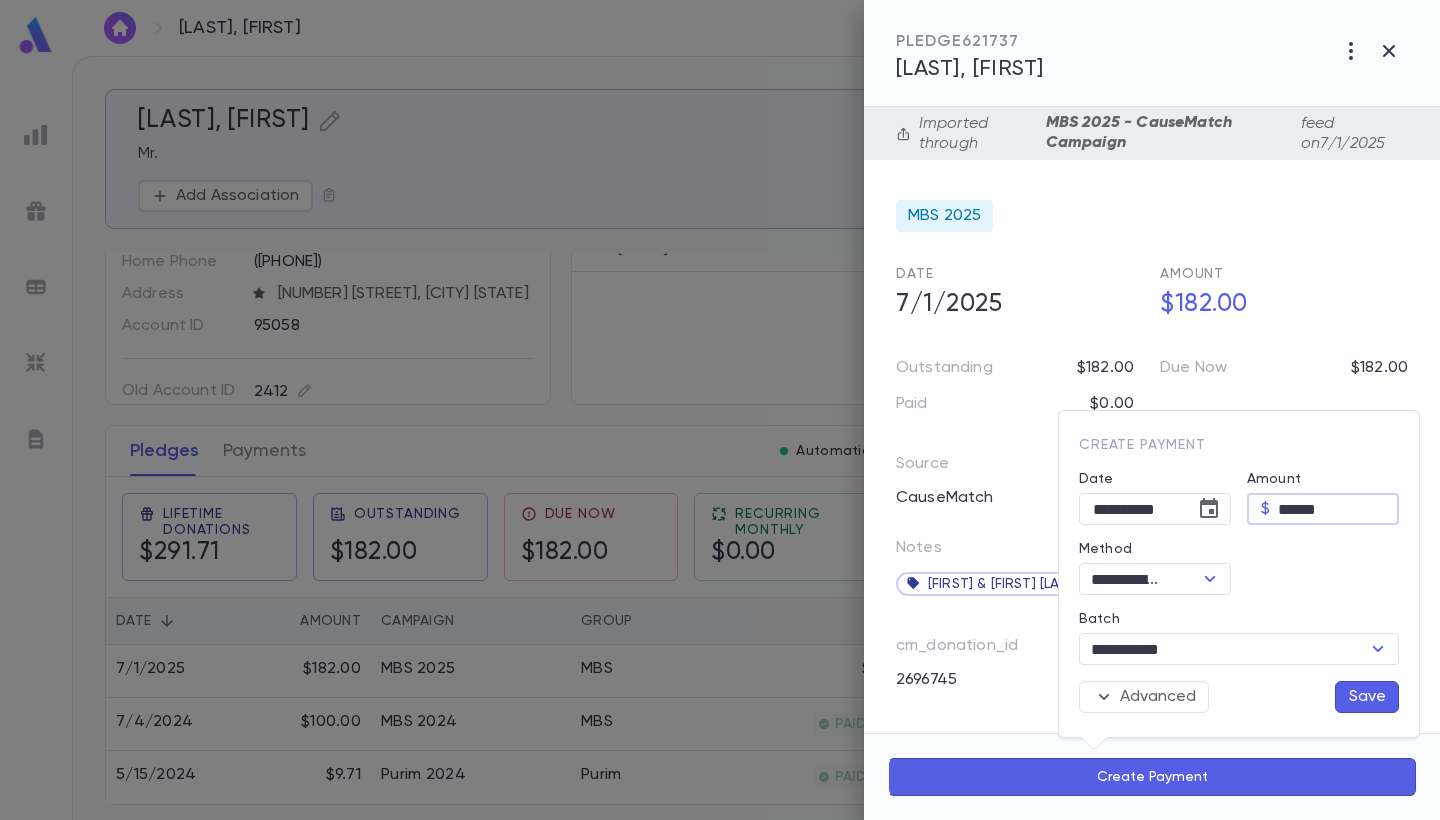 click at bounding box center [720, 410] 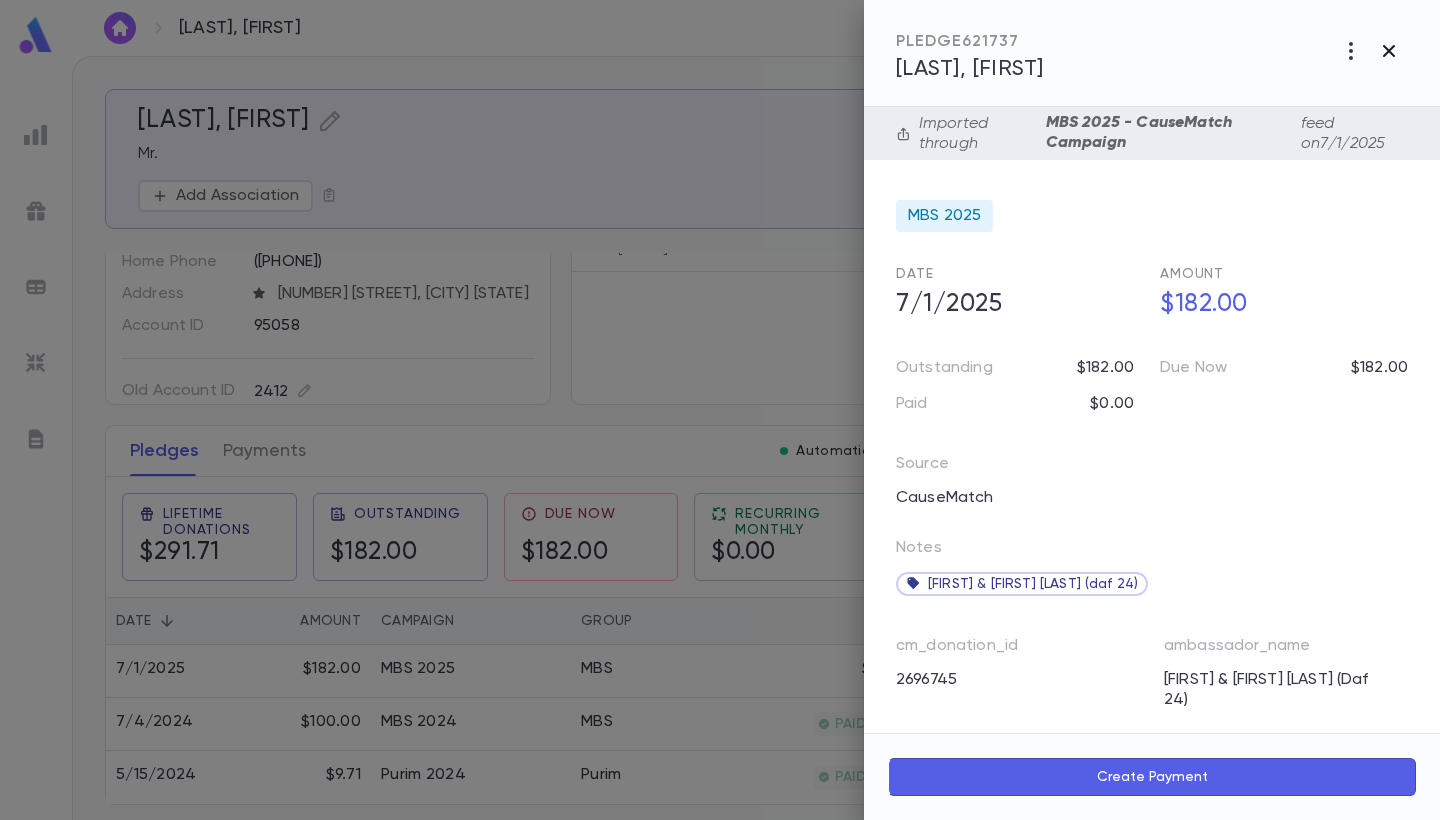 click 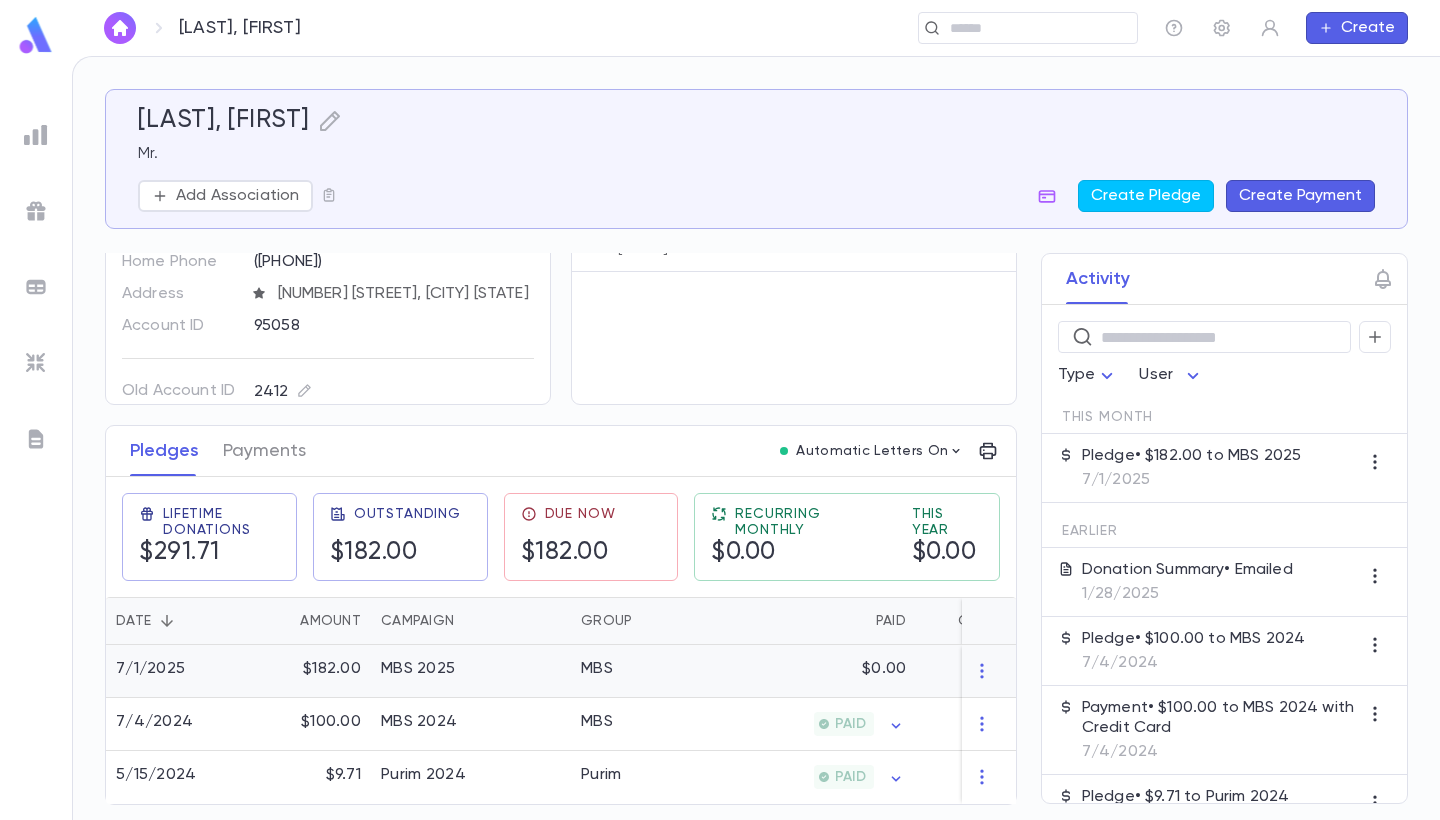 click on "MBS 2025" at bounding box center [471, 671] 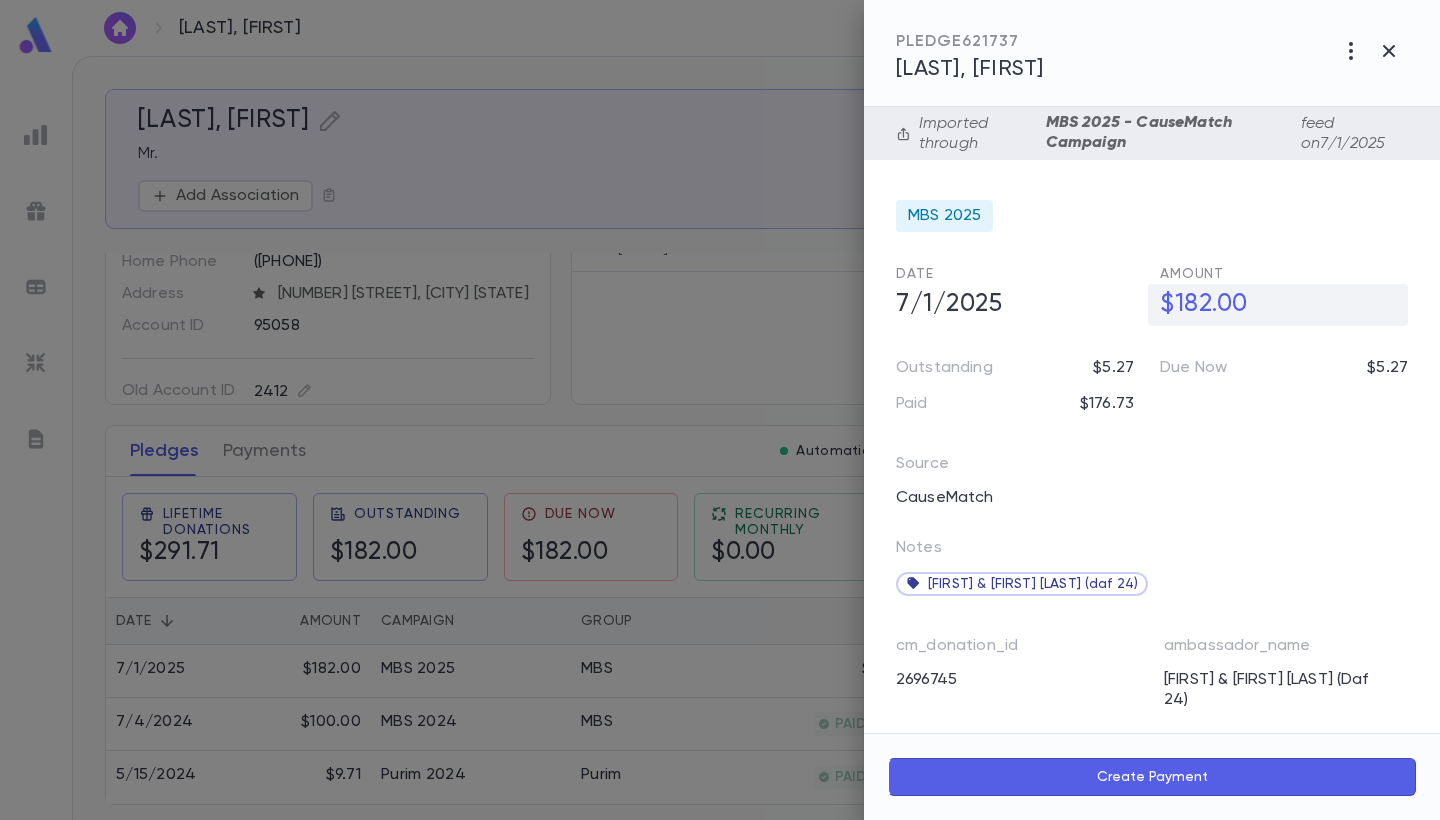 scroll, scrollTop: 0, scrollLeft: 0, axis: both 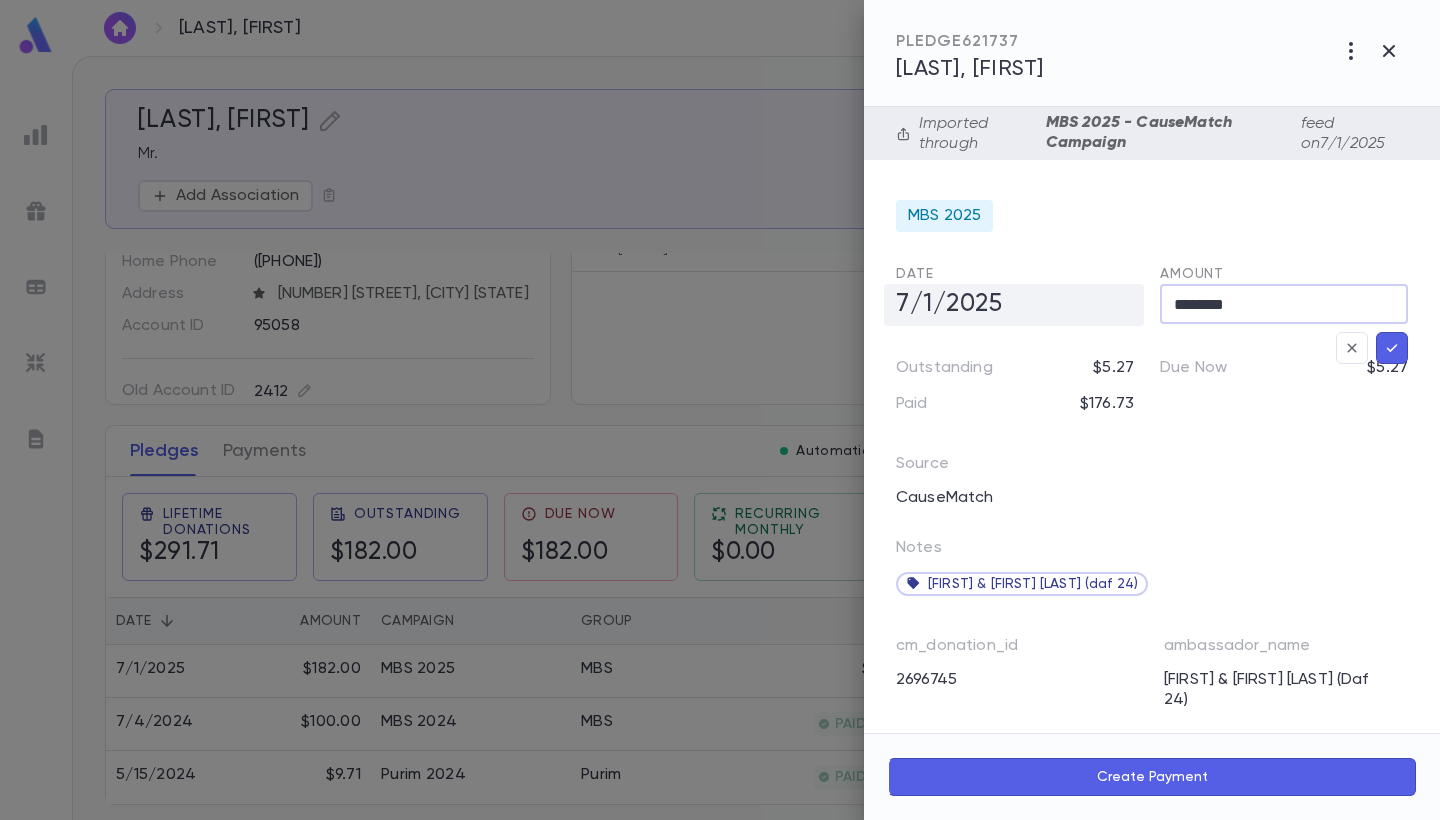 drag, startPoint x: 1253, startPoint y: 303, endPoint x: 1128, endPoint y: 299, distance: 125.06398 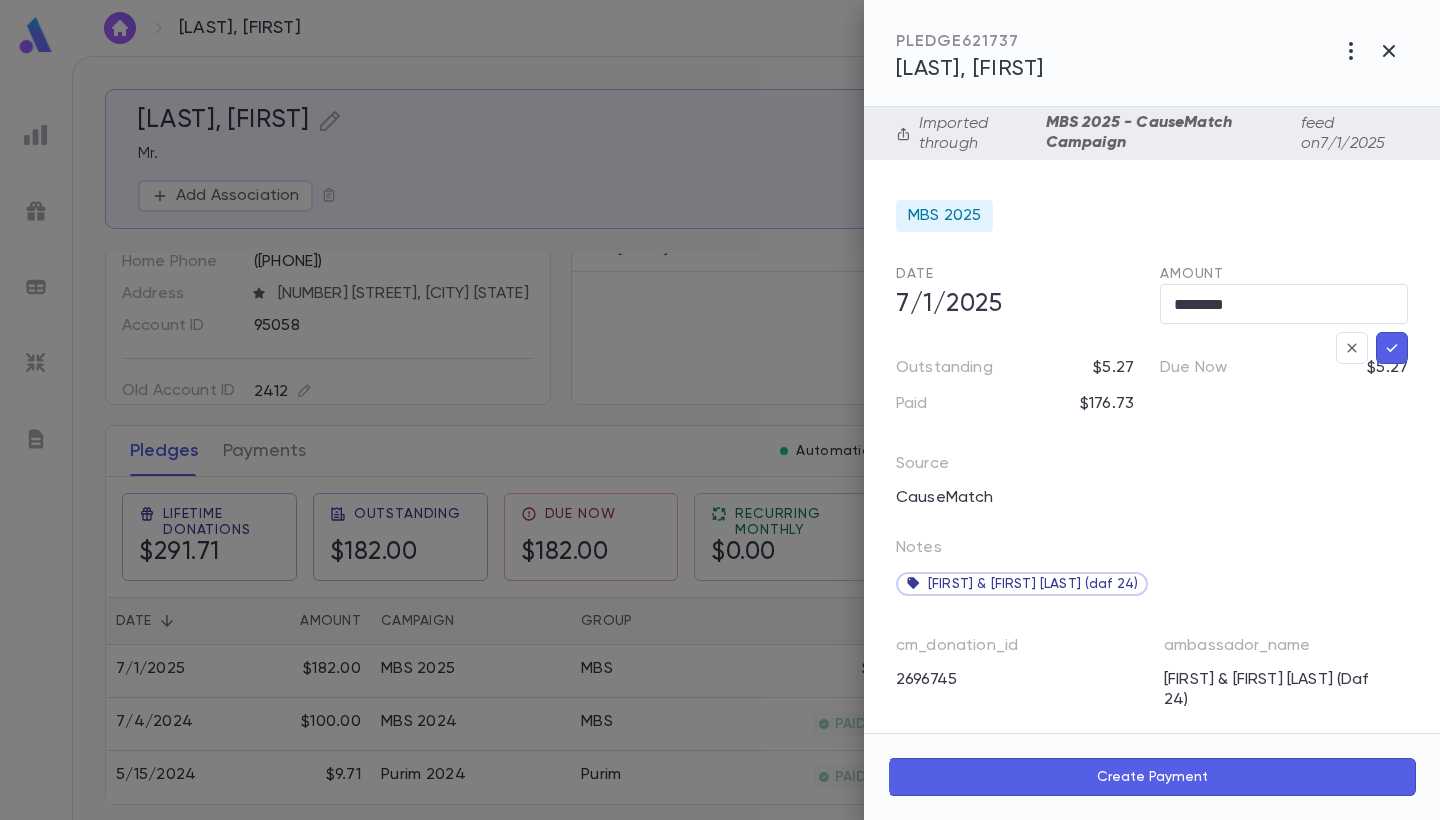 click 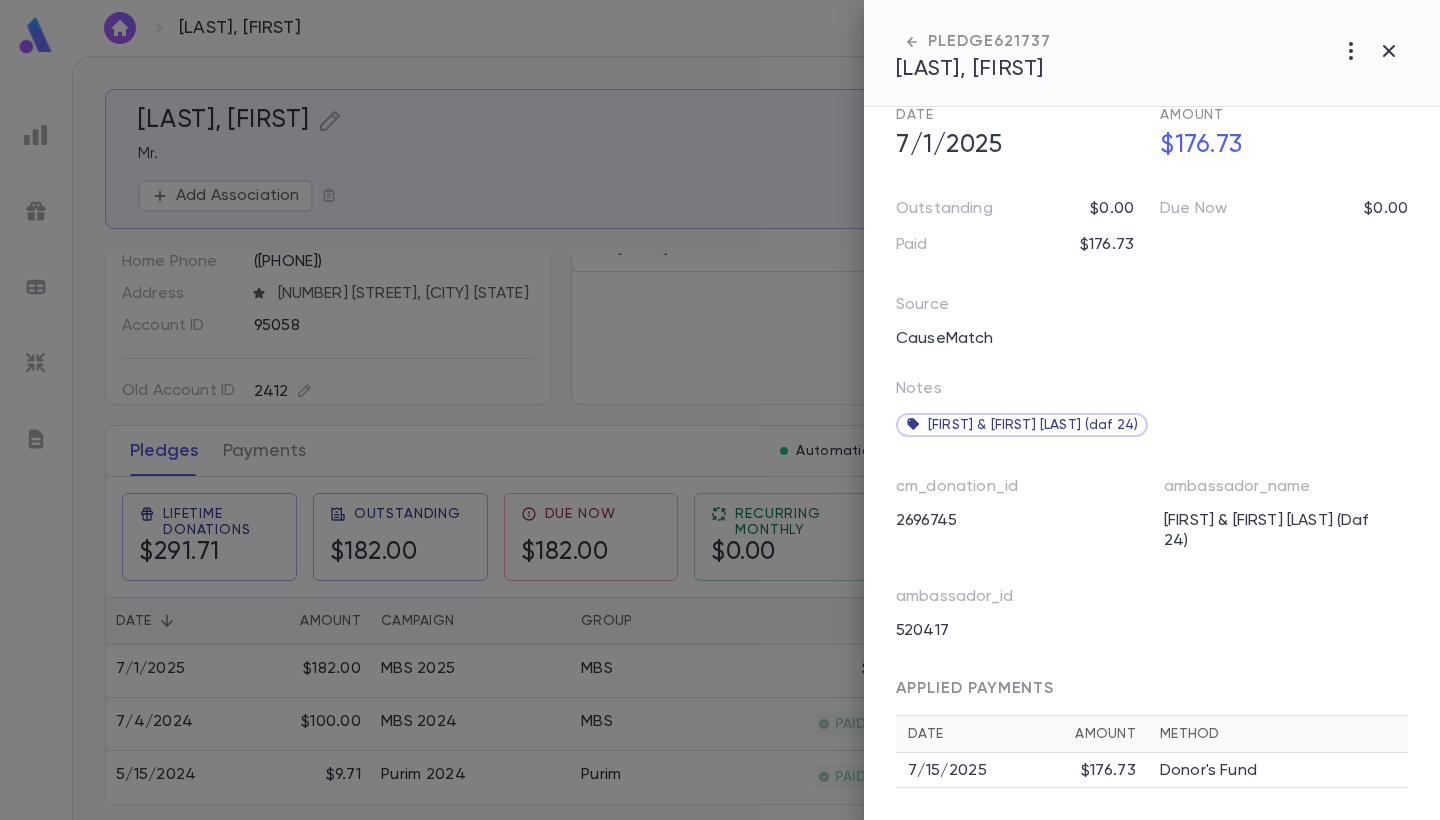 scroll, scrollTop: 167, scrollLeft: 0, axis: vertical 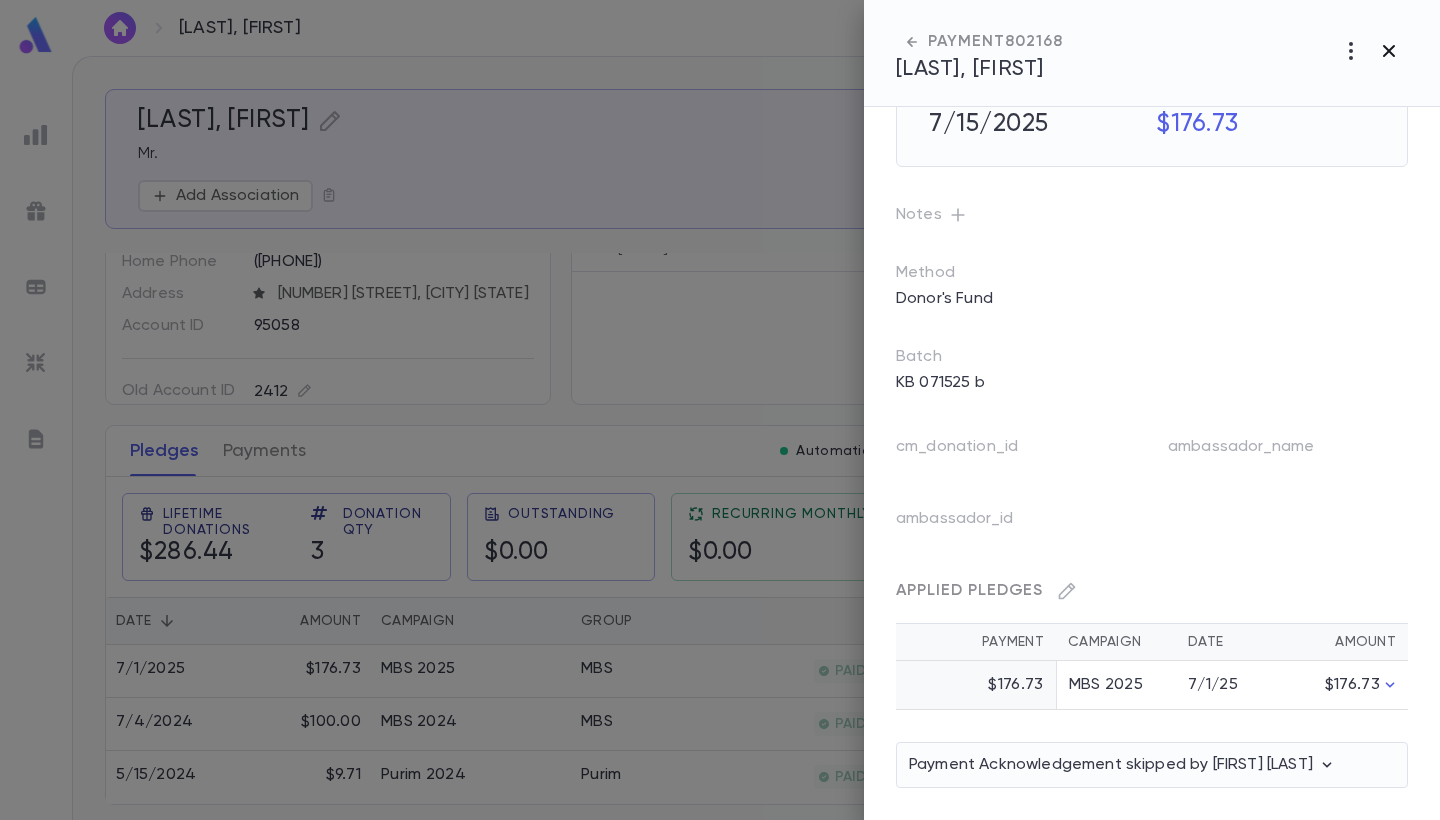 click 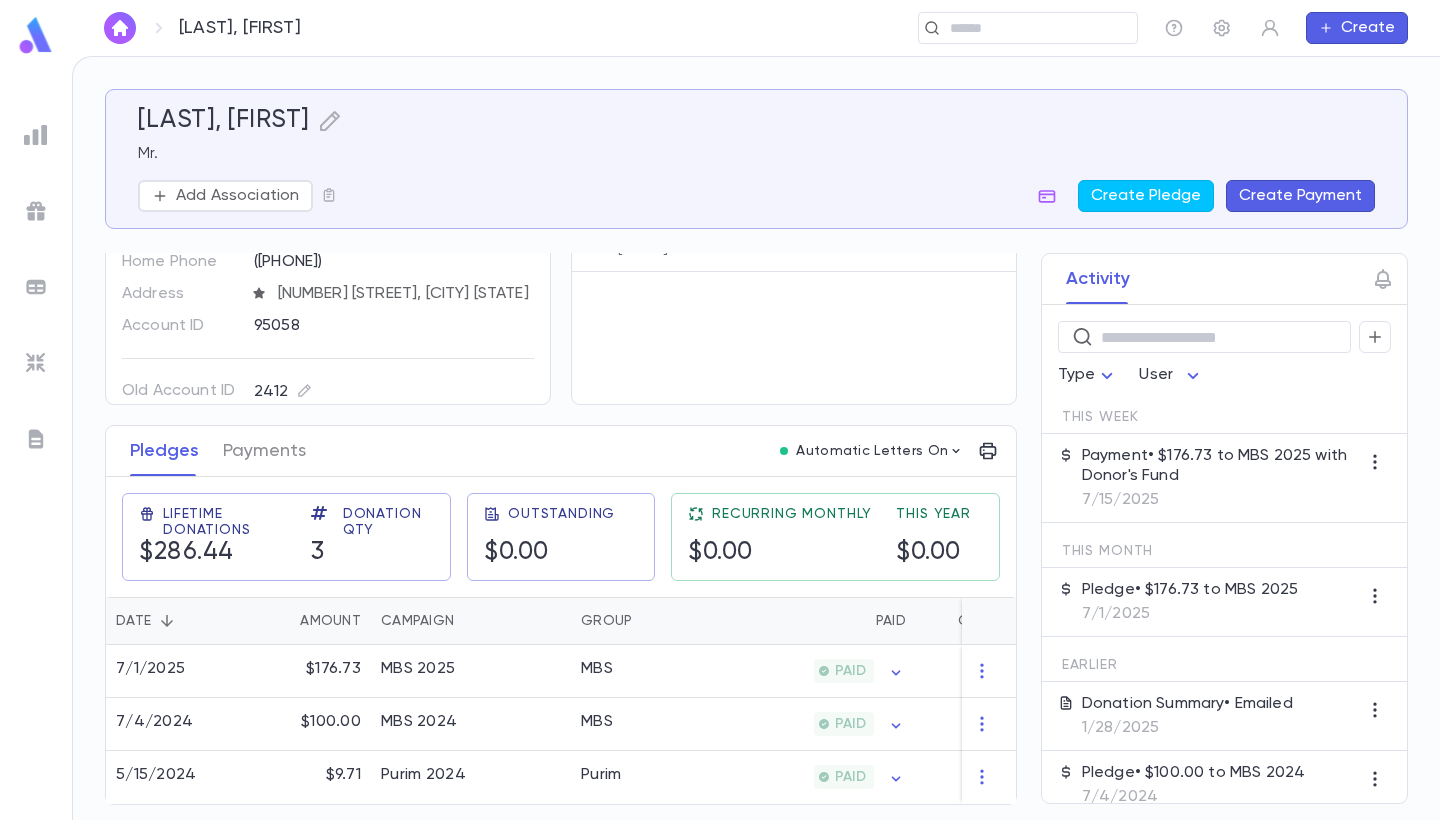 click on "Lowinger, Aaron ​  Create" at bounding box center [756, 28] 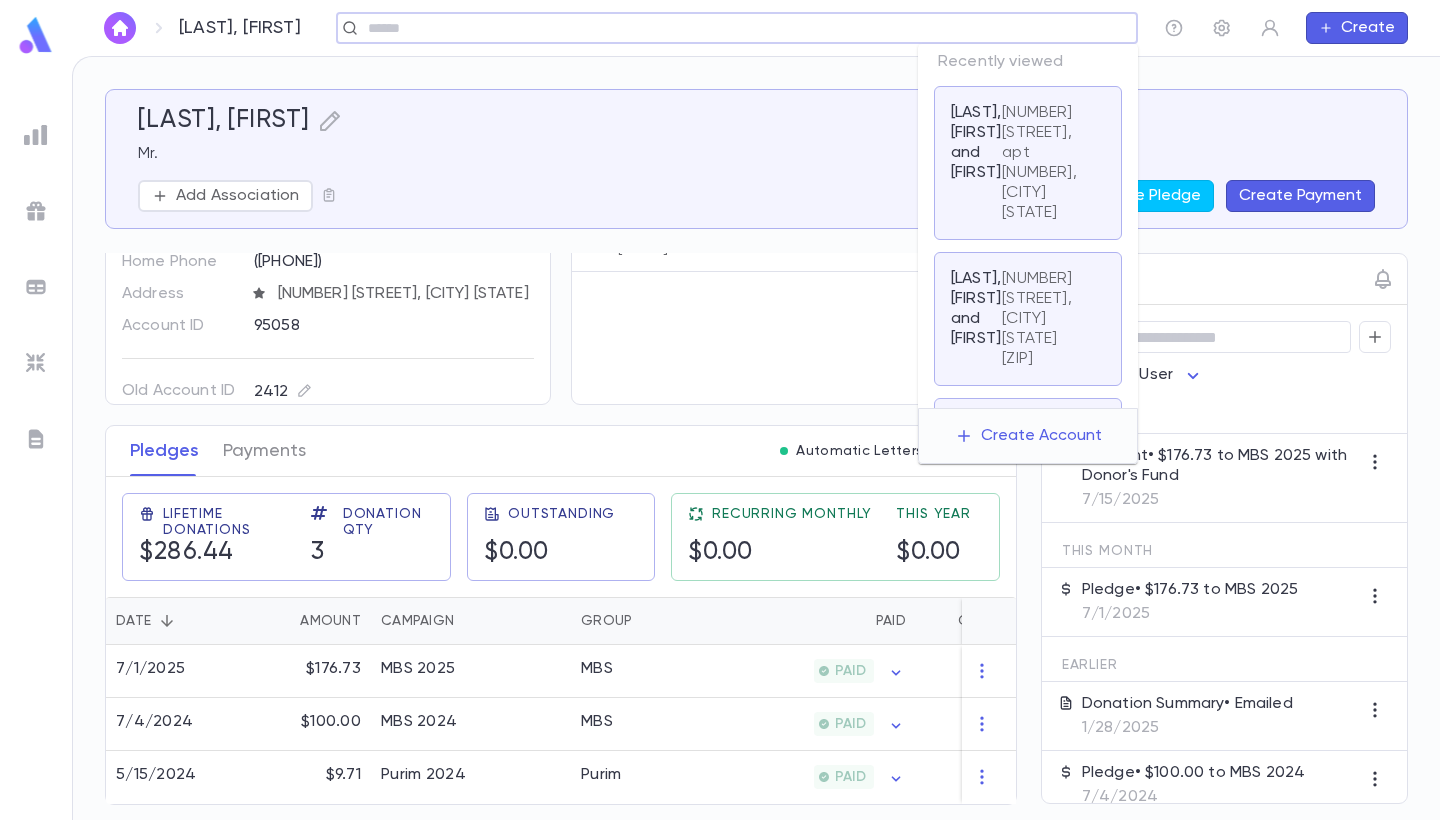 click at bounding box center [730, 28] 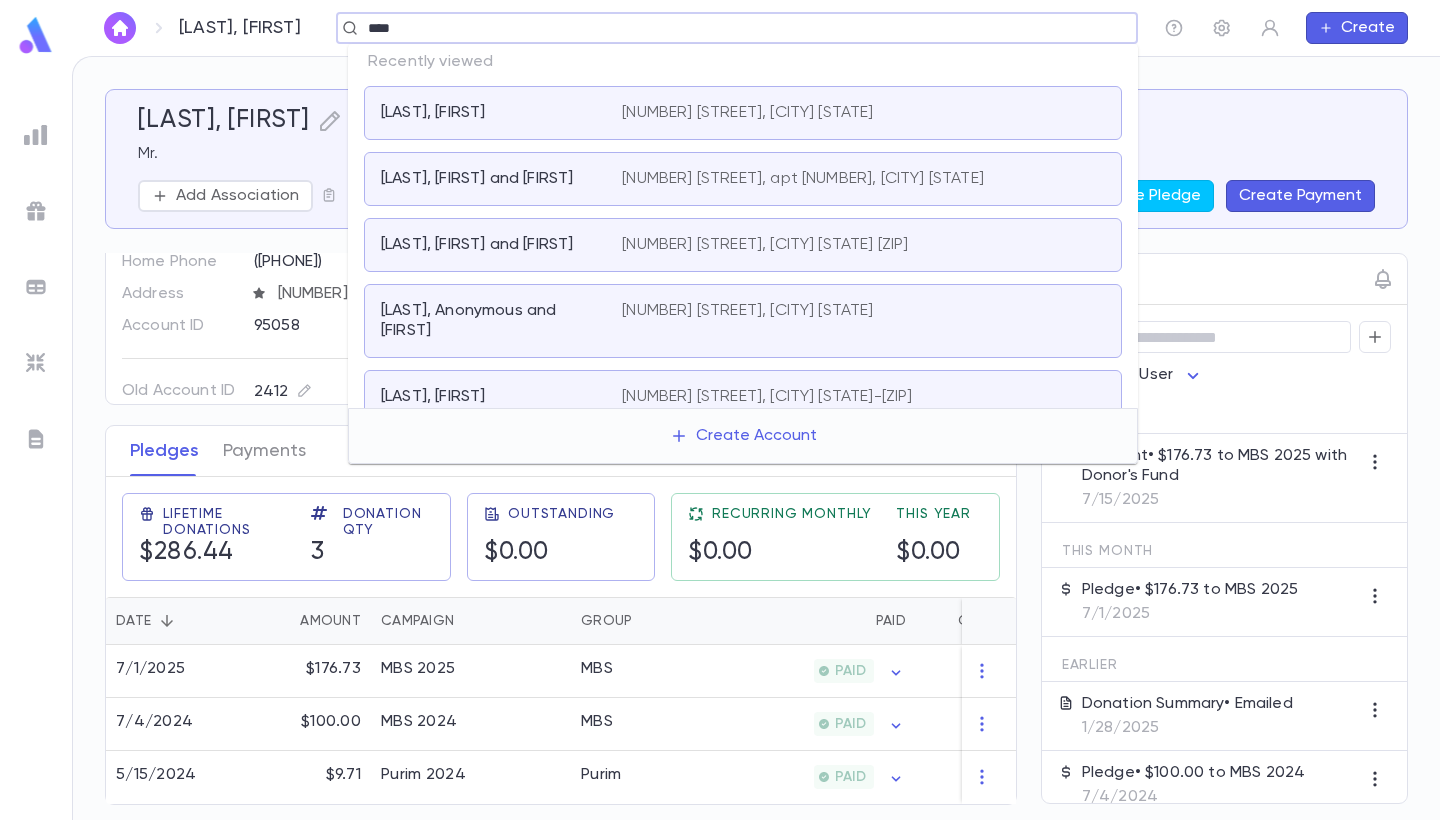 type on "****" 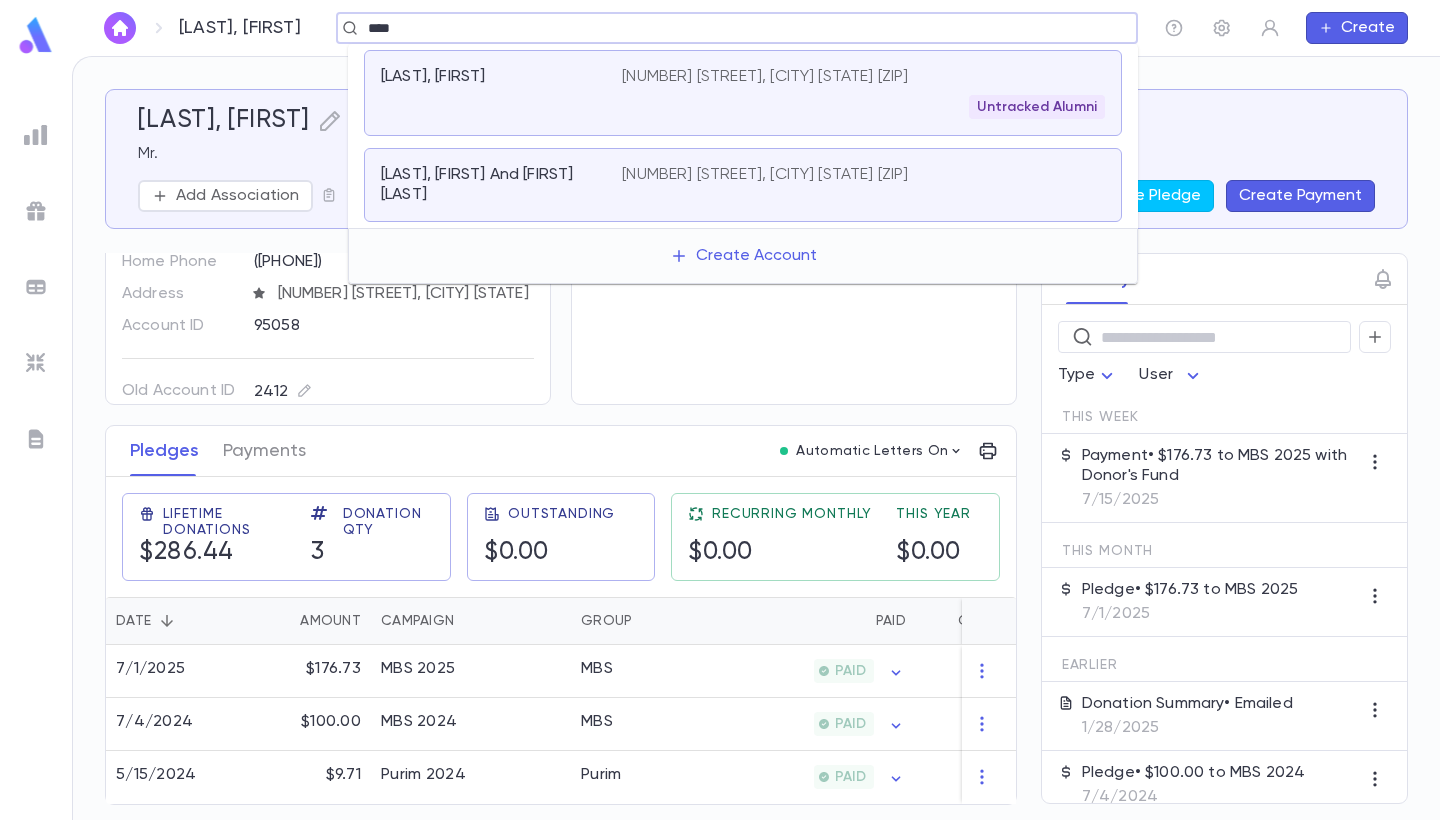 click on "Mann, Yeruchim" at bounding box center (501, 93) 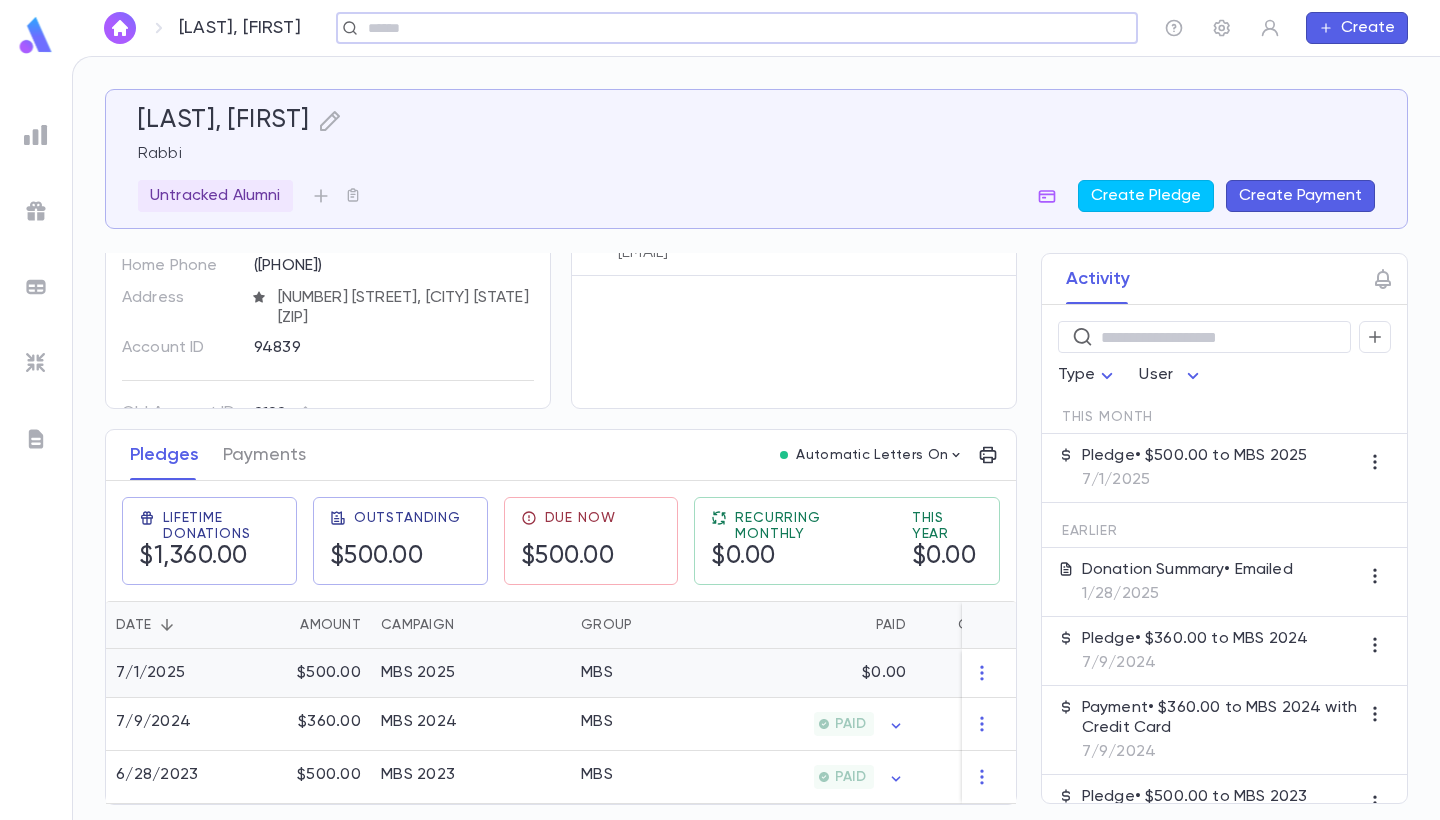 scroll, scrollTop: 104, scrollLeft: 0, axis: vertical 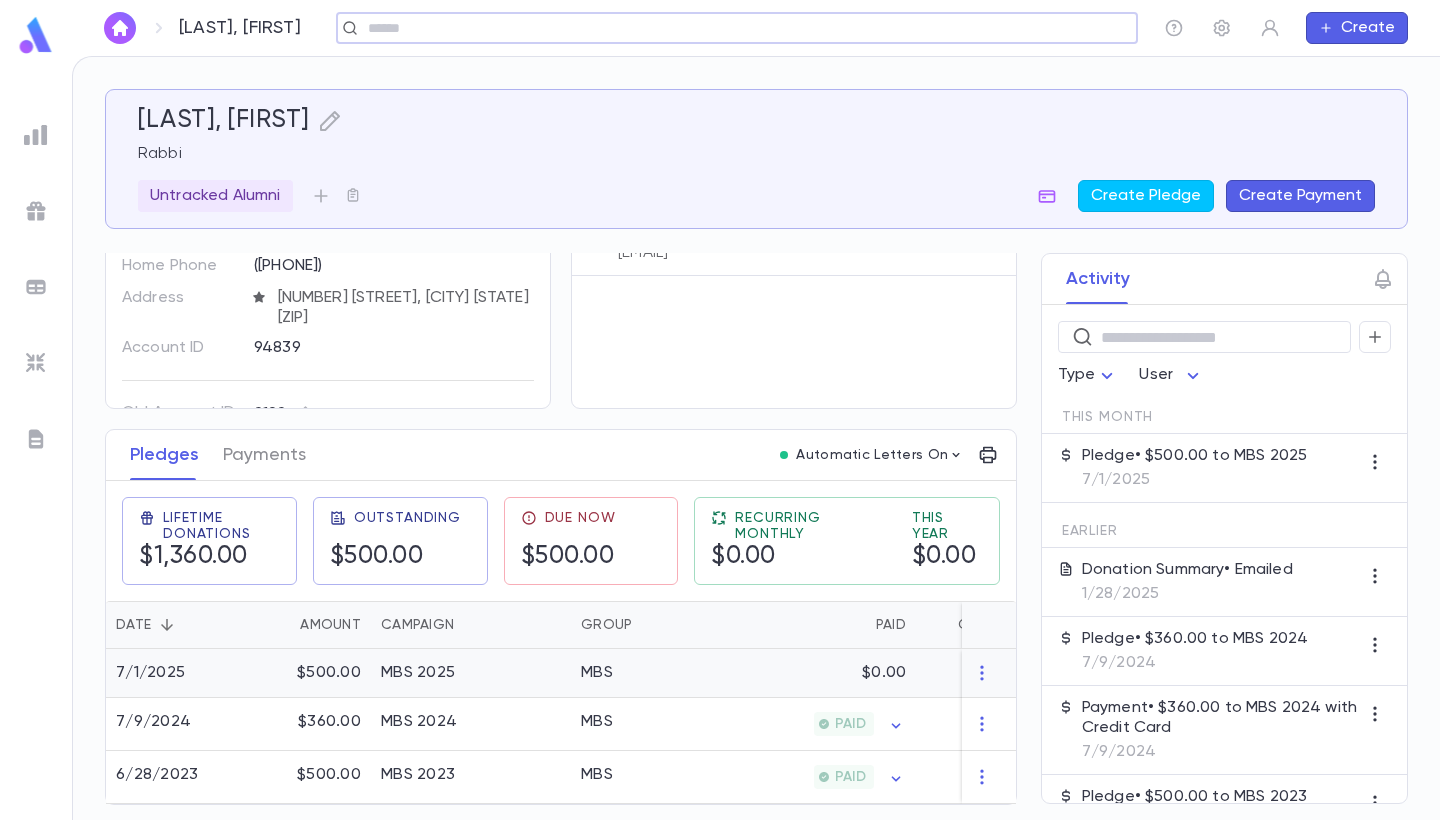 click on "MBS 2025" at bounding box center (471, 673) 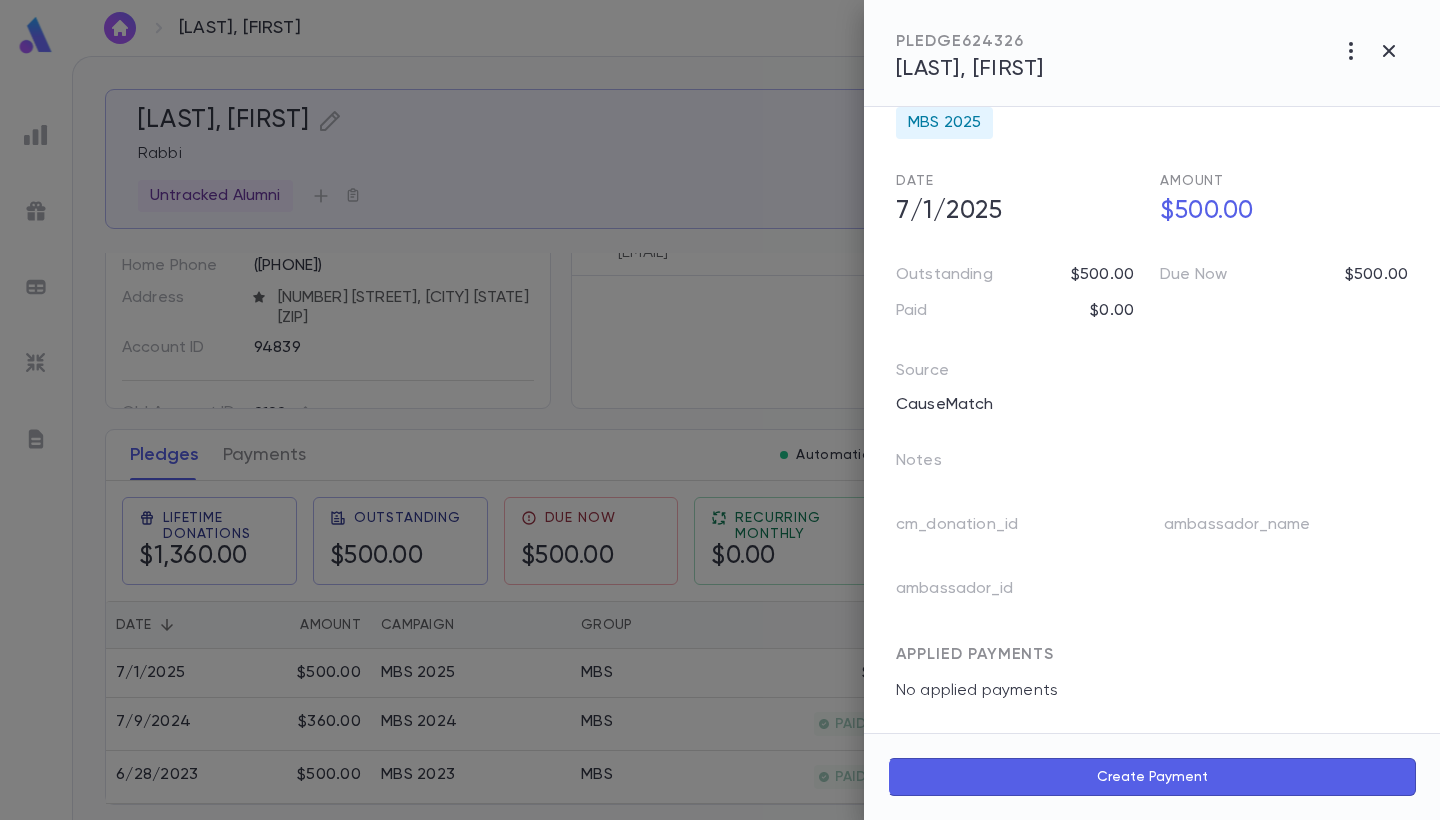 scroll, scrollTop: 40, scrollLeft: 0, axis: vertical 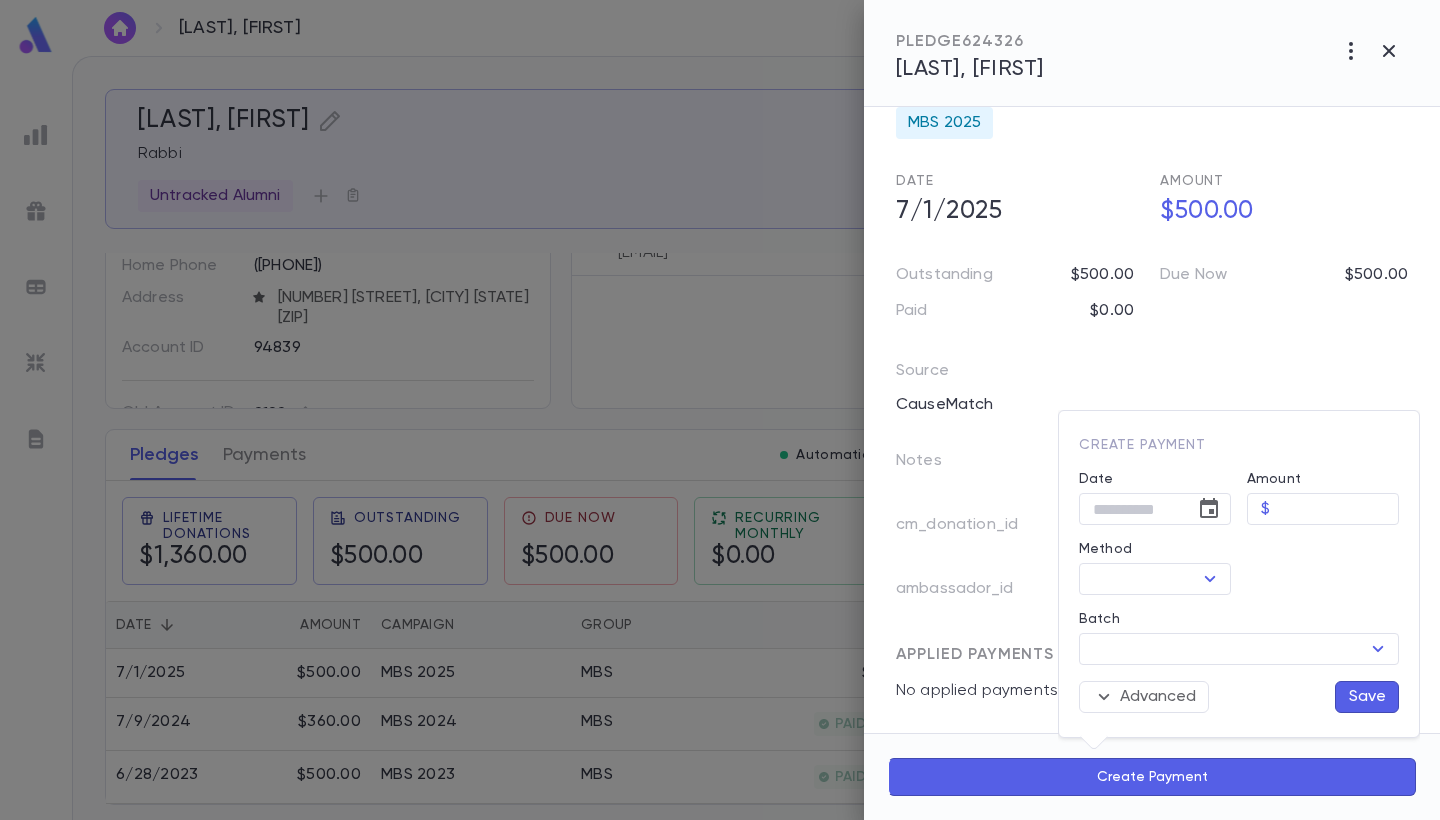 type on "******" 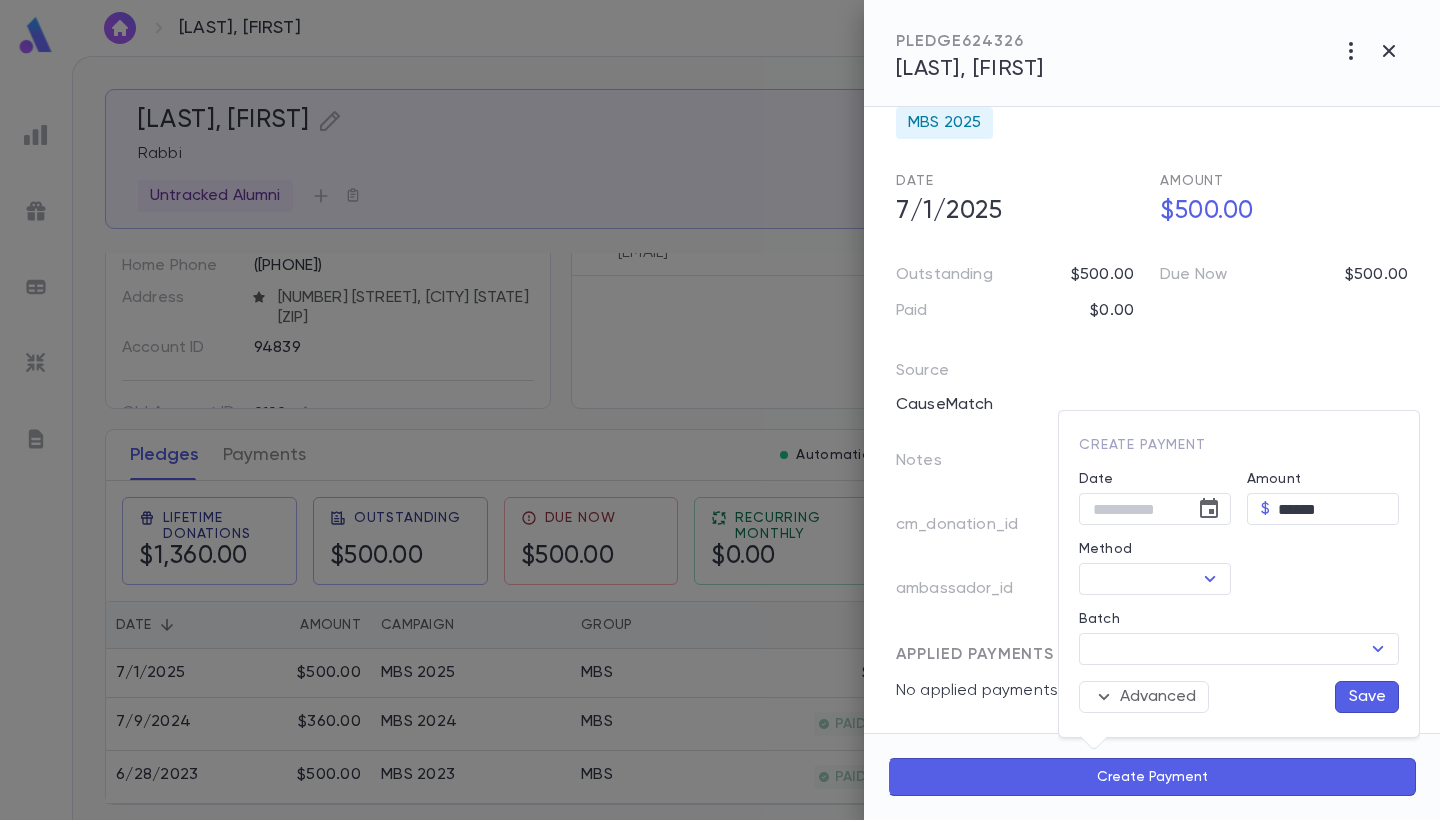 type on "**********" 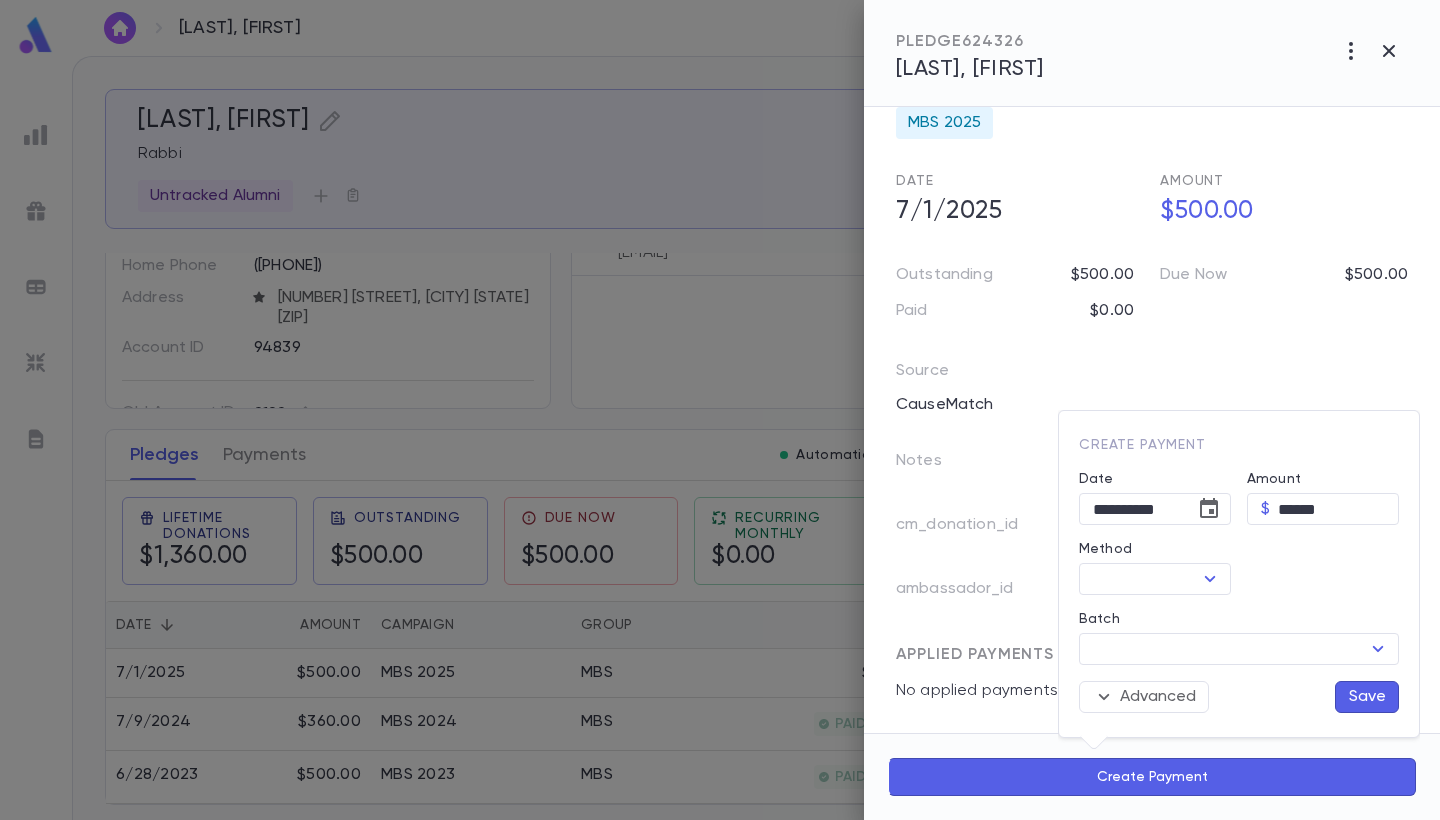 click at bounding box center [720, 410] 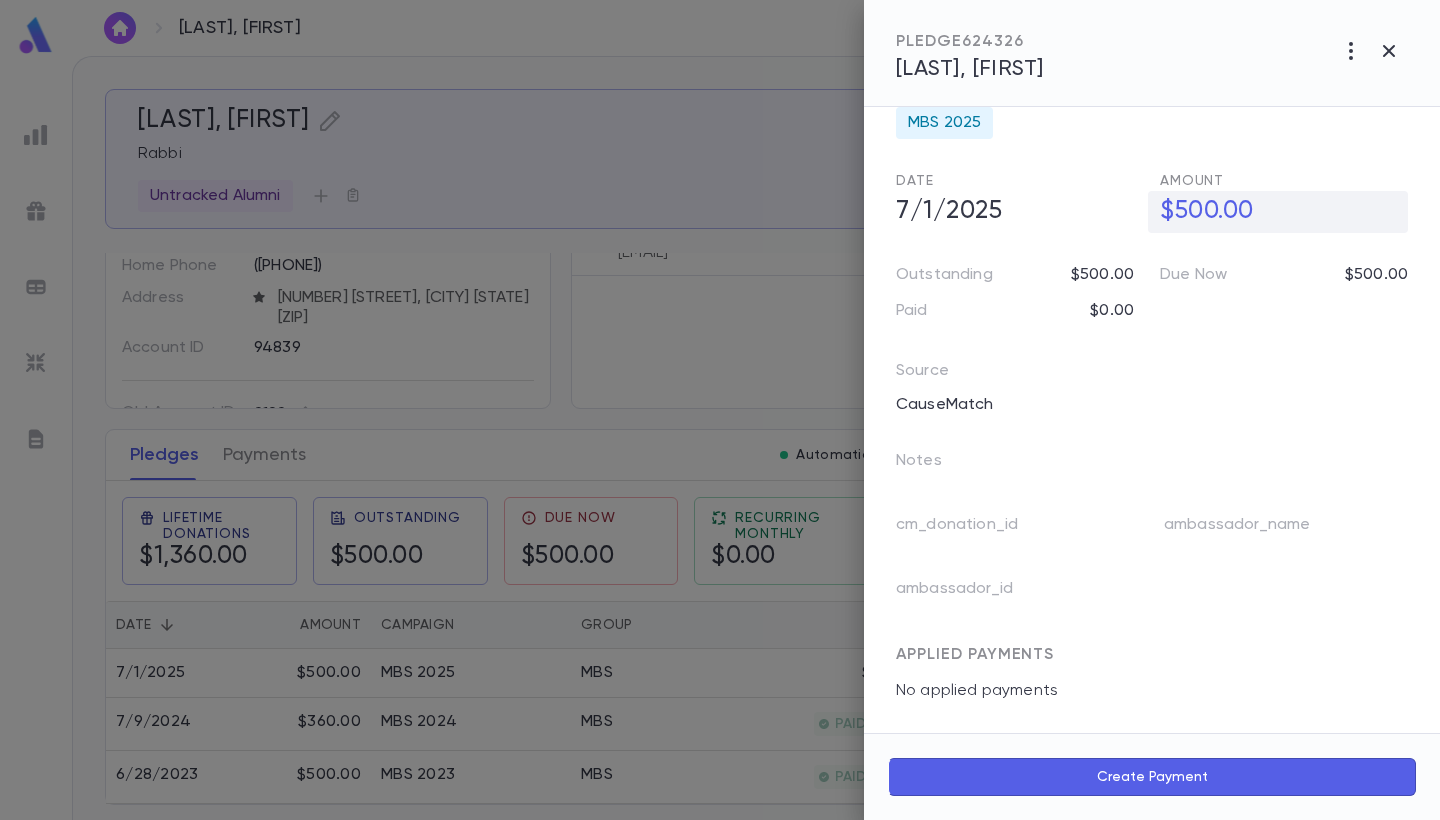 click on "$500.00" at bounding box center (1278, 212) 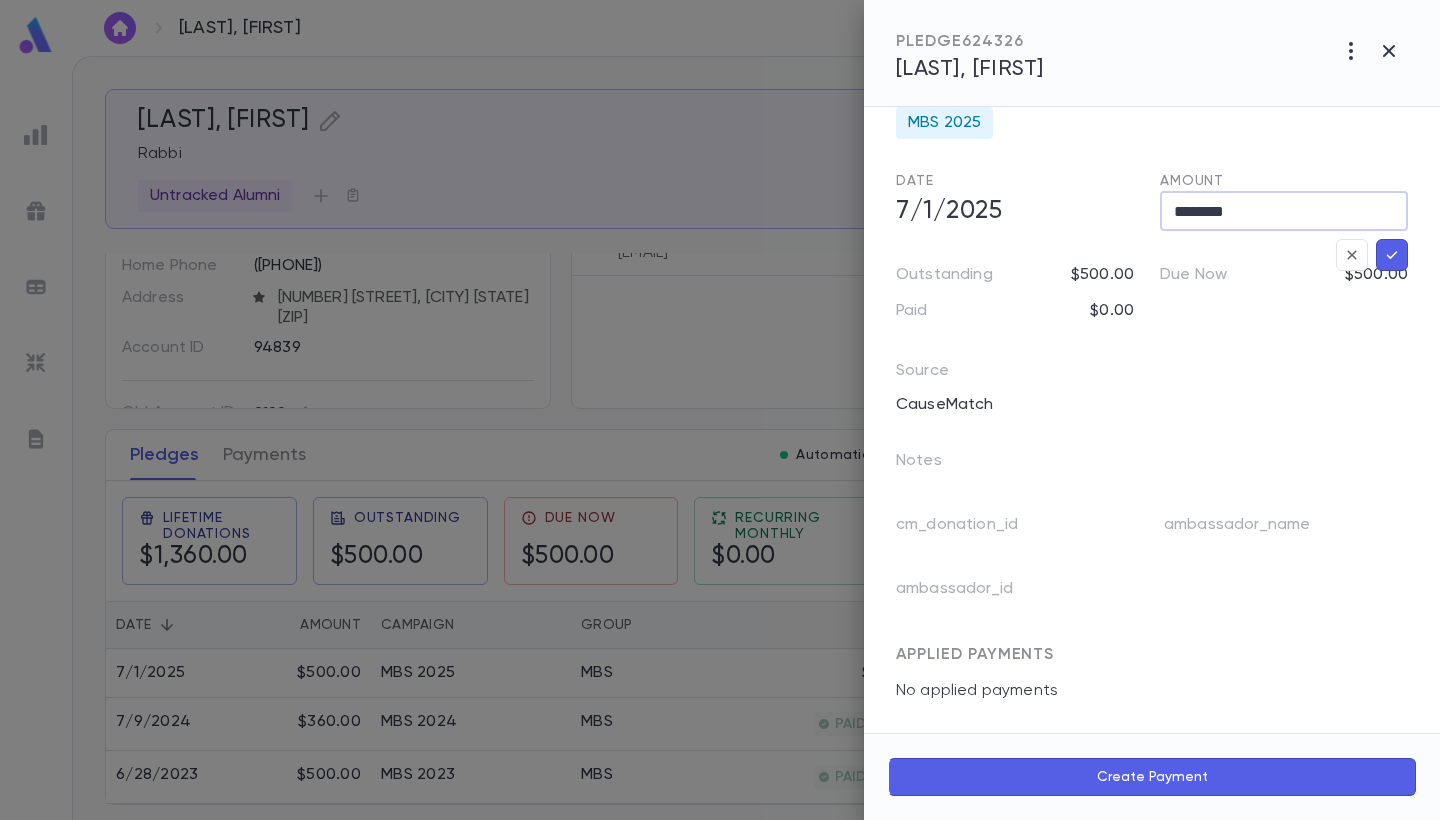drag, startPoint x: 1252, startPoint y: 209, endPoint x: 1152, endPoint y: 203, distance: 100.17984 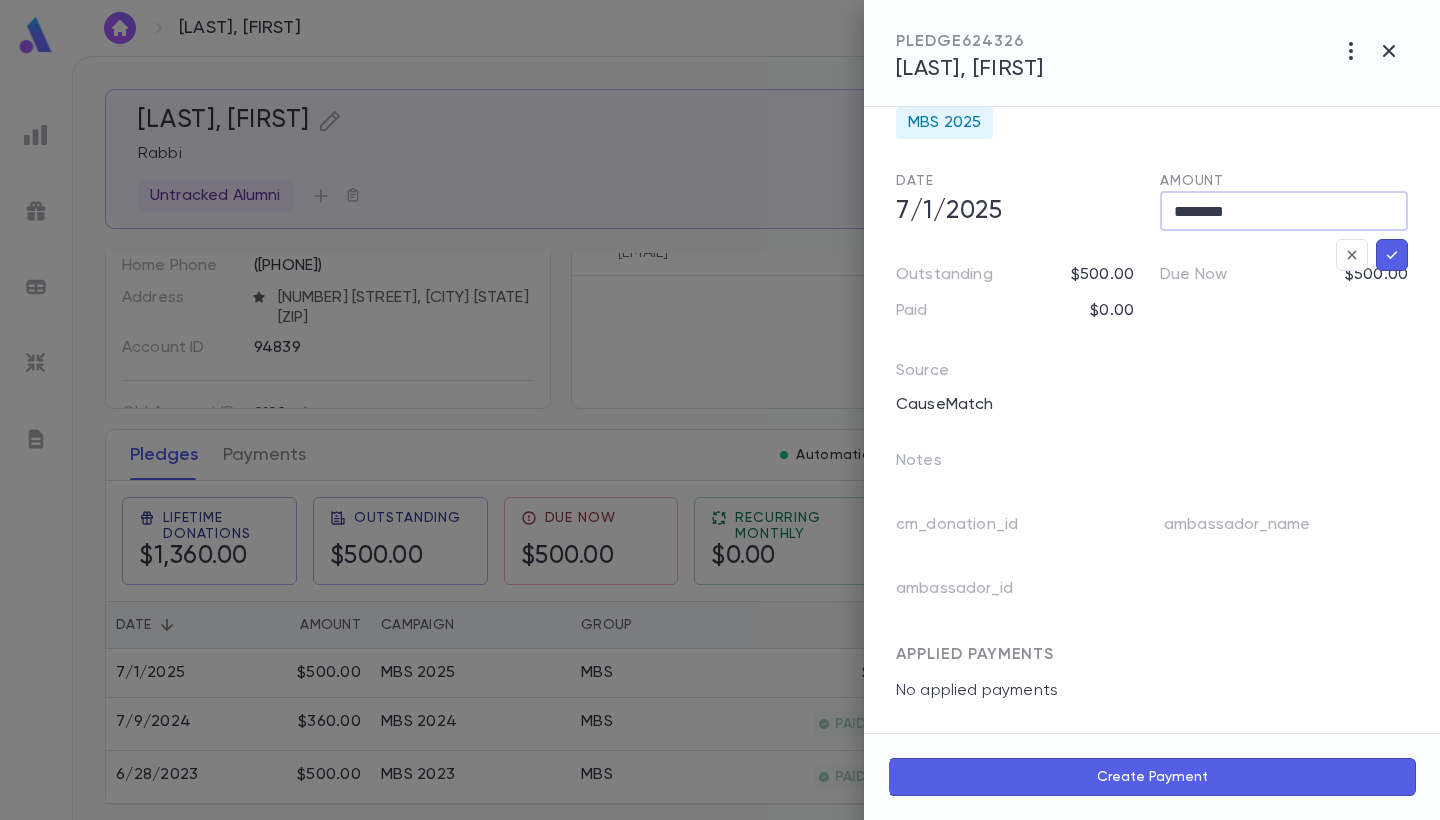 type on "********" 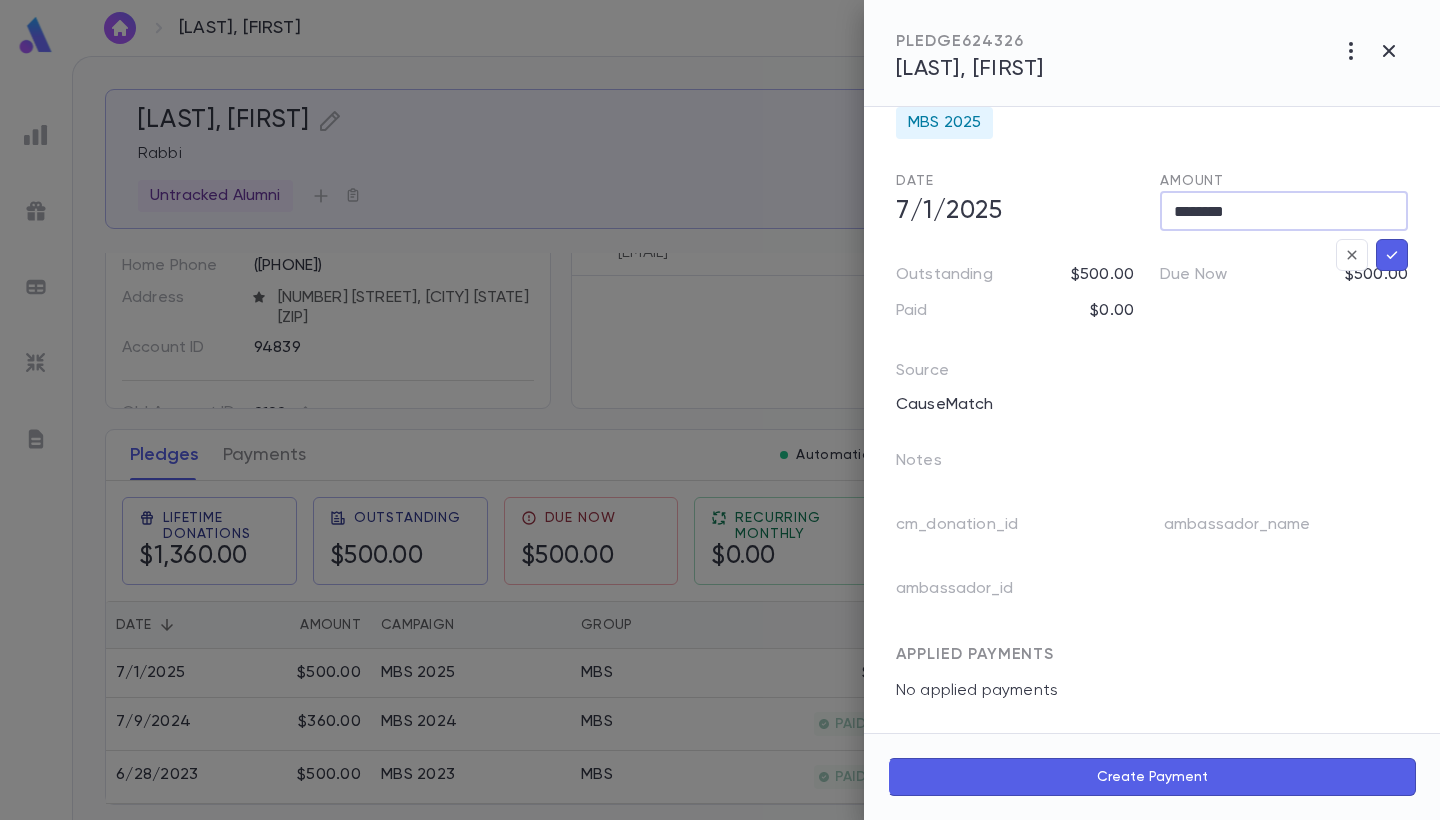 click 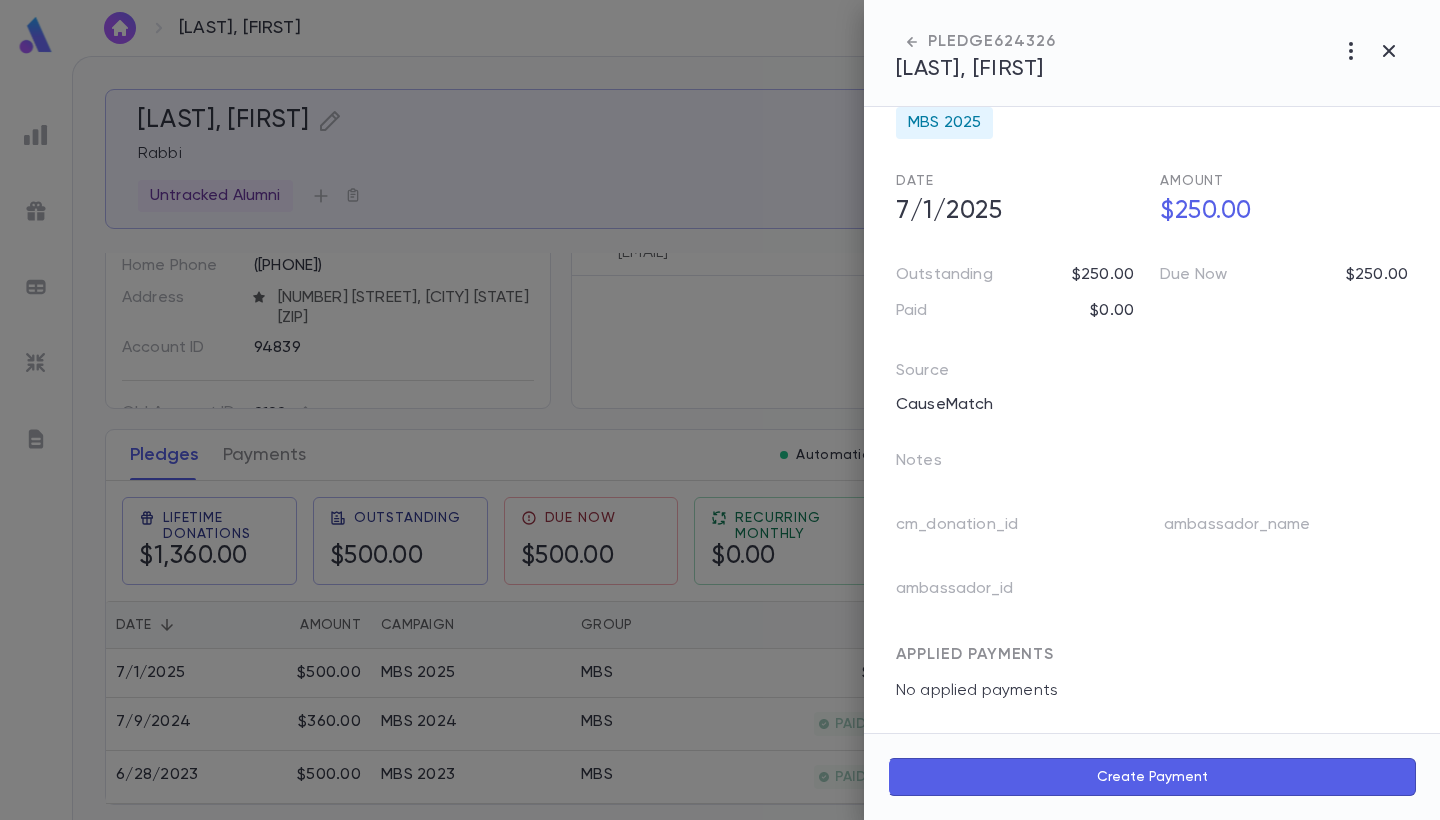 click on "Create Payment" at bounding box center (1152, 777) 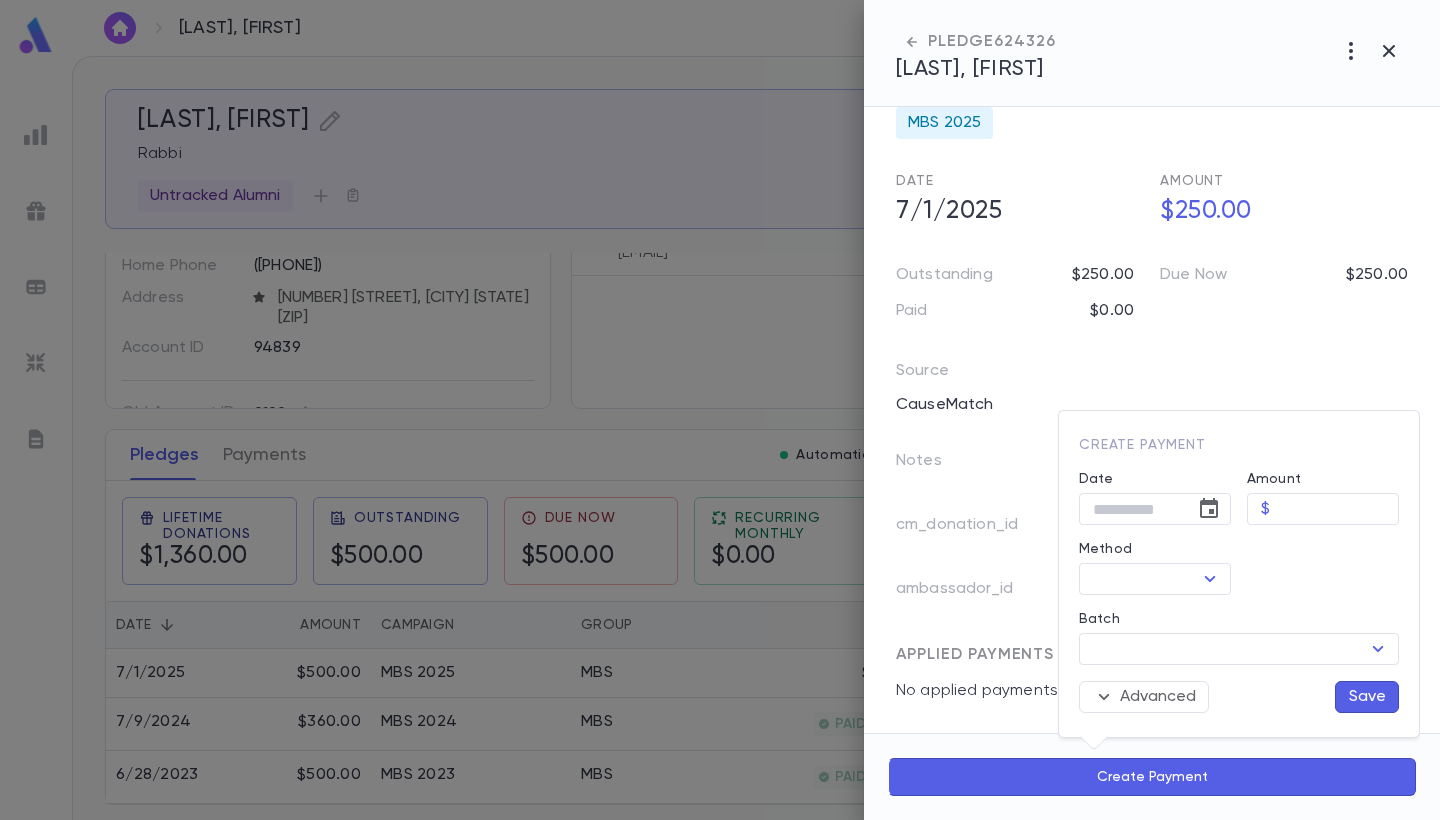 type on "**********" 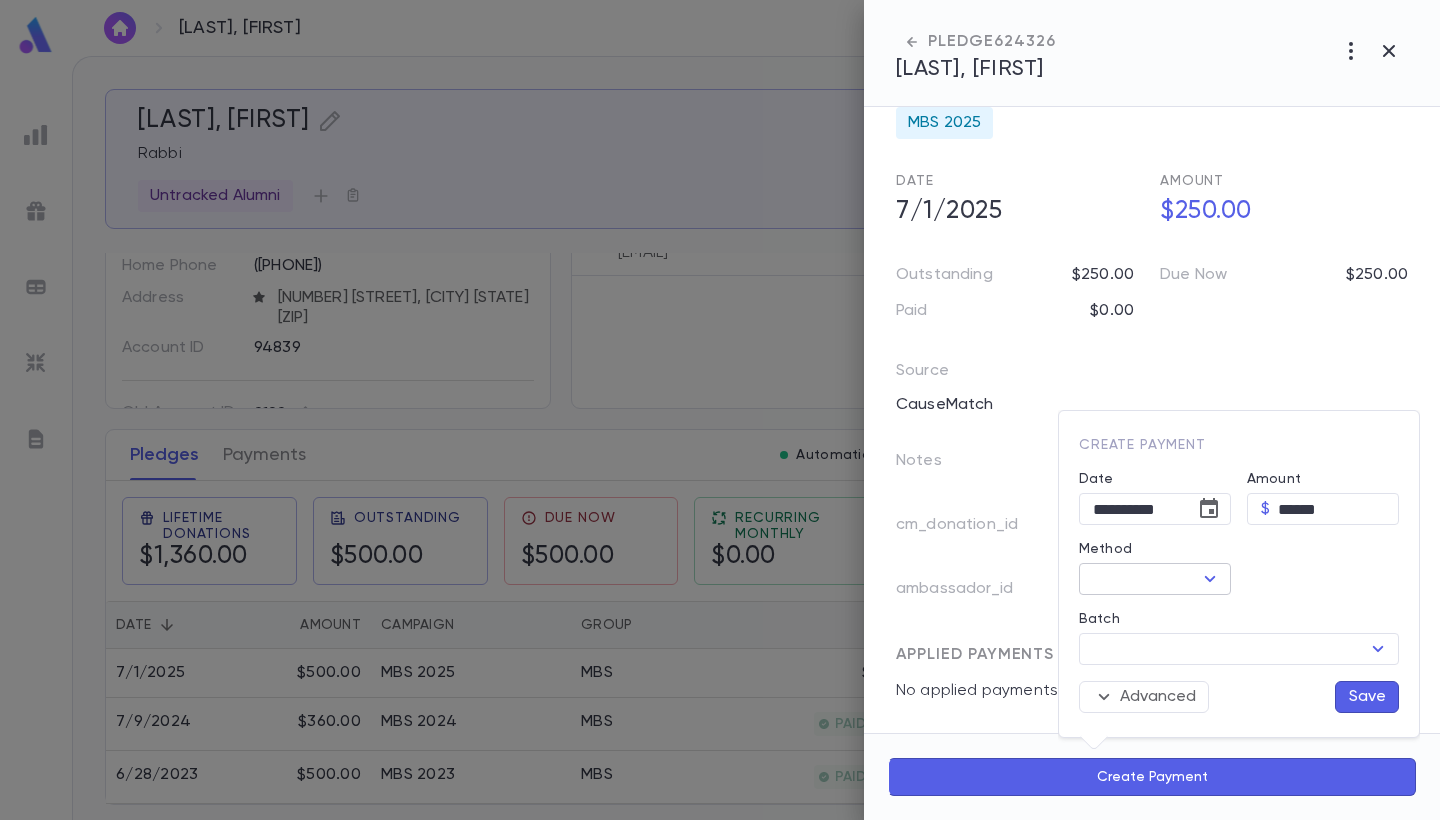 click on "Method" at bounding box center (1138, 579) 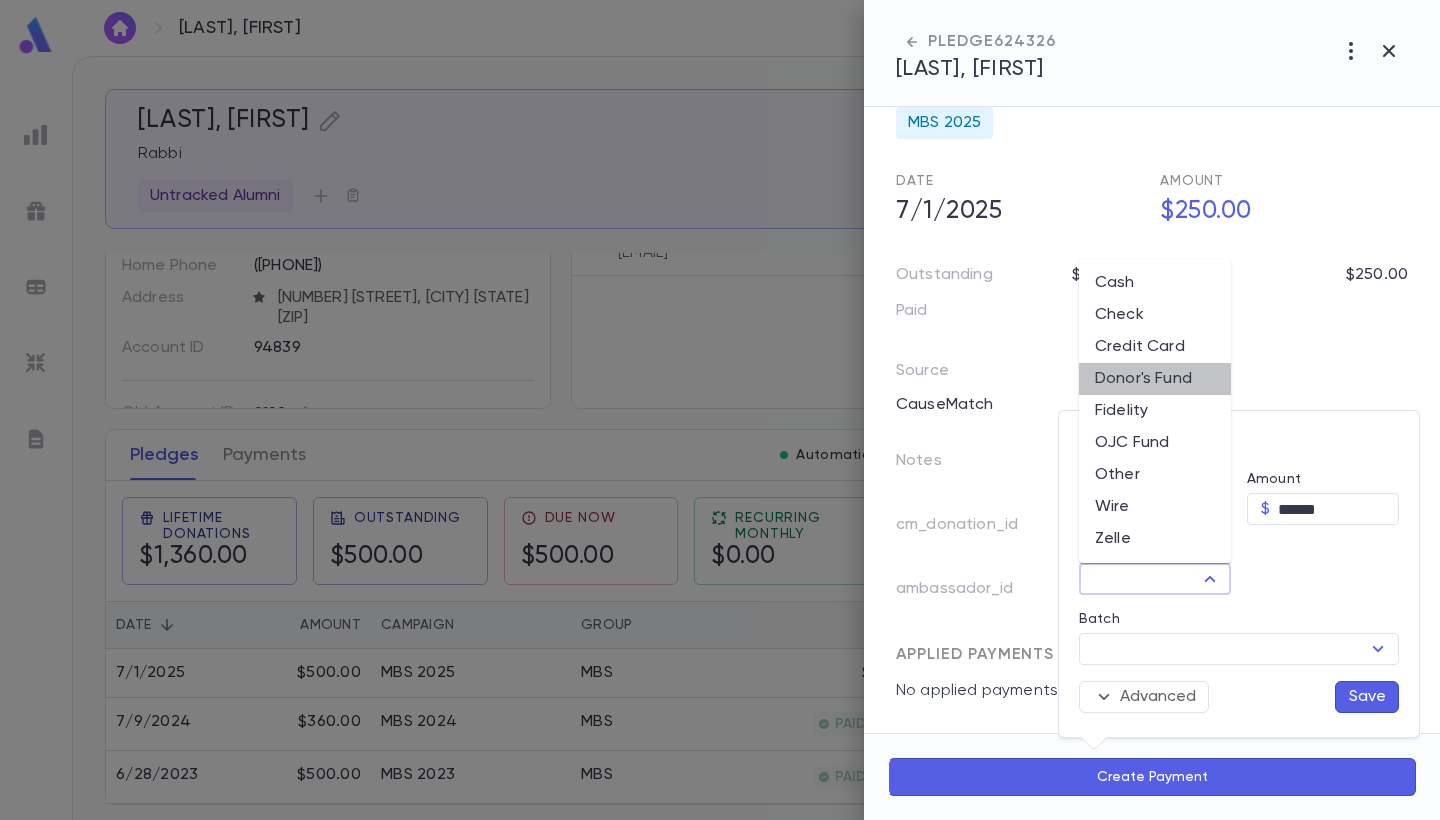 click on "Donor's Fund" at bounding box center (1155, 379) 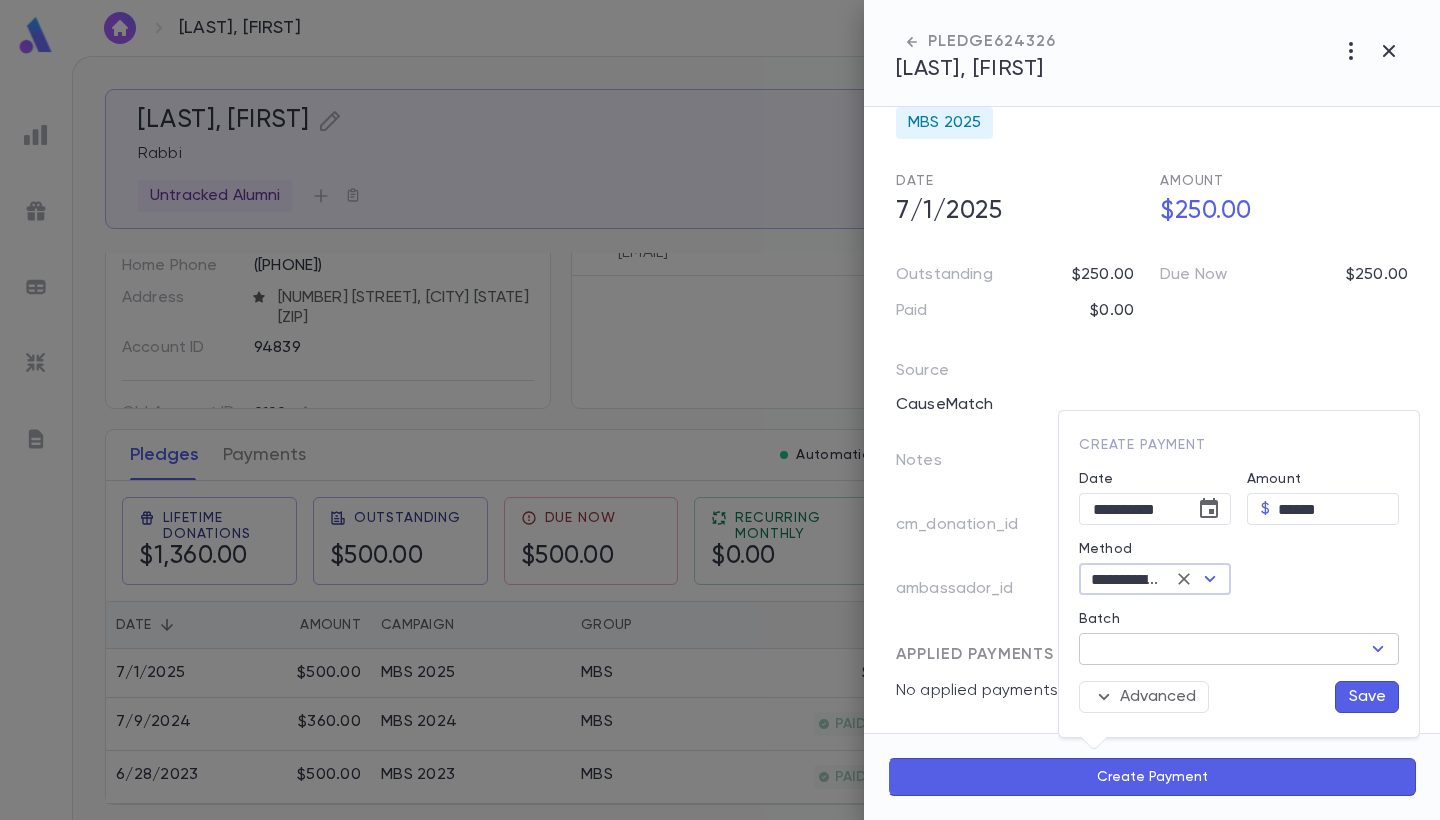 click on "Batch" at bounding box center (1222, 649) 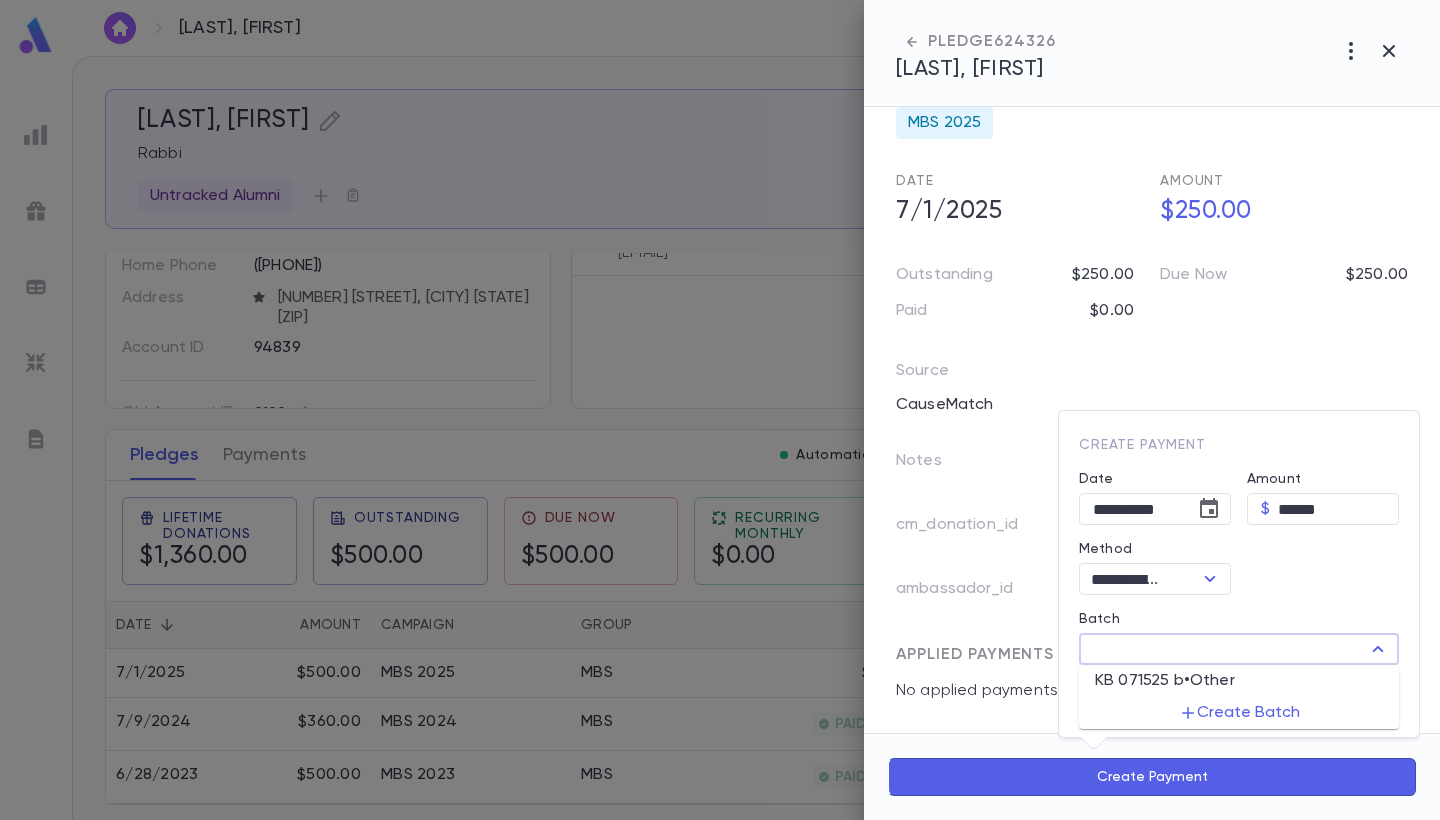 click on "KB 071525 b  •  Other" at bounding box center [1165, 681] 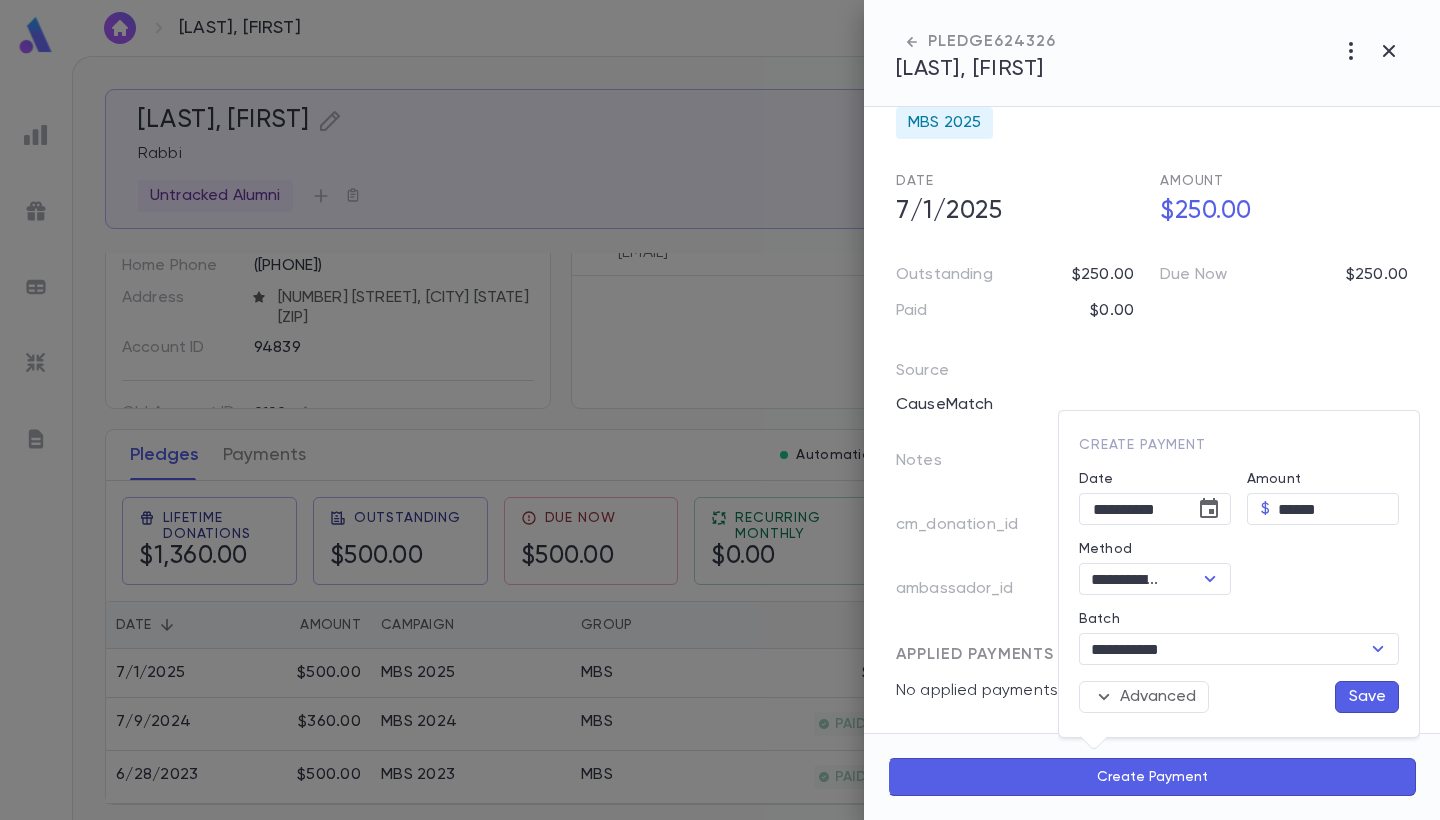 click on "Save" at bounding box center [1367, 697] 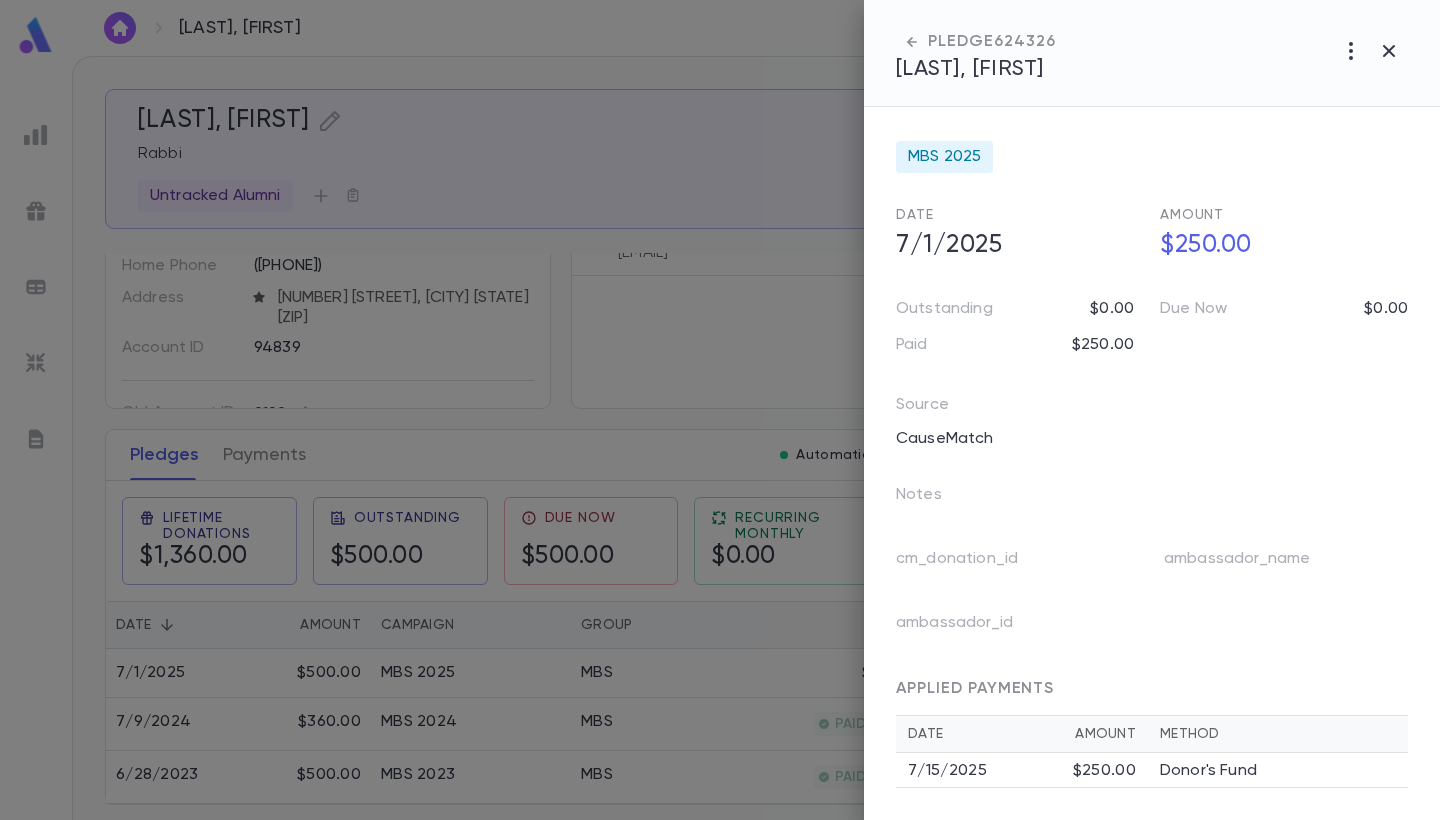 scroll, scrollTop: 6, scrollLeft: 0, axis: vertical 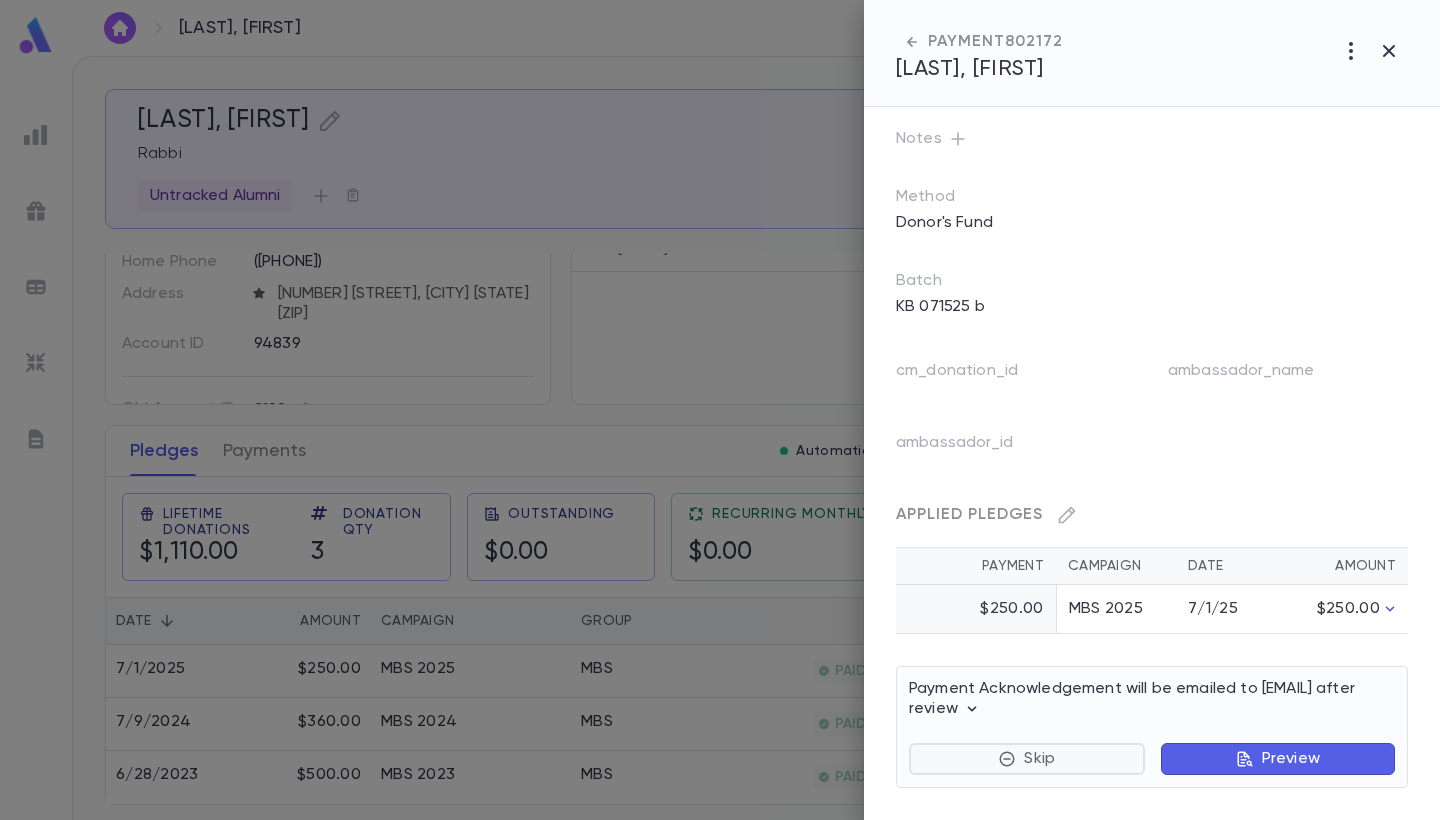 click on "Skip" at bounding box center (1027, 759) 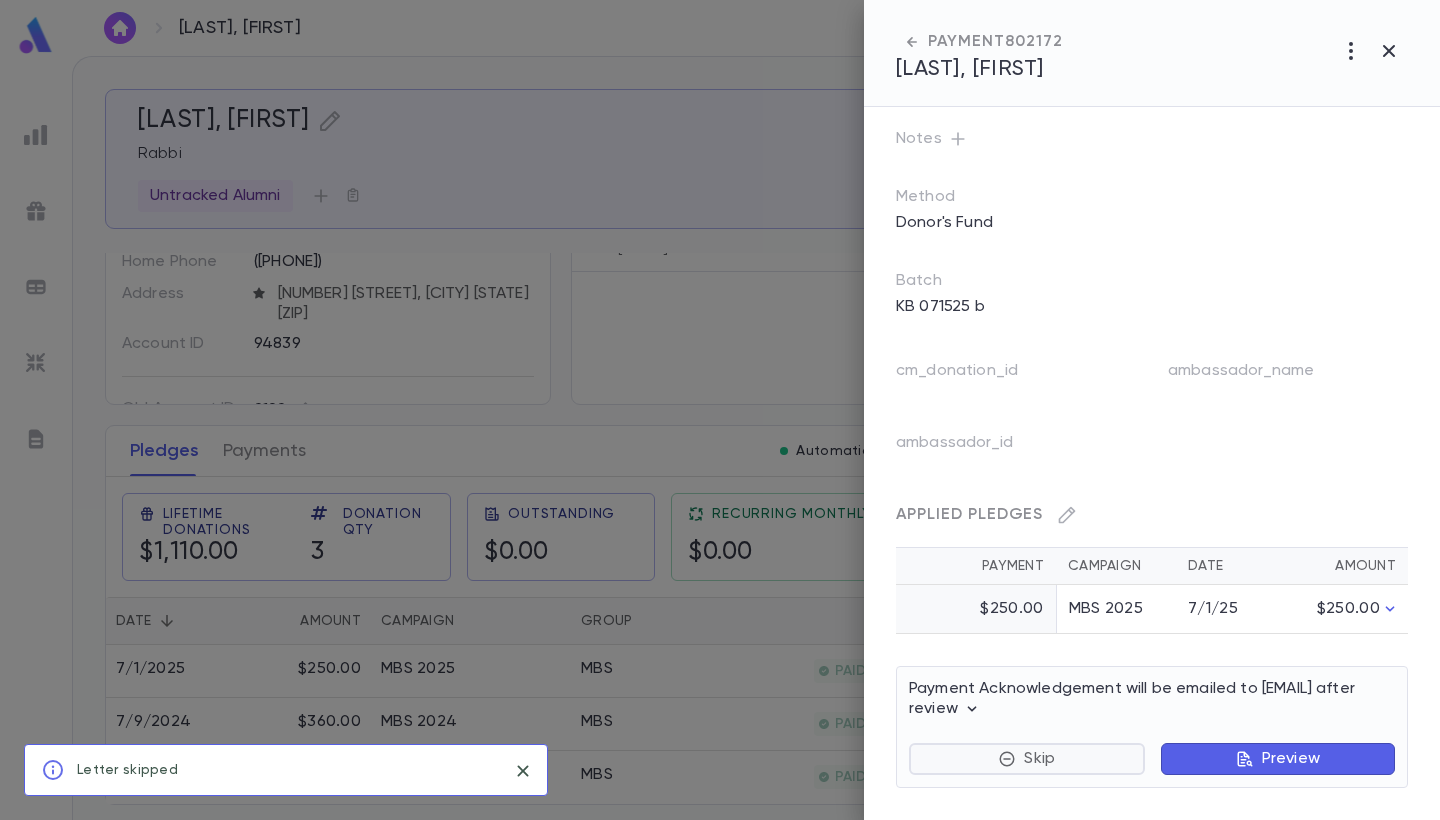 scroll, scrollTop: 72, scrollLeft: 0, axis: vertical 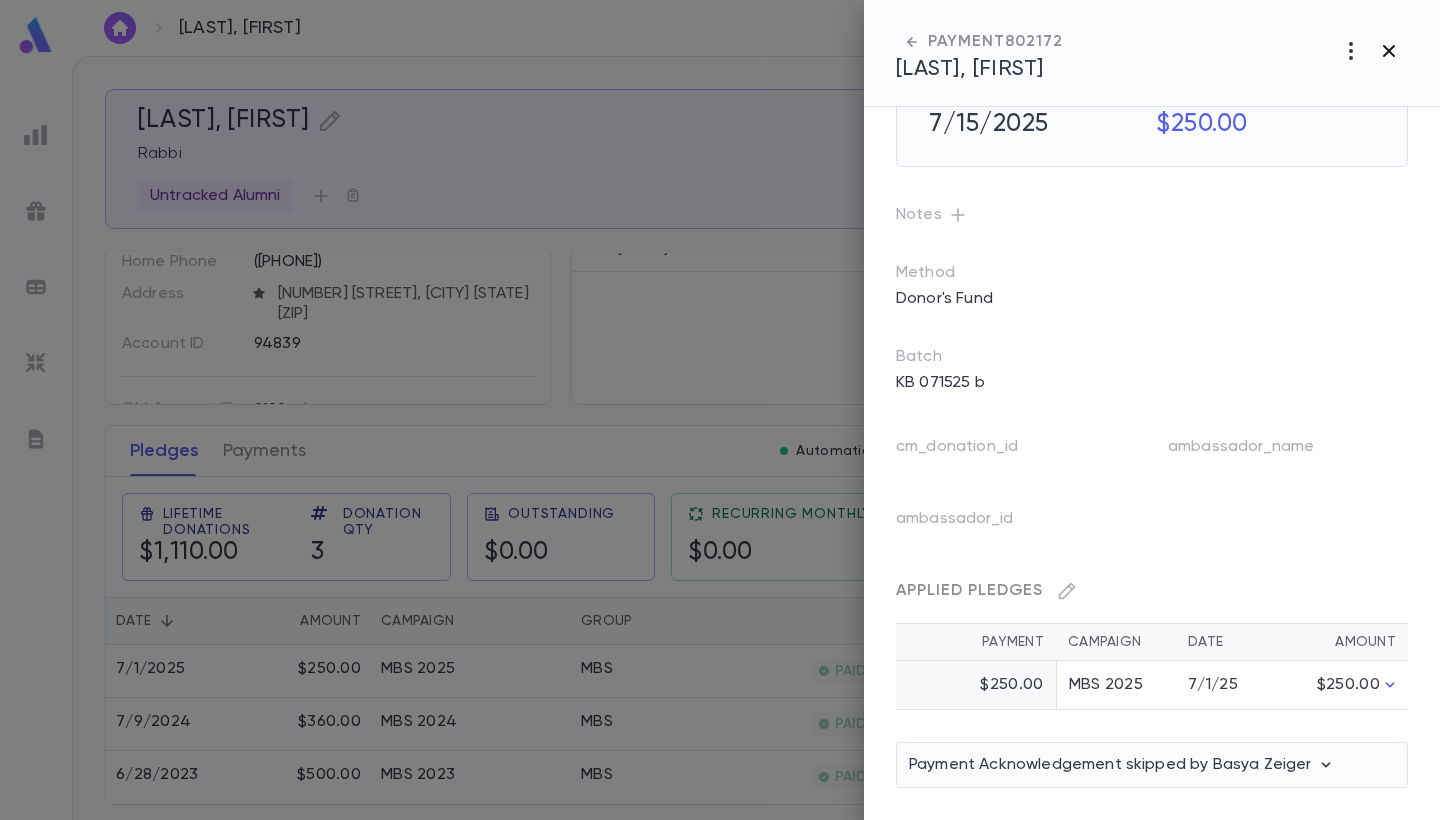 click 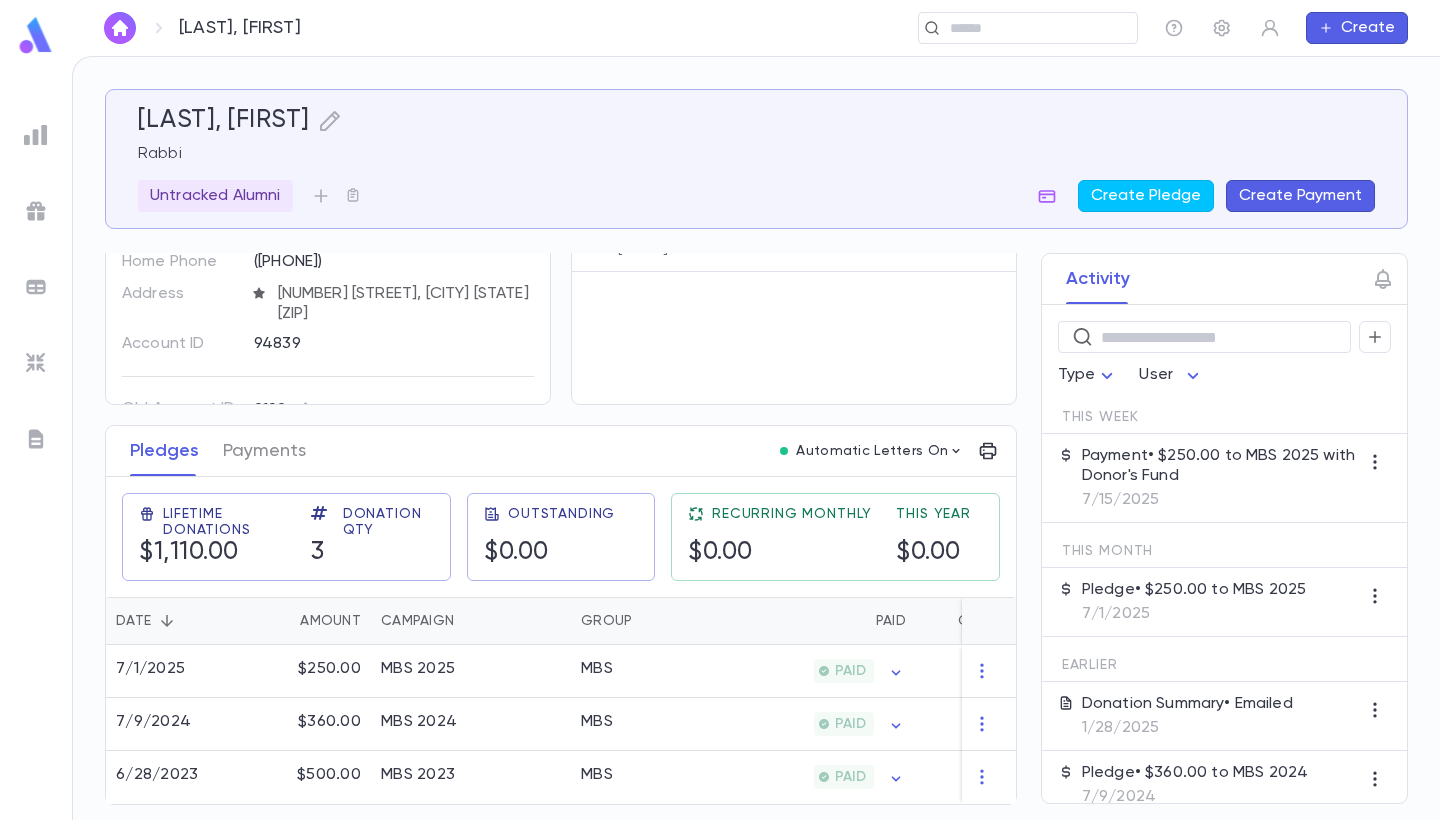scroll, scrollTop: 0, scrollLeft: 0, axis: both 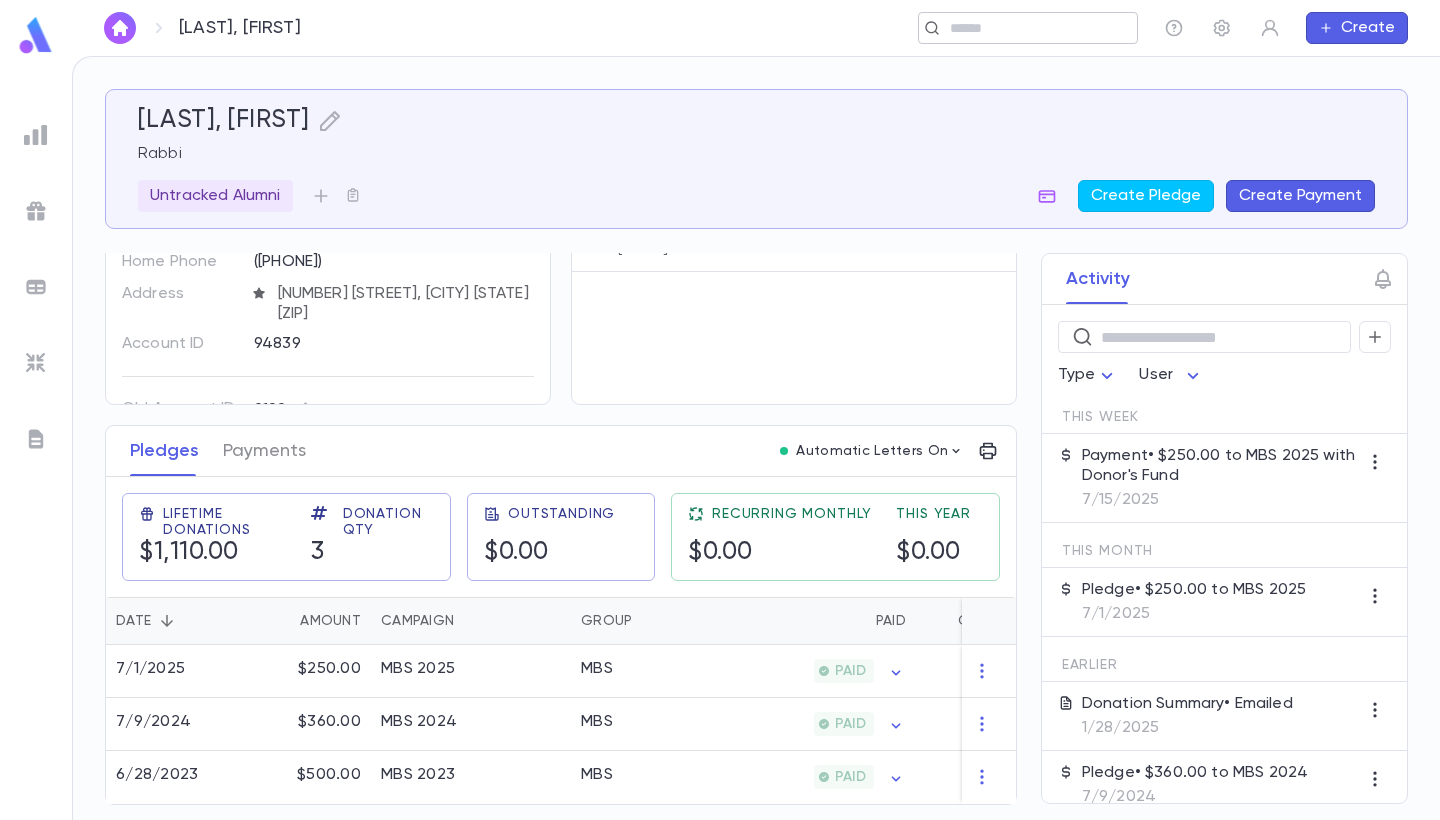 click at bounding box center (1021, 28) 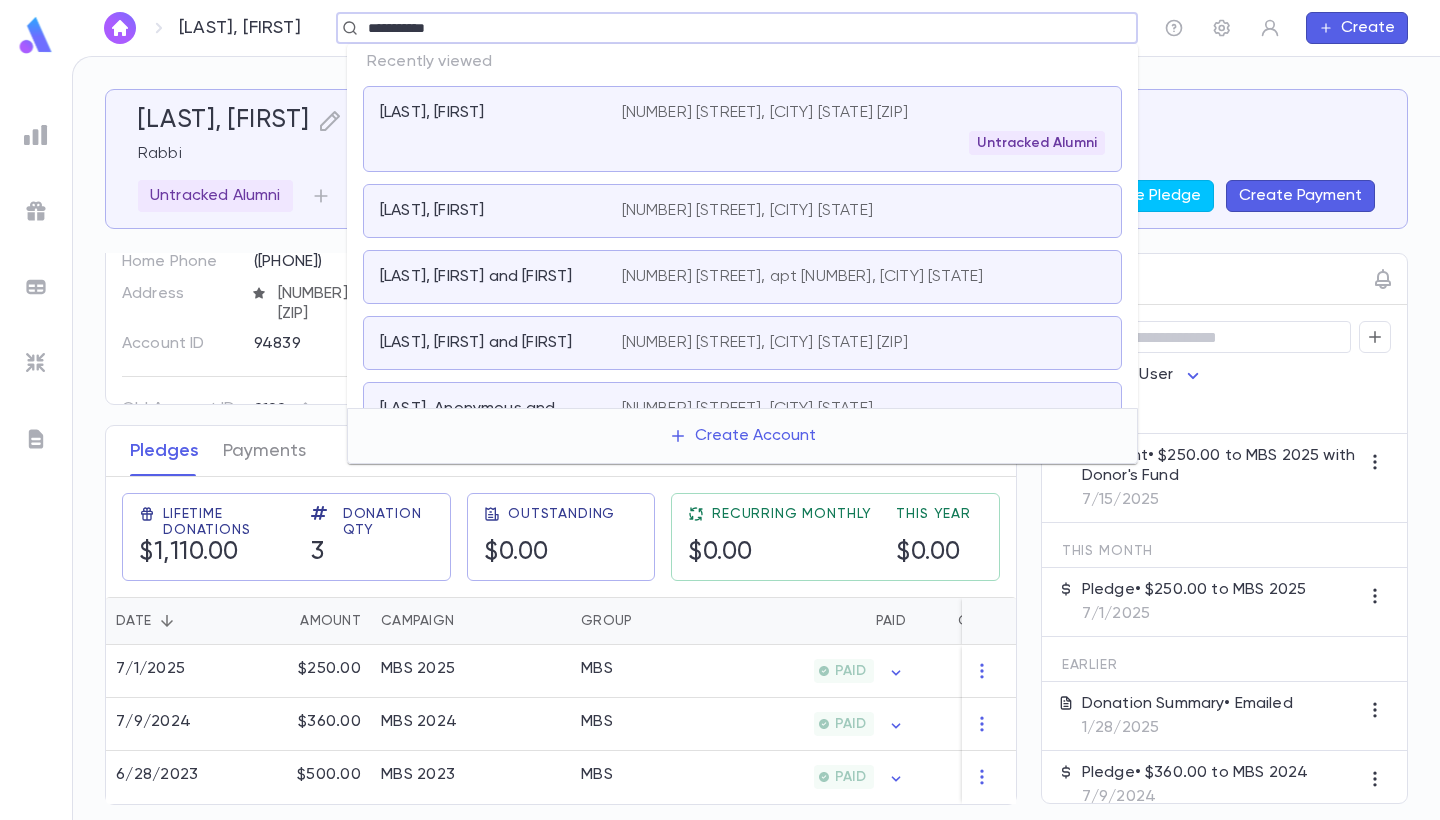 type on "**********" 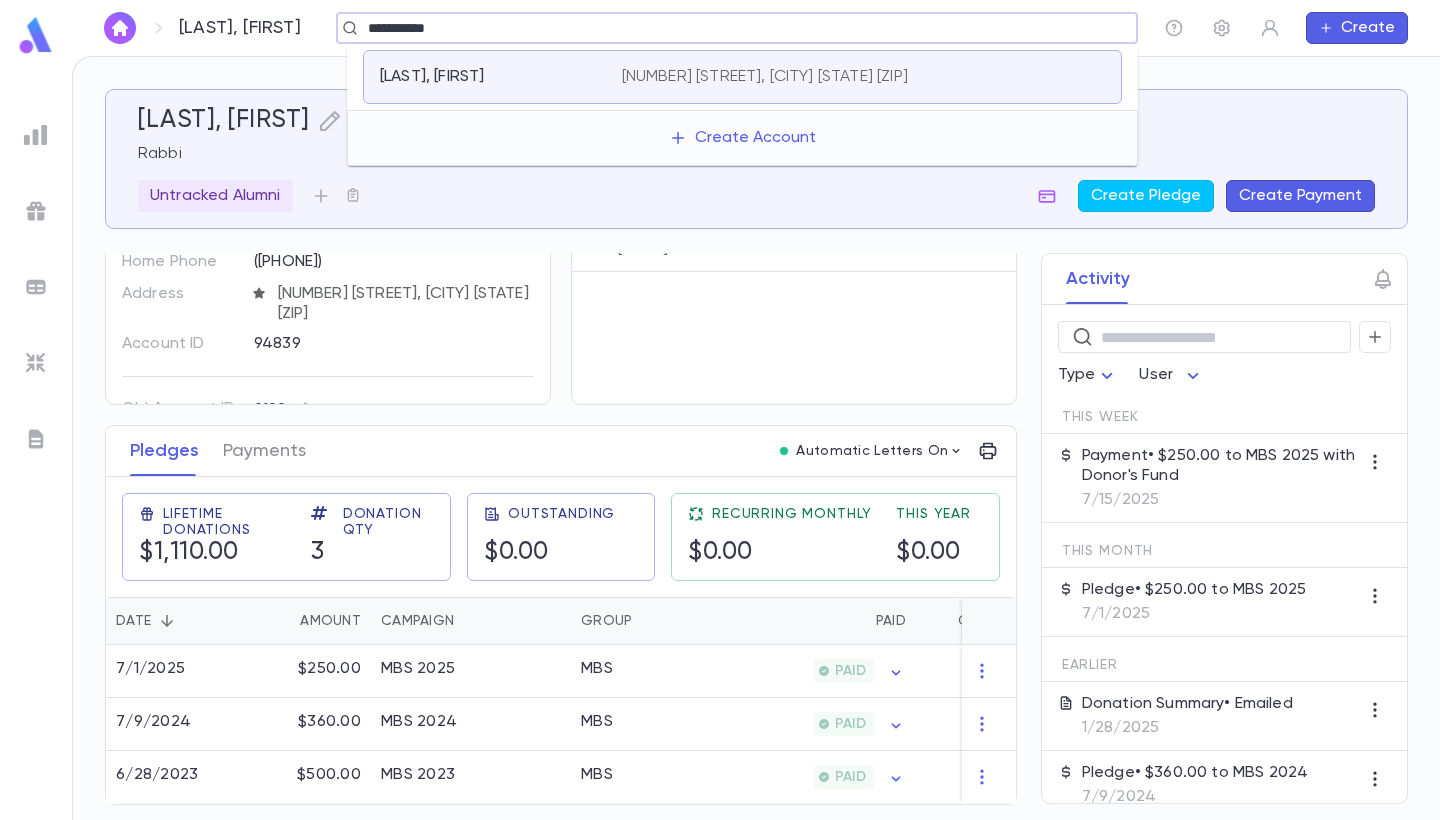 click on "1417 Kimberly Dr, Lakewood New Jersey 08701" at bounding box center (765, 77) 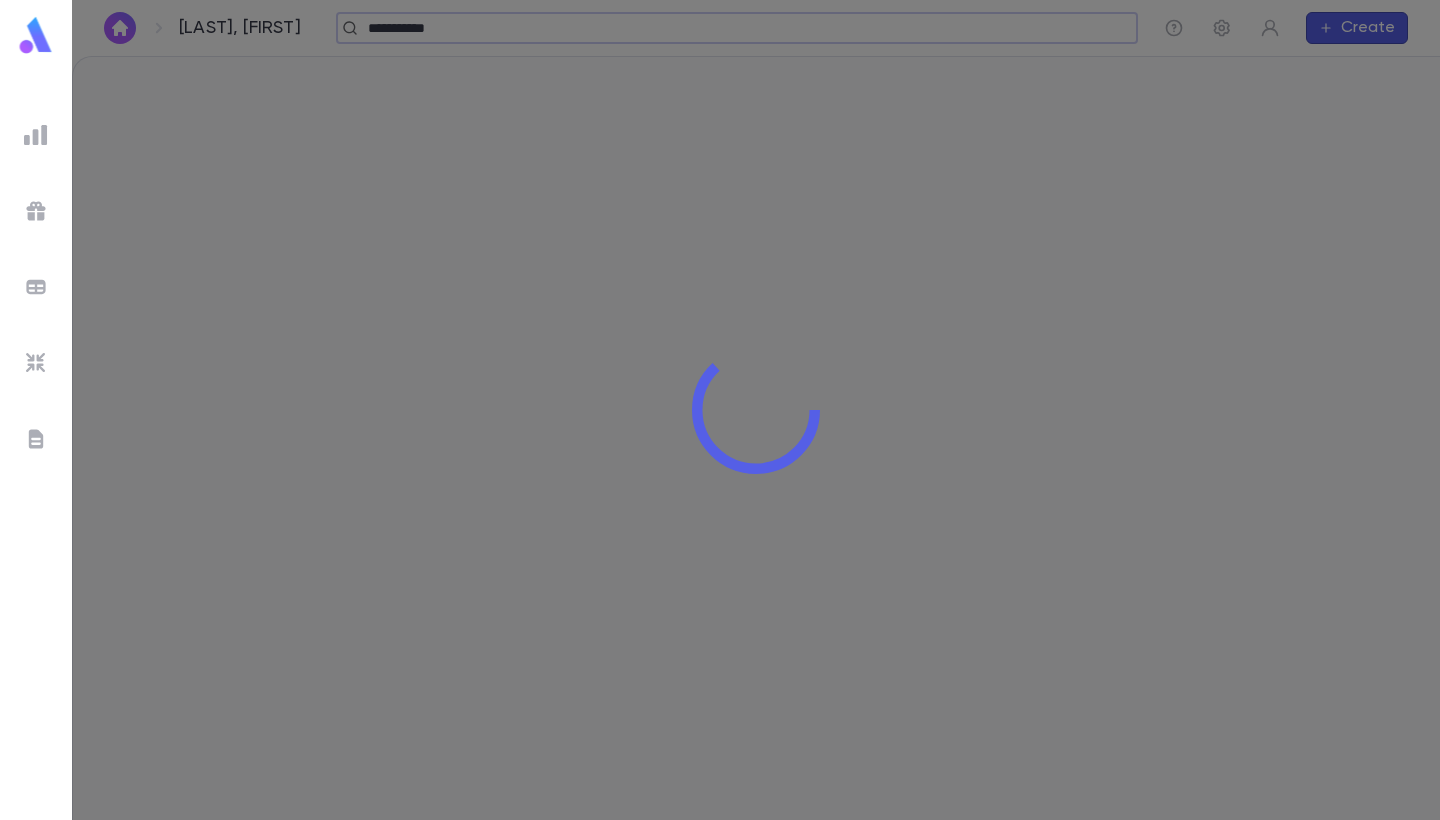 type 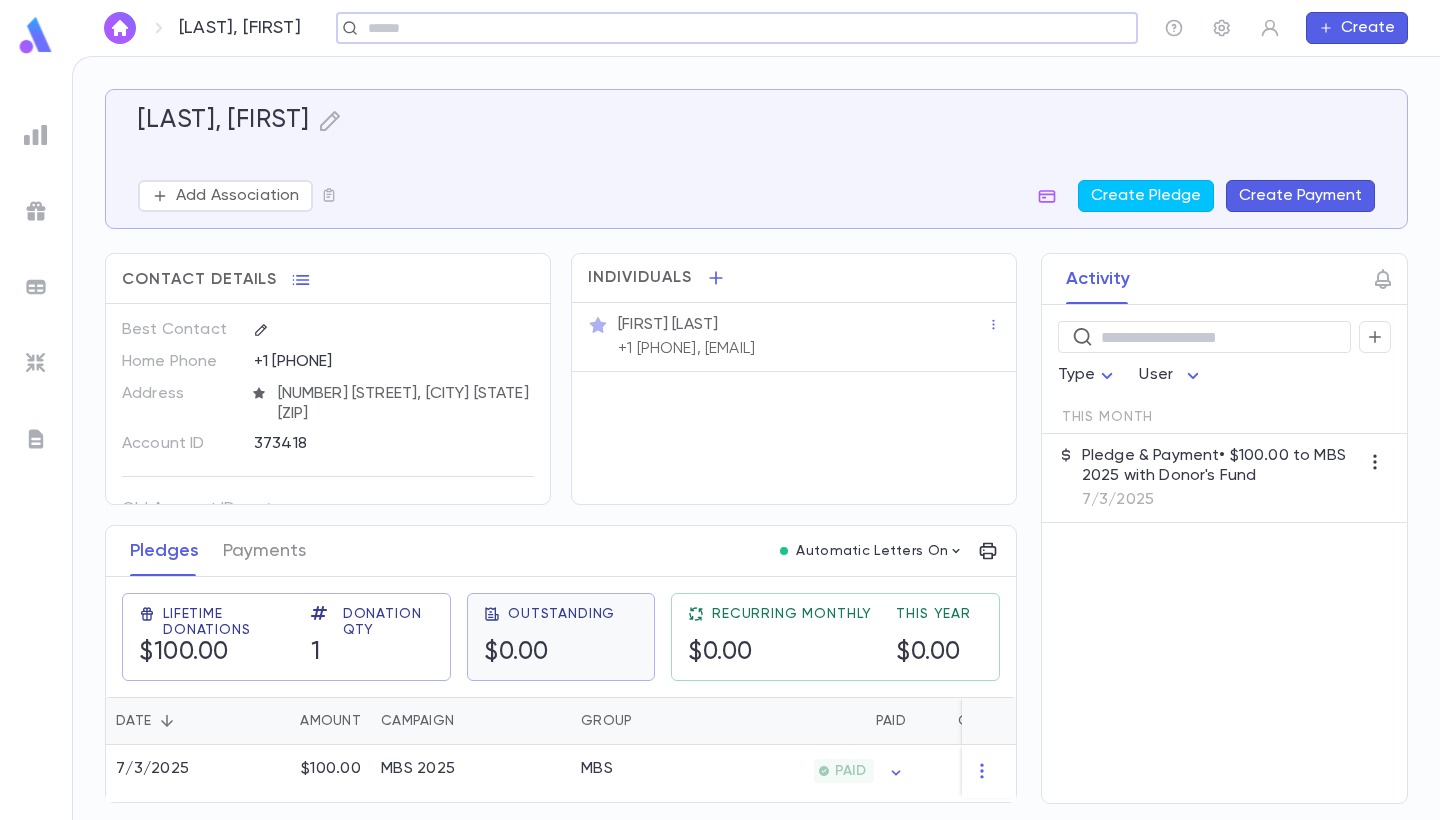 scroll, scrollTop: 2, scrollLeft: 0, axis: vertical 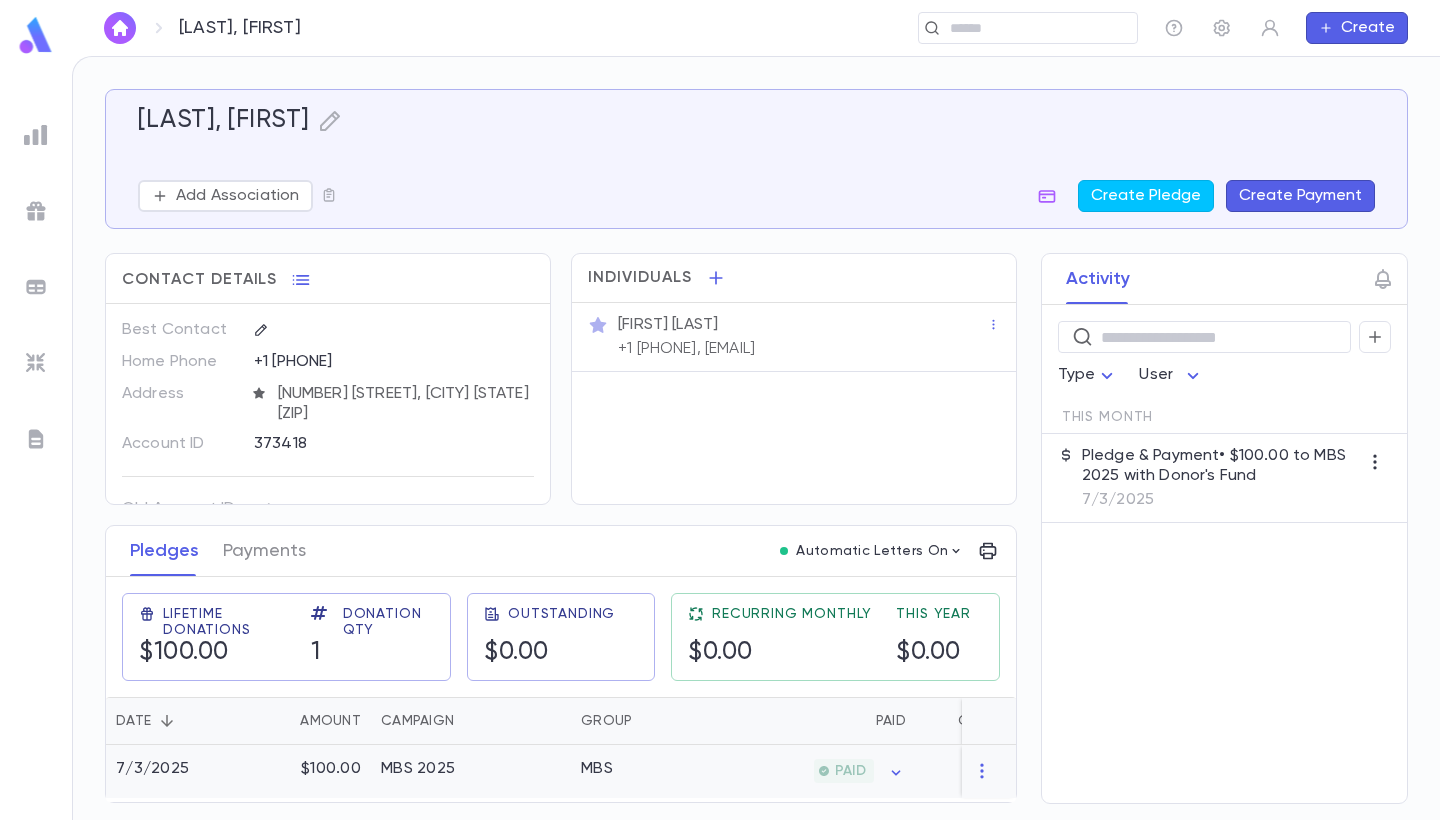 click on "MBS 2025" at bounding box center (471, 771) 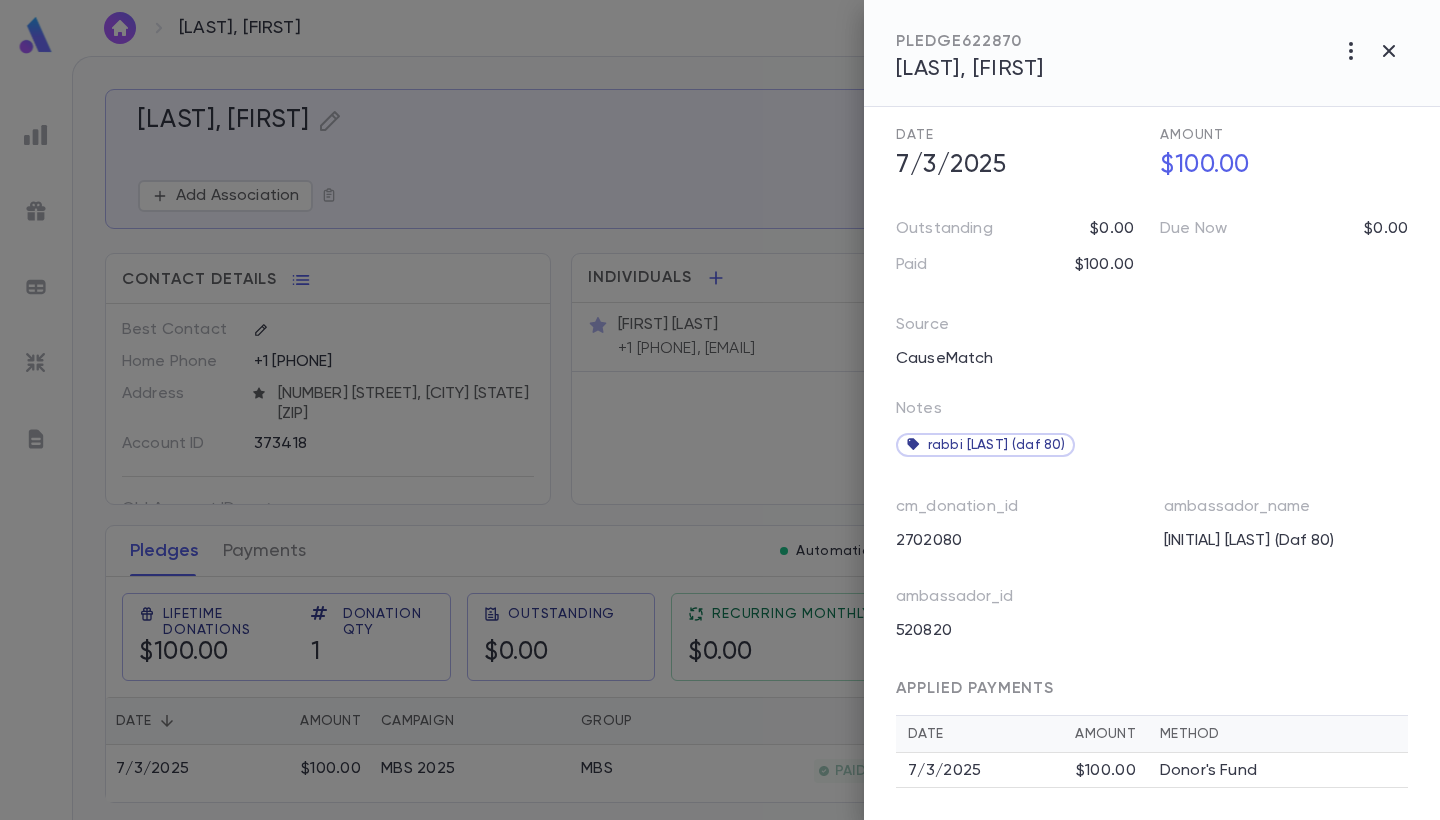 scroll, scrollTop: 147, scrollLeft: 0, axis: vertical 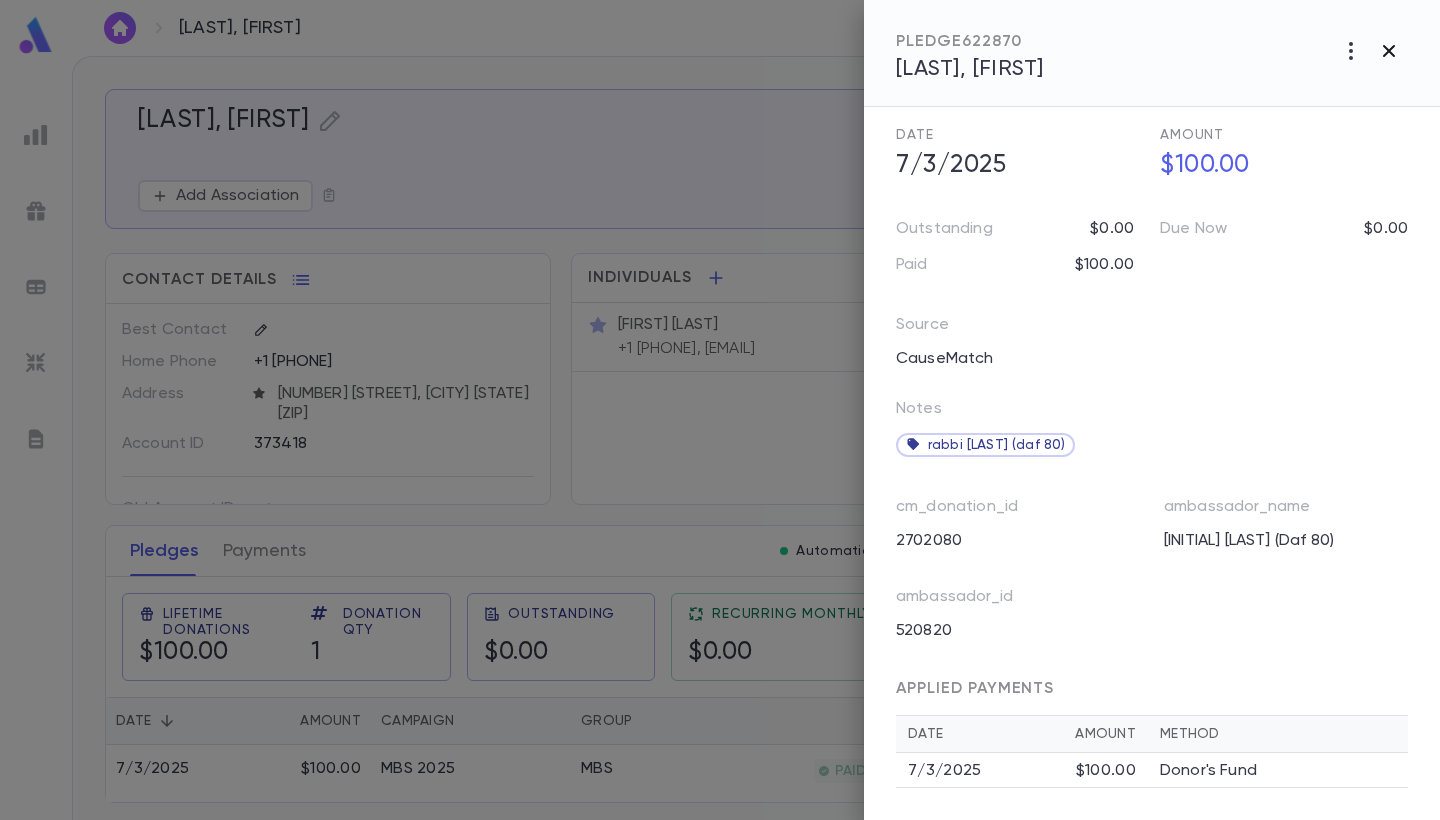 click 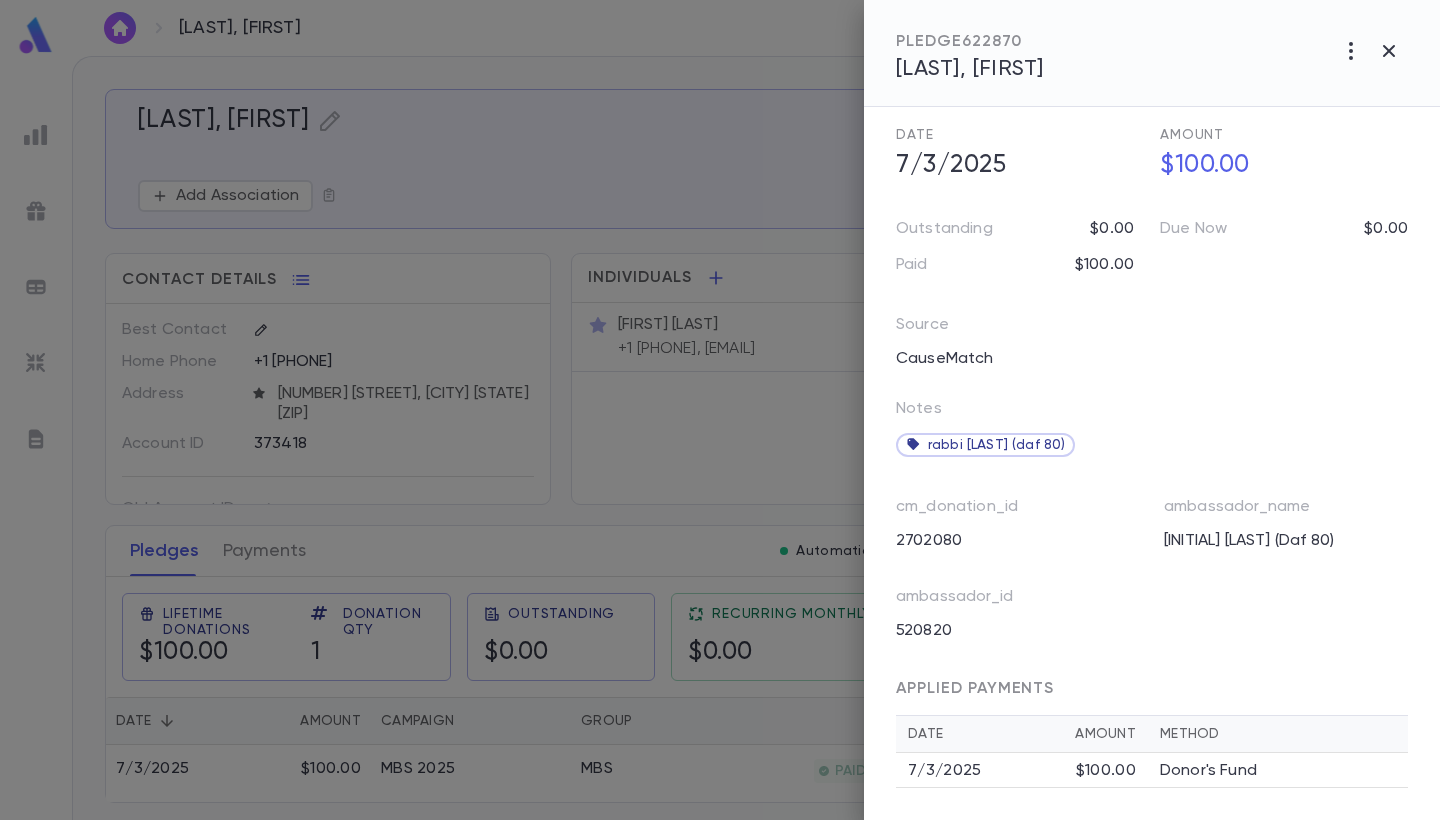 scroll, scrollTop: 0, scrollLeft: 0, axis: both 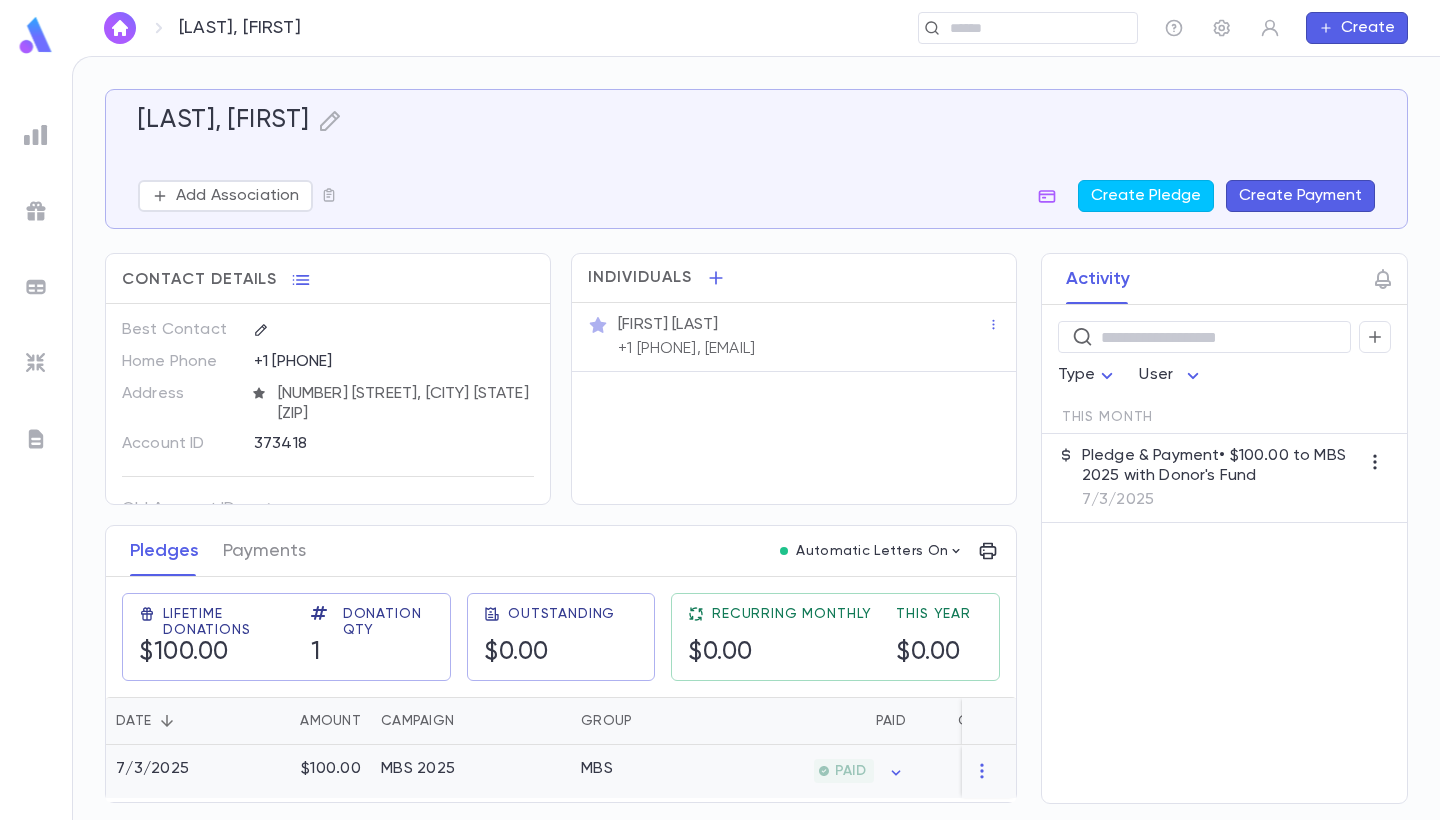 click on "PAID" at bounding box center (818, 771) 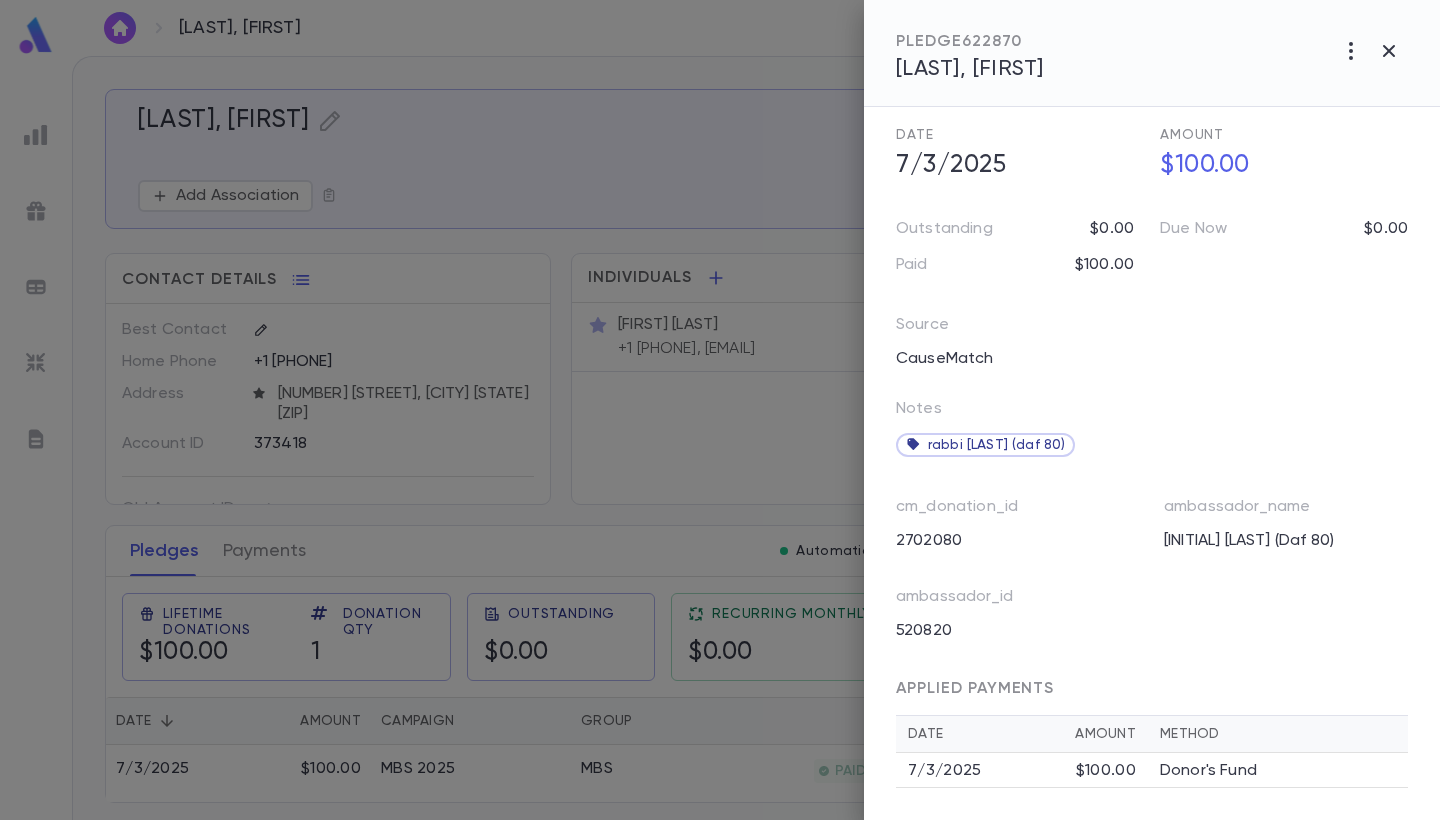 scroll, scrollTop: 147, scrollLeft: 0, axis: vertical 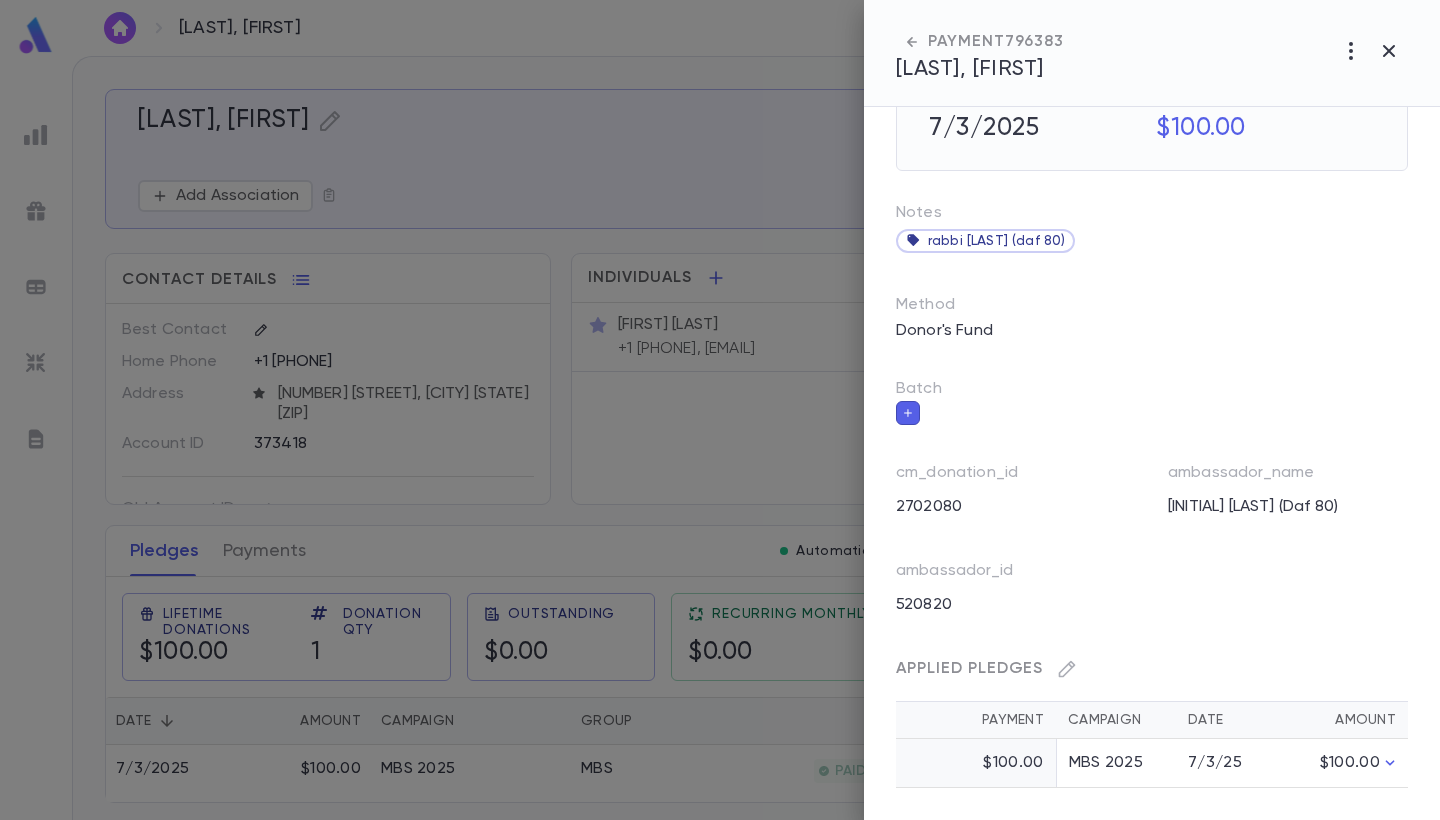 click on "MBS 2025" at bounding box center [1116, 763] 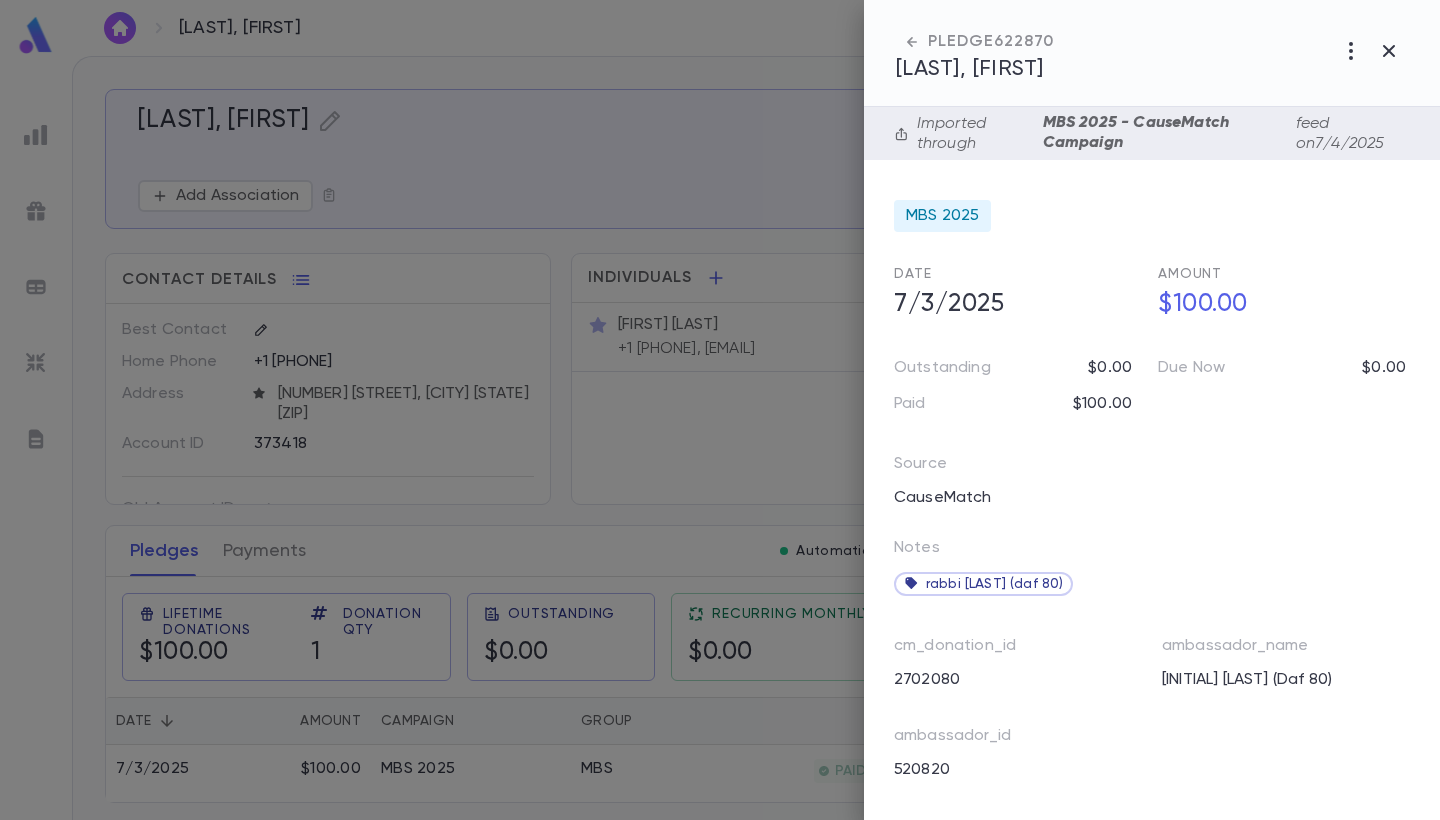 scroll, scrollTop: 0, scrollLeft: 2, axis: horizontal 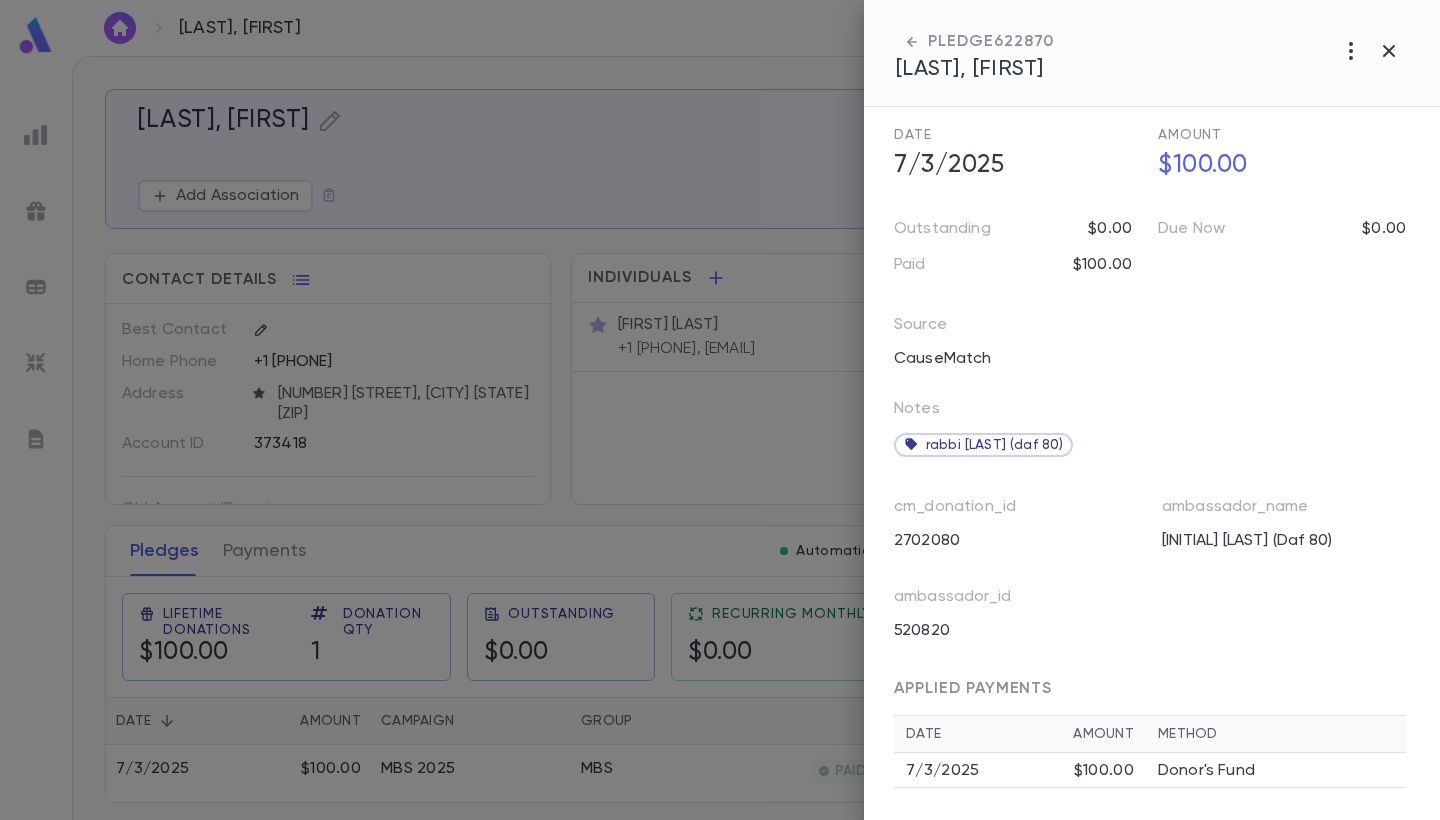 click on "7/3/2025 $100.00" at bounding box center [1020, 770] 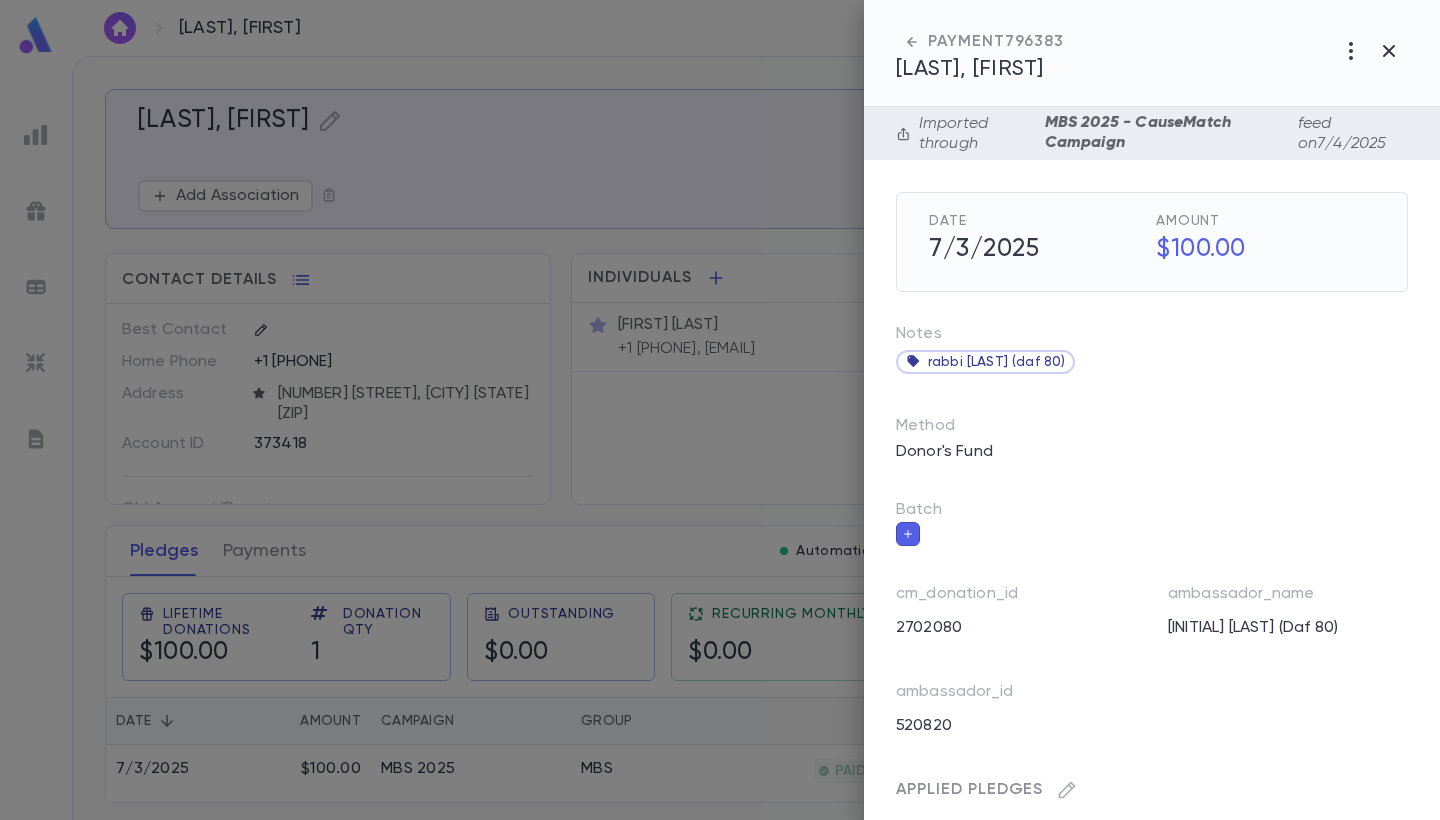 scroll, scrollTop: 9, scrollLeft: 0, axis: vertical 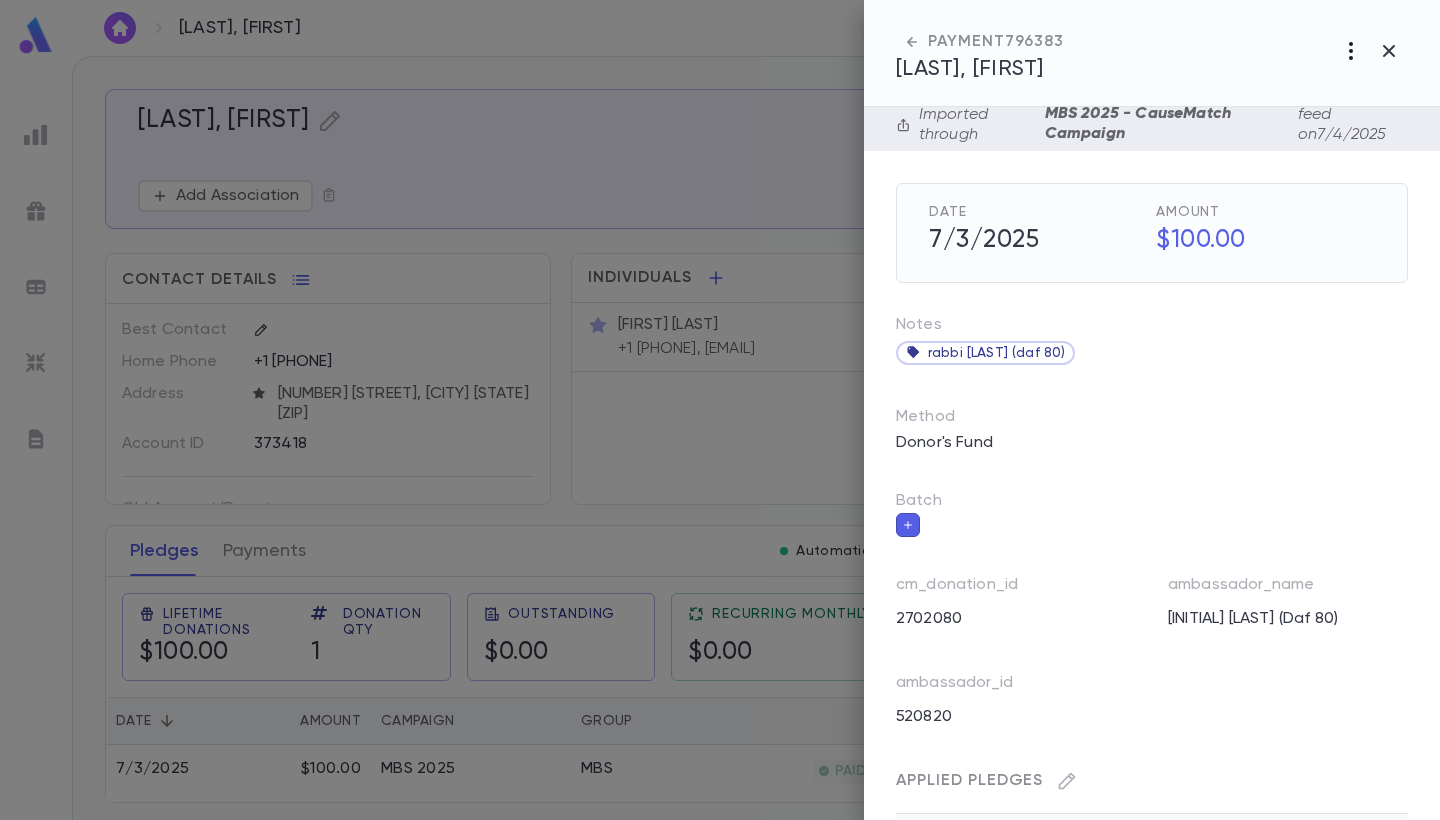 click at bounding box center (1351, 51) 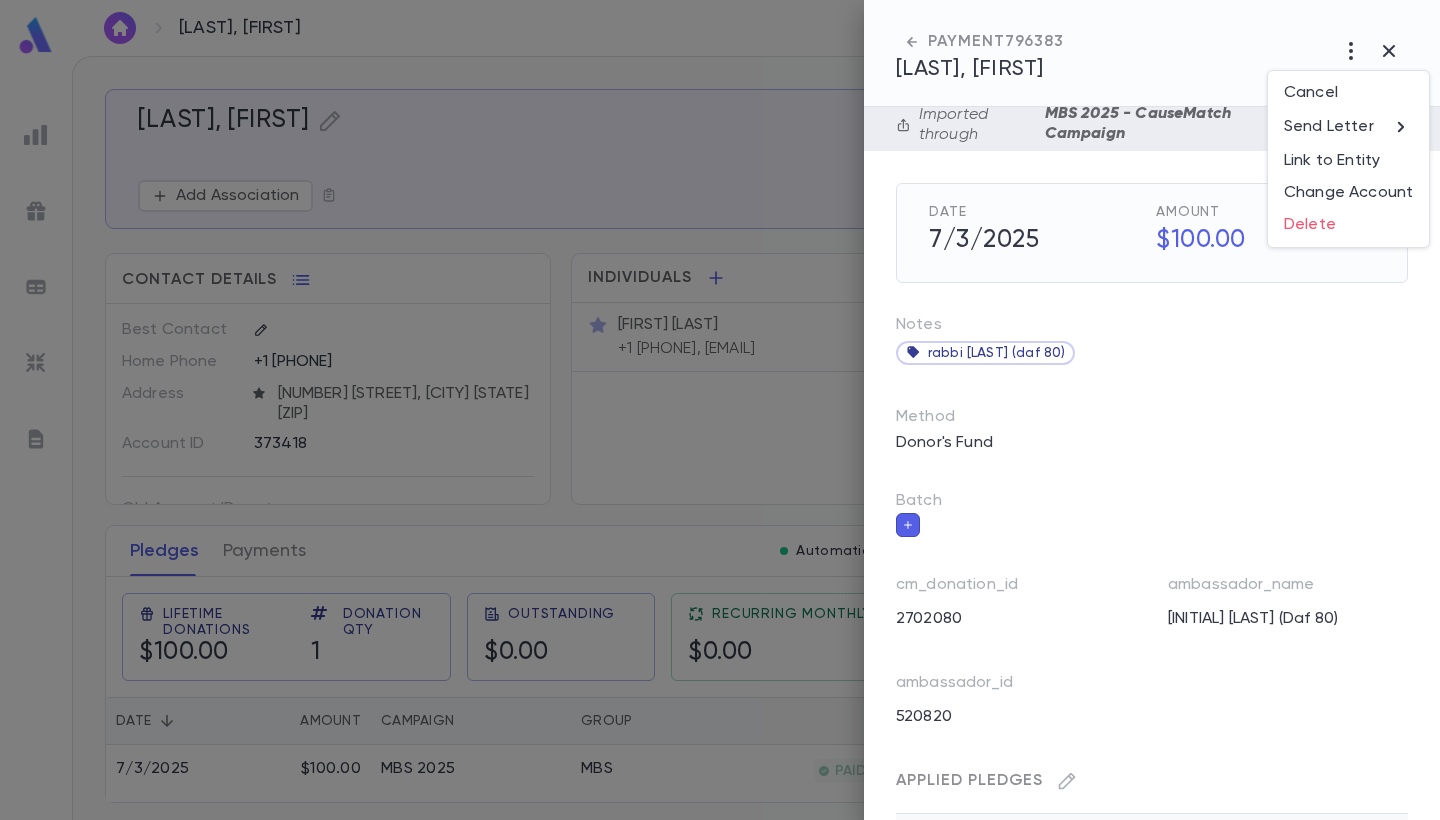 click at bounding box center [720, 410] 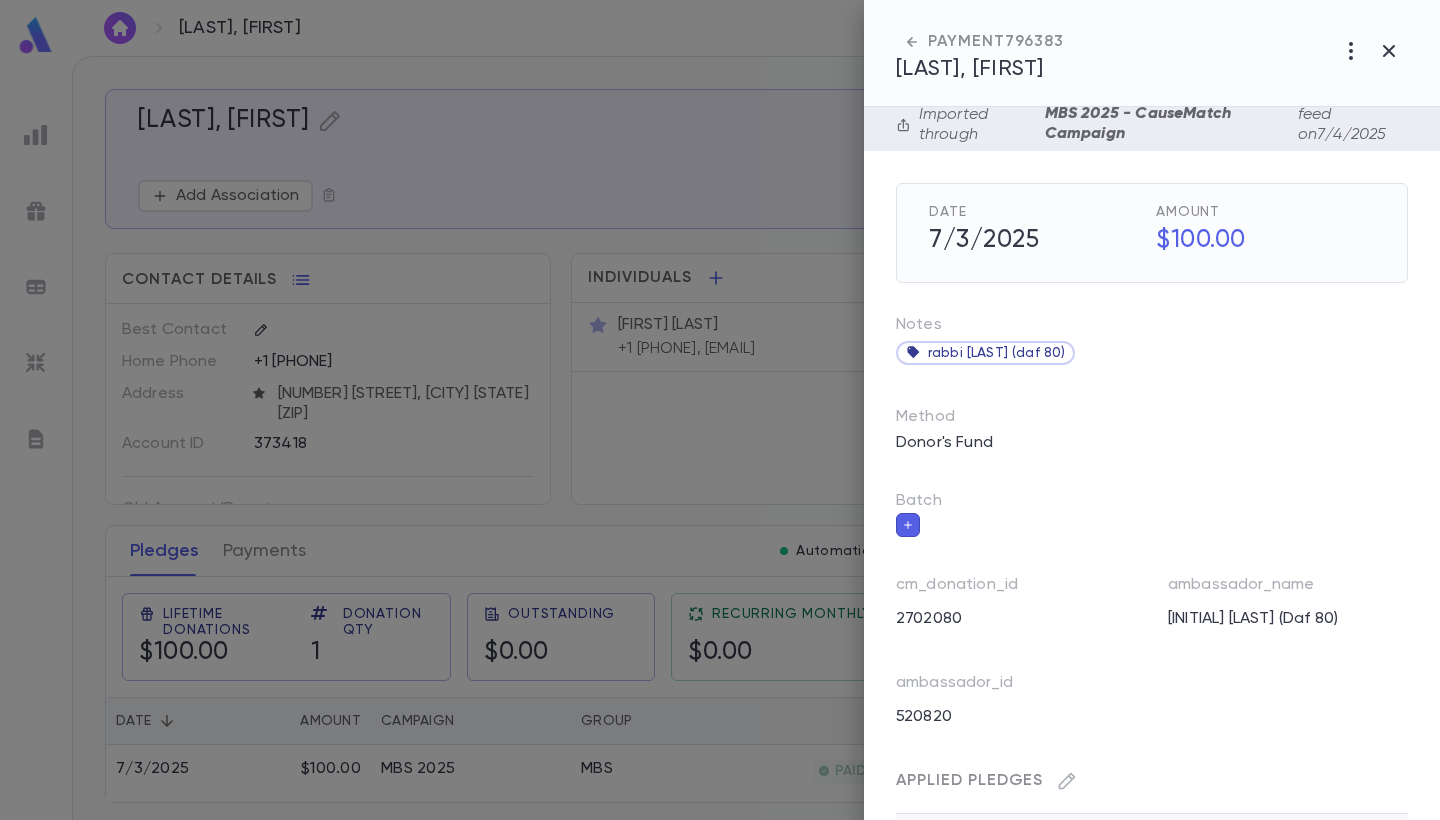 click 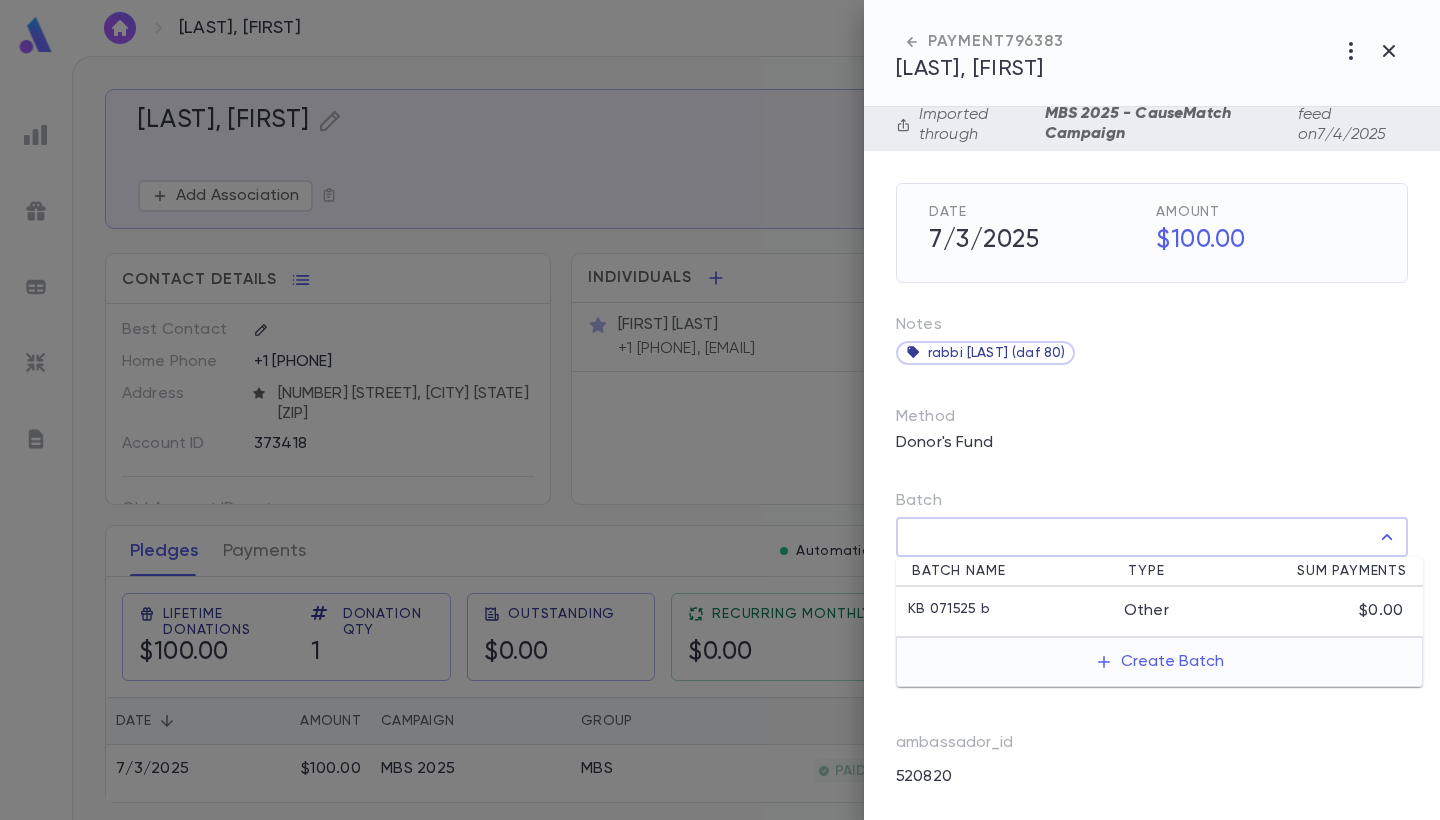 click on "Batch" at bounding box center (1137, 537) 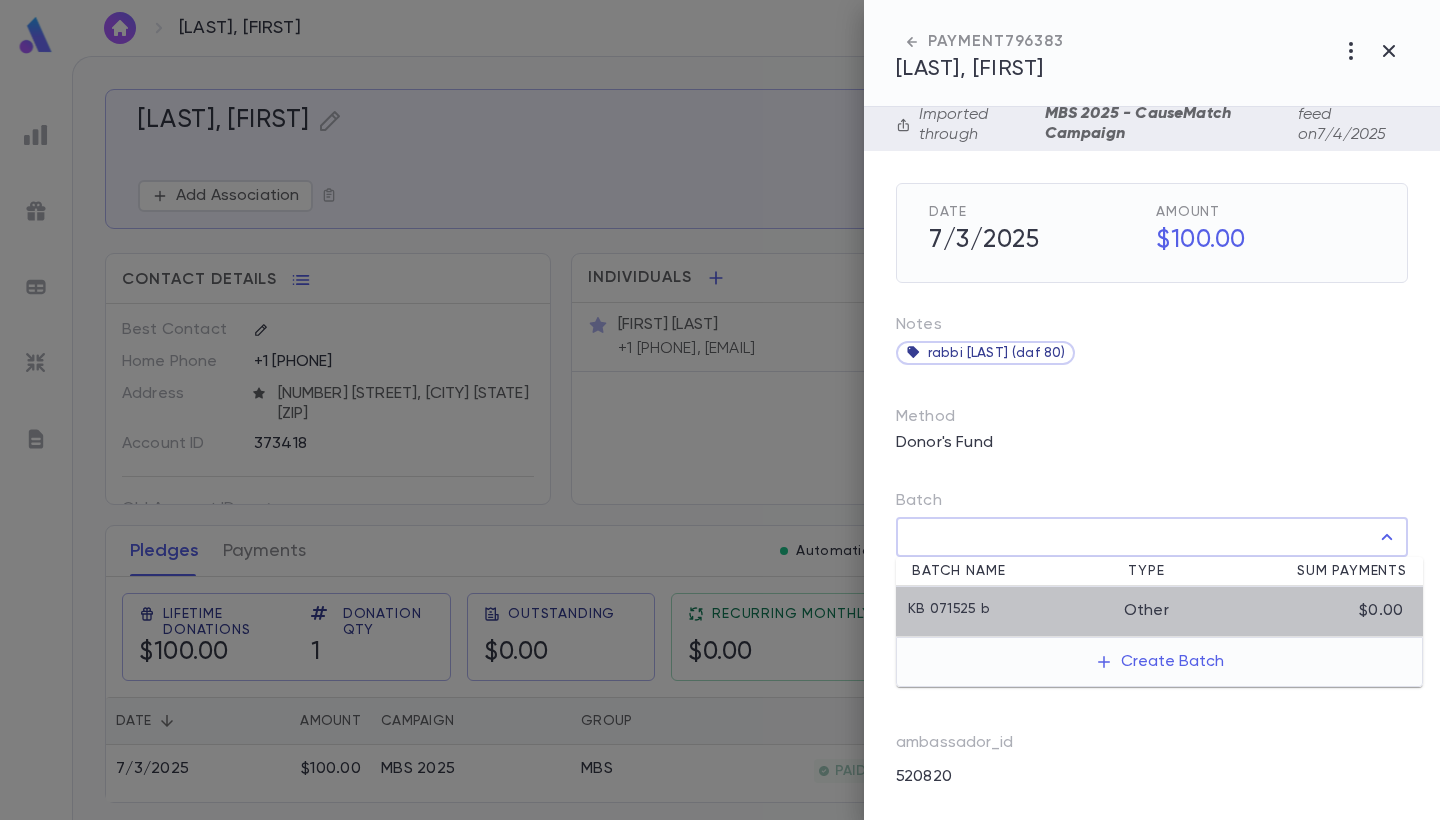 click on "KB 071525 b" at bounding box center [1016, 611] 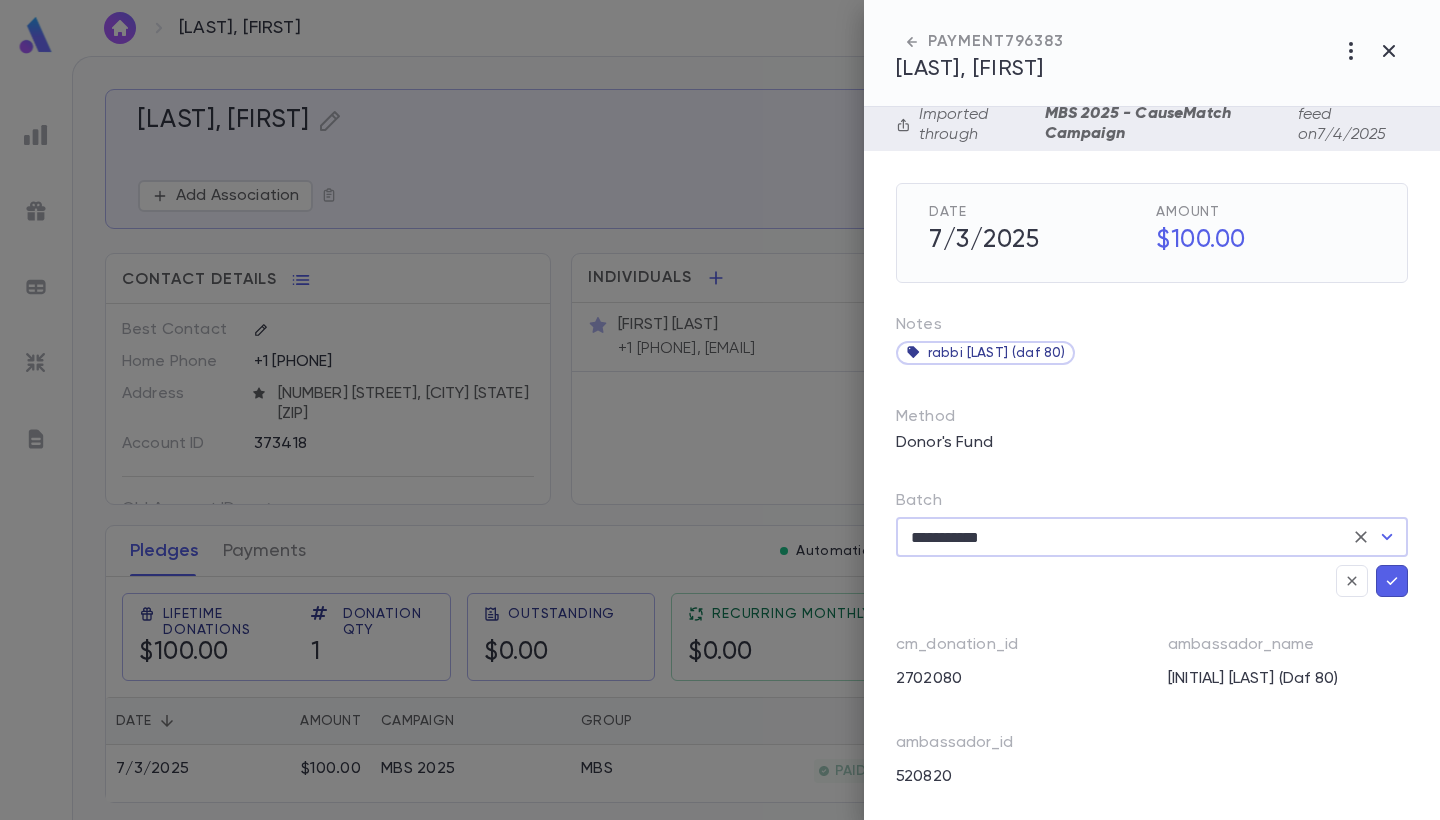 click 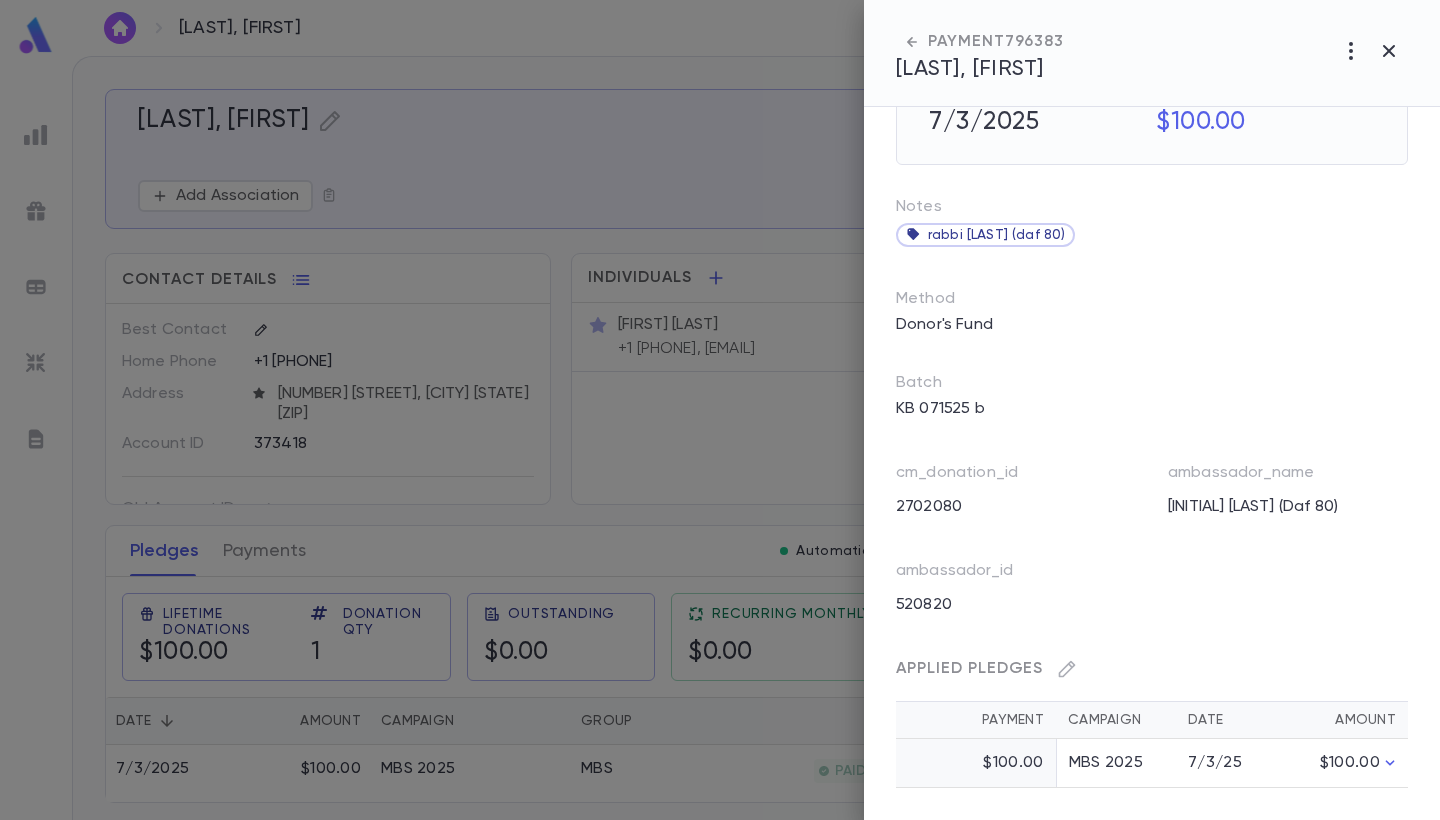 scroll, scrollTop: 0, scrollLeft: 0, axis: both 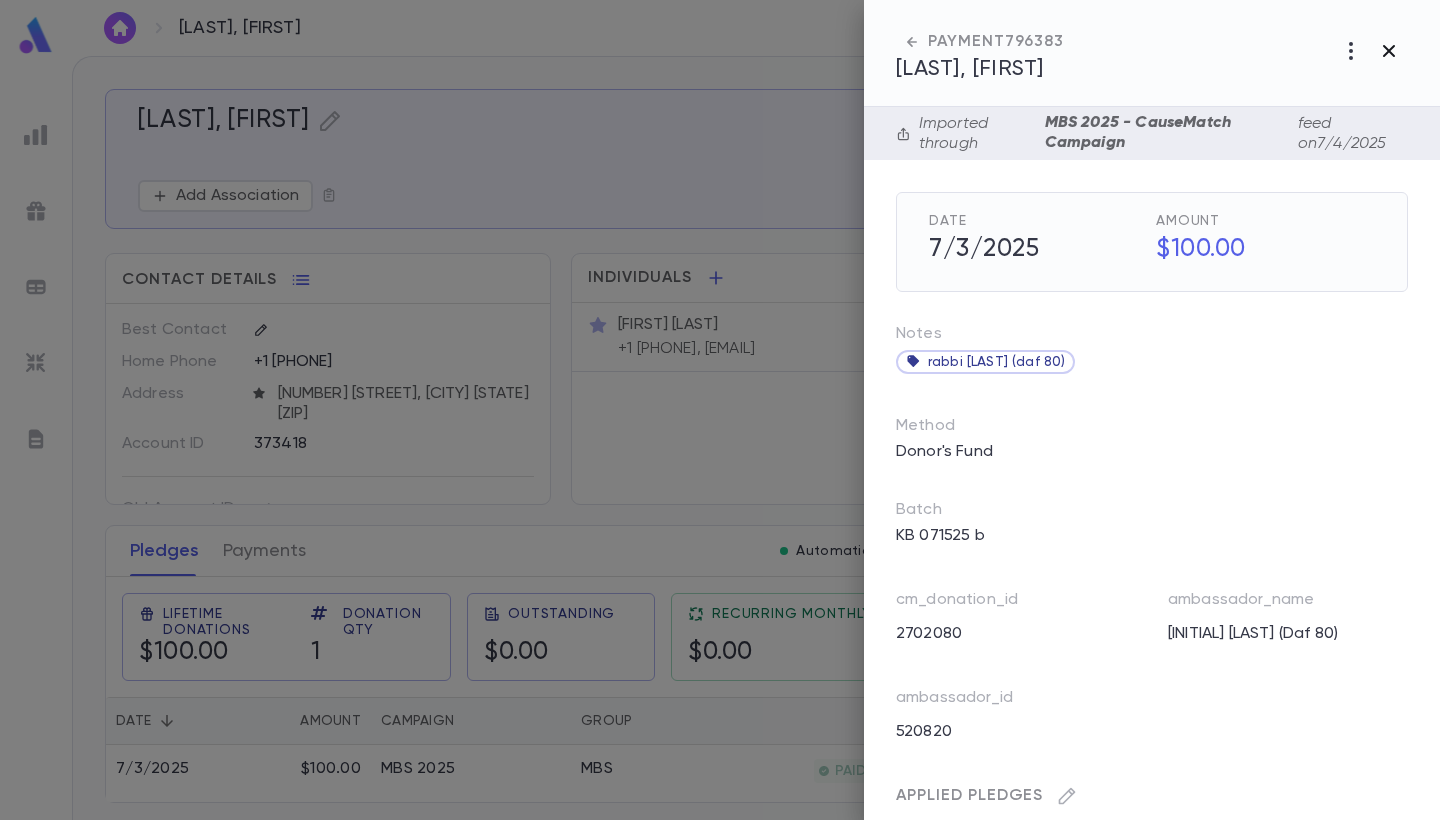 click 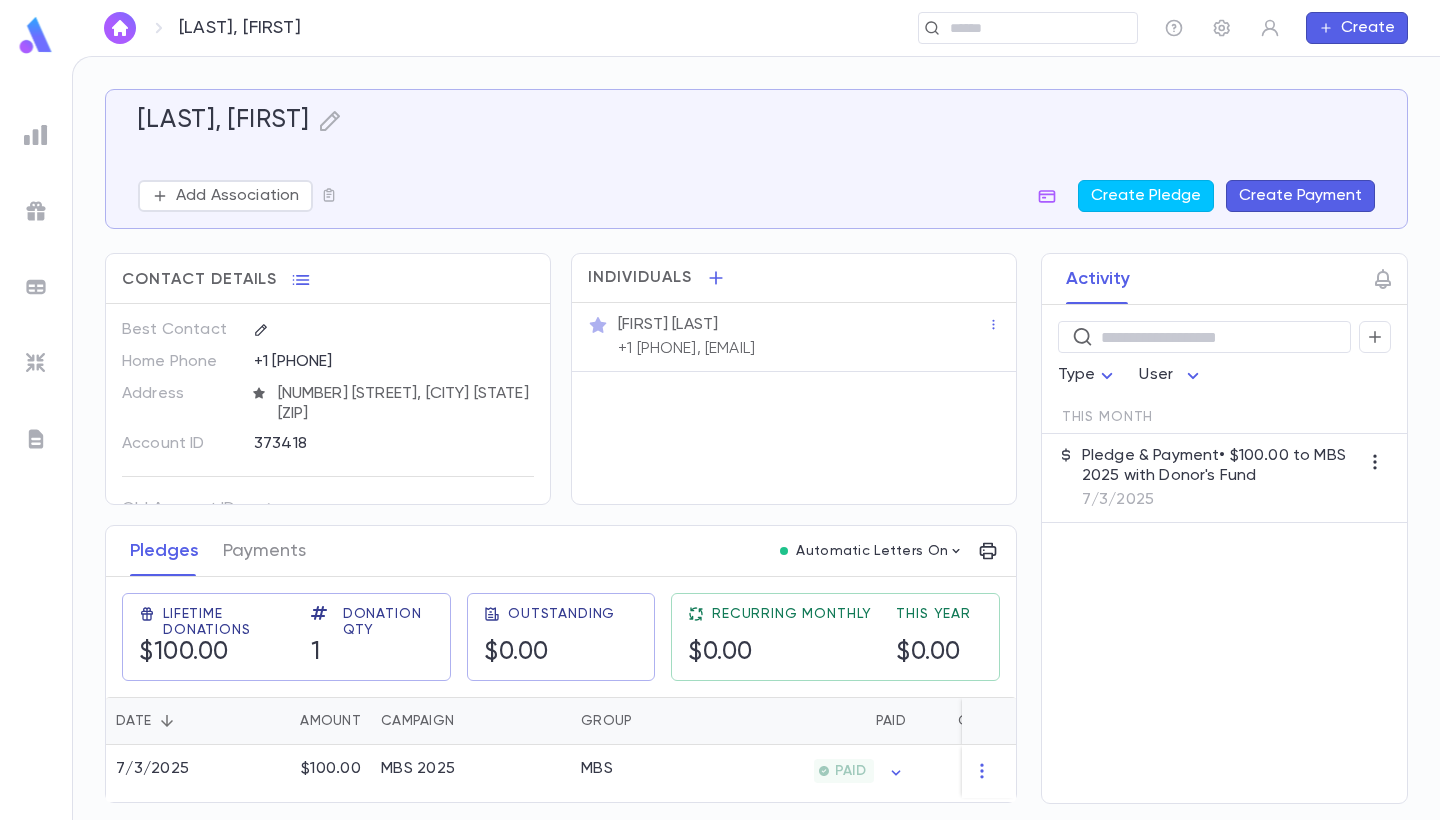 scroll, scrollTop: 0, scrollLeft: 0, axis: both 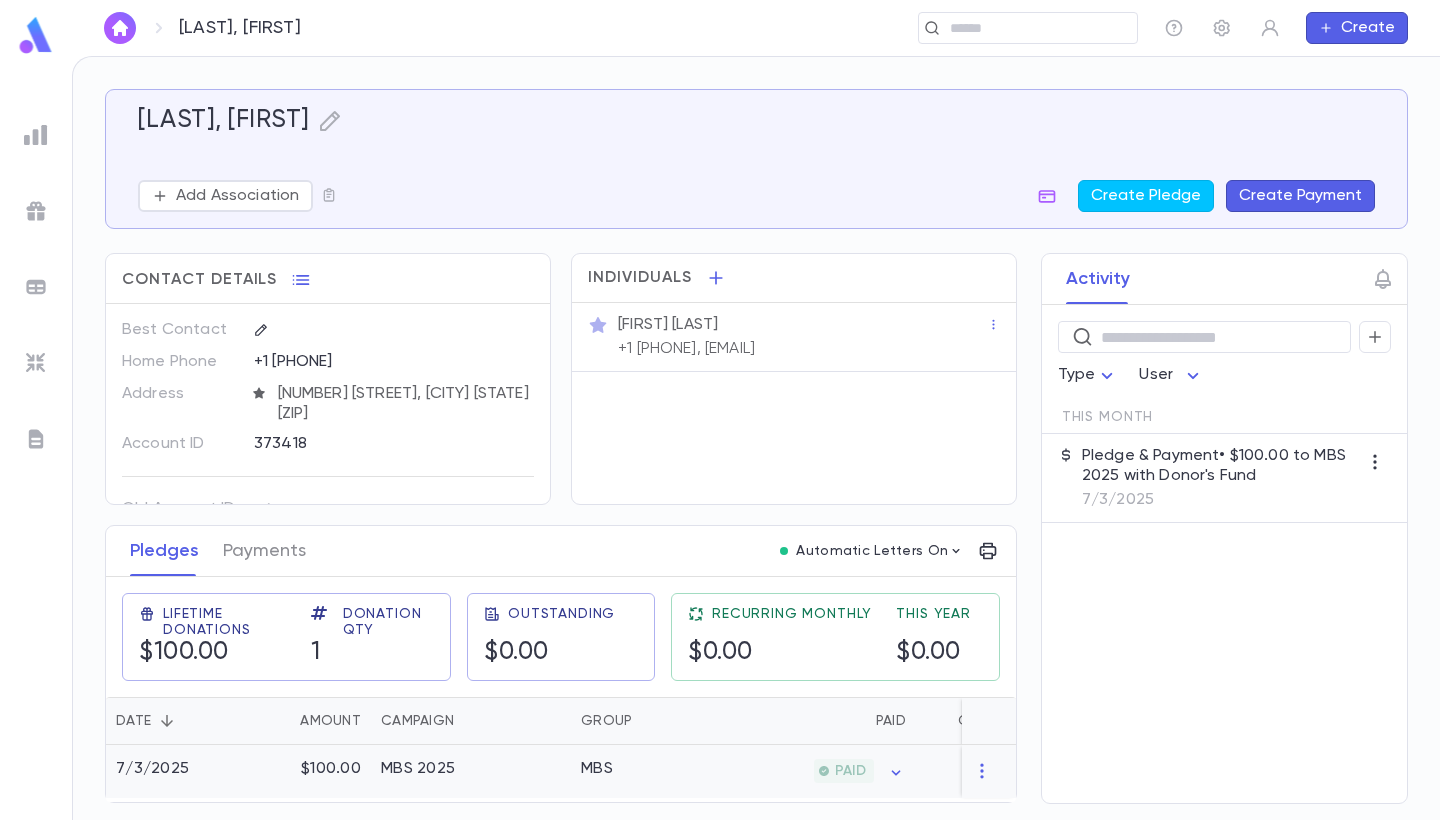 click on "MBS" at bounding box center [646, 771] 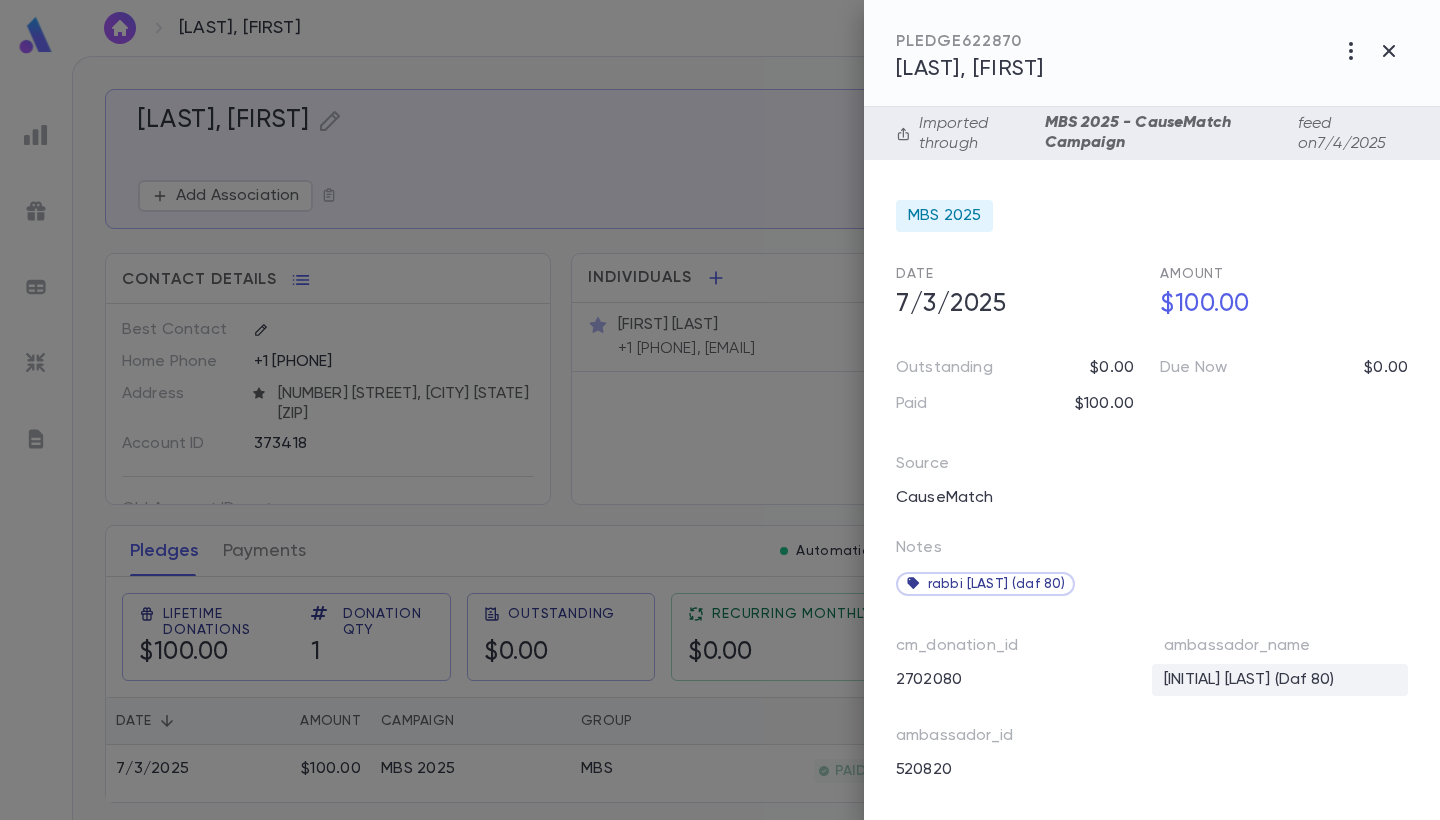 scroll, scrollTop: 82, scrollLeft: 0, axis: vertical 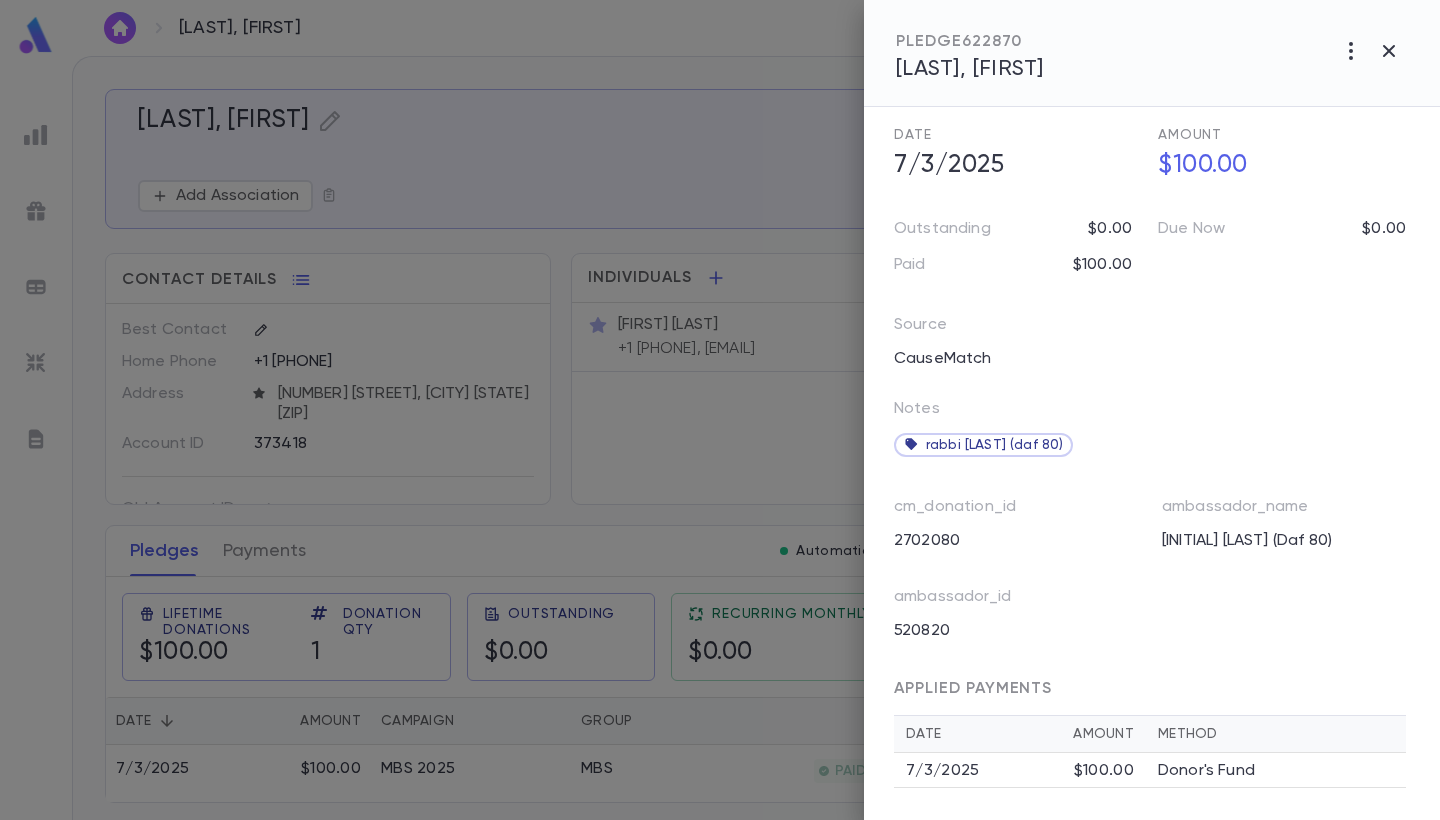 click on "Donor's Fund" at bounding box center (1206, 771) 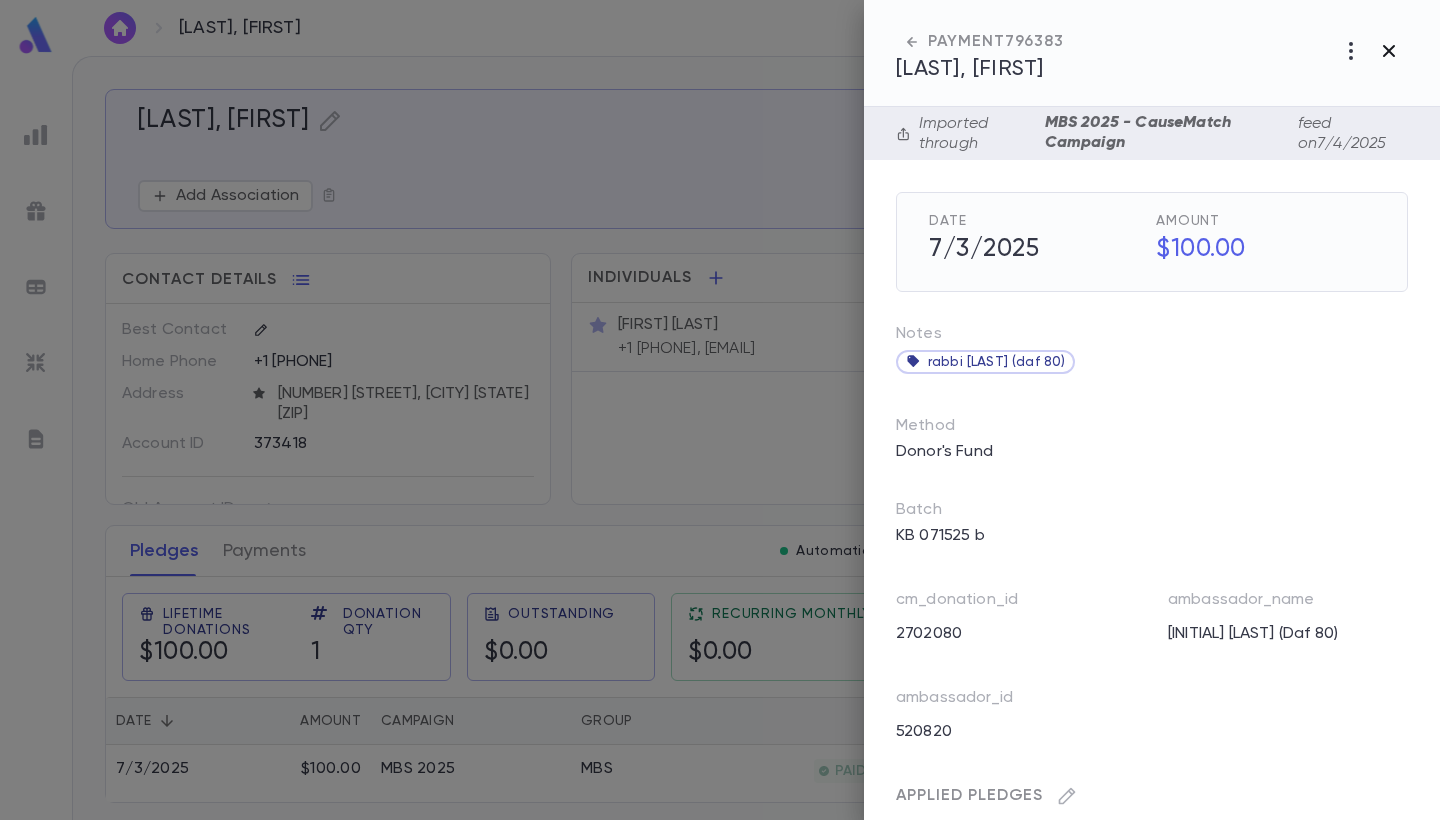 click 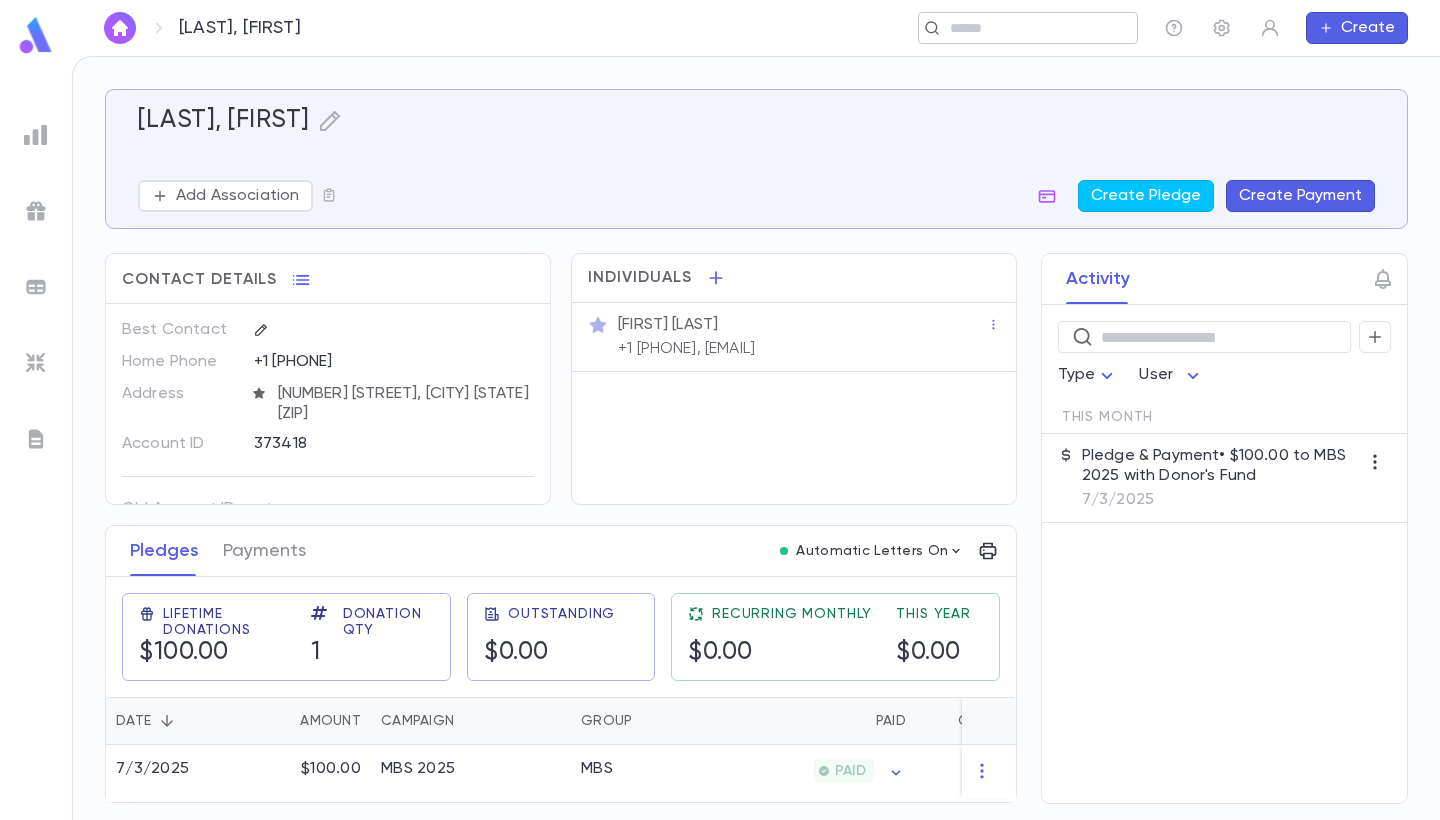 click at bounding box center (1021, 28) 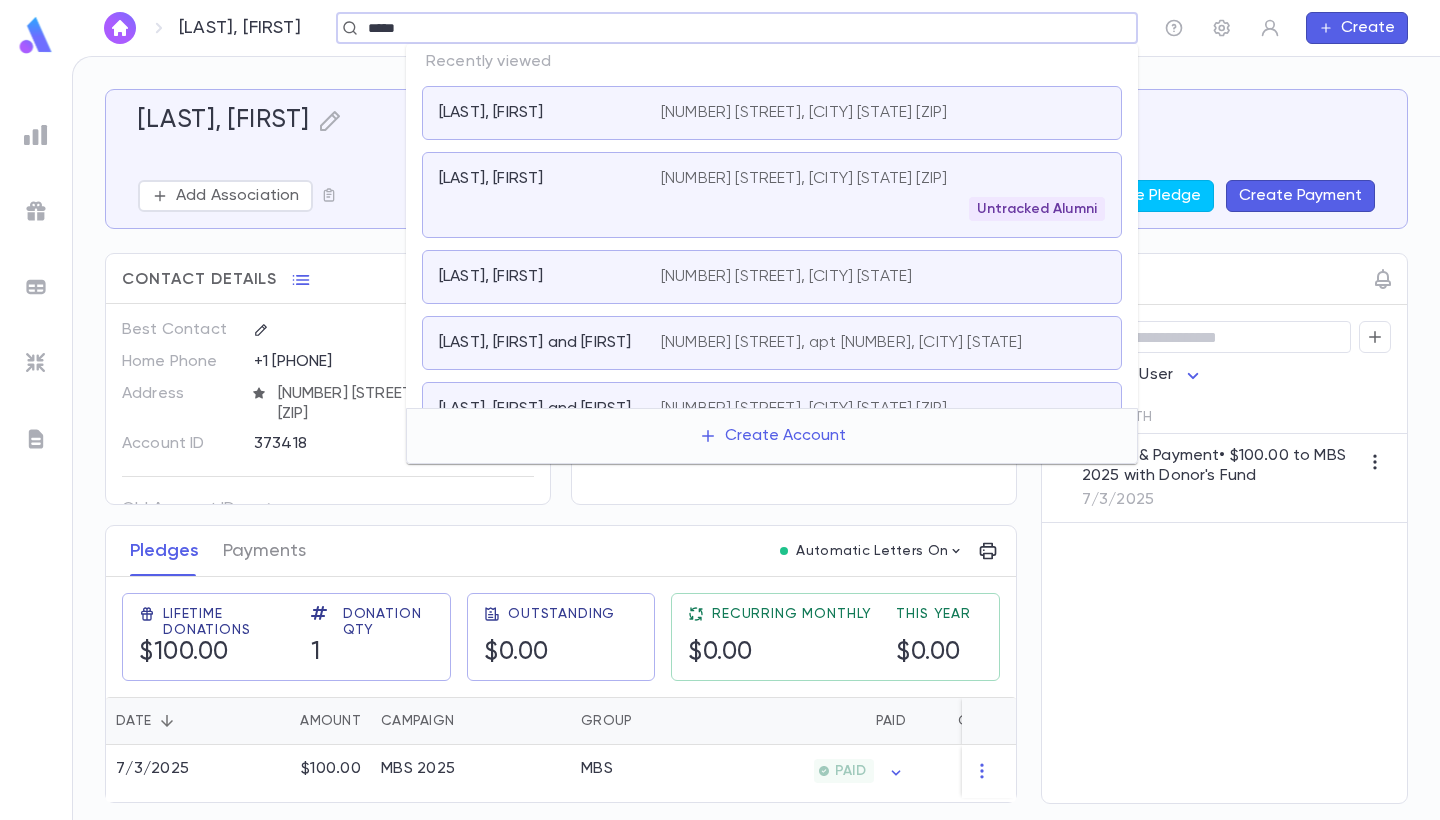 type on "*****" 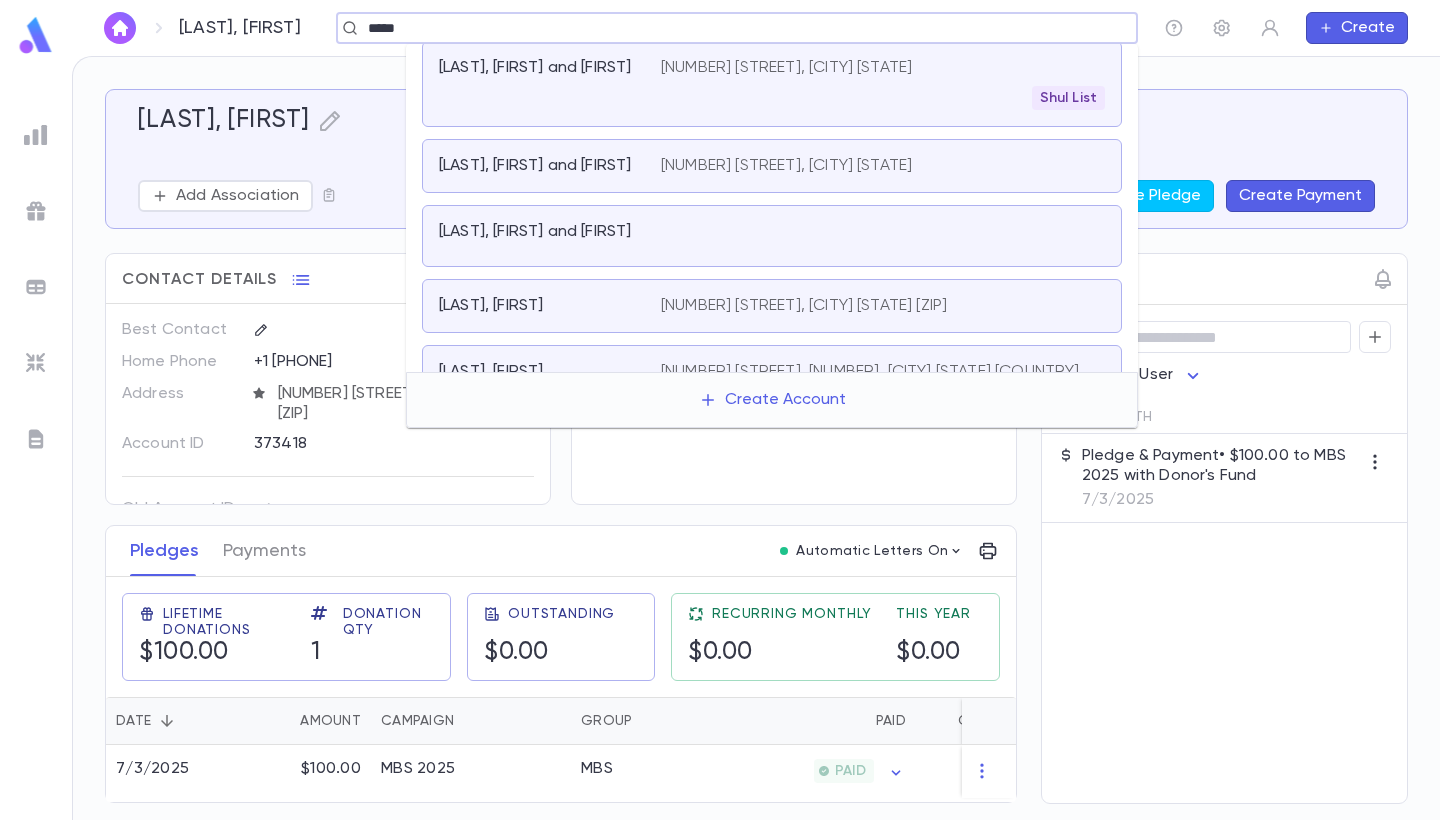 scroll, scrollTop: 490, scrollLeft: 0, axis: vertical 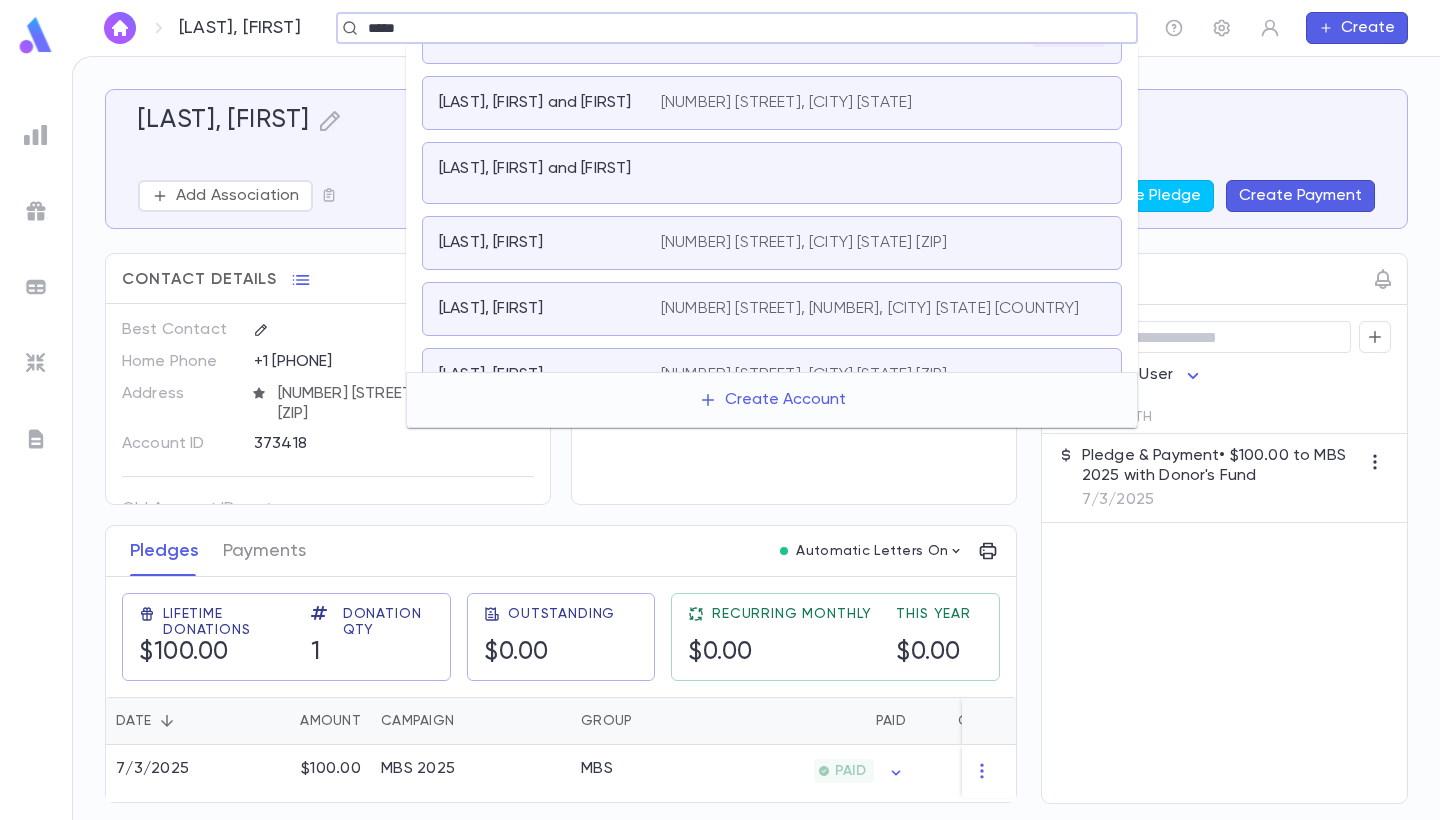 click on "[LAST], [FIRST]" at bounding box center (550, 243) 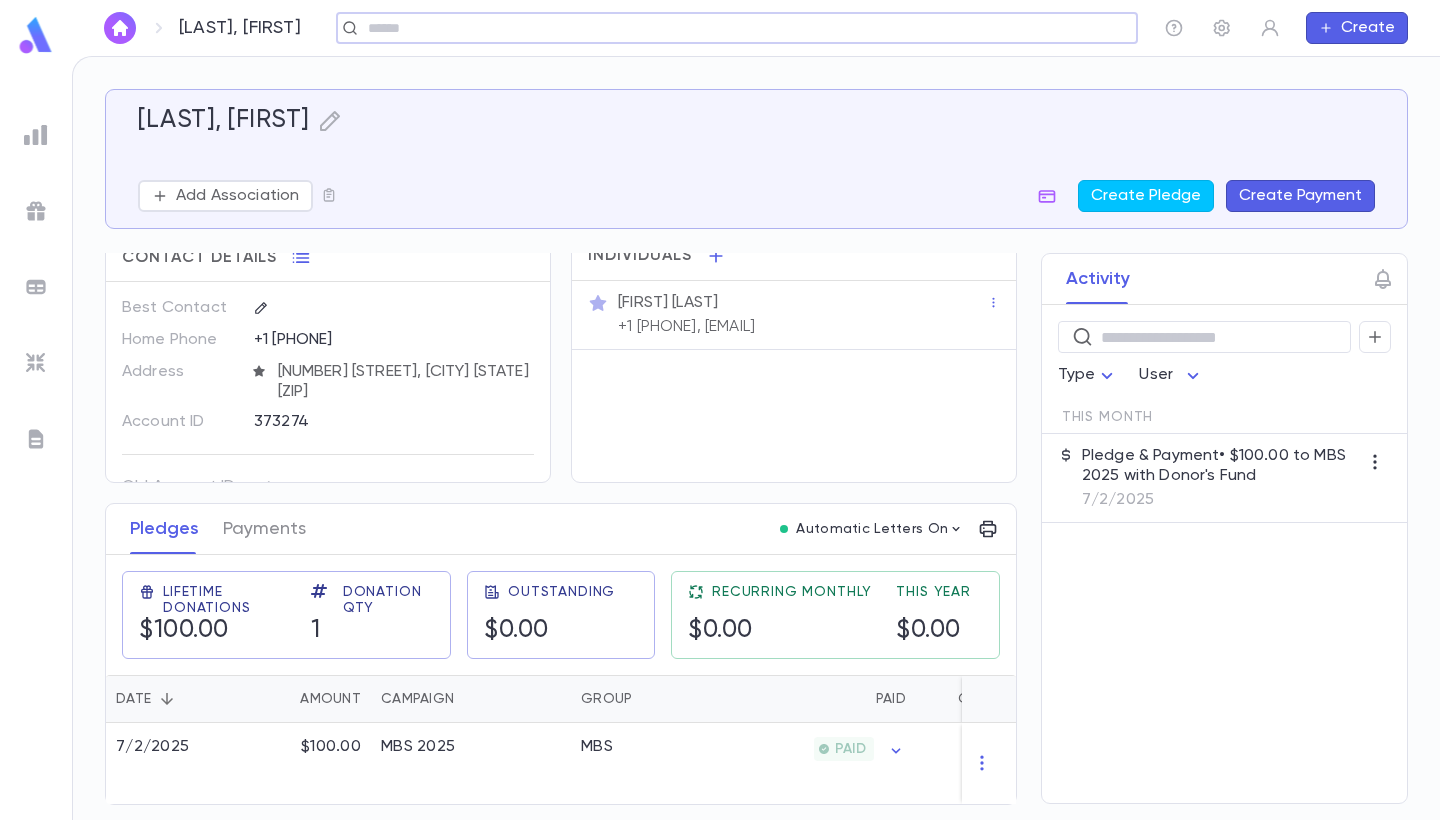 scroll, scrollTop: 30, scrollLeft: 0, axis: vertical 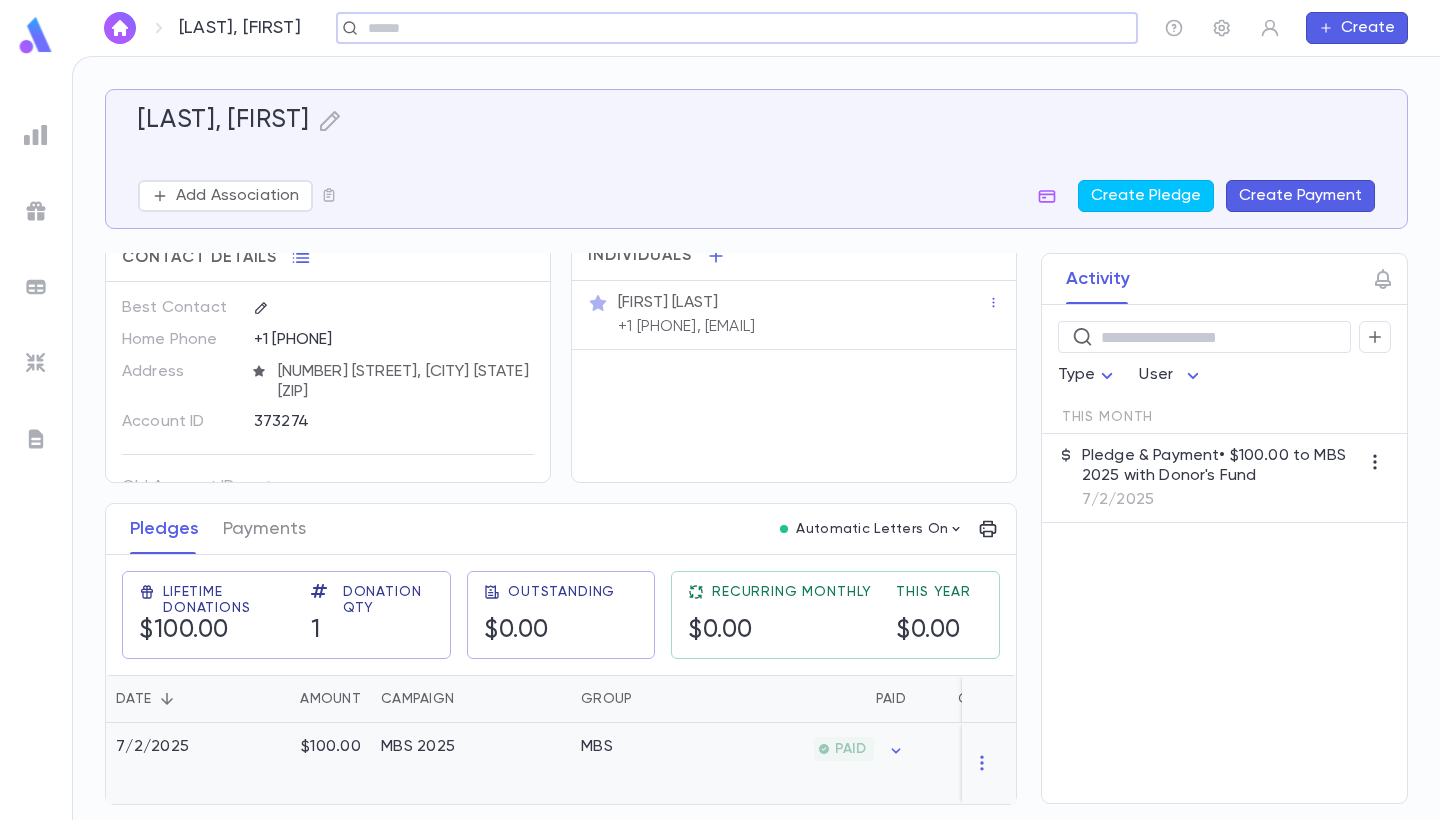 click on "PAID" at bounding box center (818, 763) 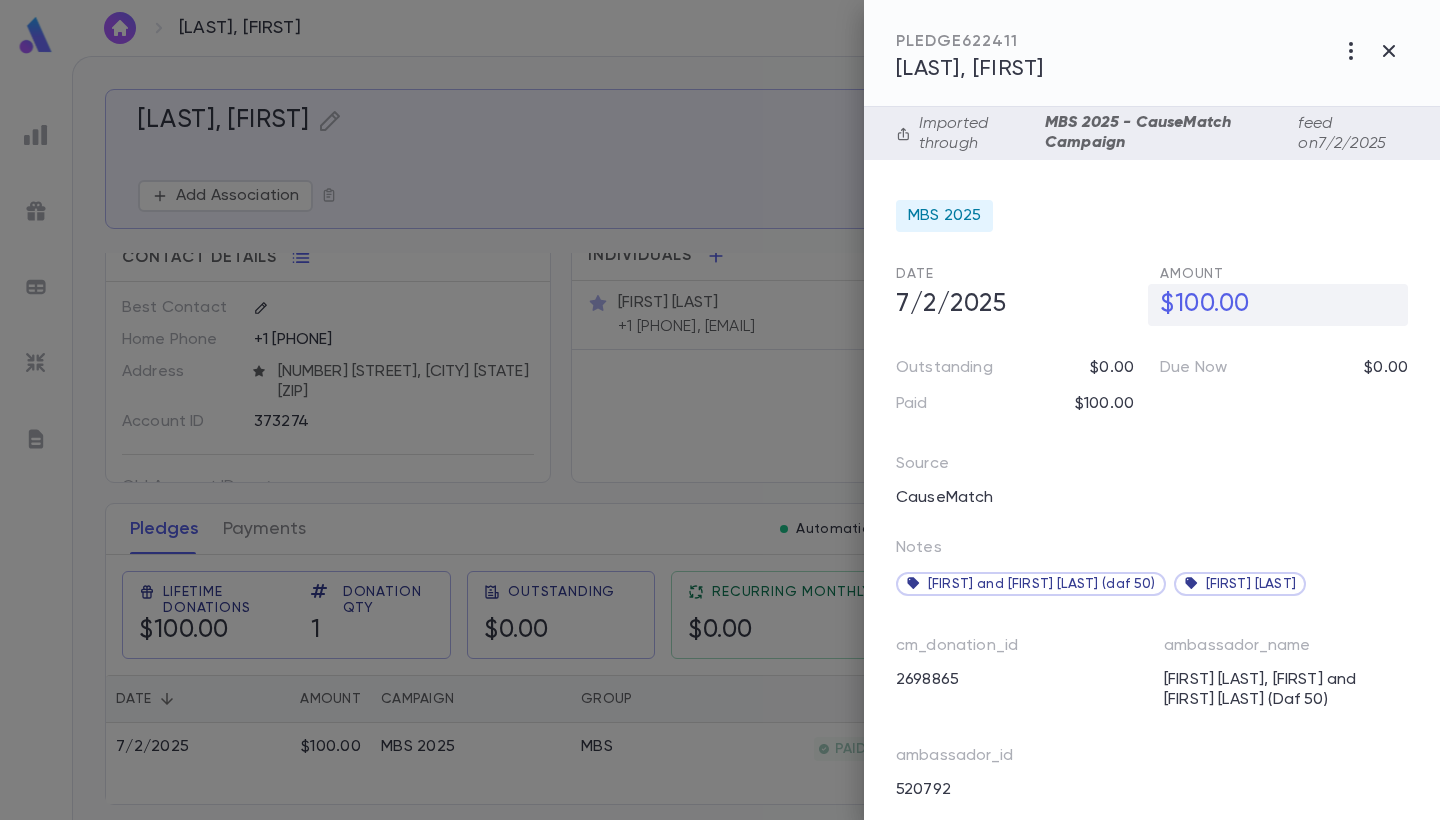 click on "$100.00" at bounding box center (1278, 305) 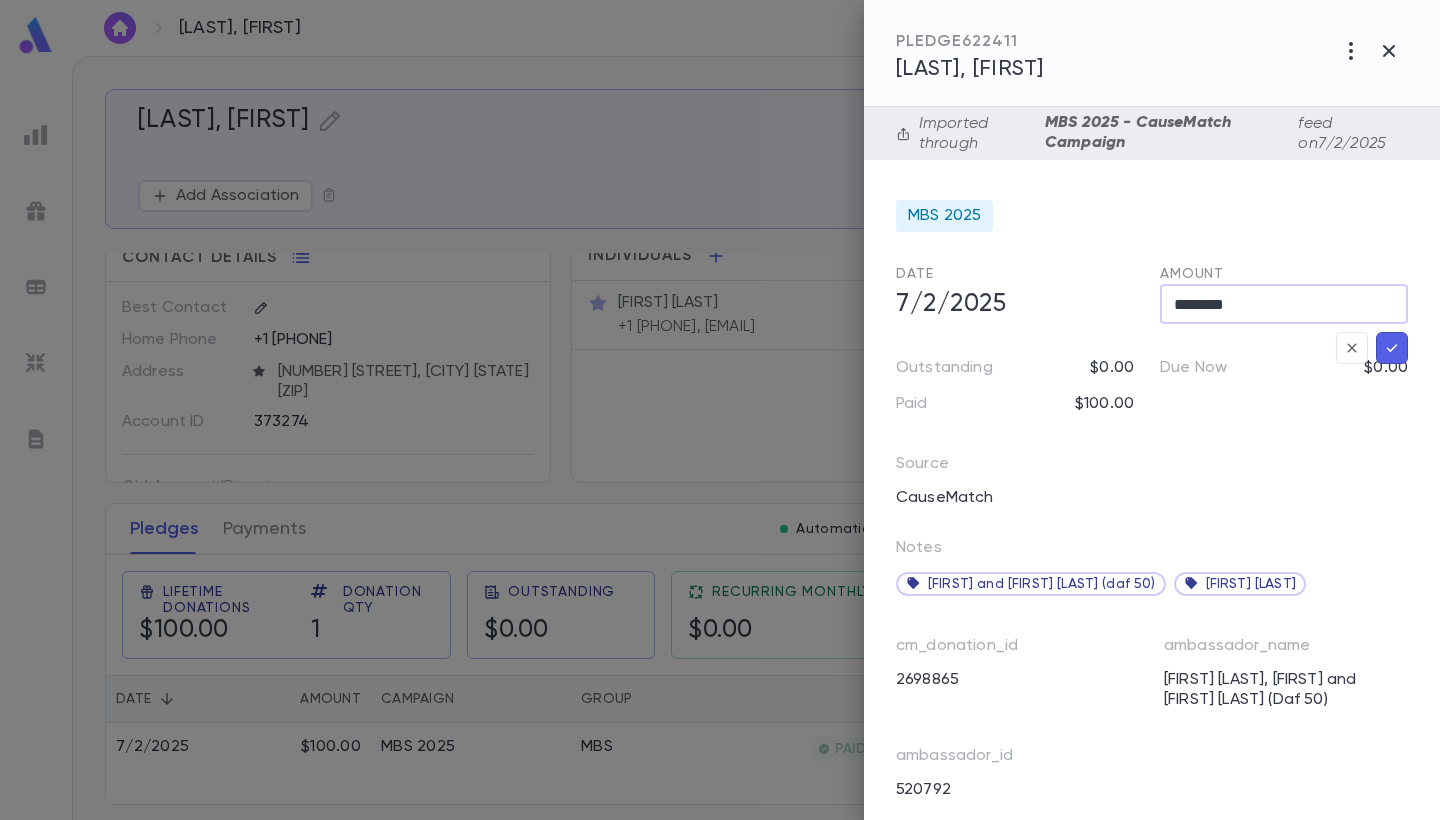 drag, startPoint x: 1248, startPoint y: 307, endPoint x: 1181, endPoint y: 308, distance: 67.00746 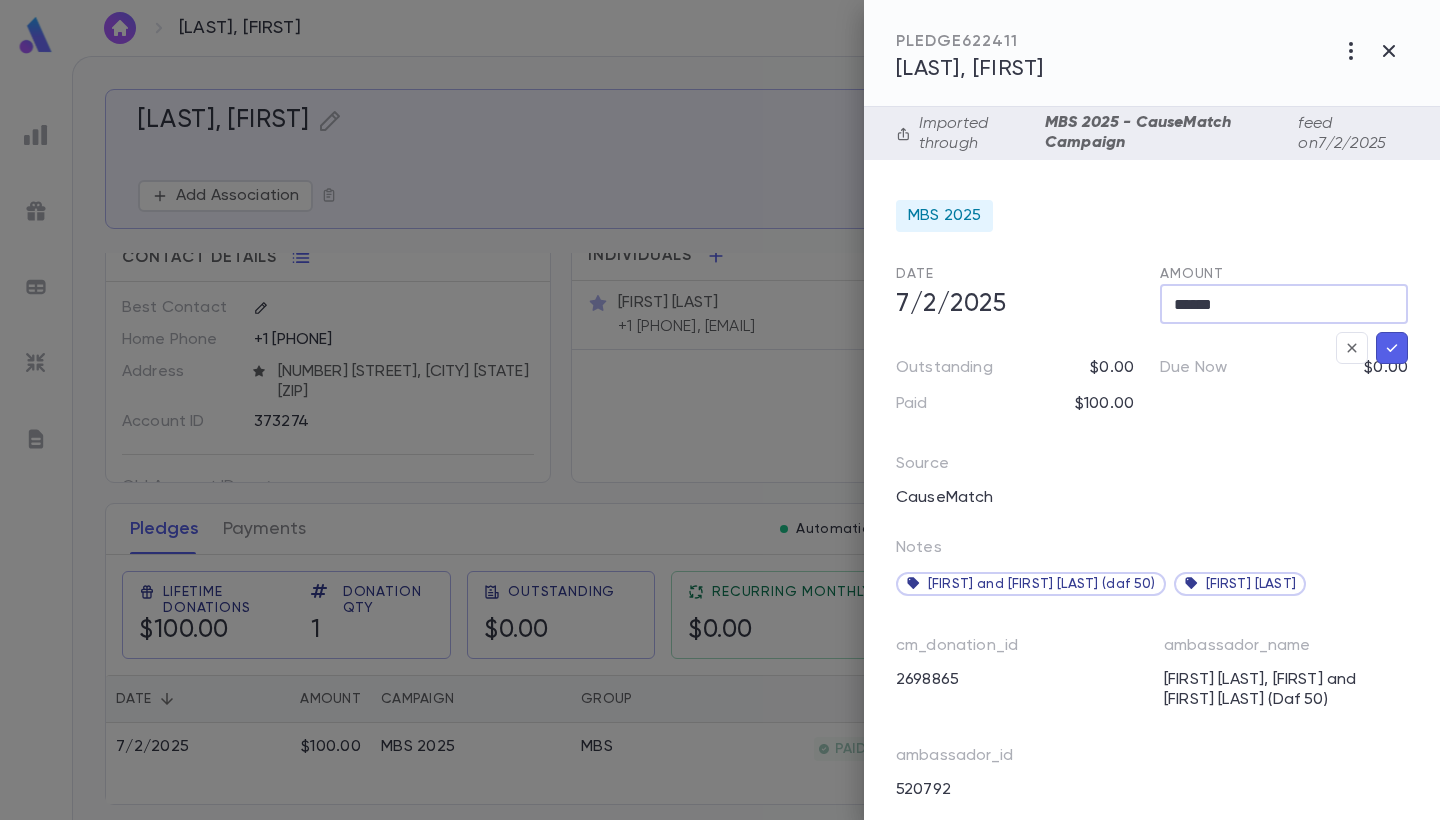 drag, startPoint x: 1218, startPoint y: 302, endPoint x: 1152, endPoint y: 302, distance: 66 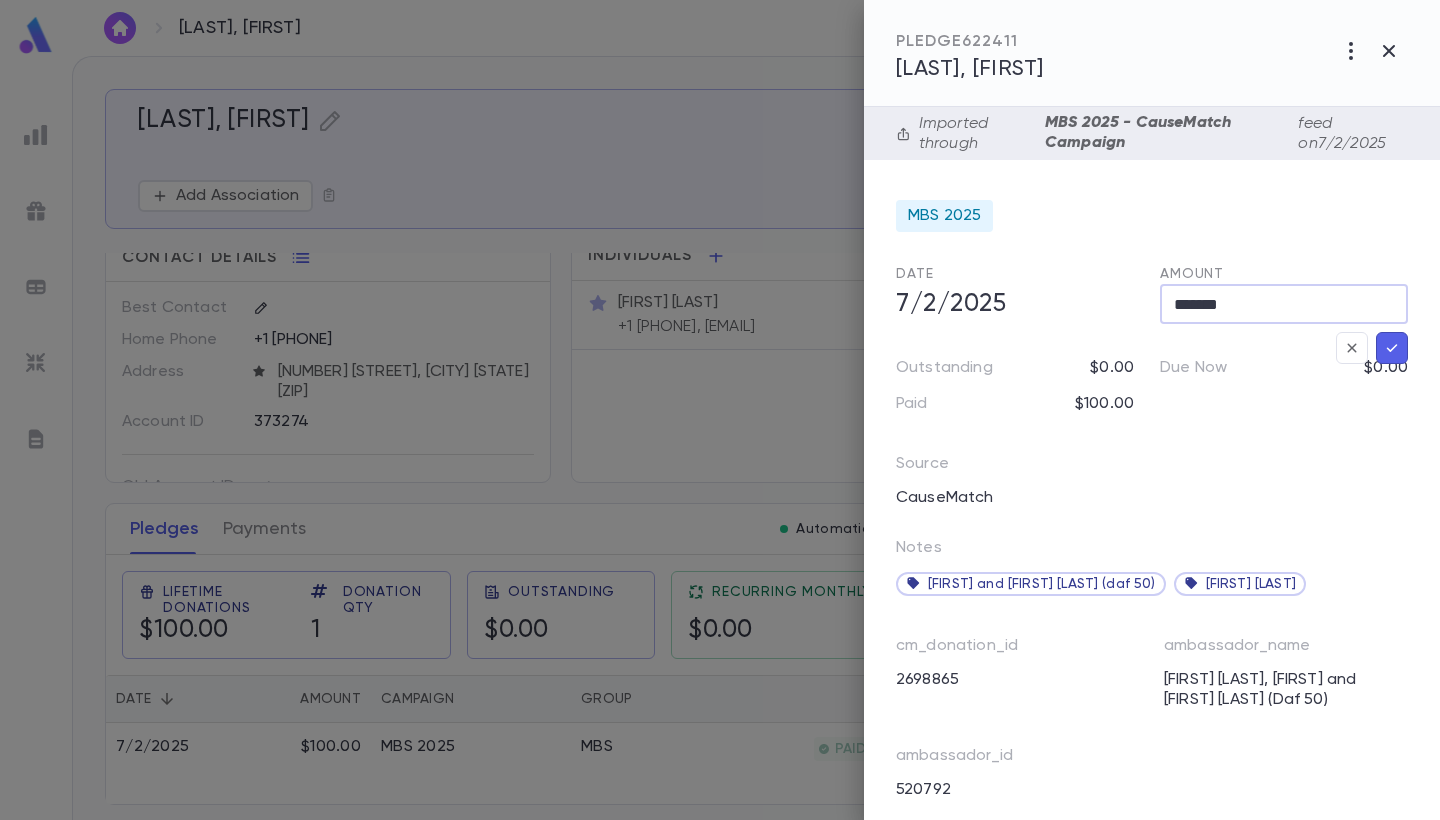 type on "*******" 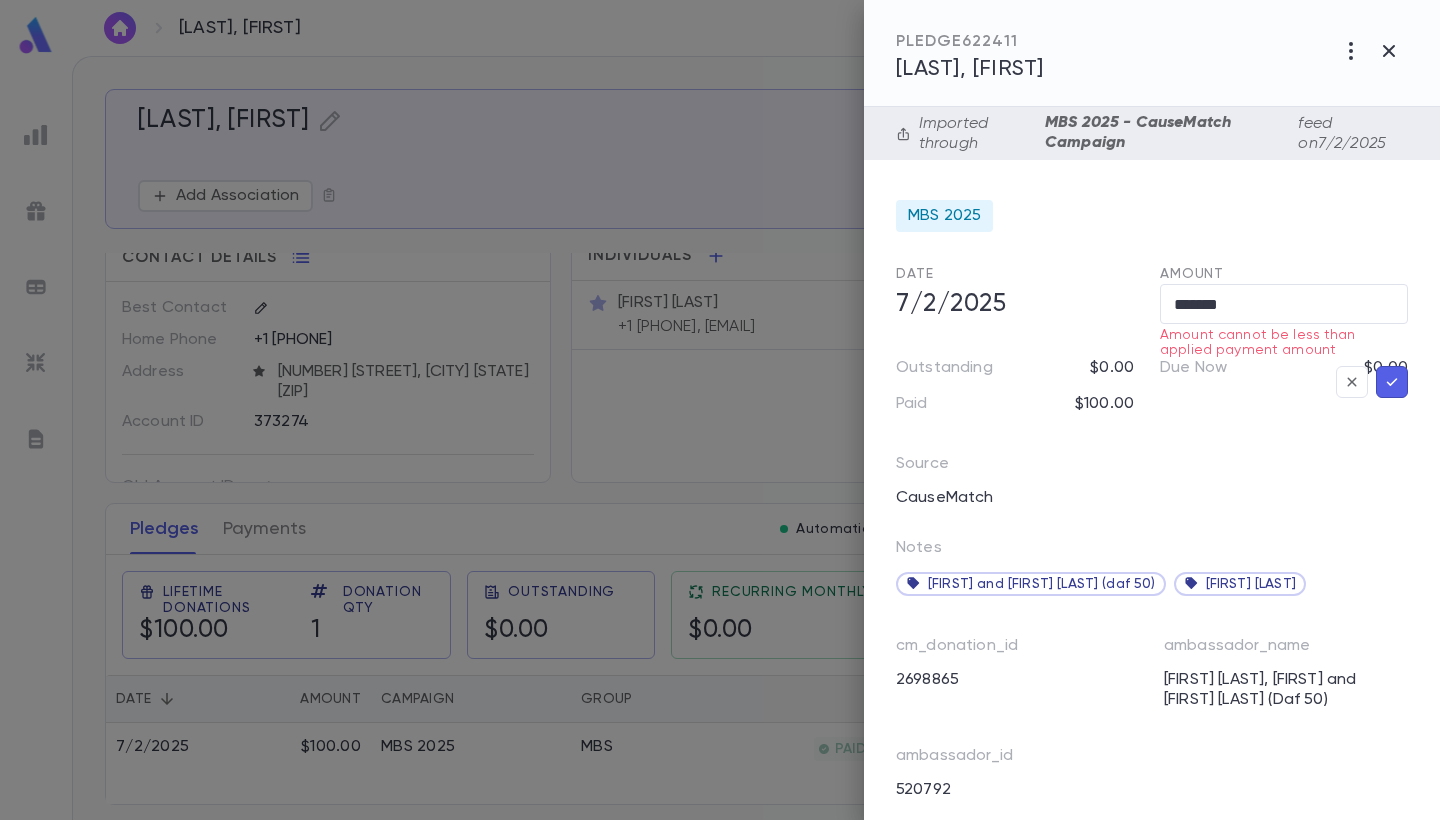 click 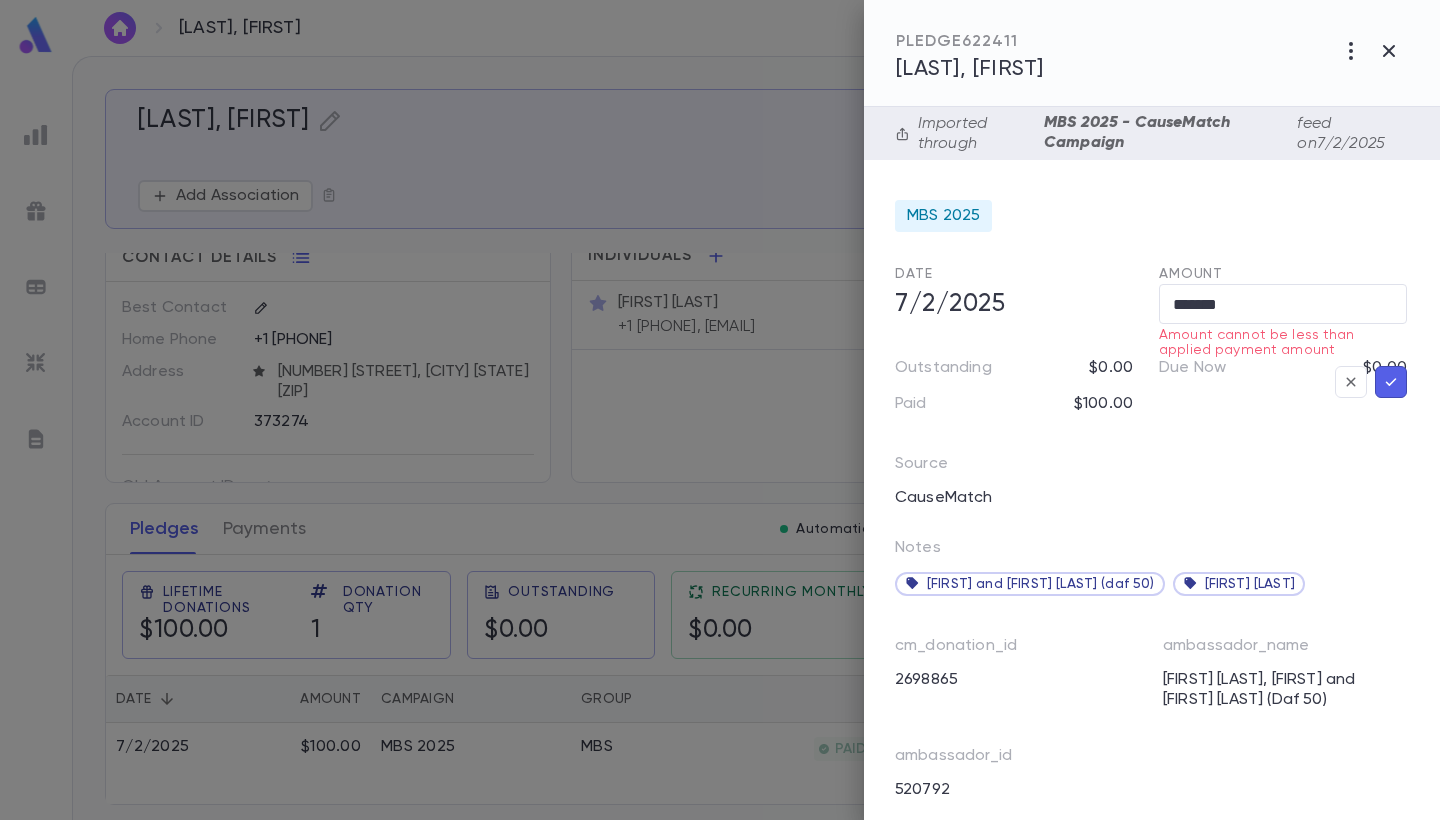 scroll, scrollTop: 0, scrollLeft: 1, axis: horizontal 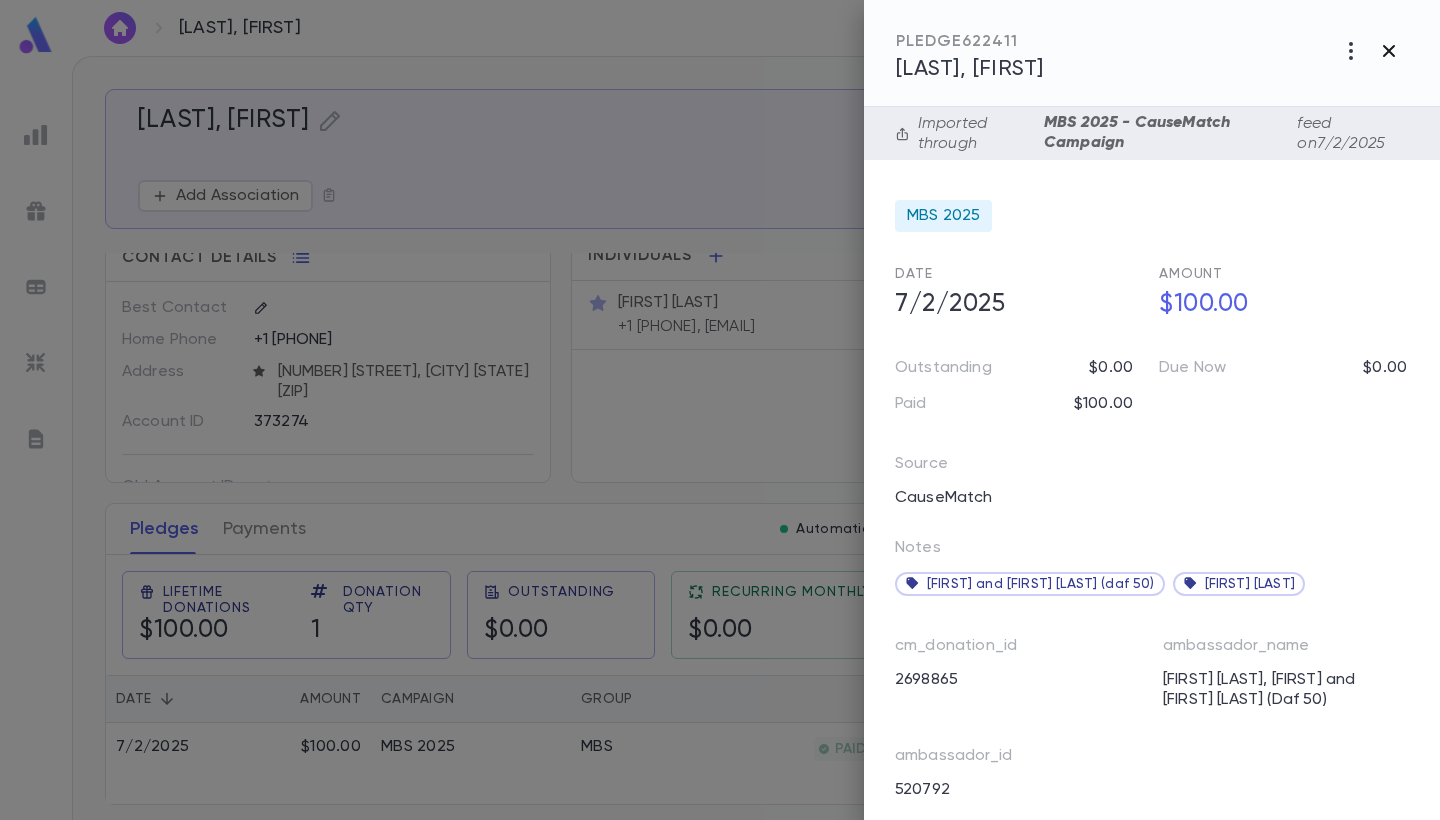 click 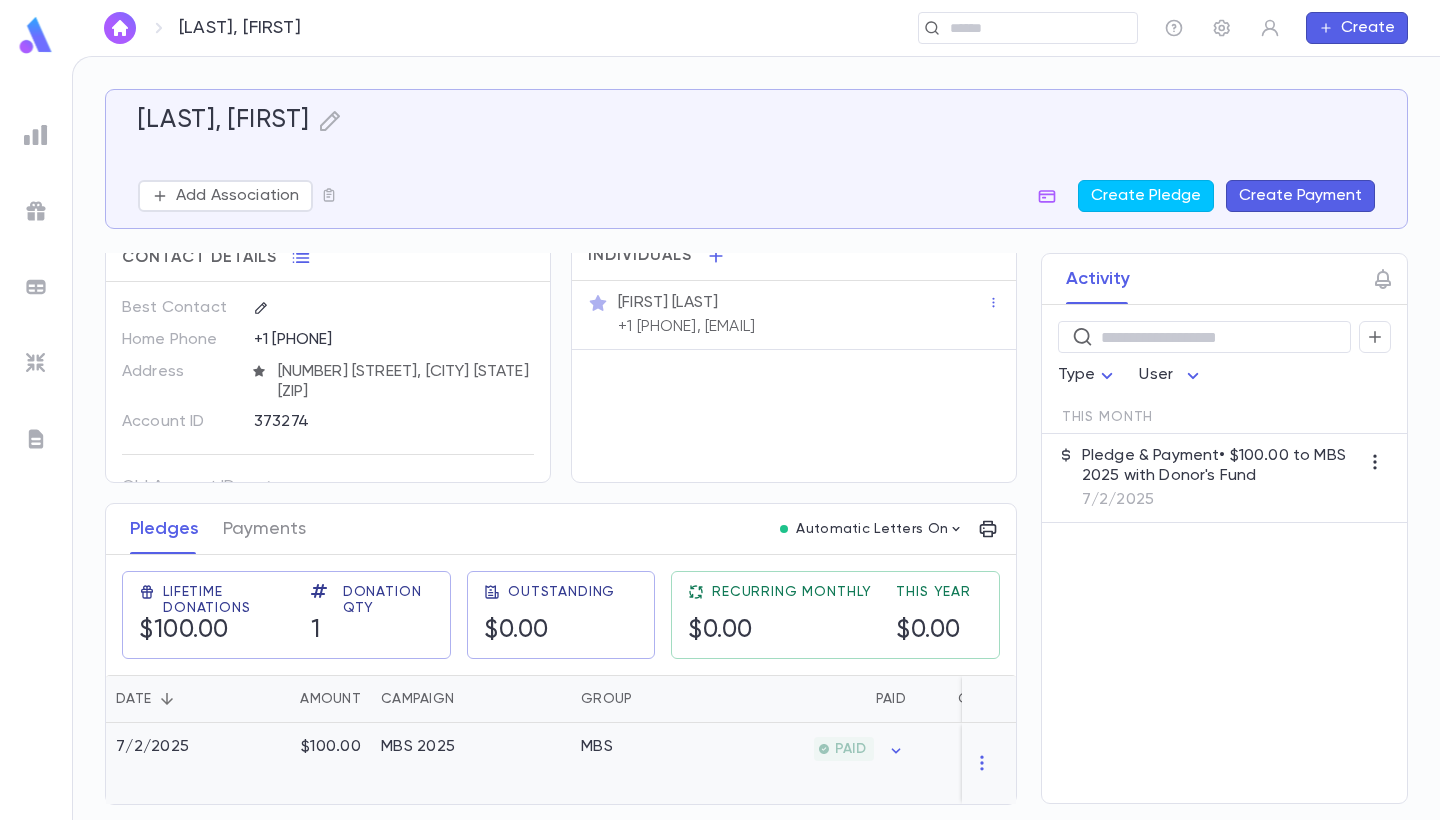 click on "MBS" at bounding box center (646, 763) 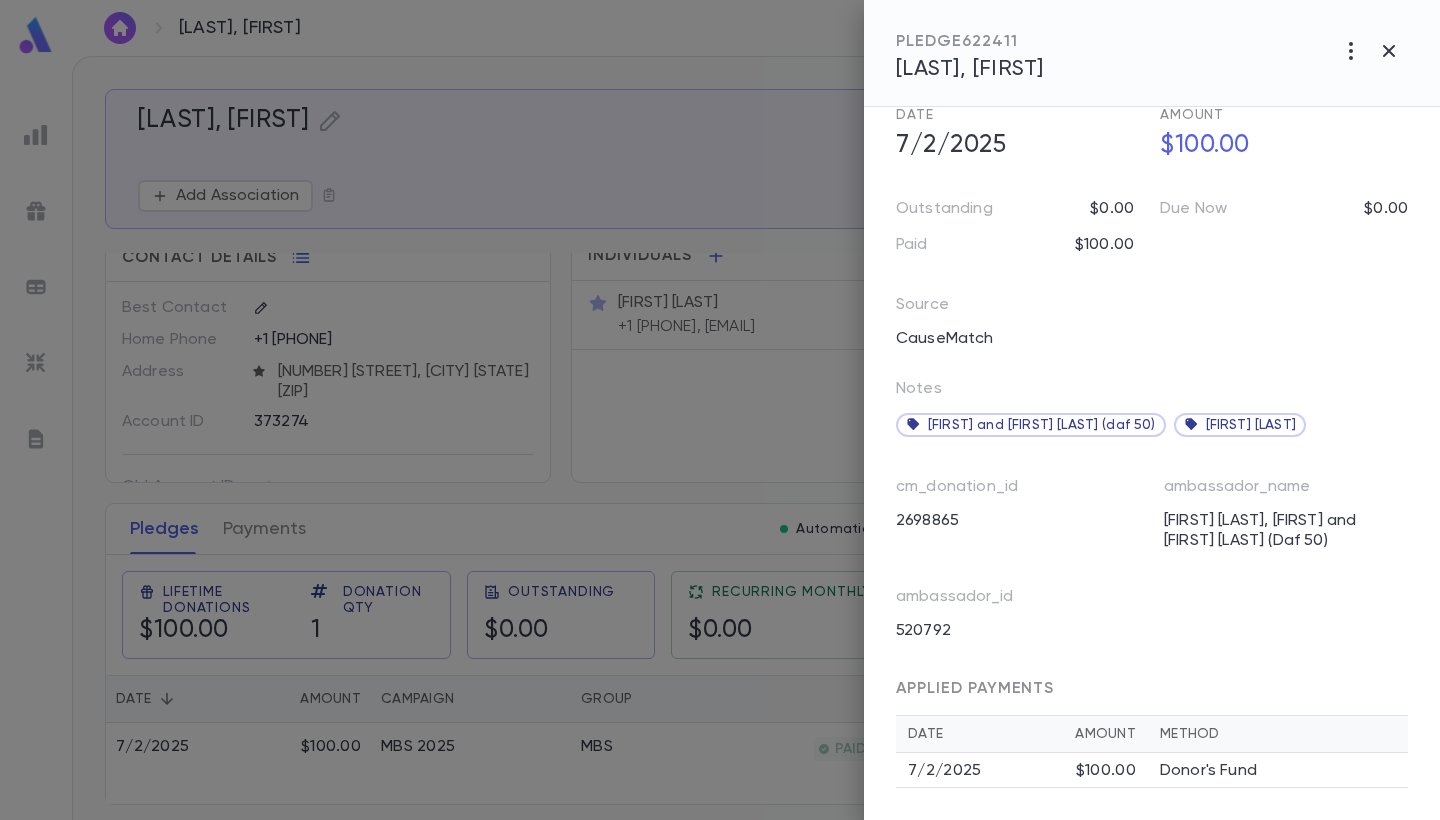 scroll, scrollTop: 187, scrollLeft: 0, axis: vertical 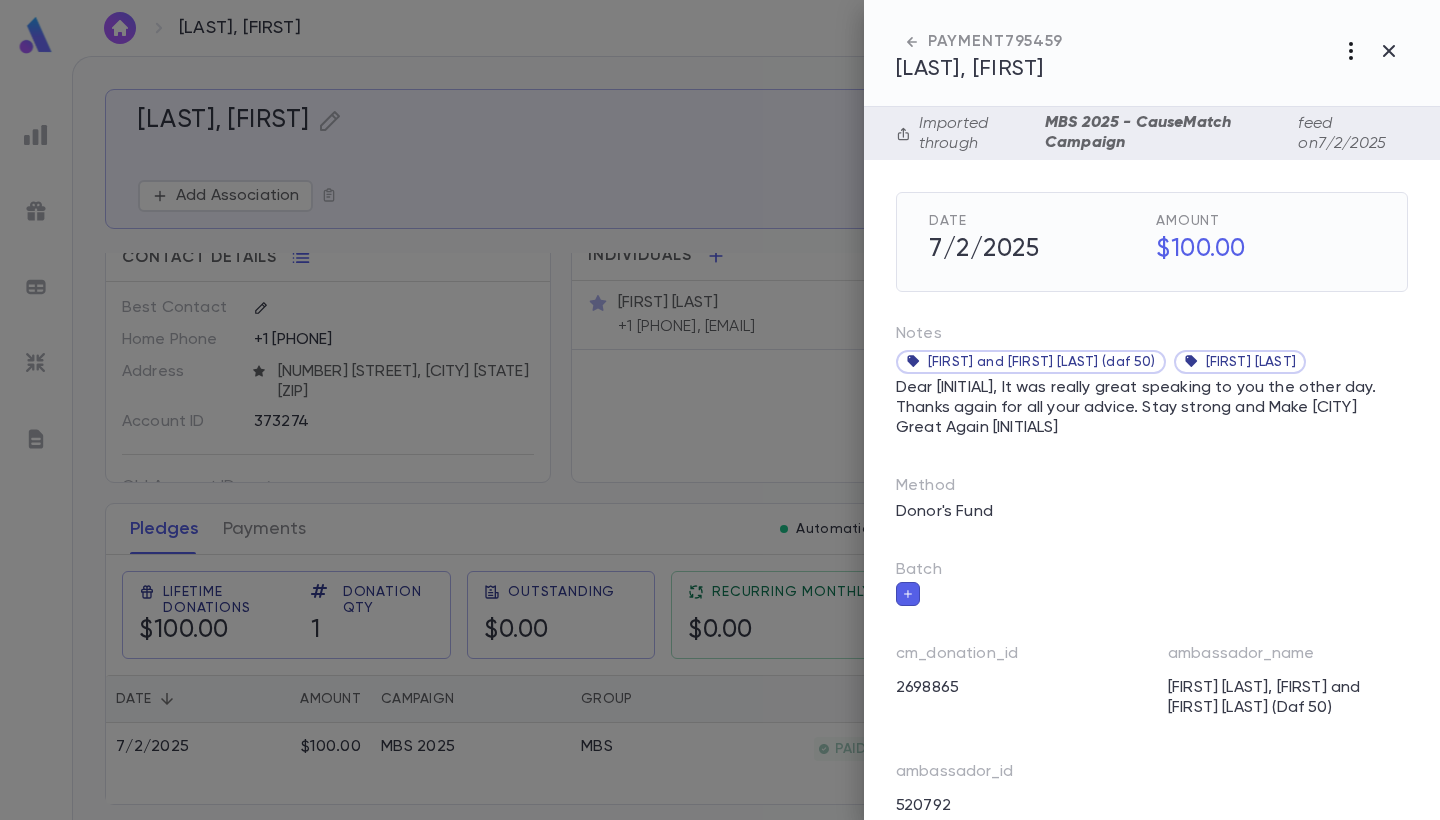 click 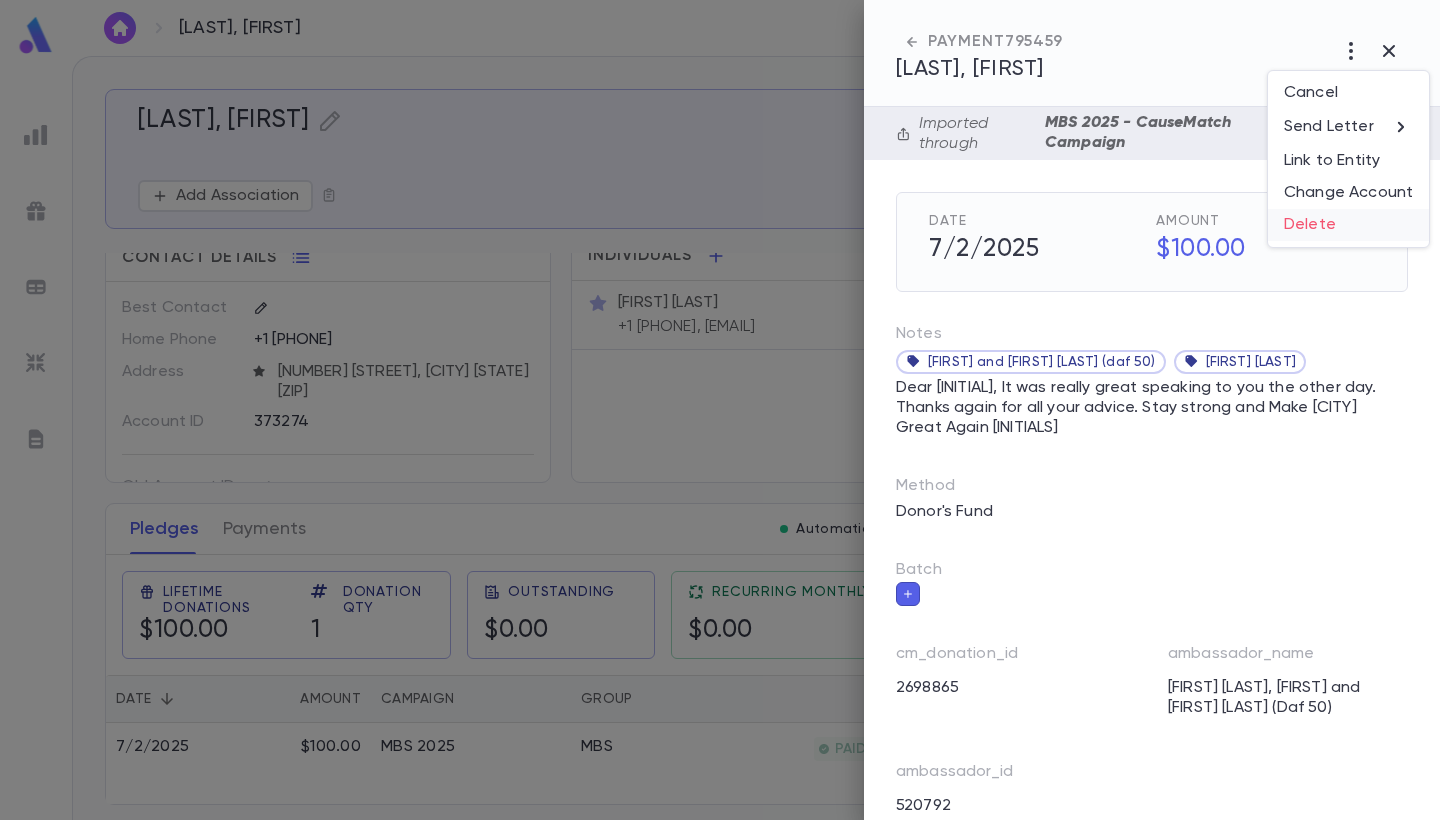 click on "Delete" at bounding box center [1348, 225] 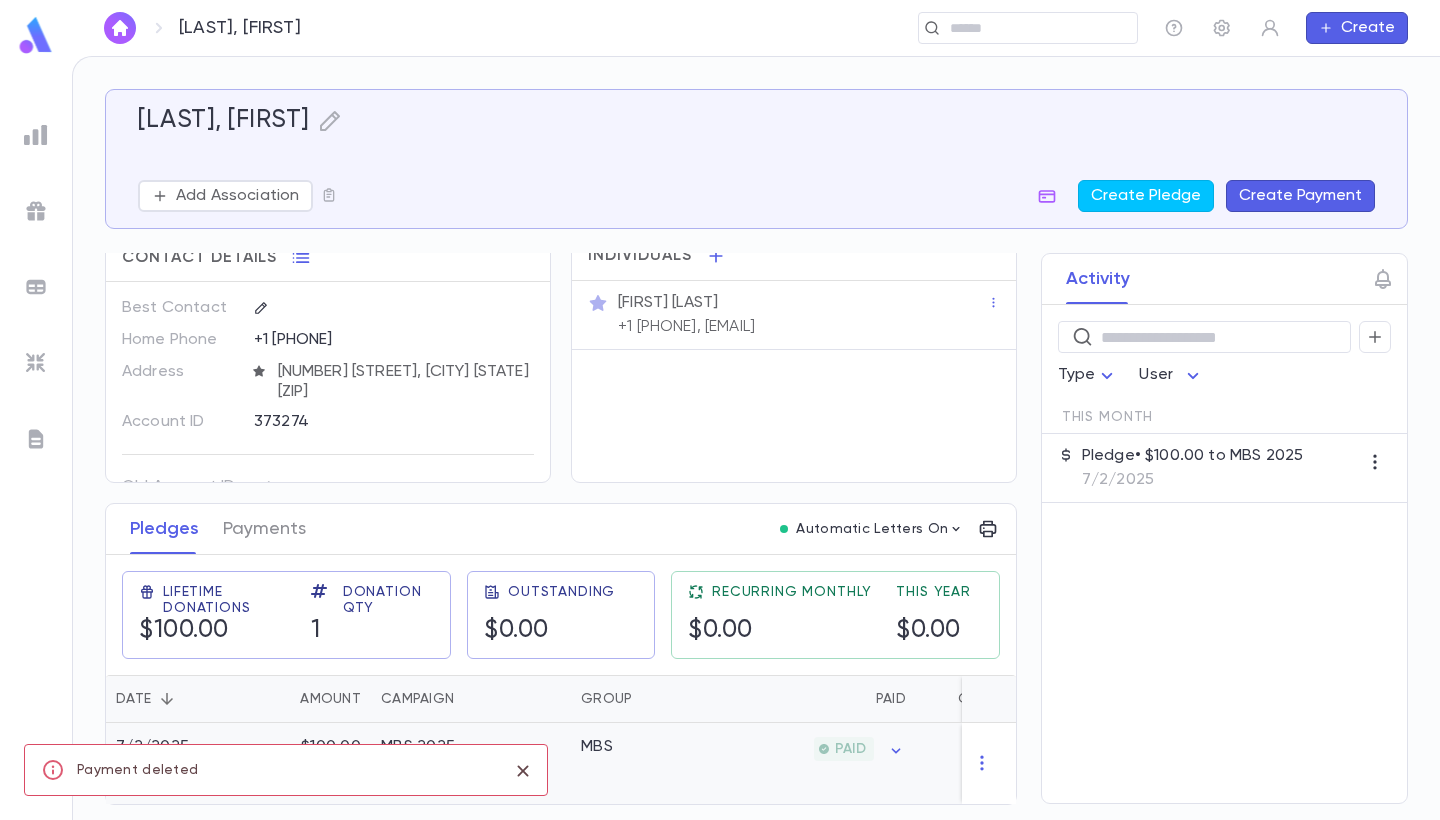 scroll, scrollTop: 0, scrollLeft: 0, axis: both 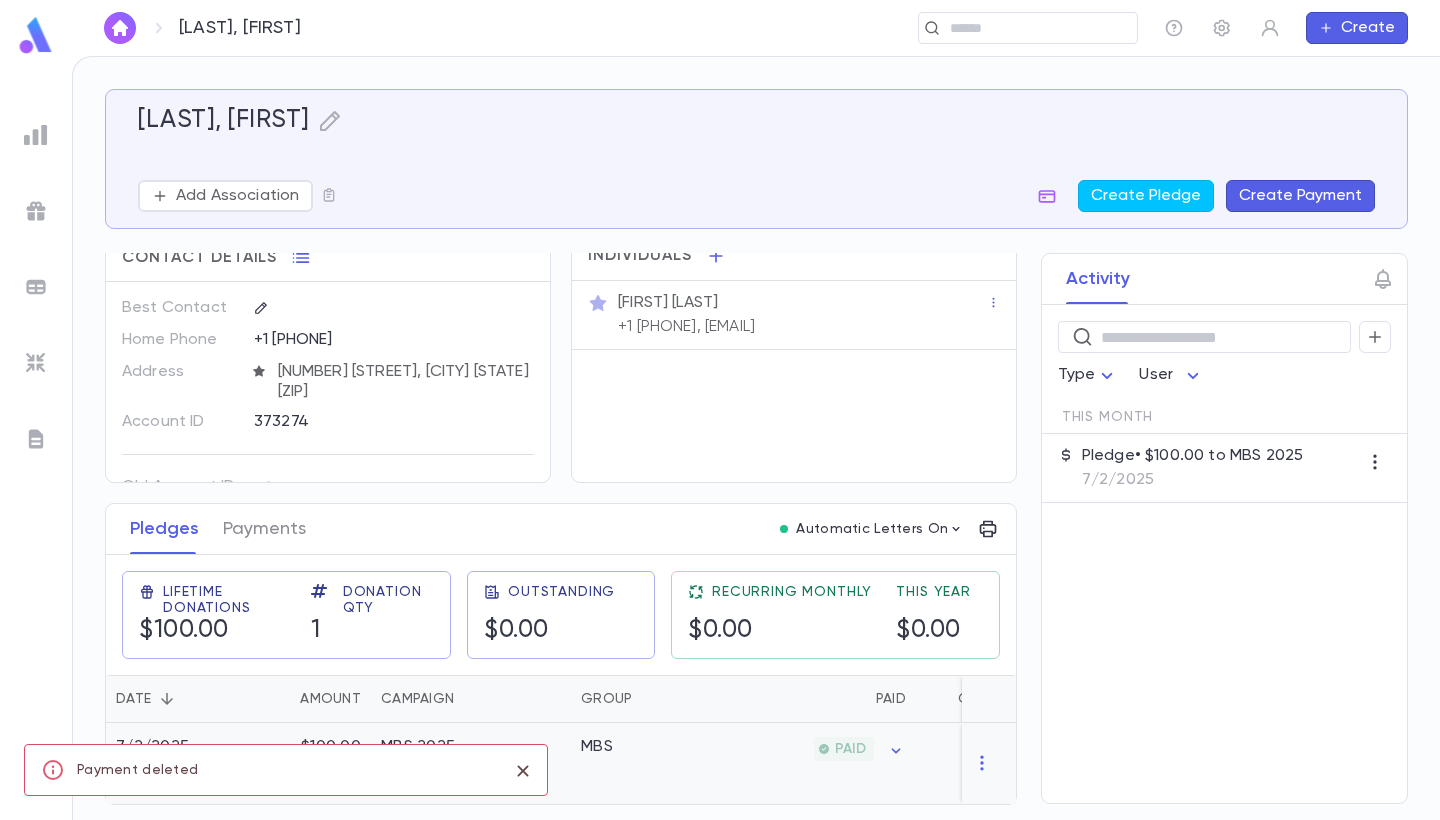 click on "MBS" at bounding box center (597, 747) 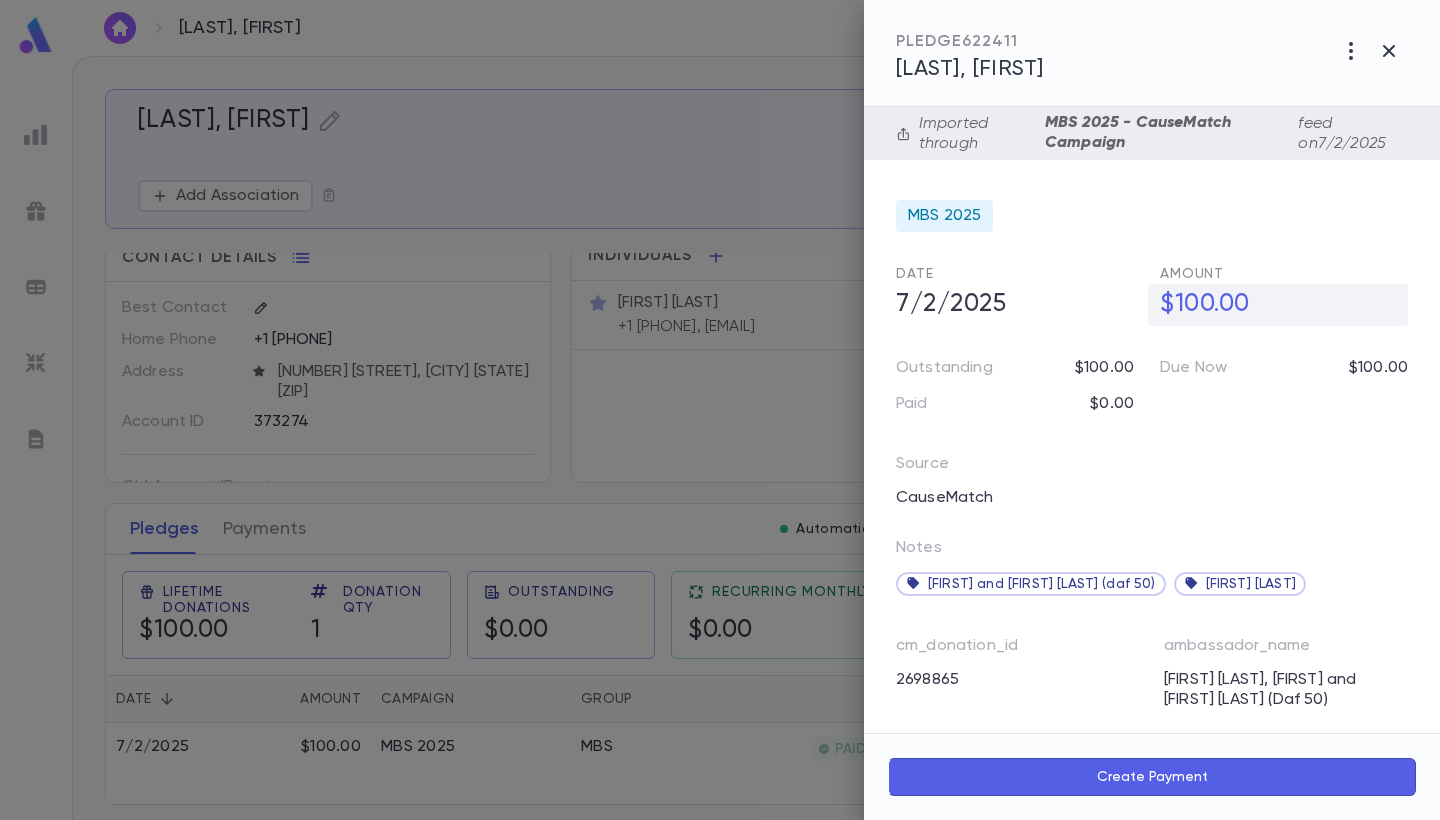 click on "$100.00" at bounding box center [1278, 305] 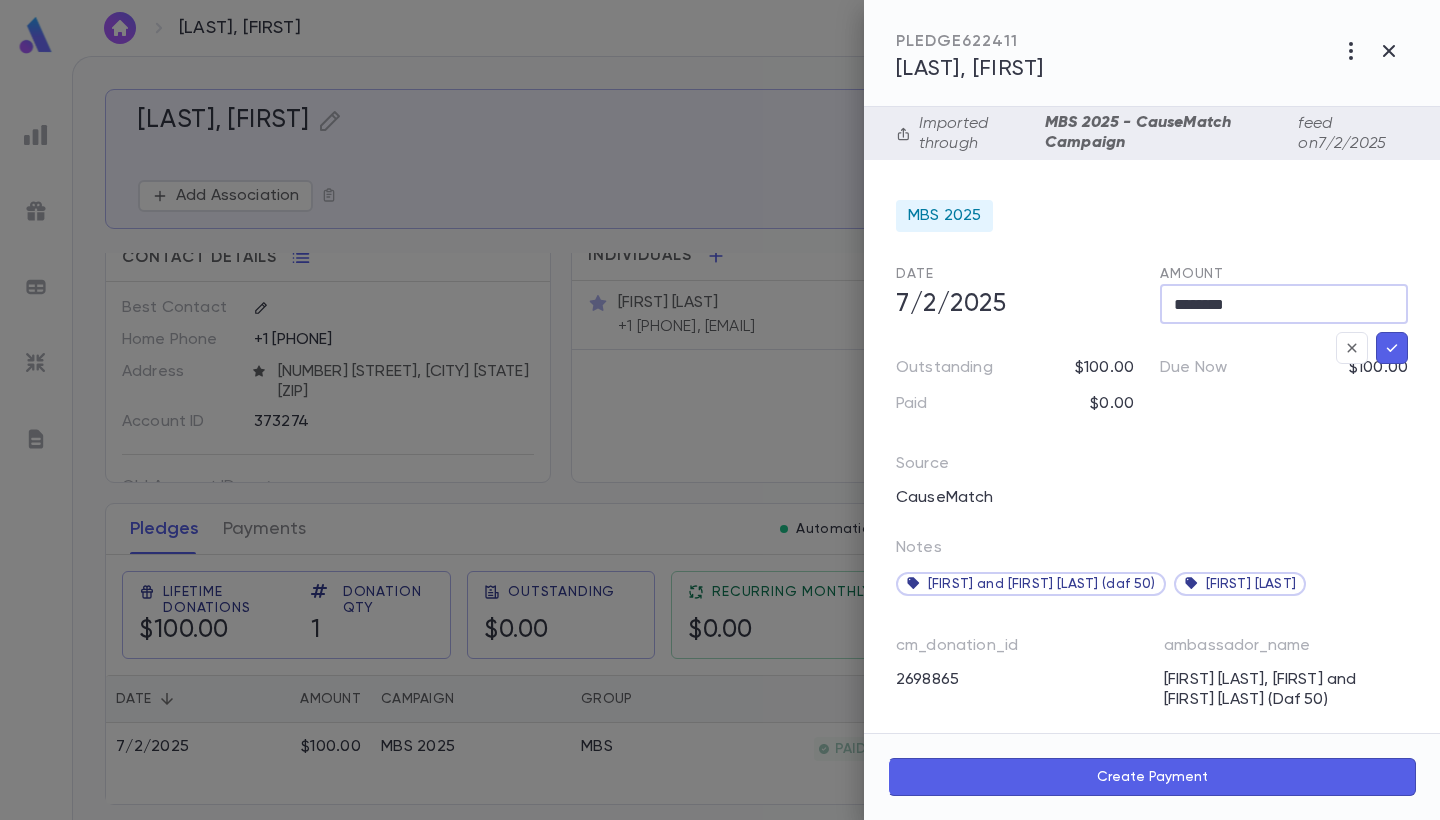 drag, startPoint x: 1235, startPoint y: 302, endPoint x: 1174, endPoint y: 302, distance: 61 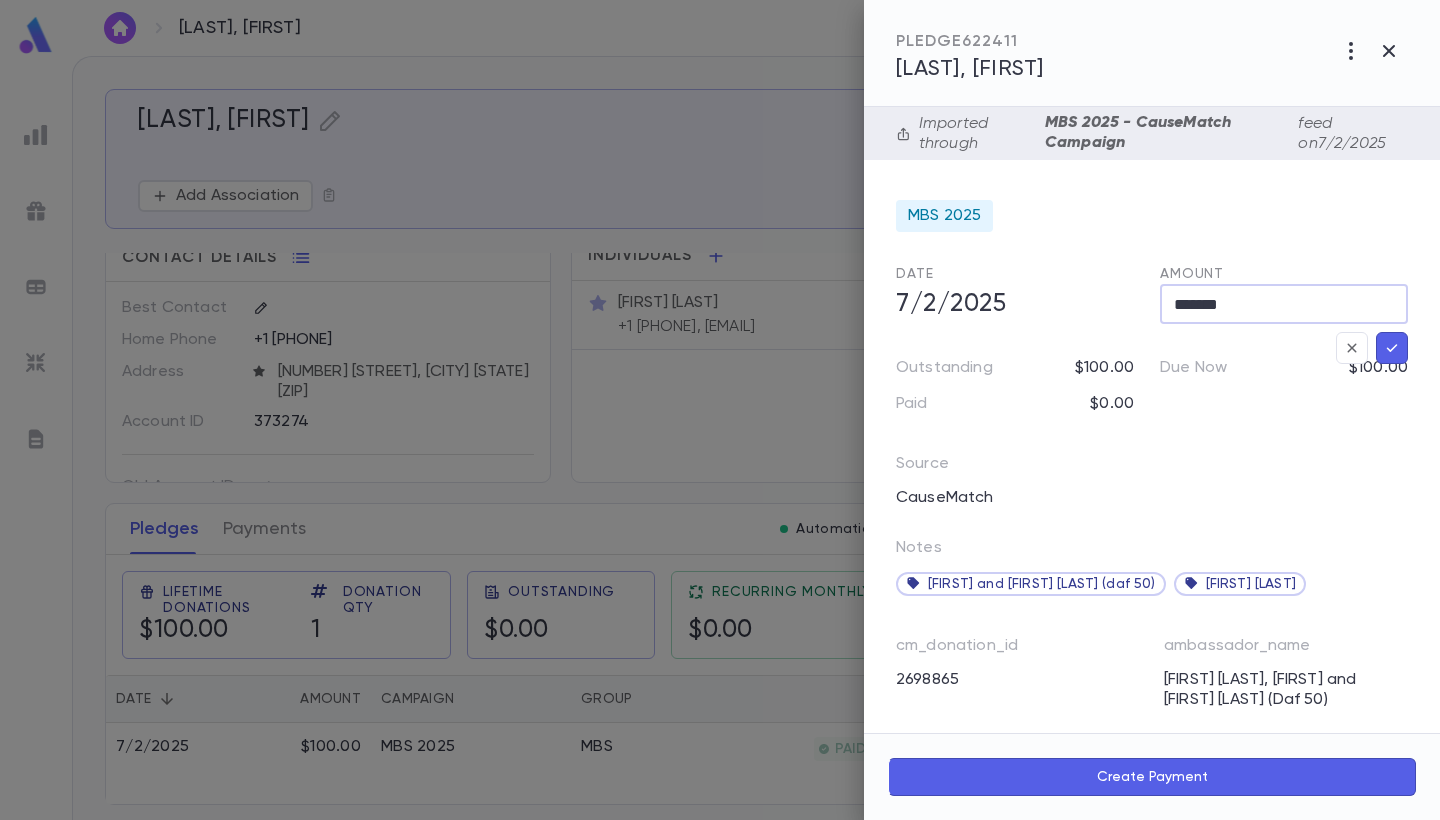 type on "*******" 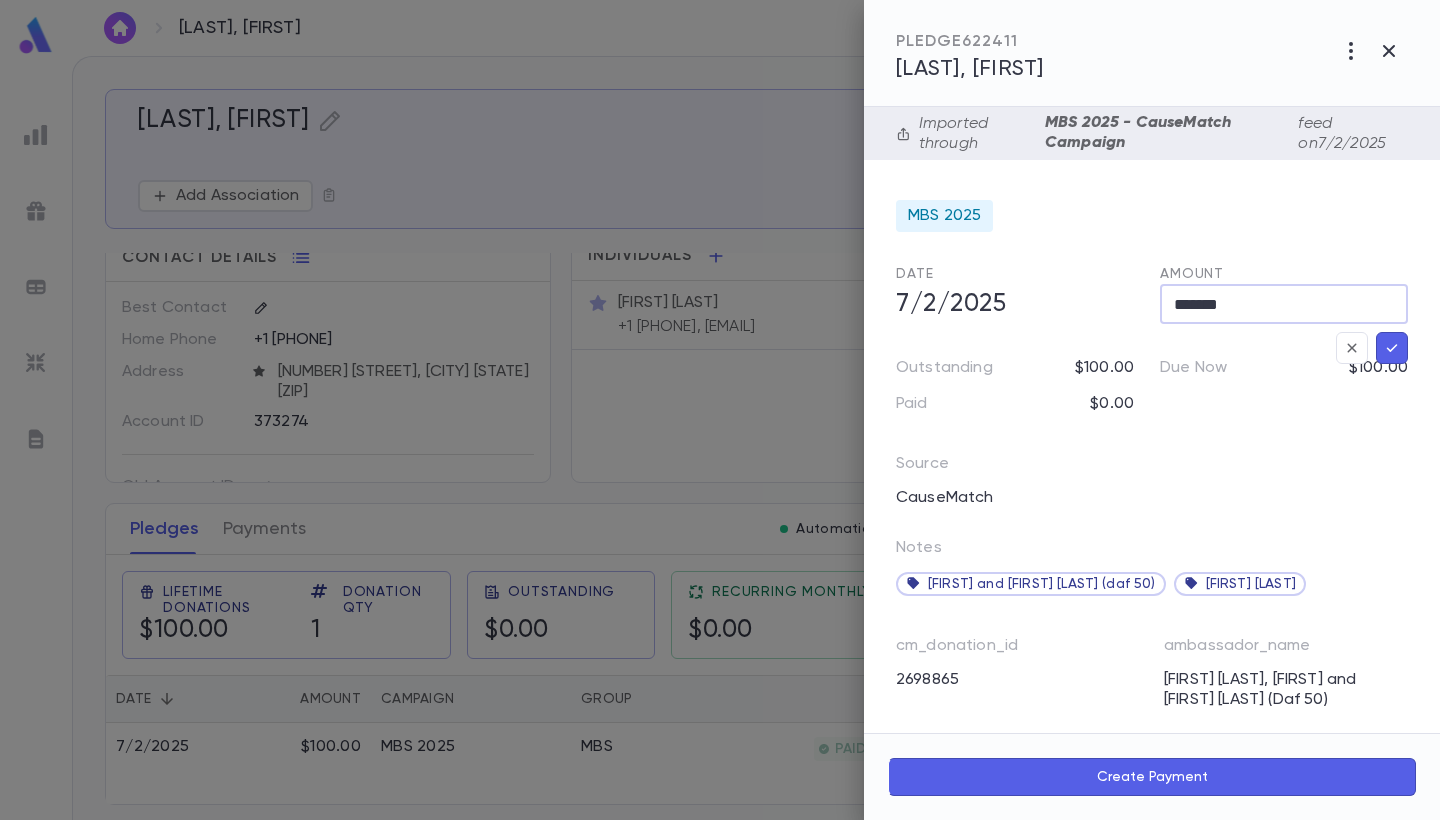 click 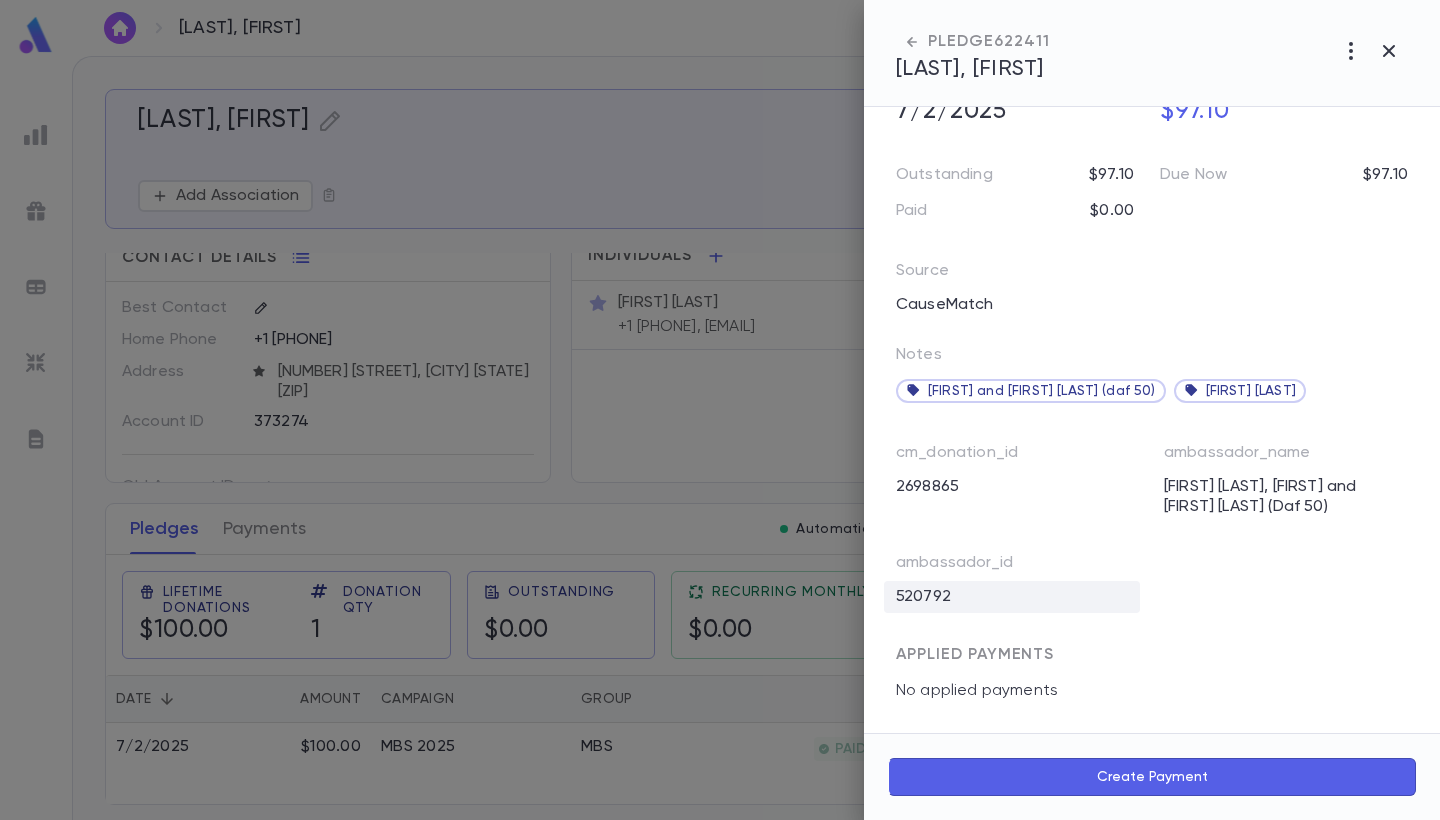 scroll, scrollTop: 221, scrollLeft: 0, axis: vertical 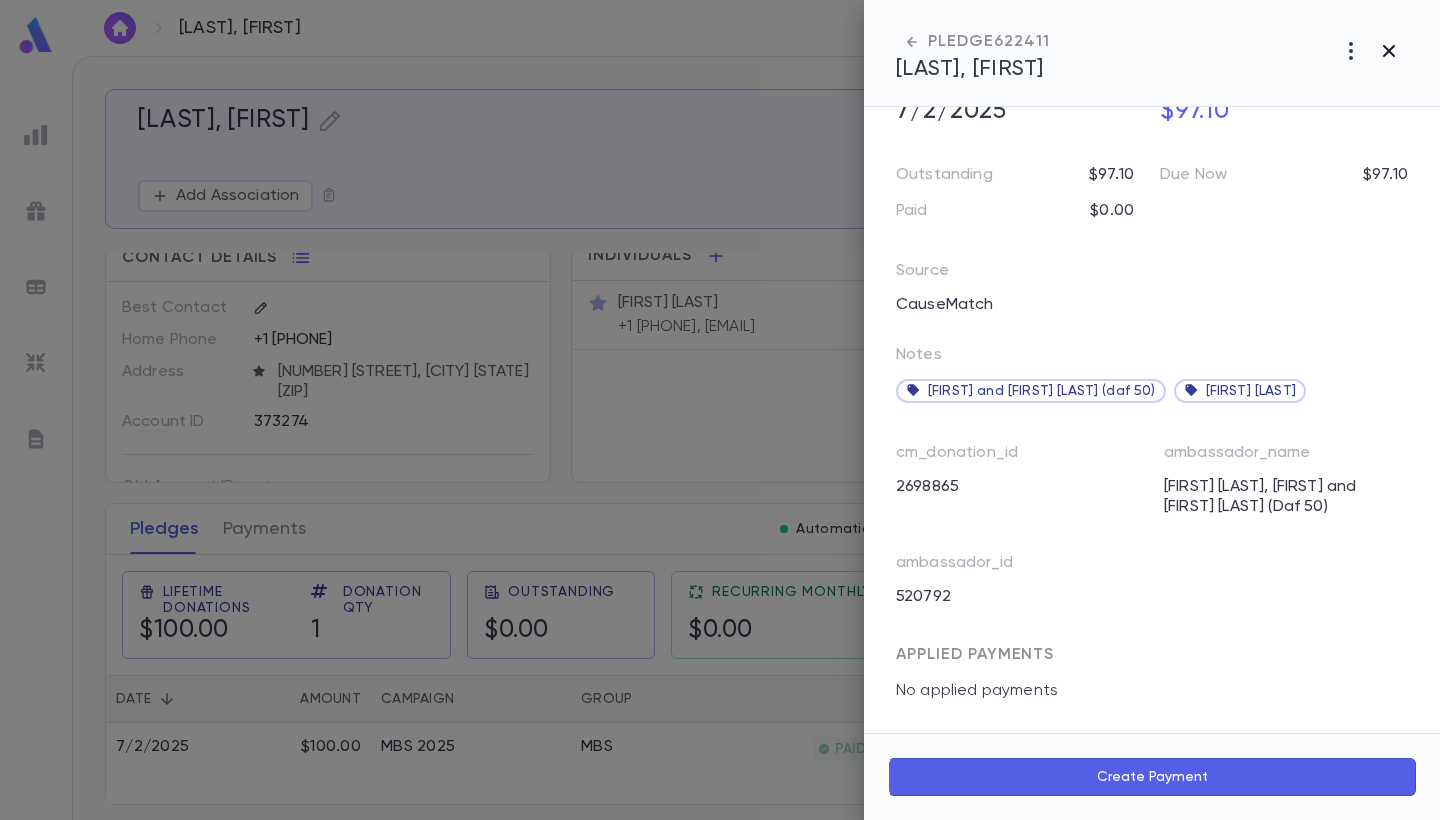 click 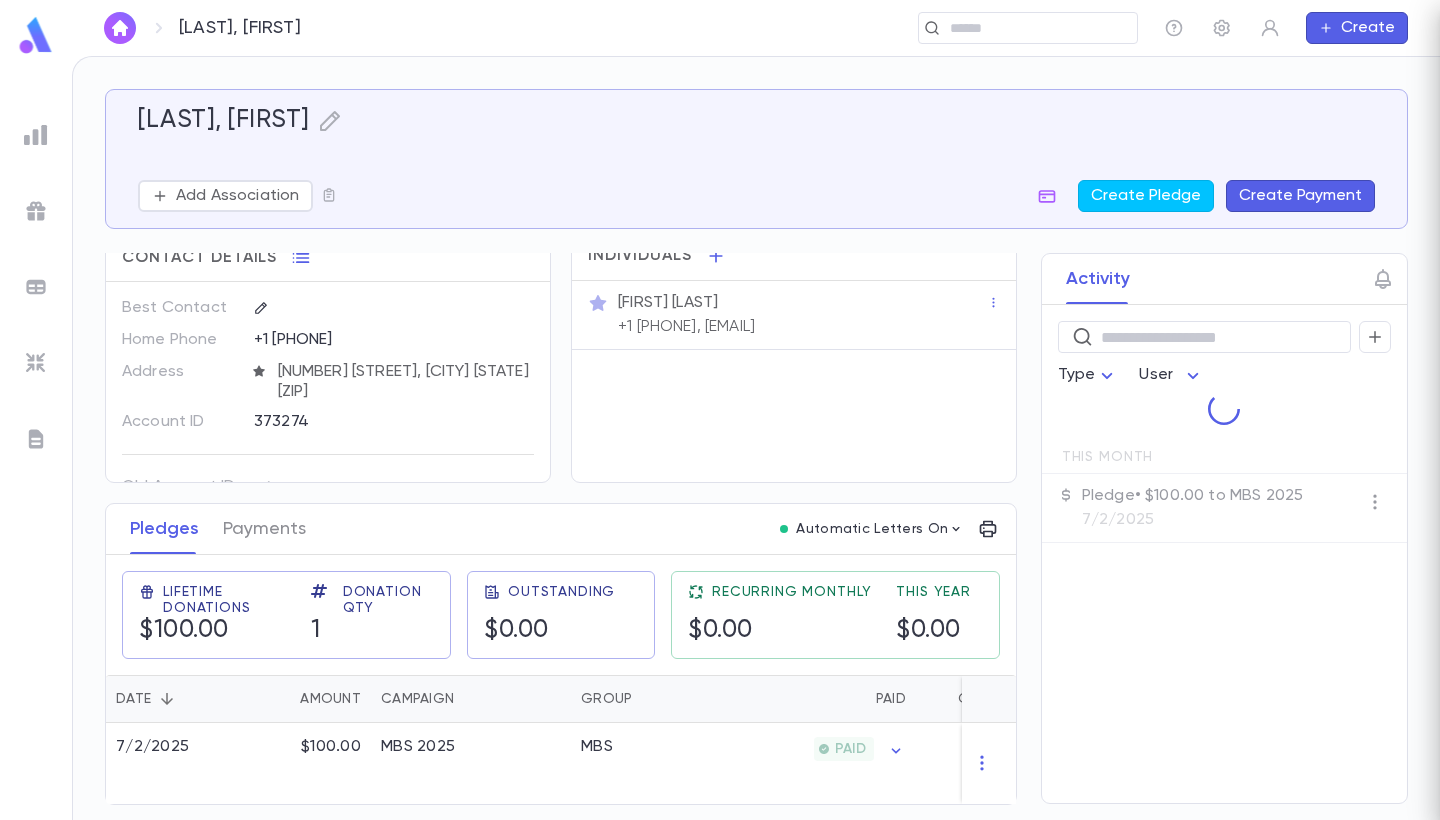 scroll, scrollTop: 0, scrollLeft: 0, axis: both 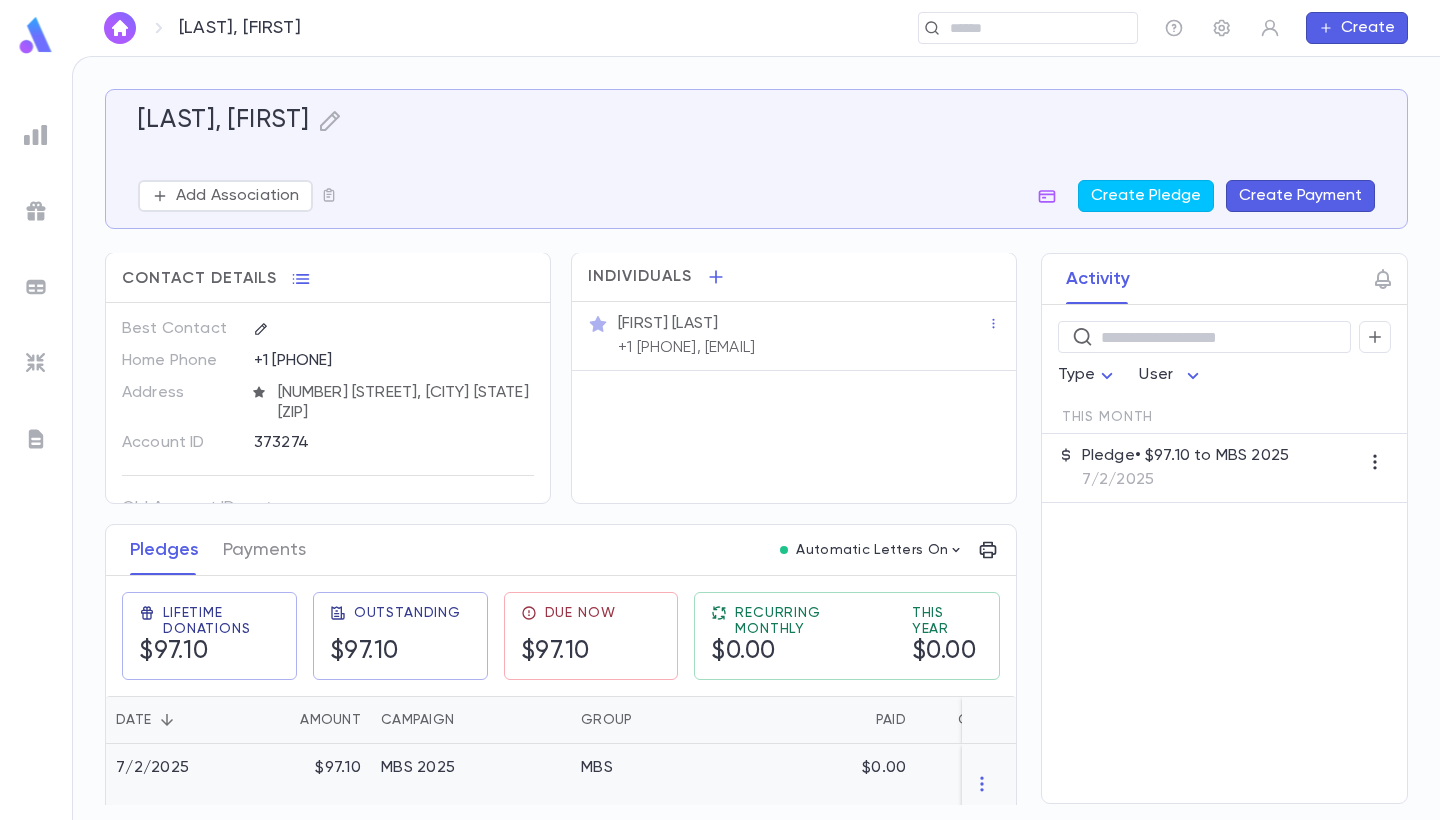 click on "MBS" at bounding box center (646, 784) 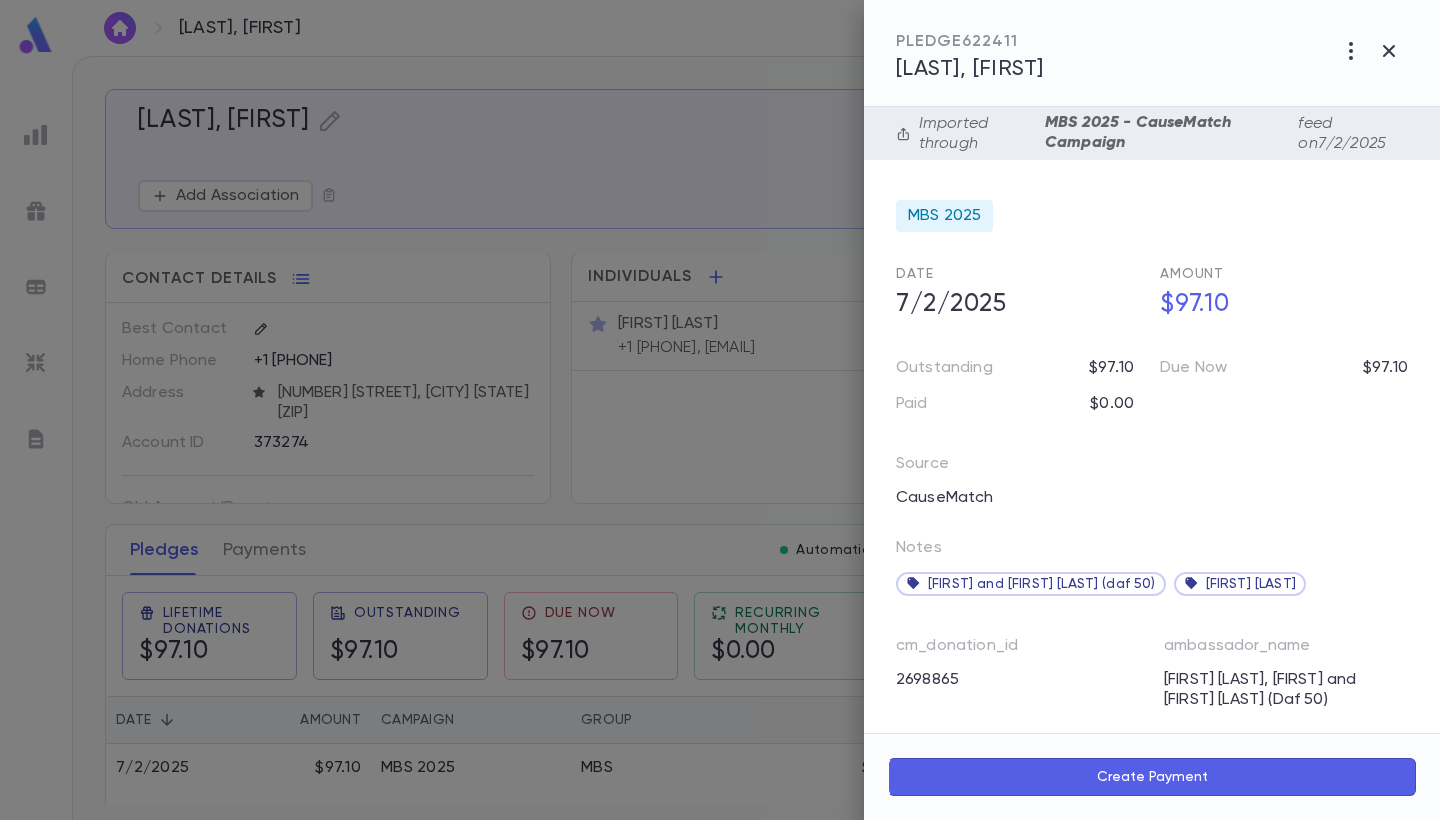 click on "Create Payment" at bounding box center (1152, 777) 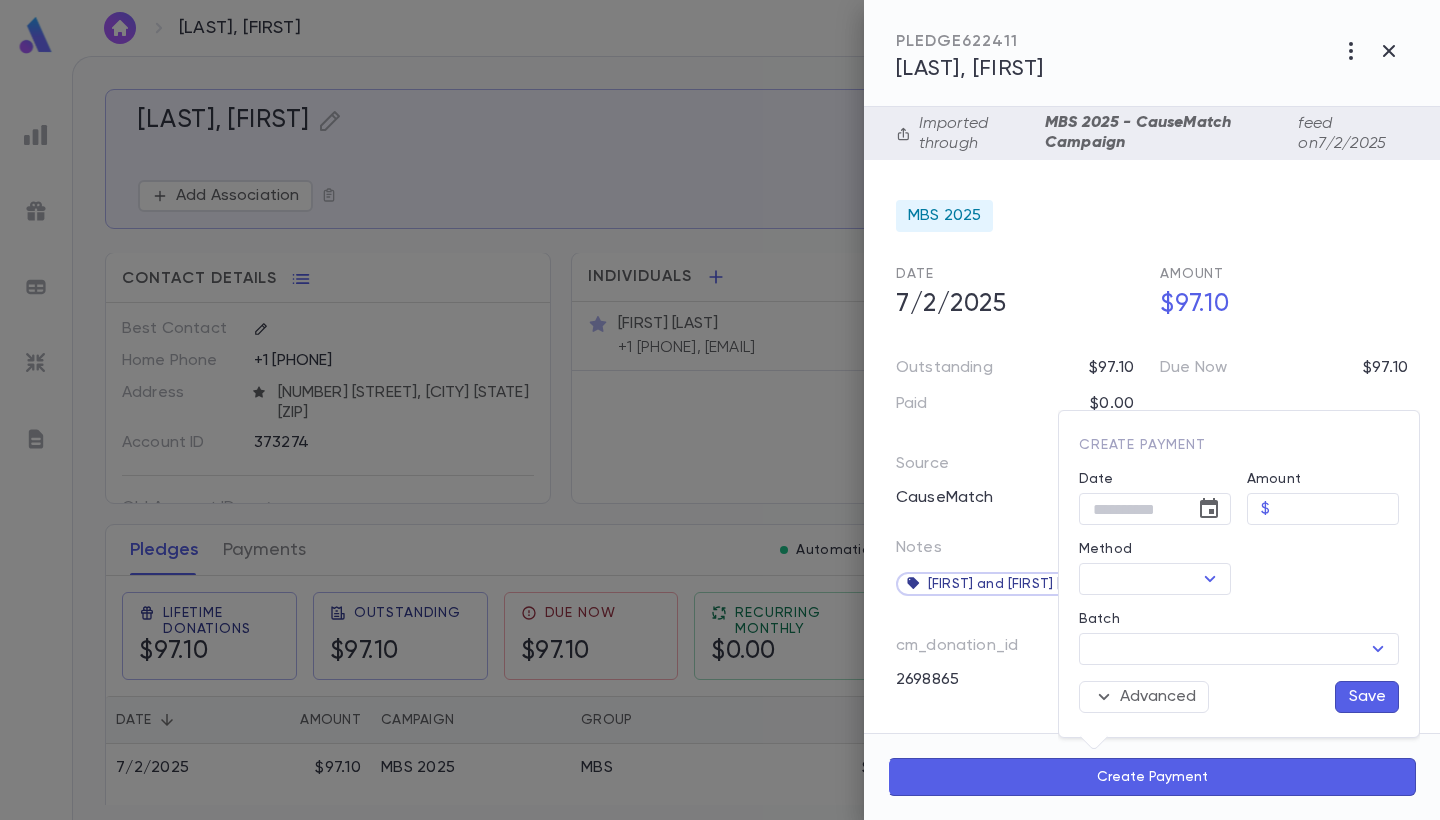 type on "**********" 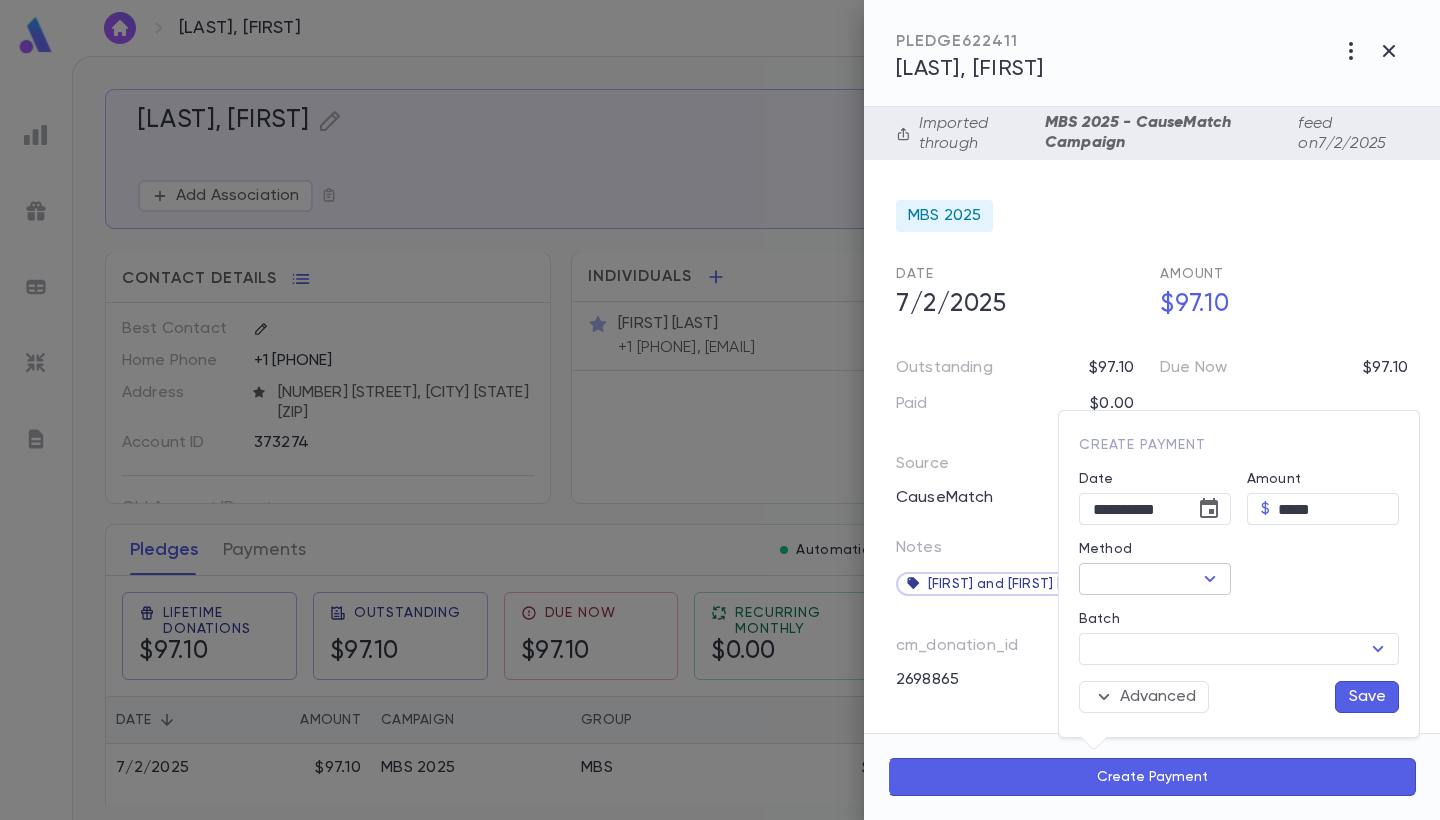 click on "Method" at bounding box center [1138, 579] 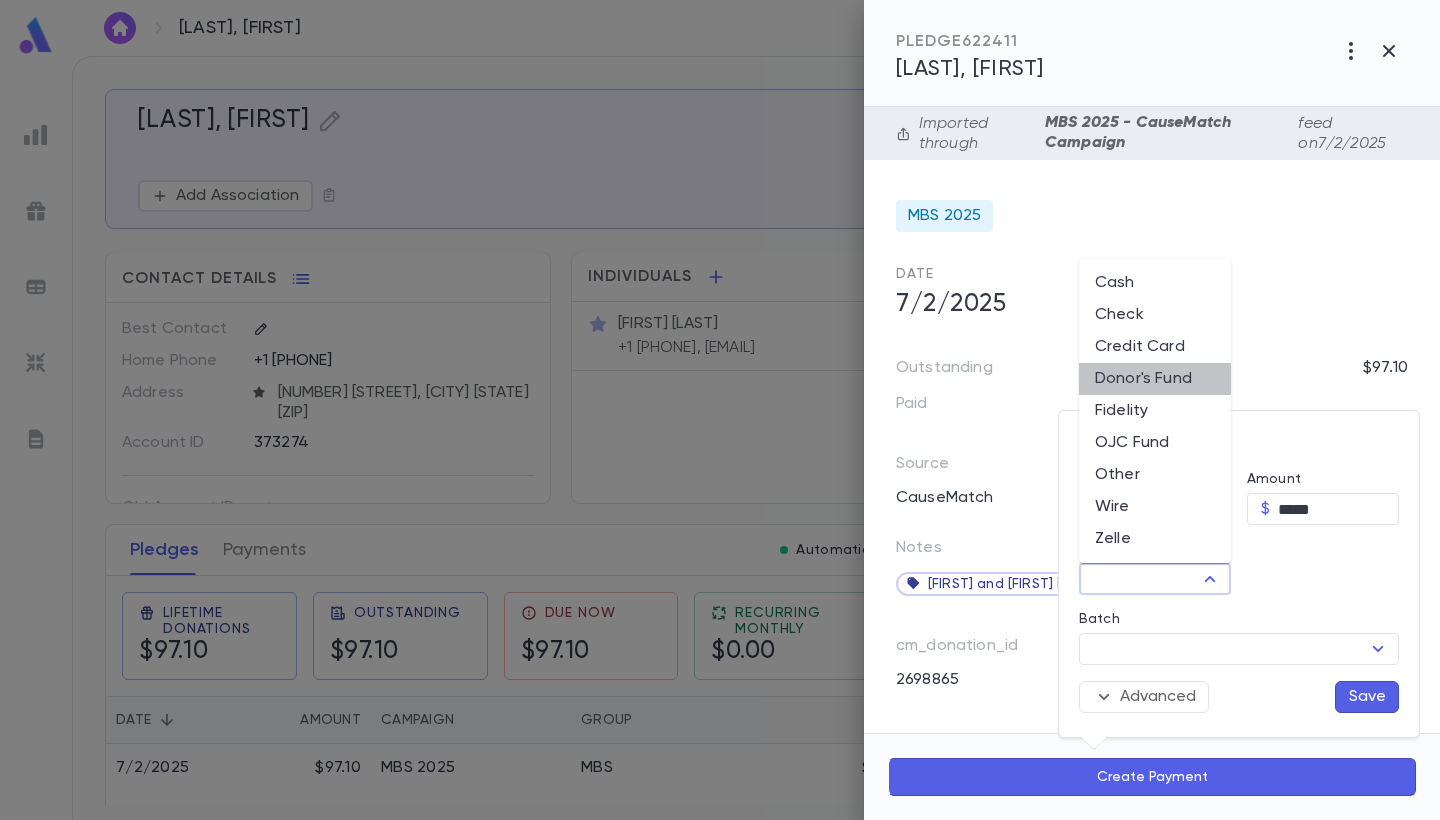 click on "Donor's Fund" at bounding box center [1155, 379] 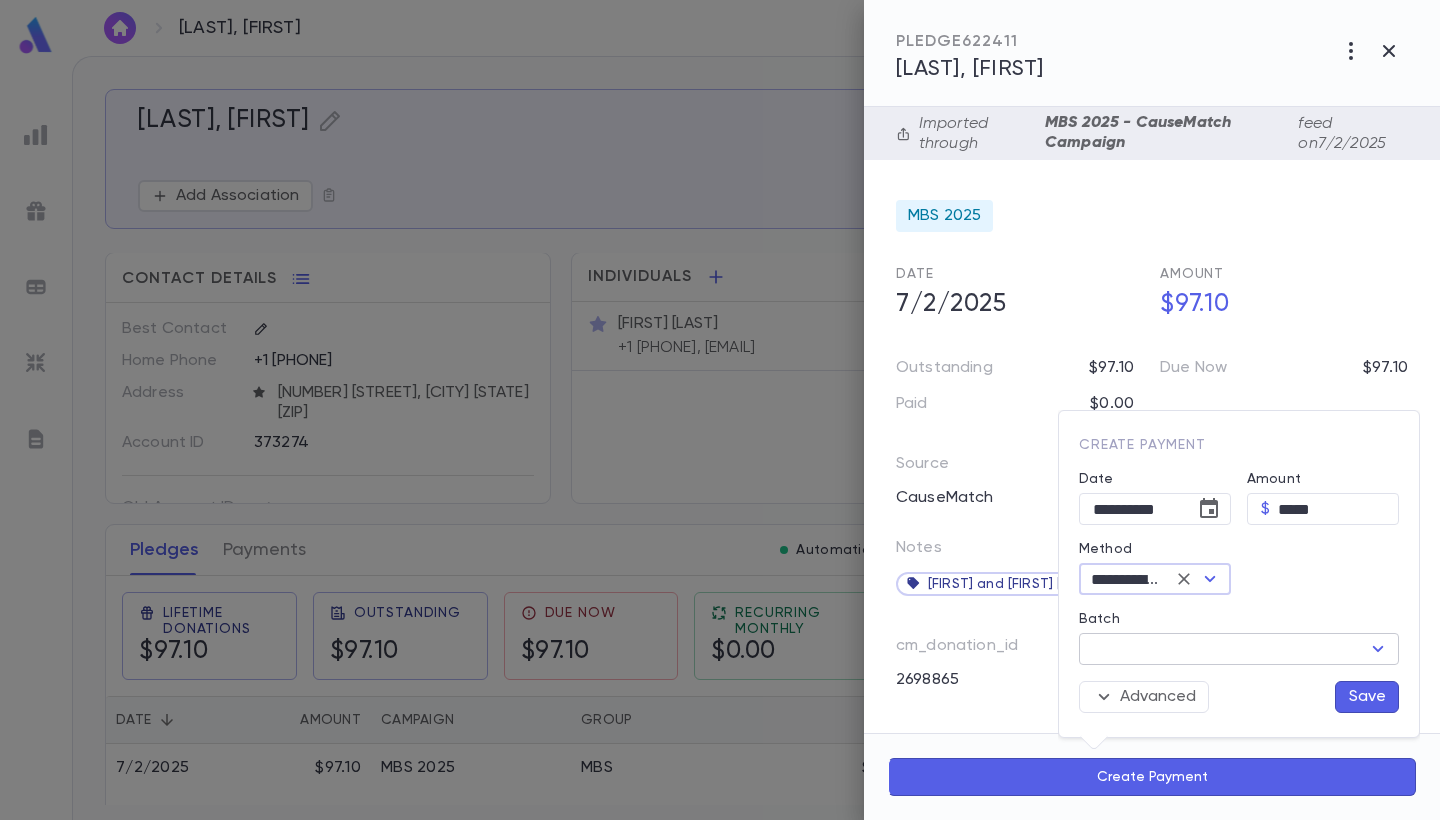 click on "Batch" at bounding box center [1222, 649] 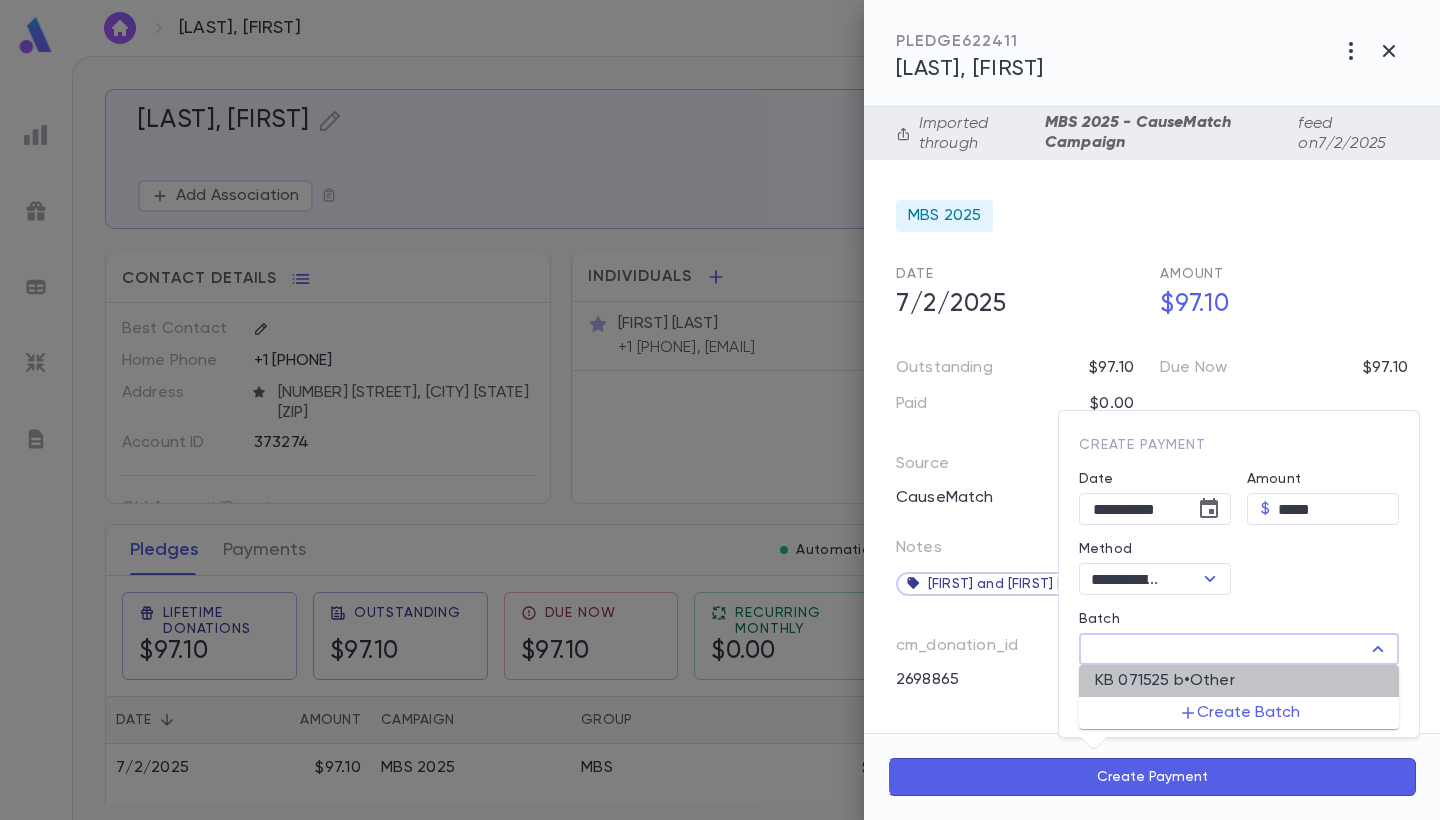 click on "KB 071525 b  •  Other" at bounding box center (1165, 681) 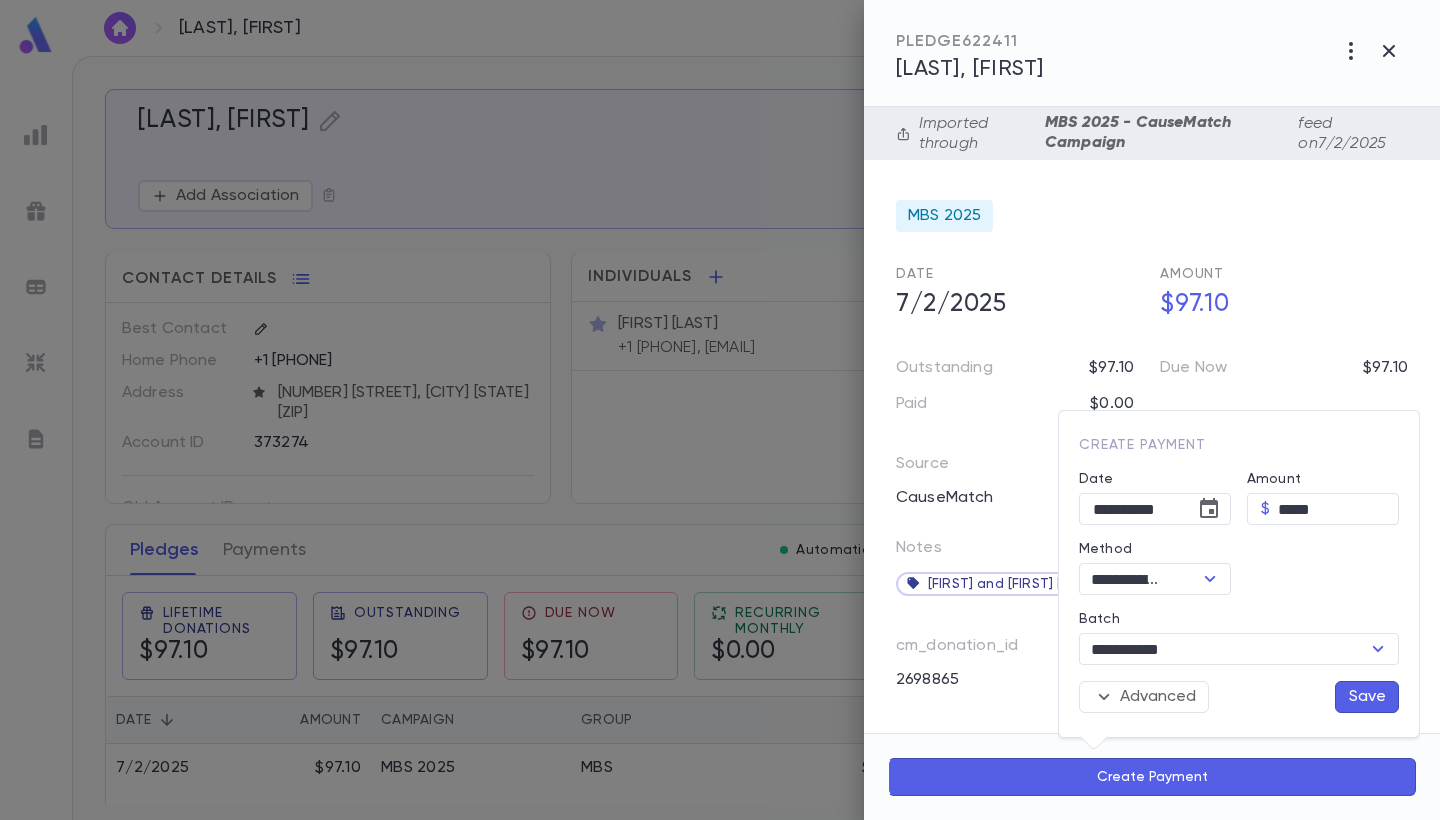 click on "Save" at bounding box center [1367, 697] 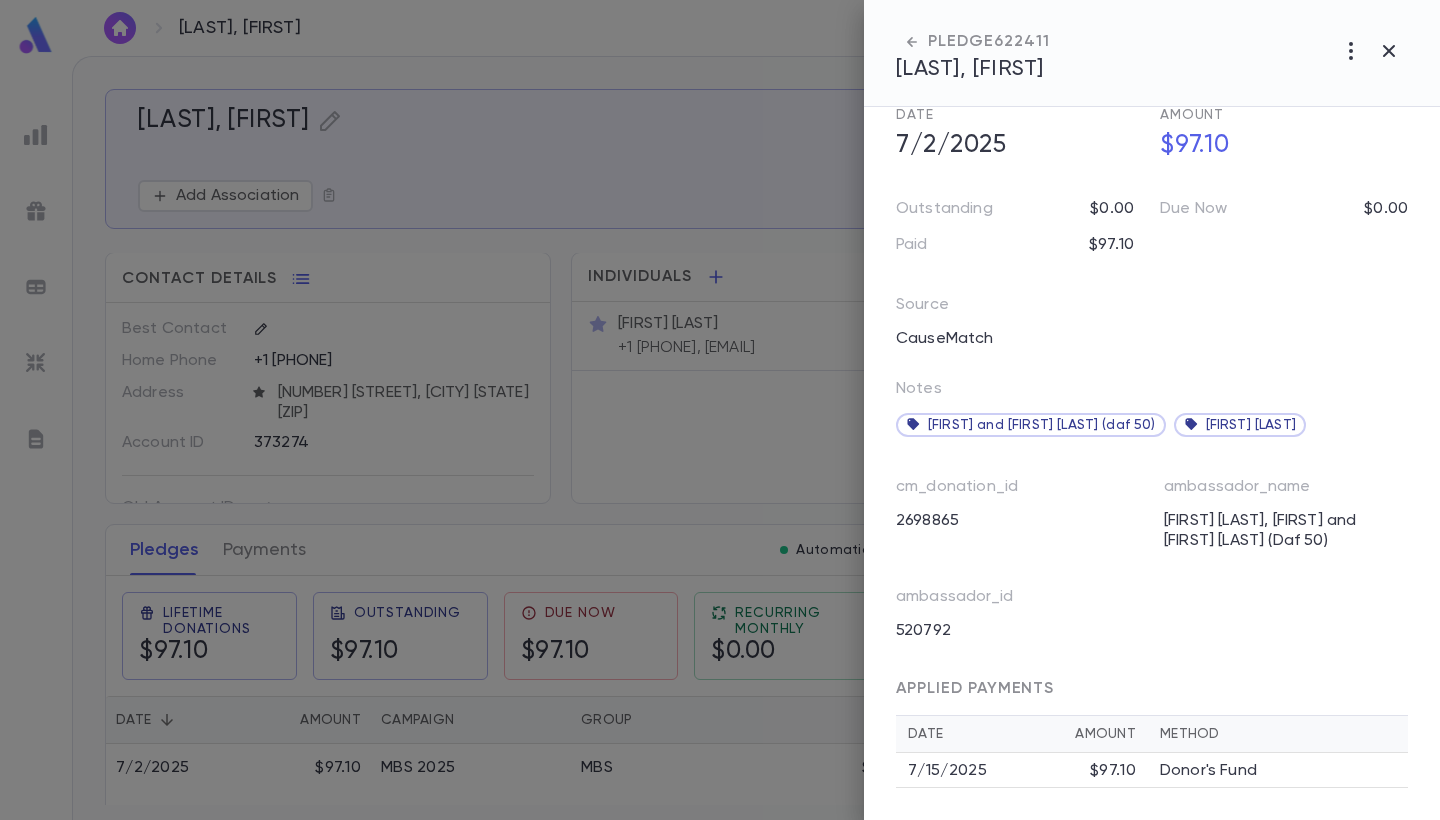 scroll, scrollTop: 187, scrollLeft: 0, axis: vertical 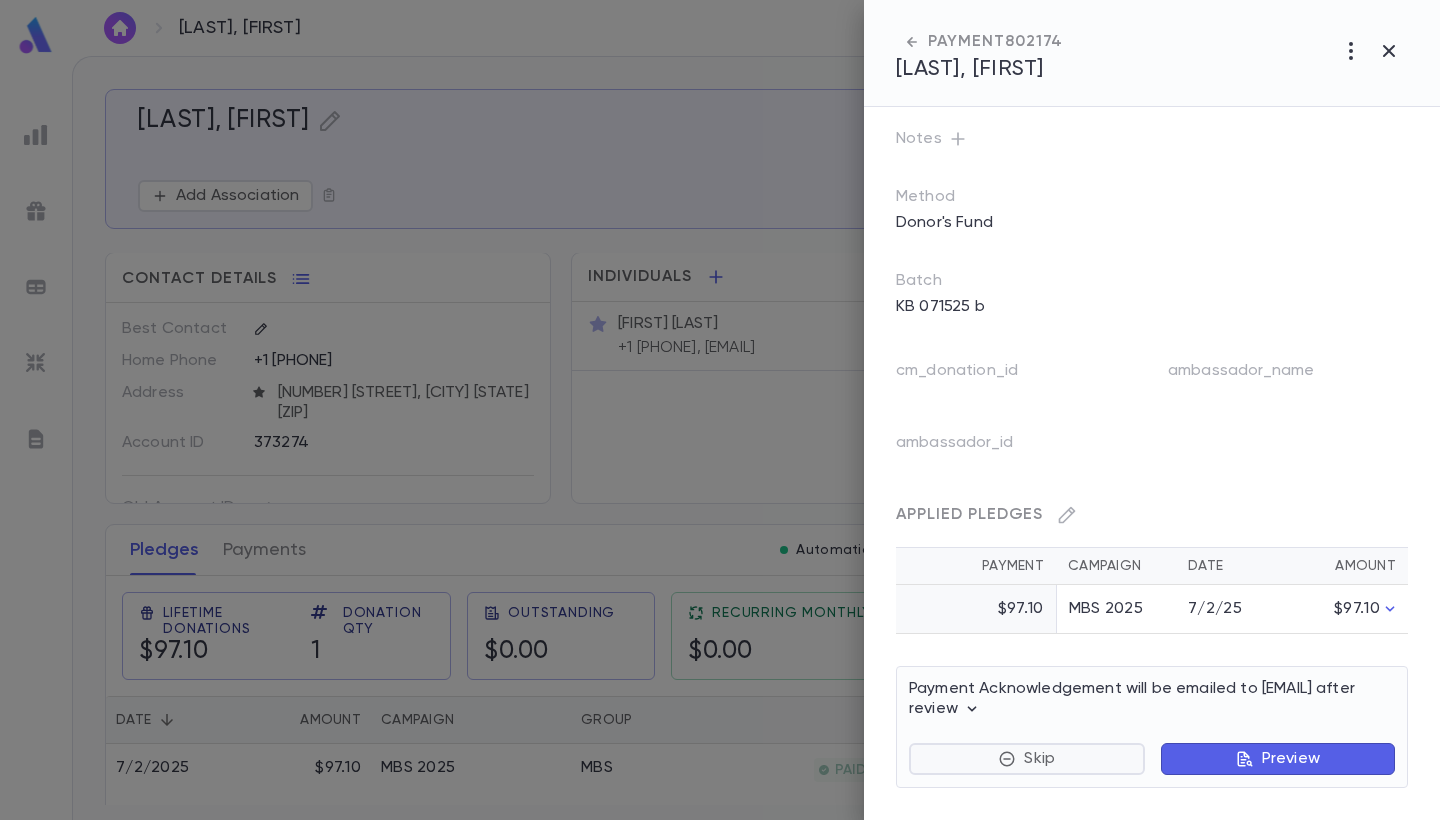 click on "Skip" at bounding box center (1027, 759) 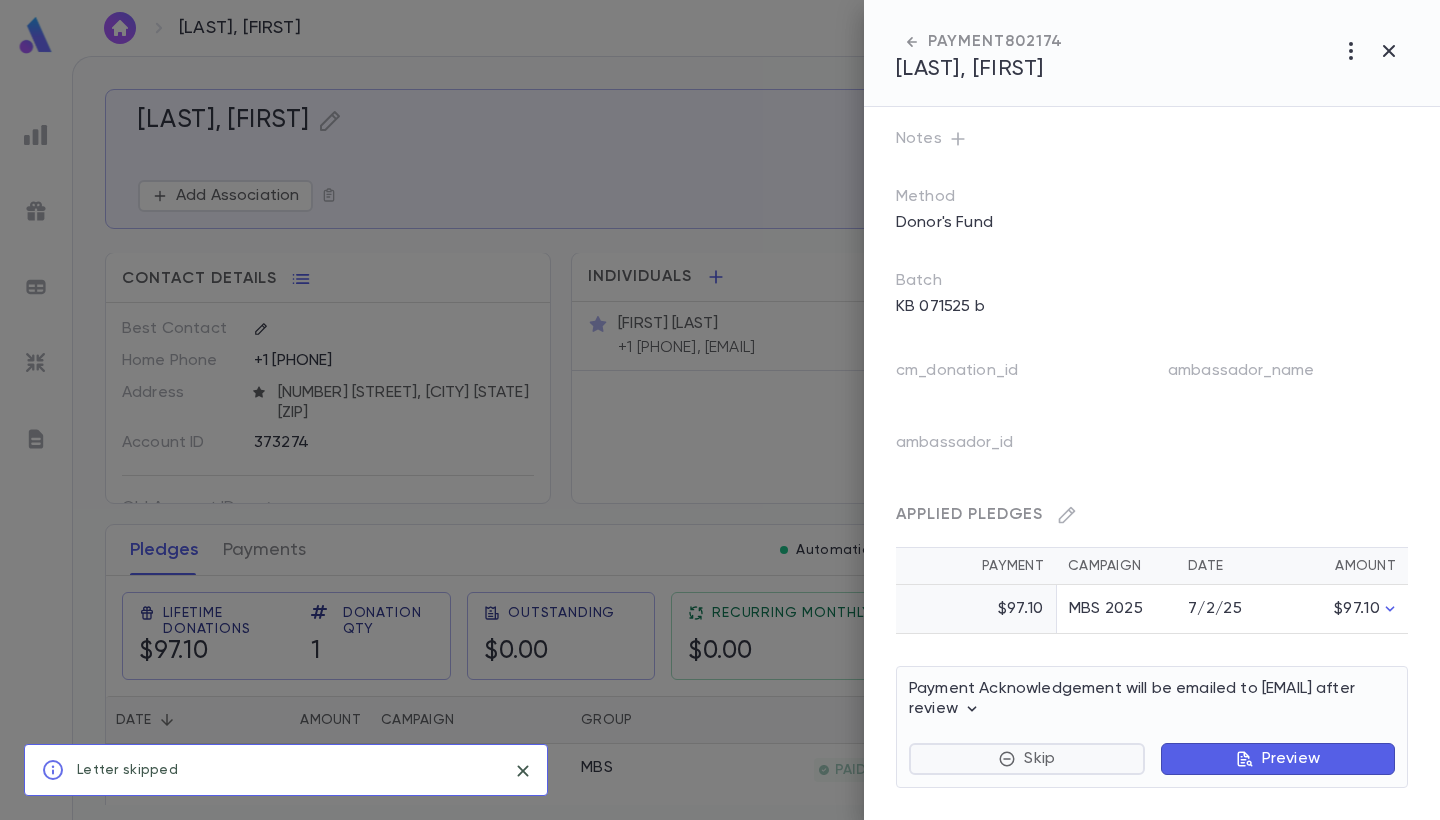 scroll, scrollTop: 72, scrollLeft: 0, axis: vertical 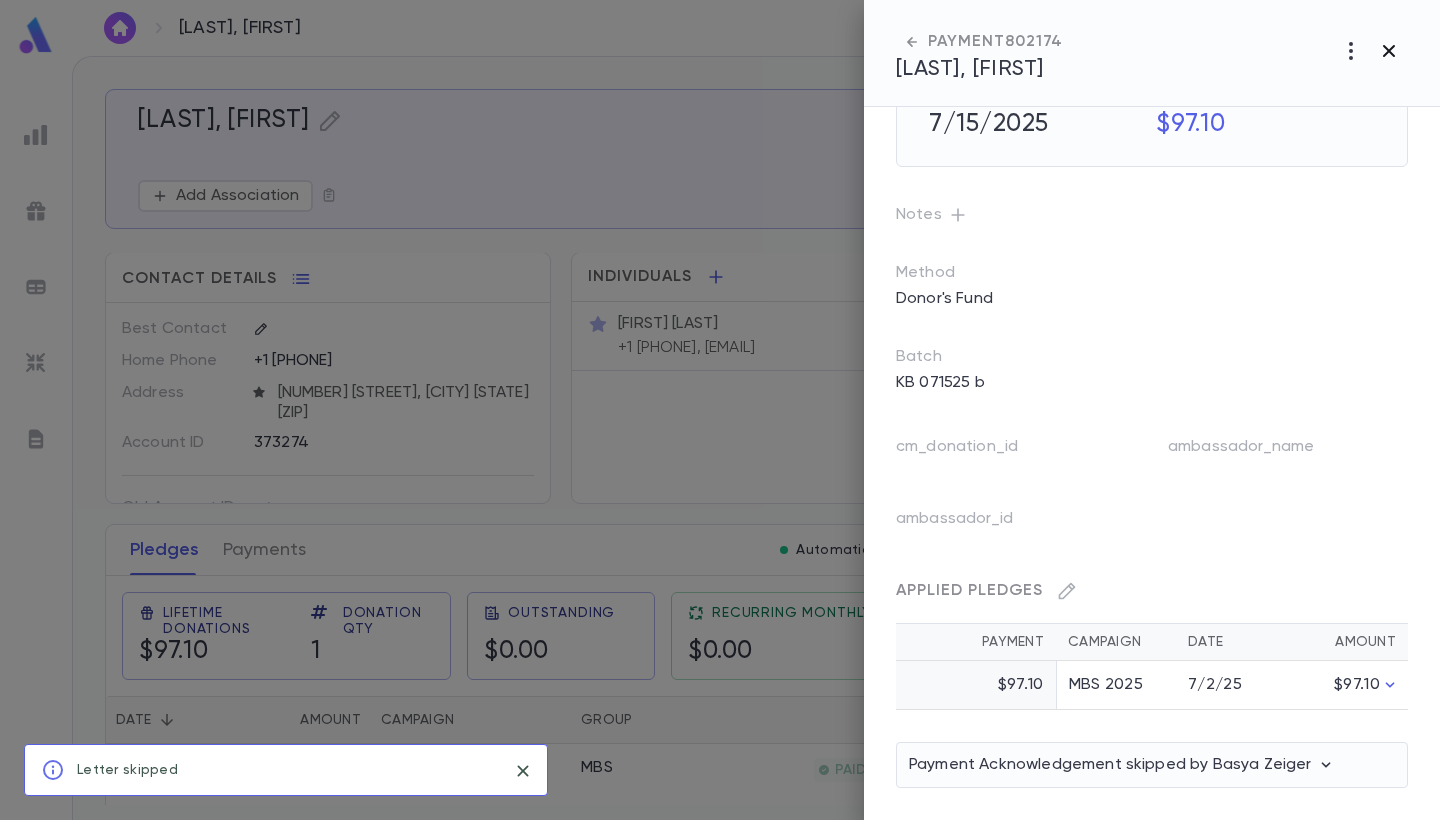 click 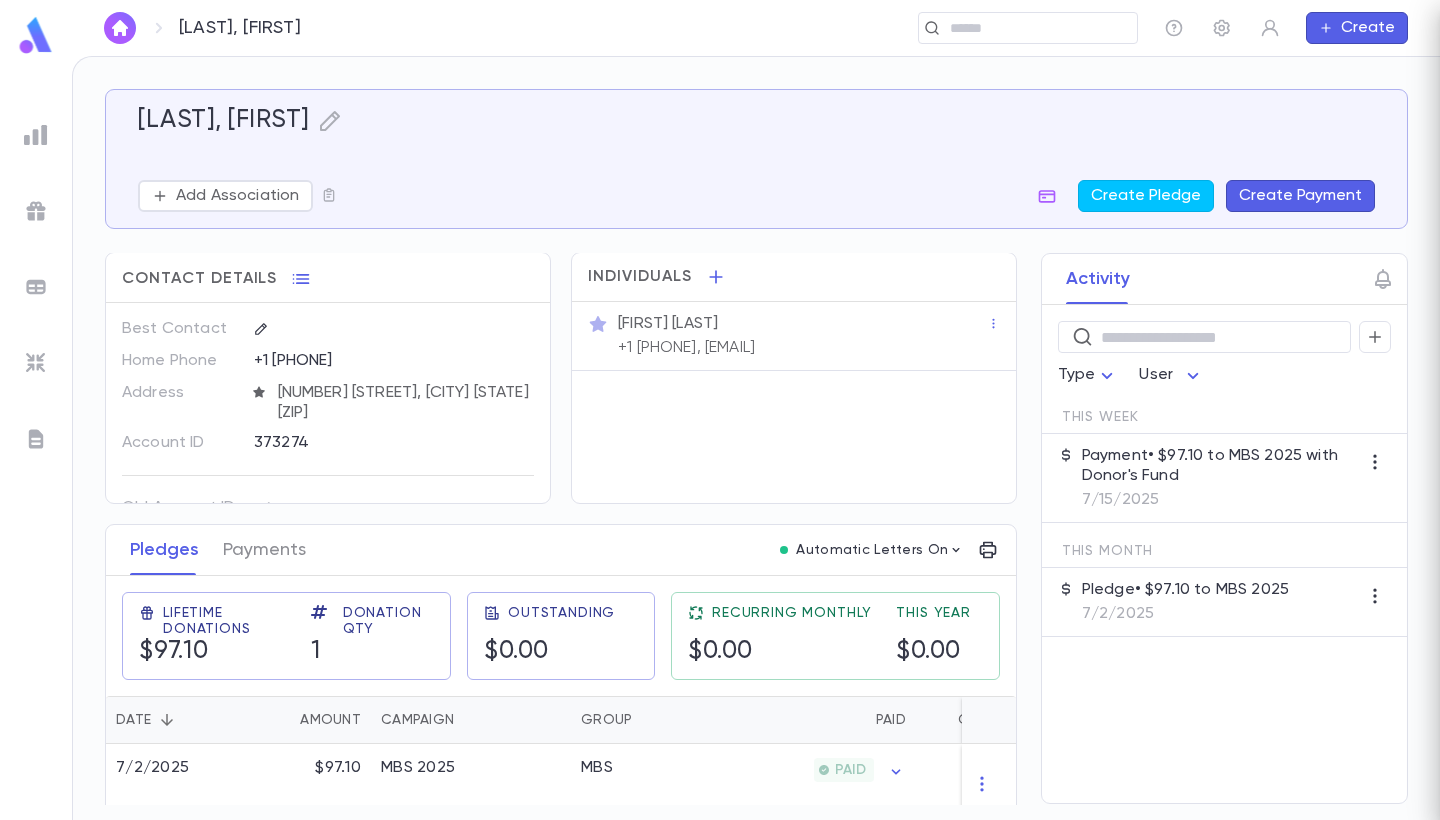 scroll, scrollTop: 0, scrollLeft: 0, axis: both 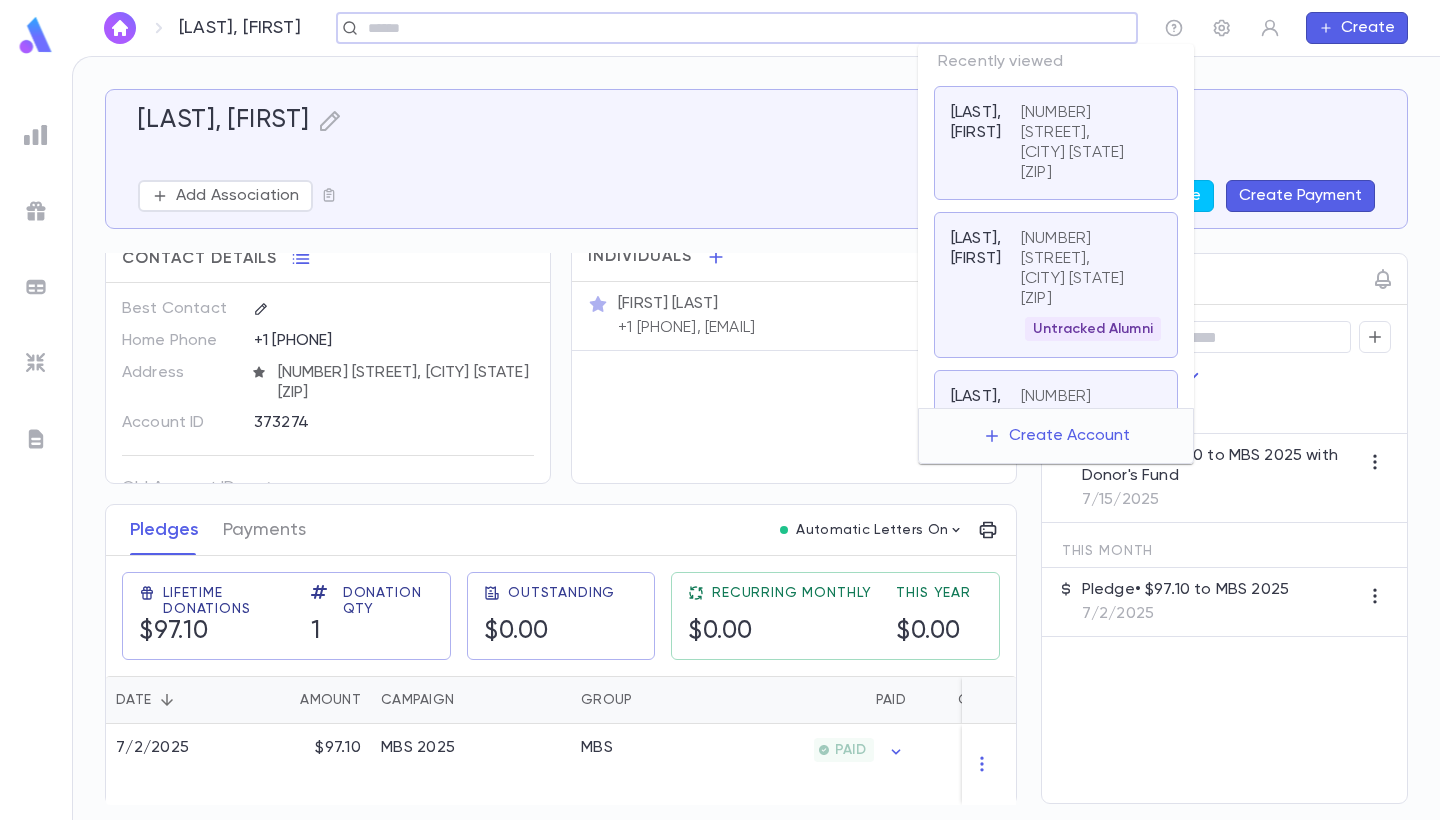 click at bounding box center [730, 28] 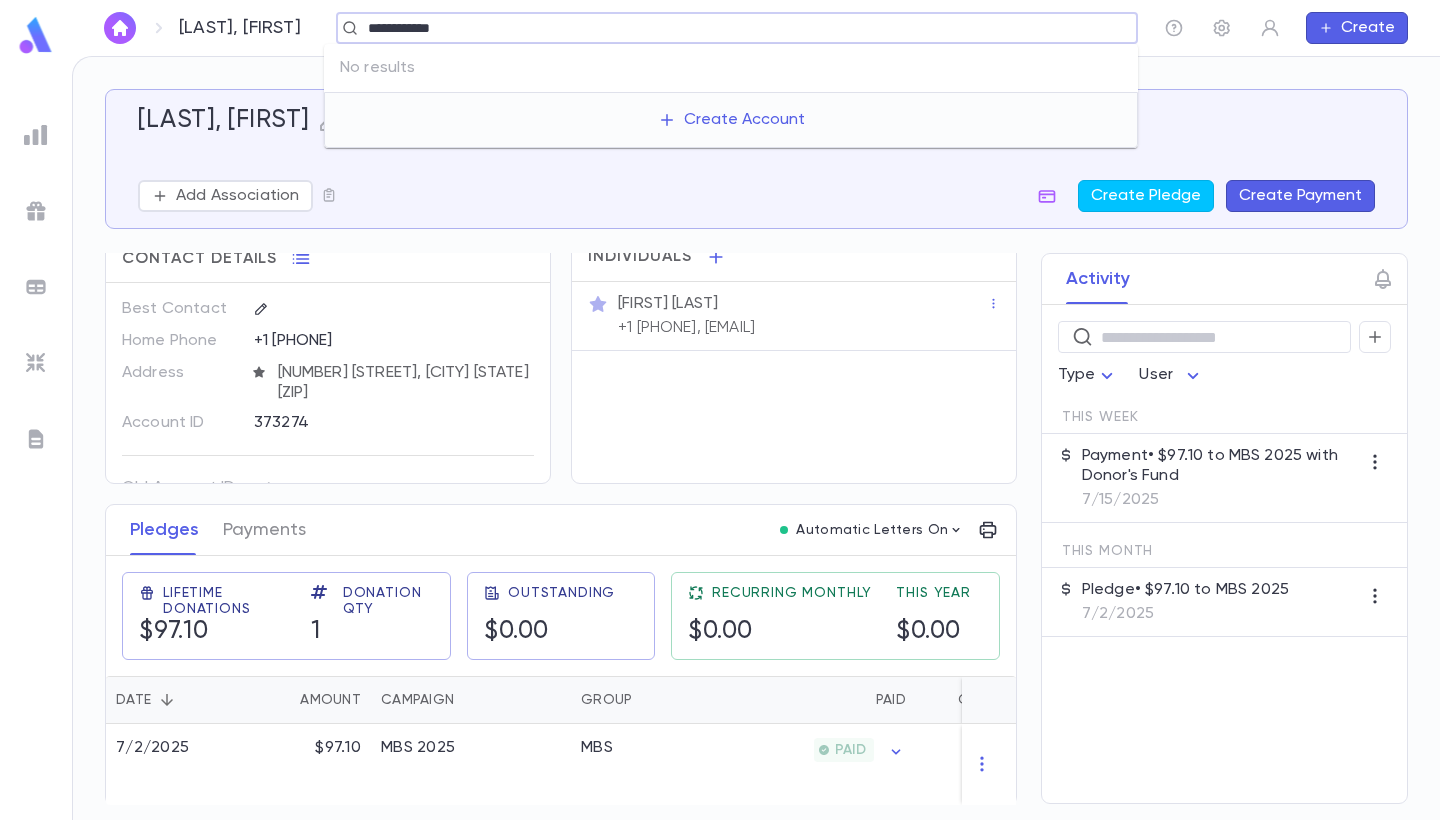 drag, startPoint x: 461, startPoint y: 33, endPoint x: 325, endPoint y: 24, distance: 136.29747 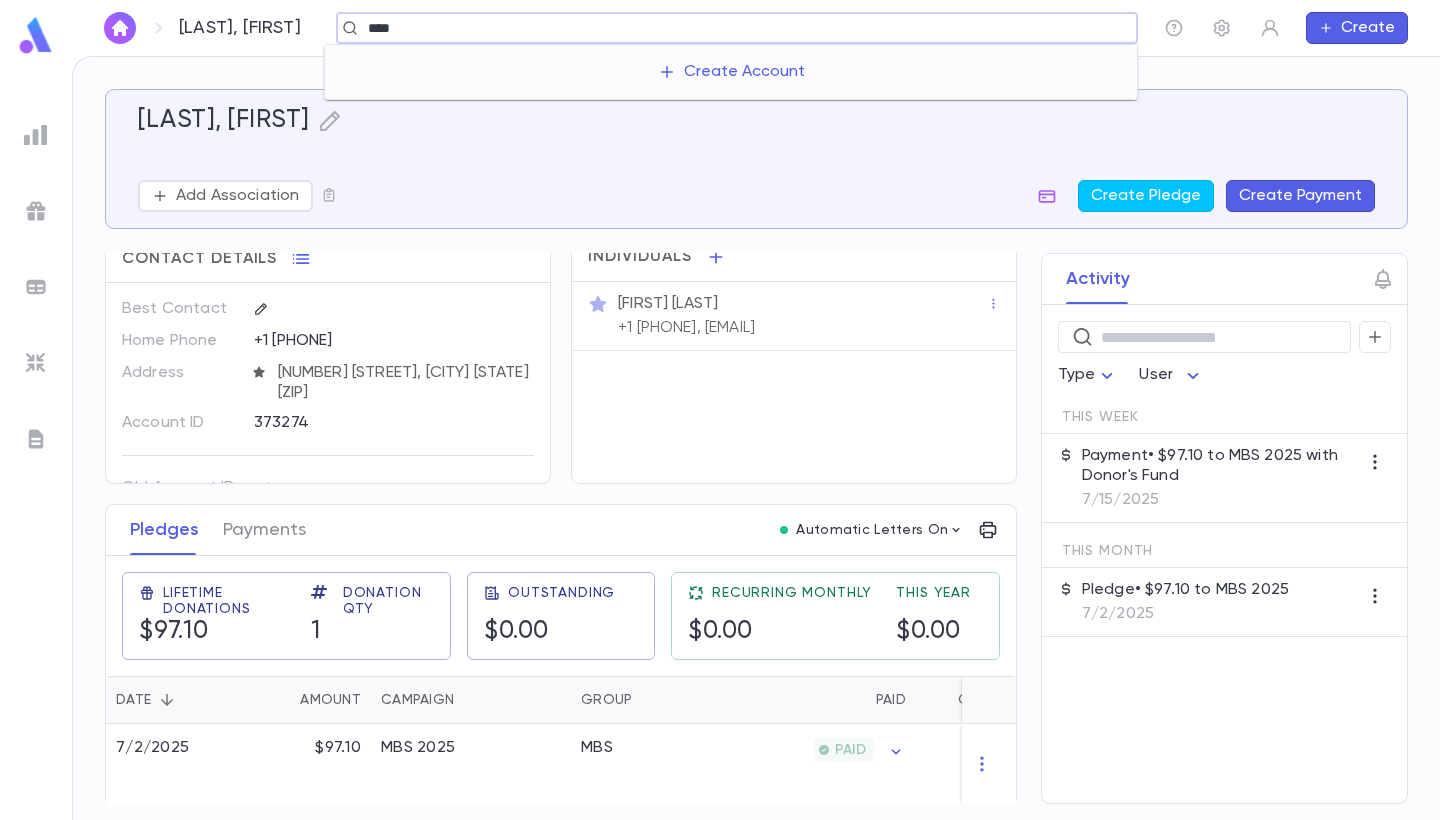 type on "****" 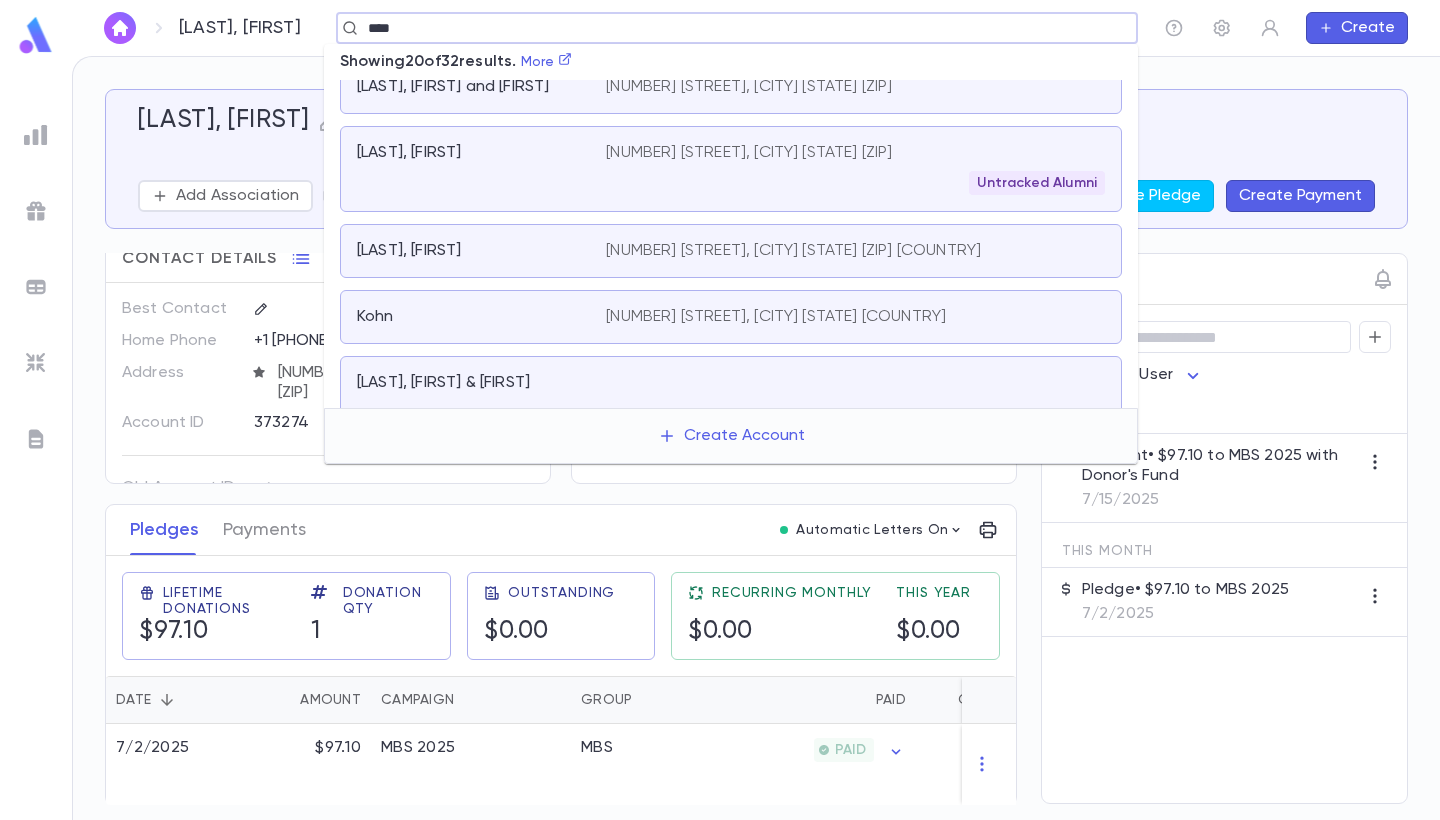 scroll, scrollTop: 512, scrollLeft: 0, axis: vertical 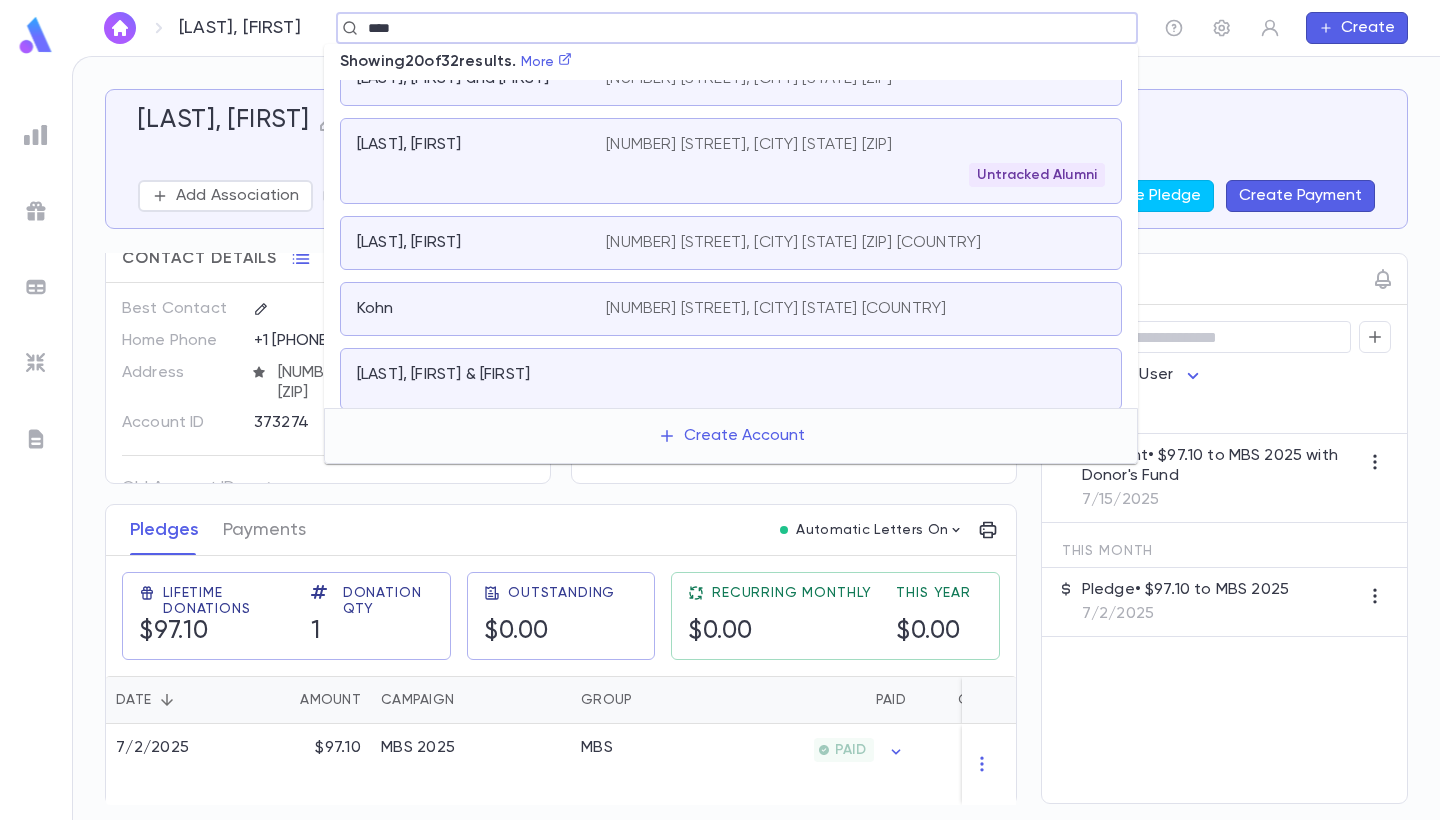 click on "Kohn, Shlomie" at bounding box center [469, 243] 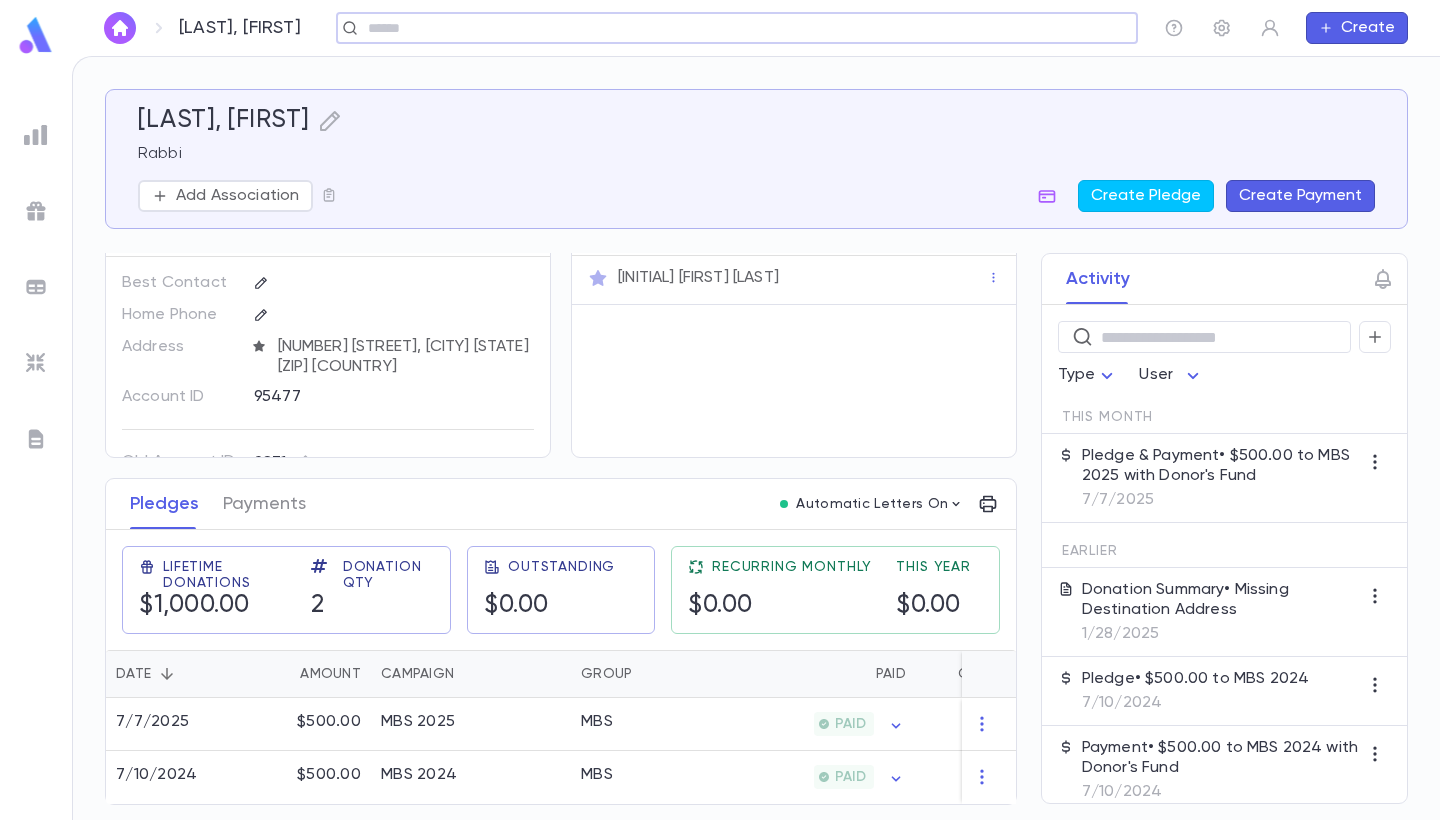 scroll, scrollTop: 55, scrollLeft: 0, axis: vertical 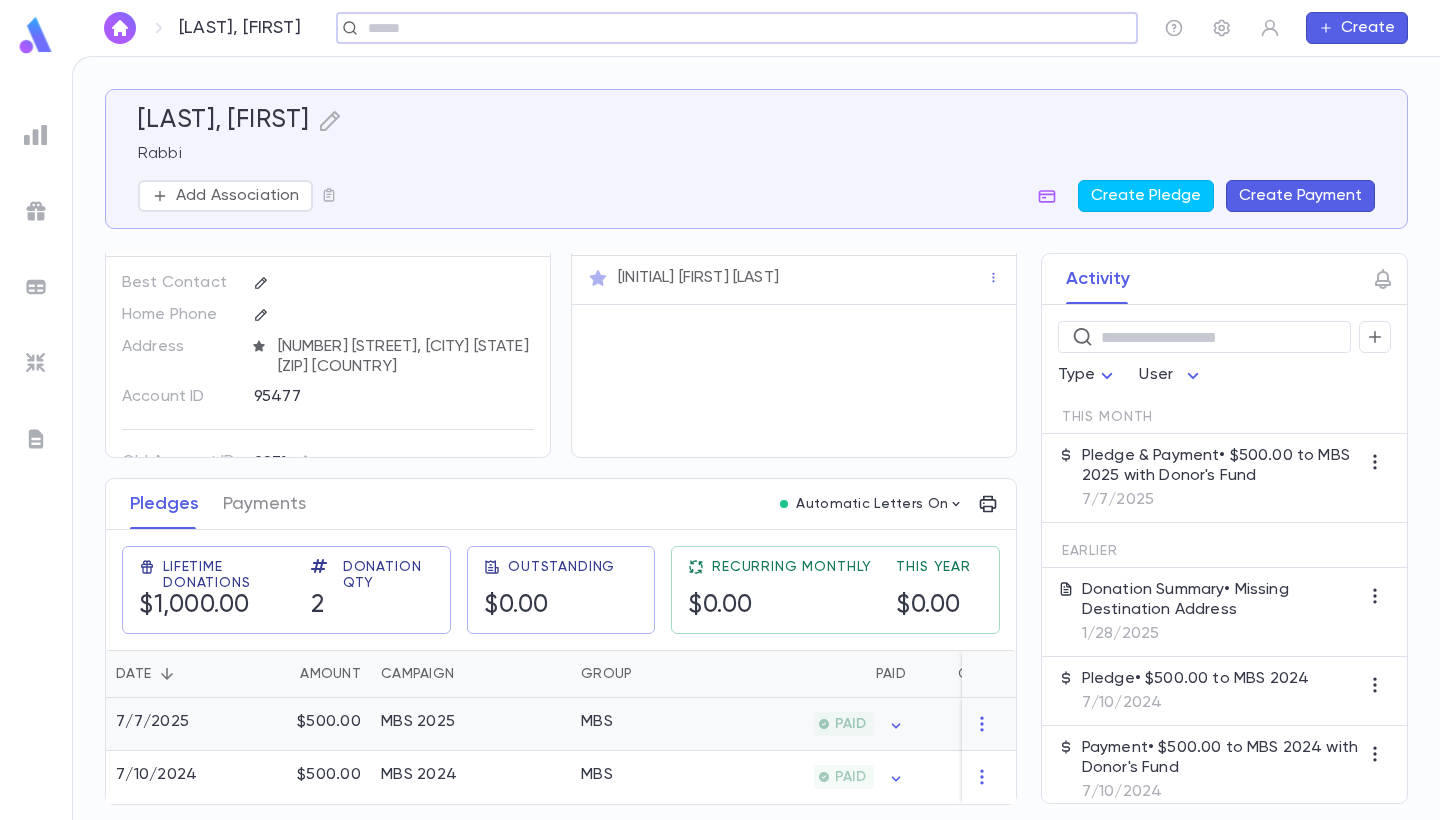 click on "MBS" at bounding box center [646, 724] 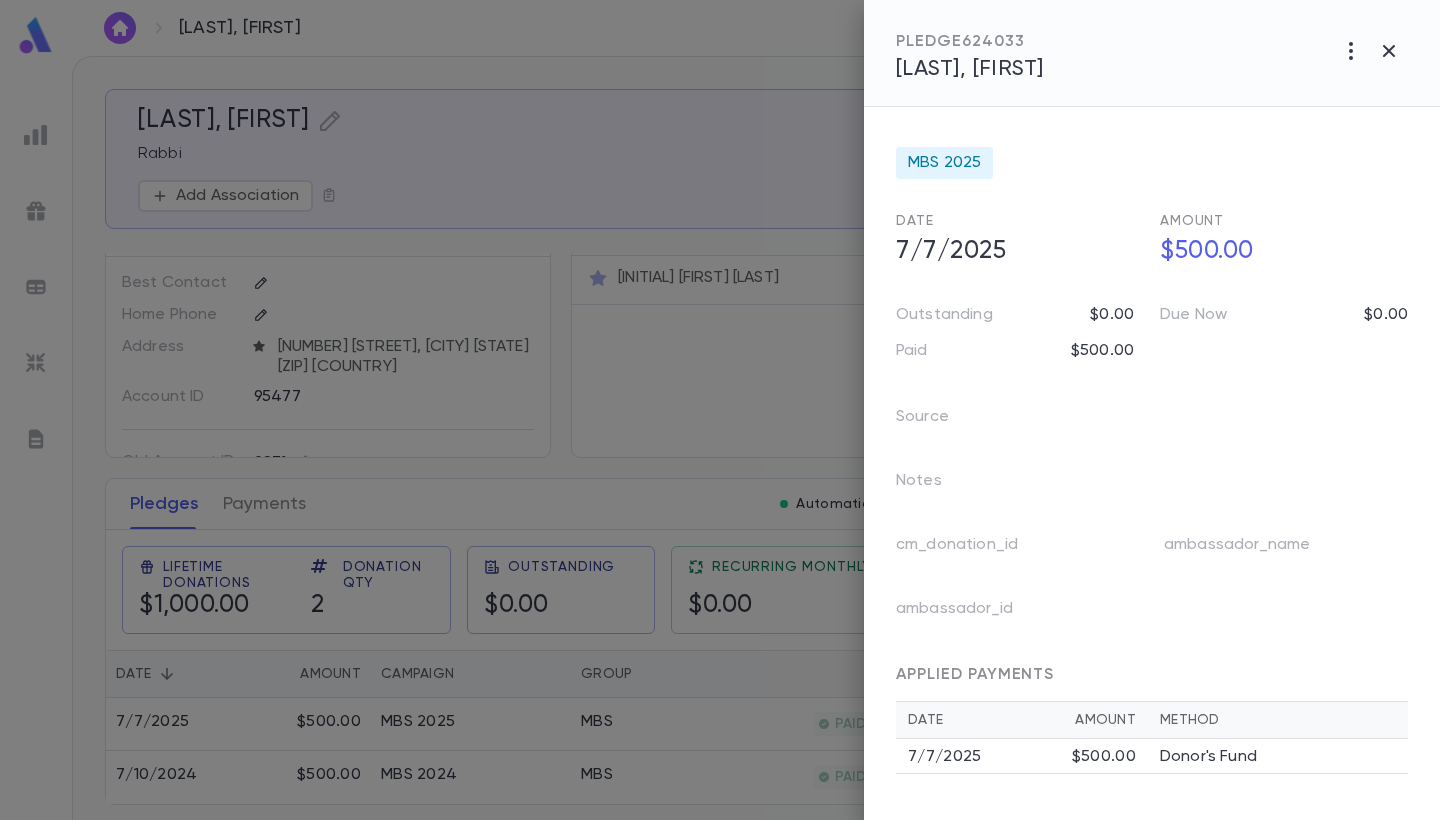 click on "$500.00" at bounding box center [1104, 757] 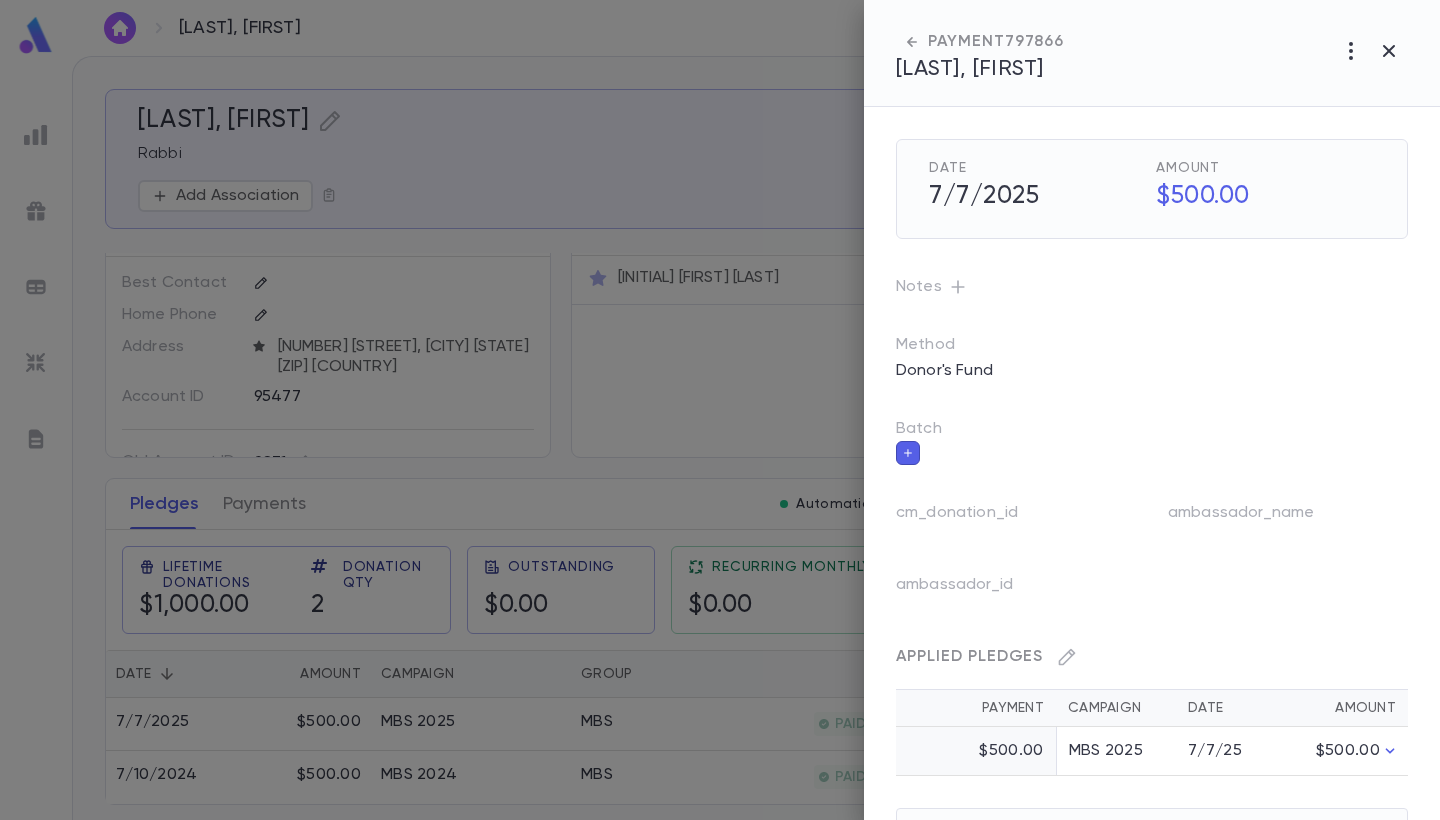 click 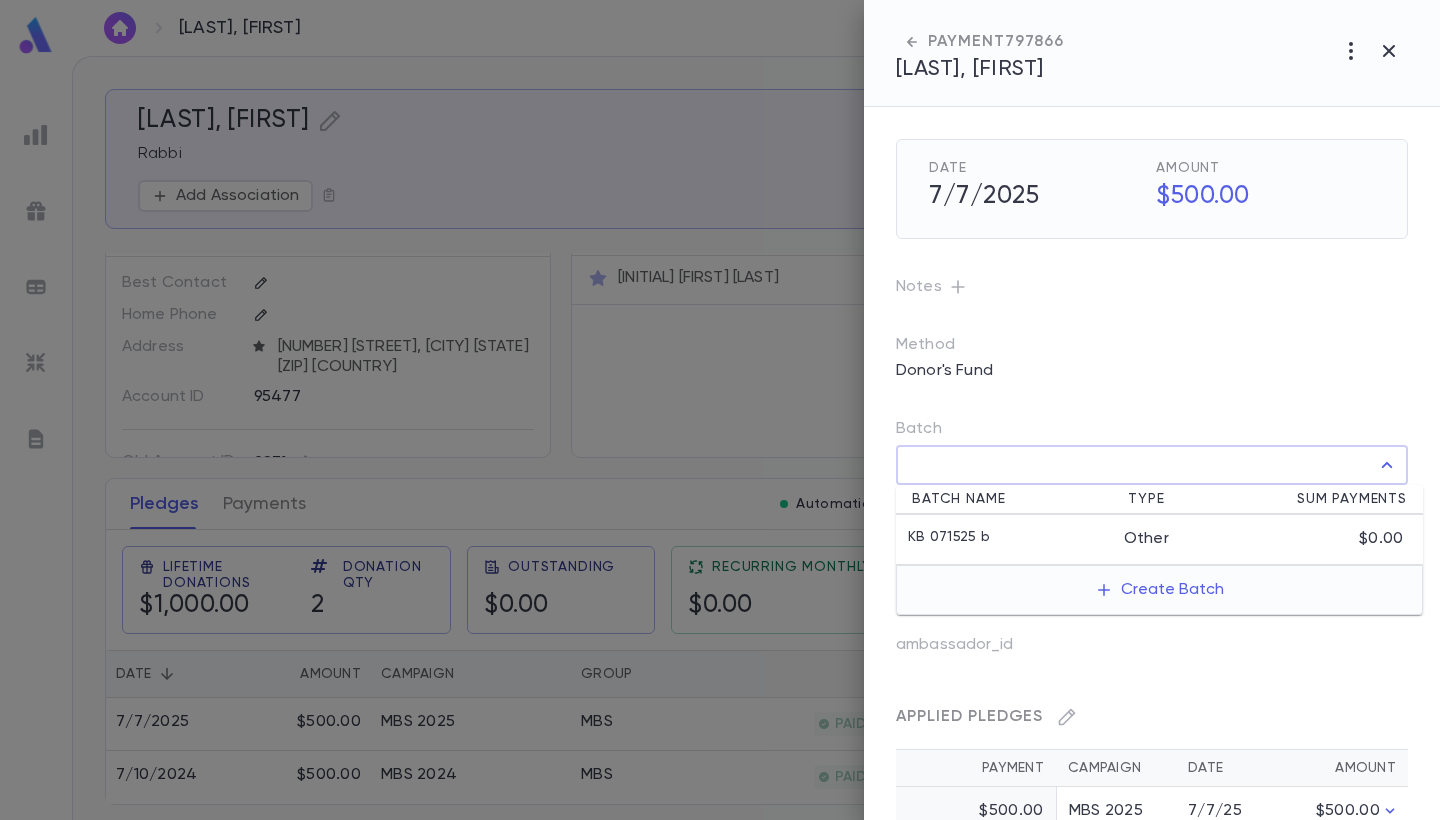 click on "Batch" at bounding box center (1137, 465) 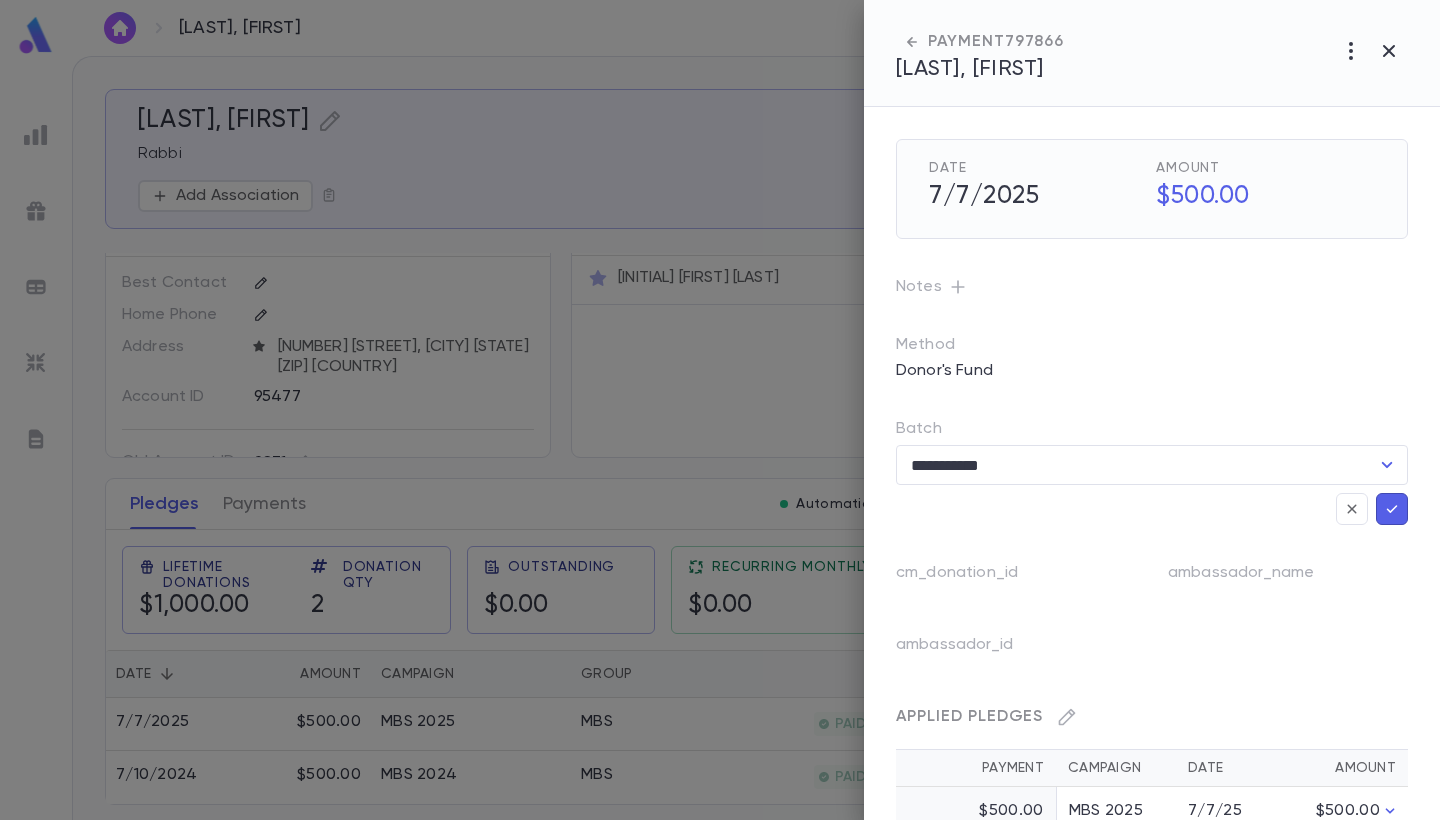 click 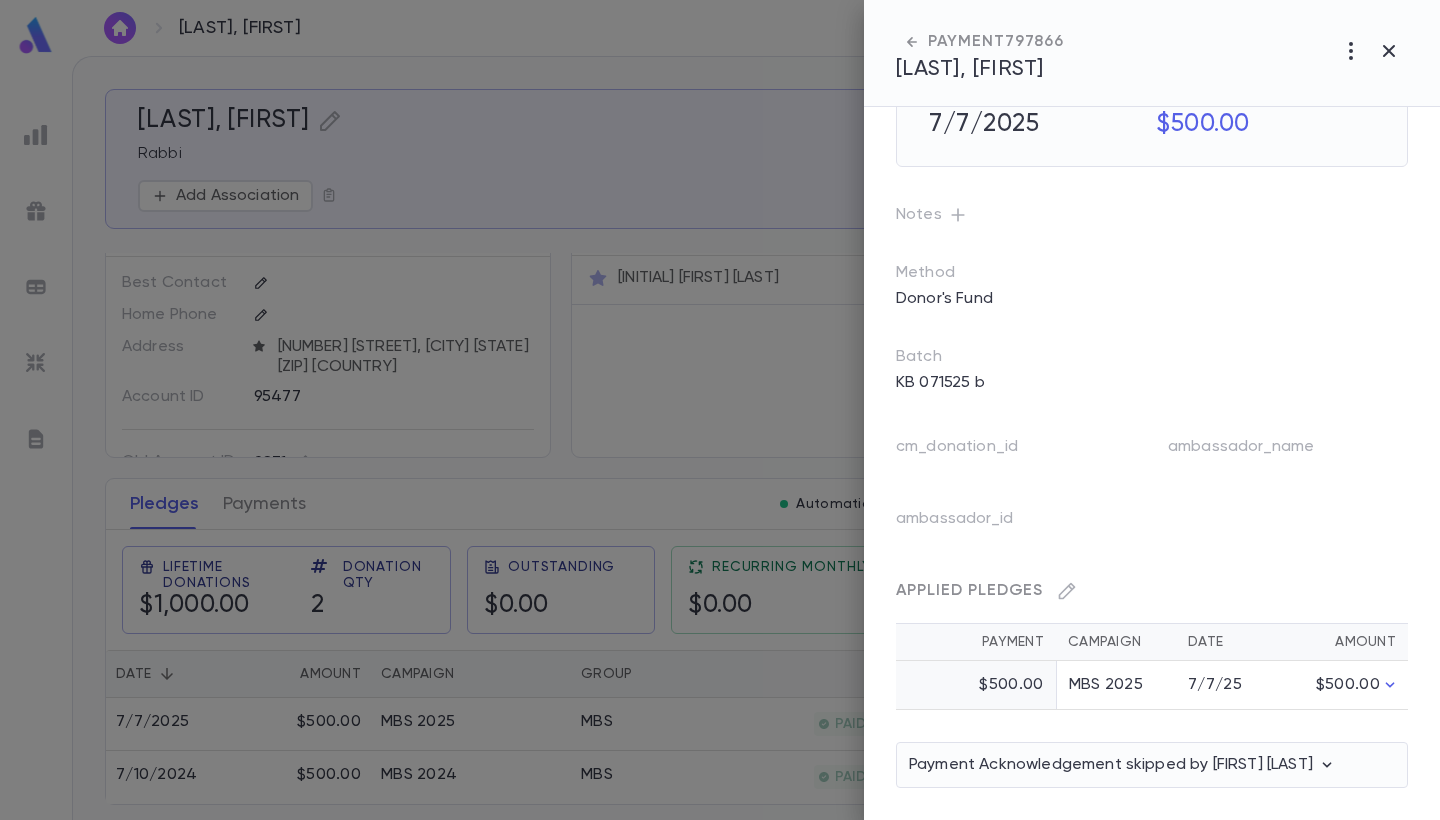 scroll, scrollTop: 72, scrollLeft: 0, axis: vertical 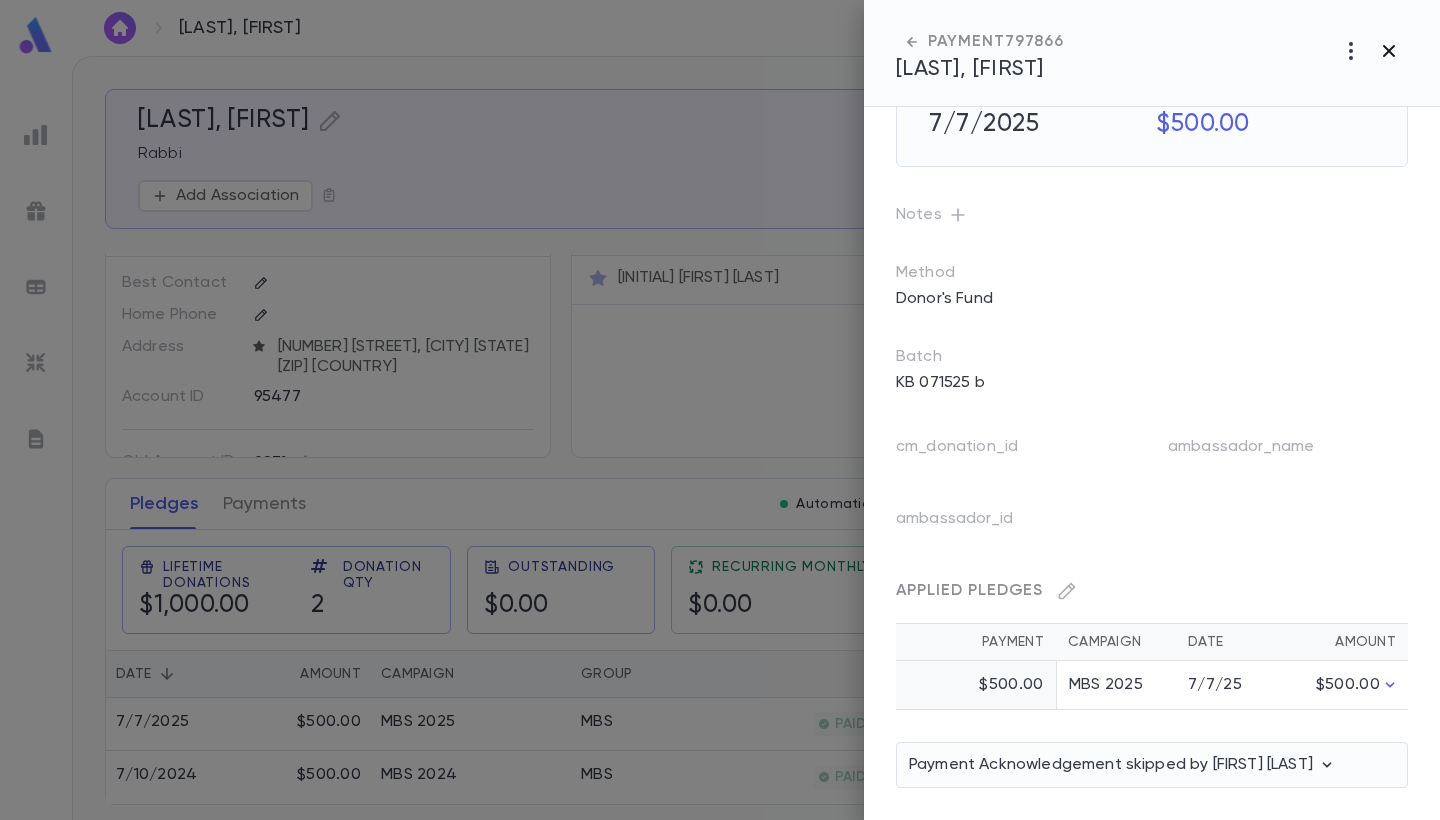 click 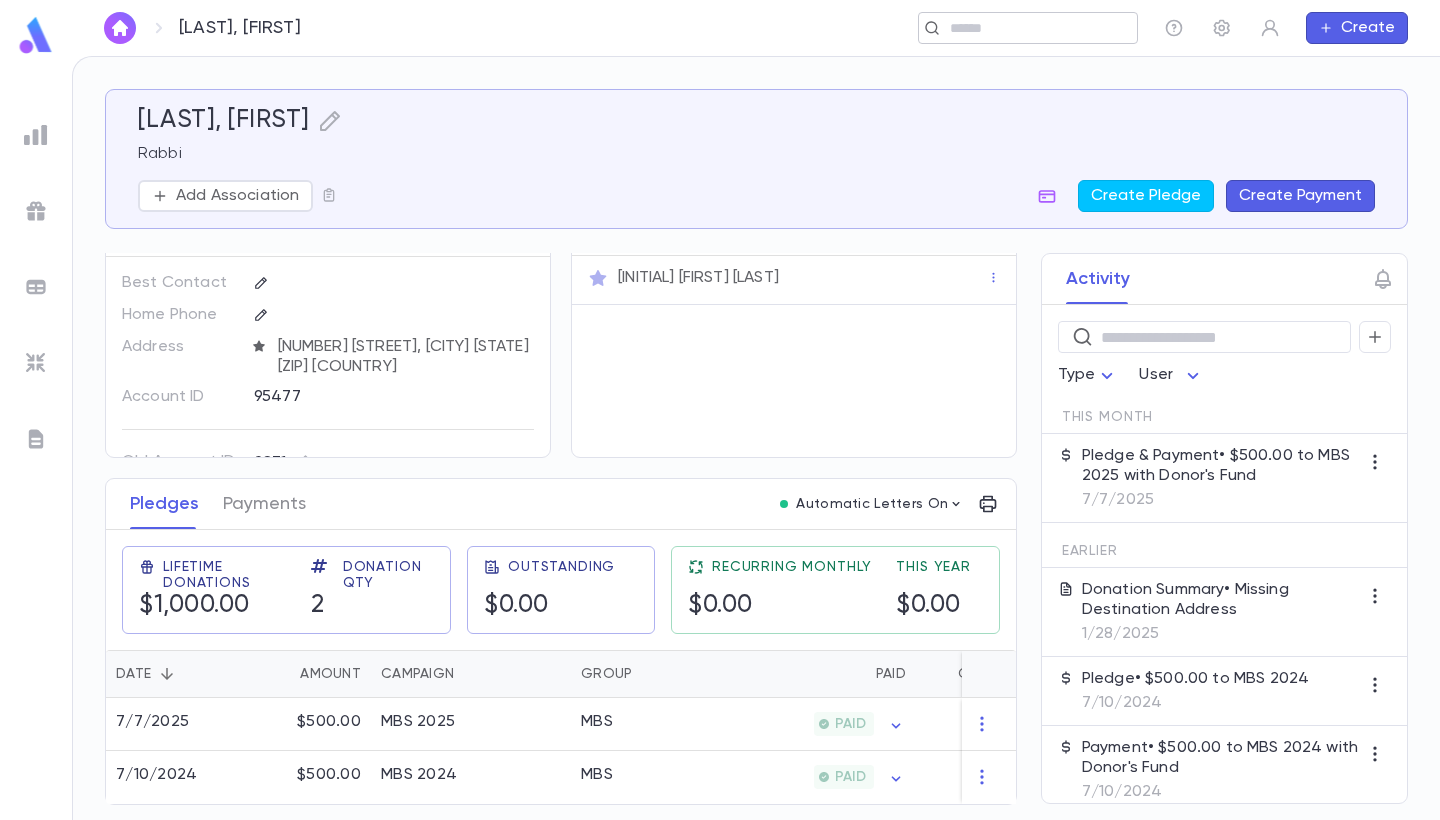 click on "​" at bounding box center (1028, 28) 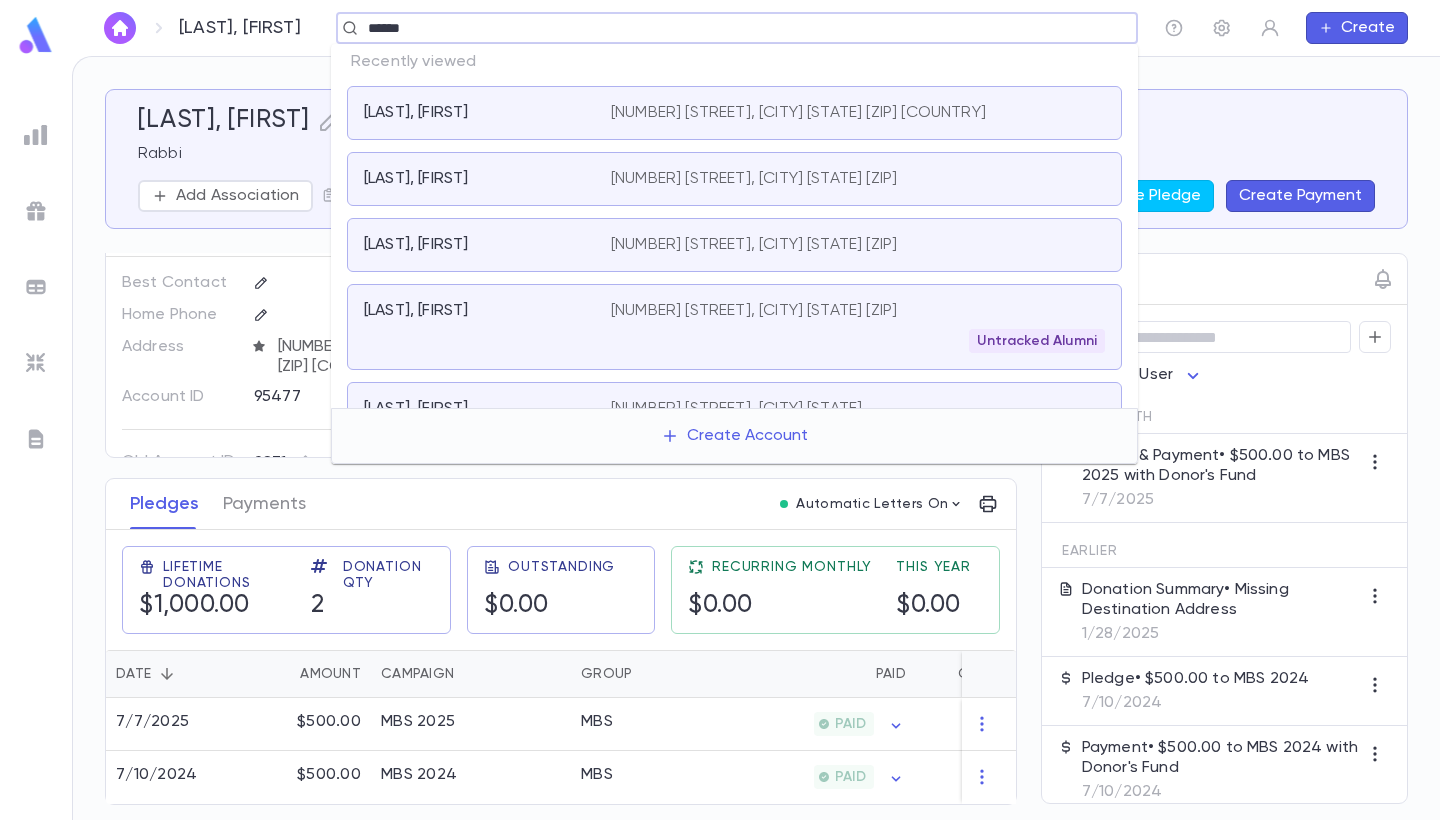 type on "******" 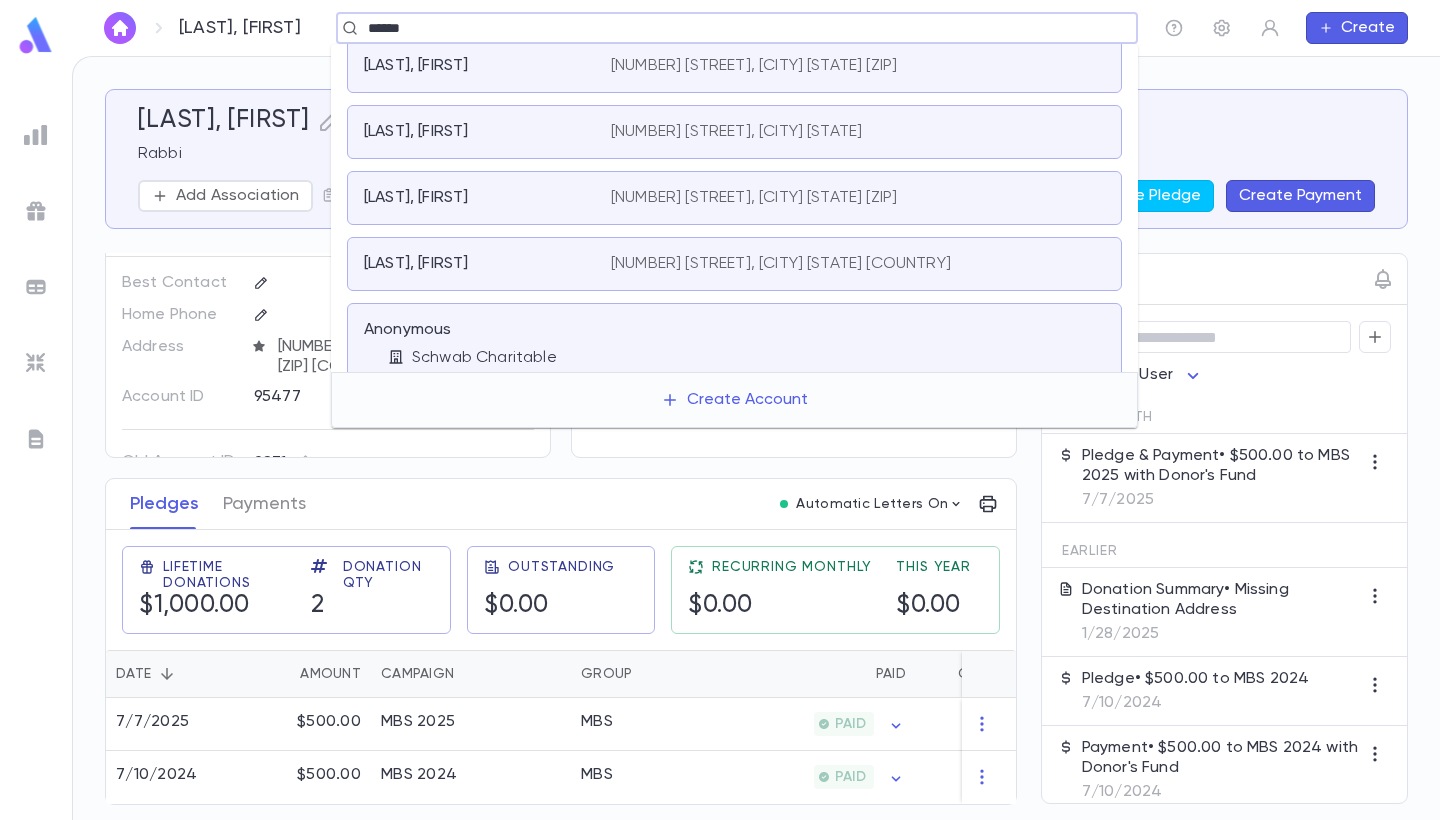 scroll, scrollTop: 194, scrollLeft: 0, axis: vertical 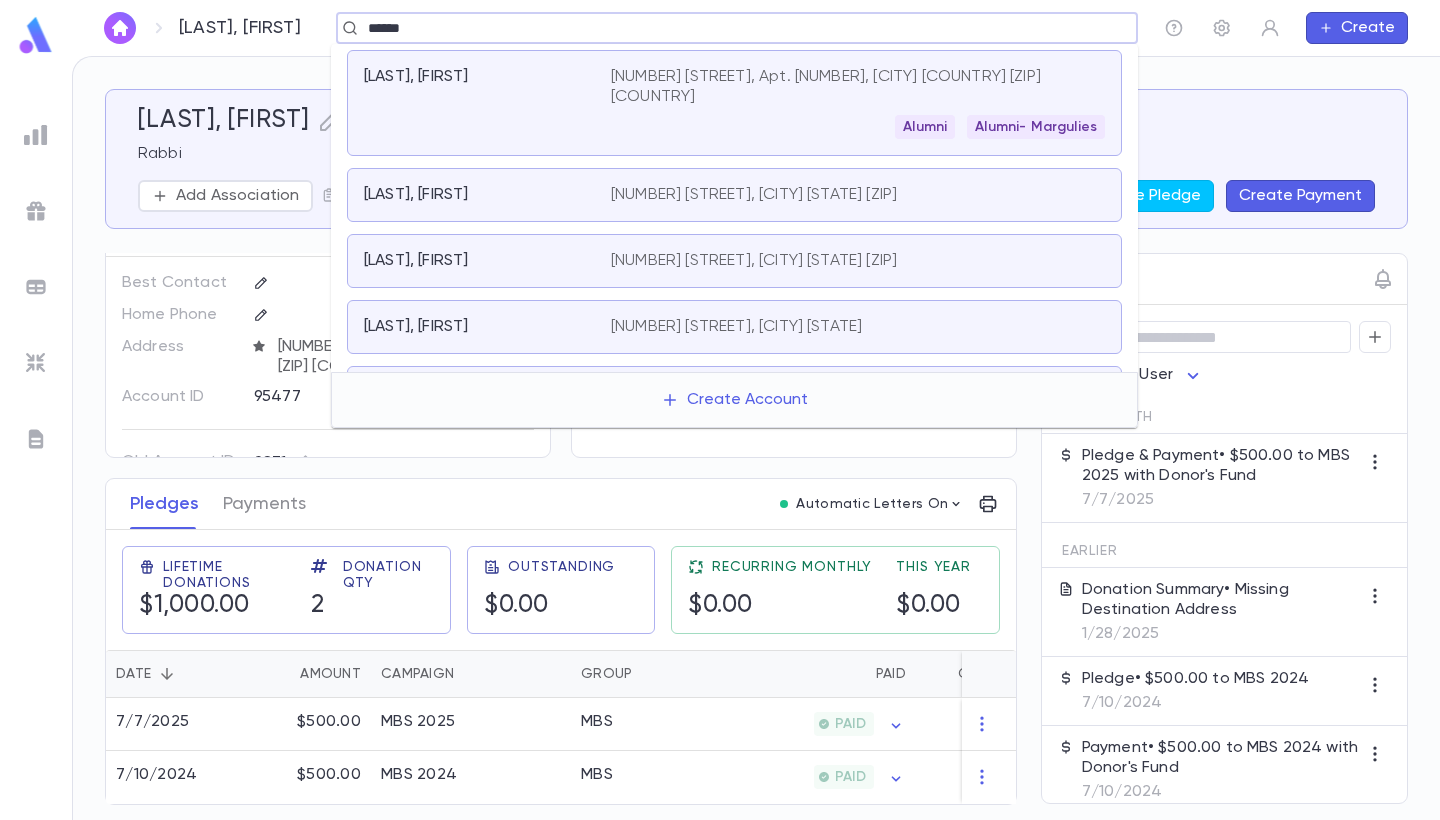 click on "Anonymous Schwab Charitable" at bounding box center (487, 539) 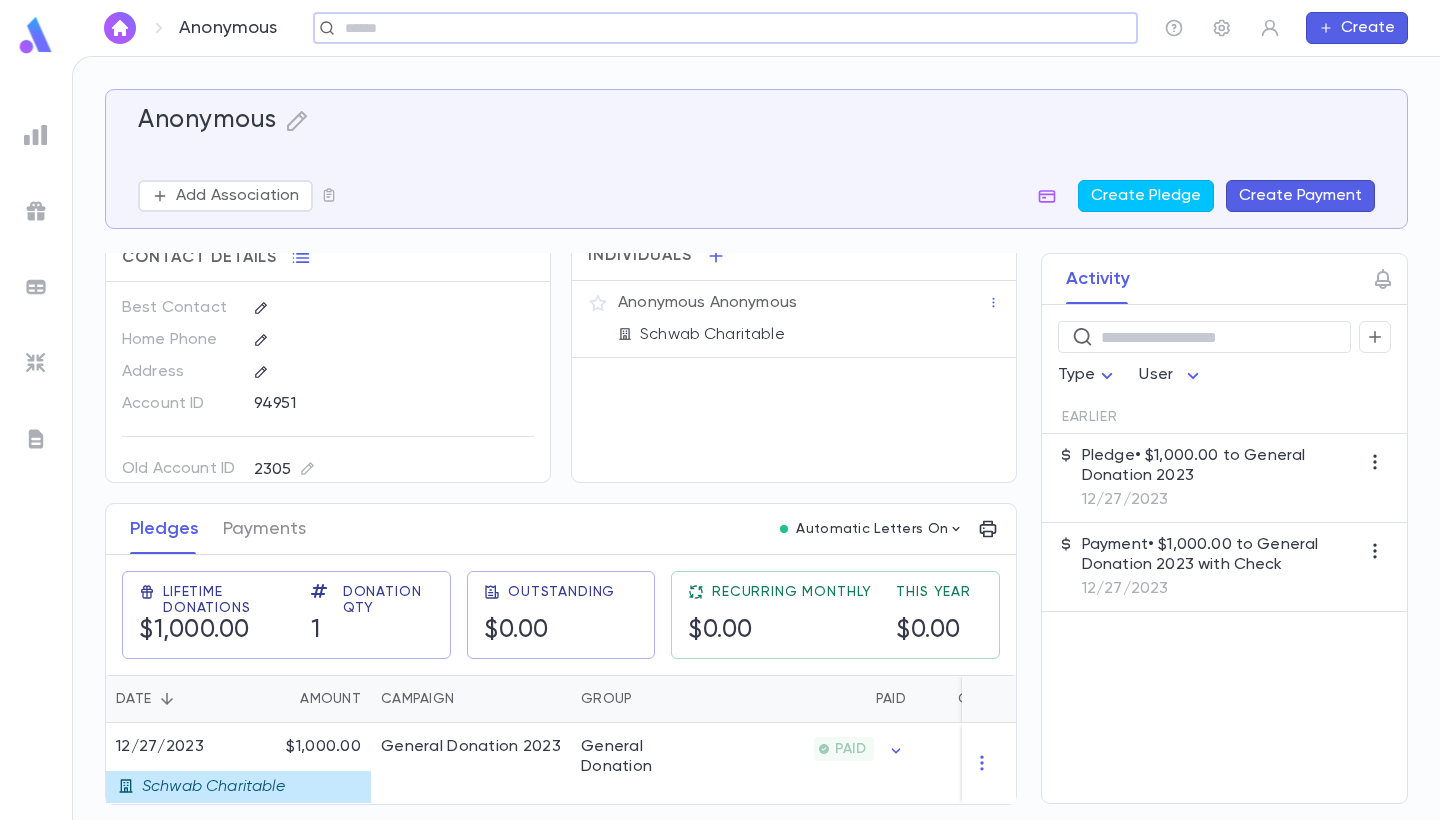 scroll, scrollTop: 30, scrollLeft: 0, axis: vertical 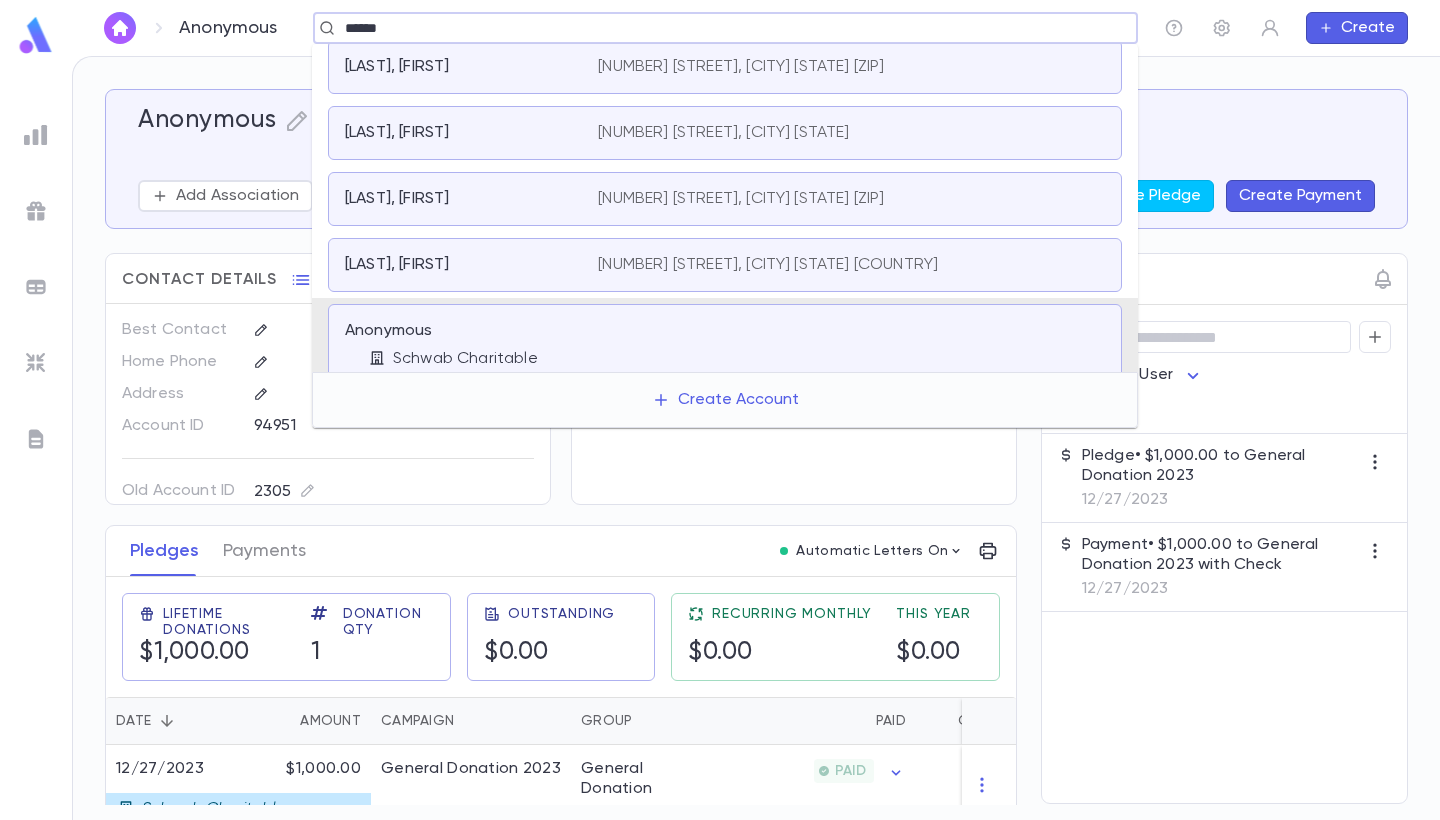 type on "******" 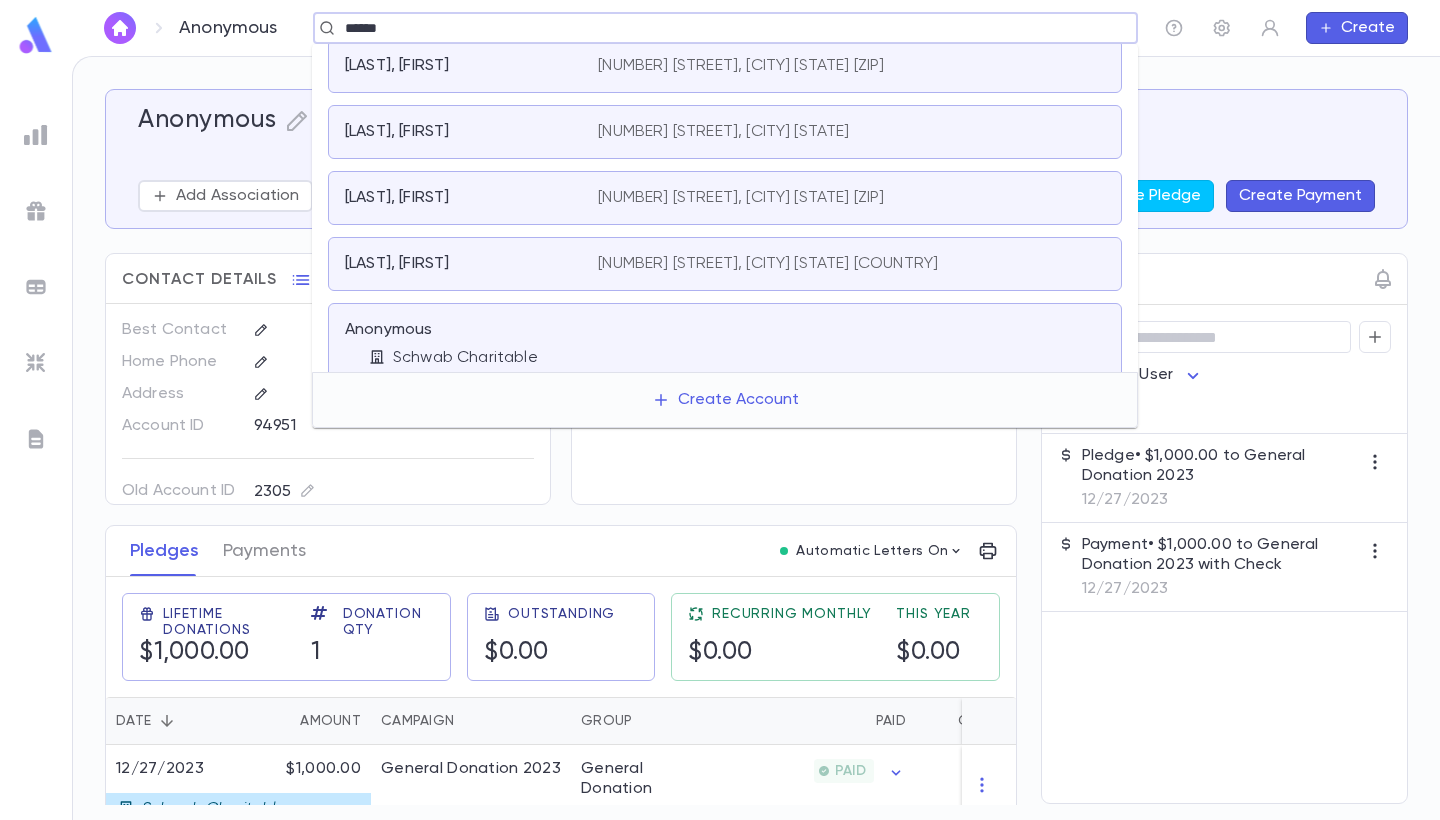 scroll, scrollTop: 194, scrollLeft: 0, axis: vertical 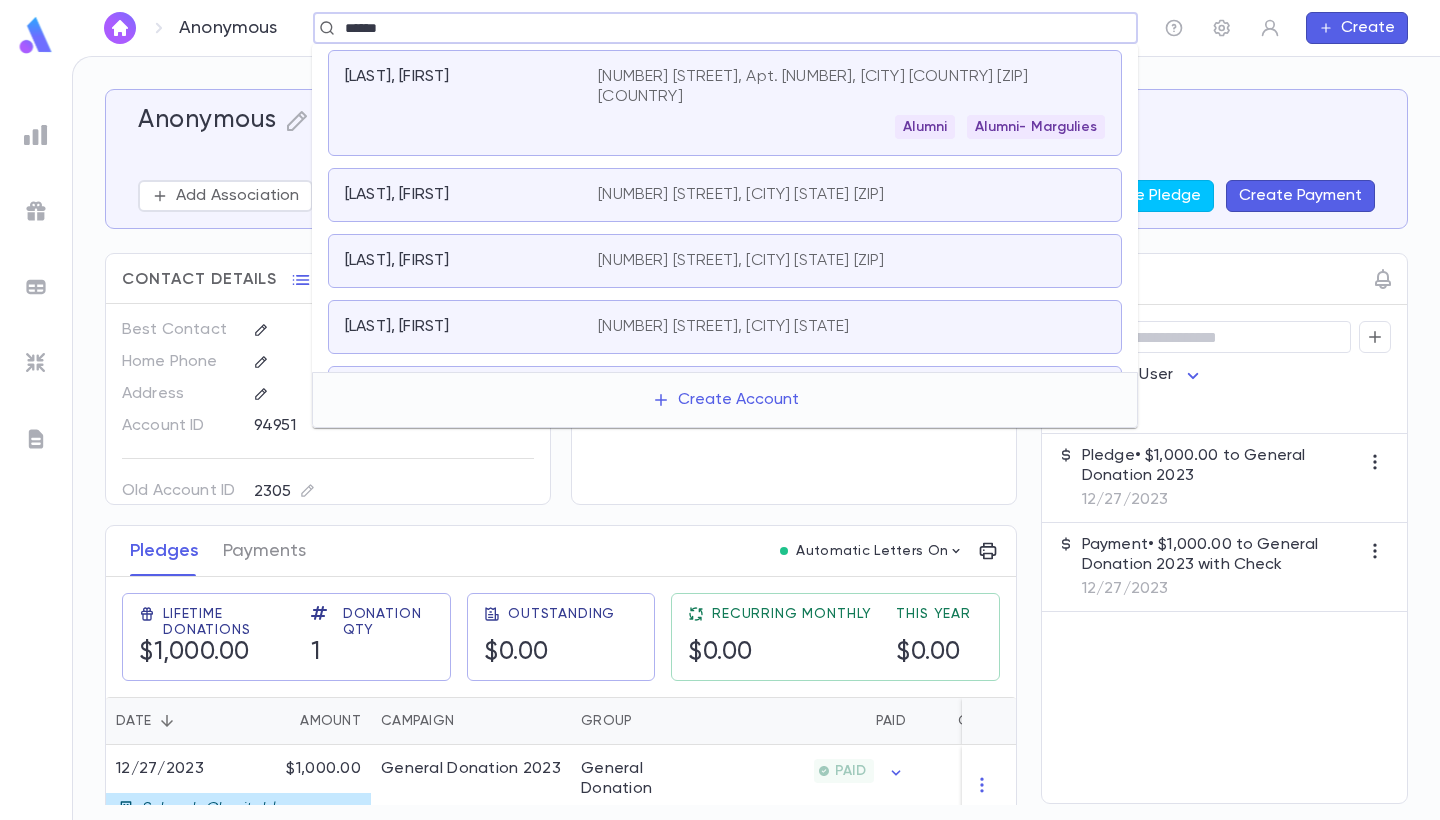 drag, startPoint x: 439, startPoint y: 26, endPoint x: 317, endPoint y: 20, distance: 122.14745 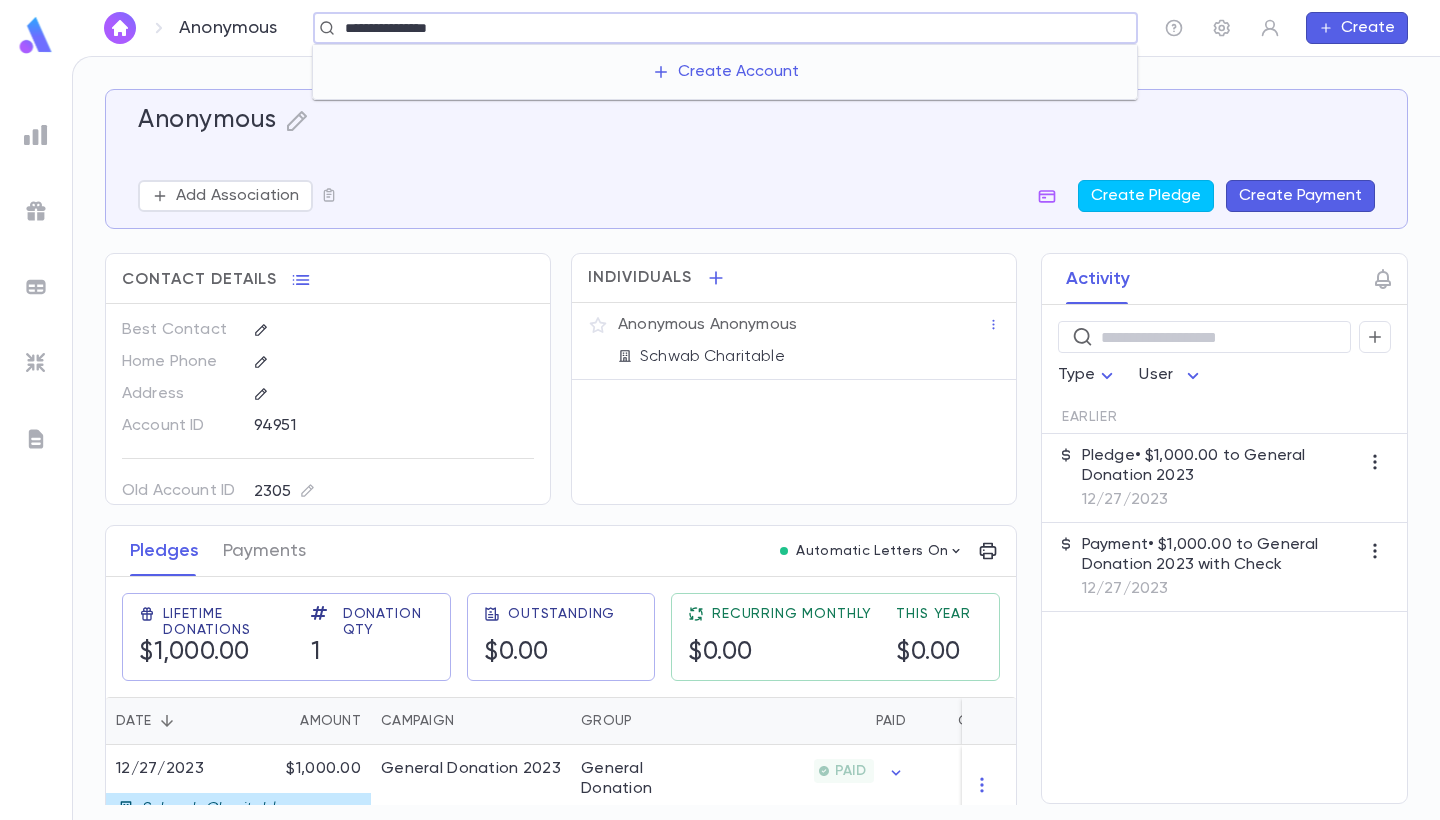 type on "**********" 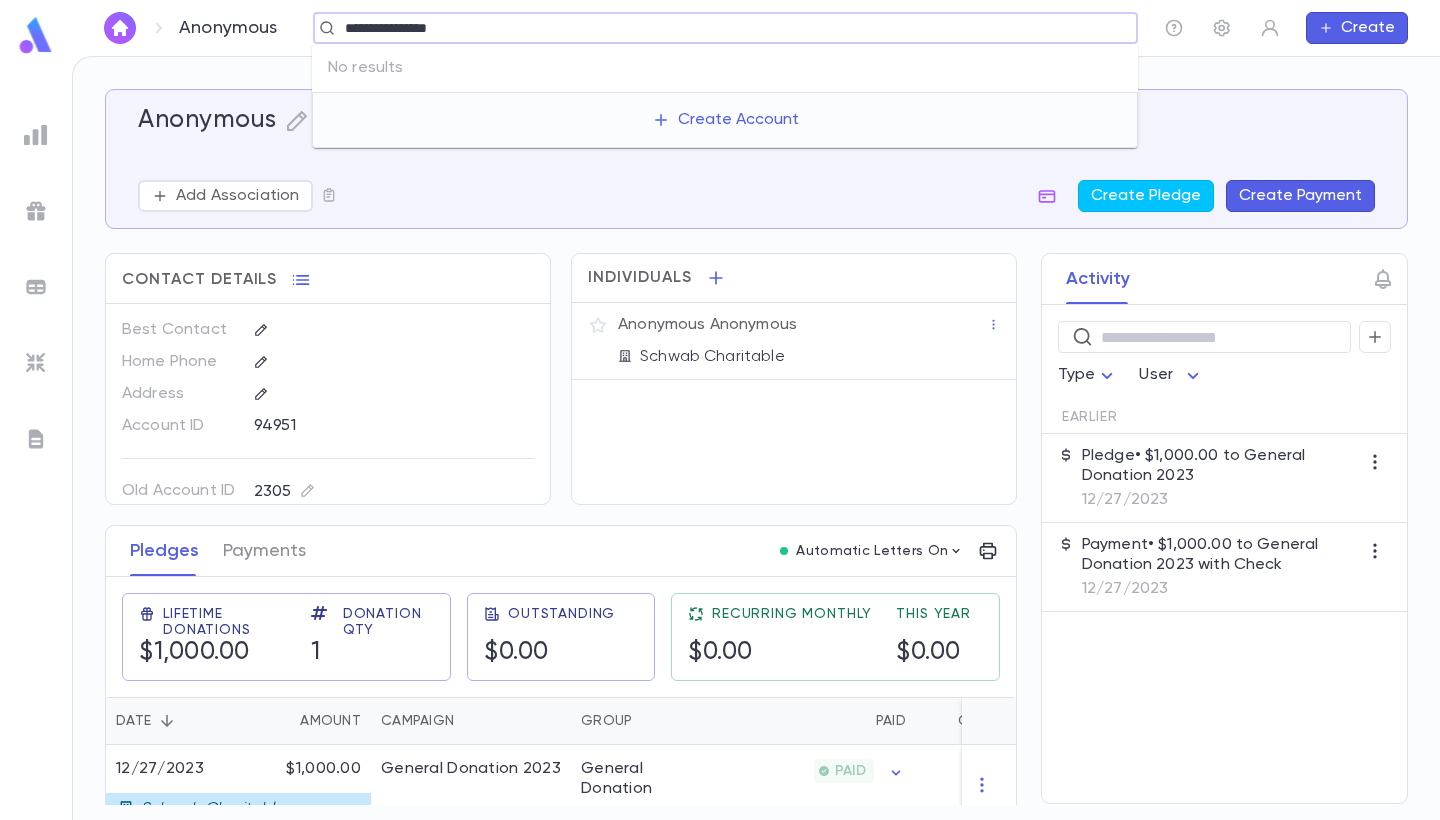 drag, startPoint x: 460, startPoint y: 31, endPoint x: 229, endPoint y: -22, distance: 237.0021 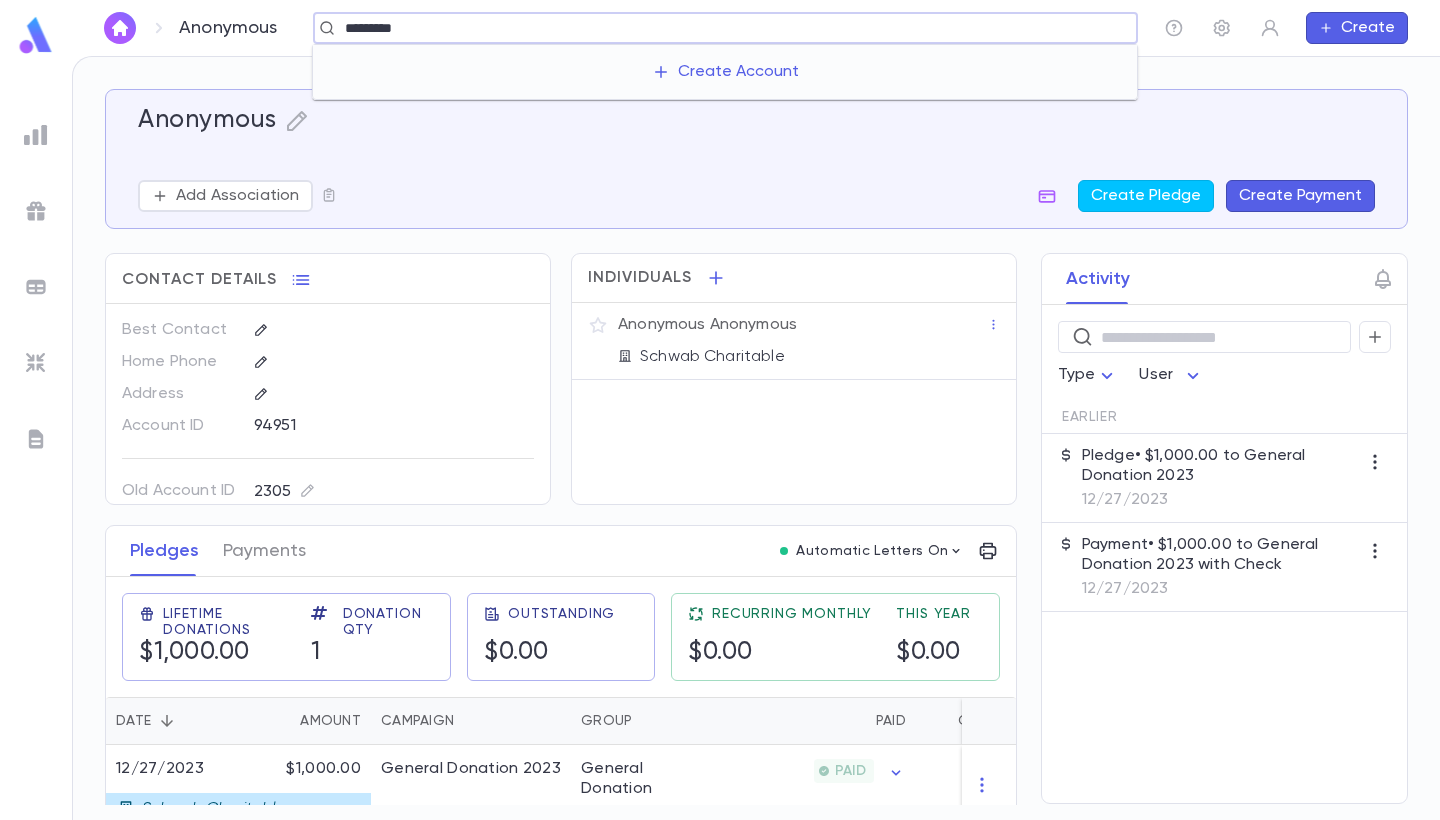 type on "*********" 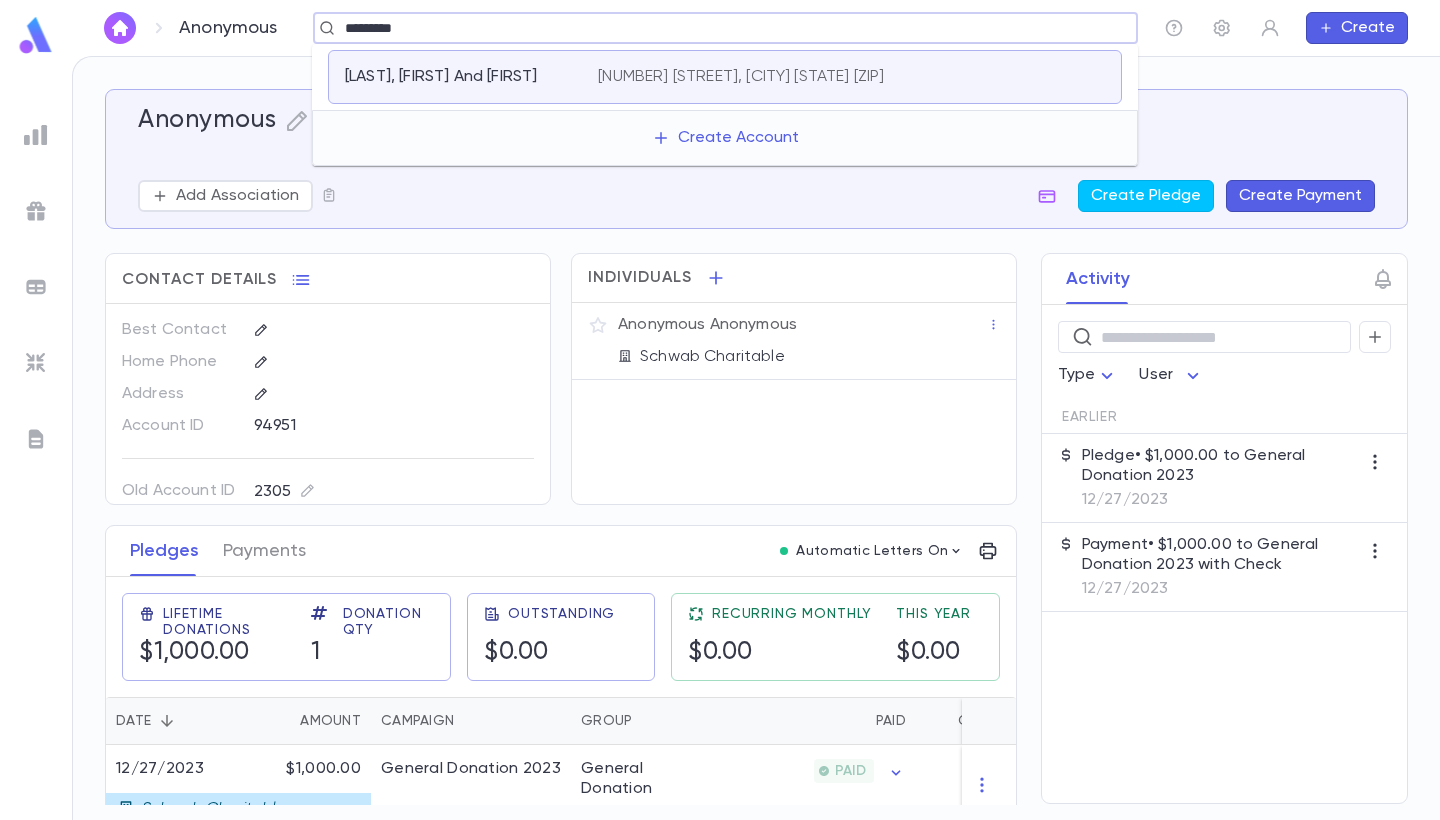 click on "Nisenbaum, Itamar And Sarah" at bounding box center (441, 77) 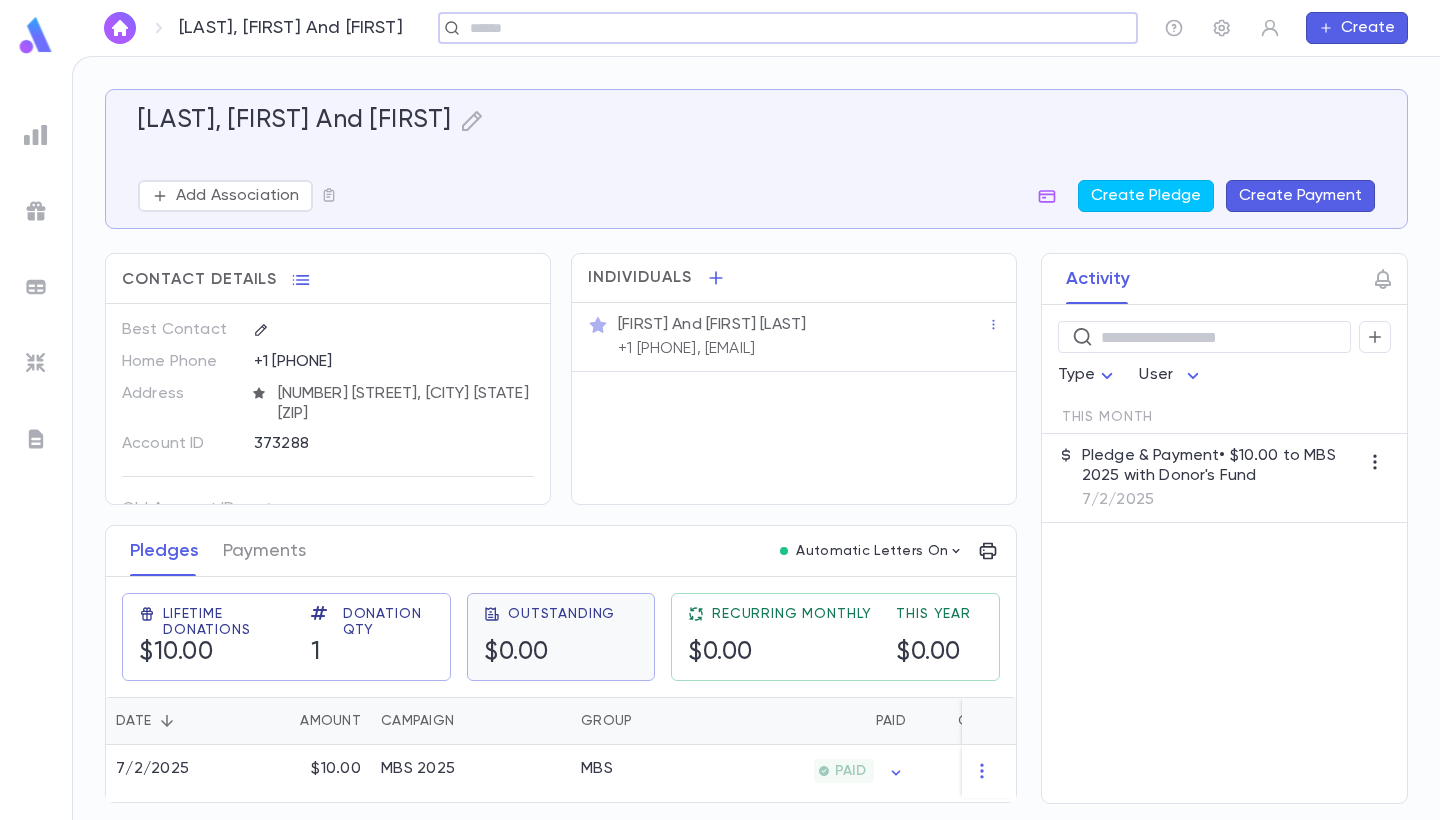 scroll, scrollTop: 2, scrollLeft: 0, axis: vertical 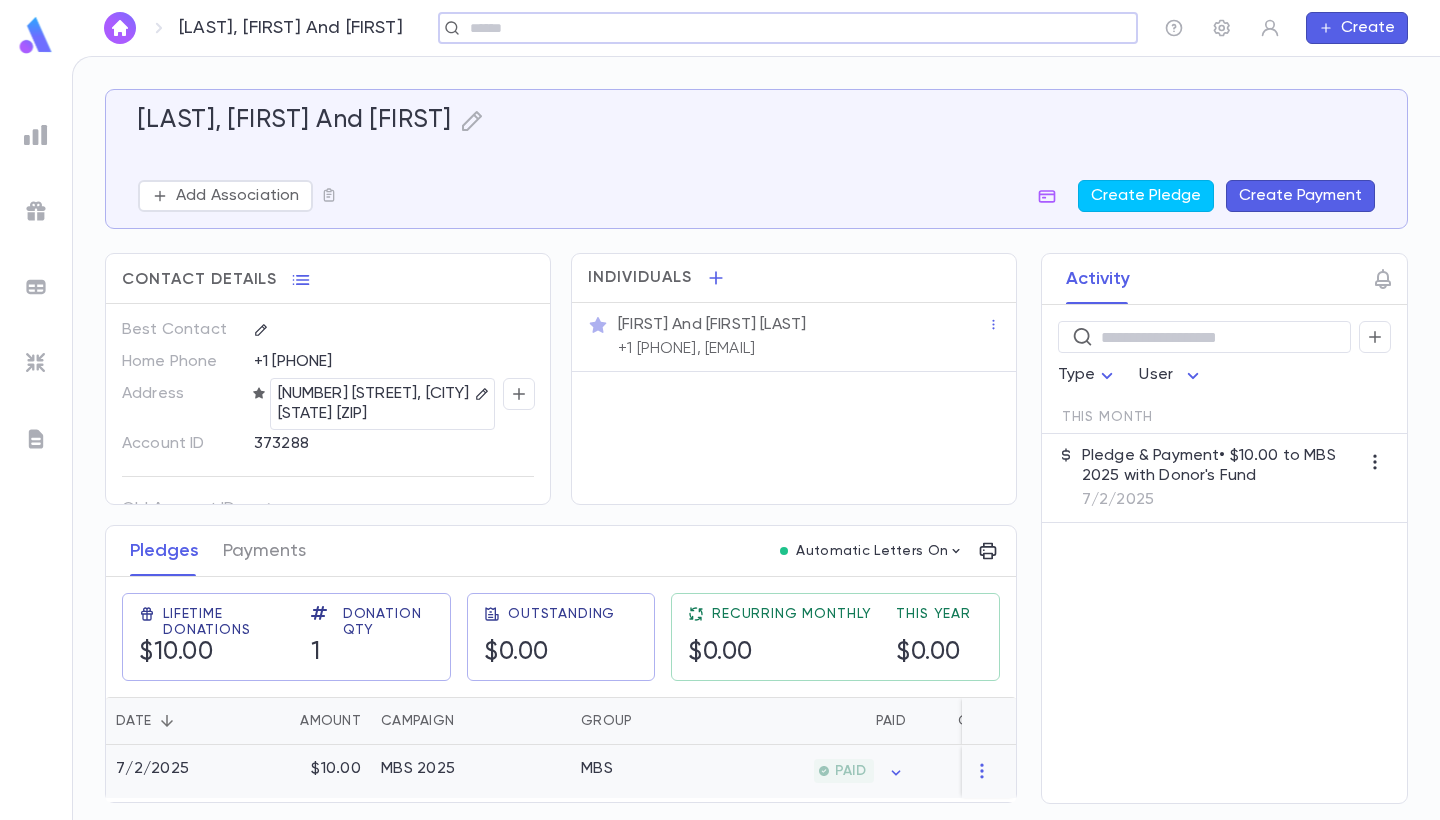click on "MBS 2025" at bounding box center [471, 771] 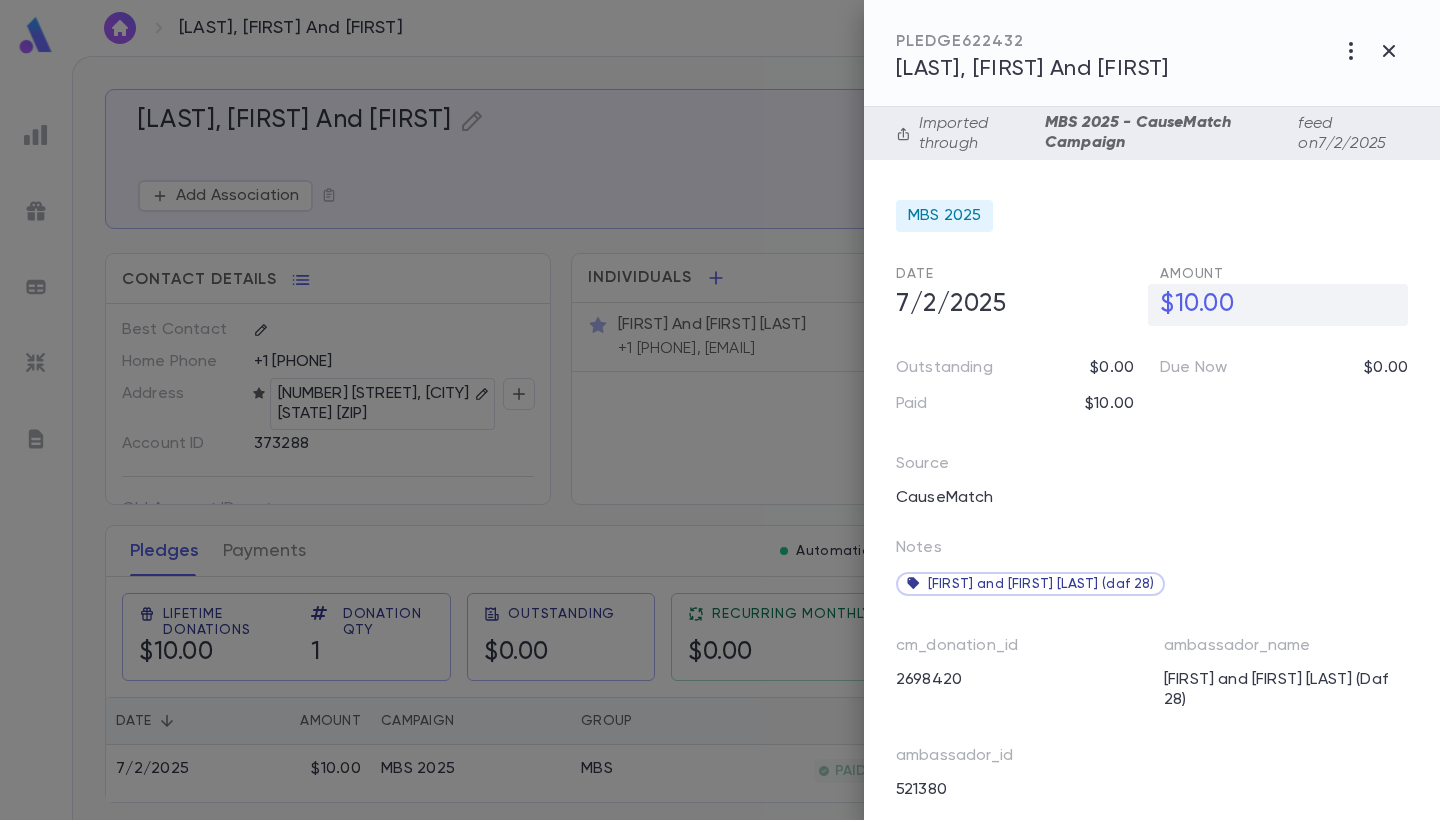 click on "$10.00" at bounding box center [1278, 305] 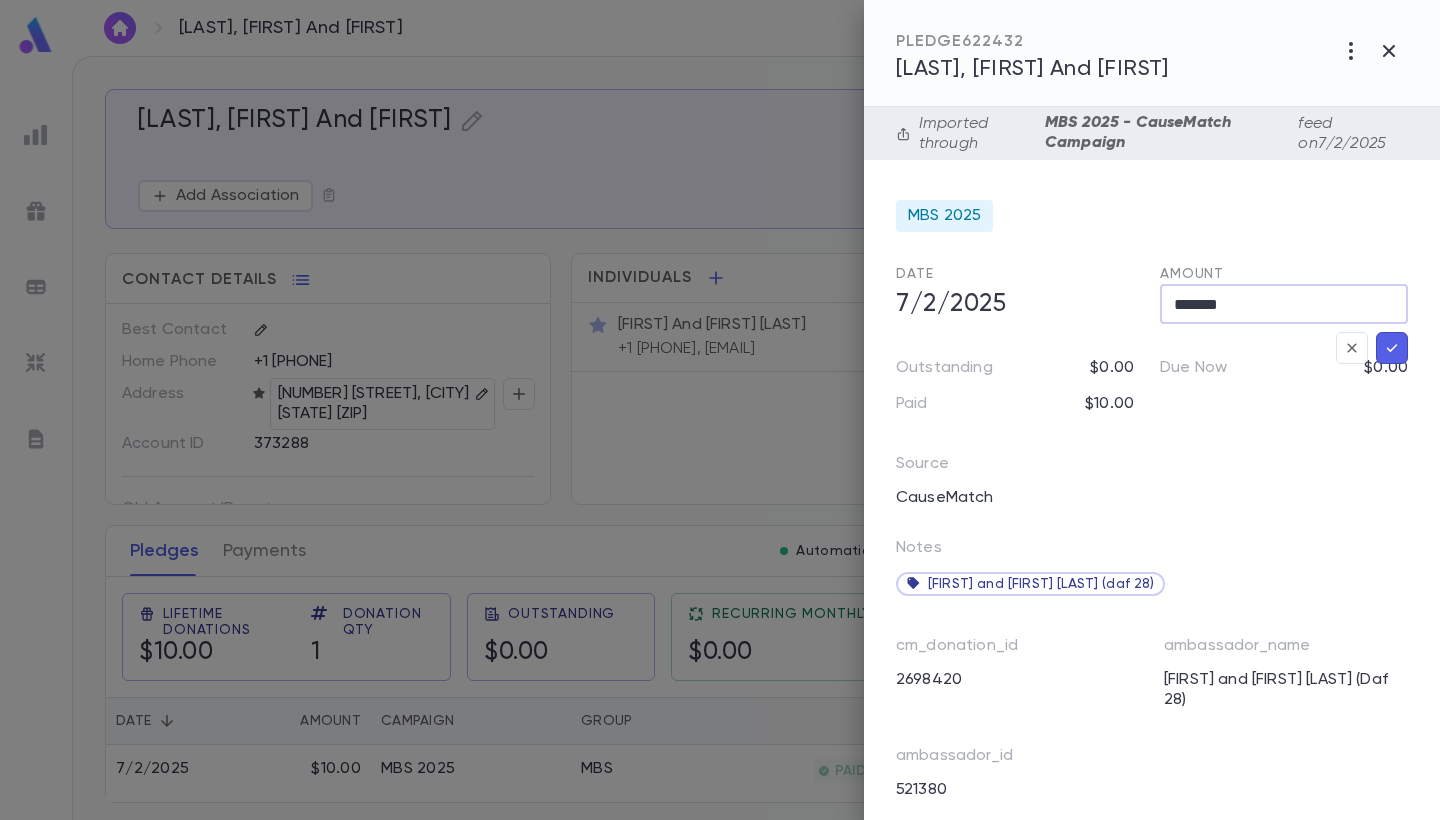 drag, startPoint x: 1245, startPoint y: 303, endPoint x: 1178, endPoint y: 303, distance: 67 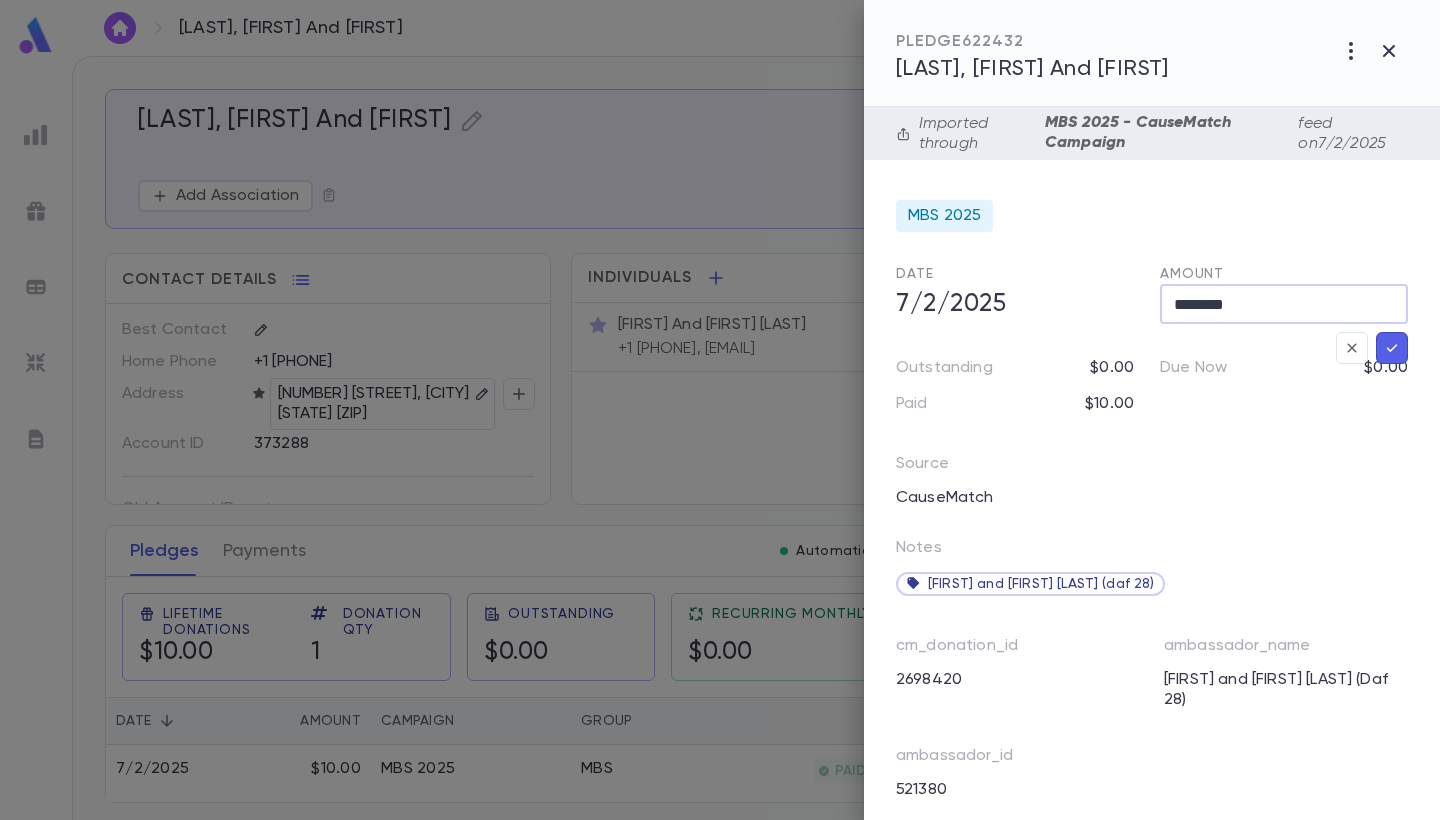 drag, startPoint x: 1237, startPoint y: 299, endPoint x: 1188, endPoint y: 301, distance: 49.0408 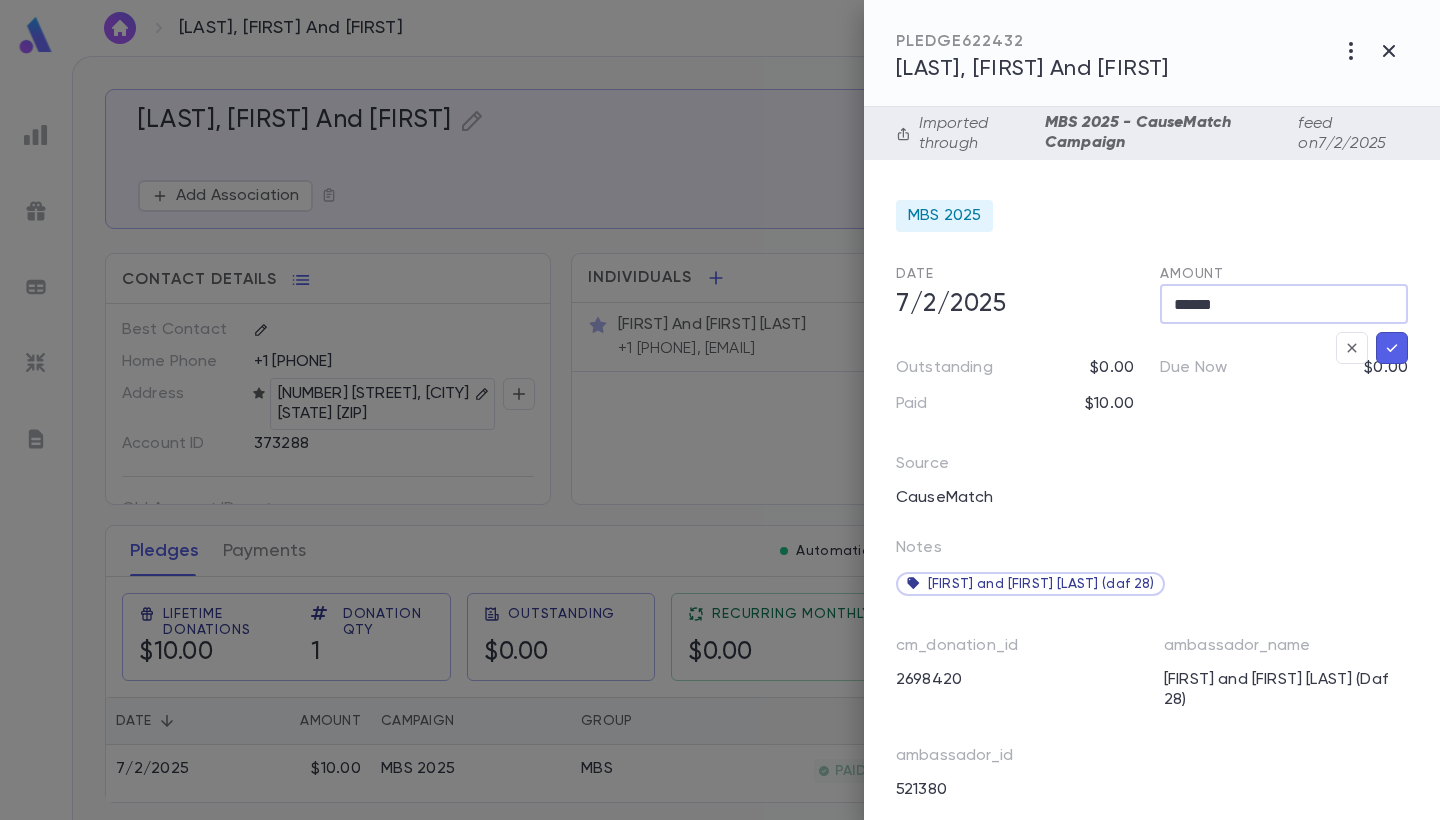type on "******" 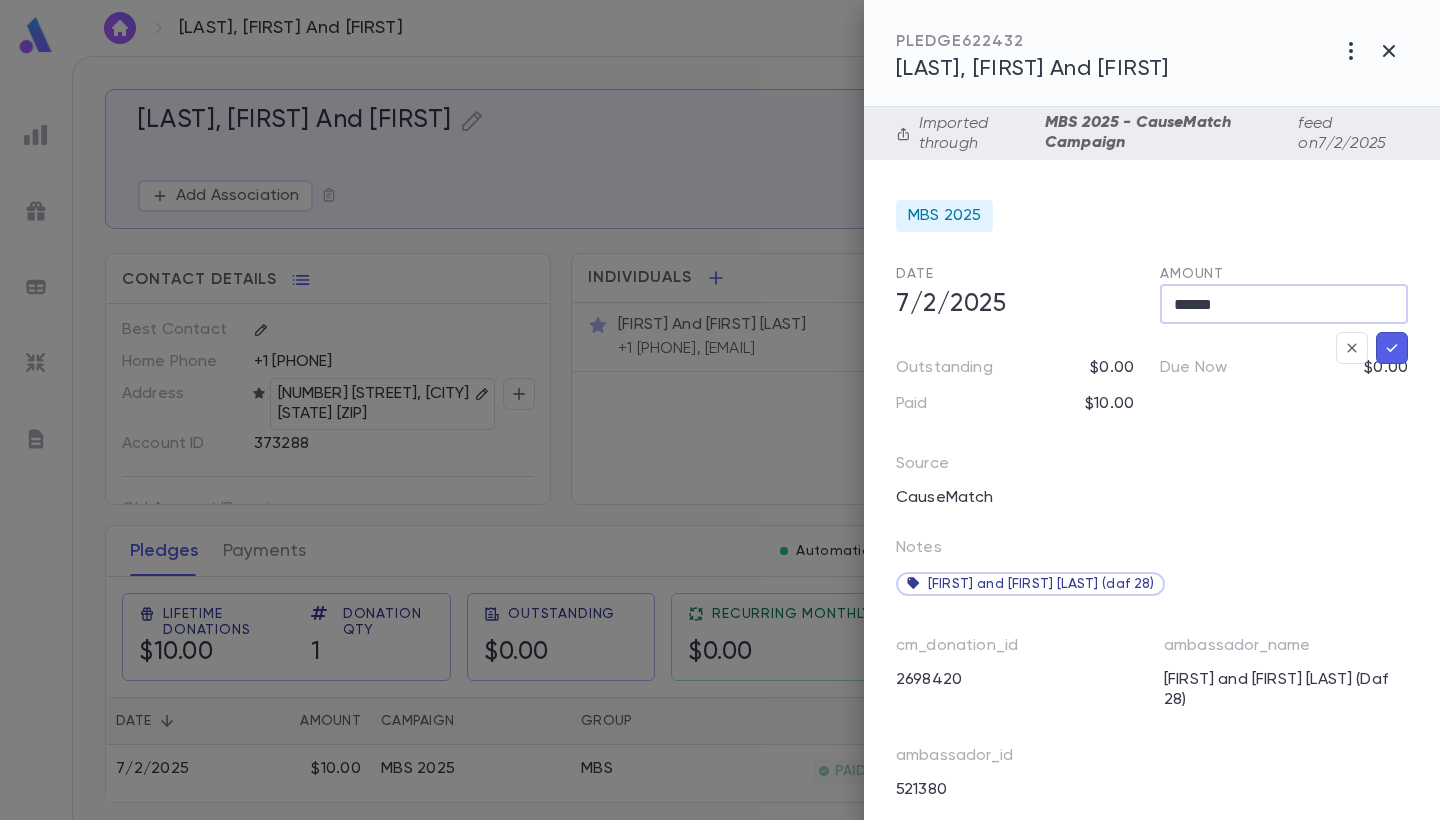click 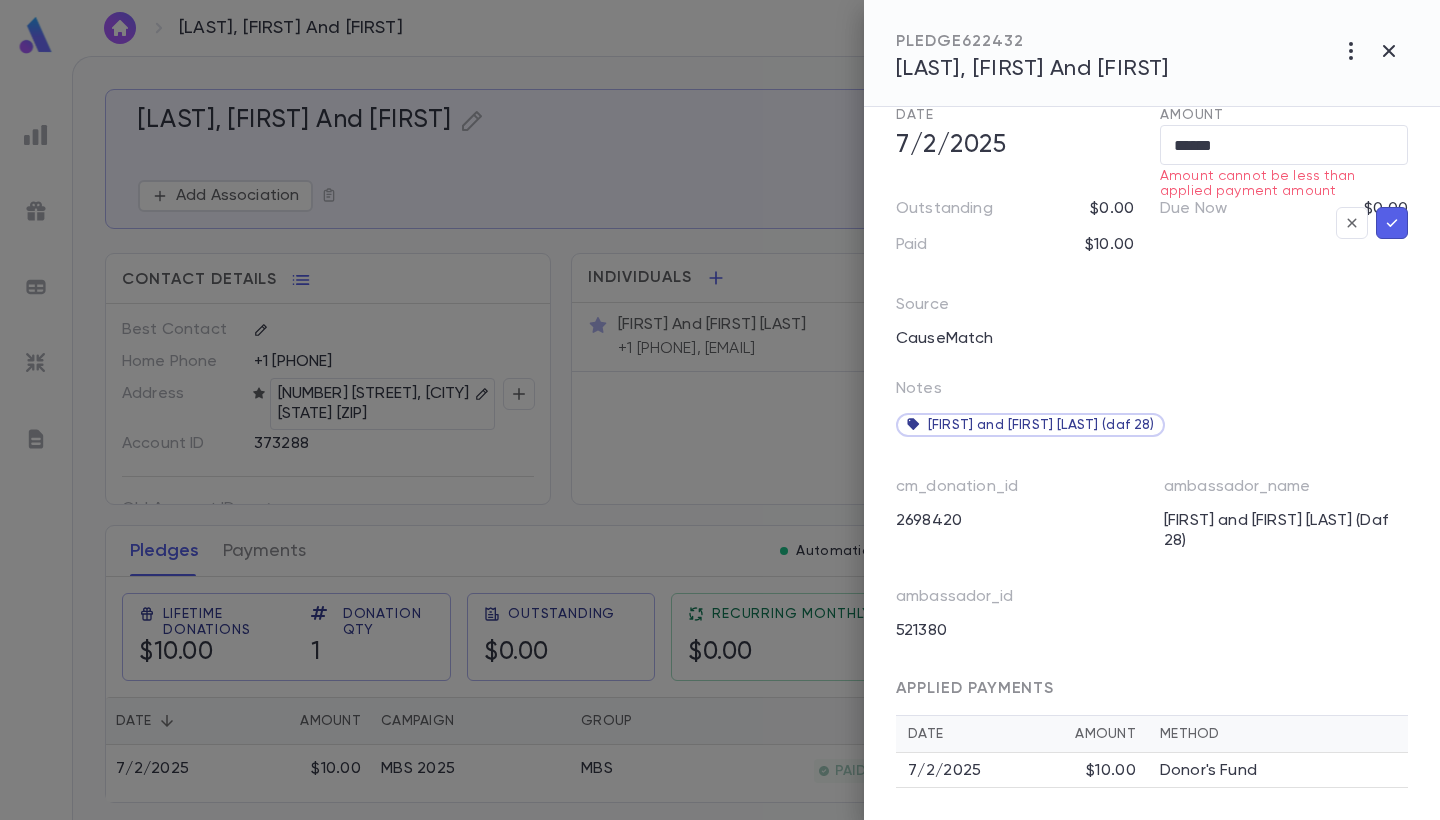 scroll, scrollTop: 167, scrollLeft: 0, axis: vertical 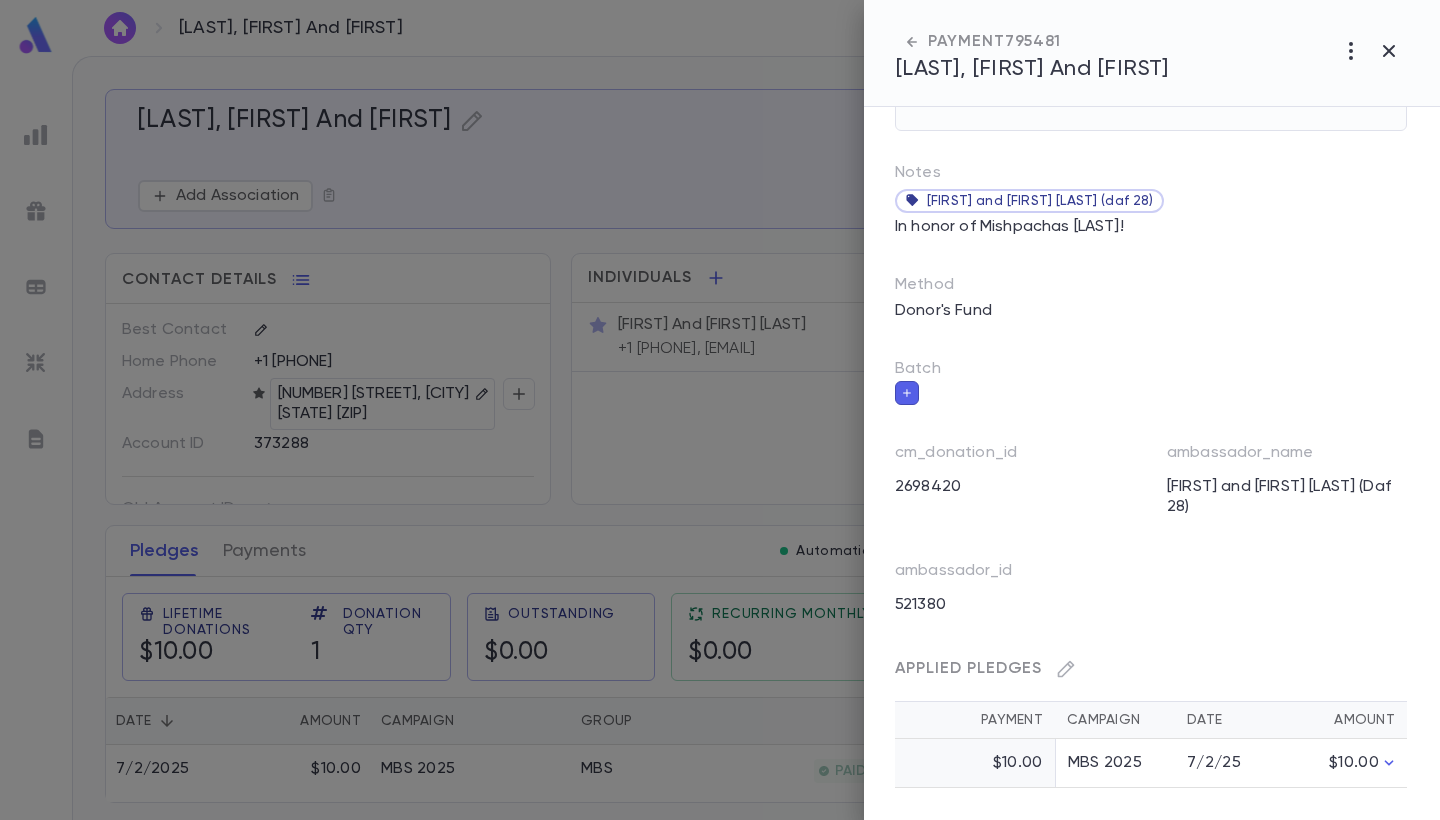 click on "MBS 2025" at bounding box center (1115, 763) 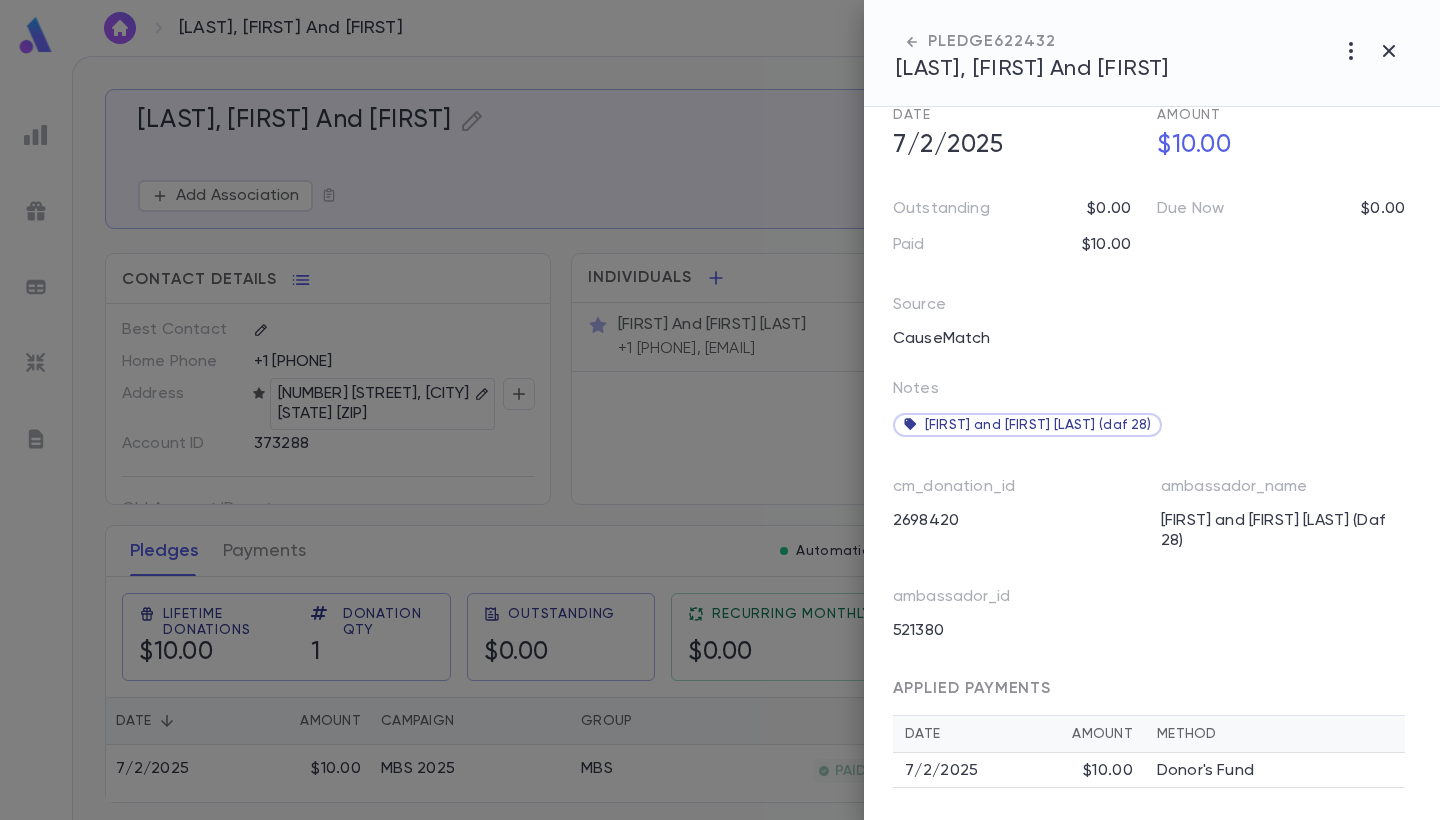 scroll, scrollTop: 167, scrollLeft: 3, axis: both 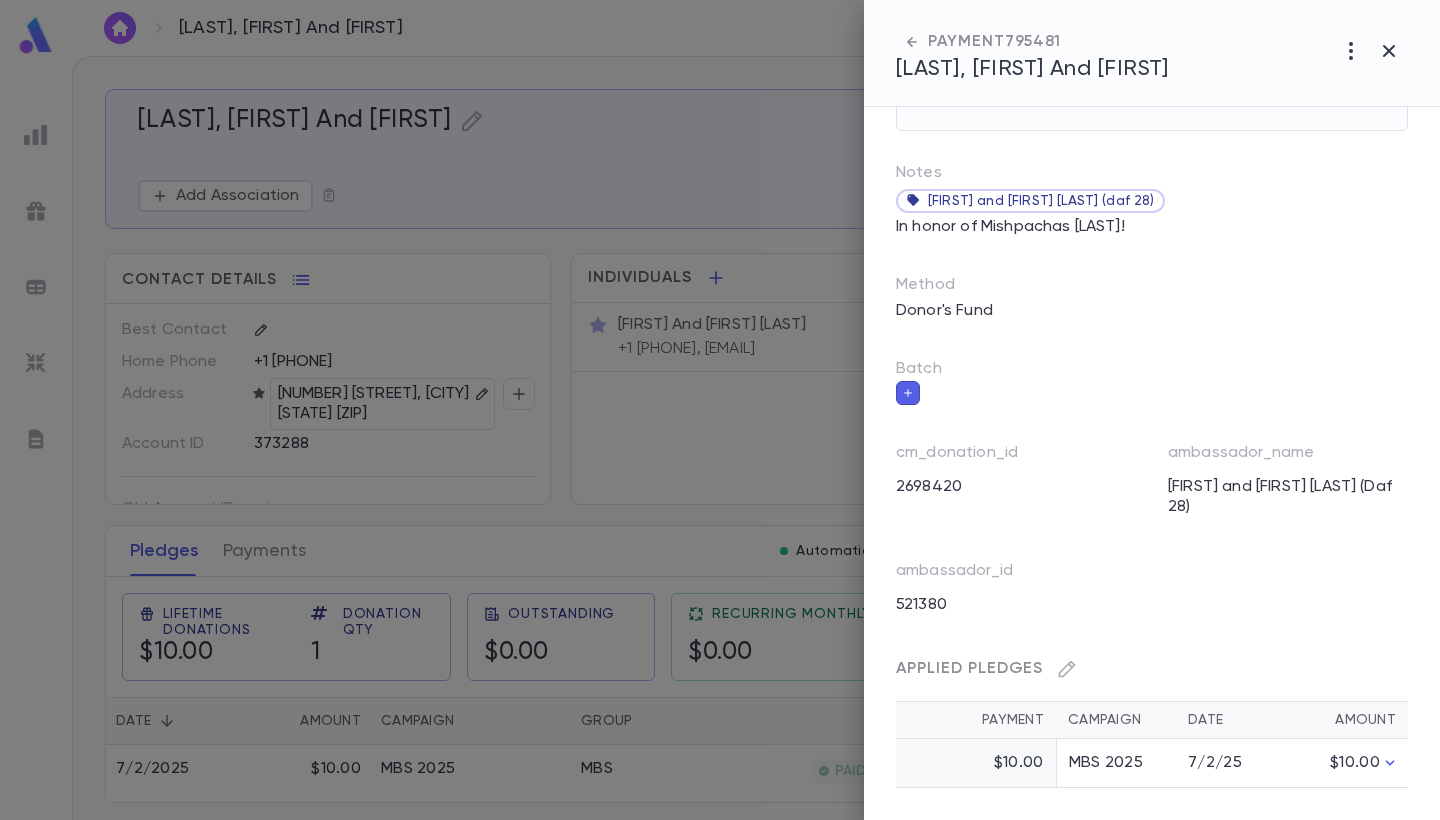 click on "MBS 2025" at bounding box center [1116, 763] 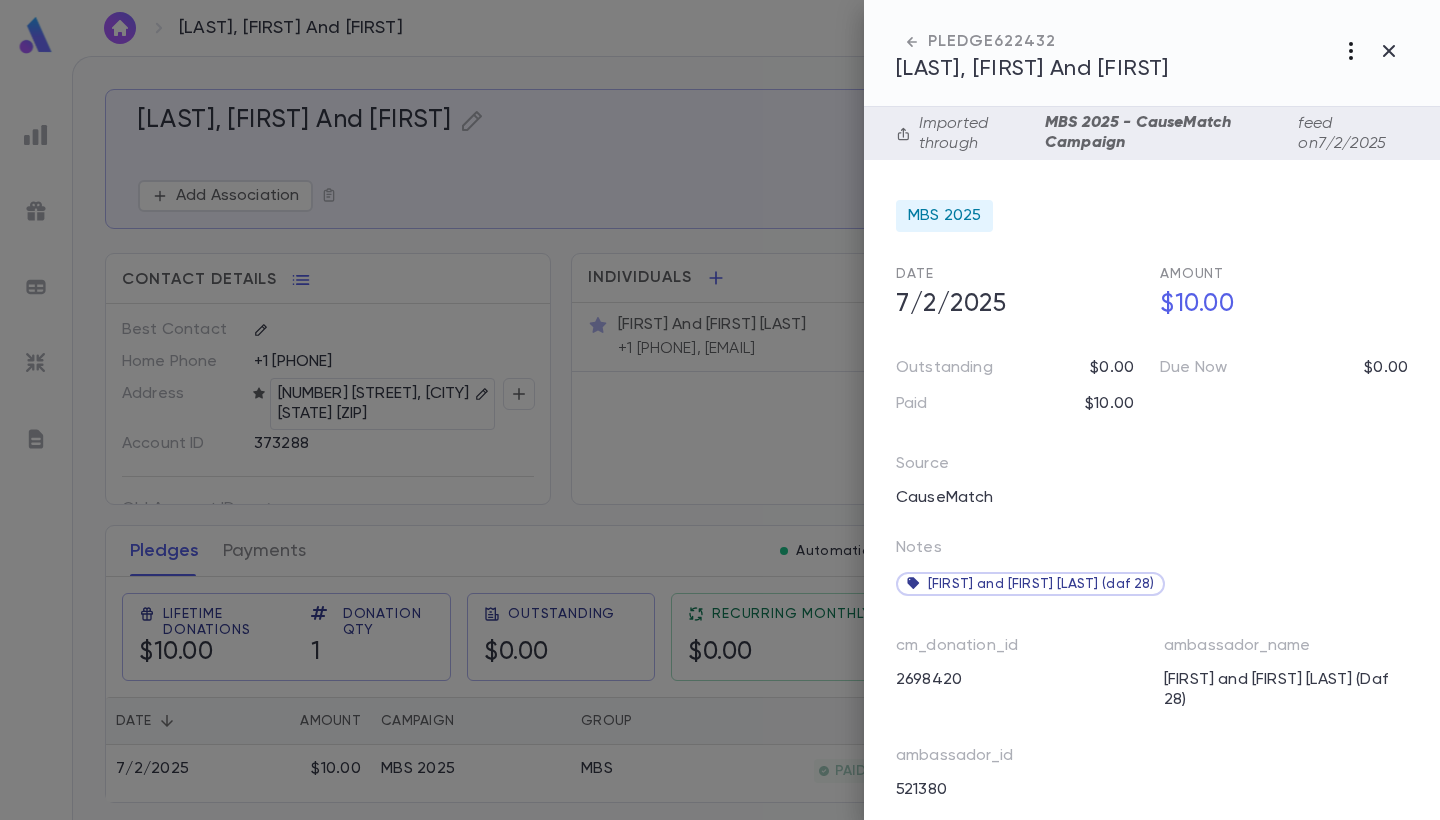 scroll, scrollTop: 0, scrollLeft: 0, axis: both 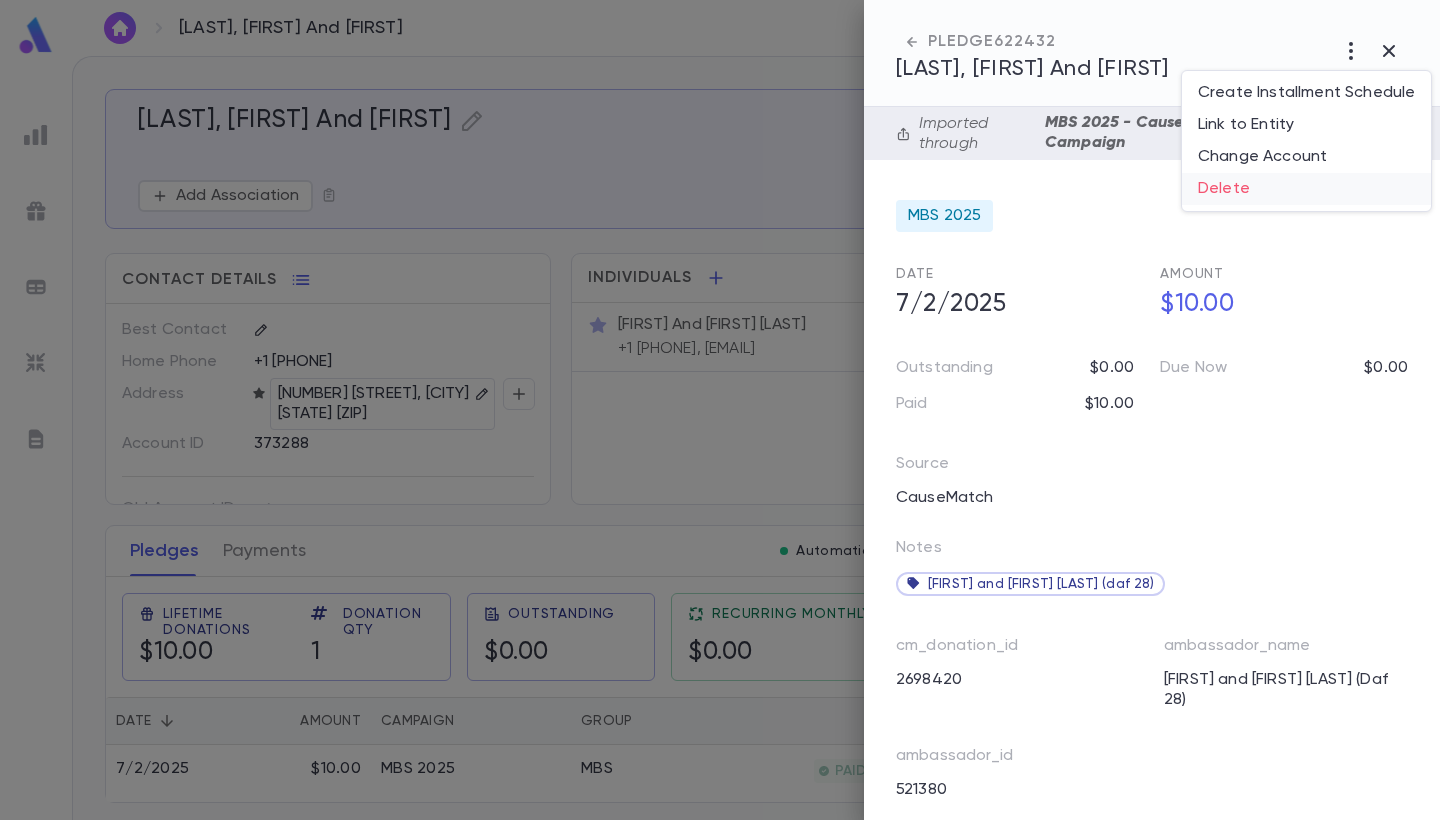 click on "Delete" at bounding box center (1306, 189) 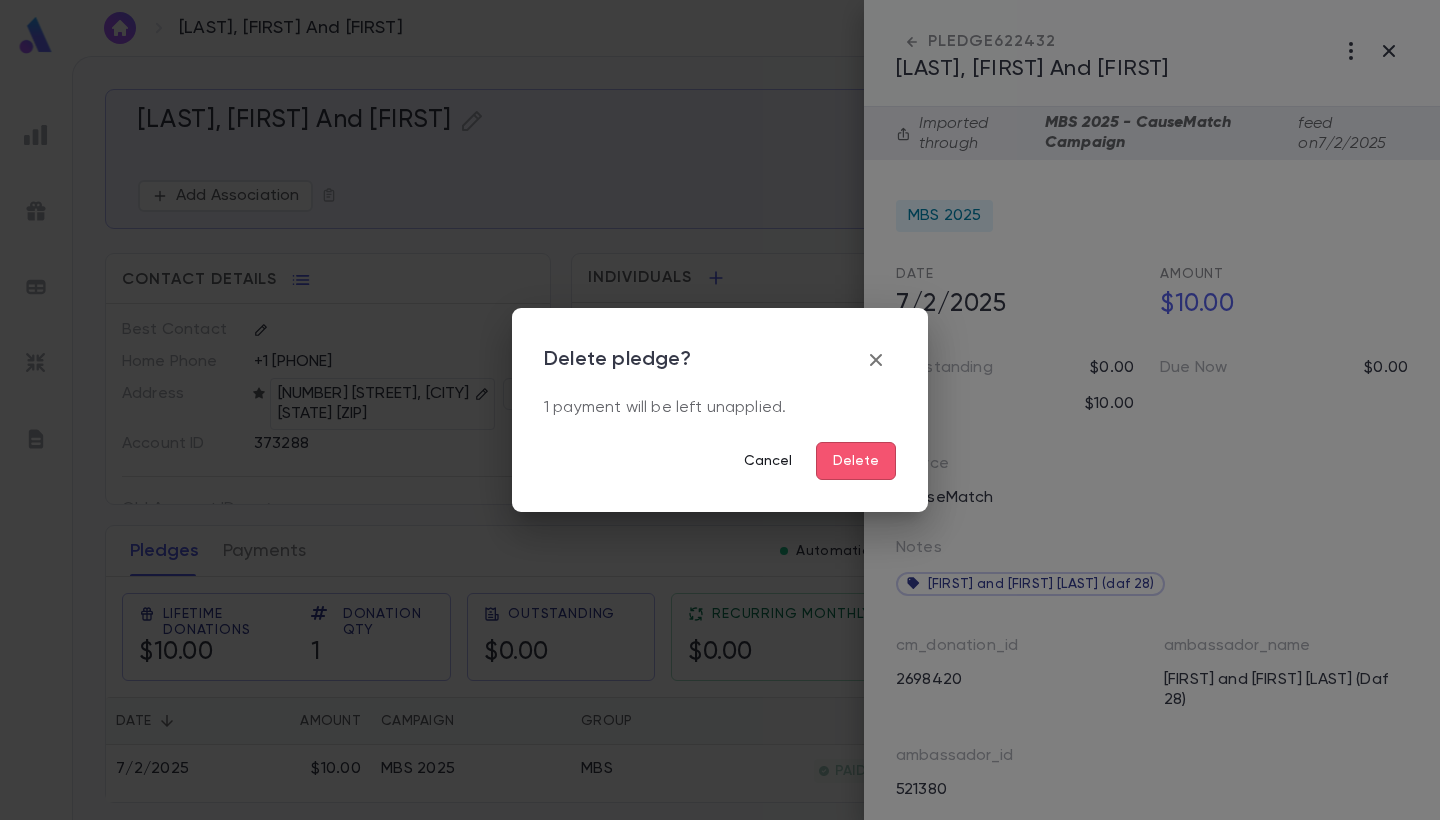 click on "Cancel" at bounding box center [768, 461] 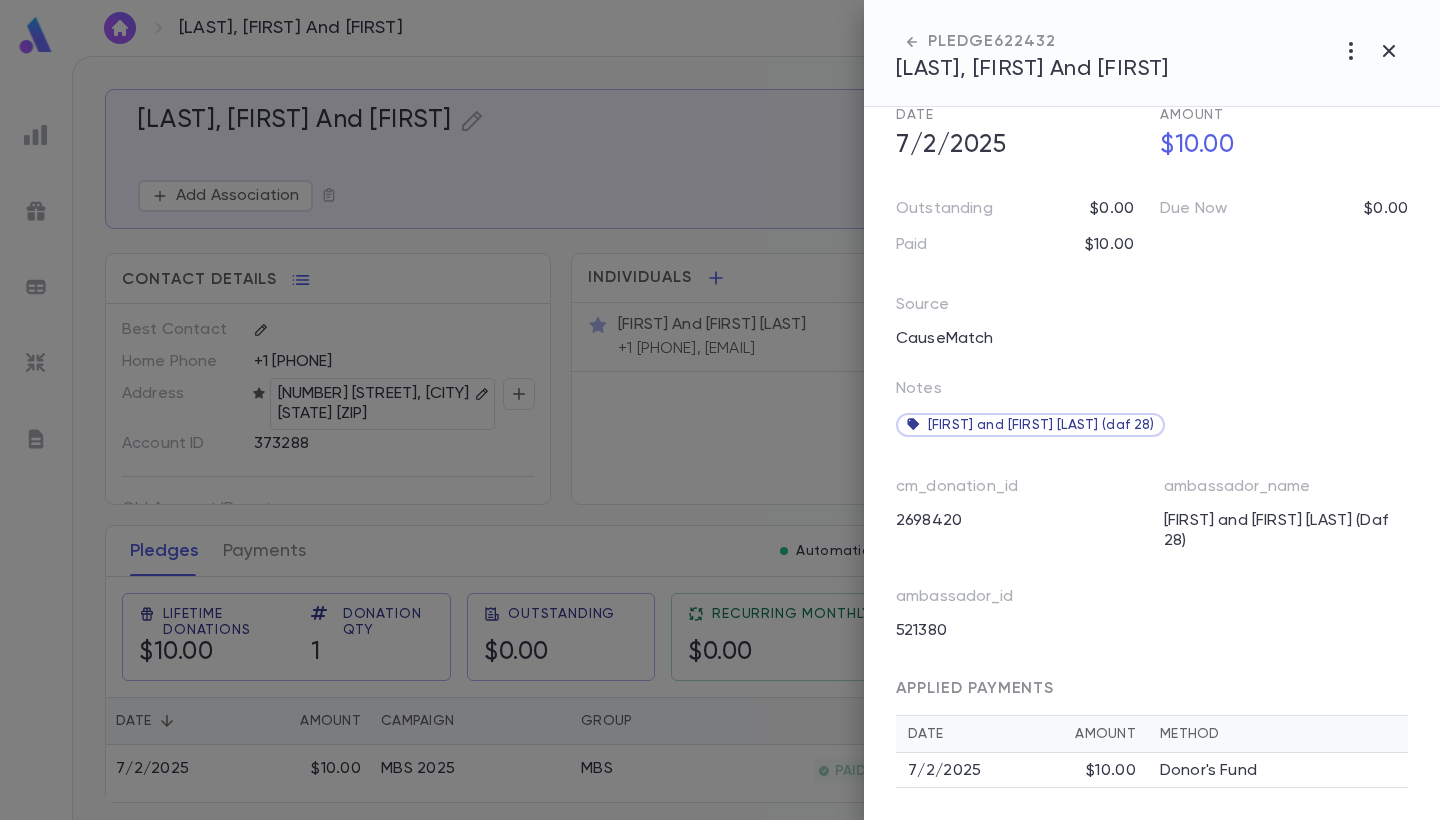 scroll, scrollTop: 167, scrollLeft: 0, axis: vertical 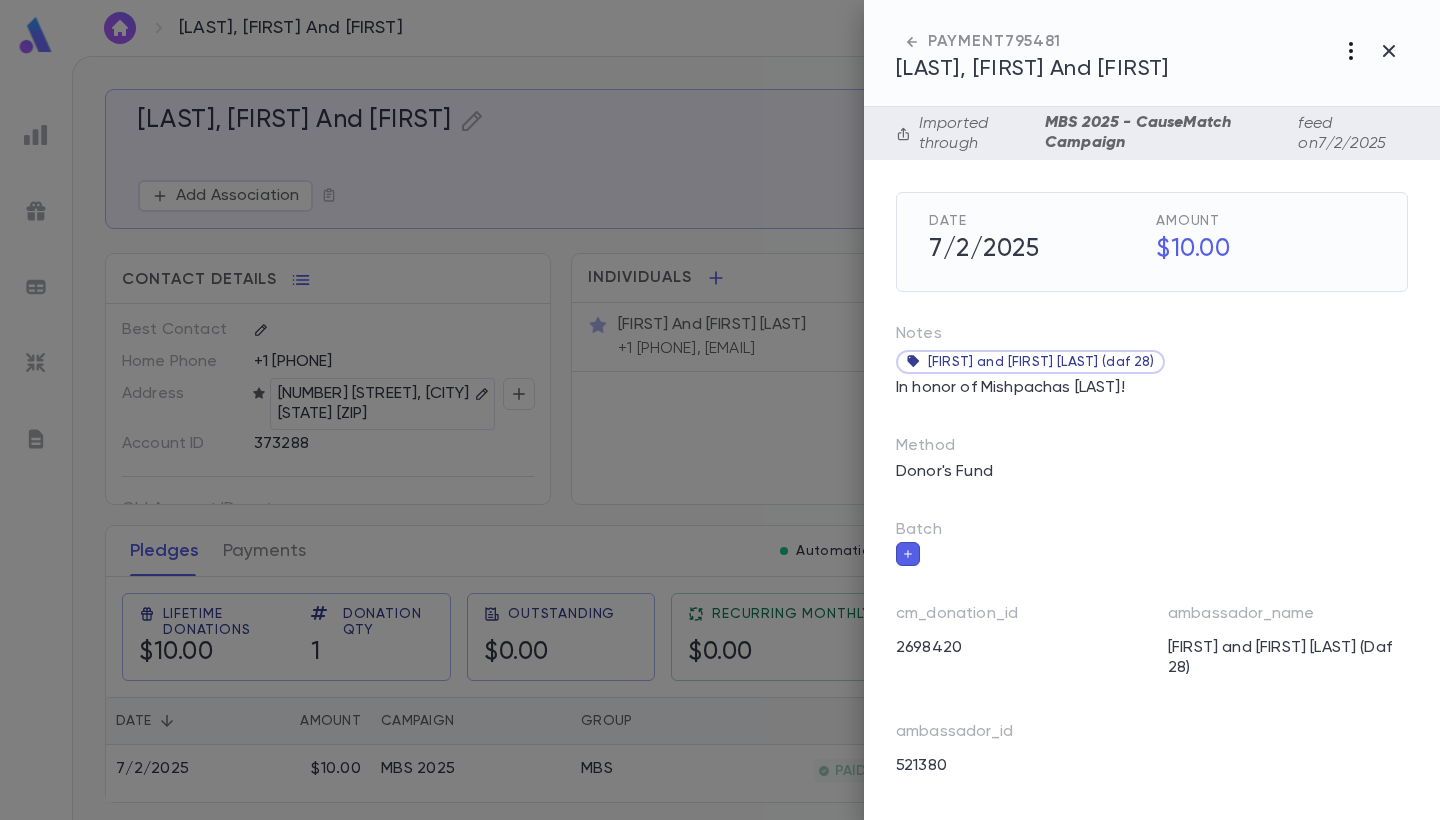 click 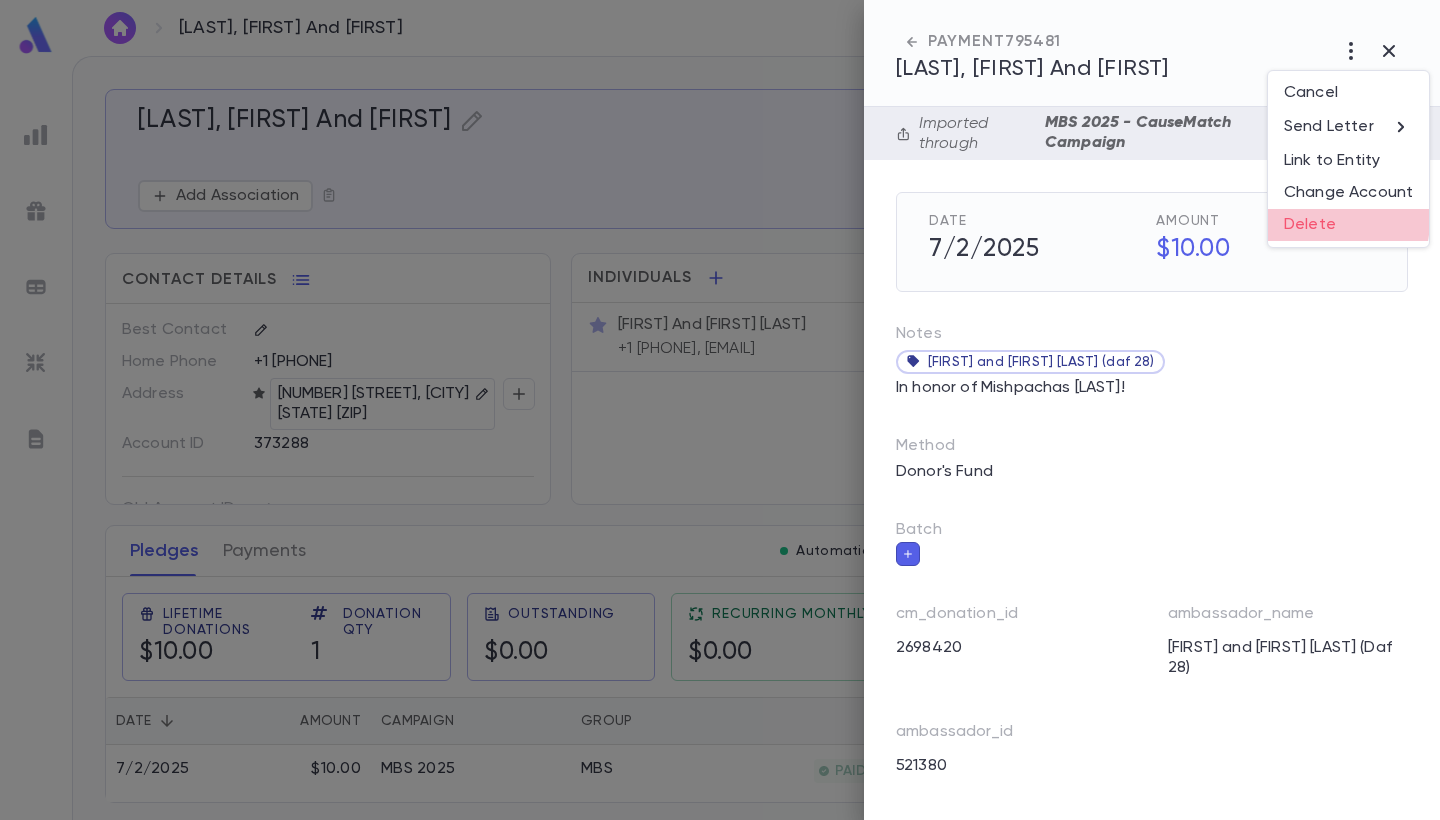 click on "Delete" at bounding box center (1348, 225) 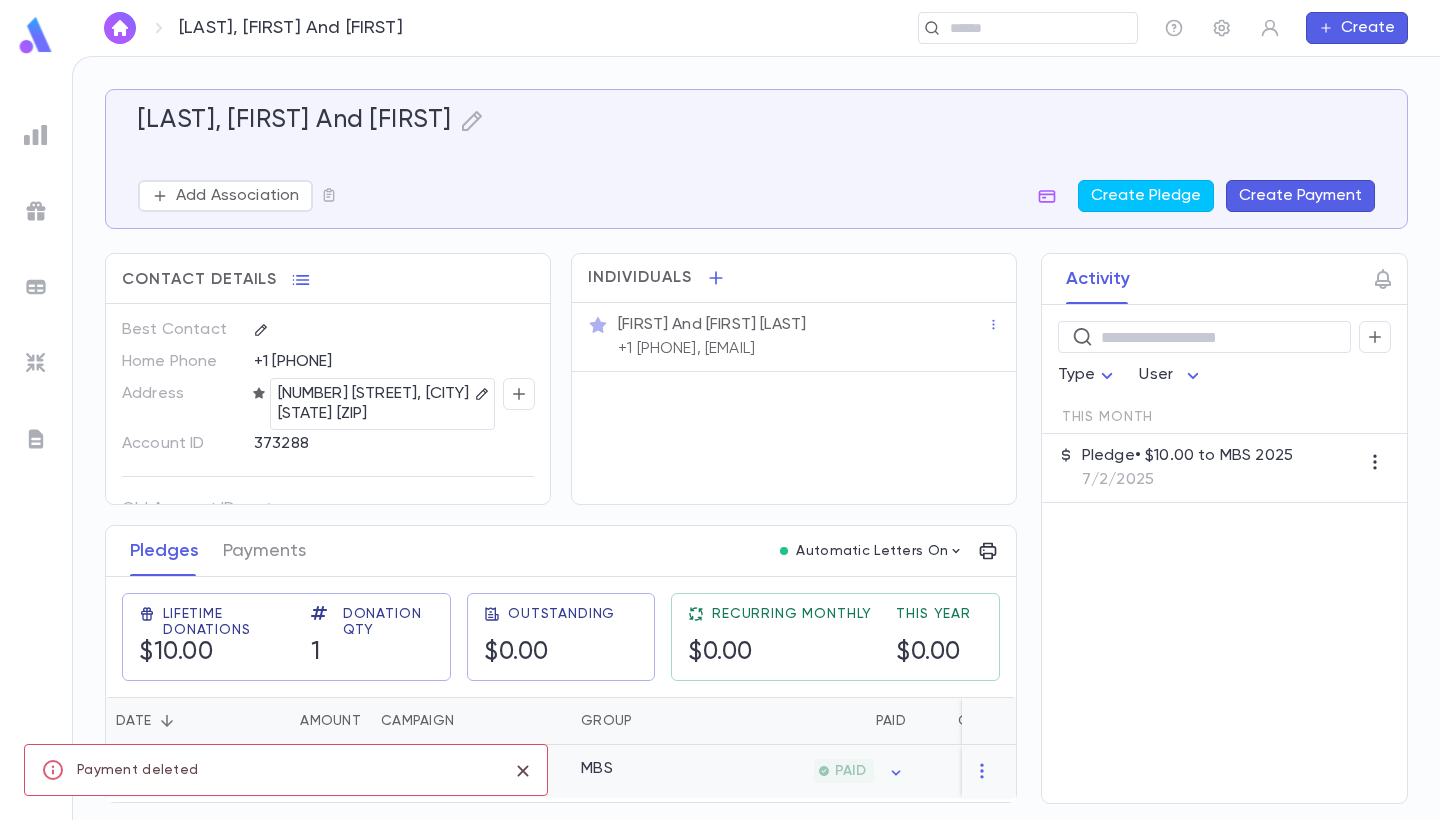 scroll, scrollTop: 0, scrollLeft: 0, axis: both 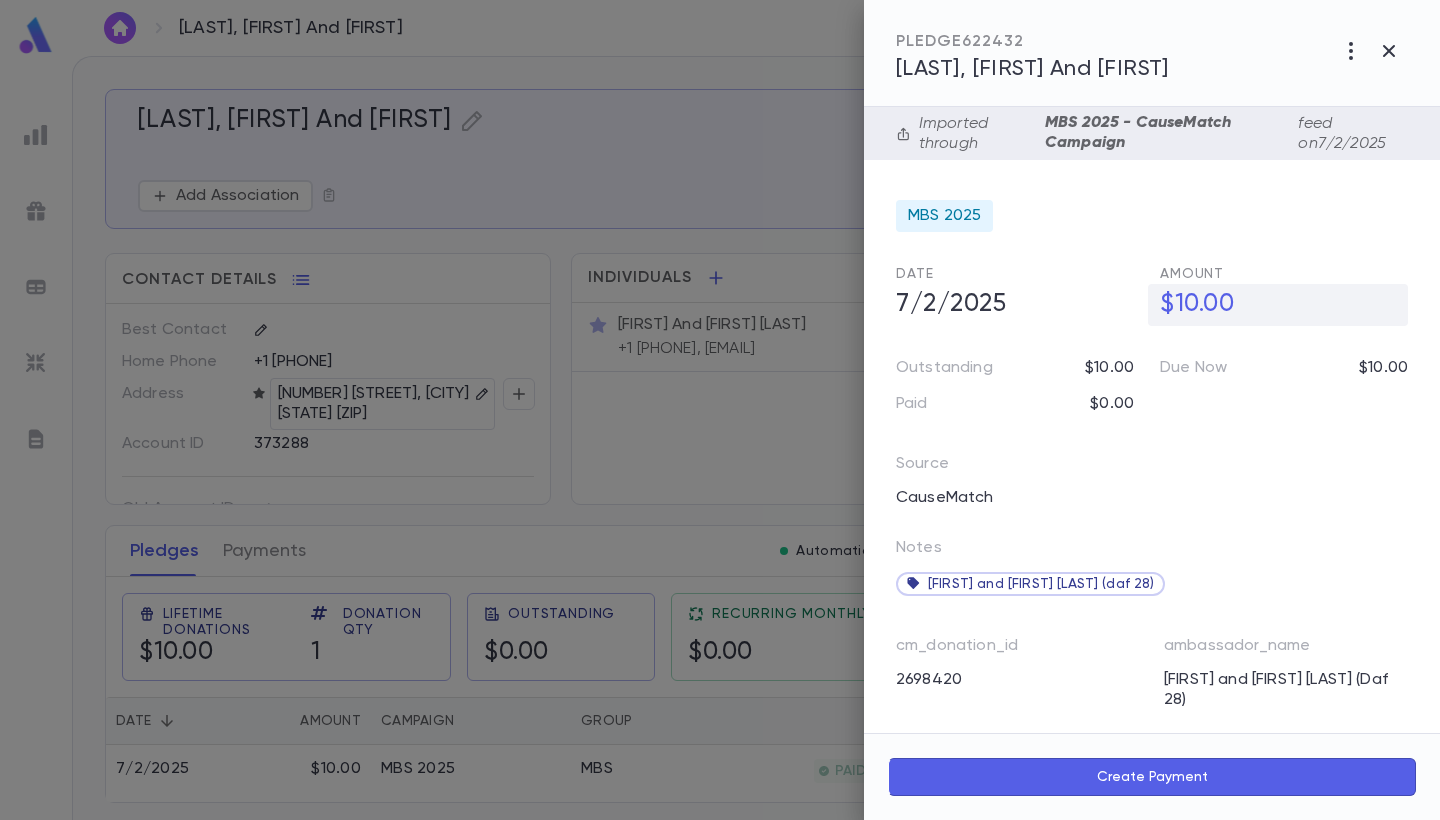 click on "$10.00" at bounding box center [1278, 305] 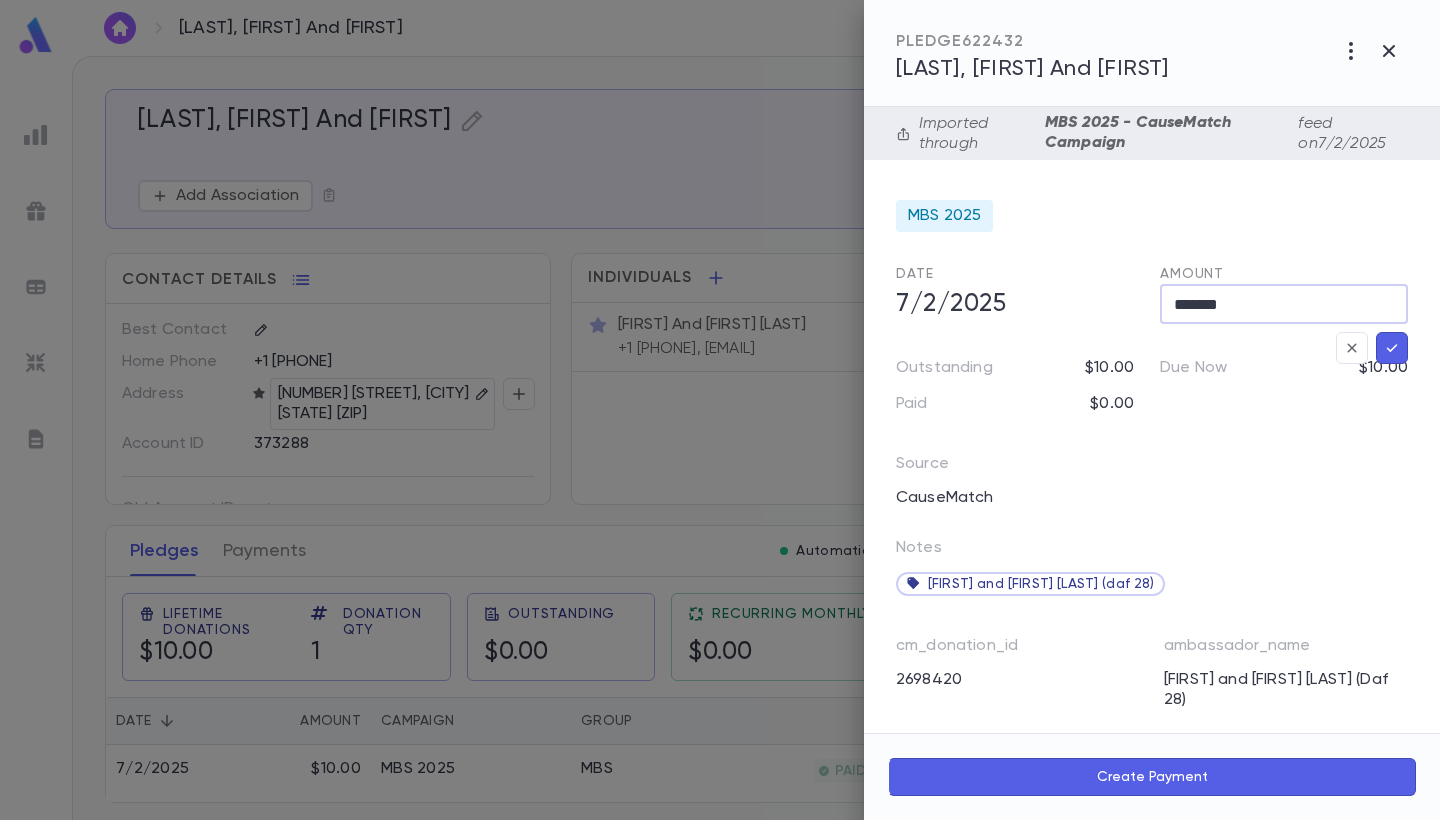 drag, startPoint x: 1248, startPoint y: 298, endPoint x: 1179, endPoint y: 296, distance: 69.02898 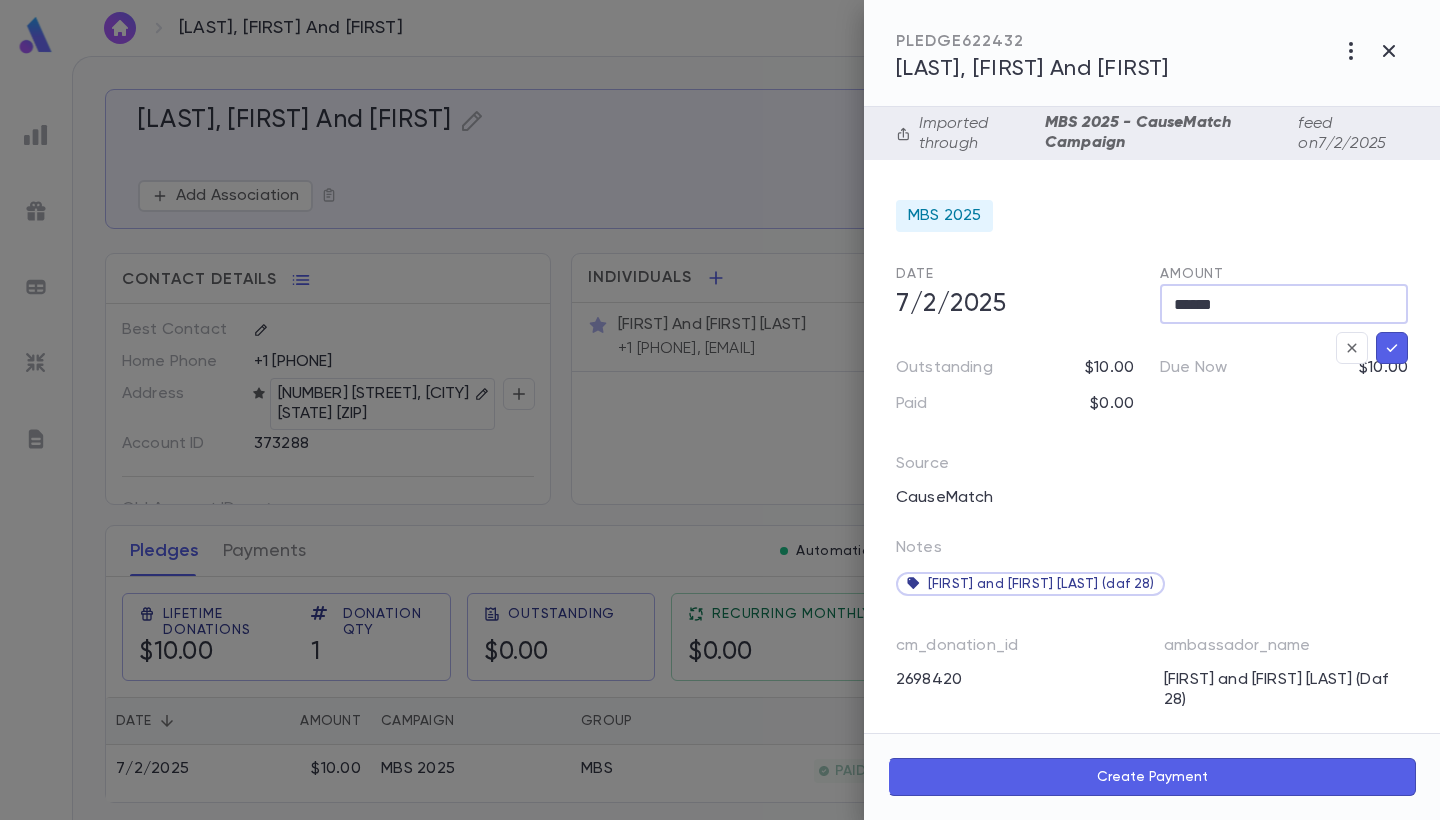 type on "******" 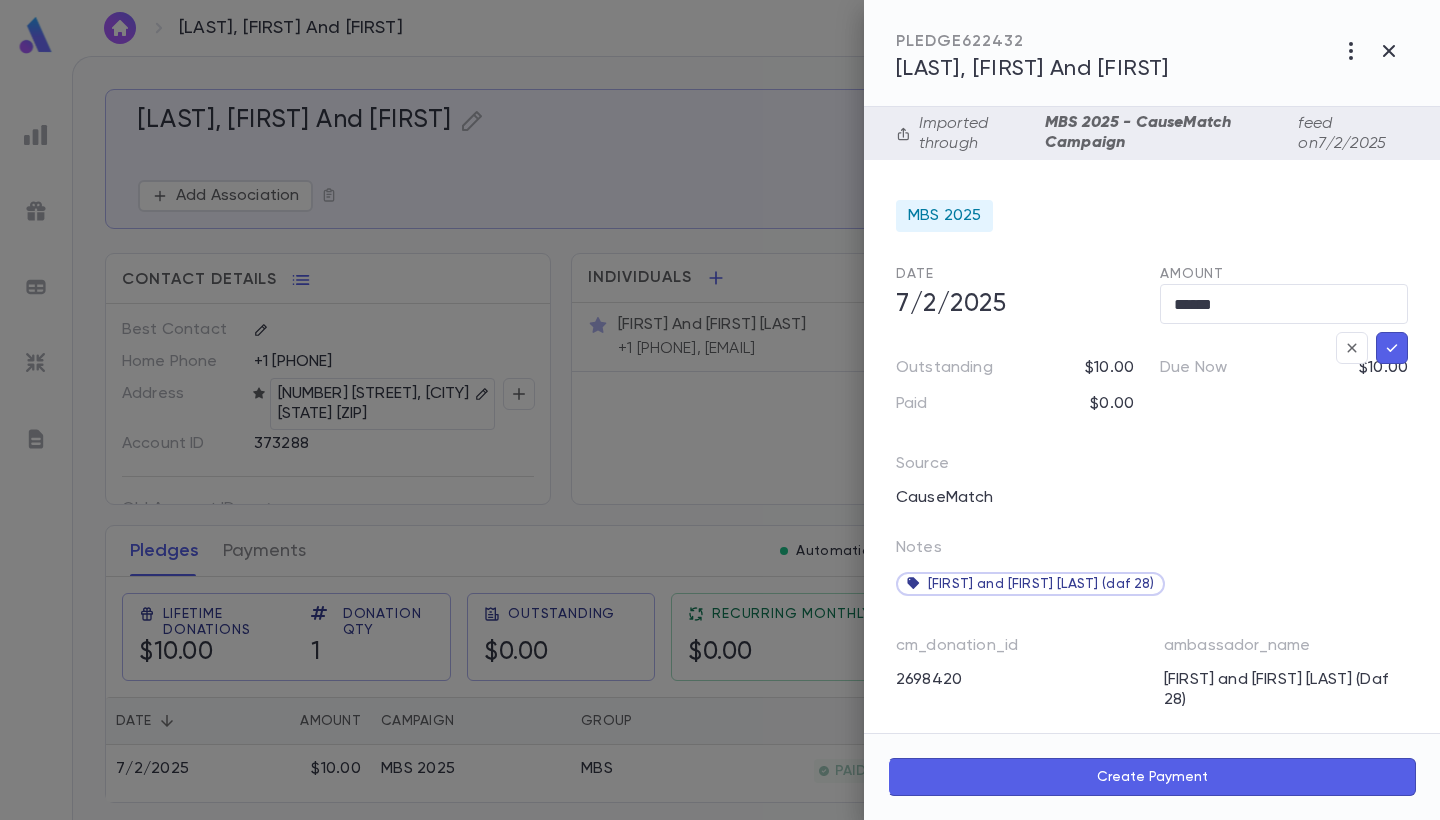 click 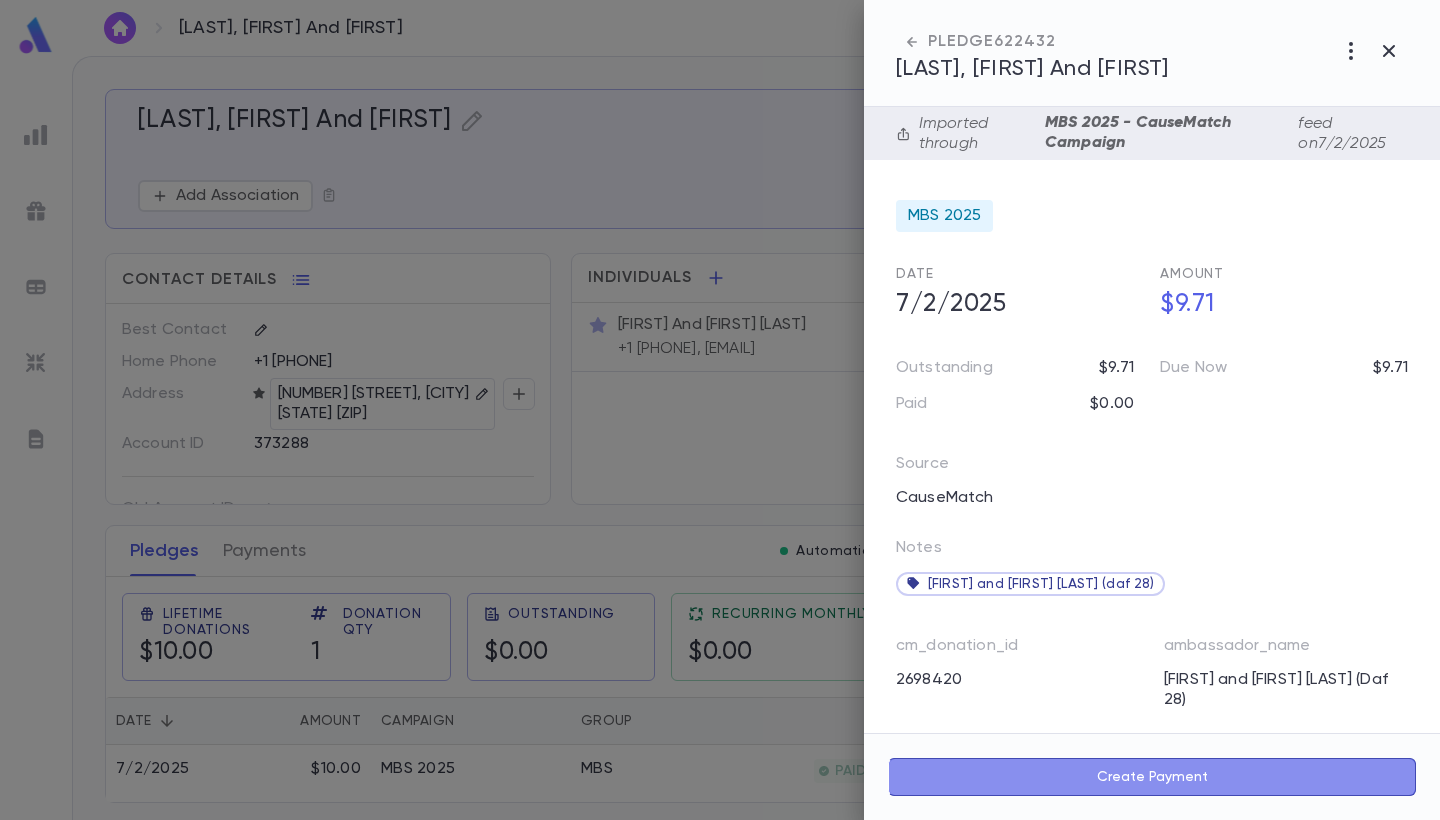 click on "Create Payment" at bounding box center [1152, 777] 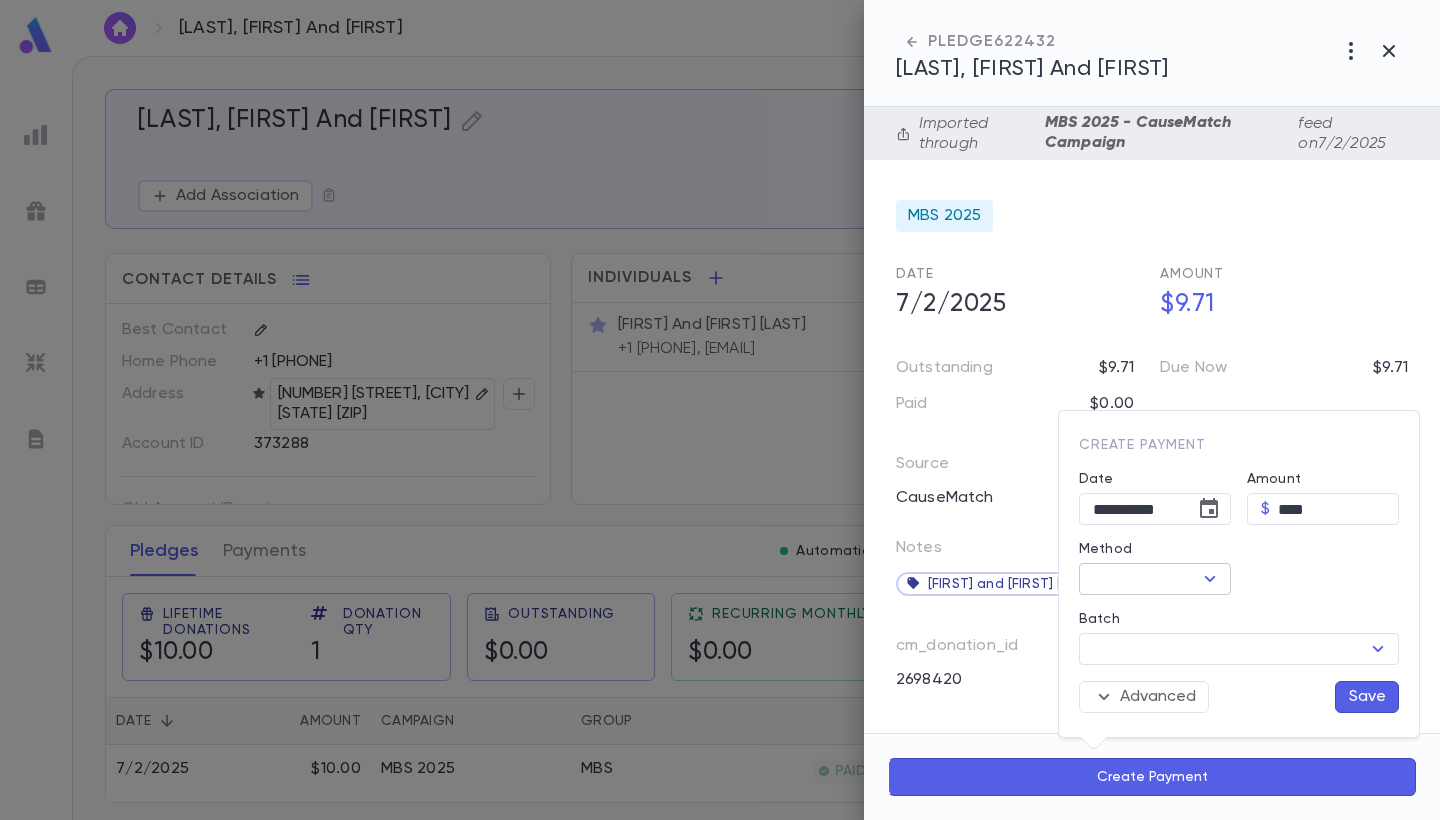 click on "Method" at bounding box center (1138, 579) 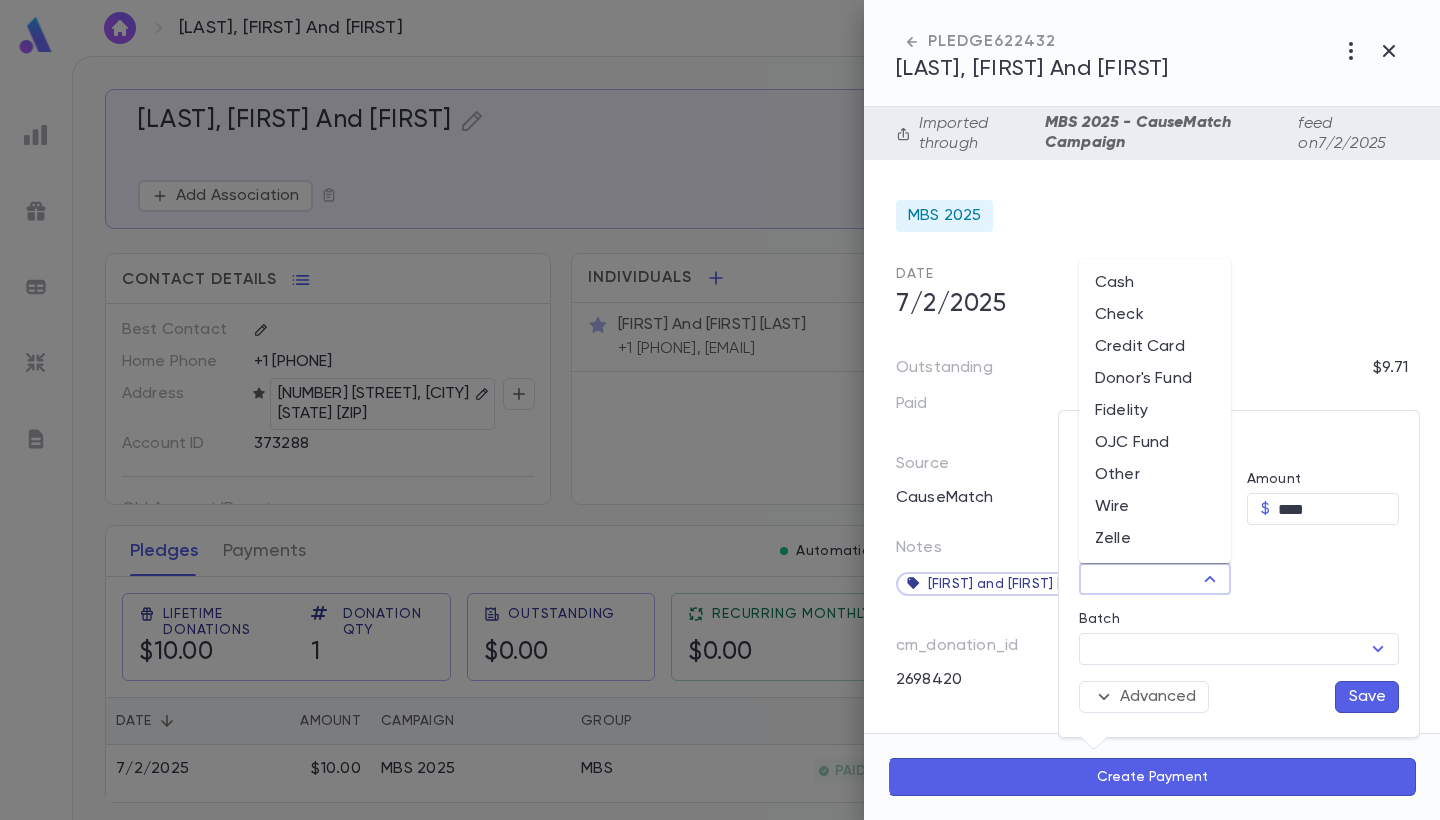 click on "Donor's Fund" at bounding box center [1155, 379] 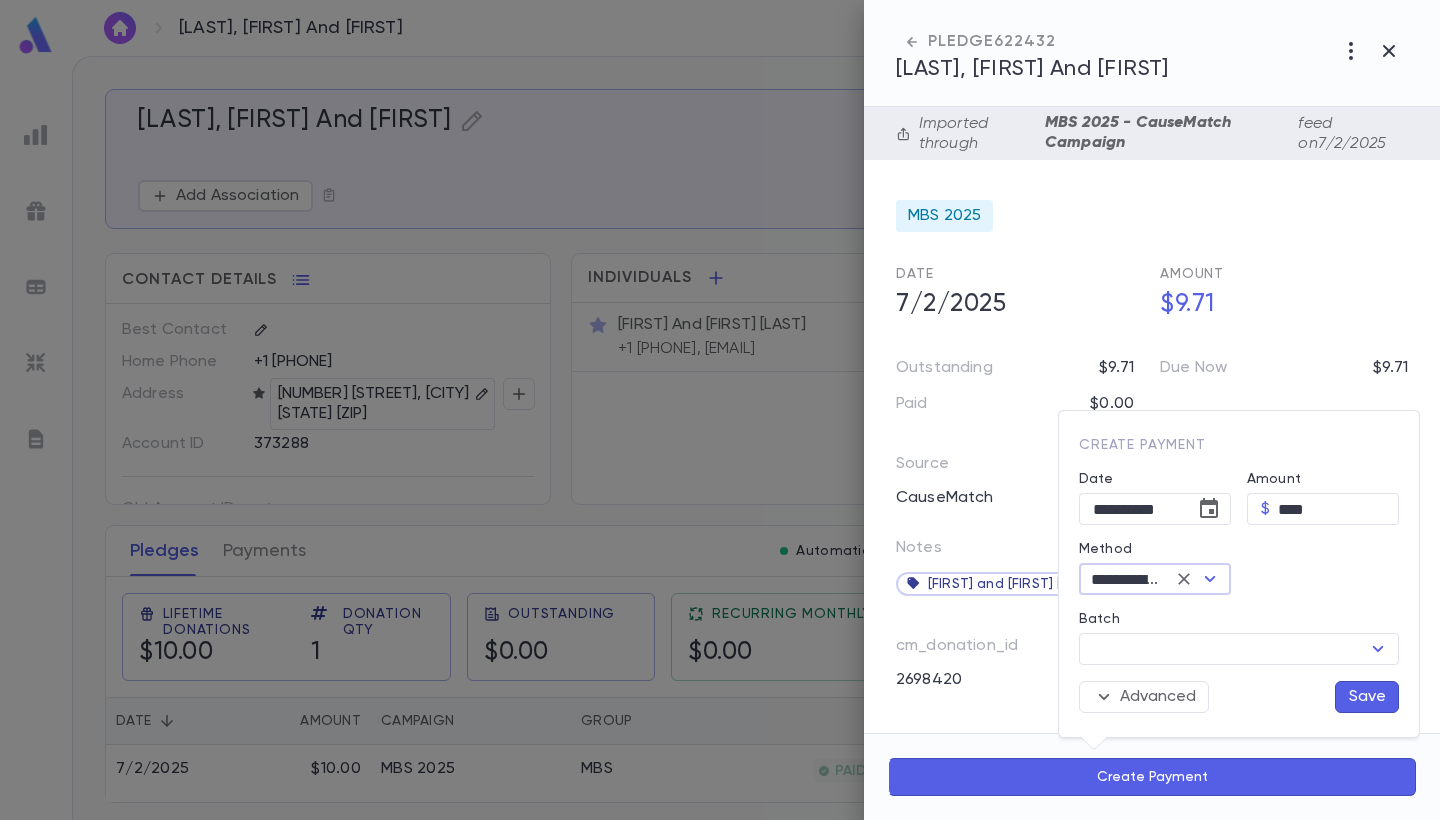 type on "**********" 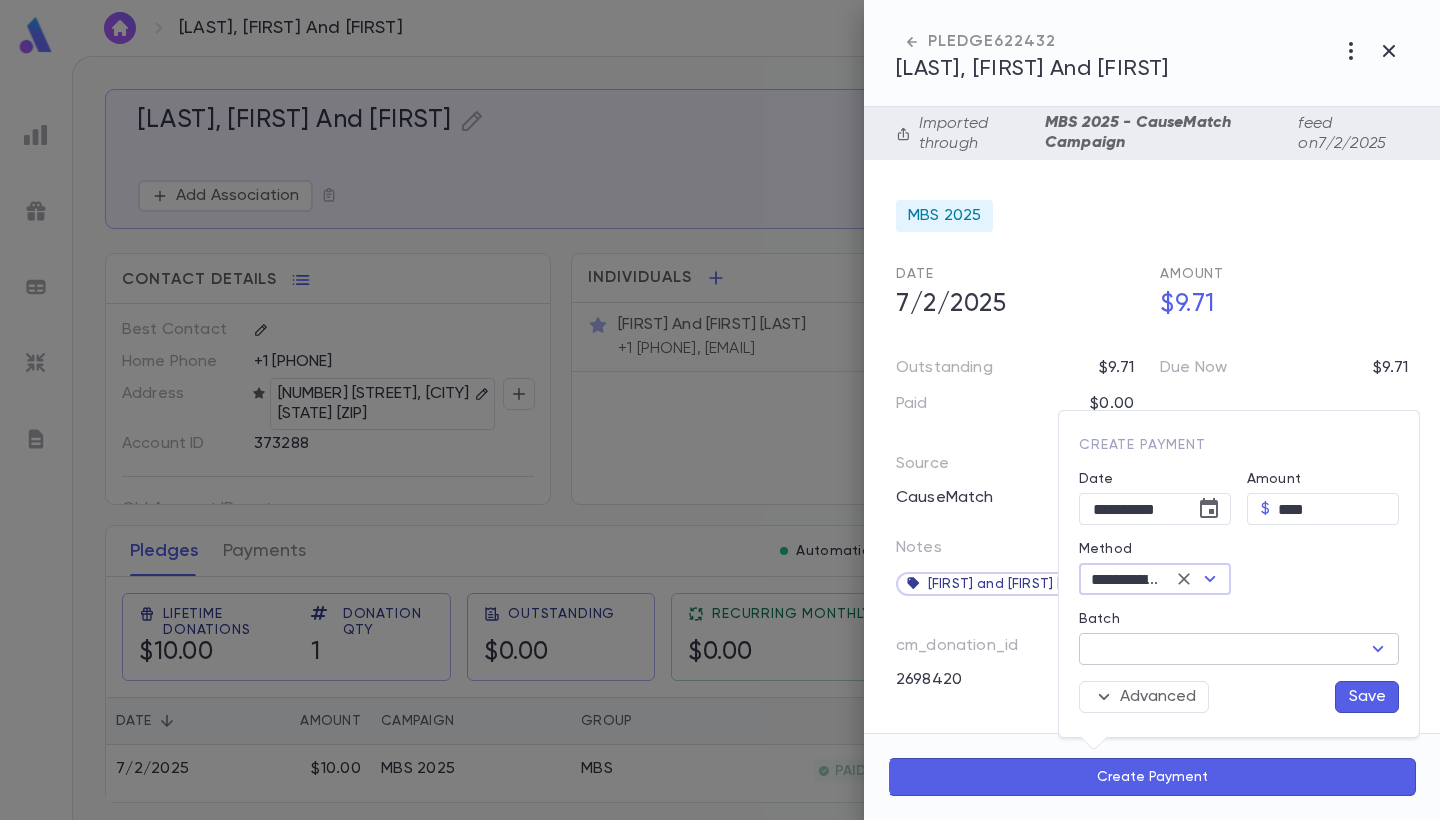 click on "Batch" at bounding box center [1222, 649] 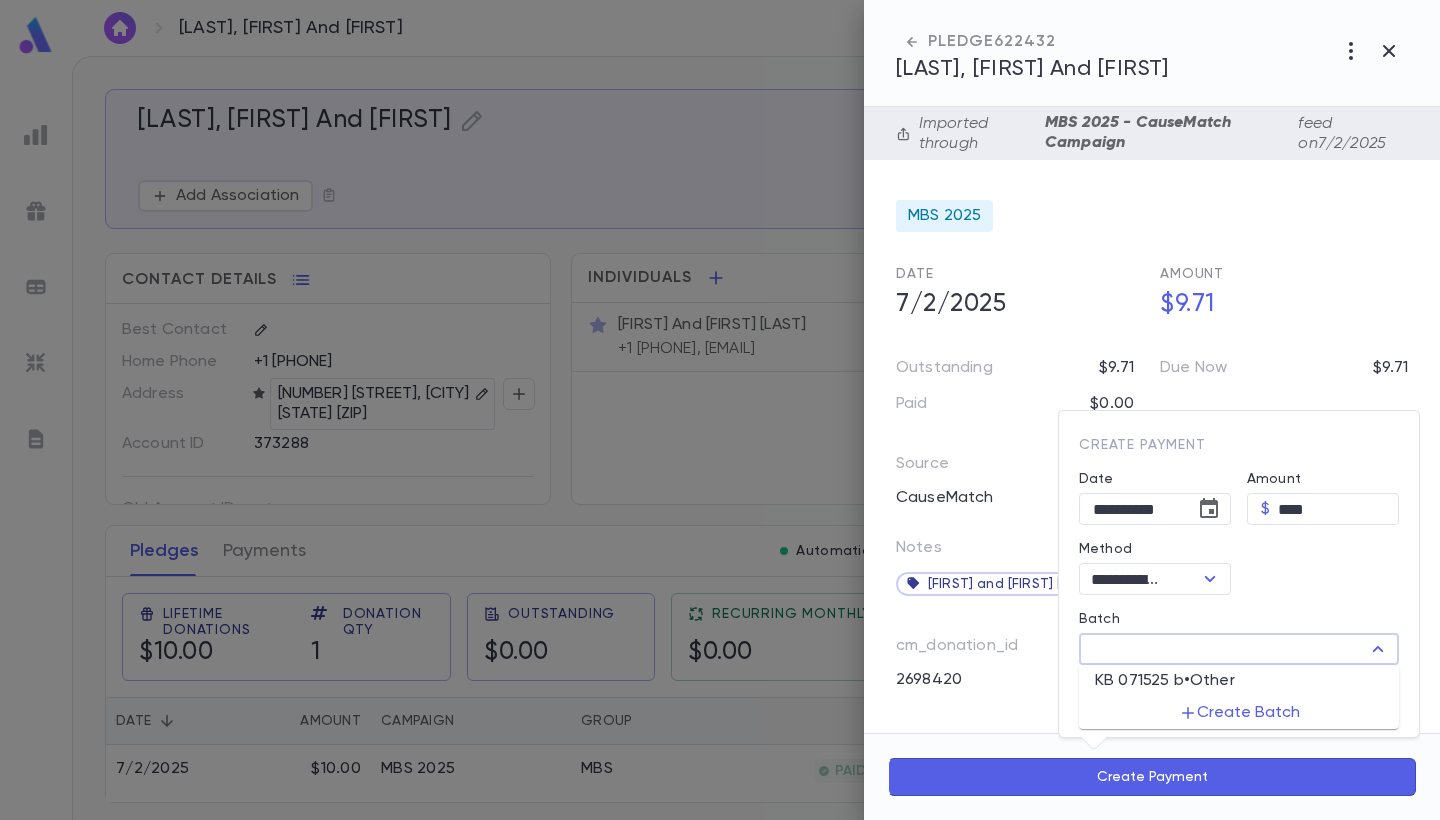 click on "KB 071525 b  •  Other" at bounding box center (1165, 681) 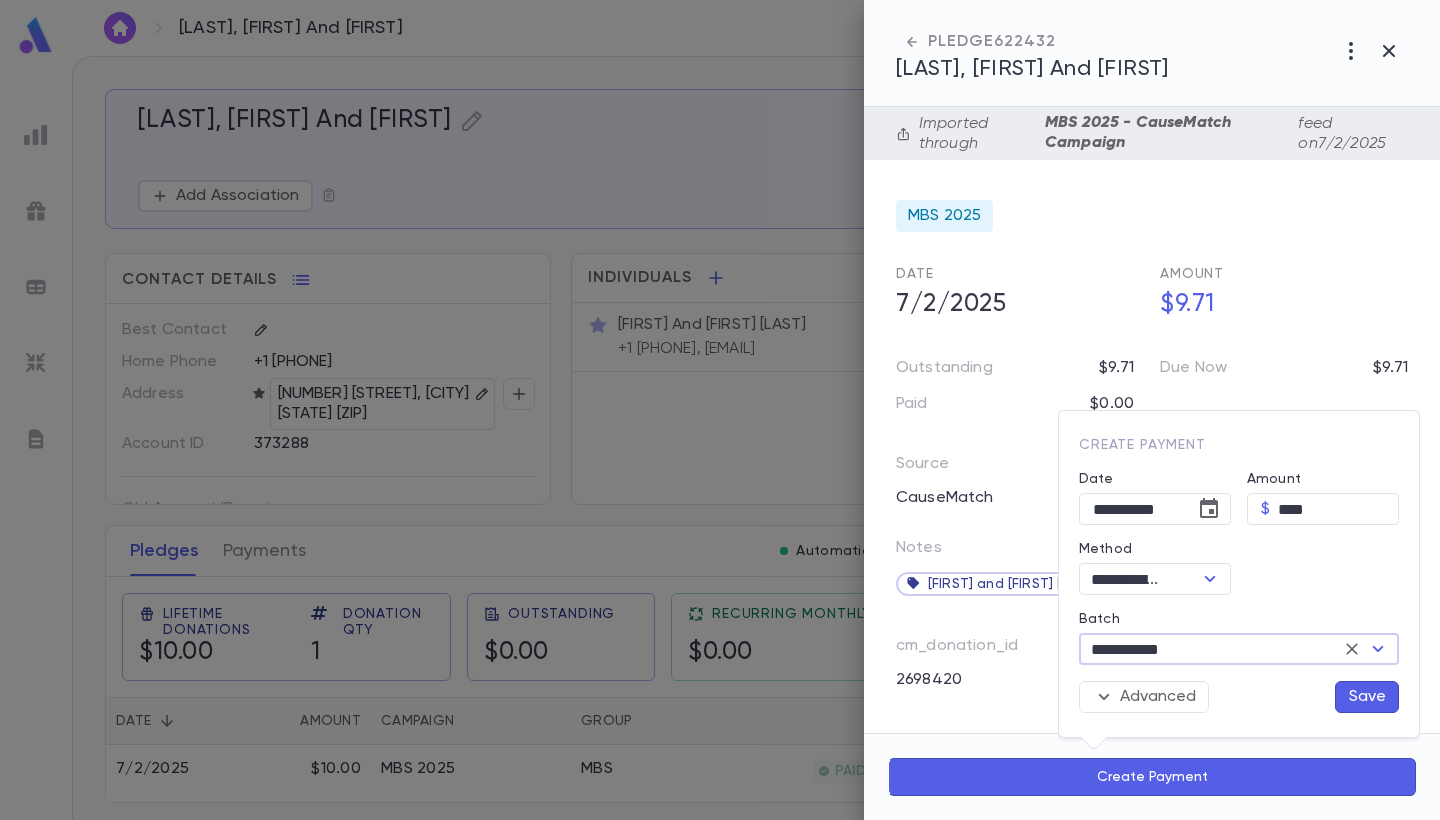 click on "Save" at bounding box center [1367, 697] 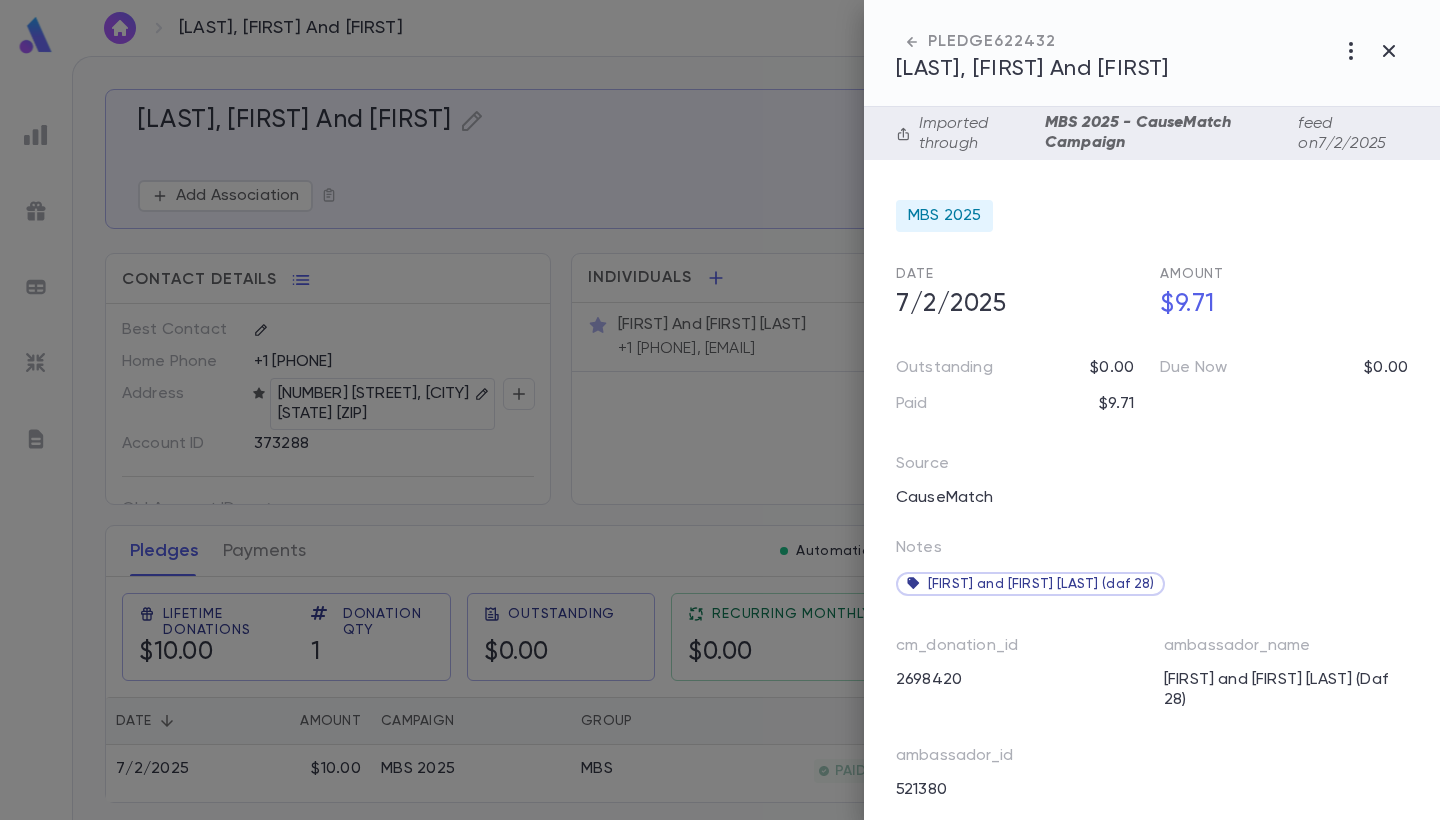 click at bounding box center (720, 410) 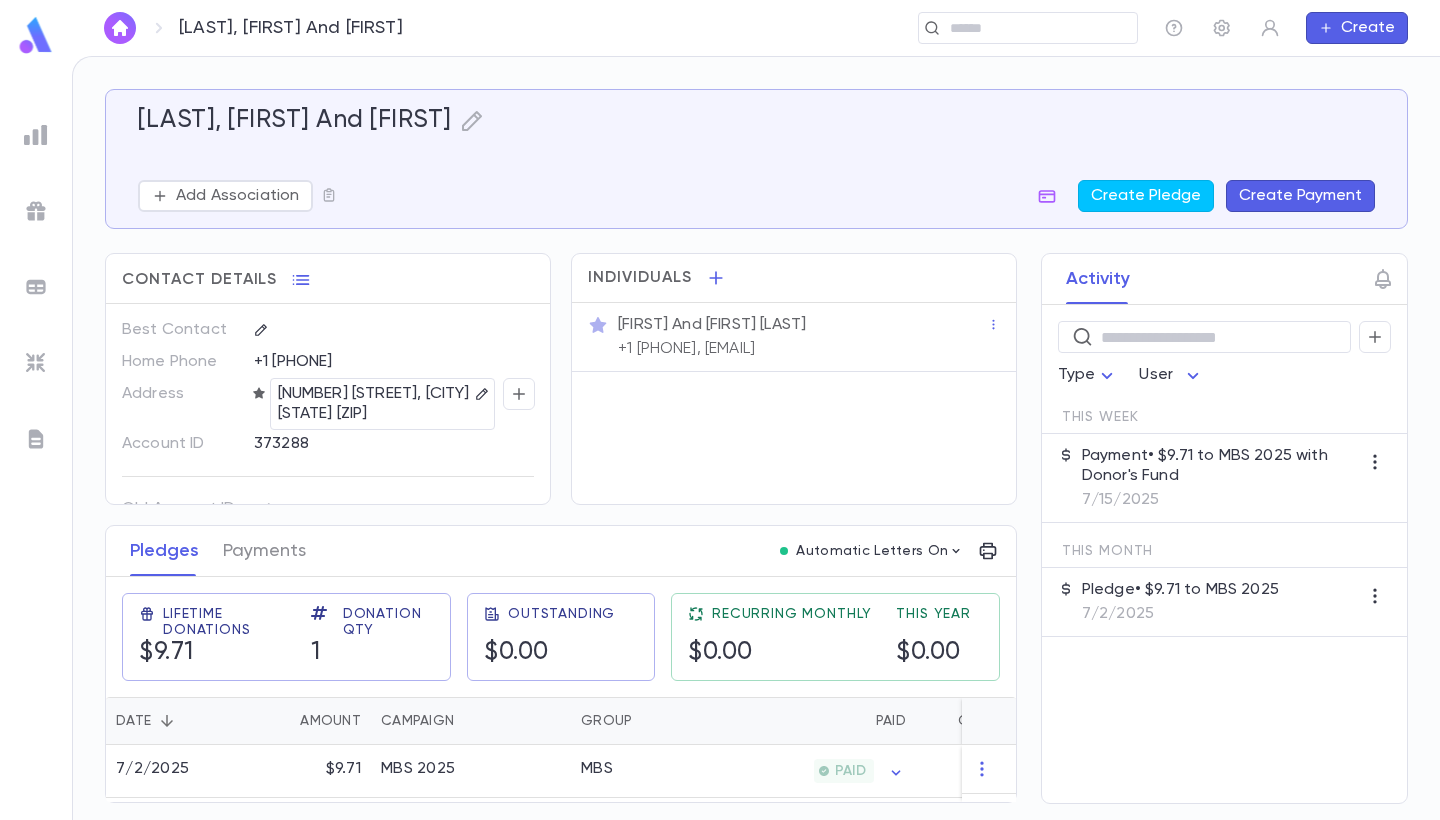 scroll, scrollTop: 1, scrollLeft: 0, axis: vertical 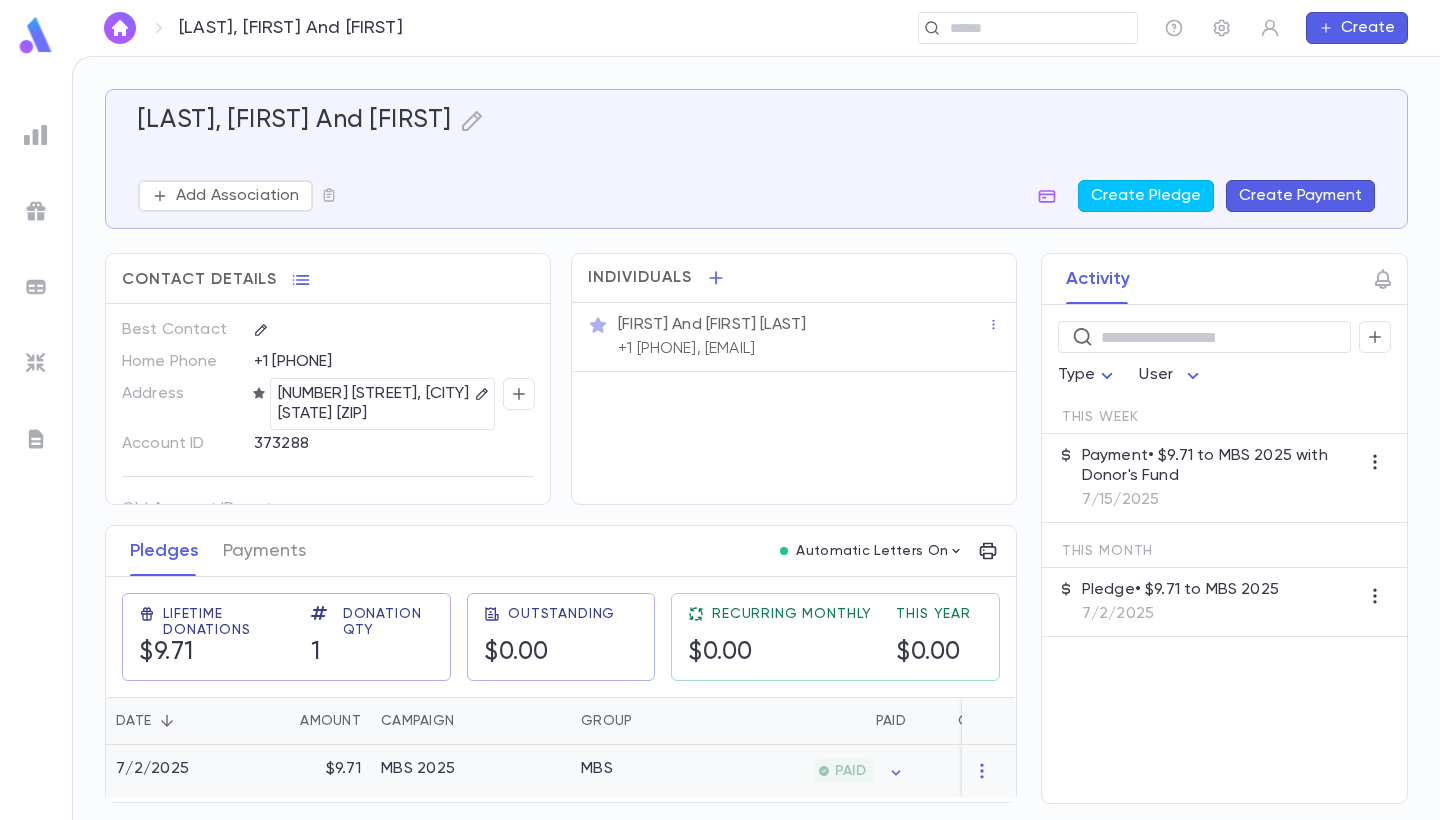 click on "PAID" at bounding box center [818, 771] 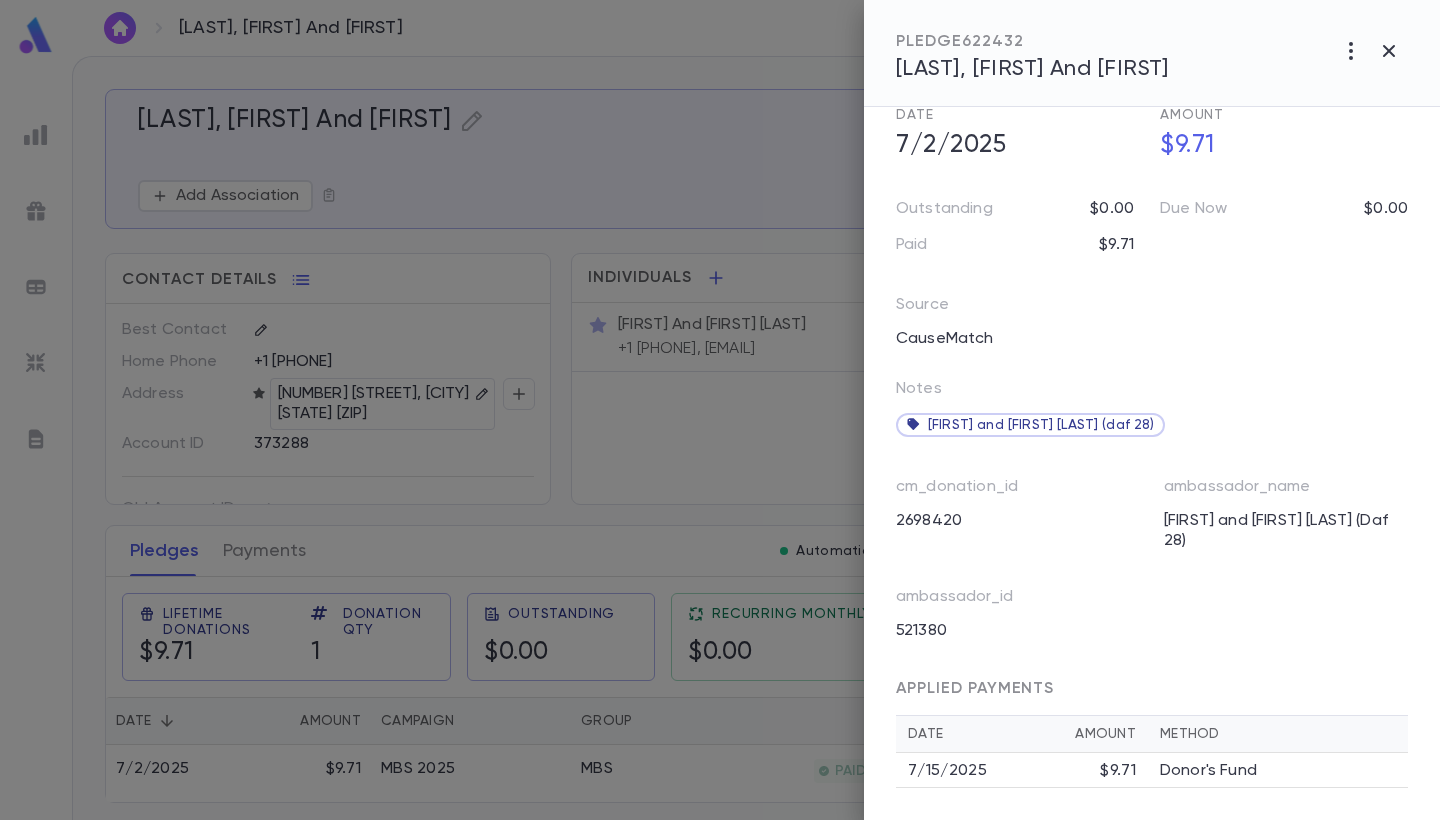 scroll, scrollTop: 167, scrollLeft: 0, axis: vertical 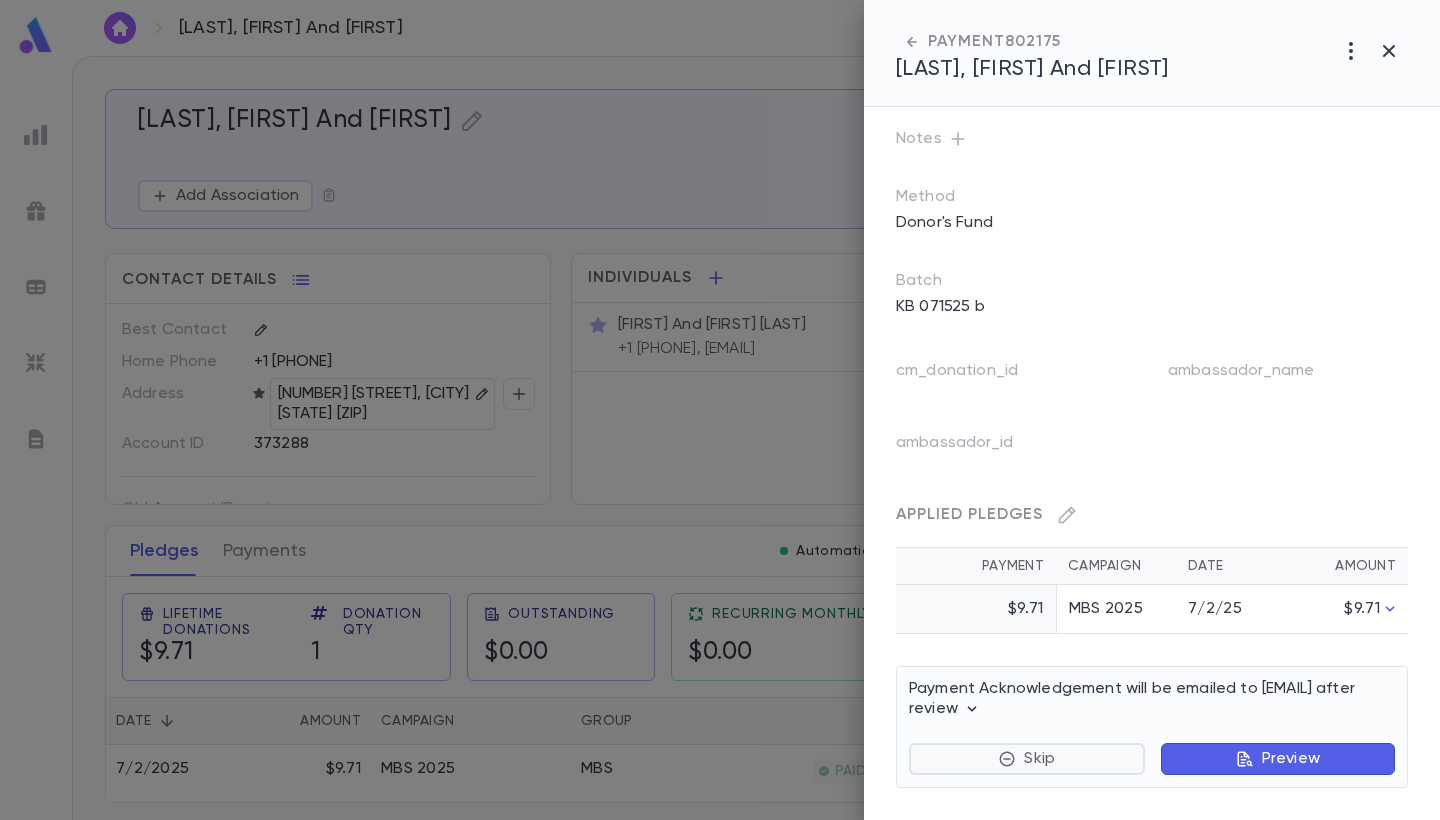 click on "Skip" at bounding box center (1039, 759) 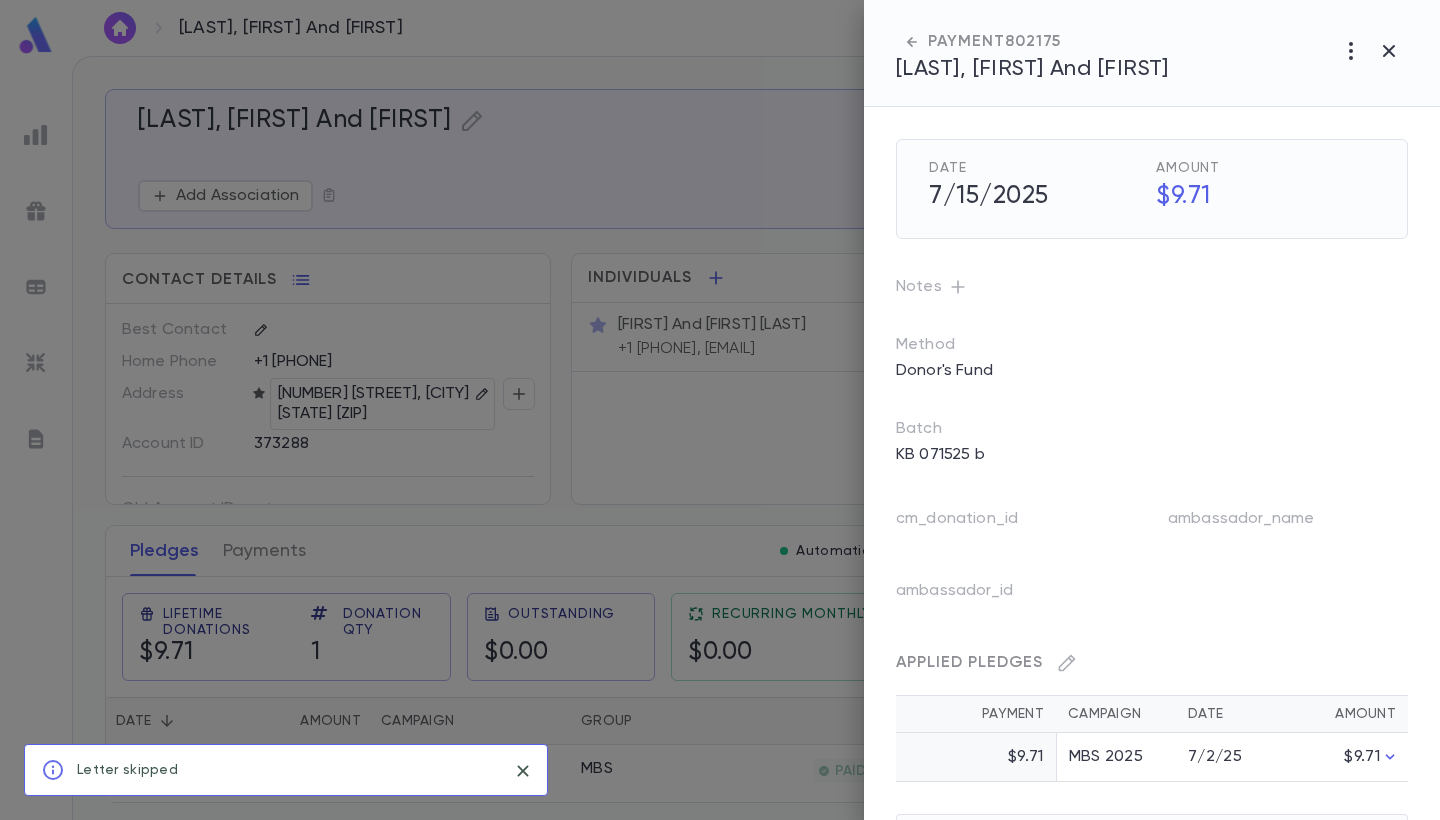 scroll, scrollTop: 0, scrollLeft: 0, axis: both 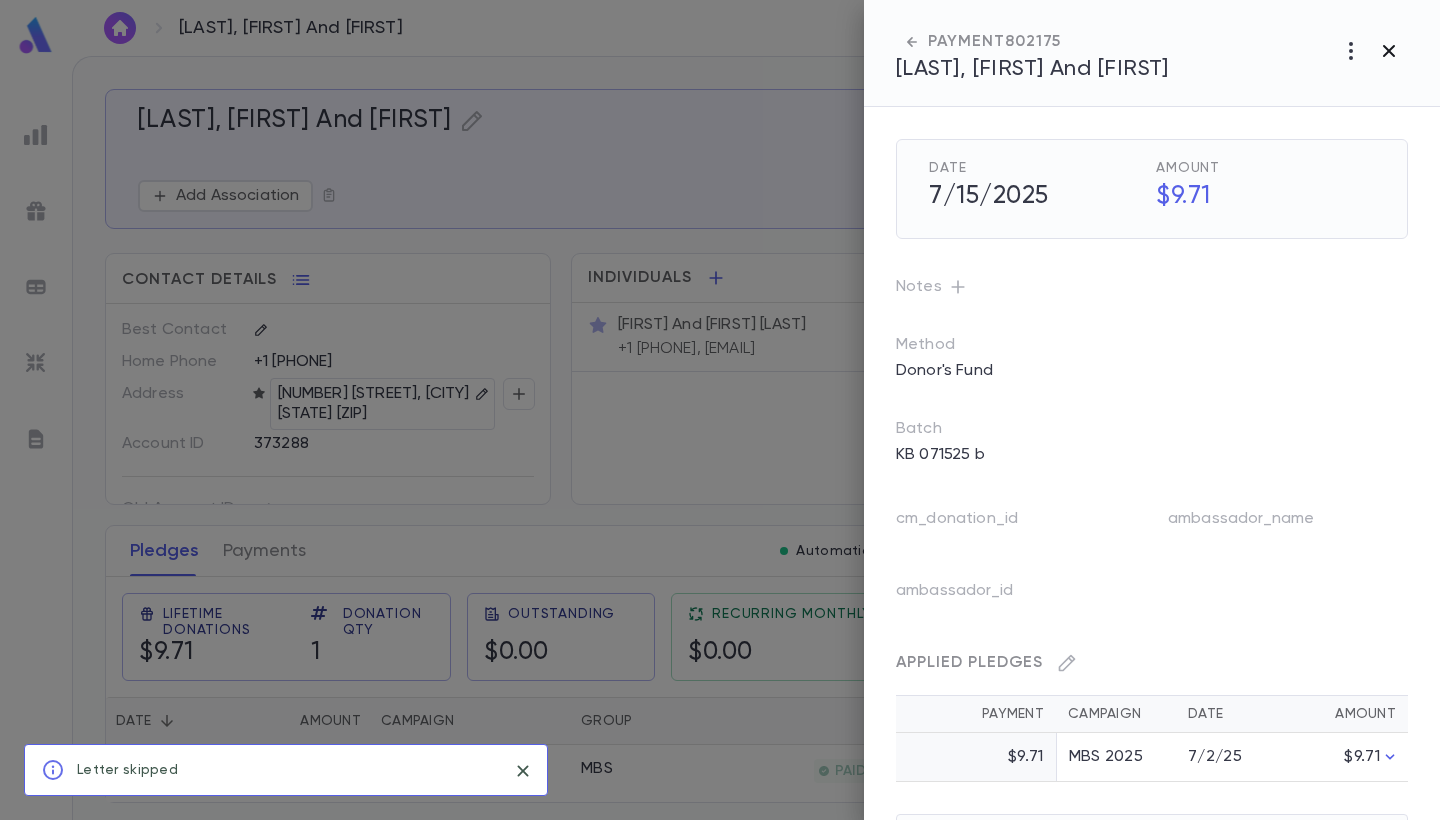 click 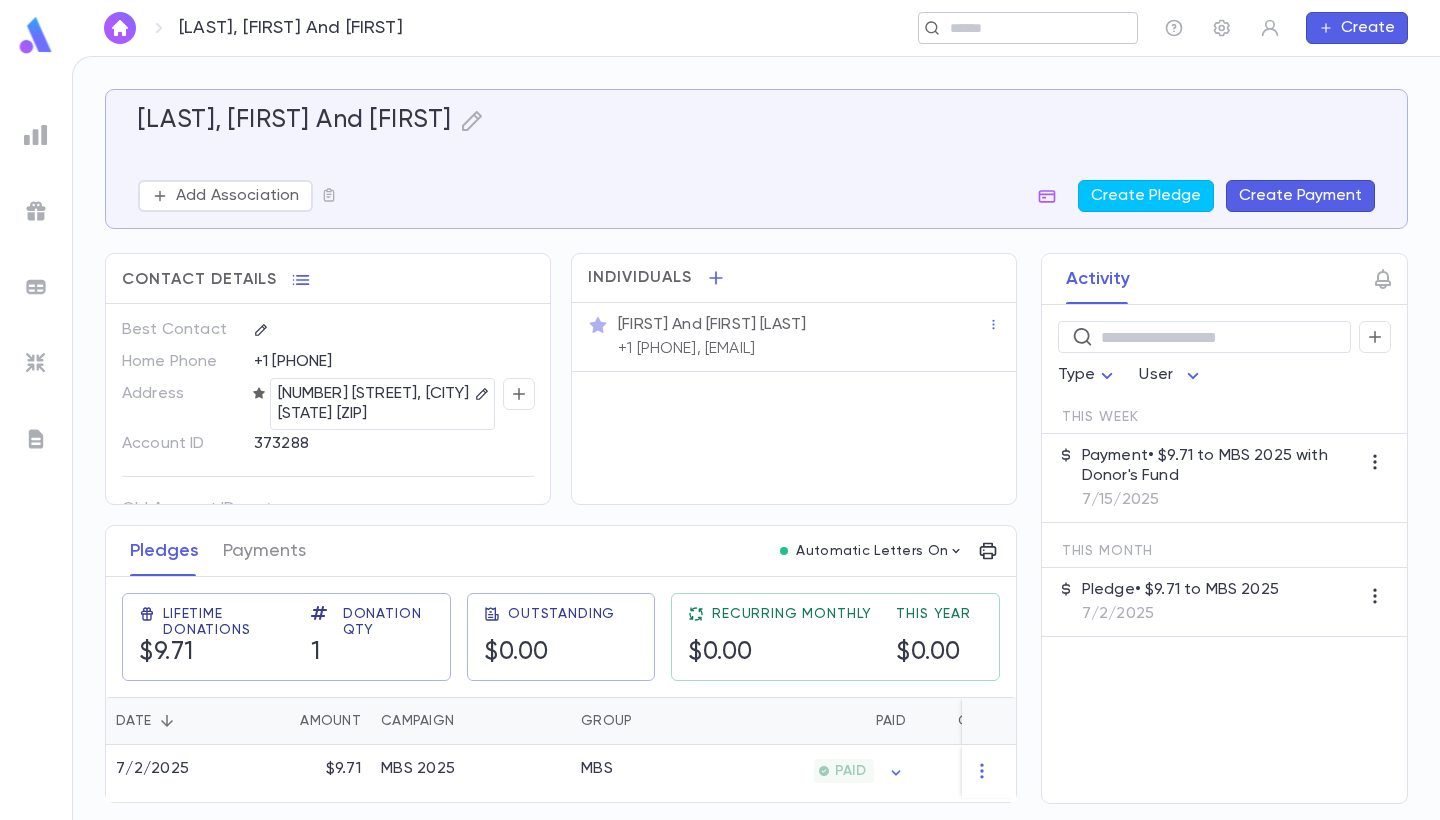 click at bounding box center [1021, 28] 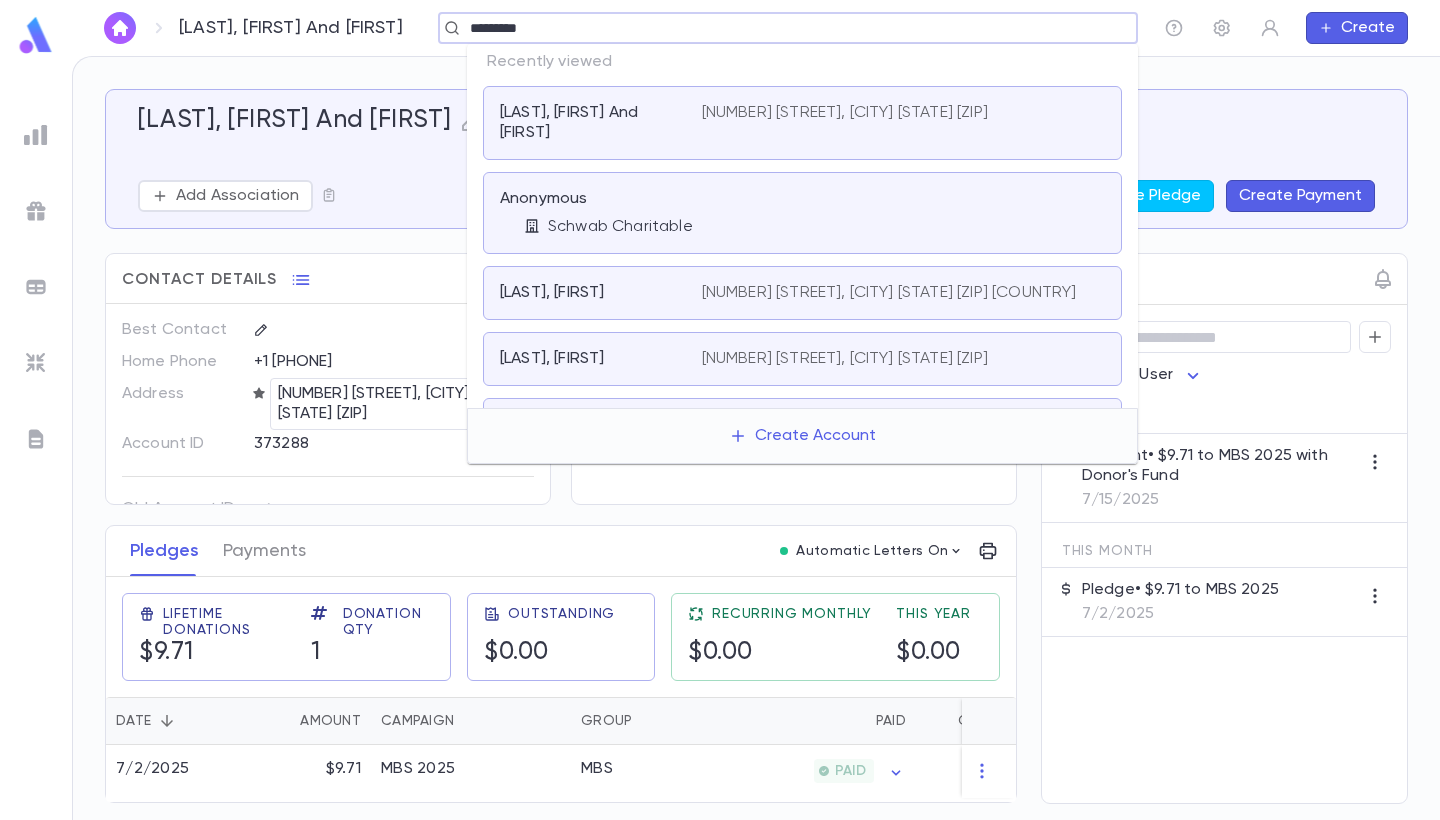 type on "*********" 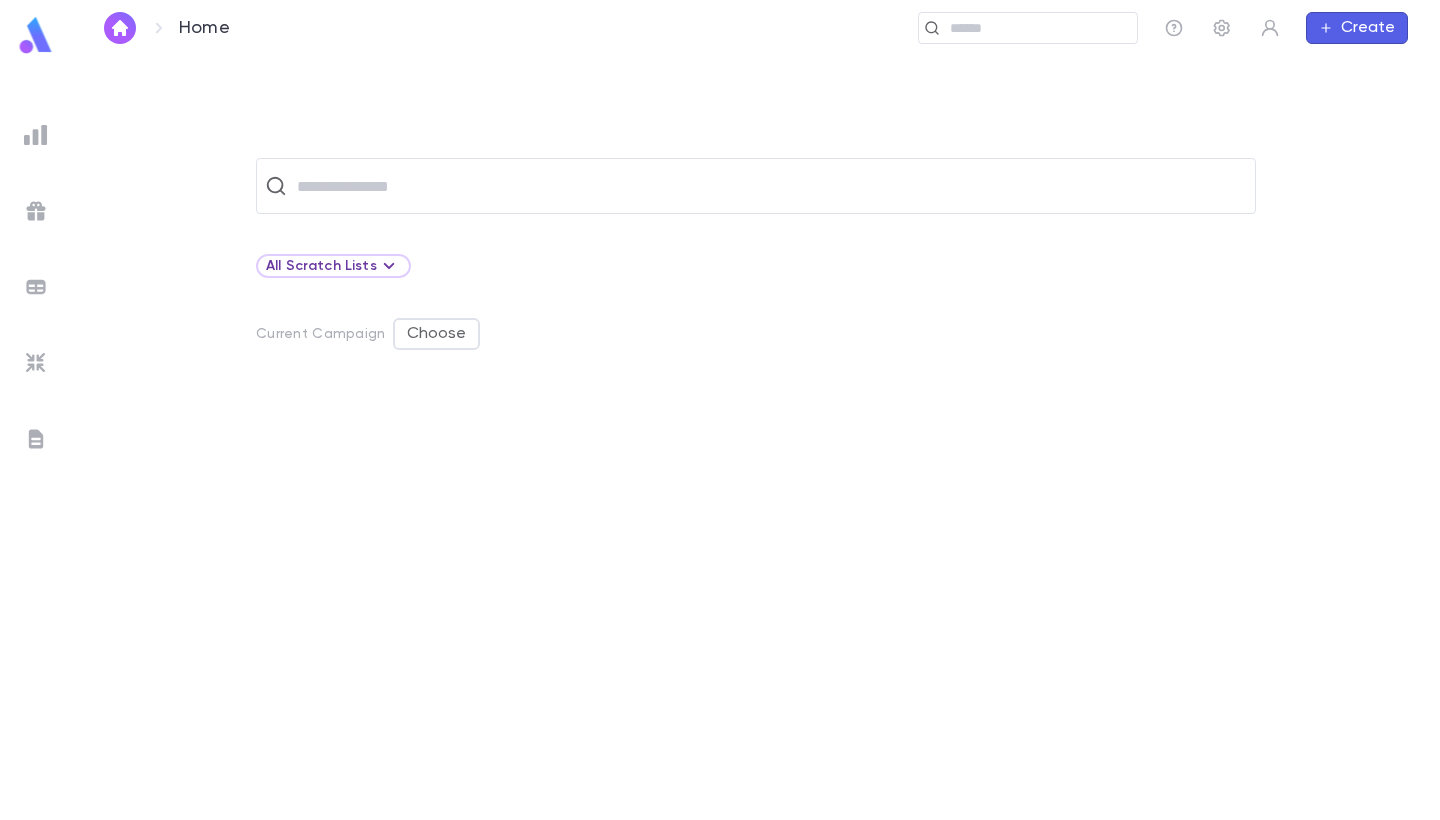 scroll, scrollTop: 0, scrollLeft: 0, axis: both 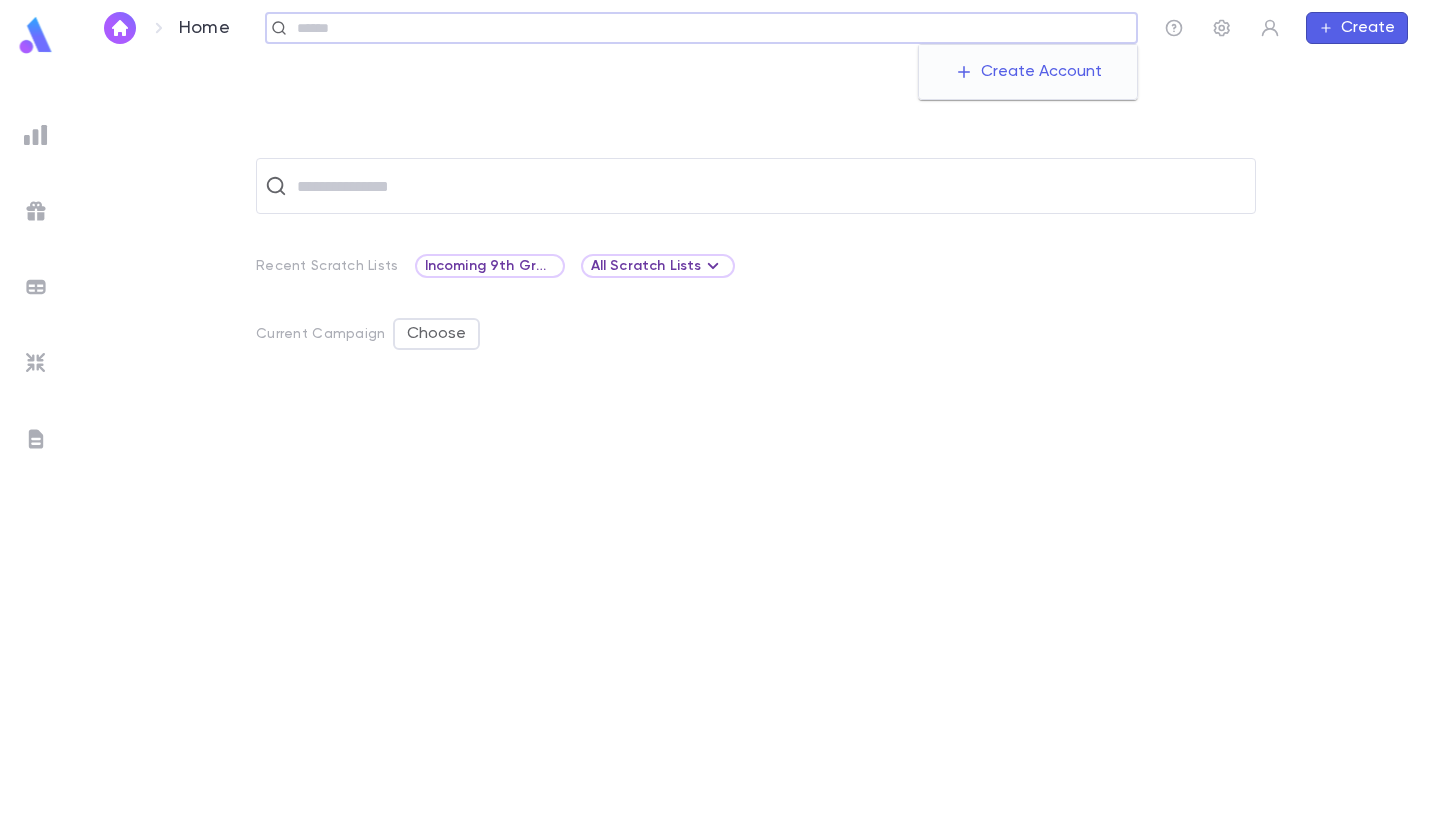 click at bounding box center [710, 28] 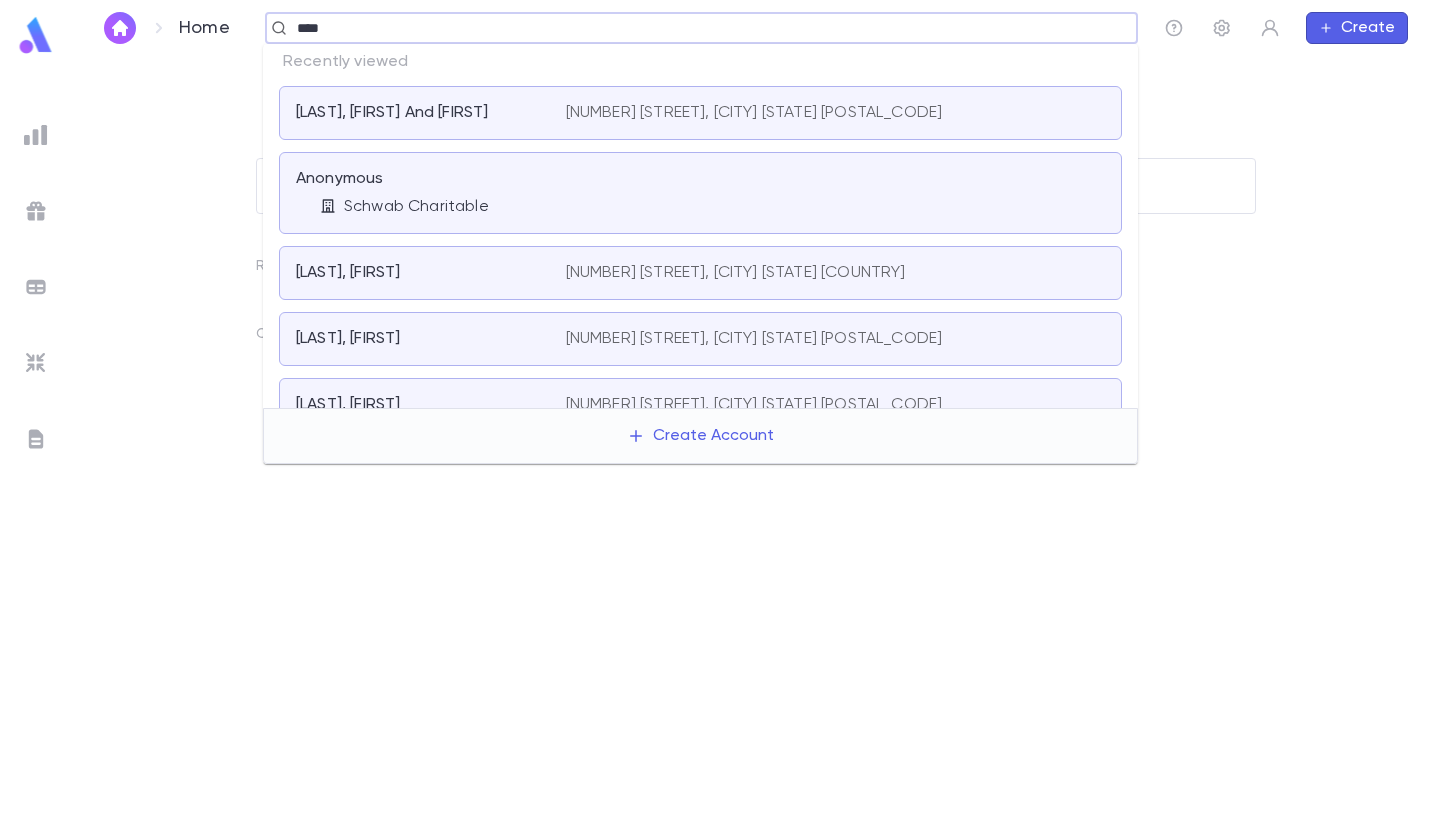type on "****" 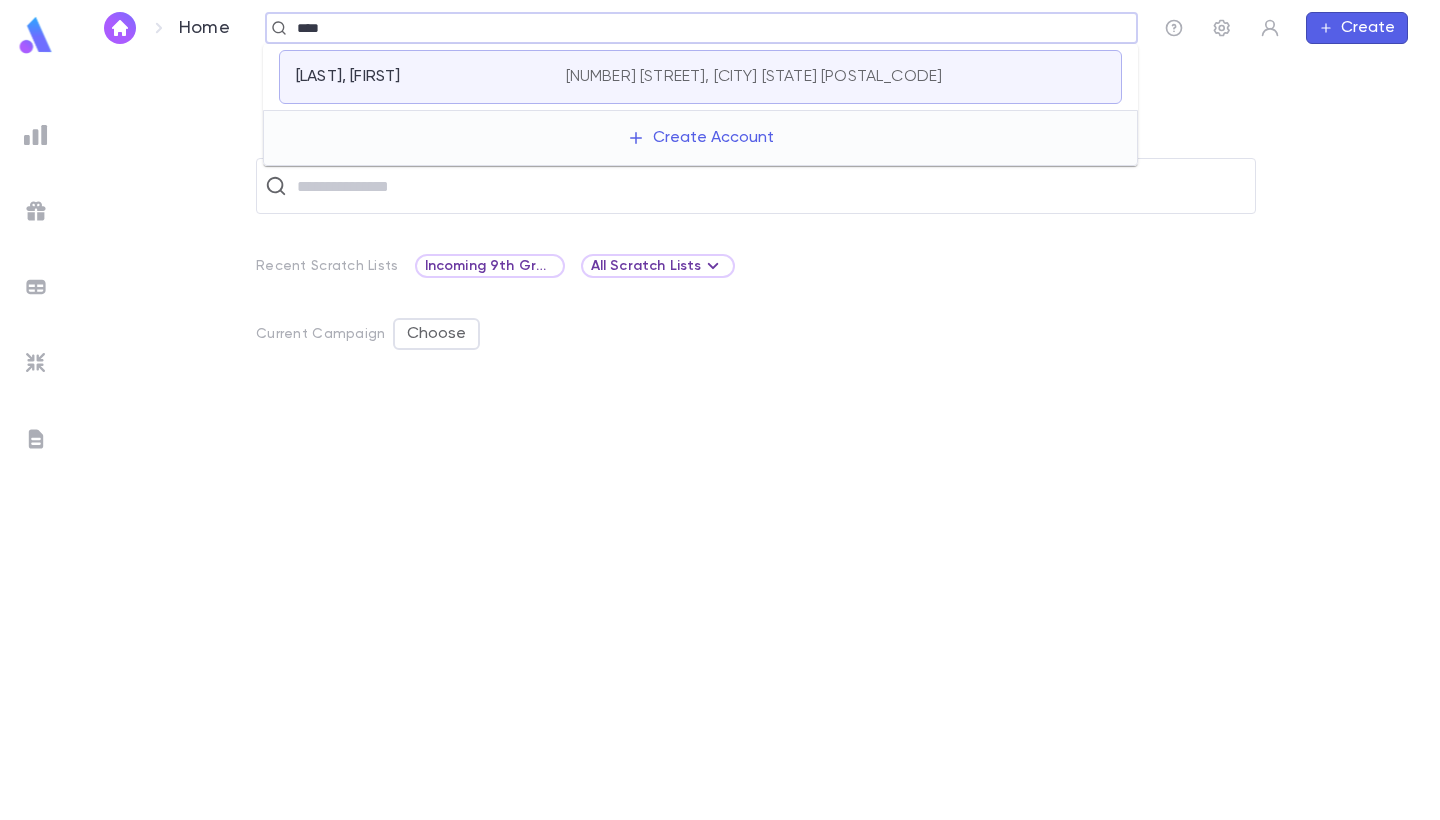 click on "[LAST], [FIRST]" at bounding box center (419, 77) 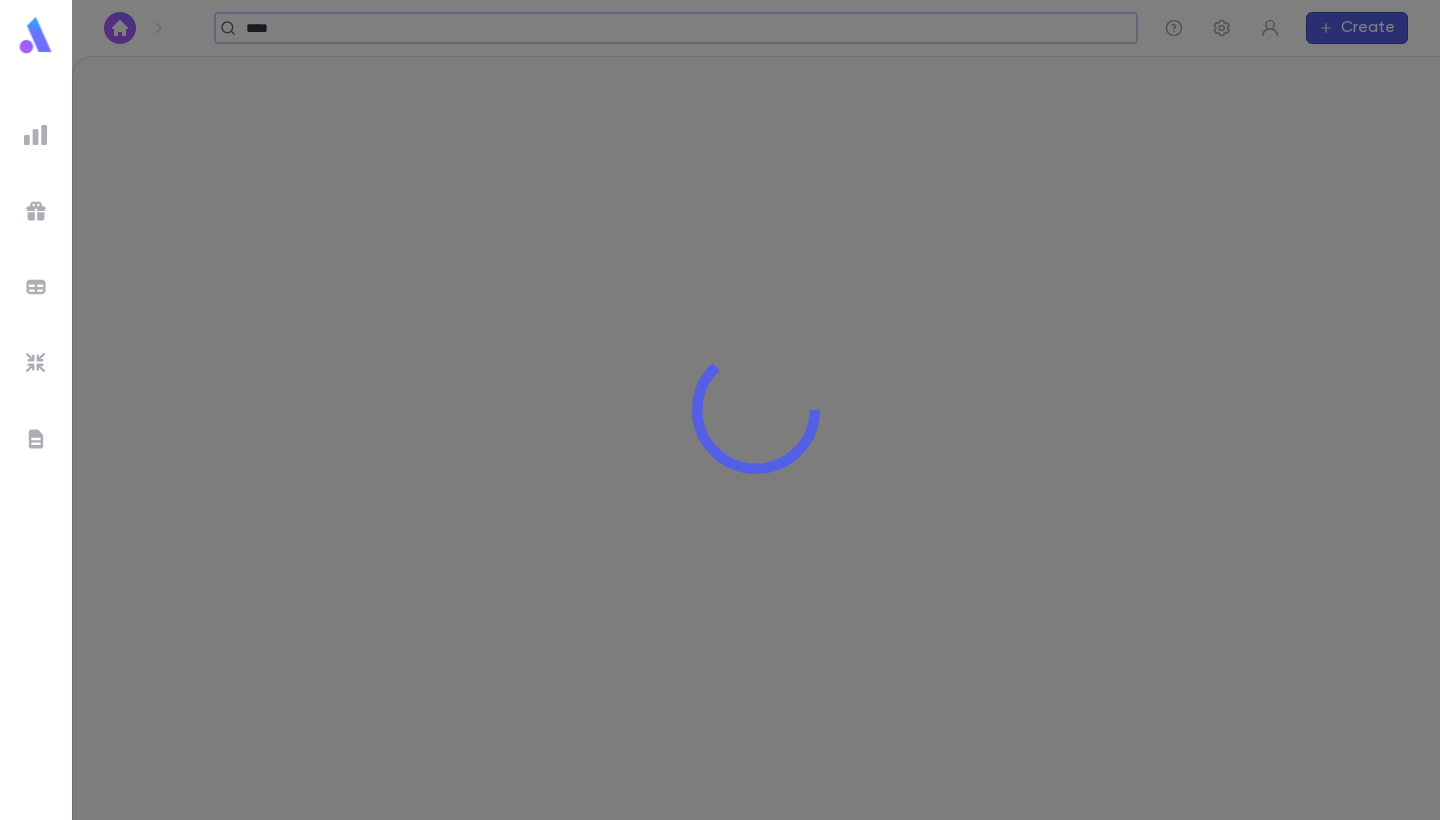 type 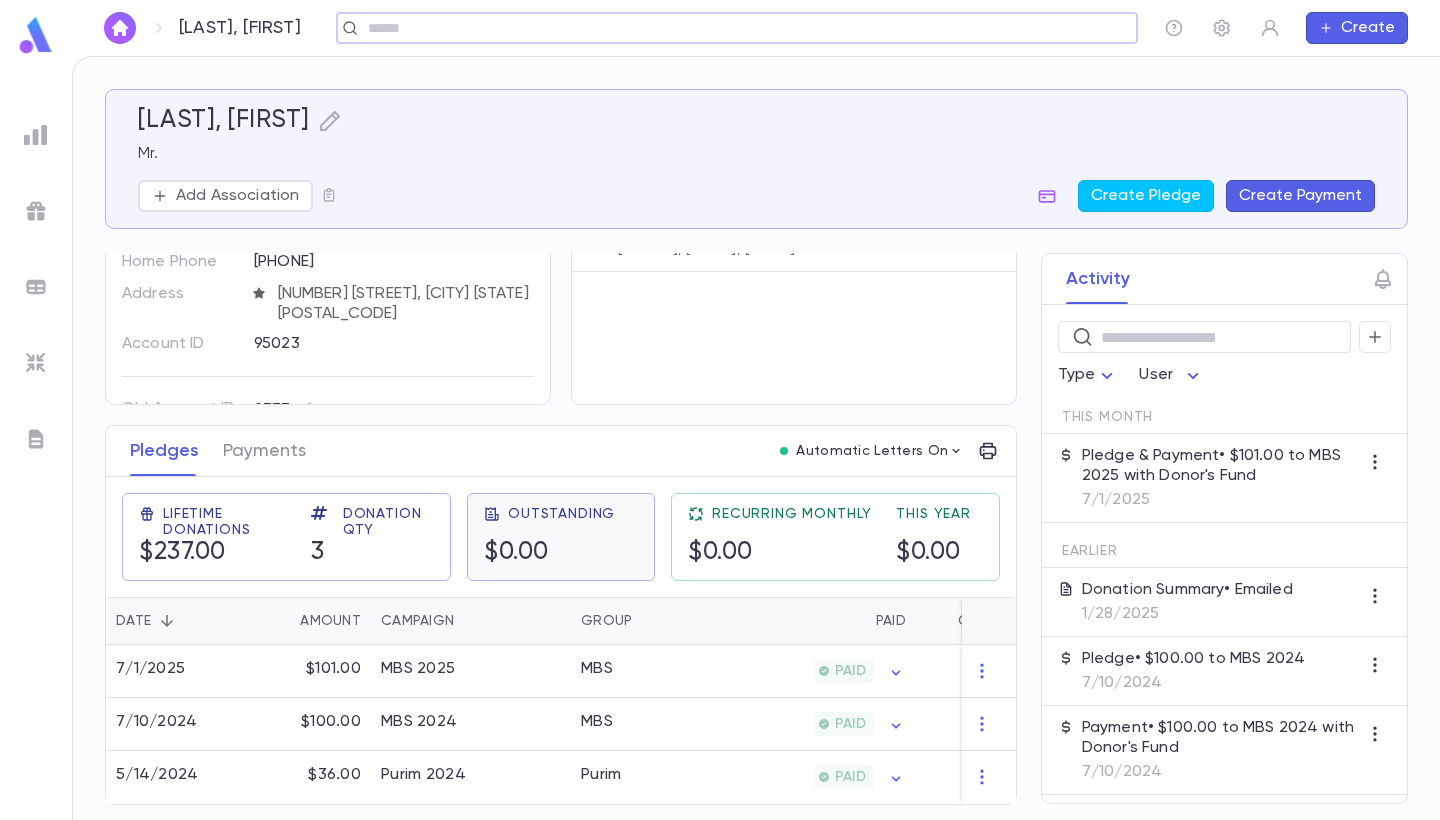 scroll, scrollTop: 108, scrollLeft: 0, axis: vertical 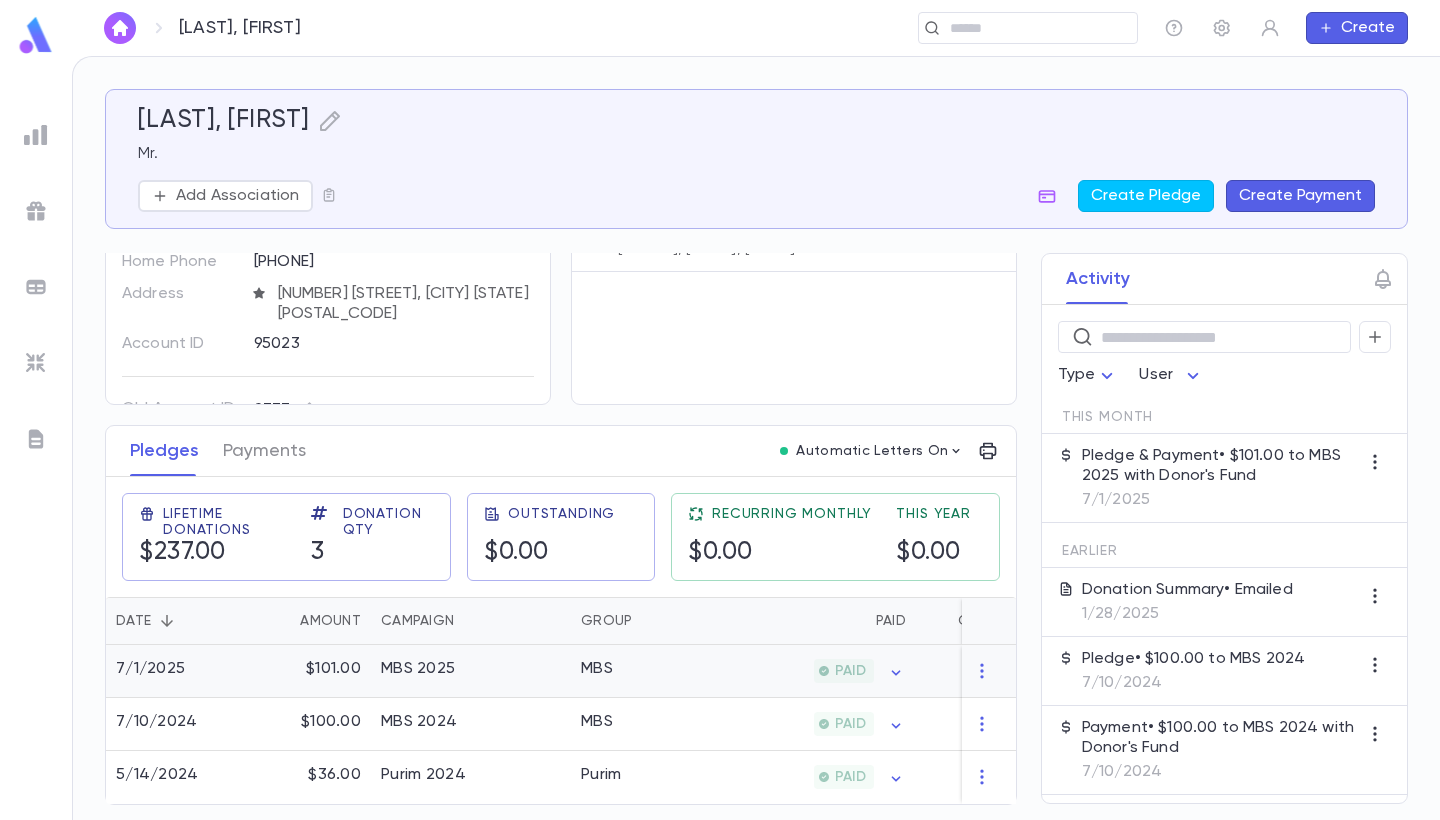 click on "MBS 2025" at bounding box center (471, 671) 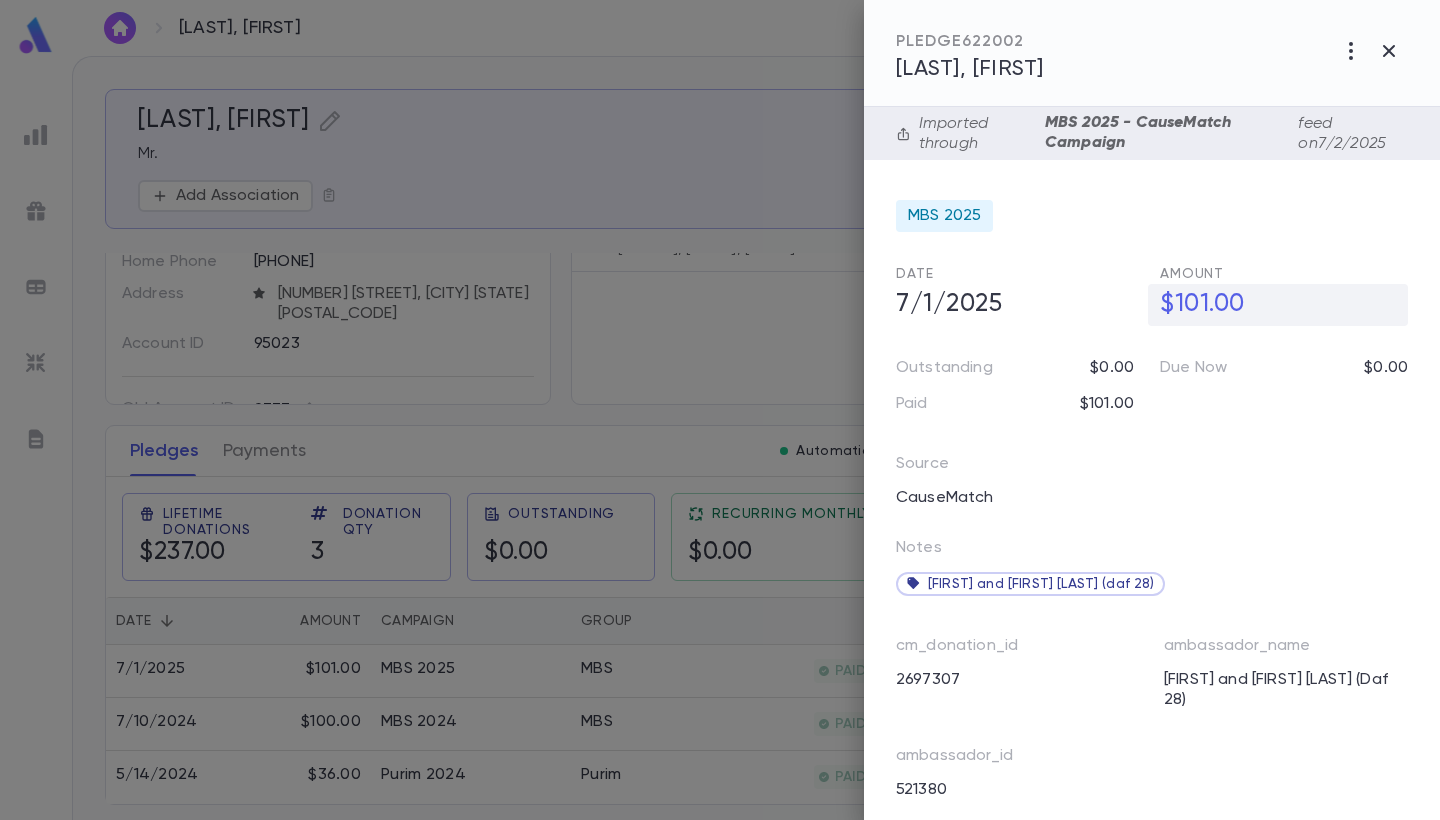 click on "$101.00" at bounding box center [1278, 305] 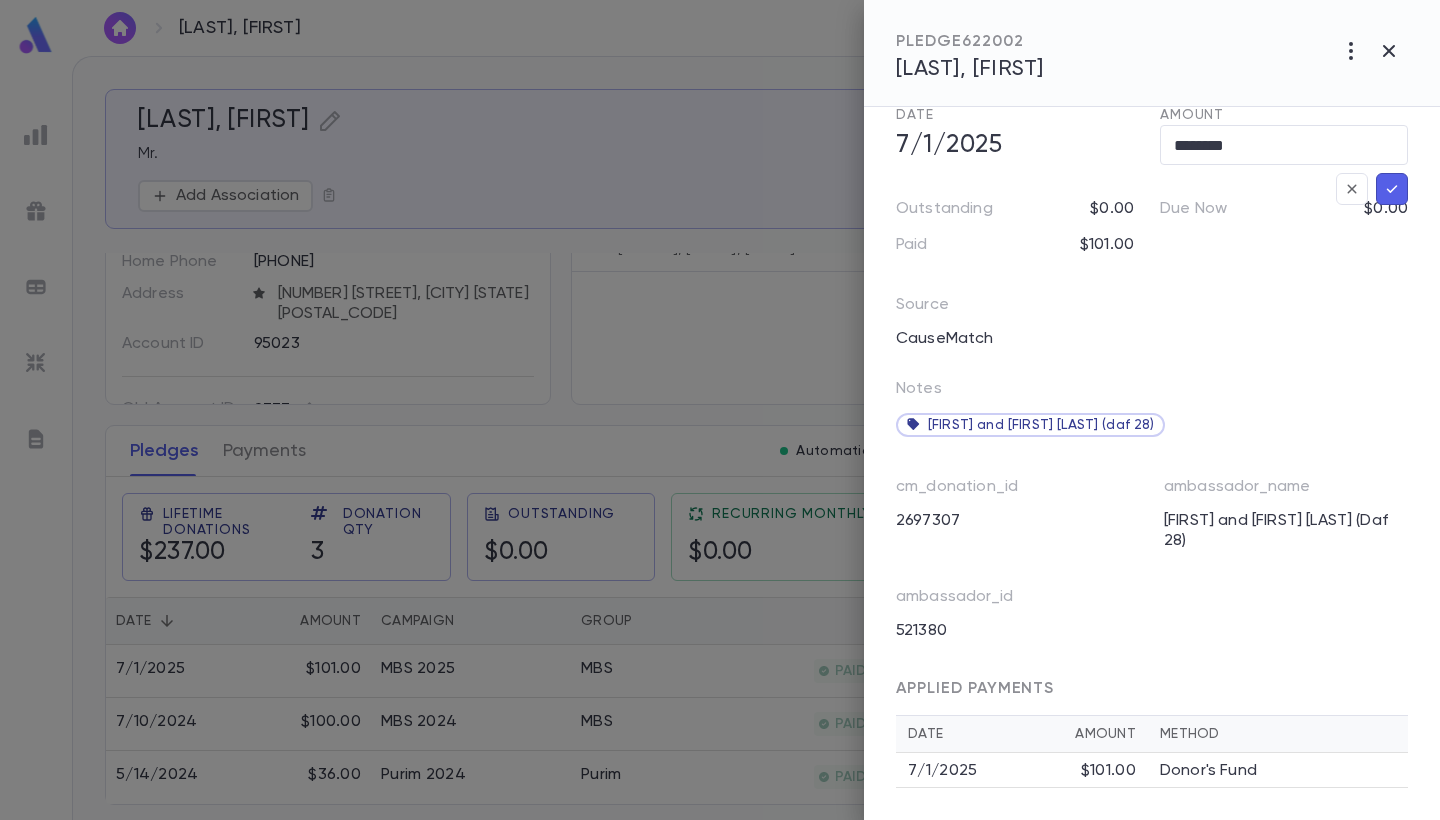 scroll, scrollTop: 167, scrollLeft: 0, axis: vertical 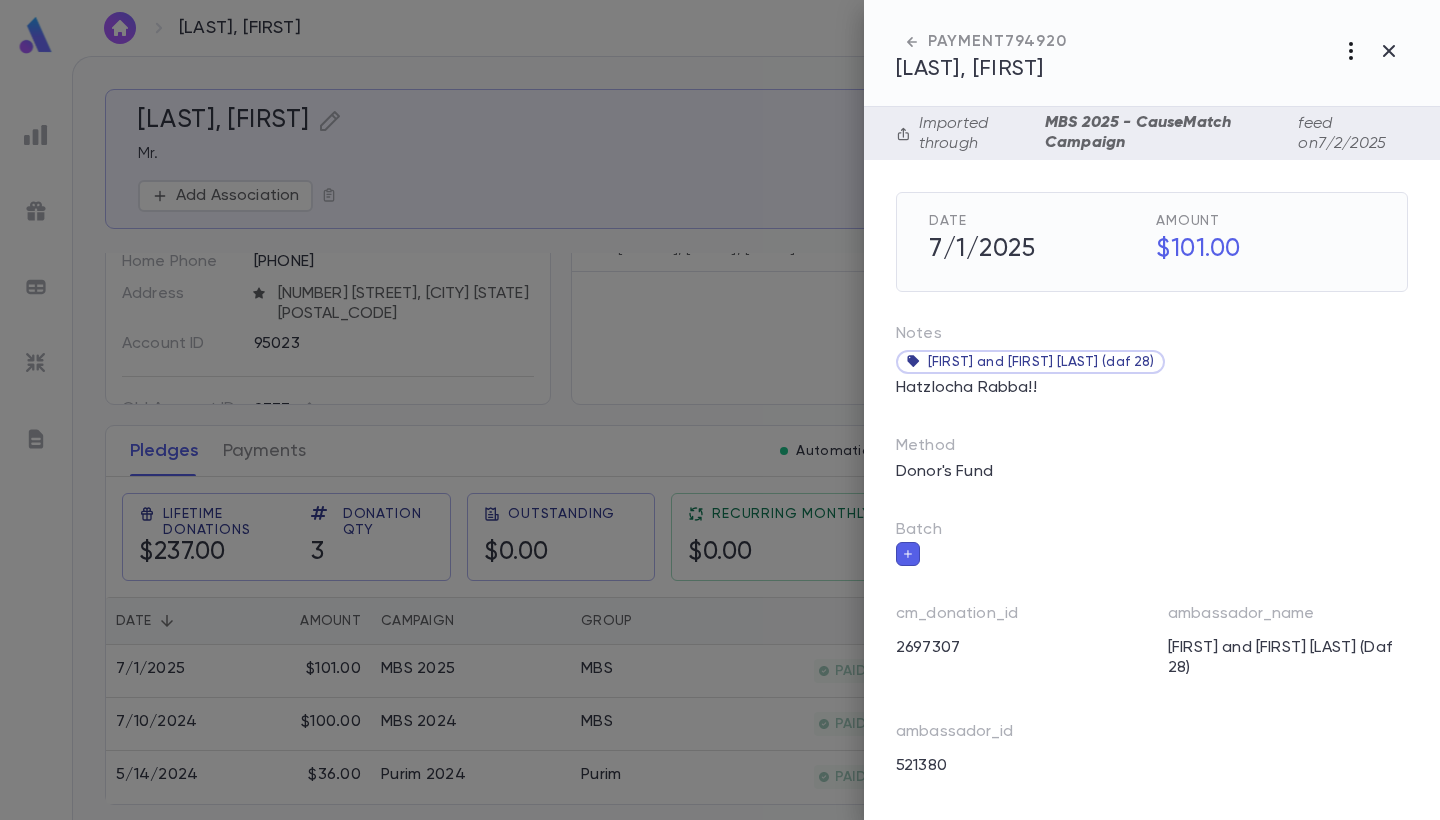 click 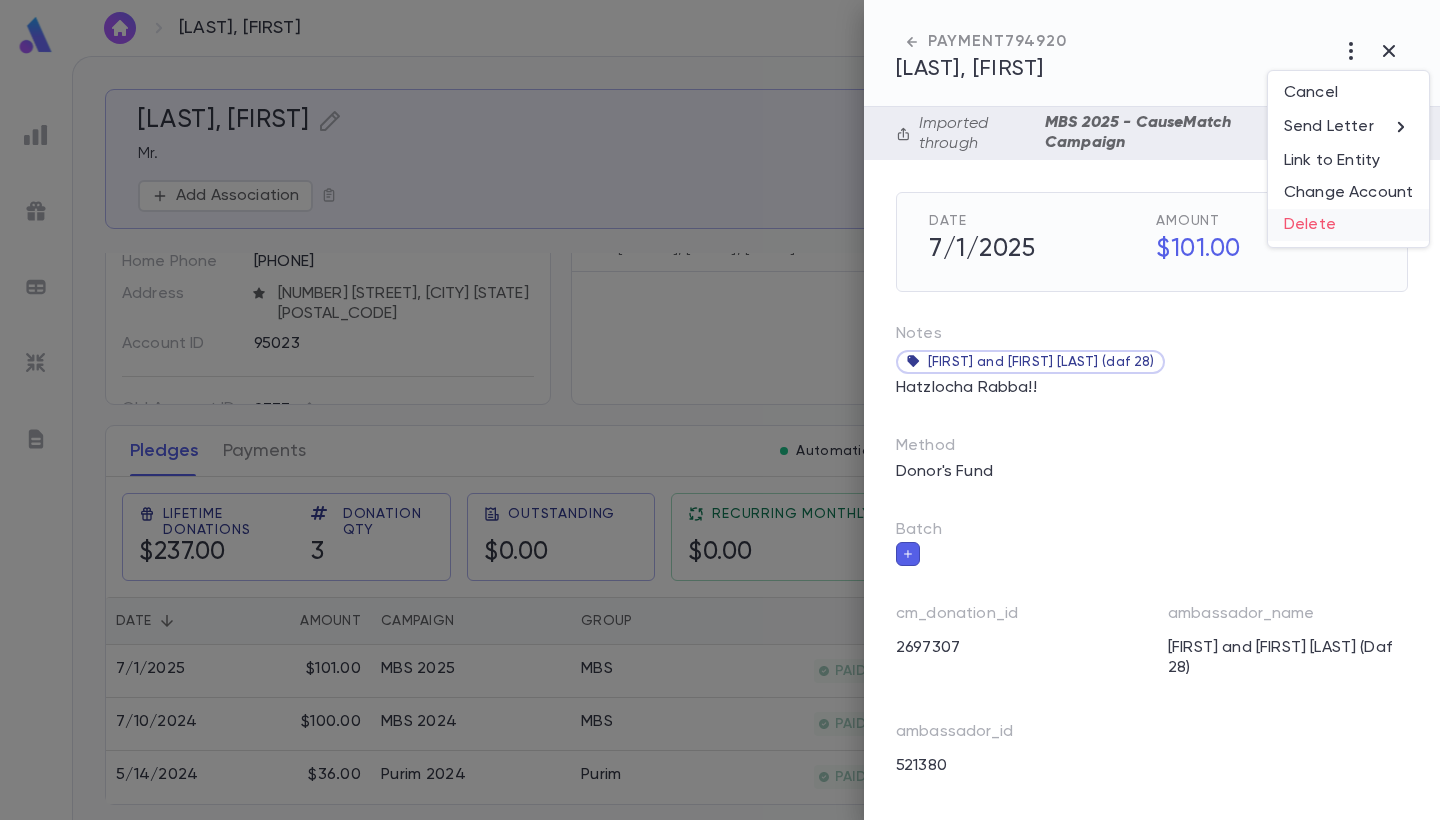 click on "Delete" at bounding box center [1348, 225] 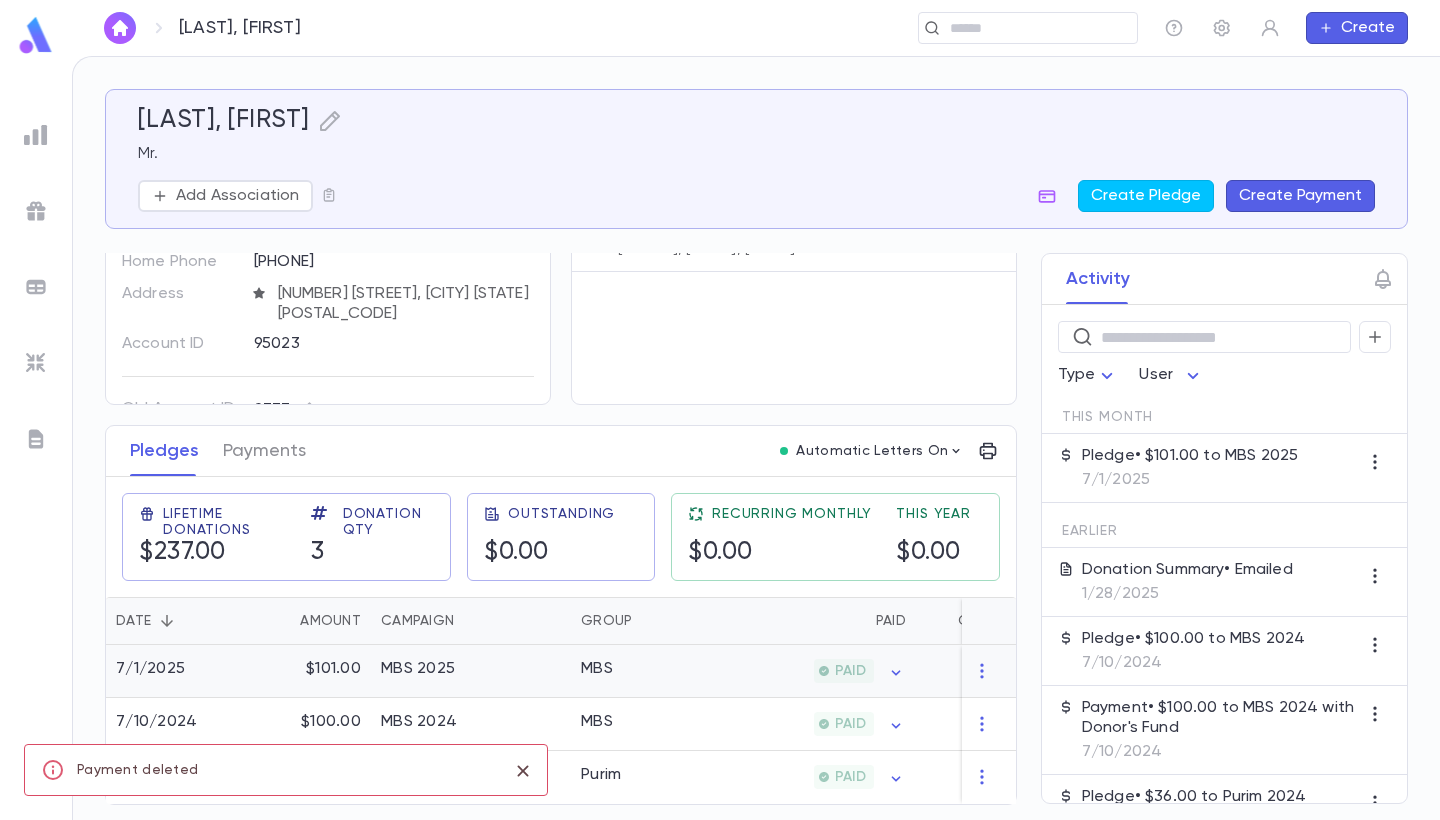 click on "MBS 2025" at bounding box center [471, 671] 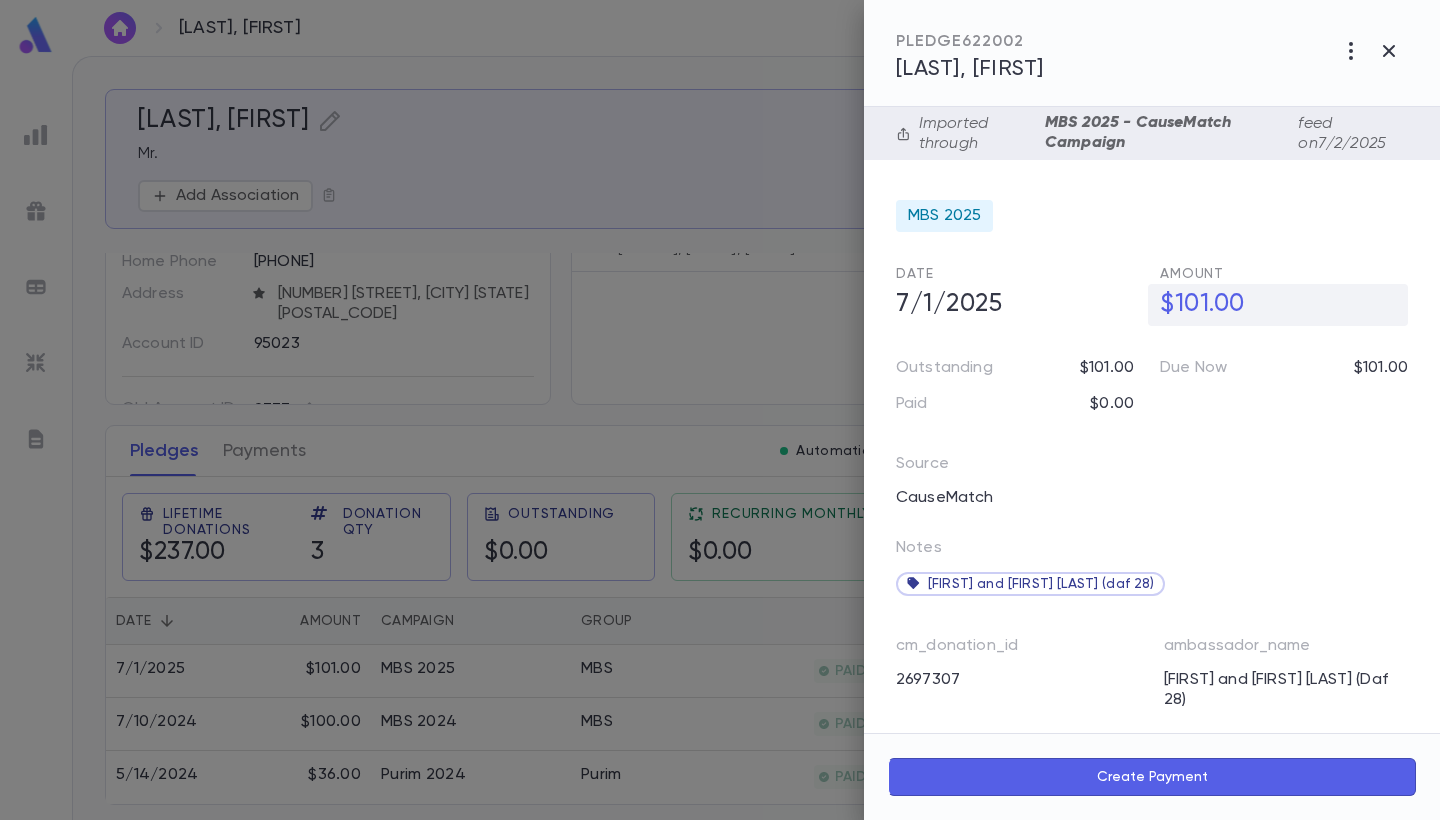 click on "$101.00" at bounding box center [1278, 305] 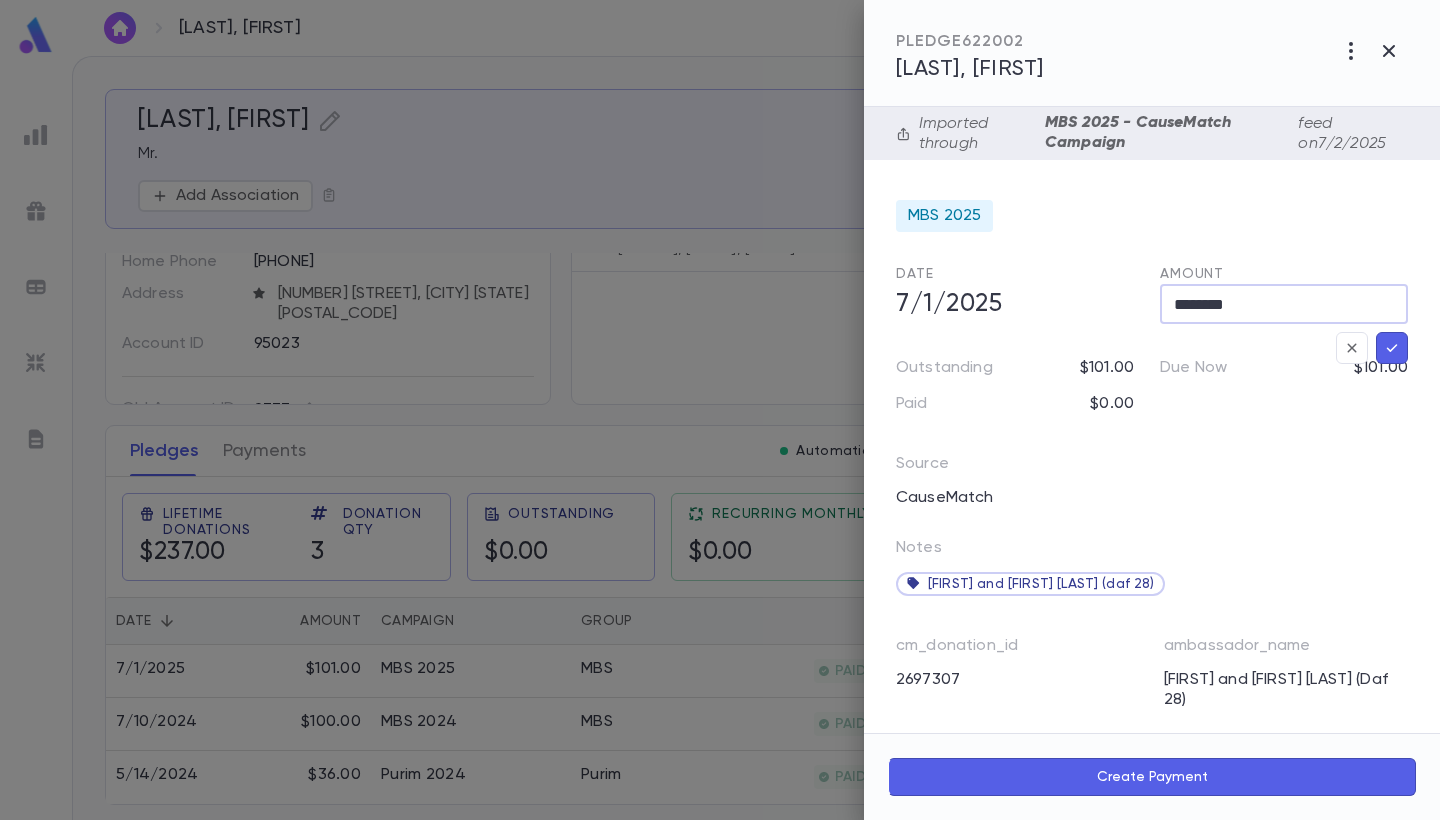 drag, startPoint x: 1245, startPoint y: 300, endPoint x: 1153, endPoint y: 299, distance: 92.00543 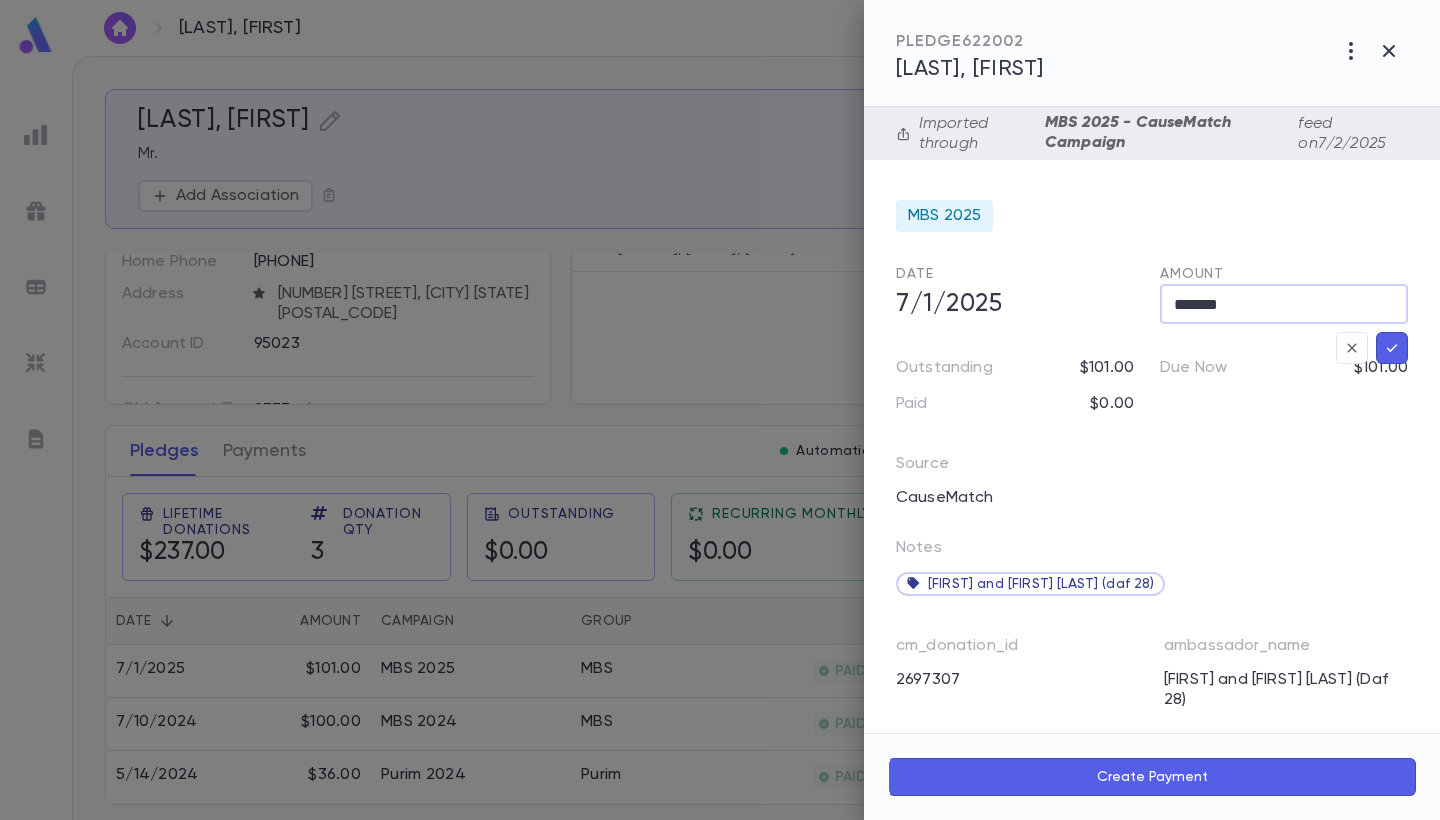 type on "*******" 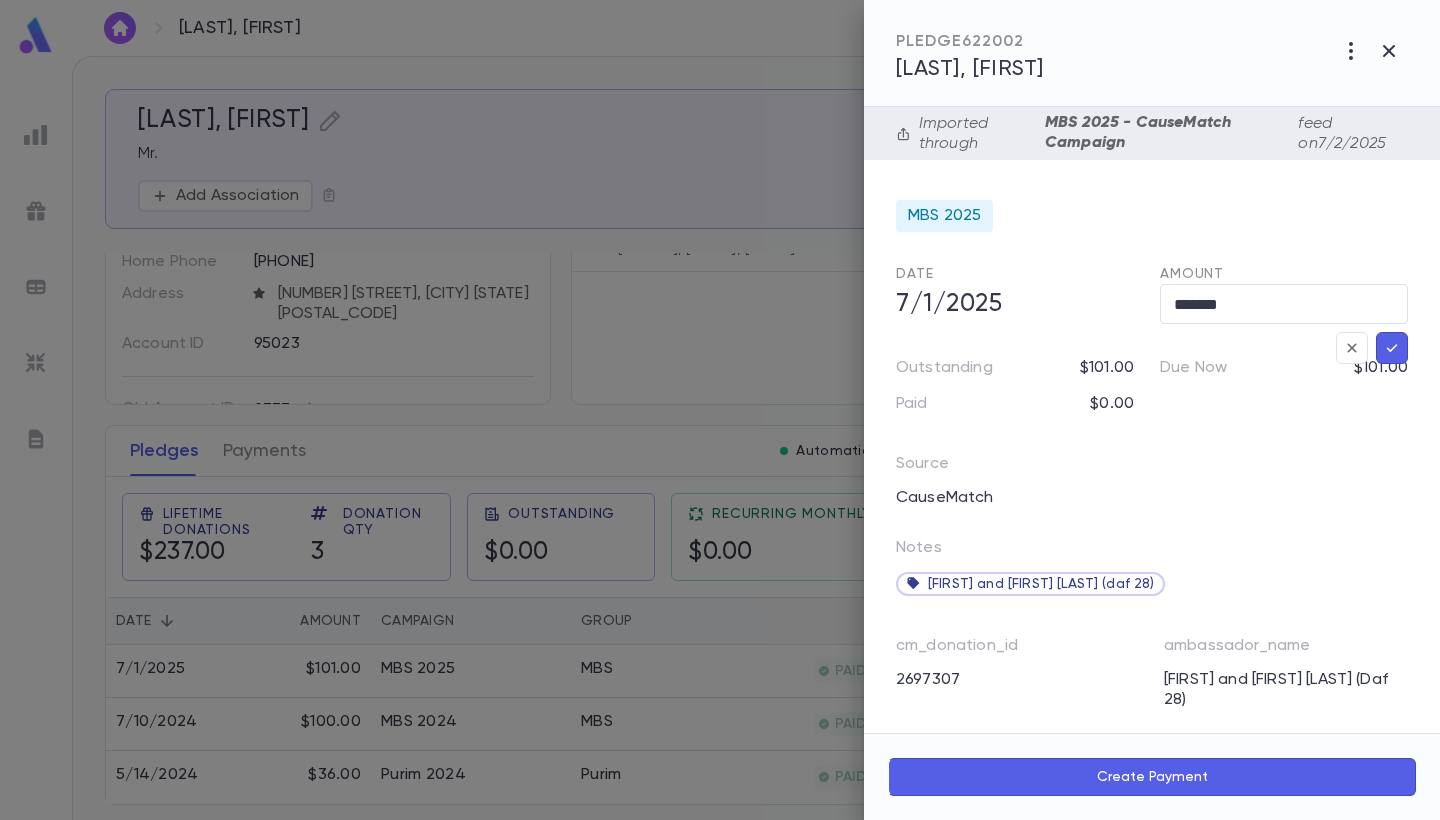 click 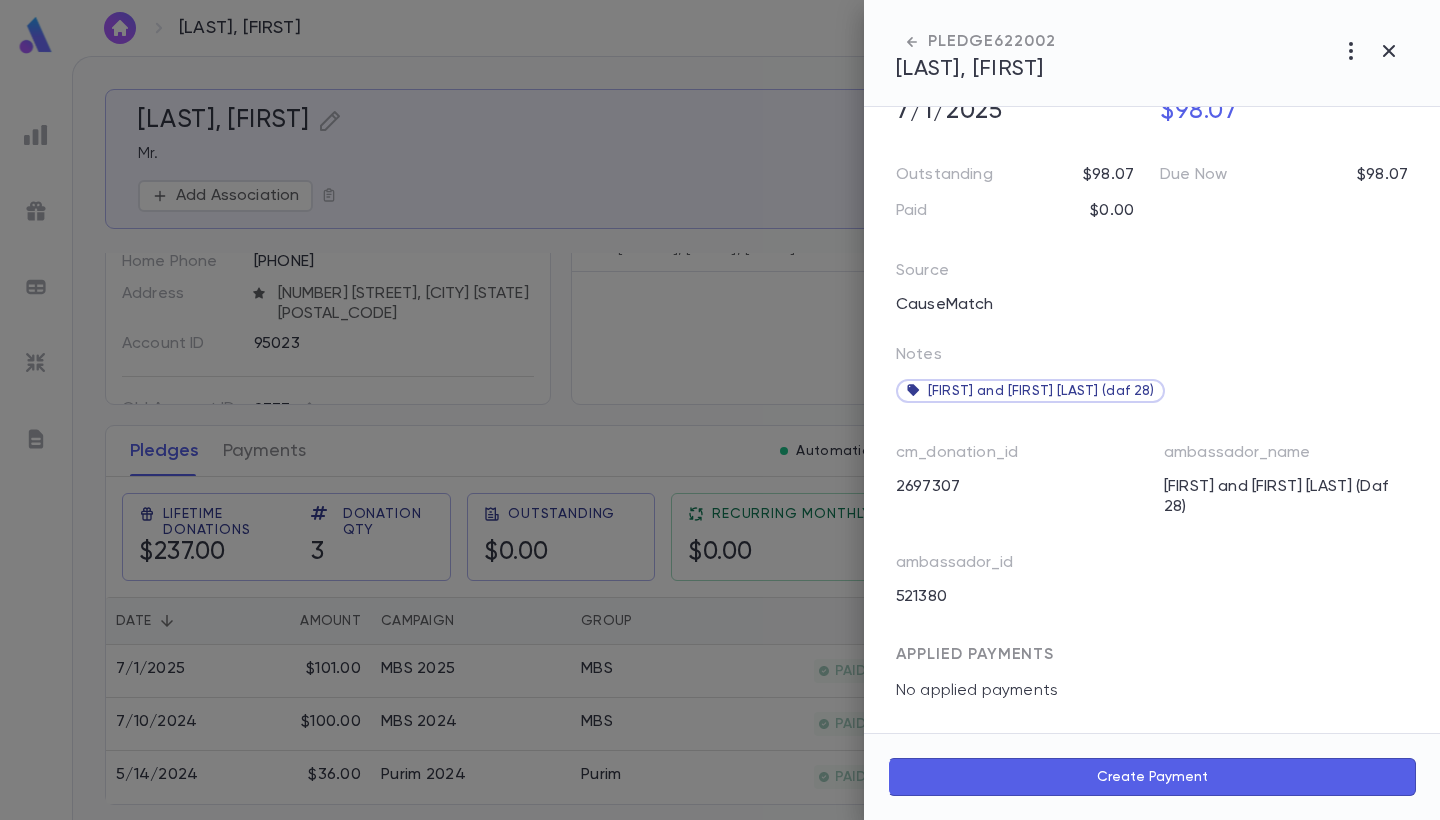 scroll, scrollTop: 201, scrollLeft: 0, axis: vertical 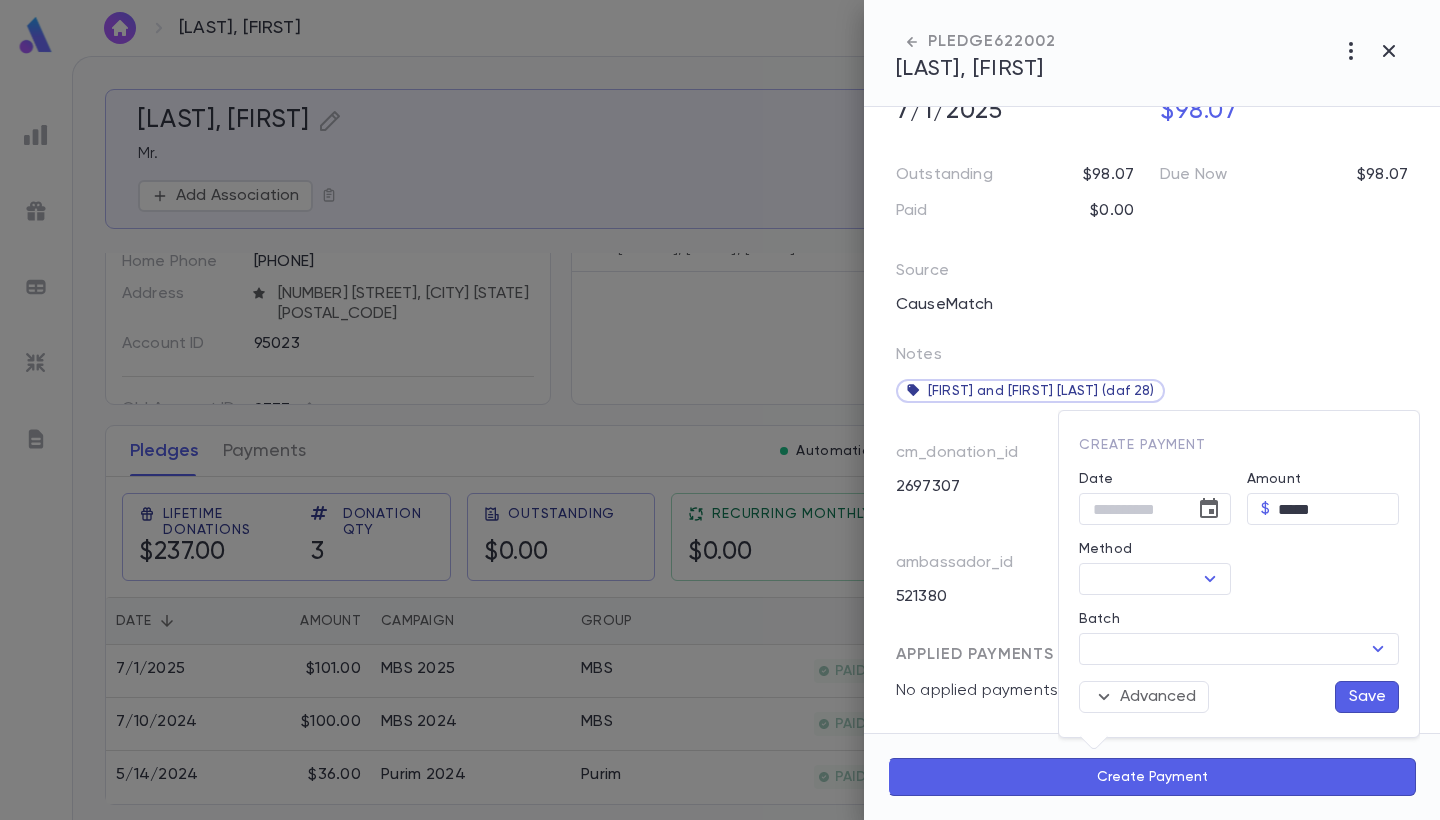 type on "**********" 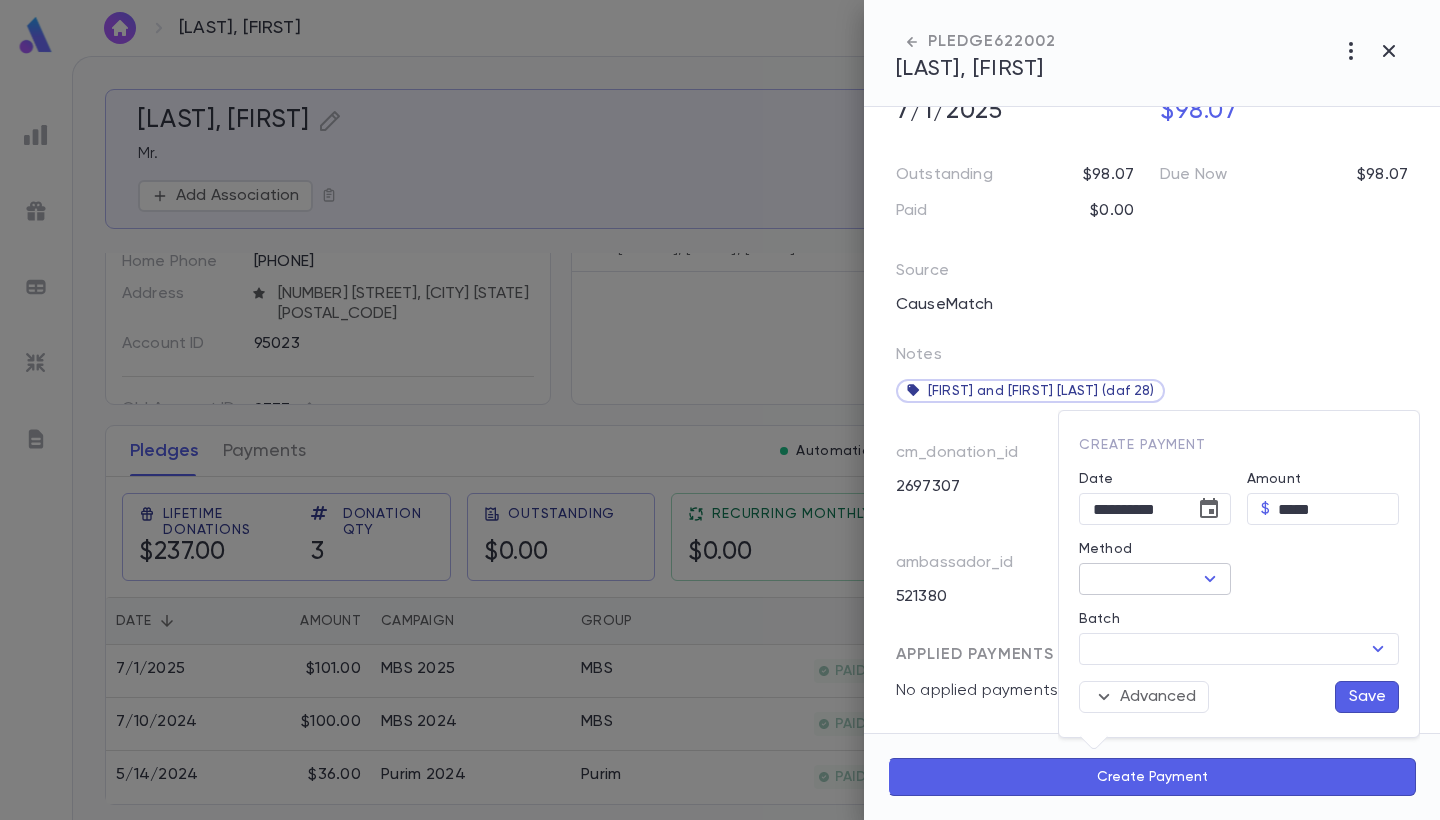 click on "Method" at bounding box center (1138, 579) 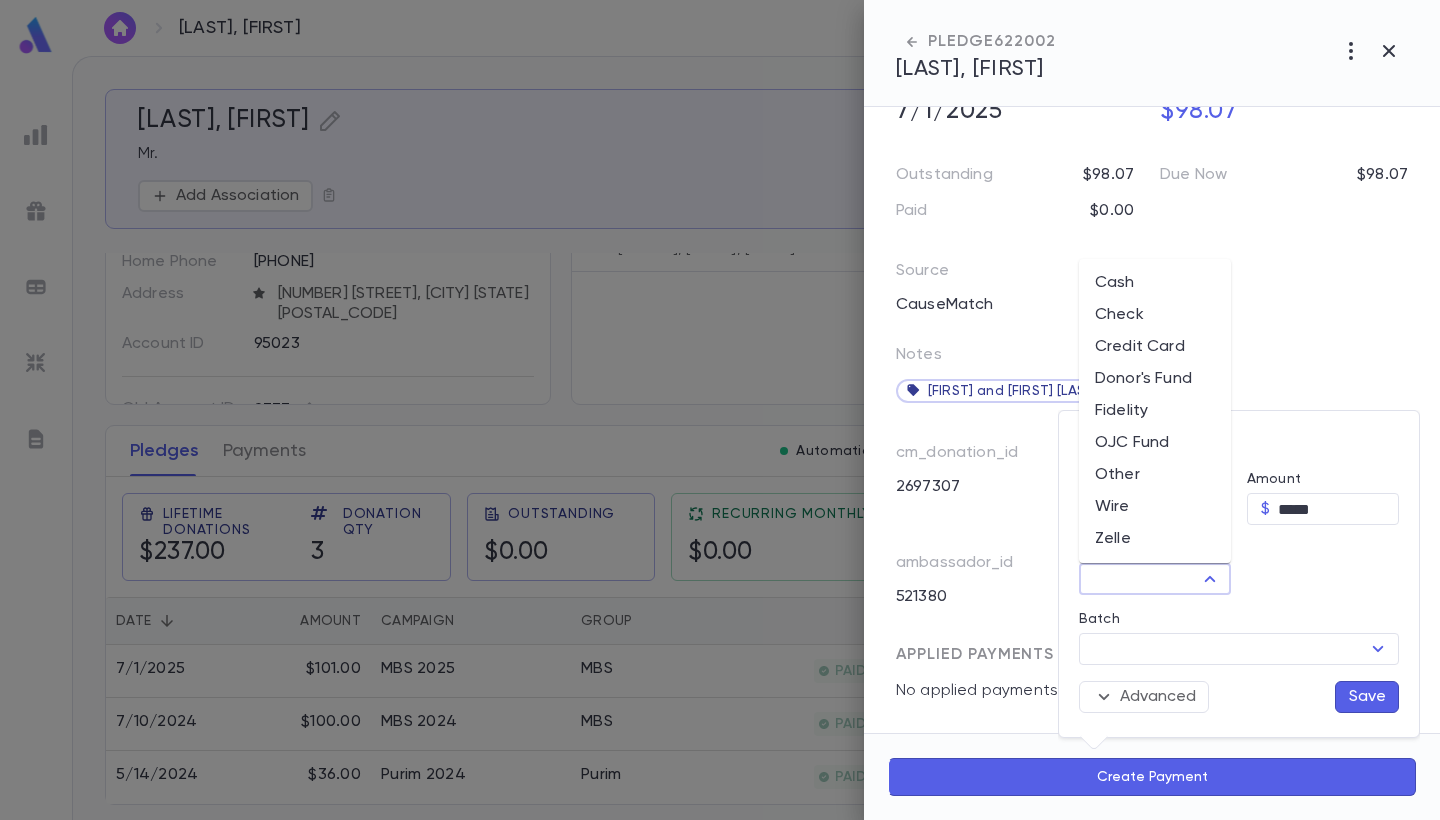 click on "Donor's Fund" at bounding box center [1155, 379] 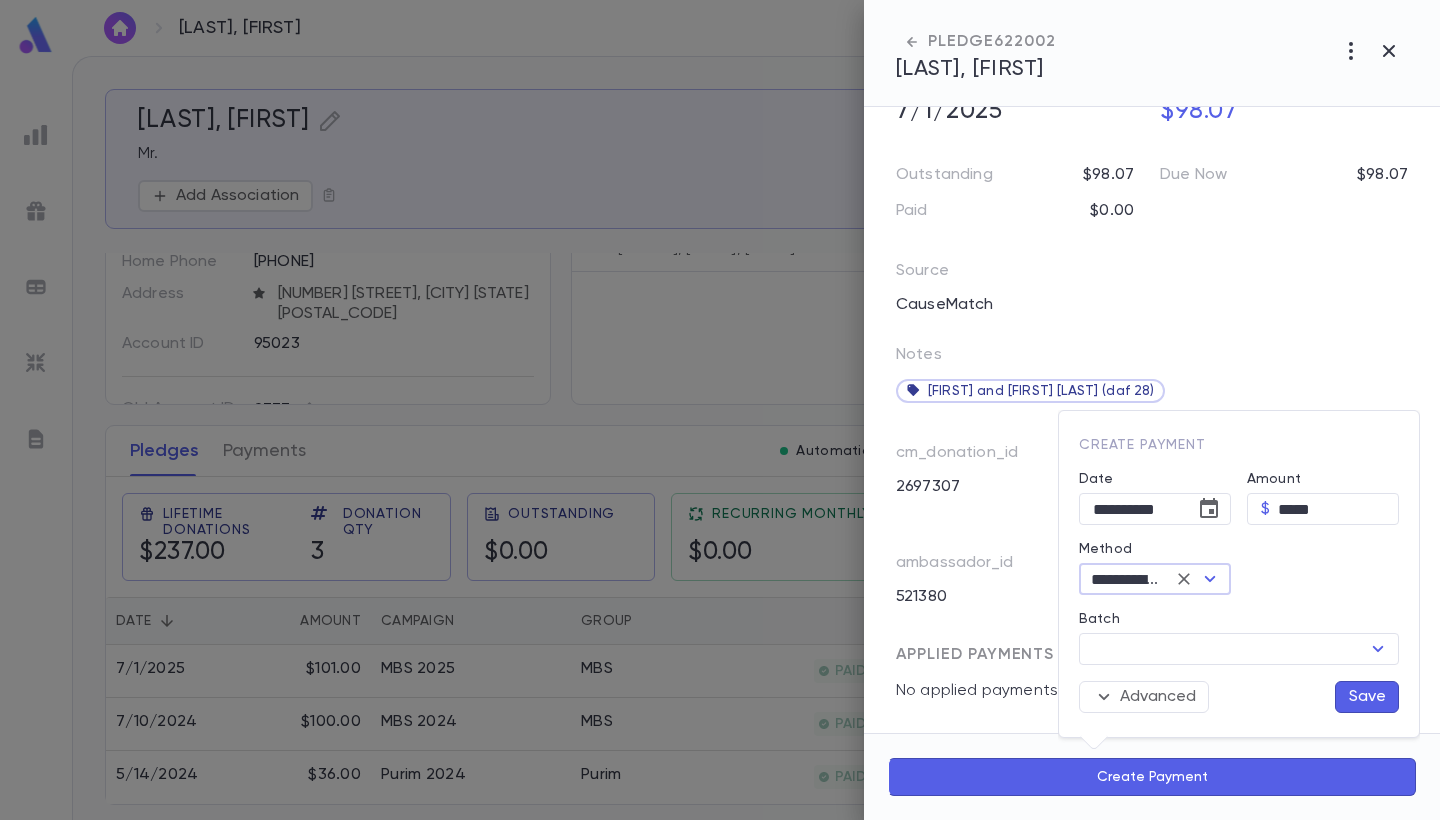 type on "**********" 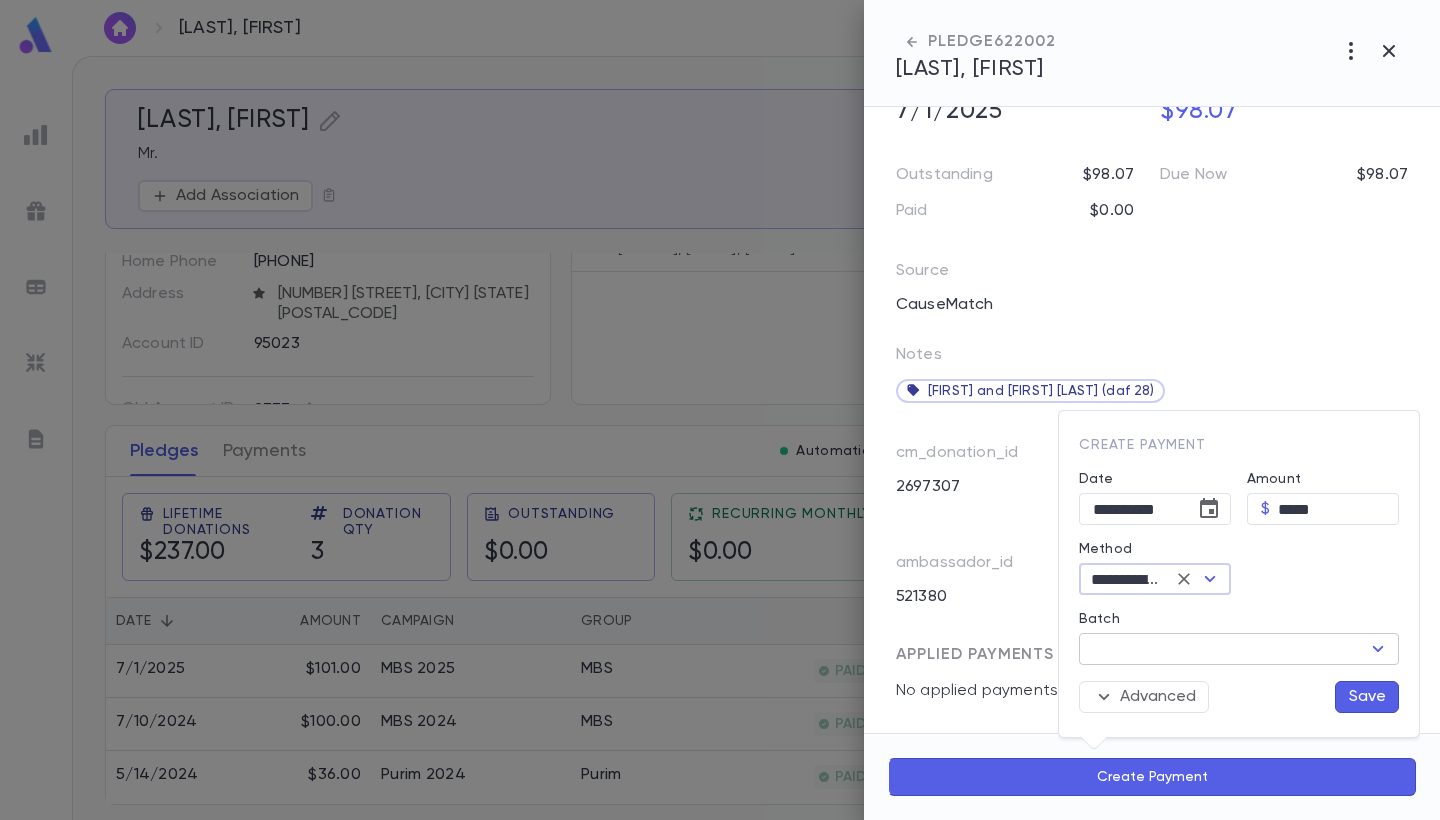 click on "Batch" at bounding box center (1222, 649) 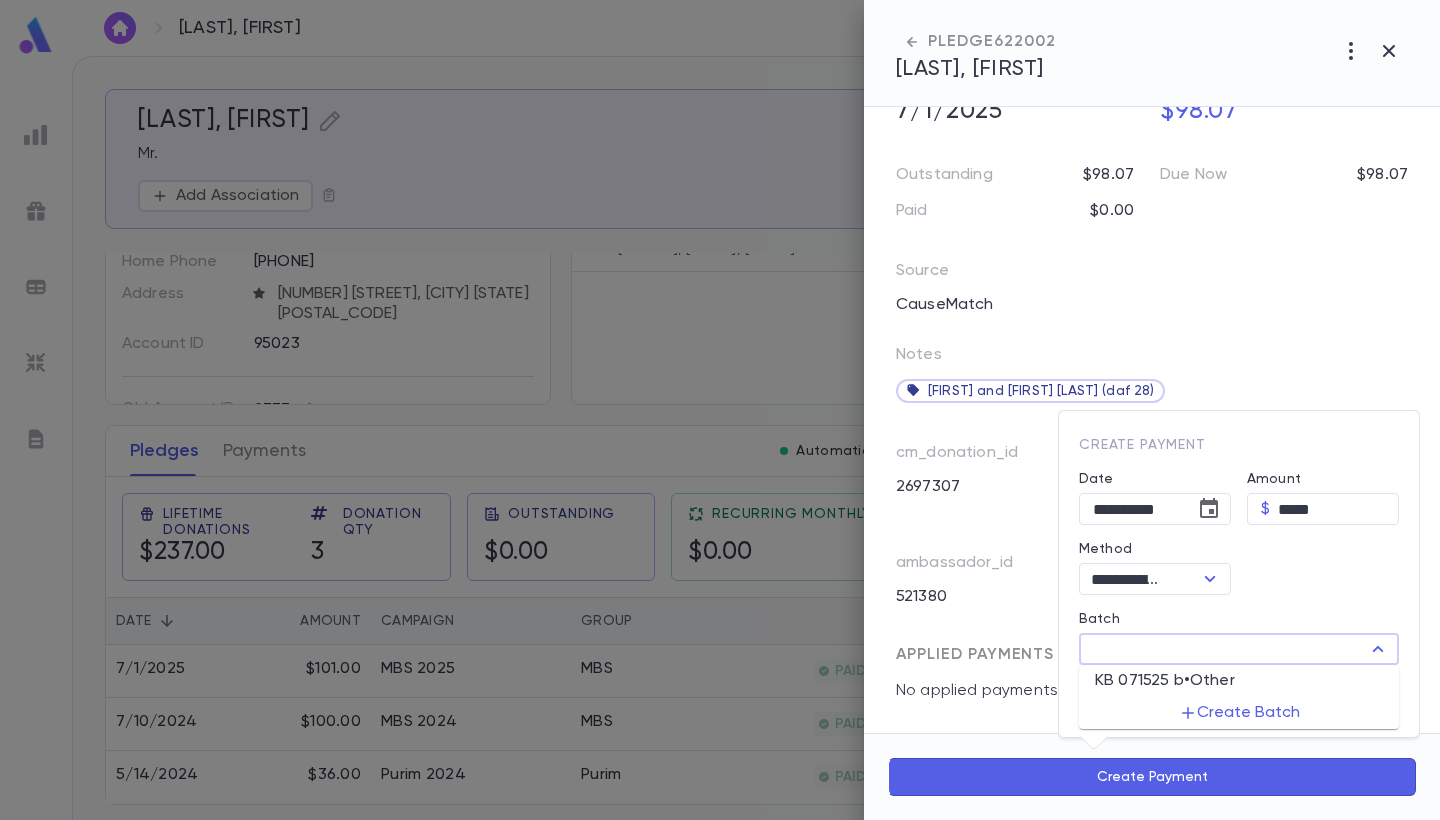 click on "KB 071525 b  •  Other" at bounding box center [1165, 681] 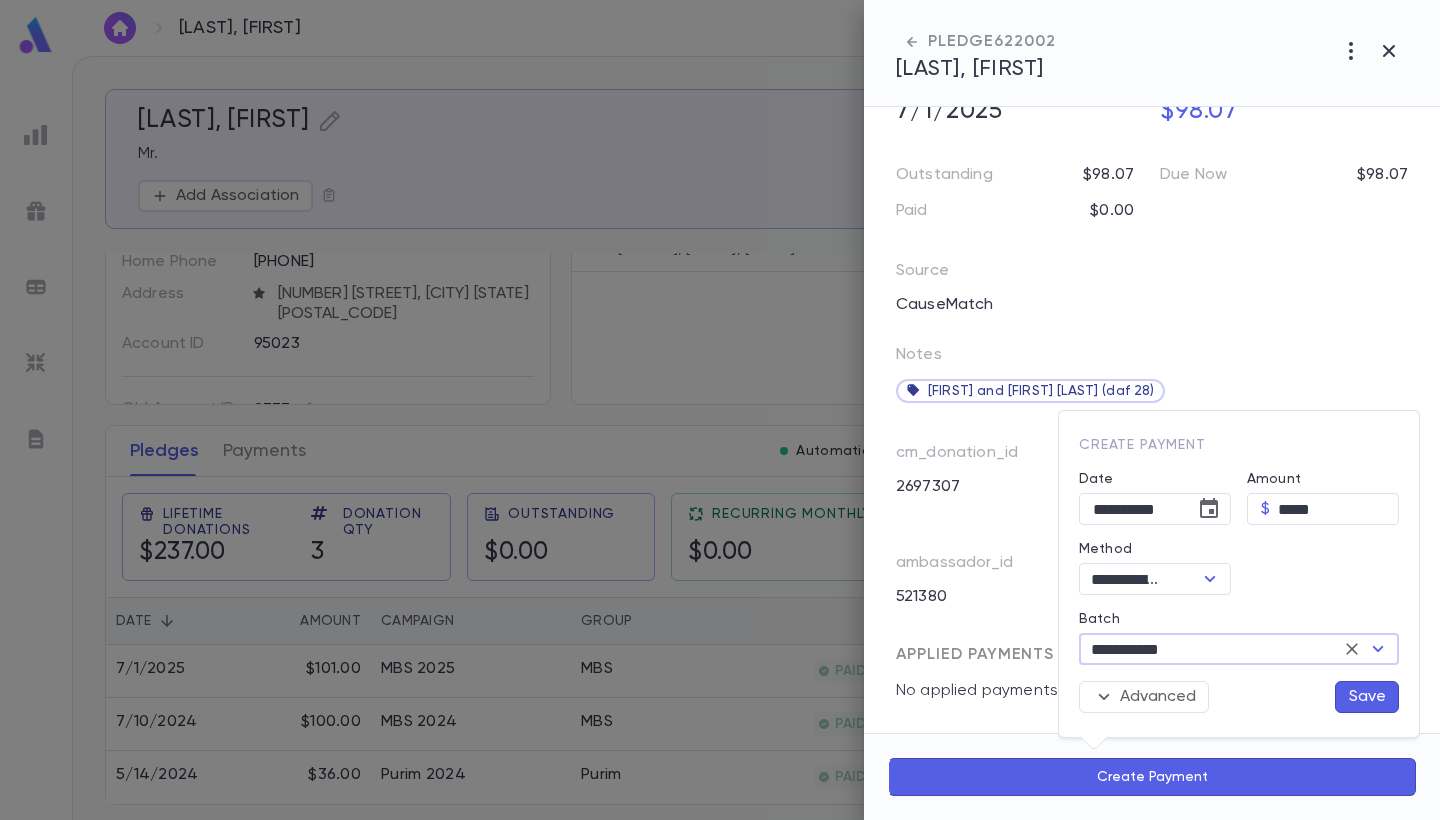 click on "Save" at bounding box center [1367, 697] 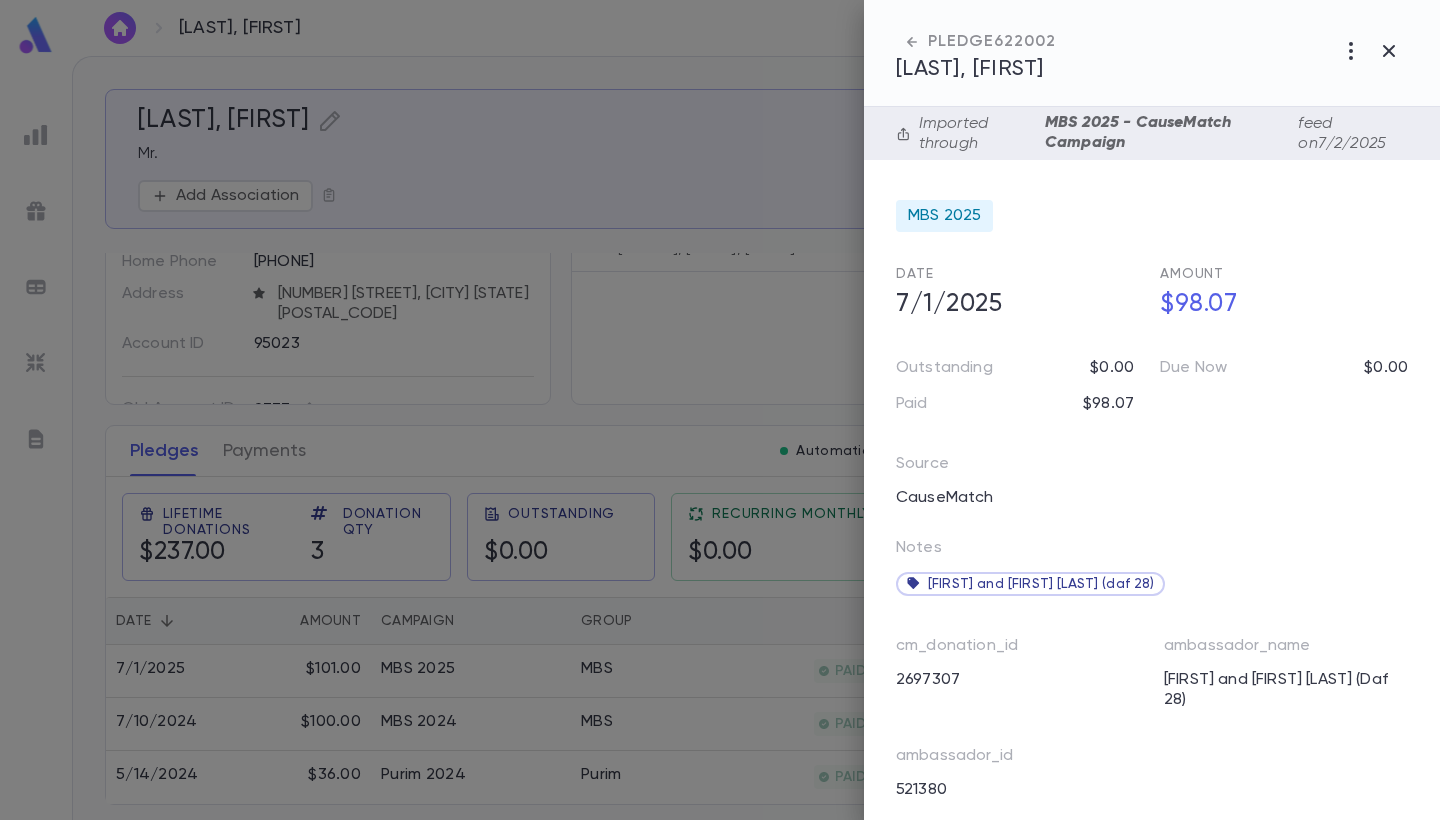scroll, scrollTop: 0, scrollLeft: 0, axis: both 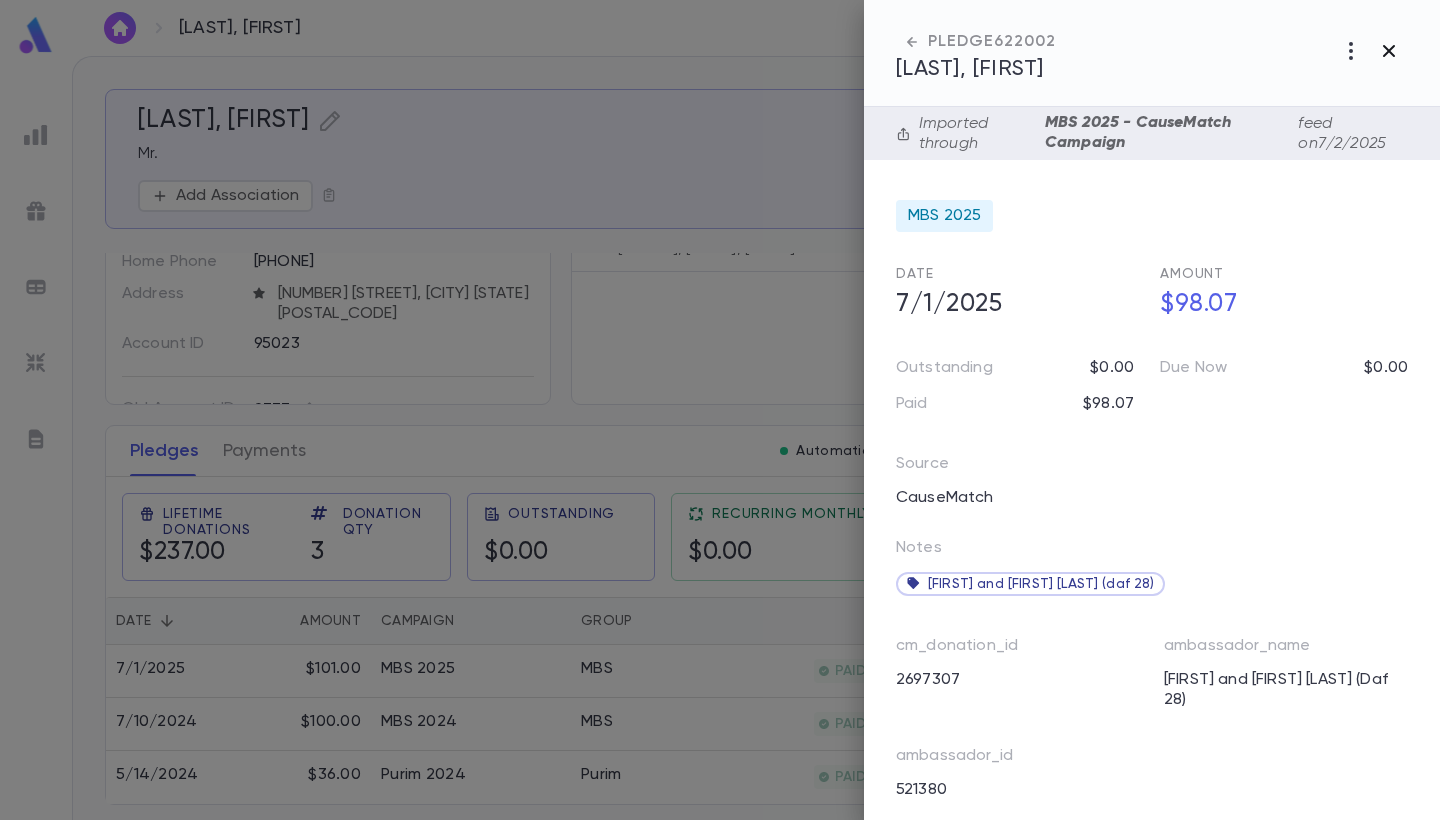 click 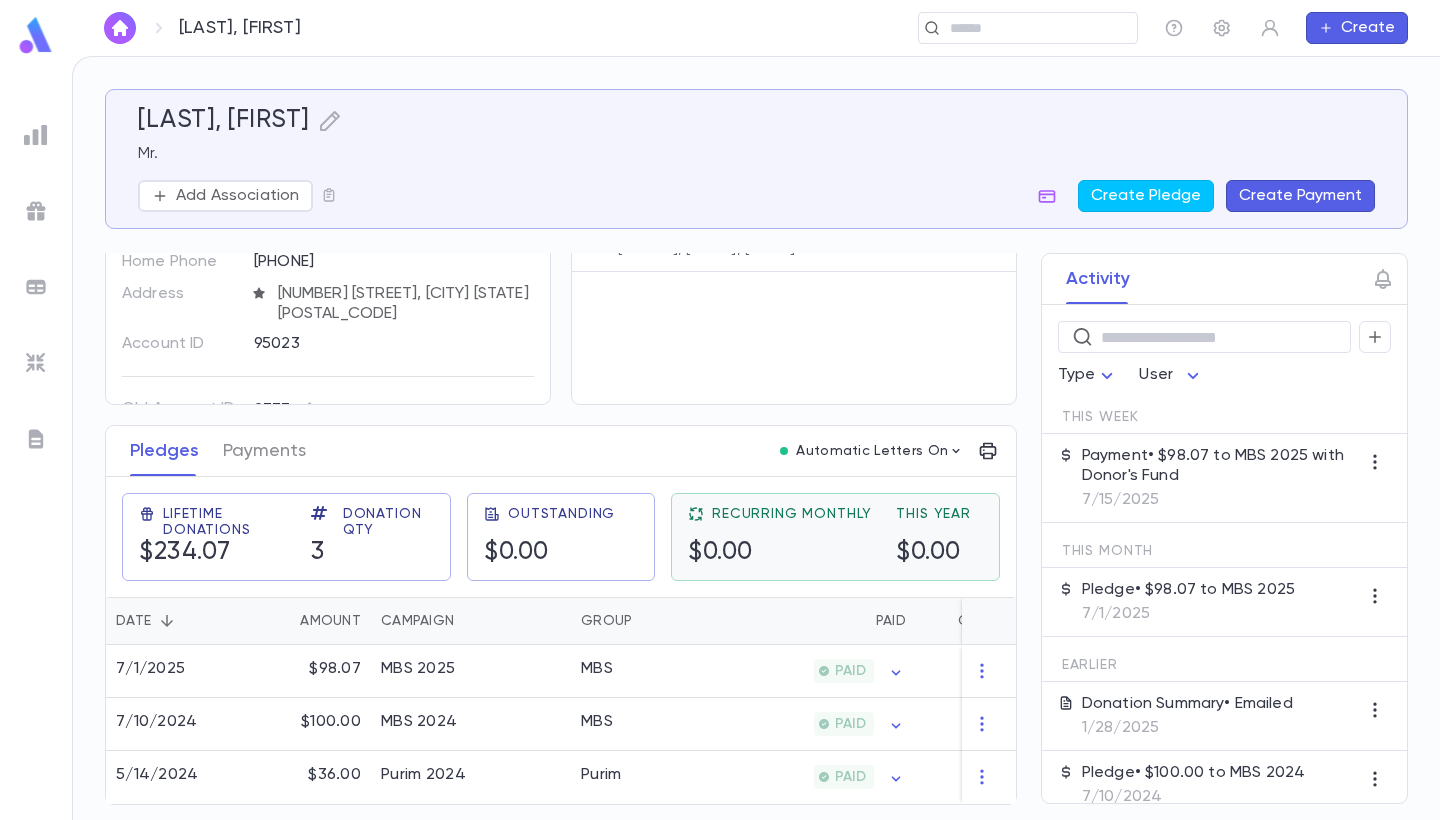 scroll, scrollTop: 105, scrollLeft: 0, axis: vertical 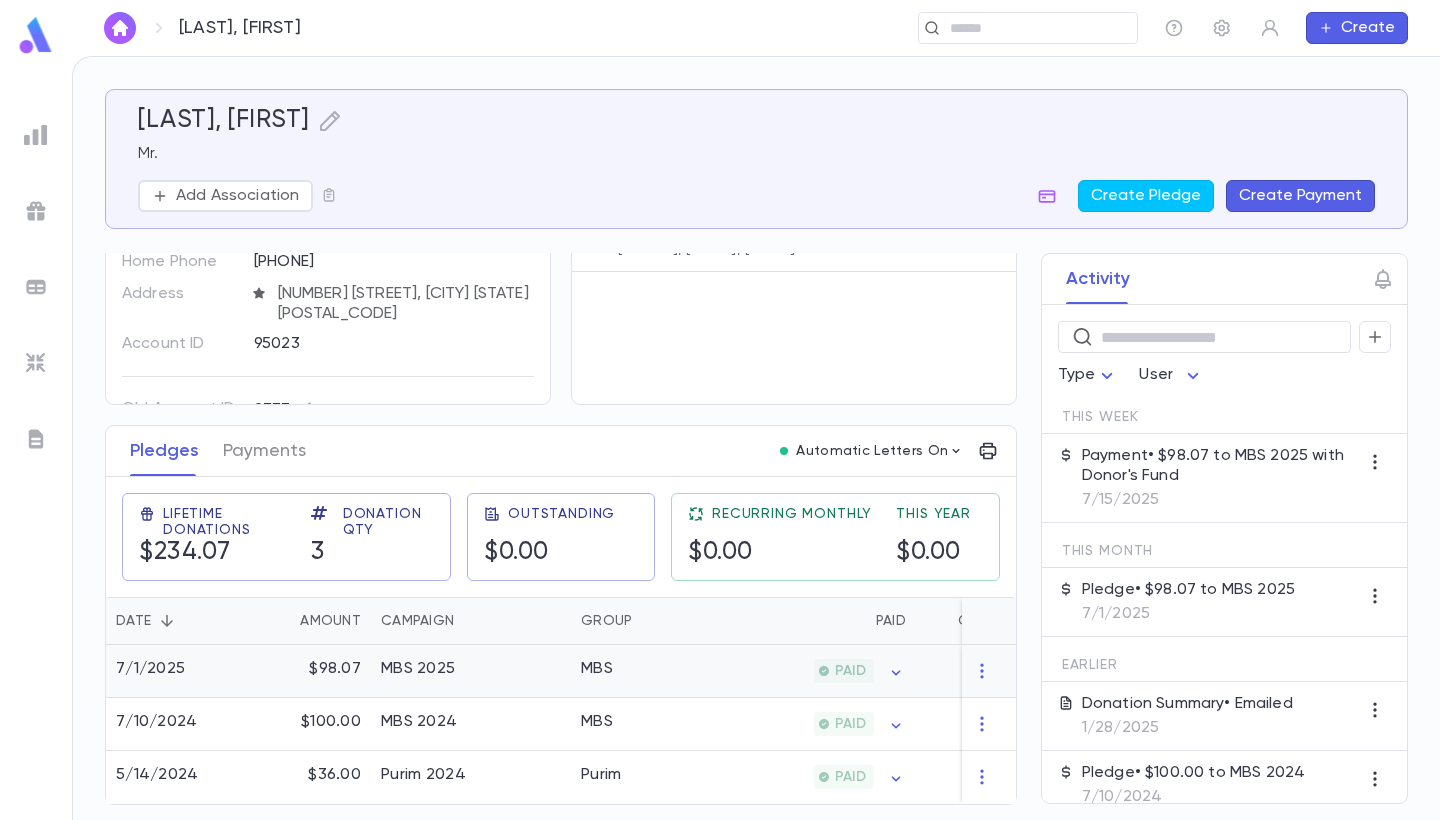click on "MBS" at bounding box center [646, 671] 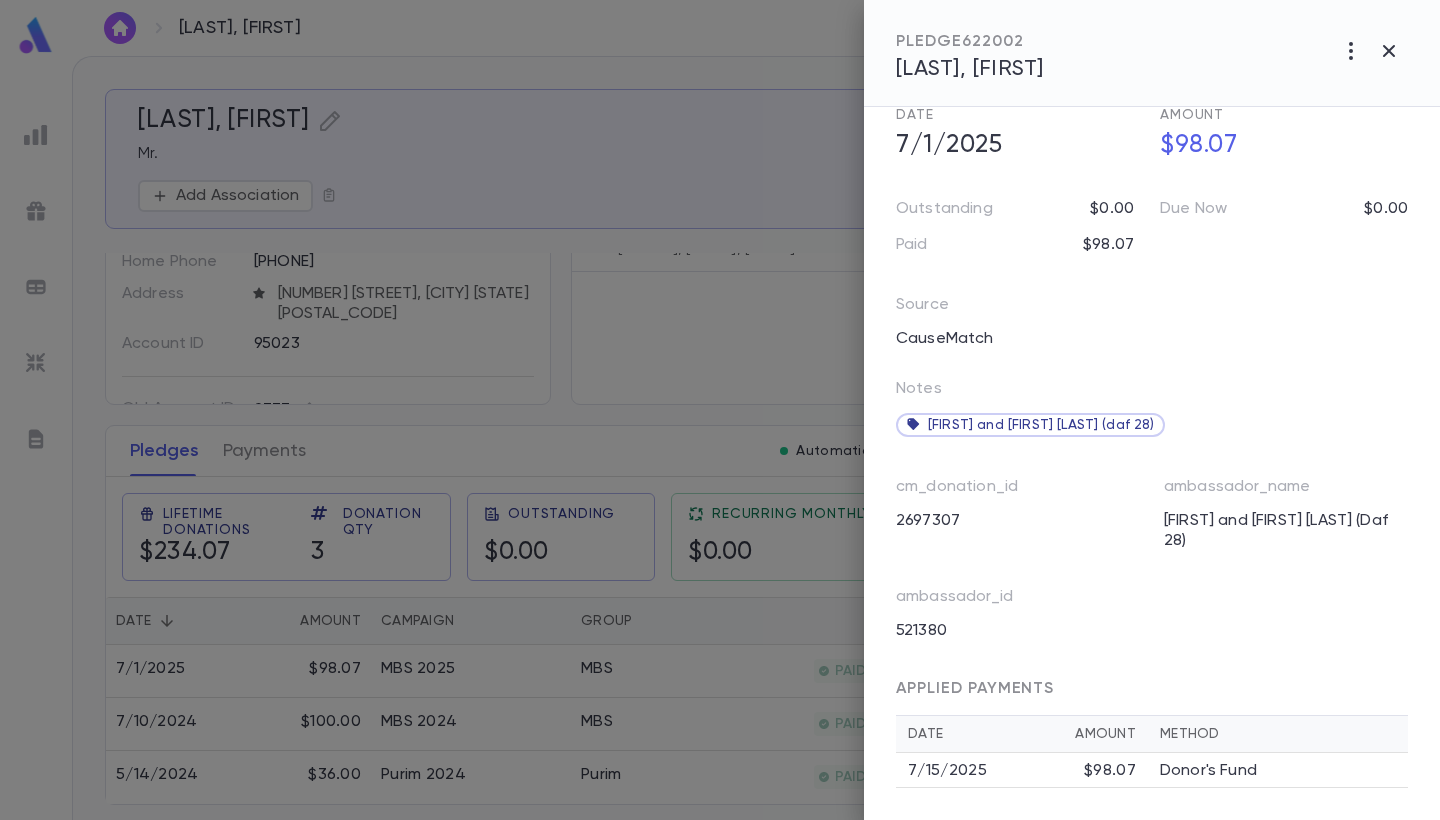 scroll, scrollTop: 167, scrollLeft: 0, axis: vertical 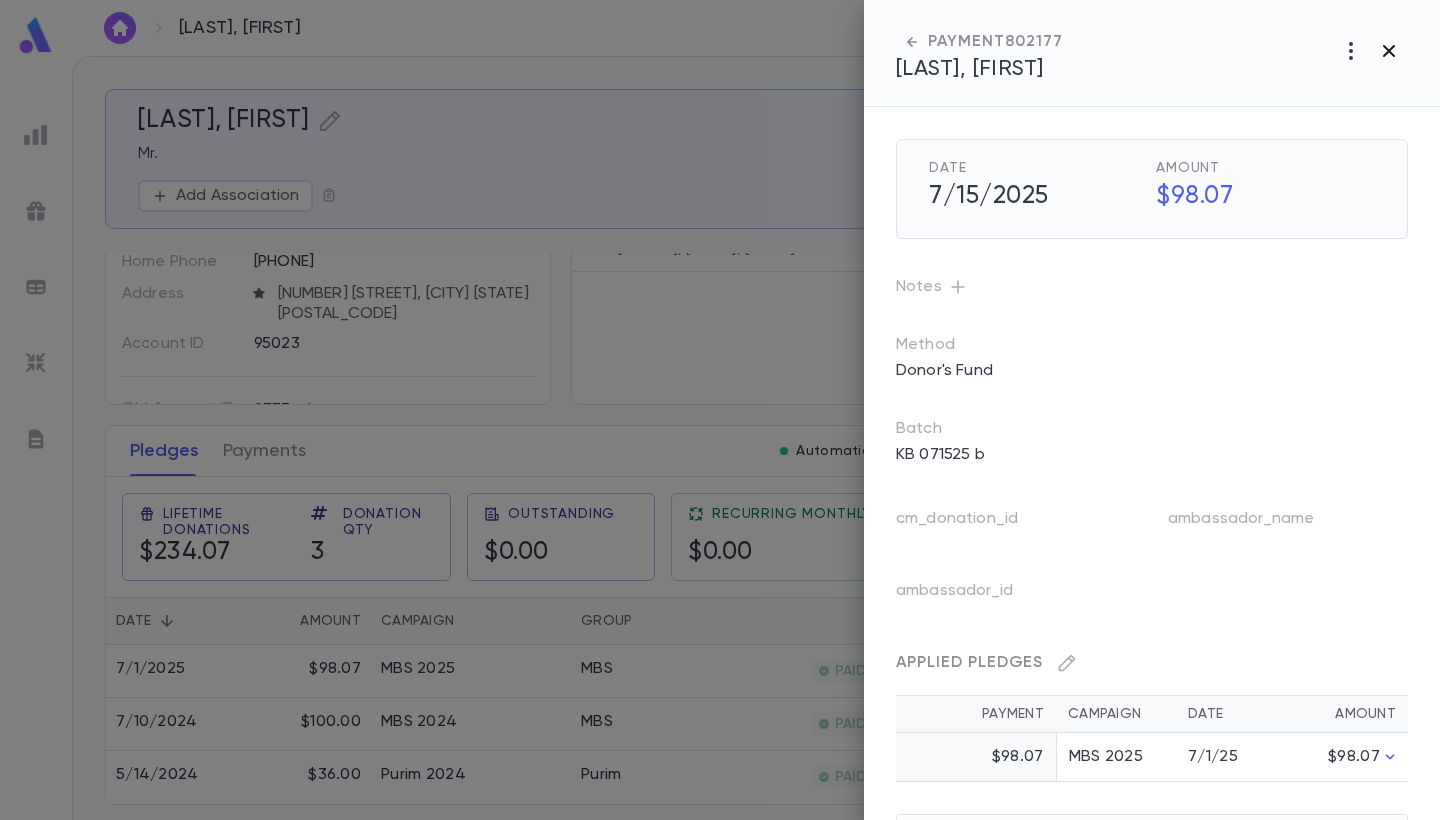 click 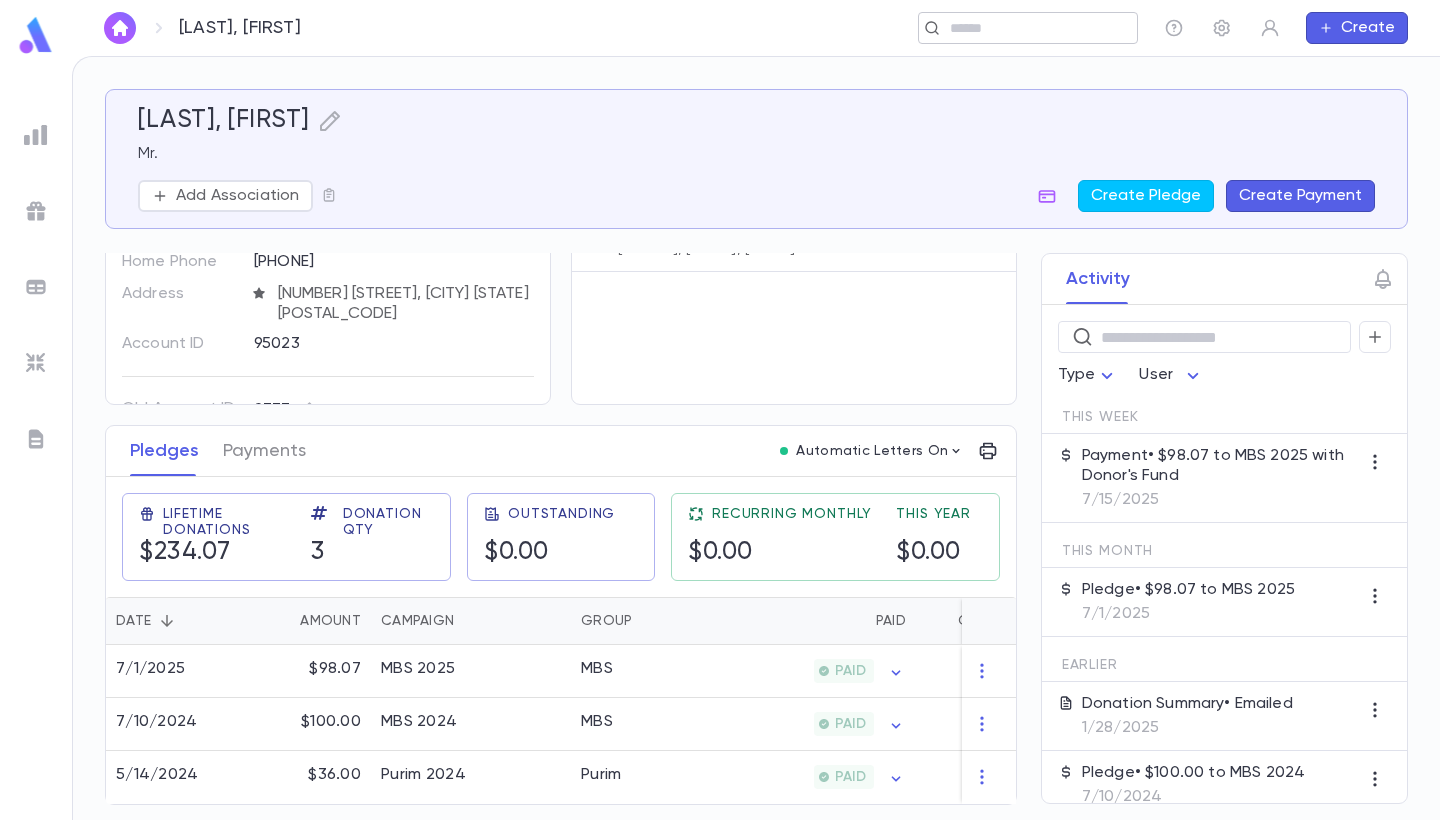click on "​" at bounding box center [1028, 28] 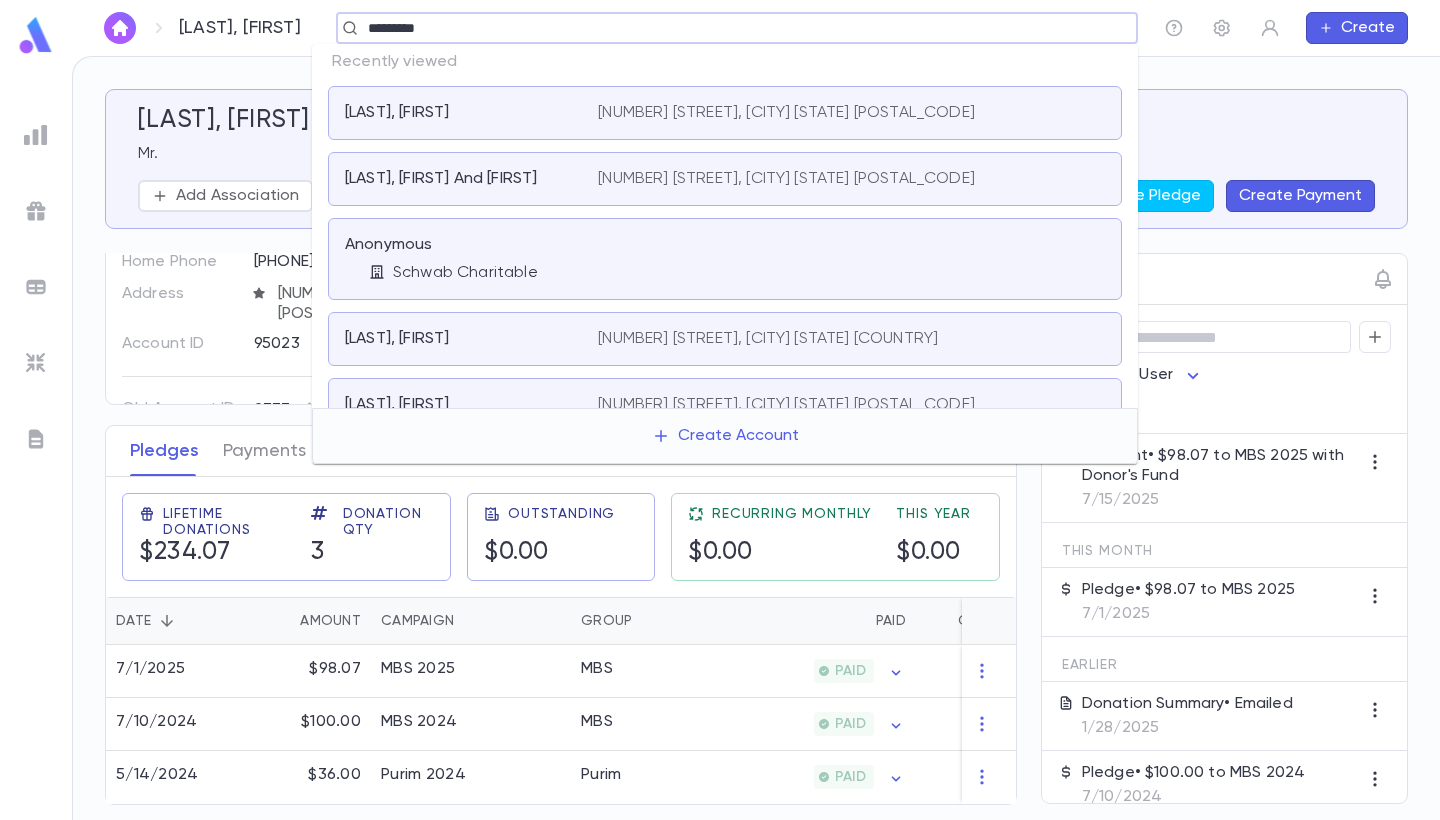 type on "*********" 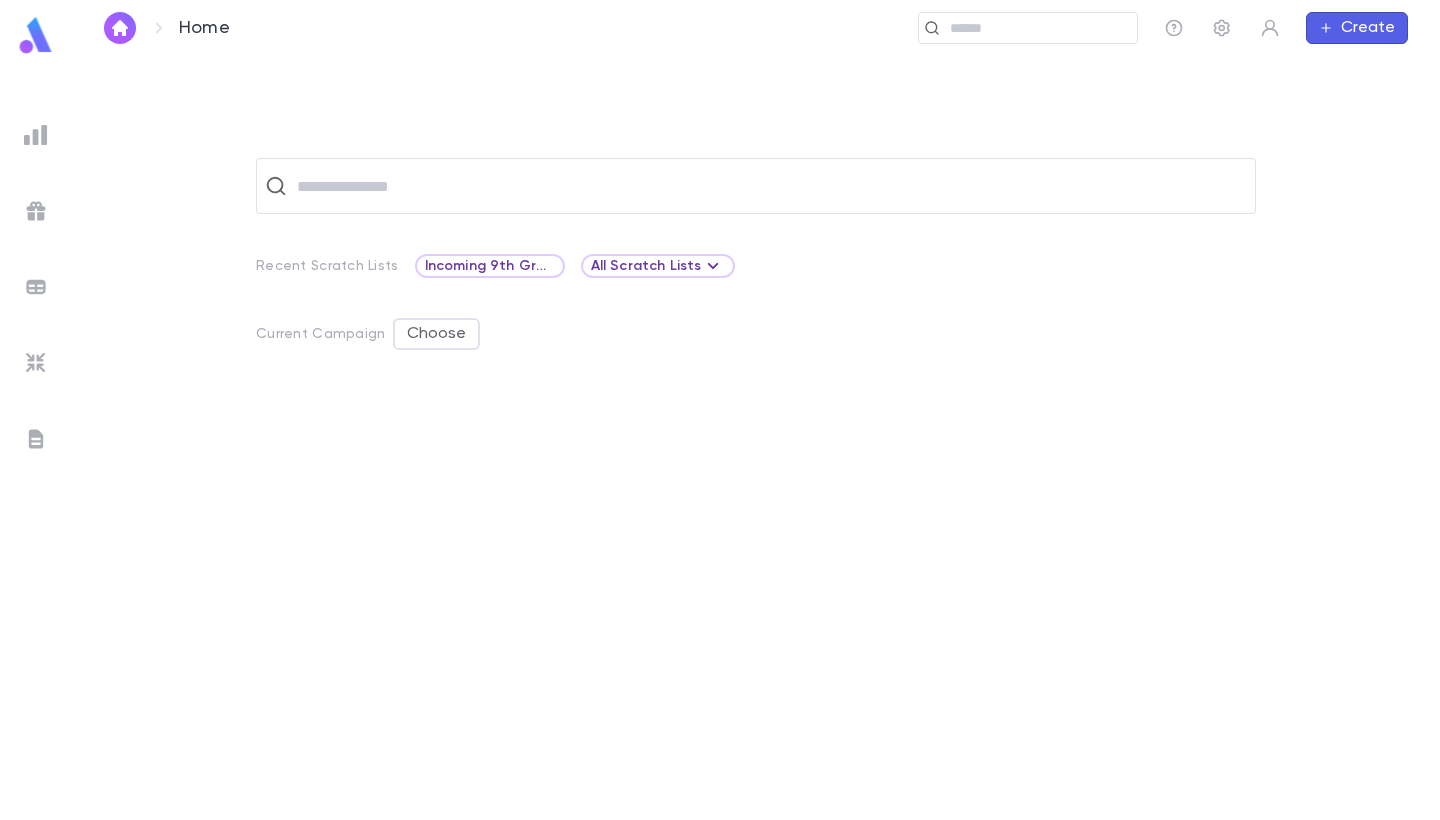 scroll, scrollTop: 0, scrollLeft: 0, axis: both 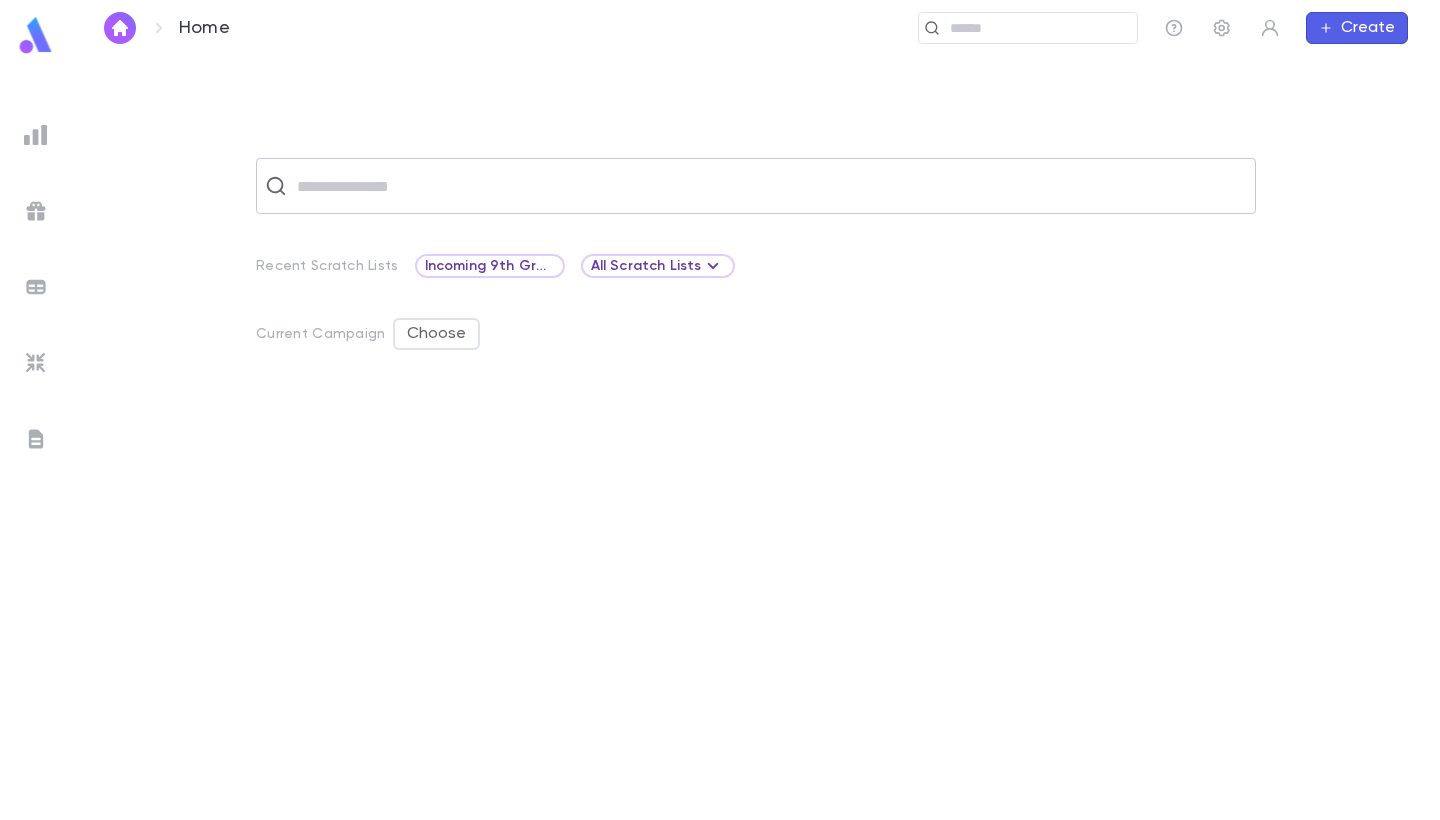 click at bounding box center [769, 186] 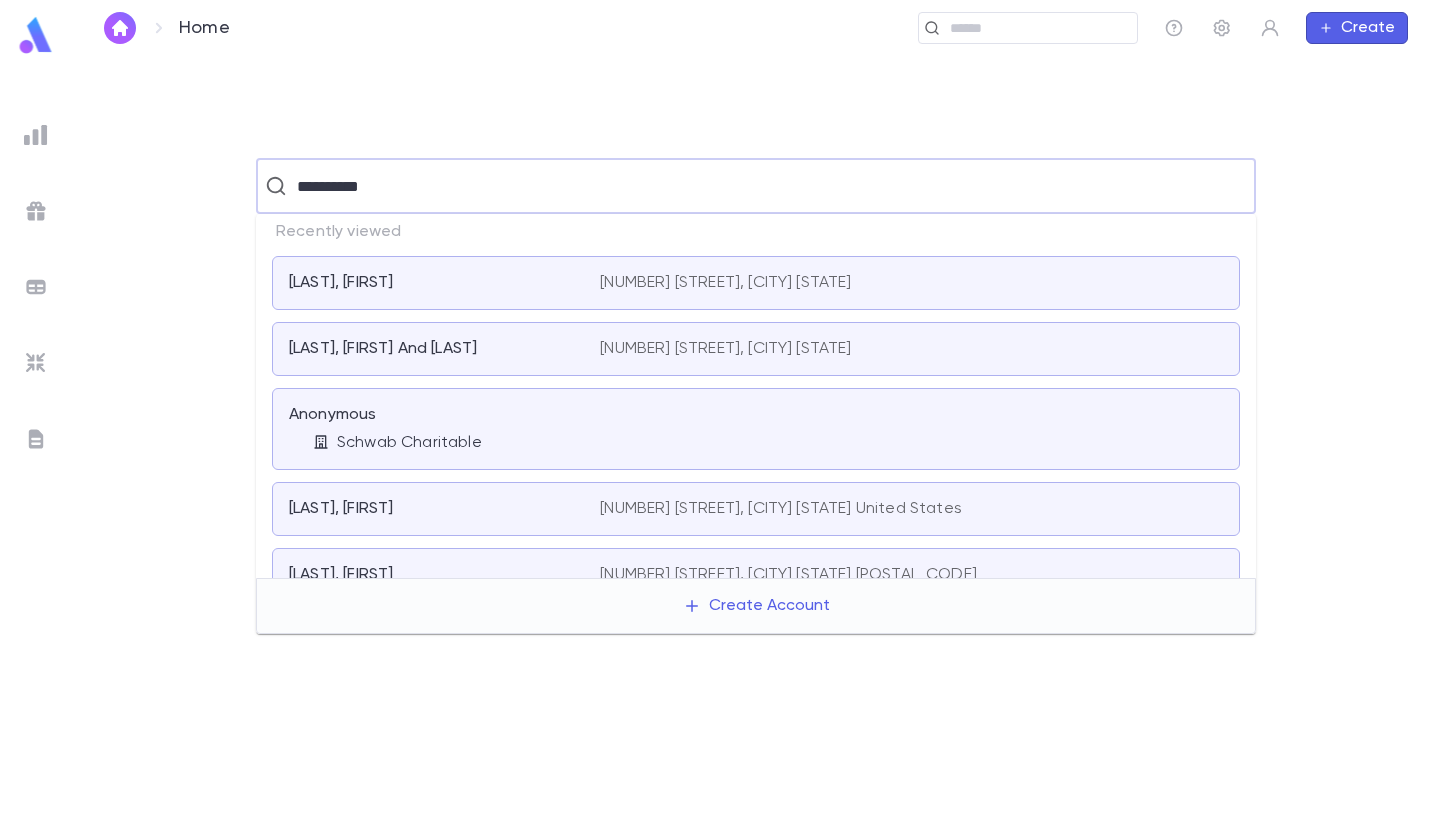 type on "**********" 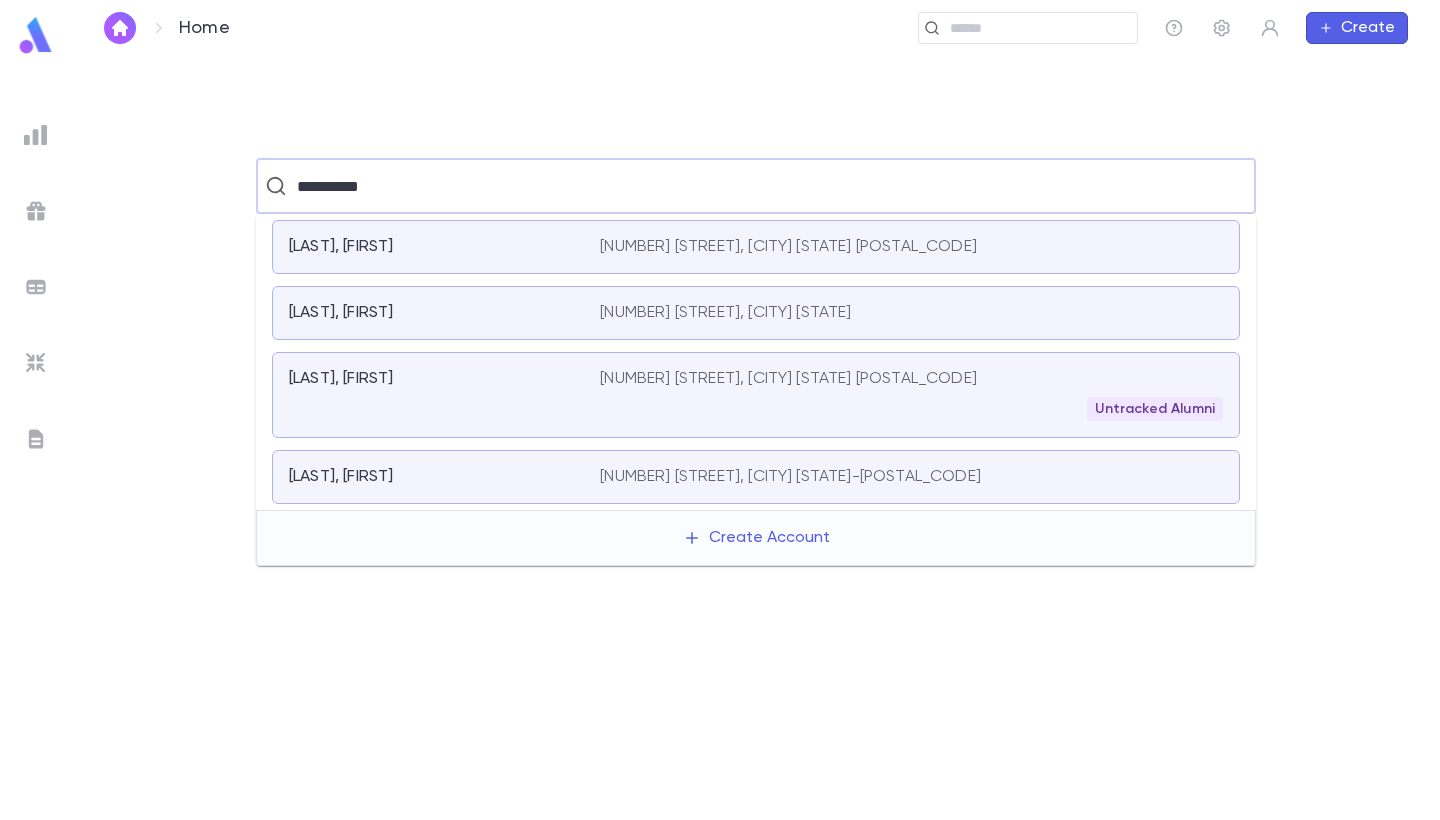scroll, scrollTop: 0, scrollLeft: 0, axis: both 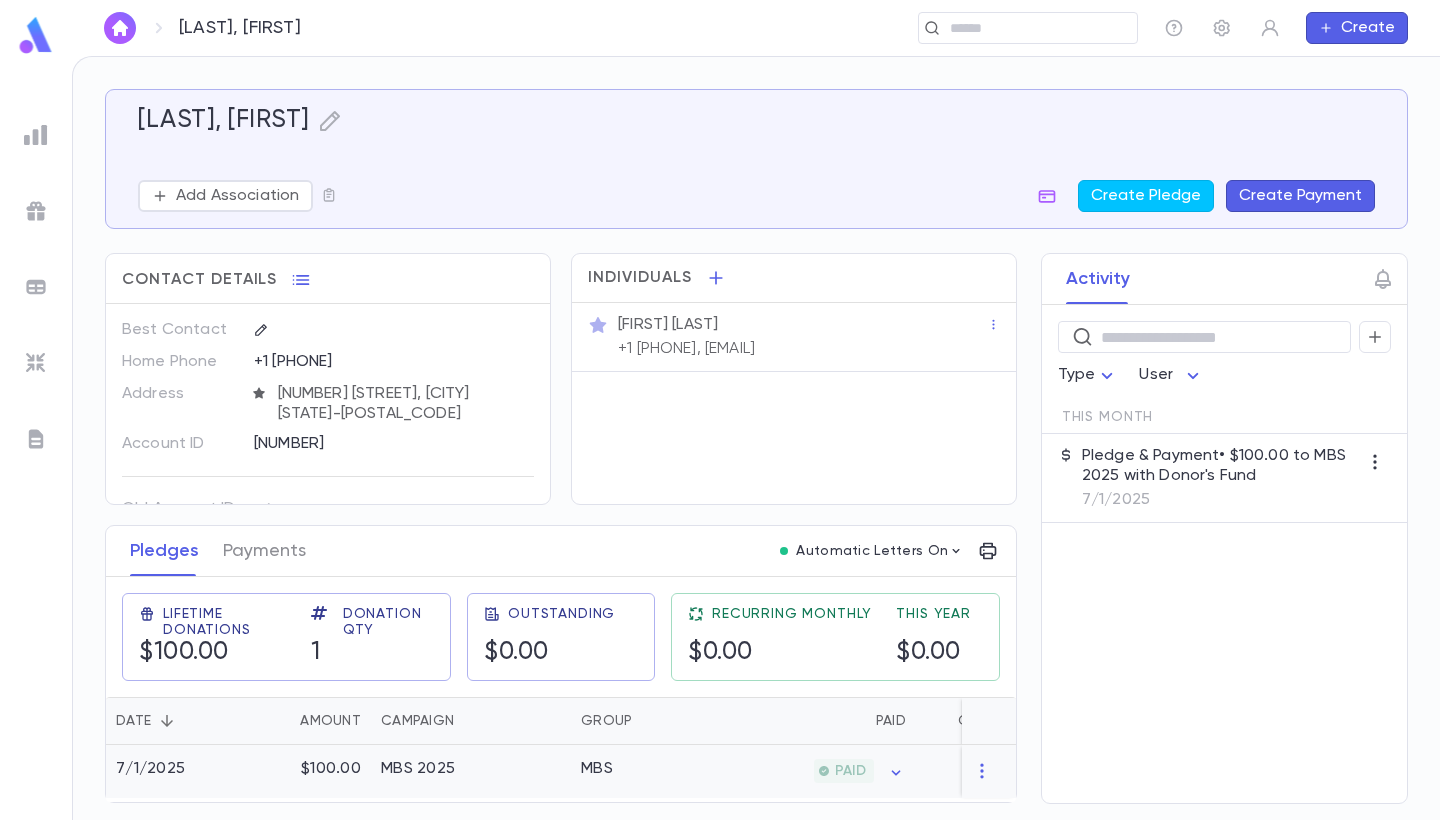 click on "PAID" at bounding box center [818, 771] 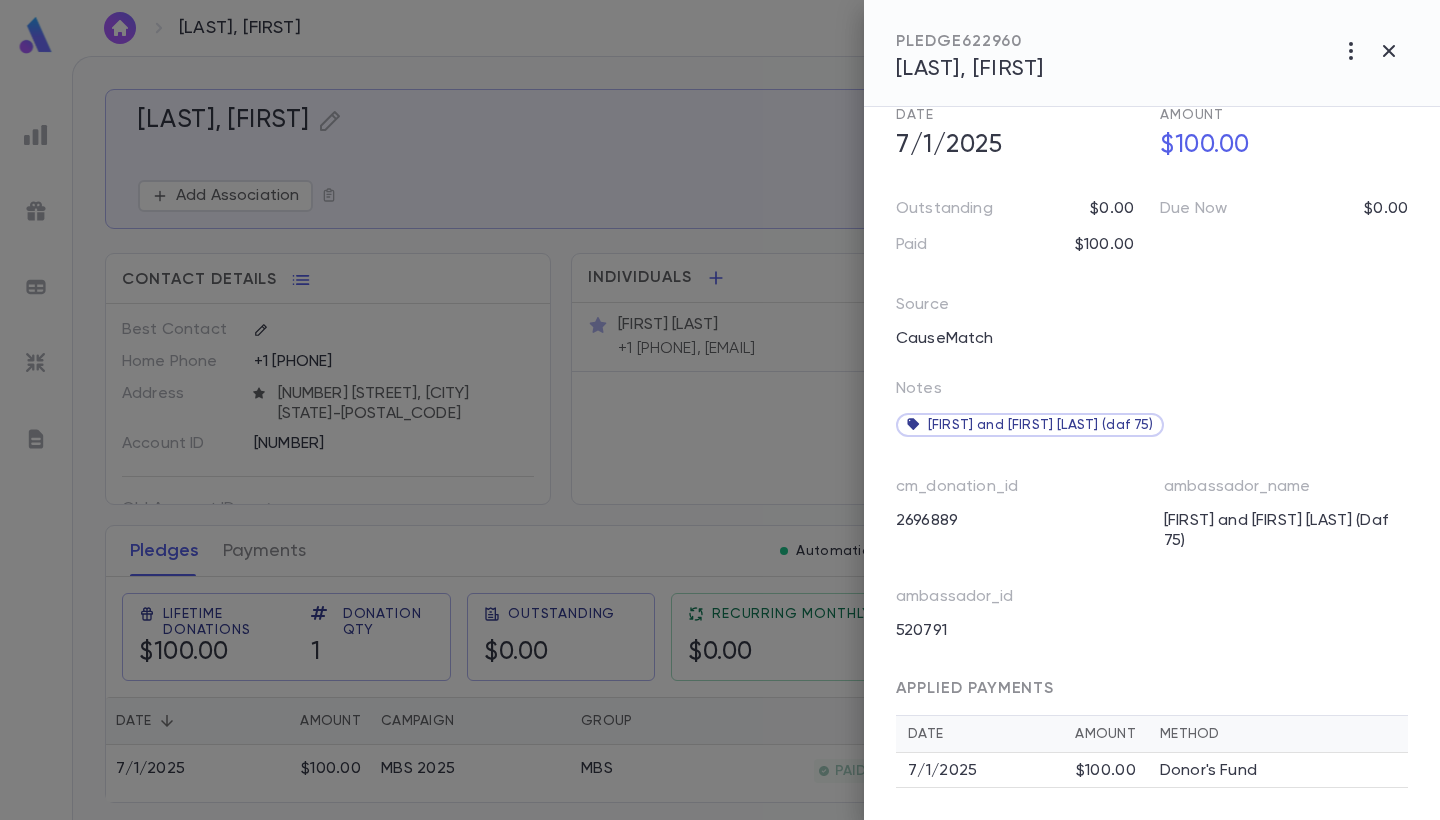 scroll, scrollTop: 167, scrollLeft: 0, axis: vertical 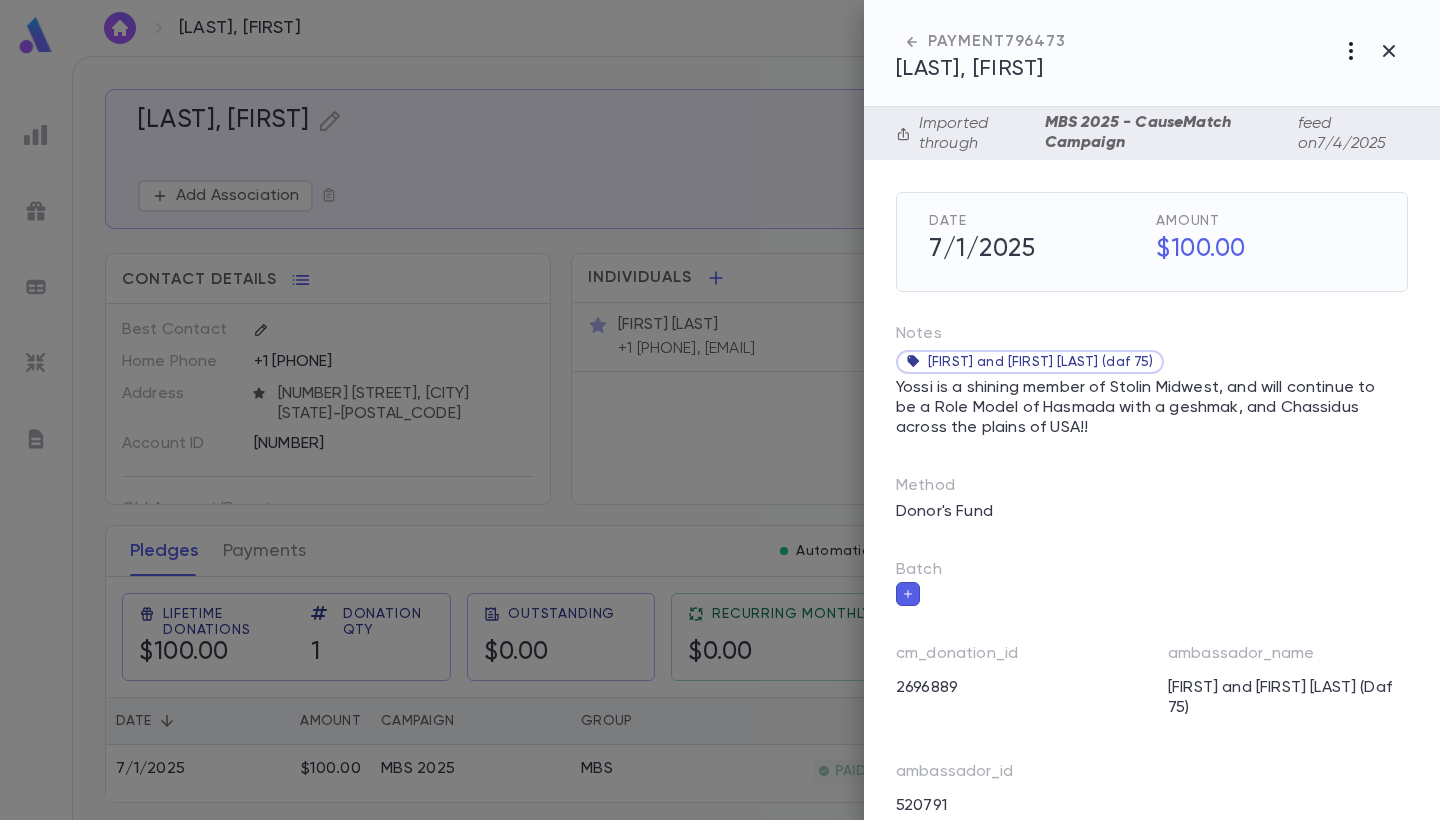 click 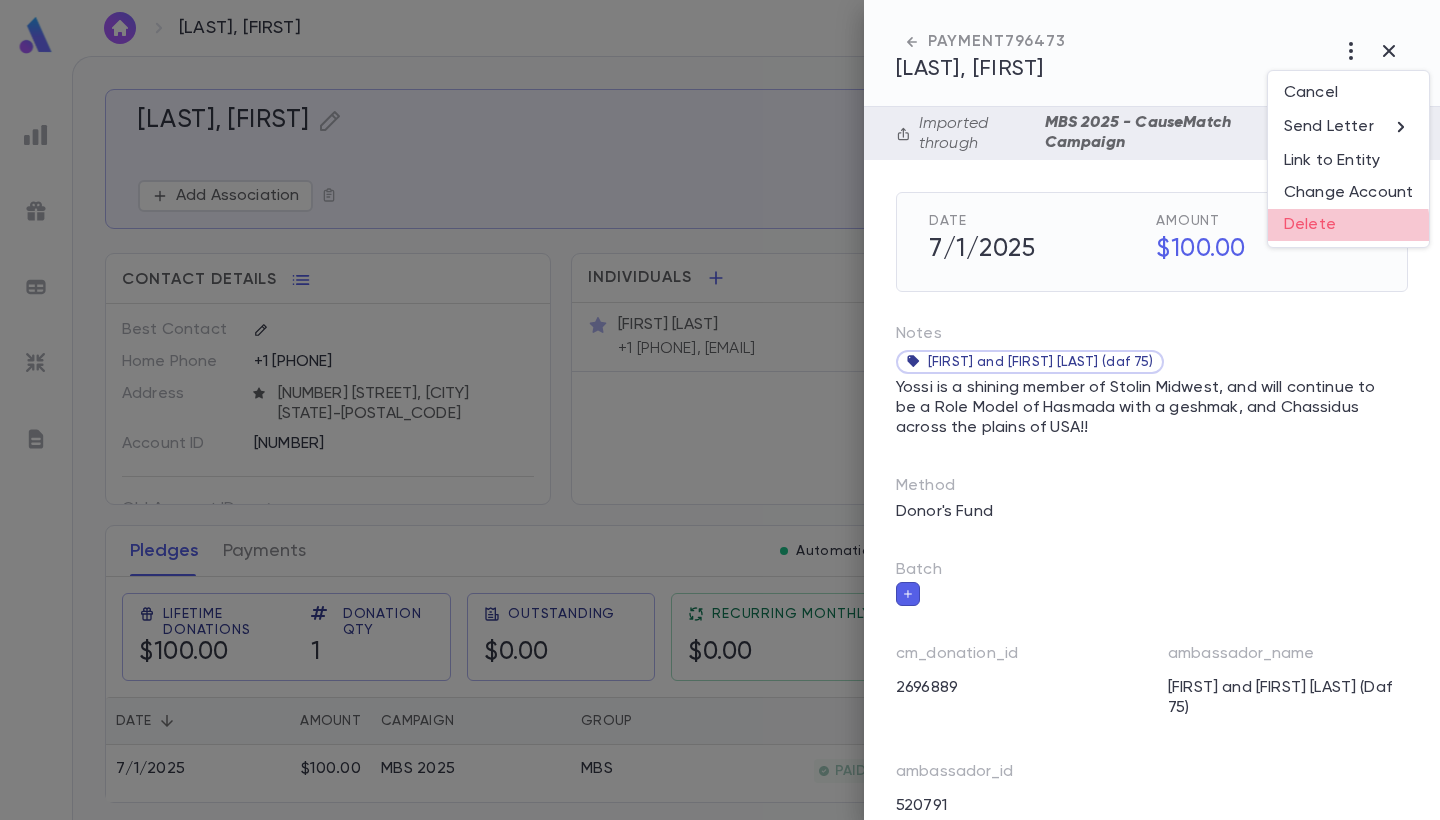 click on "Delete" at bounding box center (1348, 225) 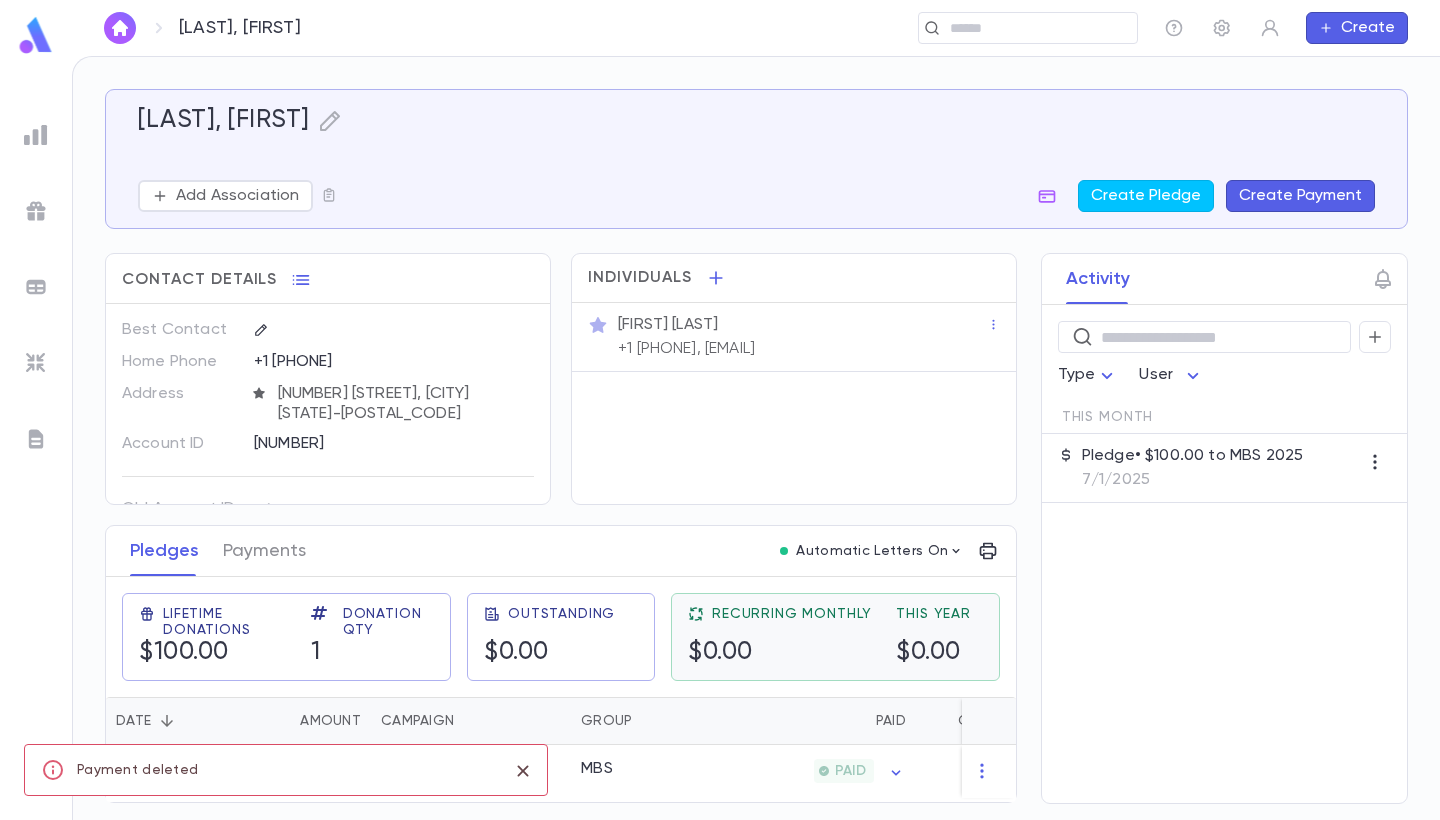 scroll, scrollTop: 0, scrollLeft: 0, axis: both 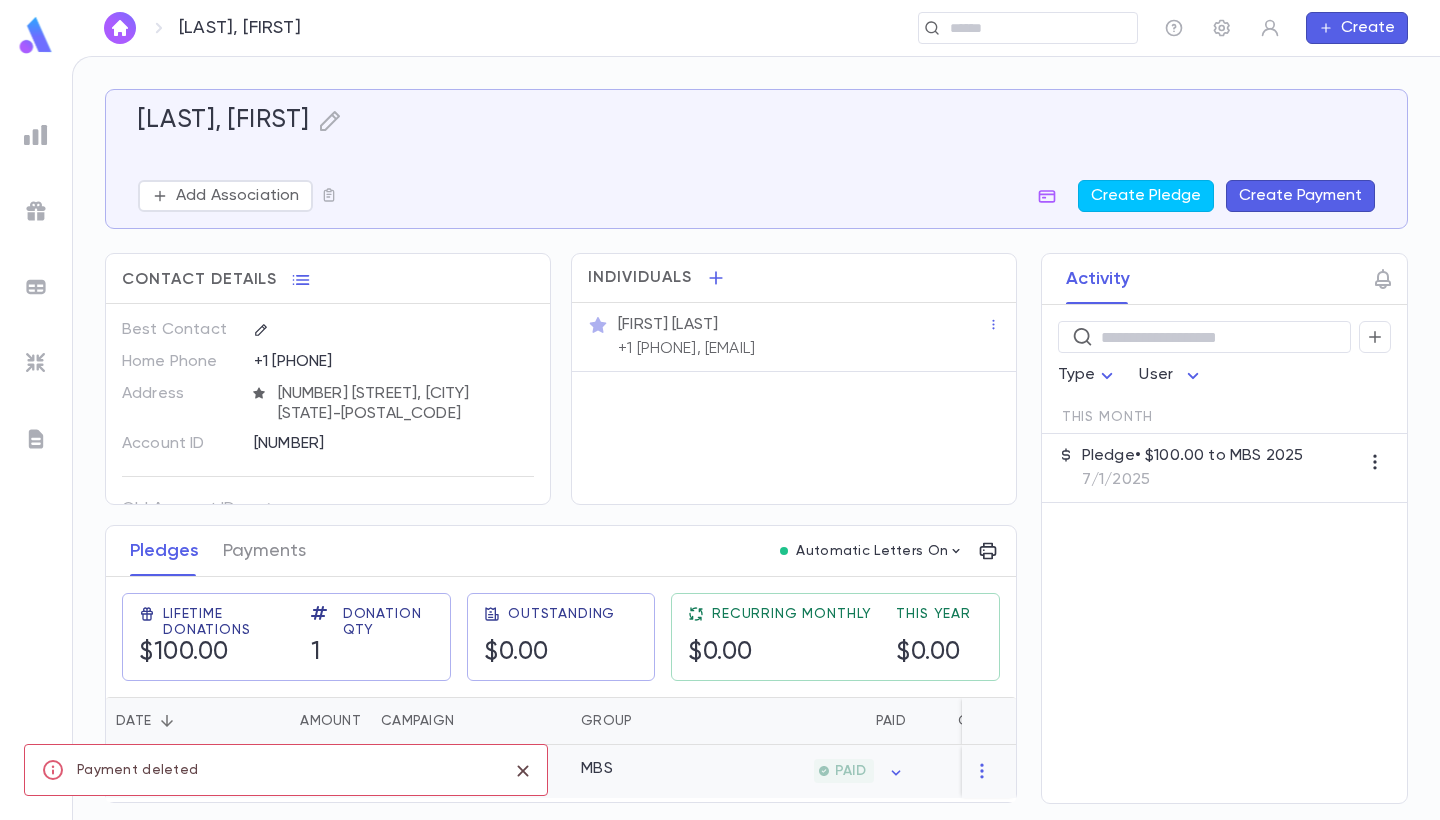 click on "MBS" at bounding box center [646, 771] 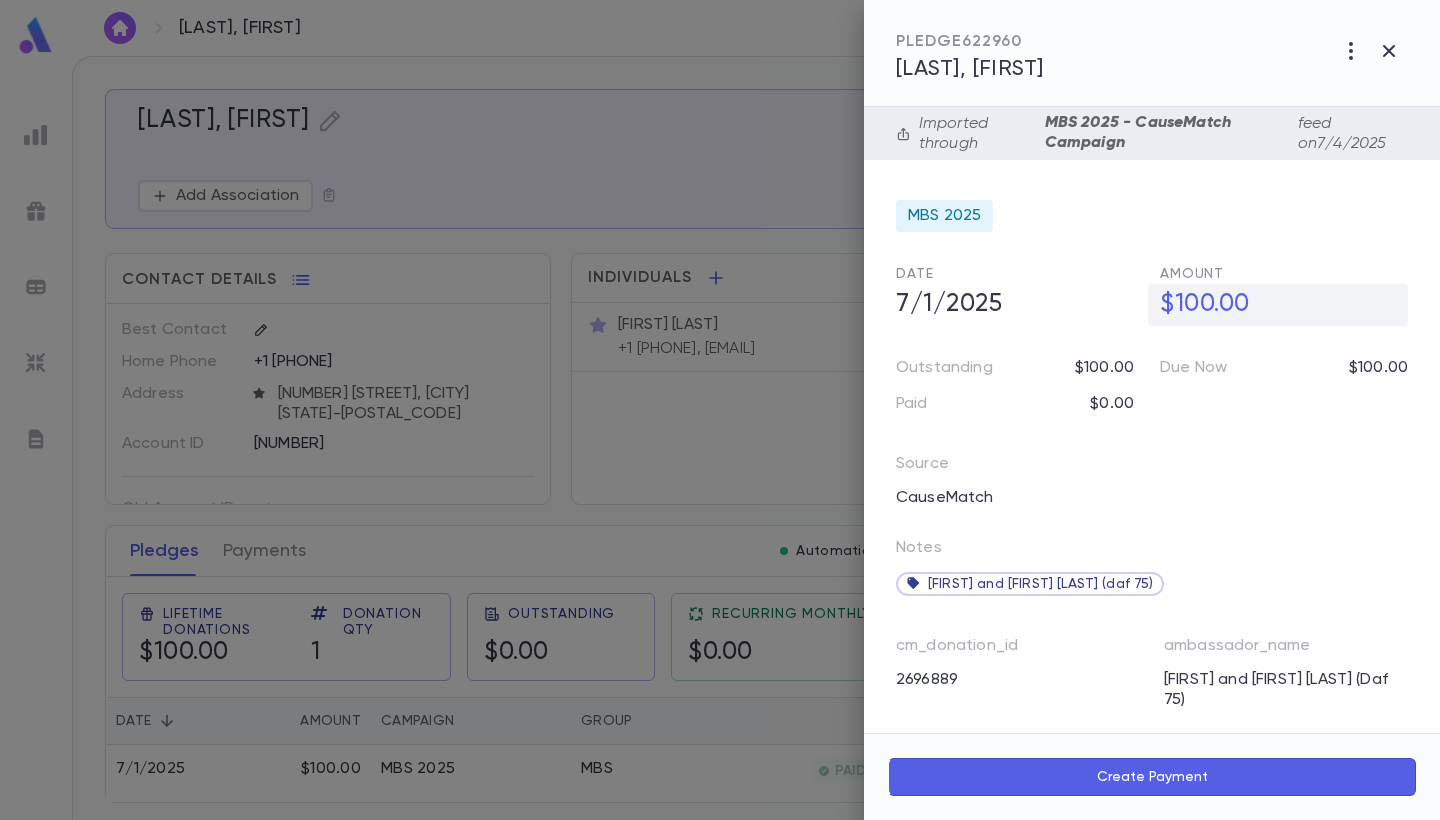 click on "$100.00" at bounding box center [1278, 305] 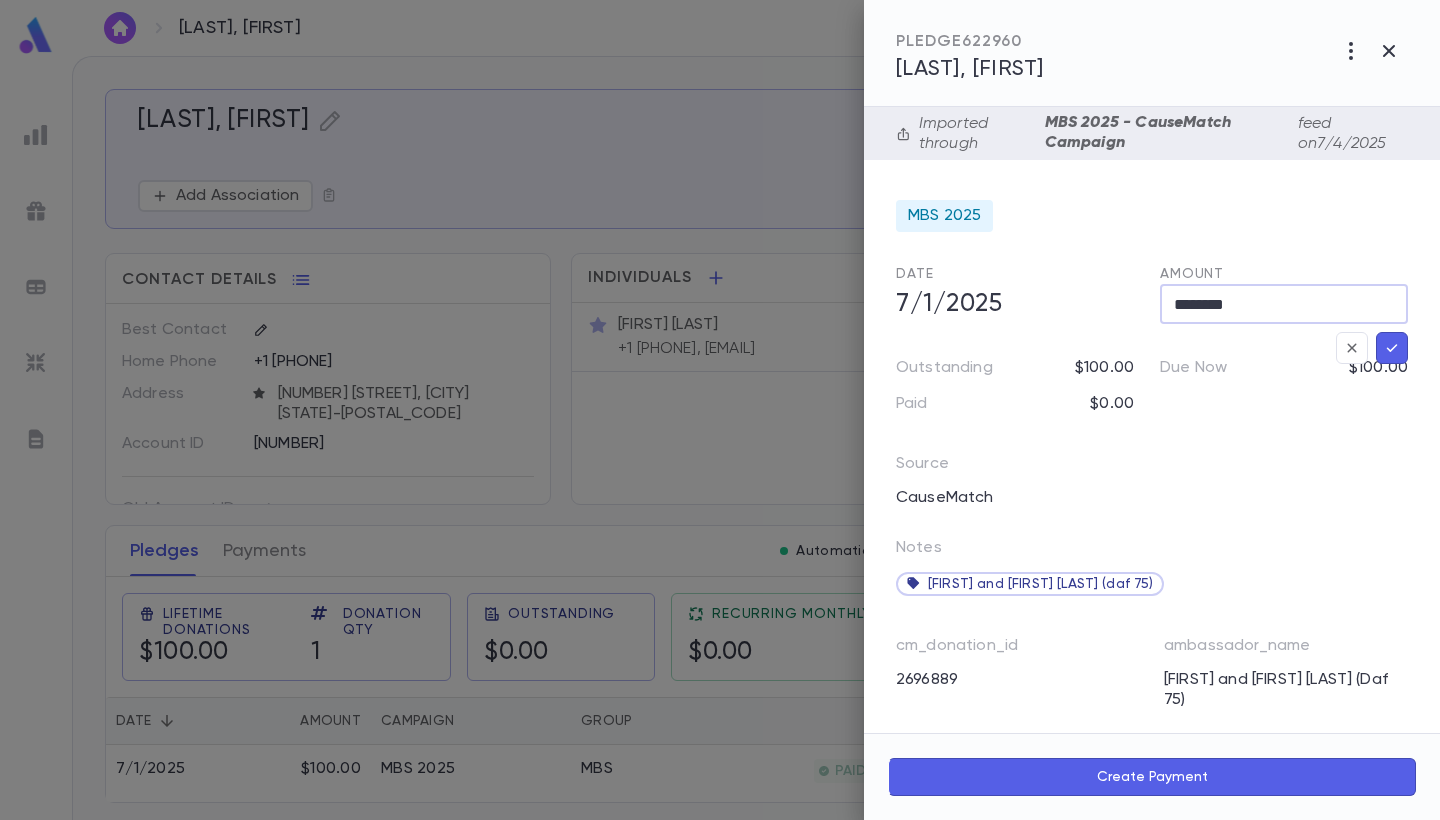 drag, startPoint x: 1243, startPoint y: 298, endPoint x: 1184, endPoint y: 298, distance: 59 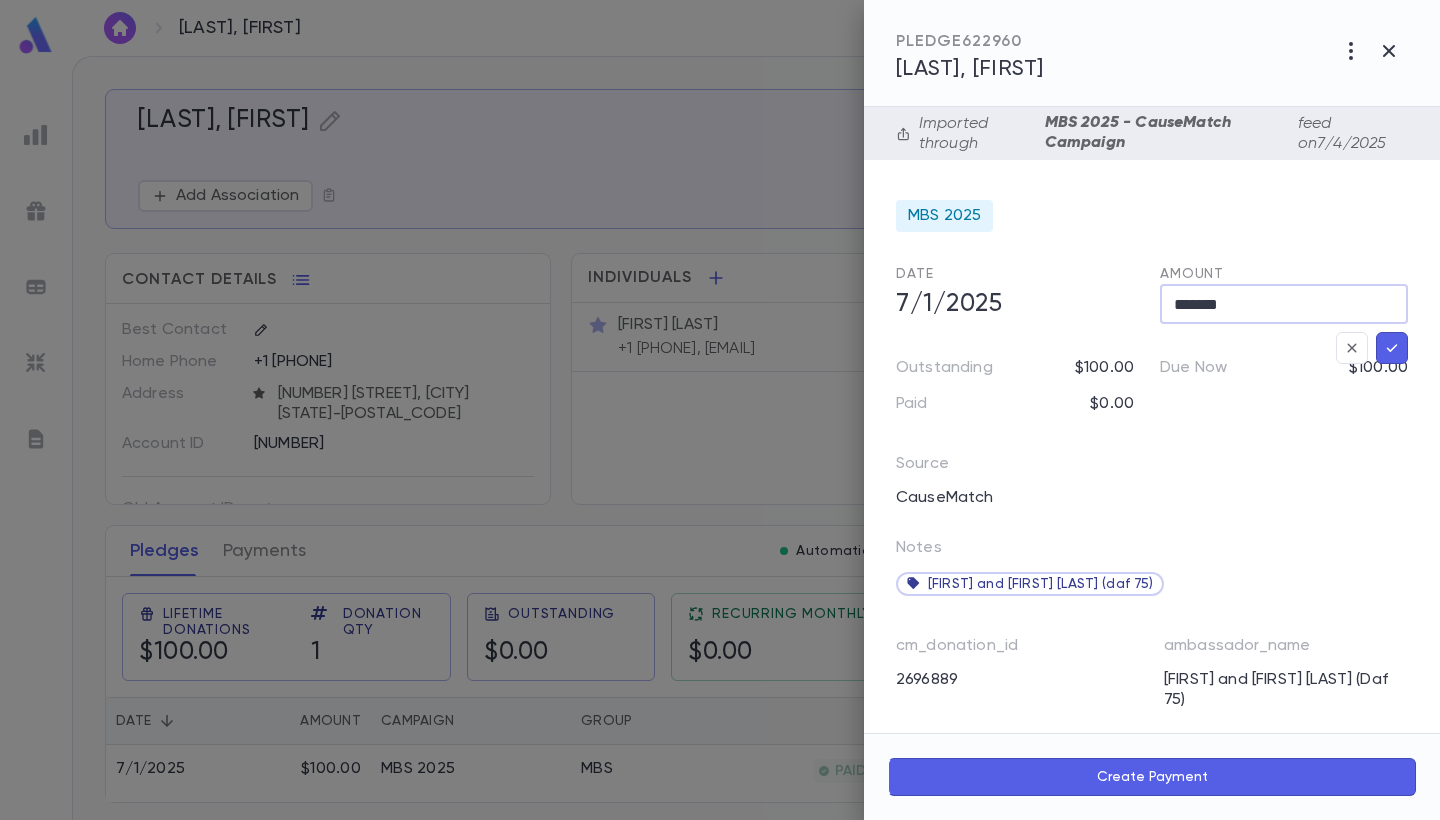 type on "*******" 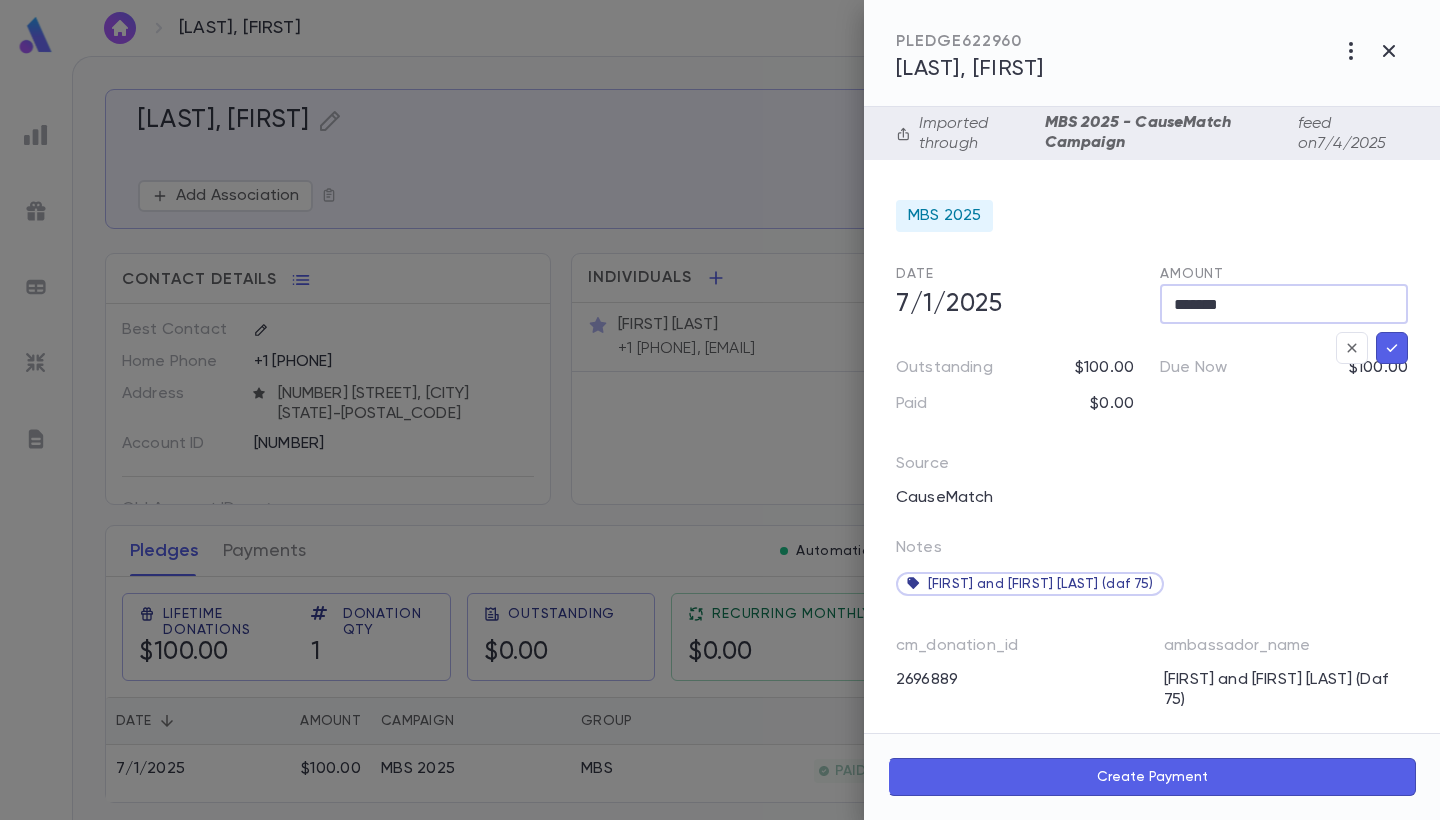 click at bounding box center (1392, 348) 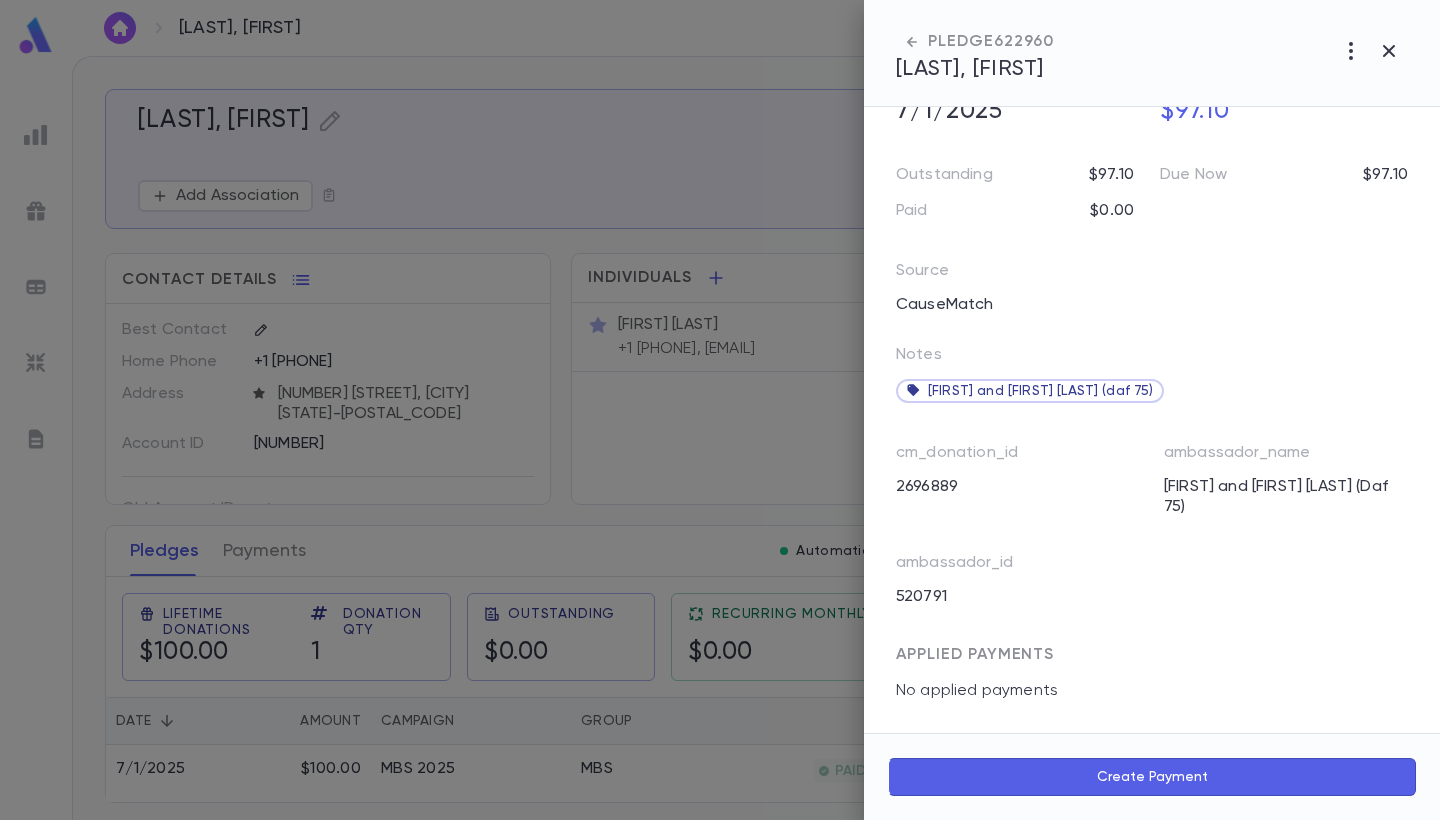 scroll, scrollTop: 201, scrollLeft: 0, axis: vertical 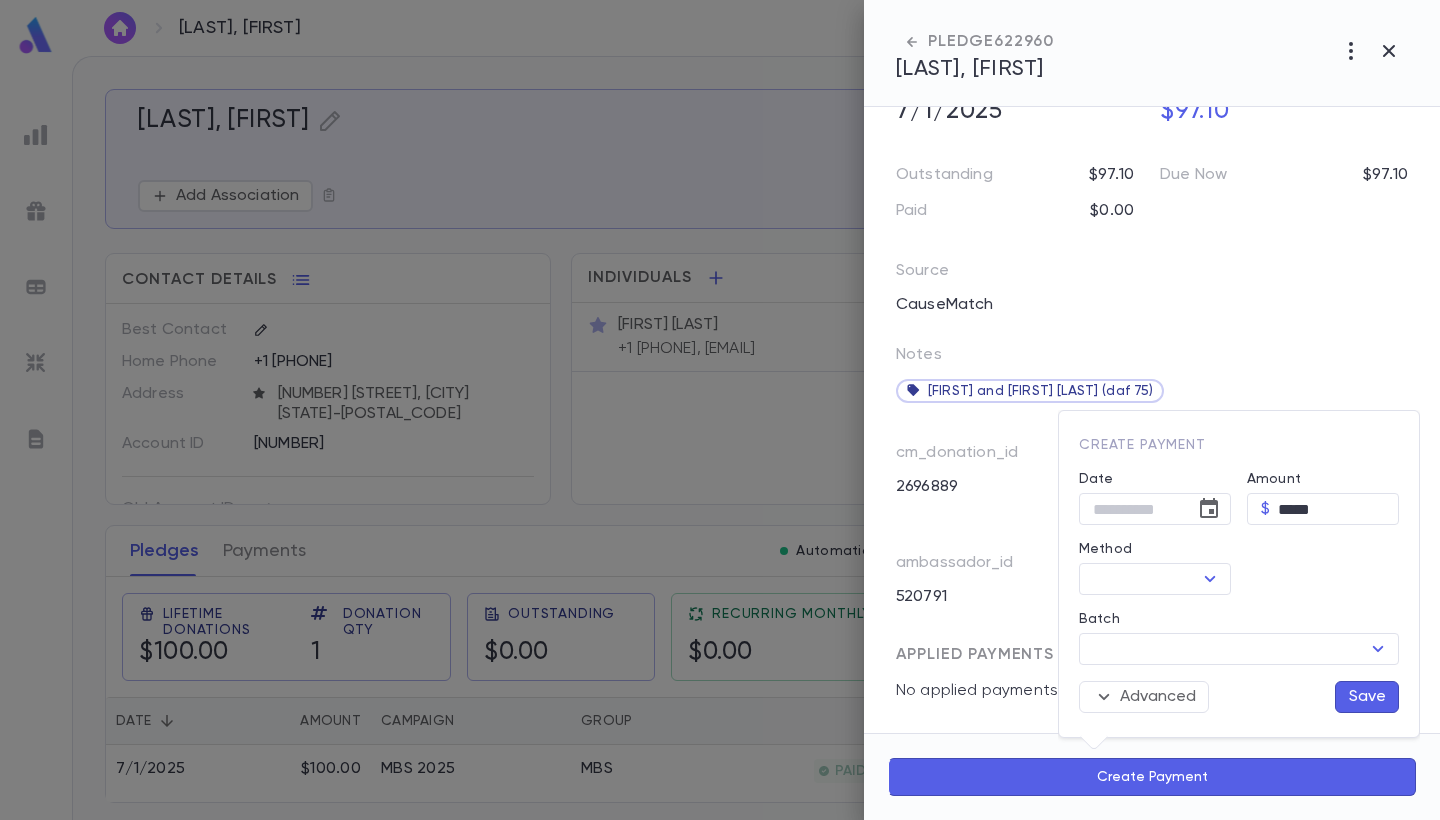 type on "**********" 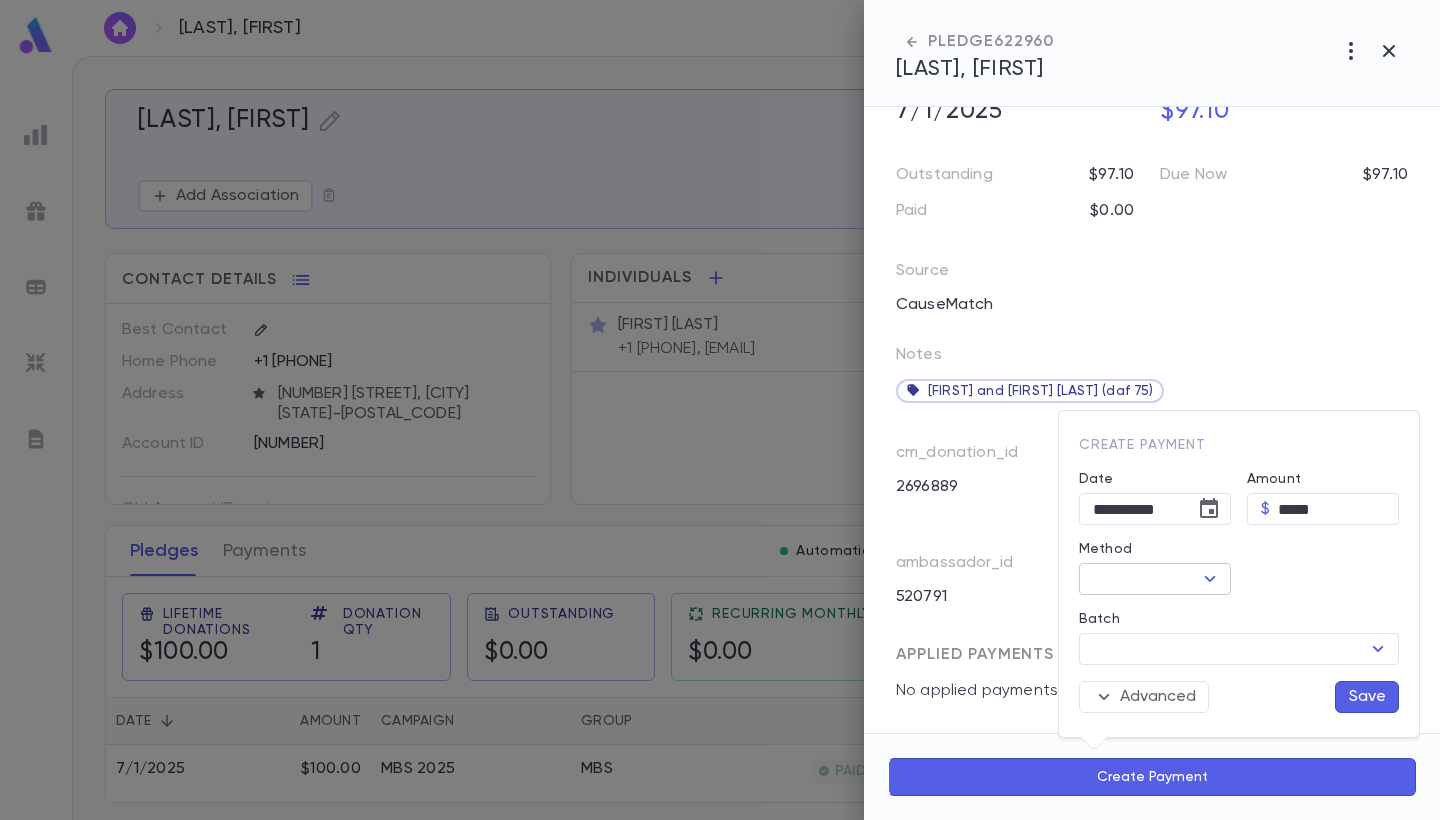click on "​" at bounding box center [1155, 579] 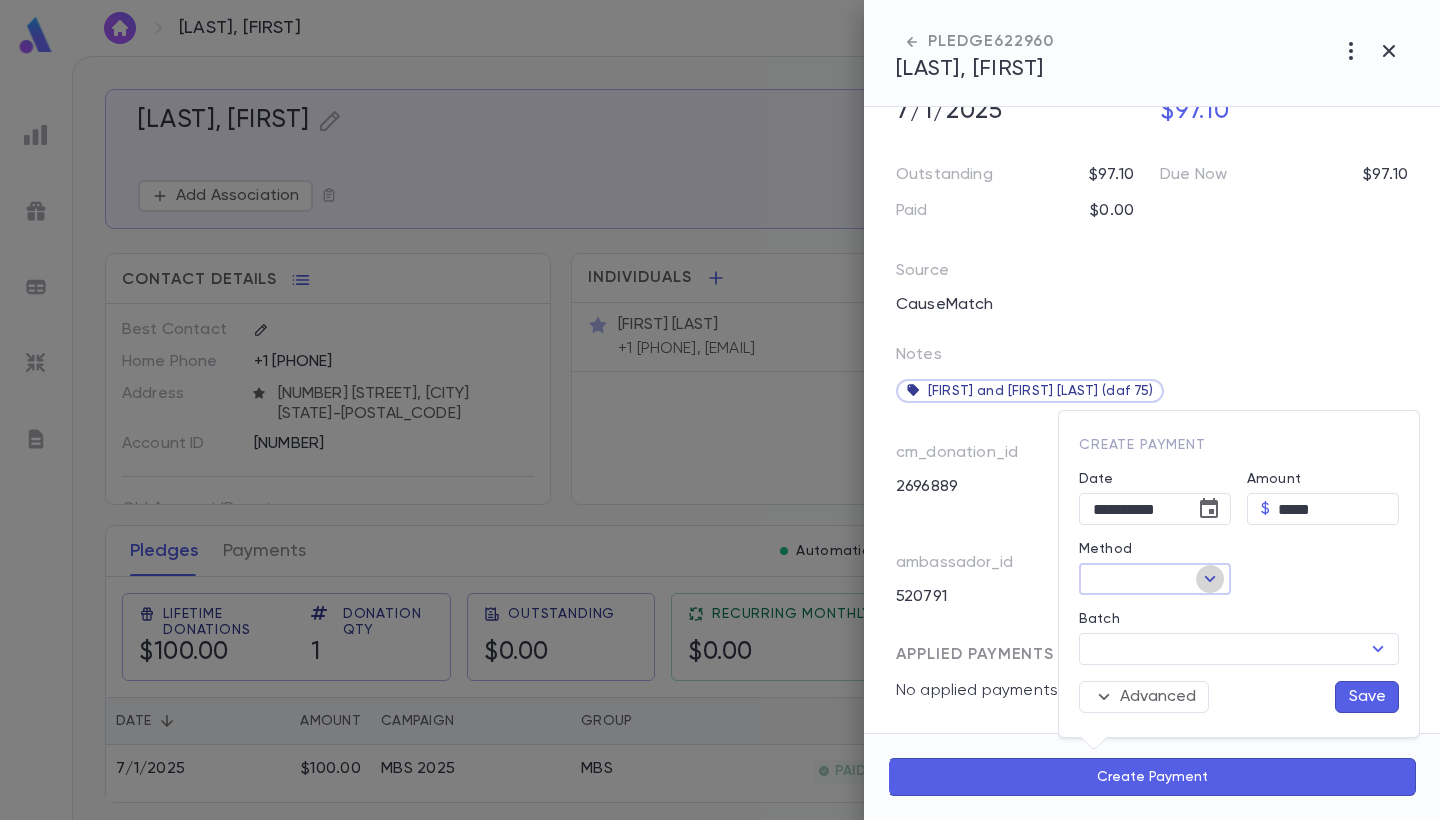 click 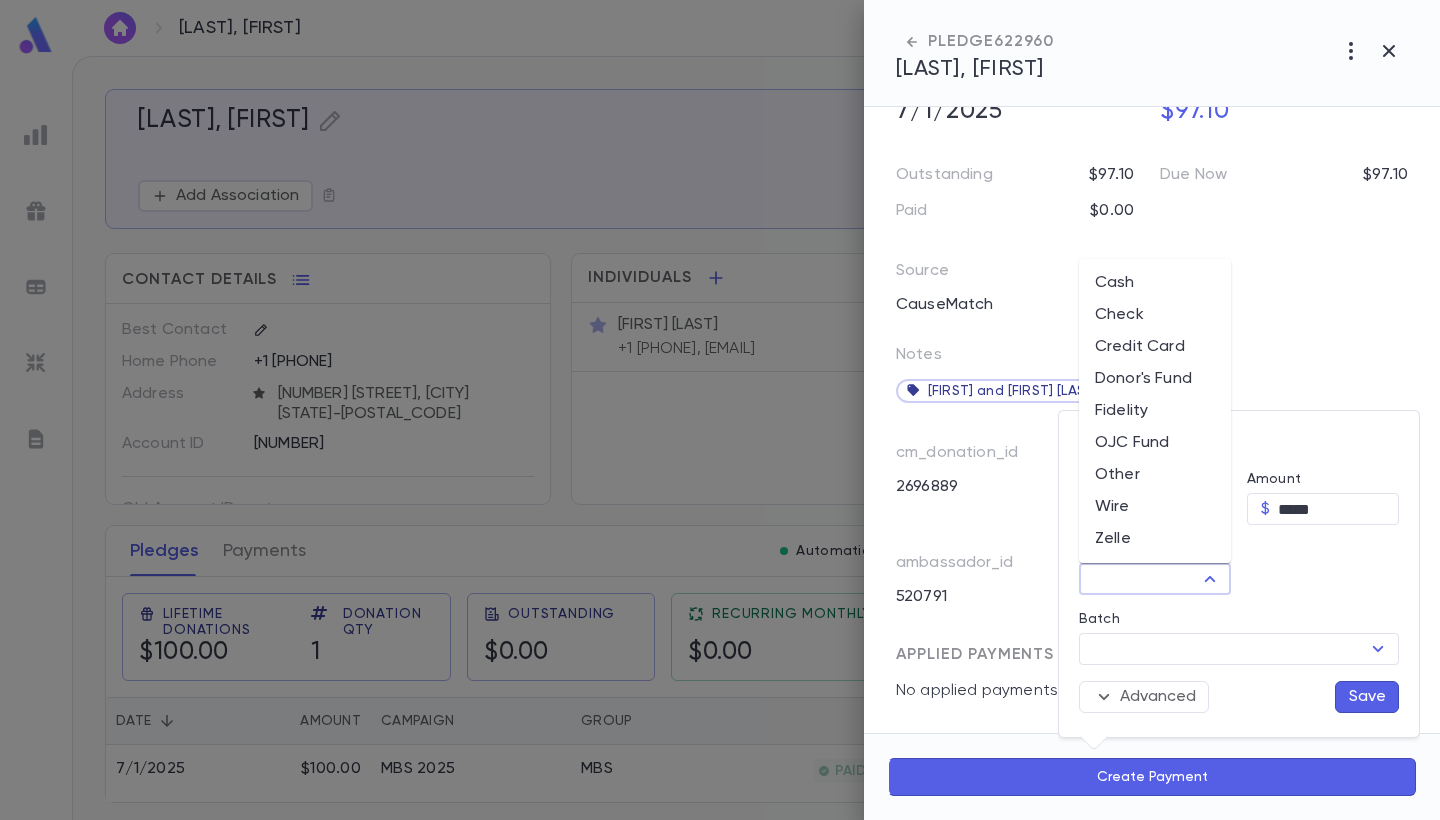 click on "Donor's Fund" at bounding box center [1155, 379] 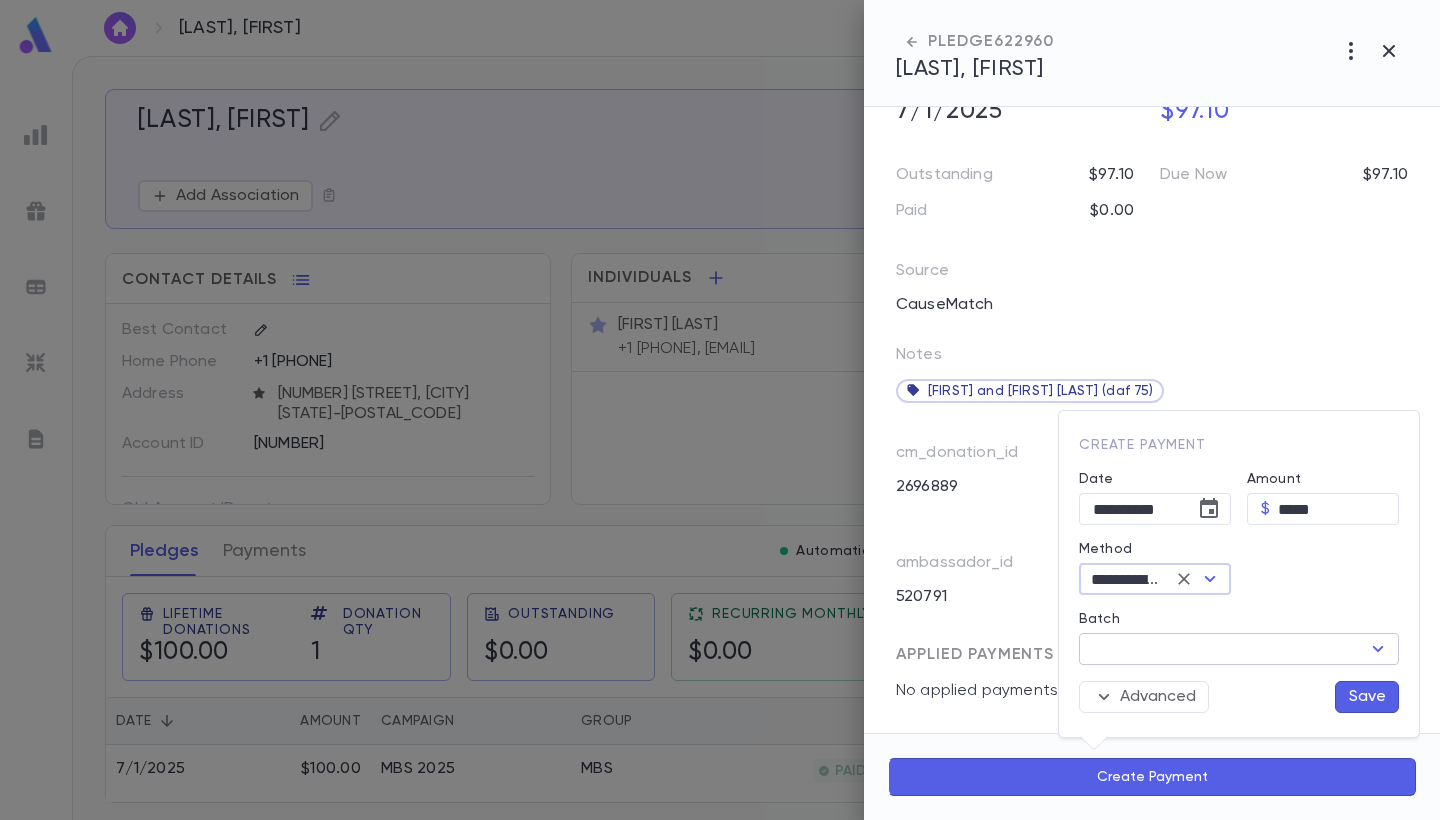 click on "Batch" at bounding box center (1222, 649) 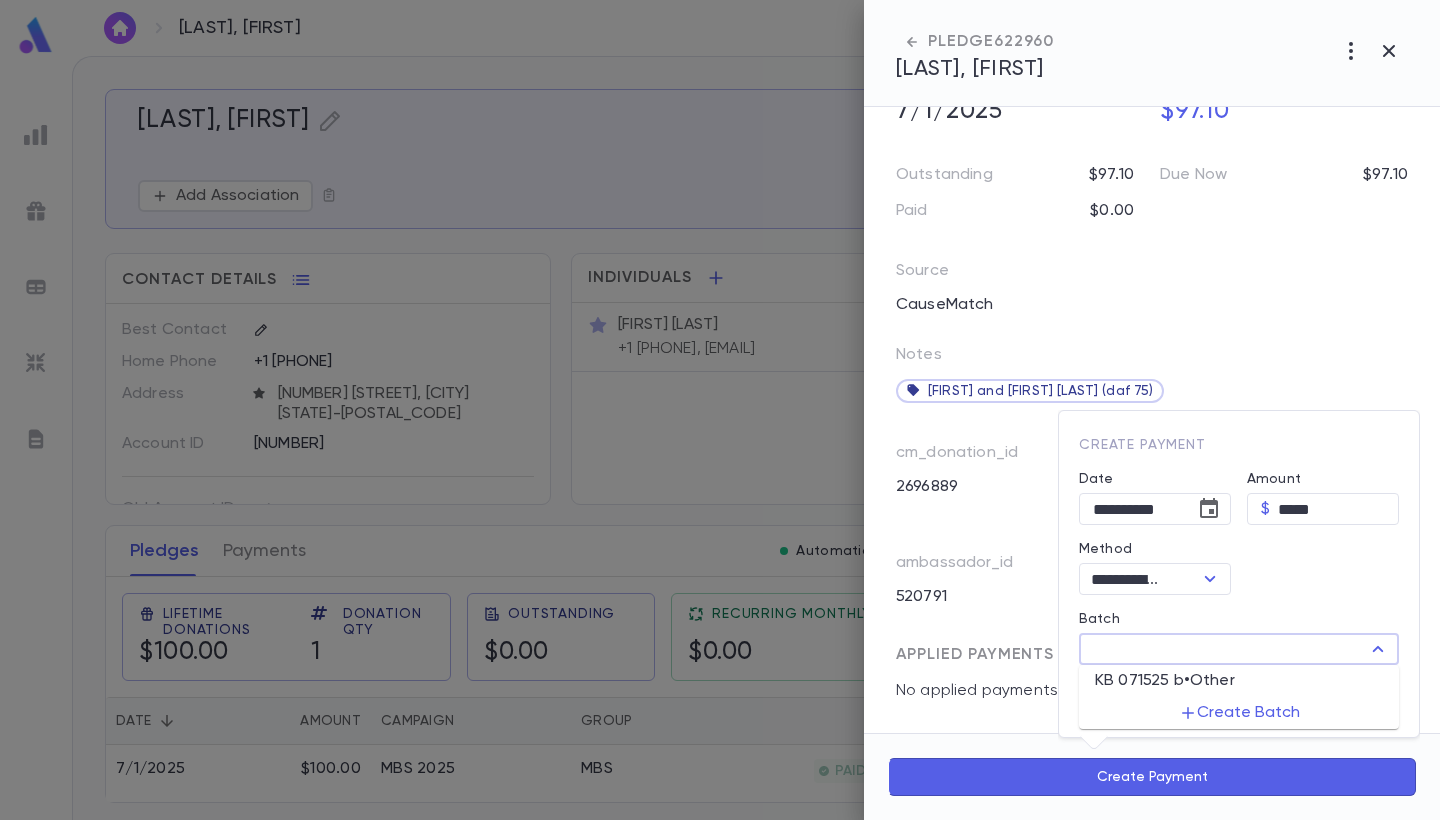 click on "KB 071525 b  •  Other" at bounding box center [1165, 681] 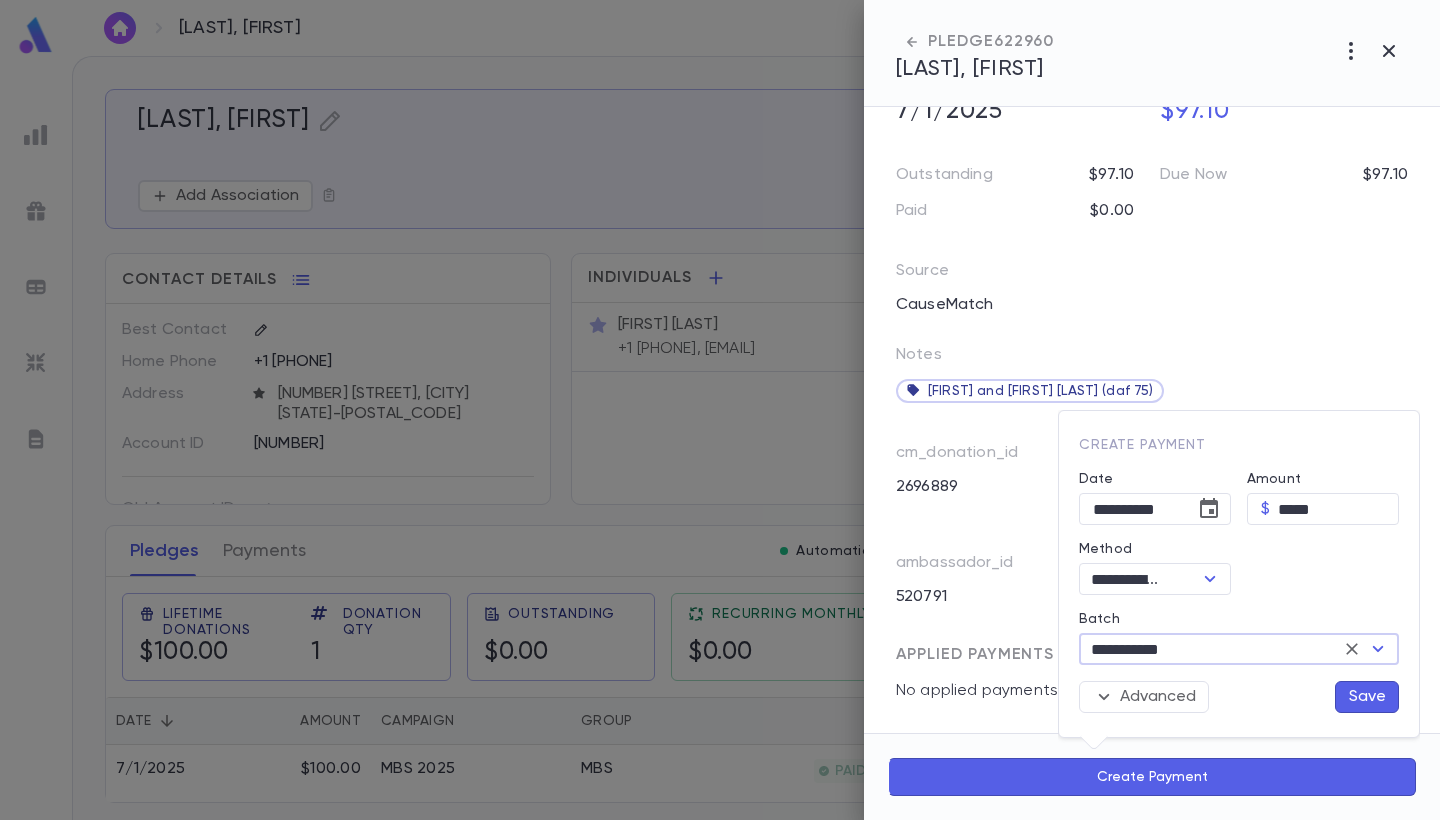 click on "Save" at bounding box center (1367, 697) 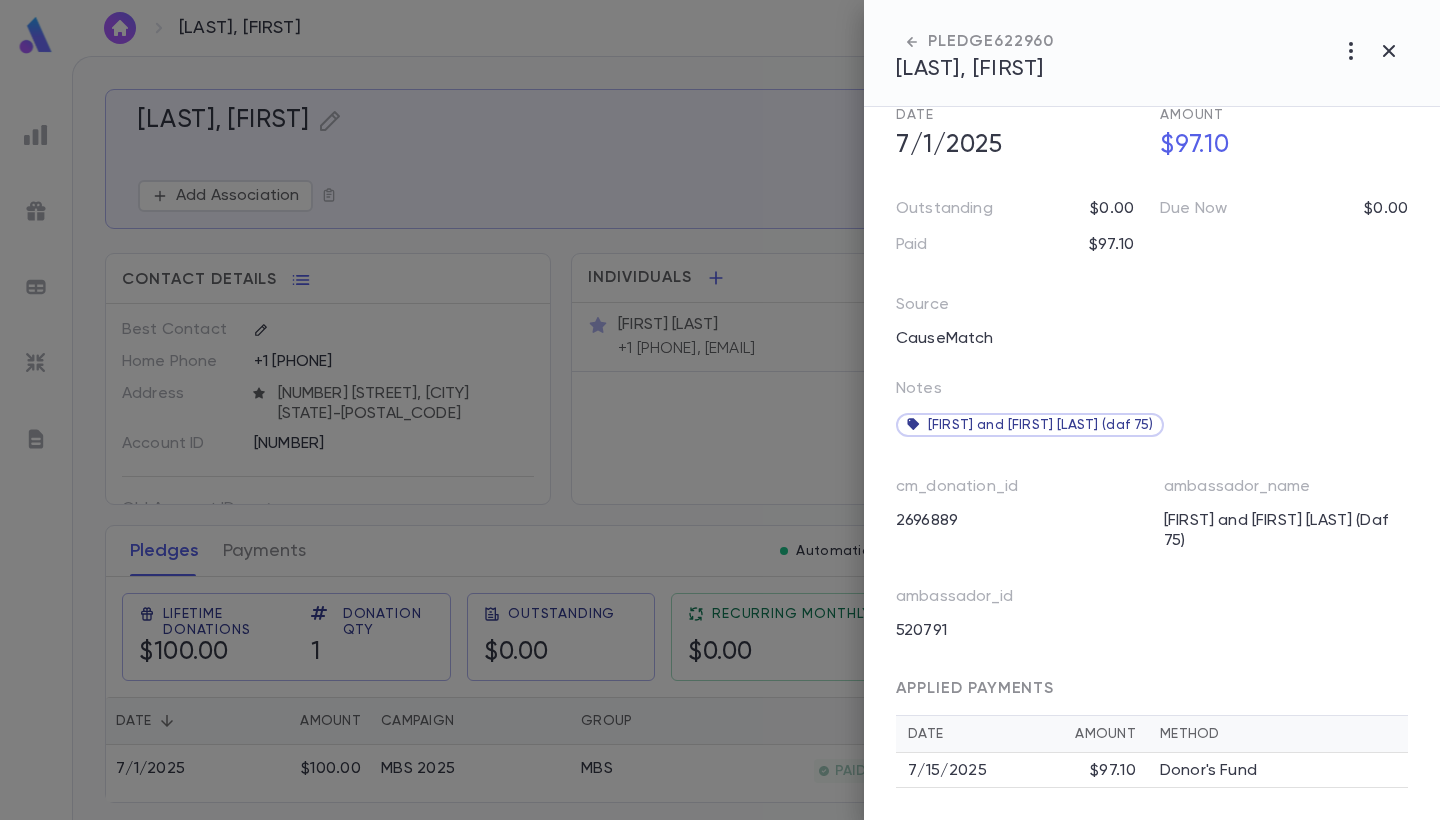 scroll, scrollTop: 167, scrollLeft: 0, axis: vertical 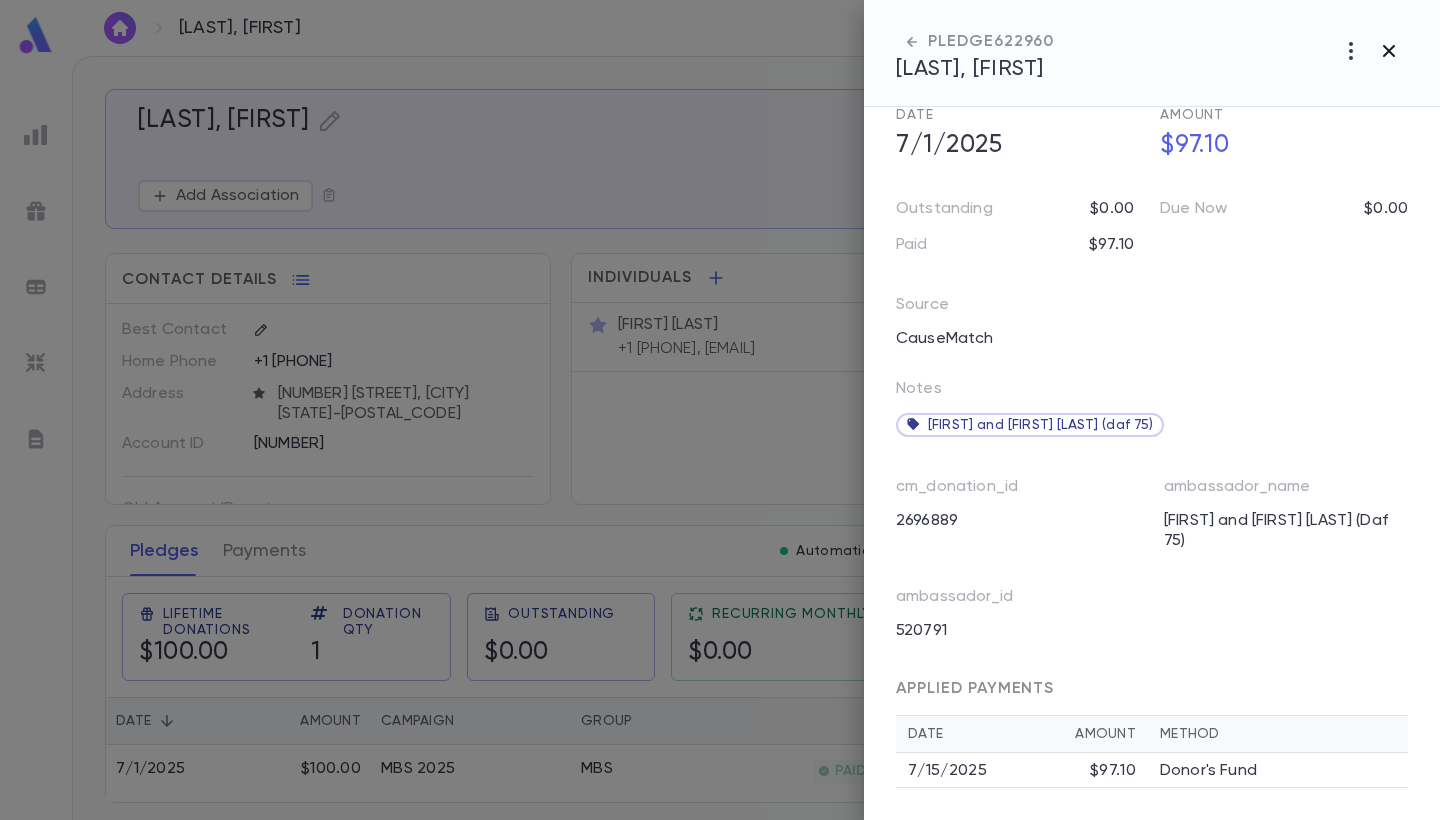 click 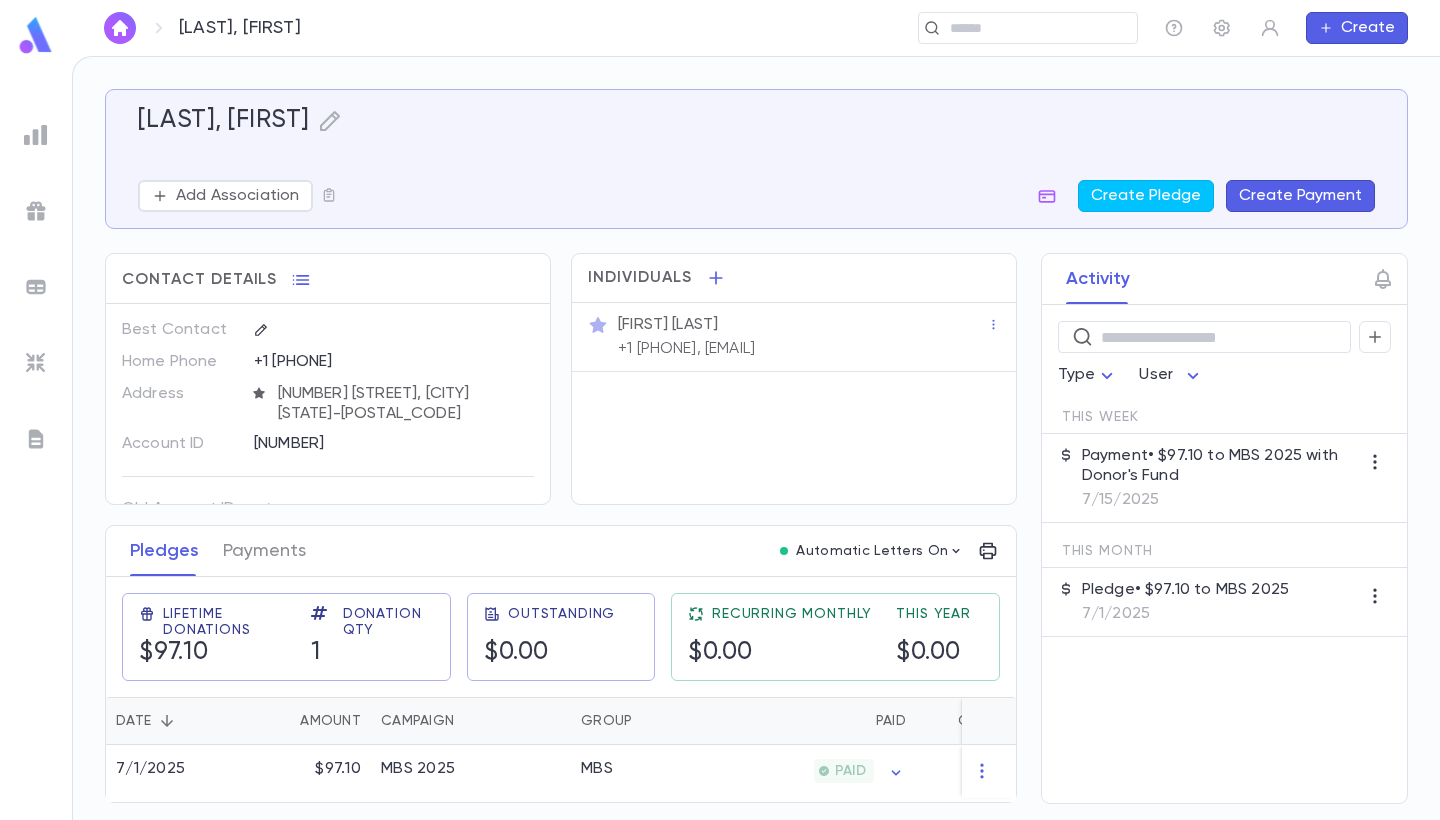 scroll, scrollTop: 1, scrollLeft: 0, axis: vertical 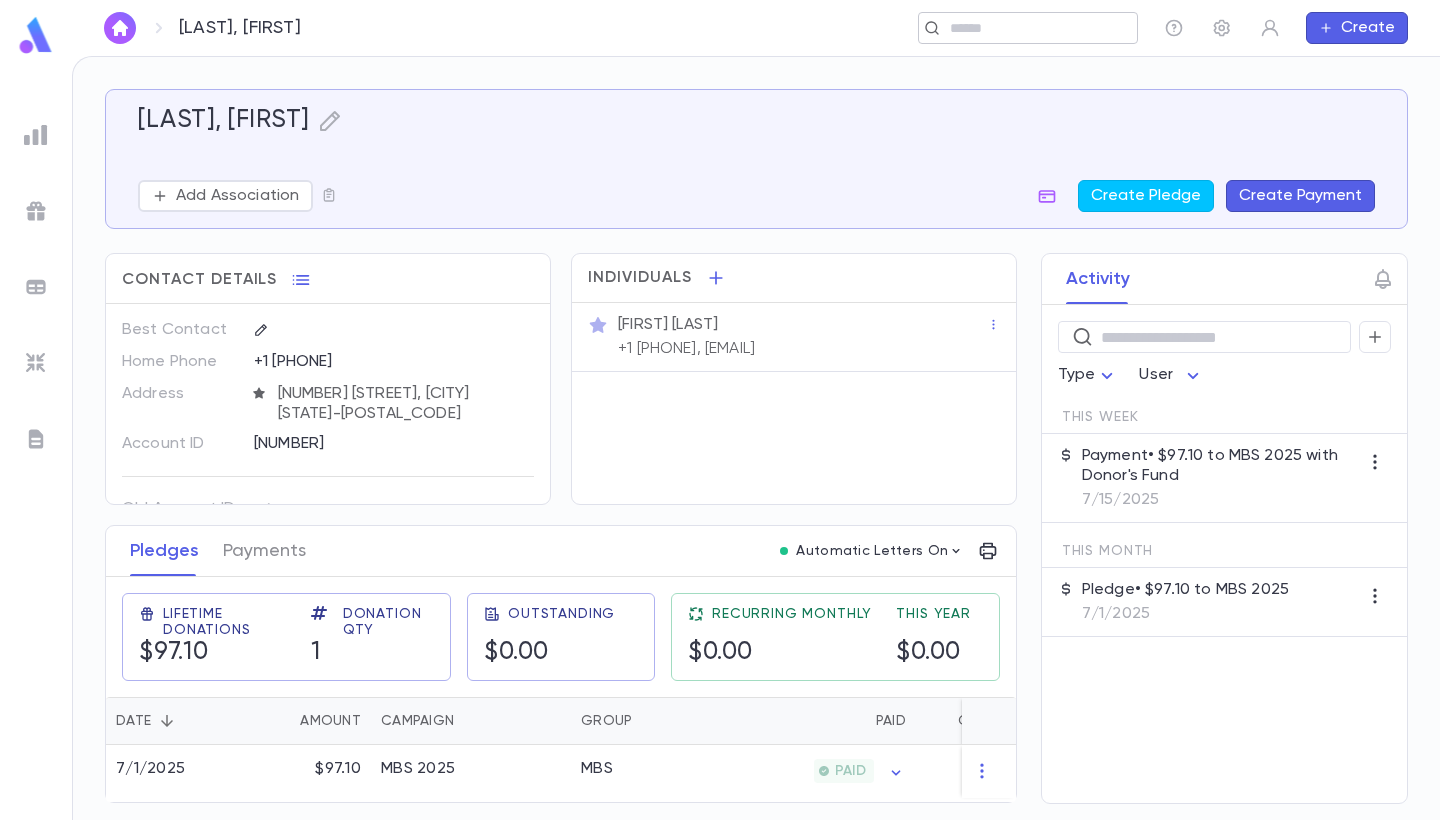 click at bounding box center (1036, 28) 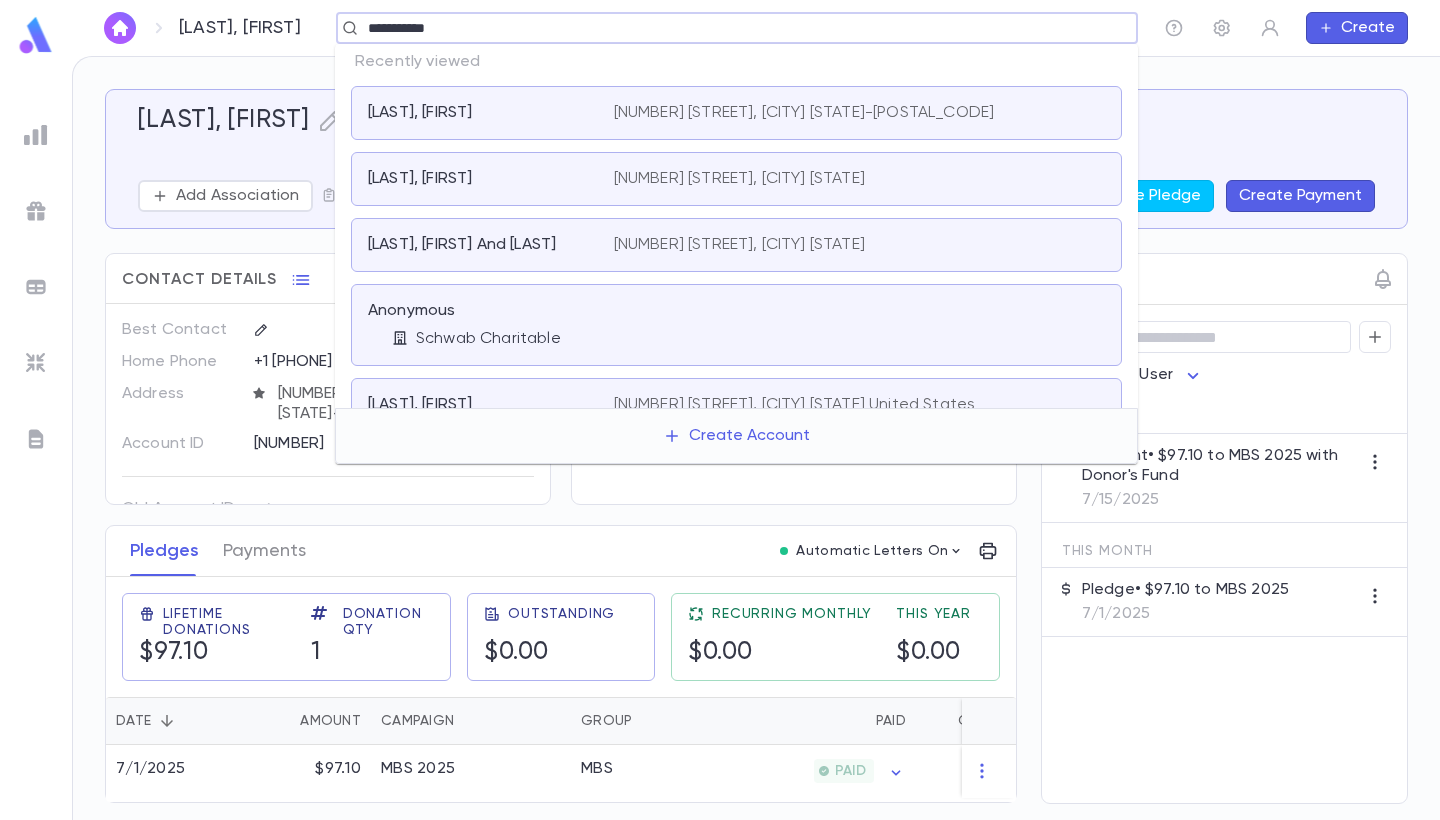 type on "**********" 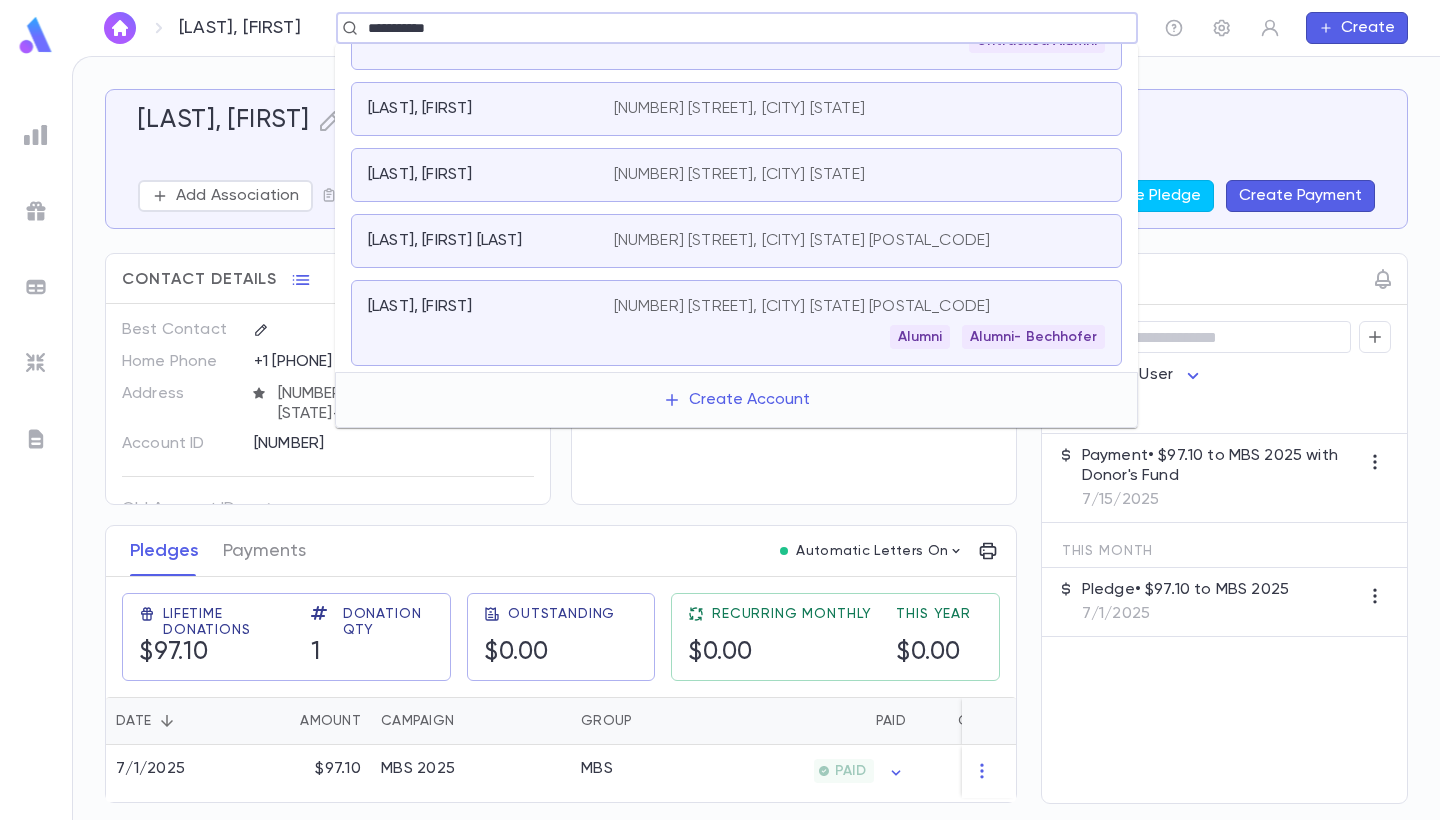 scroll, scrollTop: 66, scrollLeft: 0, axis: vertical 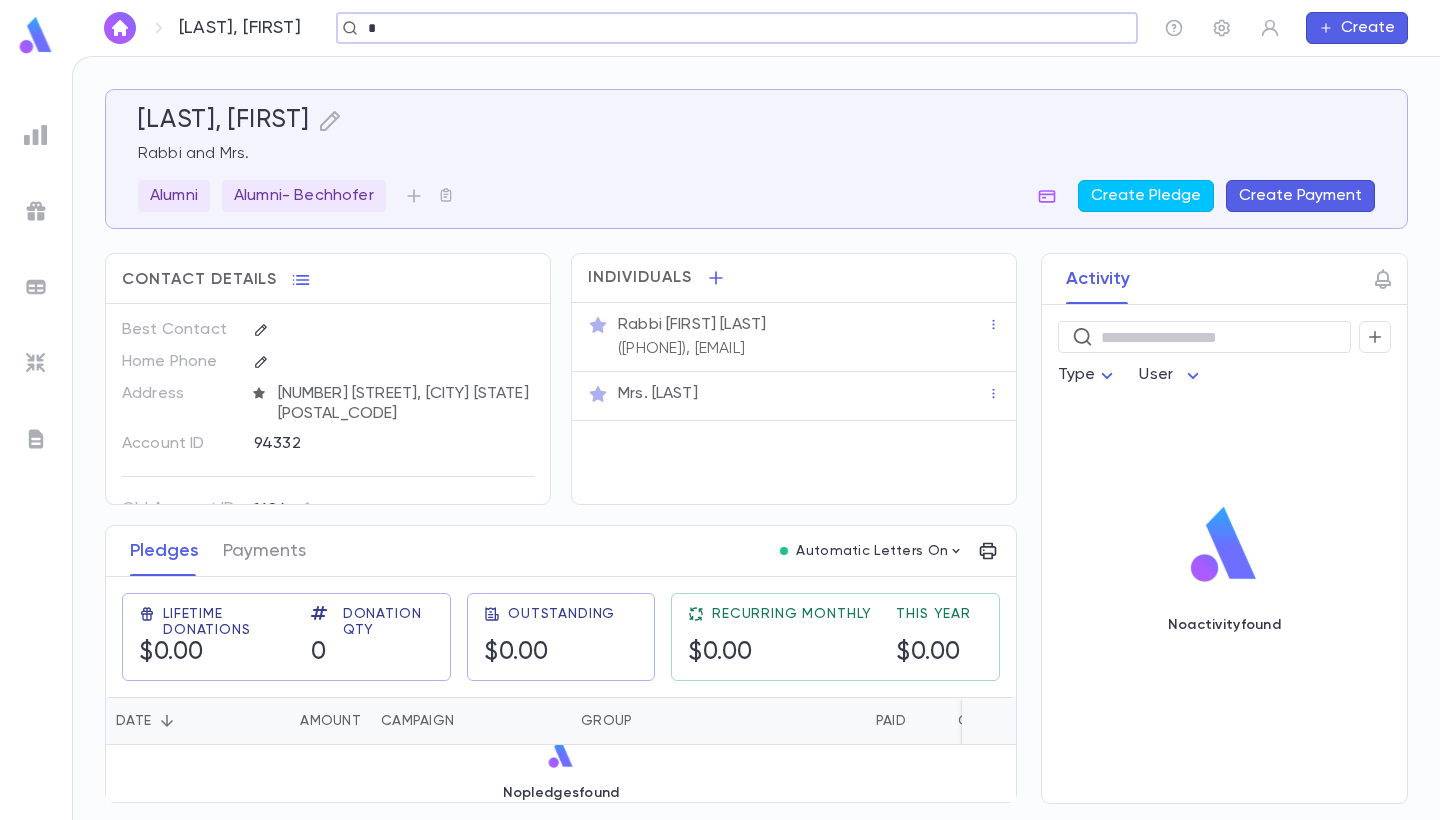 type on "*" 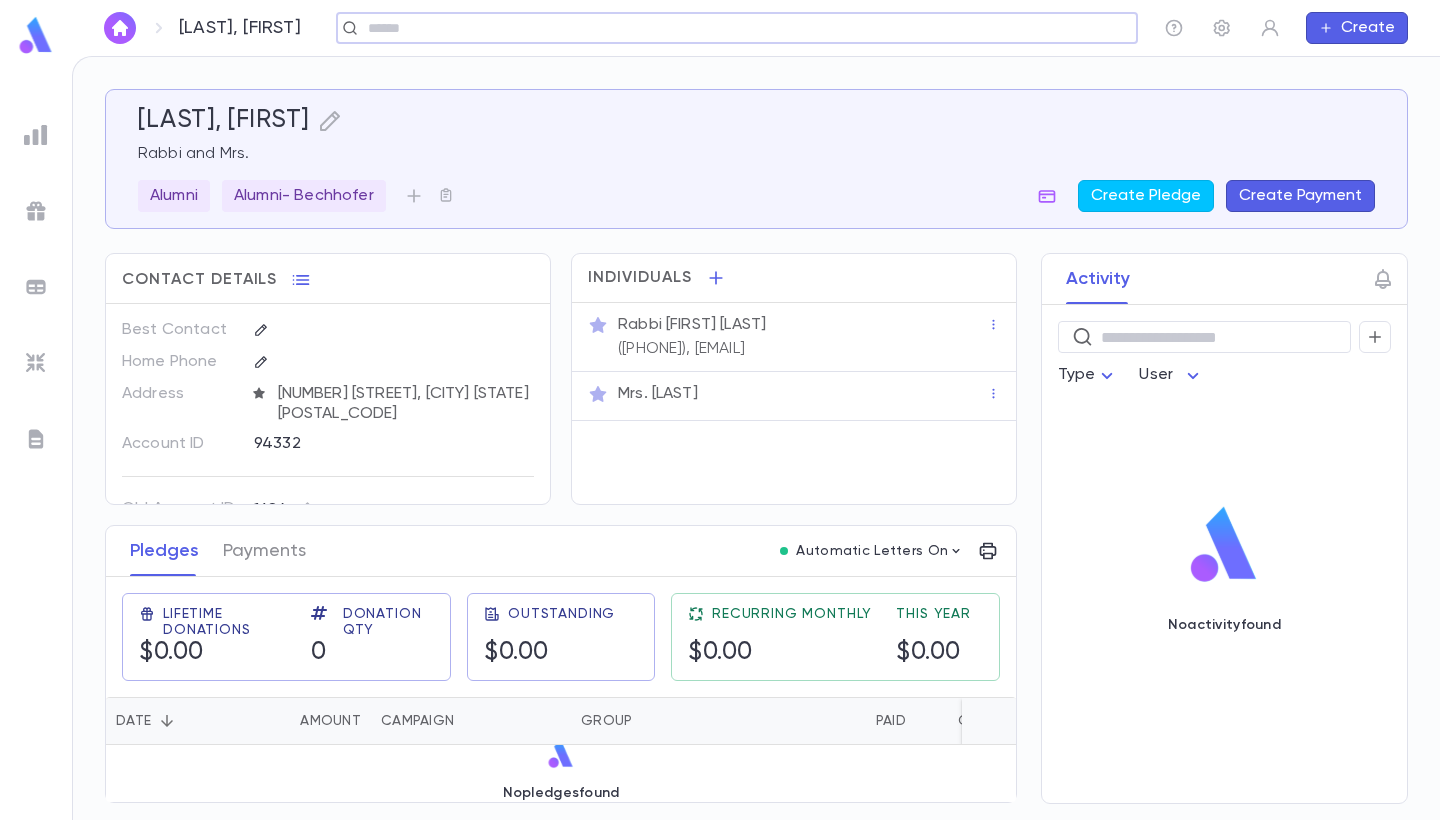 click on "Individuals Rabbi Eliezer Finkelstein (732) 674-0589, eliezerf88@gmail.com Mrs. Finkelstein" at bounding box center [794, 379] 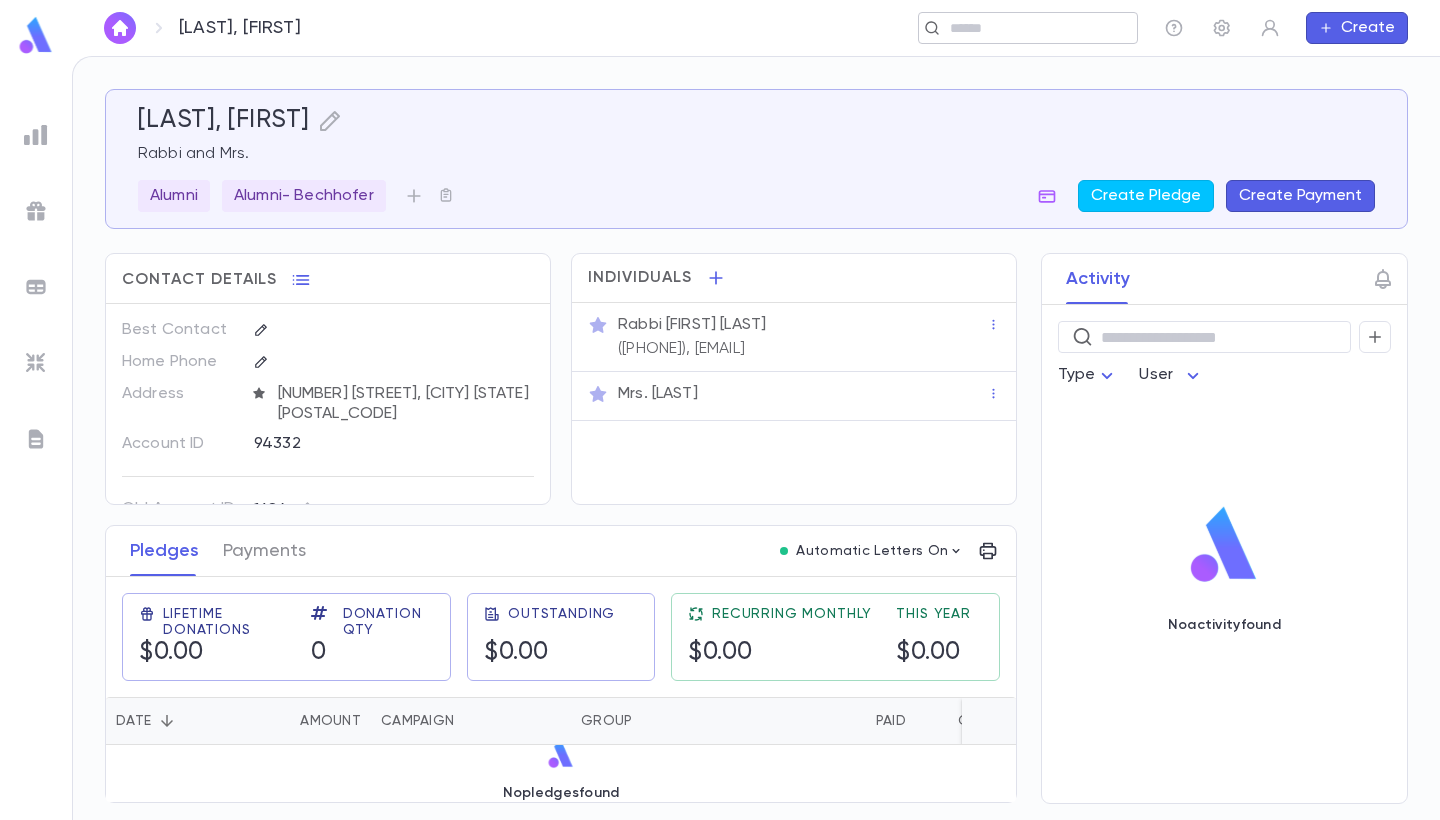 click at bounding box center (1021, 28) 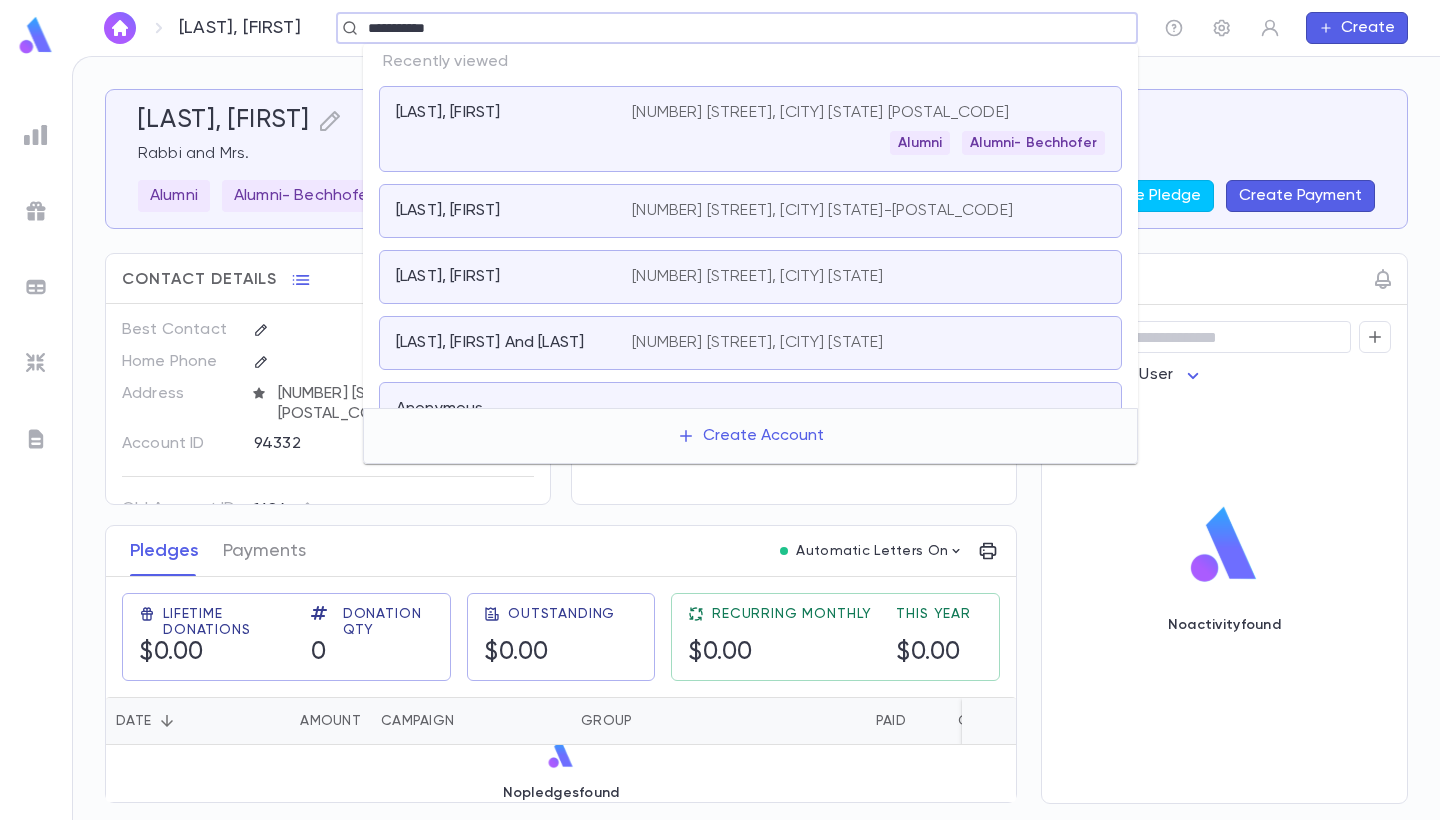 type on "**********" 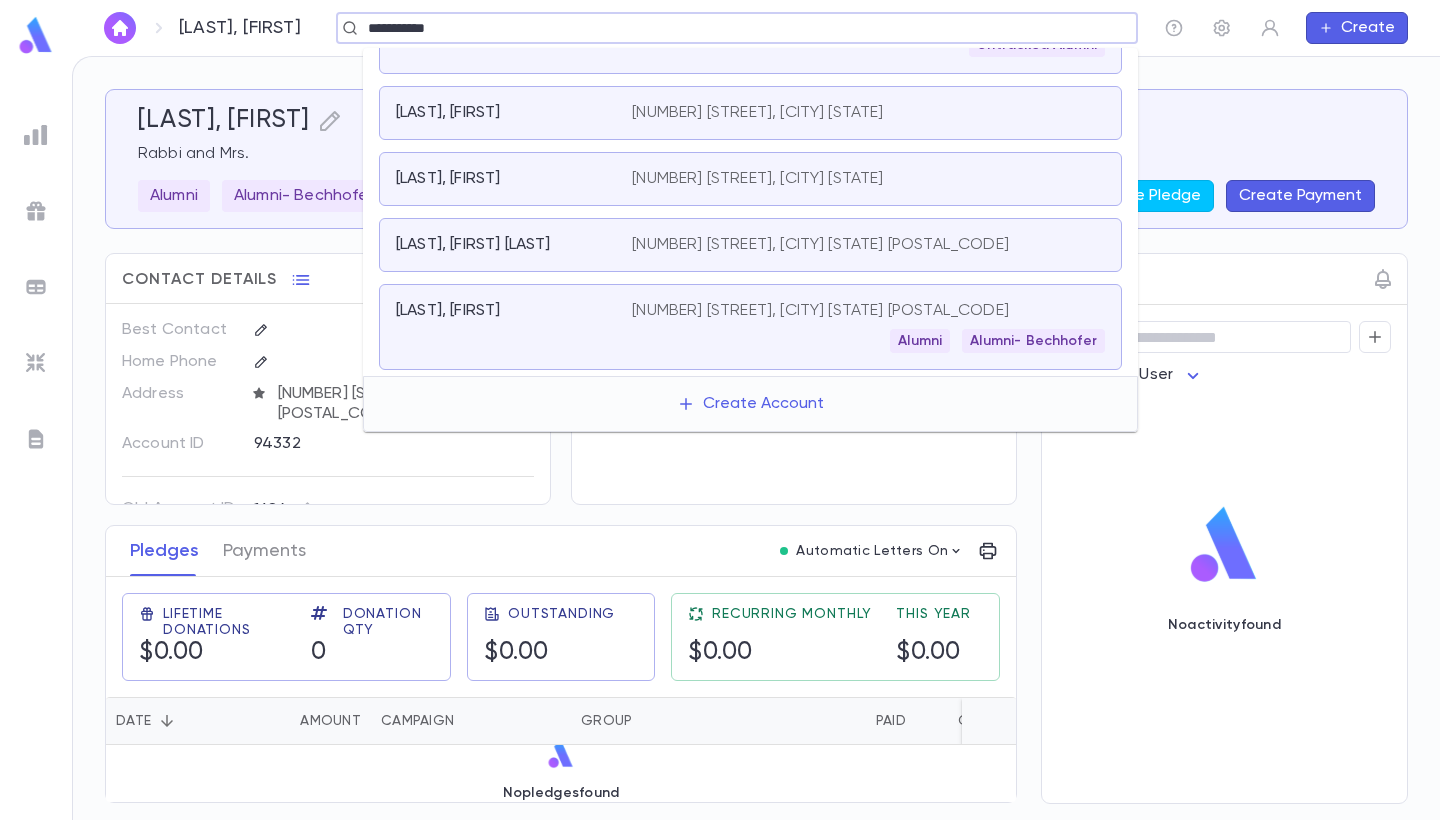 scroll, scrollTop: 66, scrollLeft: 0, axis: vertical 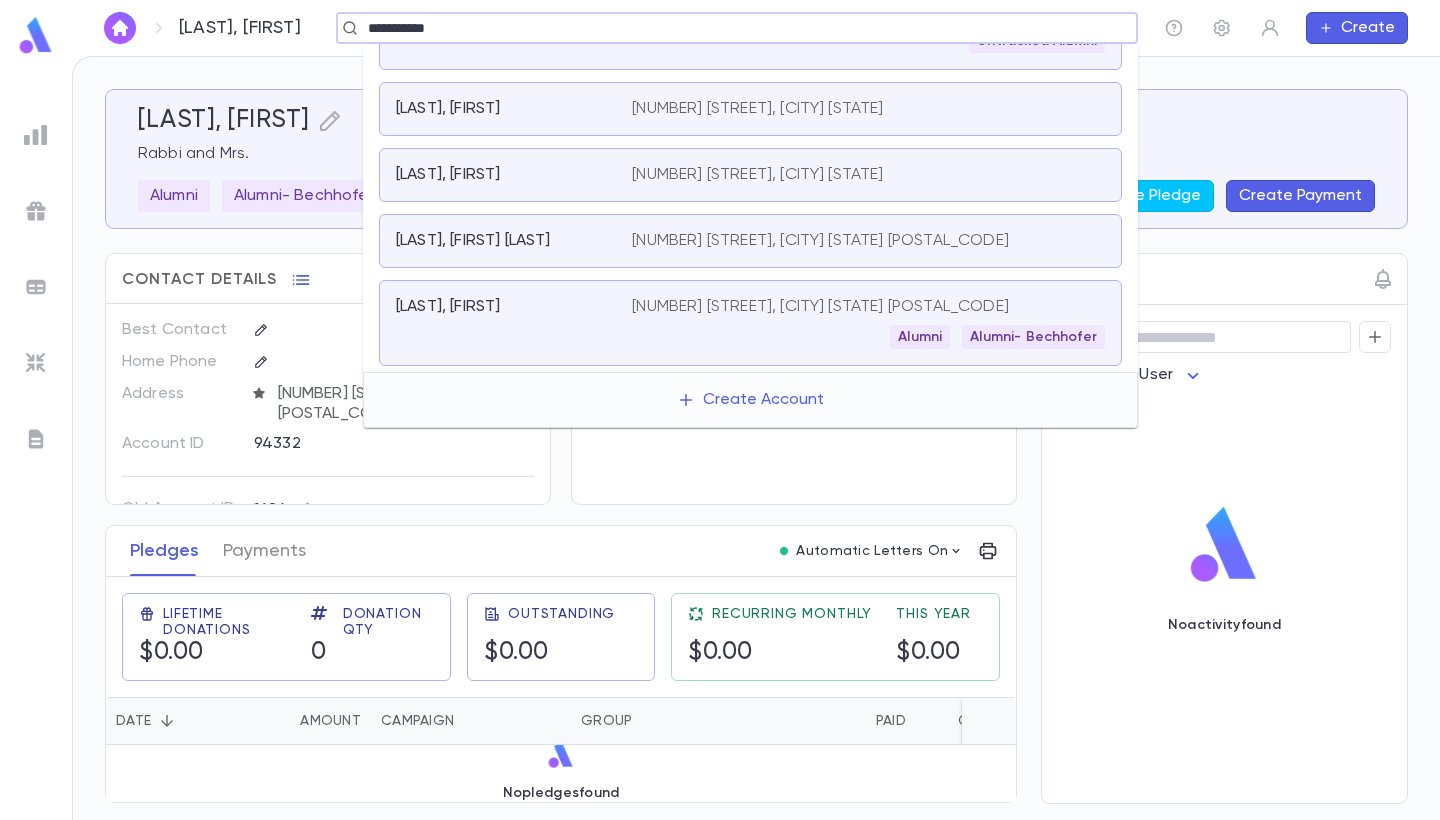 click on "15 Tuscany Blvd, Lakewood NJ 08701" at bounding box center (820, 307) 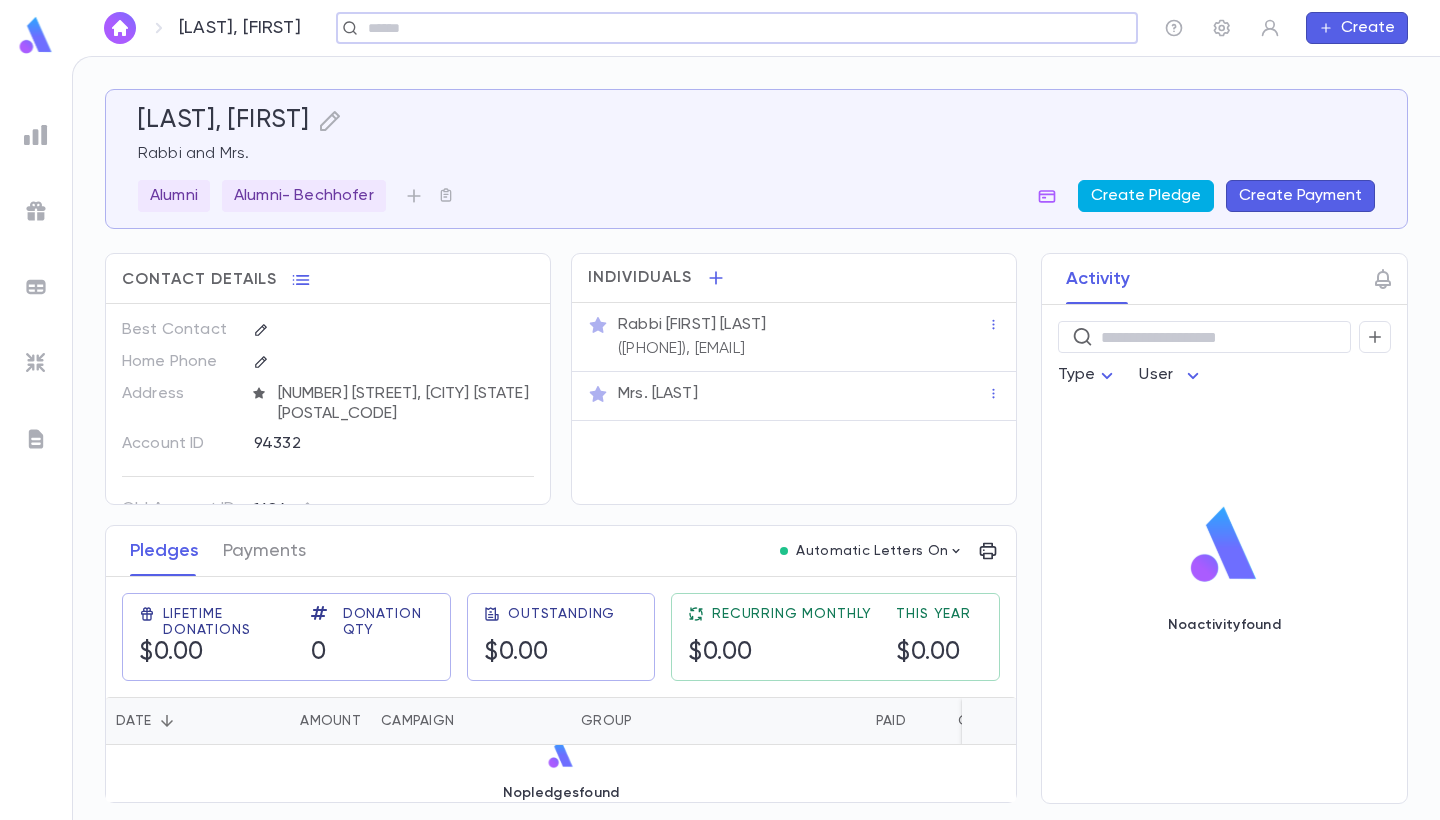 click on "Create Pledge" at bounding box center (1146, 196) 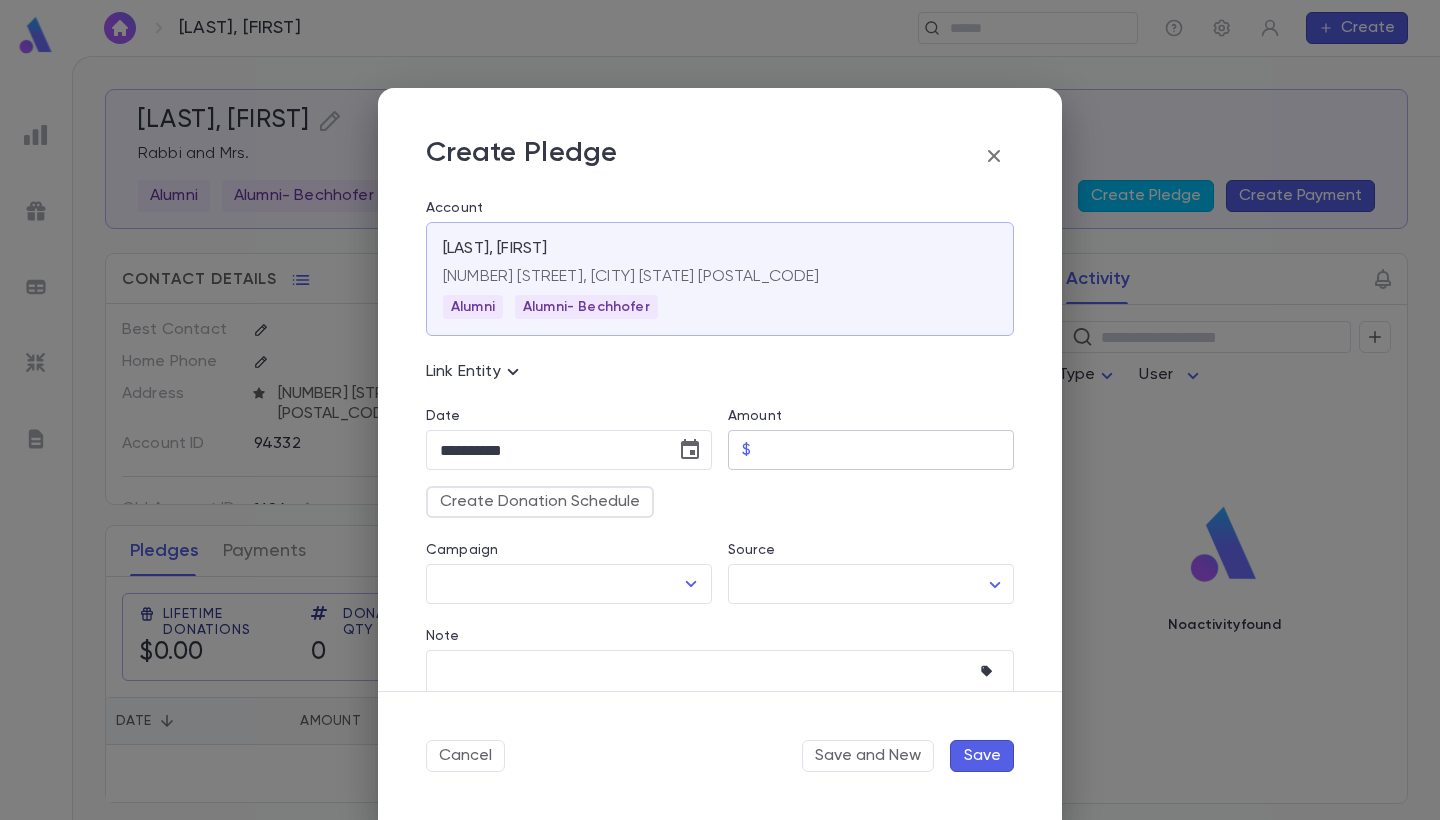 click on "Amount" at bounding box center (886, 450) 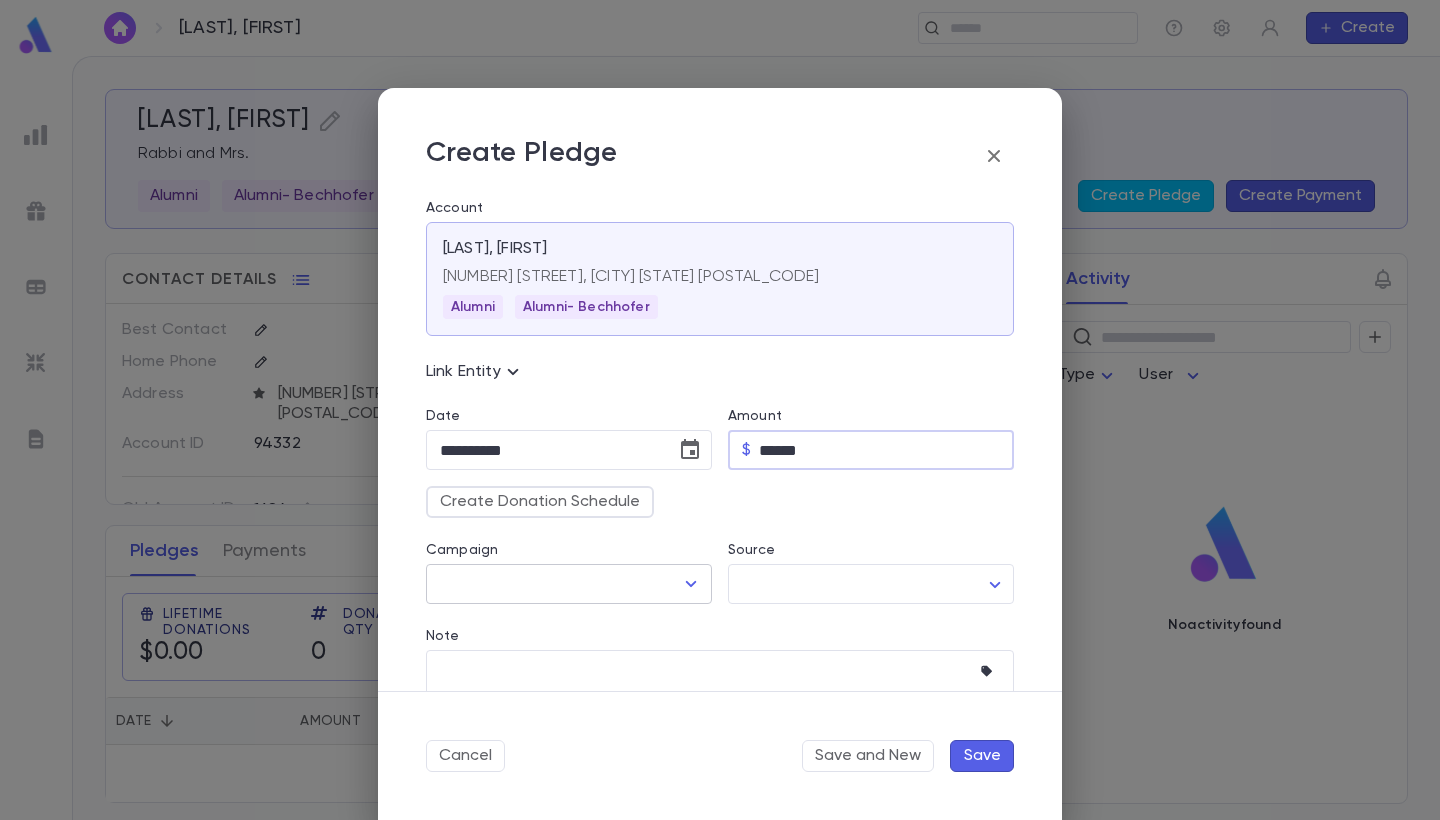 type on "******" 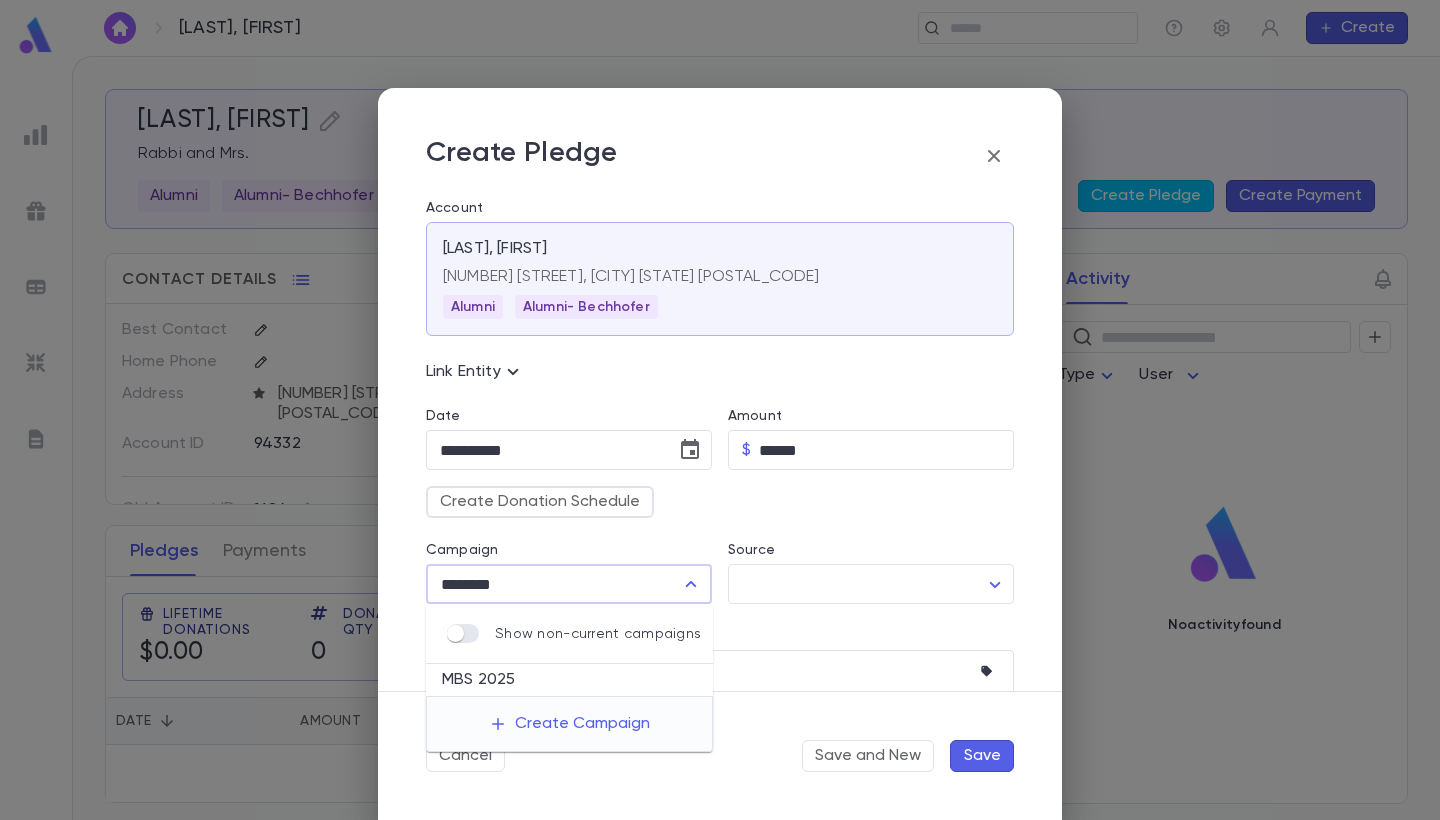click on "MBS 2025" at bounding box center [569, 680] 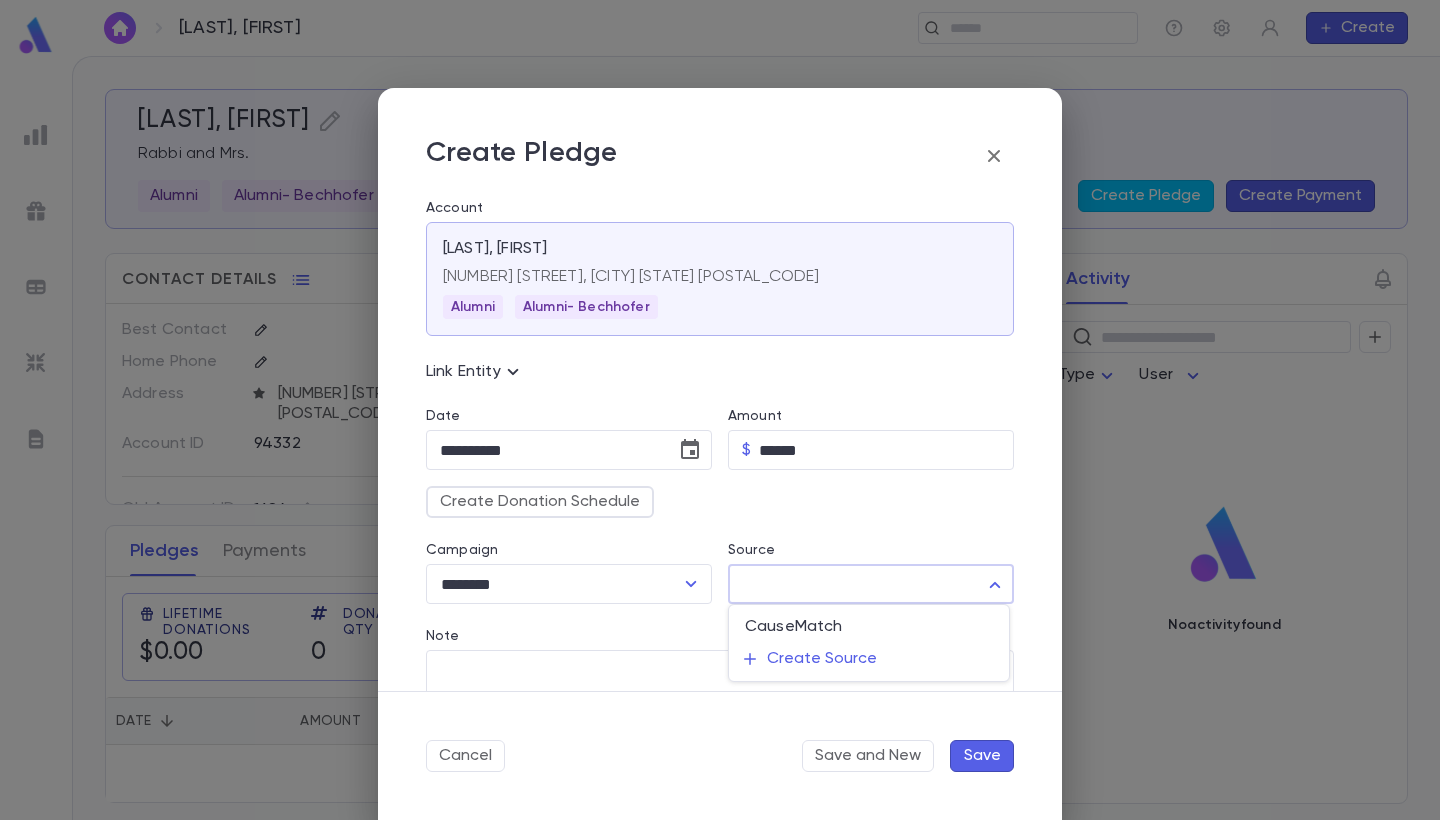 click on "**********" at bounding box center (720, 438) 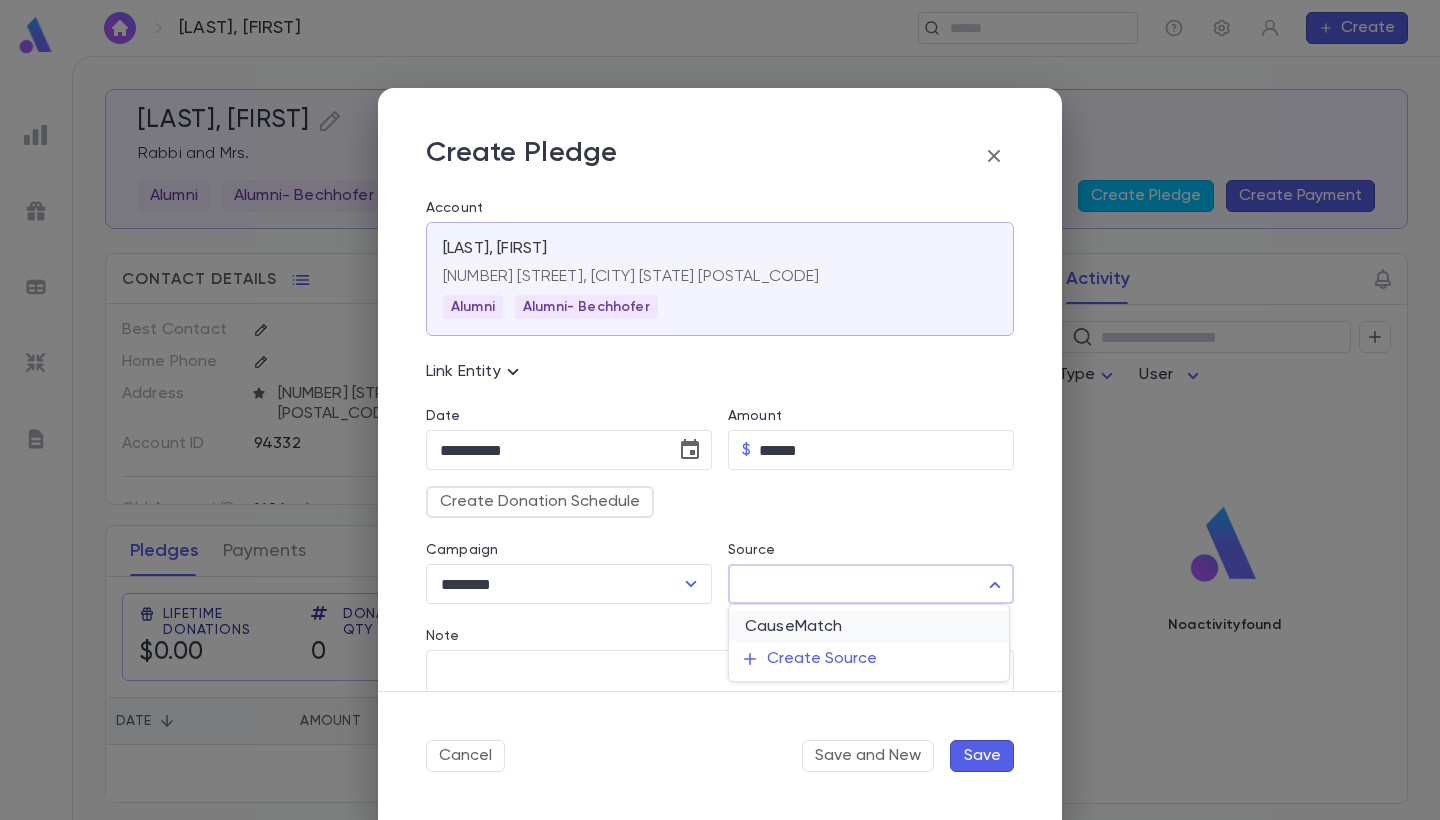 click on "CauseMatch" at bounding box center [869, 627] 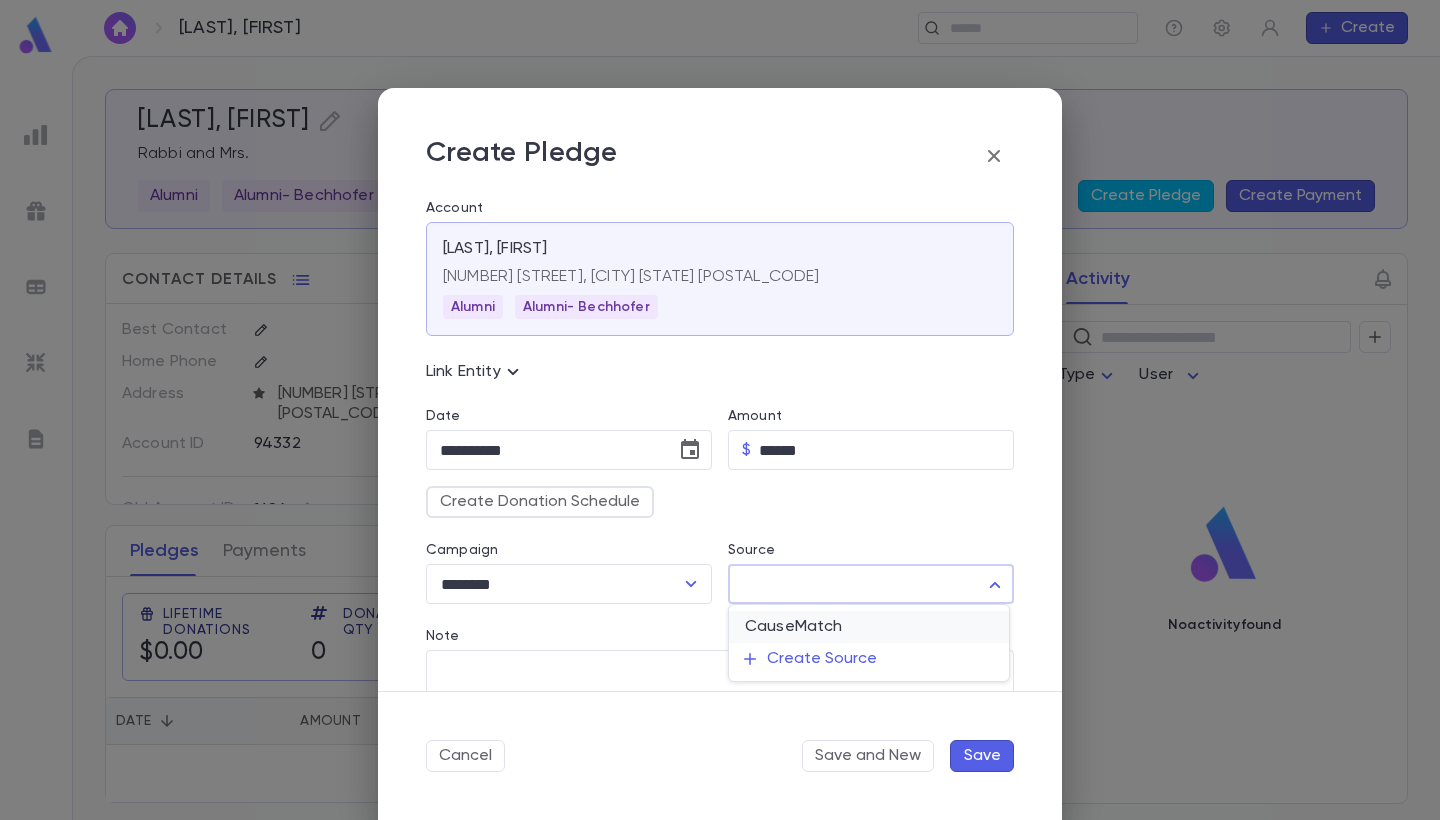 type on "**" 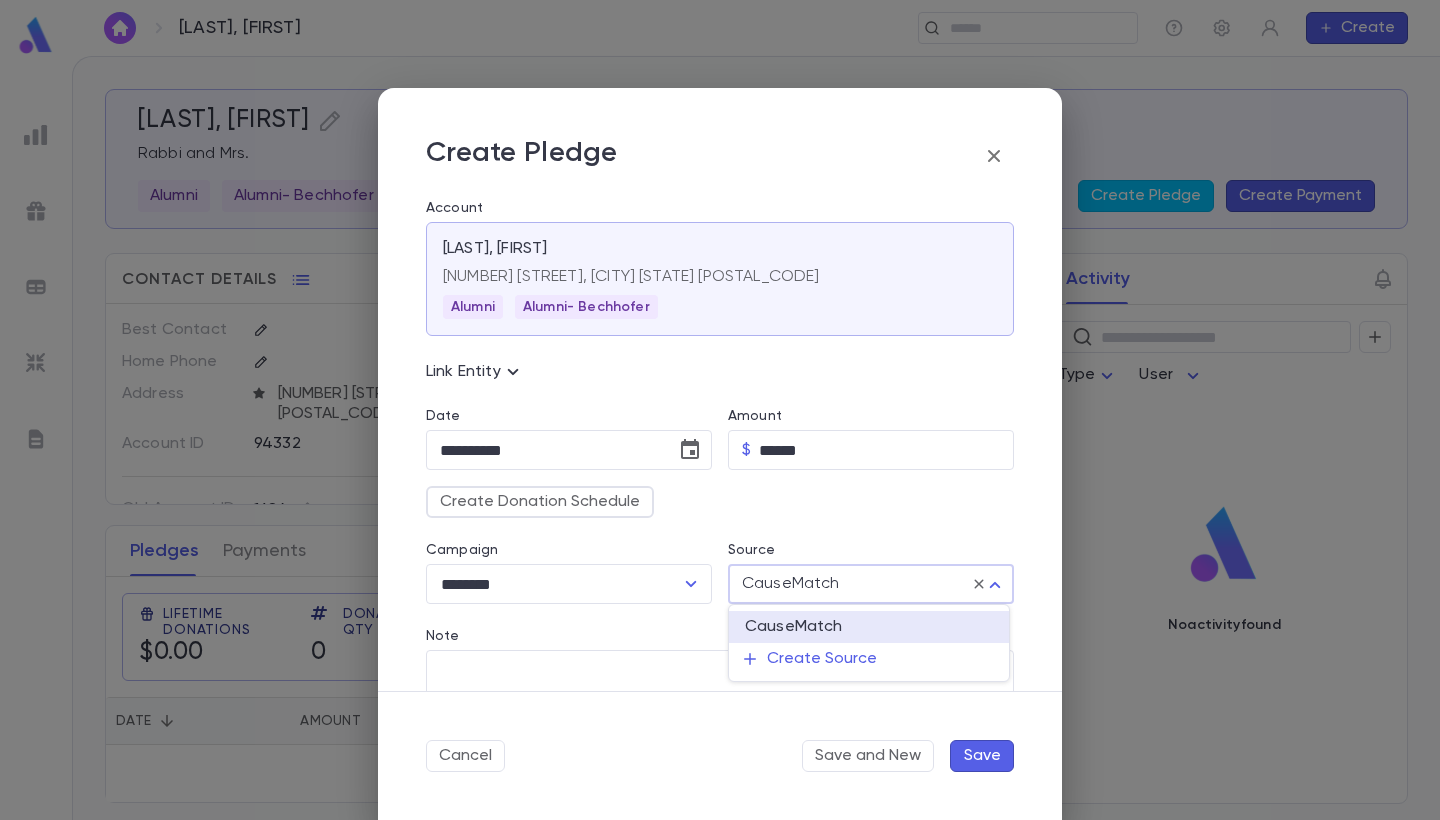 click on "**********" at bounding box center (720, 438) 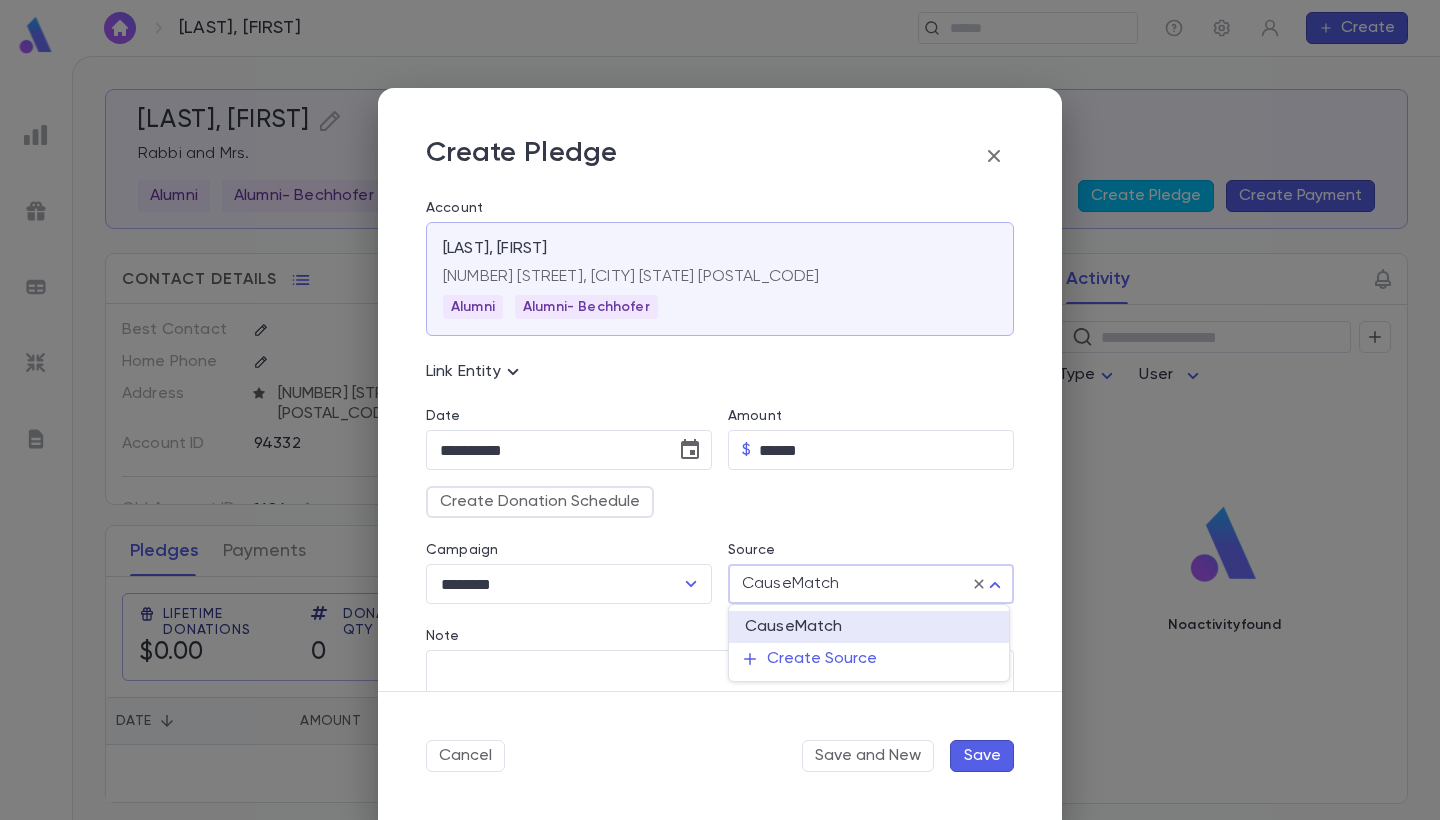 click at bounding box center [720, 410] 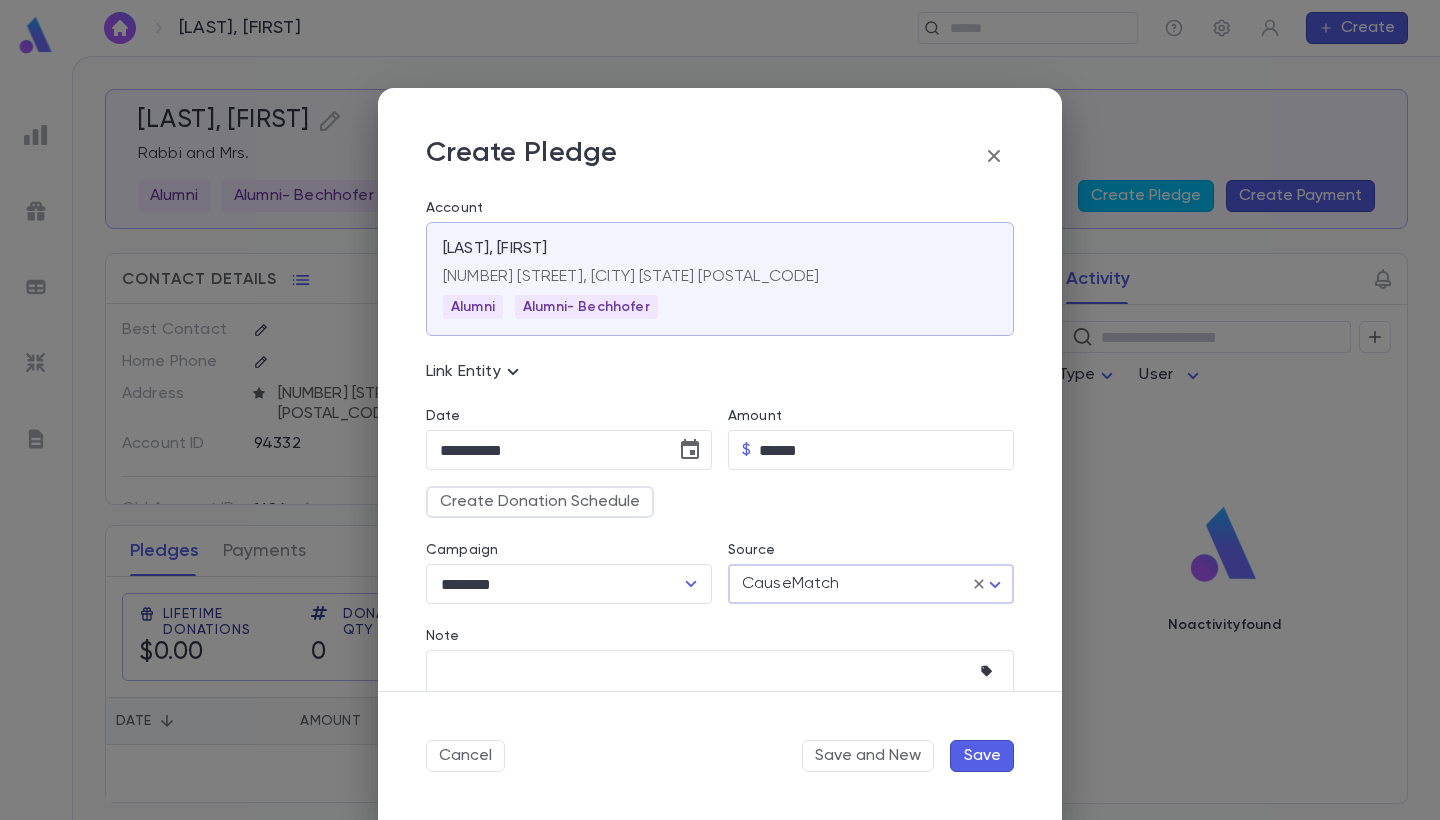 click on "**********" at bounding box center [720, 438] 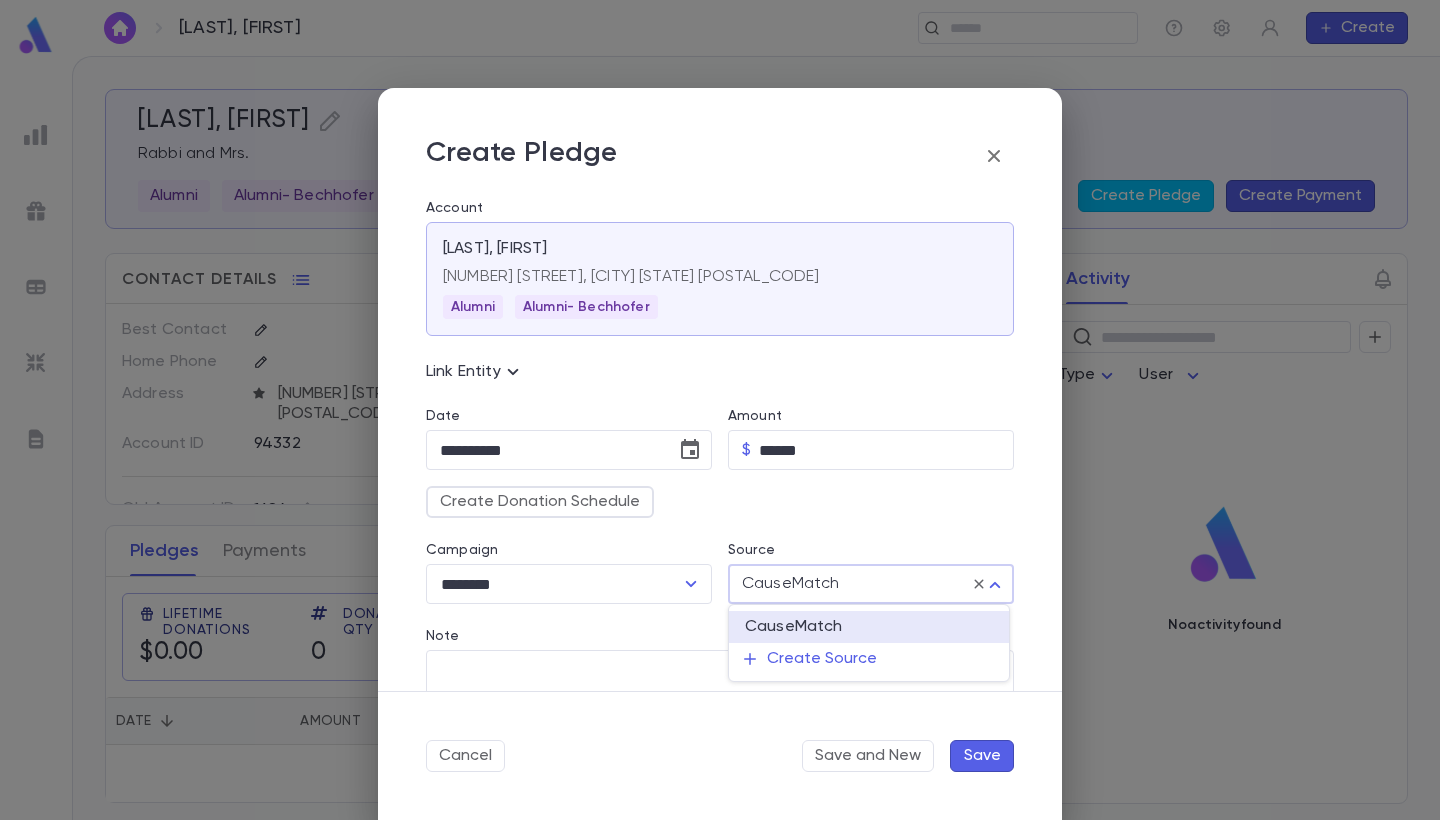 click at bounding box center [720, 410] 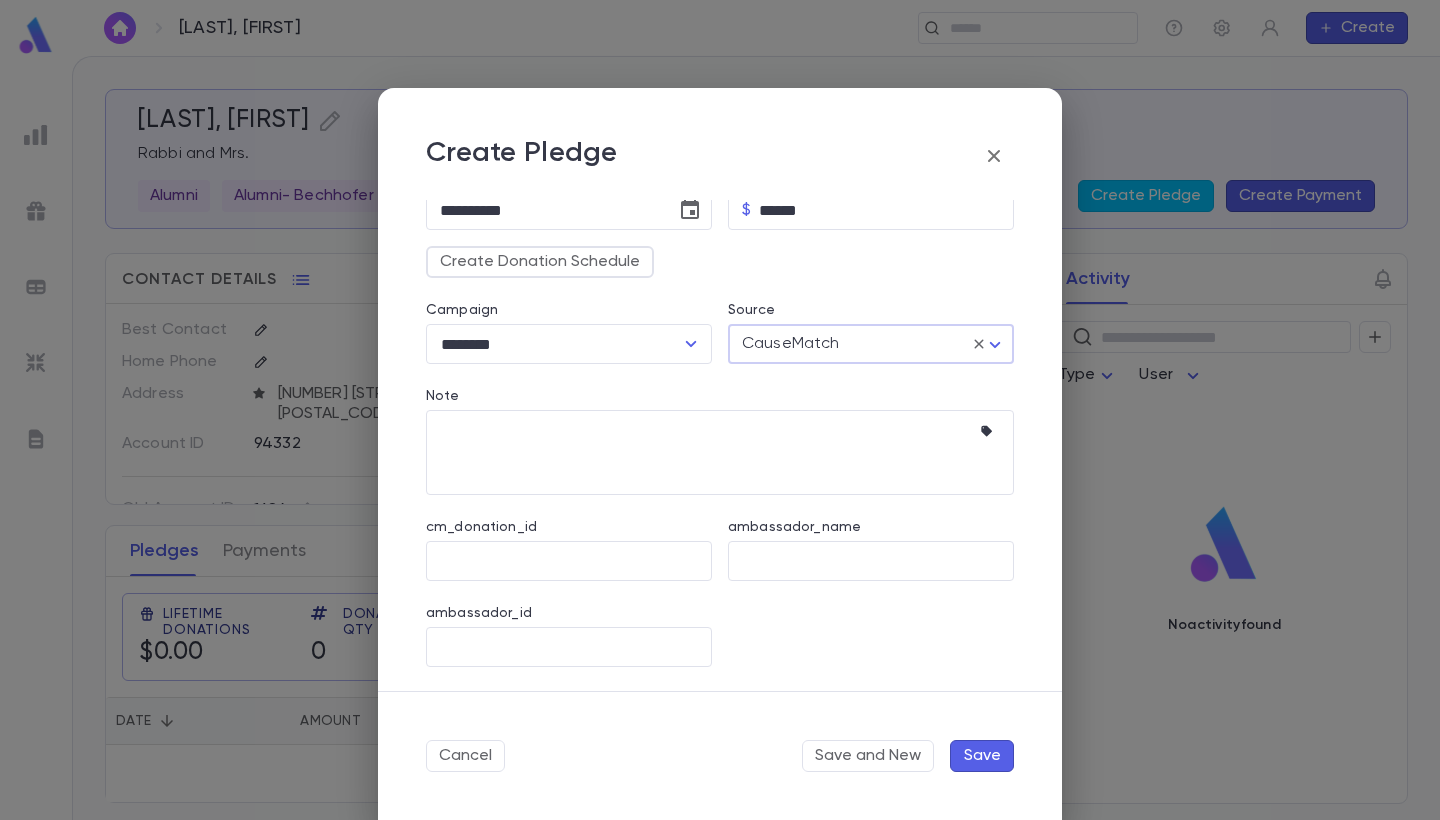 scroll, scrollTop: 240, scrollLeft: 0, axis: vertical 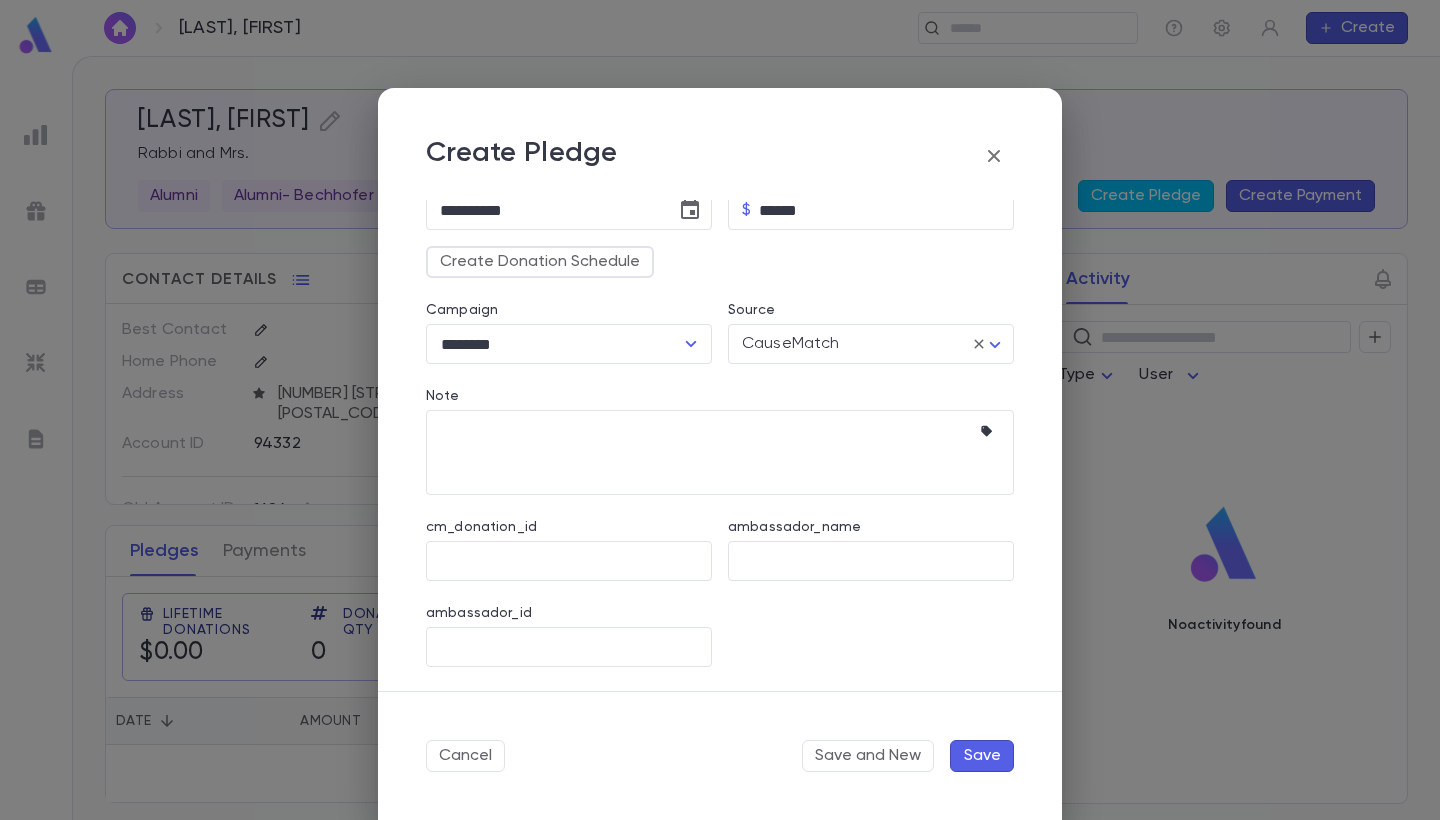 click on "Save" at bounding box center [982, 756] 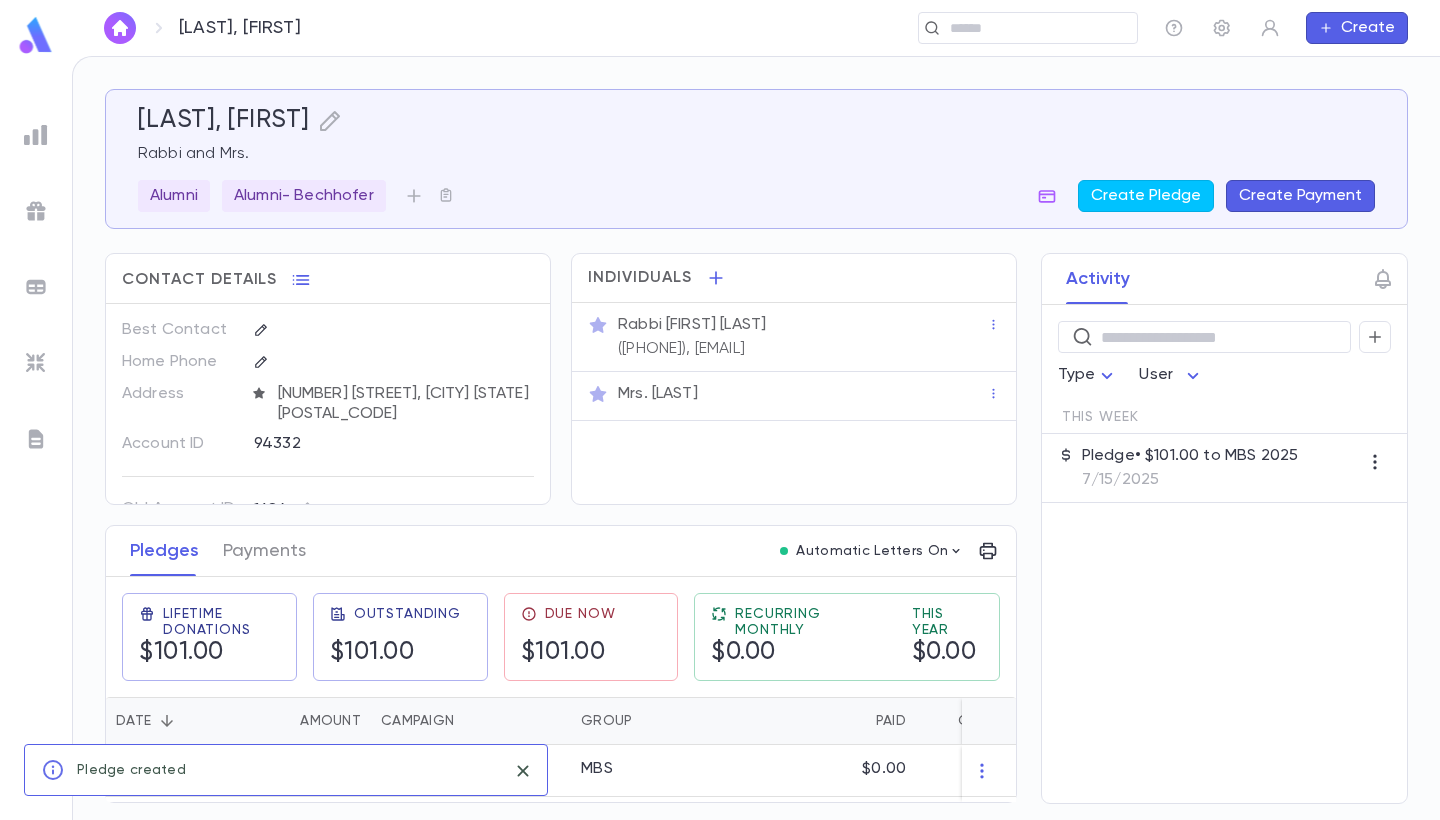 scroll, scrollTop: 0, scrollLeft: 0, axis: both 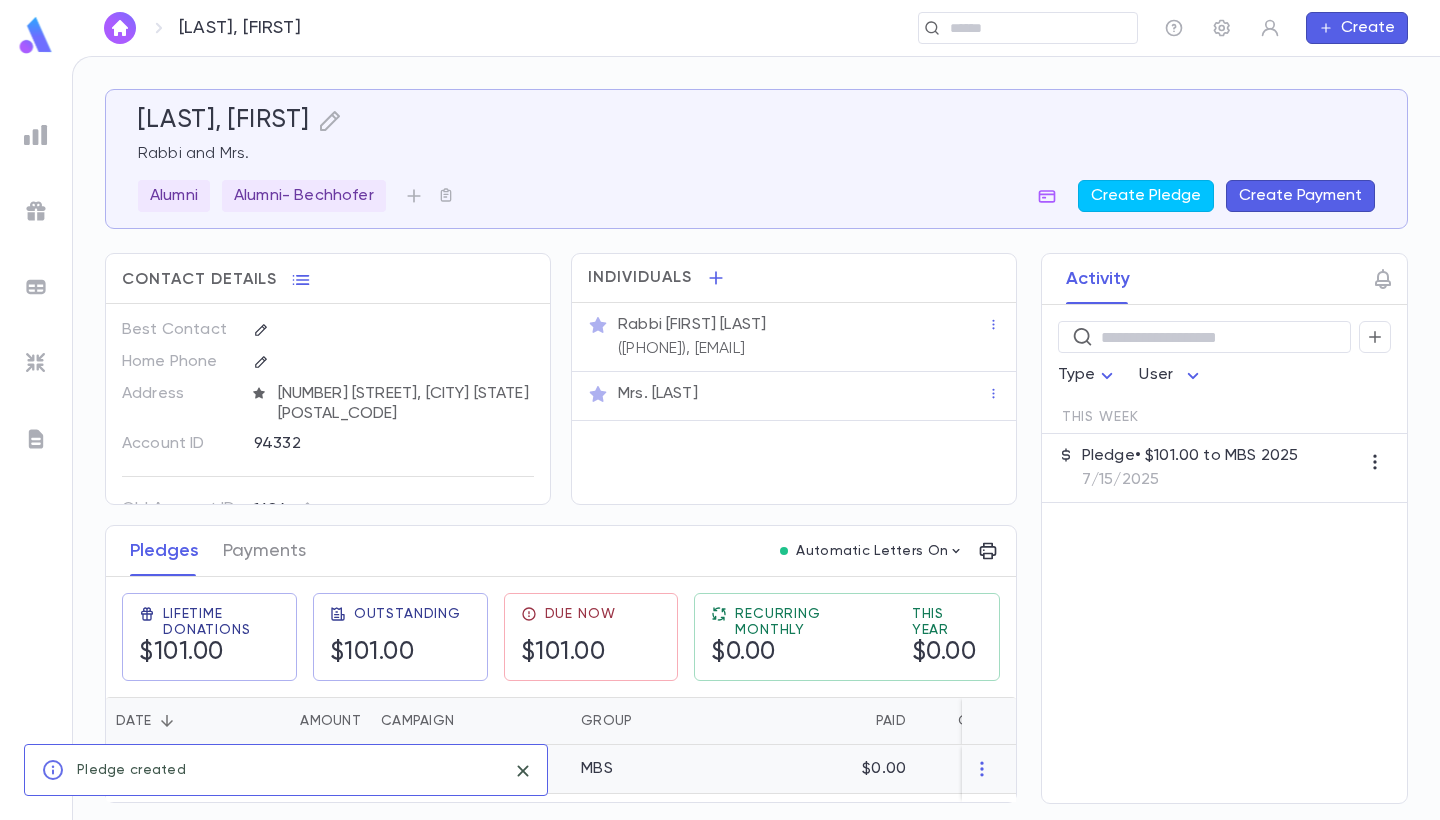 click on "MBS" at bounding box center [646, 769] 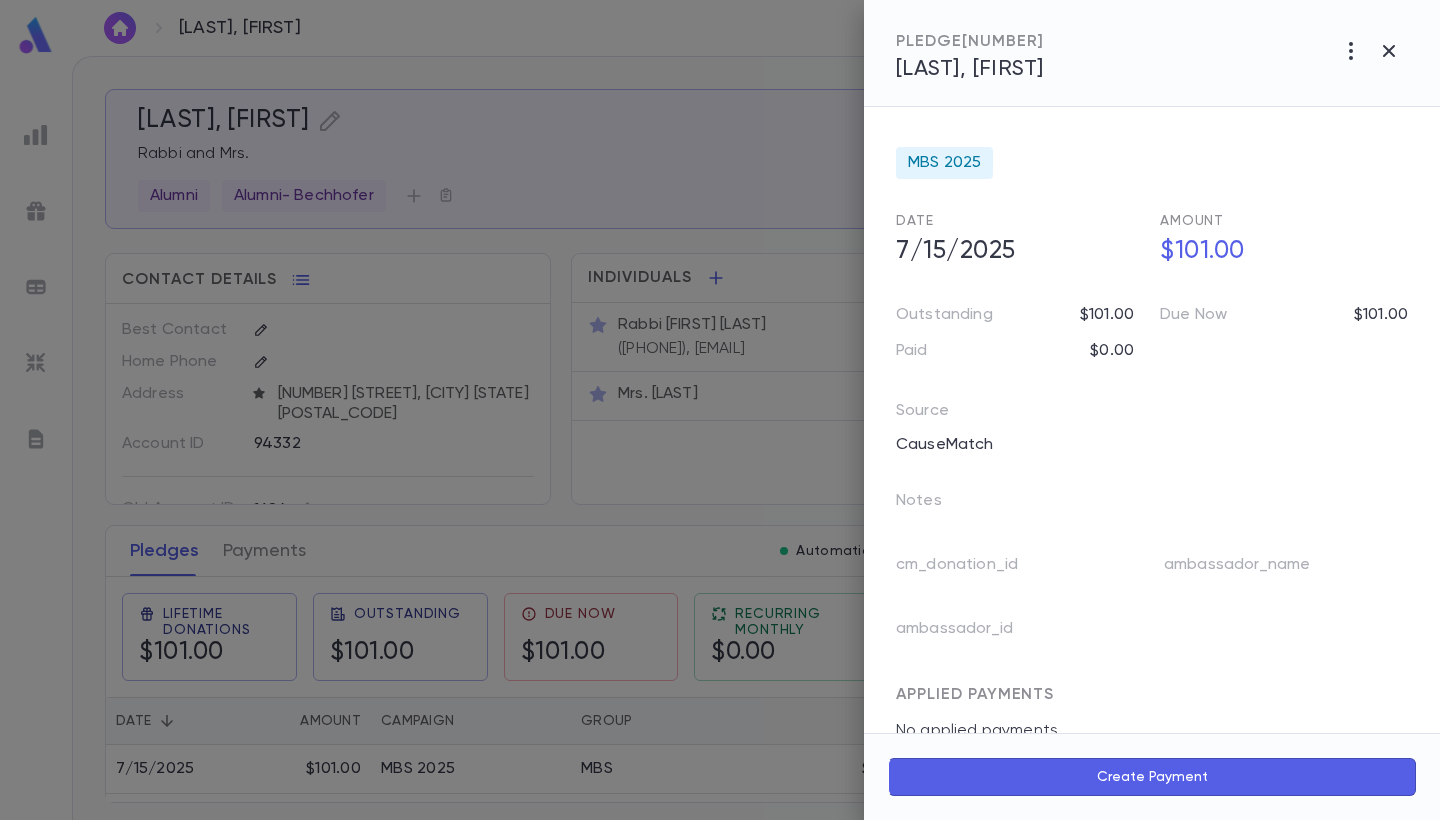 scroll, scrollTop: 0, scrollLeft: 0, axis: both 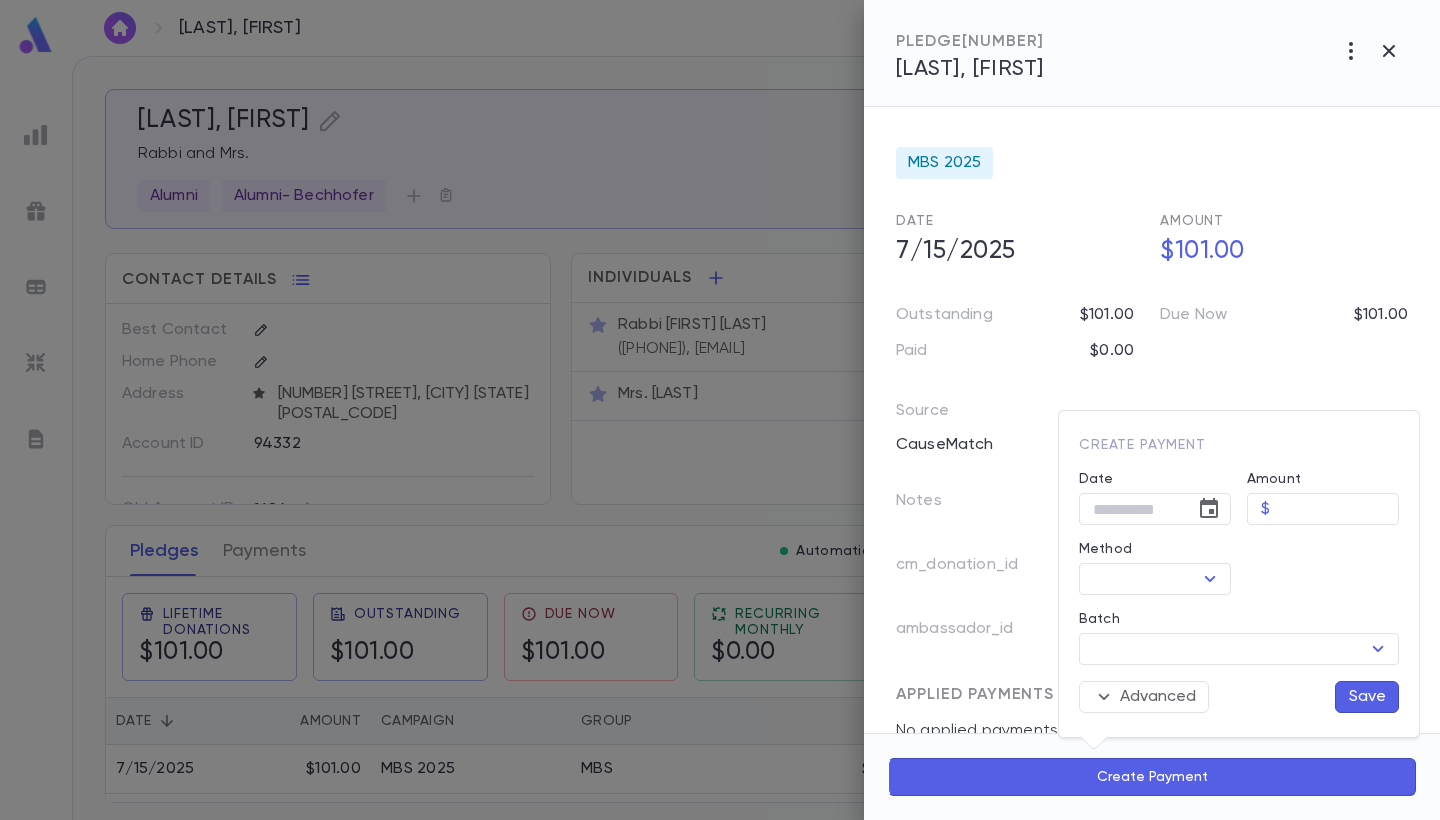 type on "**********" 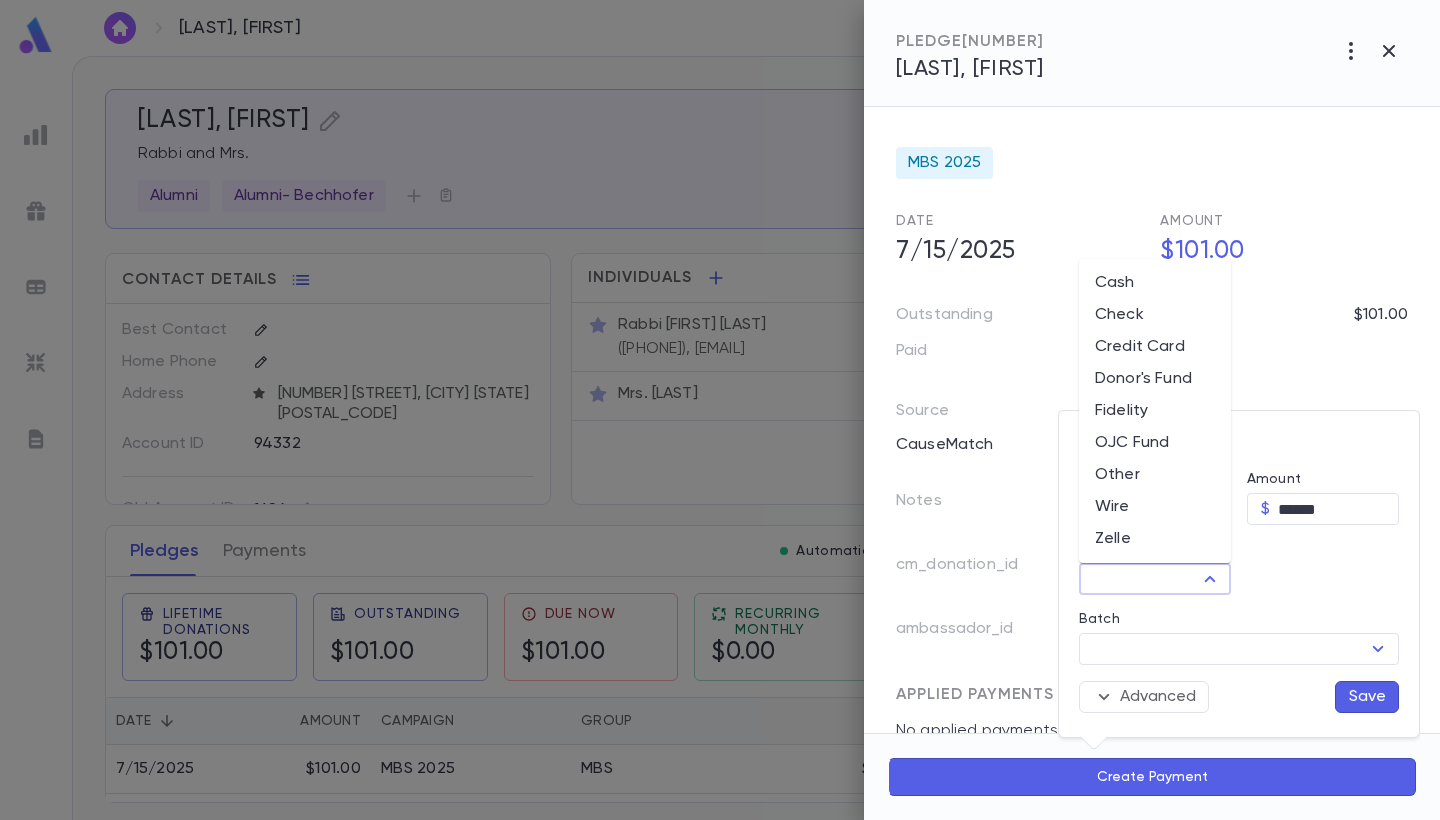 click on "Method" at bounding box center (1138, 579) 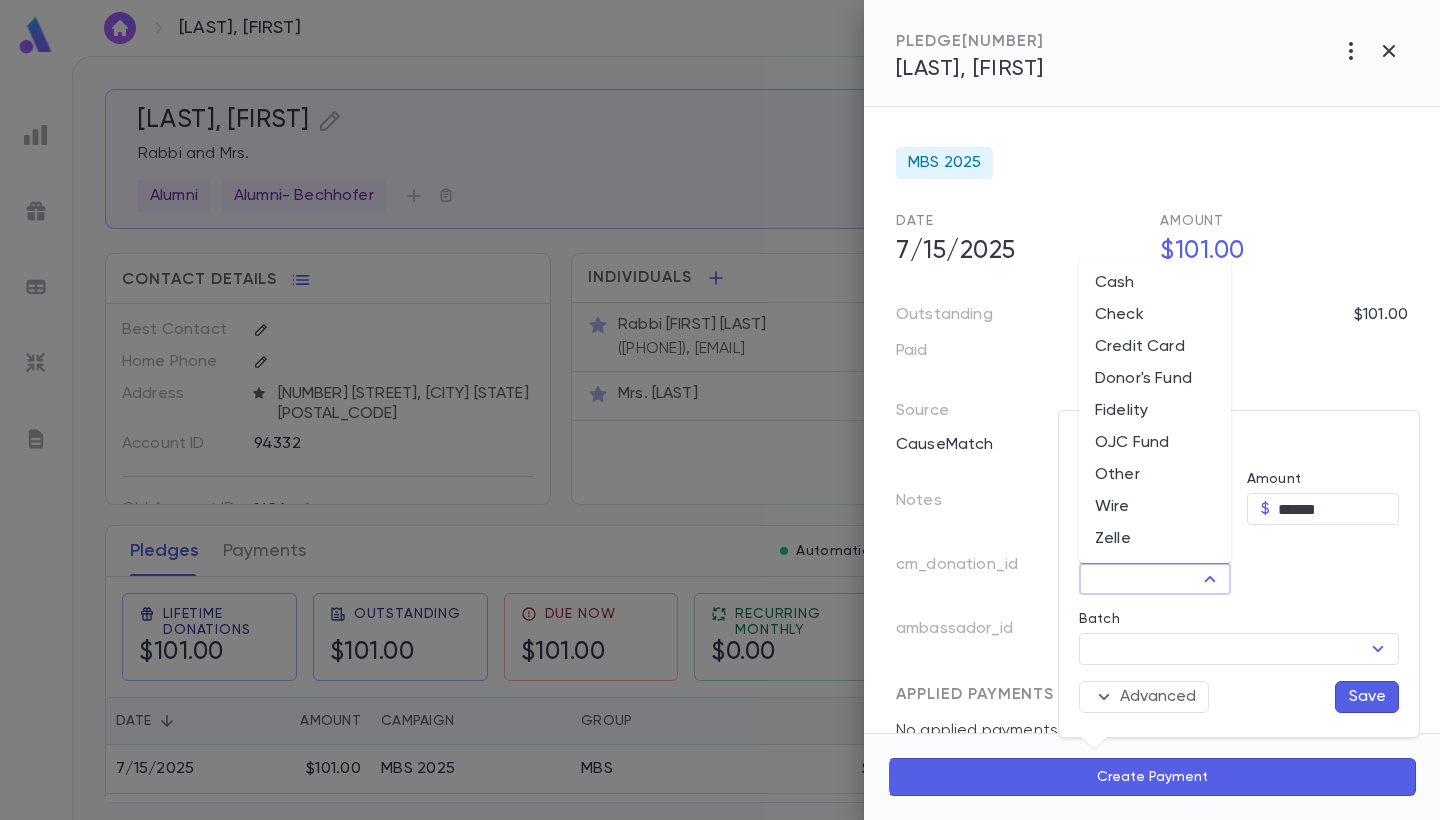 click on "Donor's Fund" at bounding box center (1155, 379) 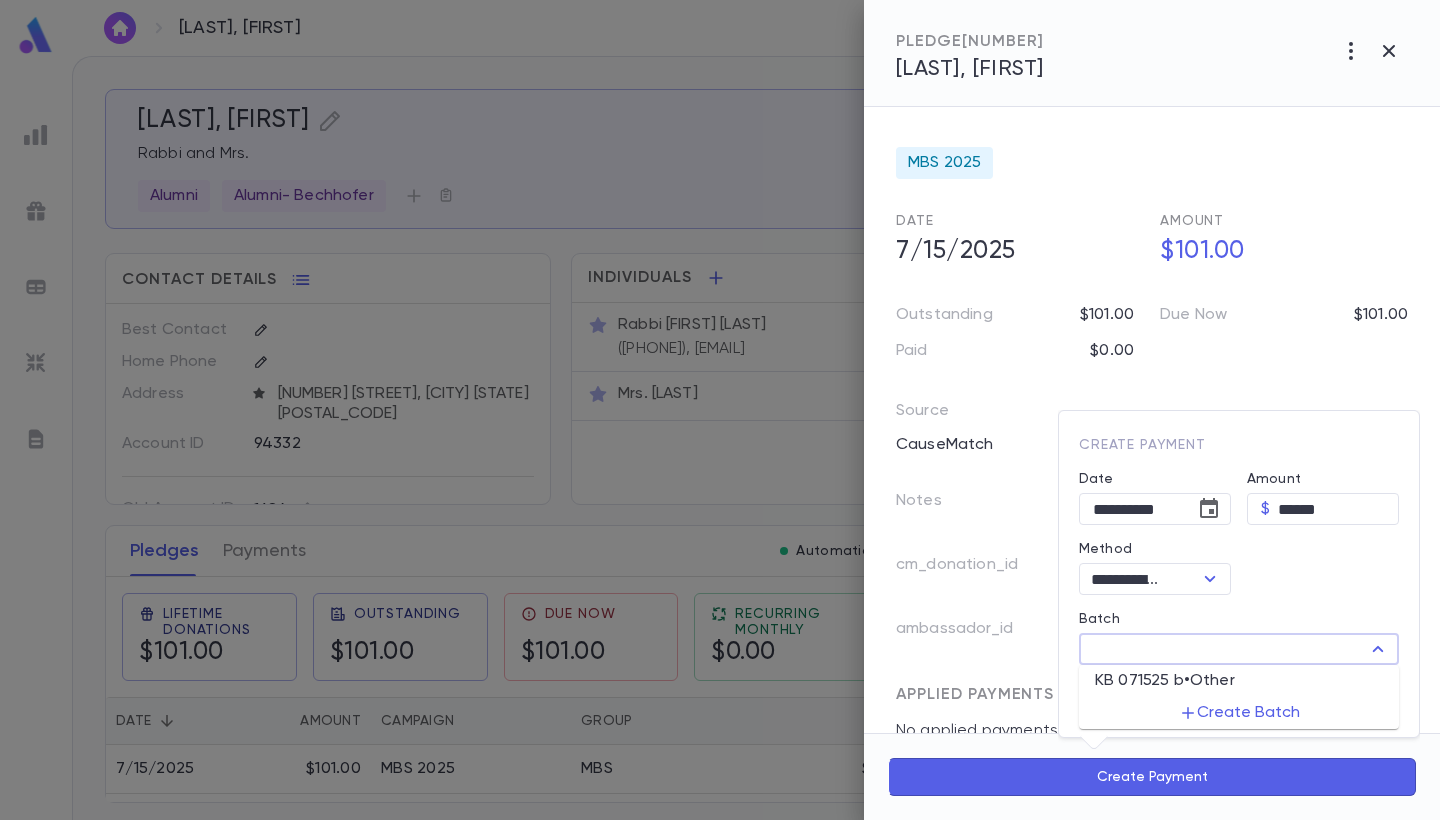 click on "Batch" at bounding box center [1222, 649] 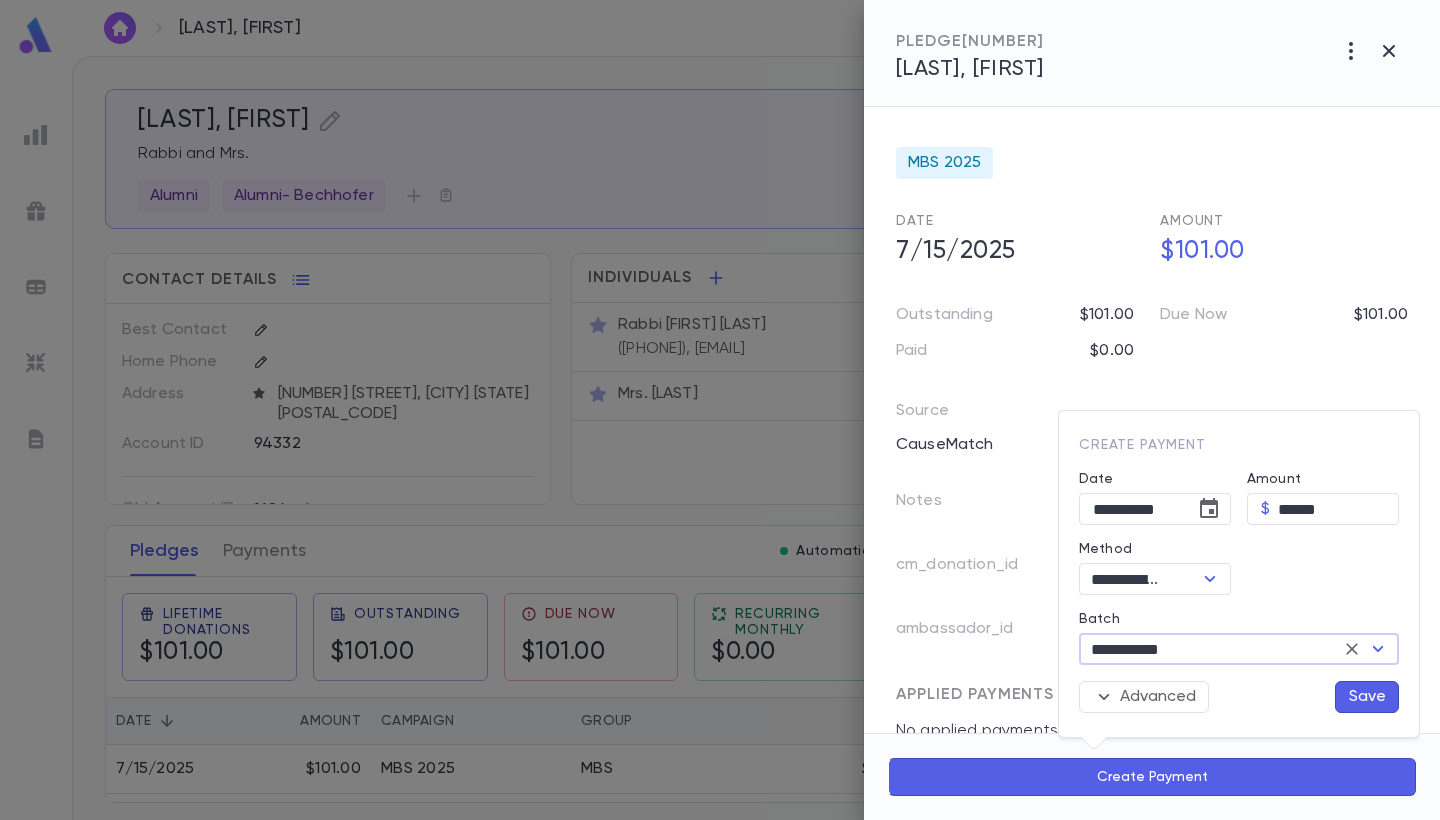 click on "Save" at bounding box center [1367, 697] 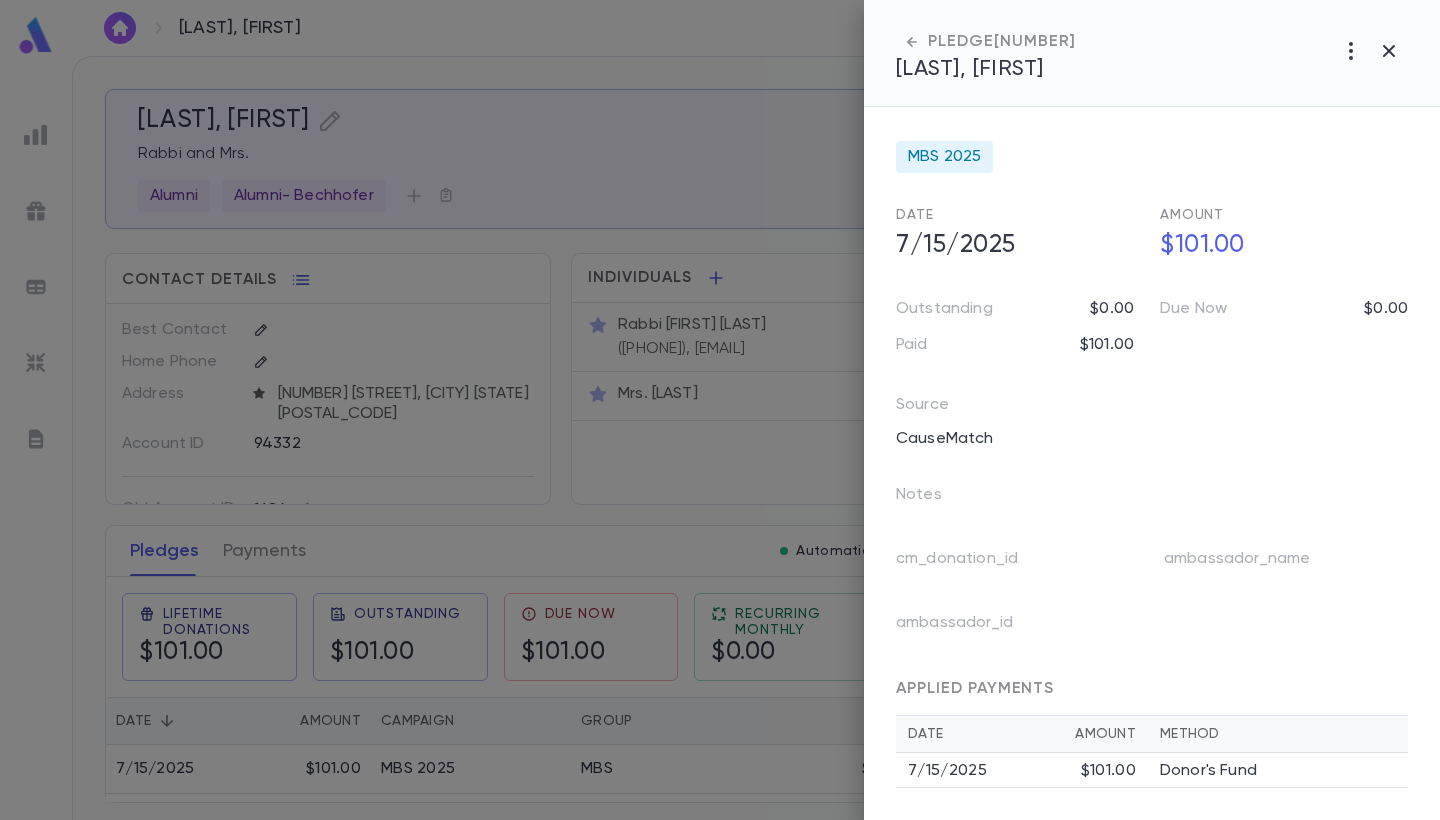scroll, scrollTop: 6, scrollLeft: 0, axis: vertical 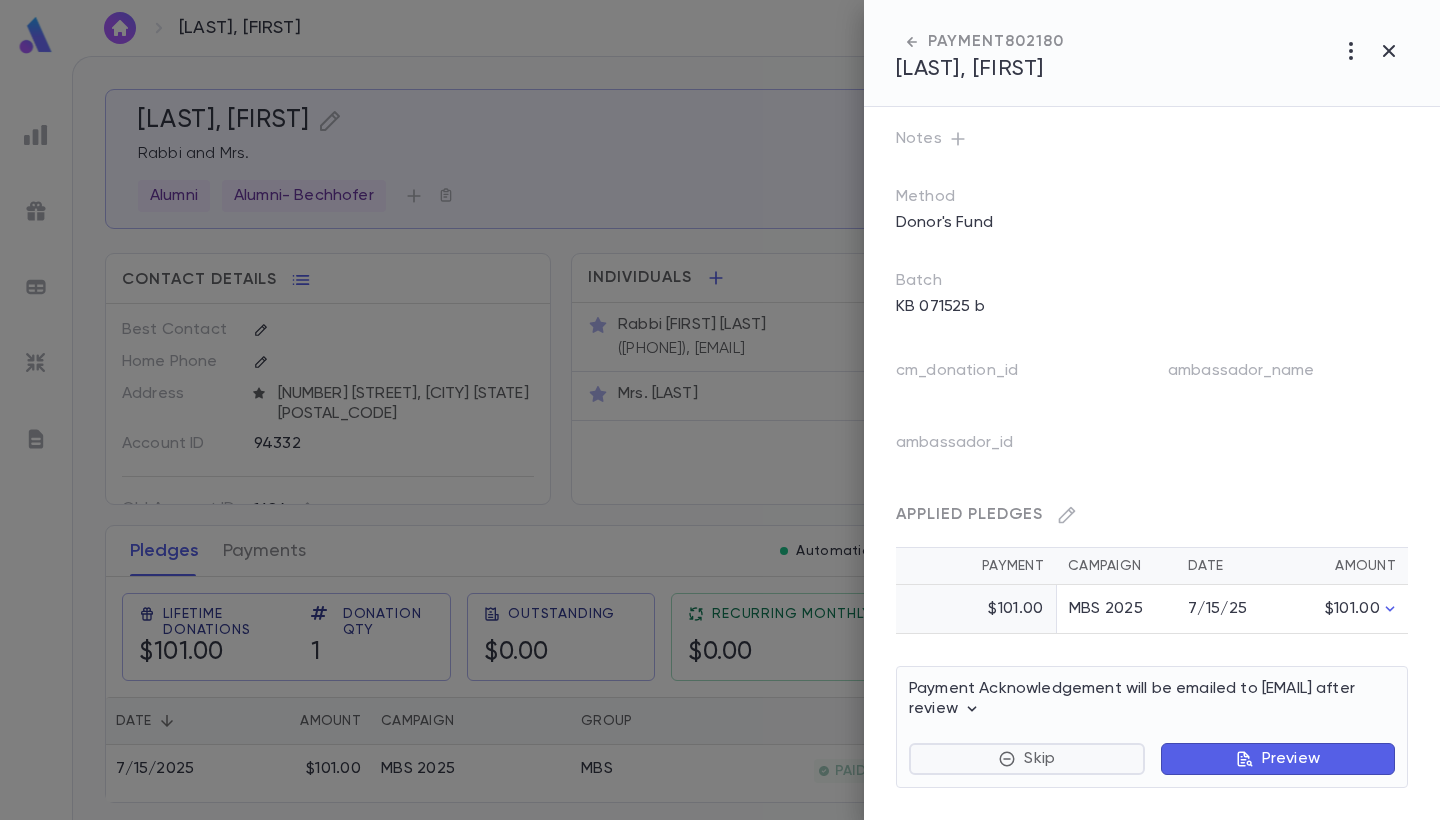 click on "Skip" at bounding box center [1027, 759] 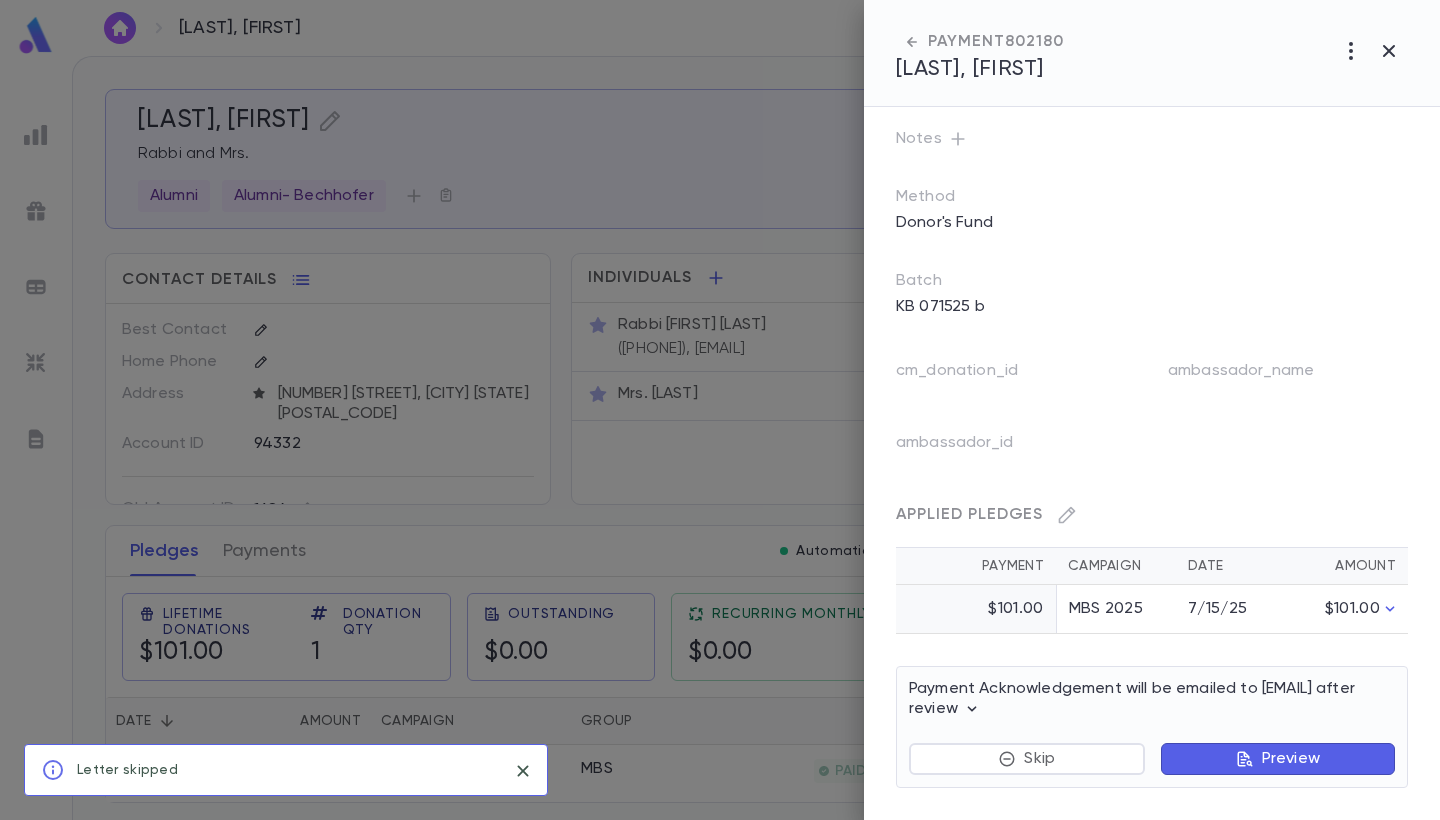 scroll, scrollTop: 72, scrollLeft: 0, axis: vertical 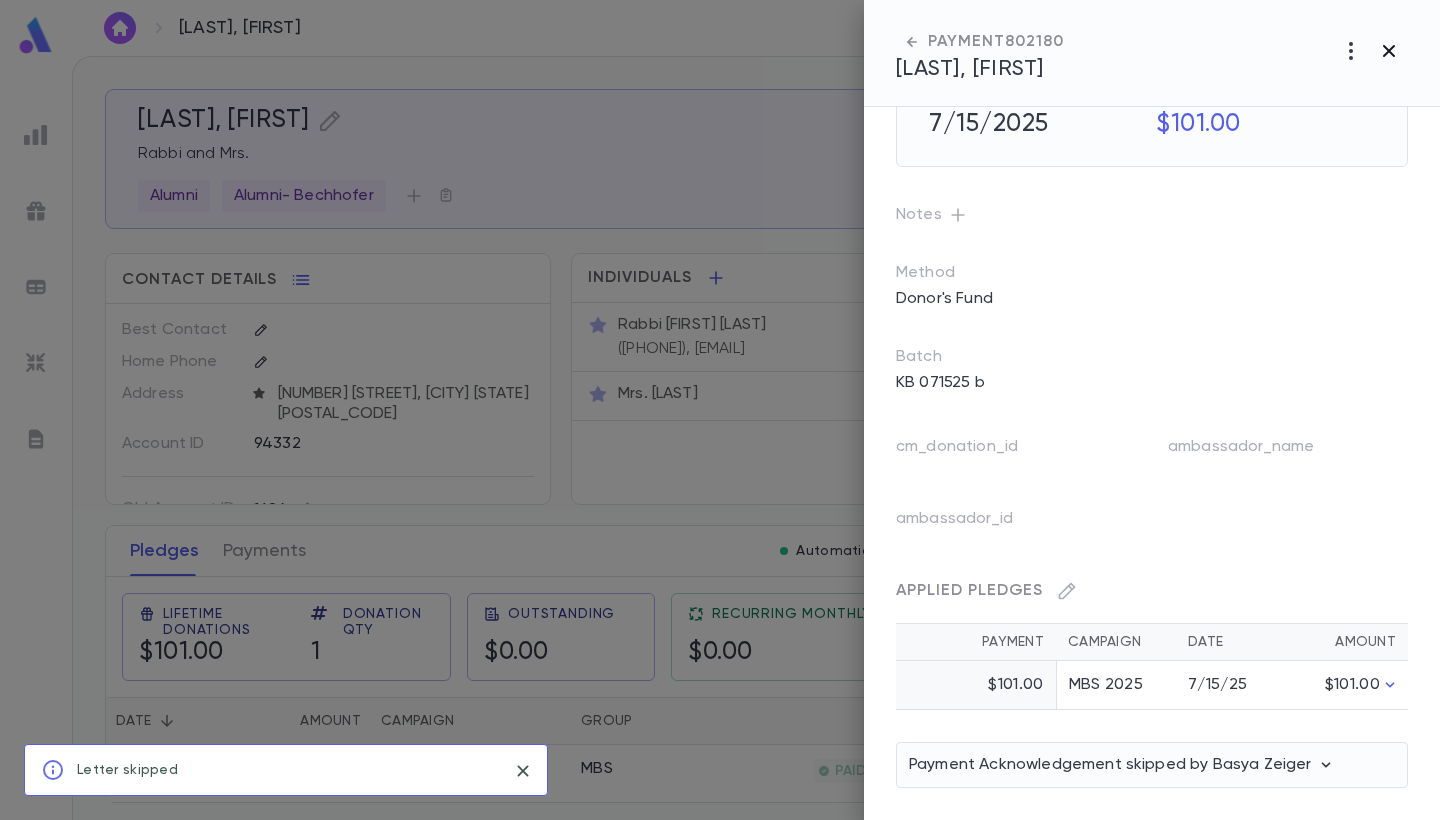 click 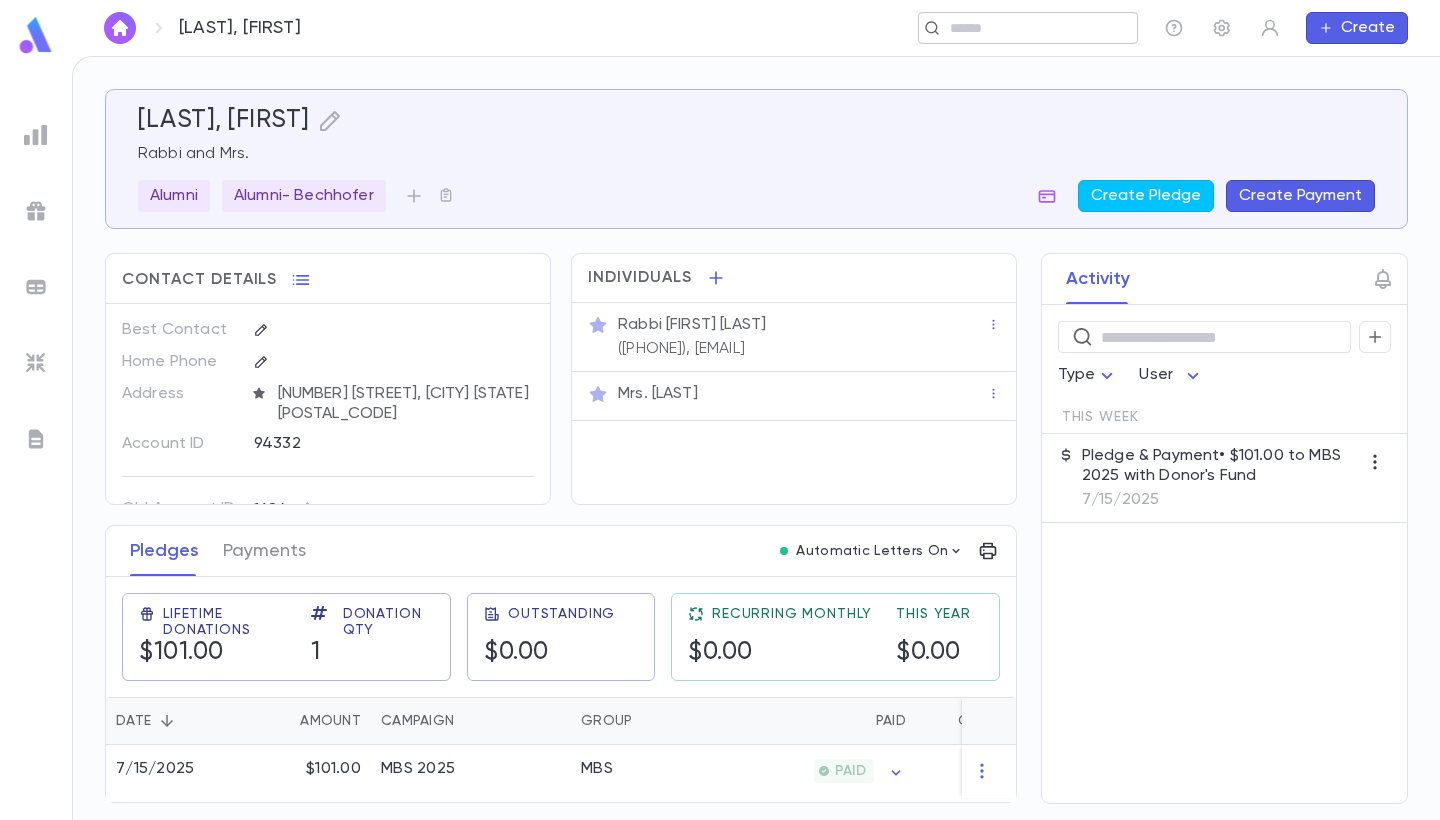 click at bounding box center (1021, 28) 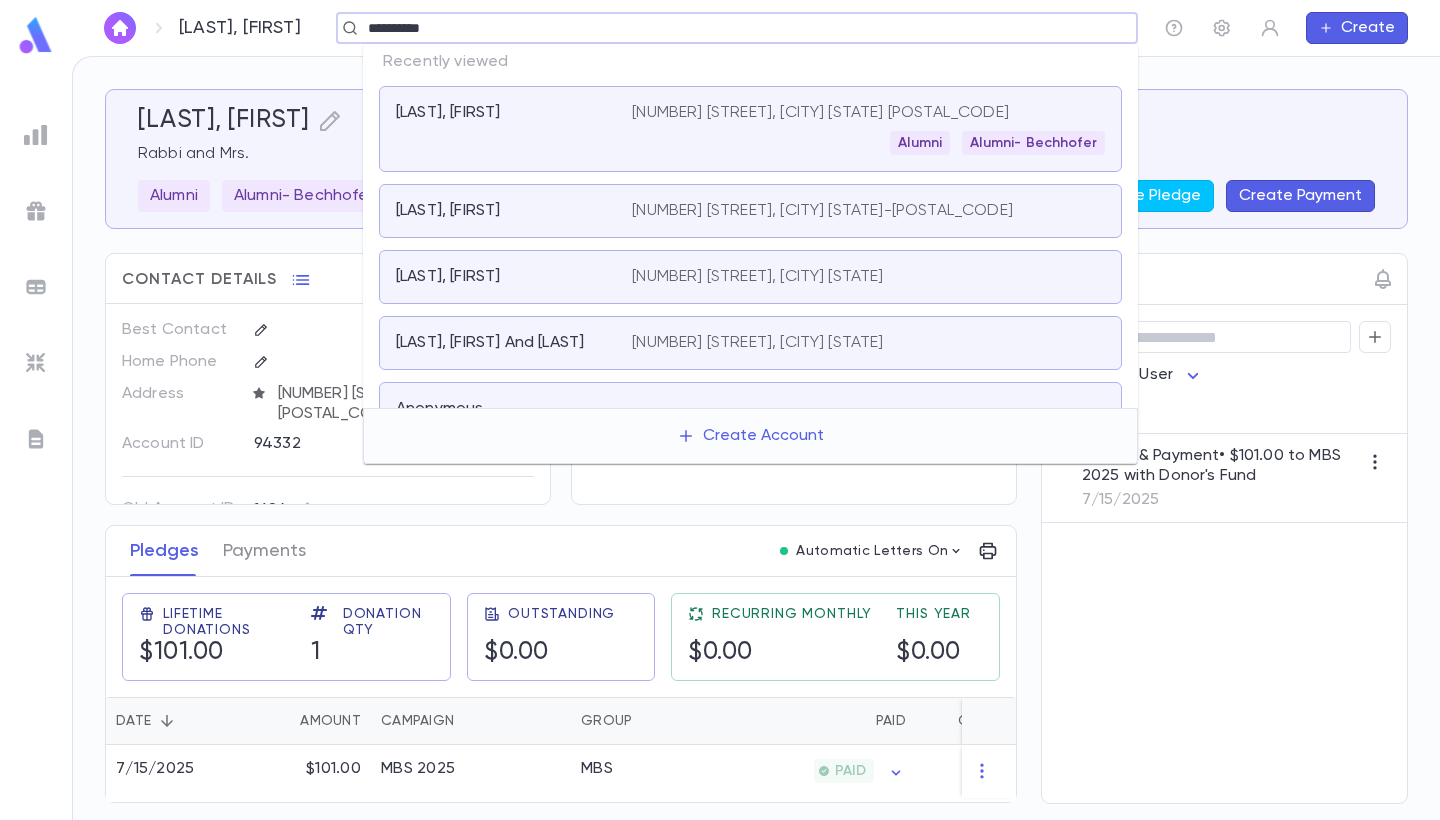 type on "**********" 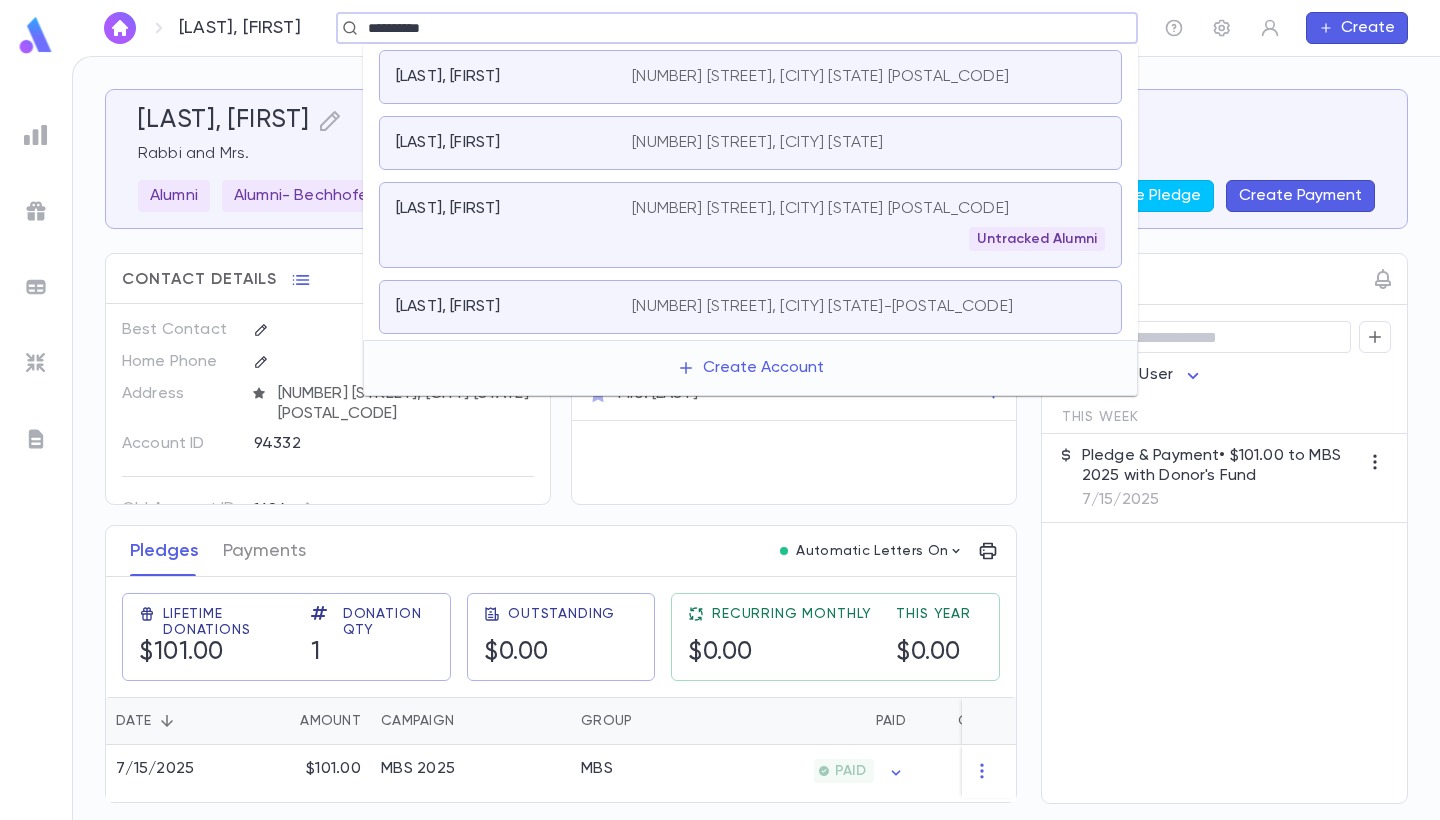 click on "Rubenstein, Eli 25679 Southwood Dr, Southfield Michigan 48075-2063" at bounding box center [750, 307] 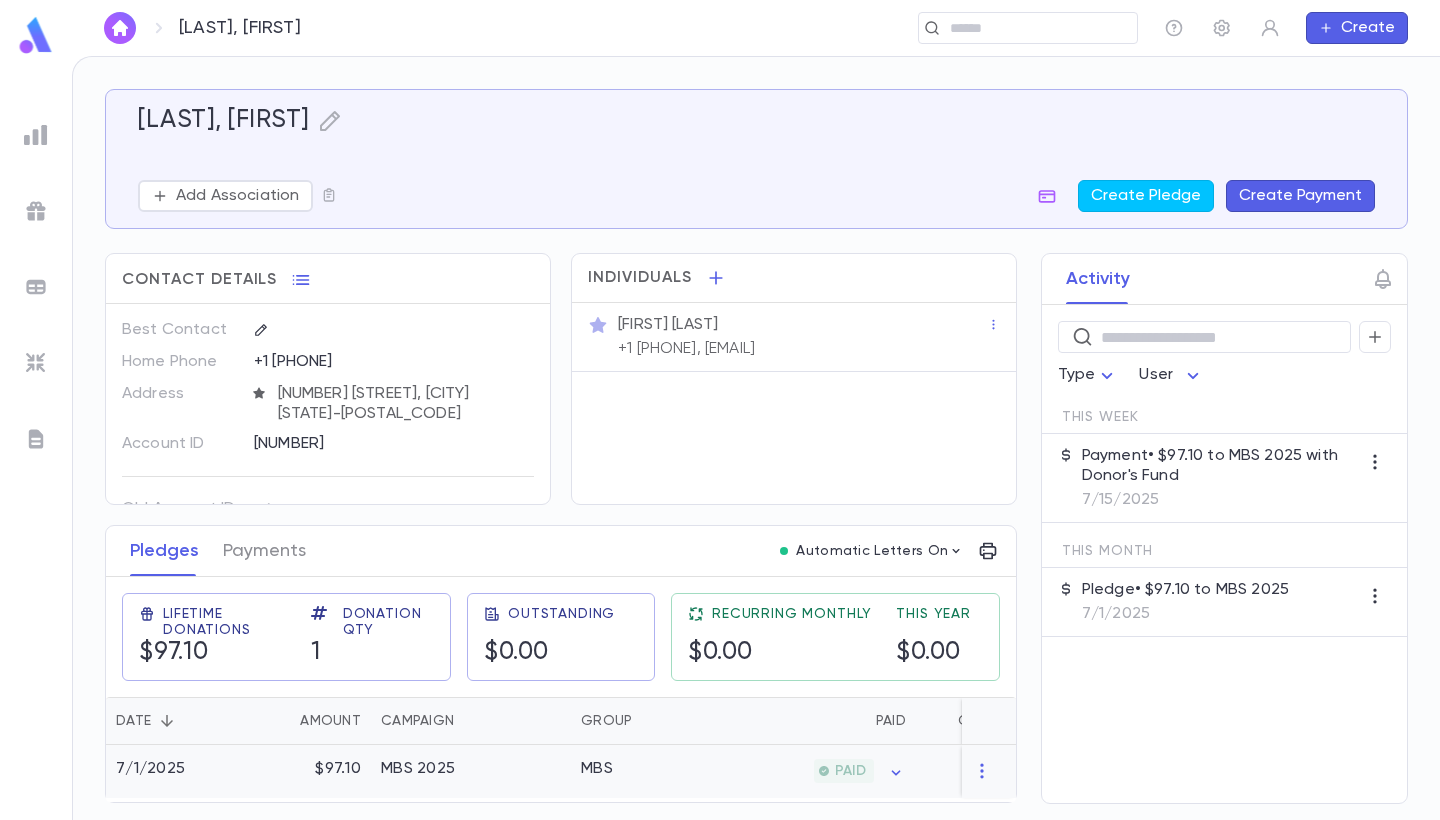 click on "MBS" at bounding box center [646, 771] 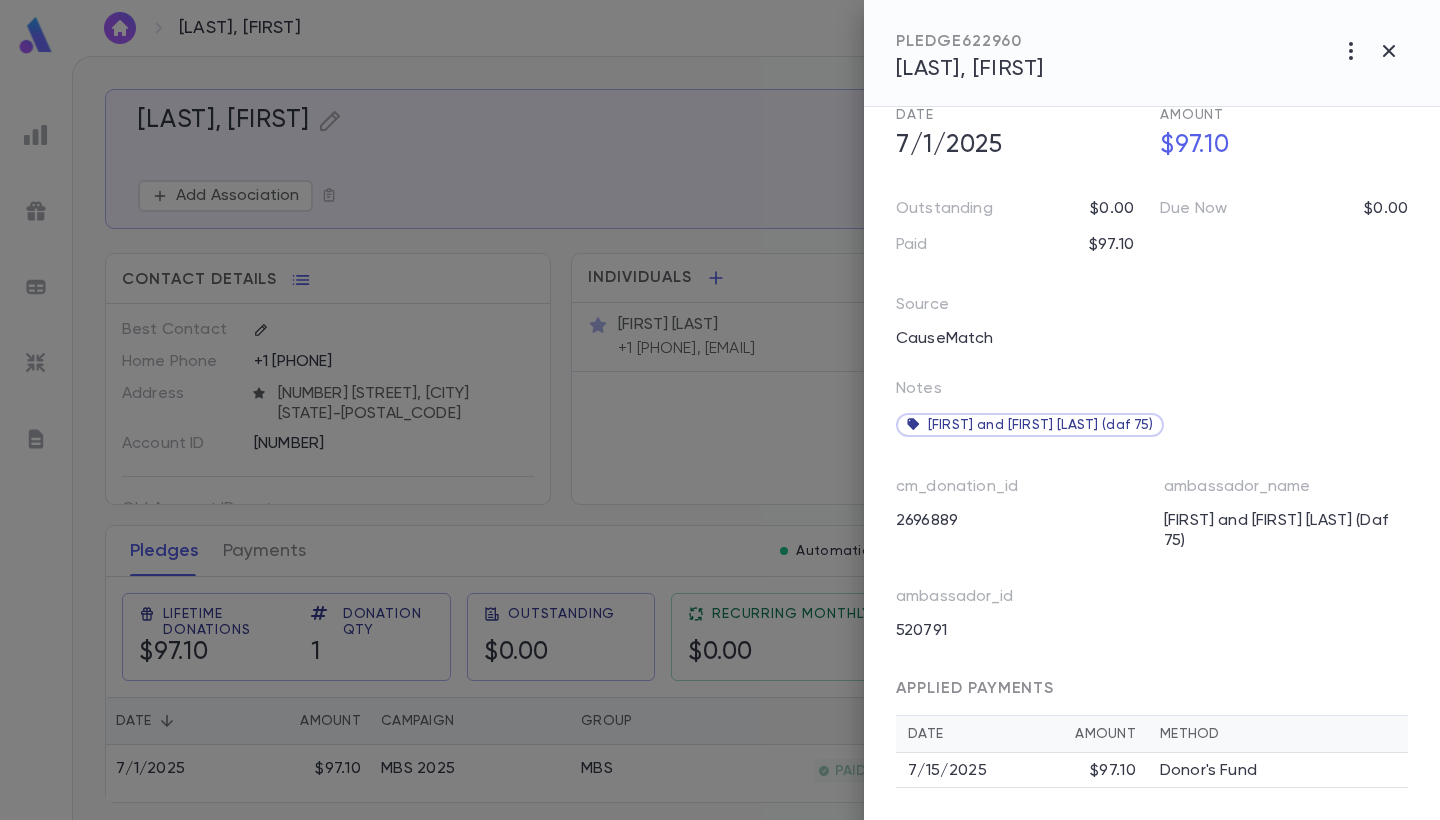 scroll, scrollTop: 167, scrollLeft: 0, axis: vertical 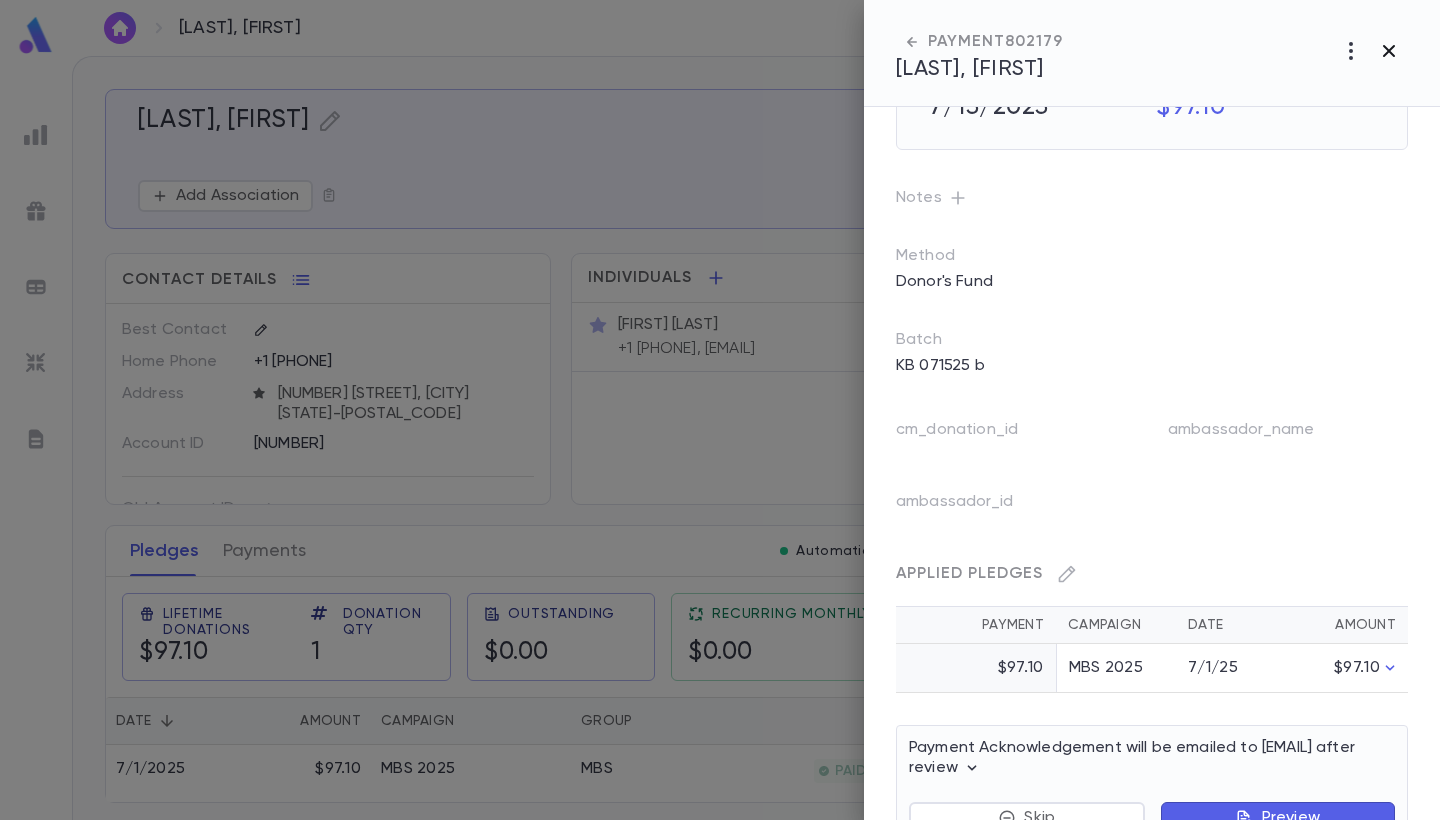 click 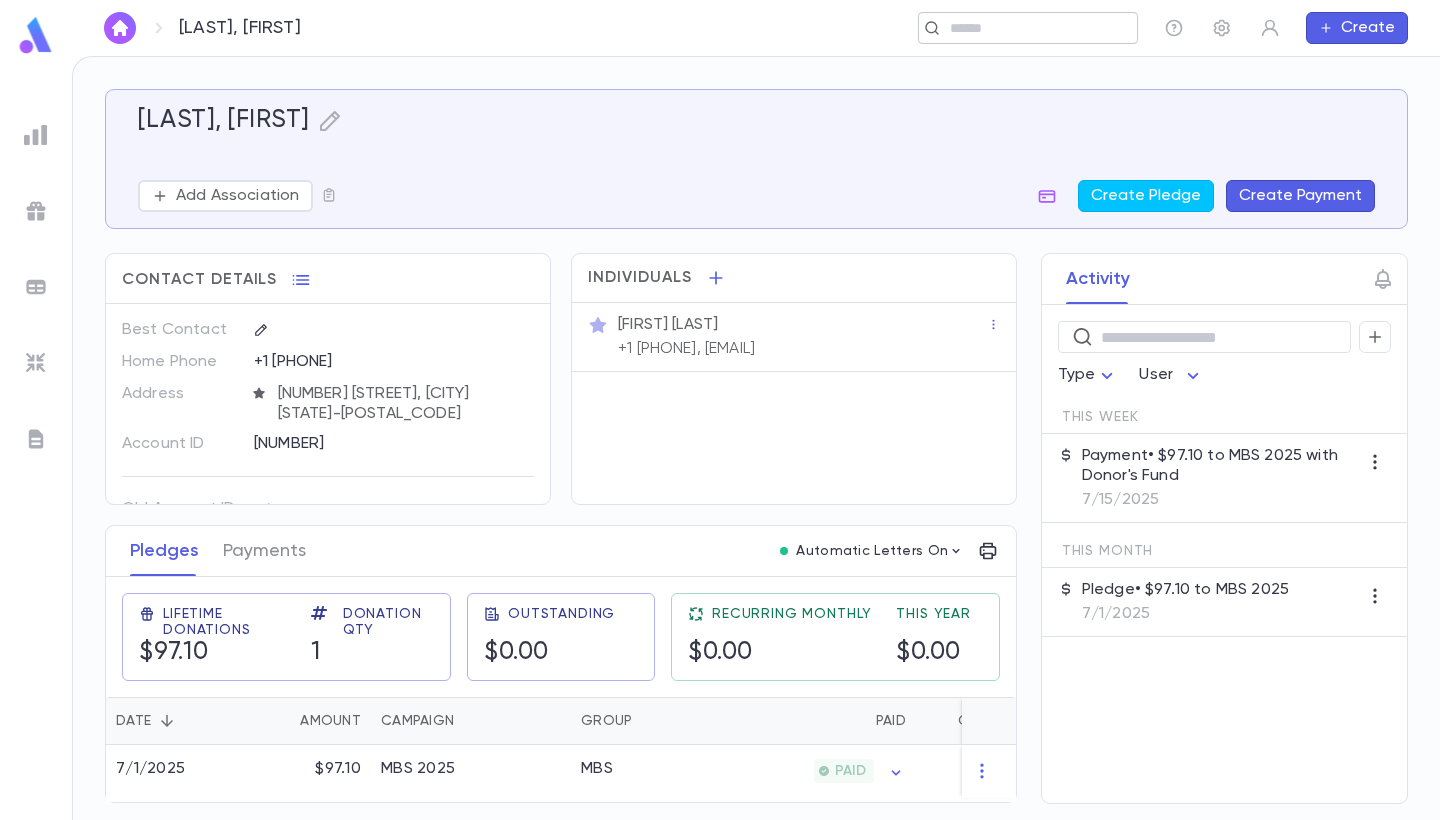 click at bounding box center [1021, 28] 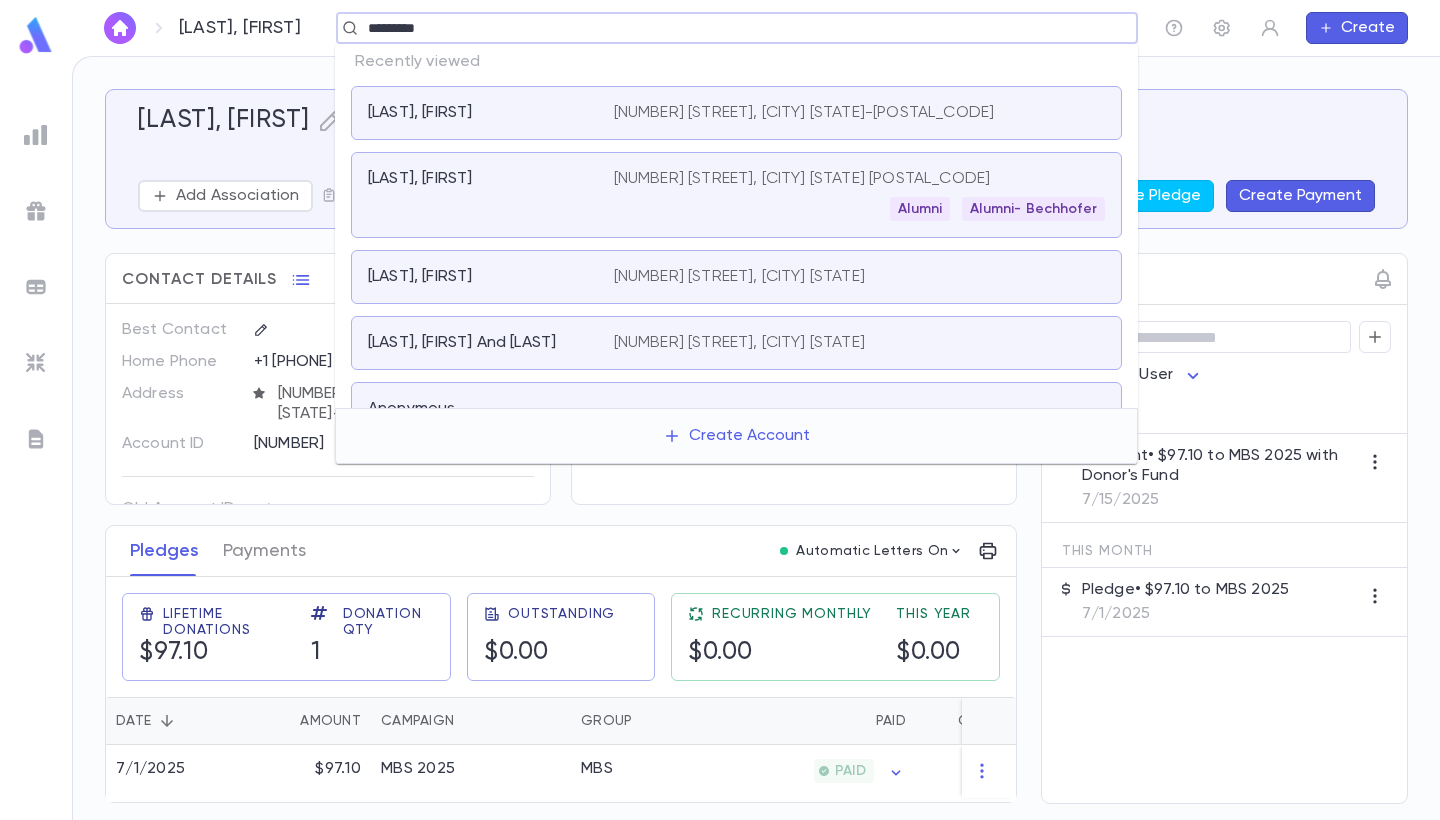 type on "*********" 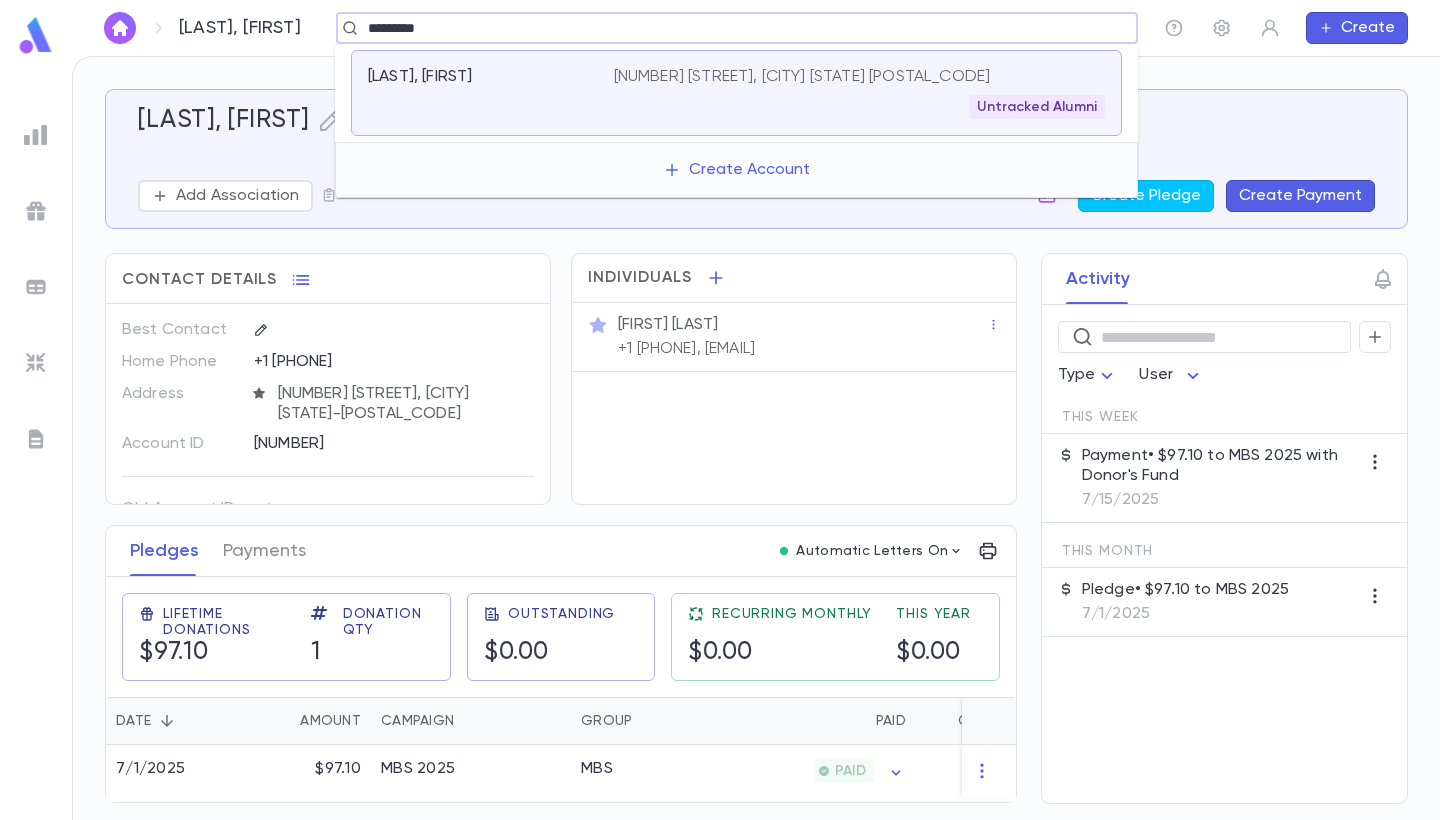 click on "2620 Bishop Rd, Wickliffe OH 44092" at bounding box center (802, 77) 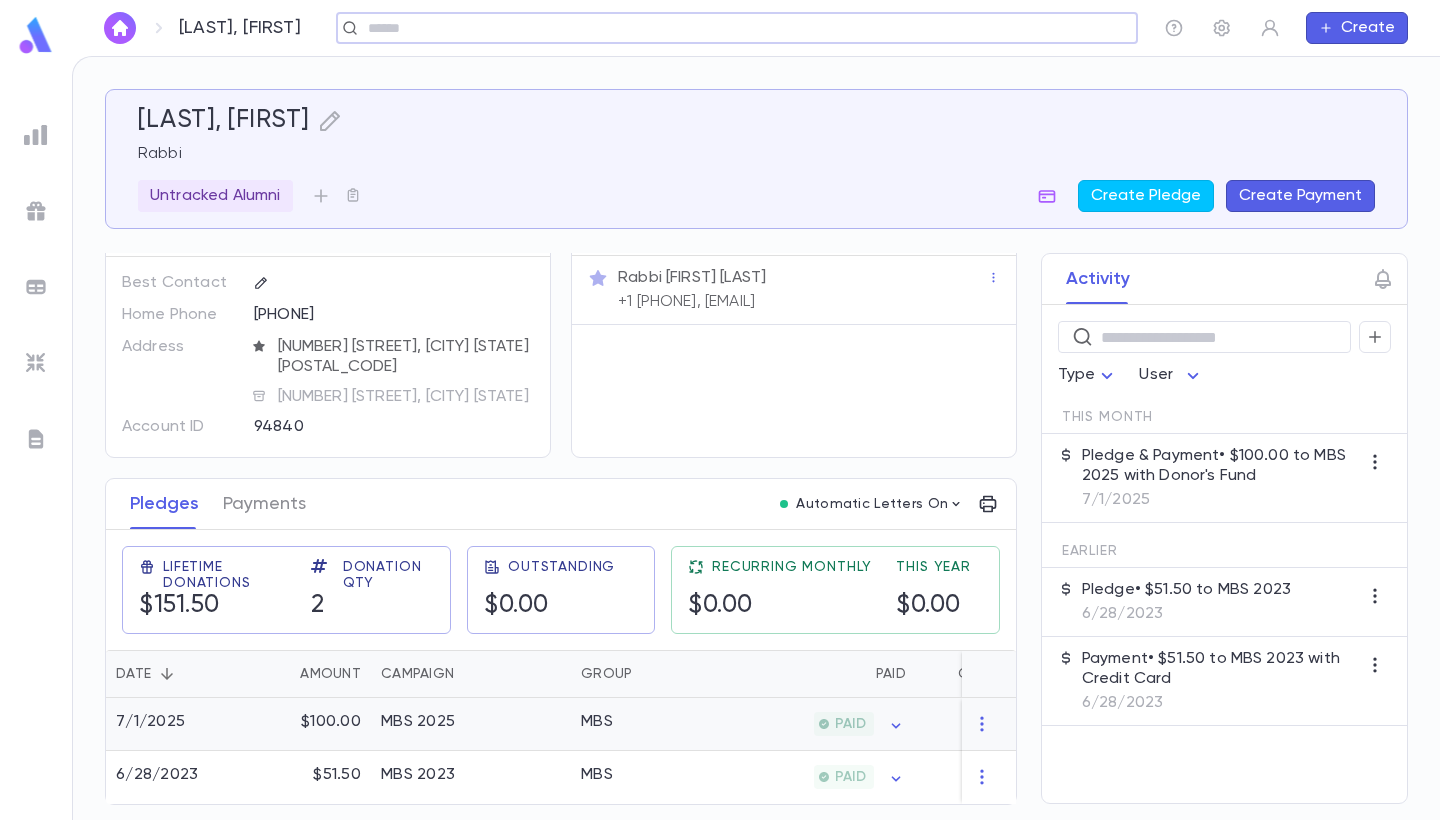 scroll, scrollTop: 55, scrollLeft: 0, axis: vertical 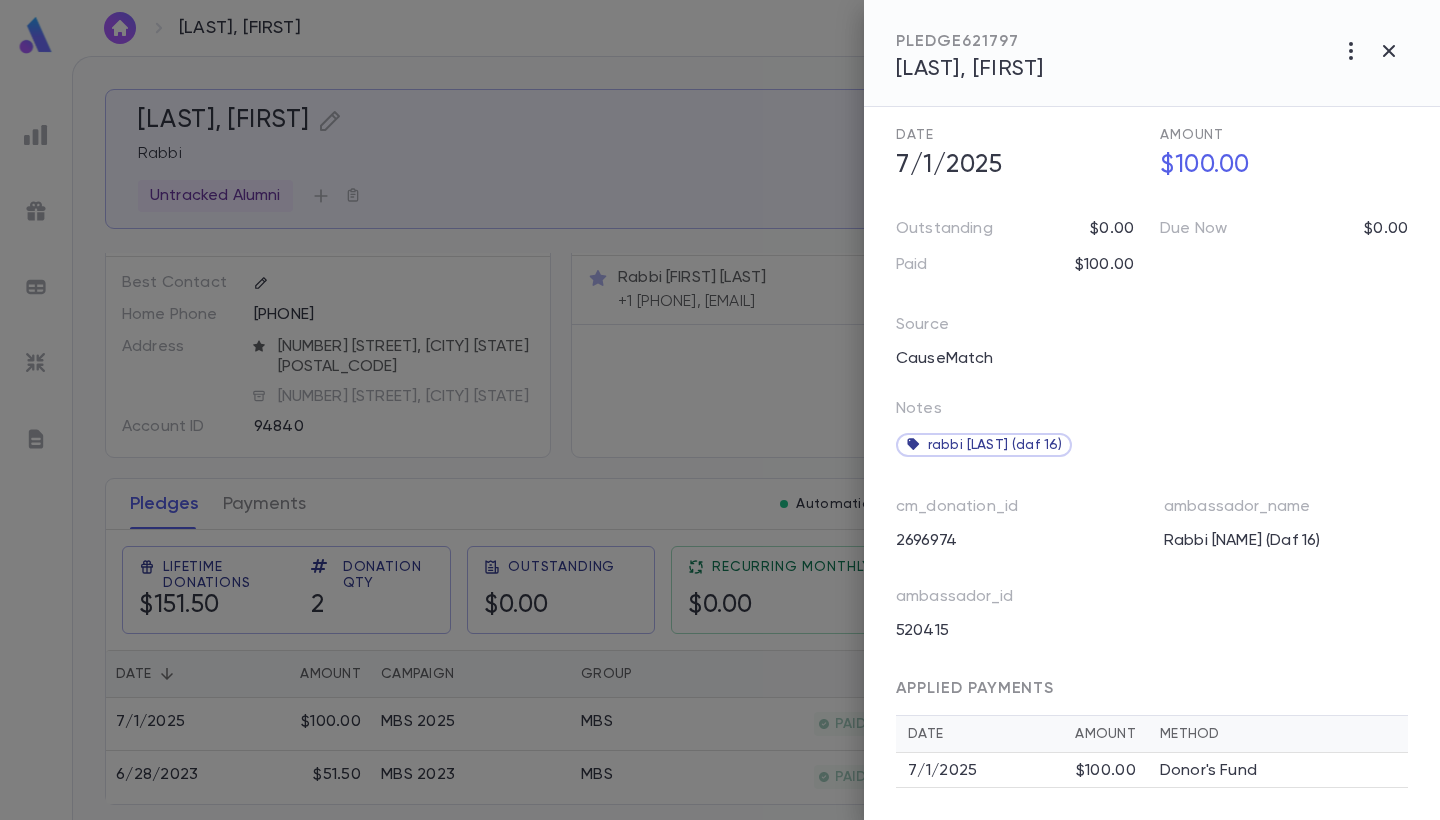 click on "Donor's Fund" at bounding box center (1208, 771) 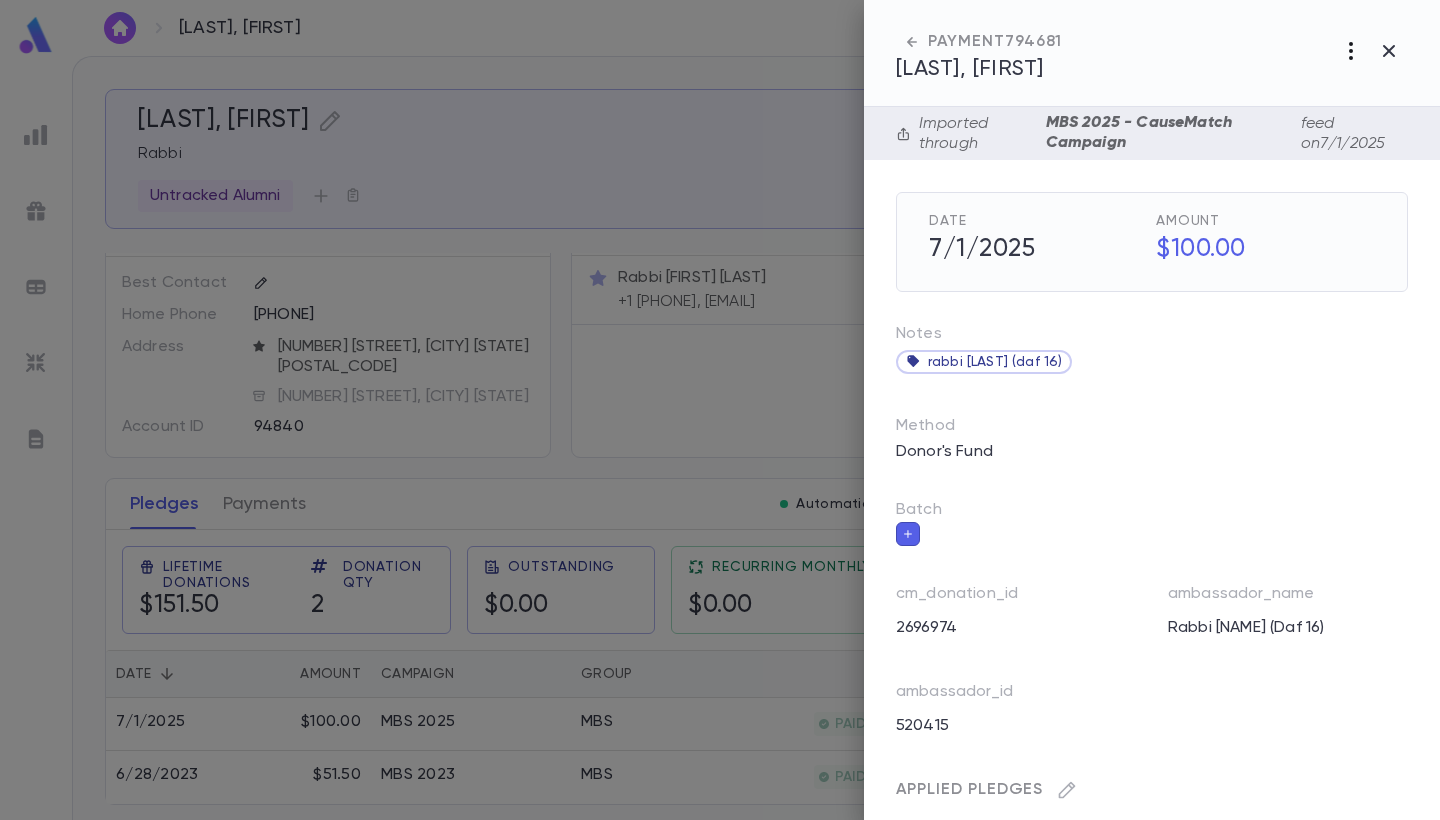 click 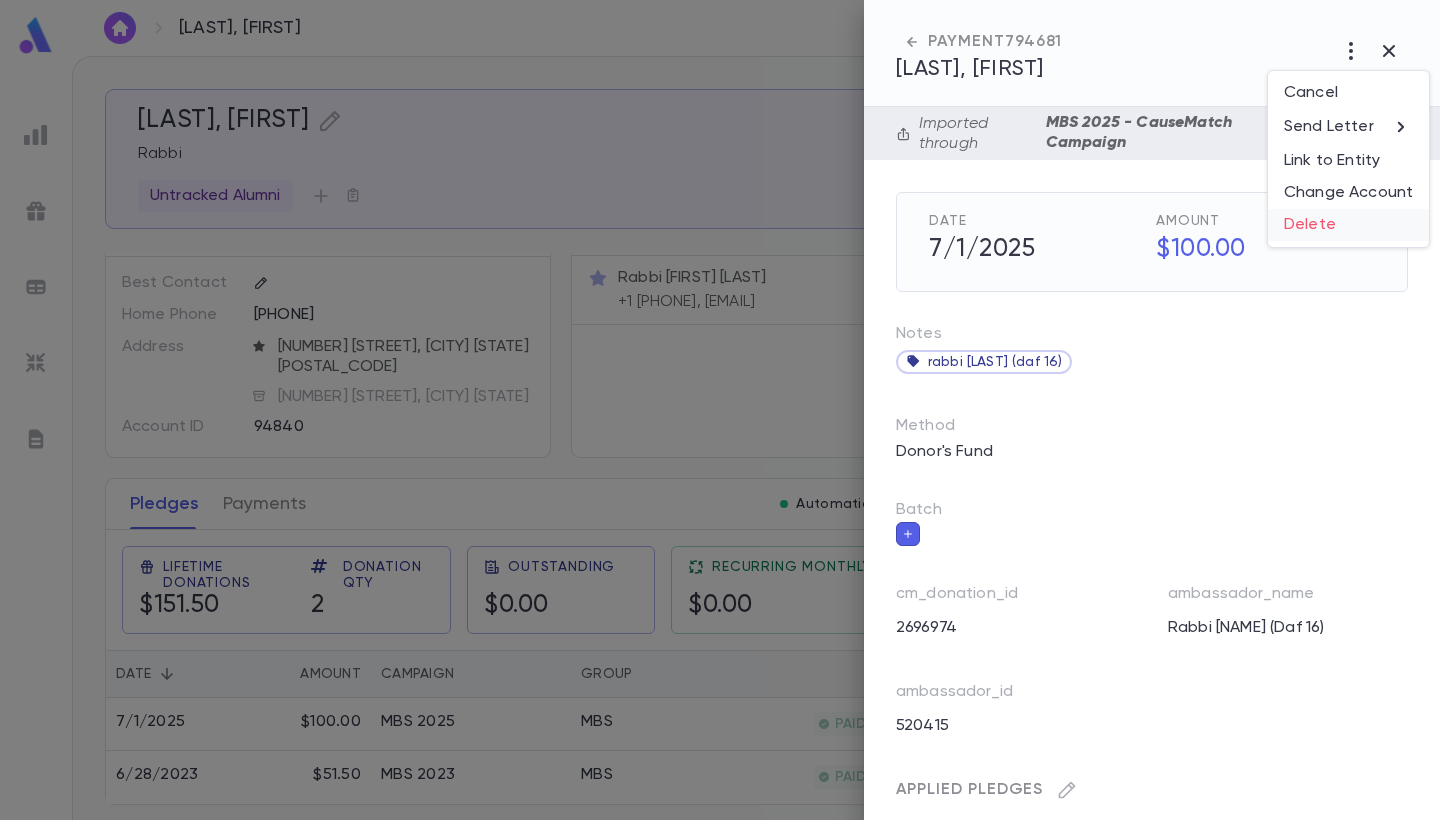 click on "Delete" at bounding box center [1348, 225] 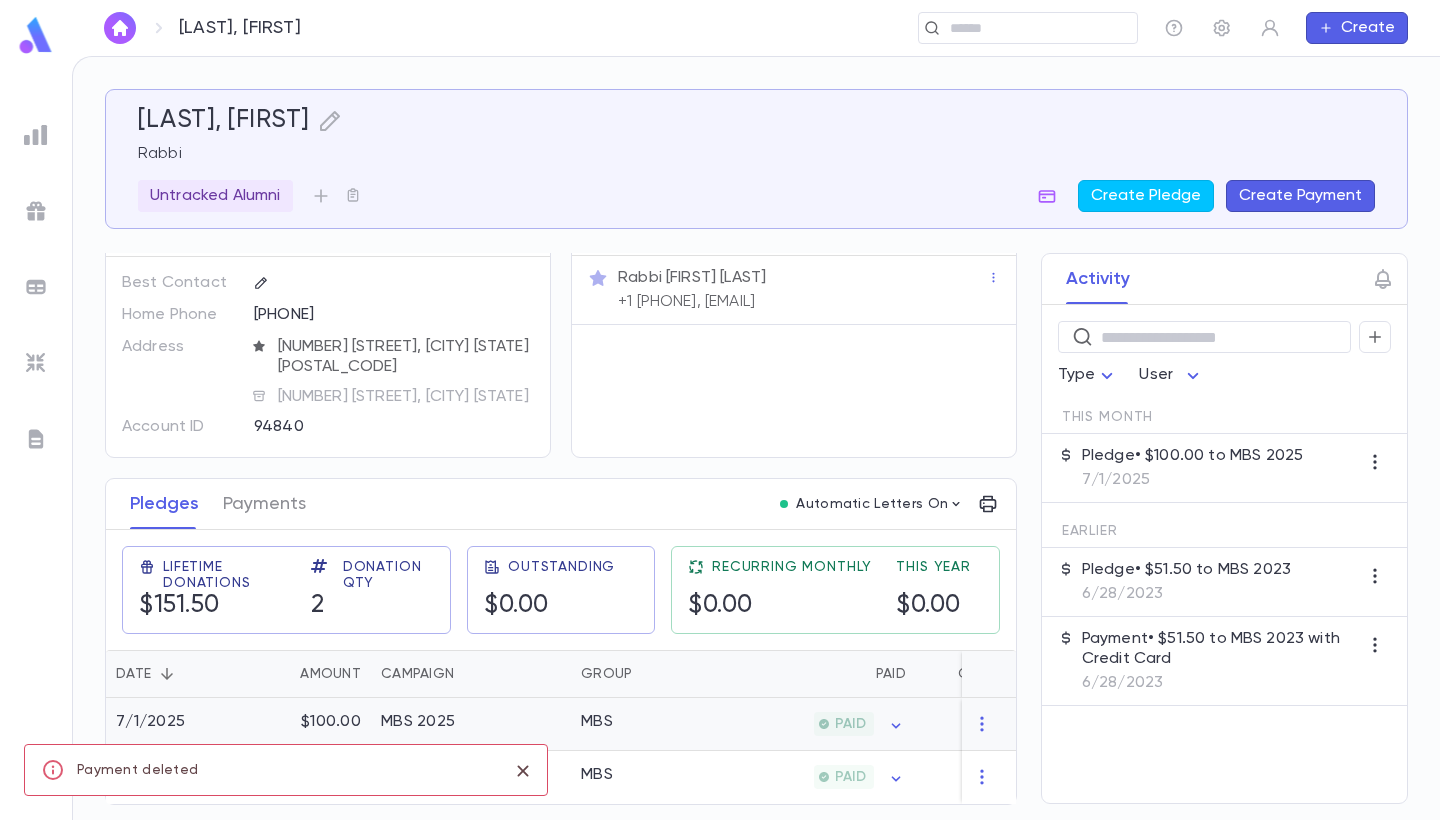 click on "MBS" at bounding box center (646, 724) 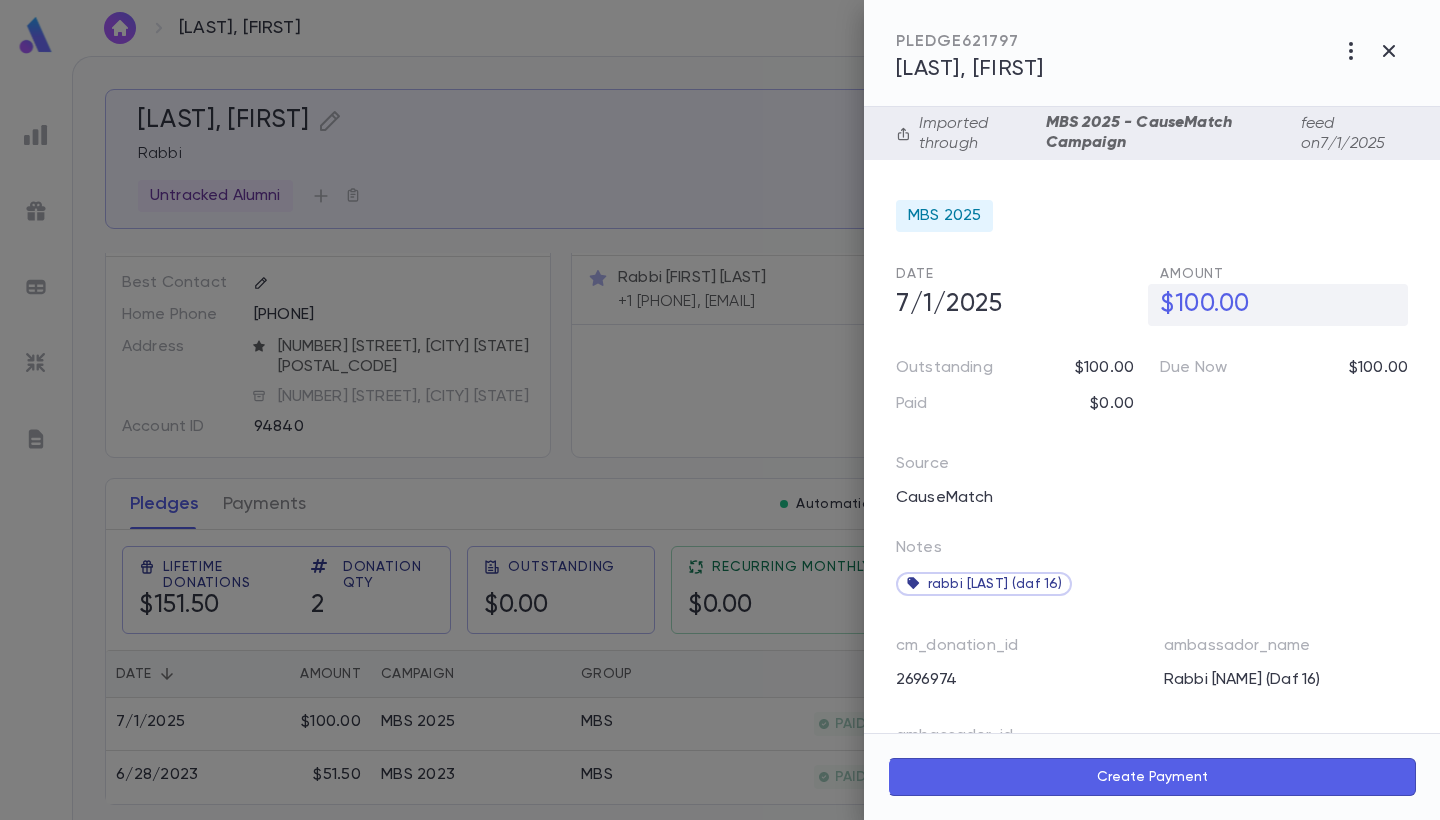 click on "$100.00" at bounding box center (1278, 305) 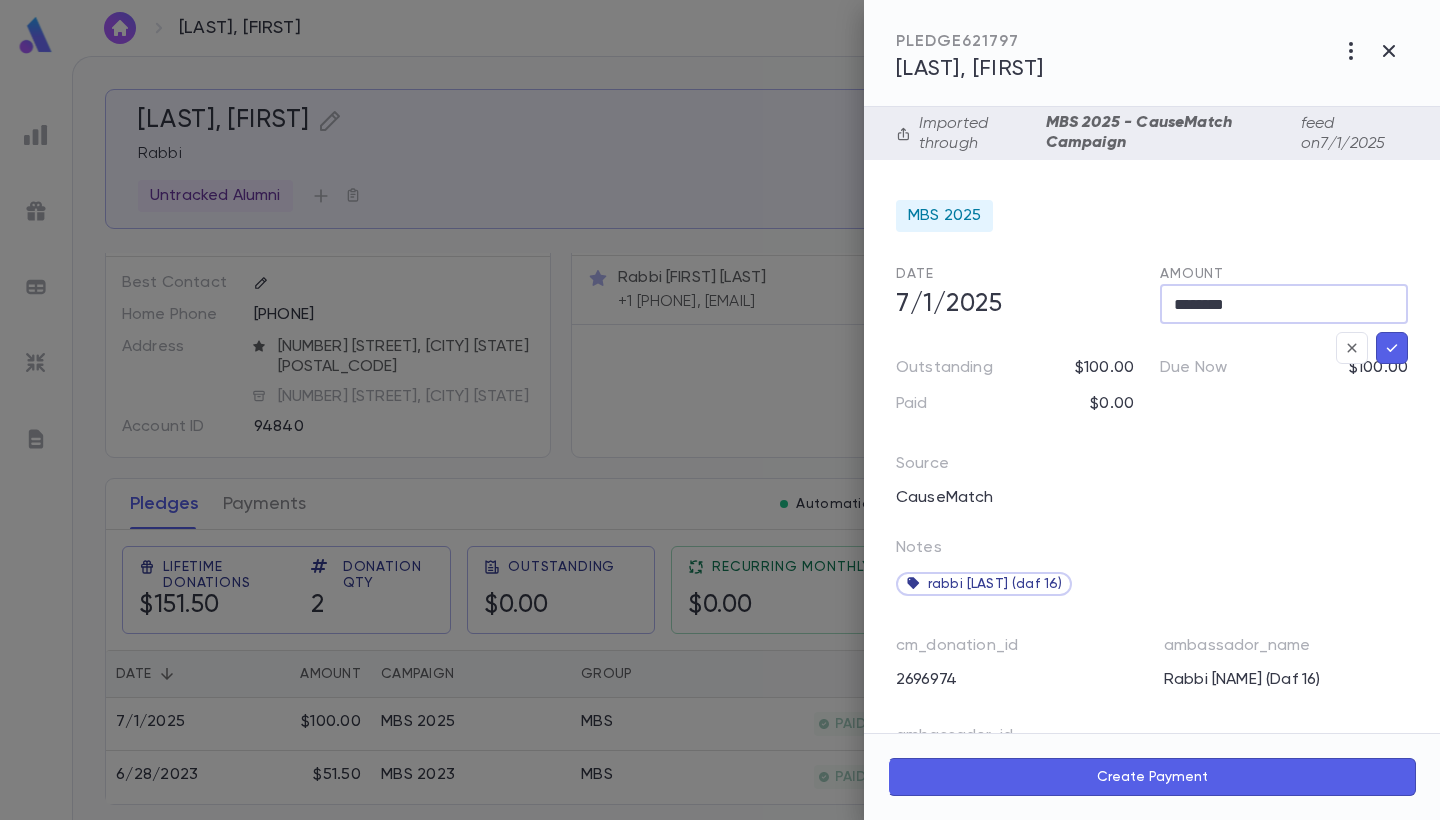 drag, startPoint x: 1250, startPoint y: 295, endPoint x: 1174, endPoint y: 295, distance: 76 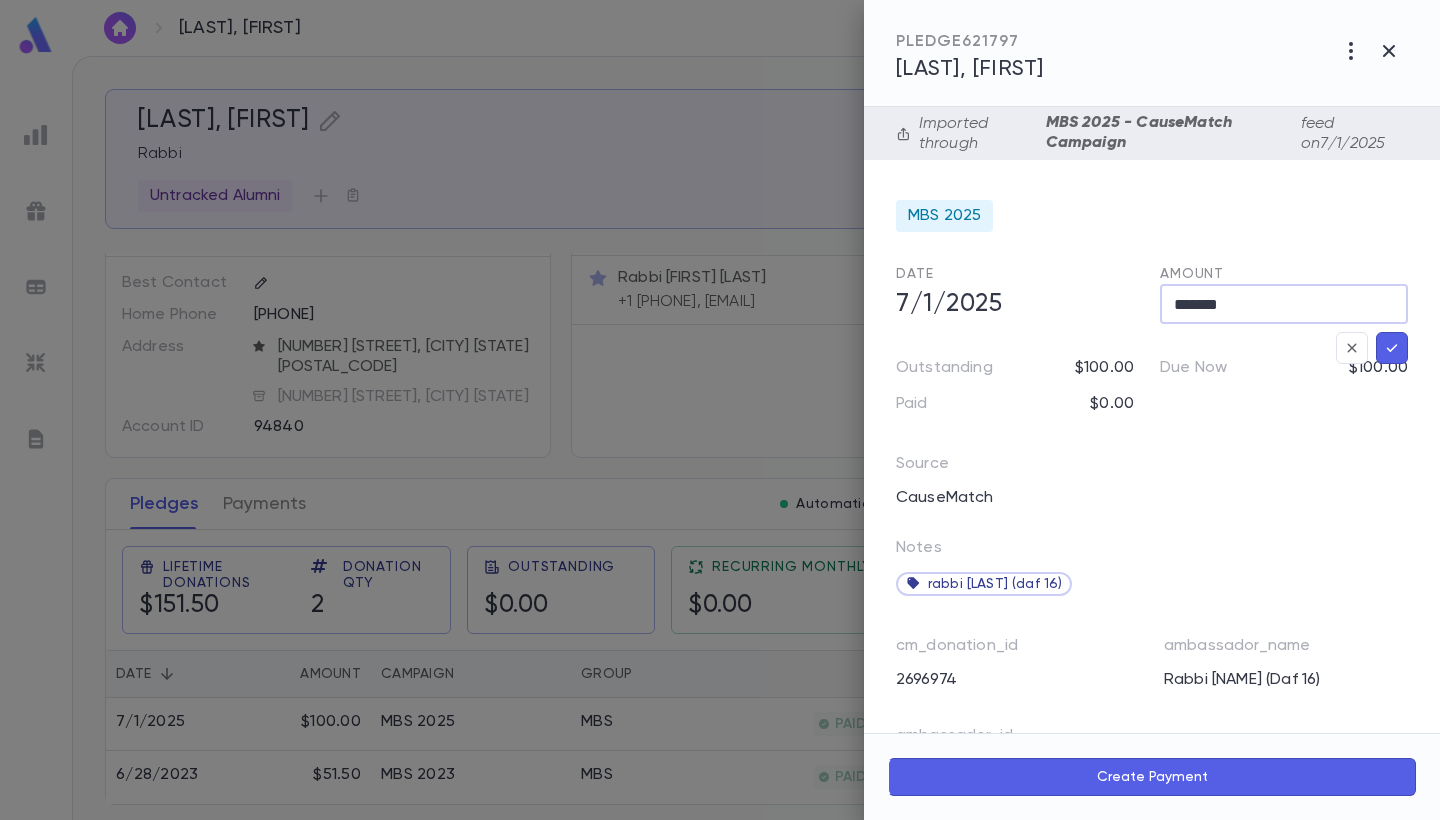 type on "*******" 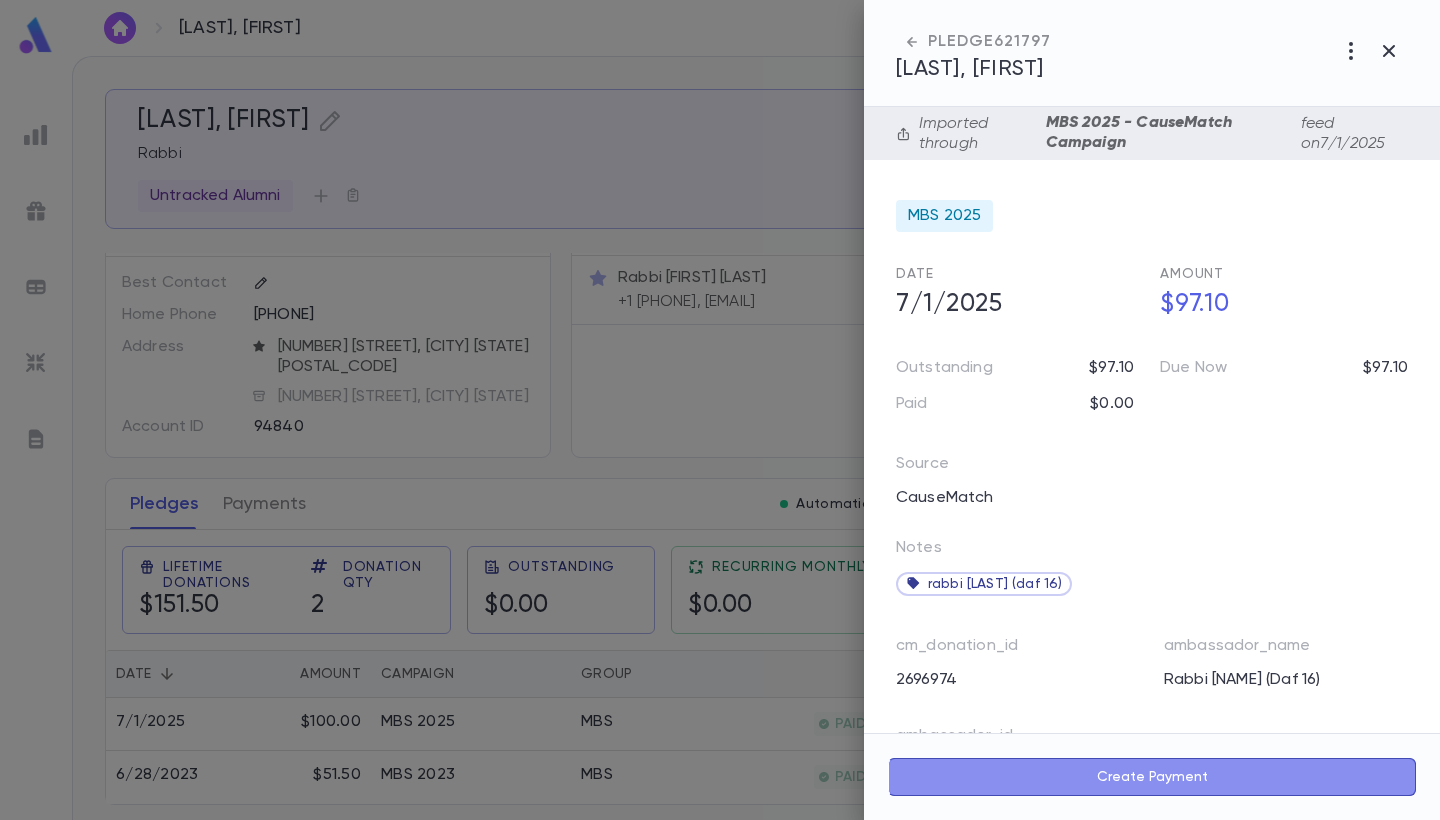 click on "Create Payment" at bounding box center (1152, 777) 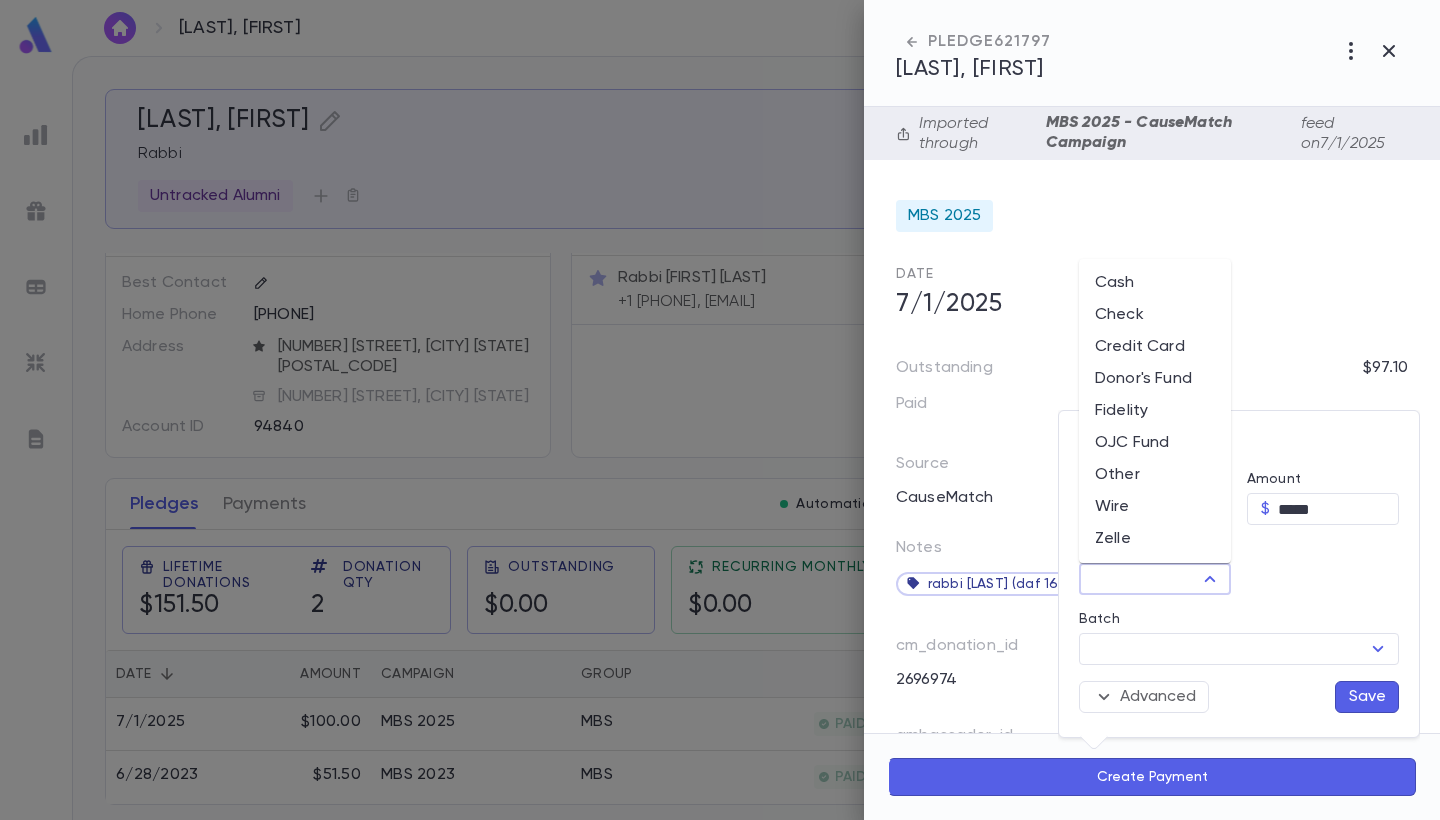 click on "Method" at bounding box center (1138, 579) 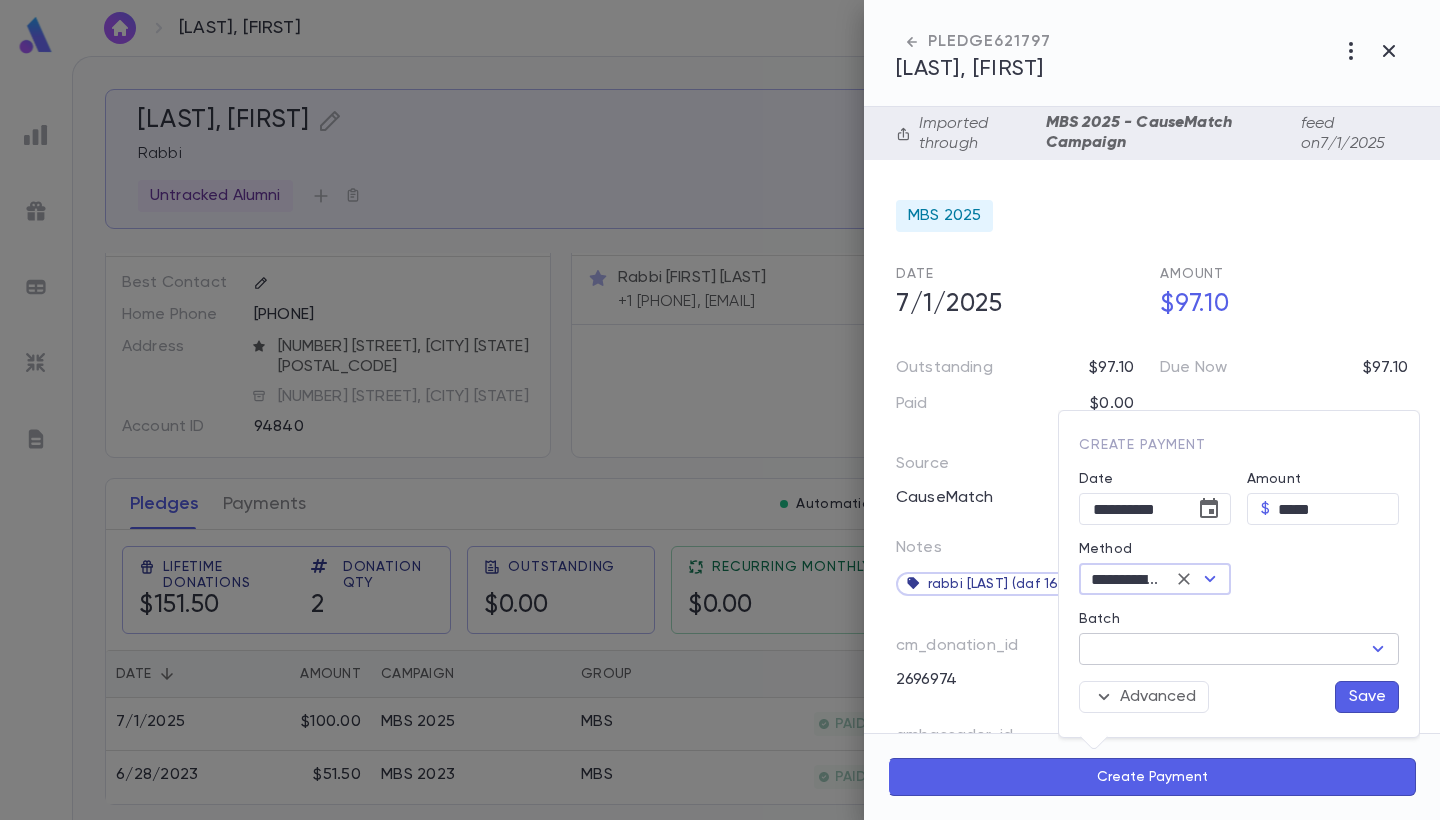 click on "Batch" at bounding box center (1222, 649) 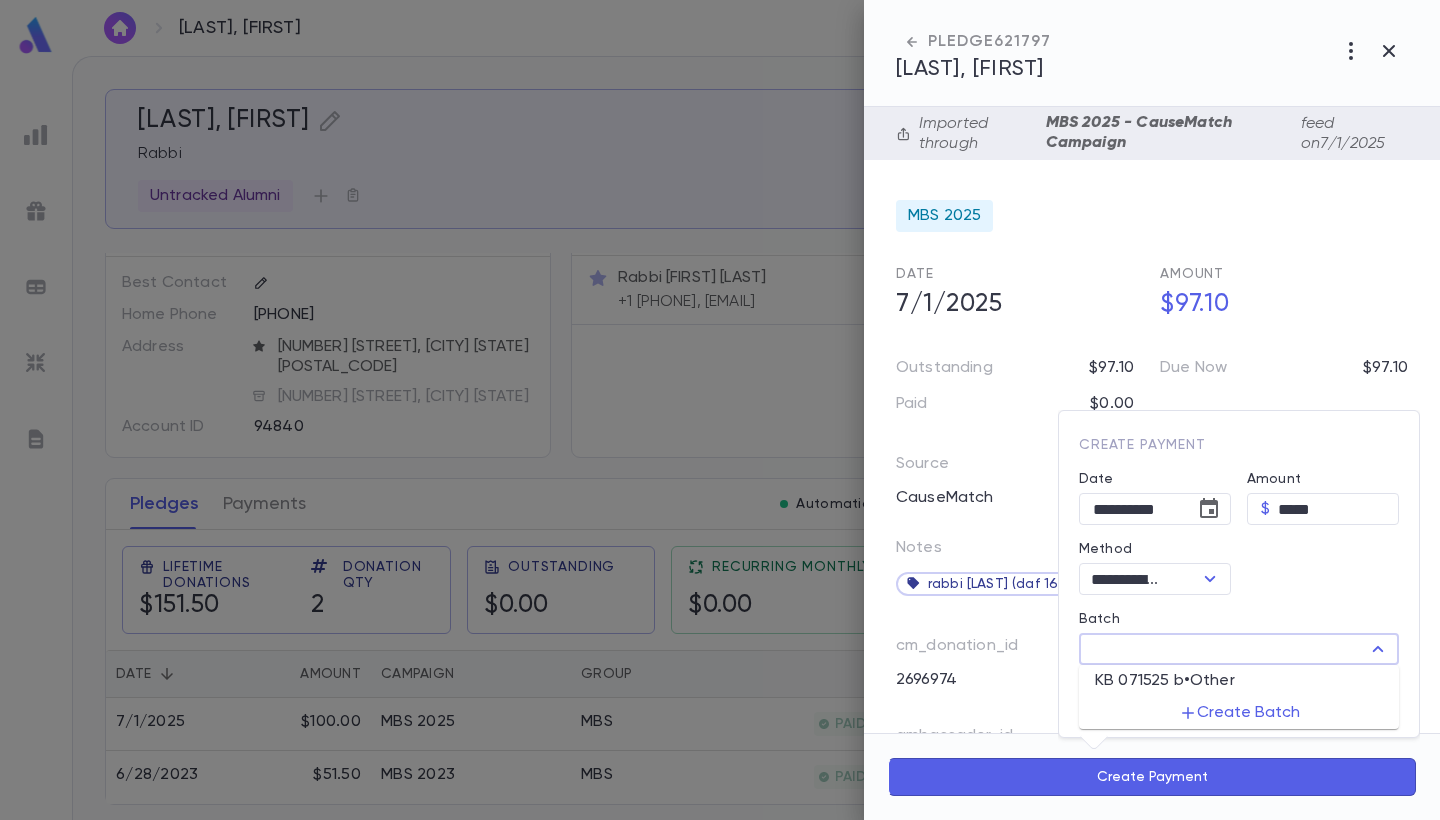 click on "KB 071525 b  •  Other" at bounding box center (1165, 681) 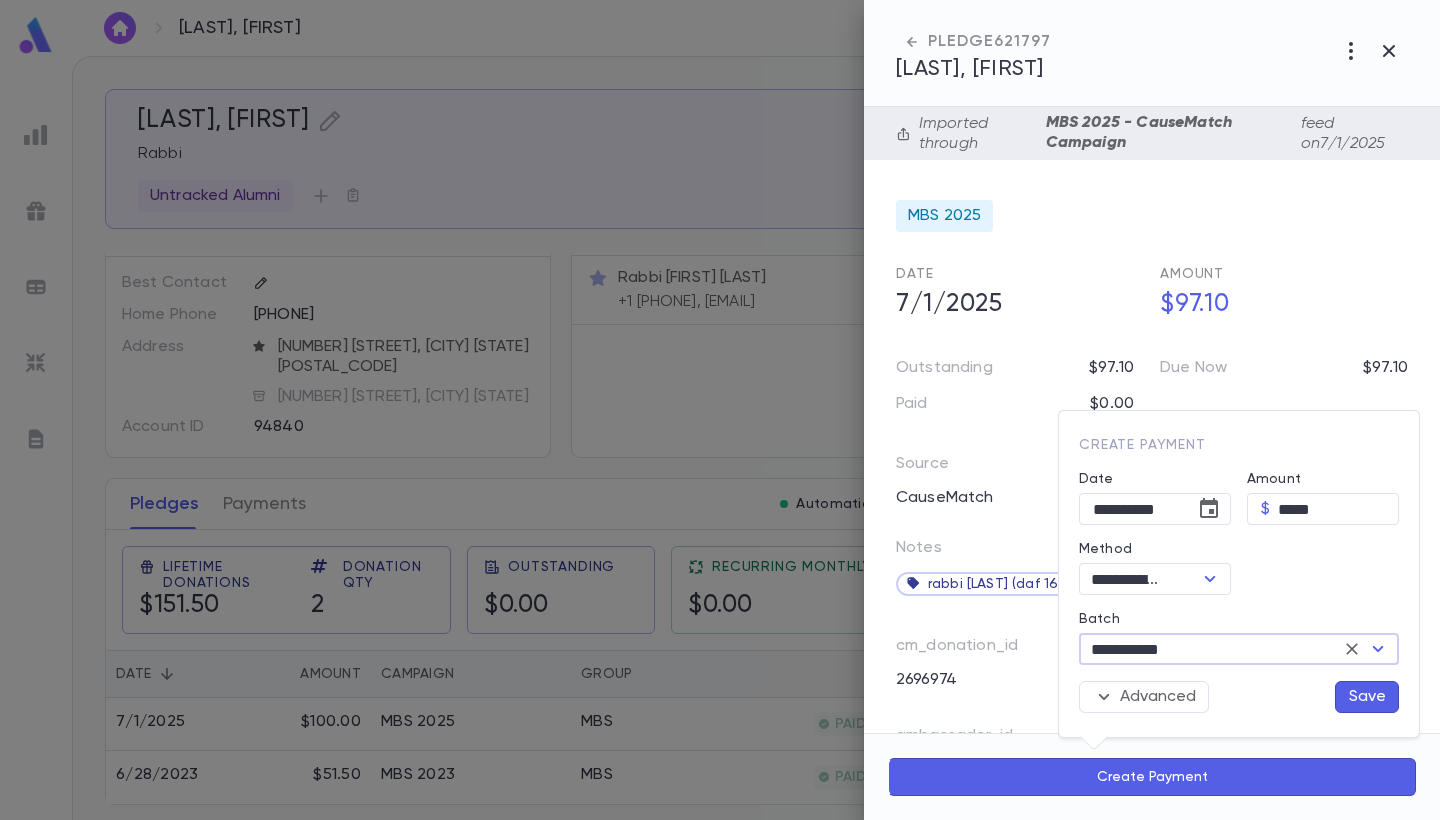 click on "Save" at bounding box center [1367, 697] 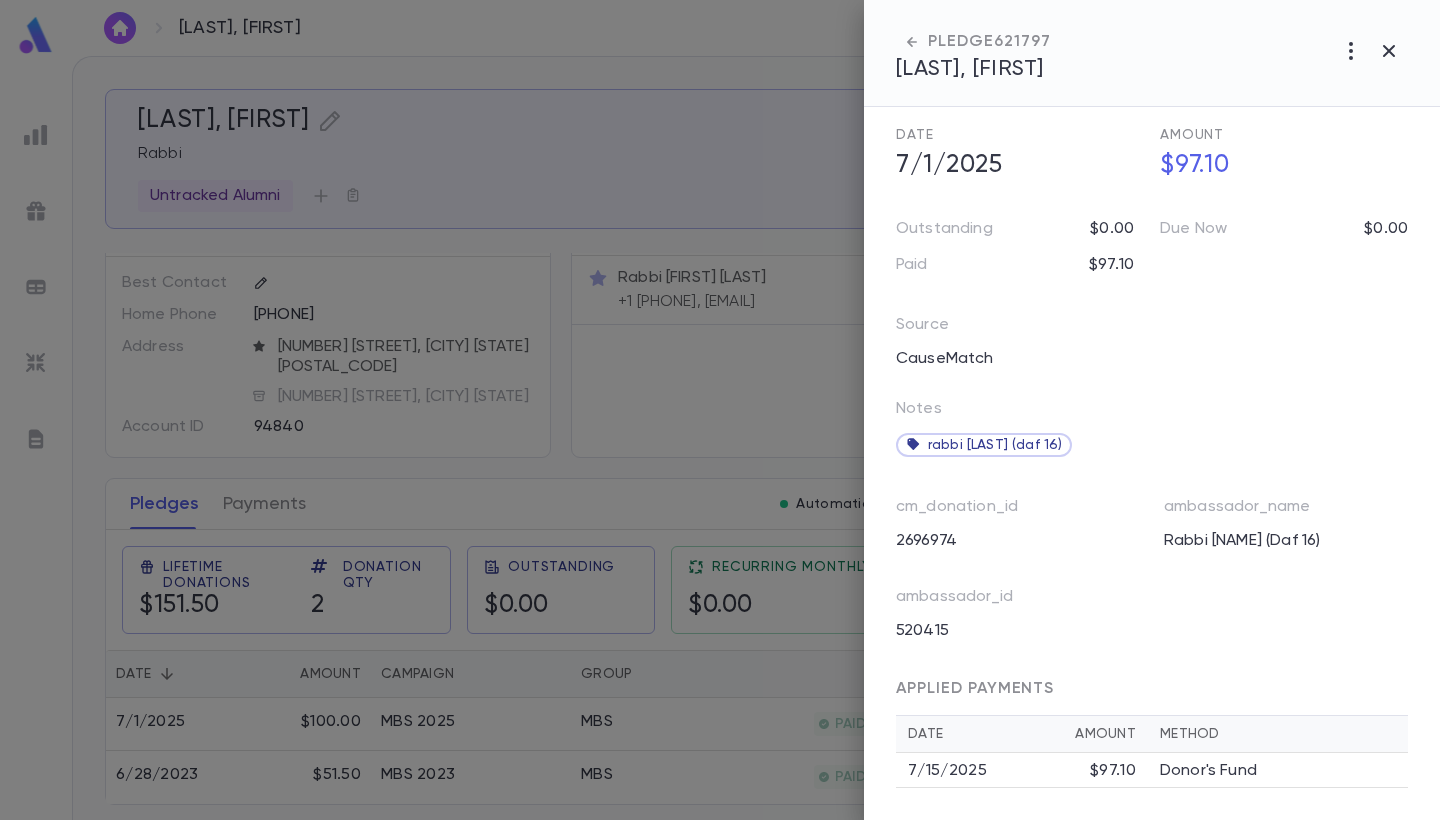 scroll, scrollTop: 147, scrollLeft: 0, axis: vertical 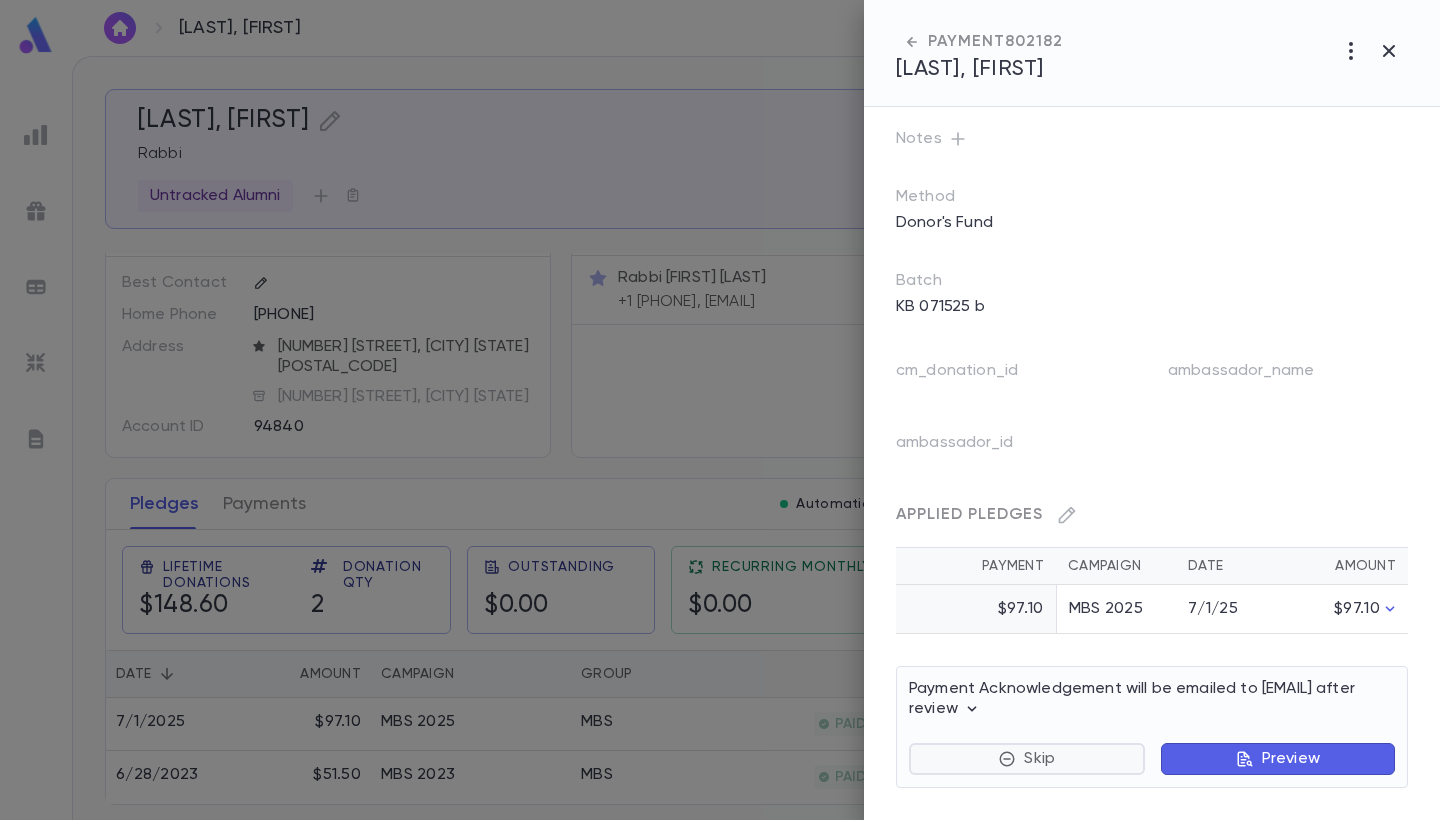 click on "Skip" at bounding box center (1027, 759) 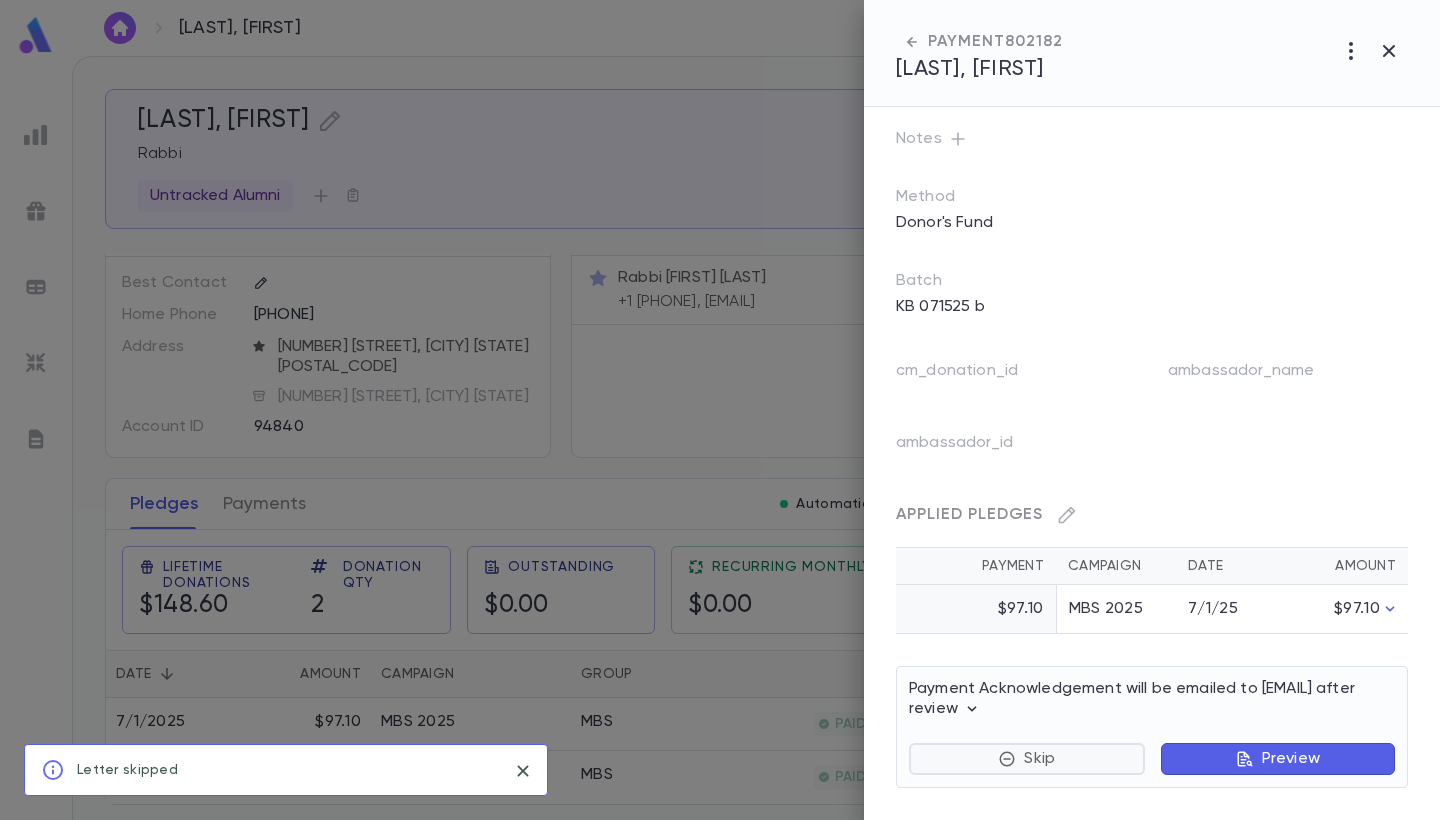 scroll, scrollTop: 72, scrollLeft: 0, axis: vertical 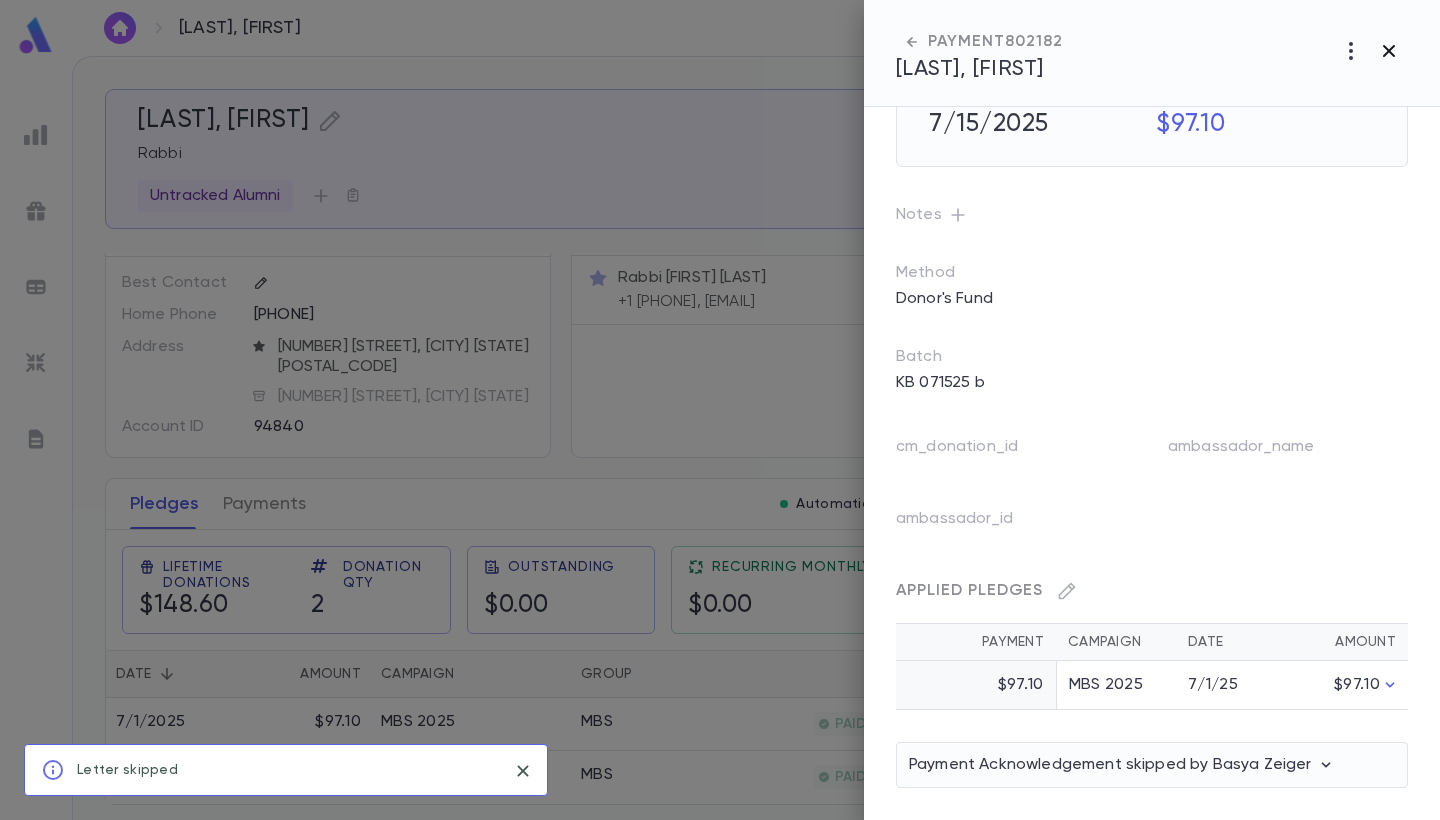 click 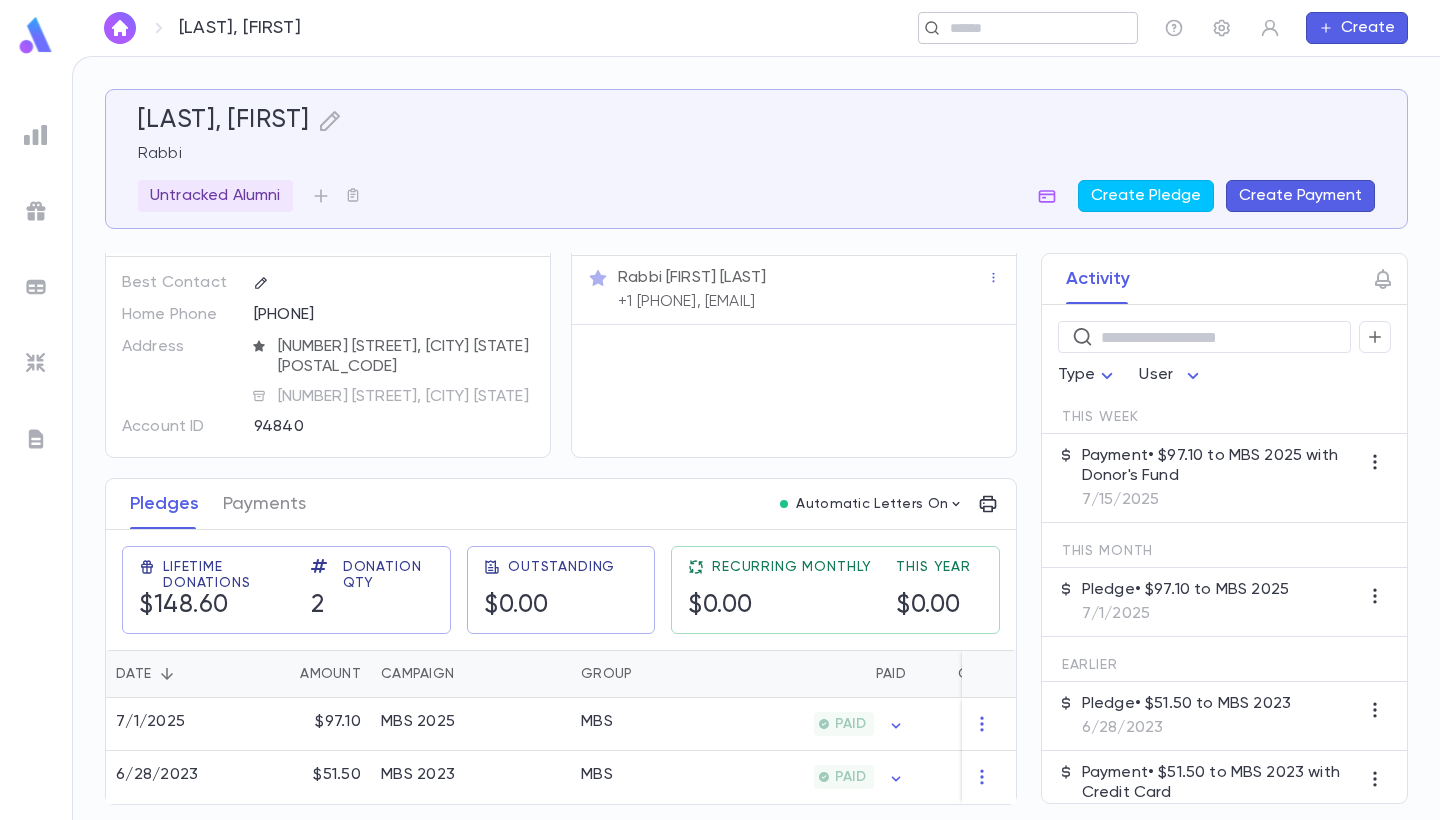 click at bounding box center [1021, 28] 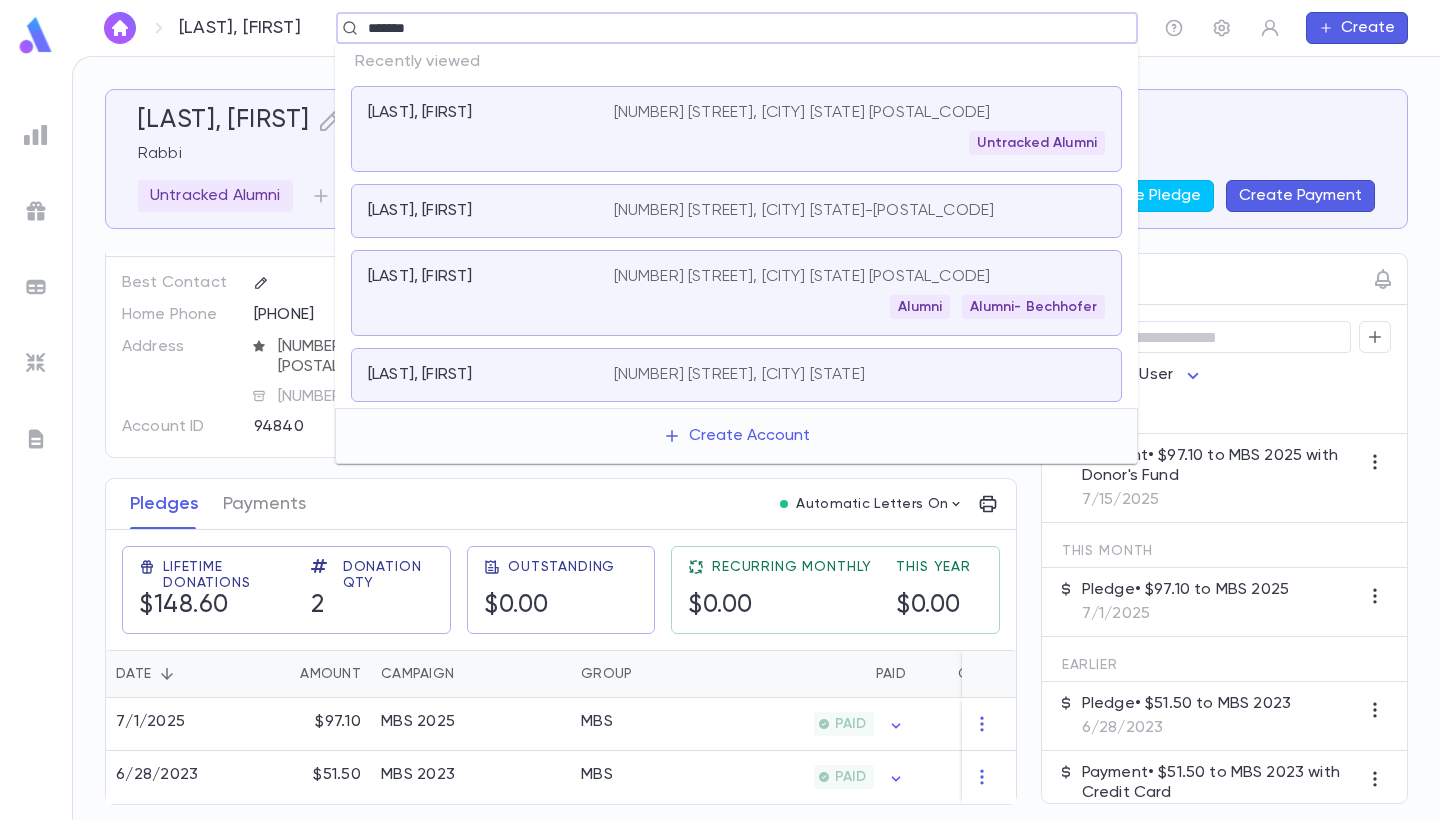 type on "*******" 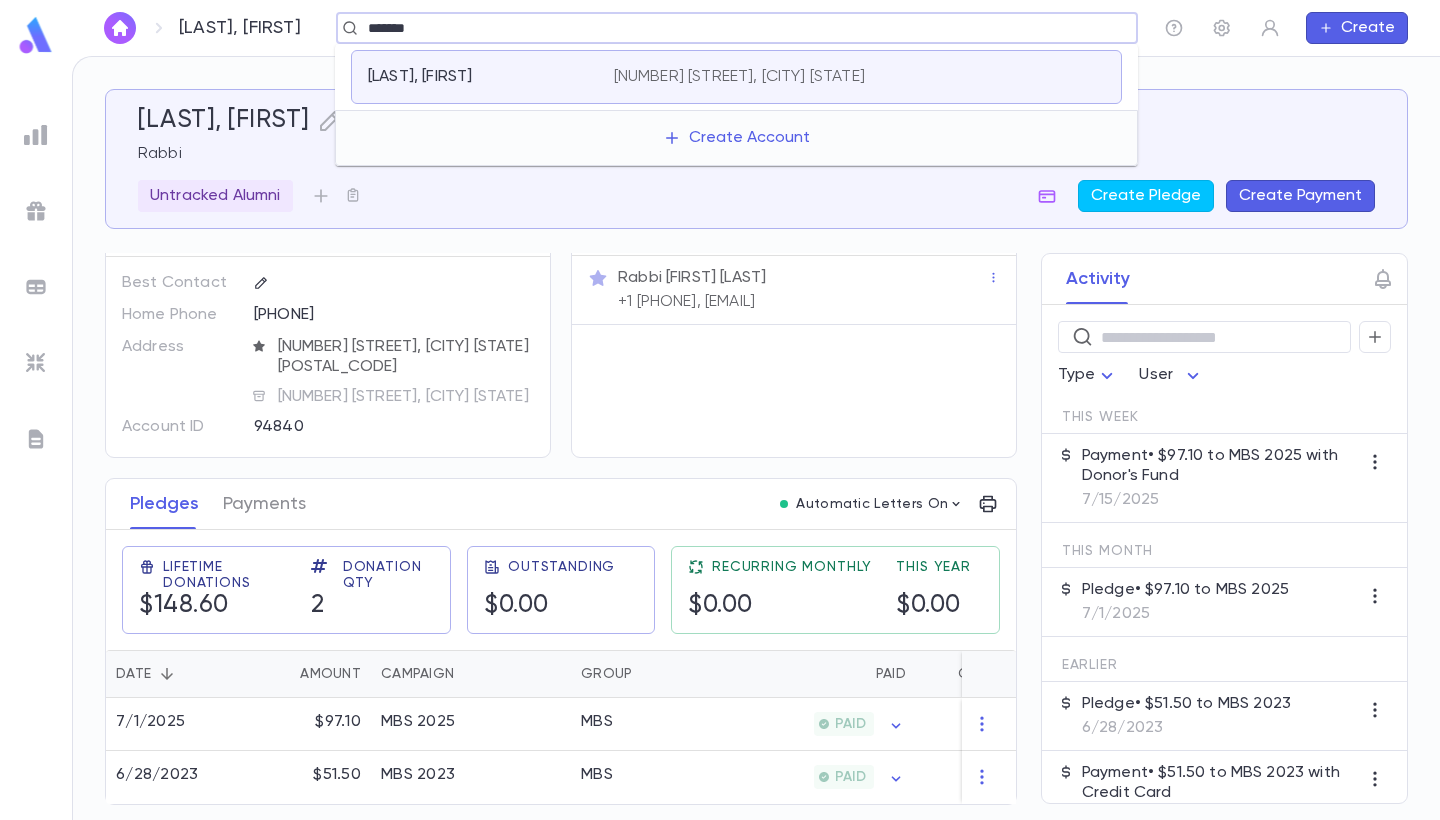 click on "Cardash, Berish 6112 N MONTICELLO AVE, CHICAGO IL 60659" at bounding box center (736, 77) 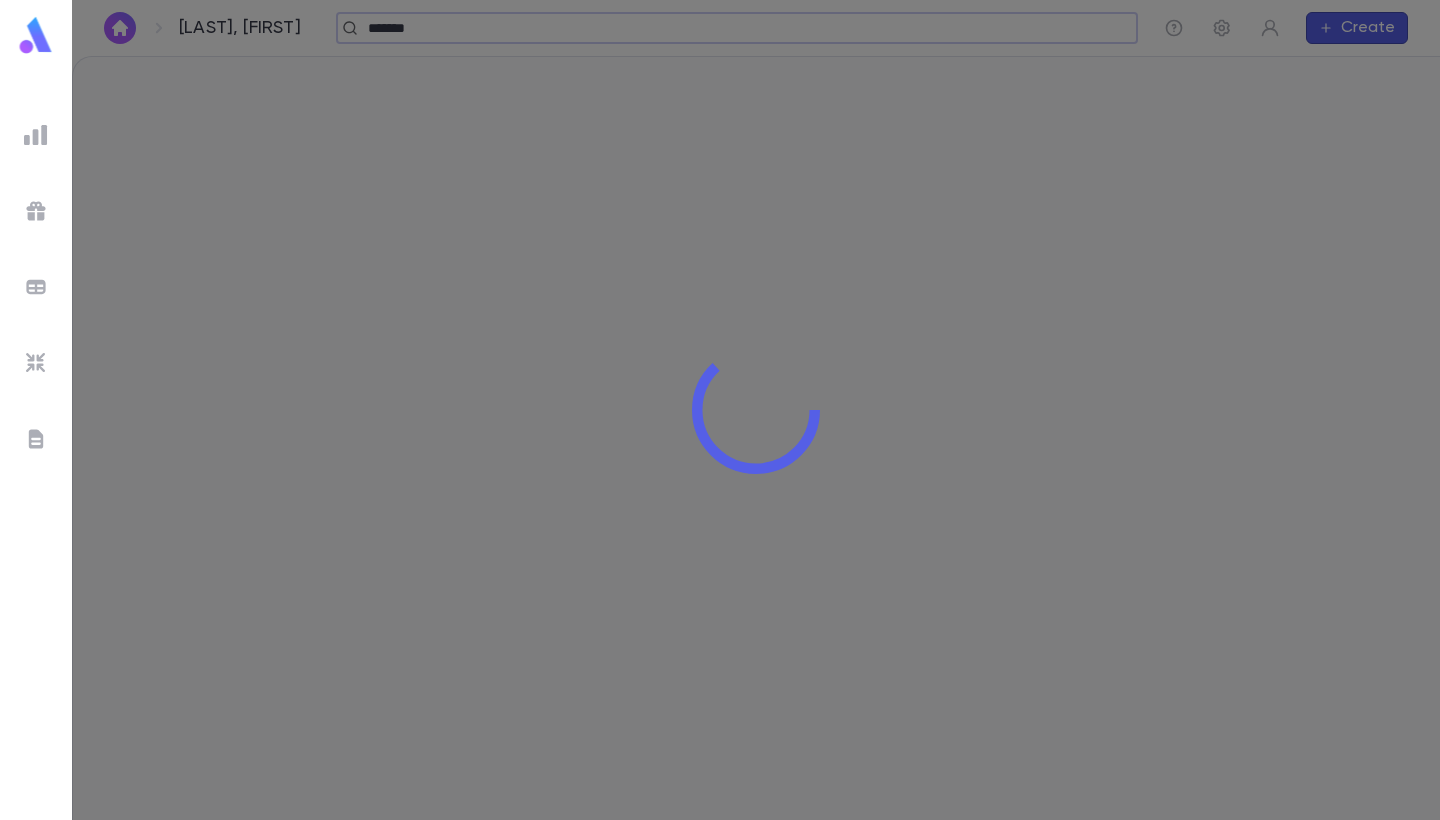 type 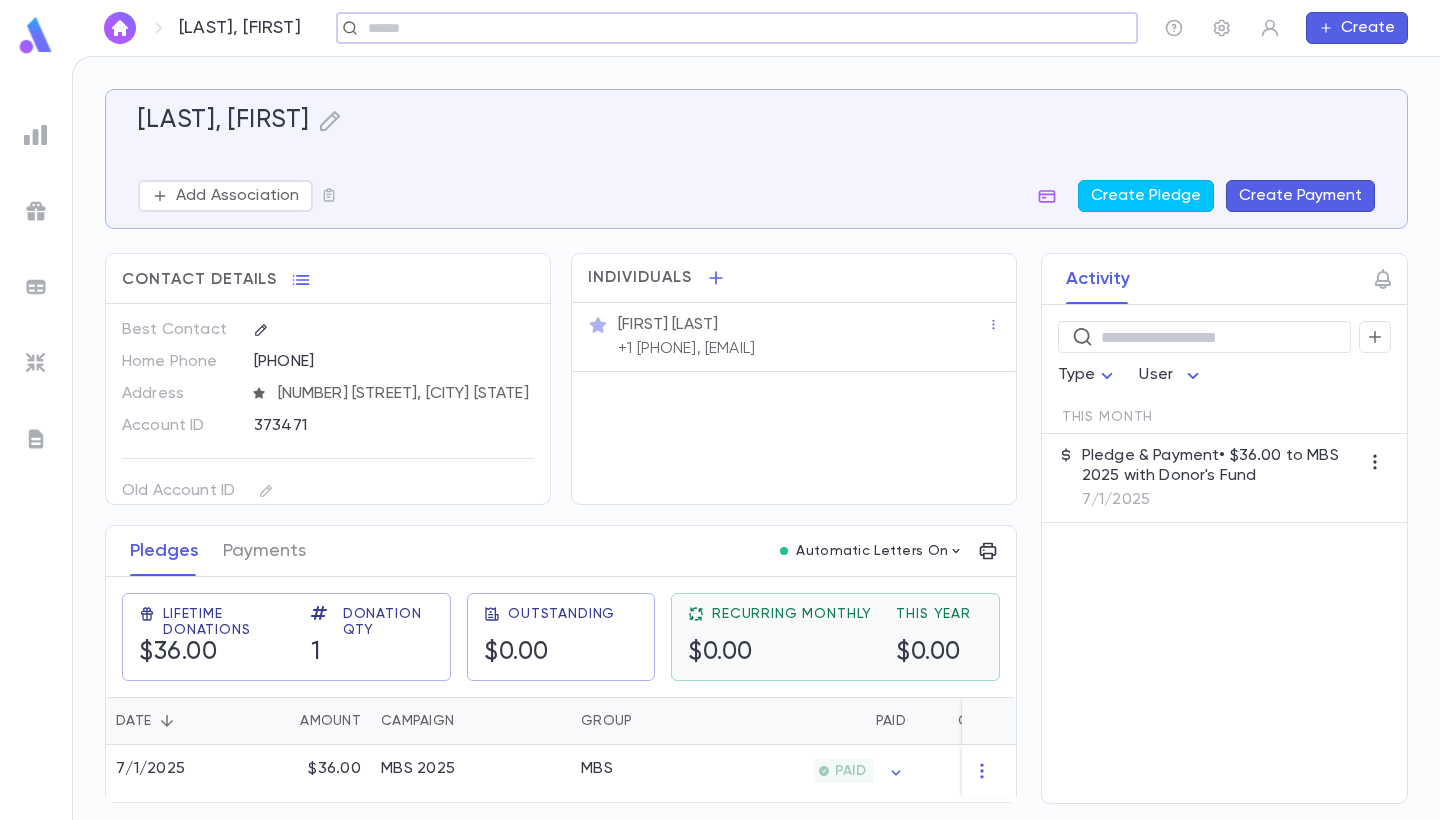 scroll, scrollTop: 2, scrollLeft: 0, axis: vertical 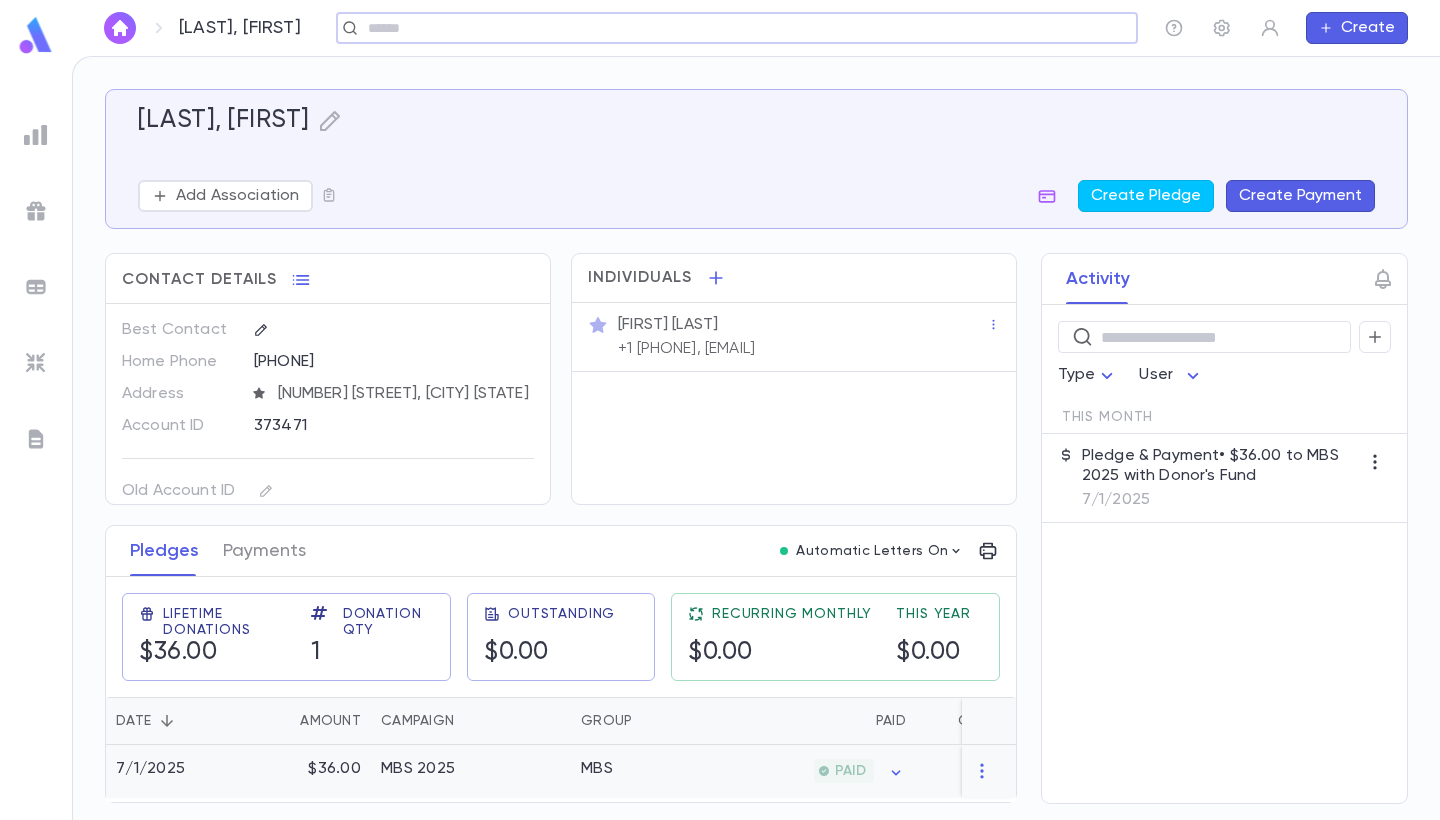 click on "MBS" at bounding box center [597, 769] 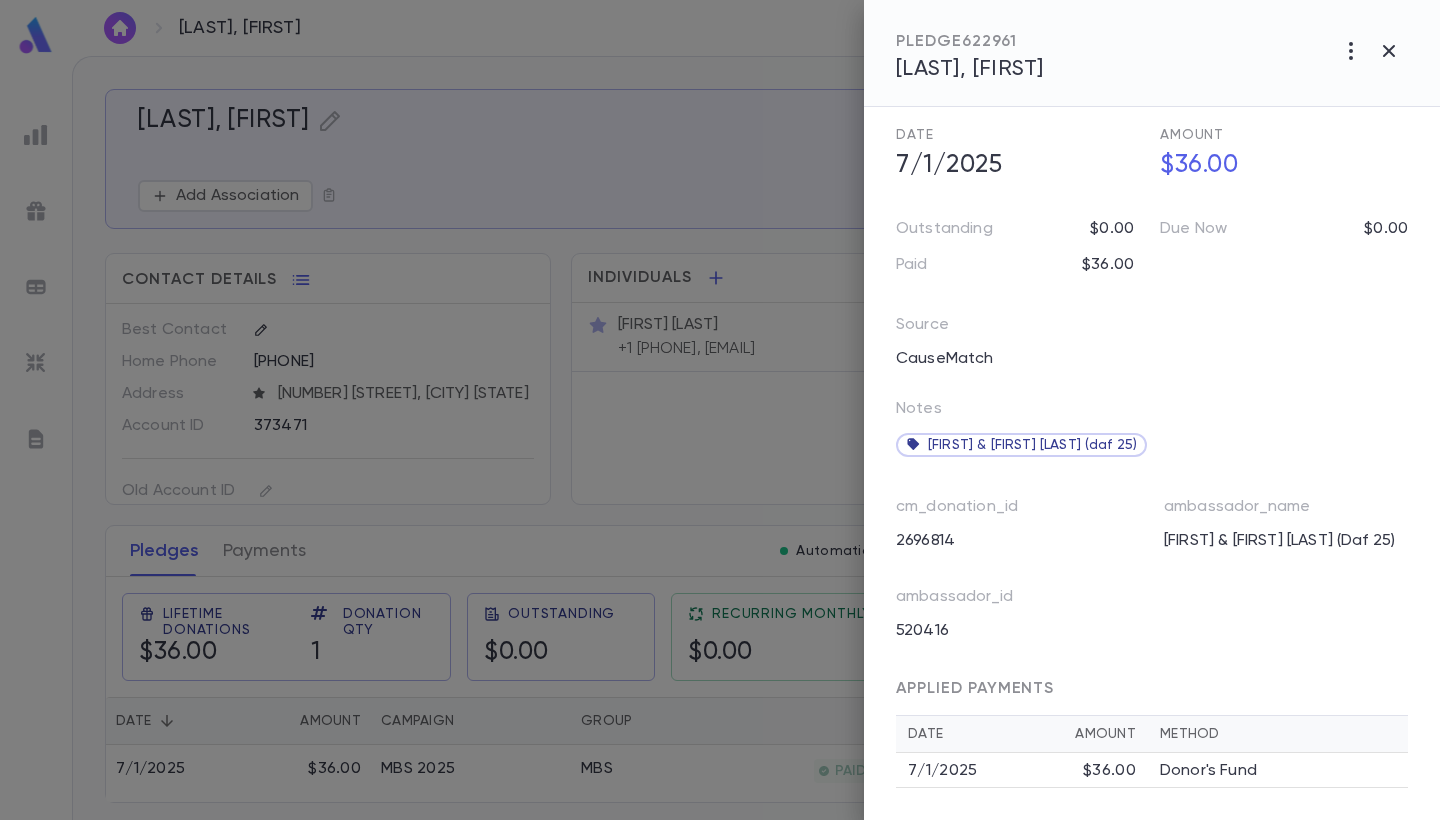 scroll, scrollTop: 167, scrollLeft: 0, axis: vertical 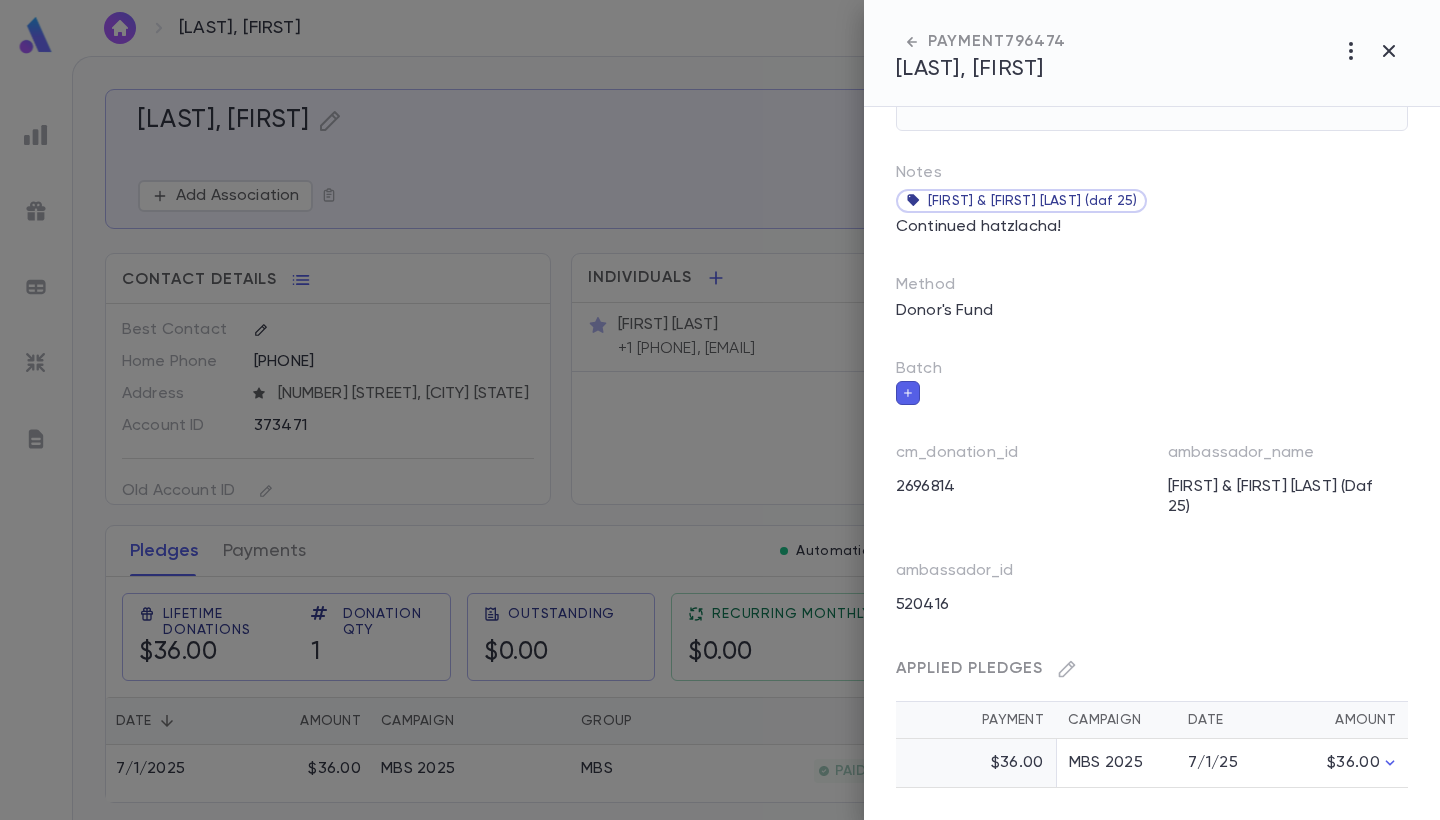 click on "MBS 2025" at bounding box center [1116, 763] 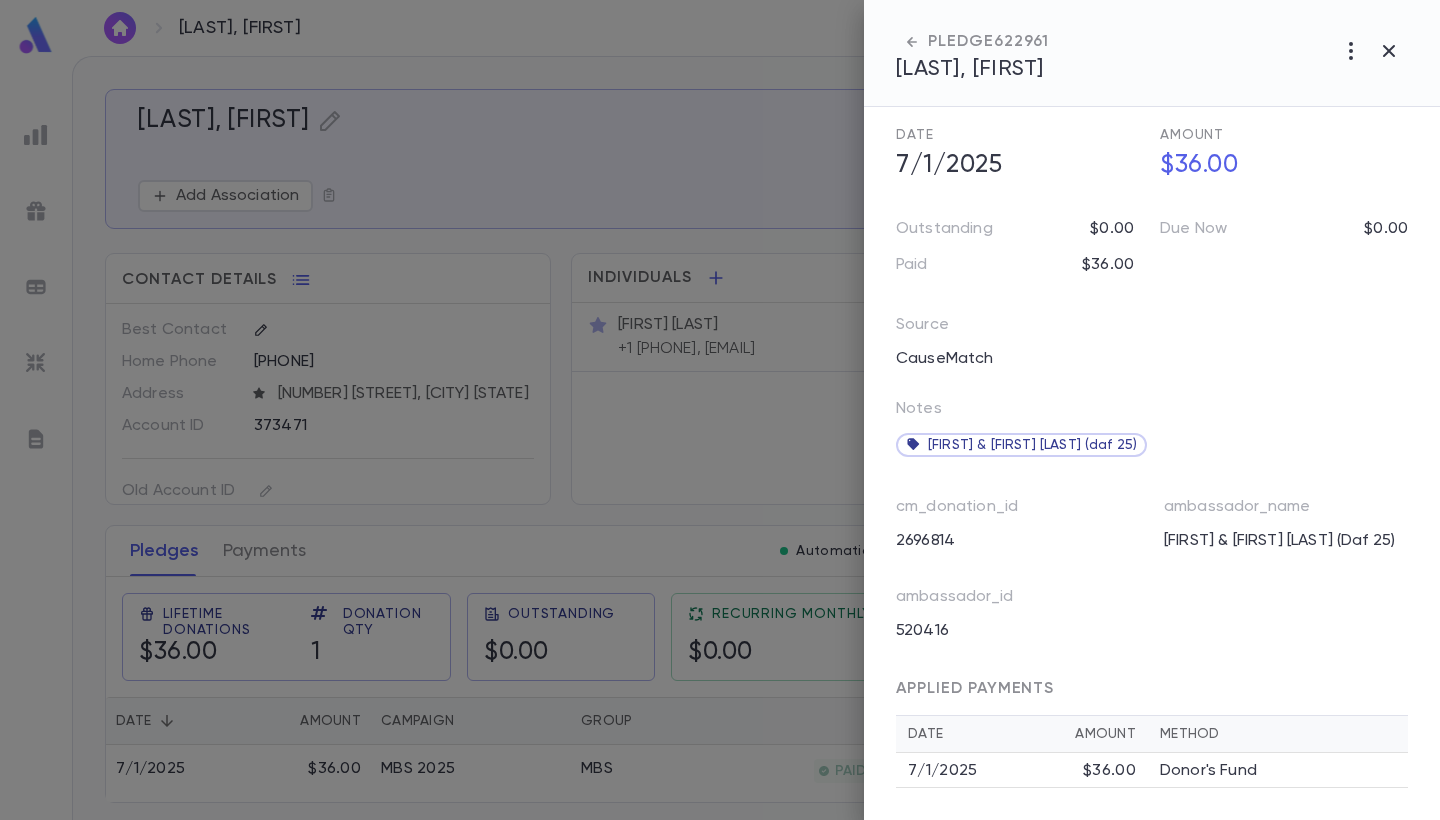scroll, scrollTop: 167, scrollLeft: 0, axis: vertical 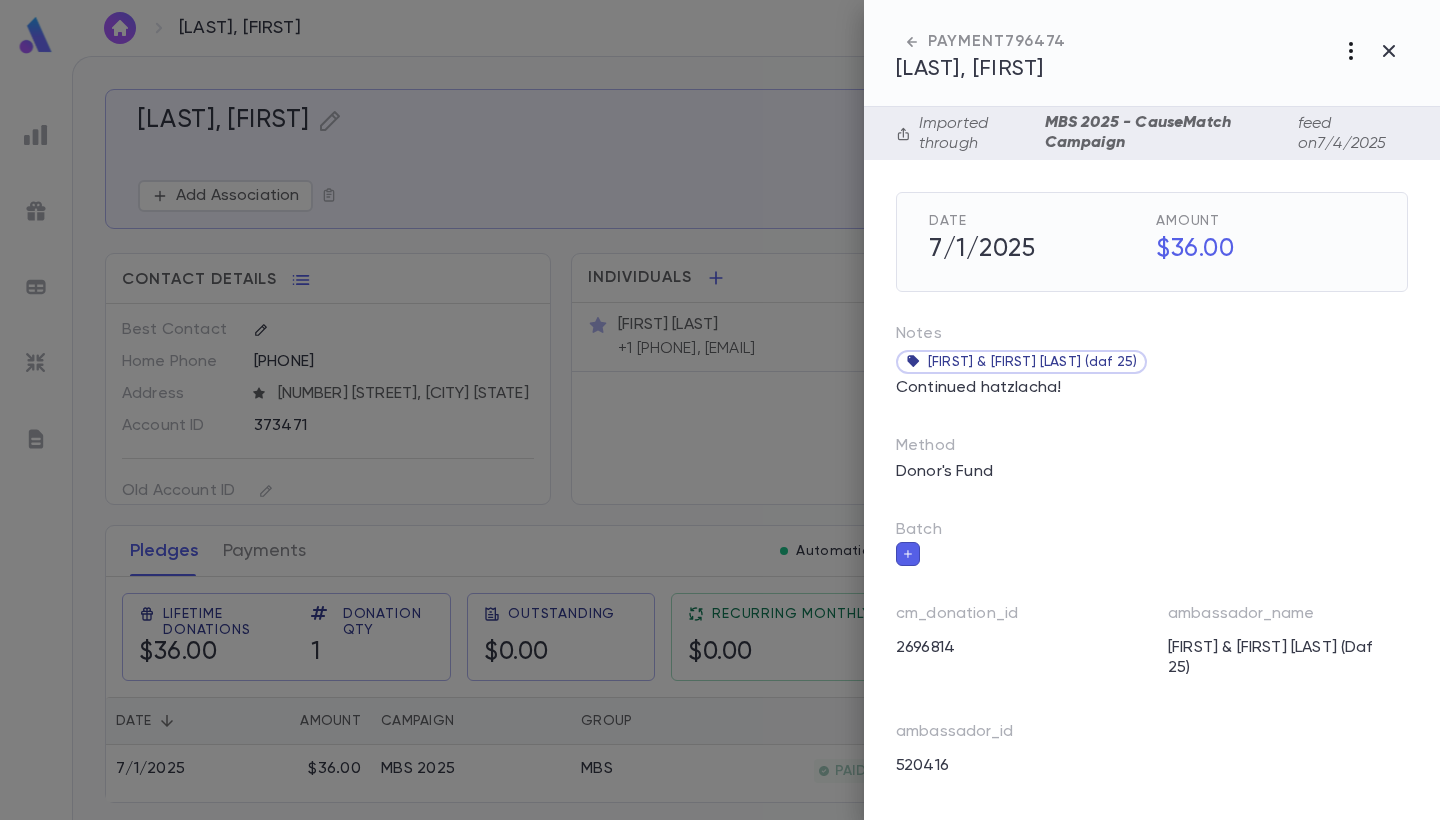 click 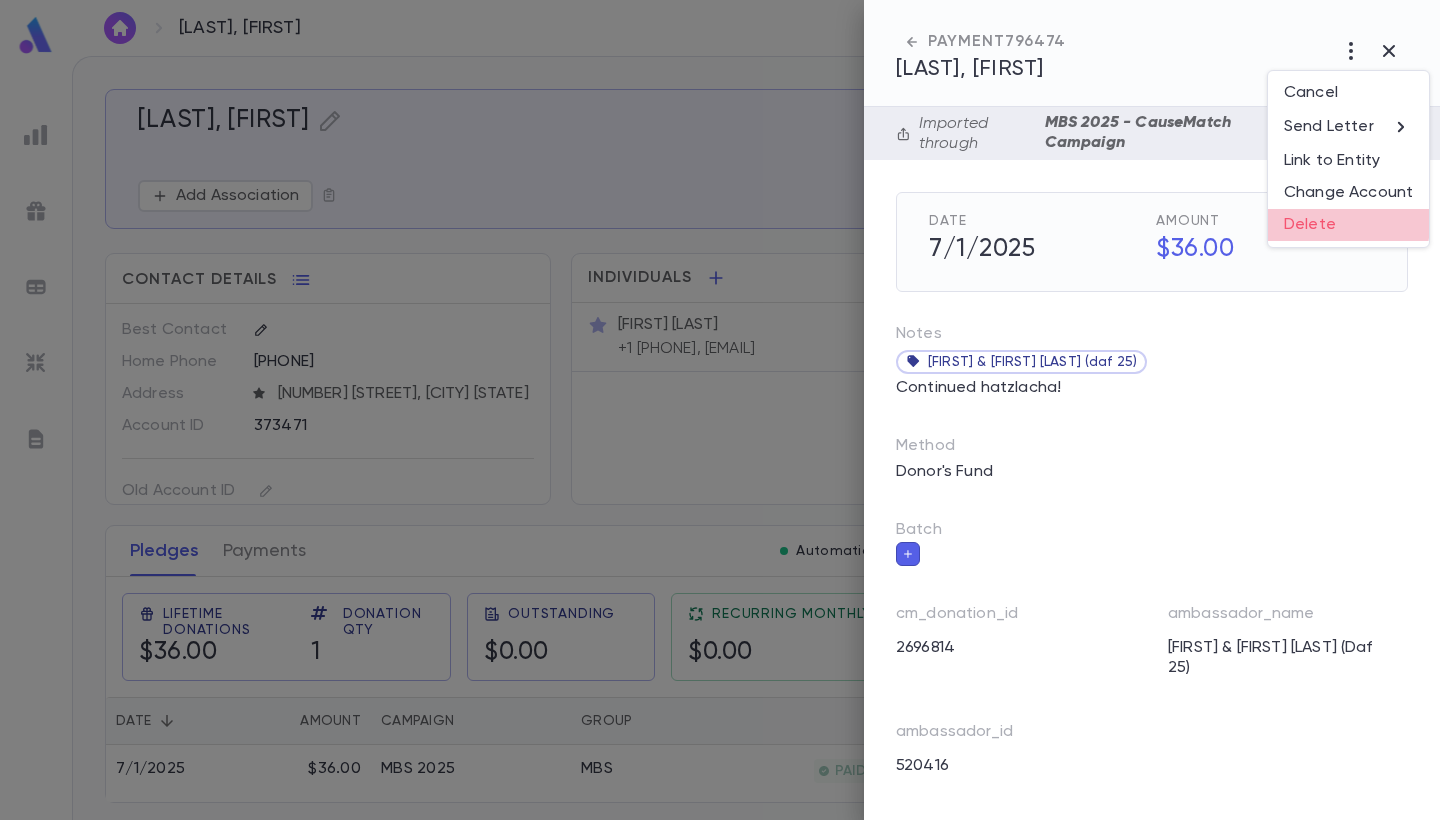 click on "Delete" at bounding box center [1348, 225] 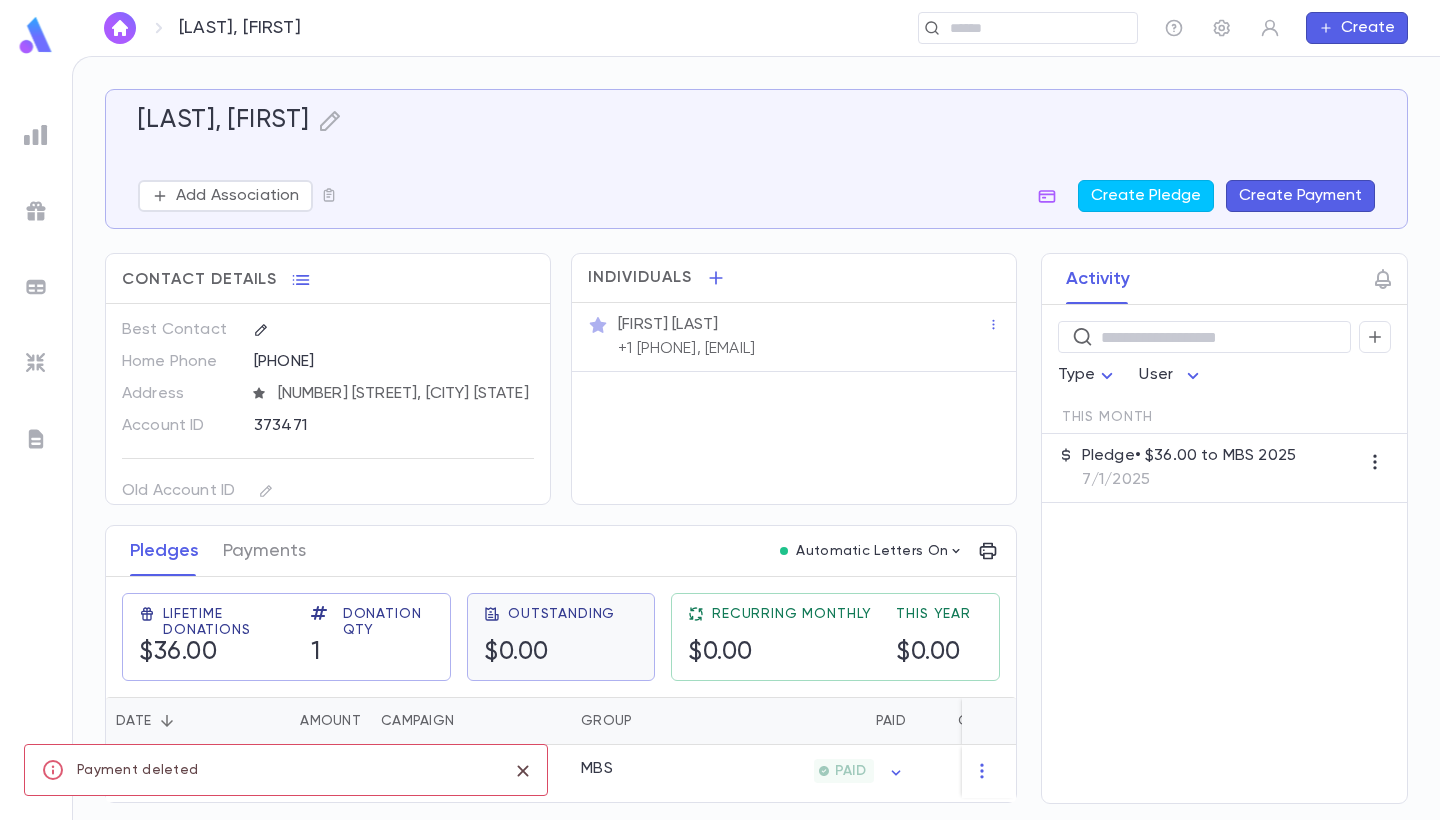 scroll, scrollTop: 0, scrollLeft: 0, axis: both 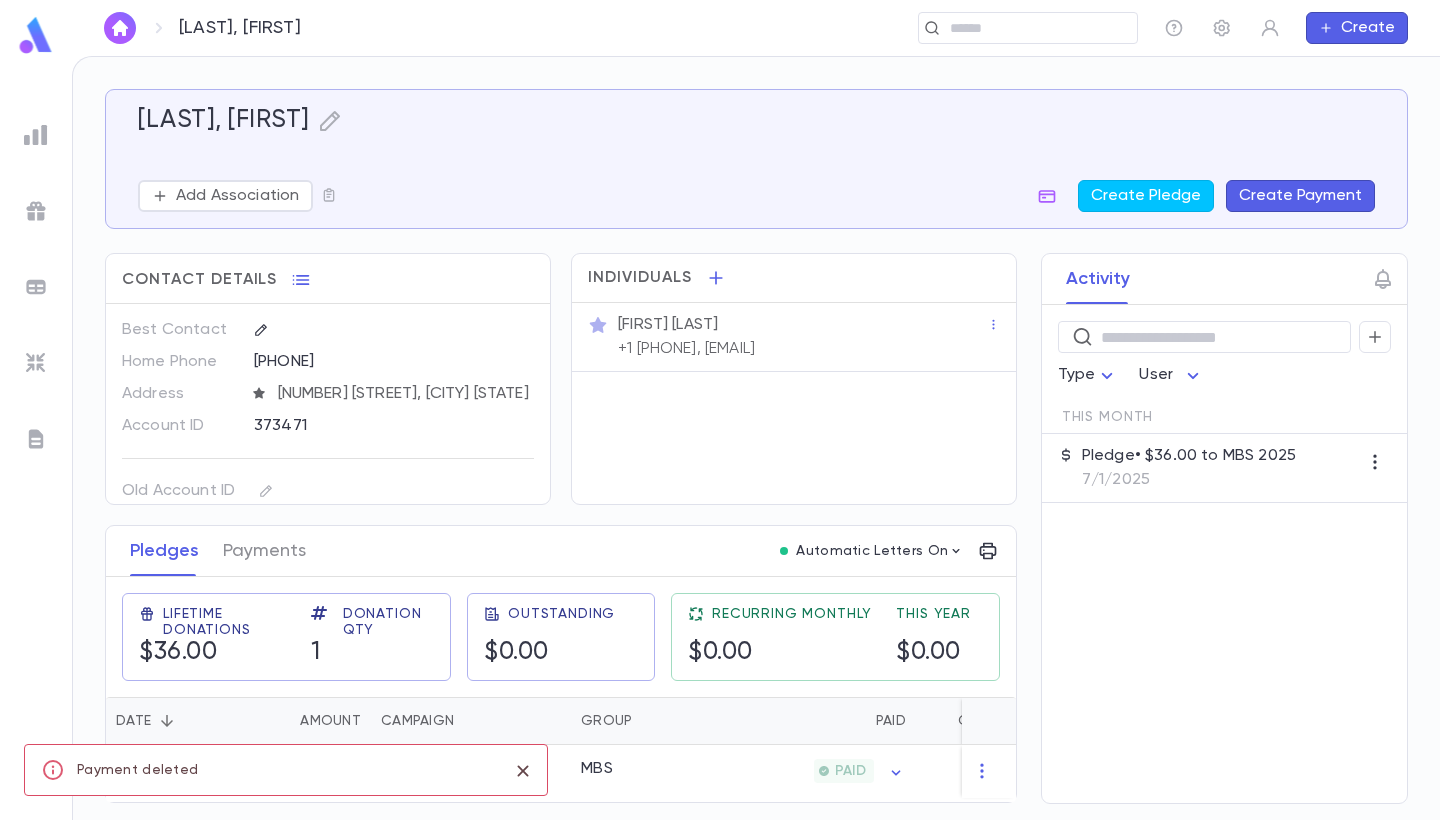 click on "Contact Details Best Contact Home Phone +1 8479469492 Address 6112 N MONTICELLO AVE, CHICAGO IL 60659 Account ID 373471 Old Account ID Title Rabbi Individuals Berish Cardash +1 8479469492, bcardash@gmail.com Pledges Payments  Automatic Letters On Lifetime Donations $36.00 Donation Qty 1 Outstanding $0.00 Recurring Monthly $0.00 This Year $0.00 Date Amount Campaign Group Paid Outstanding Installments Notes 7/1/2025 $36.00 MBS 2025 MBS PAID $0.00 1 yisroel & yekutiel feiler (daf 25)" at bounding box center (561, 528) 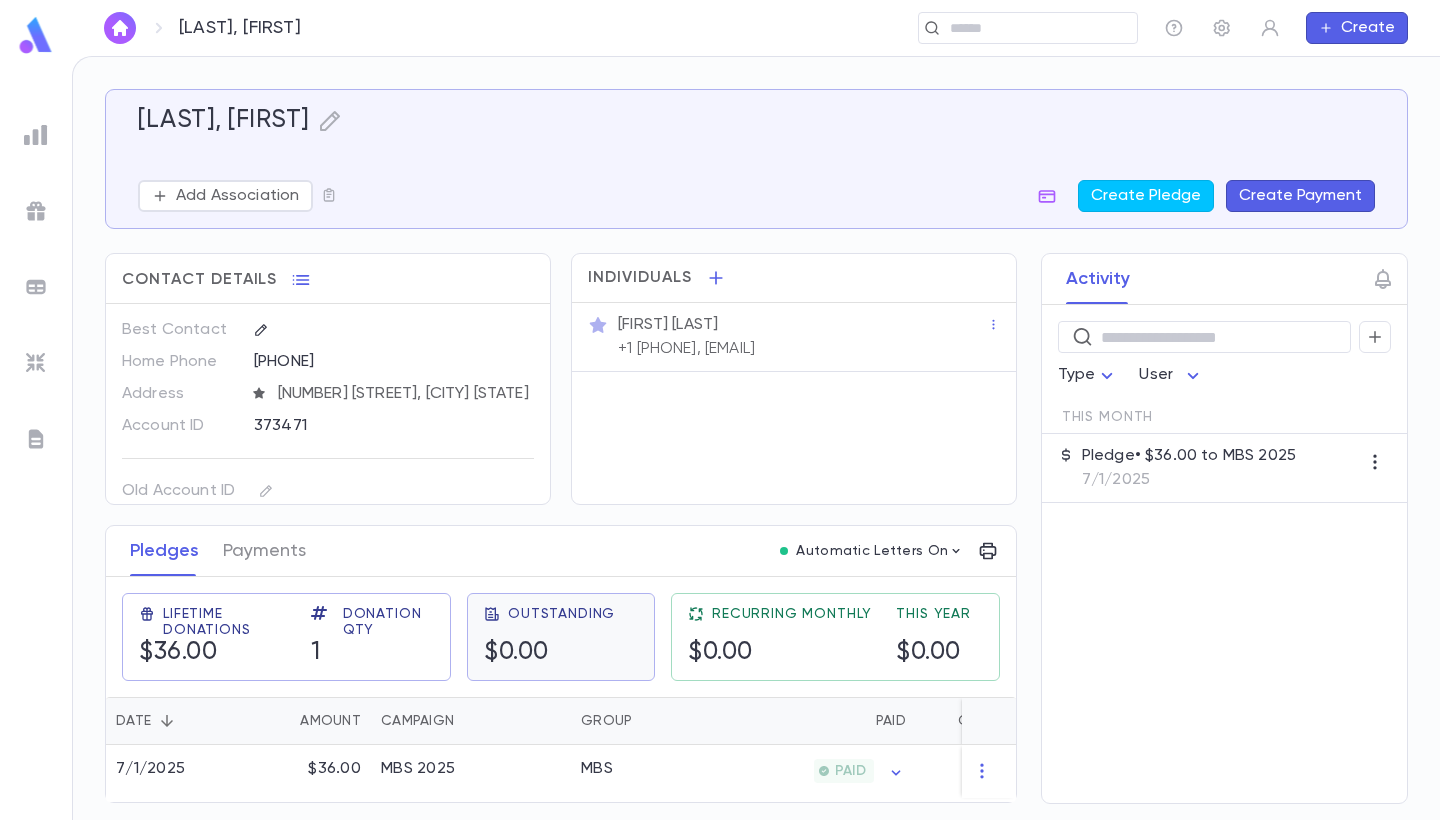scroll, scrollTop: 0, scrollLeft: 0, axis: both 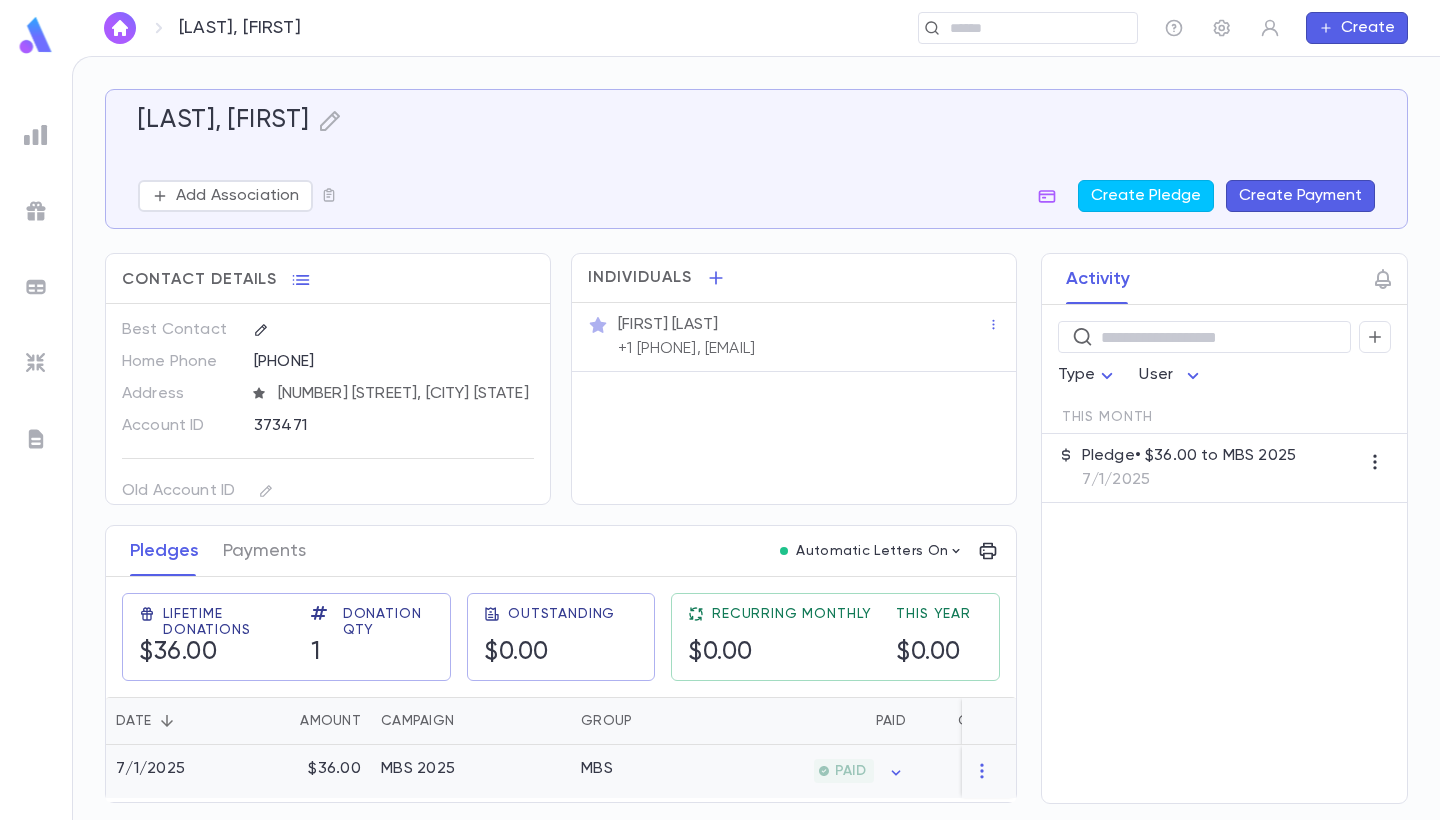 click on "MBS" at bounding box center [646, 771] 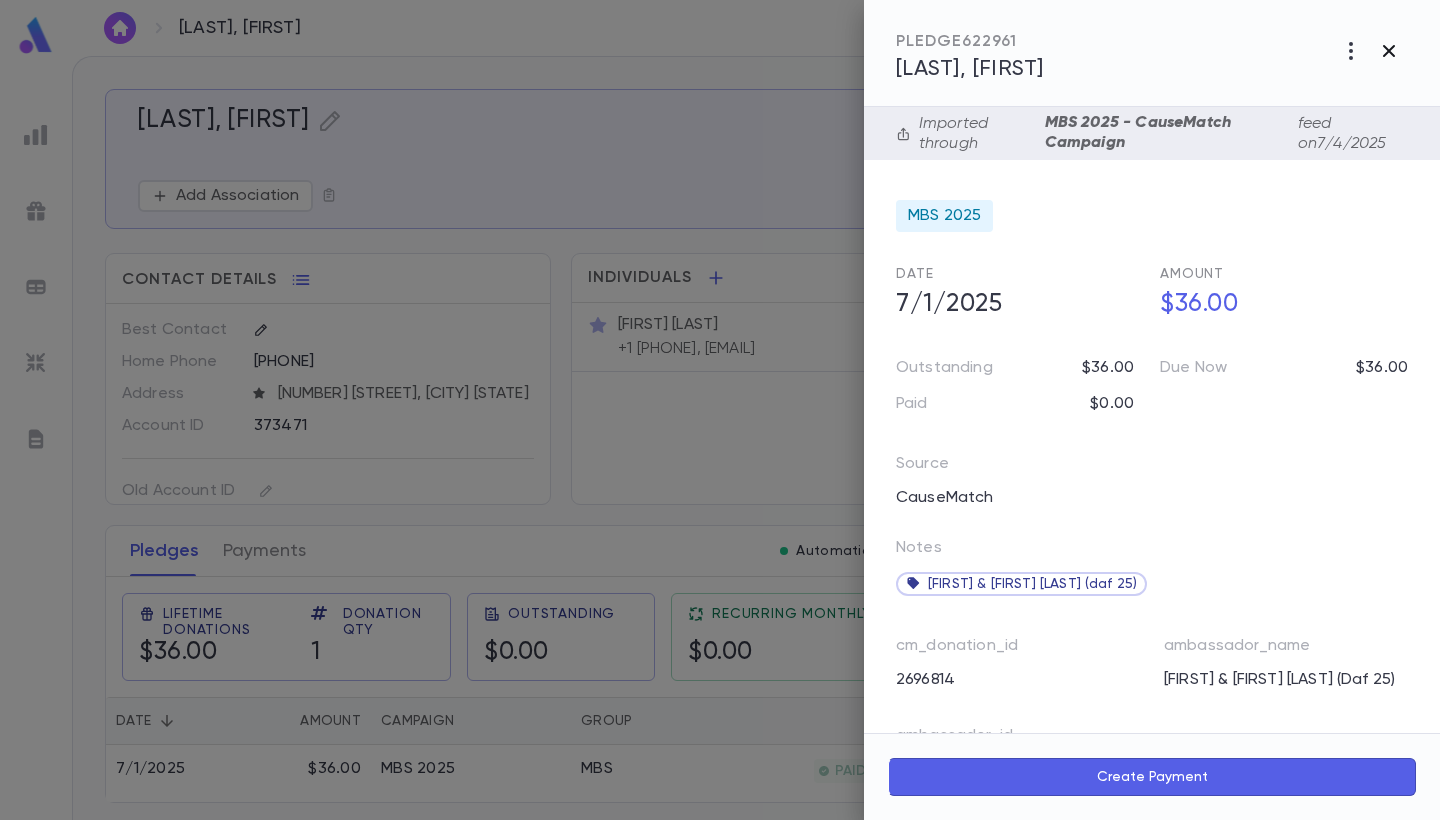 click 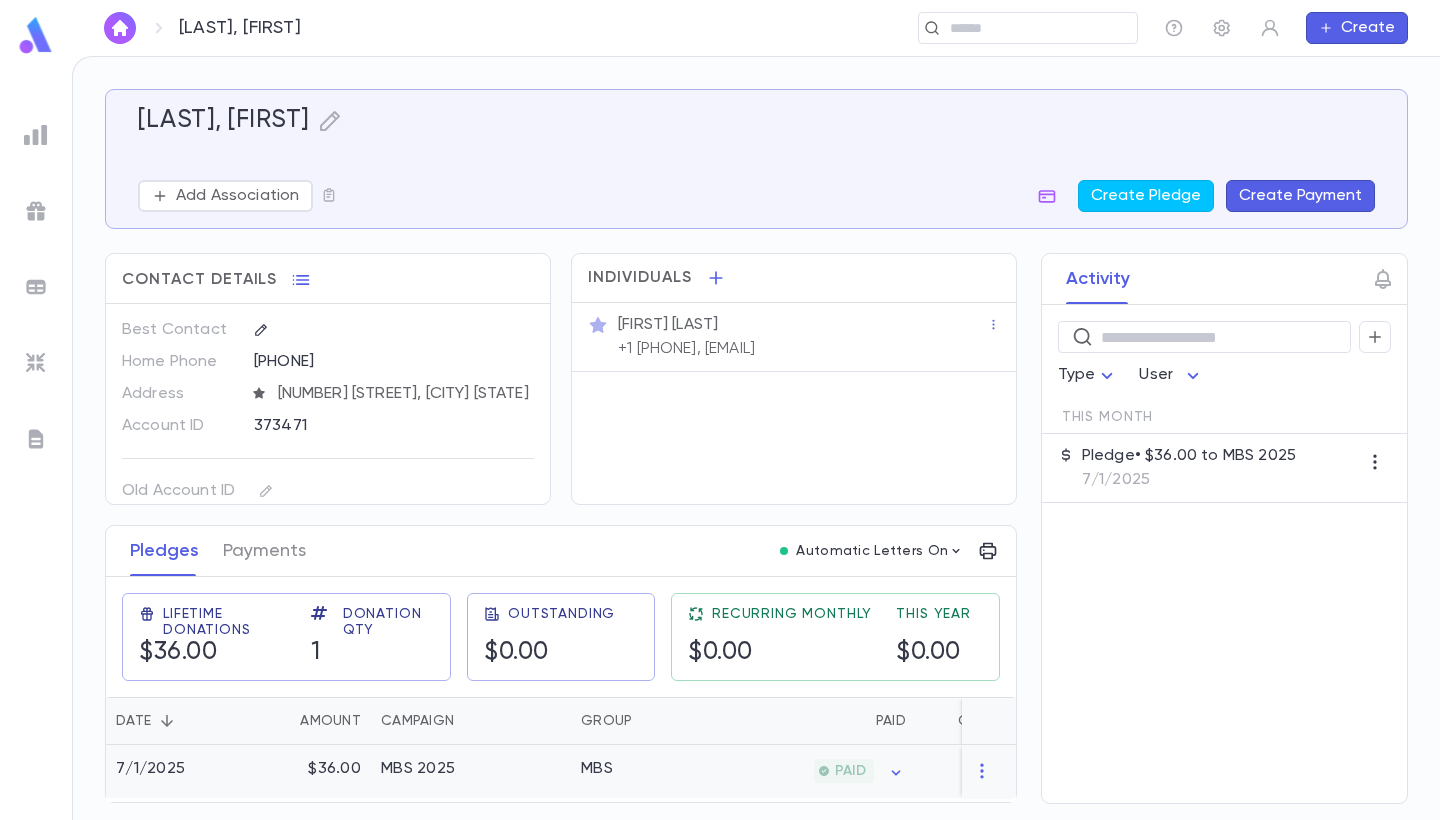 click on "MBS" at bounding box center (646, 771) 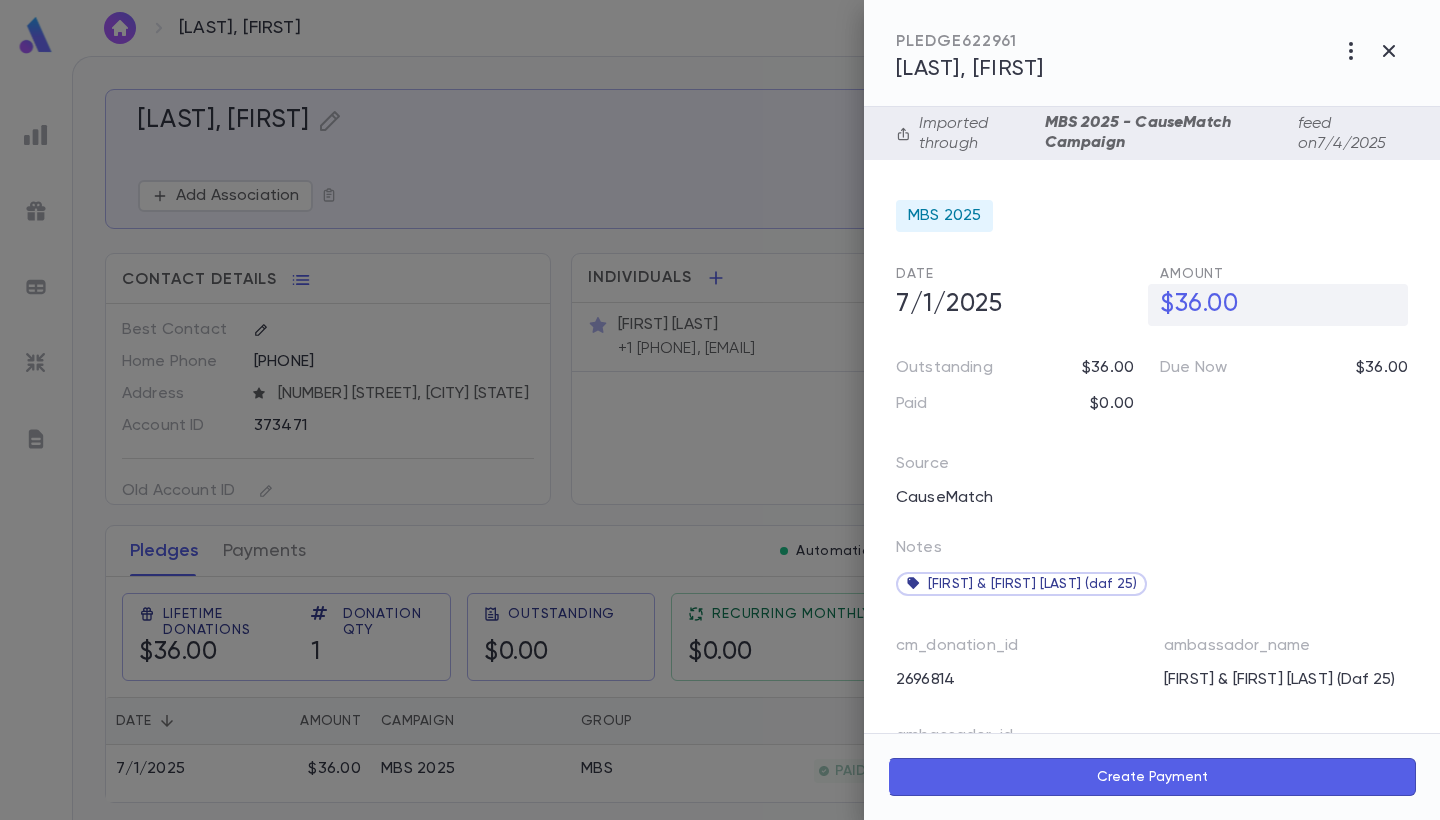 click on "$36.00" at bounding box center [1278, 305] 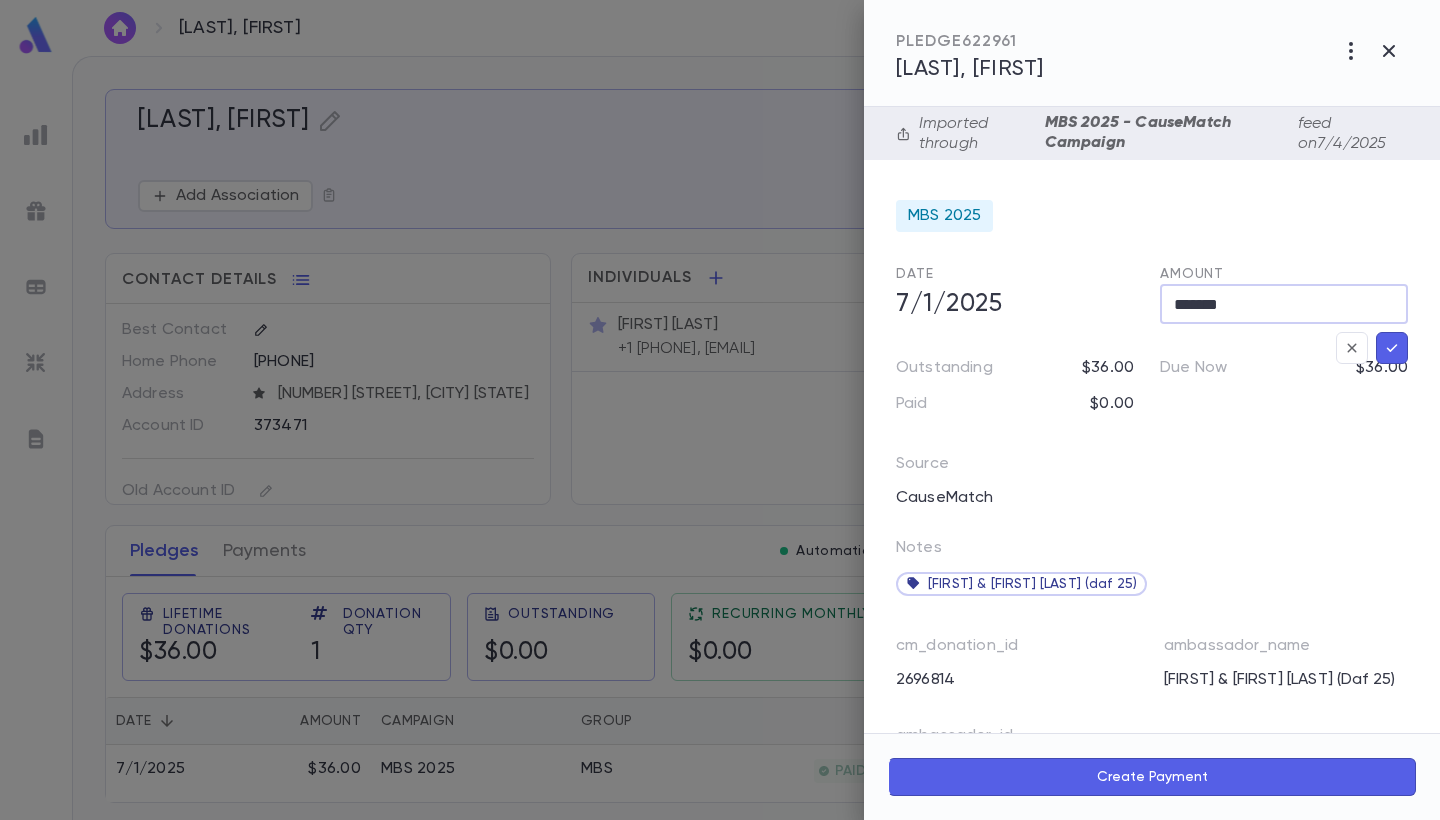 drag, startPoint x: 1254, startPoint y: 293, endPoint x: 1223, endPoint y: 307, distance: 34.0147 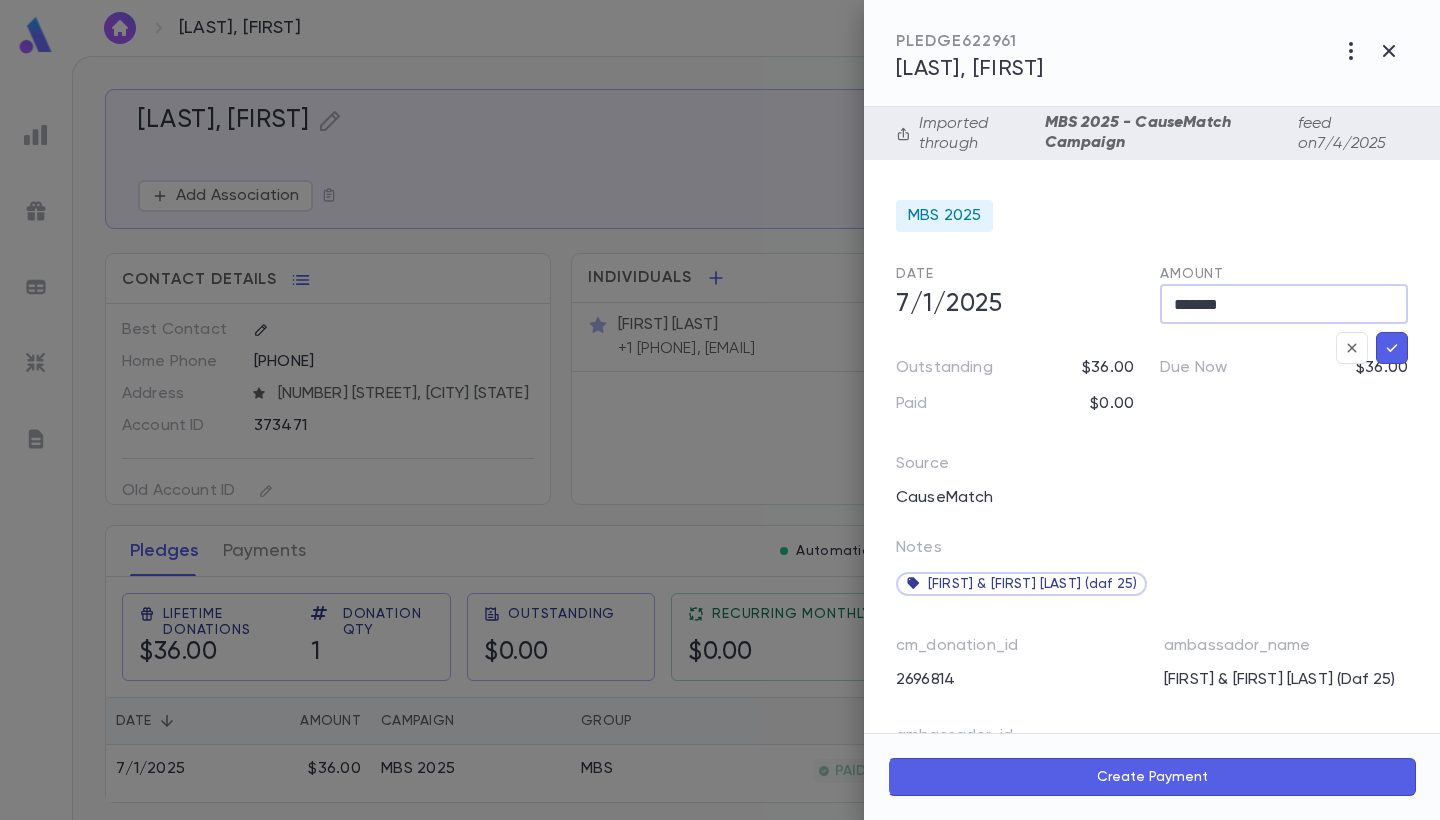 type on "*******" 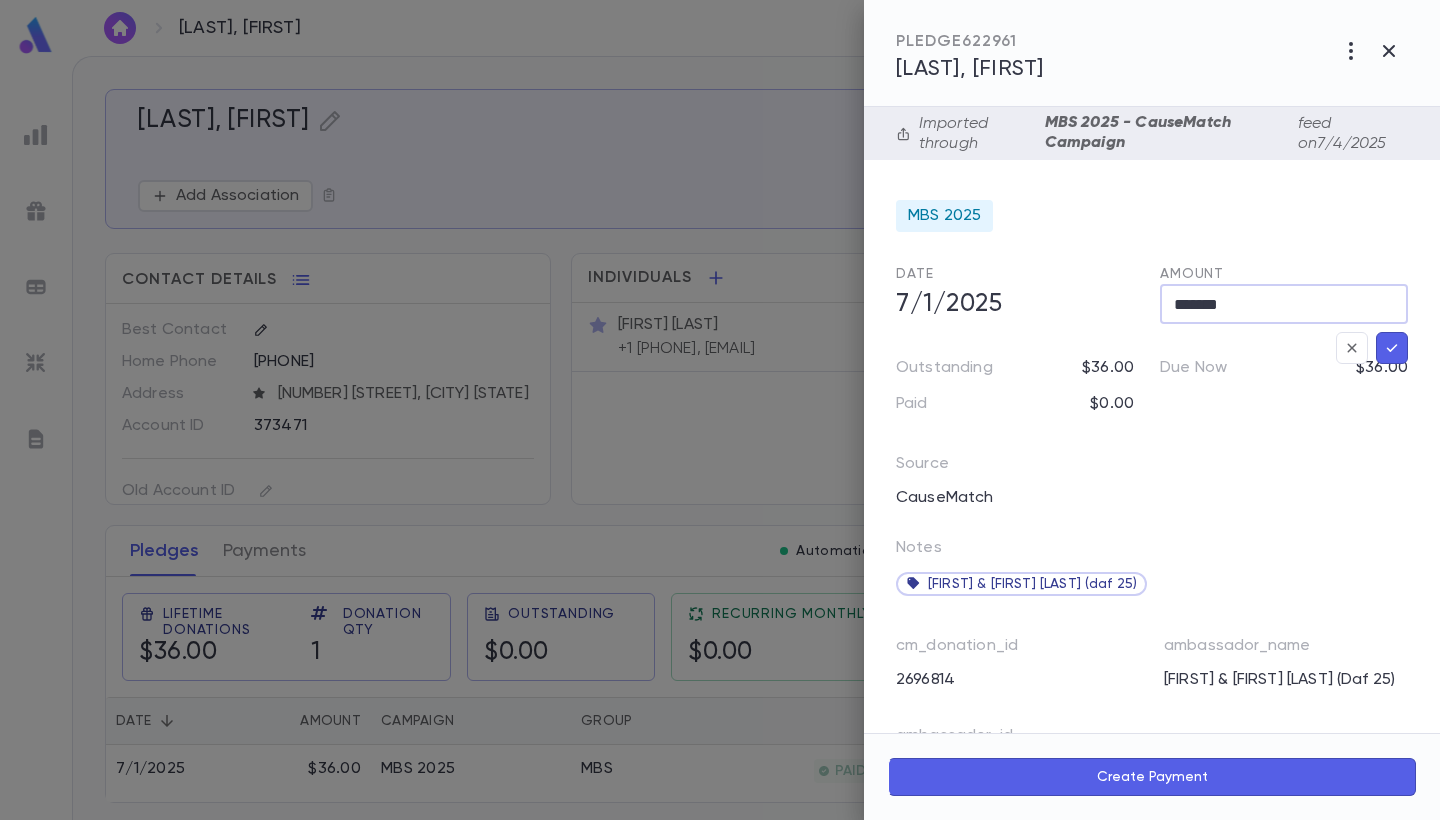 click at bounding box center [1392, 348] 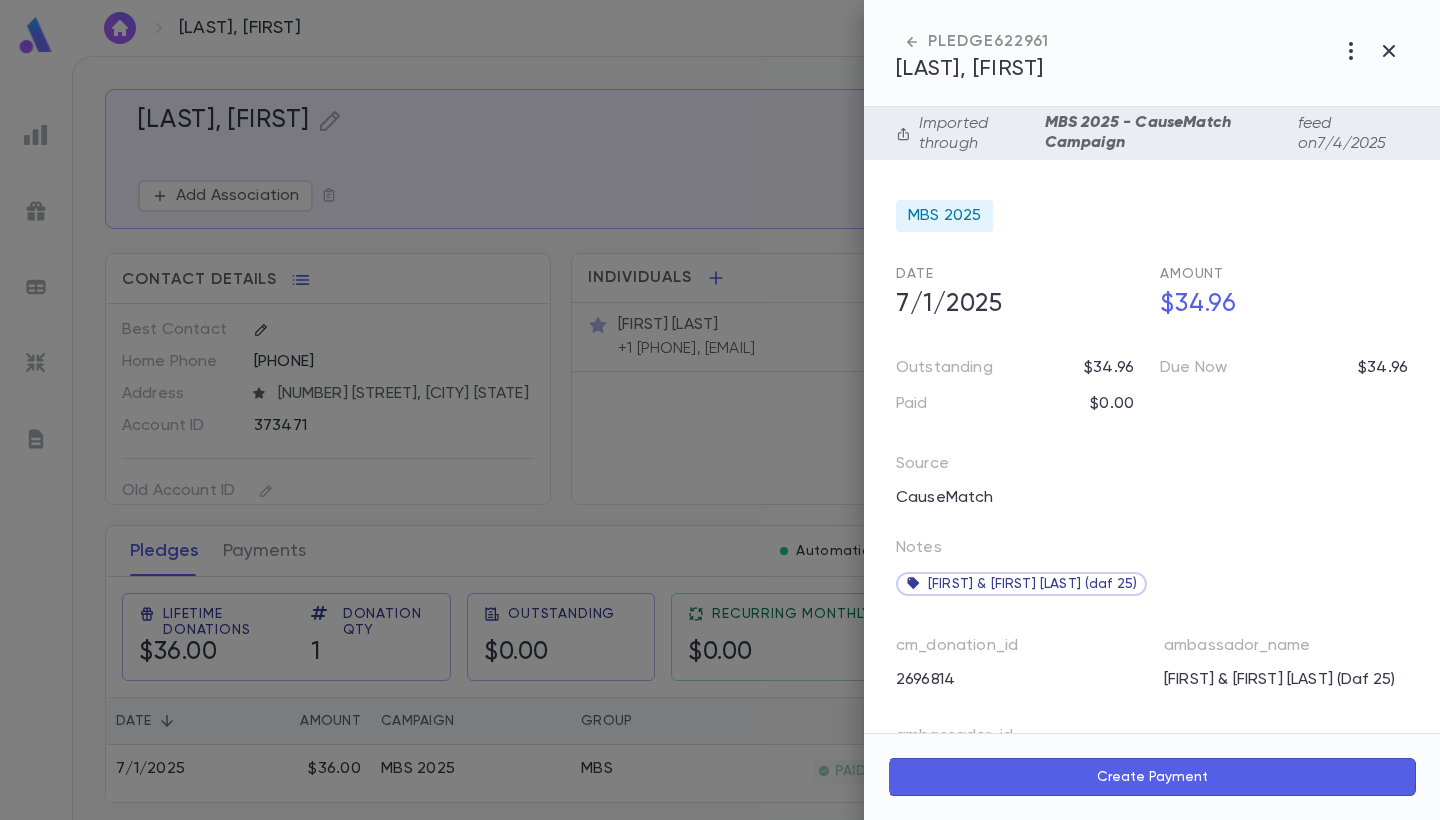 click at bounding box center (720, 410) 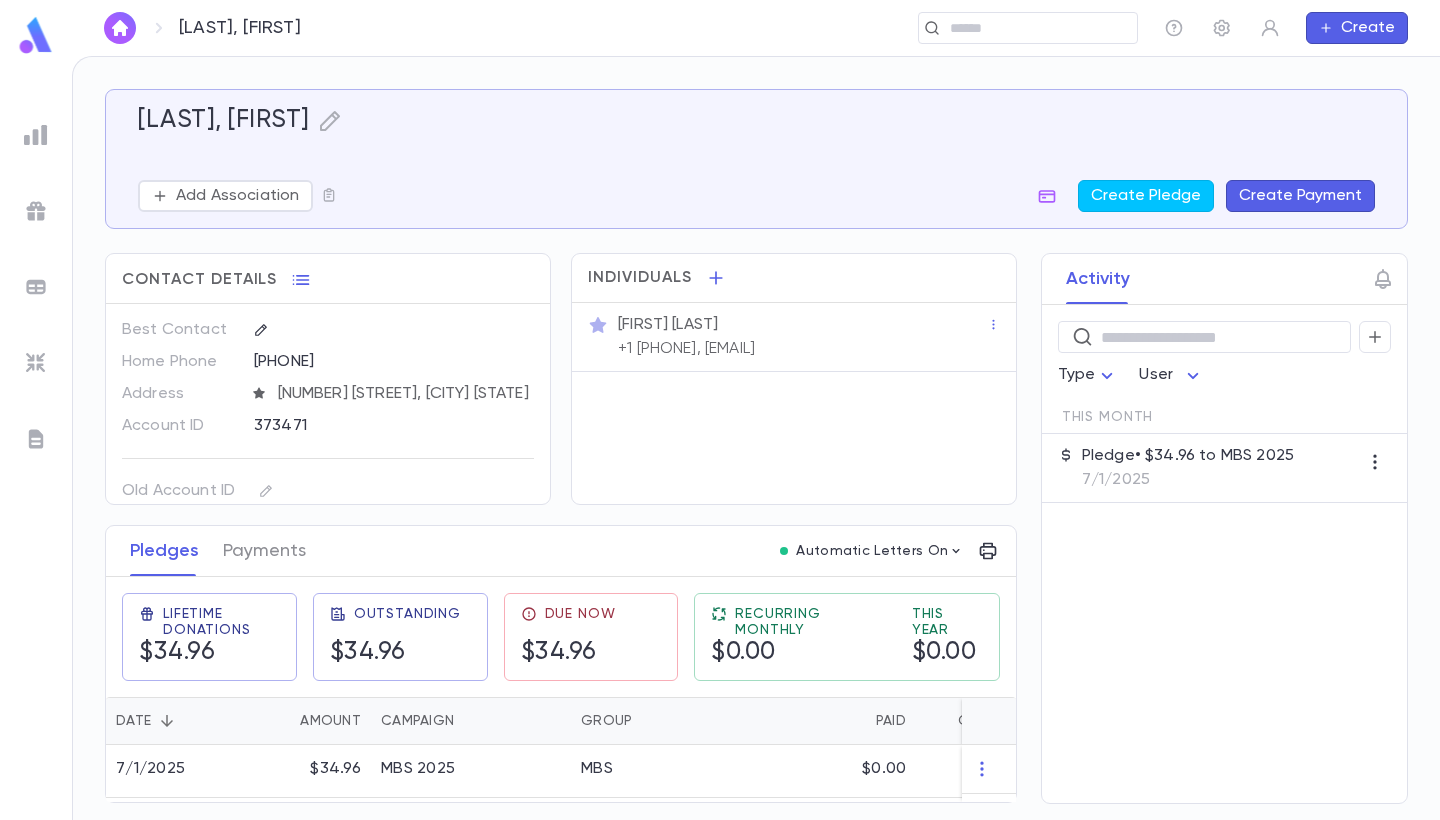 scroll, scrollTop: 1, scrollLeft: 0, axis: vertical 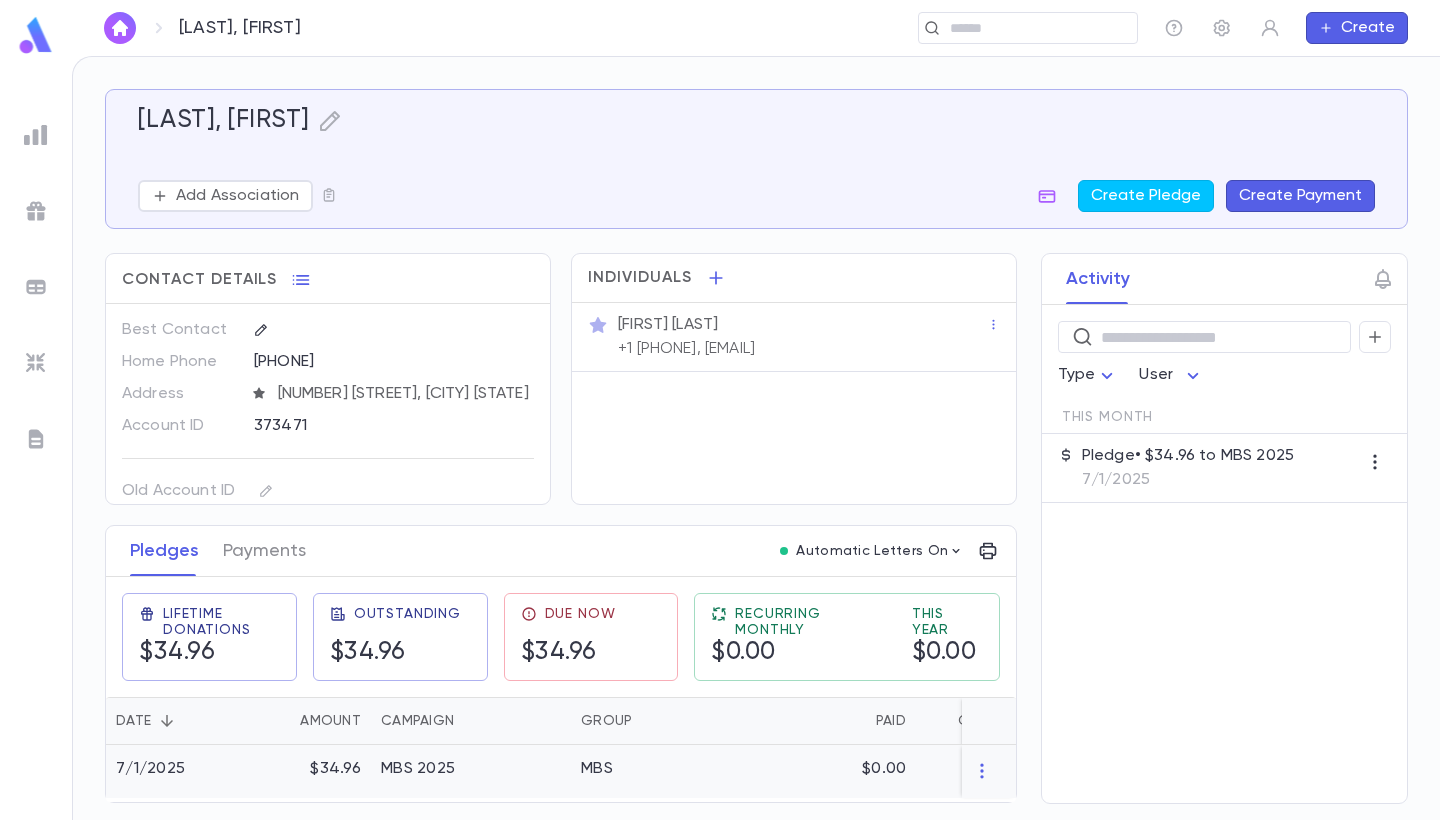 click on "$0.00" at bounding box center [818, 771] 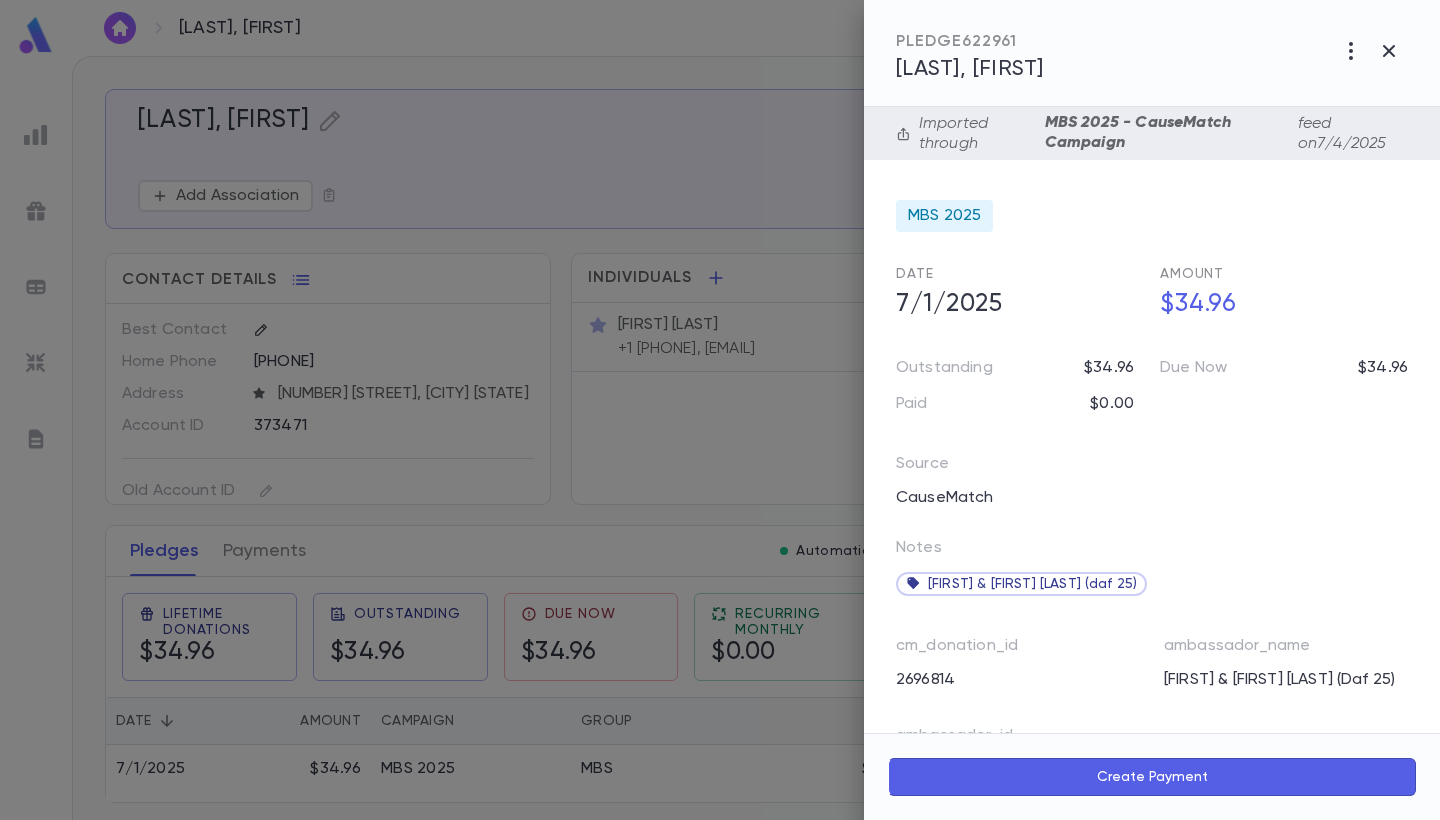 click on "Create Payment" at bounding box center [1152, 777] 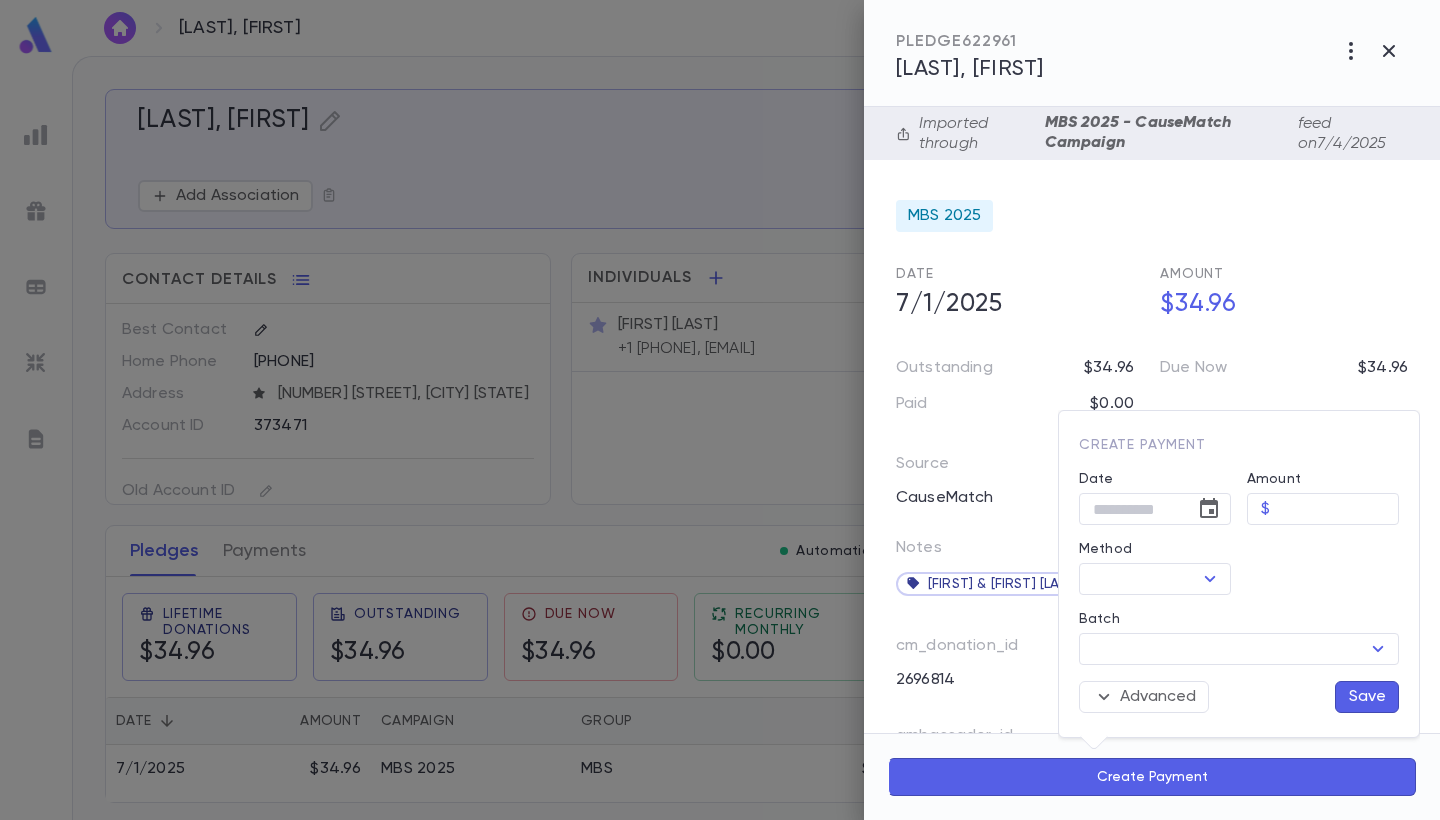 type on "**********" 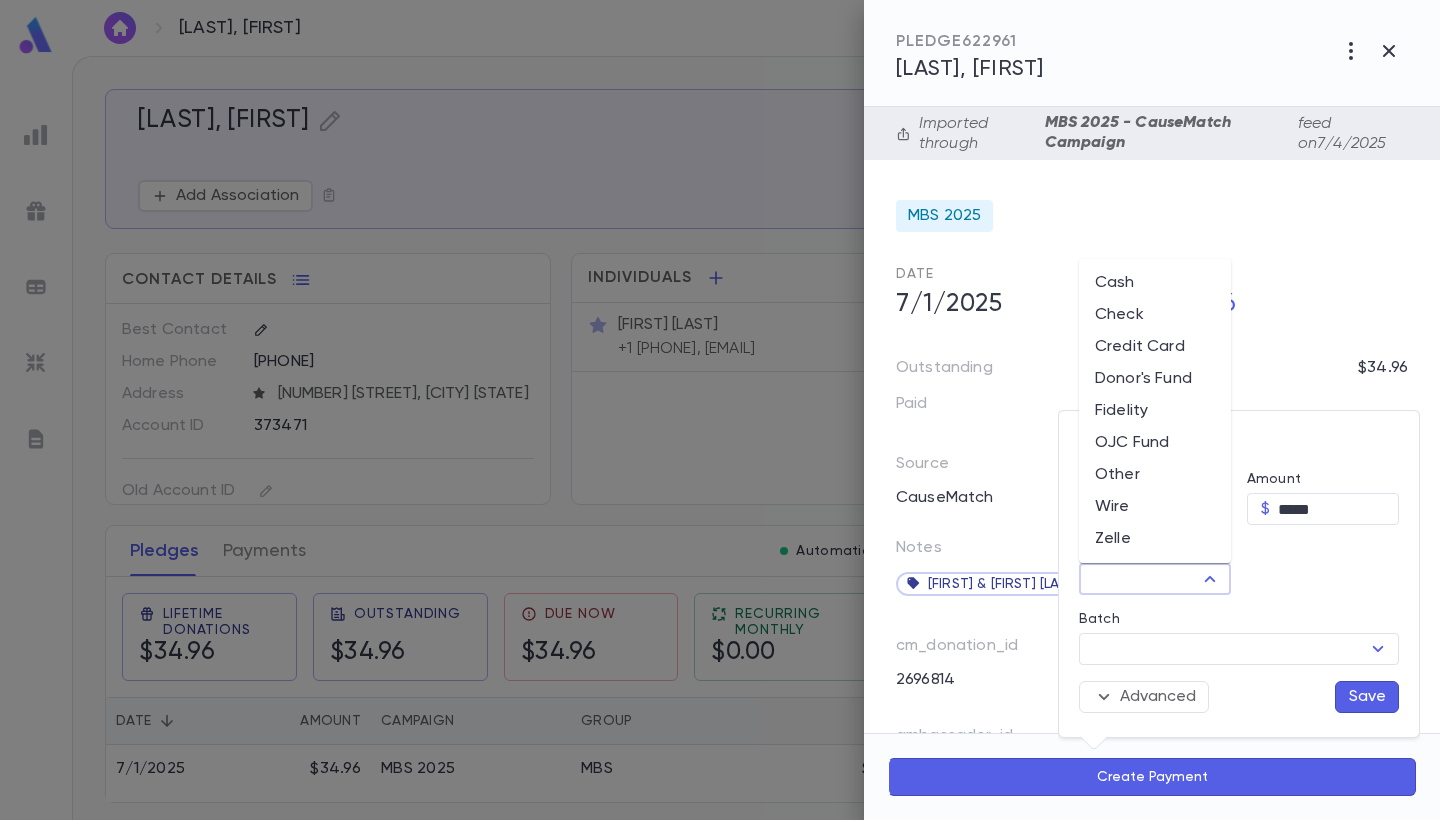 click on "Method" at bounding box center (1138, 579) 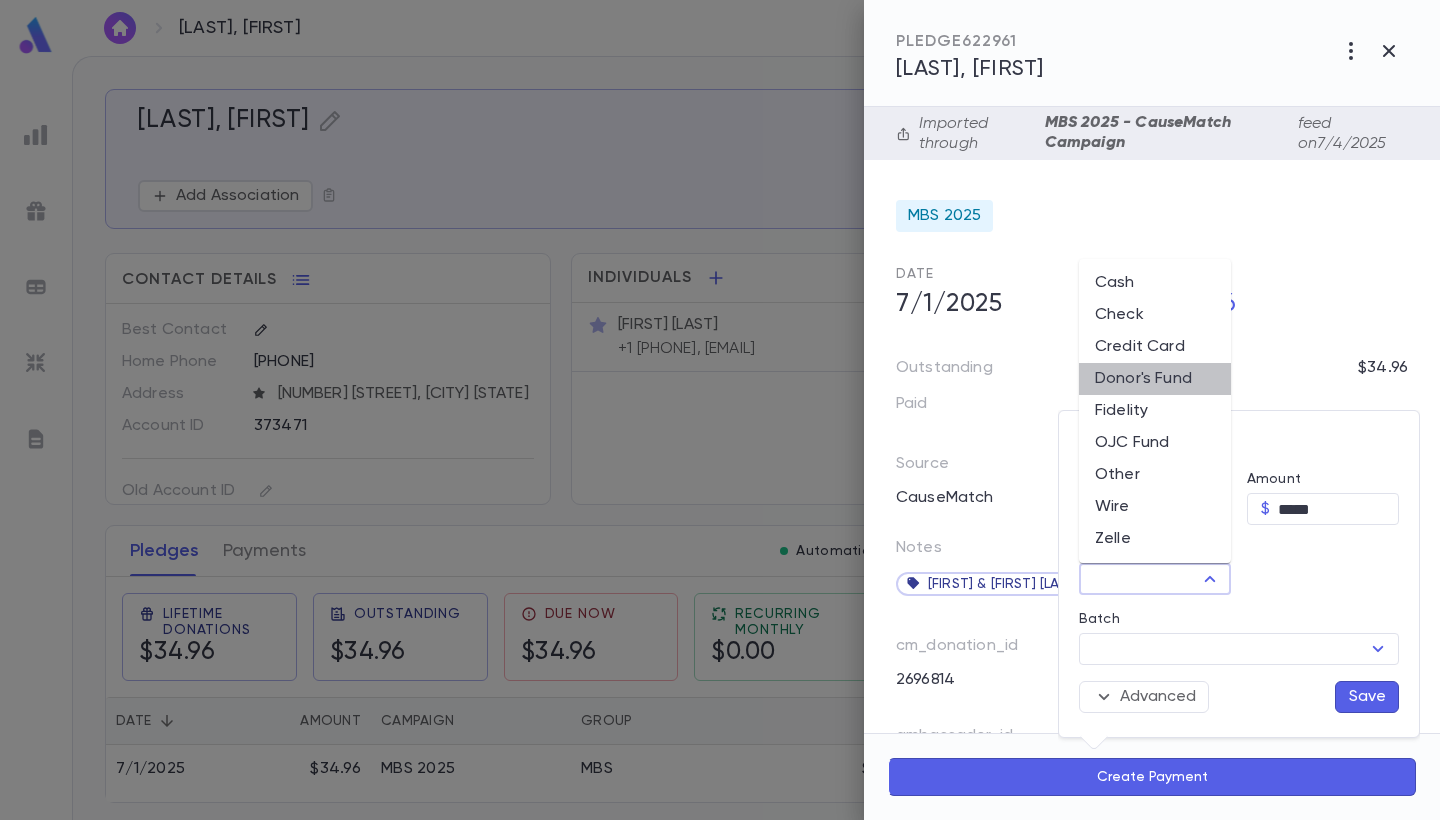 click on "Donor's Fund" at bounding box center (1155, 379) 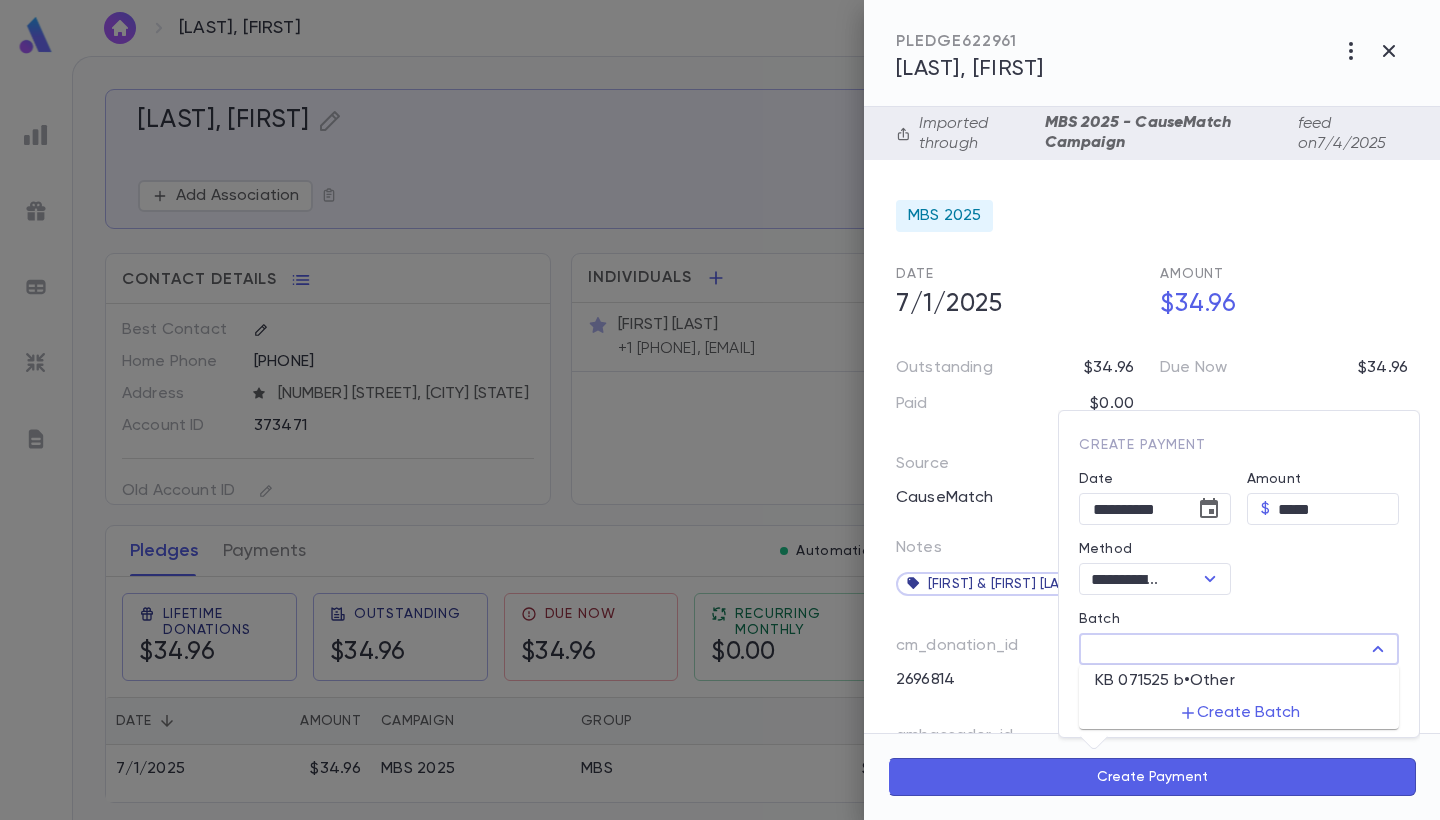 click on "Batch" at bounding box center [1222, 649] 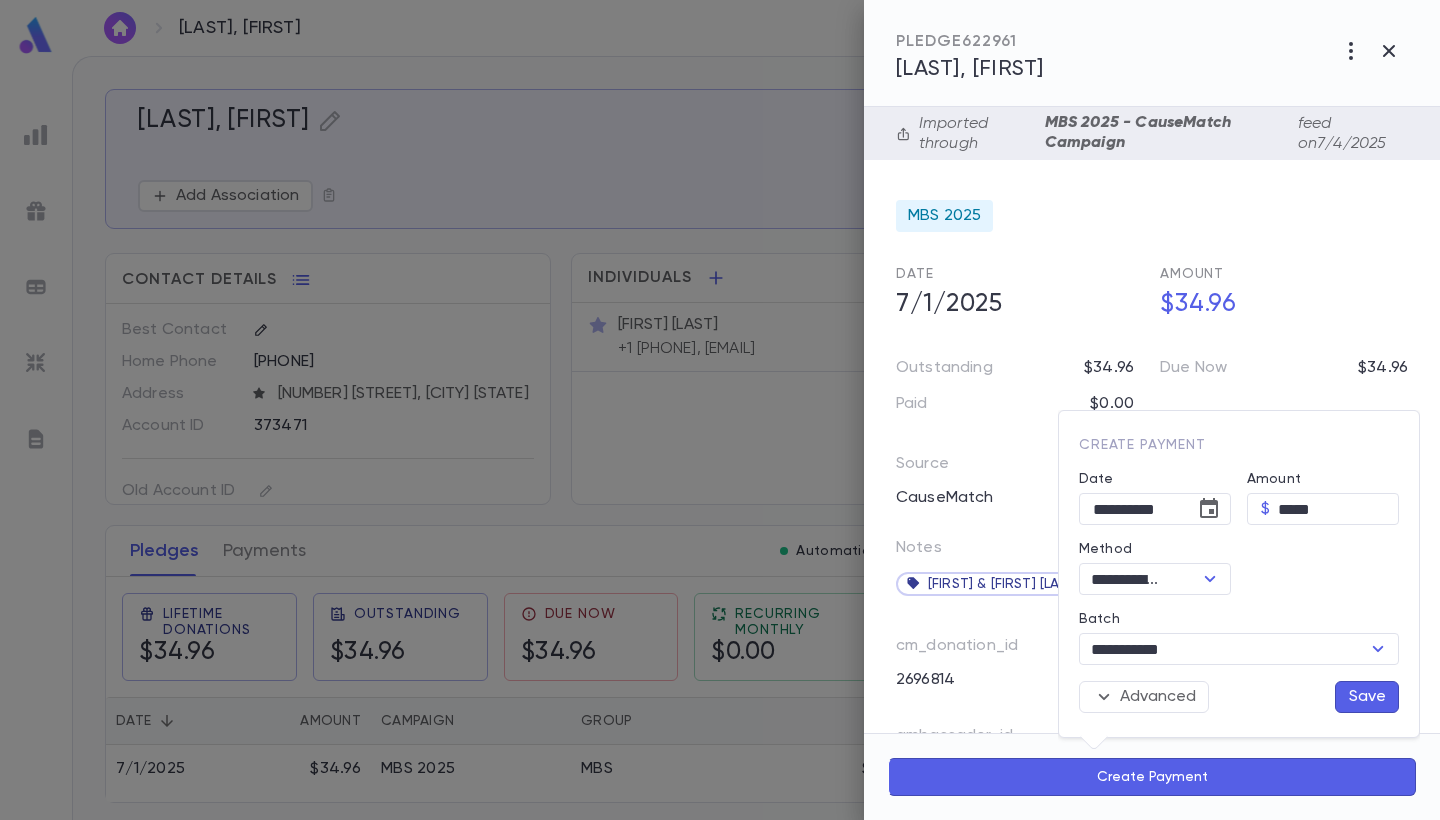 click on "Save" at bounding box center [1367, 697] 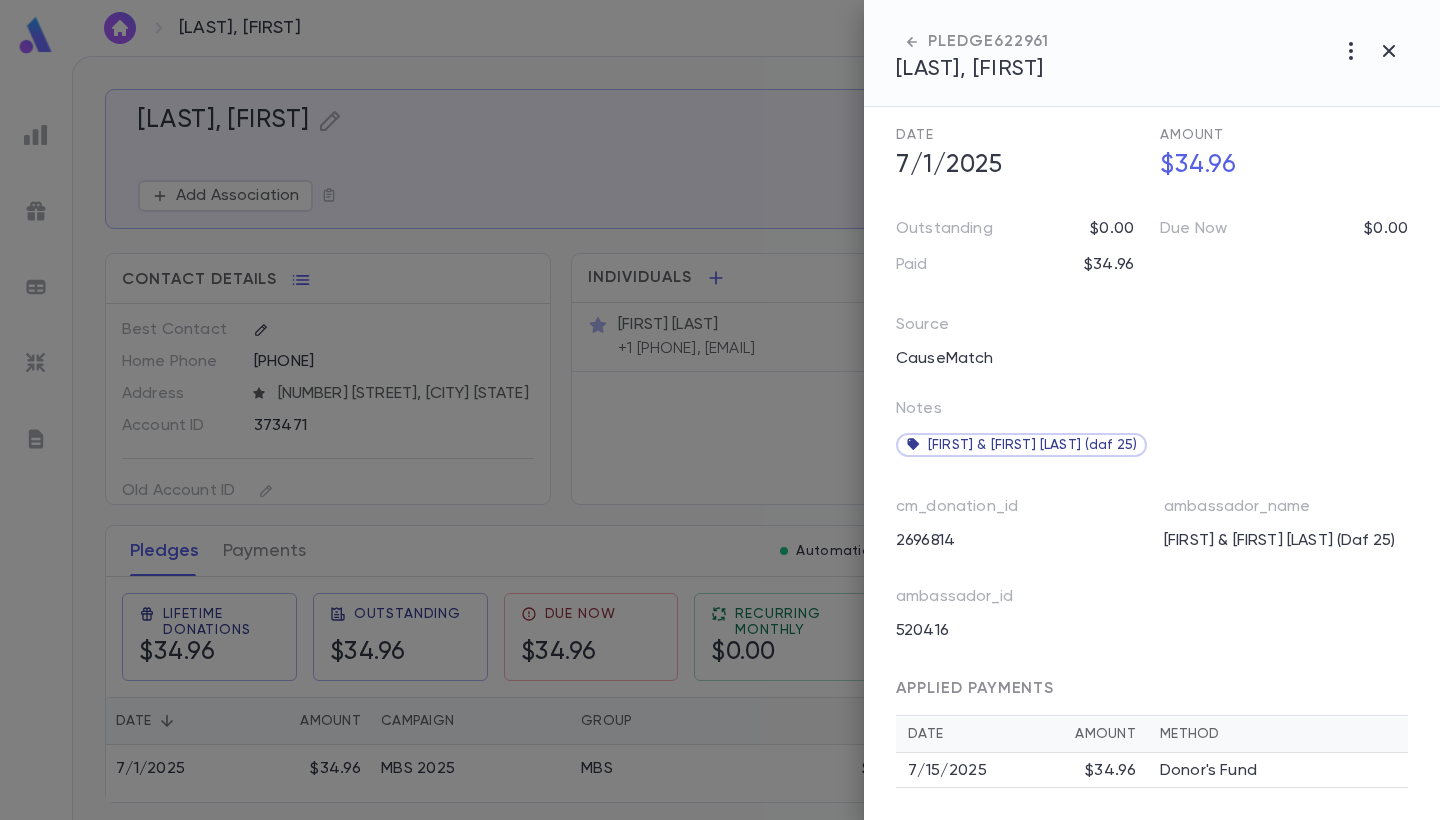 scroll, scrollTop: 167, scrollLeft: 0, axis: vertical 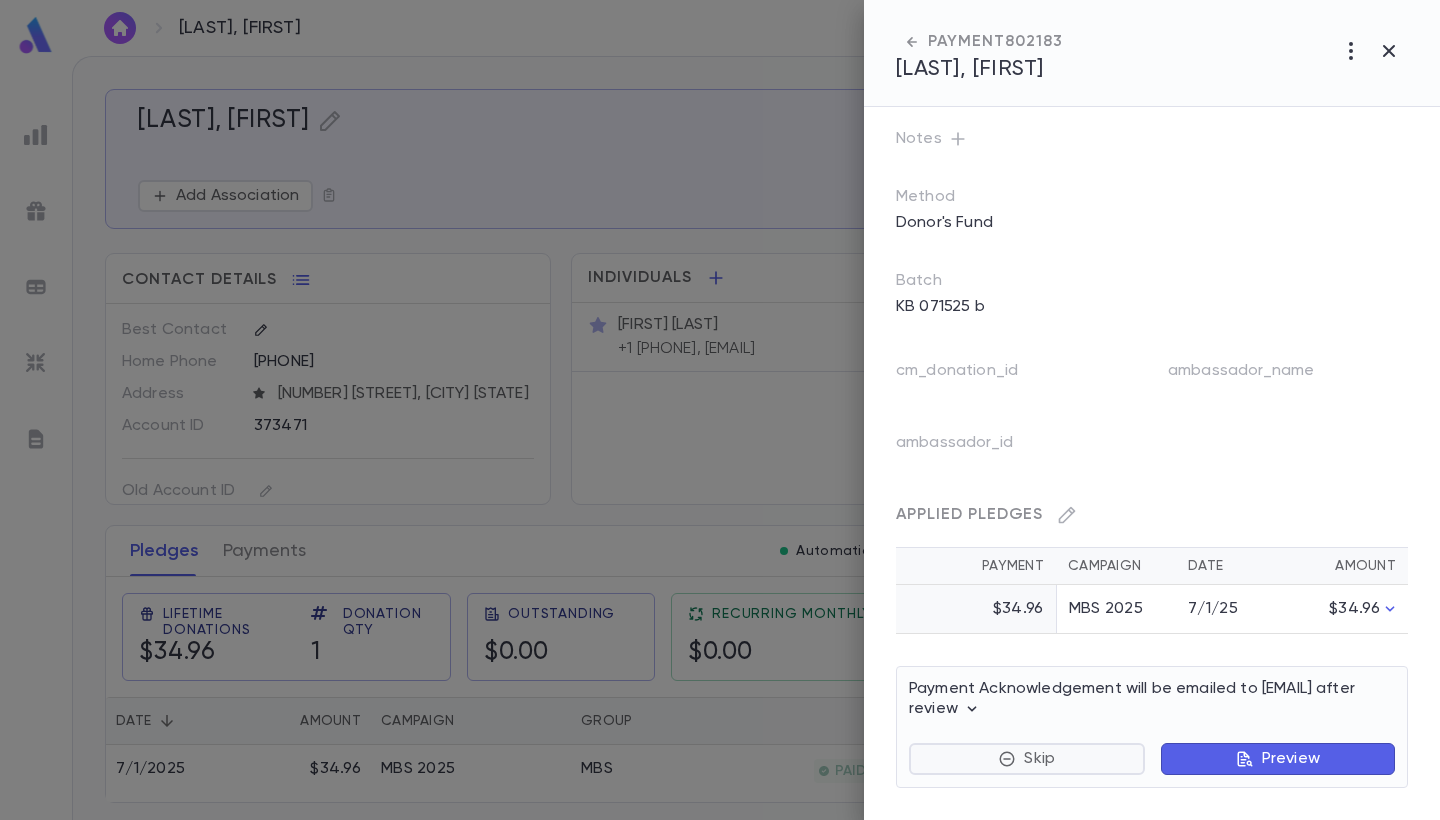 click on "Skip" at bounding box center (1027, 759) 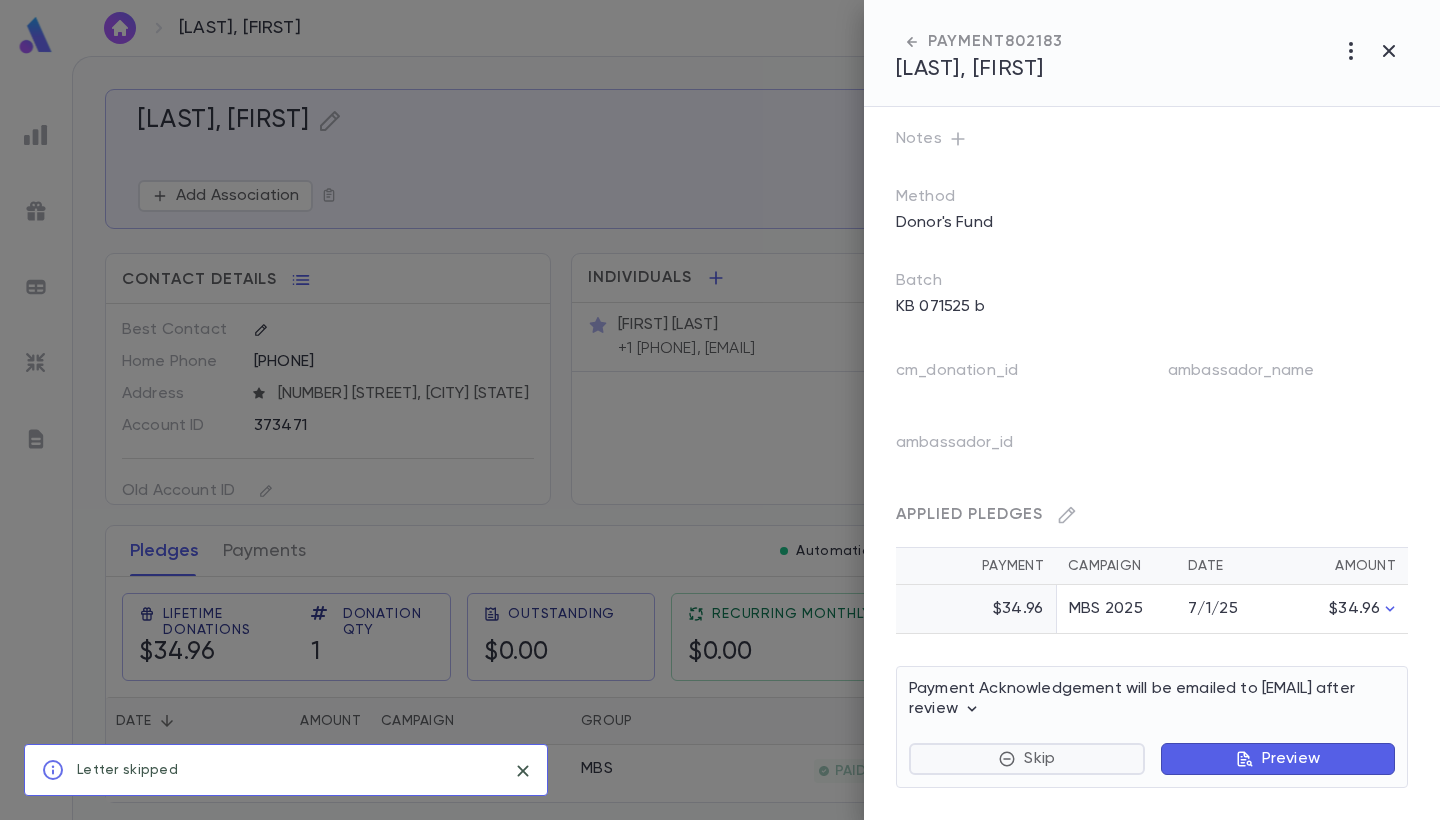 scroll, scrollTop: 72, scrollLeft: 0, axis: vertical 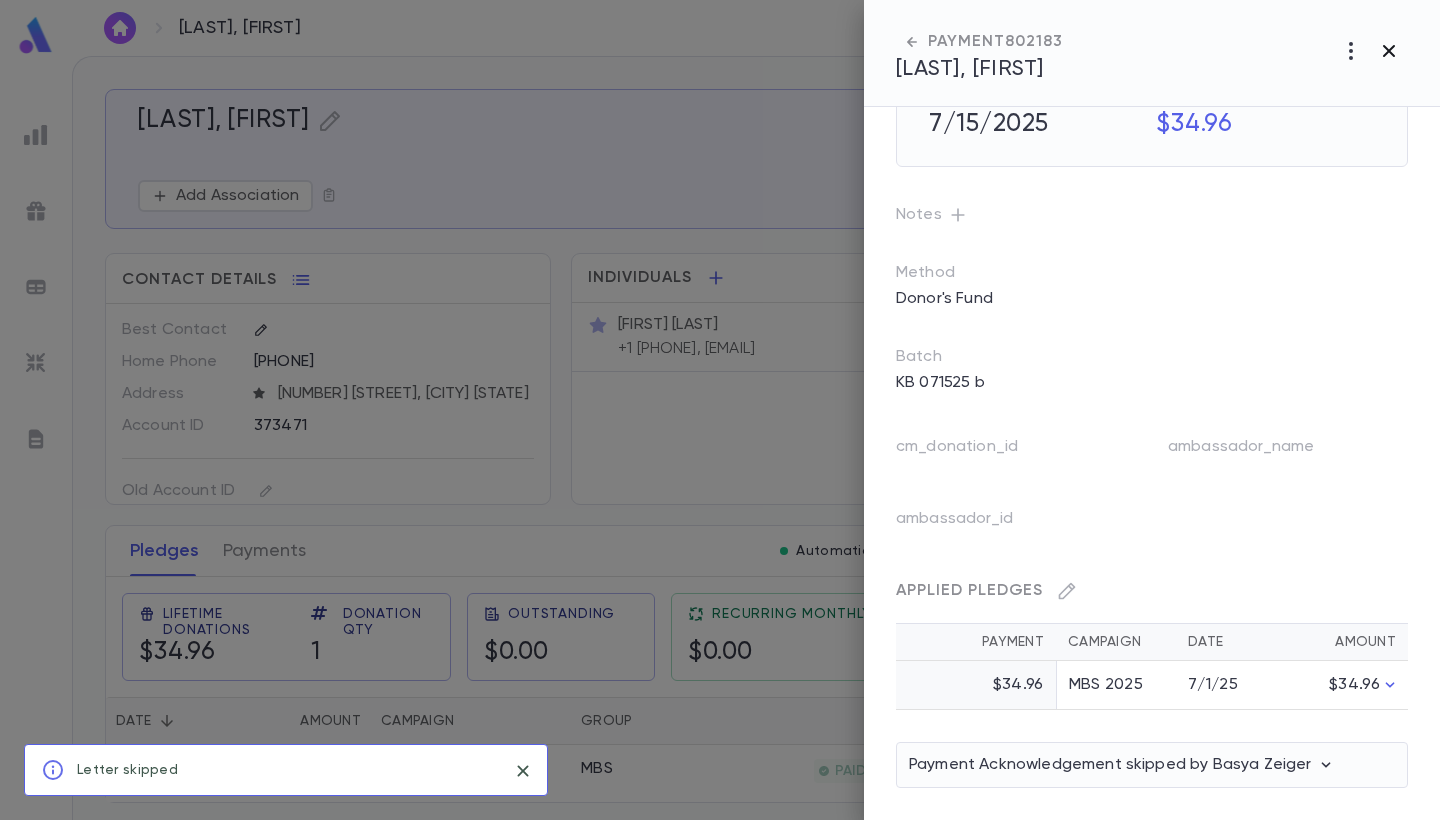 click 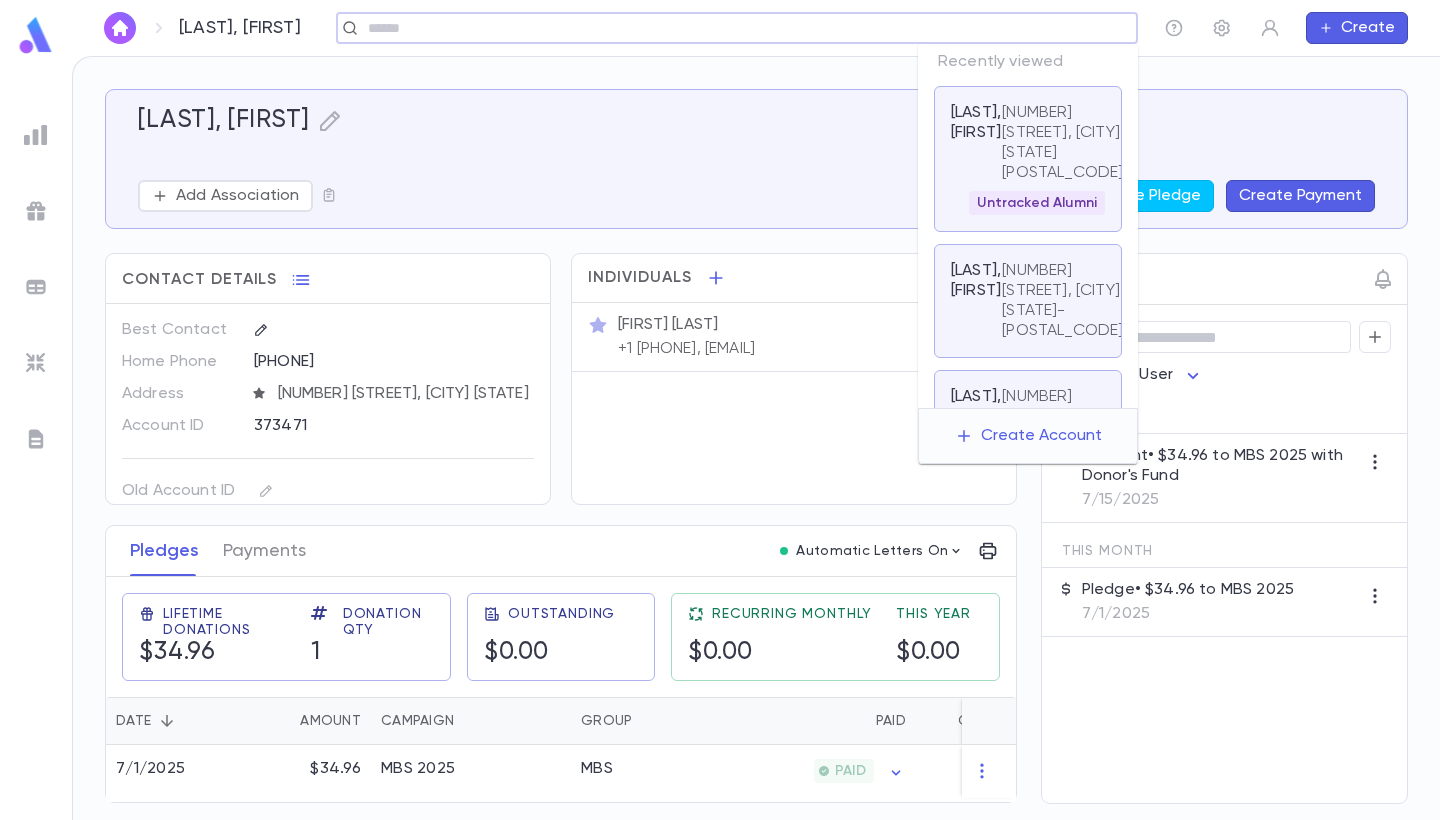 click at bounding box center [730, 28] 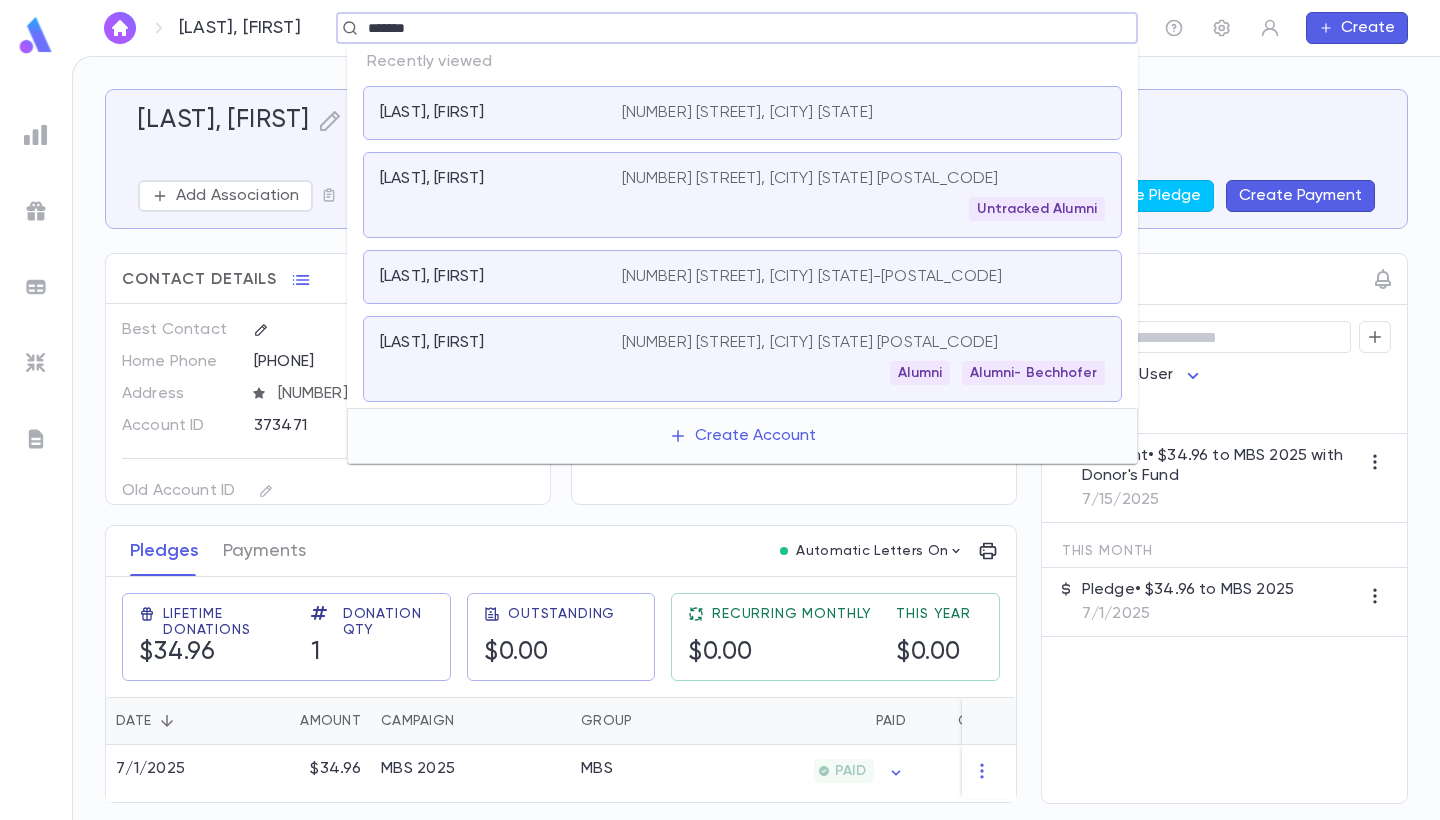 type on "*******" 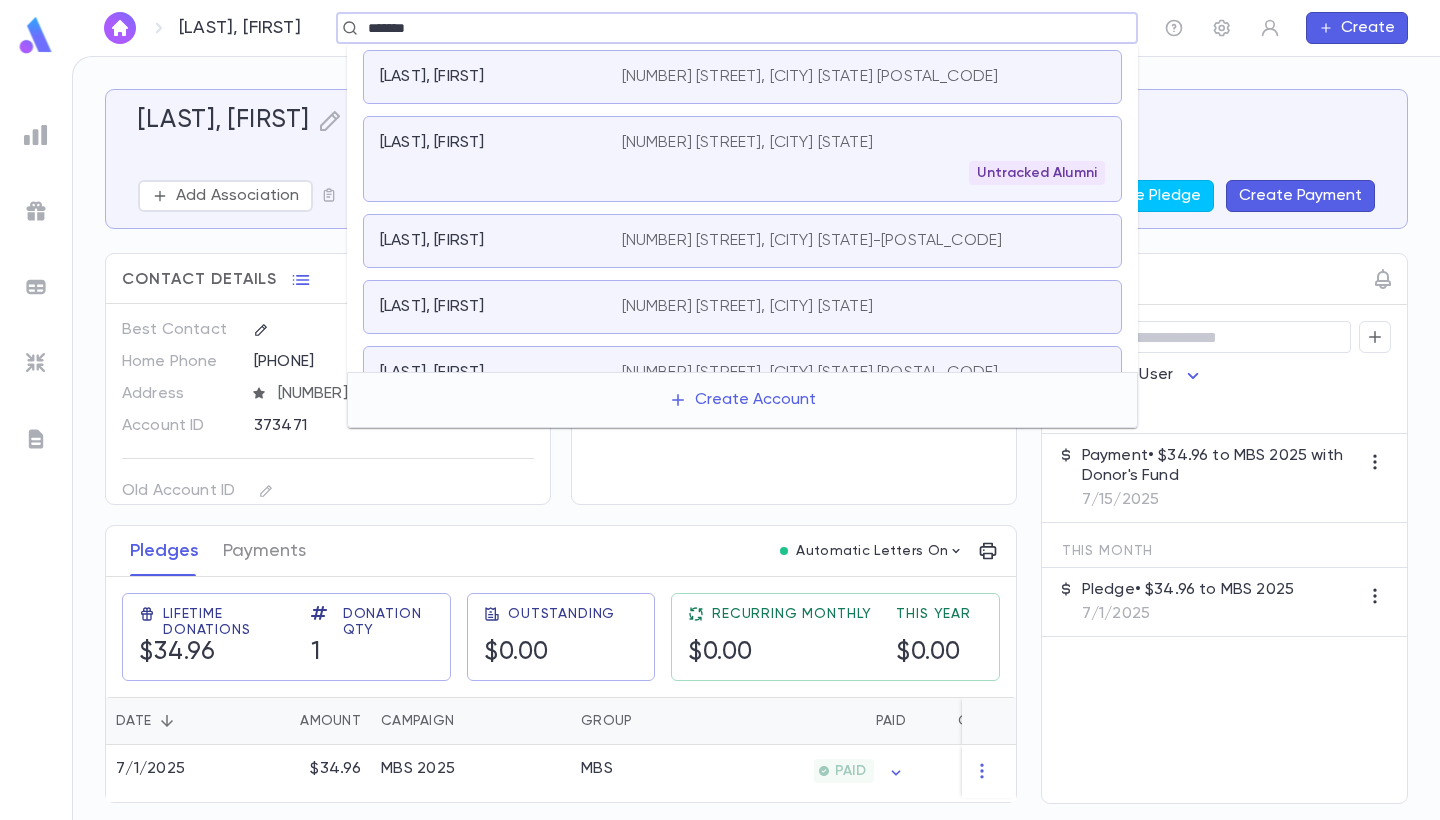 click on "Bassman, Aryeh 6243 North Drake Avenue, Chicago IL 60659 United States" at bounding box center (742, 77) 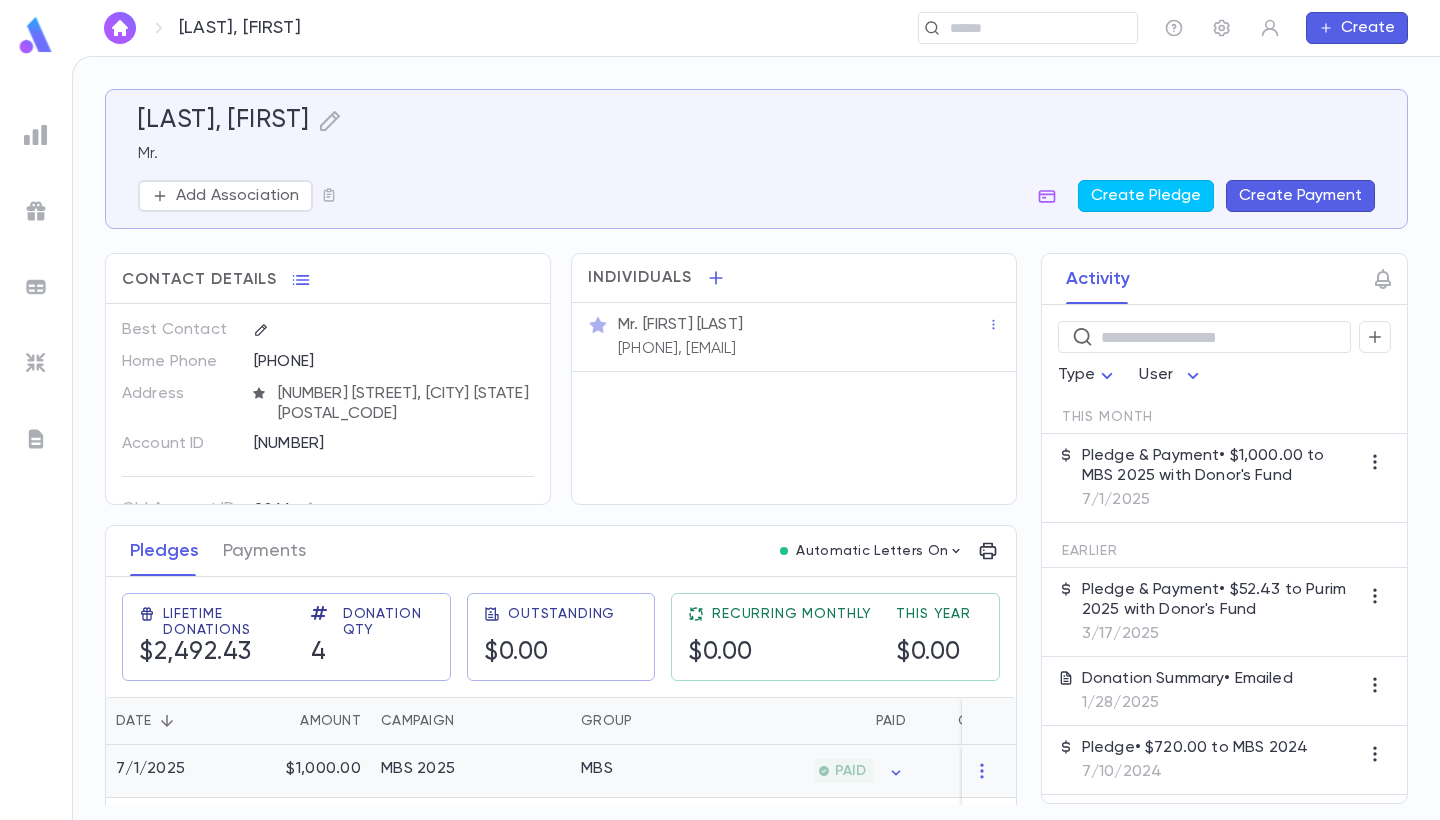 click on "PAID" at bounding box center (818, 771) 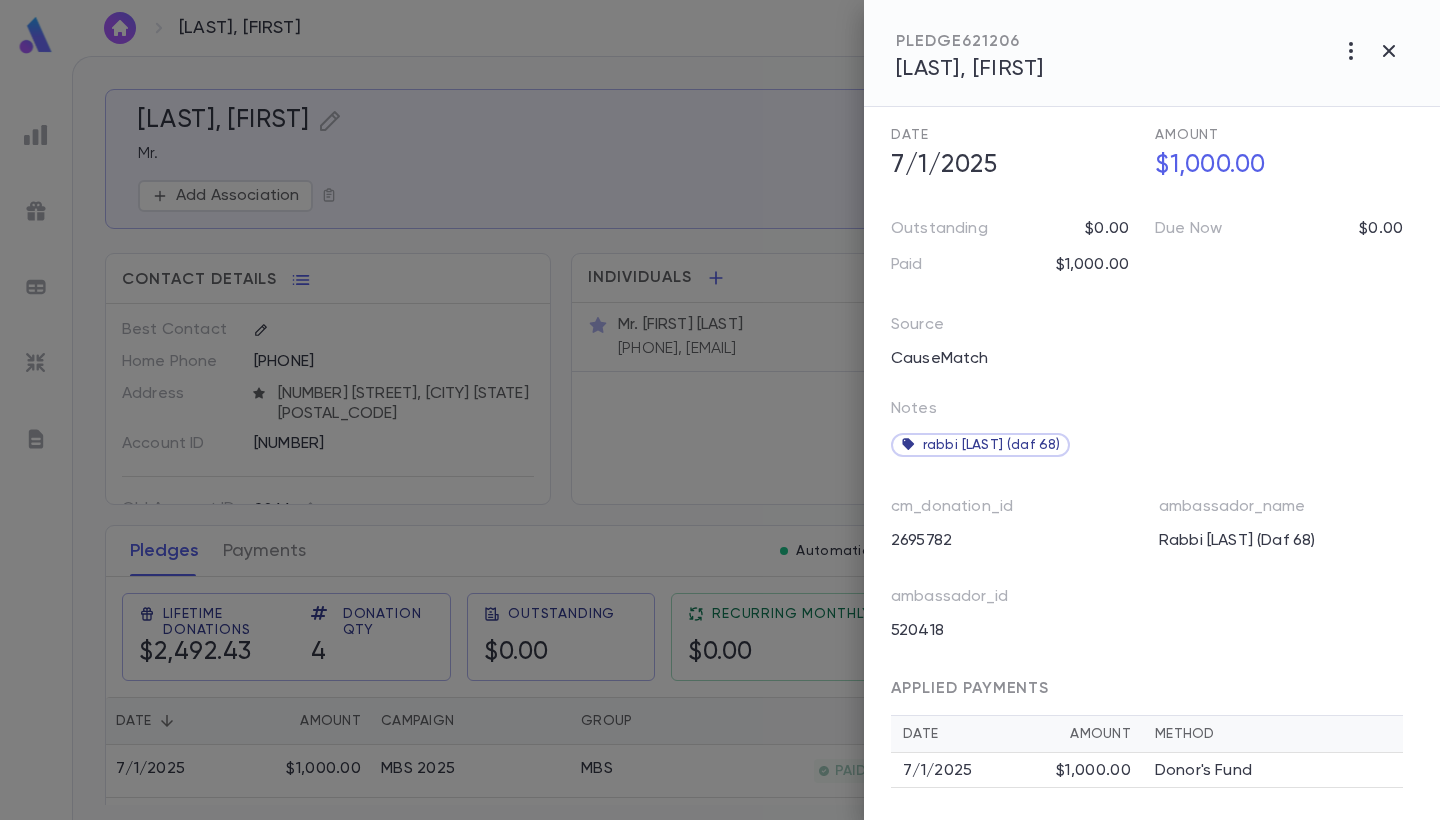 scroll, scrollTop: 147, scrollLeft: 5, axis: both 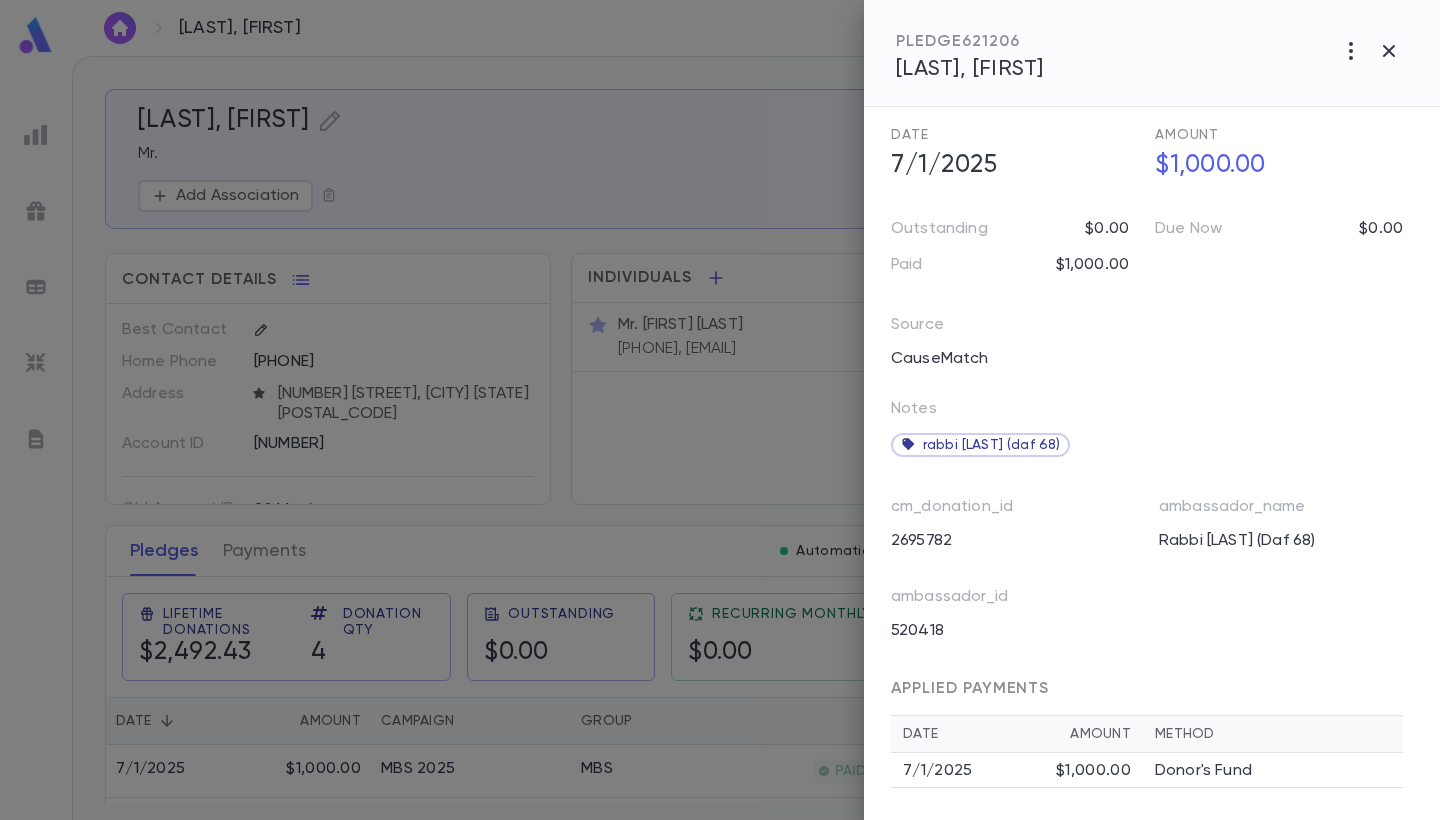 click on "$1,000.00" at bounding box center (1093, 771) 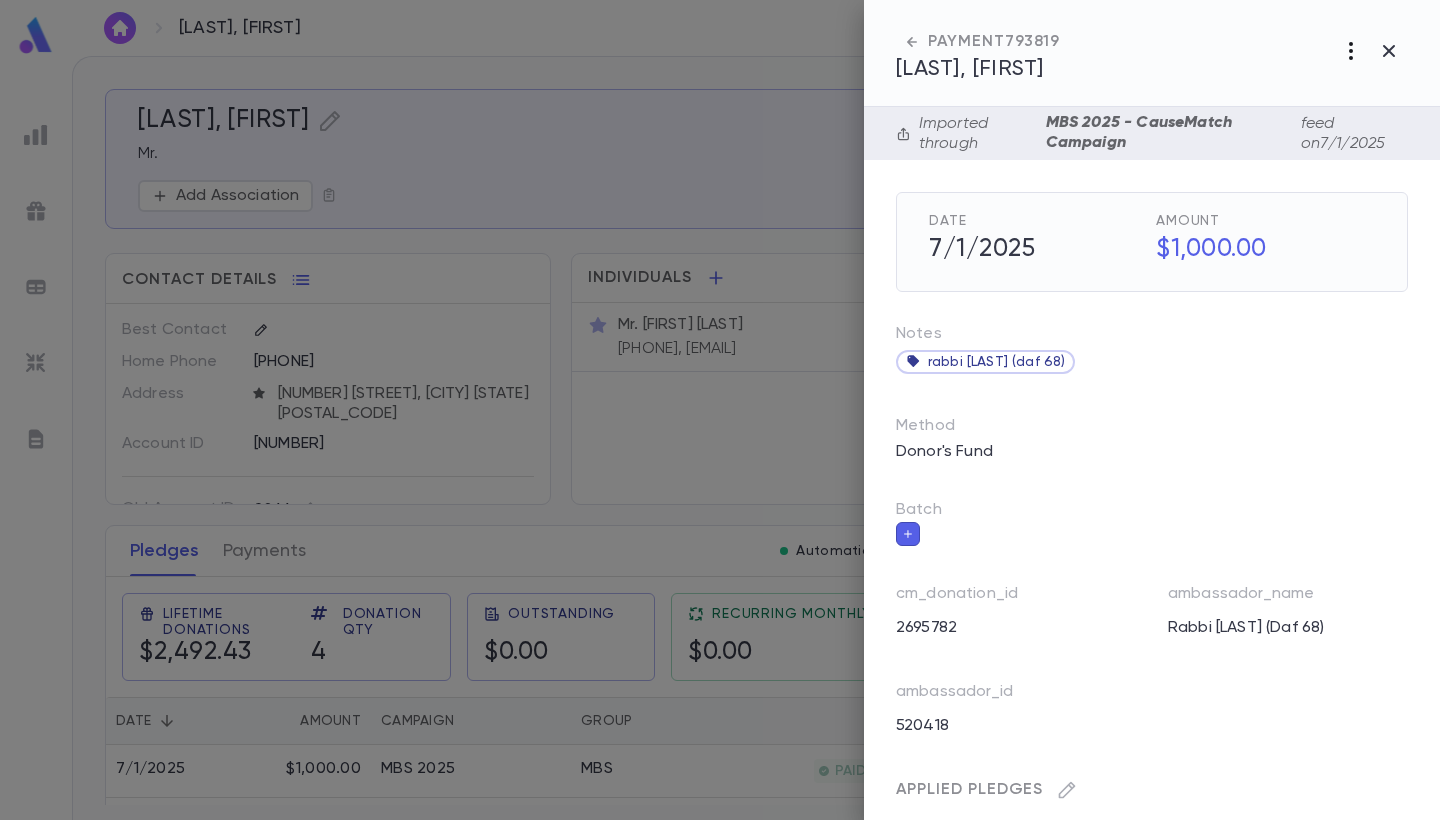 click 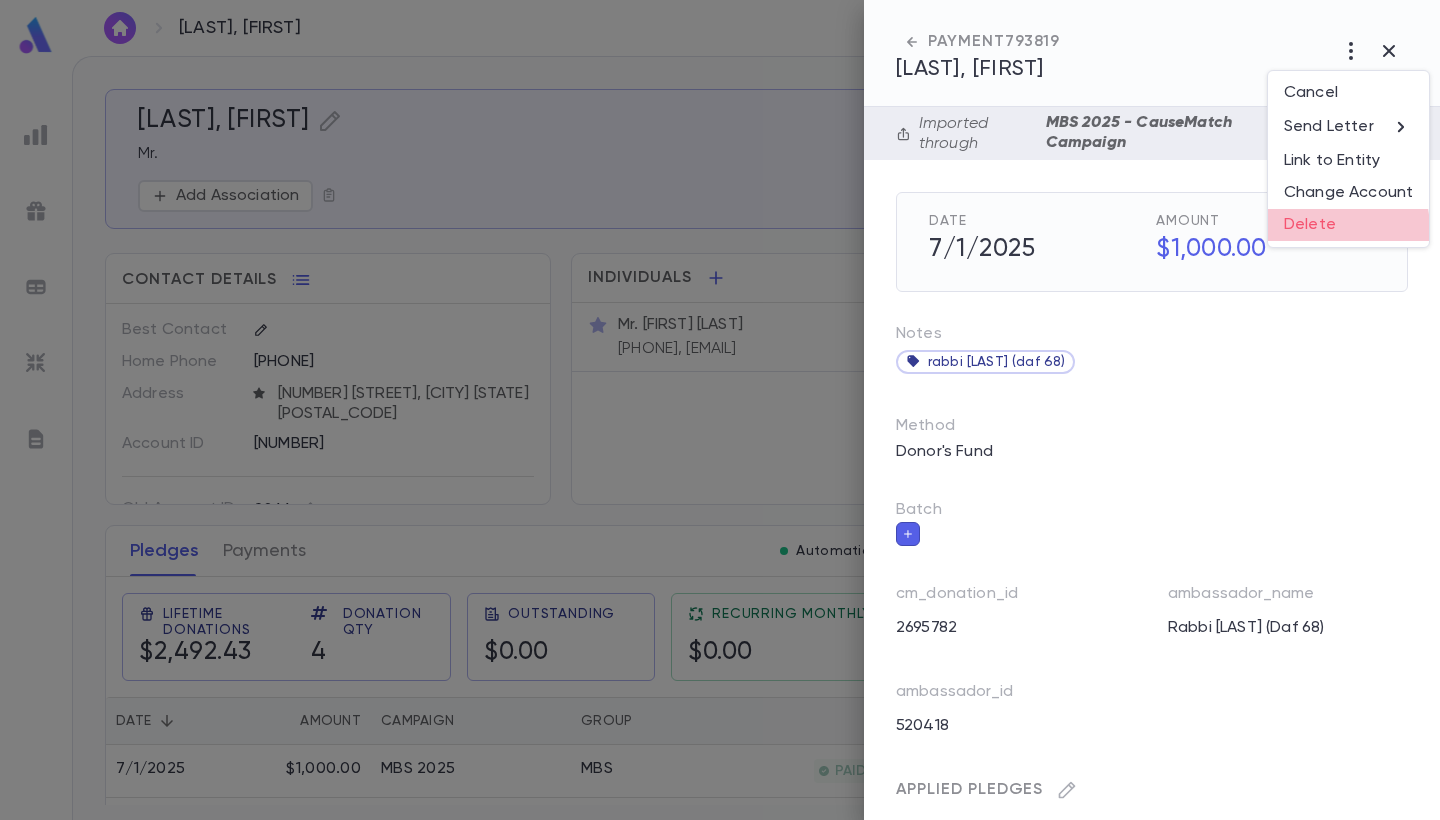 click on "Delete" at bounding box center [1348, 225] 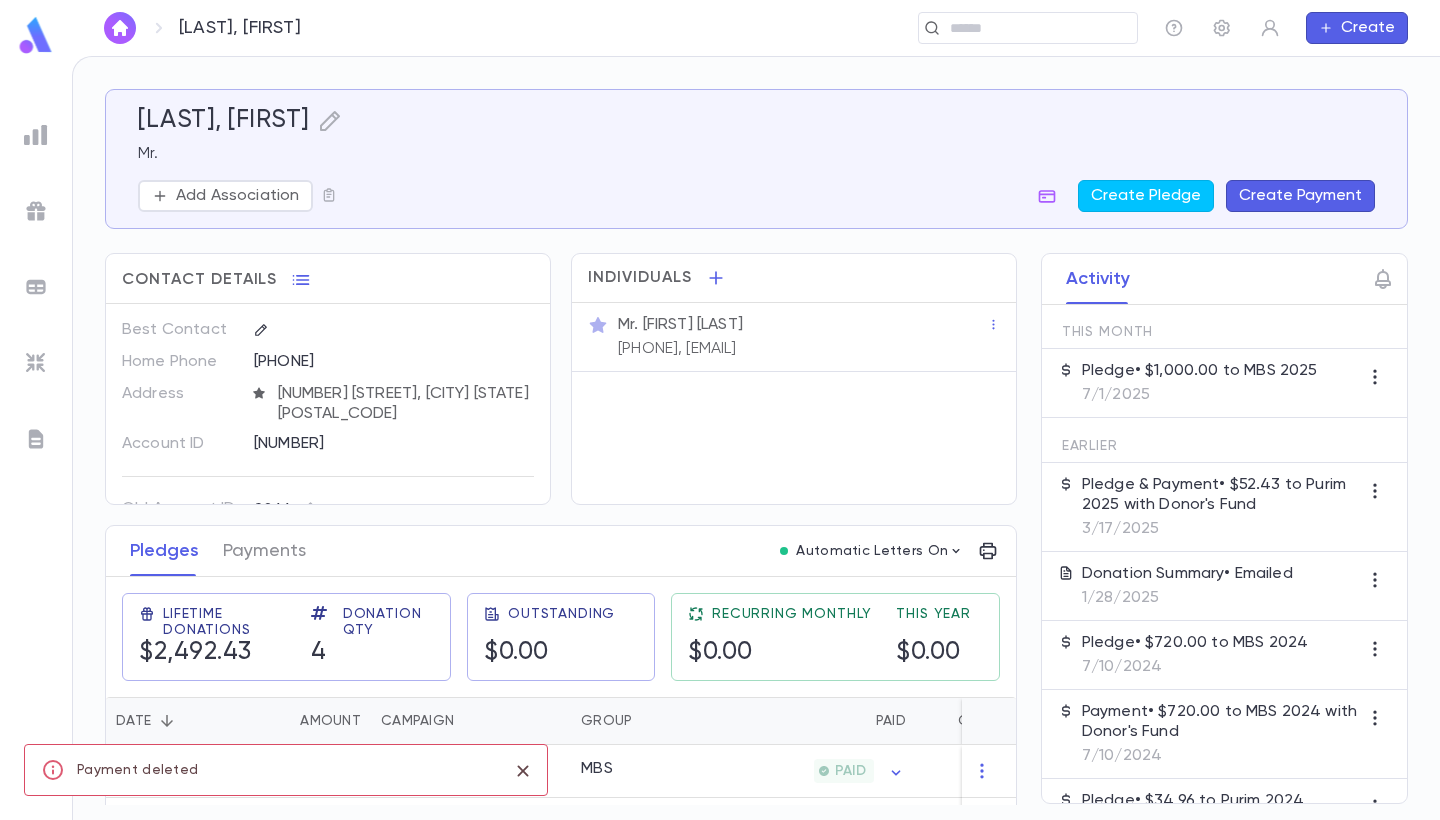 scroll, scrollTop: 87, scrollLeft: 0, axis: vertical 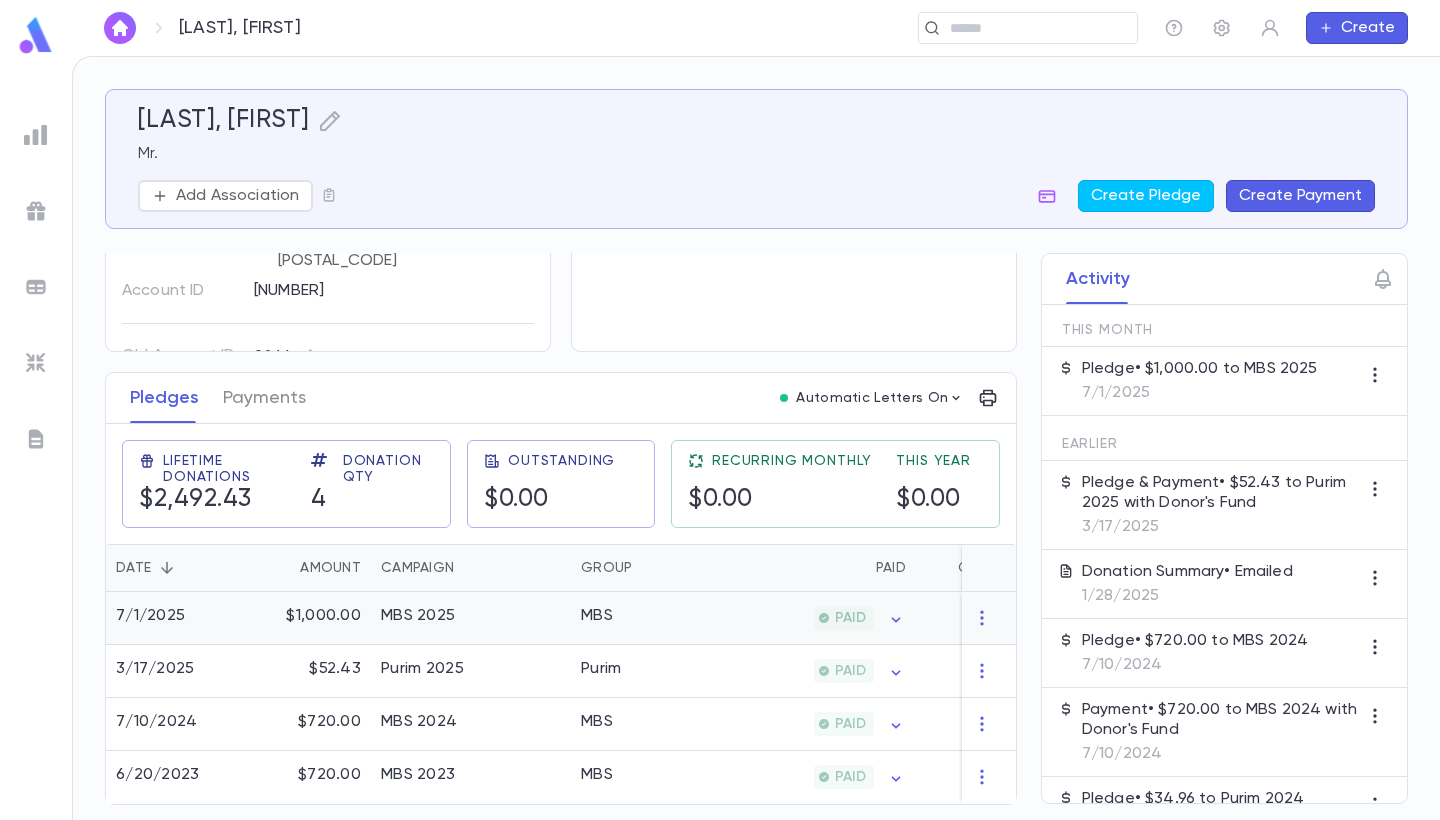 click on "MBS" at bounding box center [646, 618] 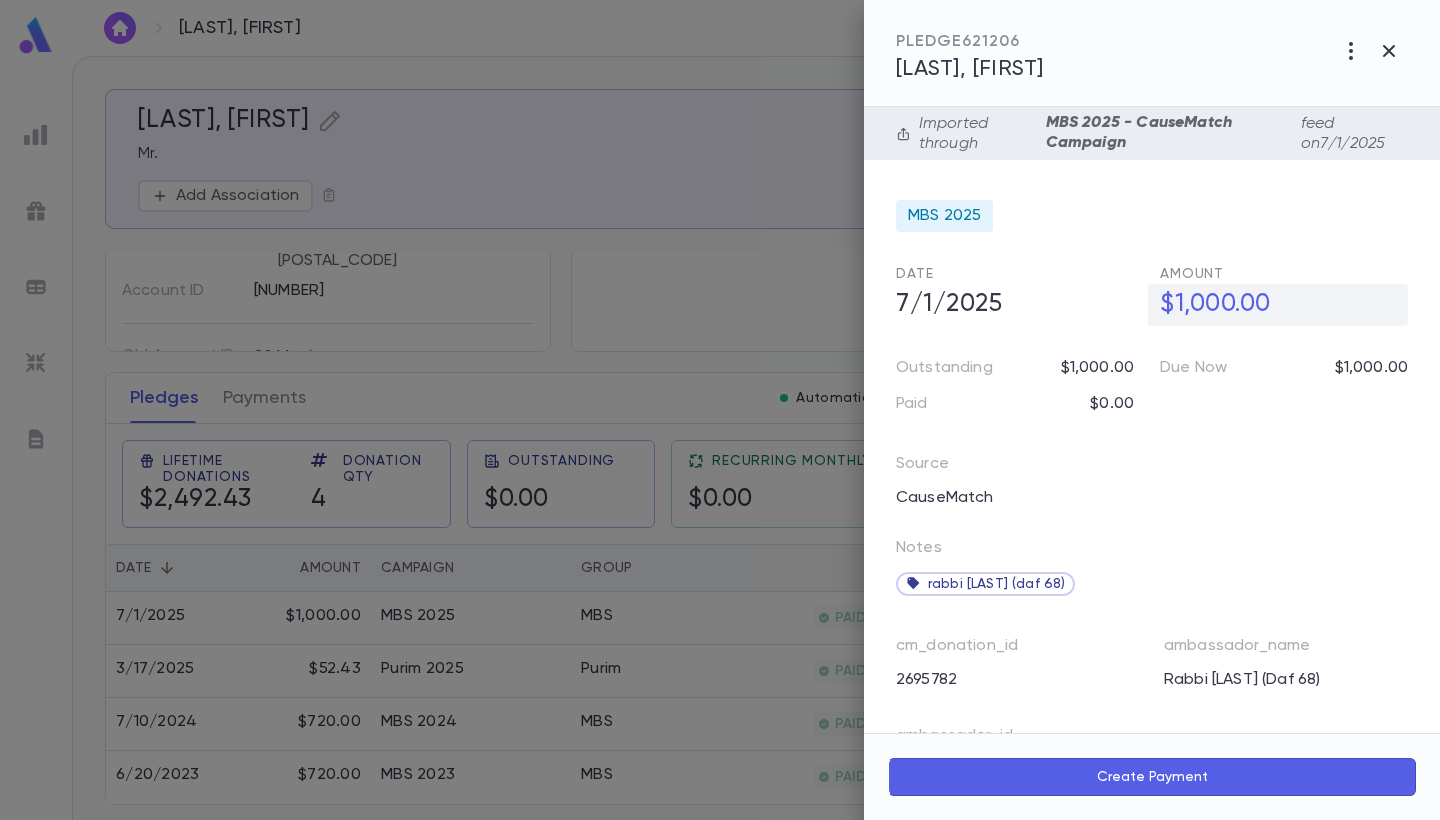 click on "$1,000.00" at bounding box center (1278, 305) 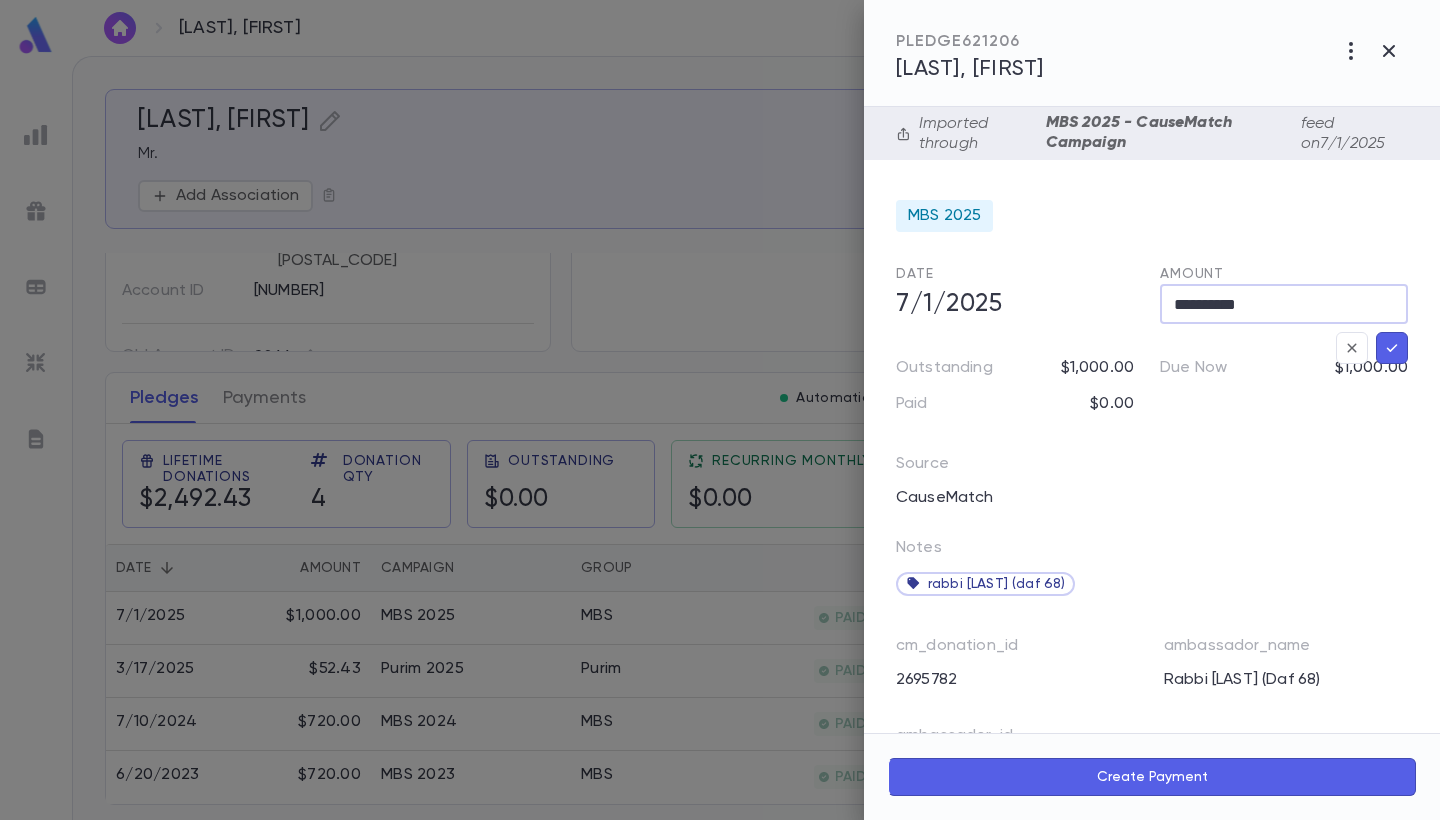 drag, startPoint x: 1257, startPoint y: 295, endPoint x: 1187, endPoint y: 293, distance: 70.028564 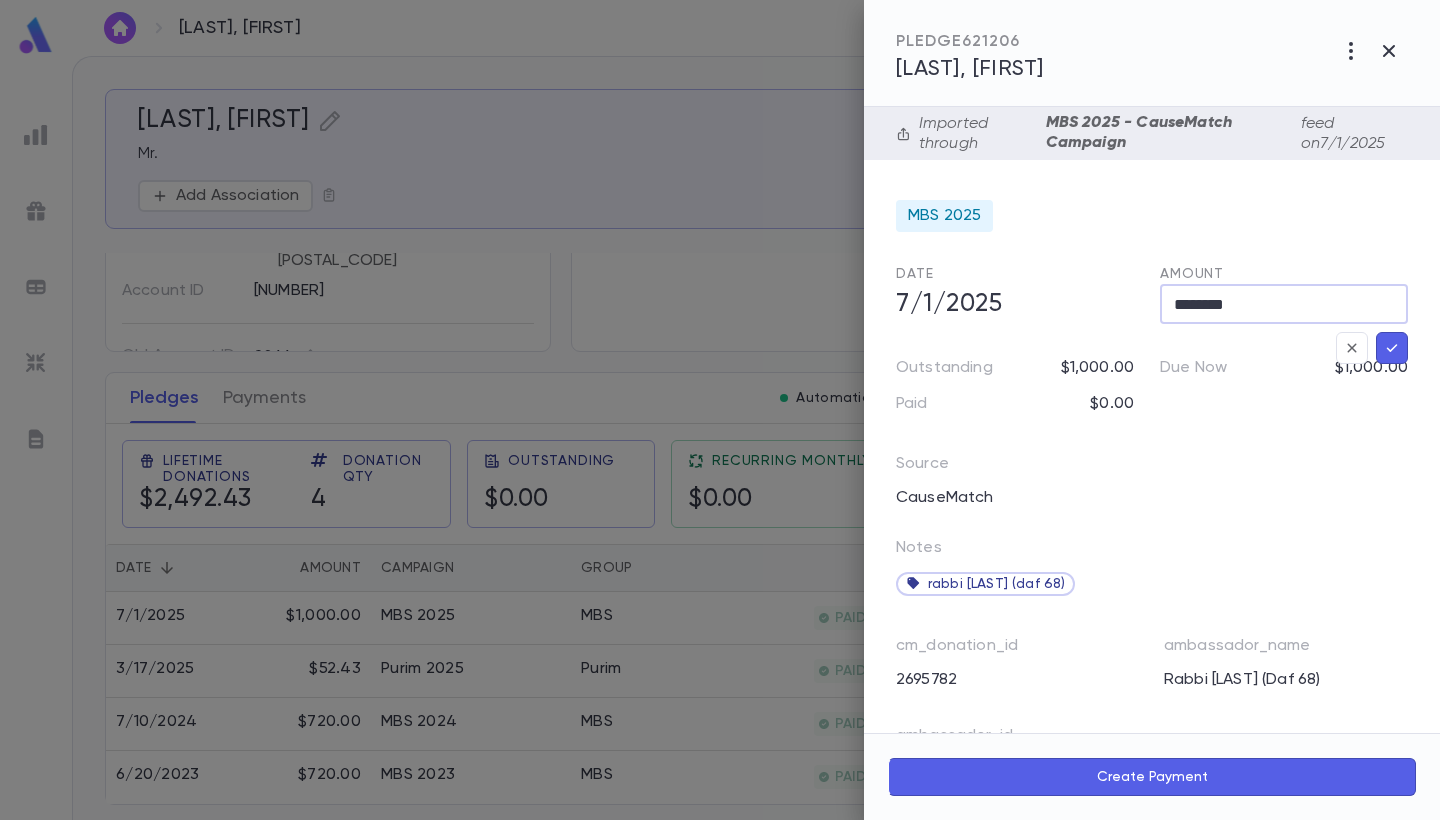 type on "********" 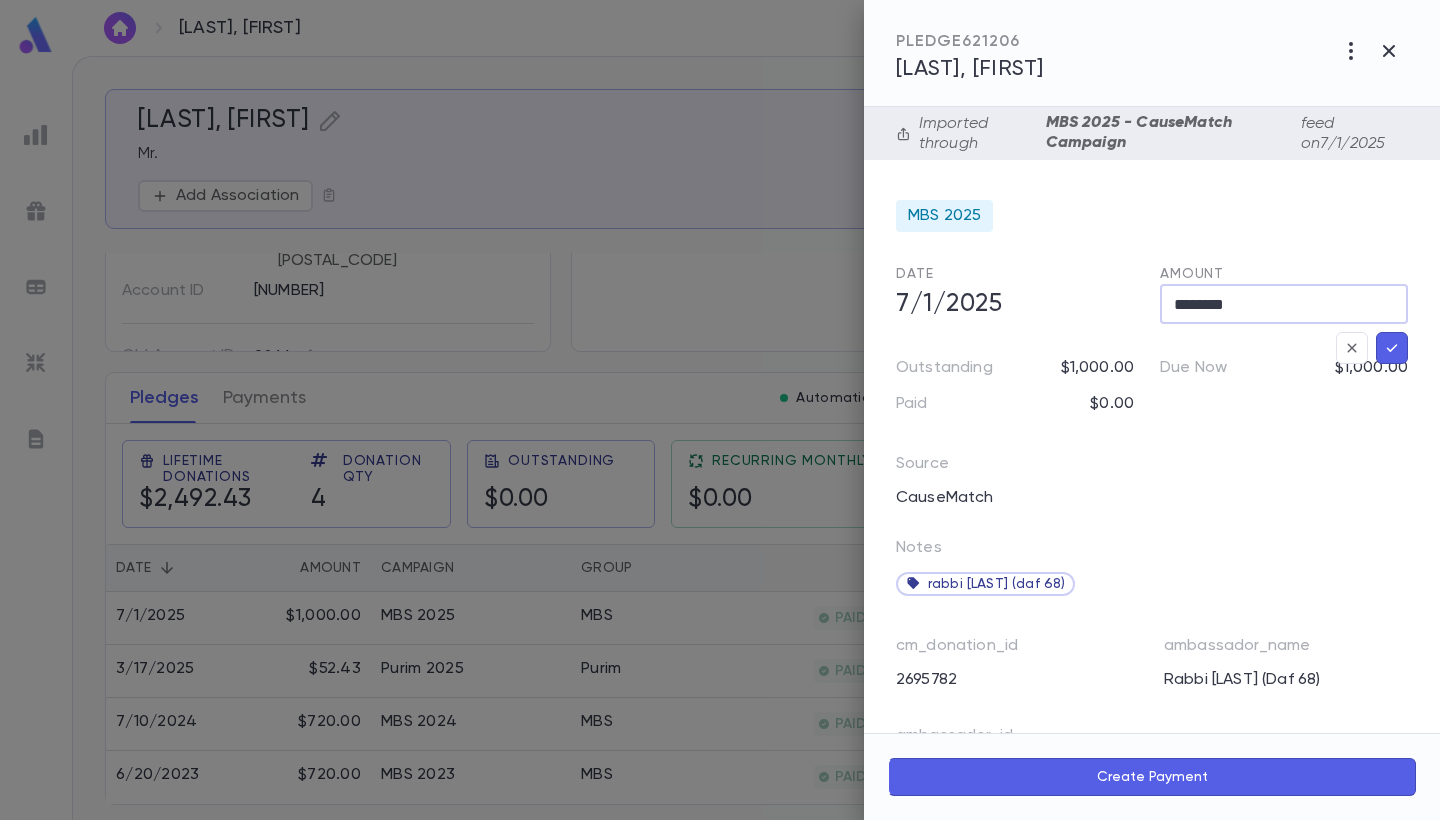 click 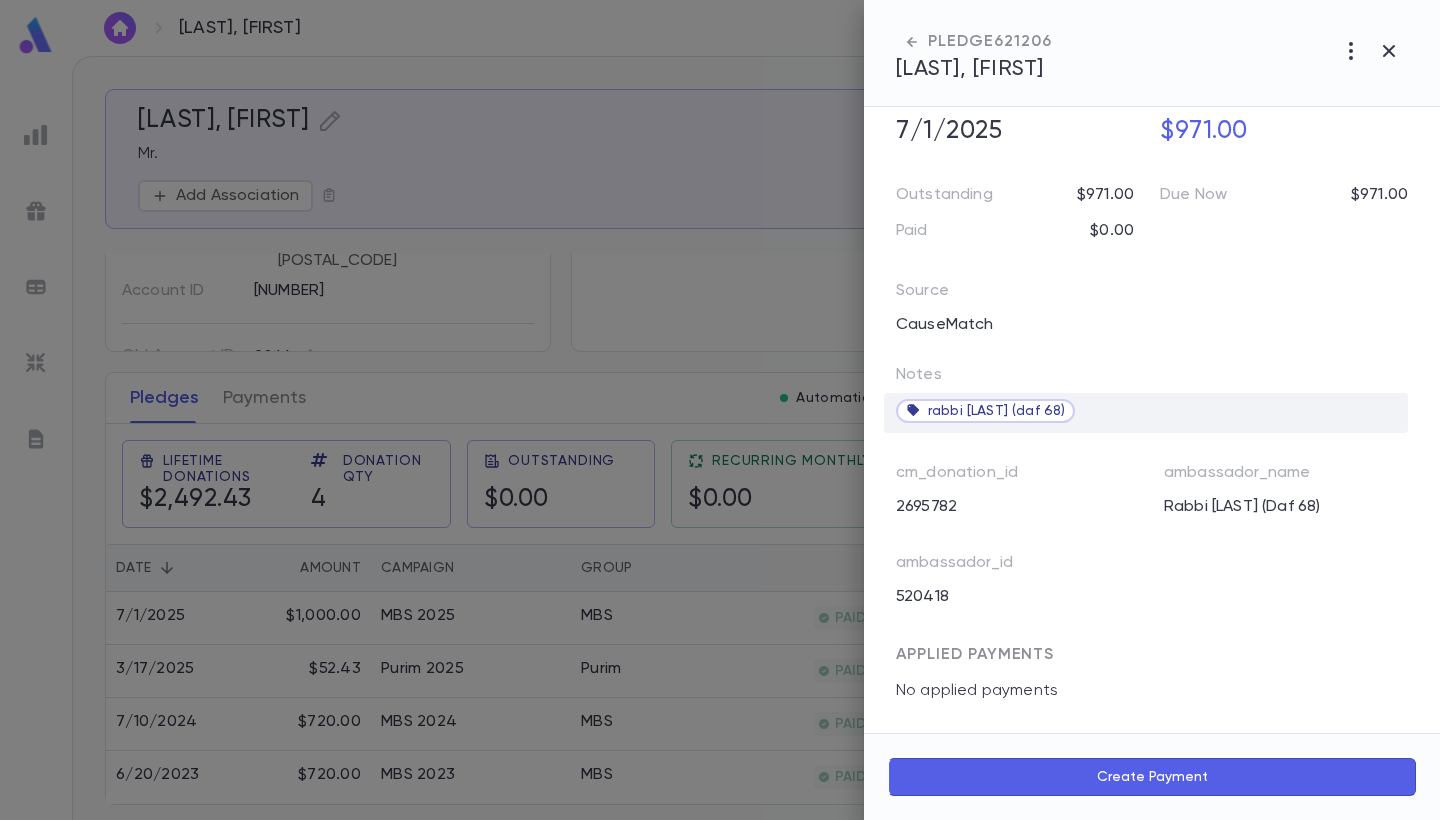 scroll, scrollTop: 181, scrollLeft: 0, axis: vertical 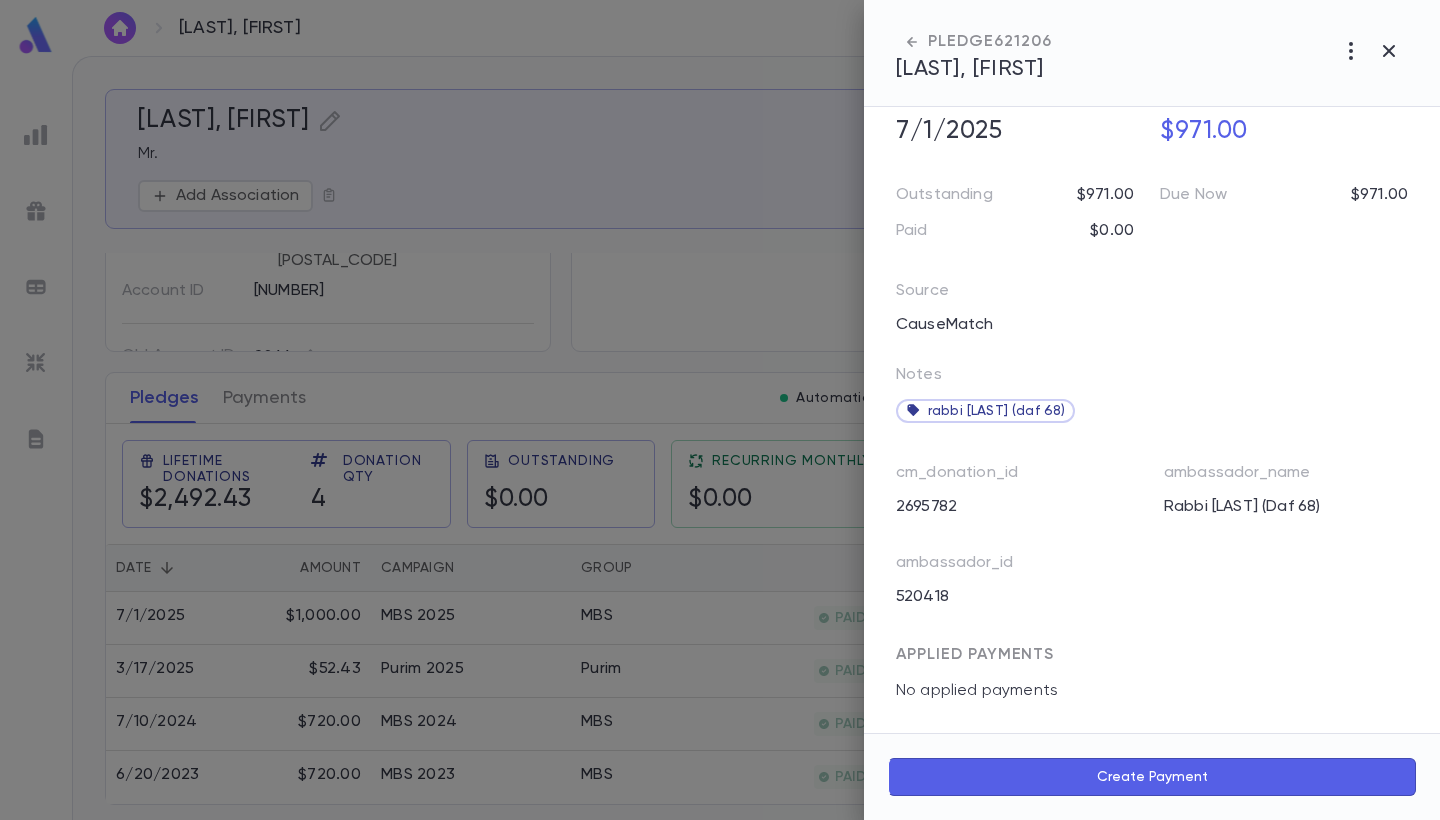 click on "Create Payment" at bounding box center (1152, 777) 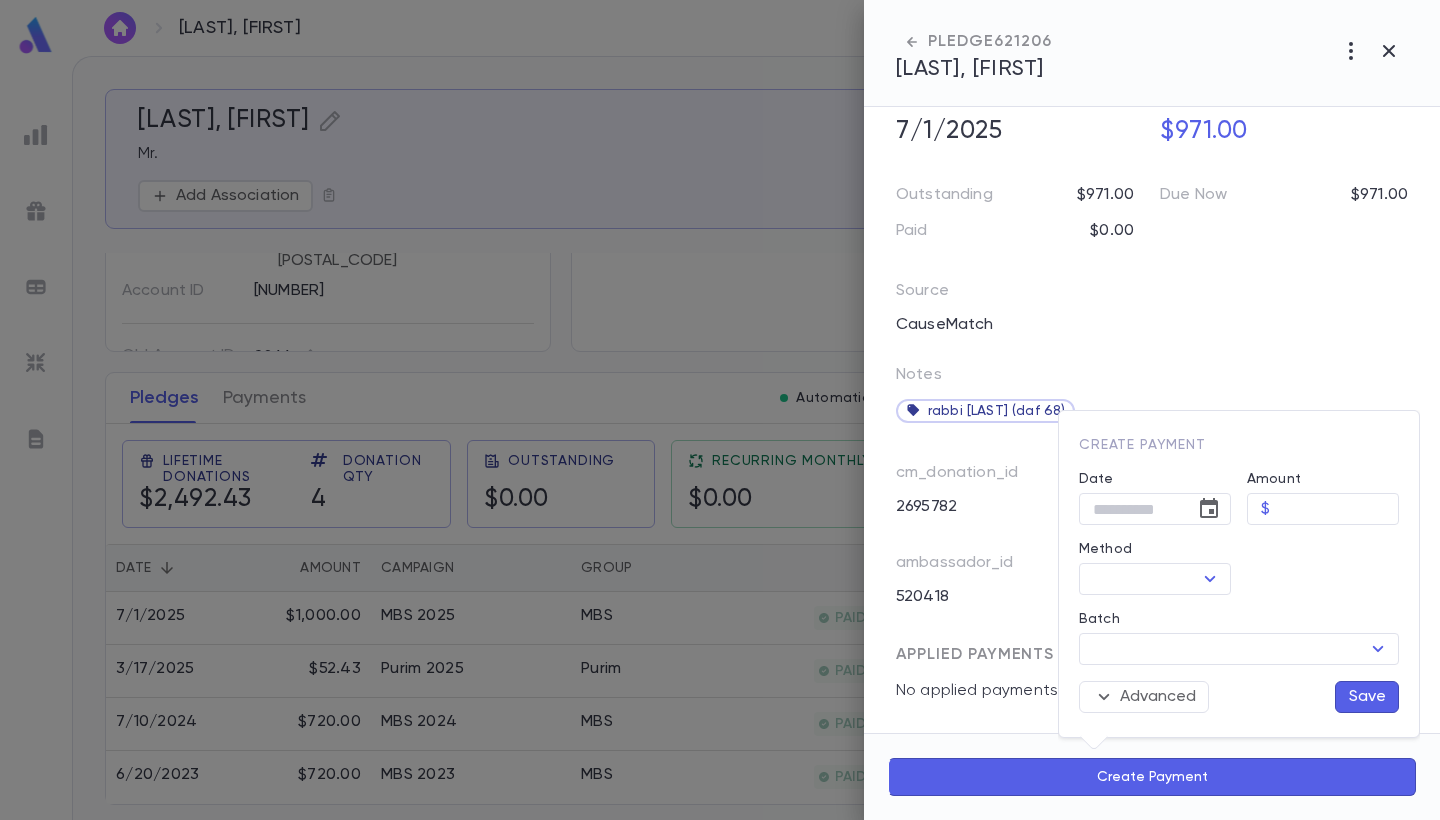 type on "******" 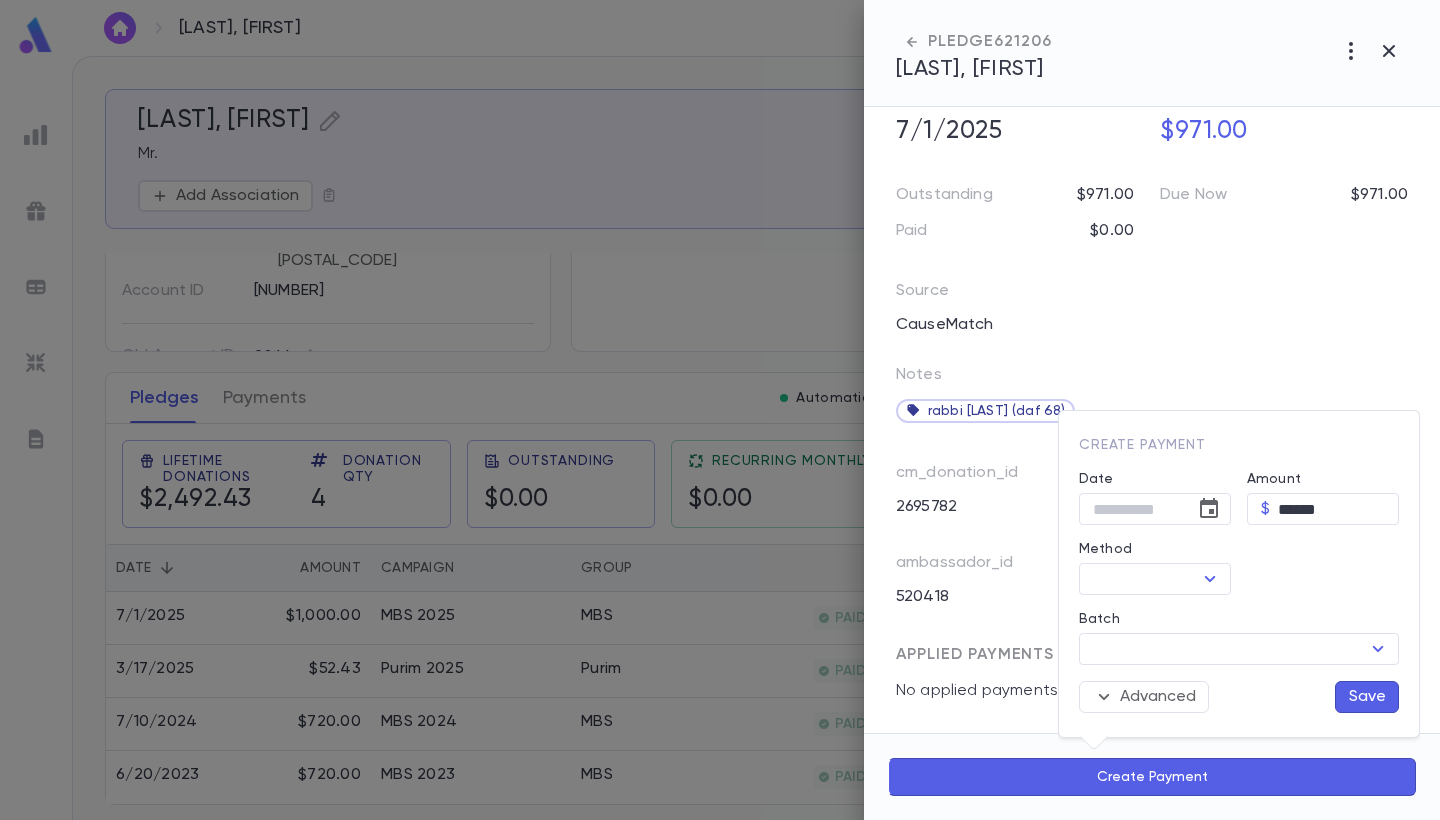type on "**********" 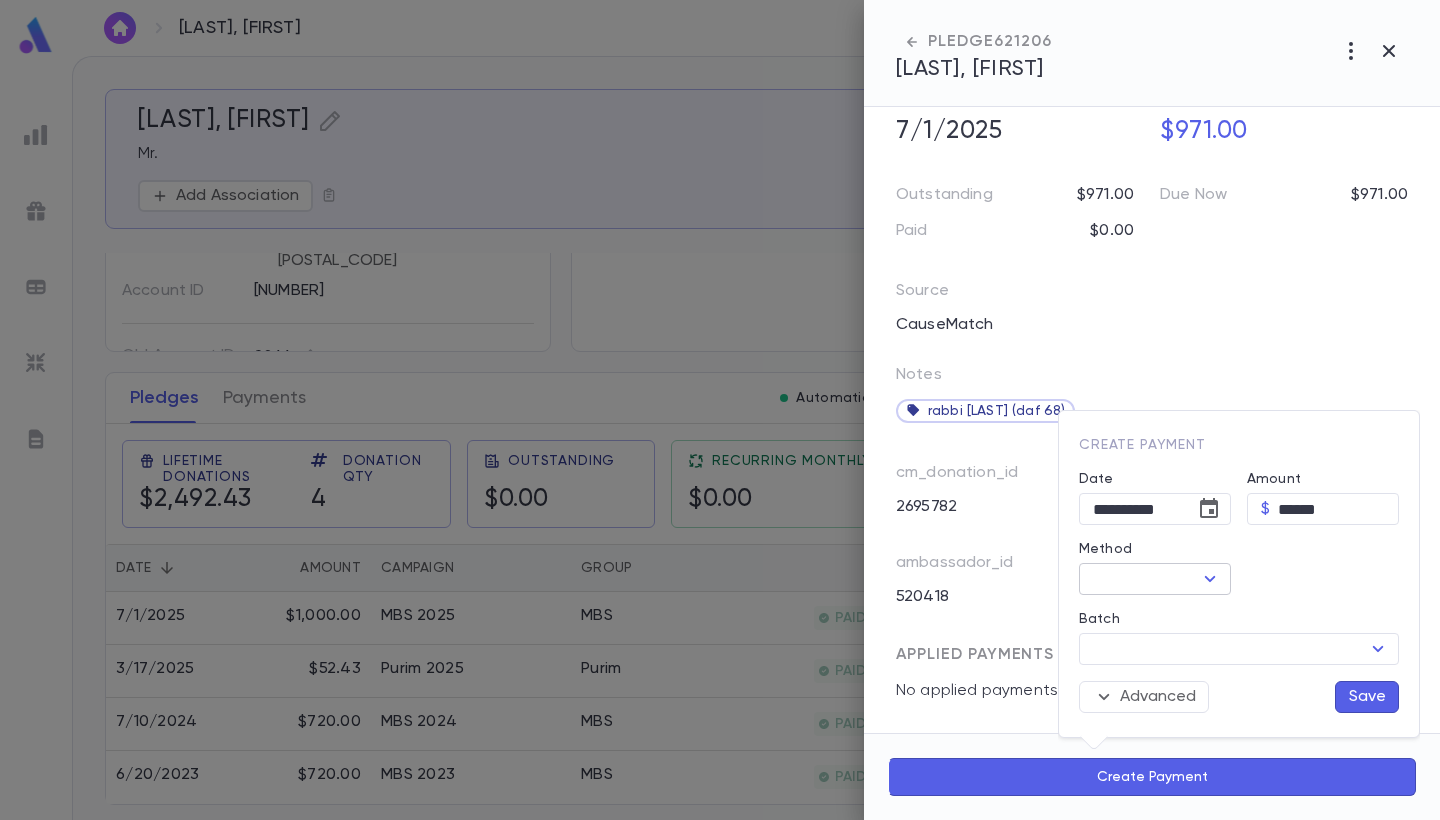 click on "​" at bounding box center (1155, 579) 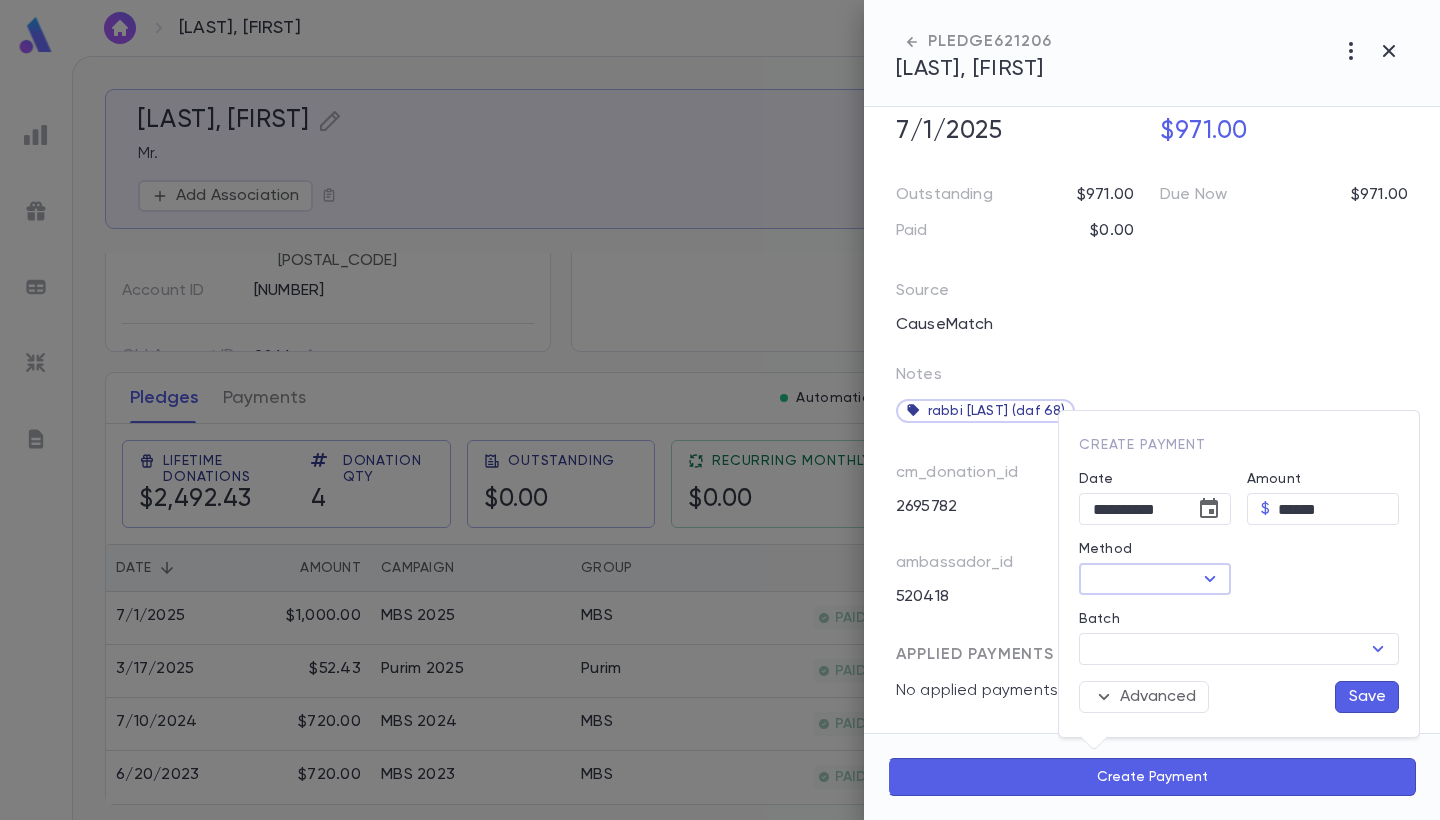 click on "Method" at bounding box center (1138, 579) 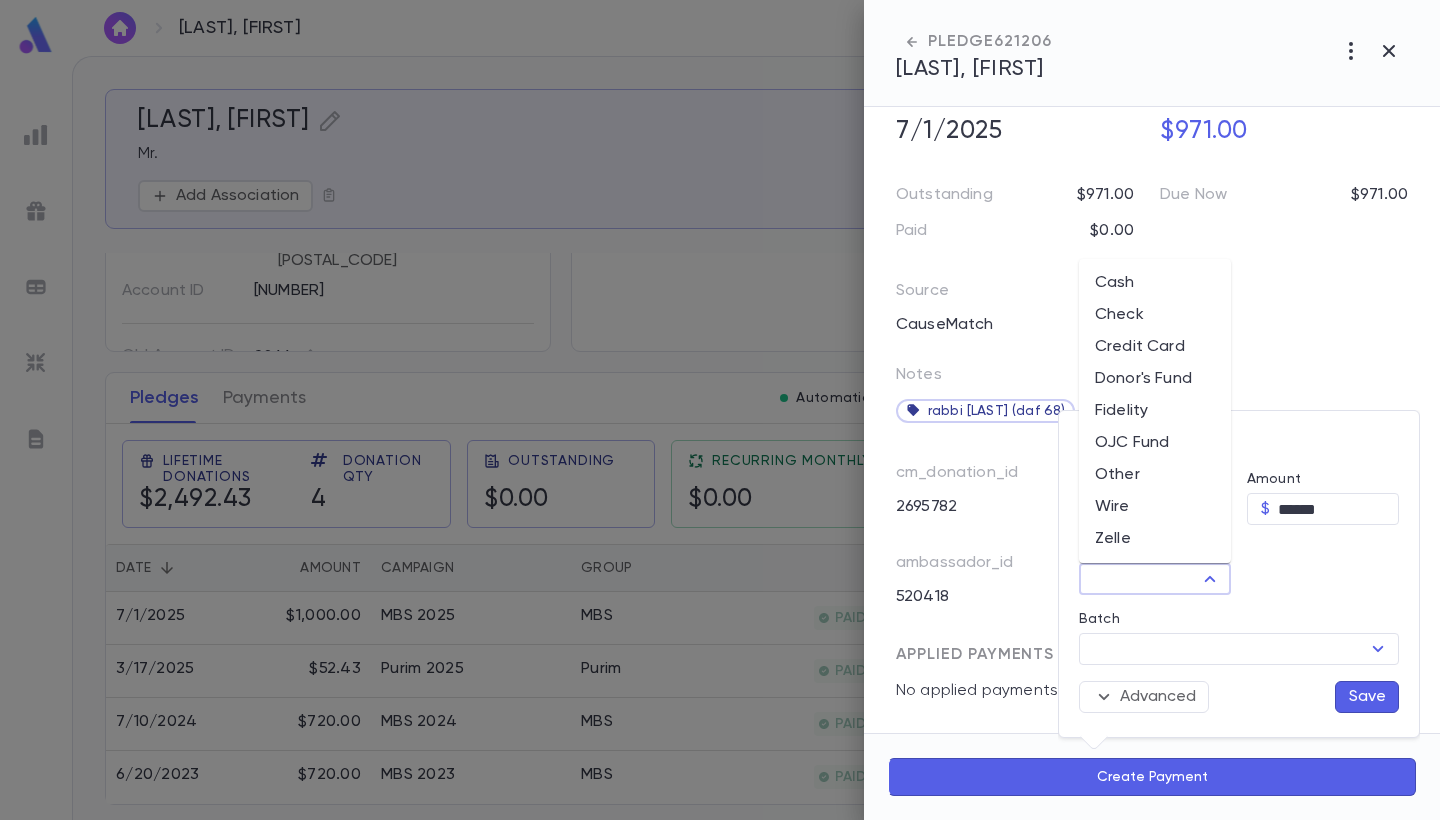 click on "Donor's Fund" at bounding box center [1155, 379] 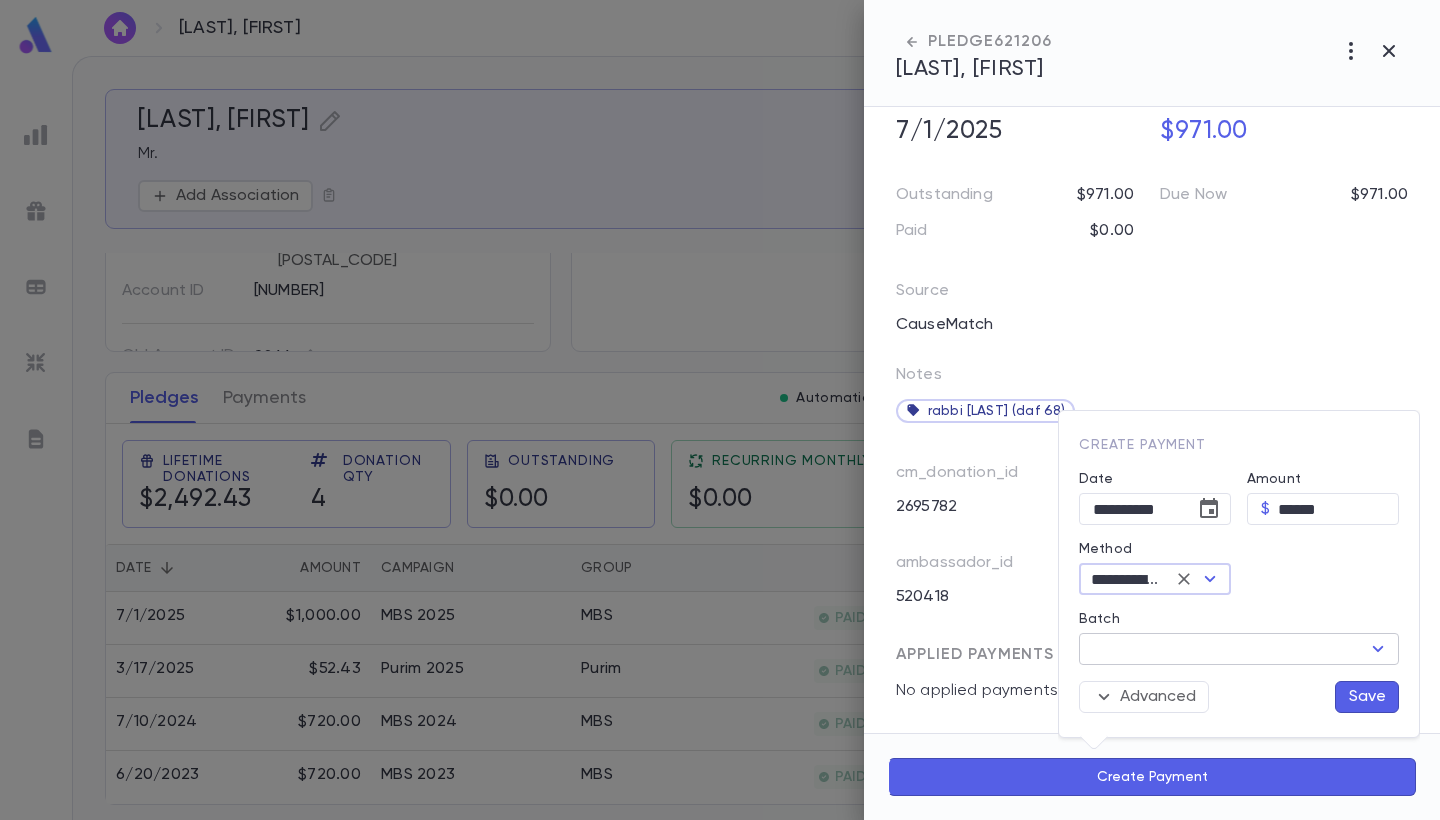 click on "Batch" at bounding box center (1222, 649) 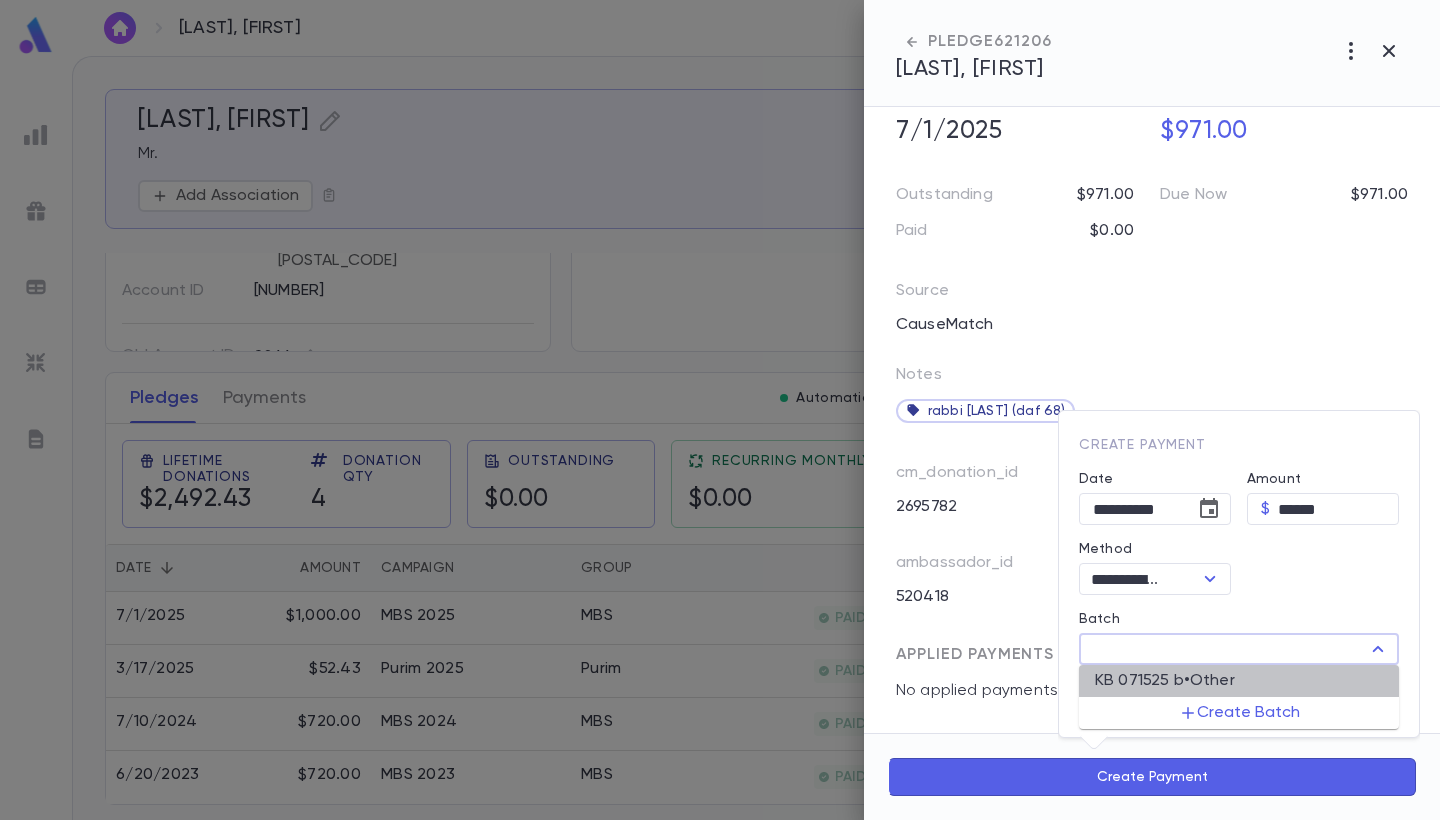 click on "KB 071525 b  •  Other" at bounding box center (1165, 681) 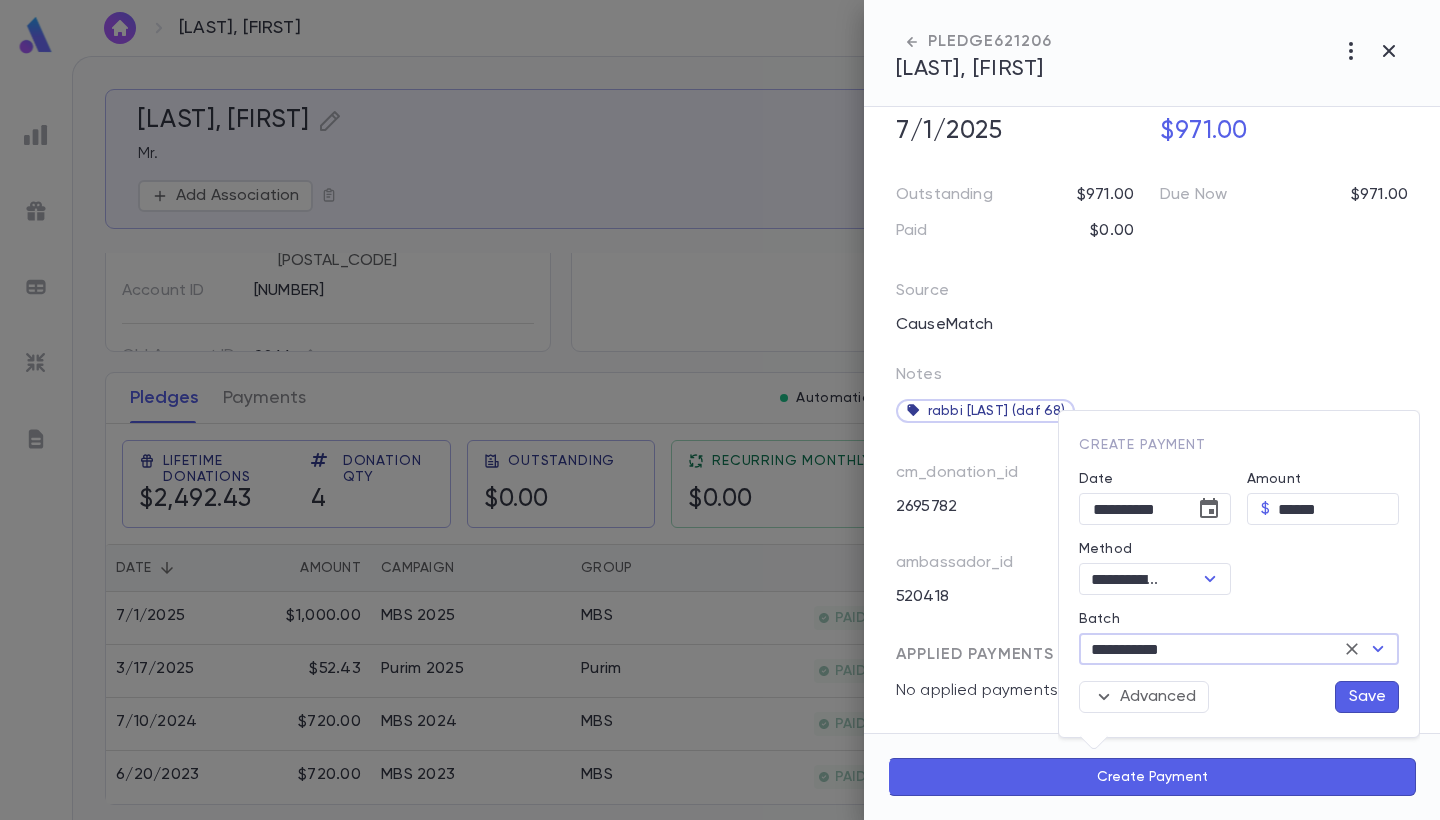 click on "Save" at bounding box center [1367, 697] 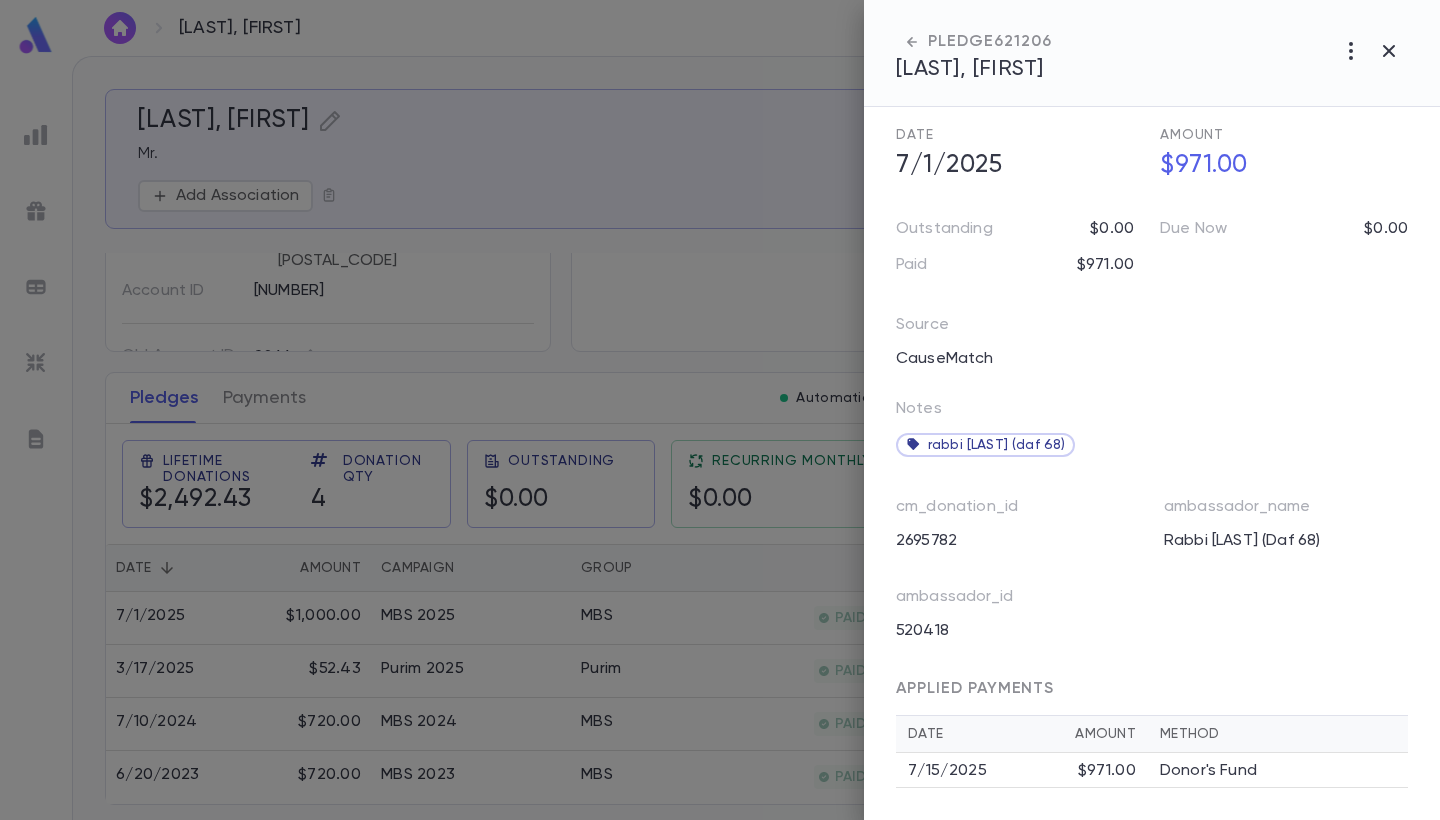 scroll, scrollTop: 147, scrollLeft: 0, axis: vertical 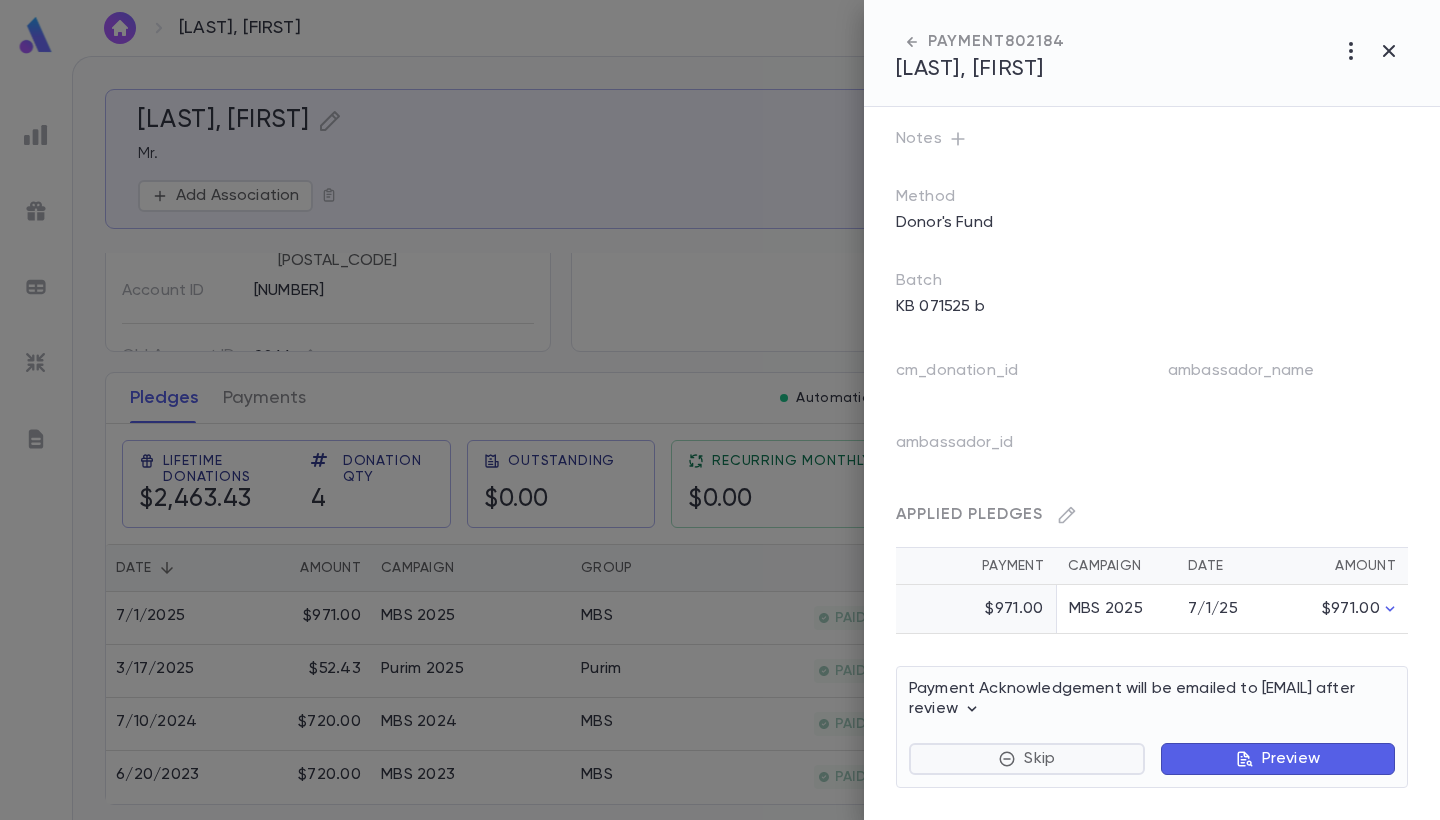 click on "Skip" at bounding box center (1039, 759) 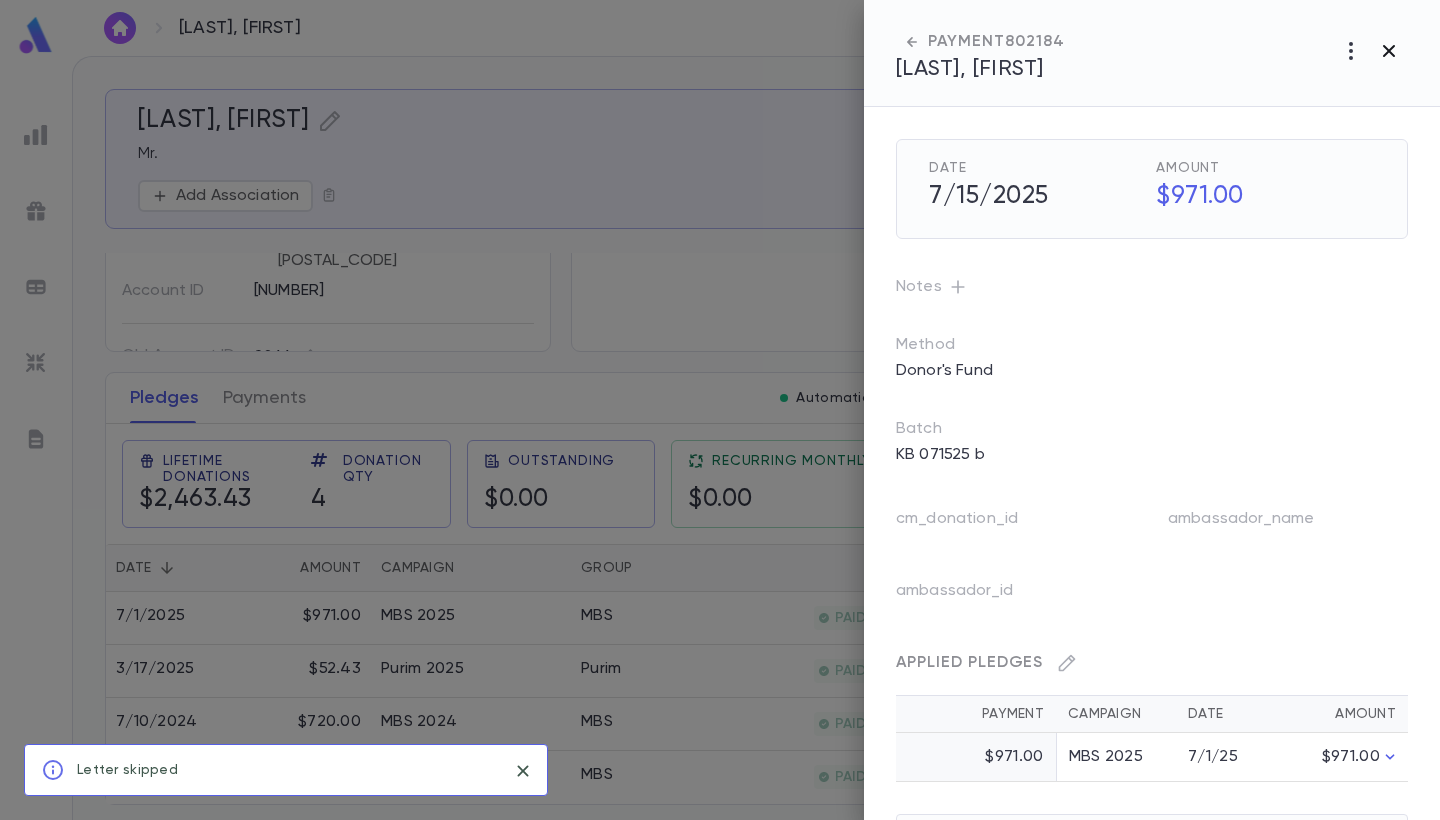 scroll, scrollTop: 0, scrollLeft: 0, axis: both 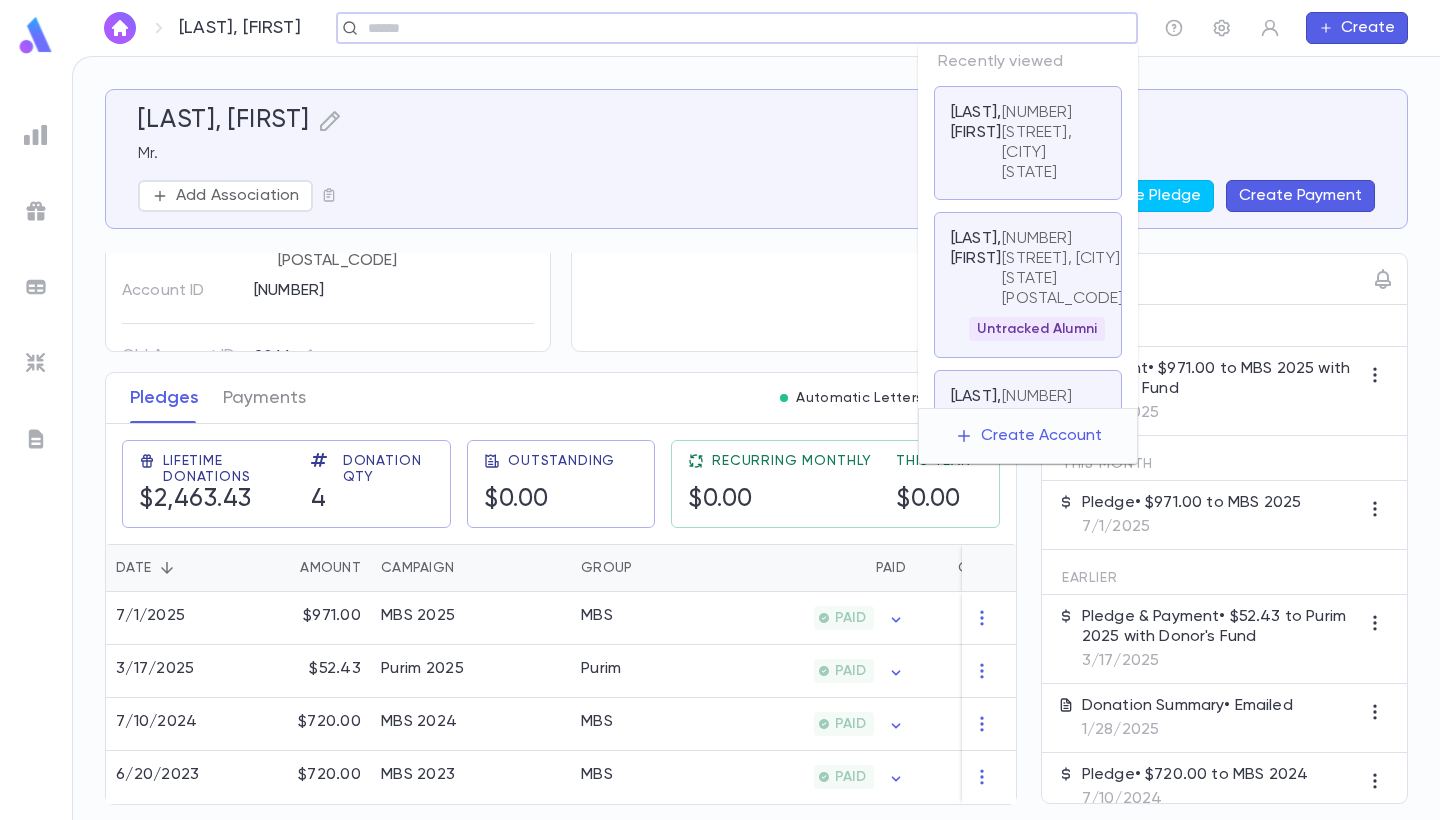 click at bounding box center (730, 28) 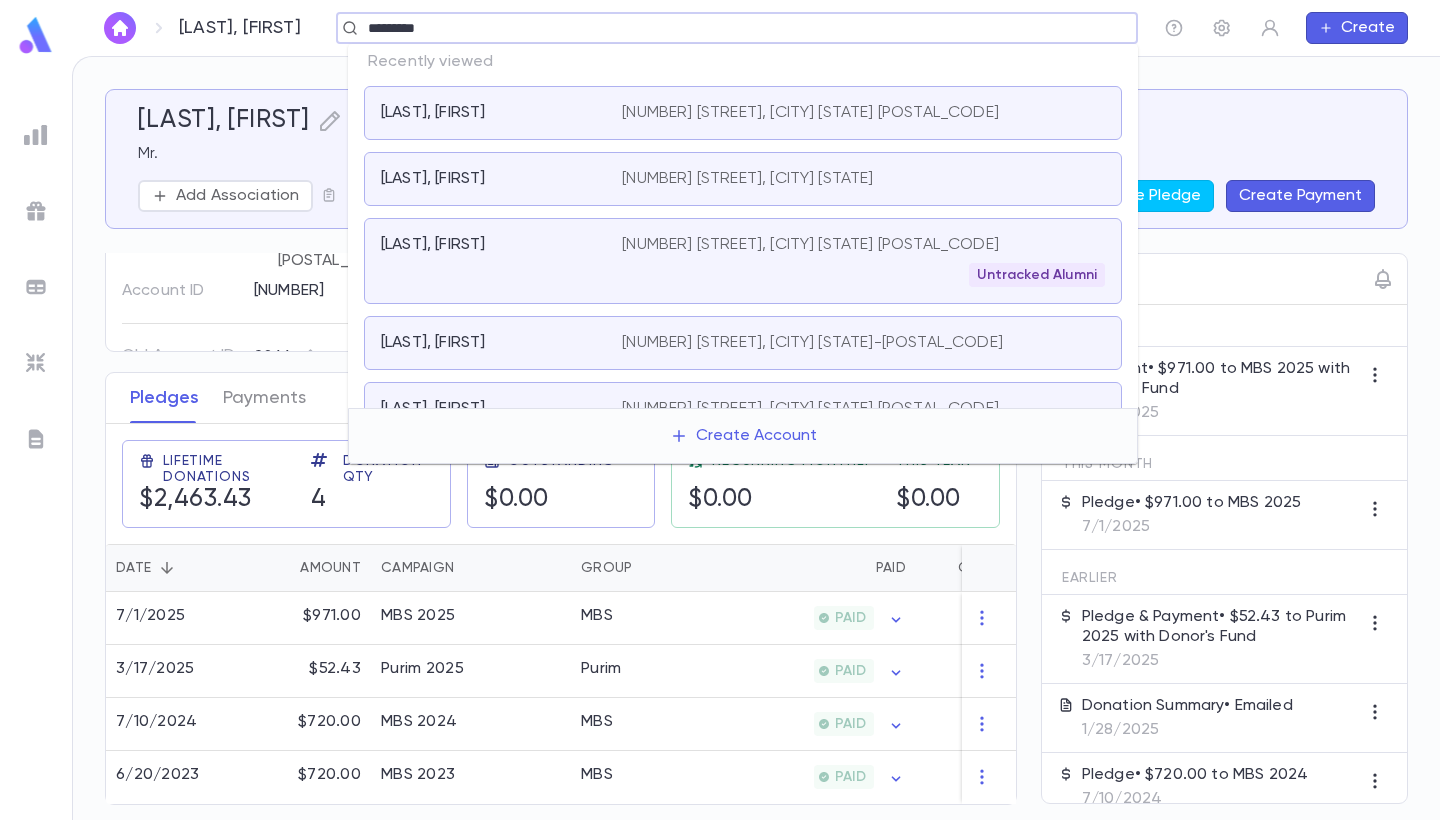 type on "*********" 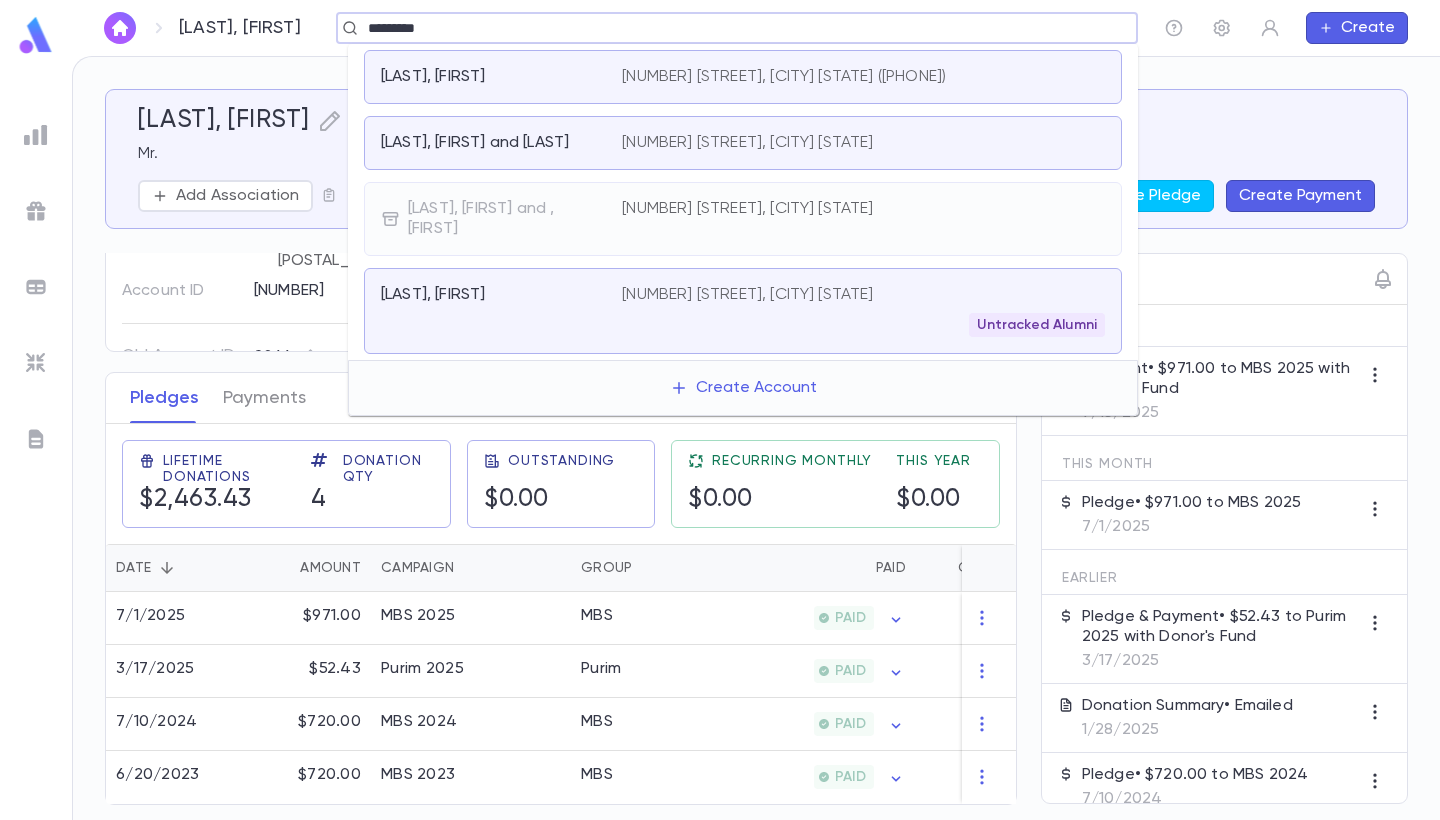 click on "Bernstein, David 705 Gail Chambers Rd, Jackson NJ 08527 (732) 730-1513" at bounding box center [743, 77] 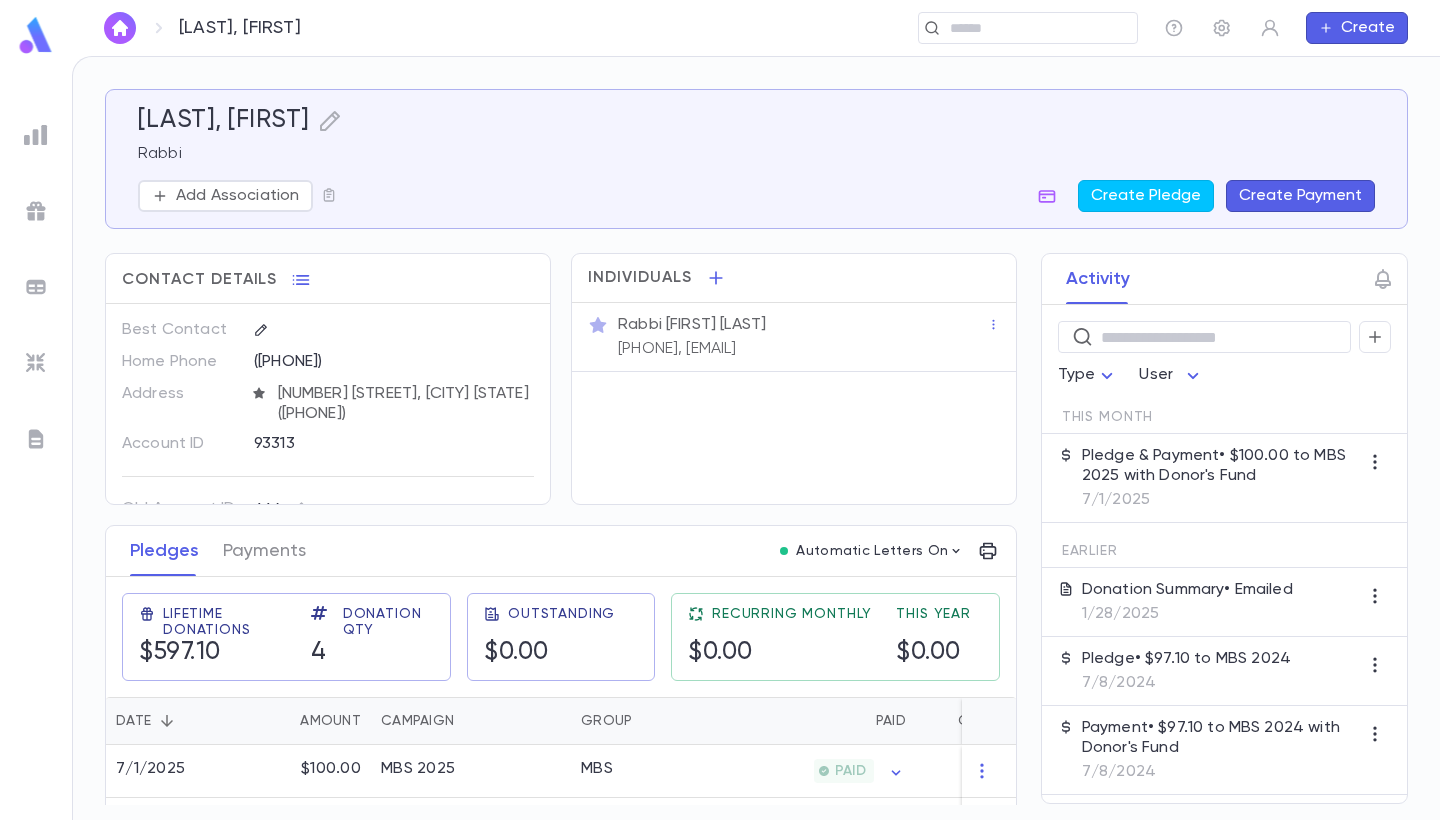 click on "Bernstein, David ​  Create" at bounding box center (756, 28) 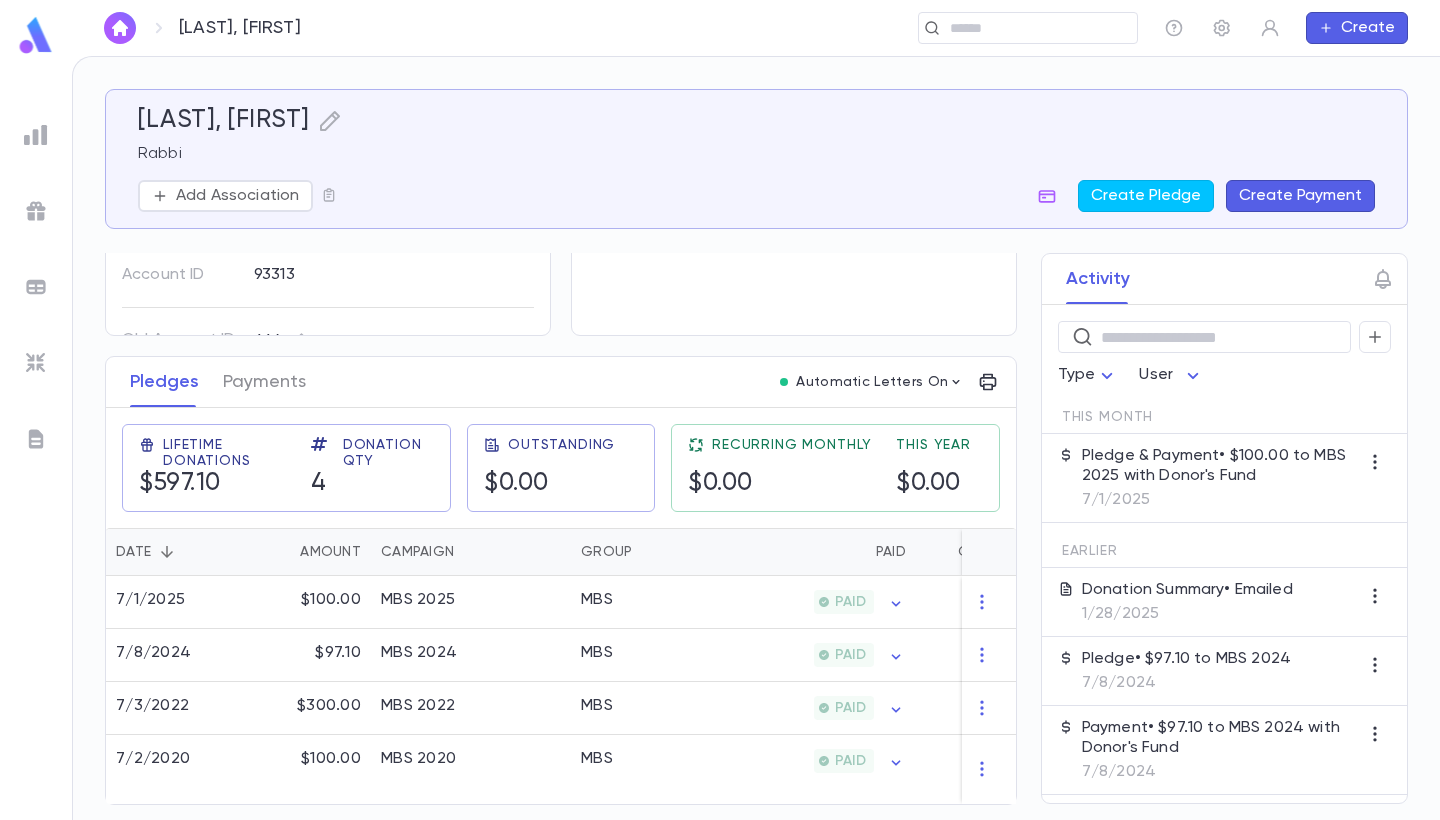 scroll, scrollTop: 177, scrollLeft: 0, axis: vertical 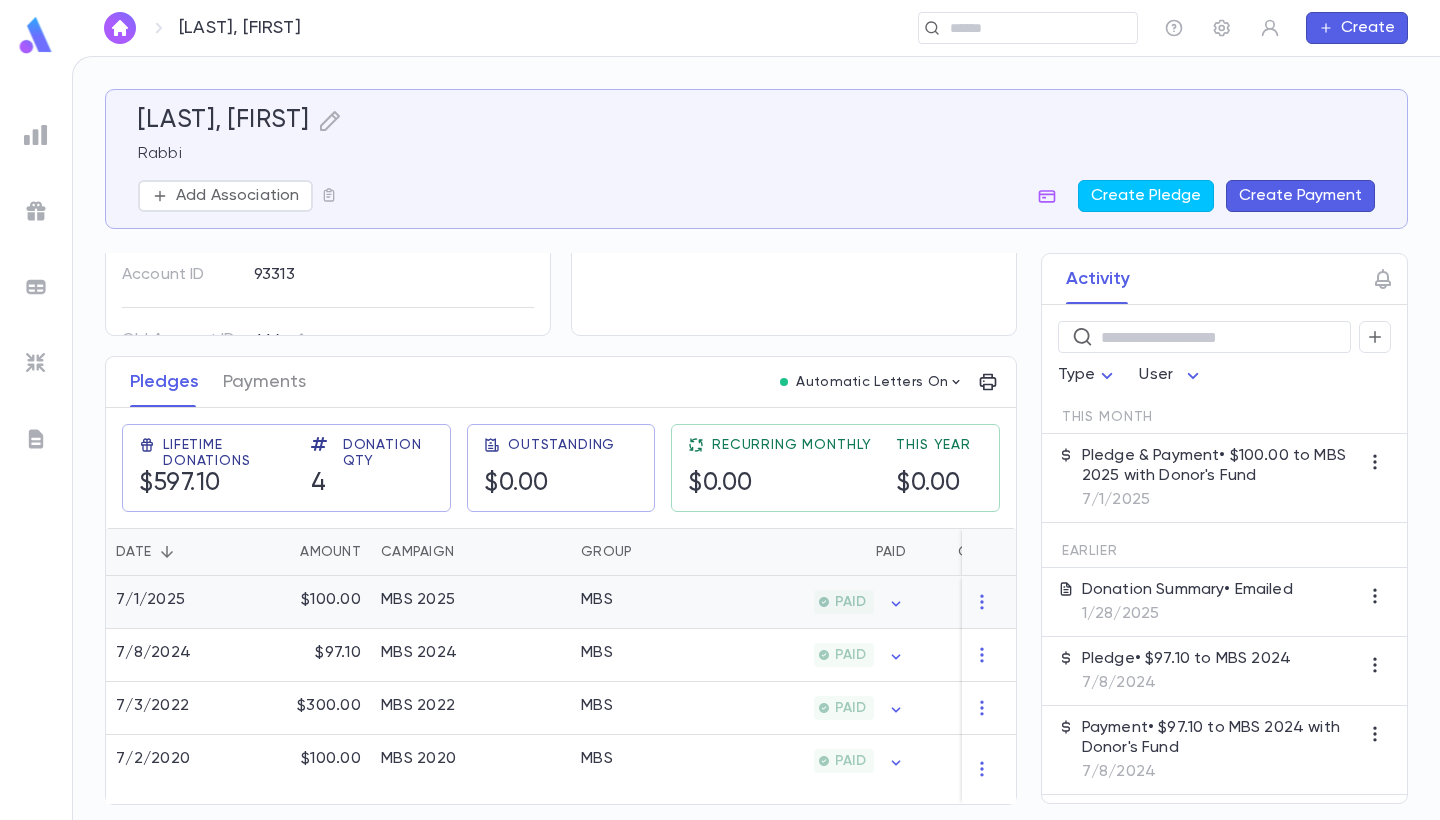 click on "PAID" at bounding box center (818, 602) 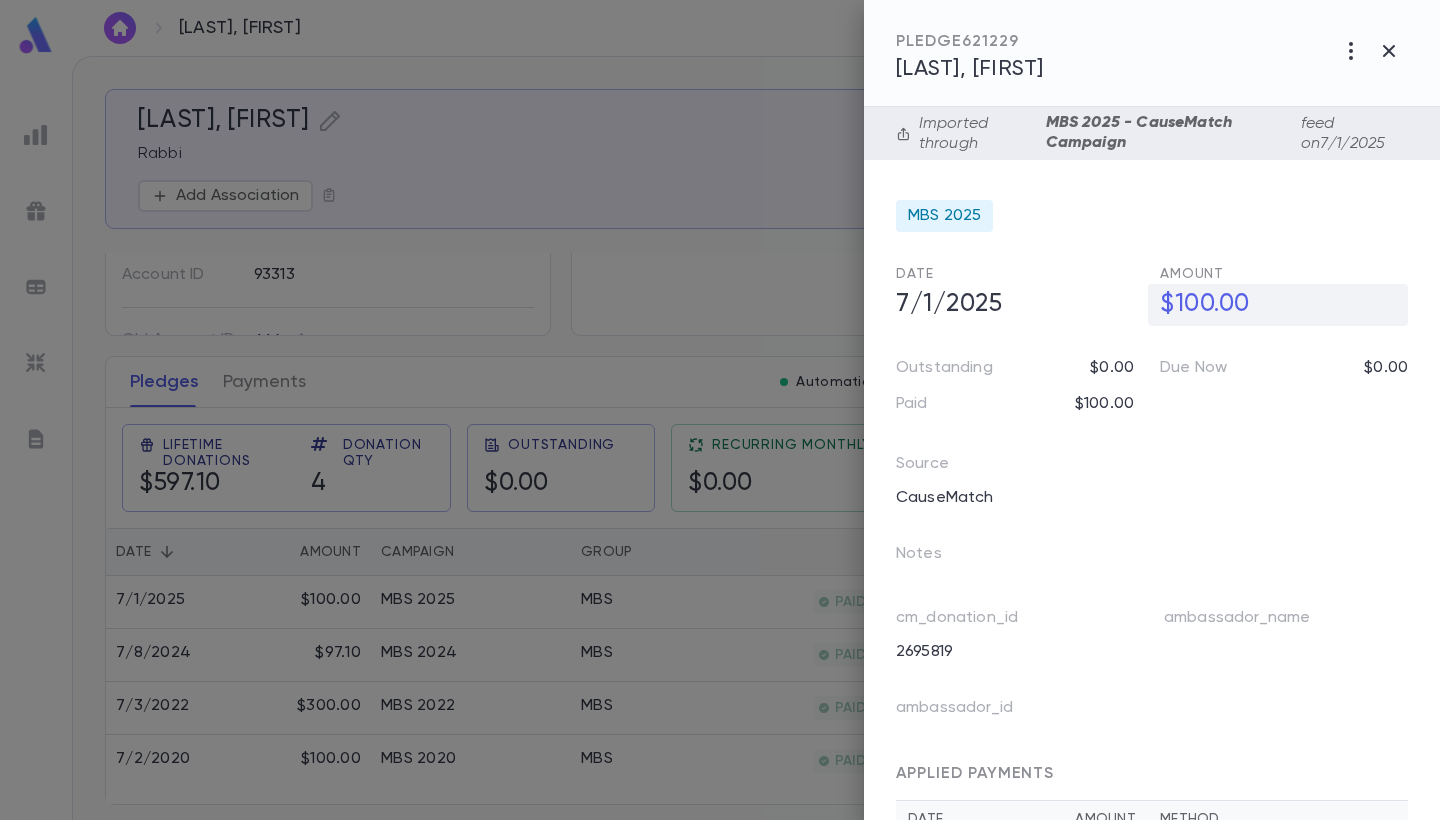 click on "$100.00" at bounding box center (1278, 305) 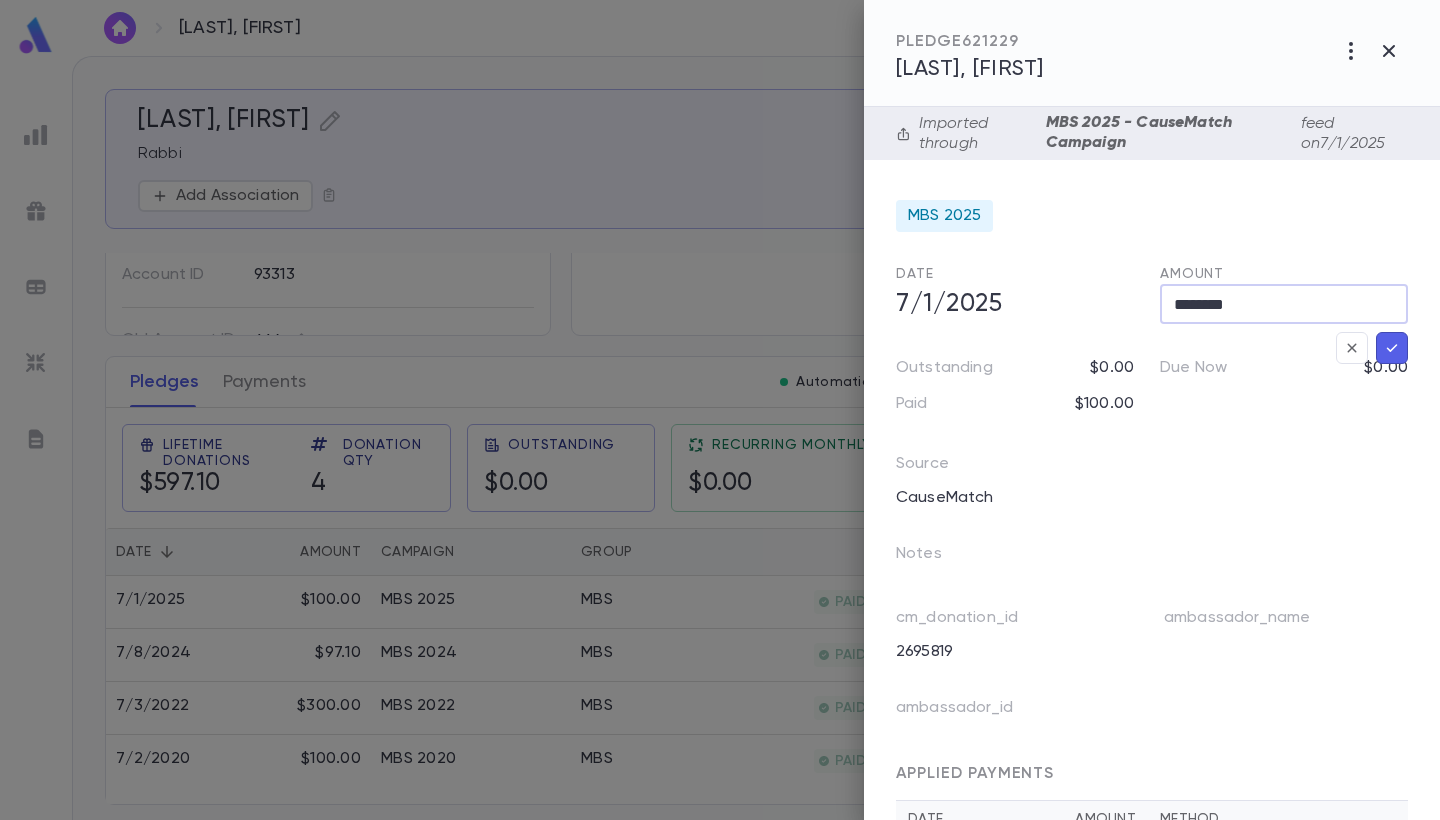 drag, startPoint x: 1251, startPoint y: 295, endPoint x: 1188, endPoint y: 294, distance: 63.007935 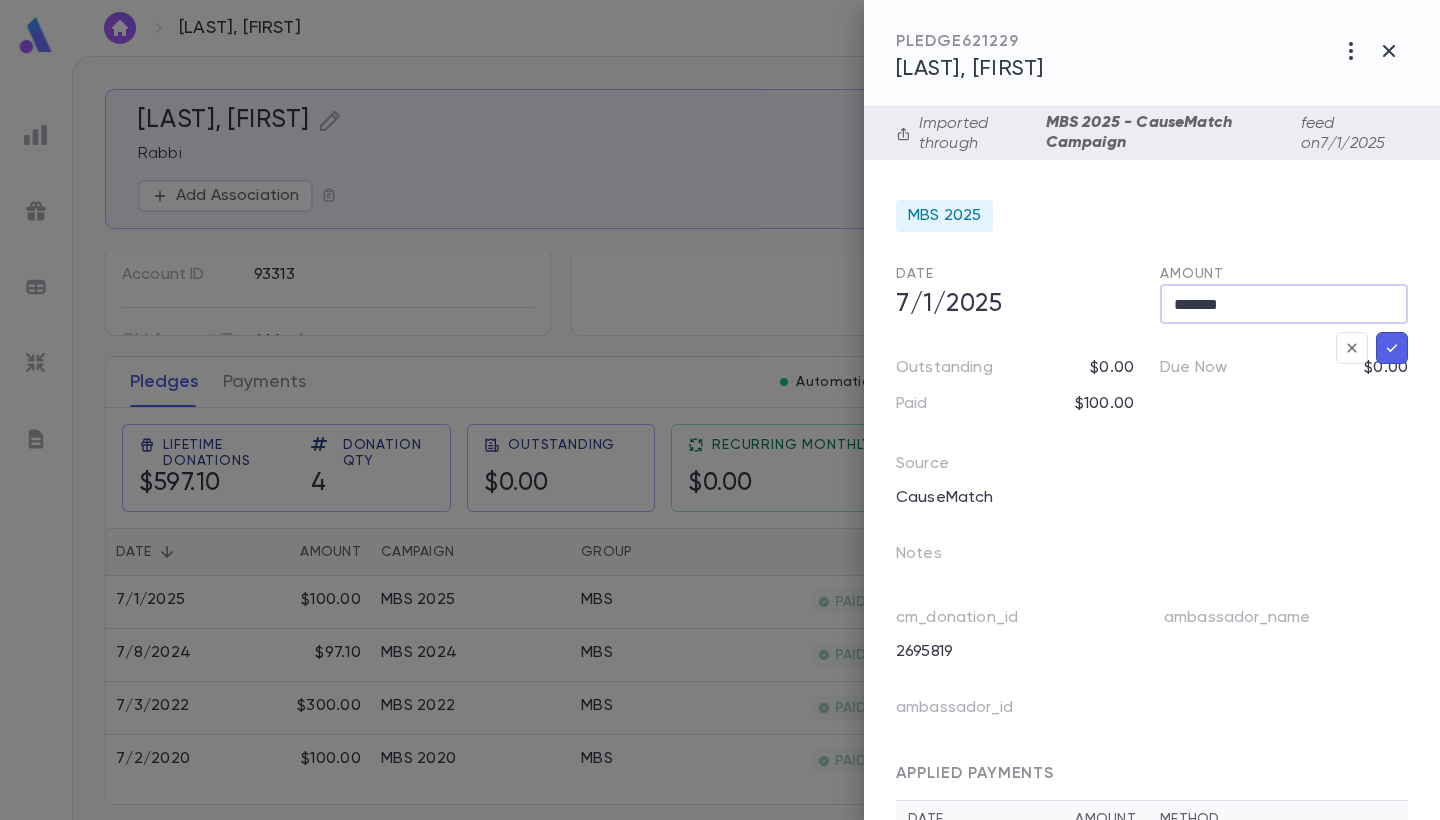 type on "*******" 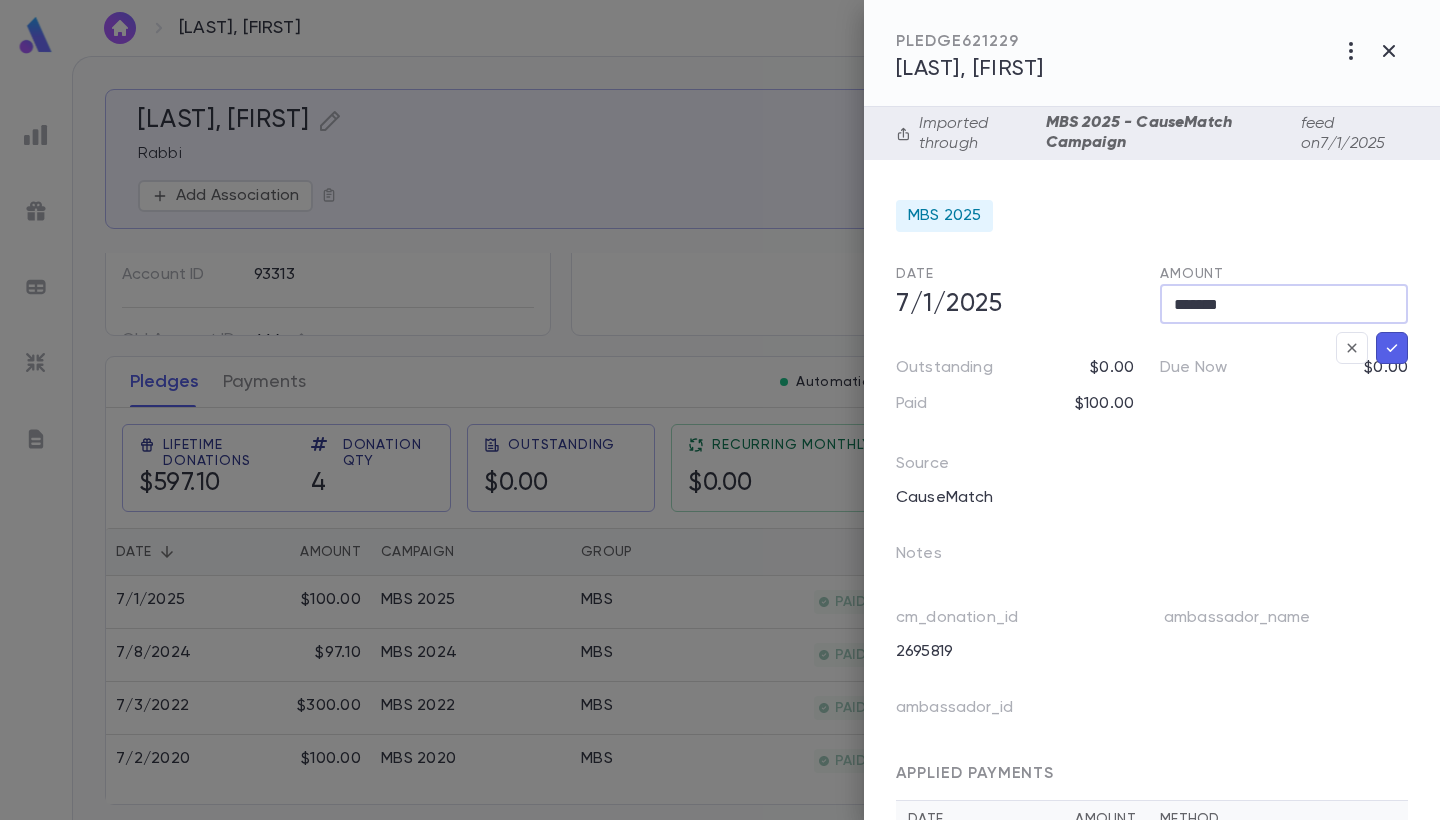 click 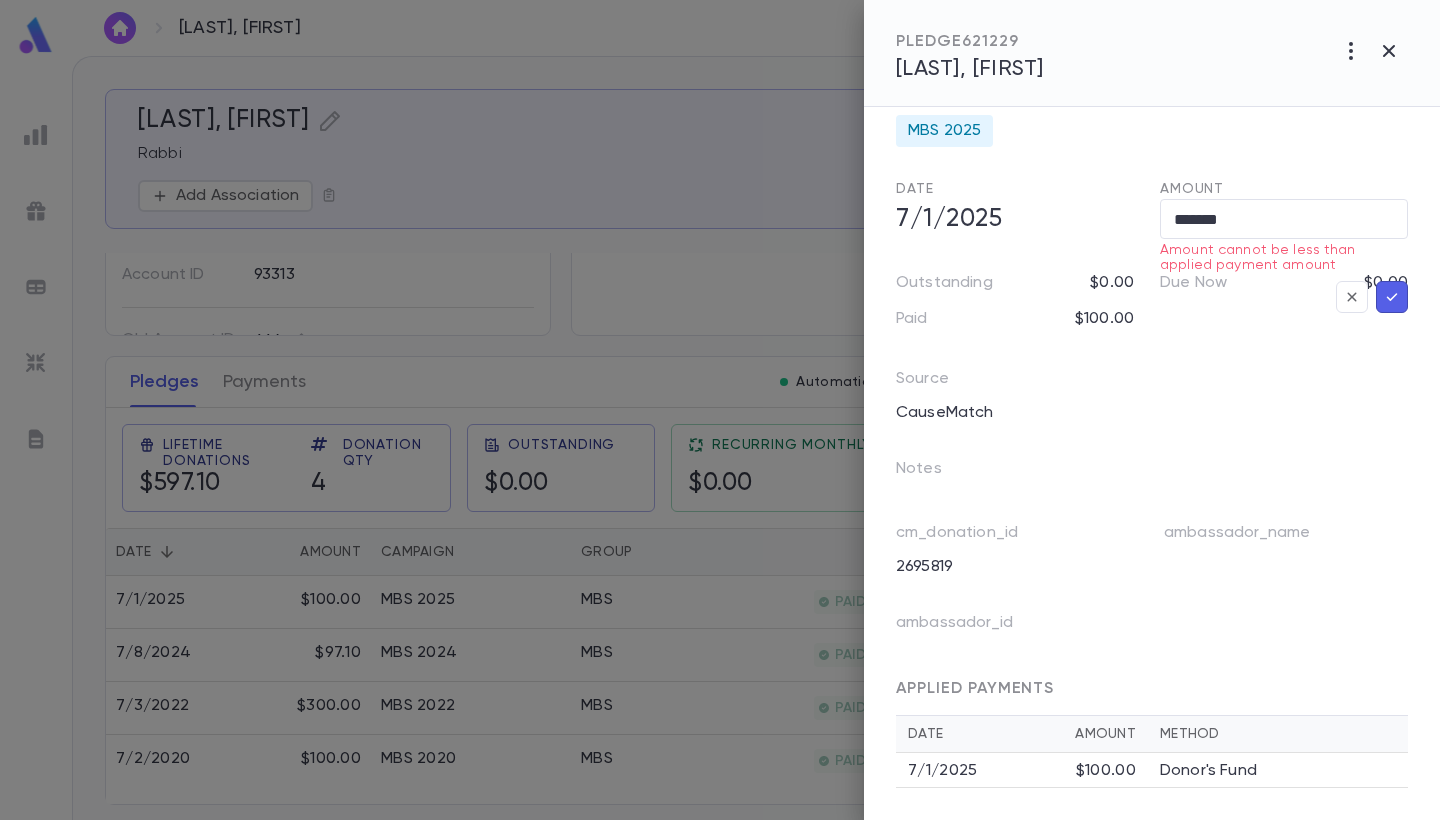 scroll, scrollTop: 93, scrollLeft: 0, axis: vertical 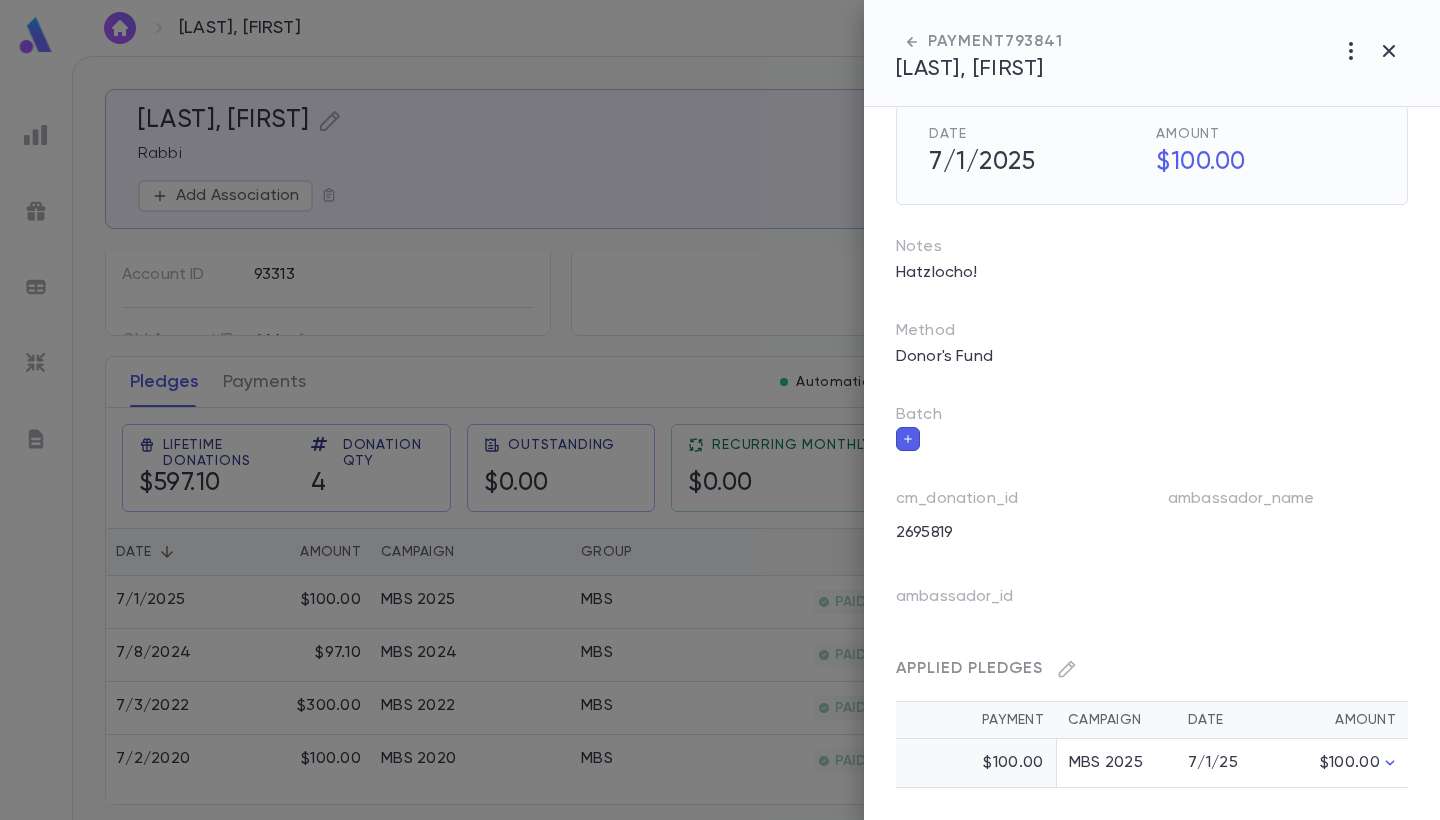click on "7/1/25" at bounding box center [1226, 763] 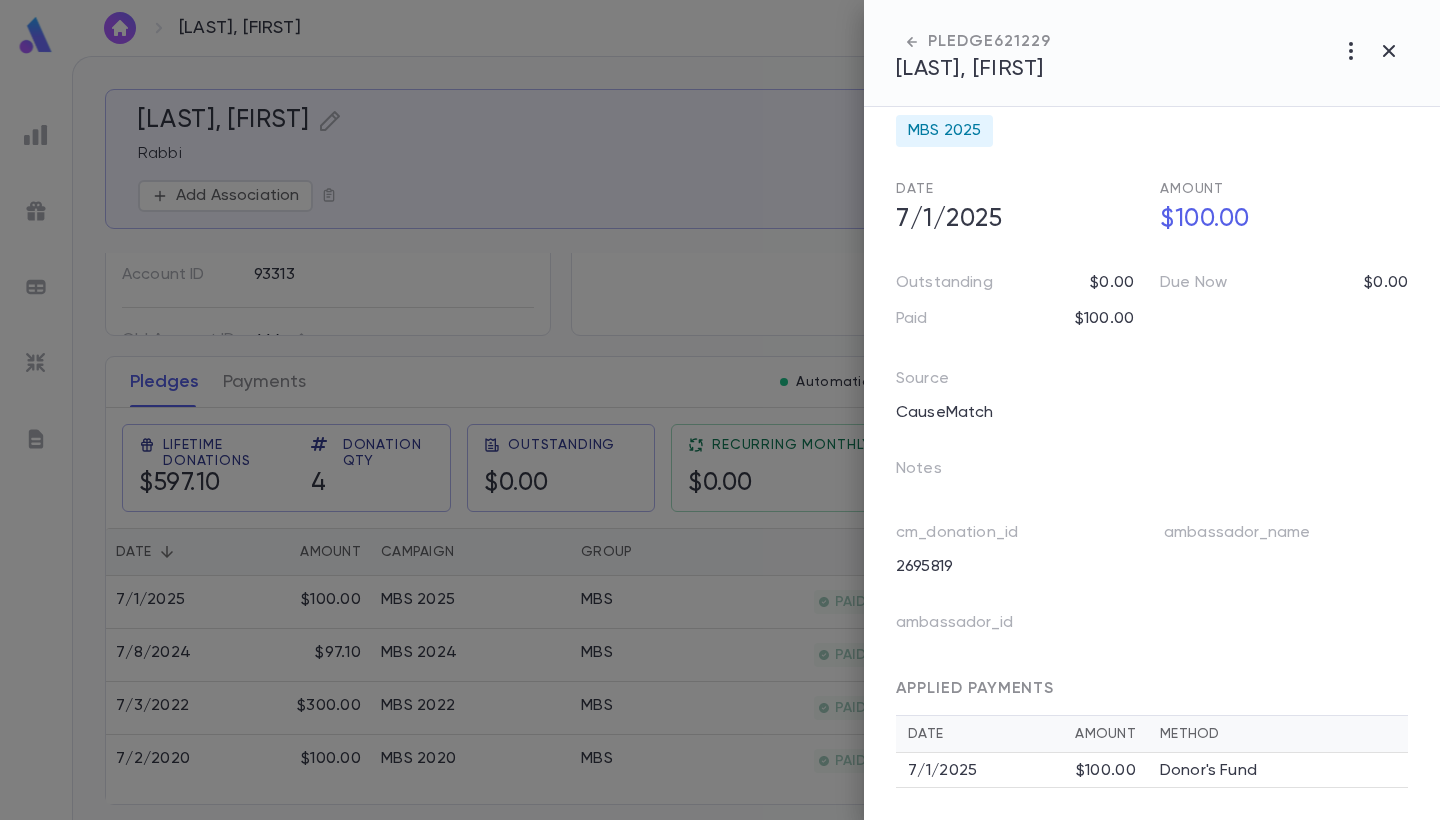 scroll, scrollTop: 93, scrollLeft: 0, axis: vertical 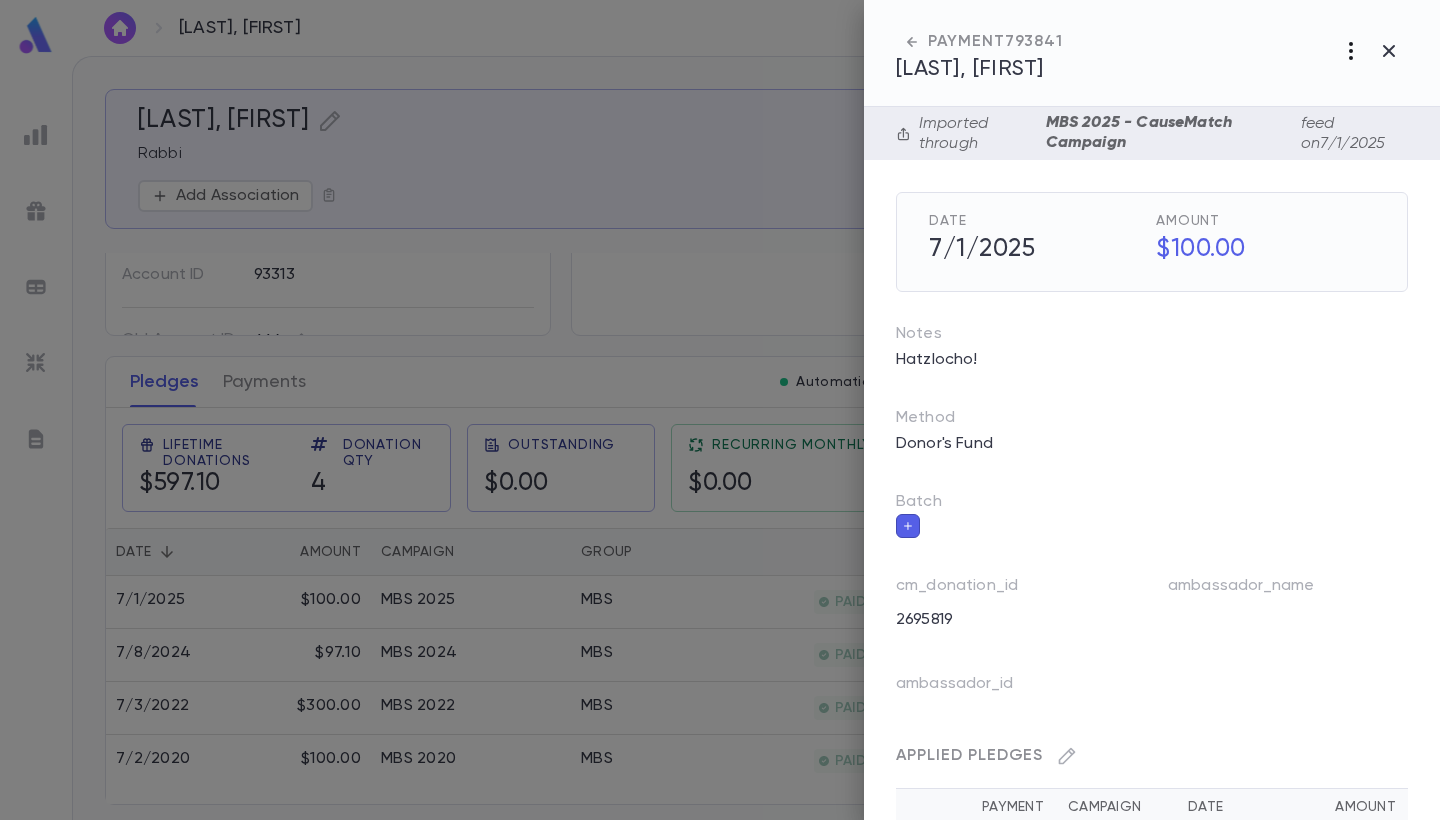 click 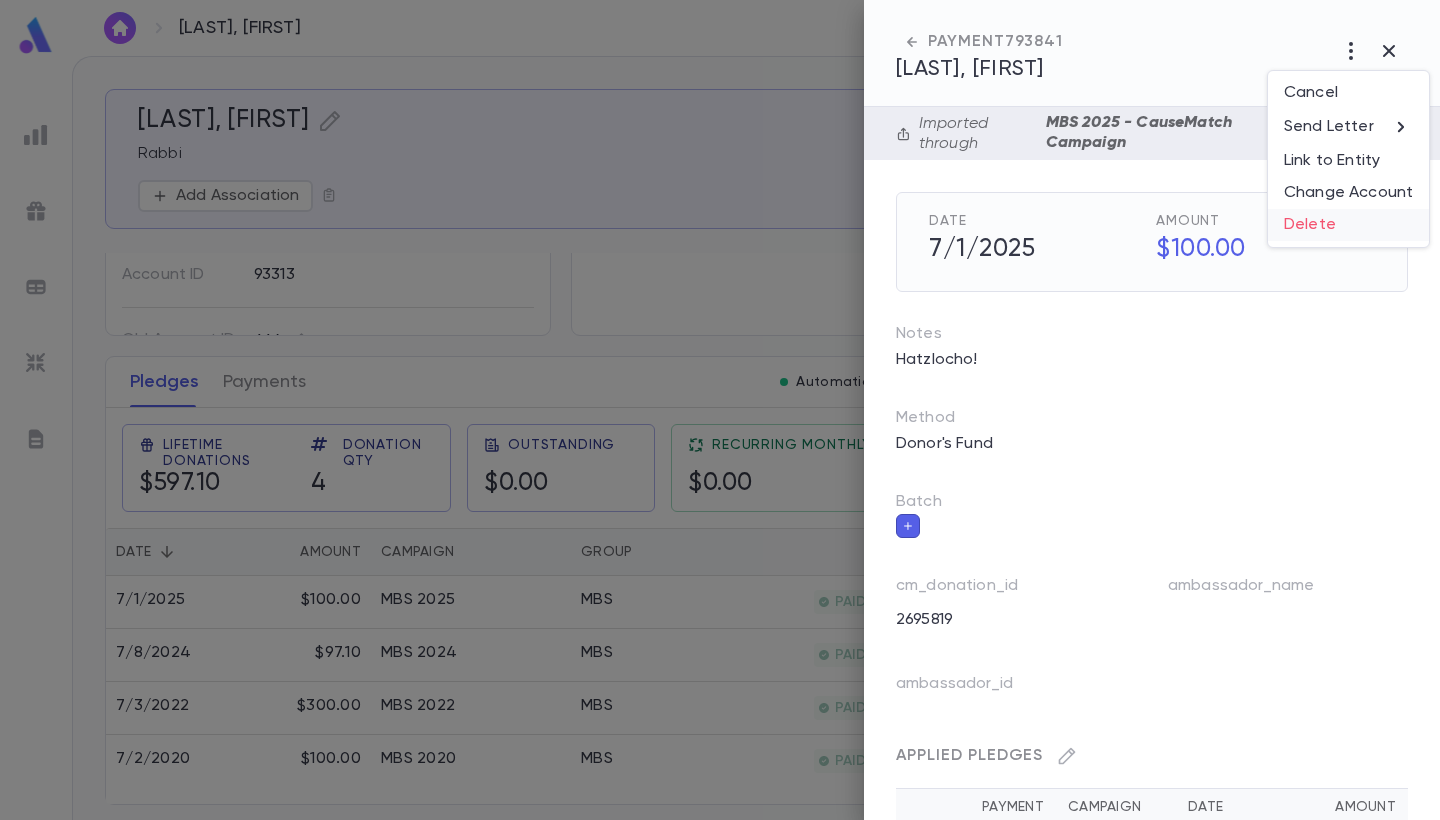 click on "Delete" at bounding box center (1348, 225) 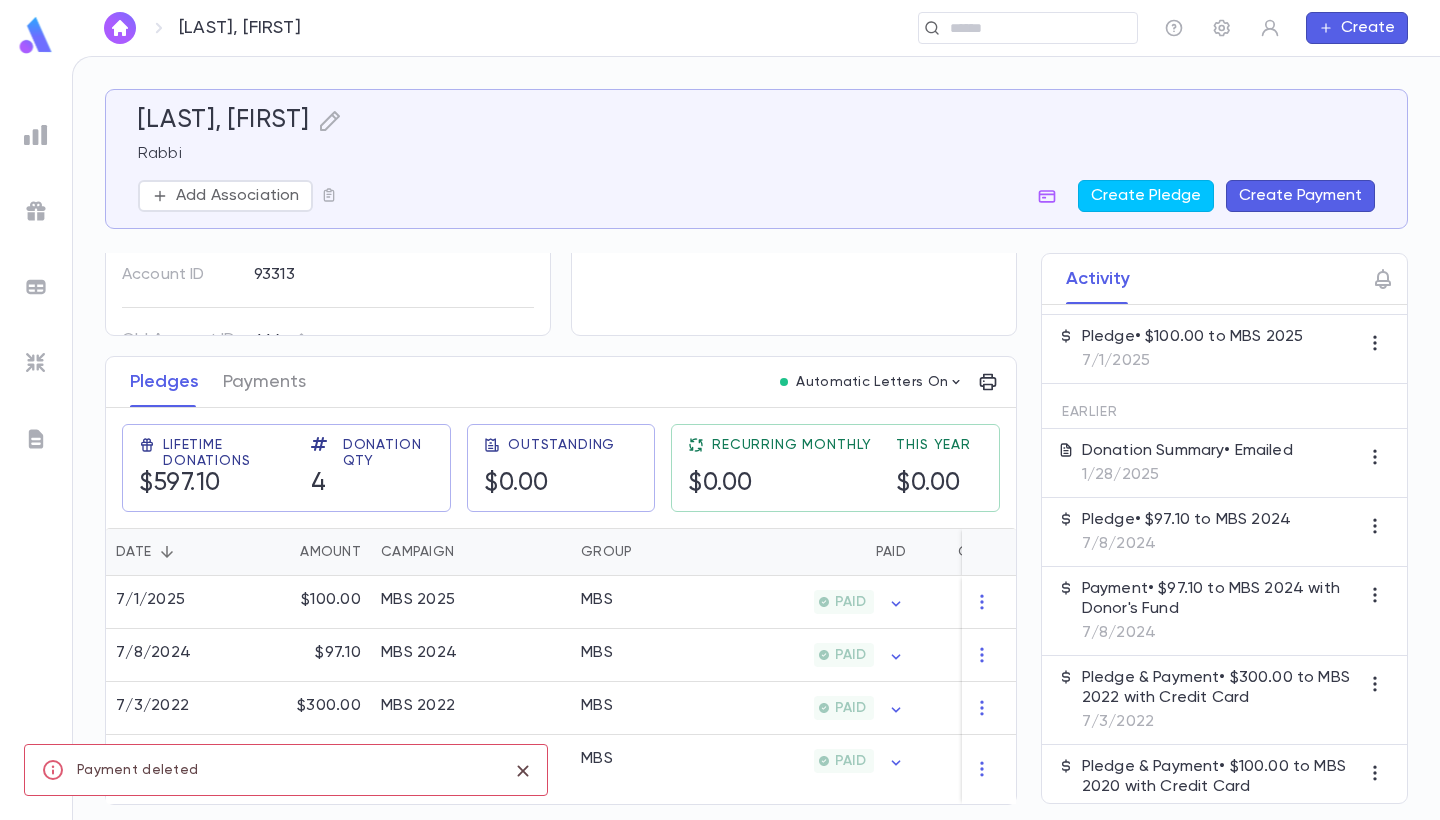 scroll, scrollTop: 134, scrollLeft: 0, axis: vertical 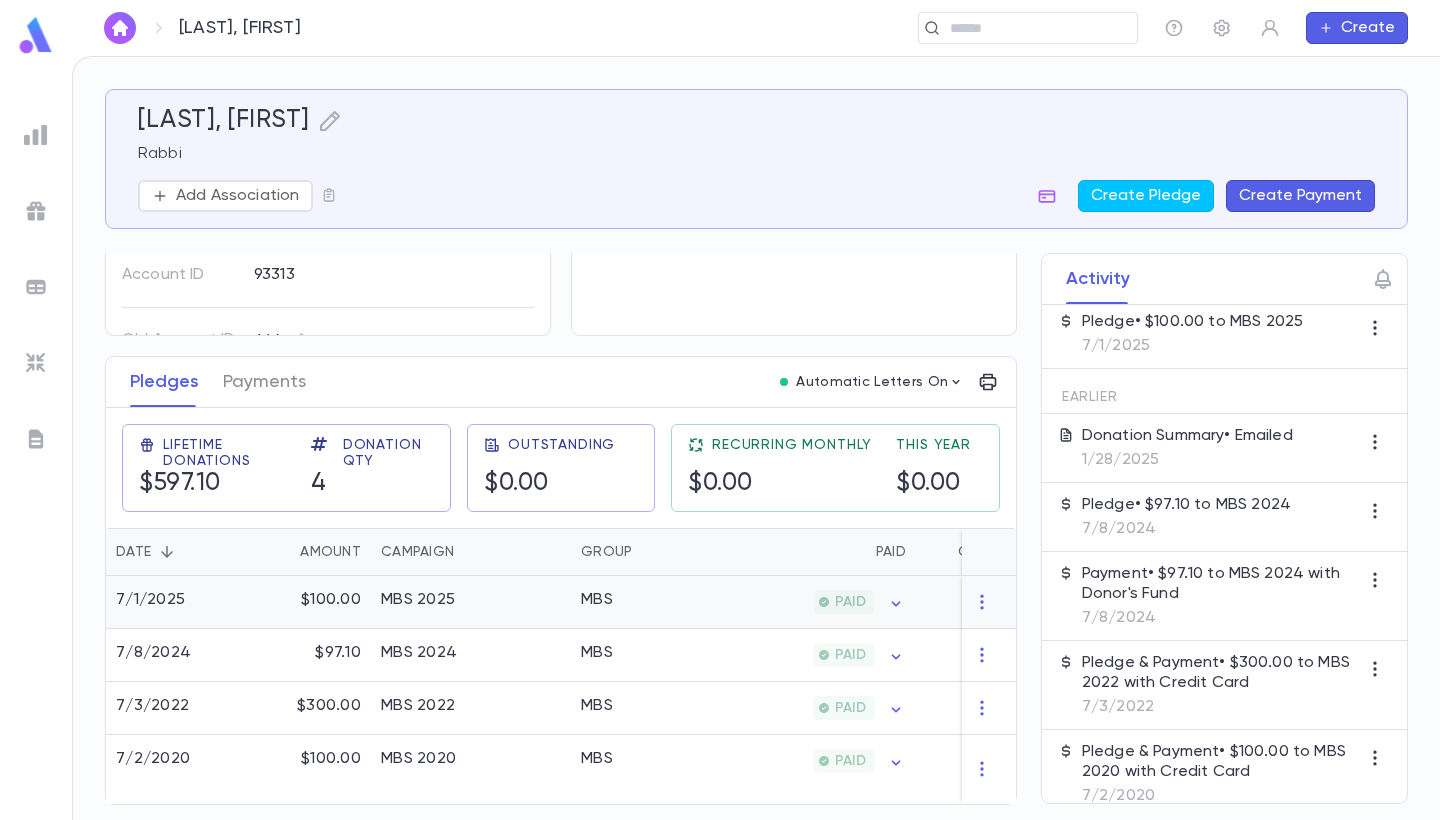click on "MBS" at bounding box center (646, 602) 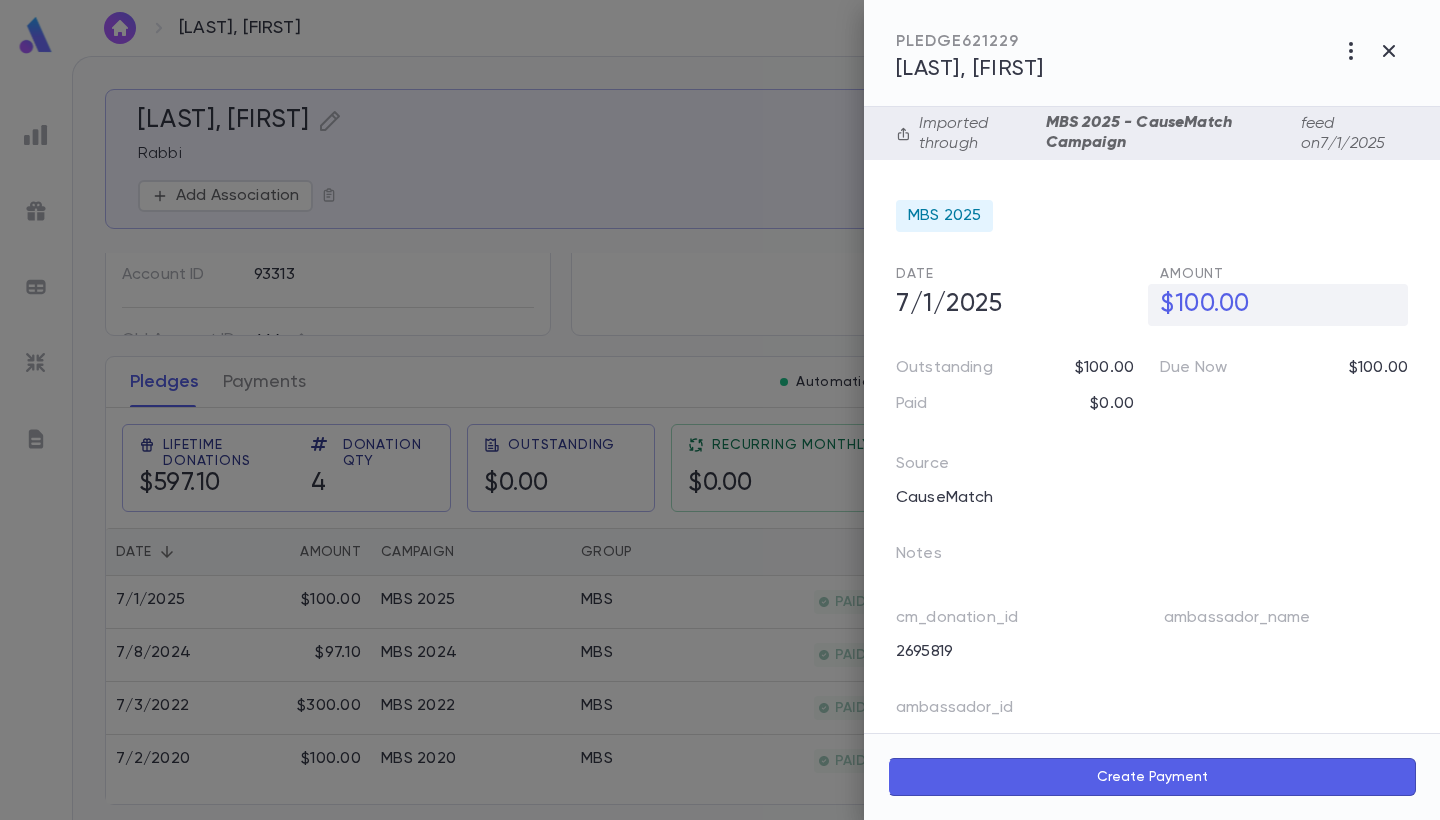 click on "$100.00" at bounding box center [1278, 305] 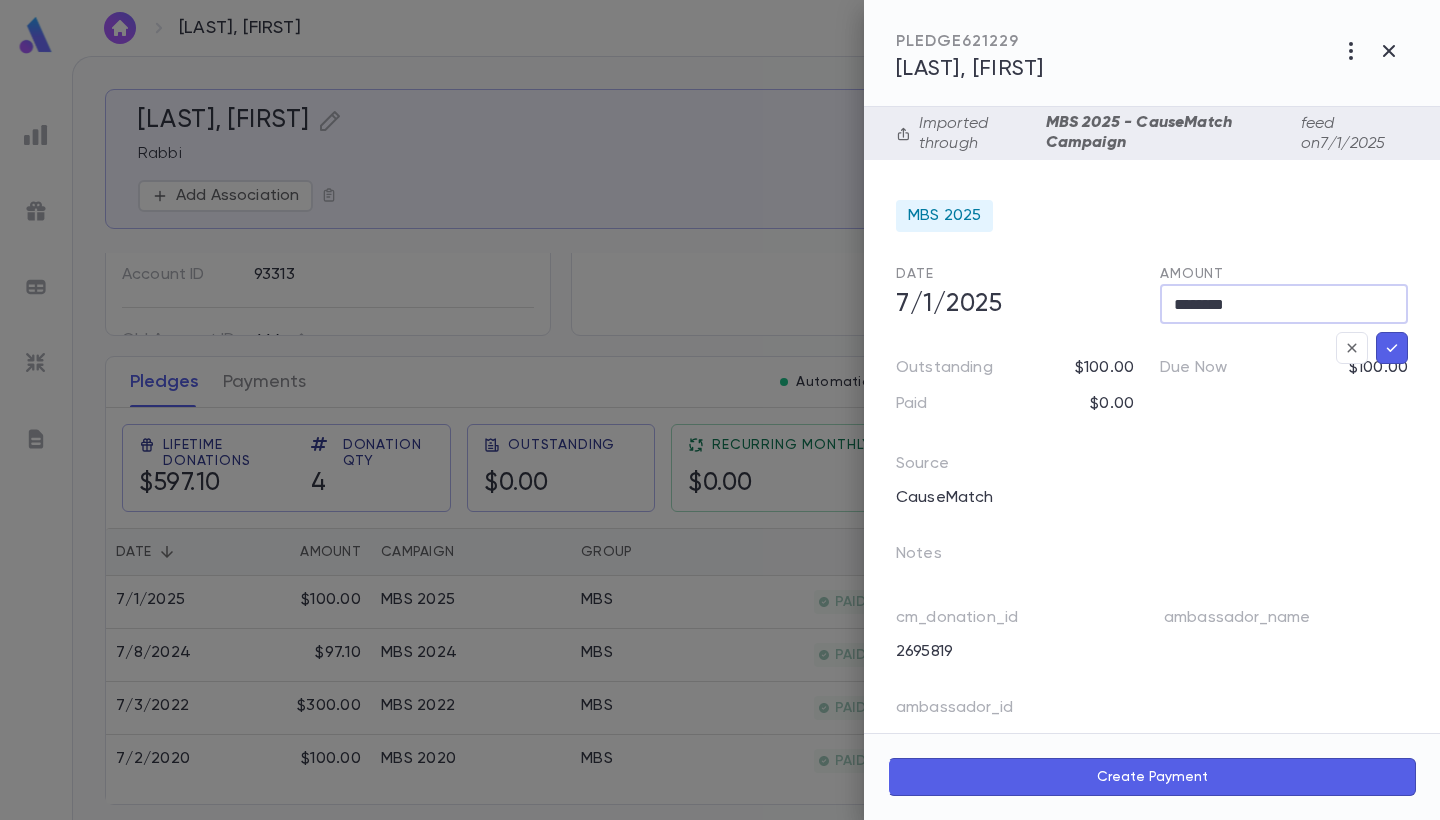drag, startPoint x: 1258, startPoint y: 305, endPoint x: 1181, endPoint y: 307, distance: 77.02597 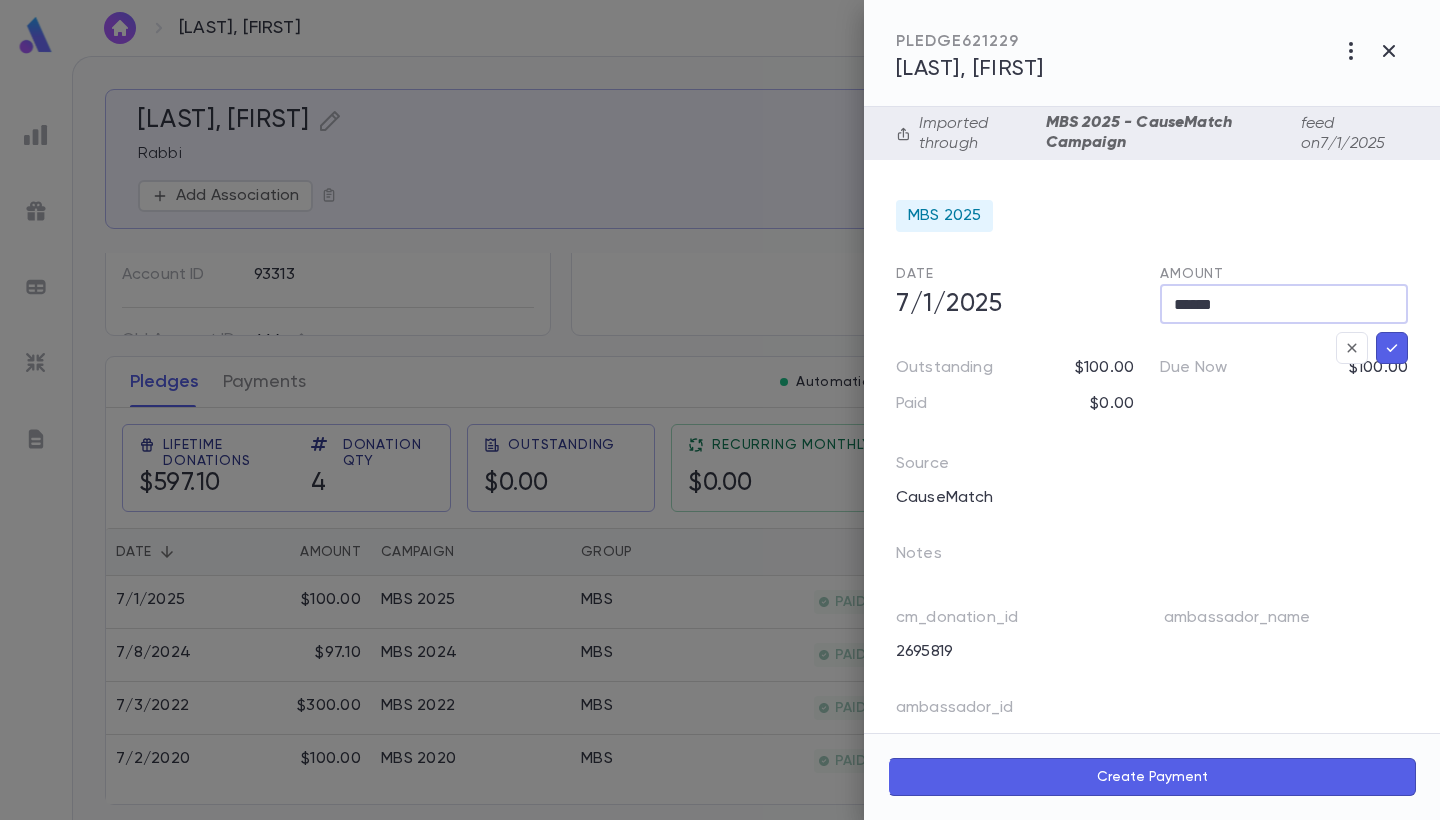 click on "******" at bounding box center (1284, 304) 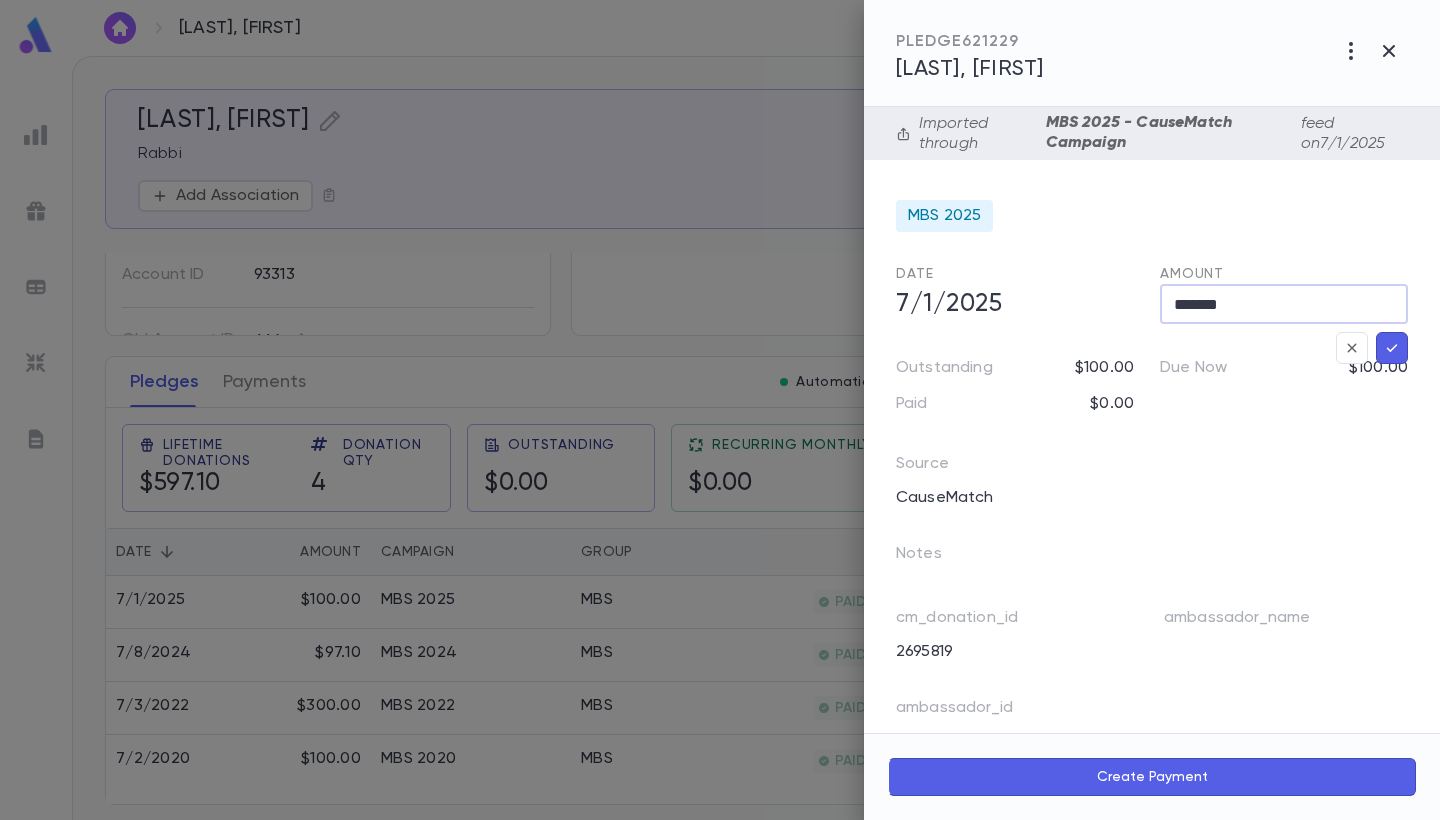 type on "*******" 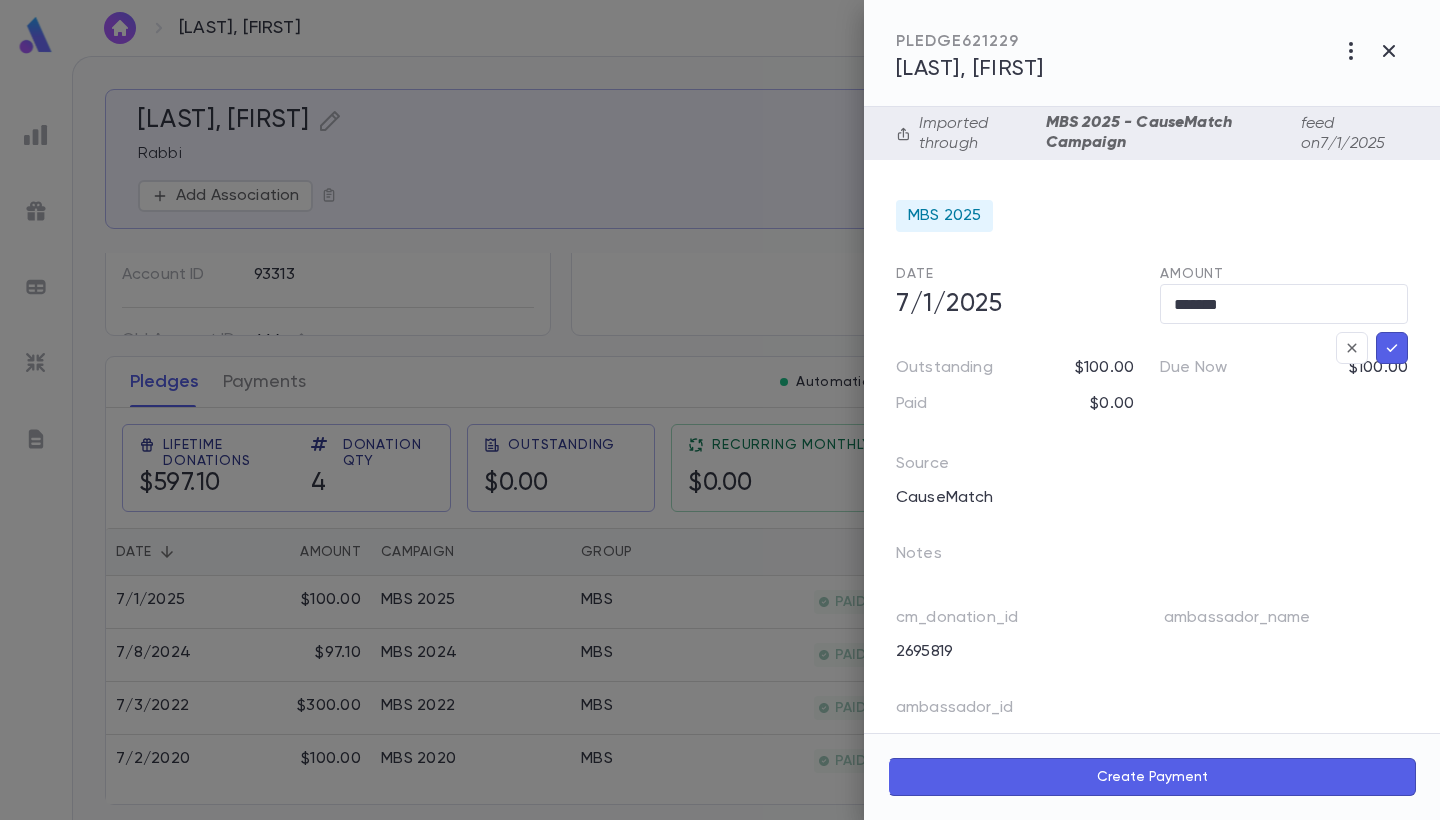 click 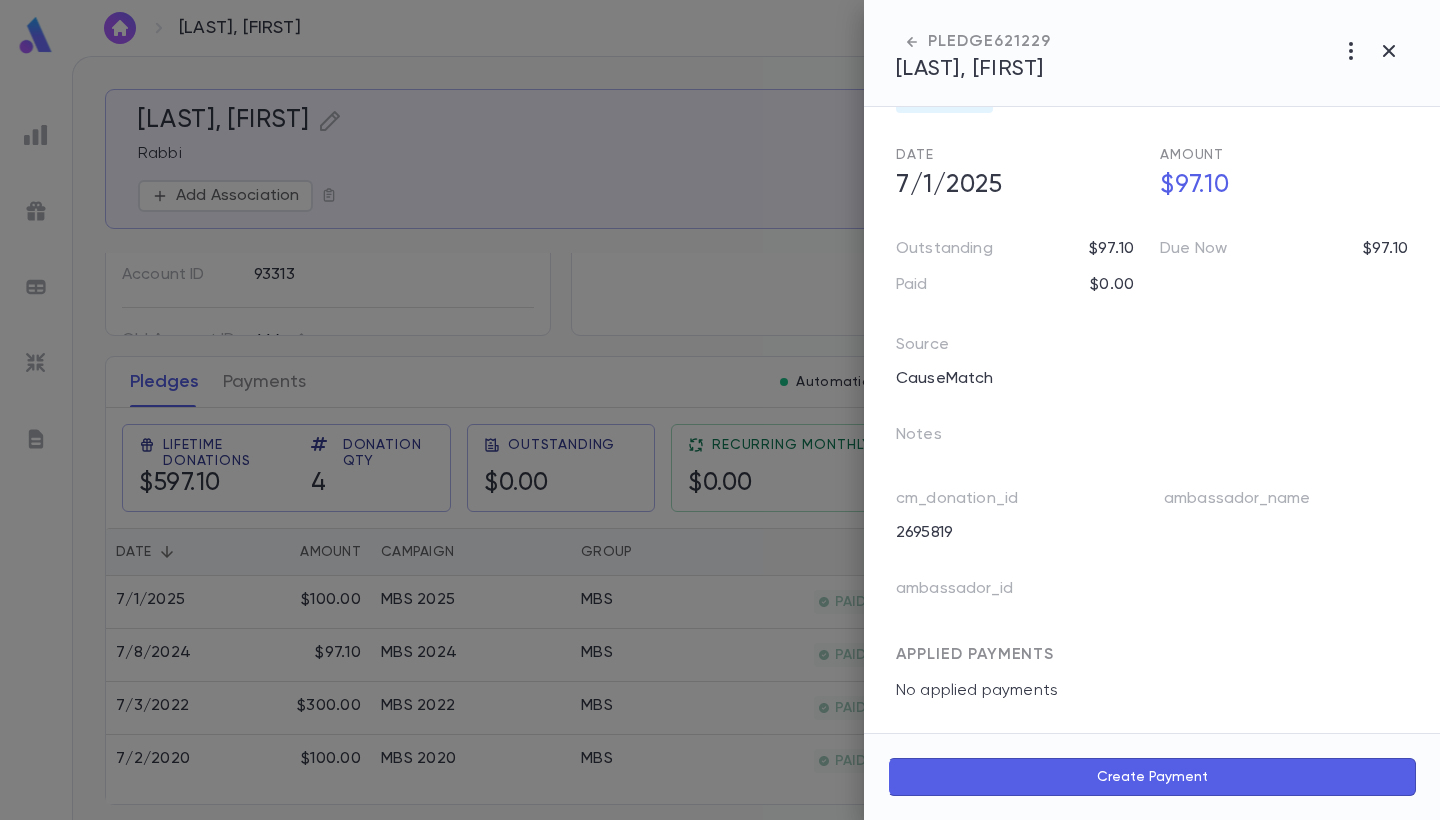 scroll, scrollTop: 127, scrollLeft: 0, axis: vertical 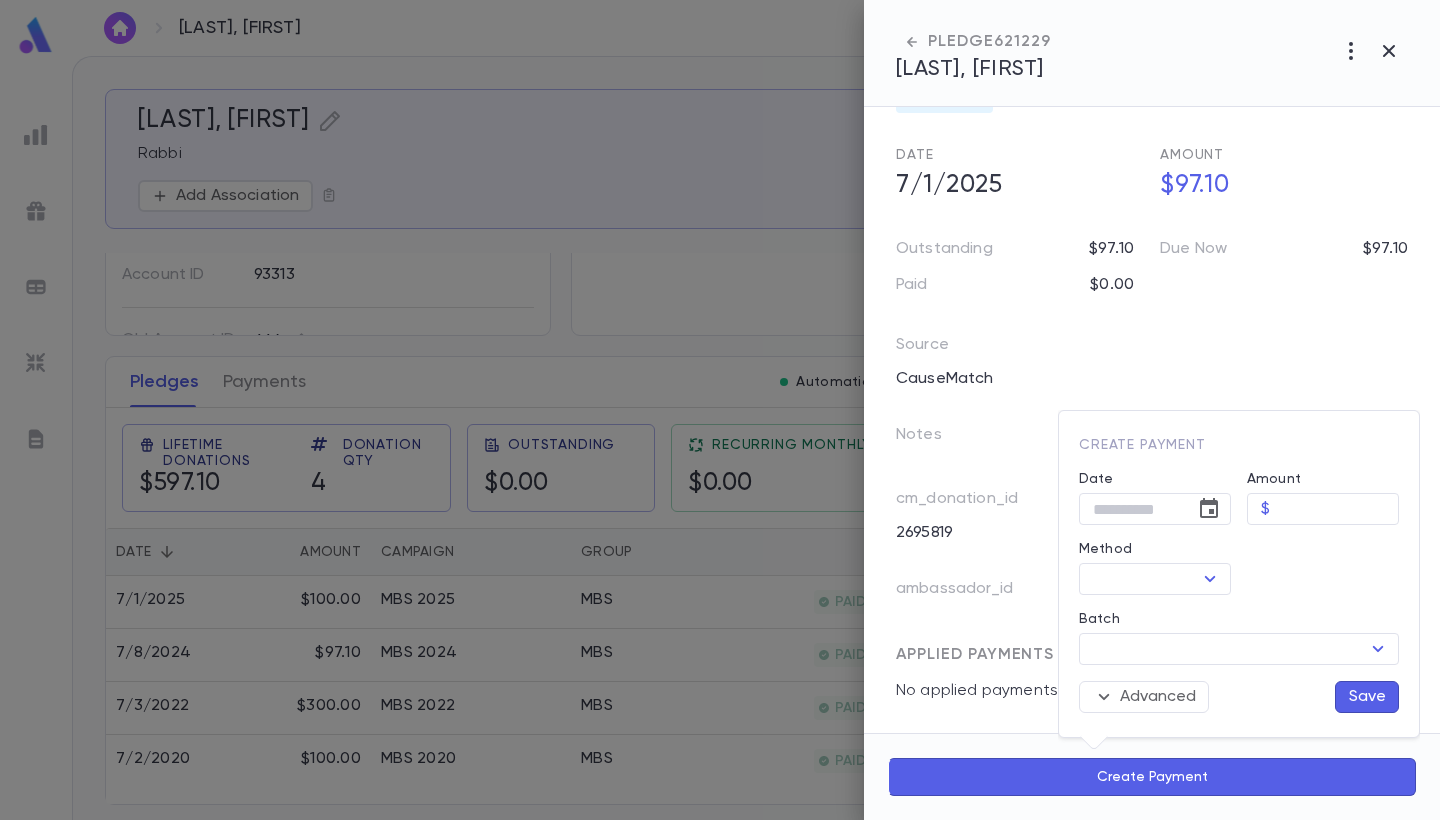 type on "*****" 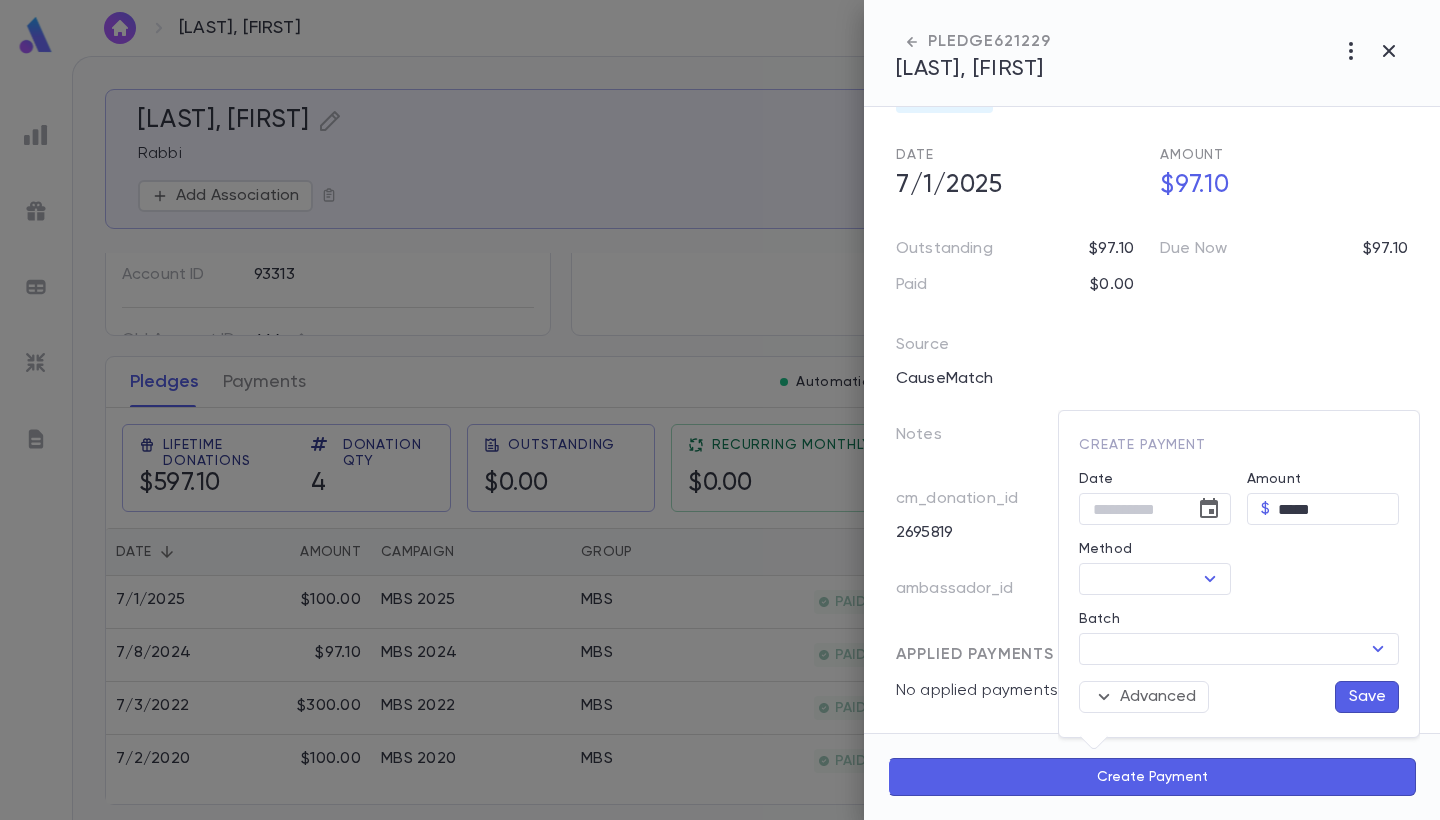 type on "**********" 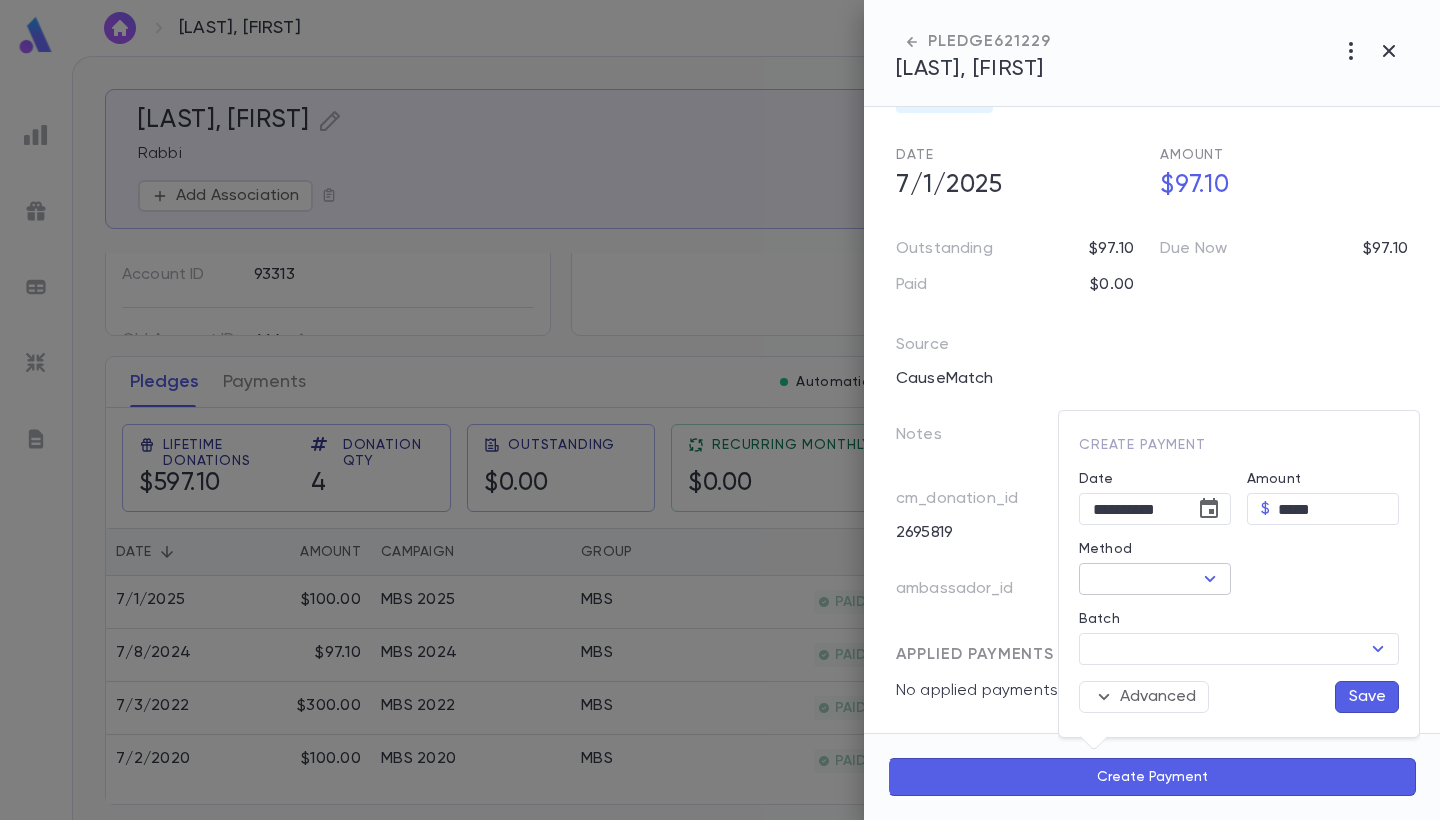 click on "Method" at bounding box center [1138, 579] 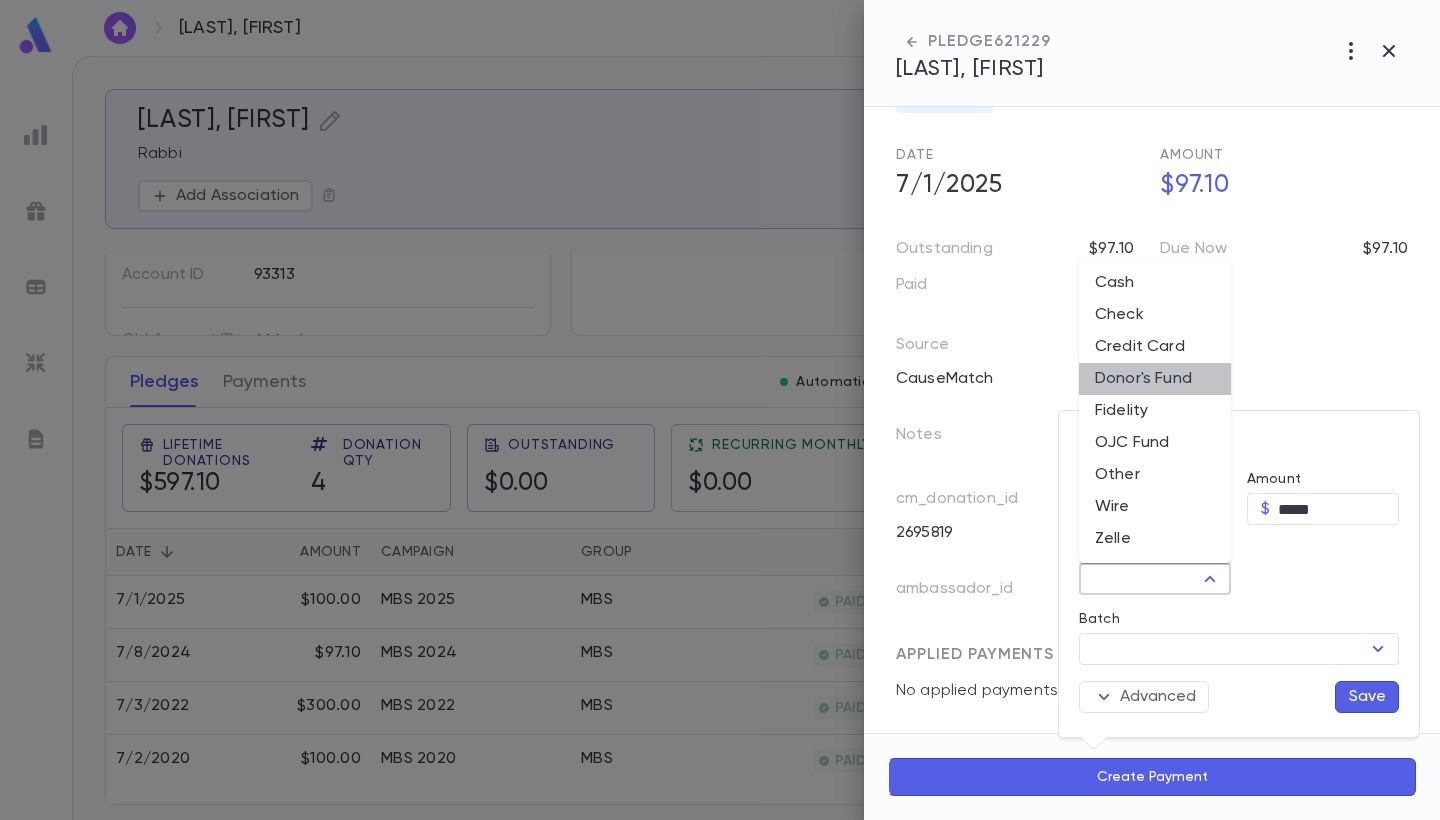 click on "Donor's Fund" at bounding box center [1155, 379] 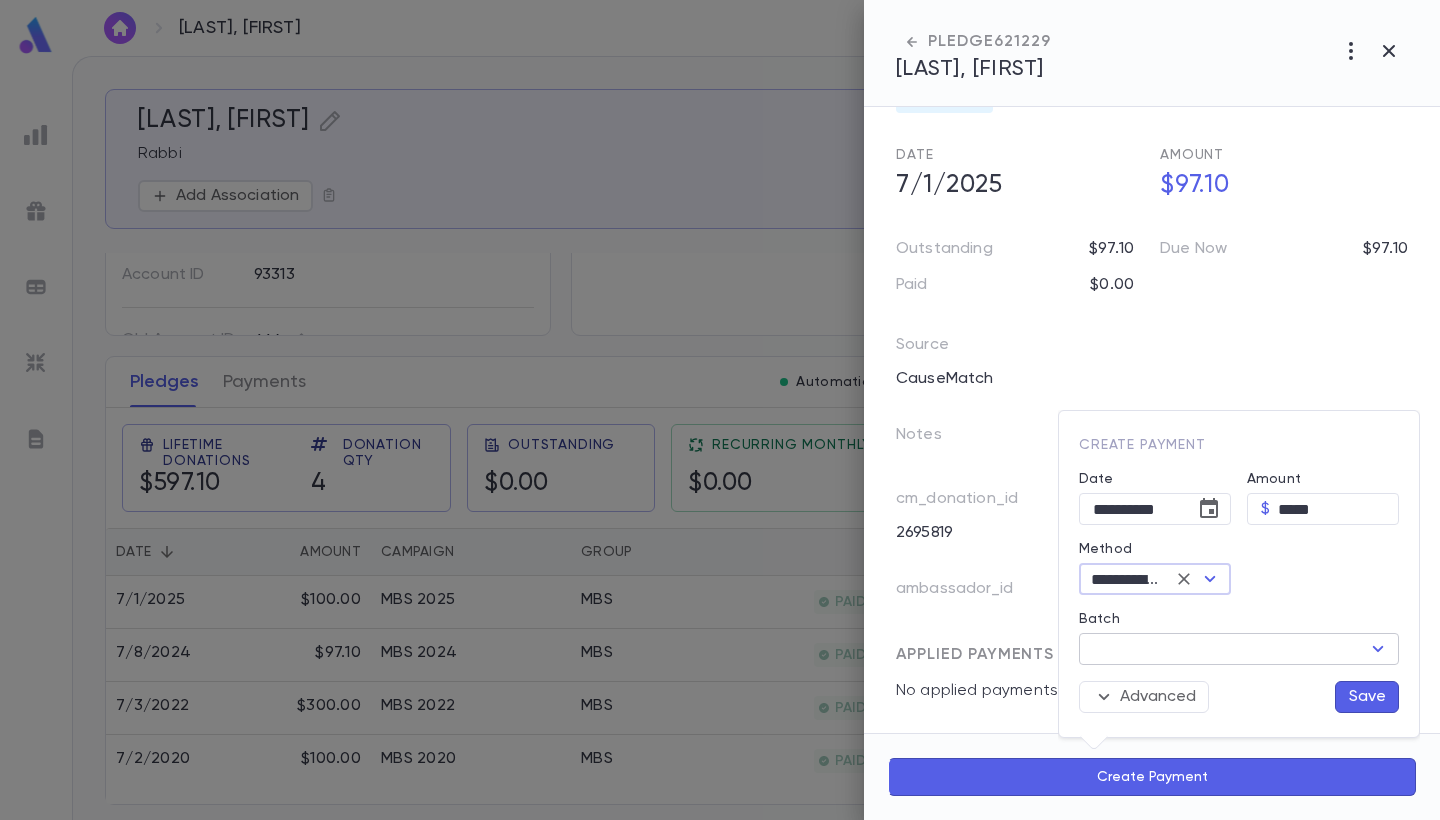 click on "Batch" at bounding box center (1222, 649) 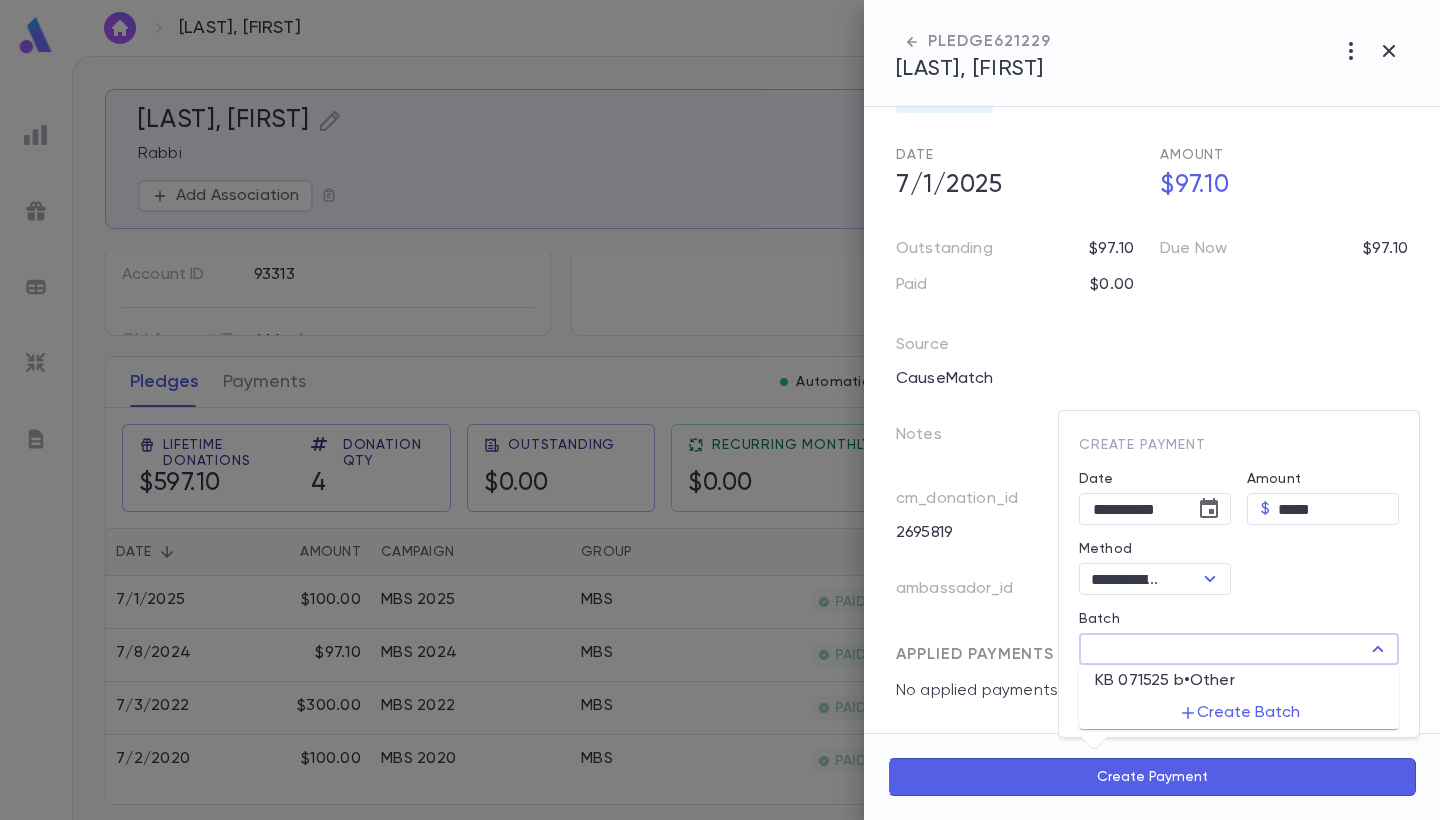 click on "KB 071525 b  •  Other" at bounding box center [1165, 681] 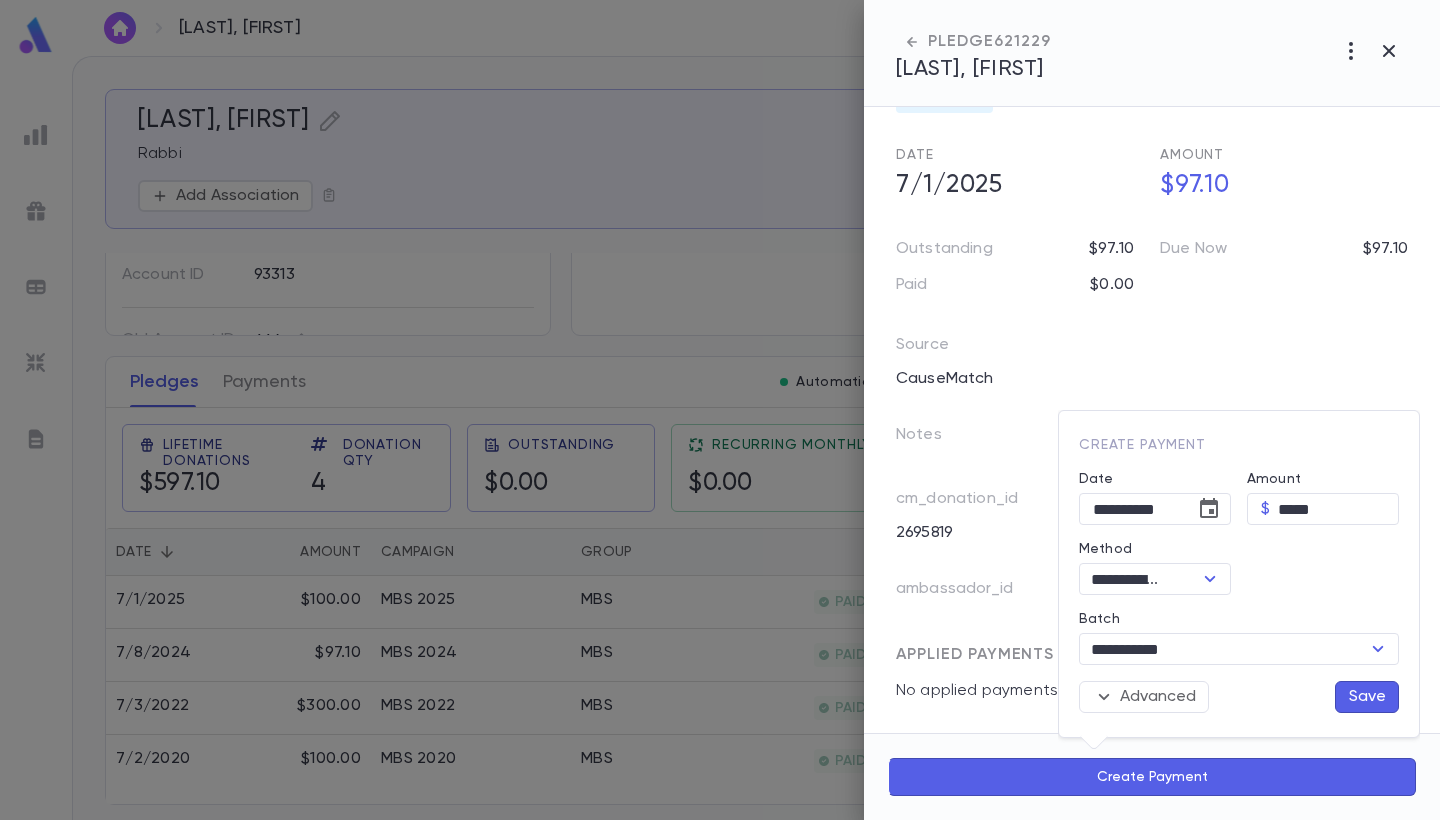 click on "Save" at bounding box center [1367, 697] 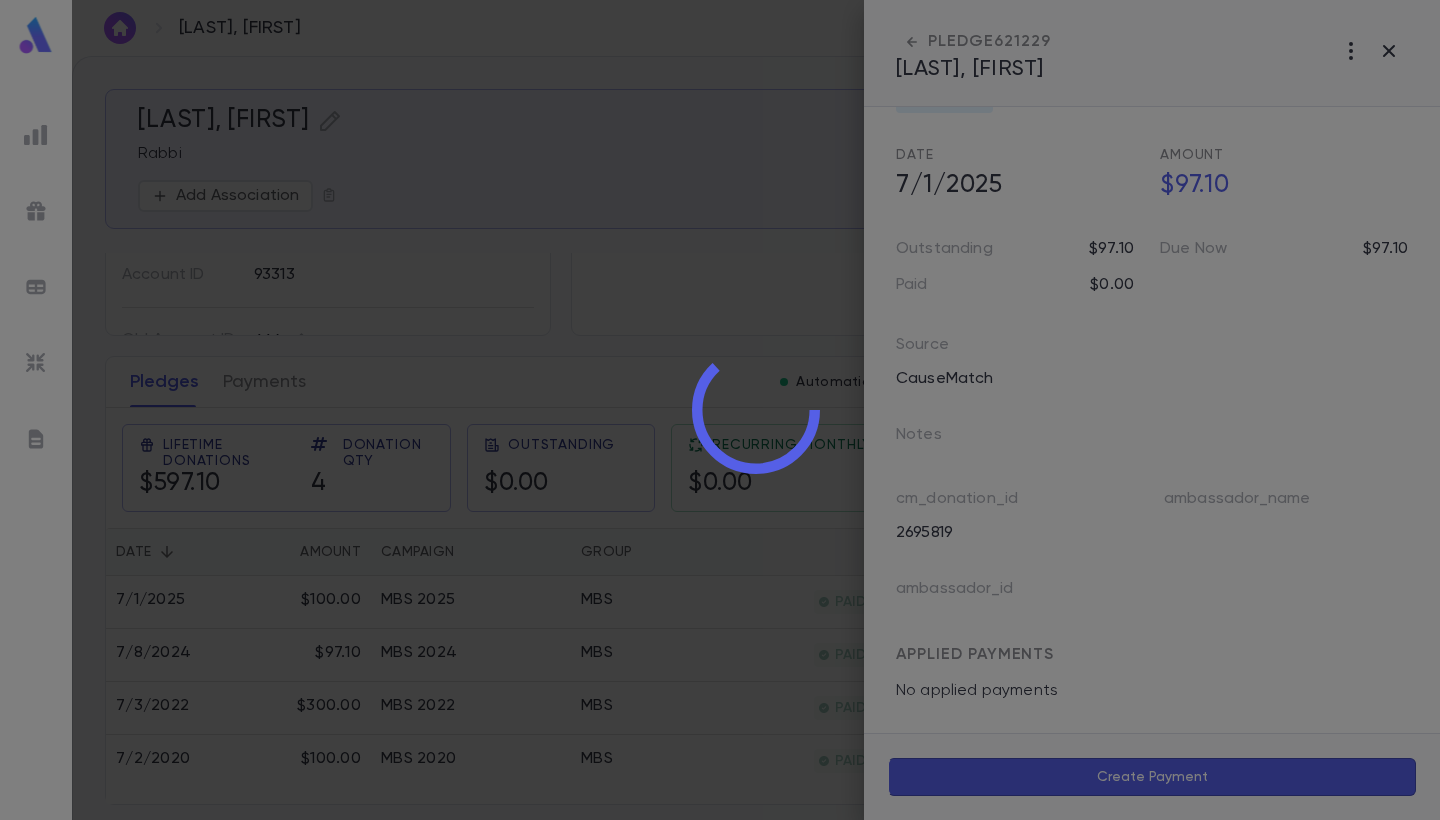 scroll, scrollTop: 93, scrollLeft: 0, axis: vertical 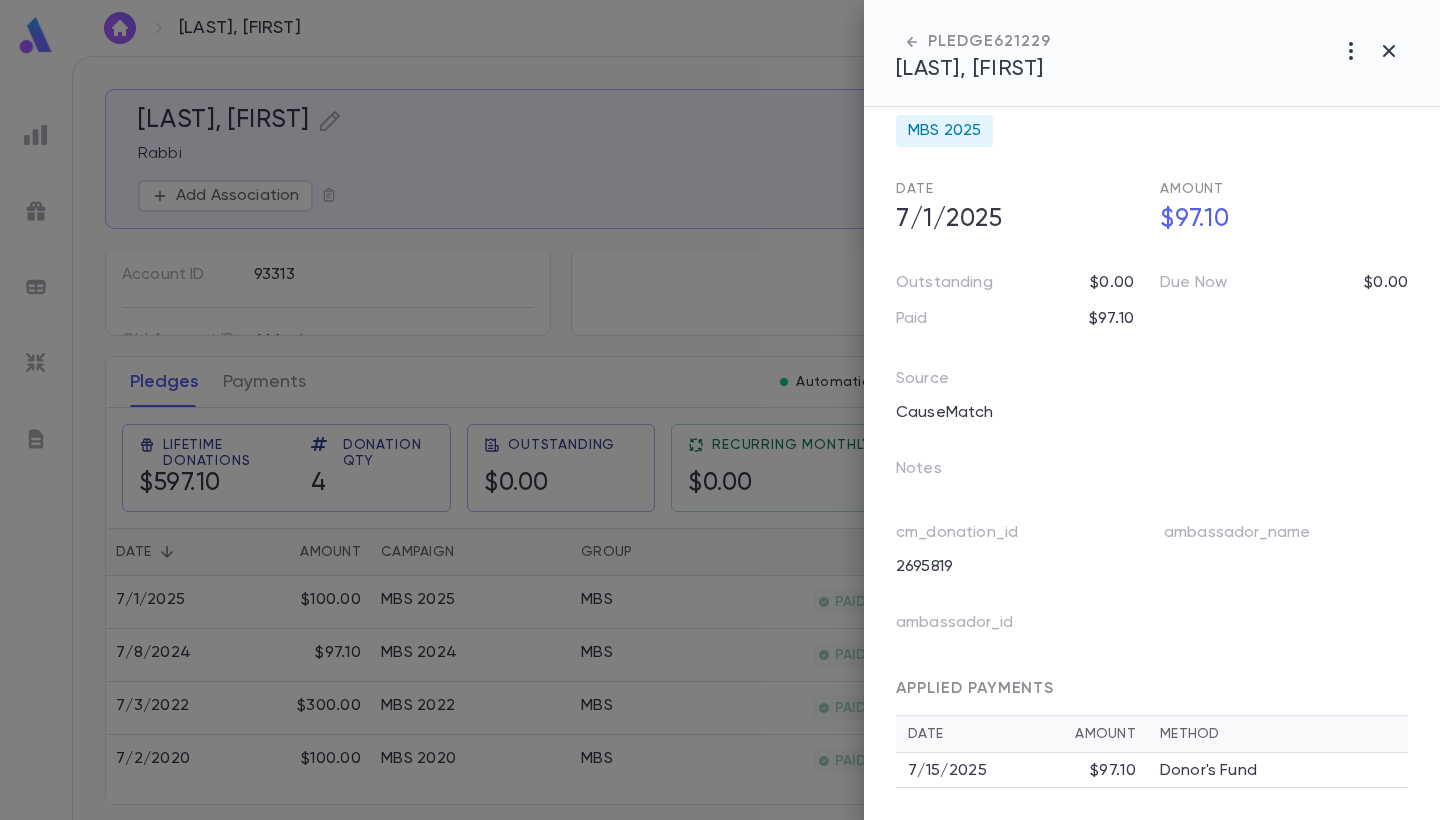 click on "7/15/2025" at bounding box center [999, 771] 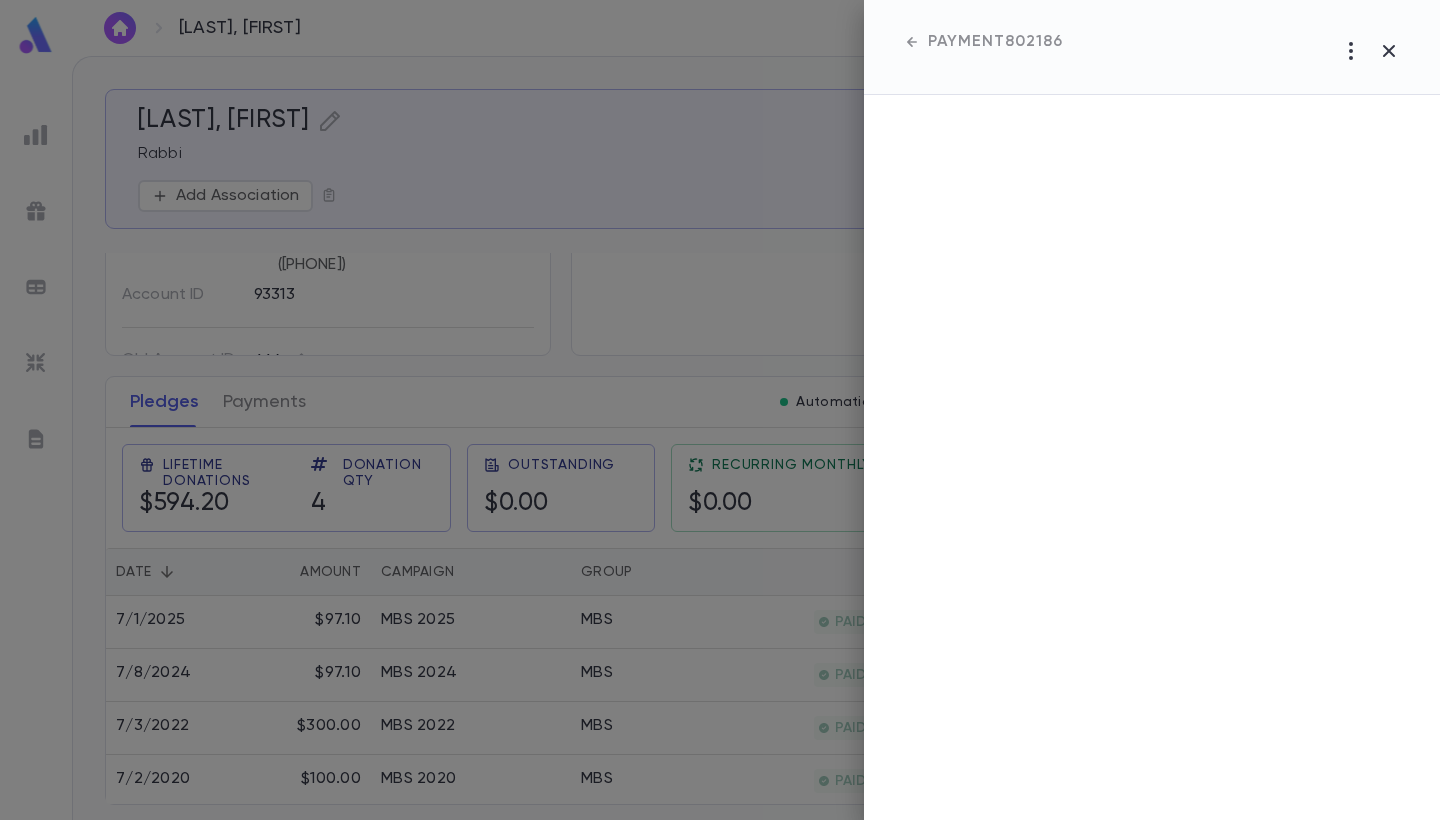 scroll, scrollTop: 157, scrollLeft: 0, axis: vertical 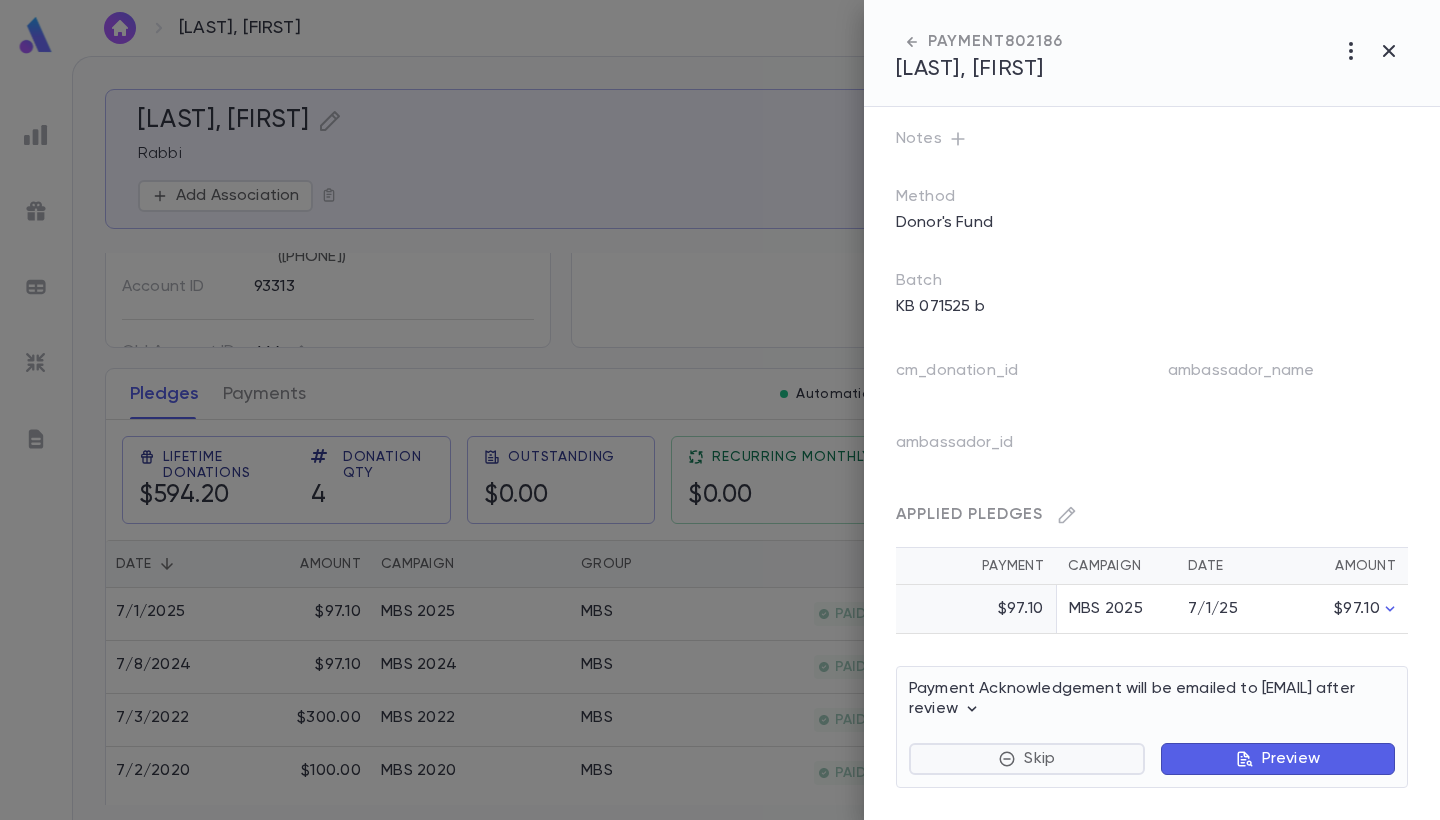 click on "Skip" at bounding box center [1027, 759] 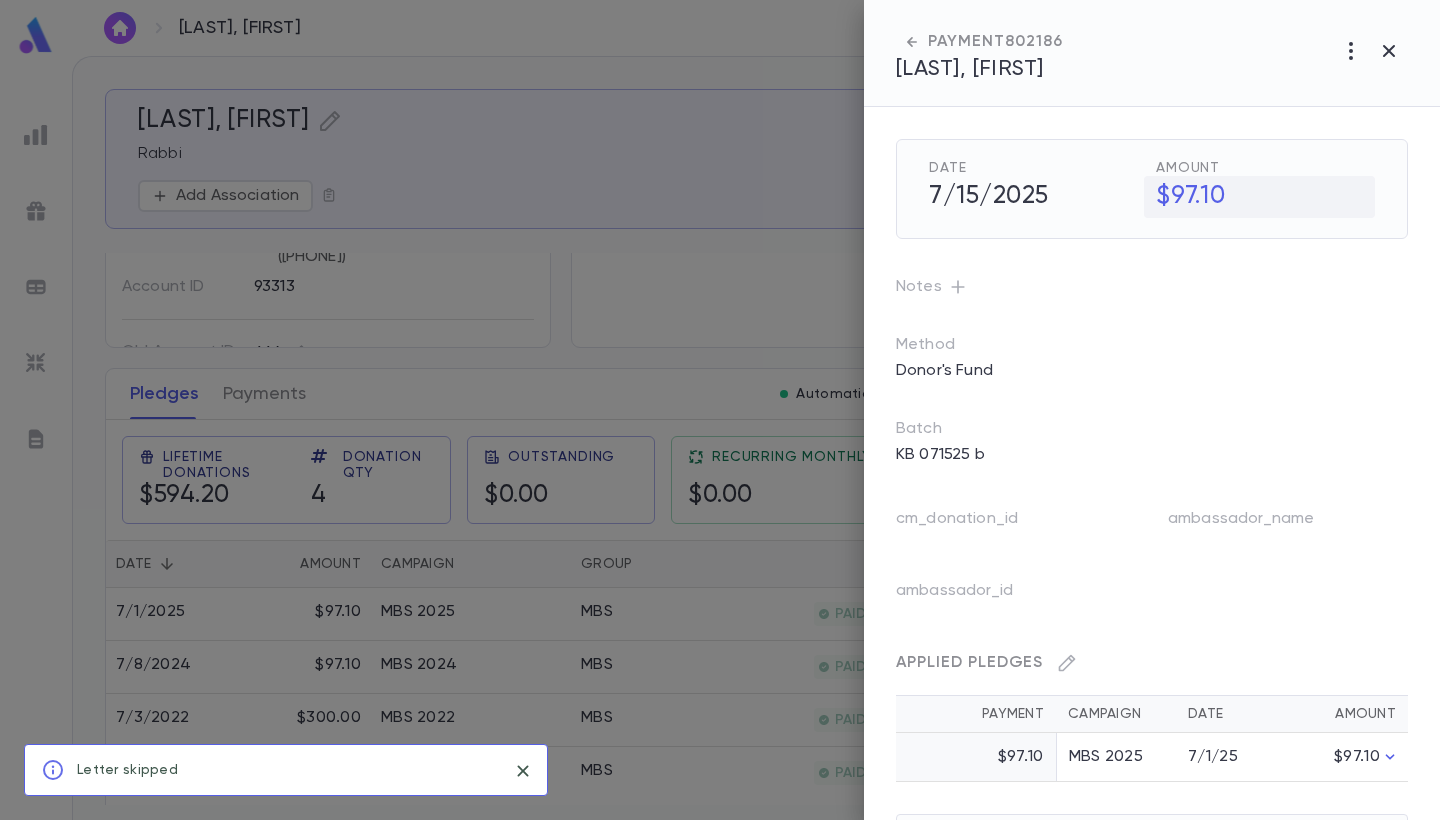 scroll, scrollTop: 0, scrollLeft: 0, axis: both 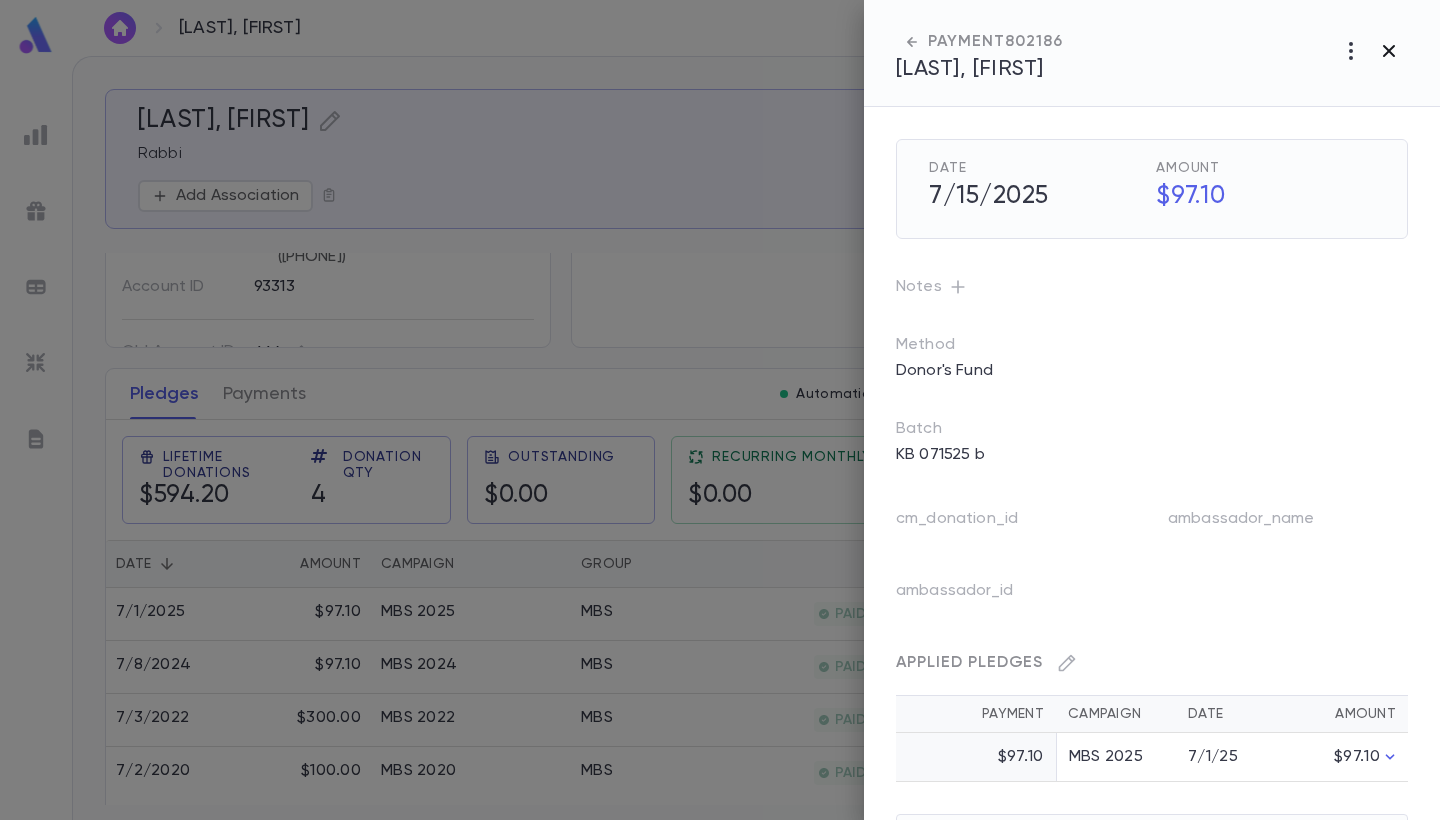 click 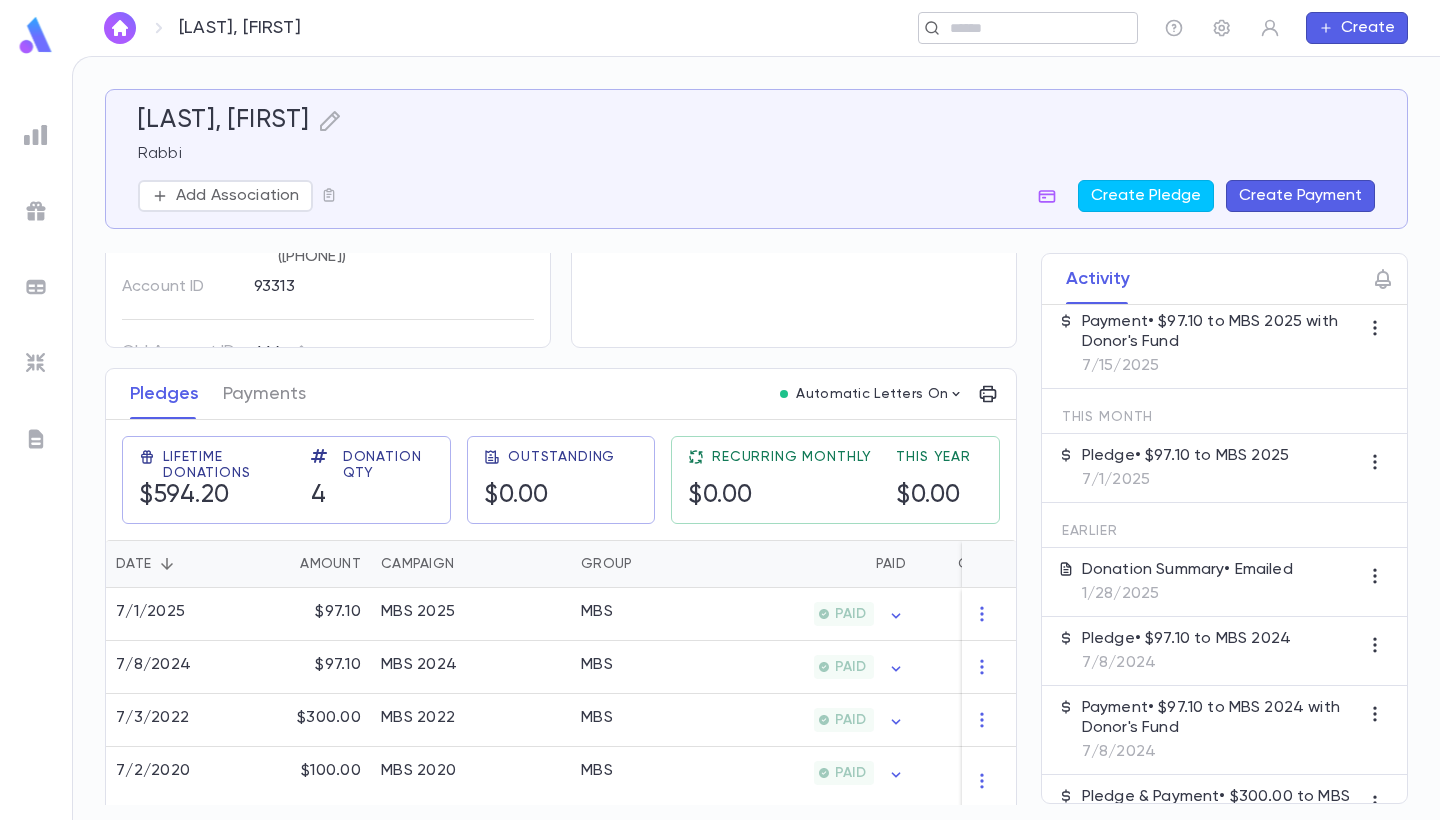 click at bounding box center (1021, 28) 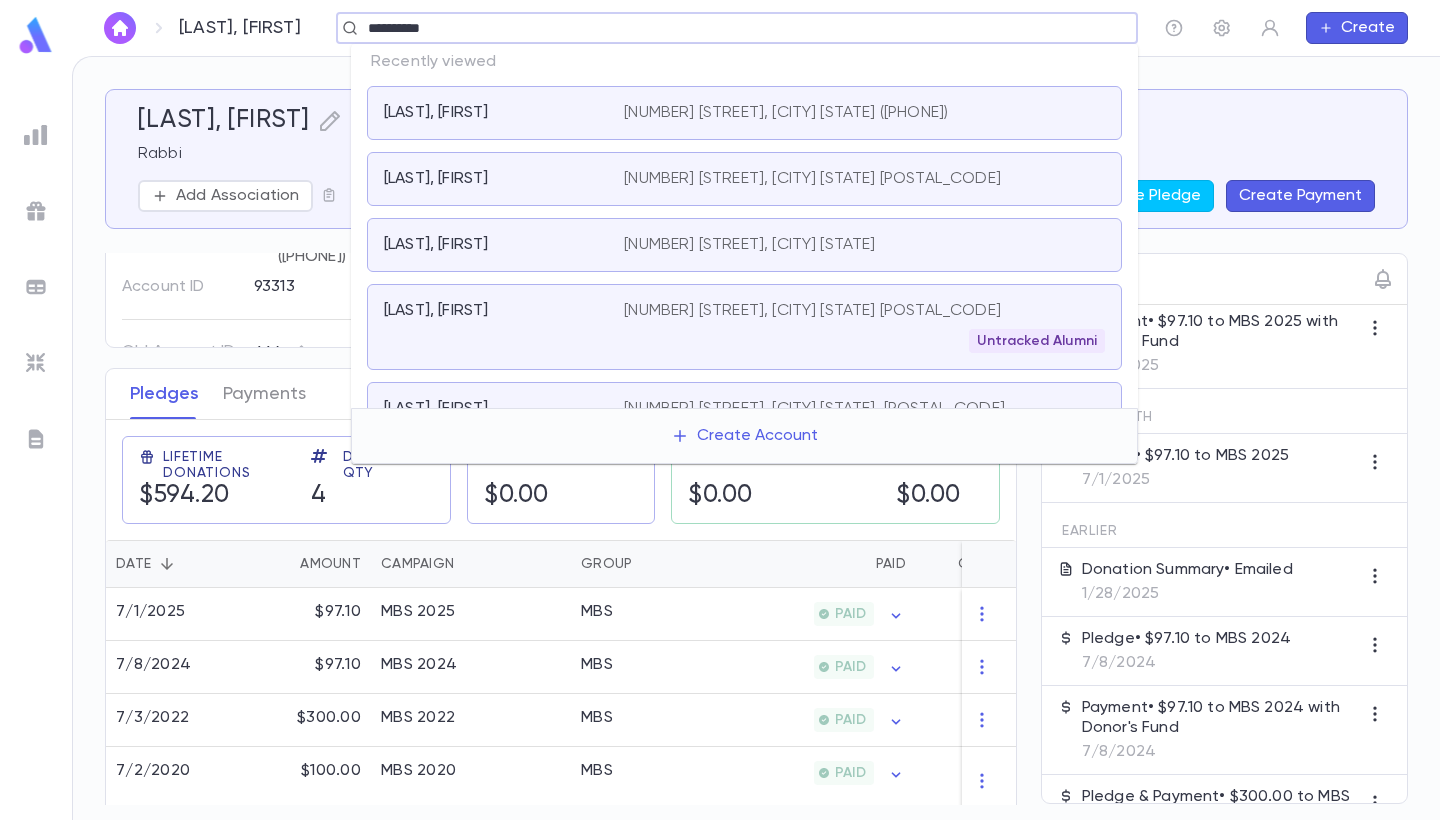 type on "**********" 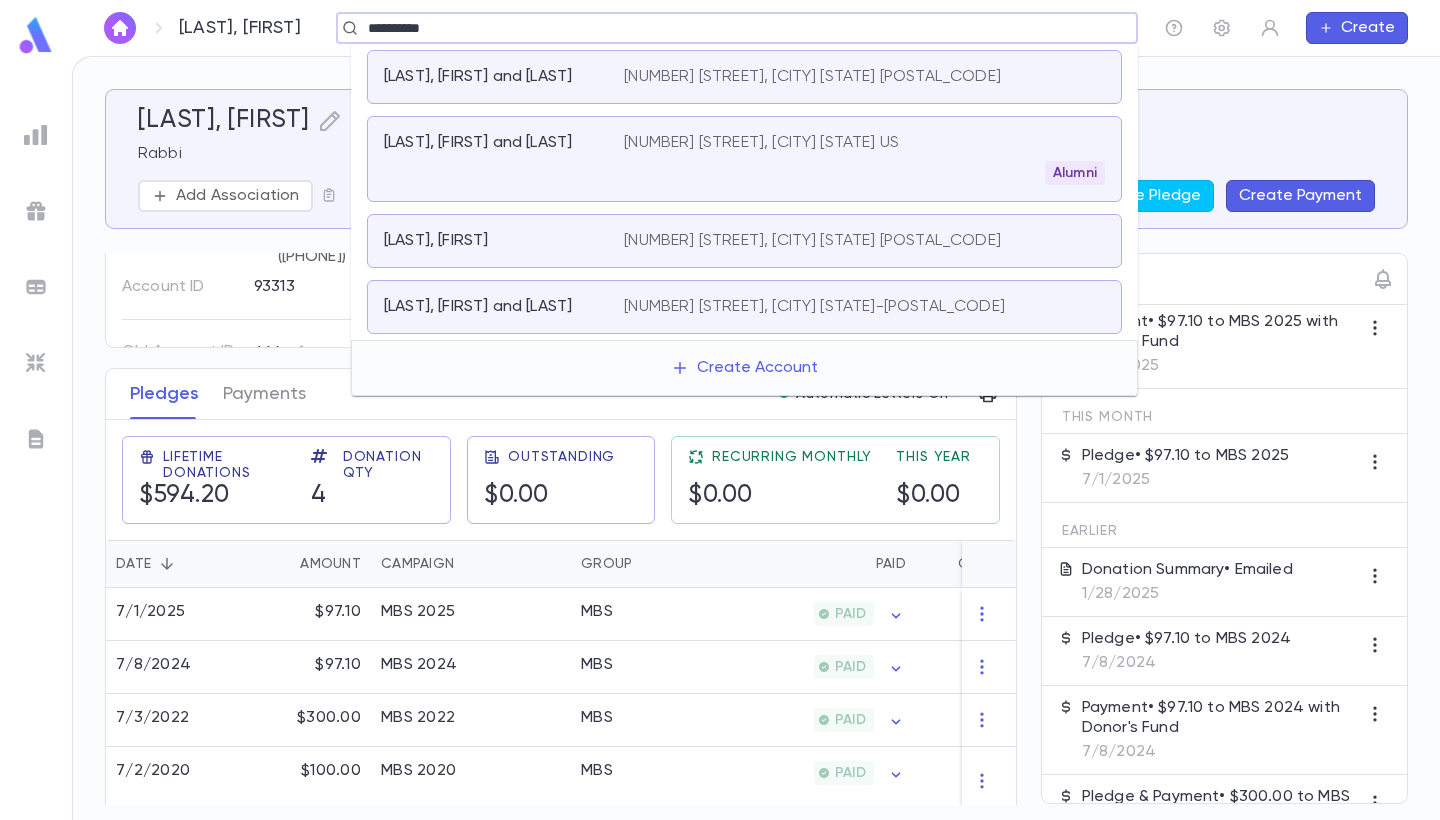 click on "Alumni" at bounding box center [864, 173] 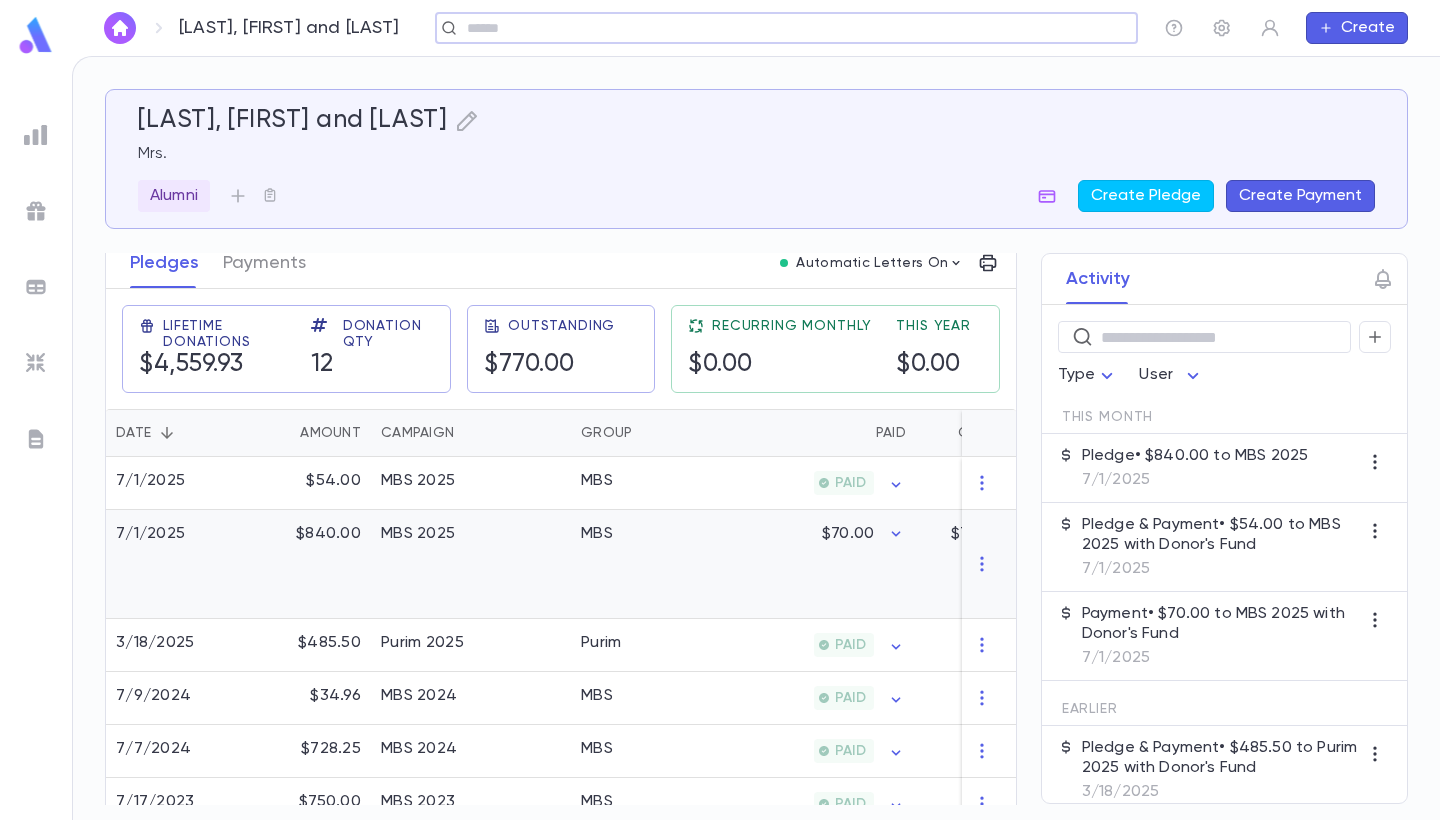 scroll, scrollTop: 306, scrollLeft: 0, axis: vertical 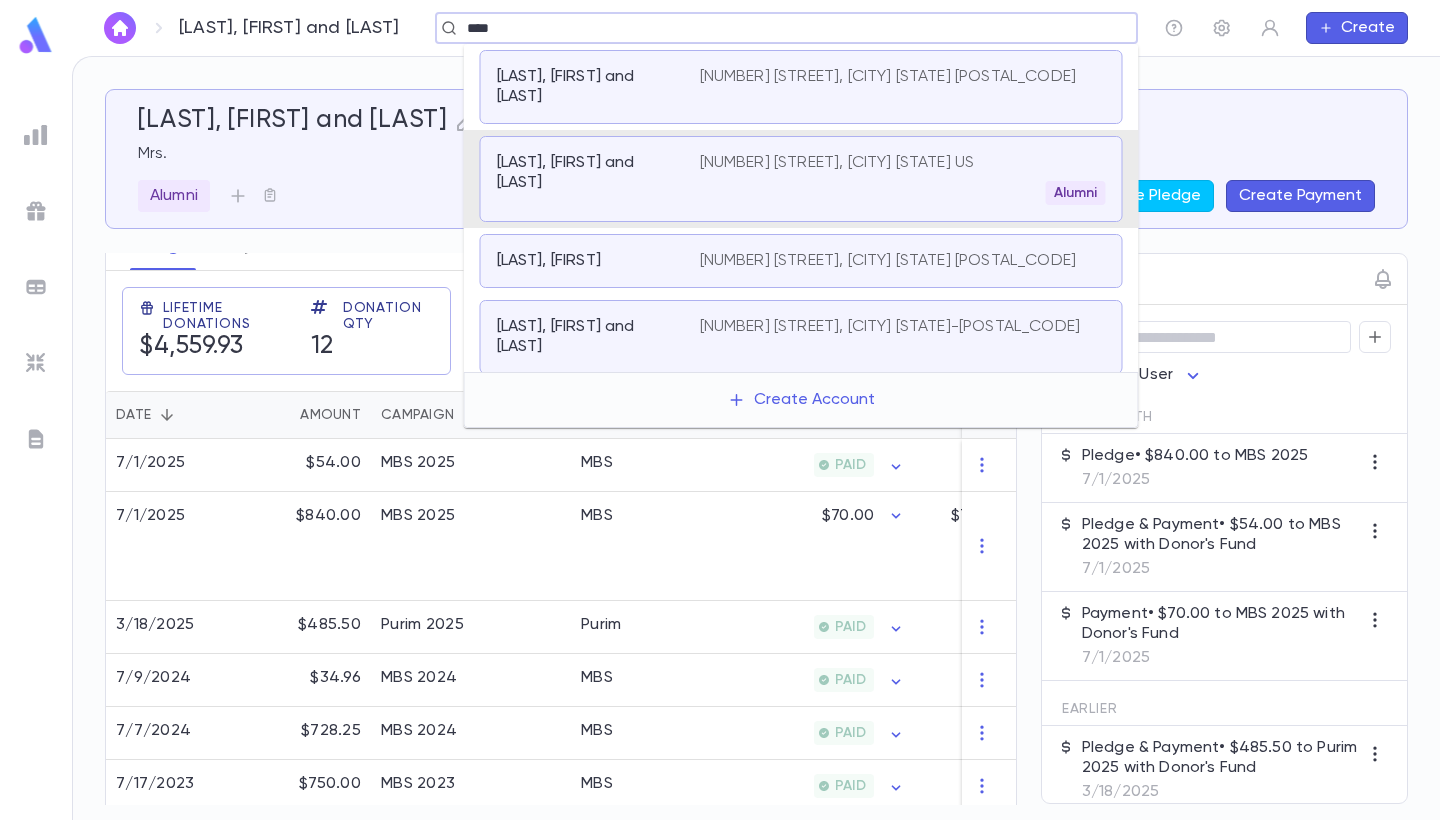 type on "****" 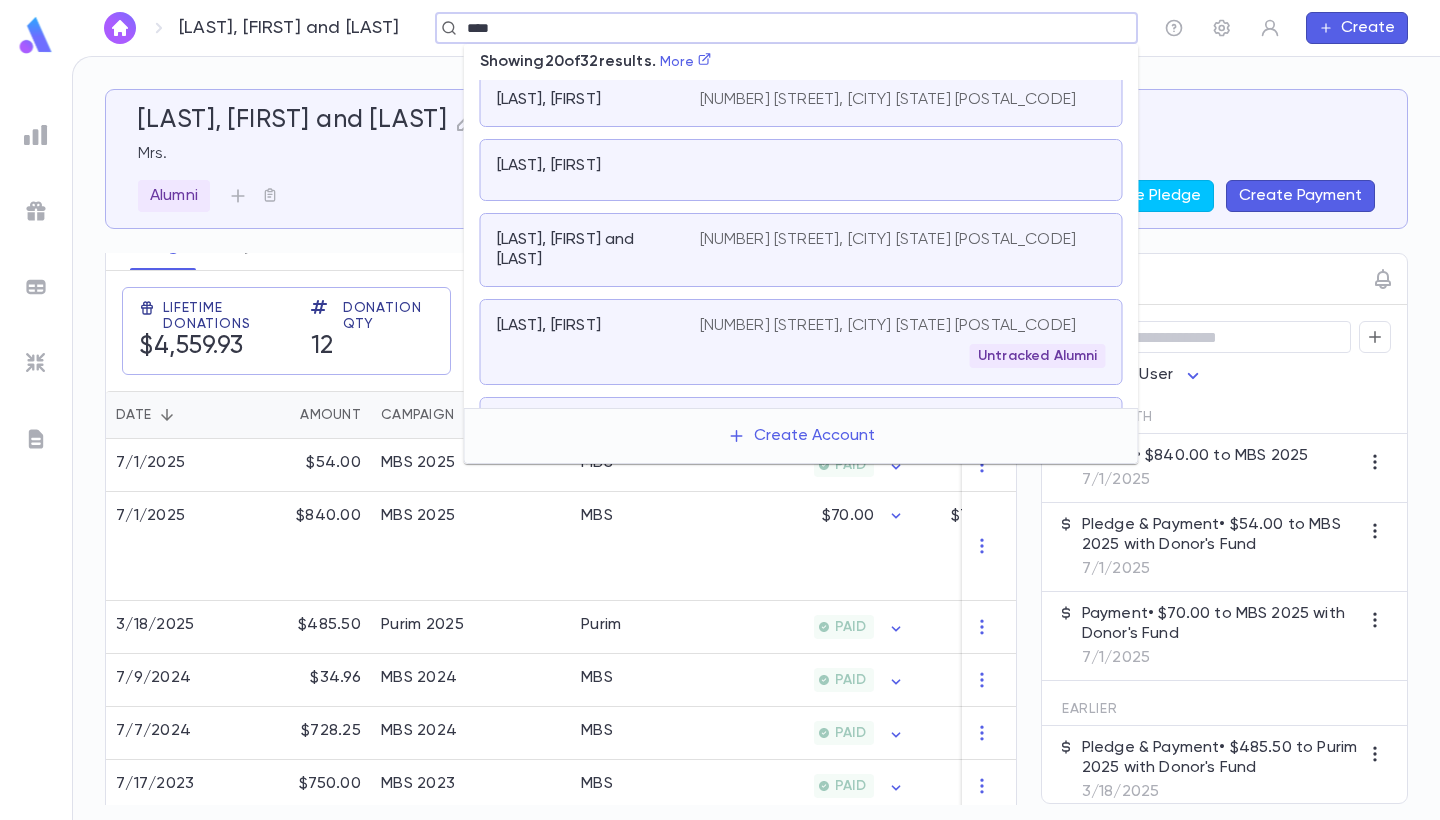 scroll, scrollTop: 389, scrollLeft: 0, axis: vertical 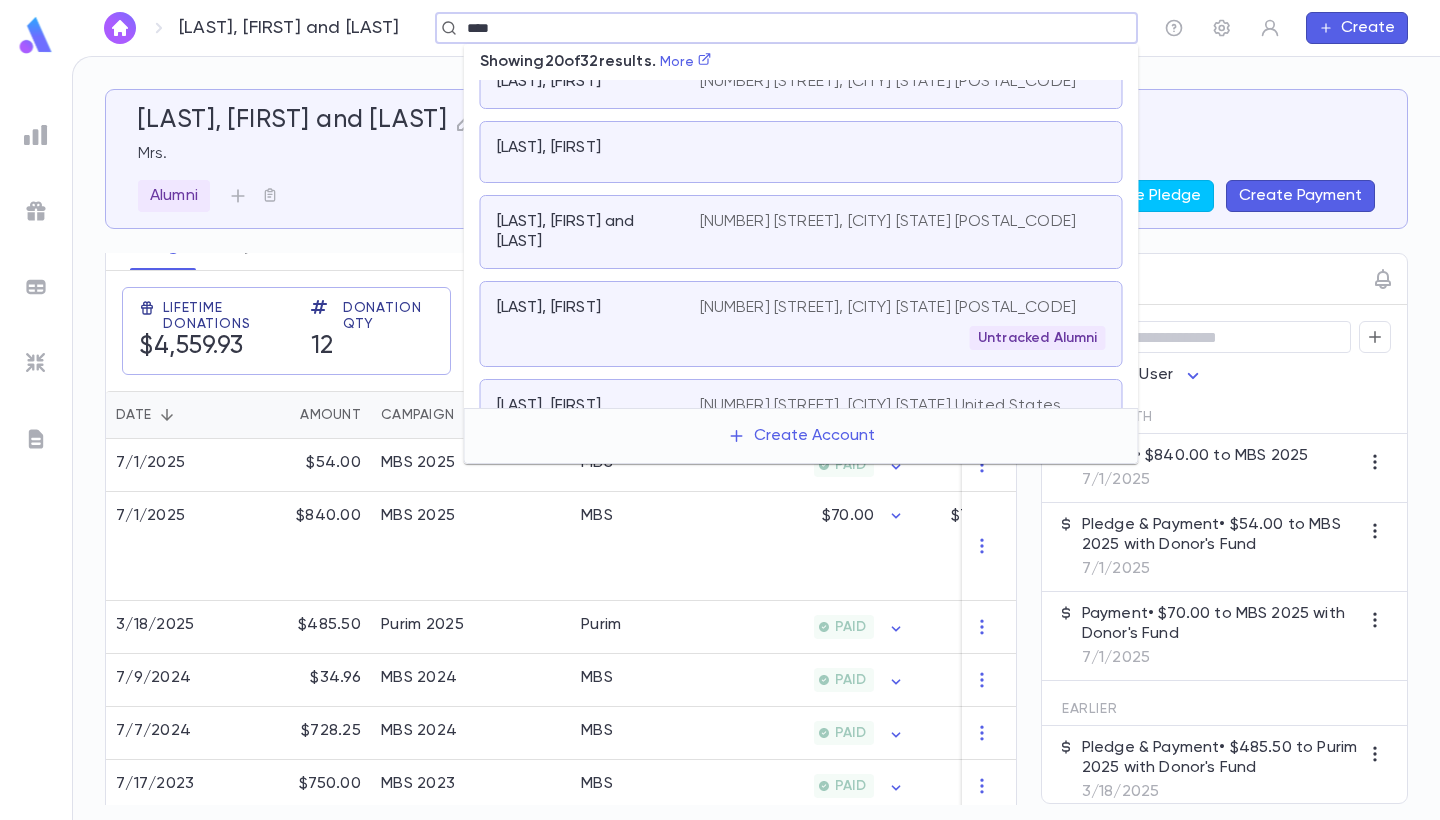 click on "Kohn, Yissachar and Yocheved 903 14th St, Lakewood NJ 08701" at bounding box center [801, 232] 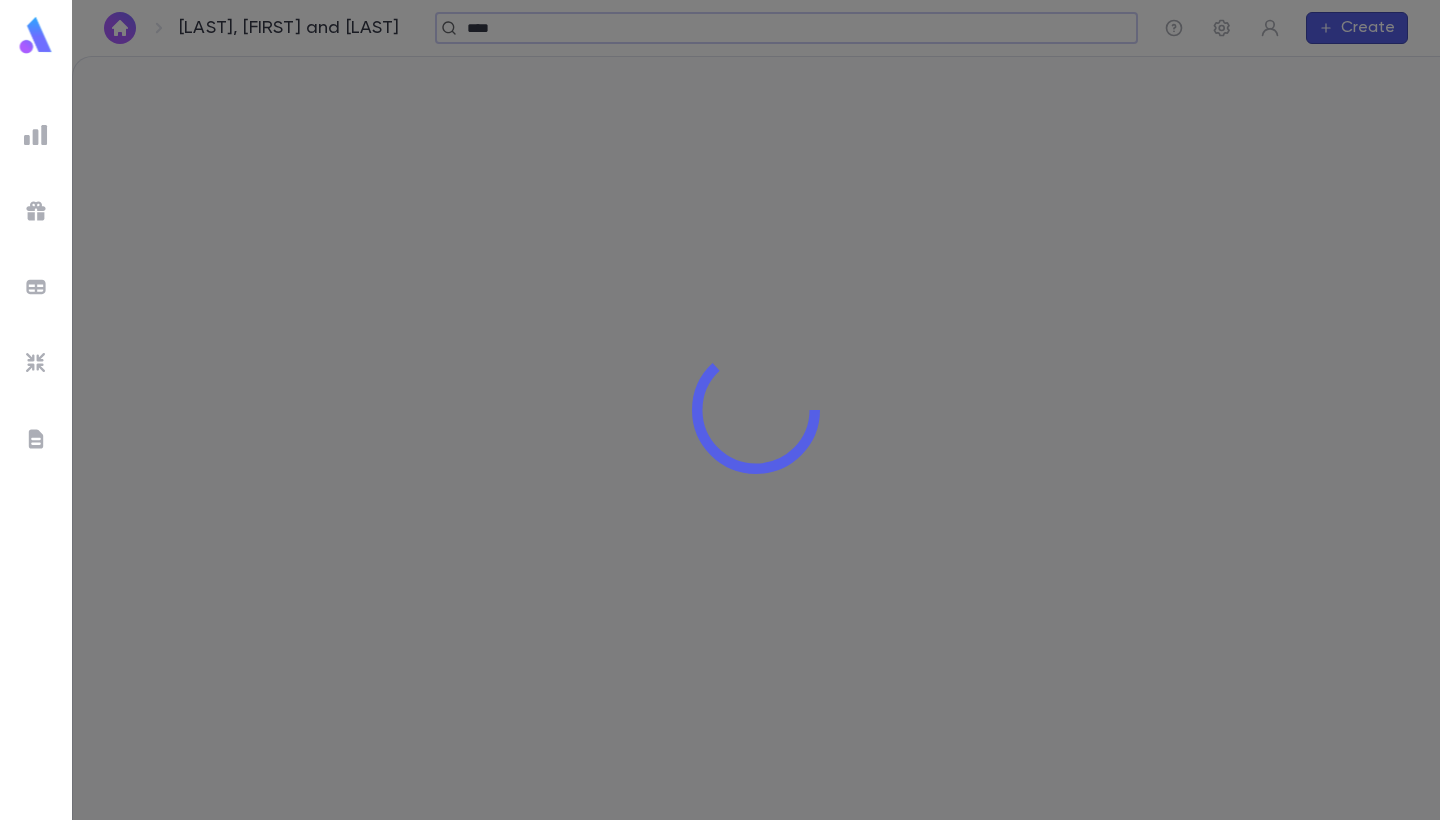 type 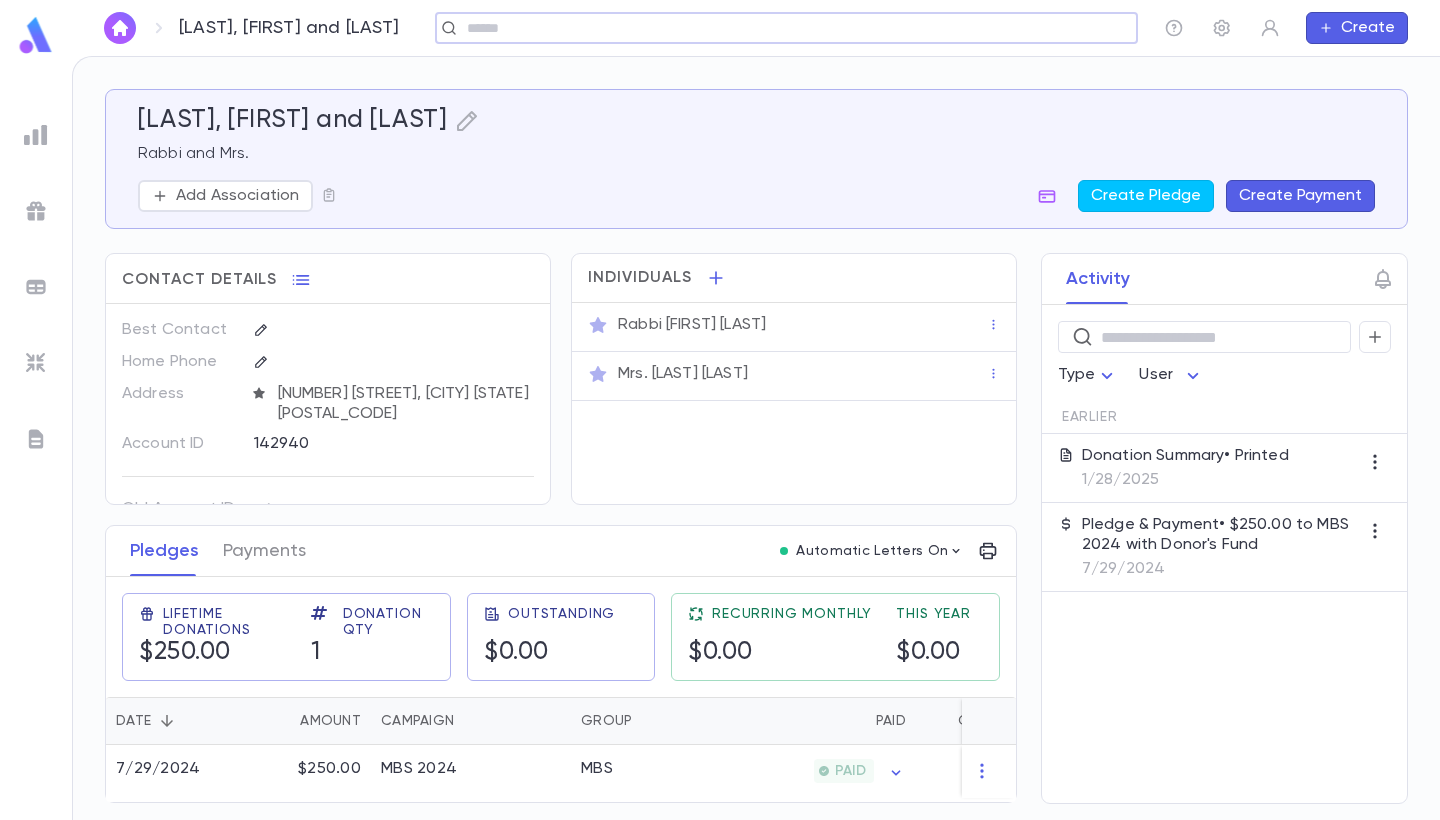 scroll, scrollTop: 2, scrollLeft: 0, axis: vertical 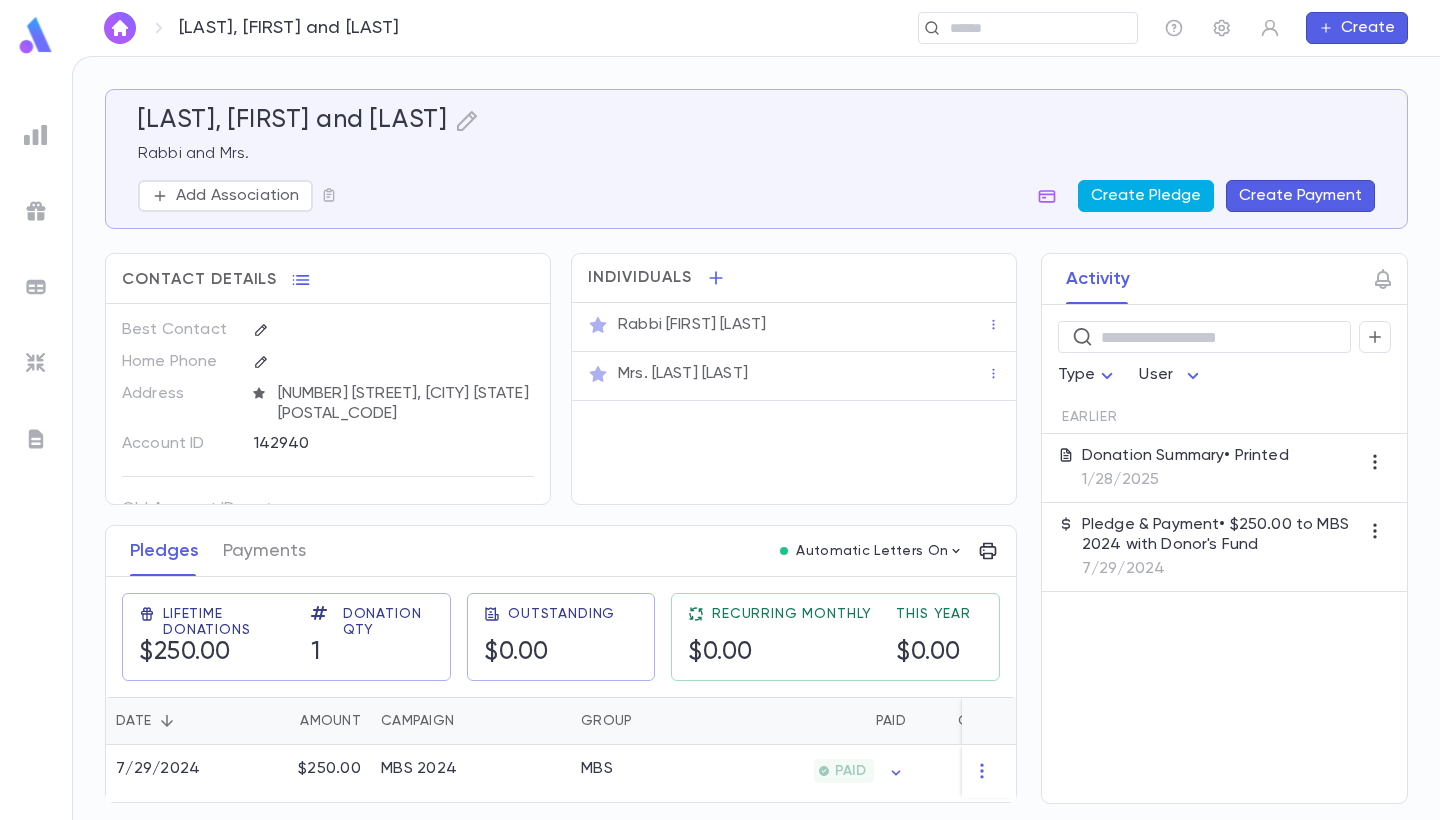 click on "Create Pledge" at bounding box center [1146, 196] 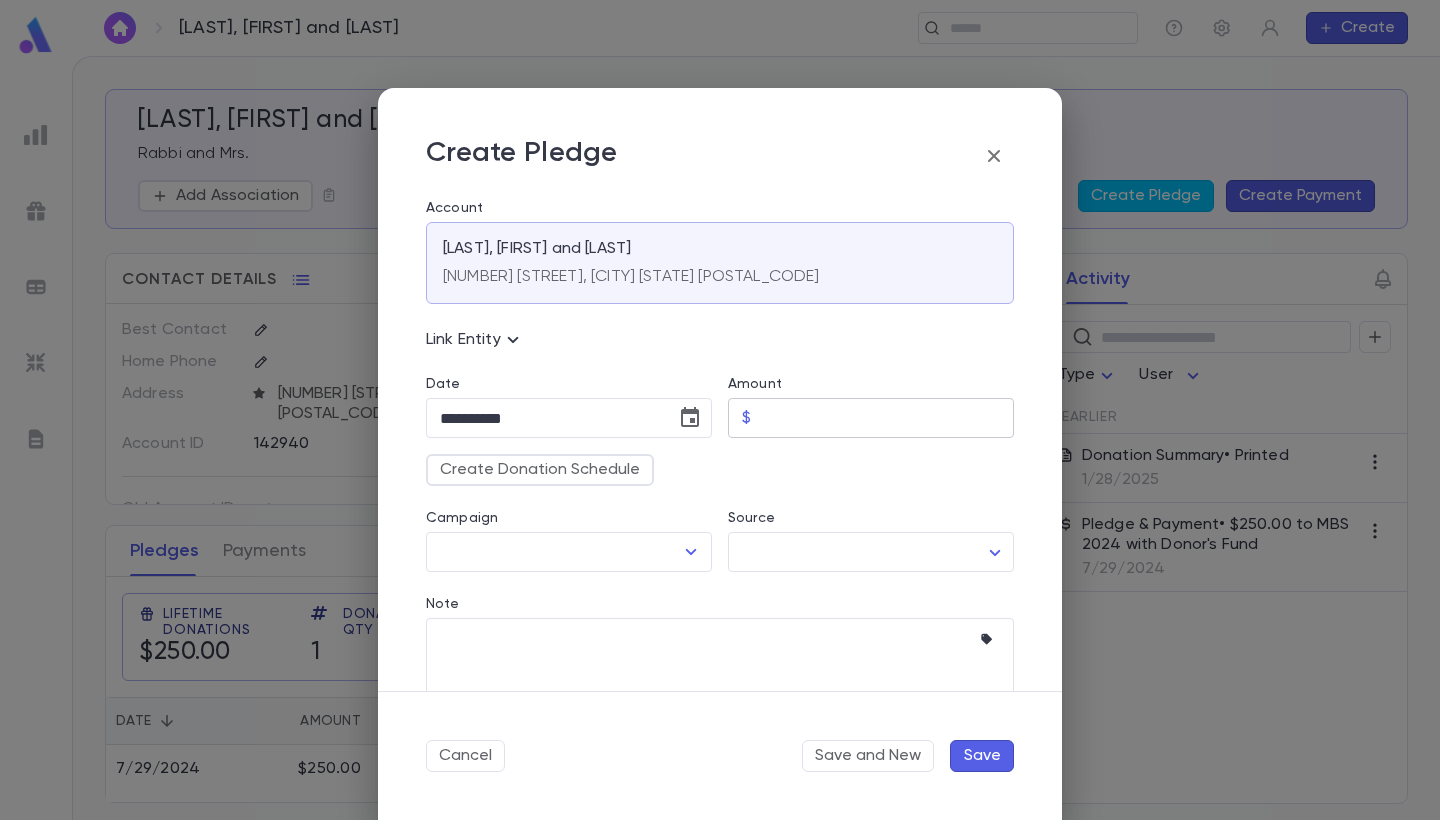 click on "Amount" at bounding box center [886, 418] 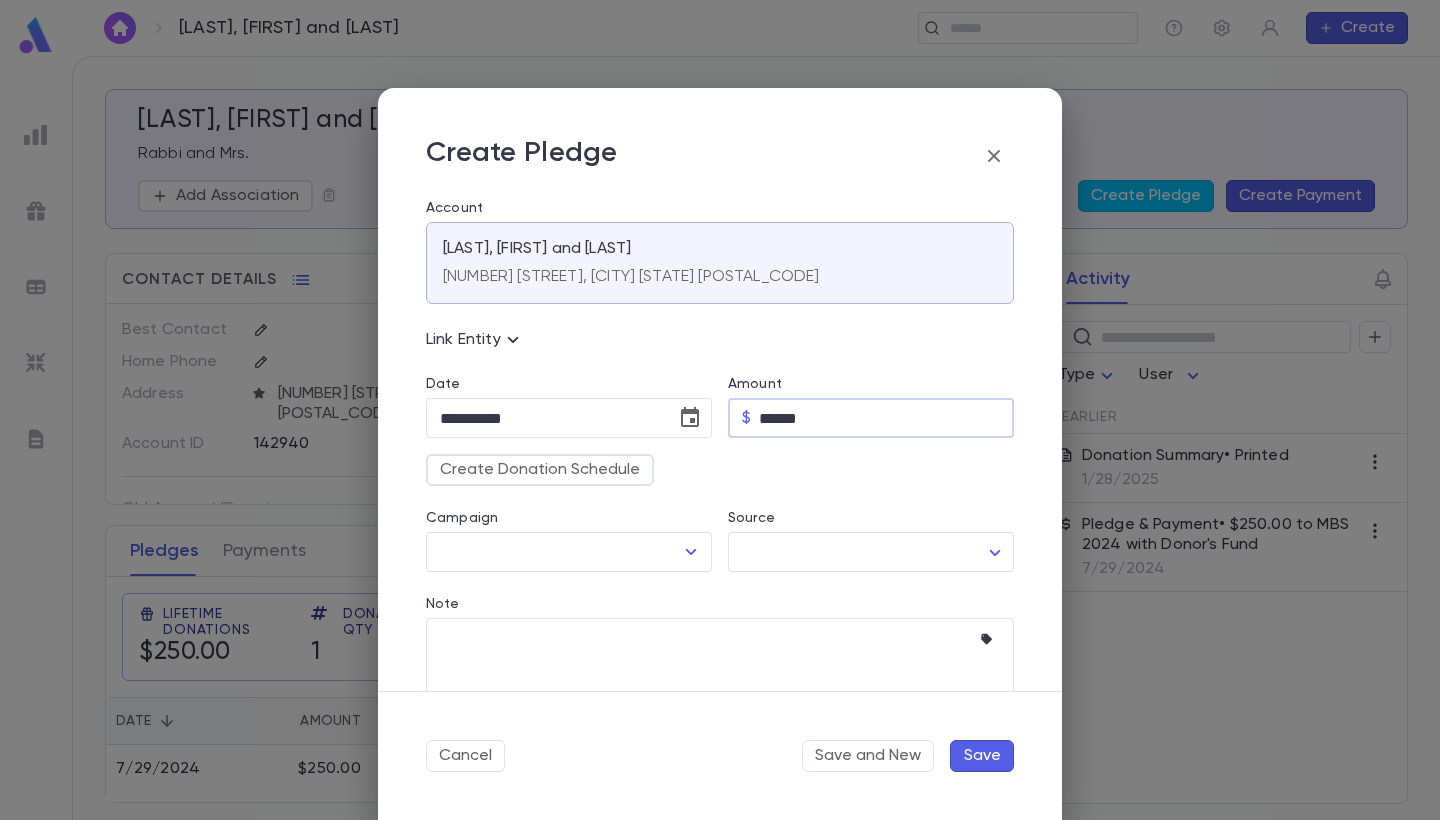 type on "******" 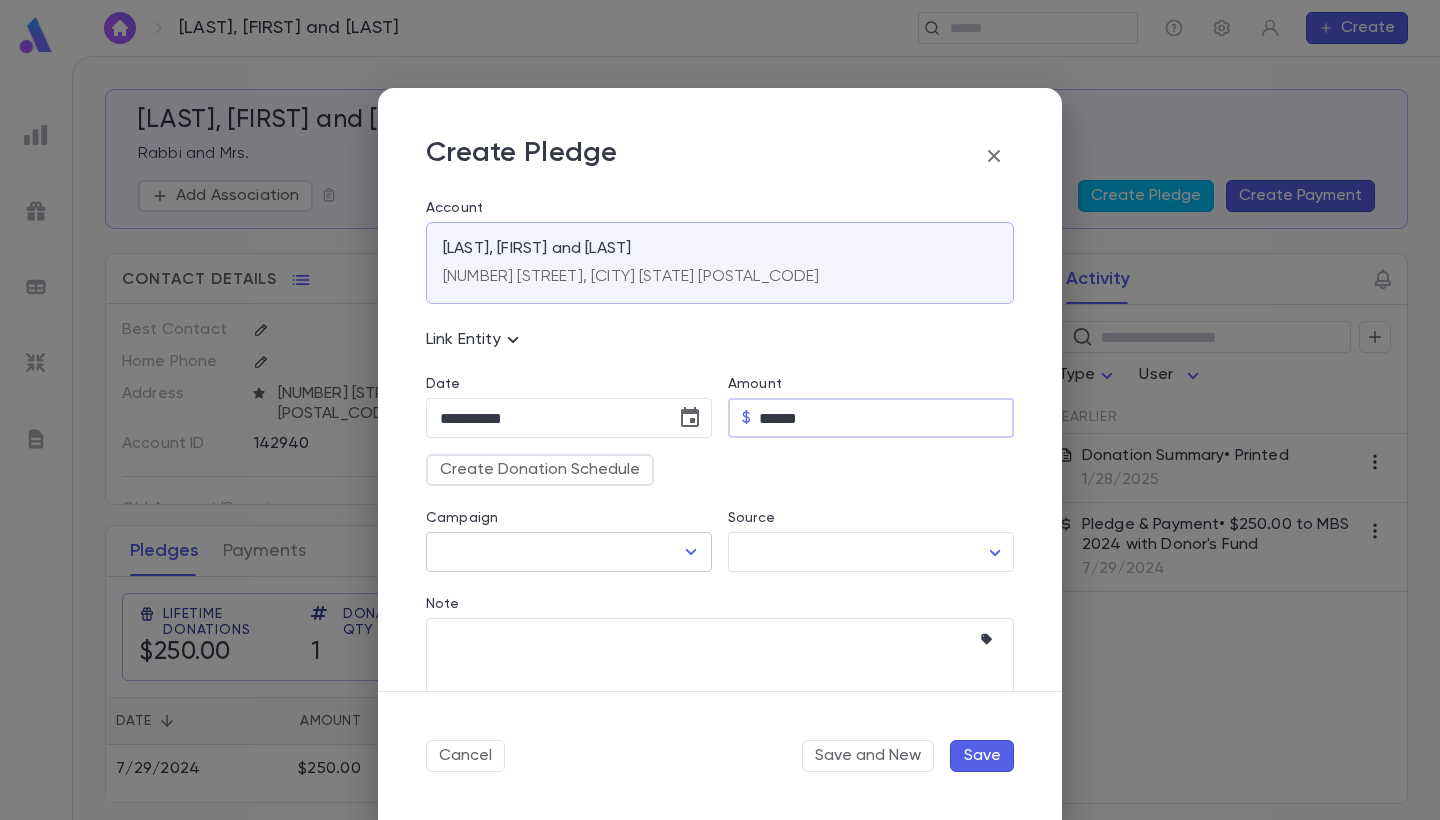 click on "Campaign" at bounding box center (554, 552) 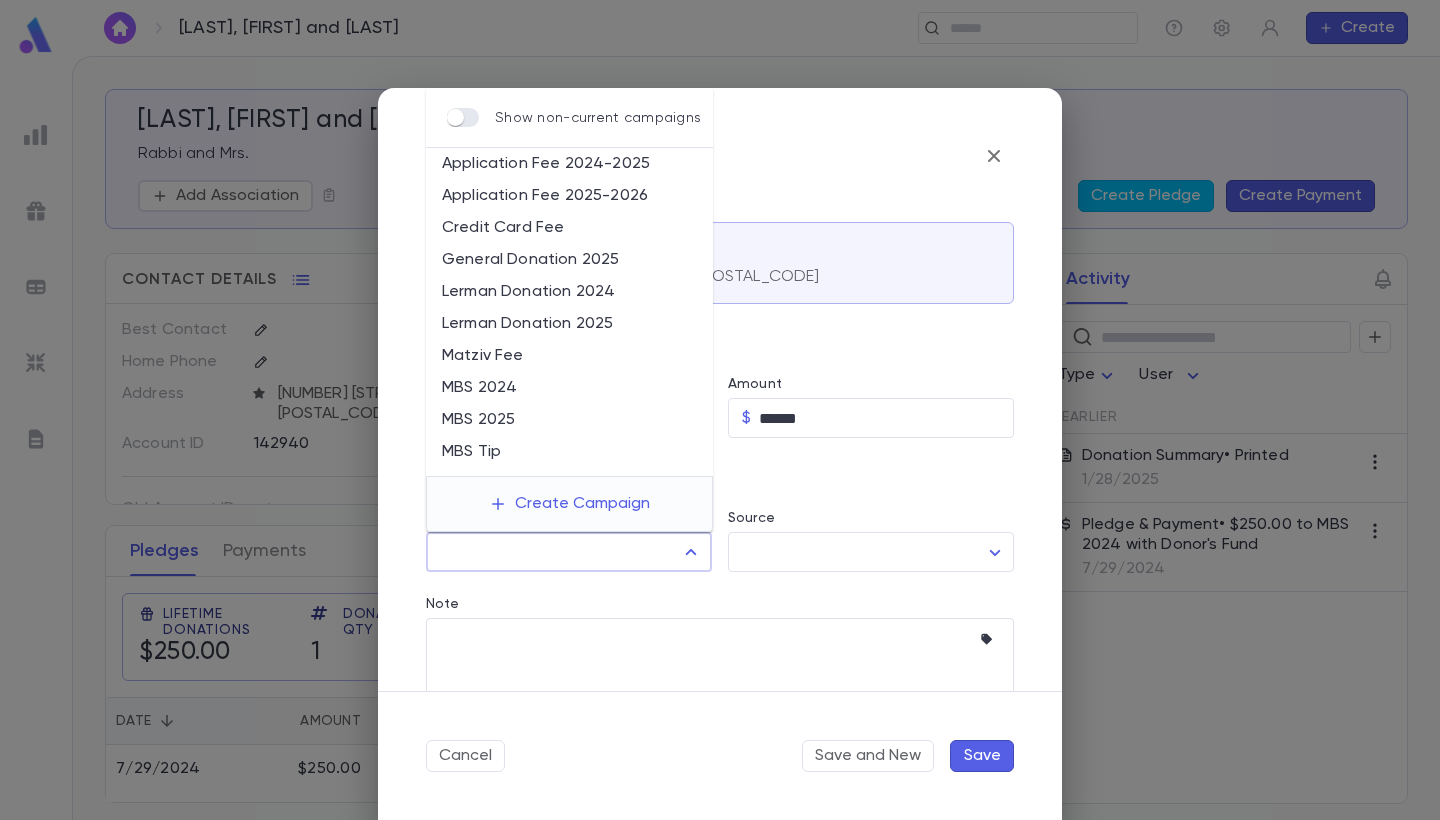 click on "MBS 2025" at bounding box center (569, 420) 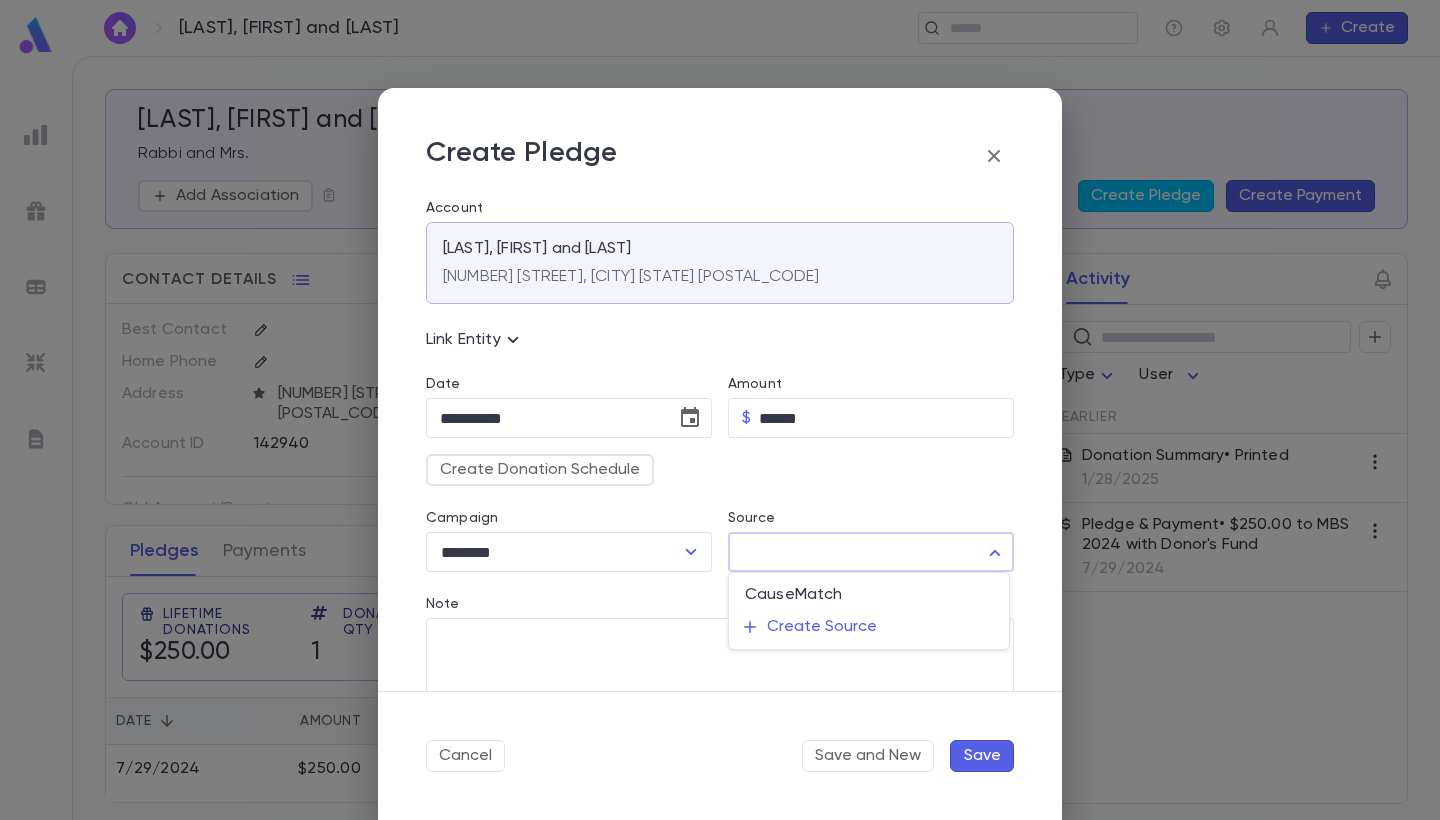 click on "Kohn, Yissachar and Yocheved ​  Create   Kohn, Yissachar and Yocheved Rabbi and Mrs. Add Association Create Pledge Create Payment Contact Details Best Contact Home Phone Address 903 14th St, Lakewood NJ 08701 Account ID 142940 Old Account ID Title Individuals Rabbi Yissachar Kohn Mrs. Yocheved Kohn Pledges Payments  Automatic Letters On Lifetime Donations $250.00 Donation Qty 1 Outstanding $0.00 Recurring Monthly $0.00 This Year $0.00 Date Amount Campaign Group Paid Outstanding Installments Notes 7/29/2024 $250.00 MBS 2024 MBS PAID $0.00 1 Activity ​ Type User Earlier Donation Summary  • Printed 1/28/2025 Pledge & Payment  • $250.00 to MBS 2024 with Donor's Fund 7/29/2024 Profile Log out Account Pledge Payment 10 Grade 11 Grade 12 Grade 9 Grade Alumni Alumni- Bechhofer Alumni- Margulies Alumni- Zeiger Parent Alumni Shul List Untracked Alumni Remove Remove Annual Summary Delete Pin Pin Create
Pledge Account Kohn, Yissachar and Yocheved 903 14th St, Lakewood NJ 08701 Link Entity Find  Entity Date" at bounding box center (720, 438) 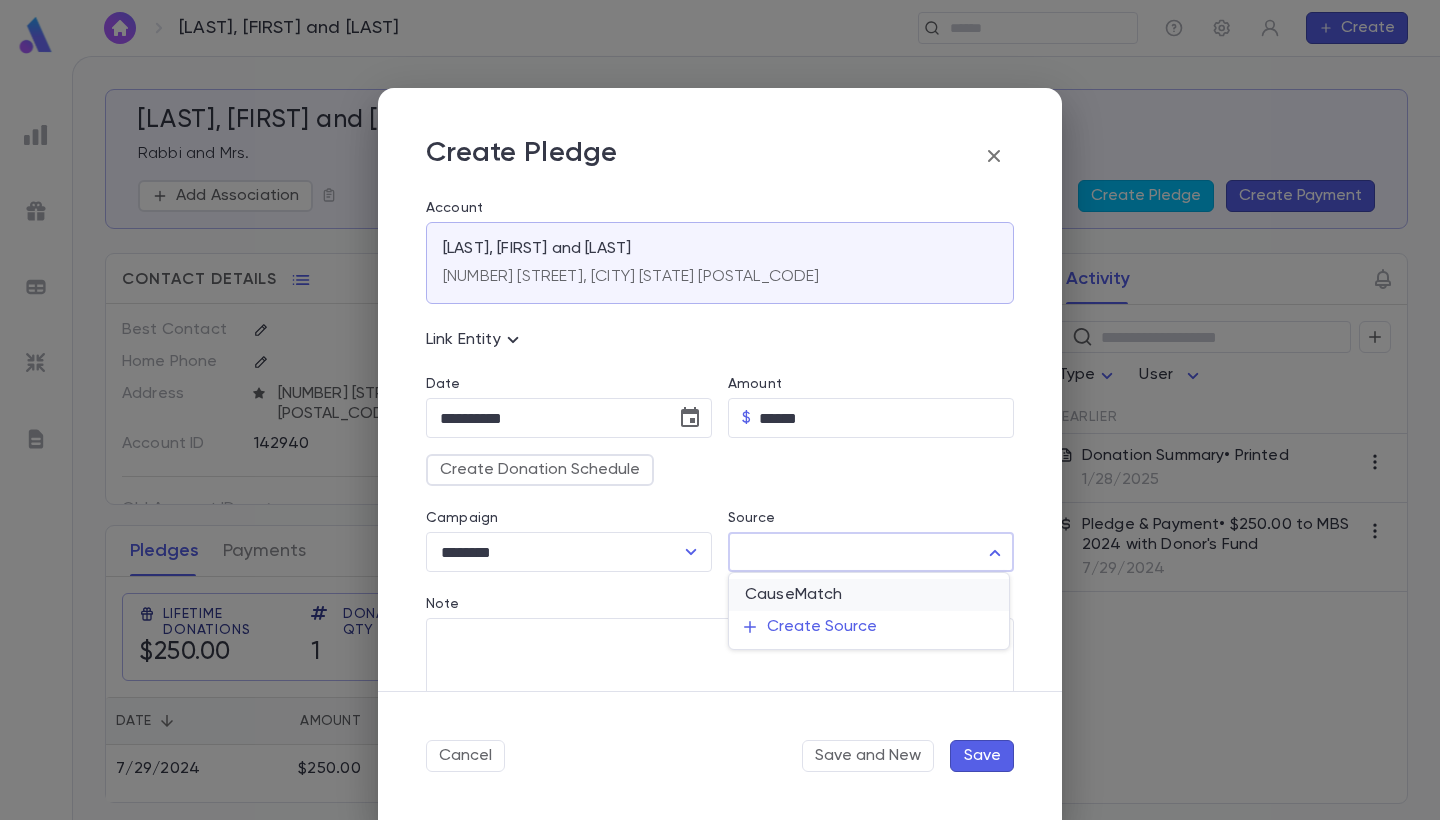 click on "CauseMatch" at bounding box center [869, 595] 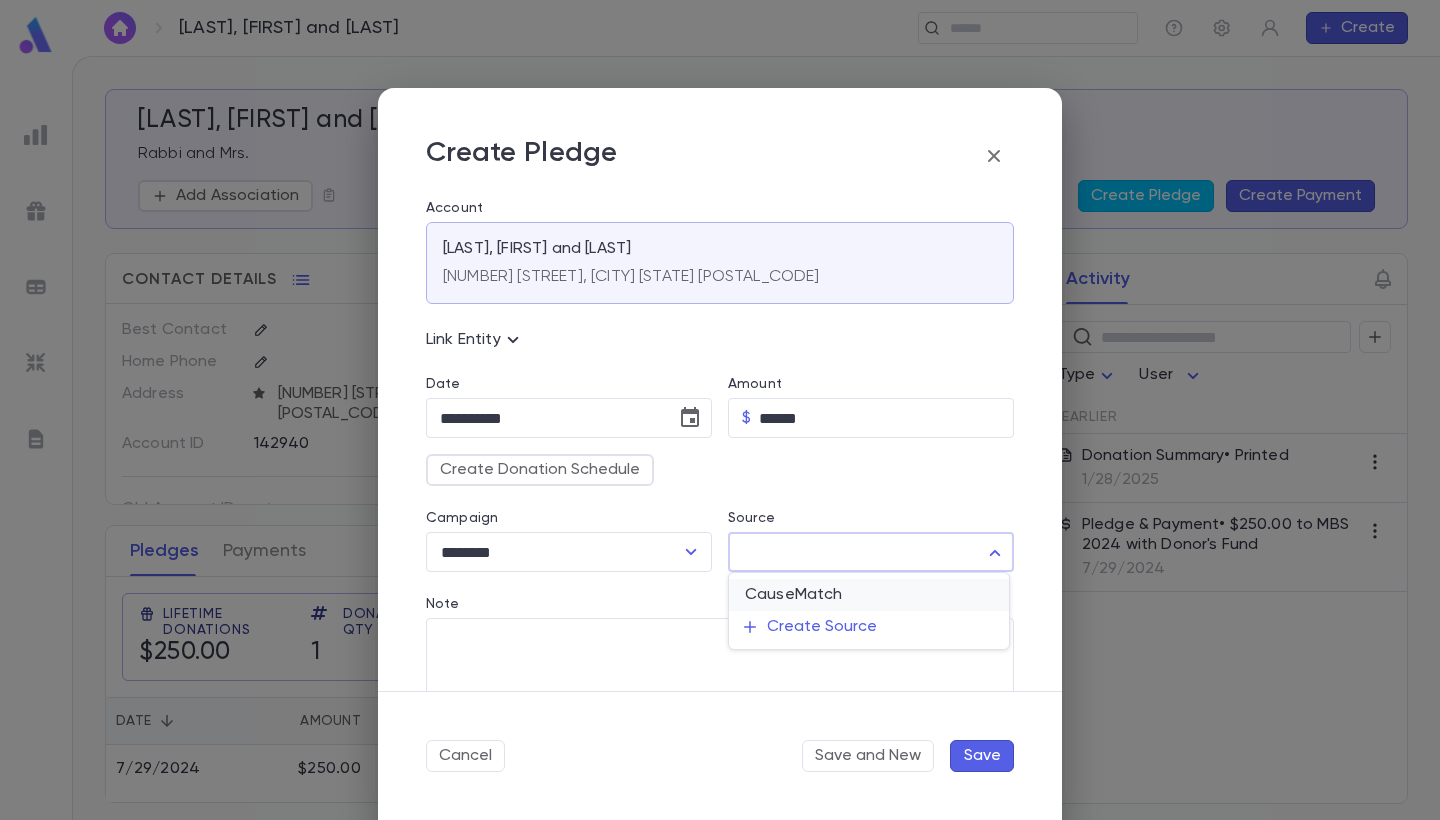 type on "**" 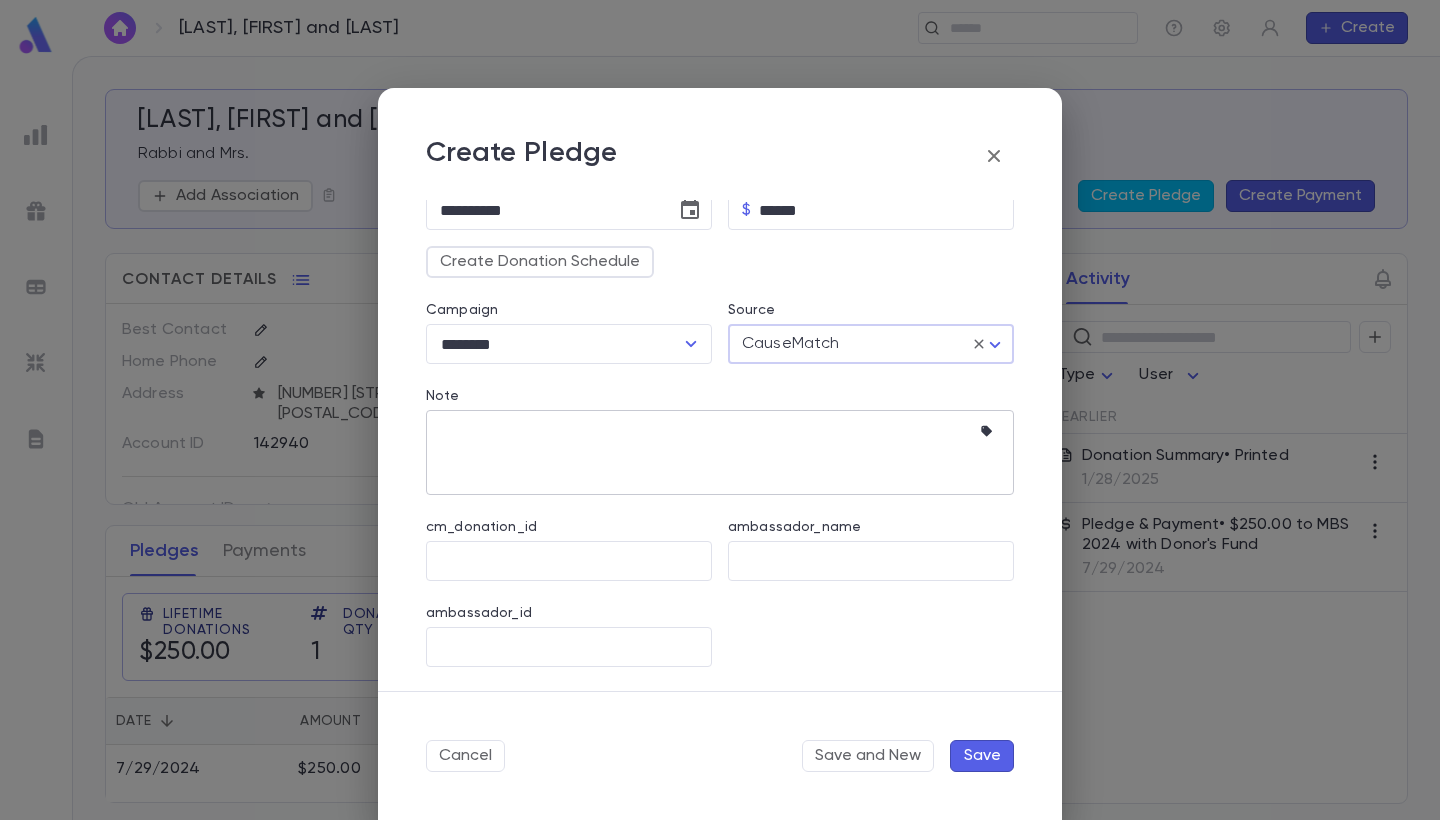scroll, scrollTop: 208, scrollLeft: 0, axis: vertical 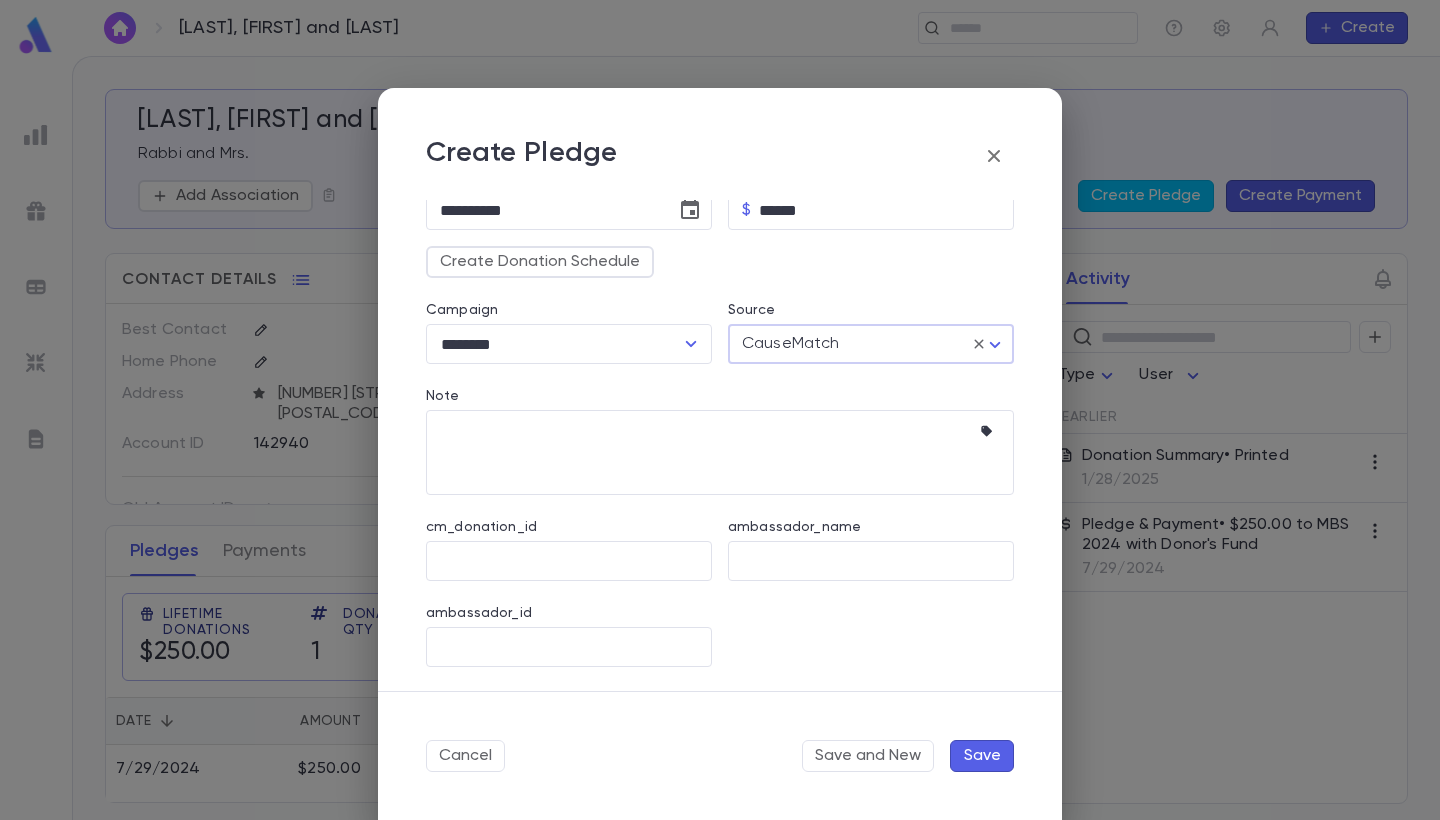 click on "Save" at bounding box center [982, 756] 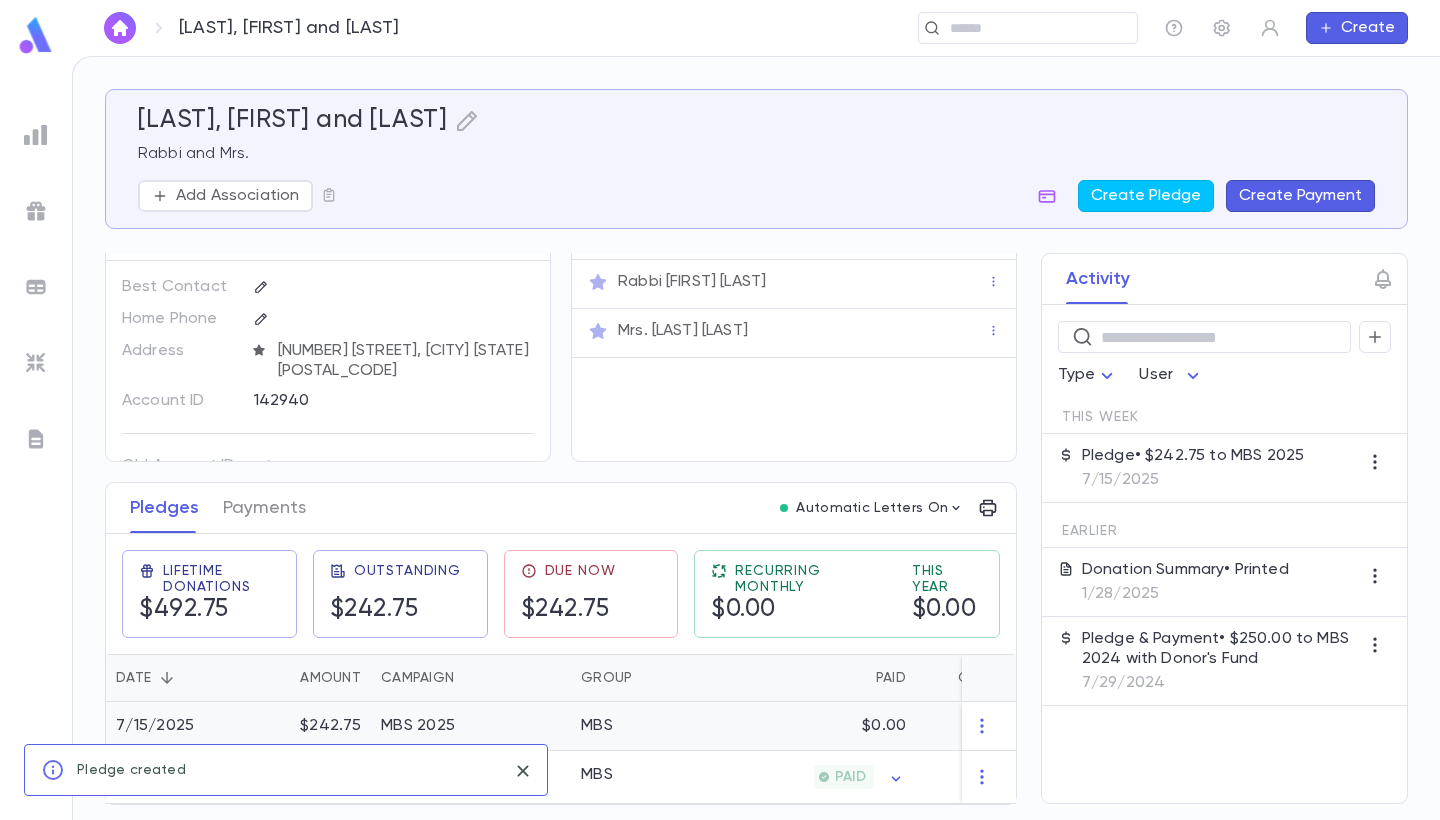 scroll, scrollTop: 51, scrollLeft: 0, axis: vertical 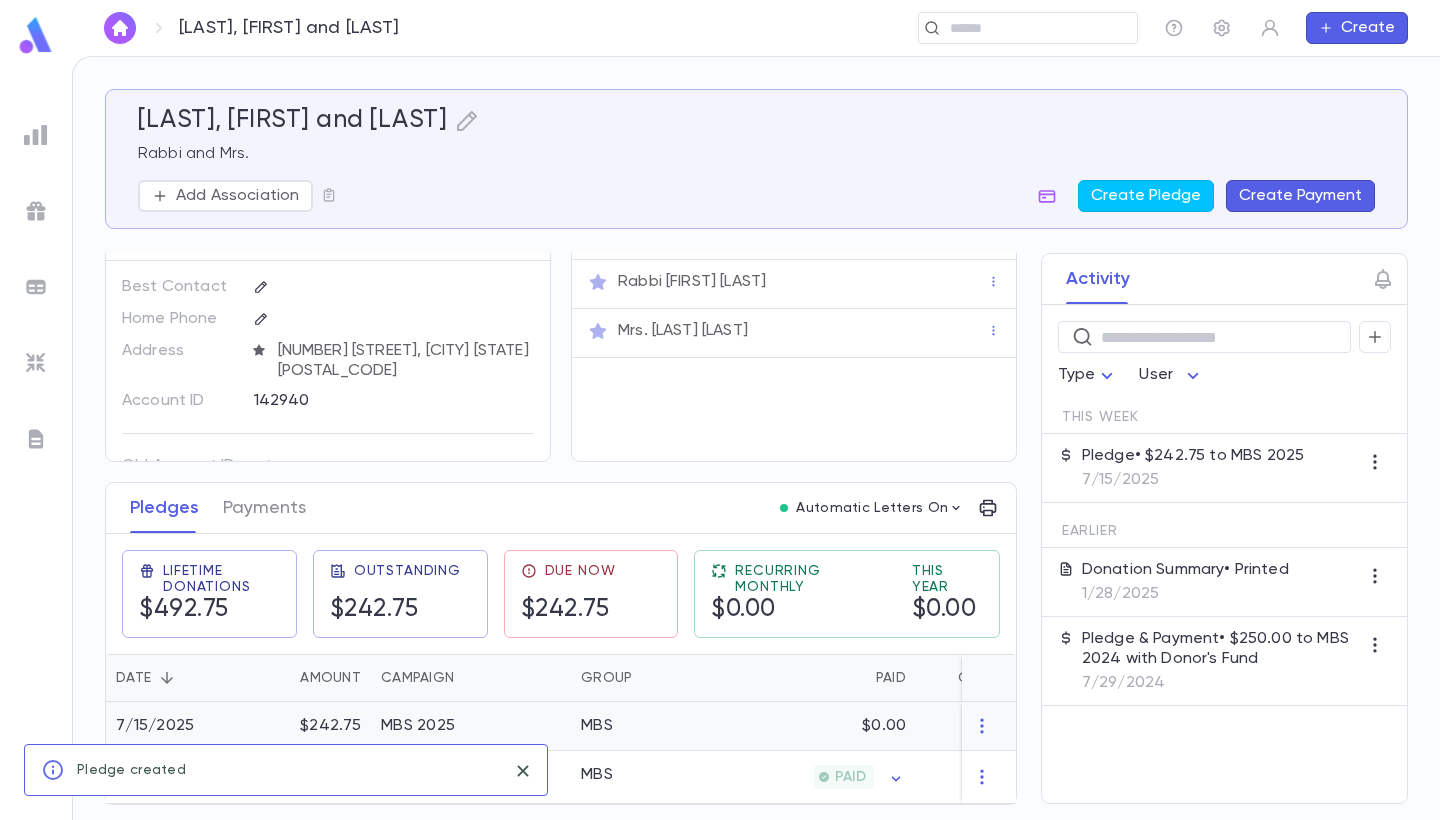 click on "$0.00" at bounding box center [818, 726] 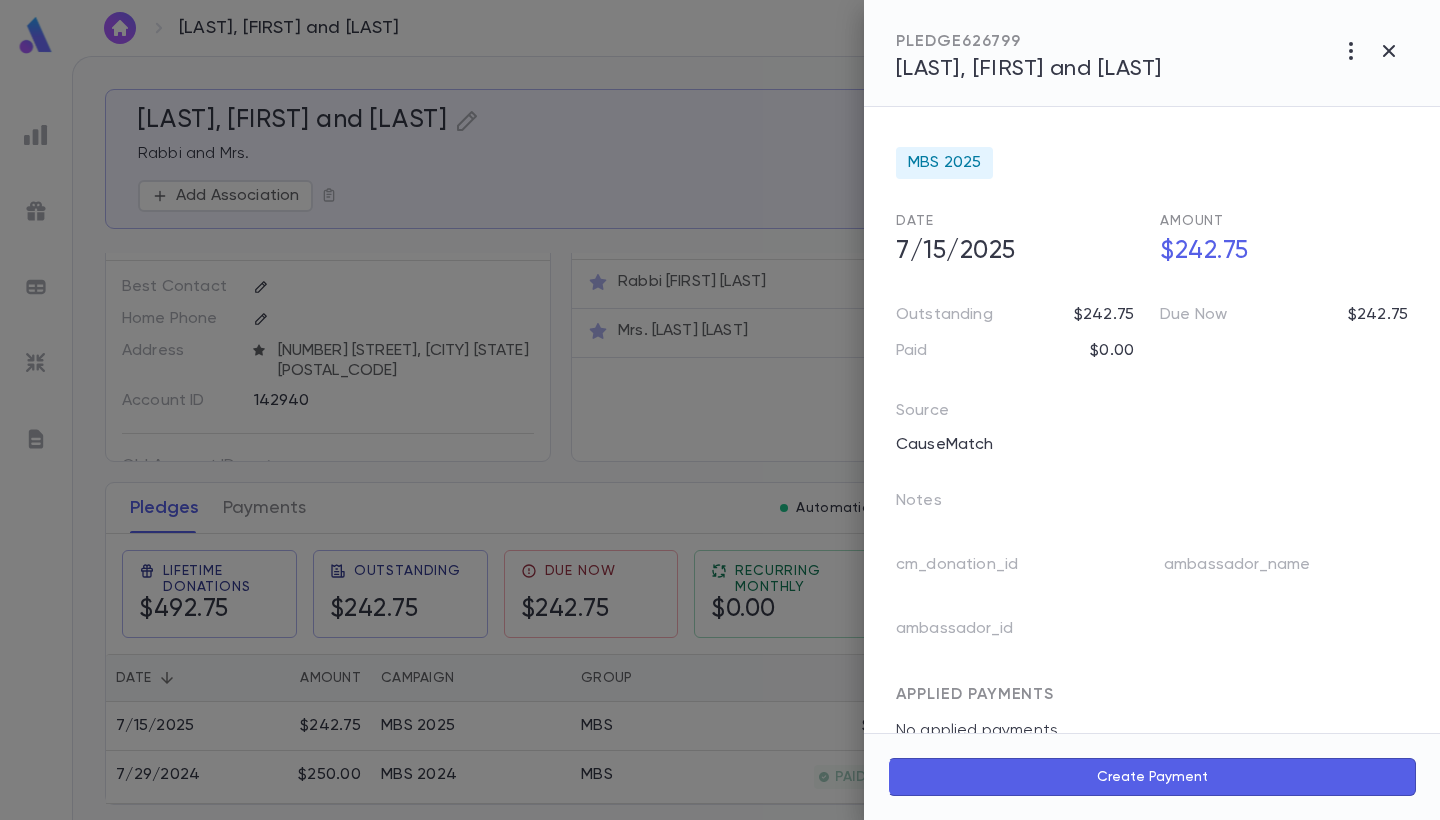 click on "Create Payment" at bounding box center [1152, 777] 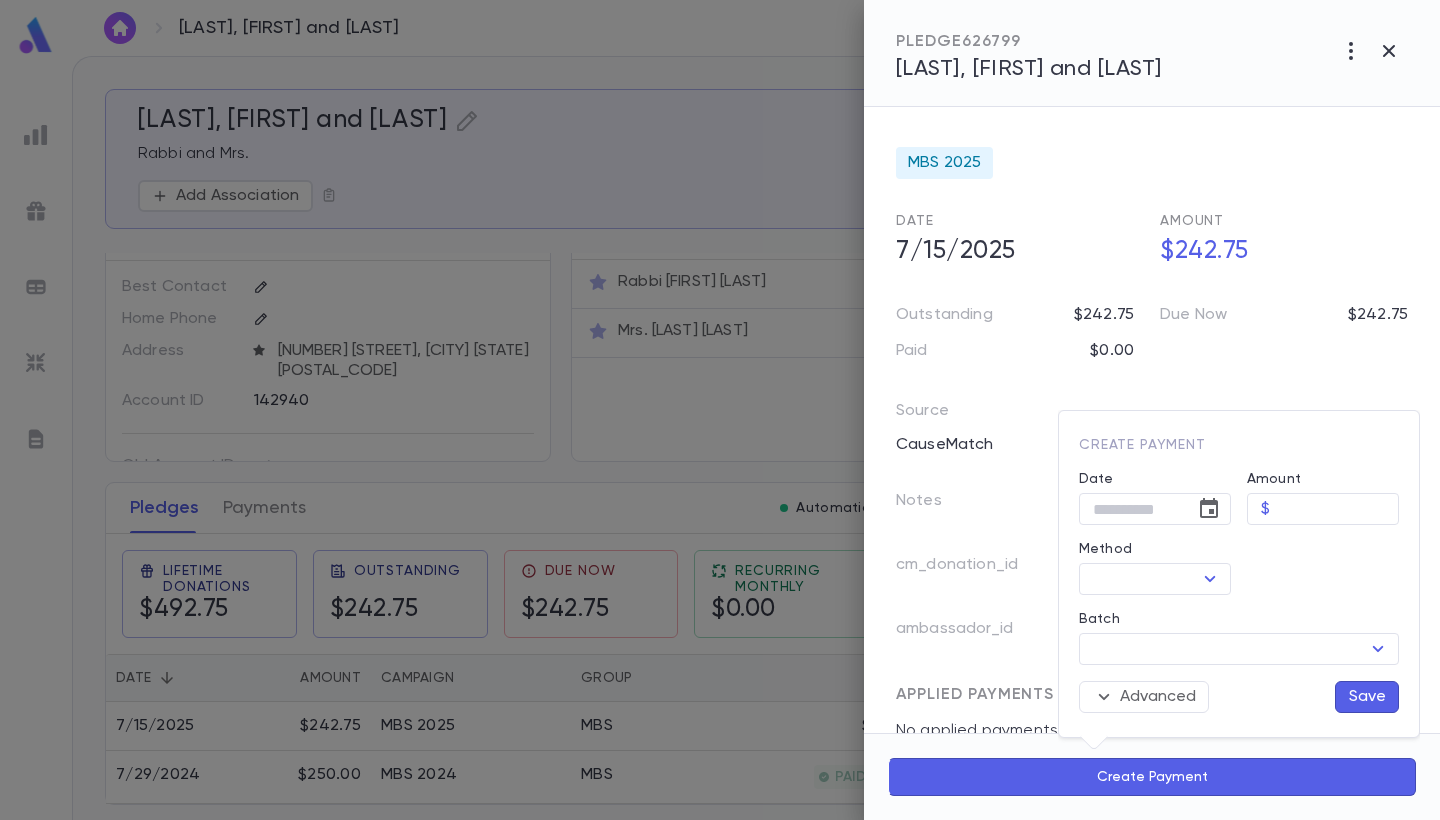 type on "**********" 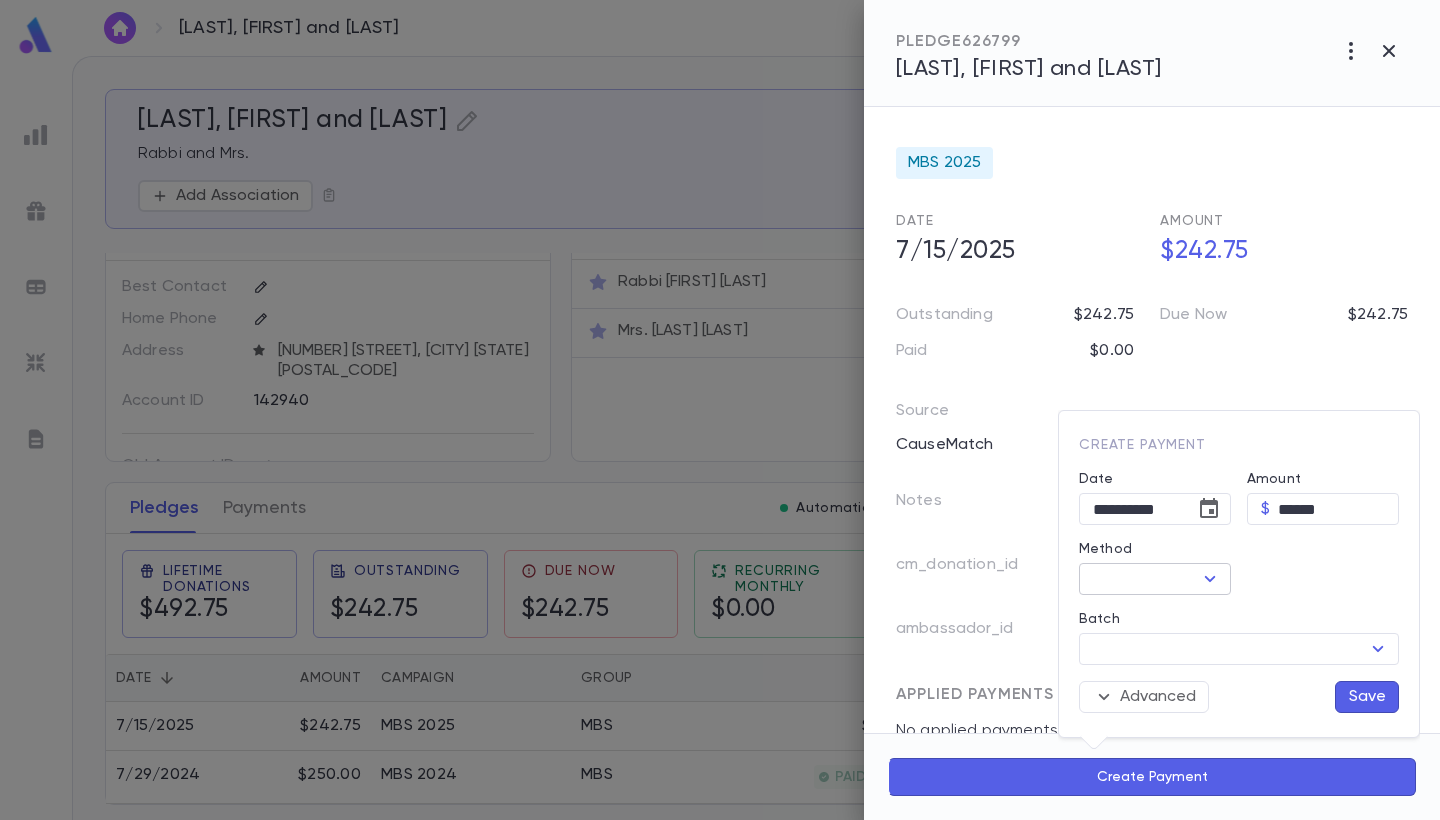 click on "Method" at bounding box center [1138, 579] 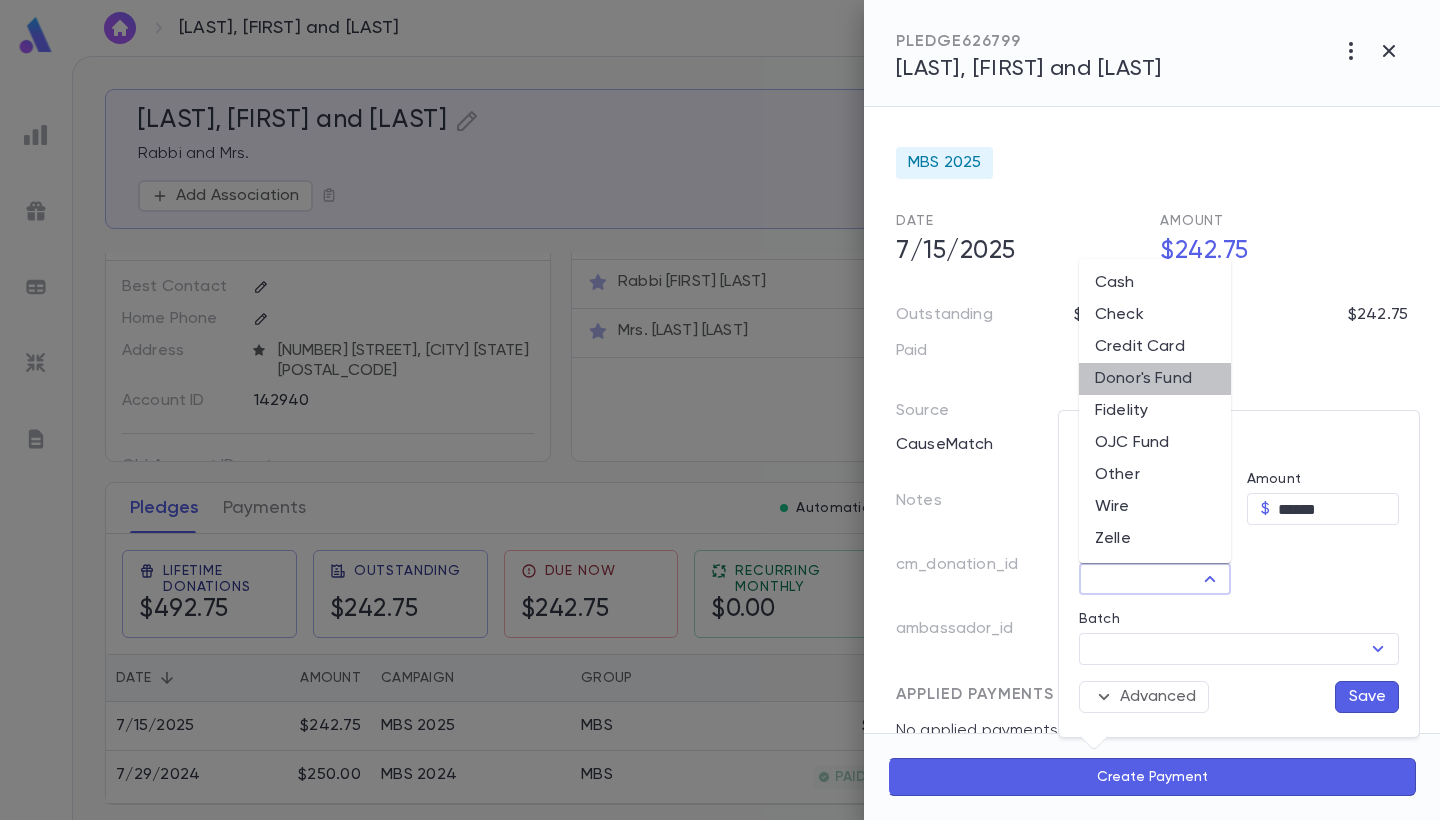 click on "Donor's Fund" at bounding box center [1155, 379] 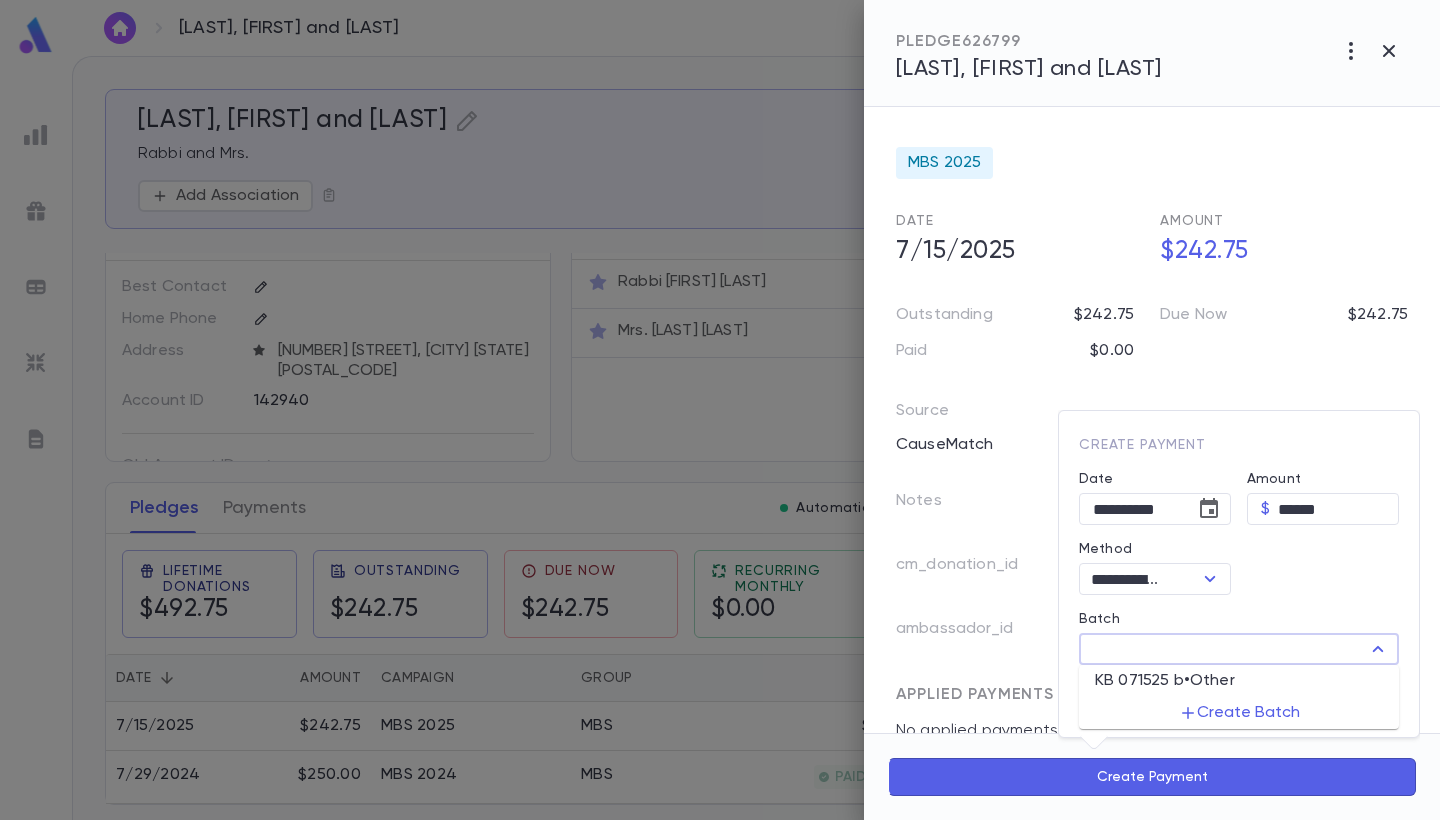 click on "Batch" at bounding box center [1222, 649] 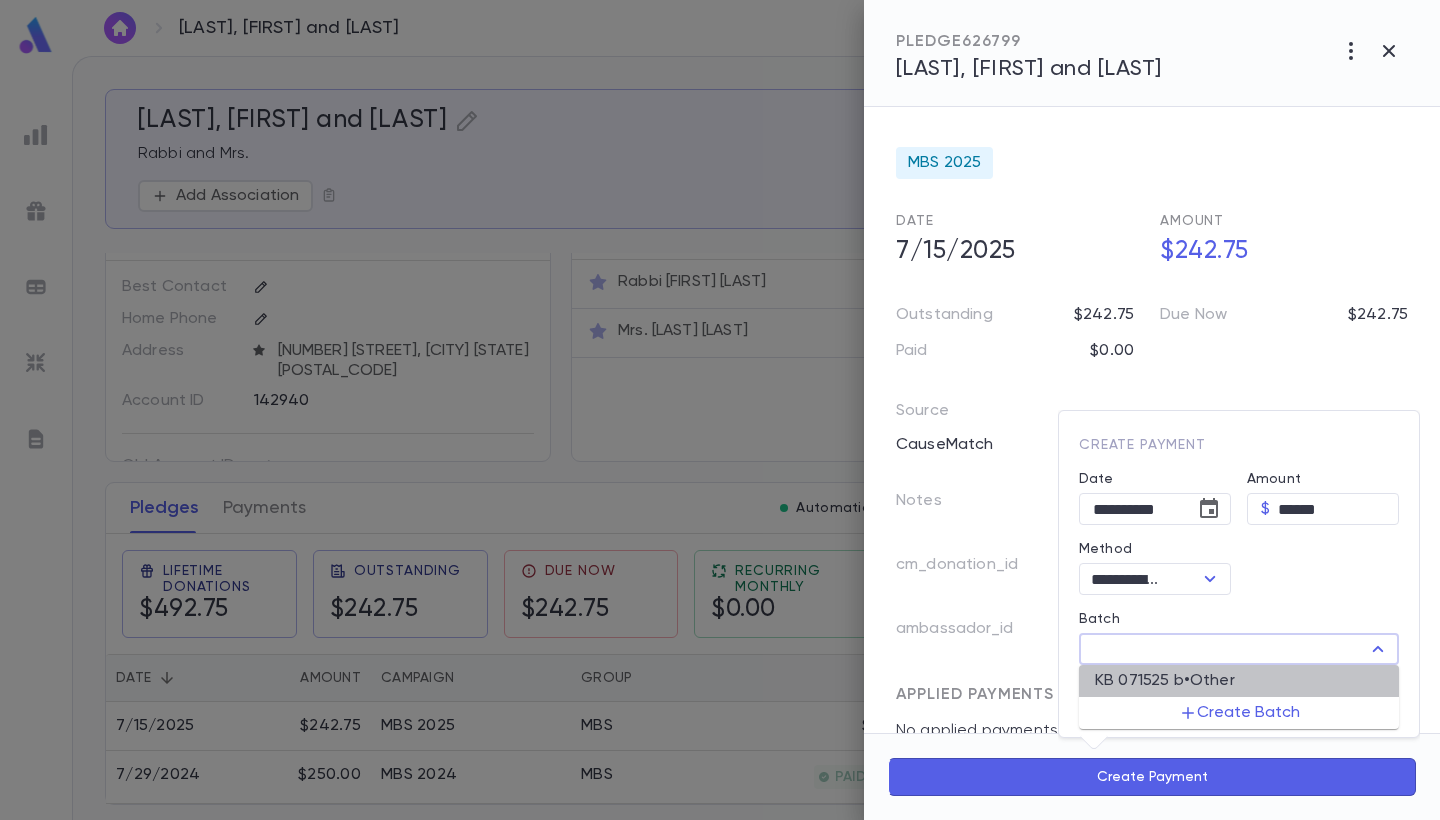 click on "KB 071525 b  •  Other" at bounding box center (1165, 681) 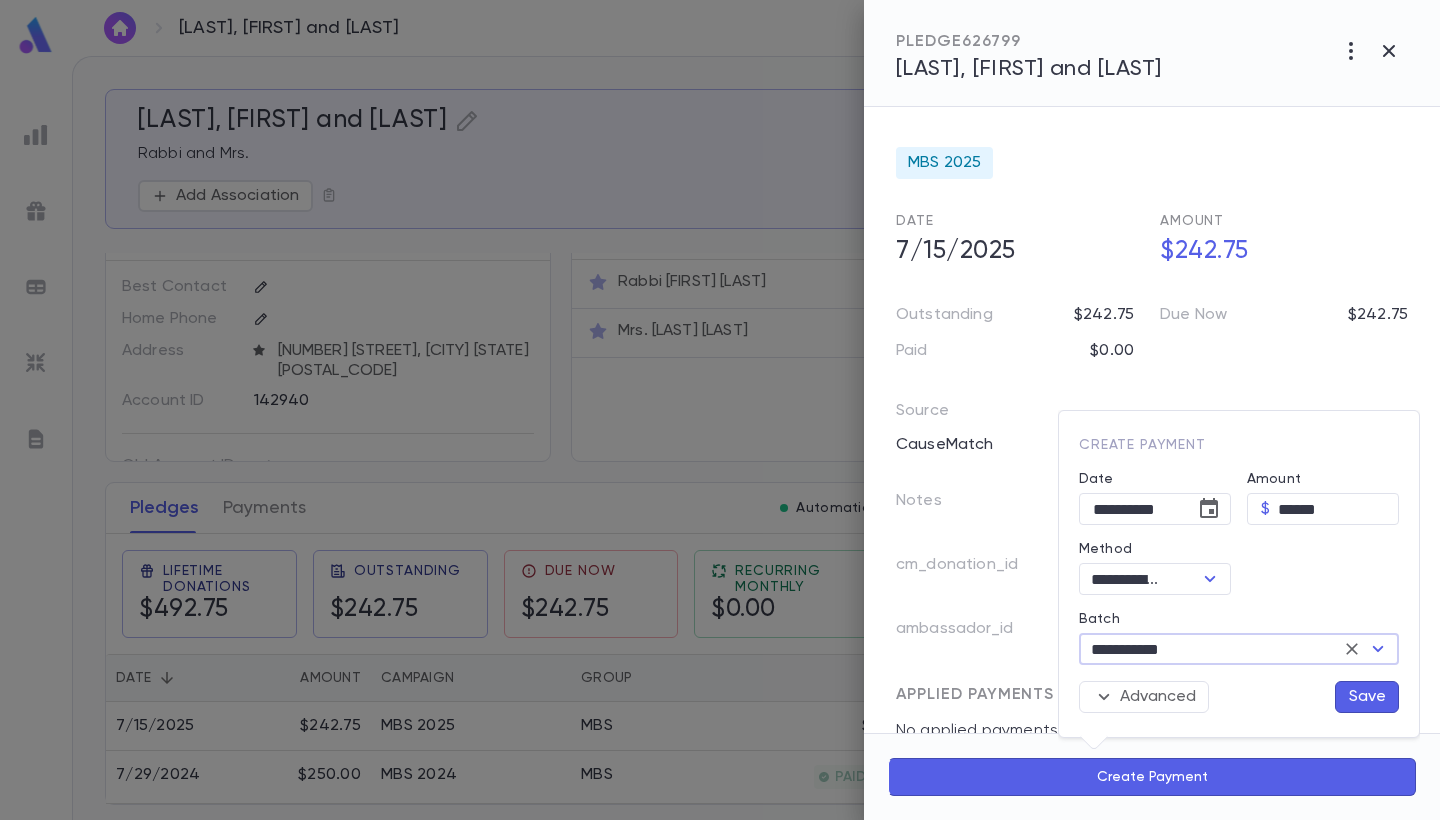 click on "Save" at bounding box center (1367, 697) 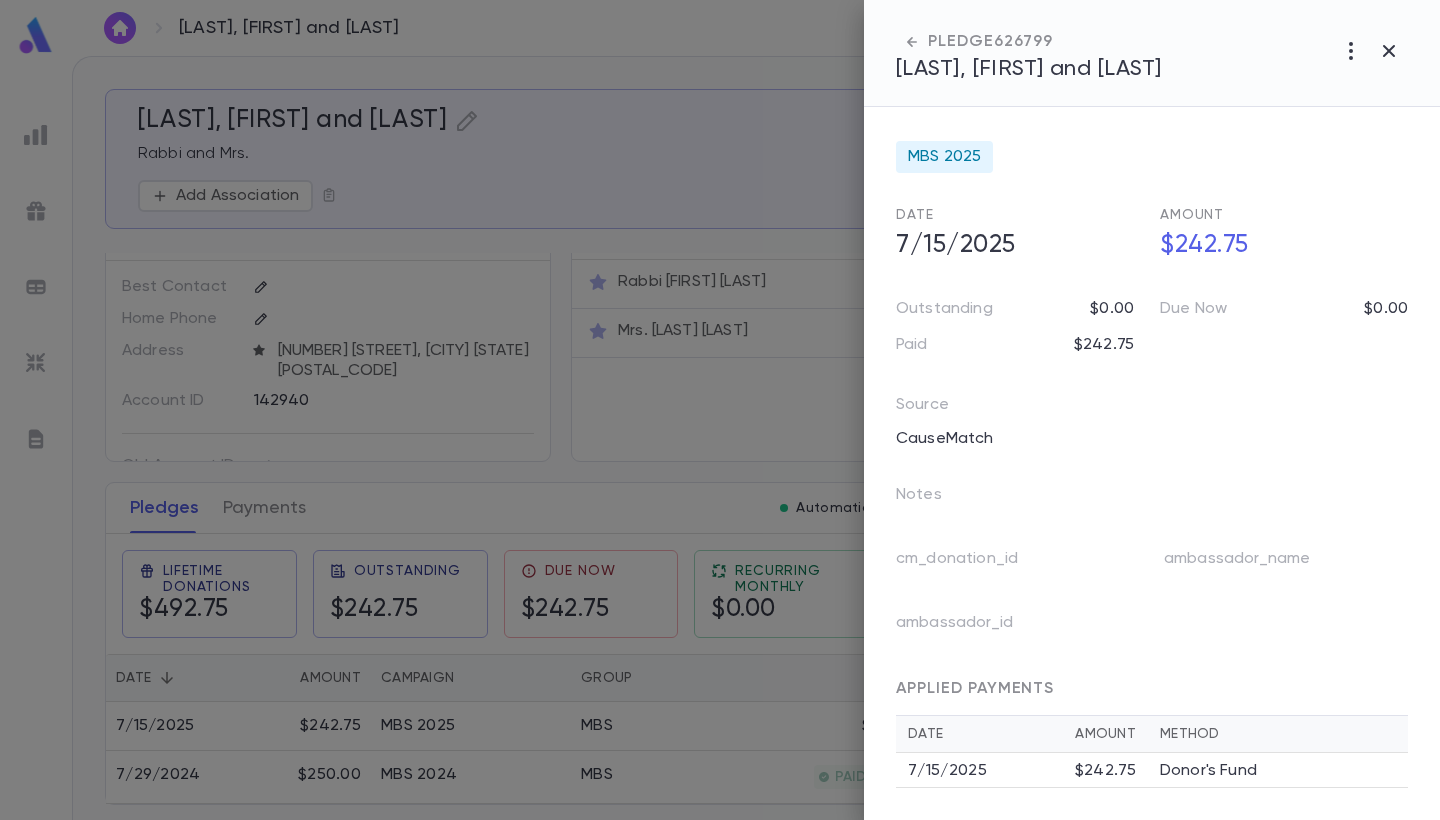 scroll, scrollTop: 6, scrollLeft: 0, axis: vertical 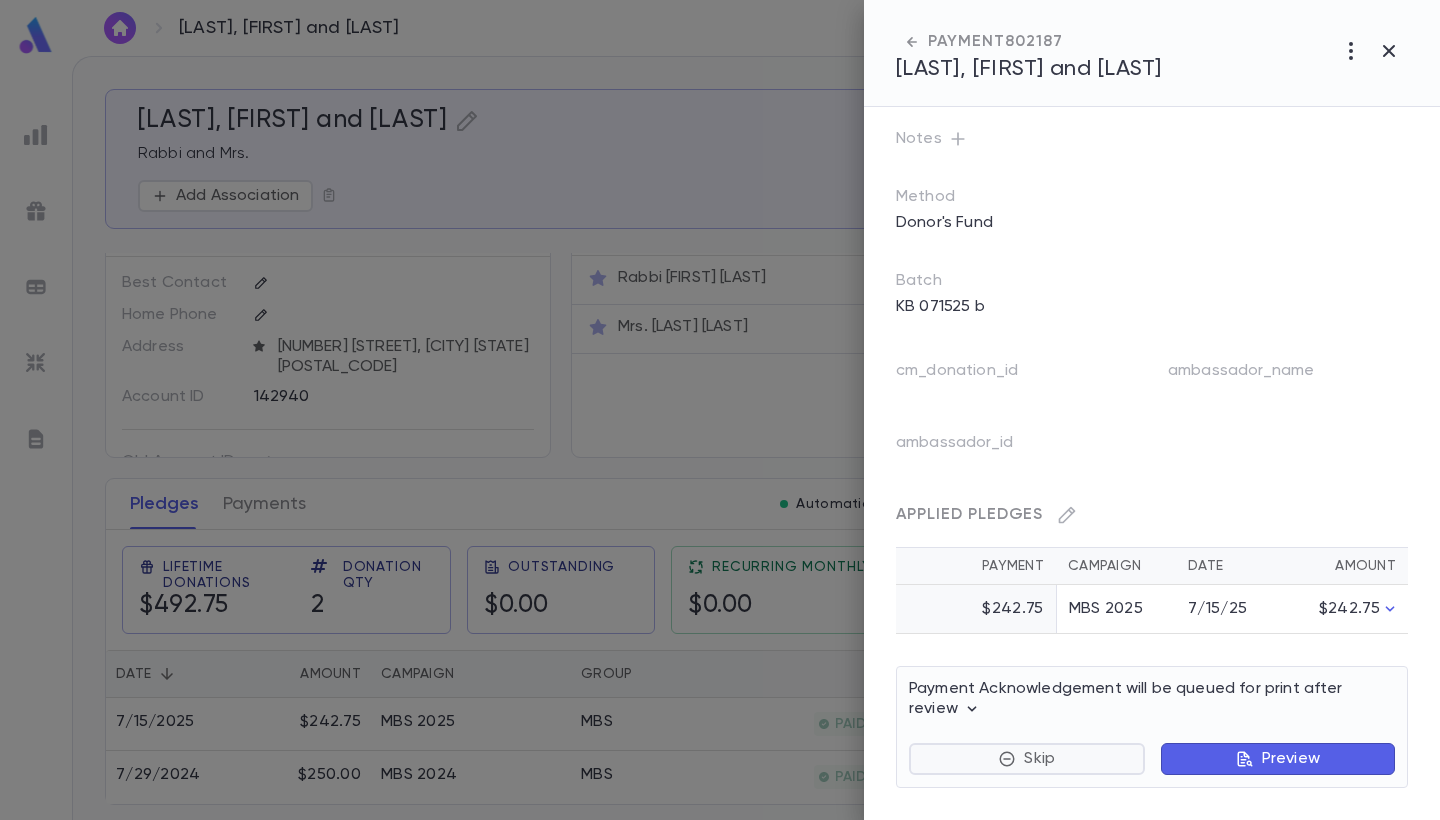 click on "Skip" at bounding box center (1027, 759) 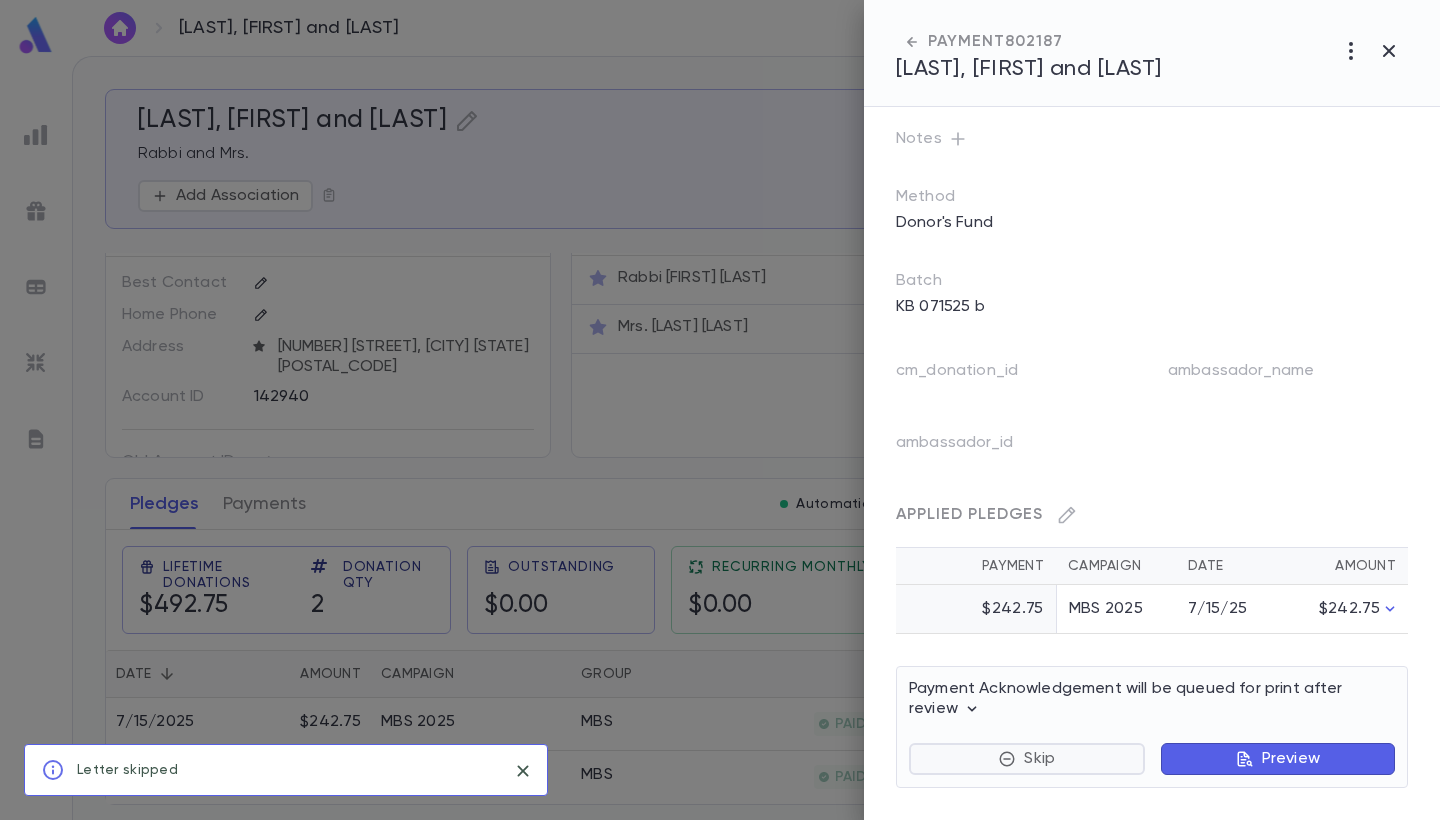 scroll, scrollTop: 72, scrollLeft: 0, axis: vertical 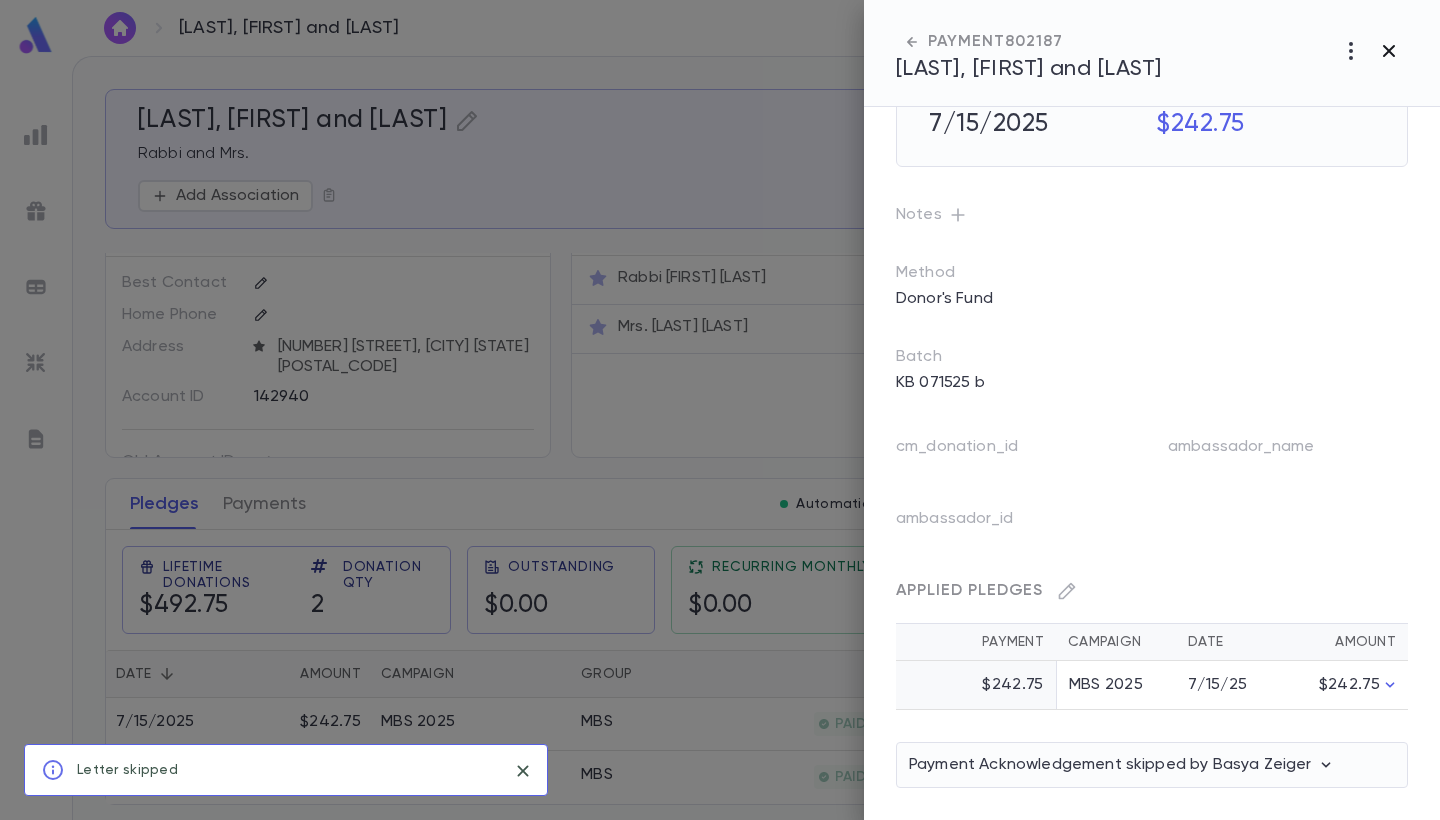 click 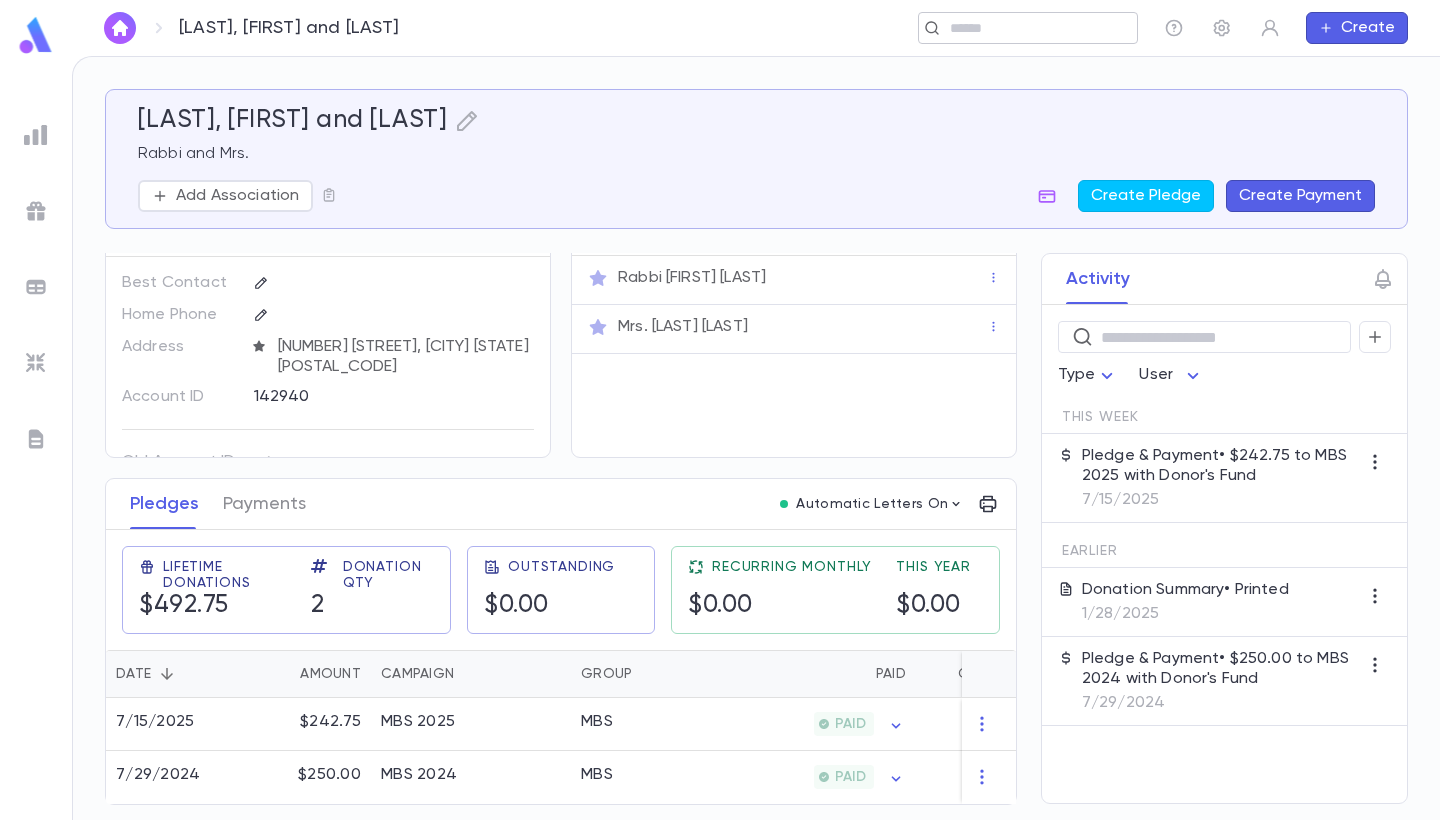 click on "​" at bounding box center (1028, 28) 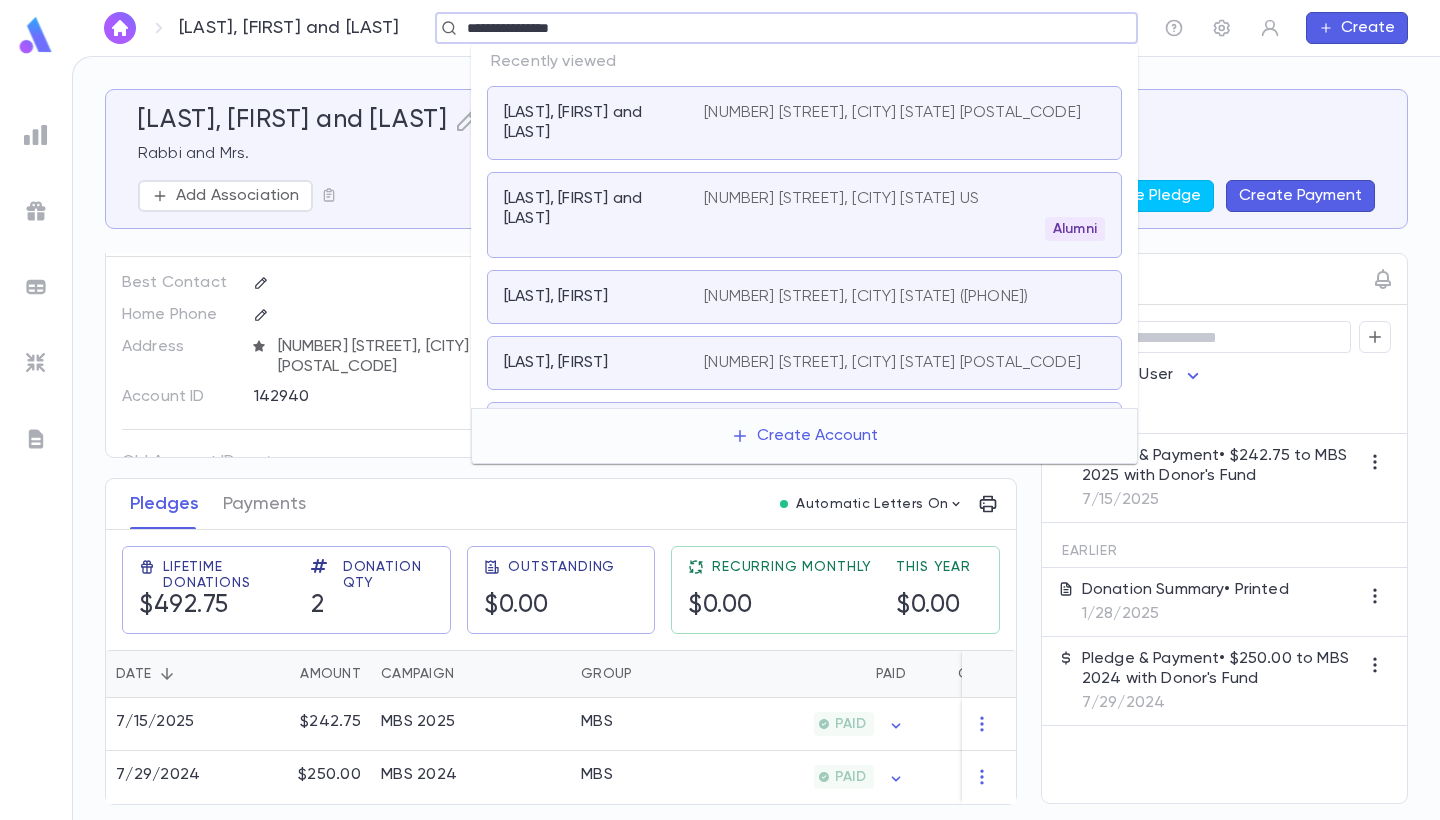 type on "**********" 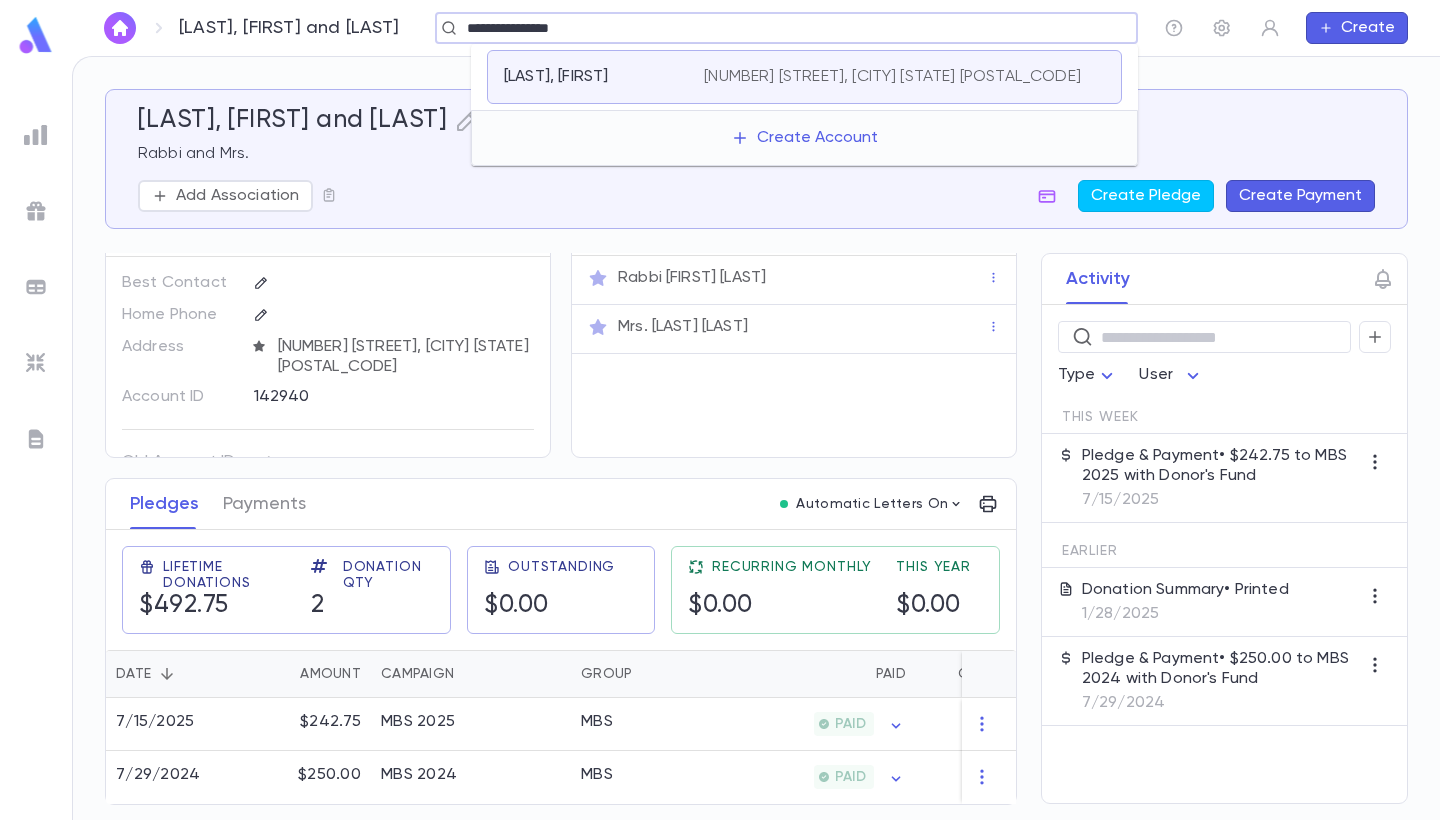click on "Malcmacher, Louis 4513 Churchill Blvd, University Heights OH 44118" at bounding box center (804, 77) 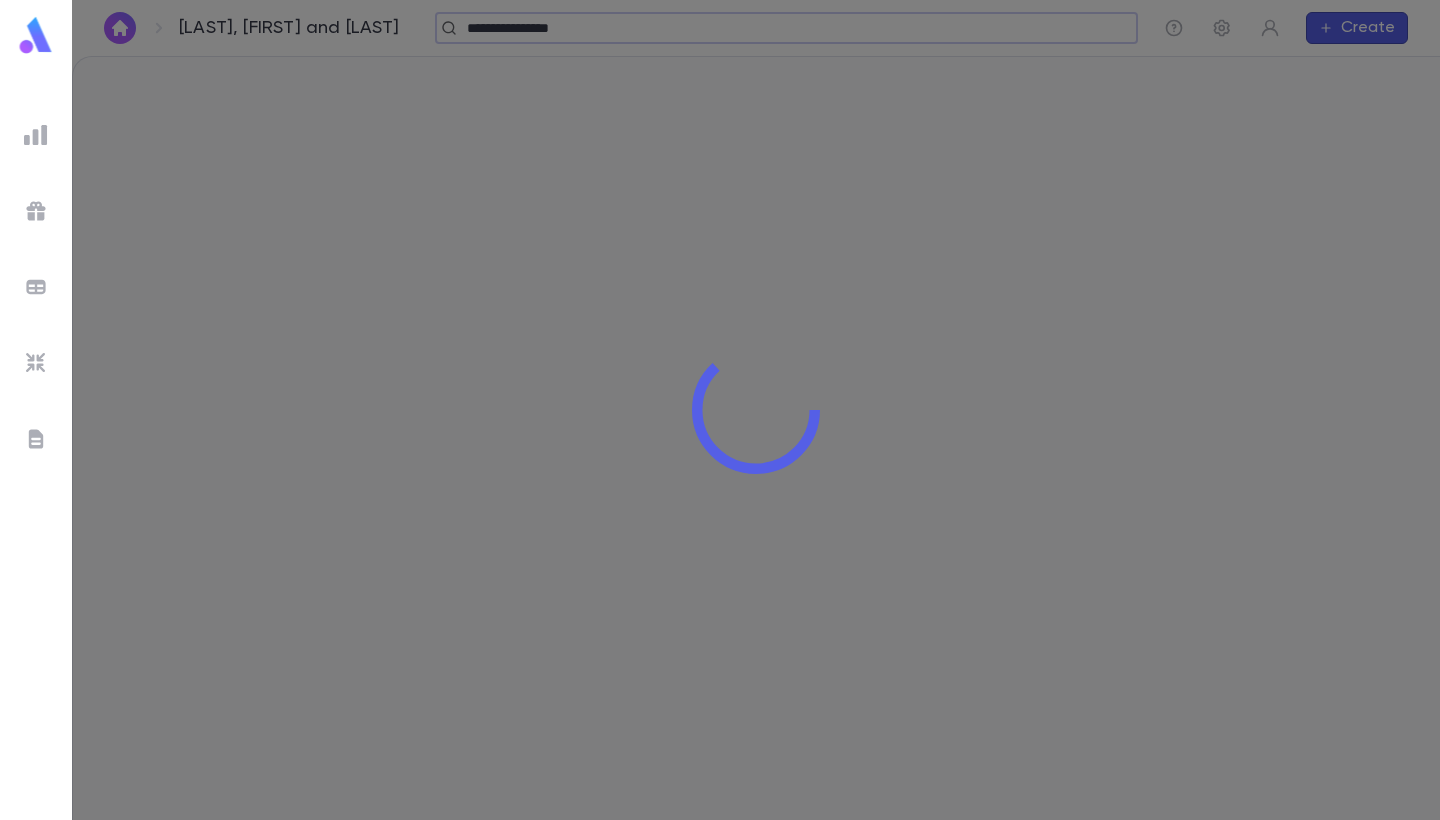 type 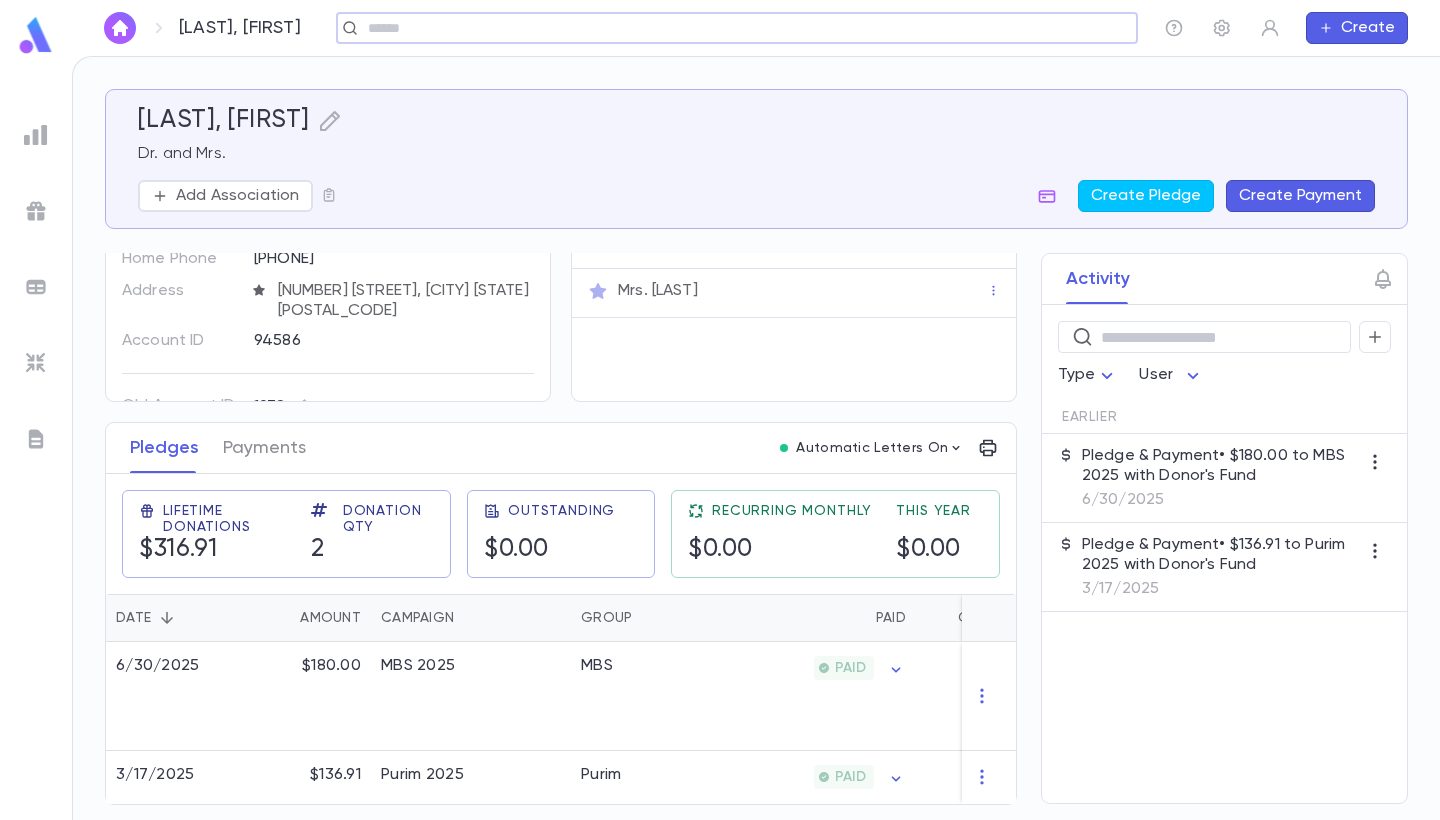 scroll, scrollTop: 111, scrollLeft: 0, axis: vertical 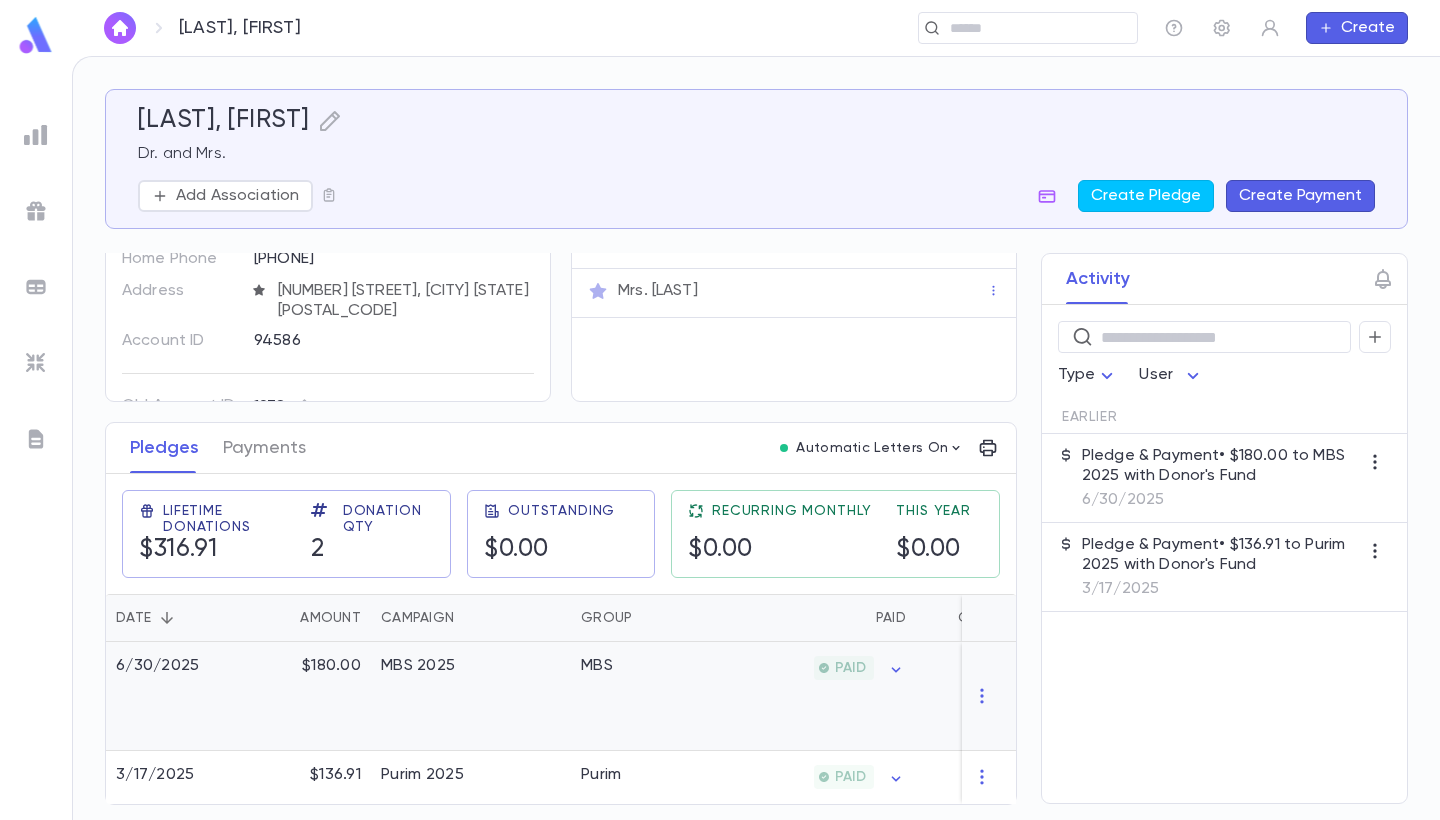click on "MBS" at bounding box center (646, 696) 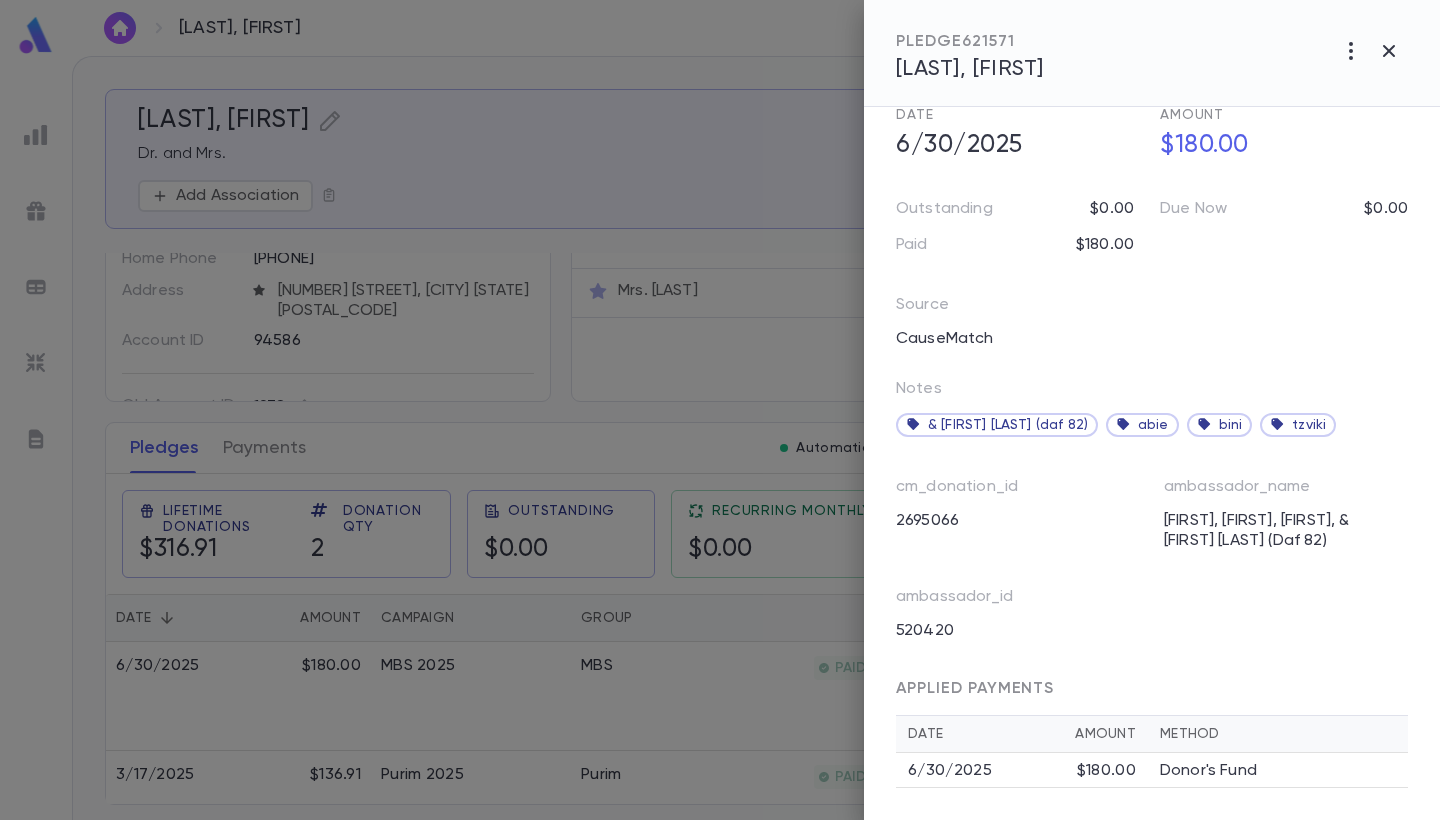 scroll, scrollTop: 167, scrollLeft: 0, axis: vertical 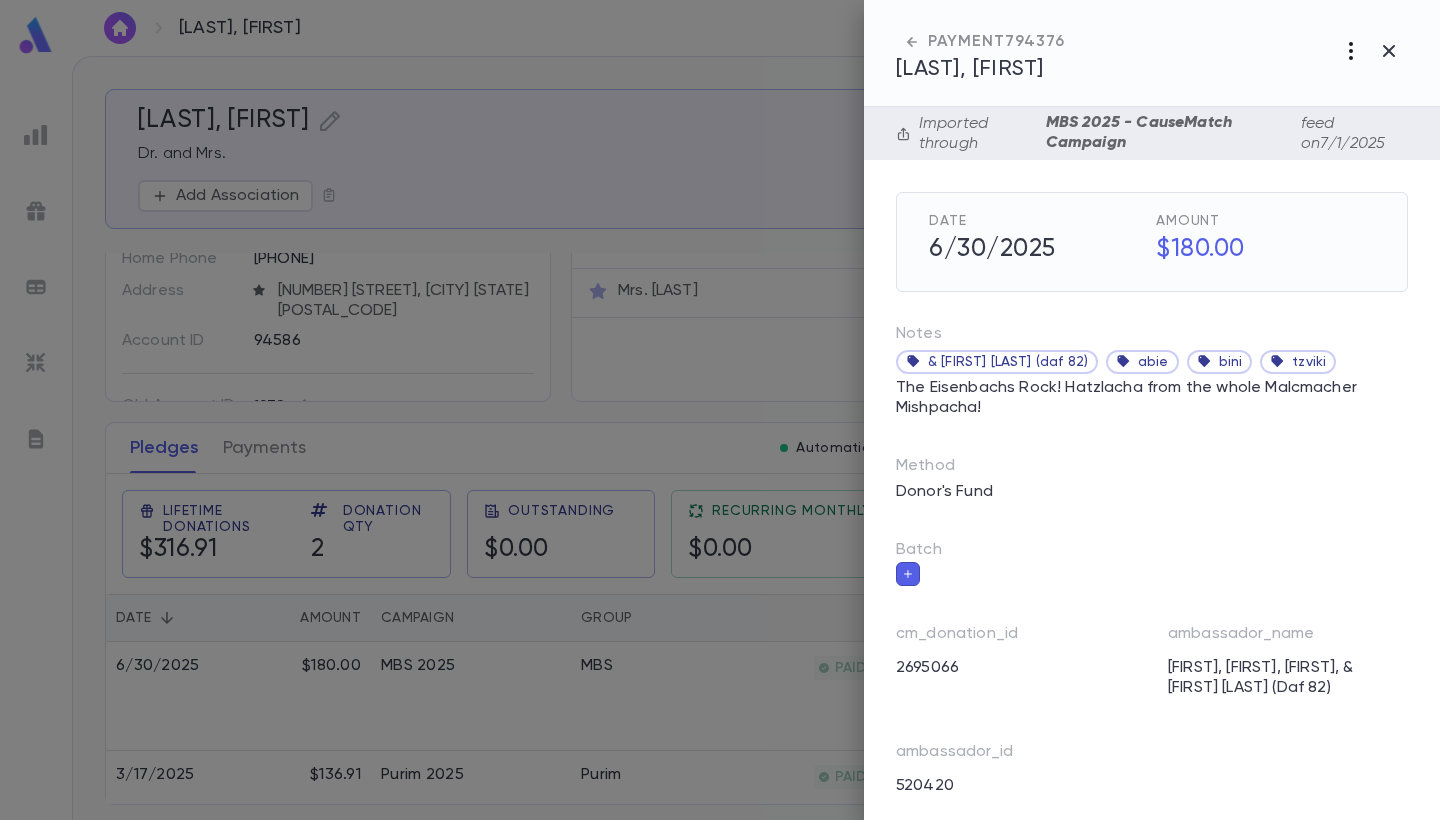click 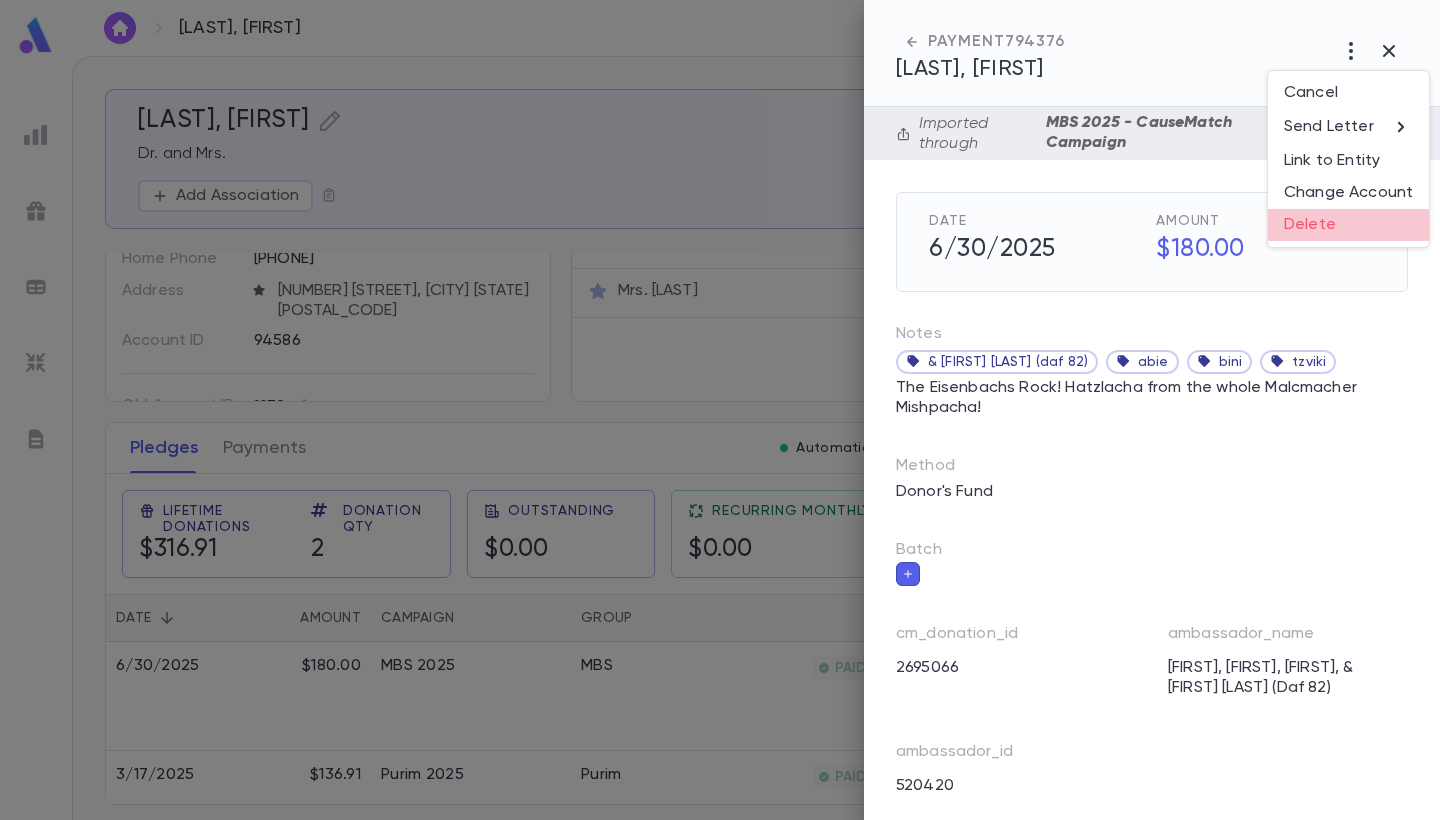 click on "Delete" at bounding box center [1348, 225] 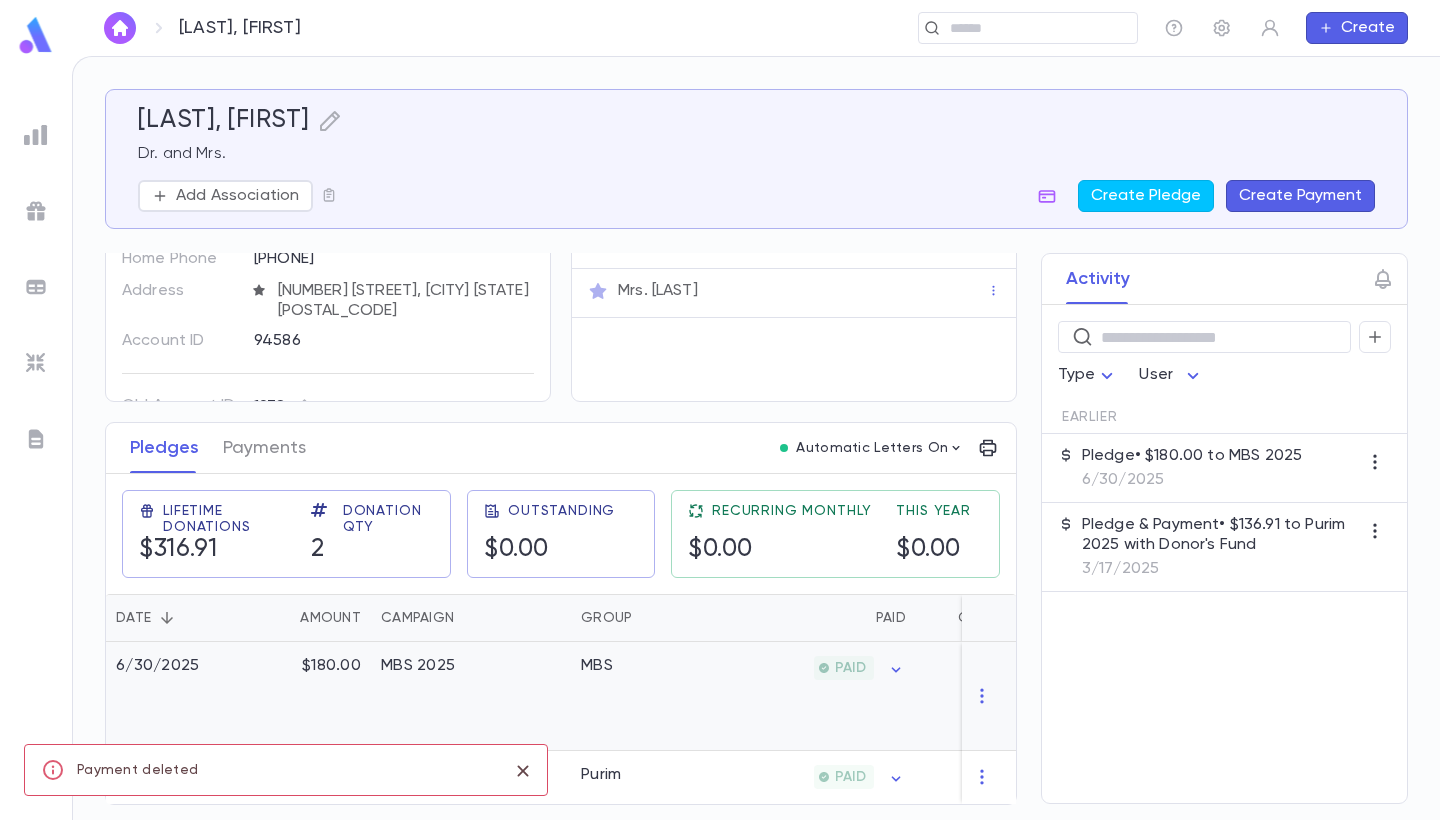 click on "MBS" at bounding box center [646, 696] 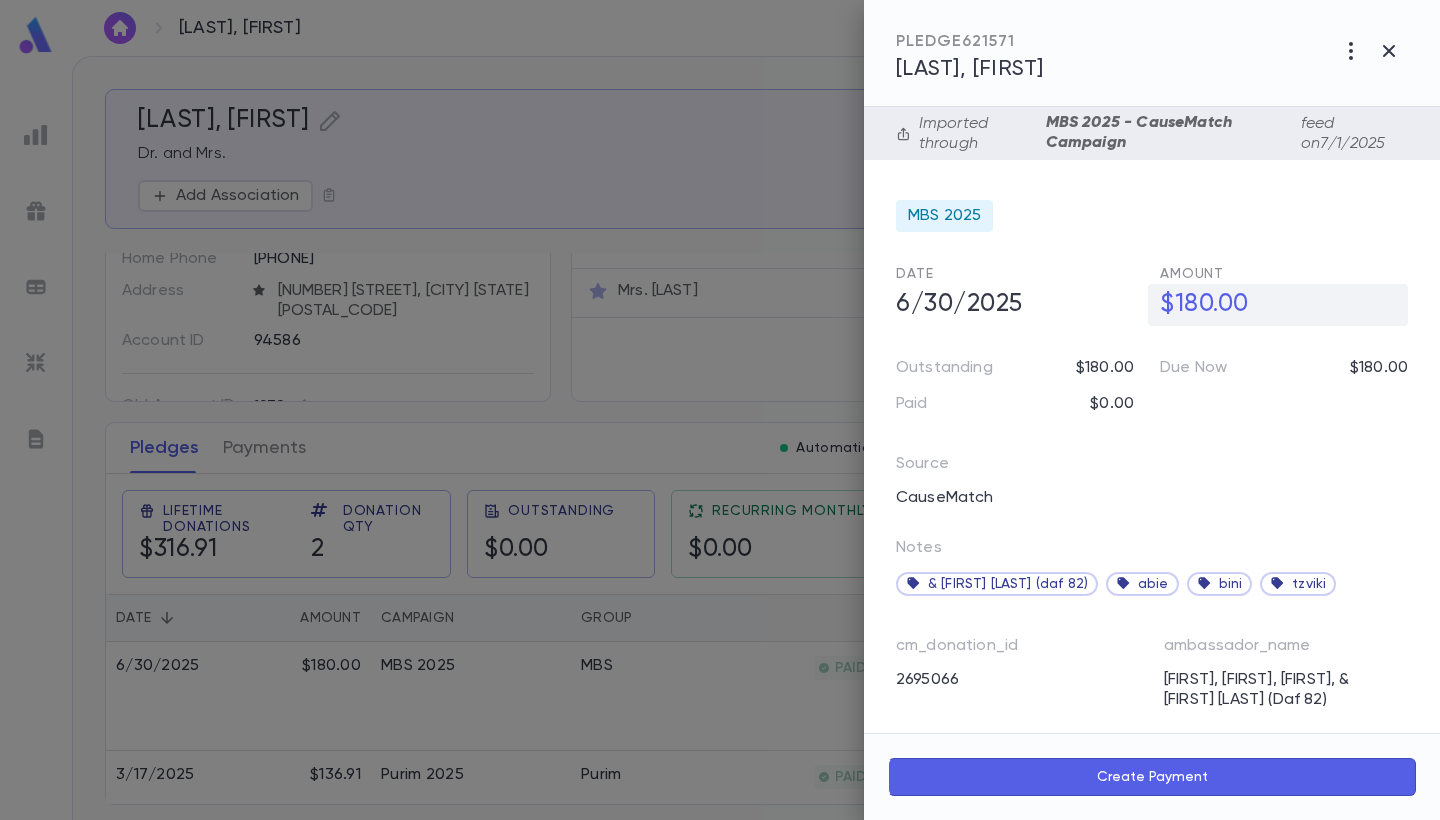 click on "$180.00" at bounding box center [1278, 305] 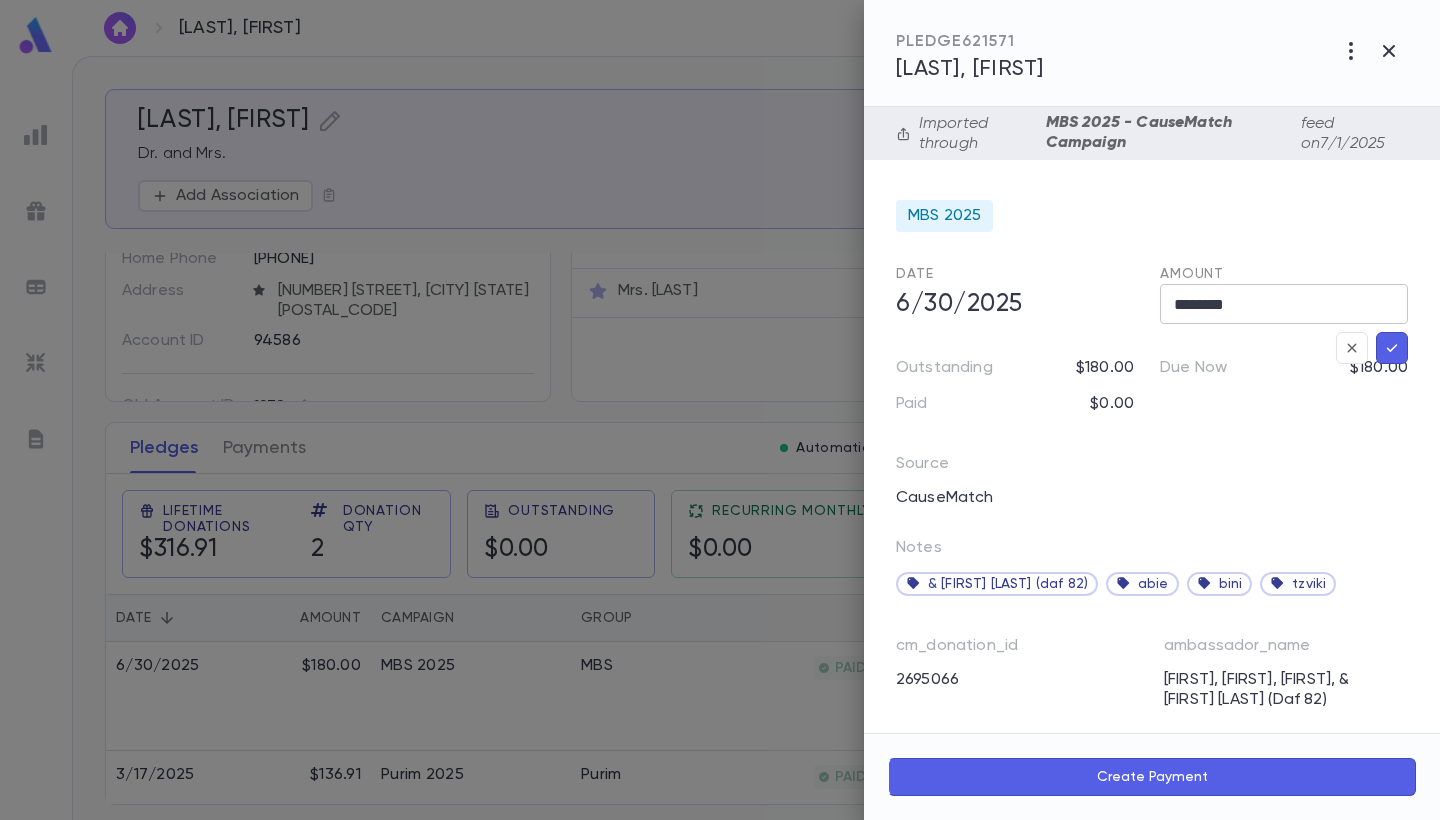 click on "********" at bounding box center [1284, 304] 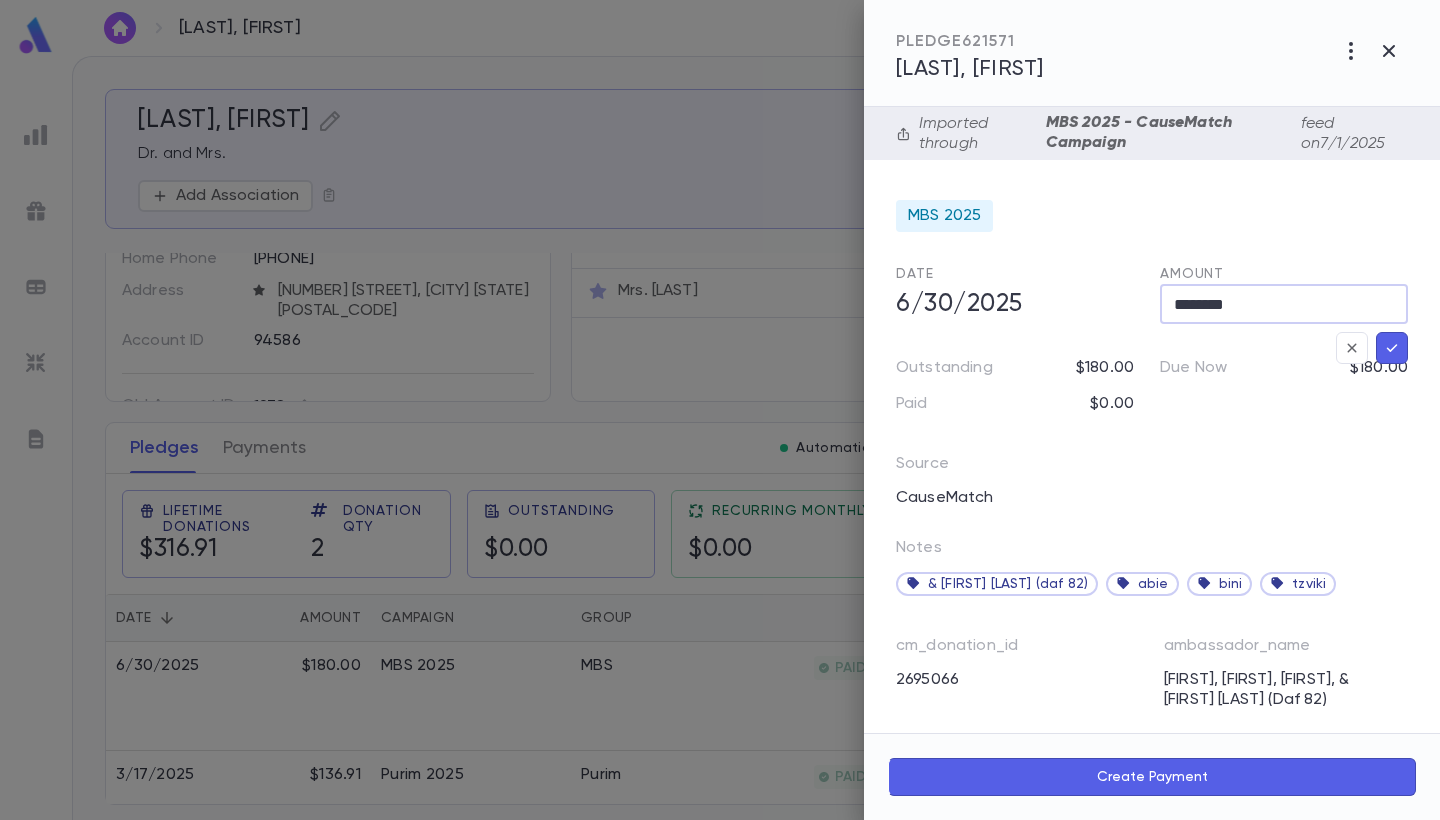 click on "********" at bounding box center (1284, 304) 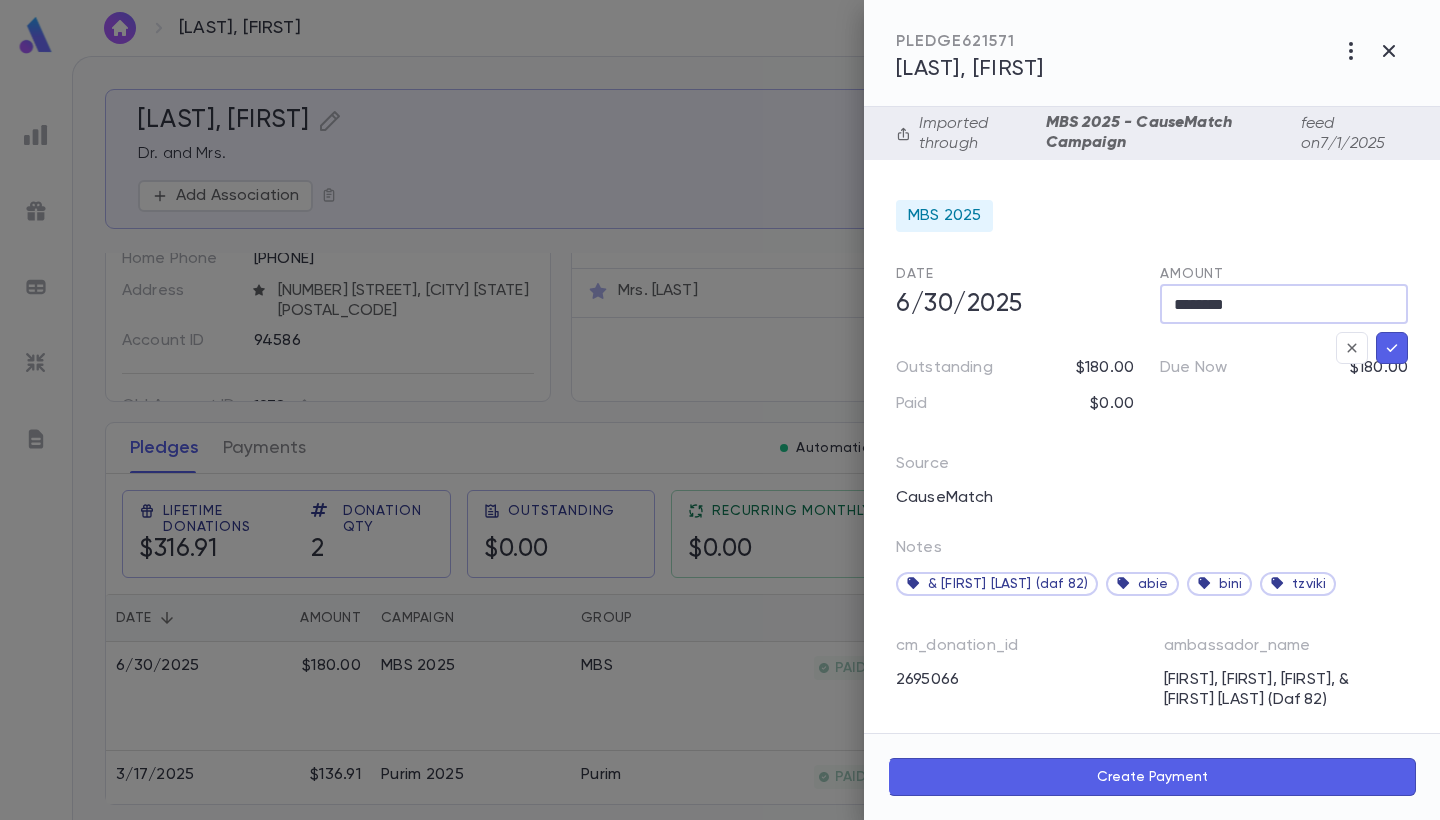 type on "********" 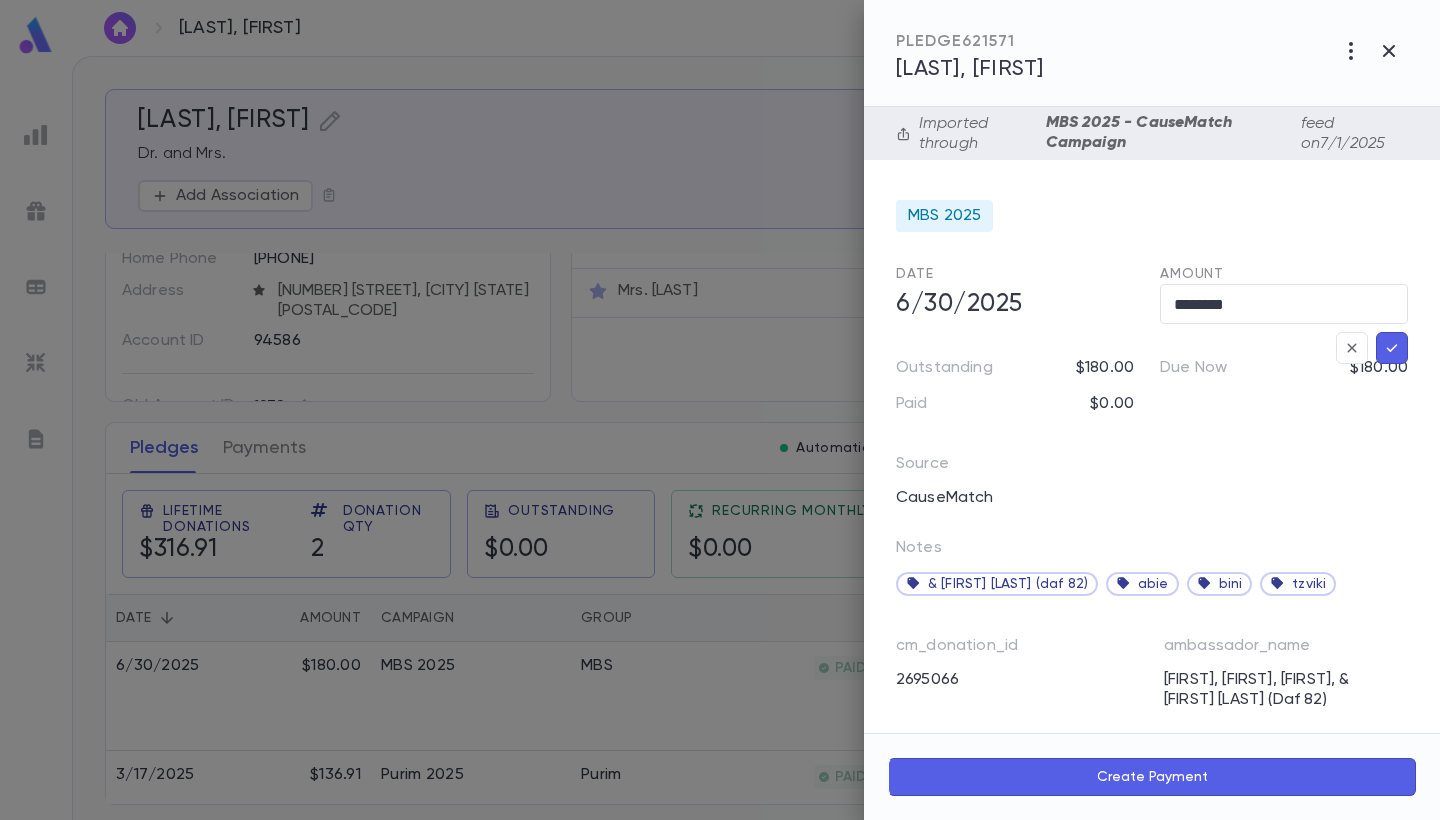 click at bounding box center (1392, 348) 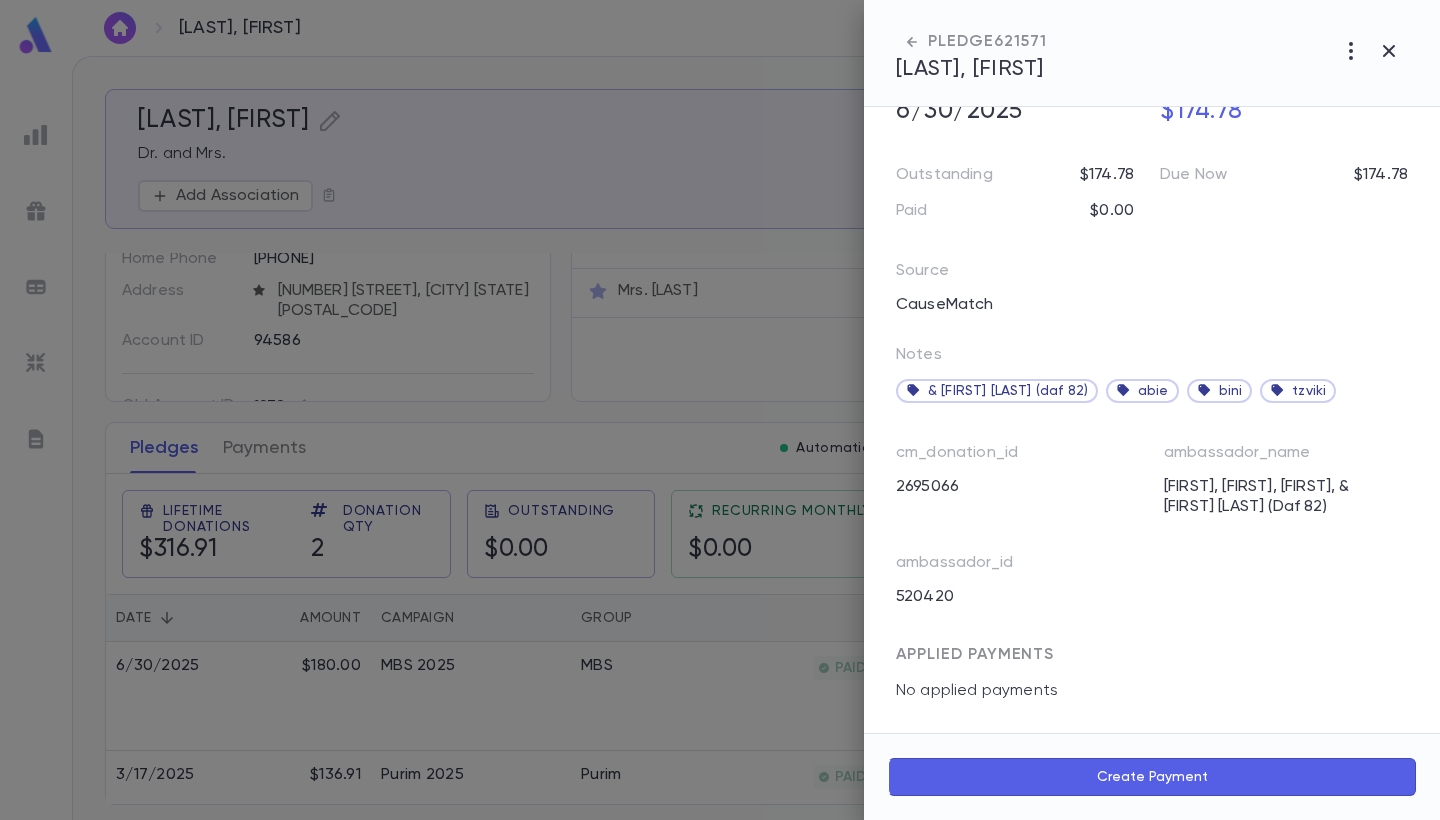 scroll, scrollTop: 201, scrollLeft: 0, axis: vertical 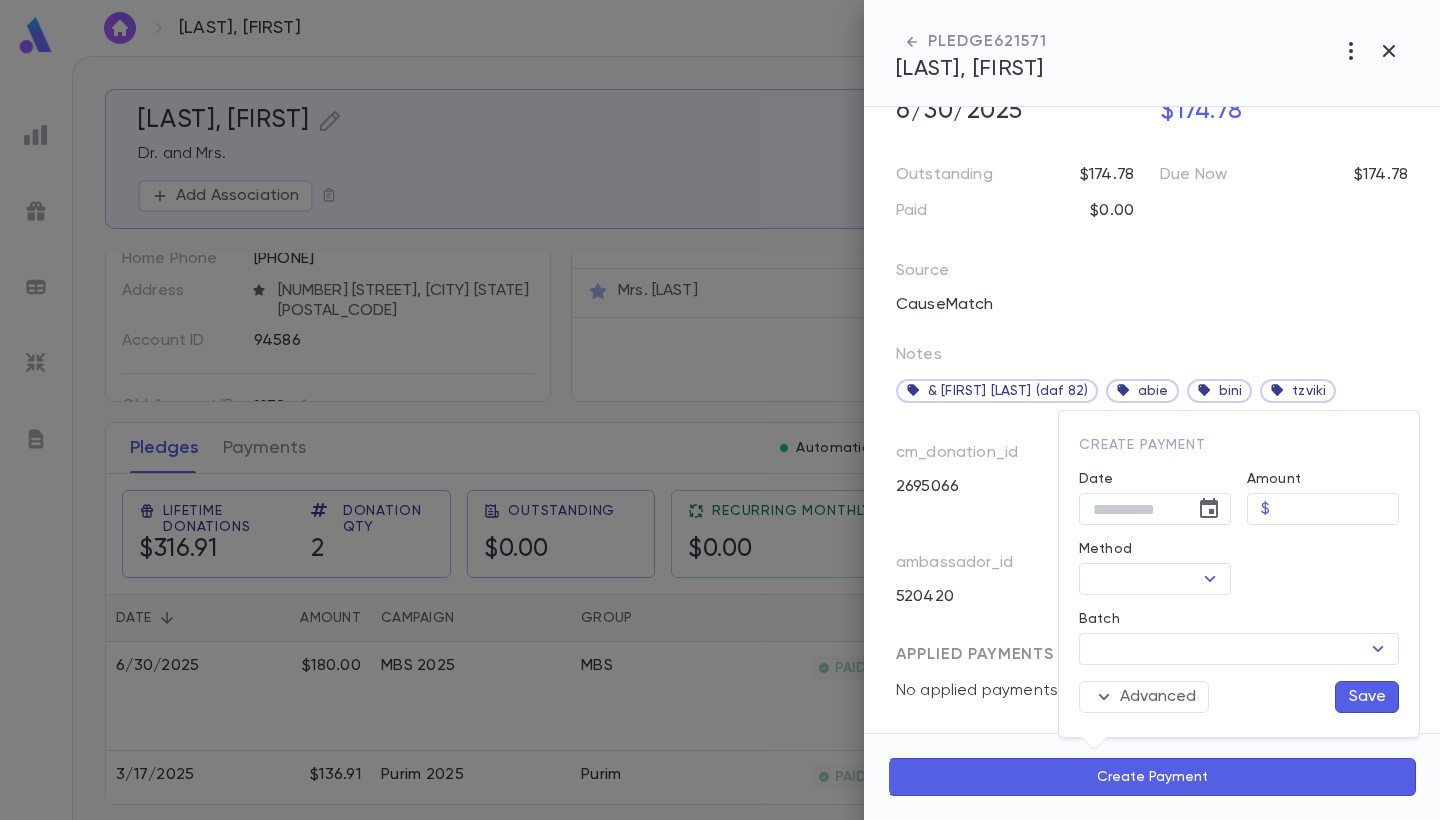 type on "**********" 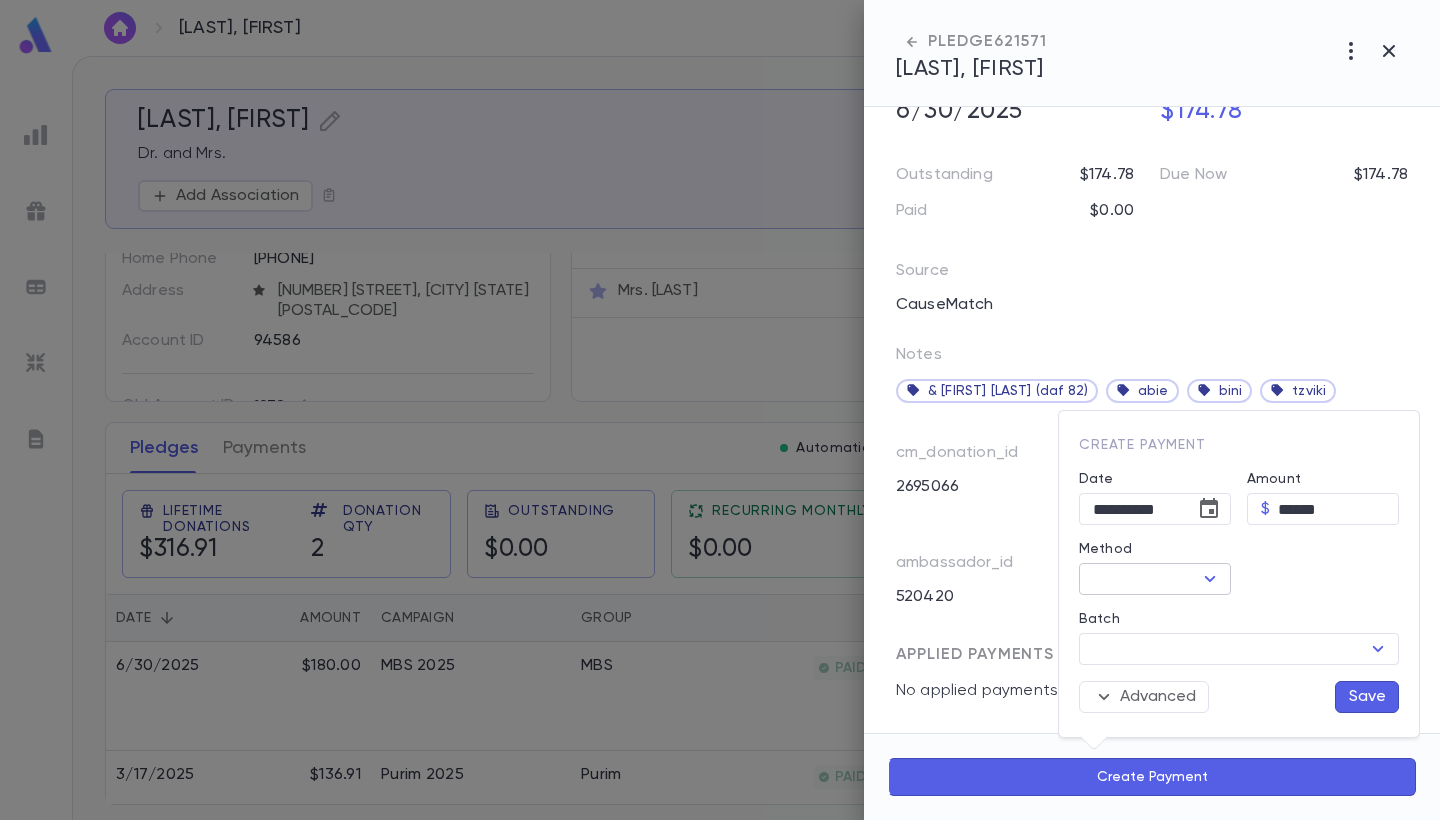 click on "Method" at bounding box center [1138, 579] 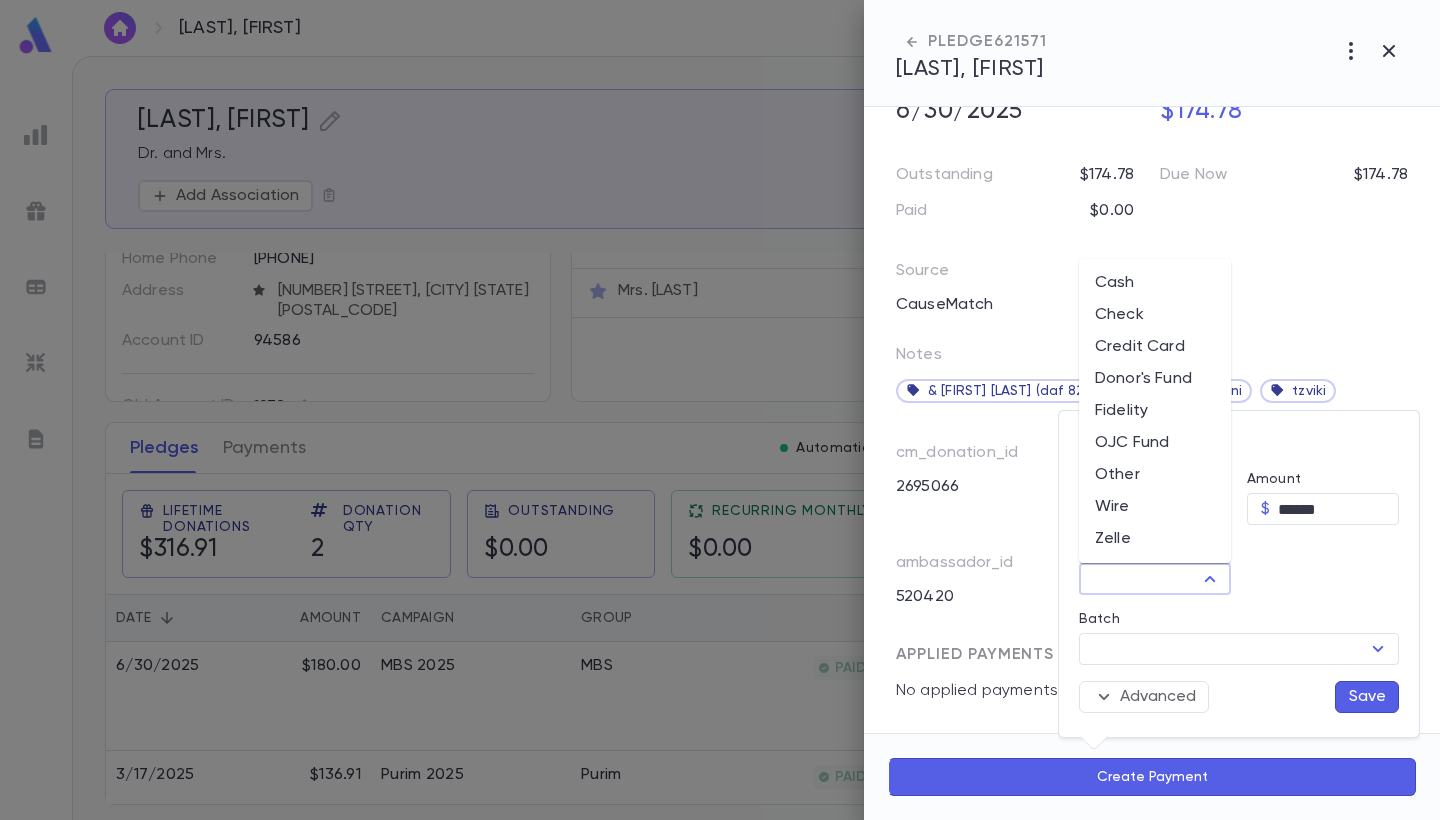 click on "Donor's Fund" at bounding box center (1155, 379) 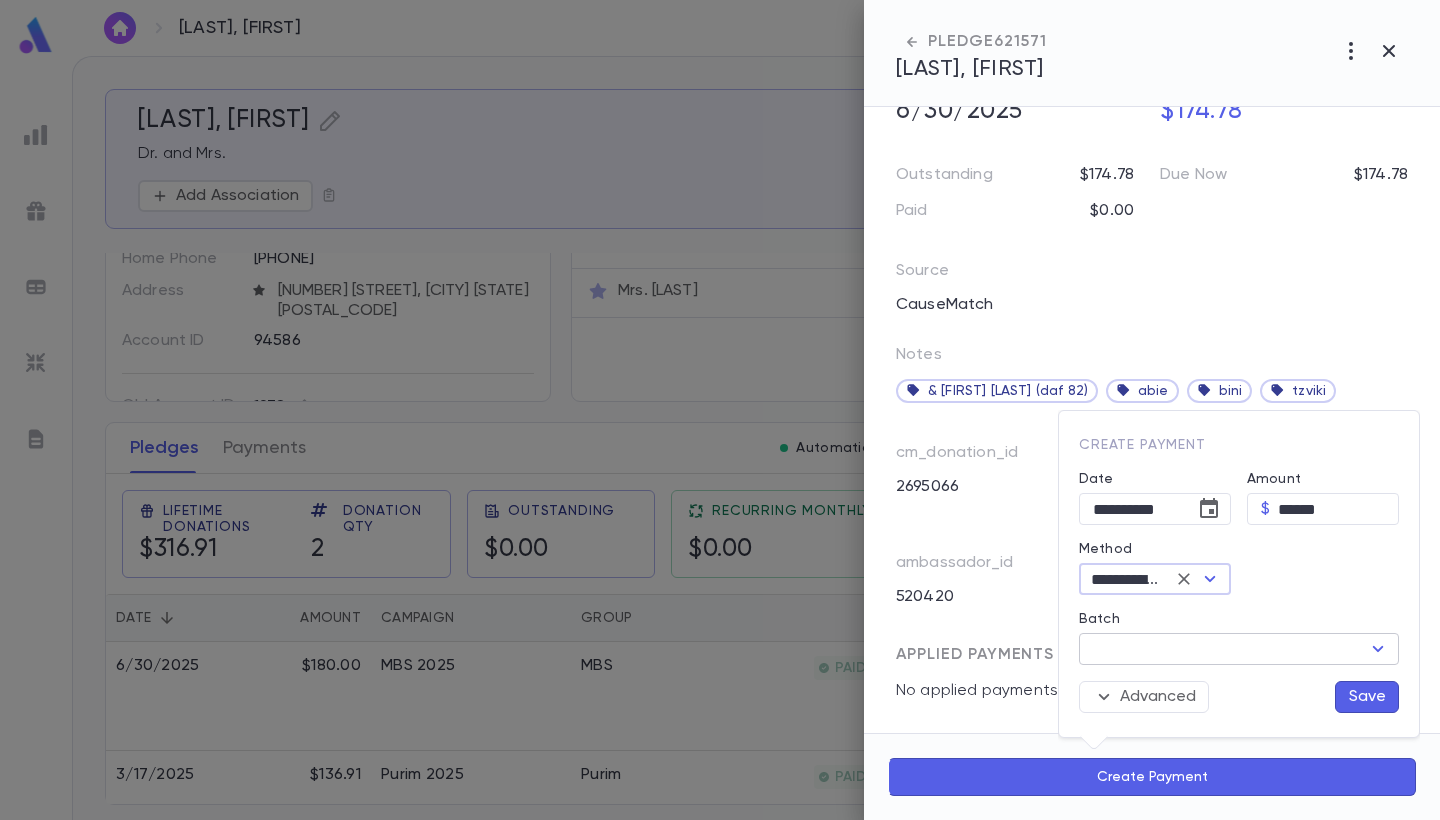 click on "Batch" at bounding box center [1222, 649] 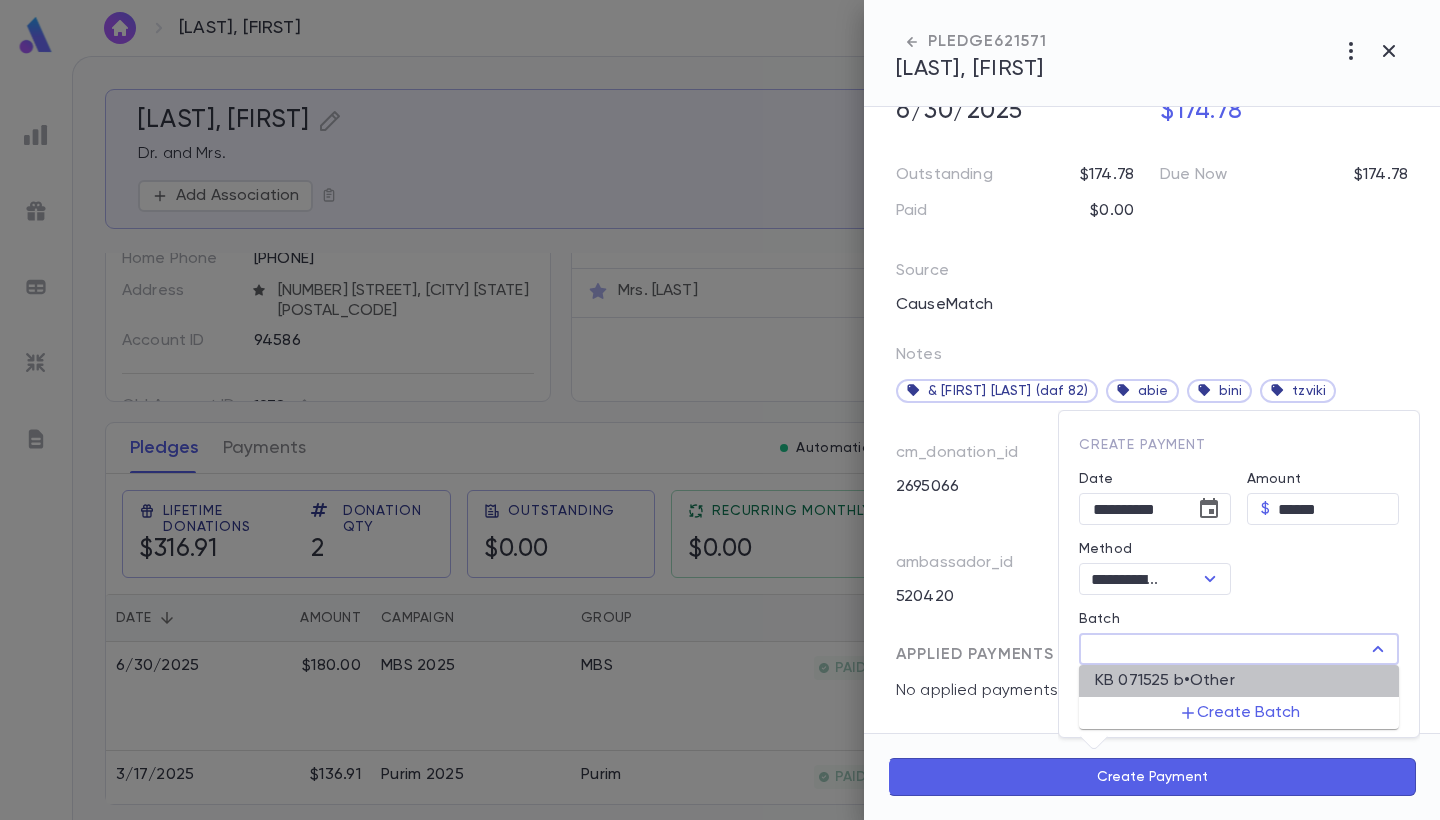 click on "KB 071525 b  •  Other" at bounding box center (1165, 681) 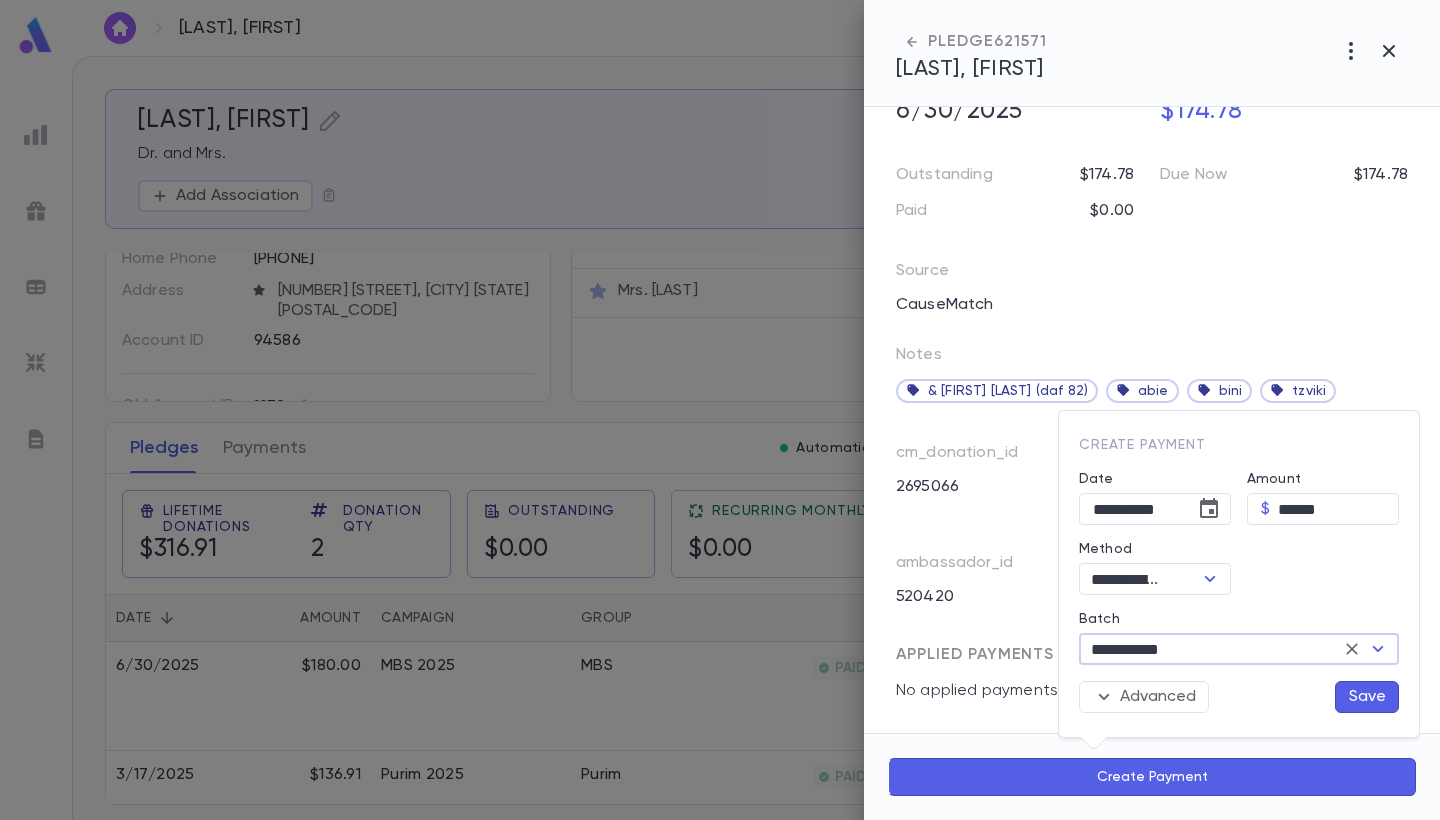 click on "Save" at bounding box center [1367, 697] 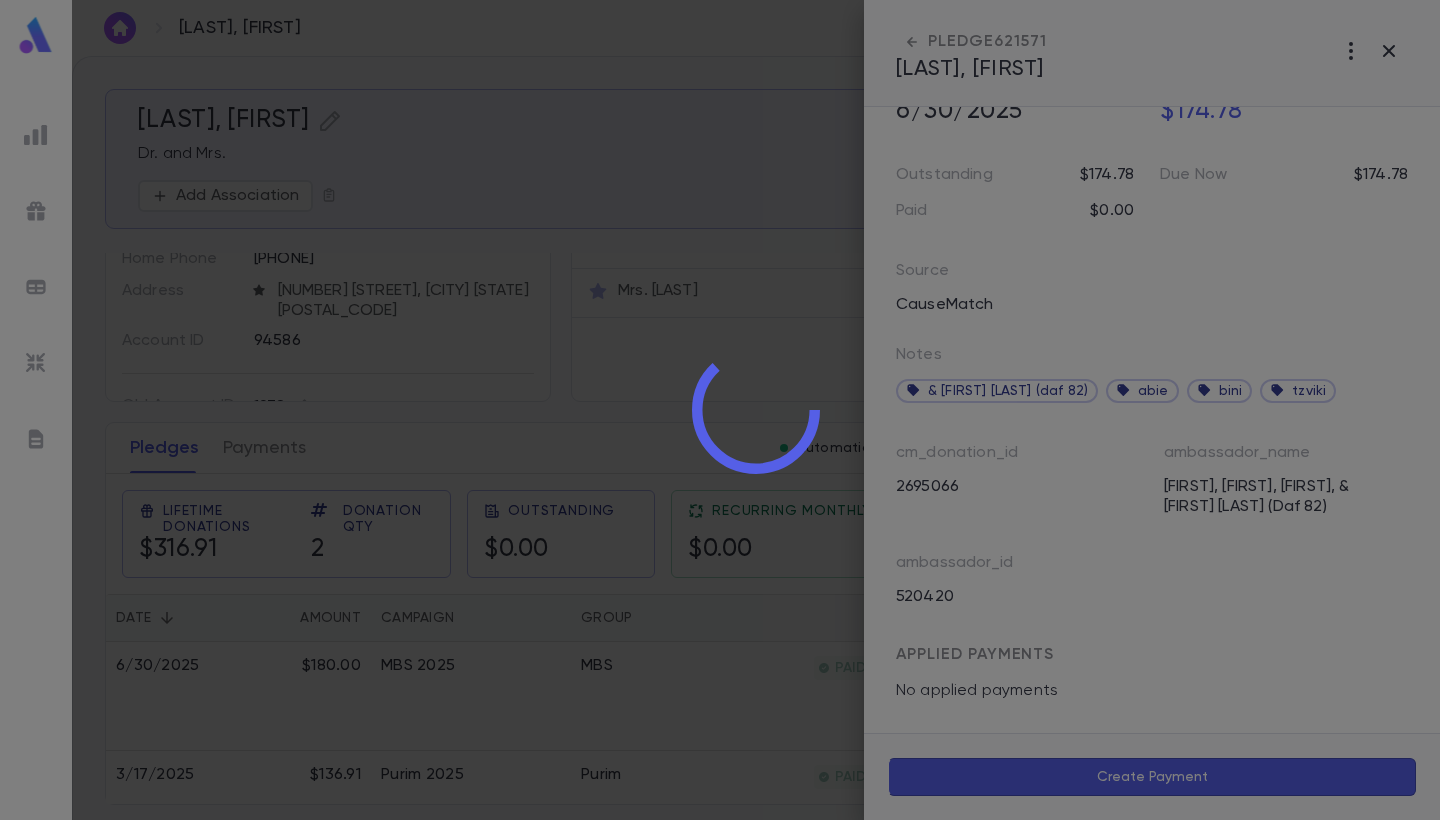 scroll, scrollTop: 167, scrollLeft: 0, axis: vertical 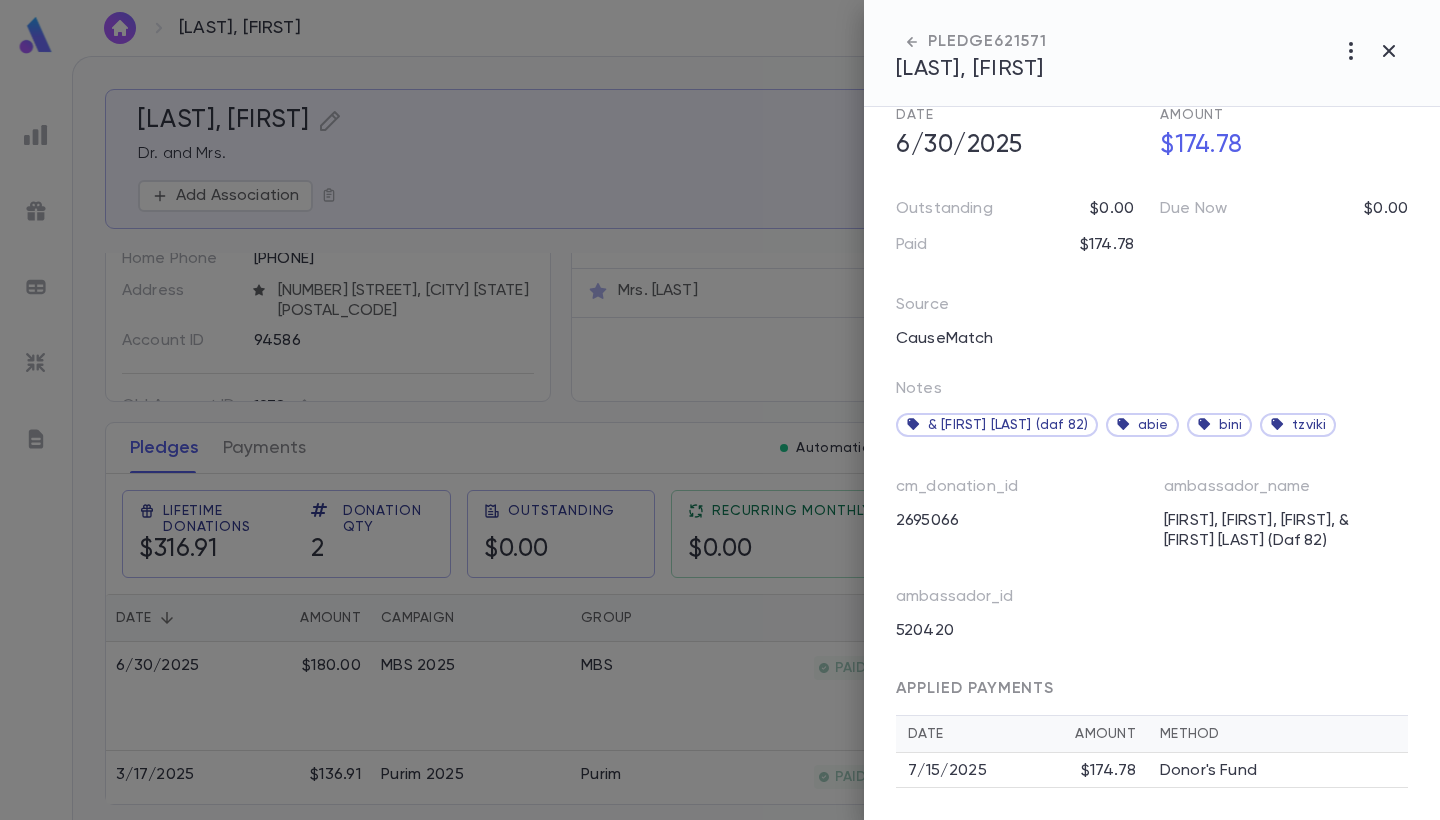 click on "Donor's Fund" at bounding box center [1208, 771] 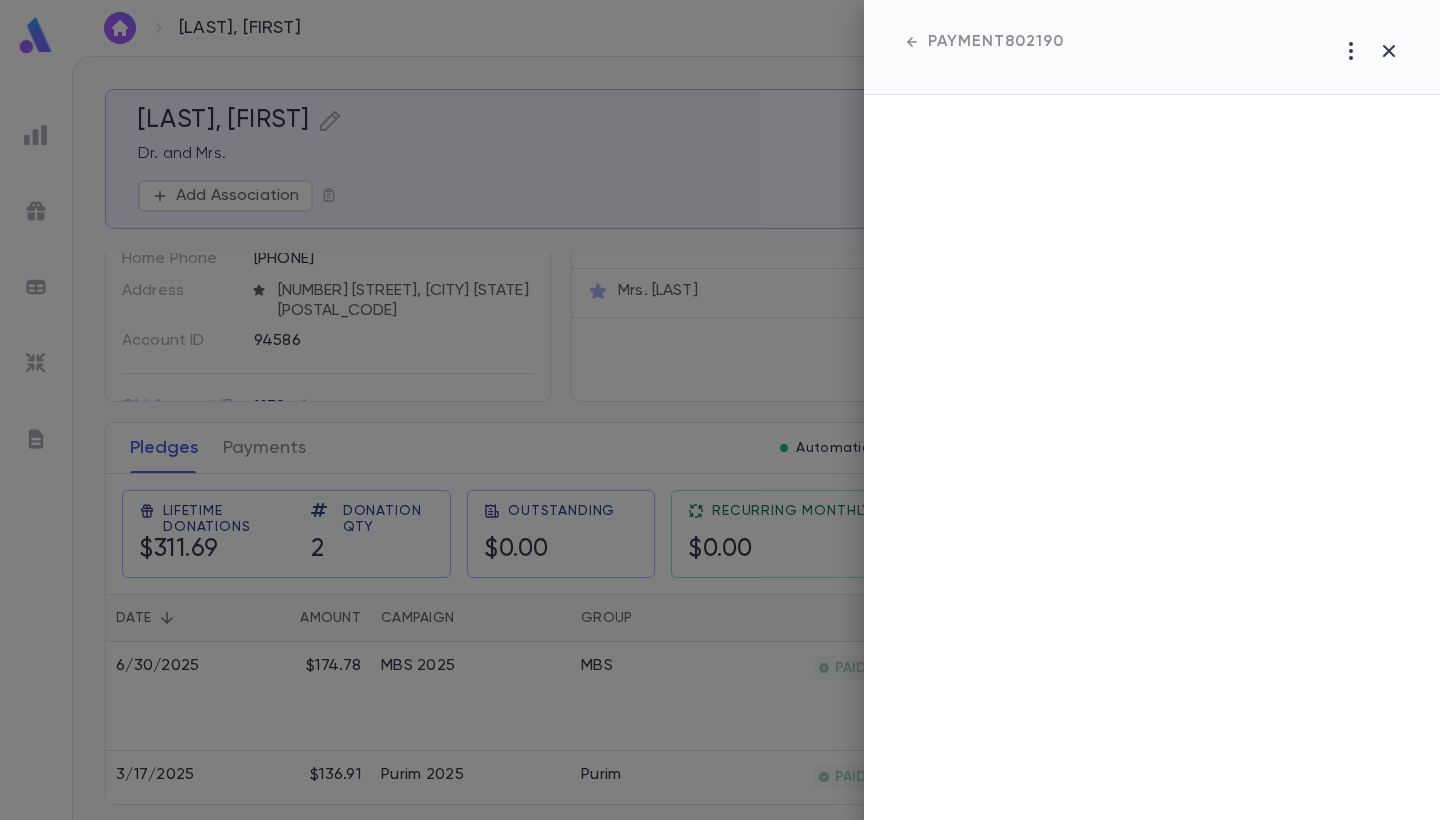 scroll, scrollTop: 53, scrollLeft: 0, axis: vertical 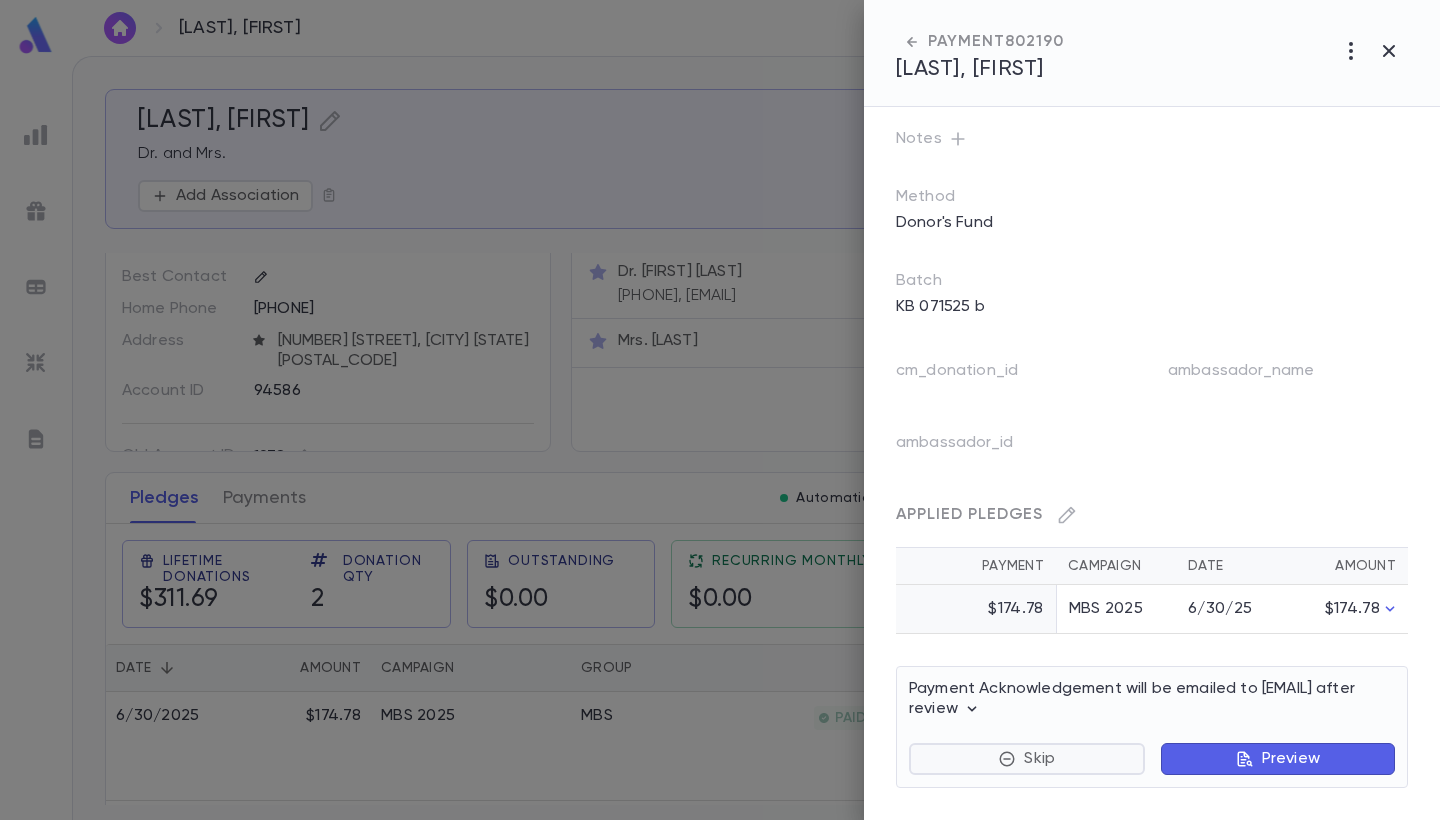 click on "Skip" at bounding box center (1027, 759) 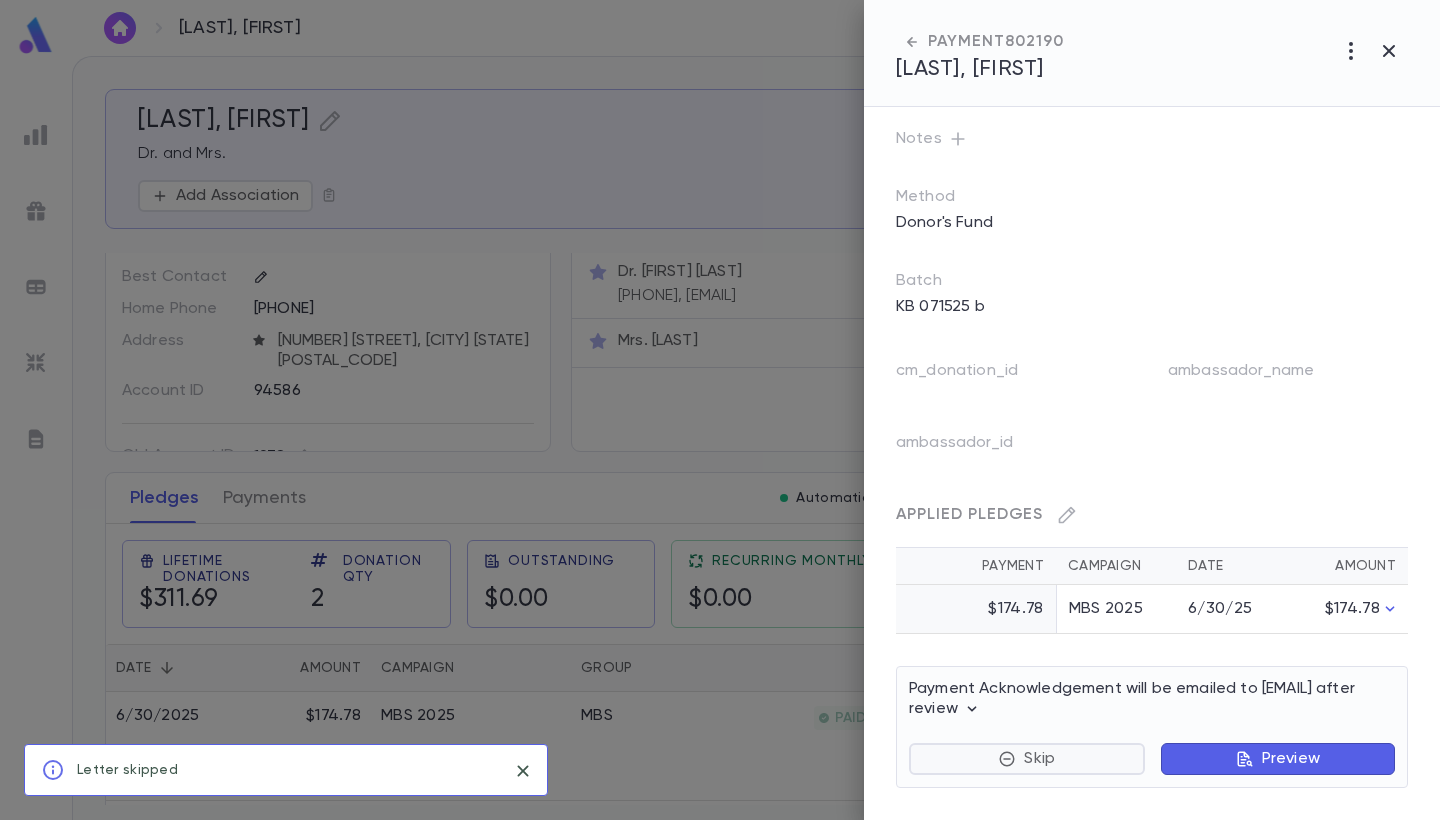 scroll, scrollTop: 72, scrollLeft: 0, axis: vertical 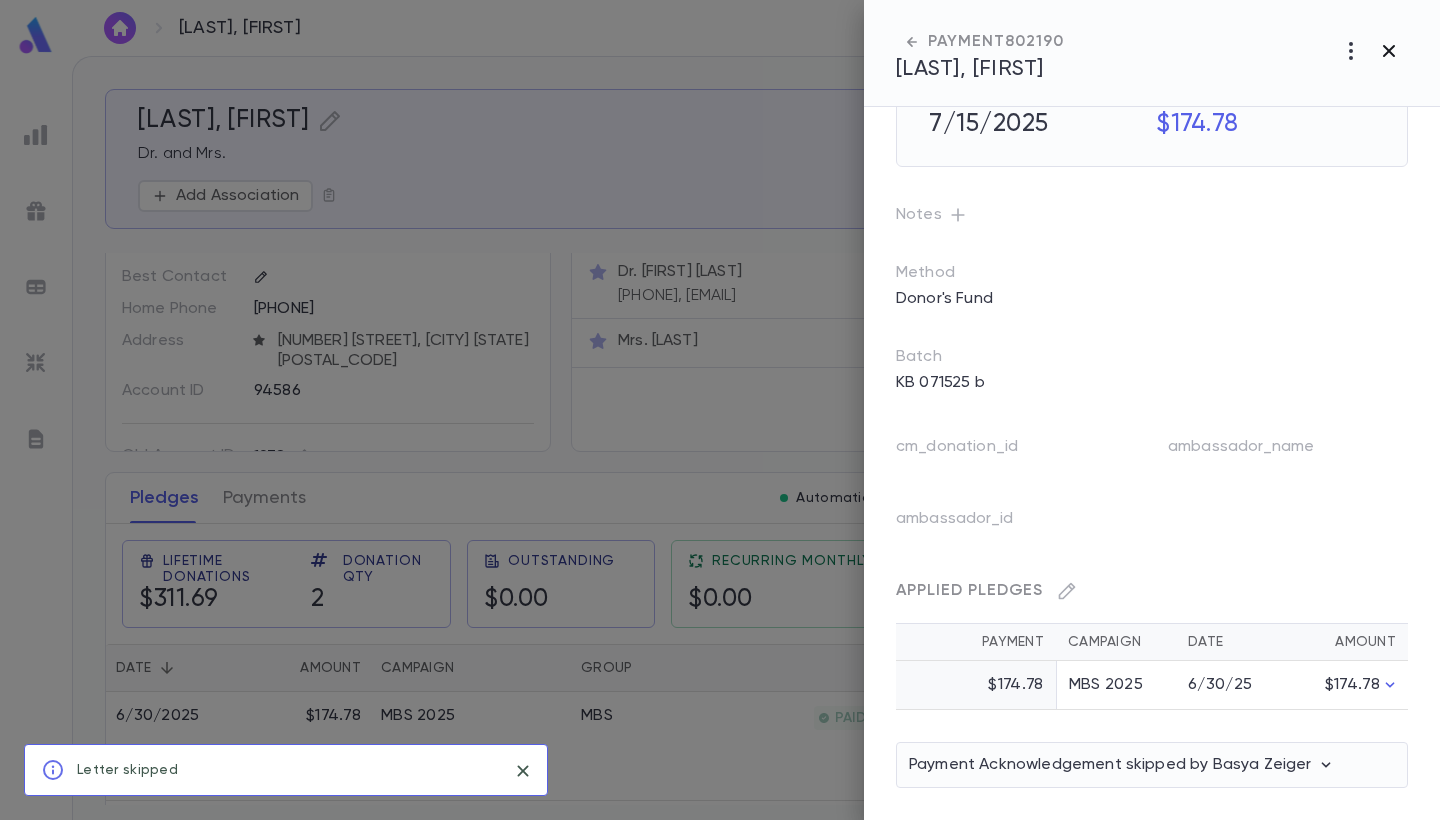 click 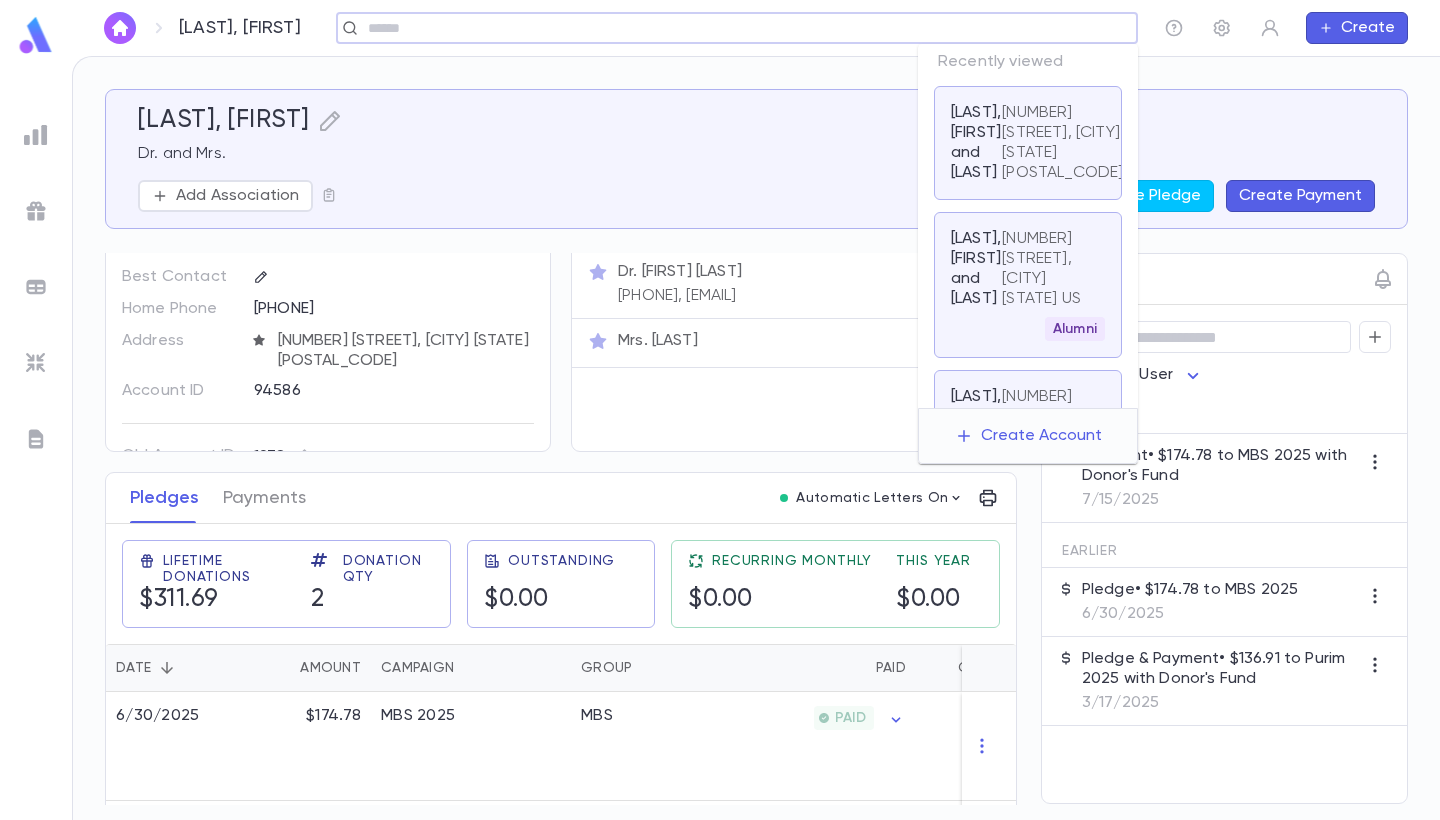 click at bounding box center [730, 28] 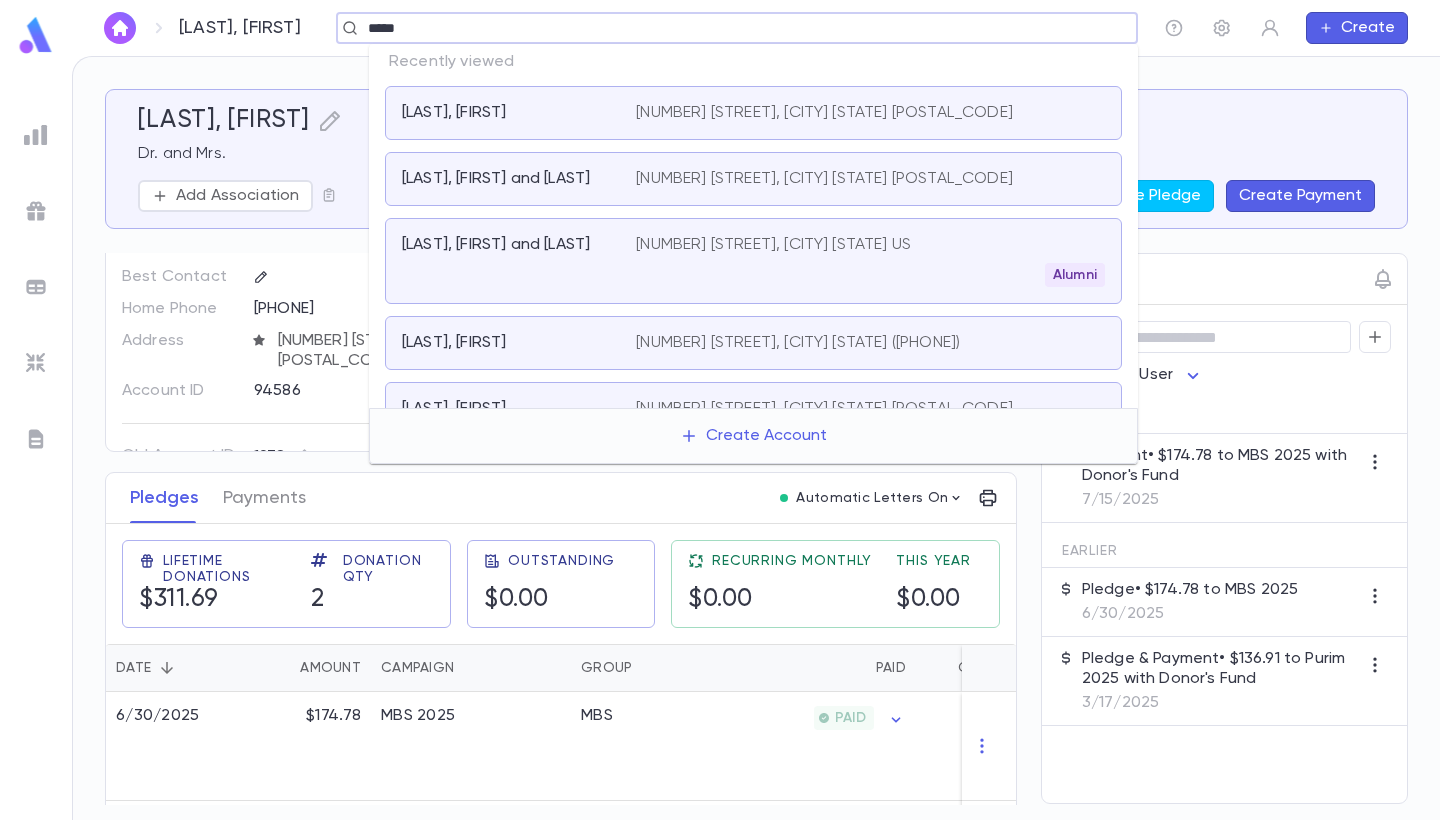 type on "*****" 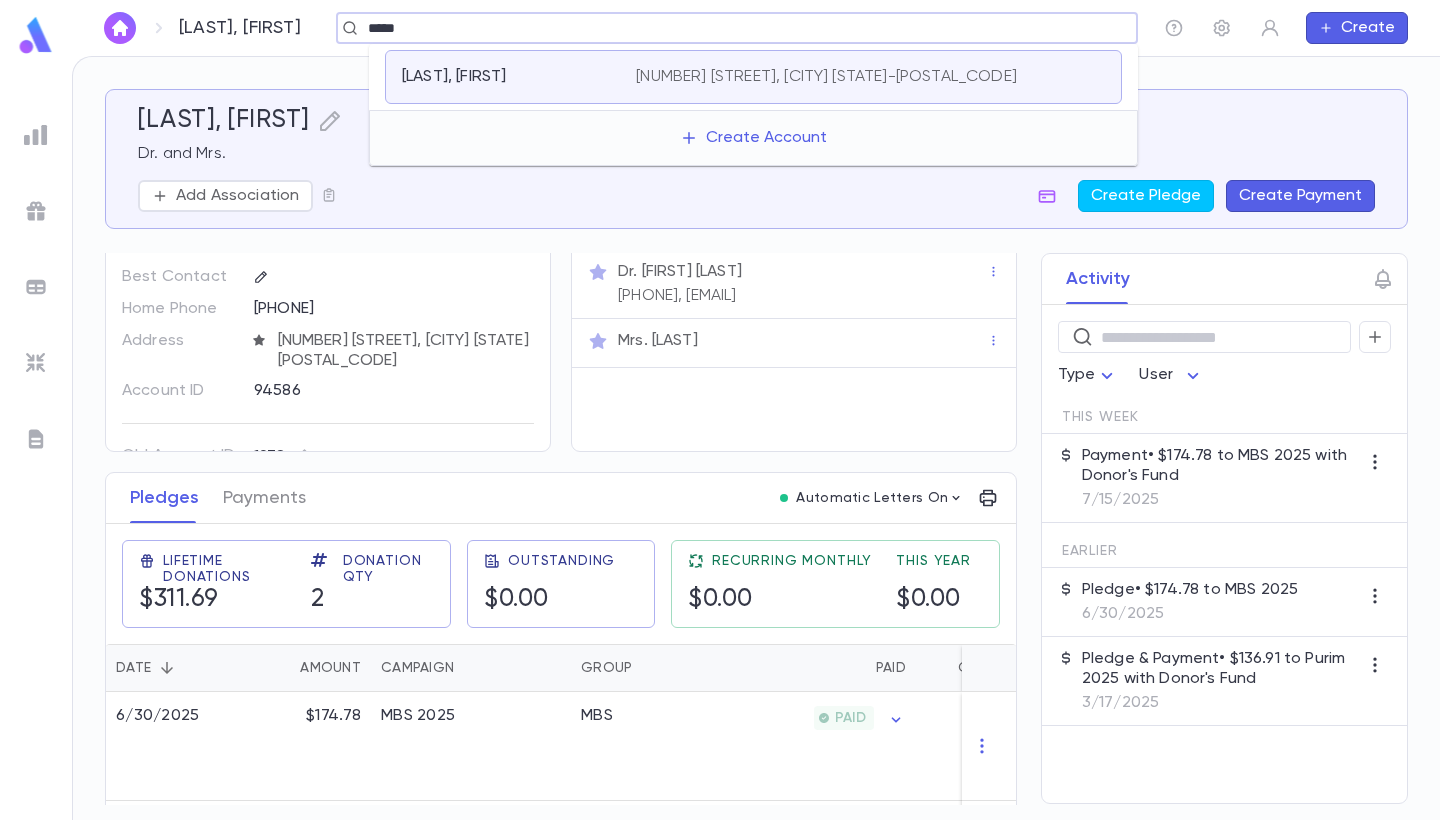 click on "Krohn, Yosef" at bounding box center [519, 77] 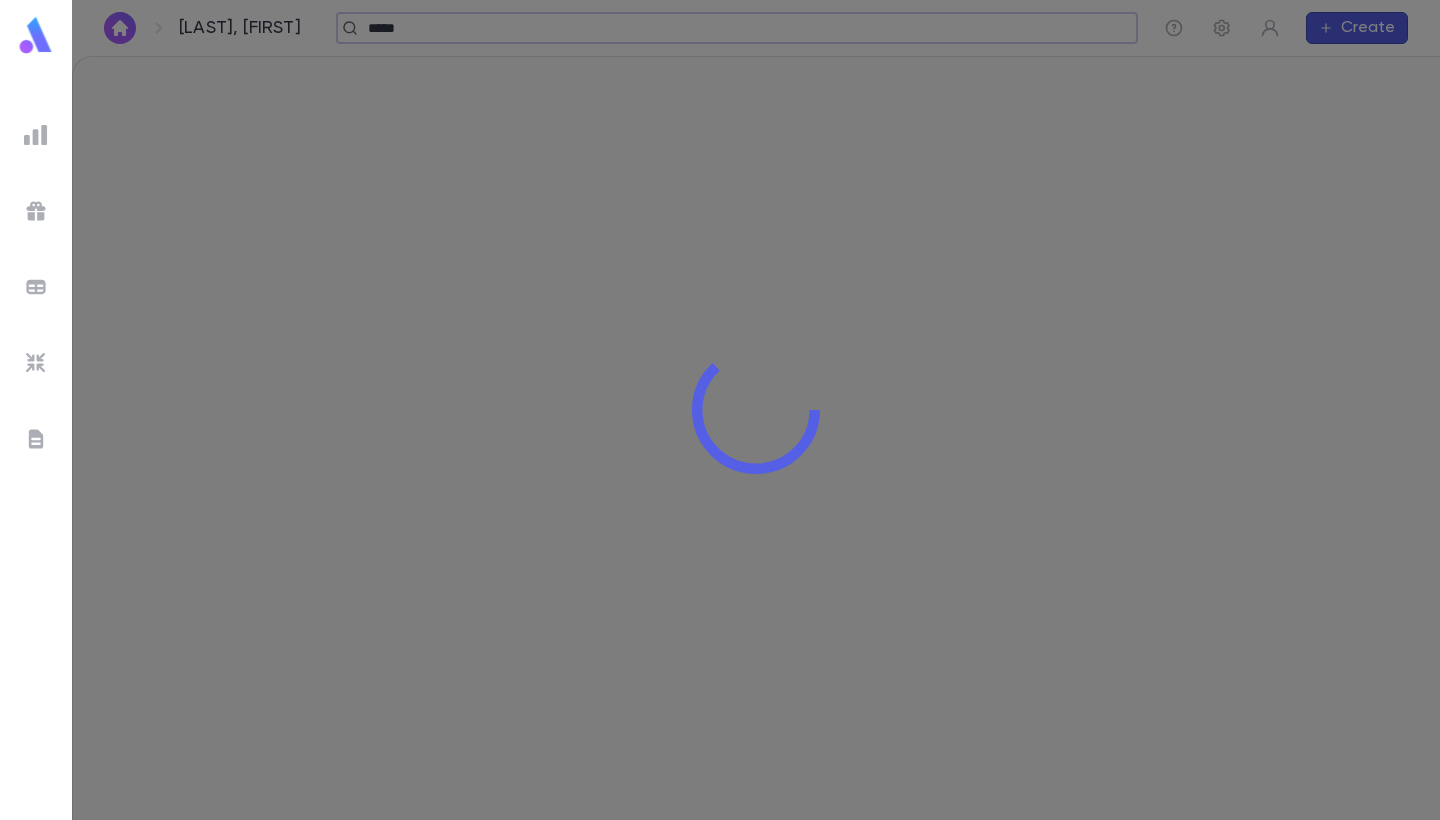 type 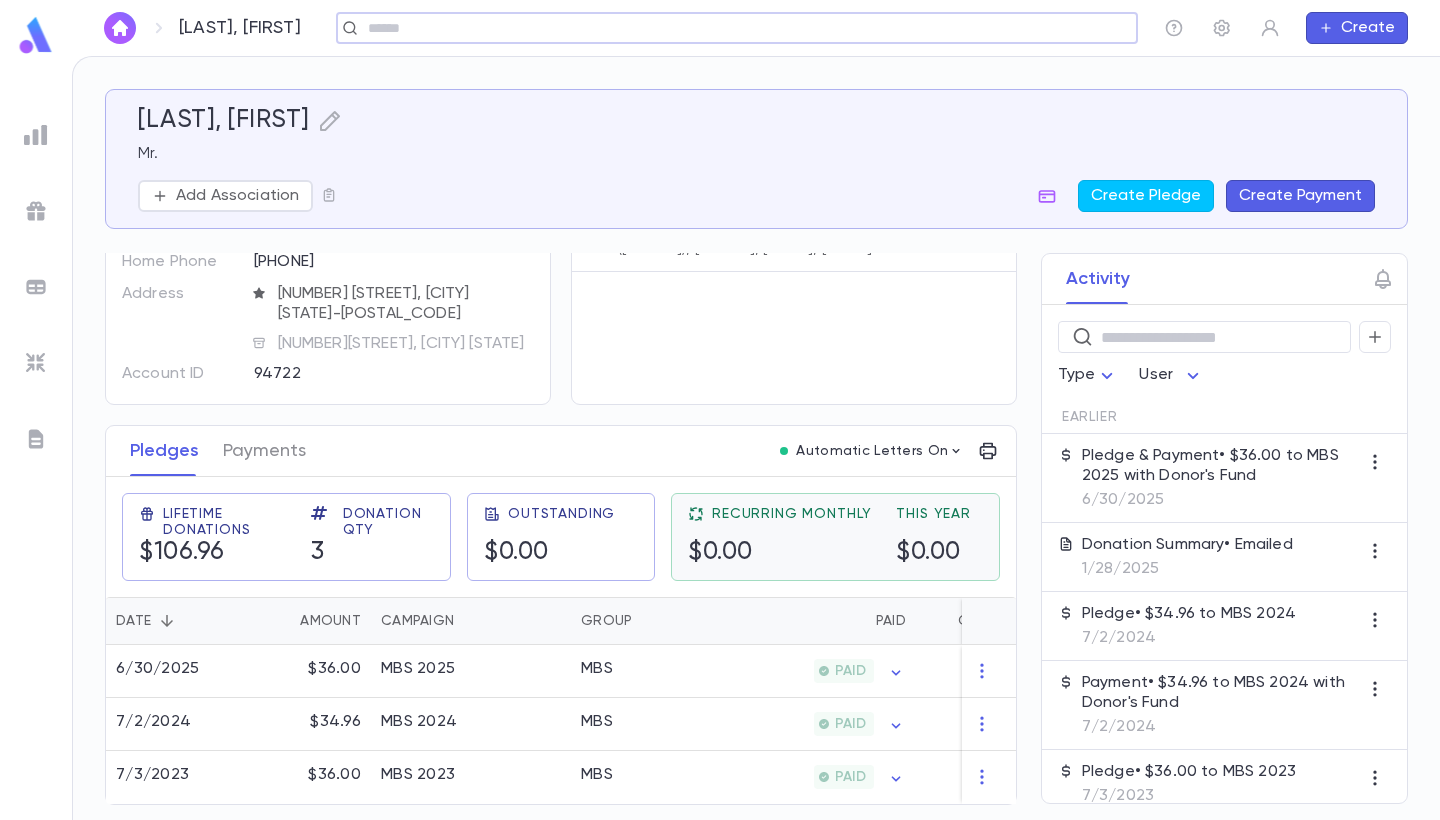scroll, scrollTop: 108, scrollLeft: 0, axis: vertical 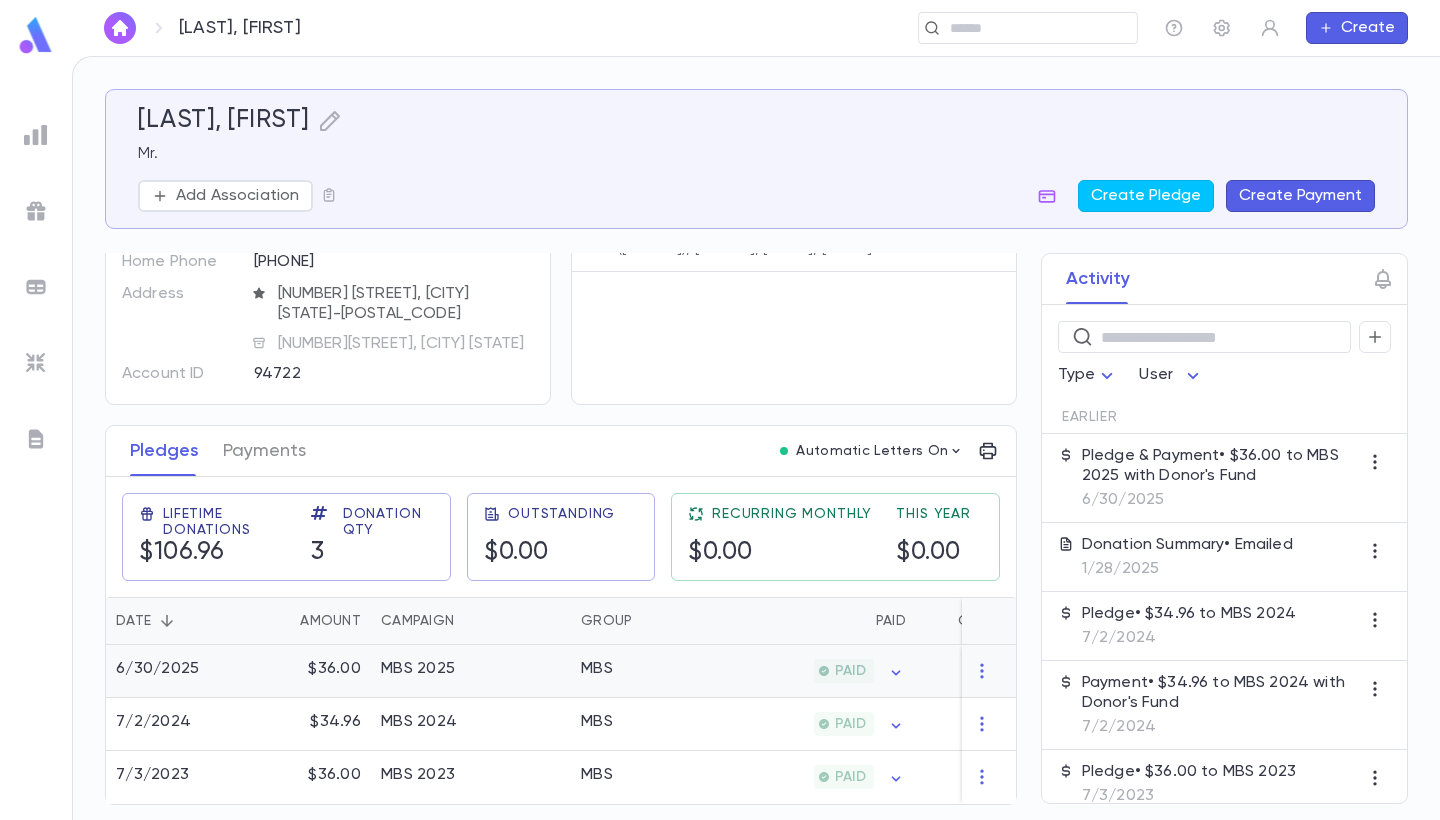 click on "MBS 2025" at bounding box center (471, 671) 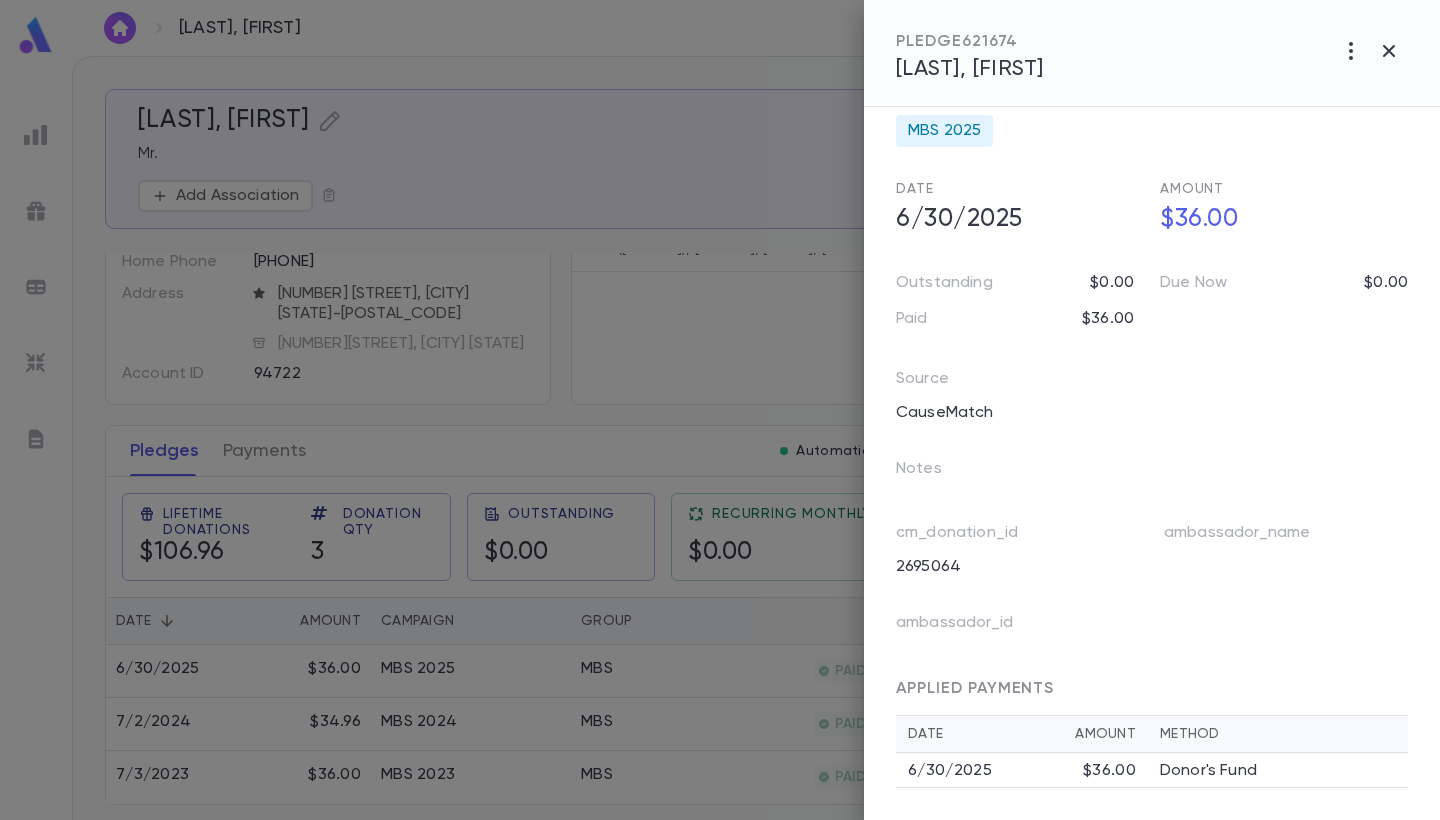scroll, scrollTop: 93, scrollLeft: 0, axis: vertical 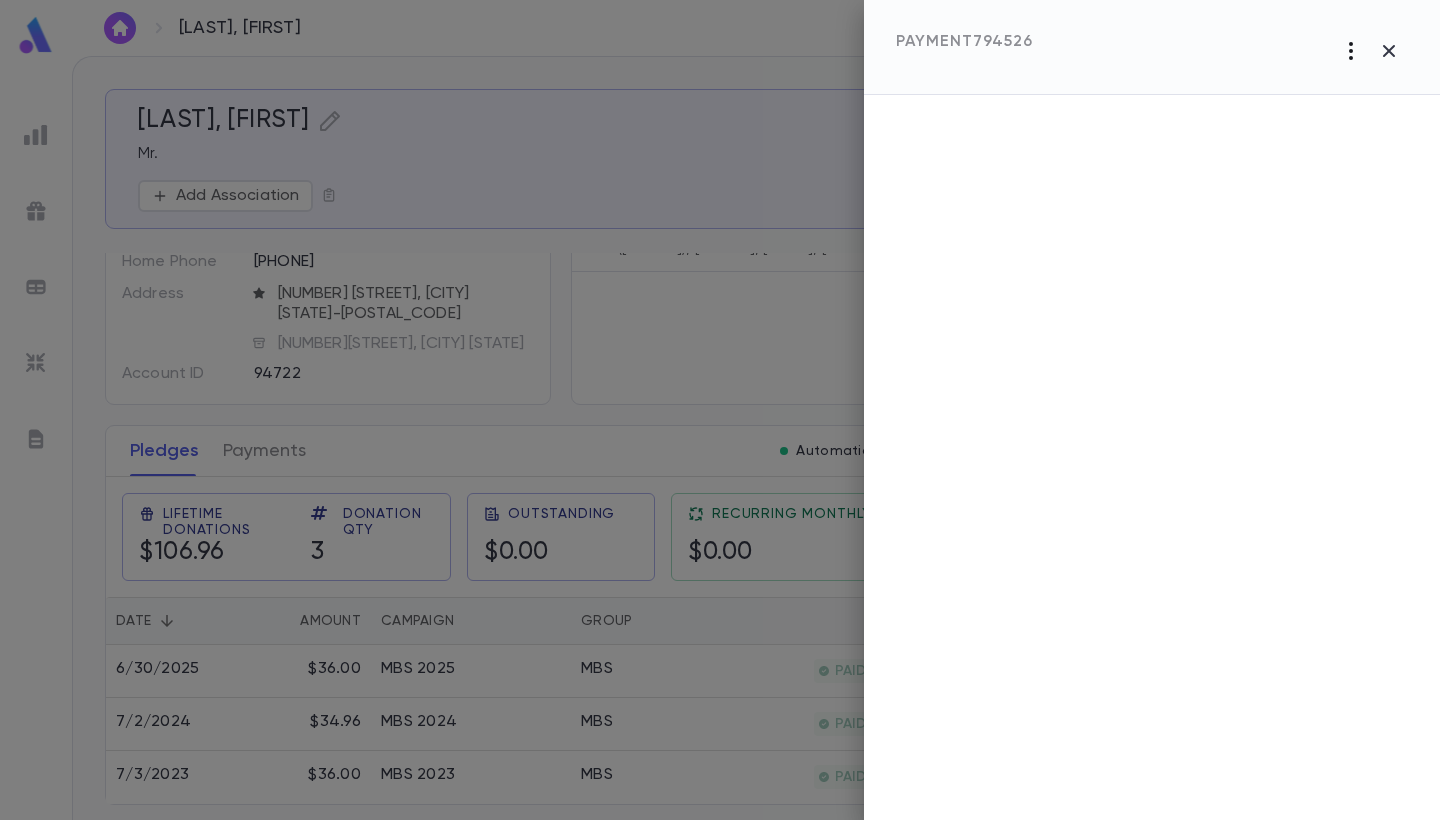 click 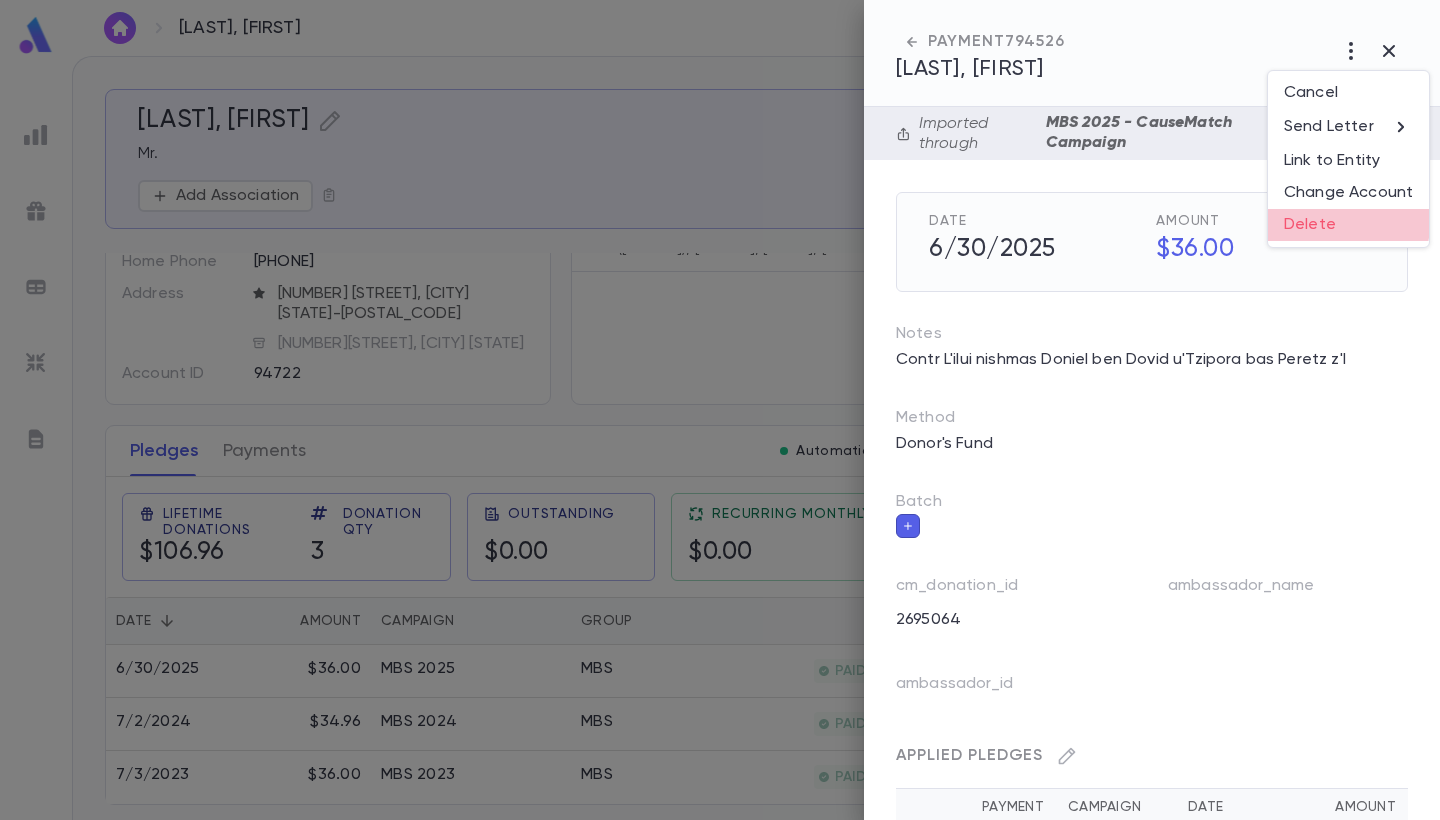 click on "Delete" at bounding box center (1348, 225) 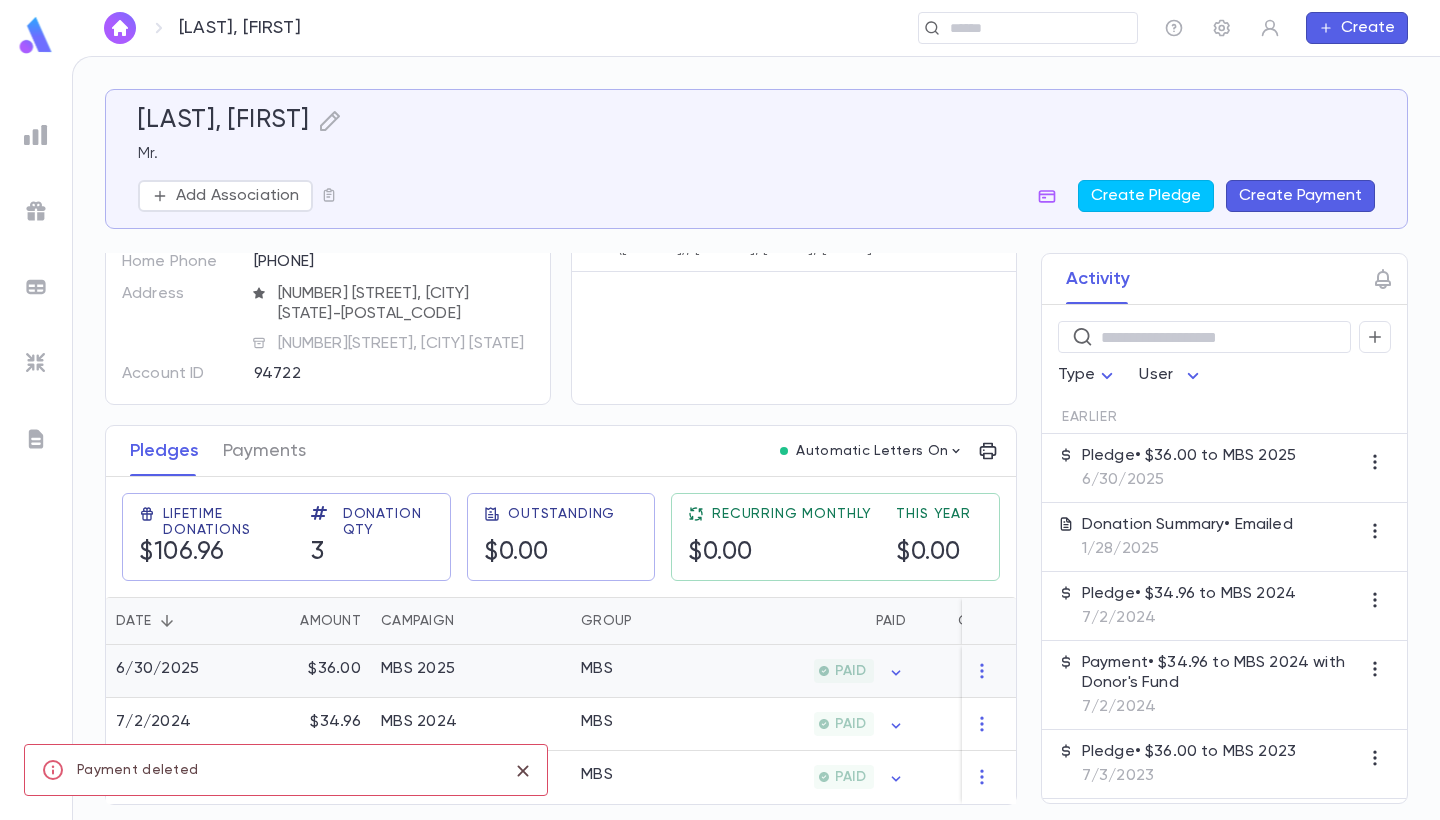 click on "MBS 2025" at bounding box center [471, 671] 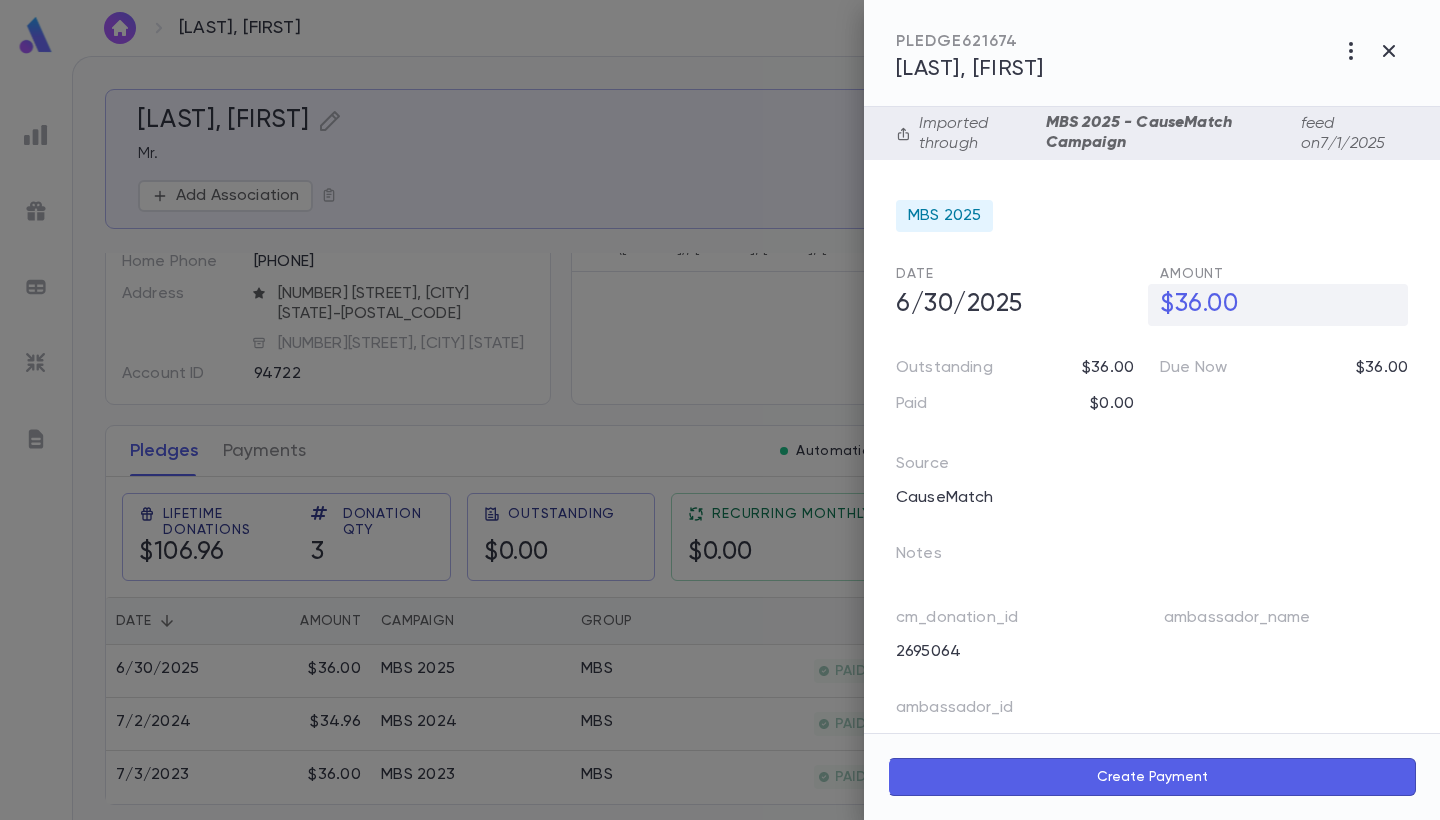 click on "$36.00" at bounding box center [1278, 305] 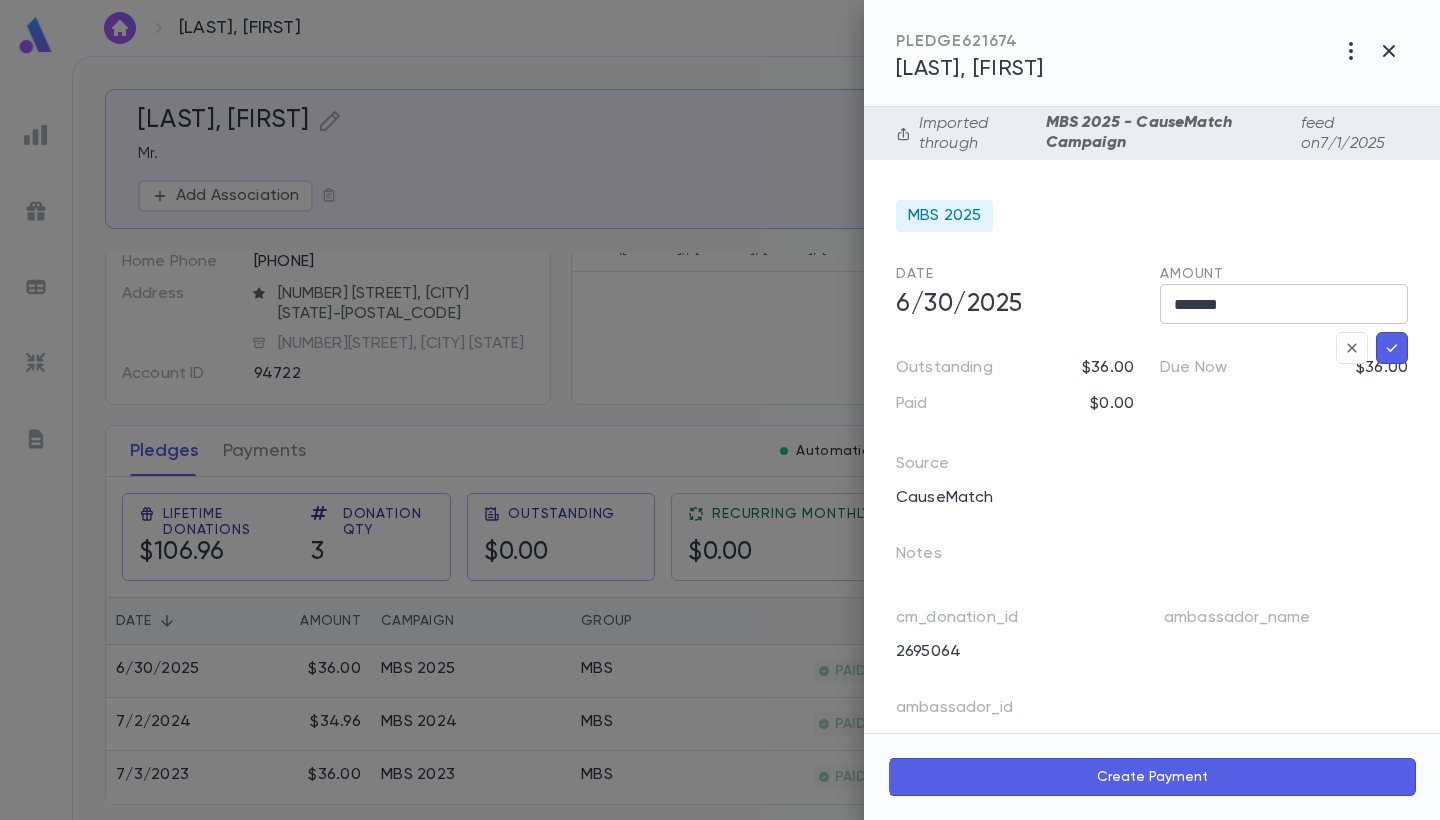 click on "*******" at bounding box center [1284, 304] 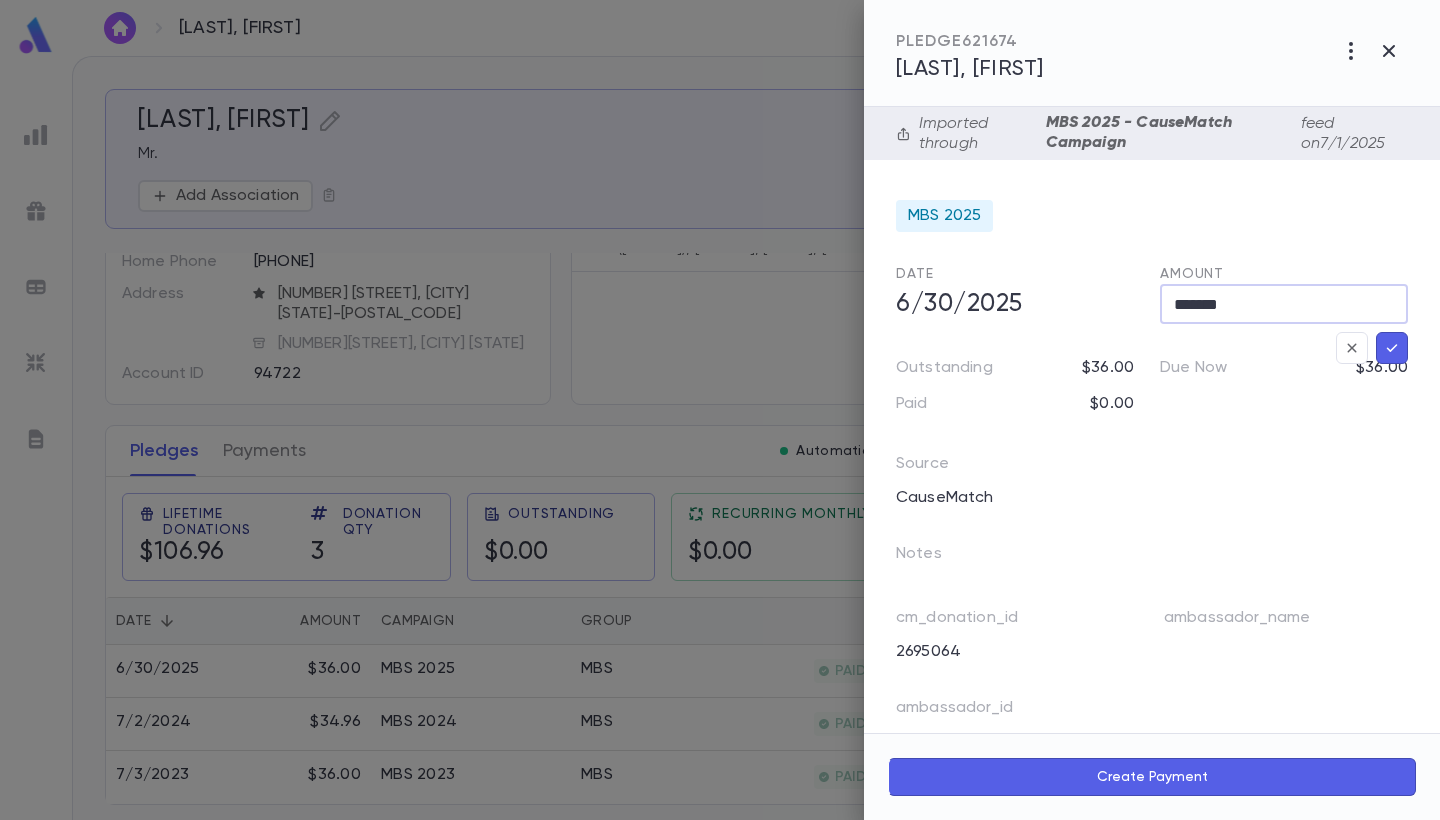 type on "*******" 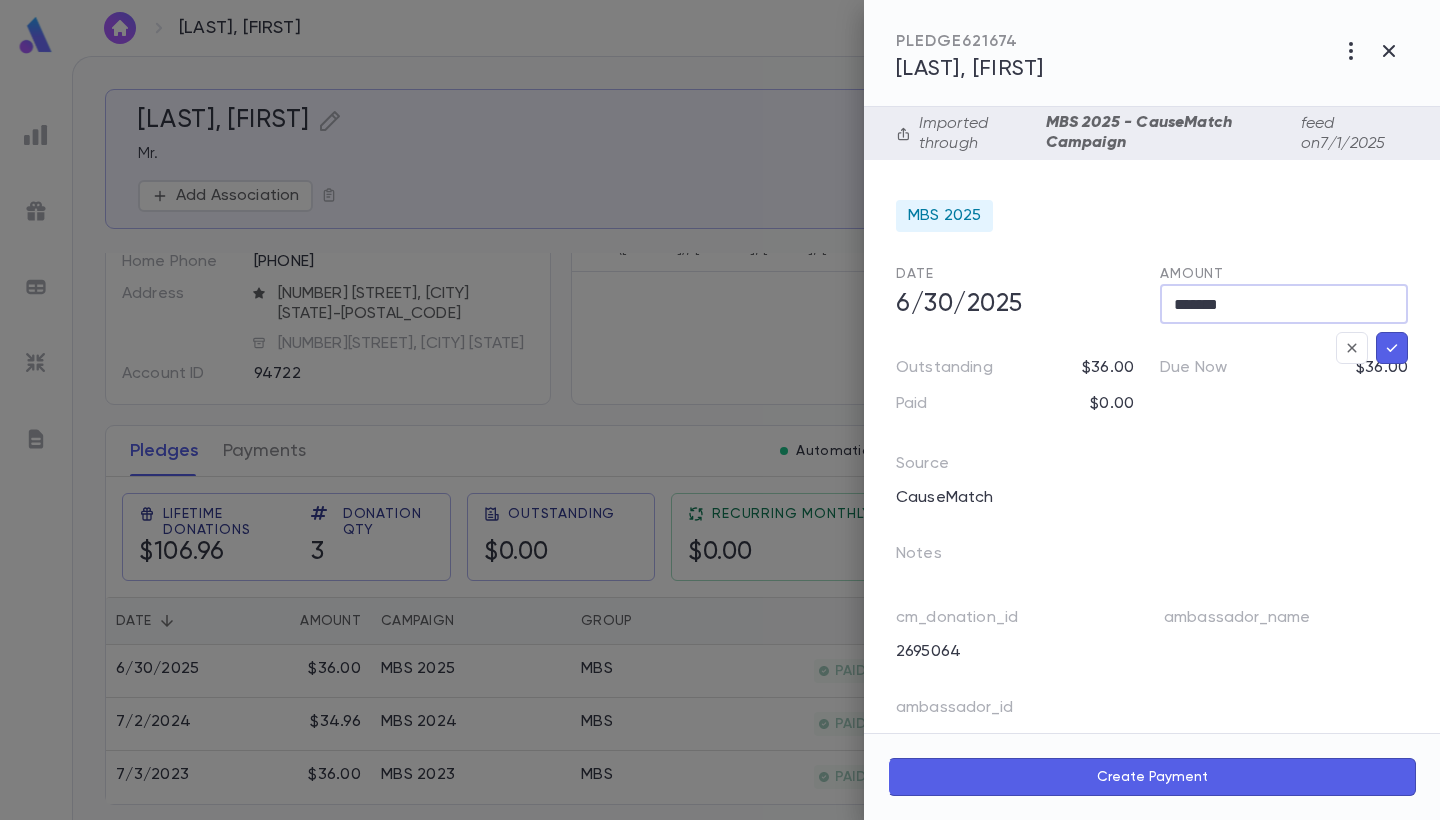 click 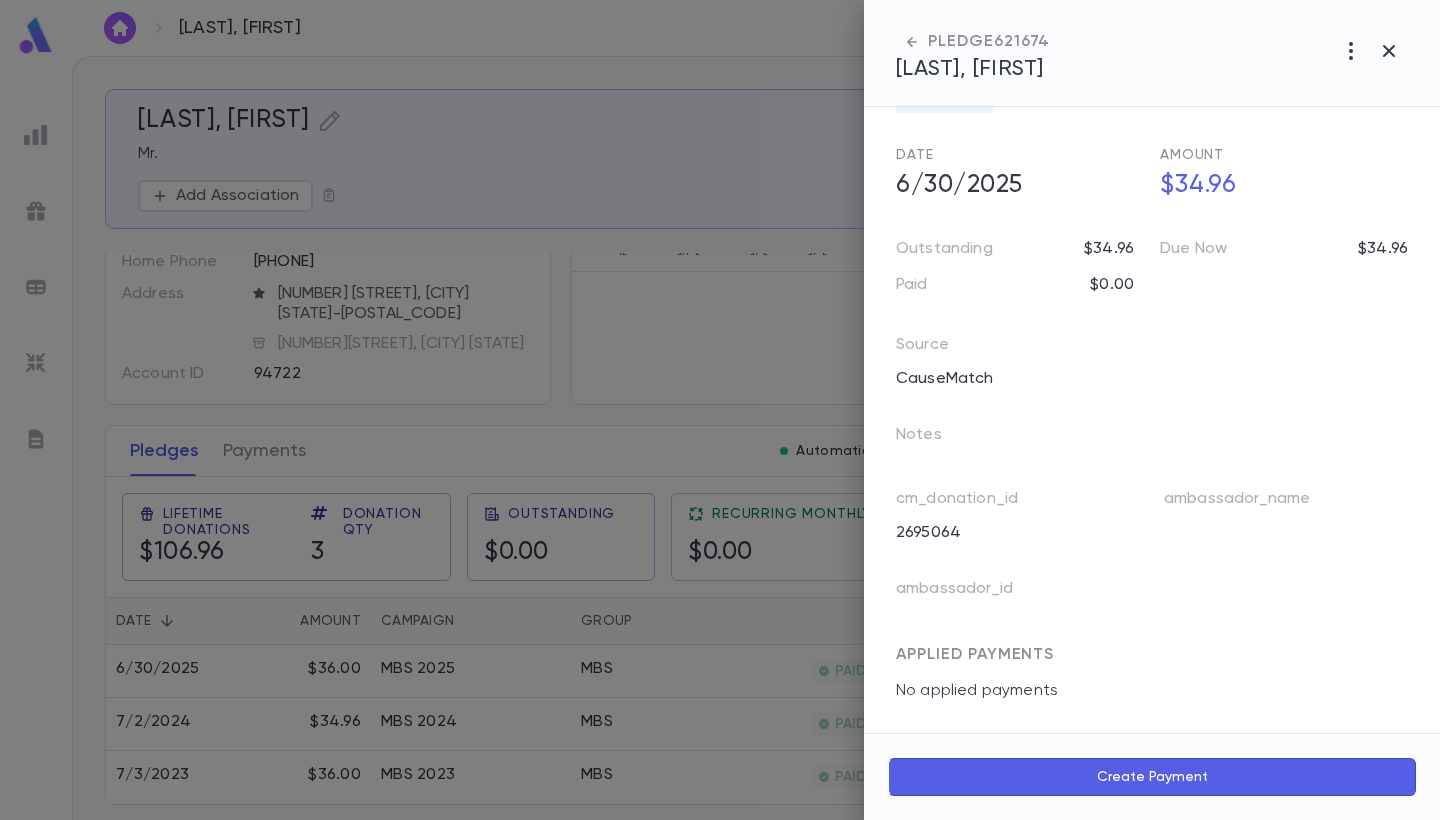 scroll, scrollTop: 127, scrollLeft: 0, axis: vertical 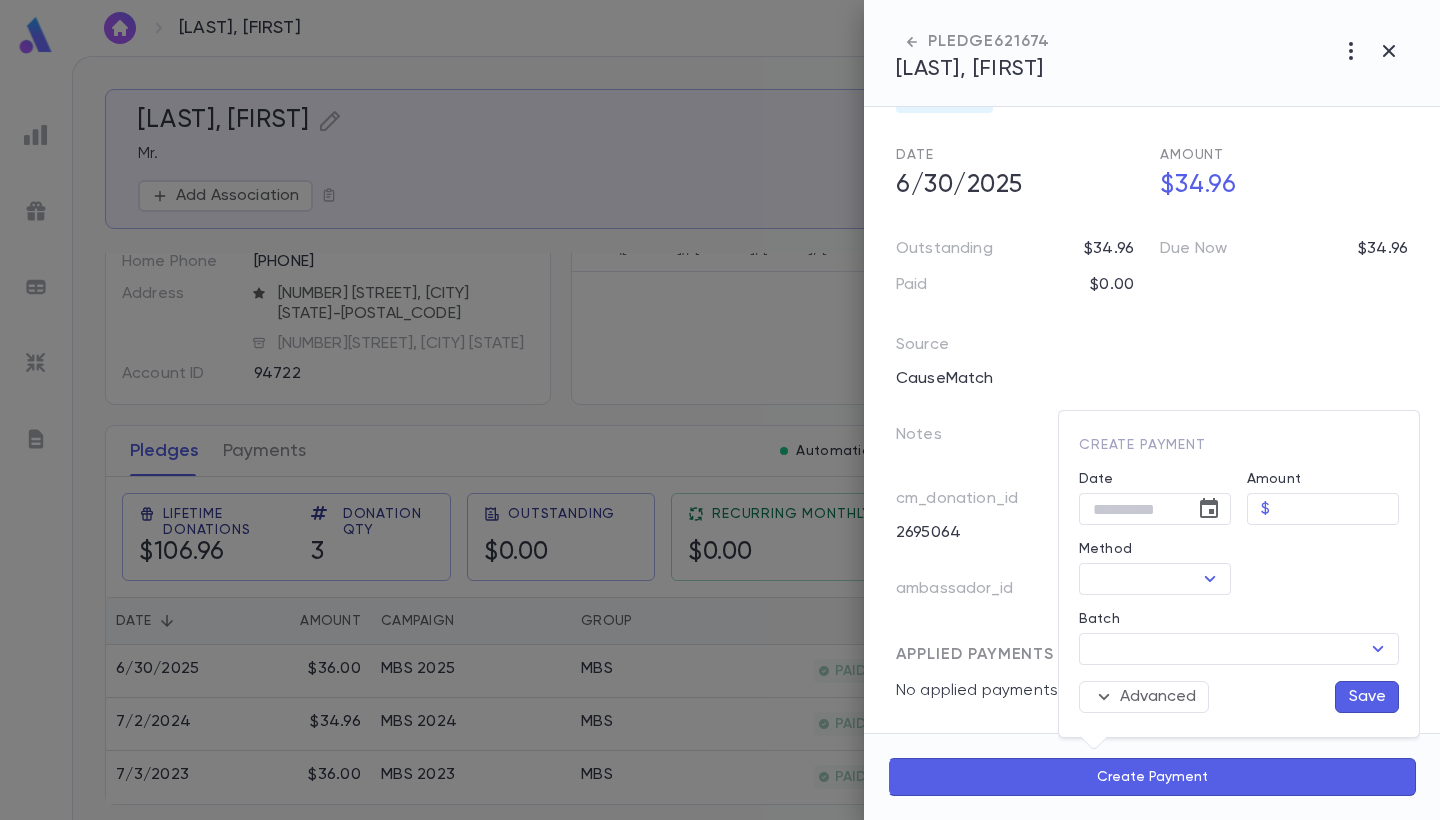 type on "**********" 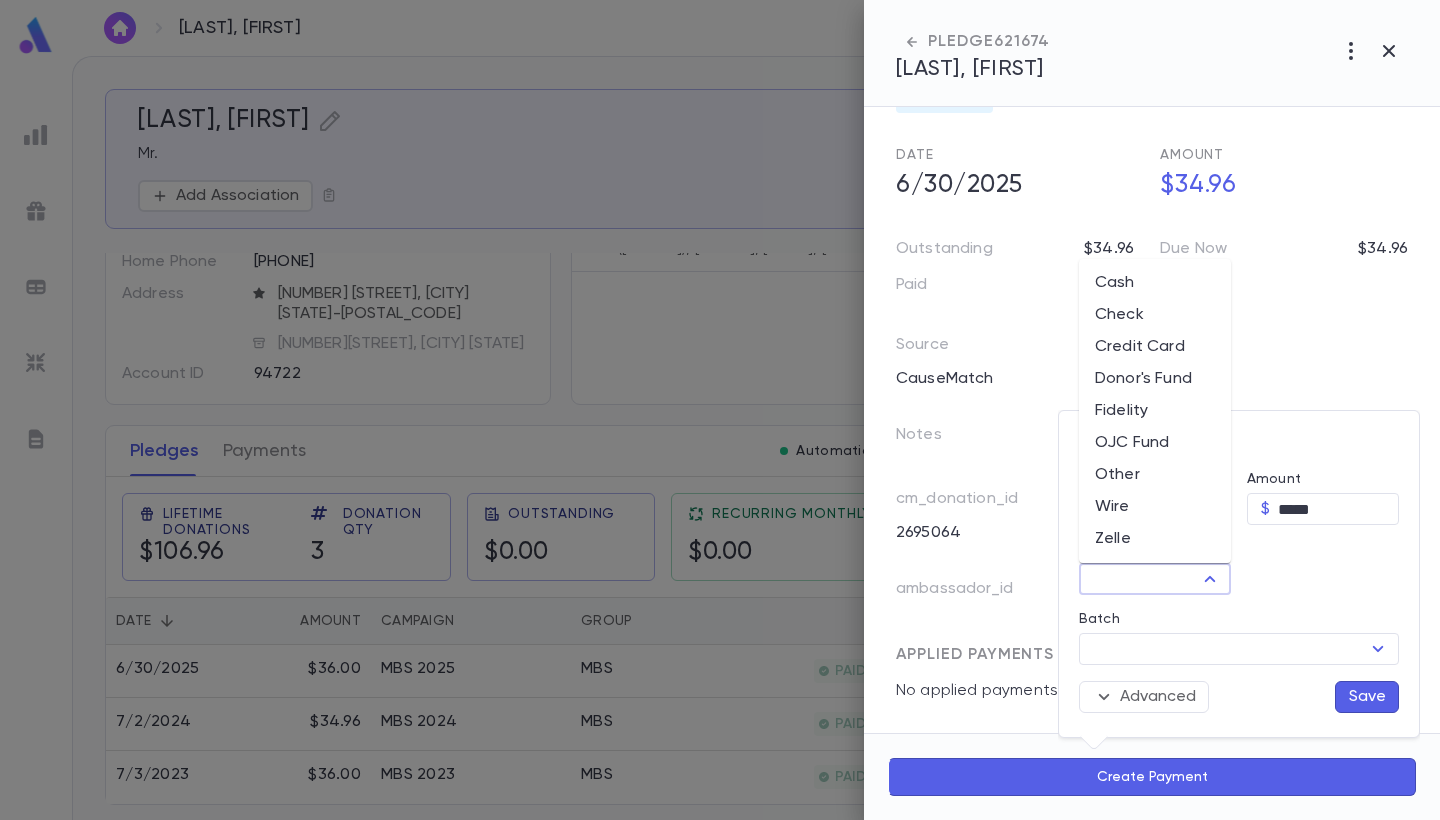 click on "Method" at bounding box center [1138, 579] 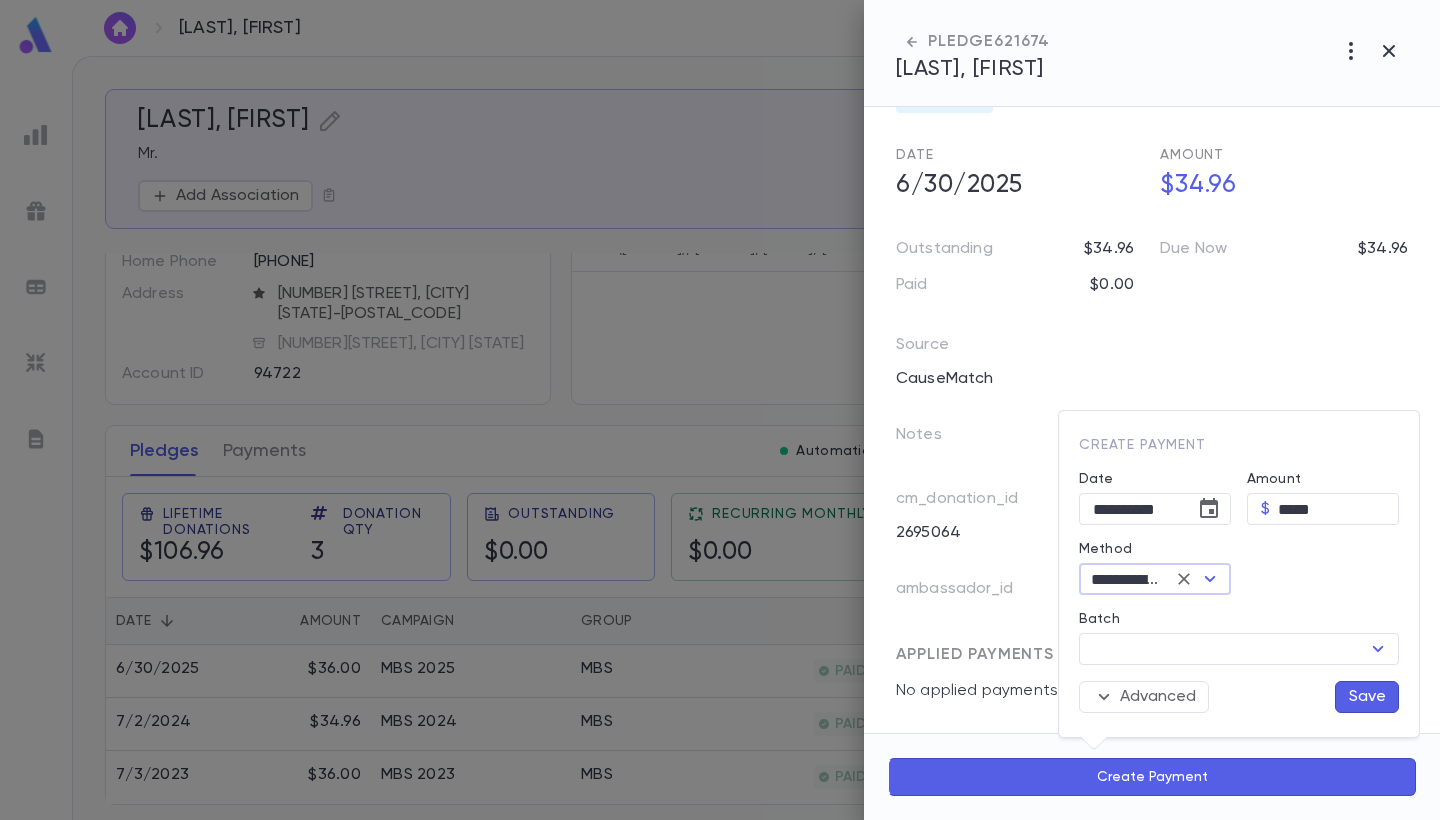 type on "**********" 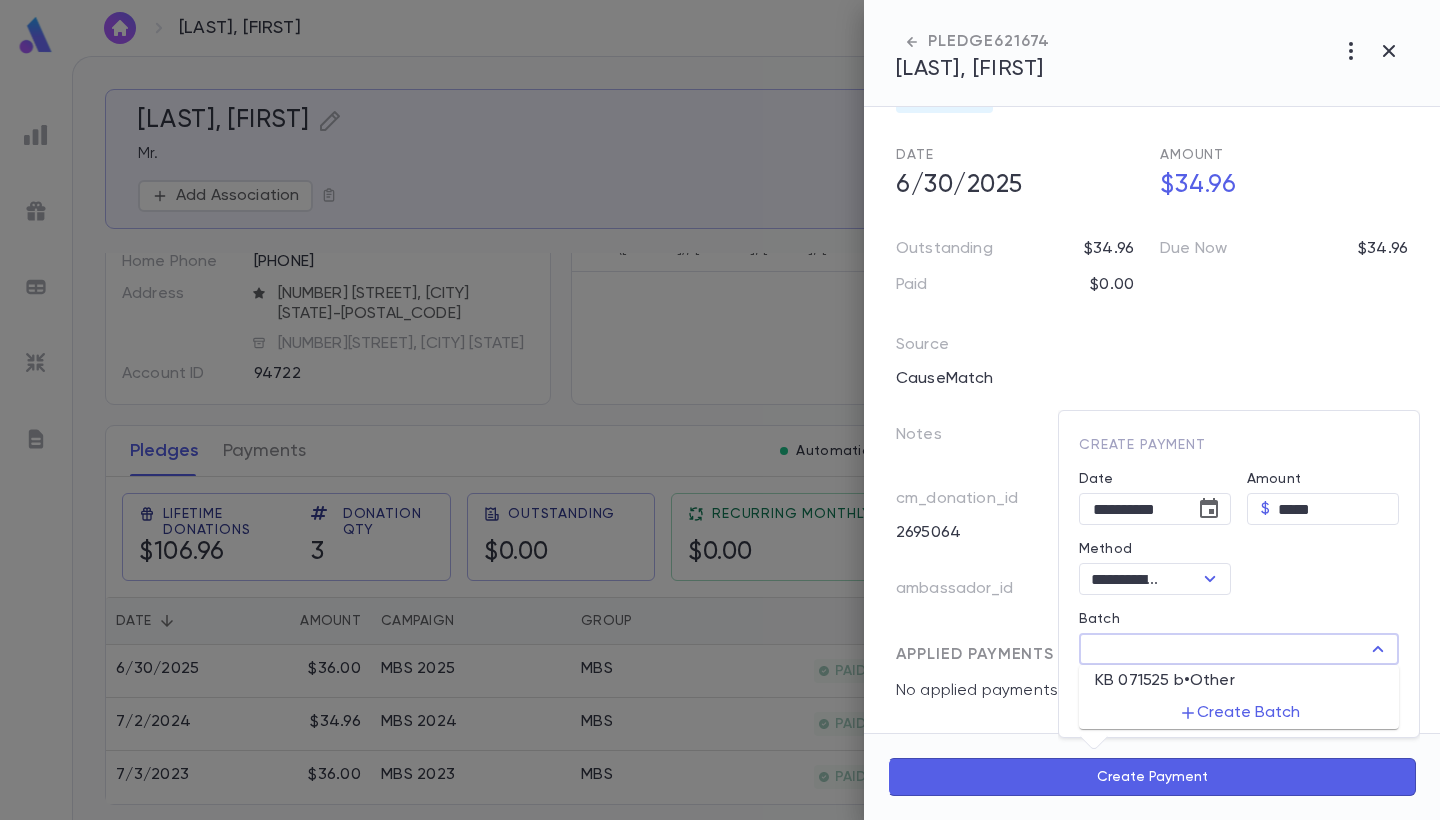 click on "Batch" at bounding box center (1222, 649) 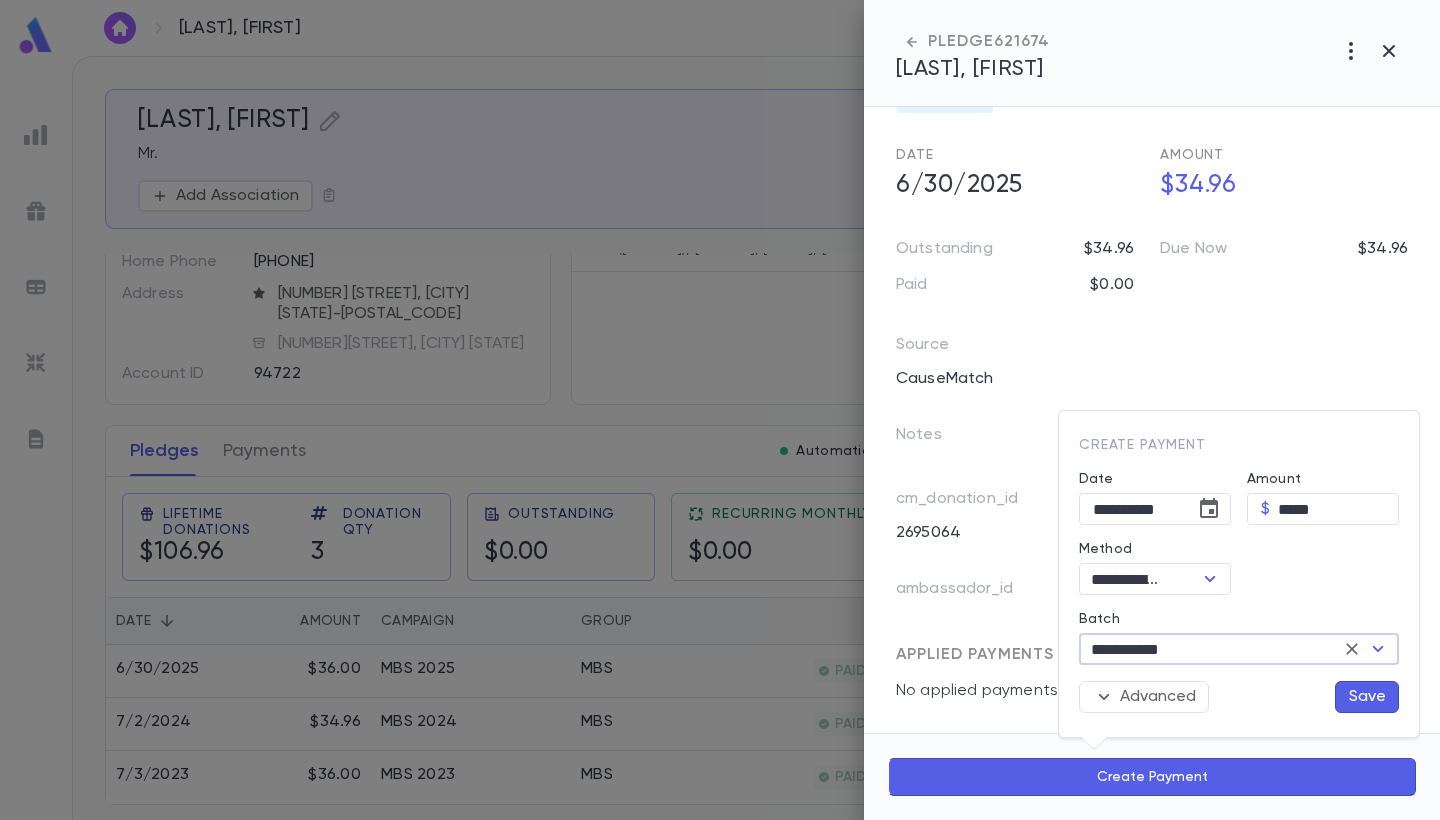 click on "Save" at bounding box center (1367, 697) 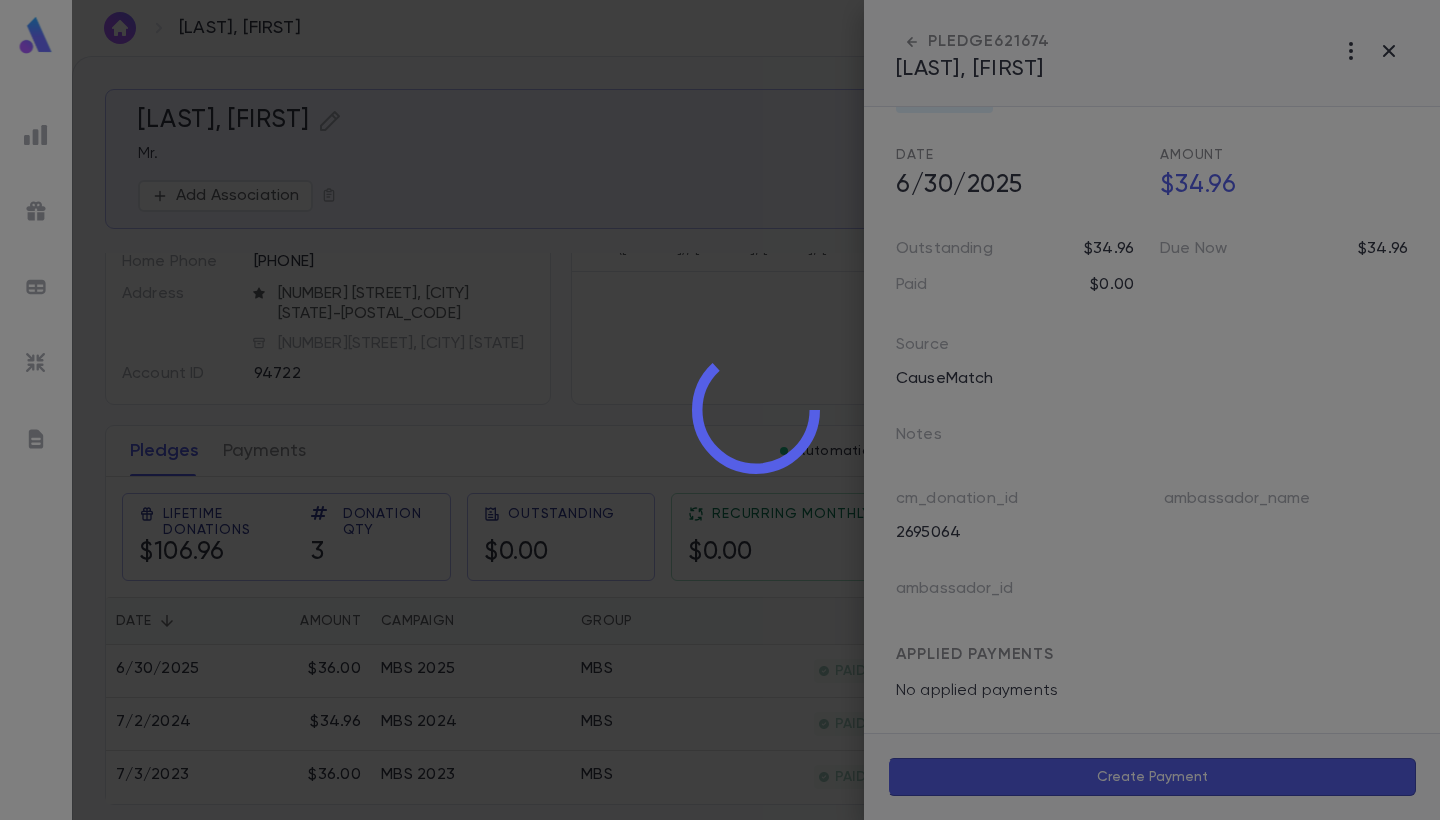 scroll, scrollTop: 93, scrollLeft: 0, axis: vertical 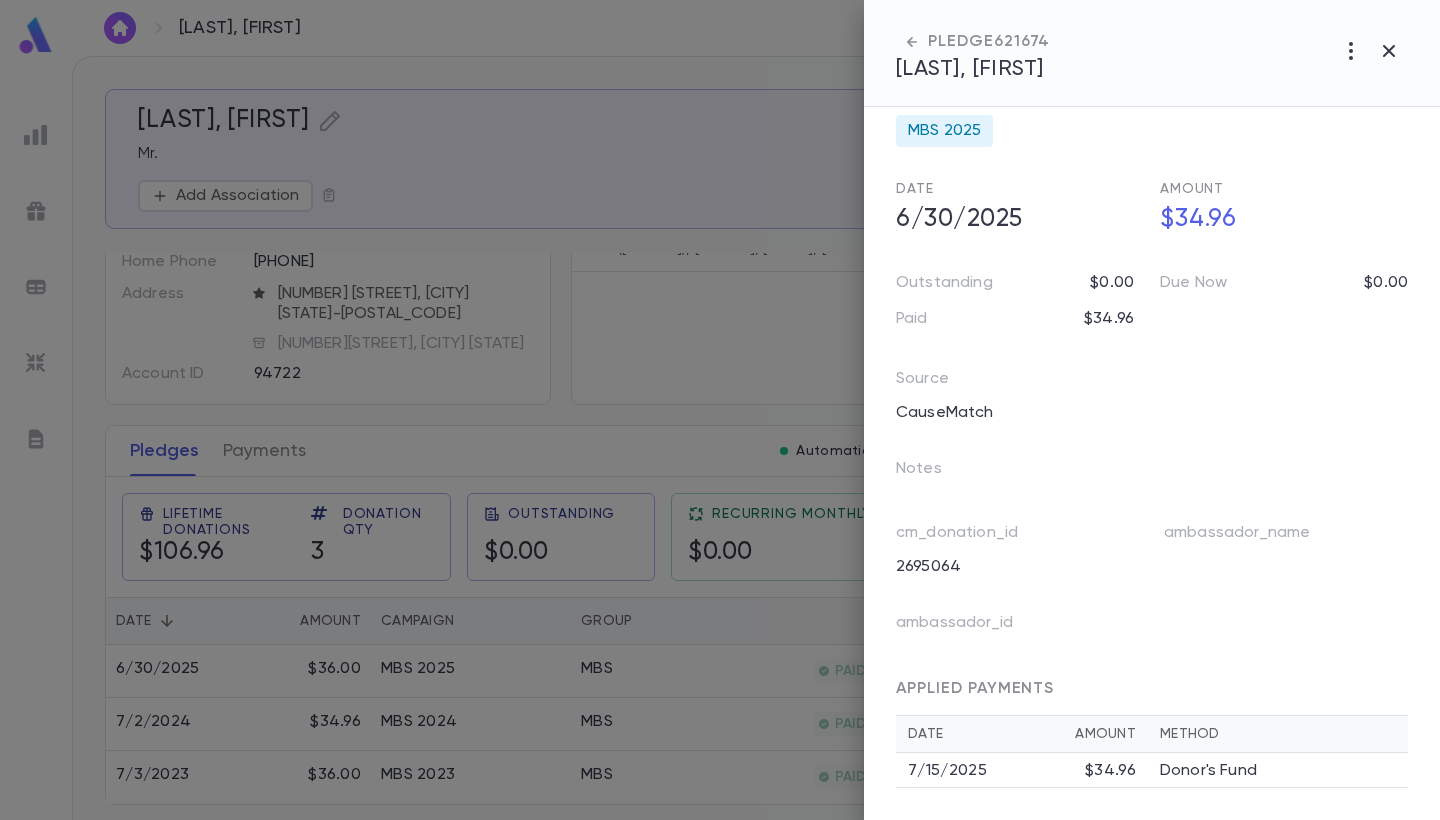 click on "Donor's Fund" at bounding box center (1208, 771) 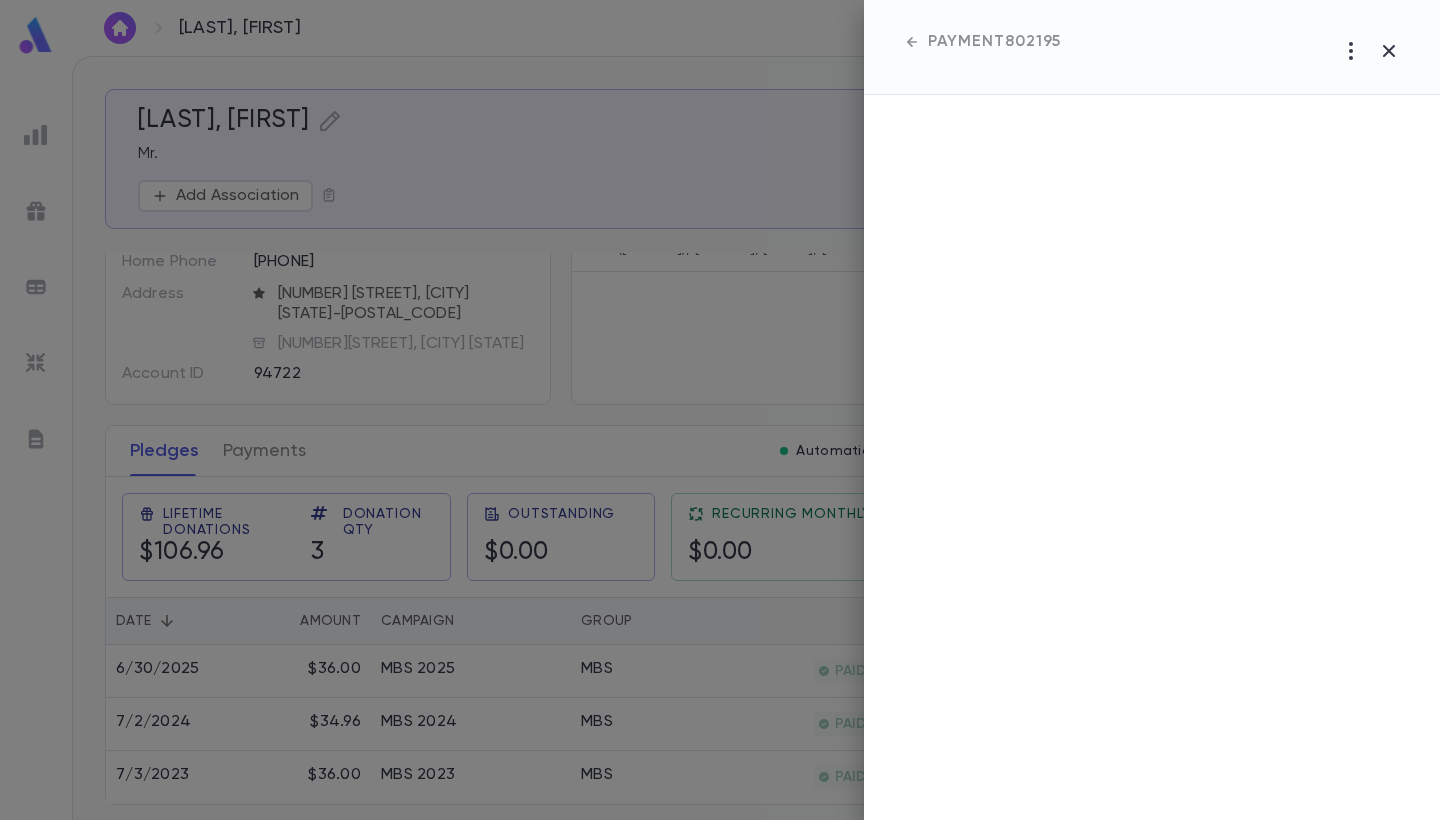 scroll, scrollTop: 0, scrollLeft: 0, axis: both 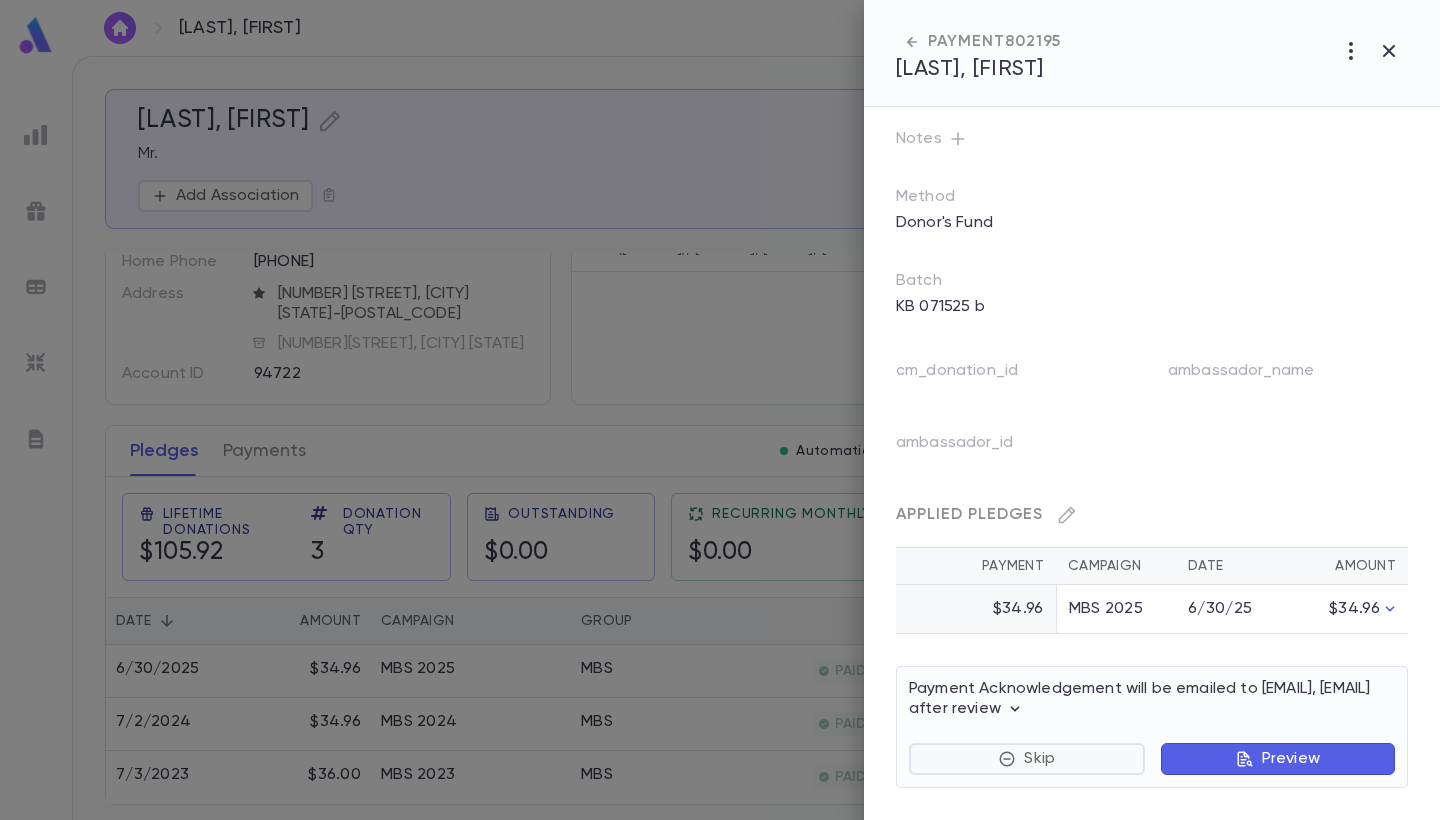click on "Skip" at bounding box center [1027, 759] 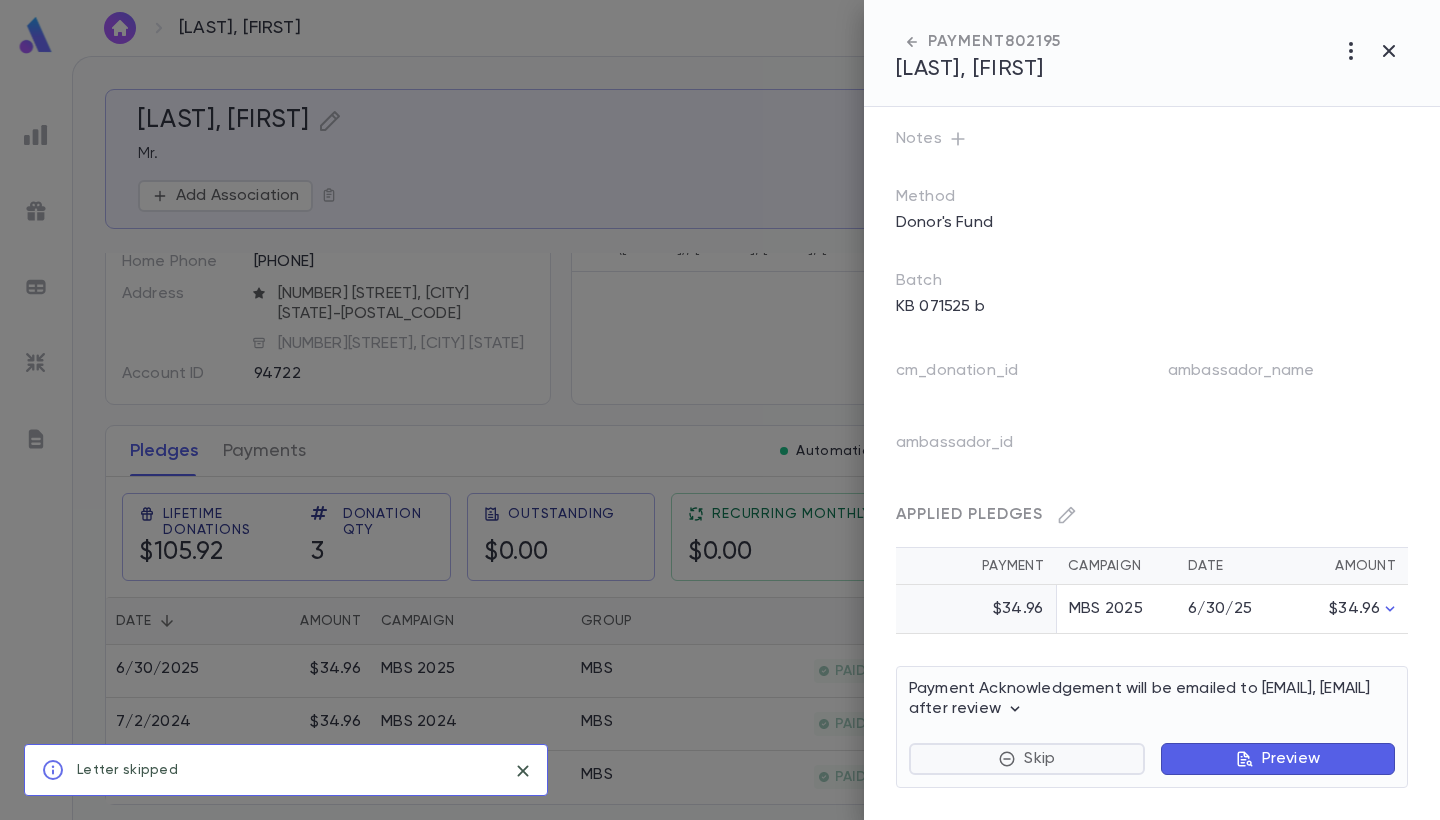 scroll, scrollTop: 72, scrollLeft: 0, axis: vertical 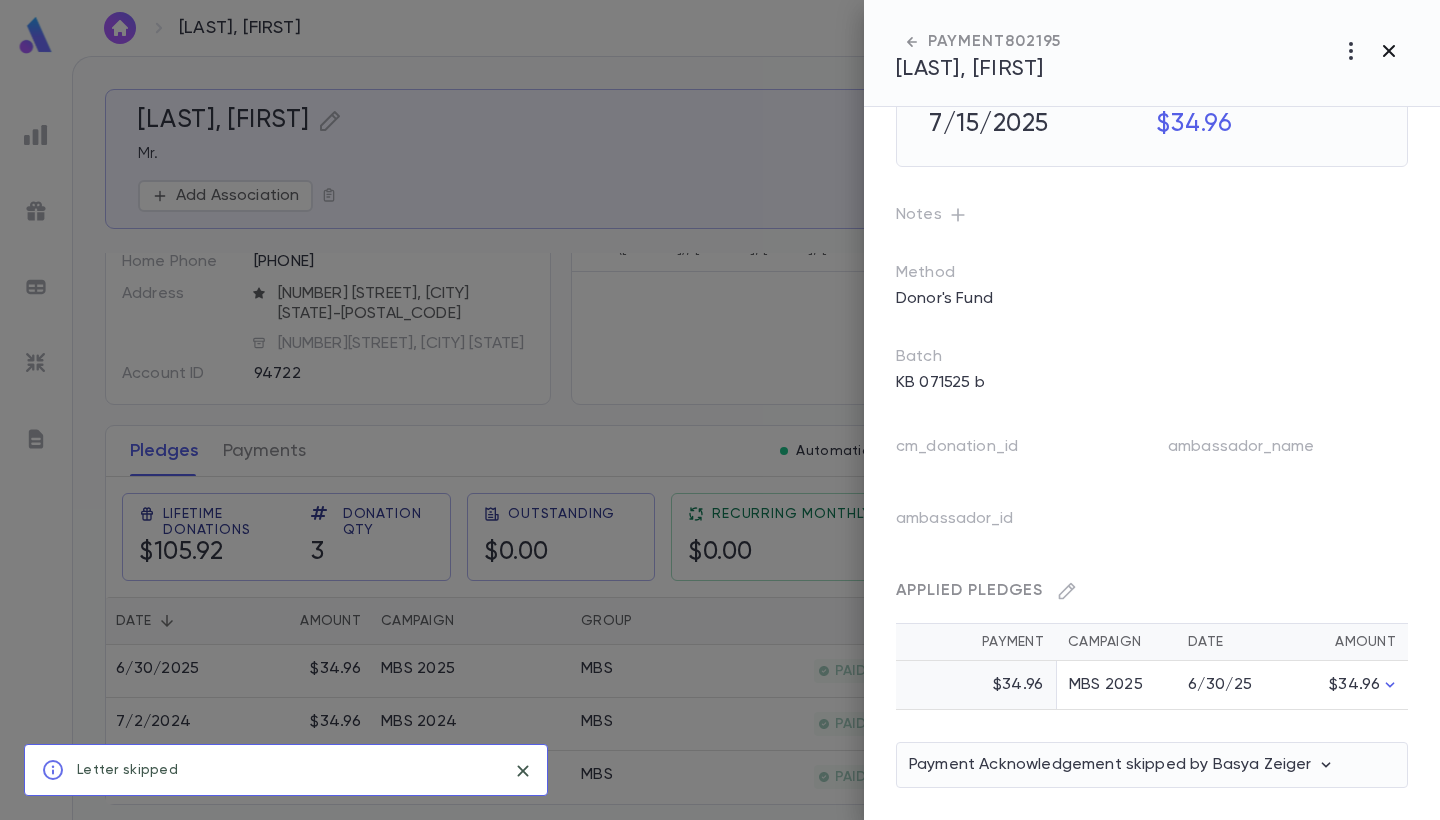 click 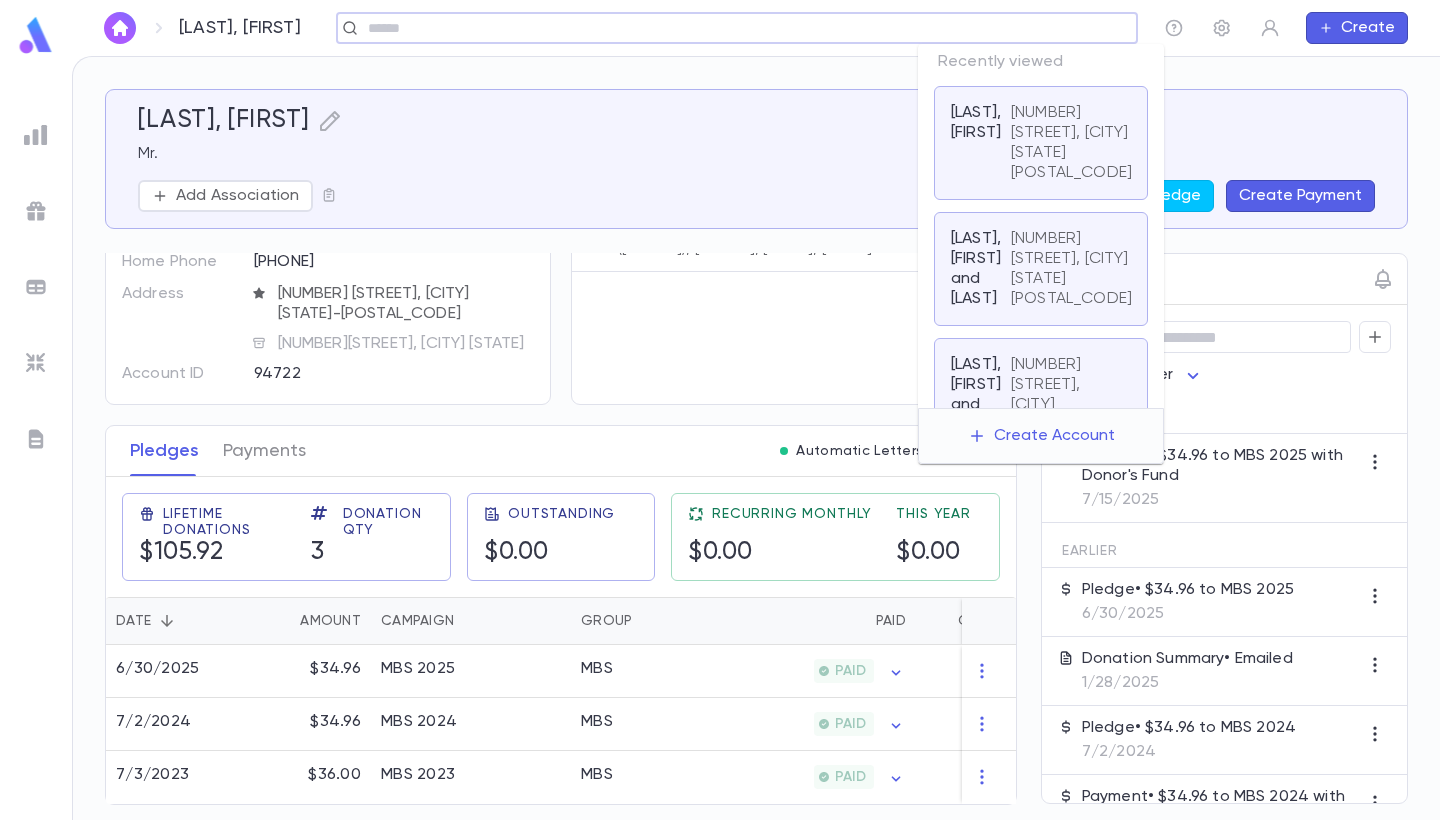 click at bounding box center (730, 28) 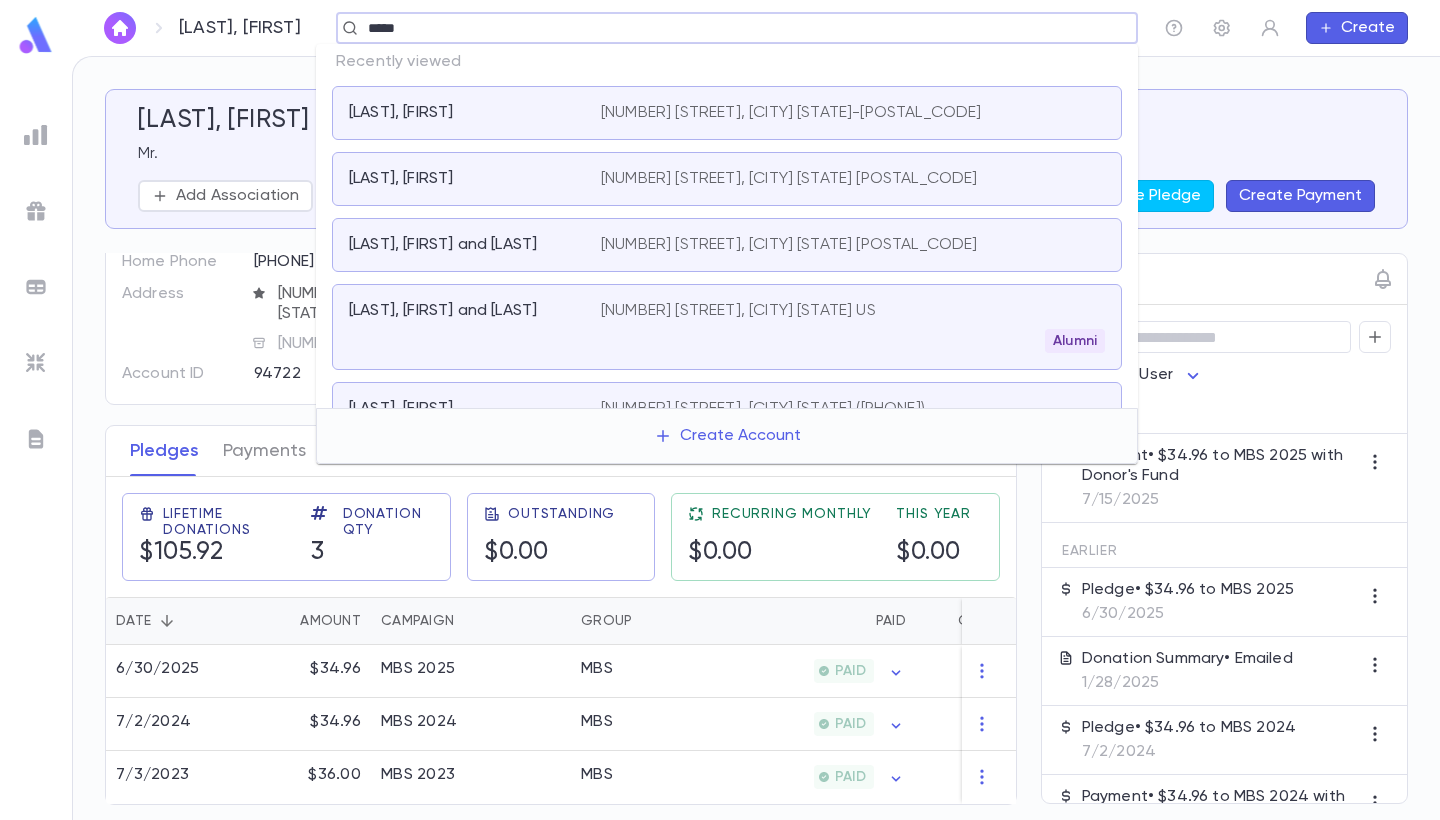 type on "*****" 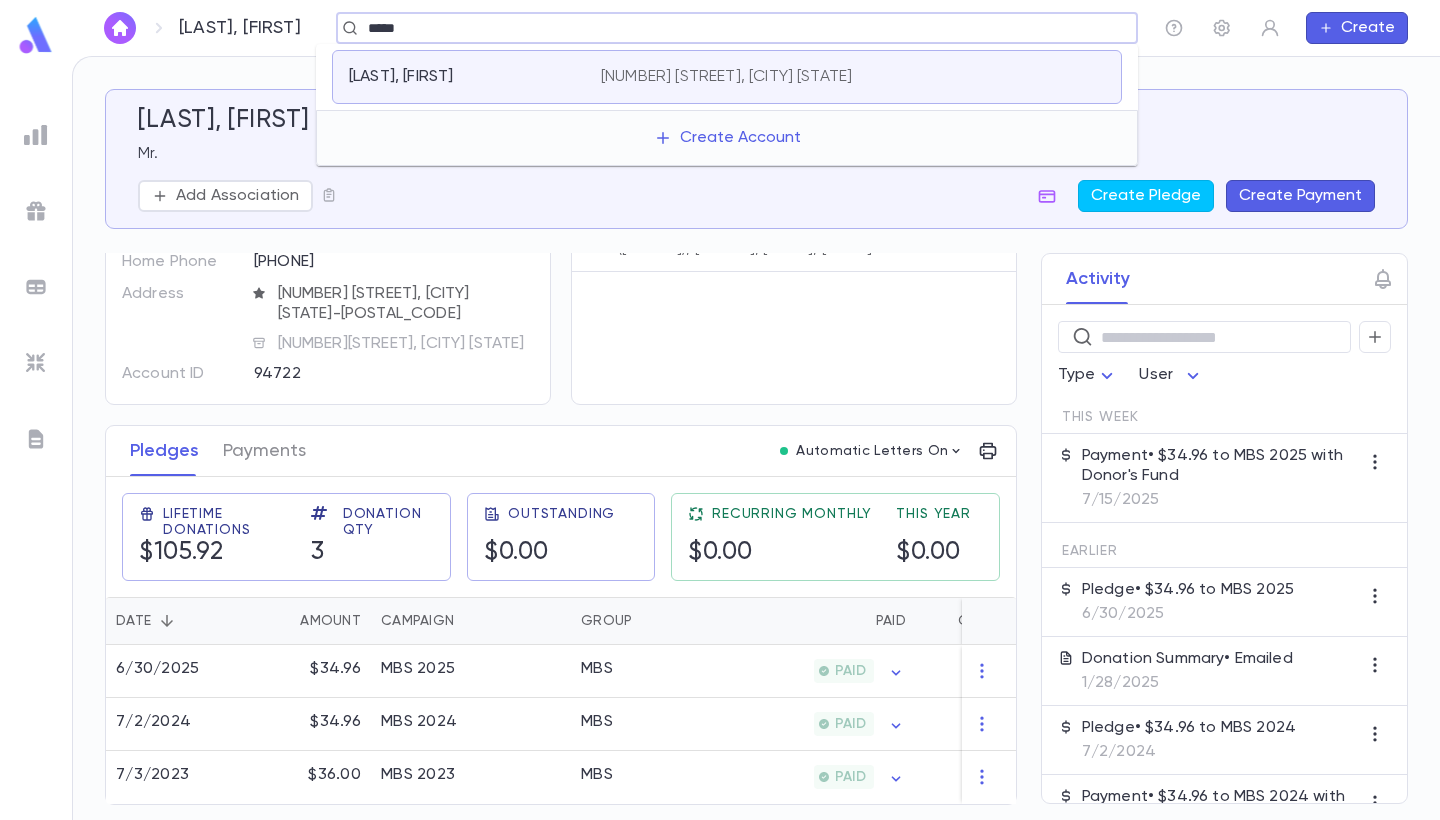 click on "1542 Laguna Ln, Lakewood New Jersey 08701-3849" at bounding box center (726, 77) 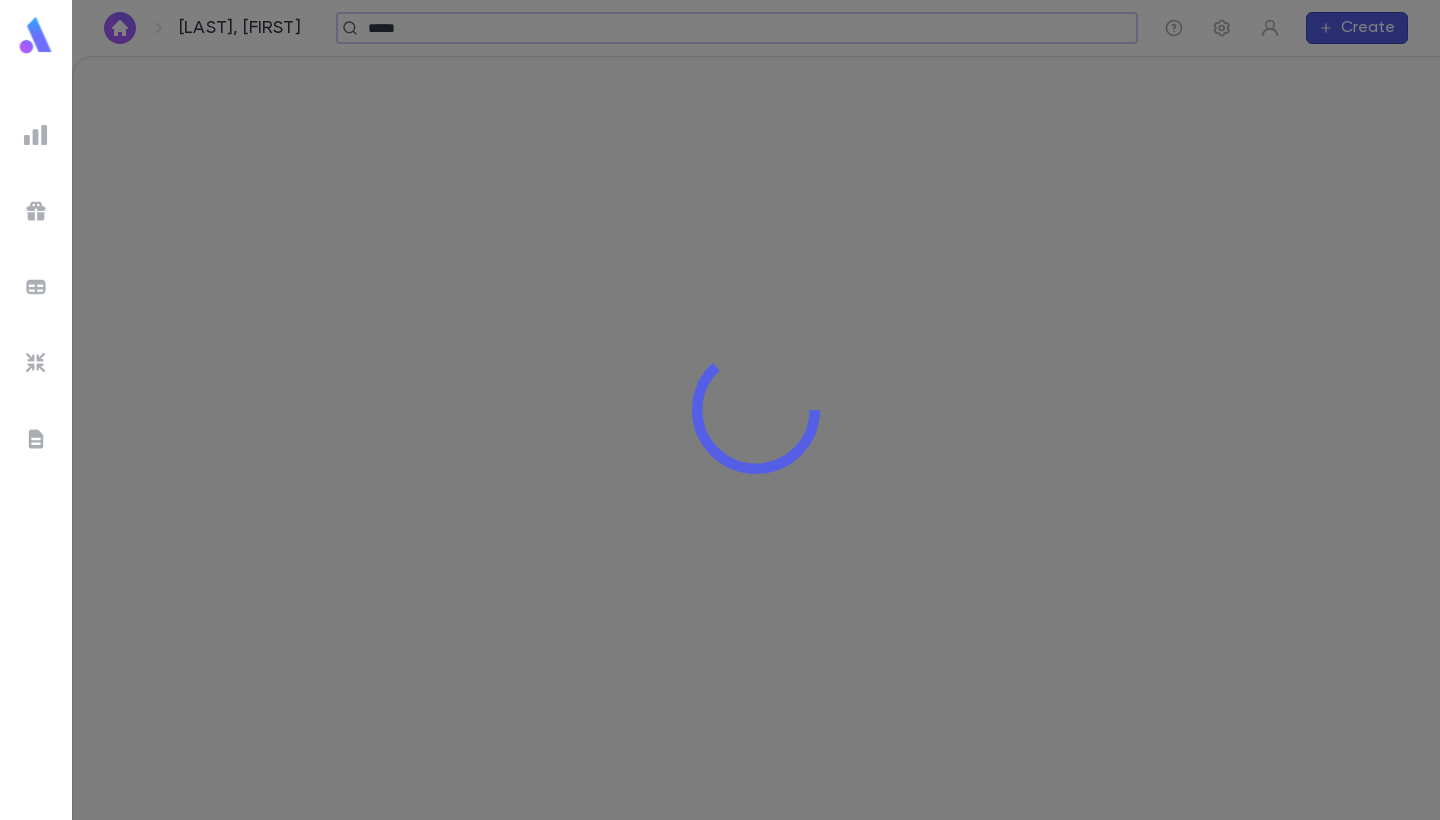 type 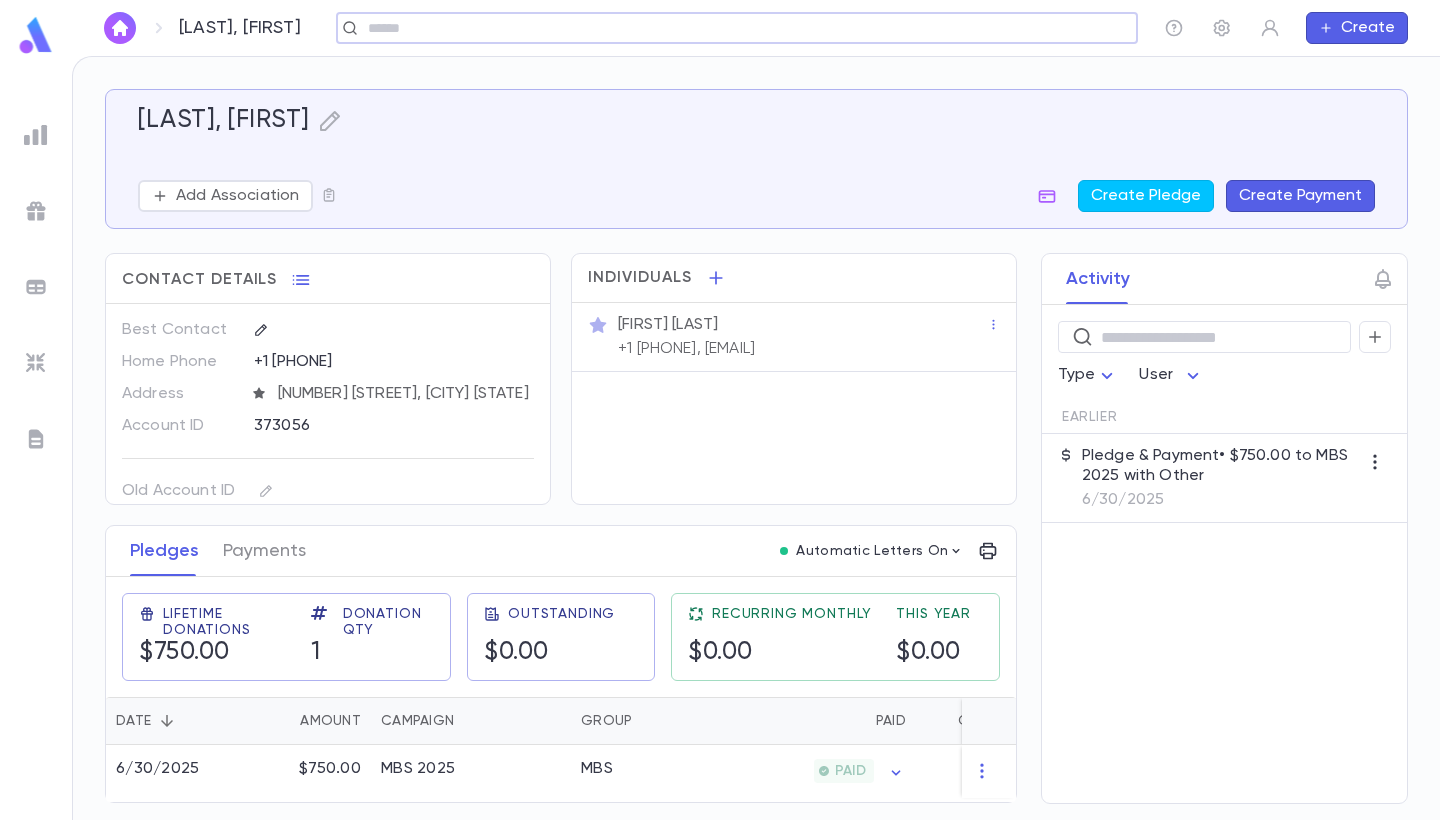 scroll, scrollTop: 2, scrollLeft: 0, axis: vertical 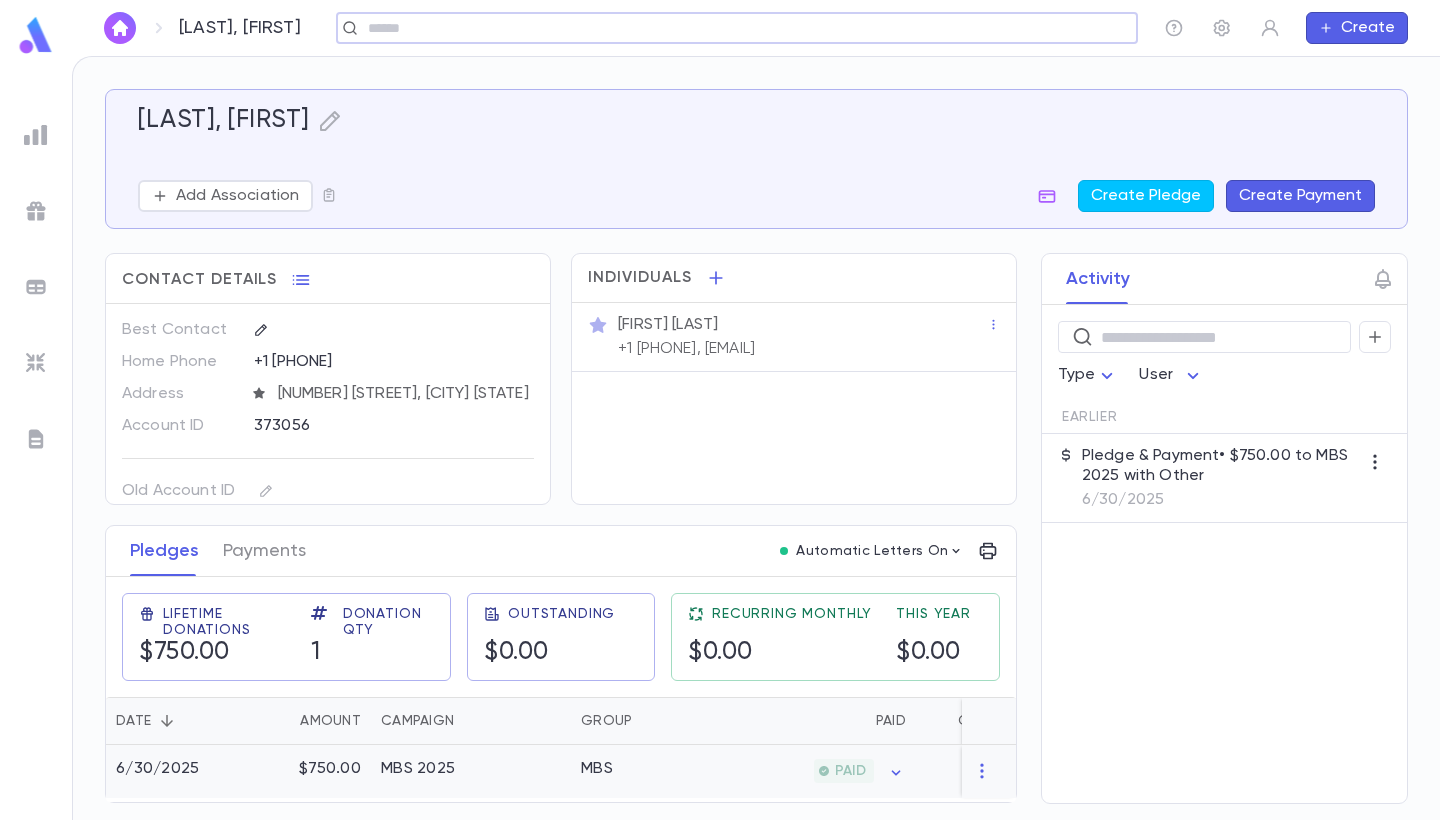 click on "MBS 2025" at bounding box center [471, 771] 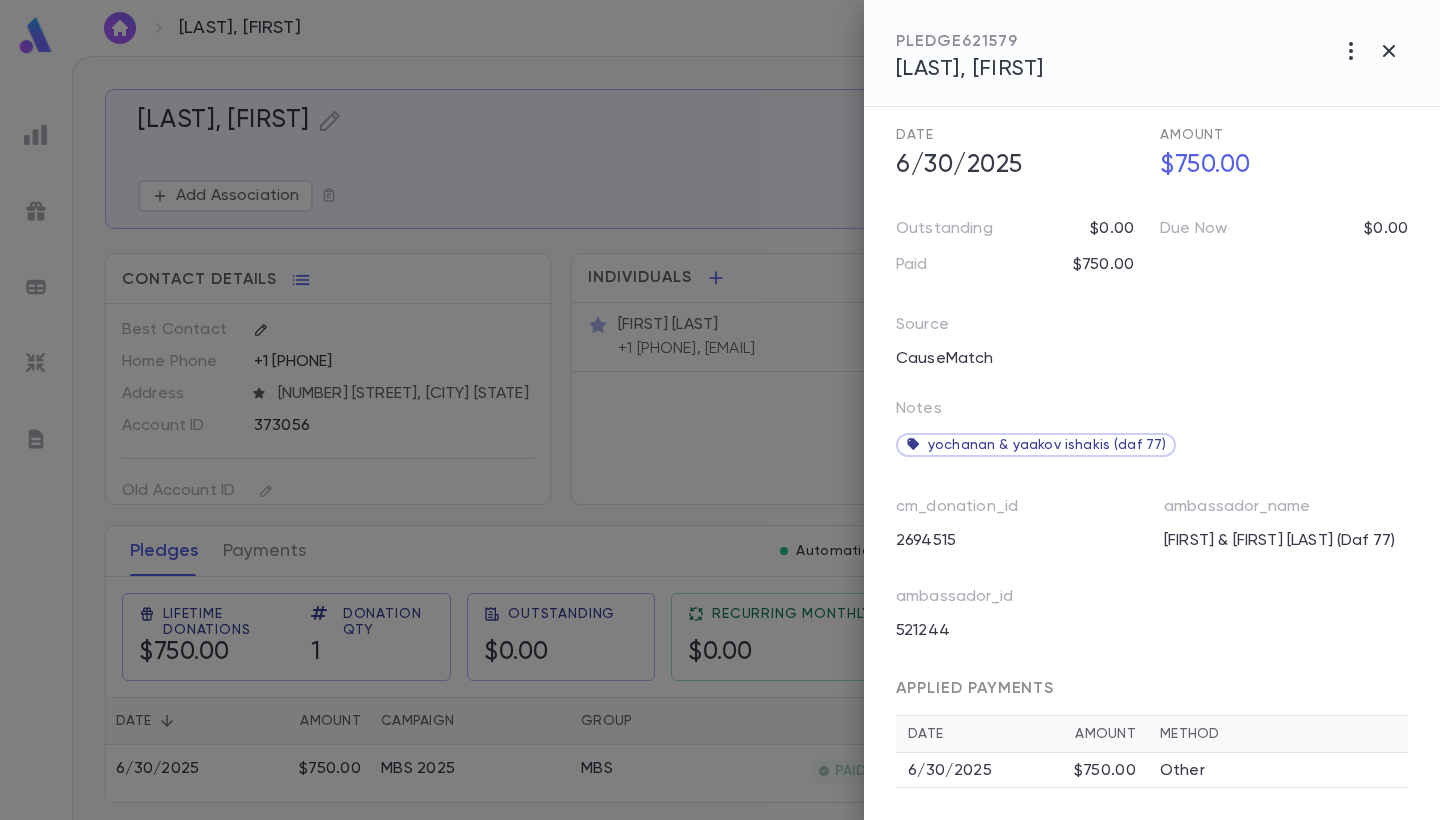 scroll, scrollTop: 167, scrollLeft: 0, axis: vertical 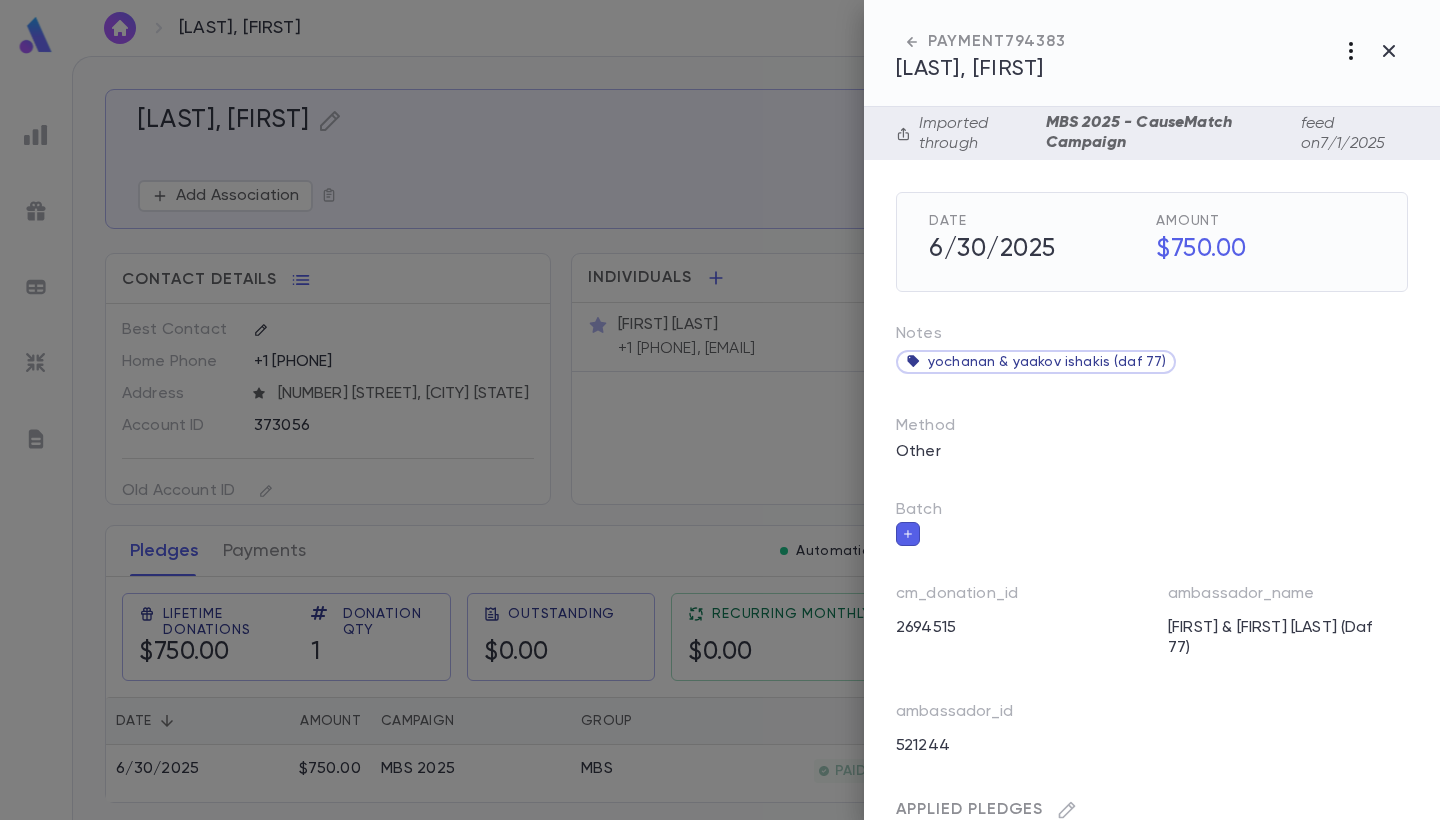 click 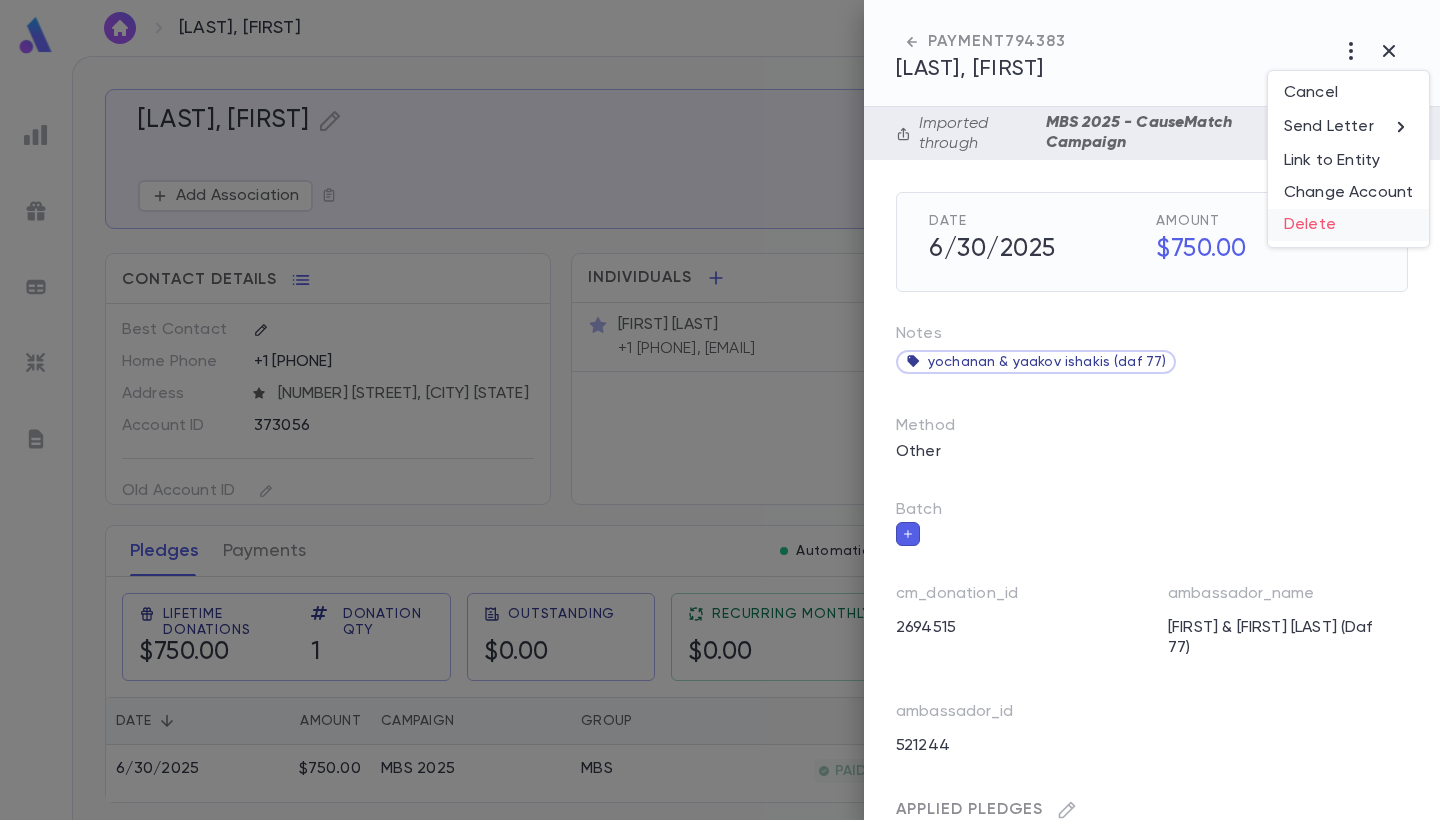 click on "Delete" at bounding box center (1348, 225) 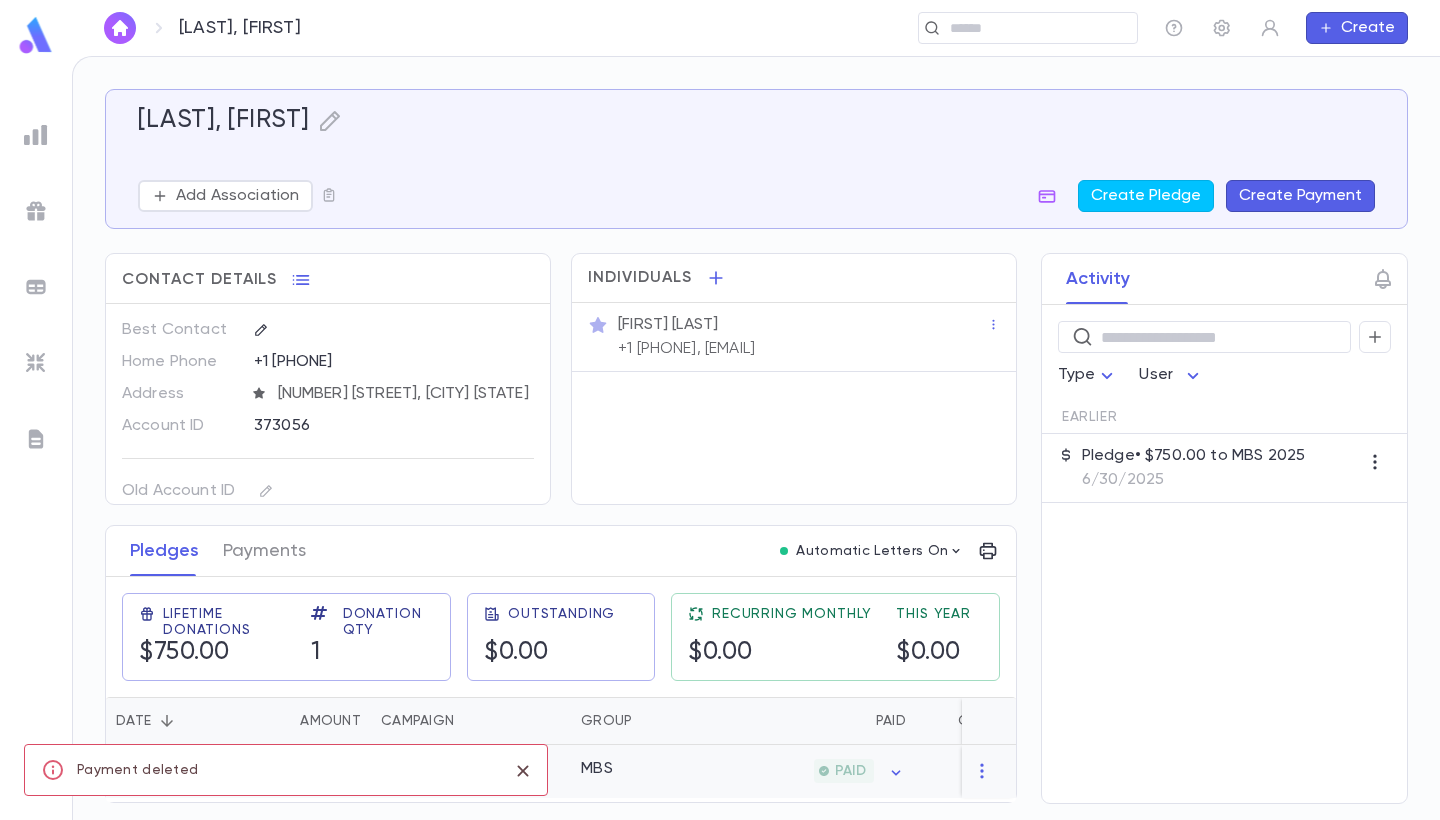 click on "PAID" at bounding box center (818, 771) 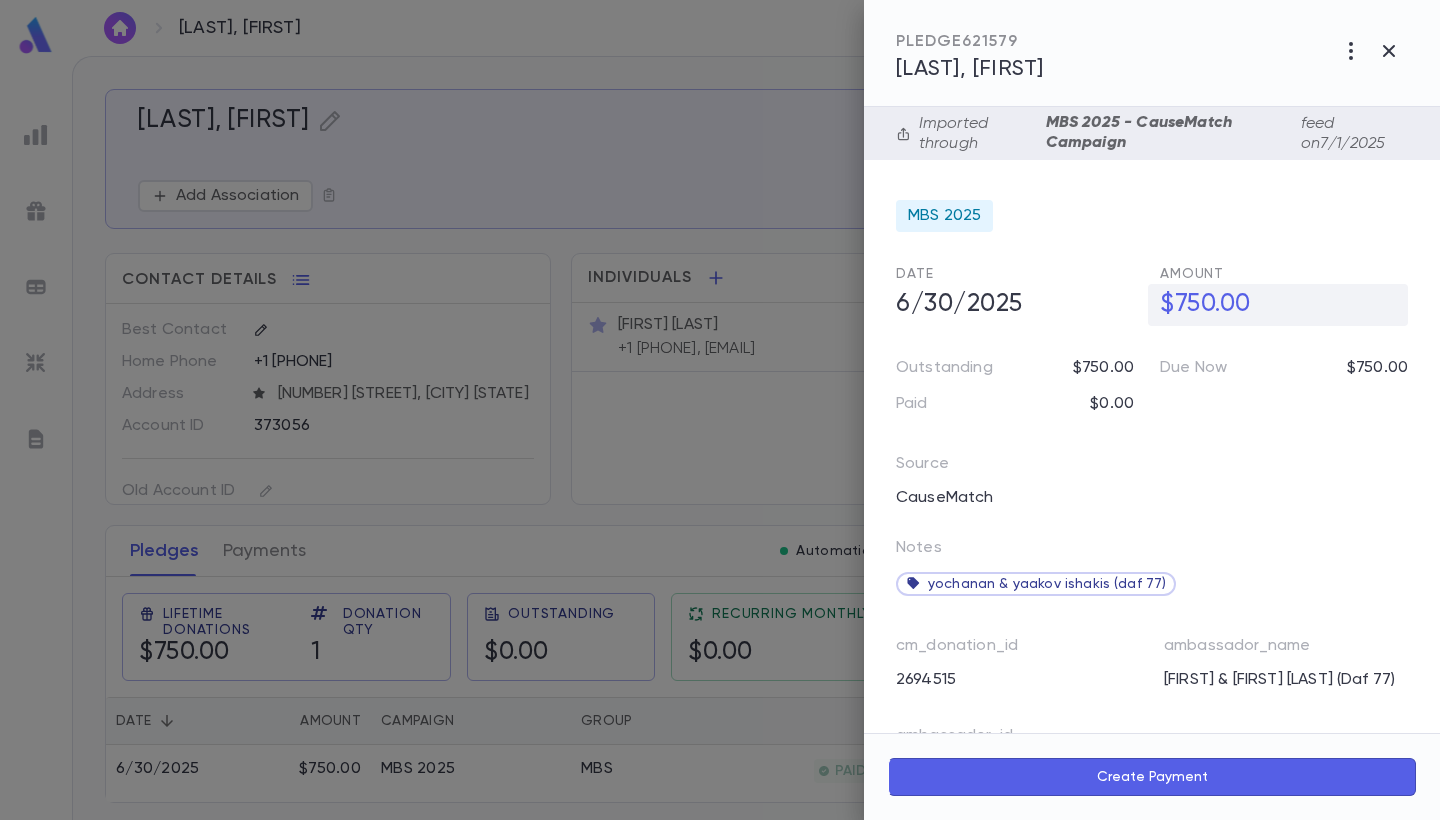 click on "$750.00" at bounding box center [1278, 305] 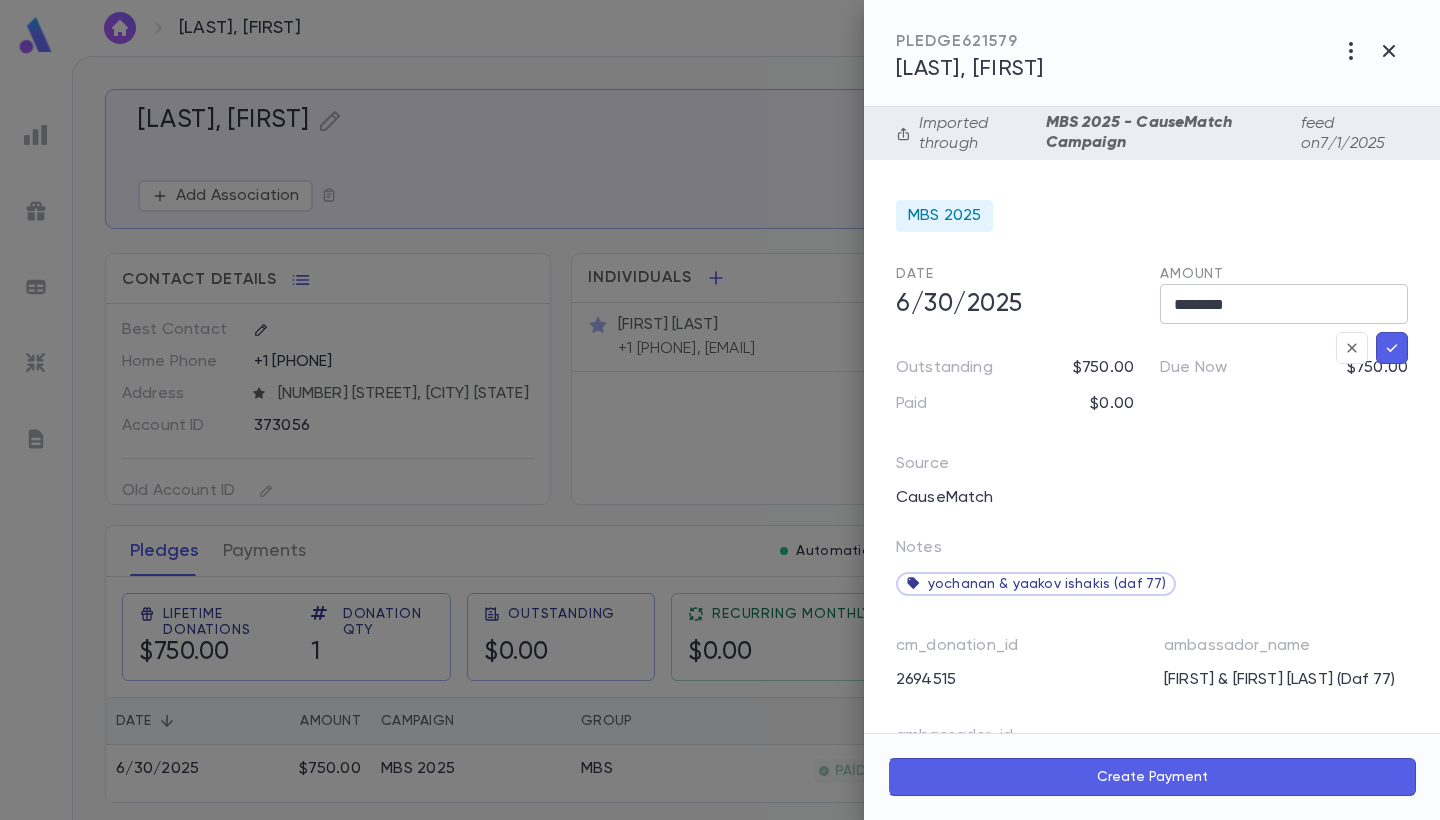 click on "********" at bounding box center (1284, 304) 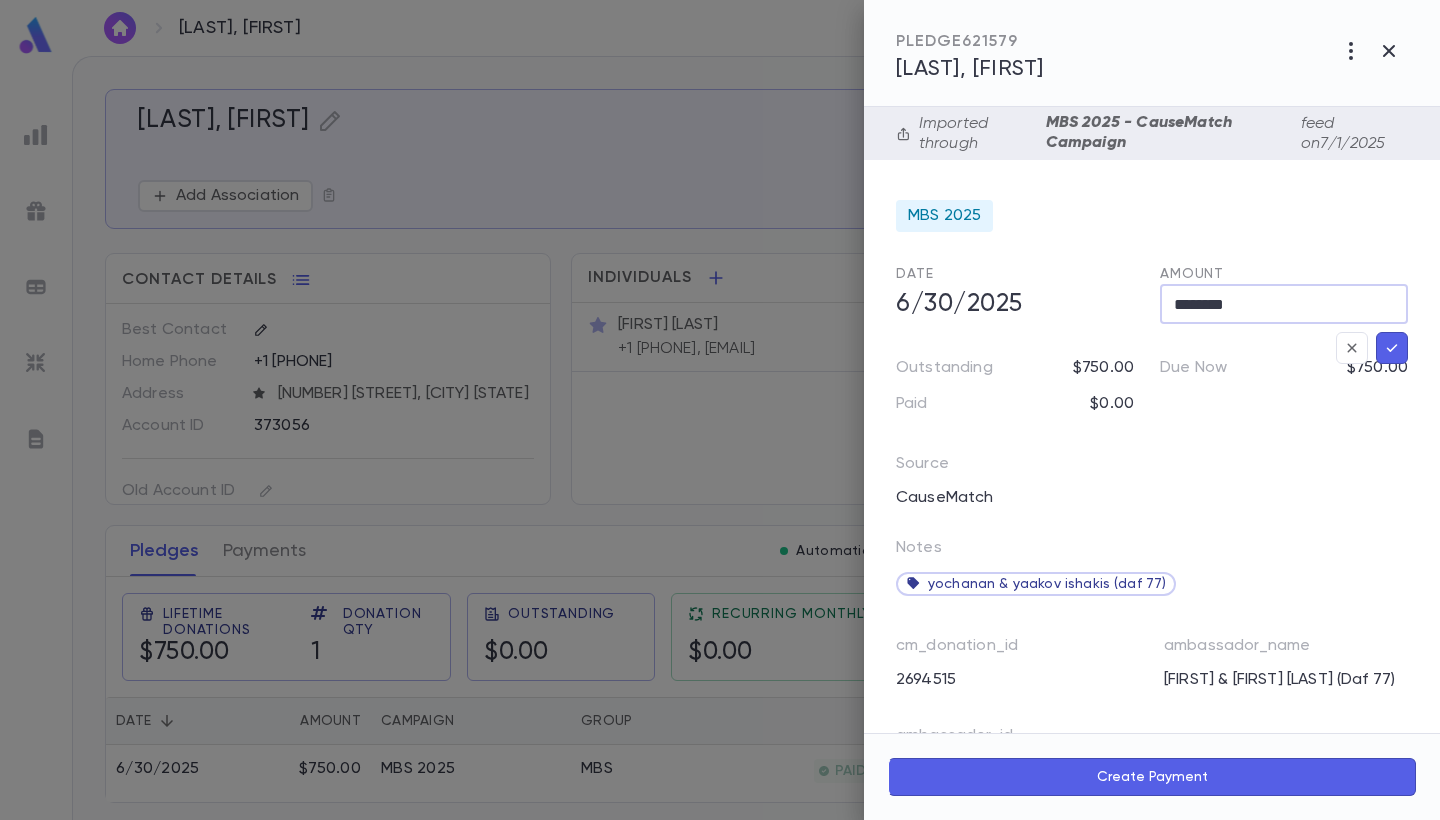 type on "********" 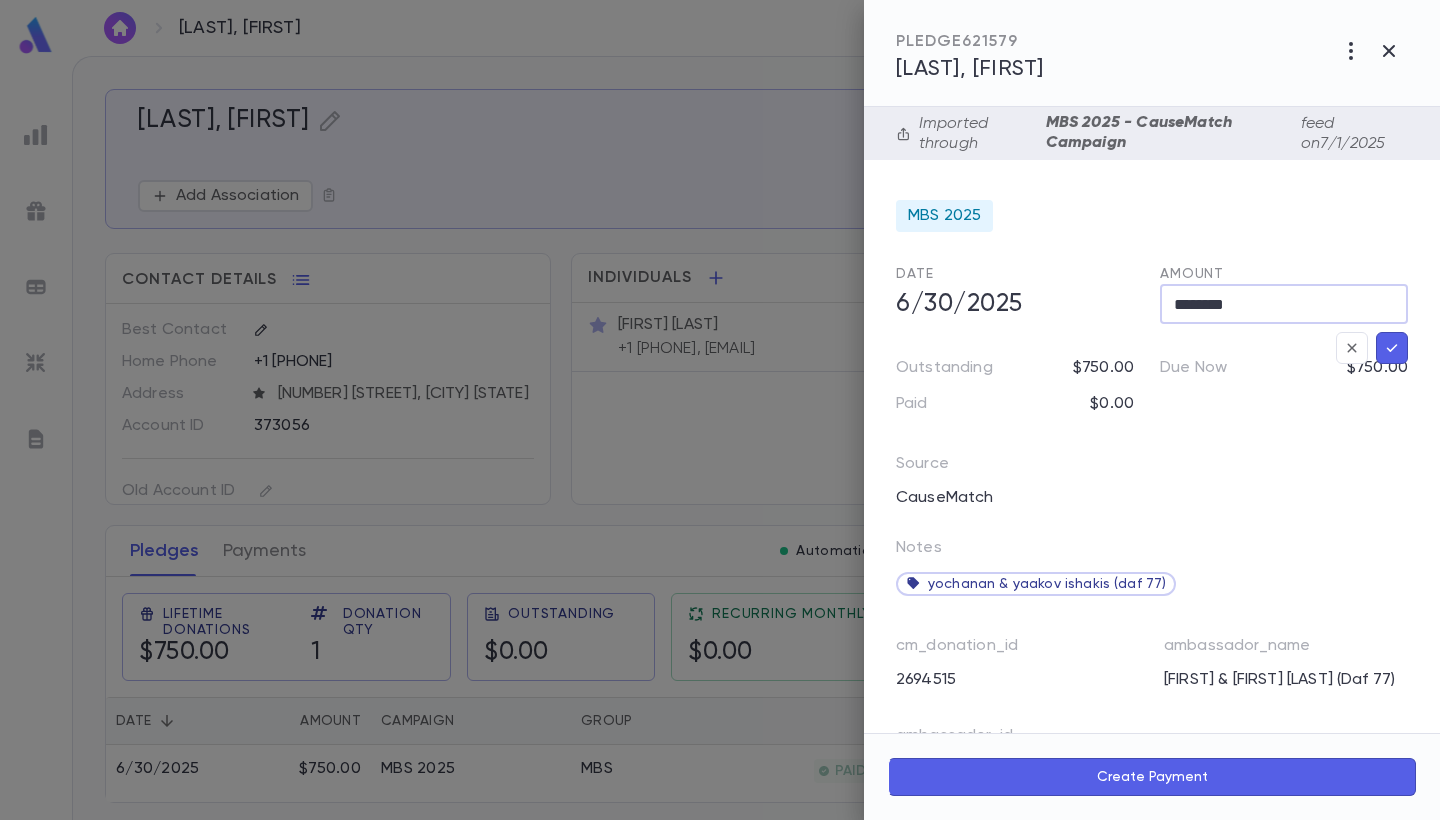 click 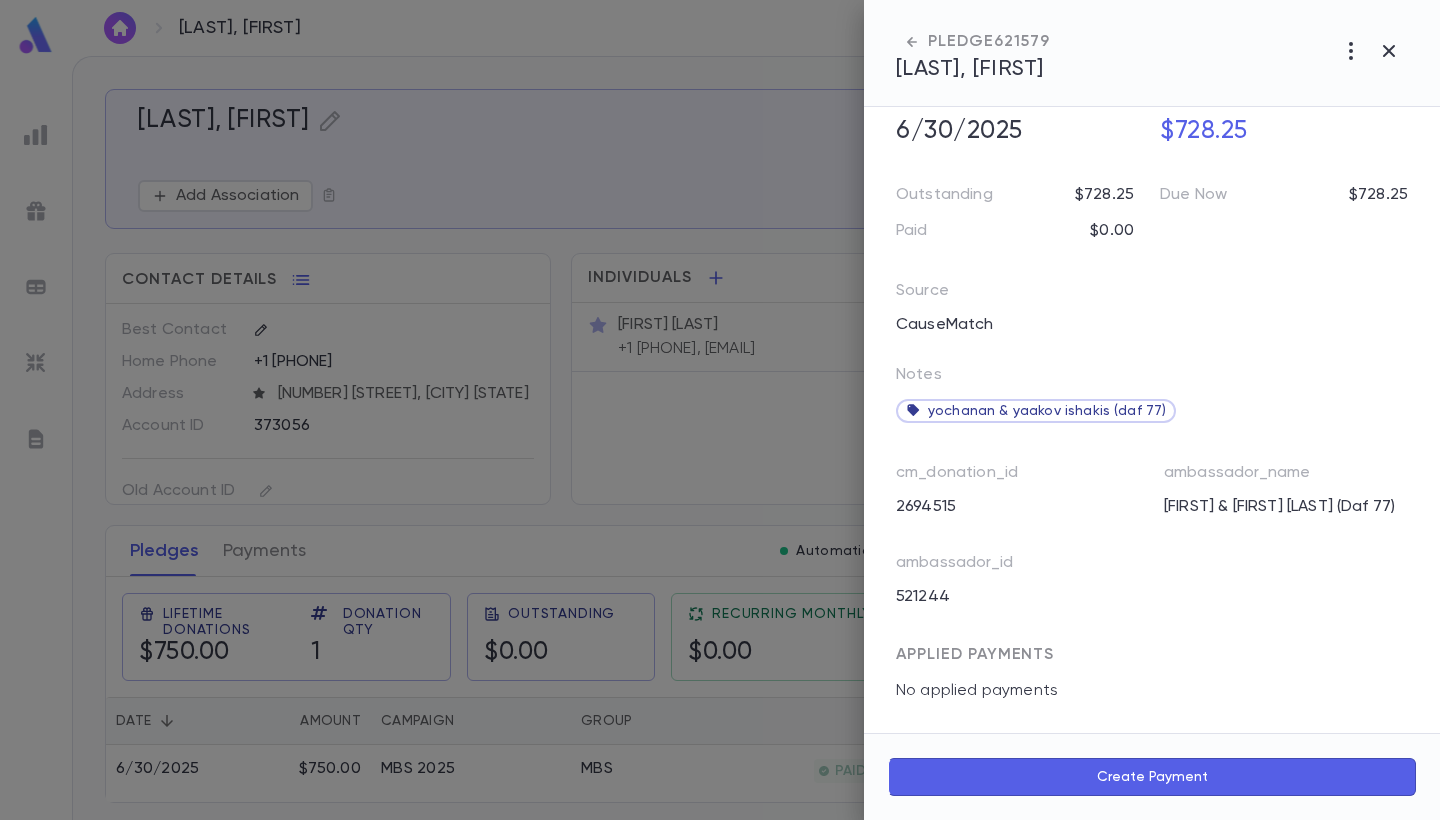 scroll, scrollTop: 201, scrollLeft: 0, axis: vertical 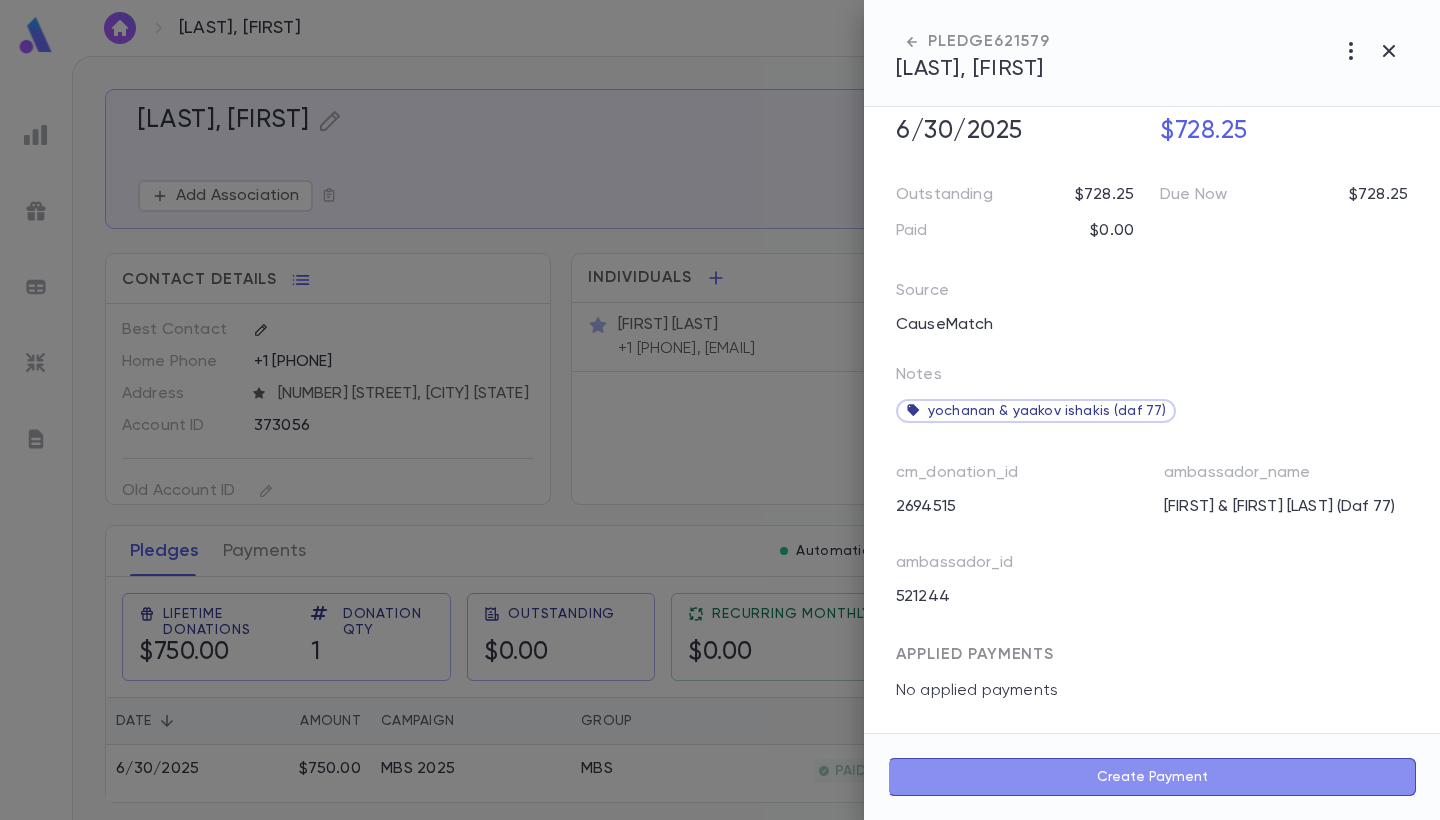 click on "Create Payment" at bounding box center [1152, 777] 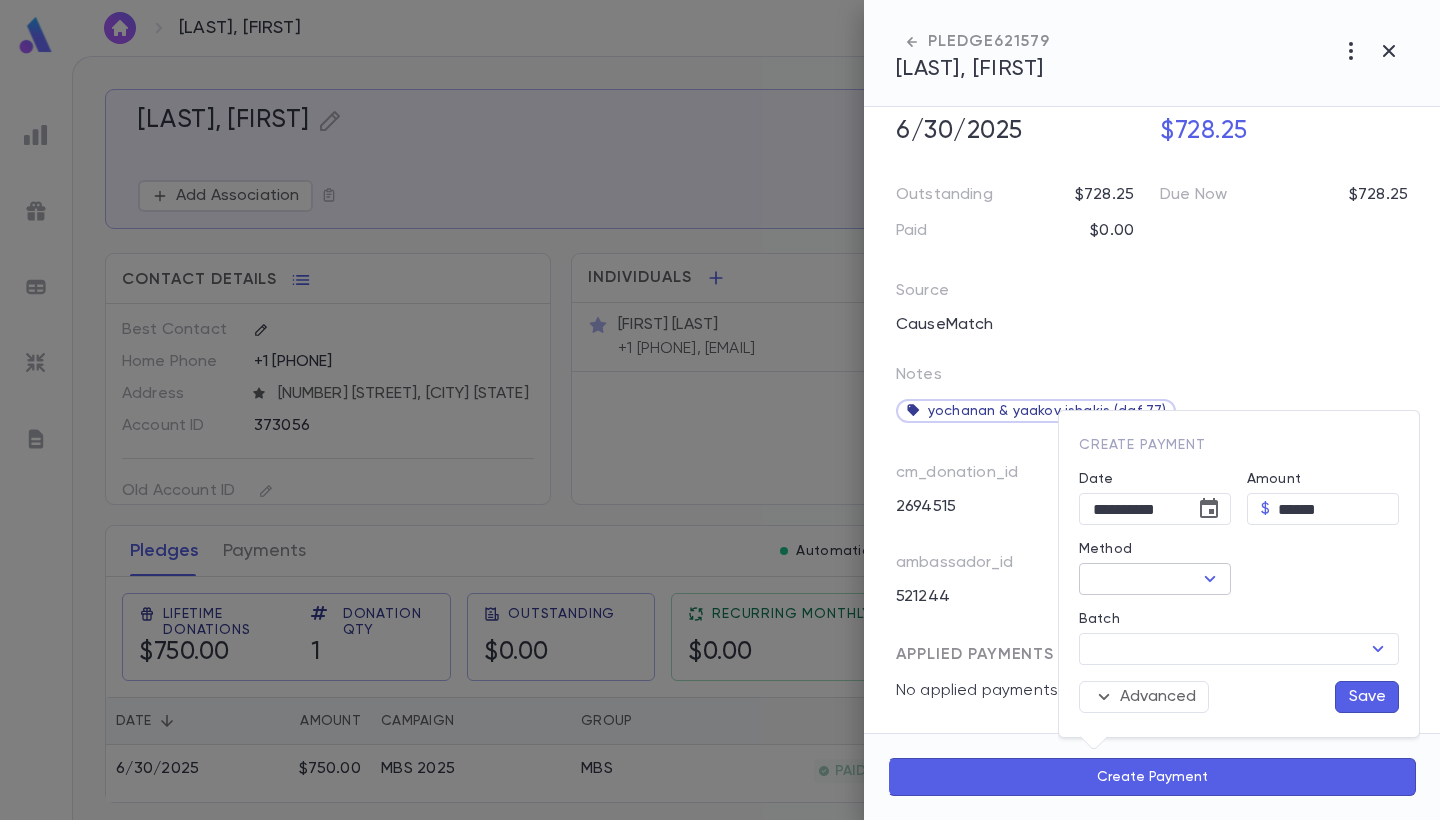 click on "Method" at bounding box center (1138, 579) 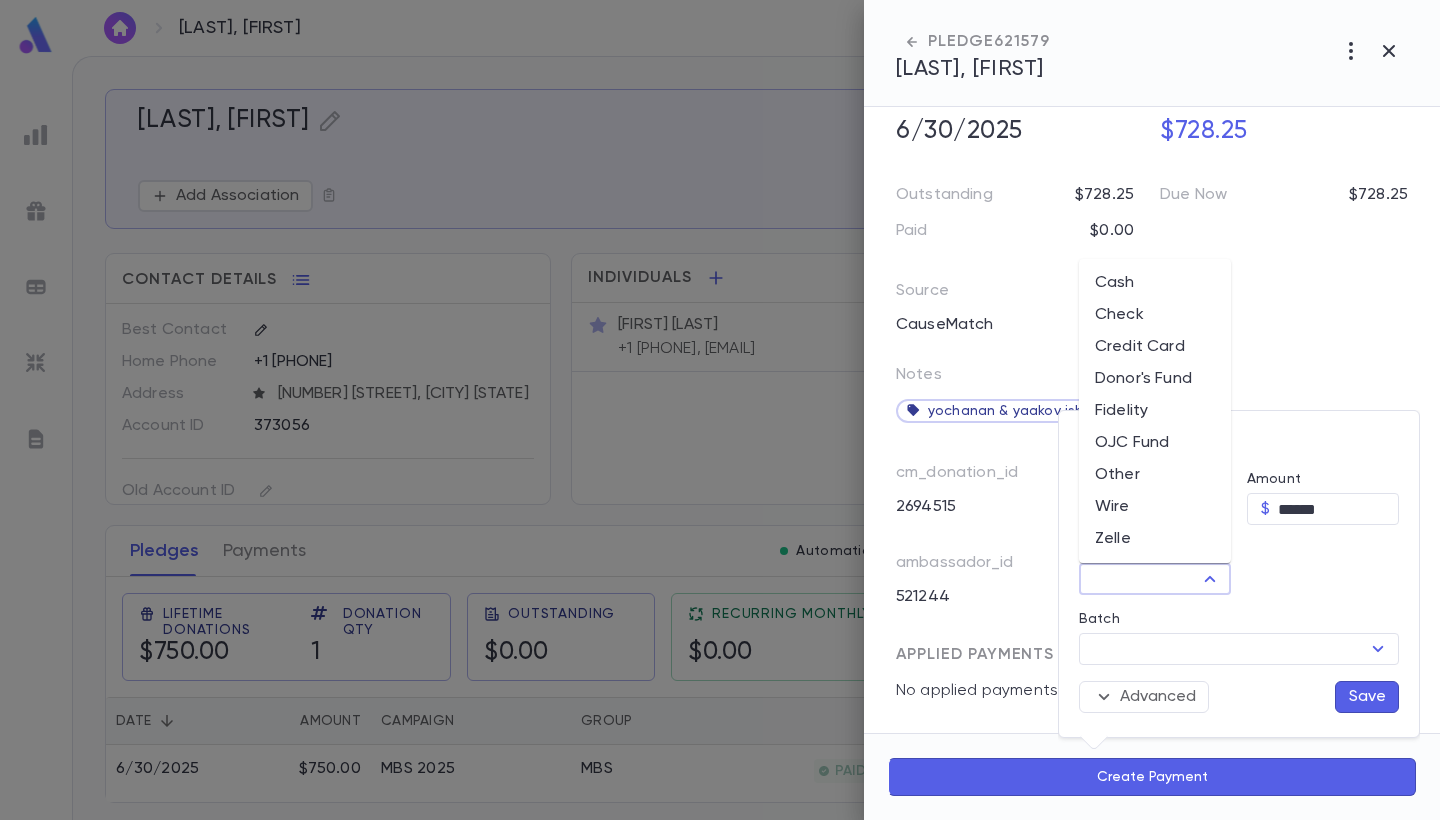 click on "Donor's Fund" at bounding box center (1155, 379) 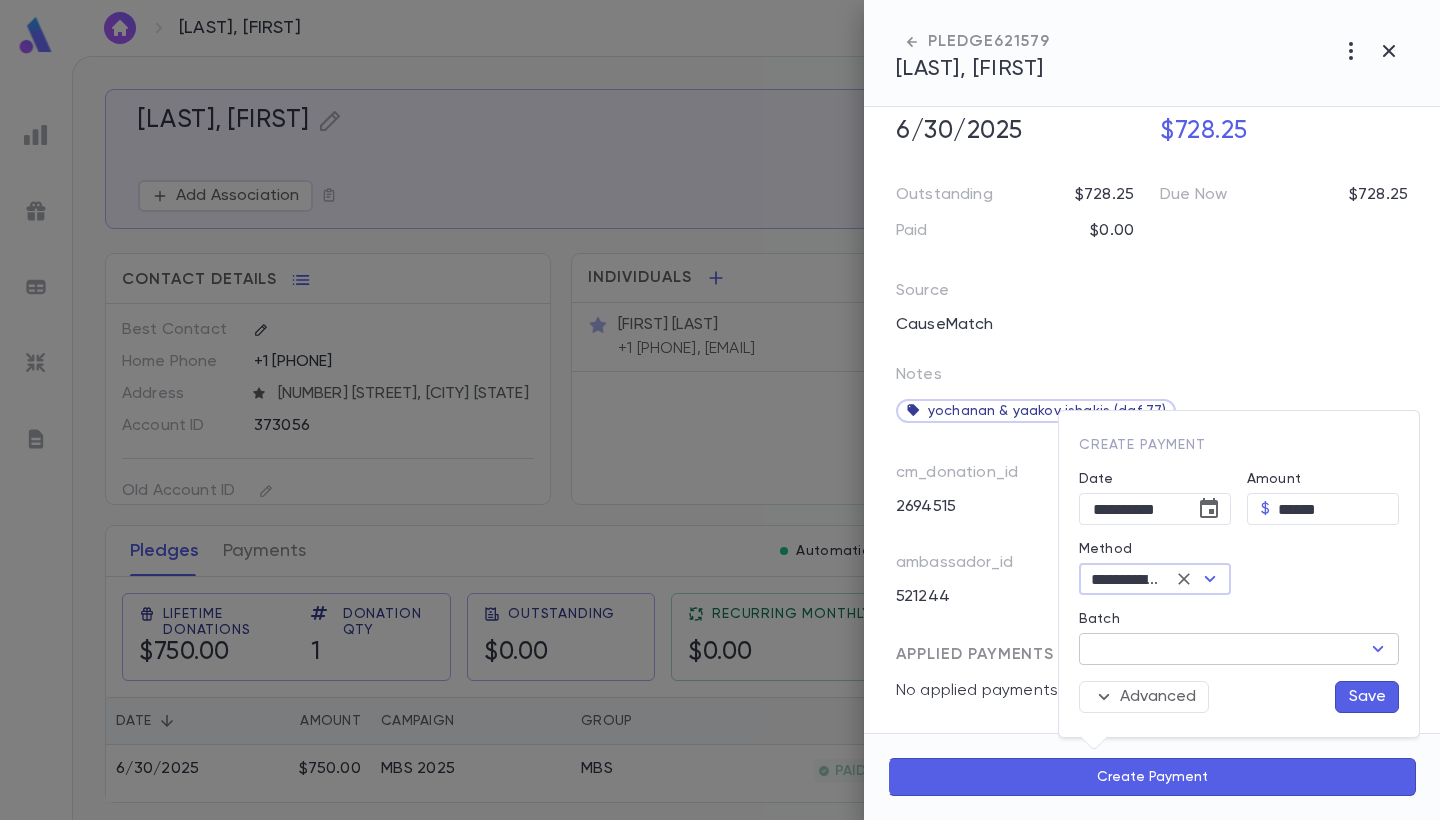 click on "Batch" at bounding box center [1222, 649] 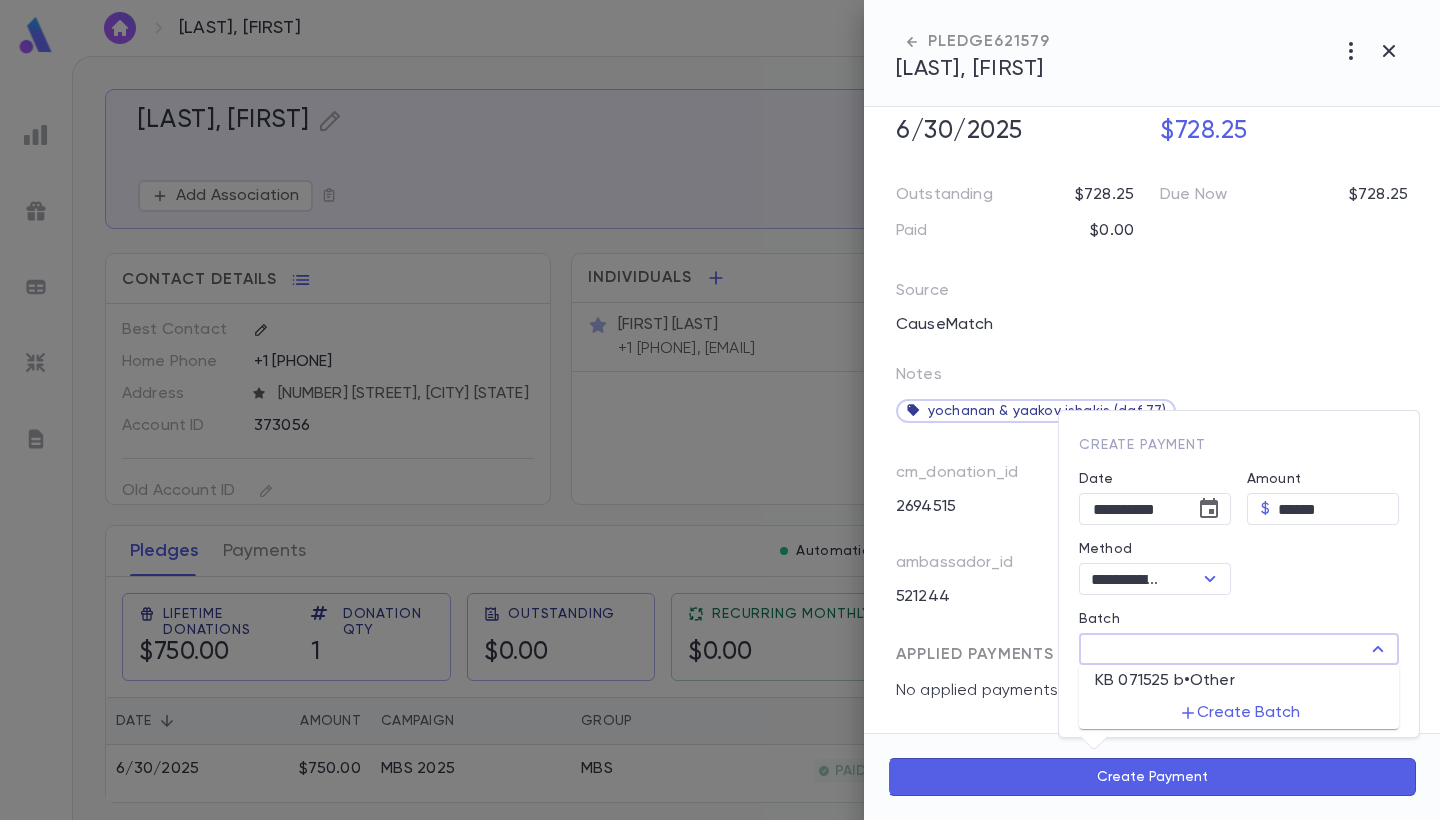 click on "KB 071525 b  •  Other" at bounding box center [1165, 681] 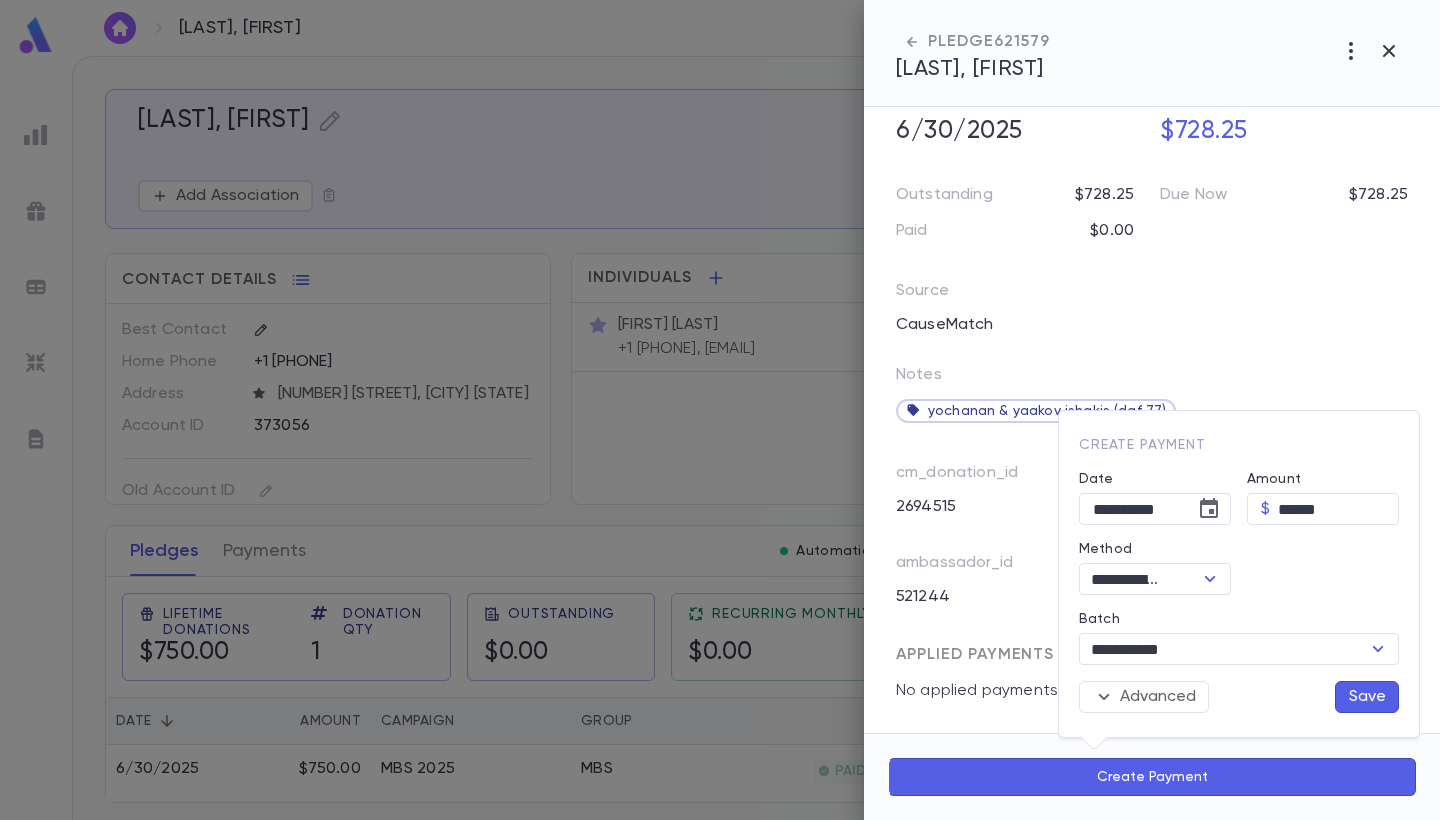 click on "Save" at bounding box center [1367, 697] 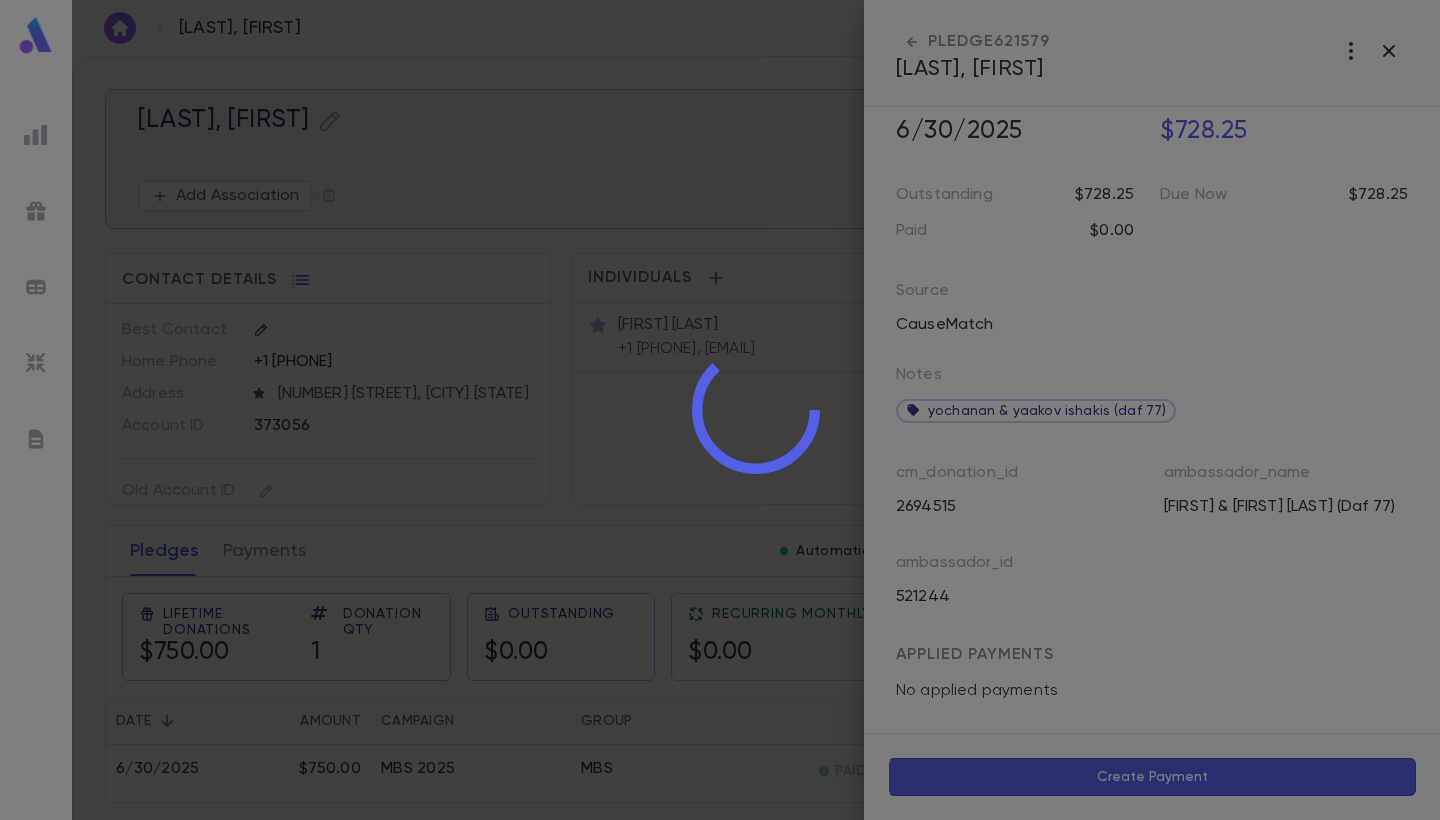 scroll, scrollTop: 167, scrollLeft: 0, axis: vertical 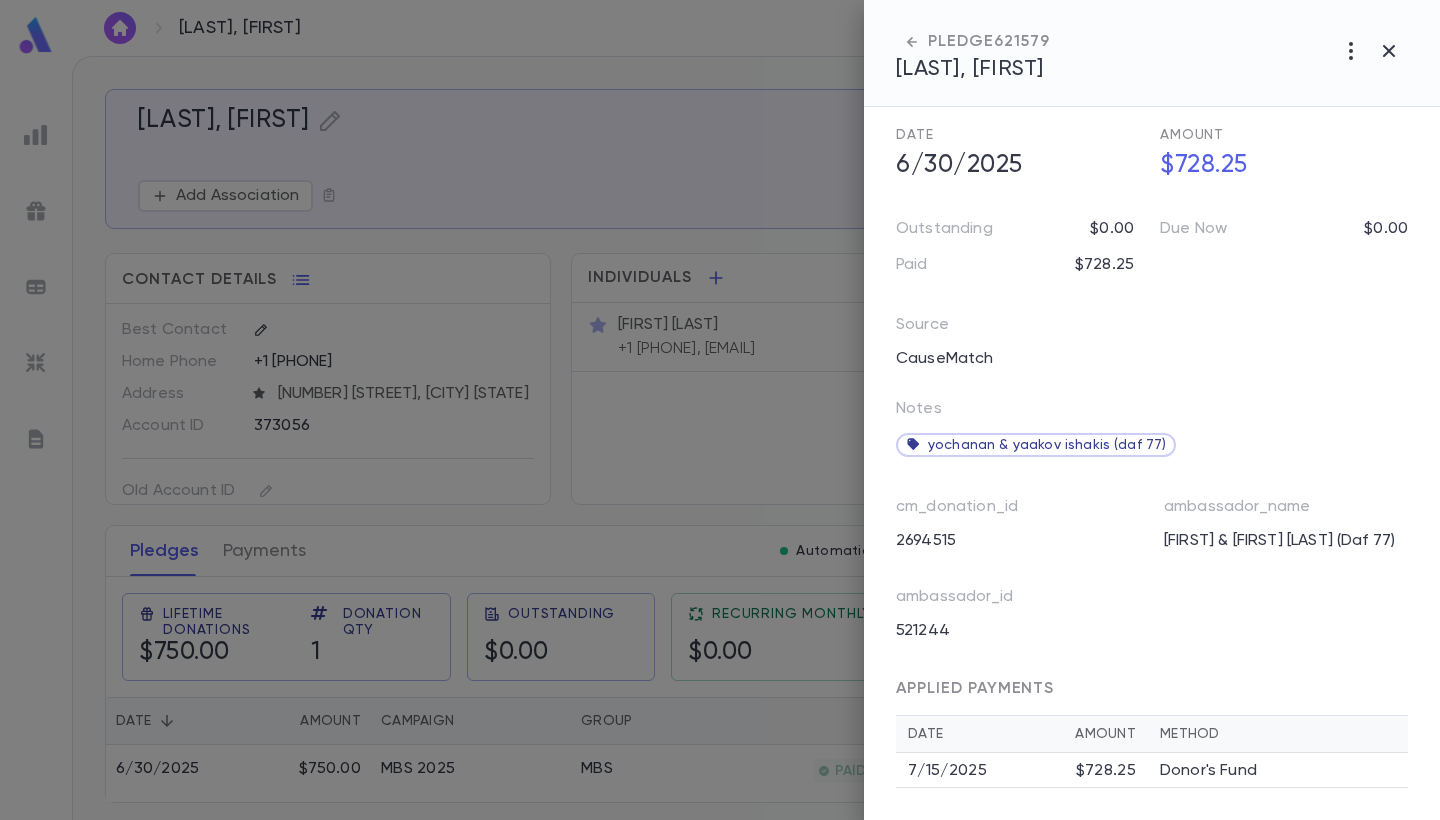 click on "Donor's Fund" at bounding box center (1208, 771) 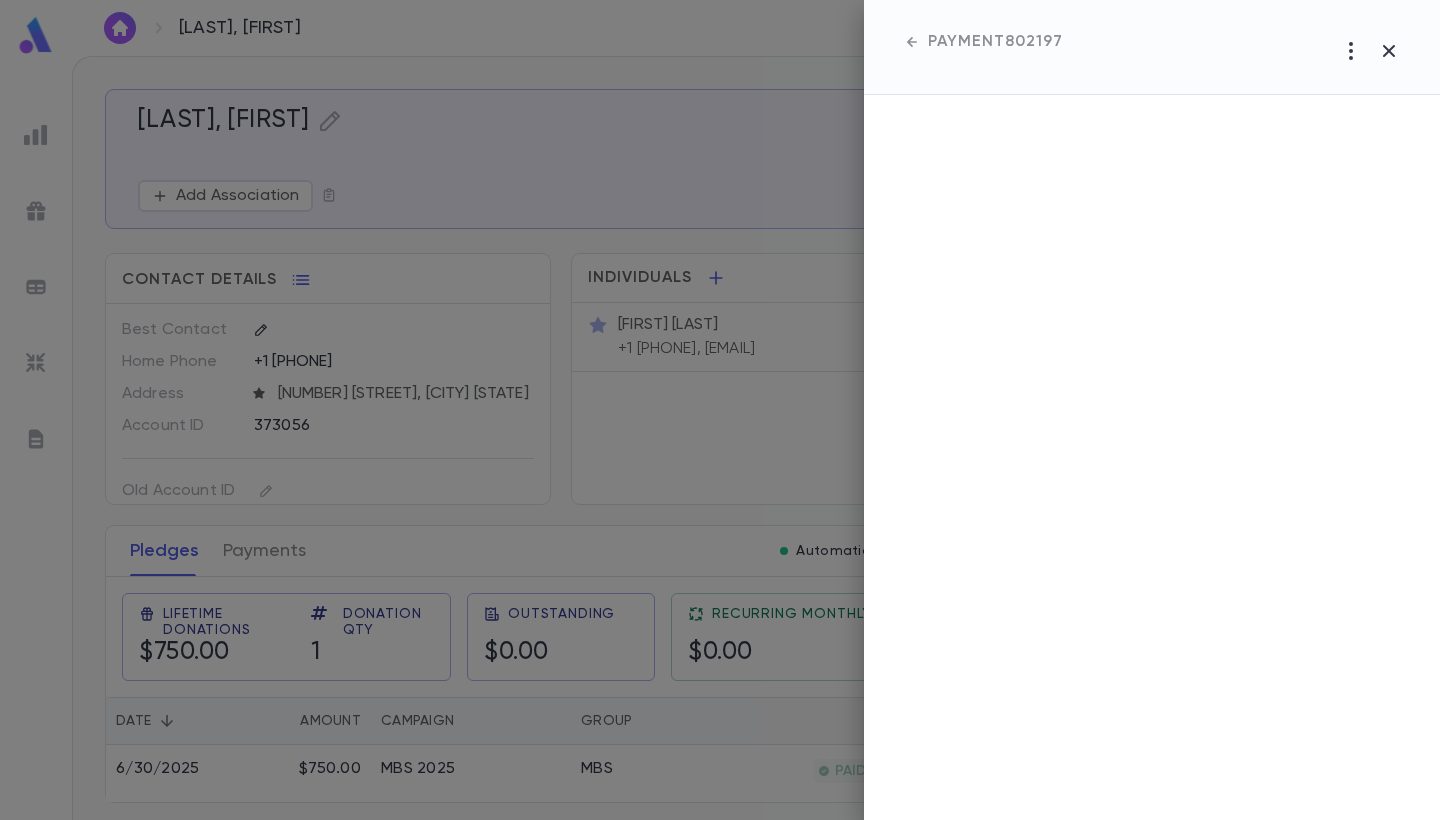 scroll, scrollTop: 0, scrollLeft: 0, axis: both 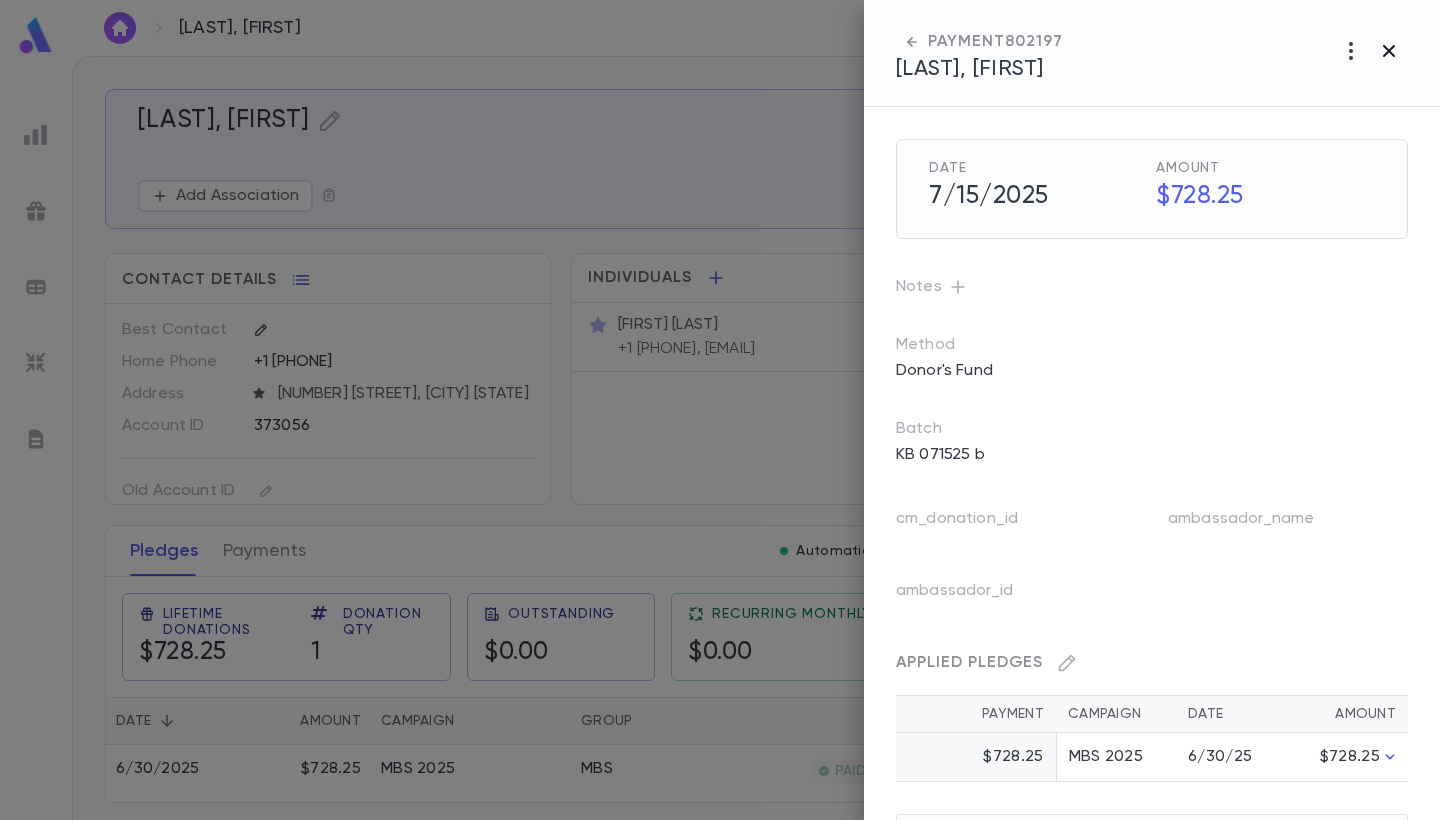 click 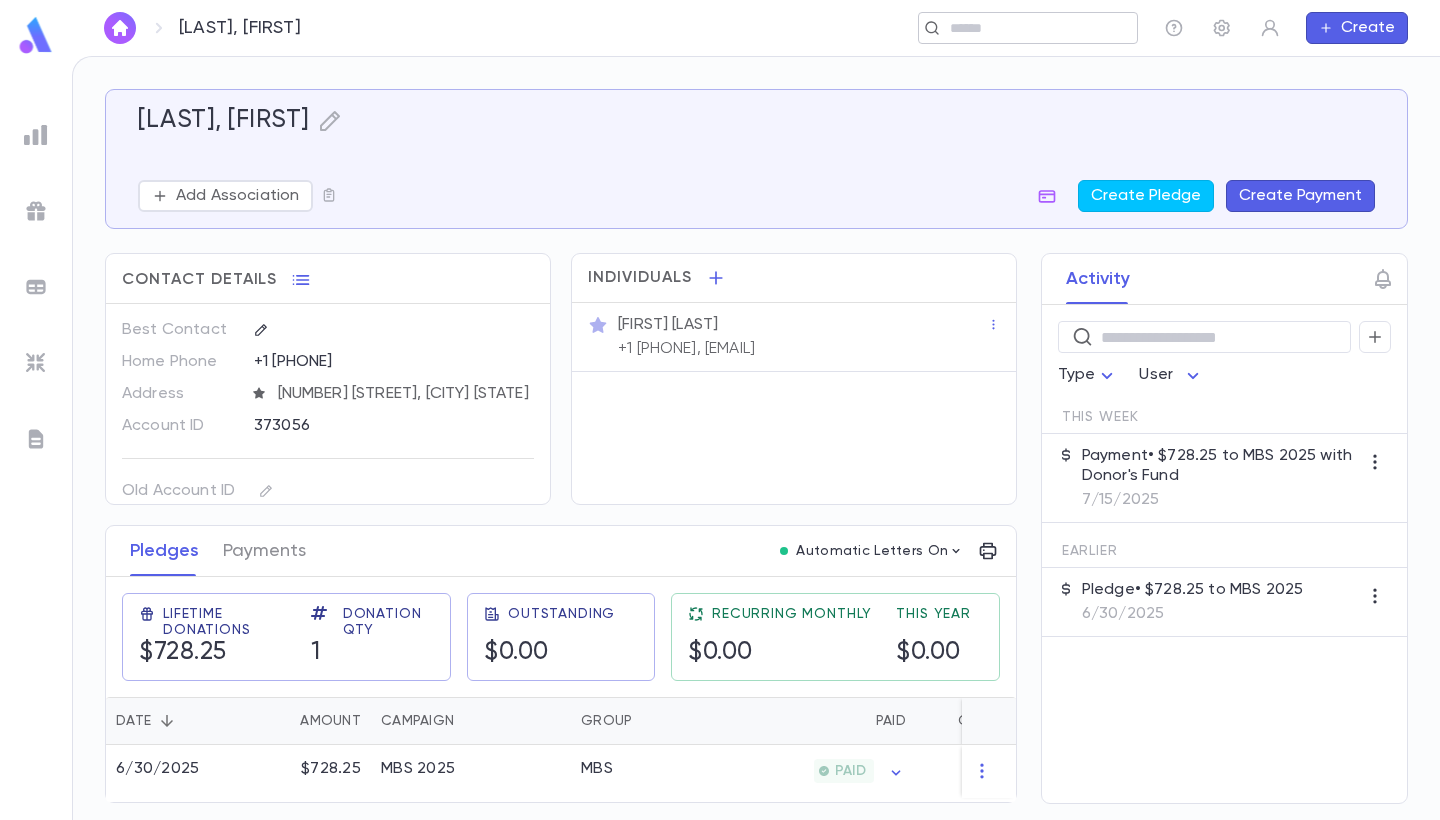 click on "​" at bounding box center (1028, 28) 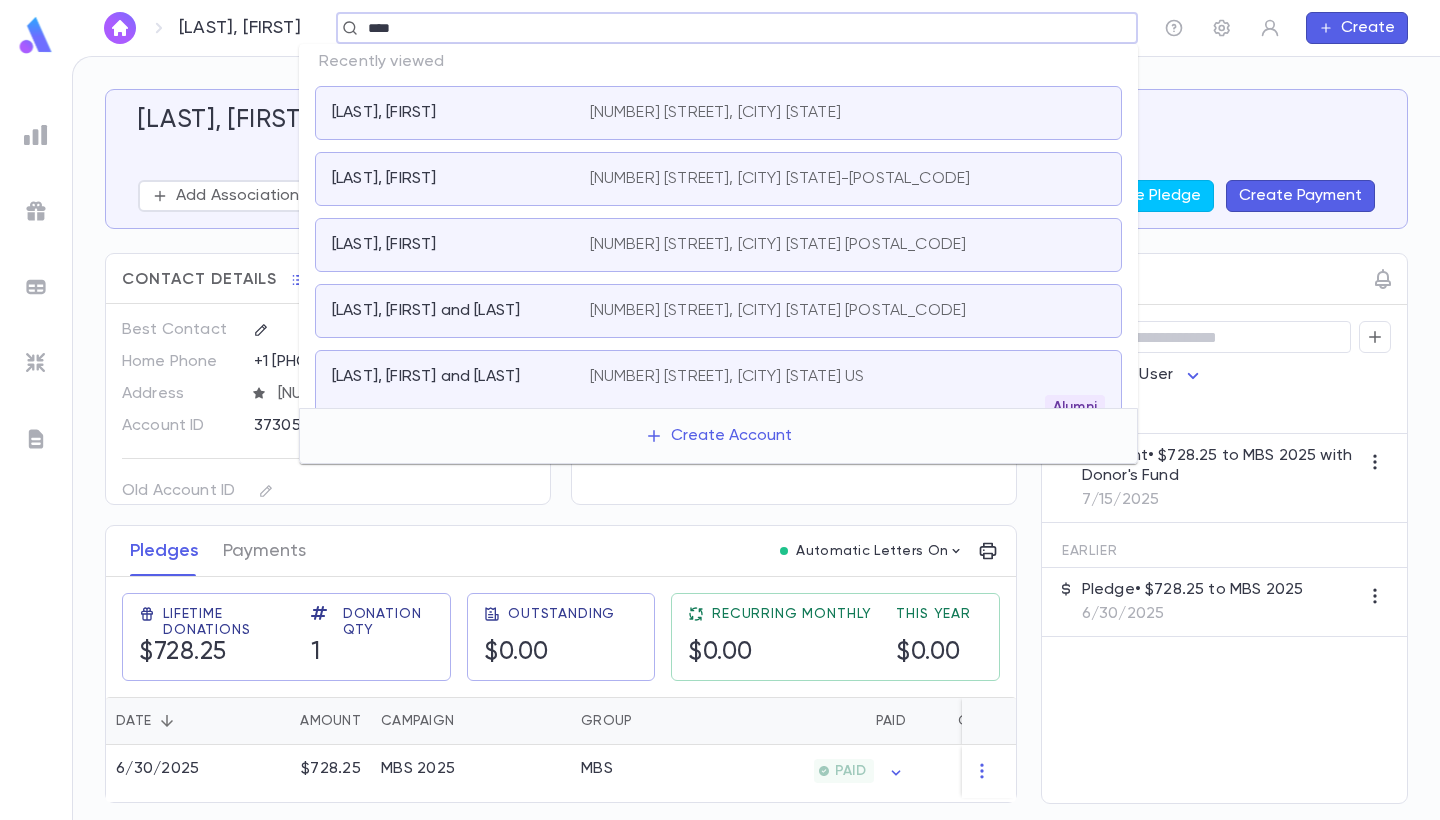 type on "****" 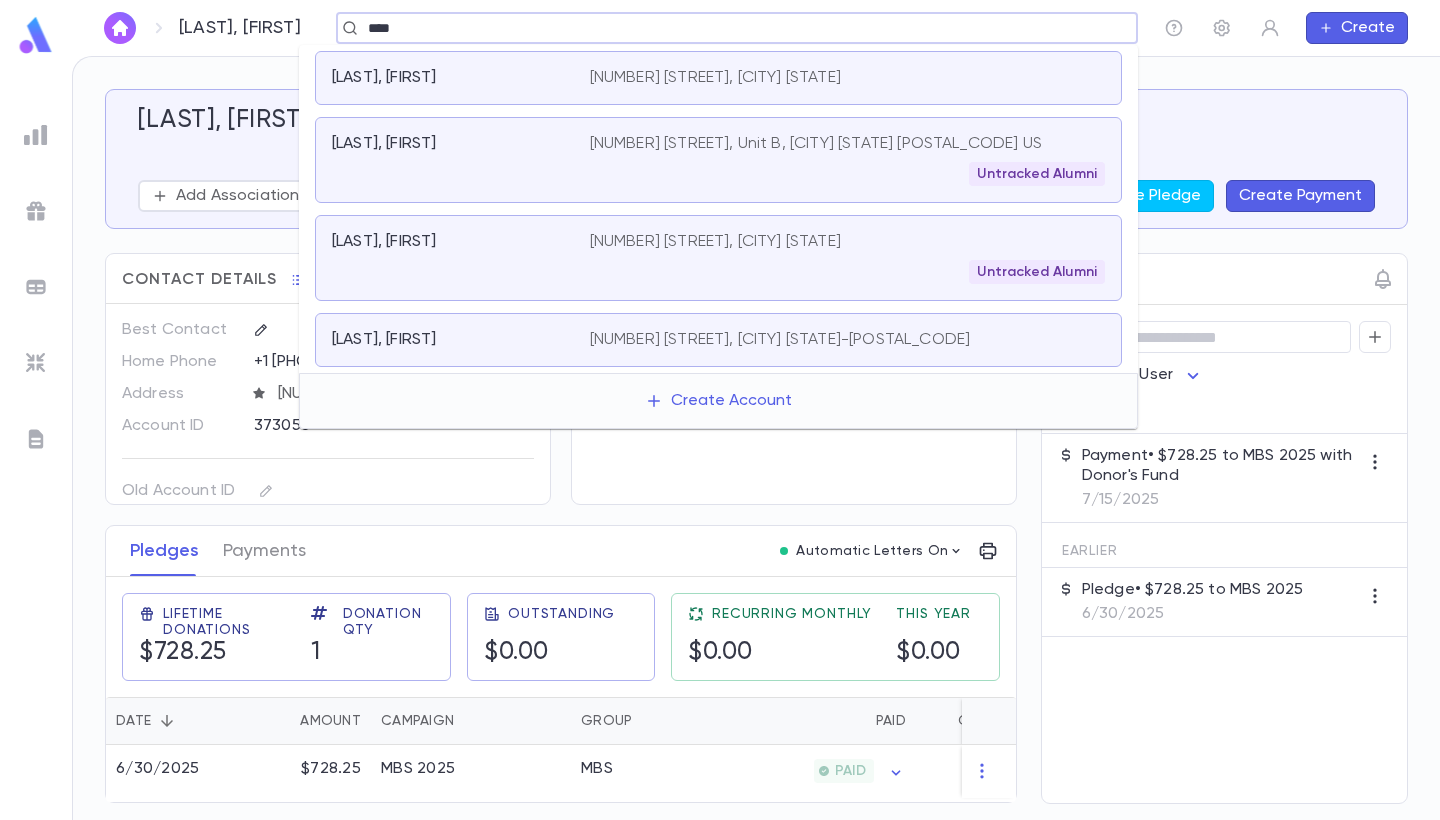 scroll, scrollTop: 0, scrollLeft: 0, axis: both 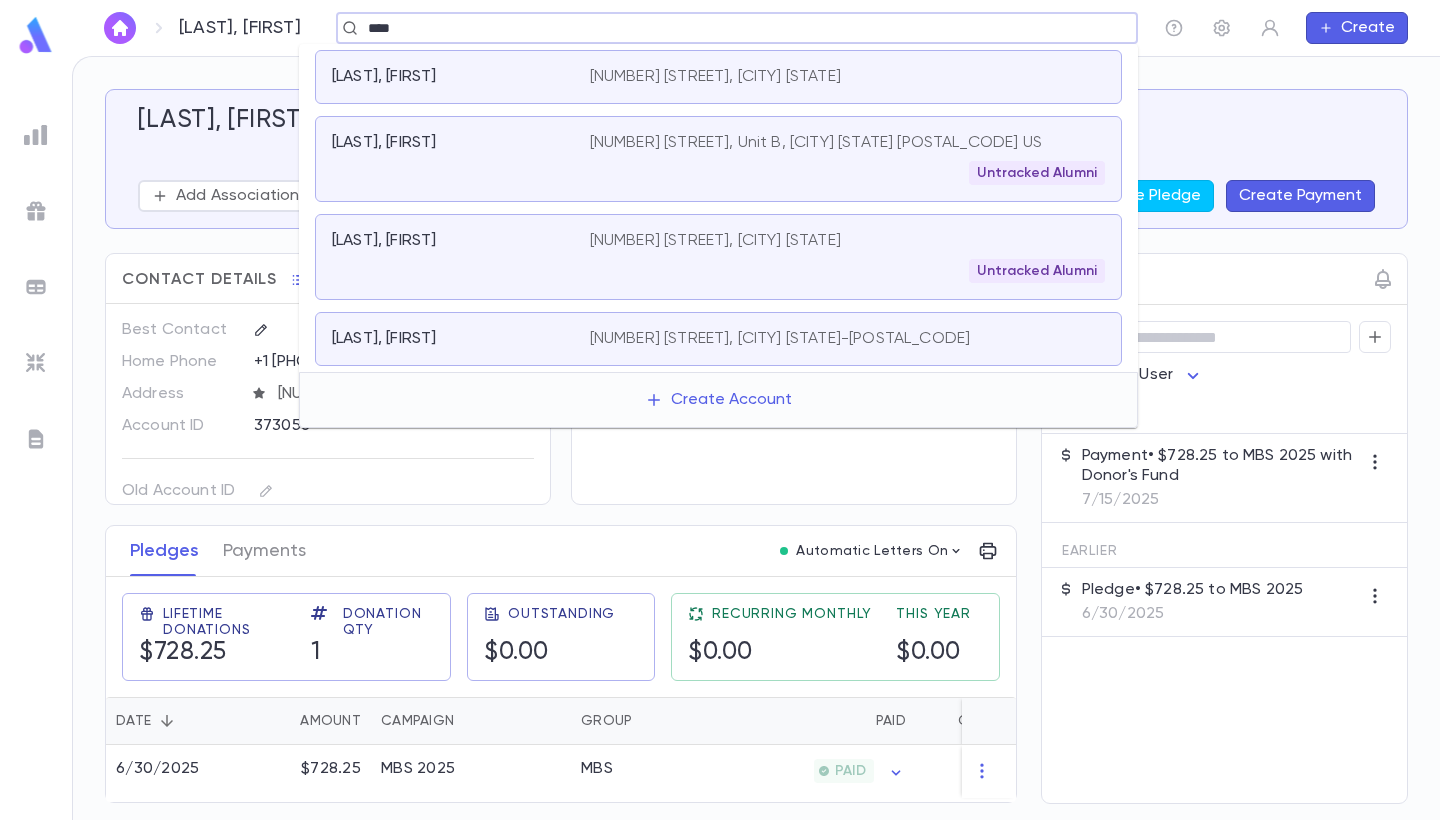 click on "Kurtz, Solomon 3515 Taney Rd, Baltimore Maryland 21215-3751" at bounding box center (718, 339) 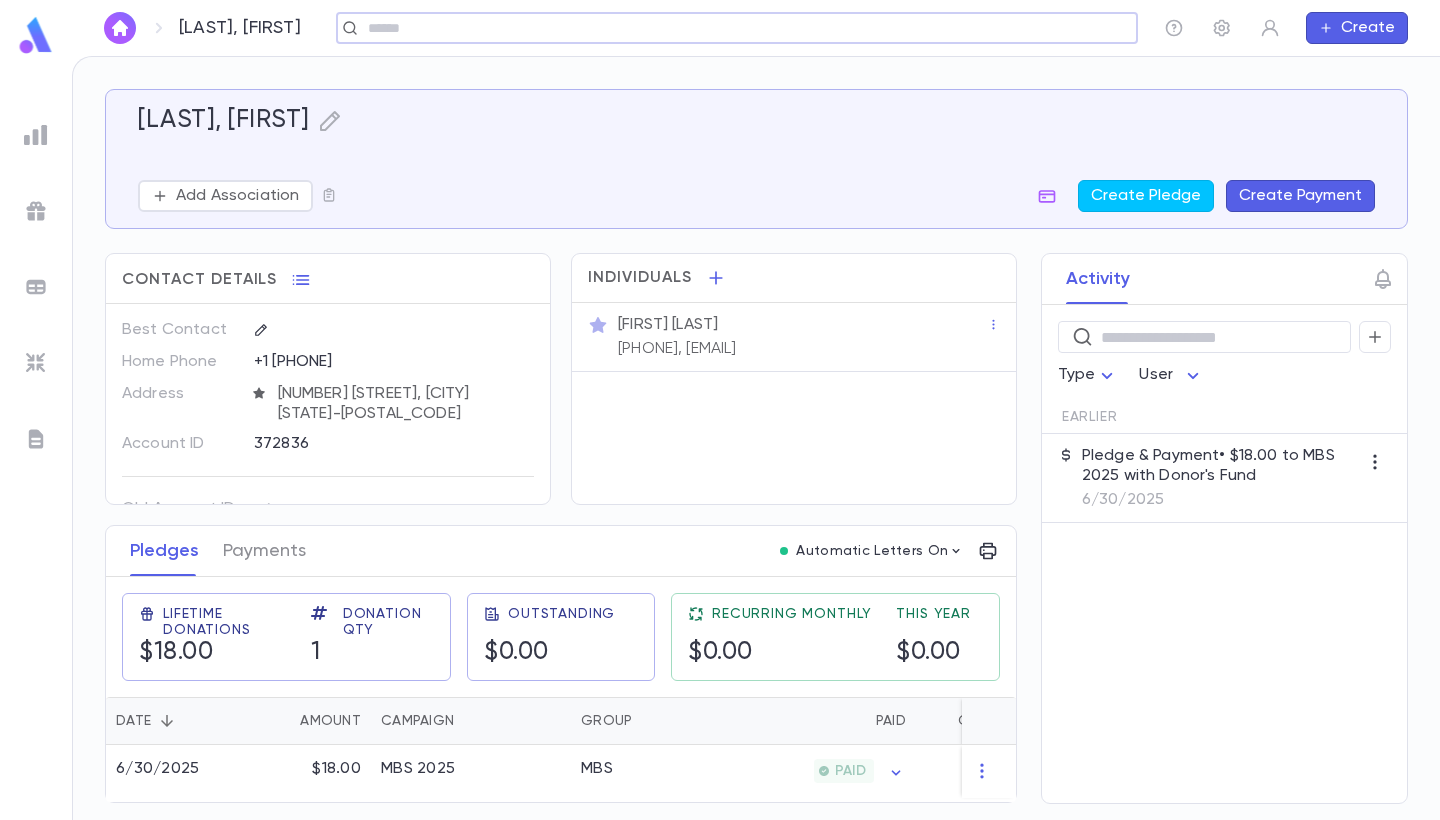scroll, scrollTop: 2, scrollLeft: 0, axis: vertical 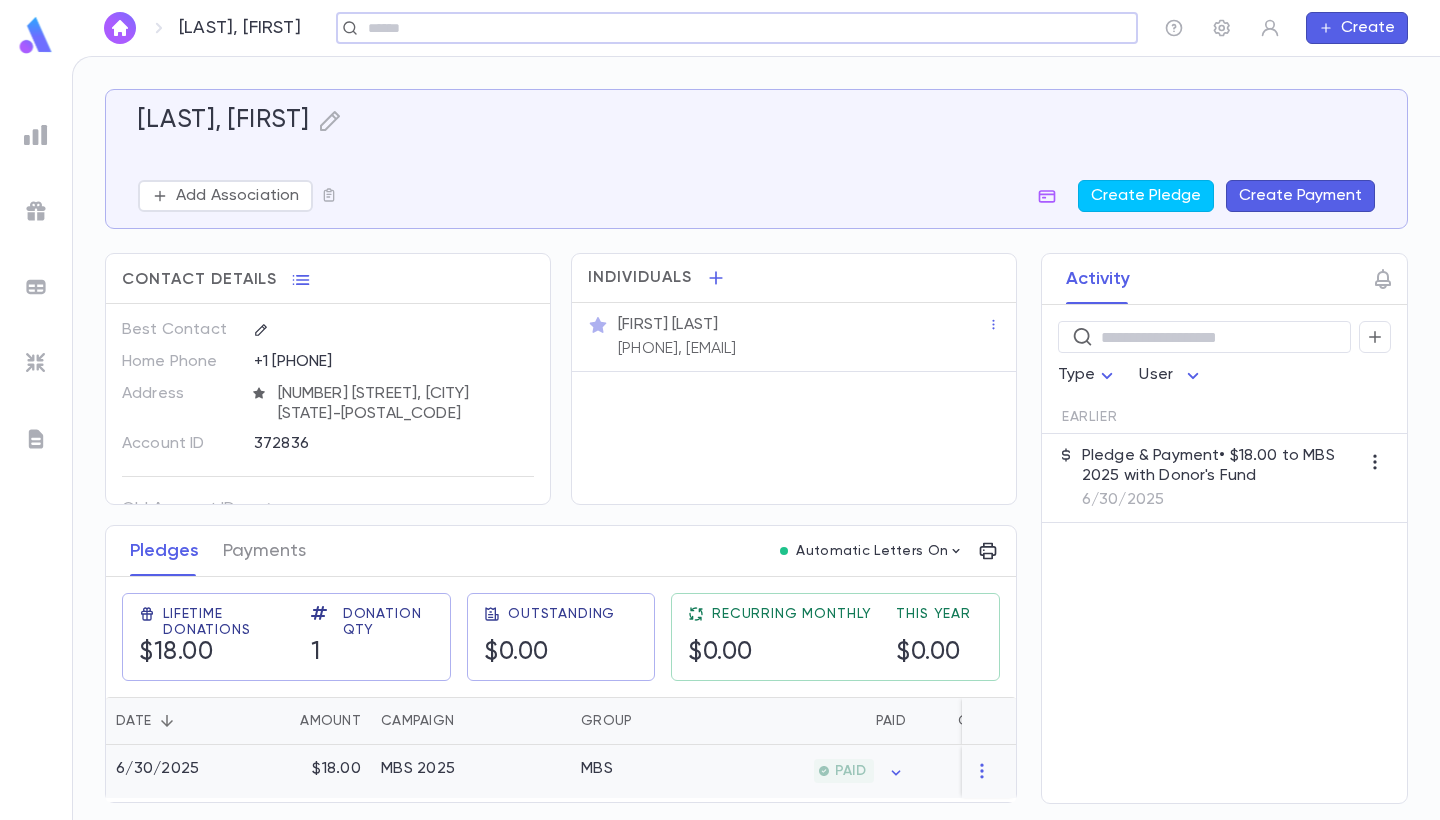 click on "PAID" at bounding box center [818, 771] 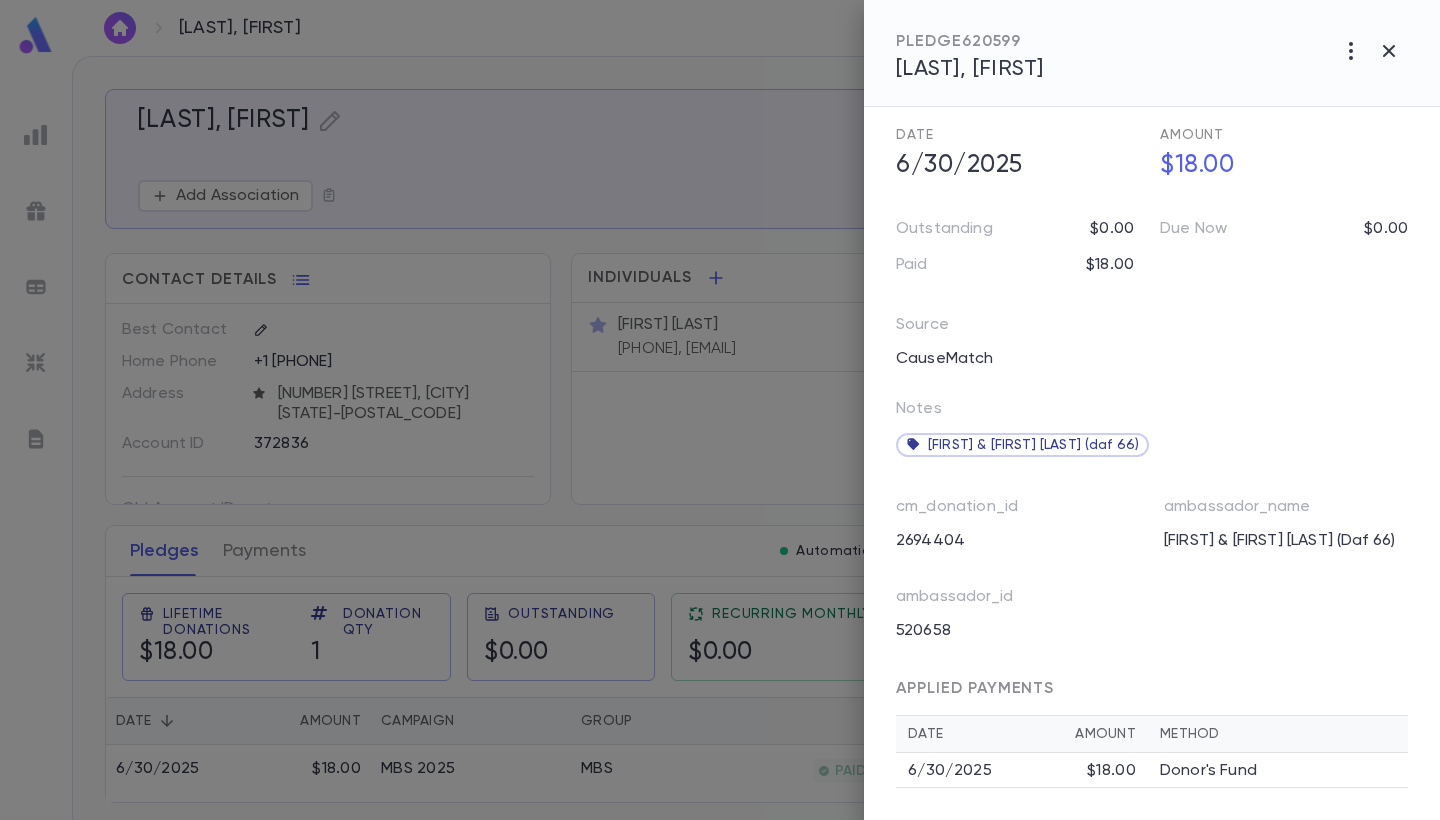 scroll, scrollTop: 147, scrollLeft: 0, axis: vertical 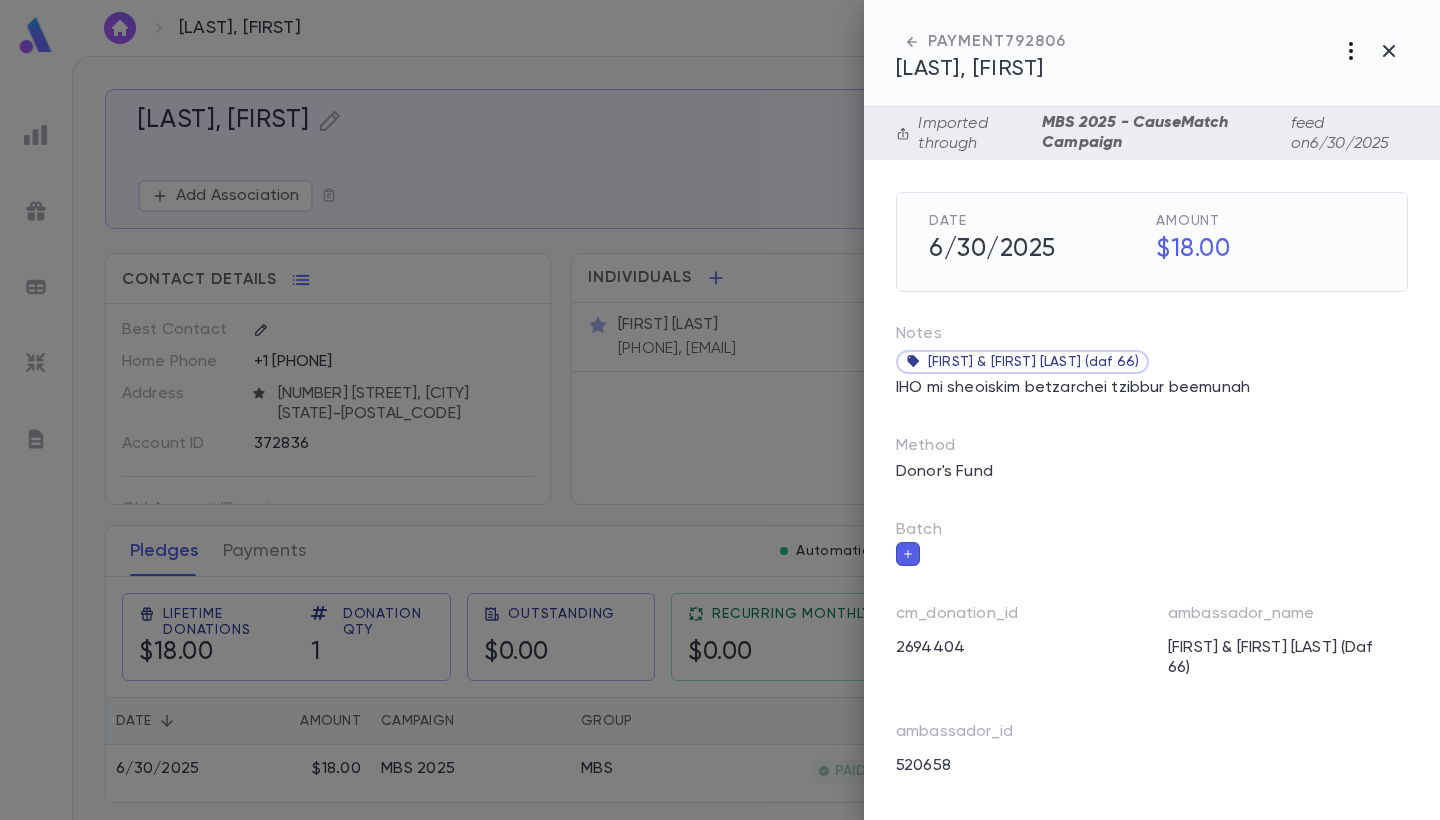 click 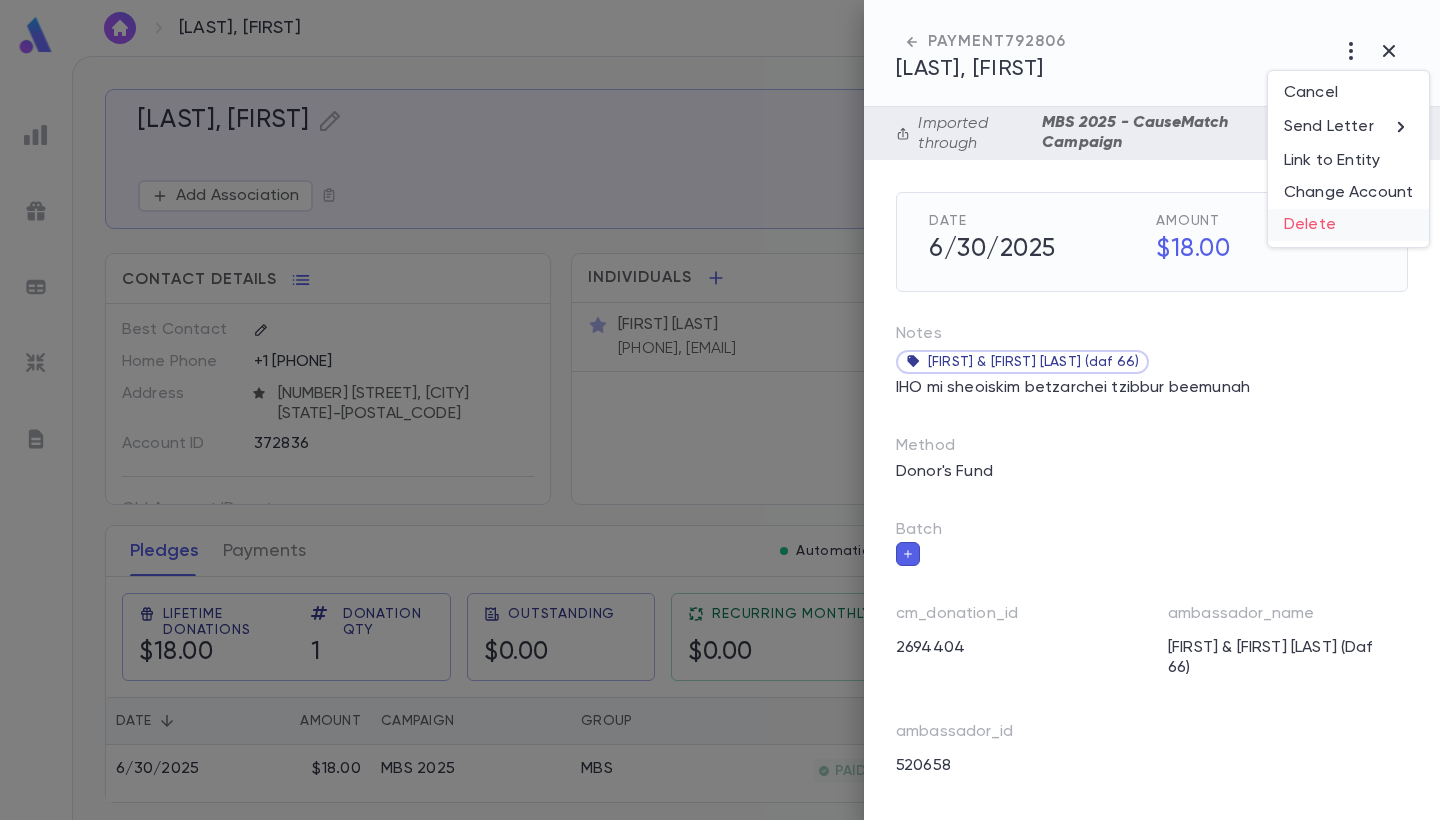 click on "Delete" at bounding box center (1348, 225) 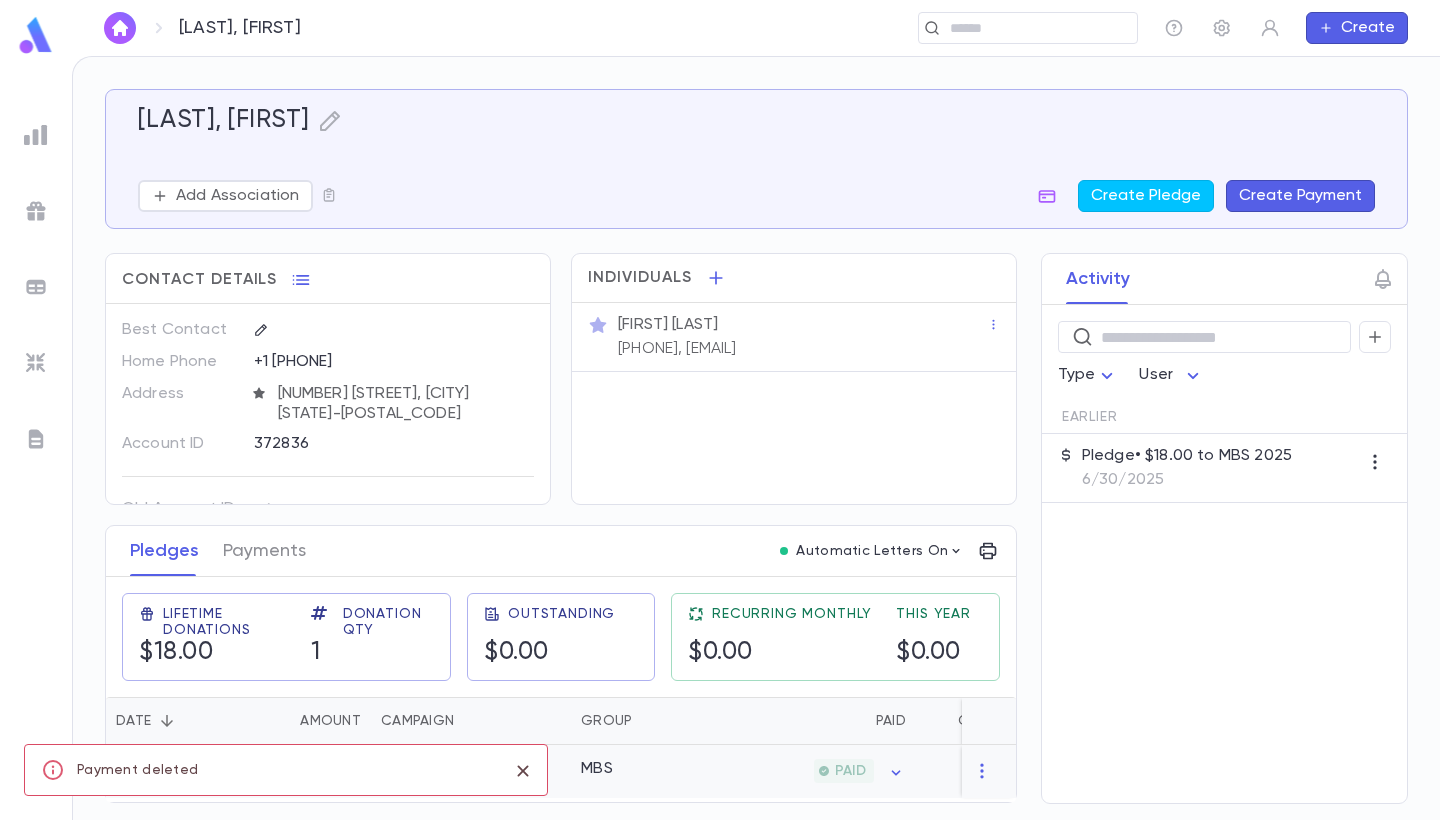 click on "MBS" at bounding box center (646, 771) 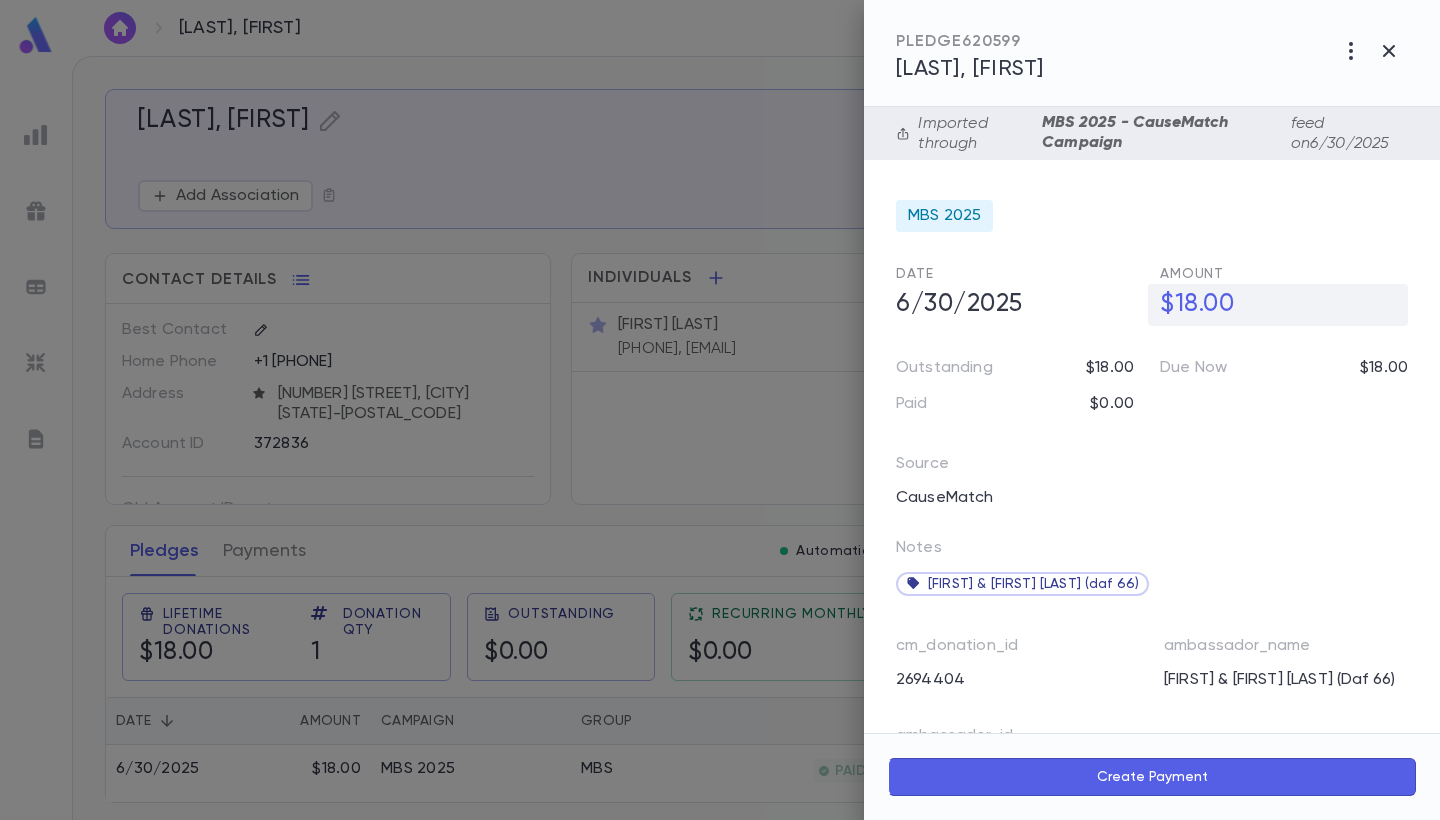 click on "$18.00" at bounding box center [1278, 305] 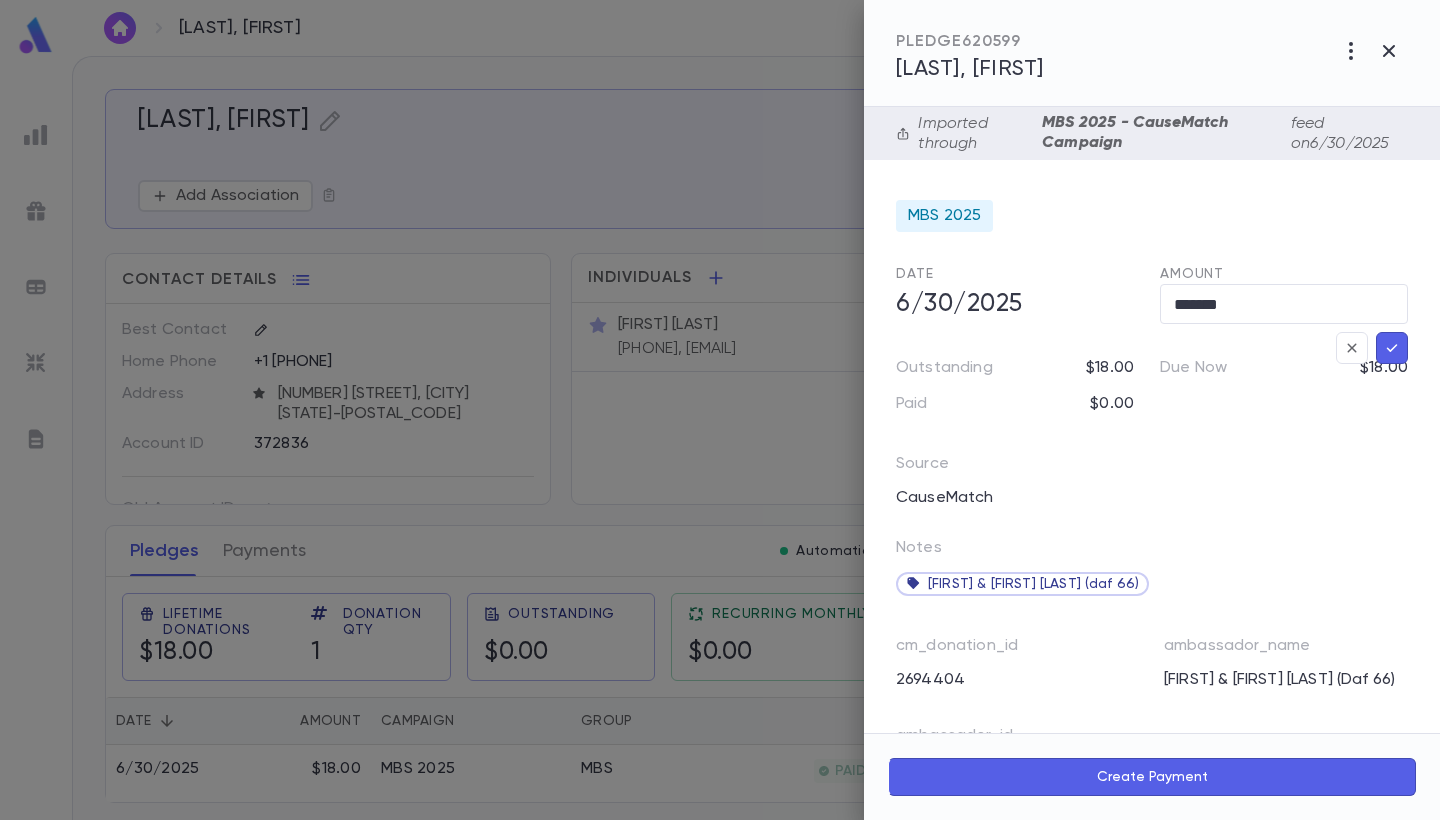 click on "*******" at bounding box center (1284, 304) 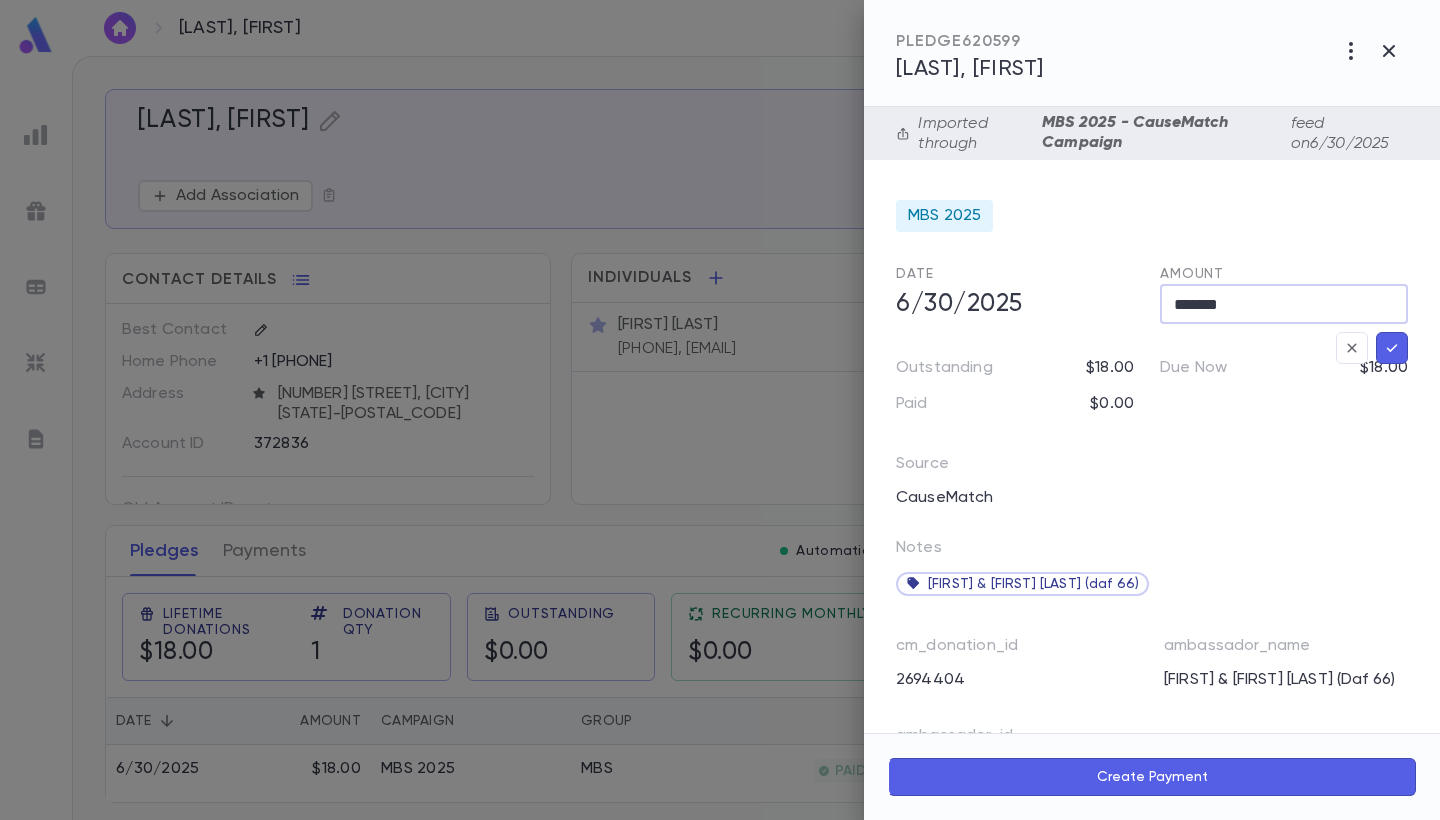 type on "*******" 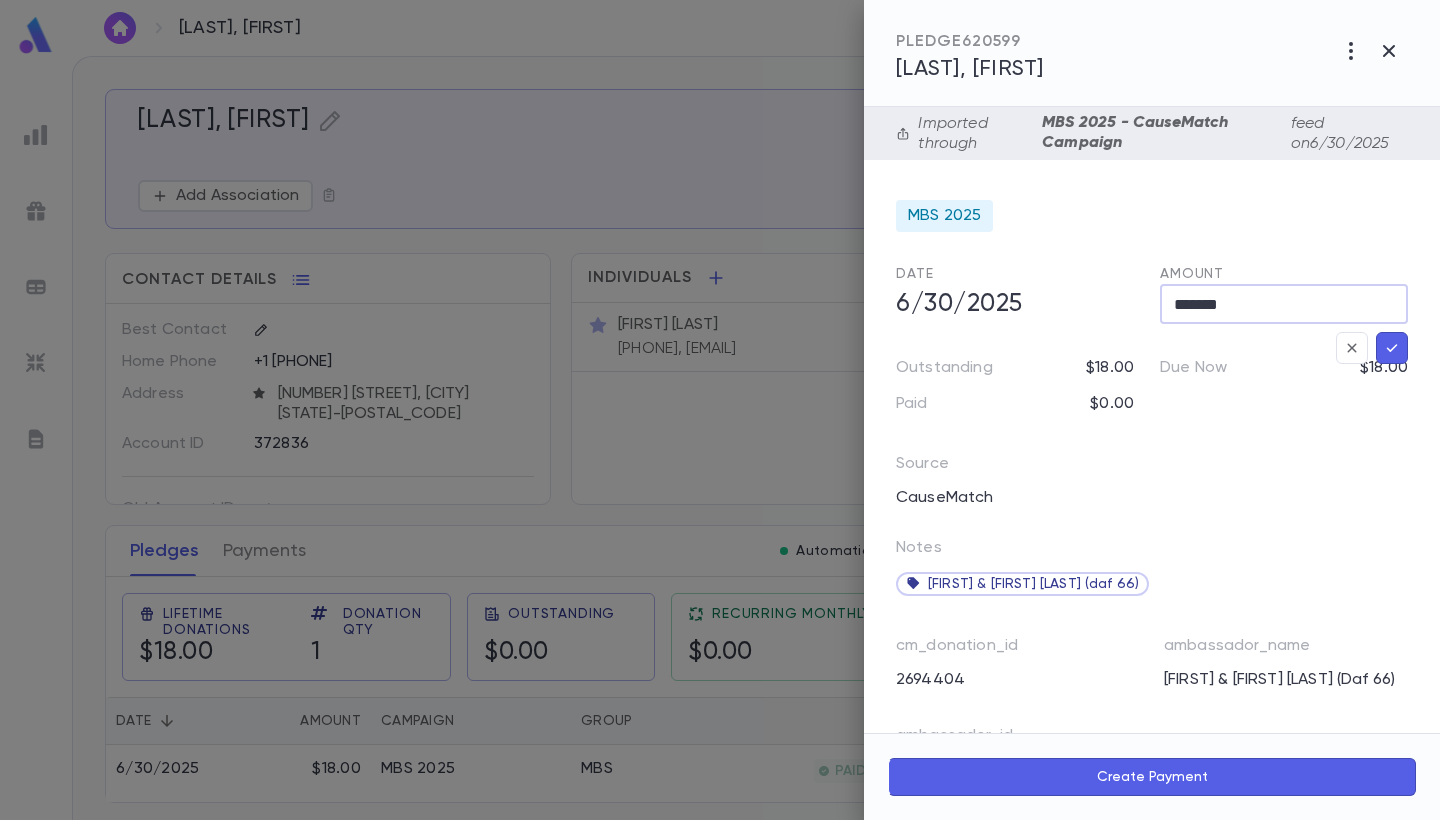 click 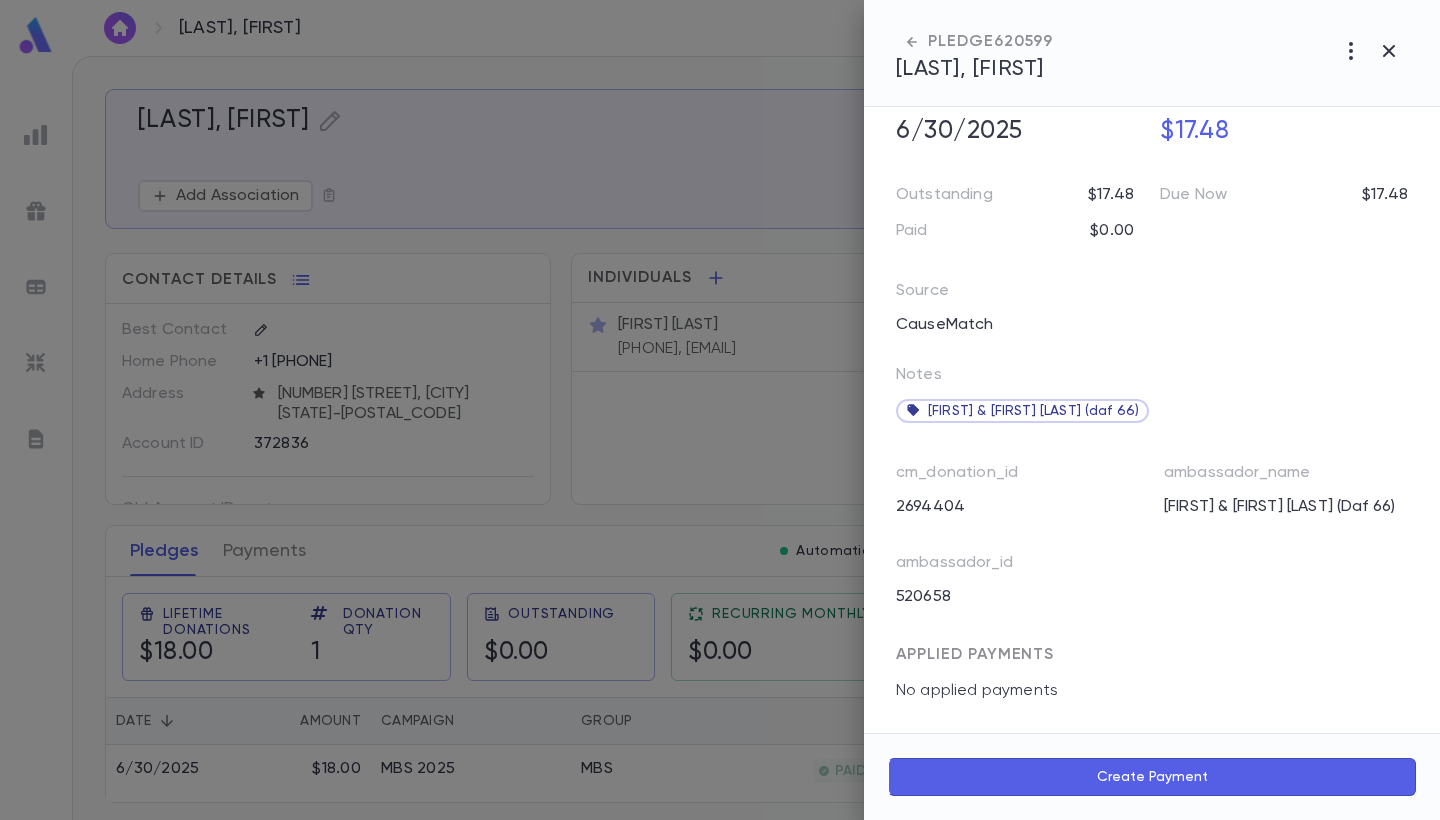 scroll, scrollTop: 181, scrollLeft: 0, axis: vertical 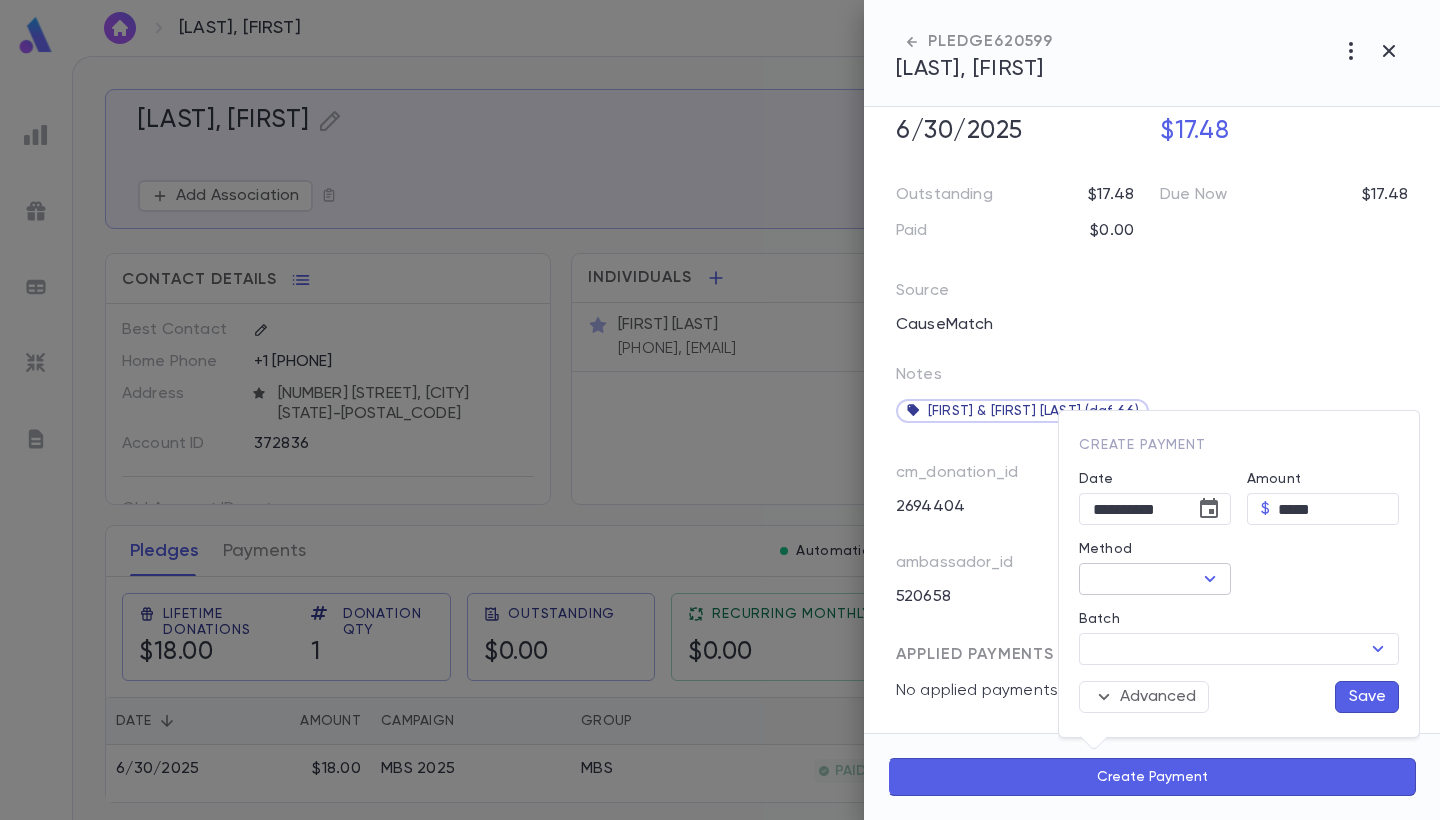 click on "​" at bounding box center [1155, 579] 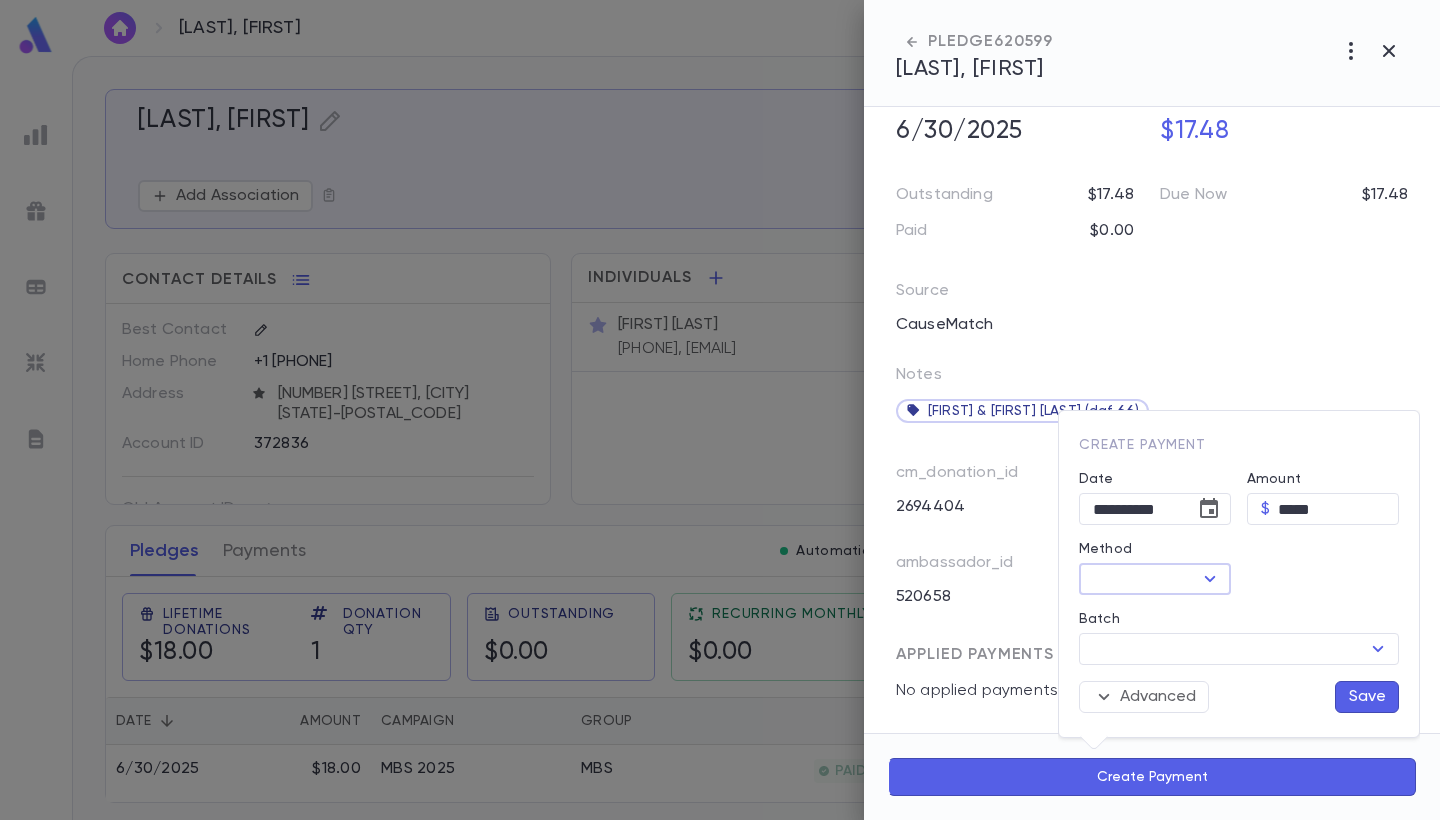 click 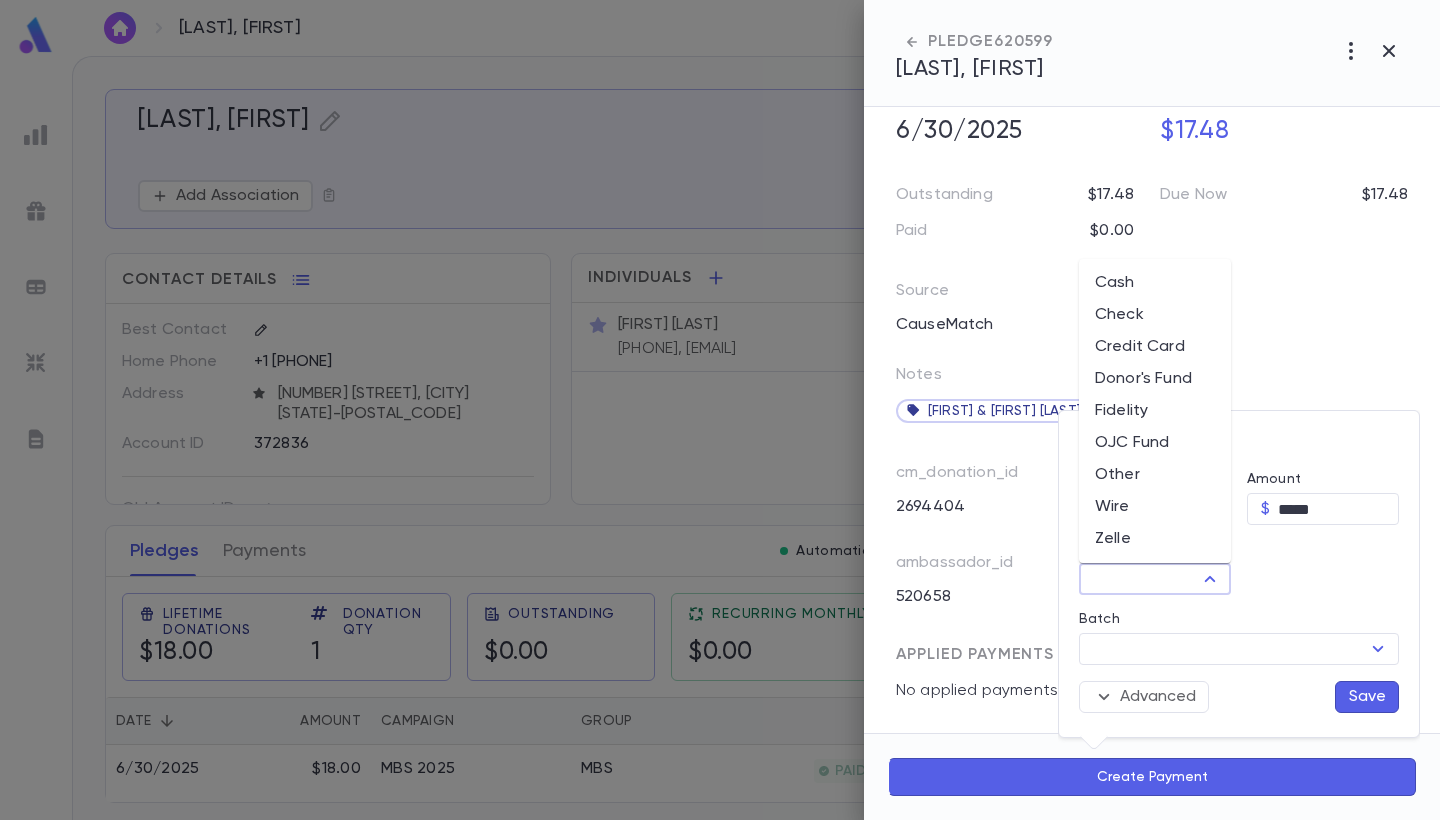 click on "Donor's Fund" at bounding box center (1155, 379) 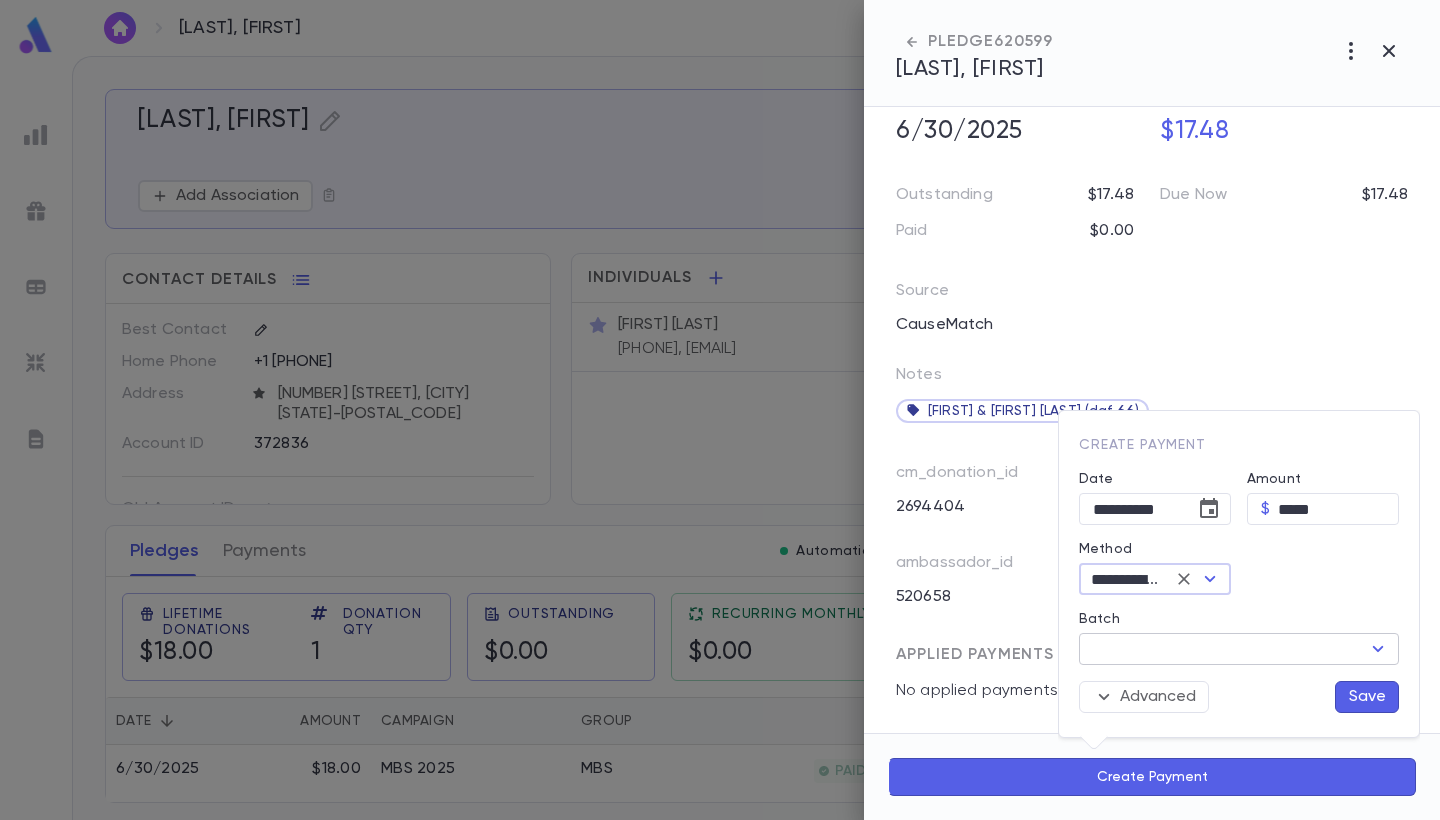 click on "Batch" at bounding box center [1222, 649] 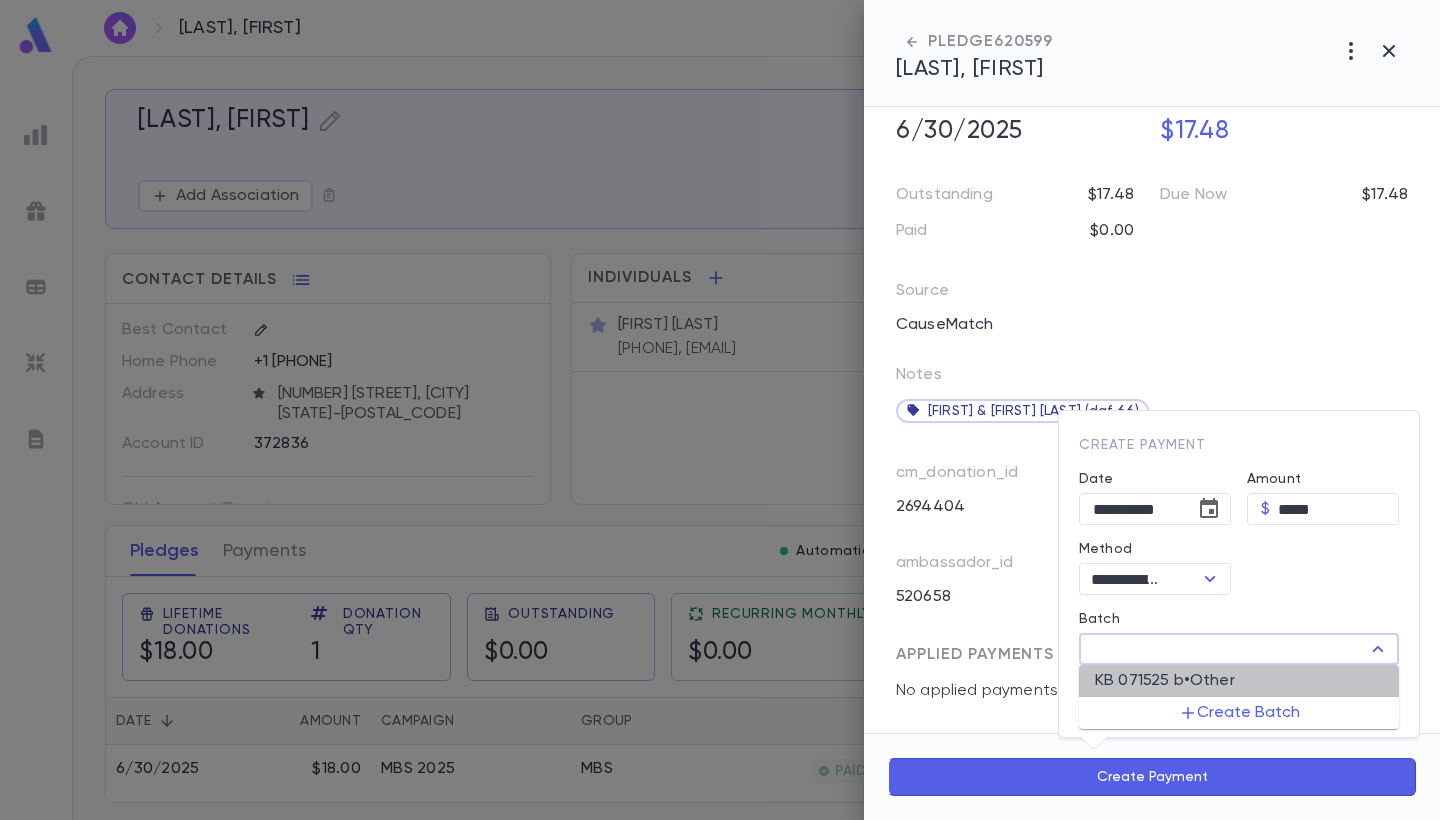 click on "KB 071525 b  •  Other" at bounding box center [1239, 681] 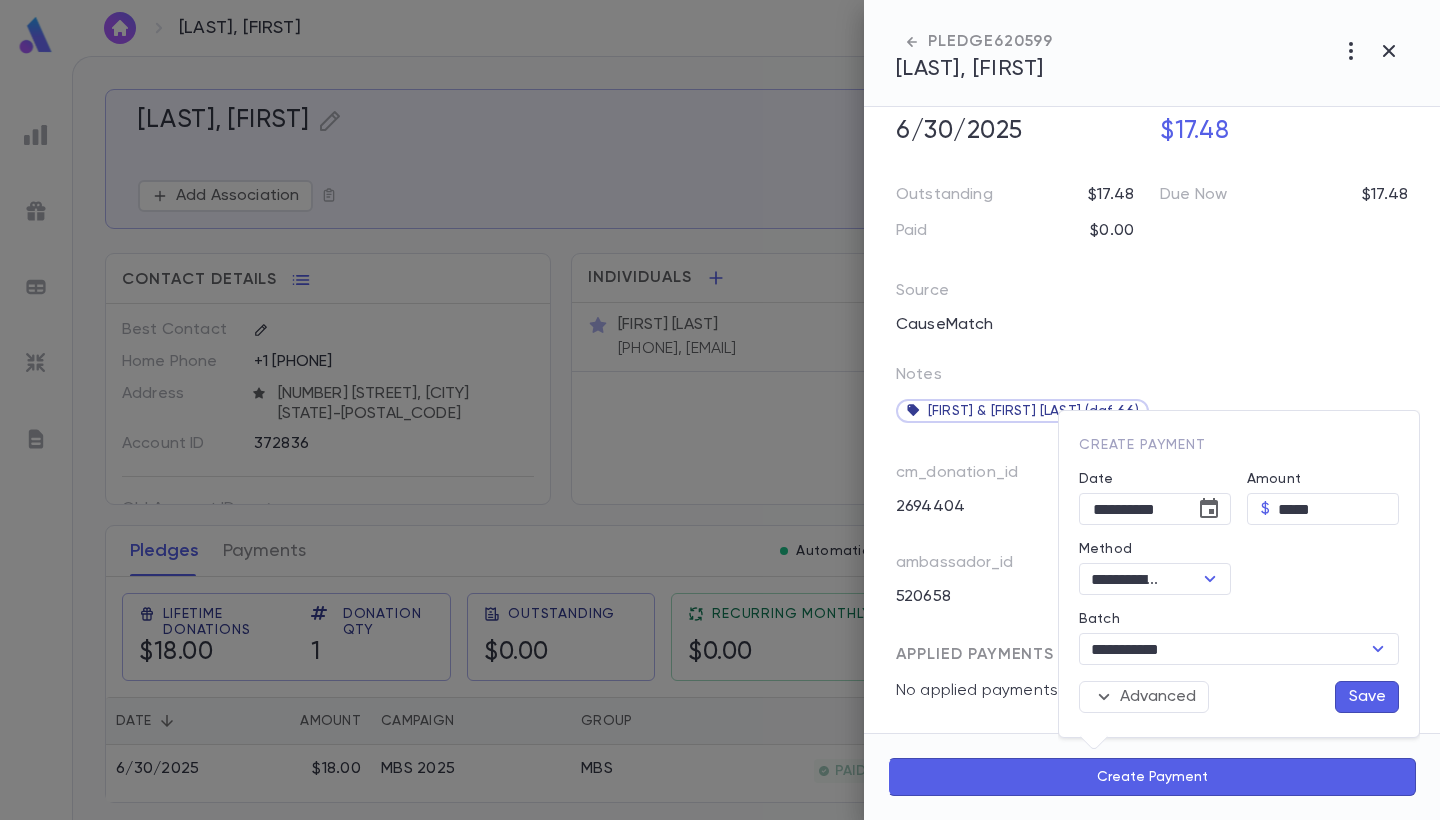 click on "Save" at bounding box center (1367, 697) 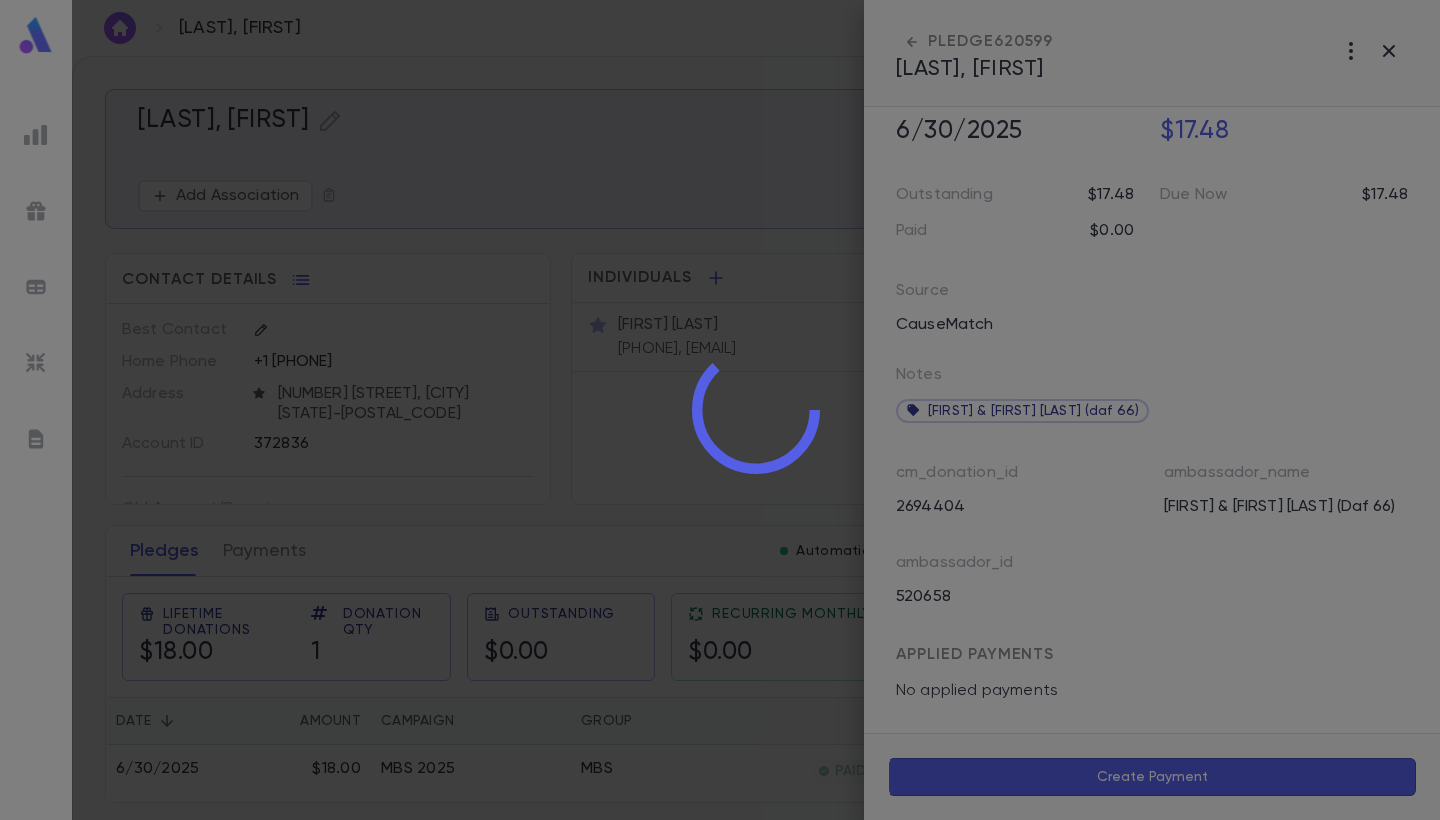 scroll, scrollTop: 147, scrollLeft: 0, axis: vertical 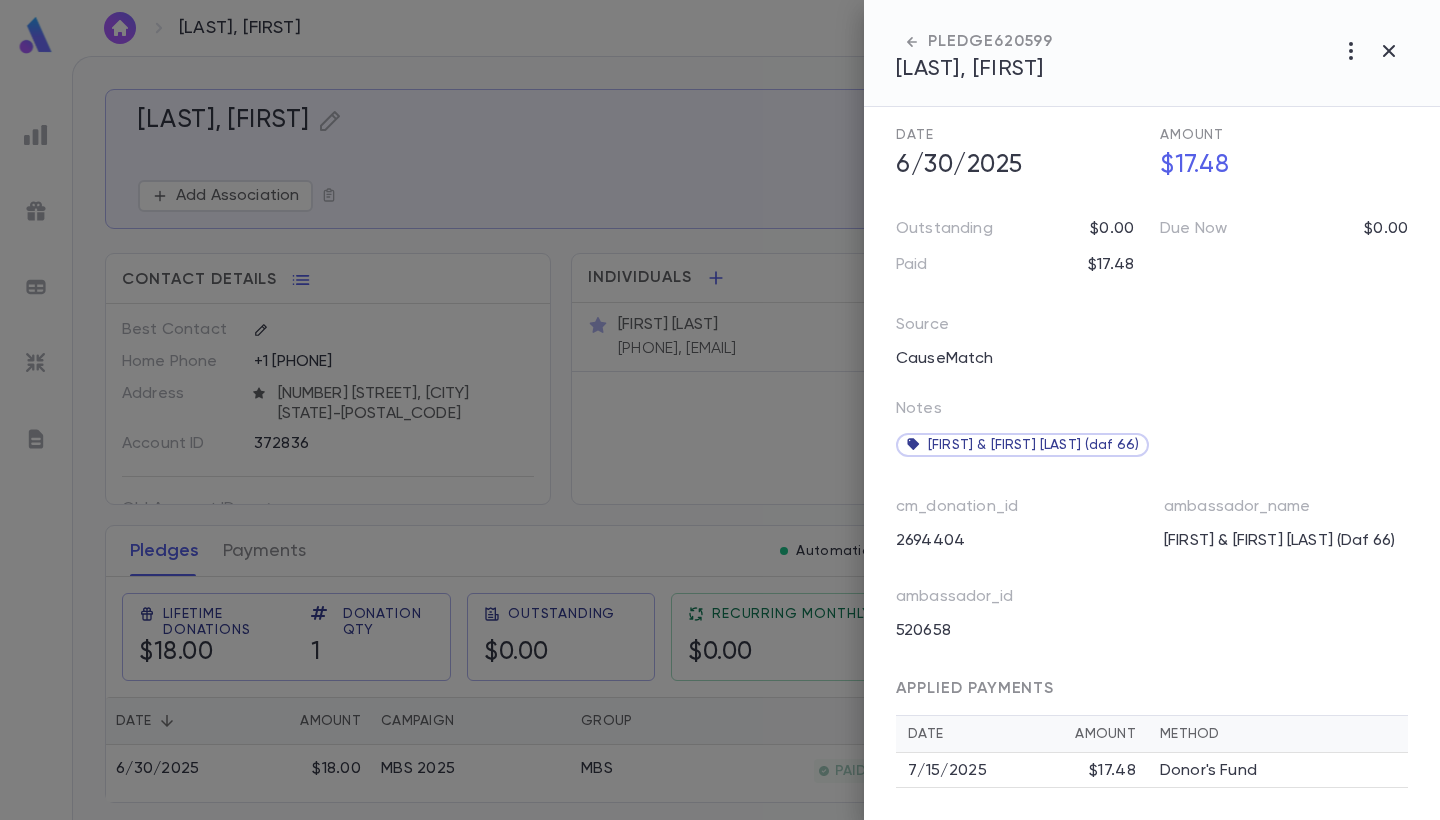 click on "7/15/2025" at bounding box center (998, 771) 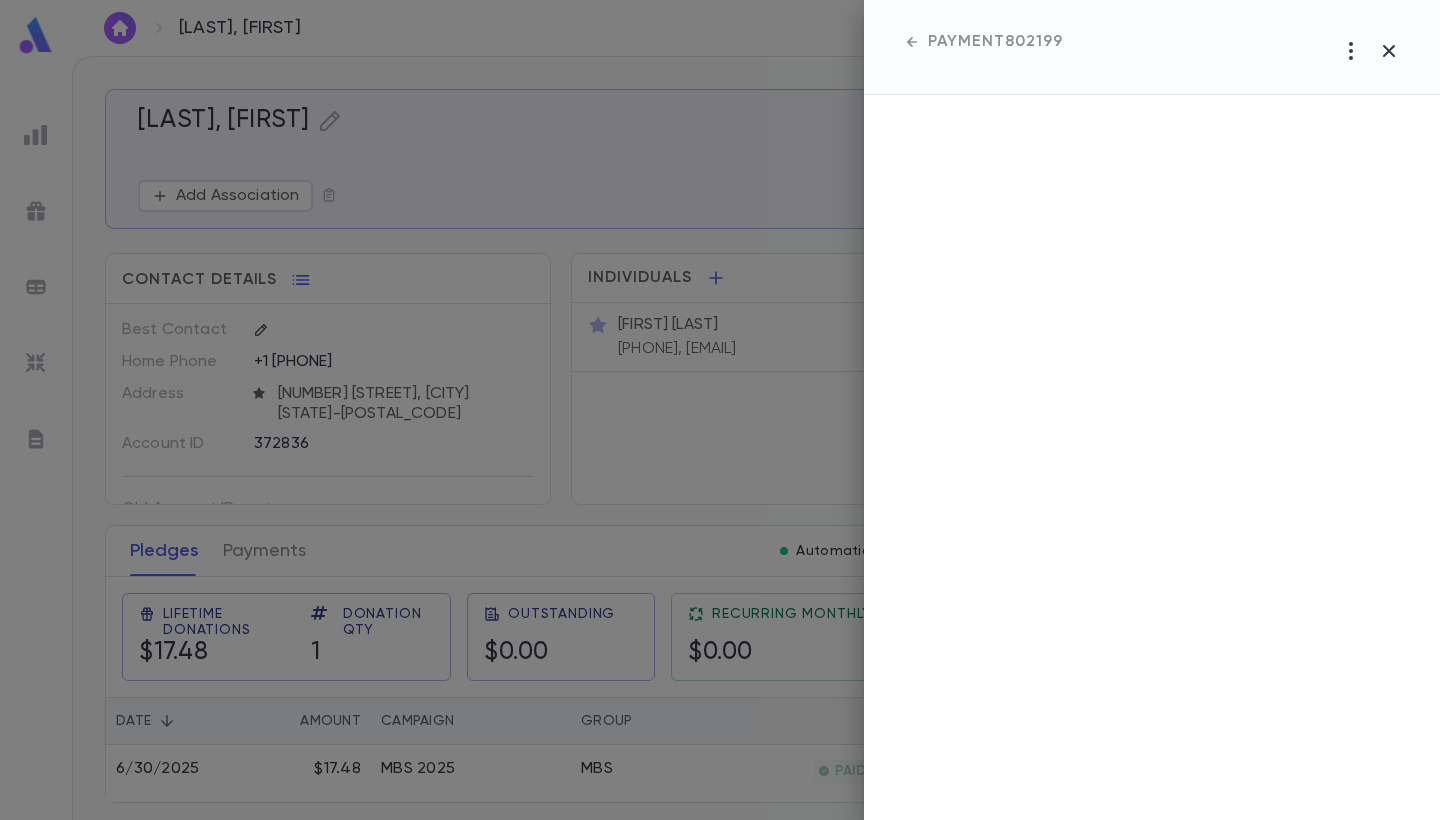scroll, scrollTop: 1, scrollLeft: 0, axis: vertical 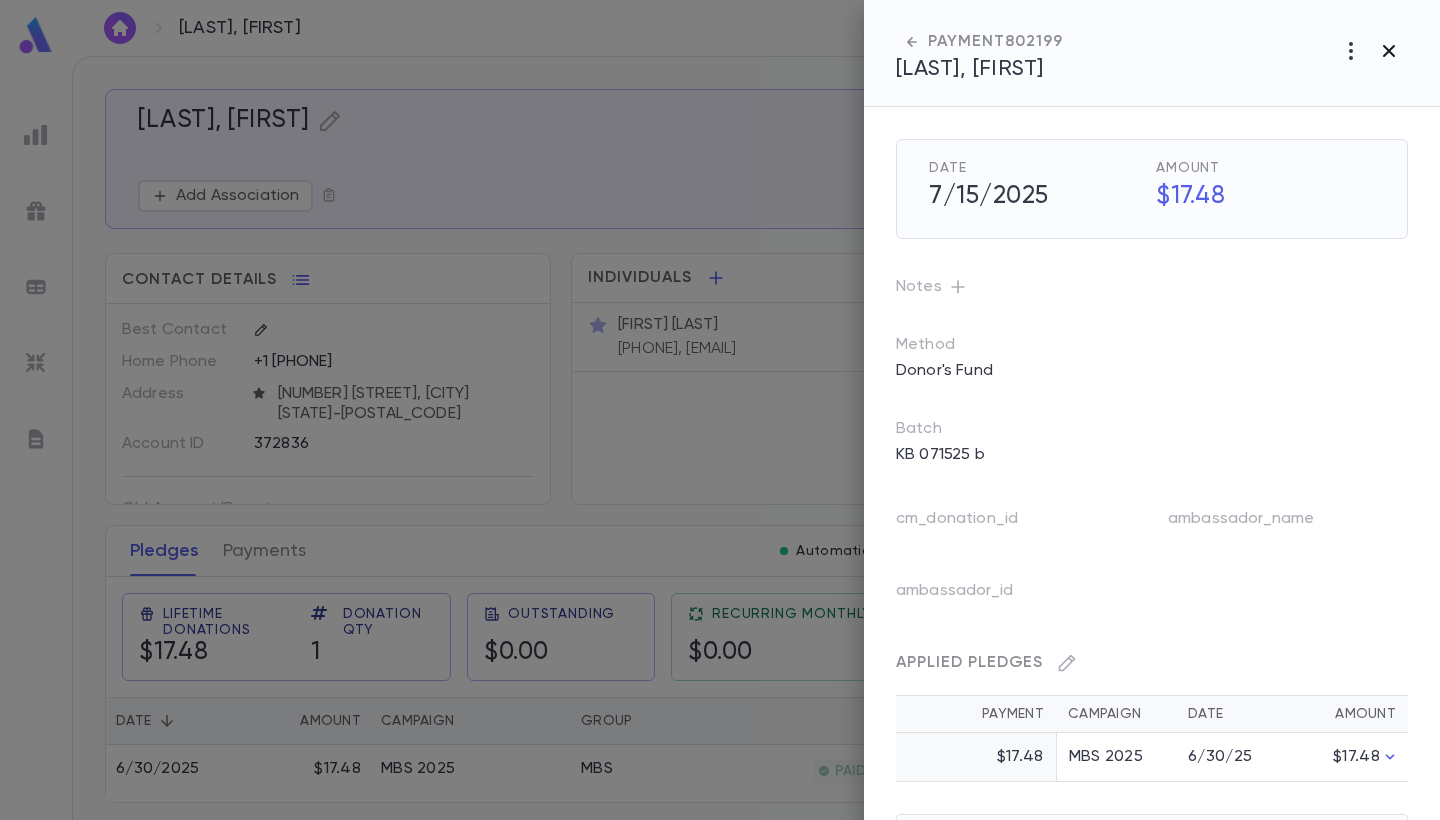 click 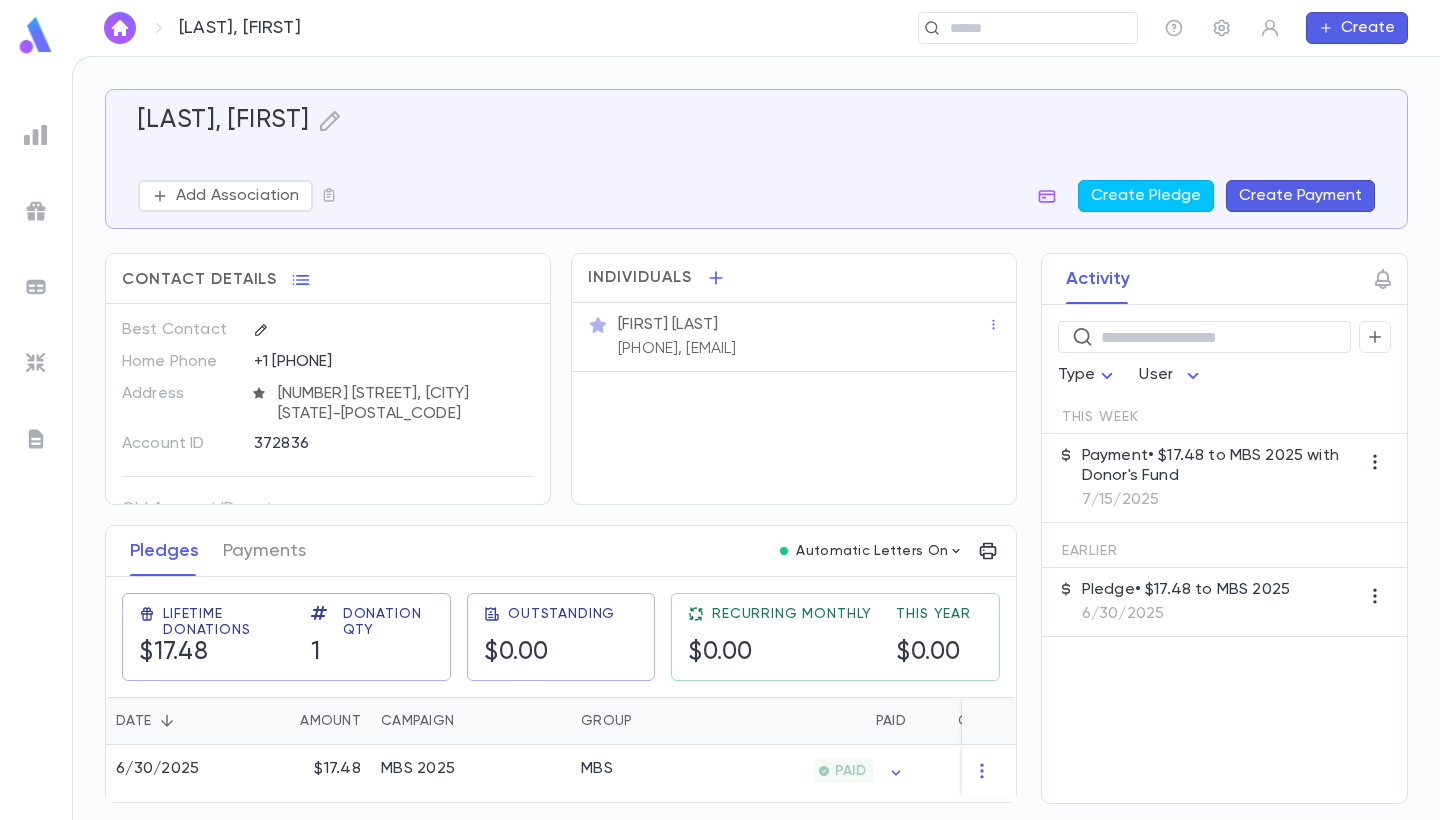 click on "Kurtz, Solomon ​  Create" at bounding box center [756, 28] 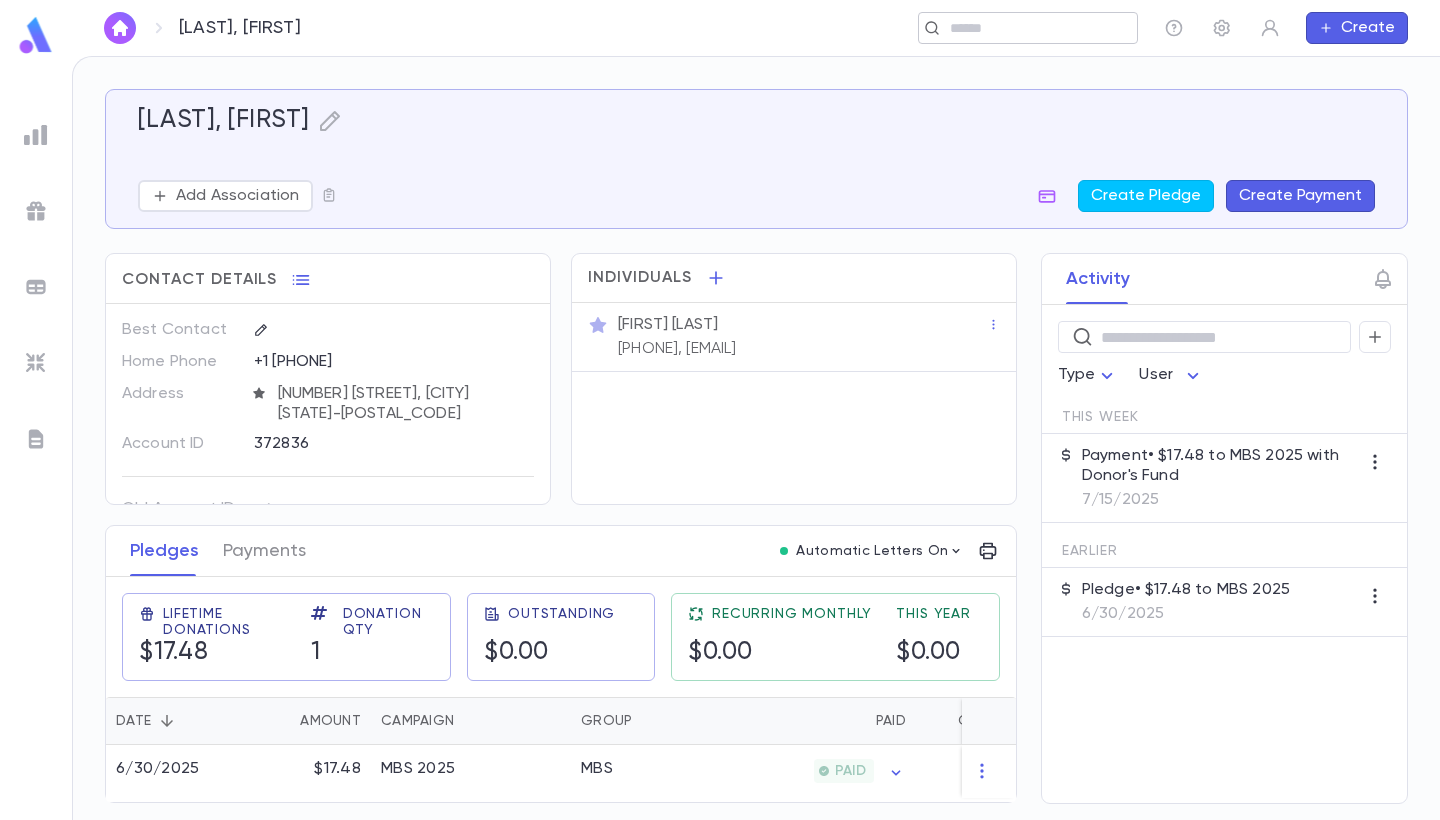 click at bounding box center (1021, 28) 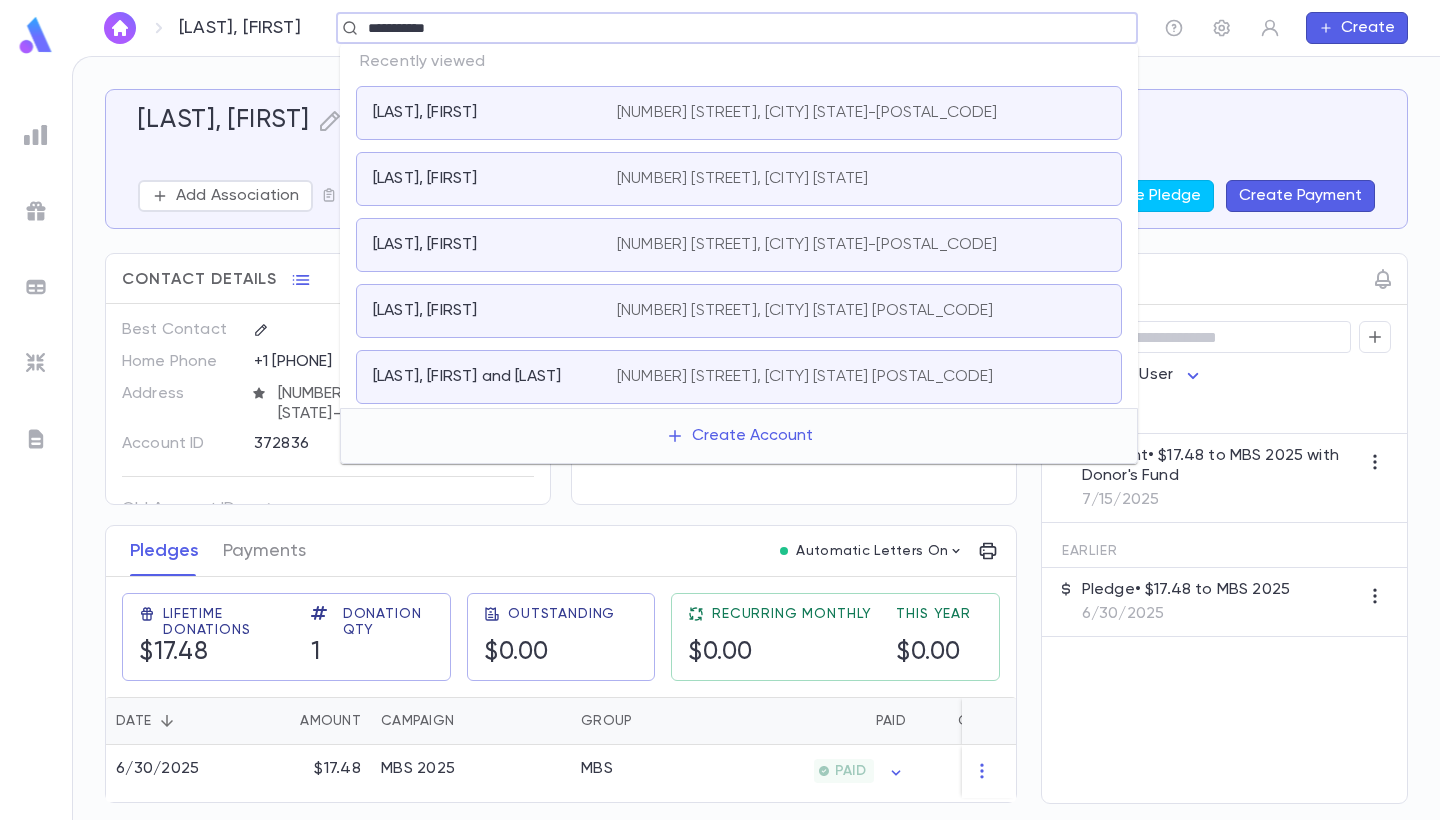 type on "**********" 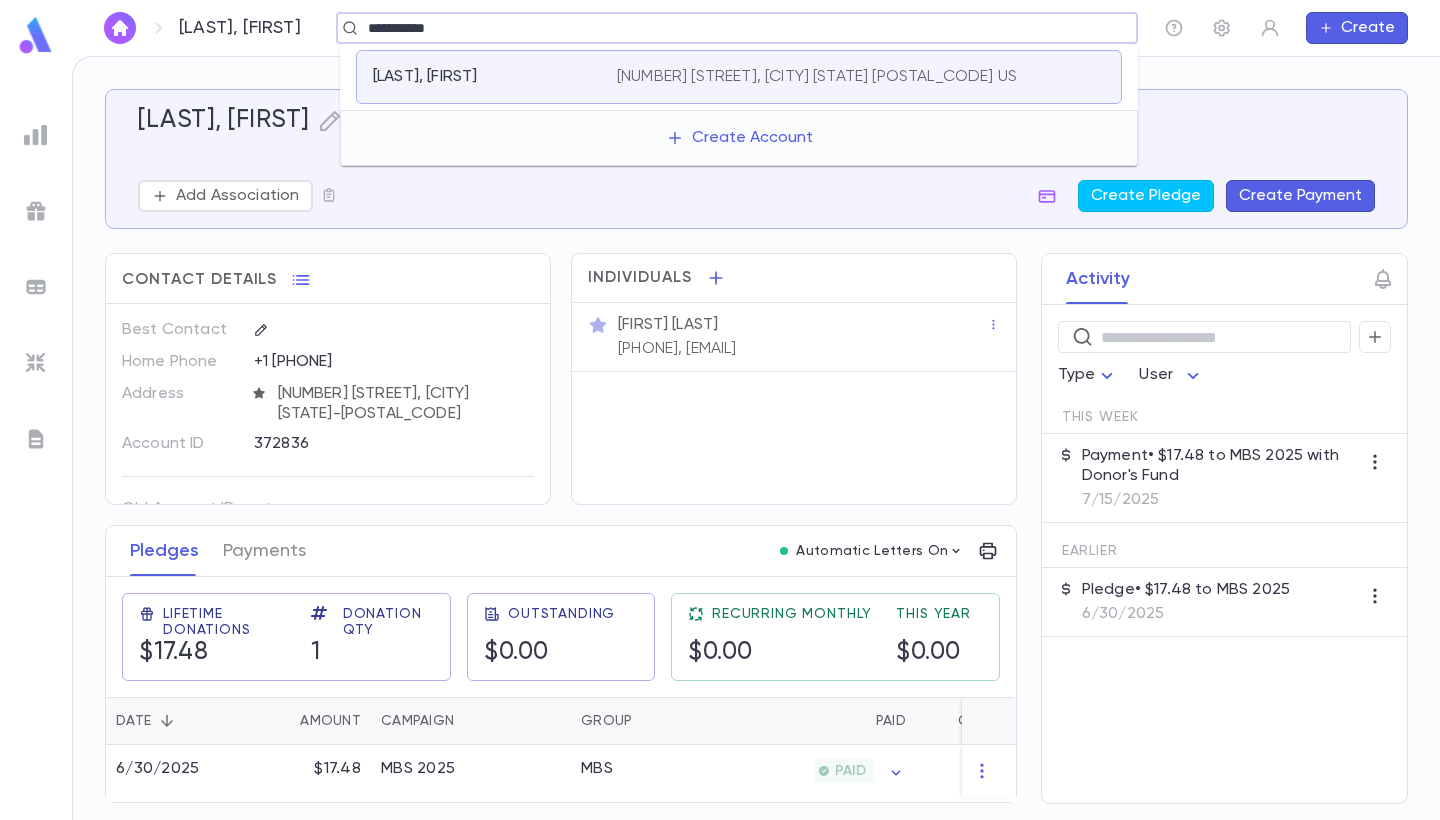 click on "2948 West Greenleaf Ave, Chicago IL 60645 US" at bounding box center [817, 77] 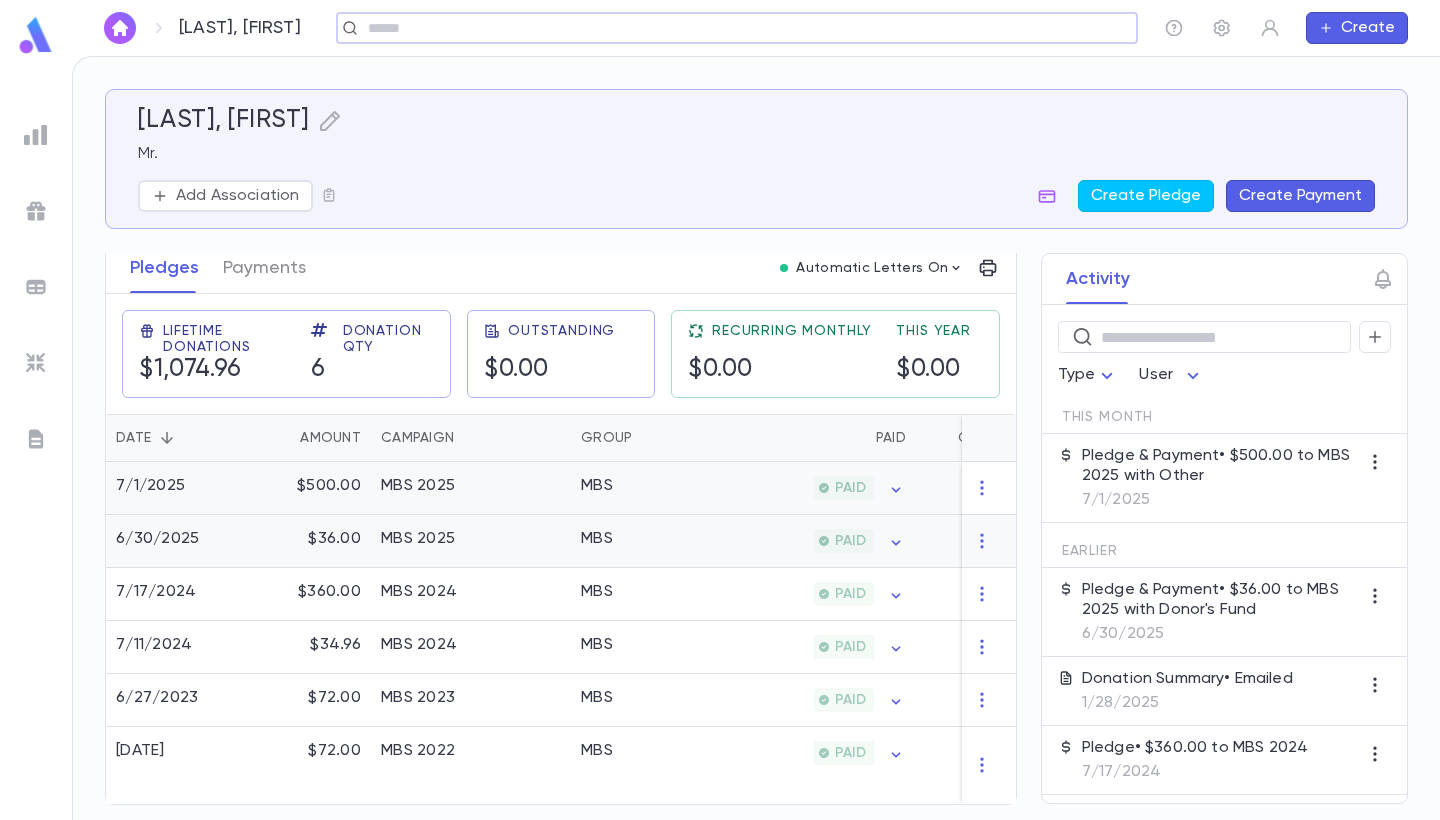scroll, scrollTop: 291, scrollLeft: 0, axis: vertical 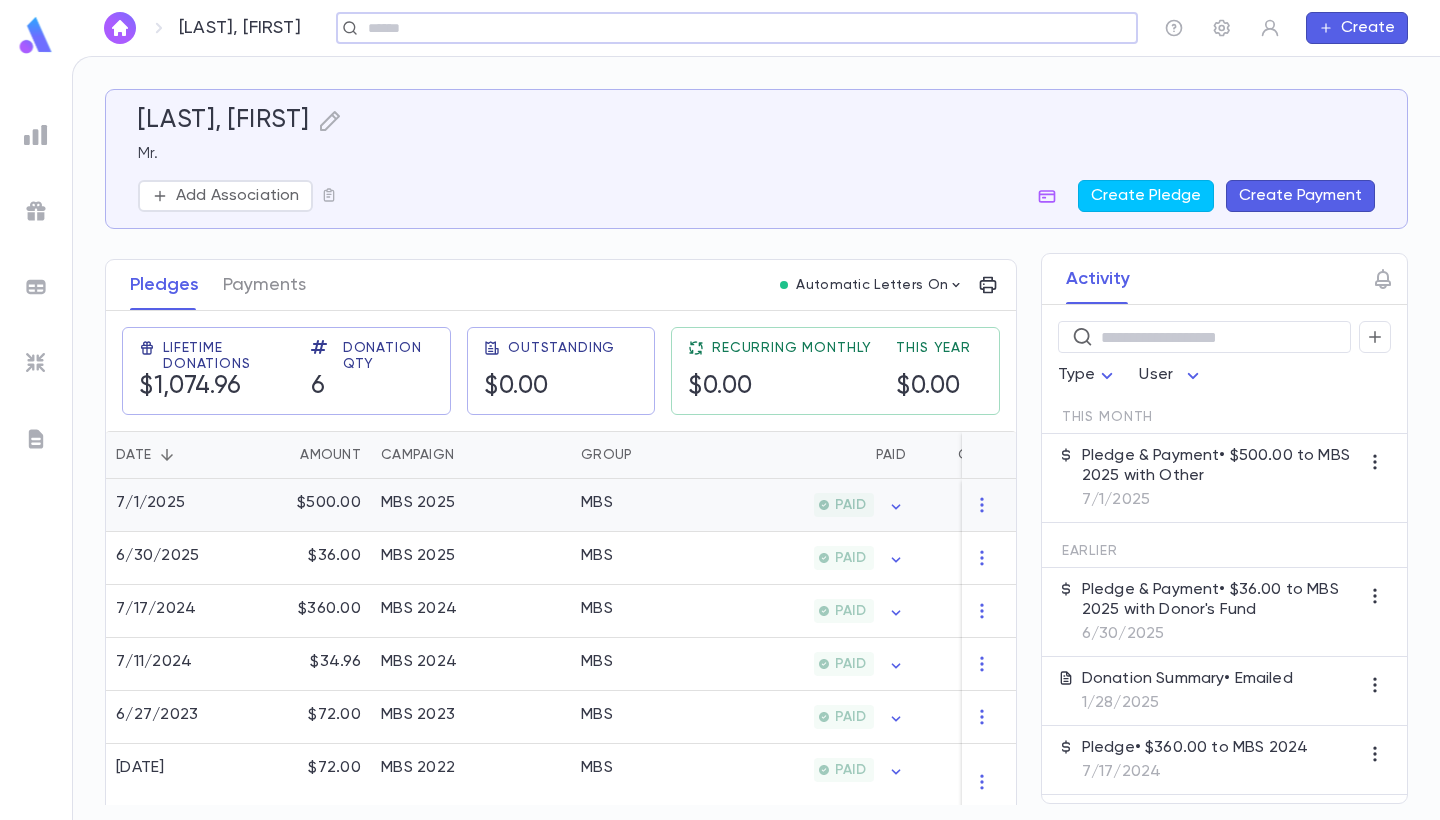 click on "MBS 2025" at bounding box center [471, 505] 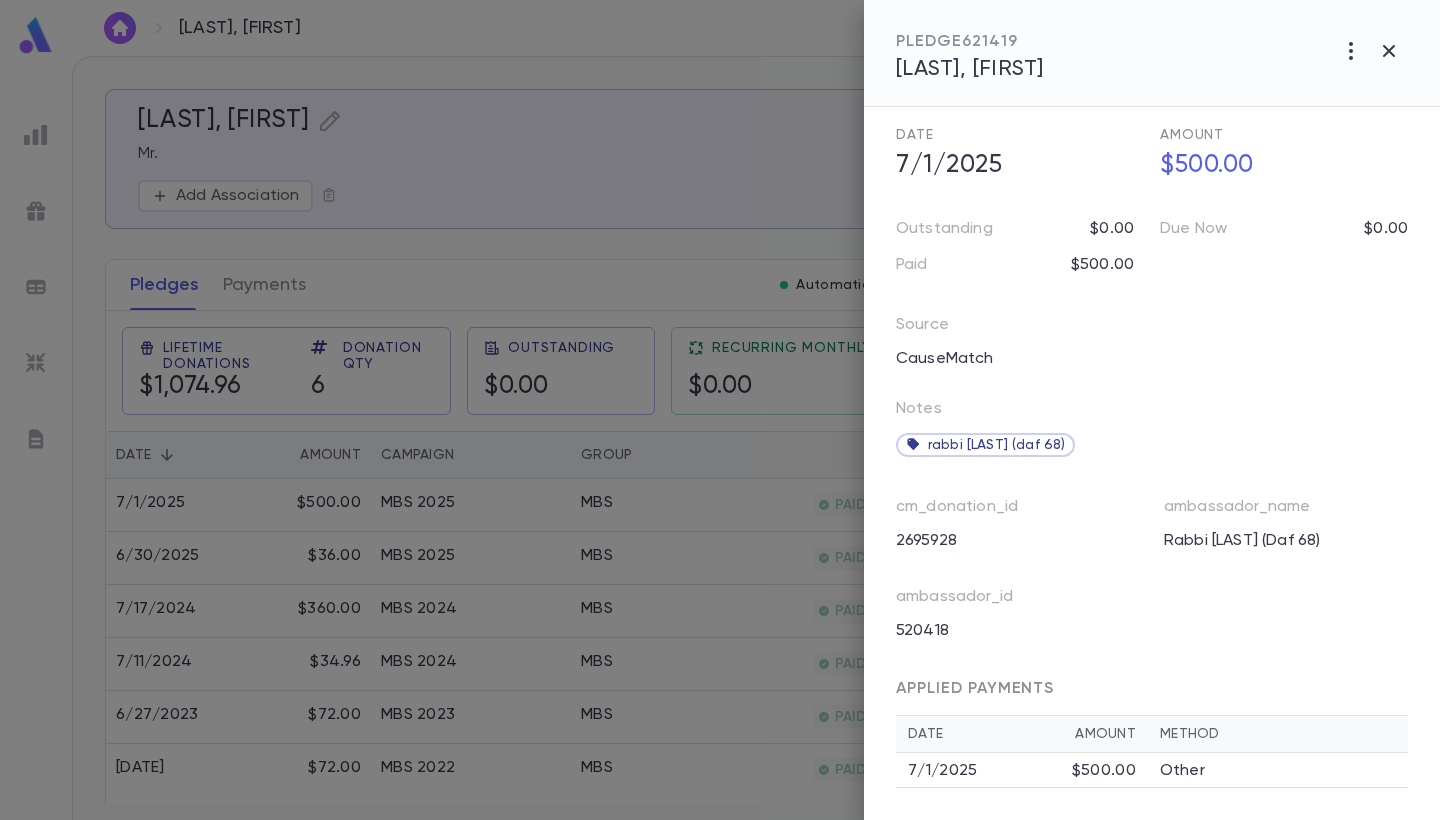 scroll, scrollTop: 147, scrollLeft: 0, axis: vertical 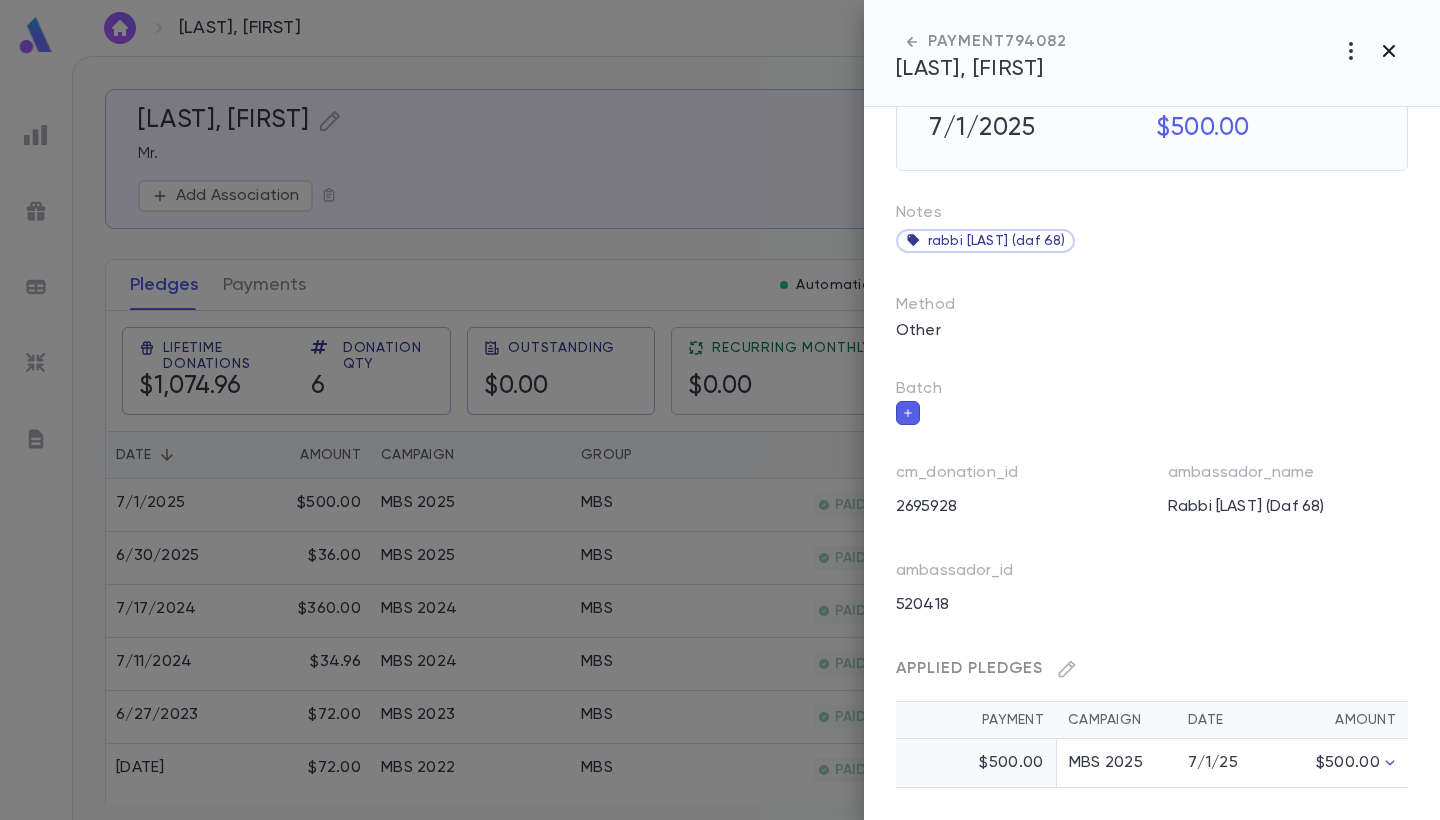 click 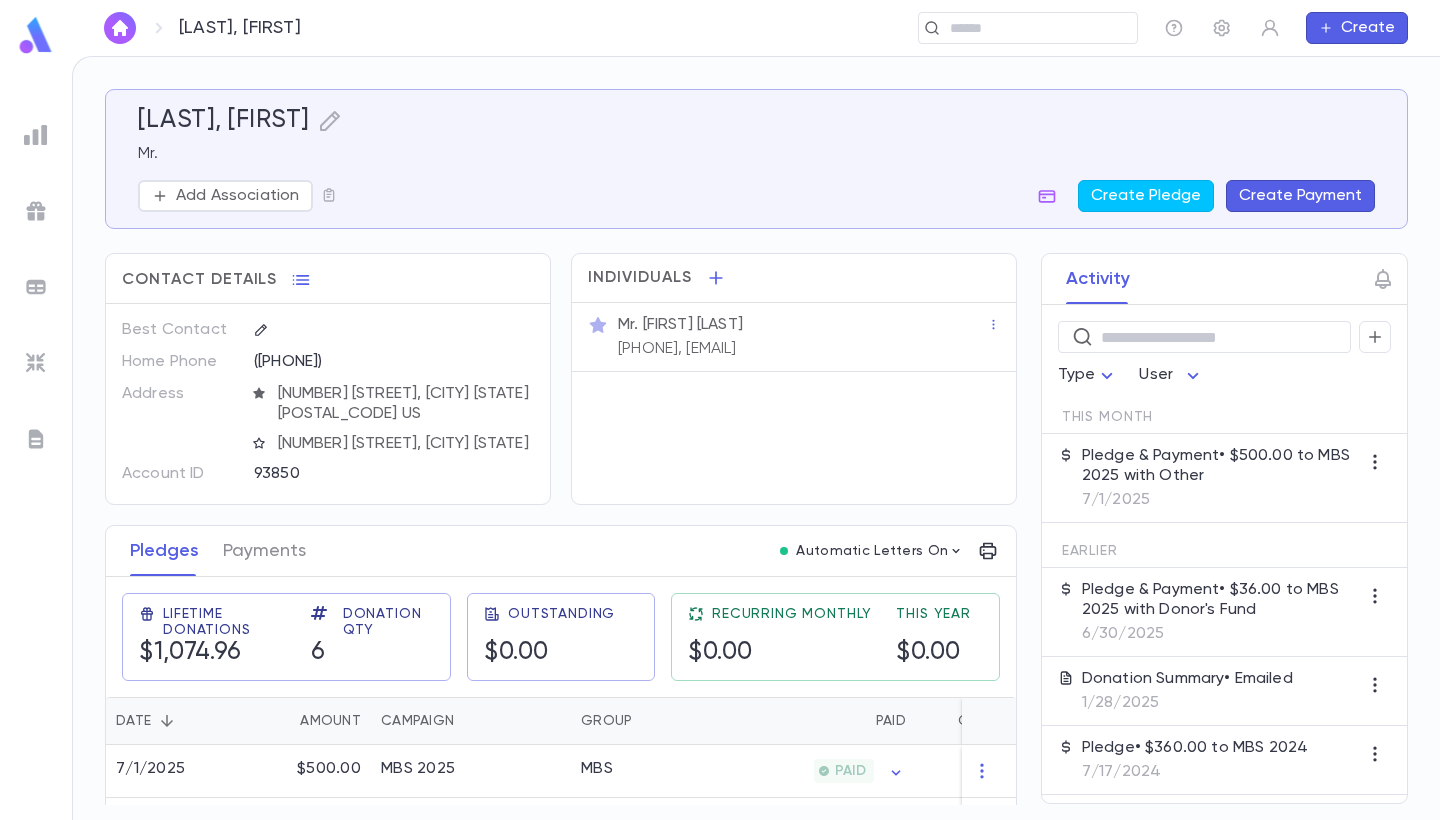 scroll, scrollTop: 0, scrollLeft: 0, axis: both 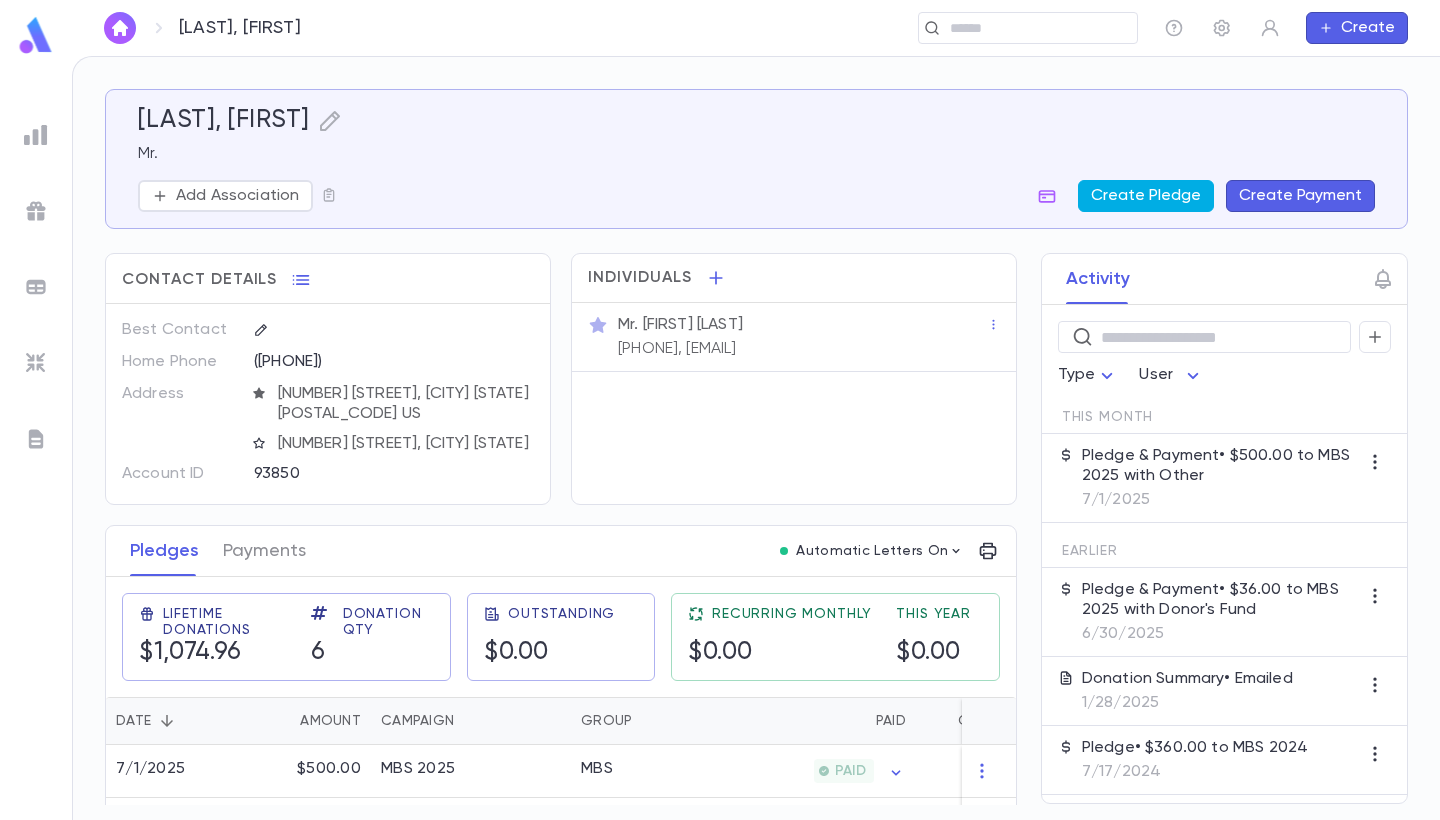 click on "Create Pledge" at bounding box center (1146, 196) 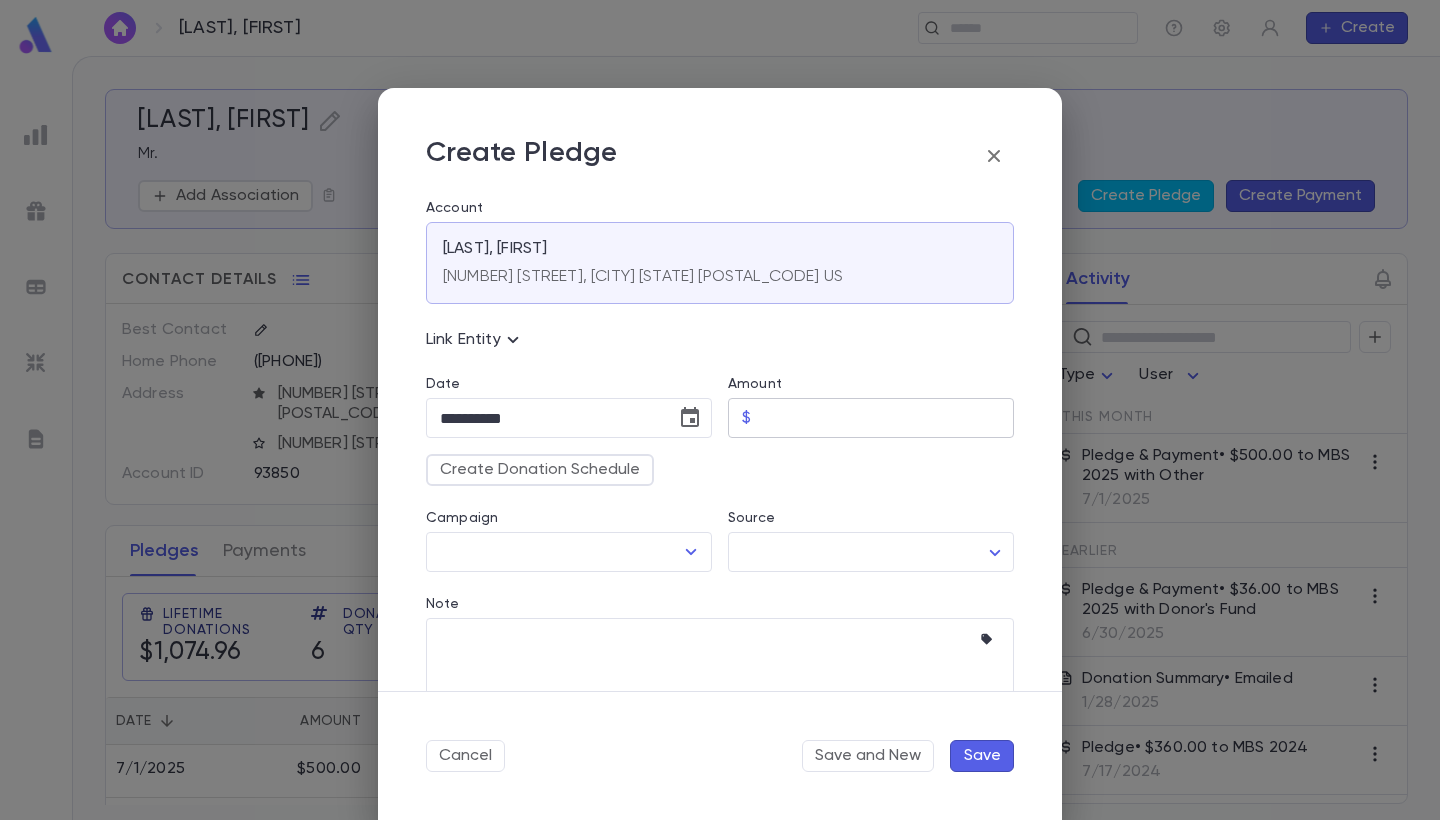 click on "Amount" at bounding box center (886, 418) 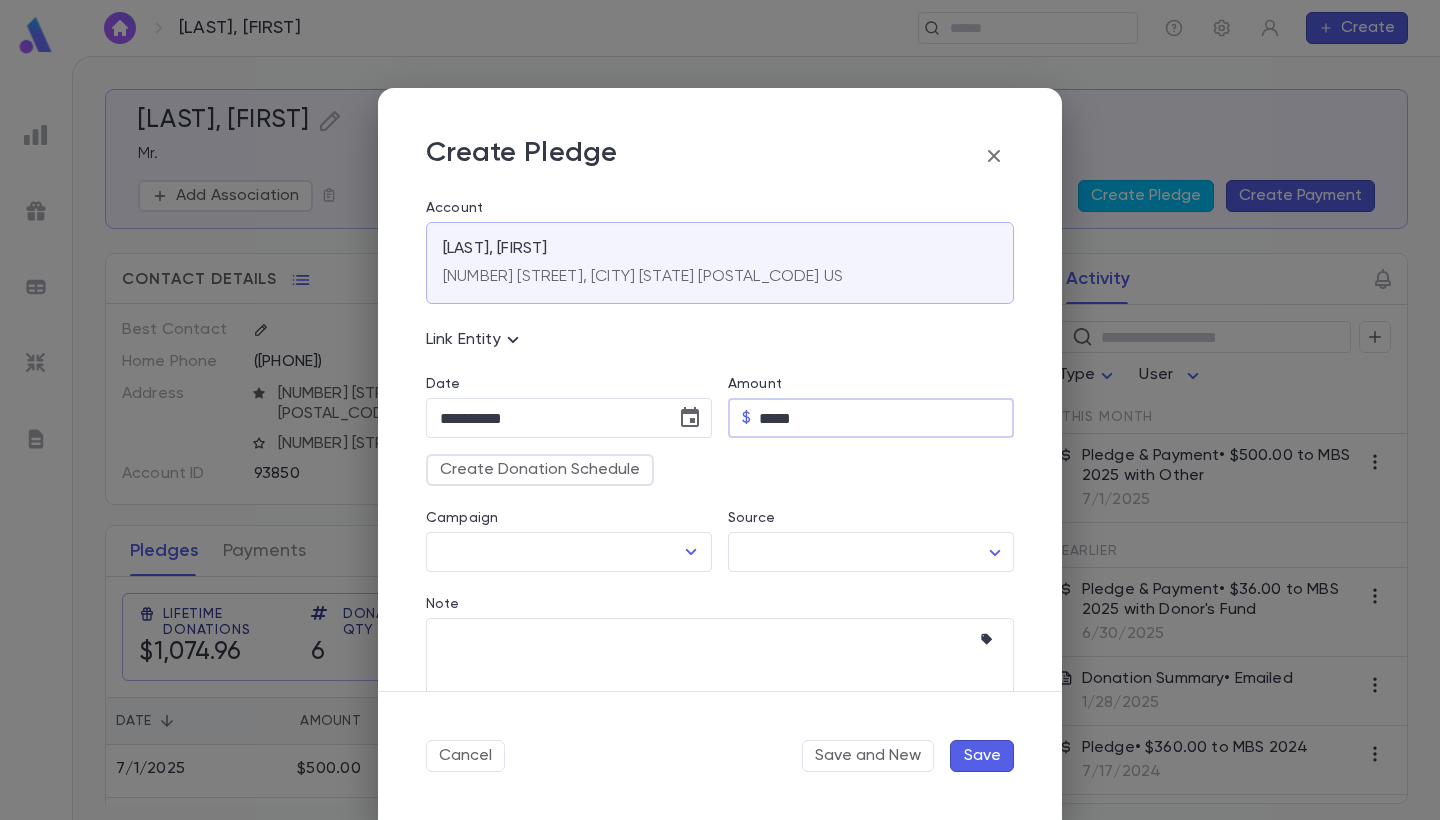 type on "*****" 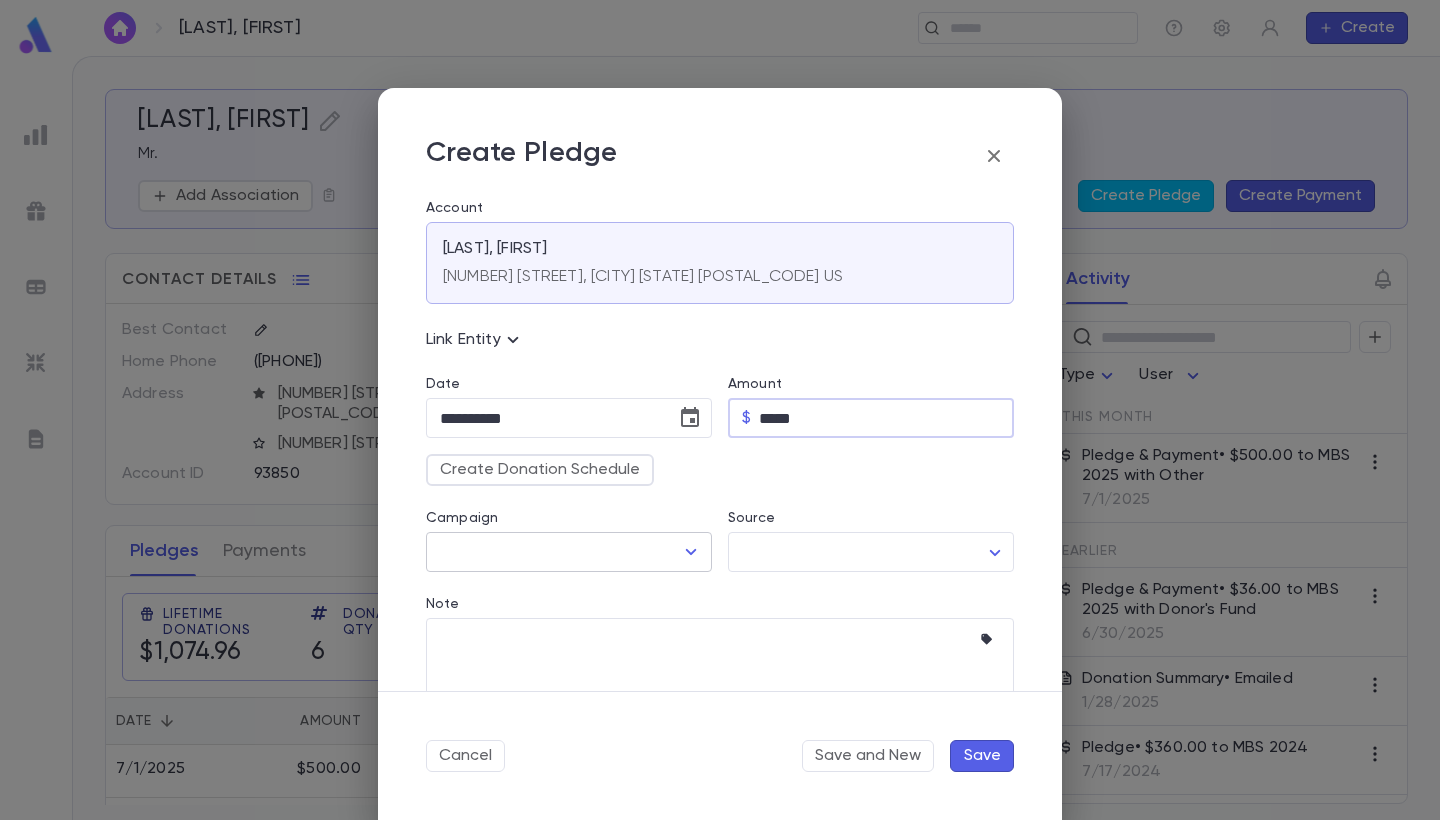 click on "Campaign" at bounding box center (554, 552) 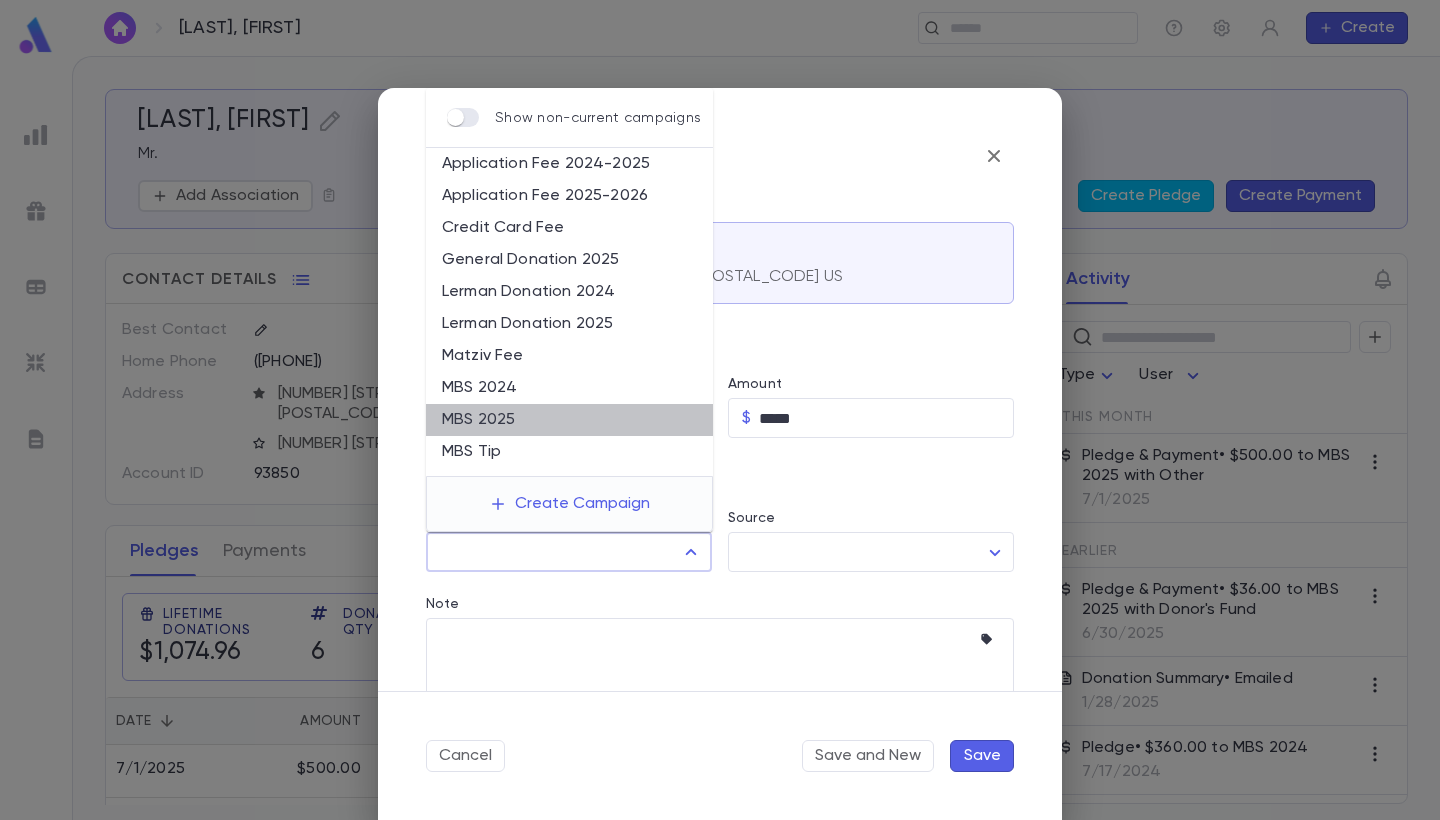 click on "MBS 2025" at bounding box center [569, 420] 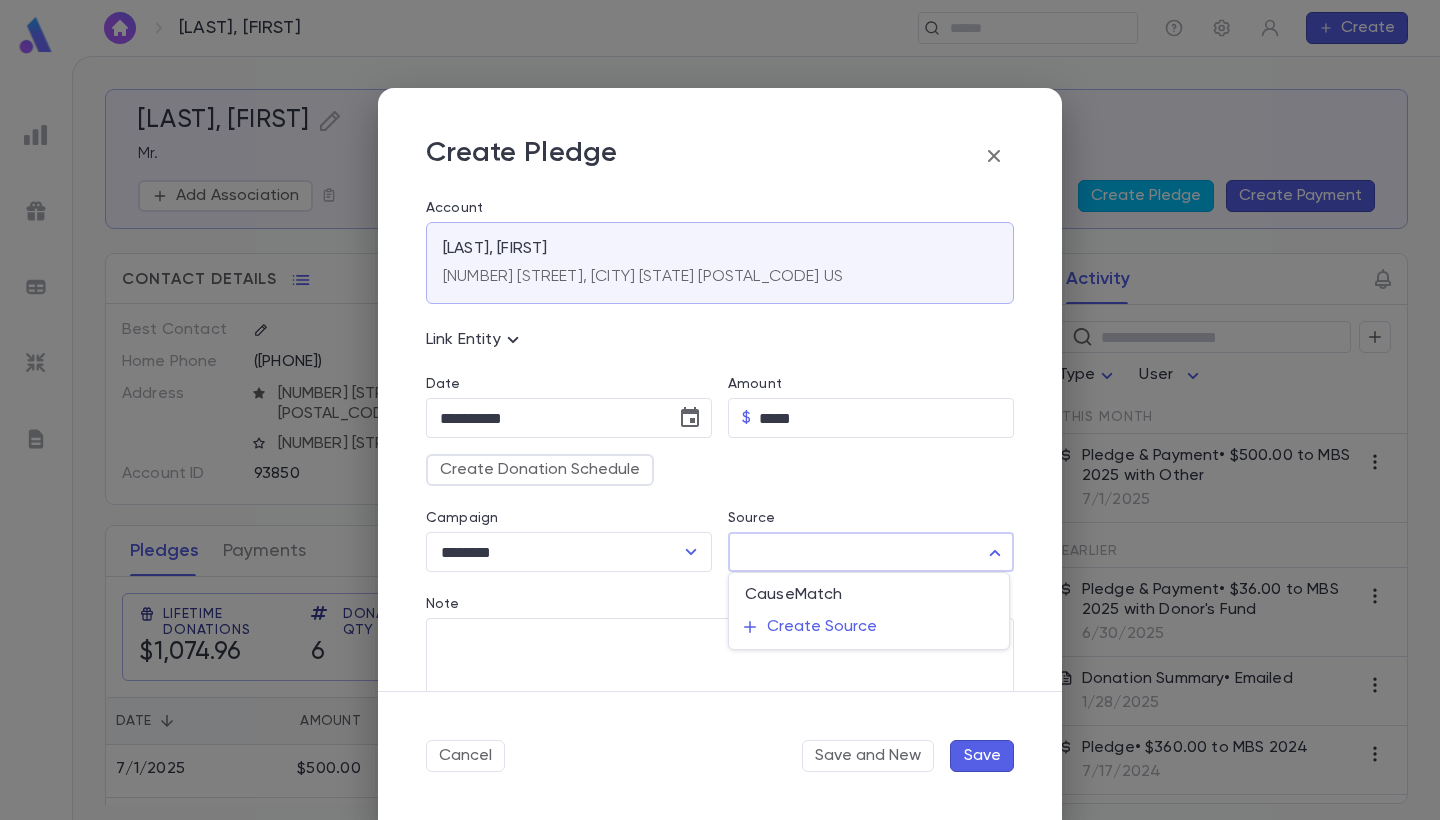 click on "Schwabacher, Michael ​  Create   Schwabacher, Michael Mr. Add Association Create Pledge Create Payment Contact Details Best Contact Home Phone (773) 508-9398 Address 2948 West Greenleaf Ave, Chicago IL 60645 US 2948 West Greenleaf Avenue, Chicago IL 60645 Account ID 93850 Old Account ID 1201 Title Mr. Individuals Mr. Michael Schwabacher +1 7735089398, mikesch@ameritech.net Pledges Payments  Automatic Letters On Lifetime Donations $1,074.96 Donation Qty 6 Outstanding $0.00 Recurring Monthly $0.00 This Year $0.00 Date Amount Campaign Group Paid Outstanding Installments Notes 7/1/2025 $500.00 MBS 2025 MBS PAID $0.00 1 rabbi zeiger (daf 68) 6/30/2025 $36.00 MBS 2025 MBS PAID $0.00 1 elie & shalom yaakov schreiber (daf 24) 7/17/2024 $360.00 MBS 2024 MBS PAID $0.00 1 7/11/2024 $34.96 MBS 2024 MBS PAID $0.00 1 Schreiber 6/27/2023 $72.00 MBS 2023 MBS PAID $0.00 1 Schreiber 6/26/2022 $72.00 MBS 2022 MBS PAID $0.00 1 Schreiber /Elie & S.Y. Schreiber (Daf 43) Activity ​ Type User This Month Pledge & Payment 7/1/2025" at bounding box center [720, 438] 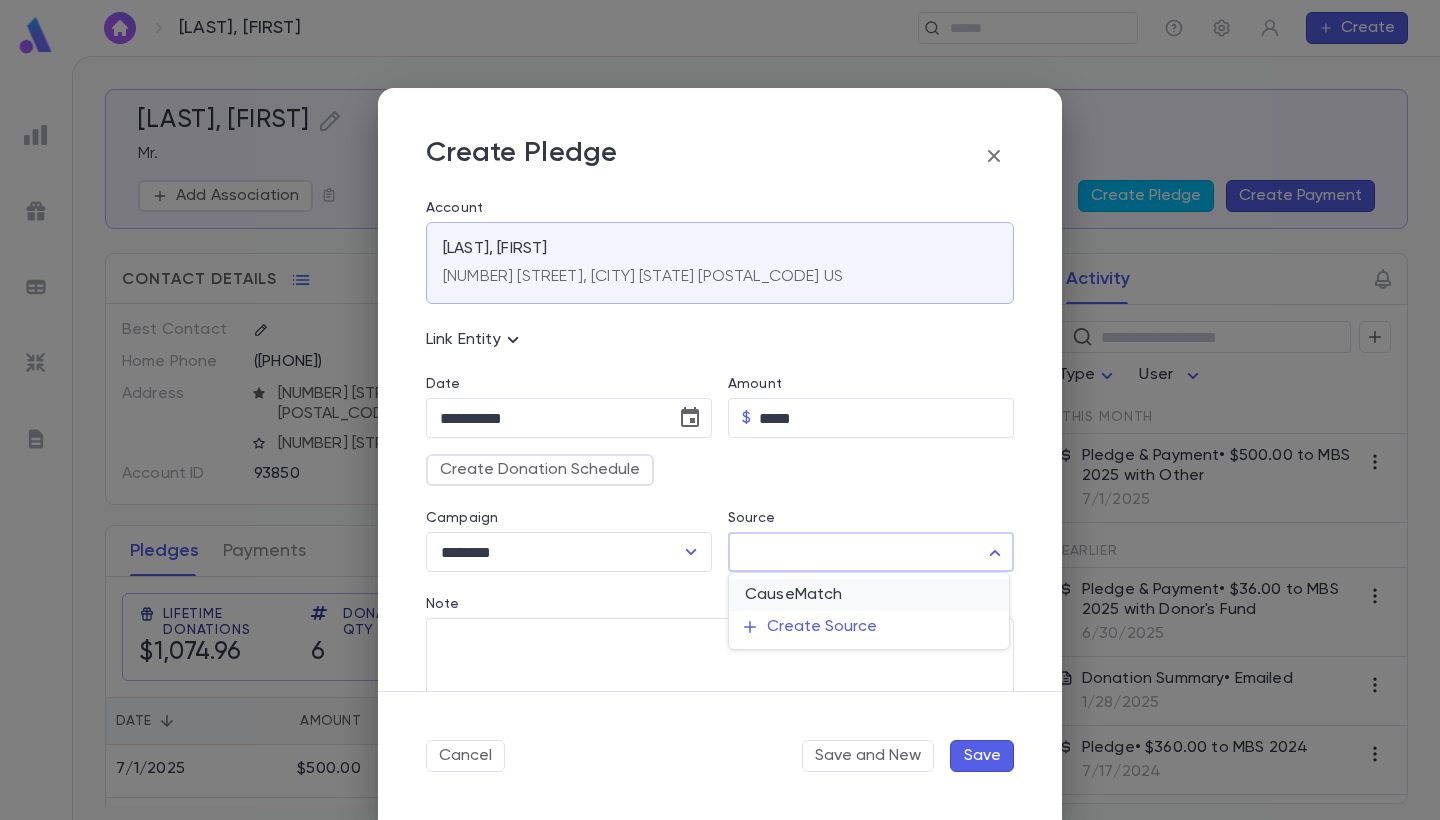 click on "CauseMatch" at bounding box center (869, 595) 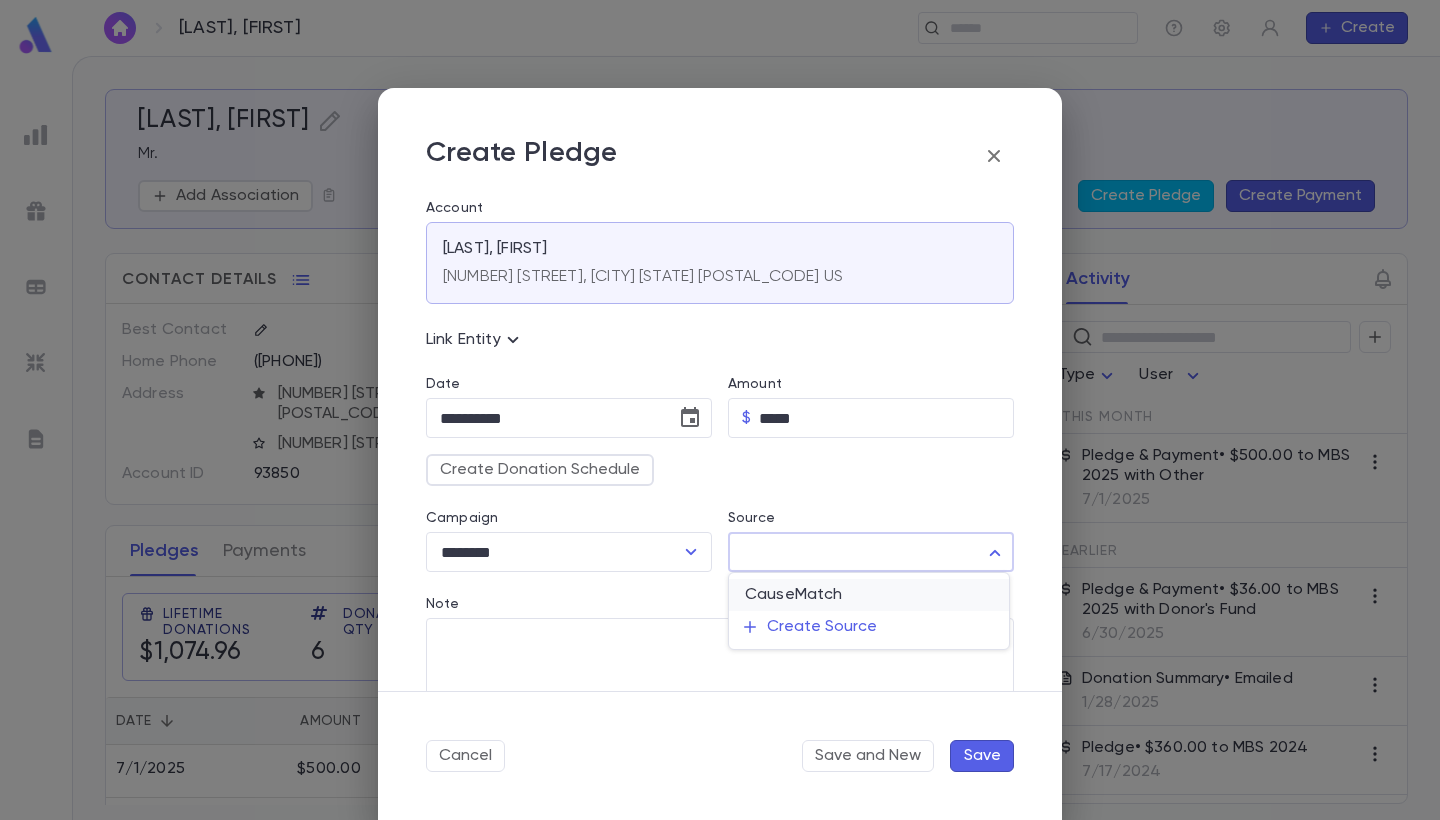 type on "**" 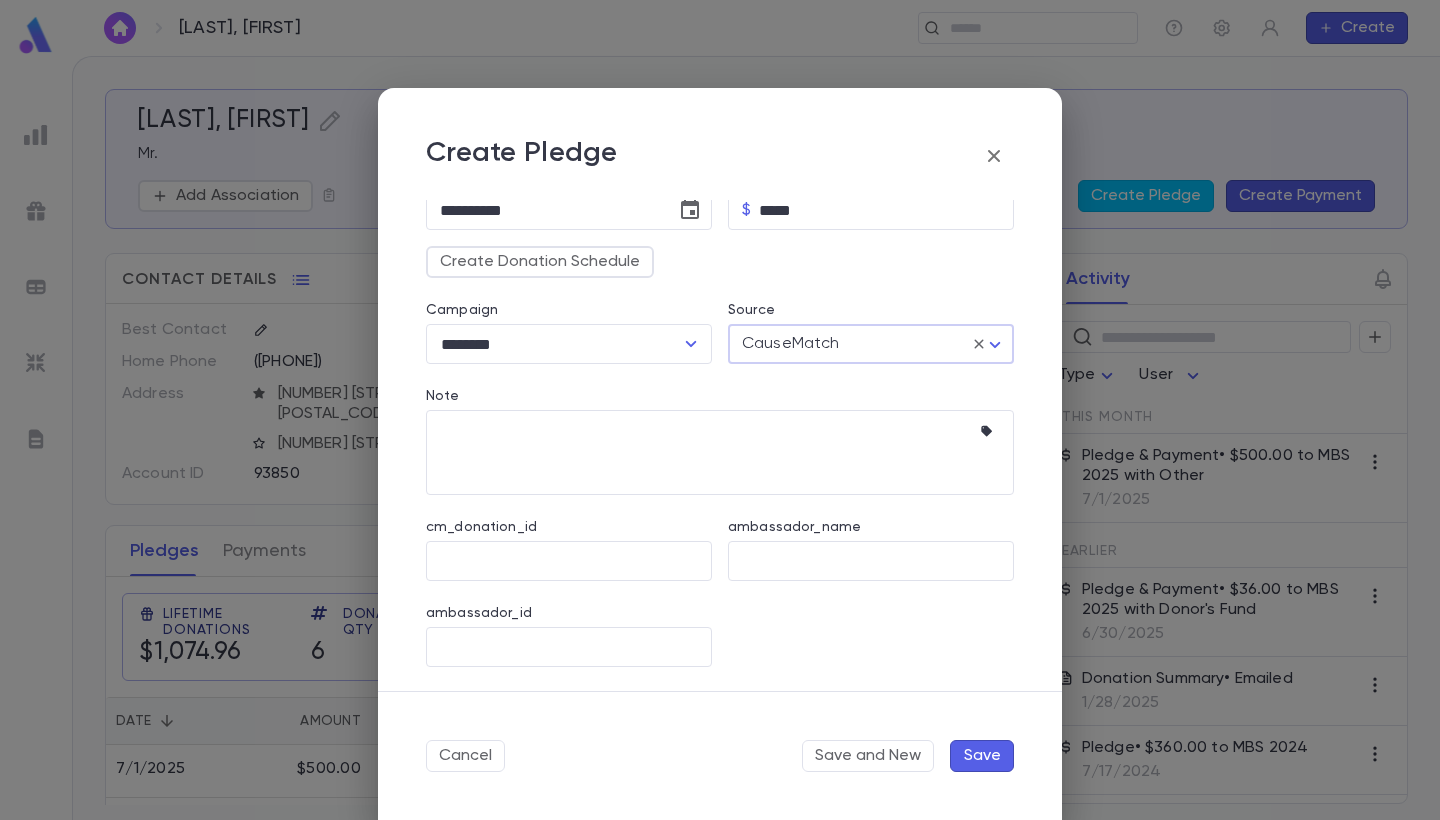 scroll, scrollTop: 208, scrollLeft: 0, axis: vertical 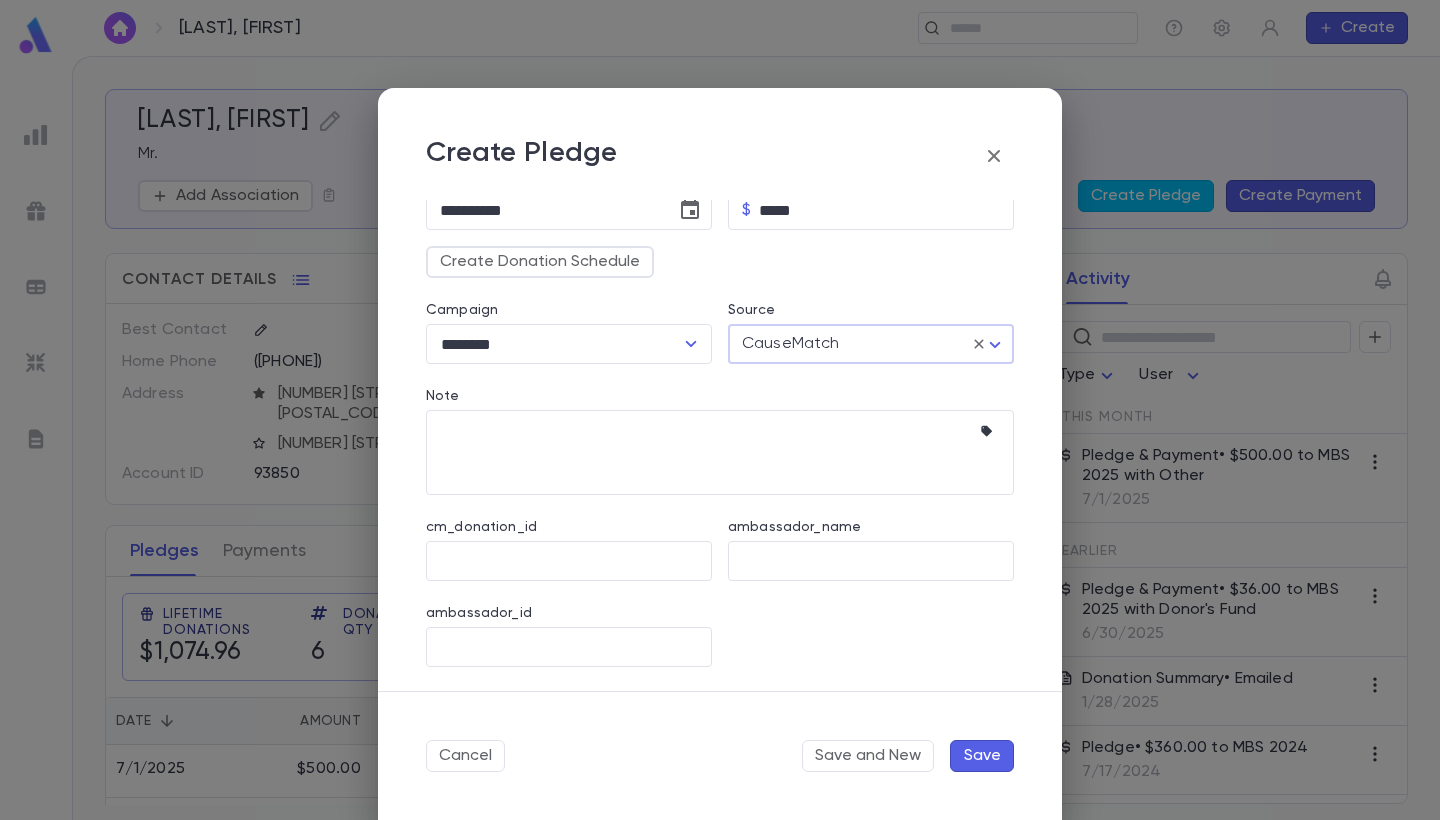 click on "Save" at bounding box center (982, 756) 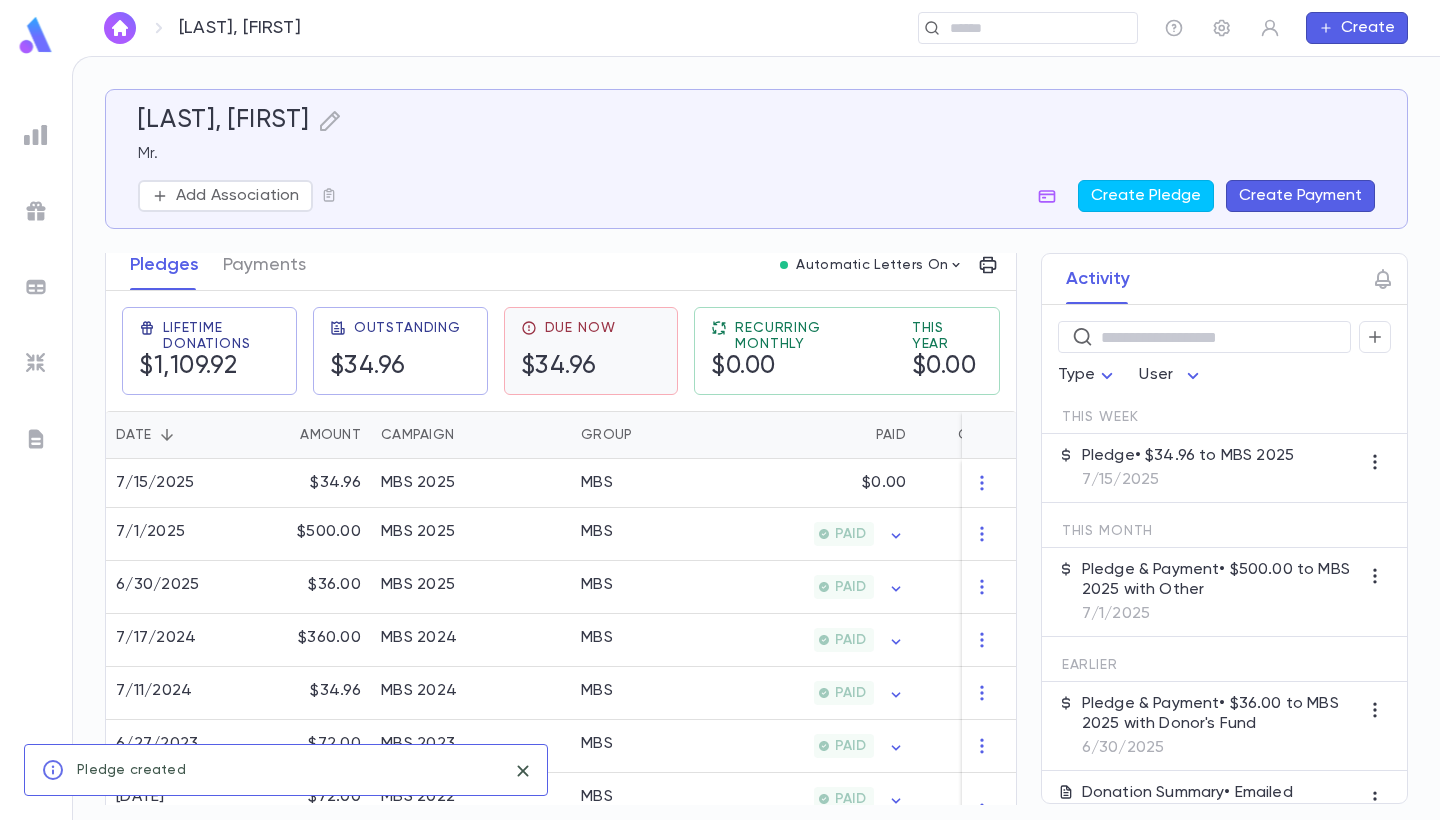 scroll, scrollTop: 328, scrollLeft: 0, axis: vertical 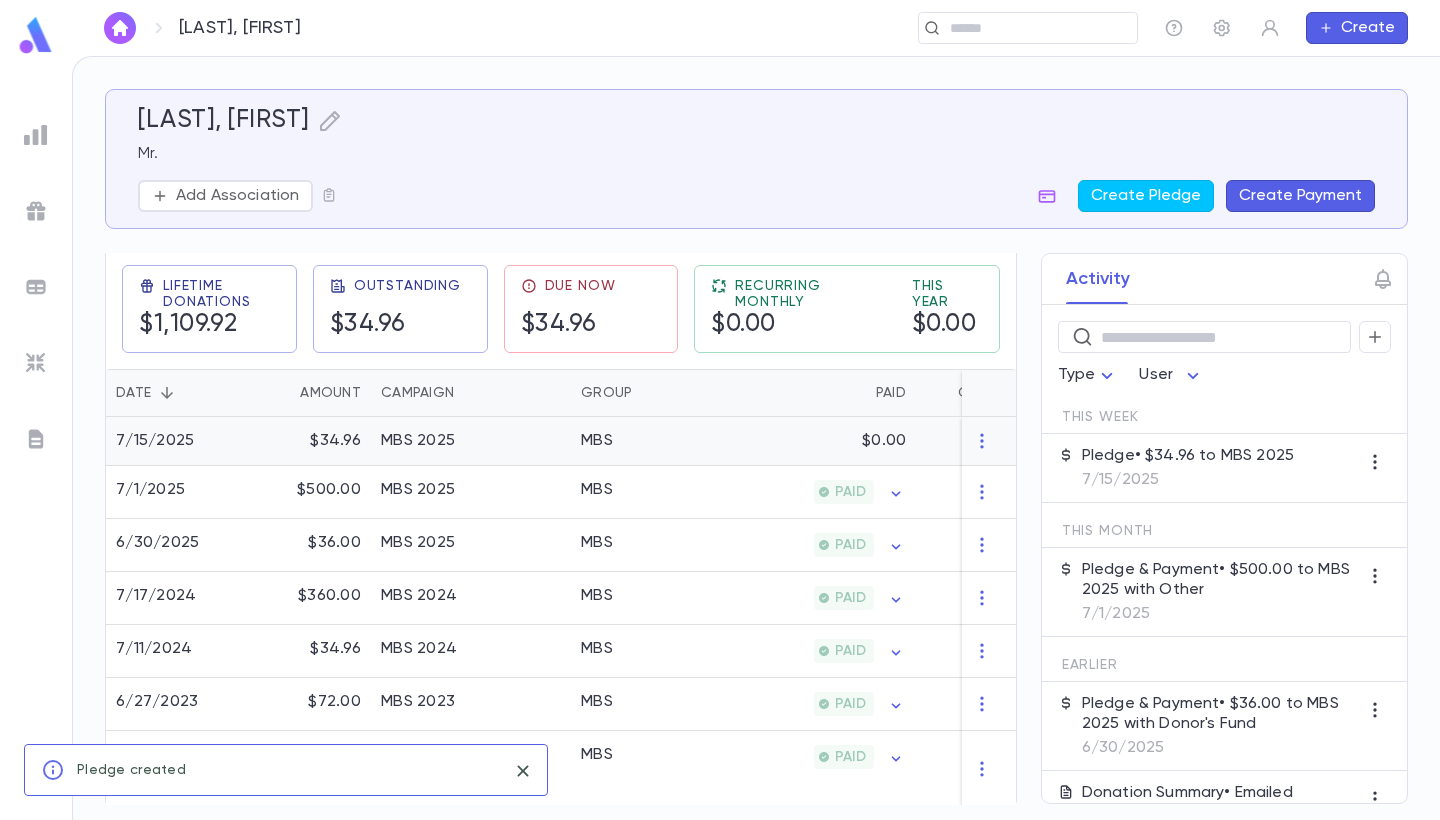 click on "MBS" at bounding box center [646, 441] 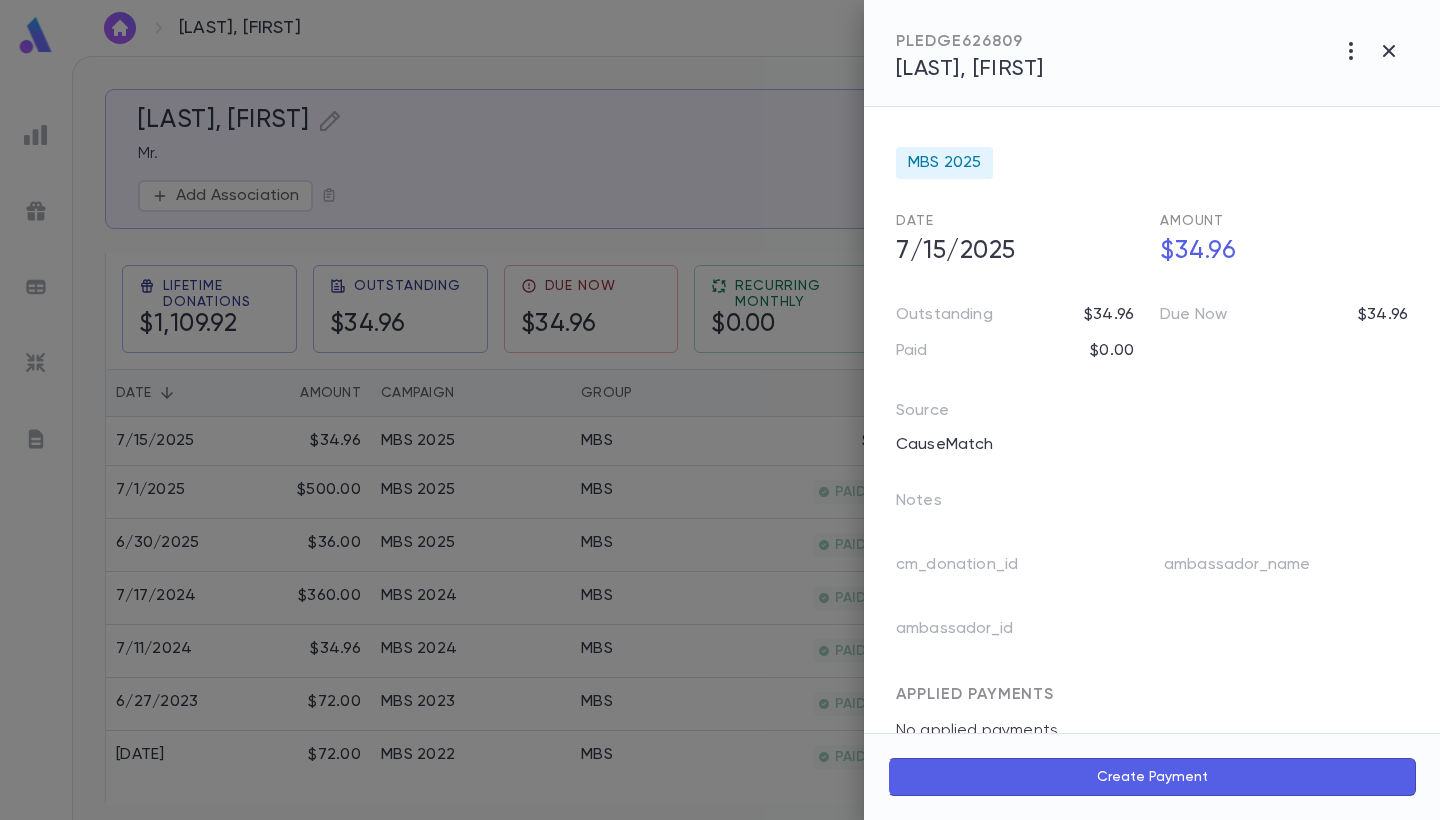 click on "Create Payment" at bounding box center (1152, 777) 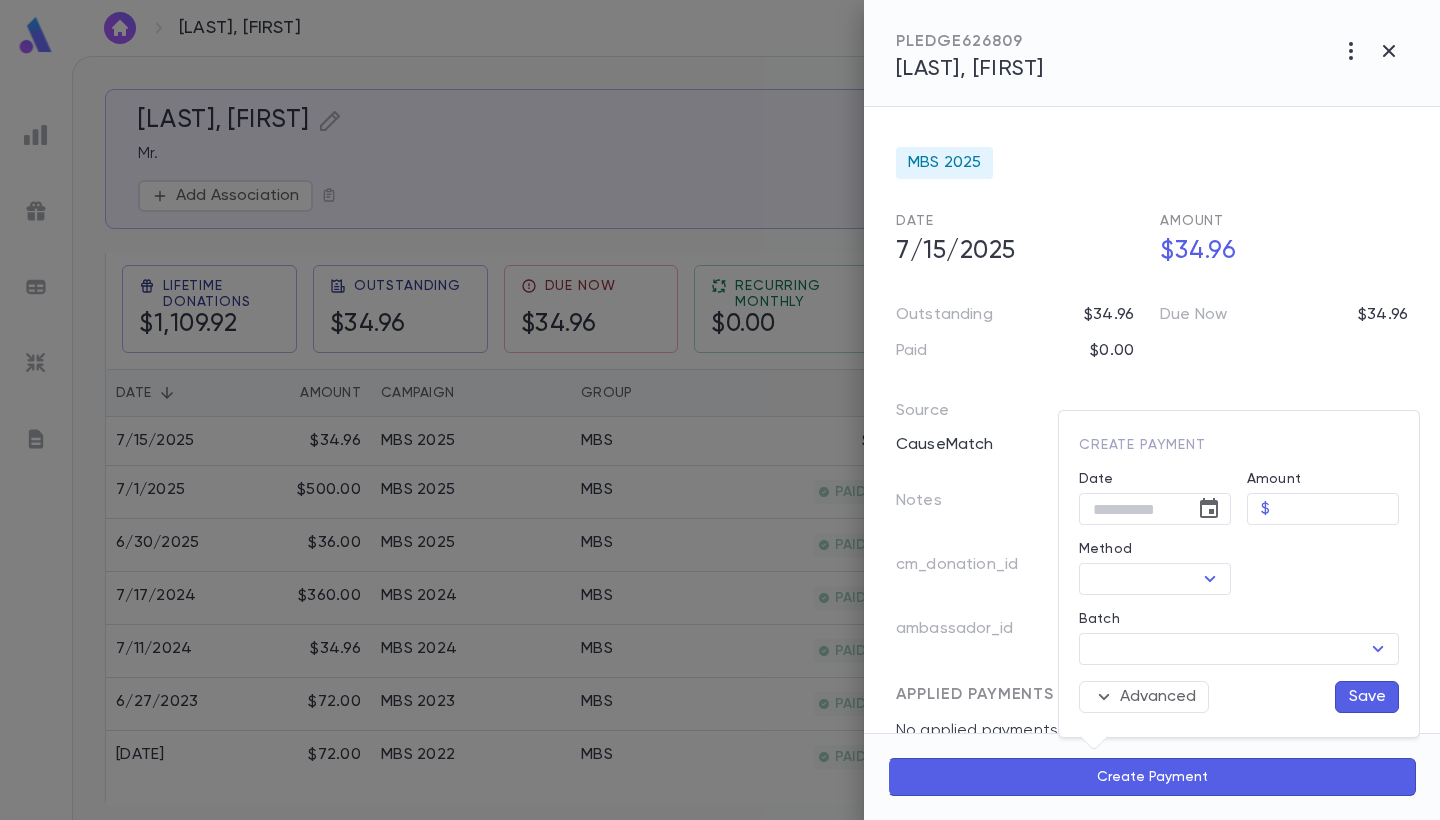 type on "*****" 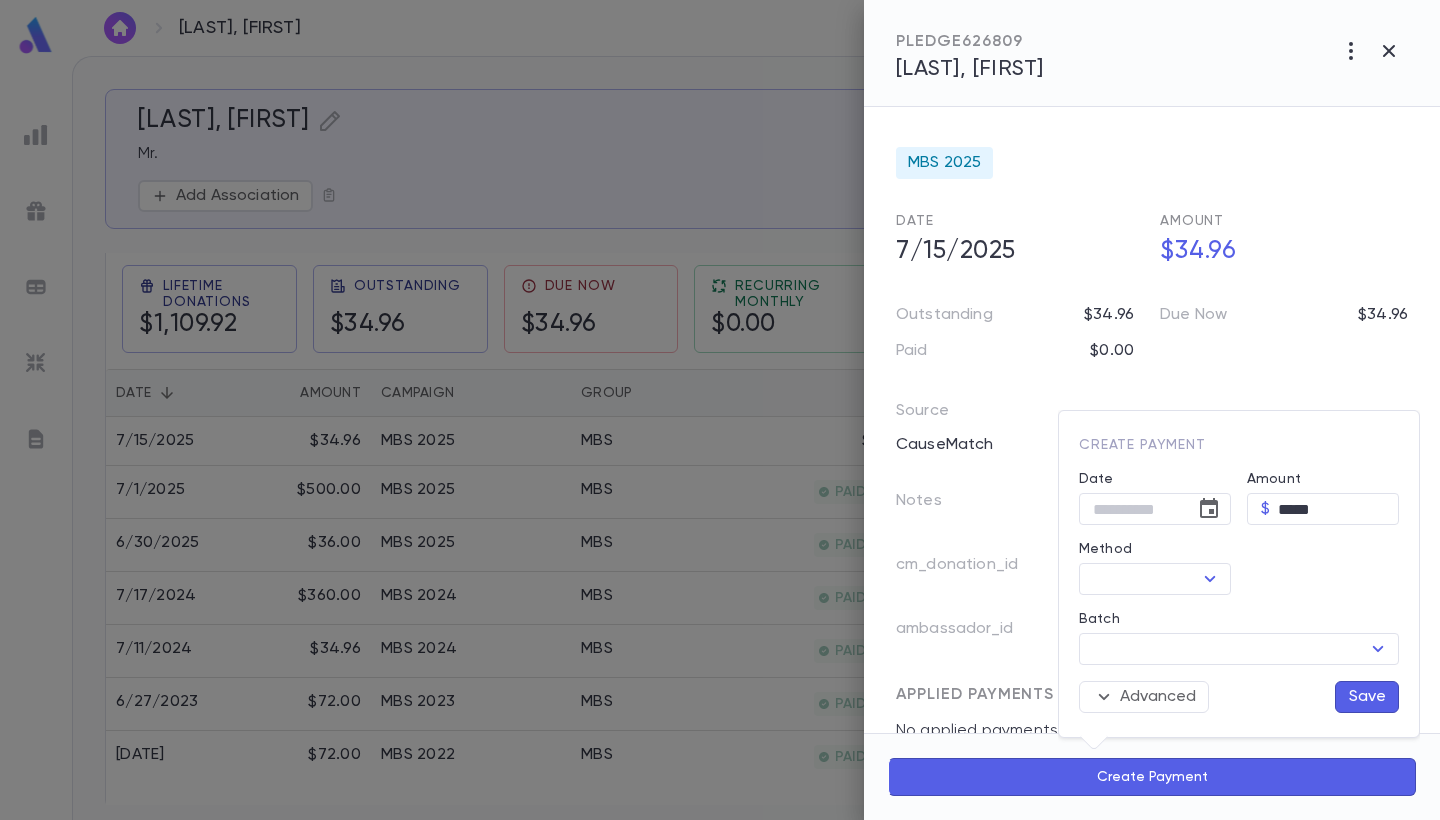 type on "**********" 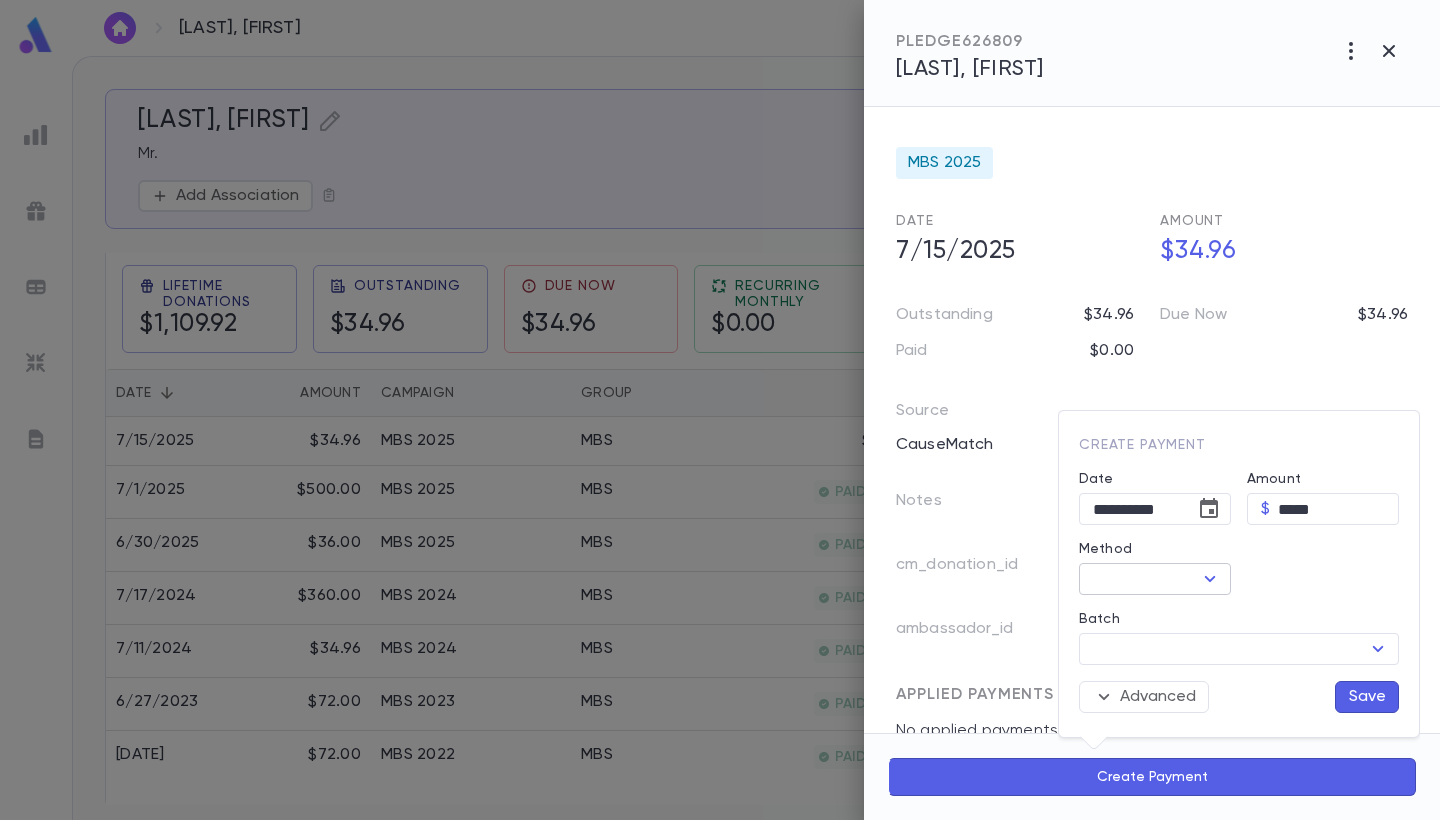 click on "Method" at bounding box center [1138, 579] 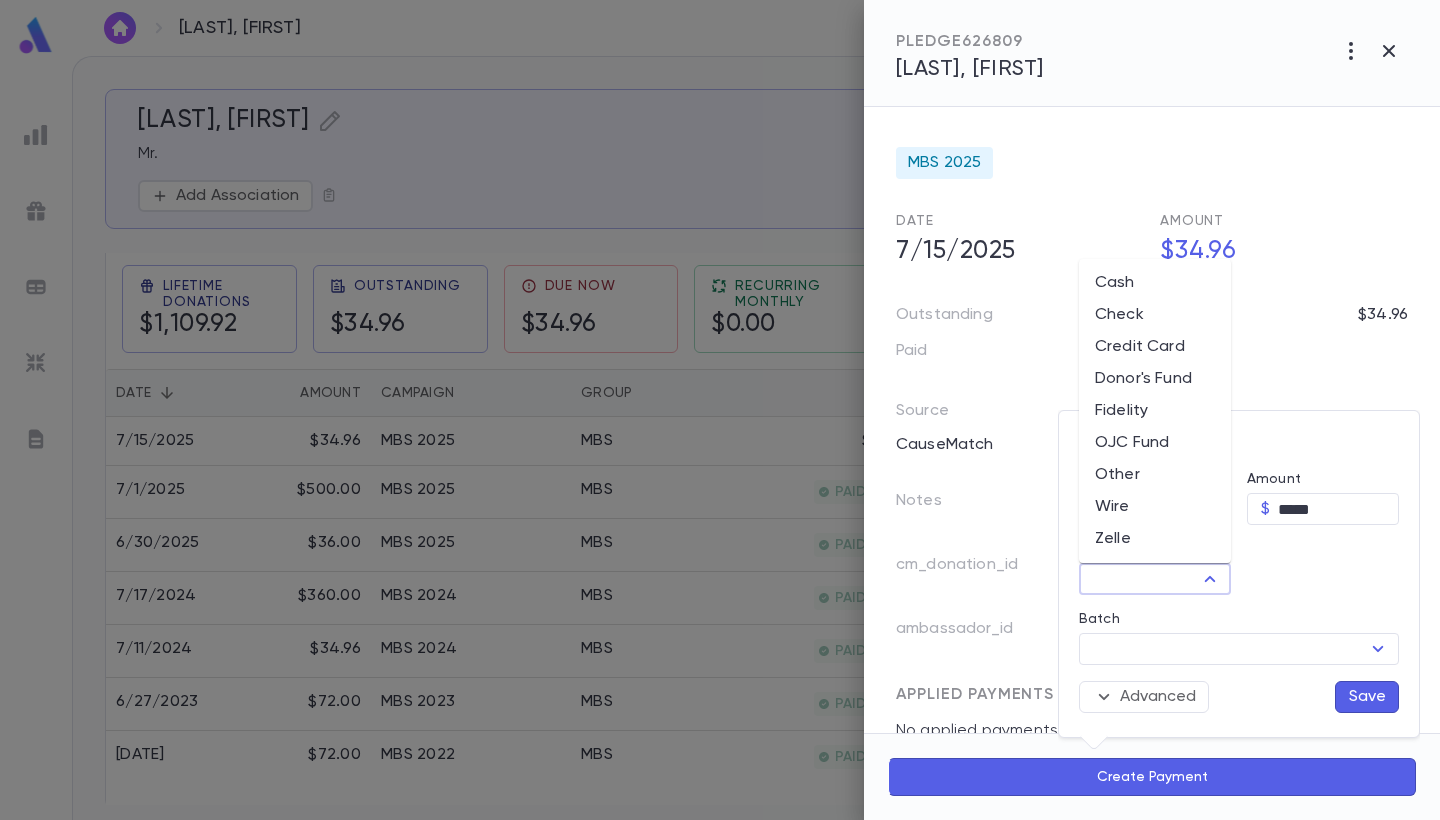 click on "Donor's Fund" at bounding box center [1155, 379] 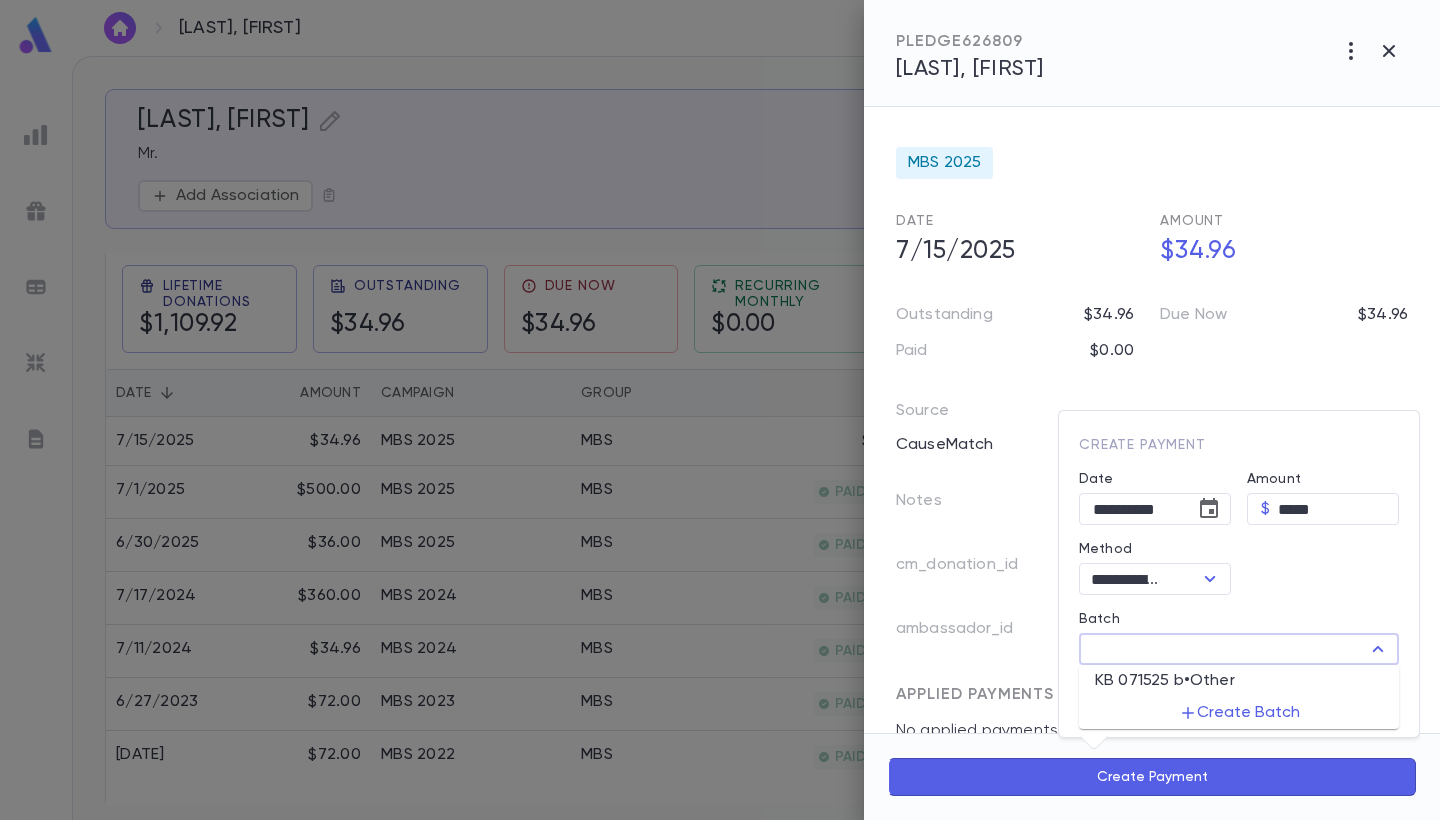 click on "Batch" at bounding box center (1222, 649) 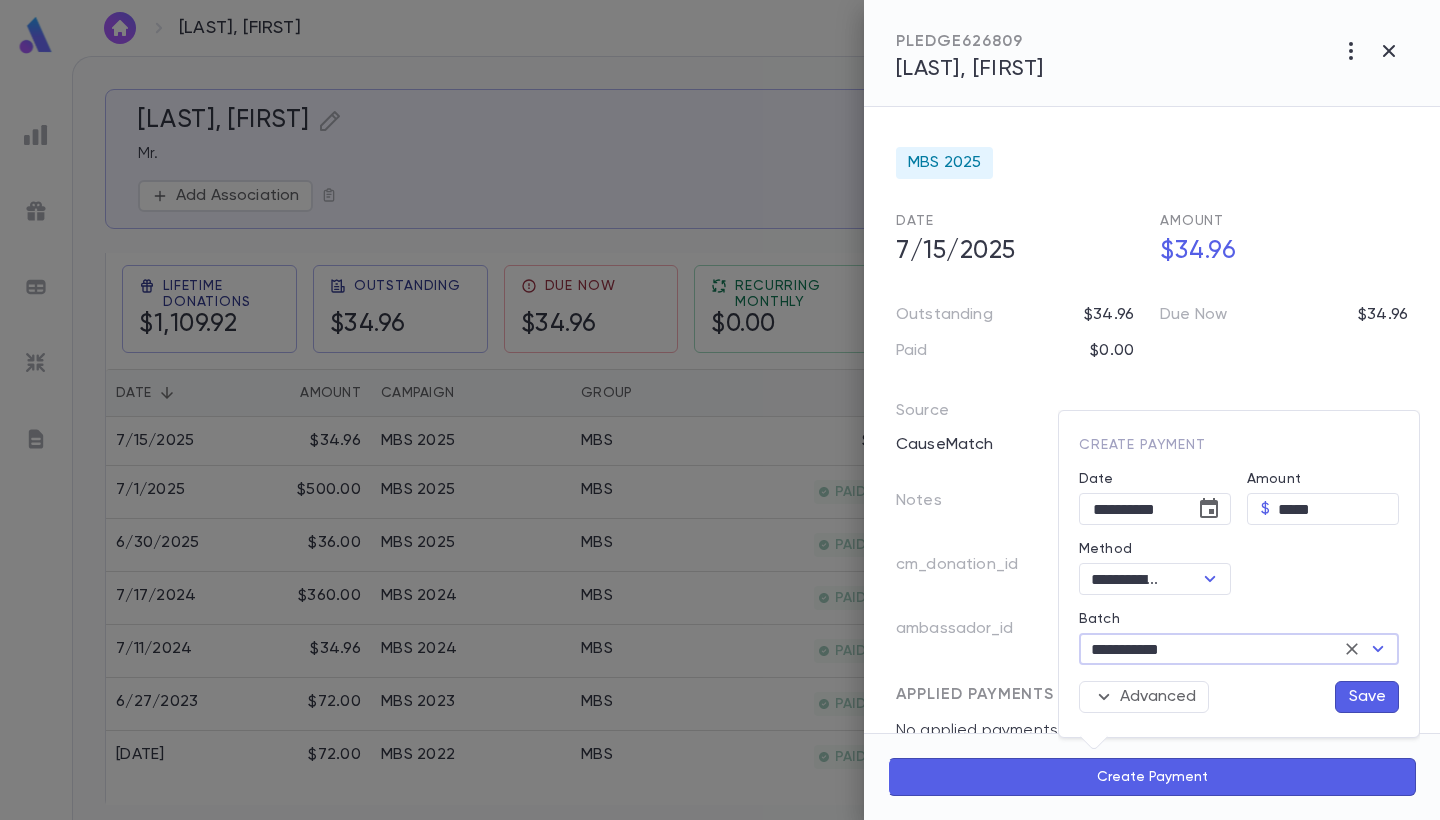 click on "Save" at bounding box center (1367, 697) 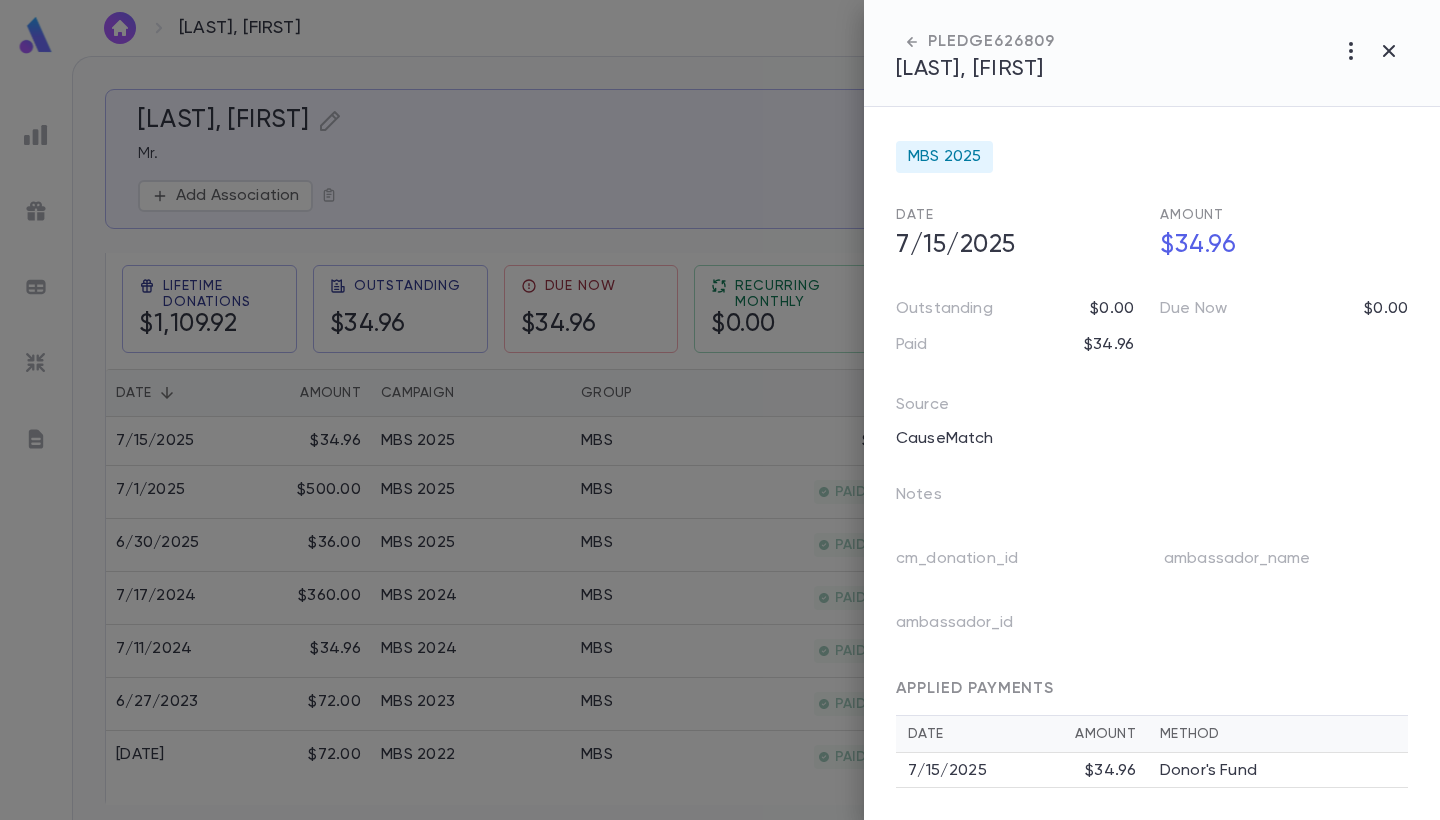 scroll, scrollTop: 6, scrollLeft: 0, axis: vertical 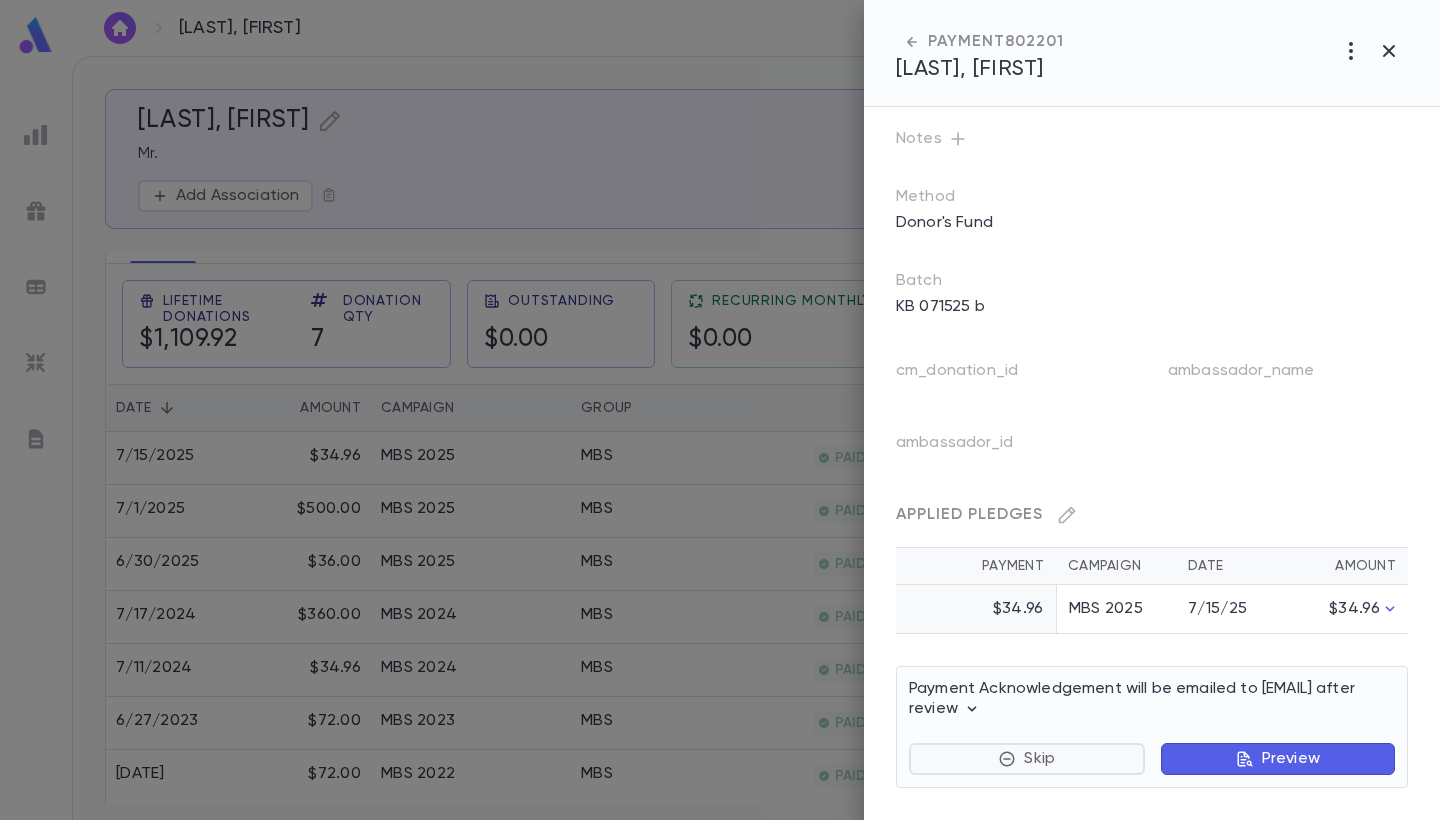 click on "Skip" at bounding box center [1039, 759] 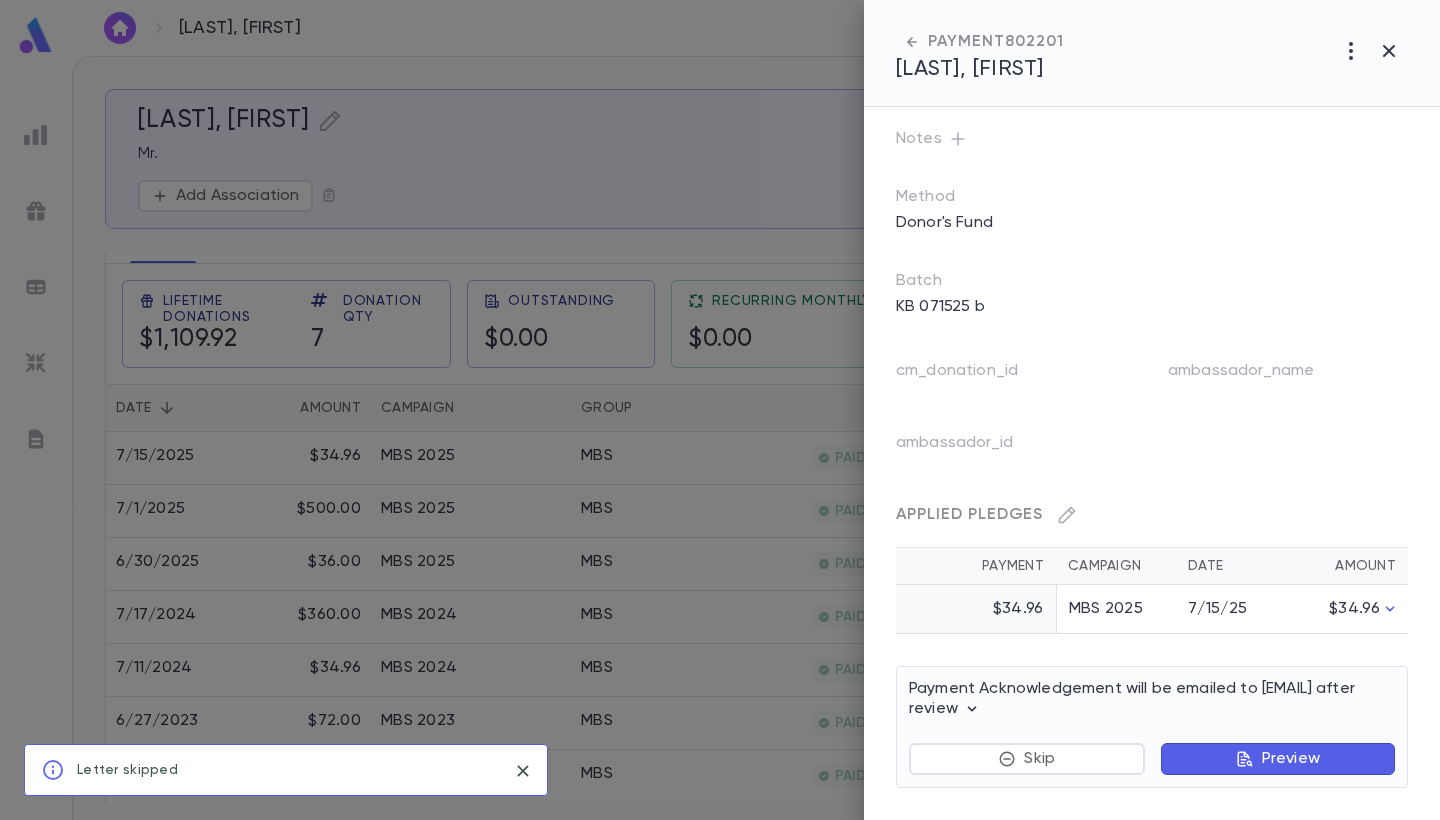 scroll, scrollTop: 72, scrollLeft: 0, axis: vertical 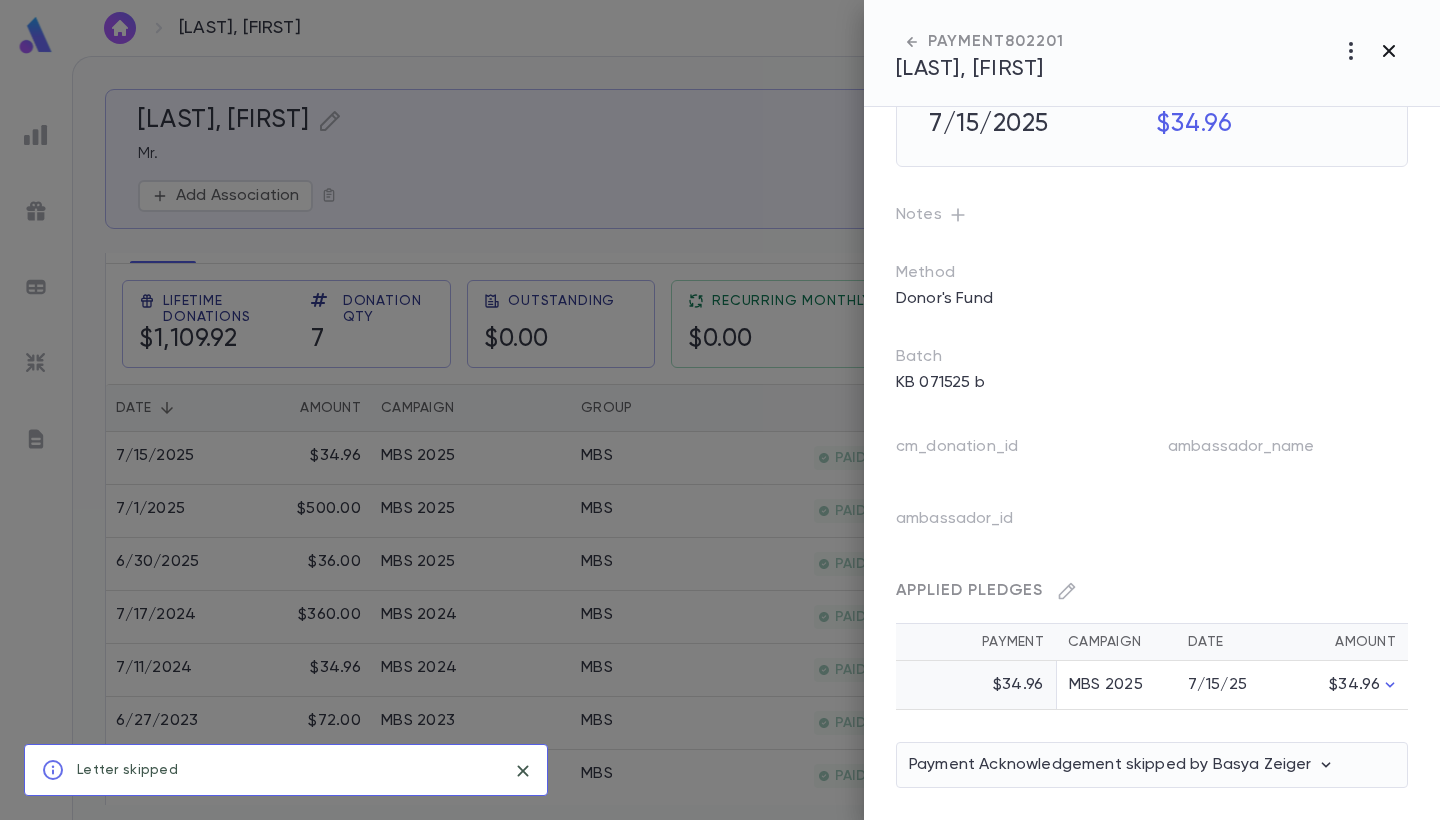 click 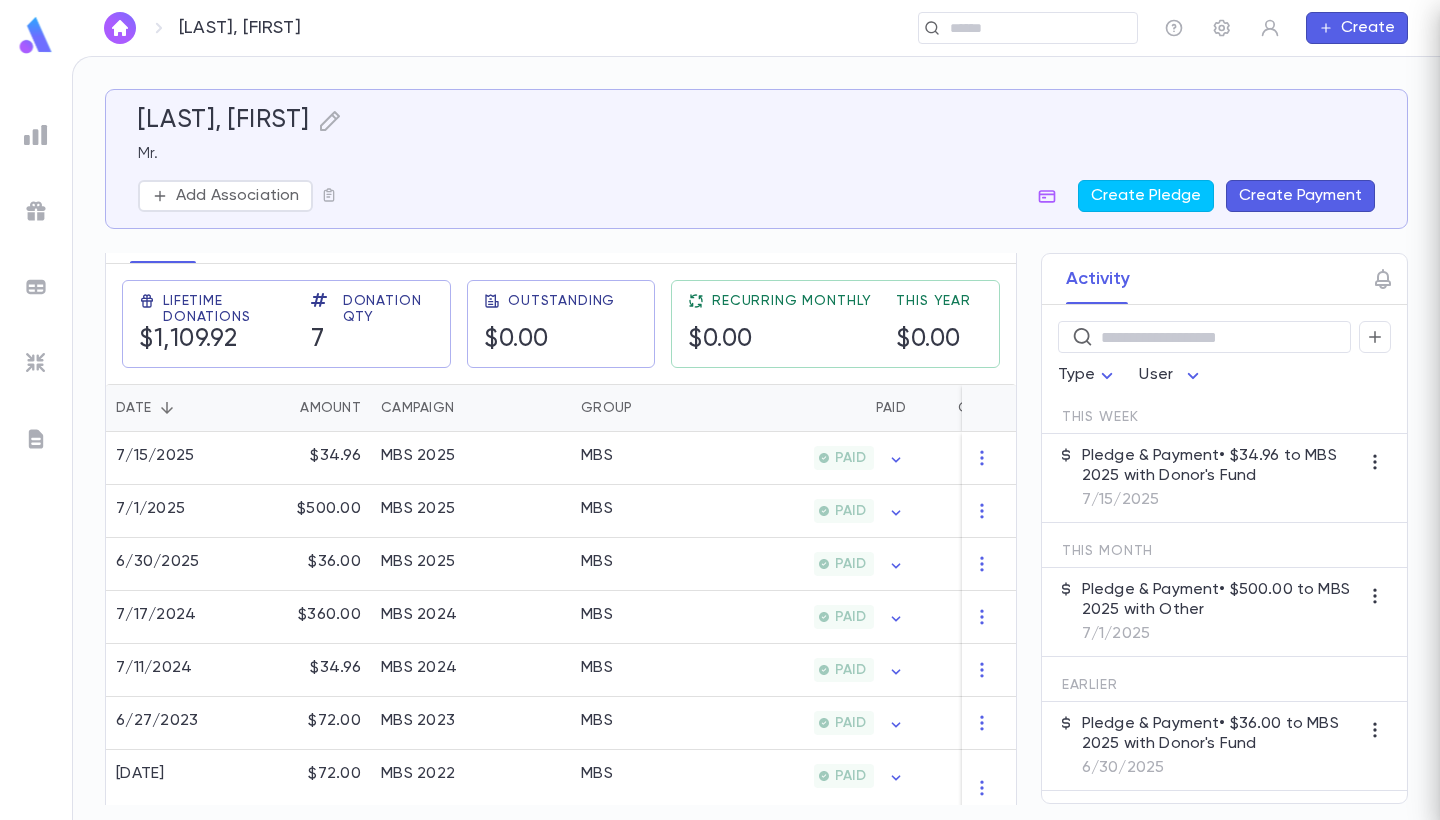 scroll, scrollTop: 0, scrollLeft: 0, axis: both 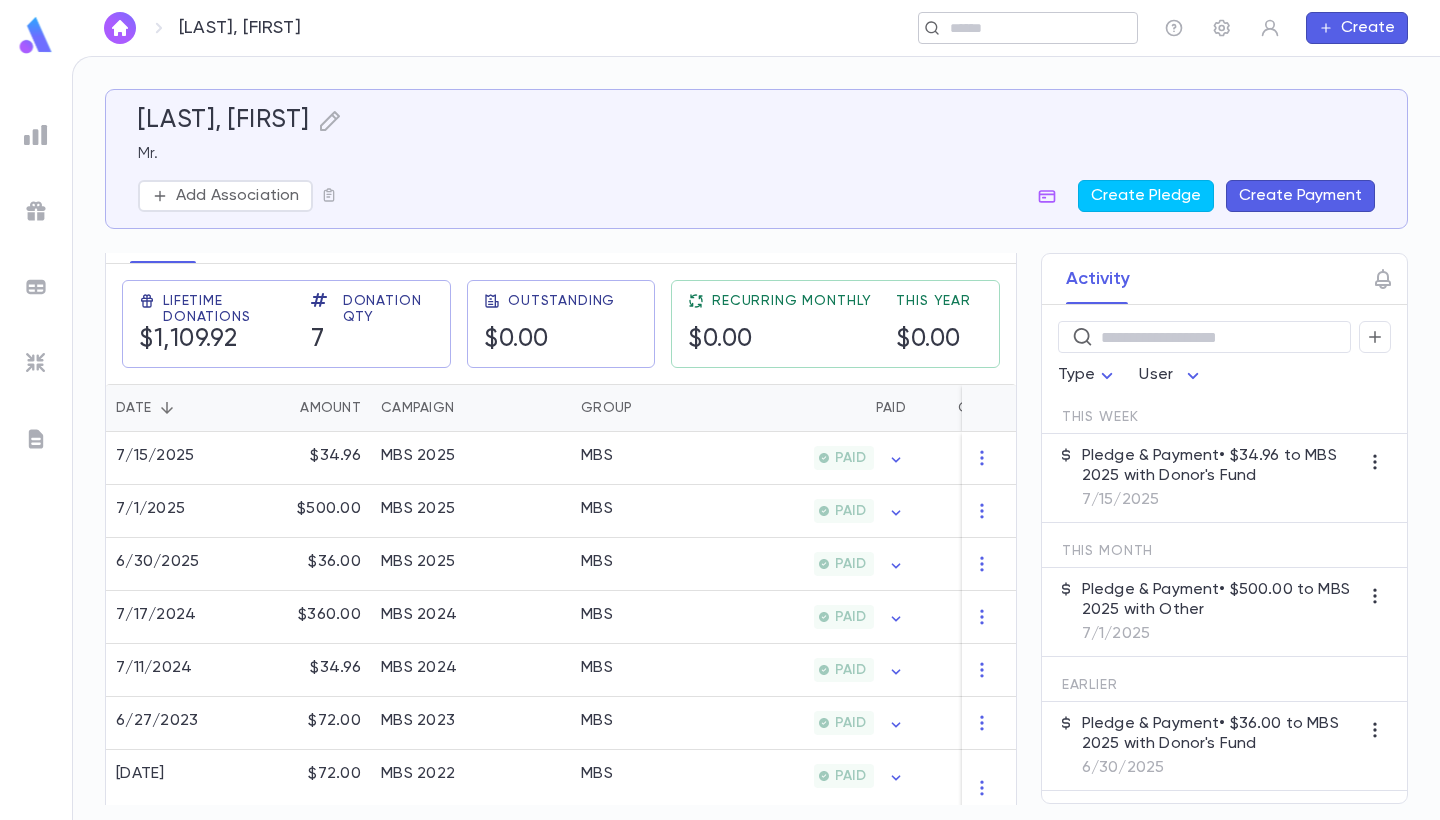 click at bounding box center [1021, 28] 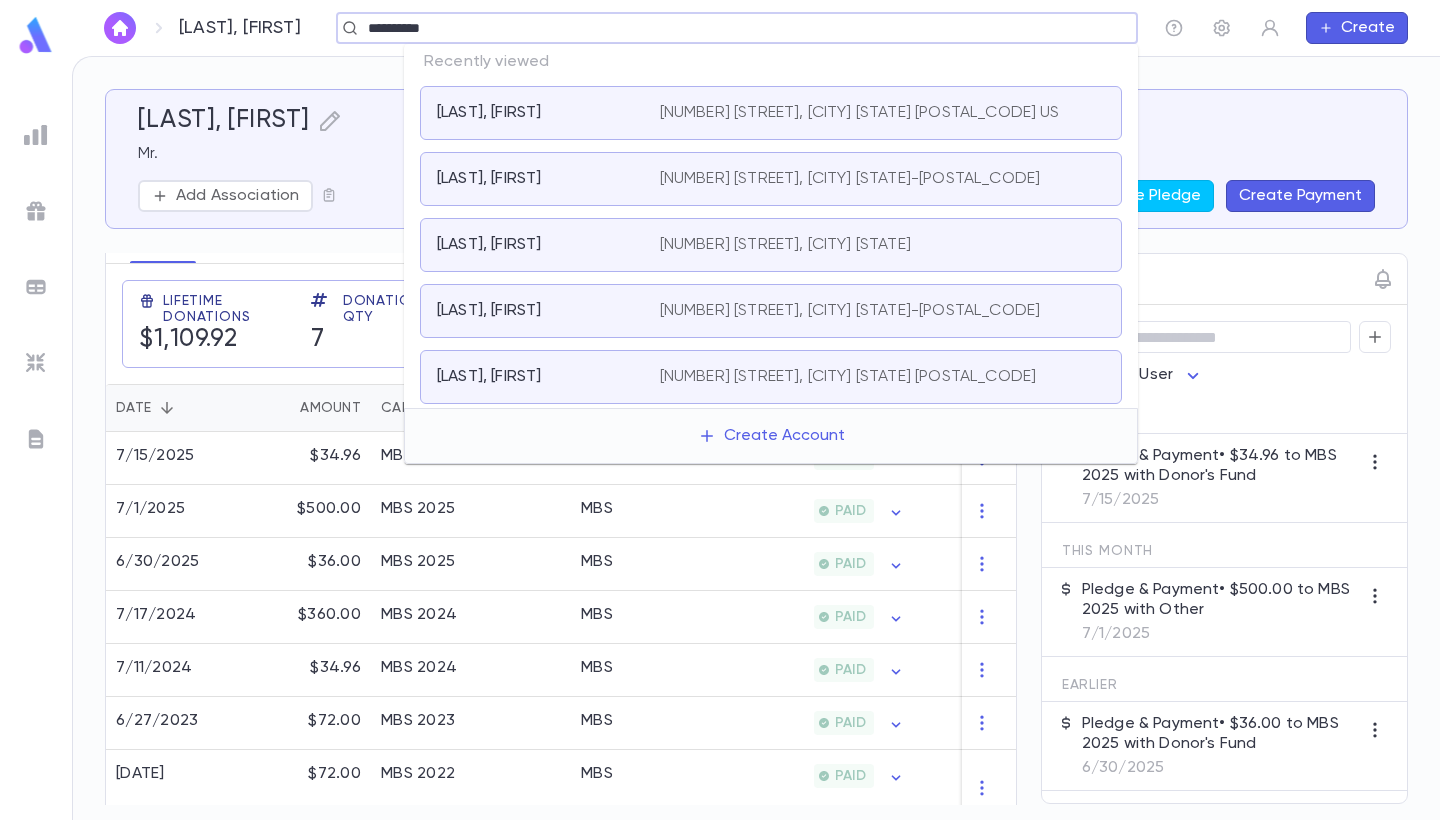 type on "**********" 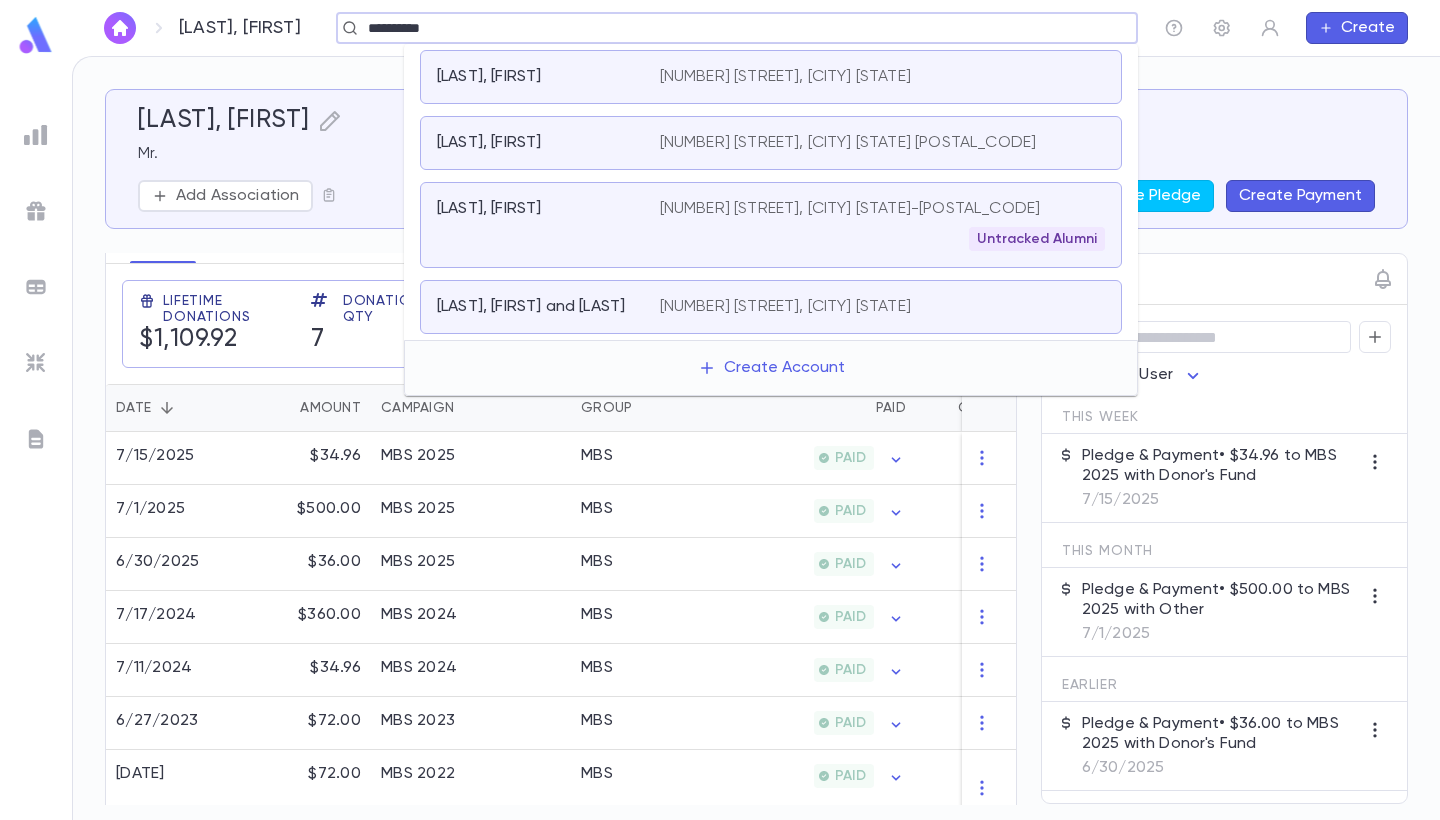 click on "2855 W Coyle Ave, Chicago IL 60645 US" at bounding box center [785, 77] 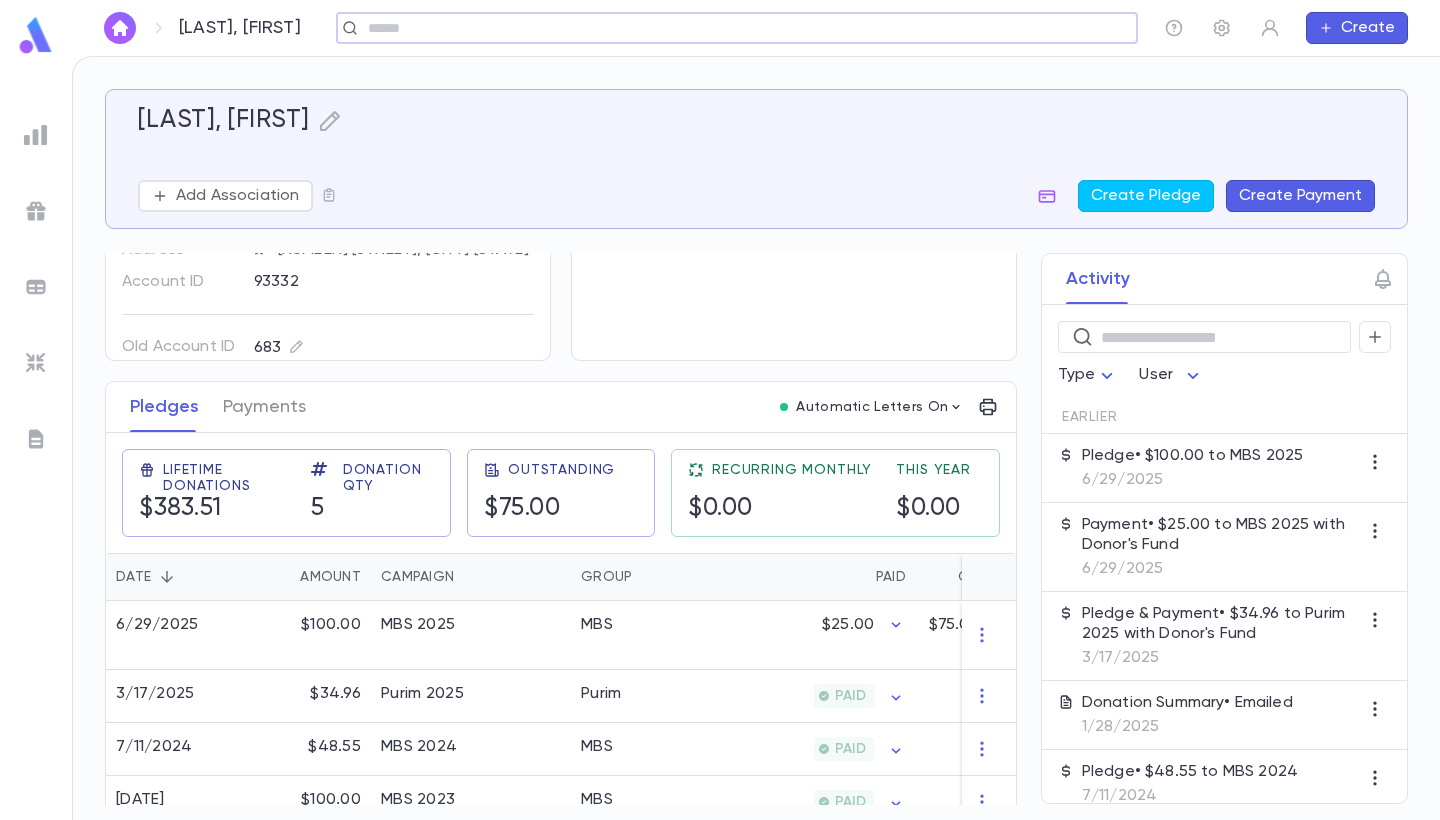 scroll, scrollTop: 145, scrollLeft: 0, axis: vertical 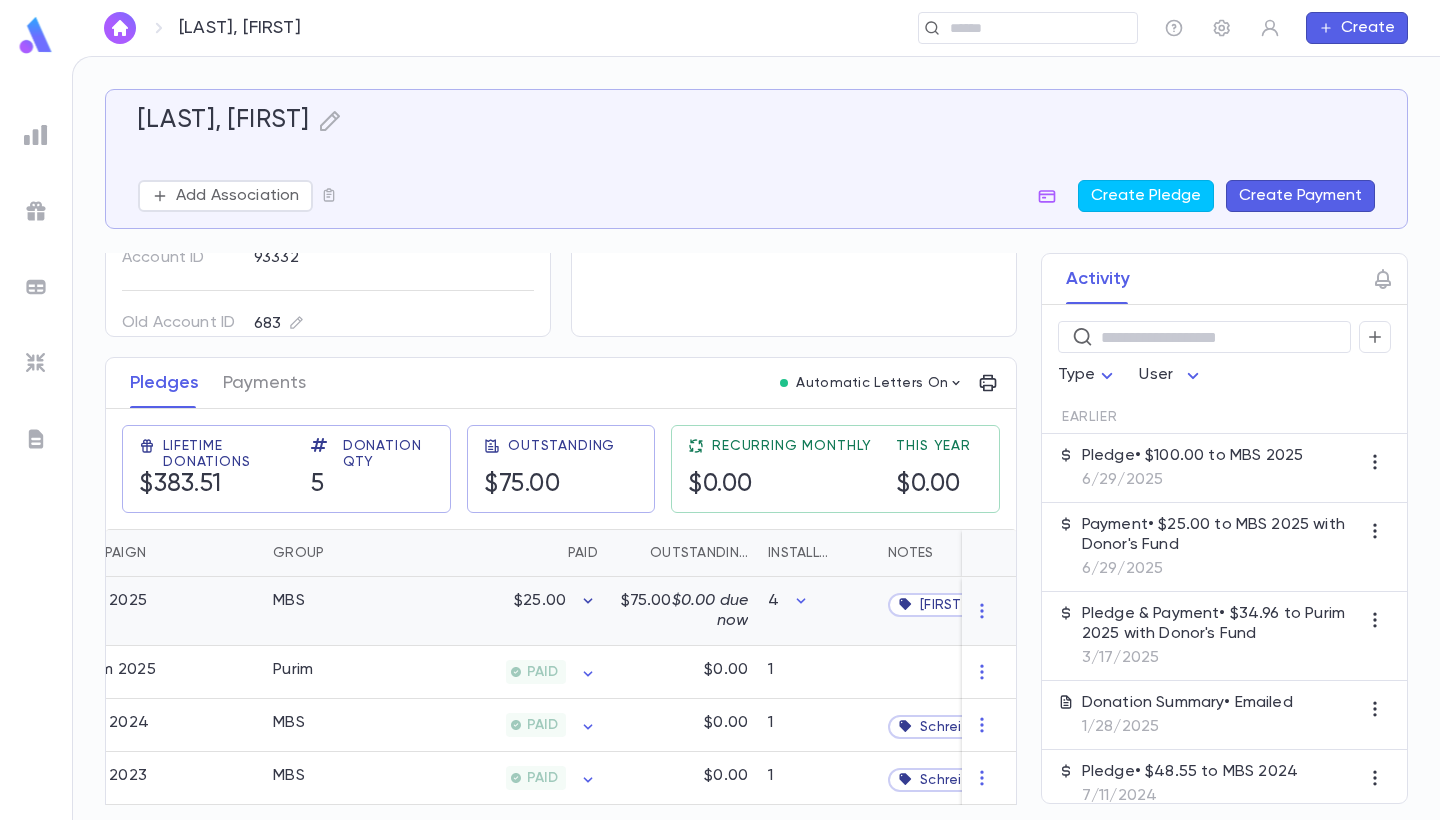 click 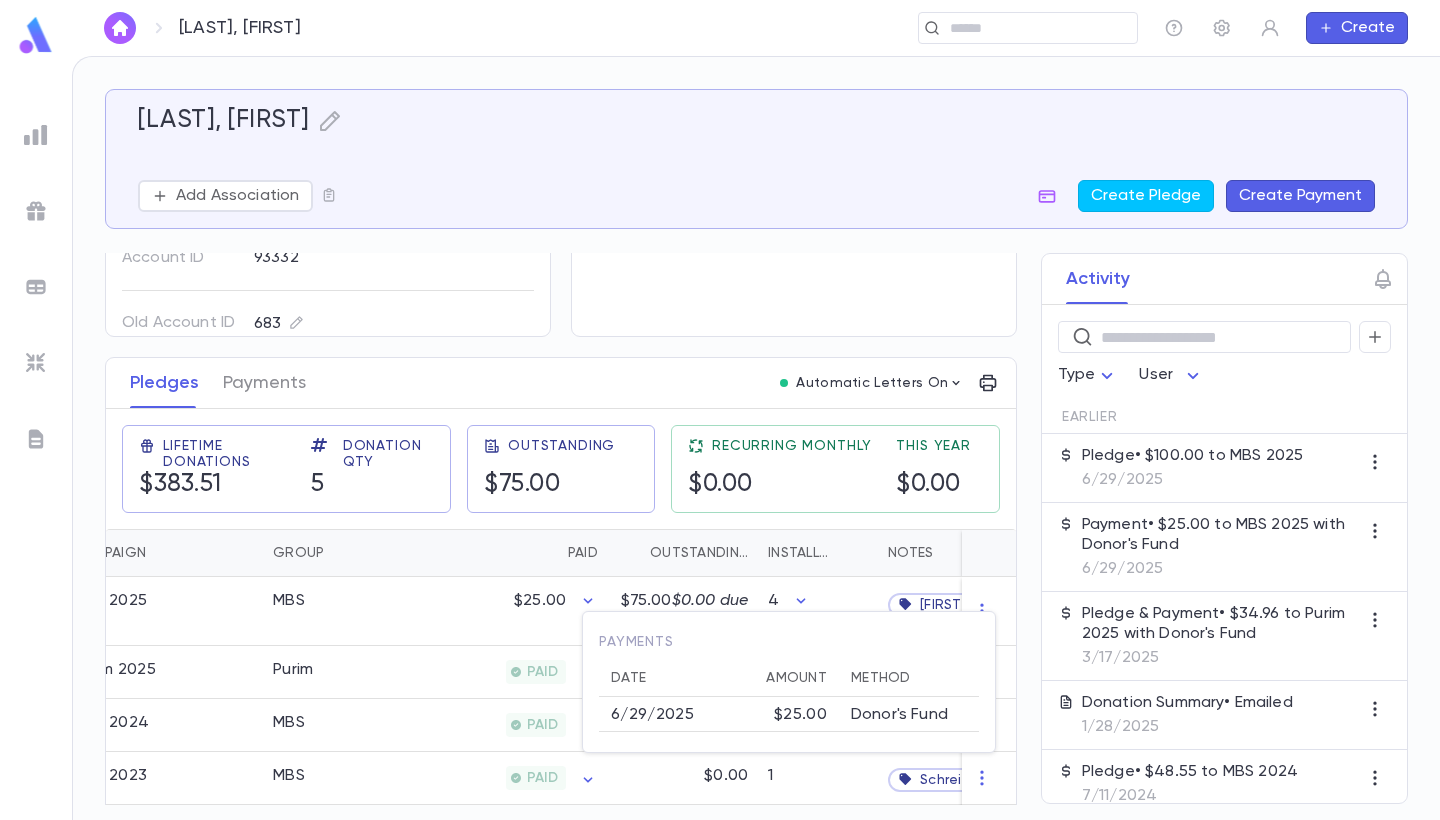 click at bounding box center [720, 410] 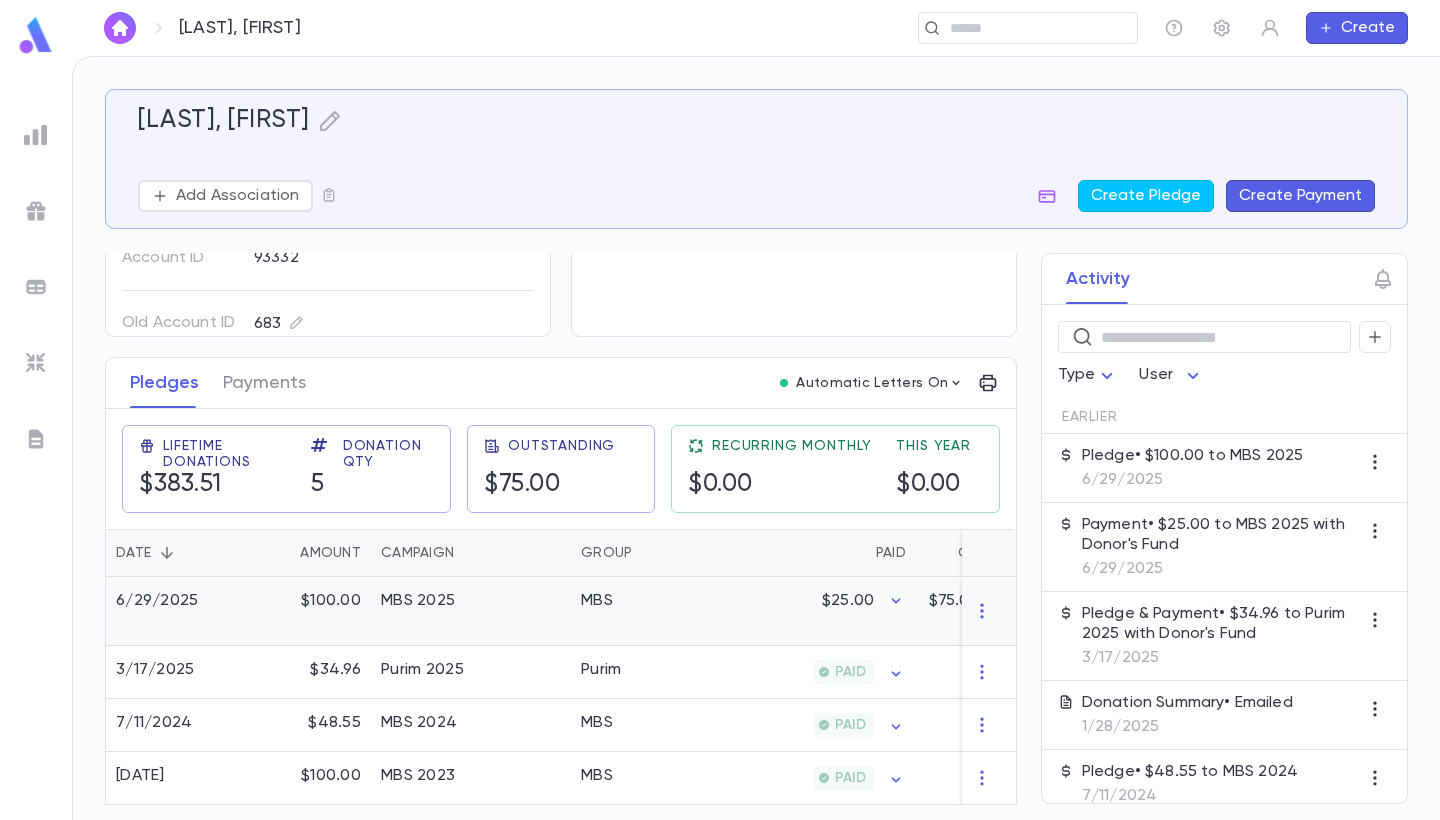 scroll, scrollTop: 0, scrollLeft: 0, axis: both 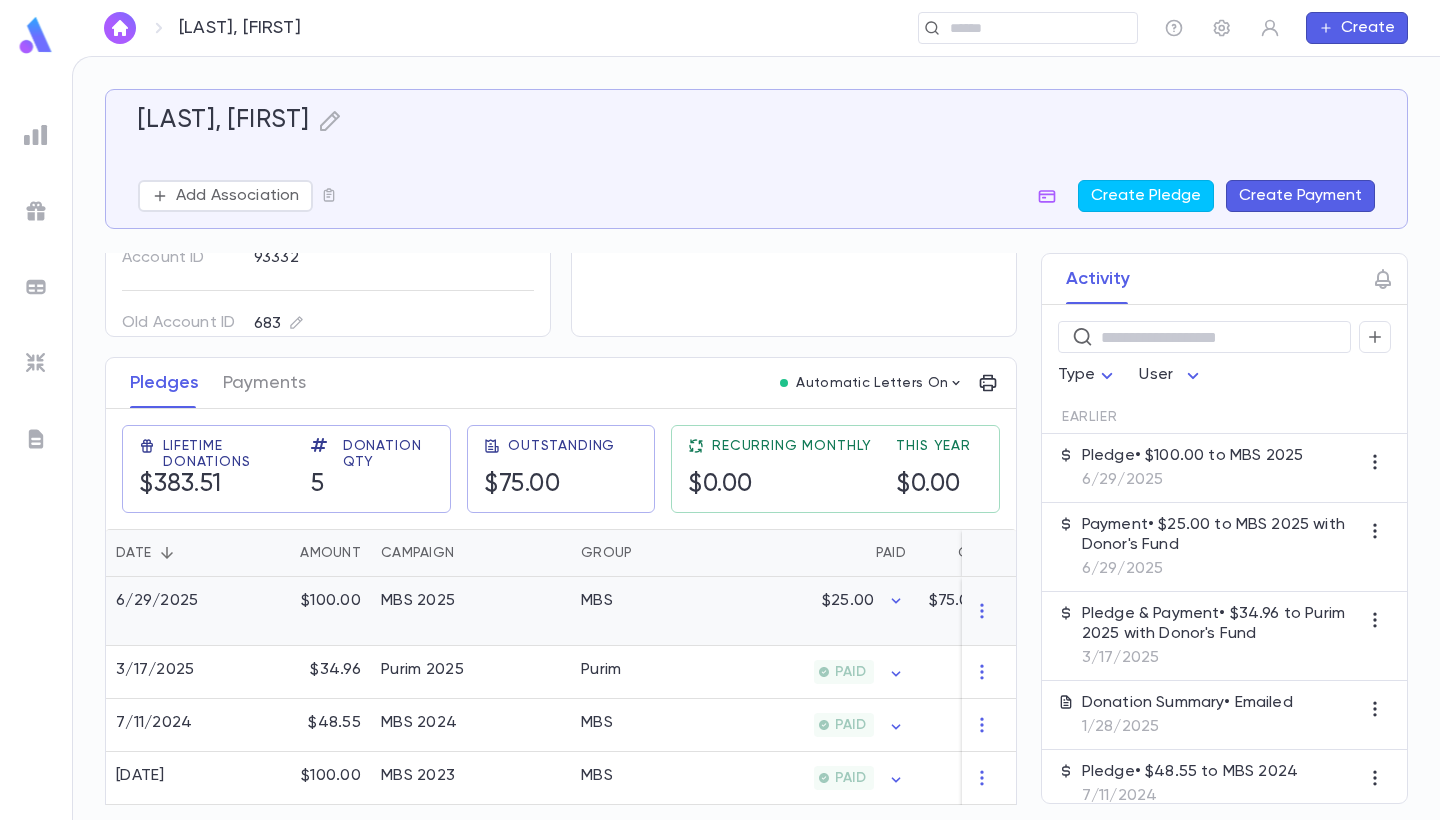 click on "MBS 2025" at bounding box center (471, 611) 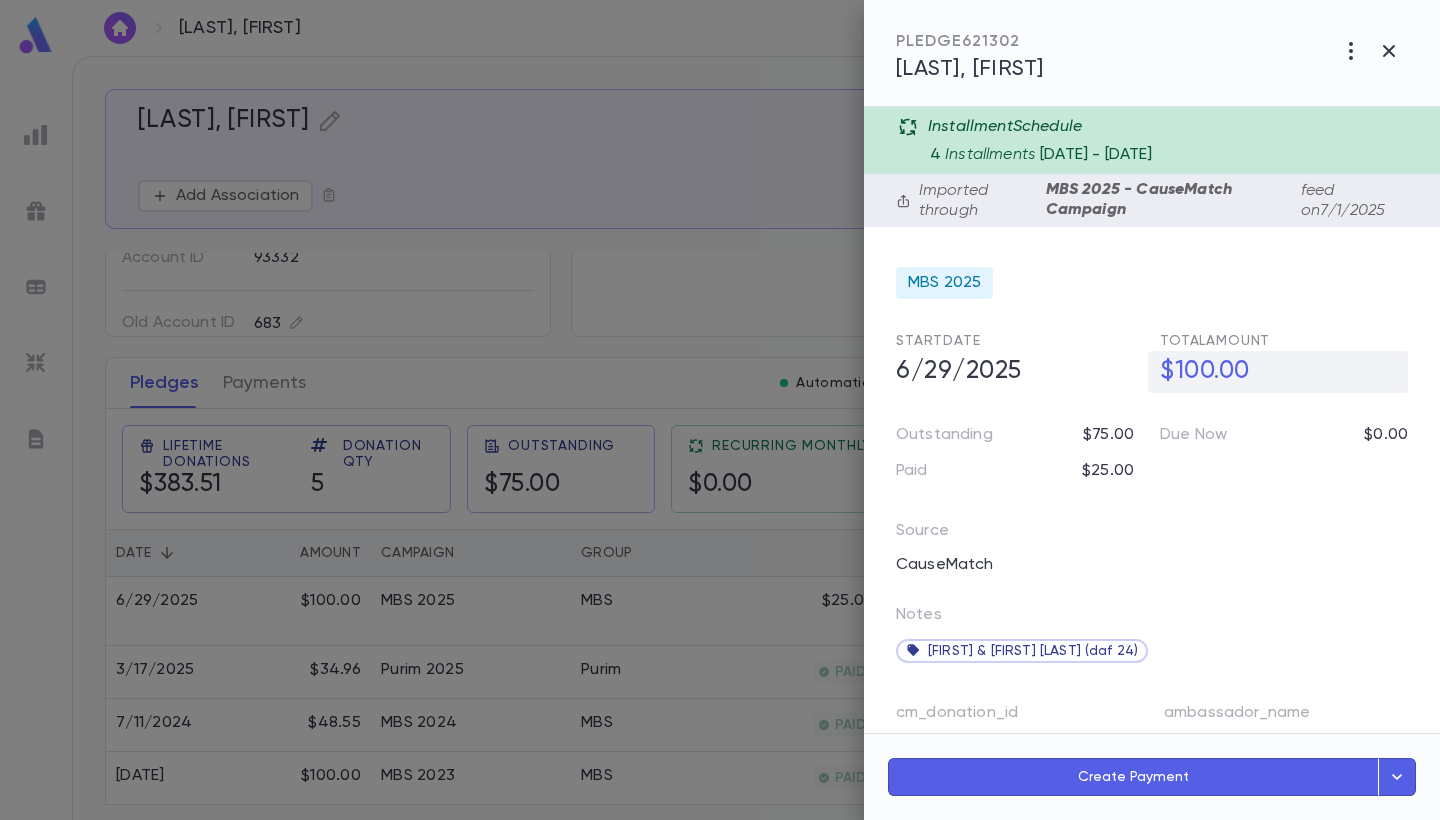 click on "$100.00" at bounding box center [1278, 372] 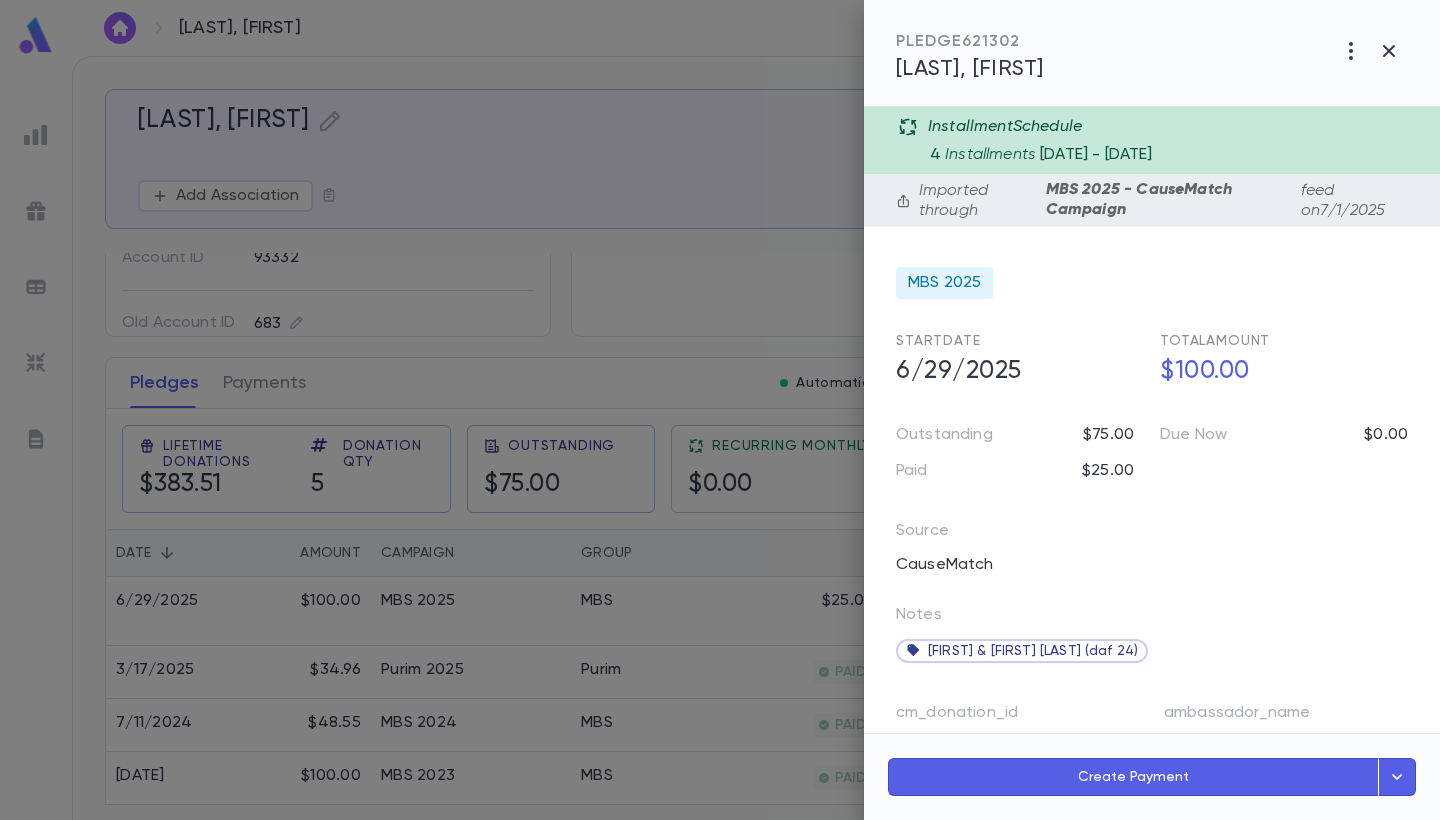 click on "Total  Amount $100.00" at bounding box center (1276, 362) 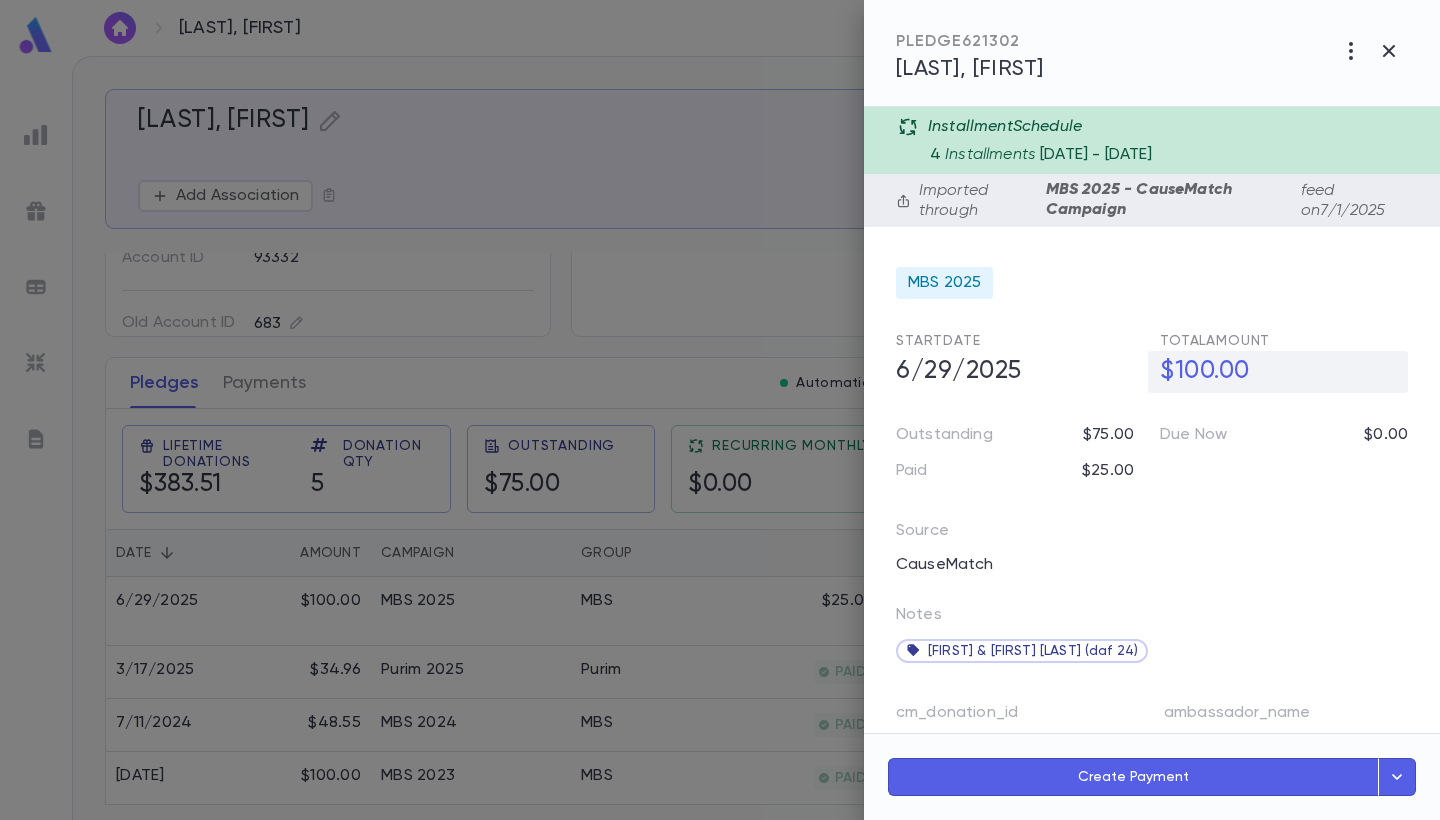 click on "$100.00" at bounding box center [1278, 372] 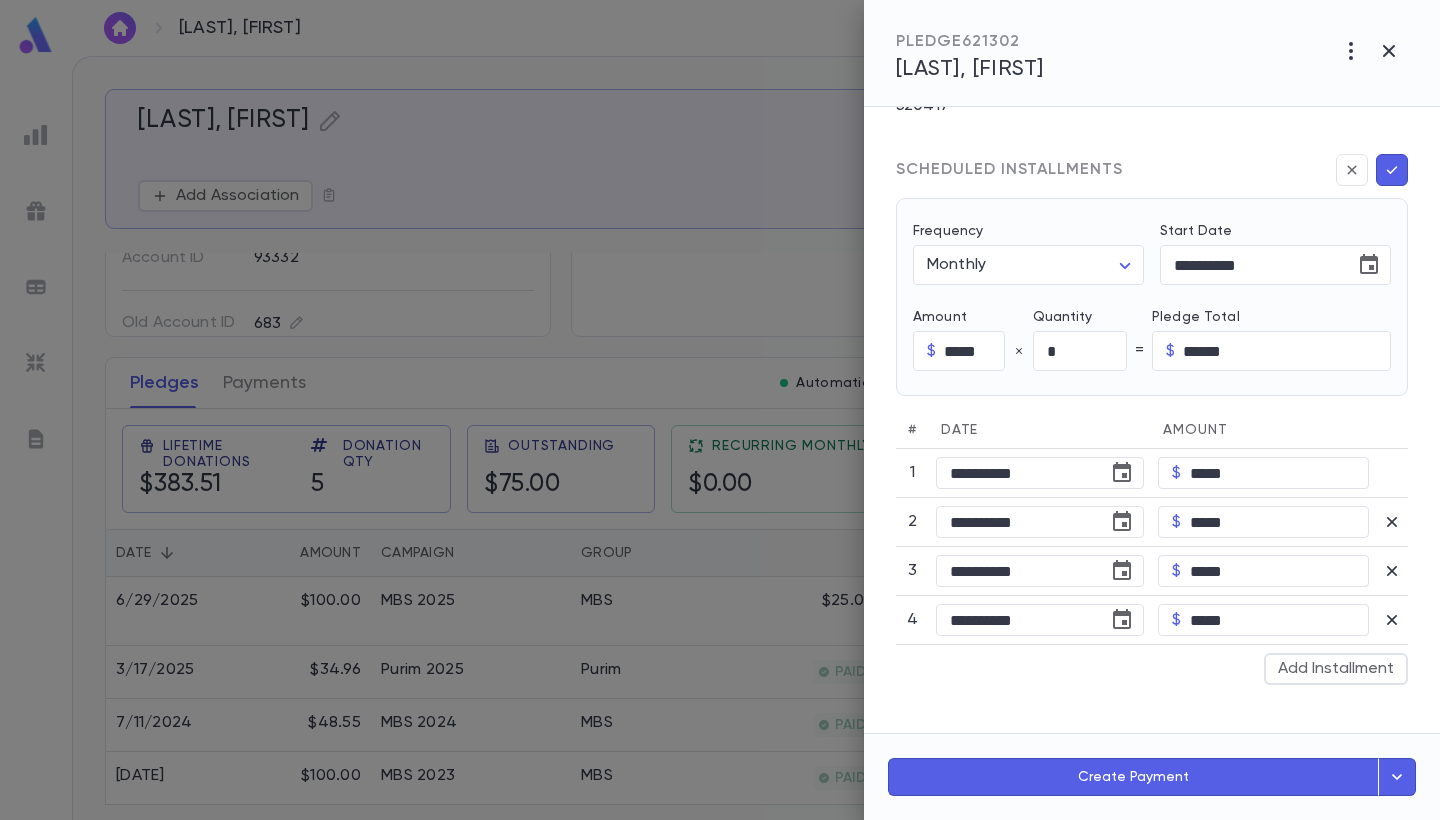 scroll, scrollTop: 791, scrollLeft: 0, axis: vertical 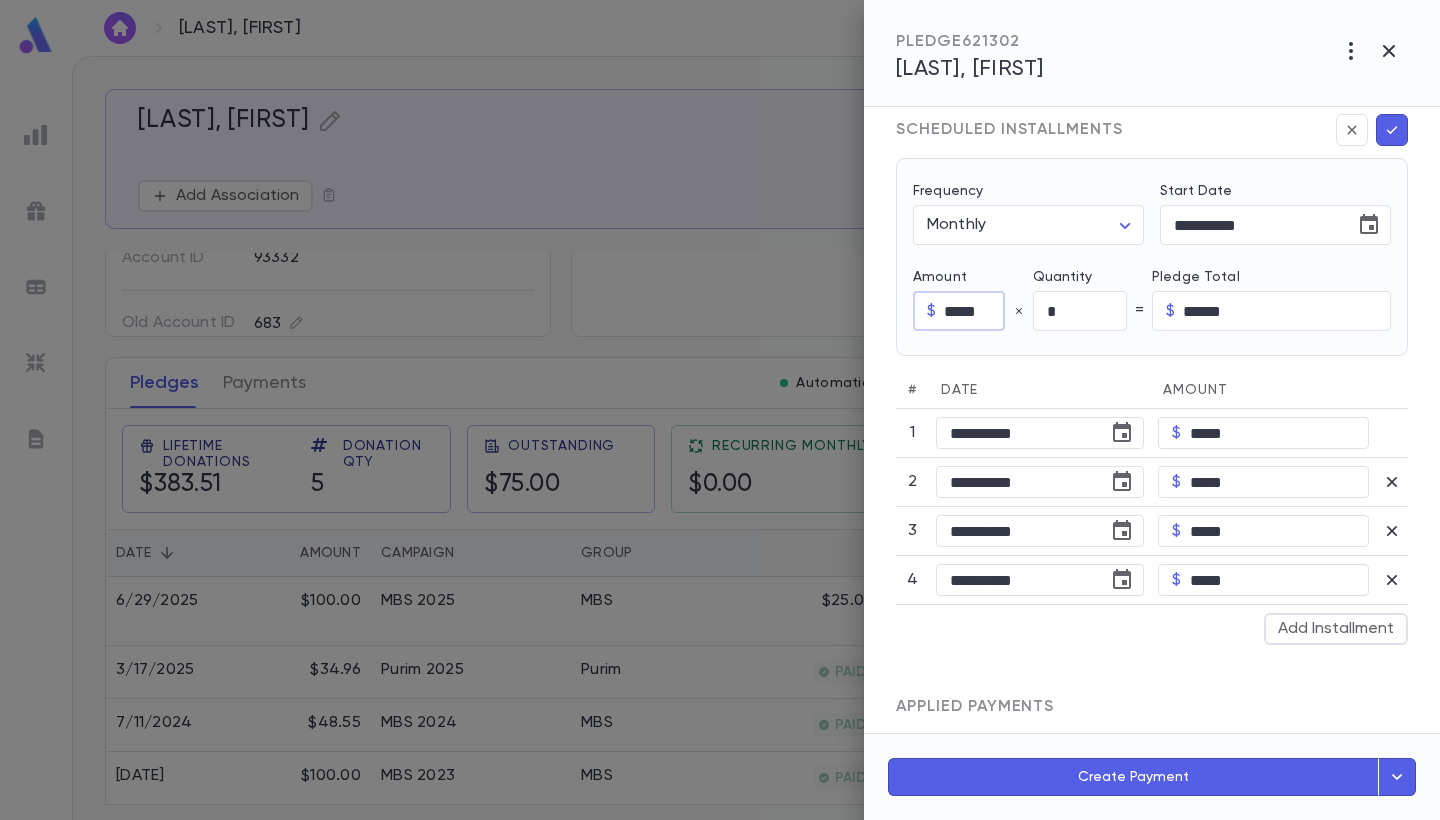 drag, startPoint x: 994, startPoint y: 309, endPoint x: 930, endPoint y: 307, distance: 64.03124 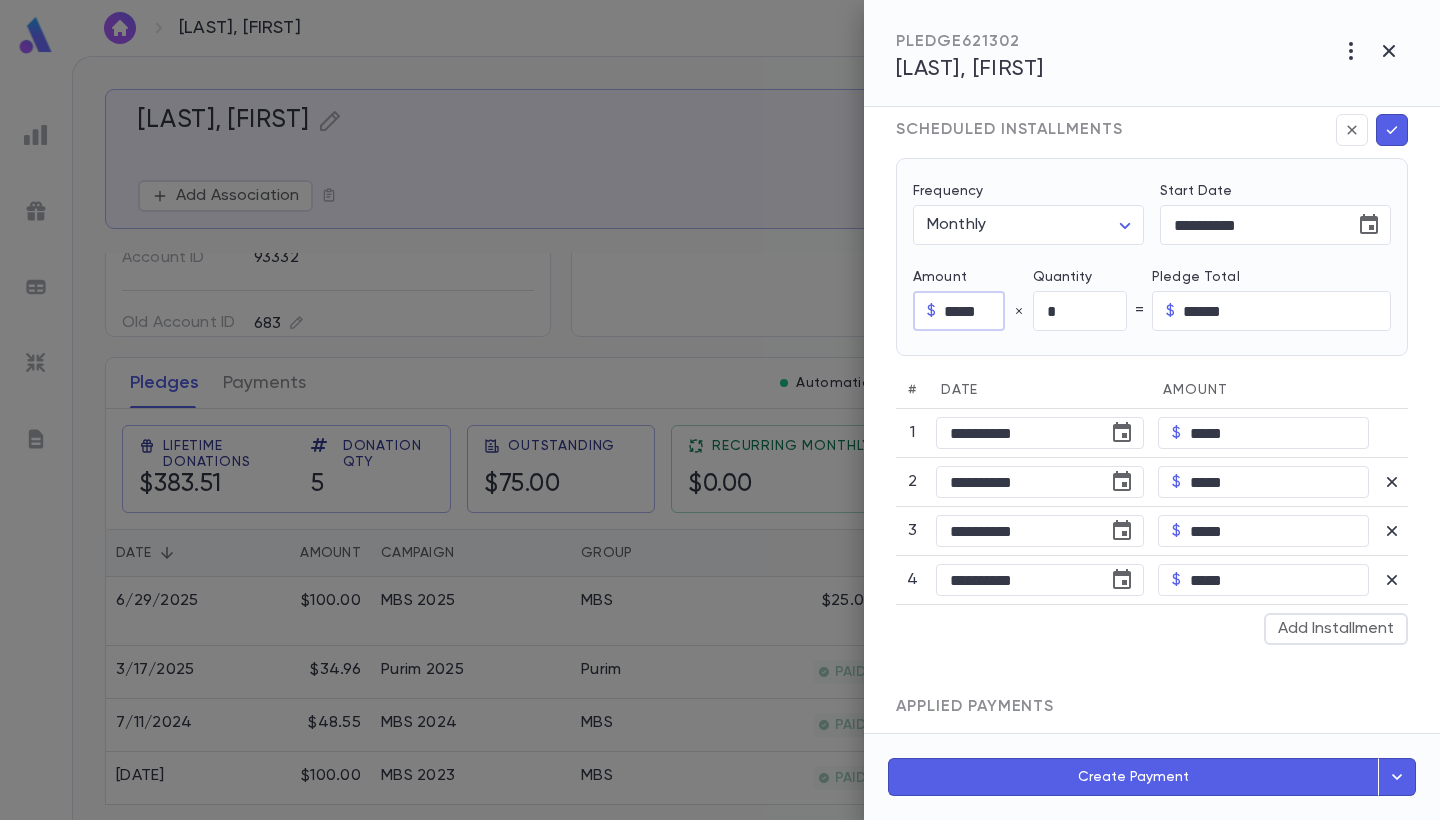 type on "*****" 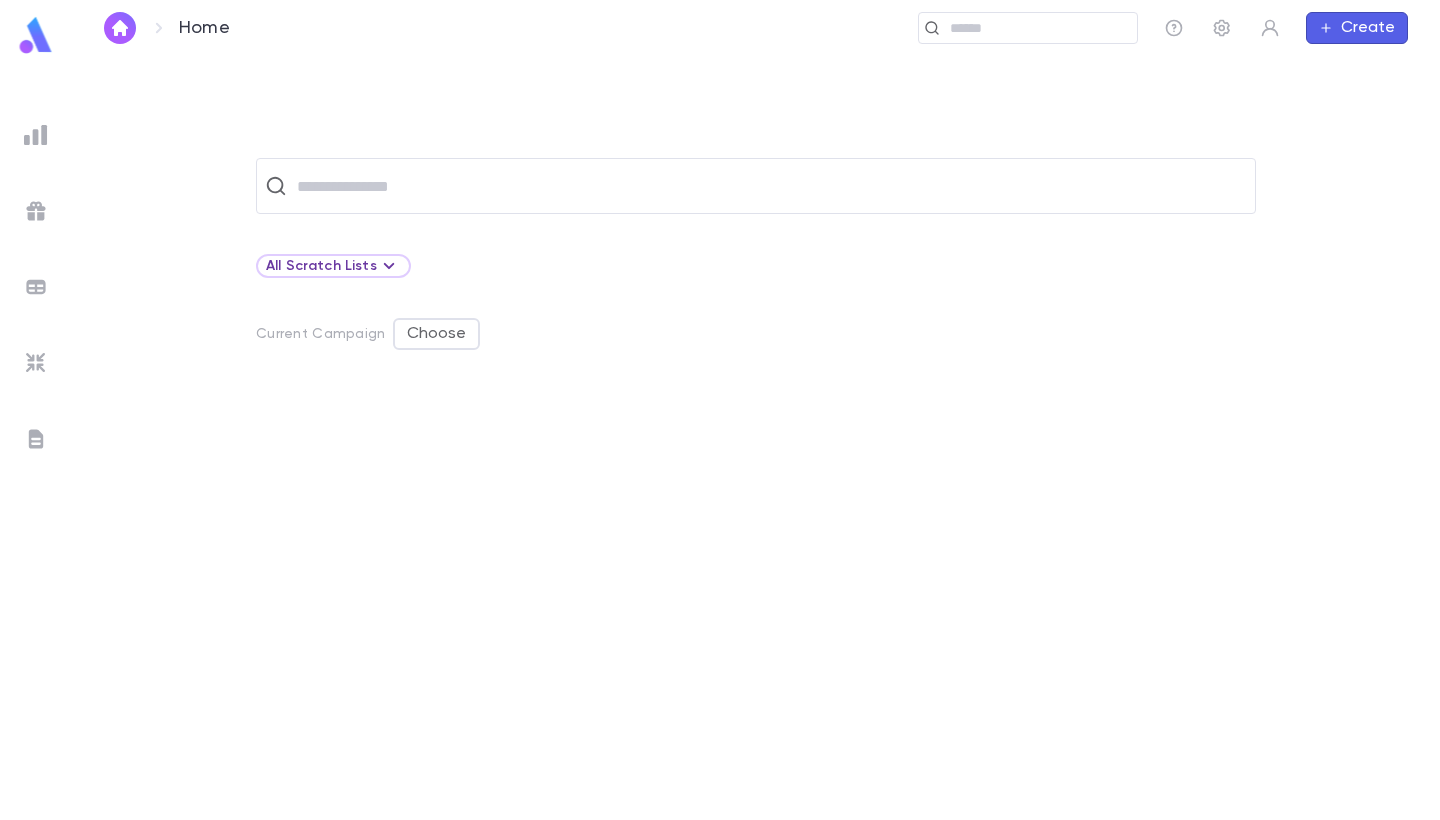 scroll, scrollTop: 0, scrollLeft: 0, axis: both 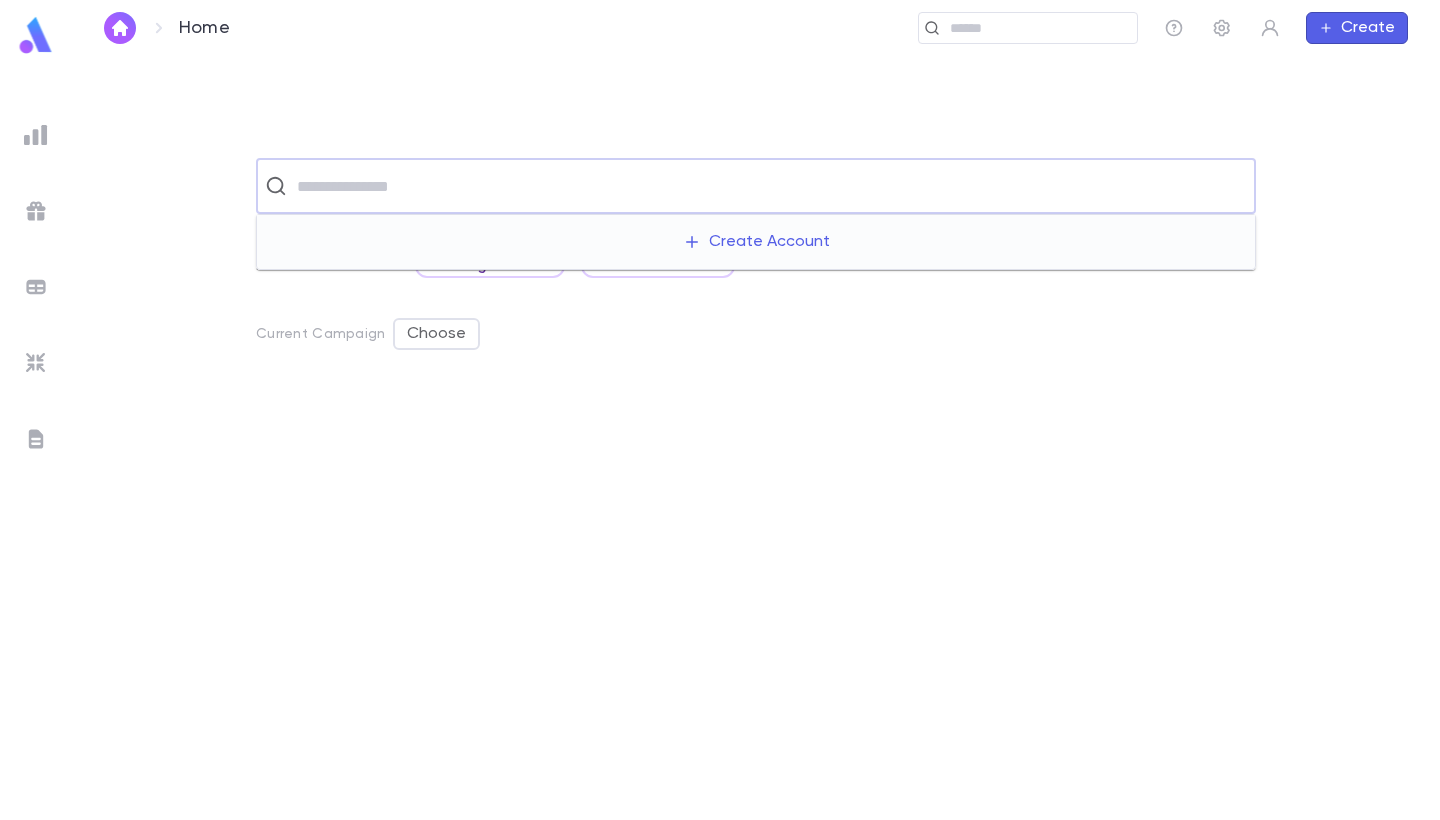 click at bounding box center [769, 186] 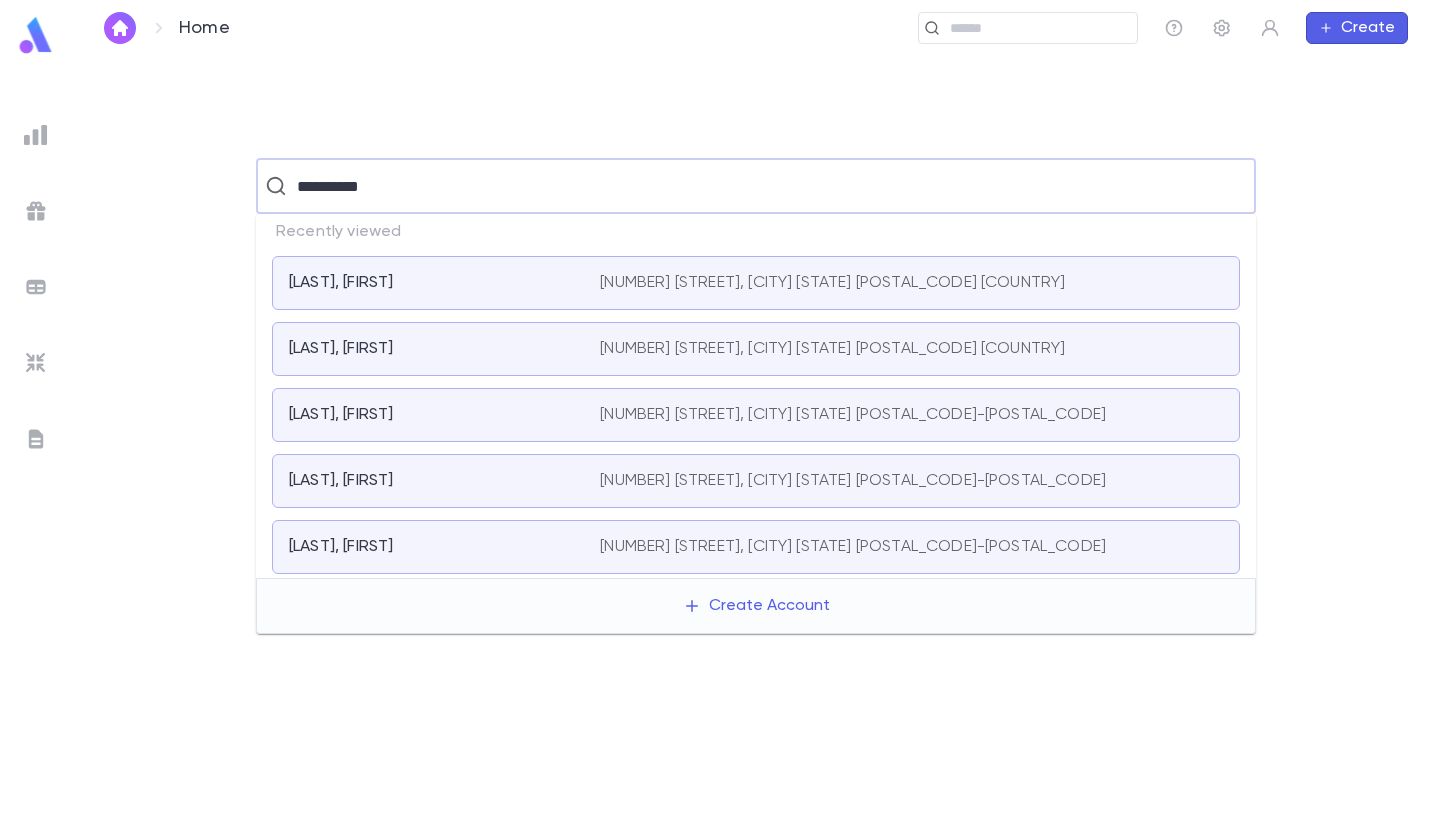 type on "**********" 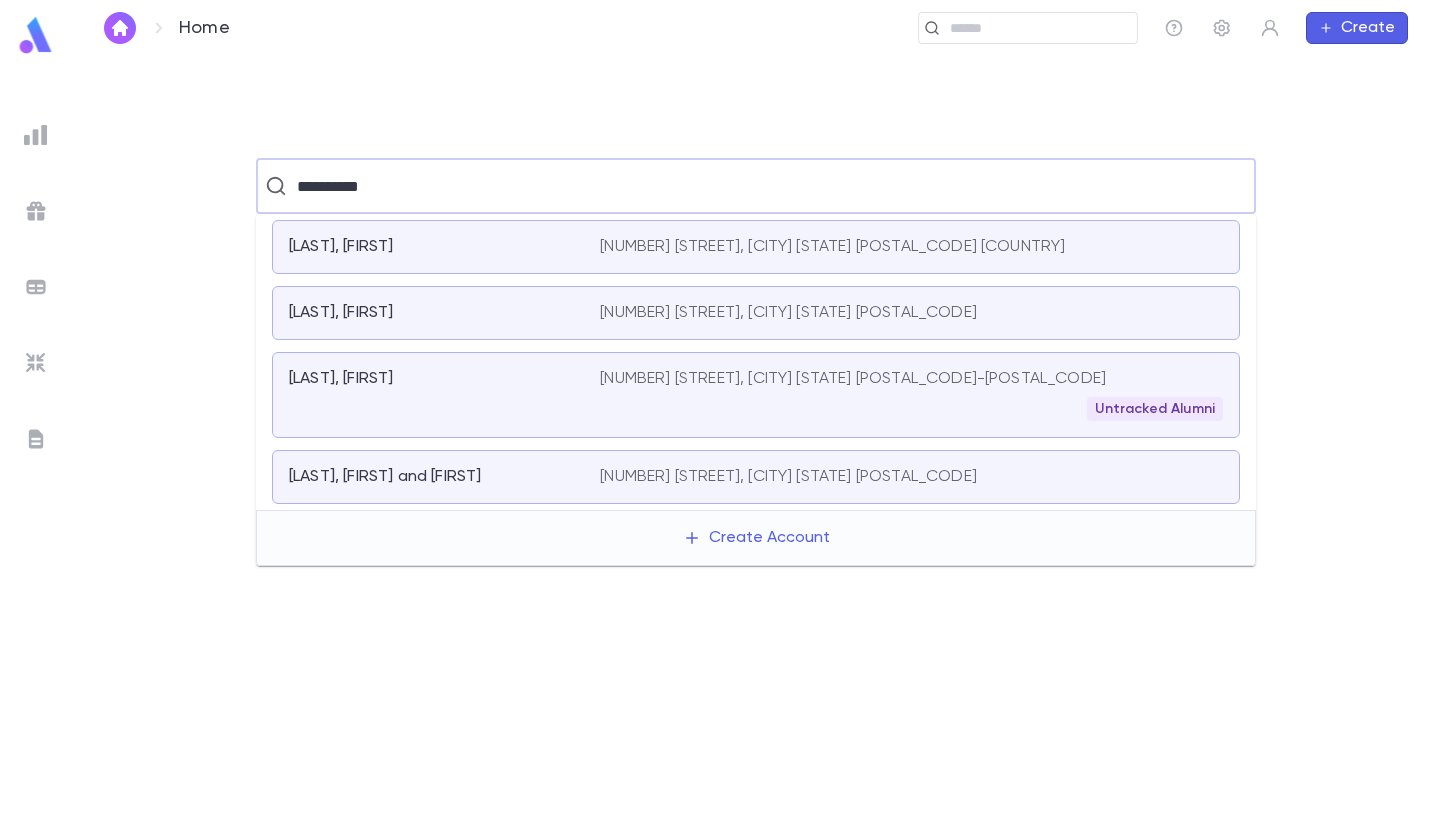 click on "[LAST], [FIRST]" at bounding box center (432, 247) 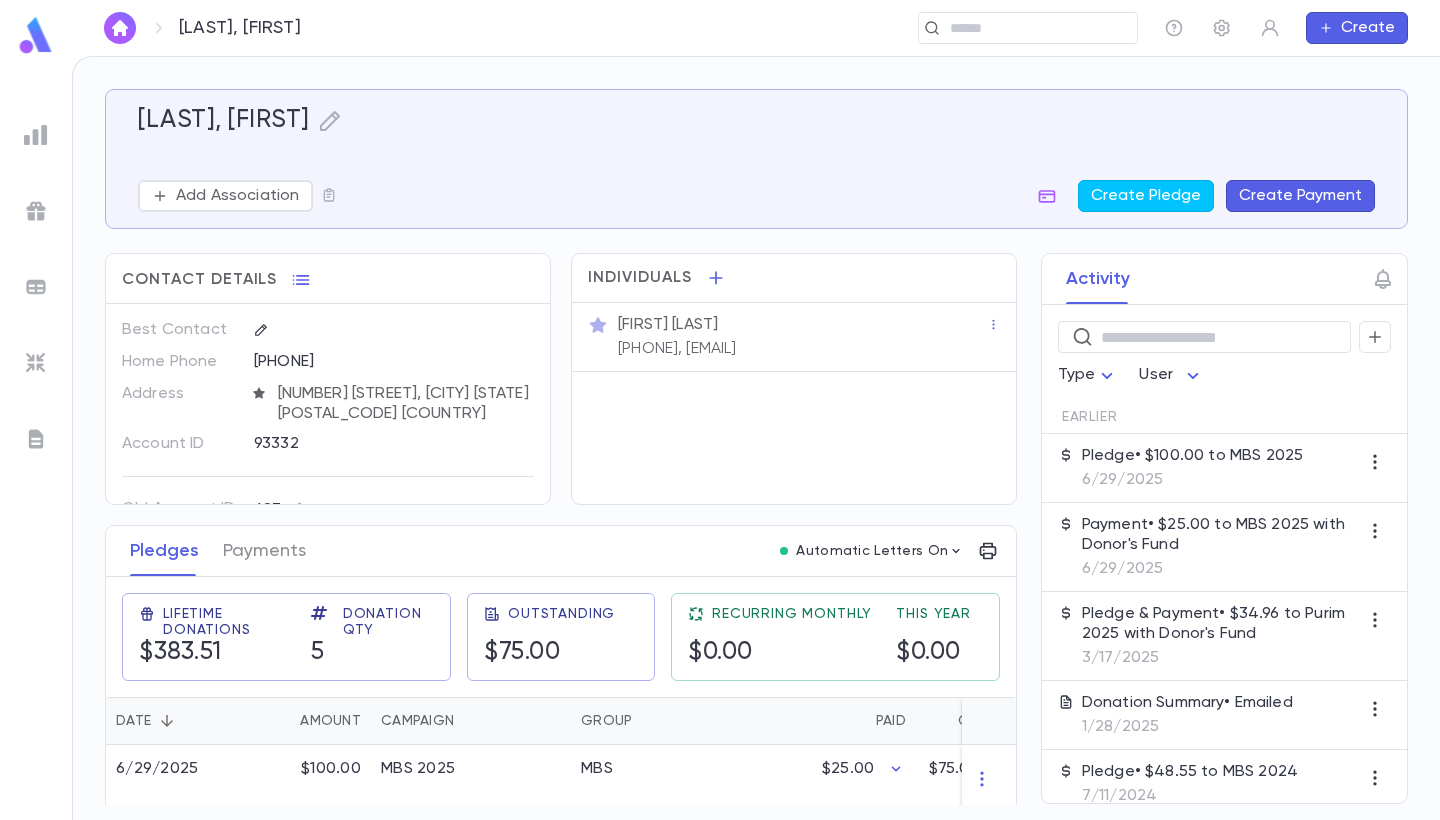 click on "Pledges Payments  Automatic Letters On" at bounding box center (561, 551) 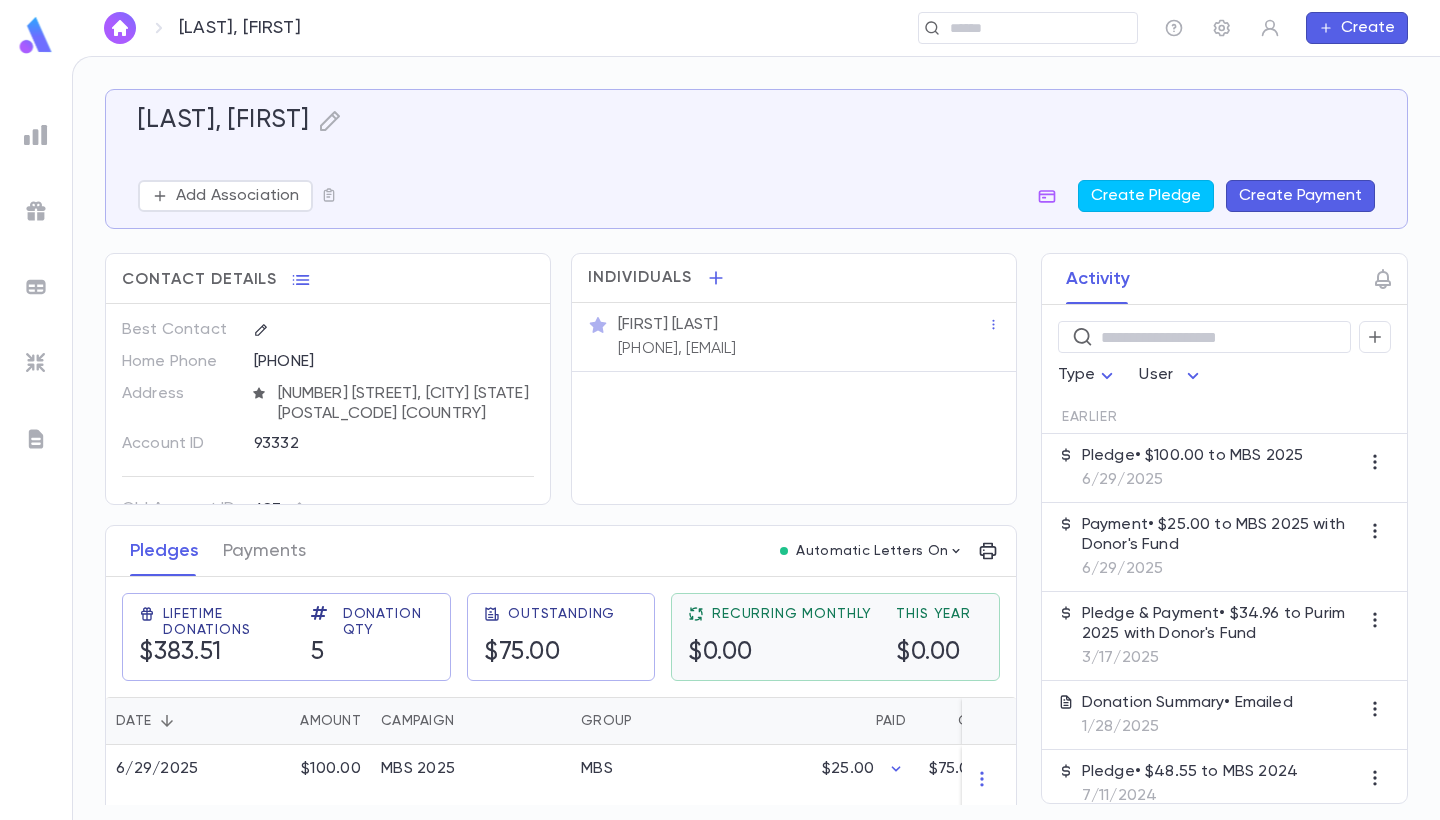 scroll, scrollTop: 113, scrollLeft: 0, axis: vertical 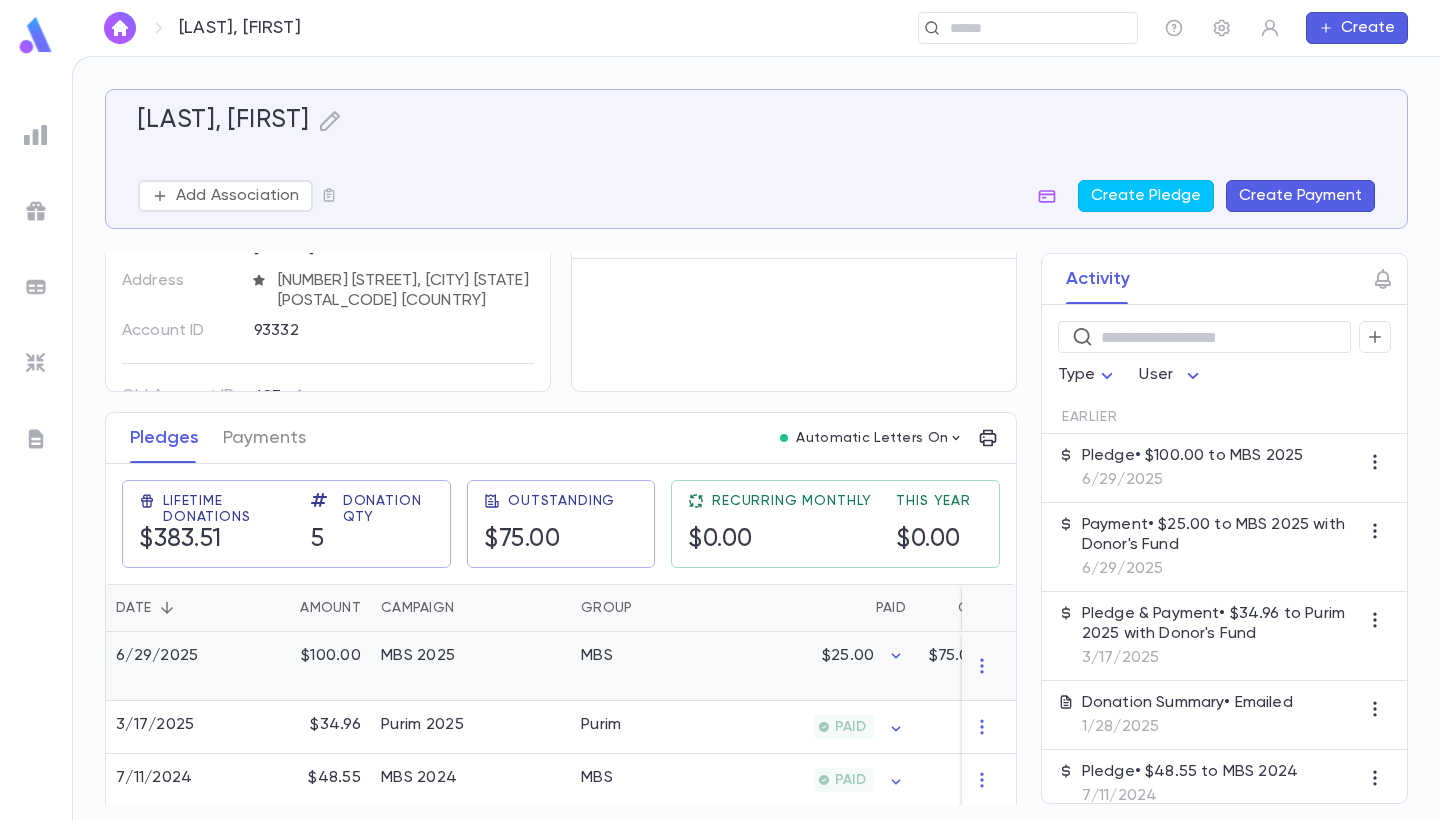 click on "MBS 2025" at bounding box center [471, 666] 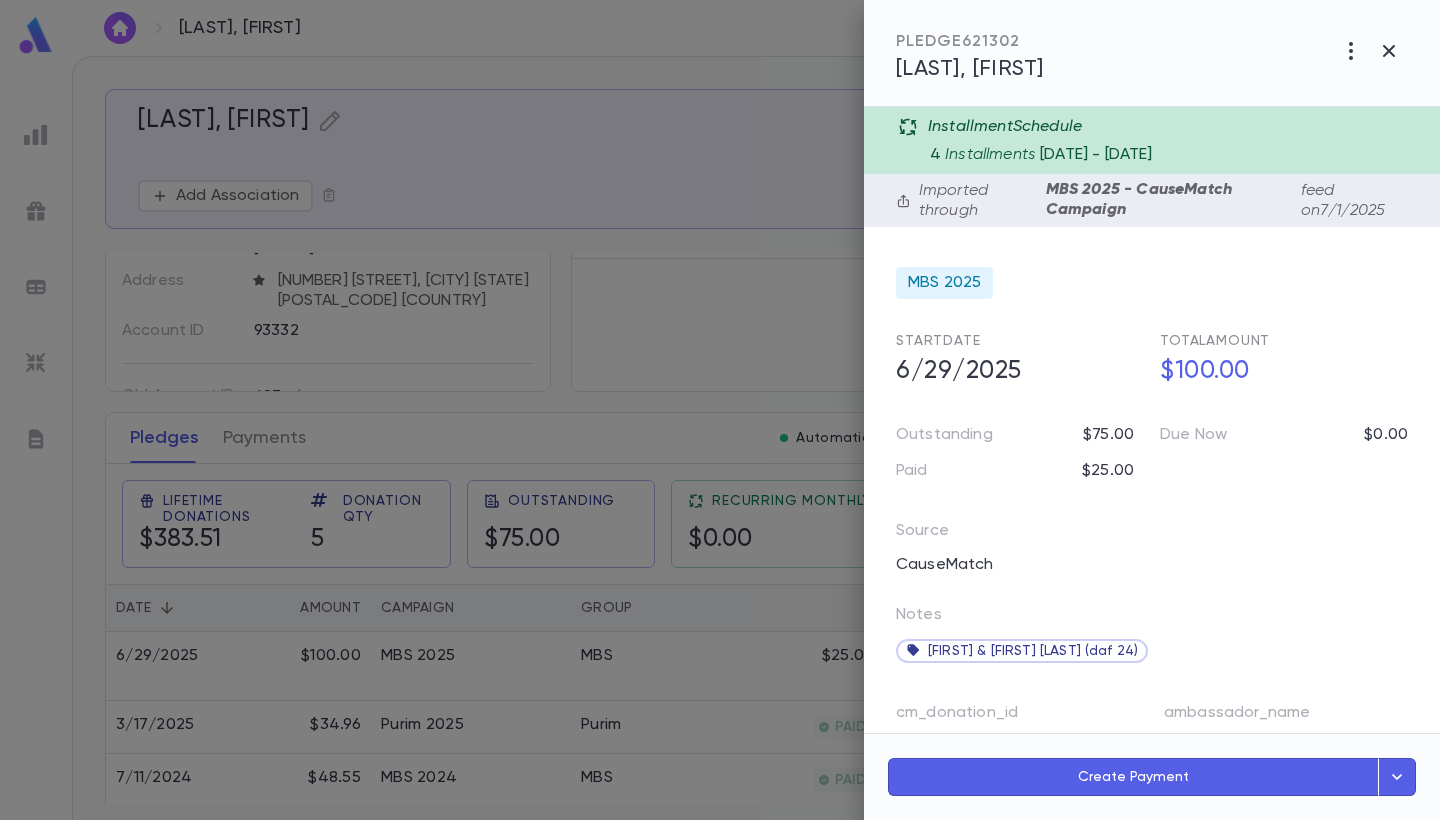 scroll, scrollTop: 0, scrollLeft: 0, axis: both 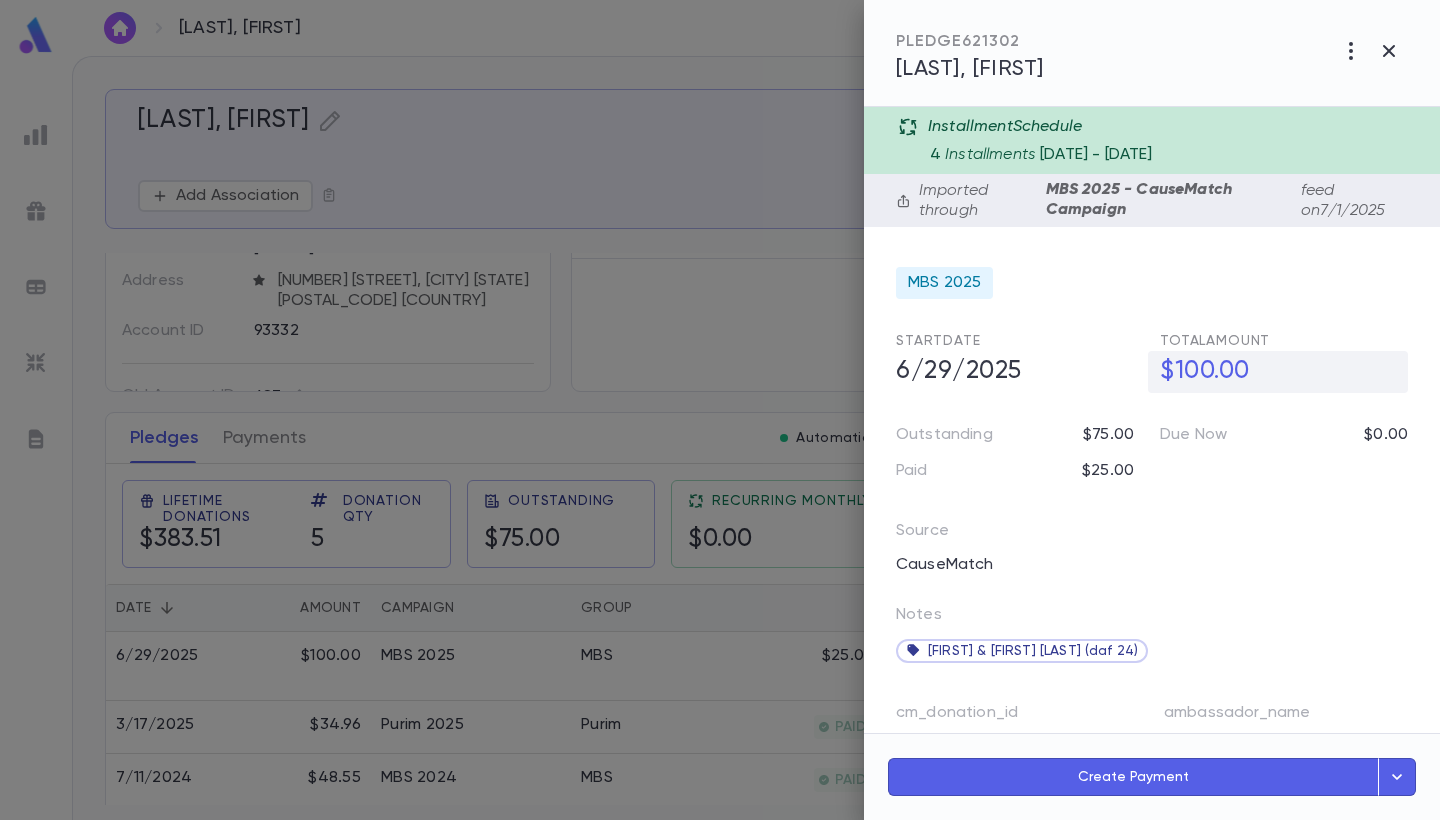 click on "$100.00" at bounding box center (1278, 372) 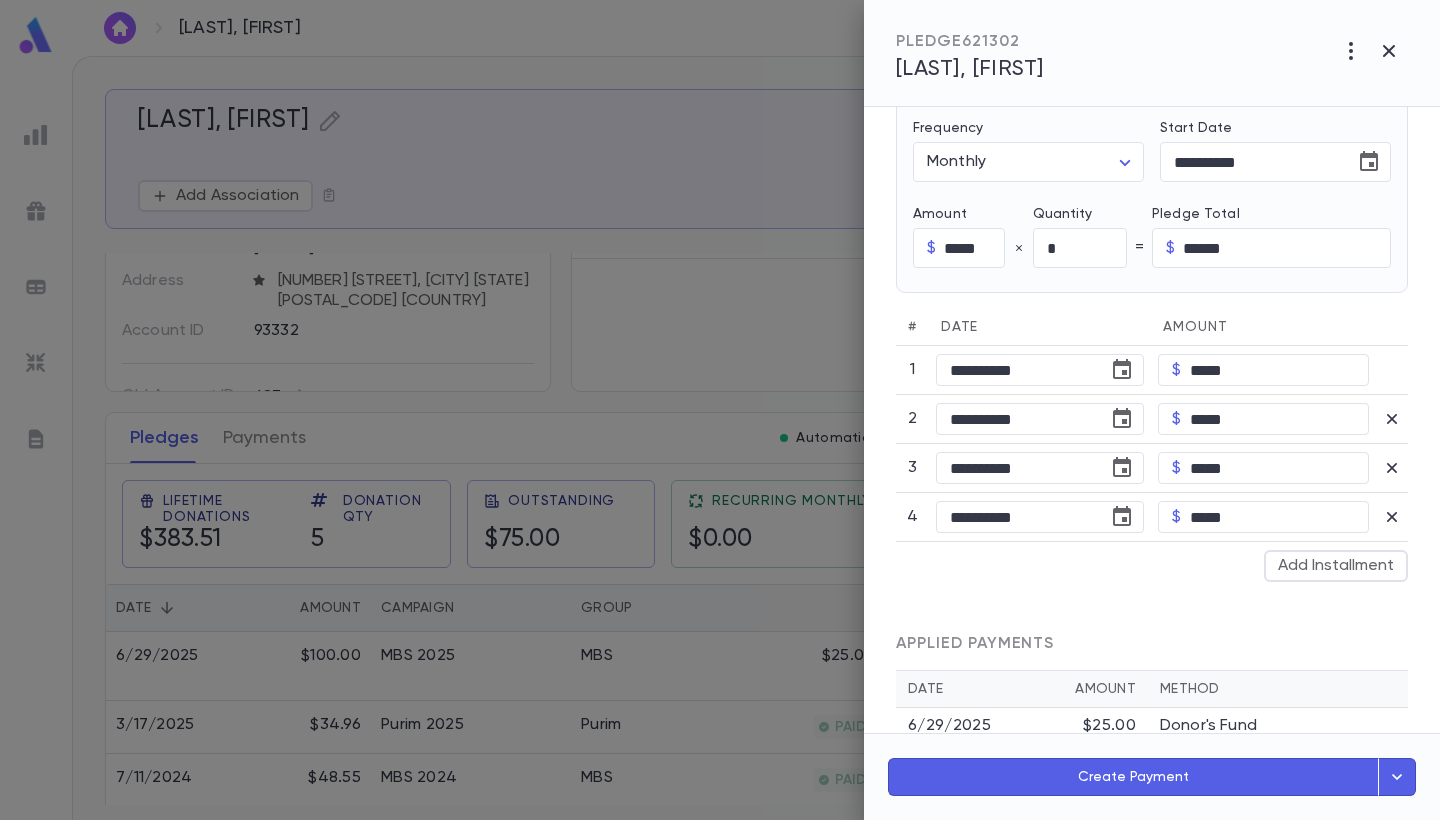 scroll, scrollTop: 800, scrollLeft: 0, axis: vertical 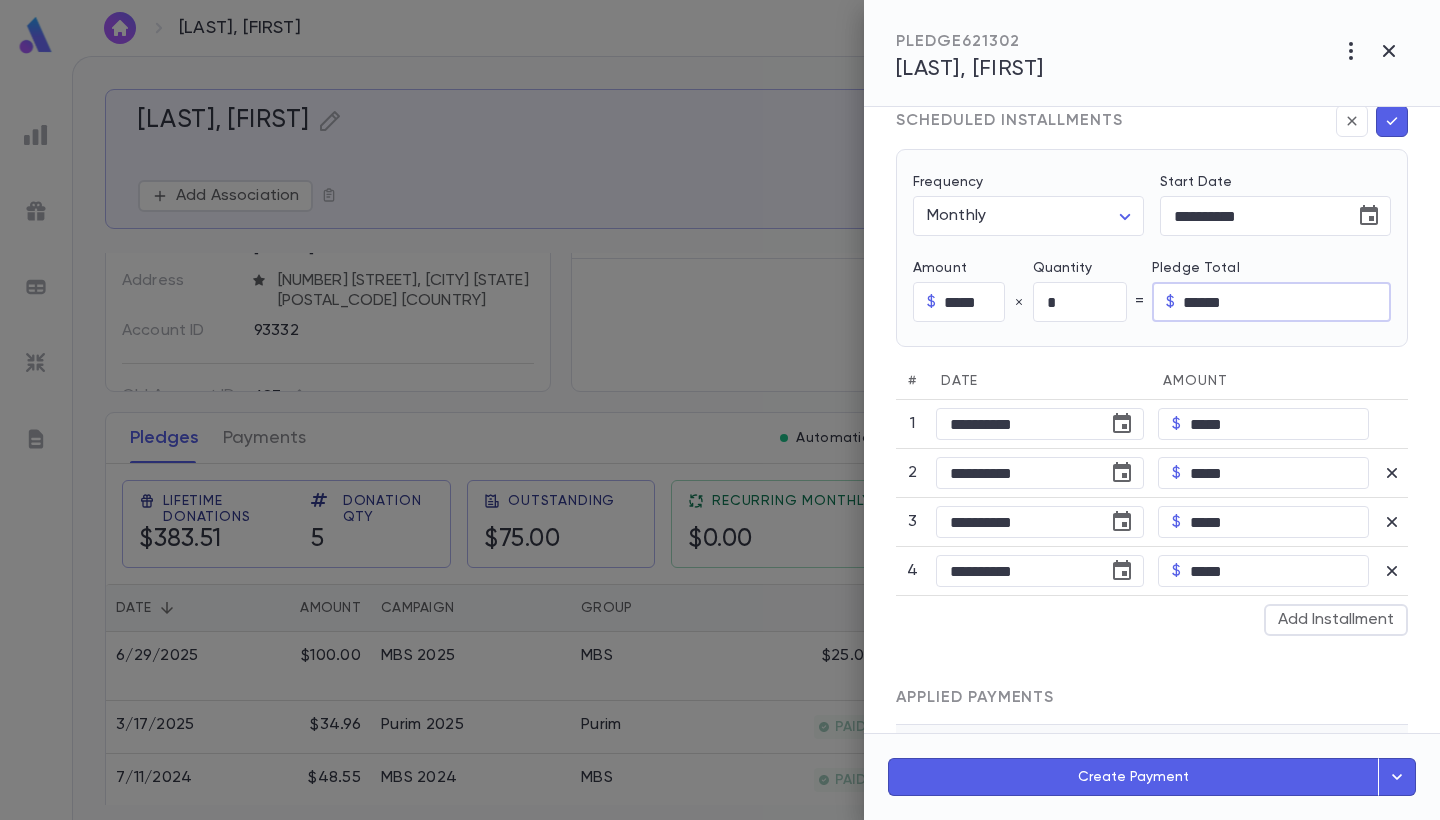 click on "******" at bounding box center [1287, 302] 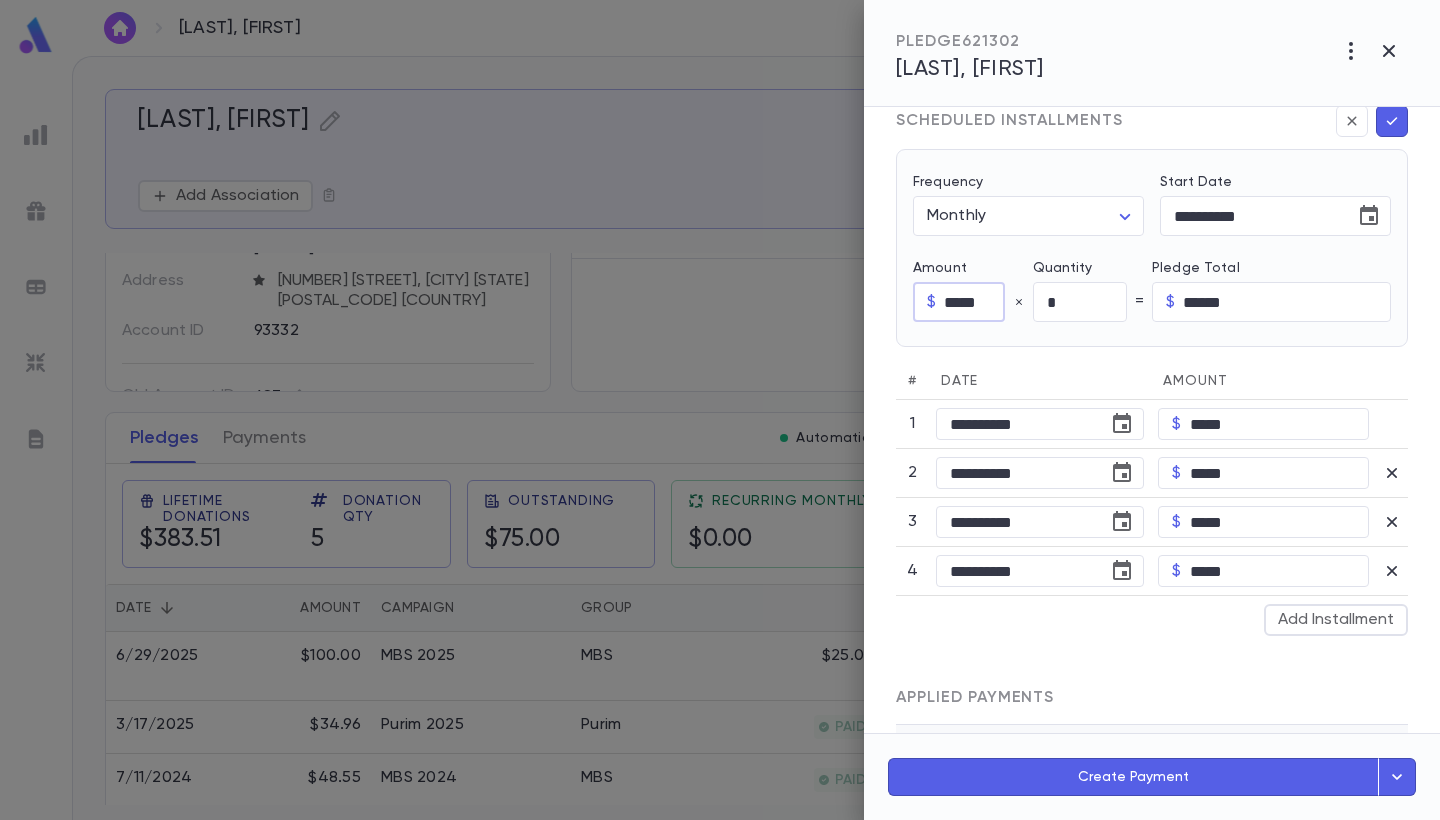 drag, startPoint x: 991, startPoint y: 297, endPoint x: 912, endPoint y: 288, distance: 79.51101 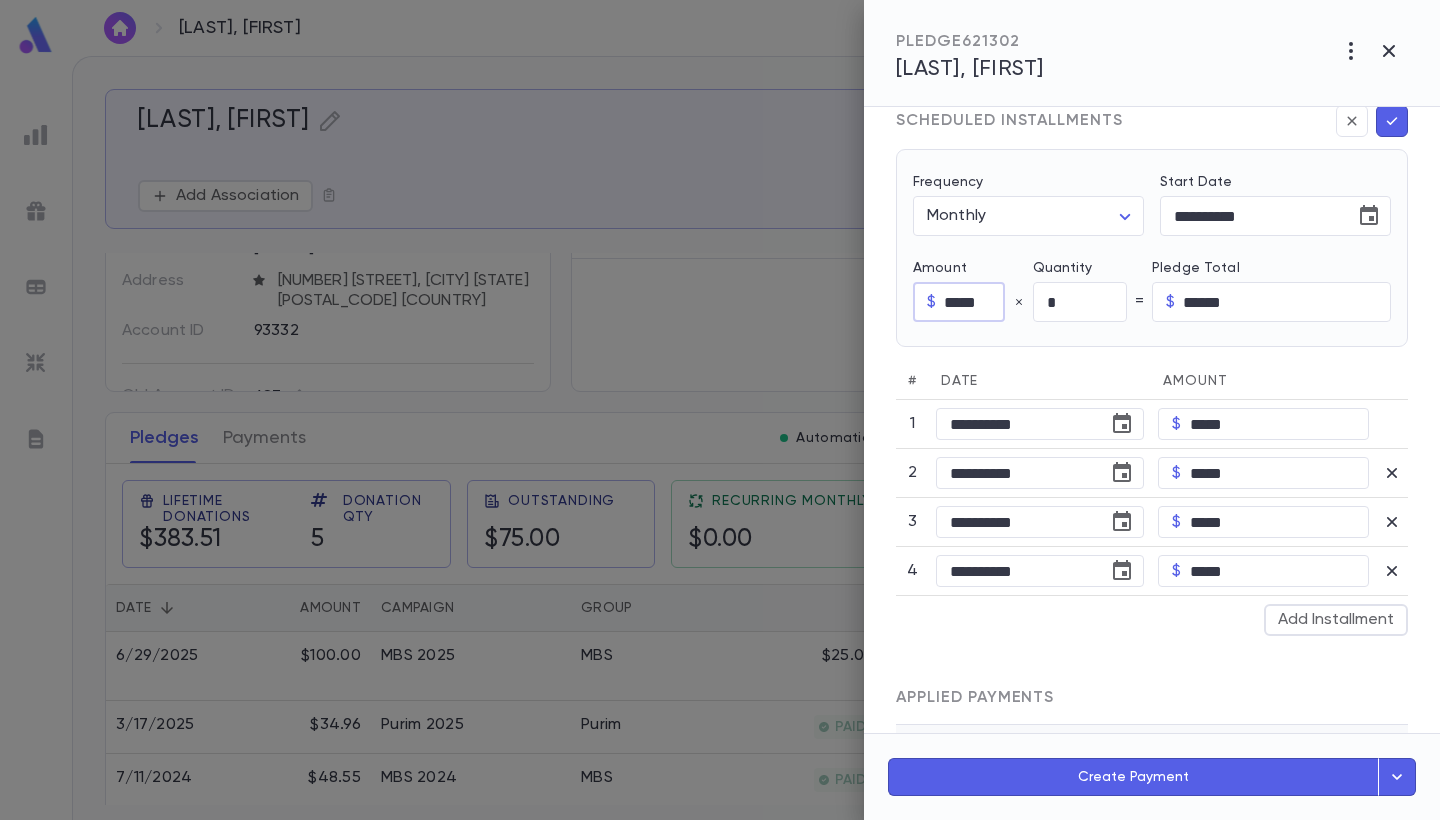 type on "*****" 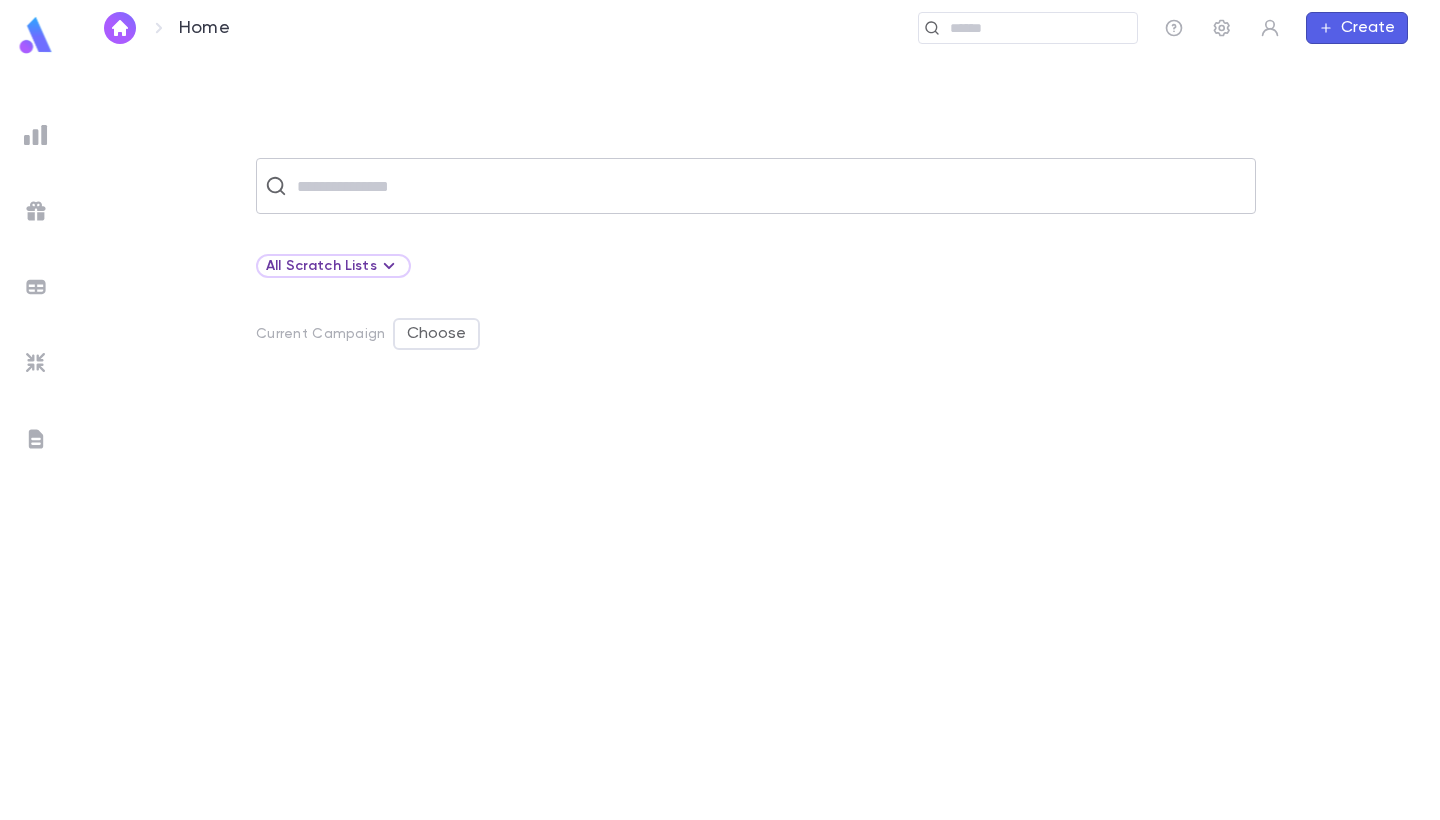 scroll, scrollTop: 0, scrollLeft: 0, axis: both 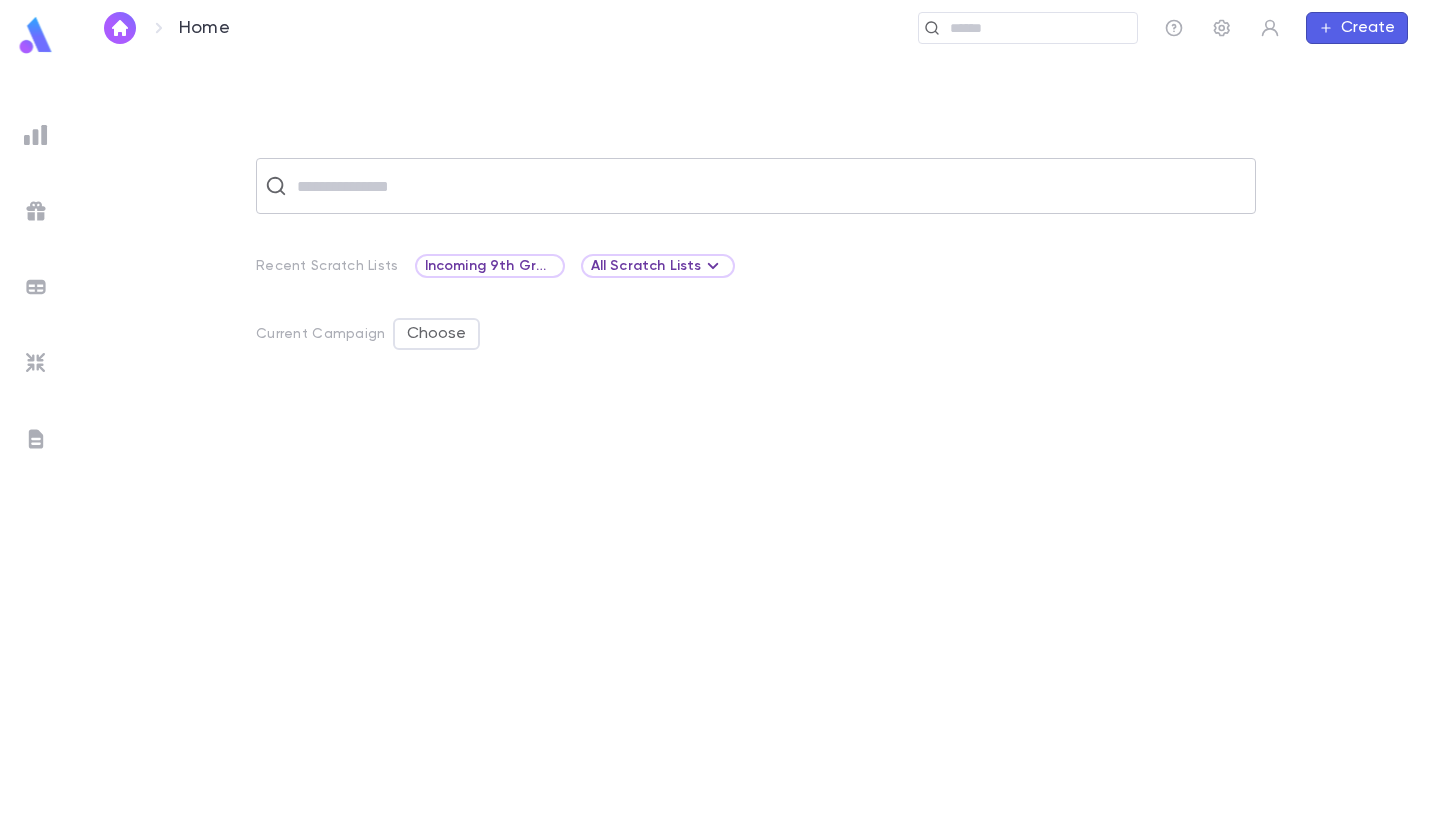 click at bounding box center (769, 186) 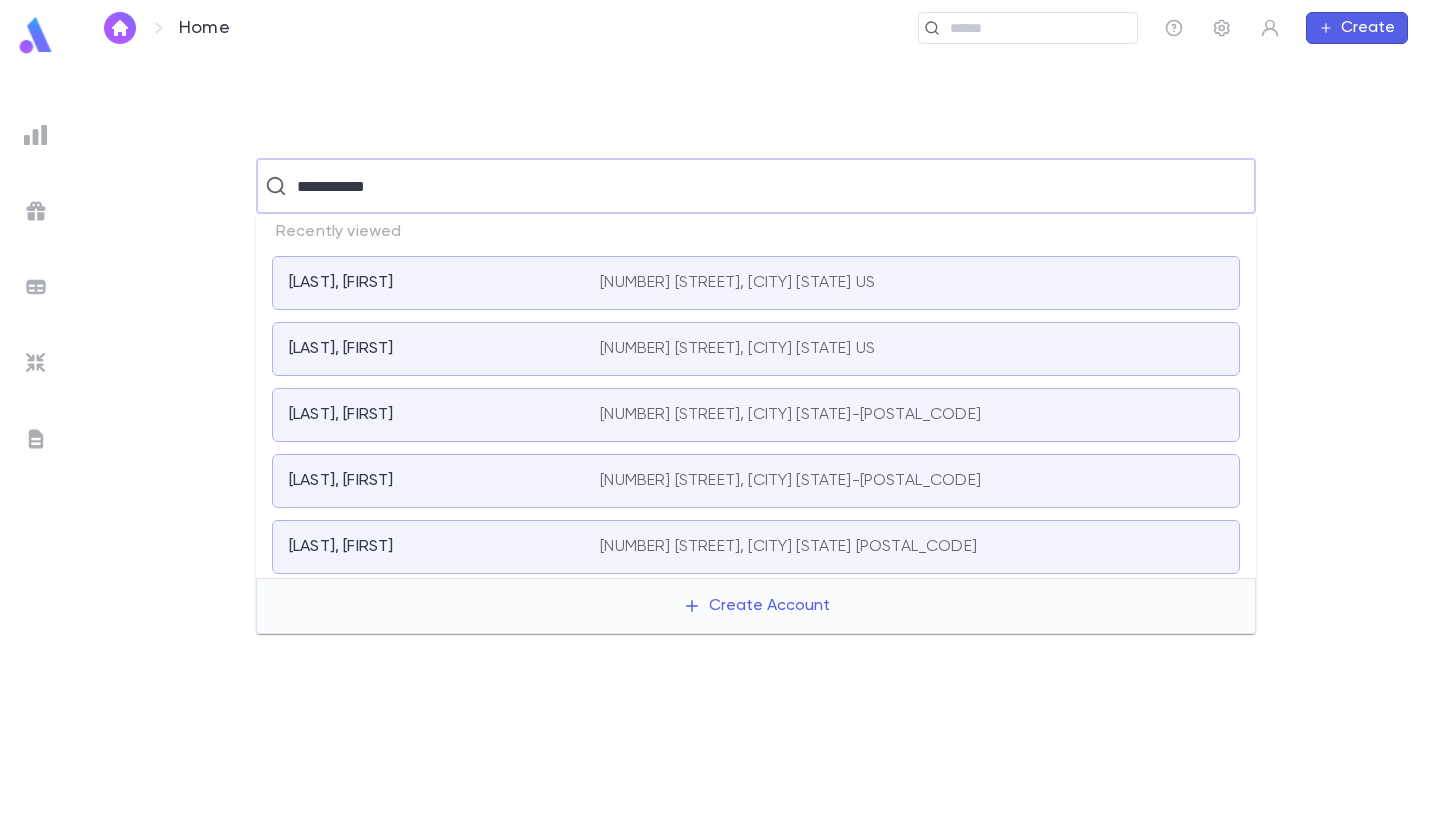 type on "**********" 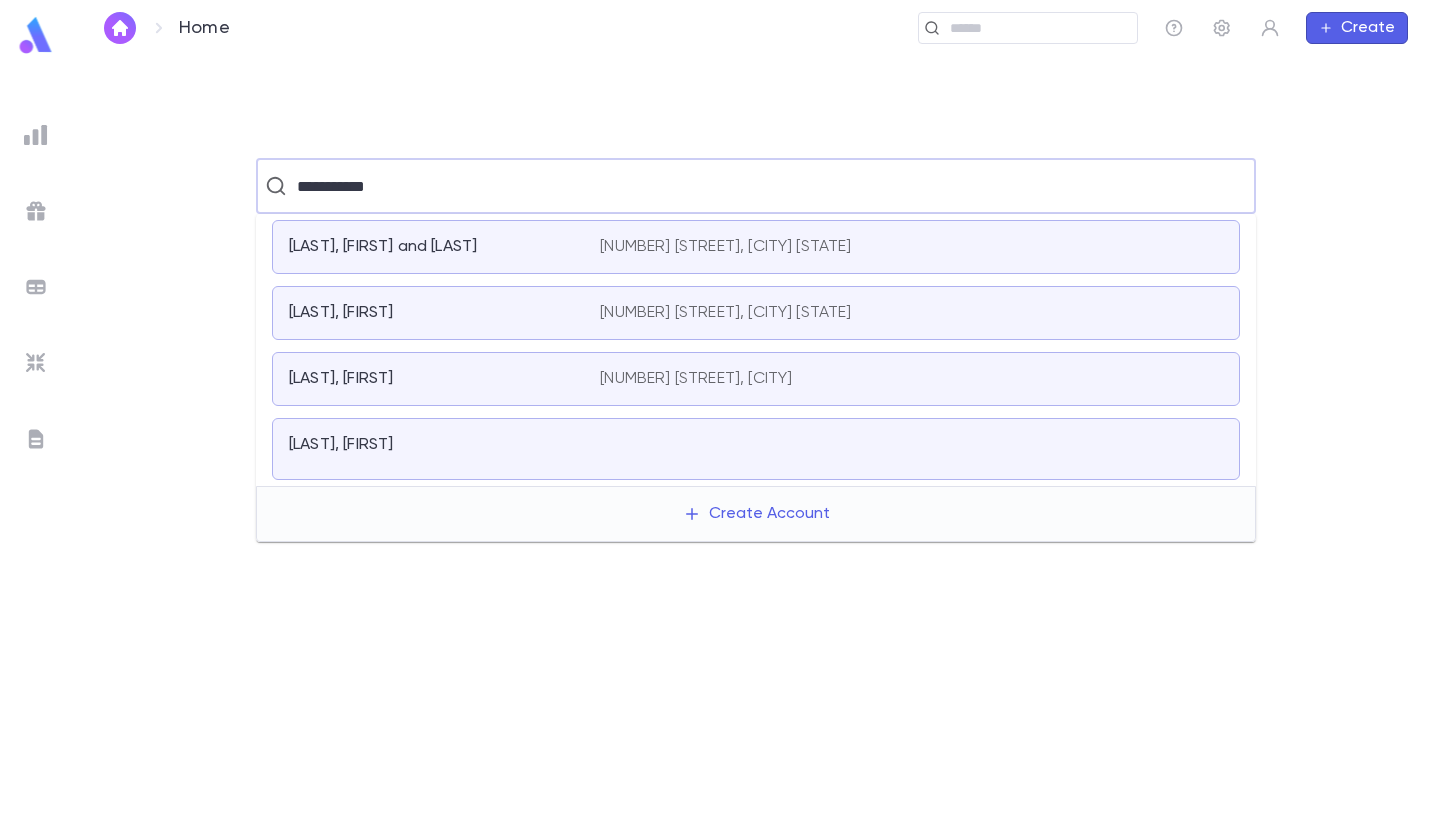 click on "[LAST], [FIRST]" at bounding box center (432, 313) 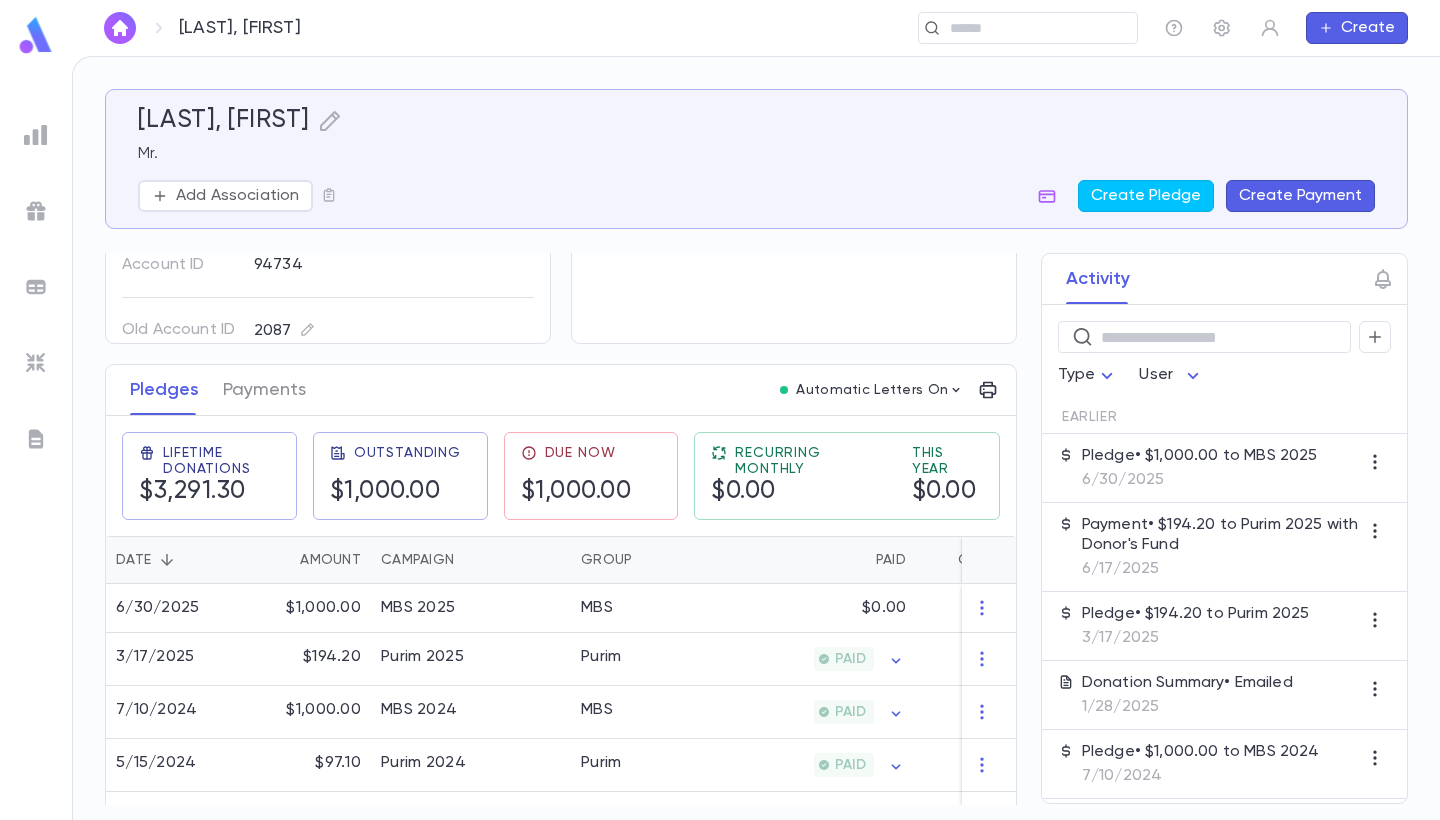 scroll, scrollTop: 193, scrollLeft: 0, axis: vertical 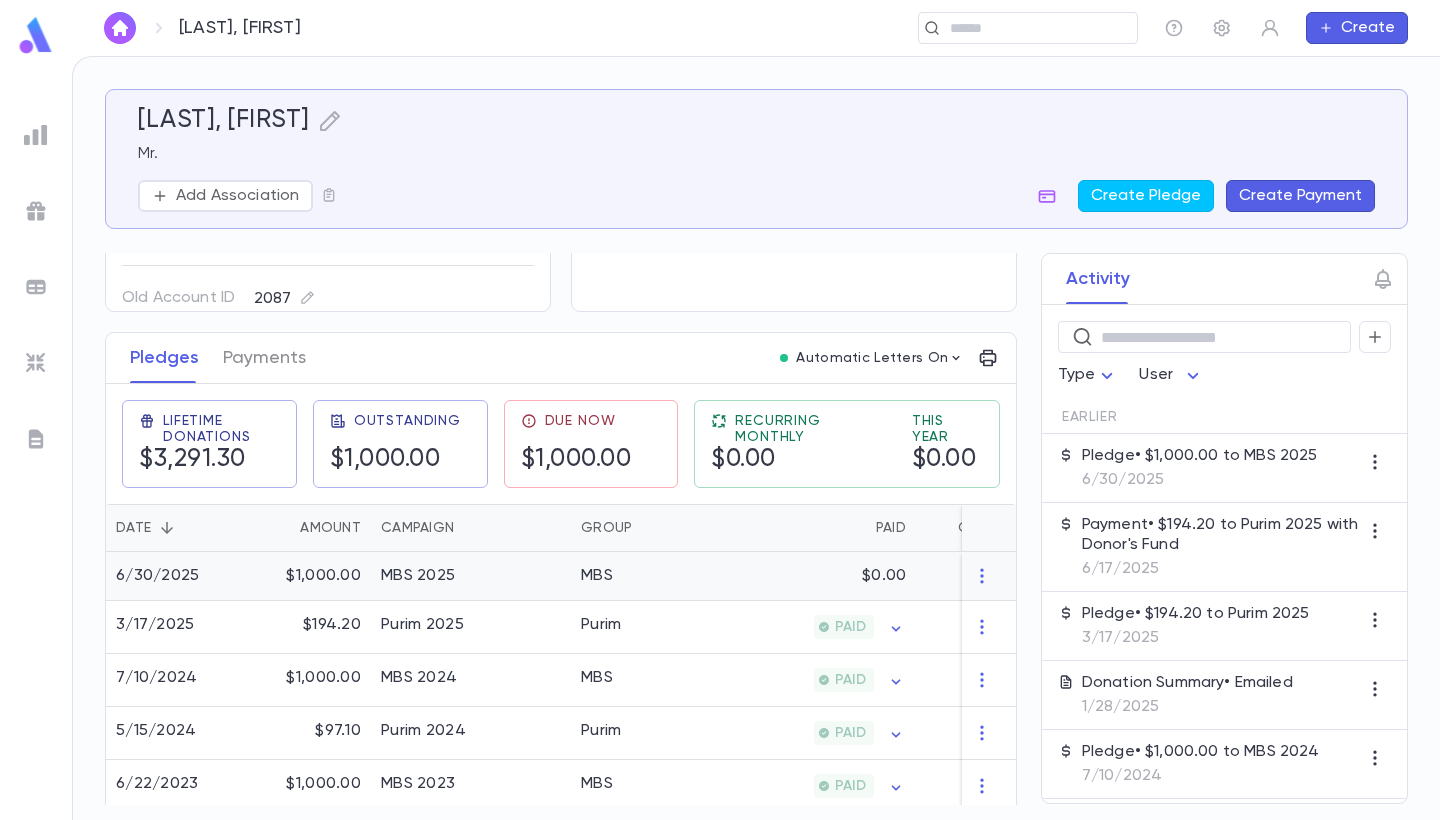 click on "MBS" at bounding box center [646, 576] 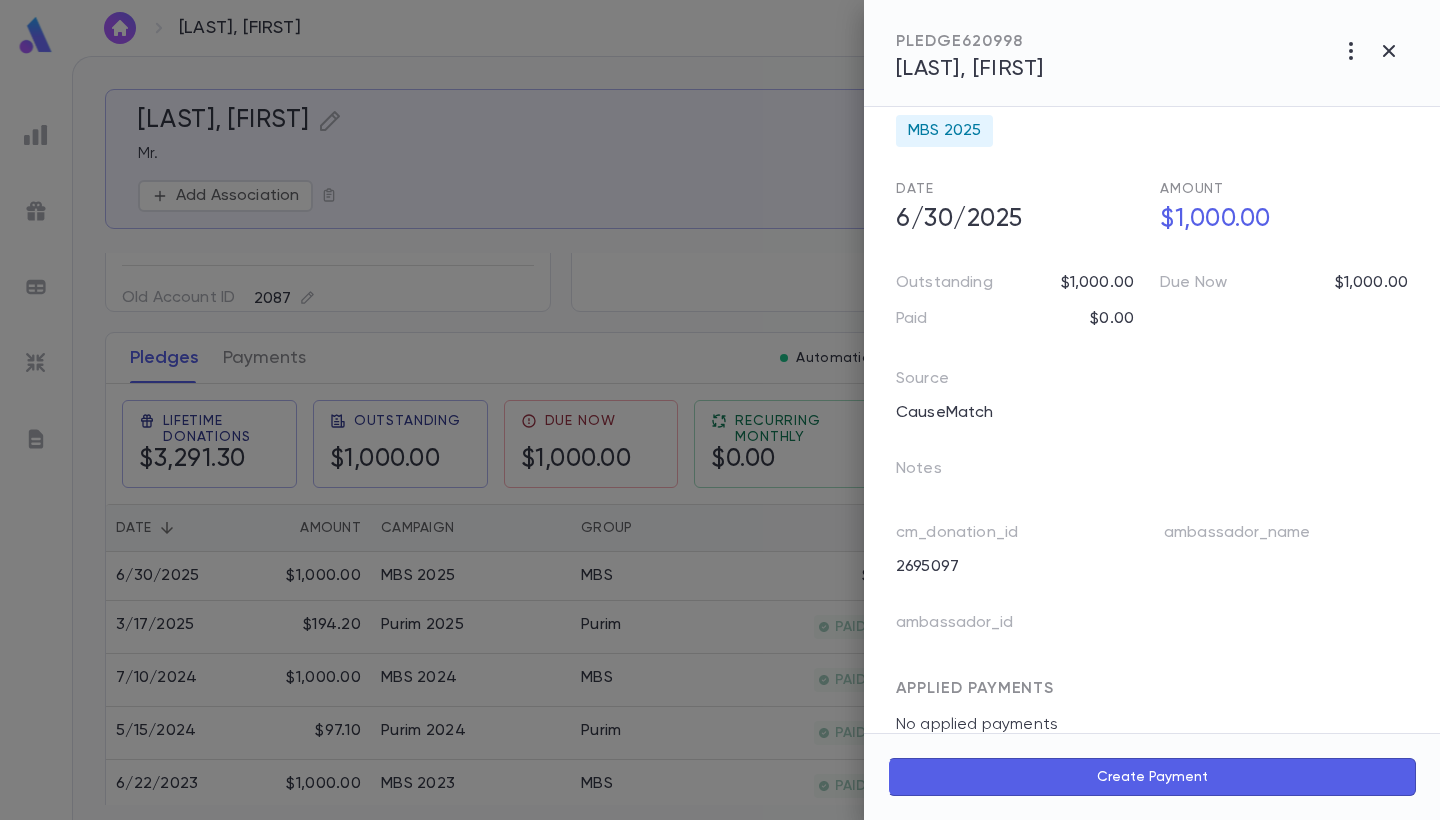 scroll, scrollTop: 125, scrollLeft: 0, axis: vertical 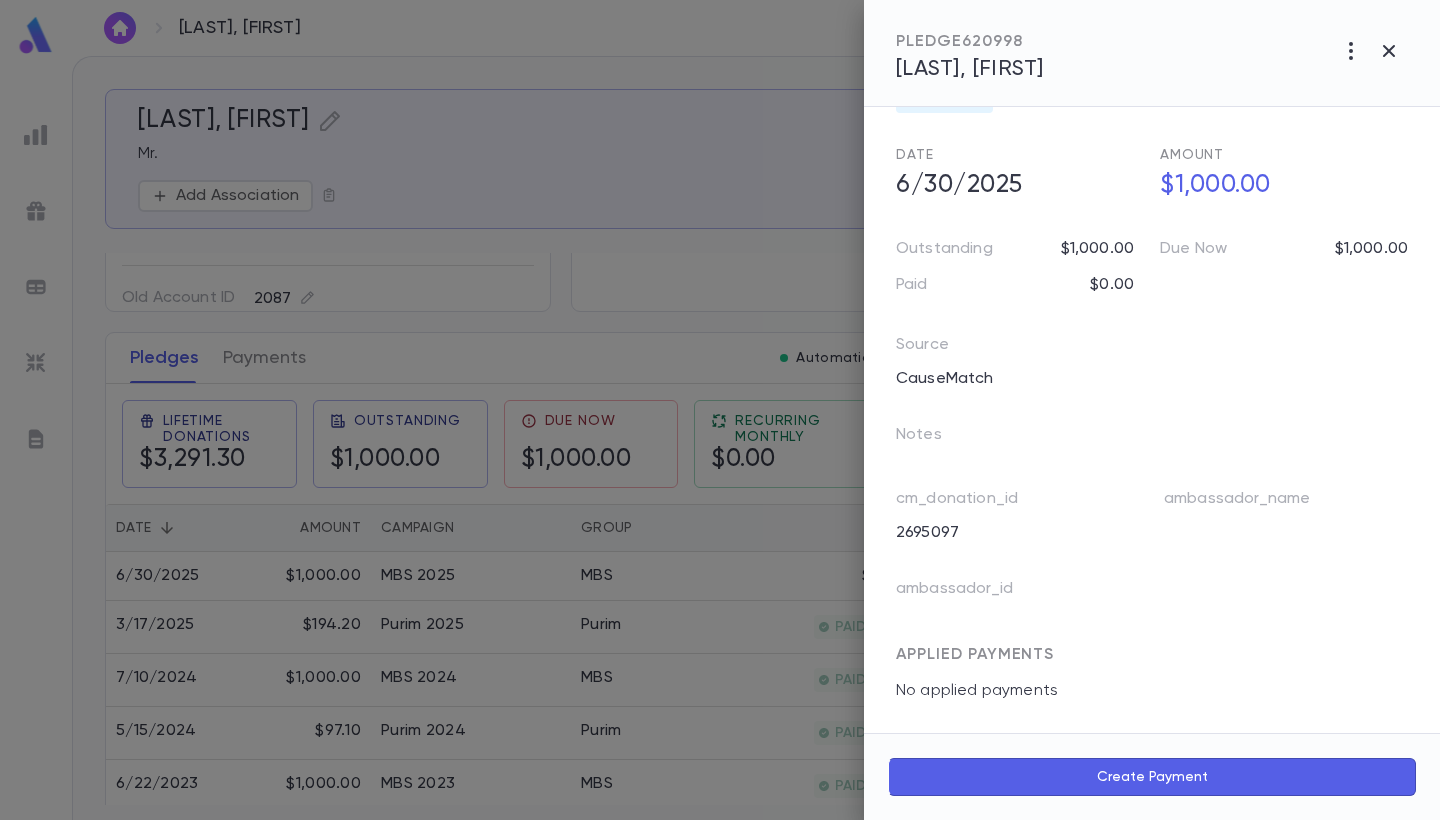 click on "Create Payment" at bounding box center (1152, 777) 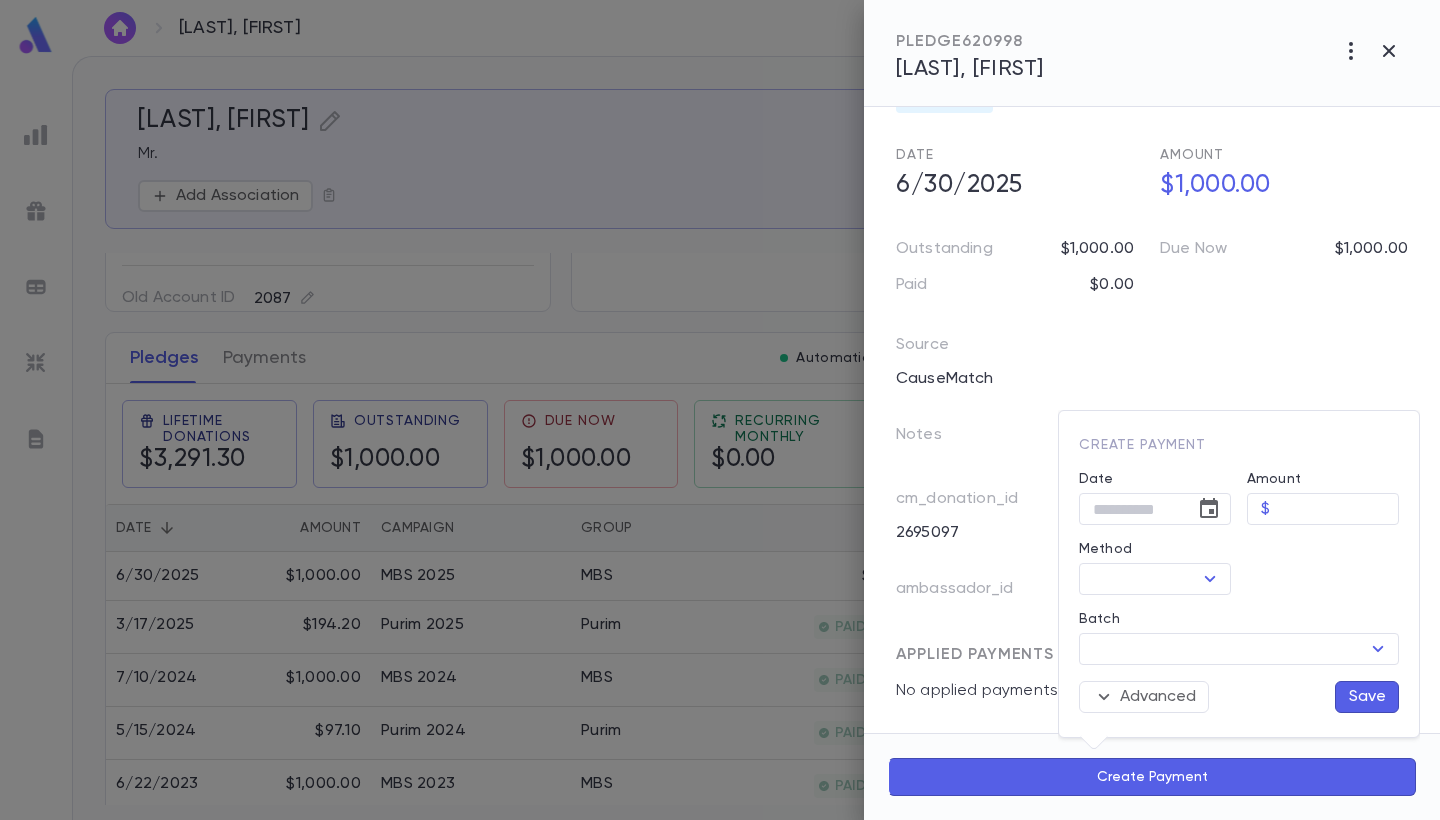 type on "********" 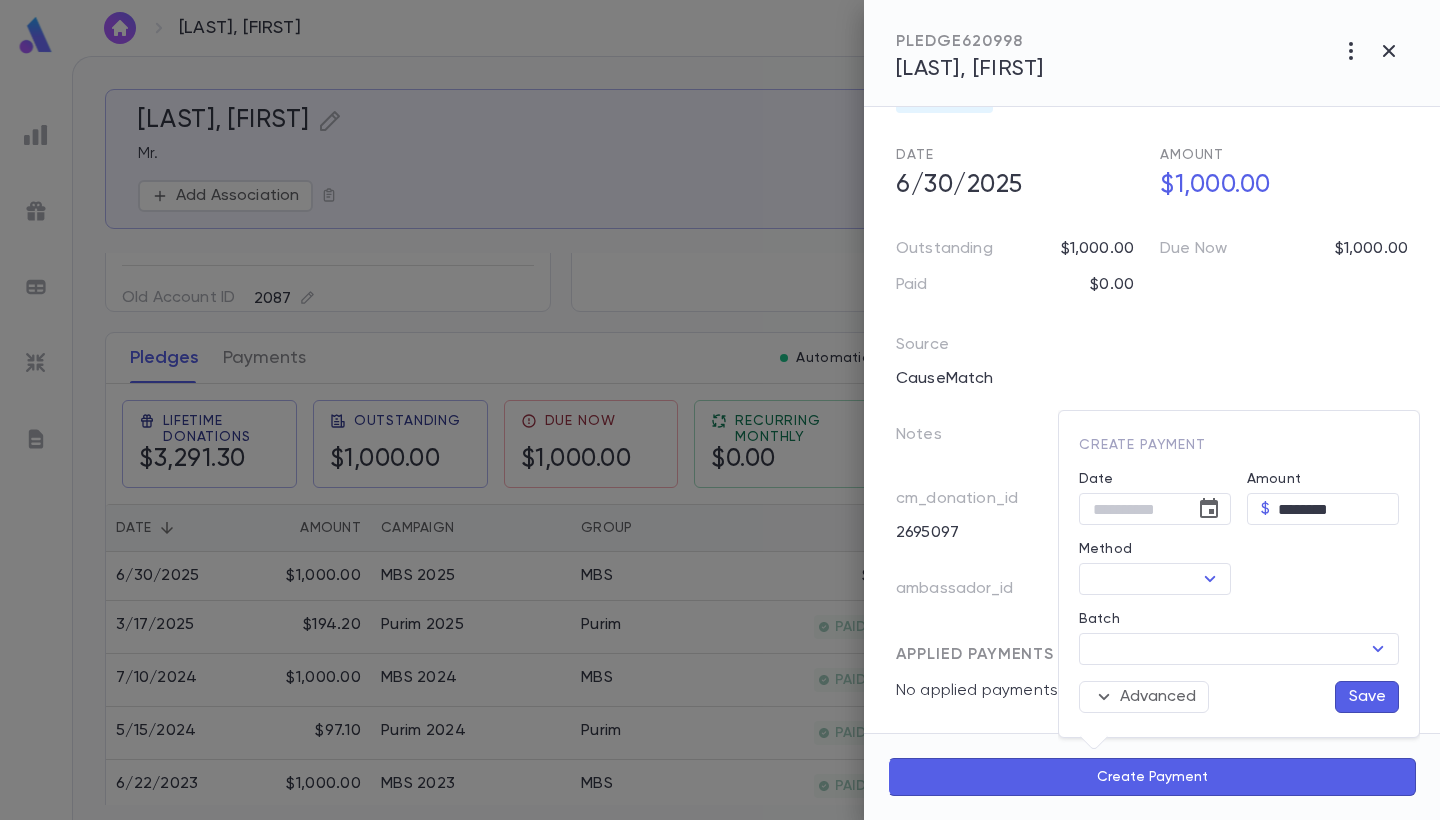 type on "**********" 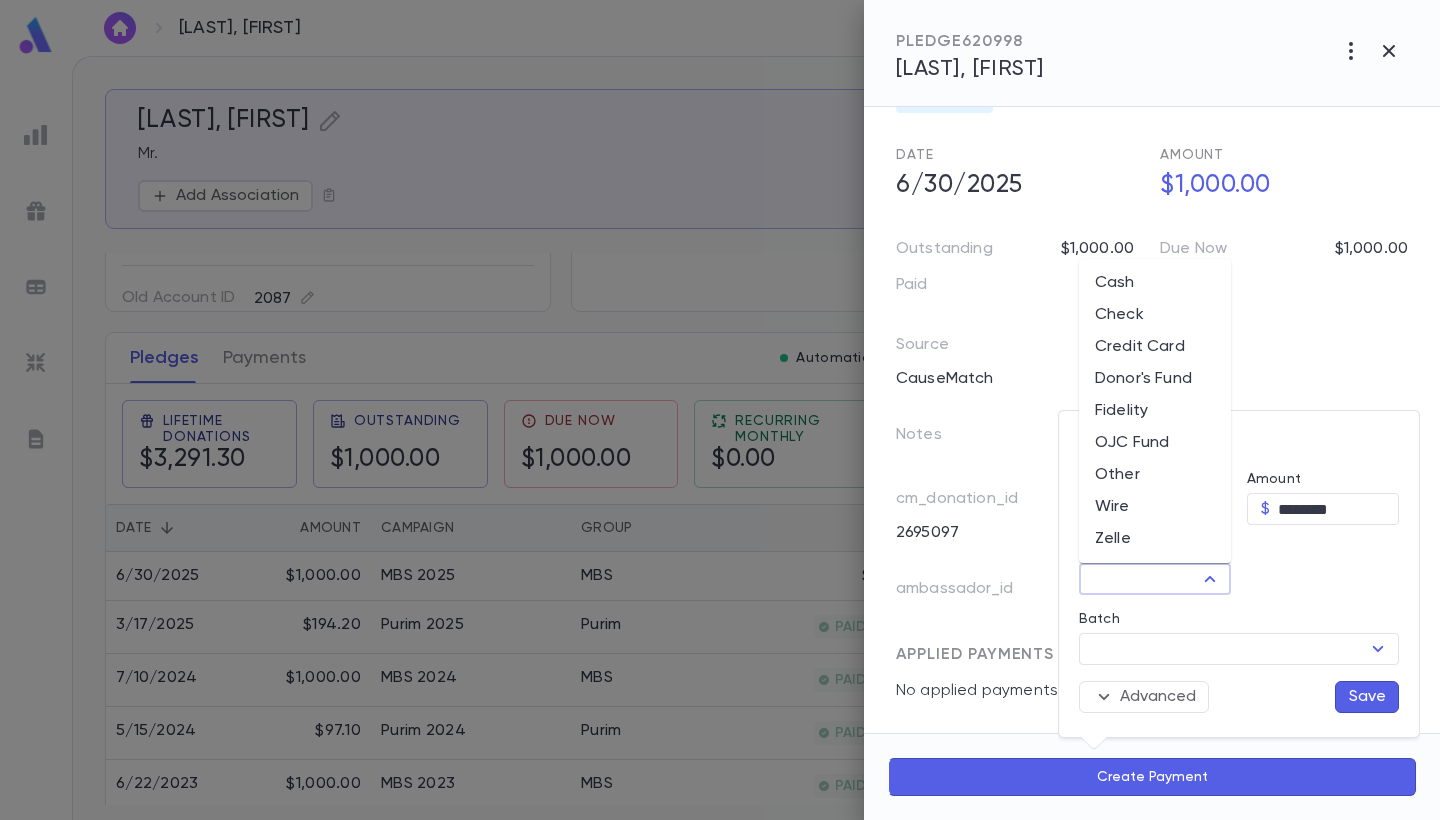click on "Method" at bounding box center [1138, 579] 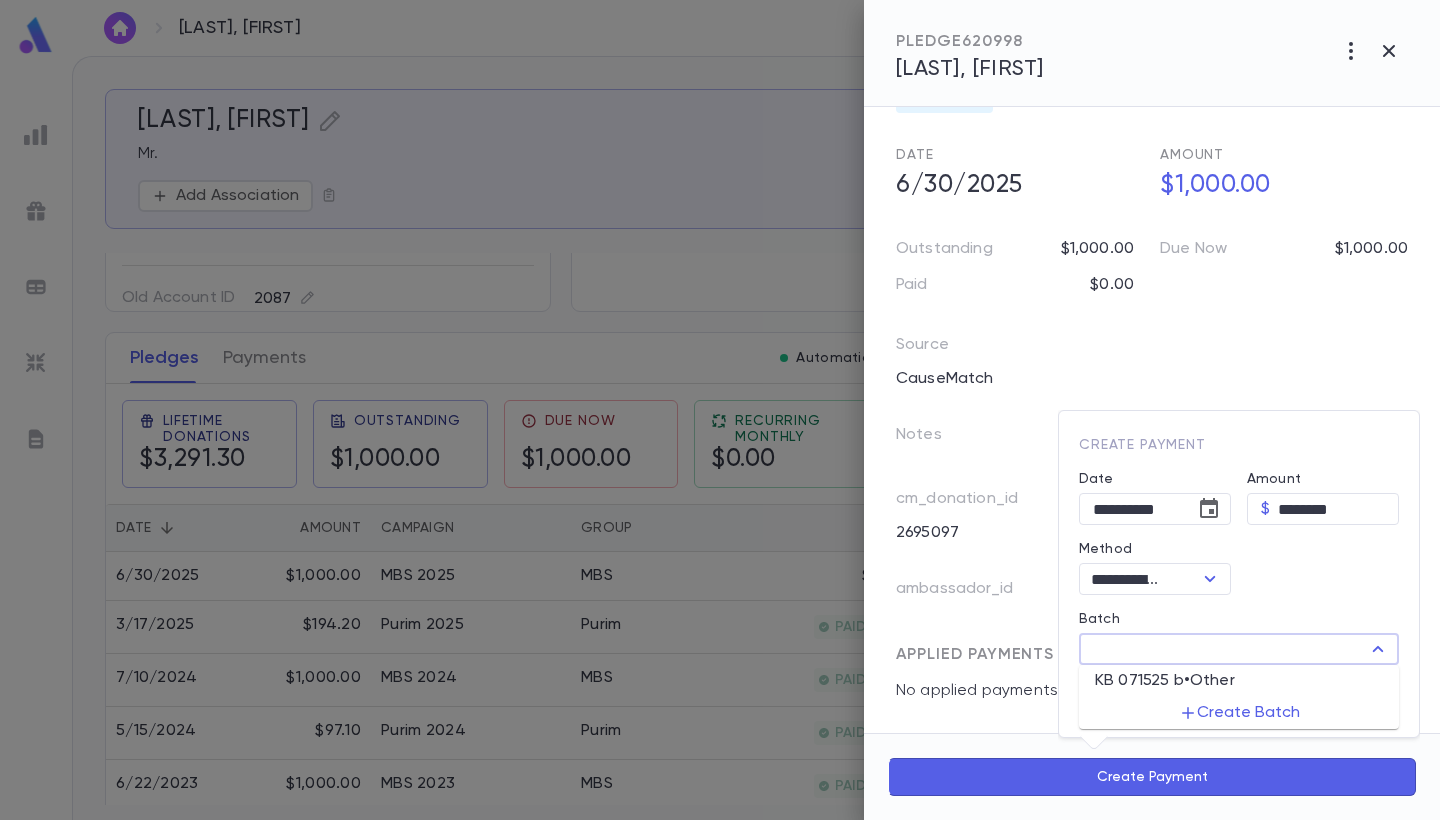 click on "Batch" at bounding box center (1222, 649) 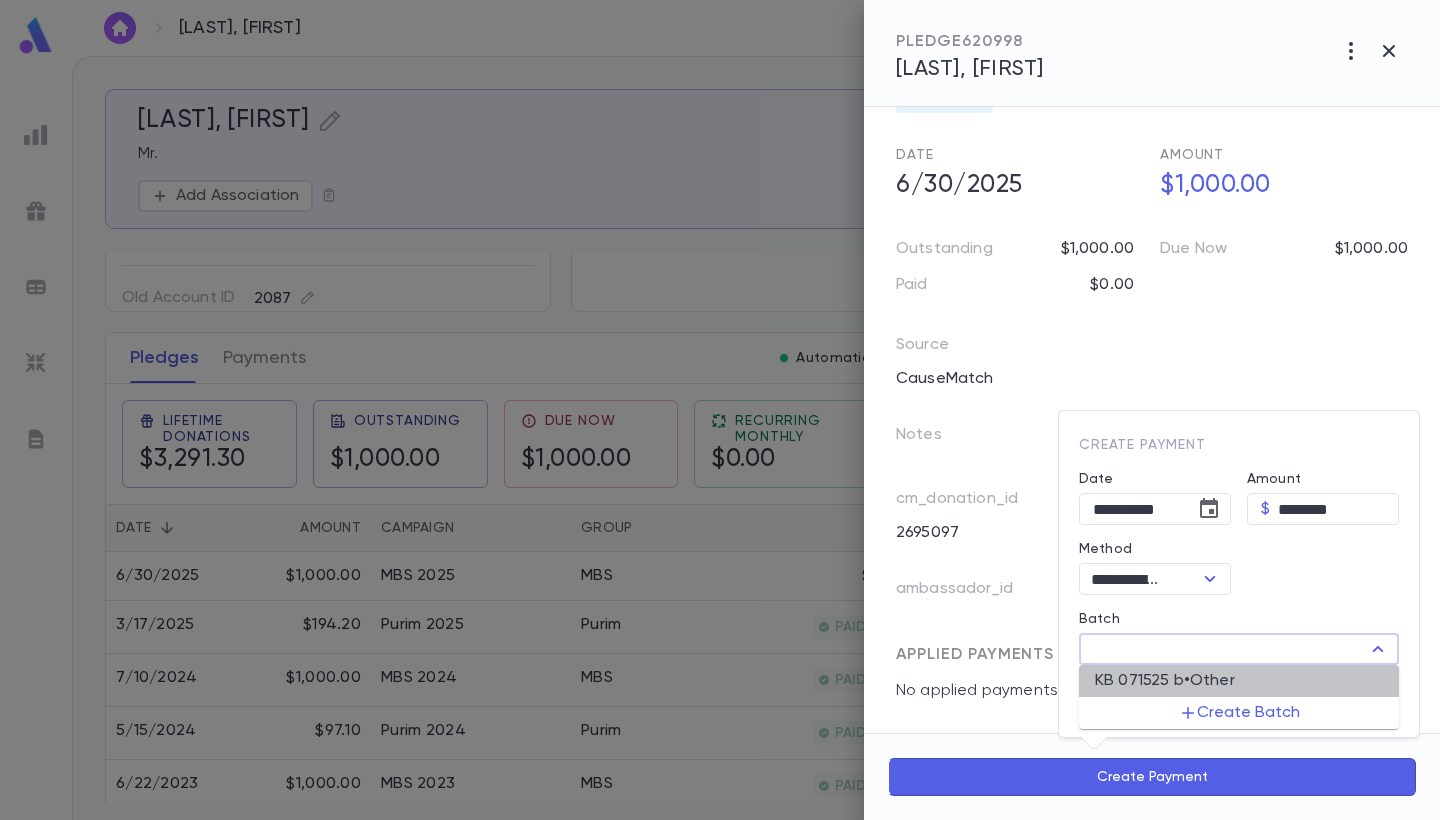 click on "KB 071525 b  •  Other" at bounding box center [1239, 681] 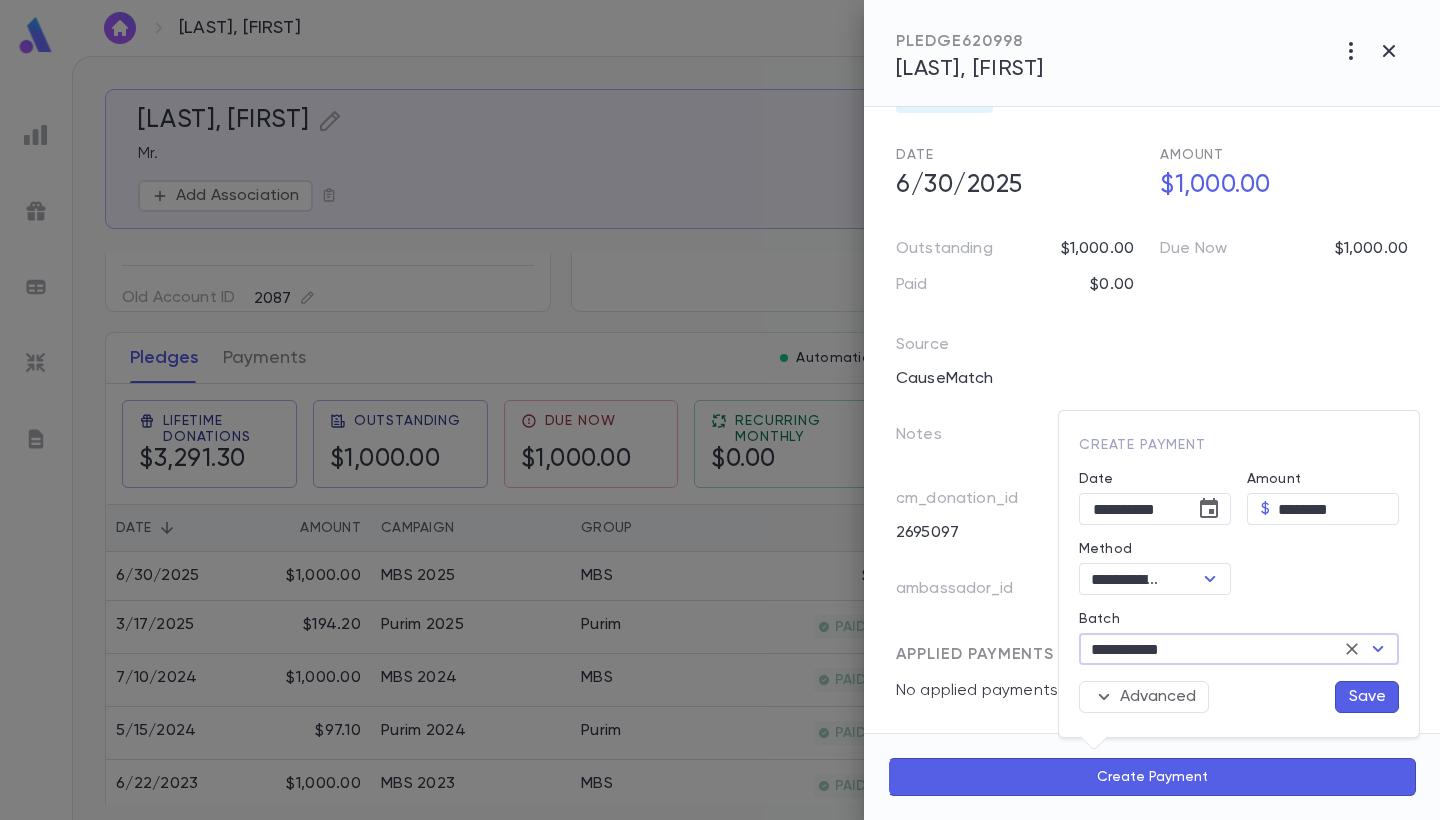 click on "Save" at bounding box center [1367, 697] 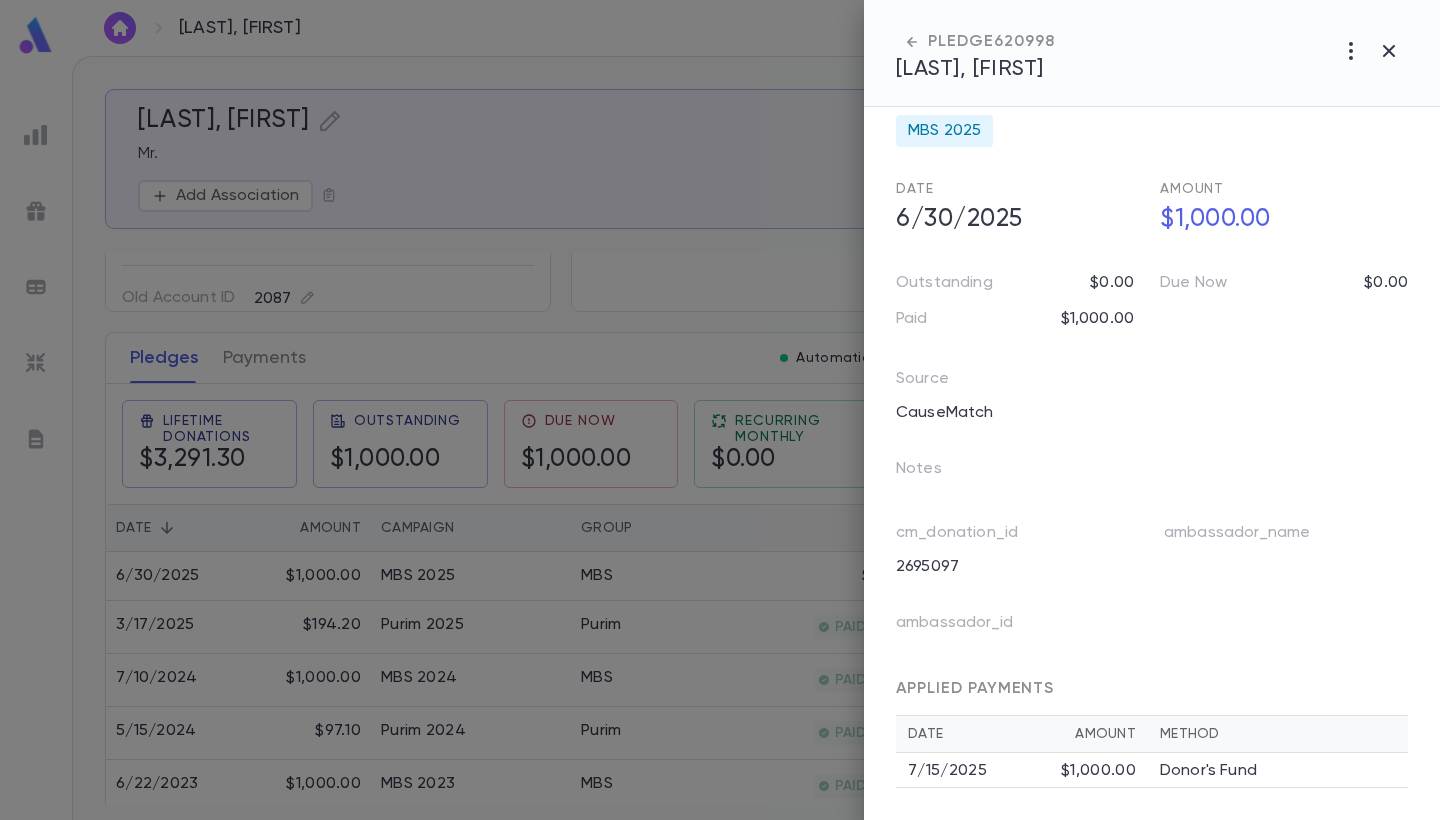 scroll, scrollTop: 93, scrollLeft: 0, axis: vertical 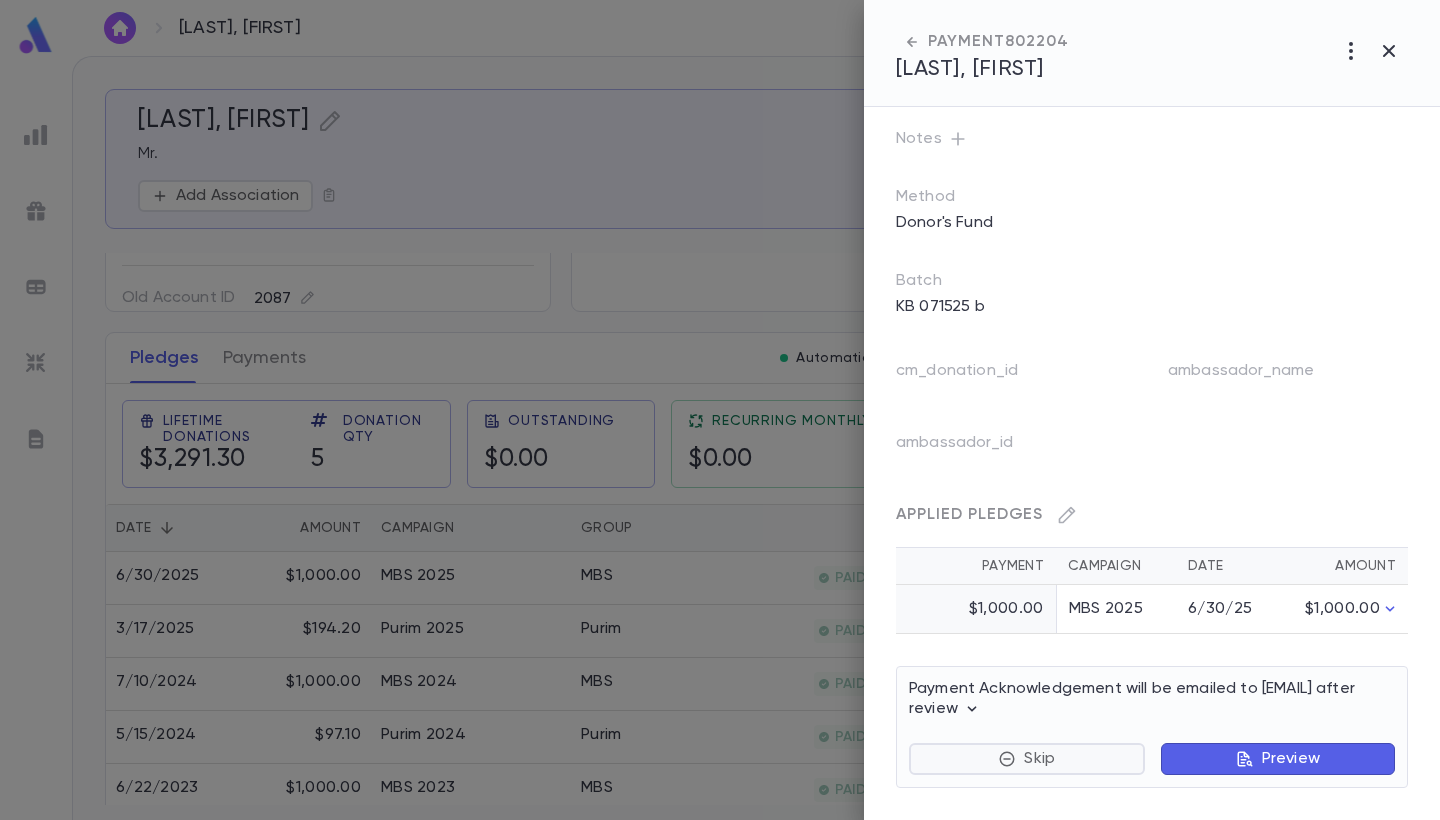 click on "Skip" at bounding box center (1027, 759) 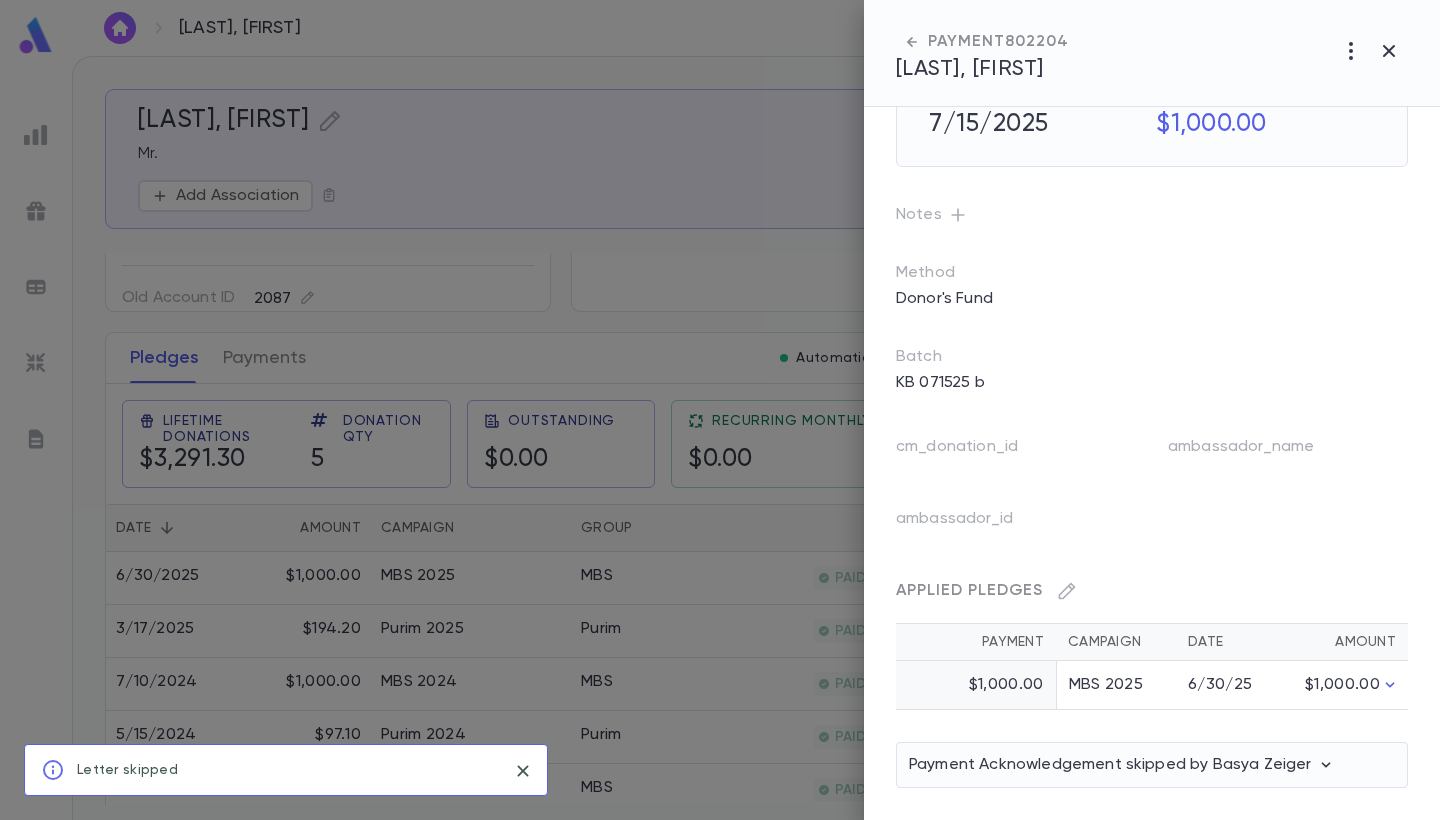 scroll, scrollTop: 72, scrollLeft: 0, axis: vertical 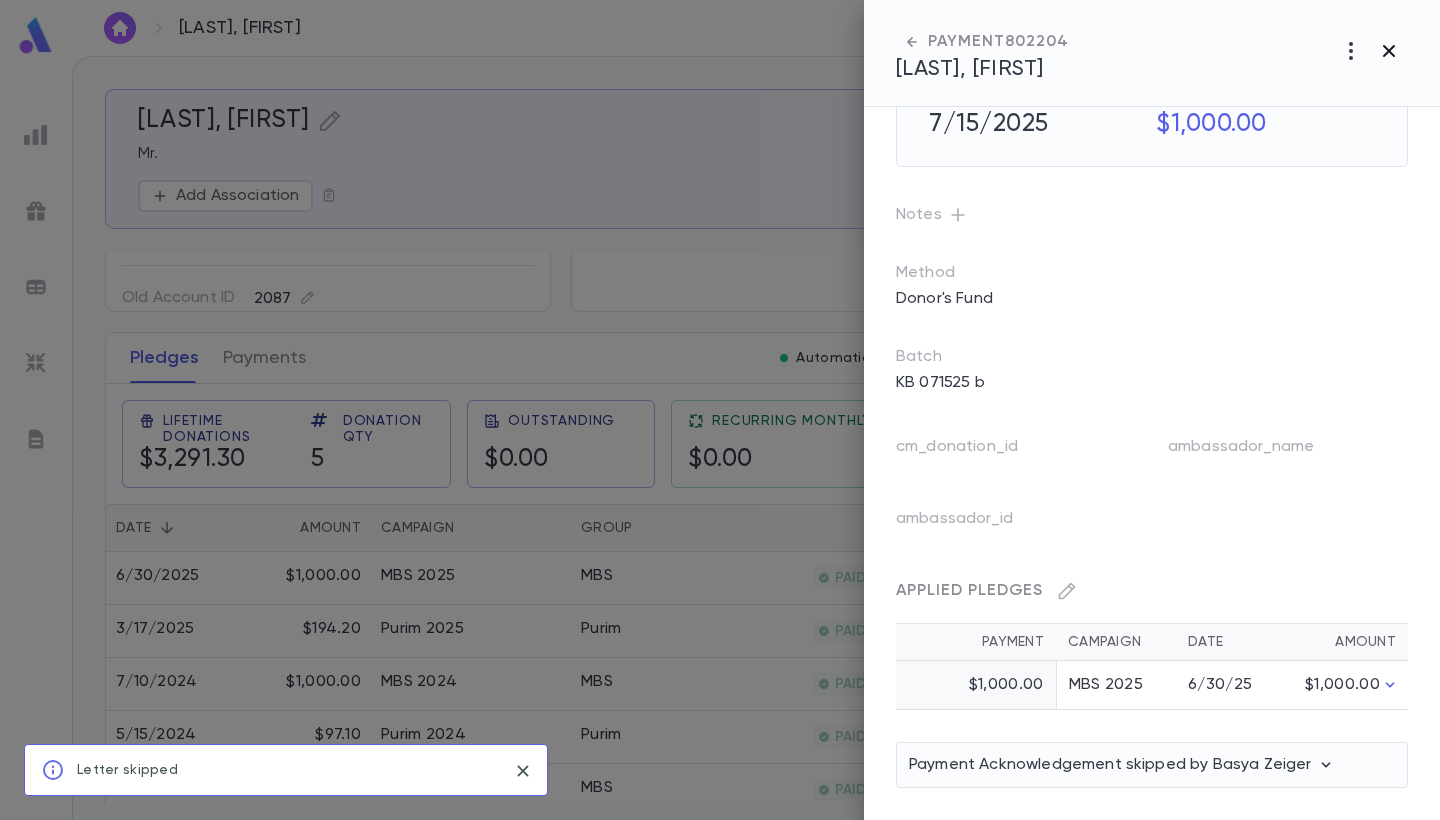 click 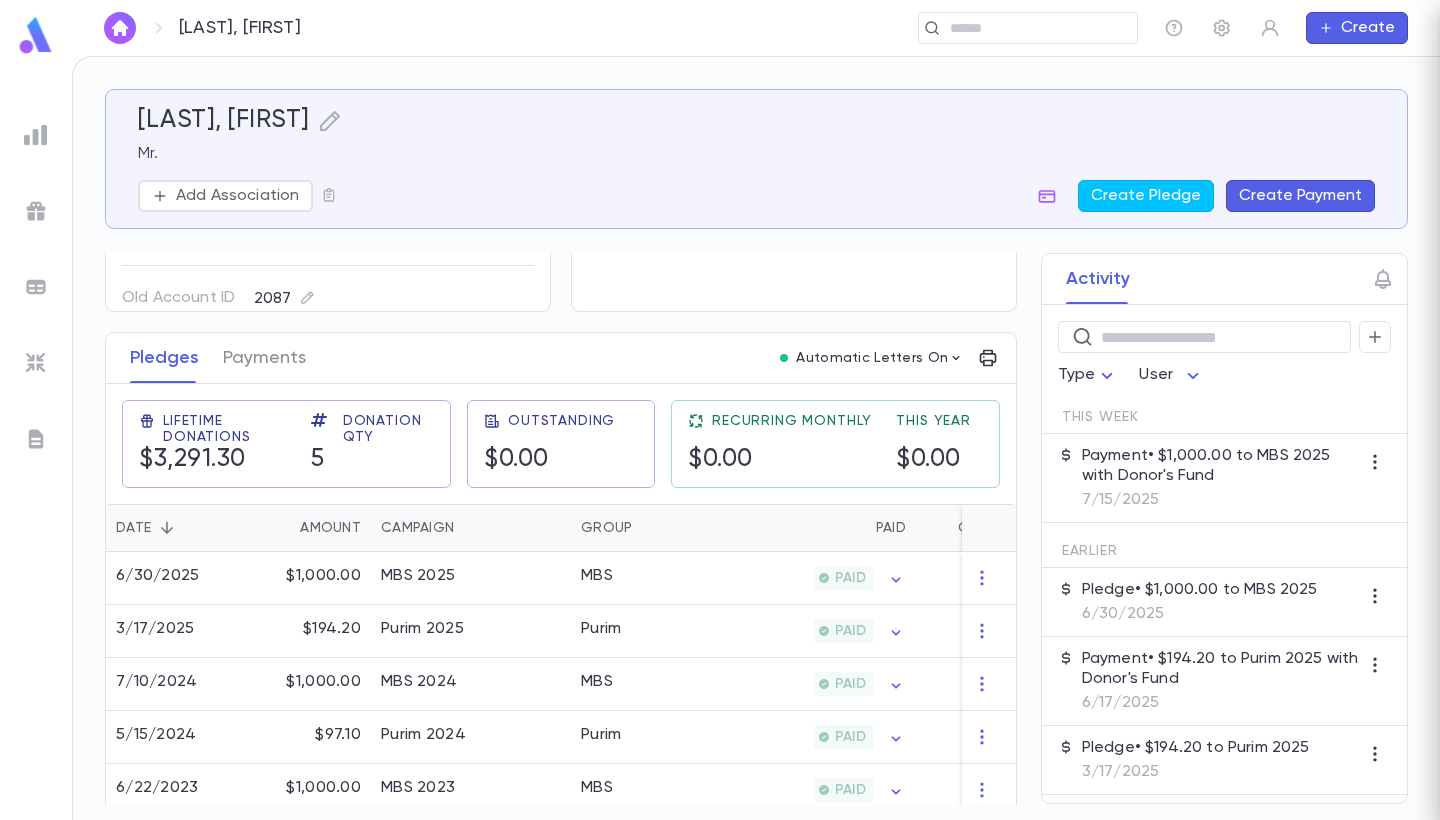 scroll, scrollTop: 0, scrollLeft: 0, axis: both 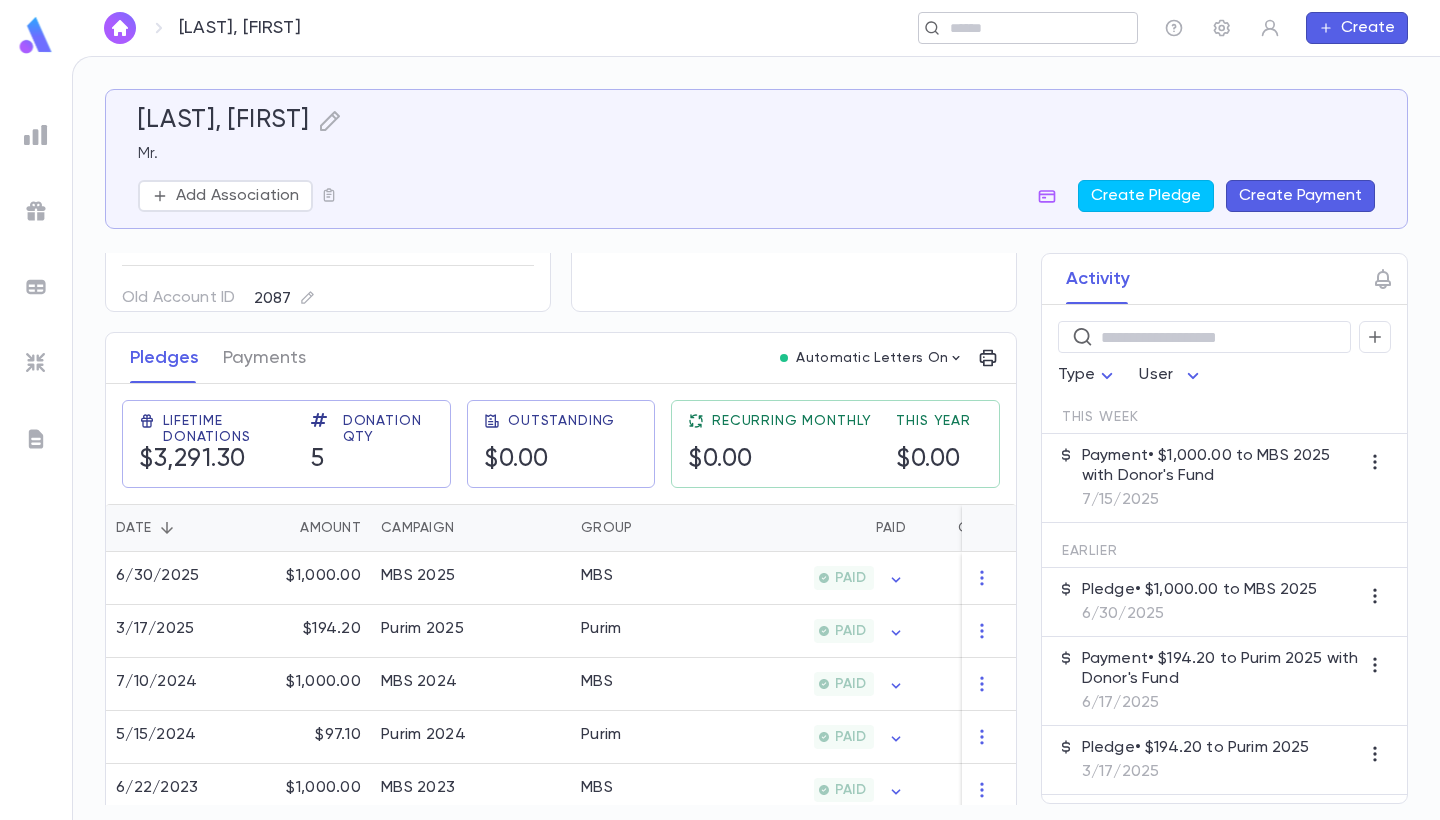 click on "​" at bounding box center (1028, 28) 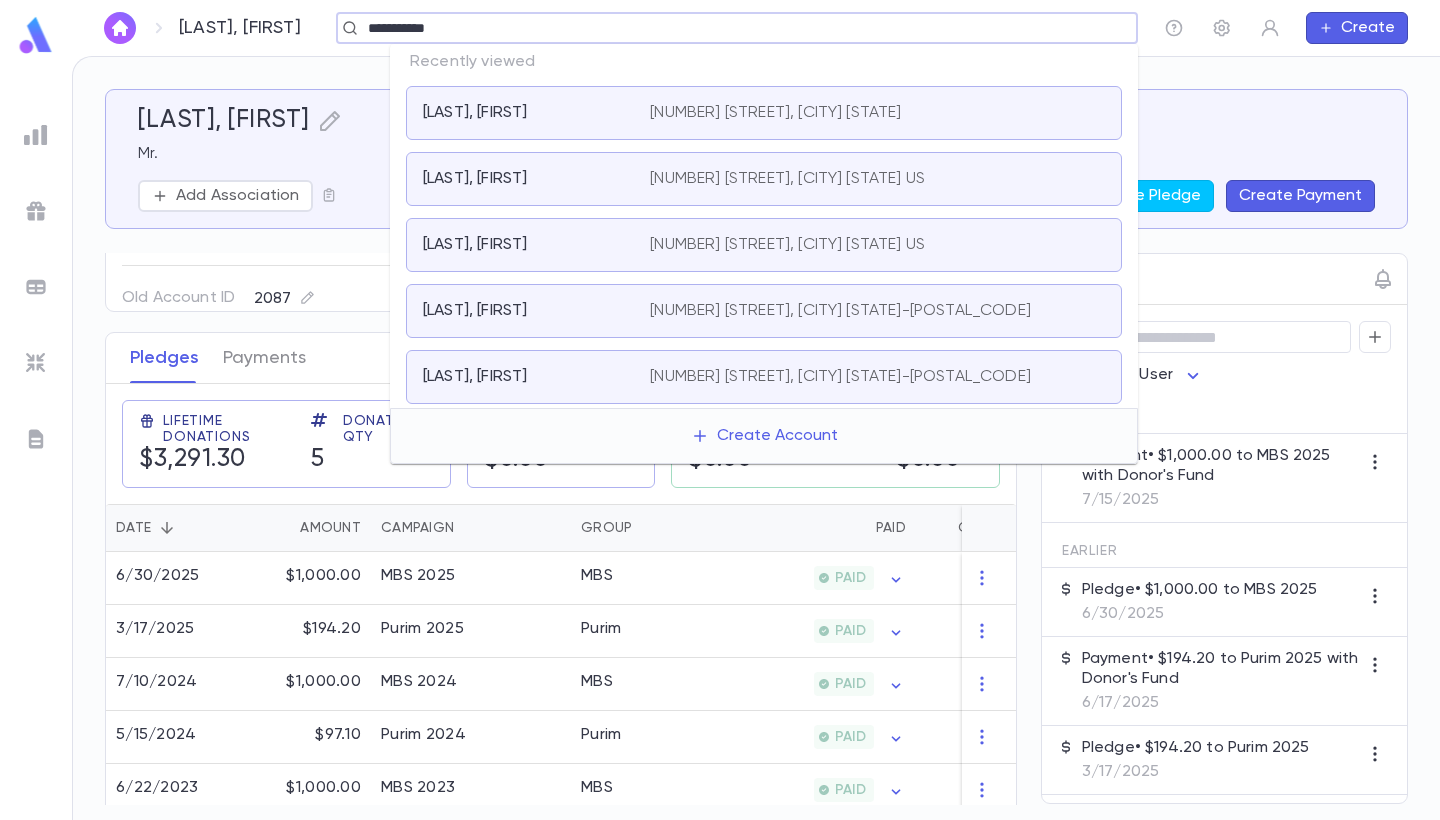 type on "**********" 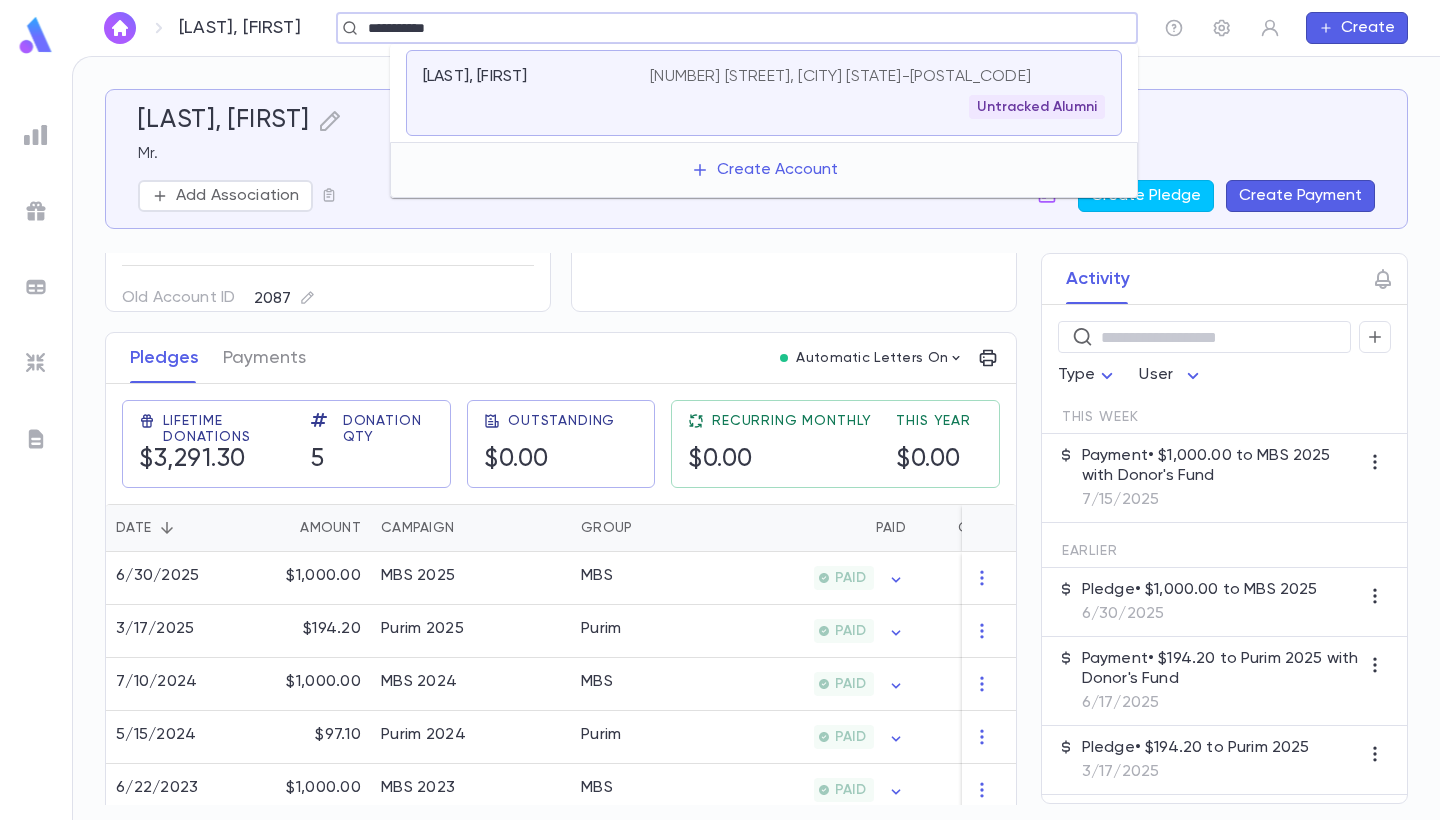click on "Untracked Alumni" at bounding box center (877, 107) 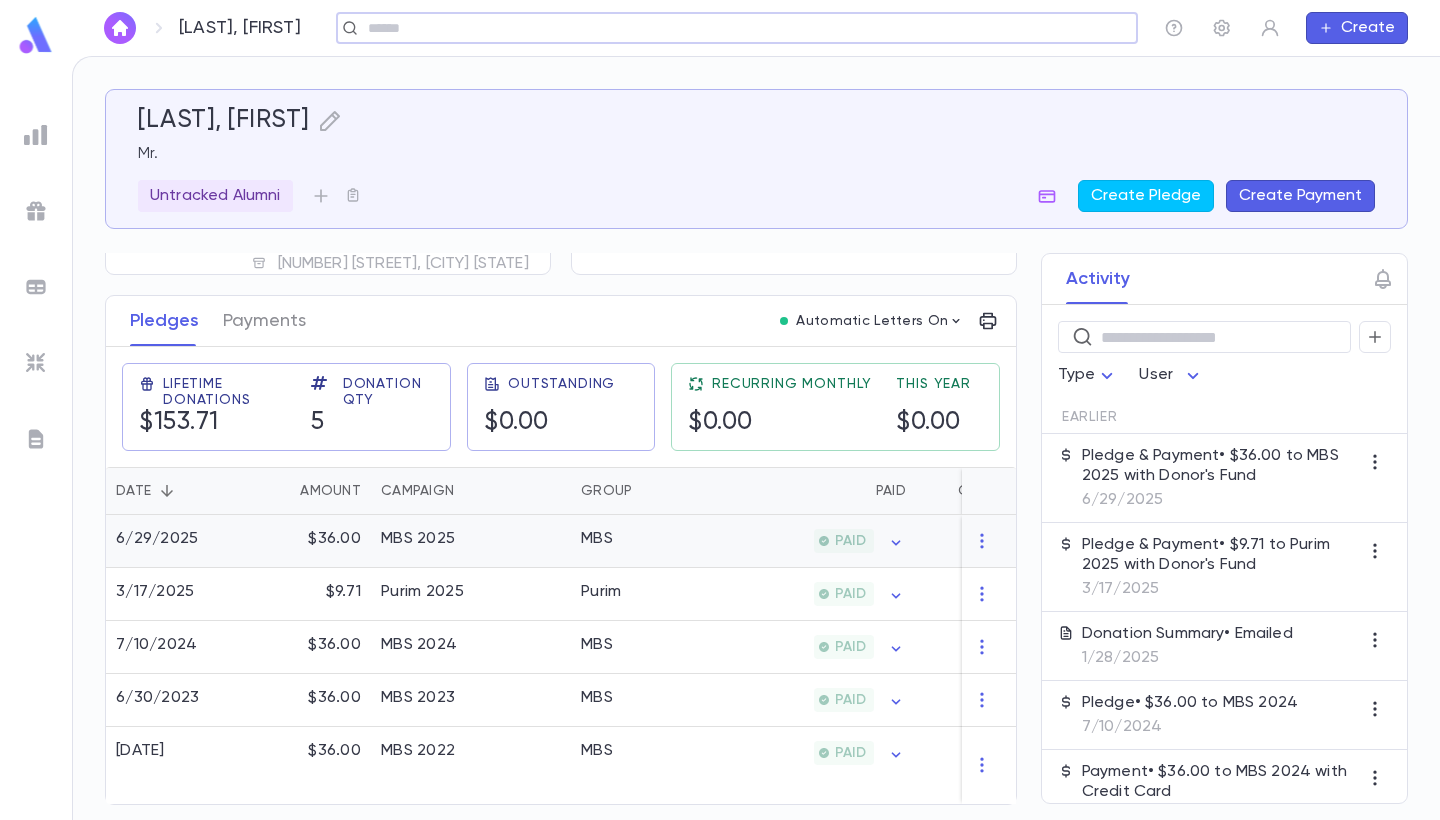 scroll, scrollTop: 238, scrollLeft: 0, axis: vertical 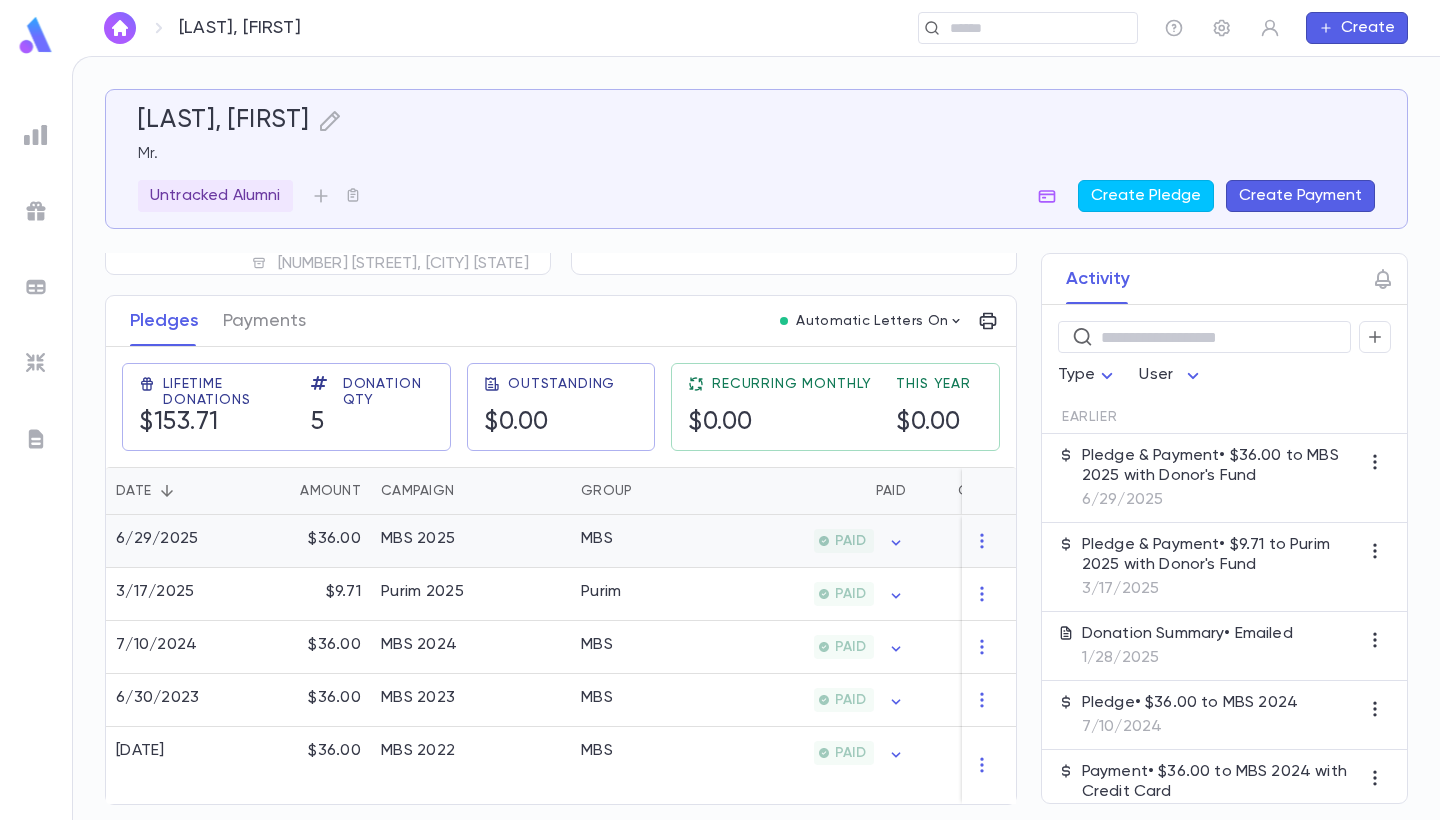 click on "MBS" at bounding box center [646, 541] 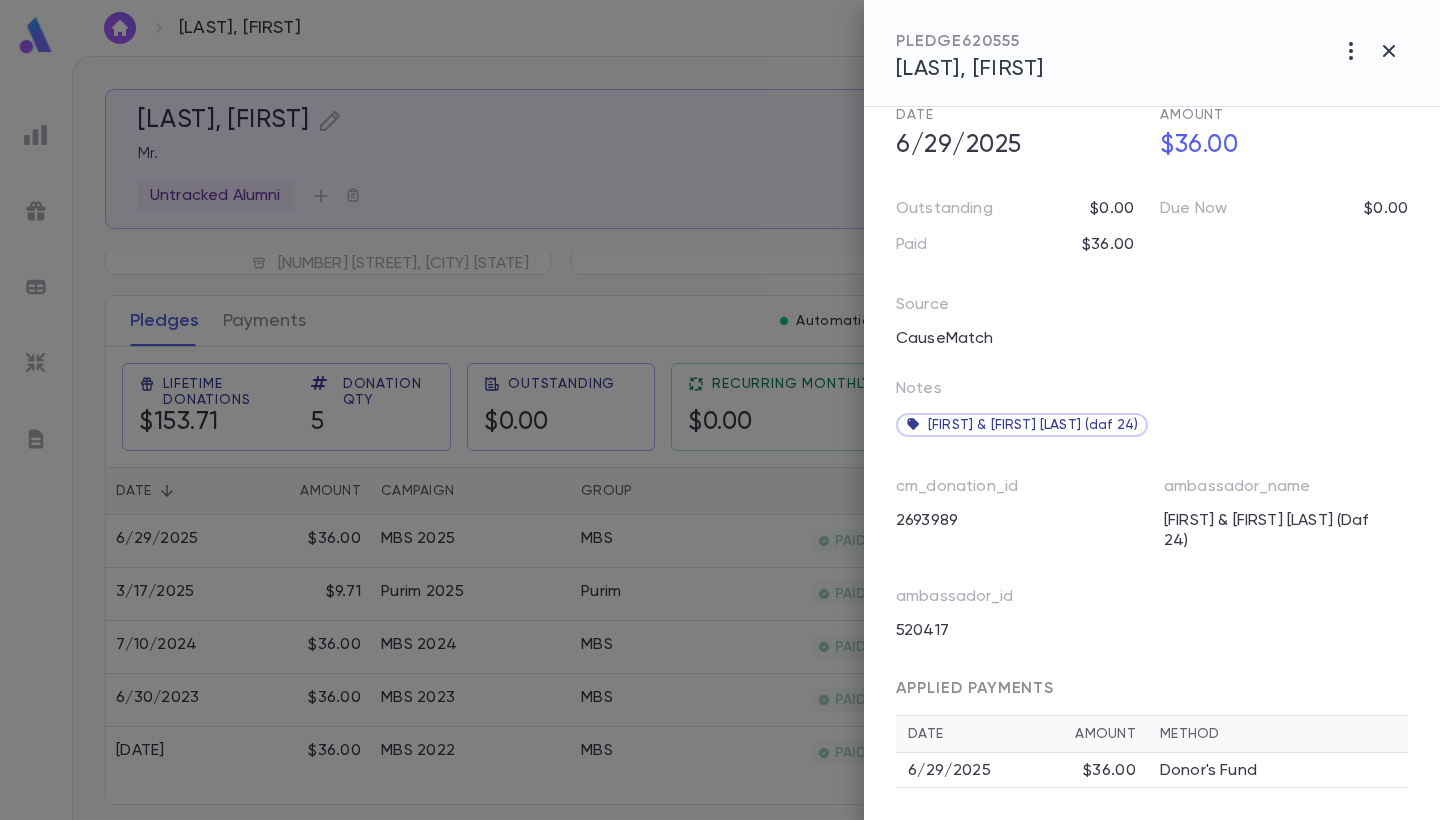 scroll, scrollTop: 167, scrollLeft: 0, axis: vertical 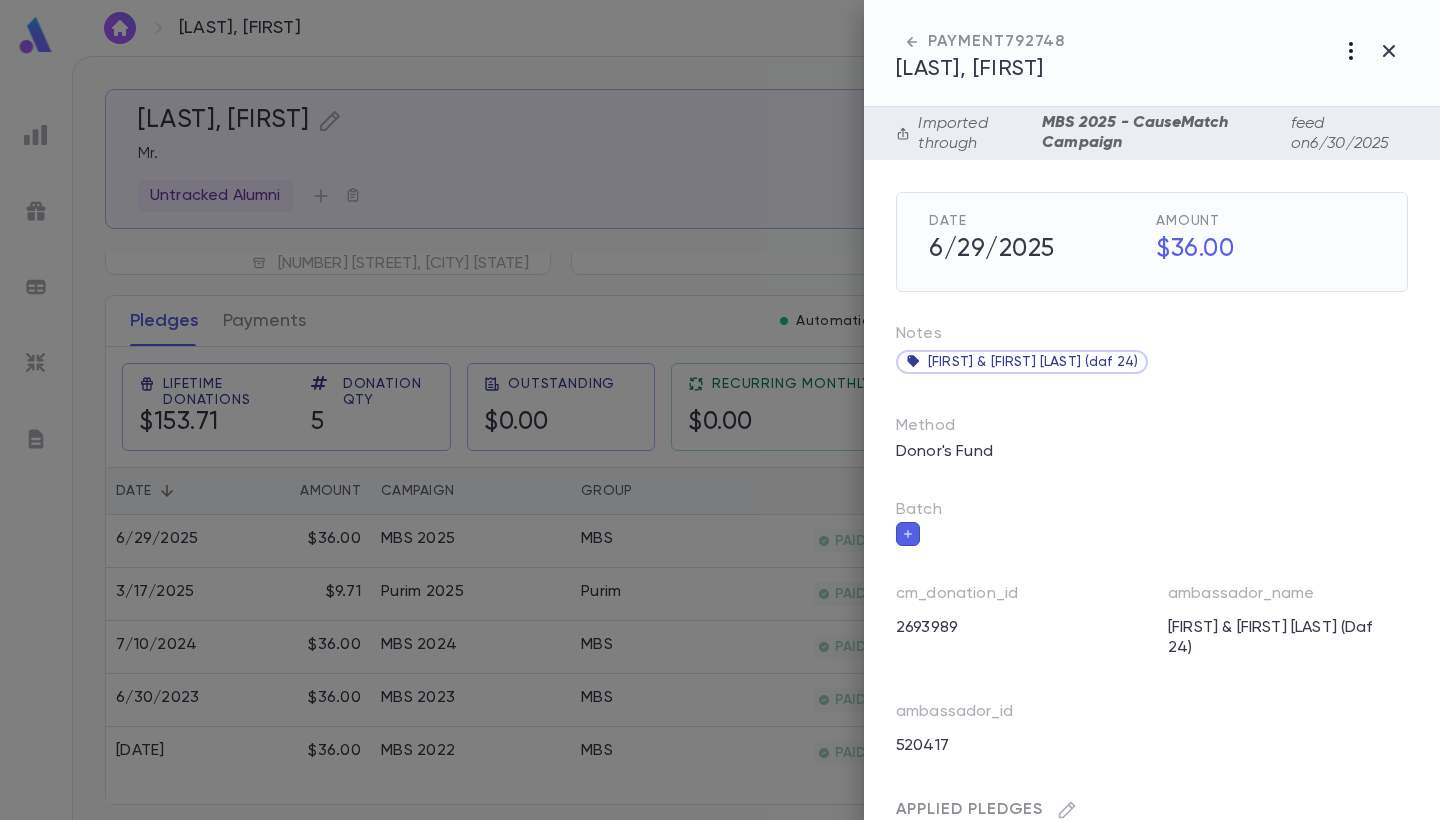 click 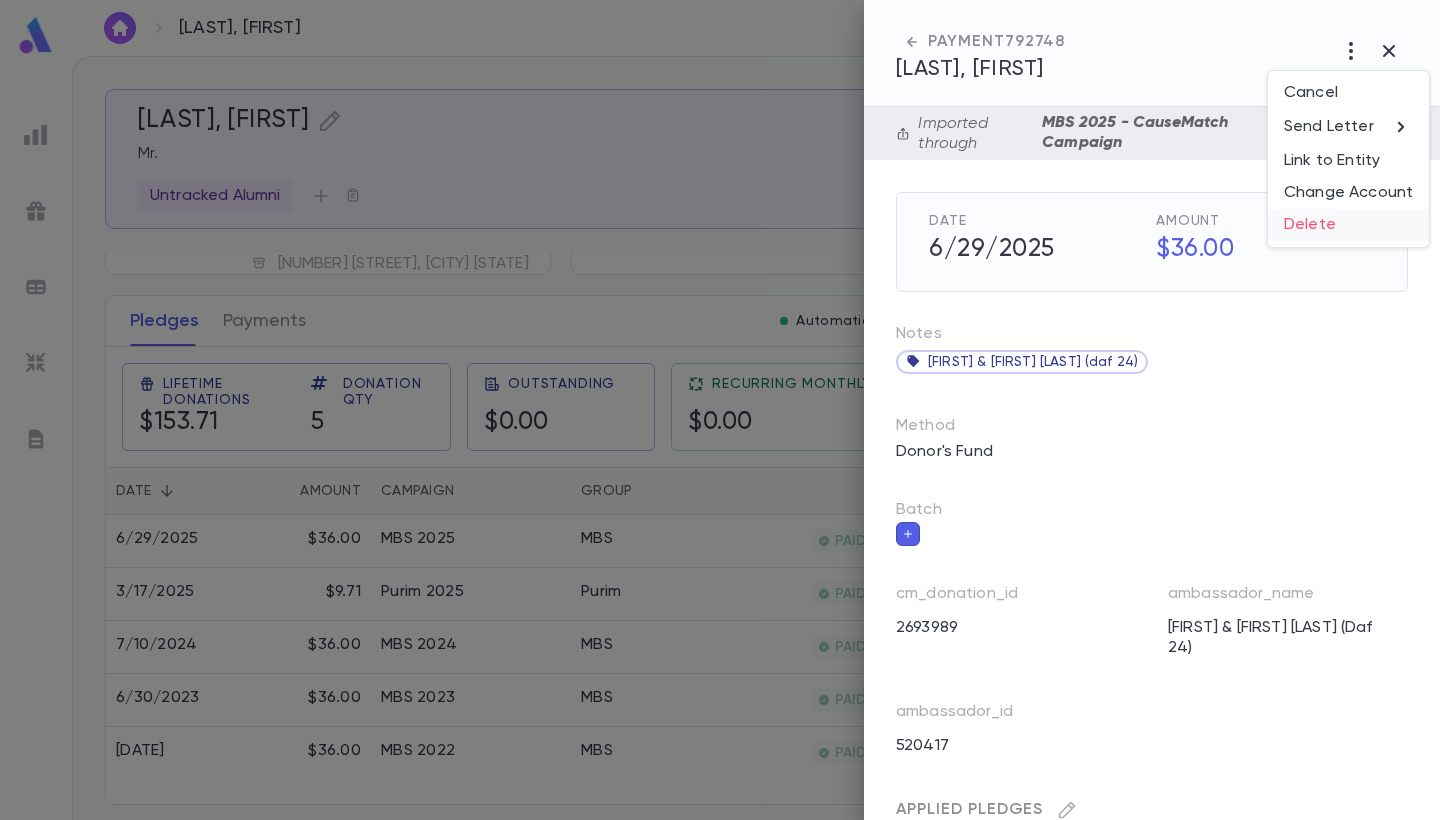 click on "Delete" at bounding box center [1348, 225] 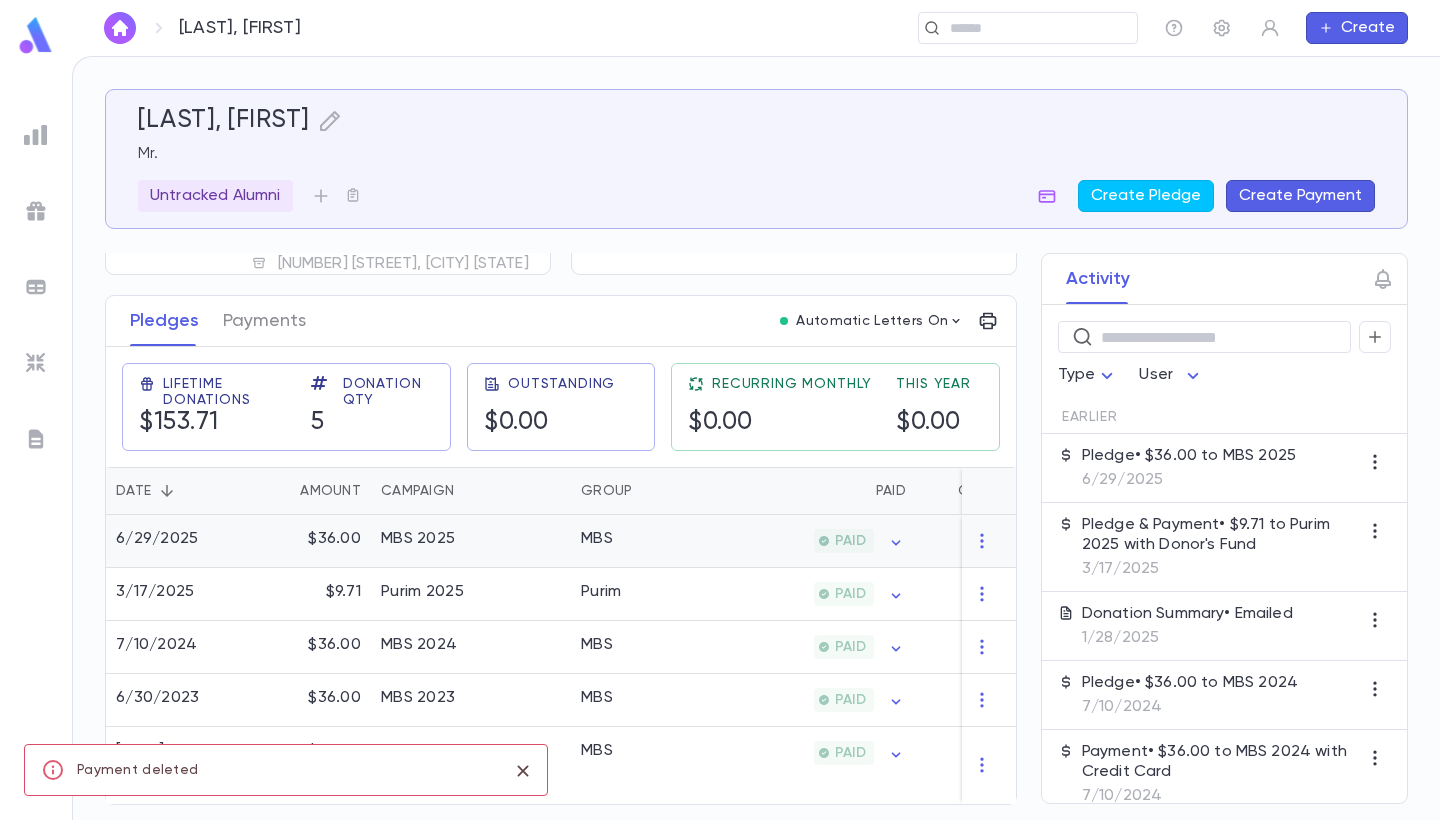 click on "MBS" at bounding box center (646, 541) 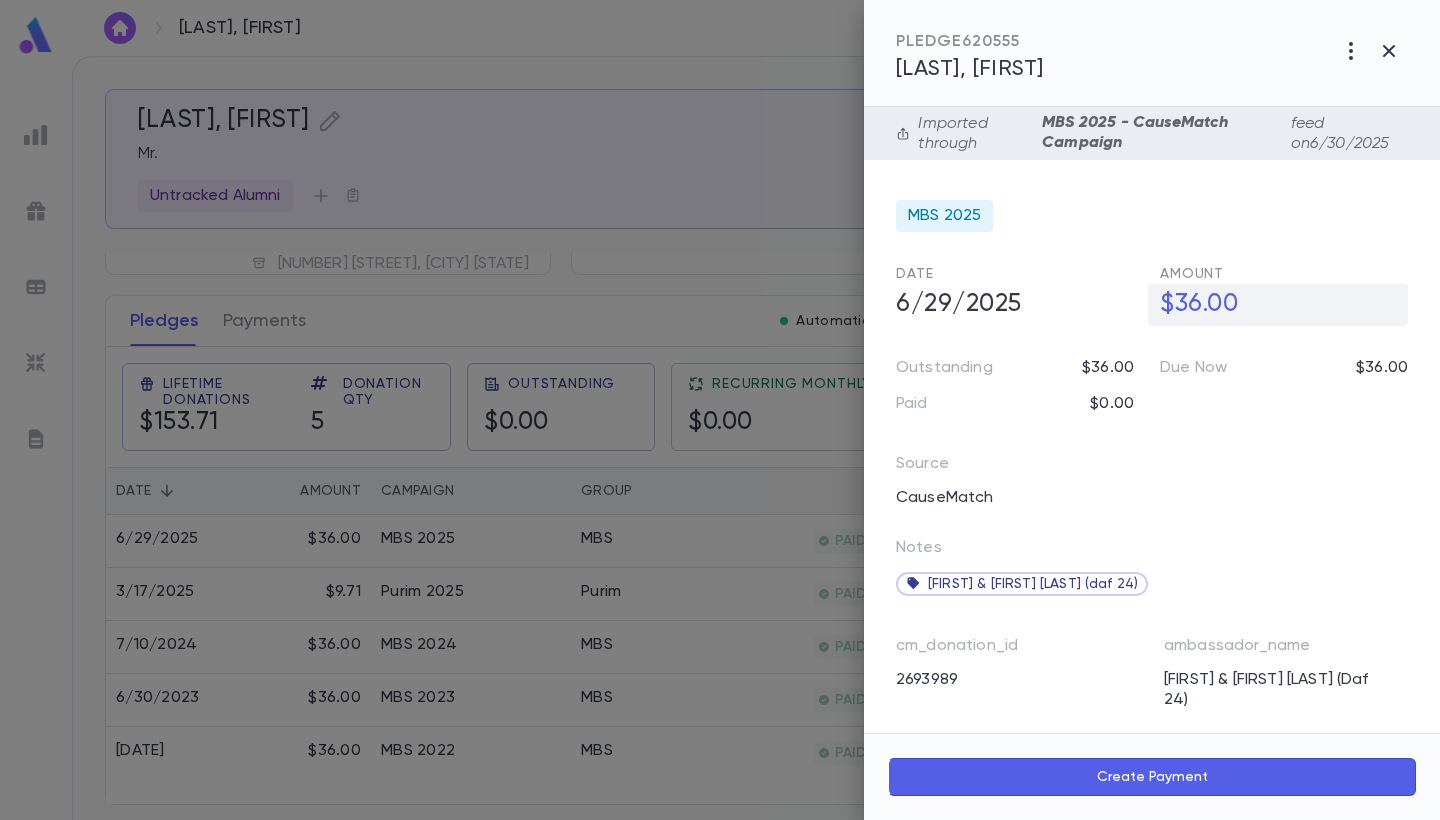 click on "$36.00" at bounding box center [1278, 305] 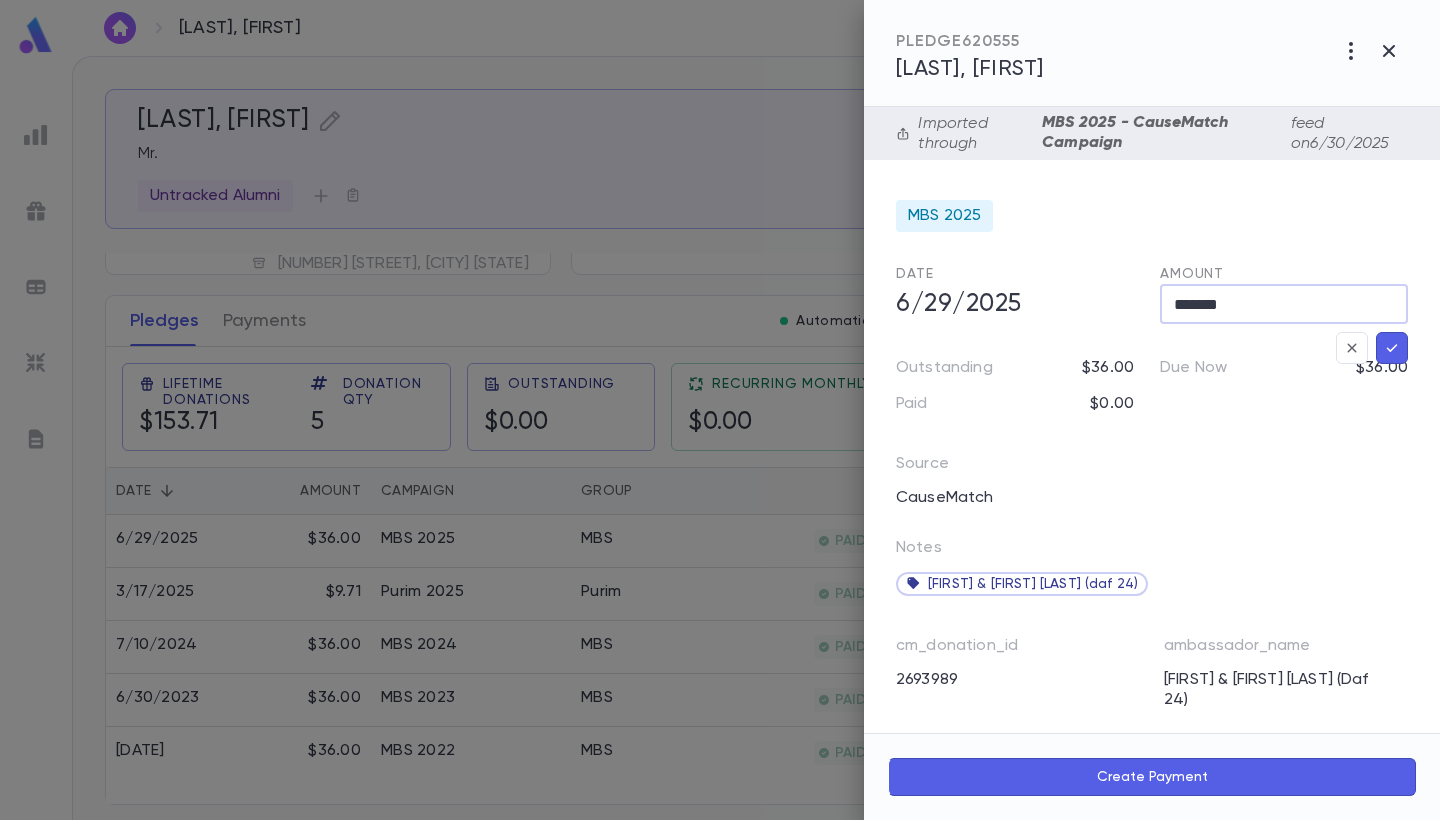 drag, startPoint x: 1230, startPoint y: 302, endPoint x: 1184, endPoint y: 303, distance: 46.010868 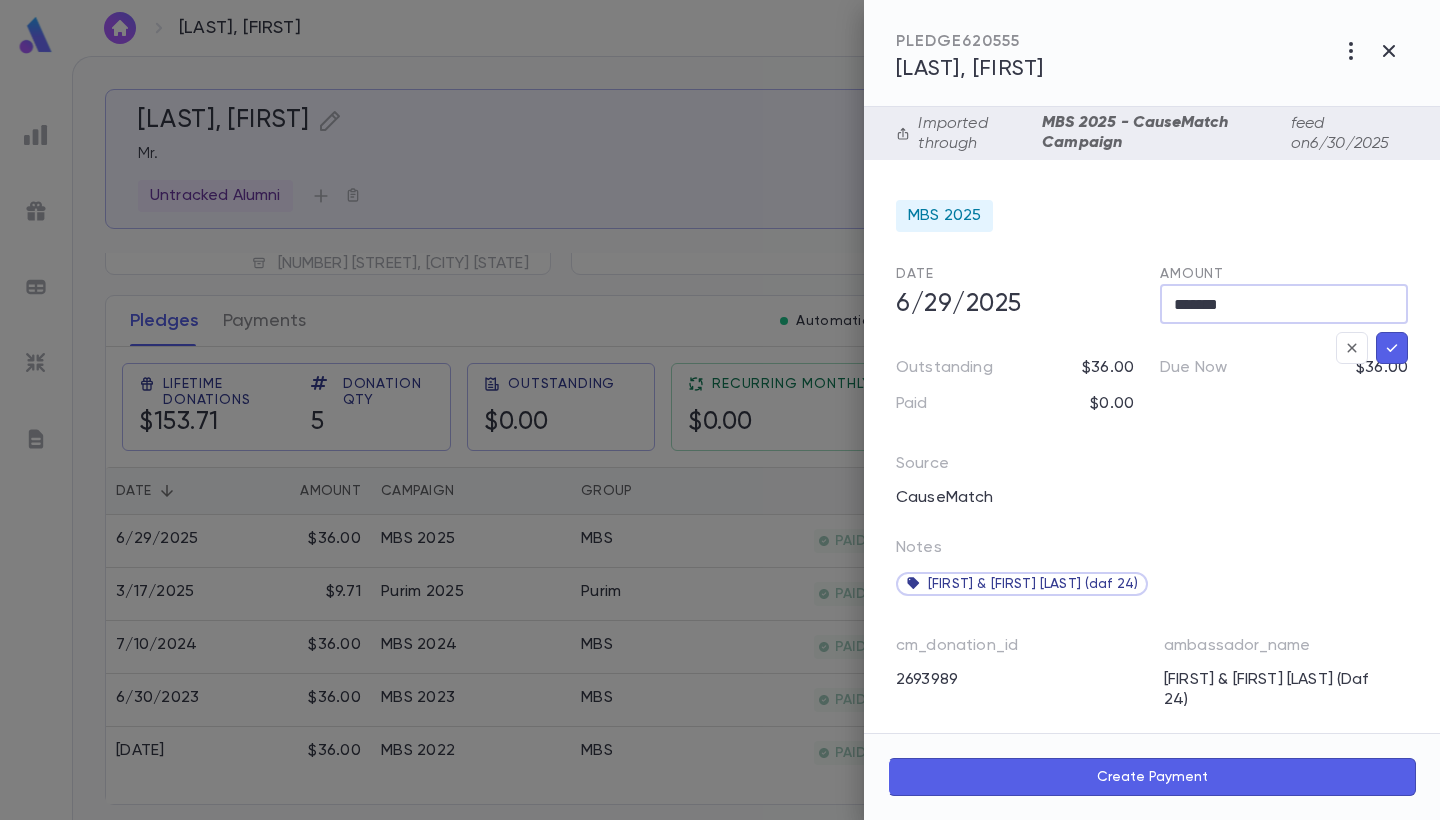 click 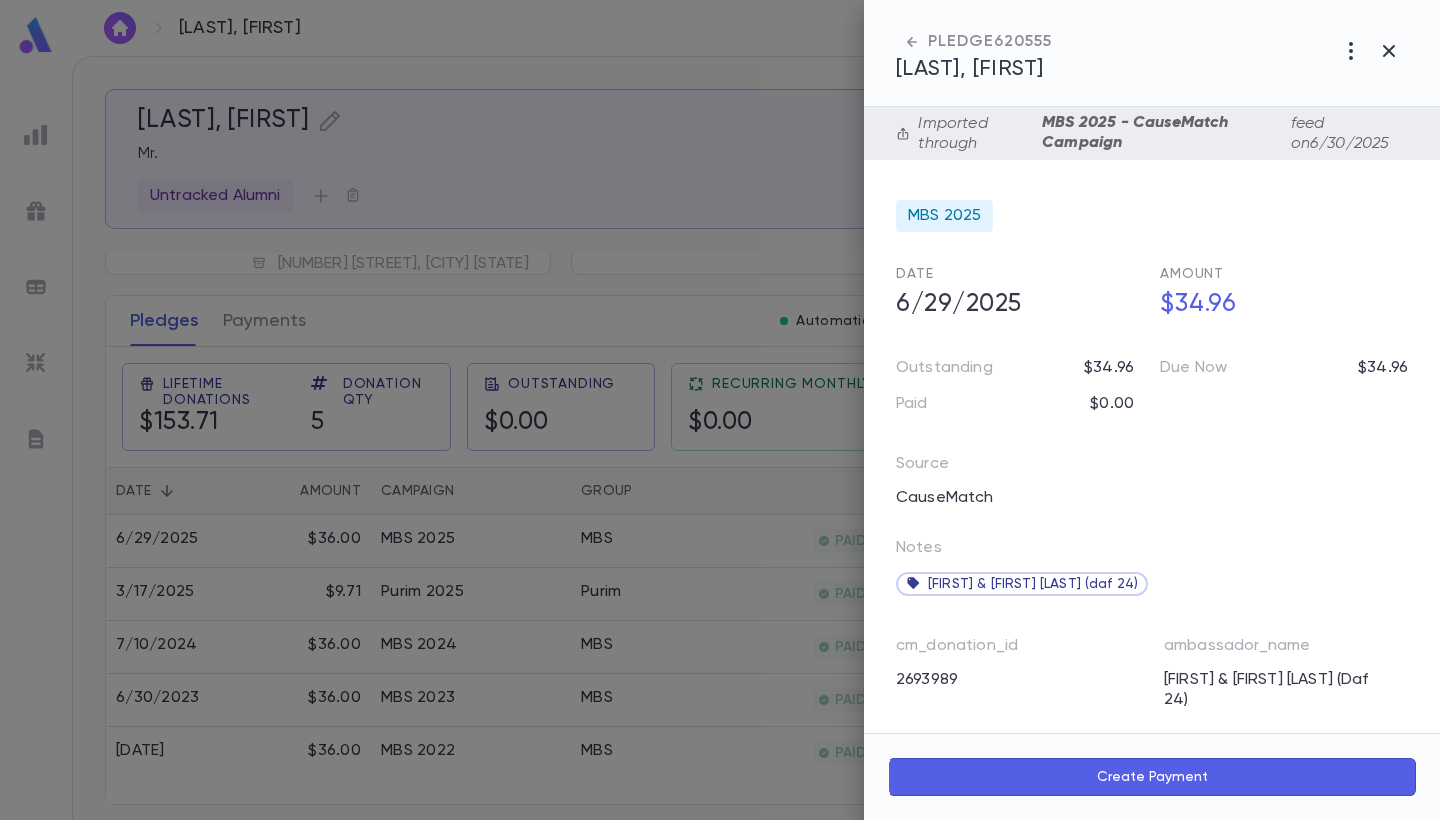 click on "Create Payment" at bounding box center (1152, 777) 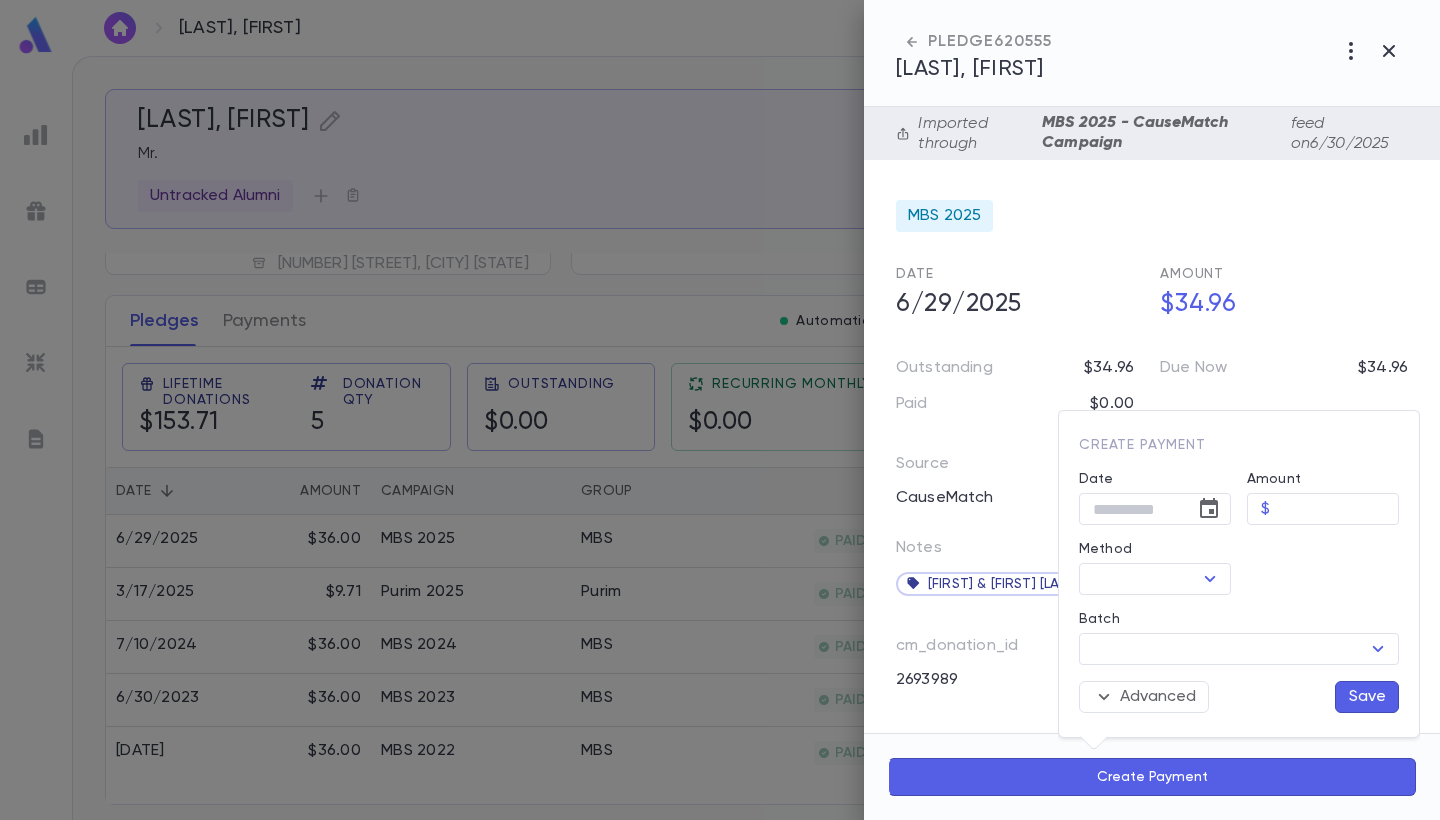 type on "**********" 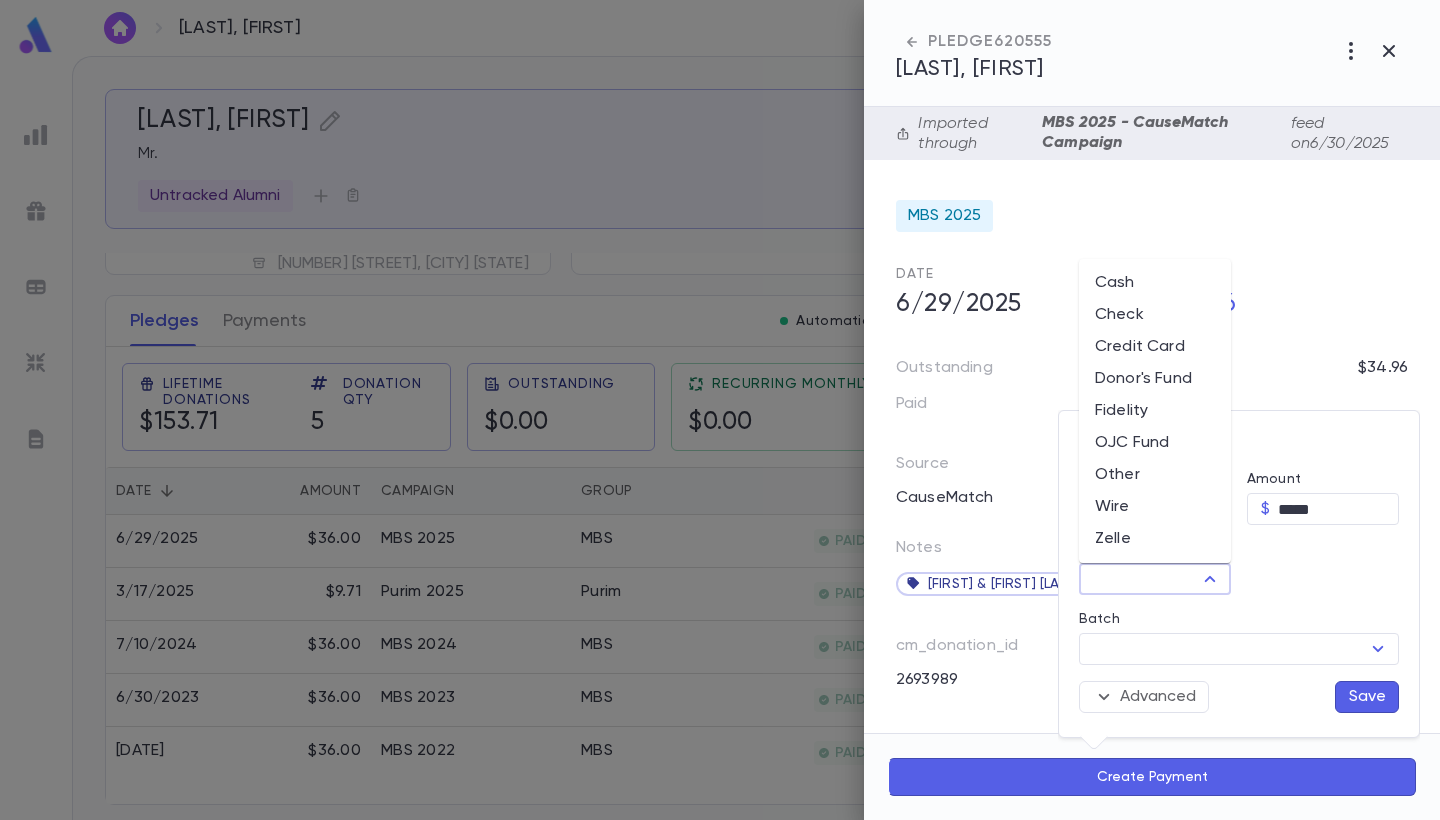 click on "Method" at bounding box center [1138, 579] 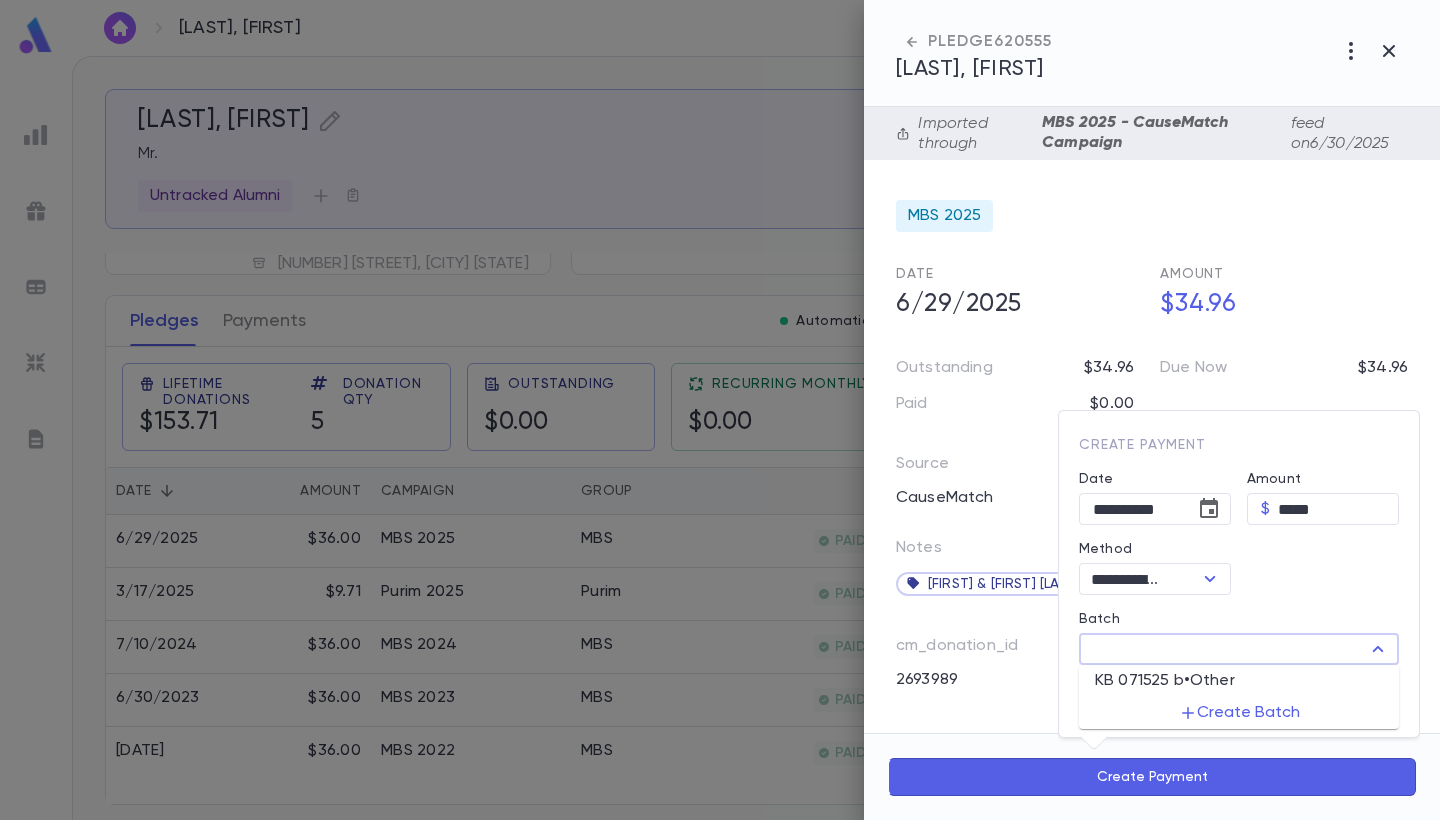 click on "Batch" at bounding box center [1222, 649] 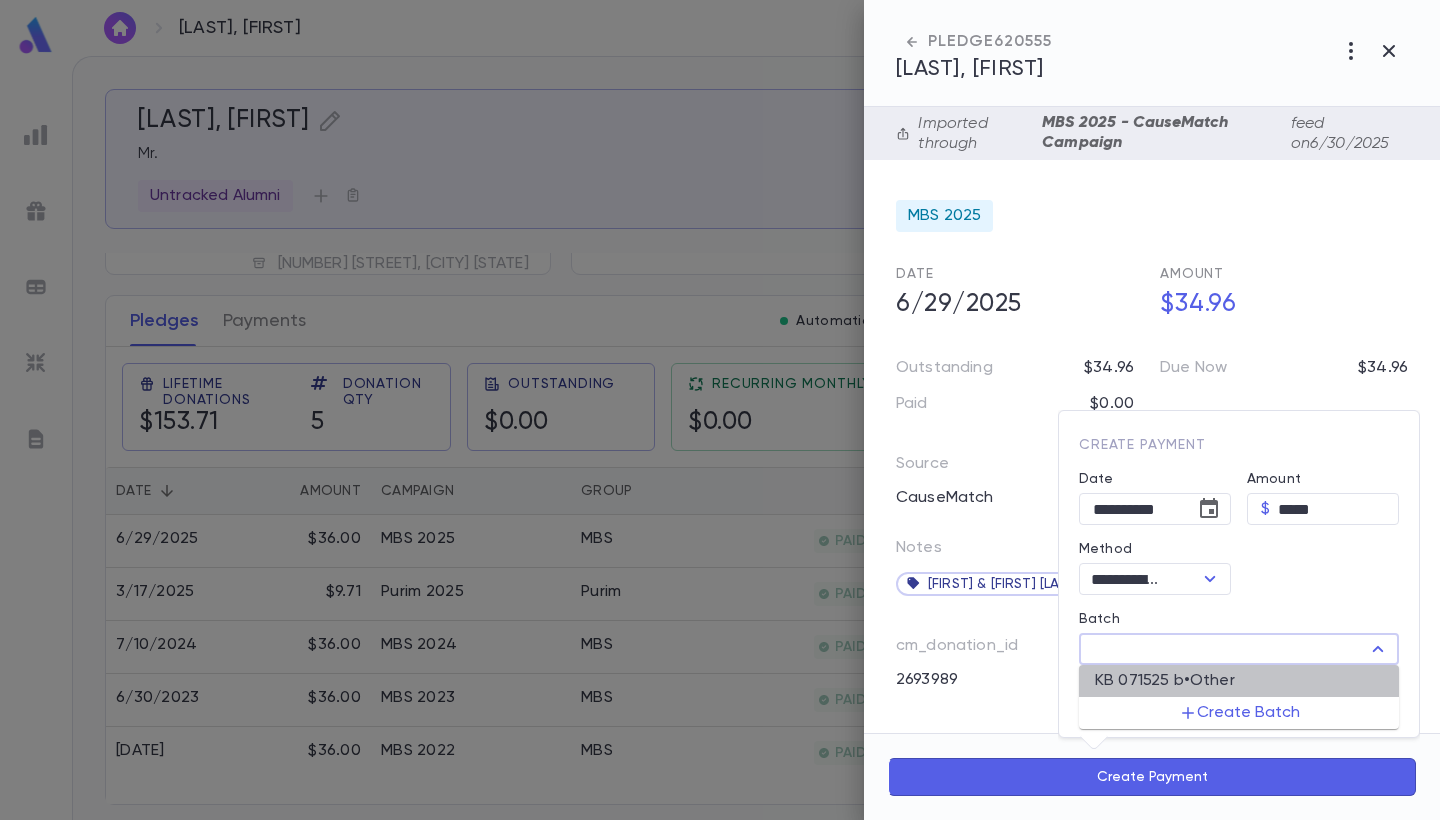click on "KB 071525 b  •  Other" at bounding box center (1239, 681) 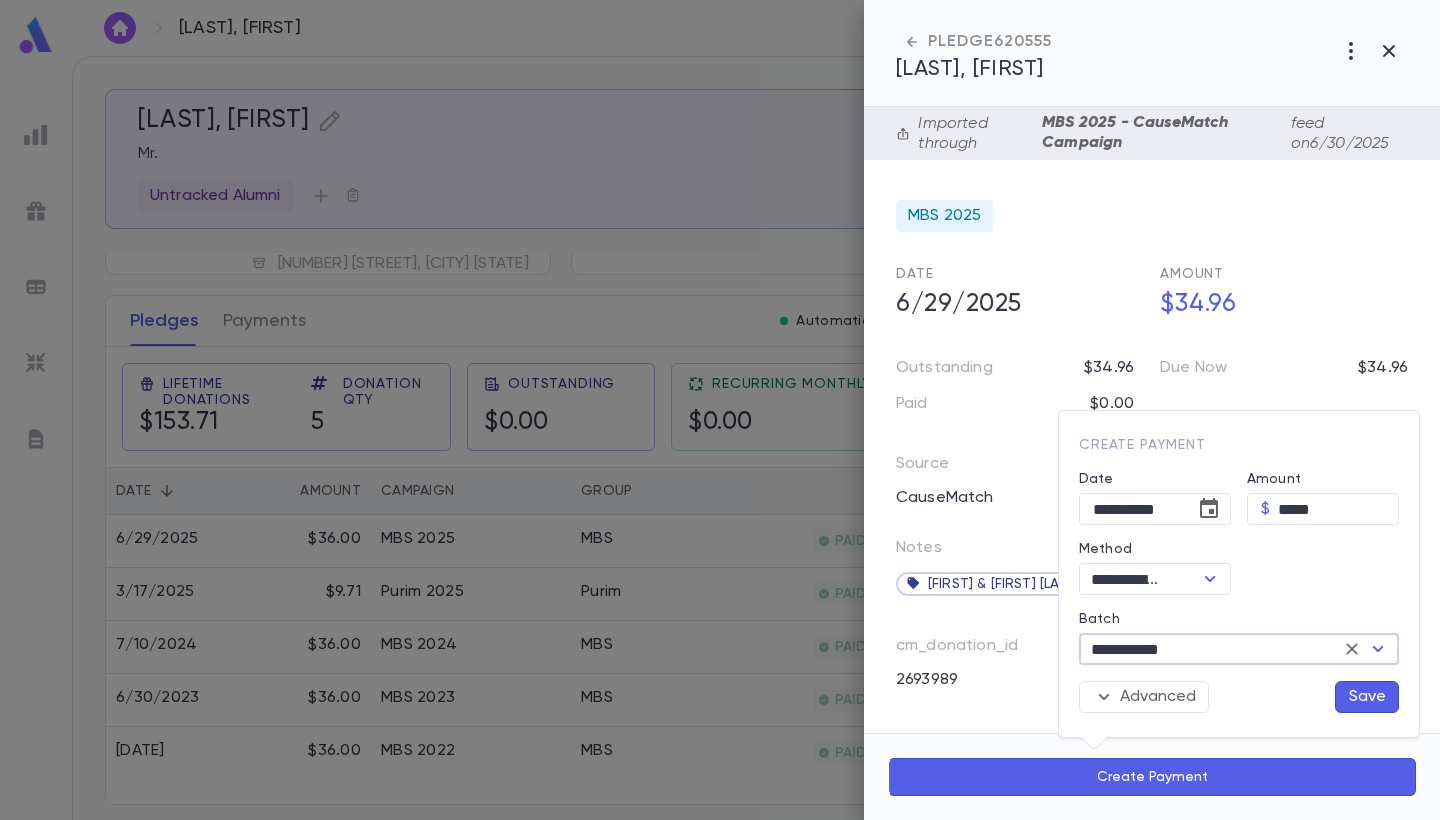 click on "Save" at bounding box center [1367, 697] 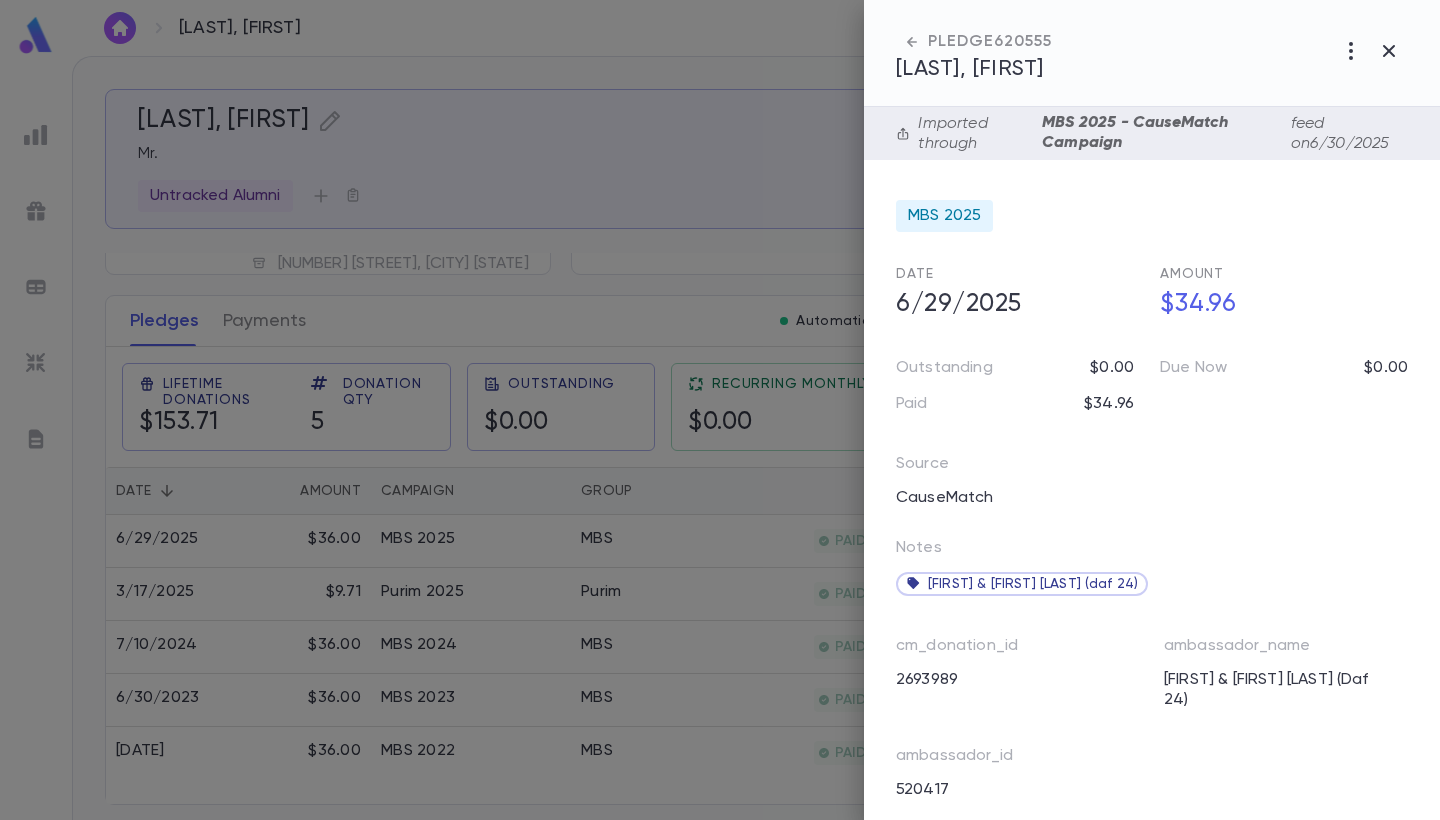 click at bounding box center [720, 410] 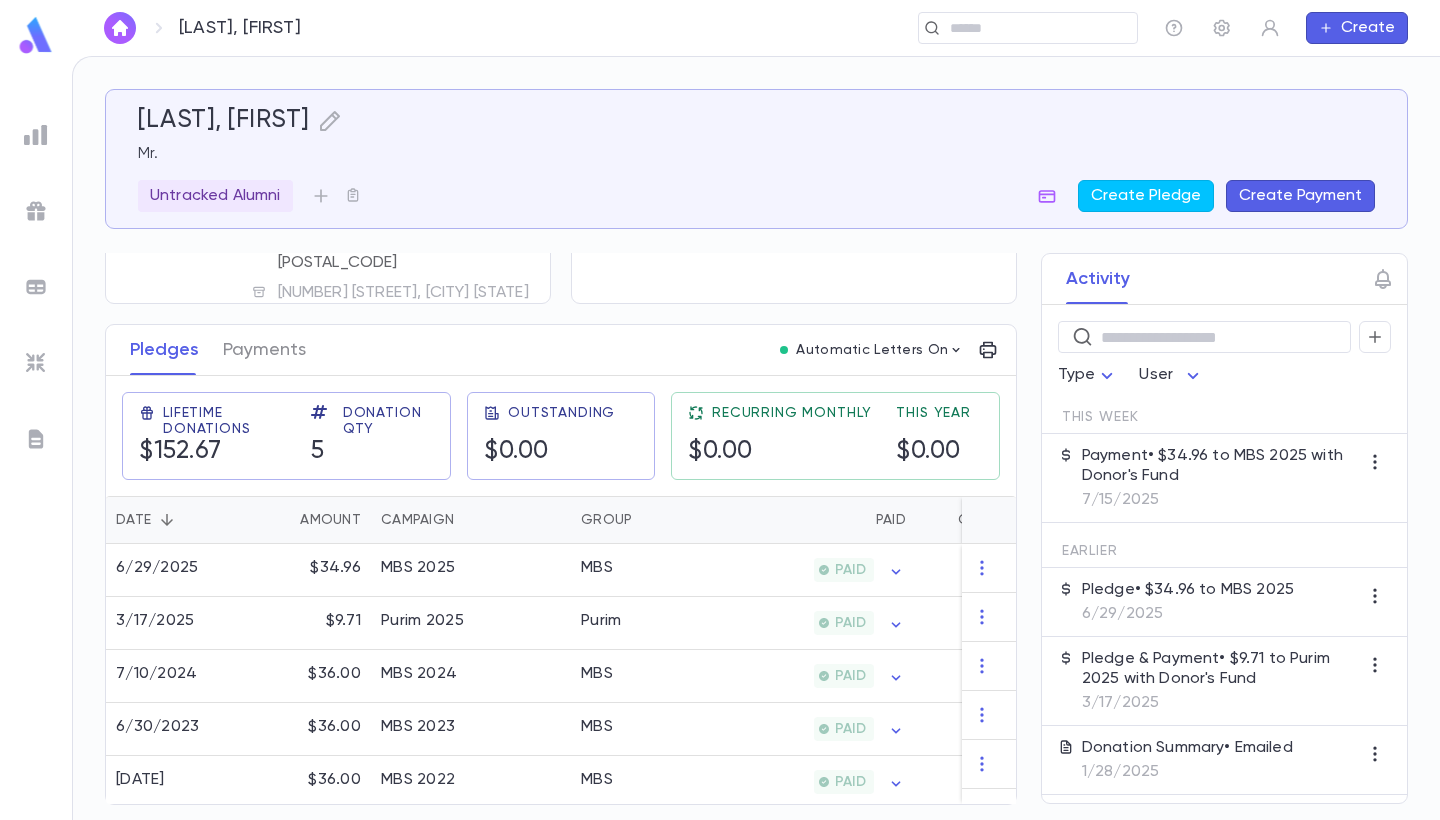 scroll, scrollTop: 209, scrollLeft: 0, axis: vertical 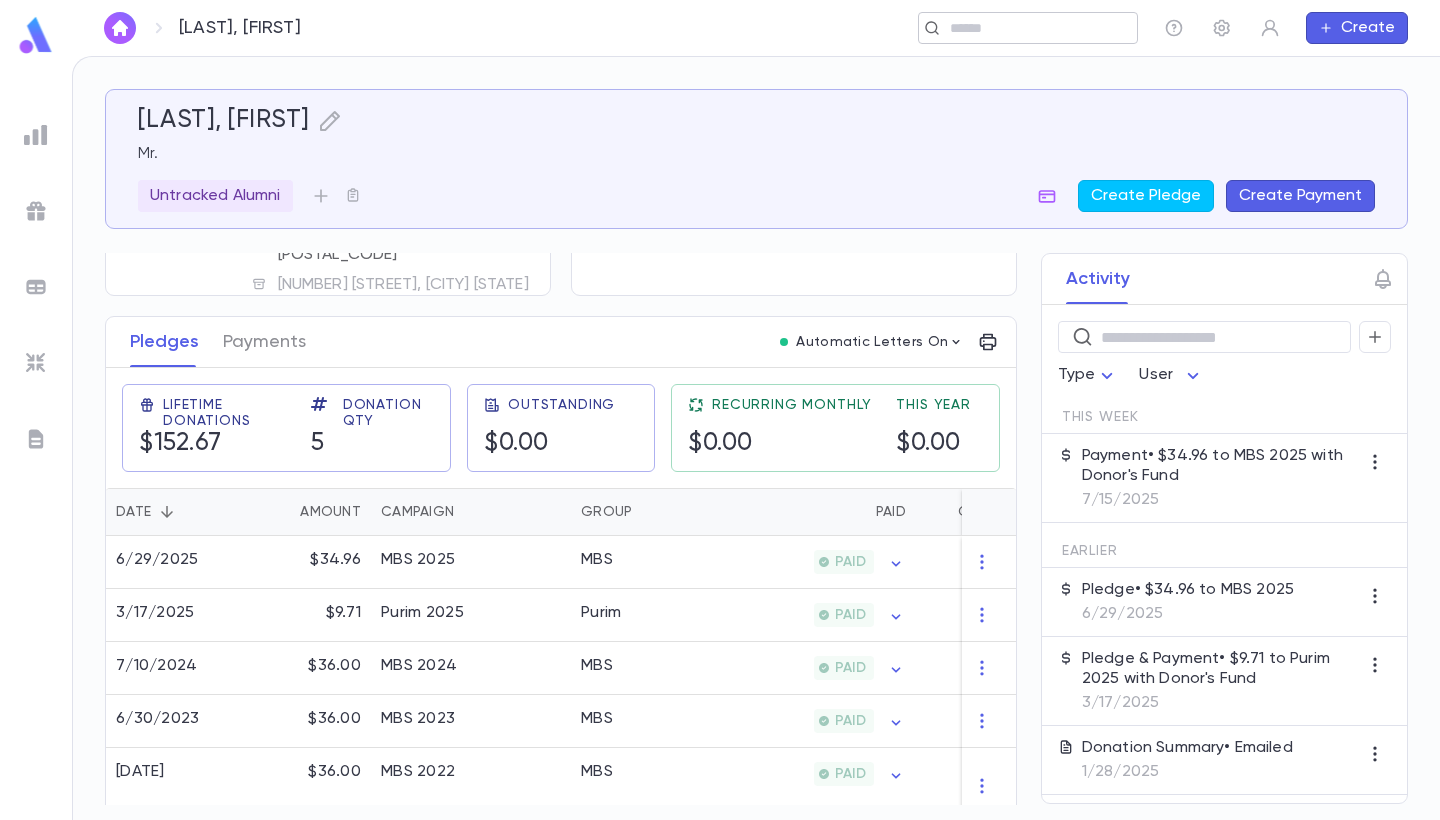 click at bounding box center (1021, 28) 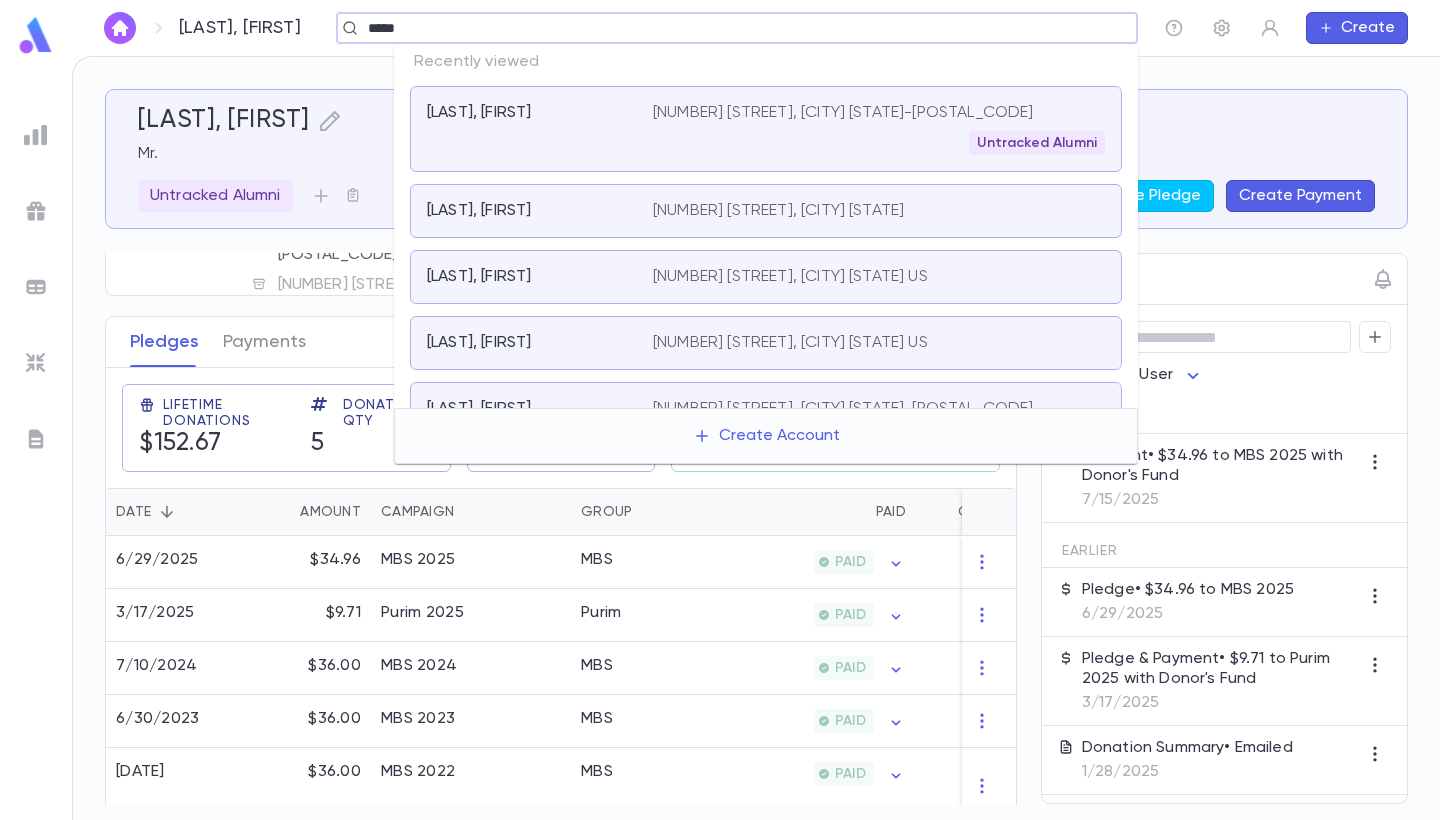 type on "*****" 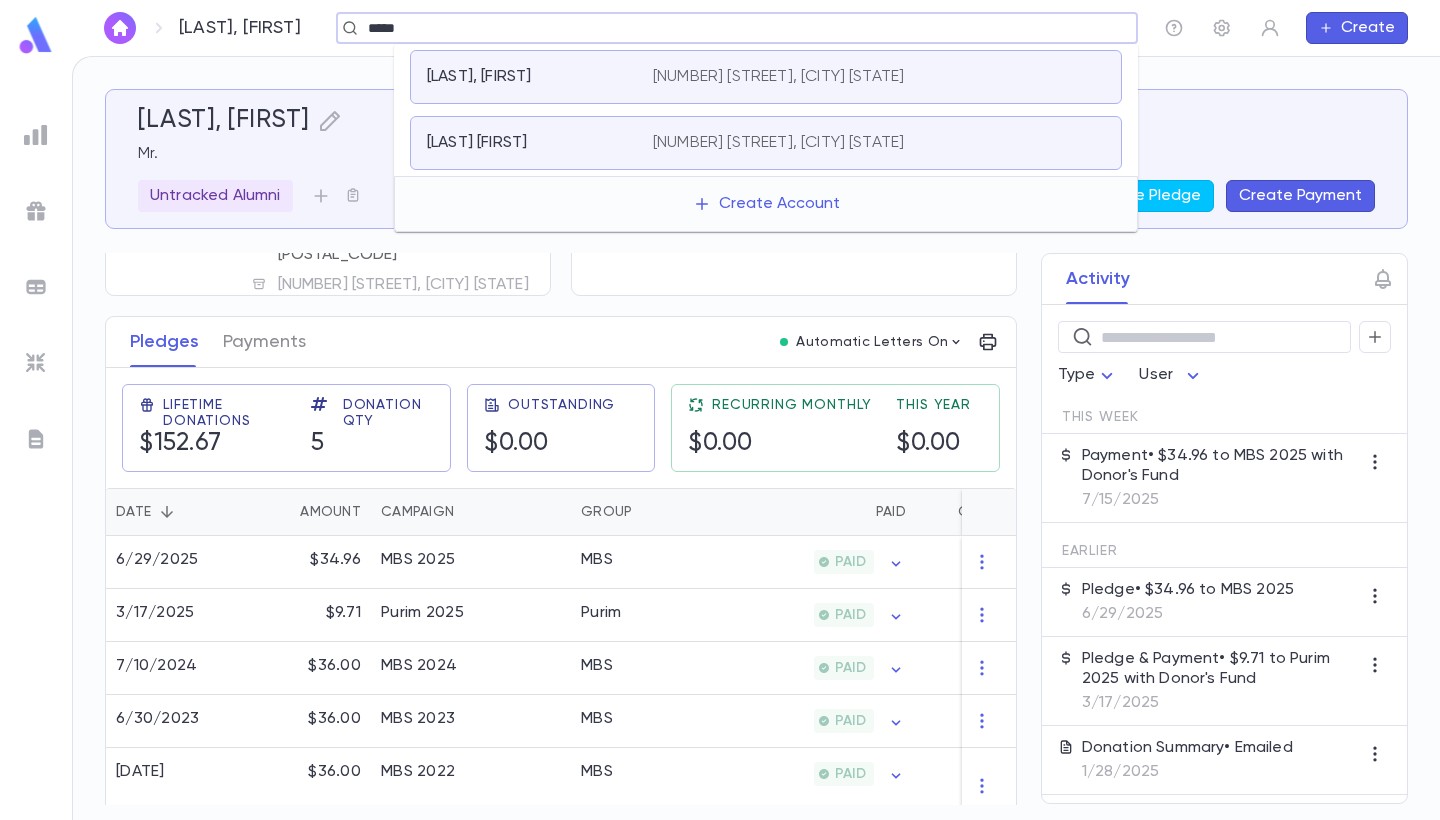 click on "Chinn, Shalom 2925 W Sherwin Ave, Chicago IL 60645" at bounding box center [766, 77] 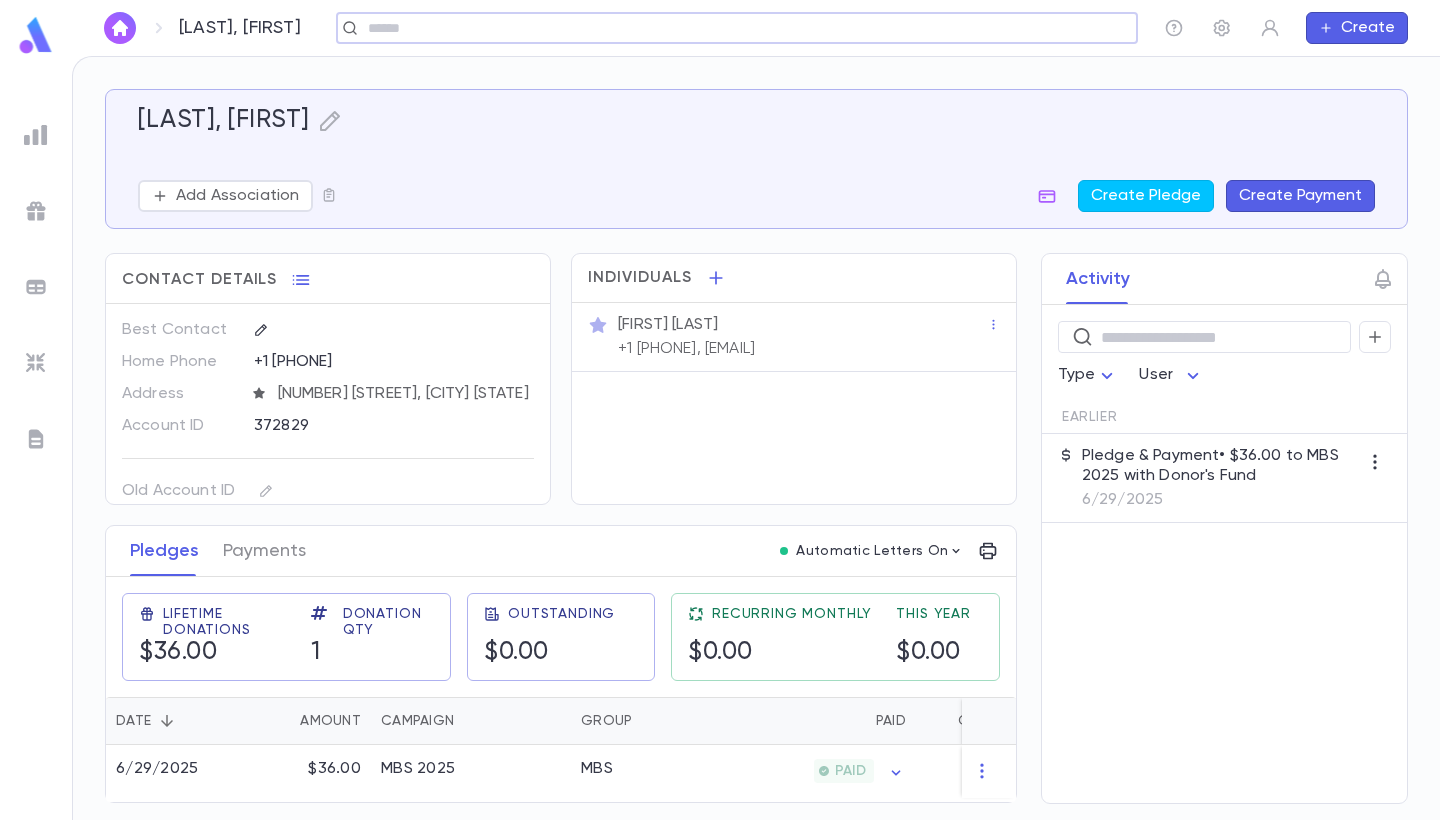 scroll, scrollTop: 2, scrollLeft: 0, axis: vertical 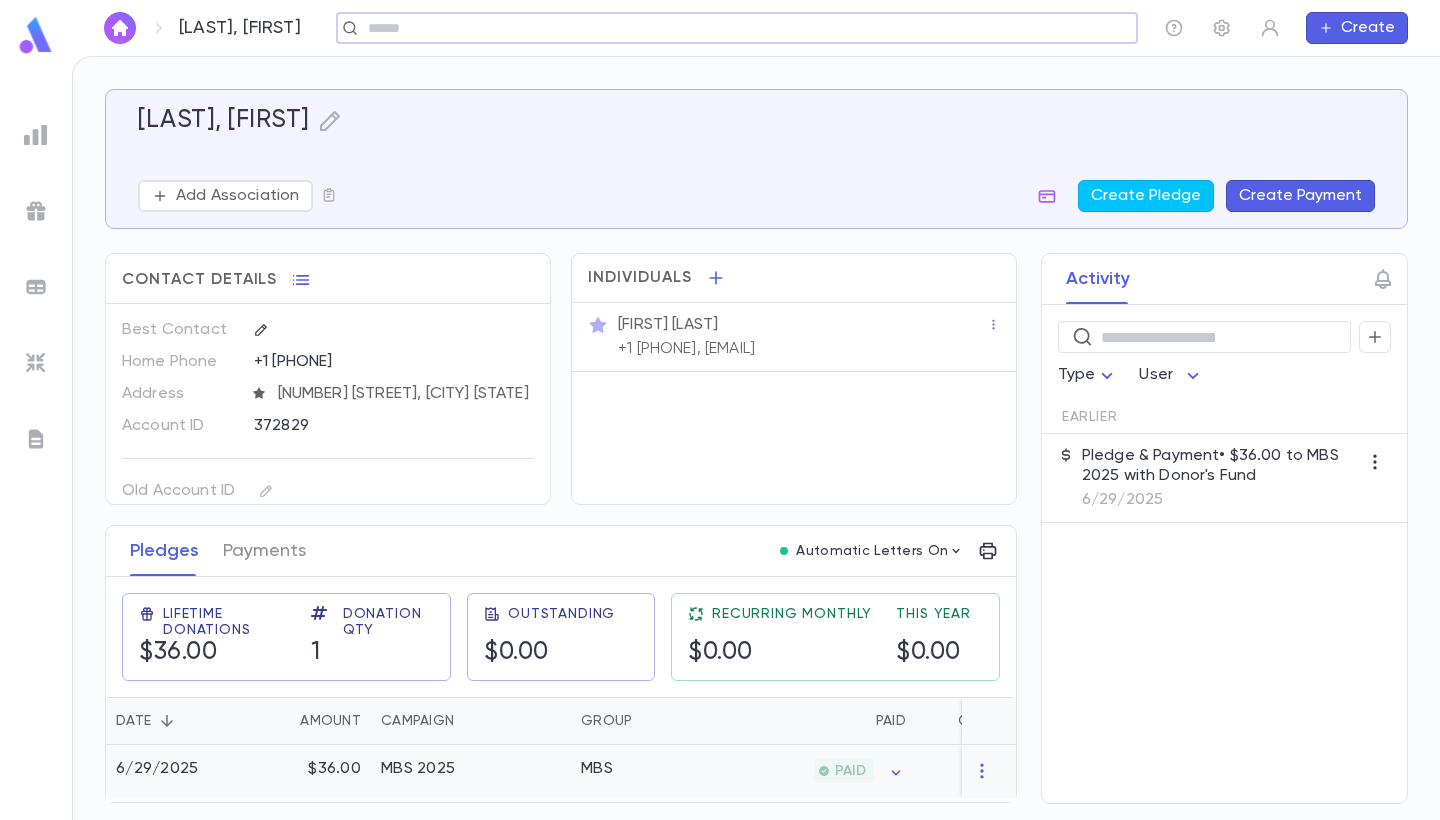 click on "PAID" at bounding box center (818, 771) 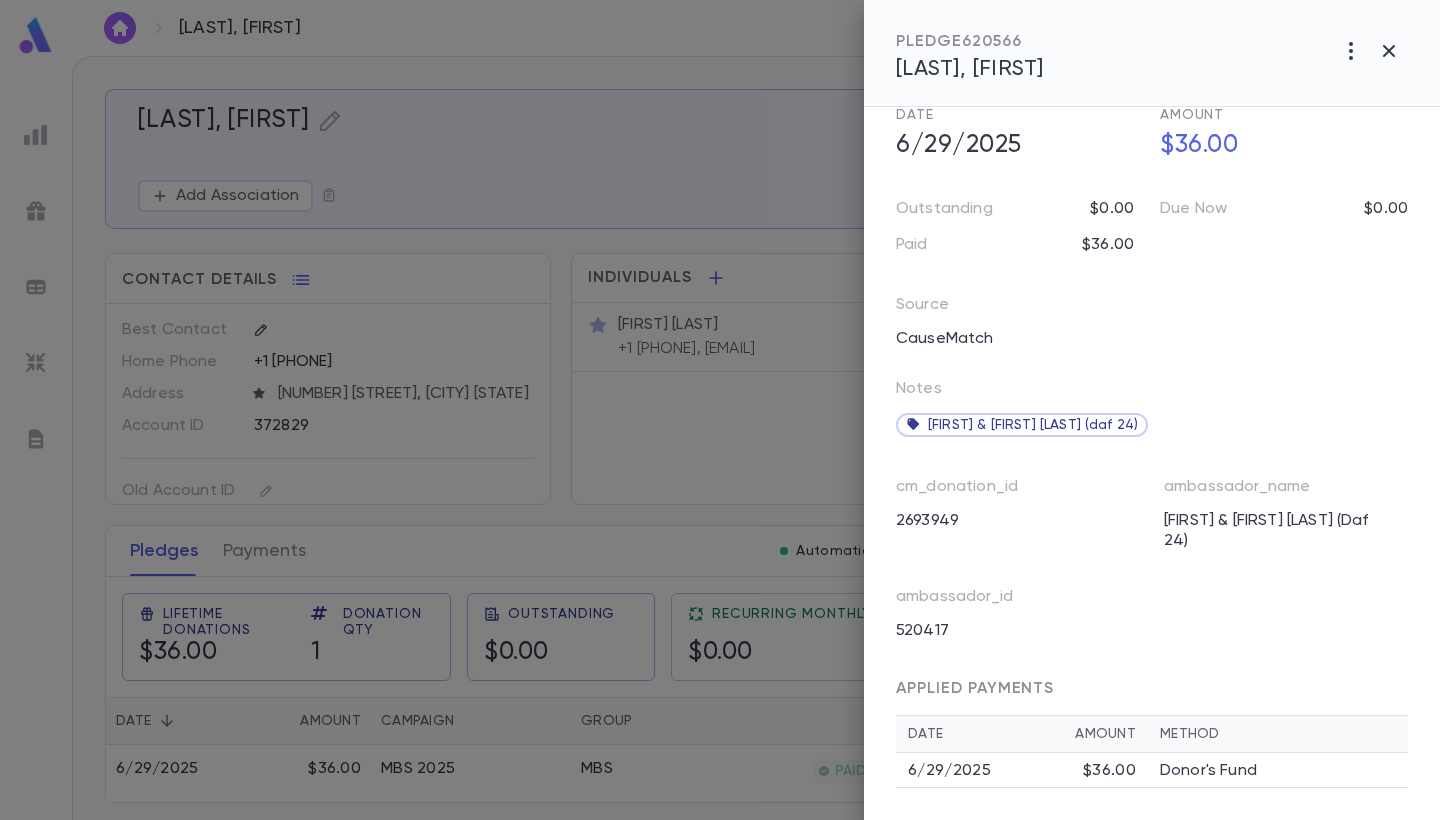 scroll, scrollTop: 167, scrollLeft: 0, axis: vertical 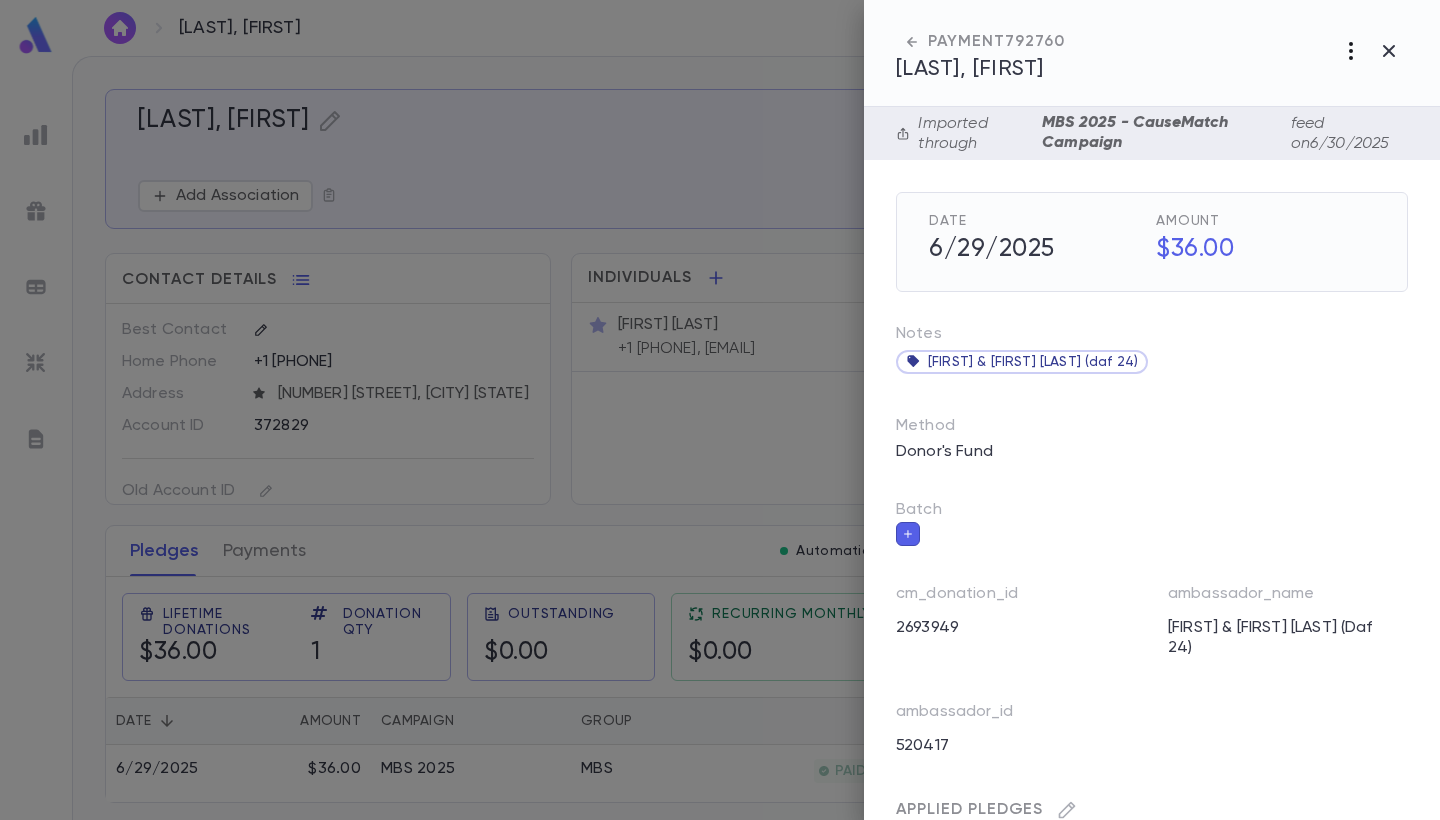 click 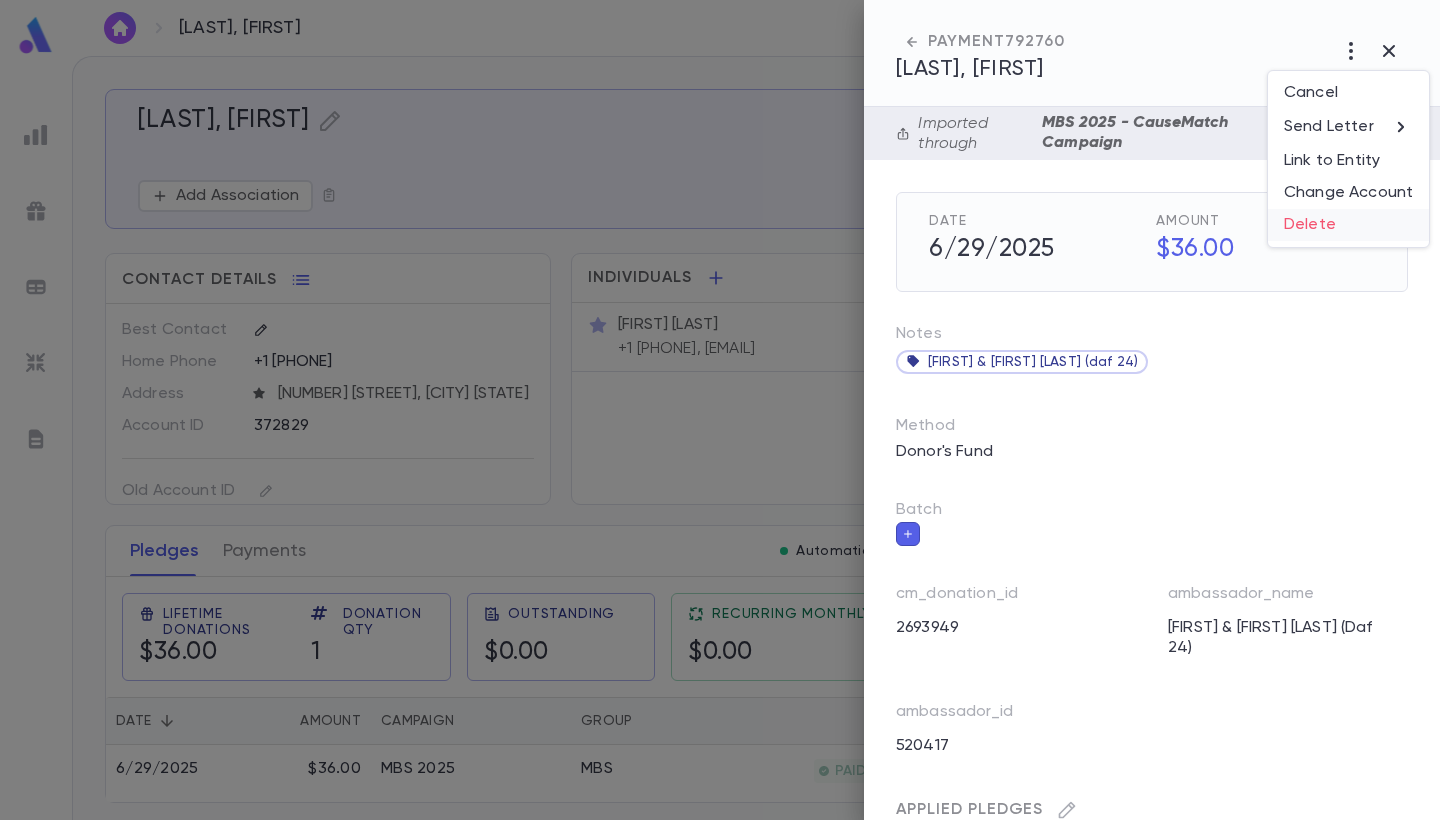 click on "Delete" at bounding box center (1348, 225) 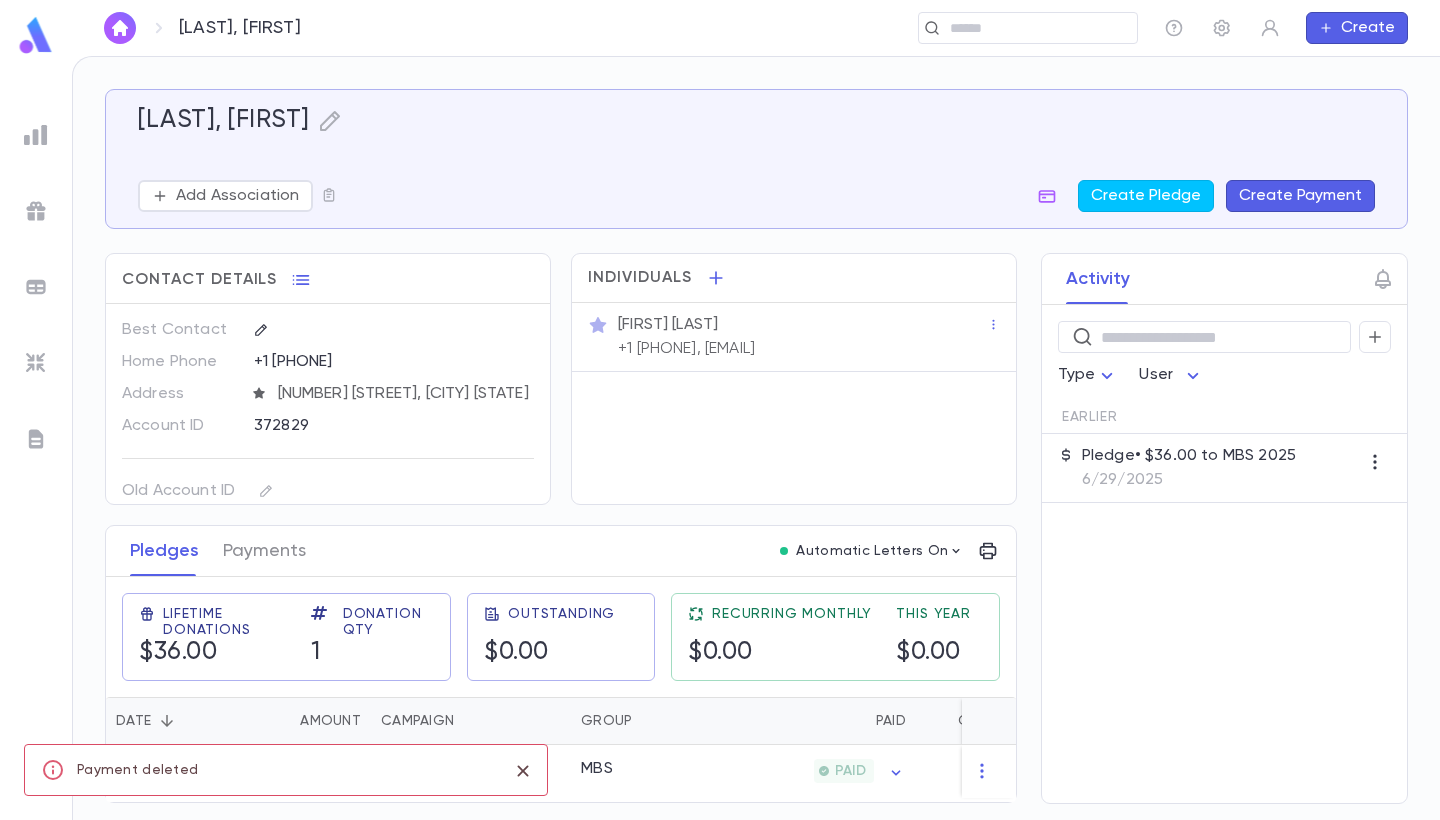 scroll, scrollTop: 0, scrollLeft: 0, axis: both 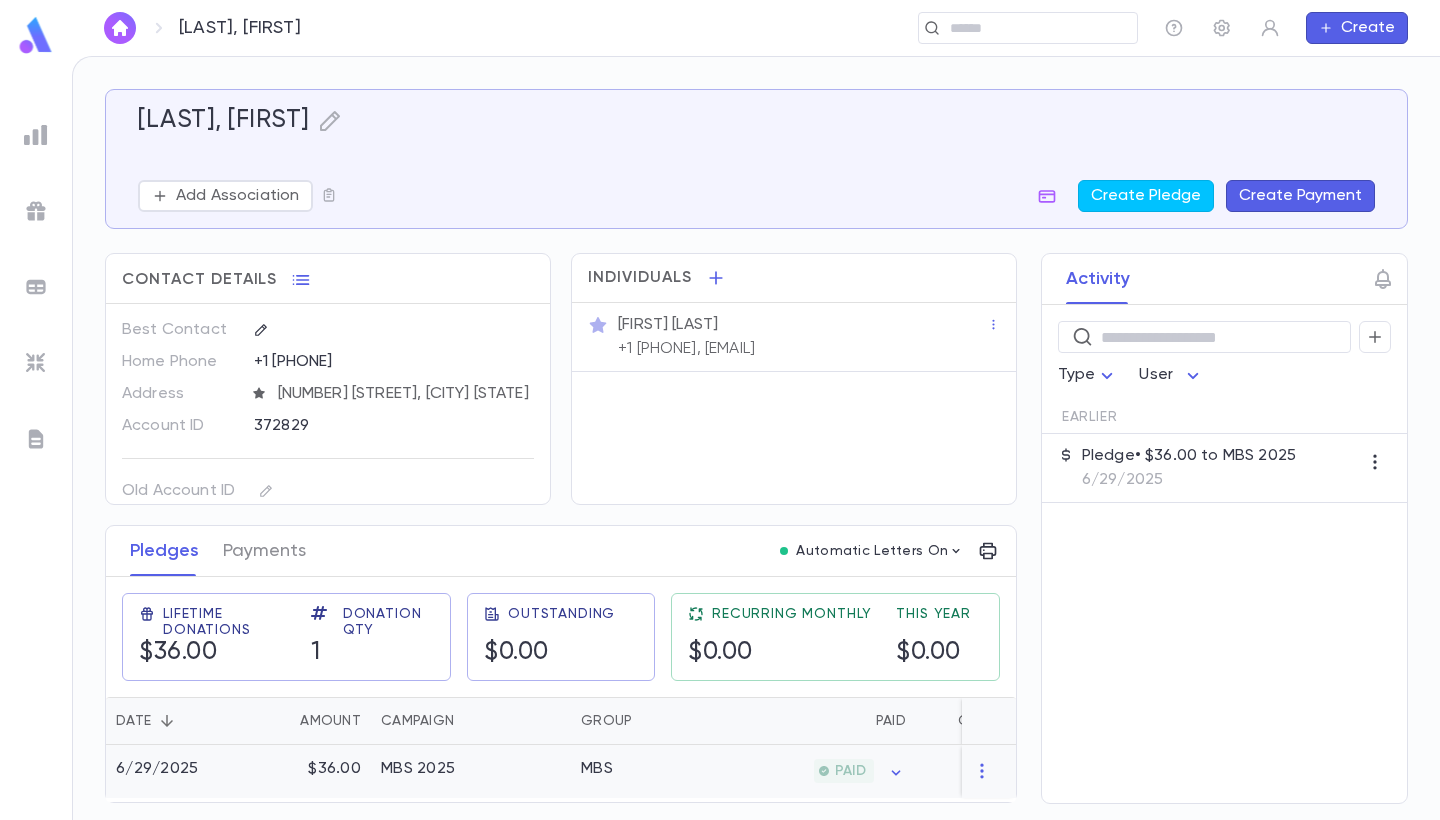 click on "MBS" at bounding box center (646, 771) 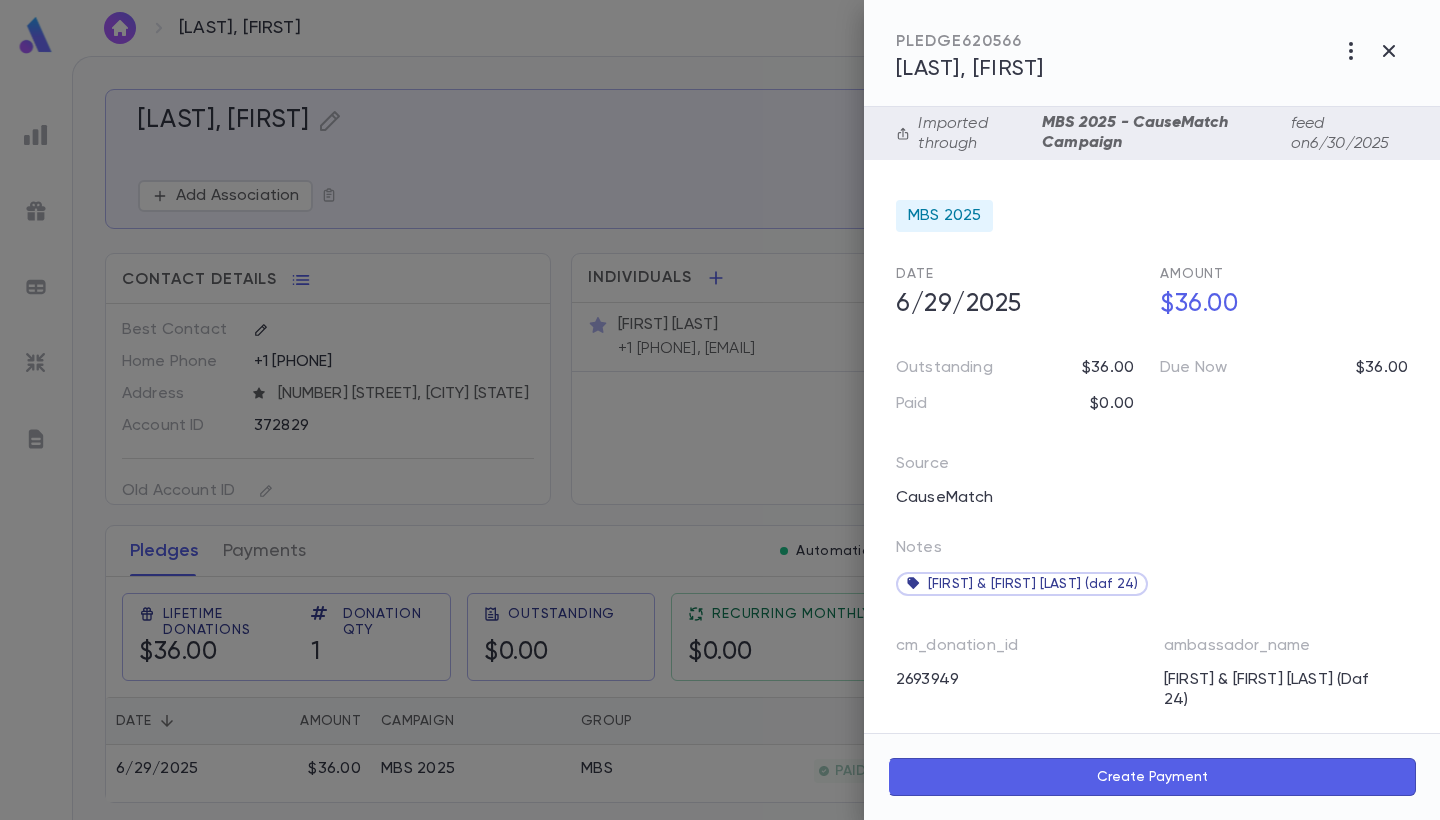 scroll, scrollTop: 0, scrollLeft: 0, axis: both 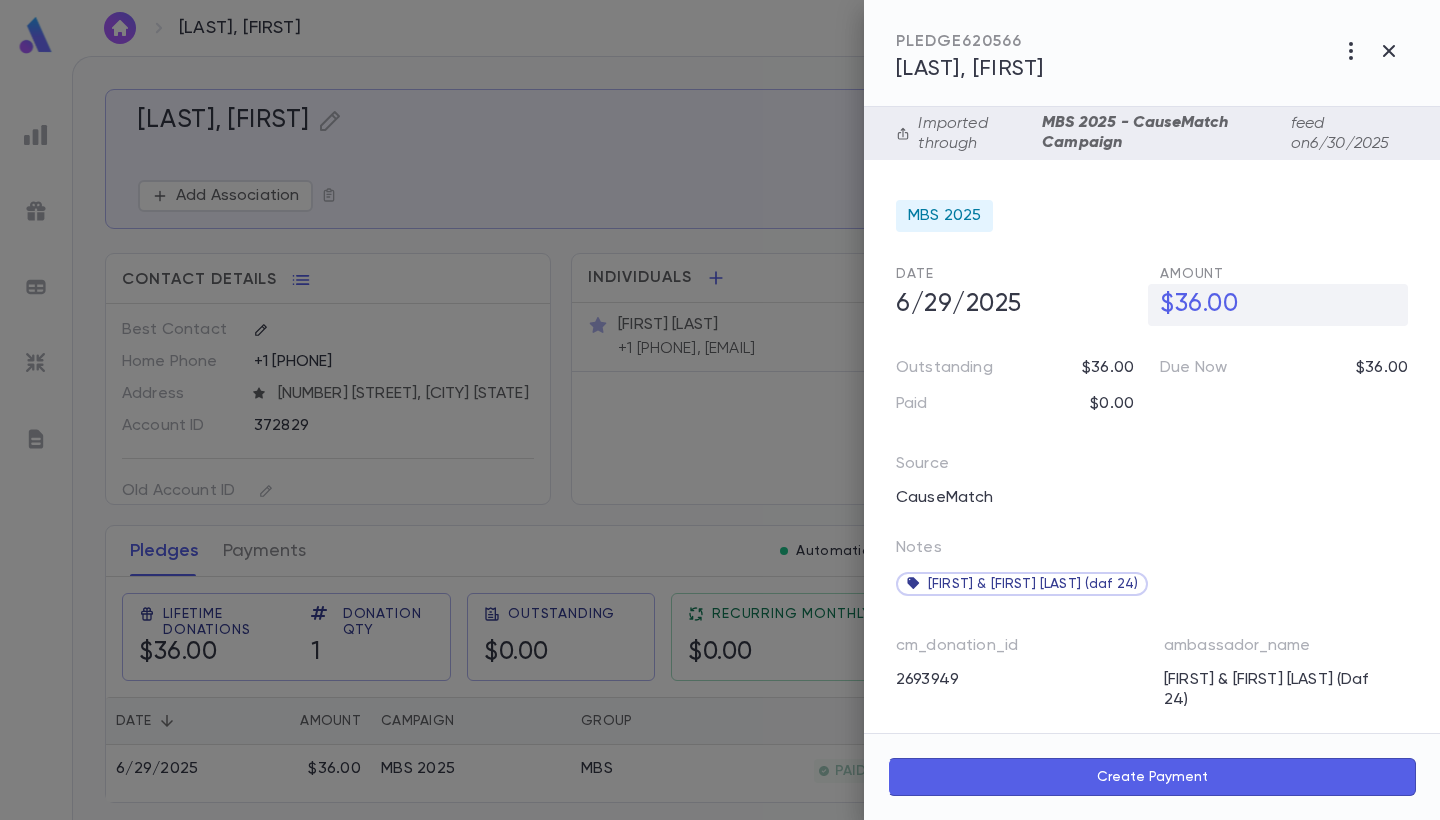 click on "$36.00" at bounding box center (1278, 305) 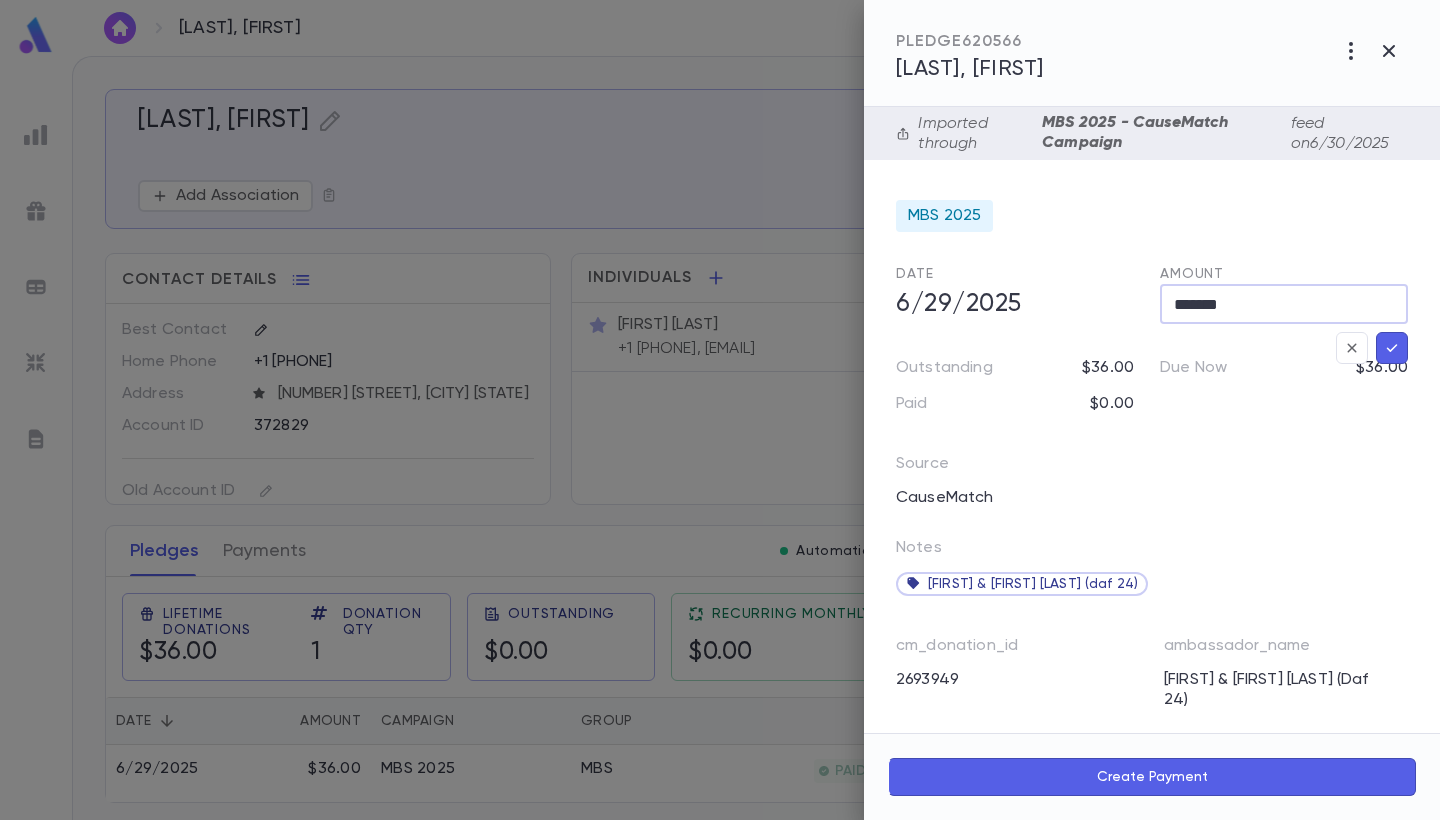 click on "*******" at bounding box center [1284, 304] 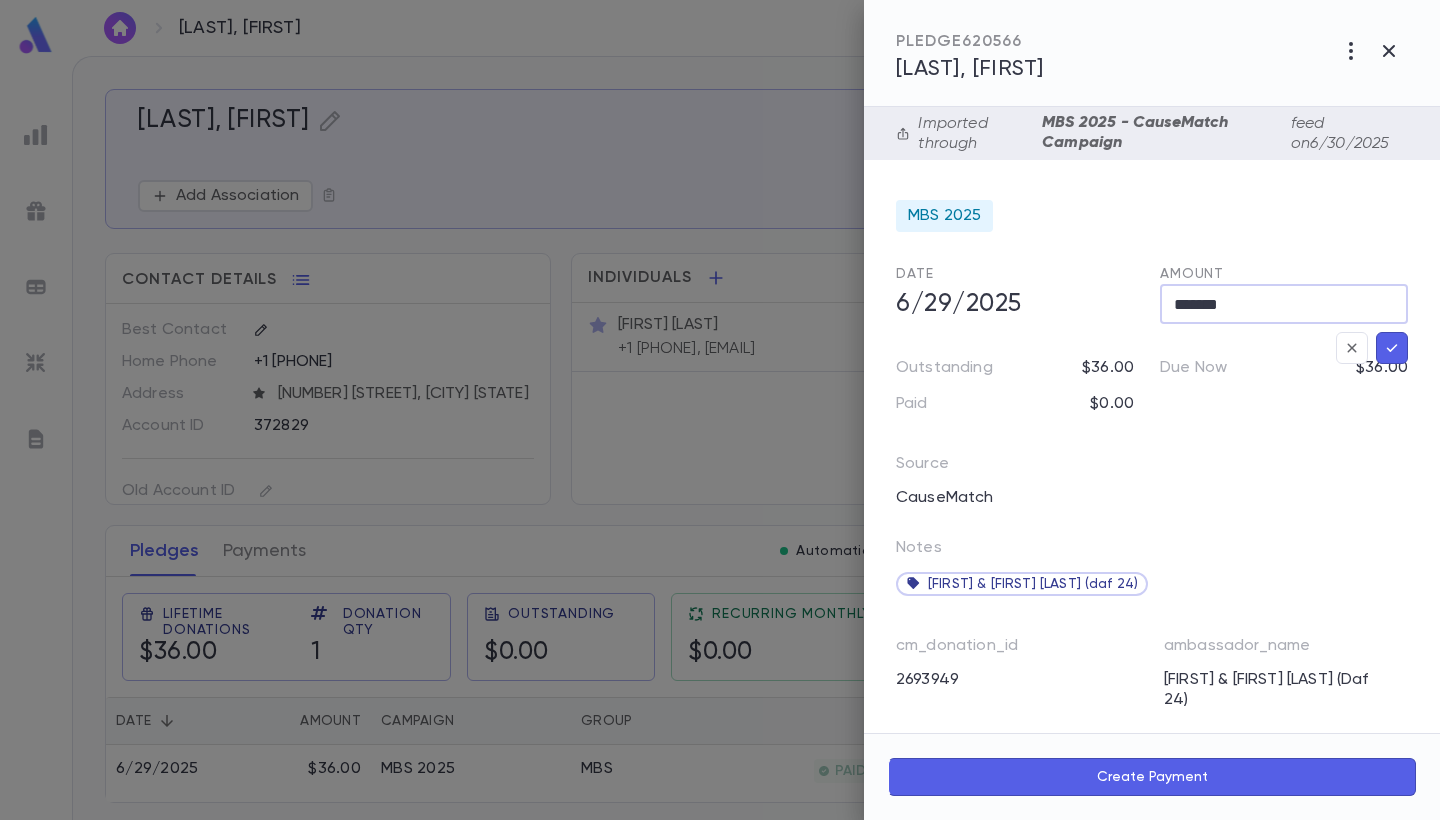 click 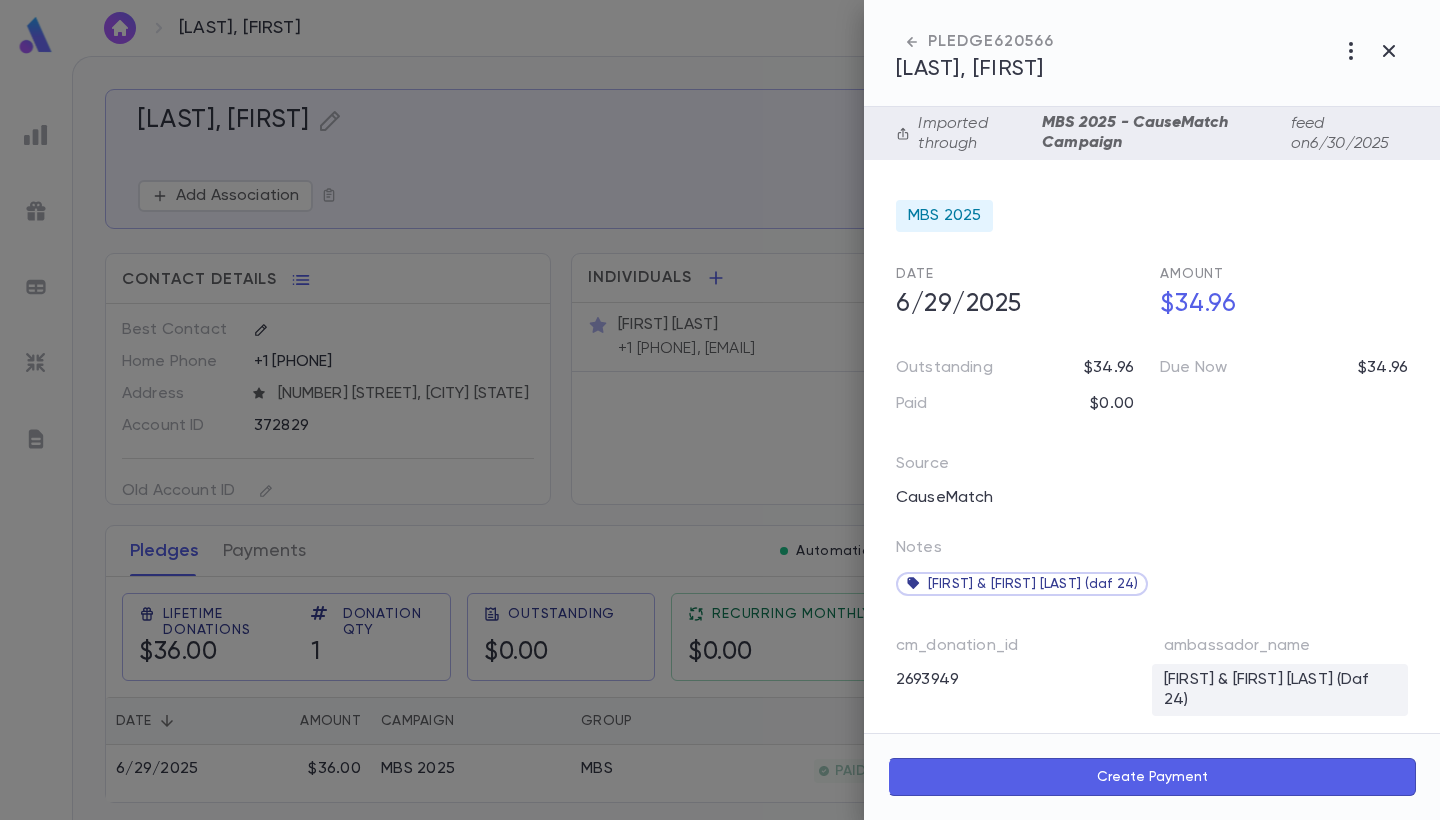 scroll, scrollTop: 151, scrollLeft: 0, axis: vertical 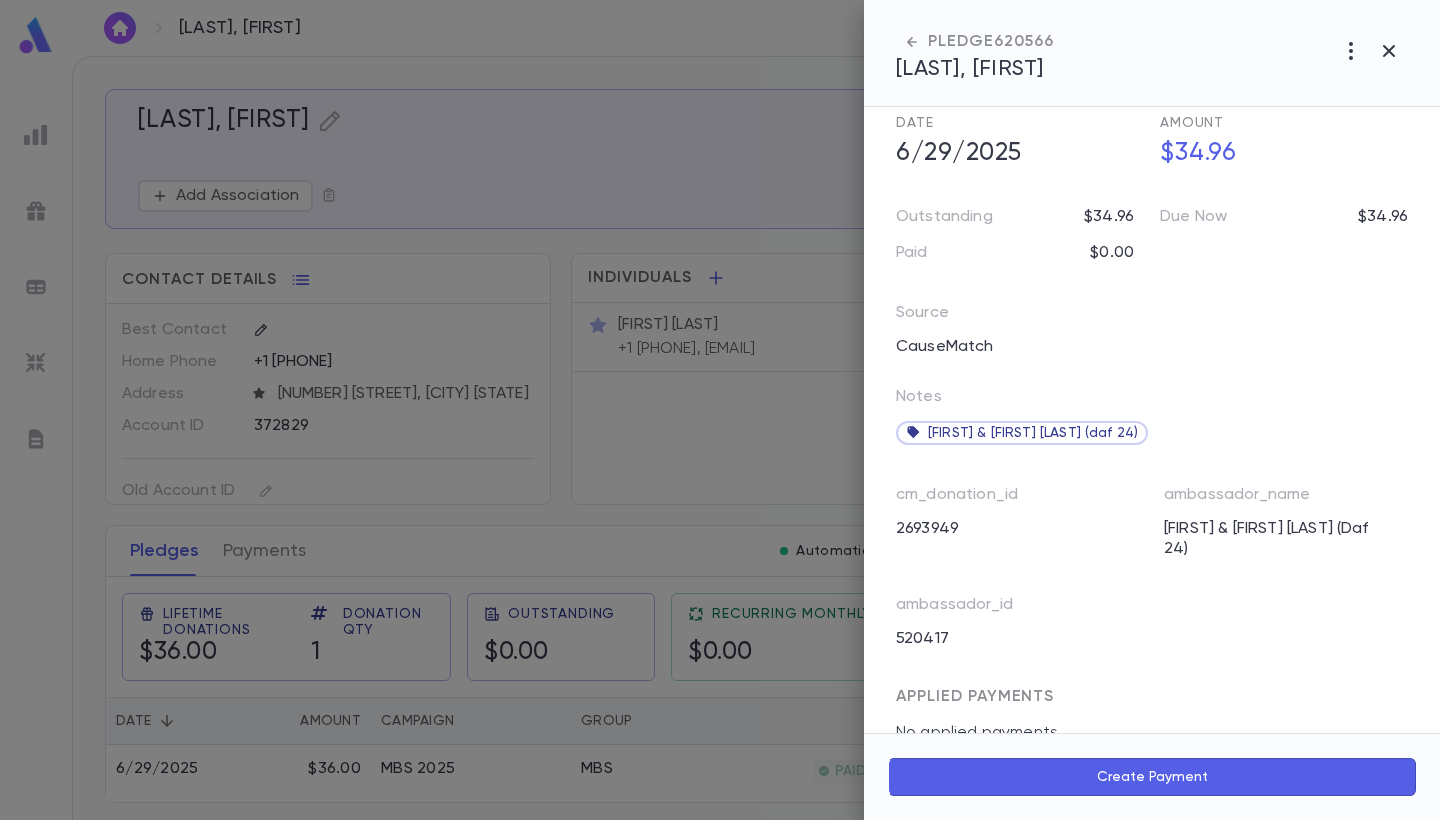 click on "Create Payment" at bounding box center (1152, 777) 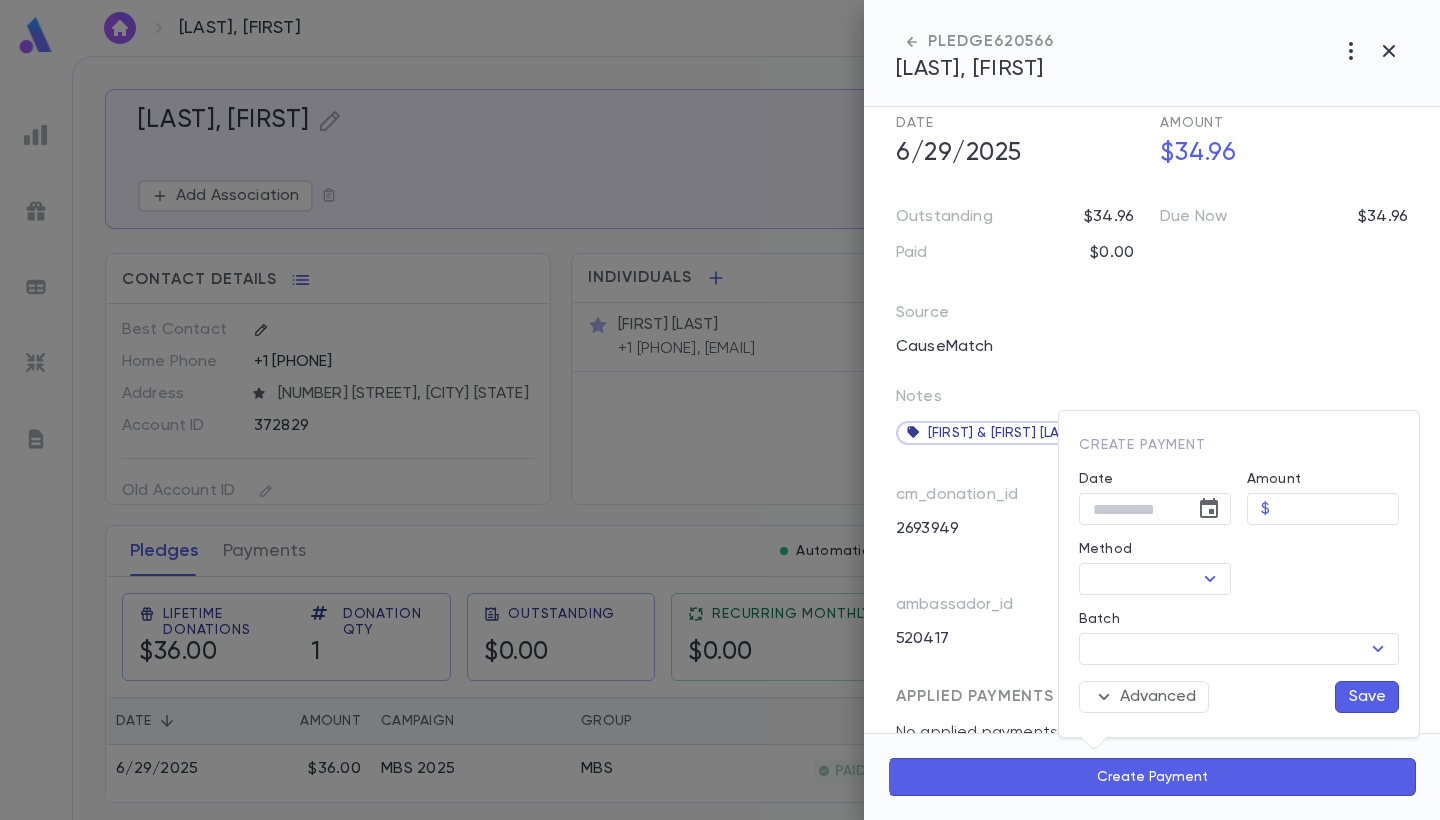 type on "**********" 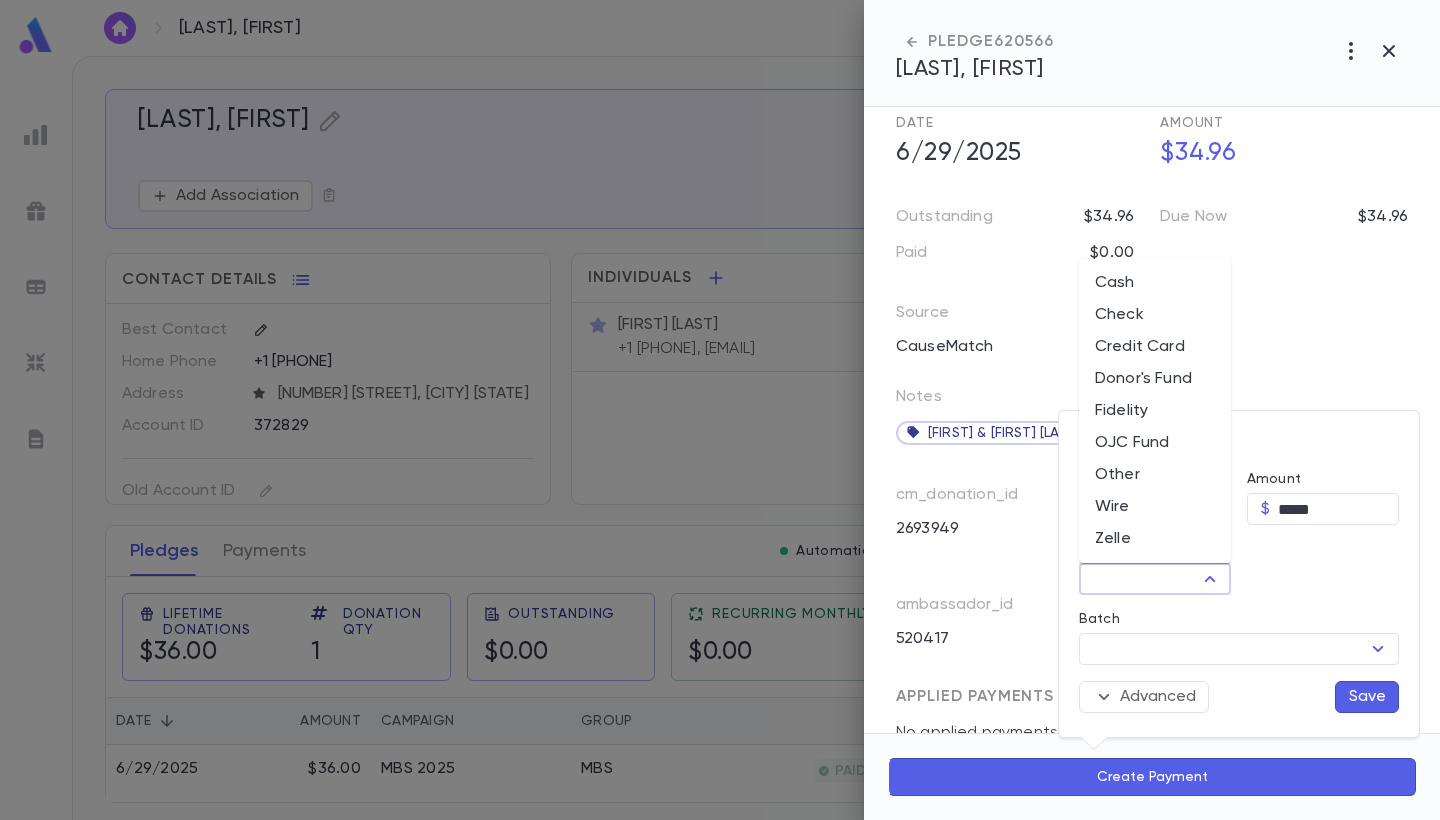 click on "Method" at bounding box center (1138, 579) 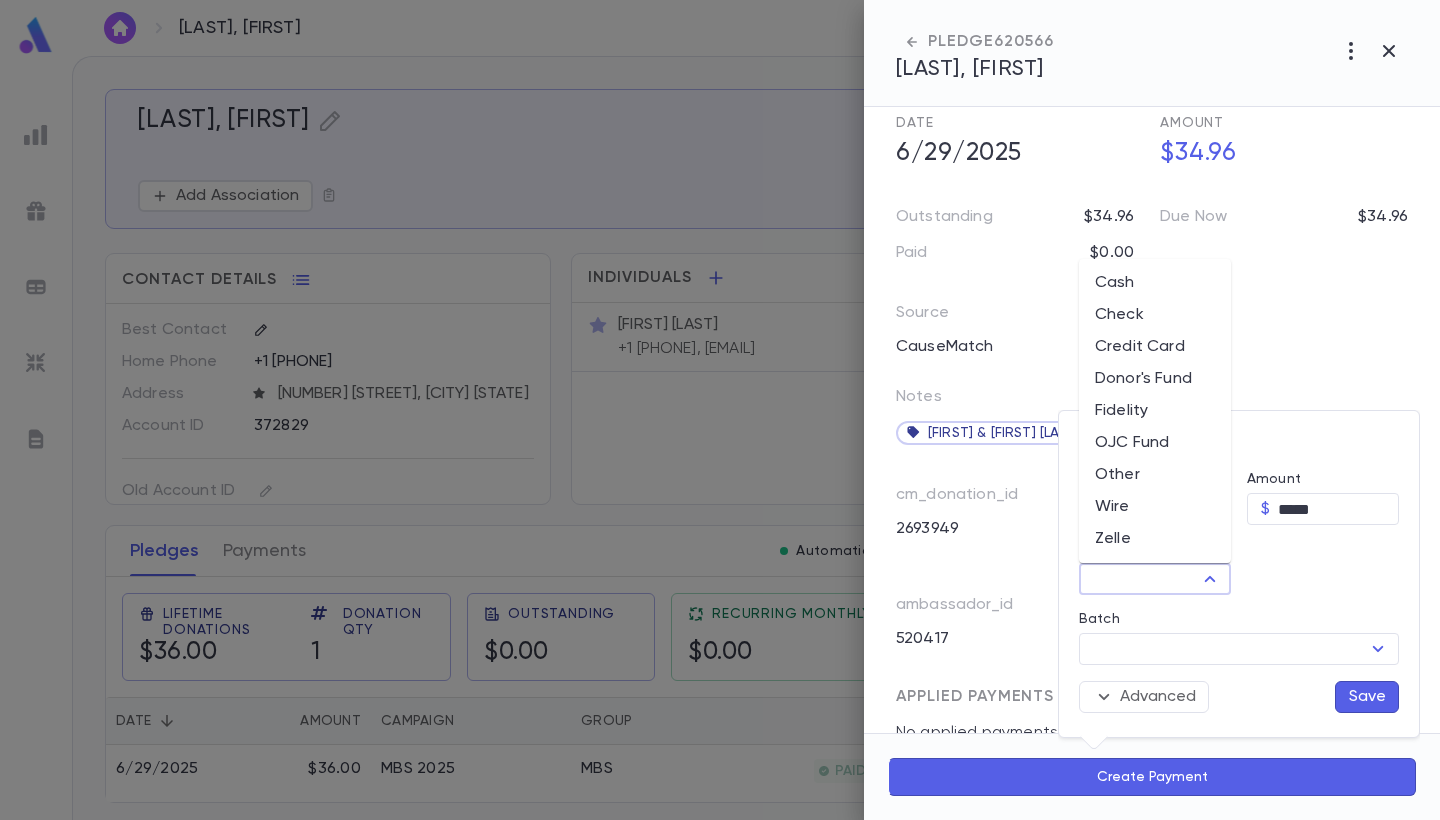 click on "Donor's Fund" at bounding box center [1155, 379] 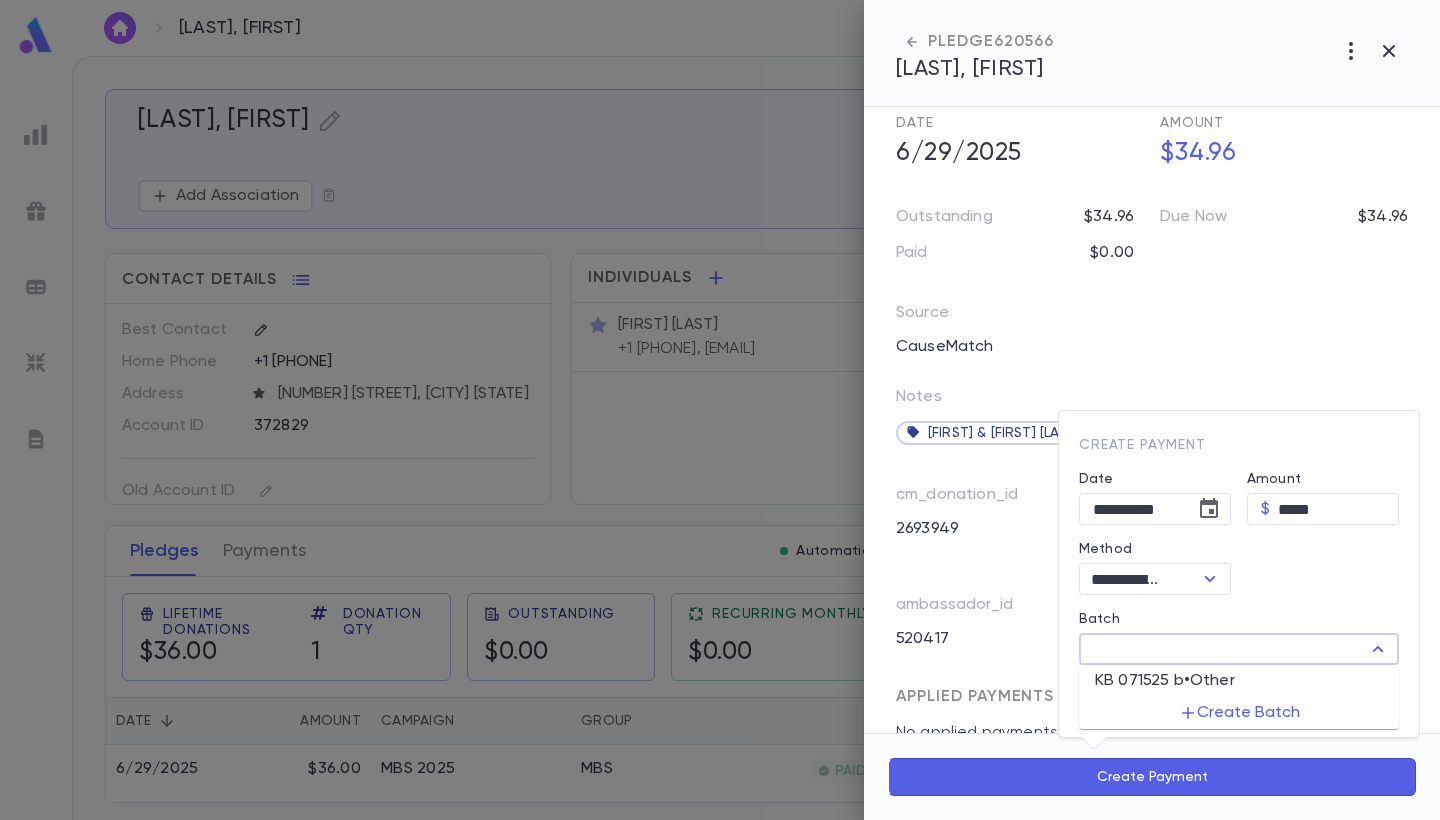 click on "Batch" at bounding box center (1222, 649) 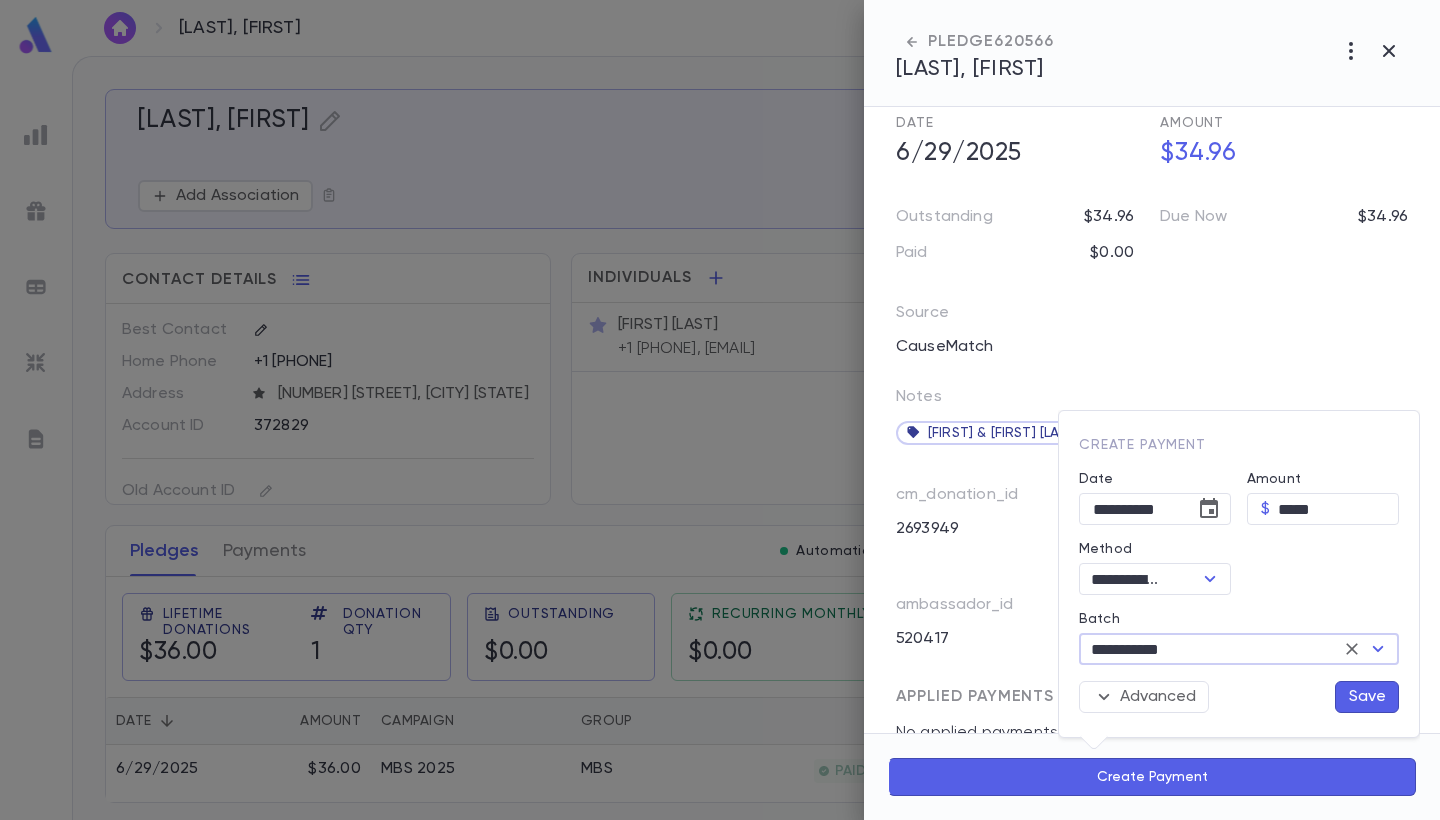 click on "Save" at bounding box center [1367, 697] 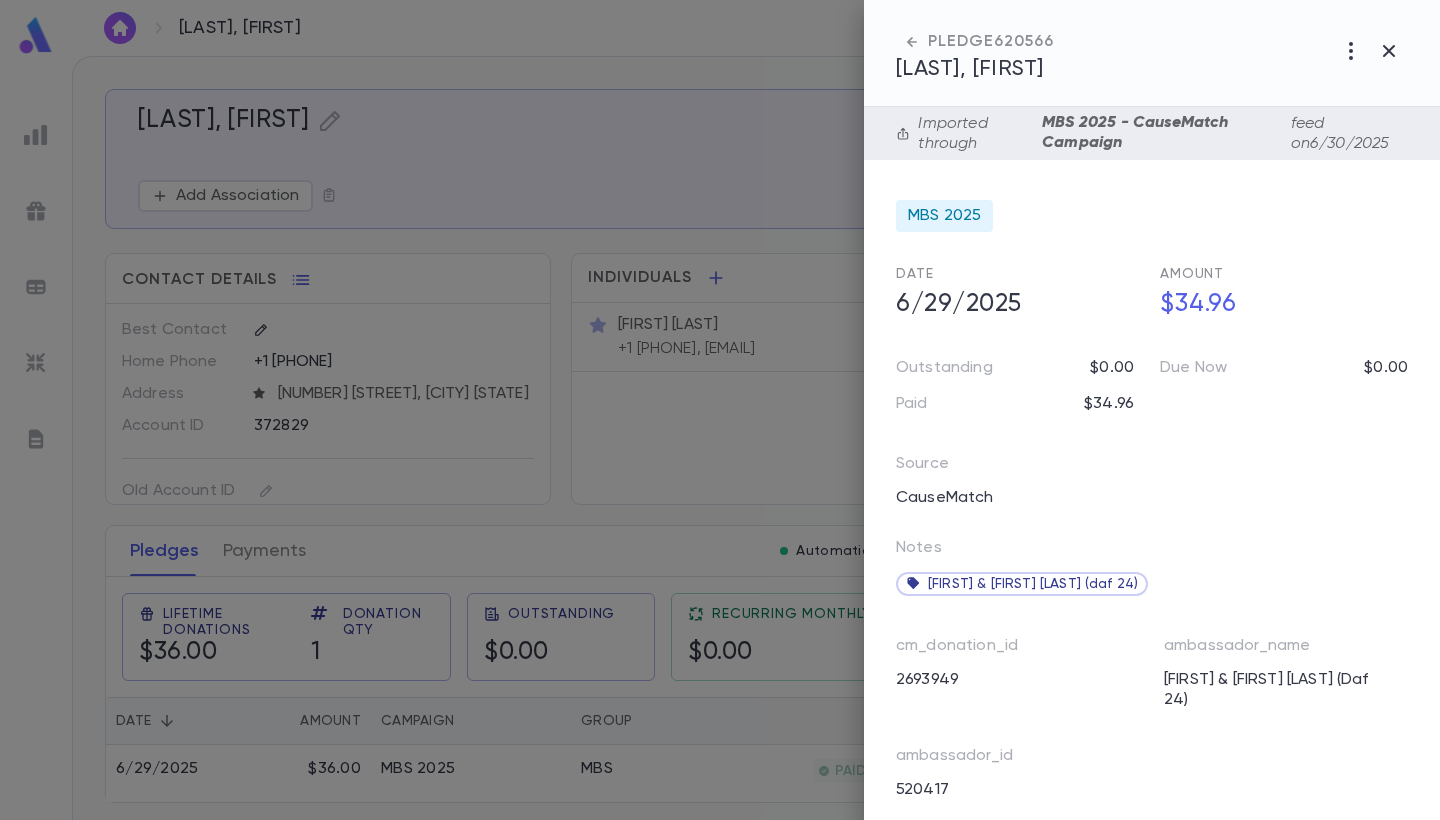 scroll, scrollTop: 0, scrollLeft: 0, axis: both 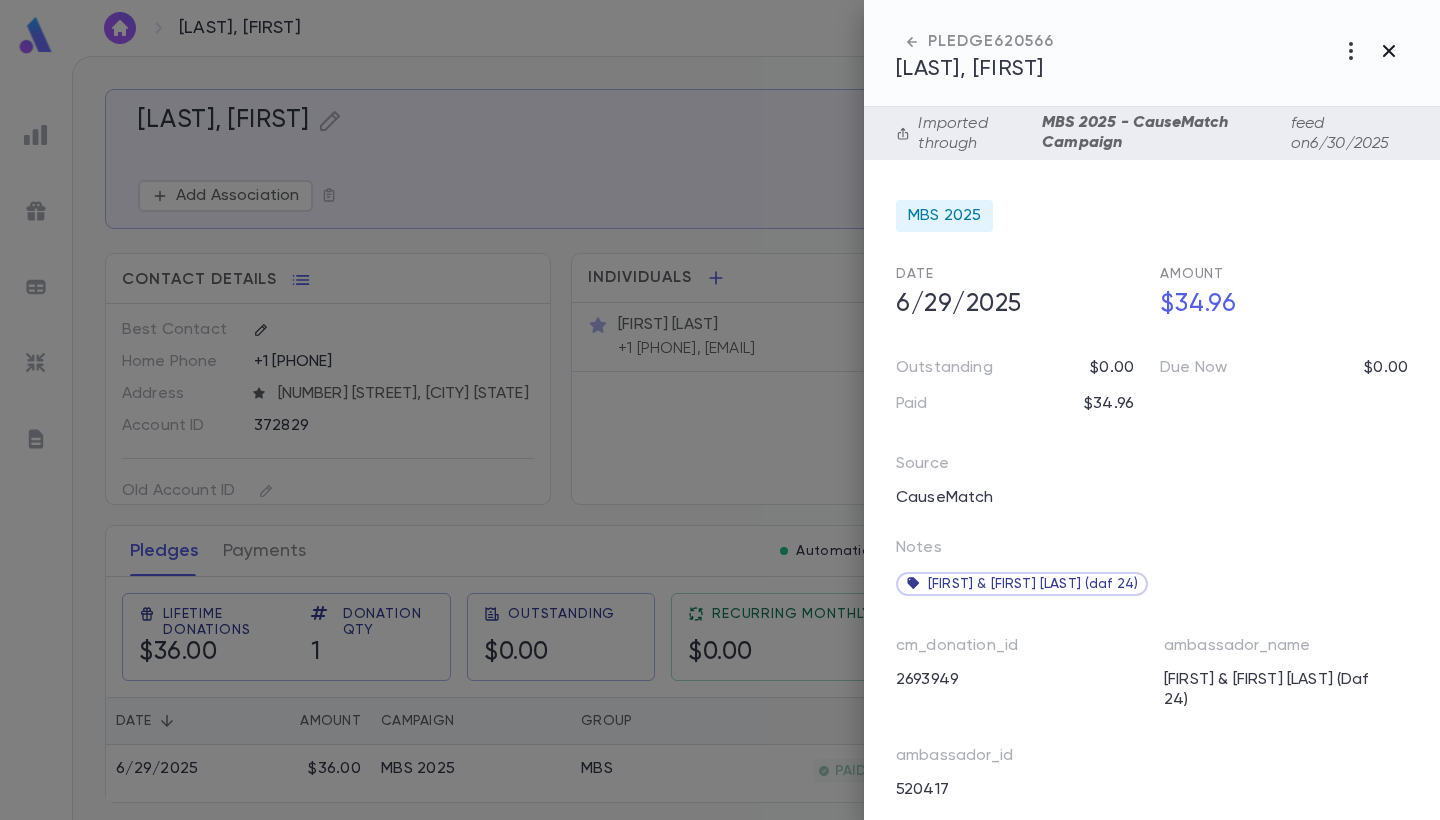 click 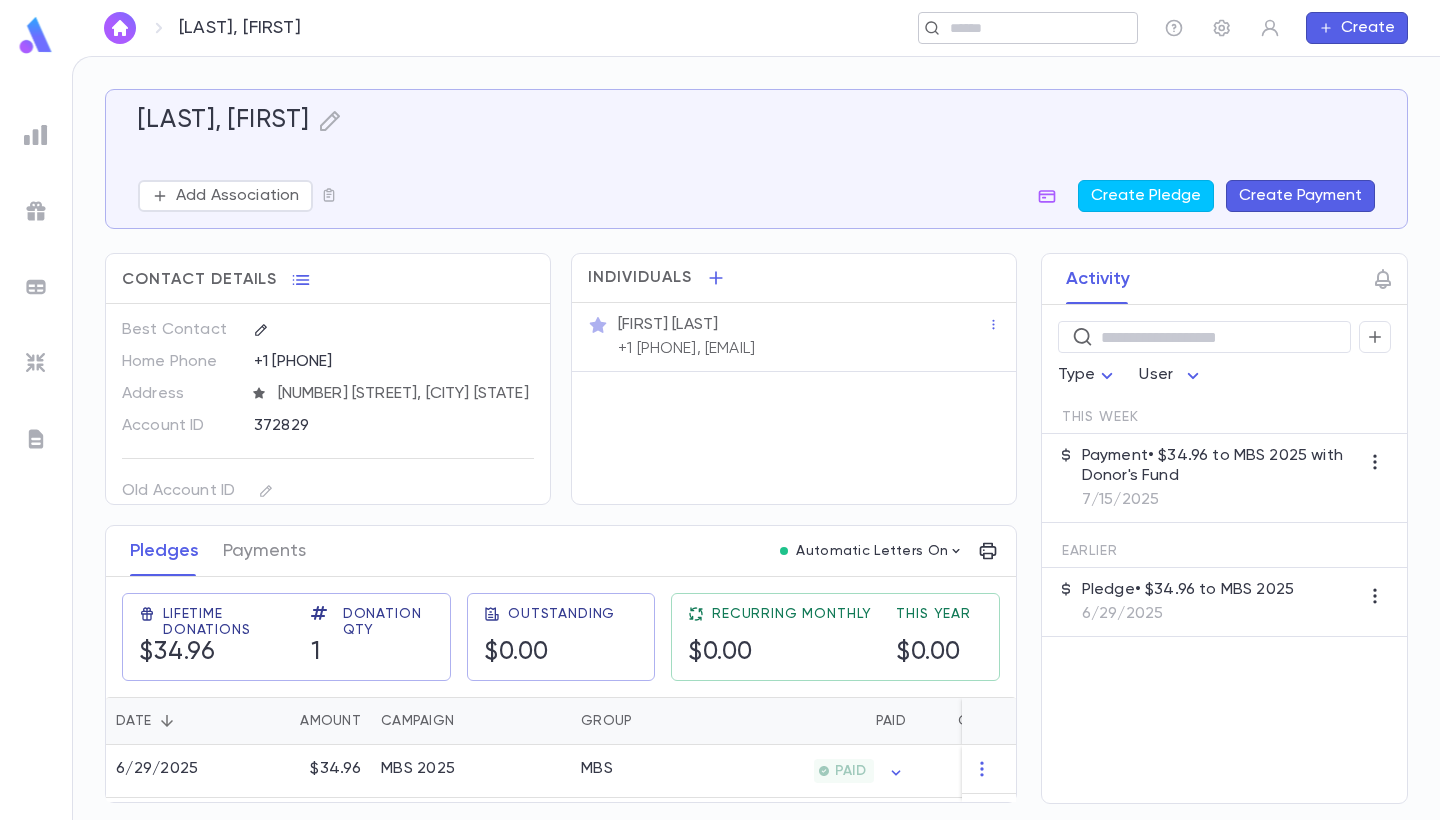 click on "​" at bounding box center [1028, 28] 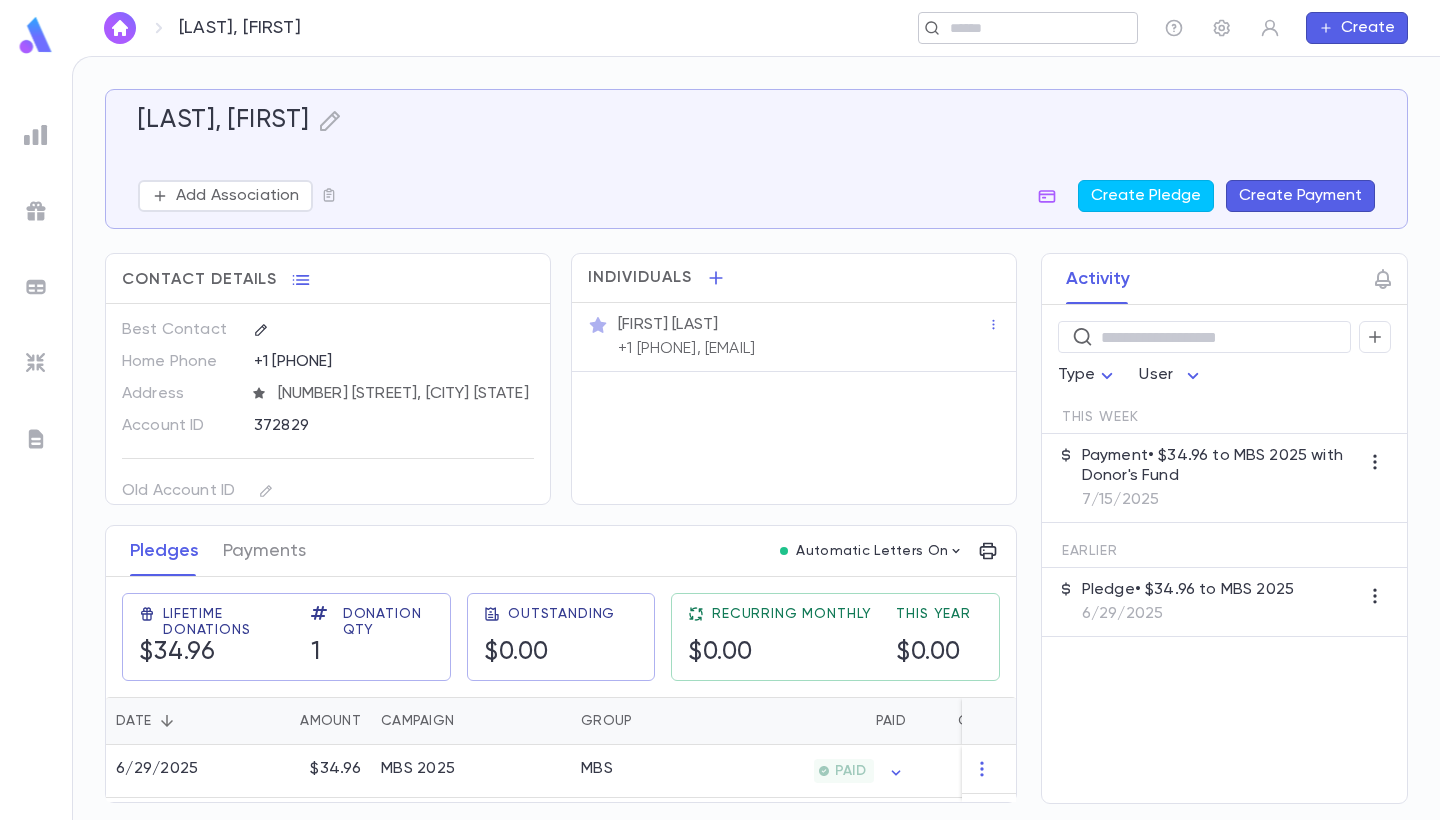 scroll, scrollTop: 1, scrollLeft: 0, axis: vertical 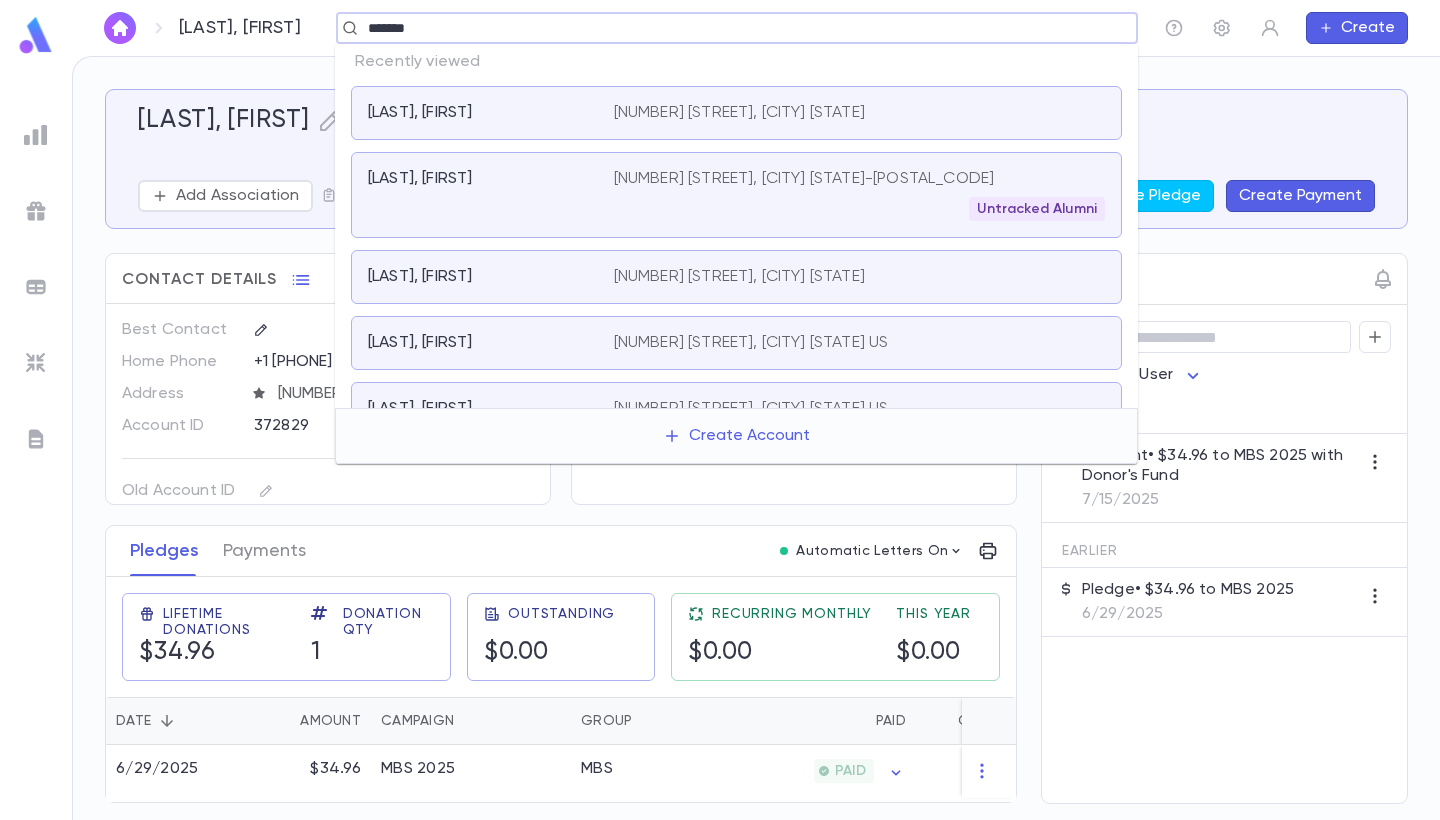 type on "*******" 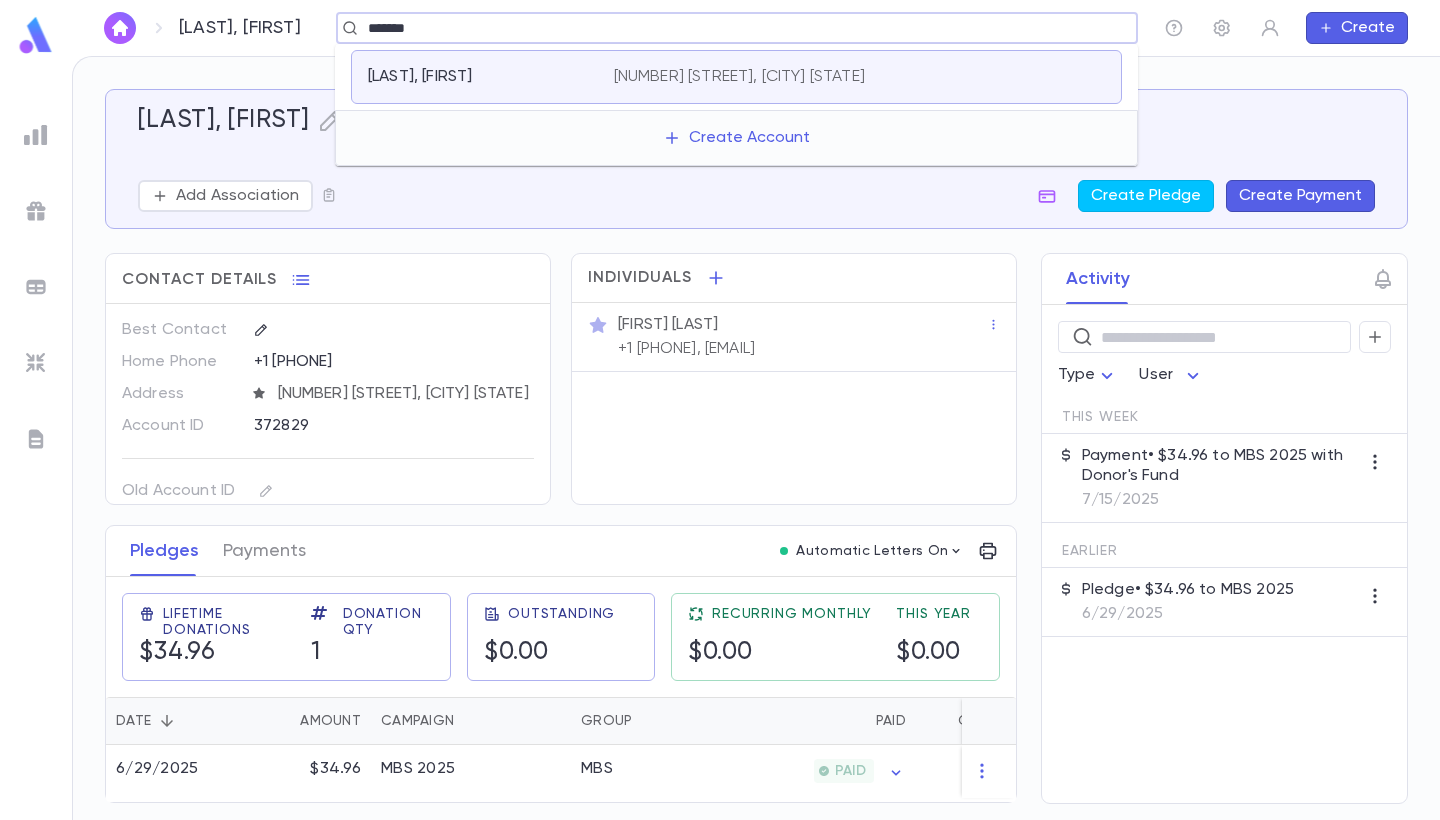 click on "Marshak, Joshua 2730 W Jarlath St, Chicago IL 60645" at bounding box center (736, 77) 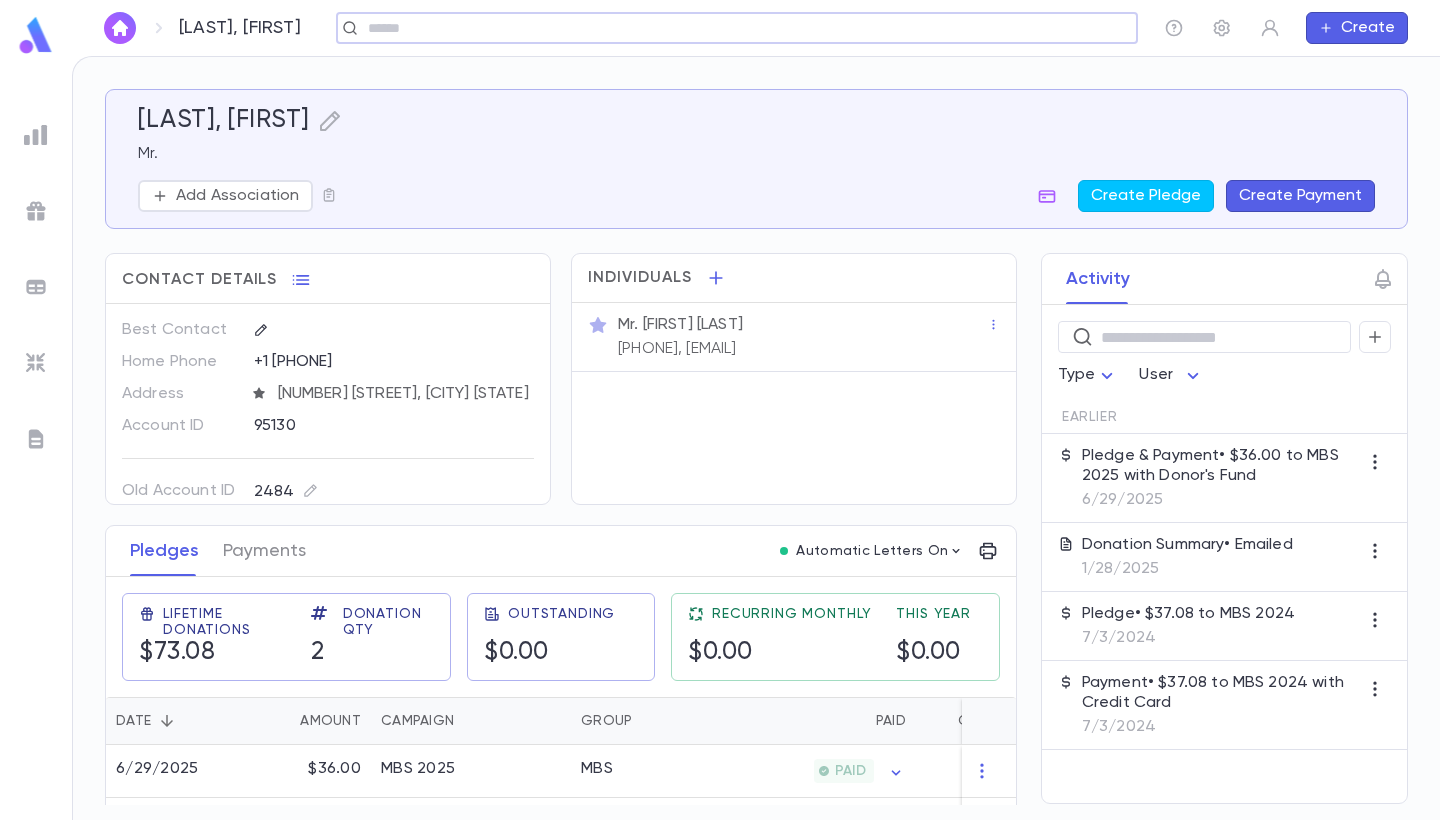 scroll, scrollTop: 0, scrollLeft: 0, axis: both 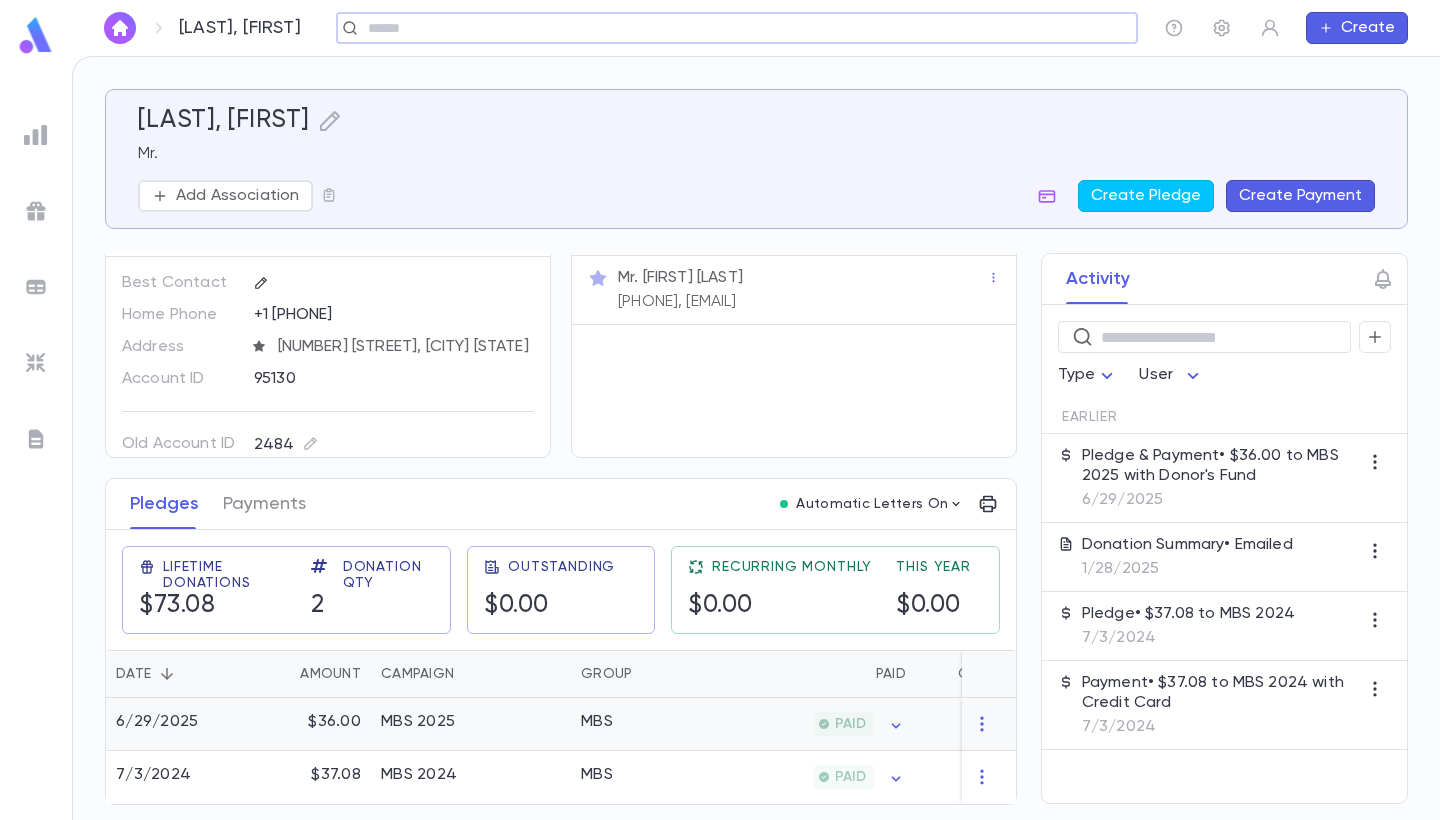 click on "PAID" at bounding box center (818, 724) 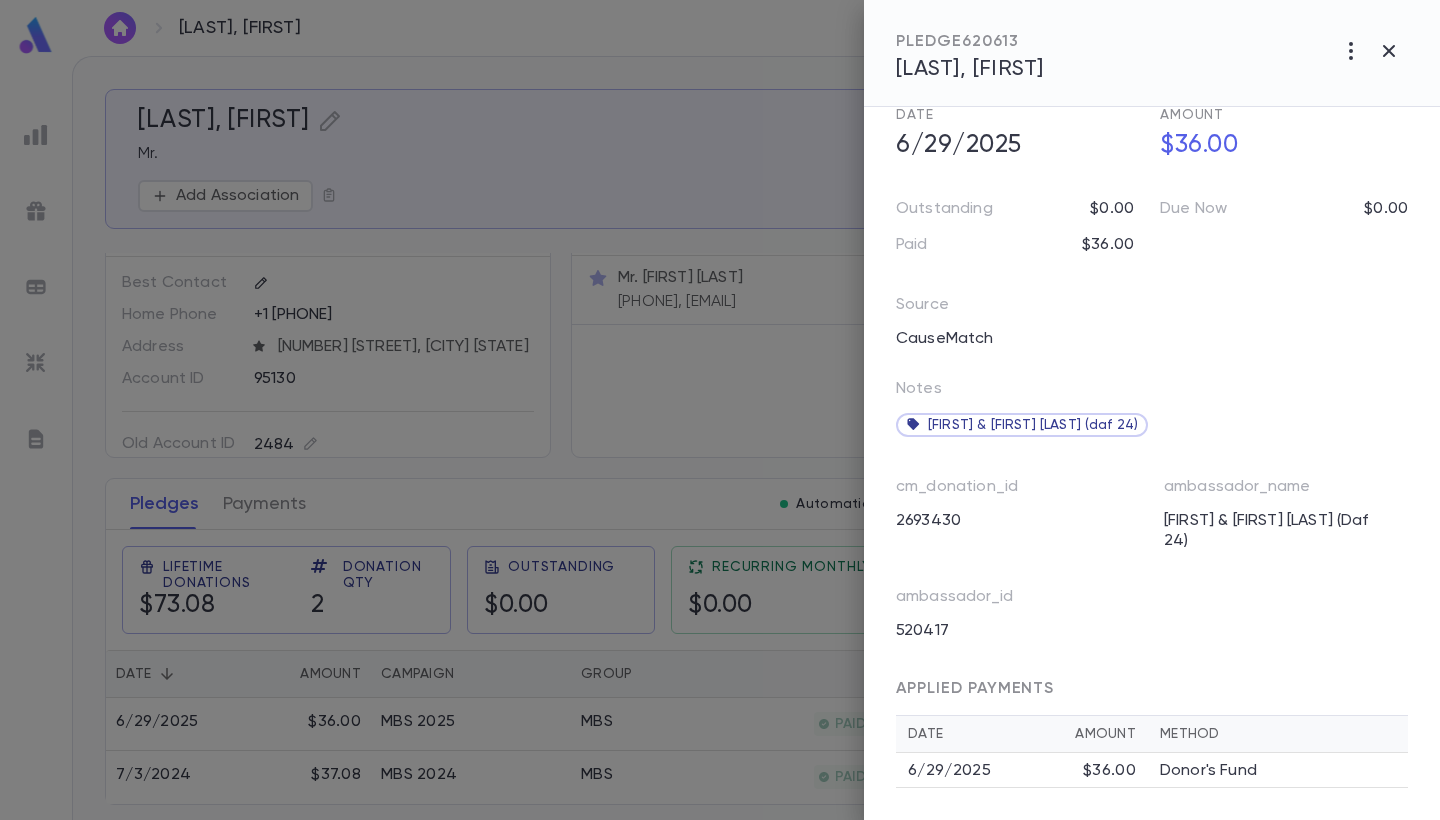 scroll, scrollTop: 167, scrollLeft: 0, axis: vertical 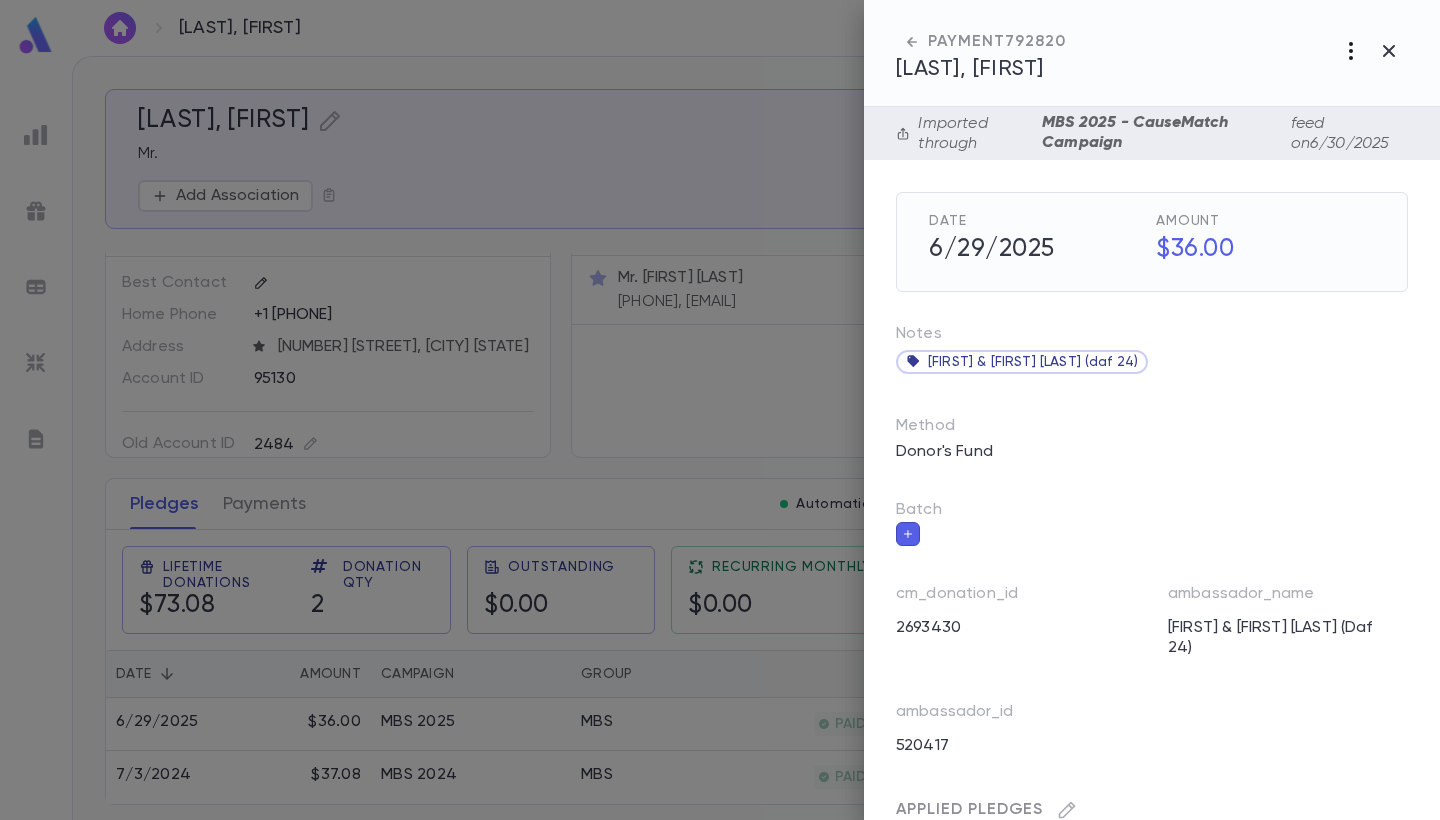 click 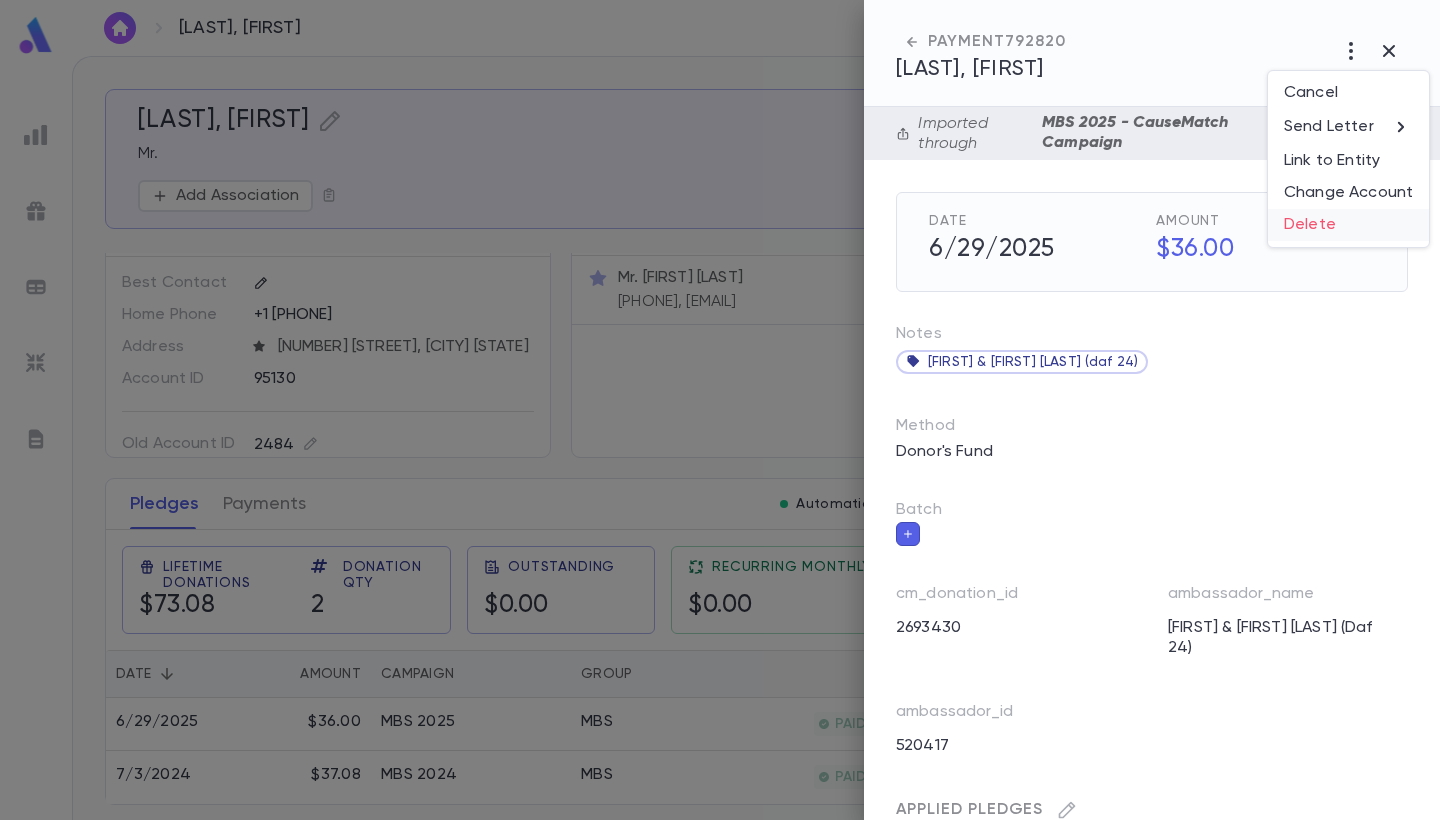 click on "Delete" at bounding box center [1348, 225] 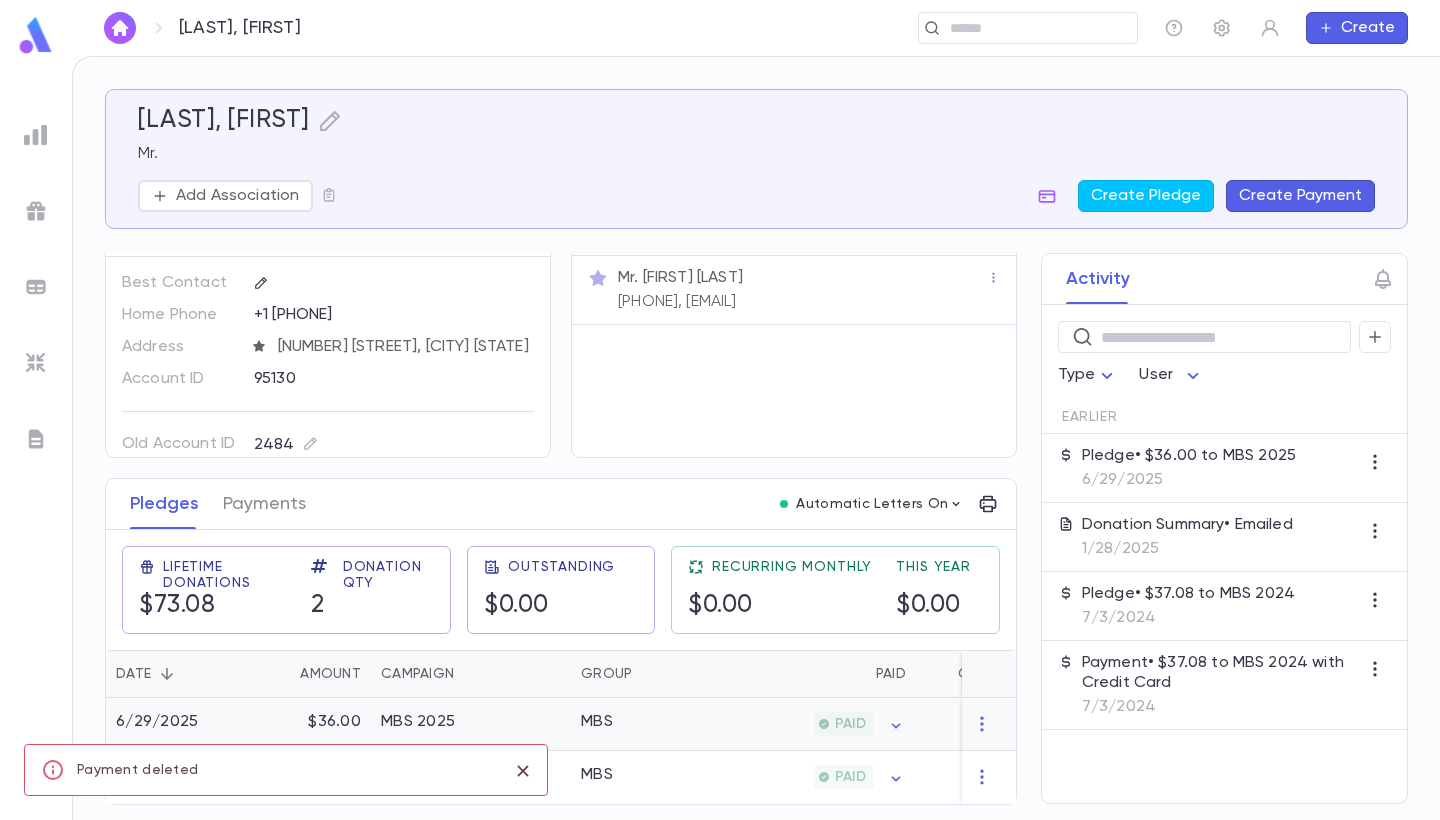 scroll, scrollTop: 0, scrollLeft: 0, axis: both 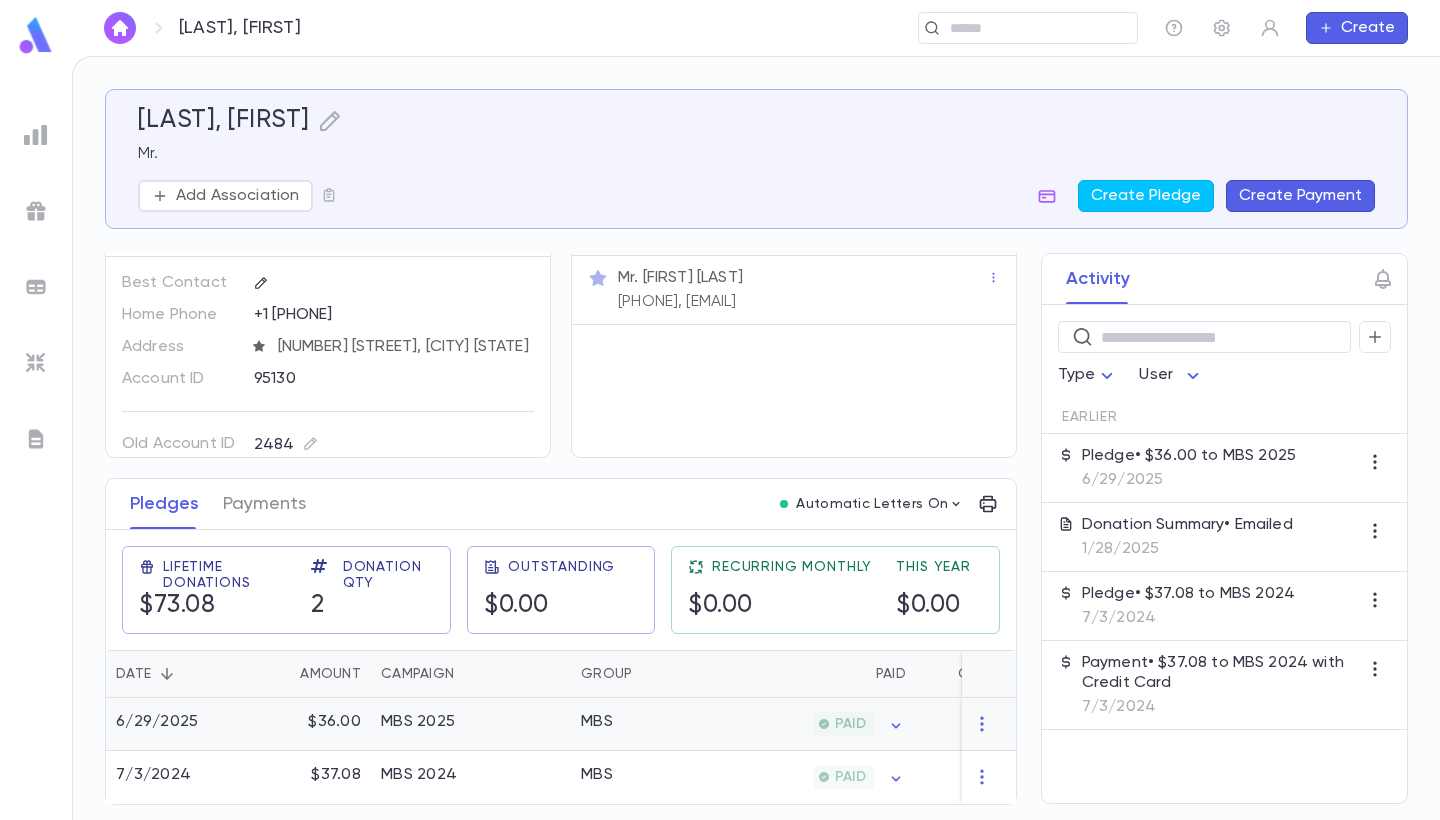 click on "MBS" at bounding box center (646, 724) 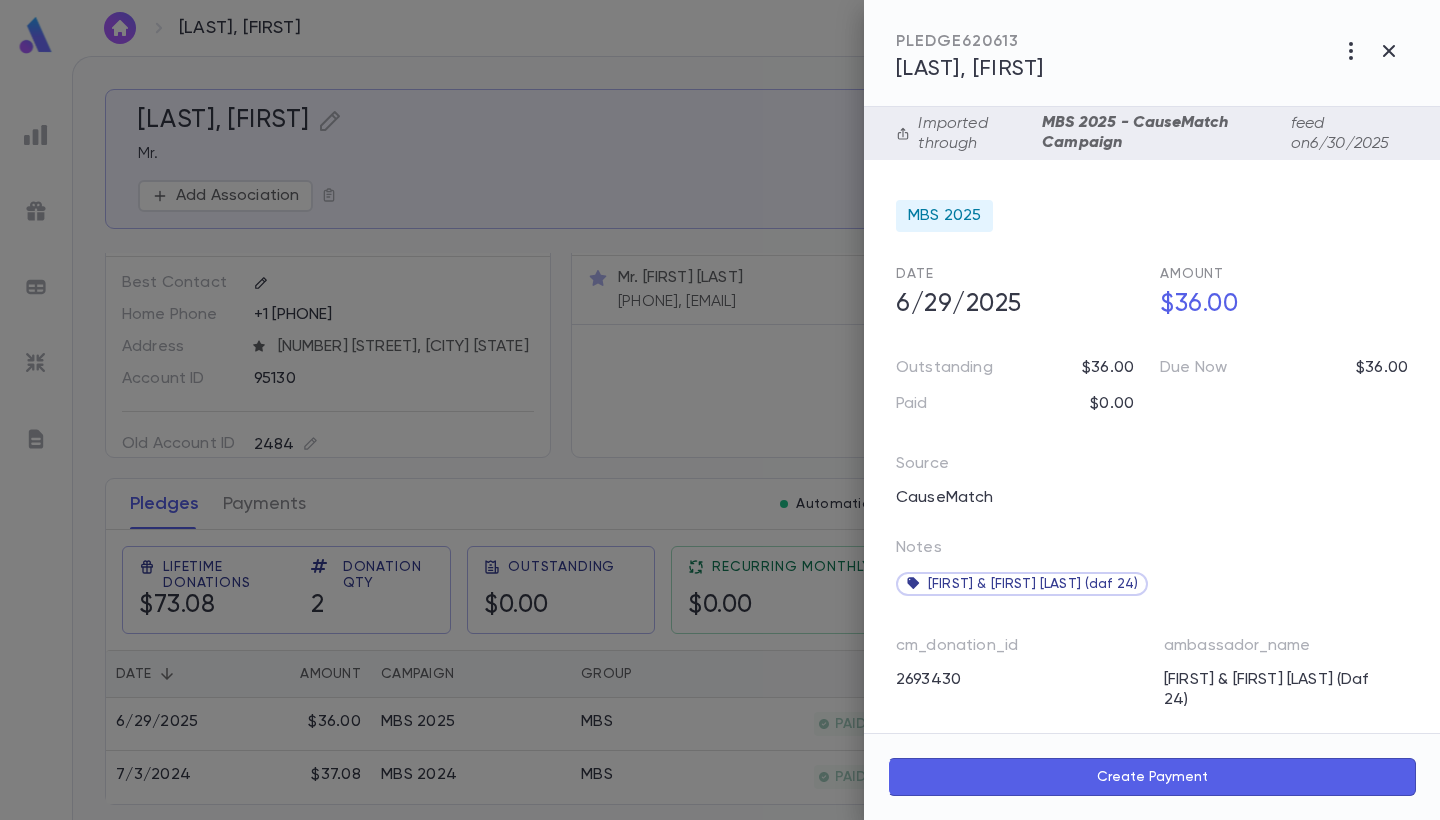 scroll, scrollTop: 0, scrollLeft: 0, axis: both 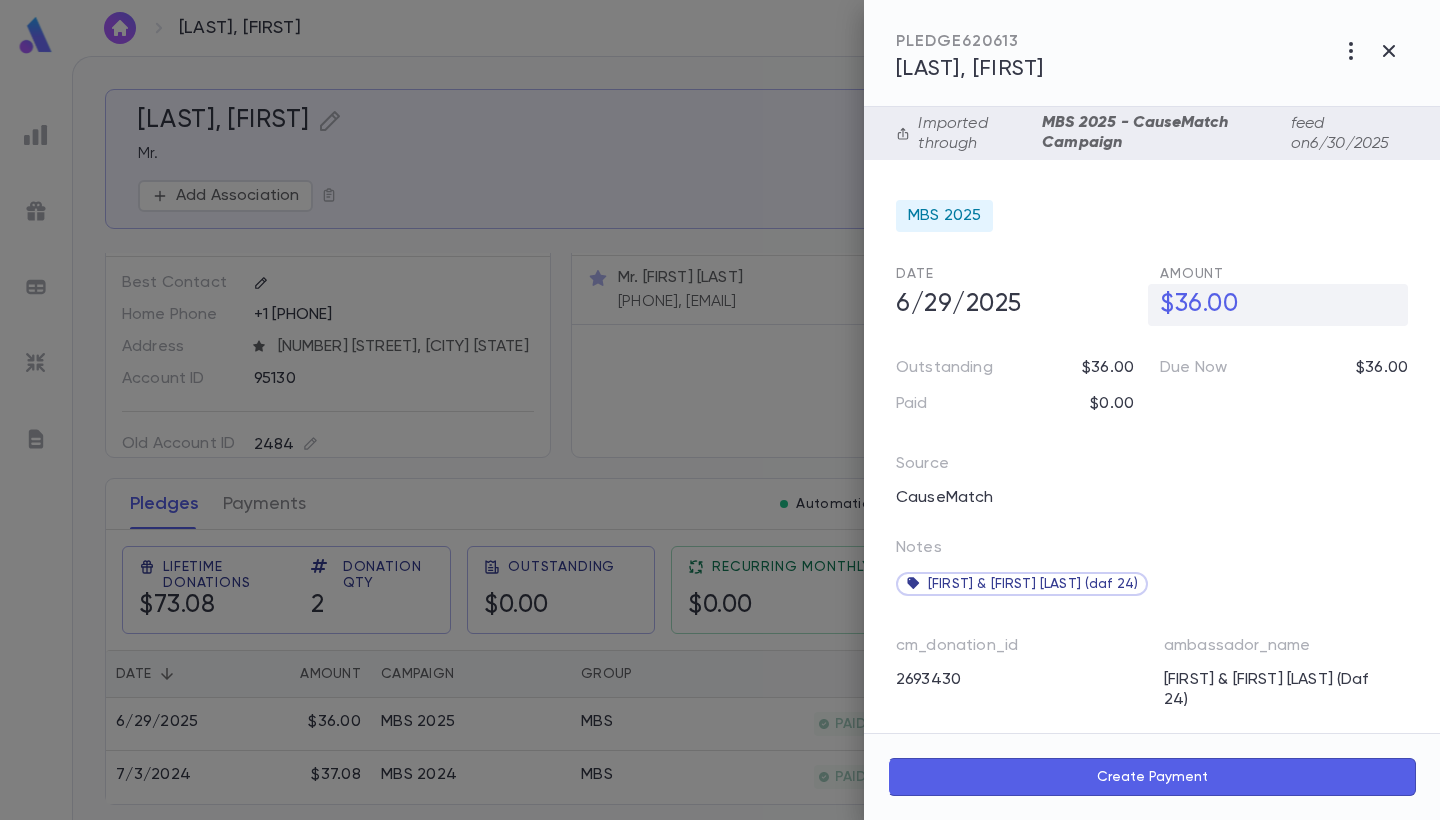 click on "$36.00" at bounding box center (1278, 305) 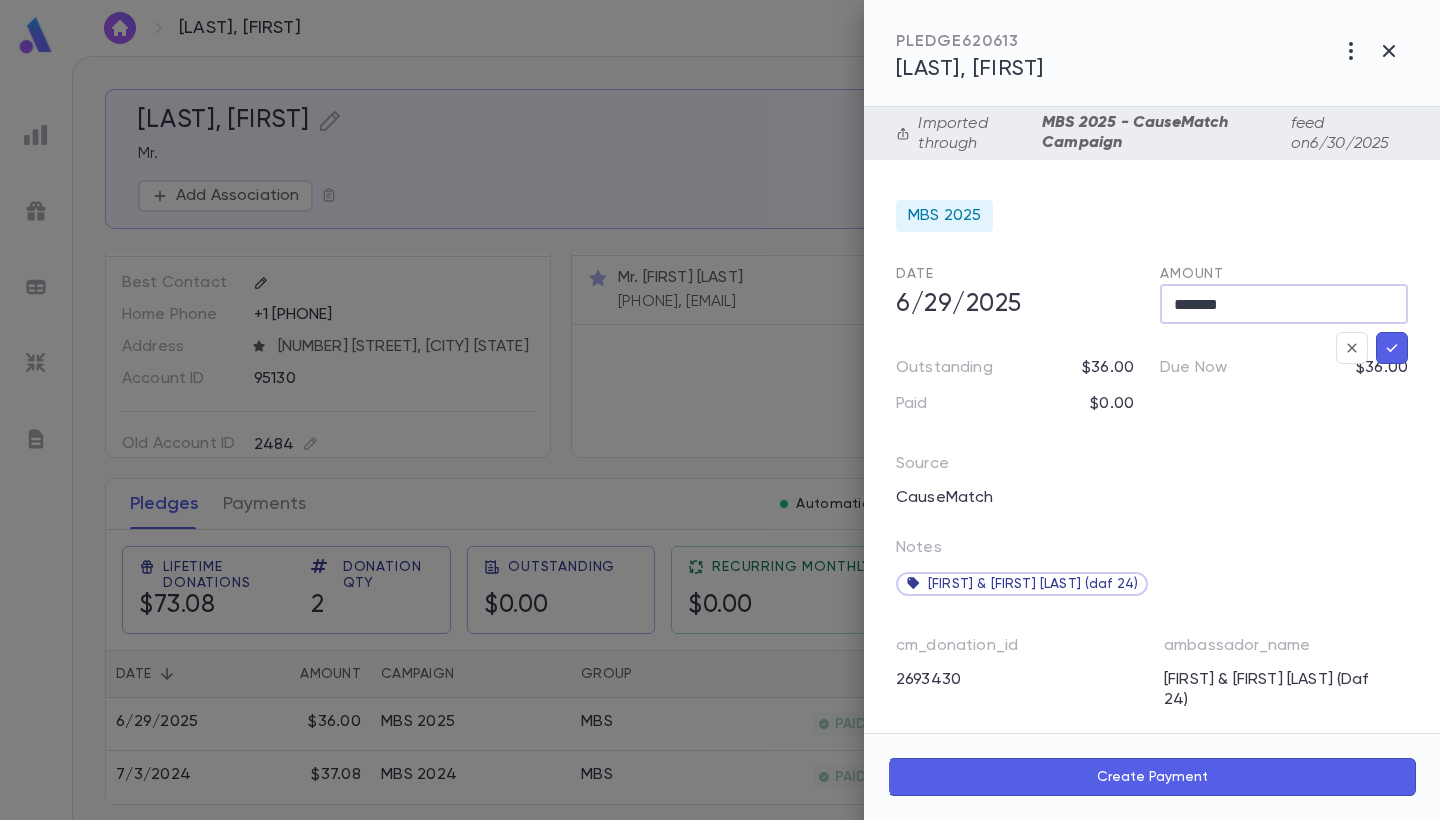 click on "*******" at bounding box center (1284, 304) 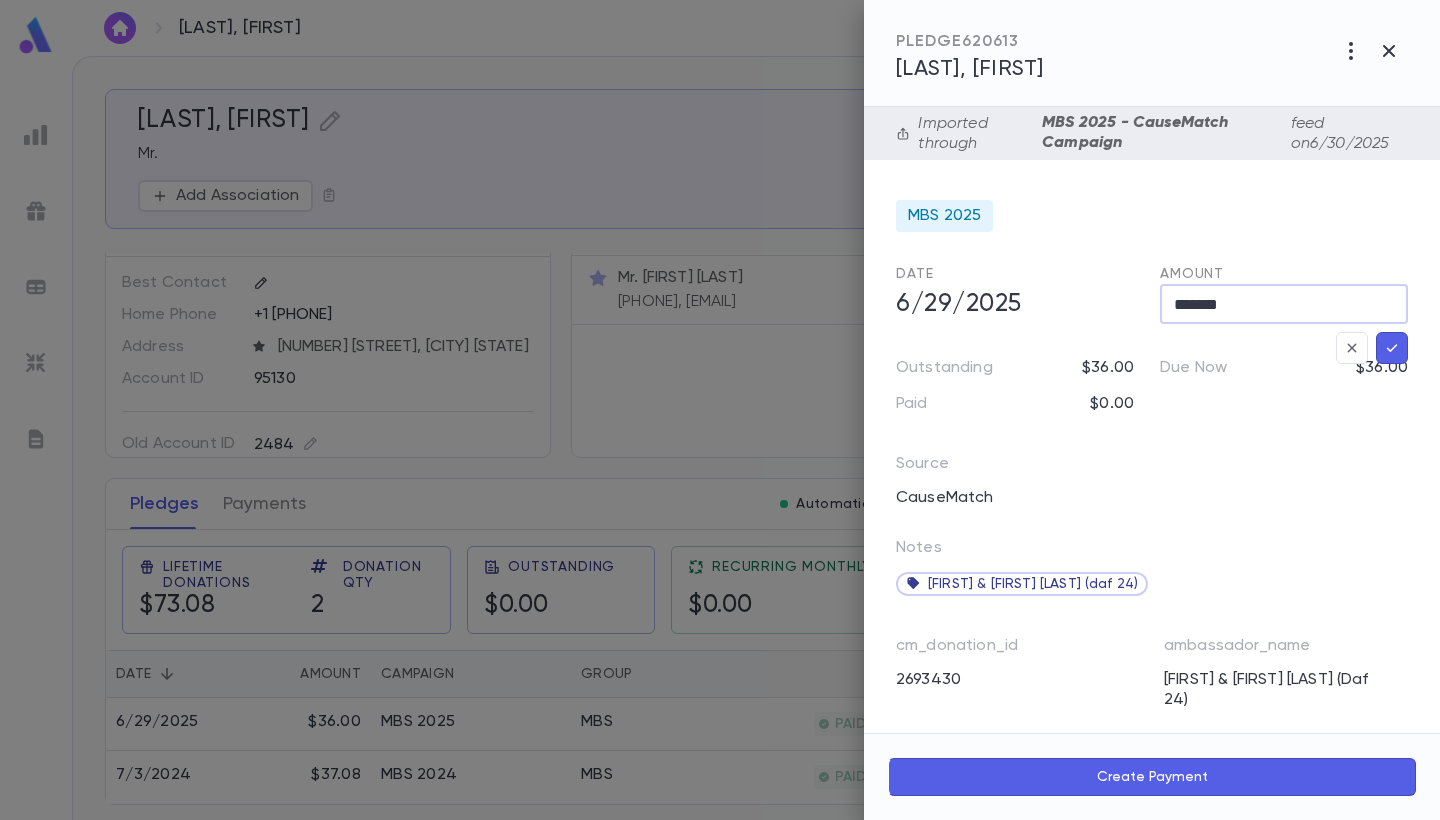 type on "*******" 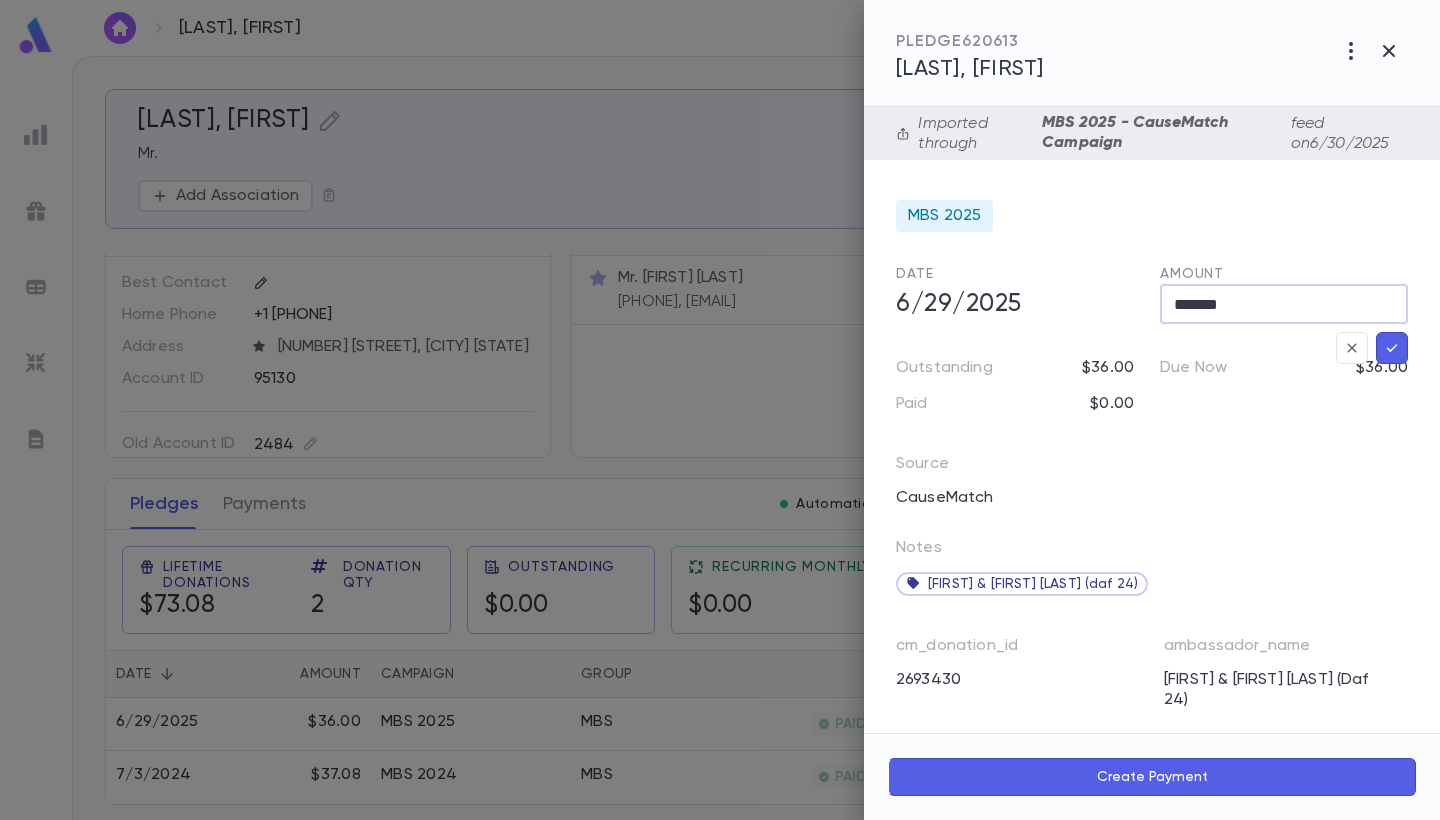 click 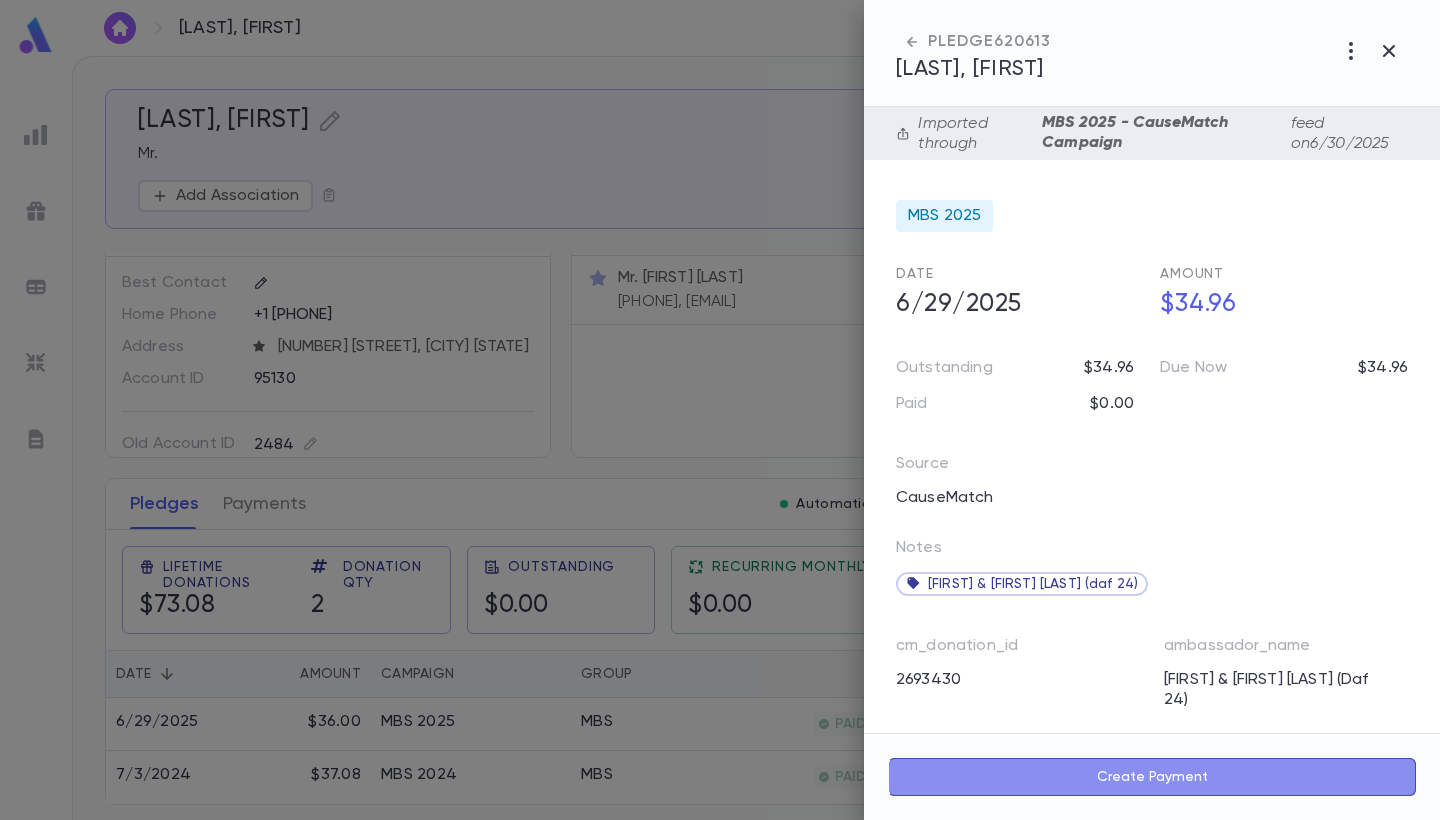 click on "Create Payment" at bounding box center [1152, 777] 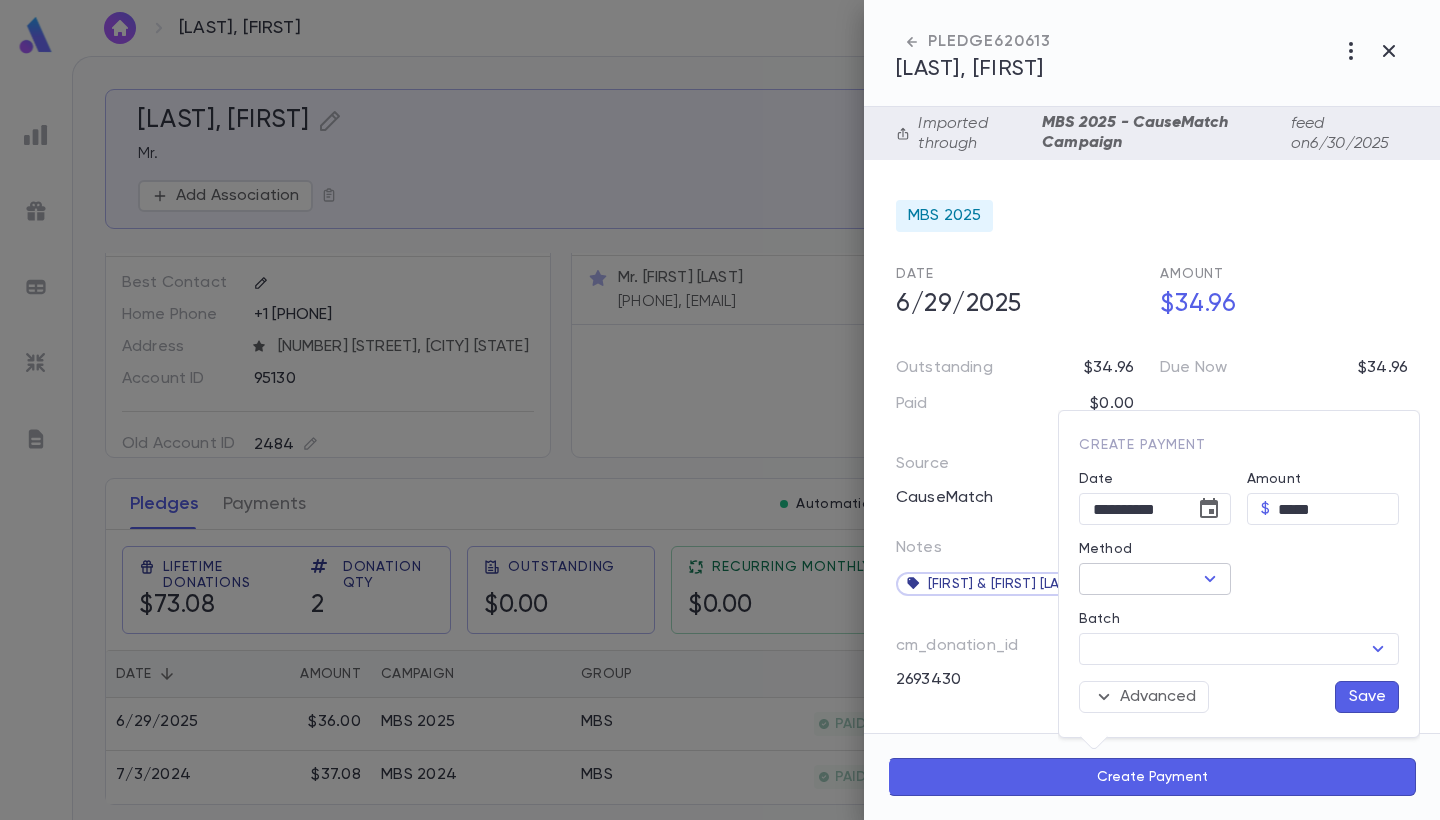 click on "Method" at bounding box center [1138, 579] 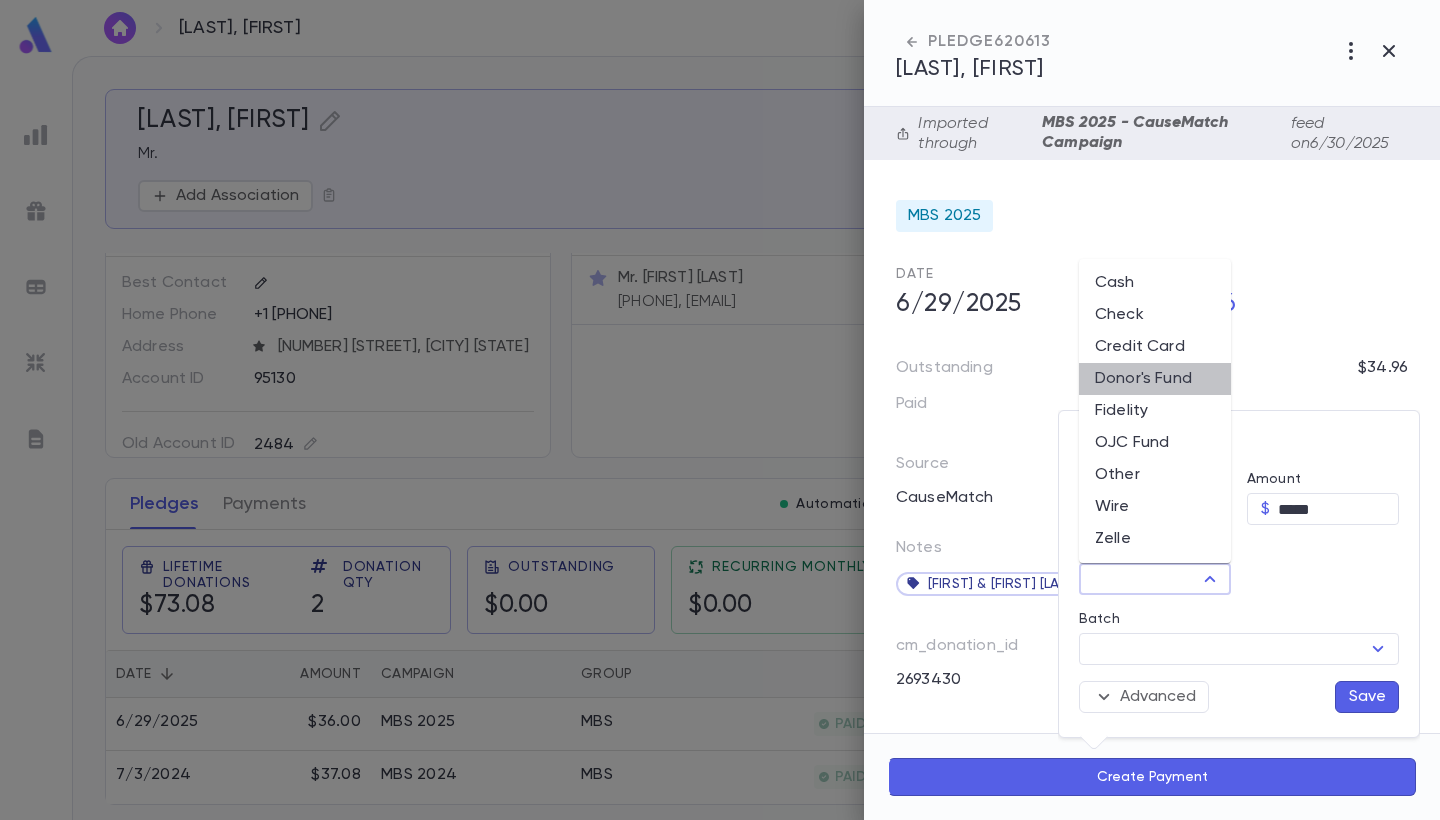 click on "Donor's Fund" at bounding box center (1155, 379) 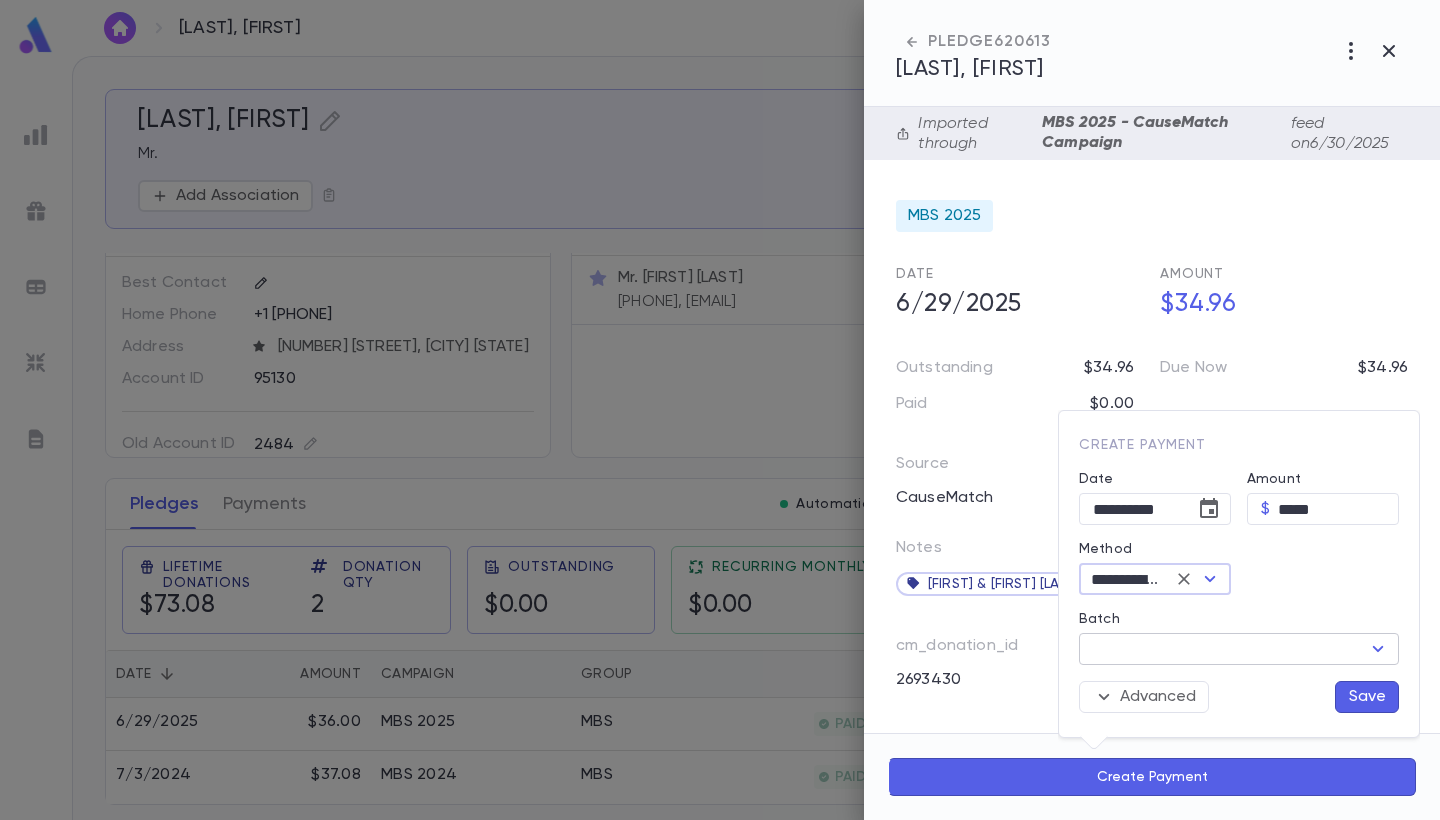 click on "Batch" at bounding box center (1222, 649) 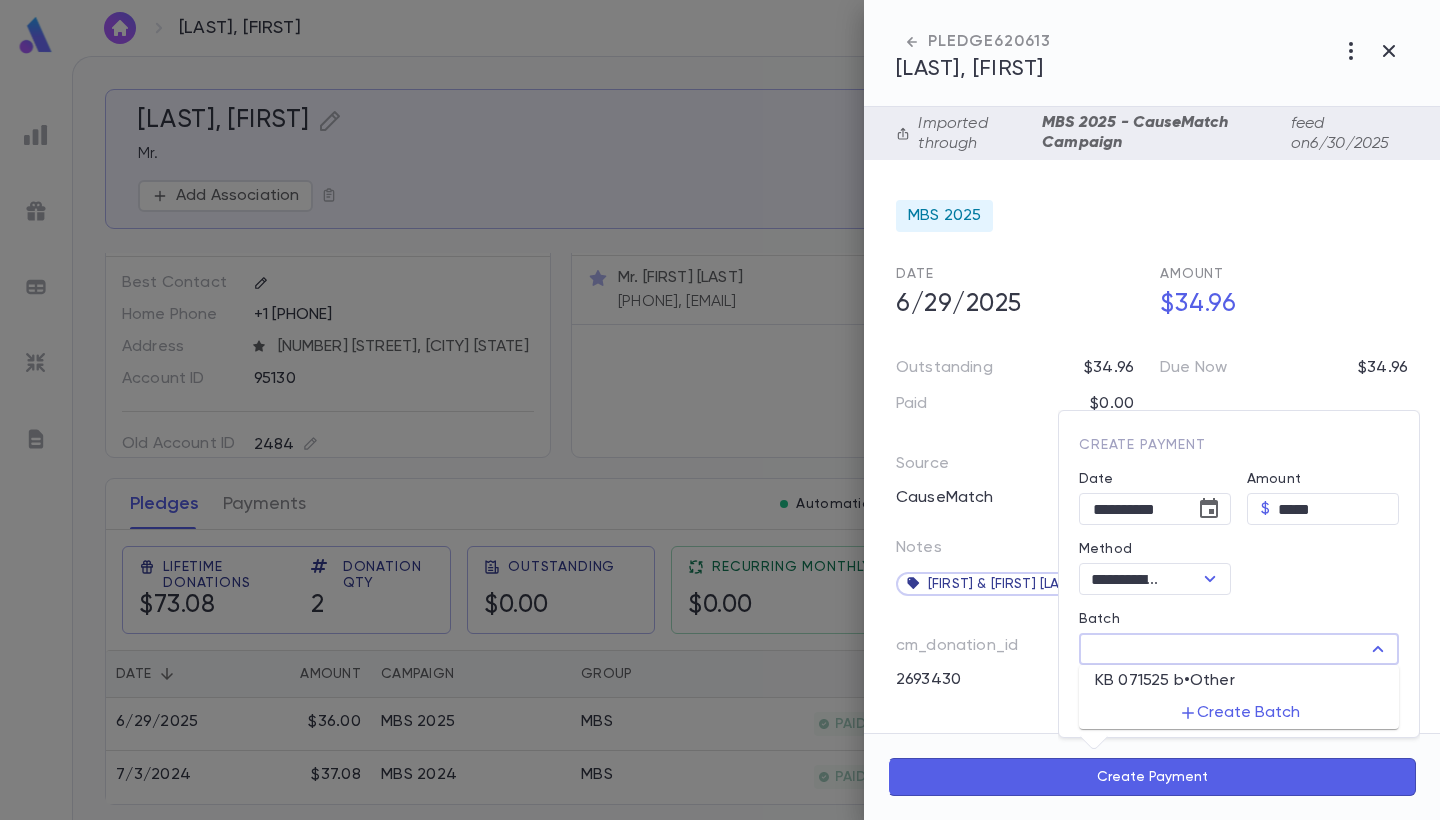 click on "KB 071525 b  •  Other" at bounding box center [1165, 681] 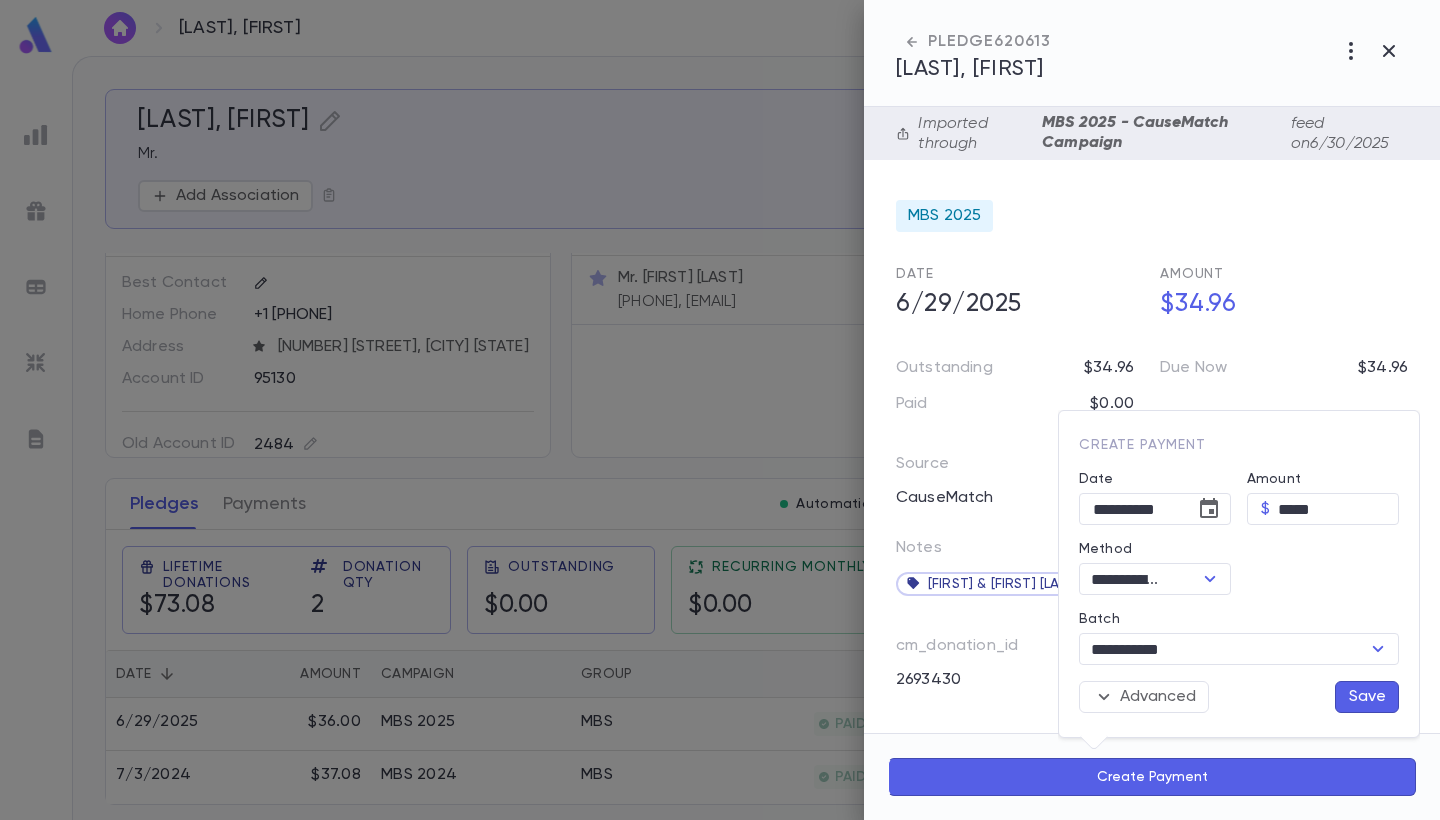 click on "Save" at bounding box center (1367, 697) 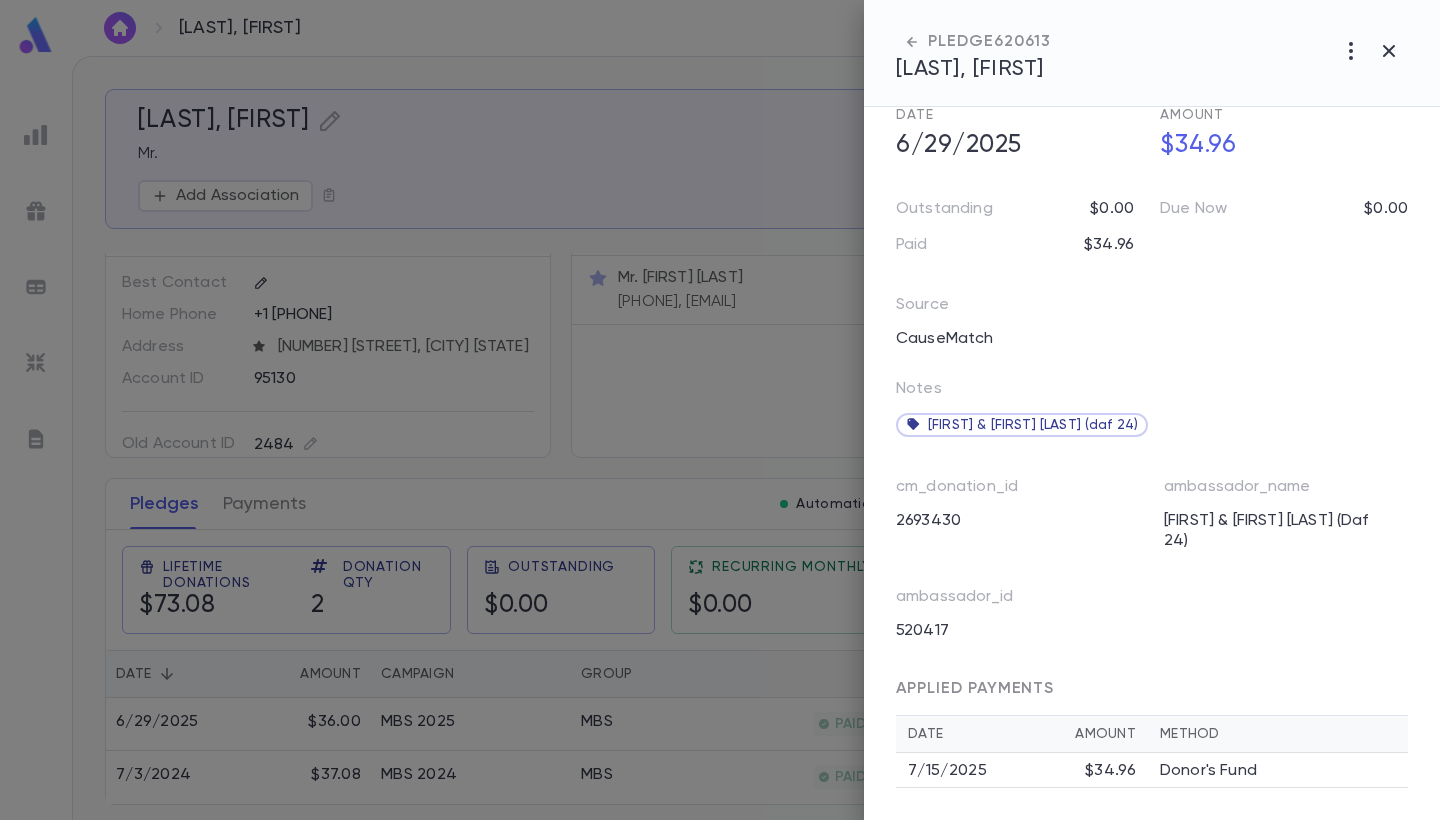 scroll, scrollTop: 167, scrollLeft: 0, axis: vertical 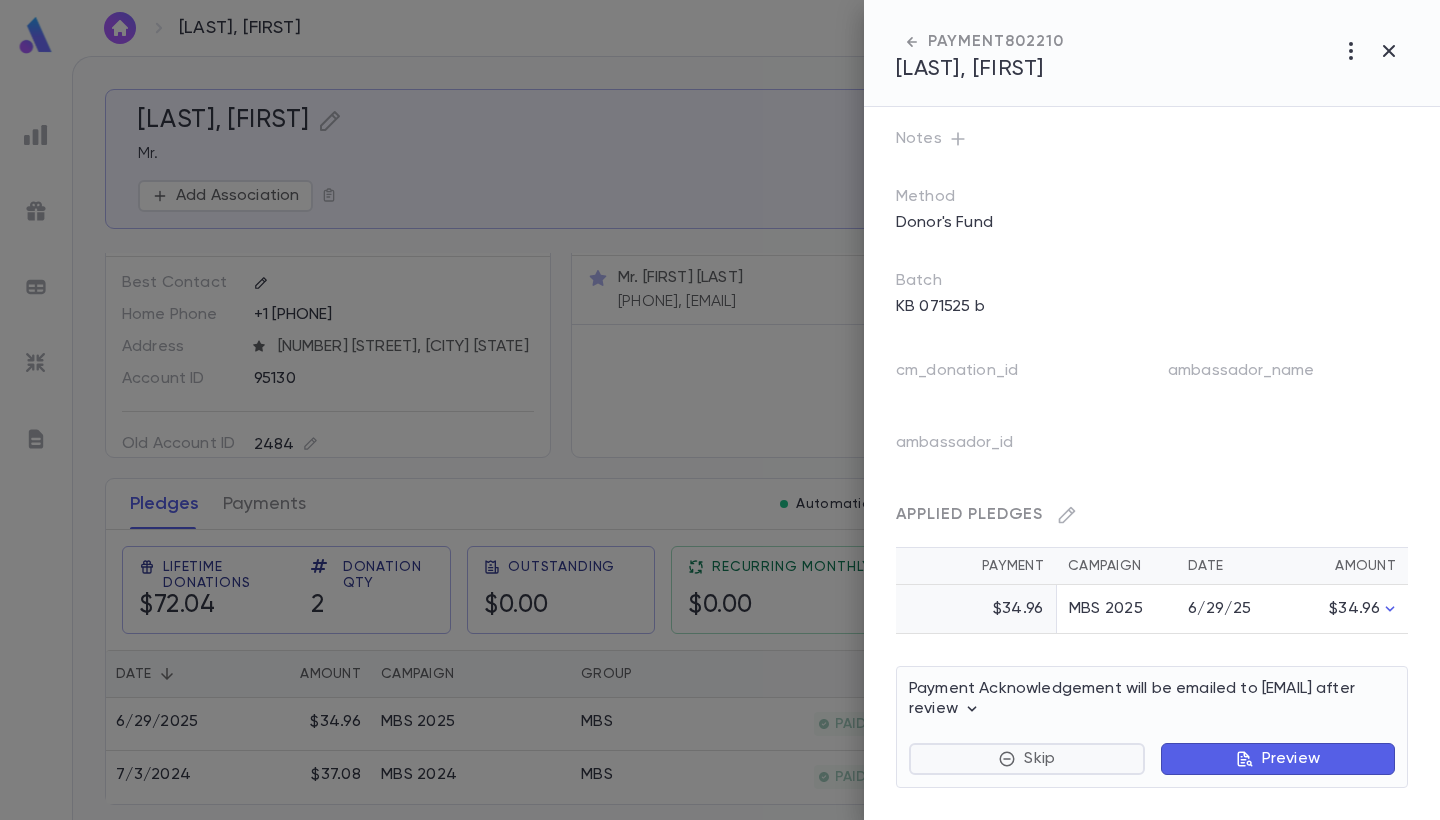 click on "Skip" at bounding box center [1039, 759] 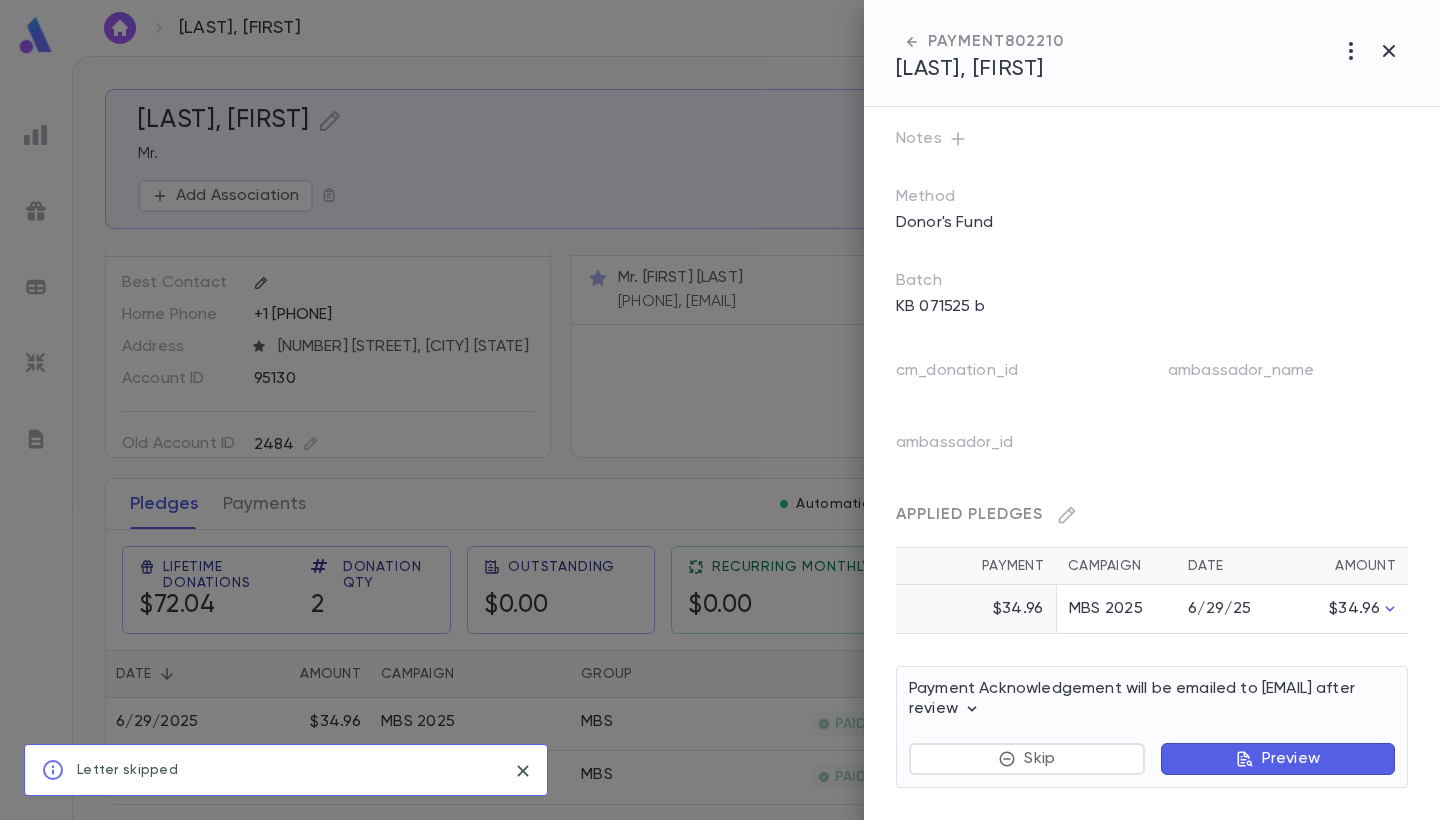scroll, scrollTop: 72, scrollLeft: 0, axis: vertical 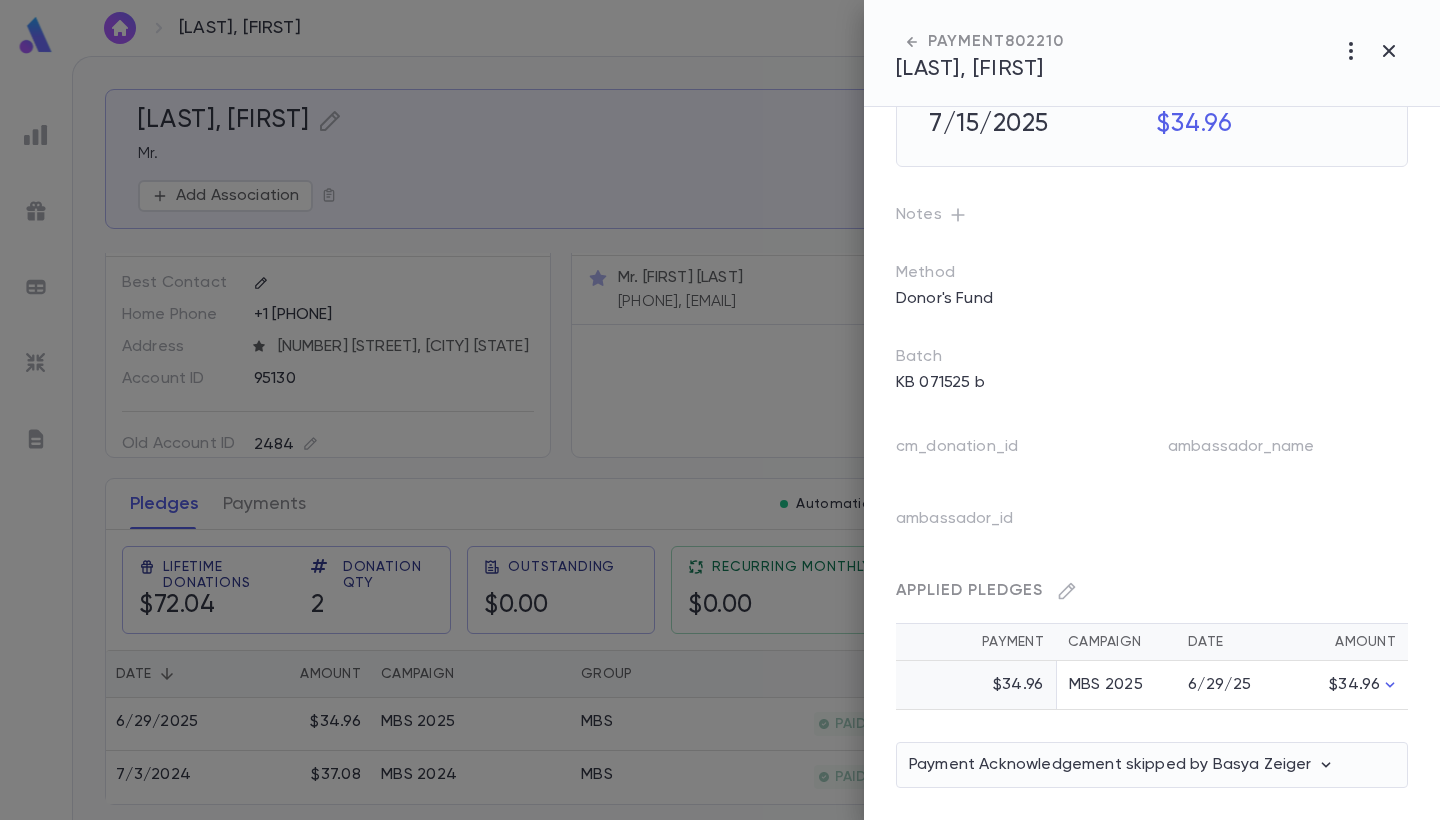 click at bounding box center (720, 410) 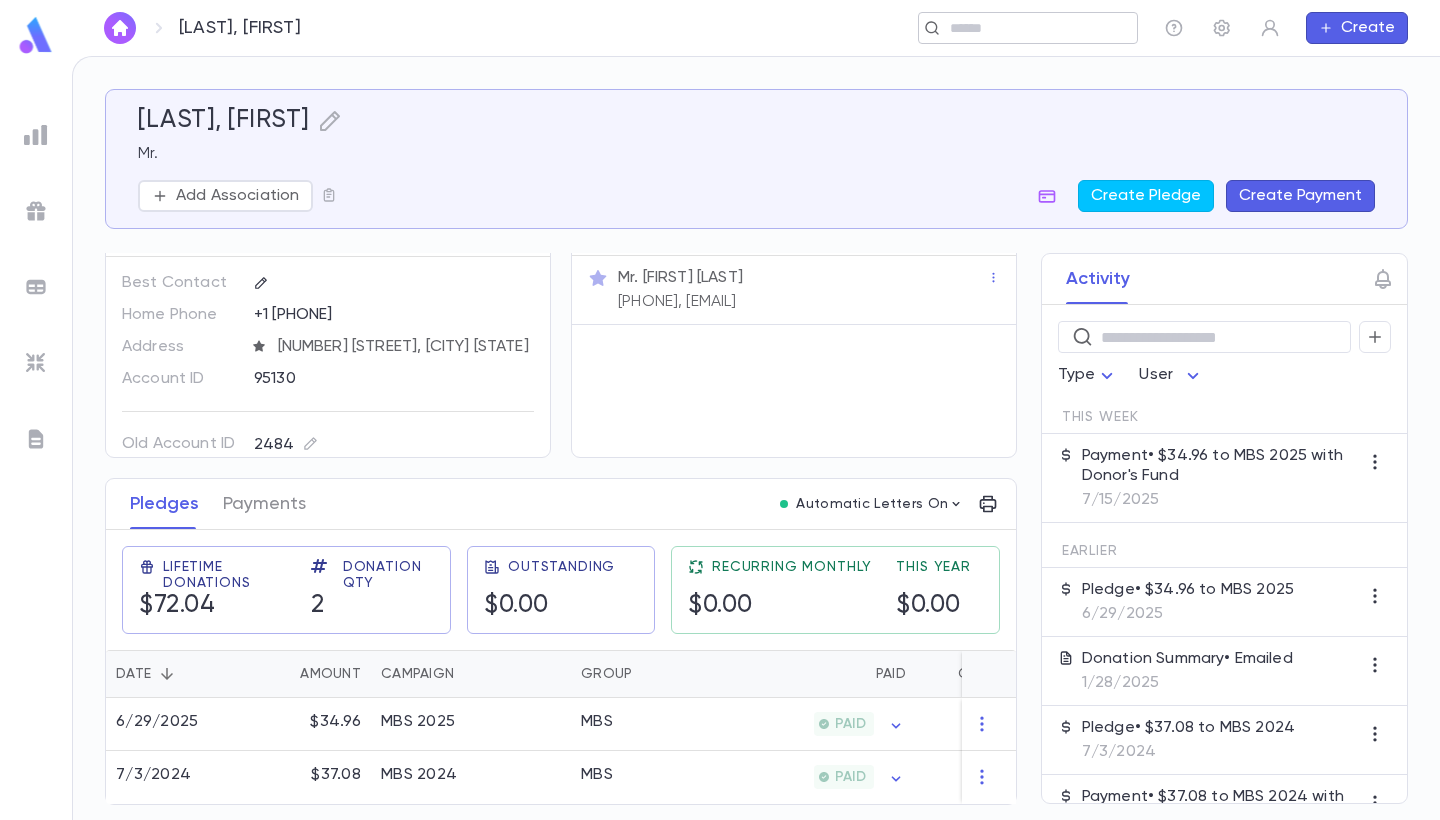 click at bounding box center (1021, 28) 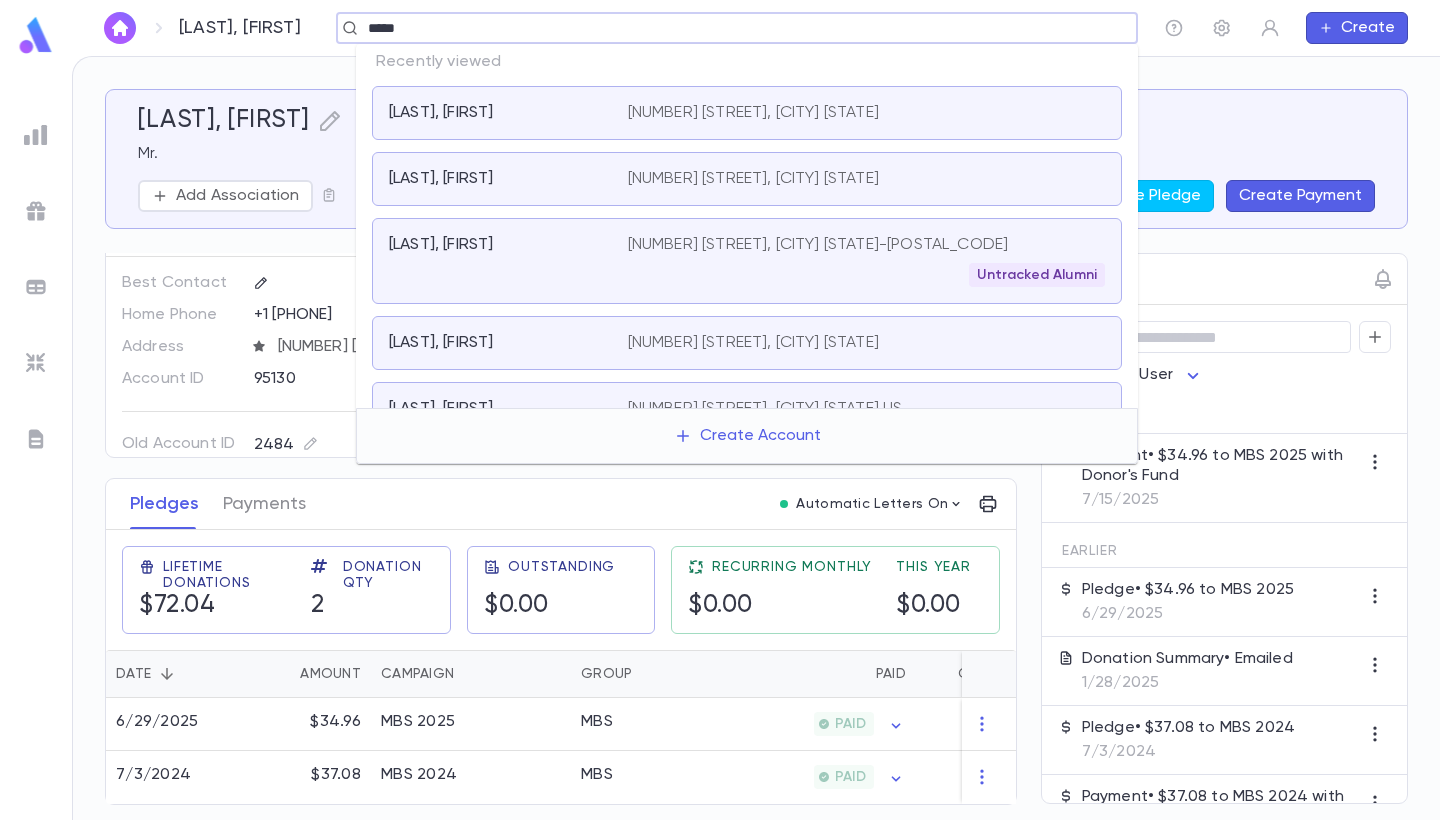 type on "*****" 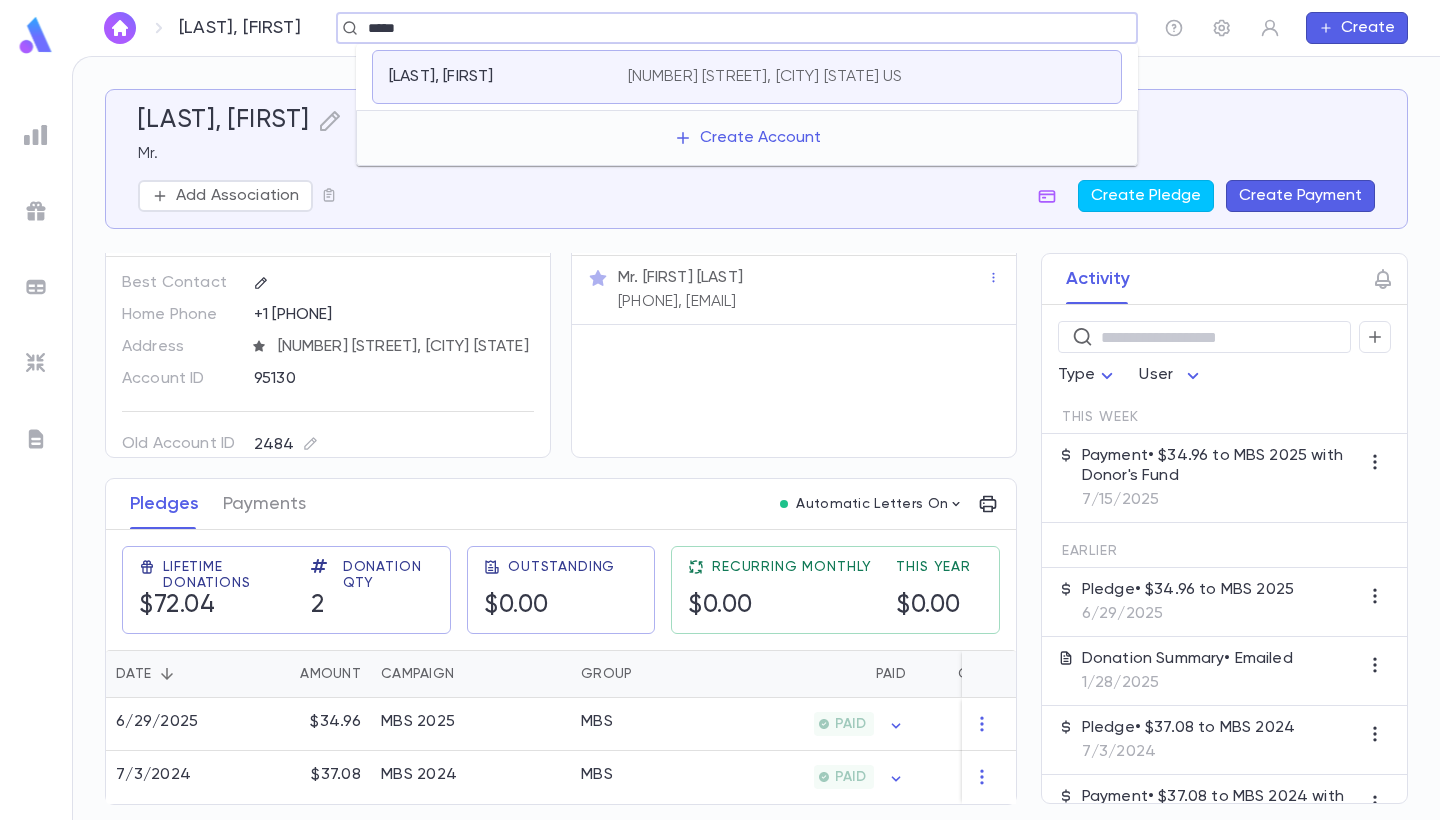 click on "[NUMBER] [STREET], [CITY] [STATE] US" at bounding box center (765, 77) 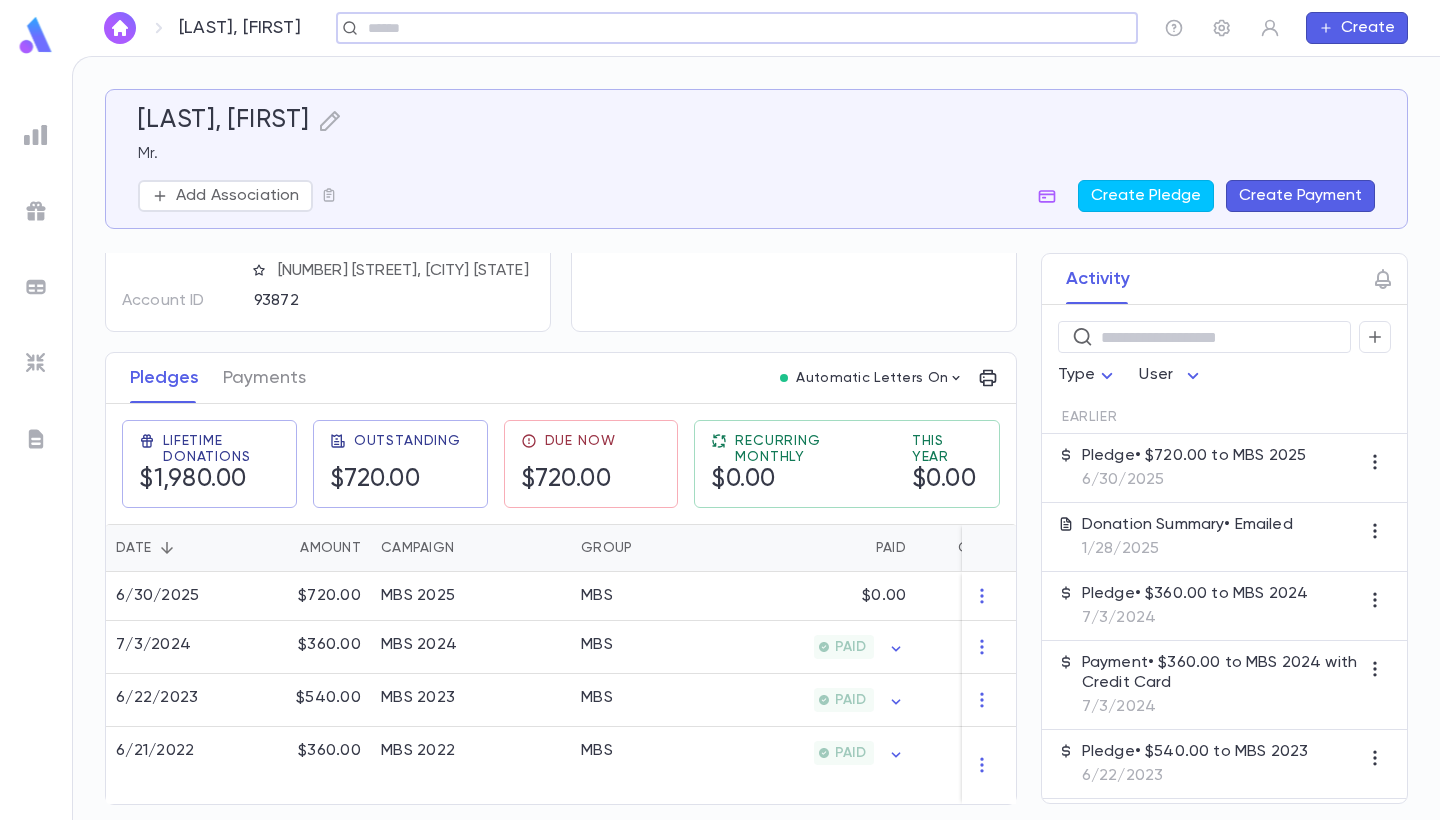 scroll, scrollTop: 181, scrollLeft: 0, axis: vertical 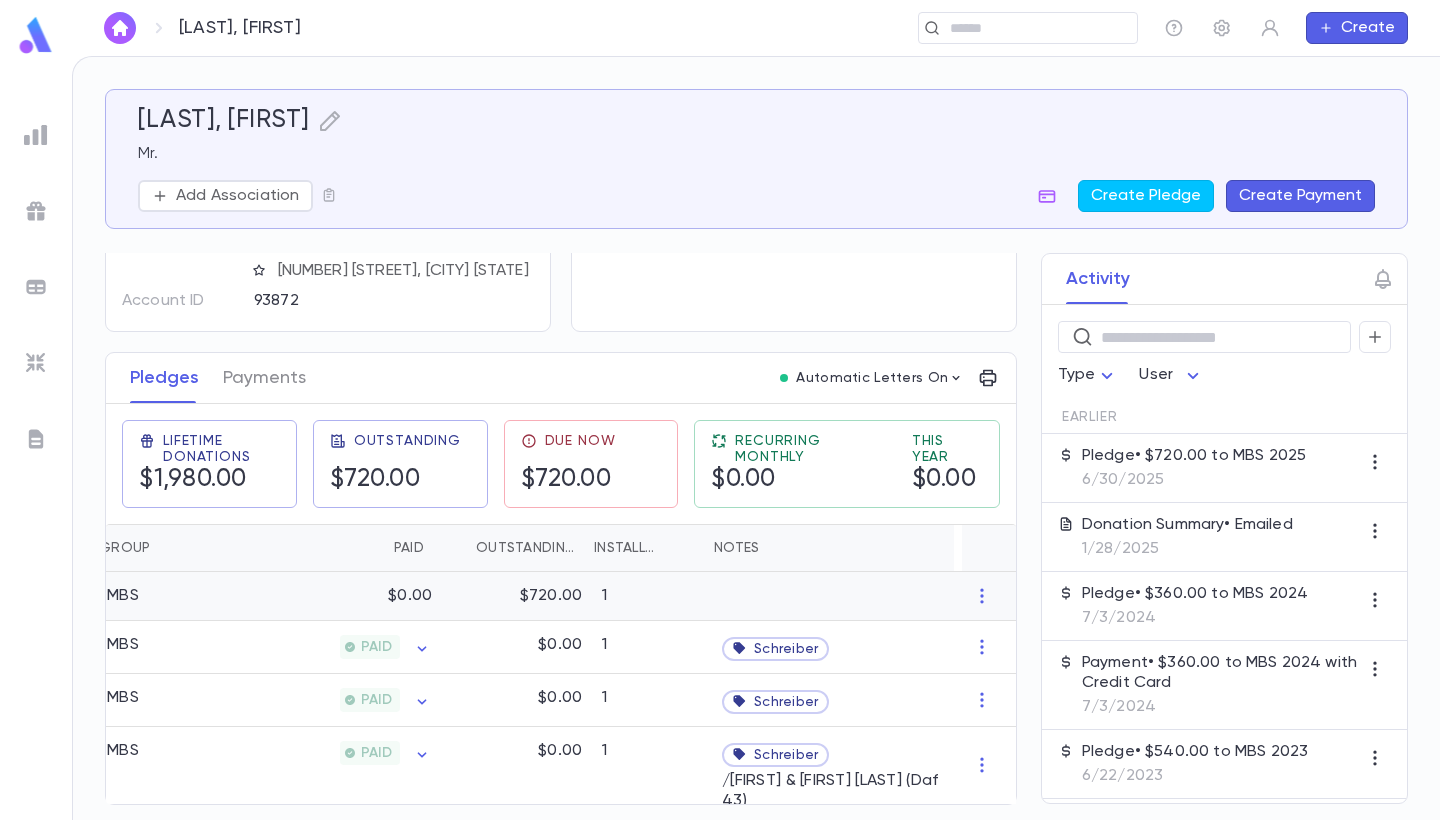 click on "$720.00" at bounding box center [551, 596] 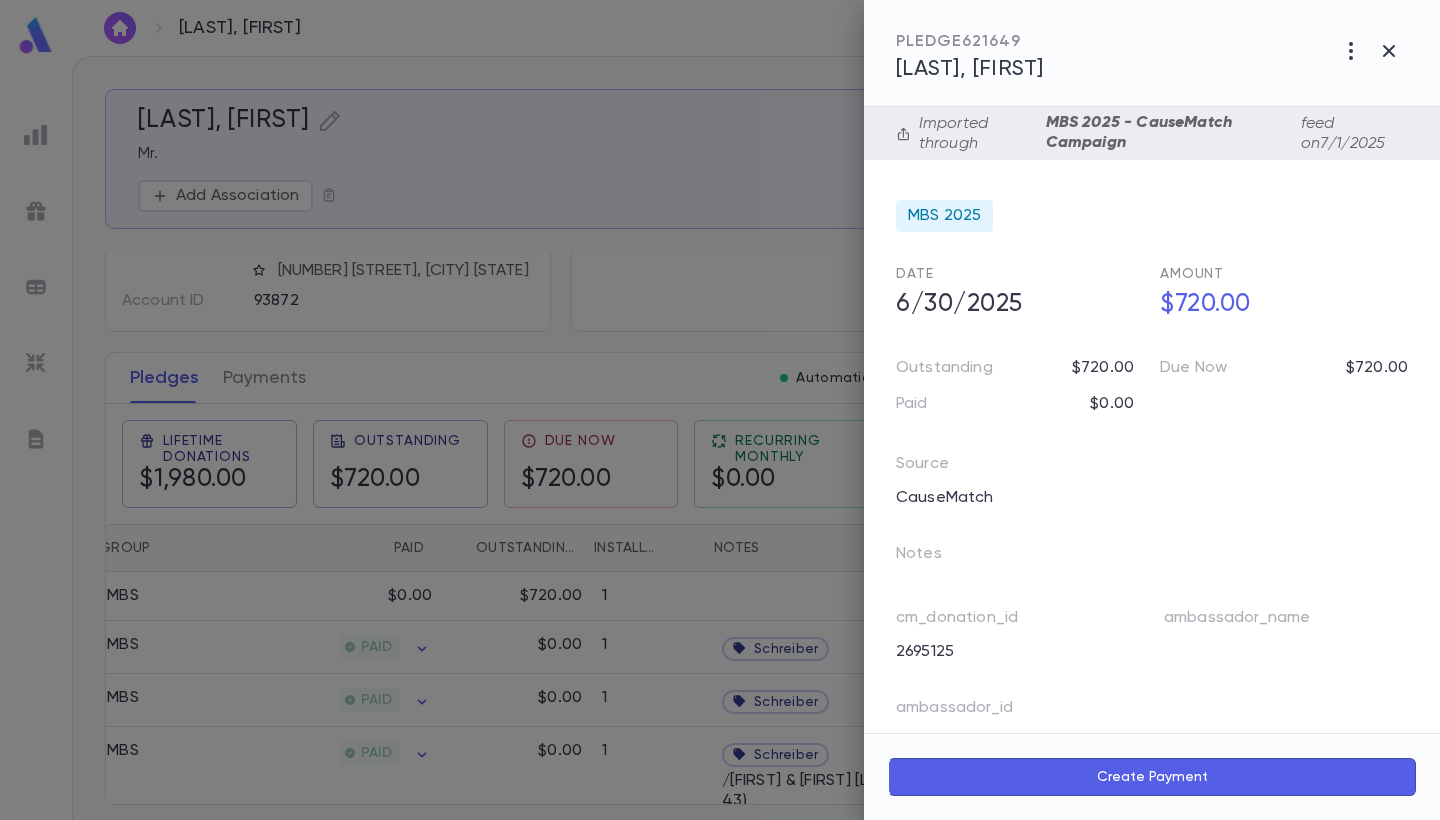 scroll, scrollTop: 0, scrollLeft: 0, axis: both 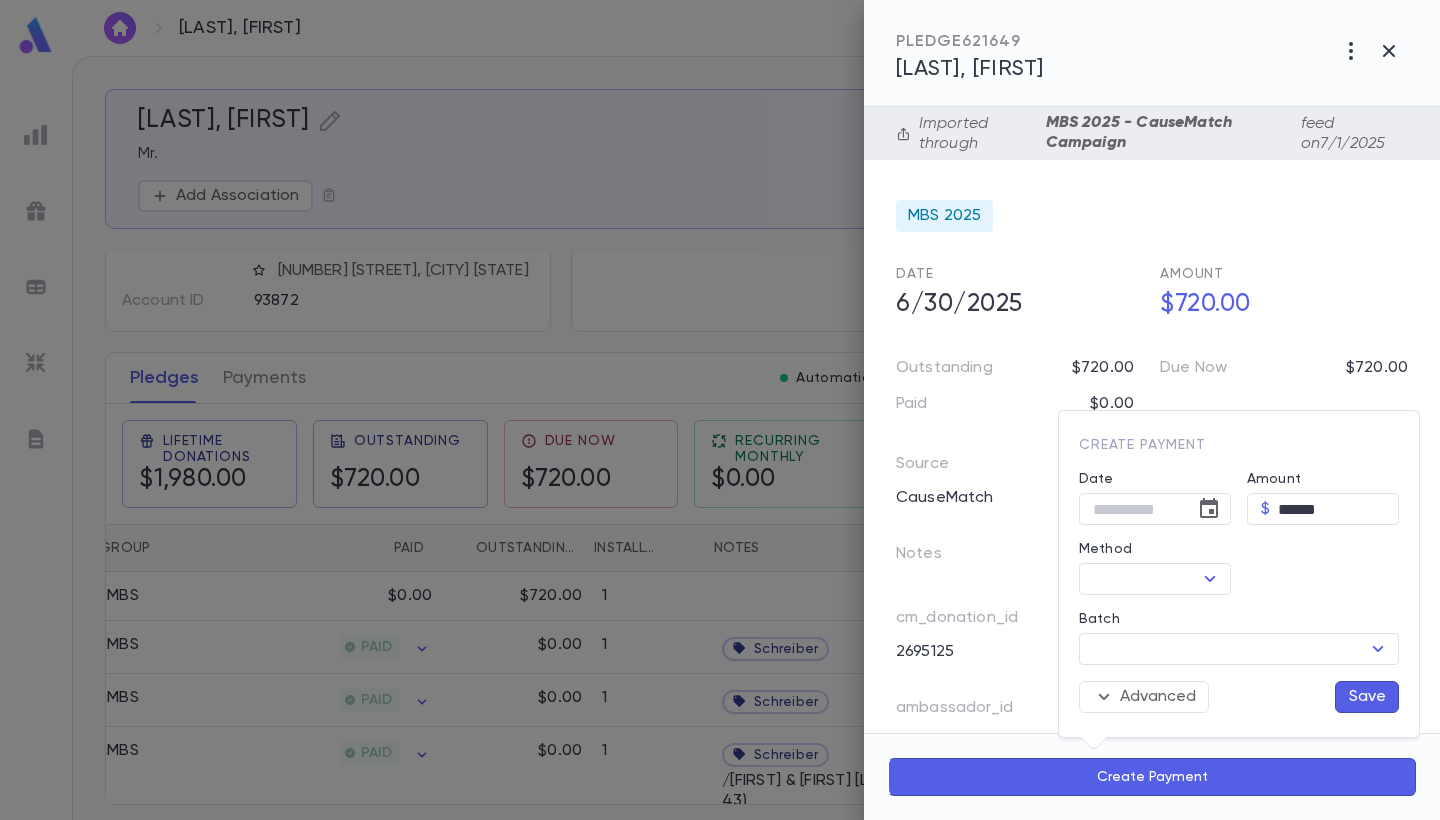 type on "**********" 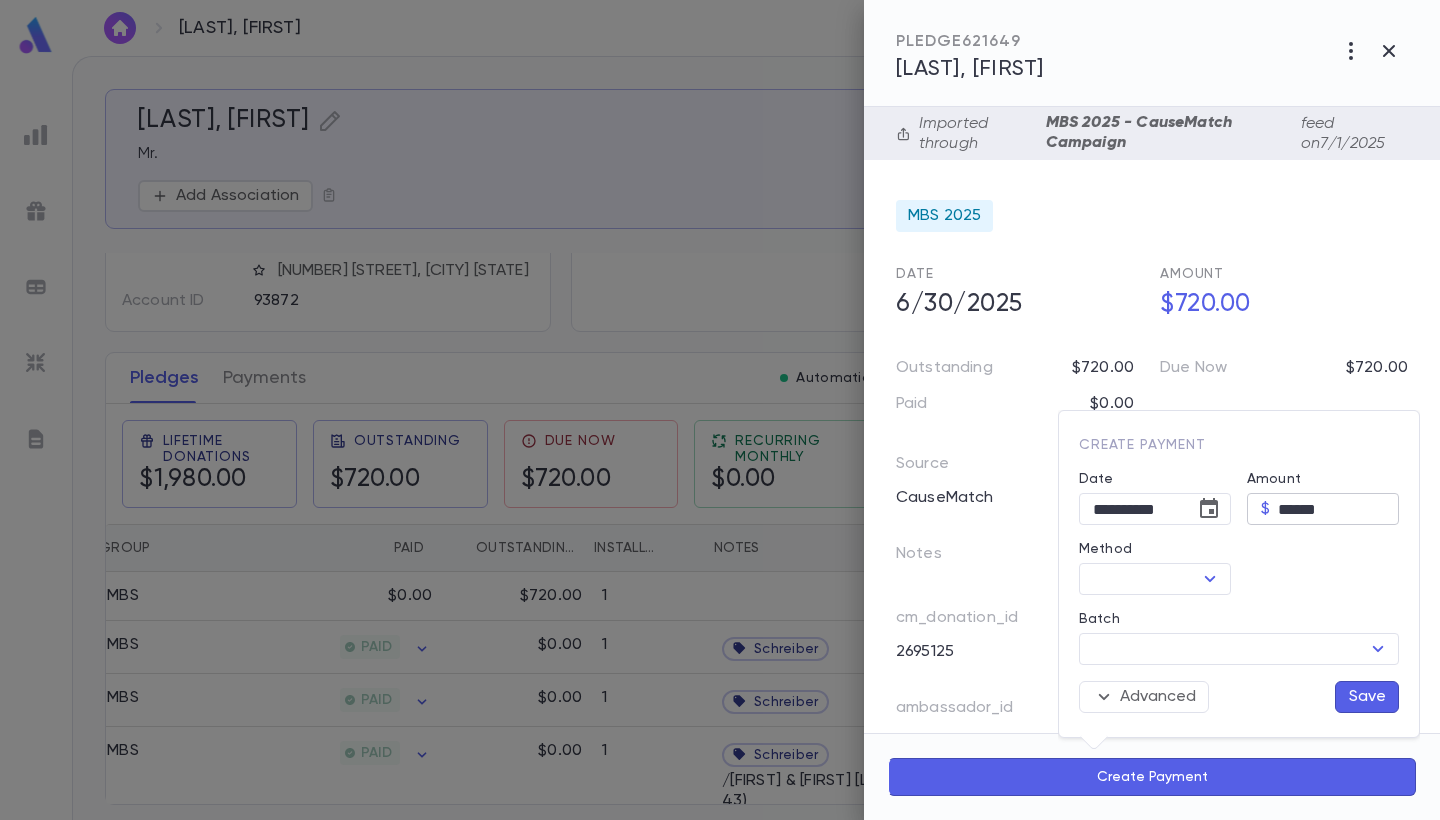 click on "******" at bounding box center [1338, 509] 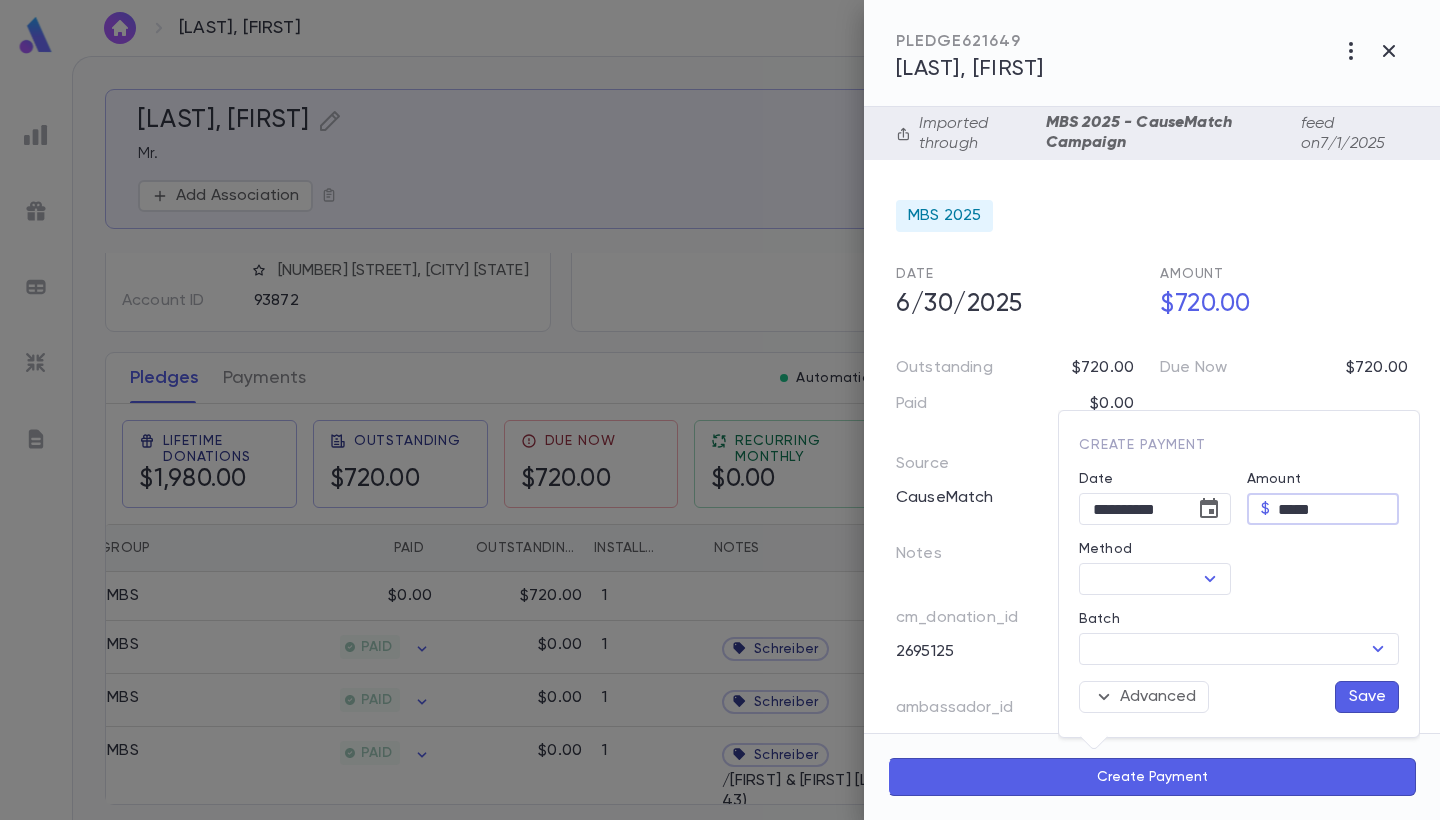type on "****" 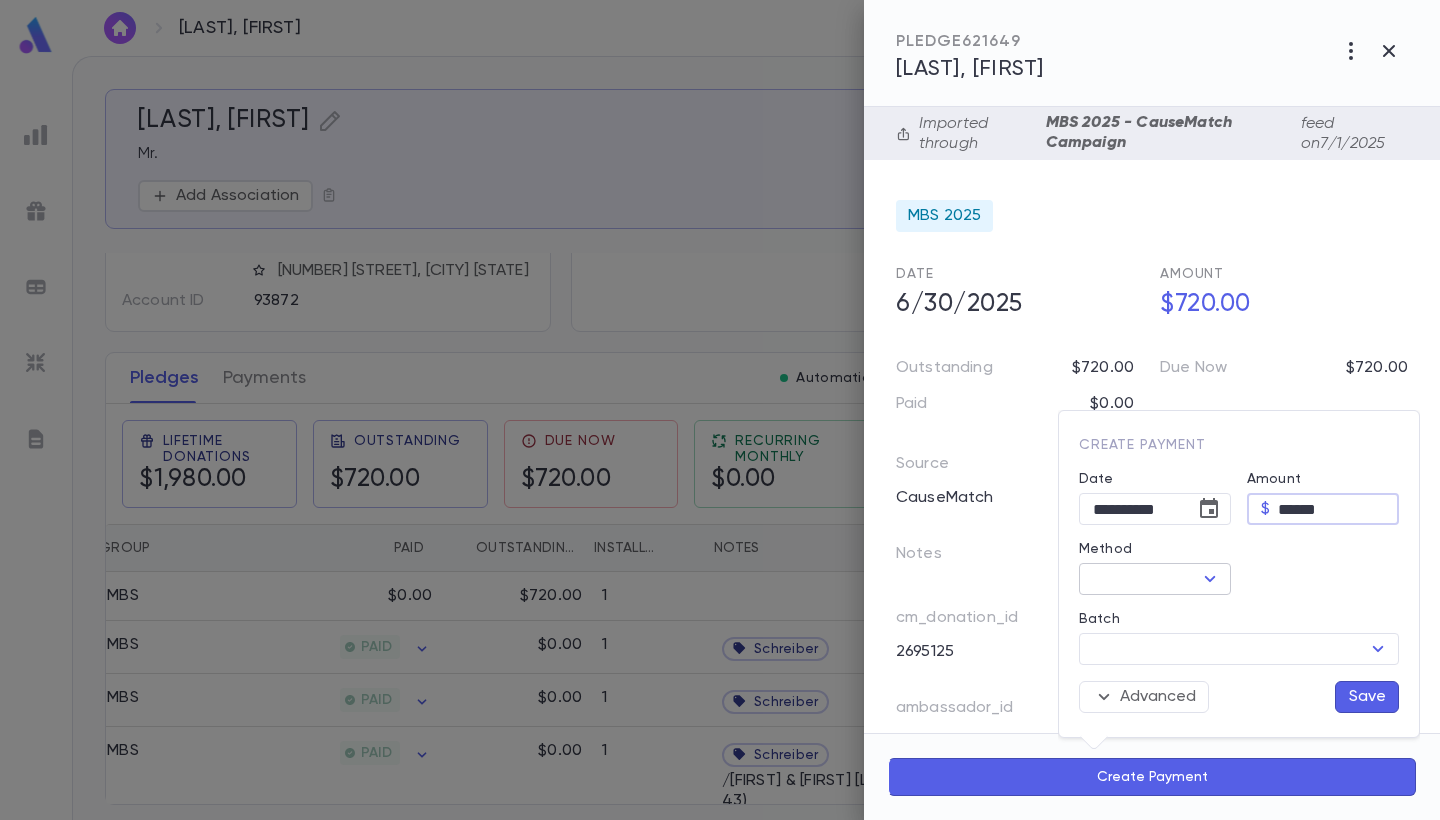 type on "******" 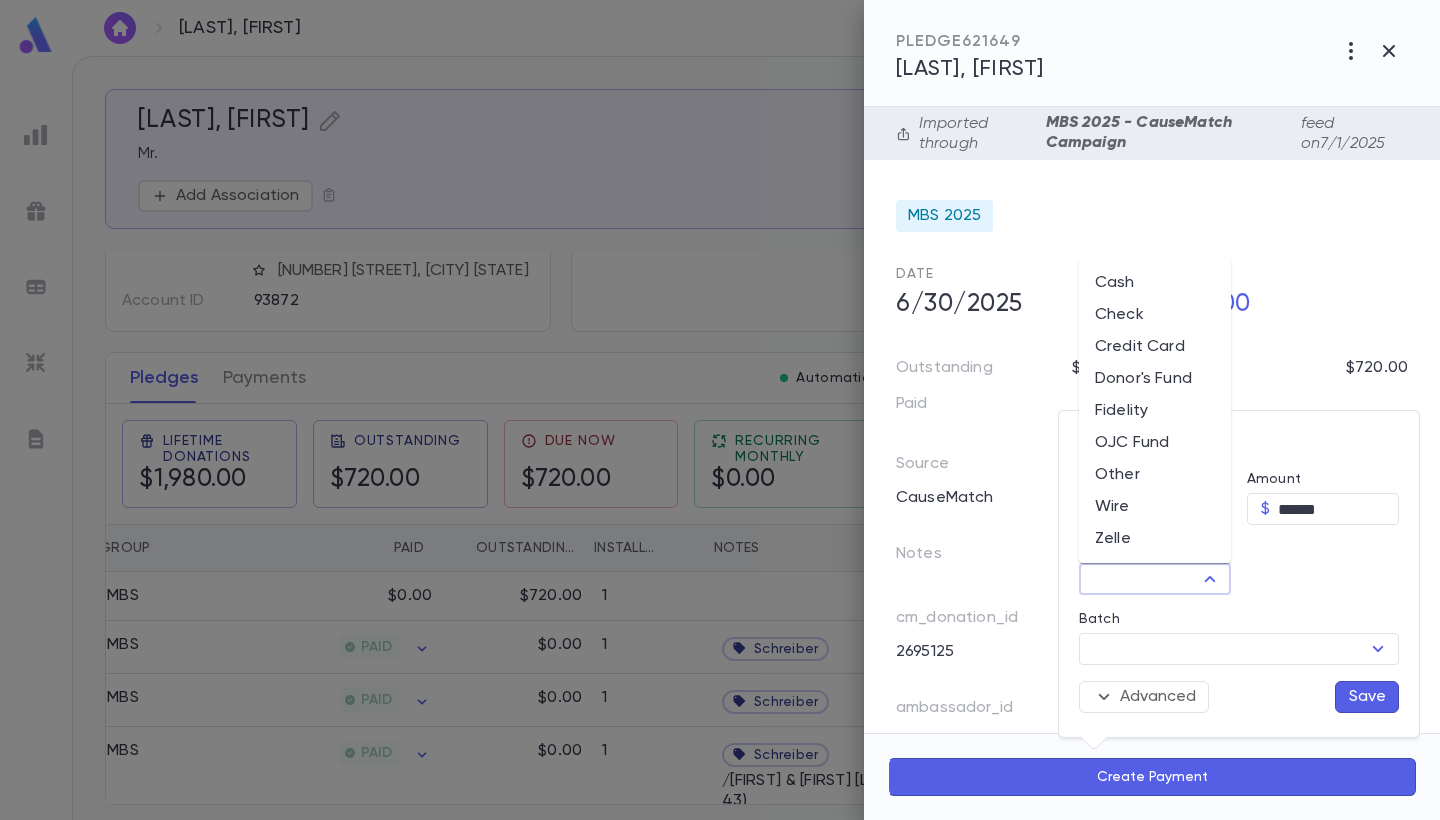 click on "Donor's Fund" at bounding box center [1155, 379] 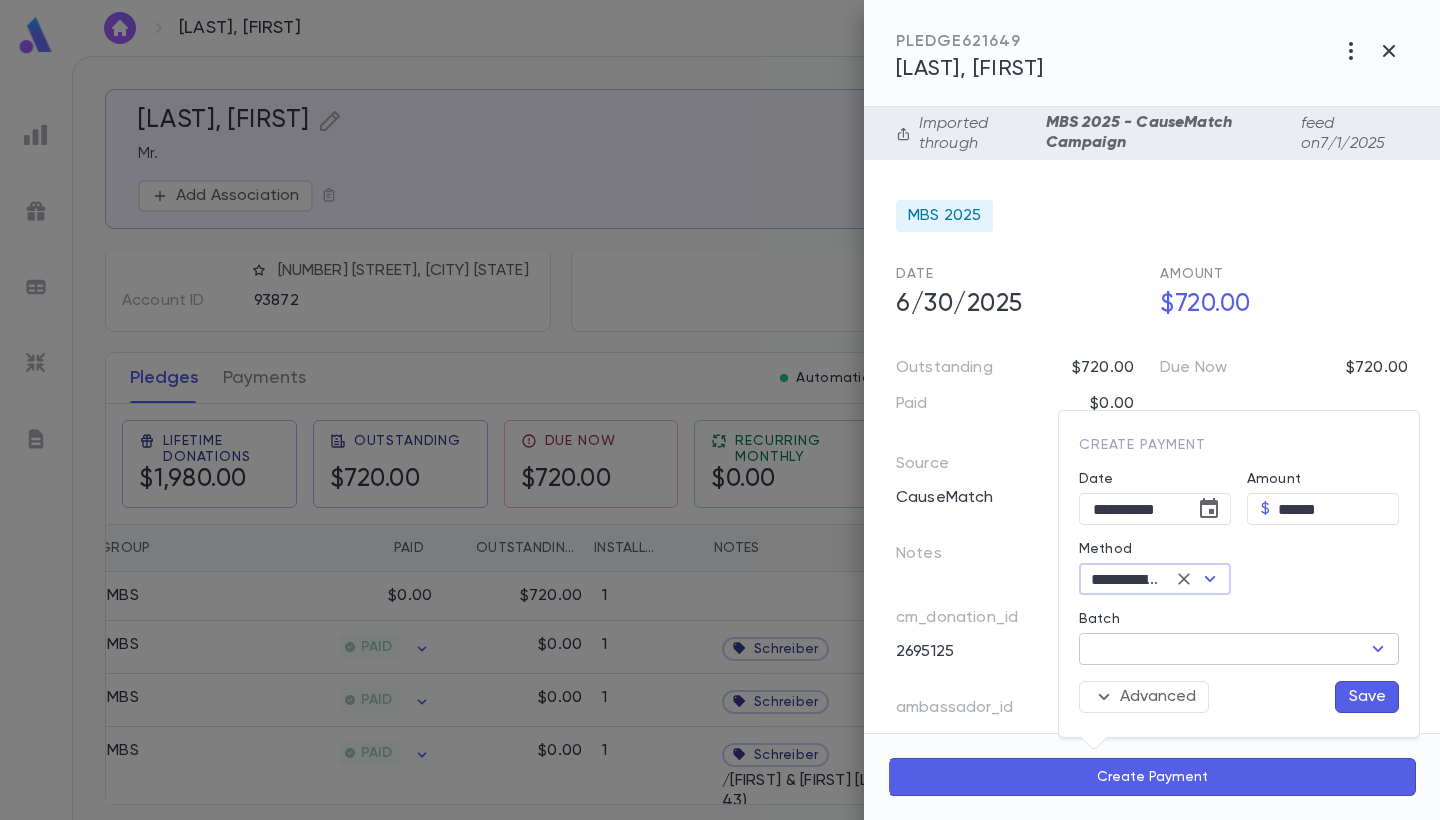 click on "Batch" at bounding box center [1222, 649] 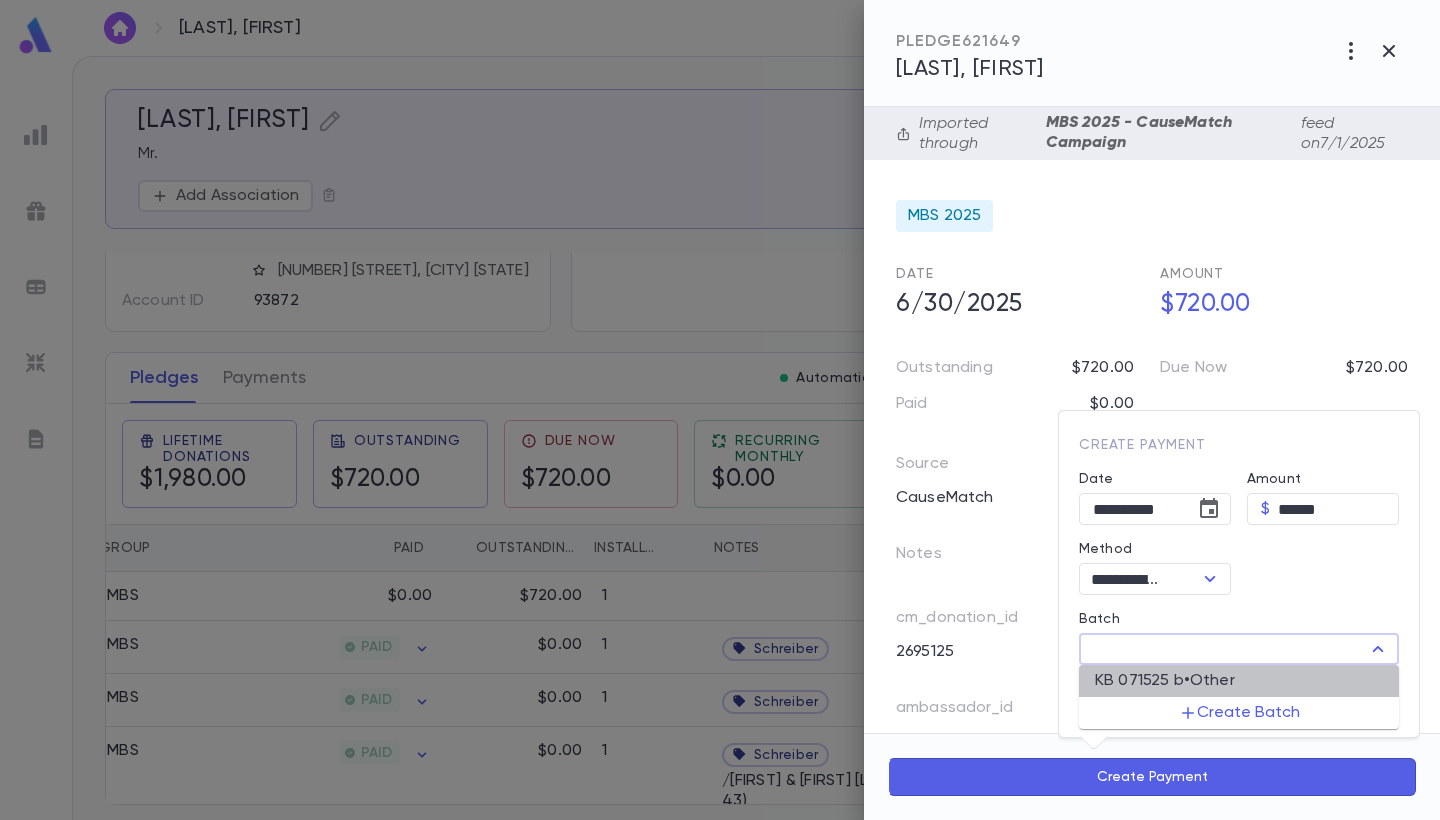 click on "KB 071525 b  •  Other" at bounding box center (1165, 681) 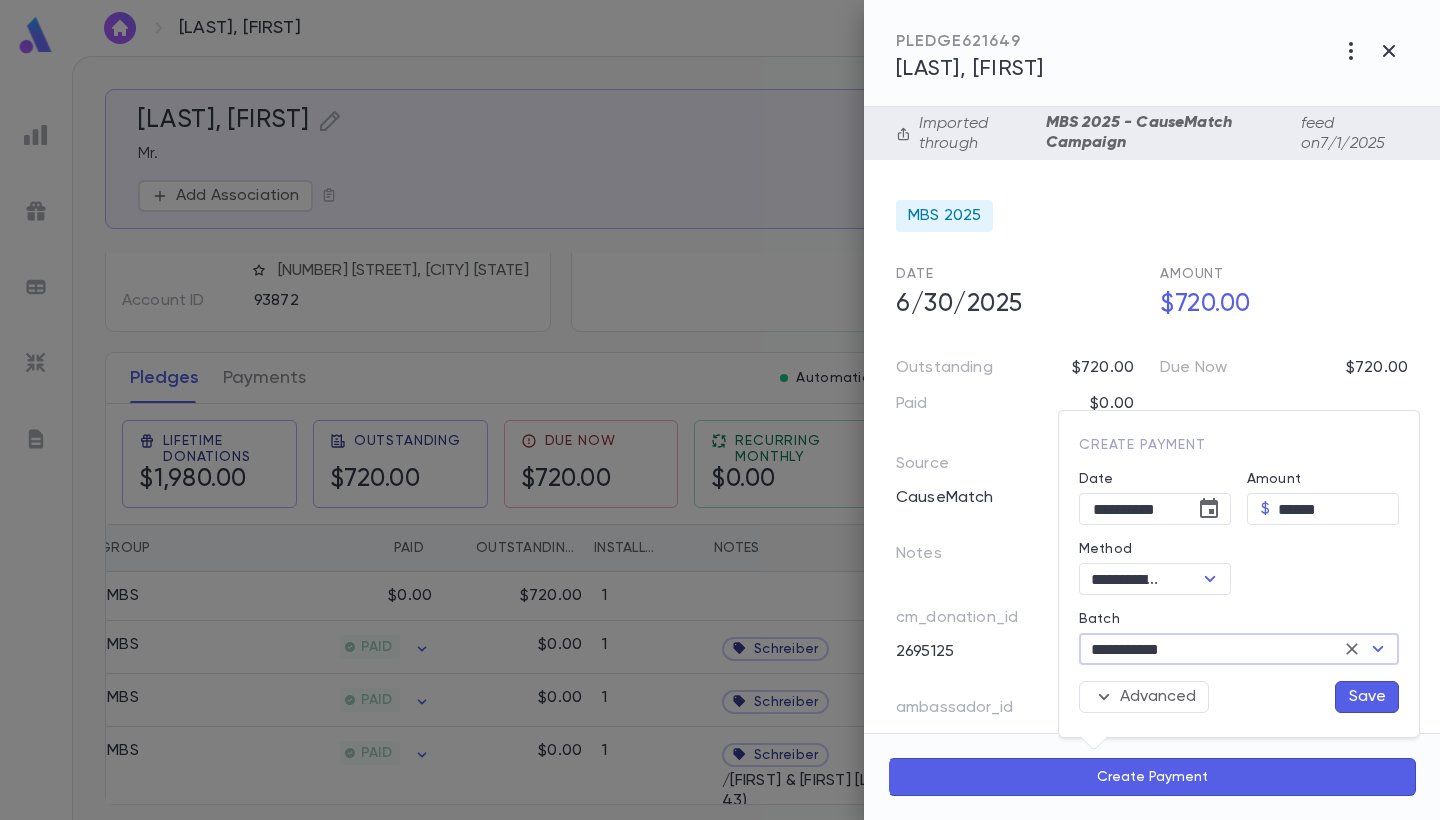click on "Save" at bounding box center (1367, 697) 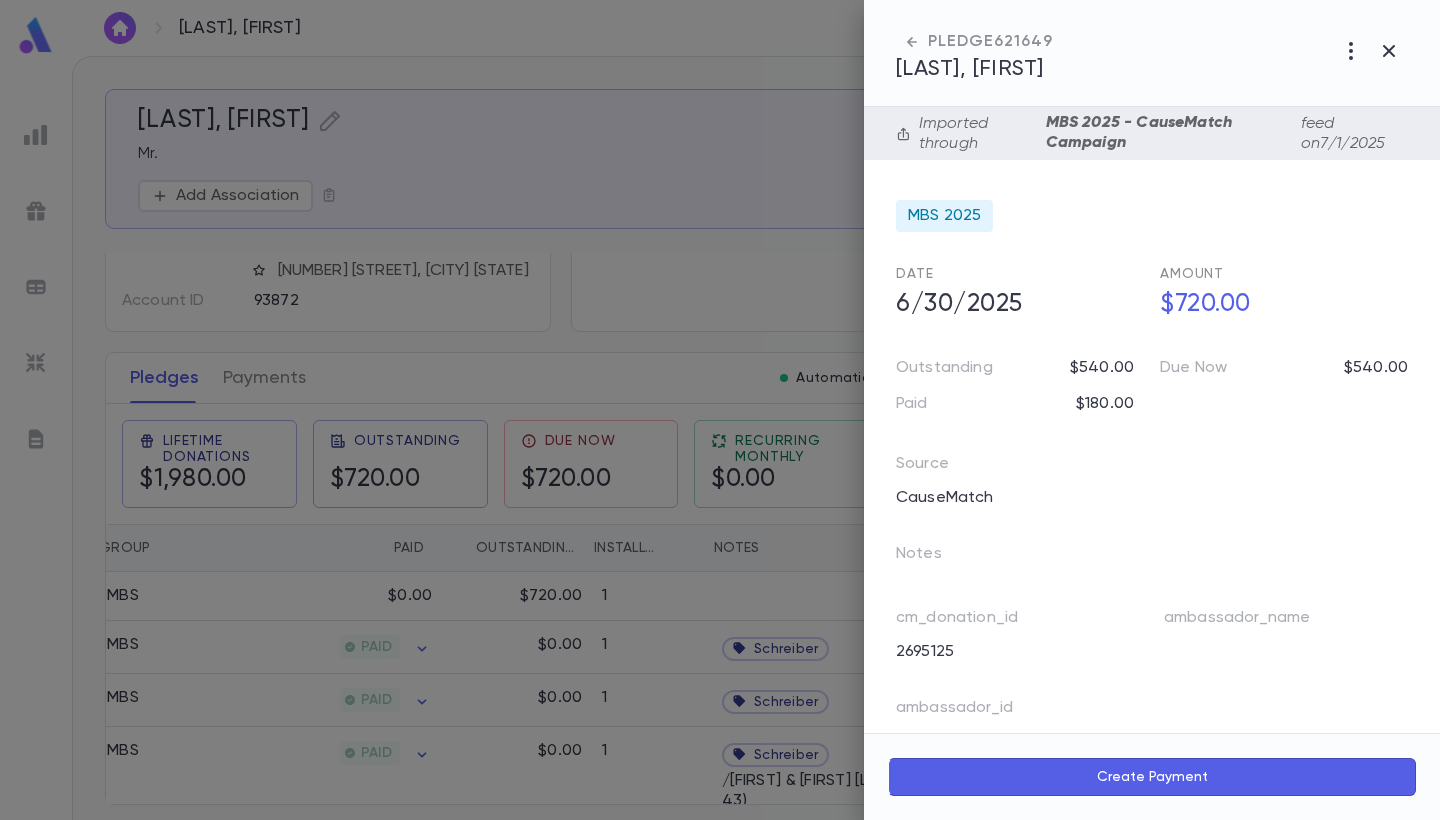 click on "Create Payment" at bounding box center (1152, 777) 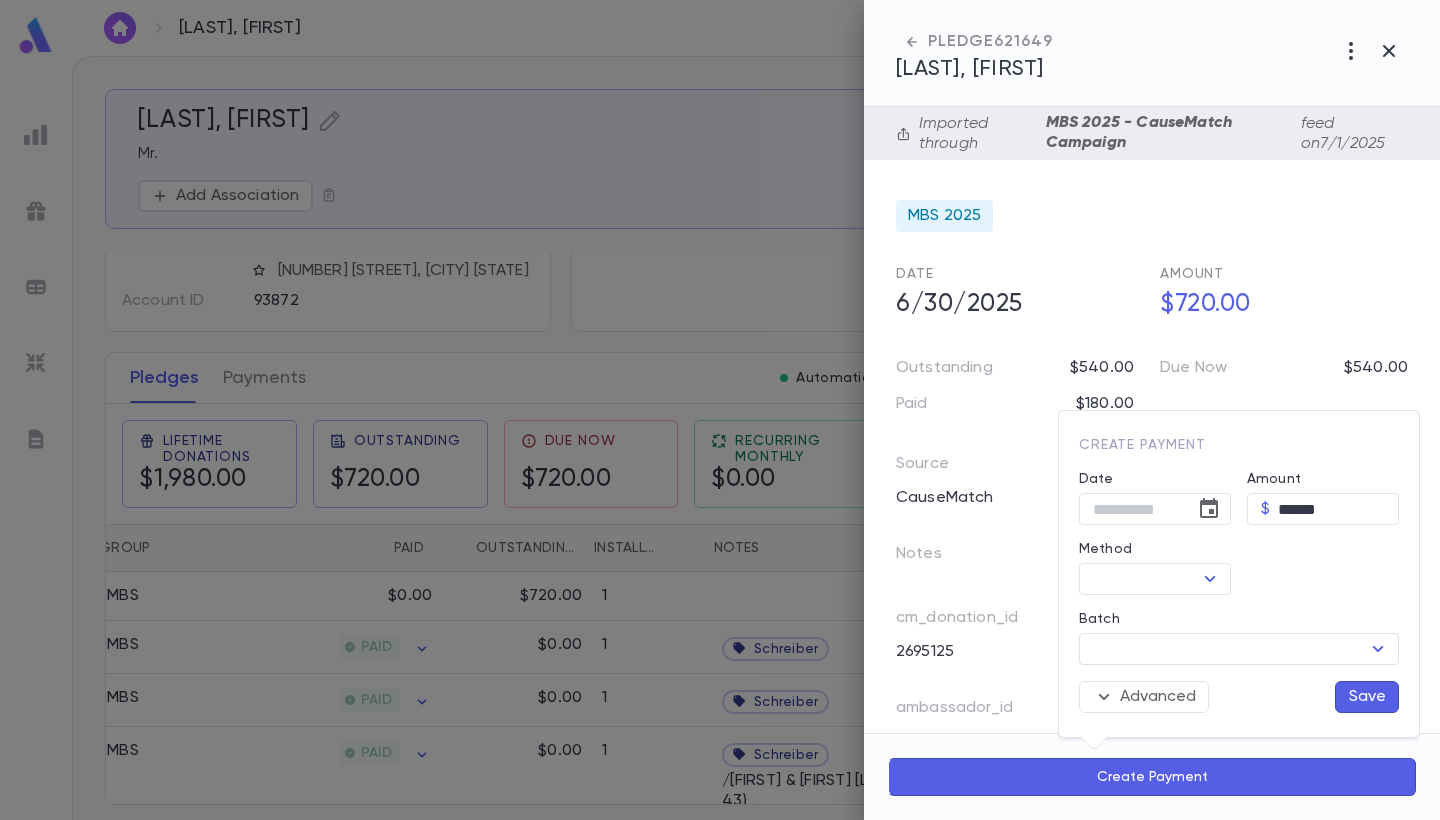 type on "**********" 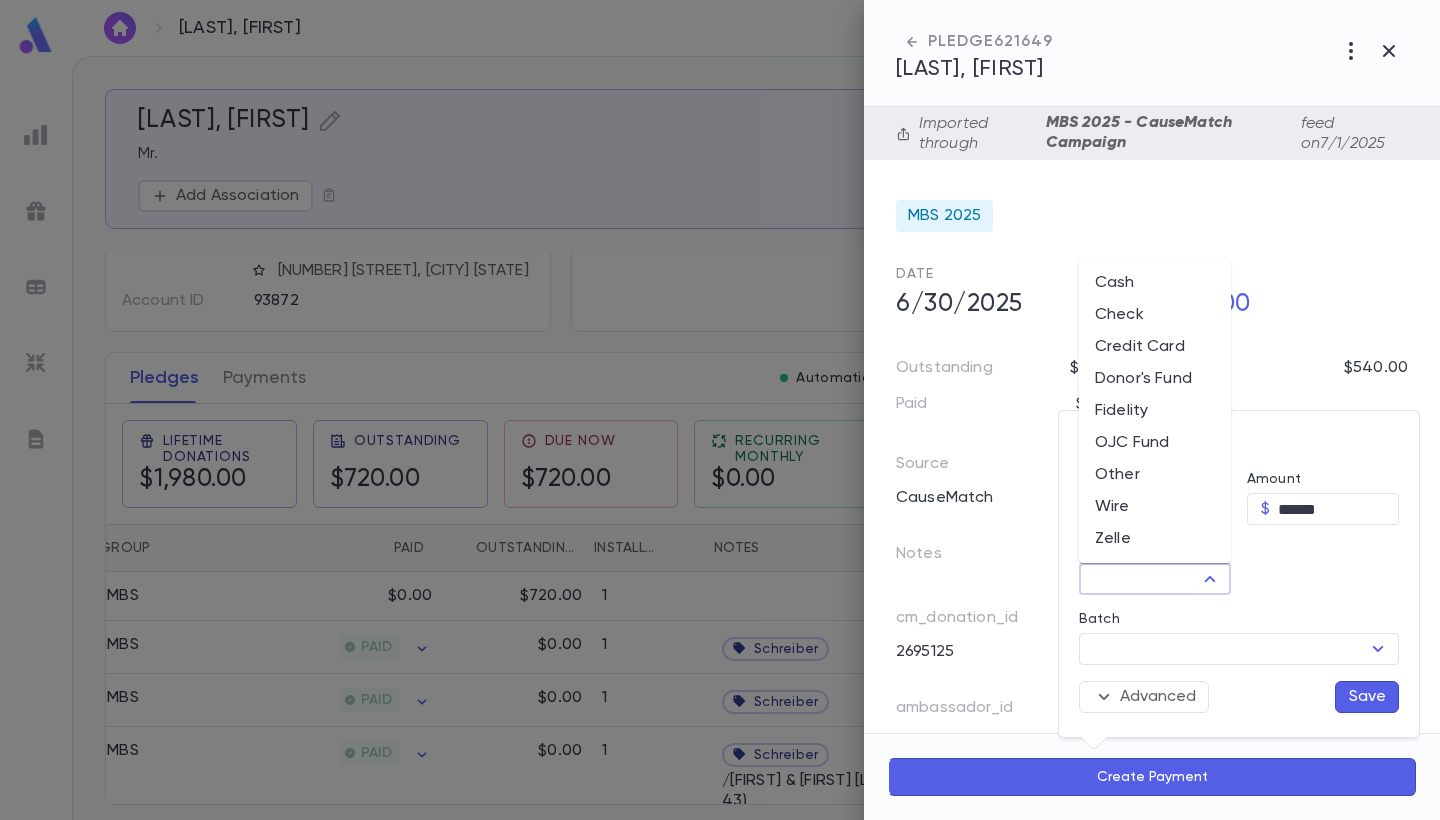 click on "Method" at bounding box center [1138, 579] 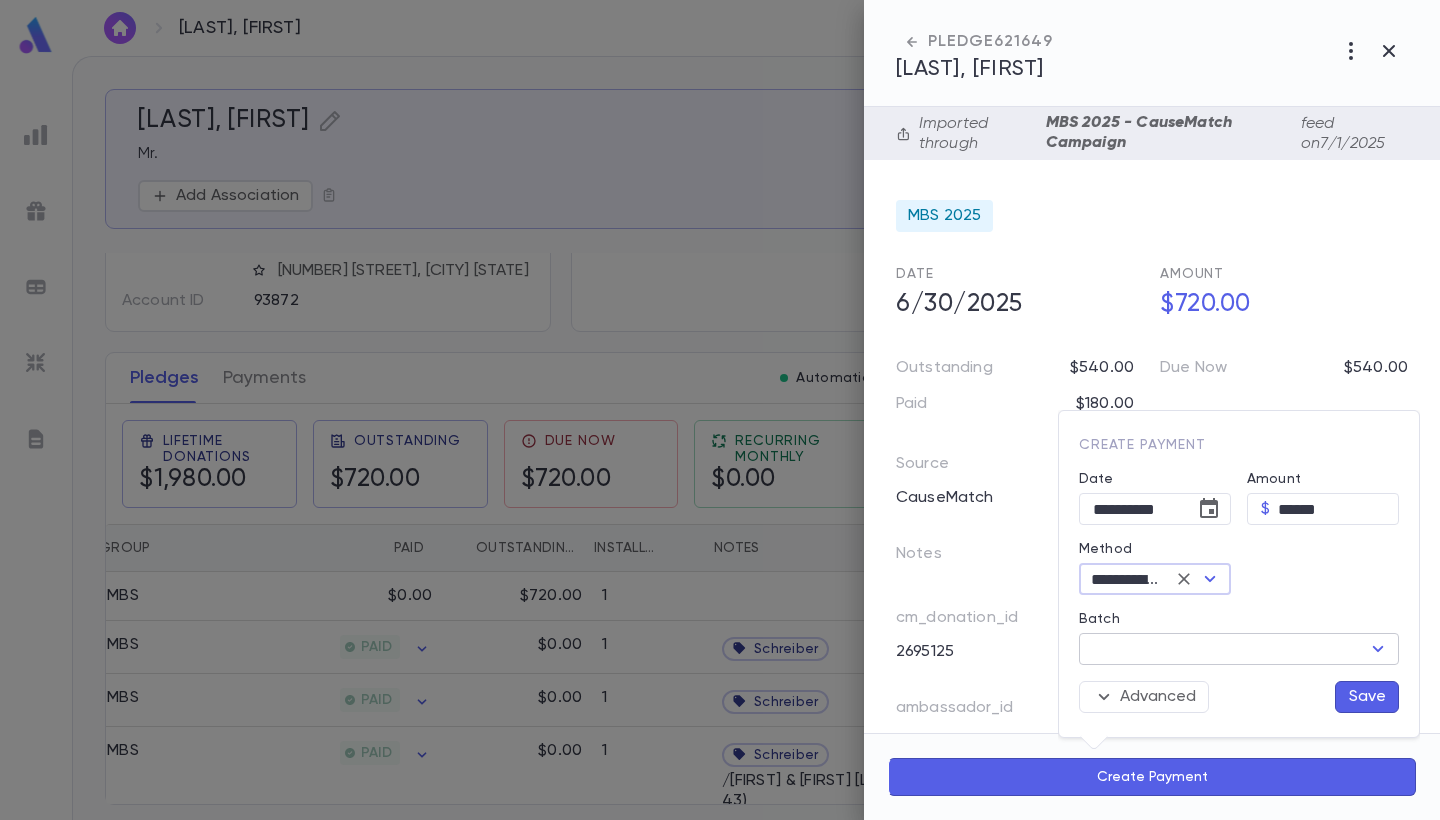 click on "Batch" at bounding box center [1222, 649] 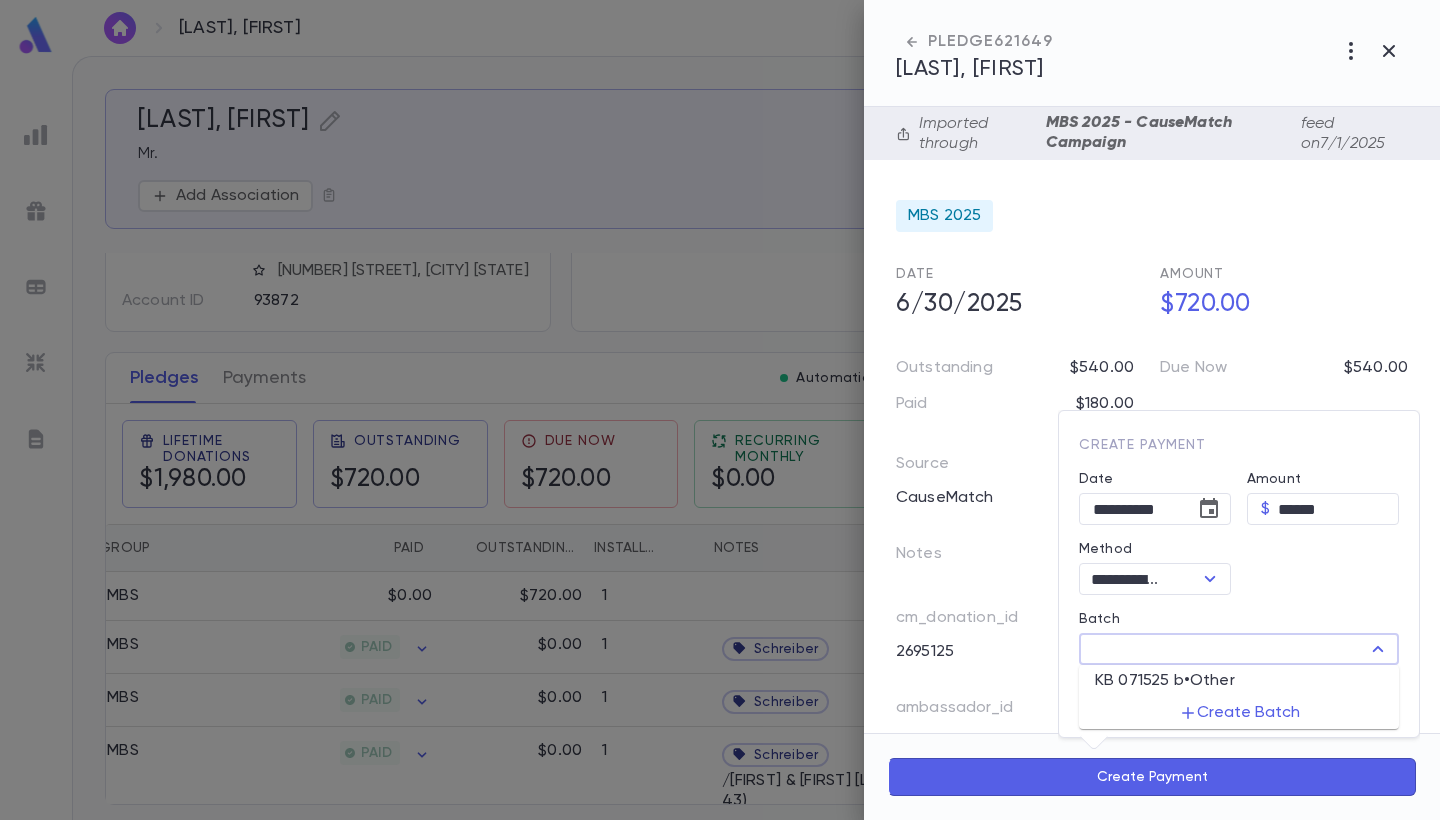 click on "KB 071525 b  •  Other" at bounding box center (1165, 681) 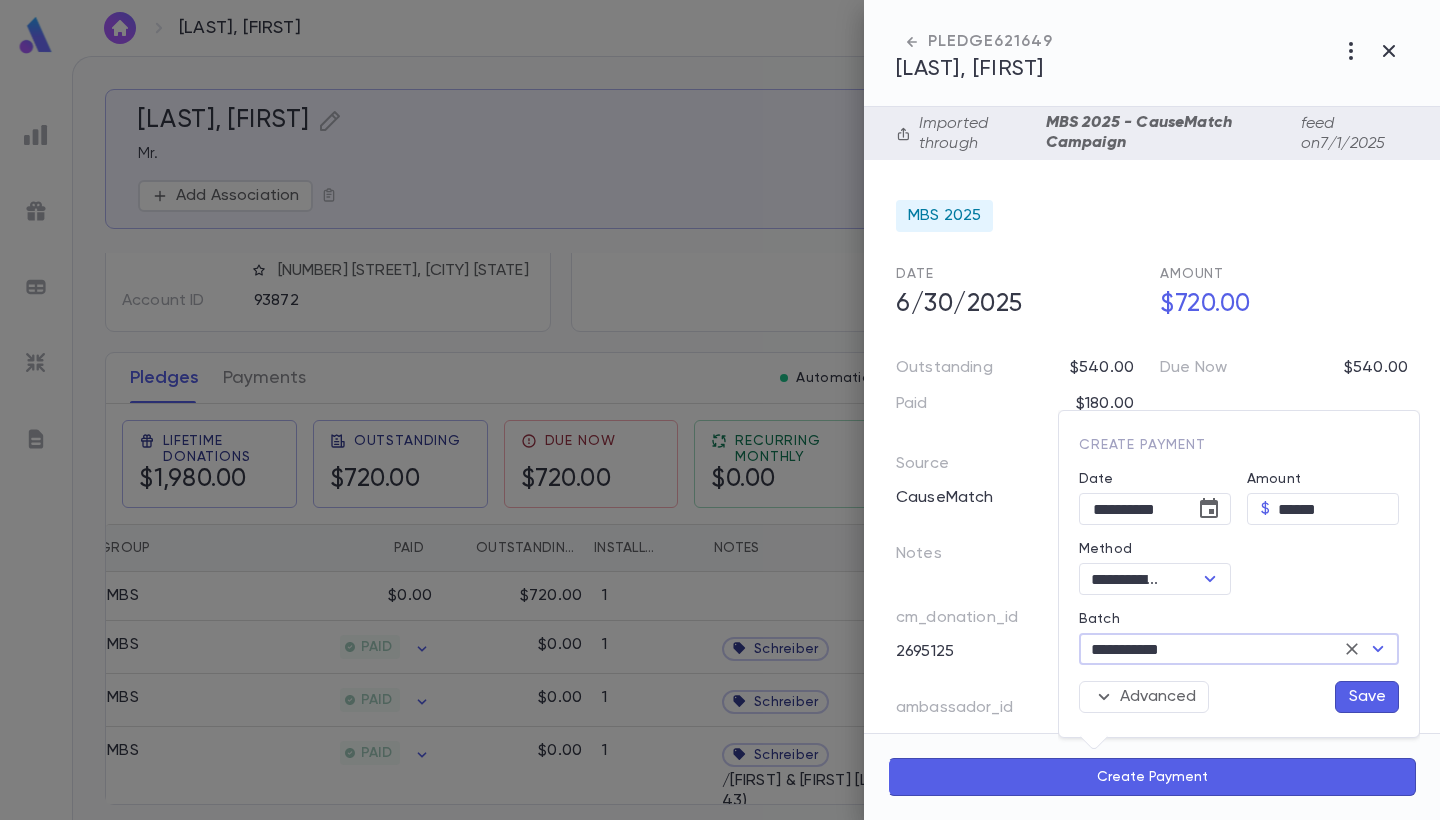 click on "Save" at bounding box center (1367, 697) 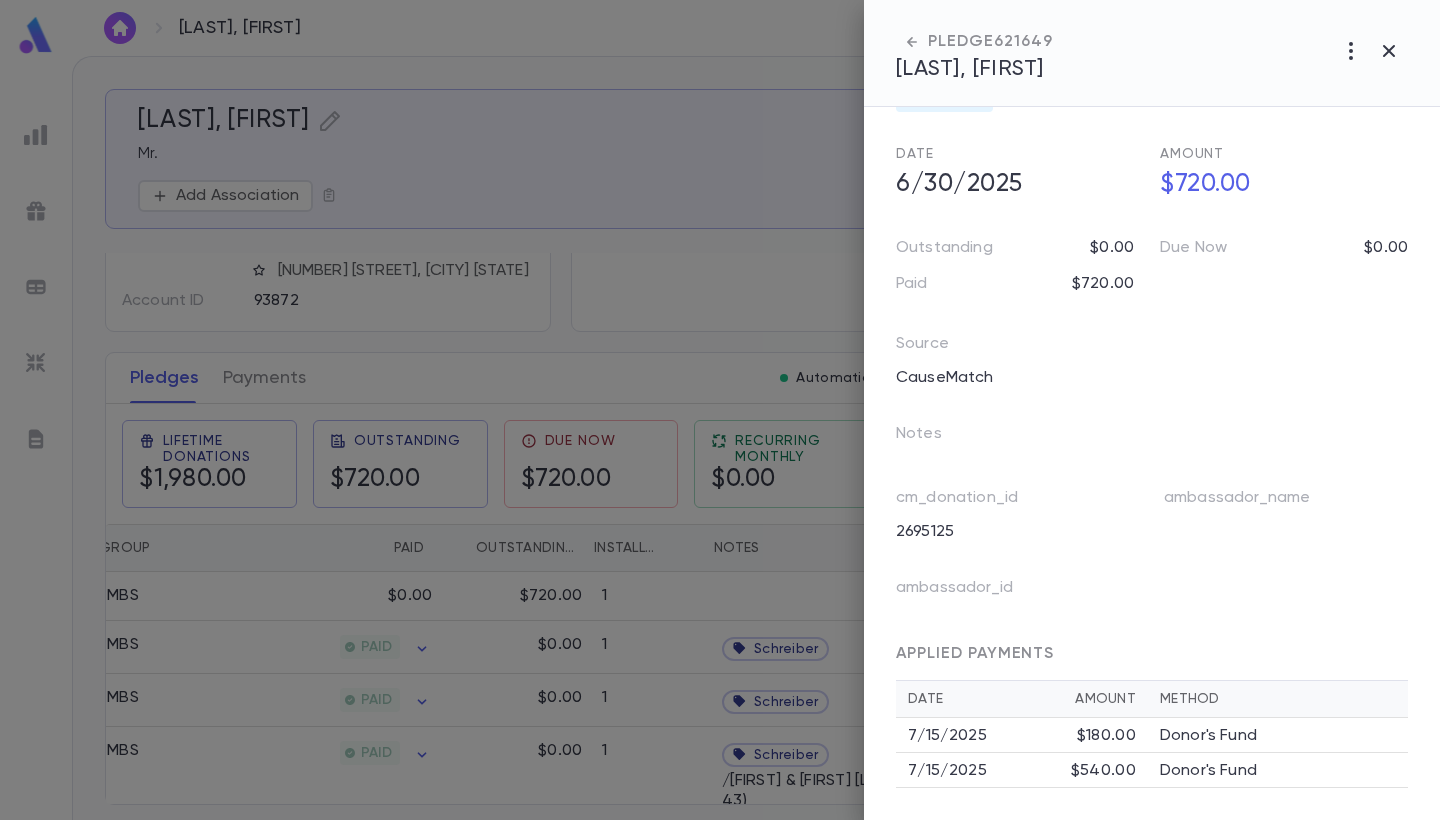 scroll, scrollTop: 128, scrollLeft: 0, axis: vertical 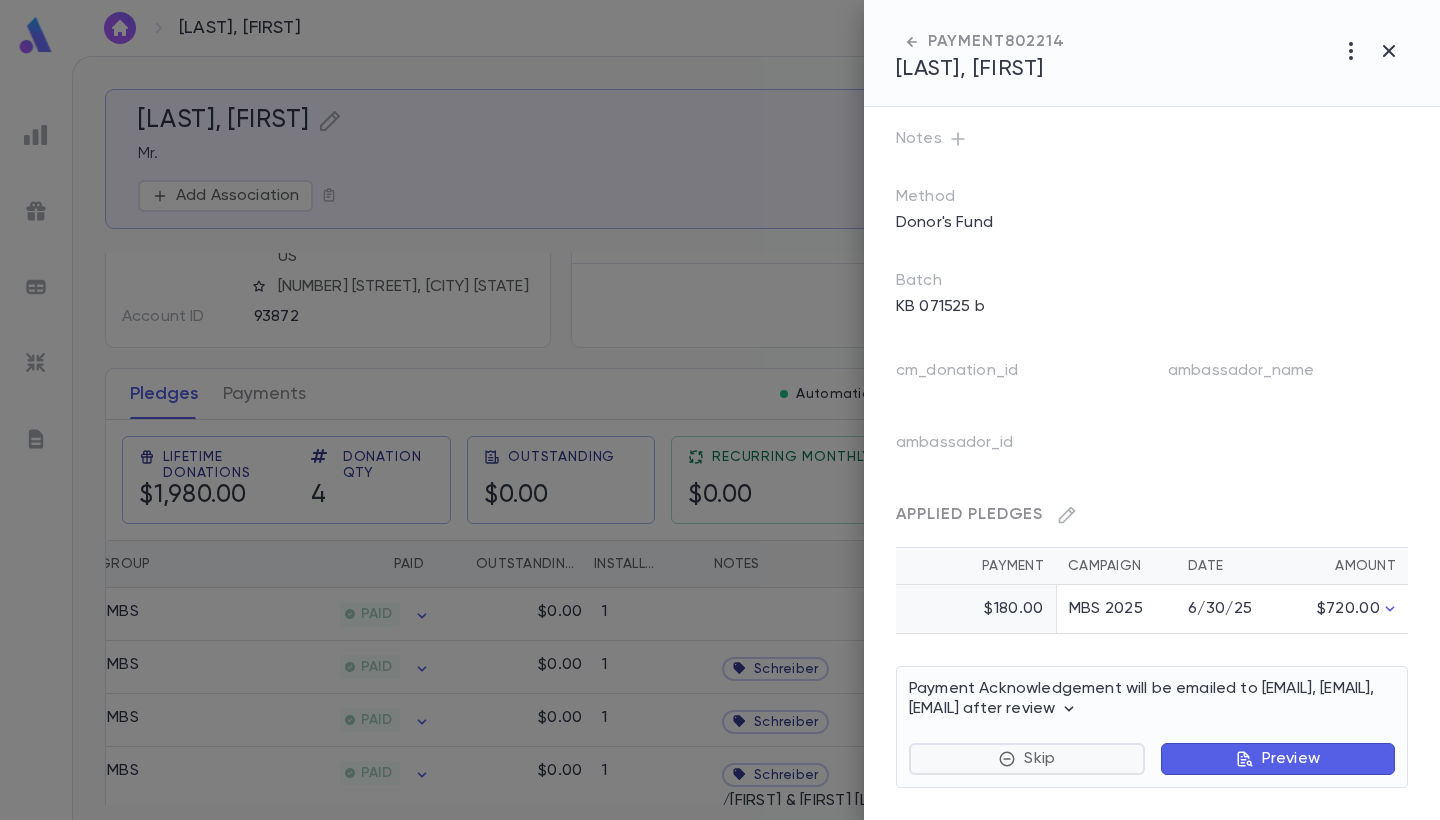 click on "Skip" at bounding box center (1027, 759) 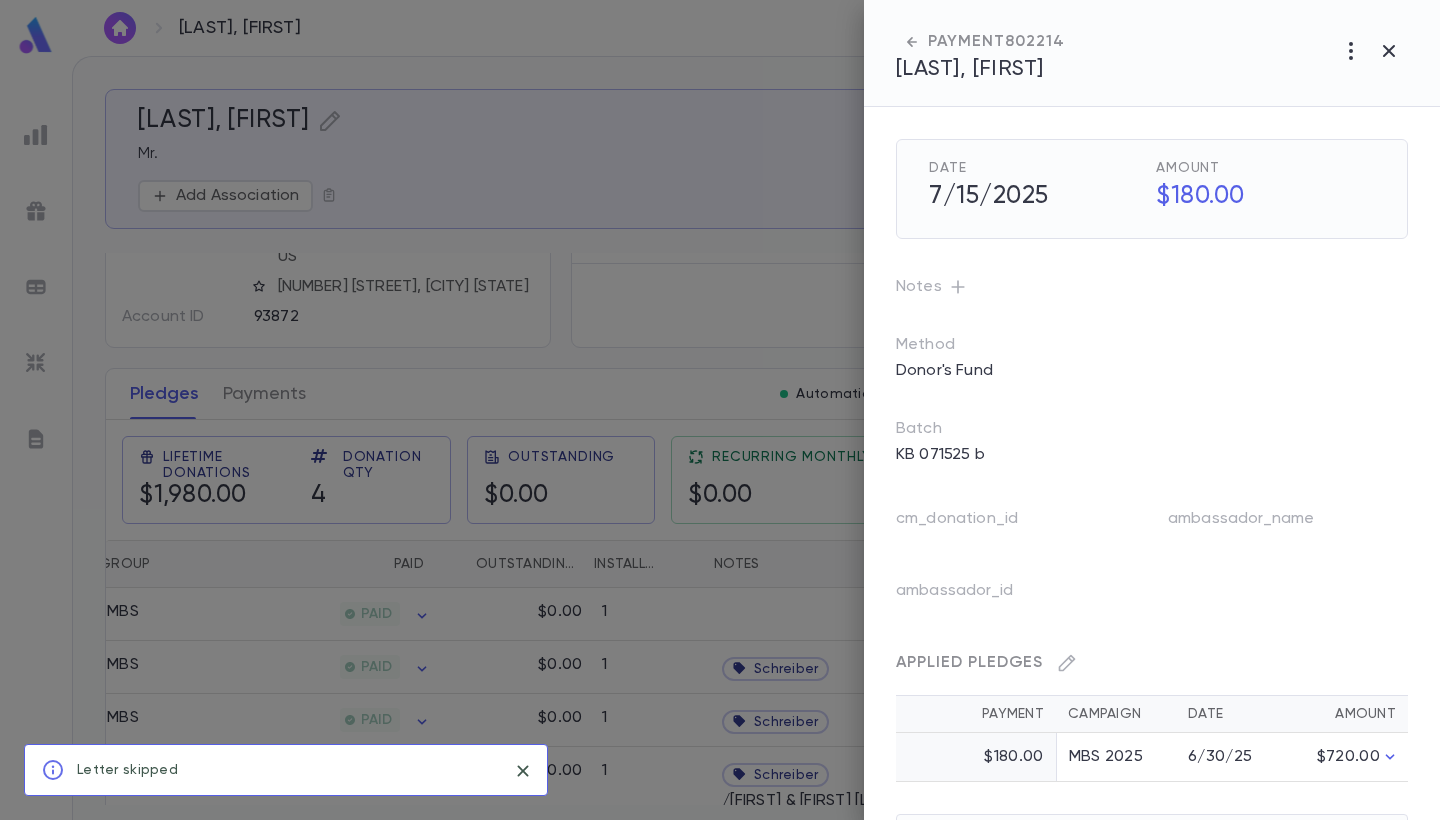 scroll, scrollTop: 0, scrollLeft: 0, axis: both 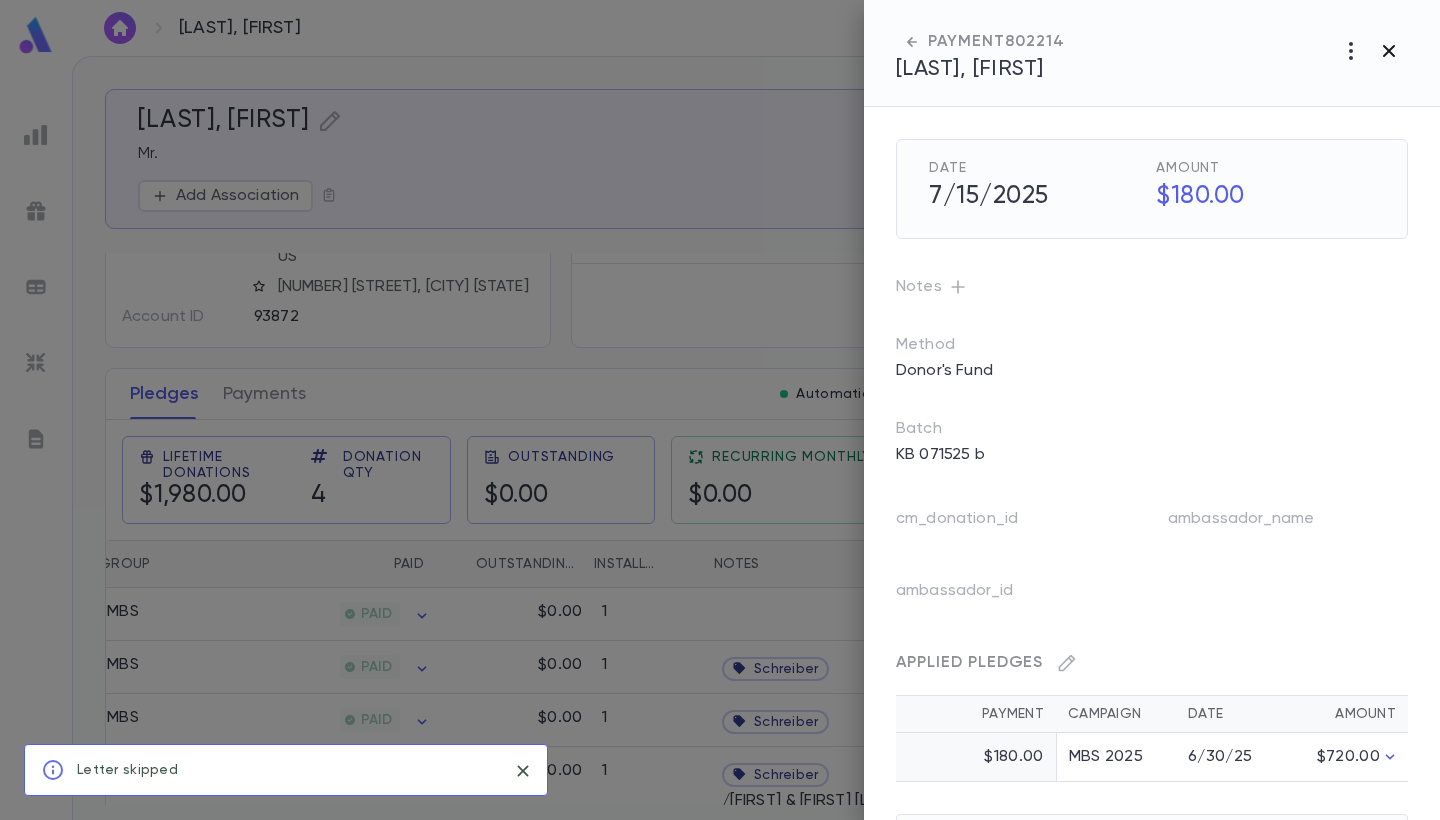 click 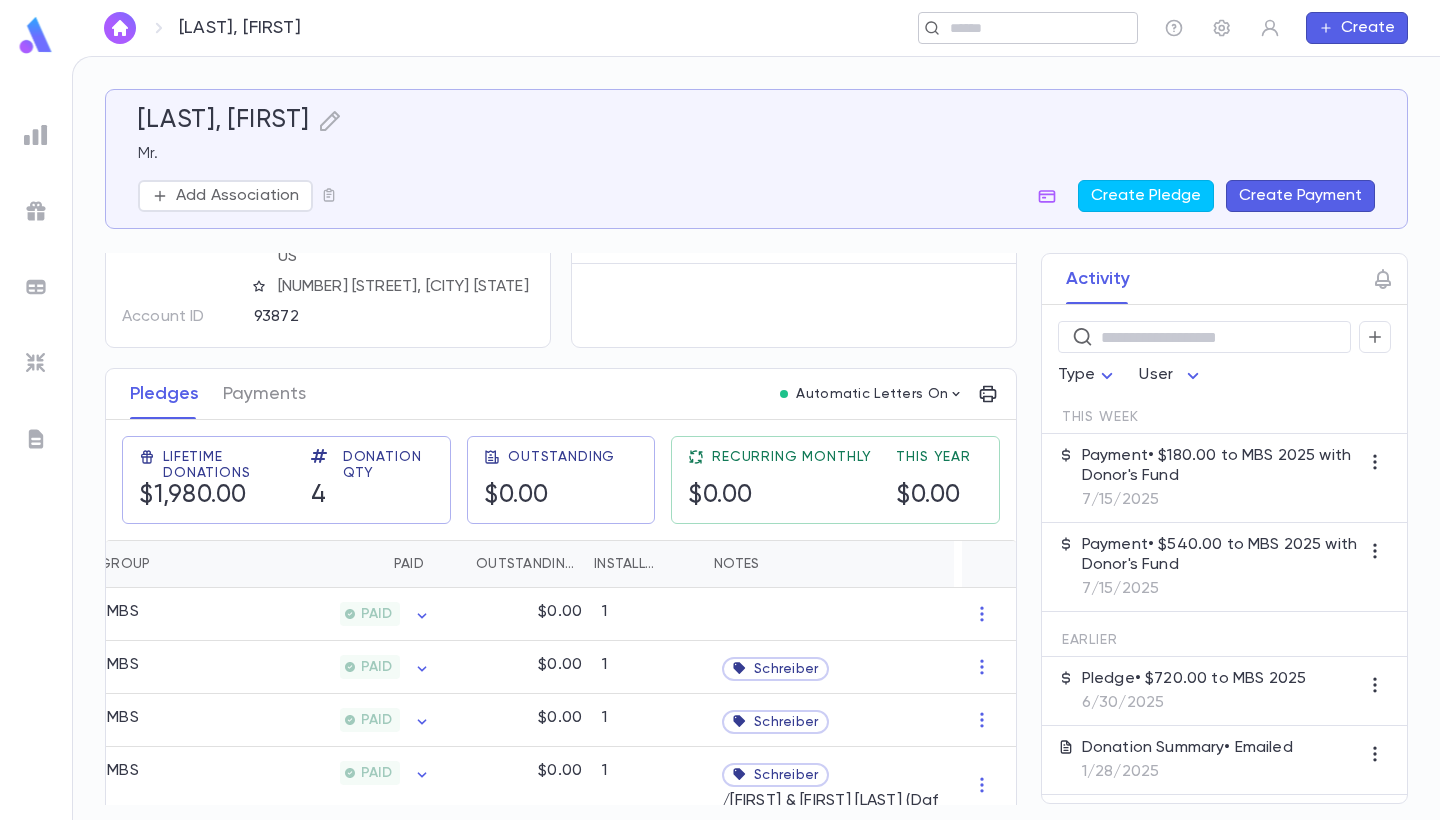click at bounding box center [1021, 28] 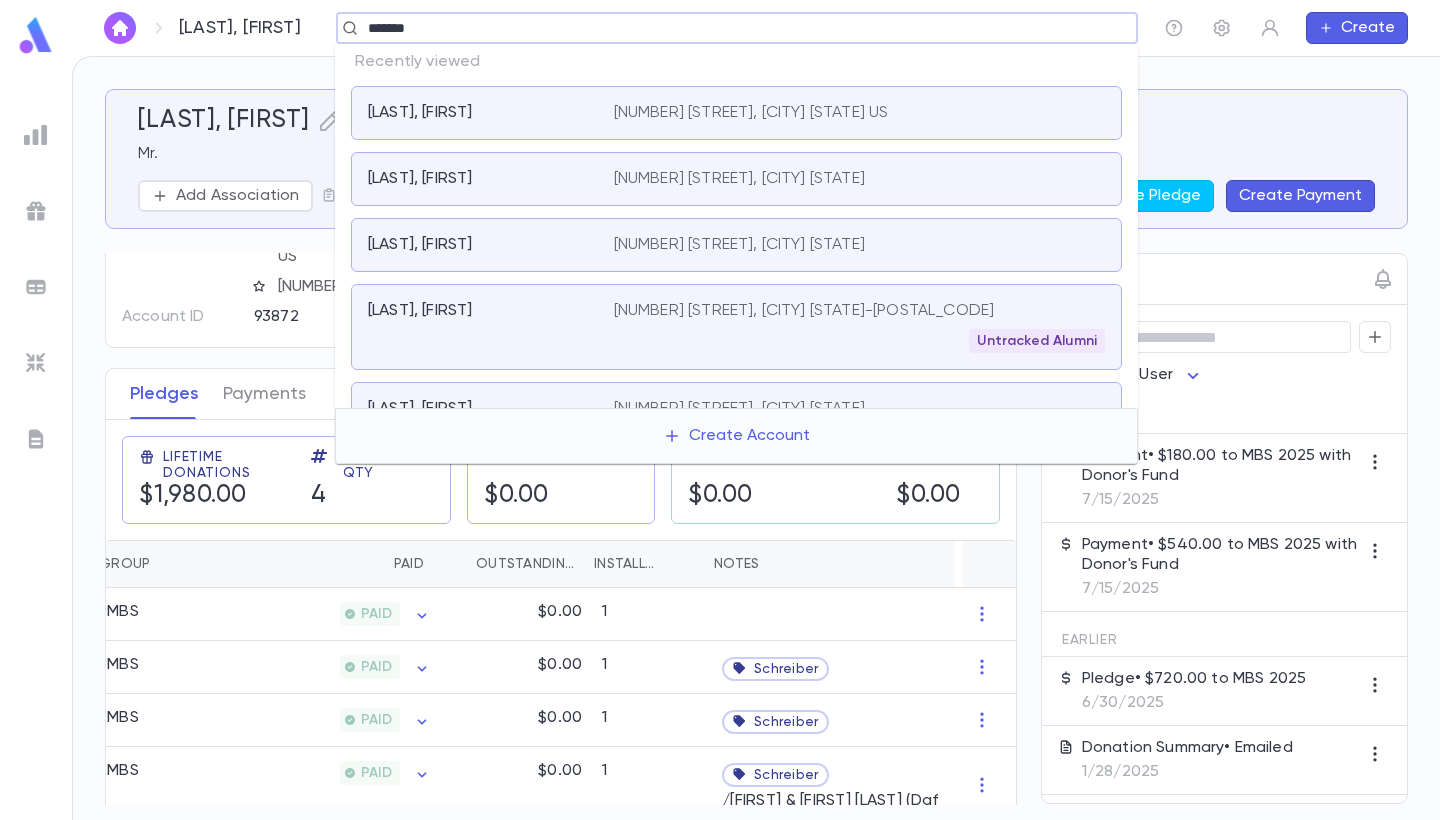 type on "*******" 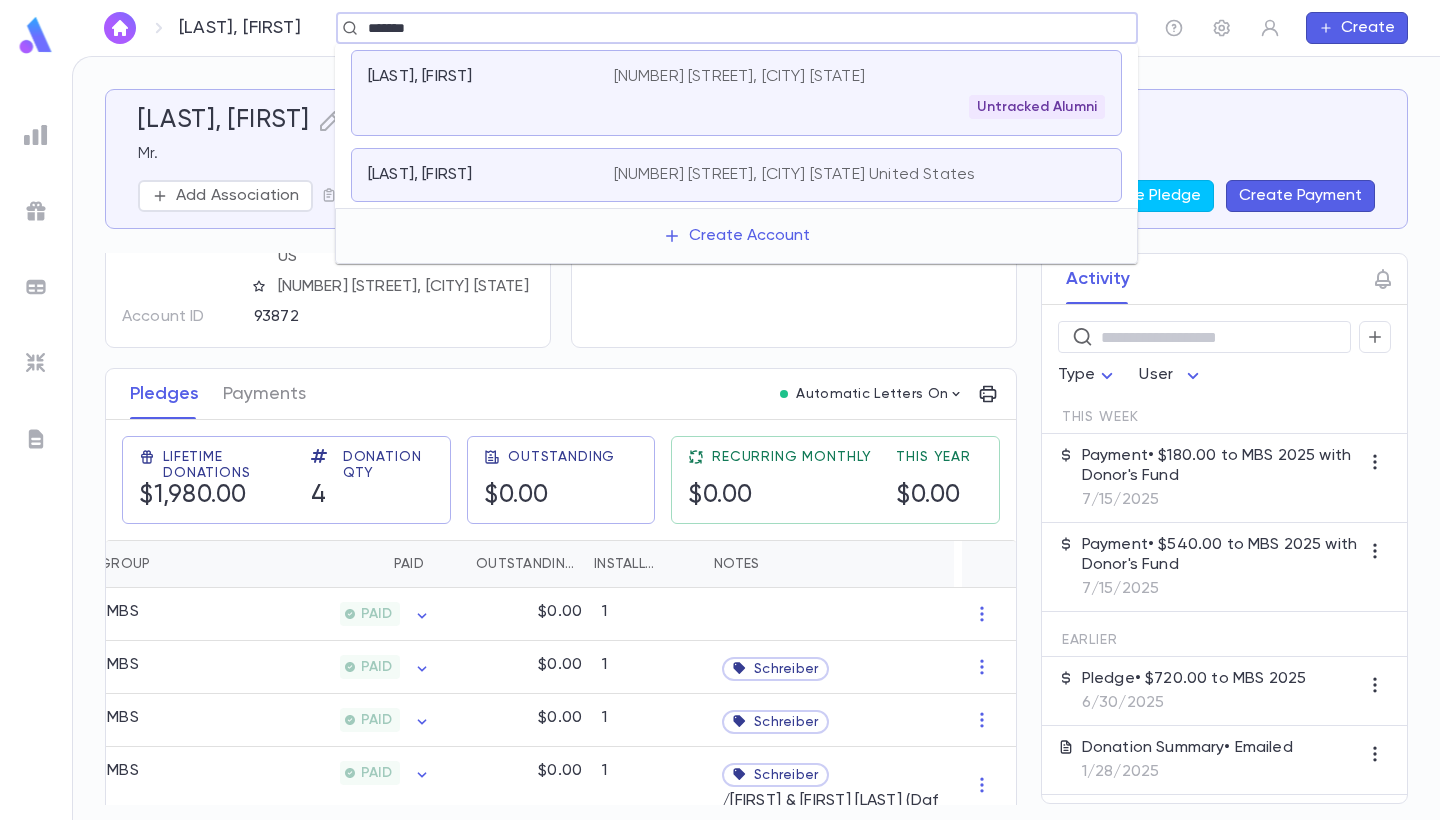 click on "[NUMBER] [STREET], [CITY] [STATE] United States" at bounding box center [795, 175] 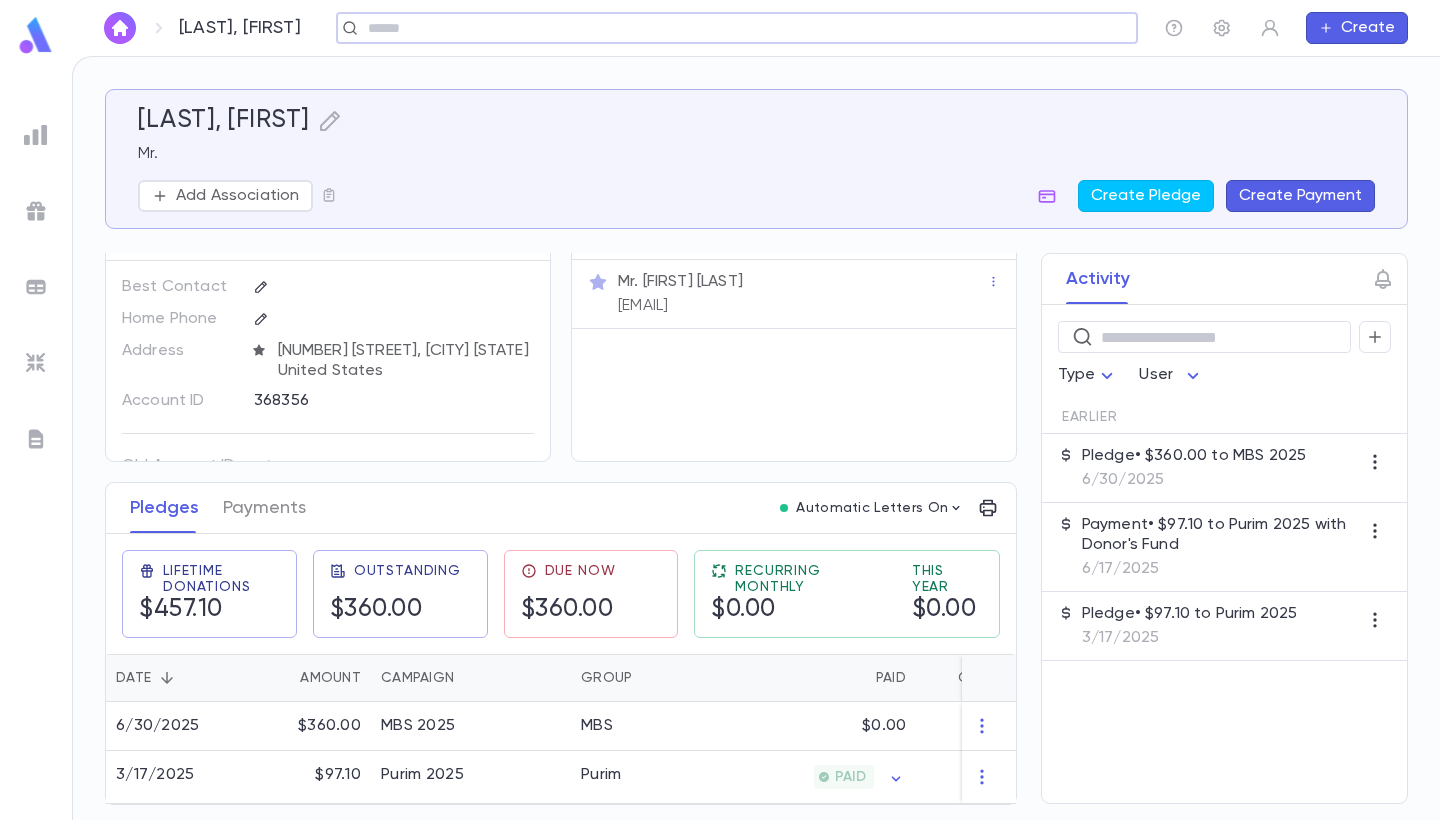 scroll, scrollTop: 51, scrollLeft: 0, axis: vertical 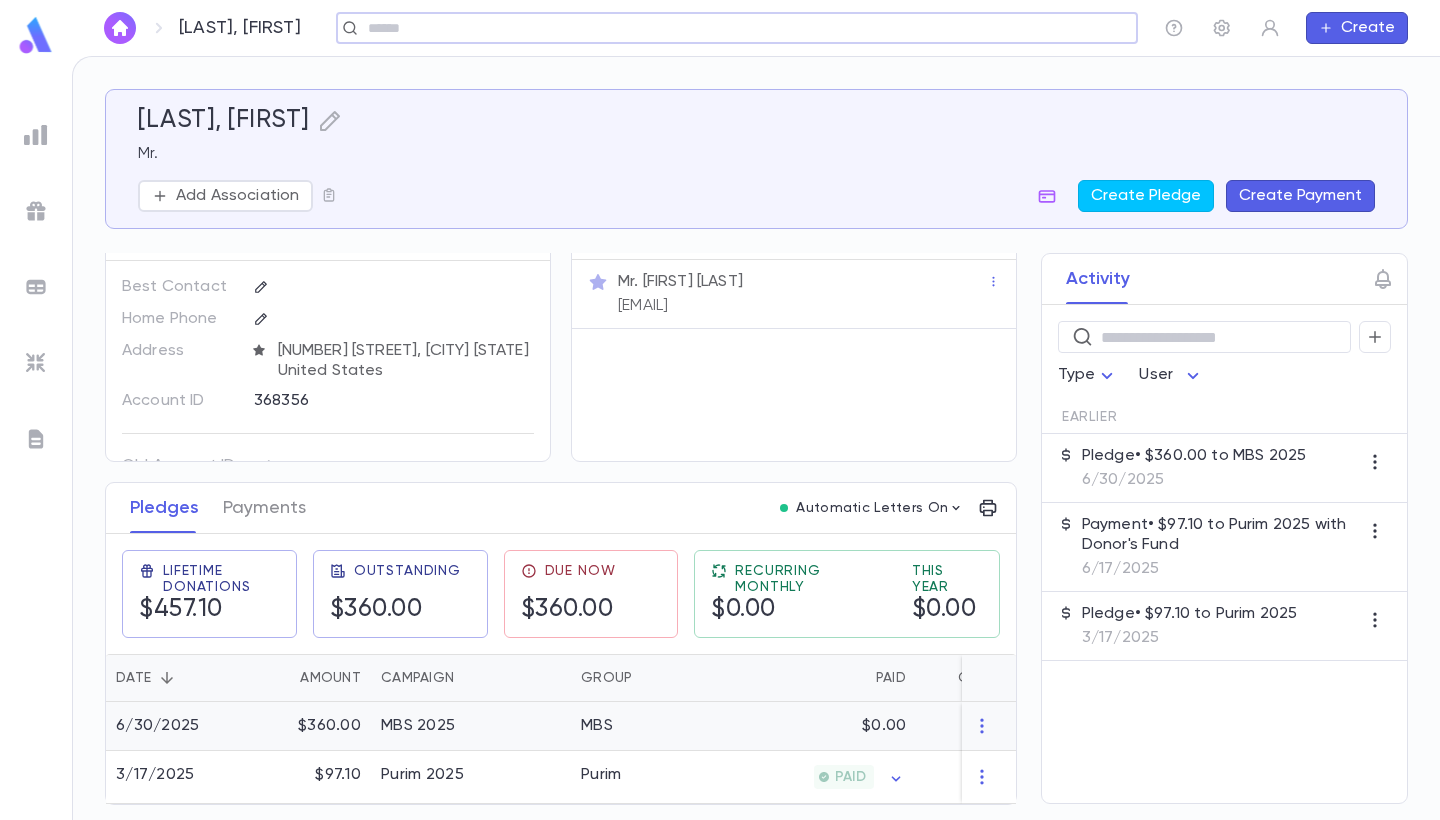 click on "MBS" at bounding box center [646, 726] 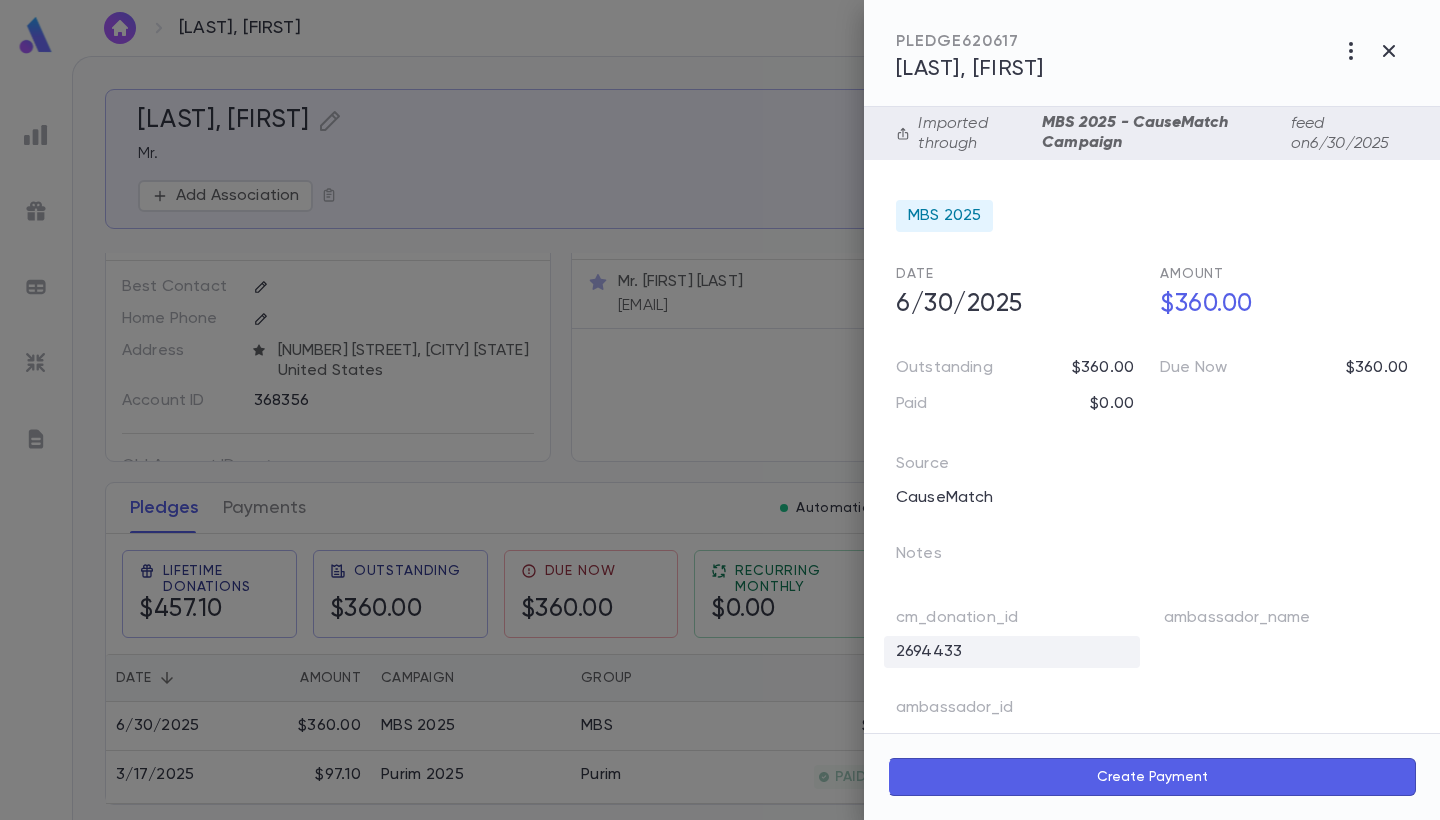 scroll, scrollTop: 0, scrollLeft: 0, axis: both 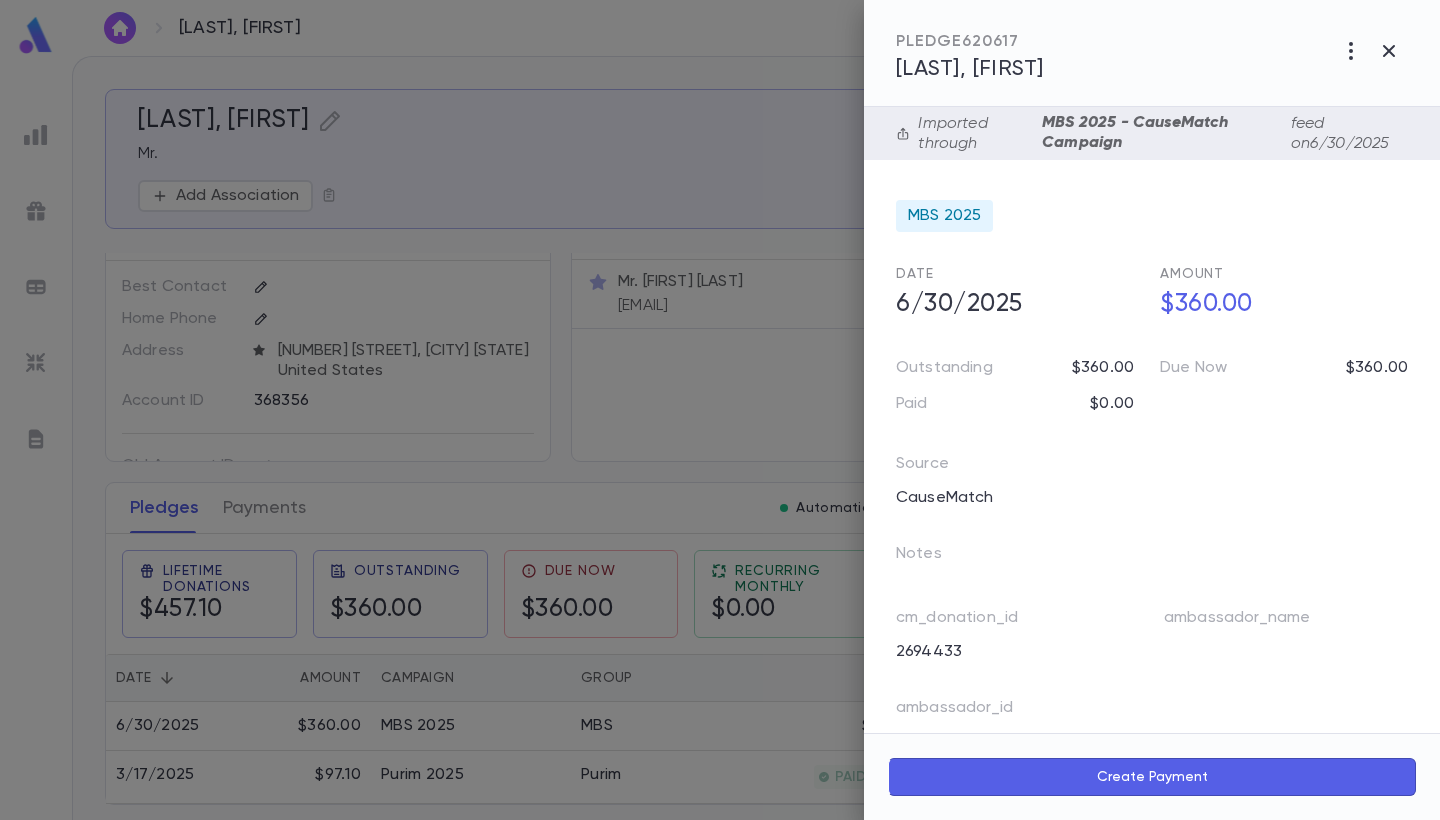 click on "Create Payment" at bounding box center (1152, 777) 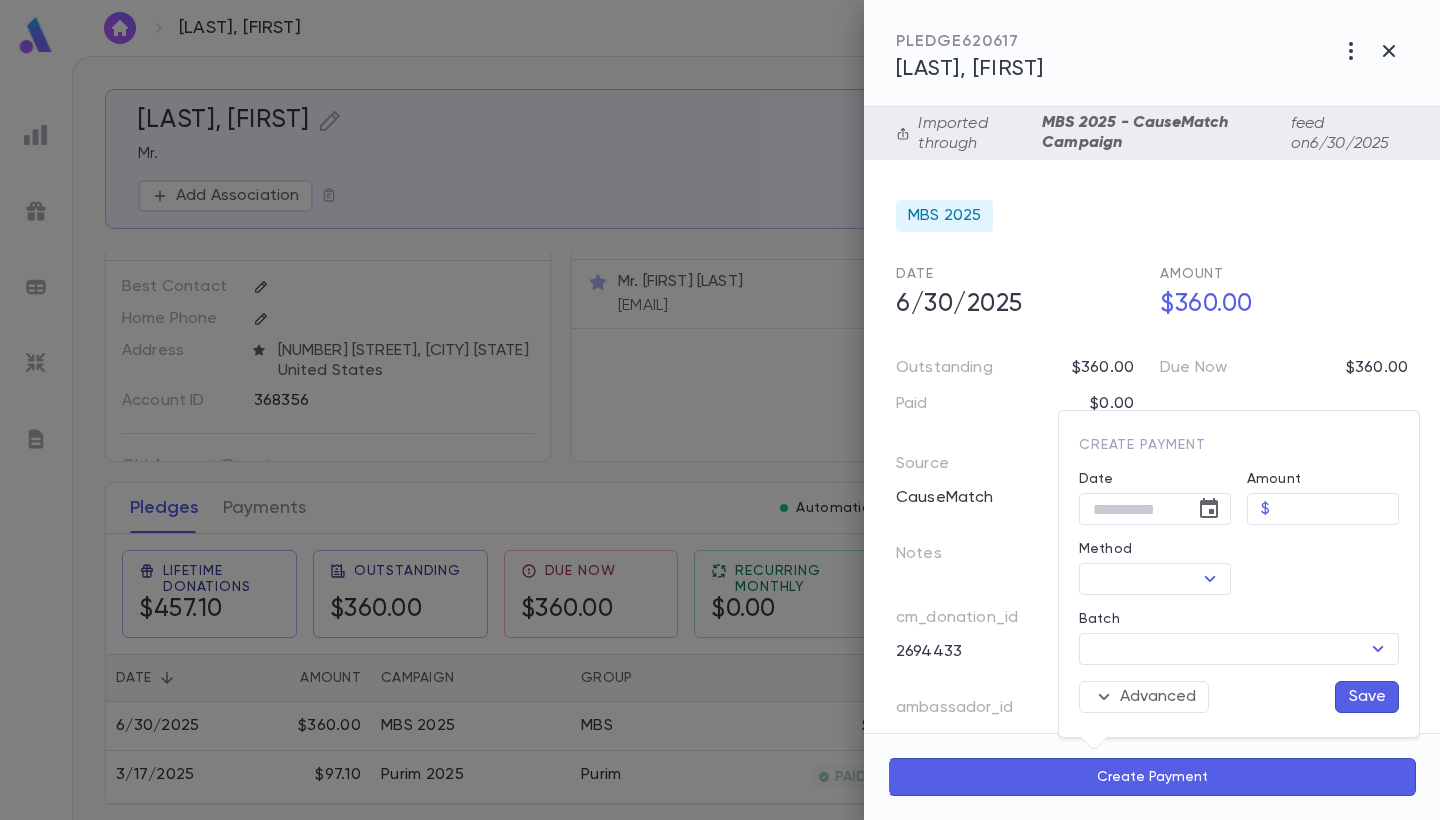 type on "**********" 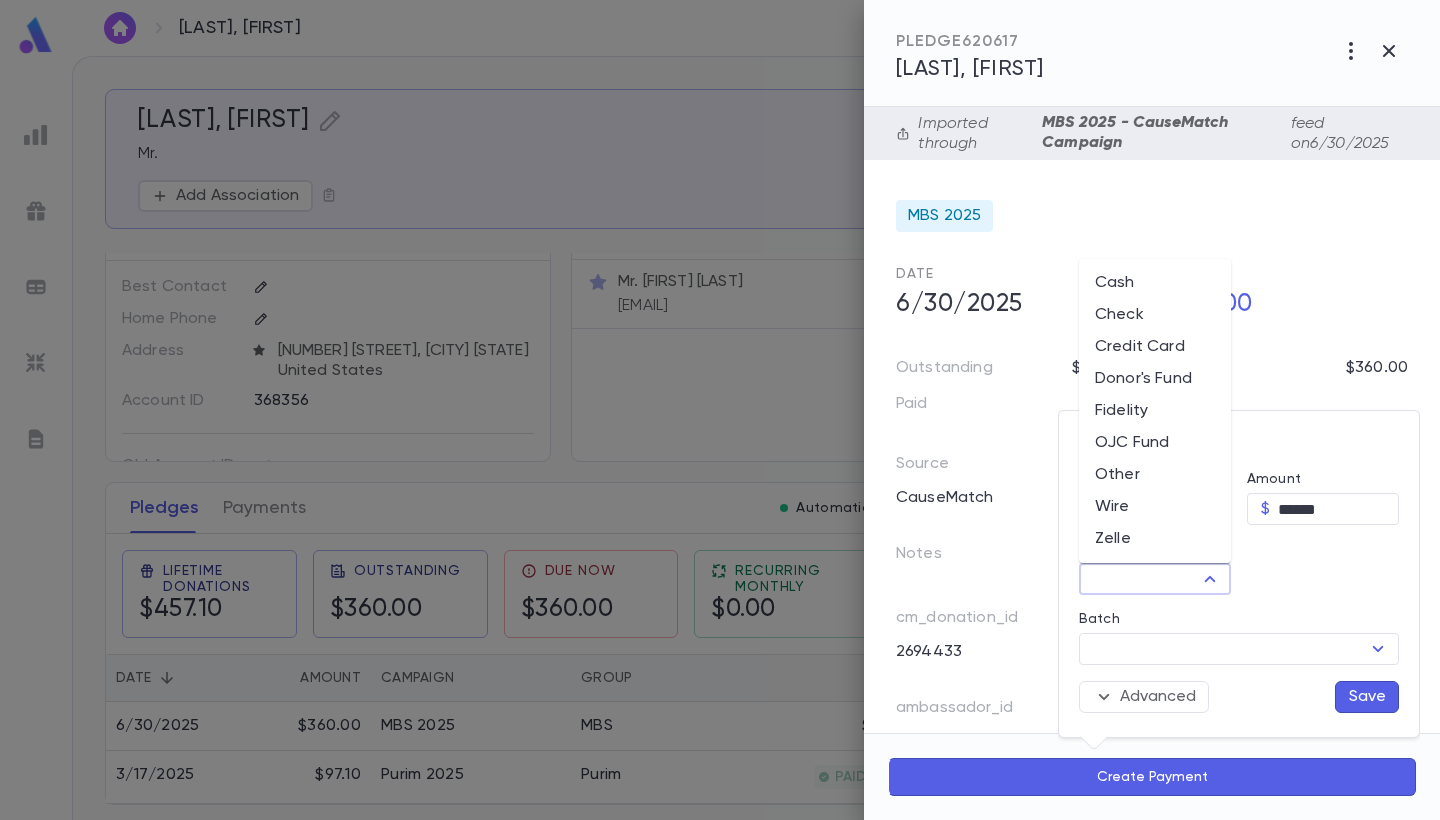 click on "Method" at bounding box center (1138, 579) 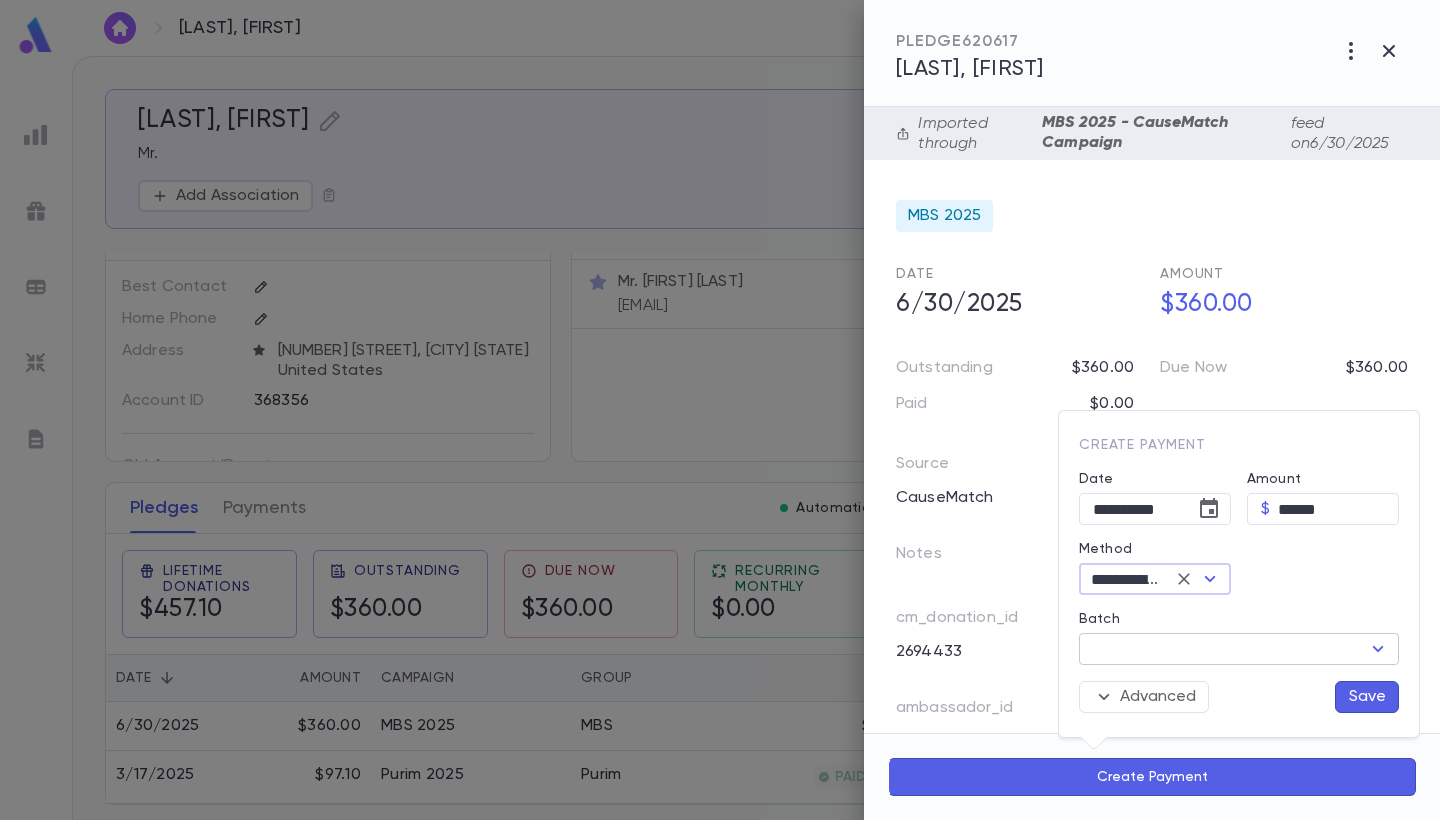 click on "Batch" at bounding box center [1222, 649] 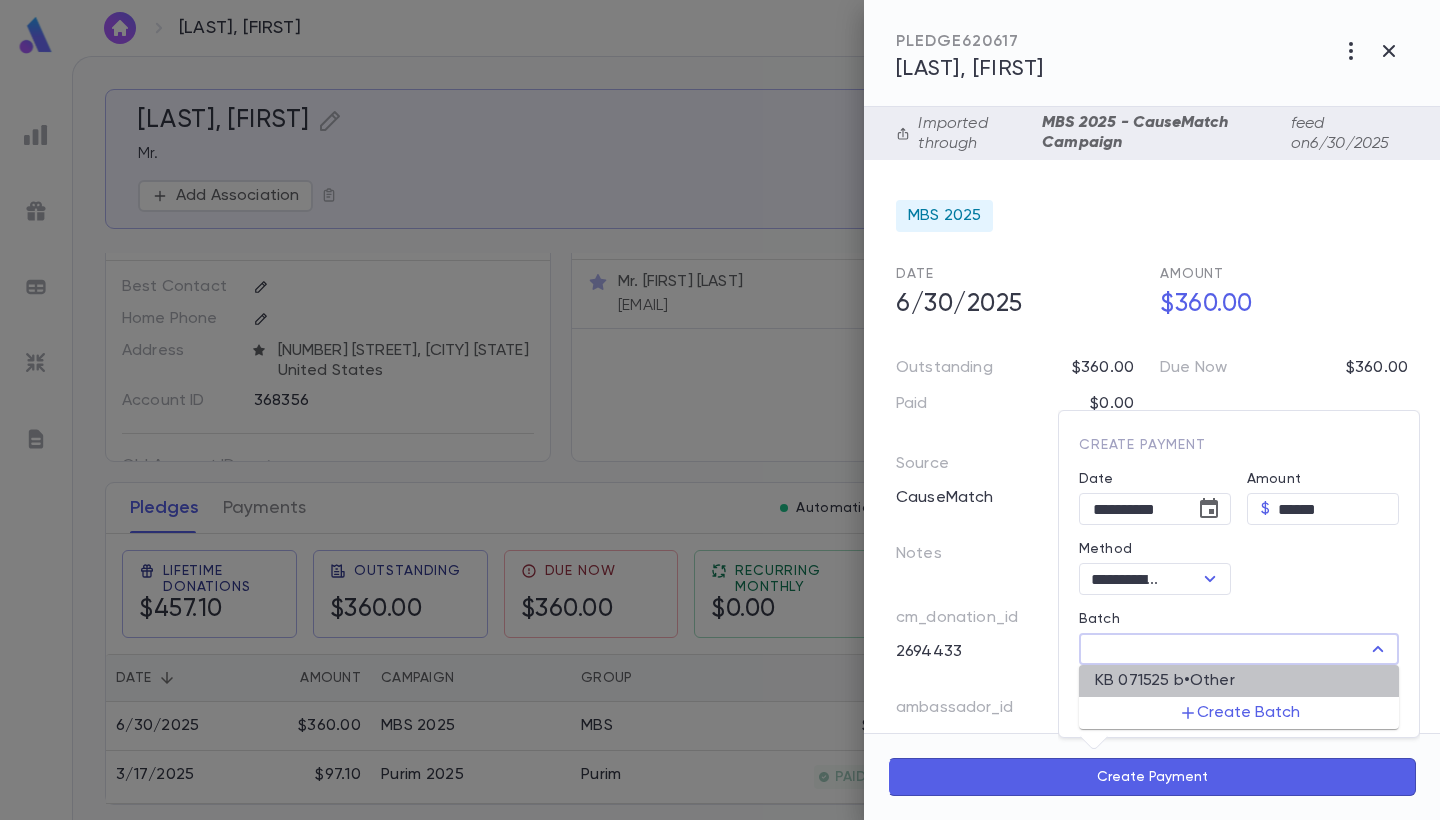 click on "KB 071525 b  •  Other" at bounding box center (1165, 681) 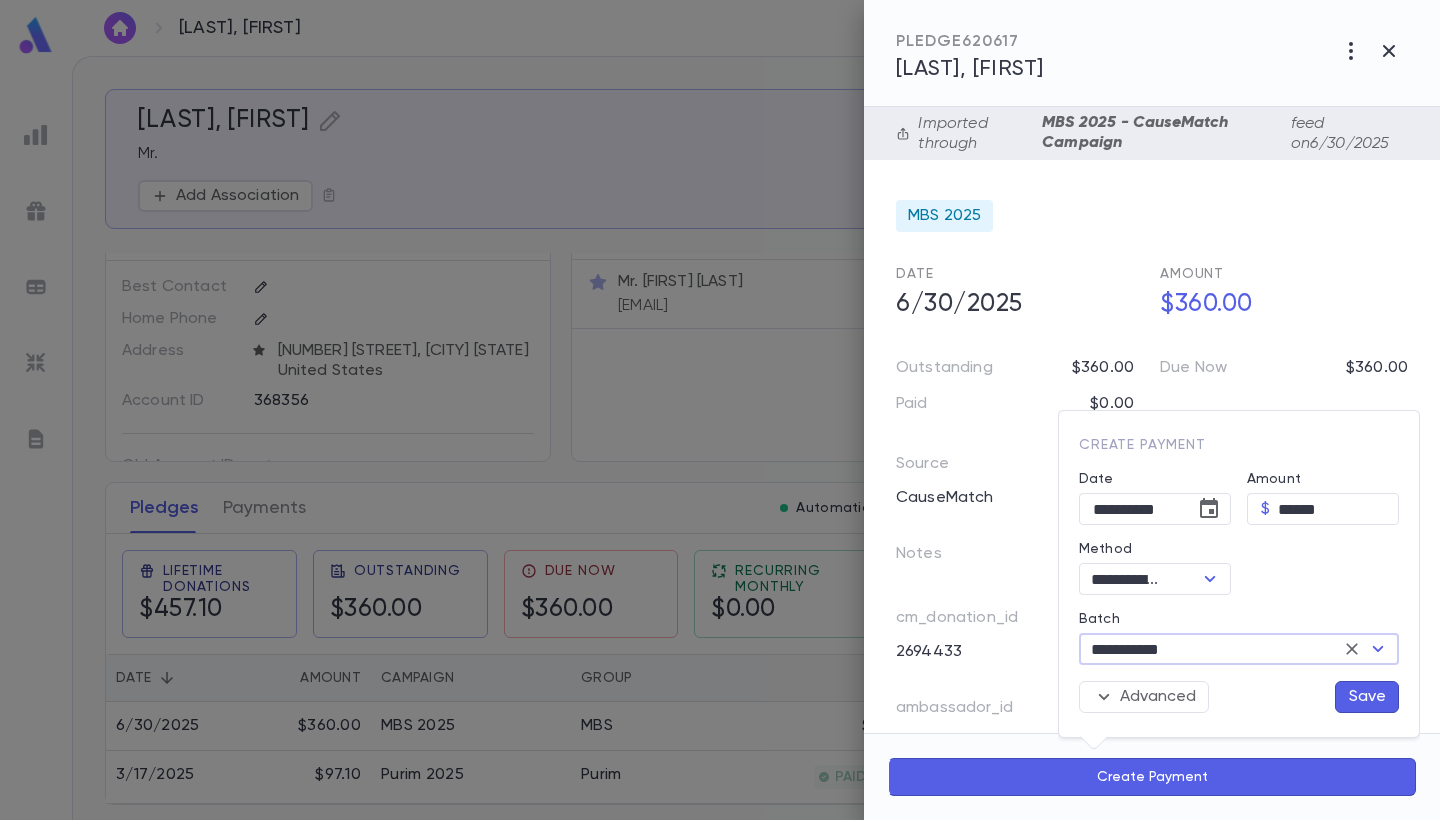 click on "Save" at bounding box center [1367, 697] 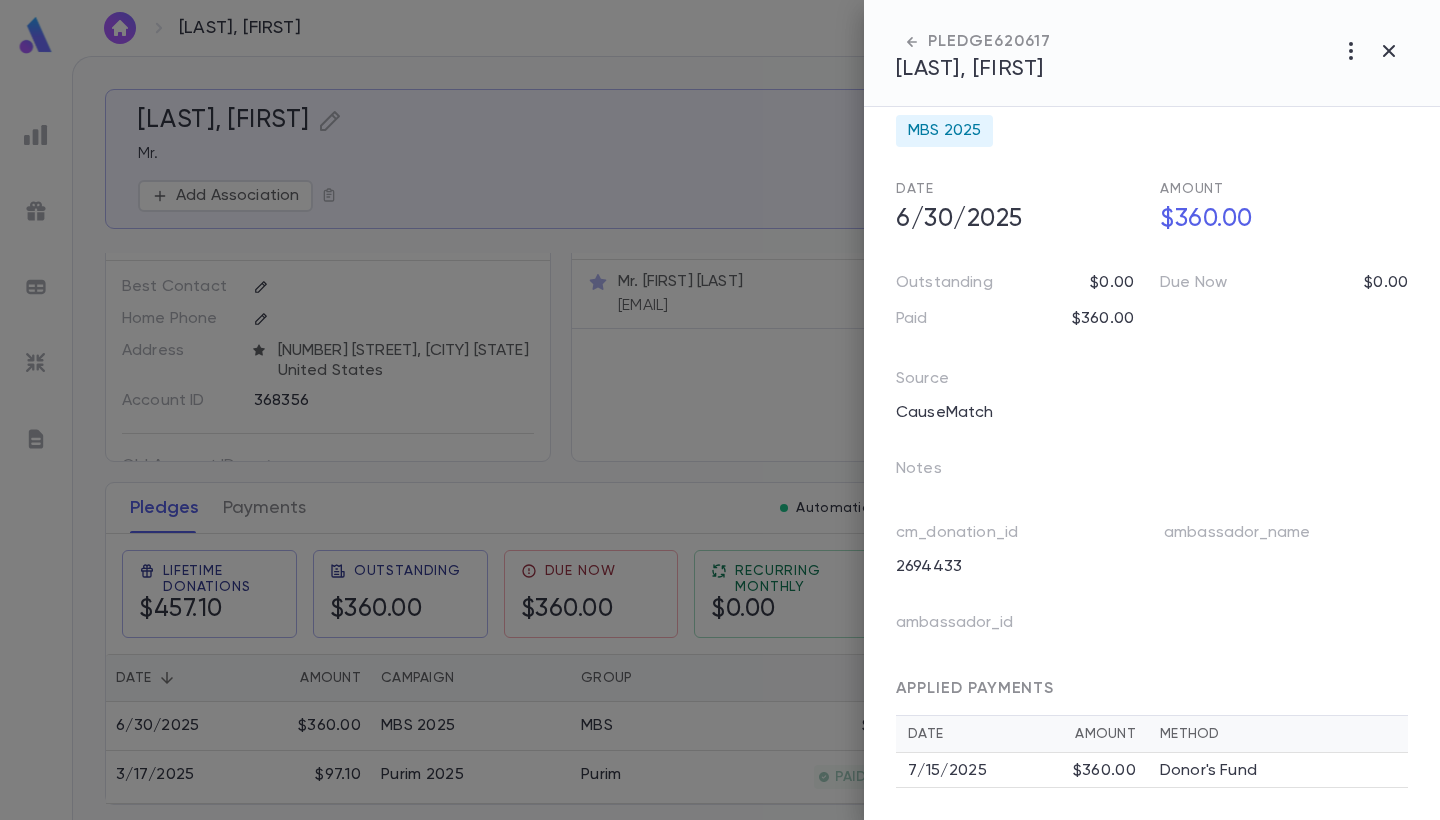 scroll, scrollTop: 93, scrollLeft: 0, axis: vertical 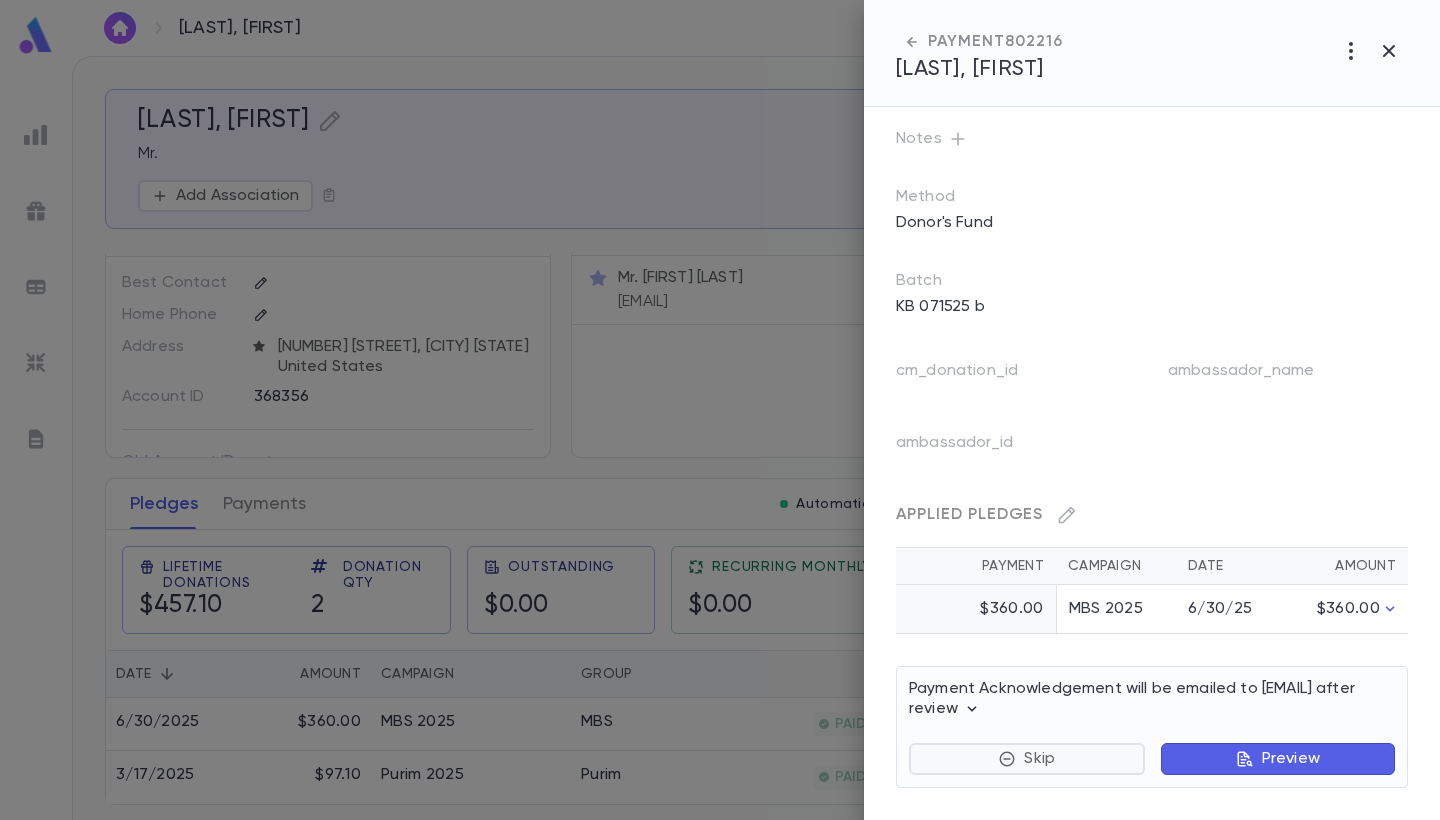 click on "Skip" at bounding box center (1027, 759) 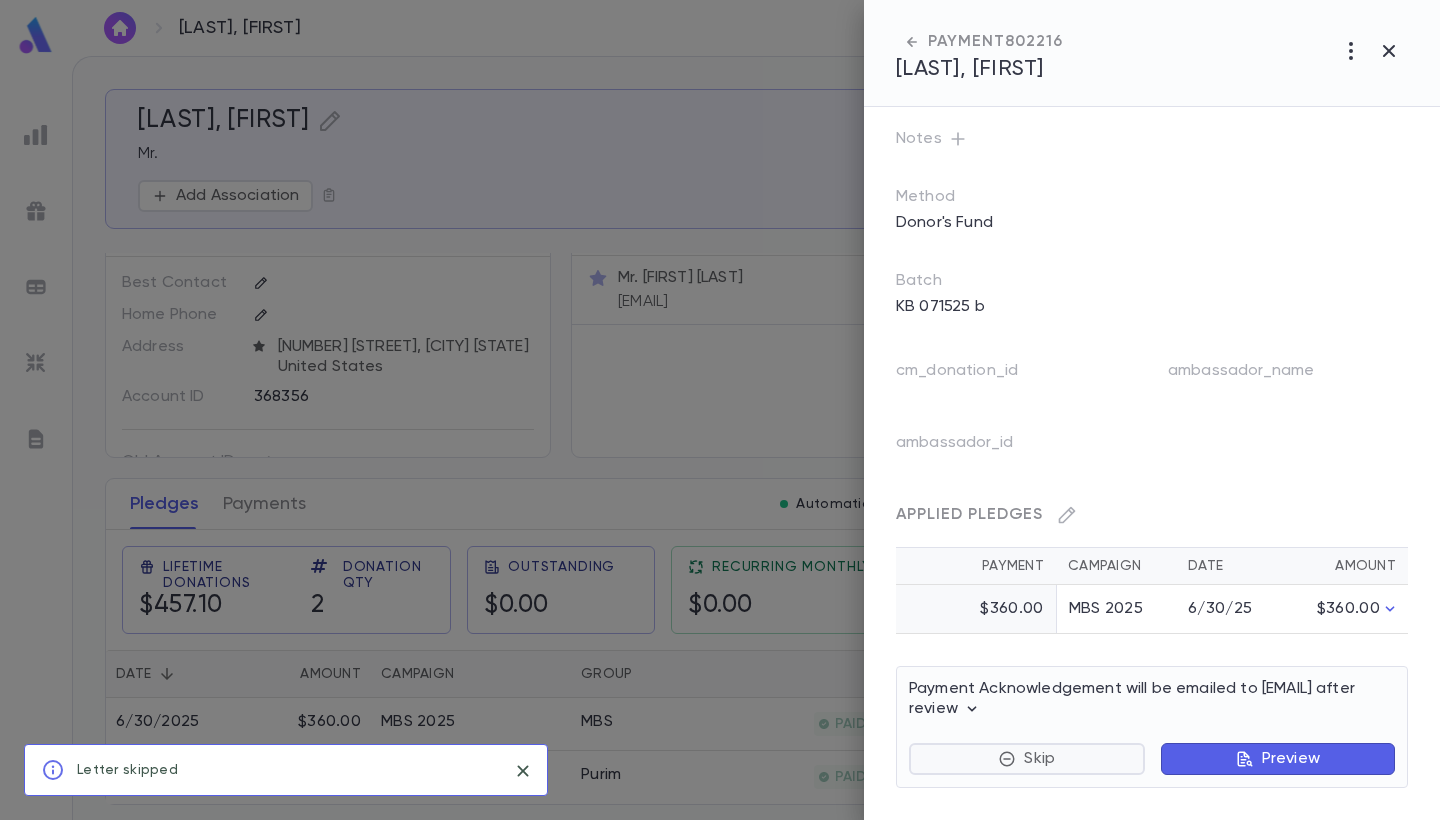 scroll, scrollTop: 72, scrollLeft: 0, axis: vertical 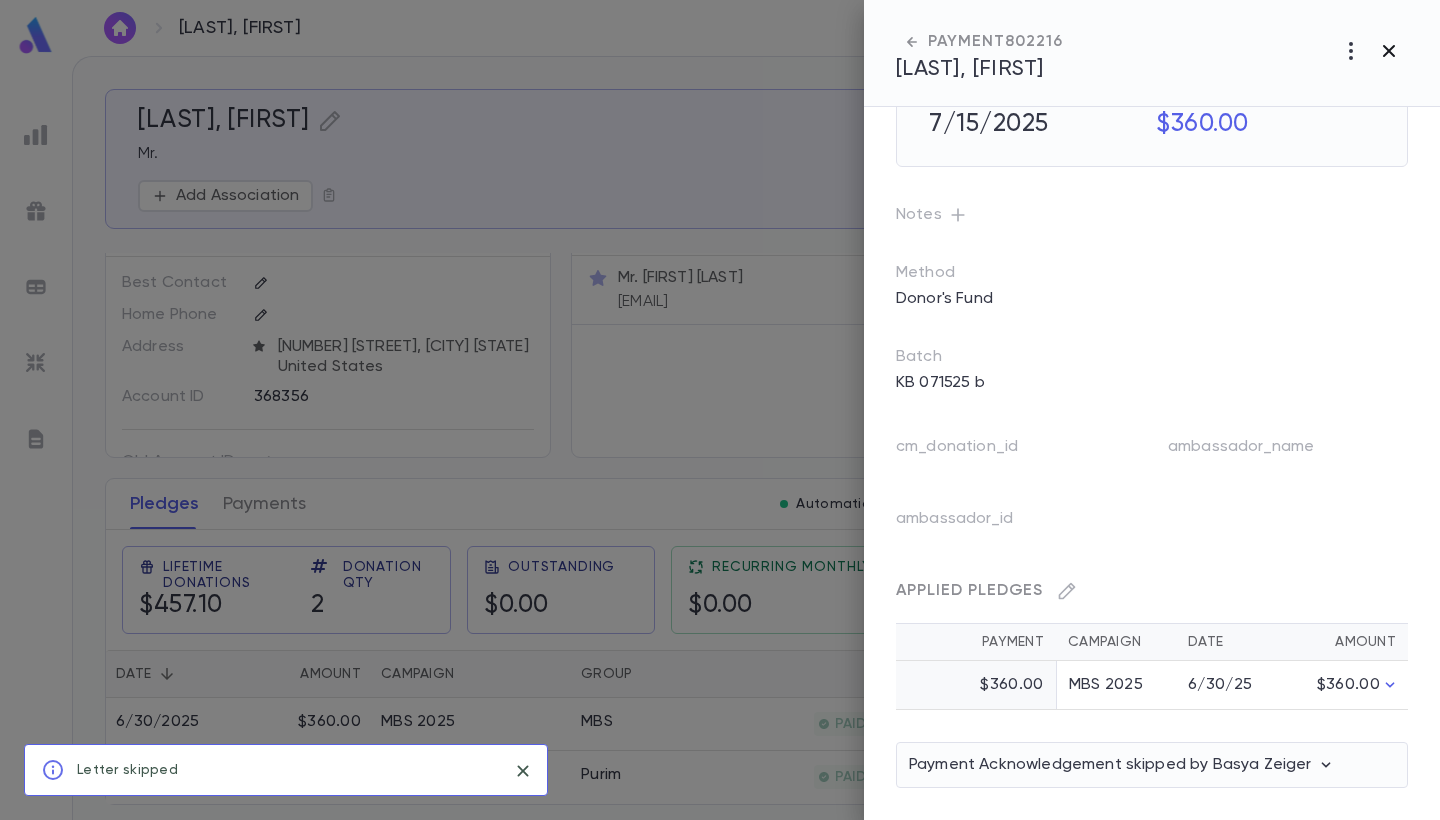 click 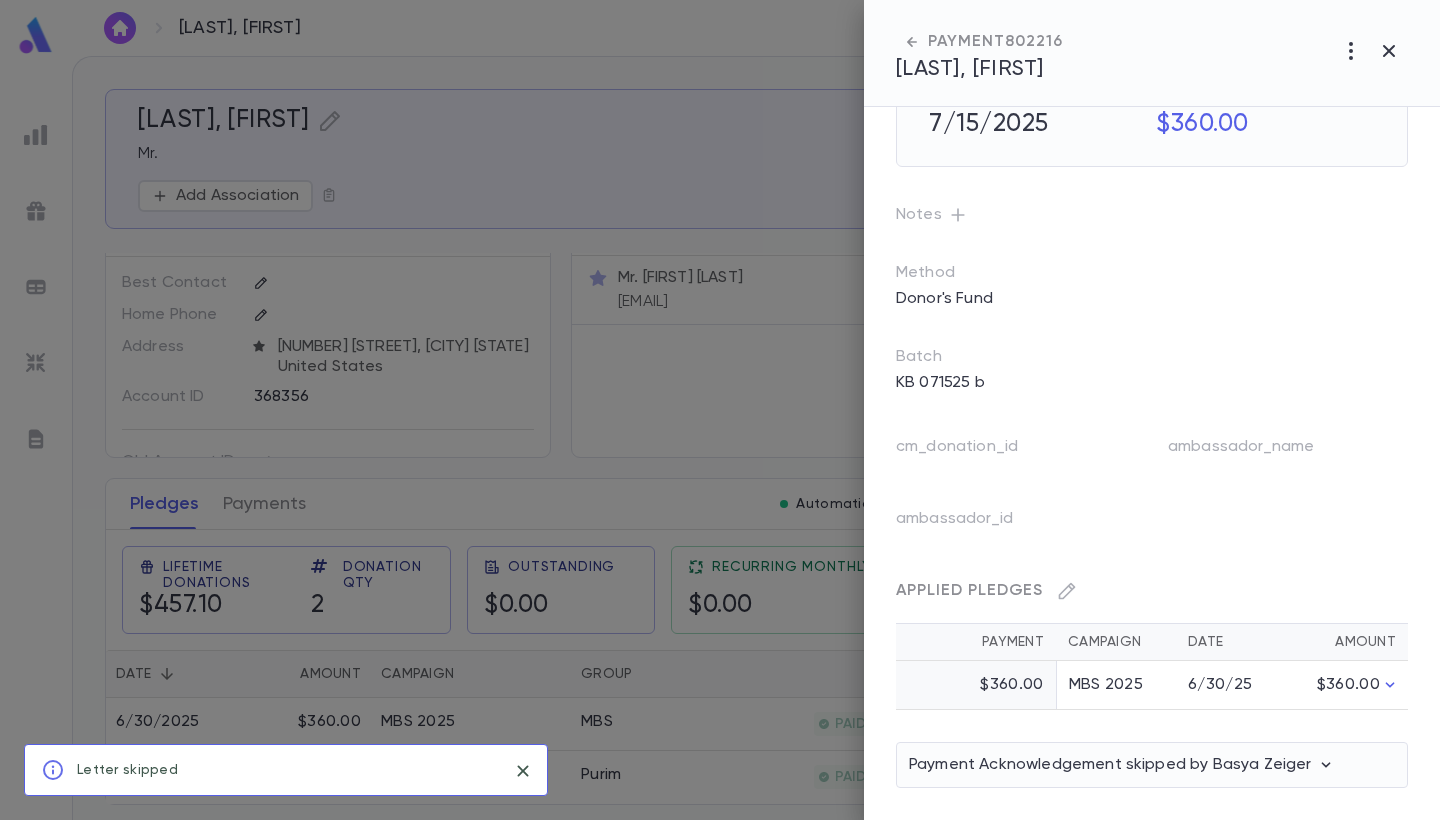 scroll, scrollTop: 0, scrollLeft: 0, axis: both 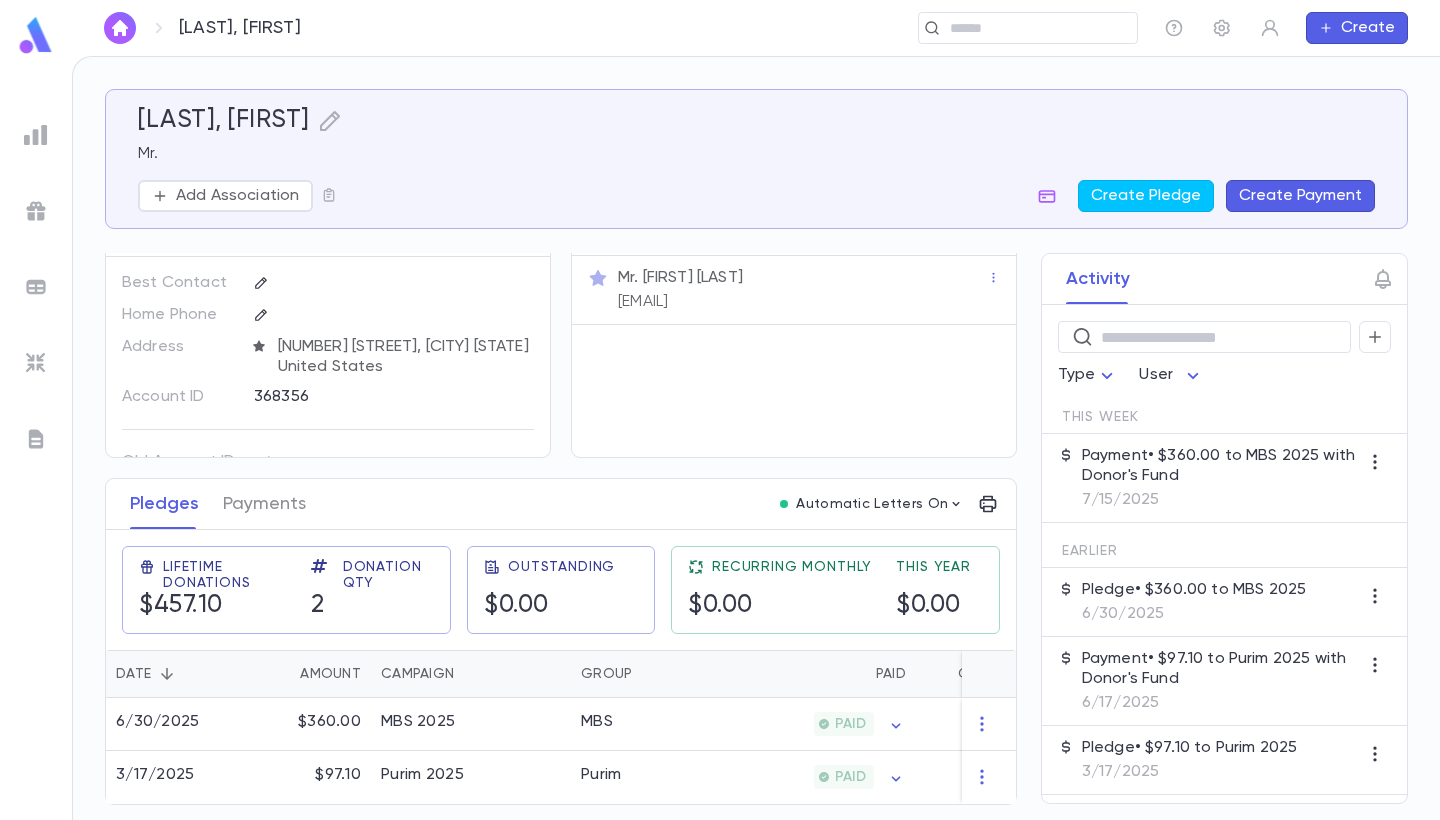 click on "Webster, Eli ​  Create" at bounding box center (756, 28) 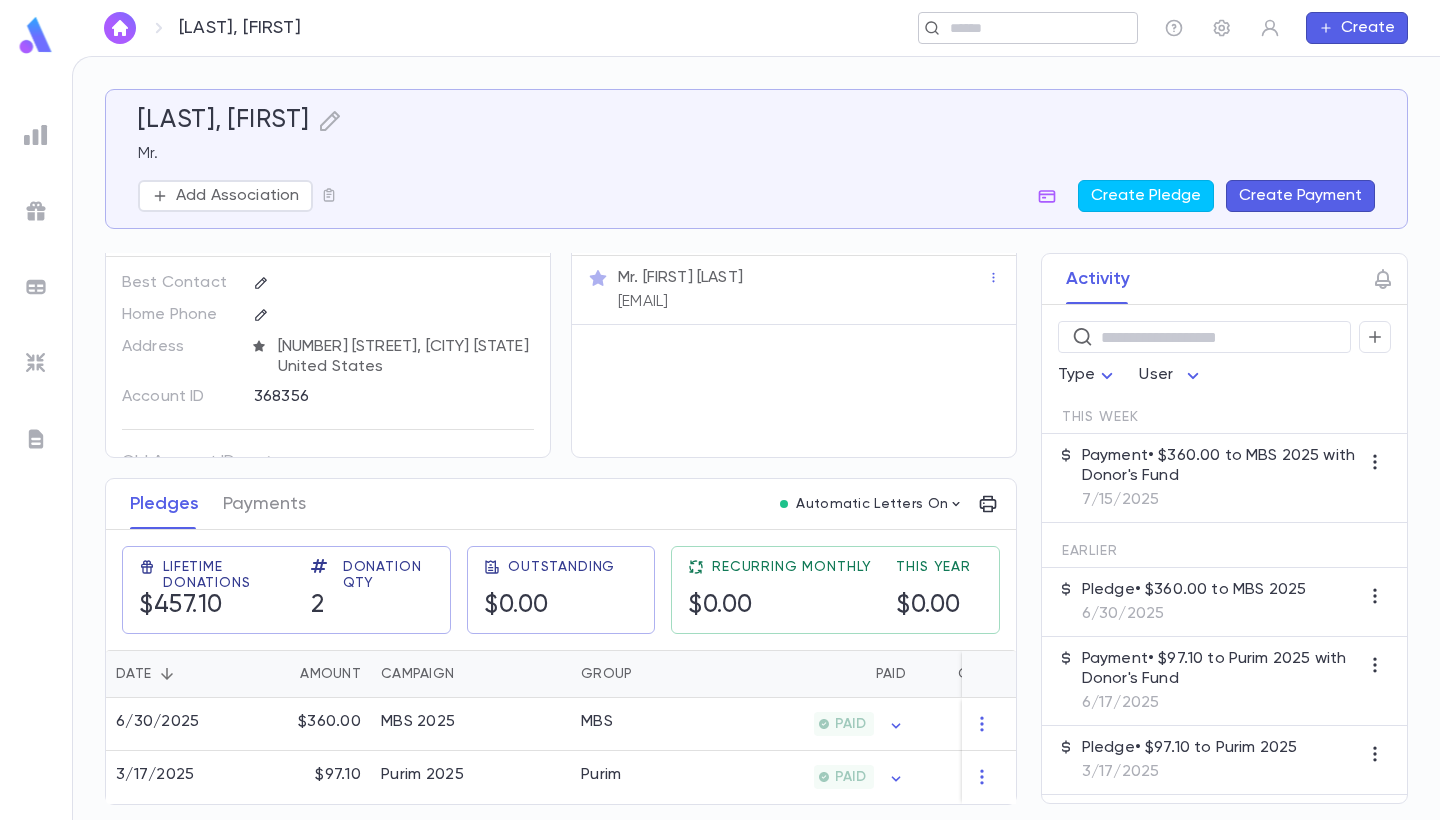 click on "​" at bounding box center [1028, 28] 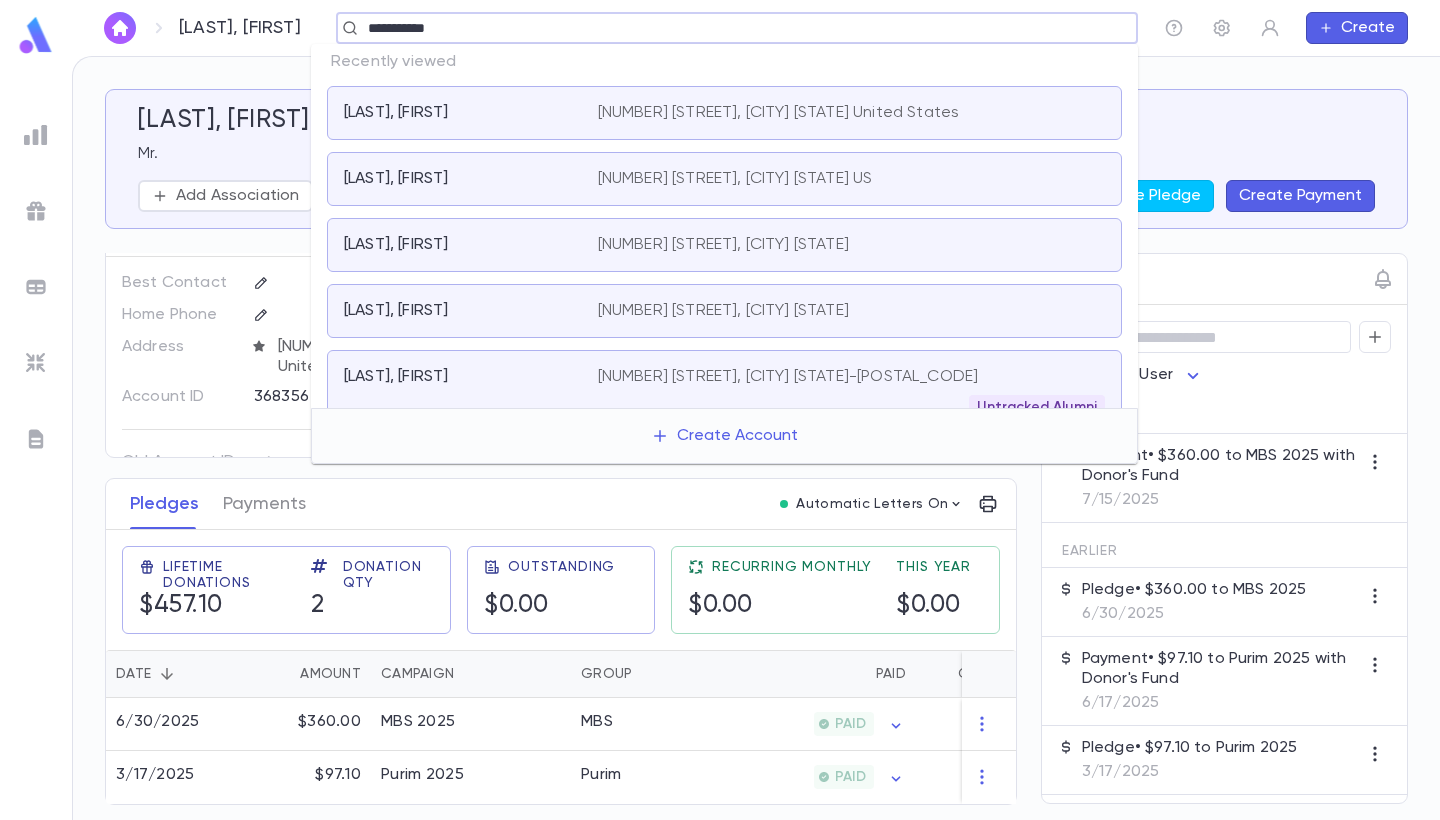 type on "**********" 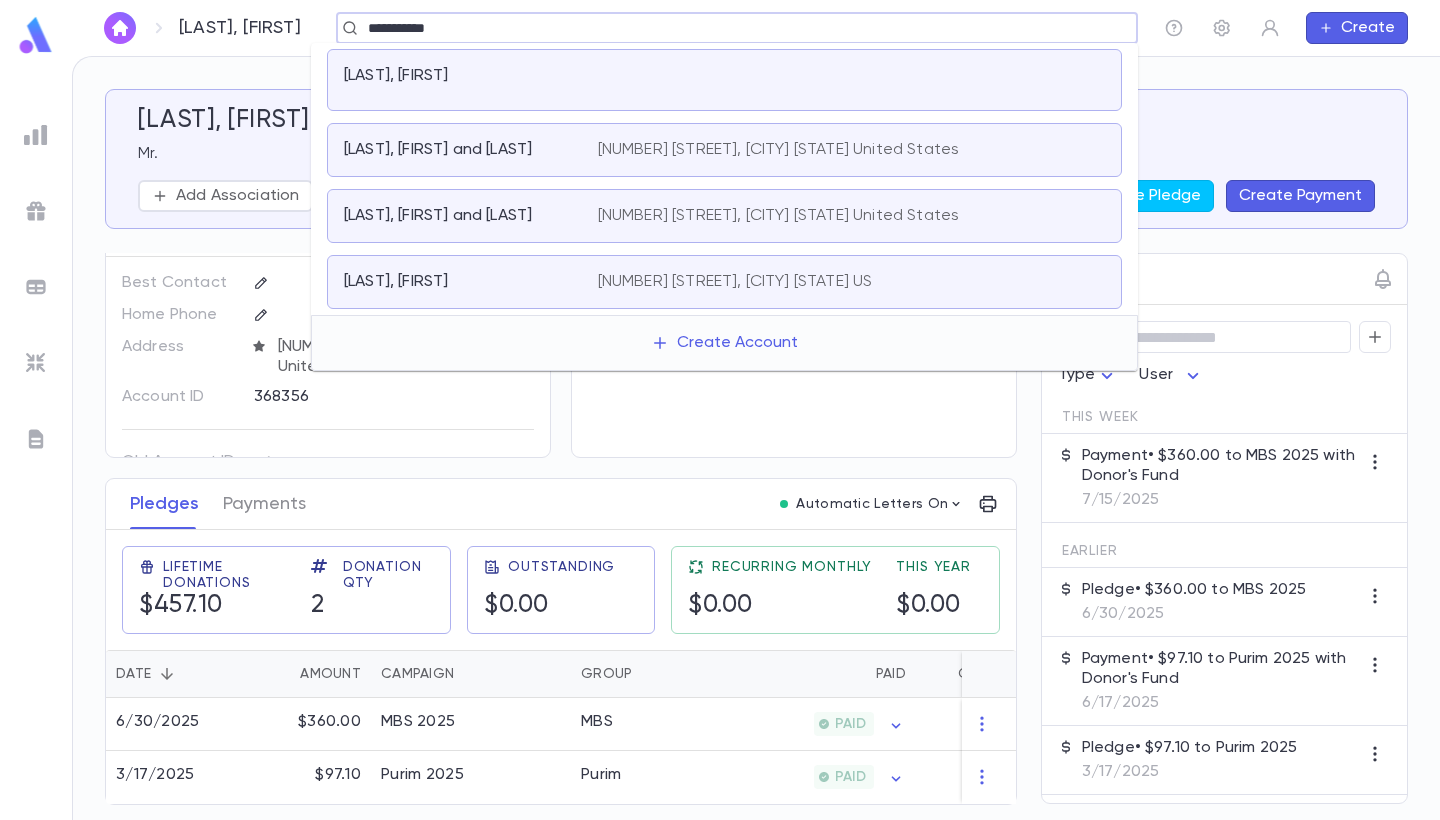 scroll, scrollTop: 0, scrollLeft: 0, axis: both 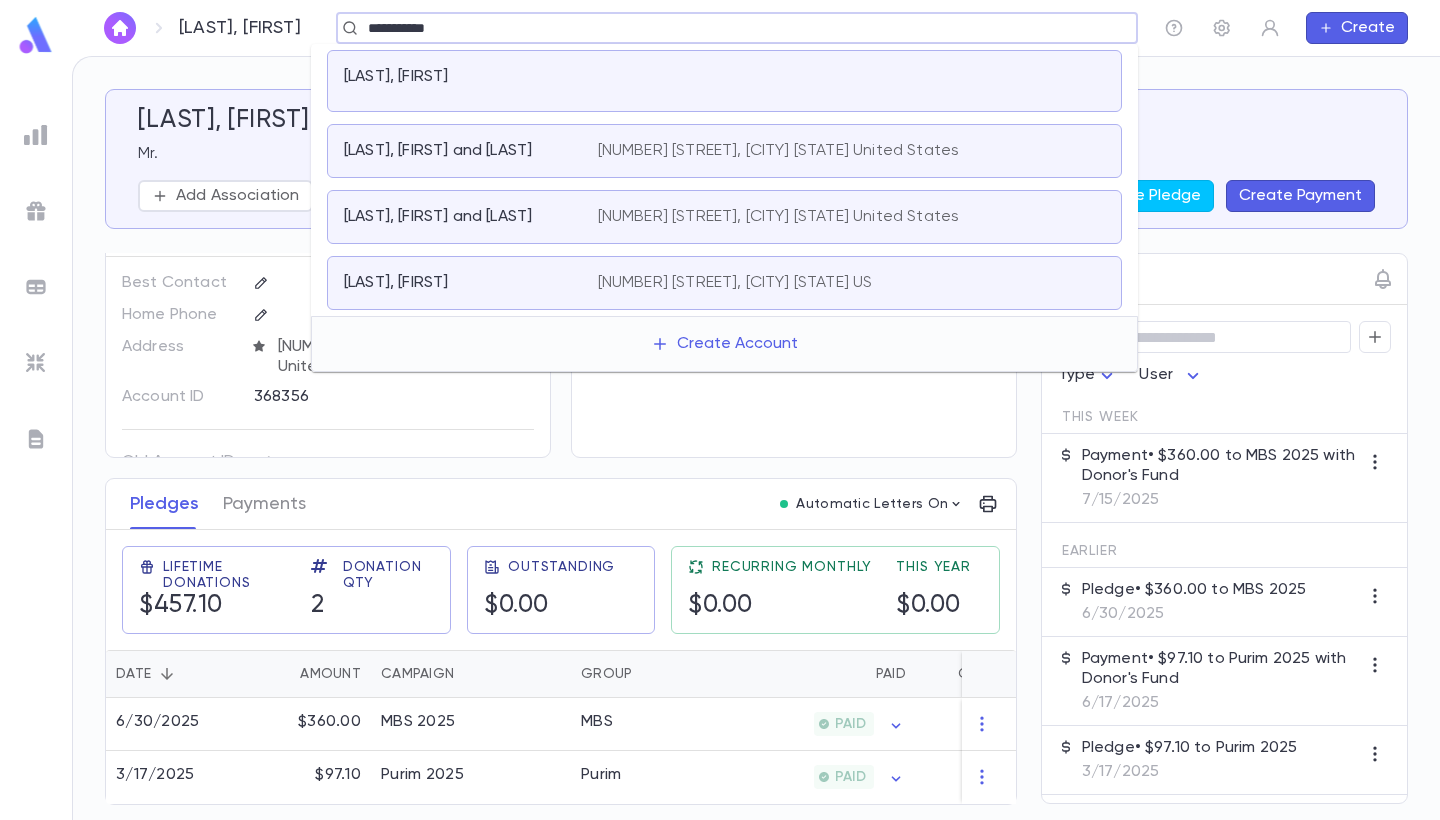 click on "[NUMBER] [STREET], [CITY] [STATE] United States" at bounding box center (779, 151) 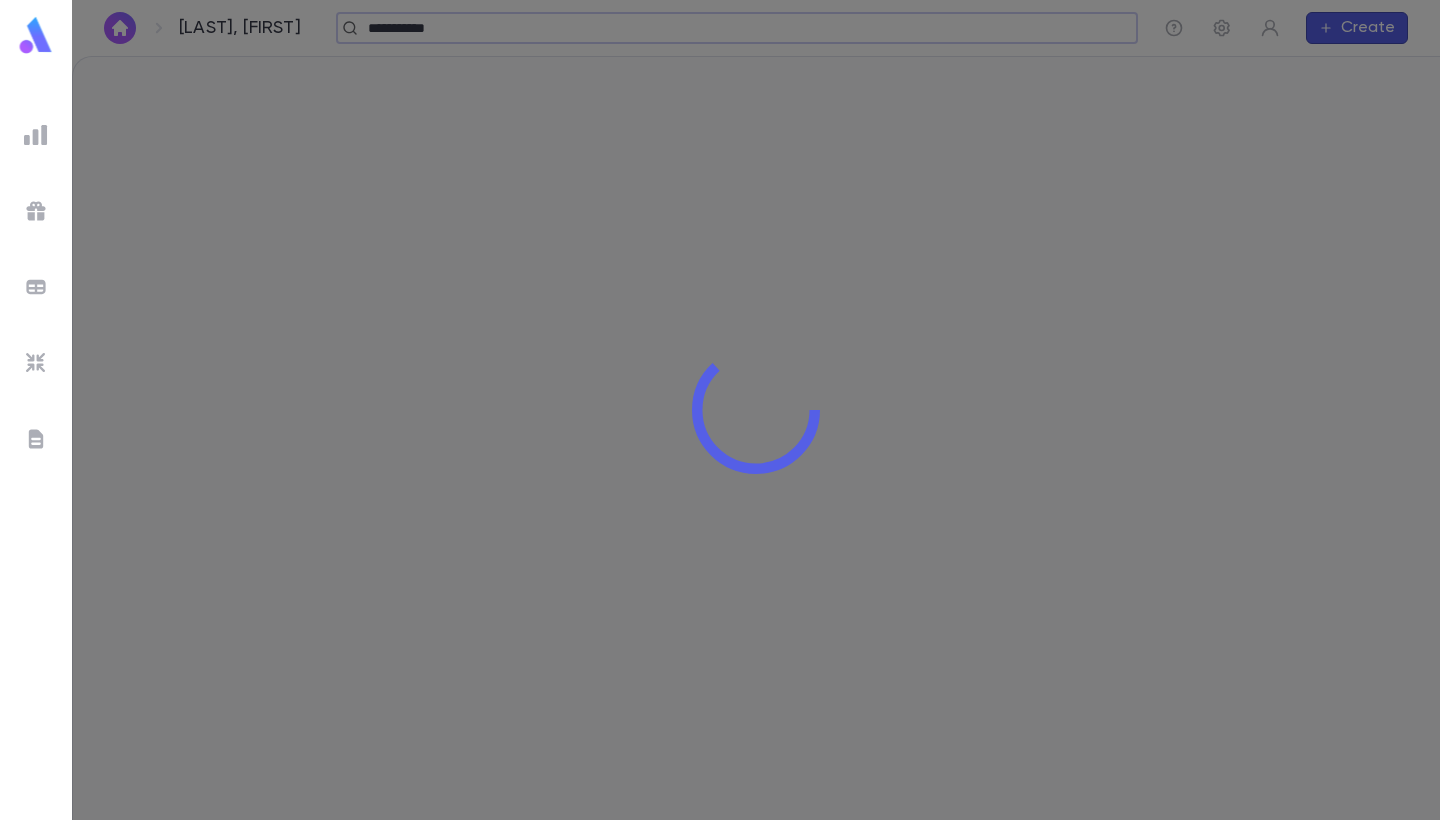 type 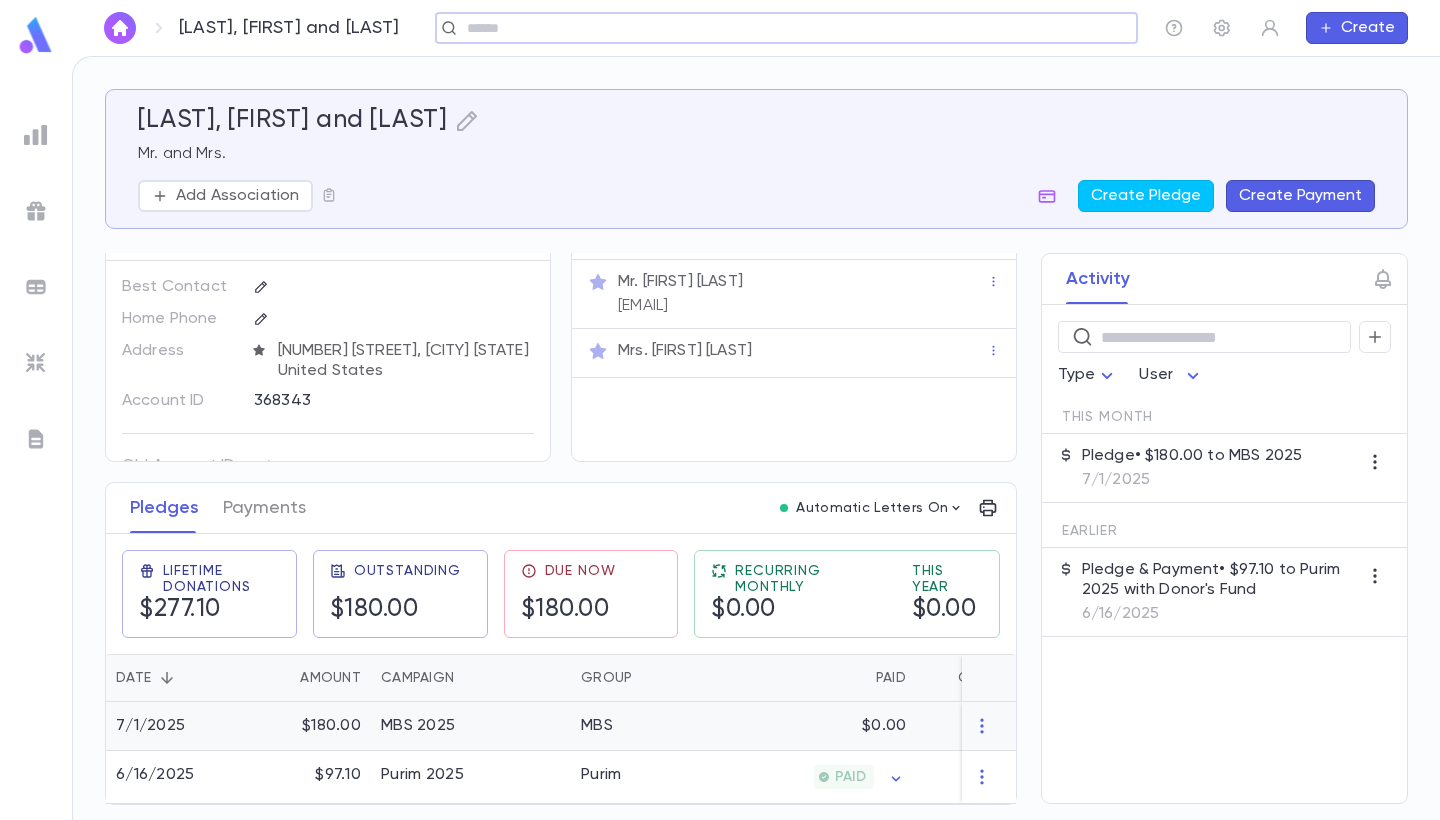 scroll, scrollTop: 51, scrollLeft: 0, axis: vertical 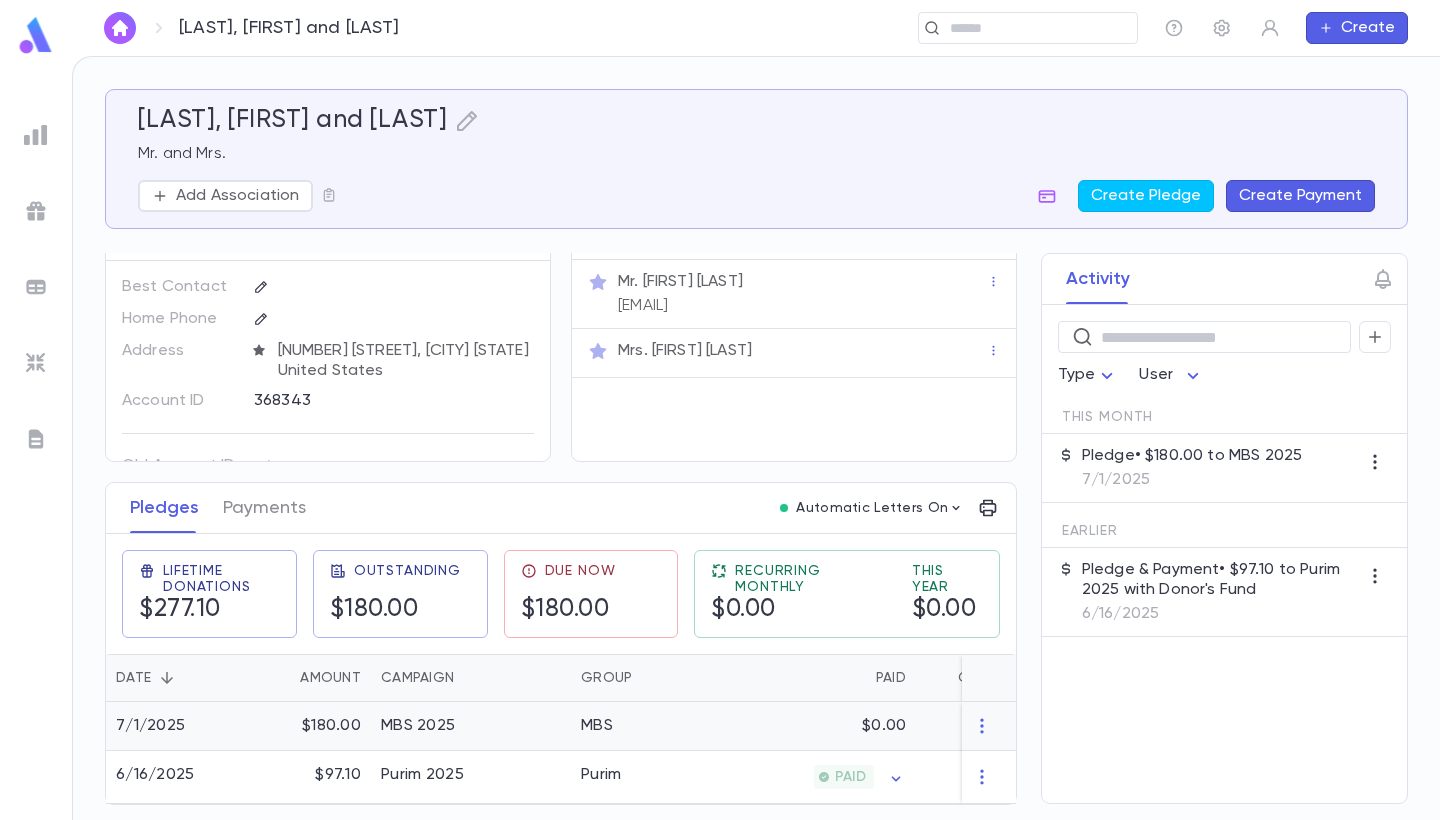 click on "$0.00" at bounding box center (818, 726) 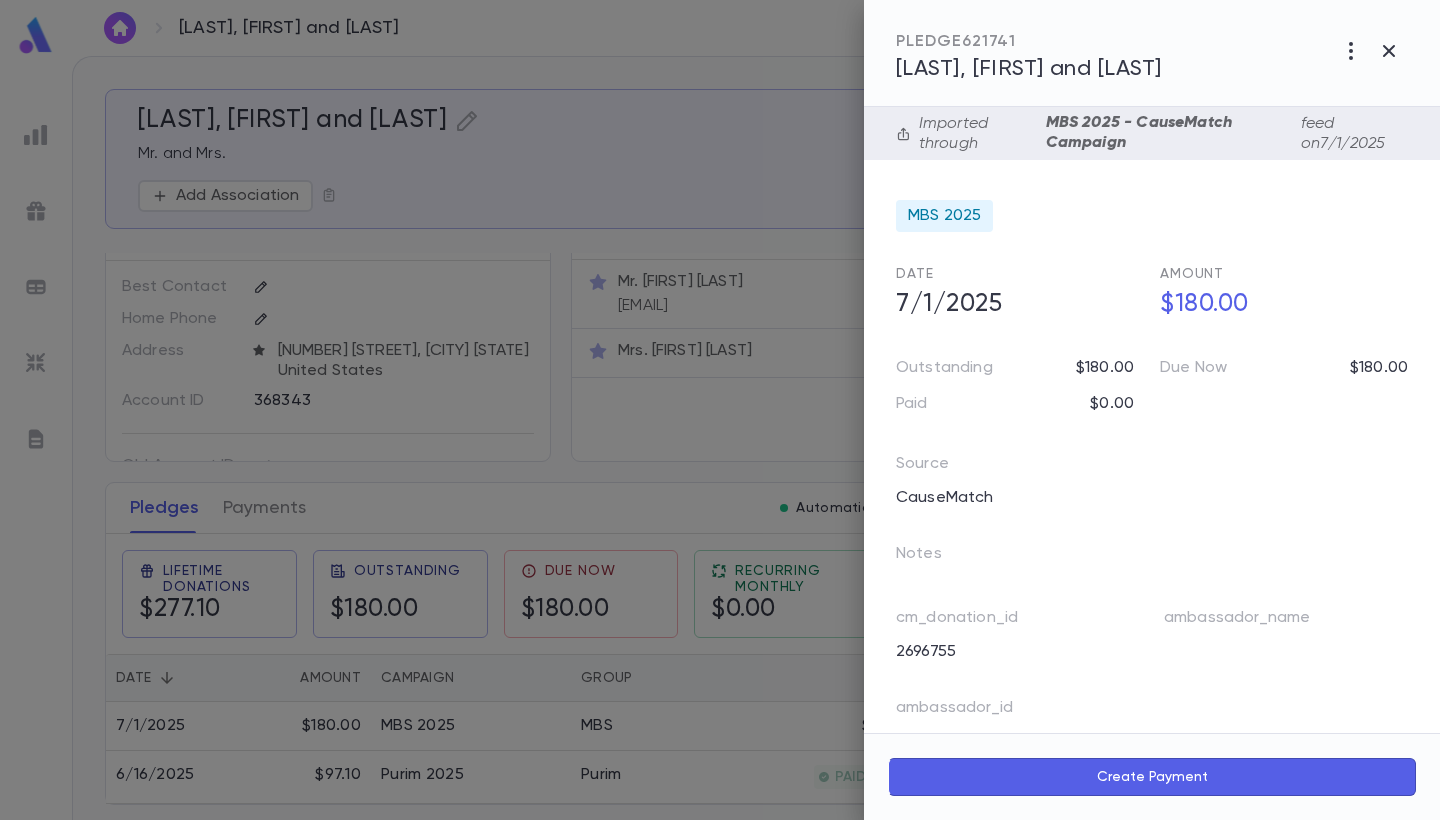 click on "Create Payment" at bounding box center [1152, 777] 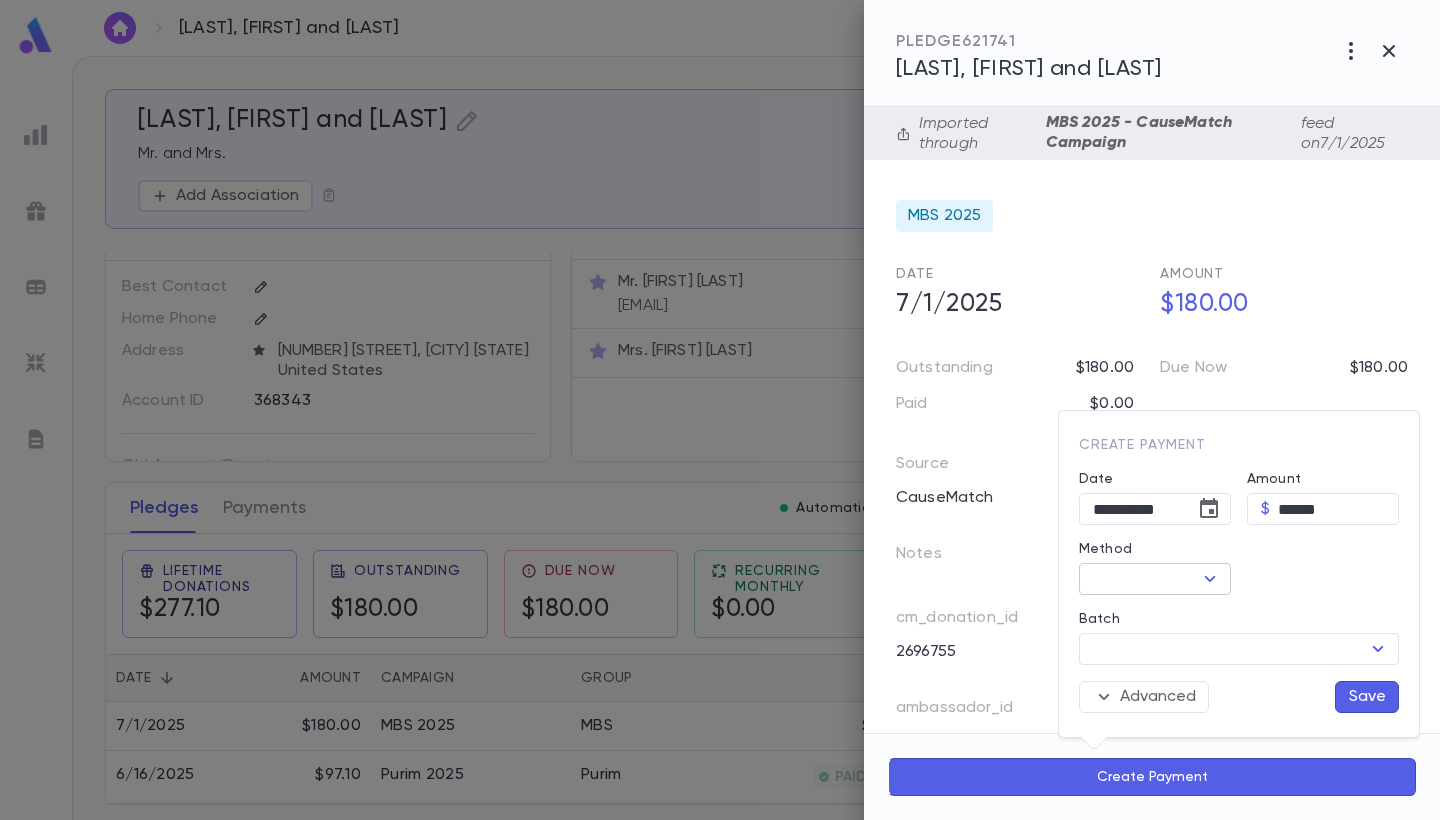 click on "Method" at bounding box center (1138, 579) 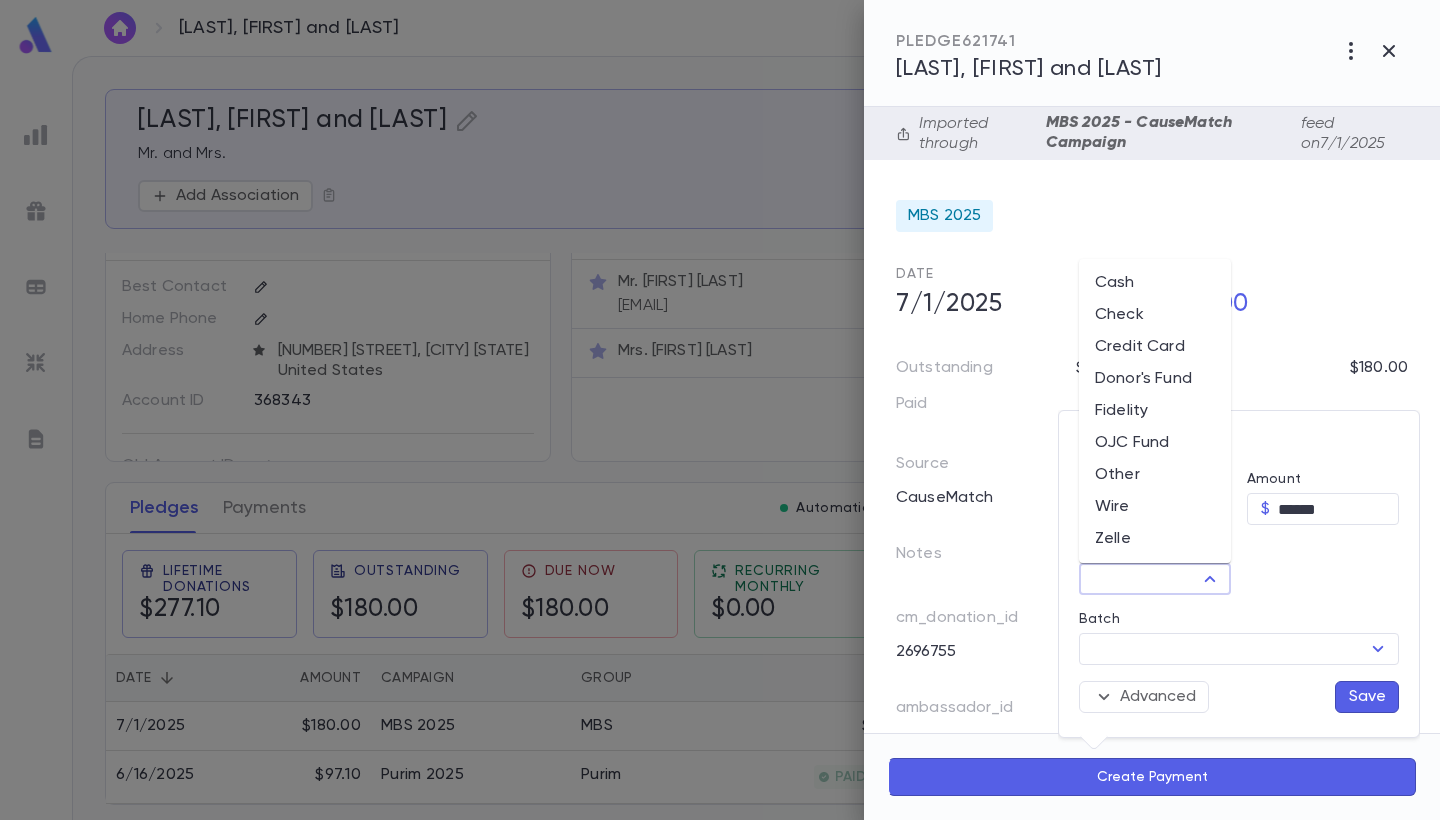 click on "Donor's Fund" at bounding box center [1155, 379] 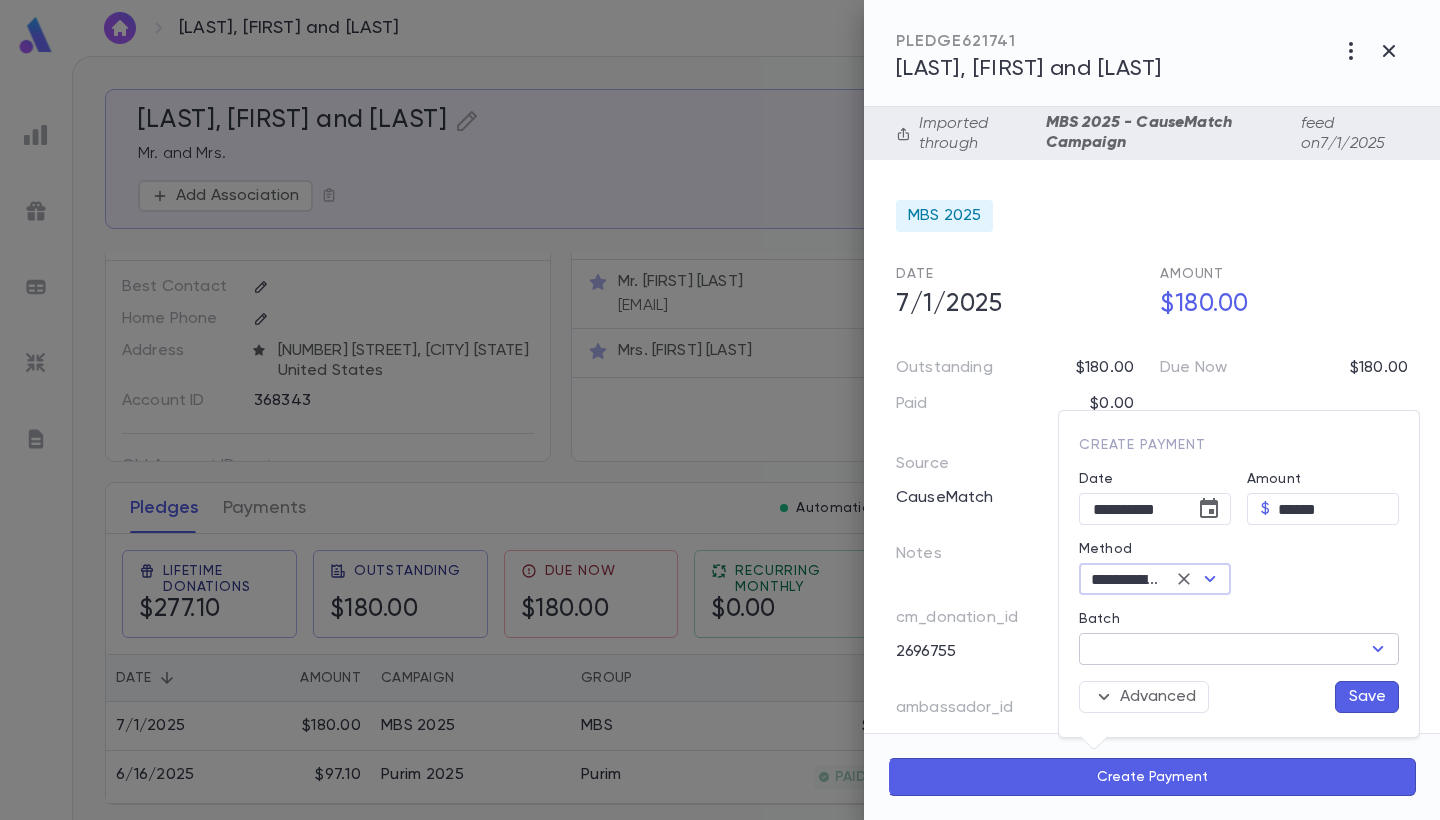 click on "Batch" at bounding box center [1222, 649] 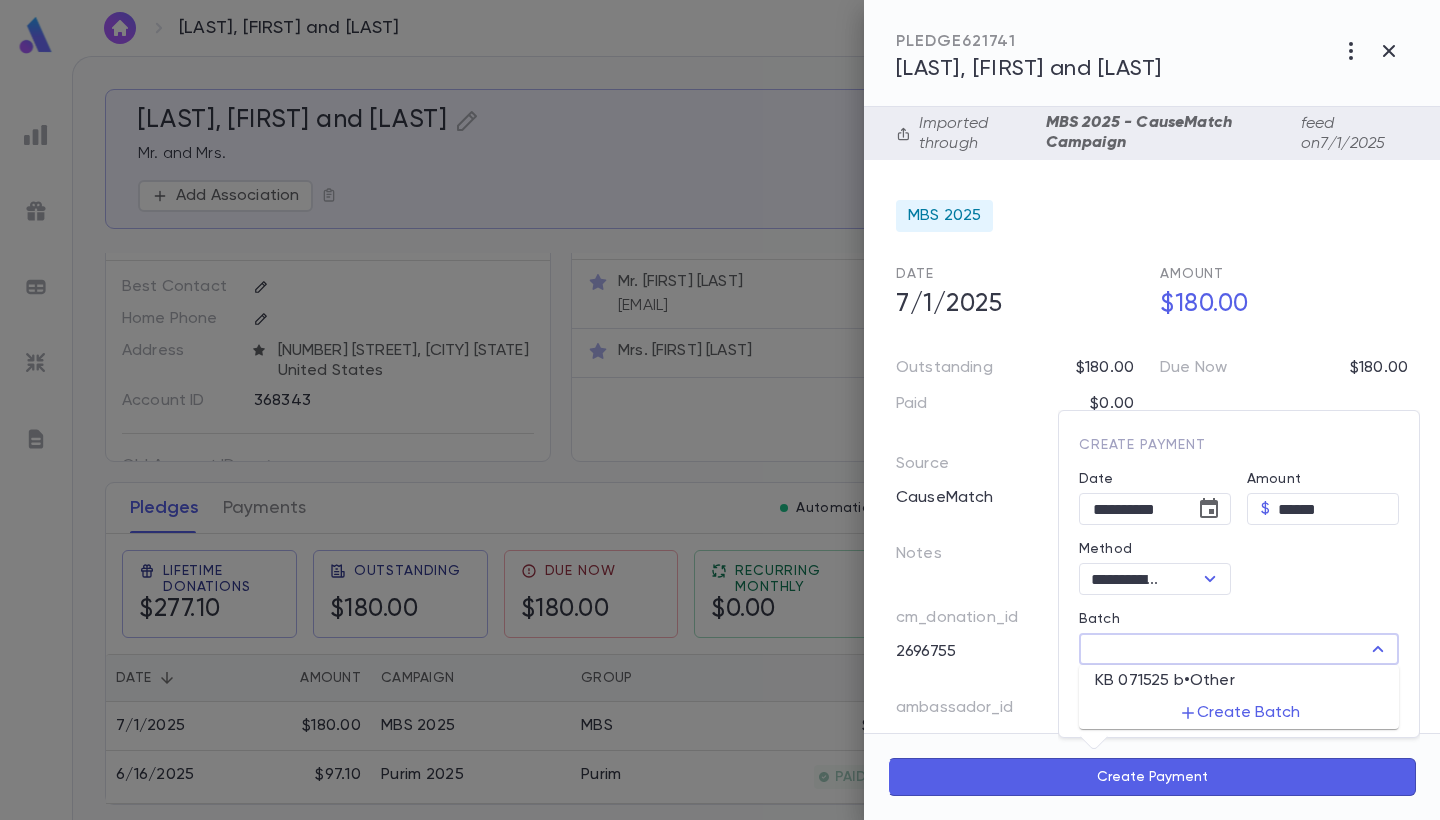click on "KB 071525 b  •  Other" at bounding box center (1165, 681) 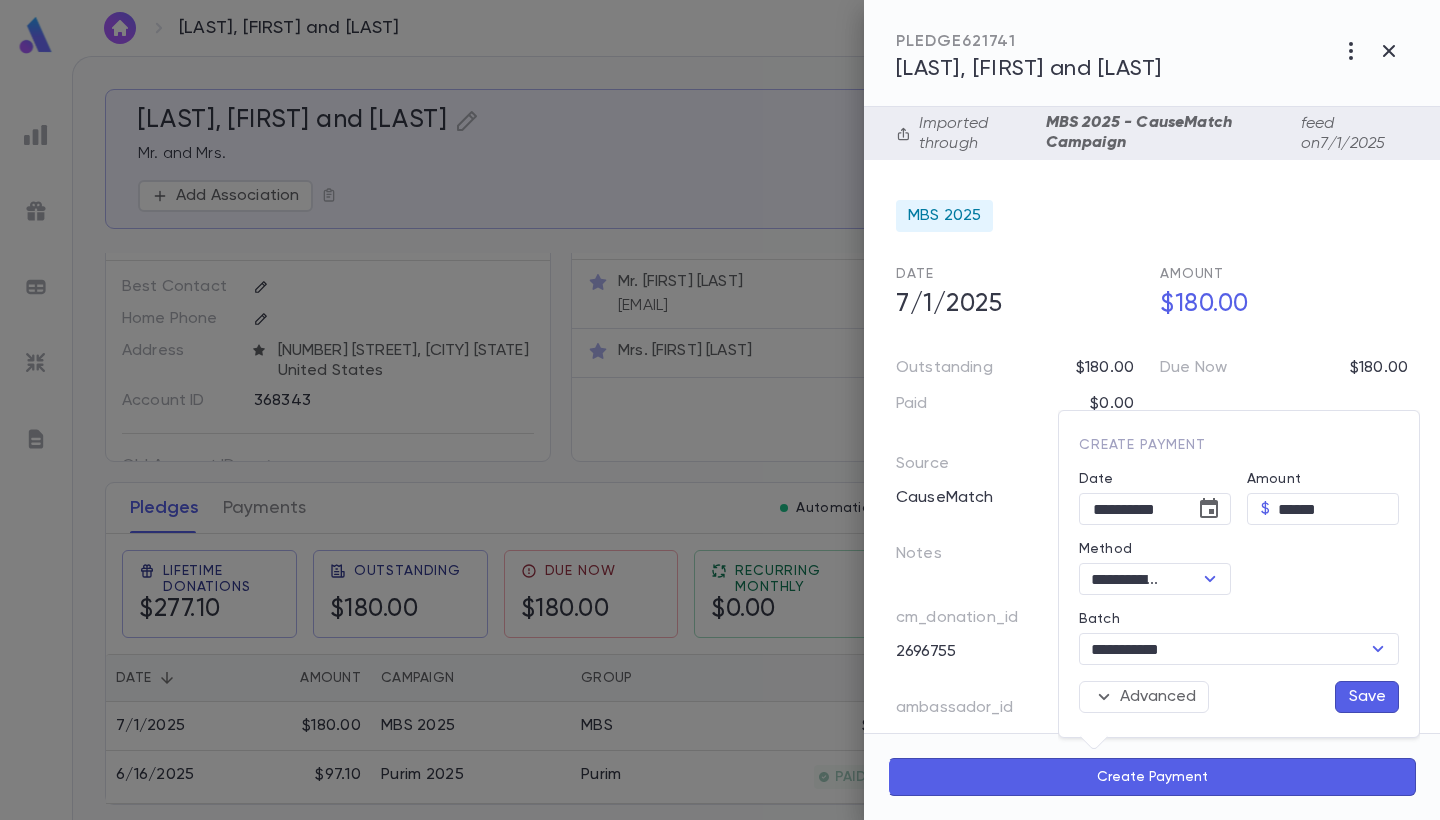 click on "Save" at bounding box center (1367, 697) 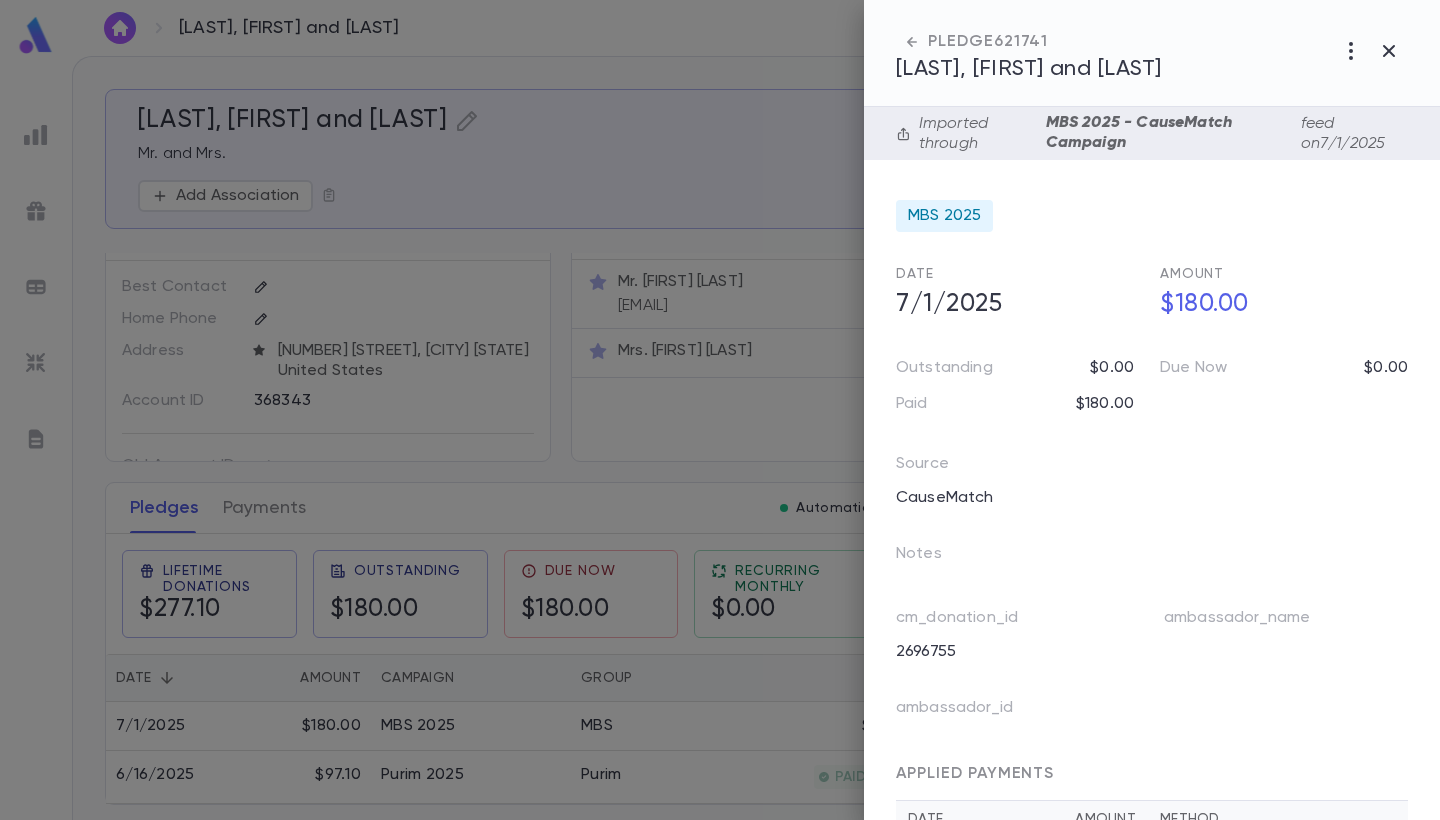 scroll, scrollTop: 93, scrollLeft: 0, axis: vertical 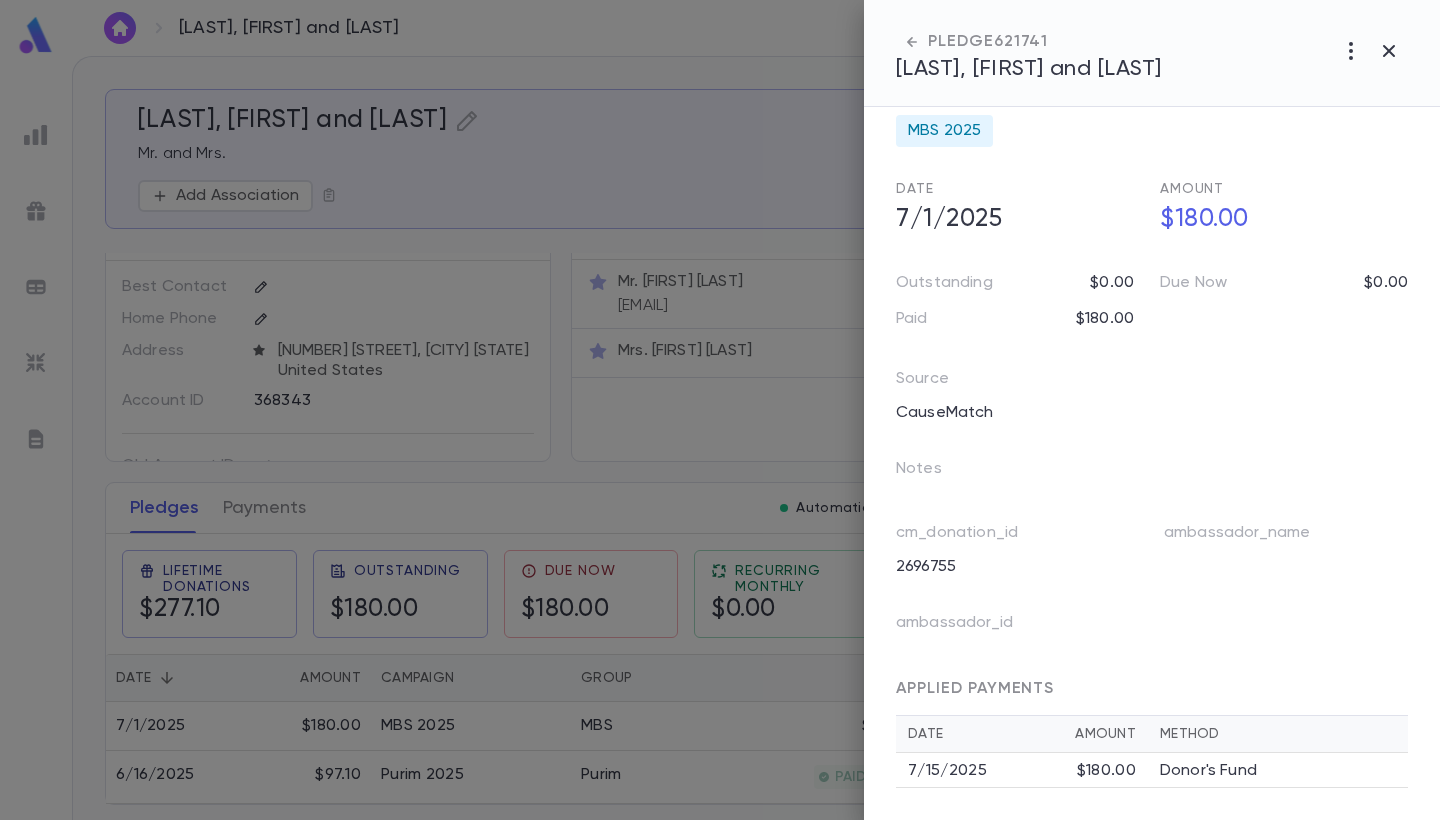 click on "7/15/2025 $180.00" at bounding box center [1022, 770] 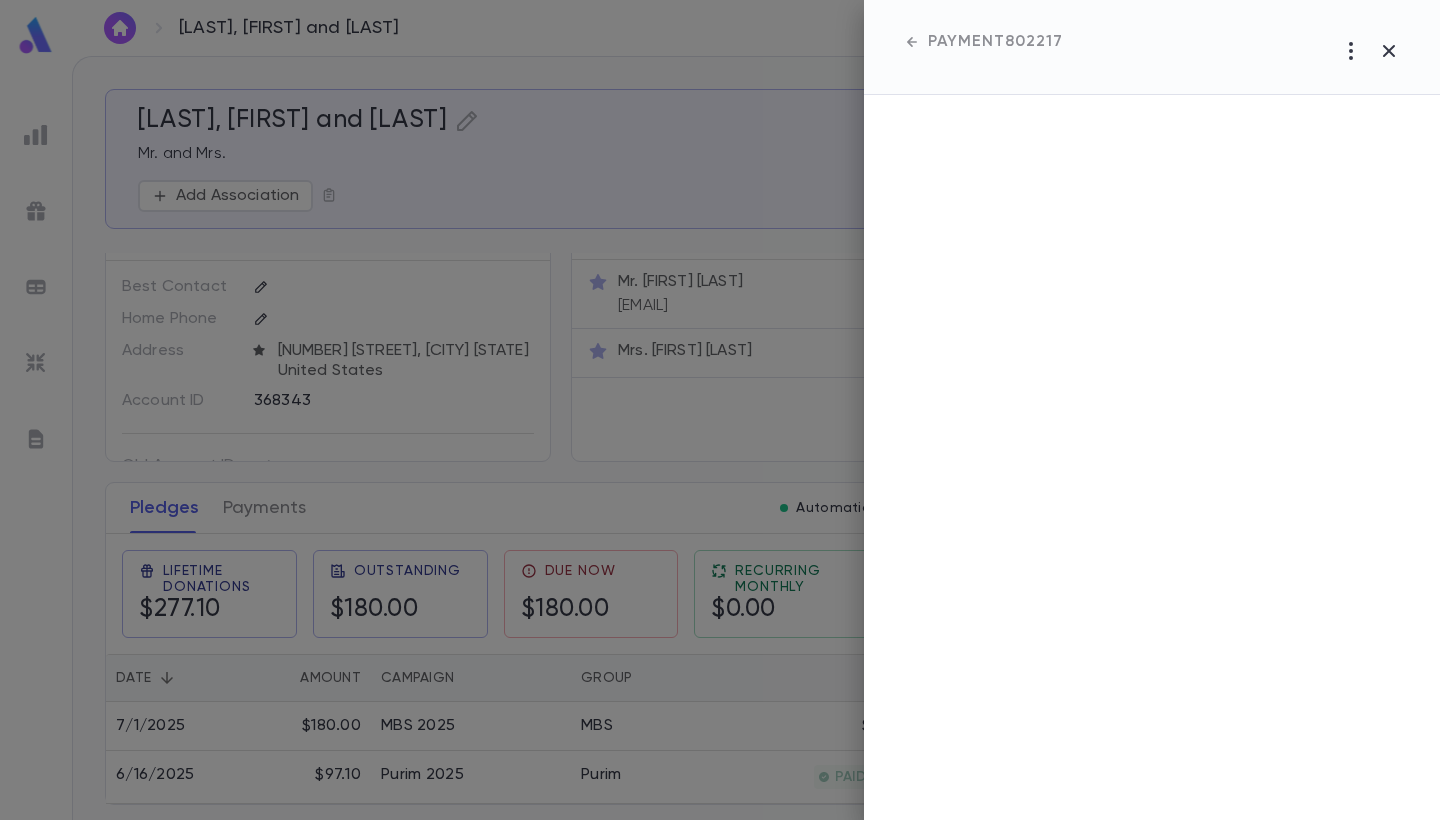 scroll, scrollTop: 0, scrollLeft: 0, axis: both 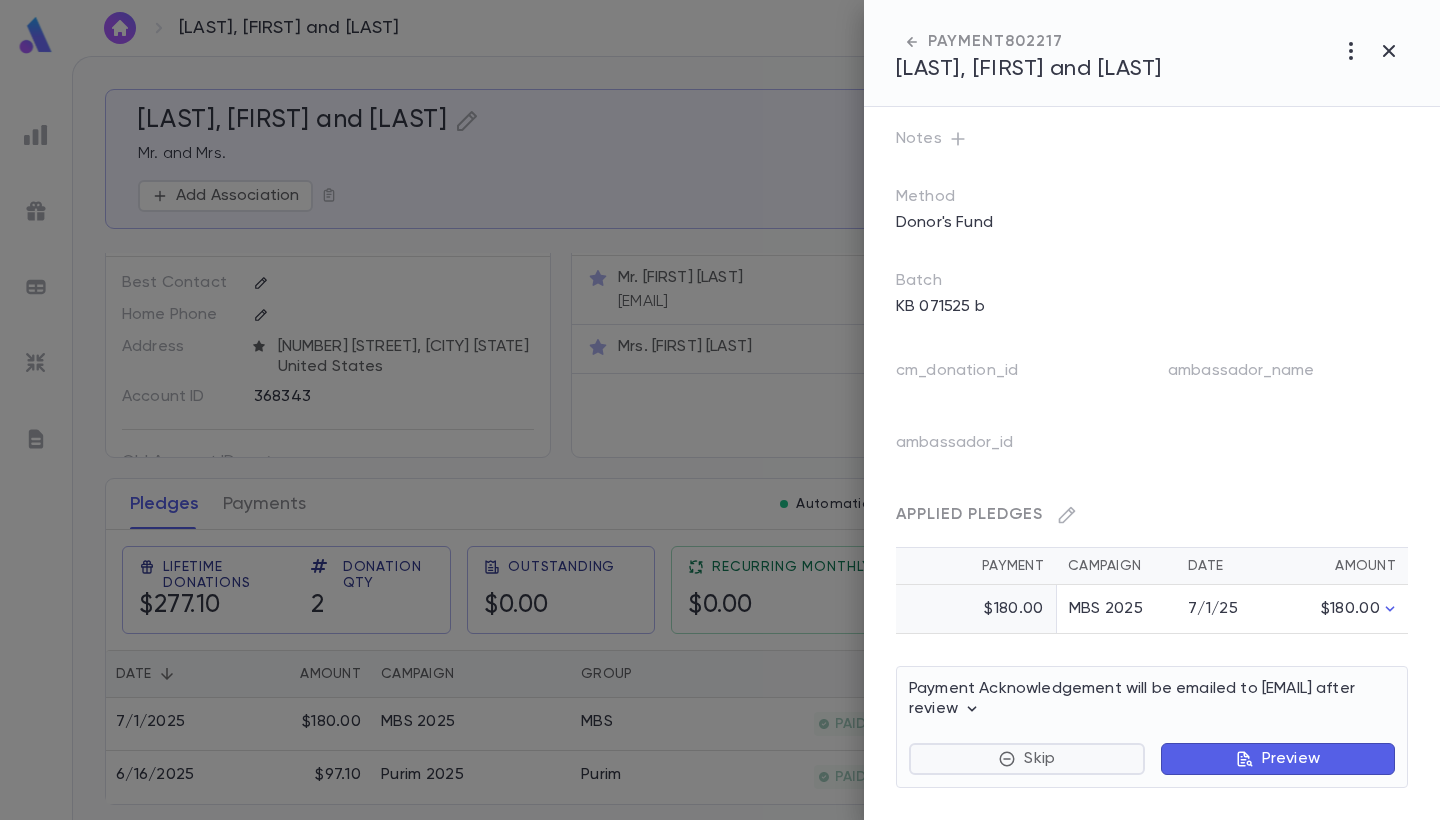 click on "Skip" at bounding box center [1027, 759] 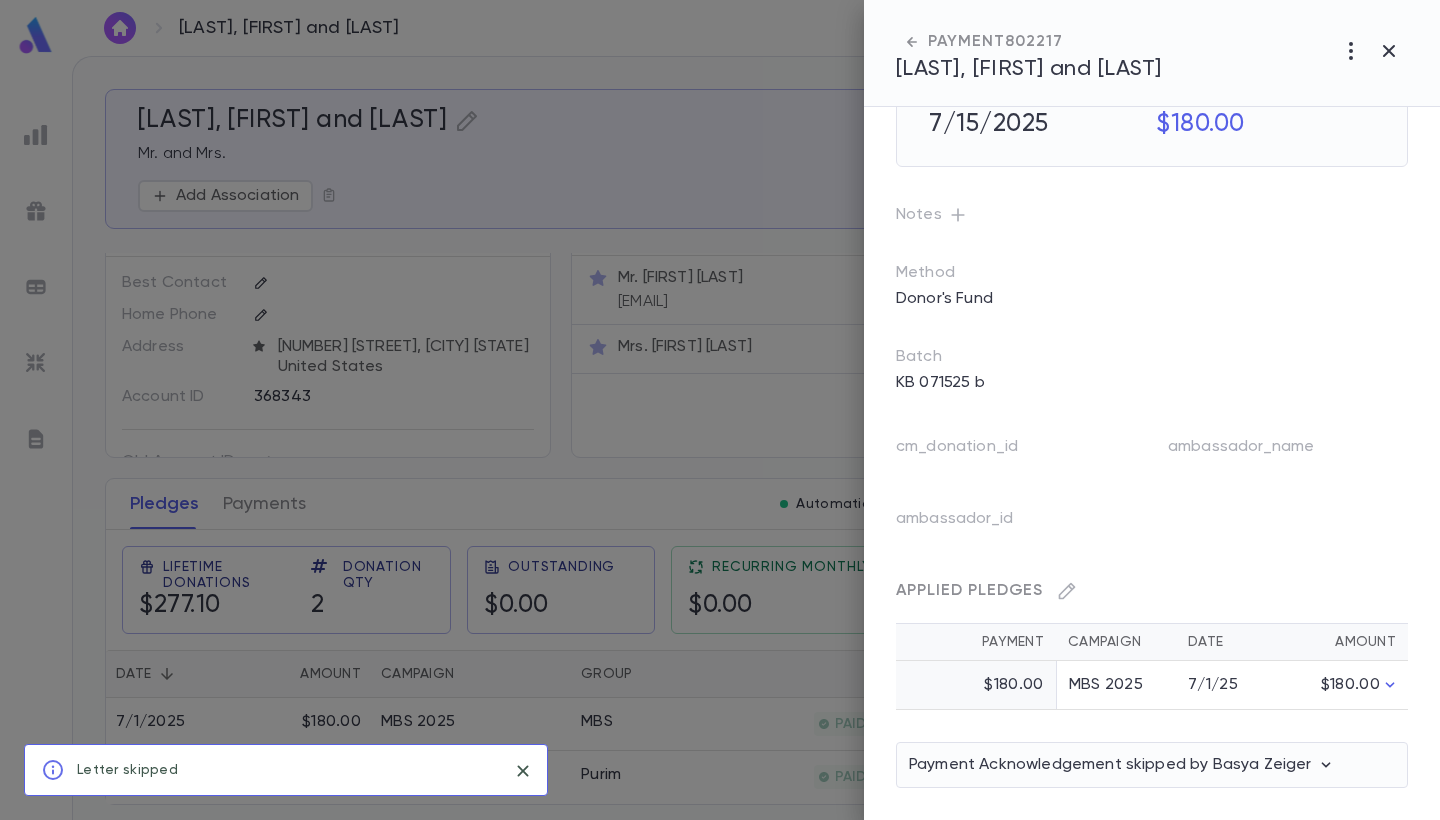scroll, scrollTop: 72, scrollLeft: 0, axis: vertical 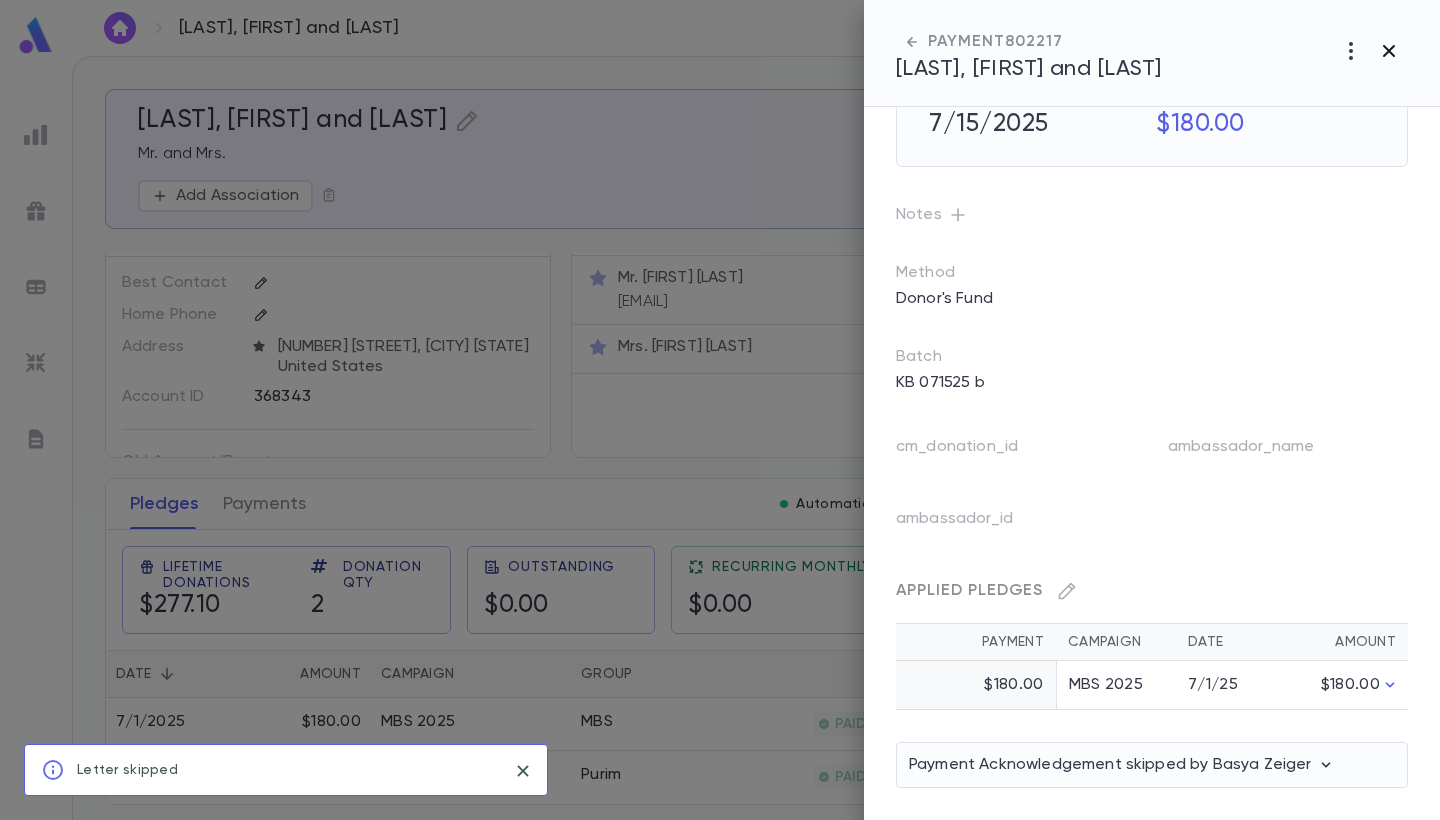 click at bounding box center (1389, 51) 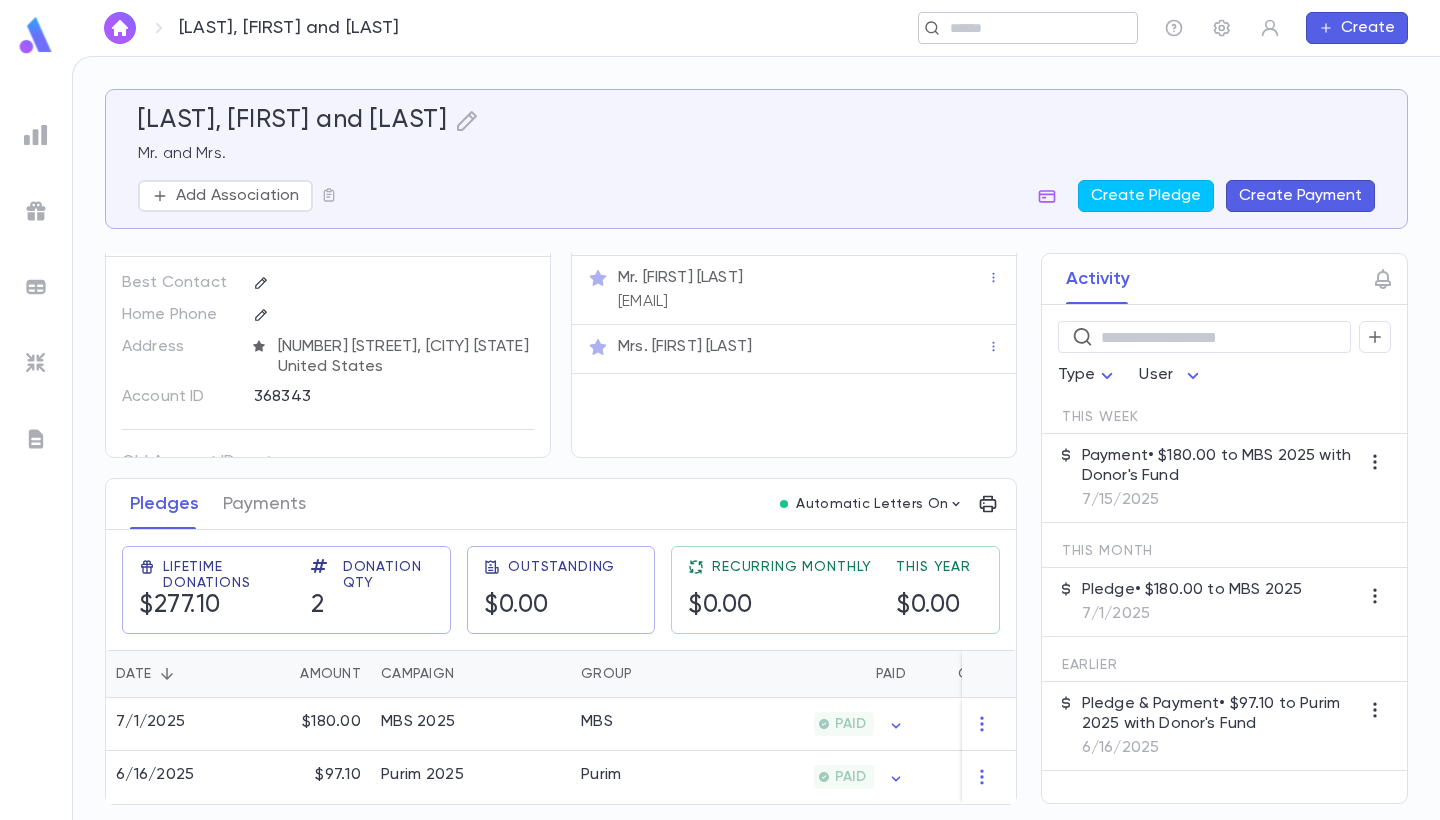 click at bounding box center [1021, 28] 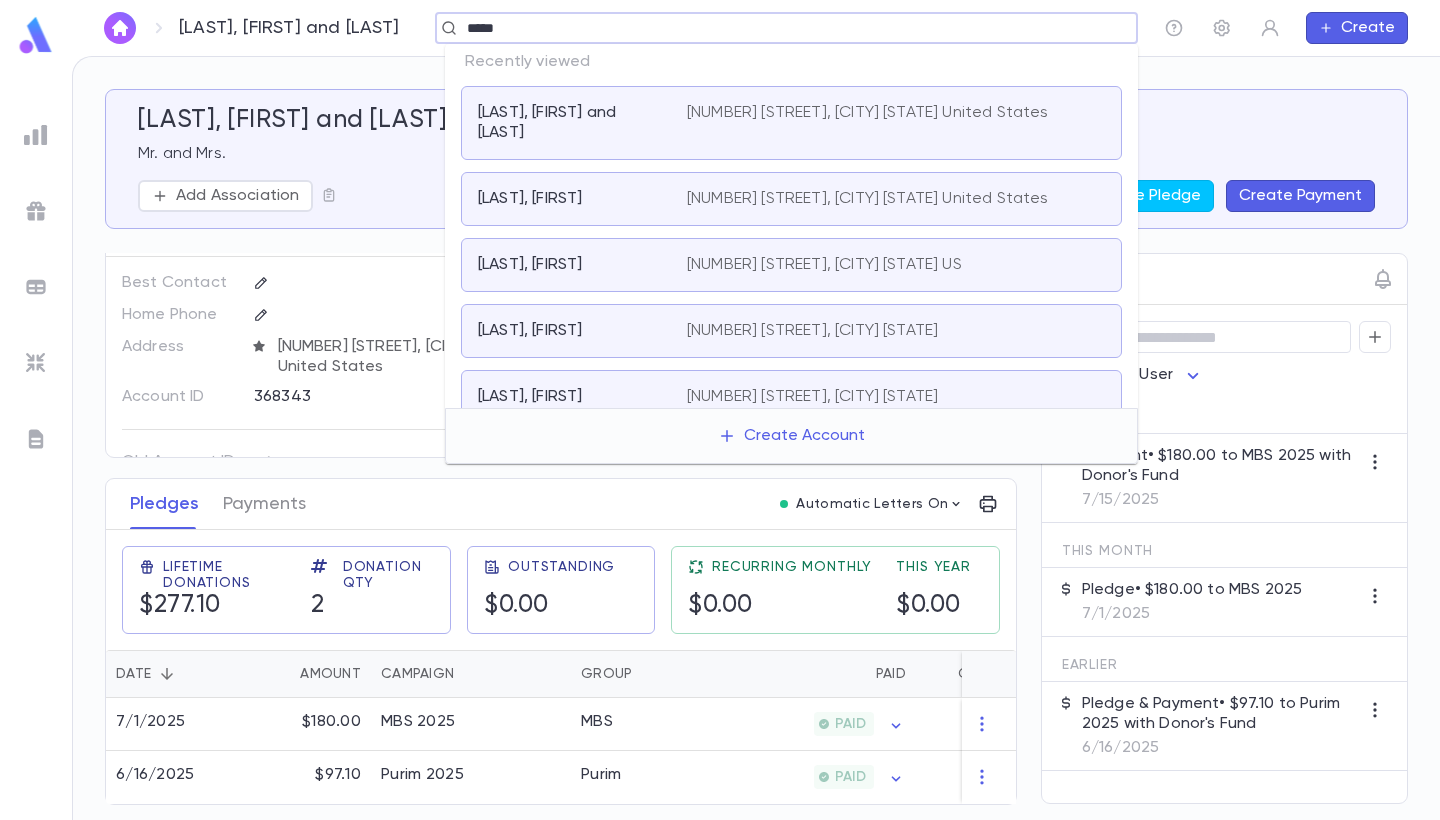 type on "*****" 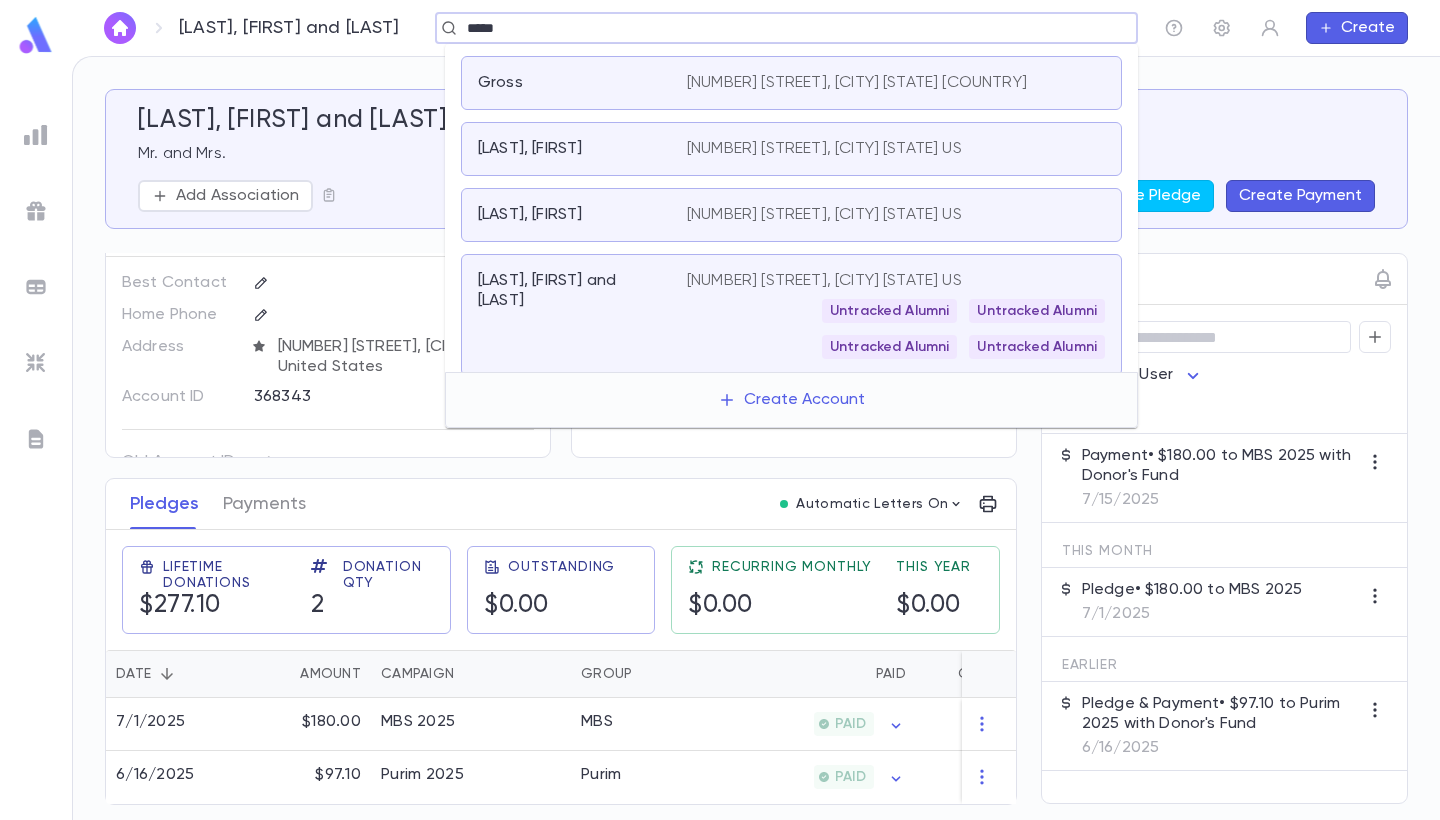 scroll, scrollTop: 87, scrollLeft: 0, axis: vertical 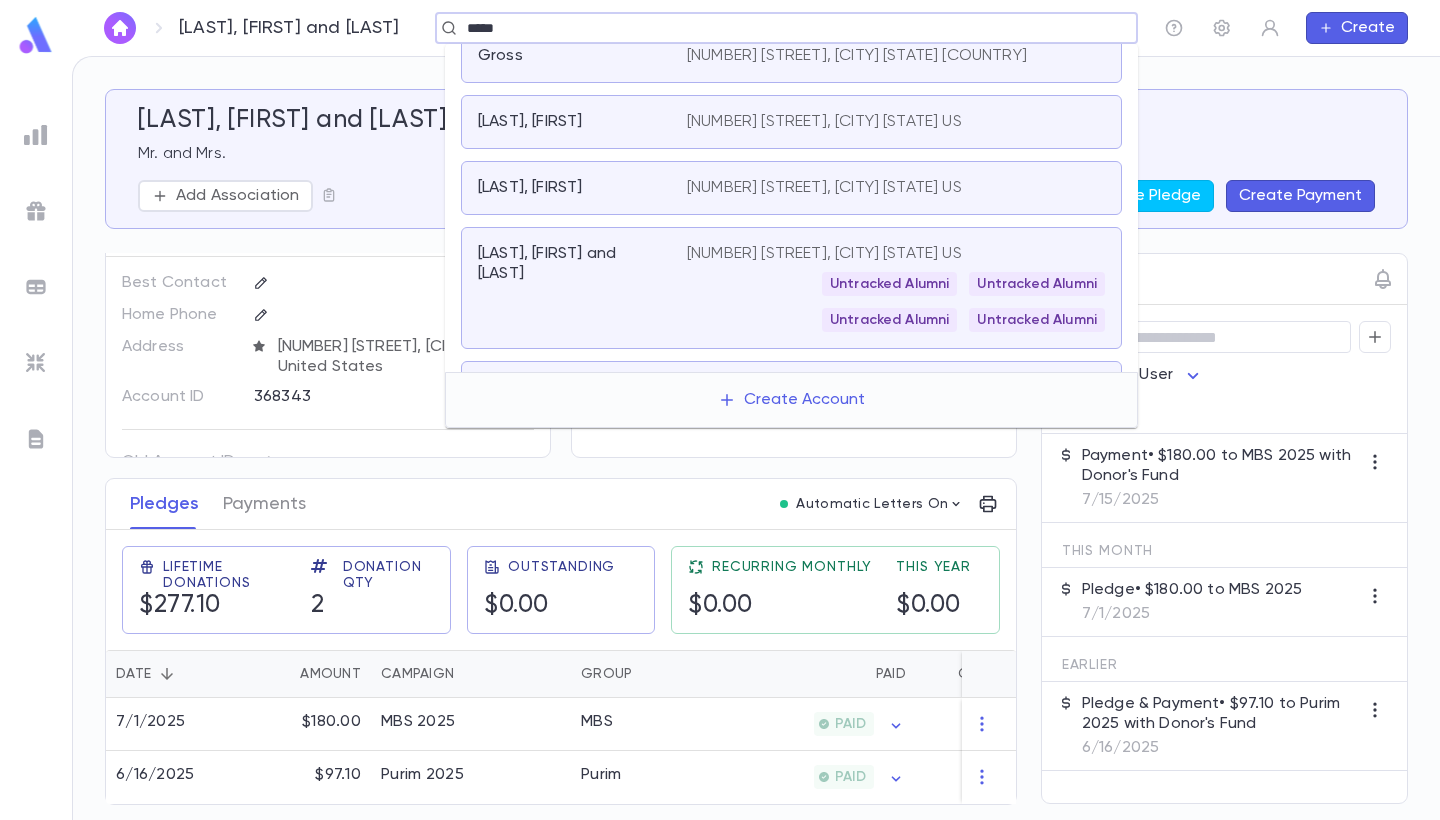 click on "Gross, Philip and Felise" at bounding box center (582, 288) 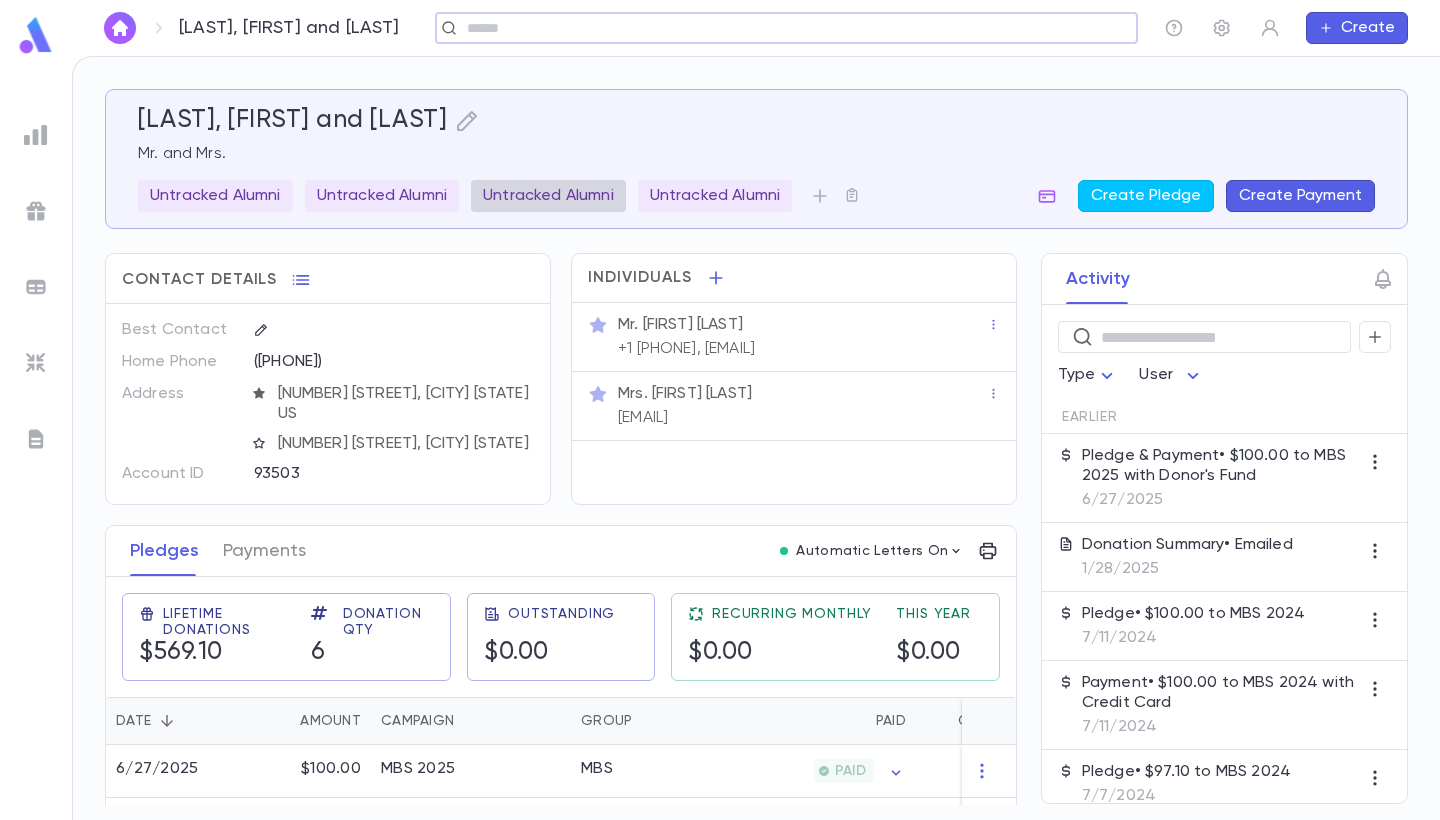 click on "Untracked Alumni" at bounding box center (548, 196) 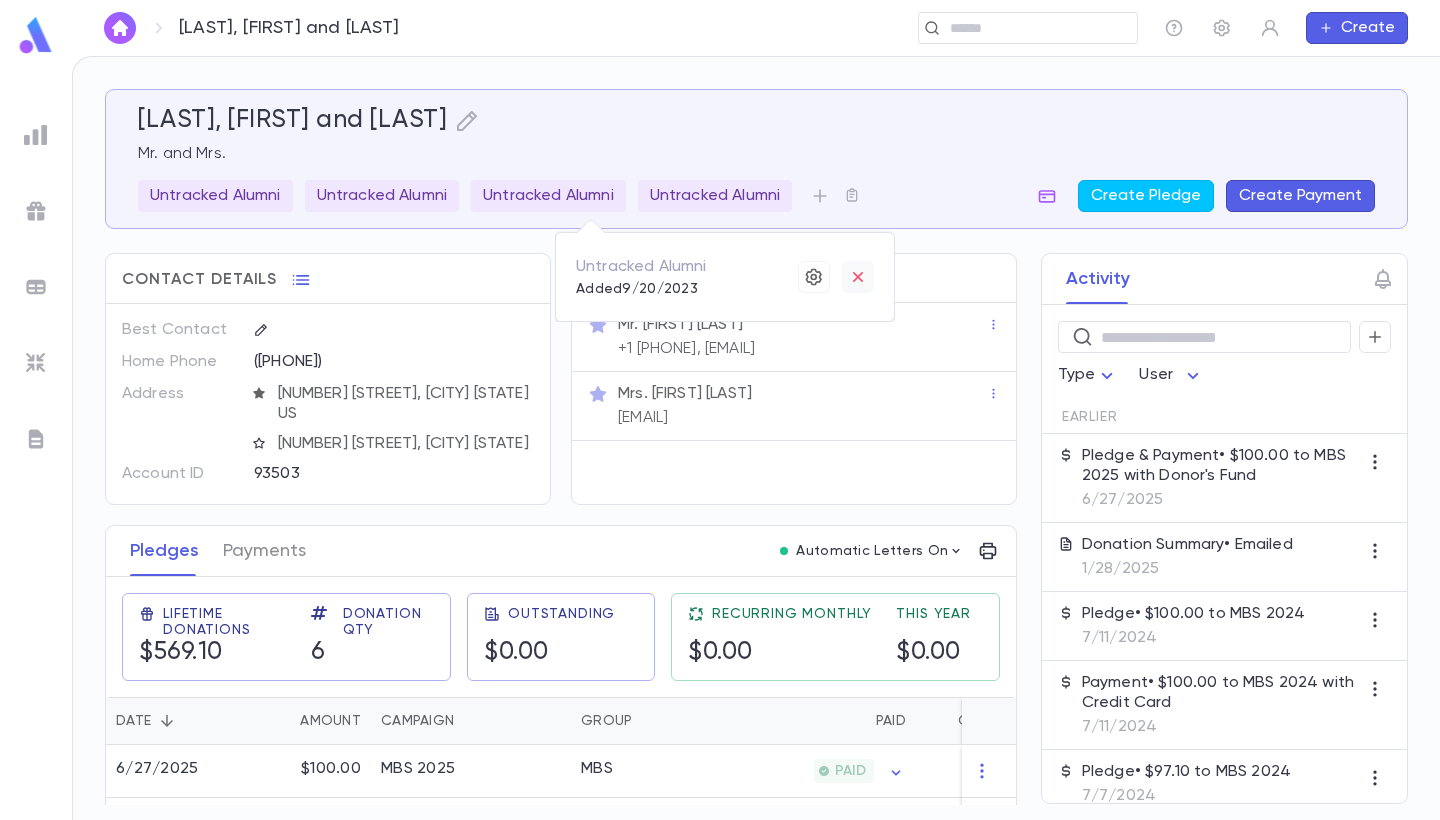 click 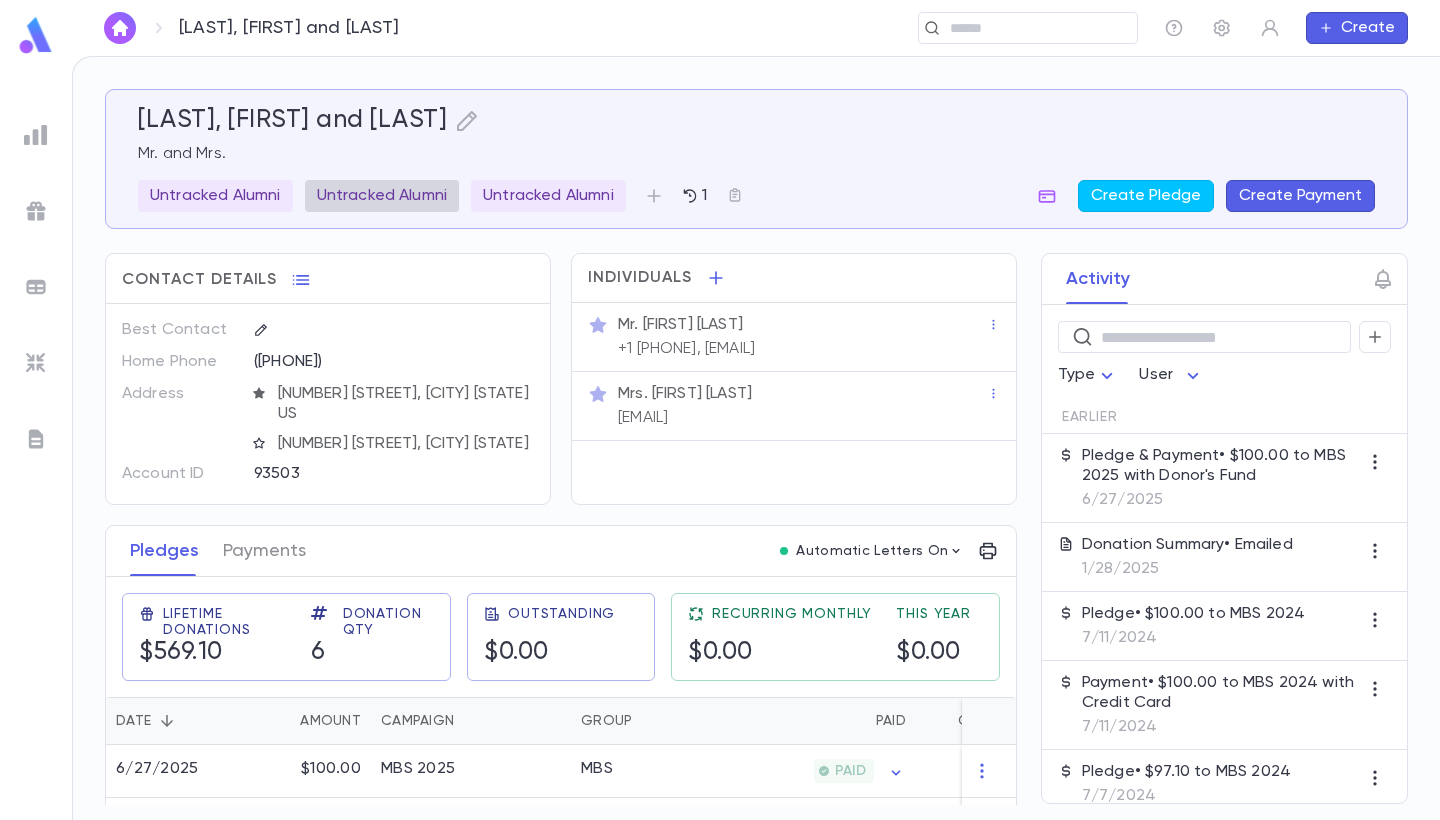 click on "Untracked Alumni" at bounding box center (382, 196) 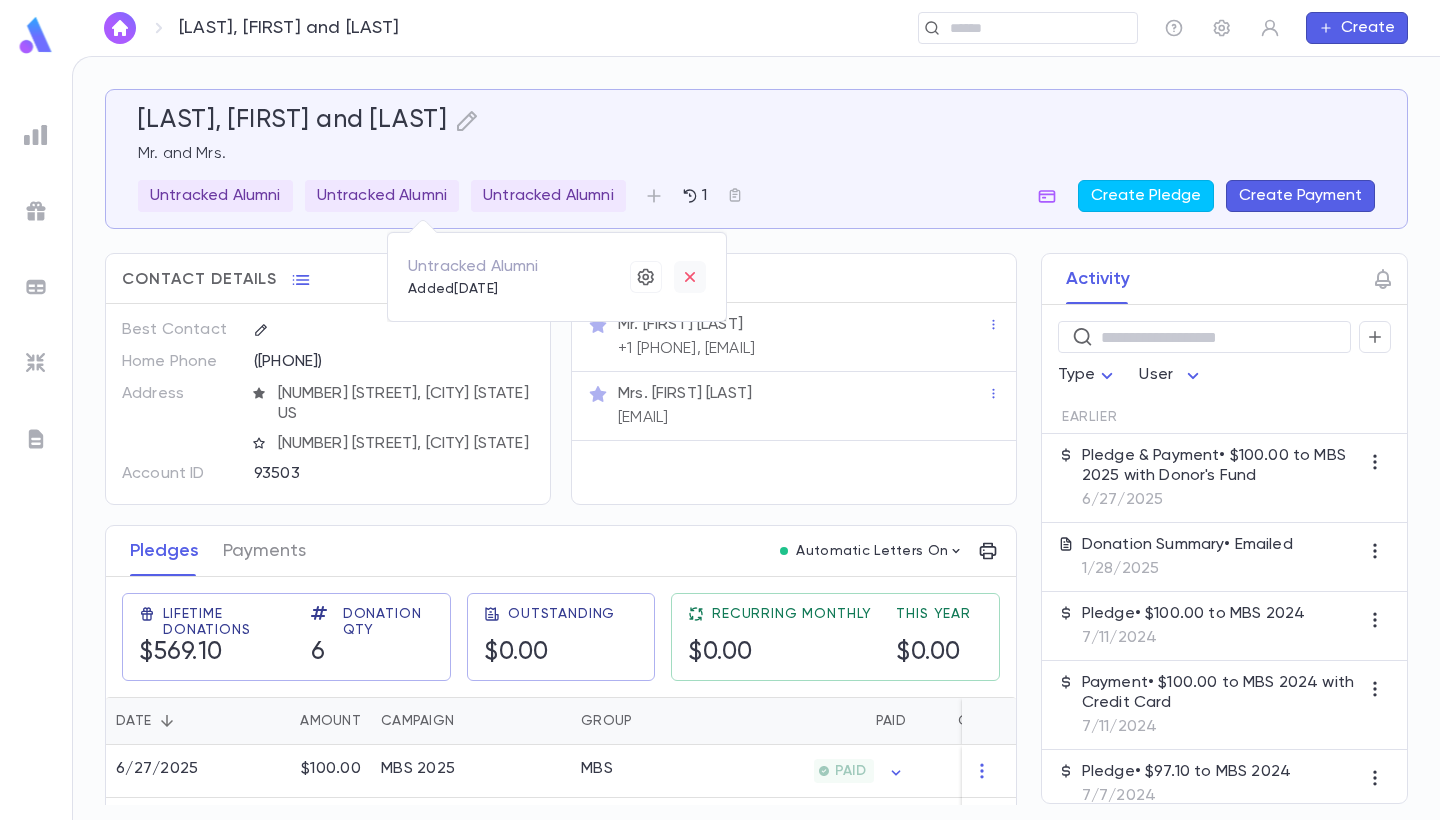 click 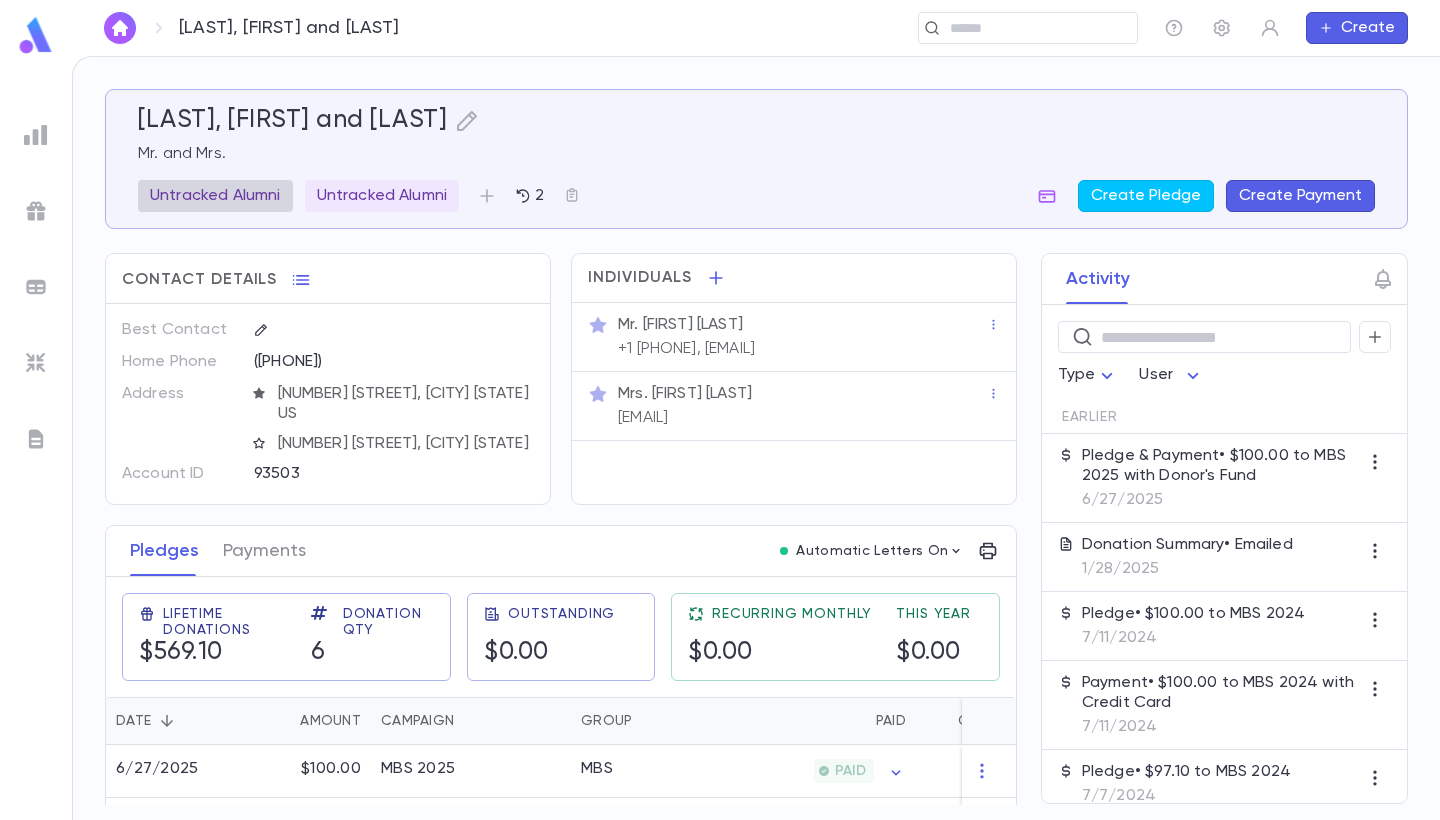click on "Untracked Alumni" at bounding box center (215, 196) 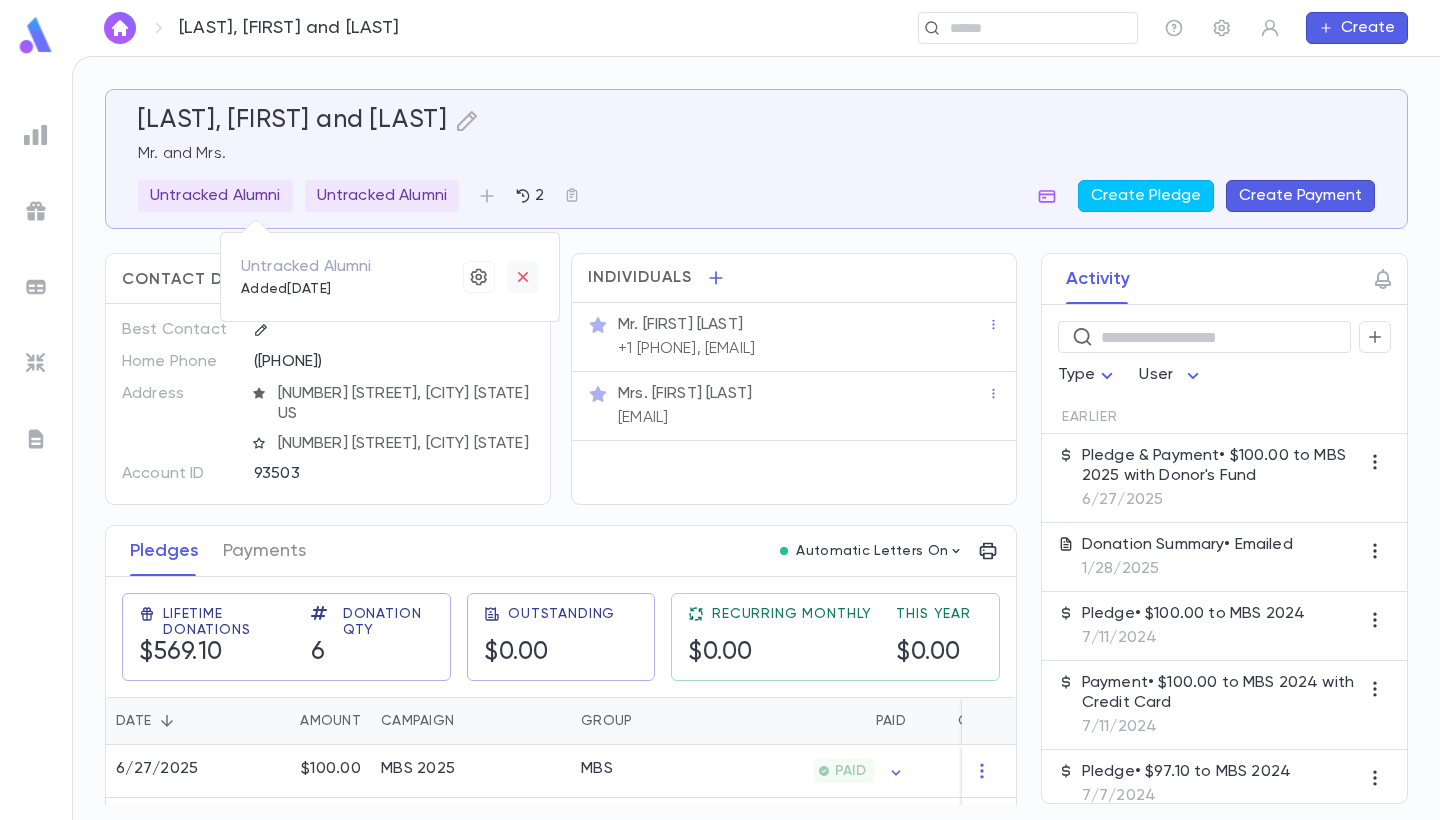 click 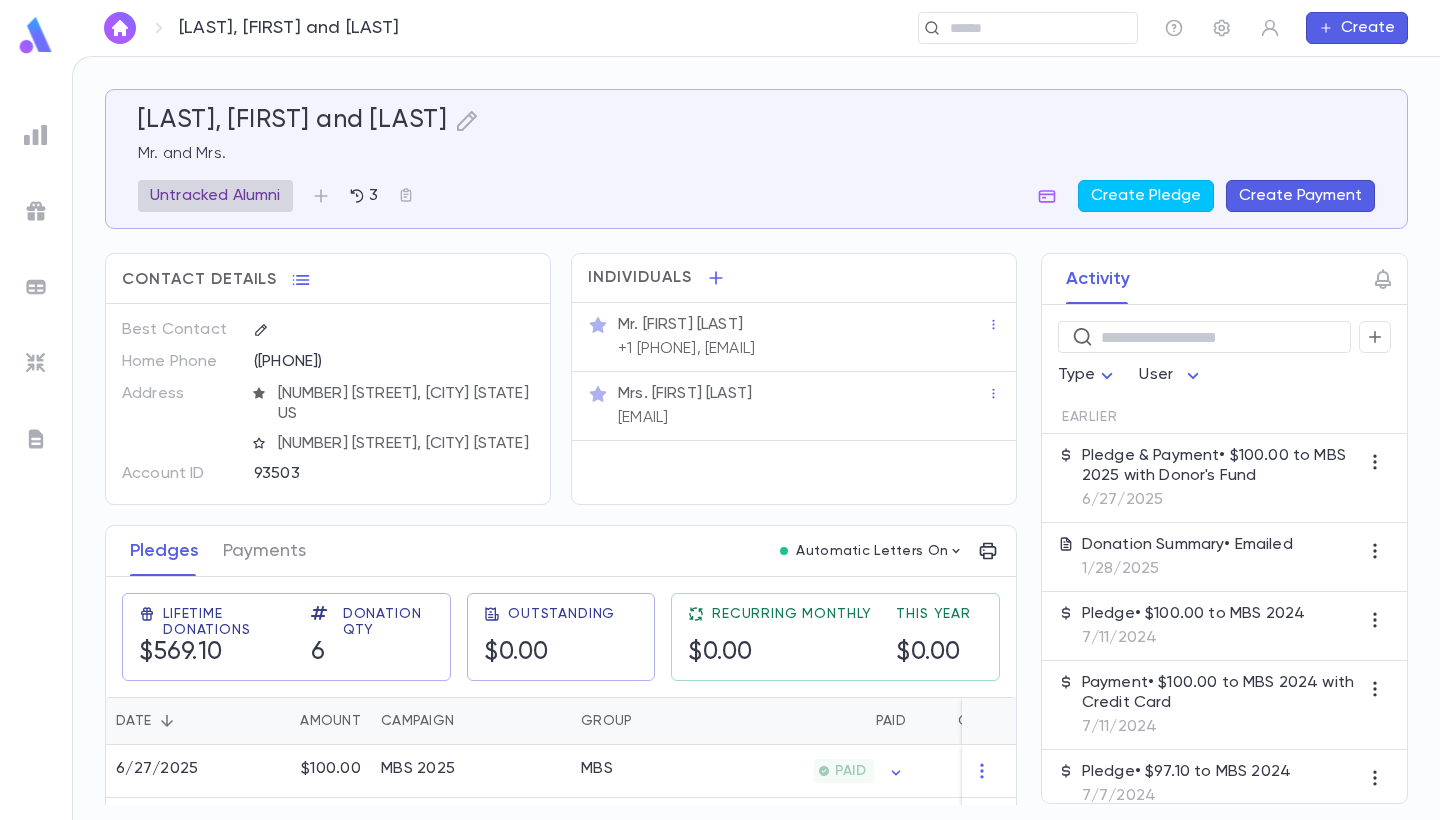 click on "Untracked Alumni" at bounding box center (215, 196) 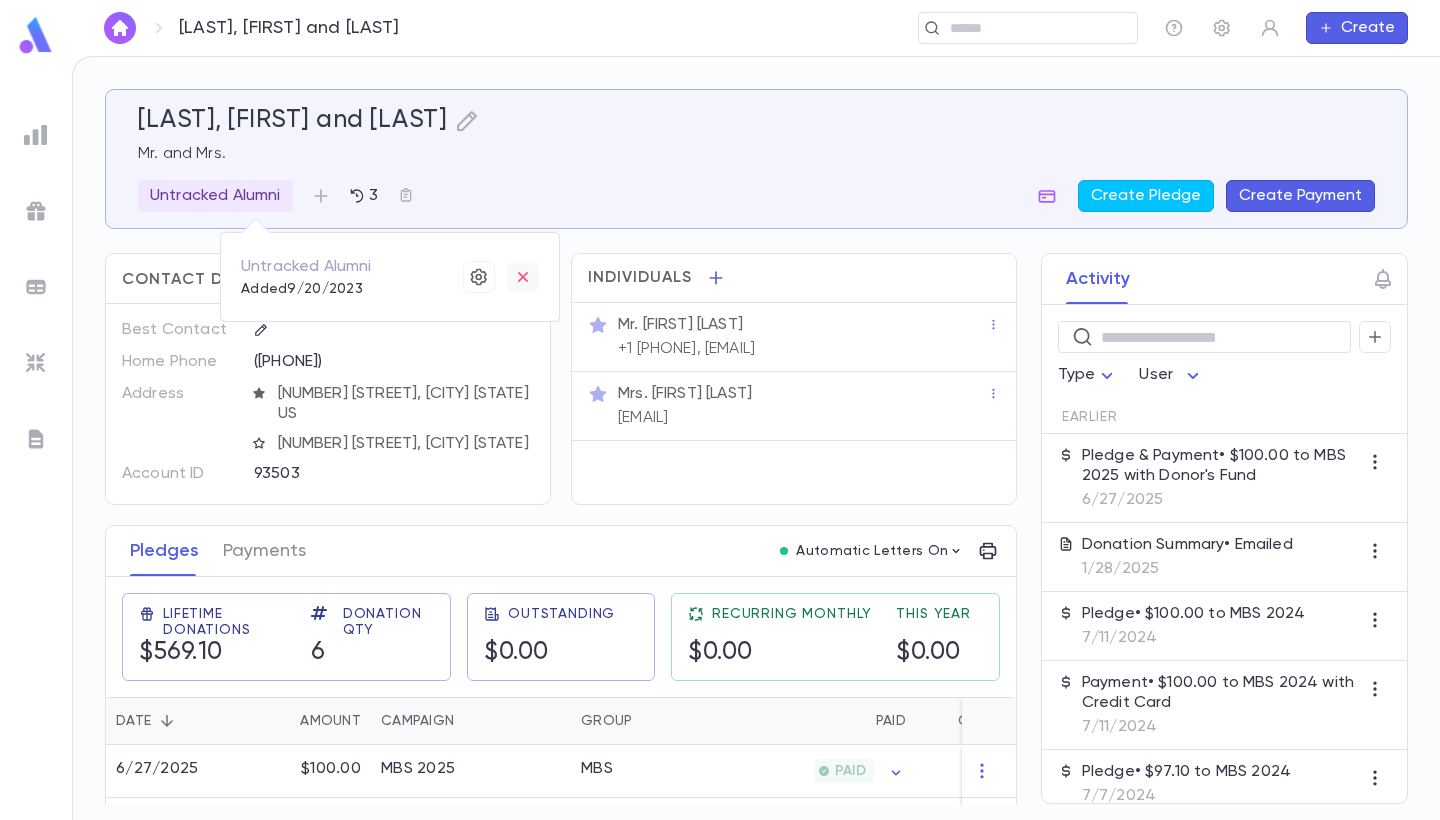 click 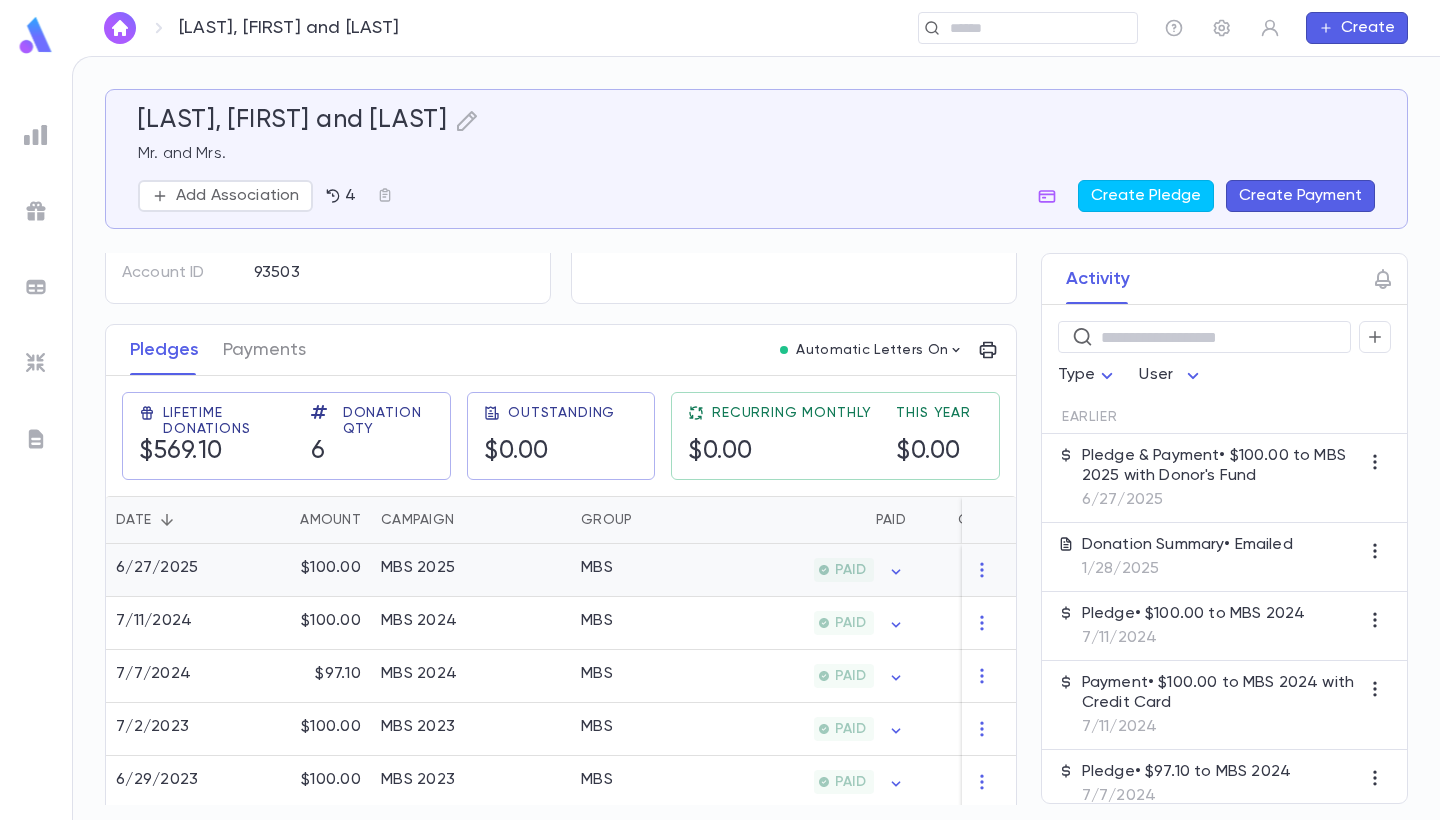 scroll, scrollTop: 228, scrollLeft: 0, axis: vertical 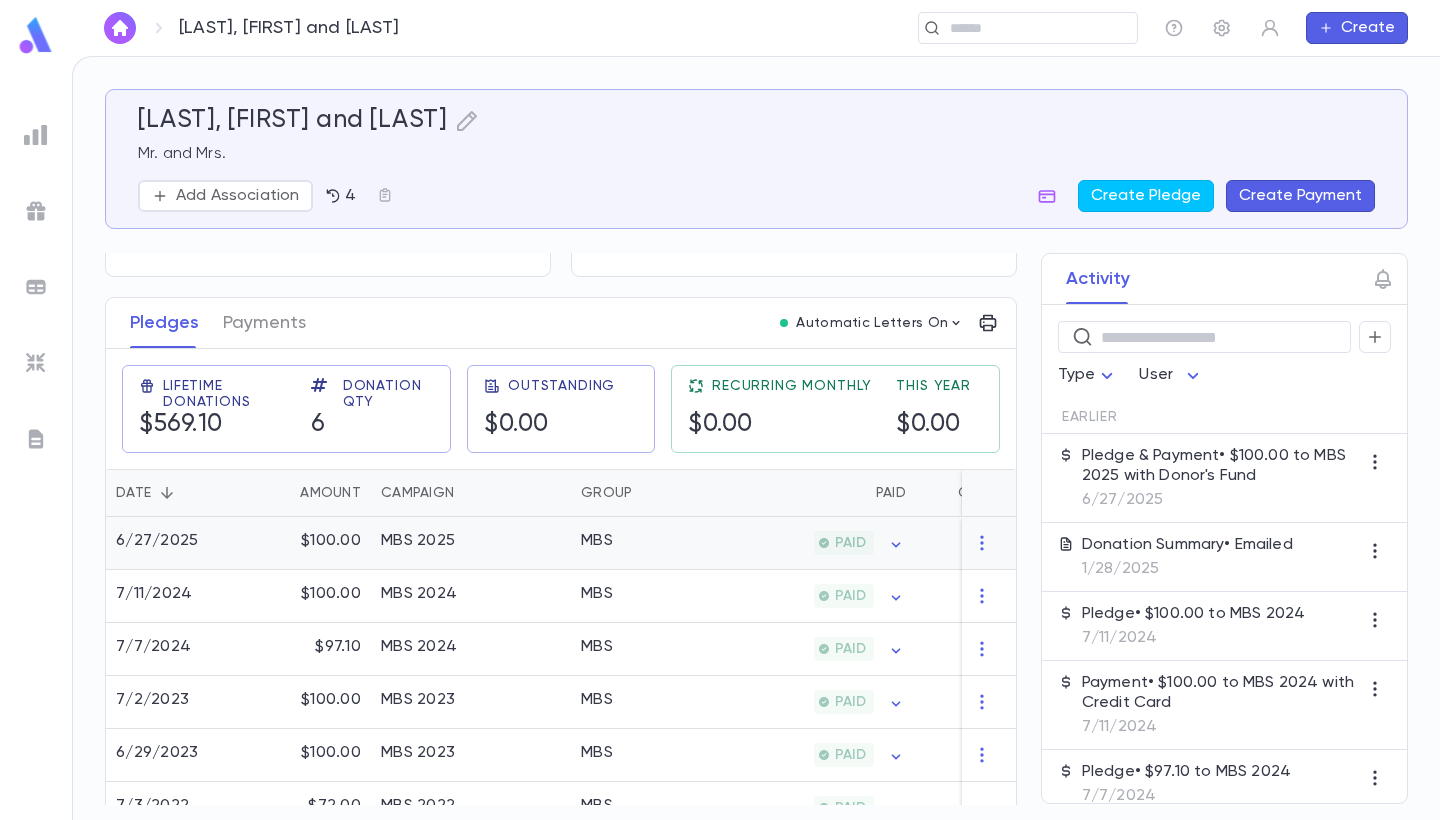 click on "MBS 2025" at bounding box center (471, 543) 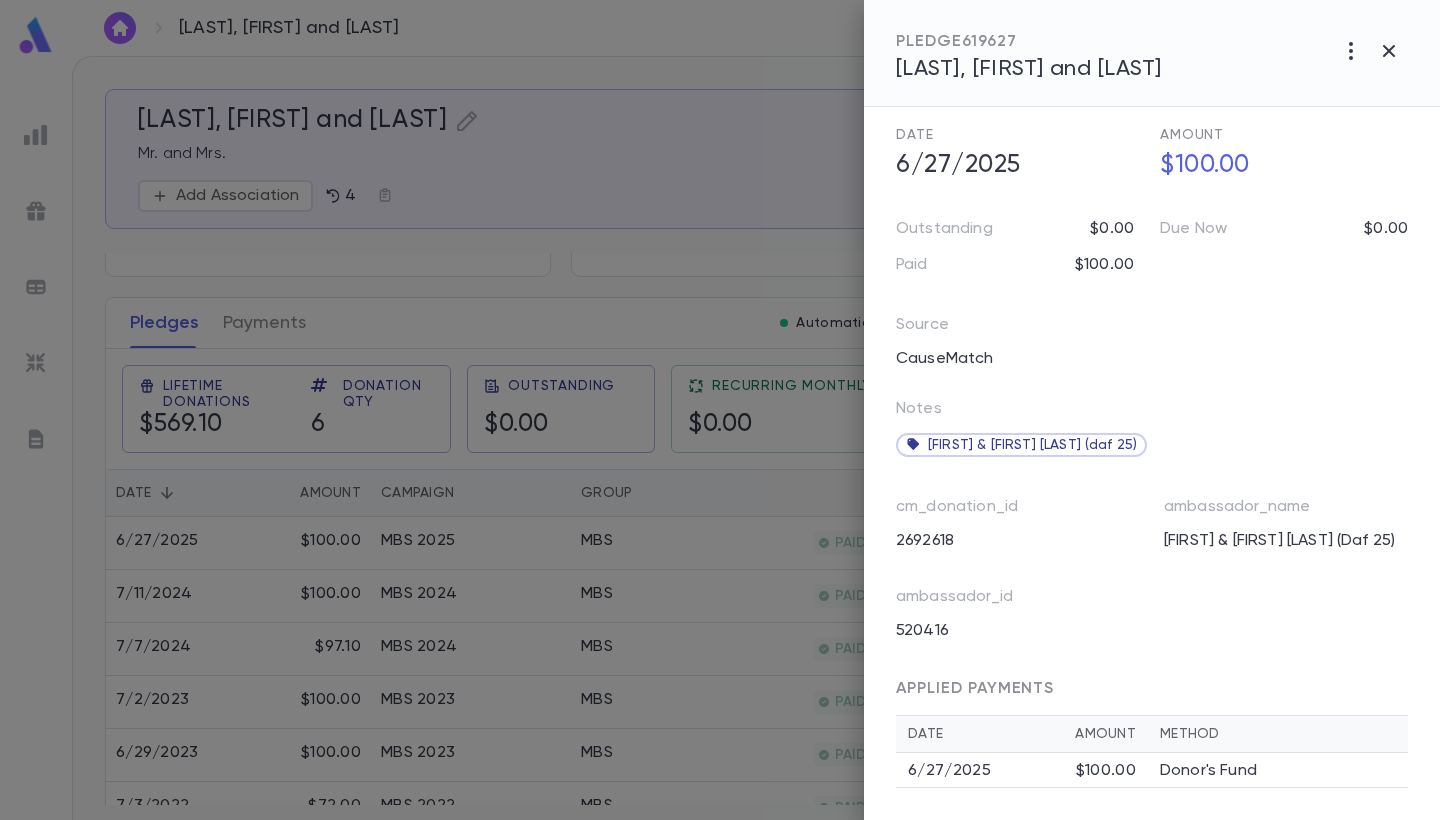 scroll, scrollTop: 167, scrollLeft: 0, axis: vertical 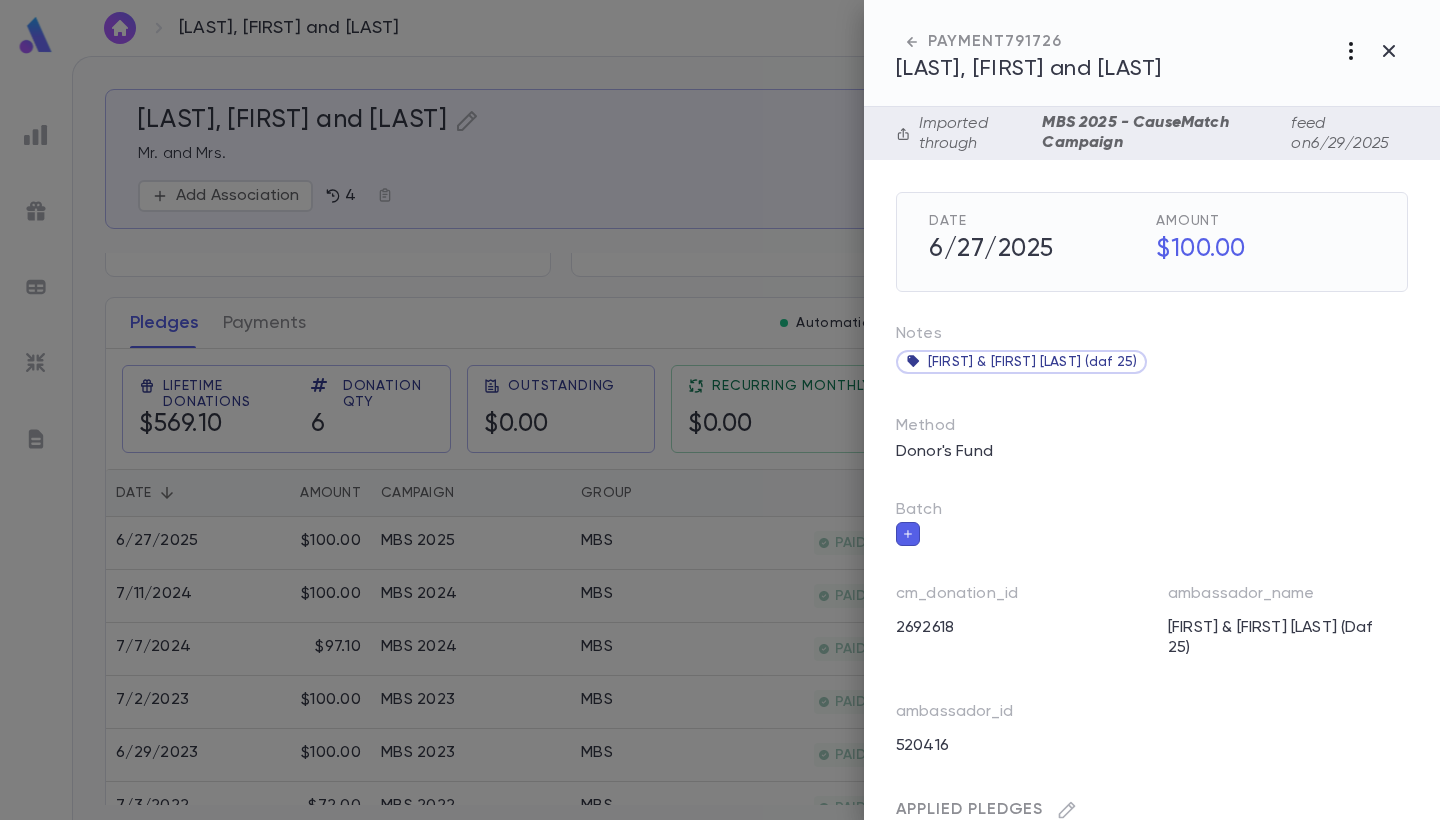 click 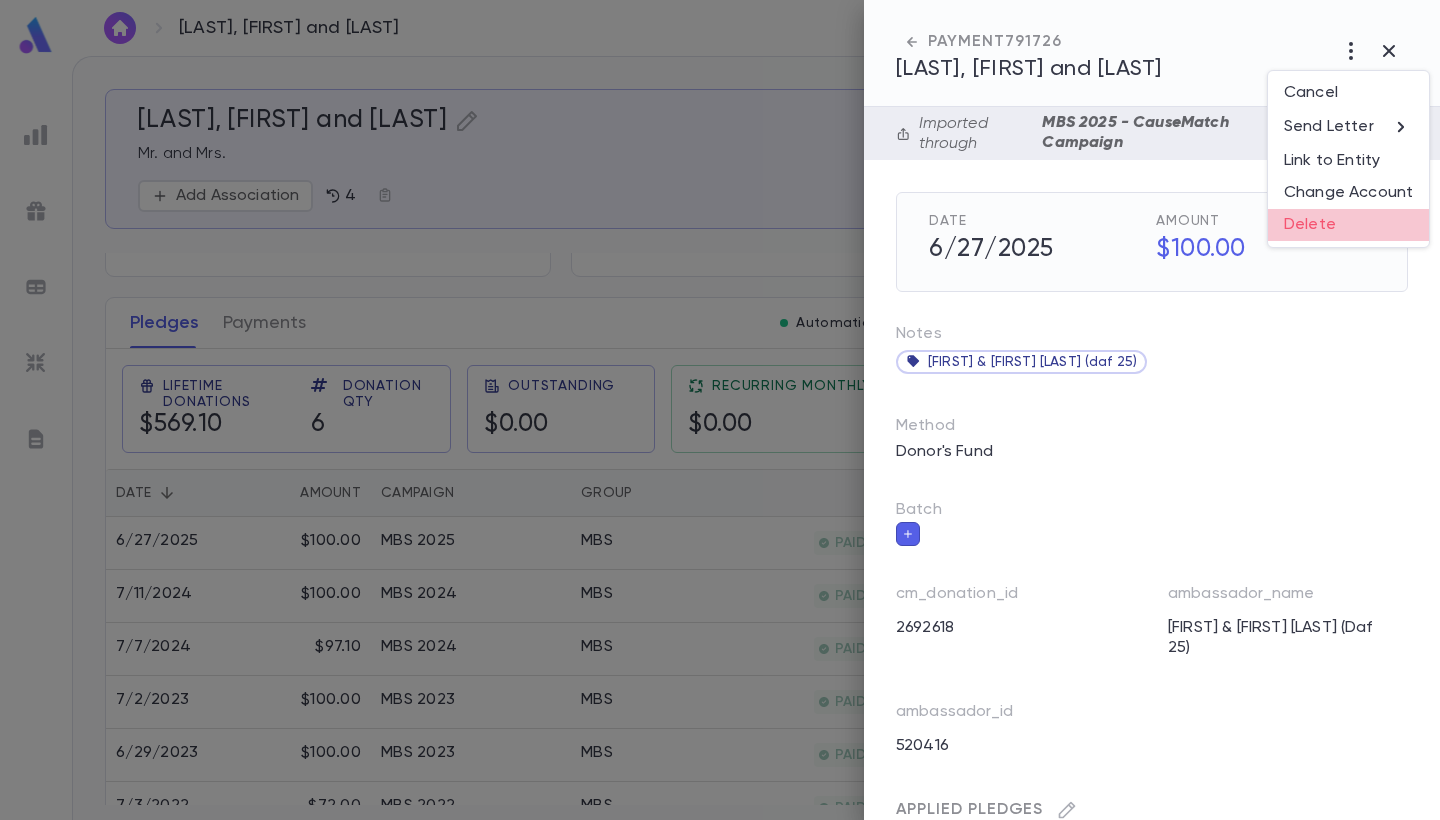 click on "Delete" at bounding box center [1348, 225] 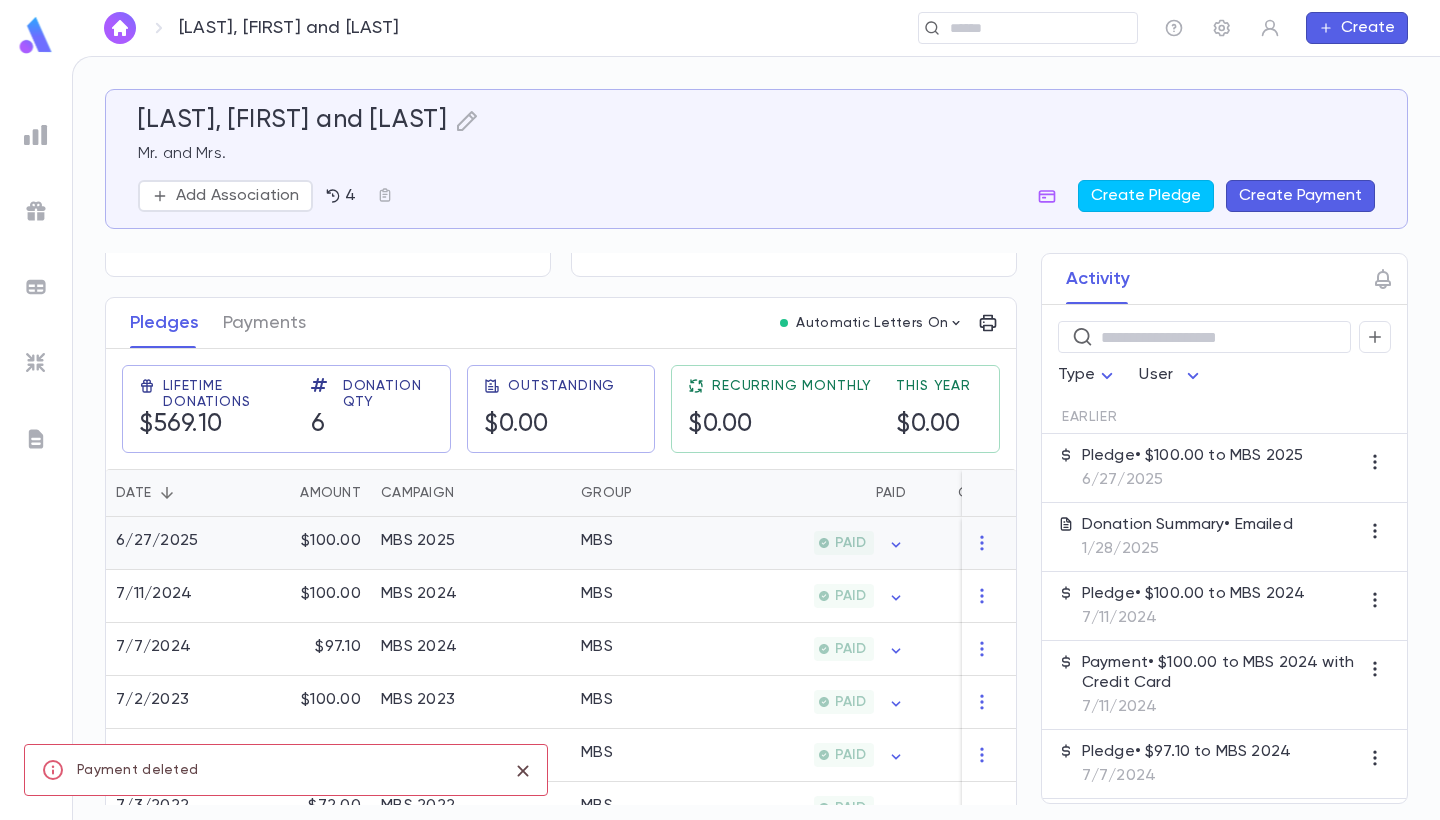 click on "MBS" at bounding box center [646, 543] 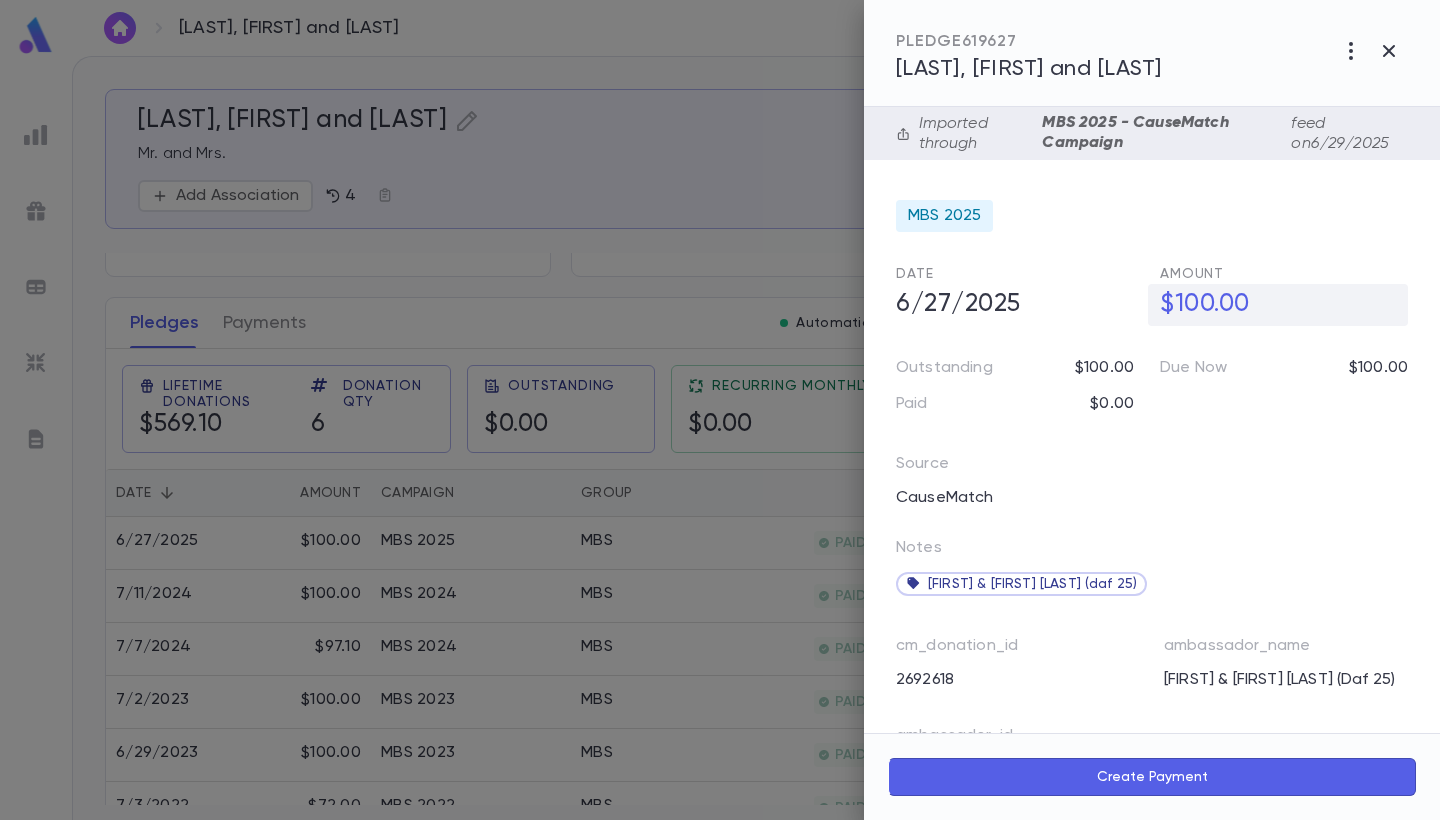 click on "$100.00" at bounding box center [1278, 305] 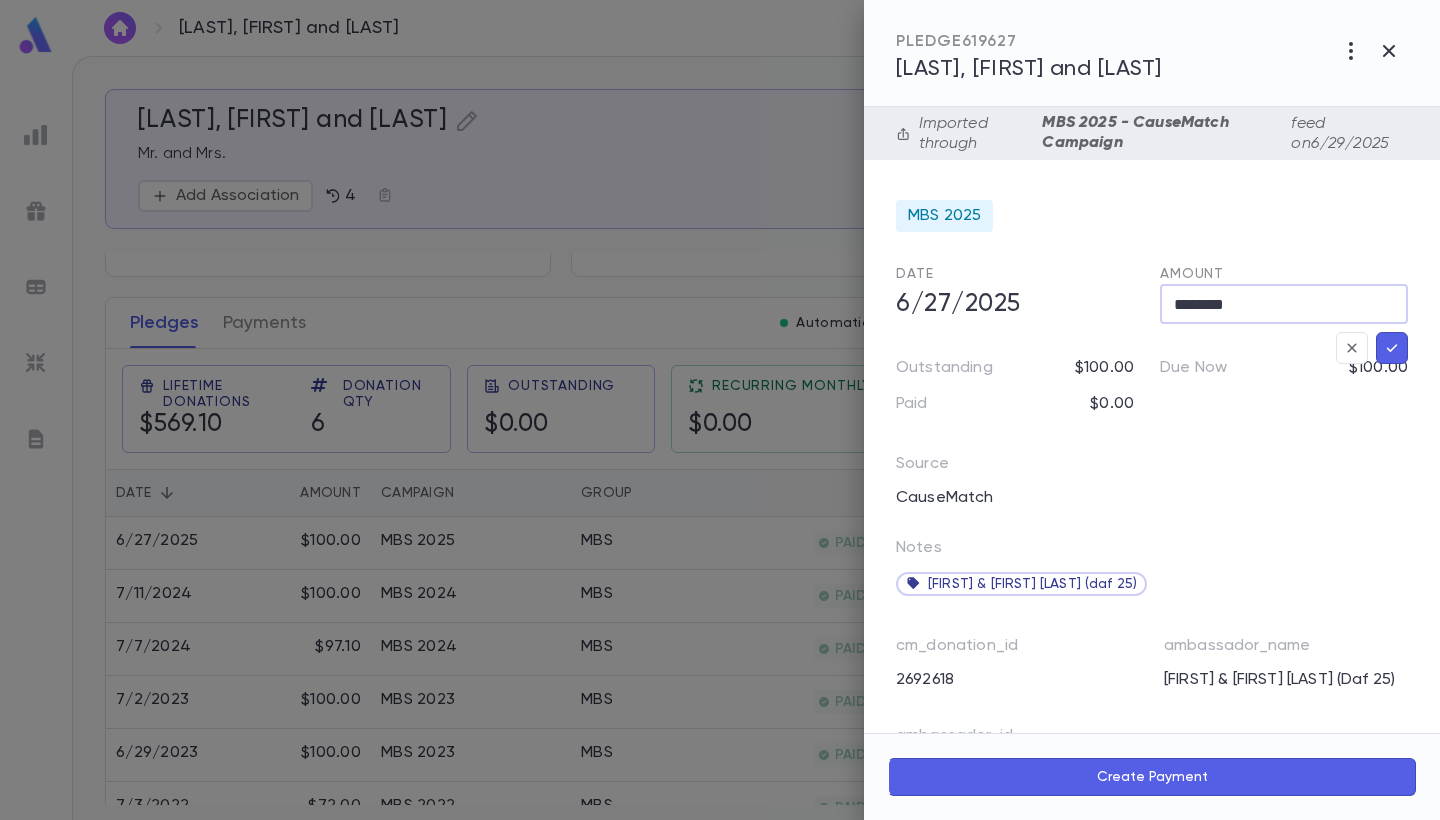drag, startPoint x: 1255, startPoint y: 301, endPoint x: 1179, endPoint y: 298, distance: 76.05919 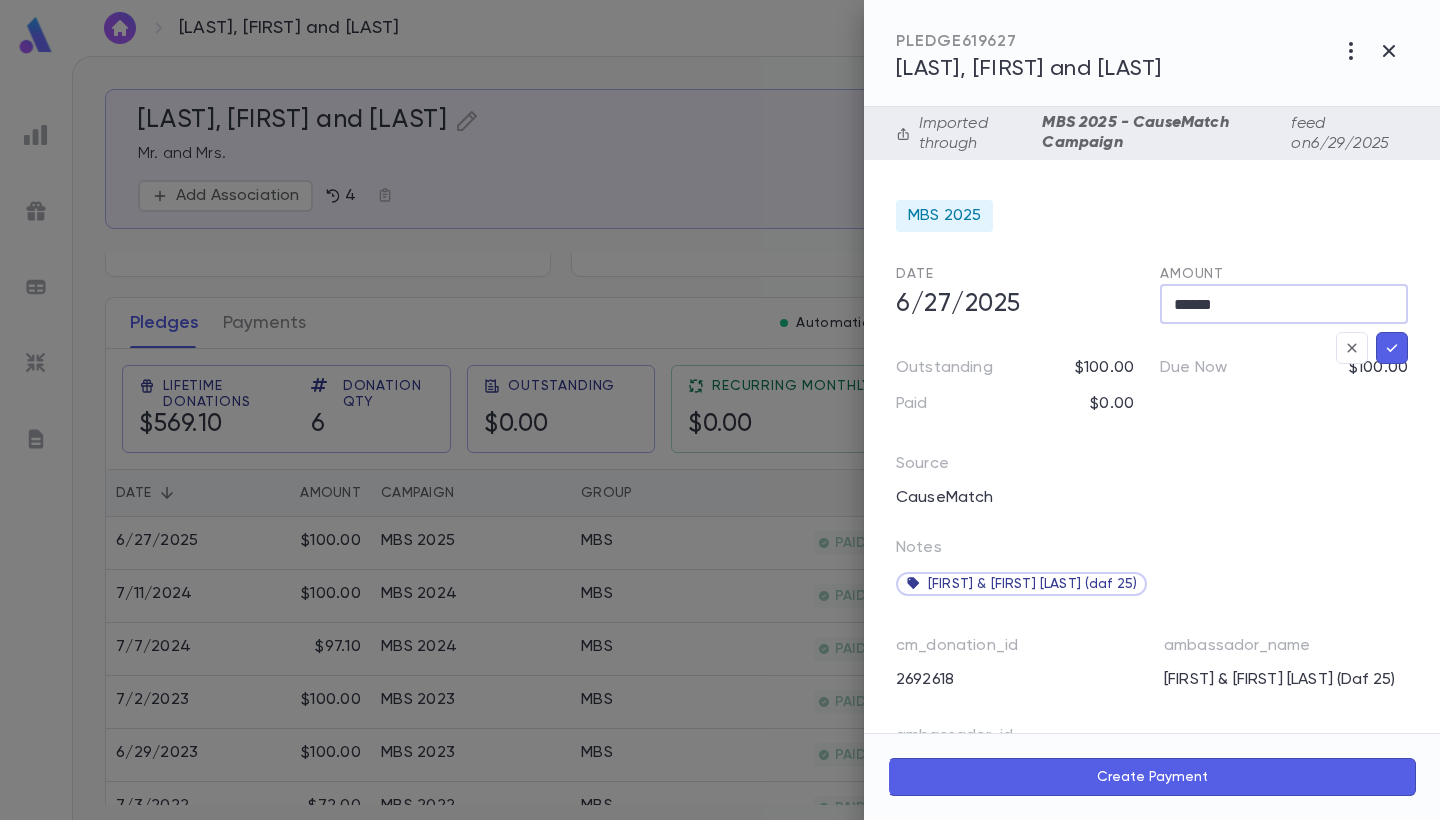 click on "******" at bounding box center [1284, 304] 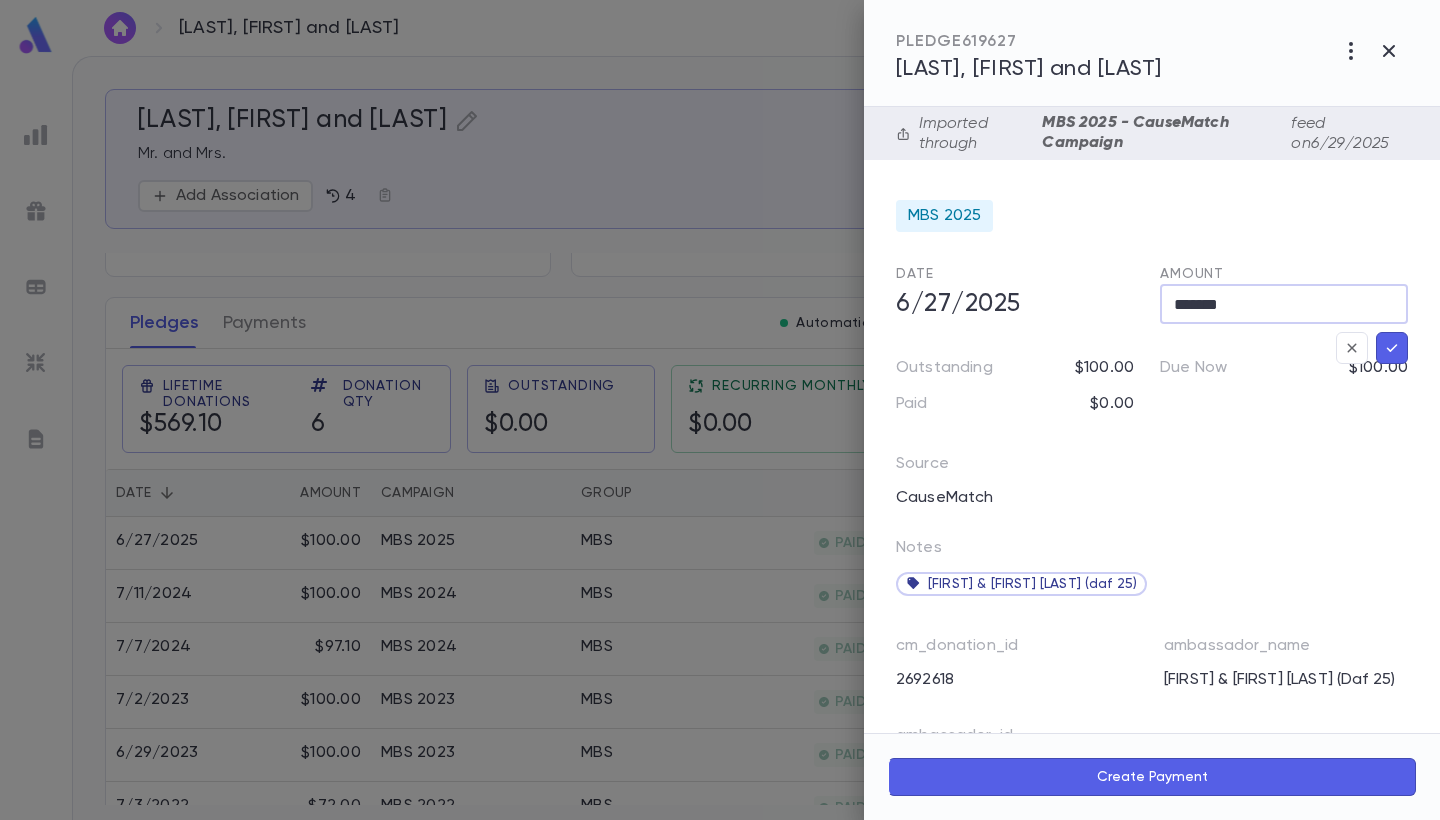 type on "*******" 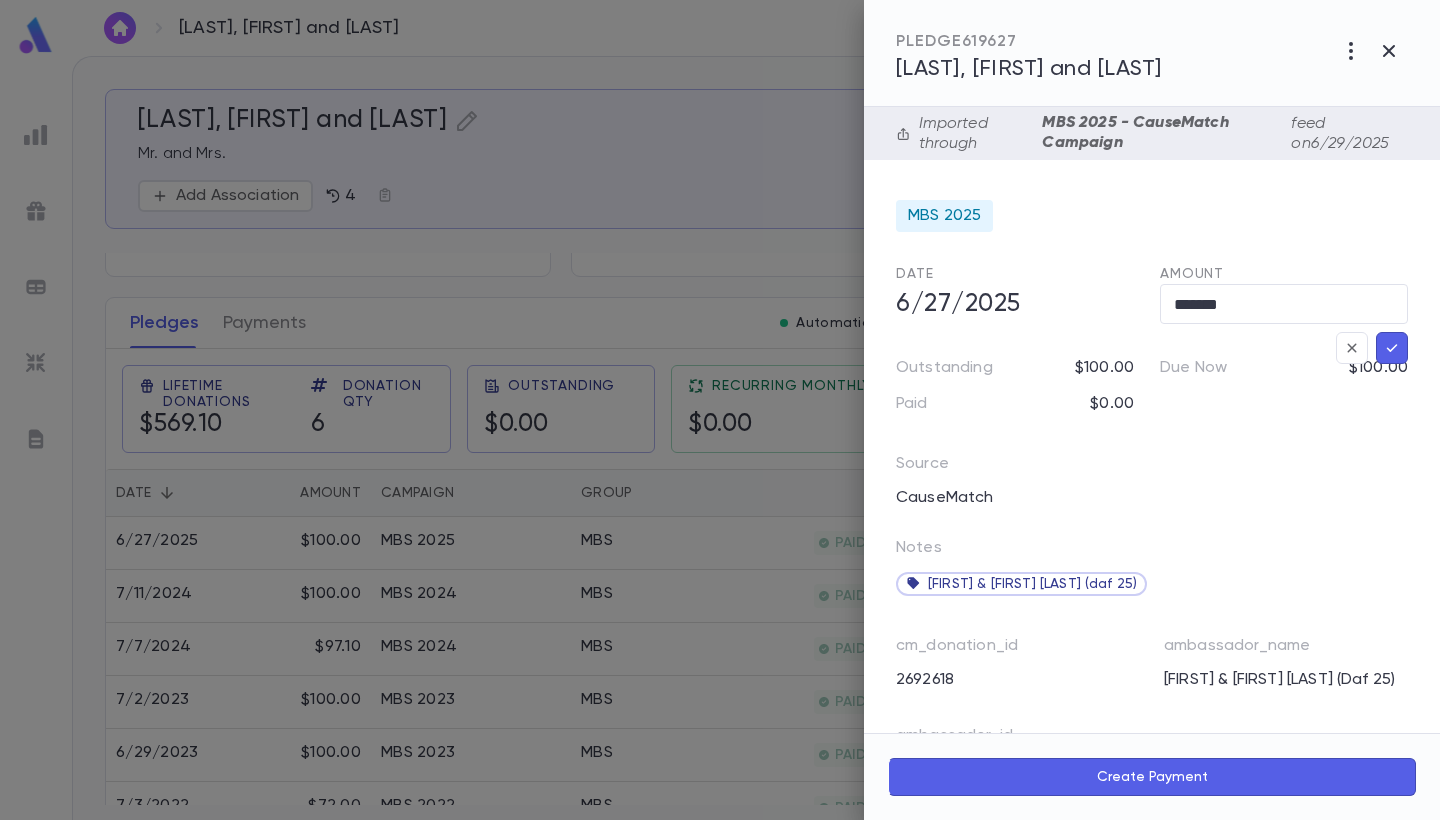 click 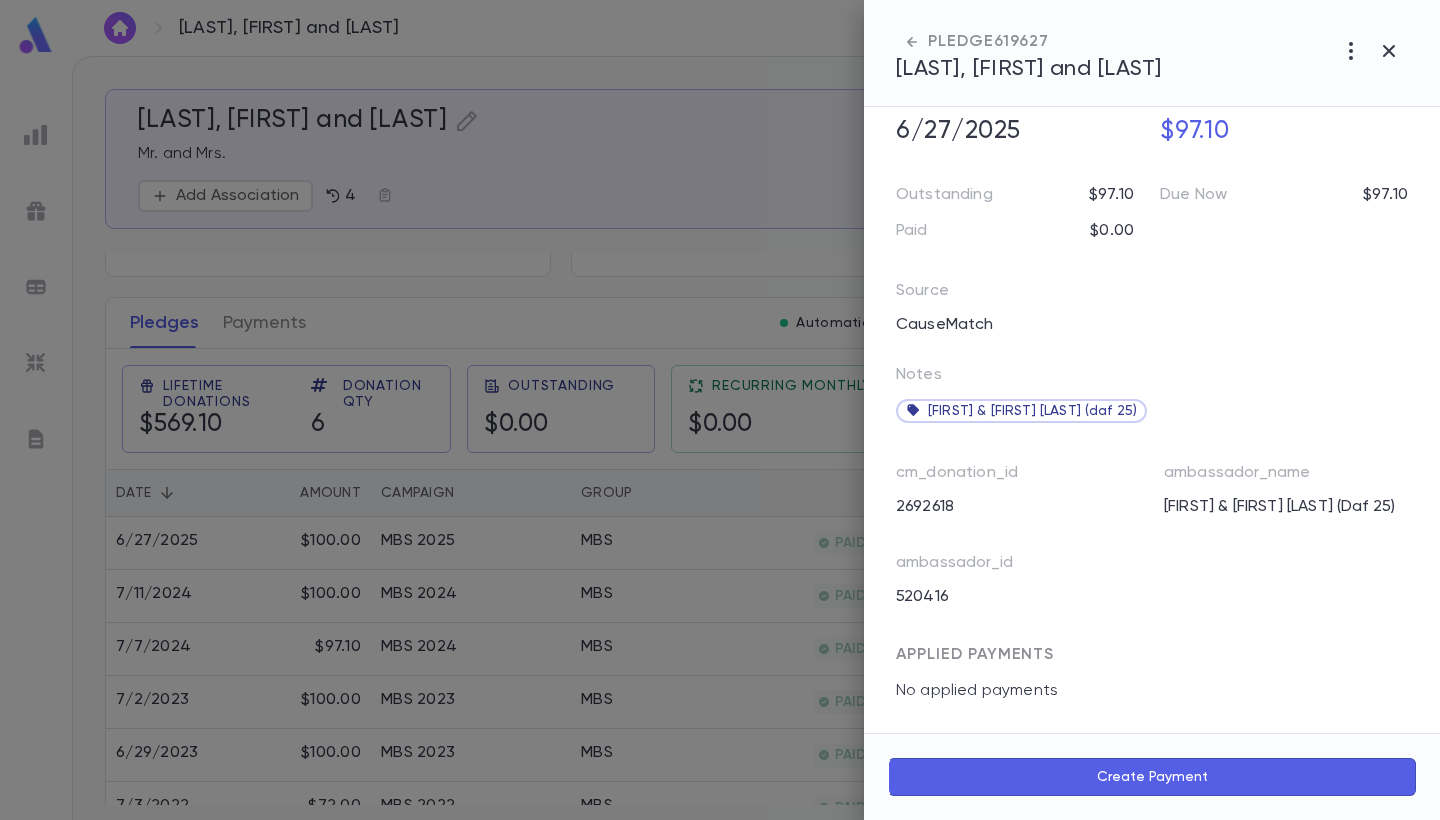 scroll, scrollTop: 201, scrollLeft: 0, axis: vertical 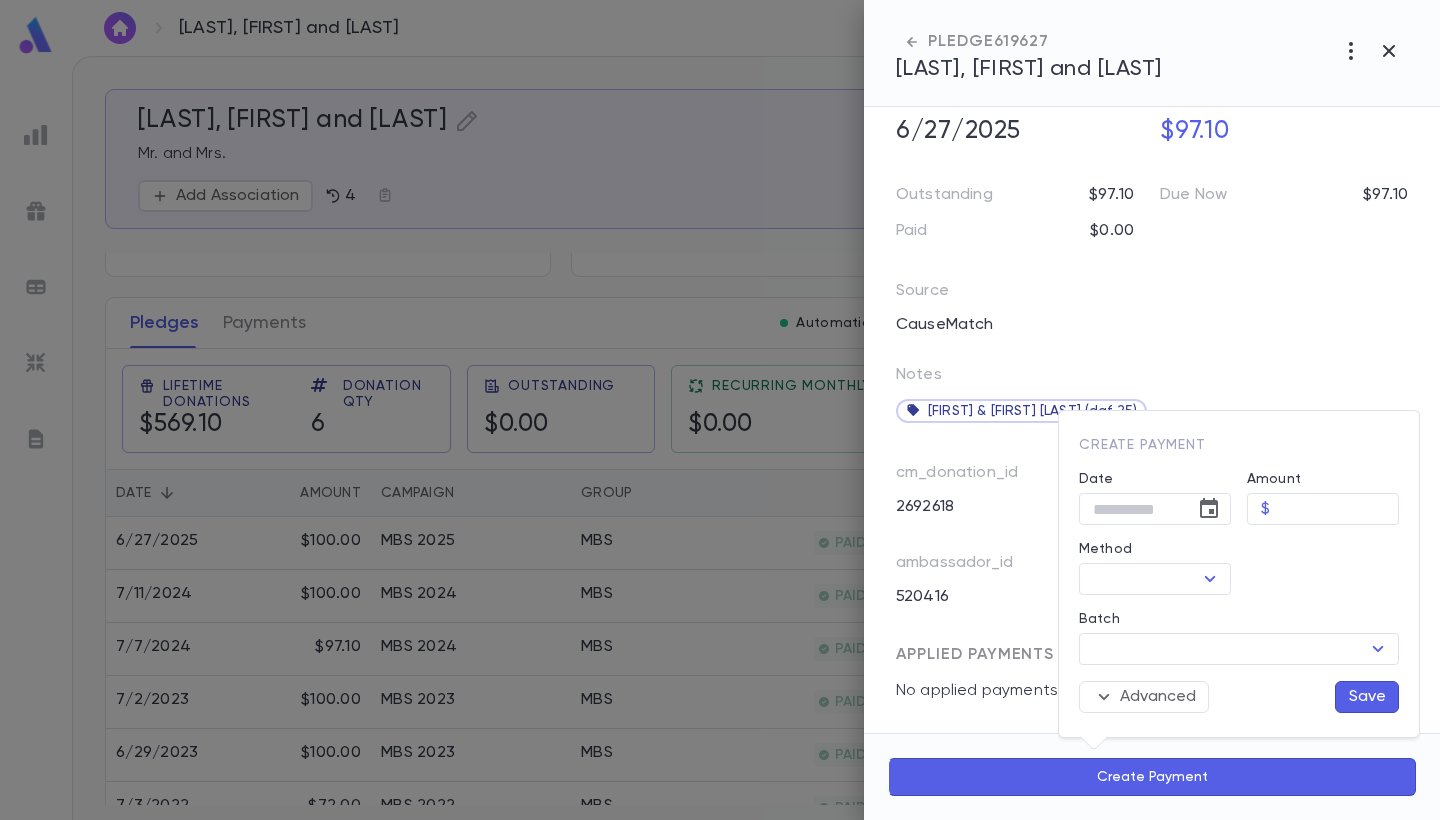 type on "*****" 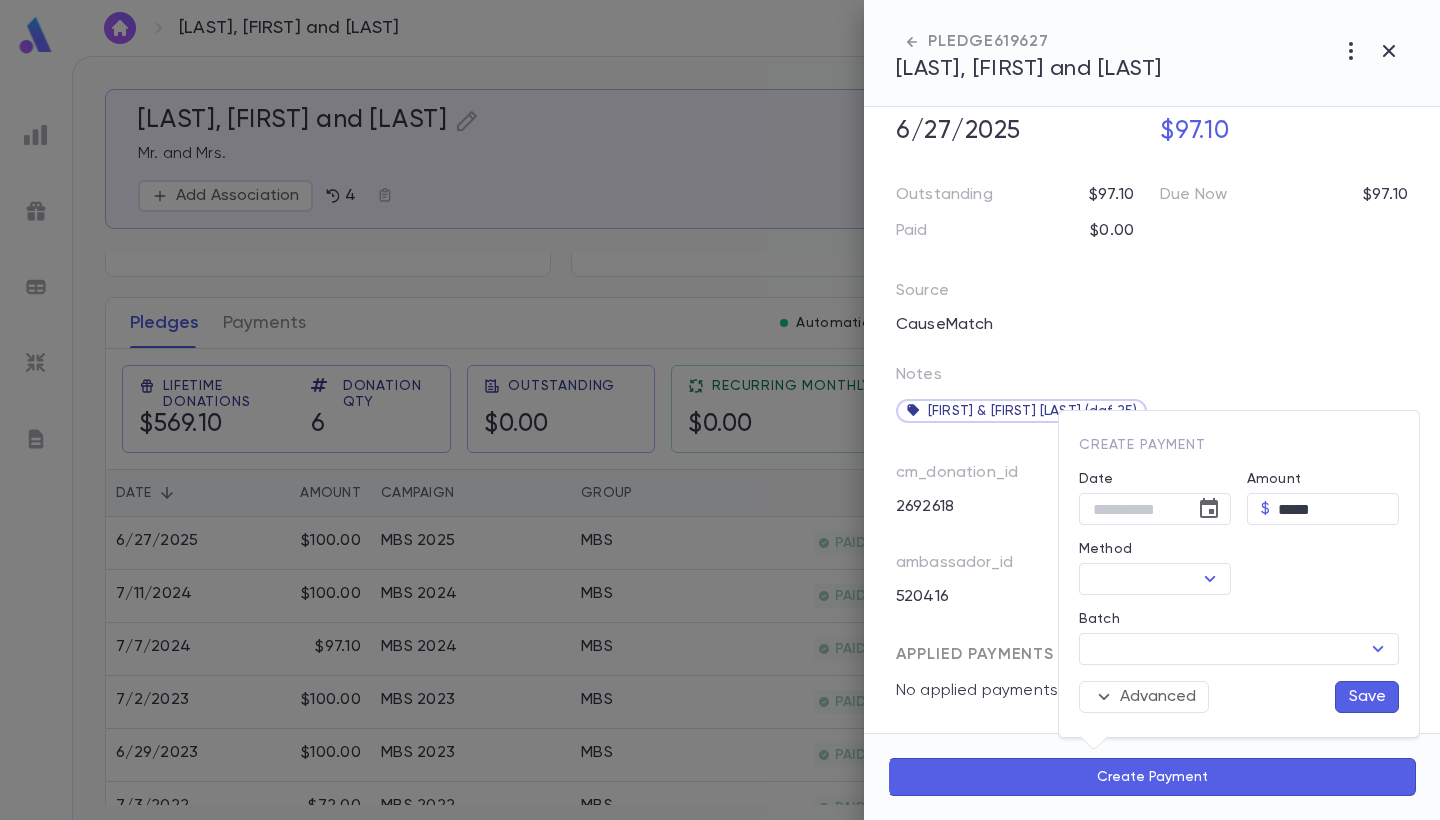 type on "**********" 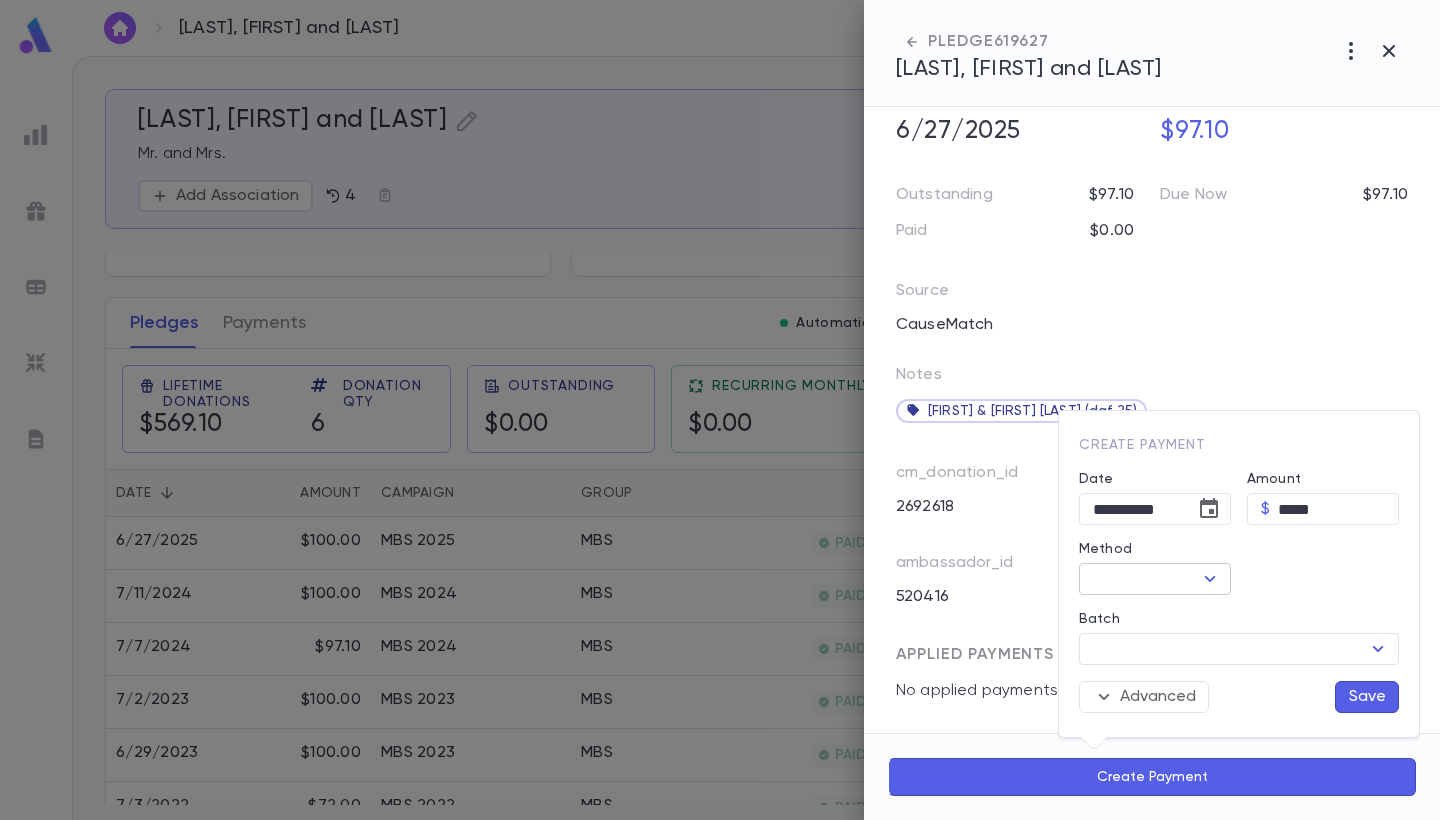 click on "Method" at bounding box center (1138, 579) 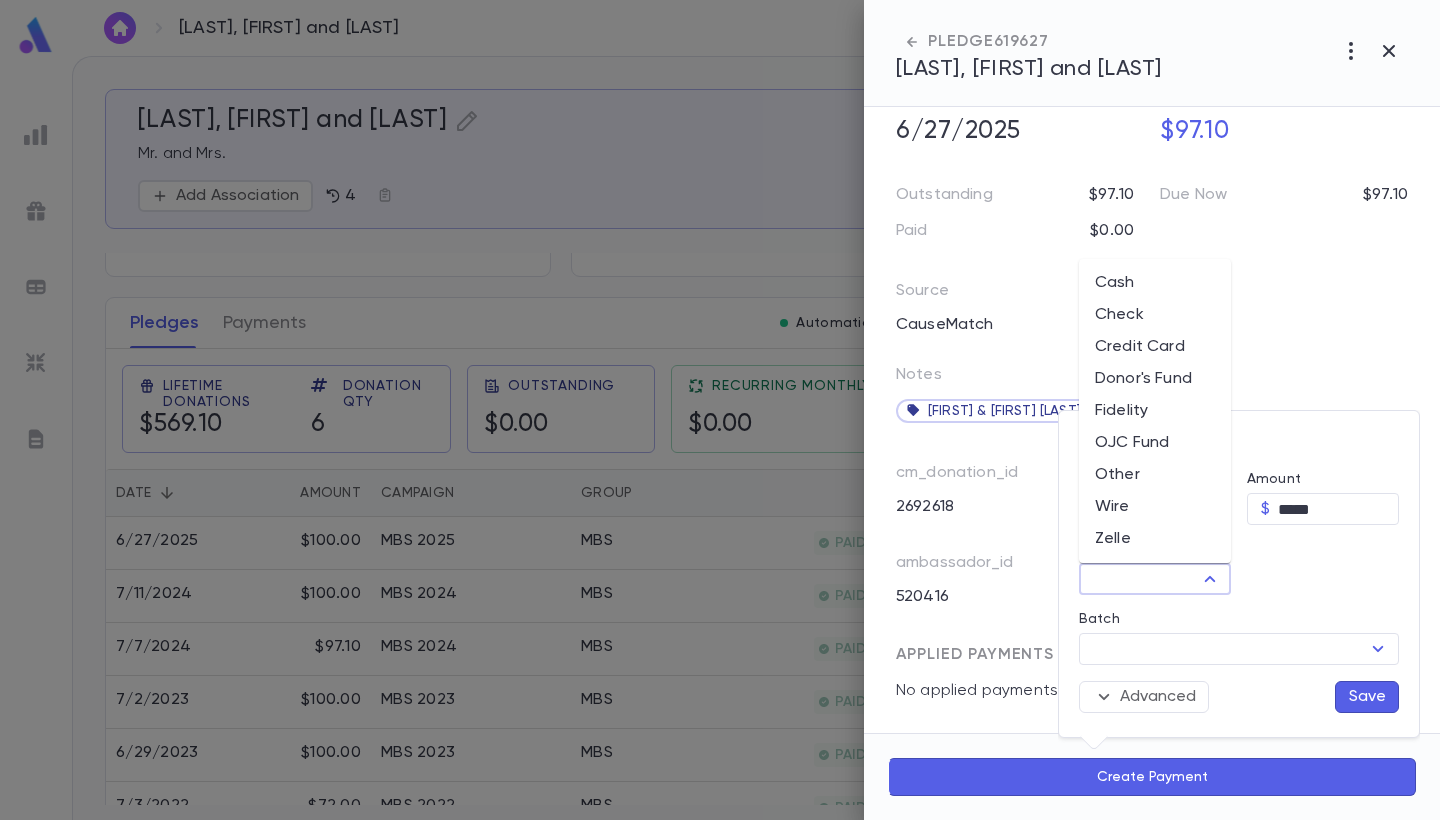 click on "Donor's Fund" at bounding box center (1155, 379) 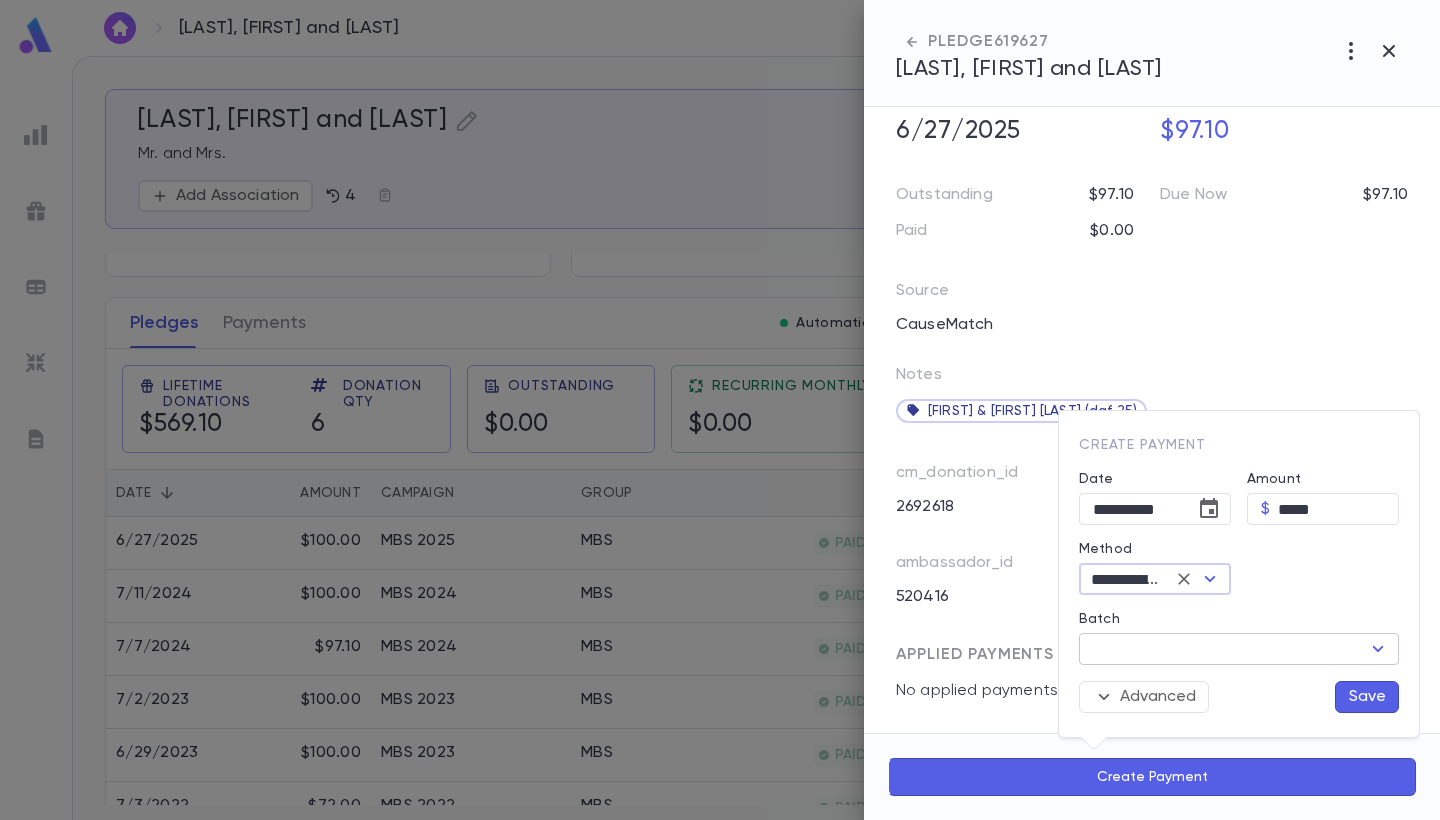 click on "Batch" at bounding box center (1222, 649) 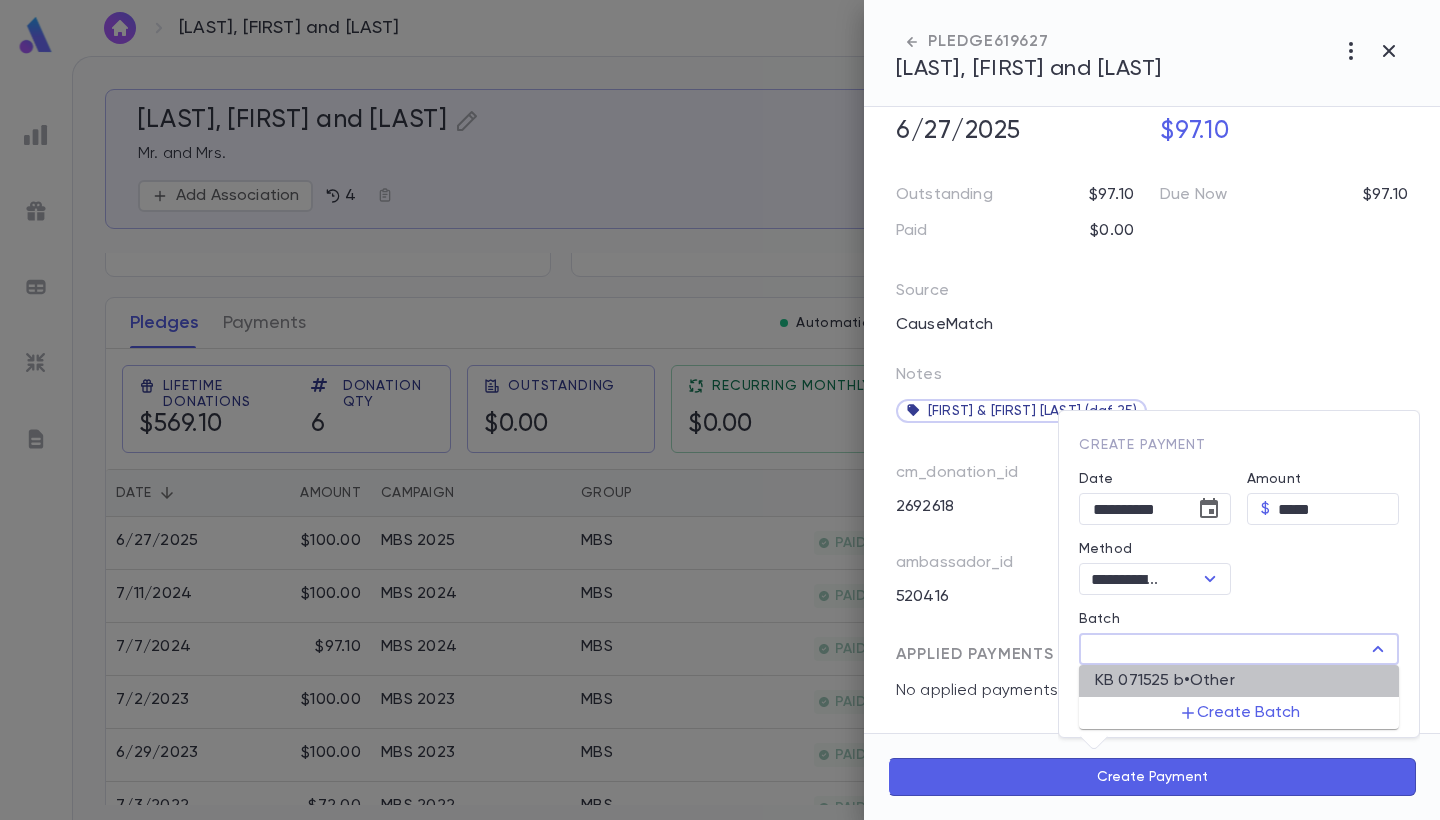 click on "KB 071525 b  •  Other" at bounding box center (1165, 681) 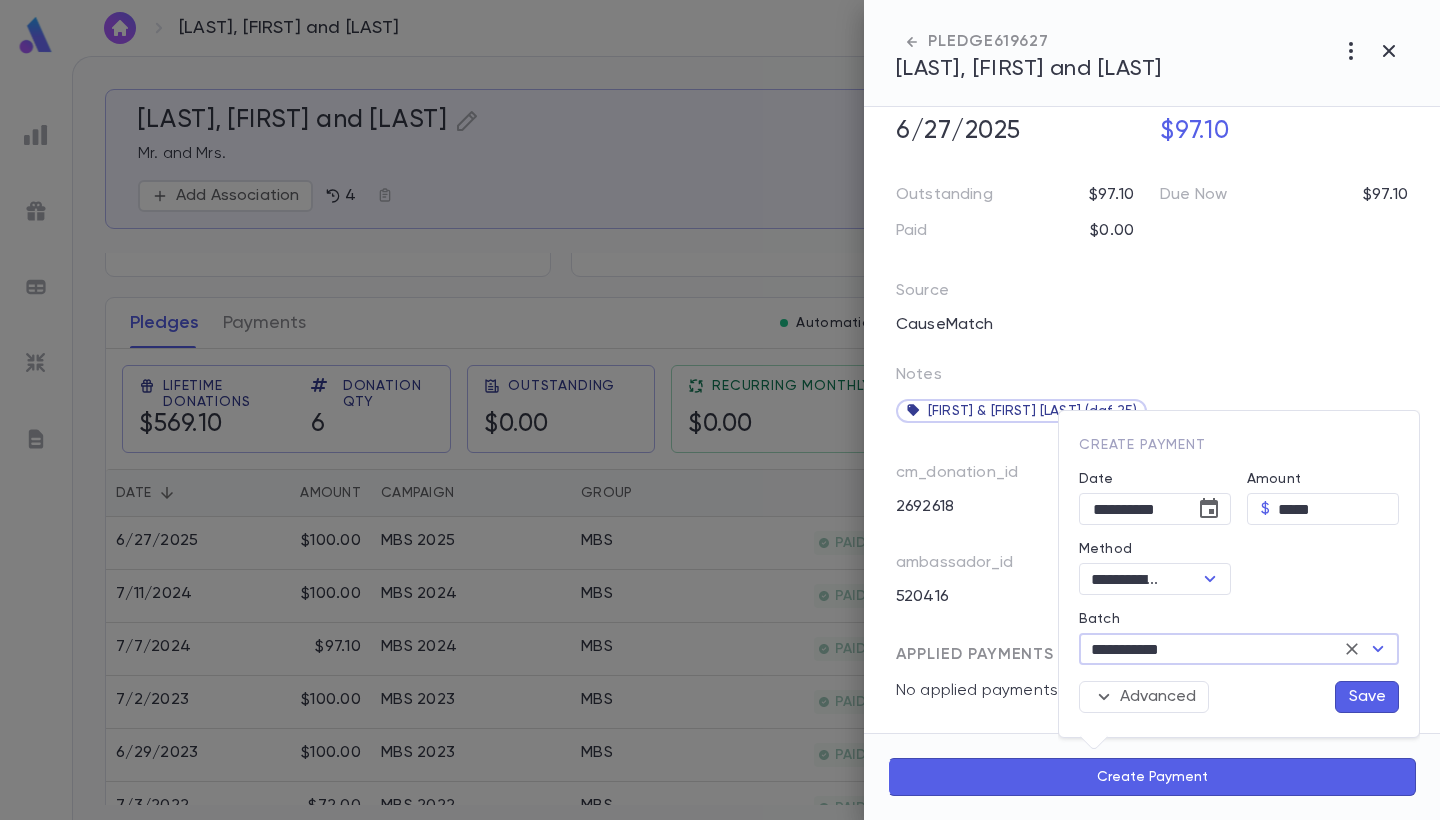 click on "Save" at bounding box center [1367, 697] 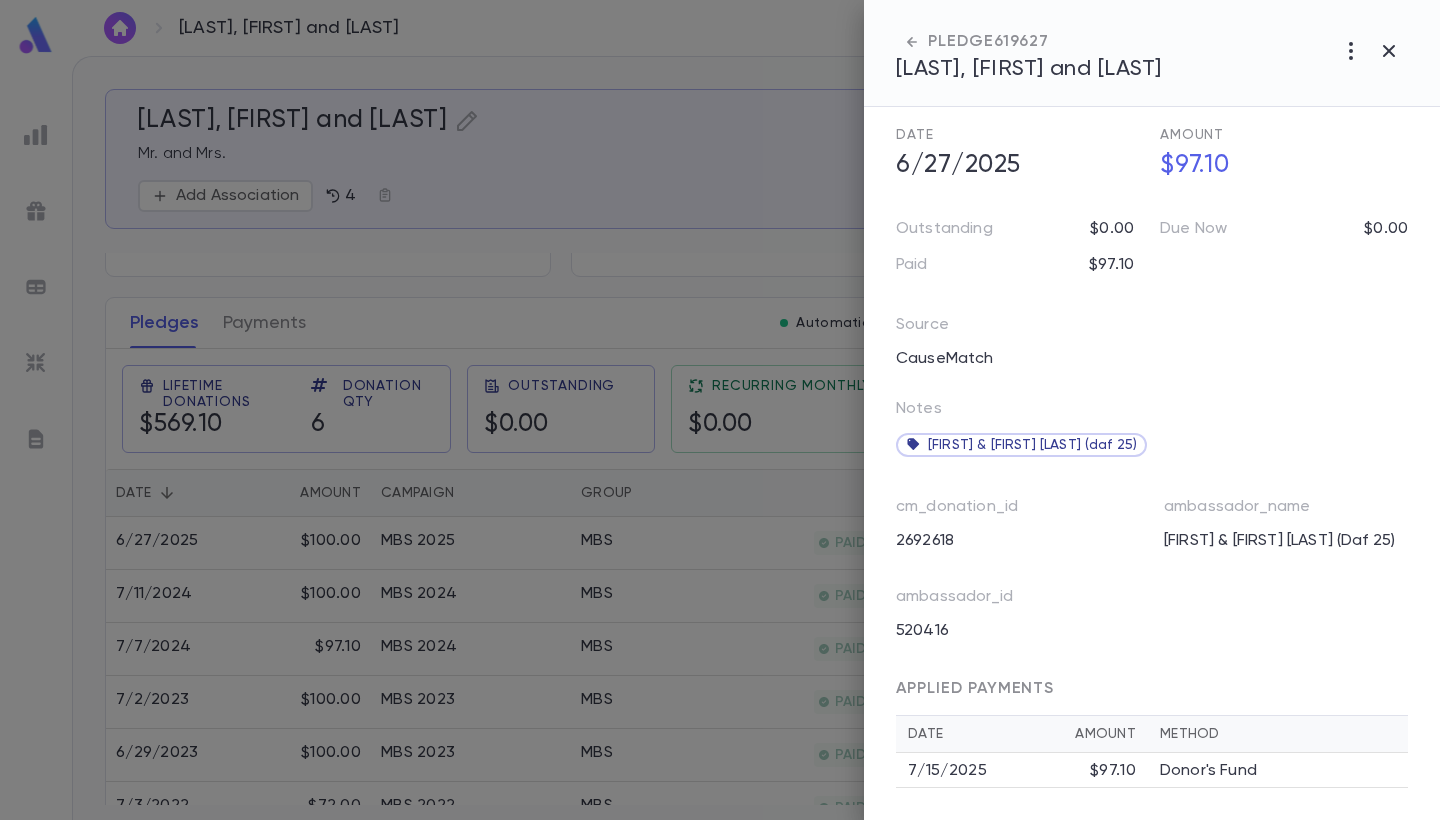 scroll, scrollTop: 167, scrollLeft: 0, axis: vertical 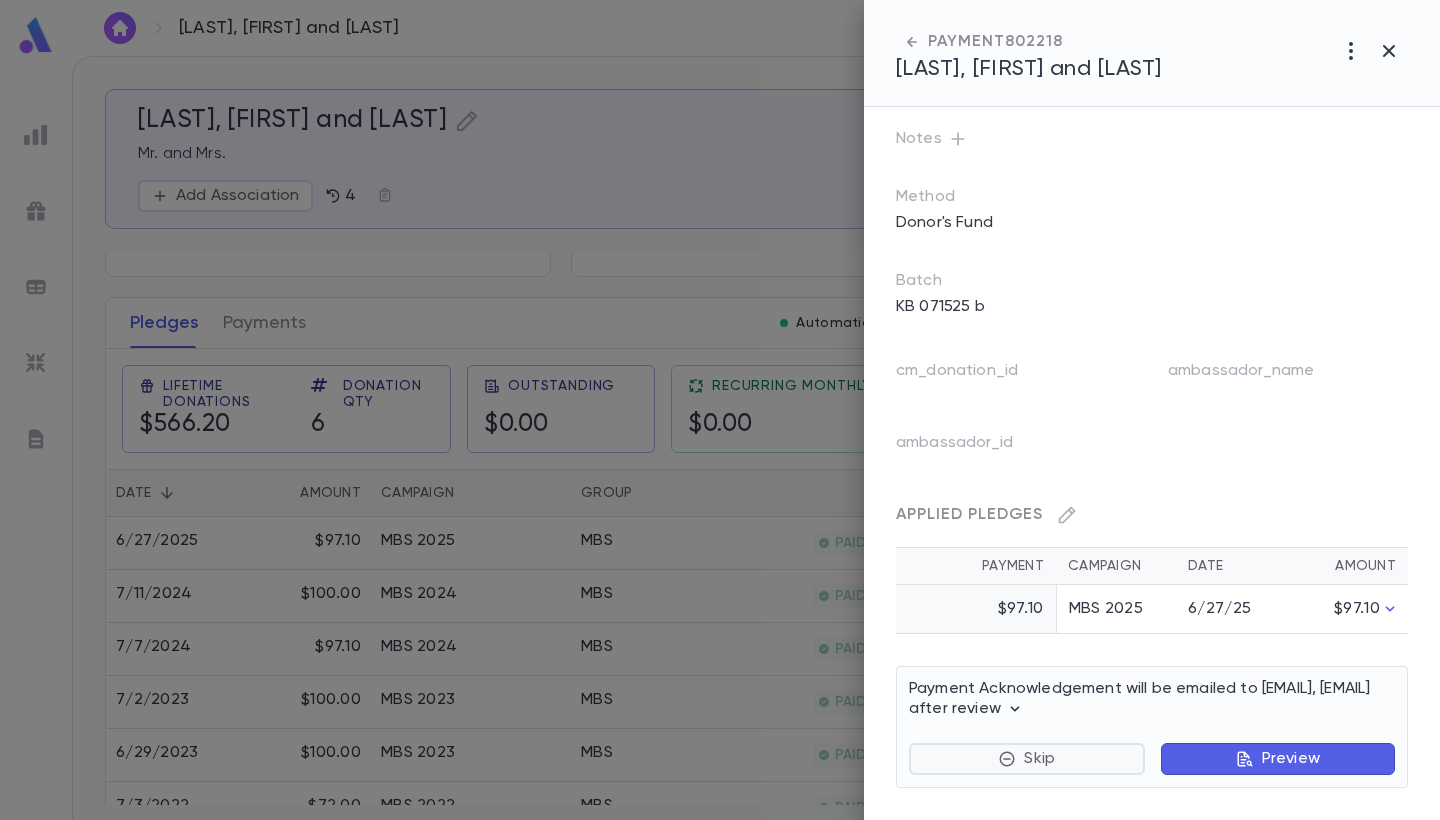 click on "Skip" at bounding box center [1027, 759] 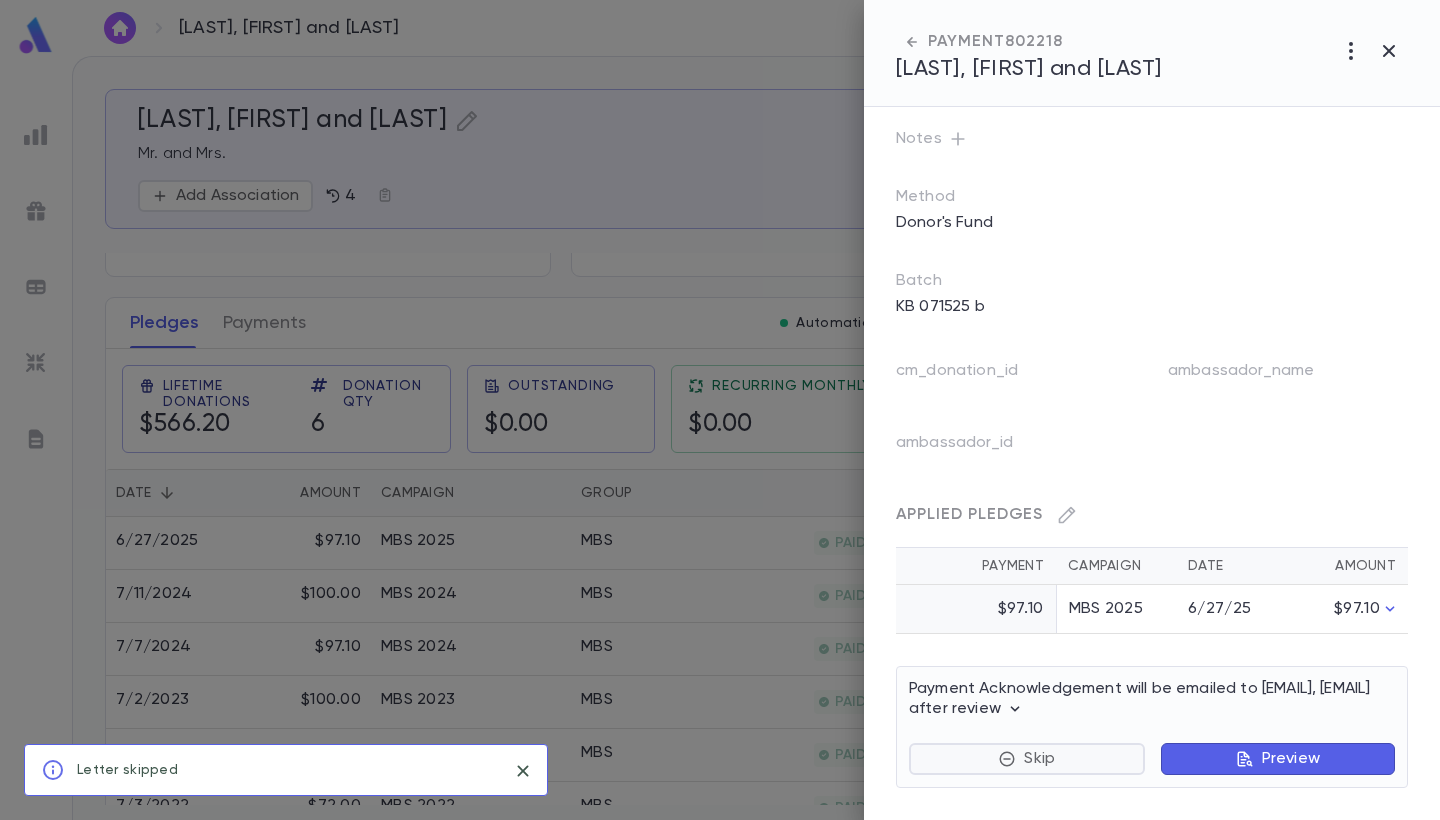 scroll, scrollTop: 72, scrollLeft: 0, axis: vertical 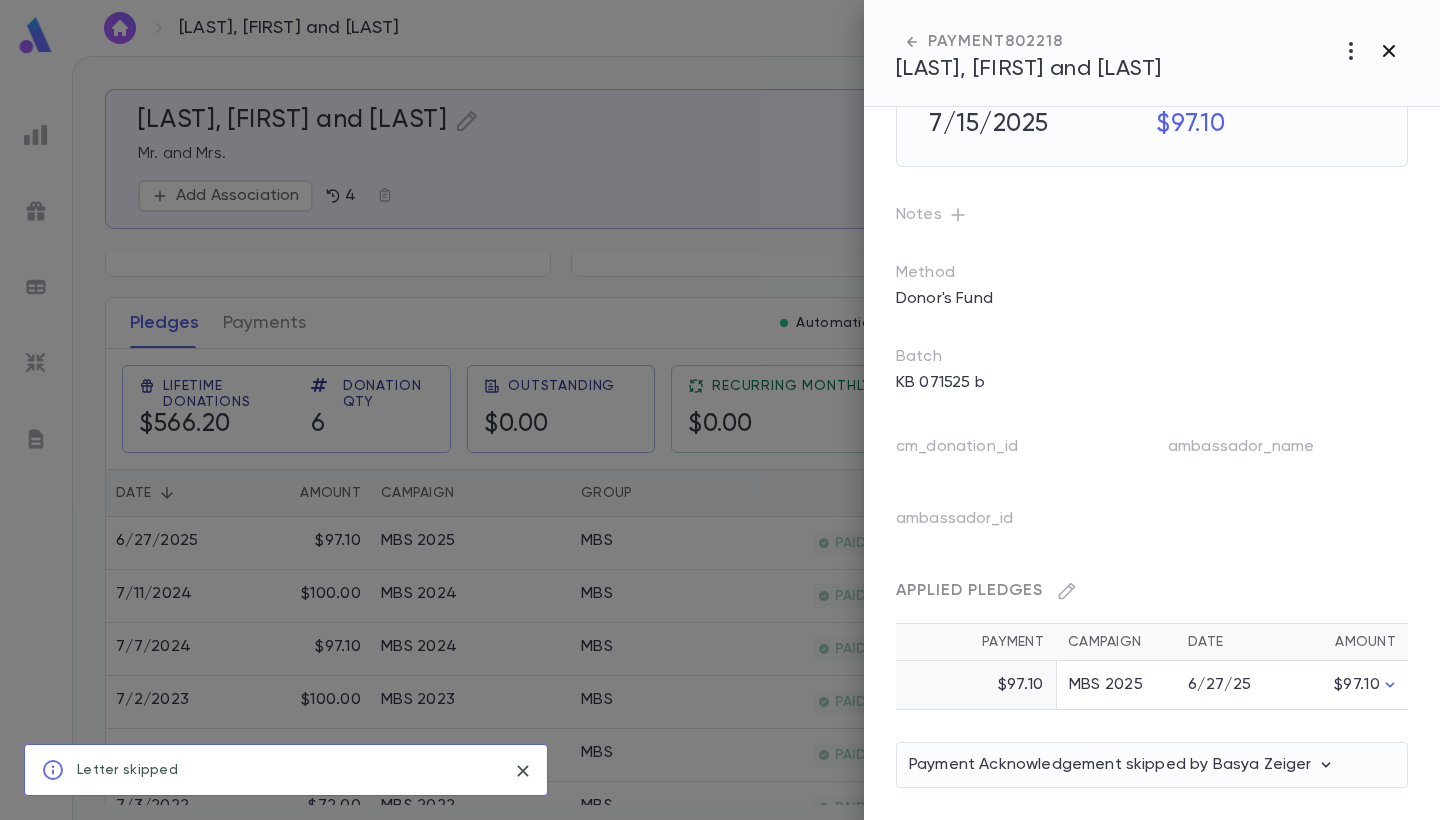 click 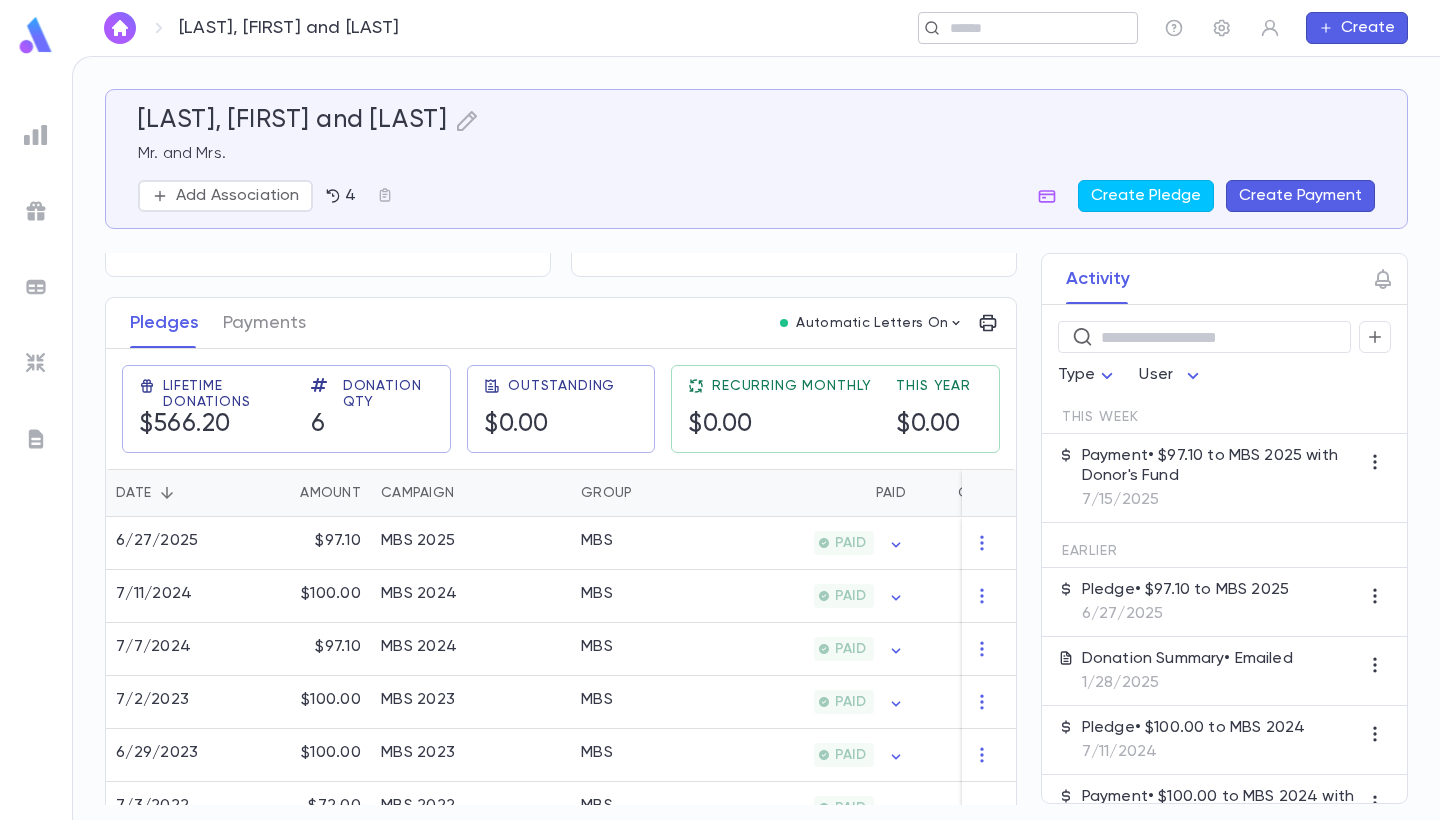 click at bounding box center [1021, 28] 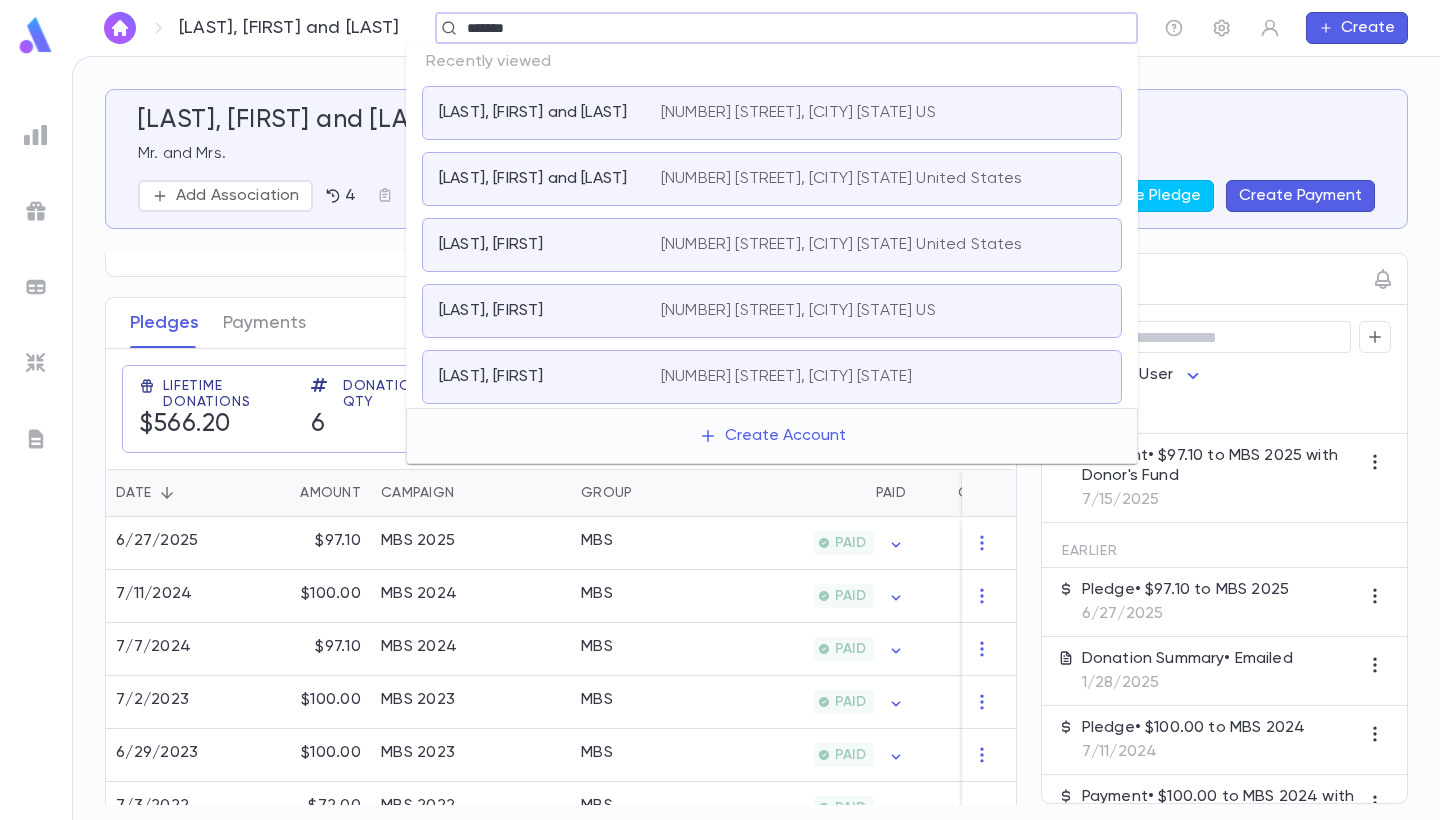 type on "*******" 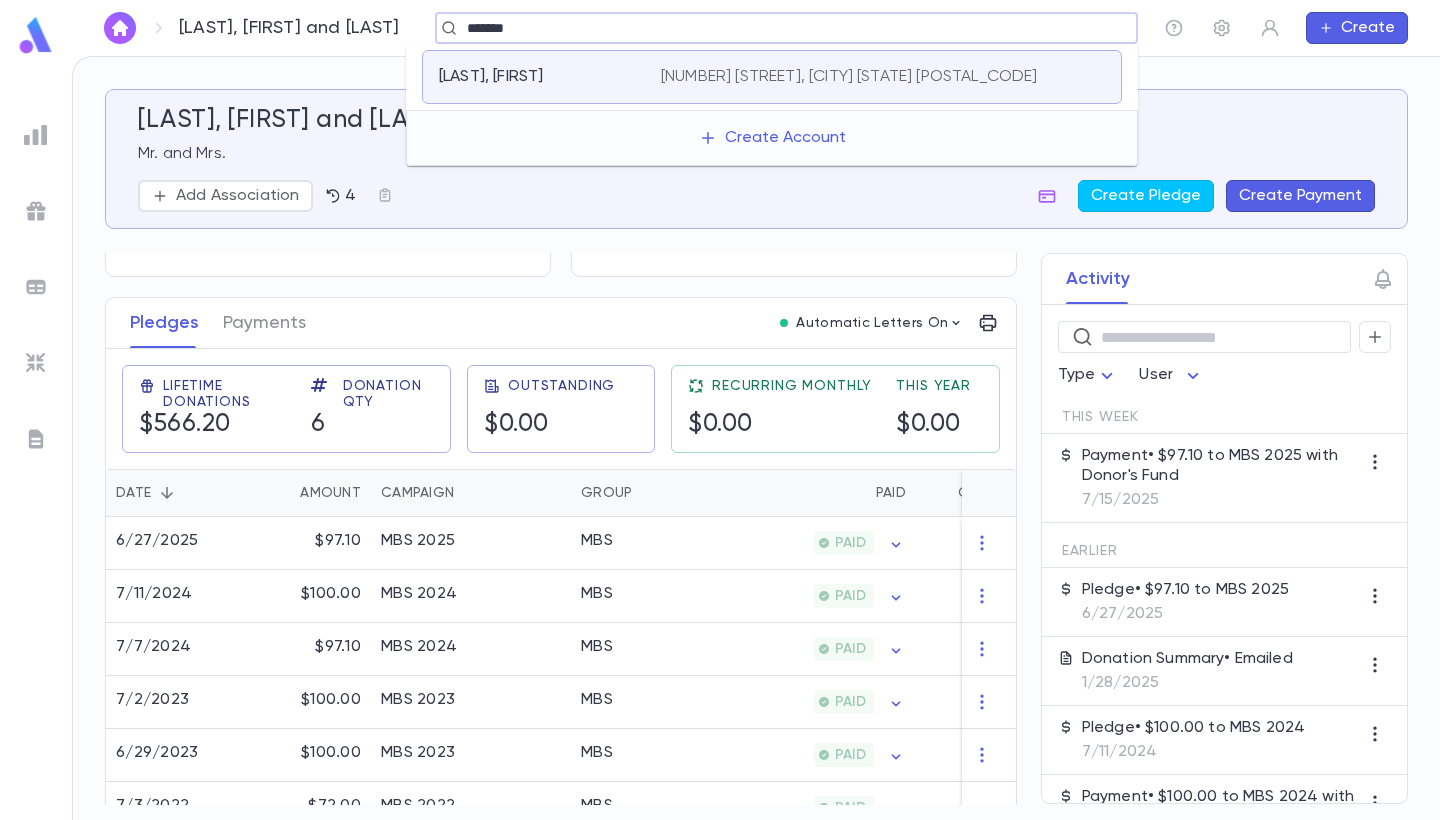 click on "2524 Claver Rd, University Heights OH 44118" at bounding box center [849, 77] 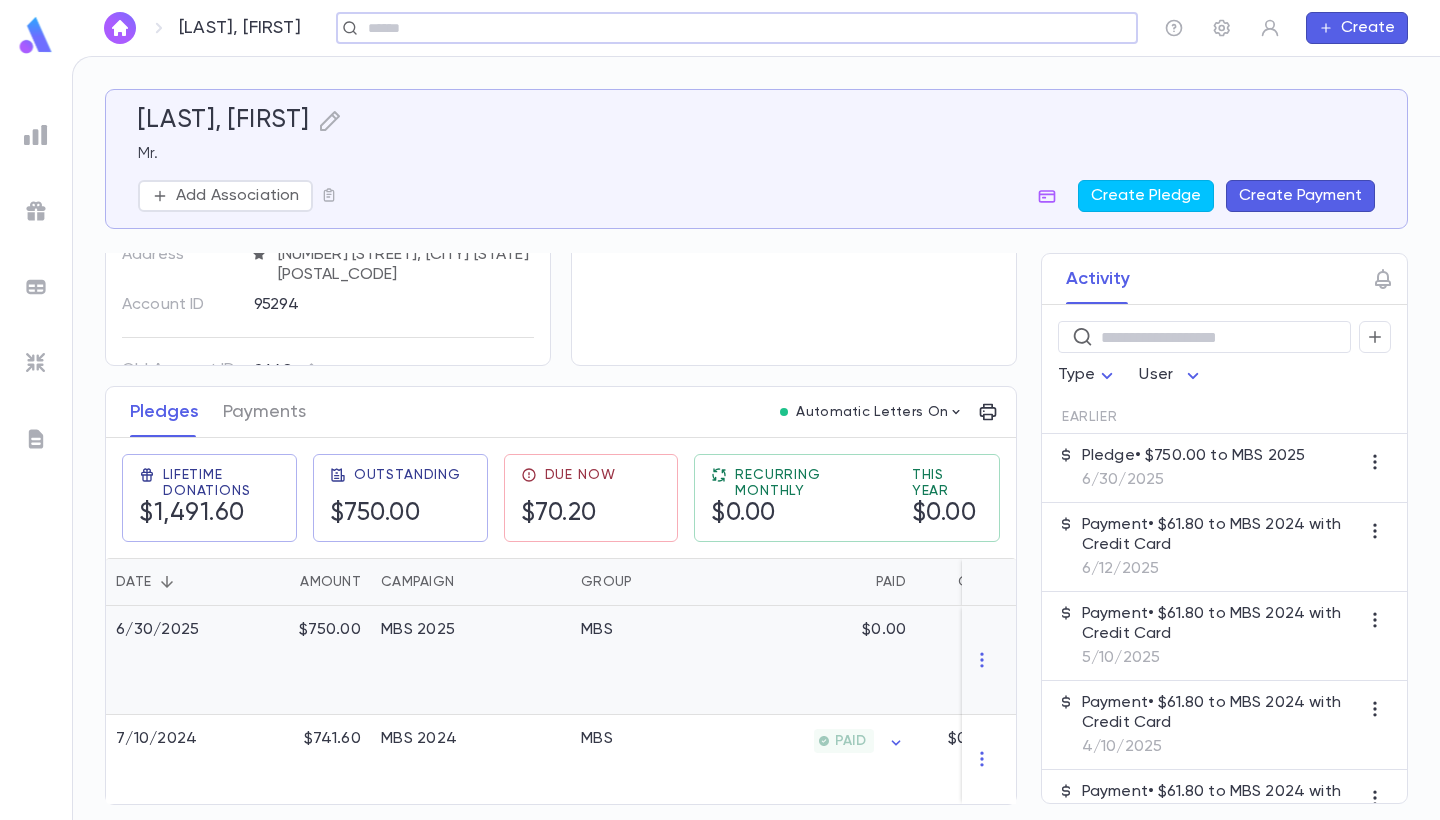 scroll, scrollTop: 147, scrollLeft: 0, axis: vertical 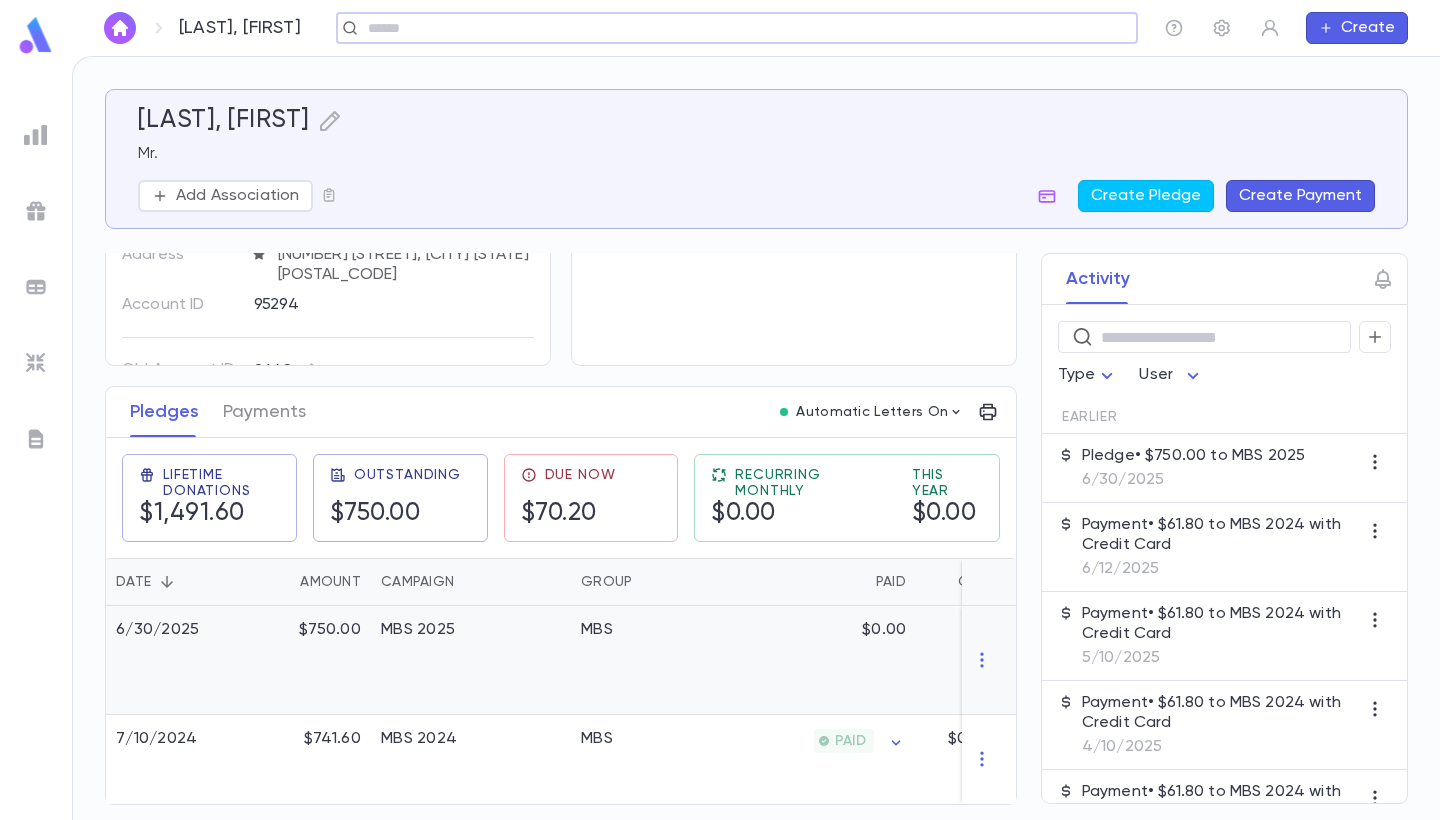 click on "MBS" at bounding box center (646, 660) 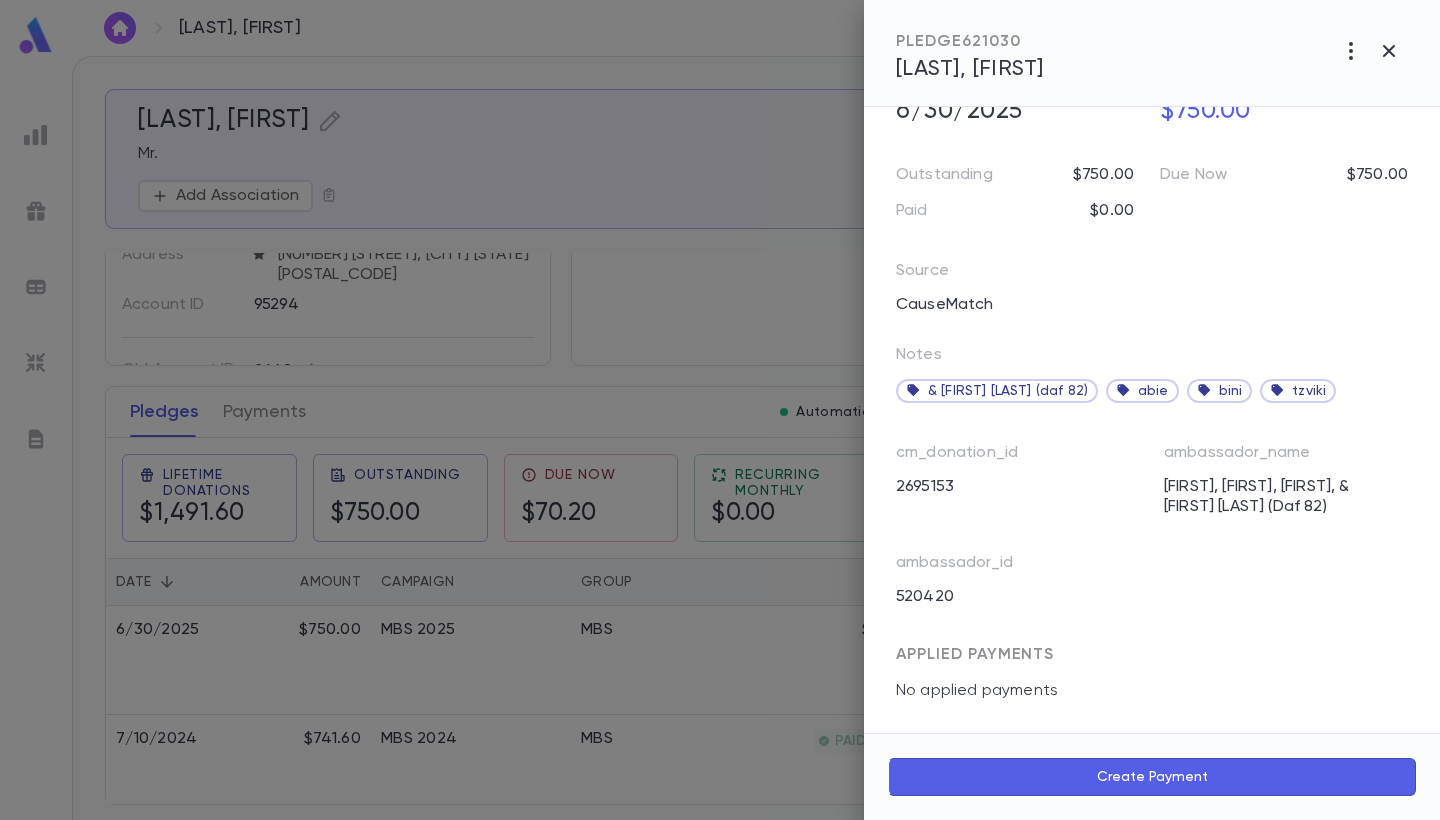 scroll, scrollTop: 201, scrollLeft: 0, axis: vertical 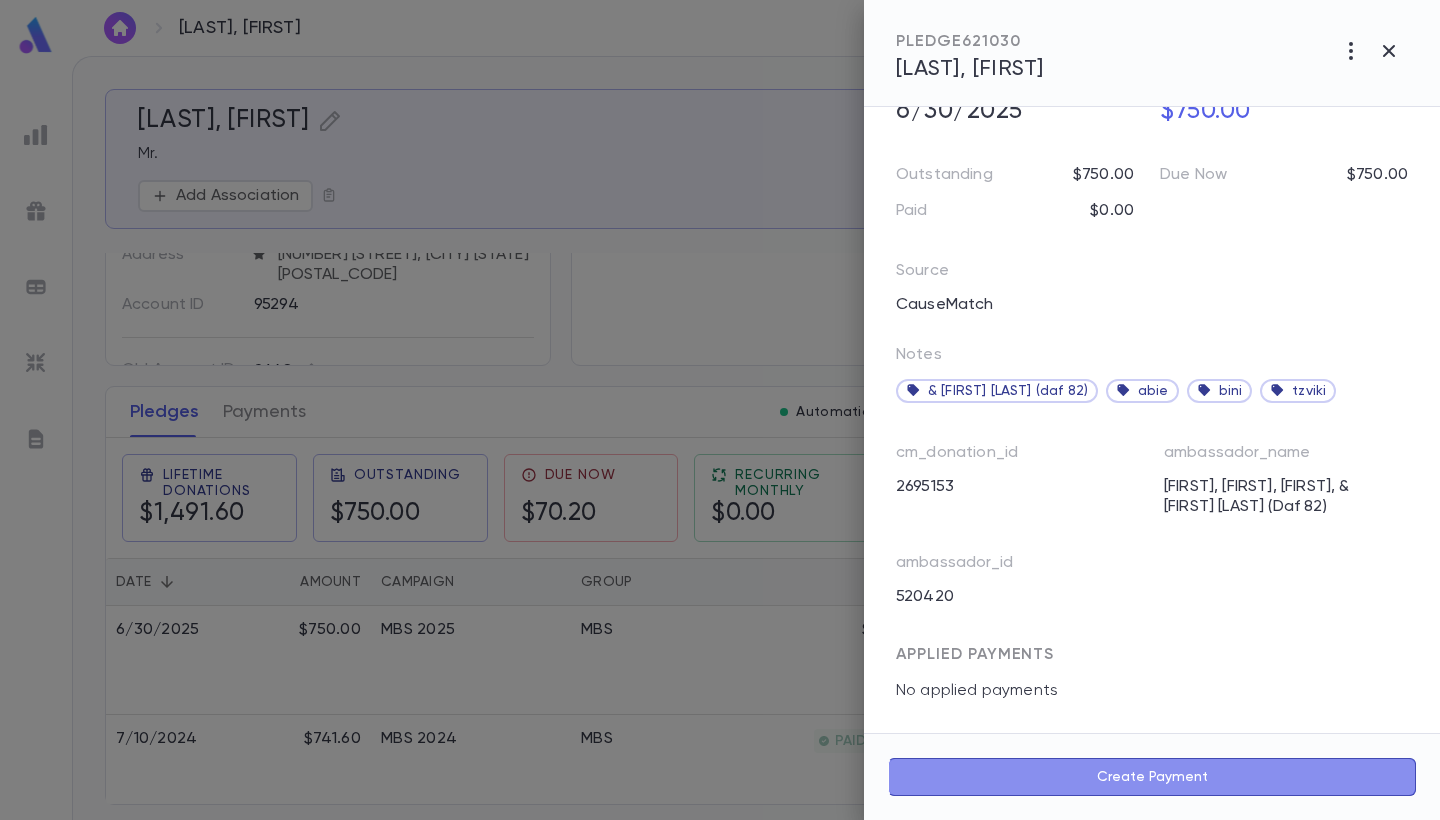 click on "Create Payment" at bounding box center [1152, 777] 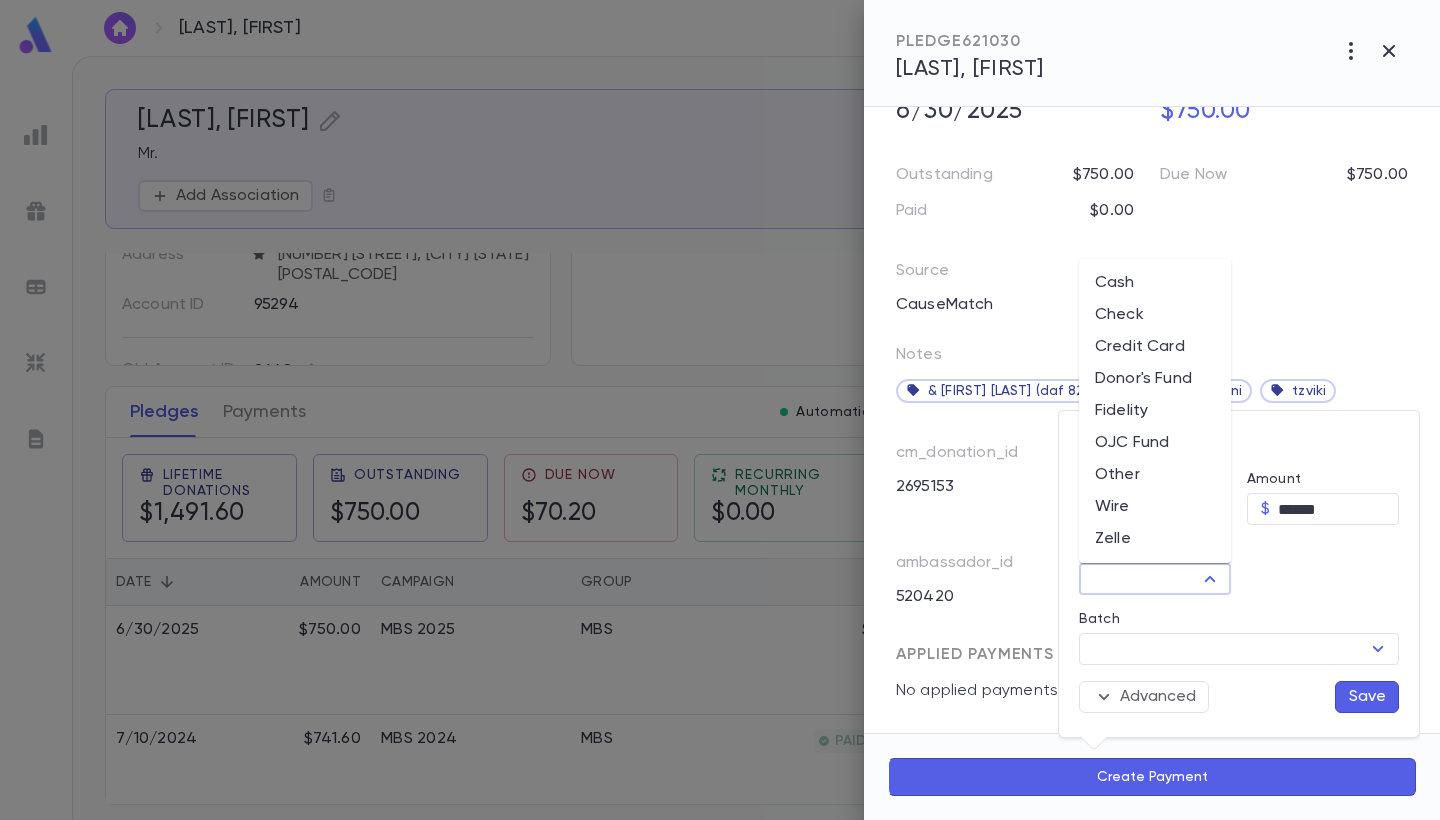 click on "Method" at bounding box center [1138, 579] 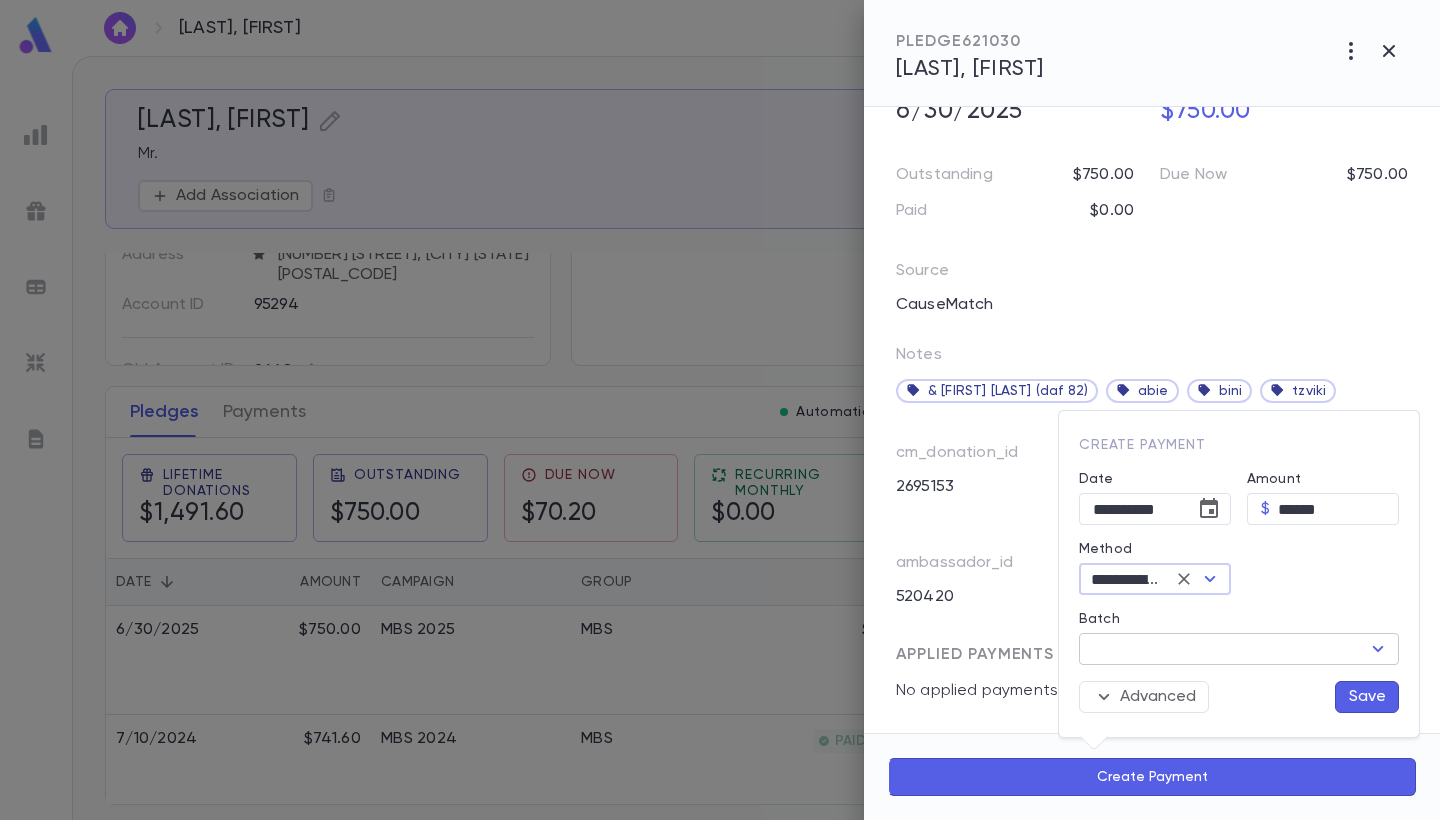click on "Batch" at bounding box center [1222, 649] 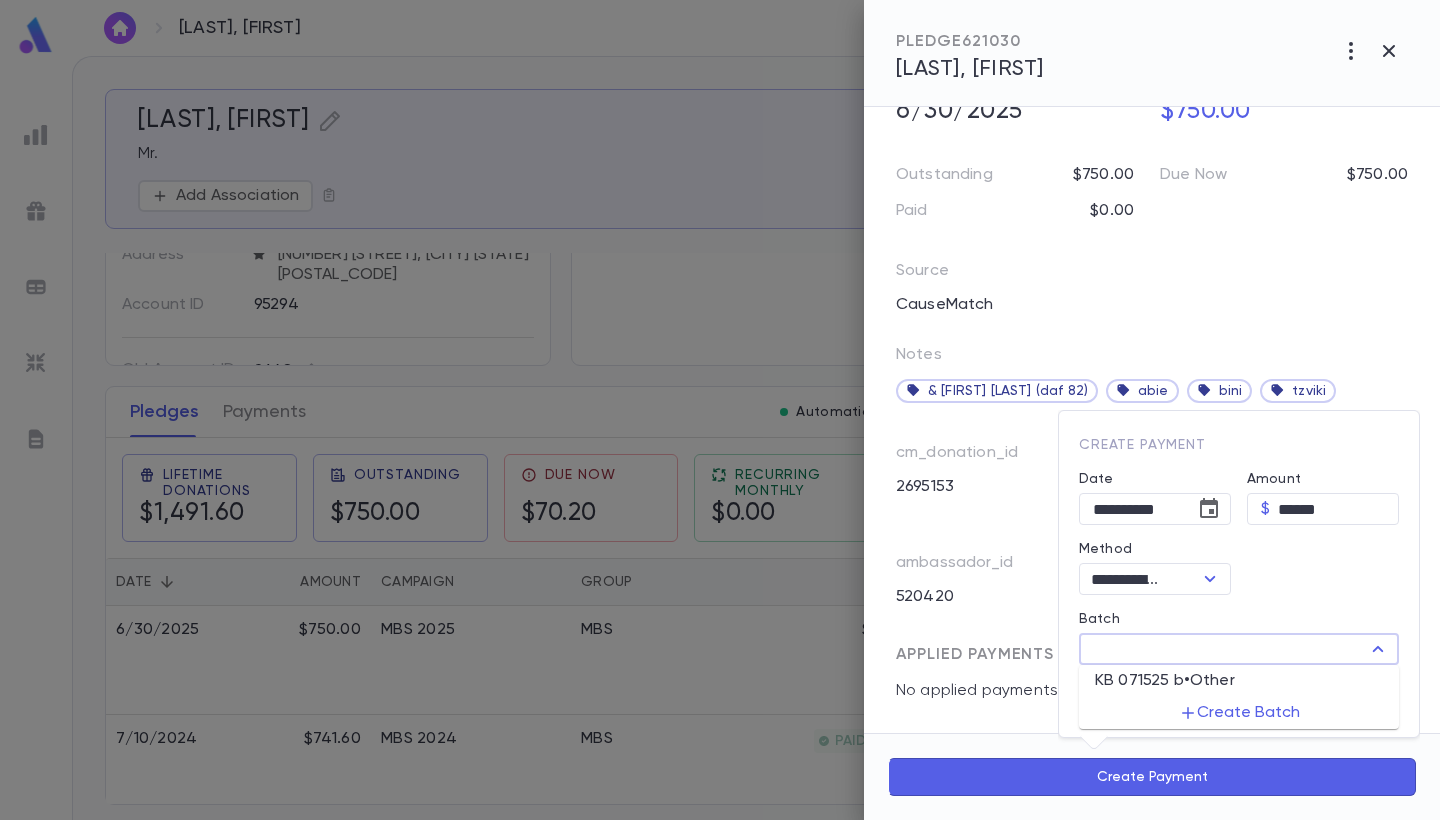 click on "KB 071525 b  •  Other" at bounding box center (1165, 681) 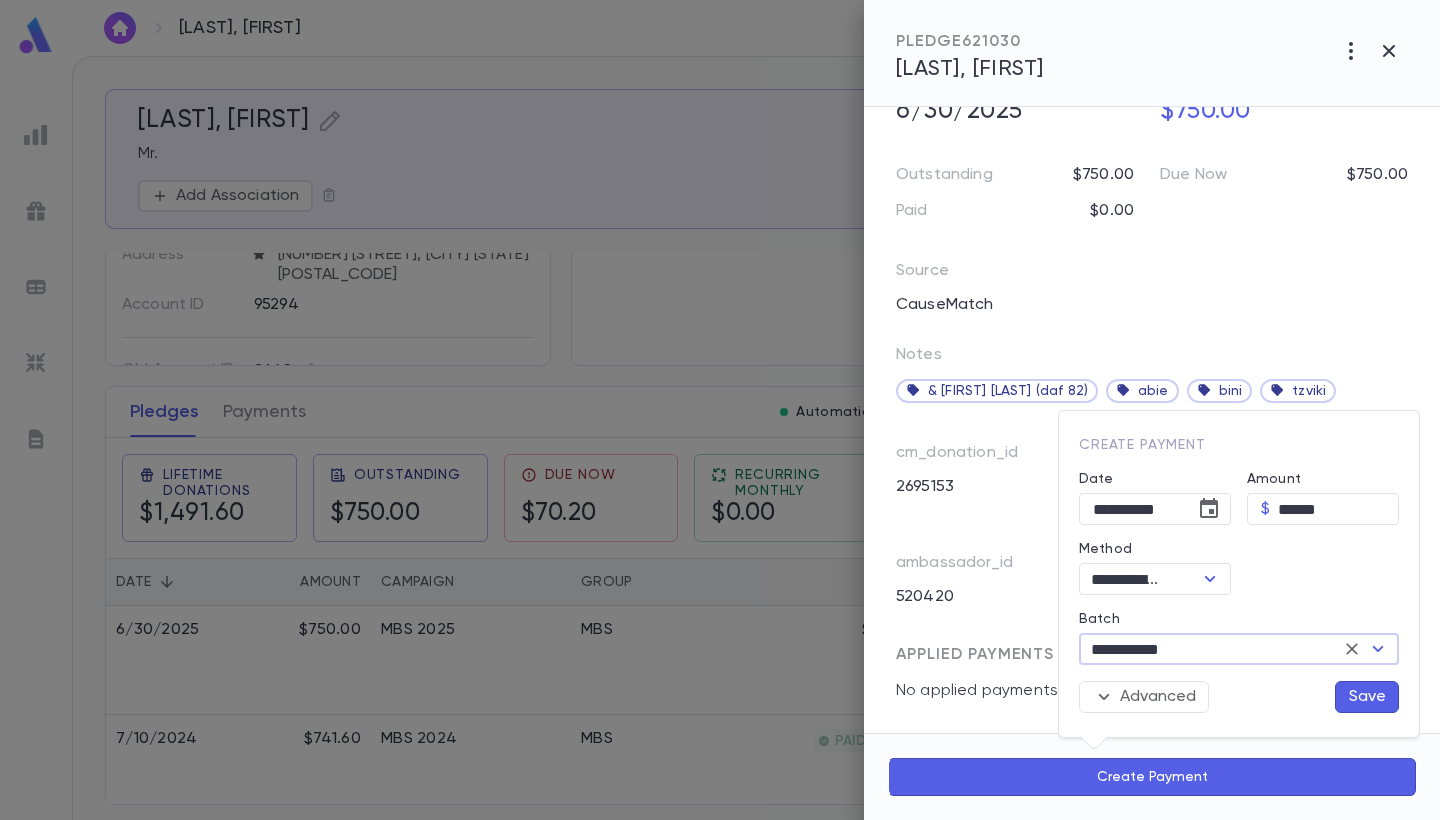 click on "Save" at bounding box center (1367, 697) 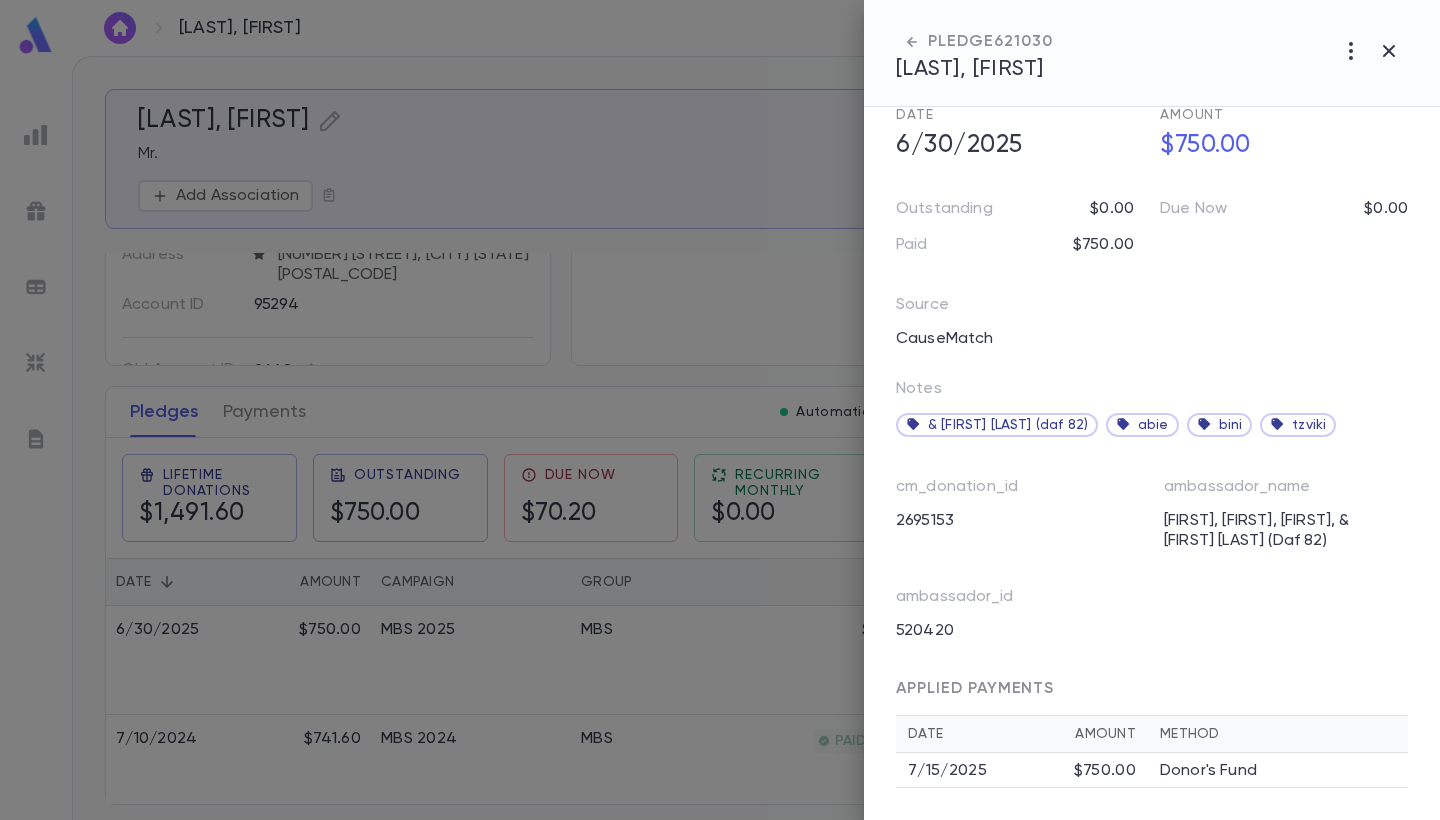 scroll, scrollTop: 167, scrollLeft: 0, axis: vertical 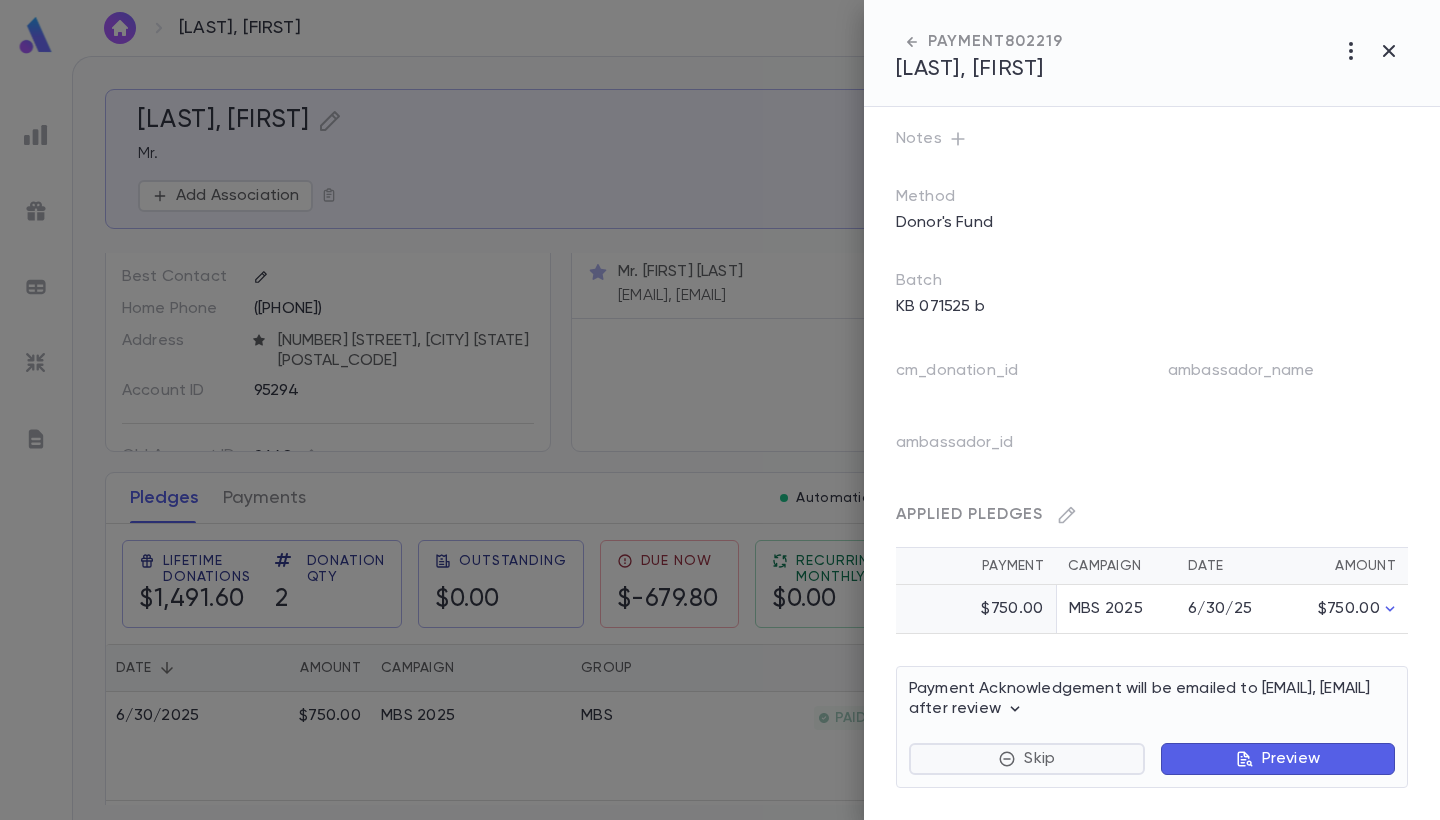 click on "Skip" at bounding box center (1027, 759) 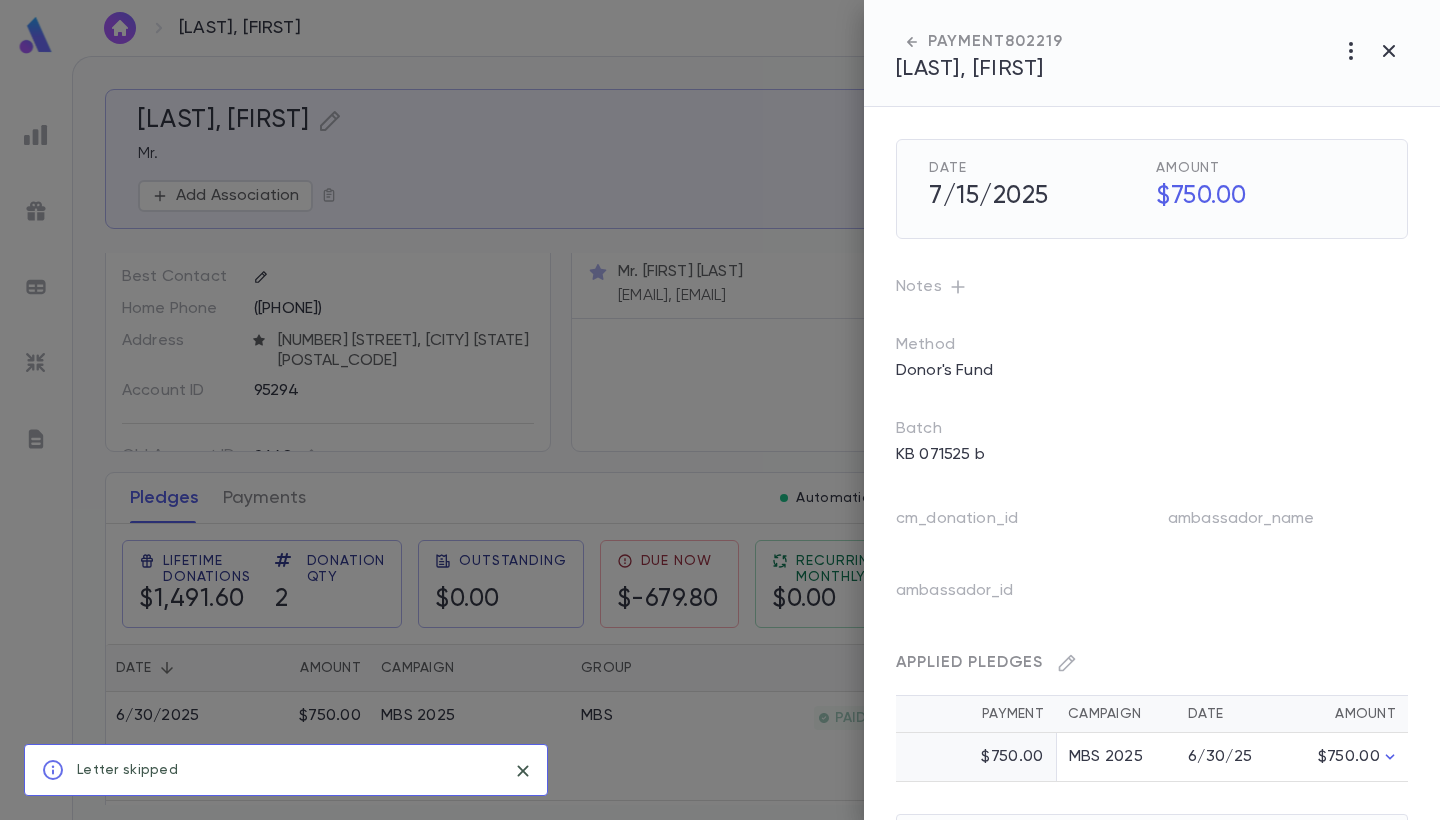 scroll, scrollTop: 0, scrollLeft: 0, axis: both 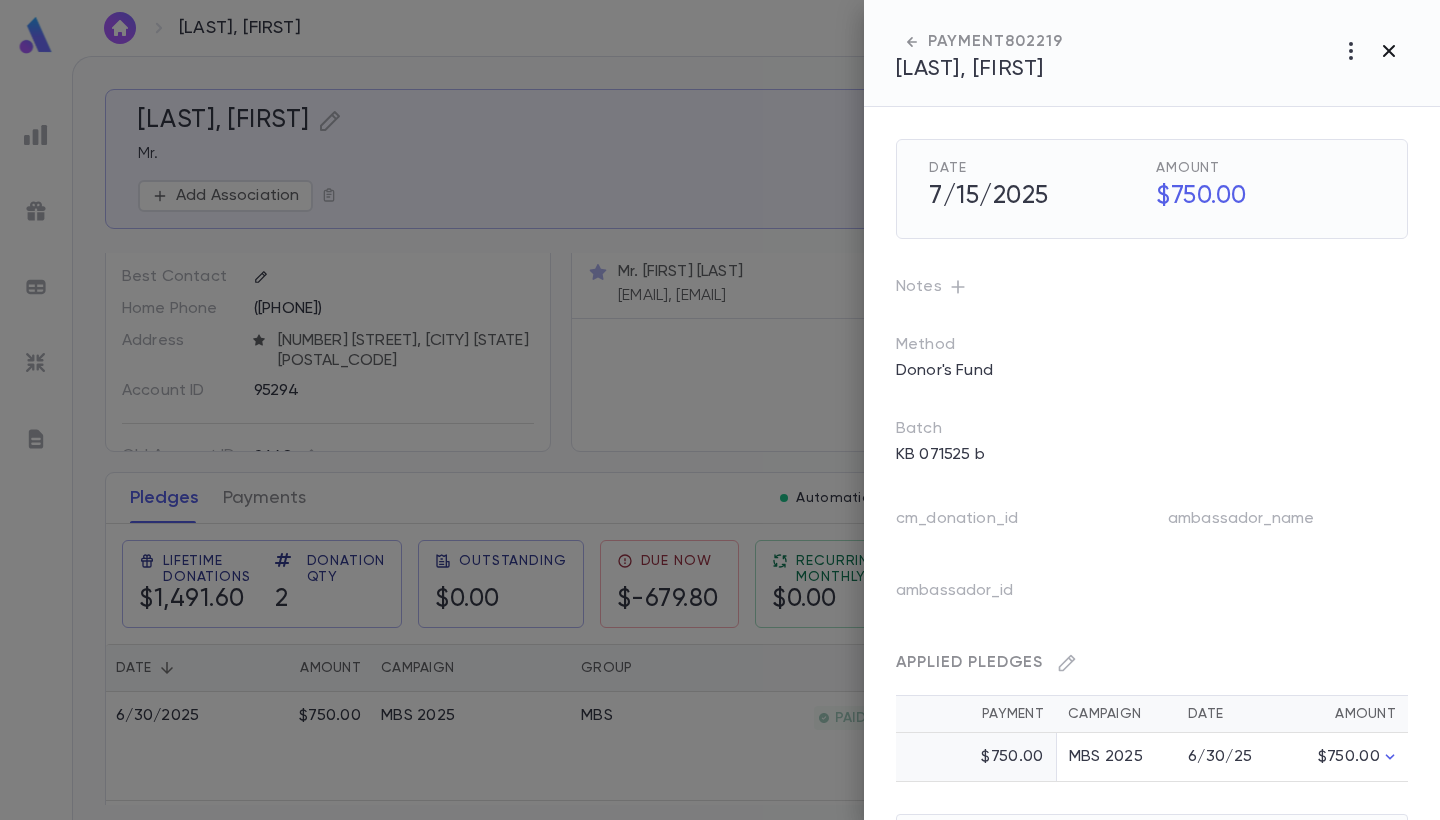 click 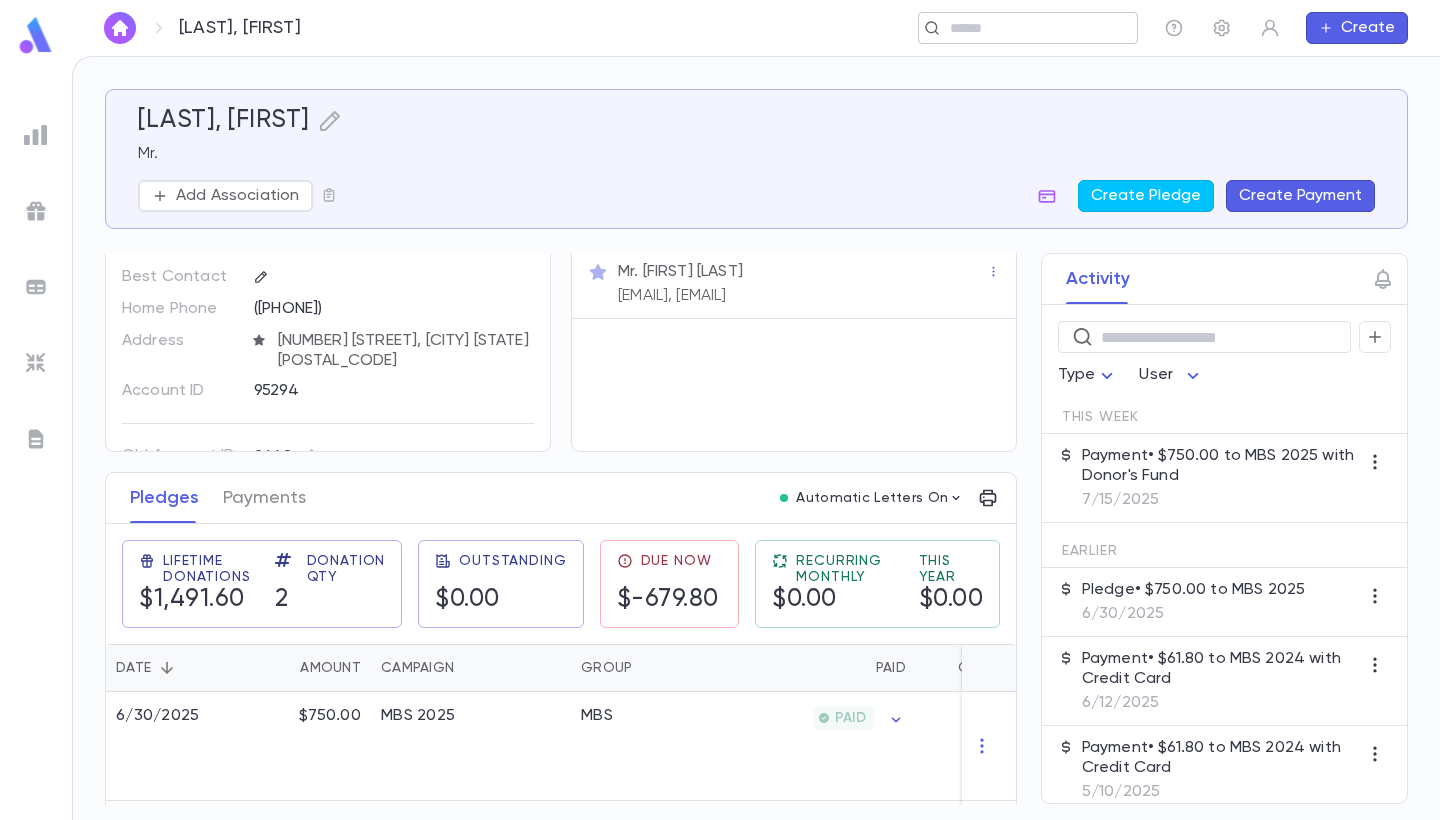 click at bounding box center (1021, 28) 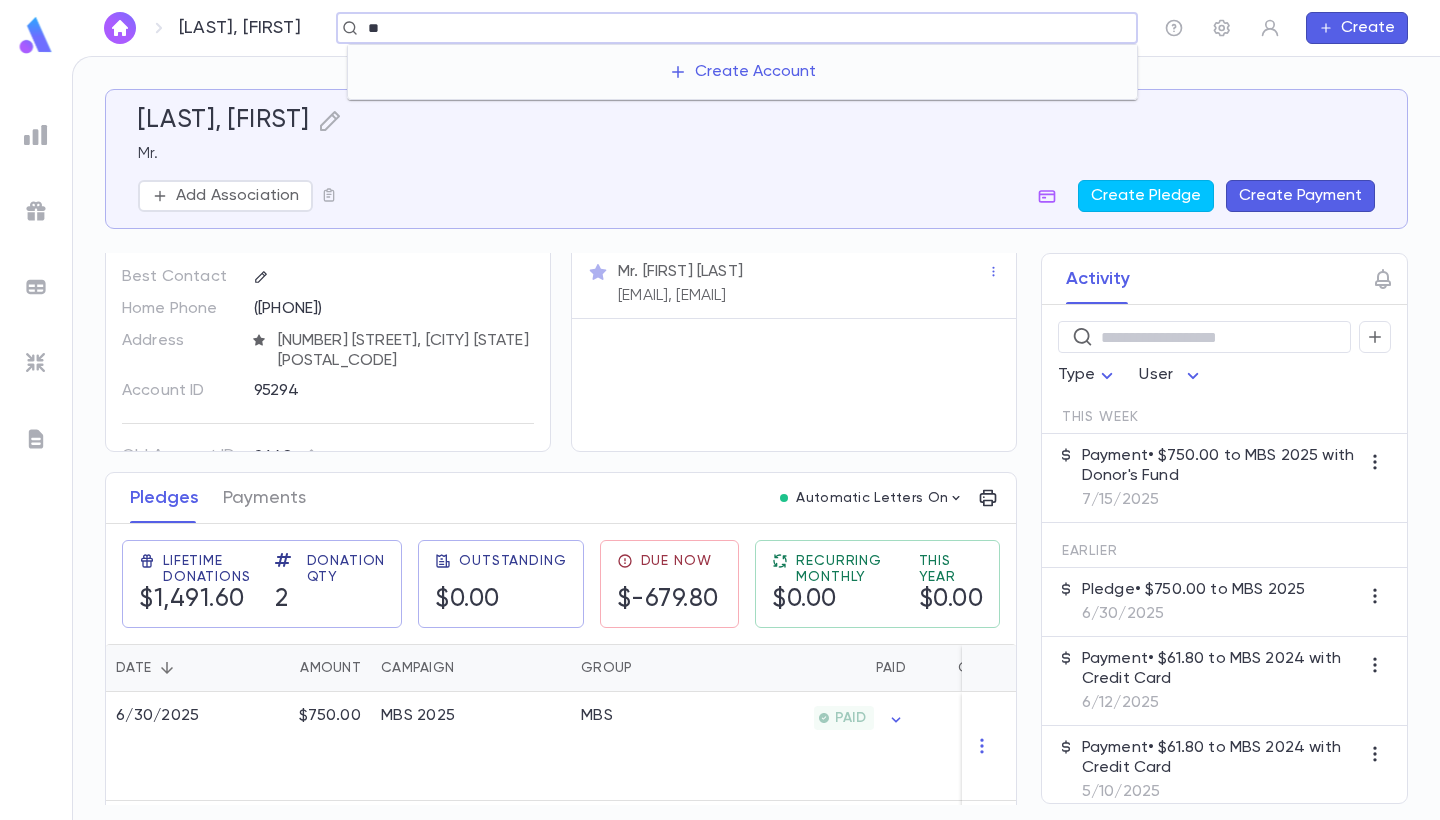 type on "*" 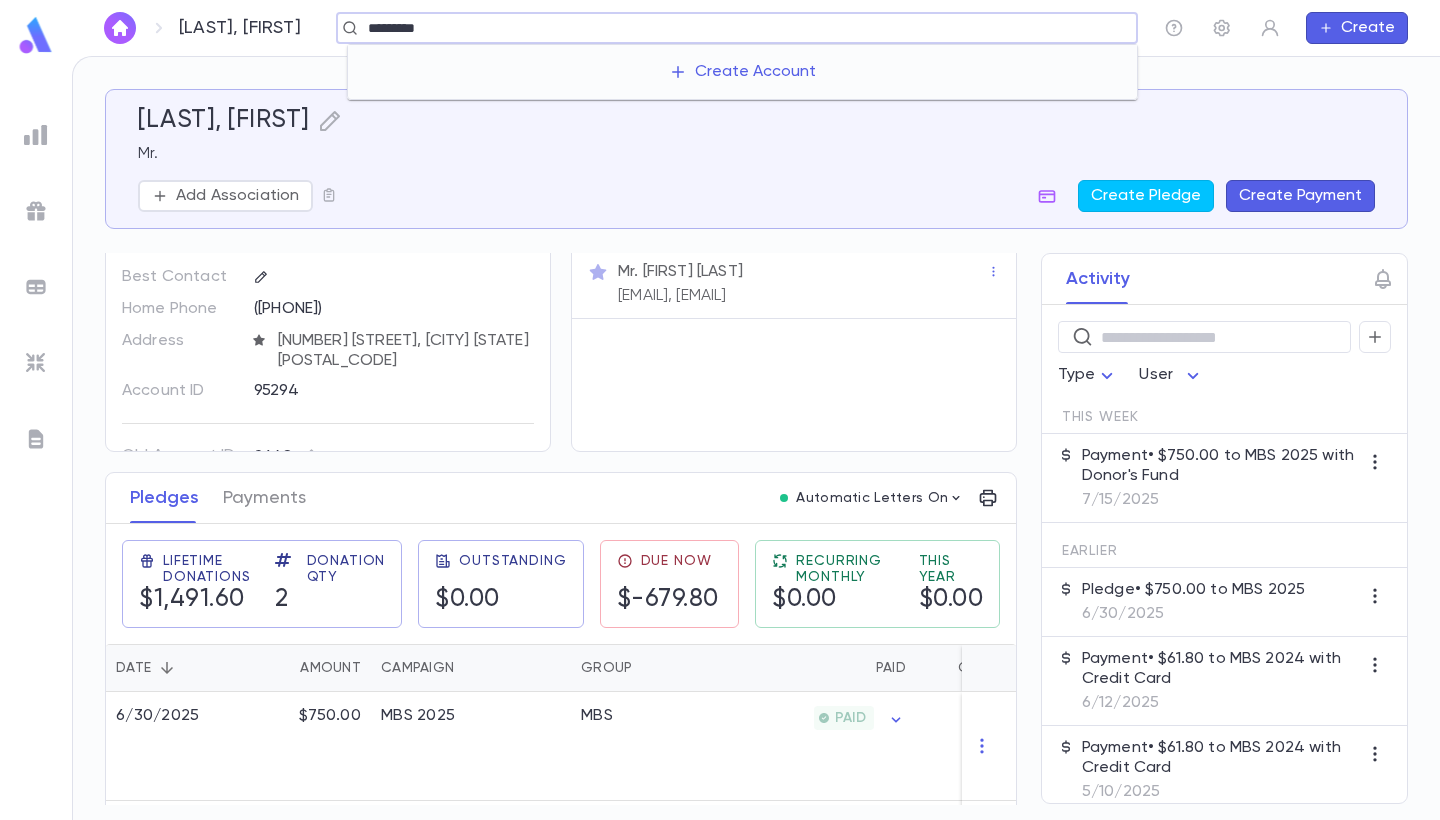 type on "*********" 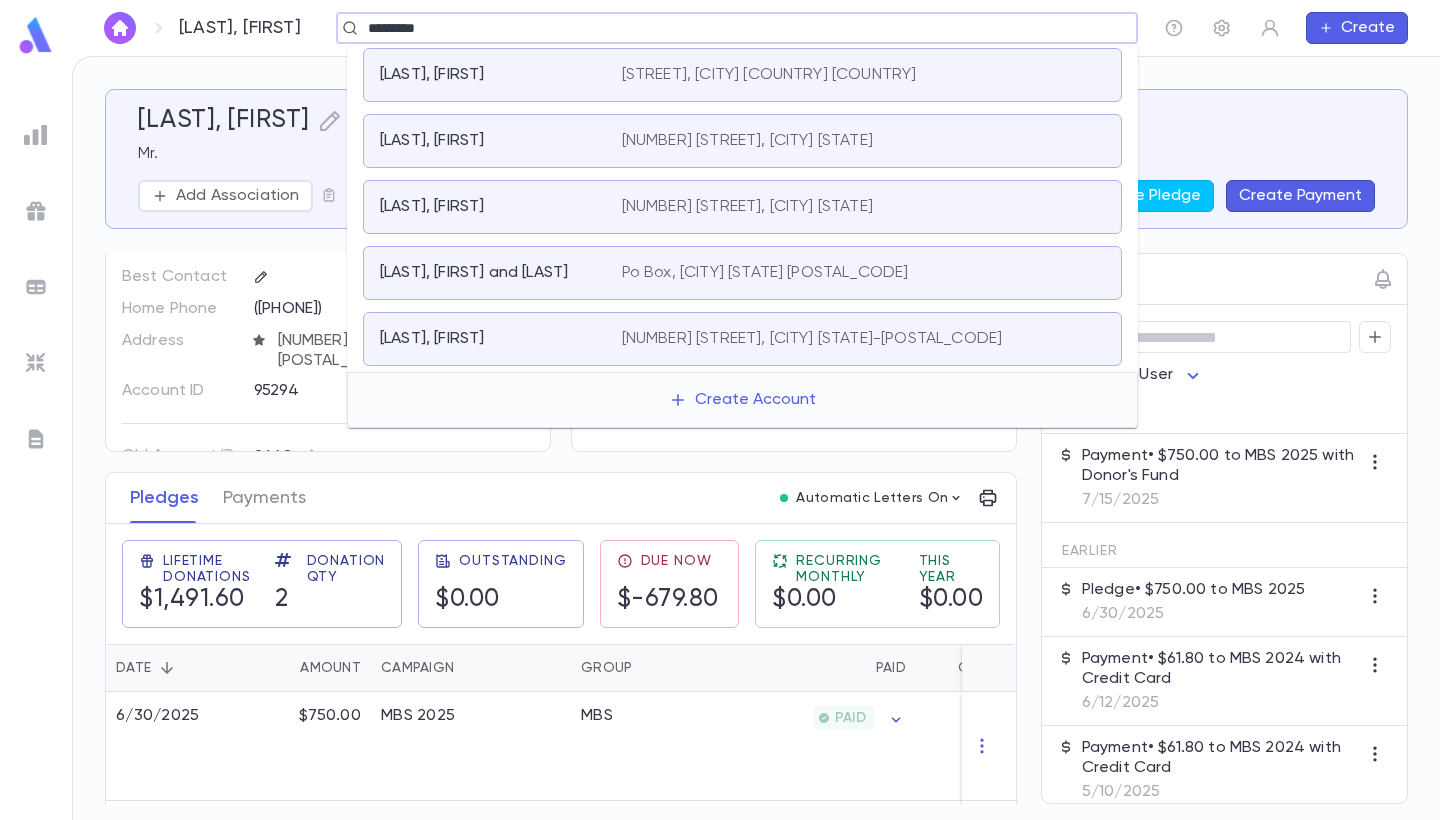 scroll, scrollTop: 68, scrollLeft: 0, axis: vertical 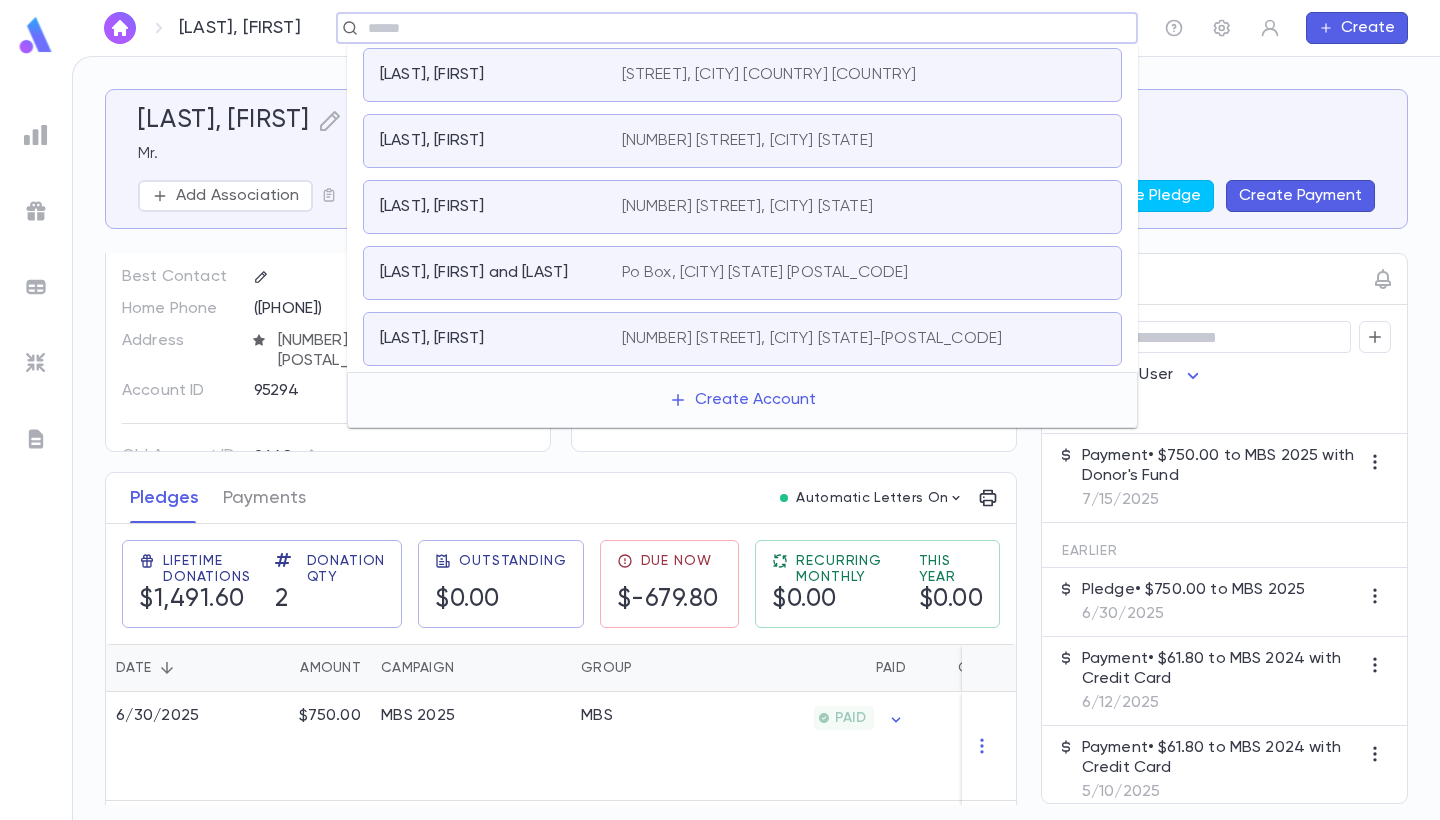 click on "Heifetz, Shloimy ​  Create" at bounding box center [756, 28] 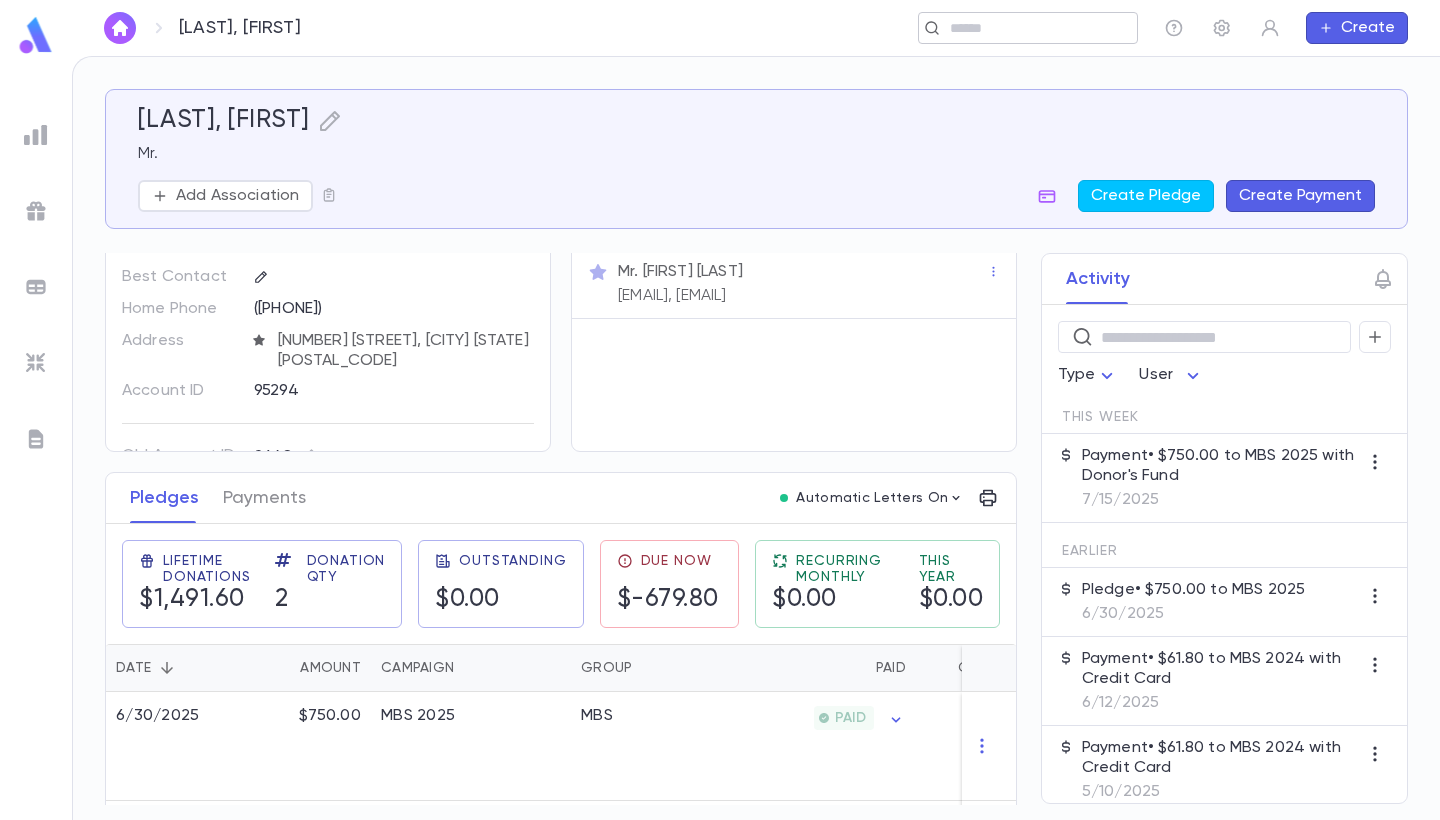 click at bounding box center [1036, 28] 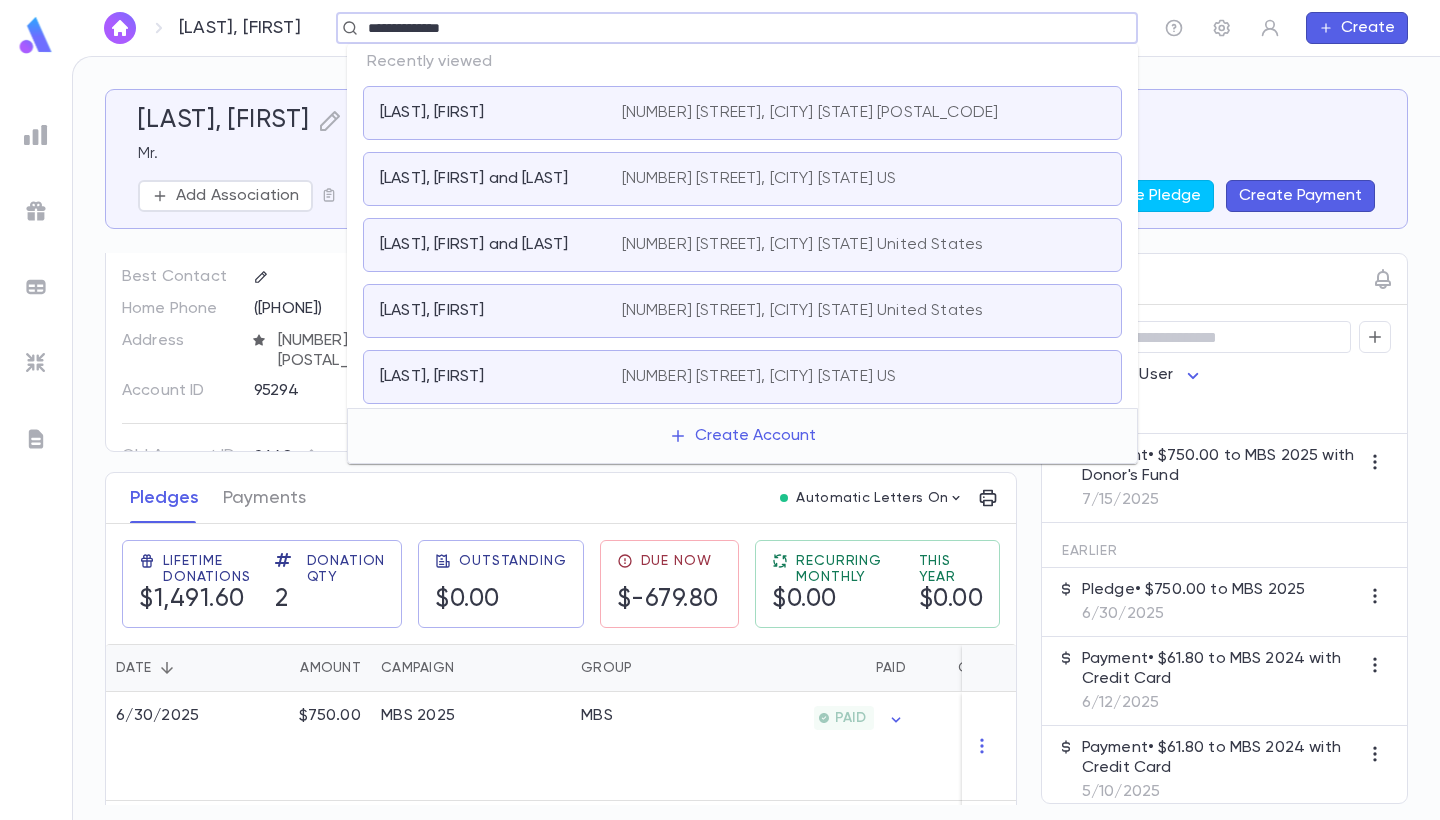 type on "**********" 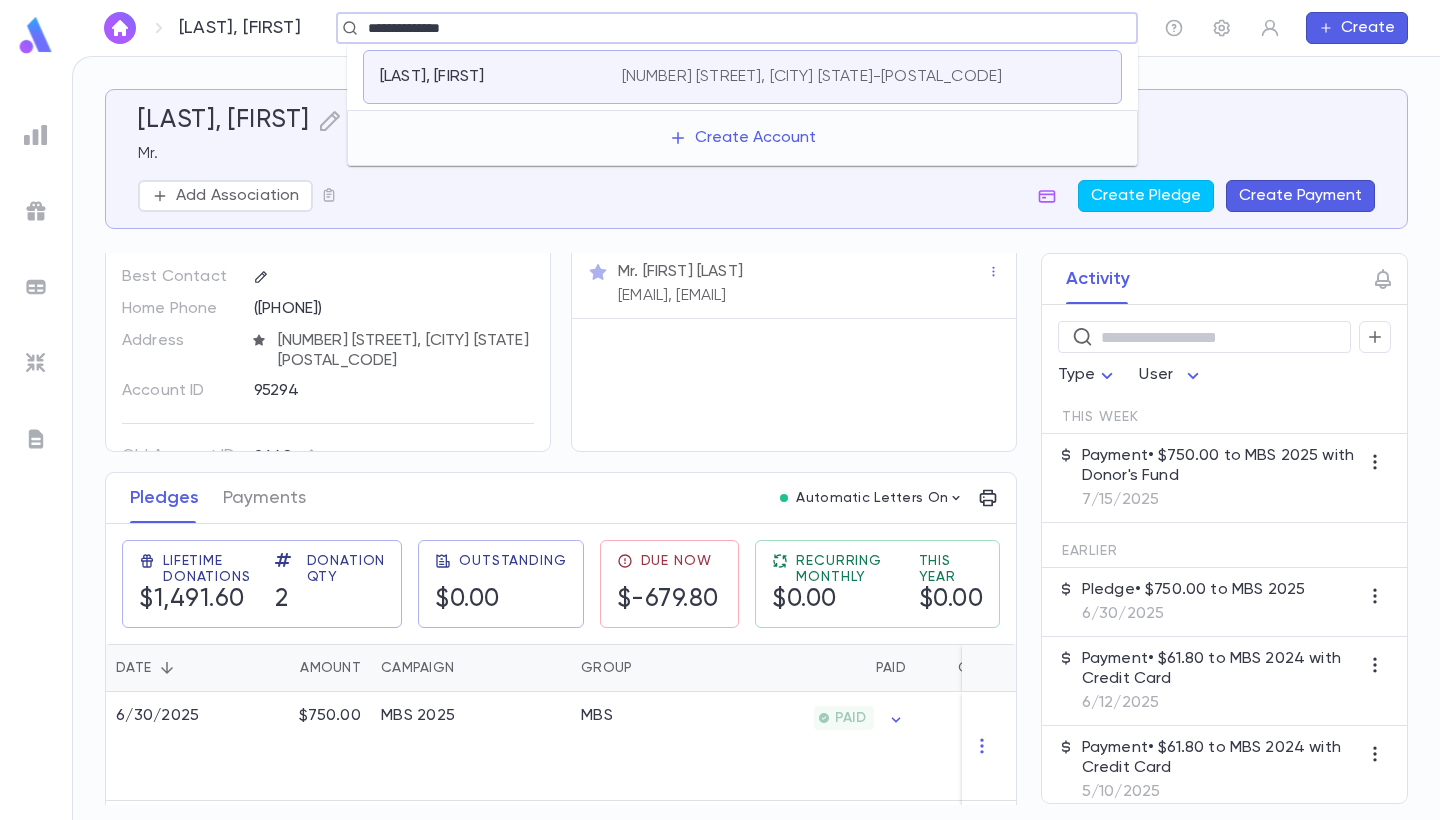 click on "6130 N Central Park Ave, Chicago Illinois 60659-2216" at bounding box center [812, 77] 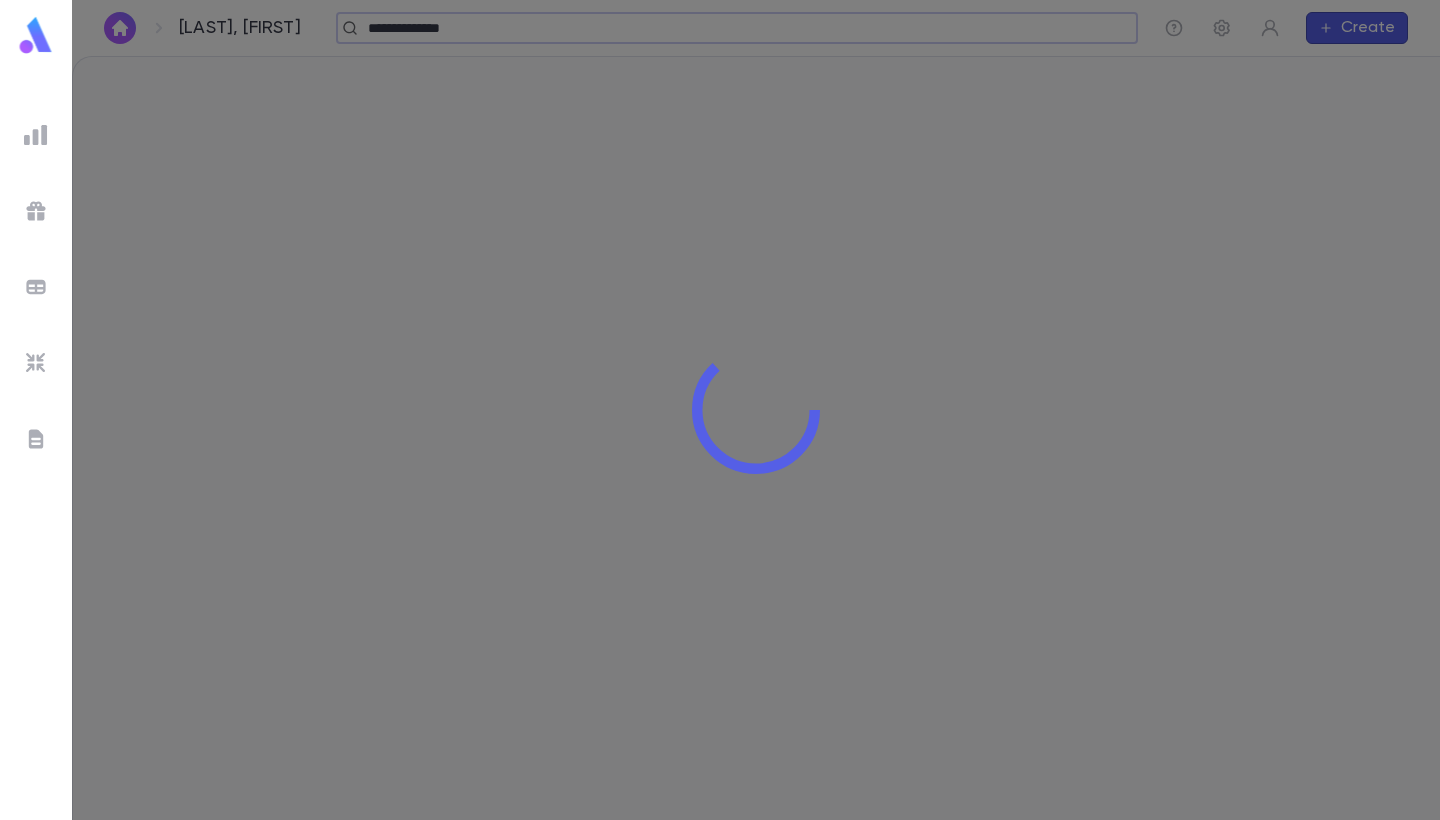 type 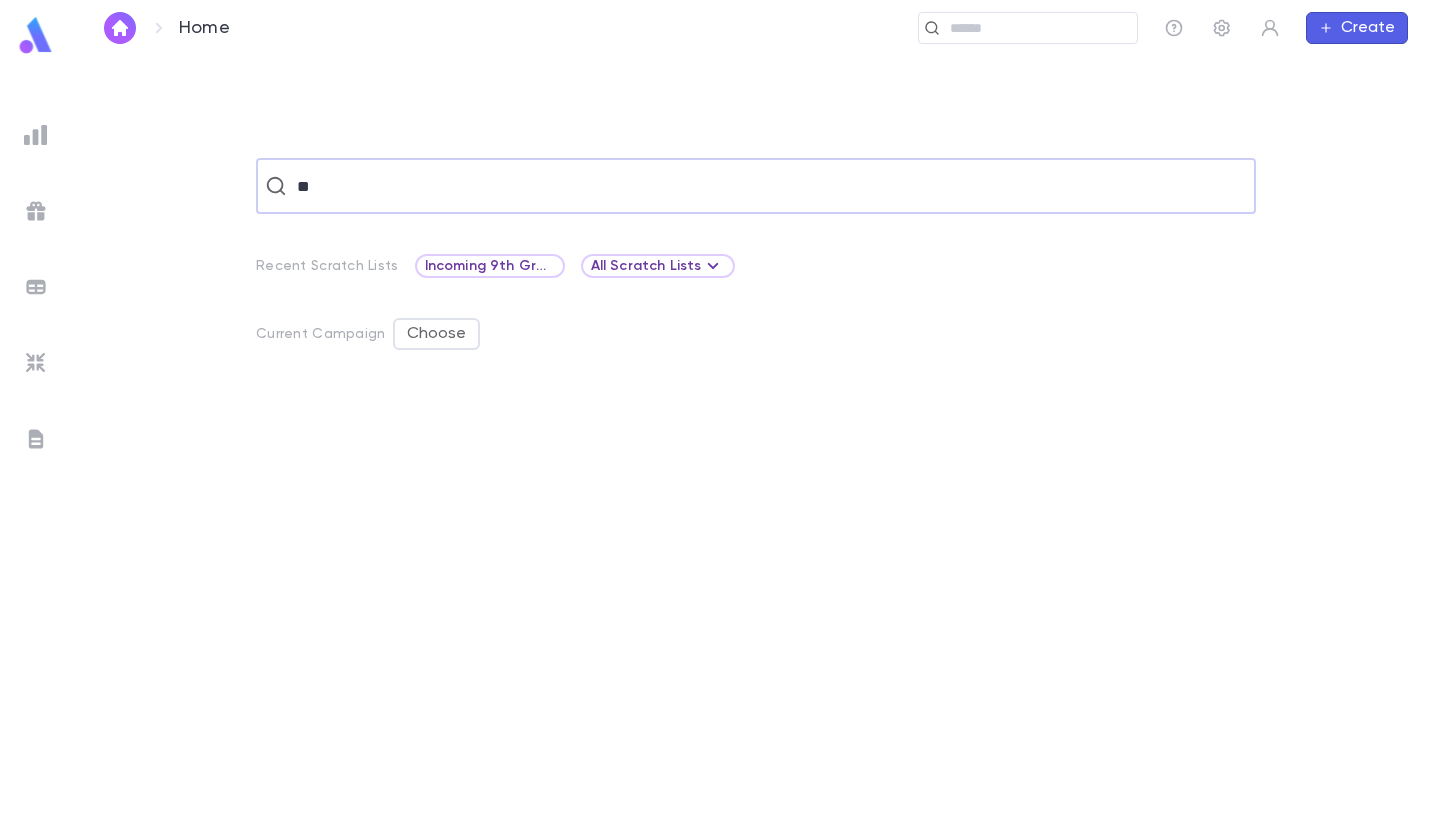 scroll, scrollTop: 0, scrollLeft: 0, axis: both 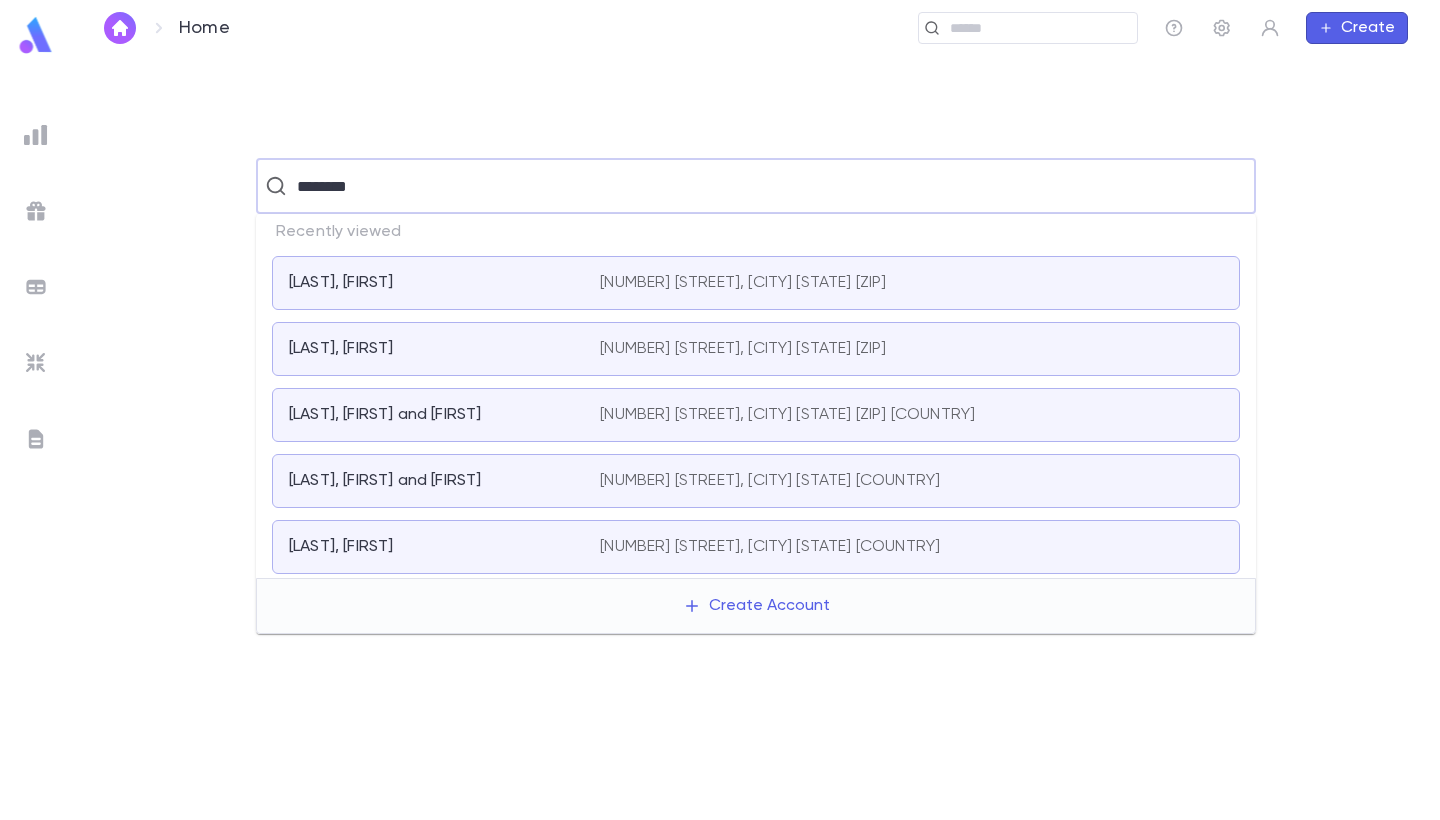 type on "*********" 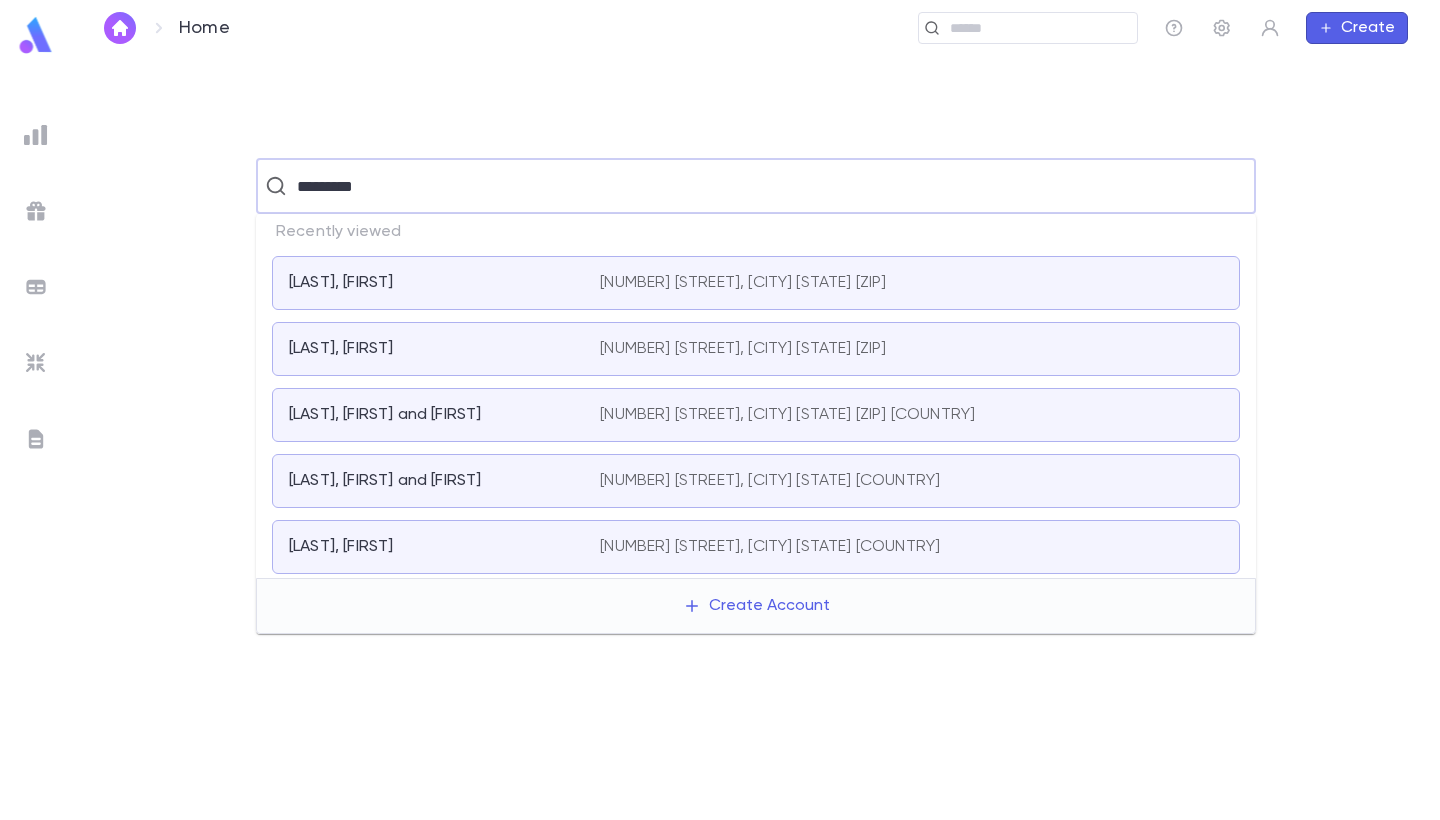 click on "[LAST], [FIRST]" at bounding box center (444, 283) 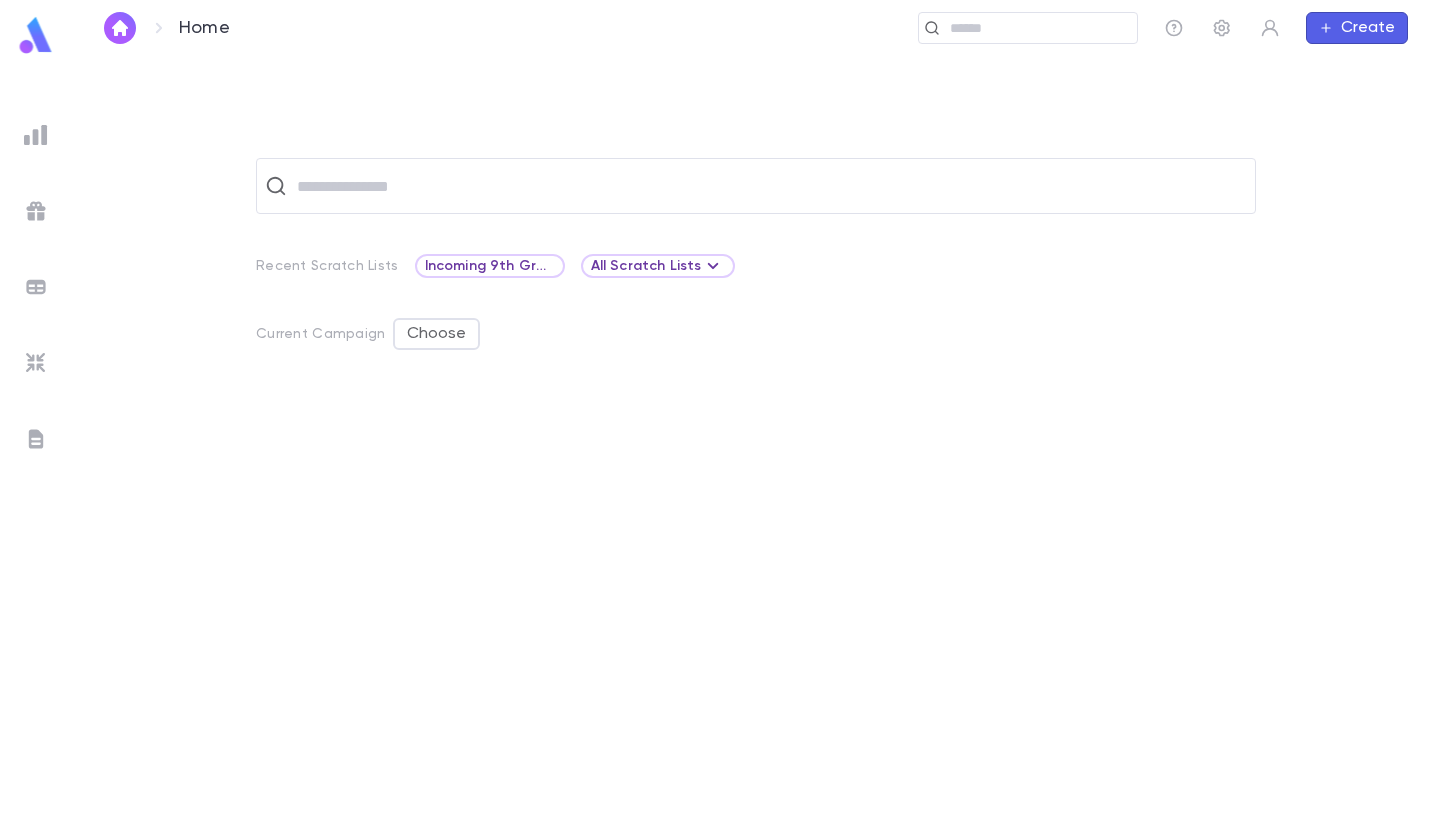 scroll, scrollTop: 0, scrollLeft: 0, axis: both 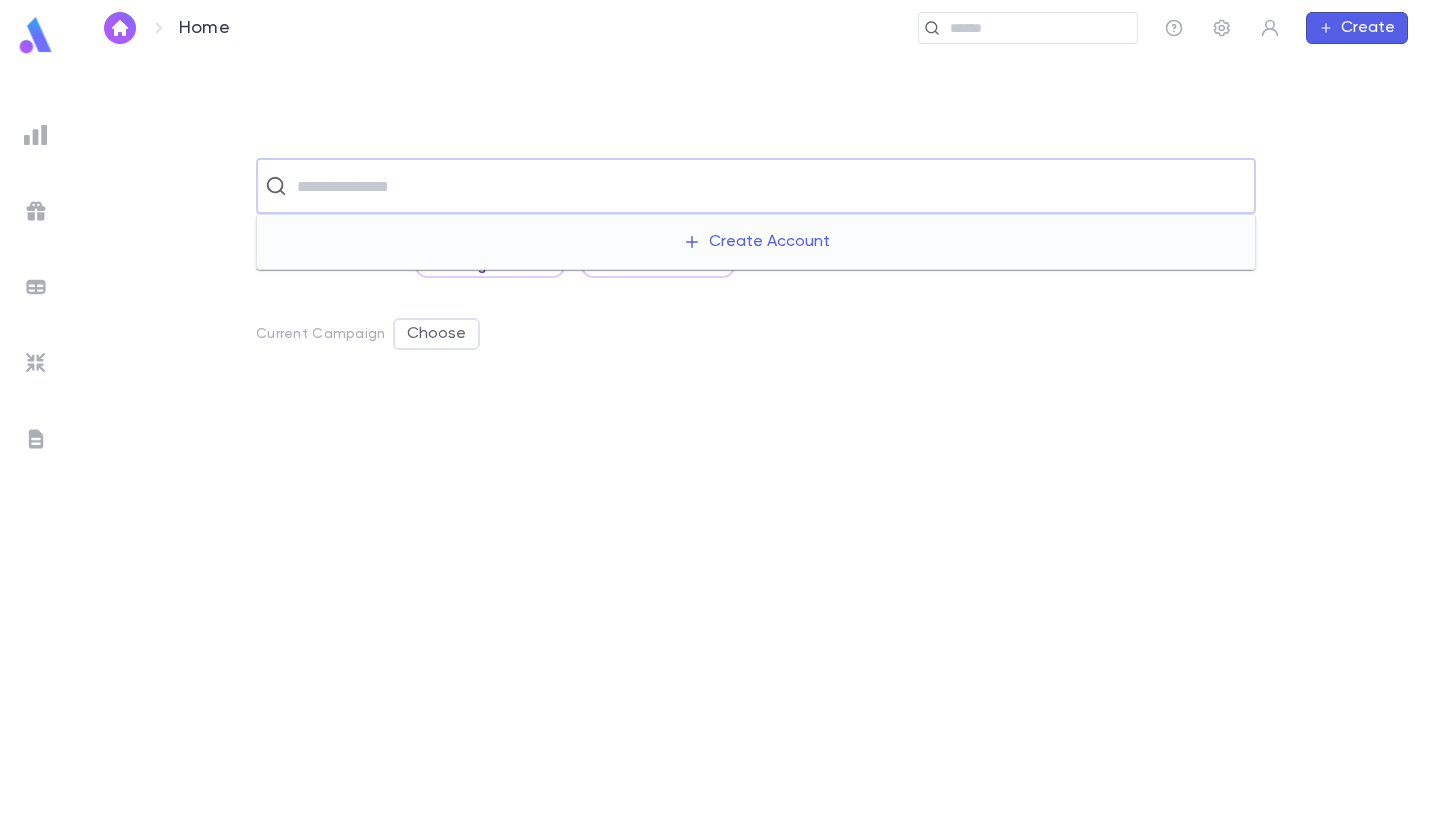 click at bounding box center [769, 186] 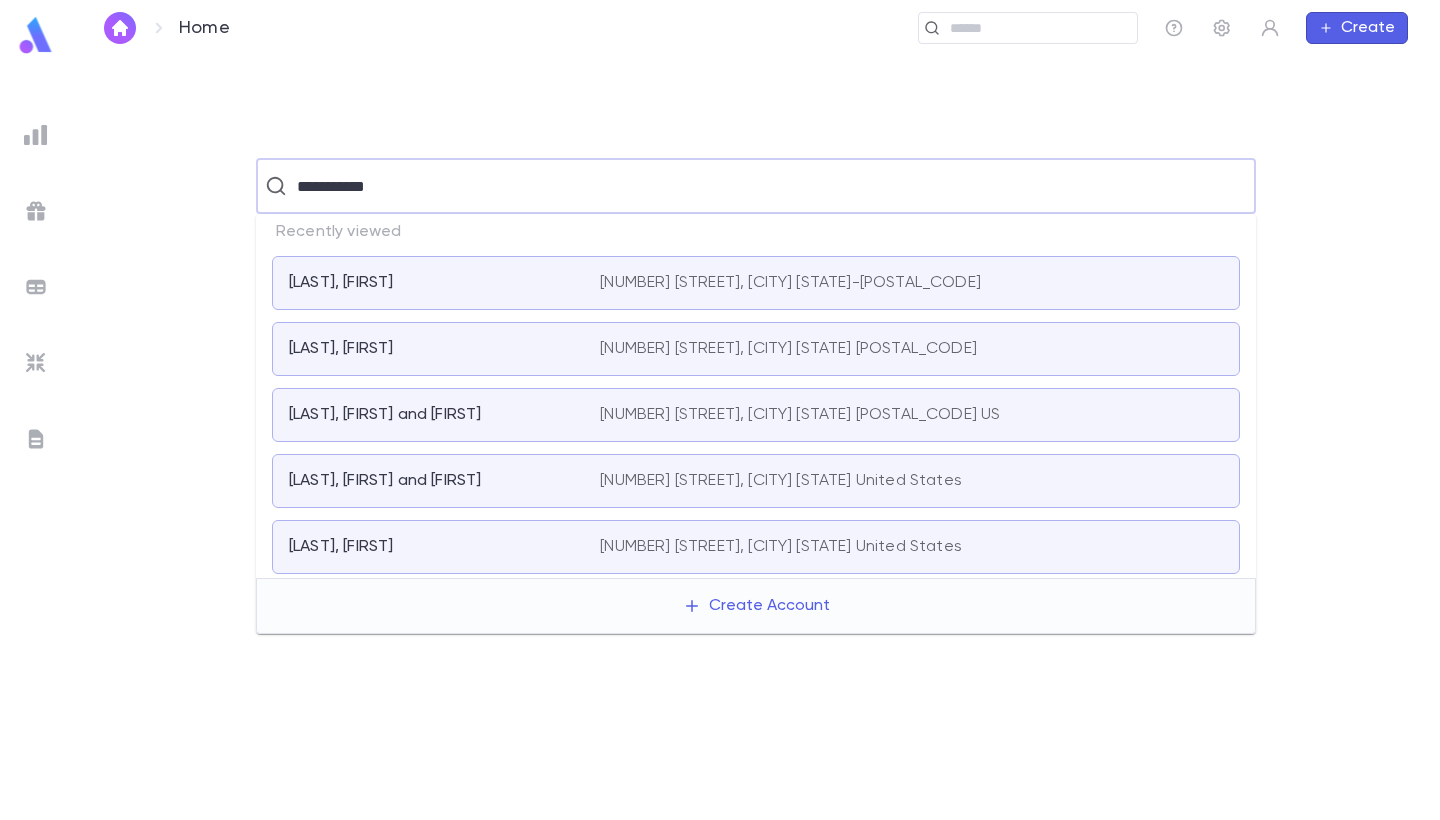 type on "**********" 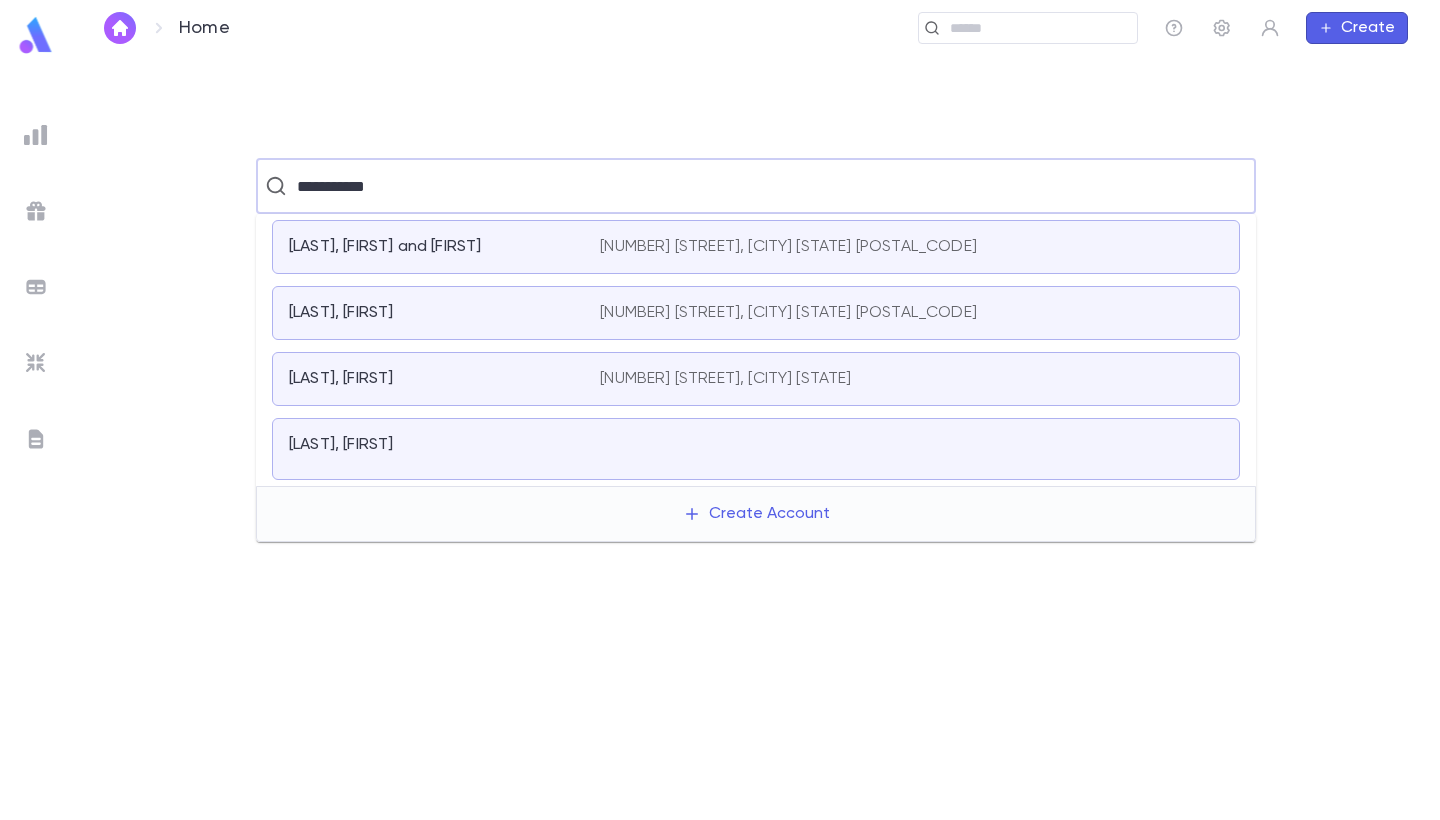 click on "[LAST], [FIRST] and [FIRST]" at bounding box center (432, 247) 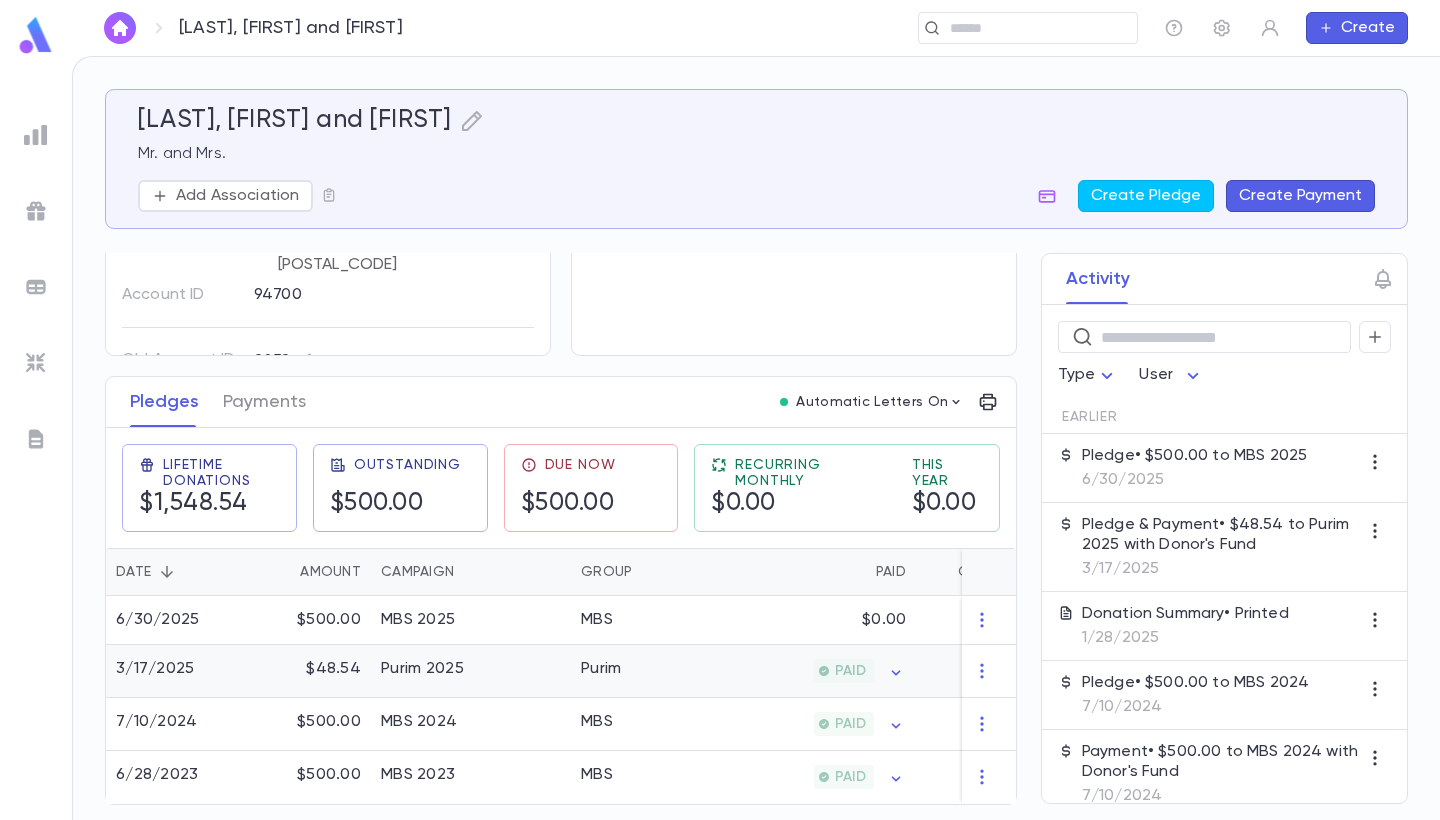 scroll, scrollTop: 157, scrollLeft: 0, axis: vertical 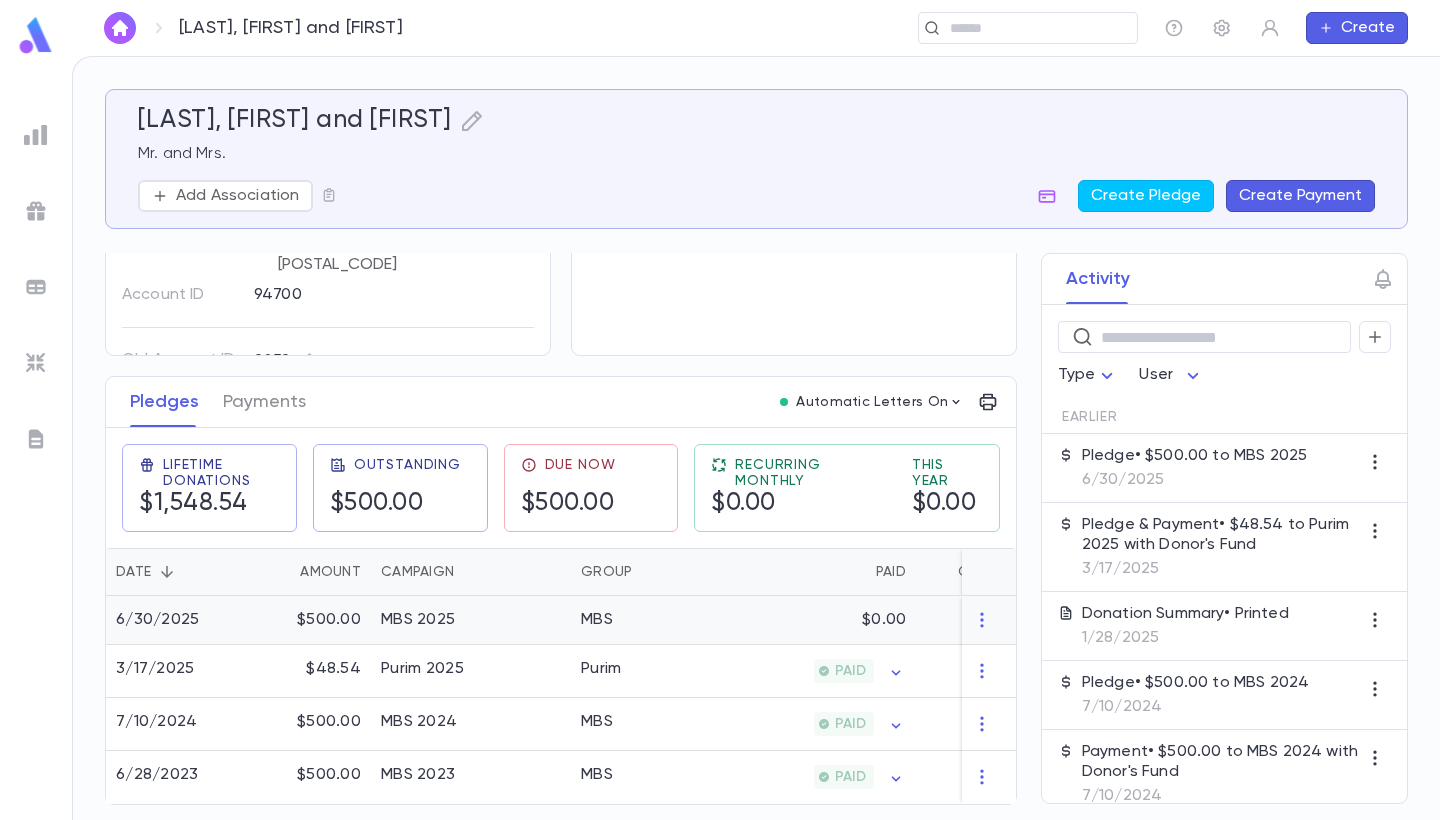 click on "MBS" at bounding box center (646, 620) 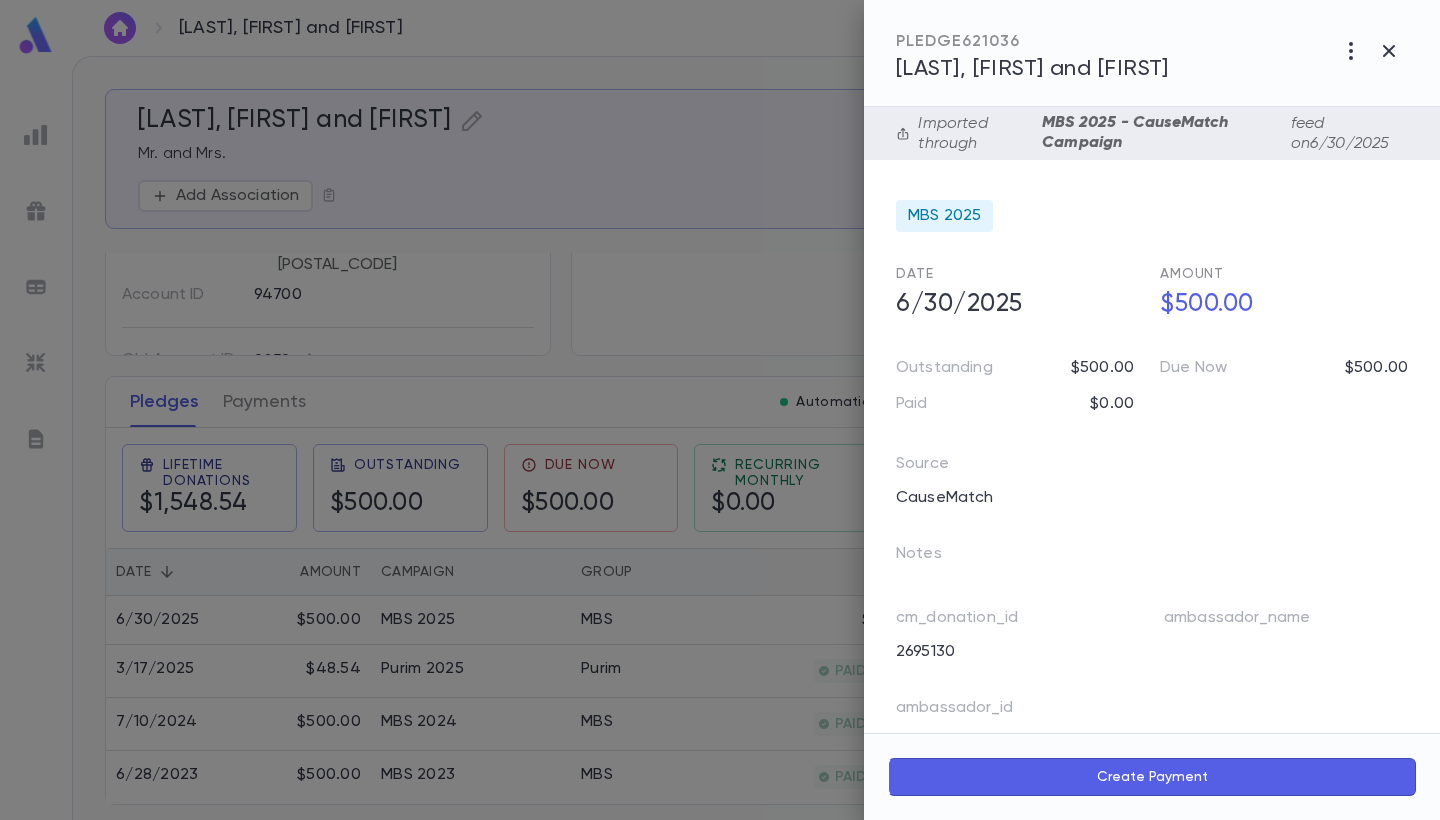 click on "Create Payment" at bounding box center (1152, 777) 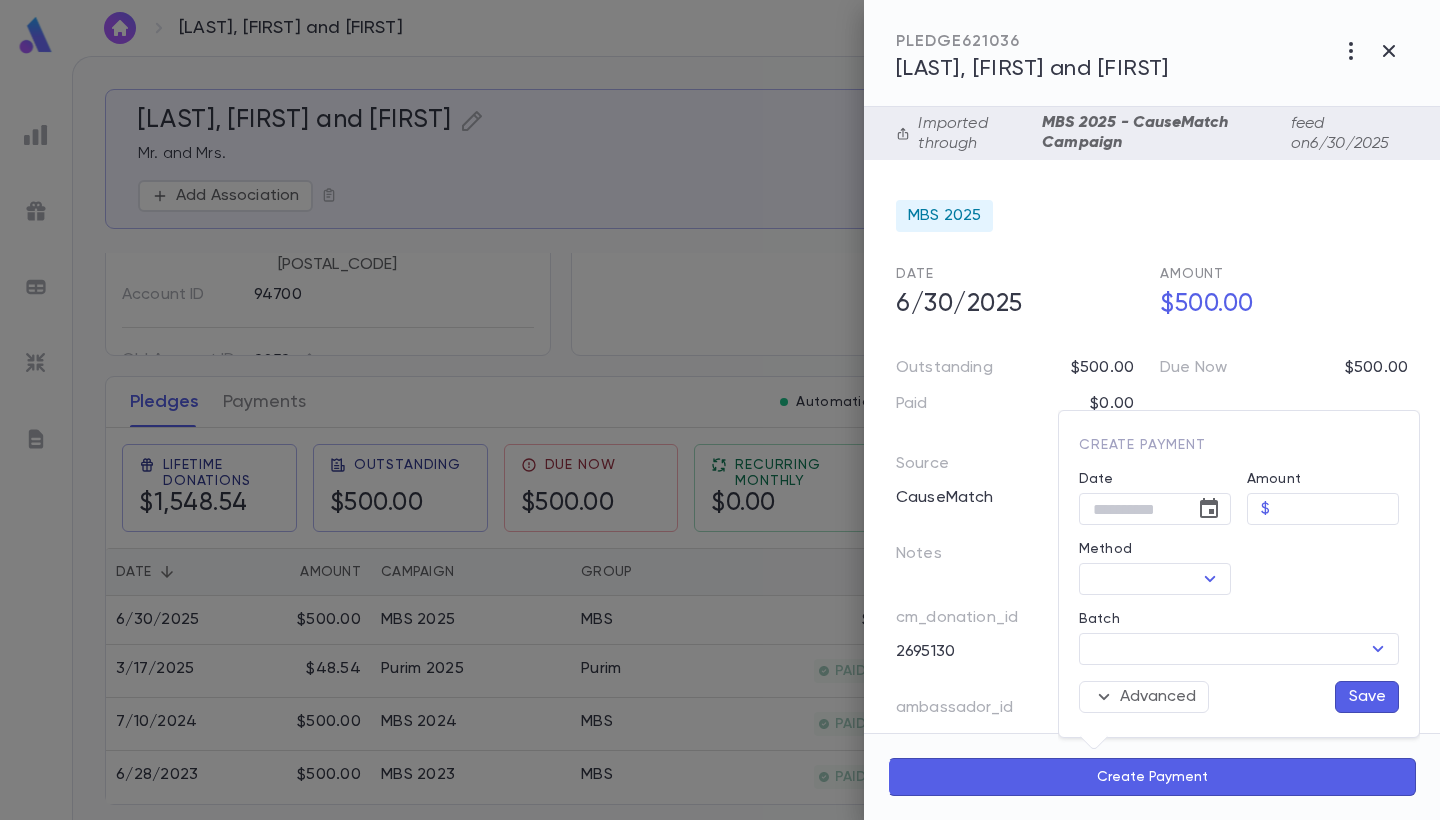 type on "**********" 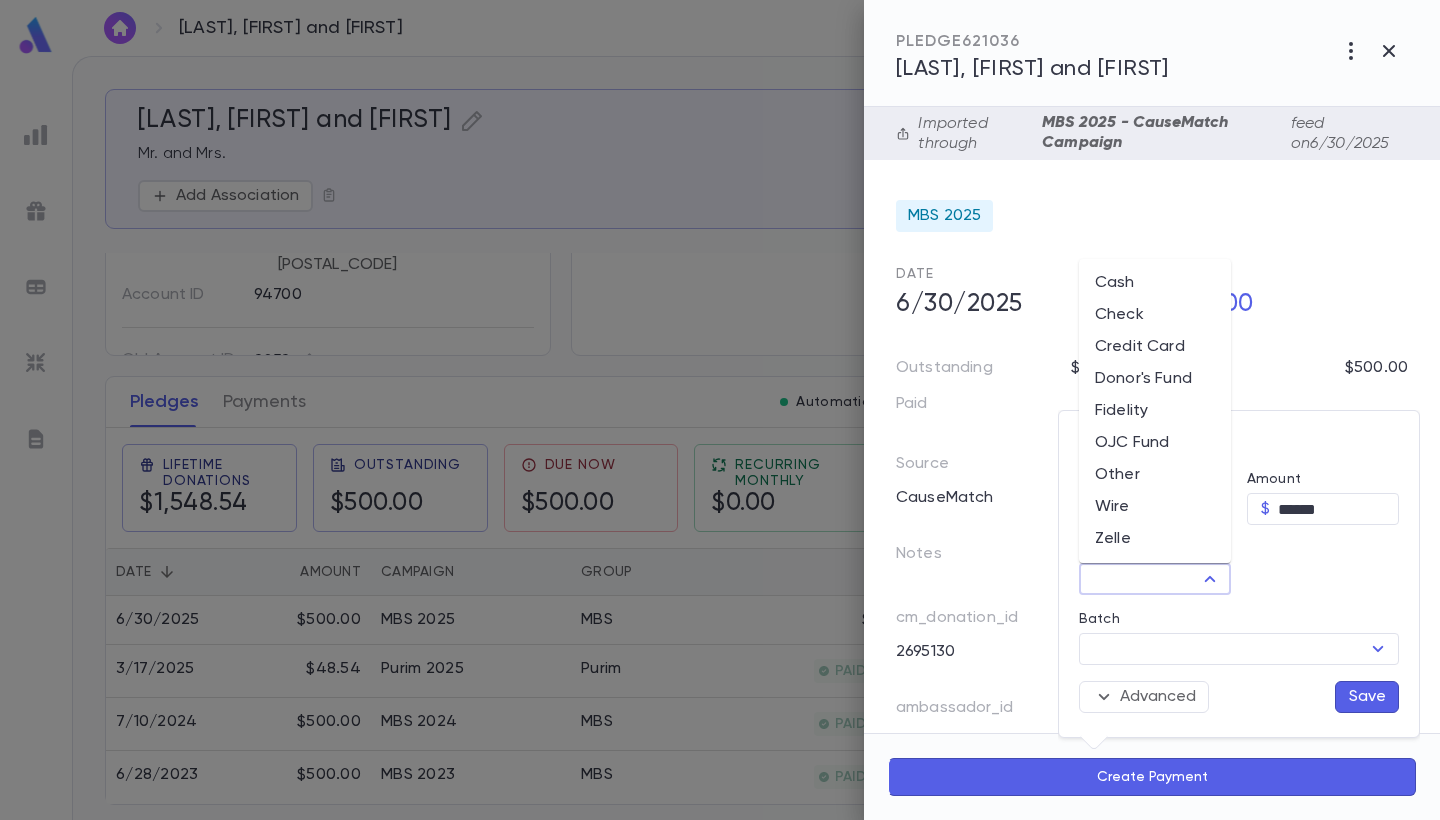 click on "Method" at bounding box center (1138, 579) 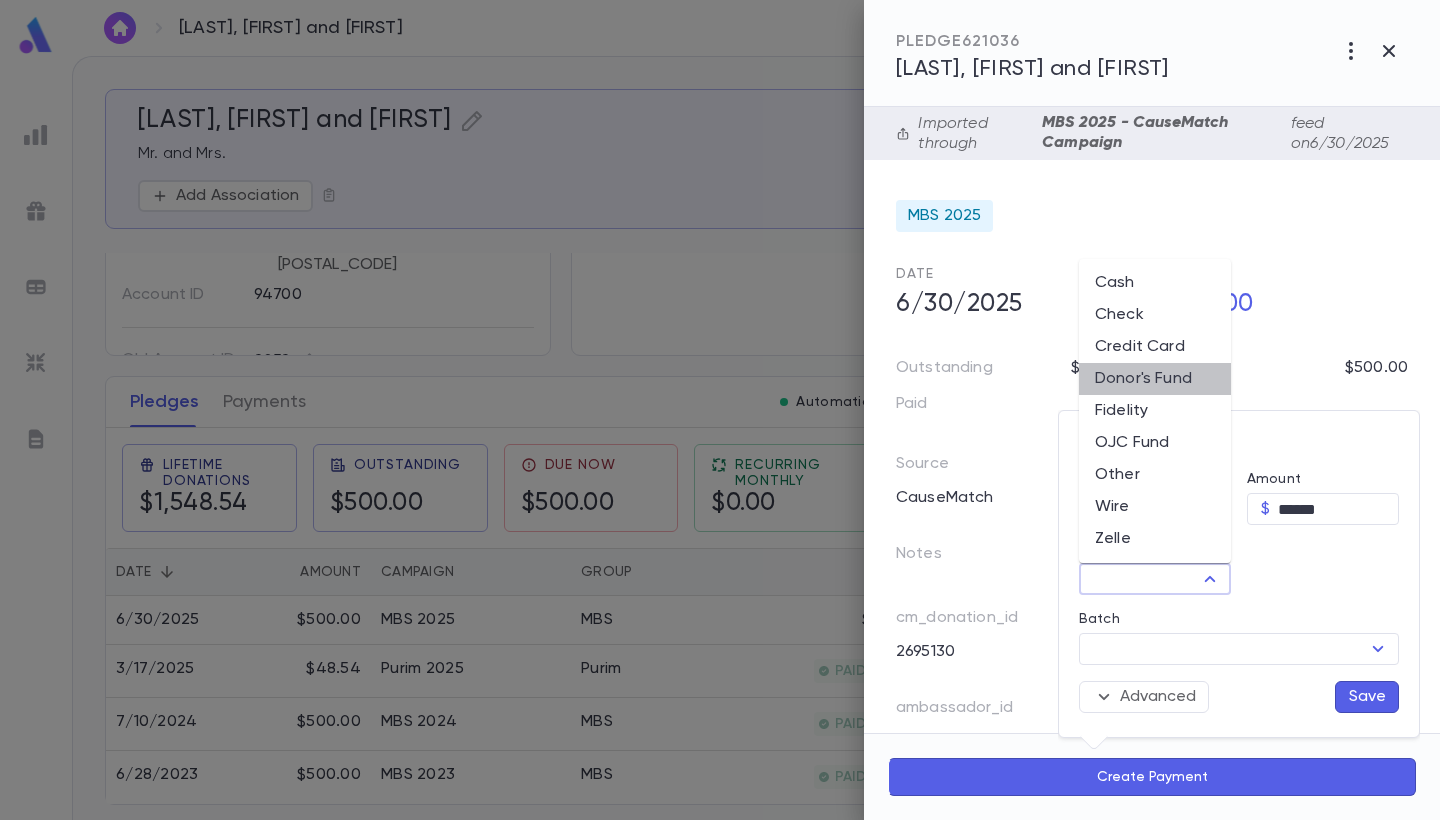click on "Donor's Fund" at bounding box center (1155, 379) 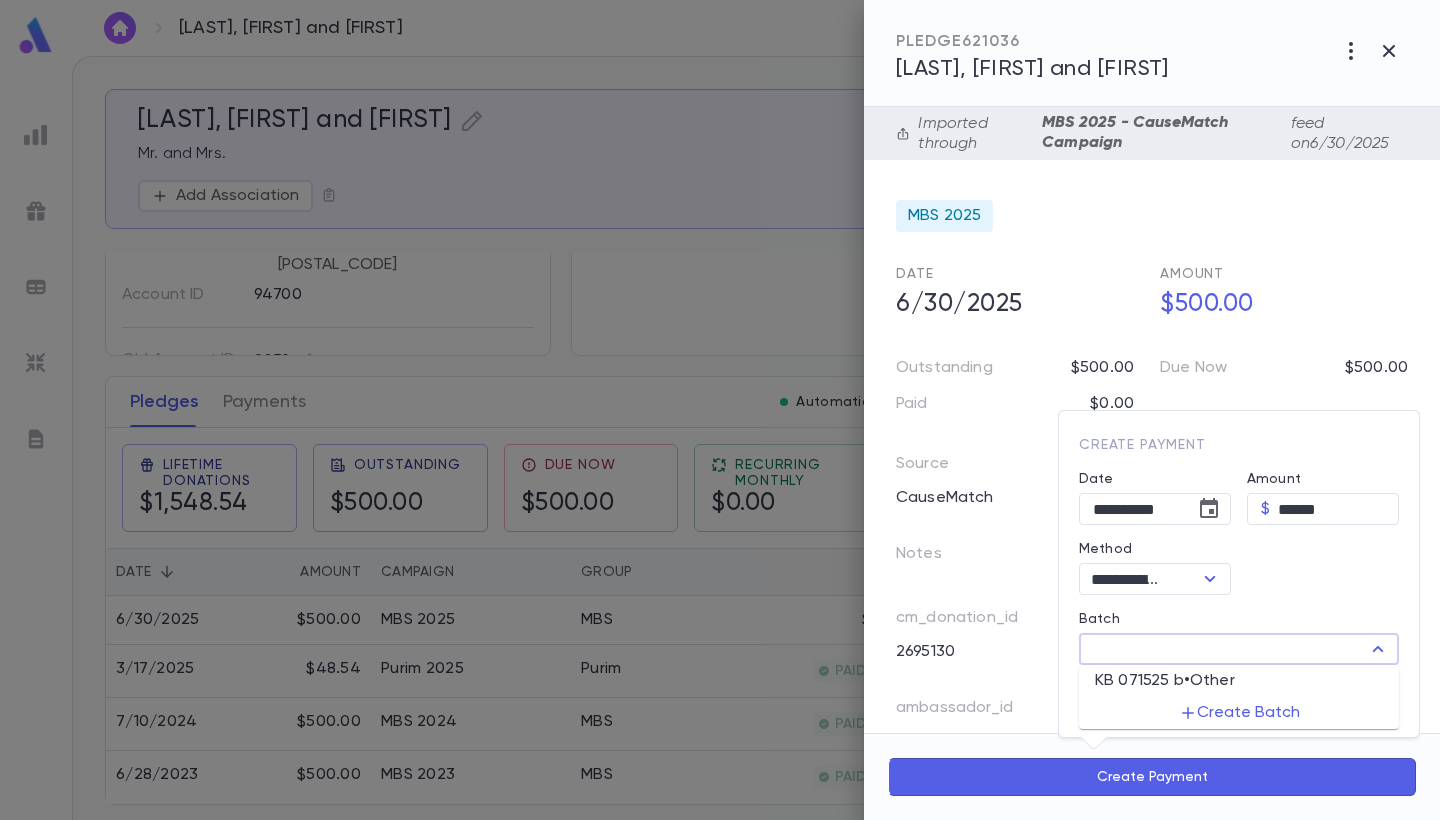 click on "Batch" at bounding box center (1222, 649) 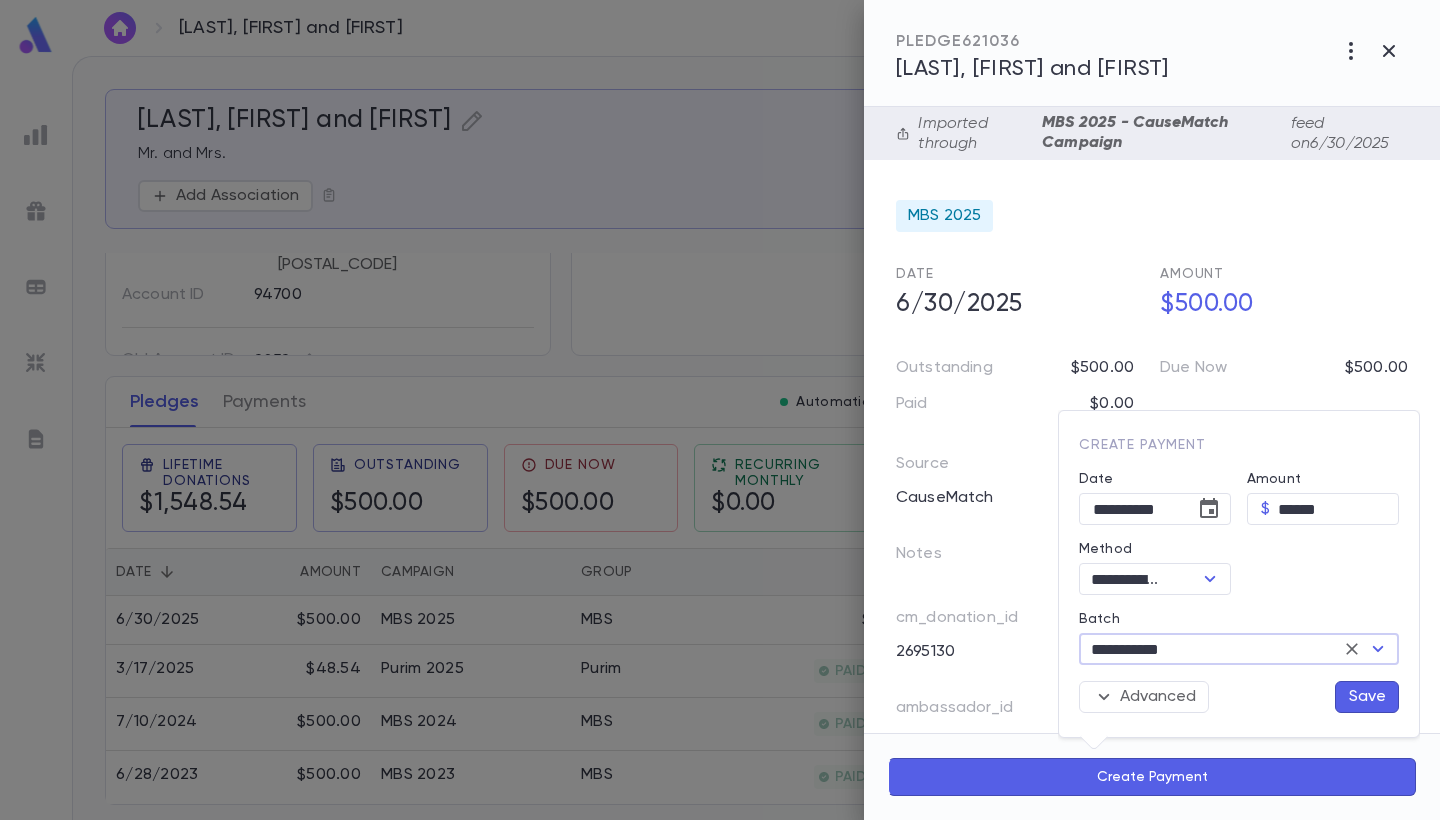click on "Save" at bounding box center [1367, 697] 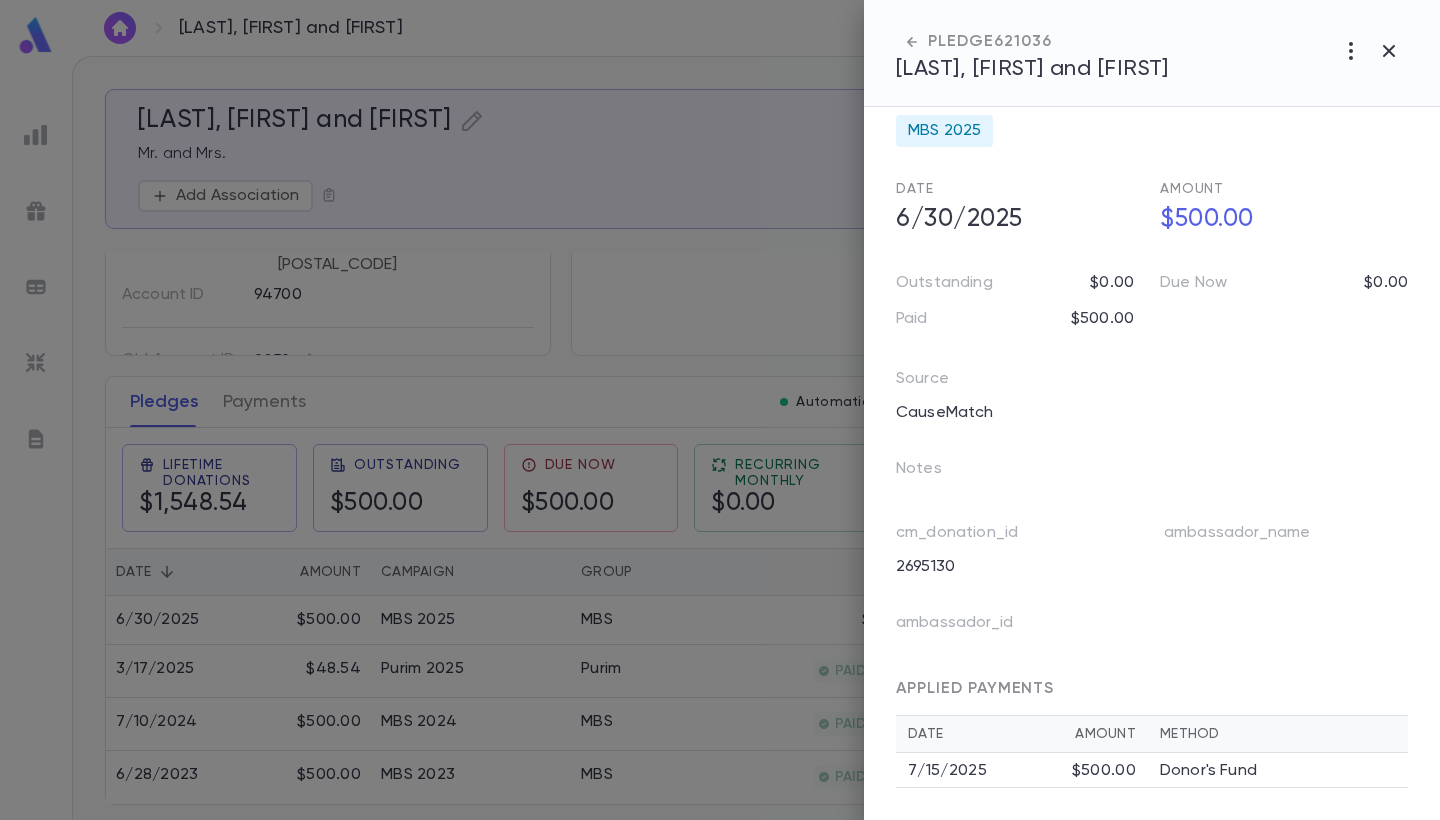 scroll, scrollTop: 93, scrollLeft: 0, axis: vertical 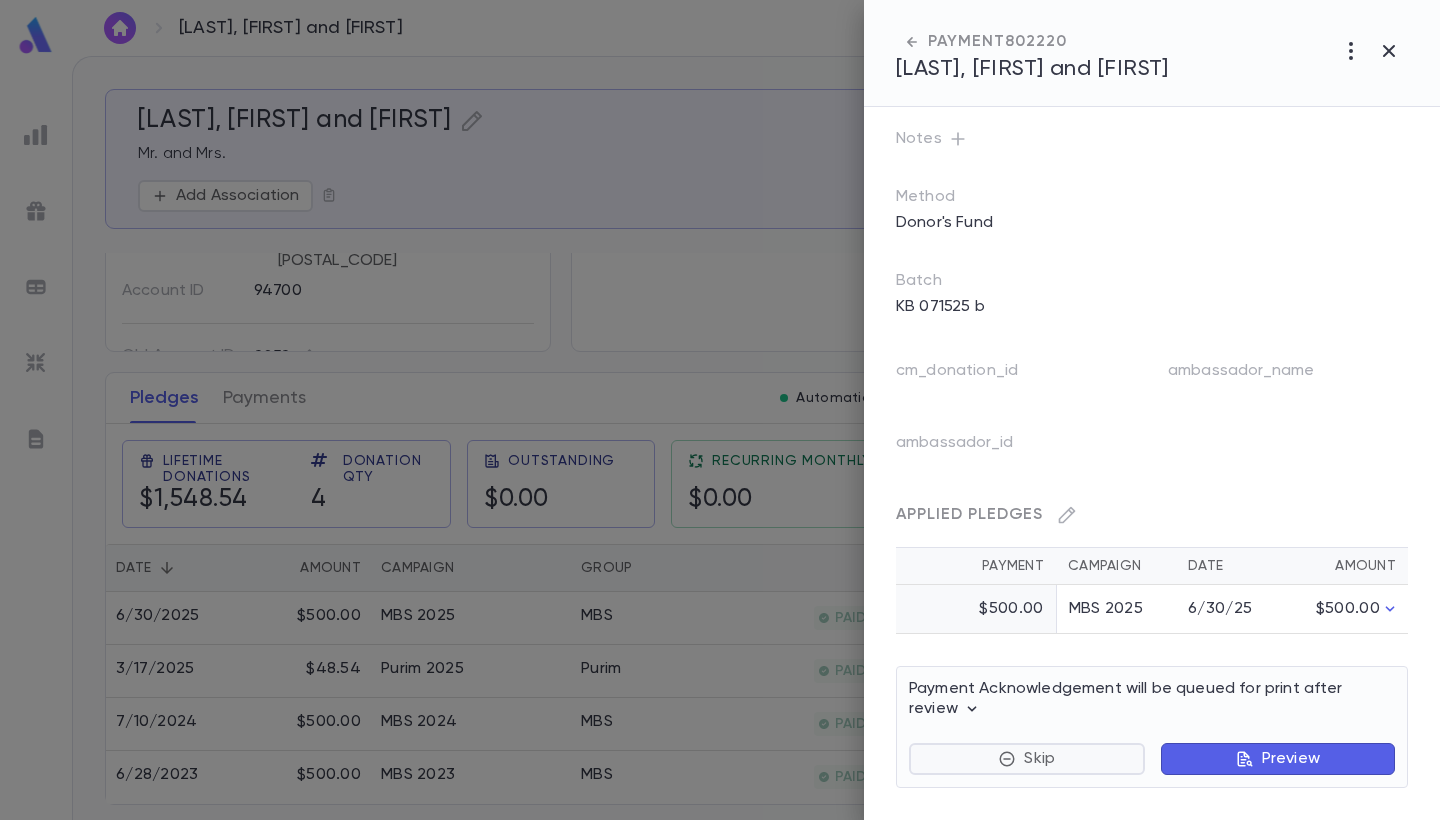 click on "Skip" at bounding box center (1027, 759) 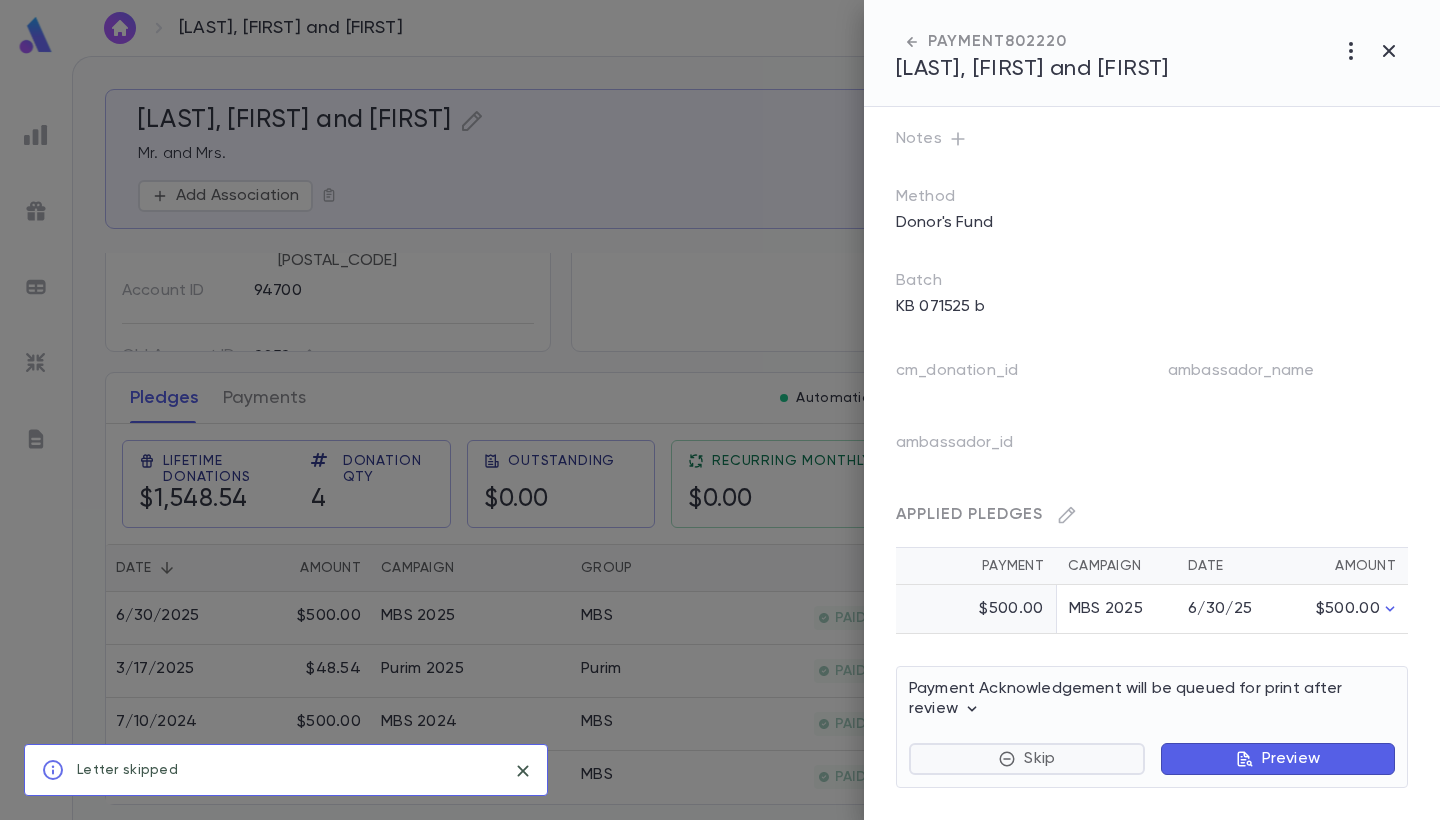 scroll, scrollTop: 72, scrollLeft: 0, axis: vertical 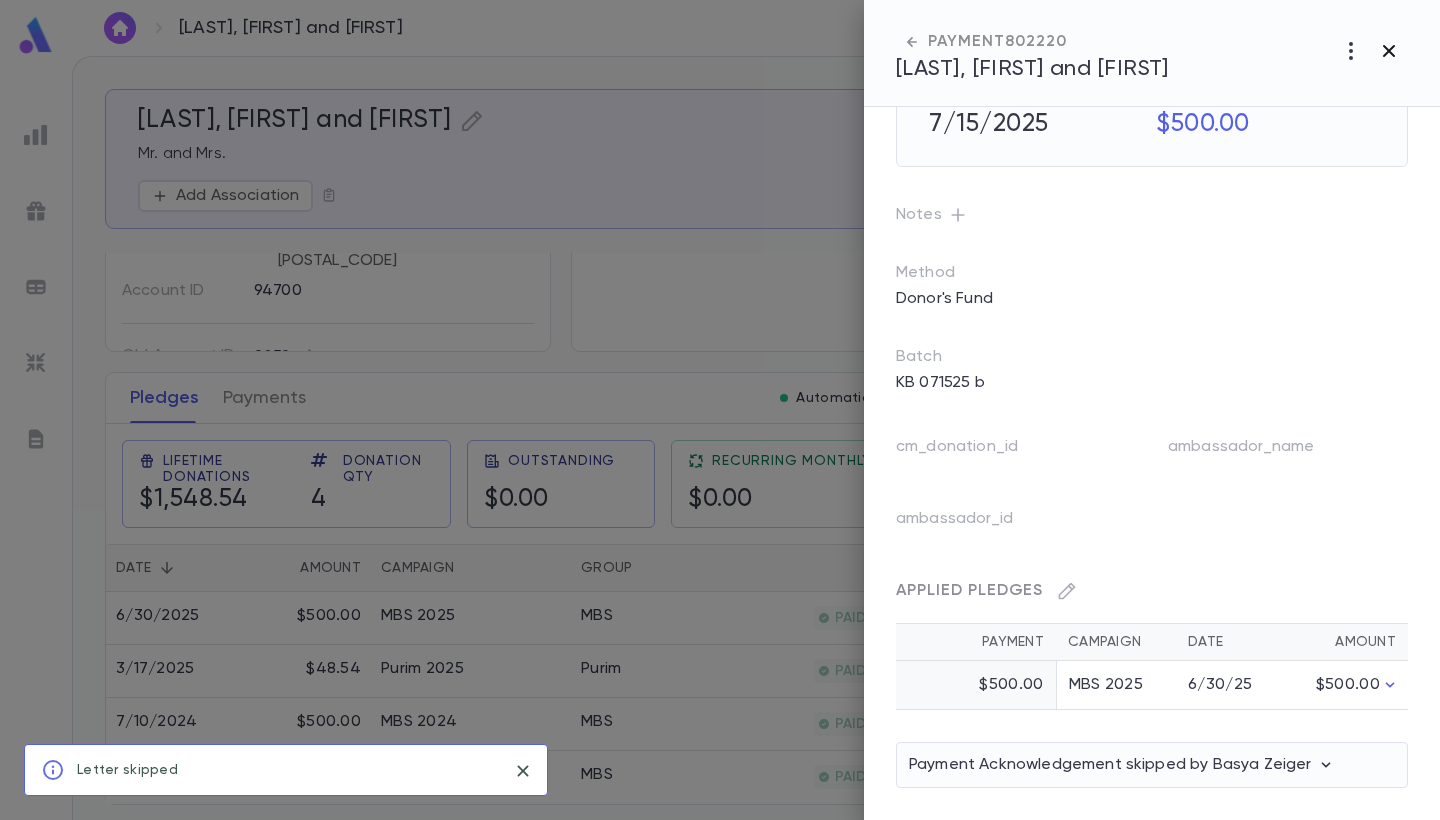 click 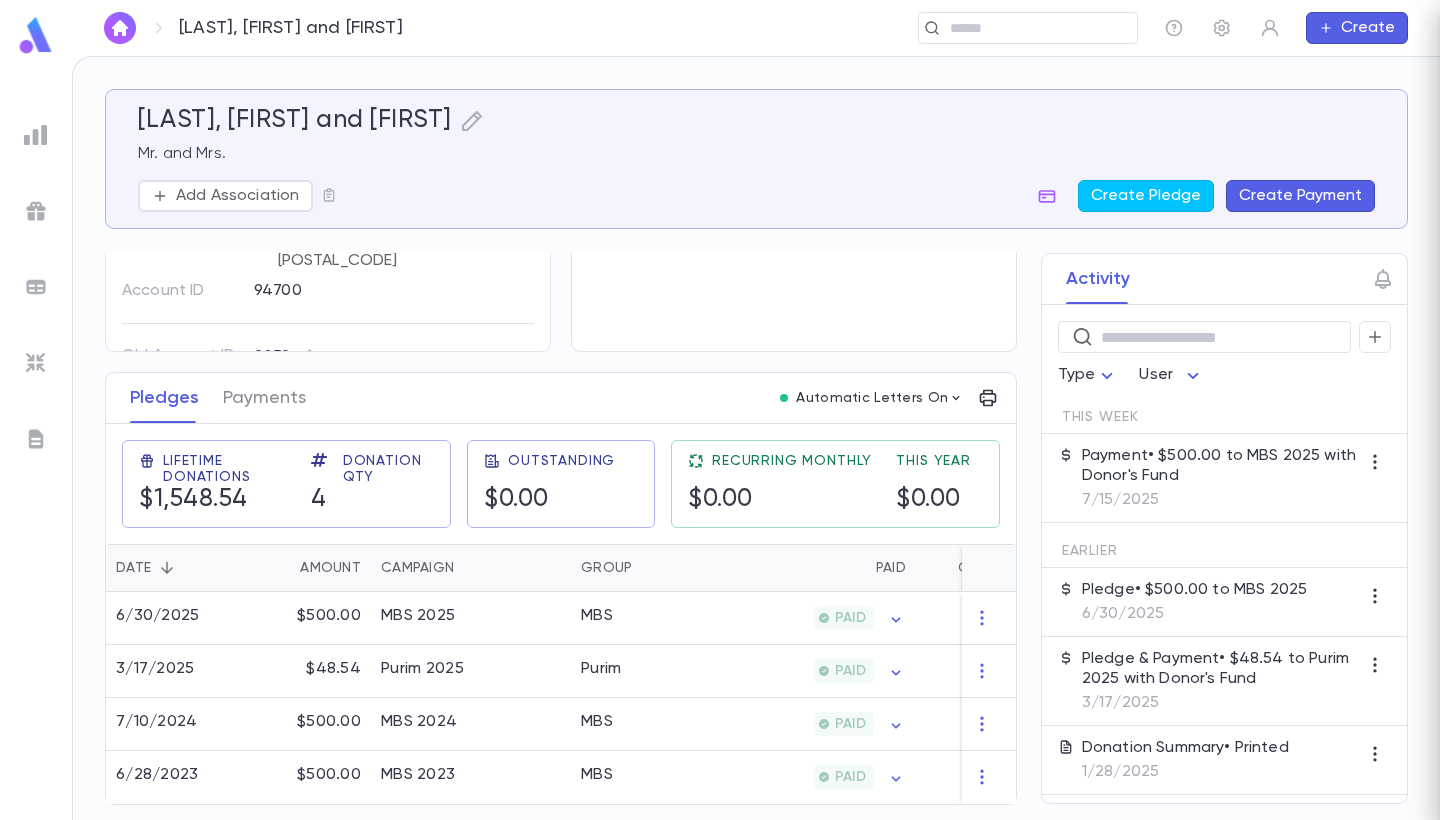 scroll, scrollTop: 0, scrollLeft: 0, axis: both 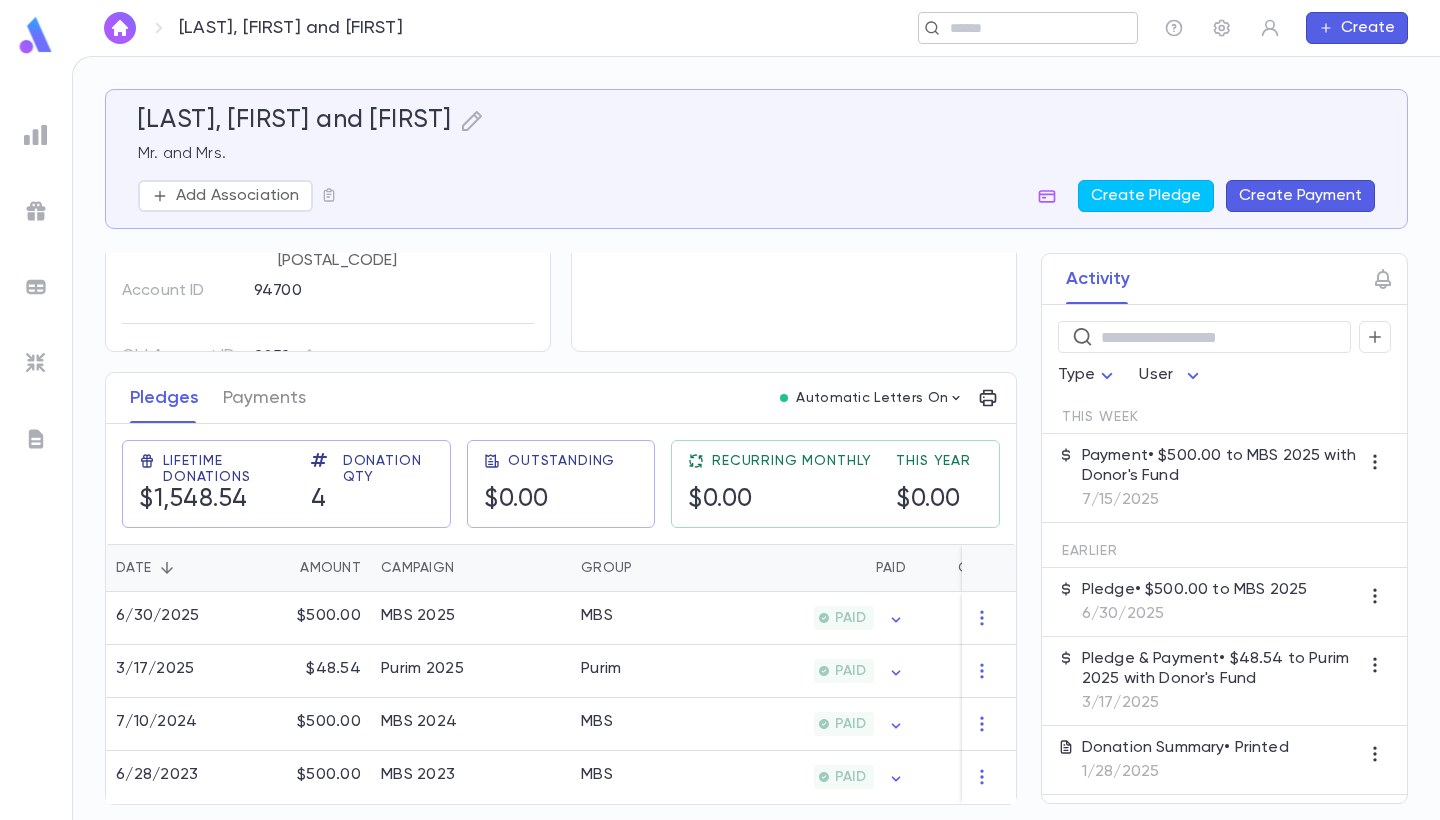 click at bounding box center (1036, 28) 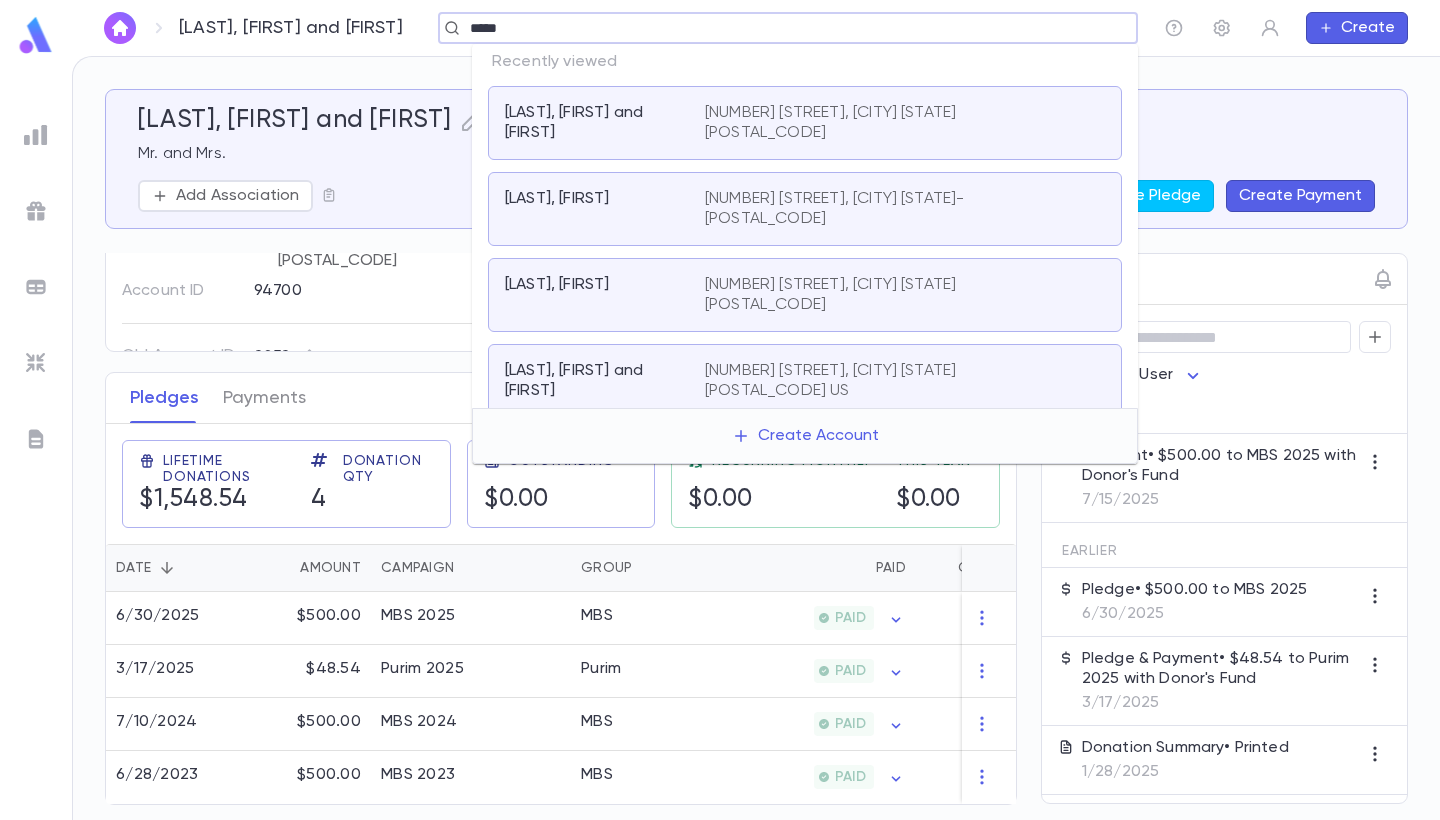 type on "*****" 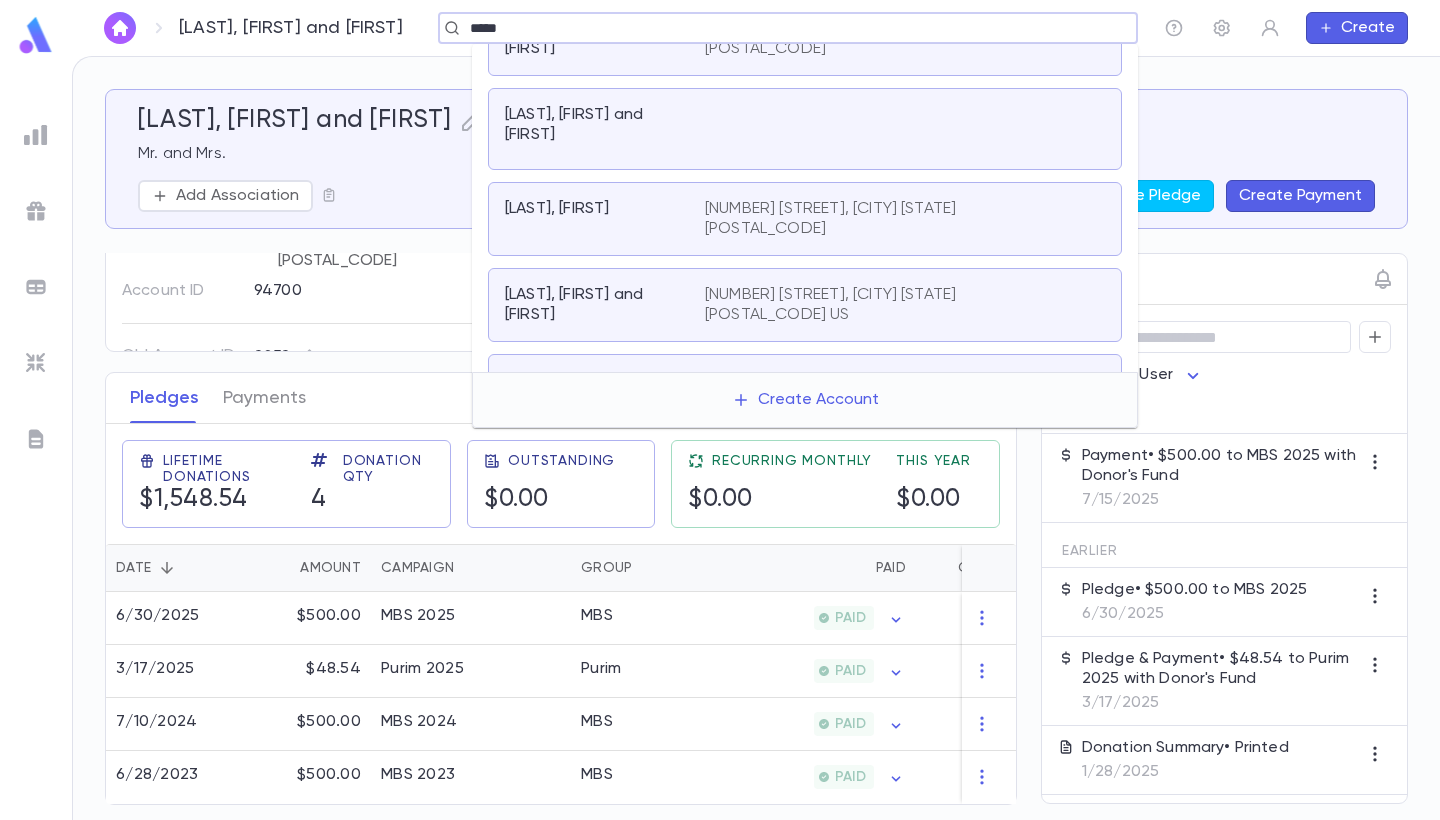 scroll, scrollTop: 515, scrollLeft: 0, axis: vertical 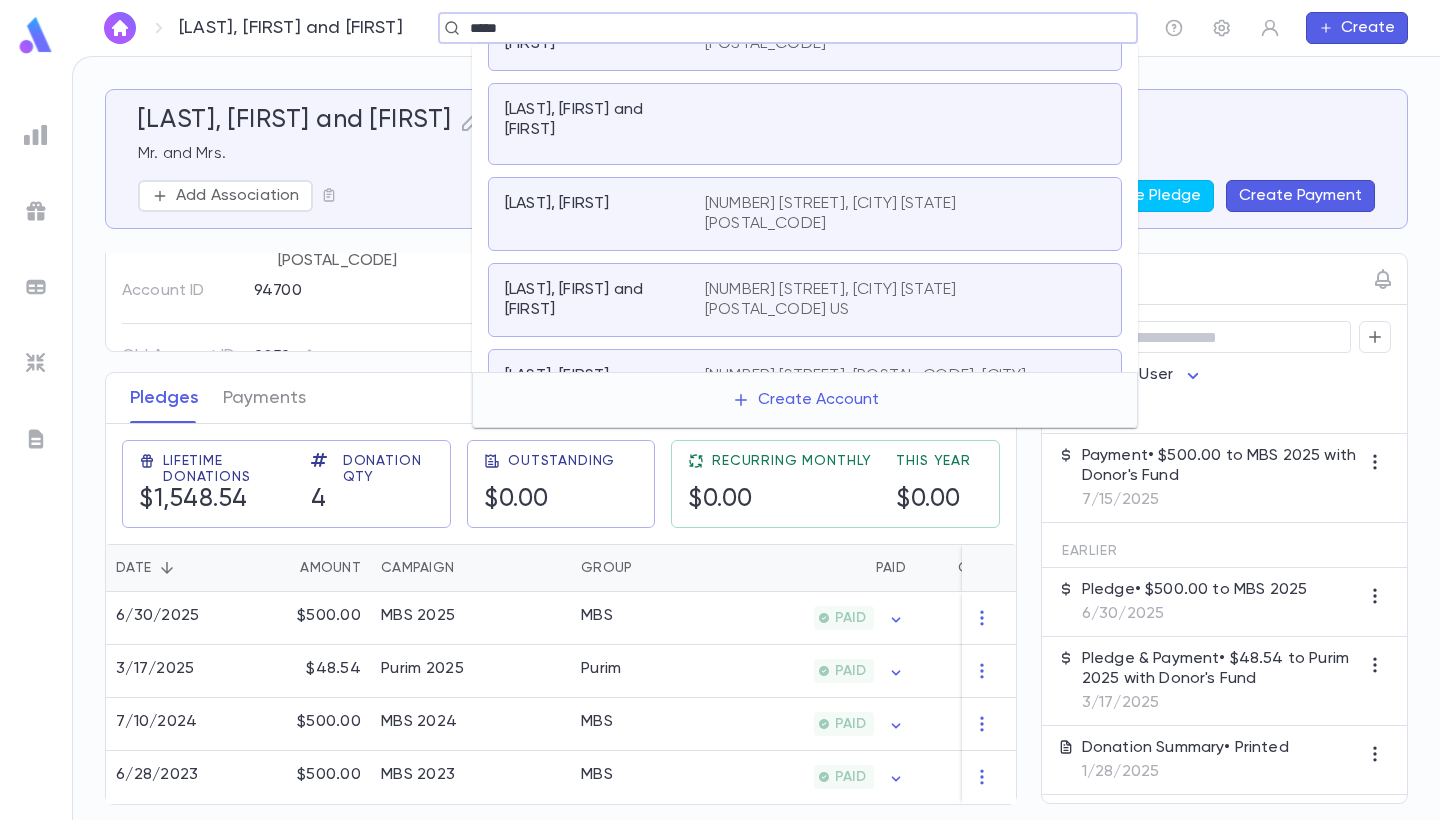 click on "[NUMBER] [STREET], [CITY] [STATE] [POSTAL_CODE] US" at bounding box center [893, 300] 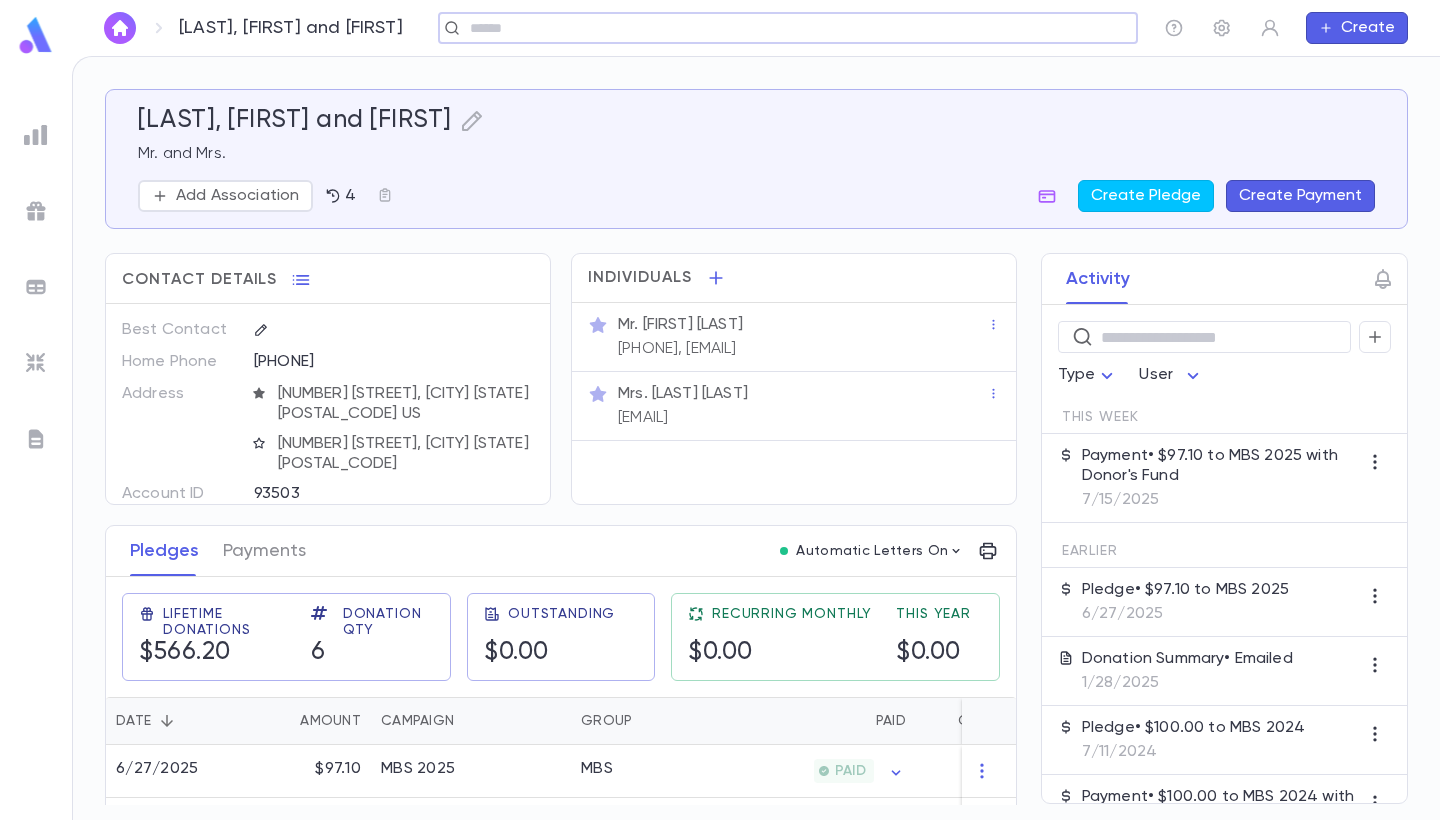 scroll, scrollTop: 0, scrollLeft: 0, axis: both 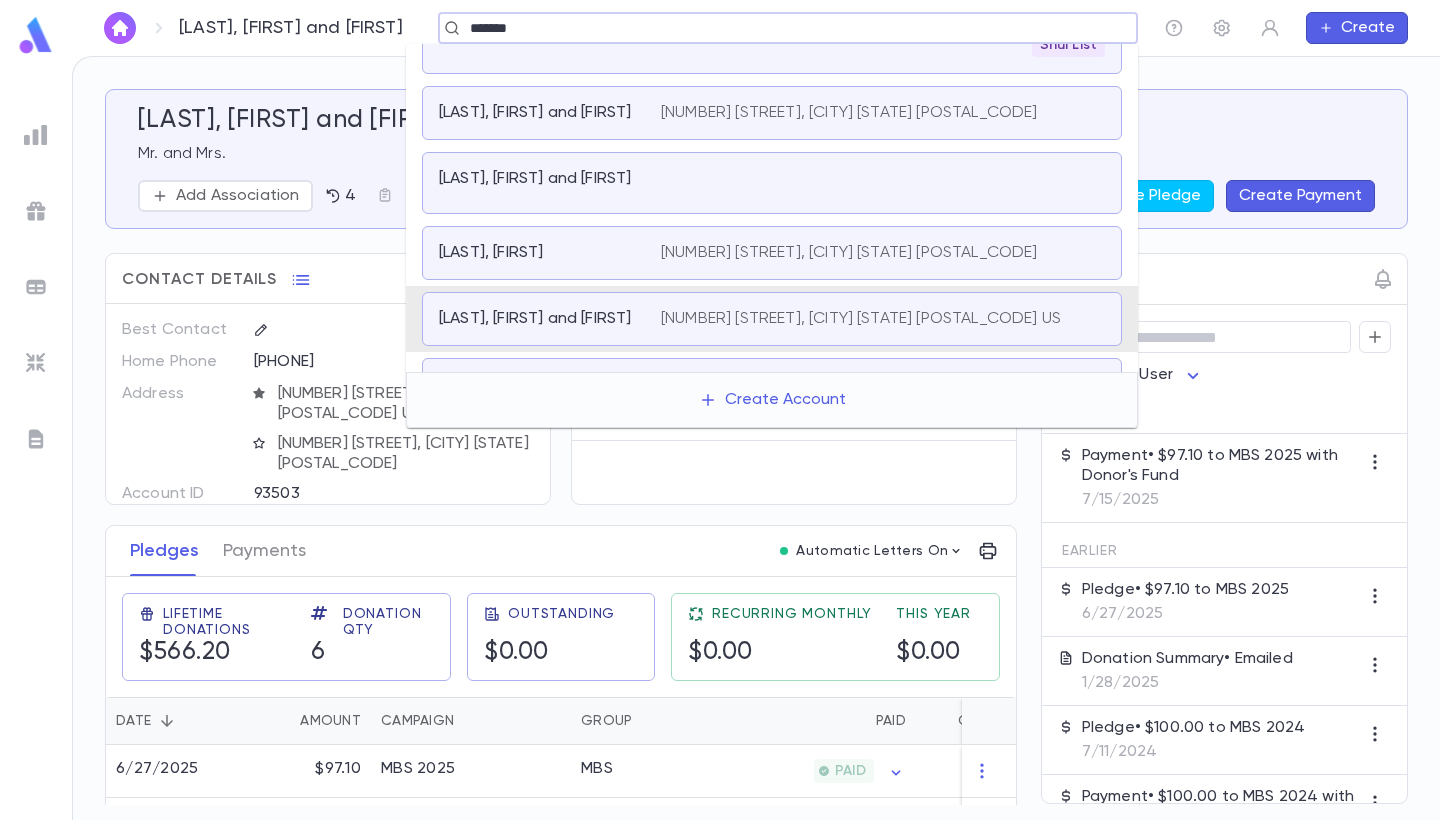 type on "*******" 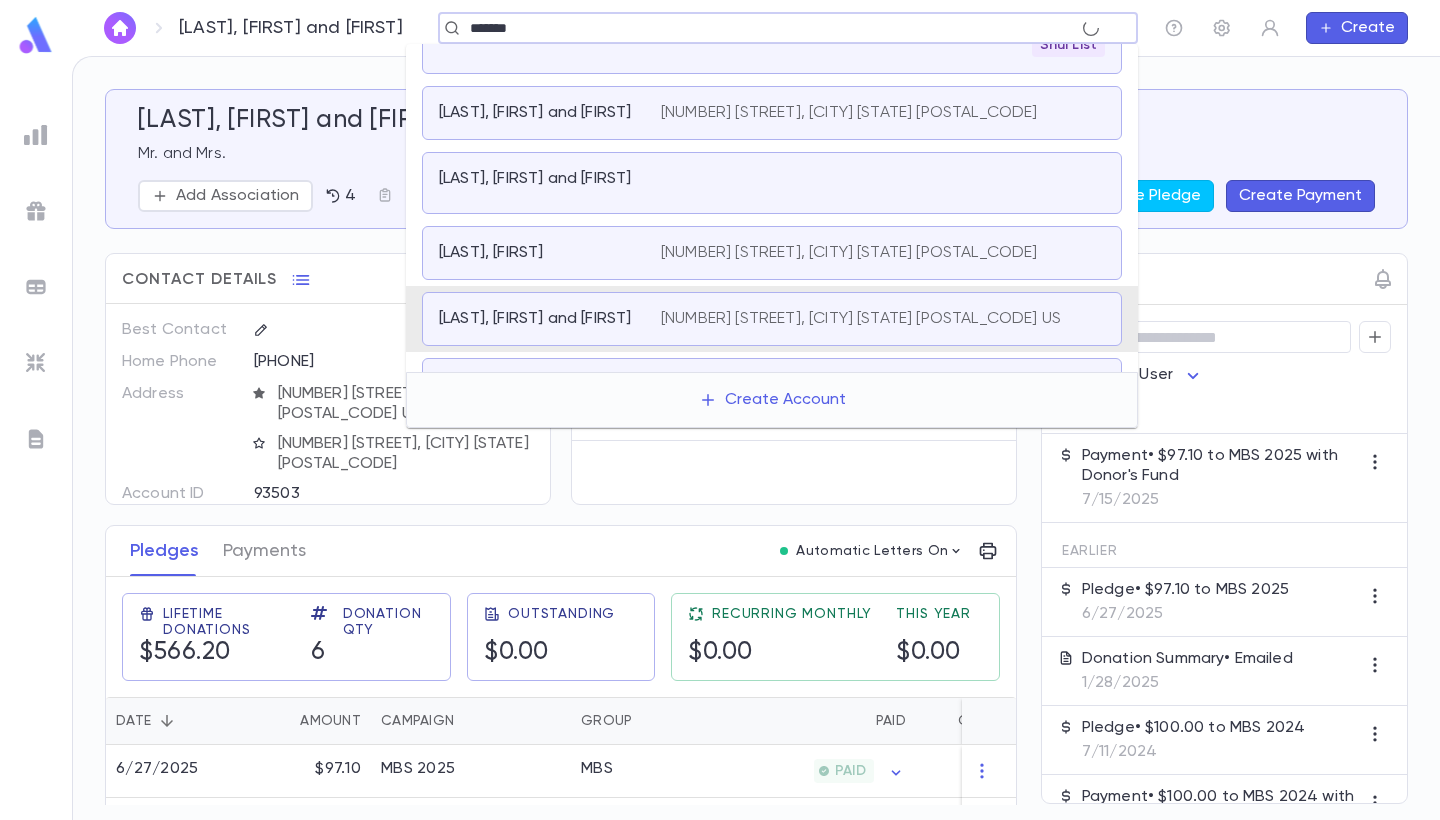 scroll, scrollTop: 0, scrollLeft: 0, axis: both 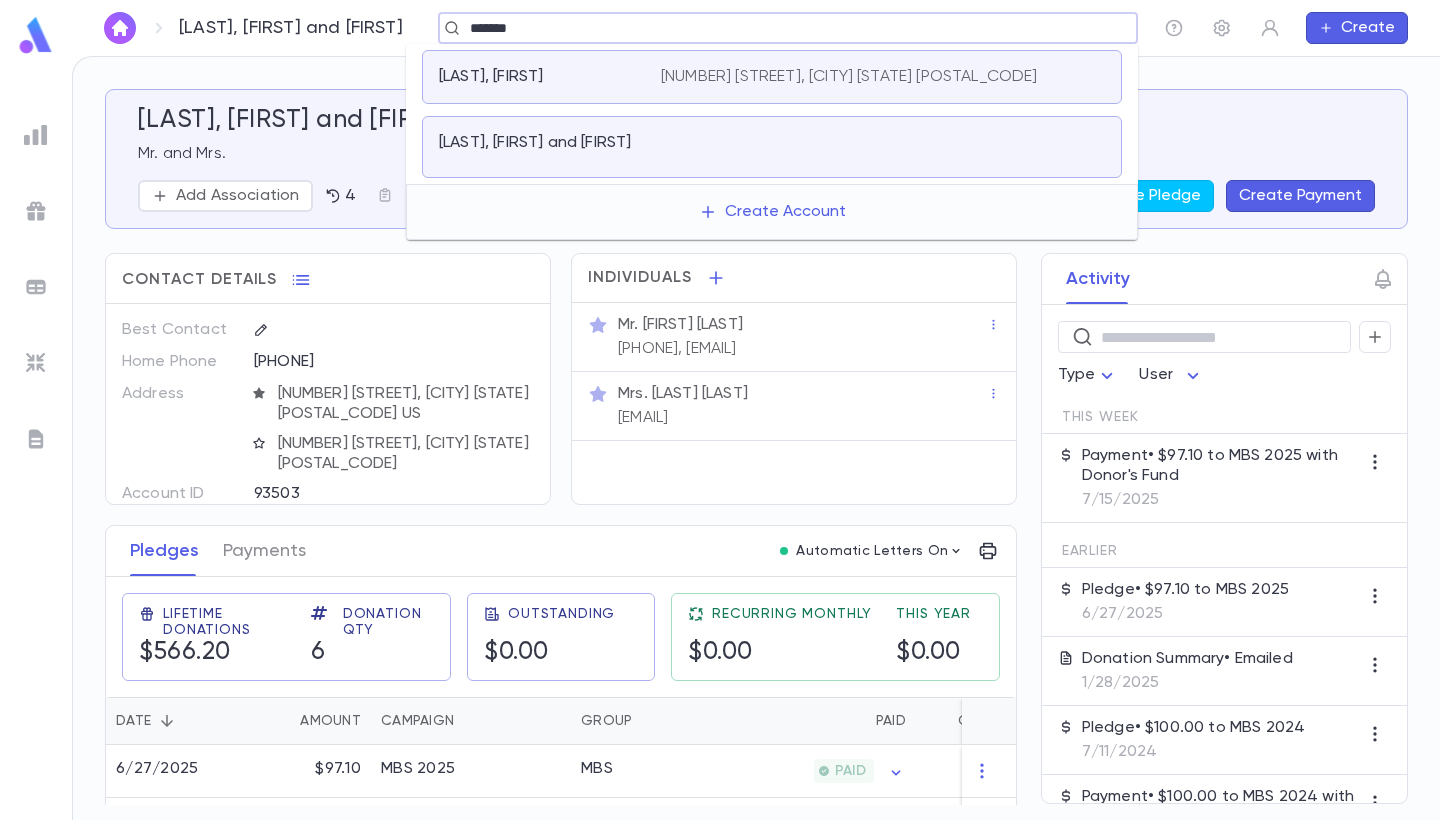 click on "[LAST], [FIRST] and [FIRST]" at bounding box center [535, 143] 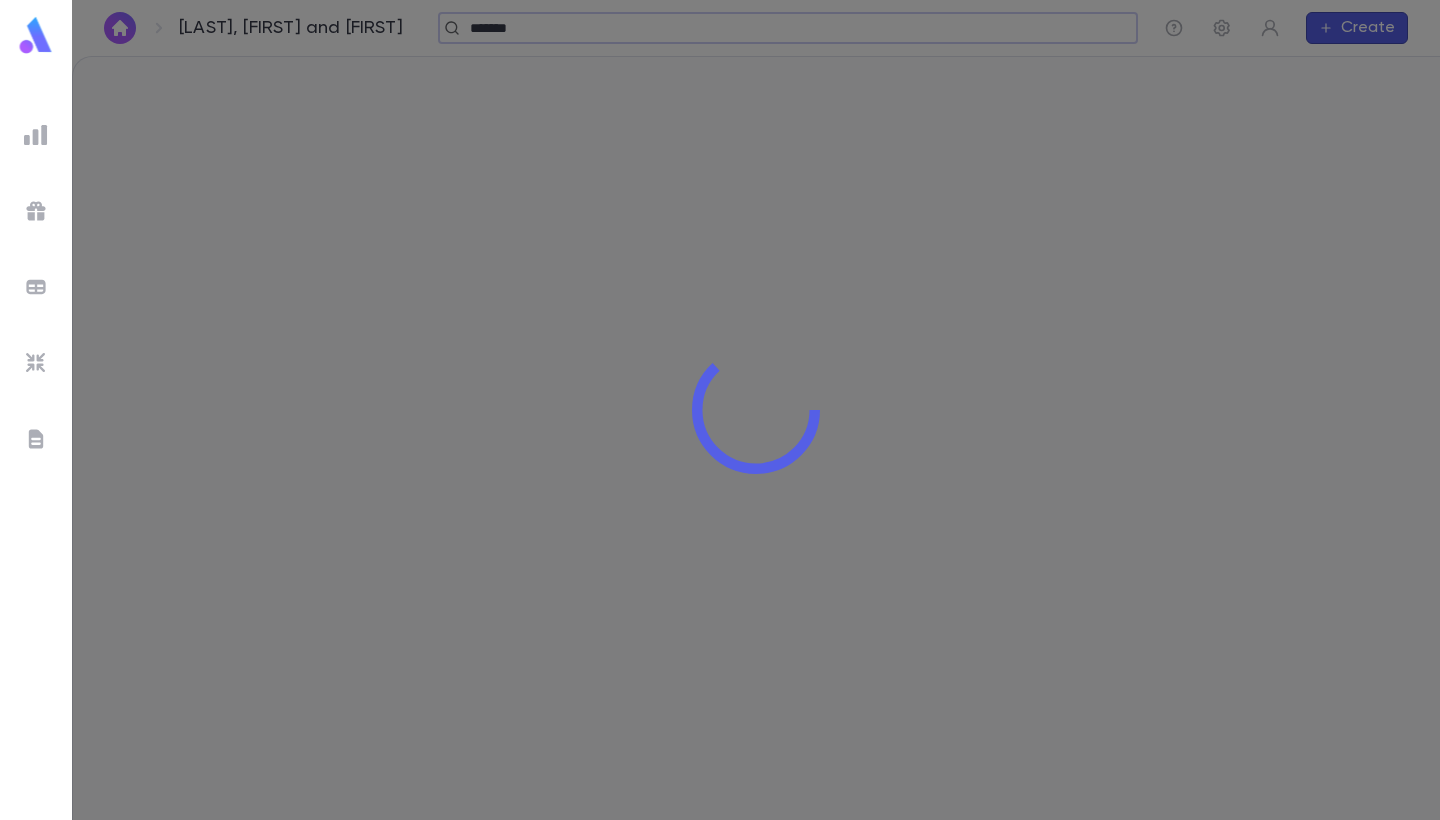 type 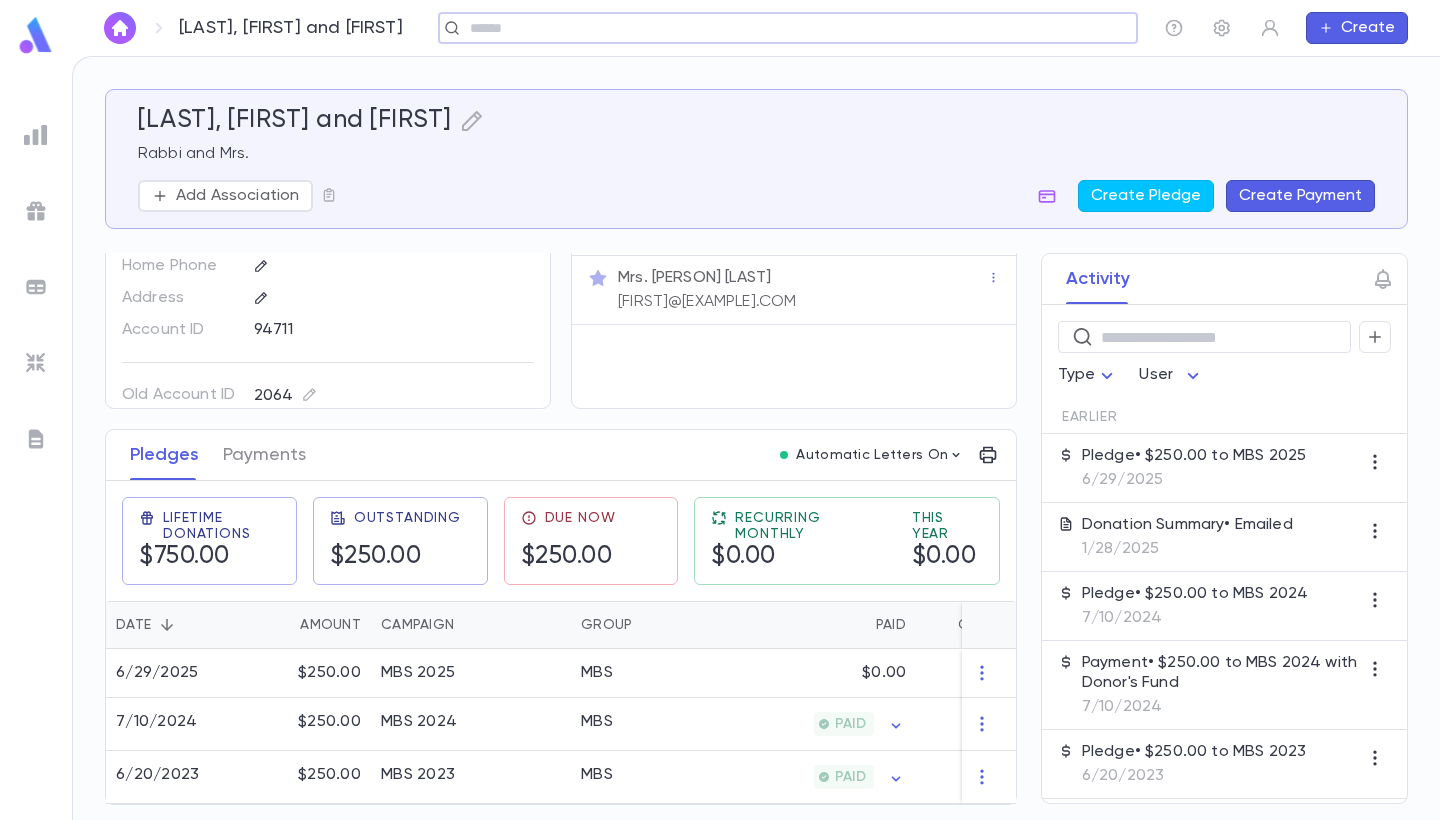 scroll, scrollTop: 104, scrollLeft: 0, axis: vertical 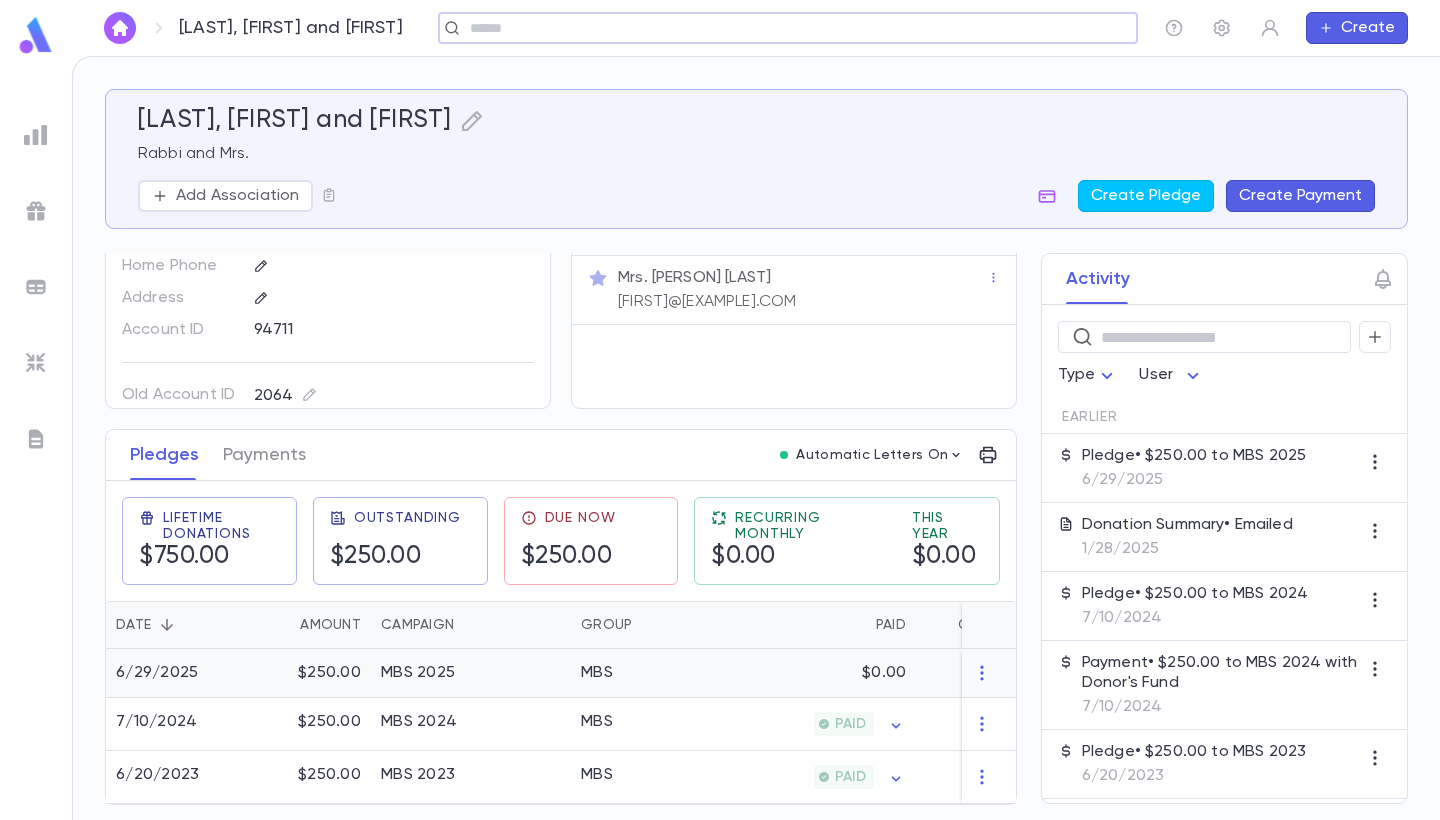 click on "MBS" at bounding box center (646, 673) 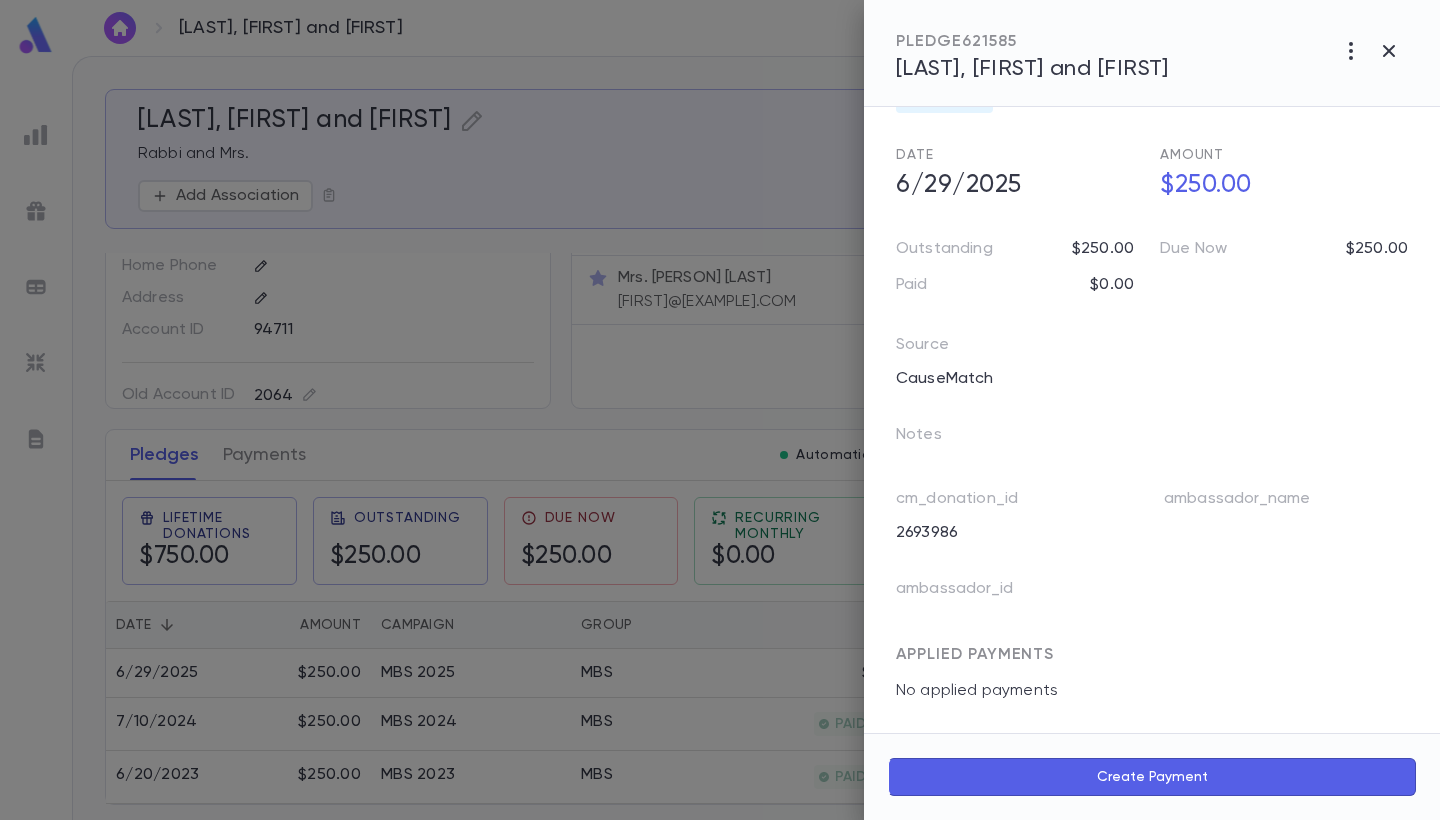 scroll, scrollTop: 127, scrollLeft: 0, axis: vertical 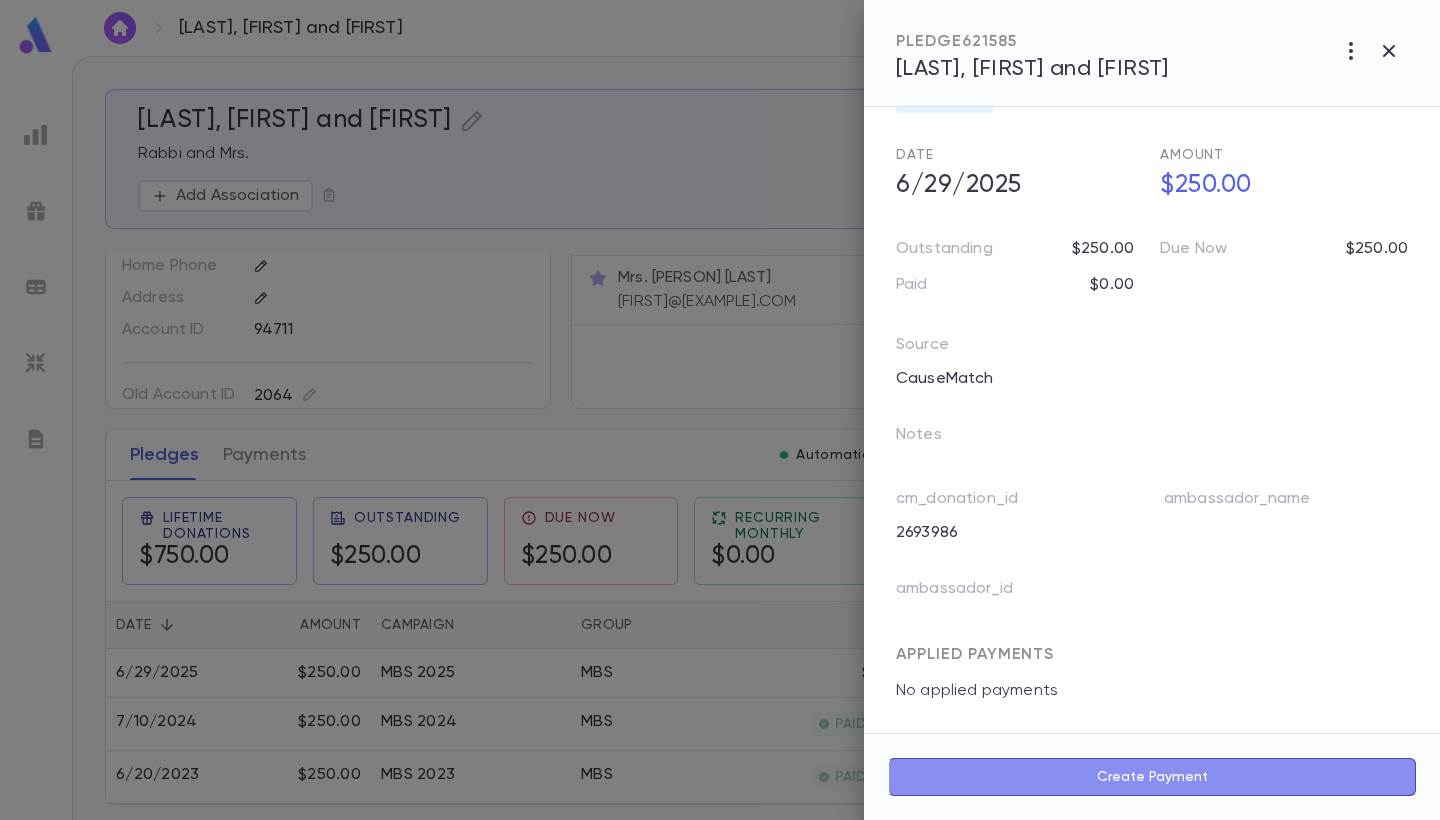 click on "Create Payment" at bounding box center (1152, 777) 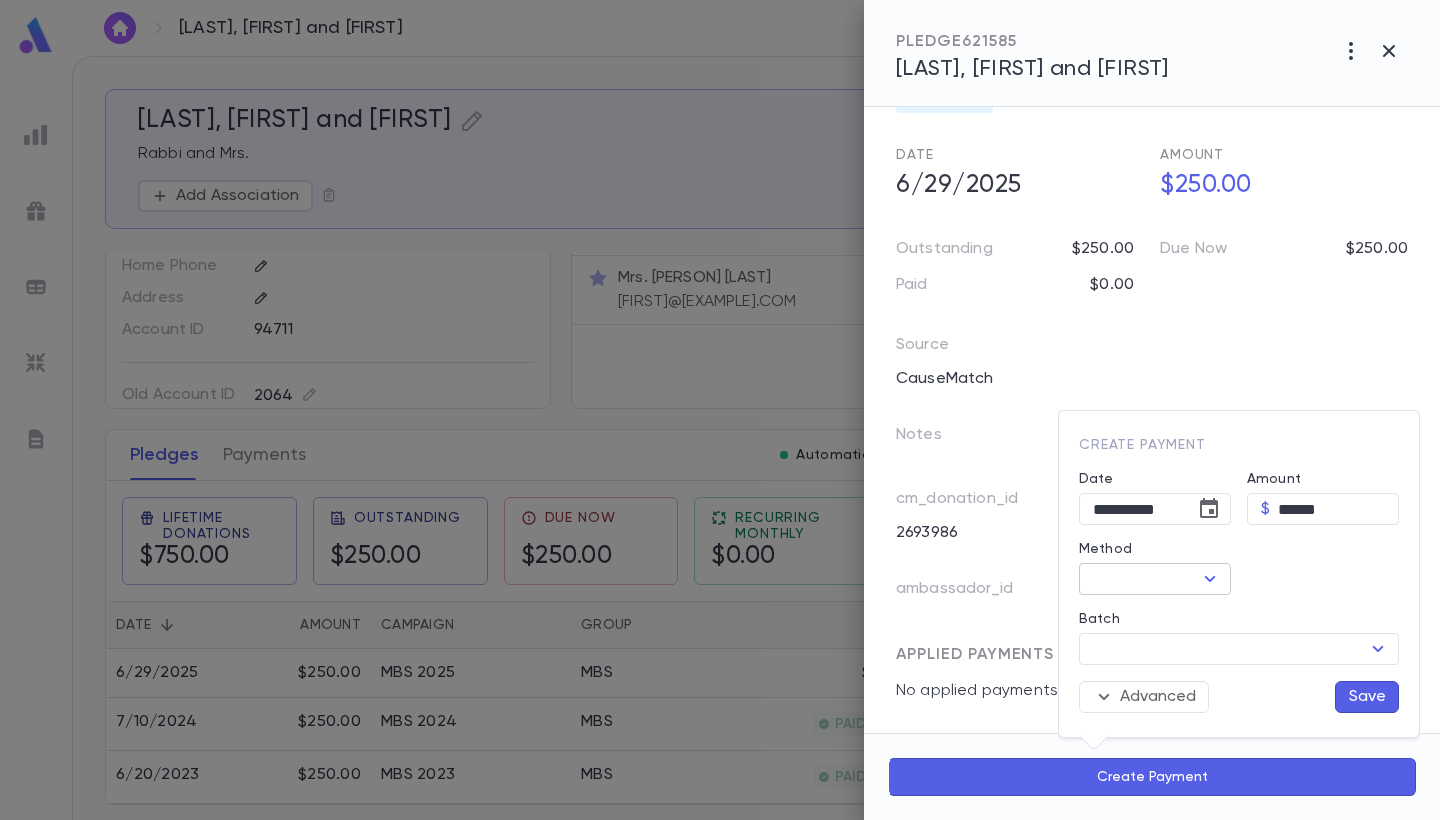 click on "Method" at bounding box center (1138, 579) 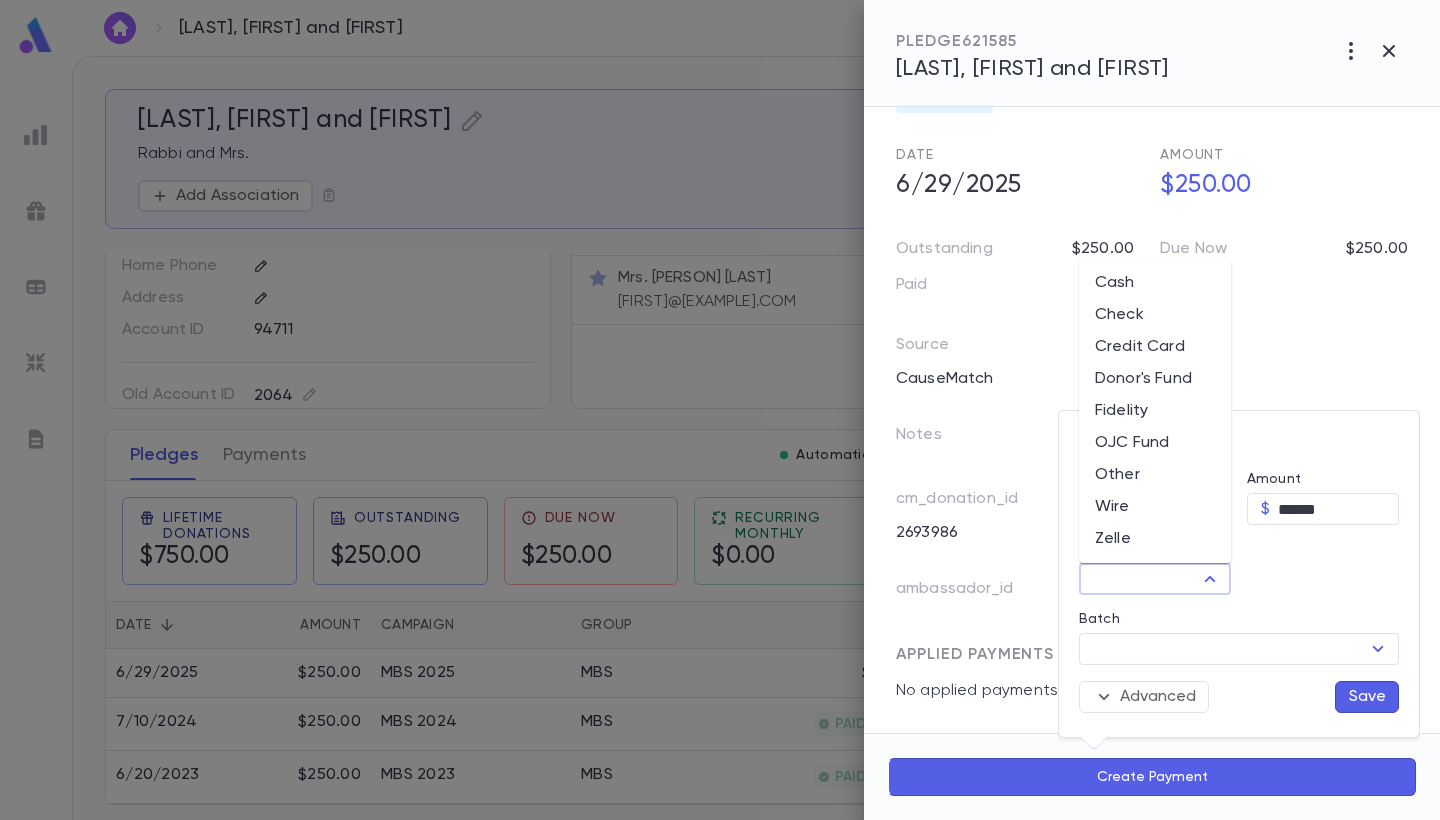 click on "Donor's Fund" at bounding box center [1155, 379] 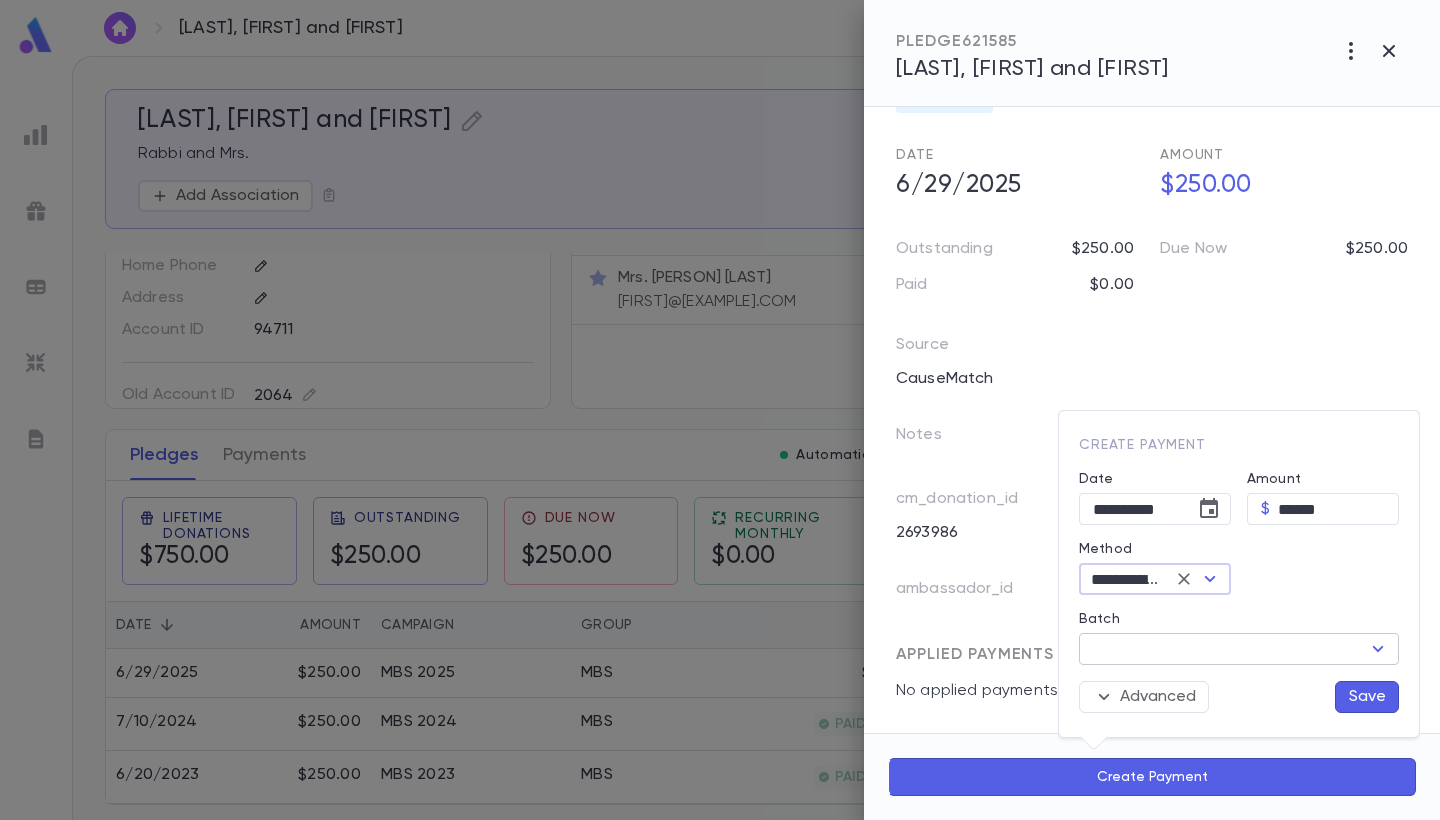 click on "​" at bounding box center (1239, 649) 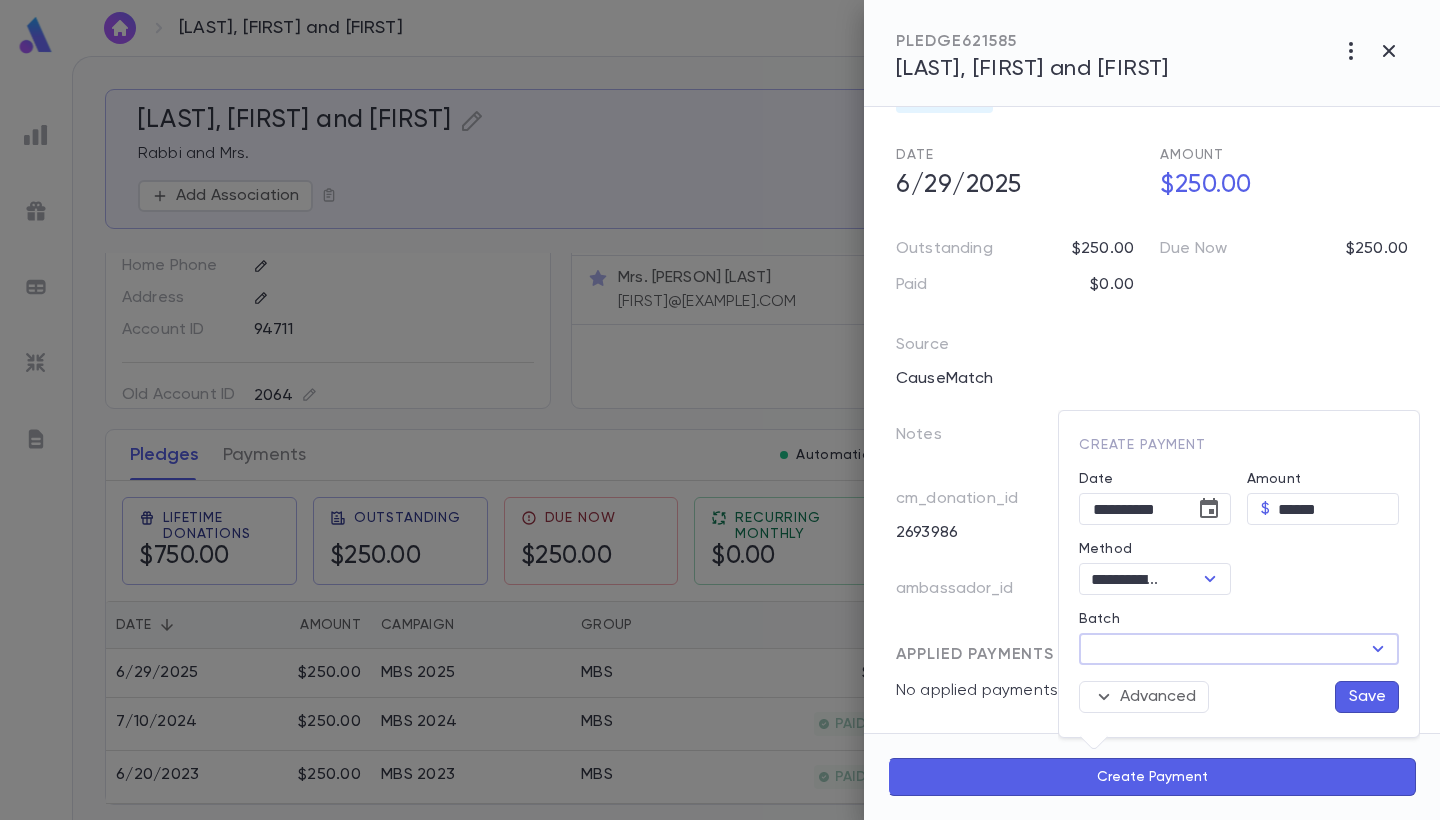click on "Batch" at bounding box center [1222, 649] 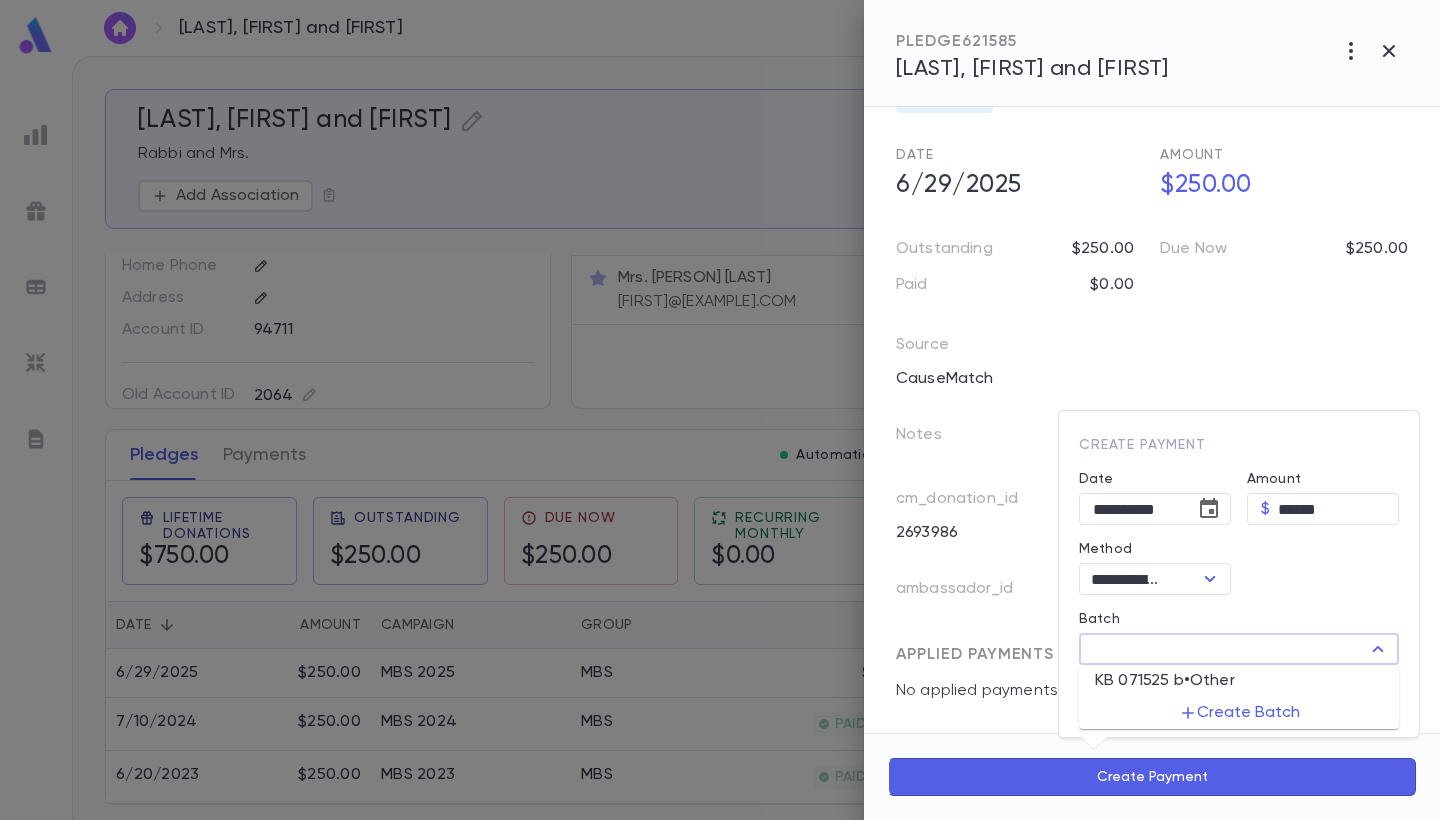 click on "KB 071525 b  •  Other" at bounding box center (1165, 681) 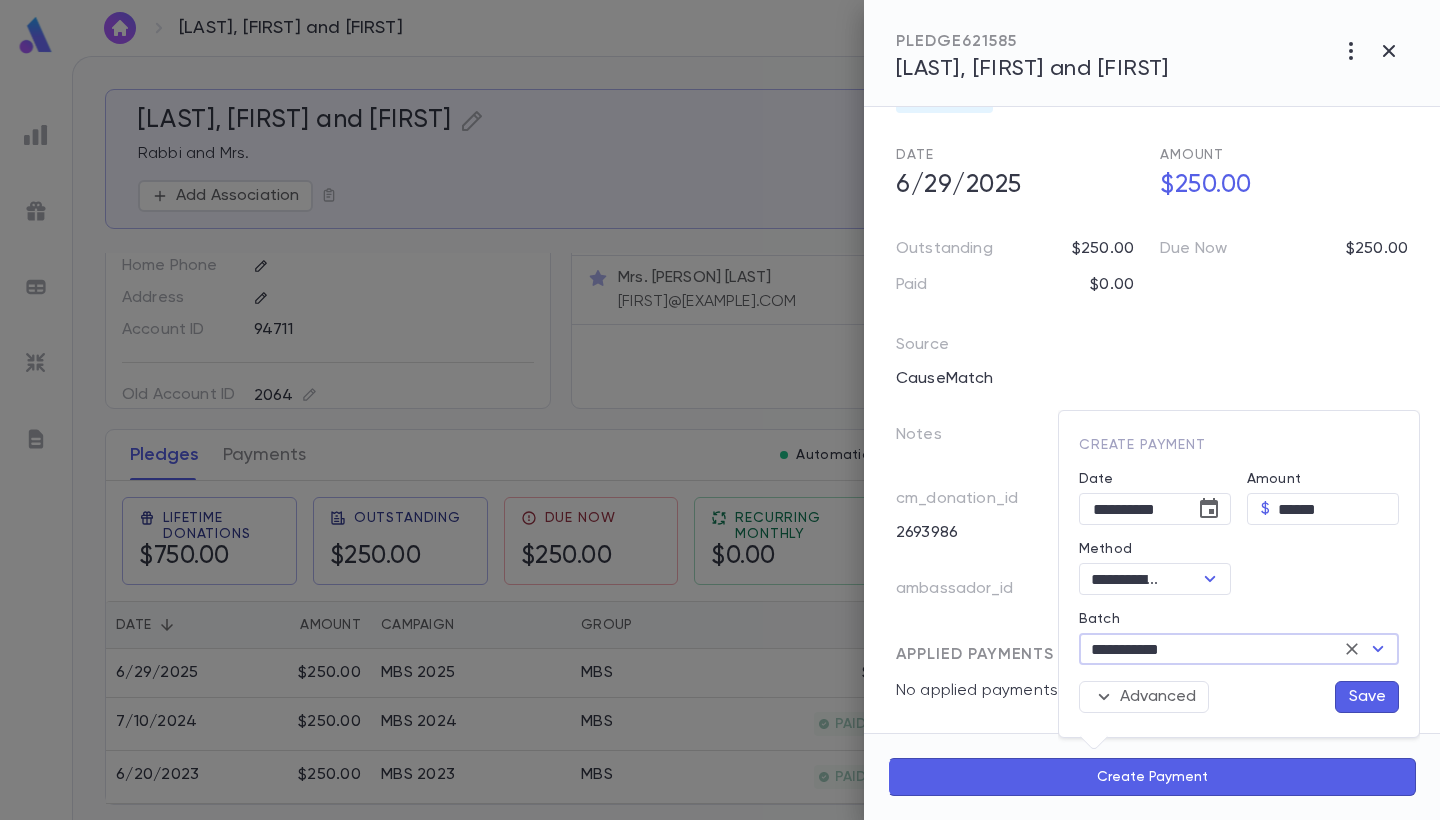 click on "Save" at bounding box center [1367, 697] 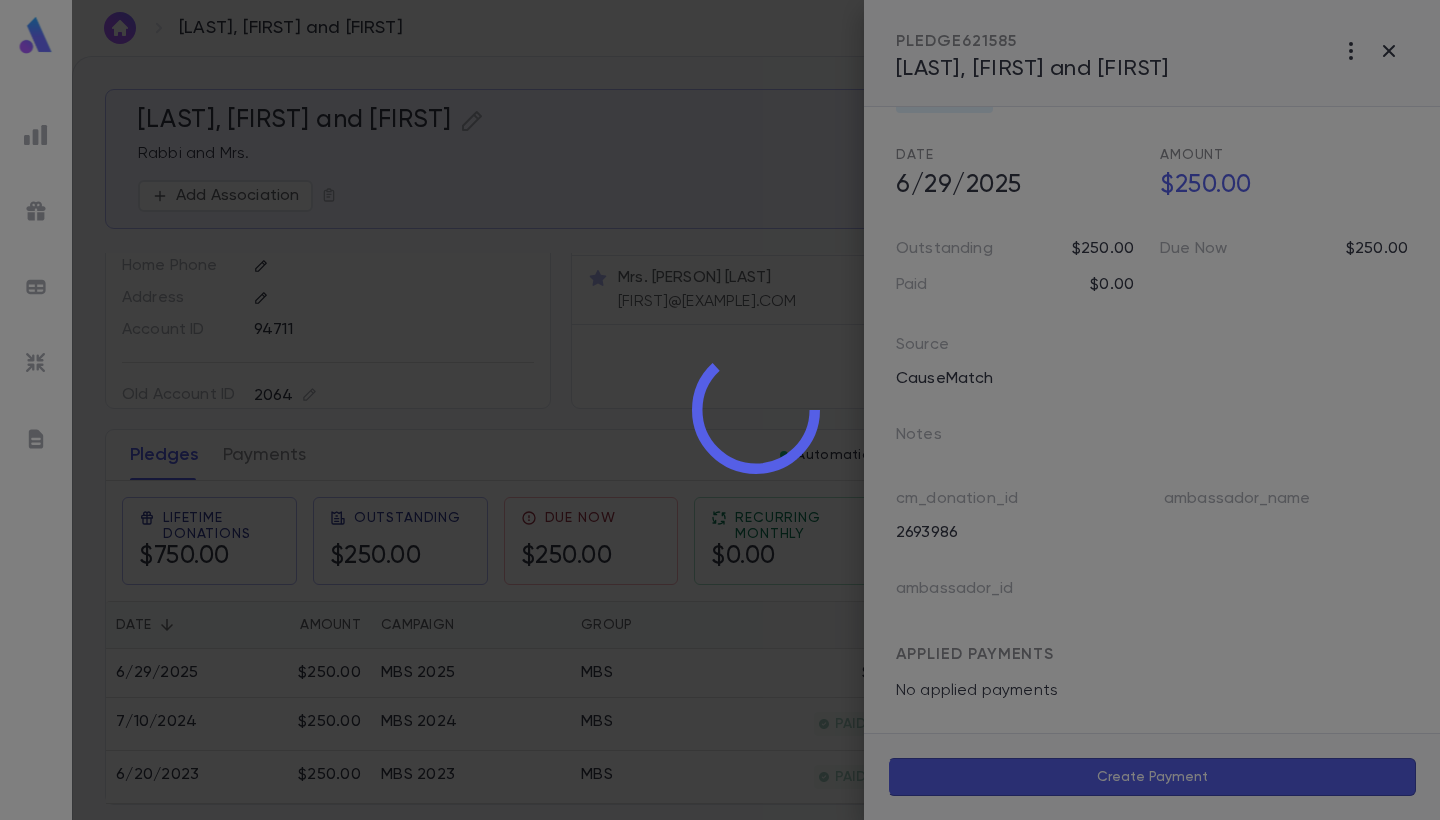 scroll, scrollTop: 93, scrollLeft: 0, axis: vertical 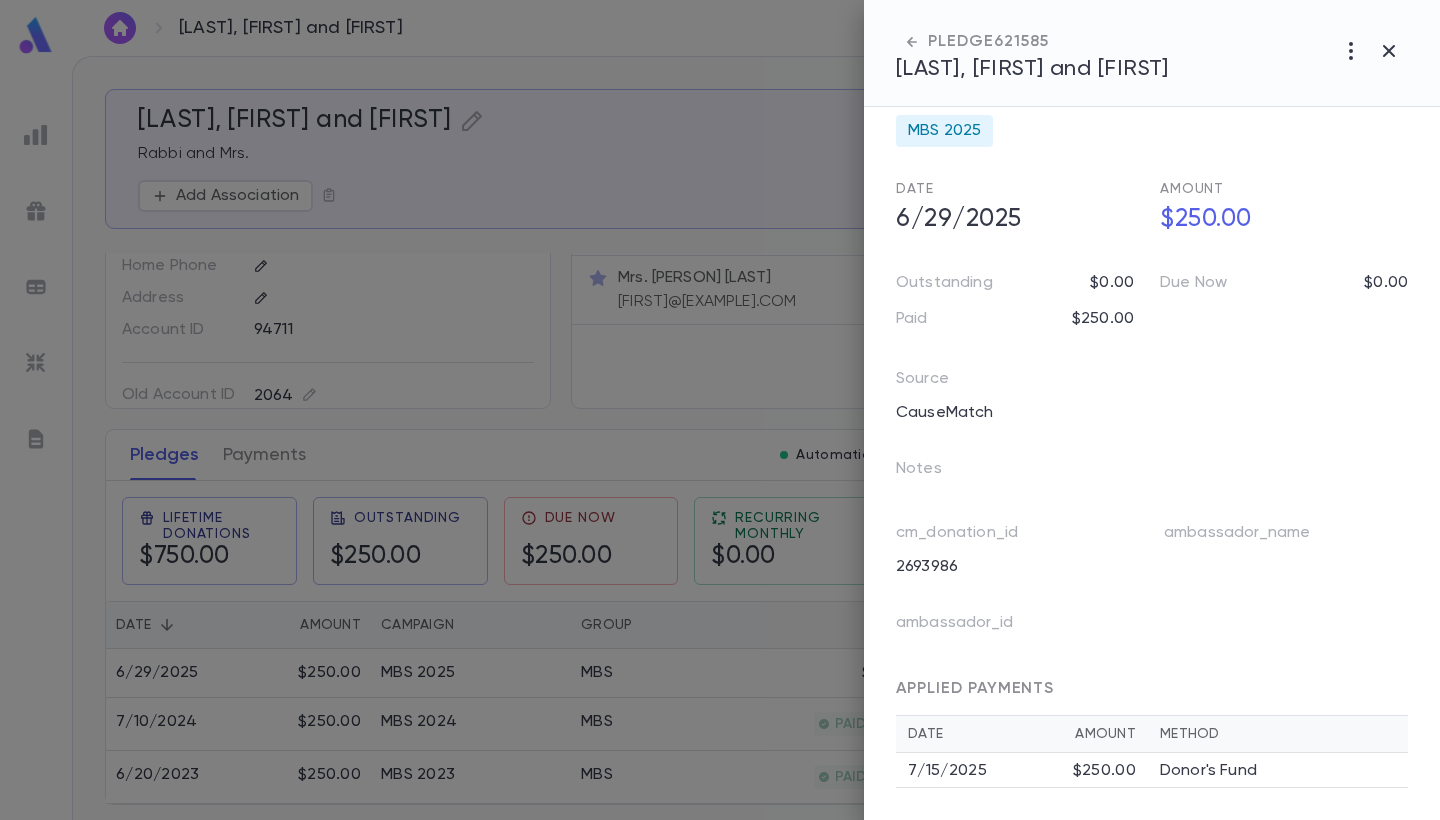 click on "Donor's Fund" at bounding box center (1208, 771) 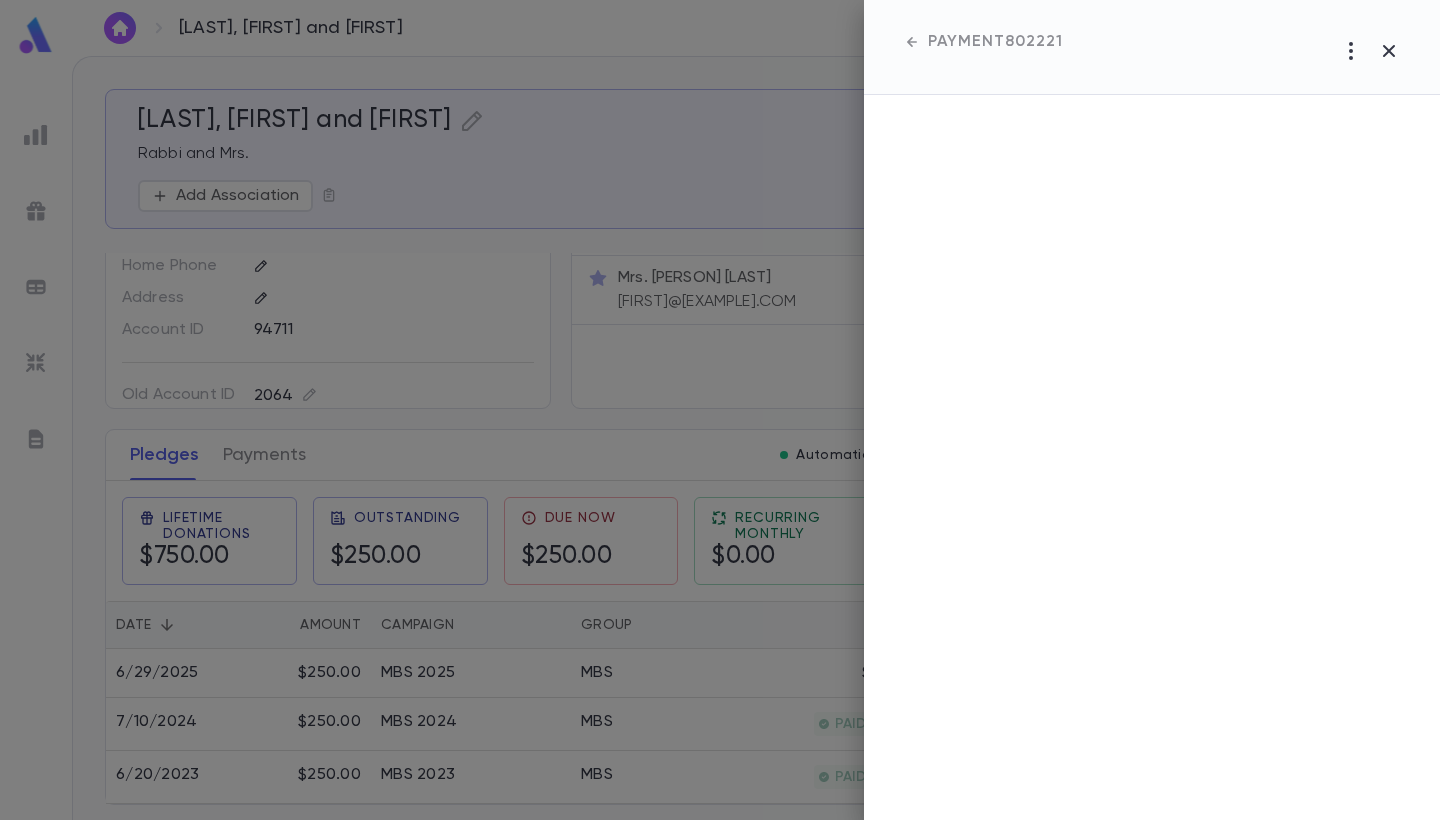 scroll, scrollTop: 0, scrollLeft: 0, axis: both 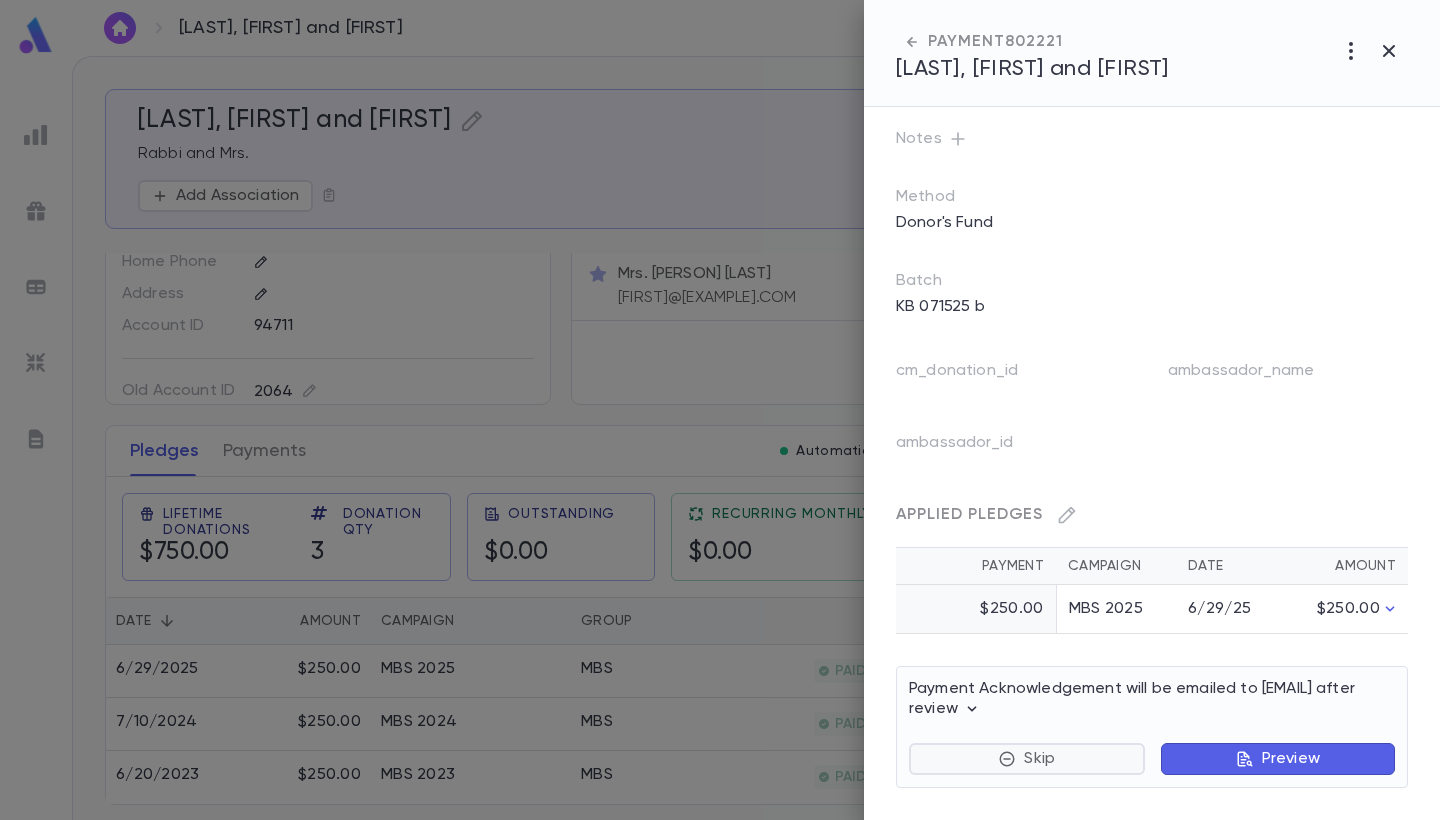 click on "Skip" at bounding box center (1027, 759) 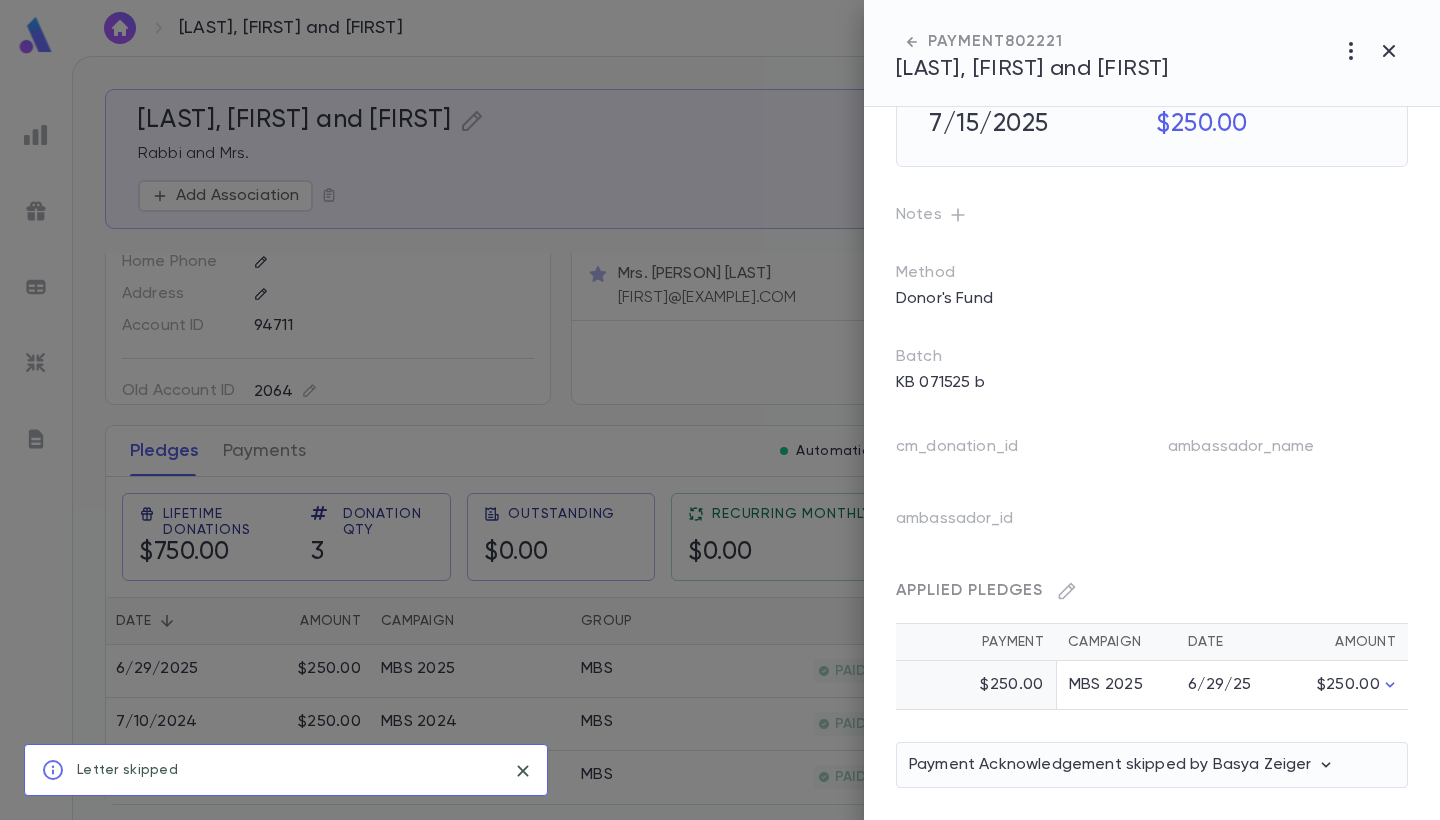 scroll, scrollTop: 72, scrollLeft: 0, axis: vertical 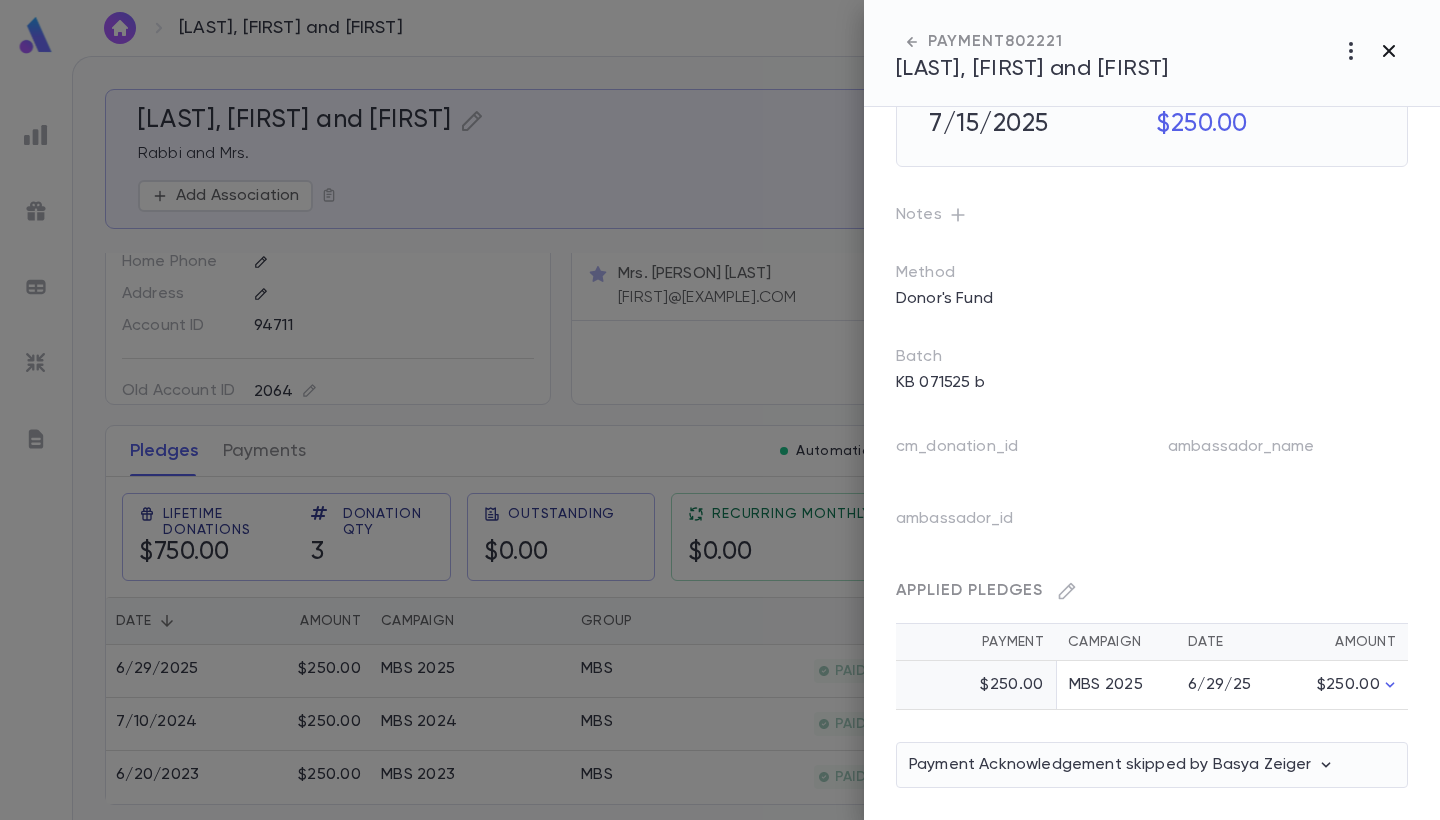 click 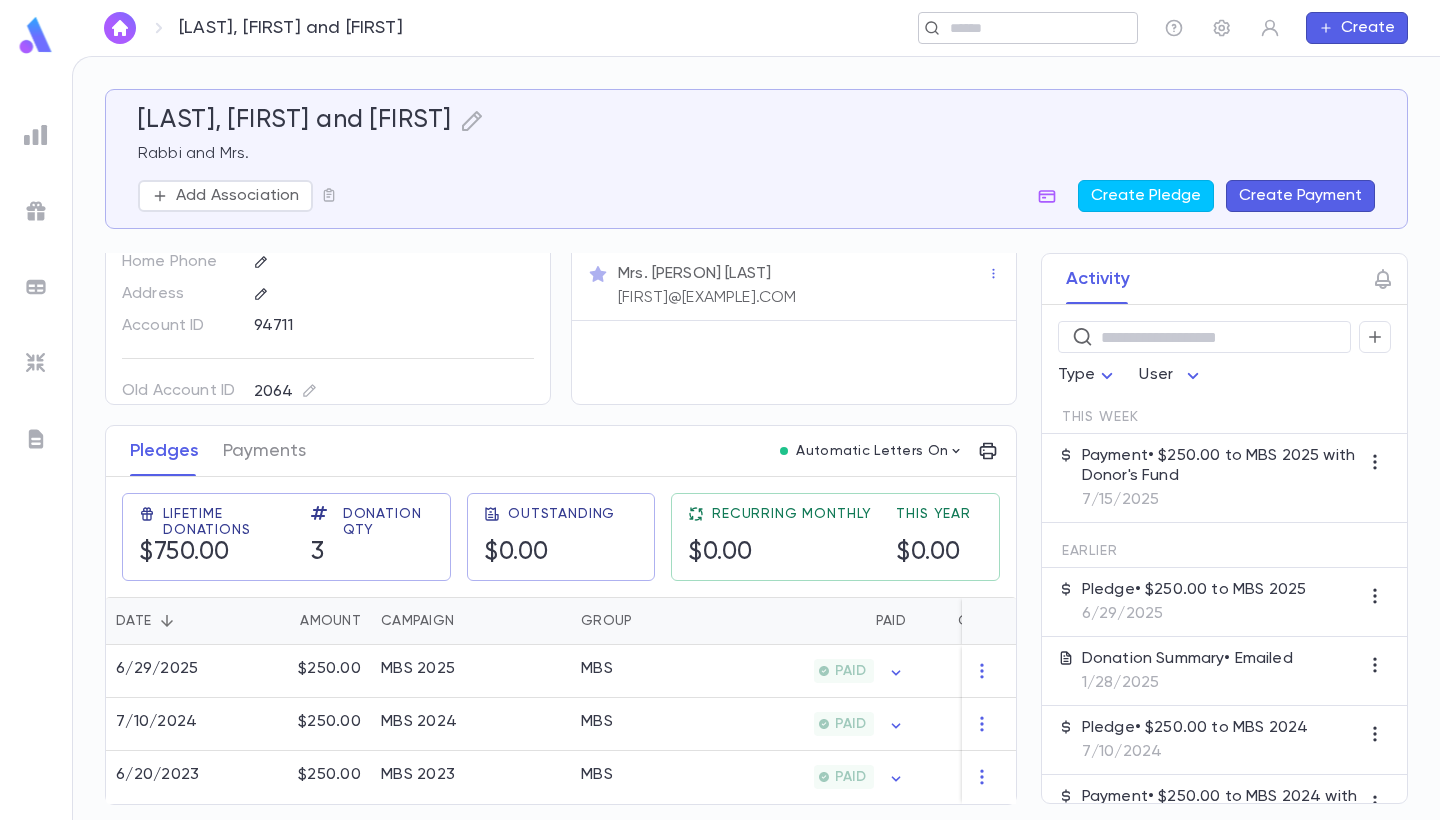 click at bounding box center [1021, 28] 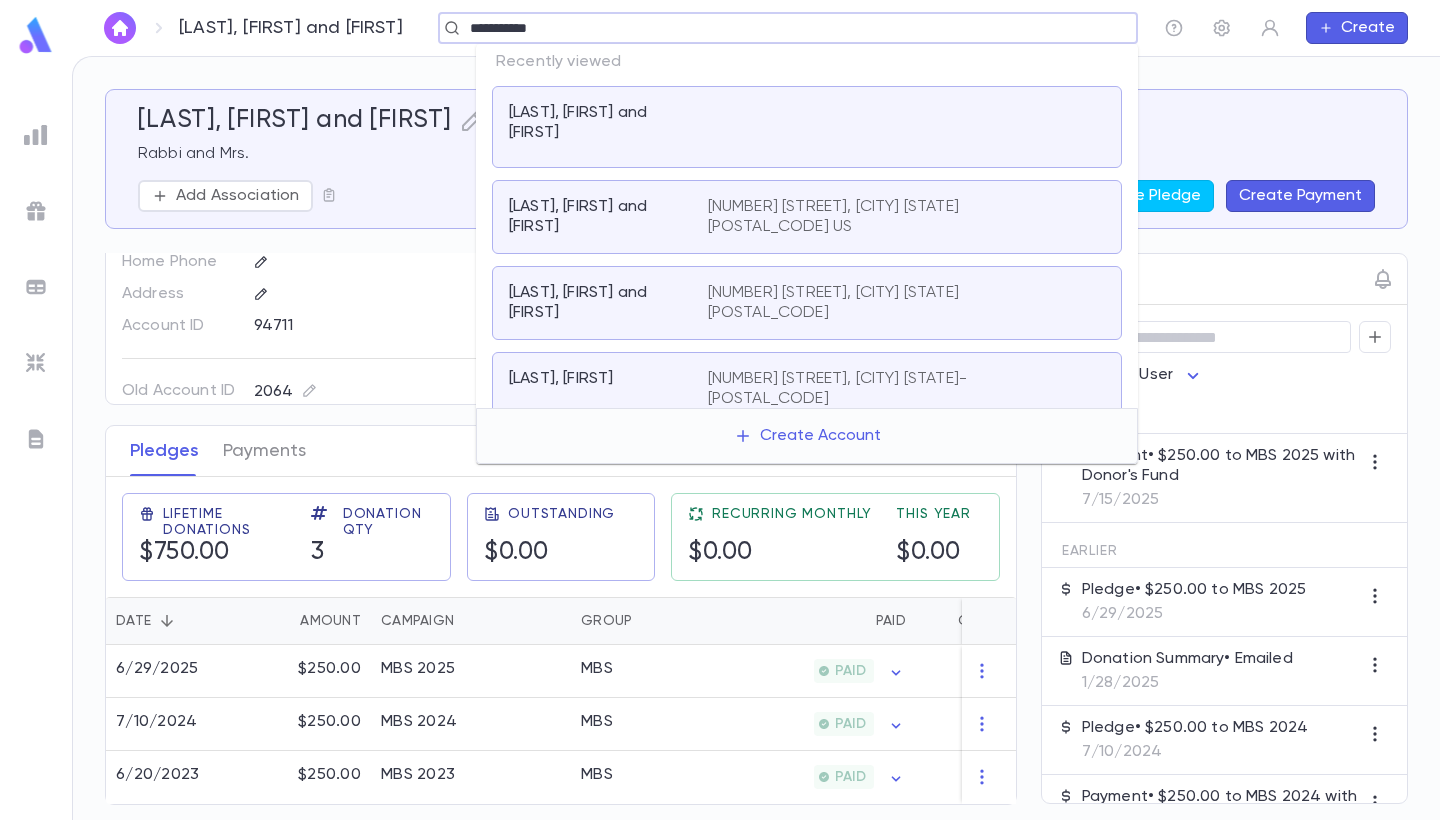 type on "**********" 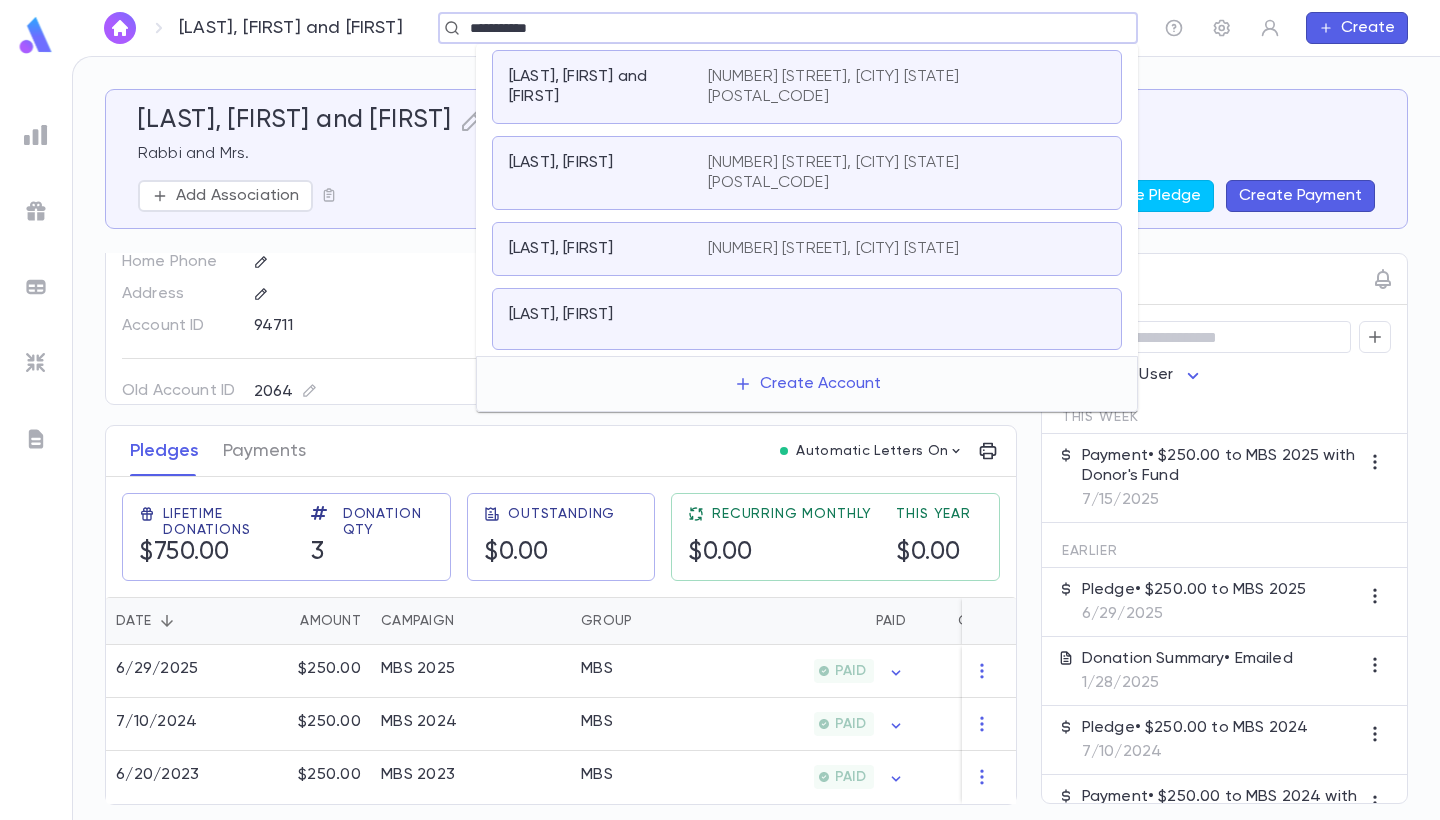 click on "[LAST], [FIRST] [NUMBER] [STREET], [CITY] [STATE]" at bounding box center (807, 249) 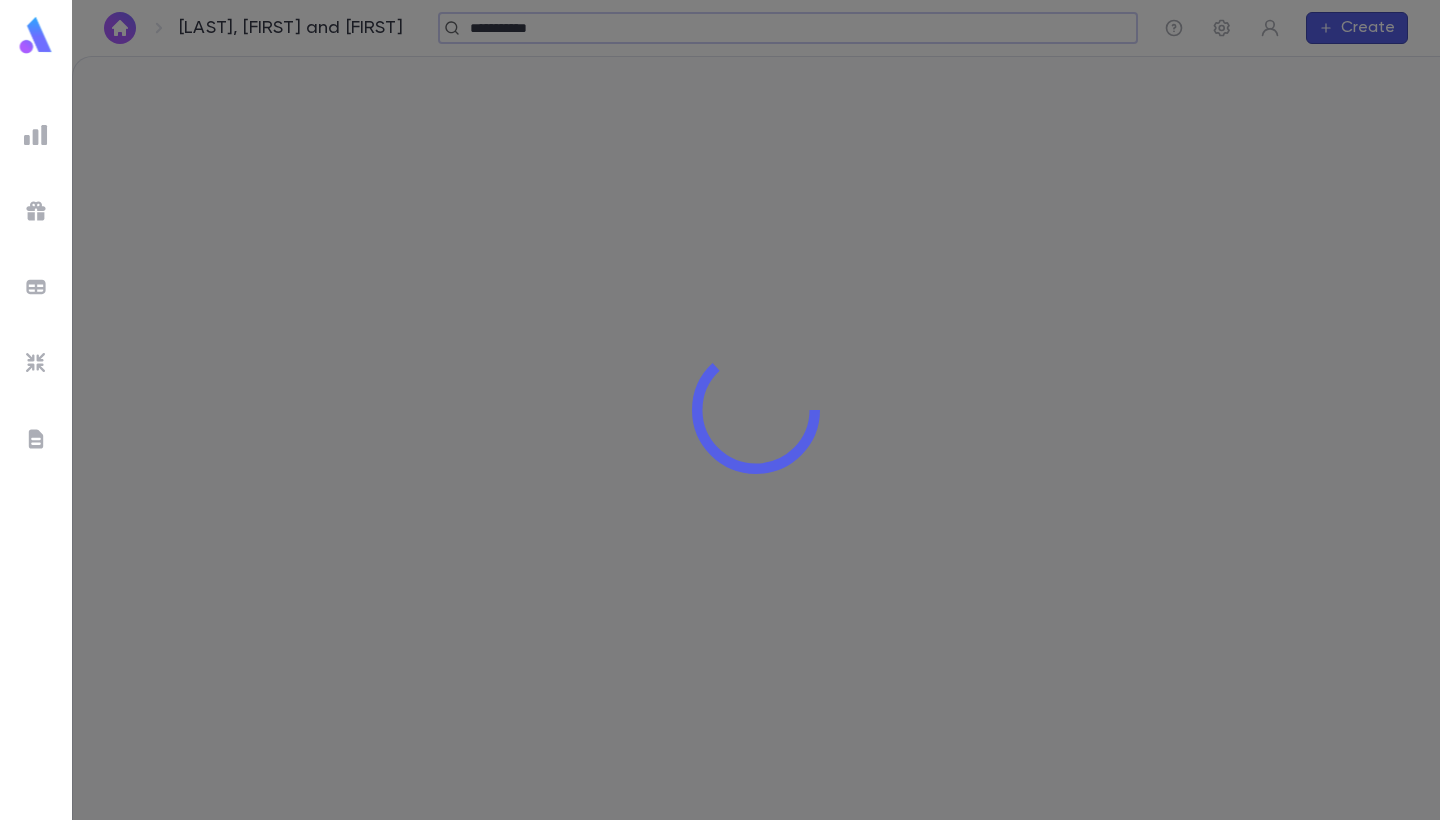type 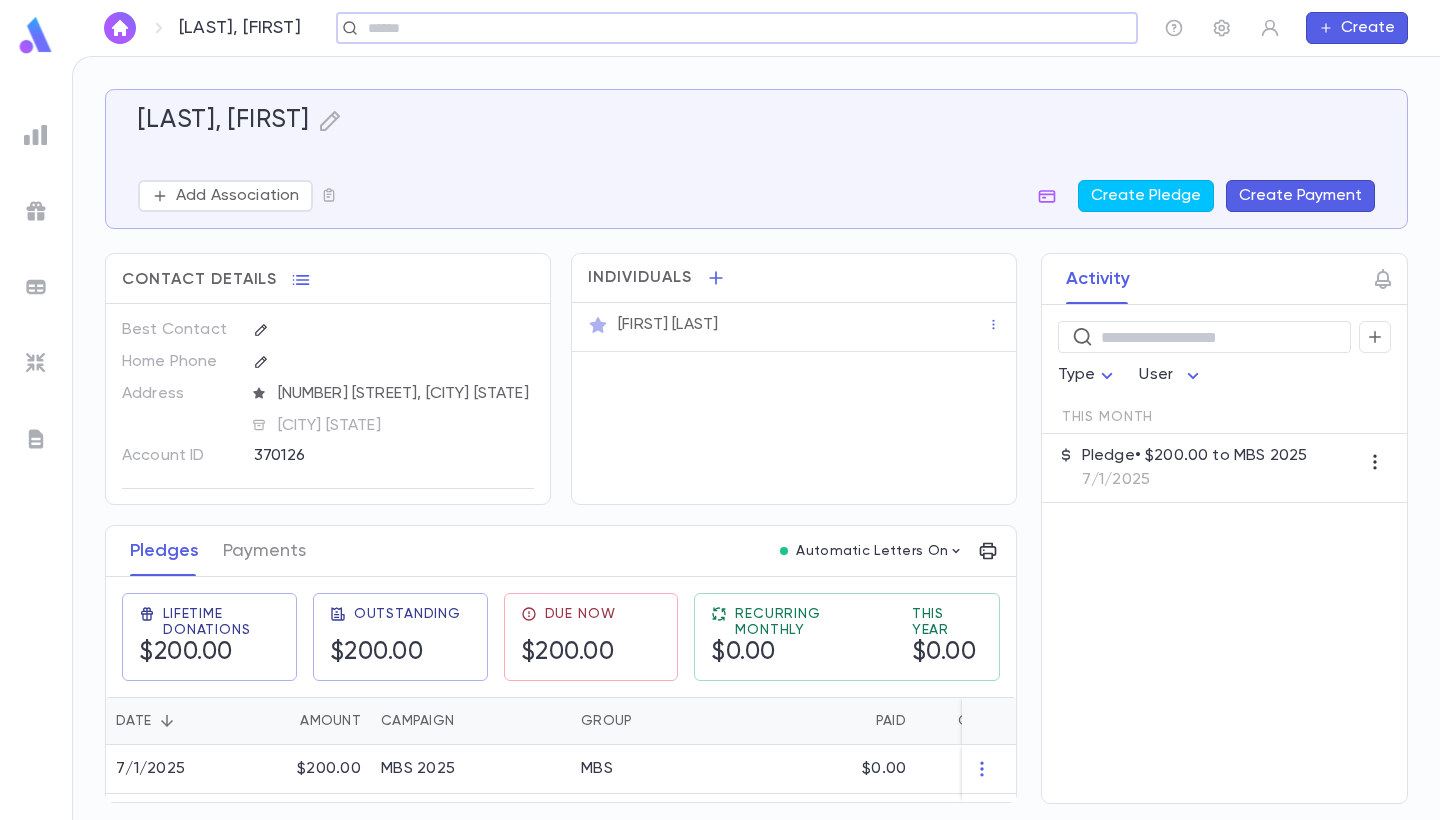 scroll, scrollTop: 0, scrollLeft: 0, axis: both 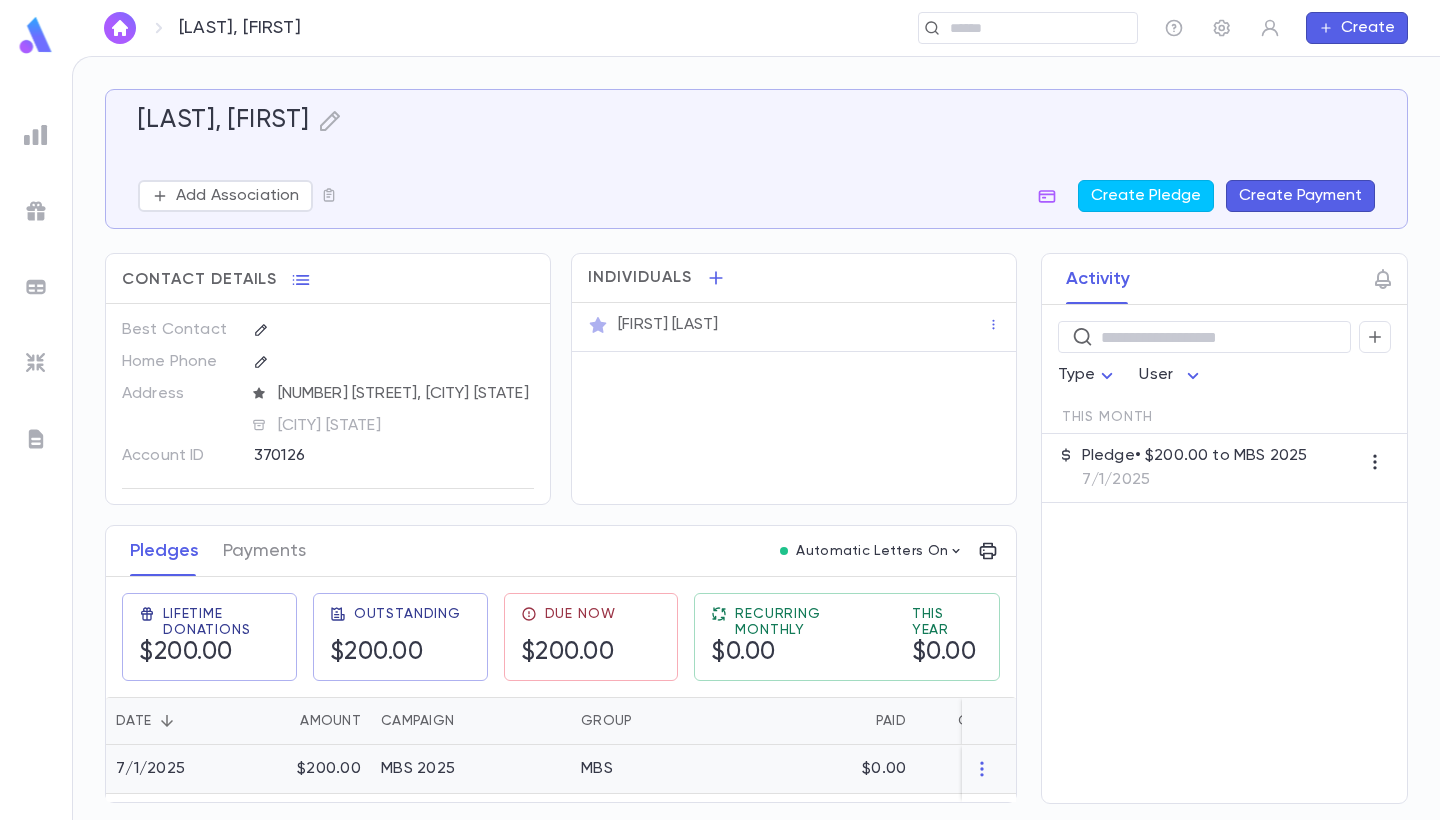 click on "MBS 2025" at bounding box center [471, 769] 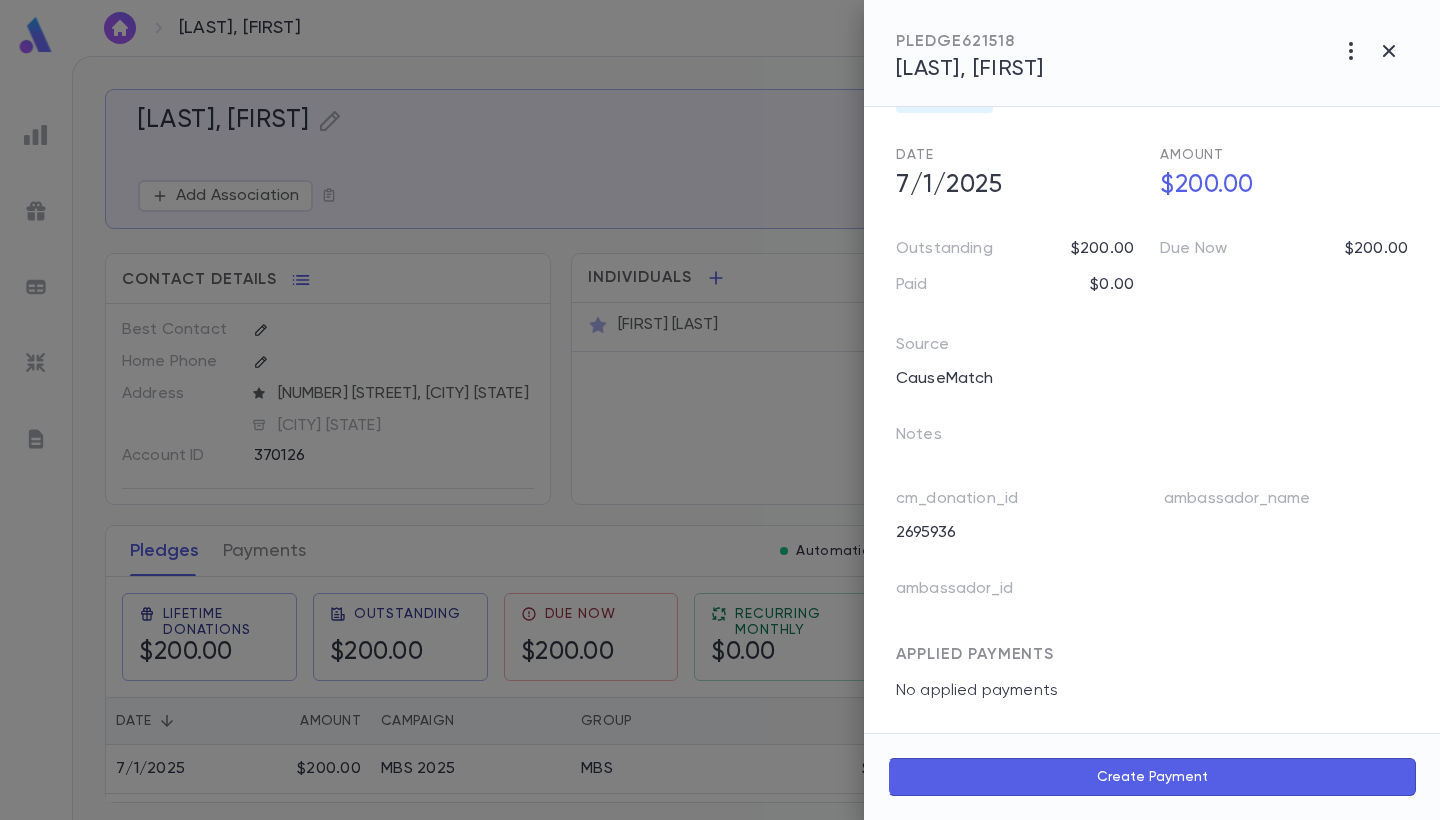 scroll, scrollTop: 127, scrollLeft: 0, axis: vertical 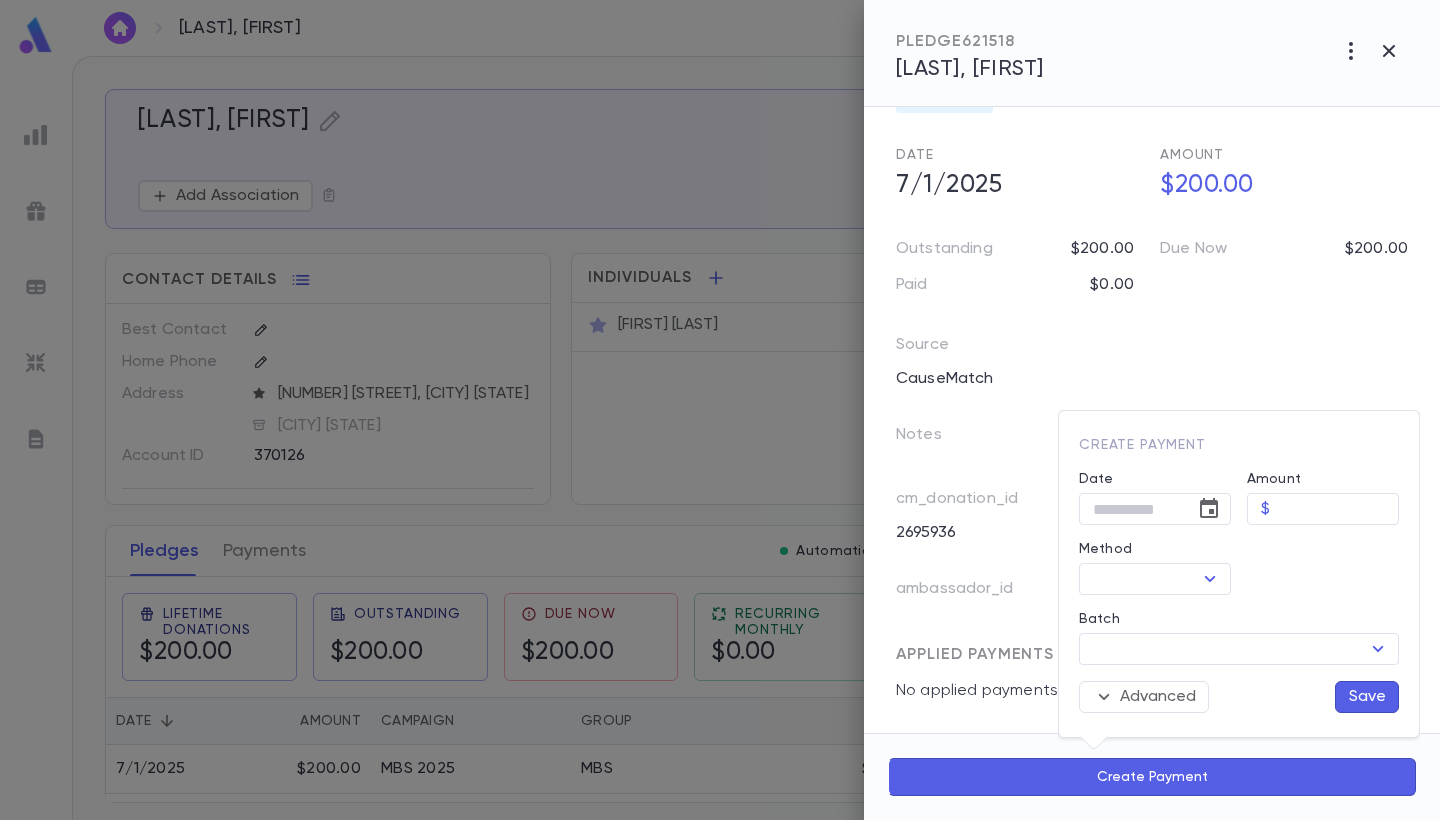 type on "**********" 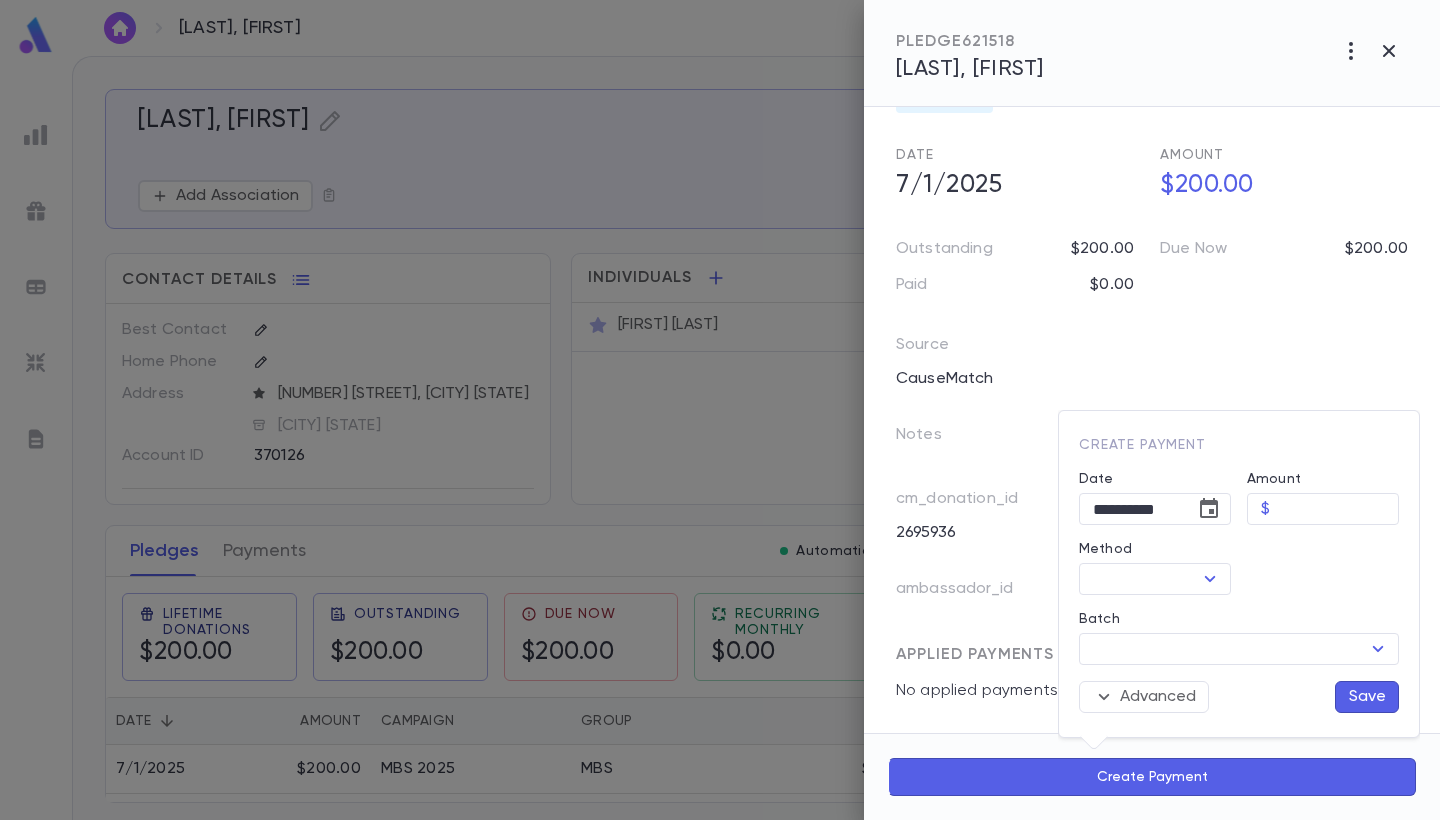 type on "******" 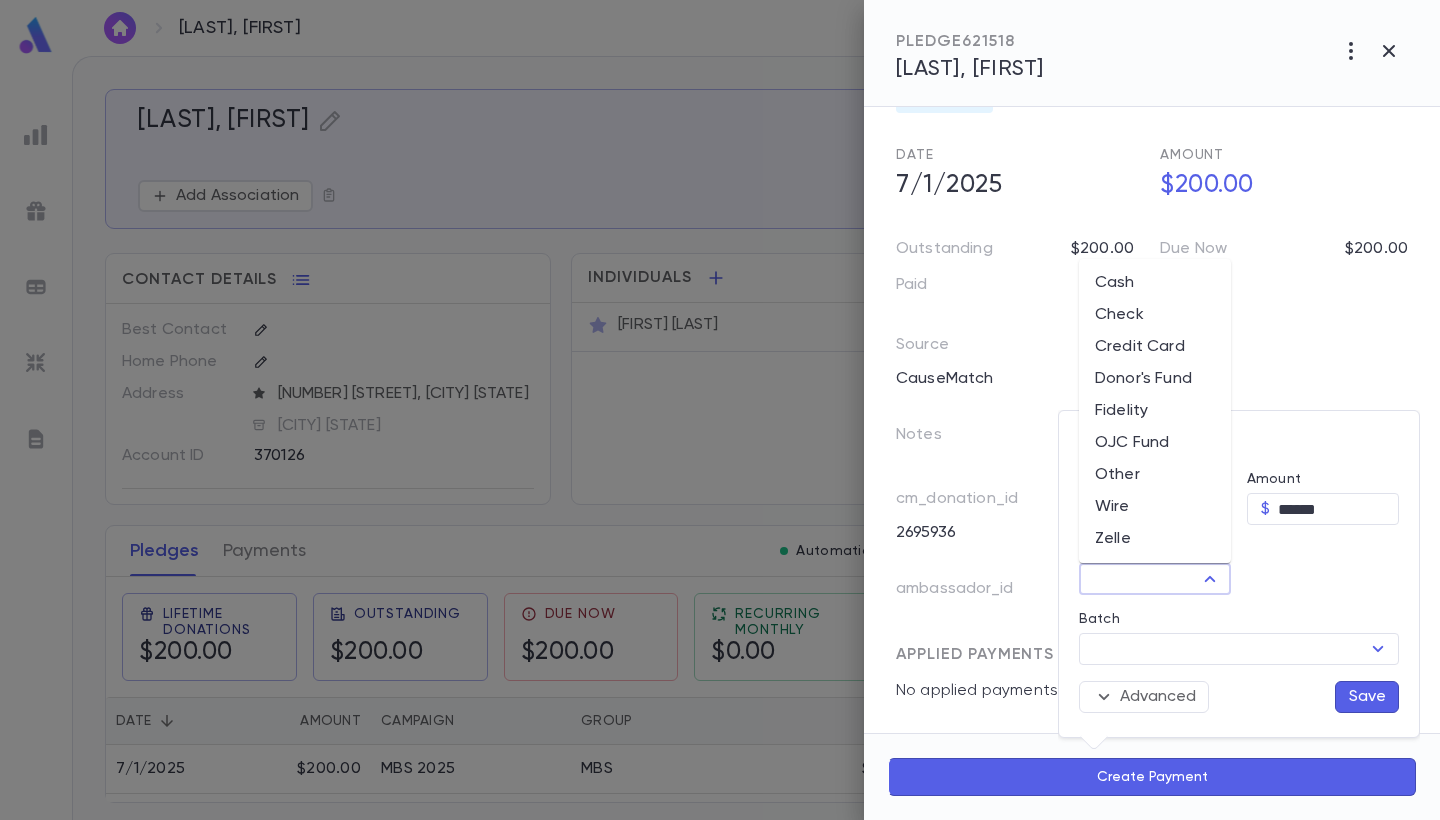 click on "Method" at bounding box center [1138, 579] 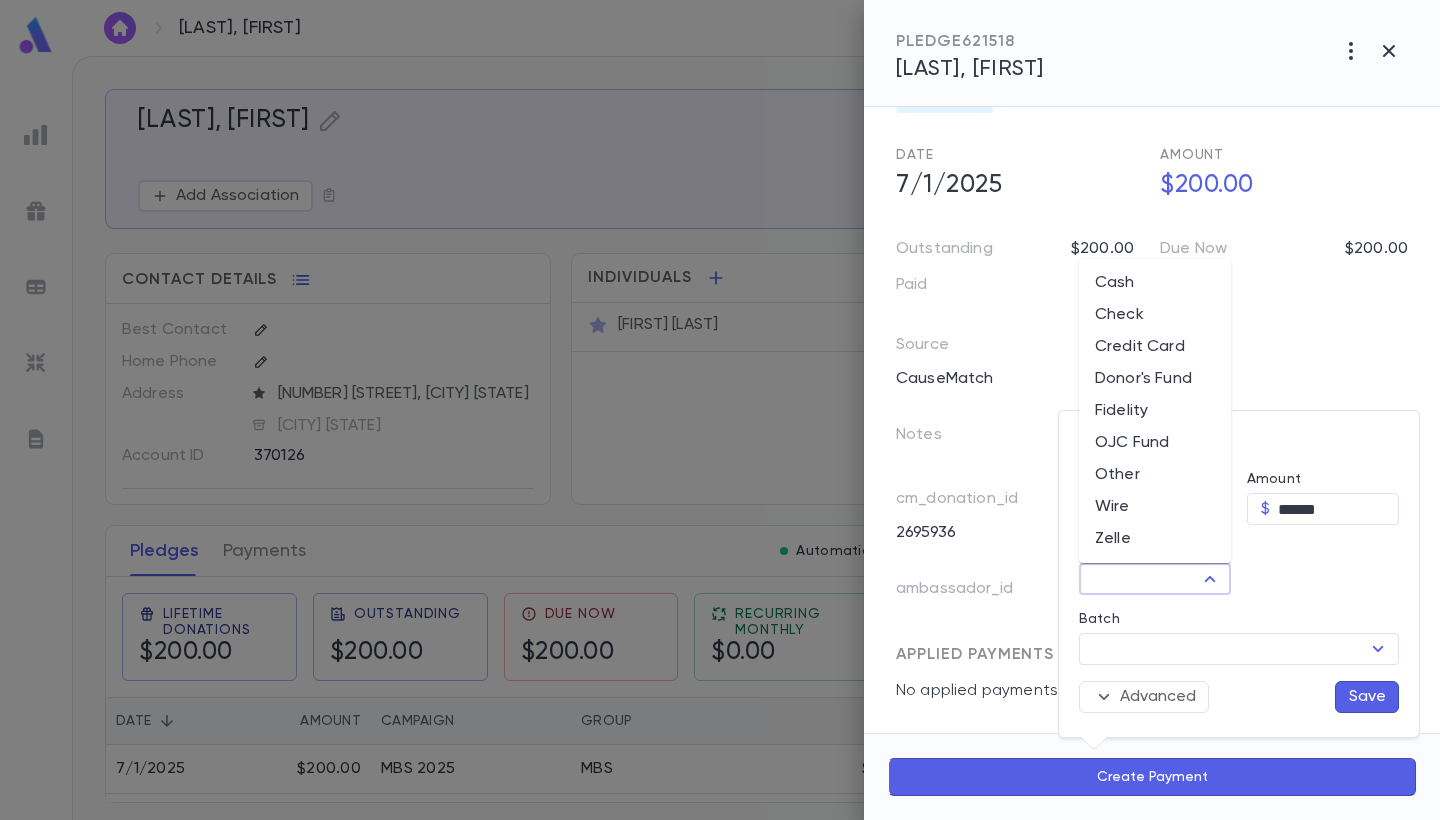 click on "Donor's Fund" at bounding box center [1155, 379] 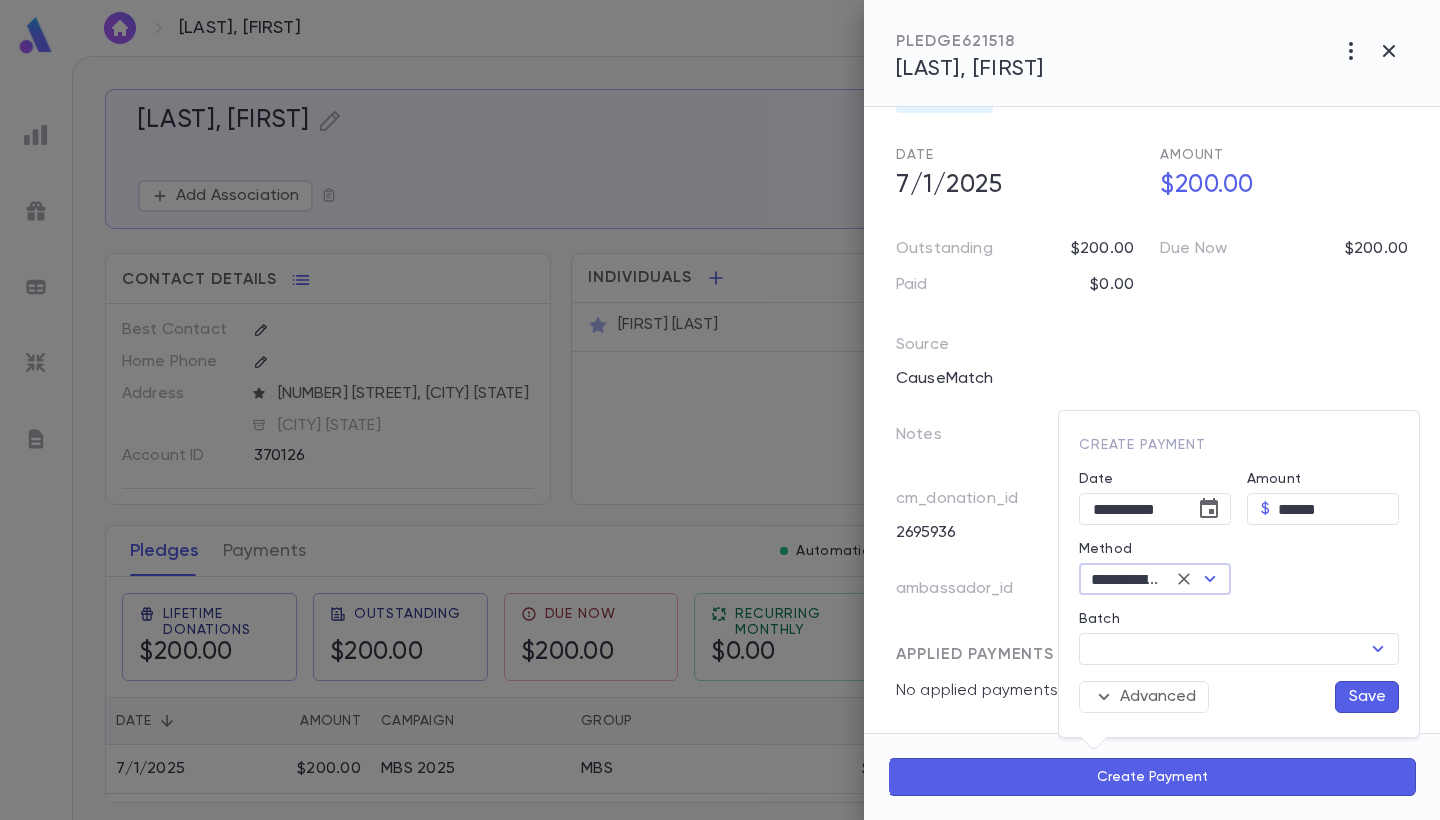 type on "**********" 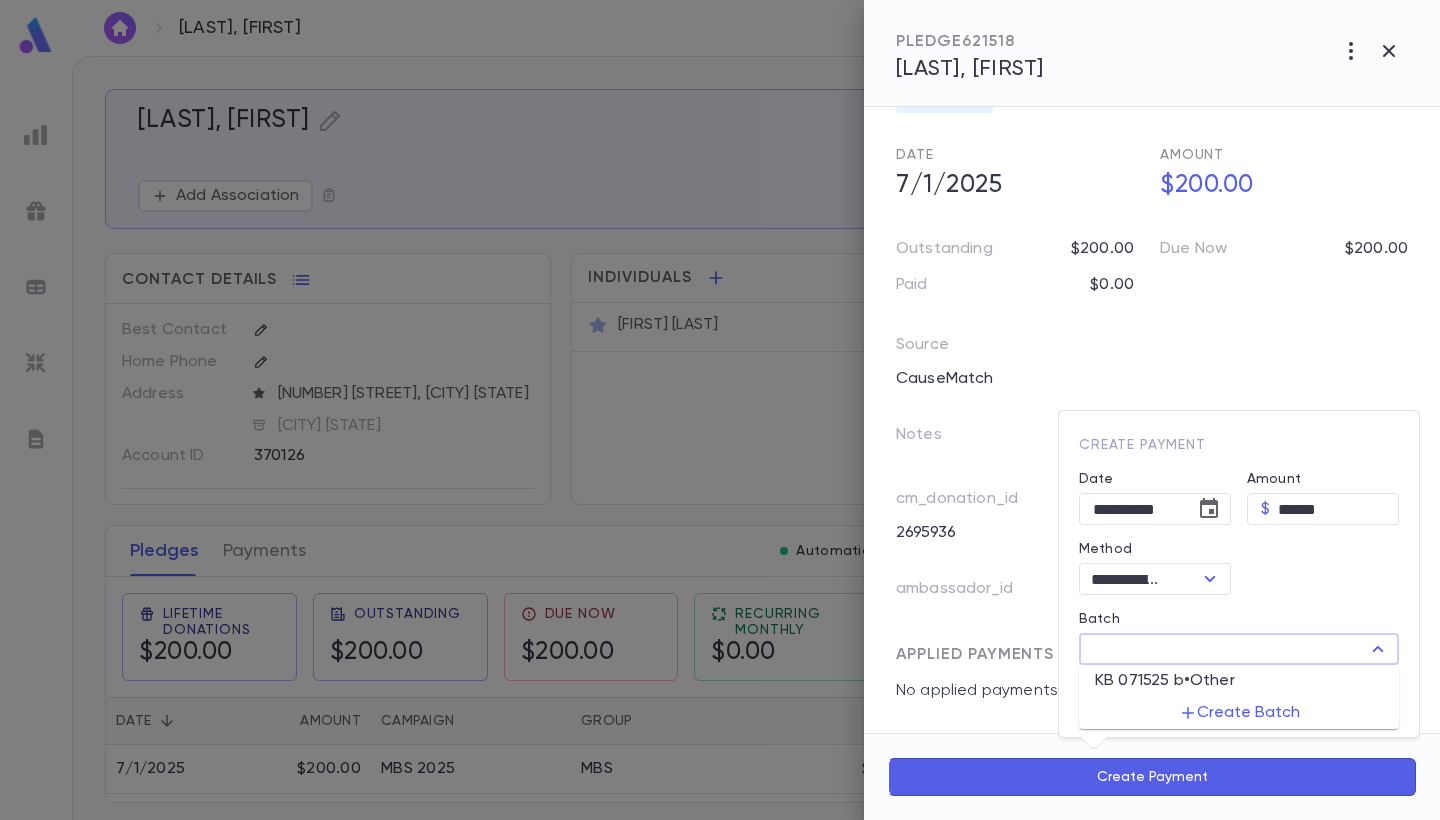 click on "Batch" at bounding box center [1222, 649] 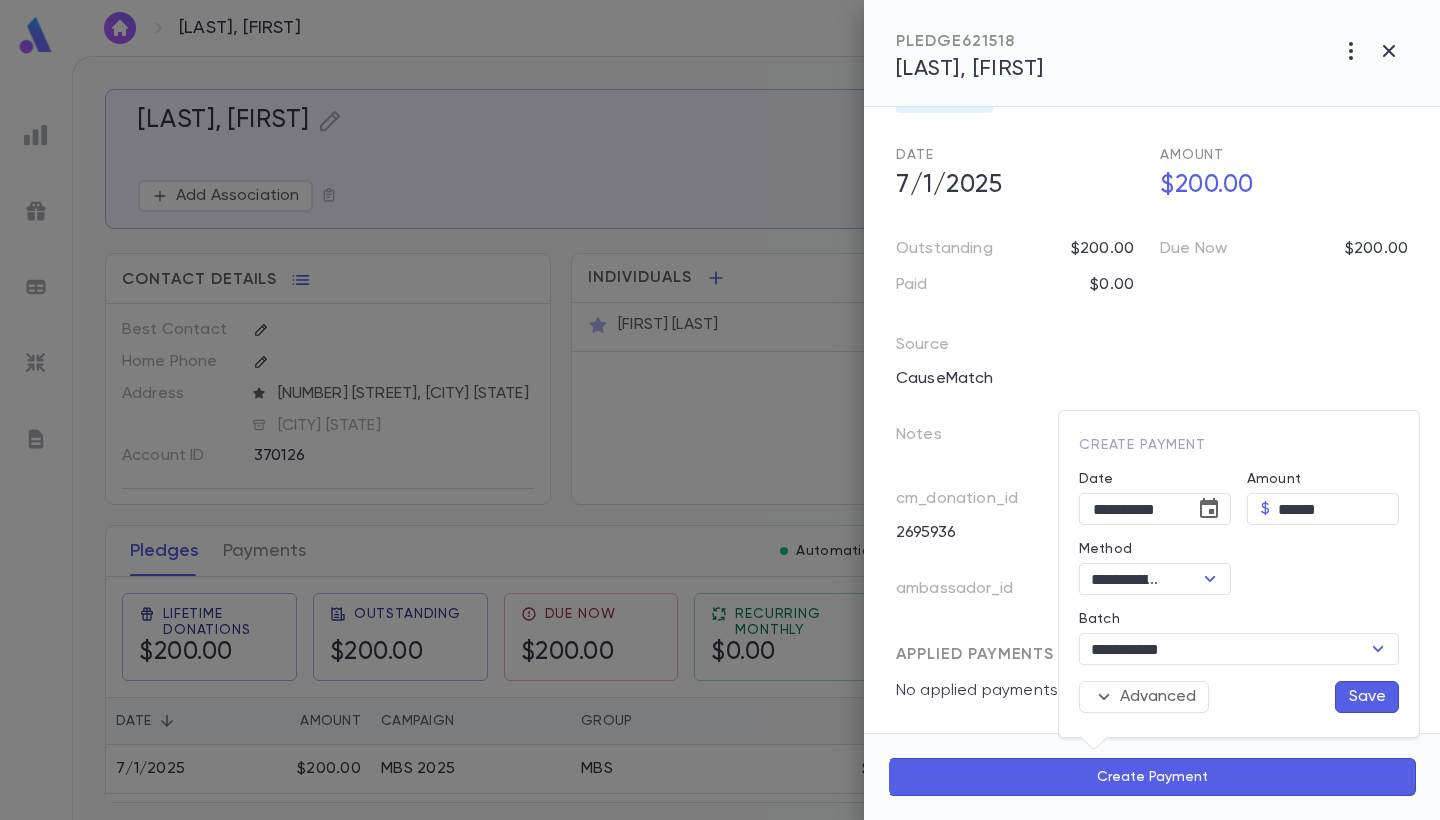 click on "Save" at bounding box center [1367, 697] 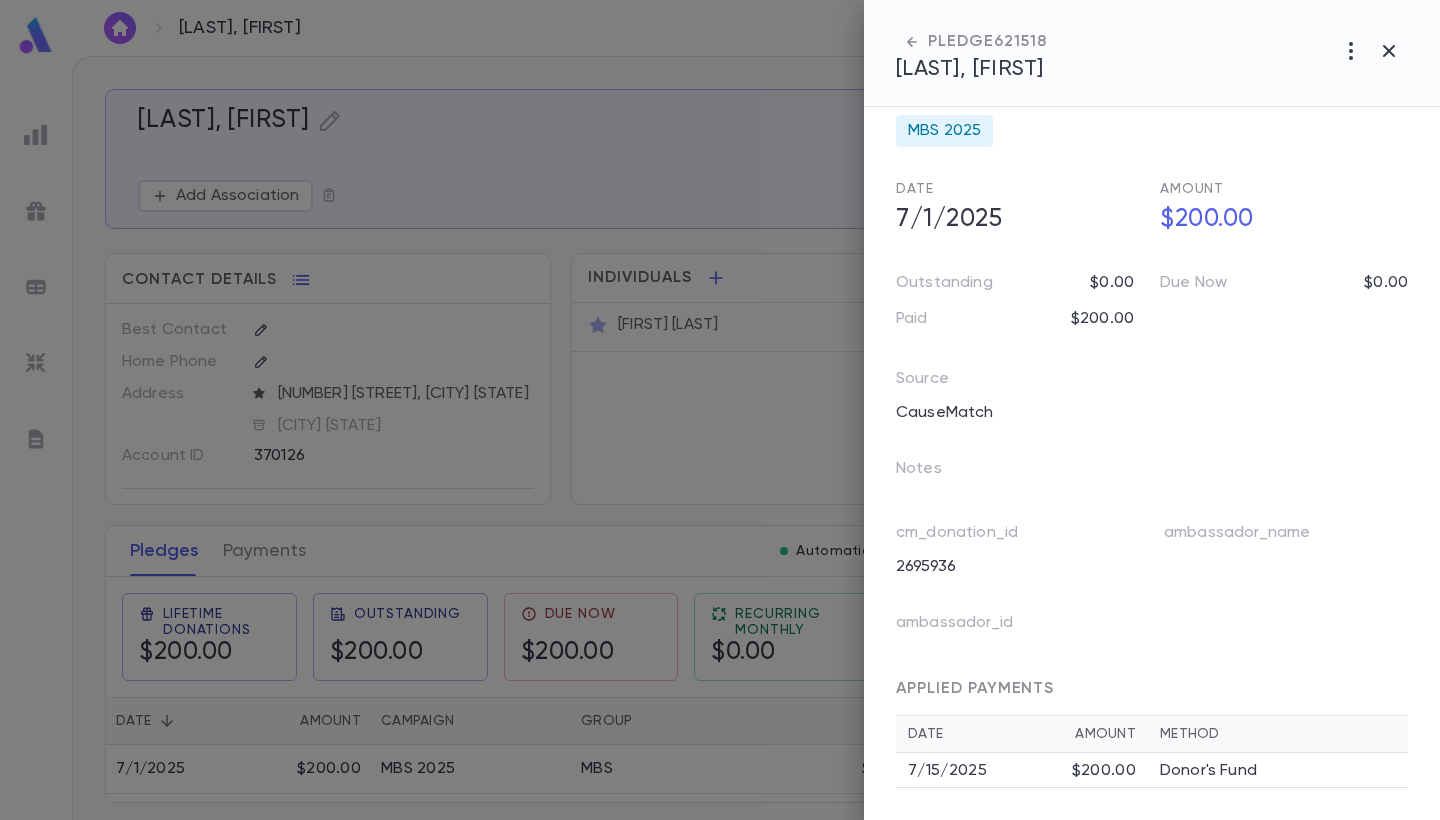scroll, scrollTop: 93, scrollLeft: 0, axis: vertical 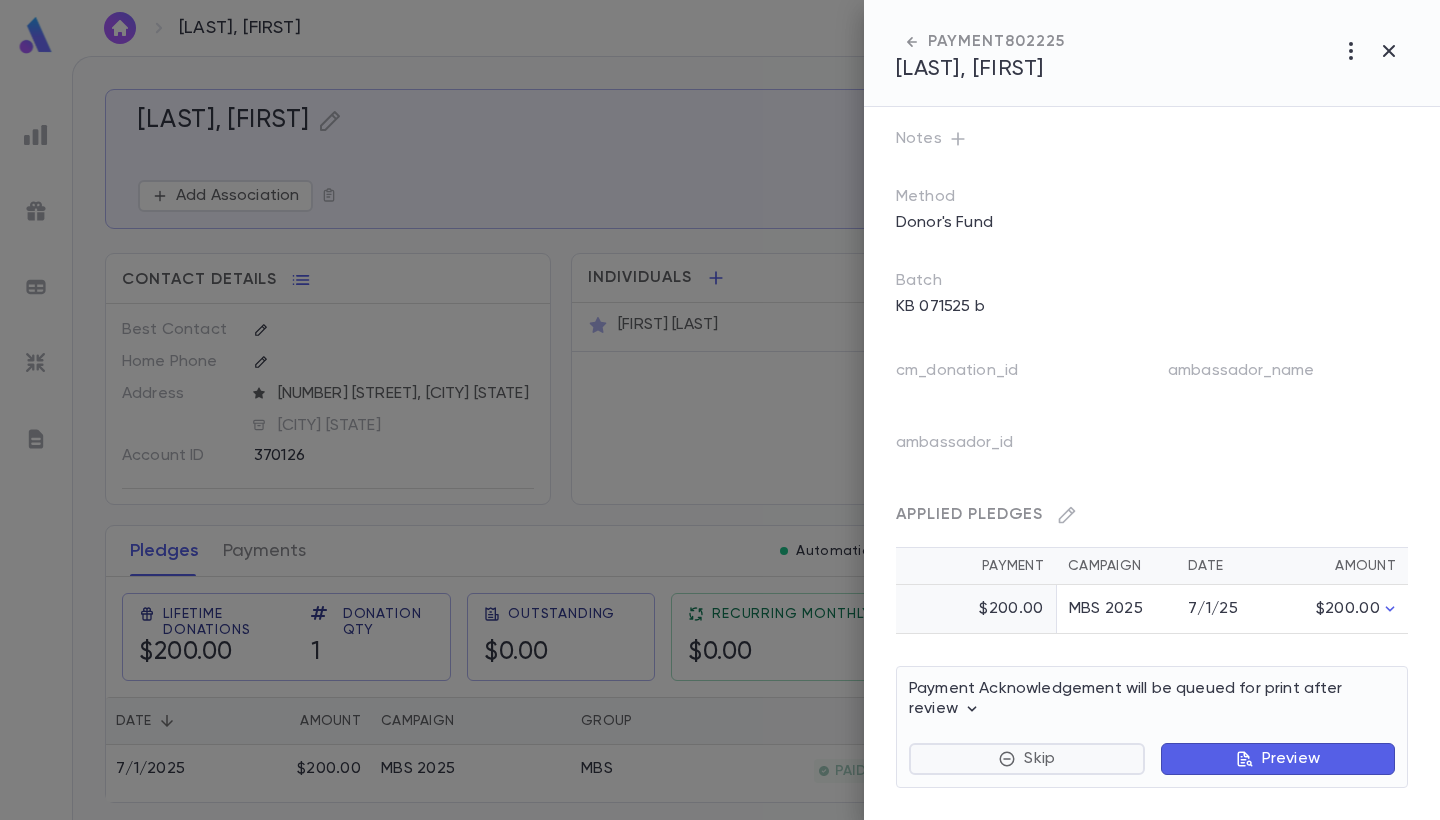 click on "Skip" at bounding box center [1027, 759] 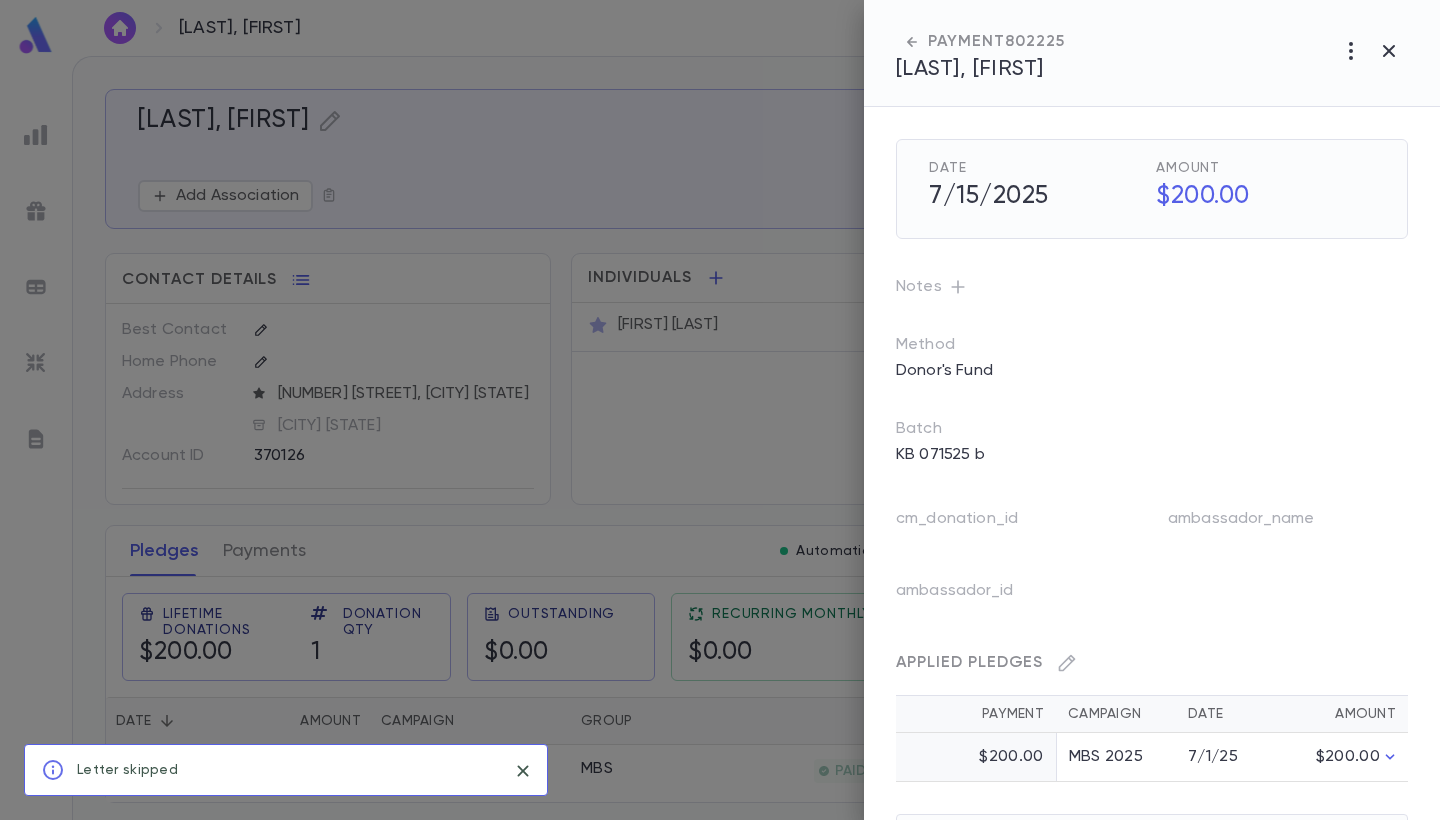 scroll, scrollTop: 0, scrollLeft: 0, axis: both 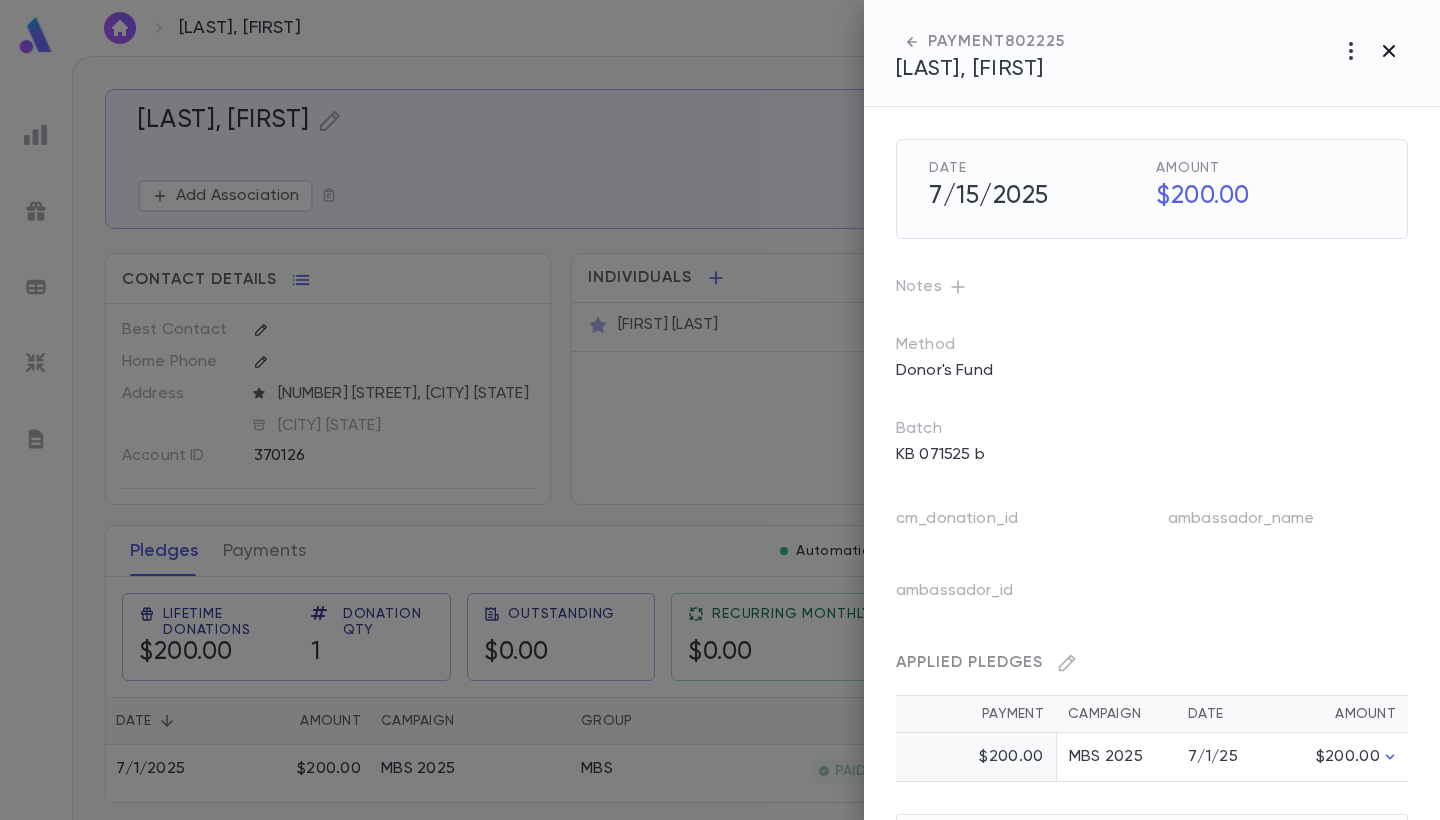 click at bounding box center (1389, 51) 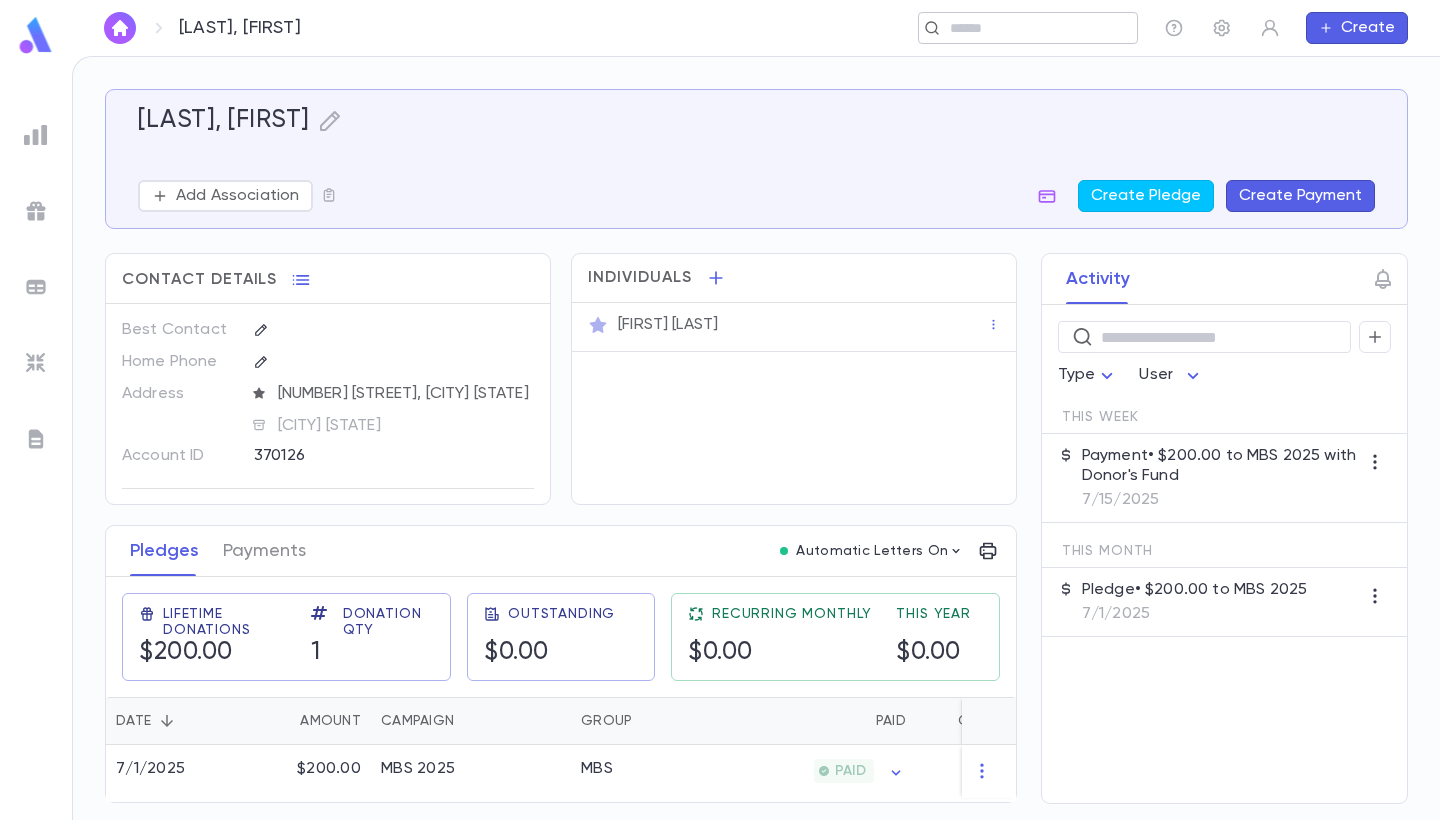 click at bounding box center [1021, 28] 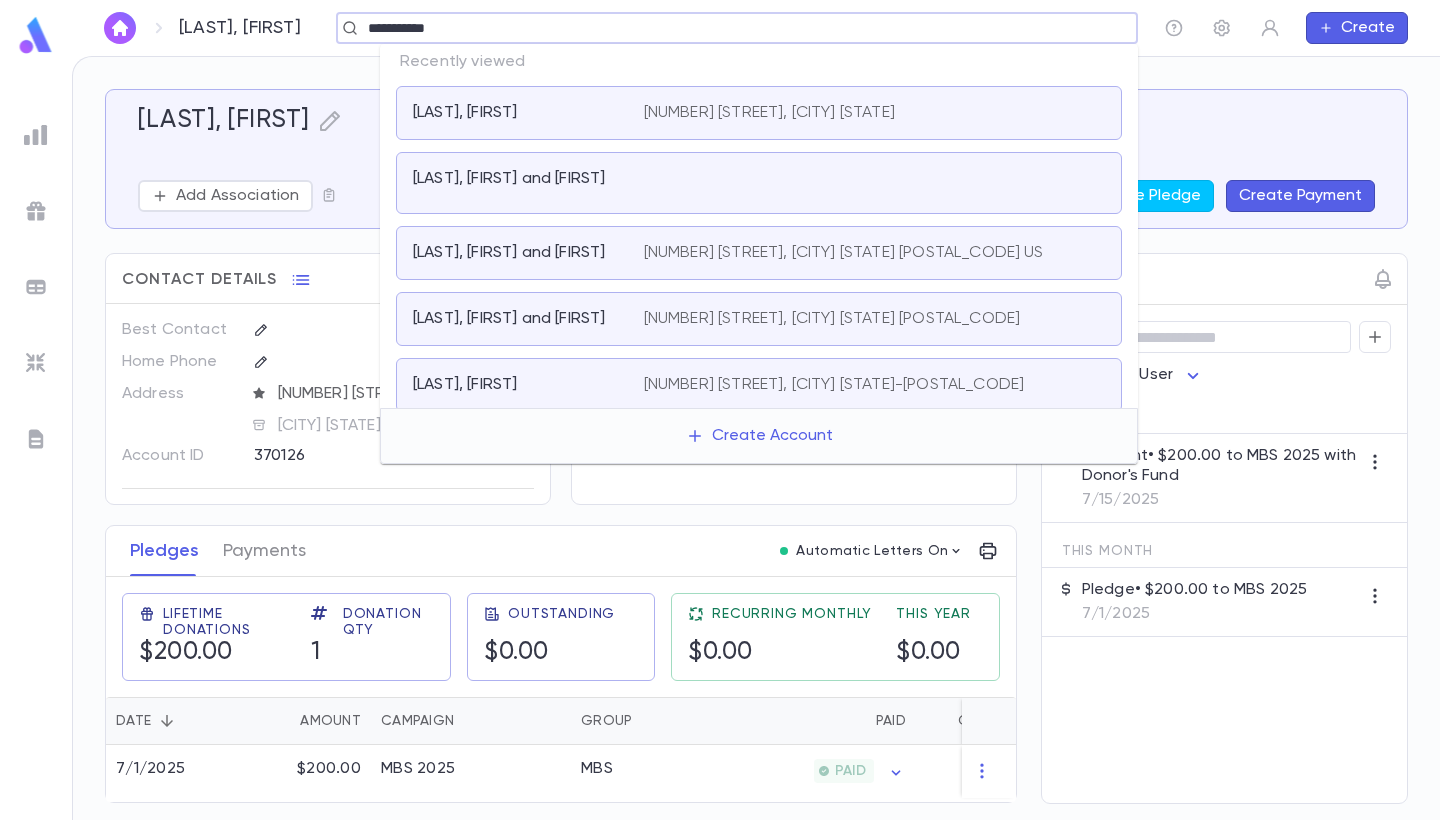 type on "**********" 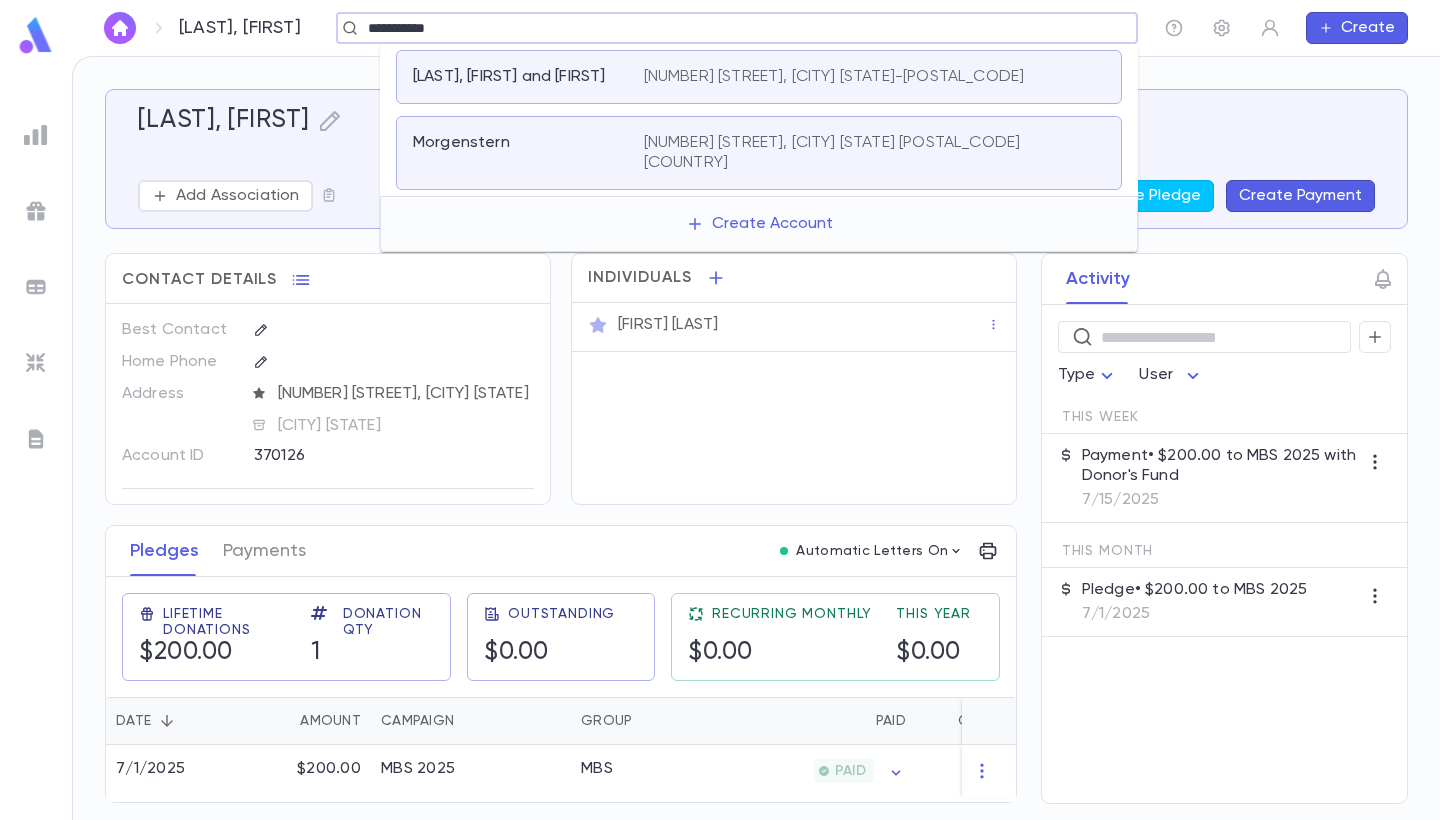 scroll, scrollTop: 2, scrollLeft: 0, axis: vertical 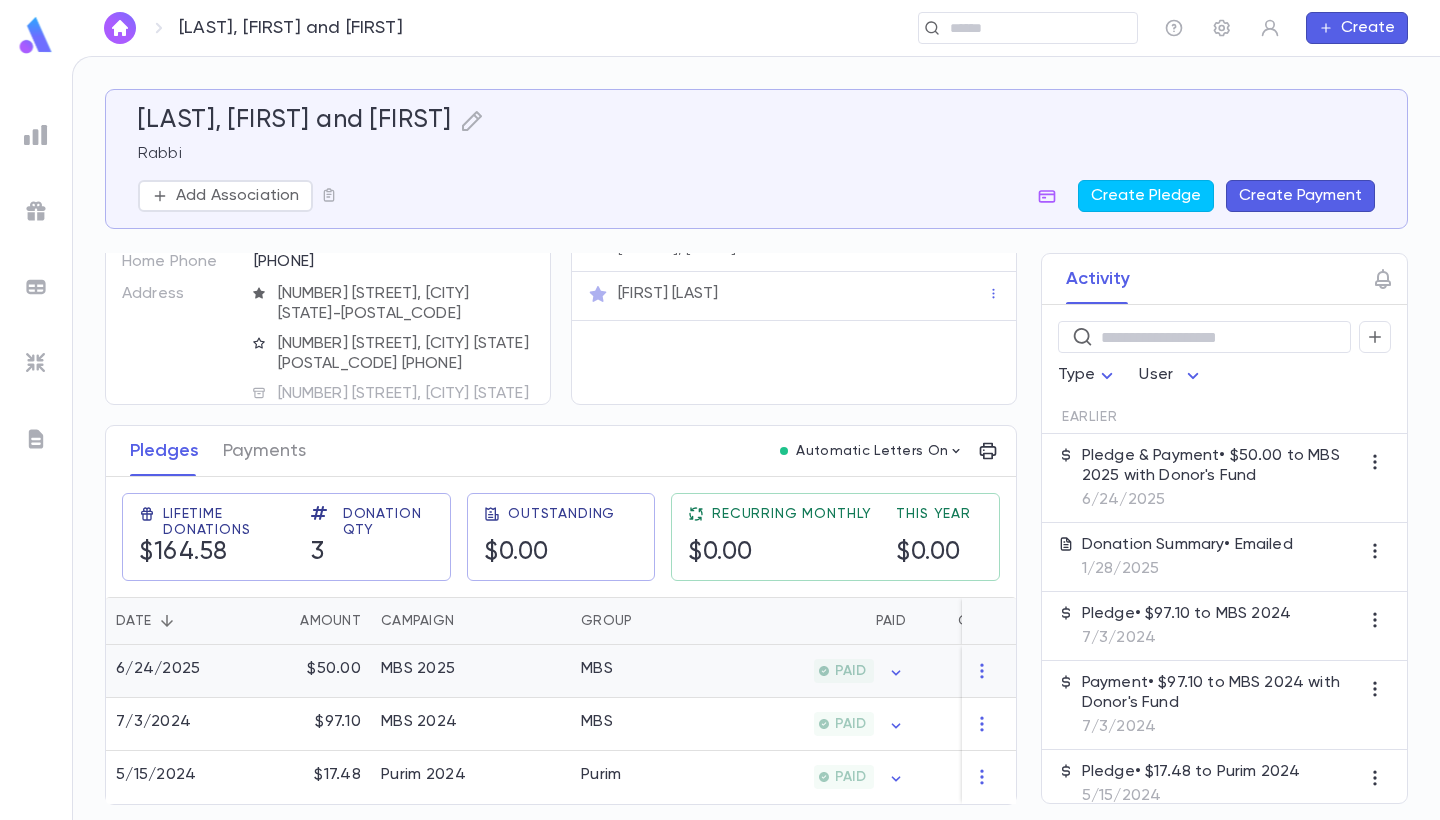click on "PAID" at bounding box center [818, 671] 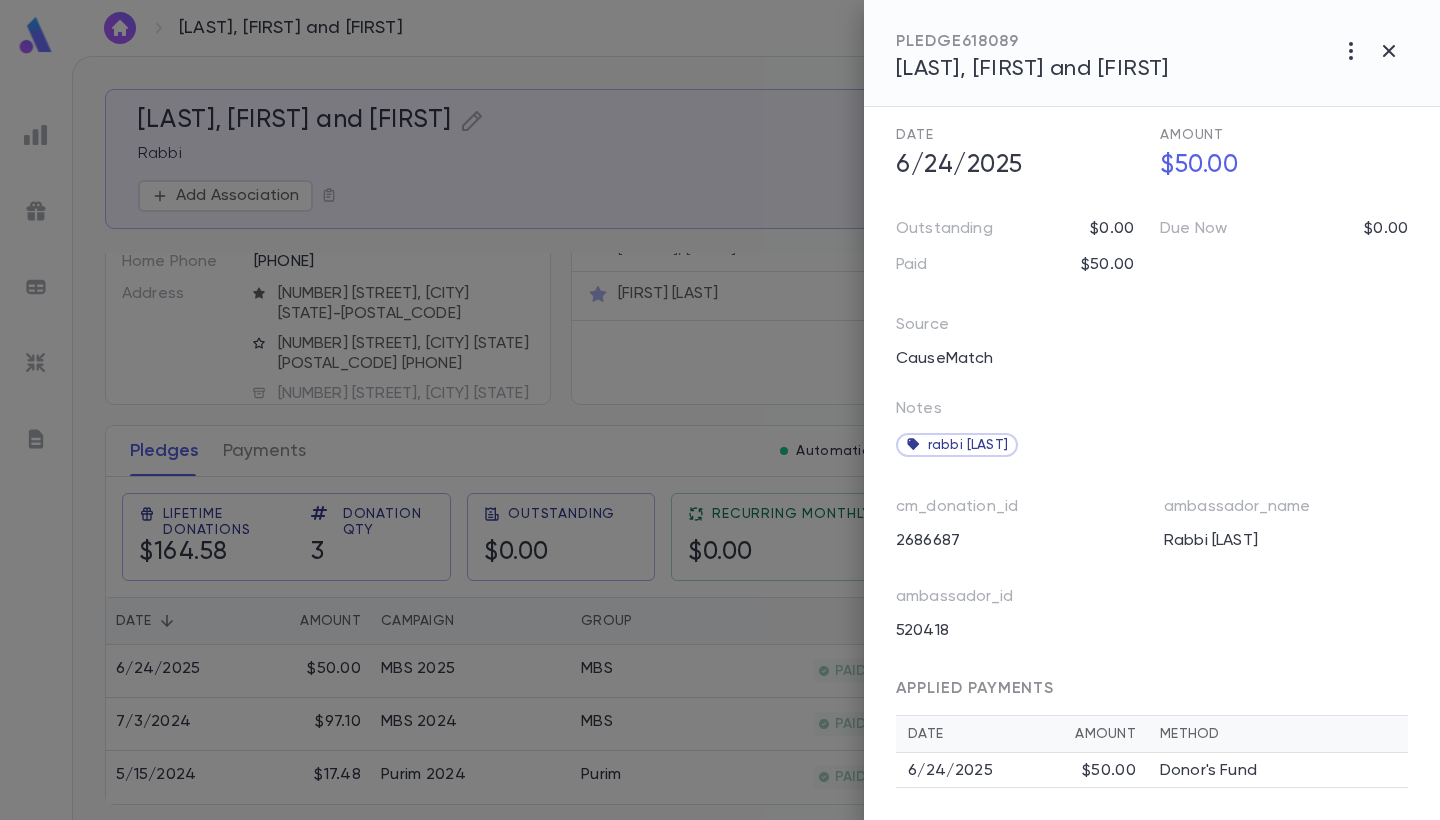 scroll, scrollTop: 147, scrollLeft: 0, axis: vertical 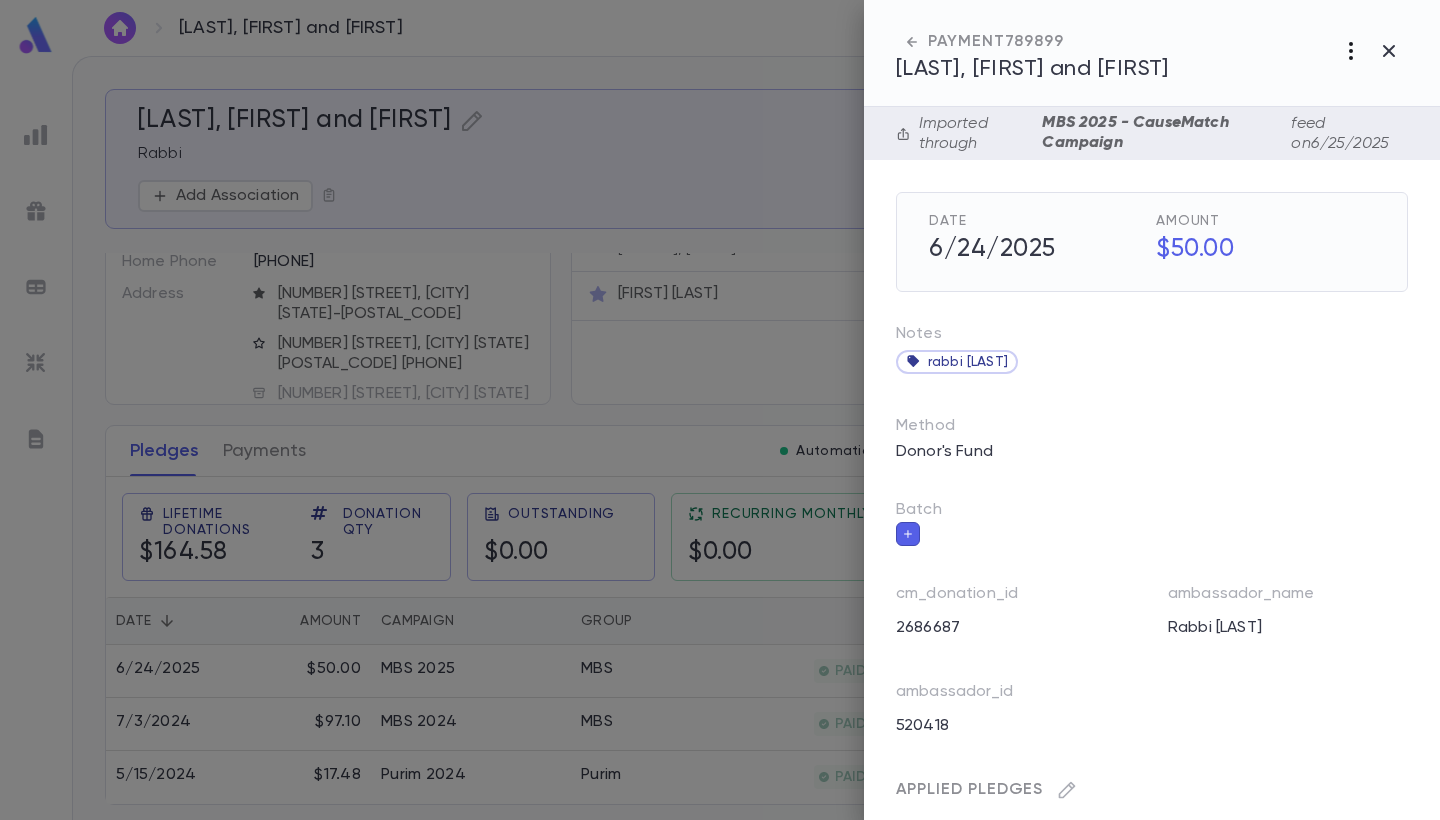 click at bounding box center (1351, 51) 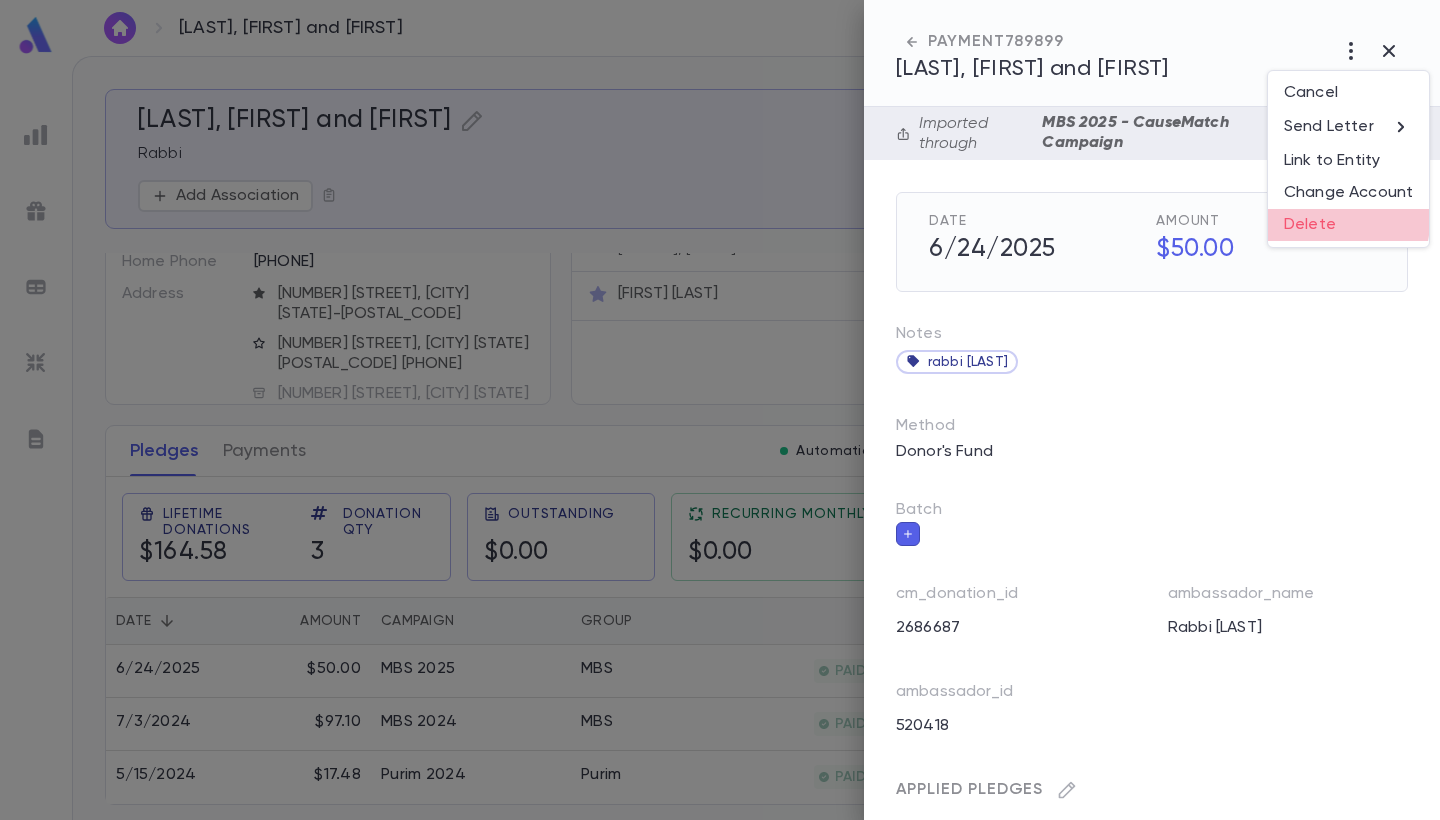click on "Delete" at bounding box center (1348, 225) 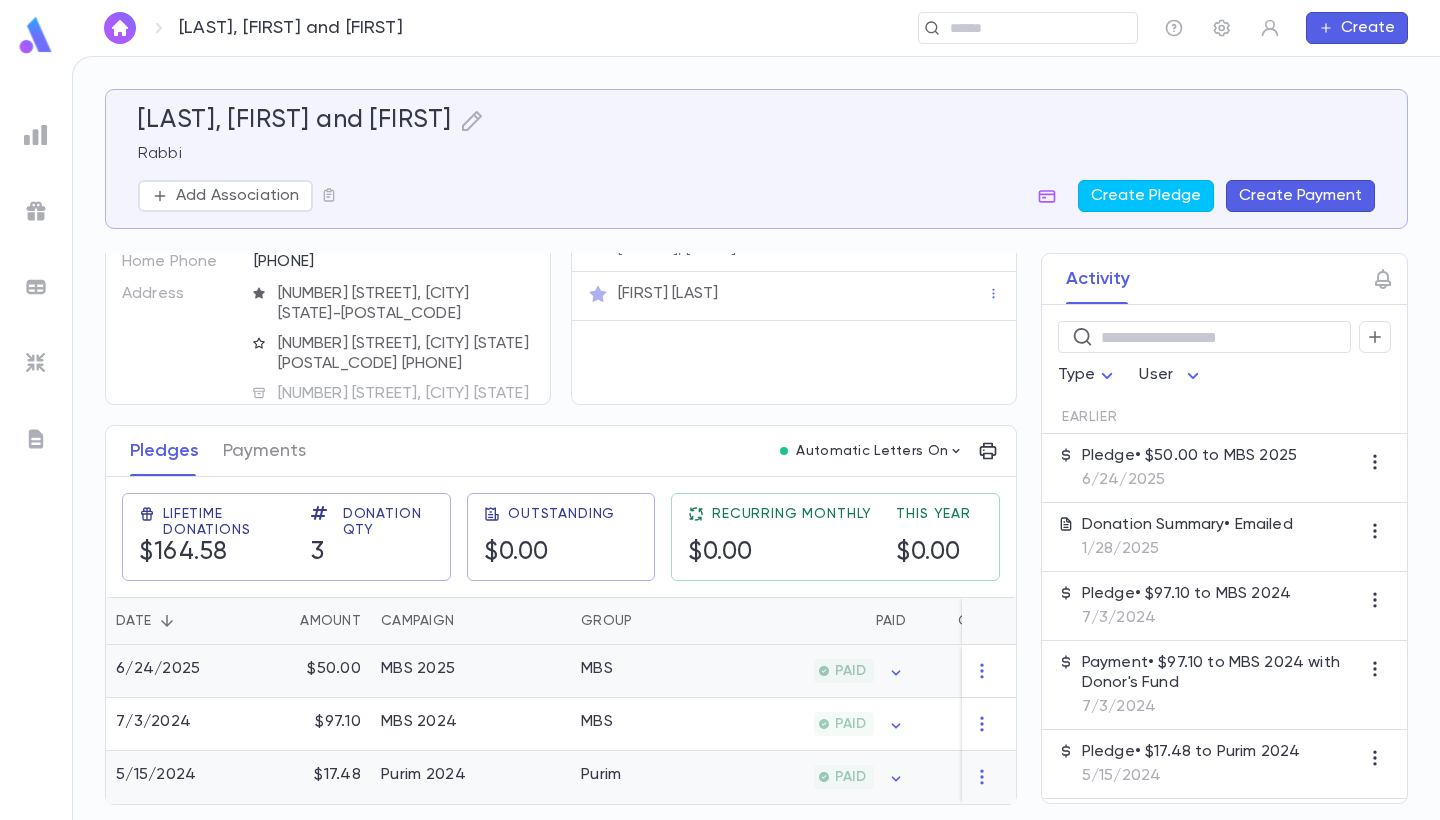 scroll, scrollTop: 0, scrollLeft: 0, axis: both 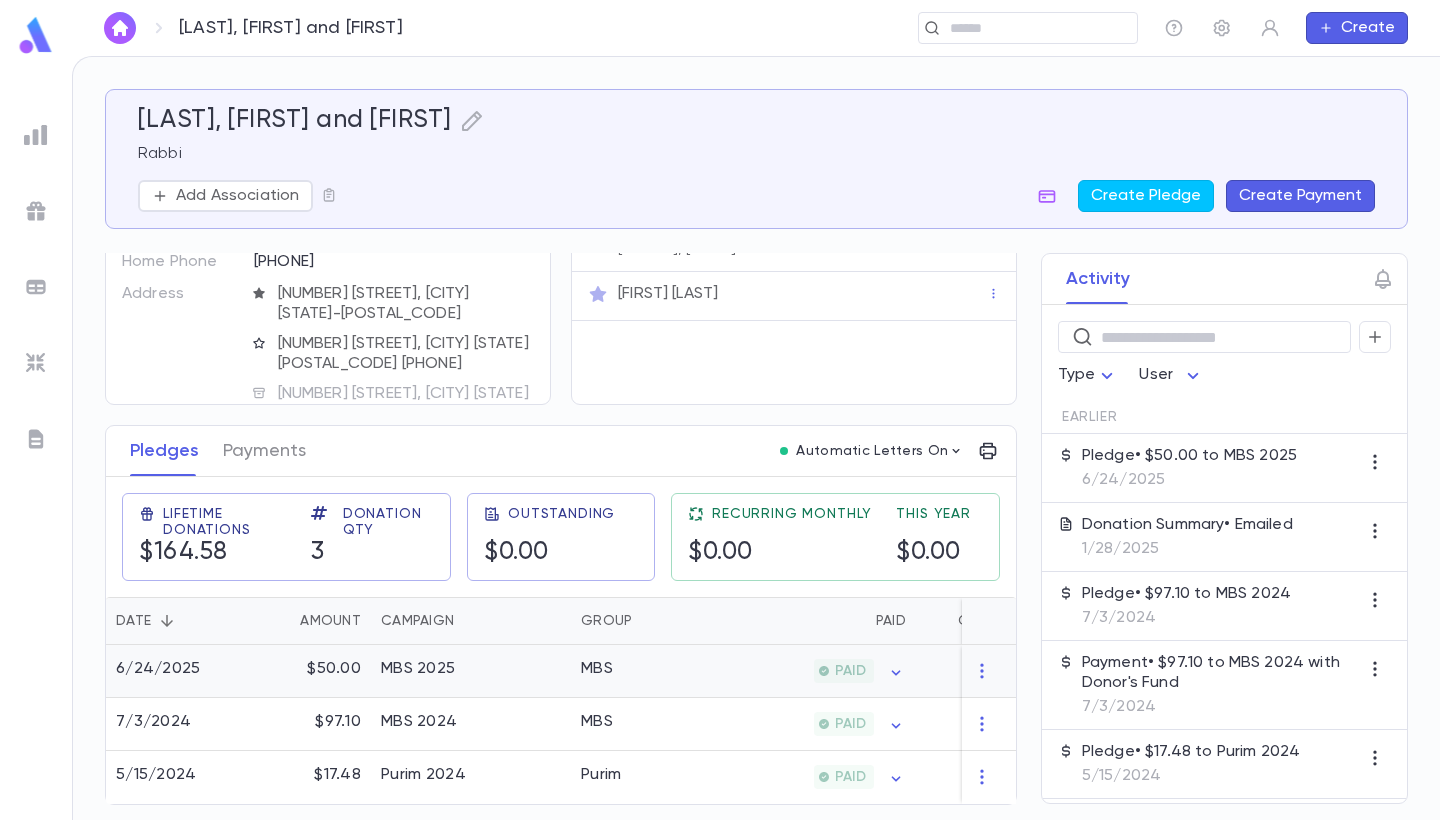 click on "MBS" at bounding box center (646, 671) 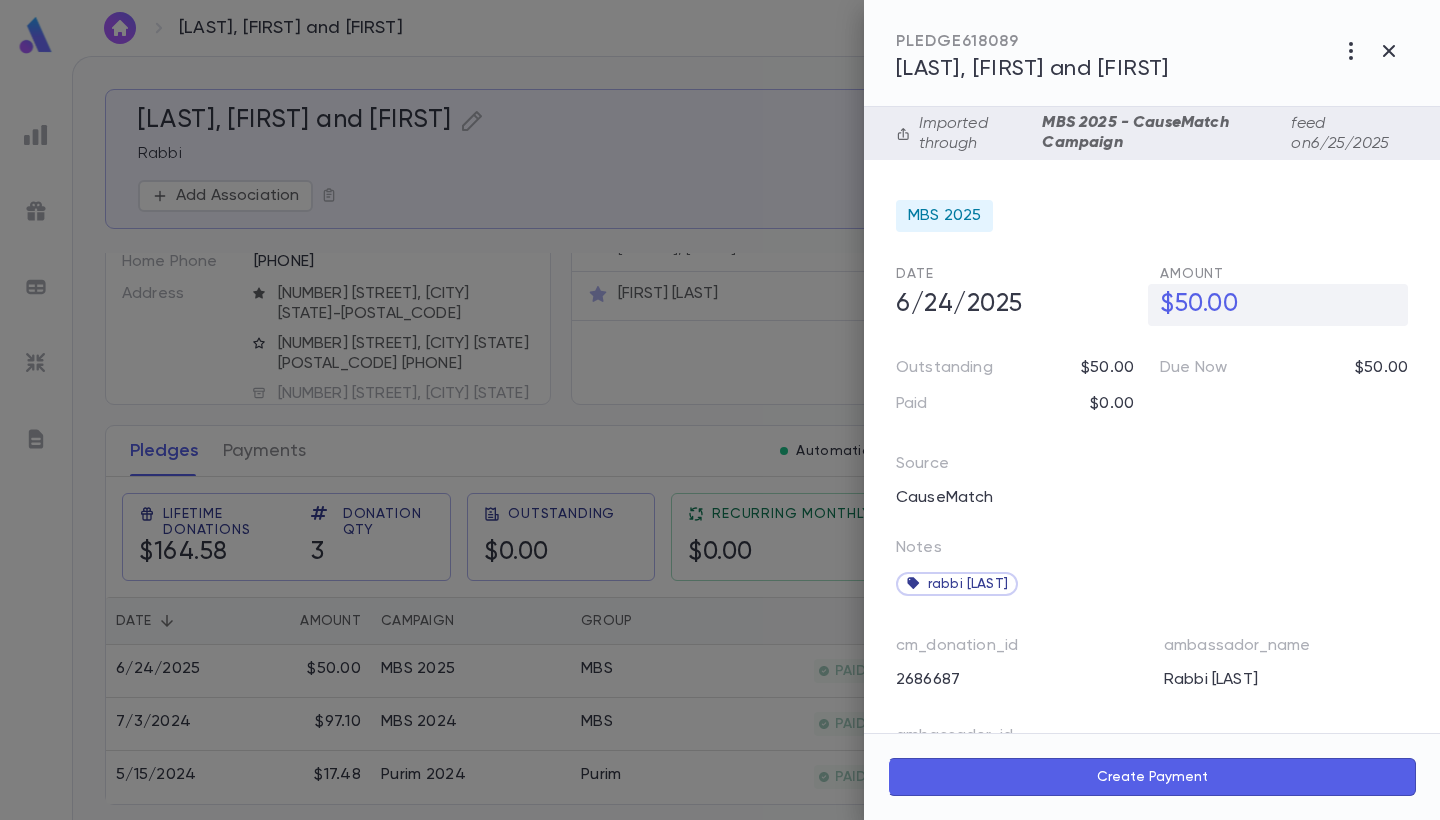 click on "$50.00" at bounding box center (1278, 305) 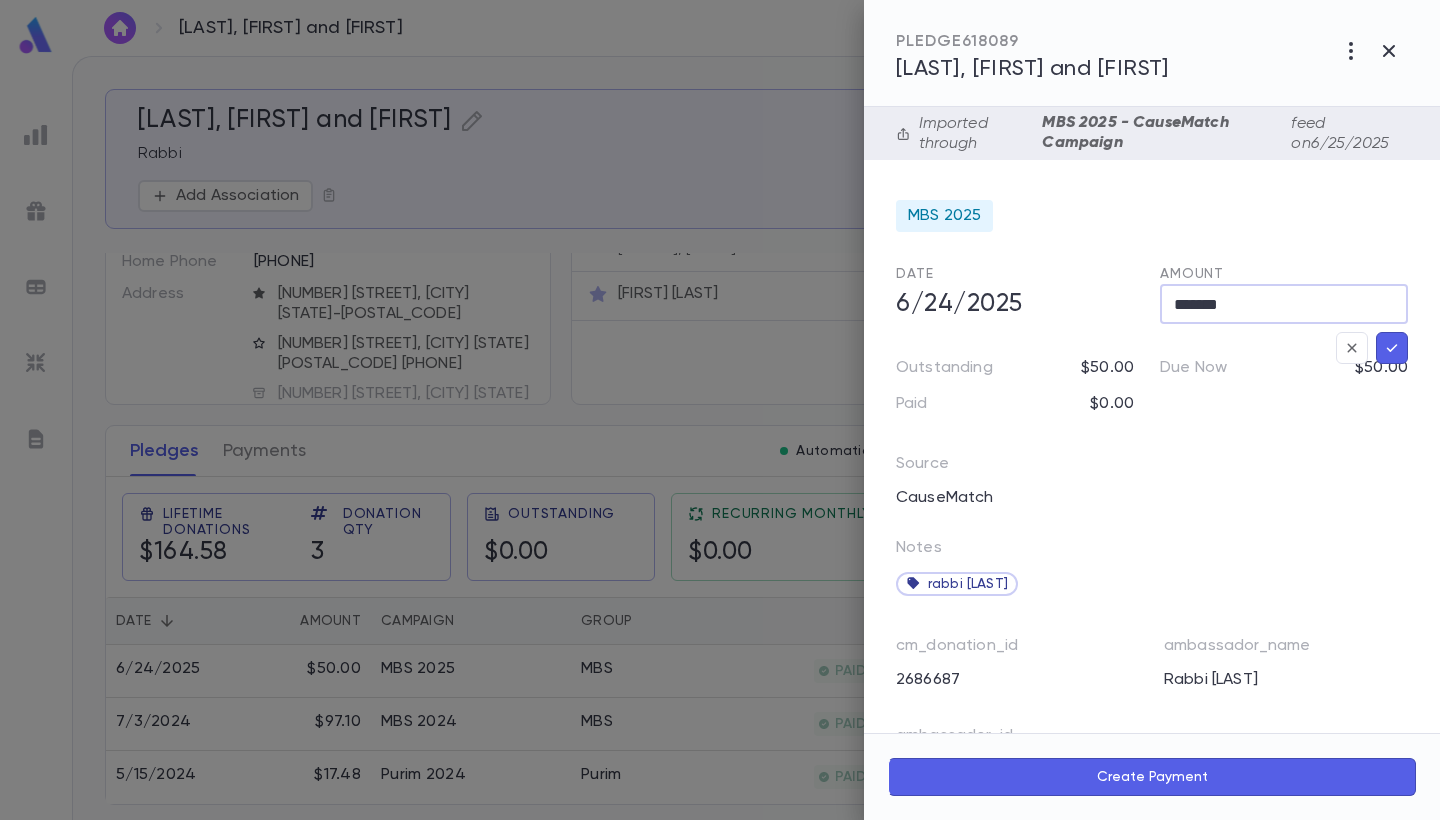 drag, startPoint x: 1247, startPoint y: 299, endPoint x: 1184, endPoint y: 294, distance: 63.1981 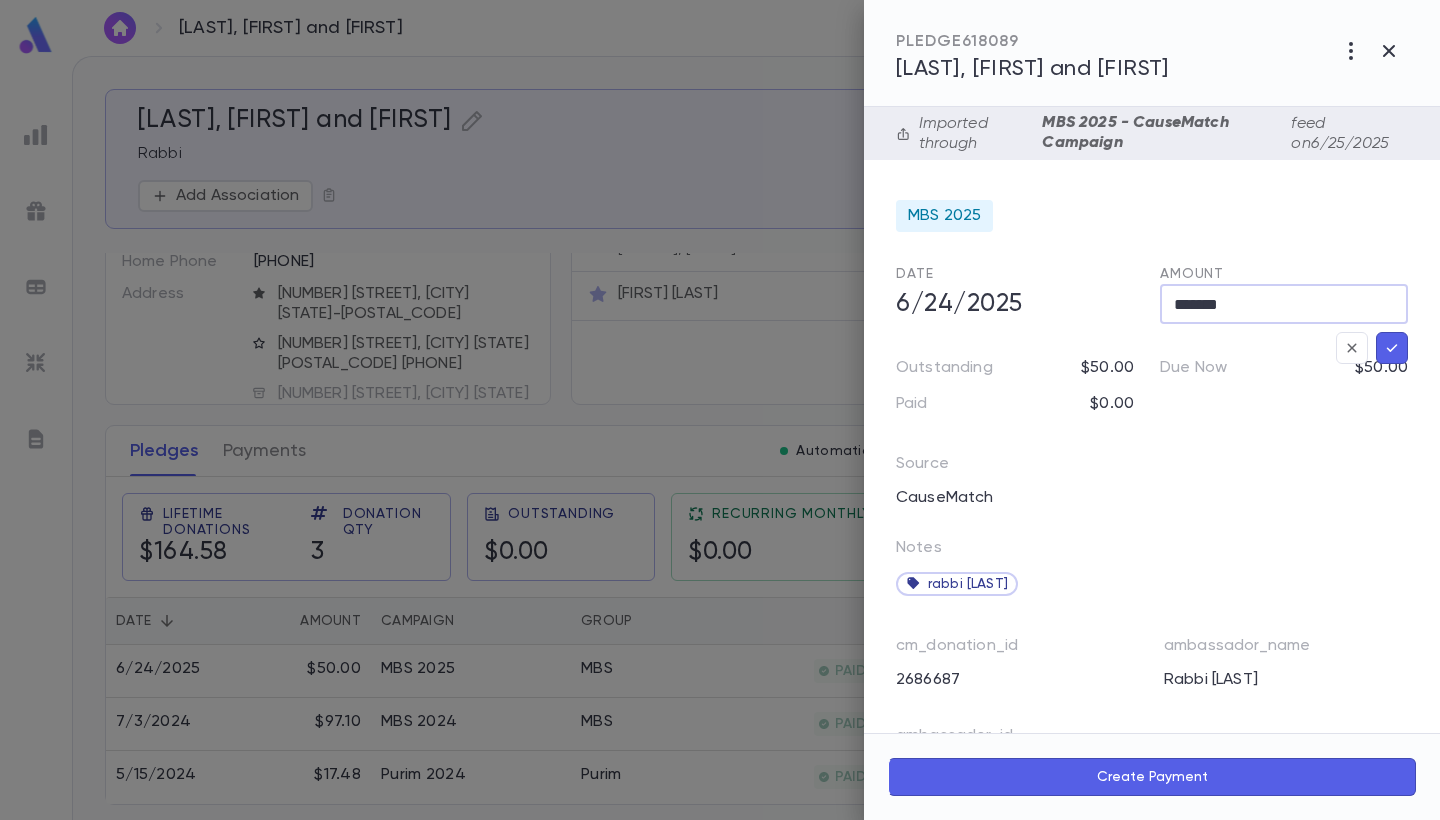 type on "*******" 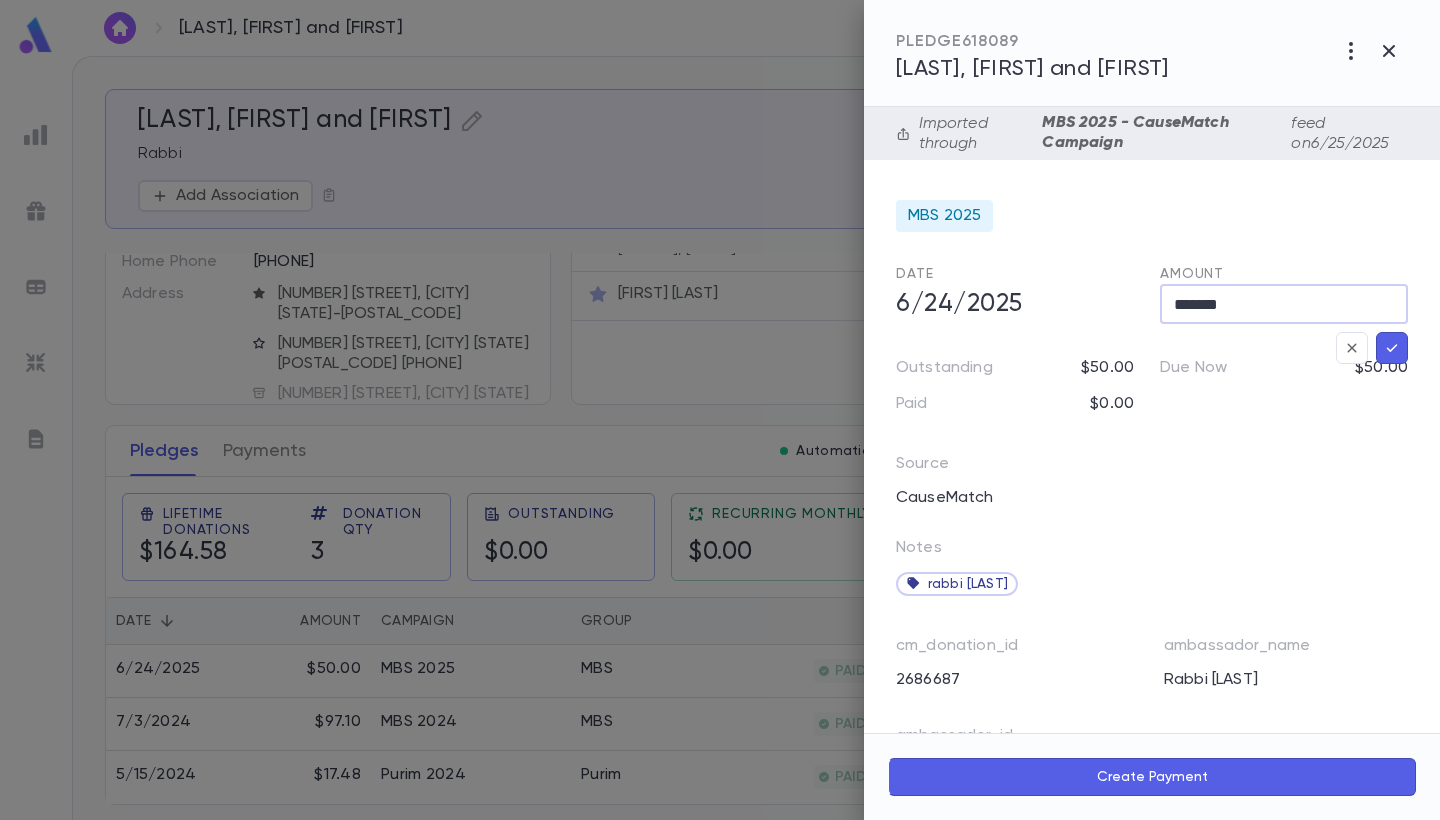 click at bounding box center (1392, 348) 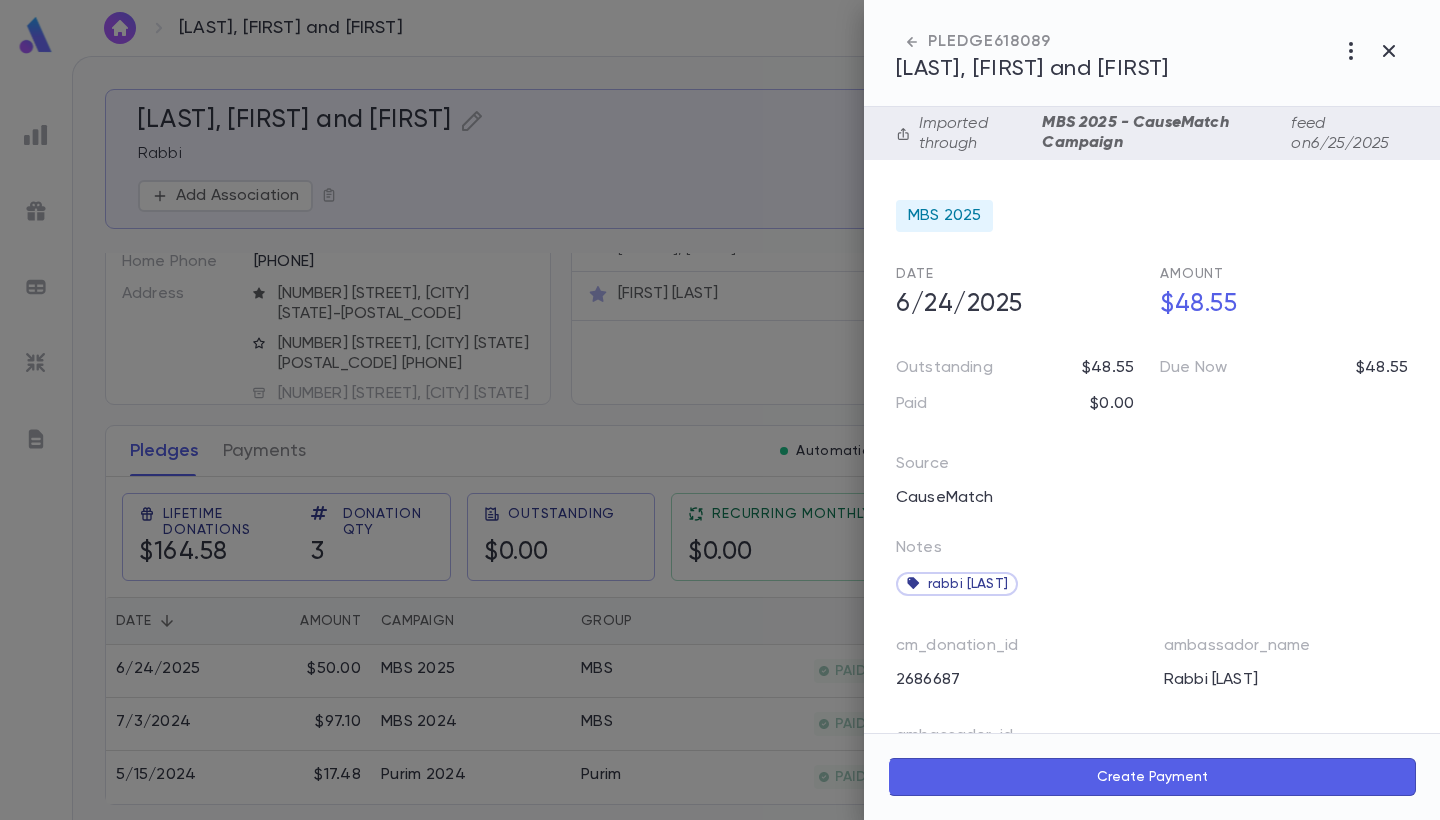 click on "Create Payment" at bounding box center (1152, 777) 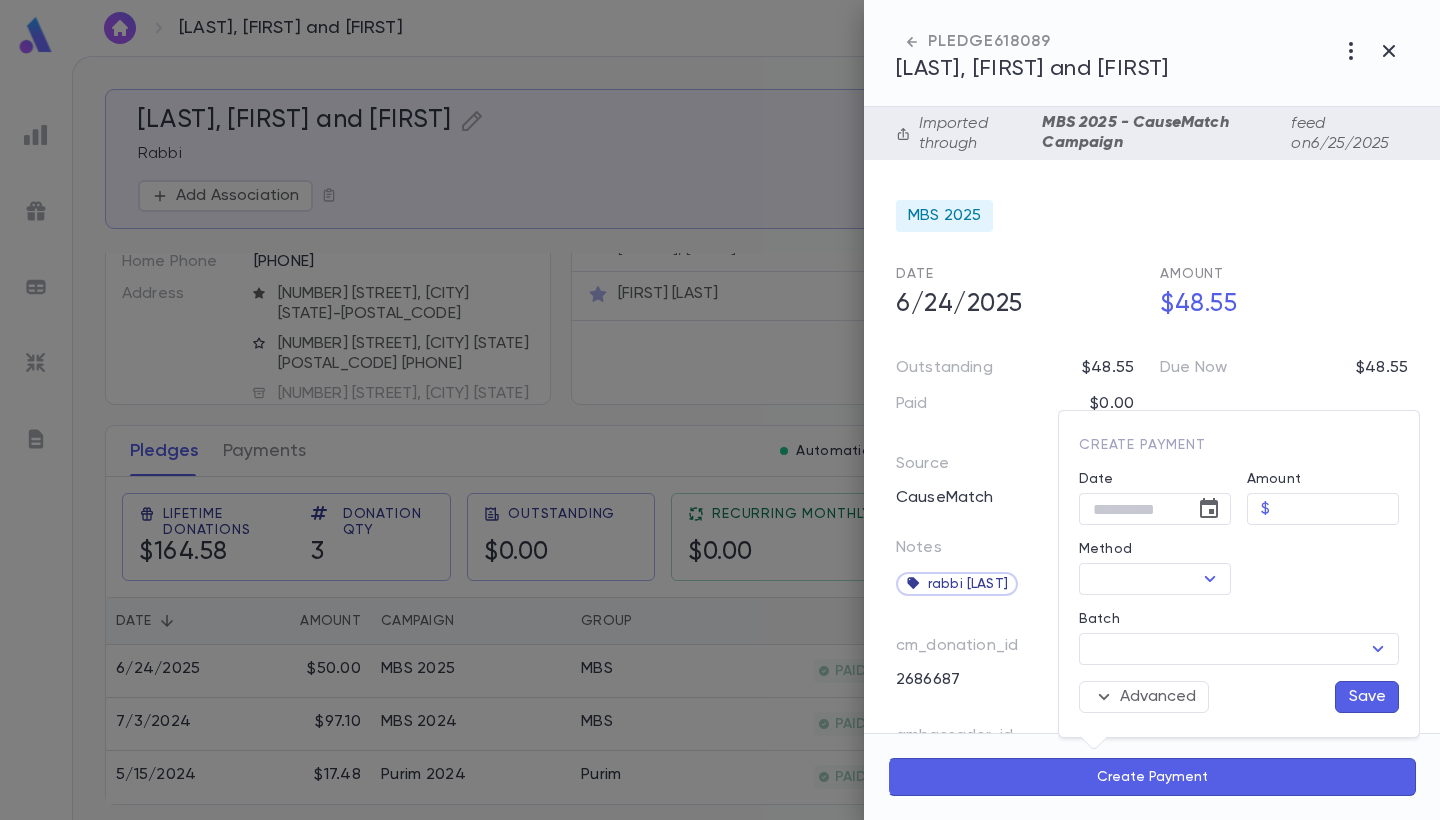 type on "**********" 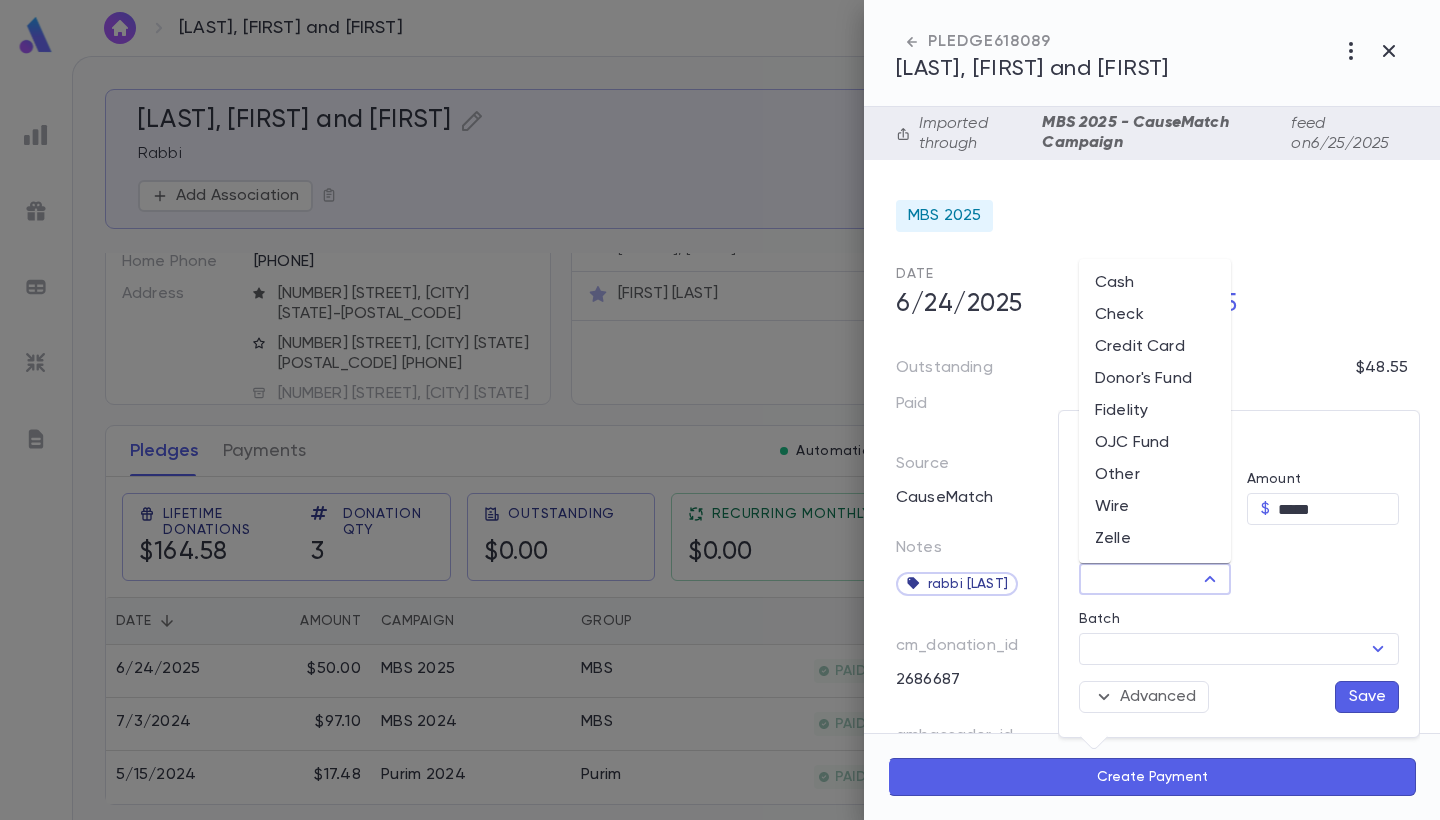 click on "Method" at bounding box center (1138, 579) 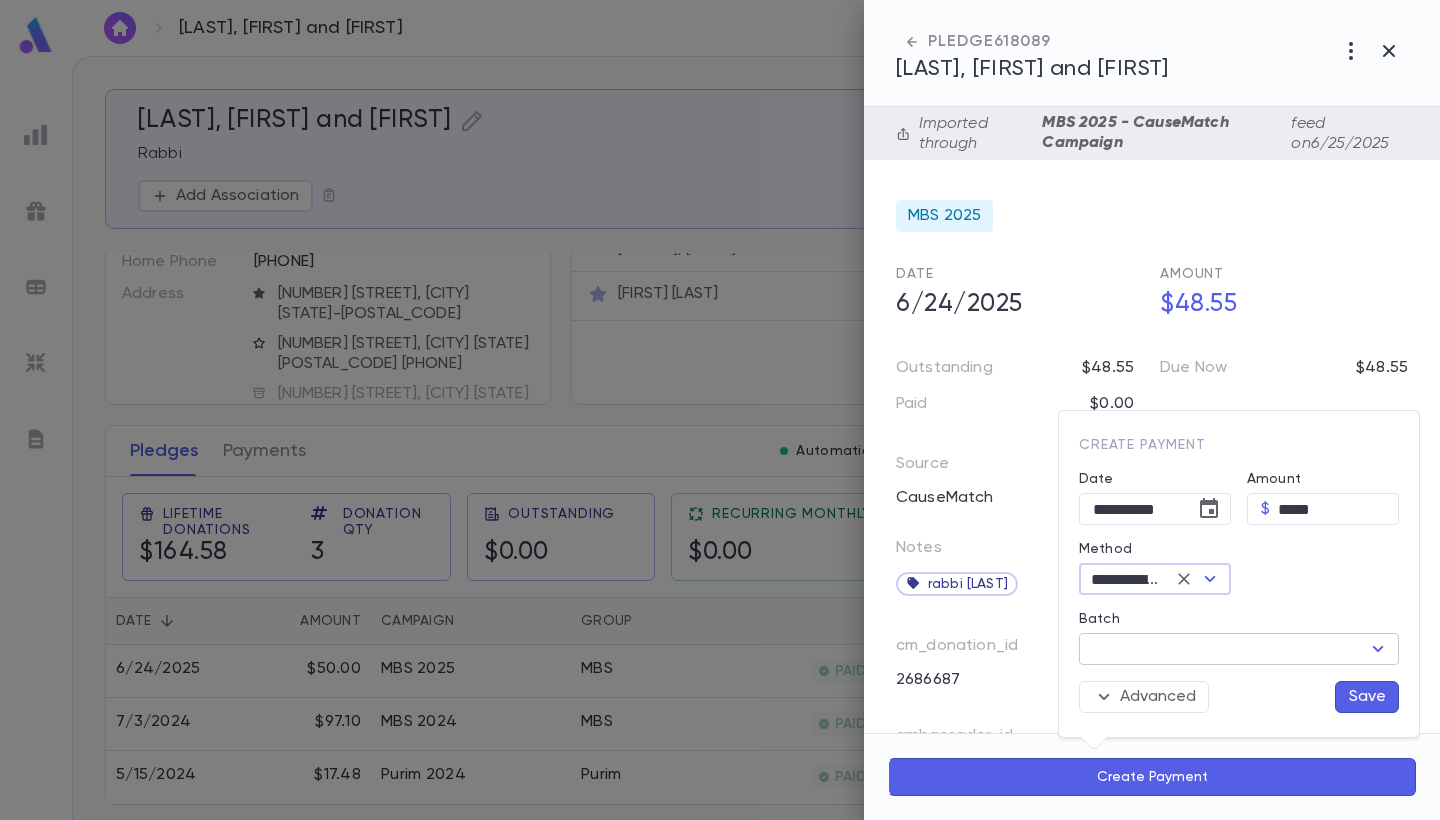 click on "Batch" at bounding box center [1222, 649] 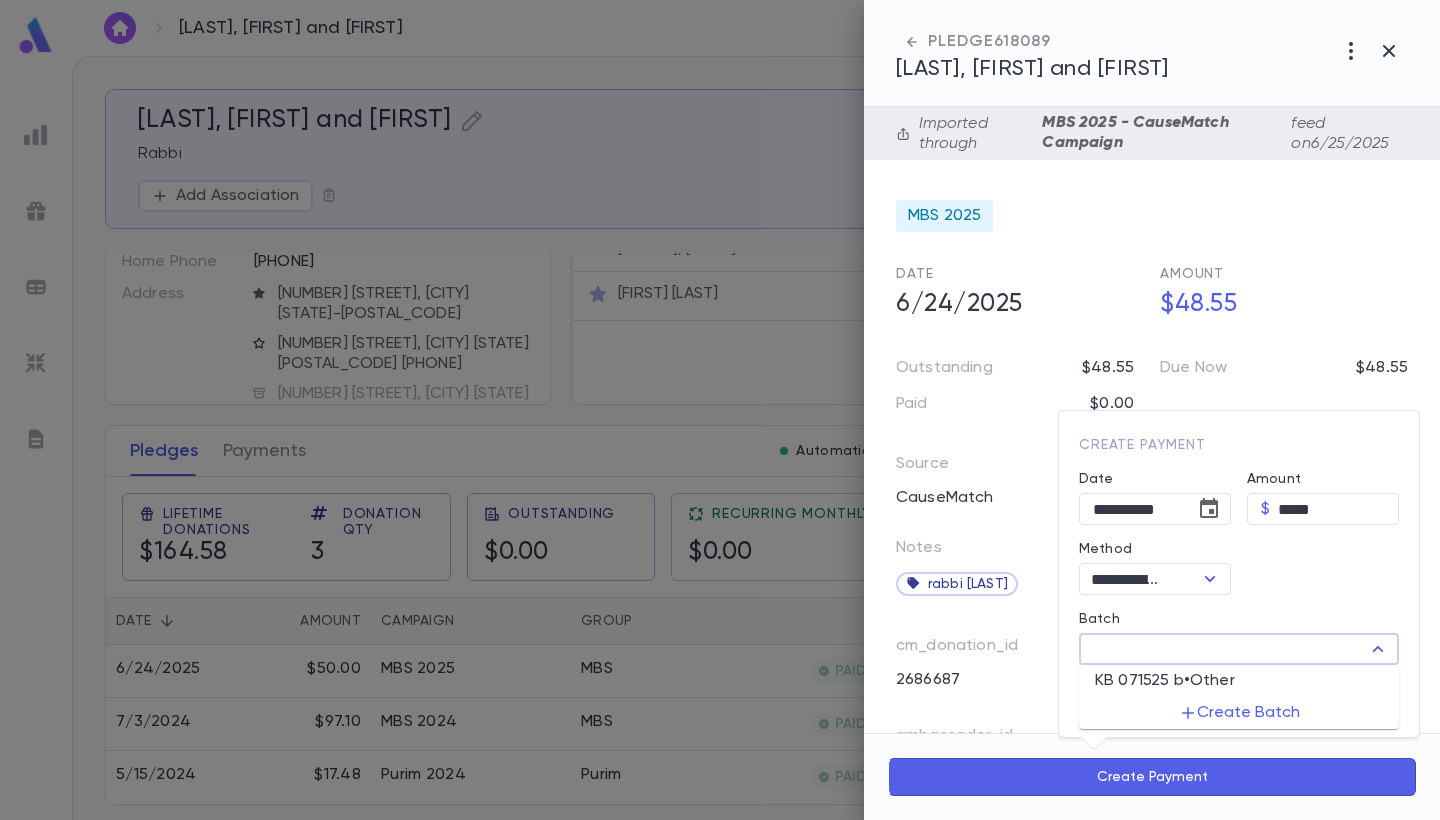 click on "KB 071525 b  •  Other" at bounding box center [1165, 681] 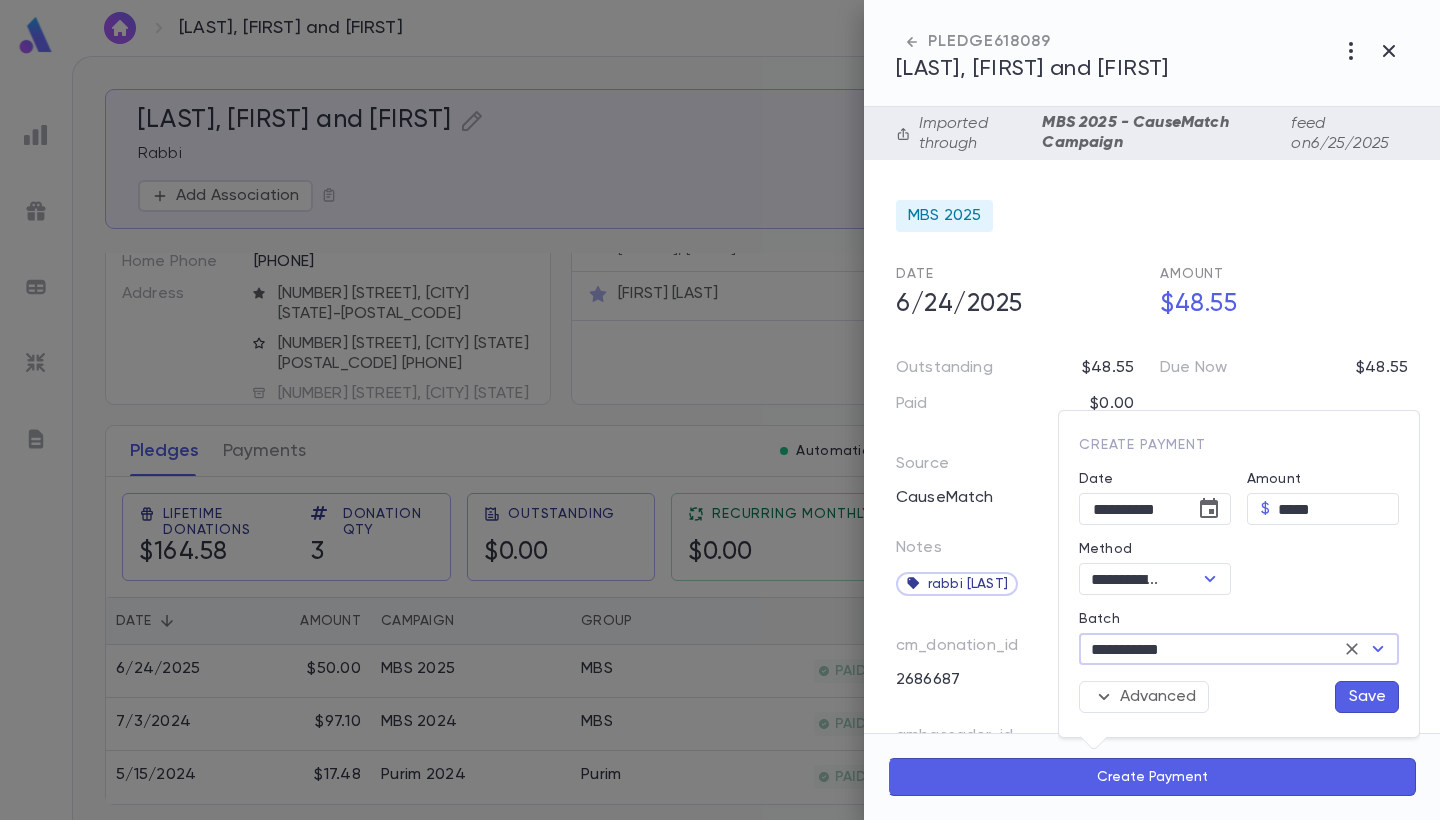 click on "Save" at bounding box center (1367, 697) 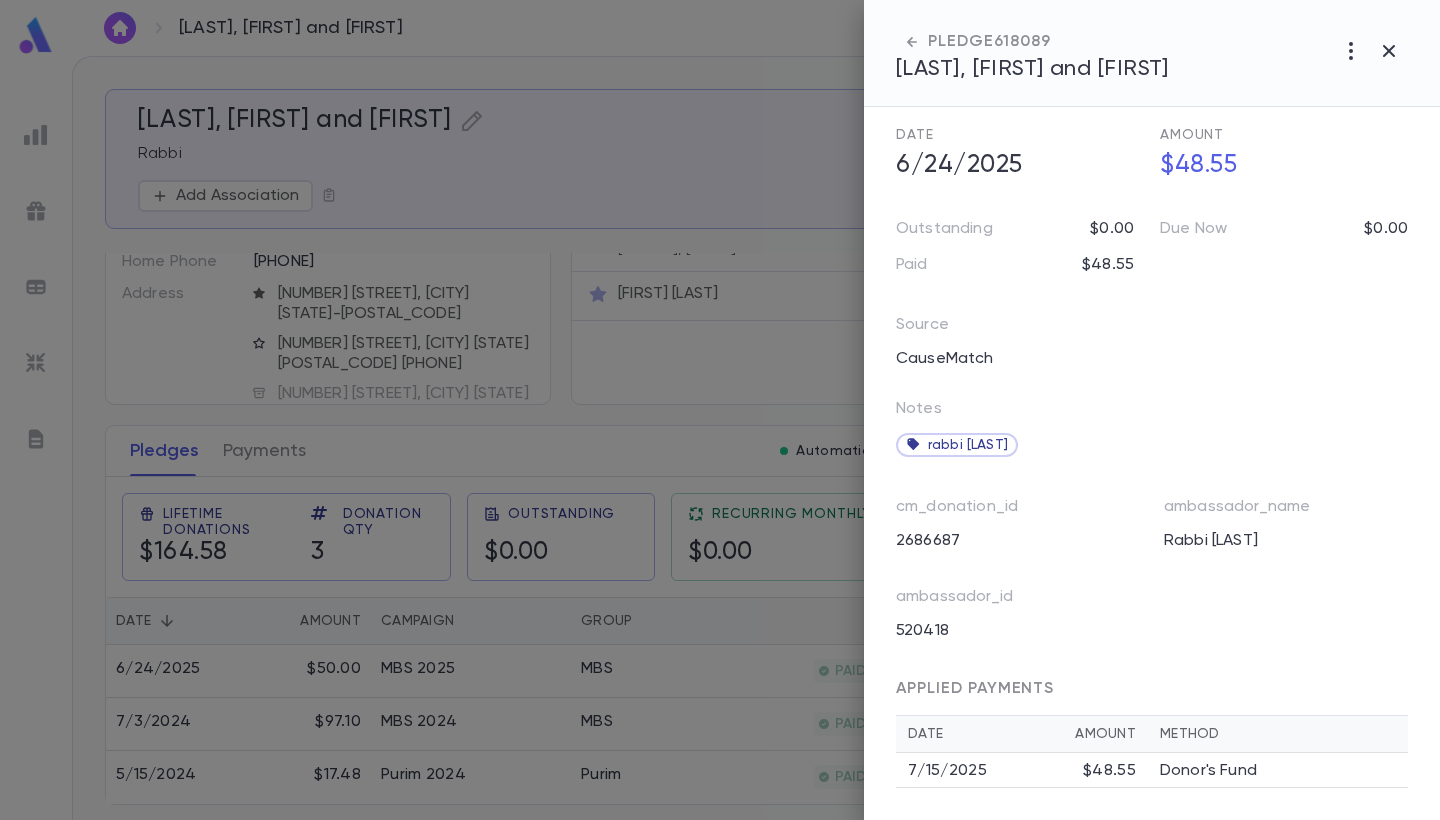 scroll, scrollTop: 147, scrollLeft: 0, axis: vertical 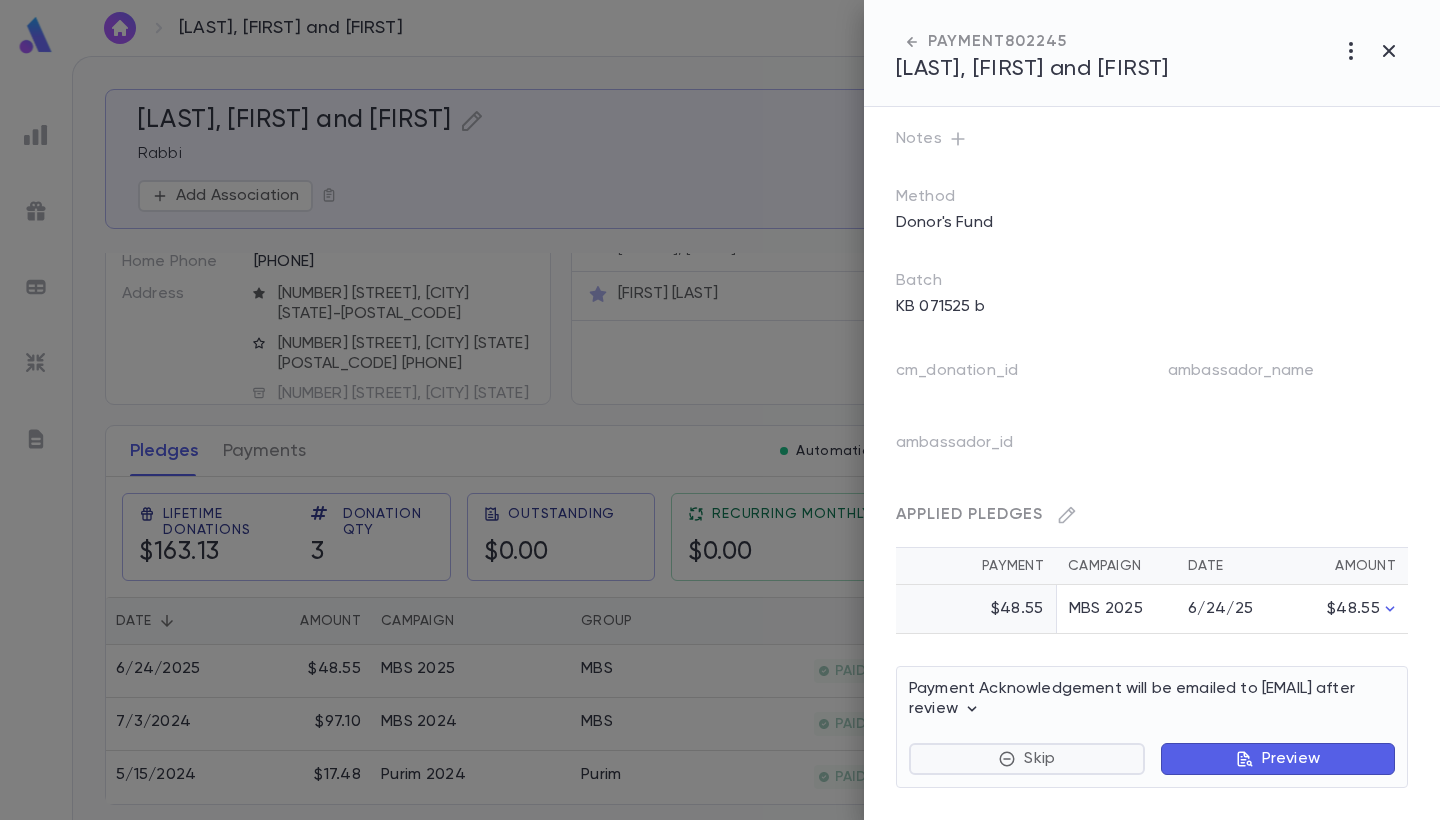 click on "Skip" at bounding box center (1027, 759) 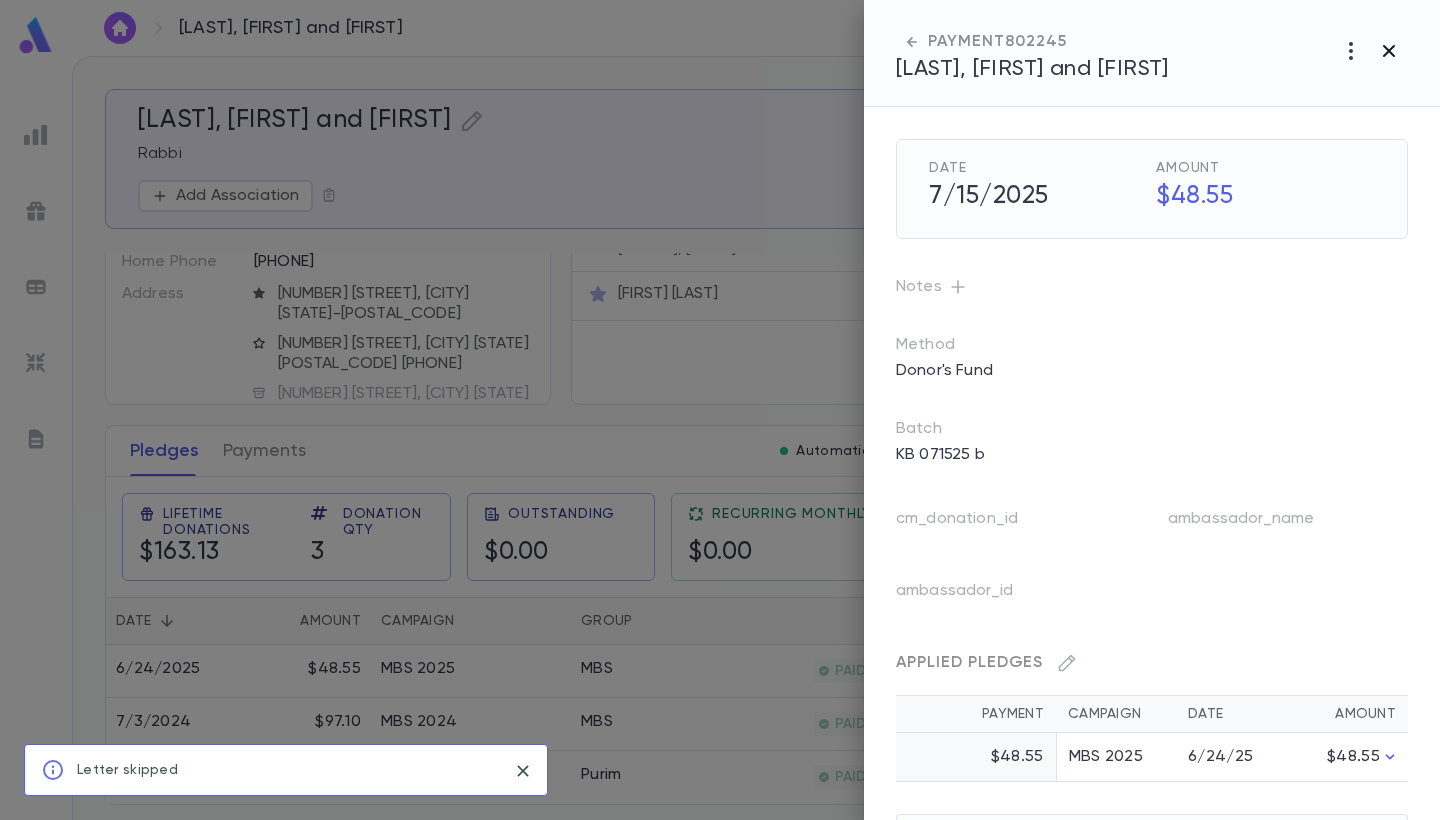 scroll, scrollTop: 0, scrollLeft: 0, axis: both 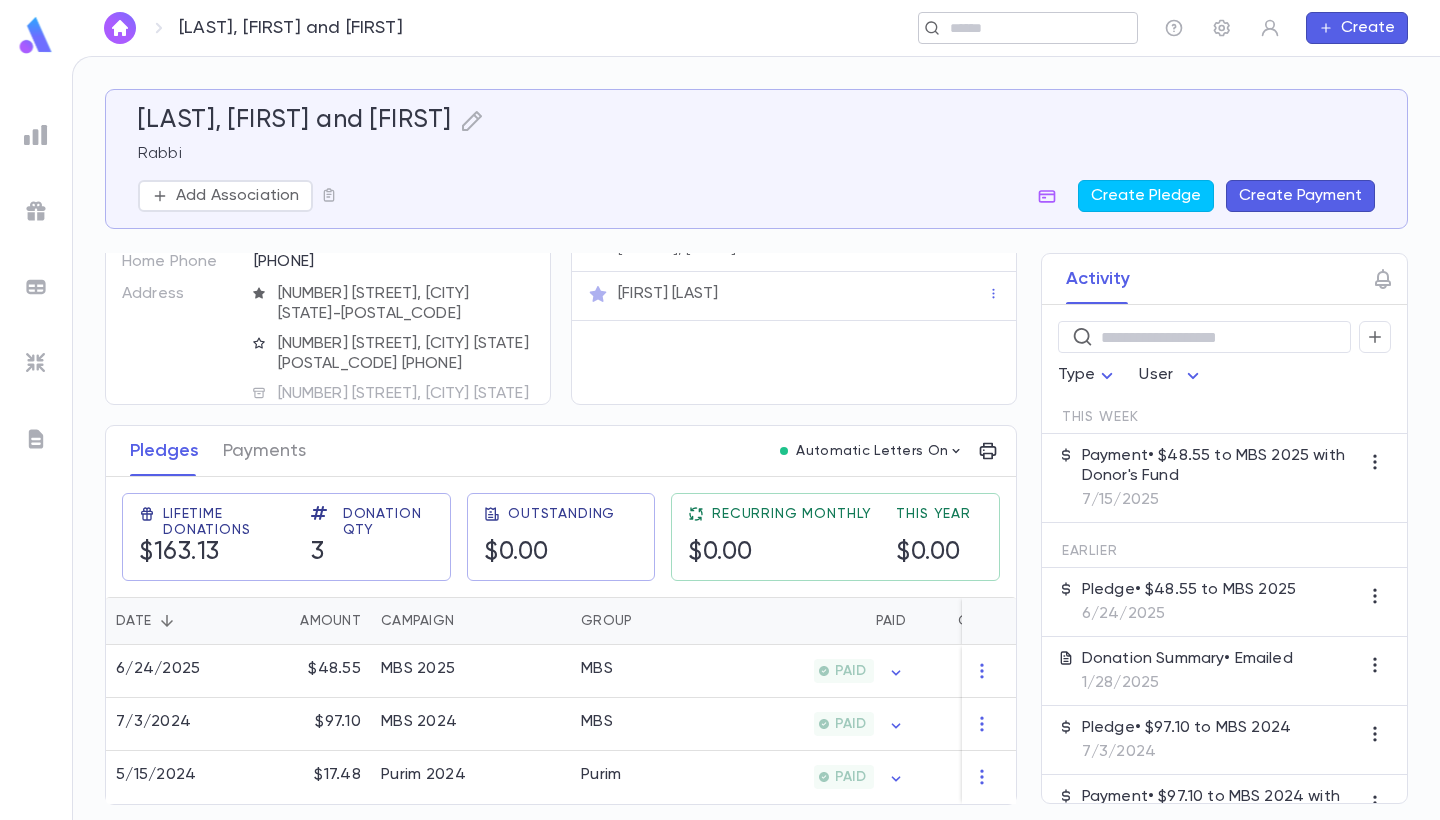 click at bounding box center [1021, 28] 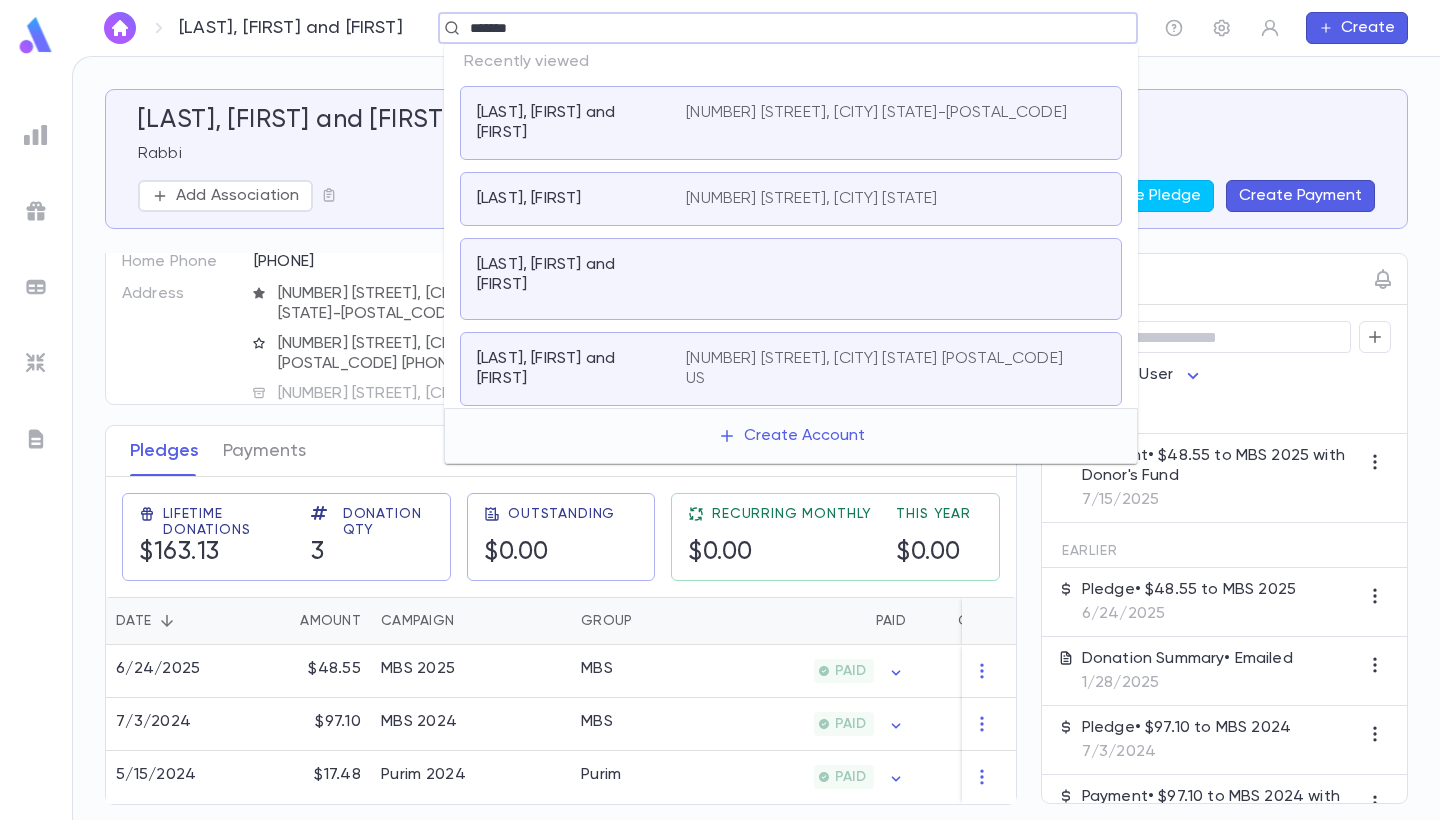 type on "*******" 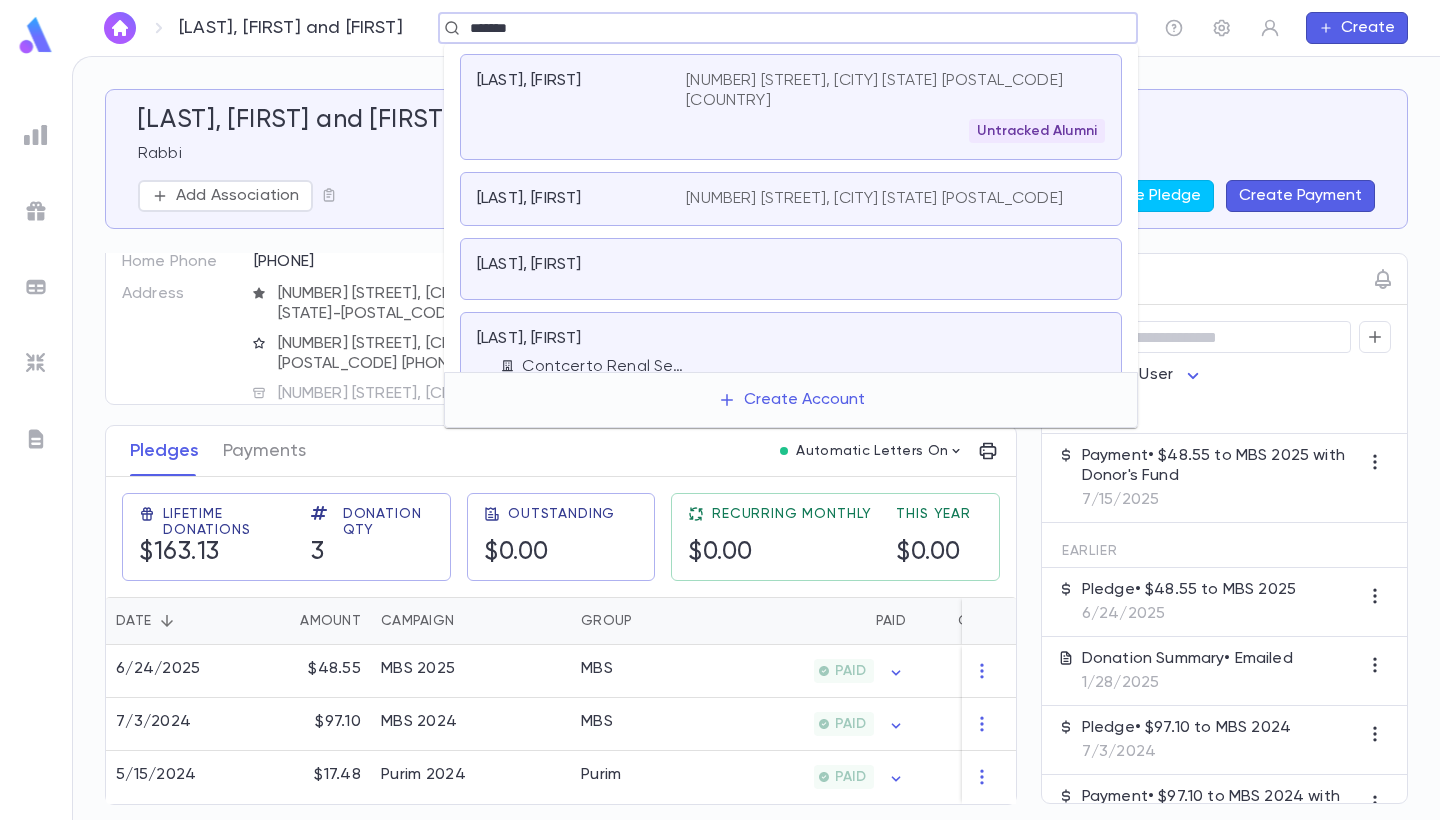 scroll, scrollTop: 161, scrollLeft: 0, axis: vertical 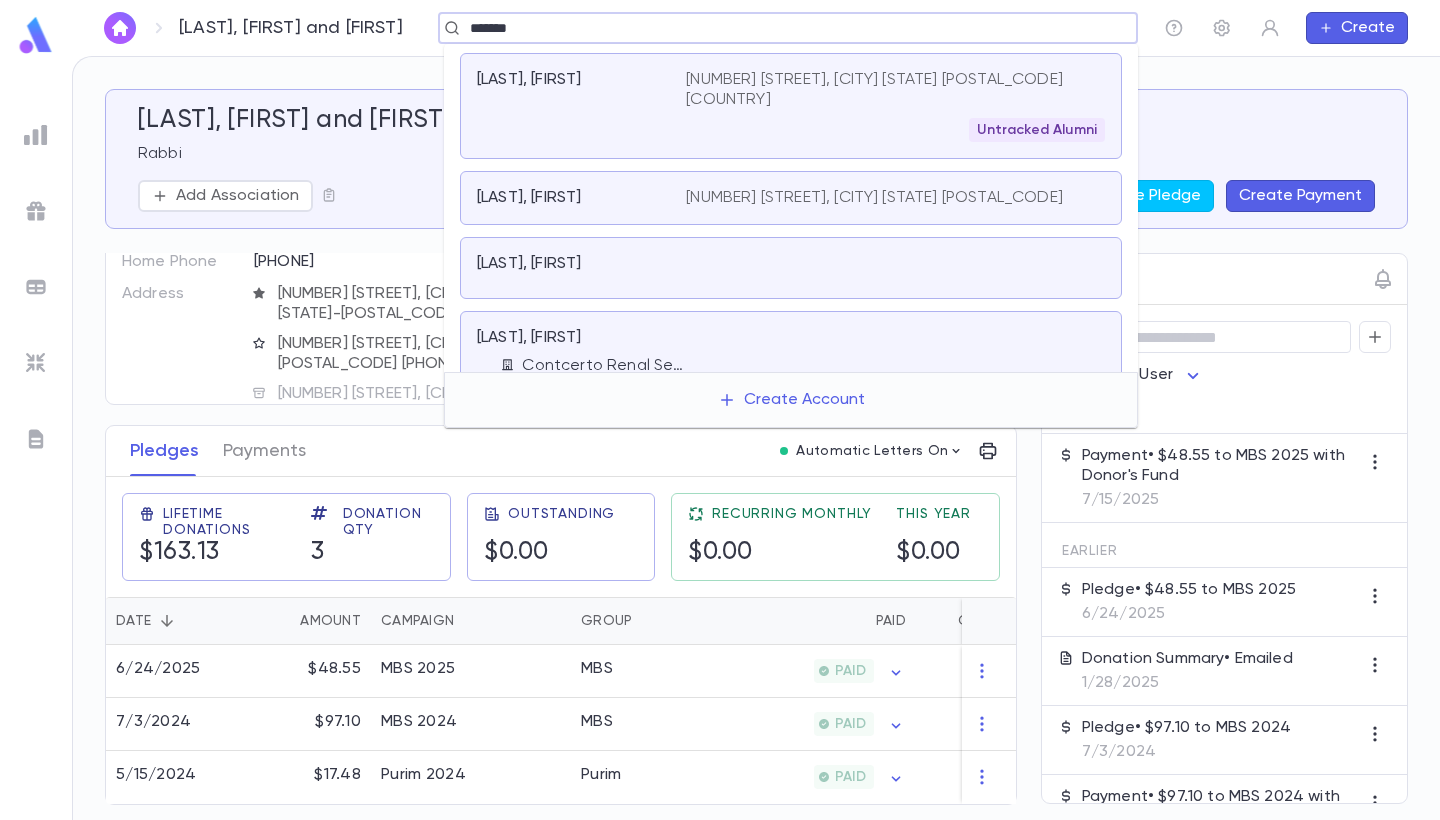 click at bounding box center (895, 268) 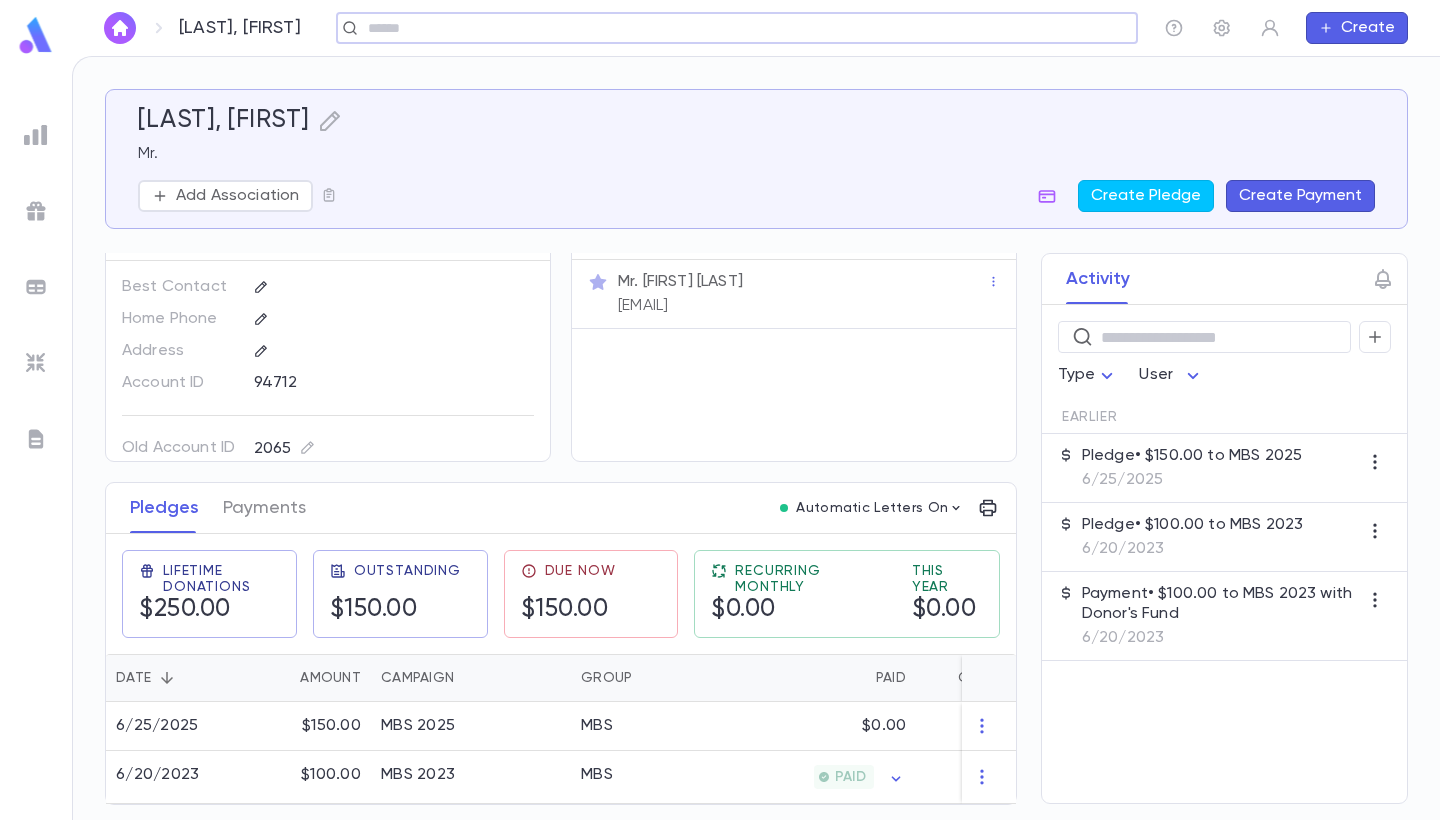 scroll, scrollTop: 51, scrollLeft: 0, axis: vertical 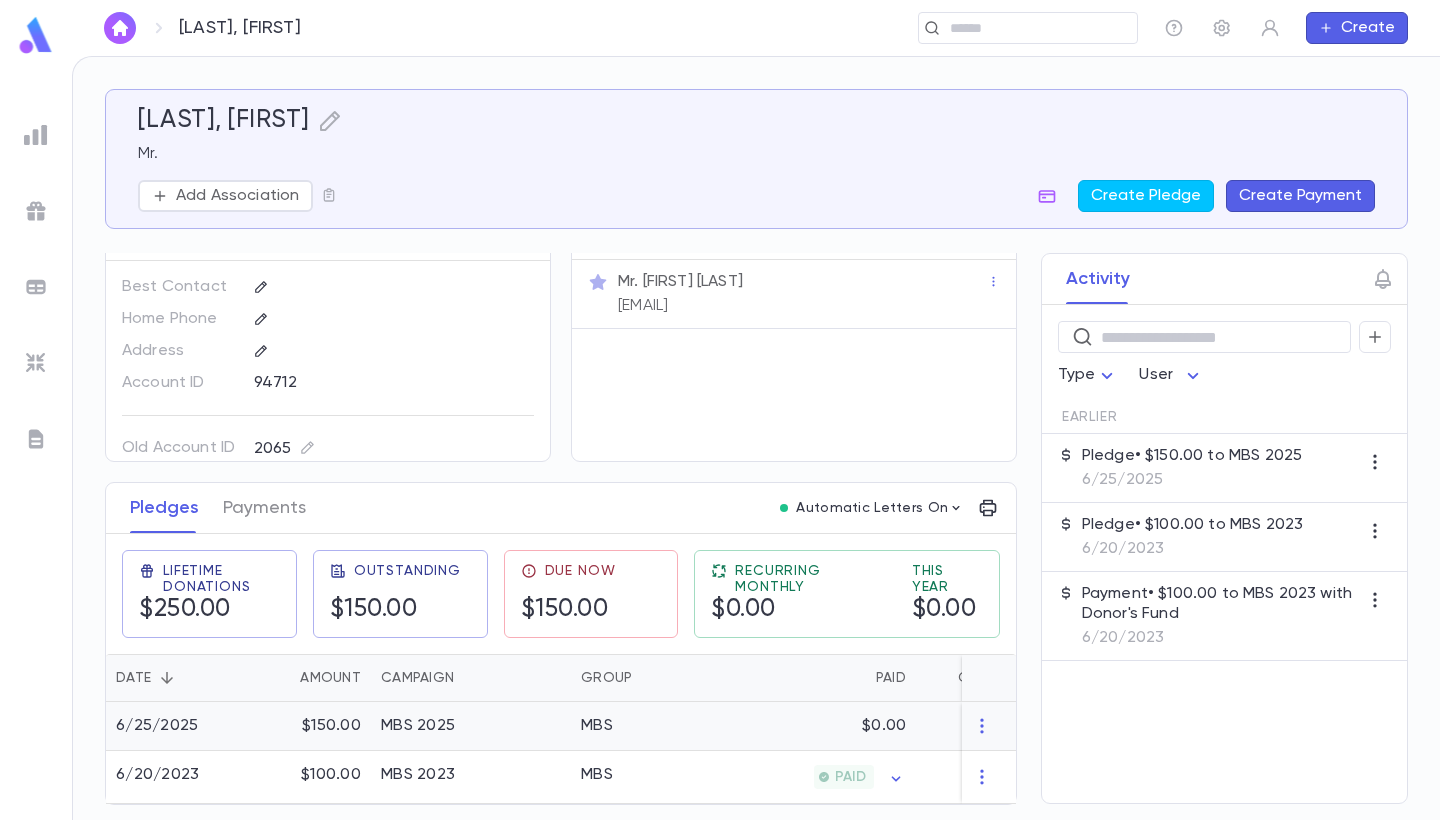 click on "$0.00" at bounding box center (818, 726) 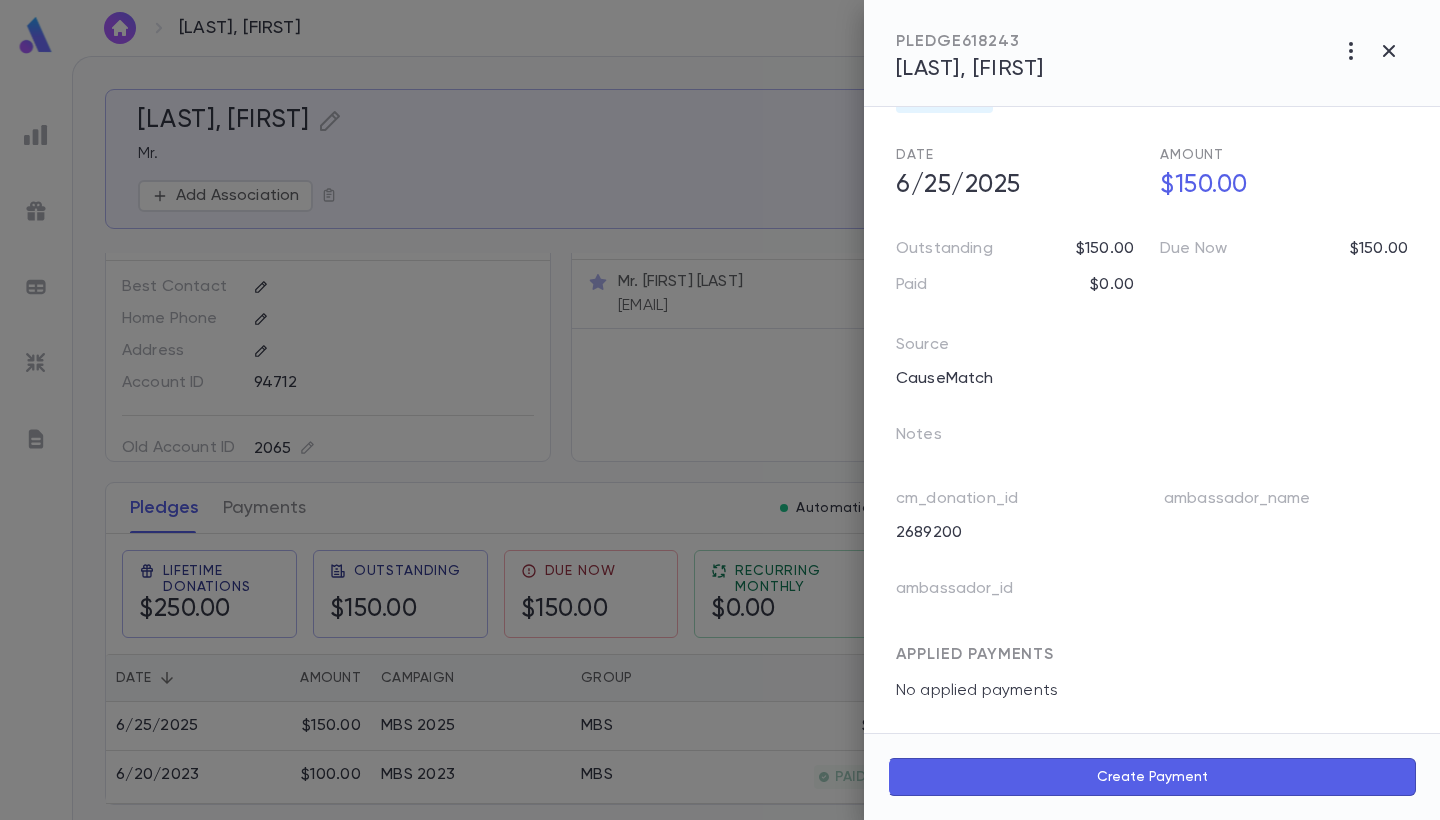 click on "Create Payment" at bounding box center [1152, 777] 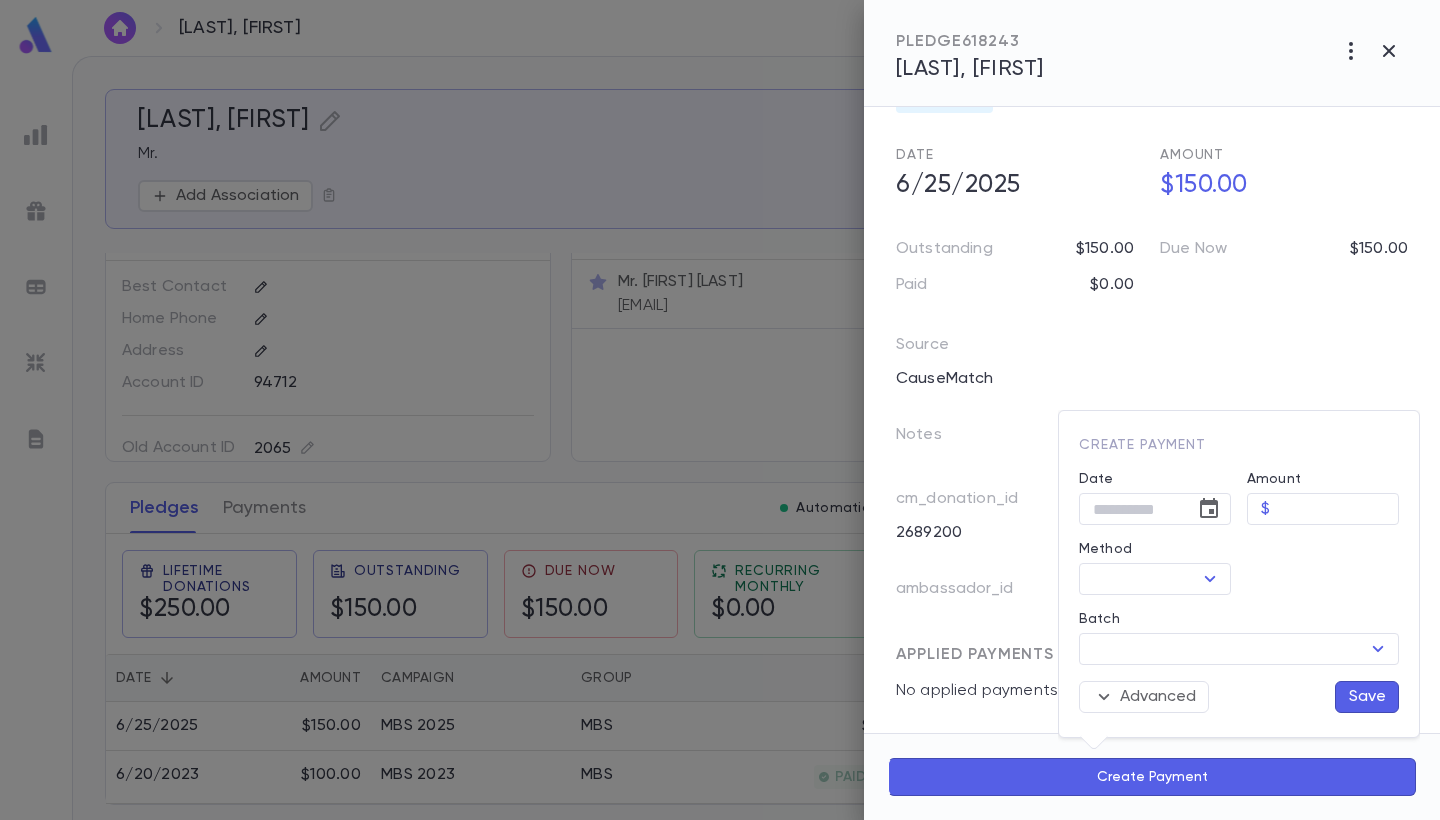 scroll, scrollTop: 127, scrollLeft: 0, axis: vertical 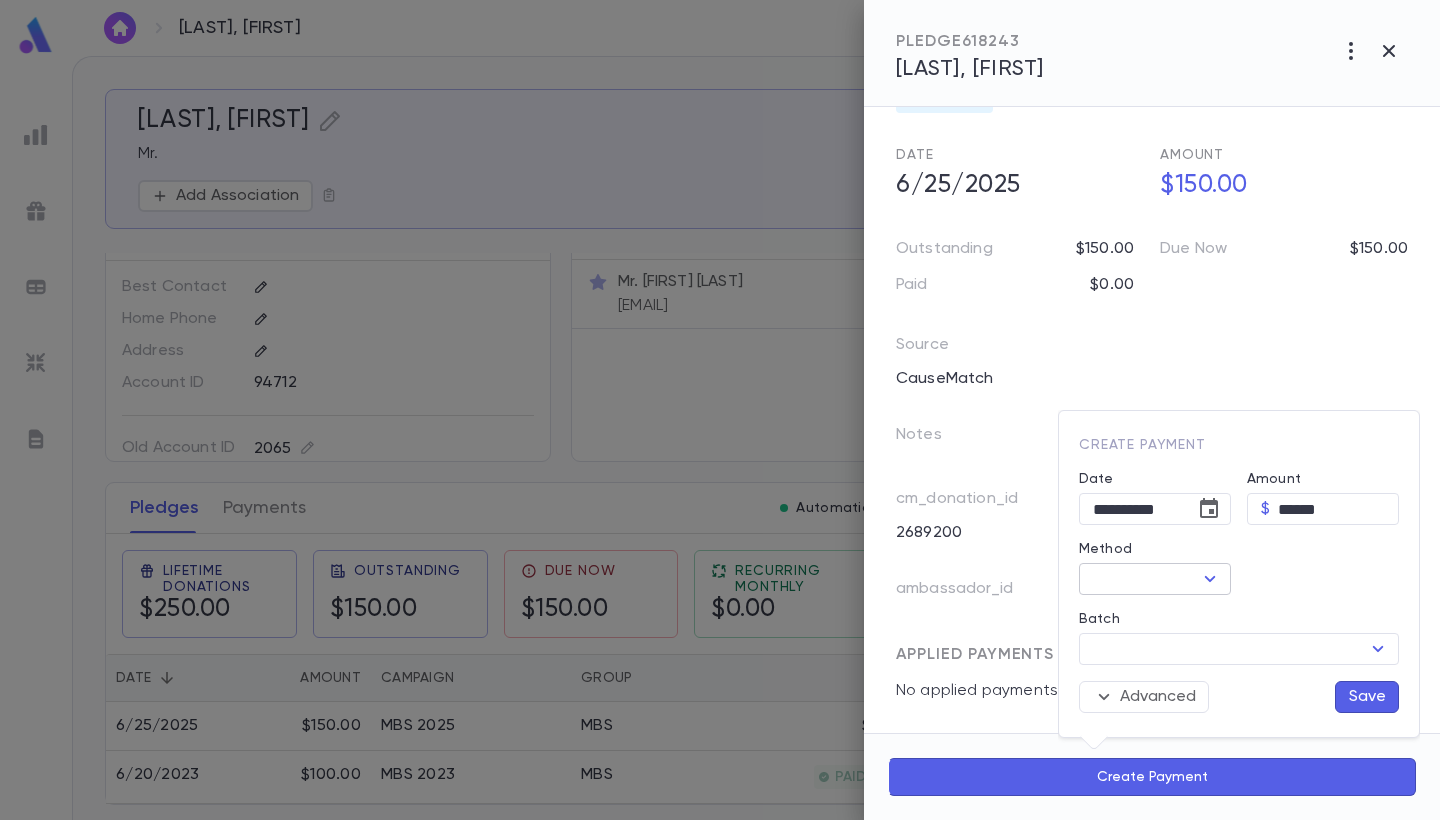 click on "Method" at bounding box center (1138, 579) 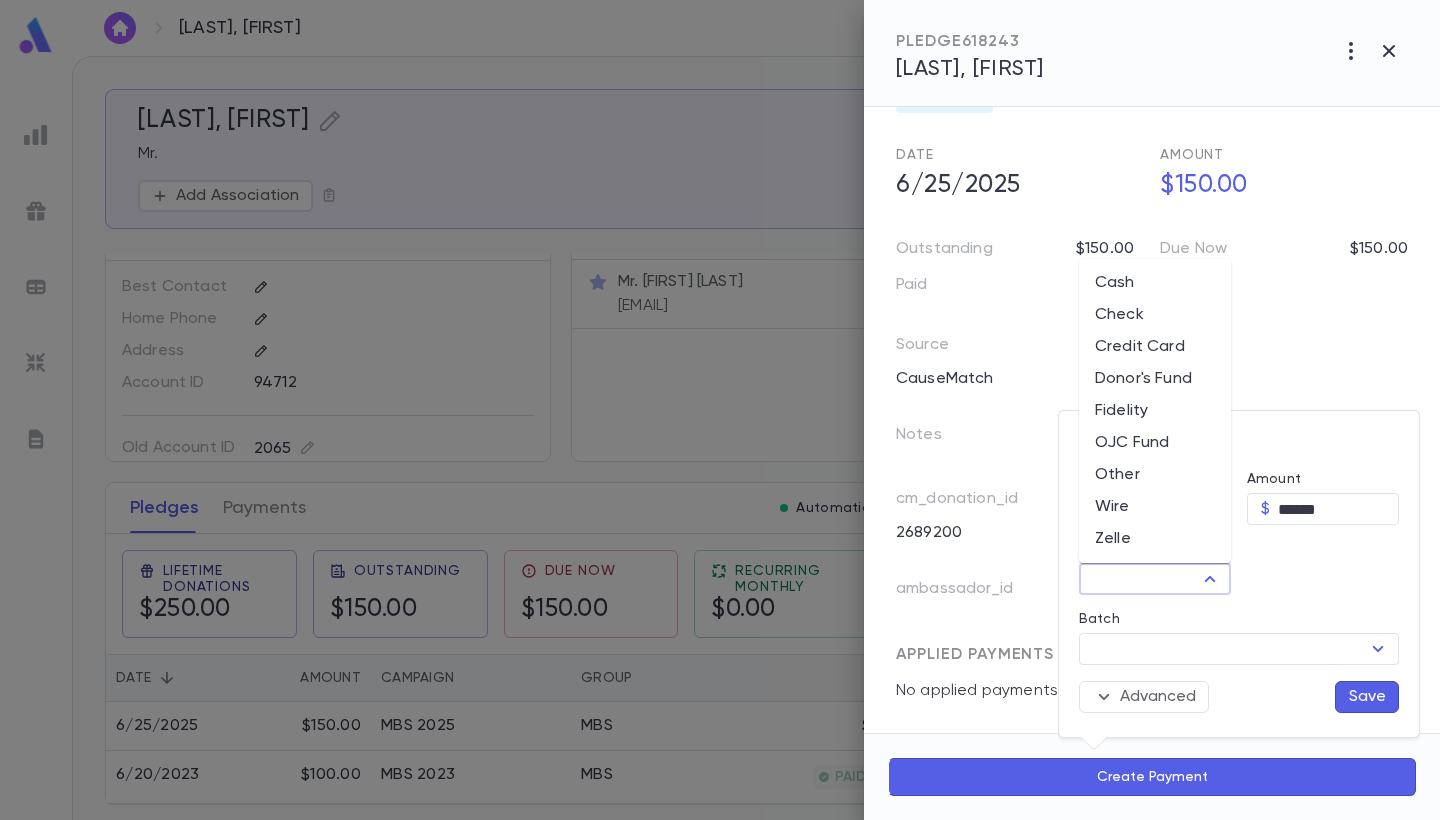 click on "Donor's Fund" at bounding box center [1155, 379] 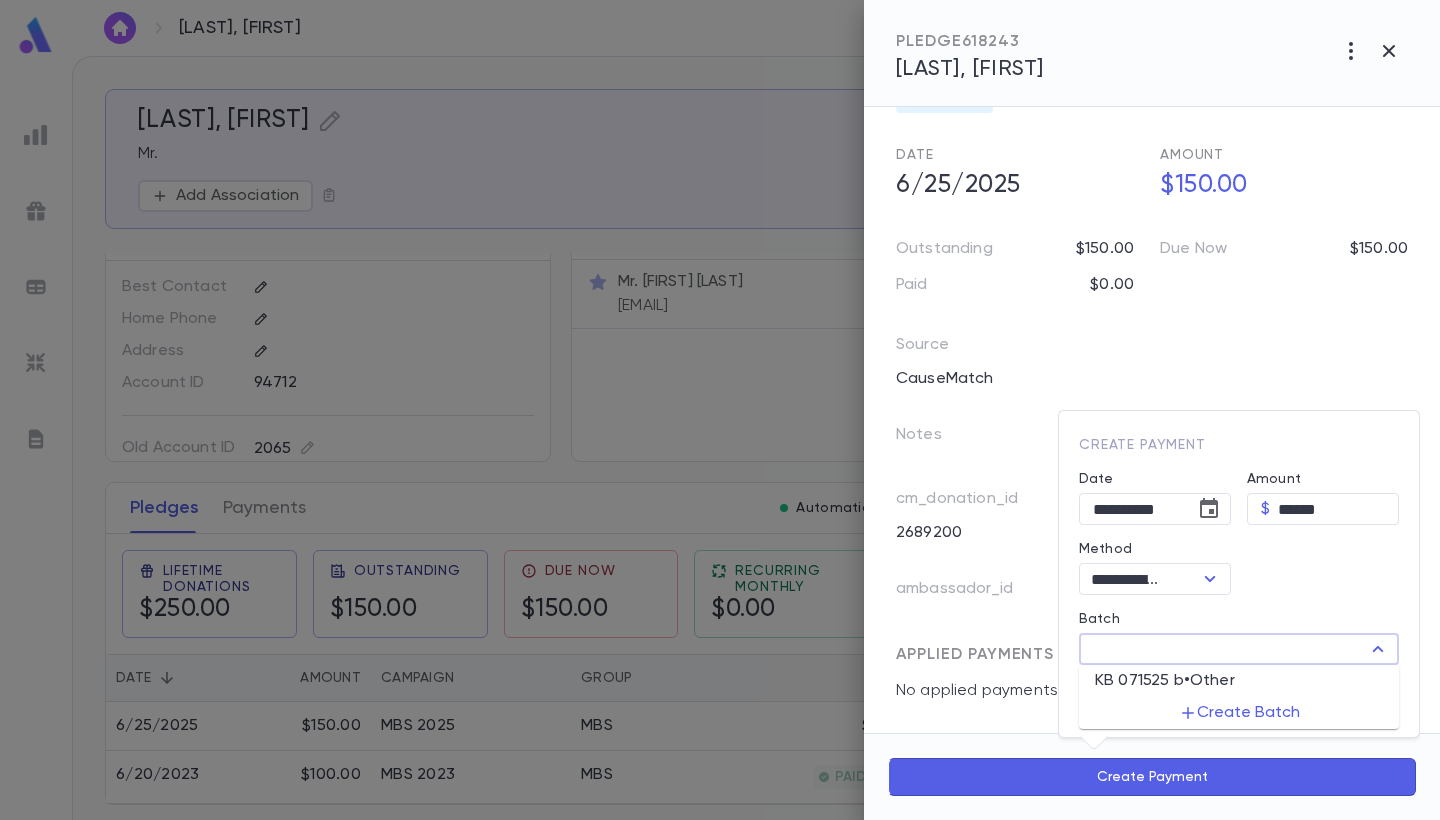 click on "Batch" at bounding box center (1222, 649) 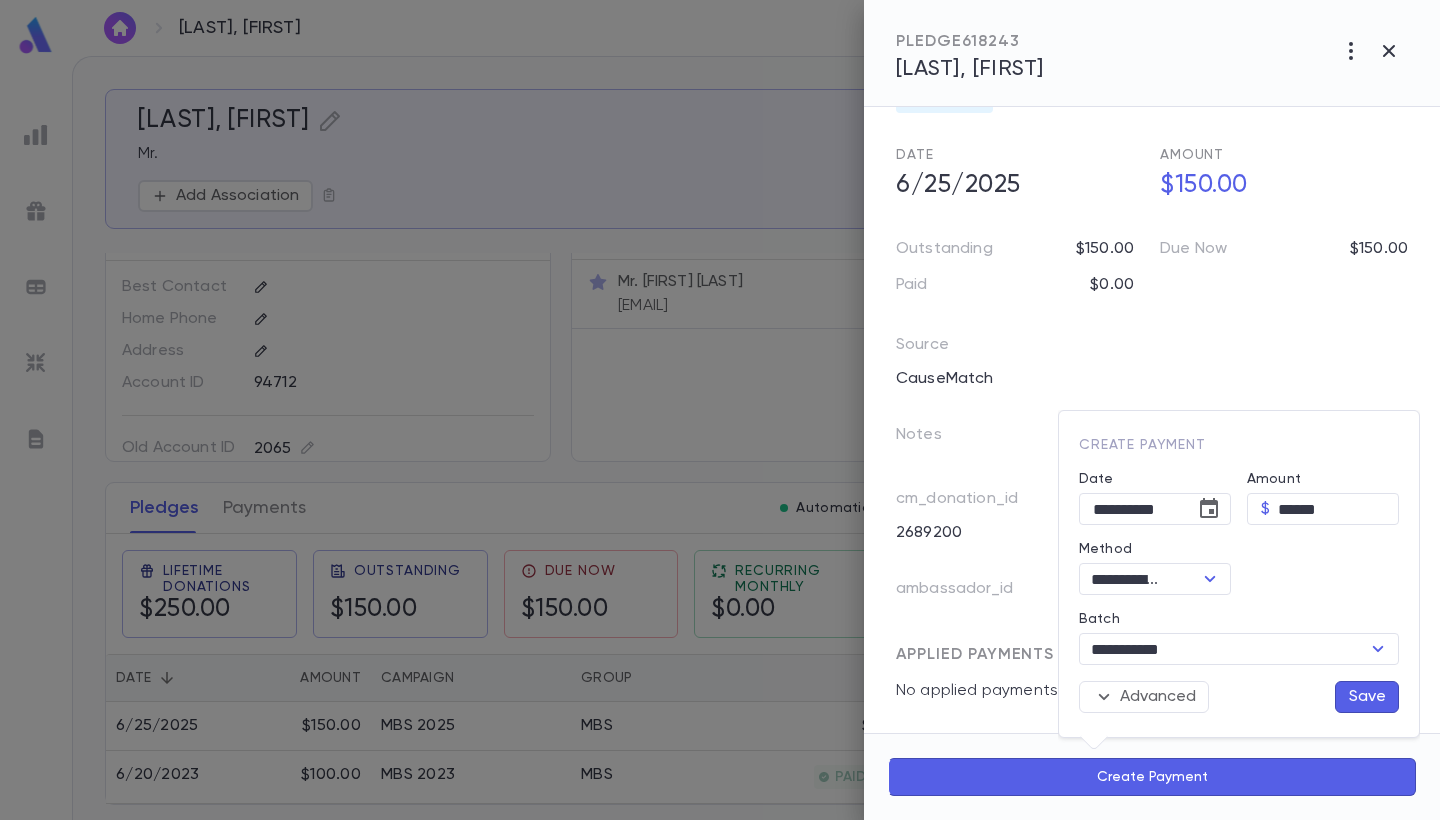 click on "Save" at bounding box center [1367, 697] 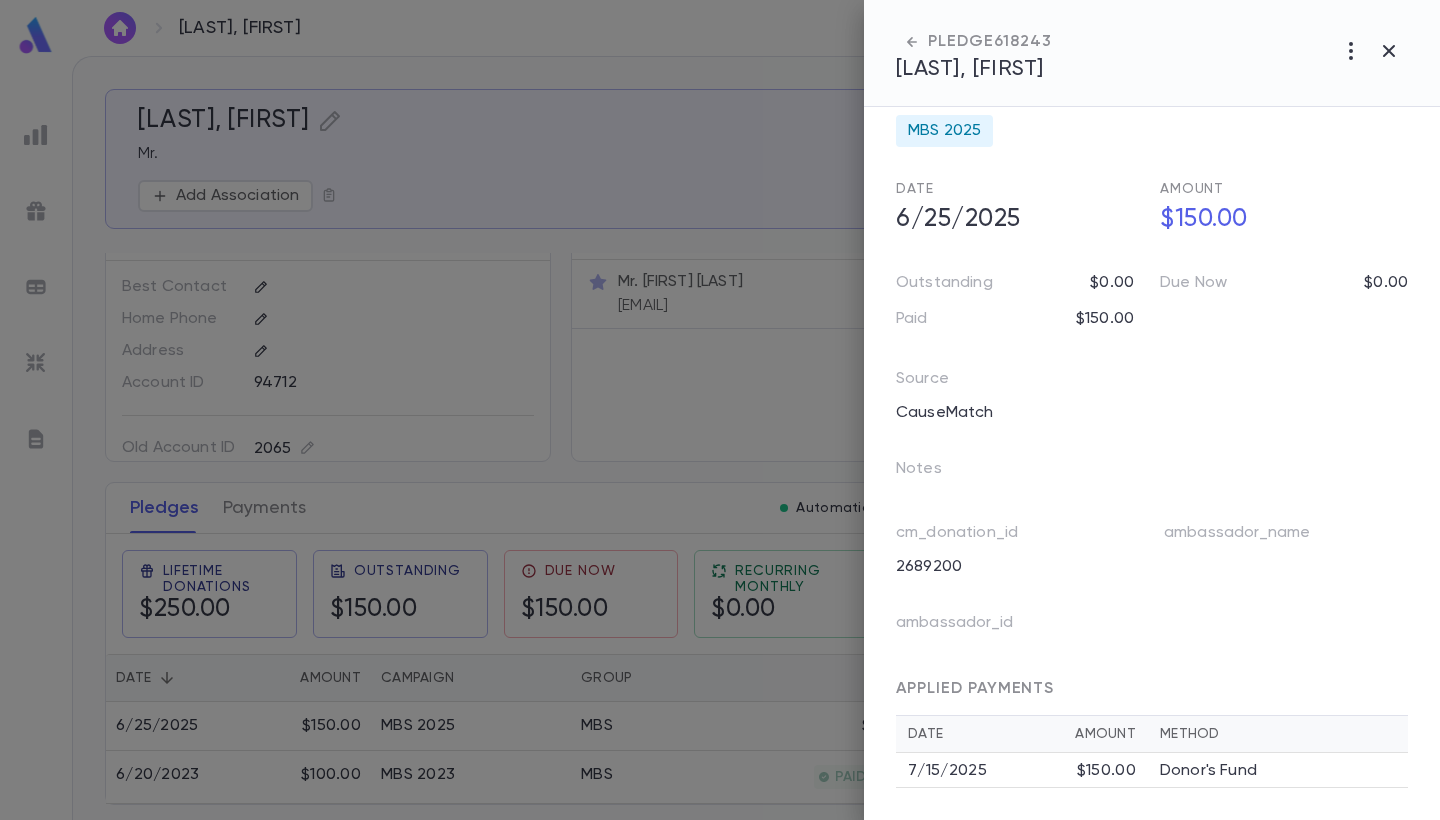 scroll, scrollTop: 93, scrollLeft: 0, axis: vertical 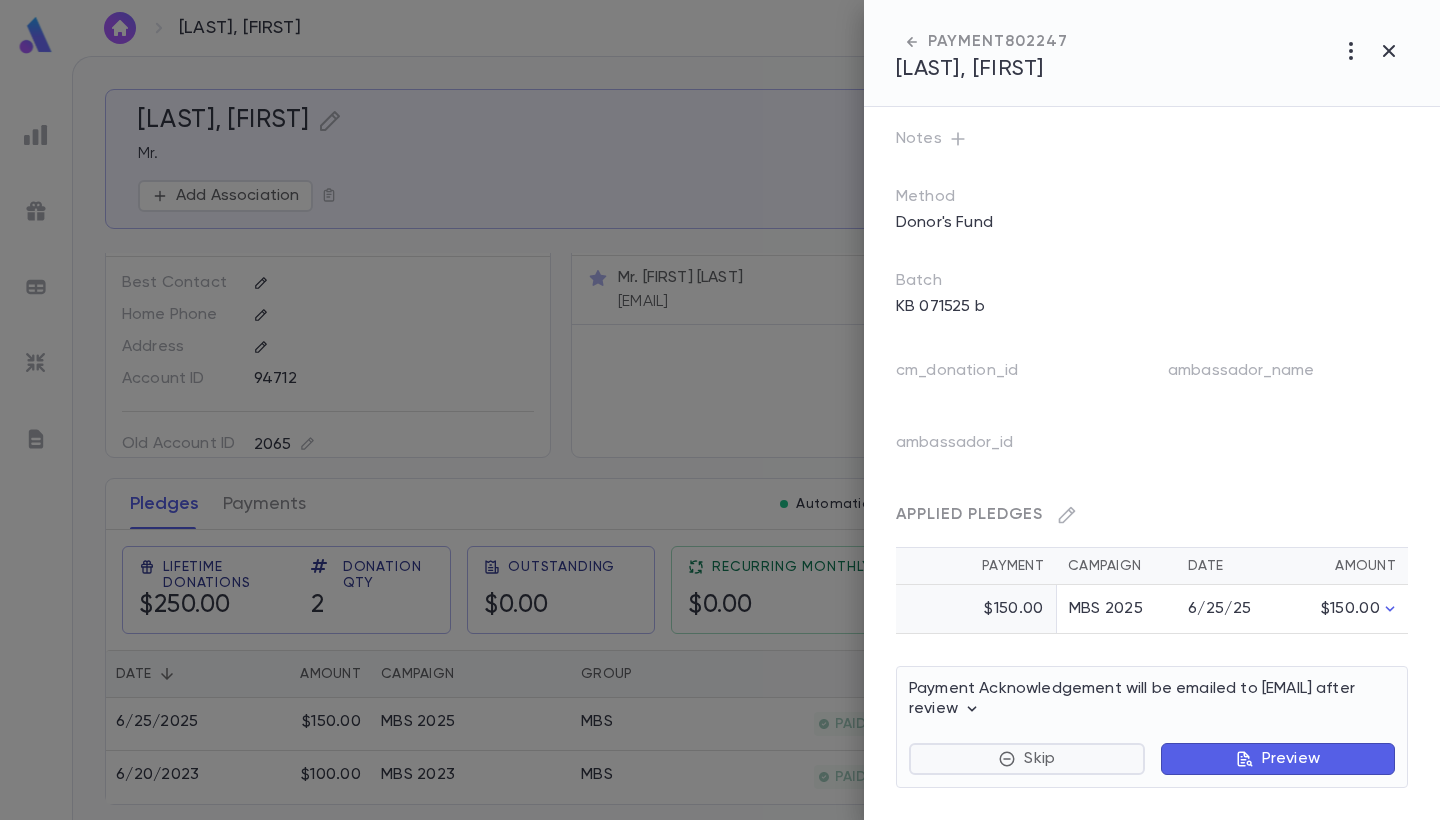 click on "Skip" at bounding box center (1027, 759) 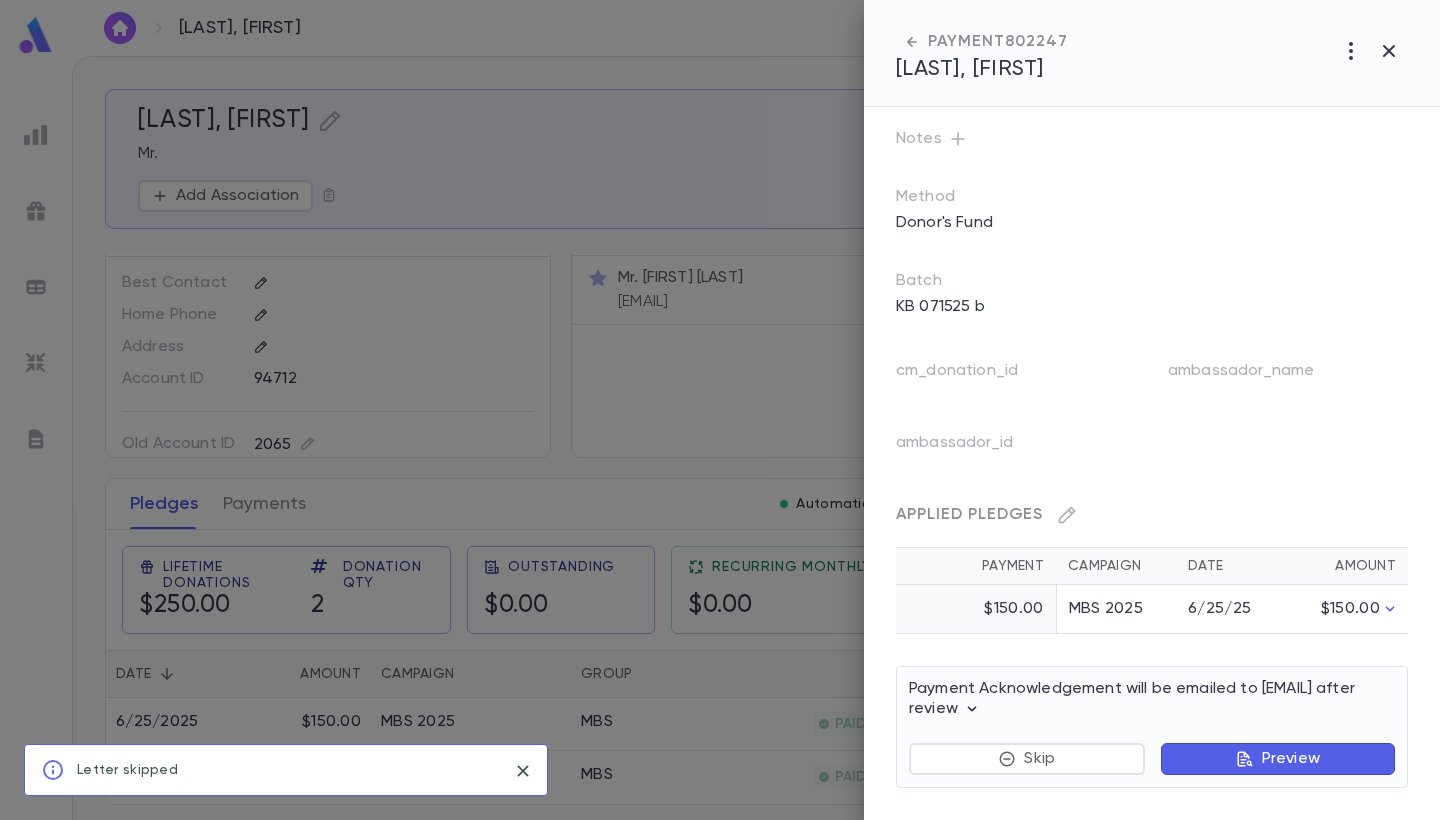 scroll, scrollTop: 72, scrollLeft: 0, axis: vertical 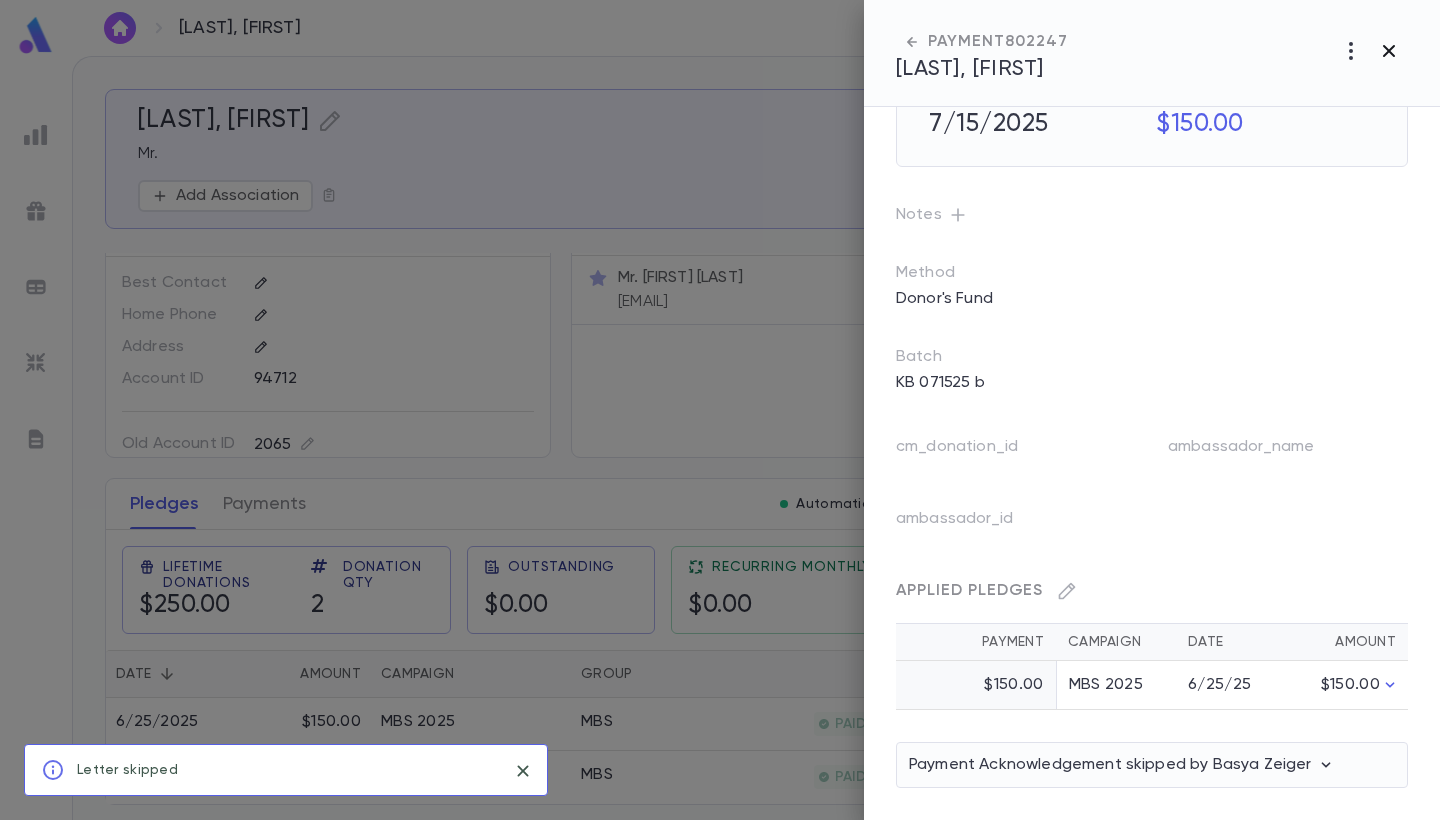 click 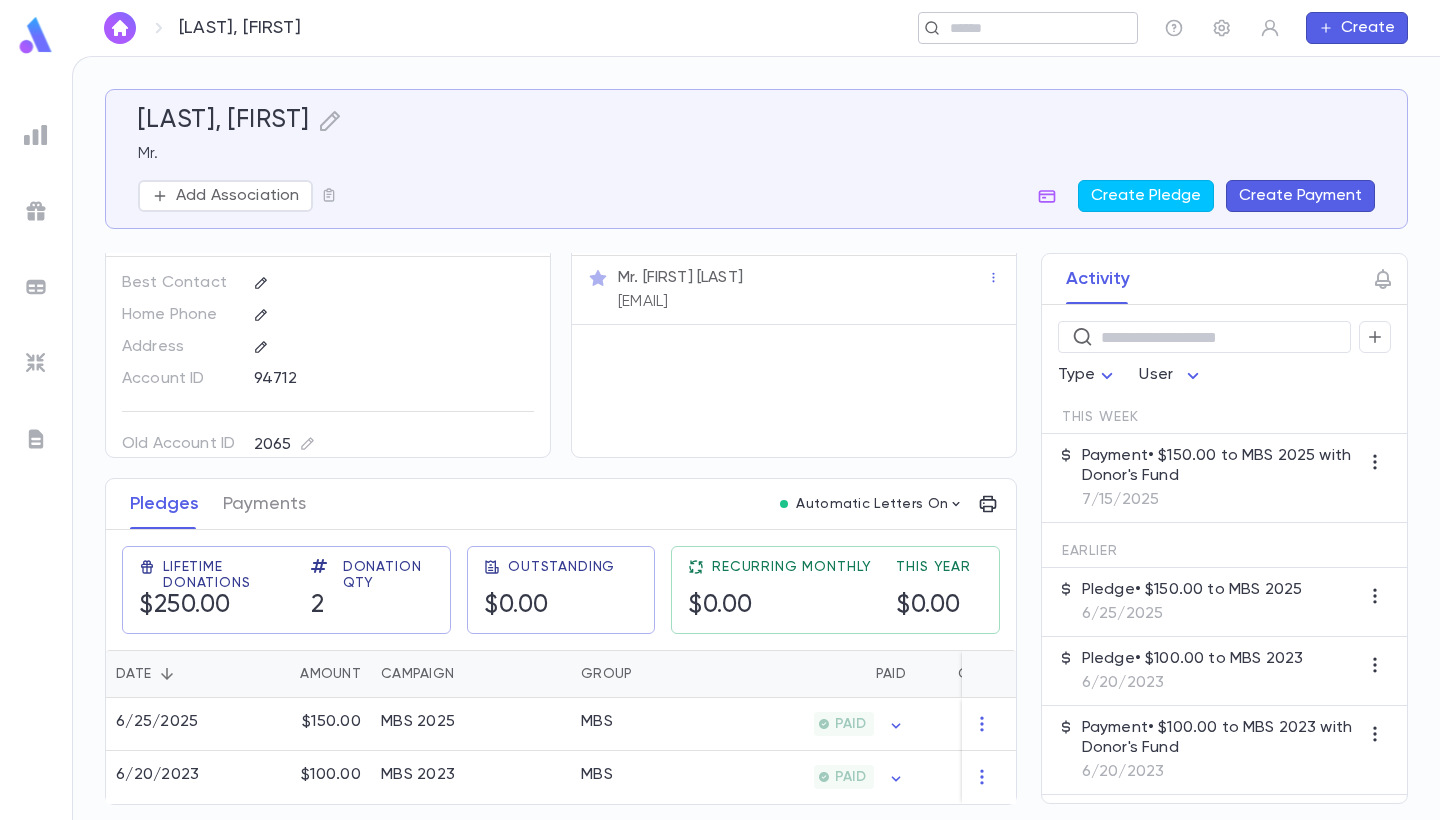 click on "​" at bounding box center [1028, 28] 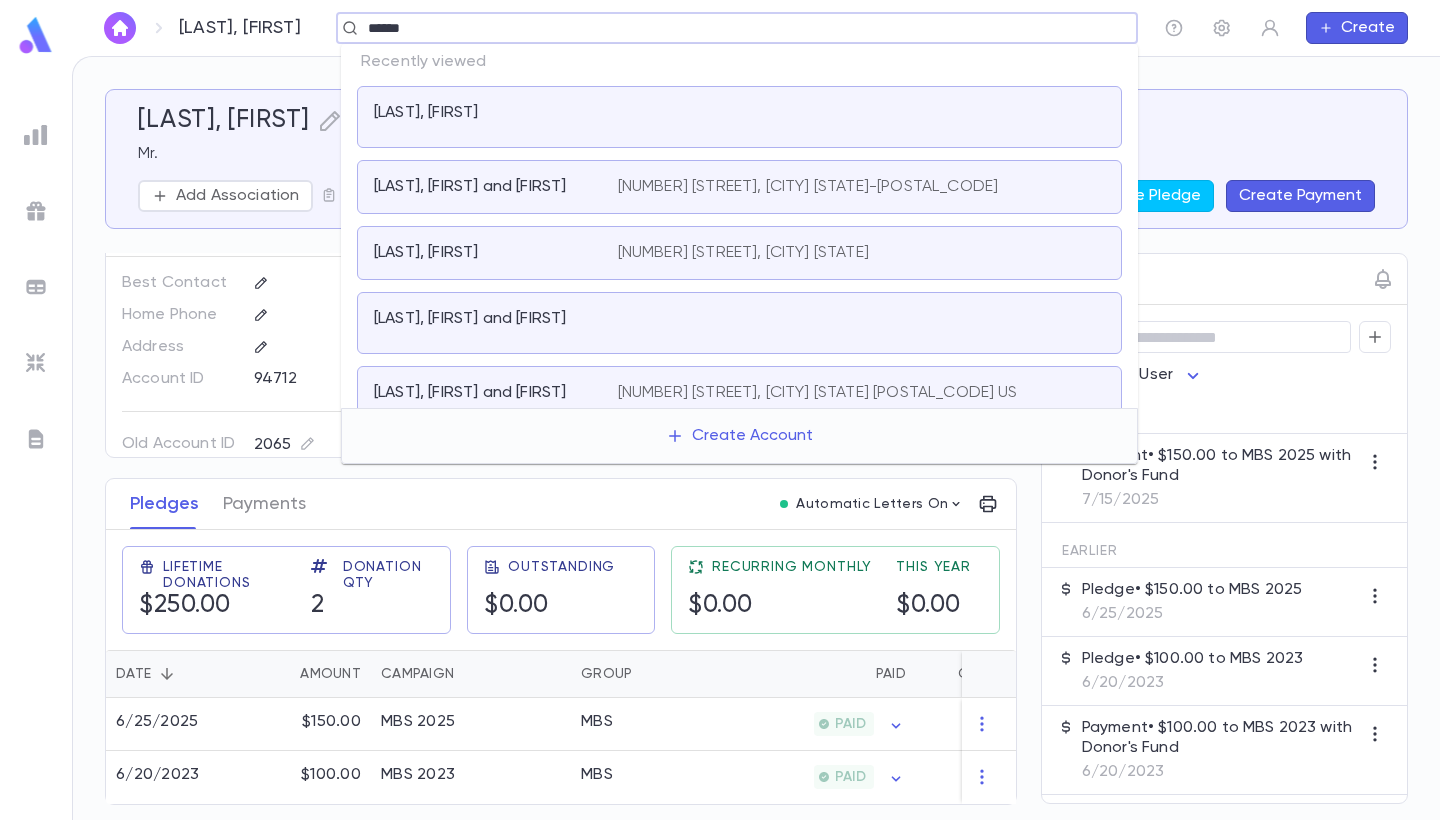 type on "******" 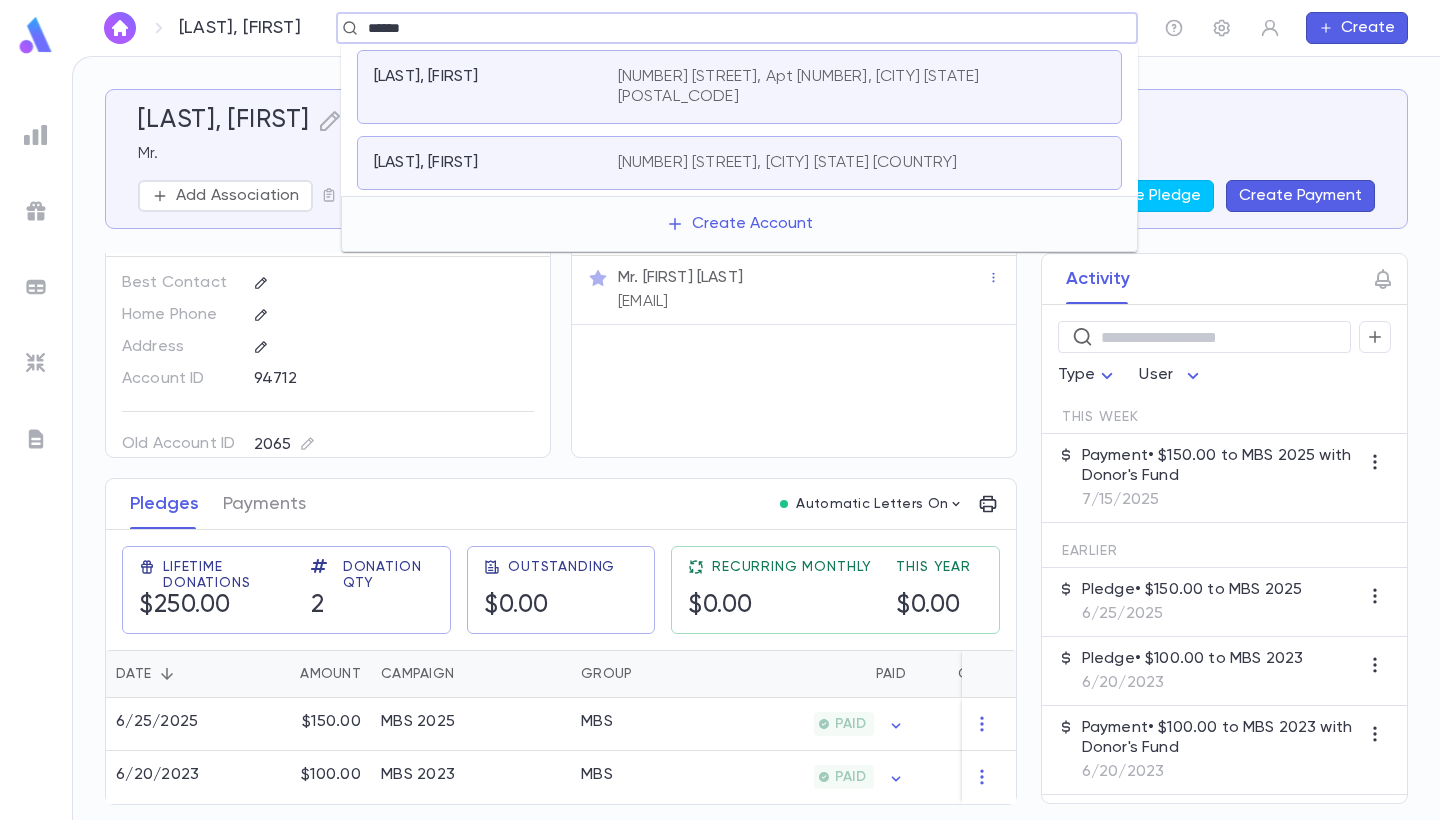 click on "[NUMBER] [STREET], [CITY] [STATE] United States" at bounding box center (788, 163) 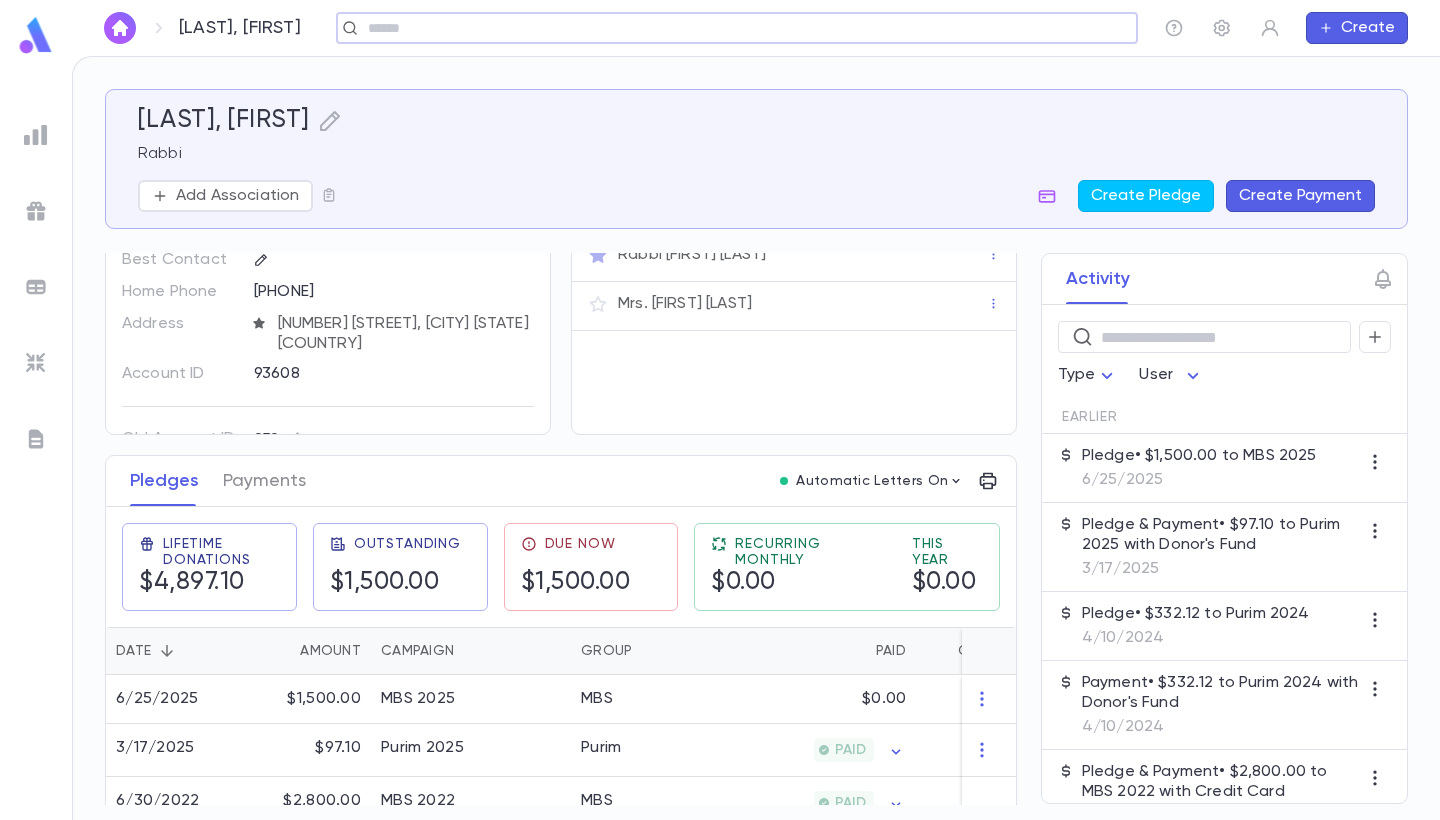 scroll, scrollTop: 109, scrollLeft: 0, axis: vertical 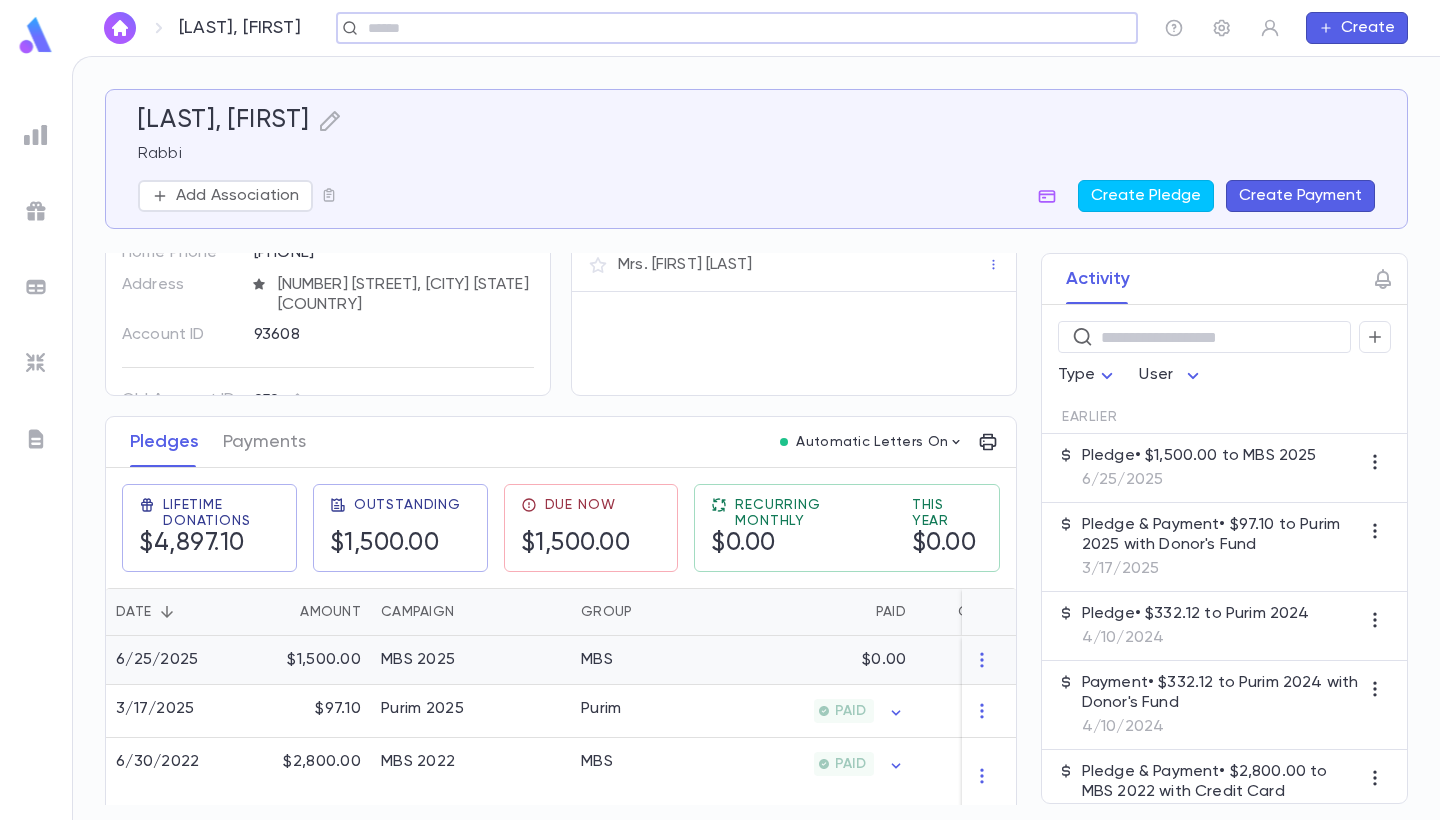 click on "MBS" at bounding box center (597, 660) 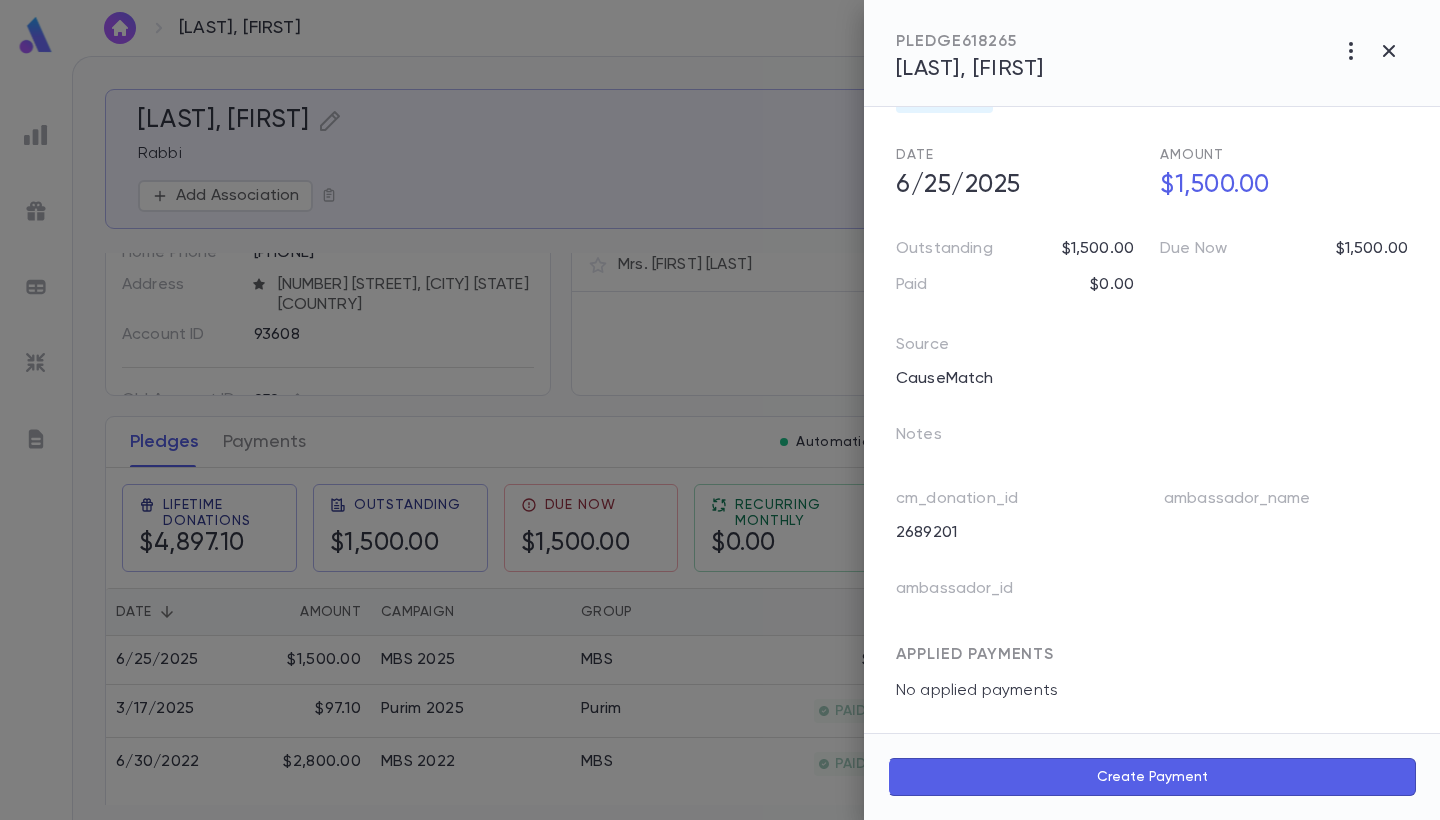 scroll, scrollTop: 127, scrollLeft: 0, axis: vertical 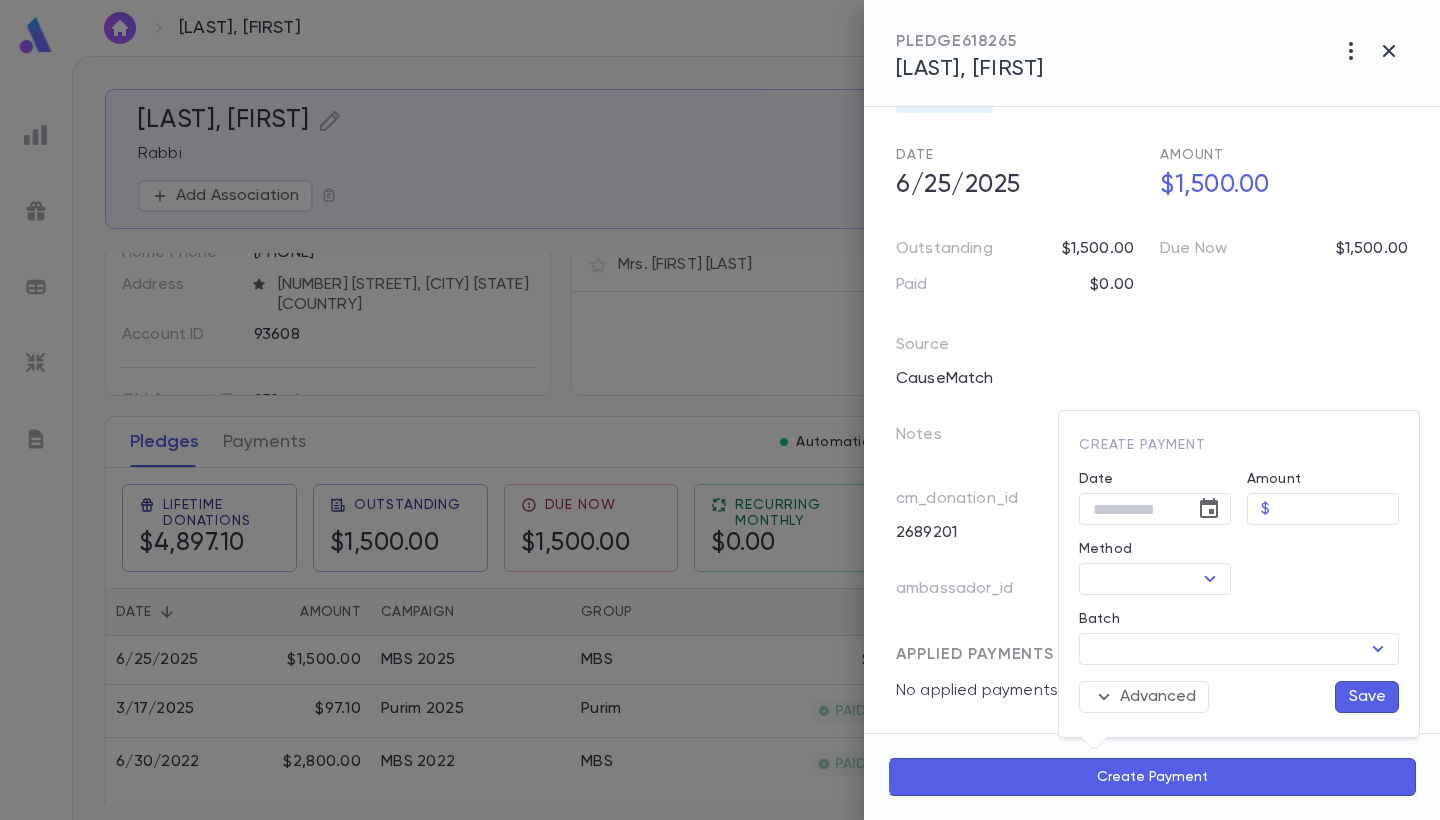 type on "********" 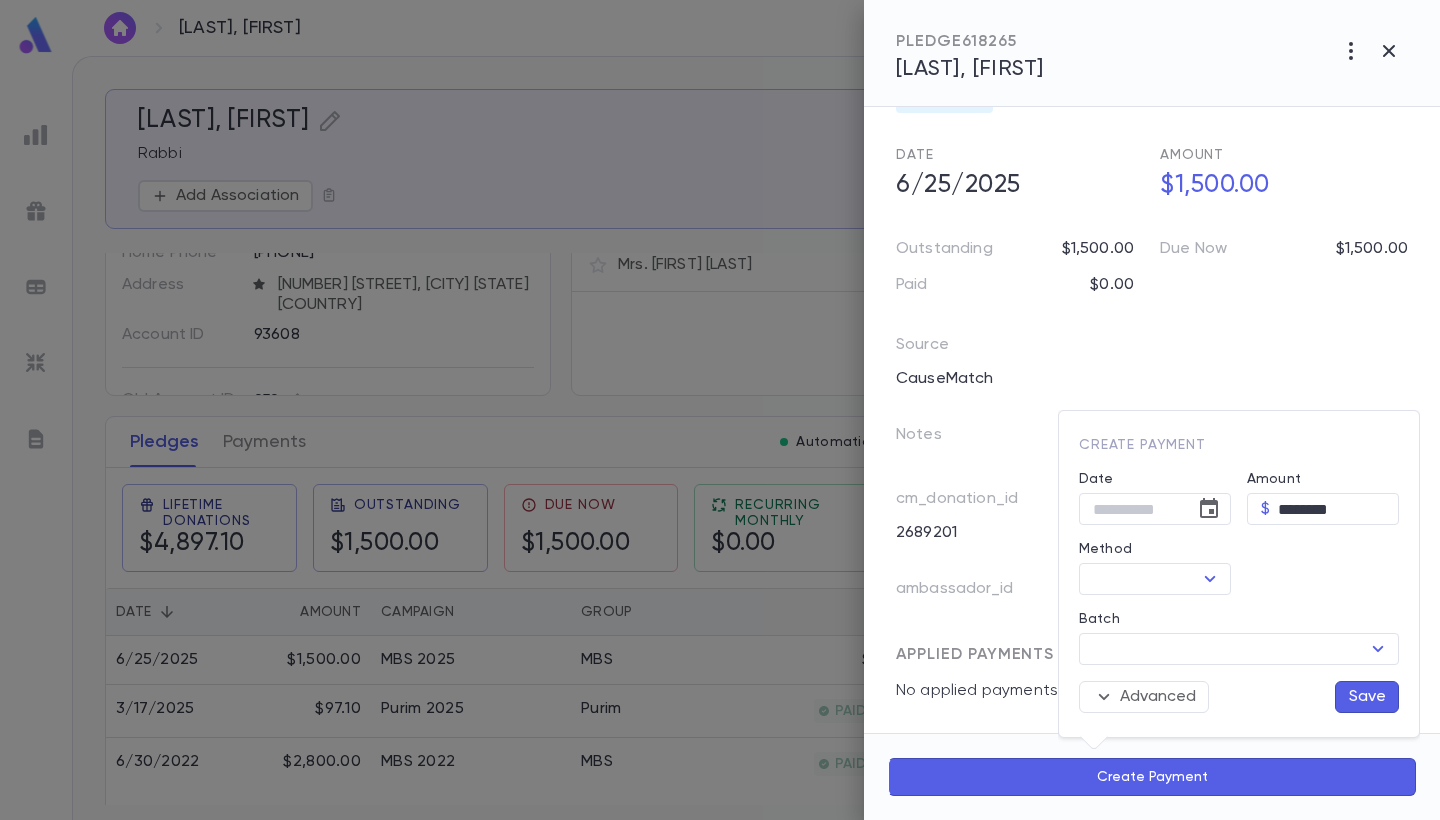 type on "**********" 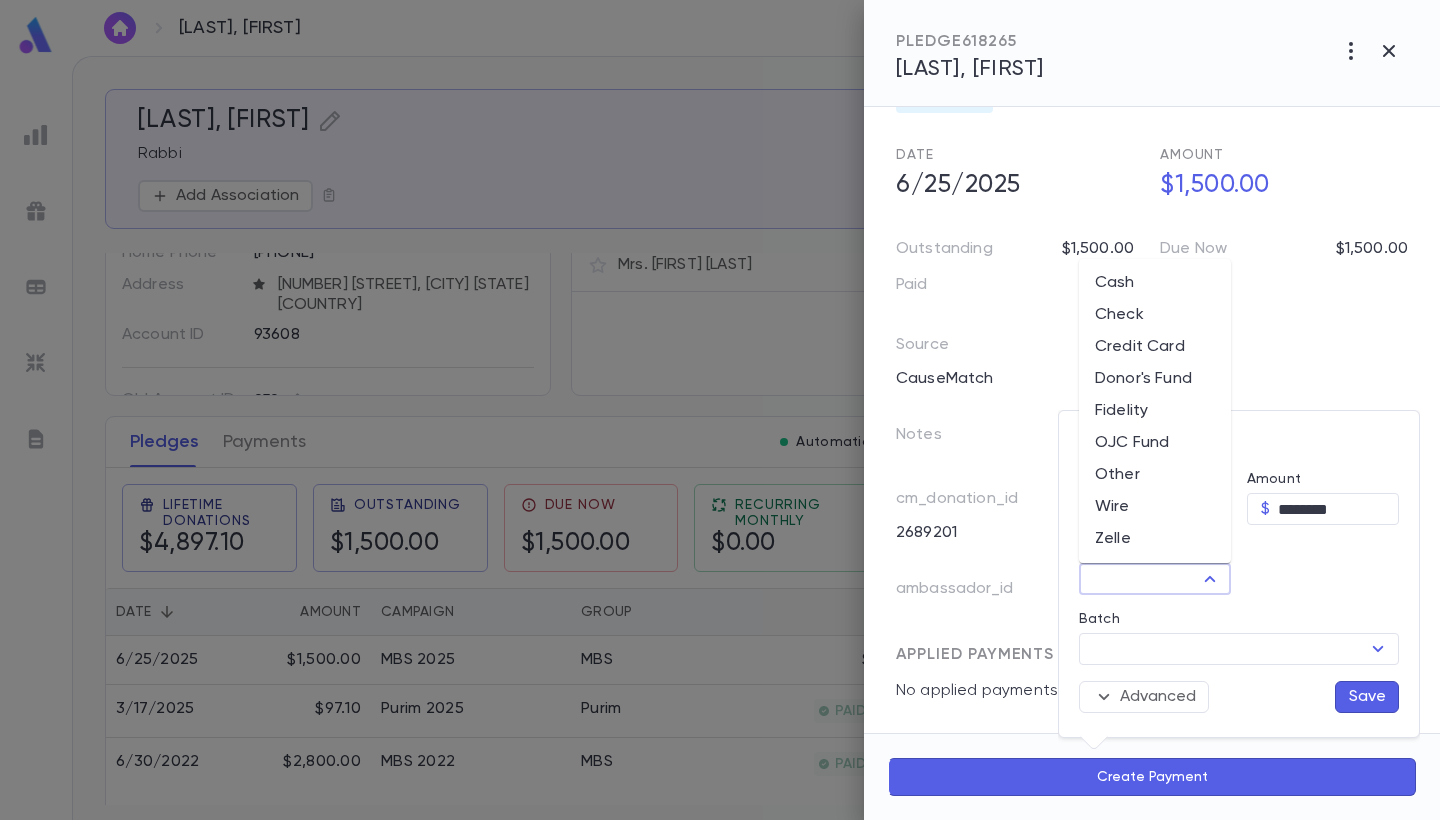 click on "Method" at bounding box center [1138, 579] 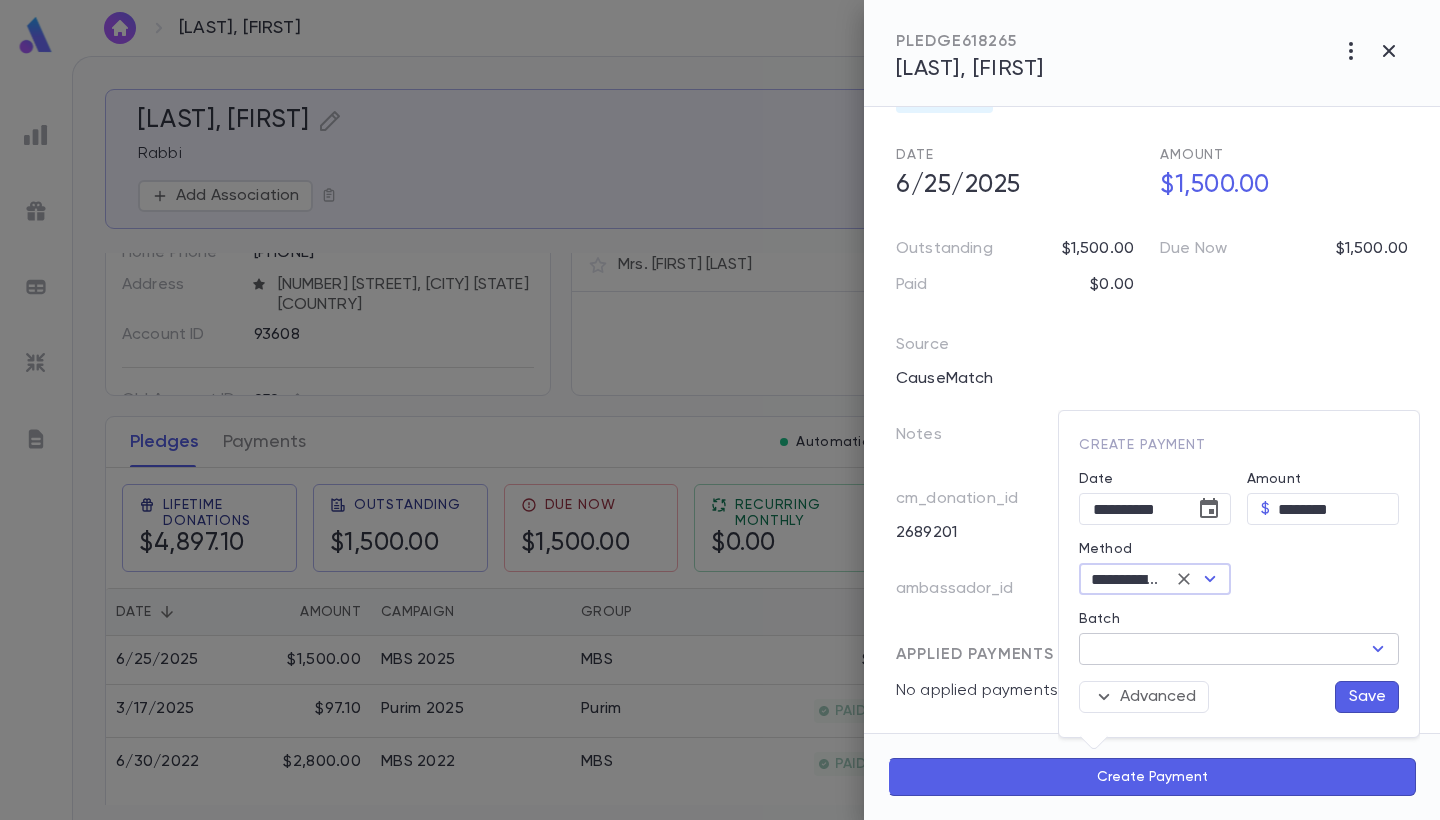 click on "Batch" at bounding box center [1222, 649] 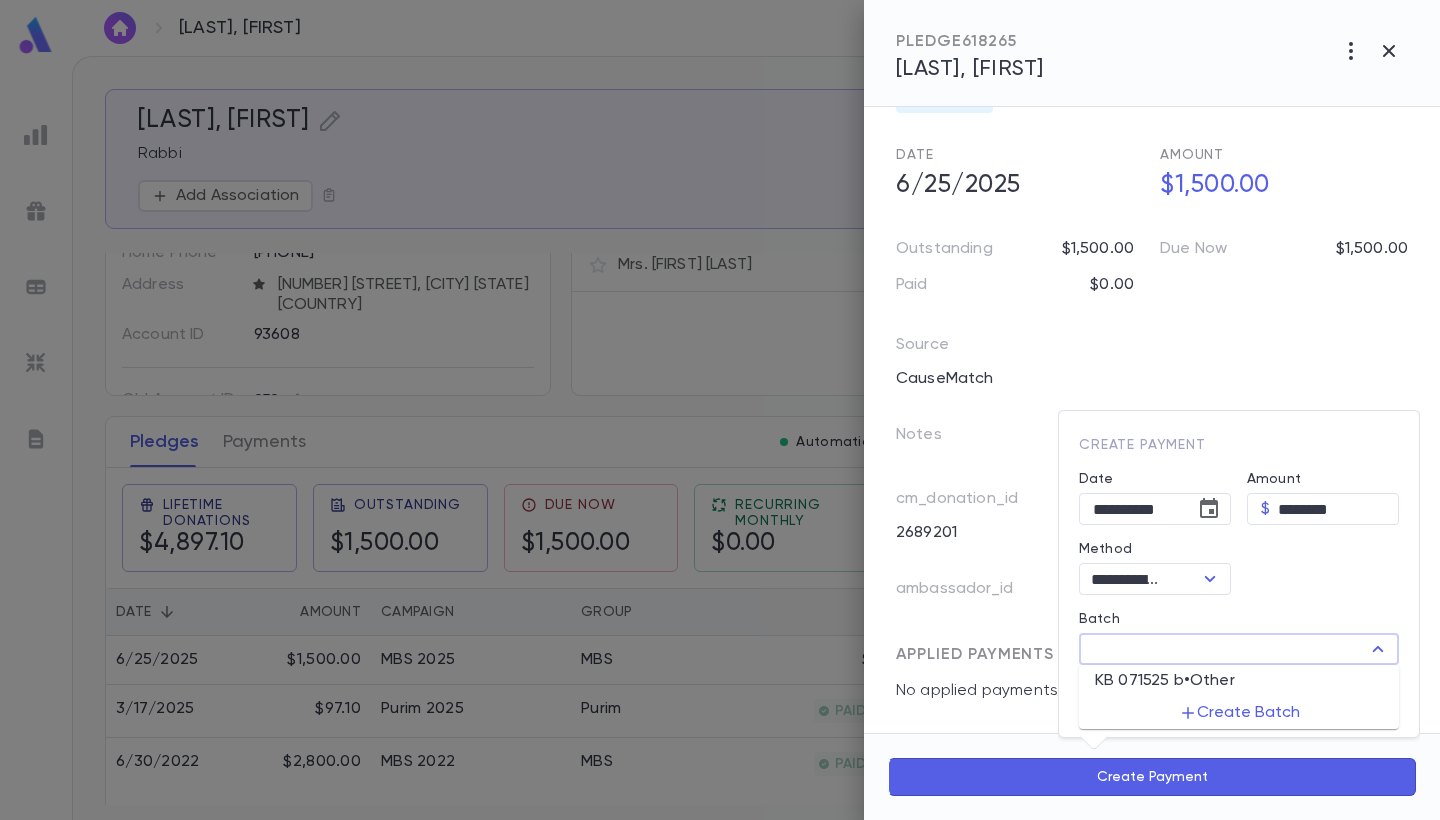click on "KB 071525 b  •  Other" at bounding box center (1165, 681) 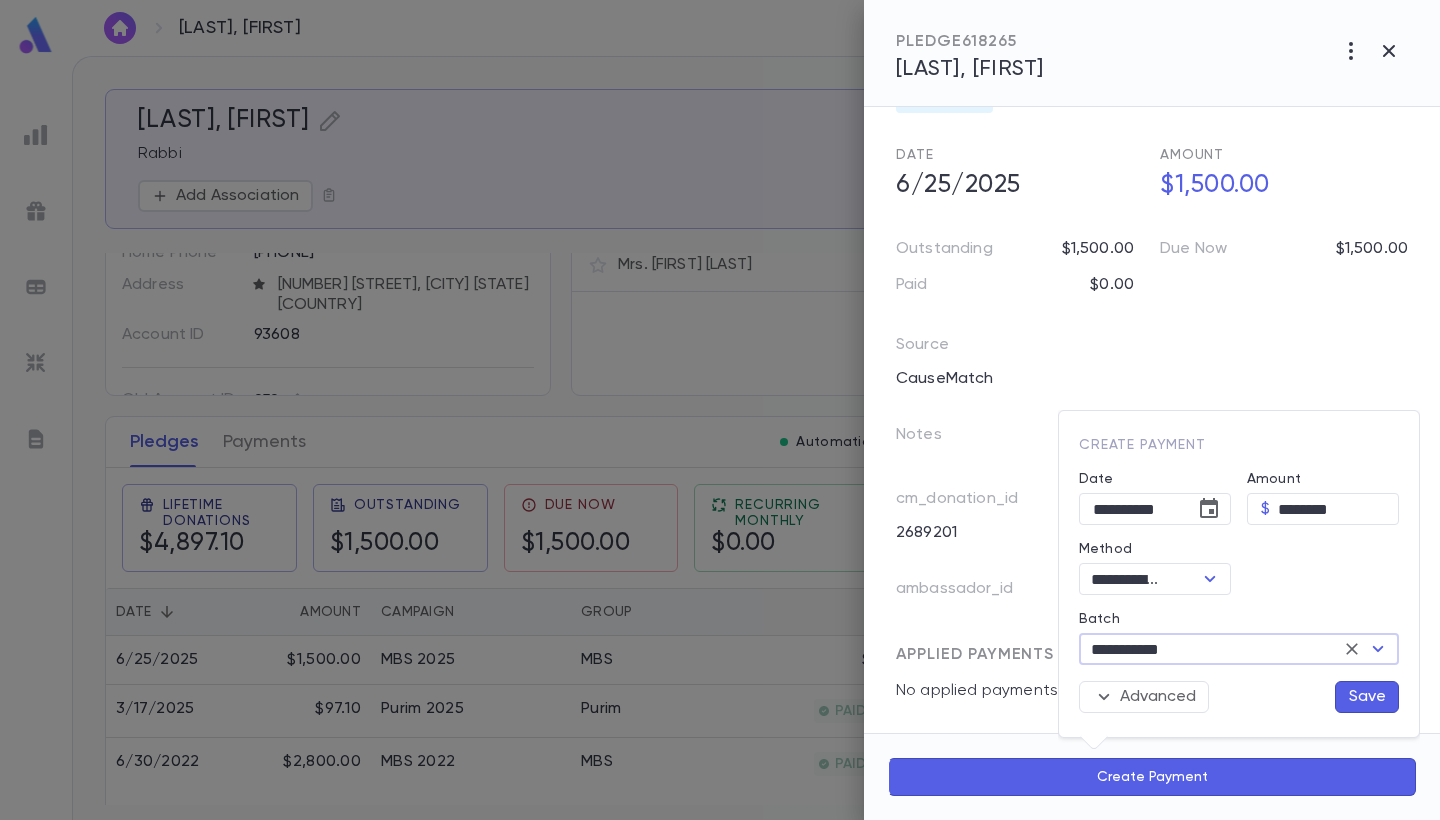 click on "Save" at bounding box center [1367, 697] 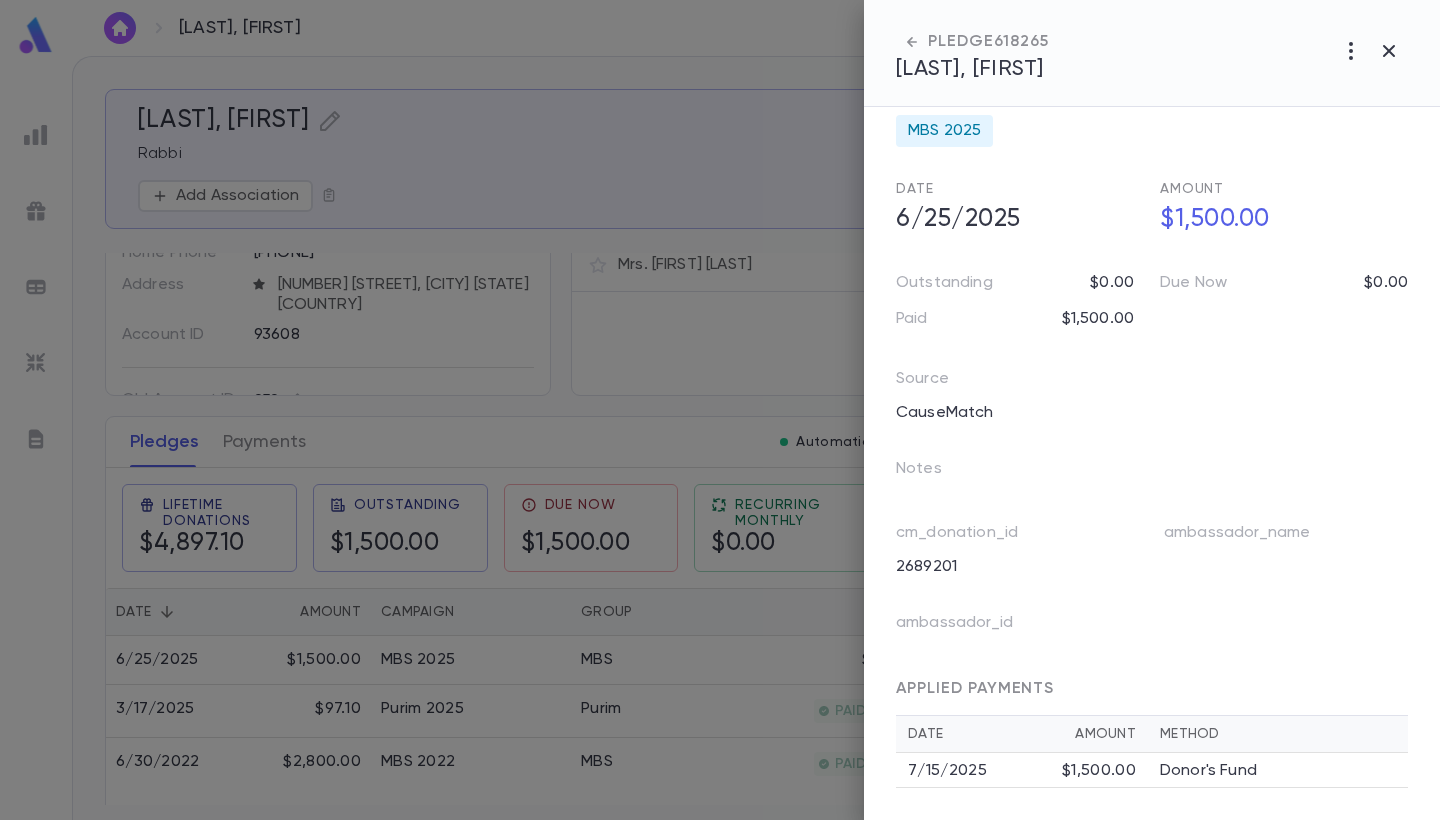 scroll, scrollTop: 93, scrollLeft: 0, axis: vertical 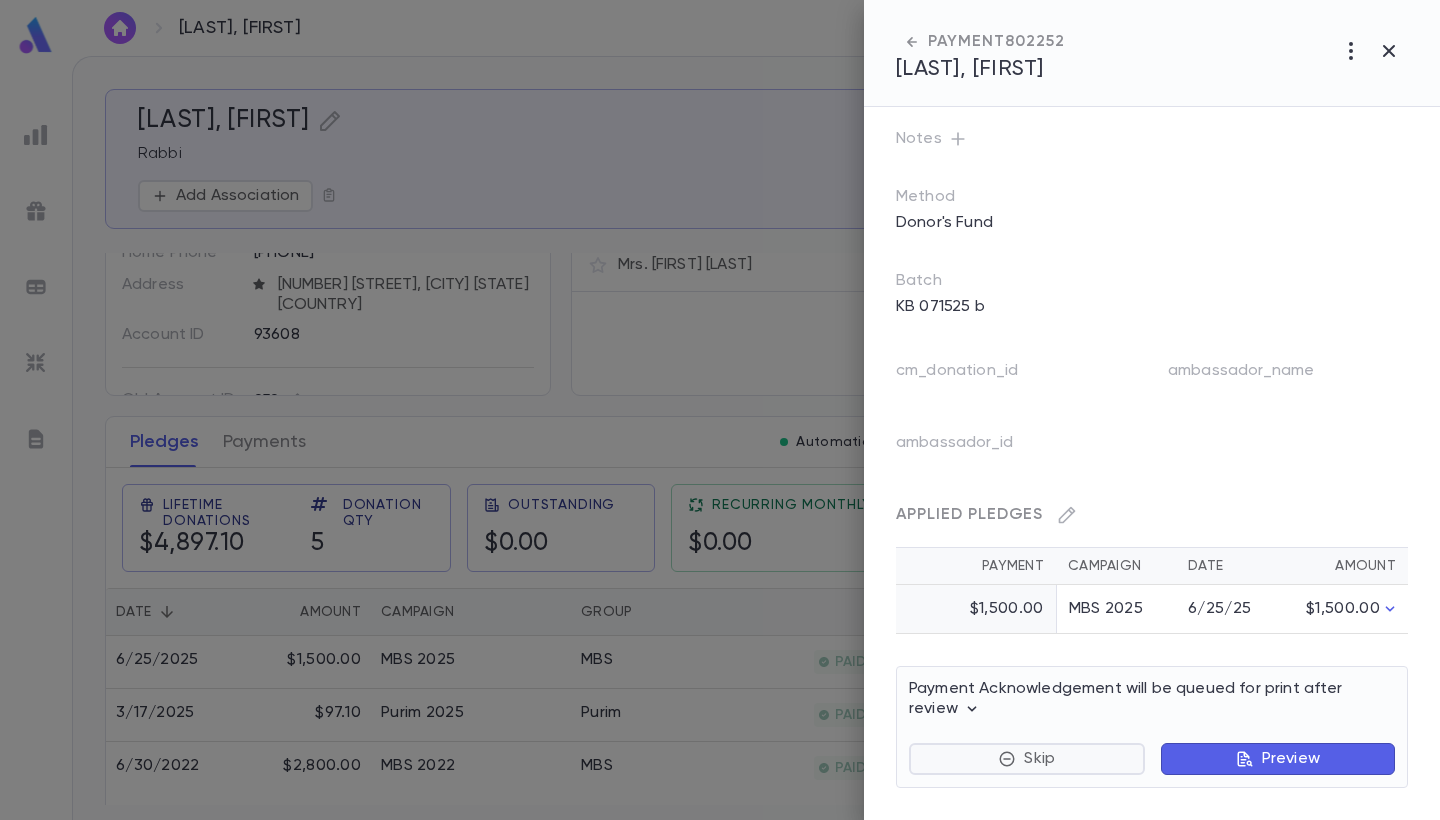 click on "Skip" at bounding box center [1039, 759] 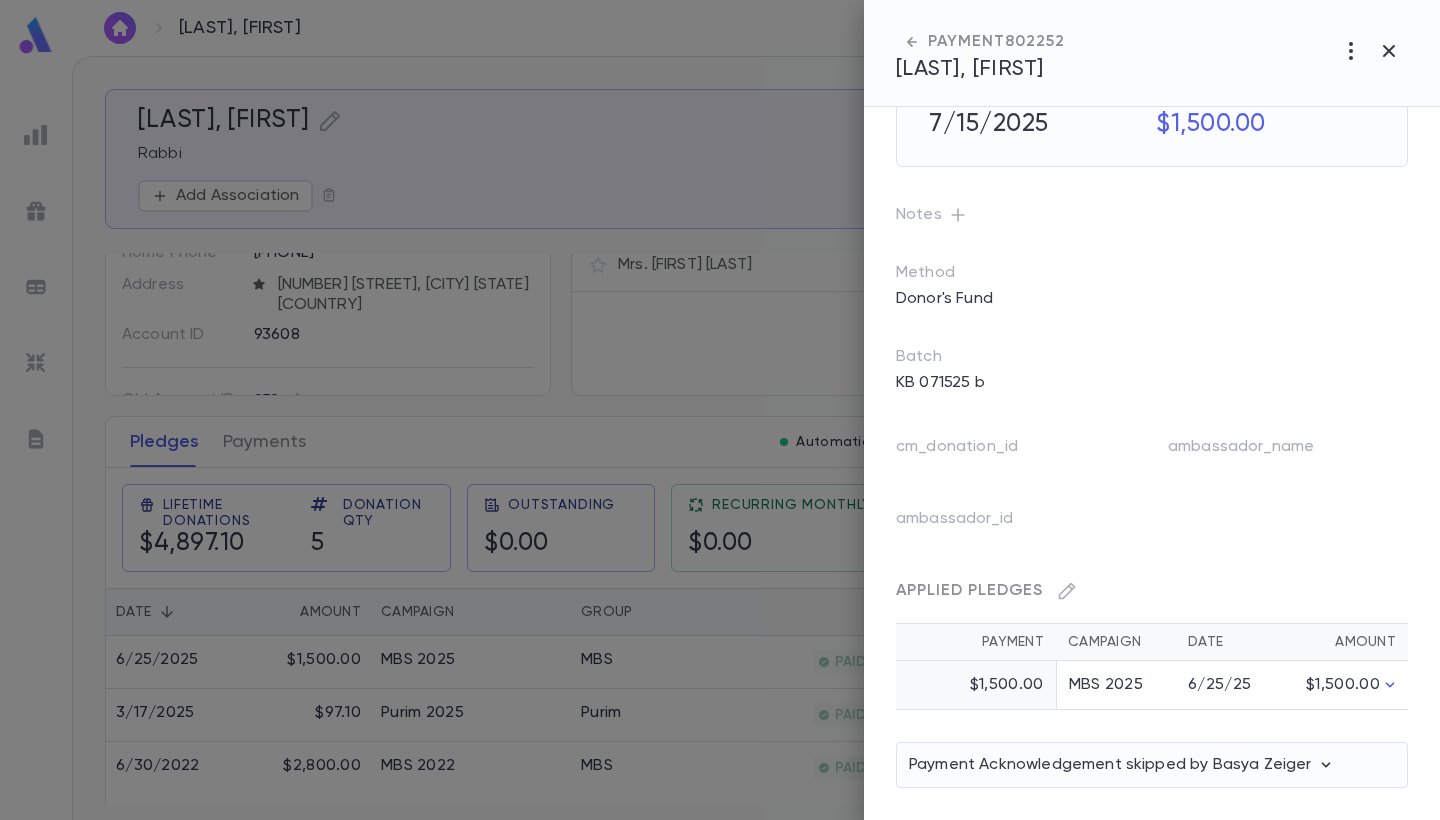 scroll, scrollTop: 0, scrollLeft: 0, axis: both 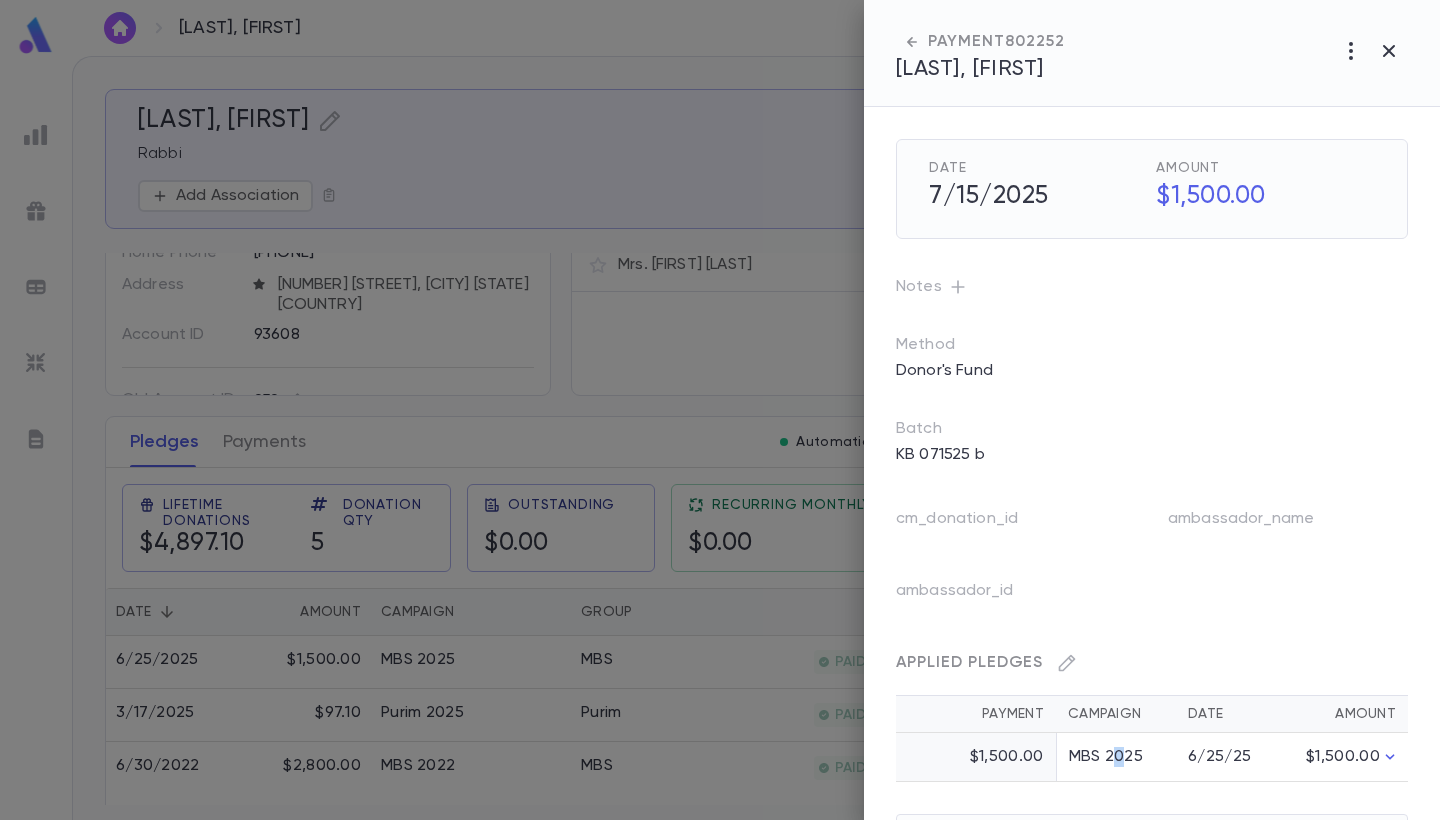 click on "MBS 2025" at bounding box center [1116, 757] 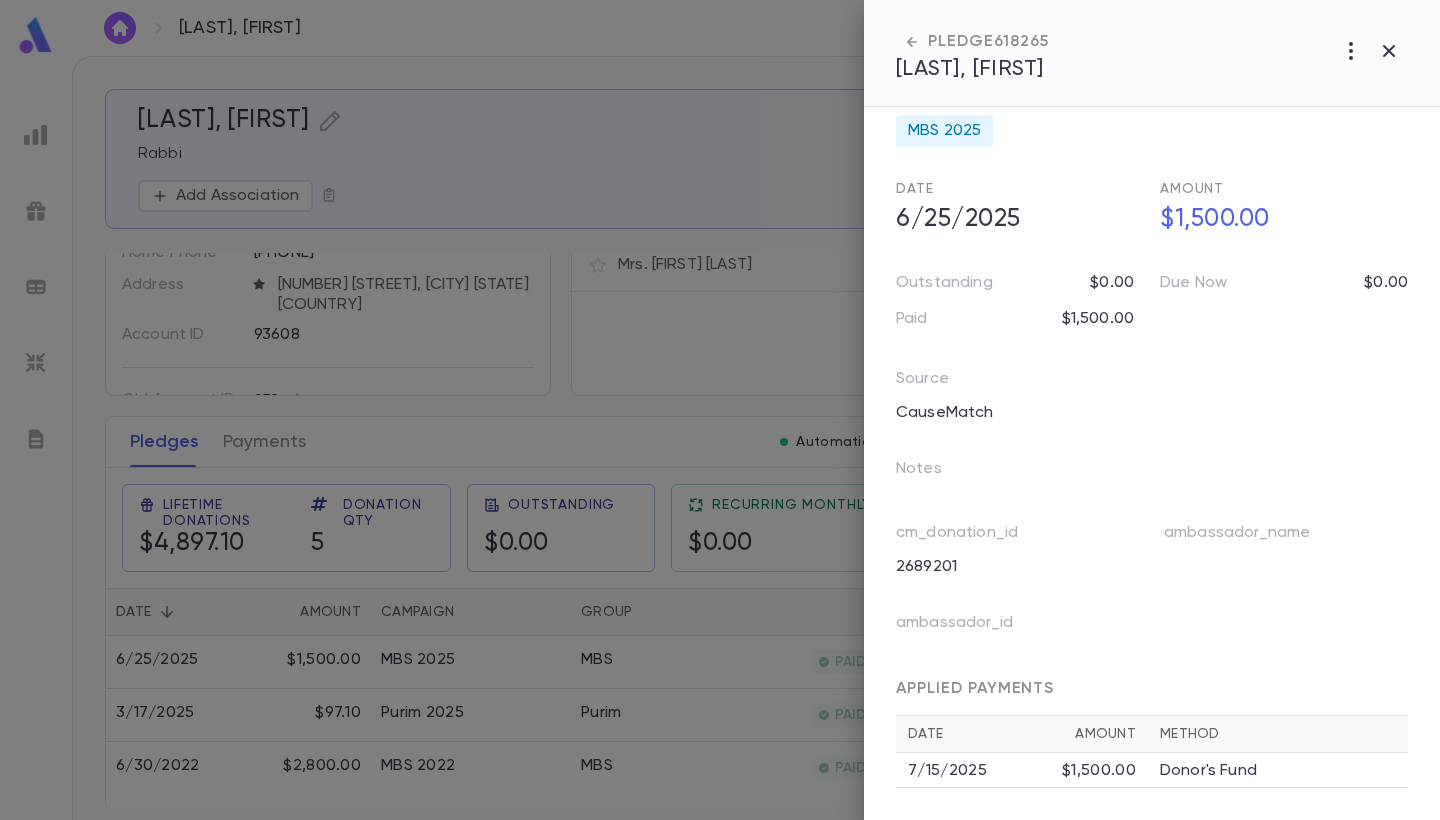 scroll, scrollTop: 93, scrollLeft: 0, axis: vertical 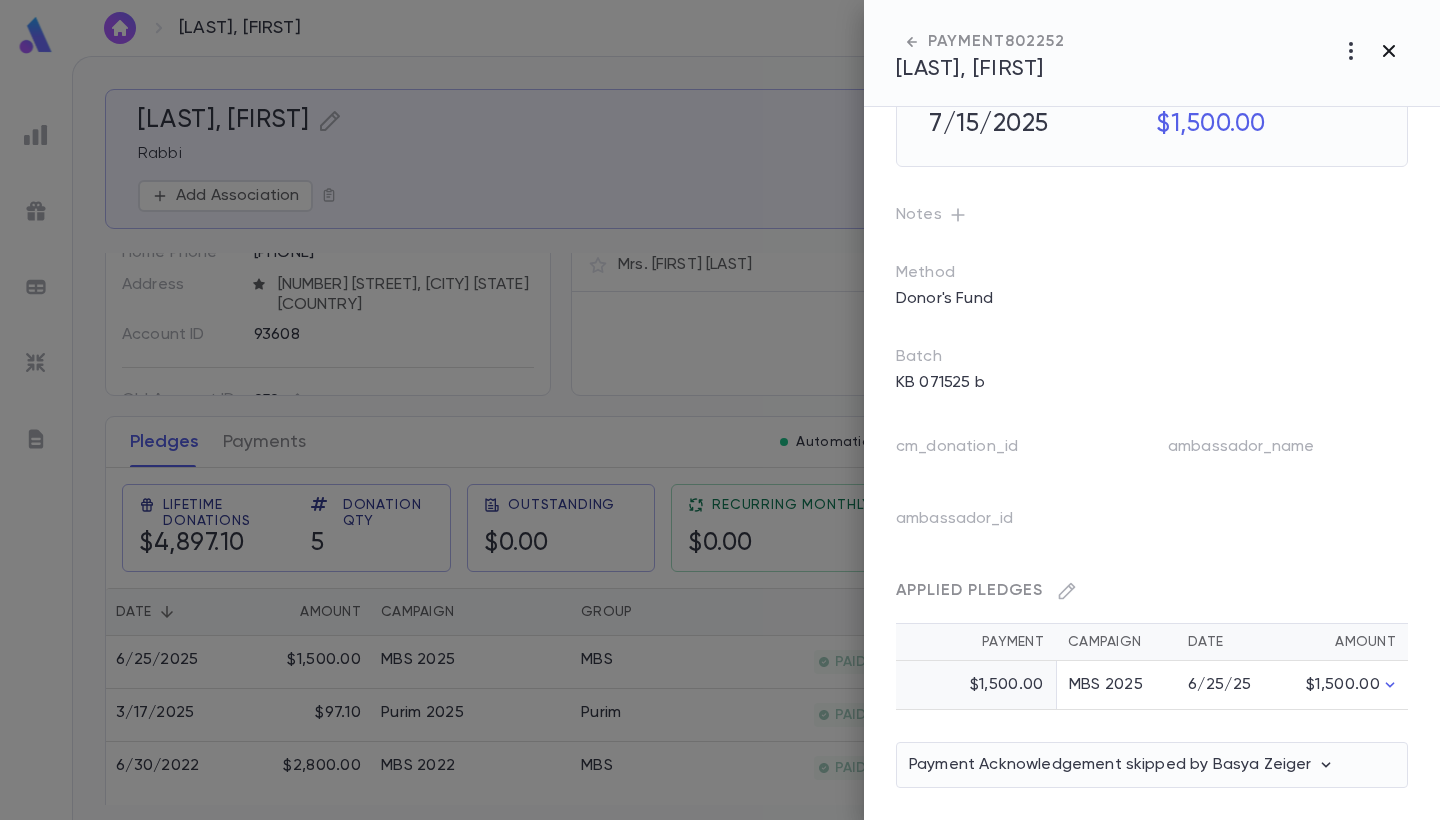 click 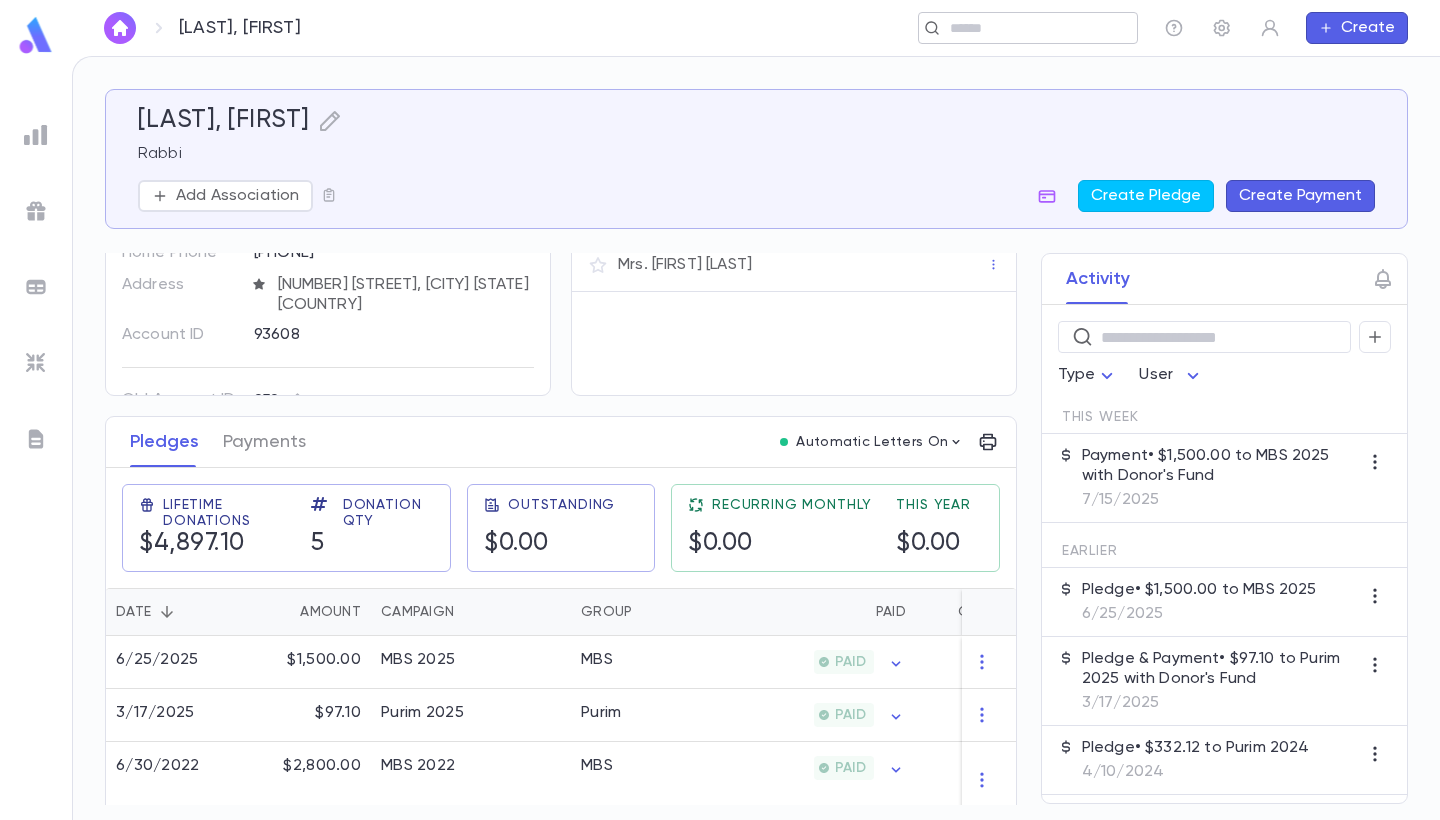 click on "​" at bounding box center (1028, 28) 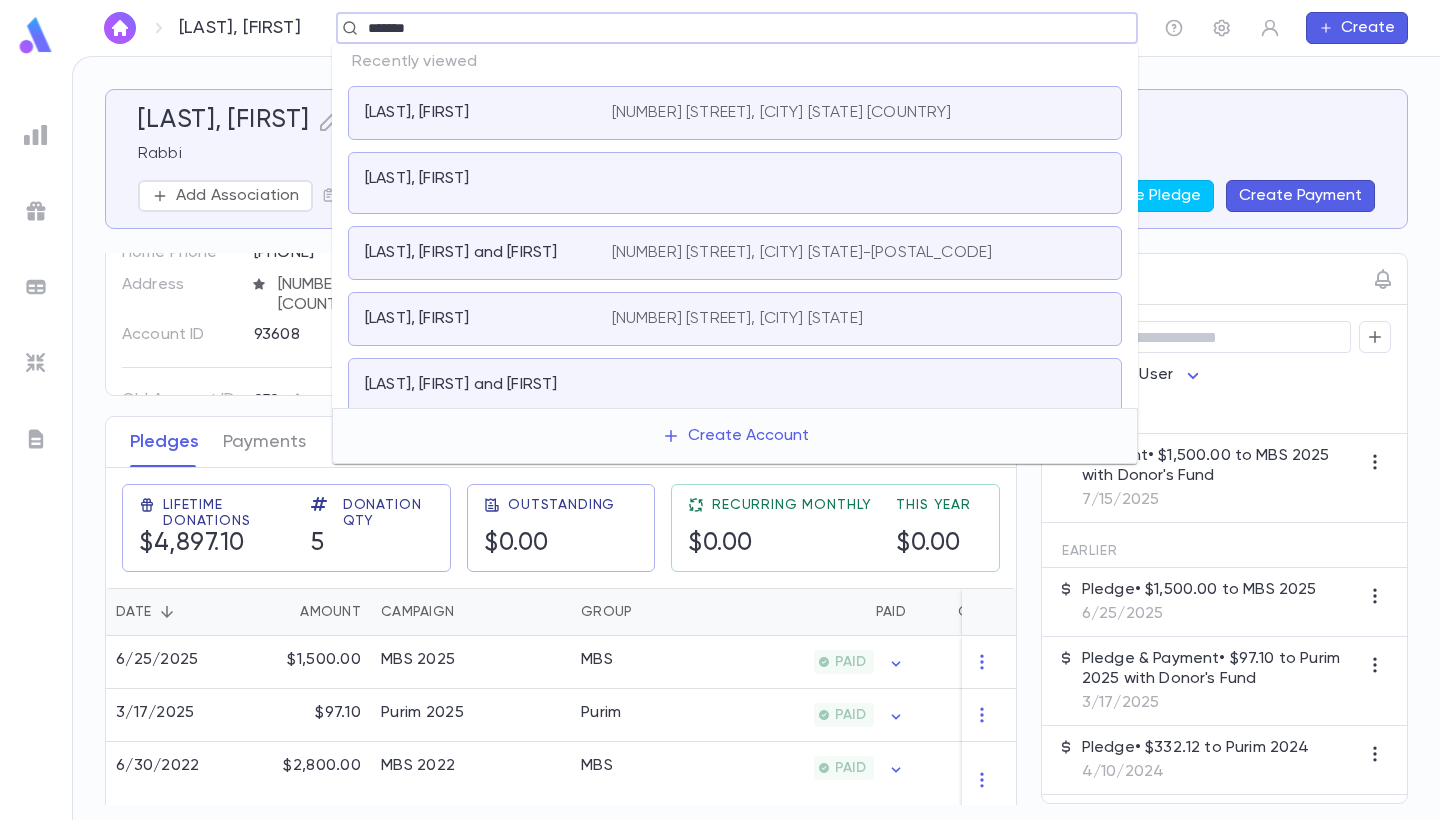 type on "*******" 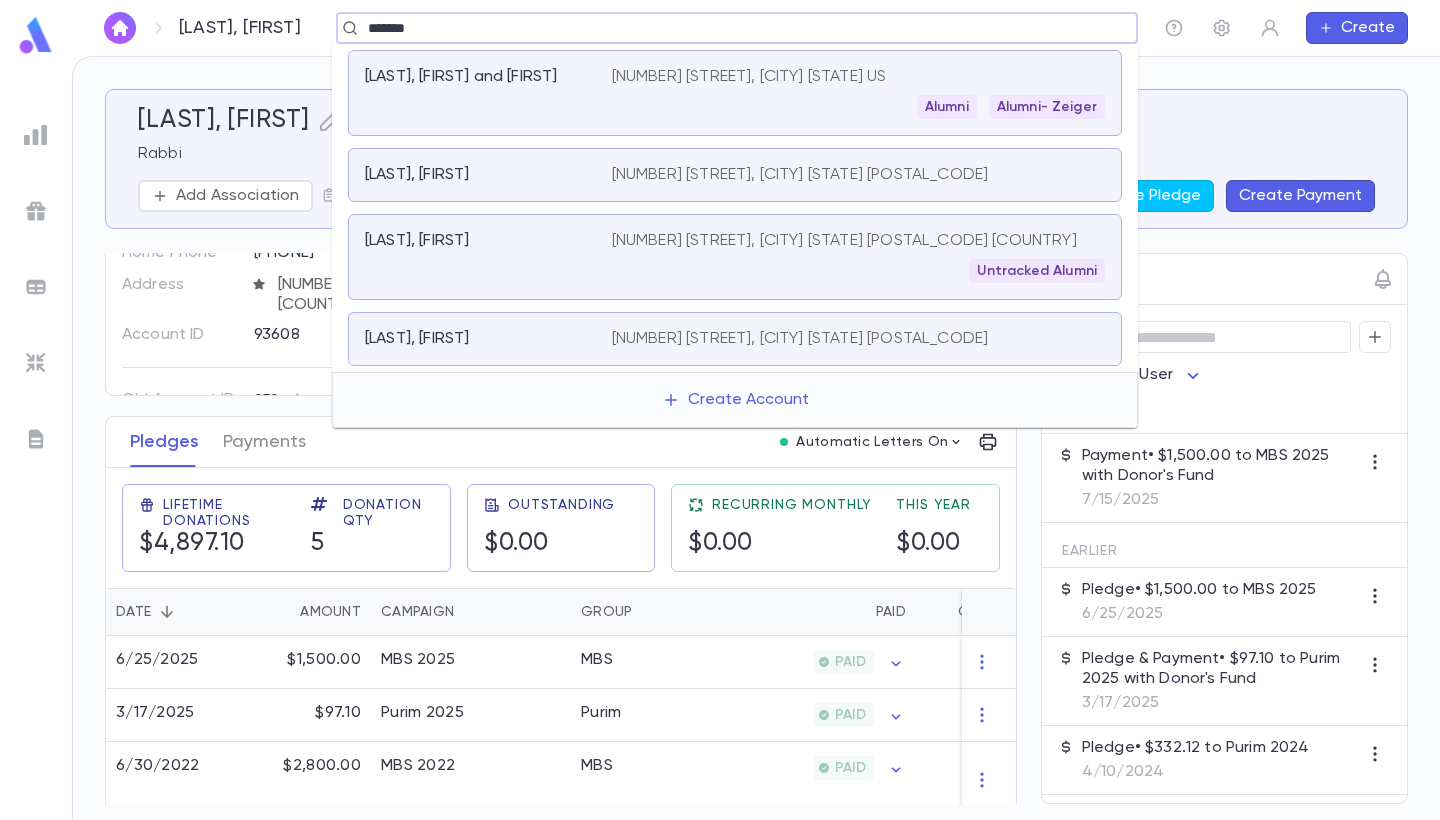 click on "[NUMBER] [STREET], [CITY] [STATE] [POSTAL_CODE]" at bounding box center [800, 175] 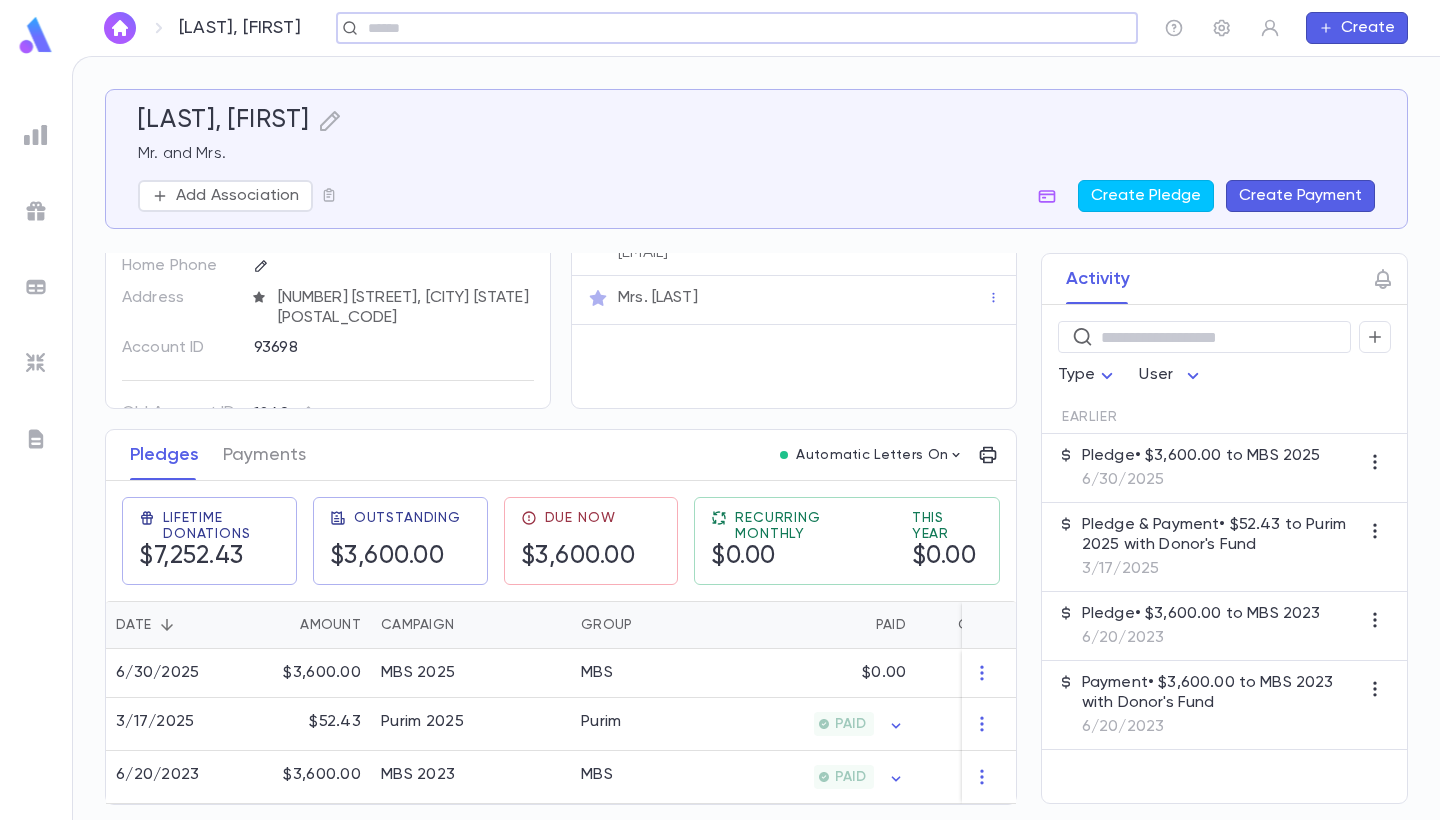 scroll, scrollTop: 104, scrollLeft: 0, axis: vertical 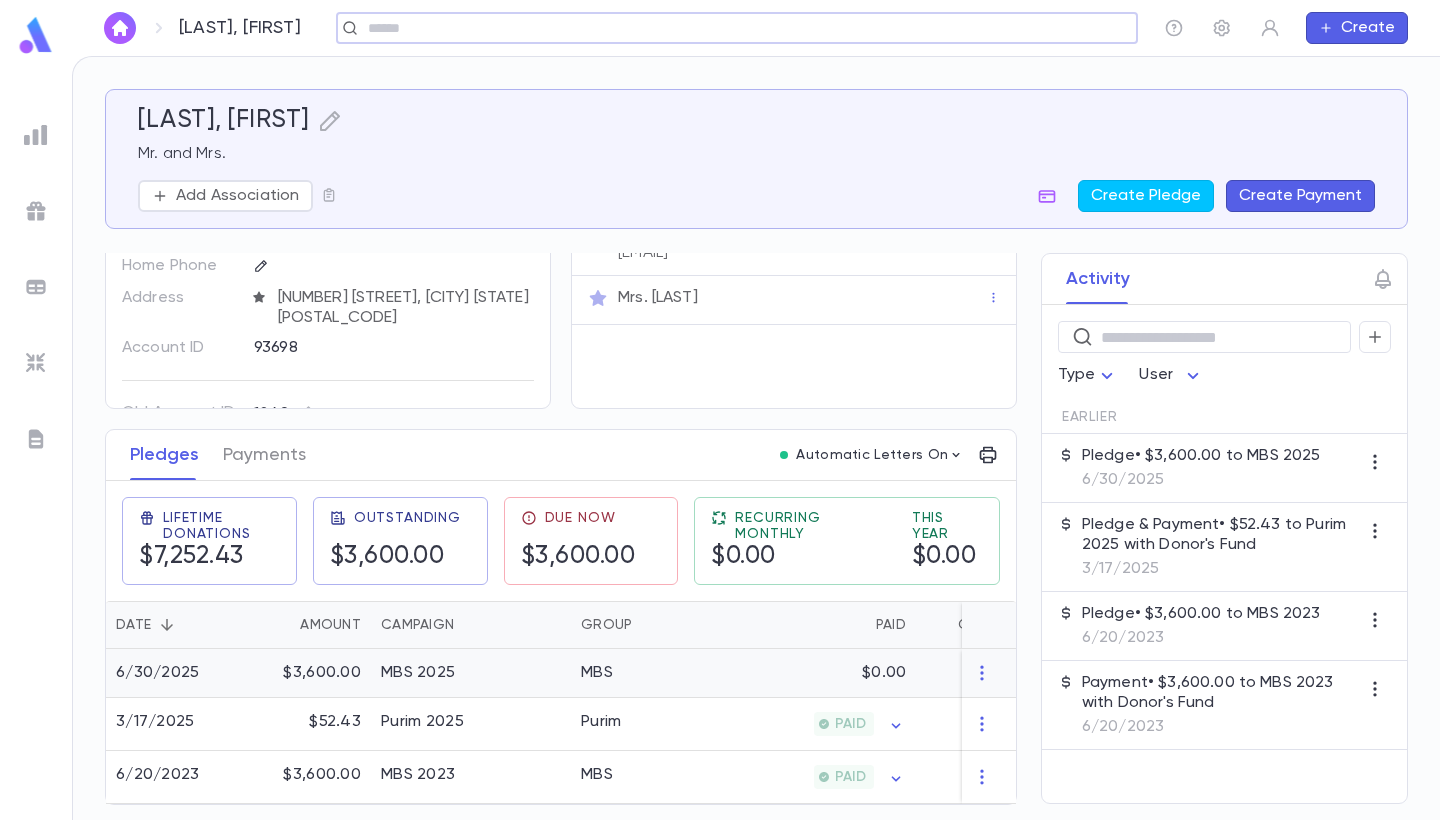 click on "$0.00" at bounding box center (818, 673) 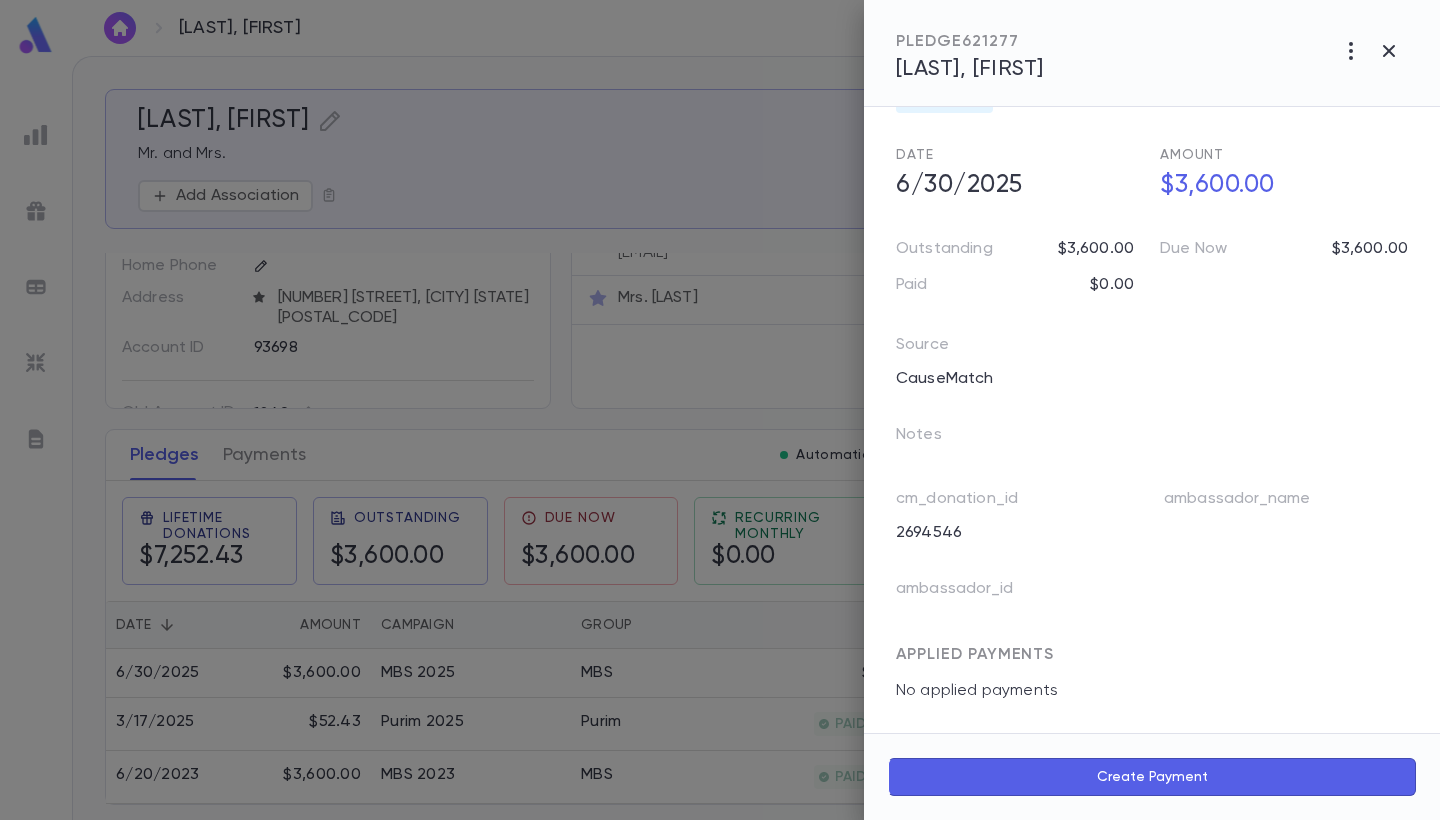 scroll, scrollTop: 127, scrollLeft: 0, axis: vertical 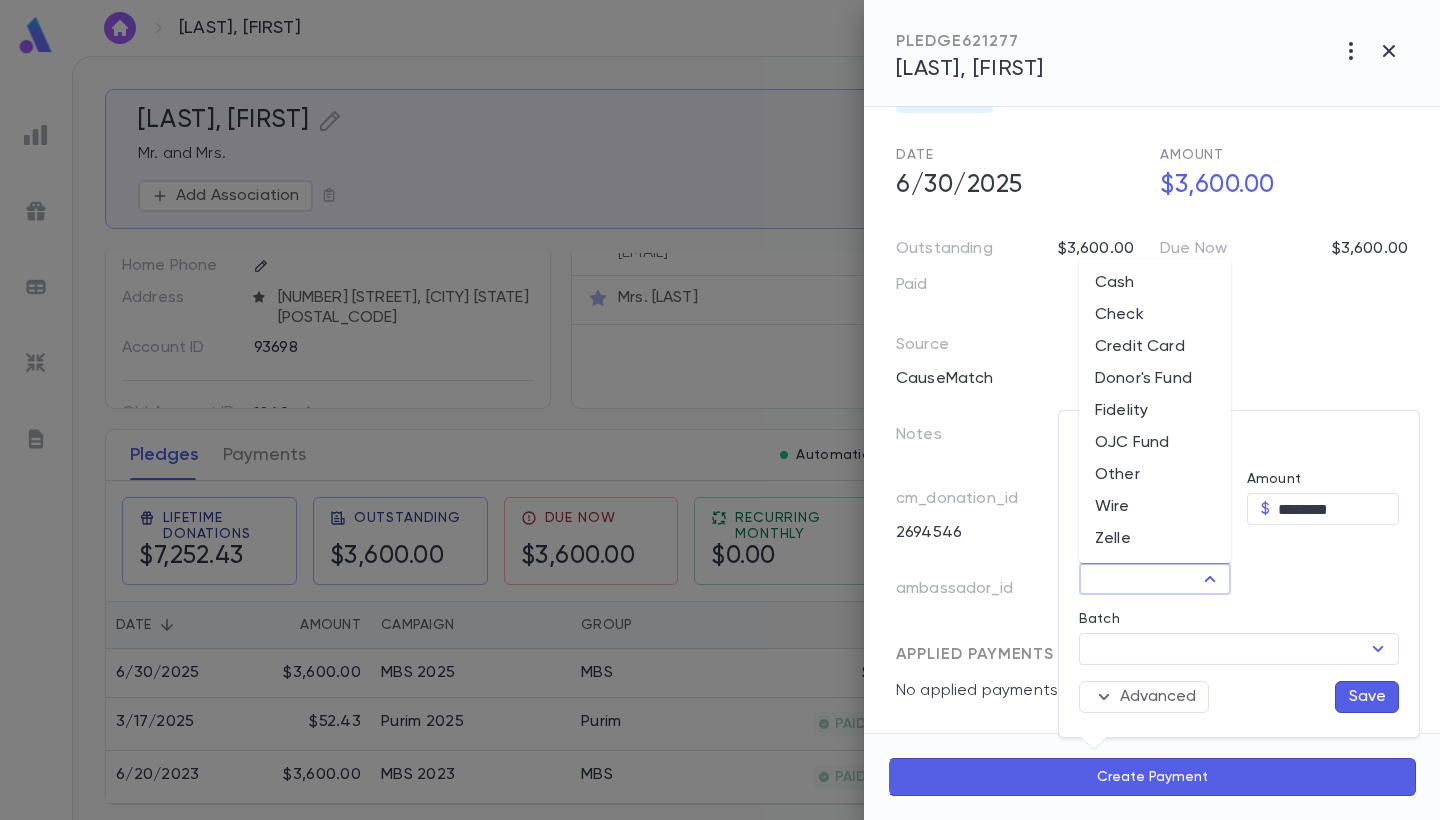 click on "Method" at bounding box center [1138, 579] 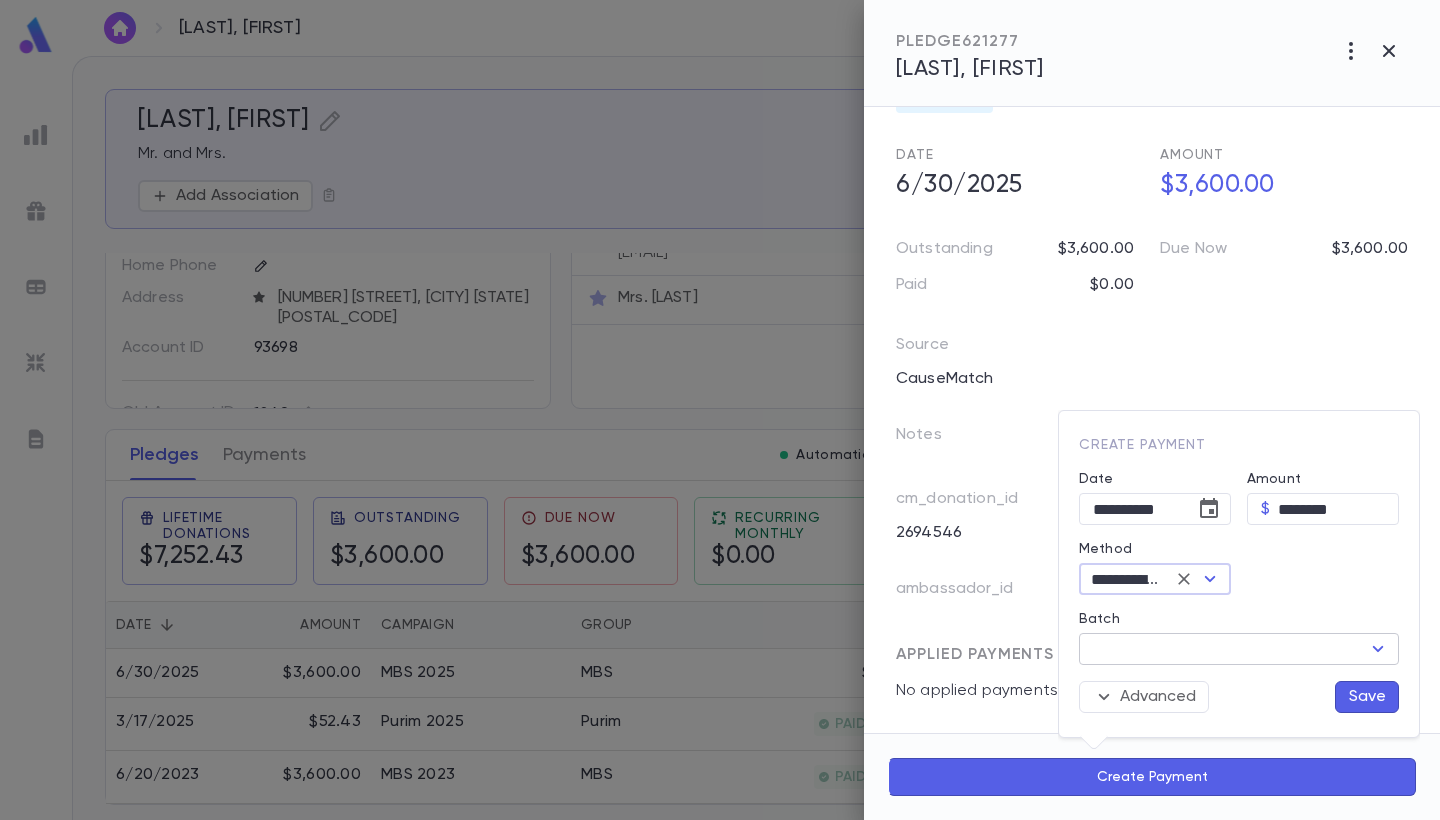 click on "Batch" at bounding box center [1222, 649] 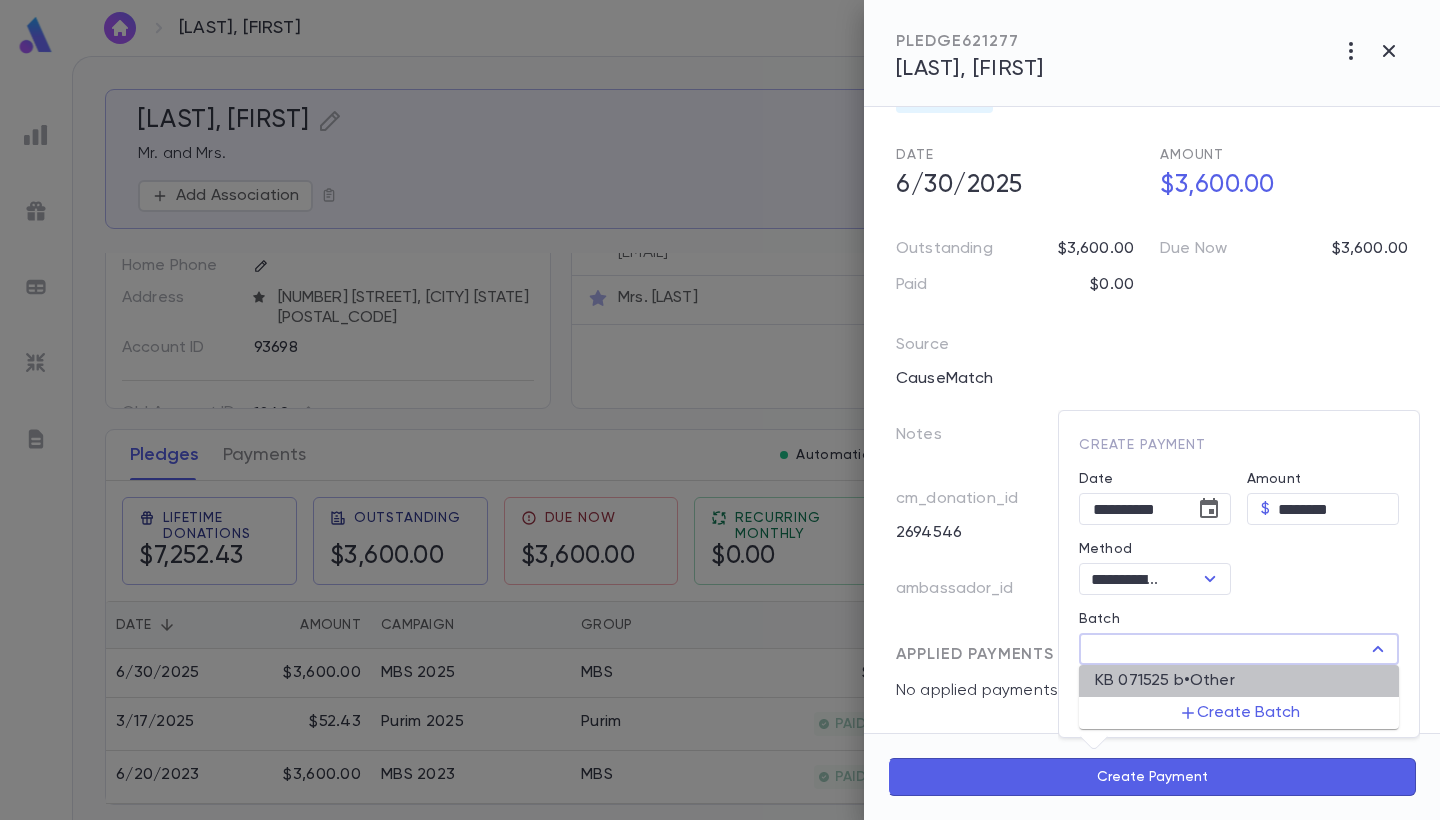 click on "KB 071525 b  •  Other" at bounding box center [1239, 681] 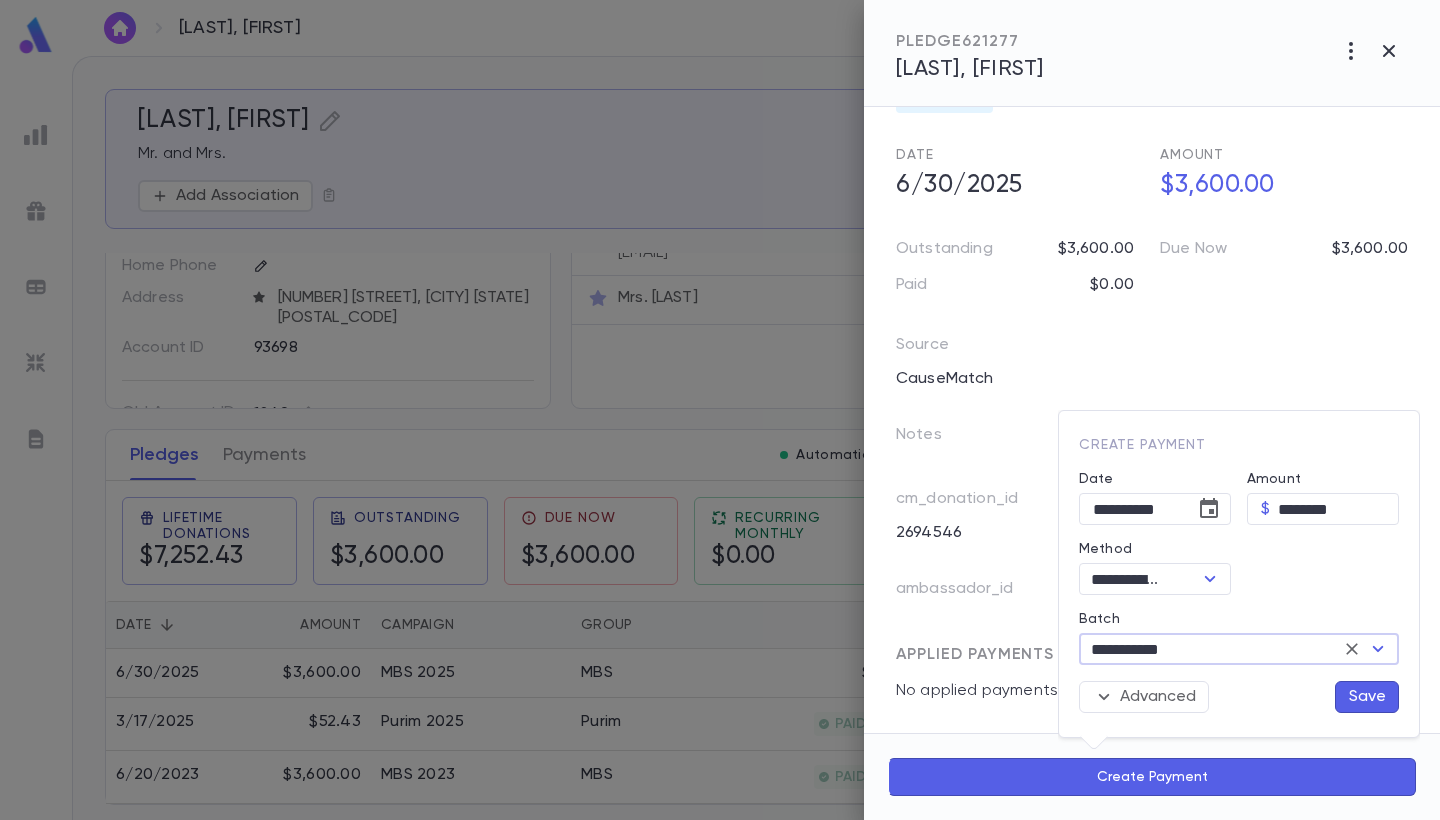 click on "Save" at bounding box center [1367, 697] 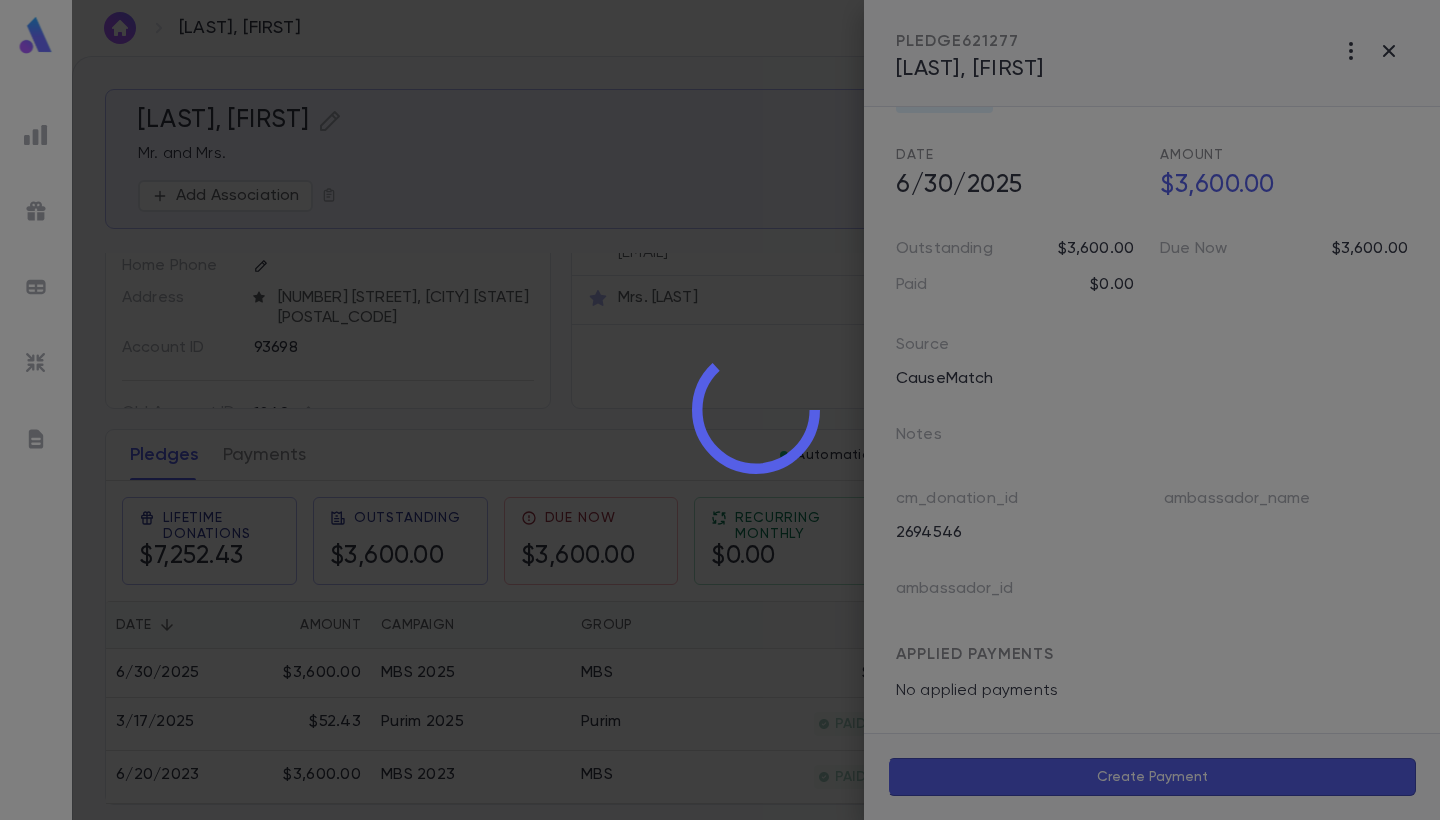 scroll, scrollTop: 93, scrollLeft: 0, axis: vertical 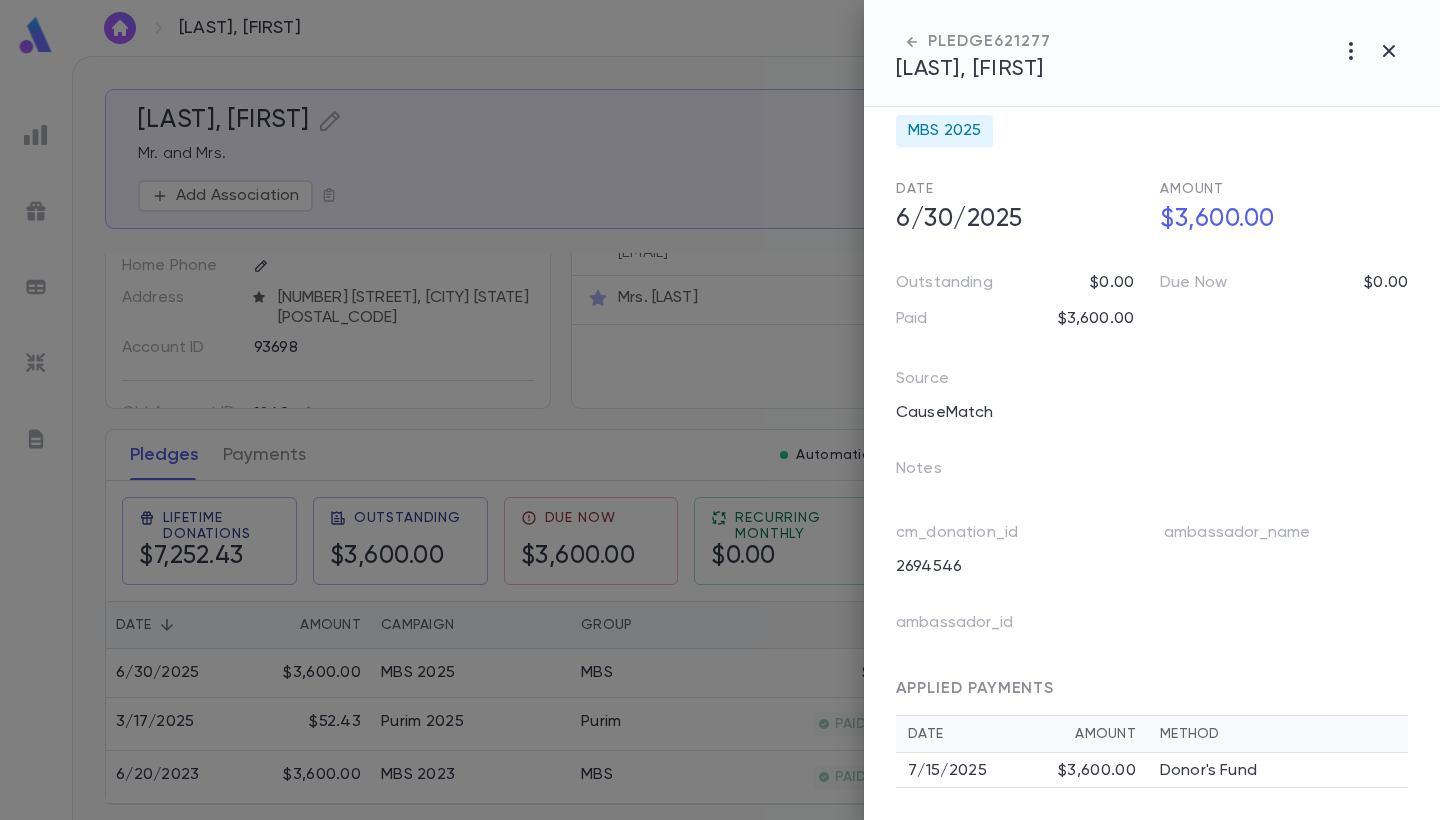click on "$3,600.00" at bounding box center [1097, 771] 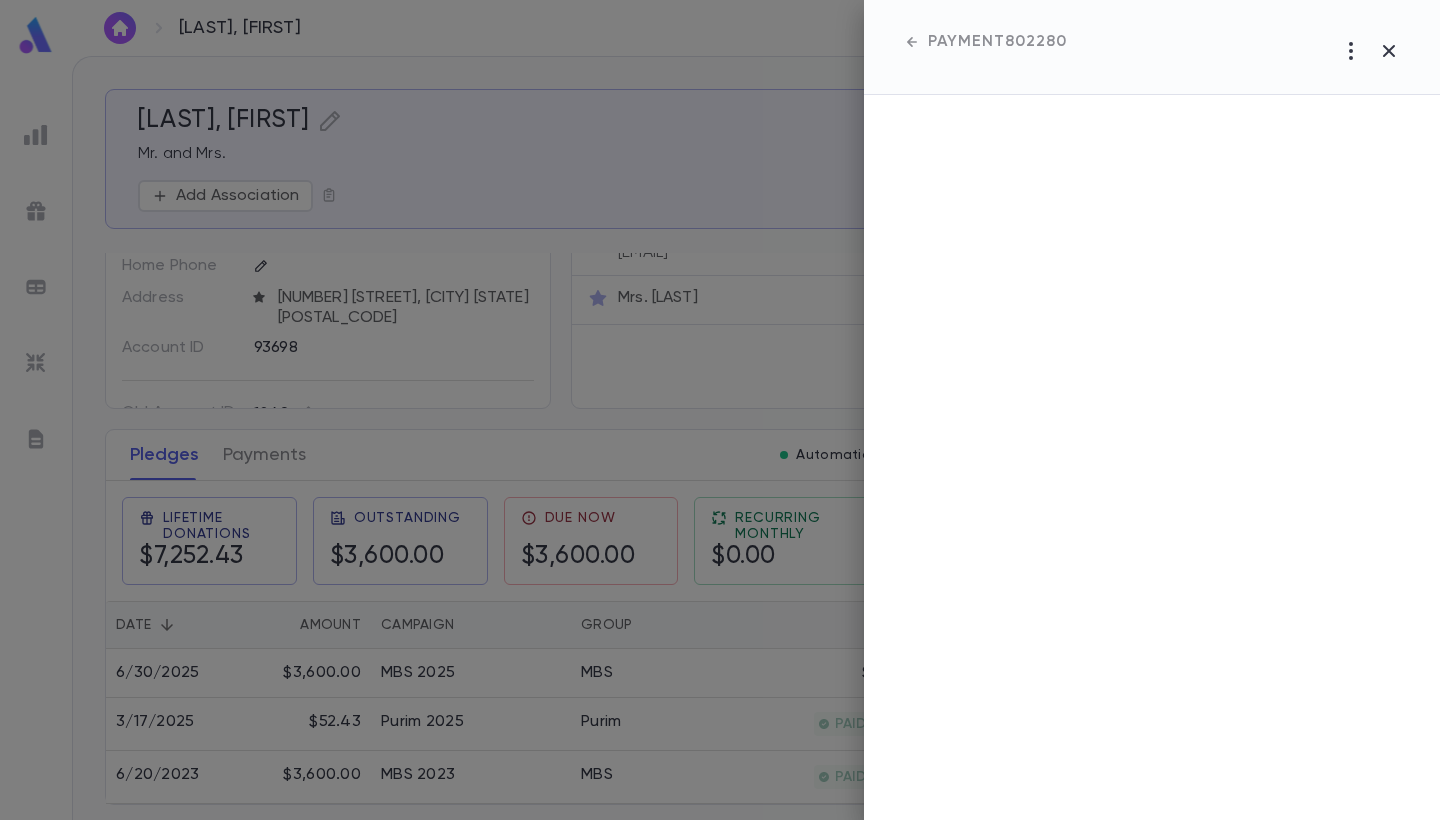 scroll, scrollTop: 0, scrollLeft: 0, axis: both 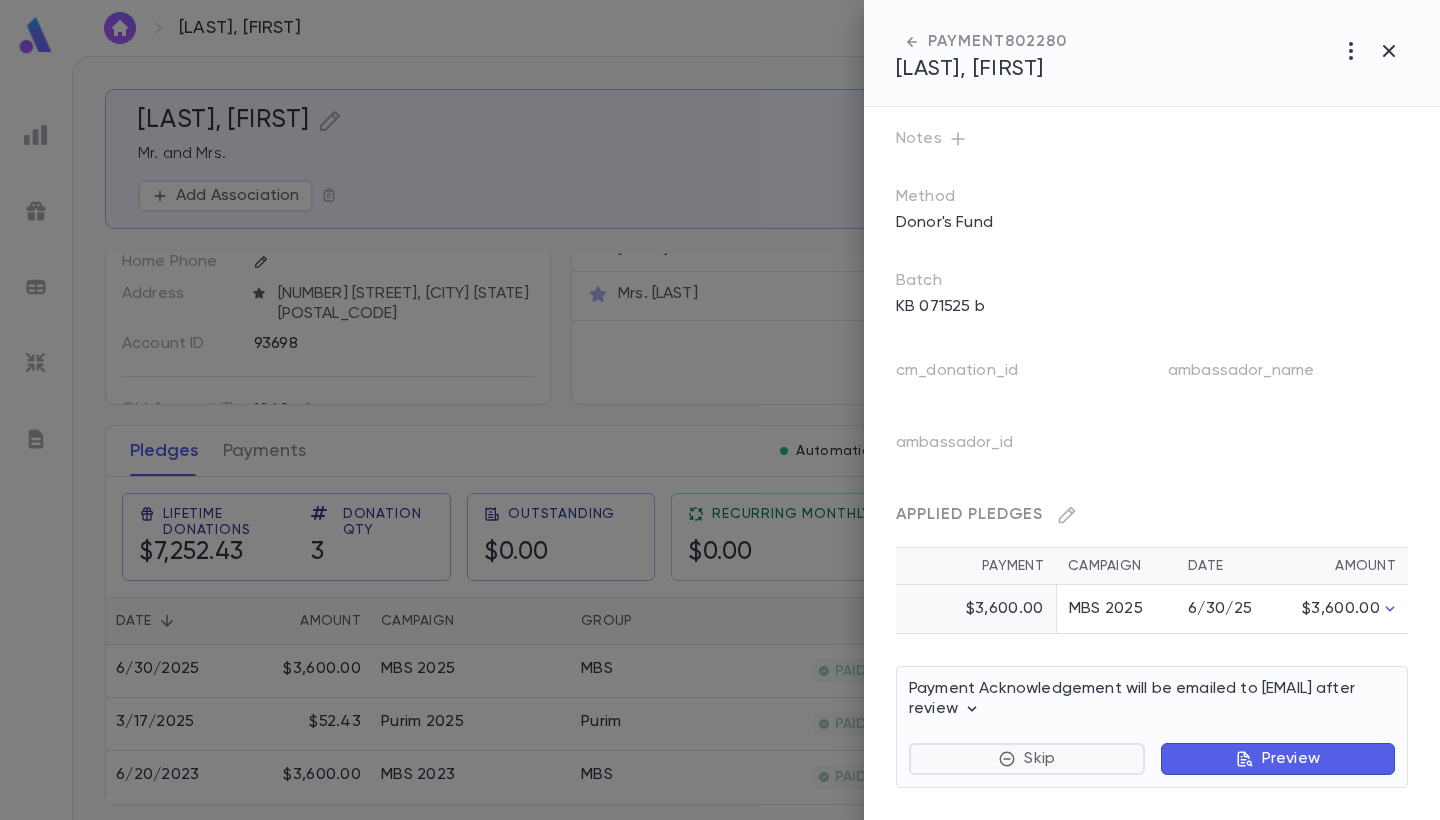 click on "Skip" at bounding box center [1039, 759] 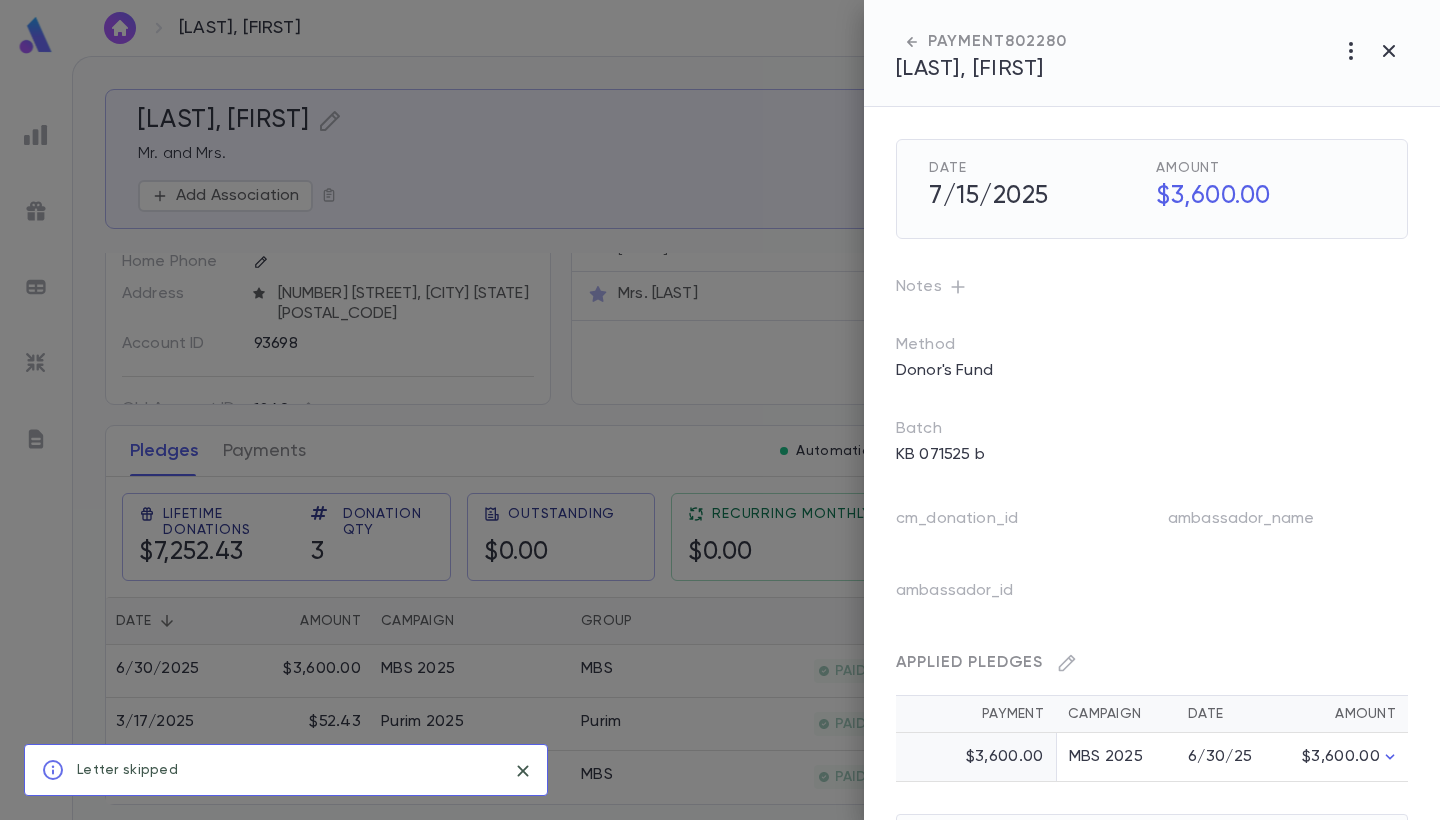 scroll, scrollTop: 0, scrollLeft: 0, axis: both 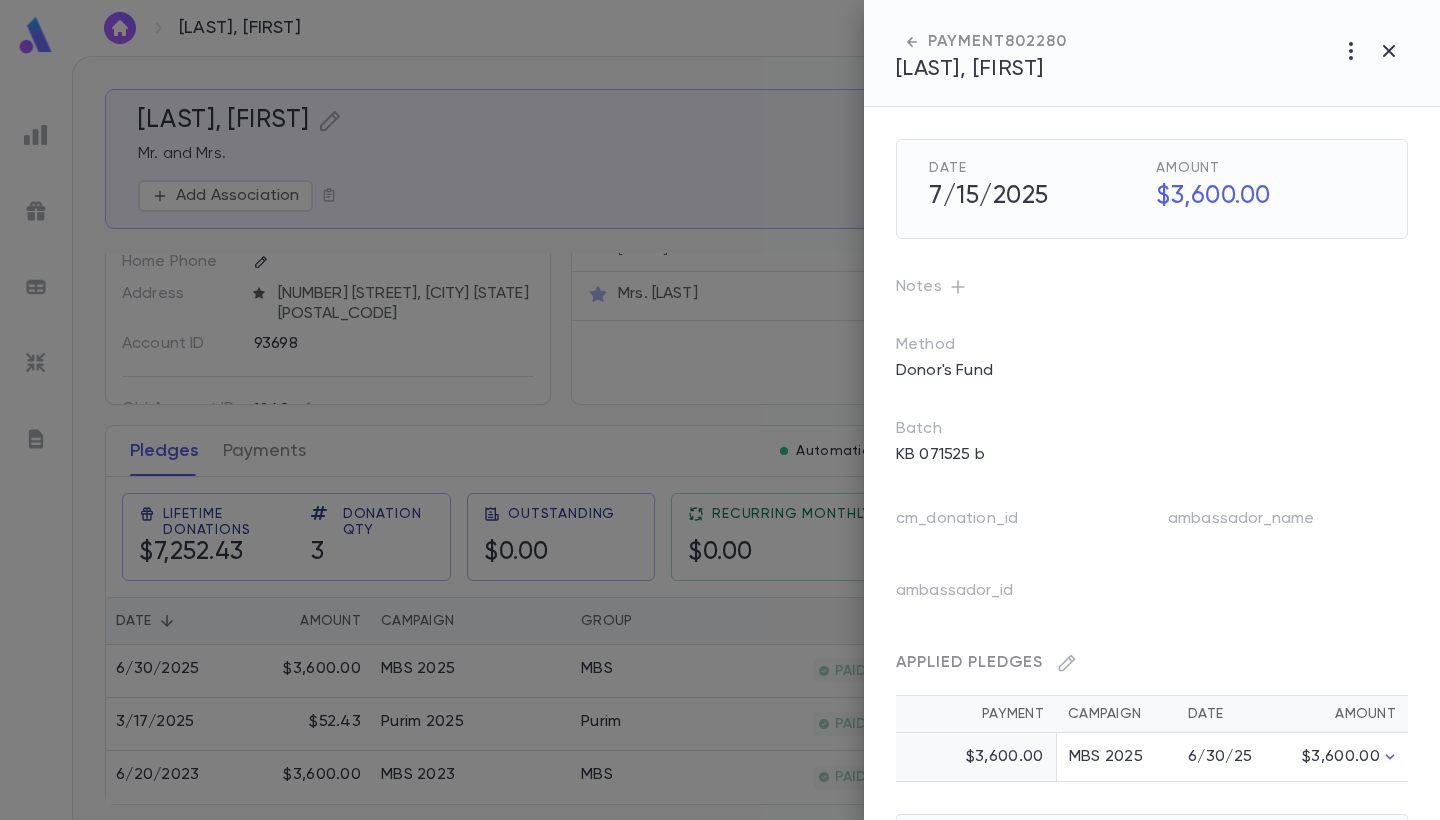 click on "MBS 2025" at bounding box center (1116, 757) 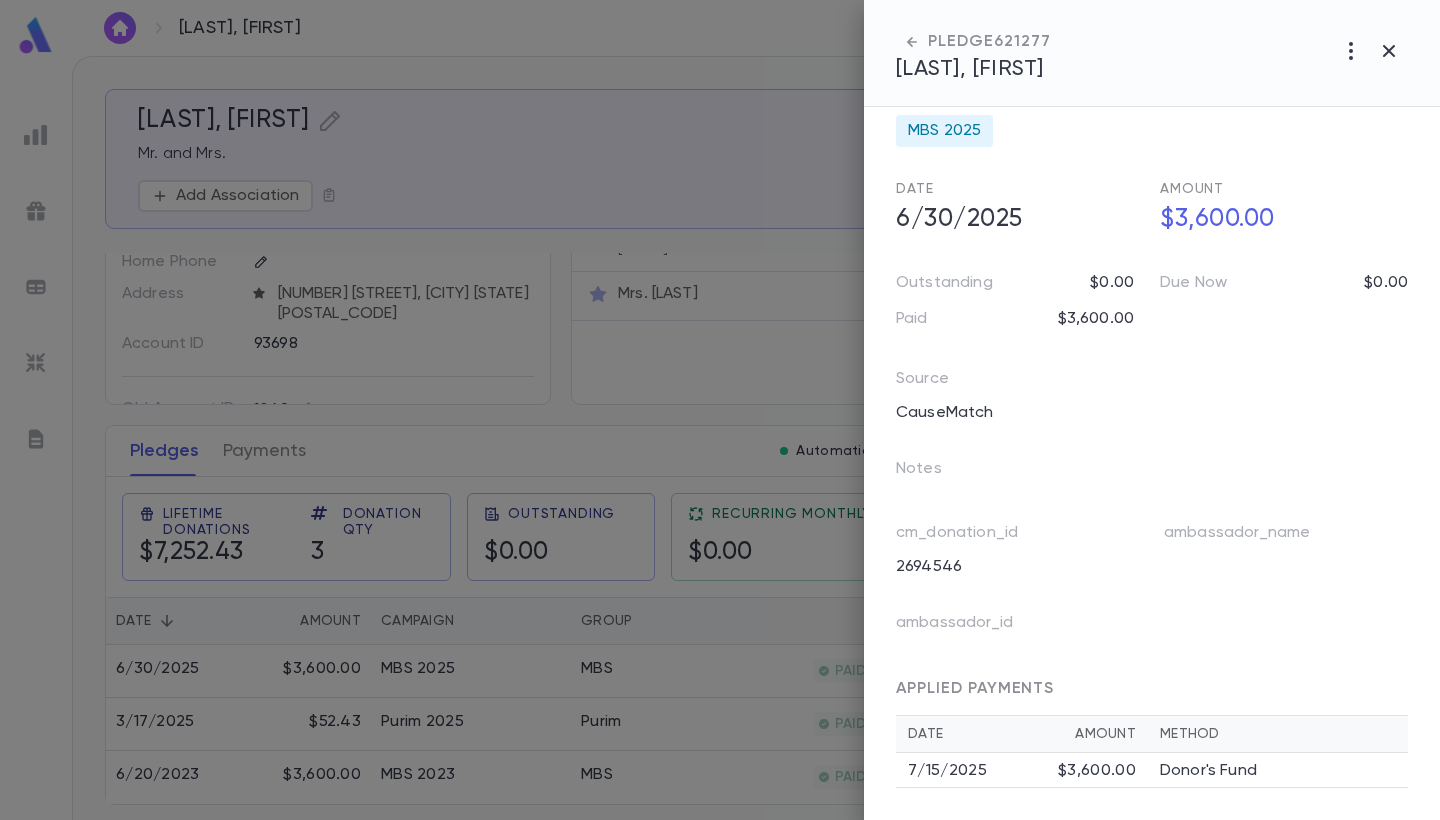 scroll, scrollTop: 93, scrollLeft: 0, axis: vertical 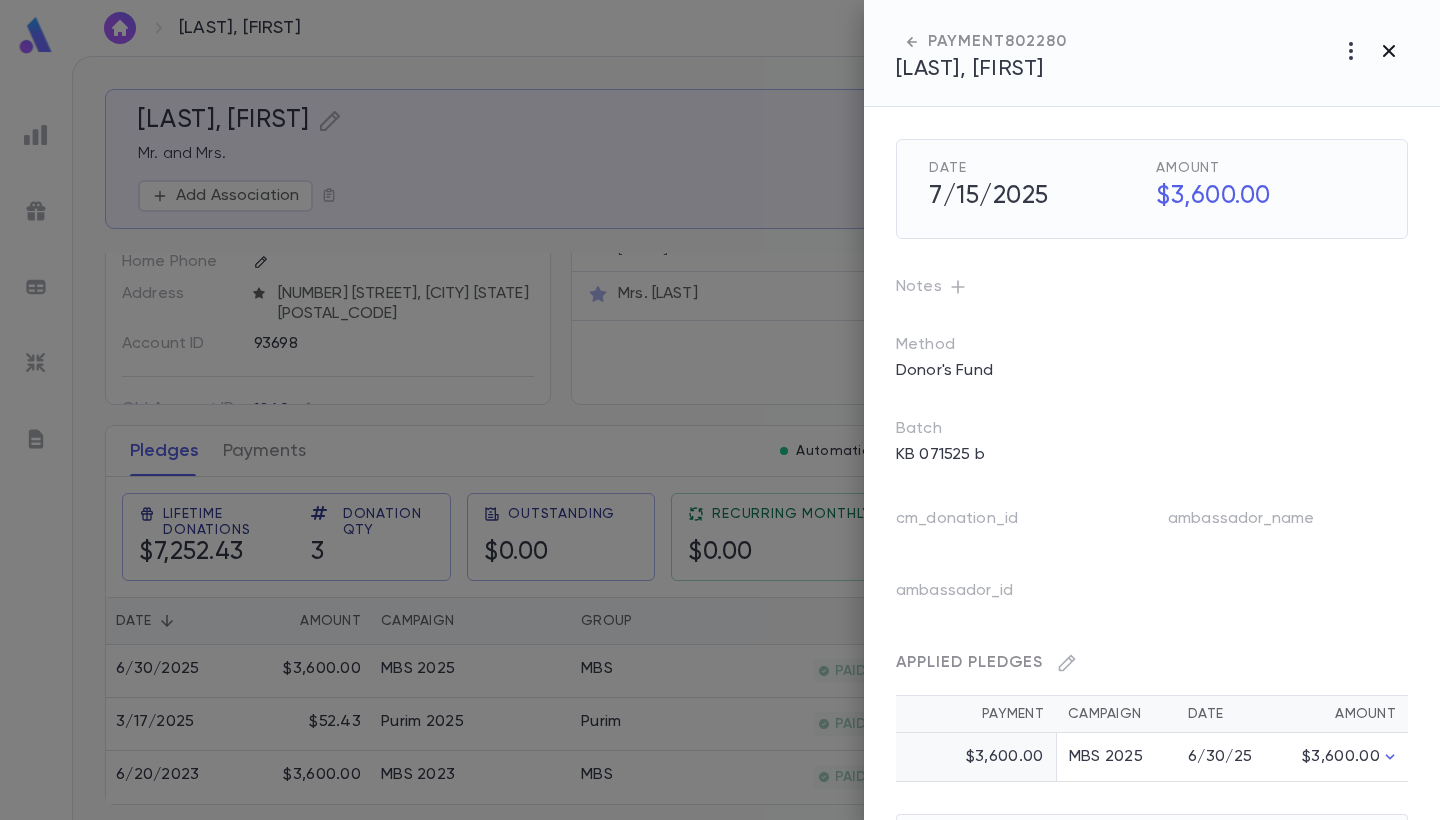 click 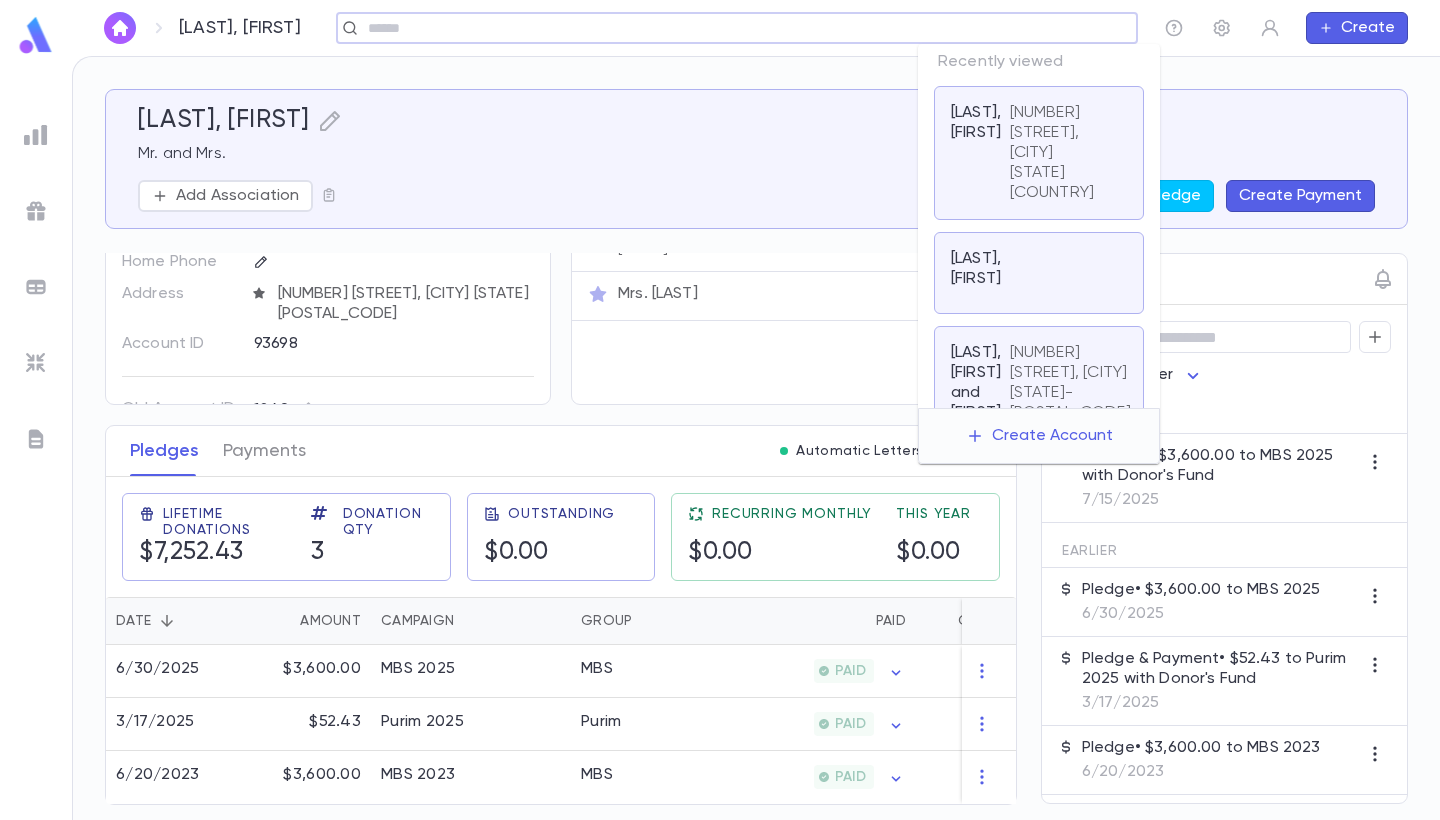 click at bounding box center [730, 28] 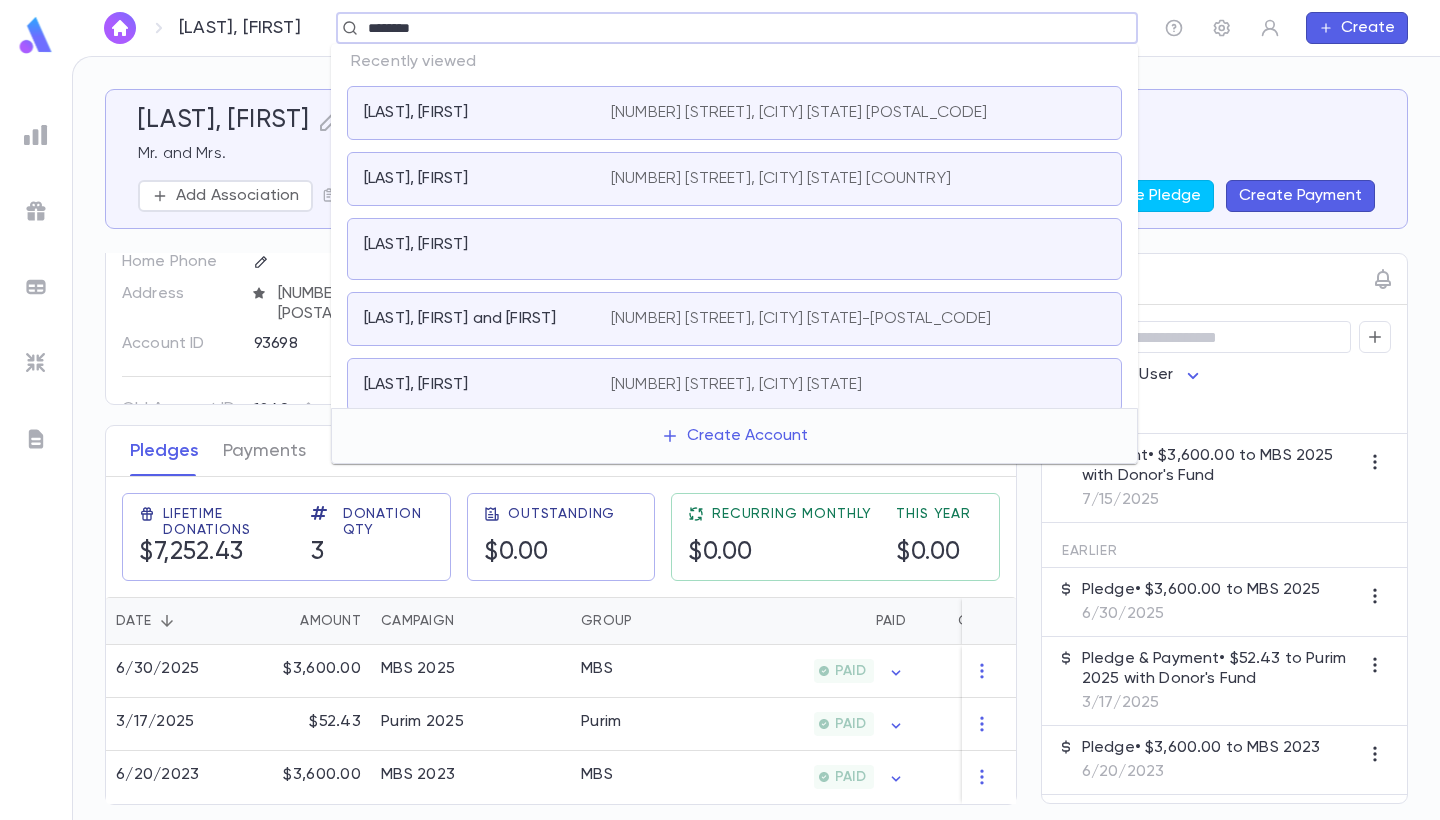 type on "********" 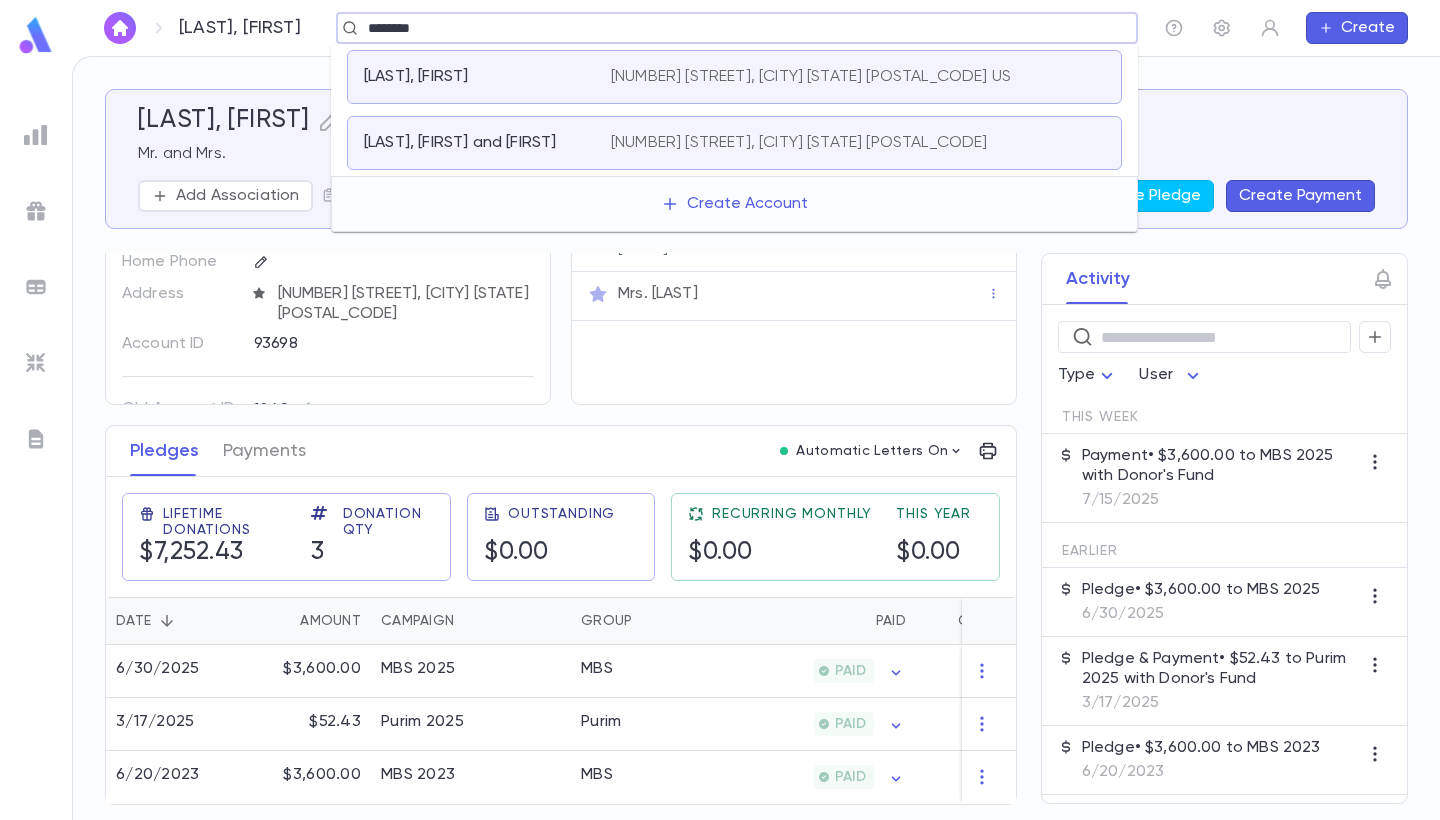click on "[NUMBER] [STREET], [CITY] [STATE] [POSTAL_CODE]" at bounding box center (799, 143) 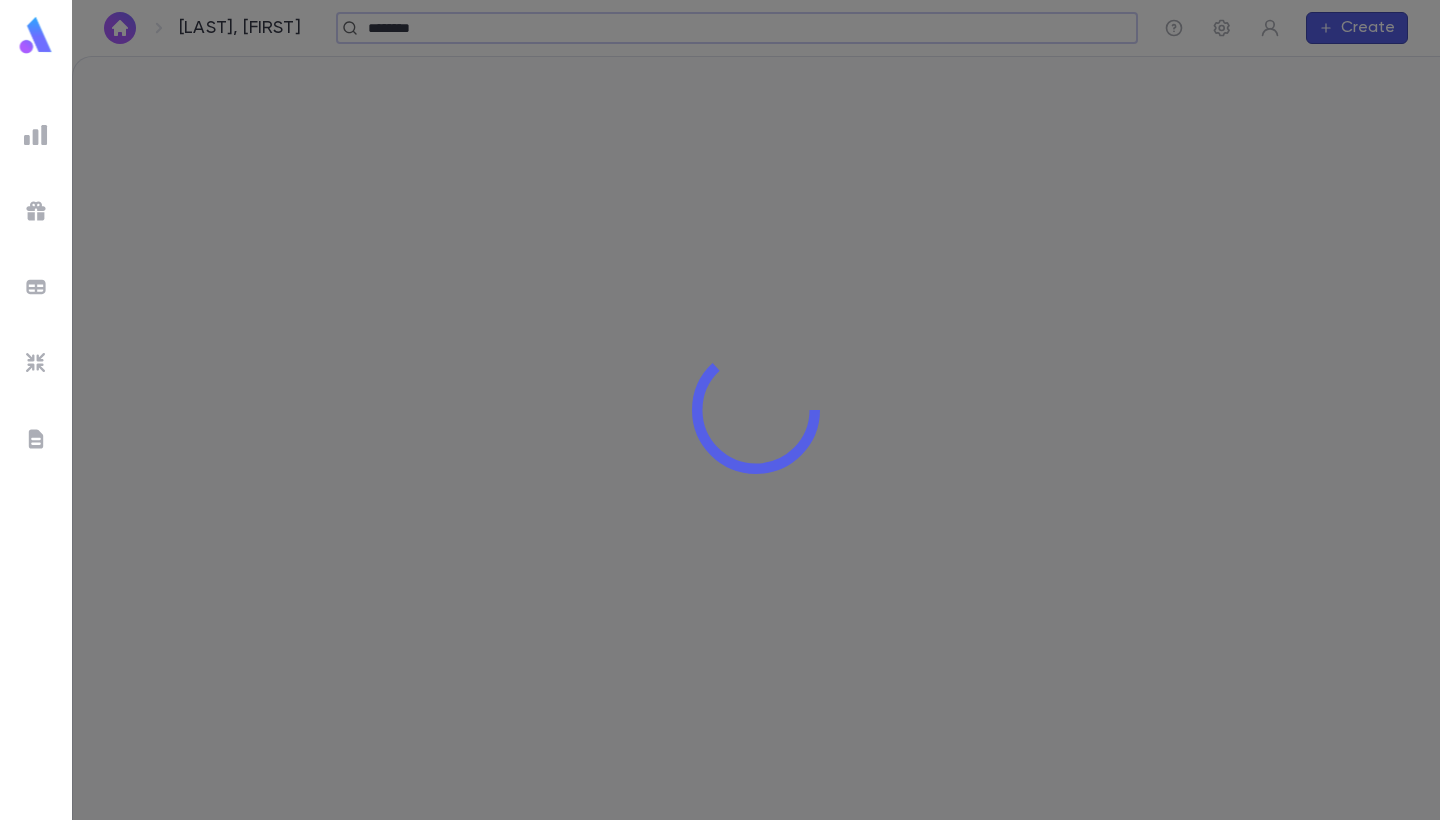 type 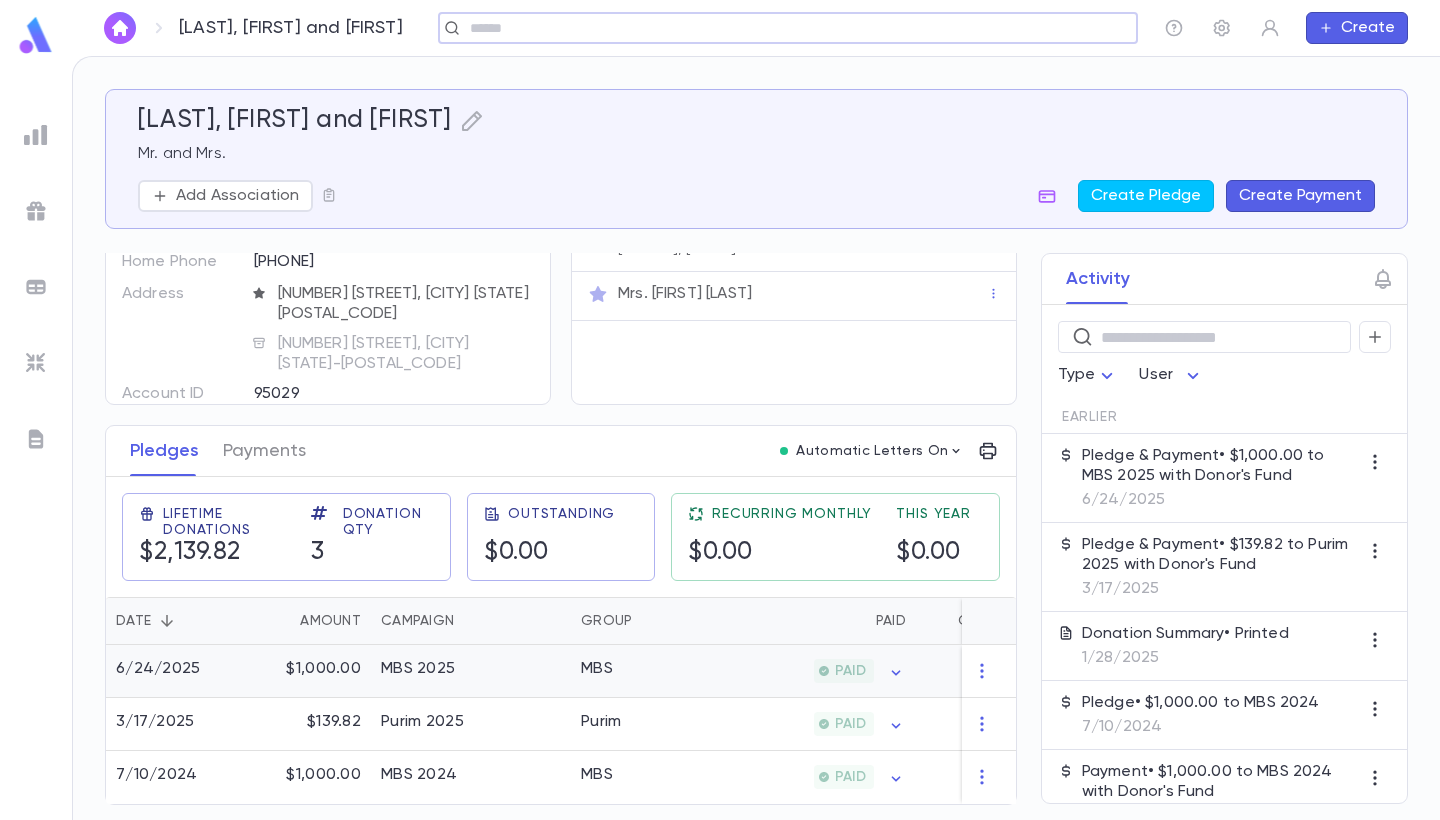 scroll, scrollTop: 108, scrollLeft: 0, axis: vertical 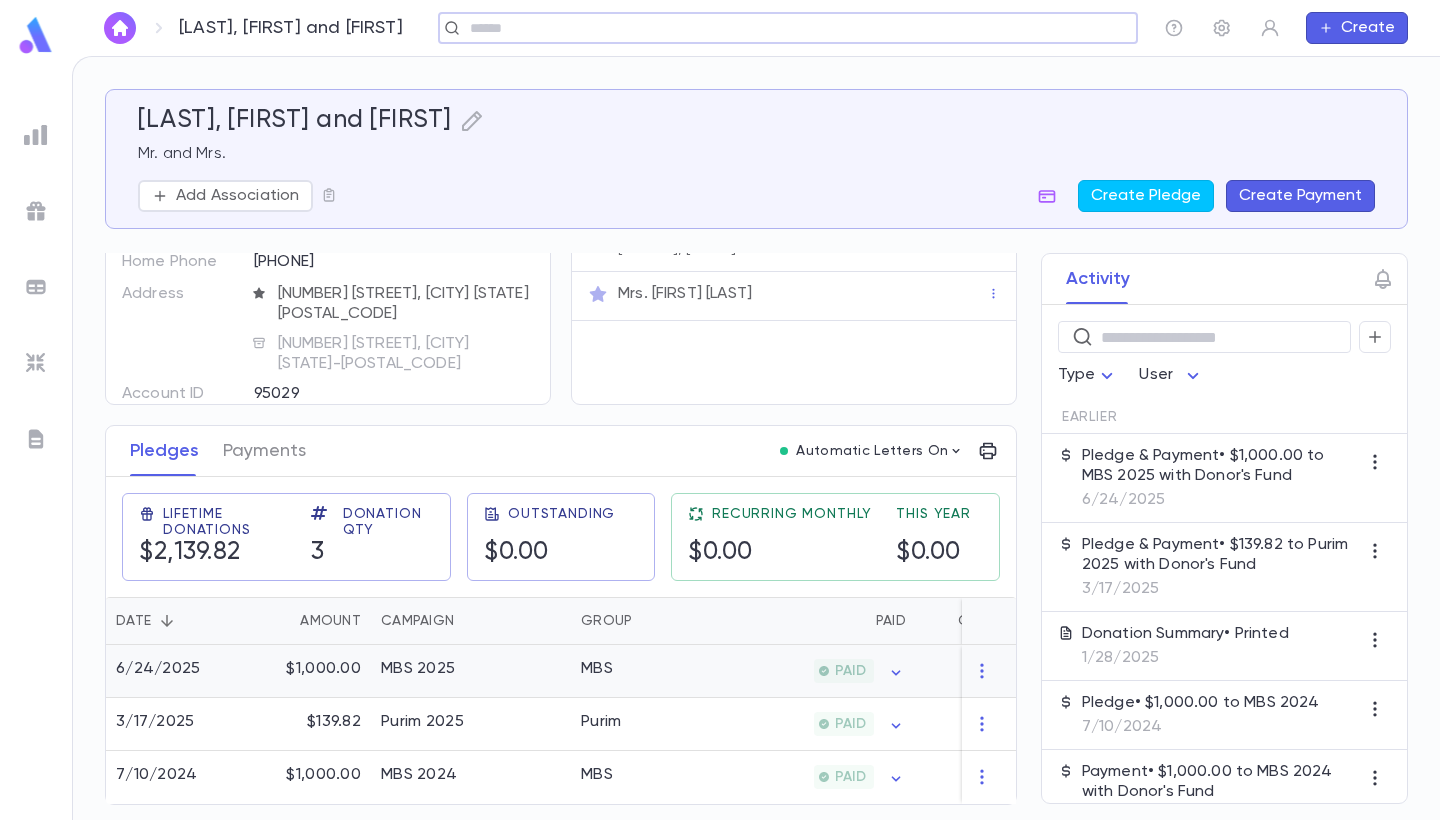 click on "MBS" at bounding box center (646, 671) 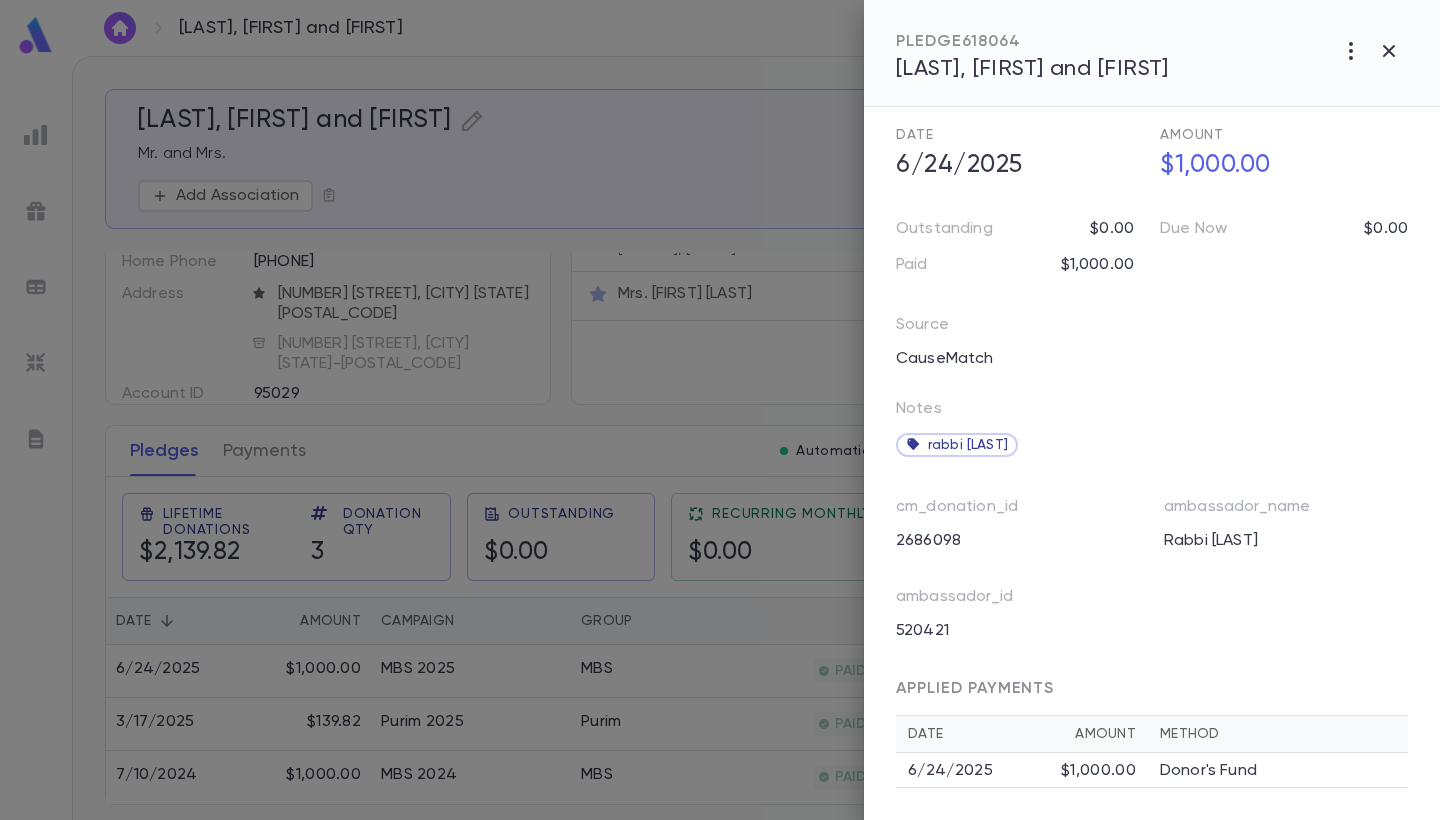 scroll, scrollTop: 147, scrollLeft: 0, axis: vertical 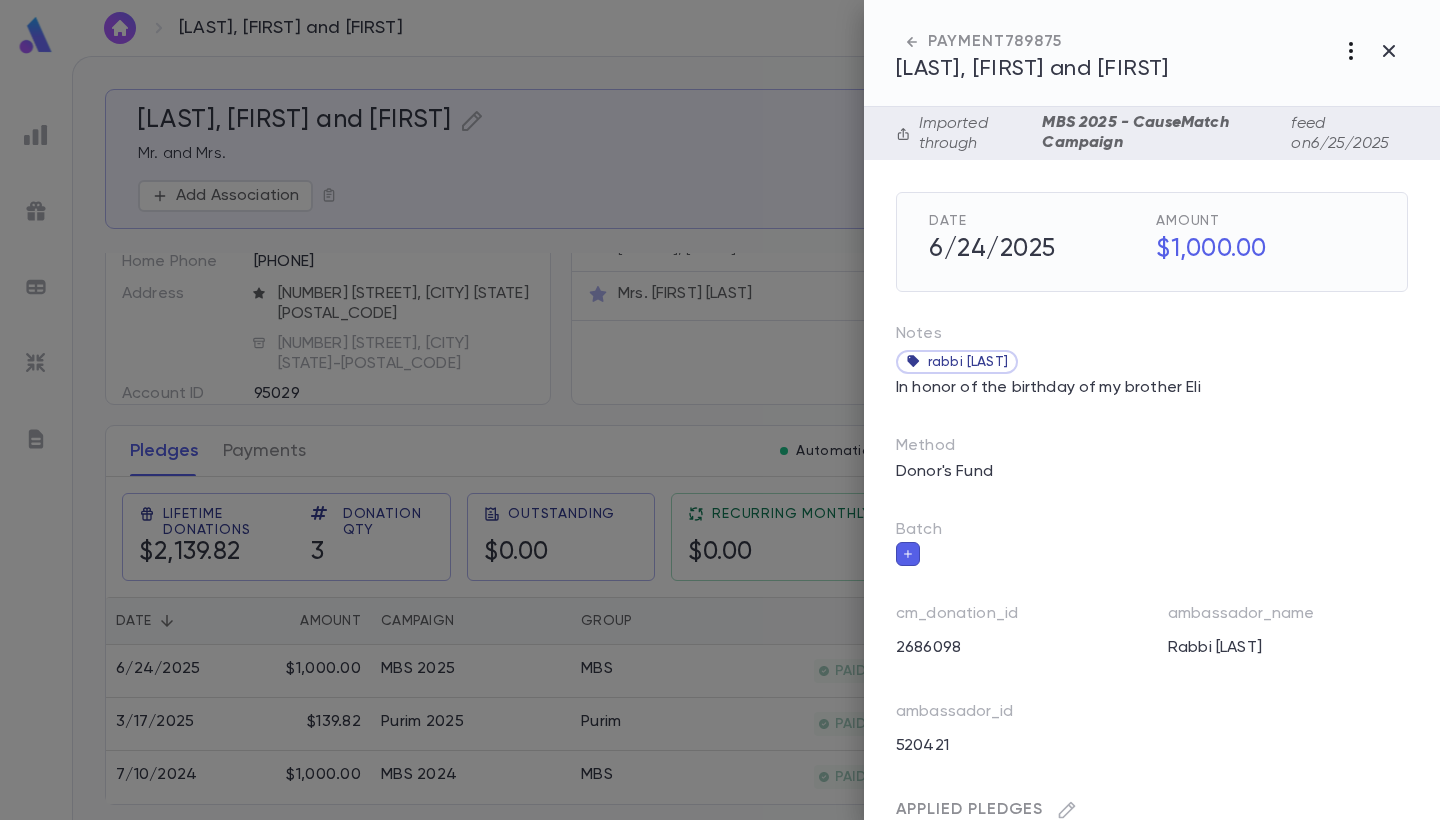 click 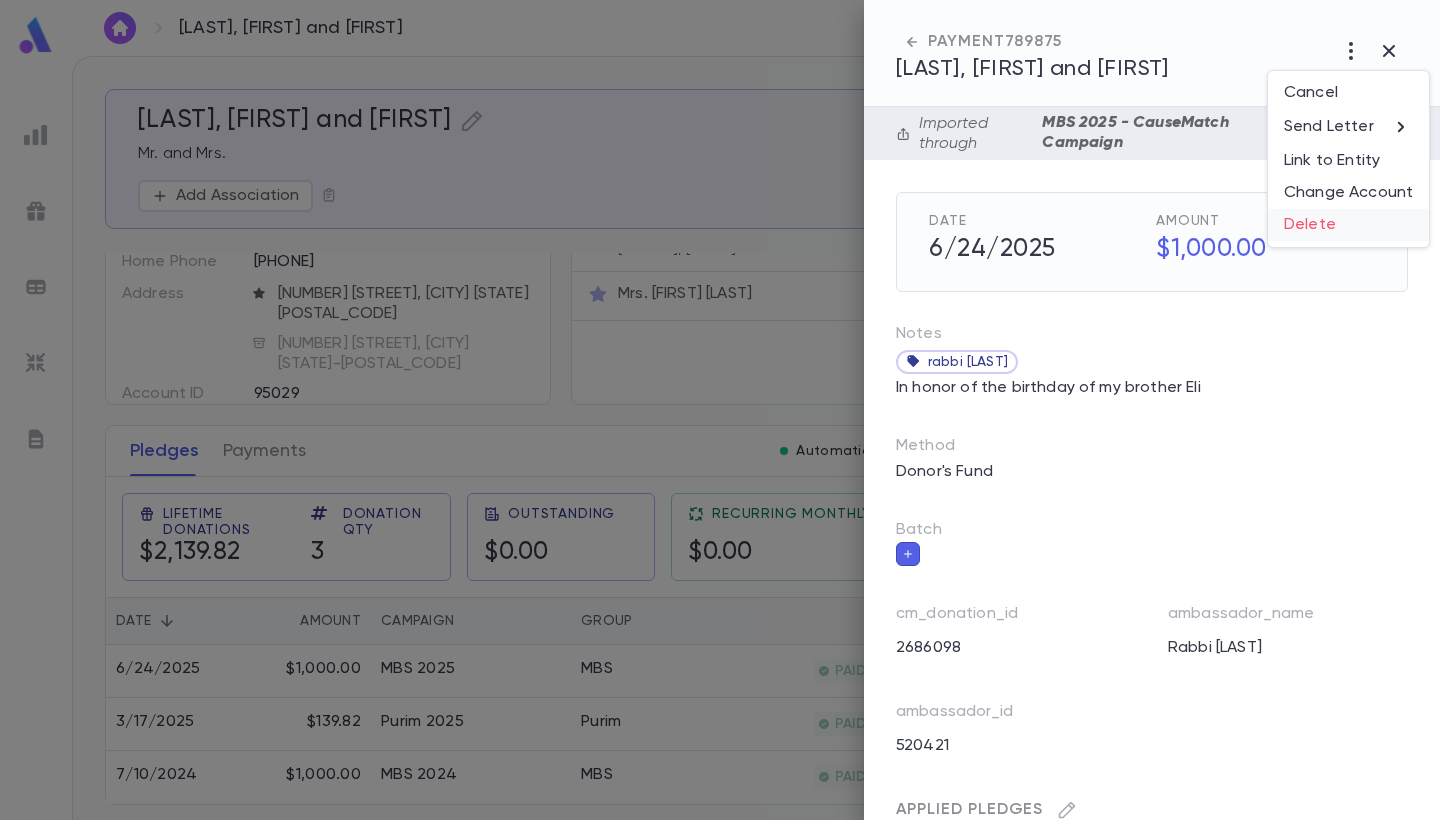 click on "Delete" at bounding box center (1348, 225) 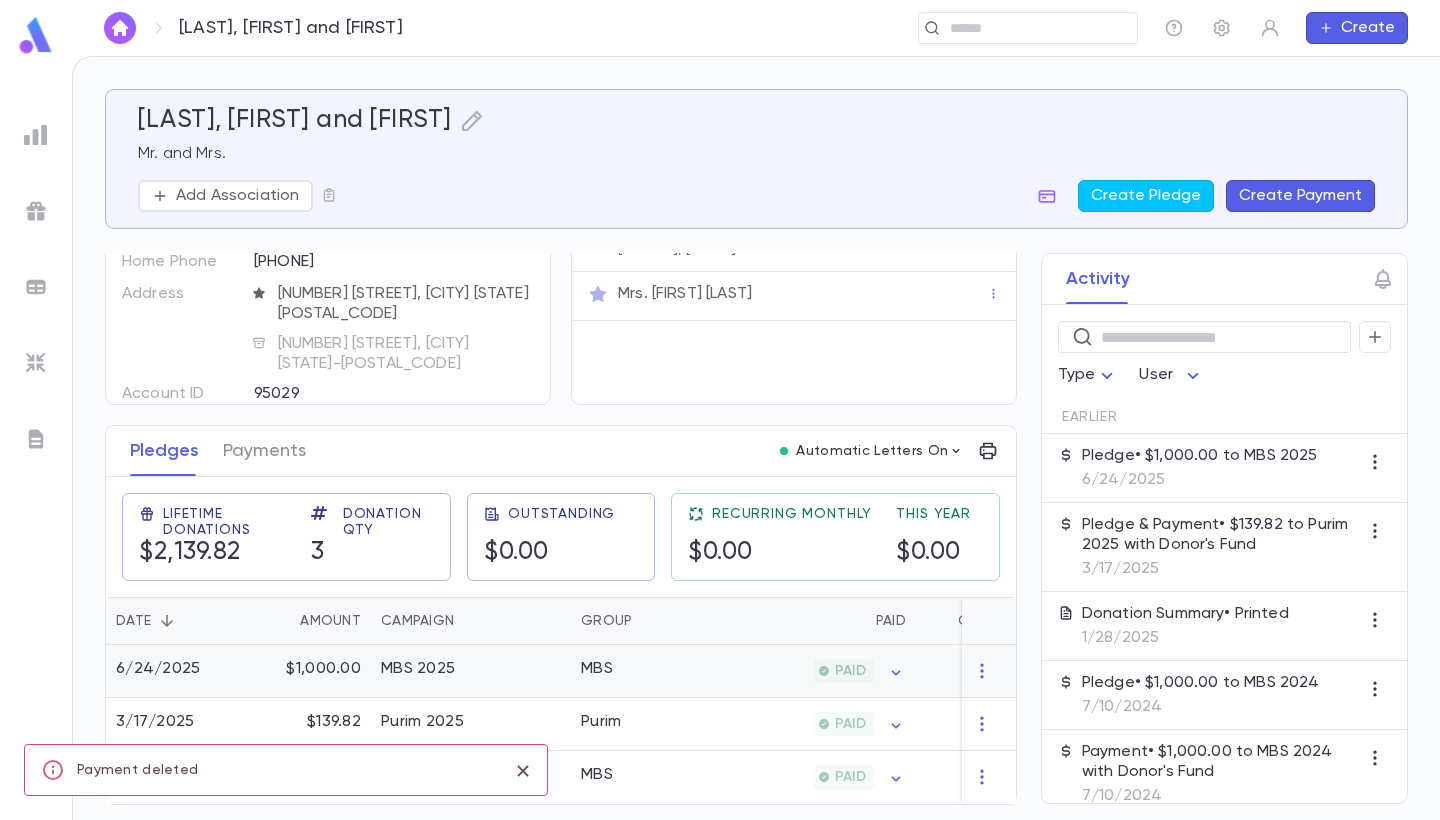 click on "MBS 2025" at bounding box center [471, 671] 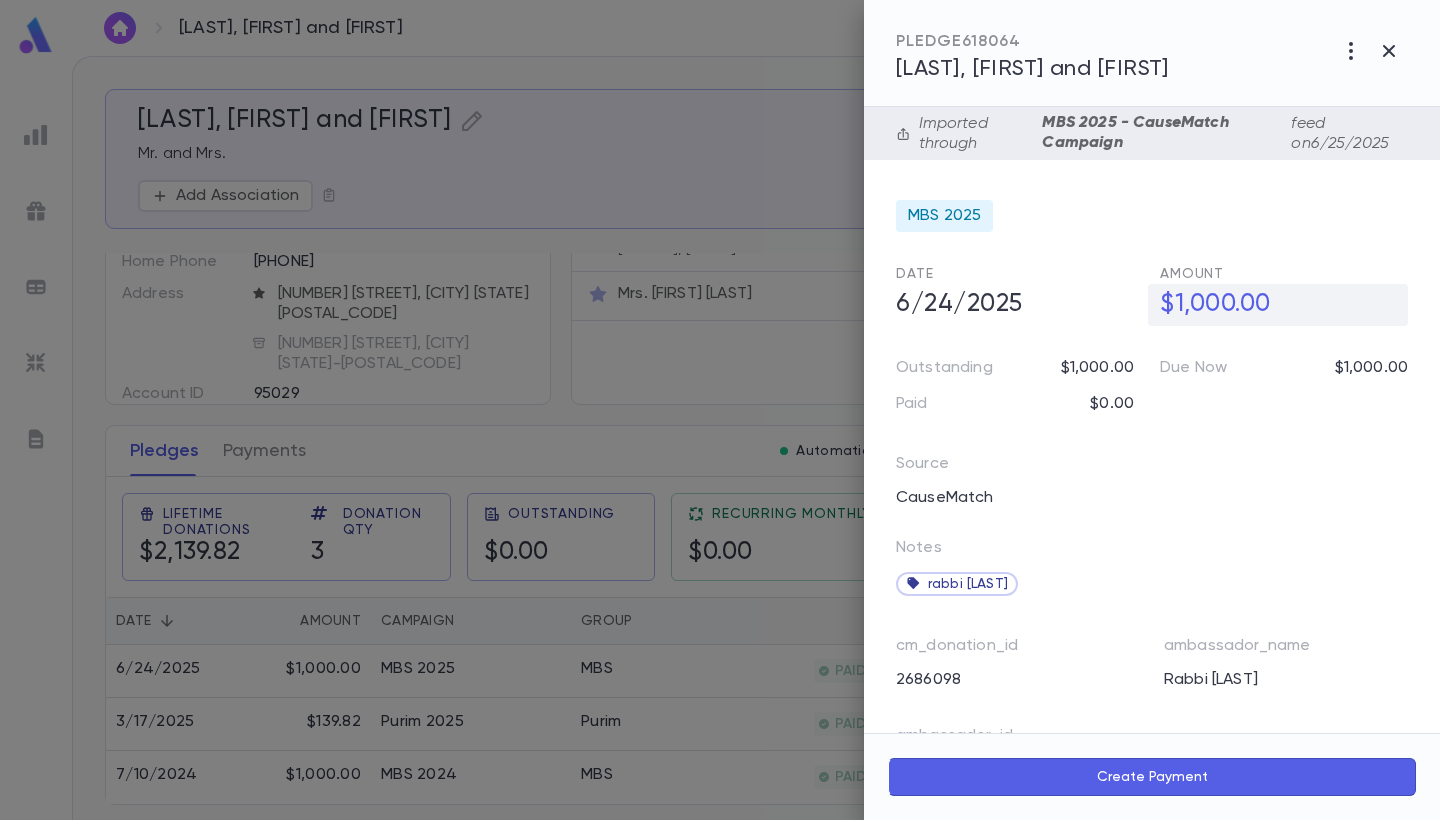 click on "$1,000.00" at bounding box center [1278, 305] 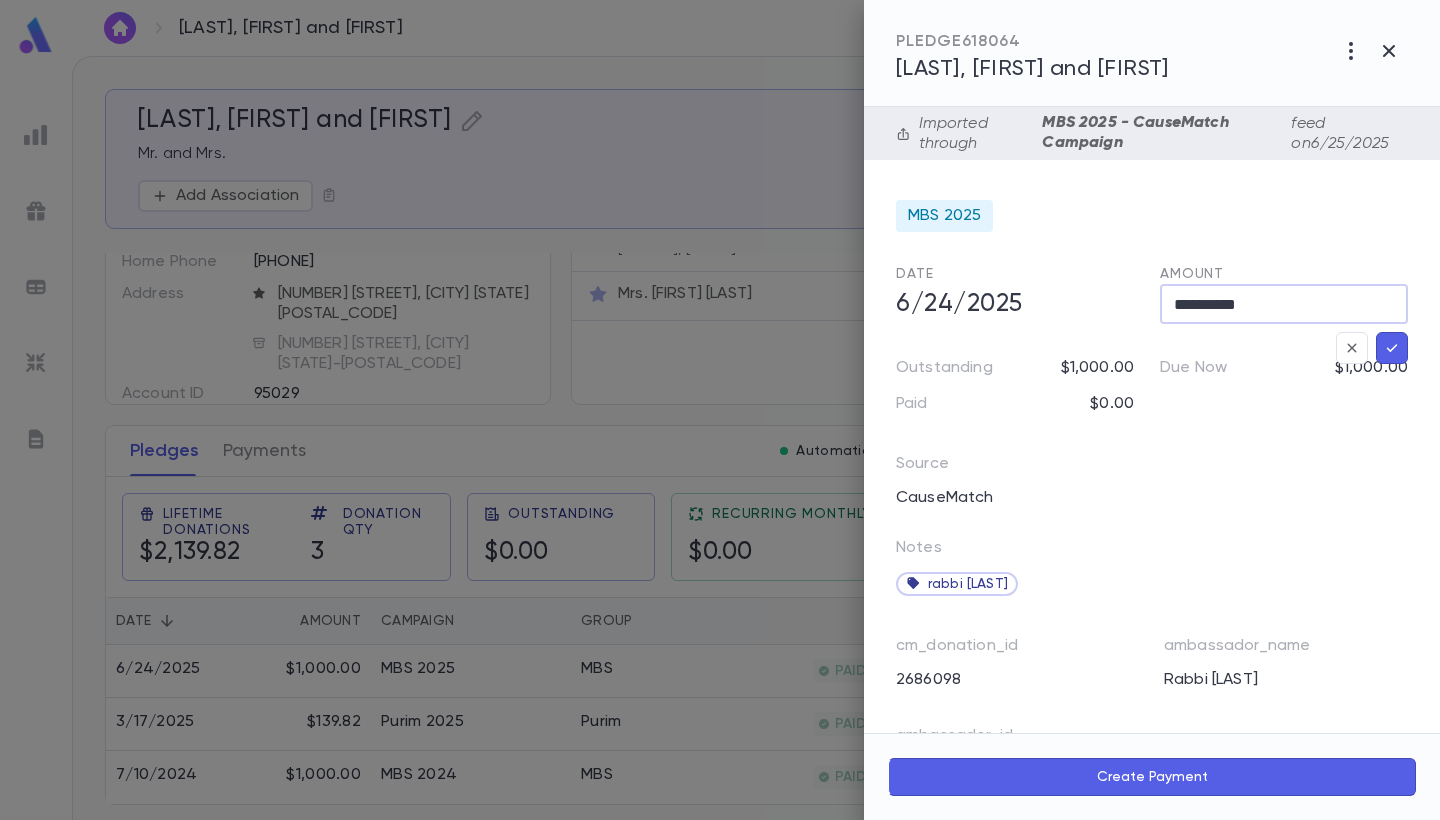 drag, startPoint x: 1275, startPoint y: 305, endPoint x: 1188, endPoint y: 304, distance: 87.005745 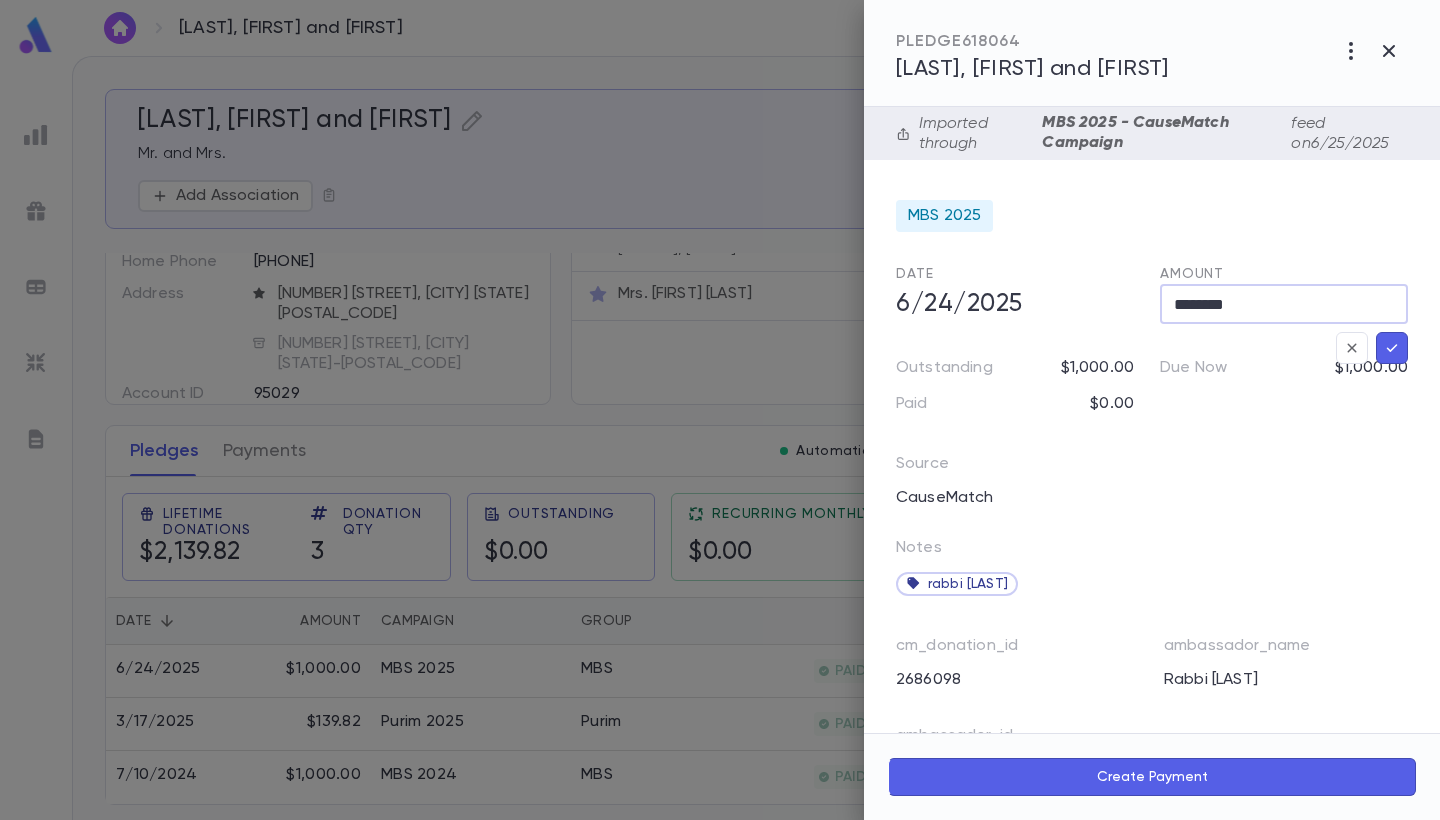 type on "********" 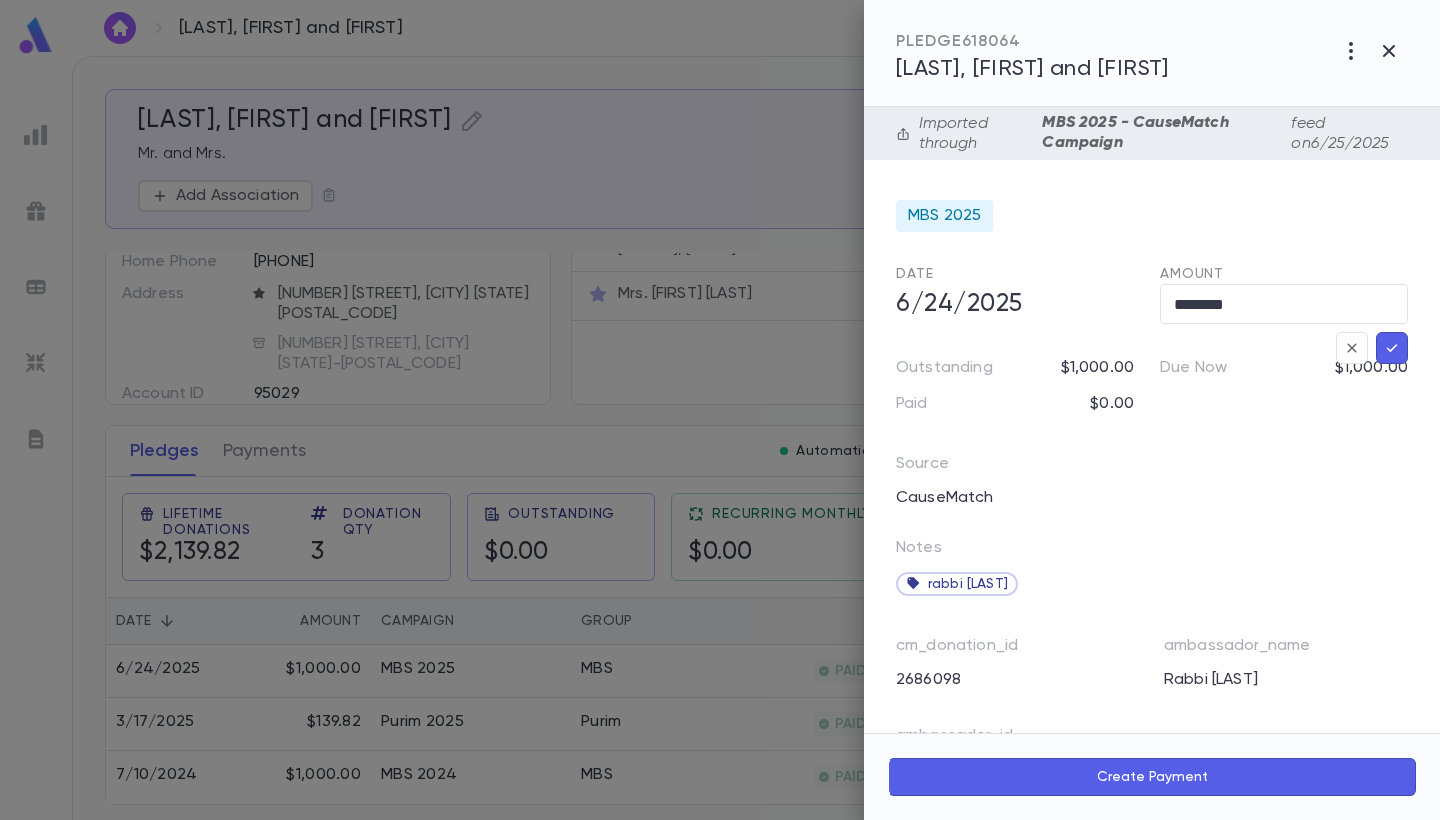 click 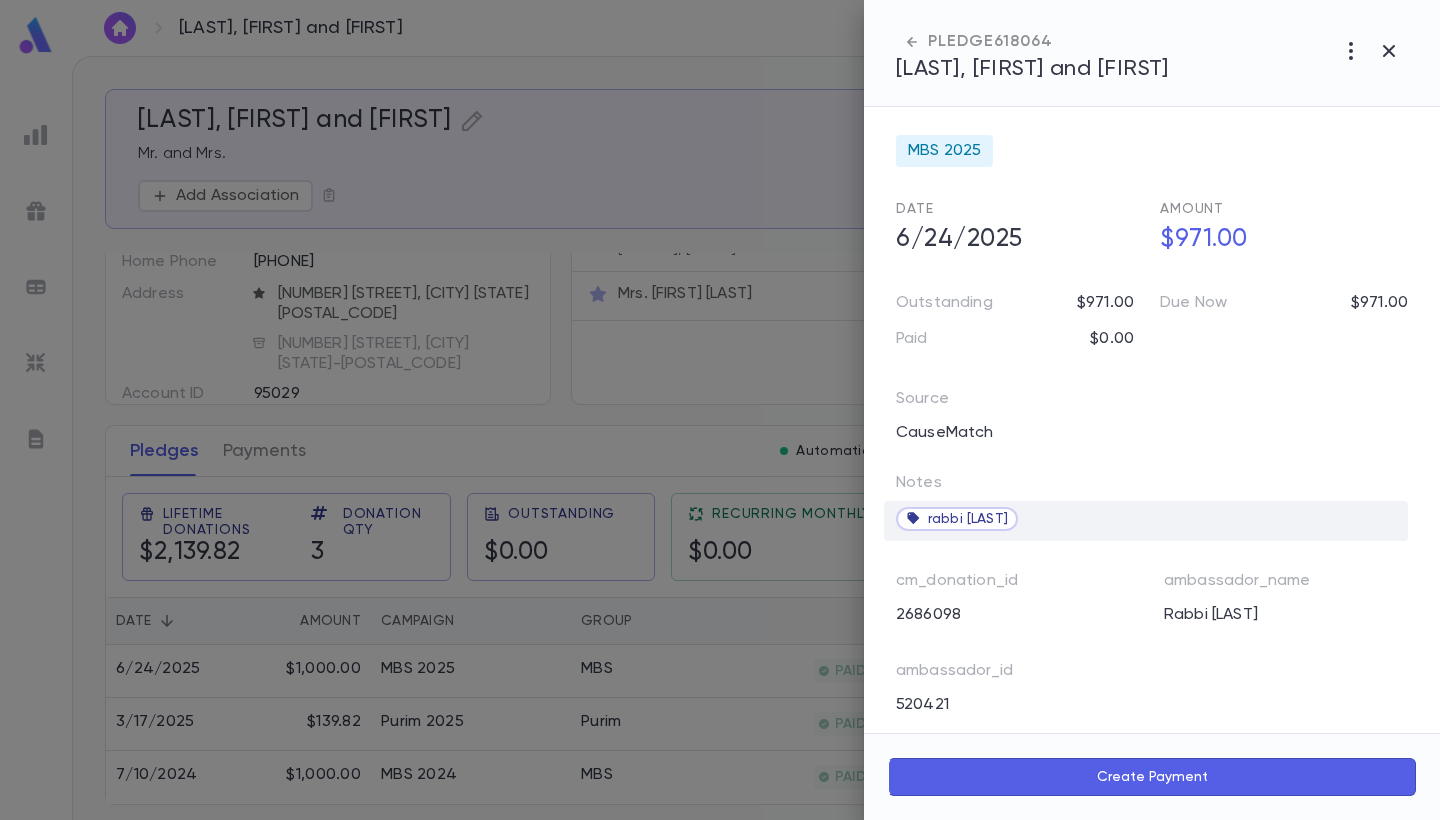 scroll, scrollTop: 117, scrollLeft: 0, axis: vertical 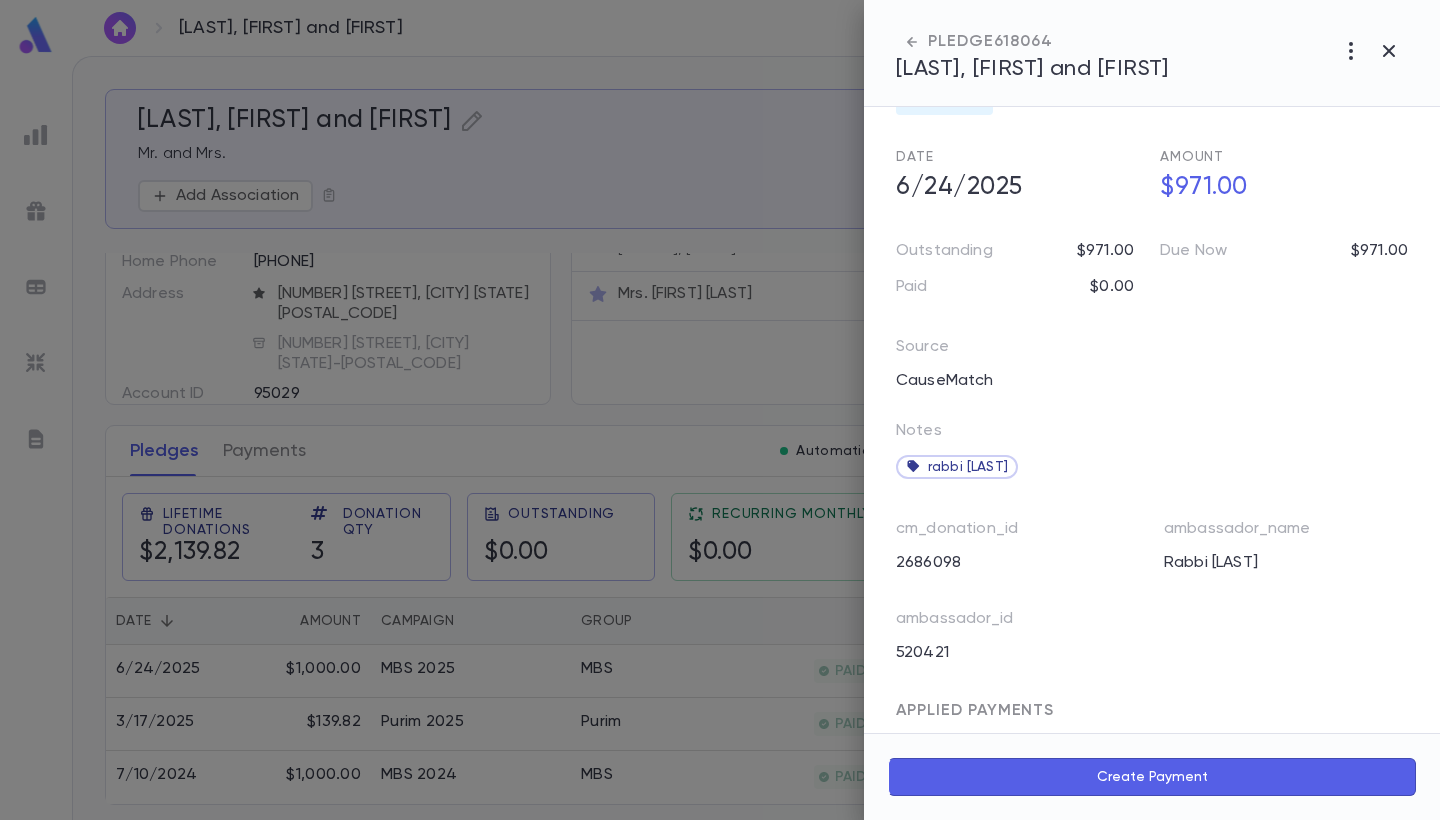 click on "Create Payment" at bounding box center (1152, 777) 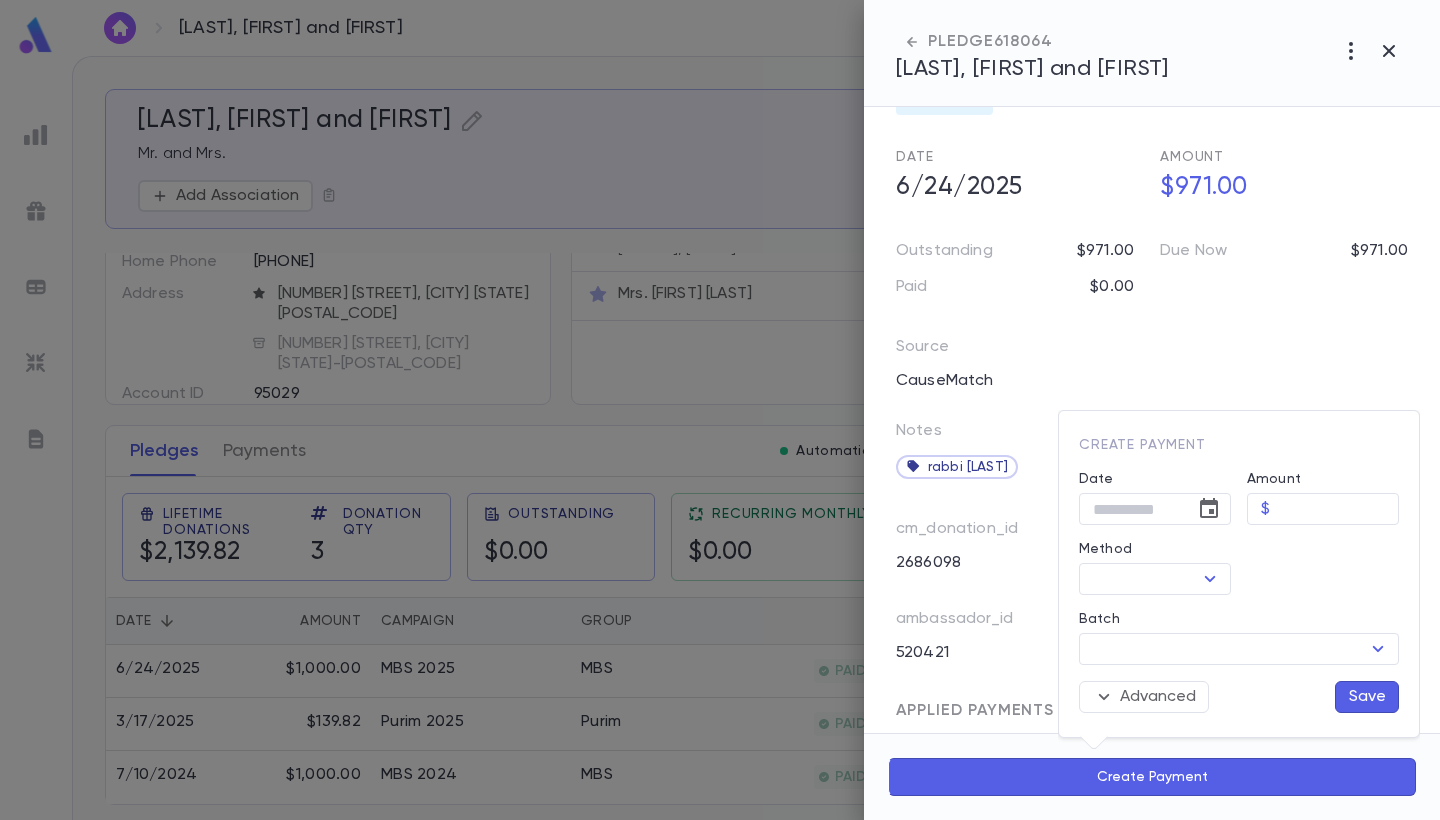 type on "**********" 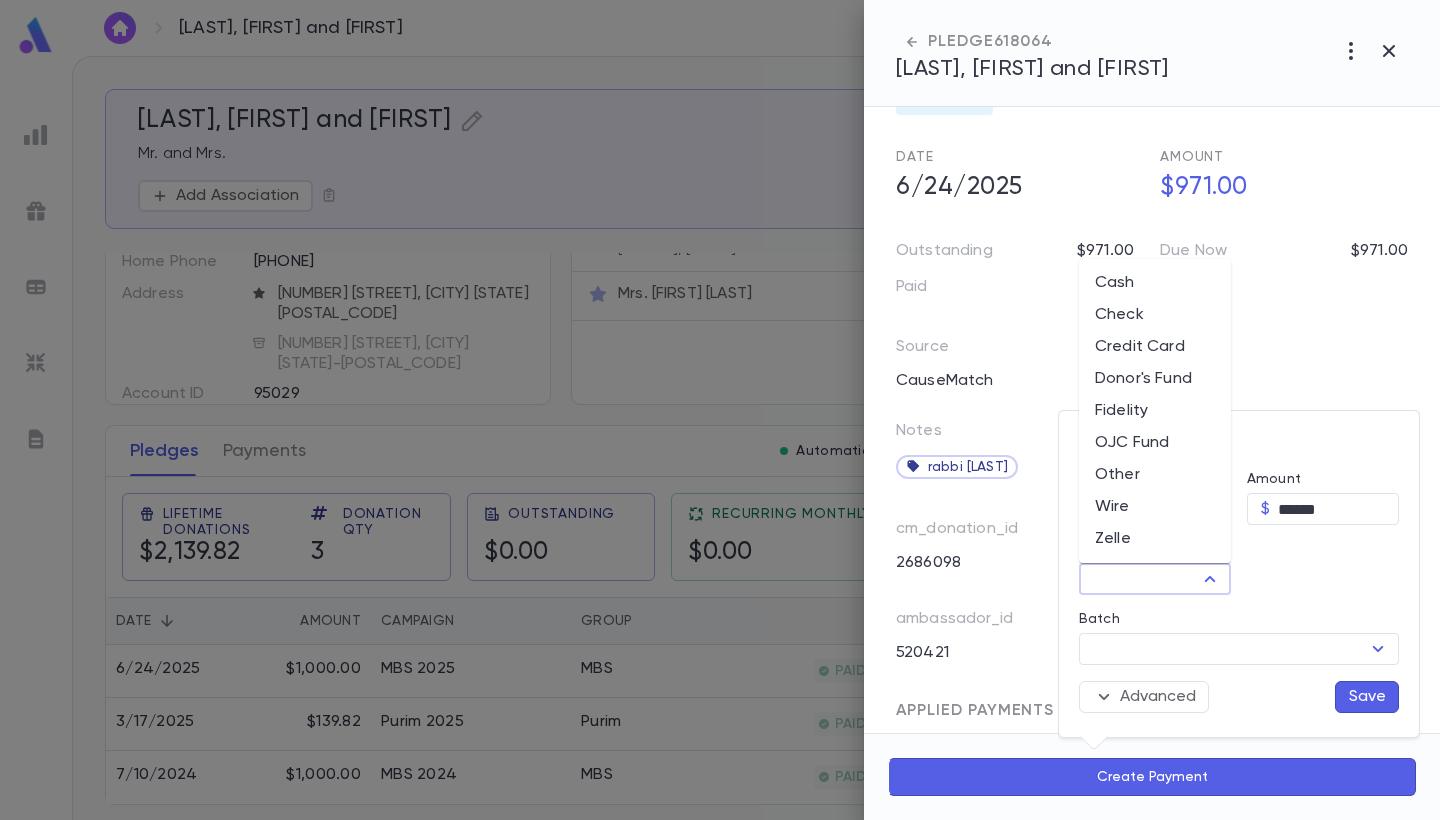 click on "Method" at bounding box center [1138, 579] 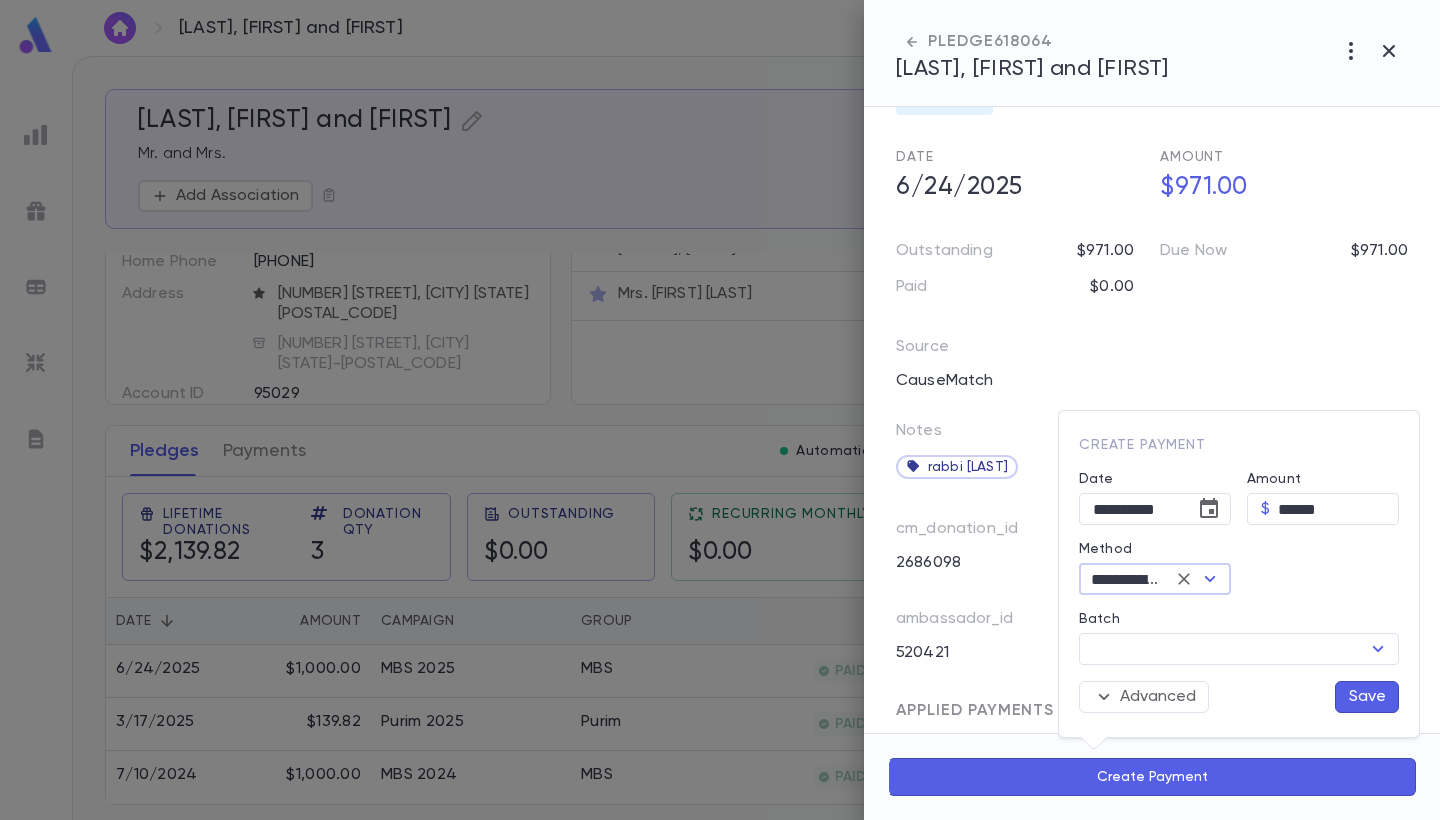 click on "Advanced Save" at bounding box center [1231, 689] 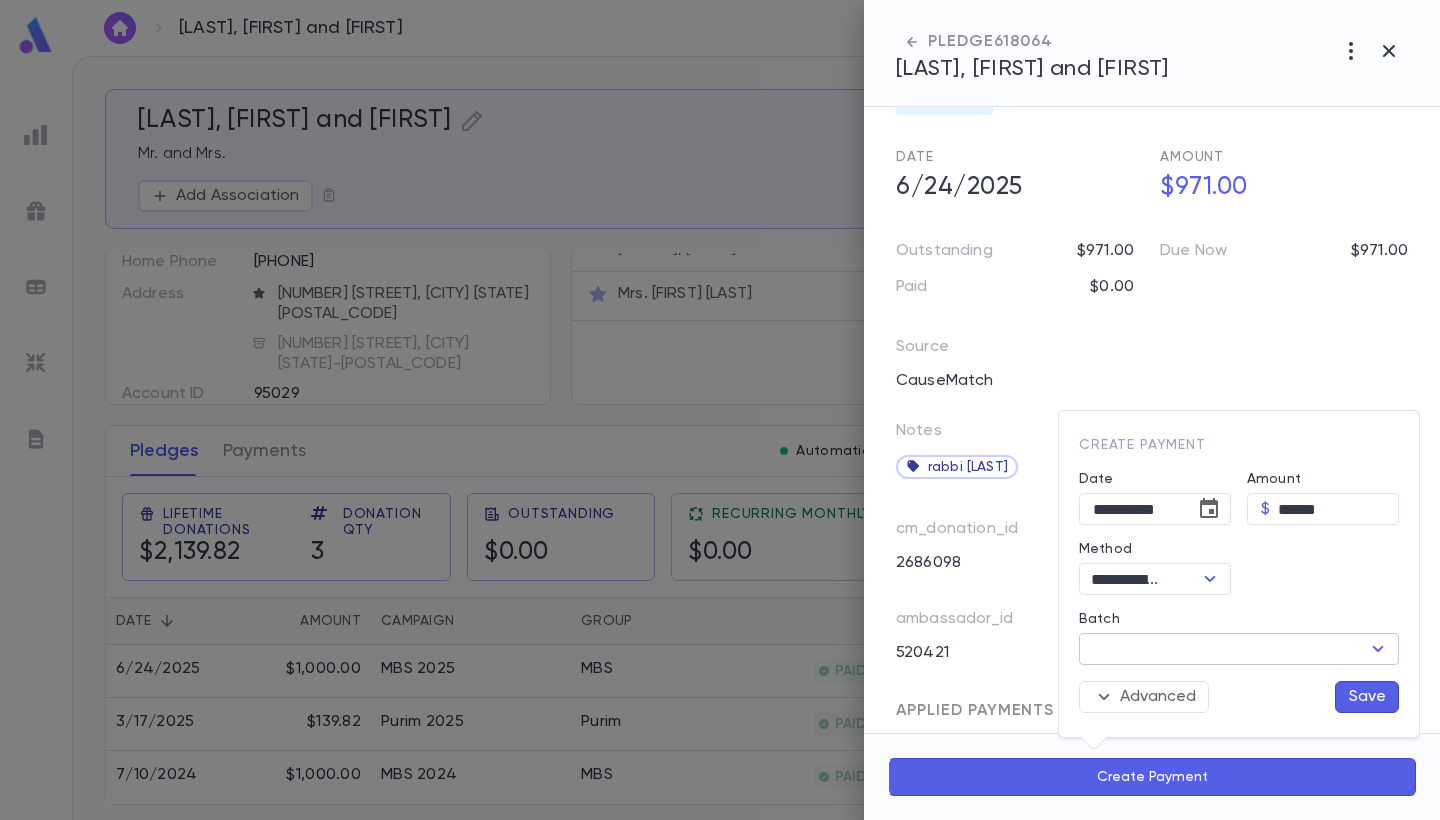 click on "Batch" at bounding box center [1222, 649] 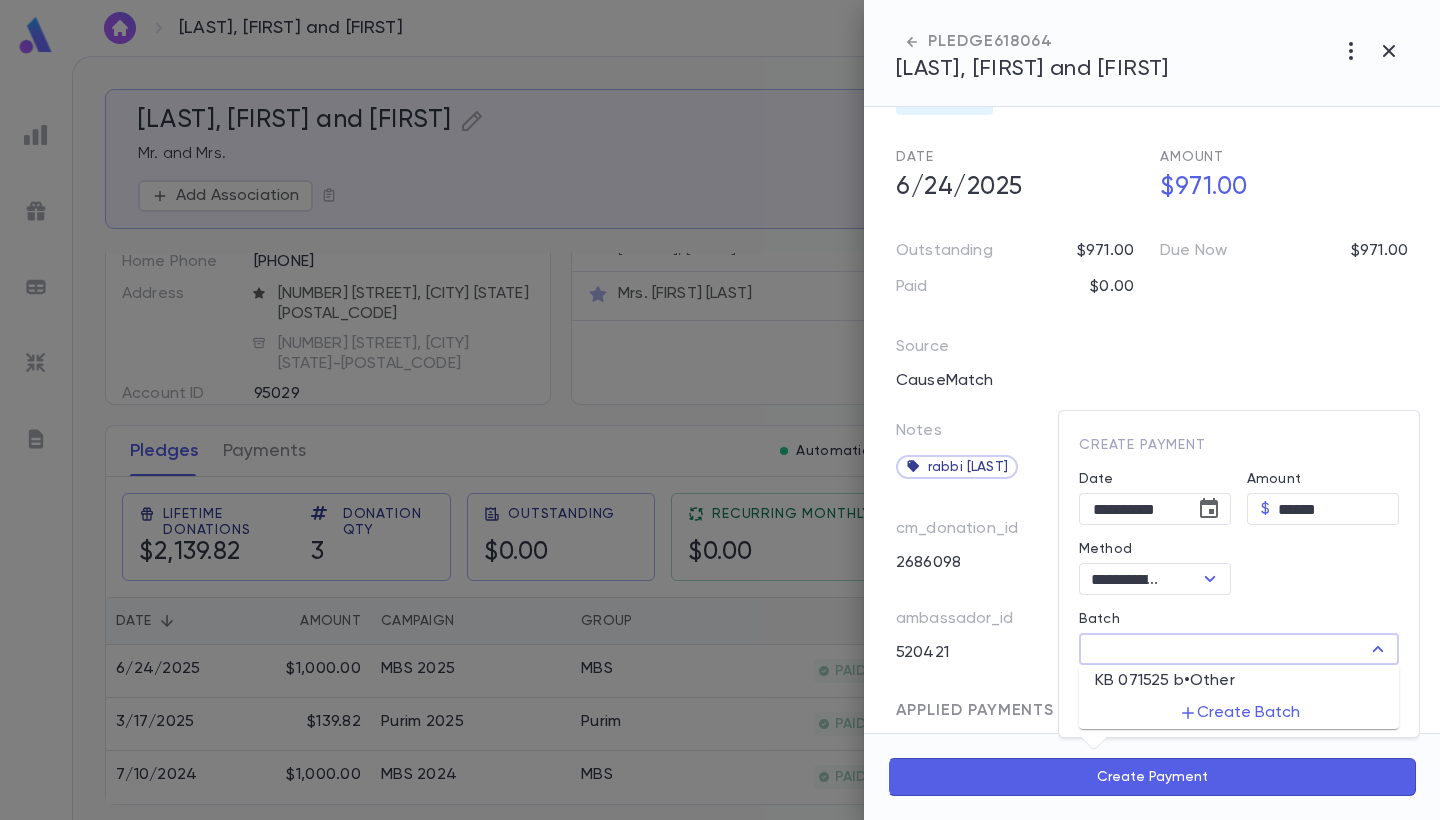 click on "KB 071525 b  •  Other" at bounding box center [1239, 681] 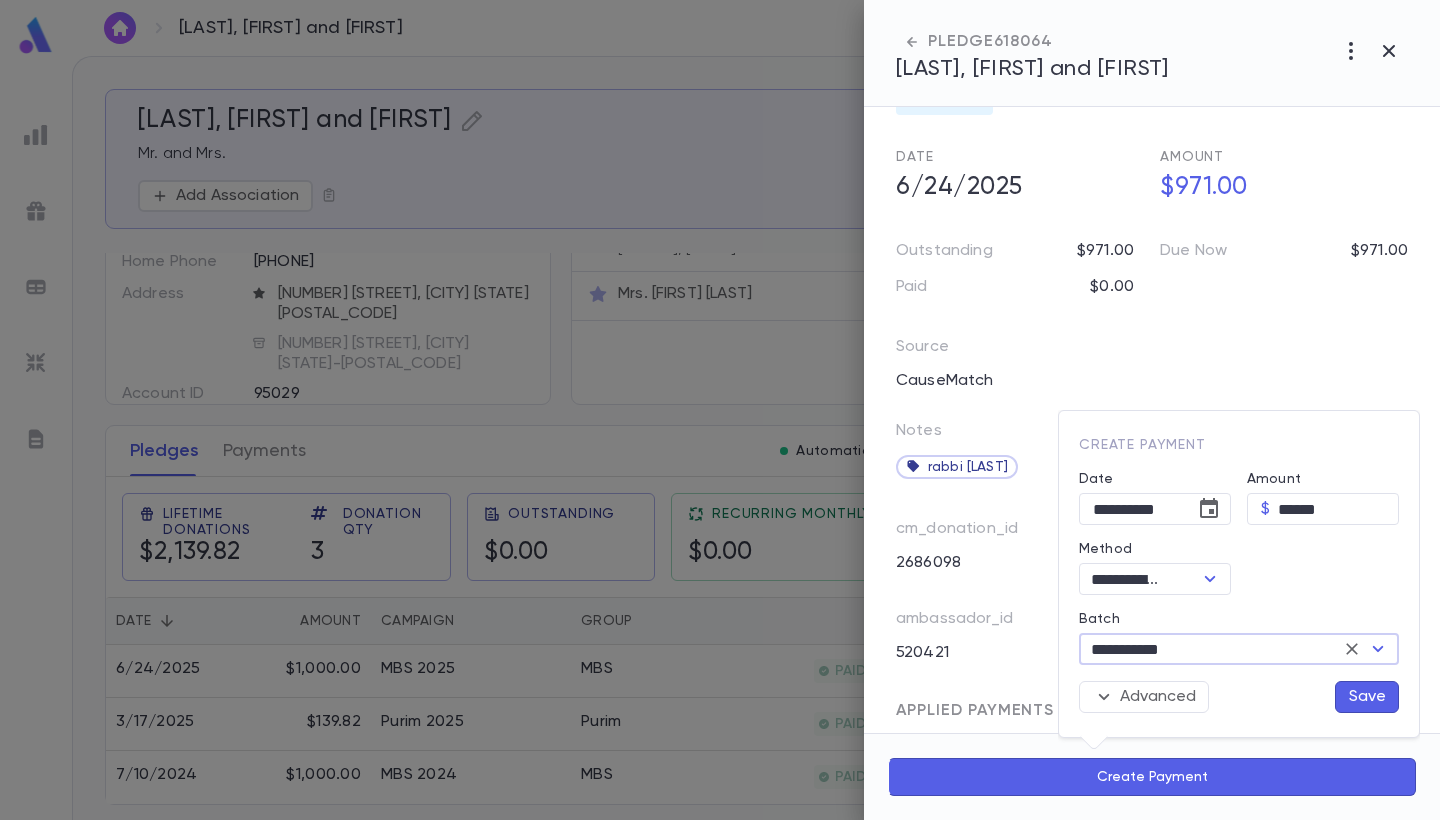 click on "Save" at bounding box center (1367, 697) 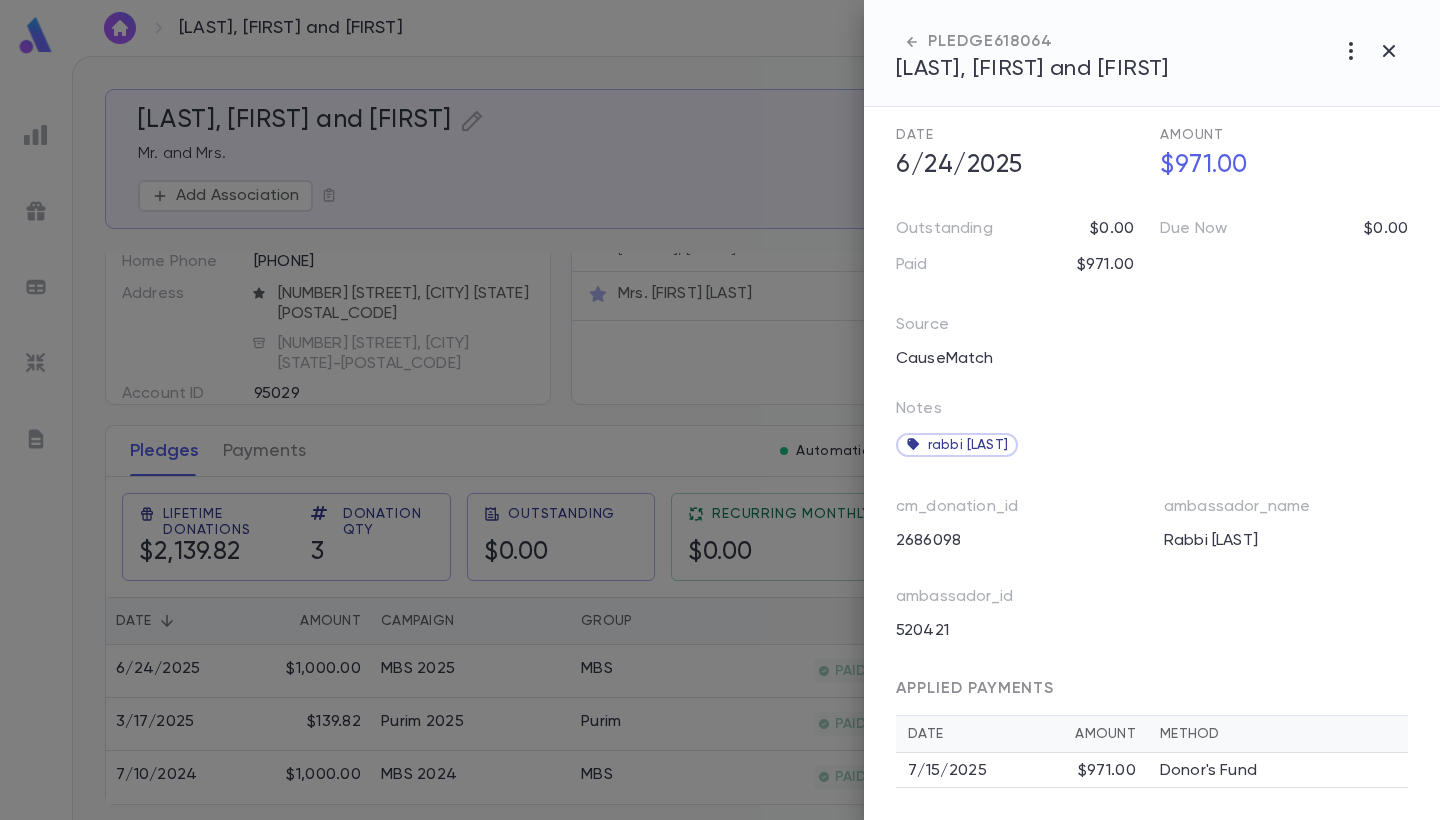 scroll, scrollTop: 147, scrollLeft: 0, axis: vertical 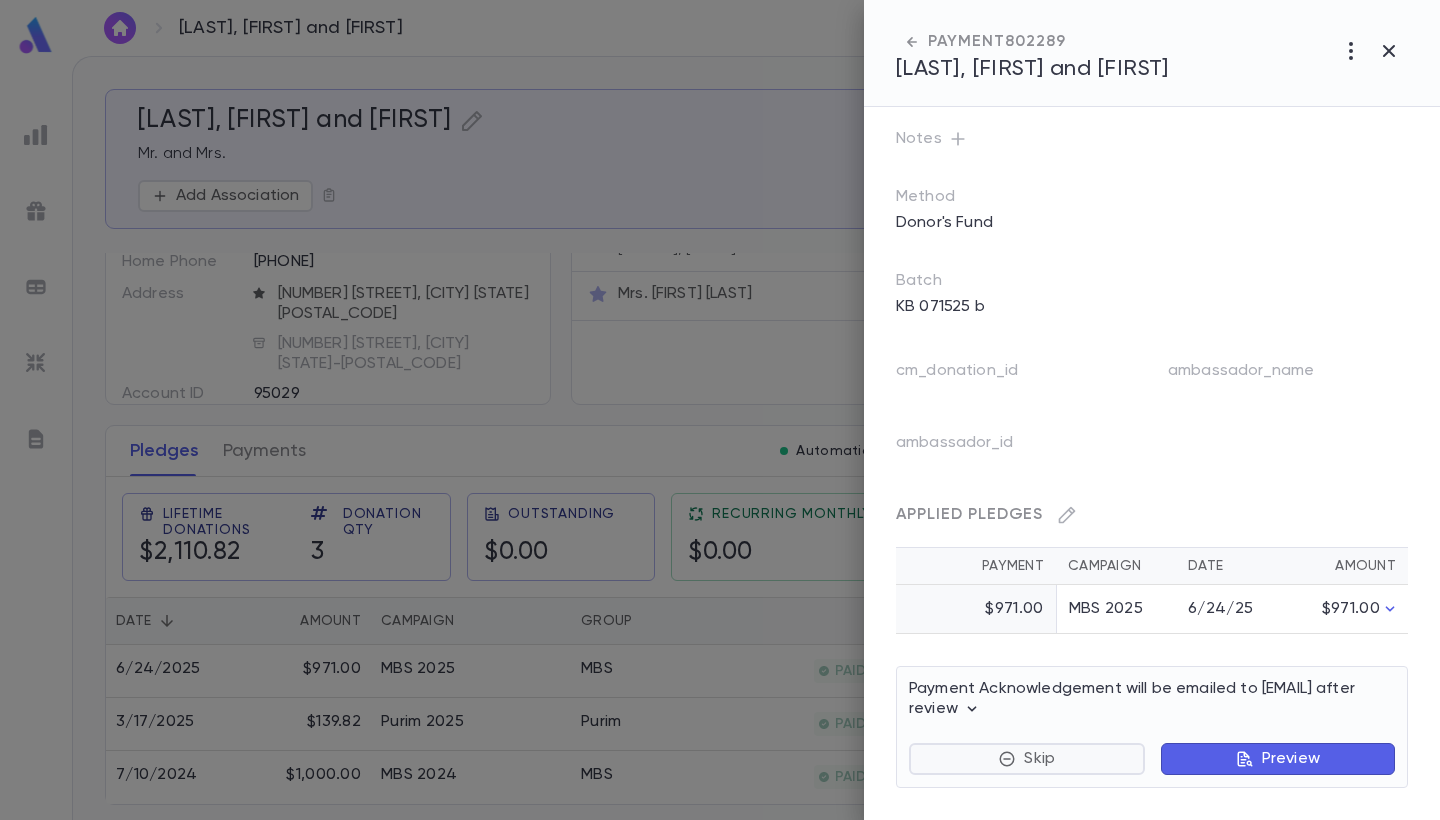 click on "Skip" at bounding box center (1039, 759) 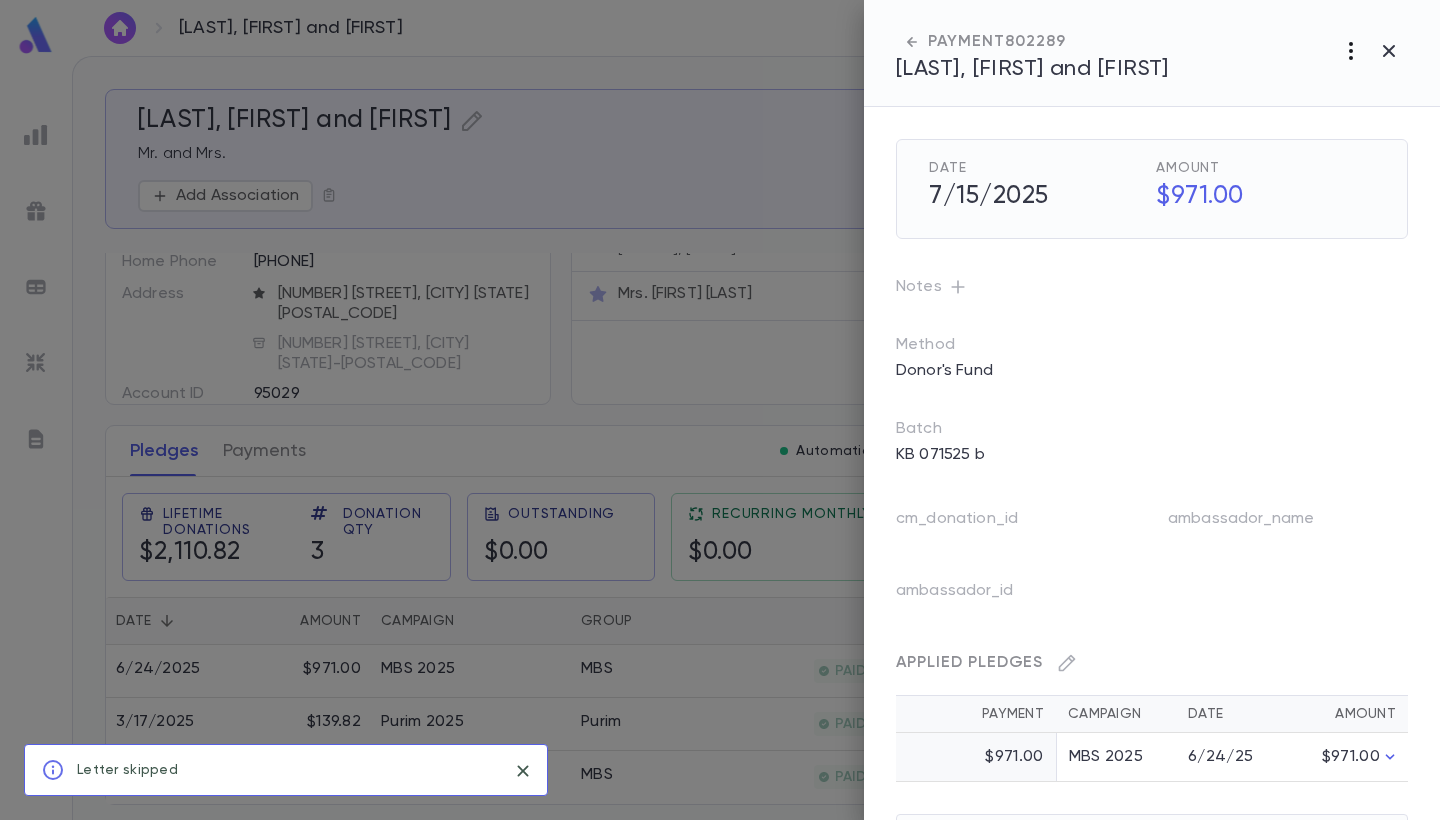 scroll, scrollTop: 0, scrollLeft: 0, axis: both 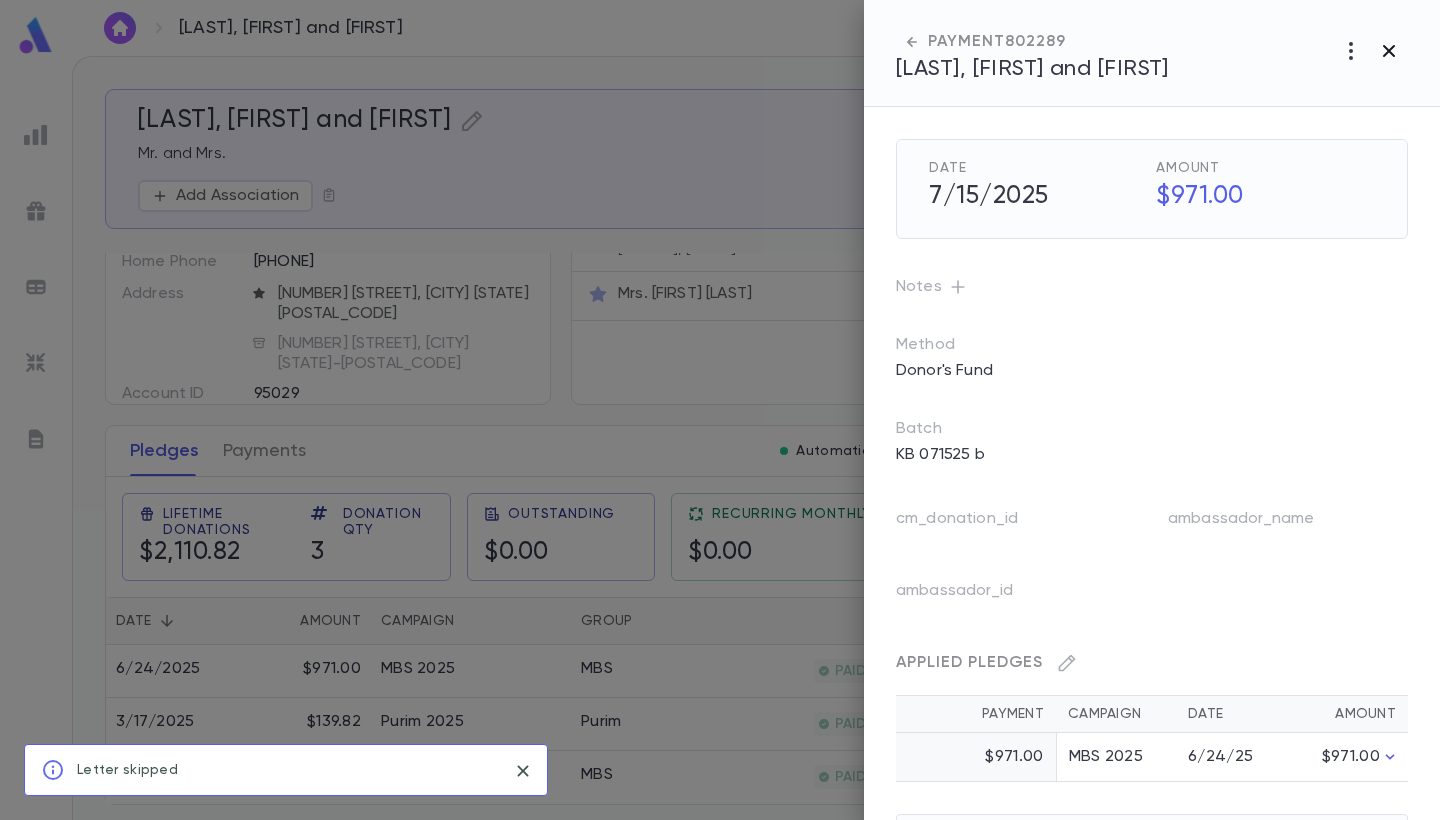click at bounding box center (1389, 51) 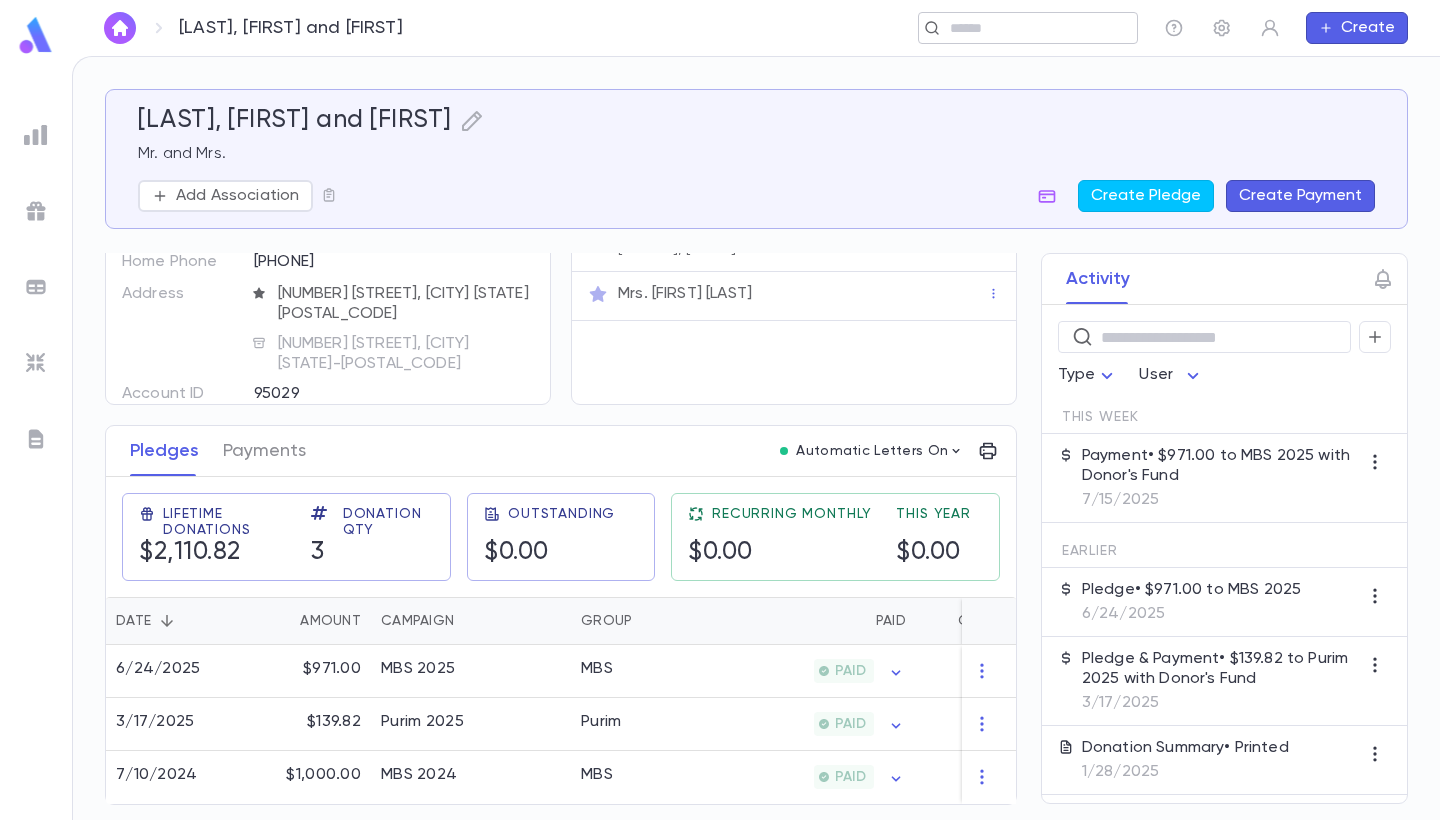 click at bounding box center (1021, 28) 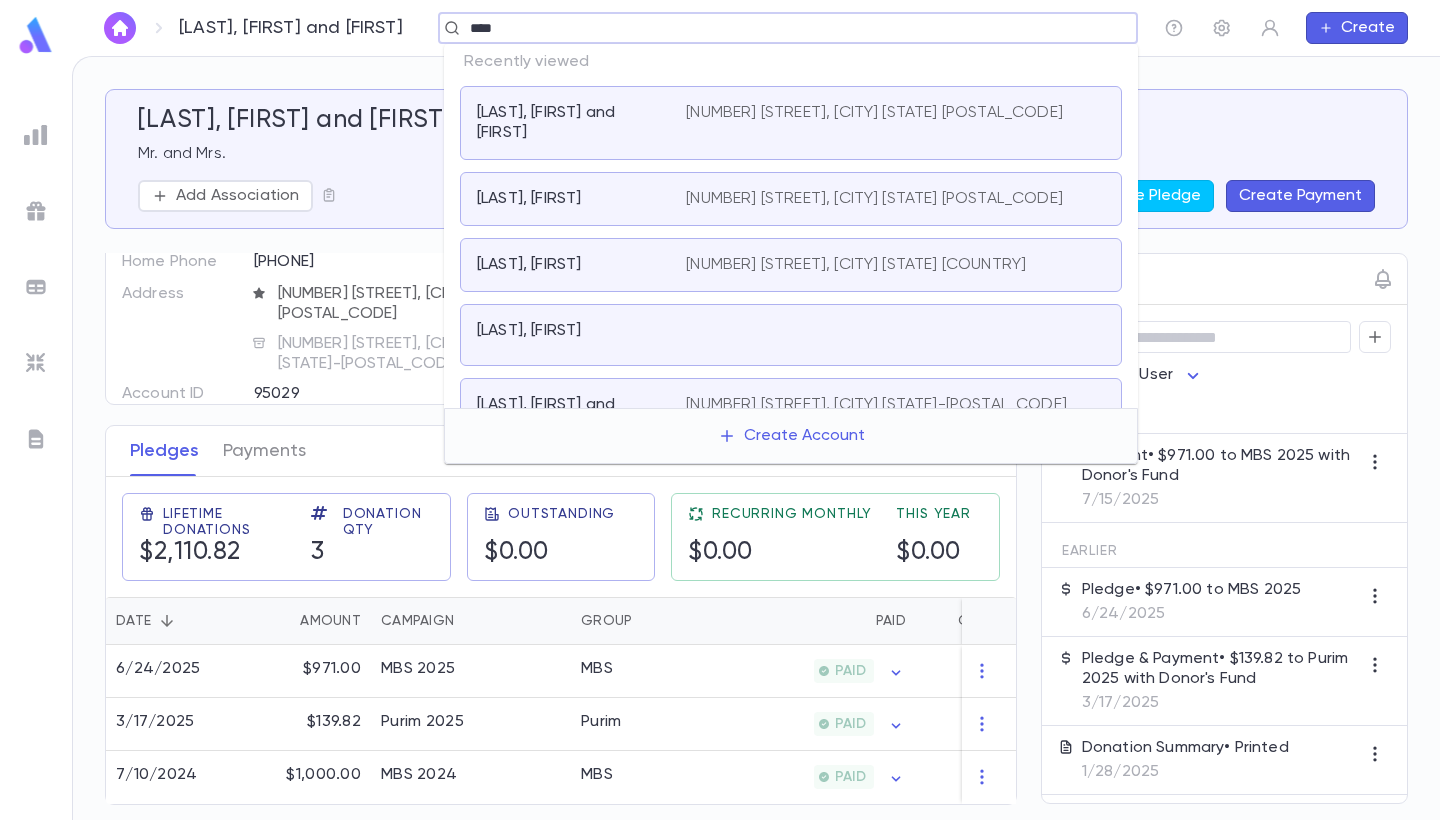 type on "****" 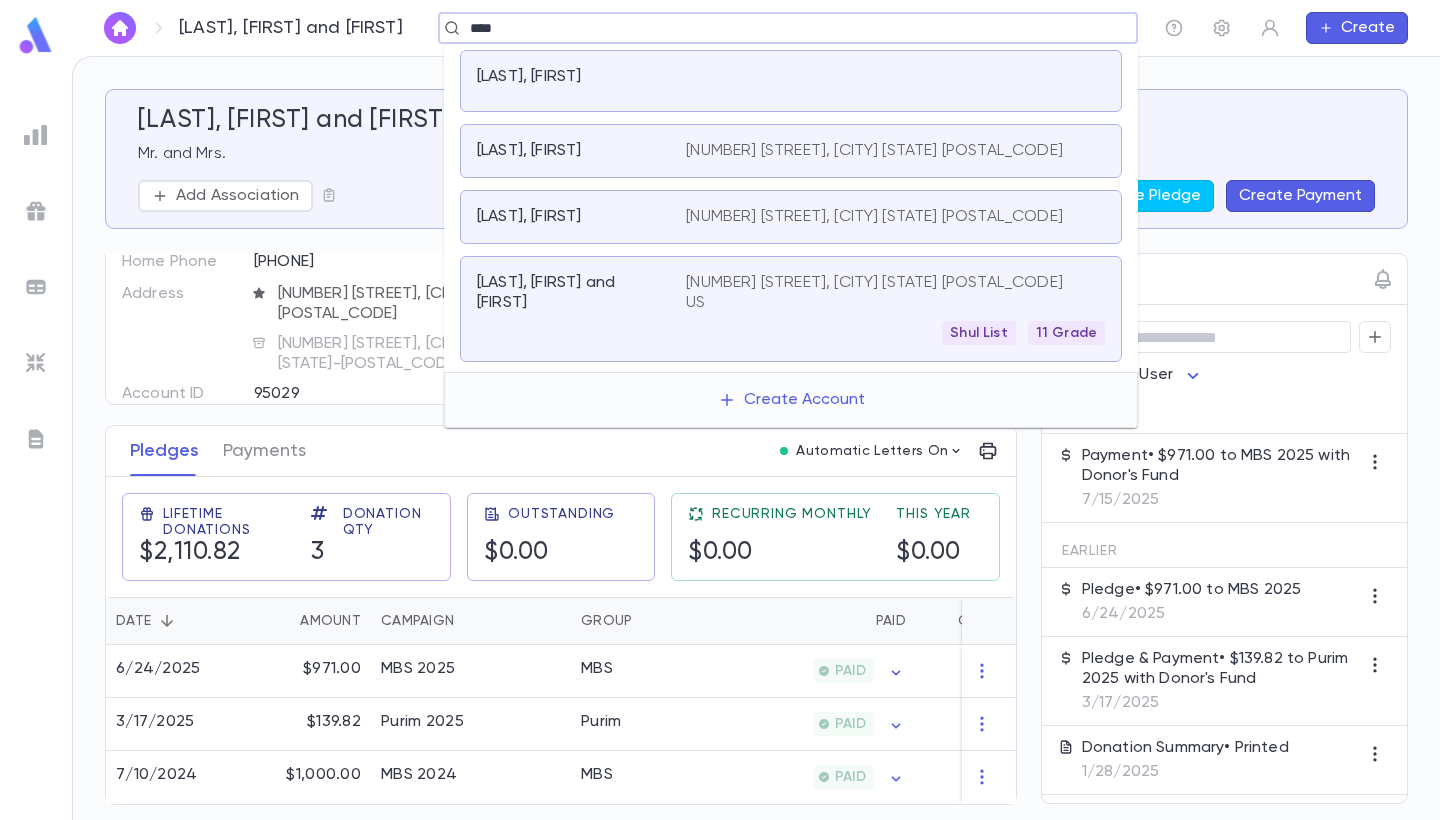 click on "[LAST], [FIRST]" at bounding box center [791, 81] 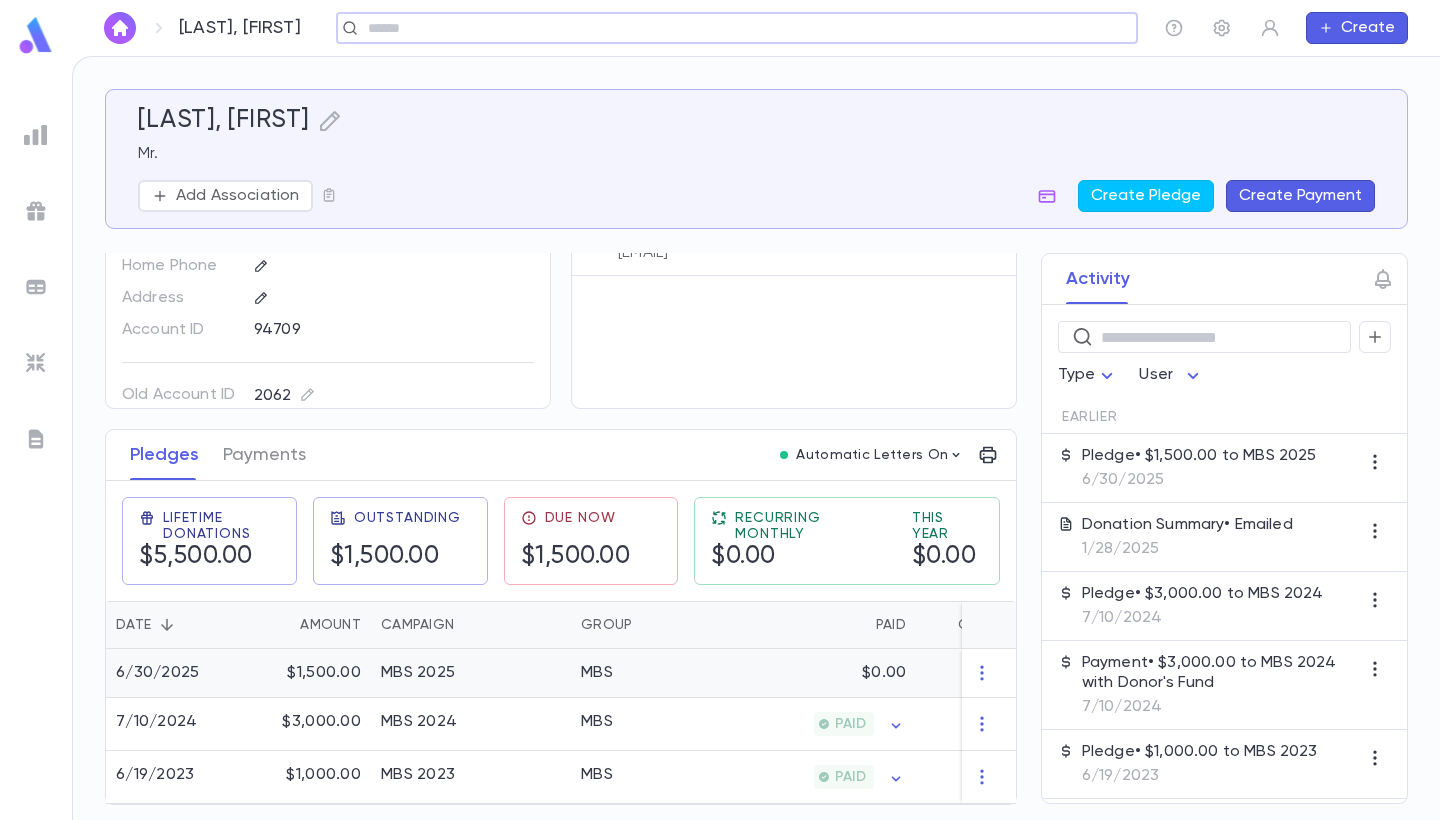 scroll, scrollTop: 104, scrollLeft: 0, axis: vertical 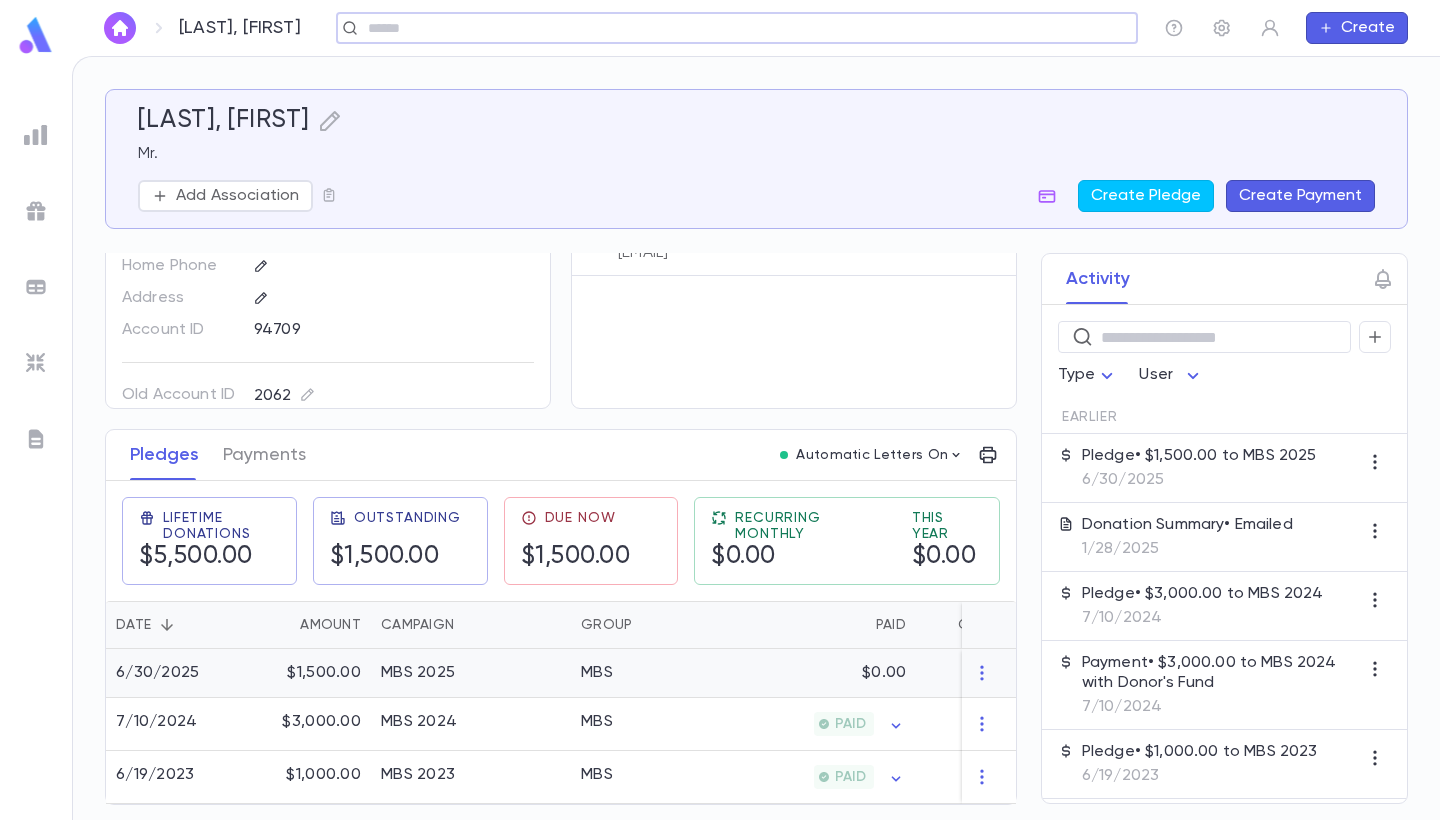 click on "$0.00" at bounding box center [818, 673] 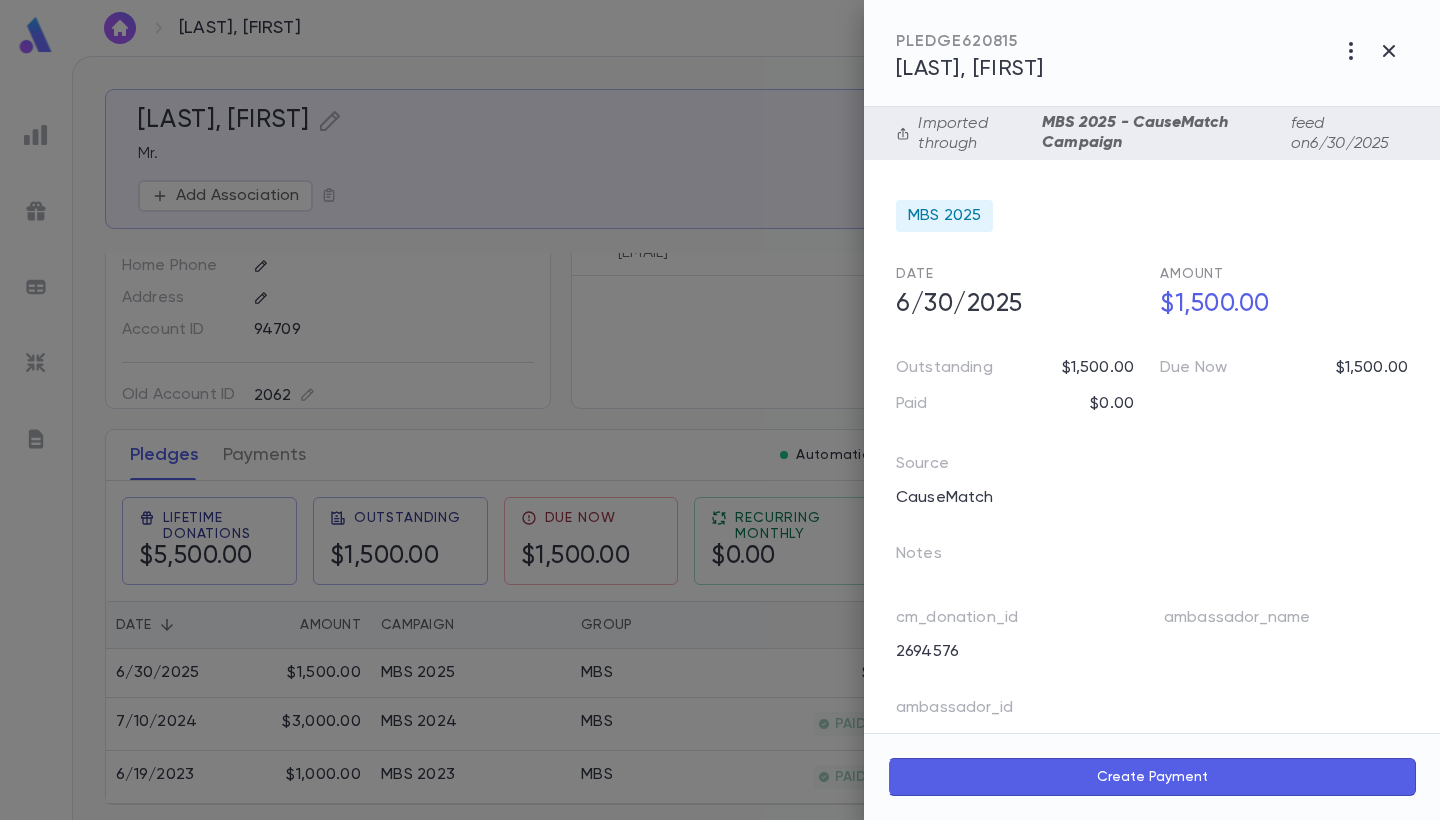 click on "Create Payment" at bounding box center (1152, 777) 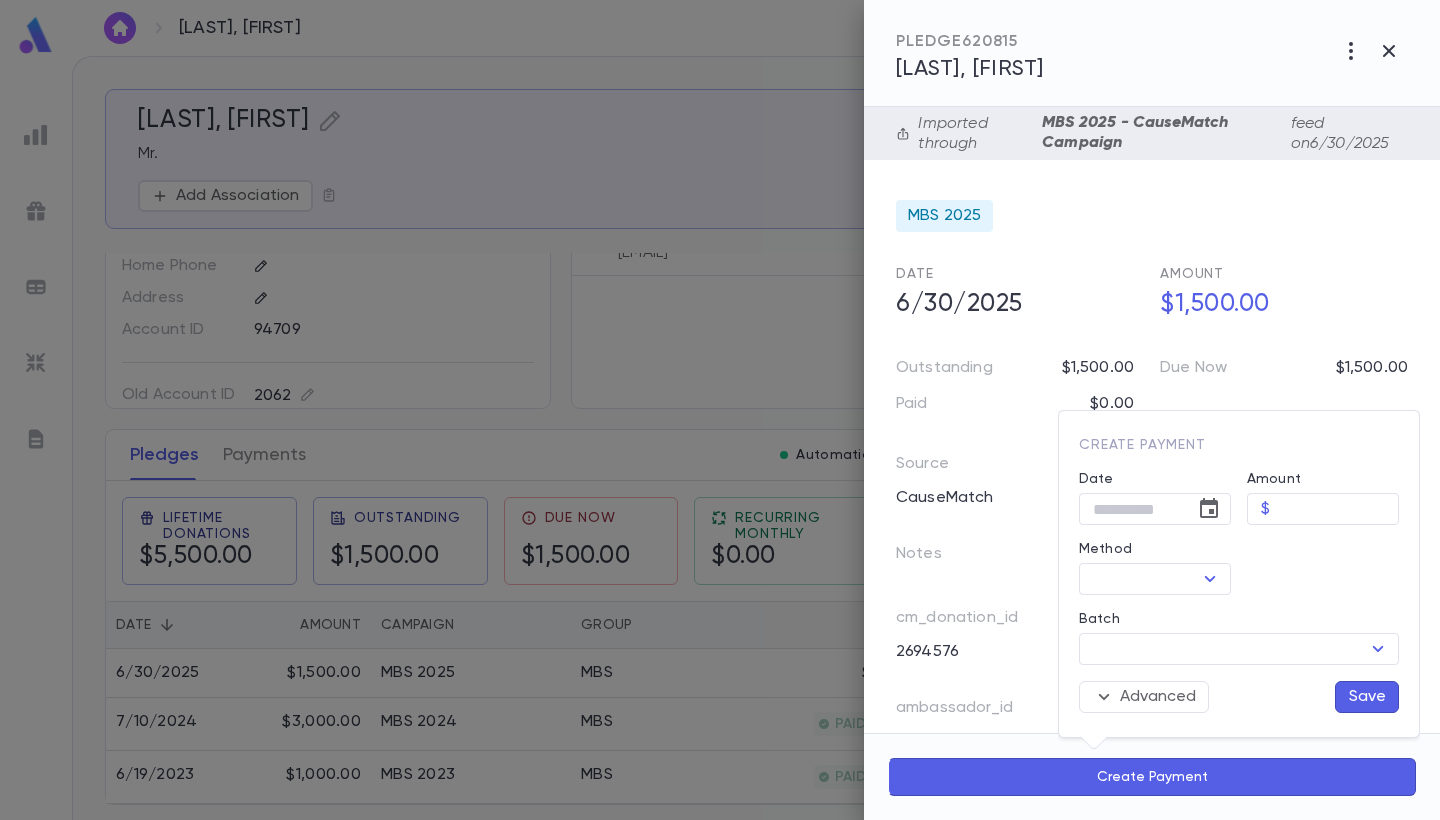 type on "**********" 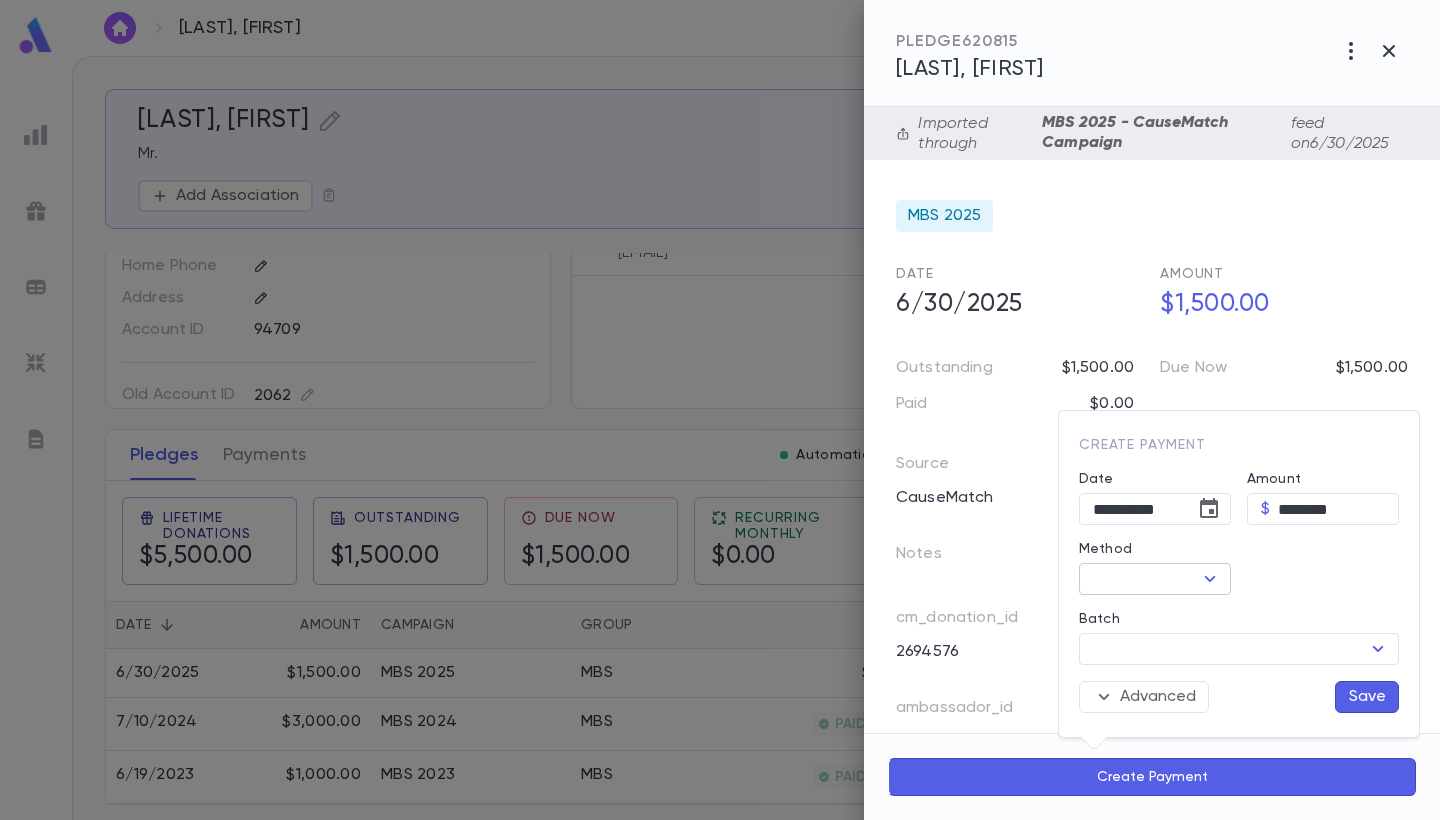 click on "Method" at bounding box center [1138, 579] 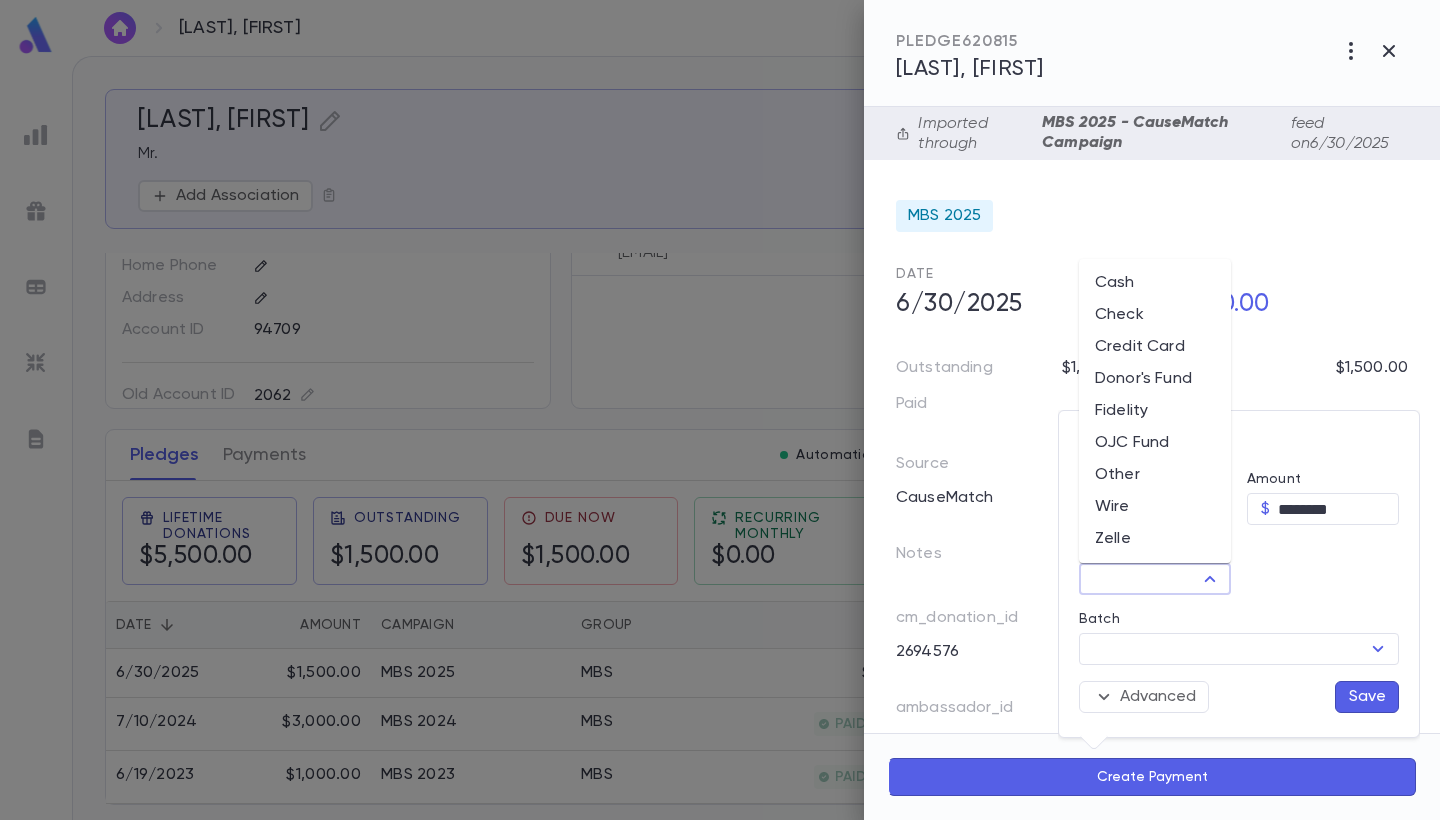 click on "Donor's Fund" at bounding box center (1155, 379) 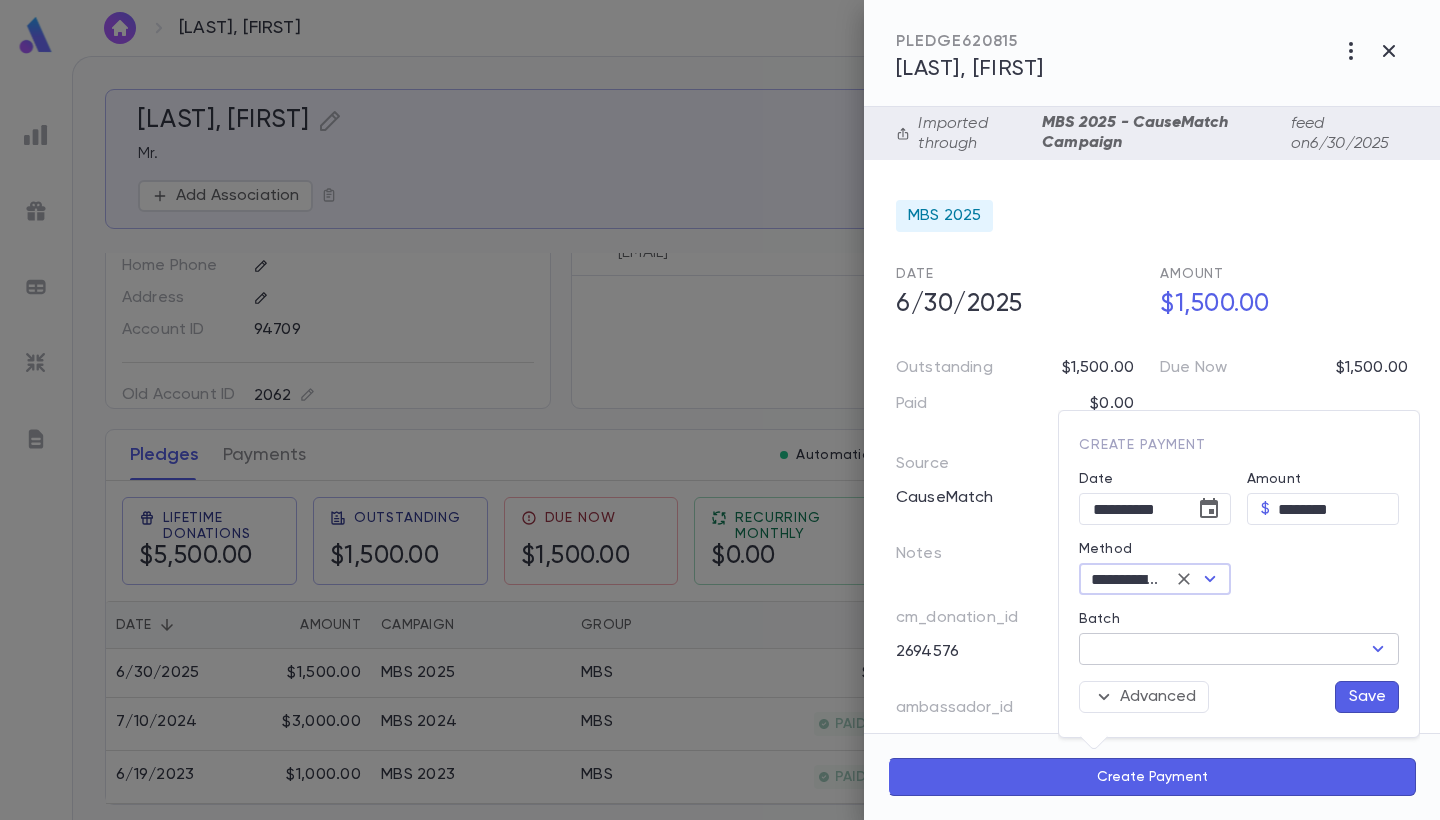 click on "Batch" at bounding box center [1222, 649] 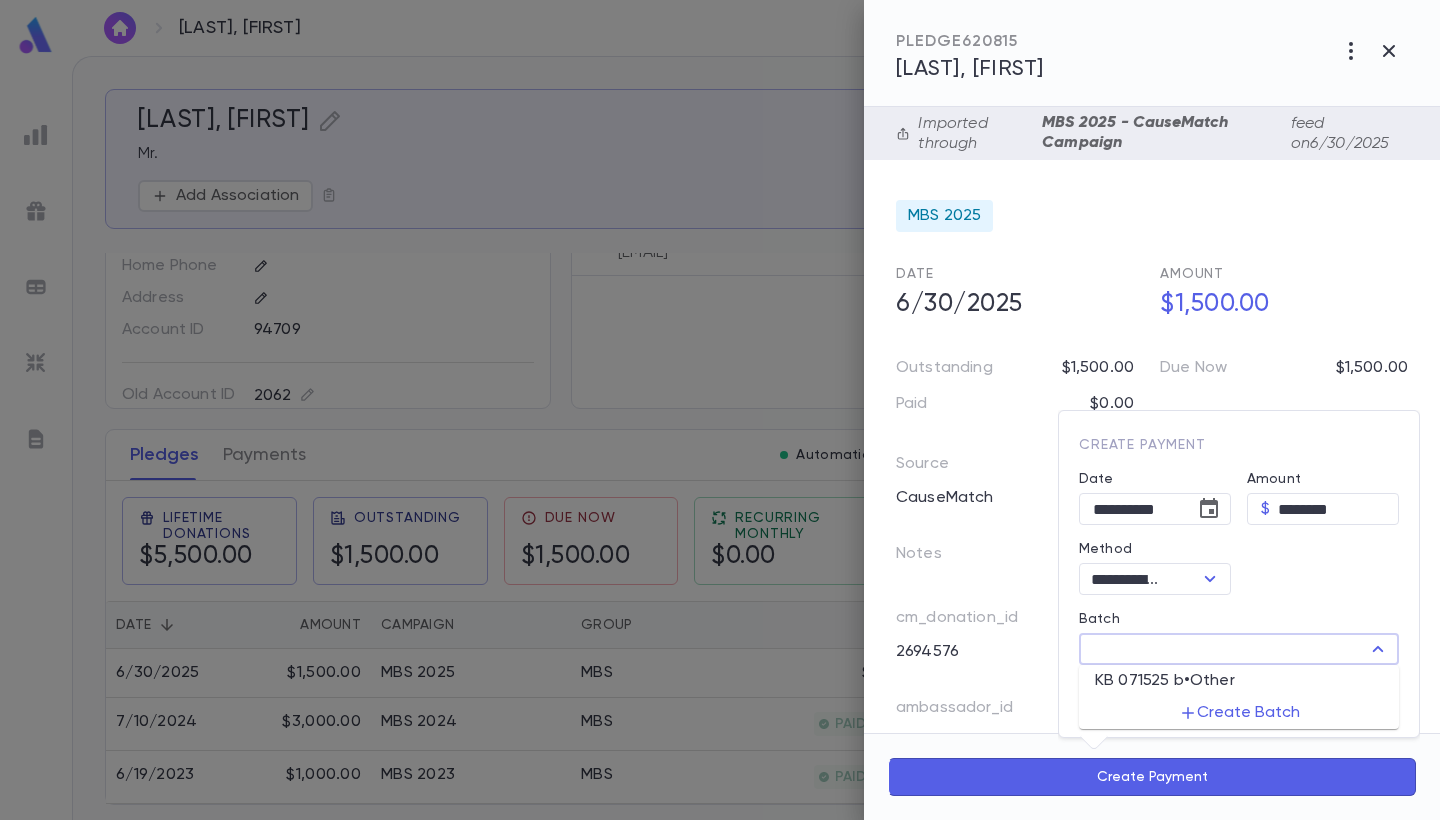 click on "KB 071525 b  •  Other" at bounding box center [1165, 681] 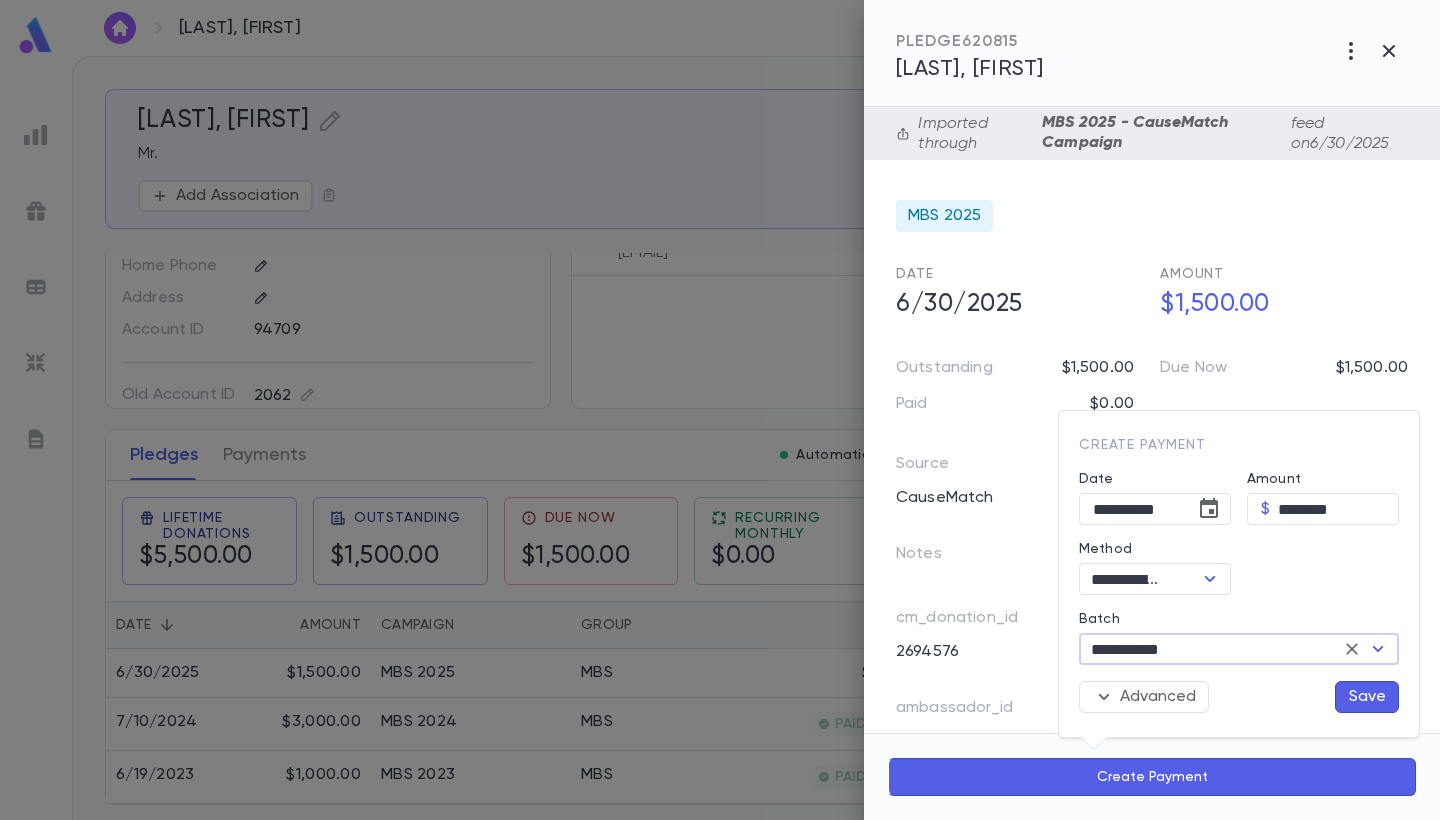 click on "Save" at bounding box center [1367, 697] 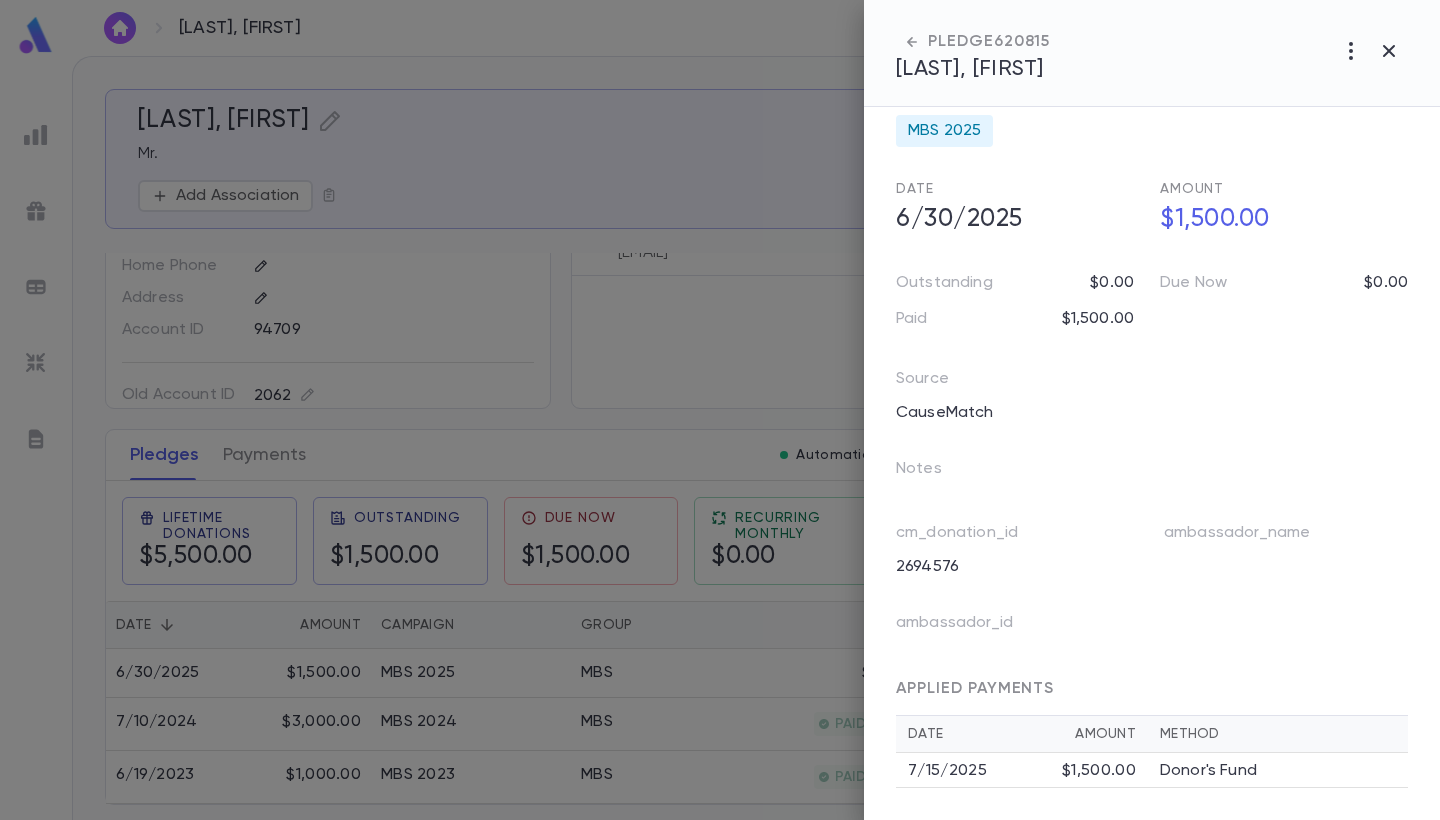 scroll, scrollTop: 93, scrollLeft: 0, axis: vertical 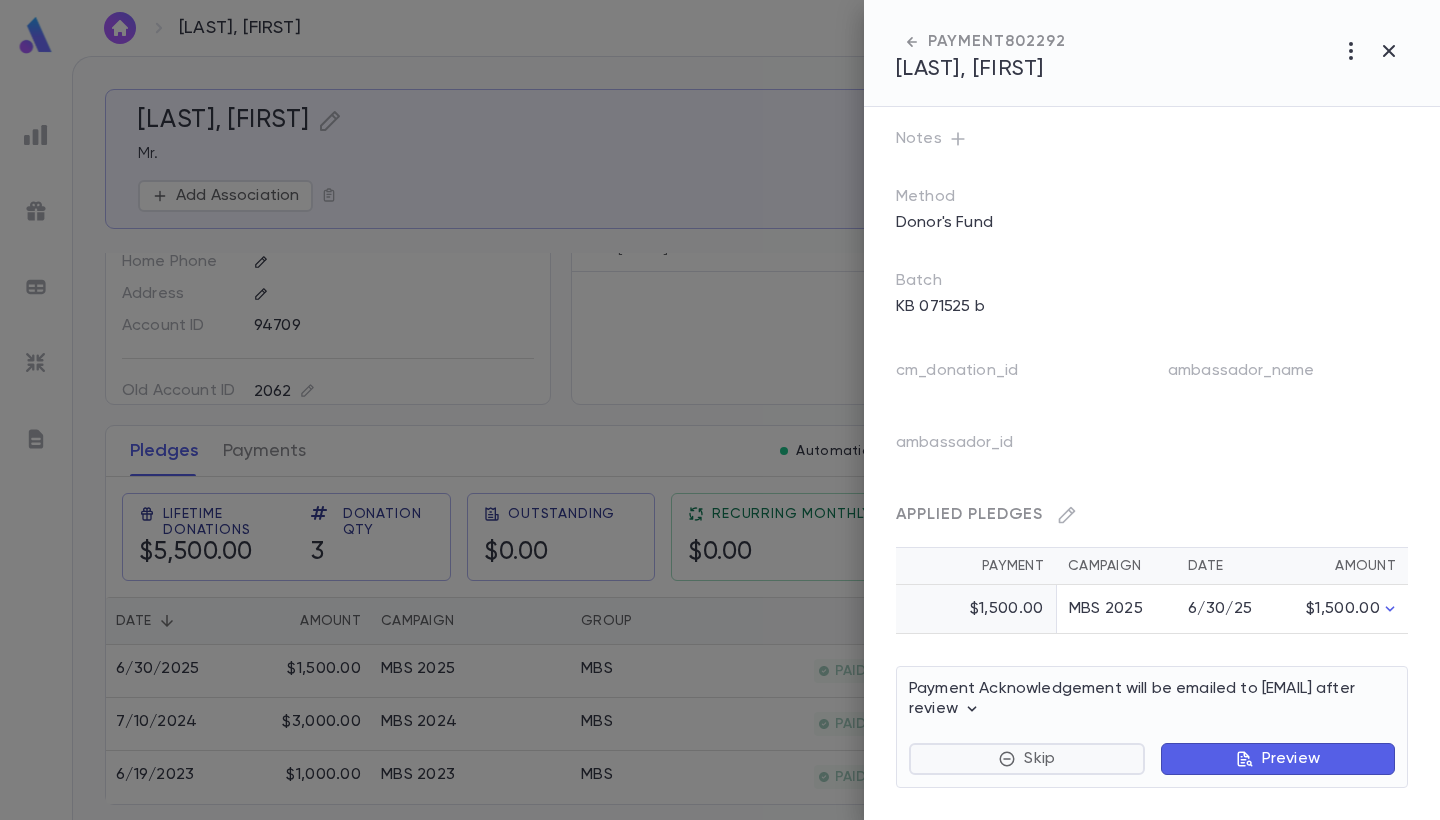 click on "Skip" at bounding box center (1039, 759) 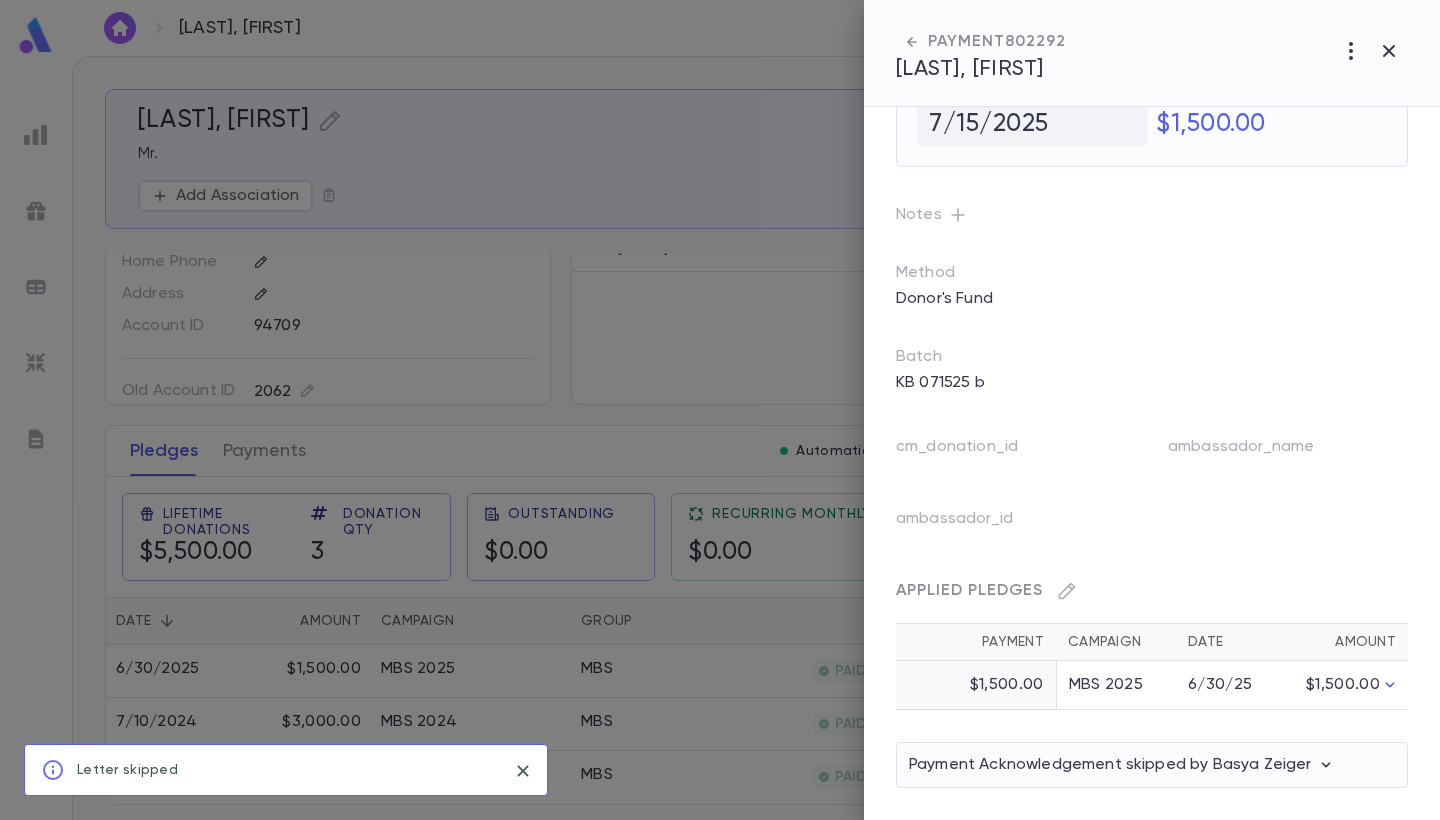 scroll, scrollTop: 72, scrollLeft: 0, axis: vertical 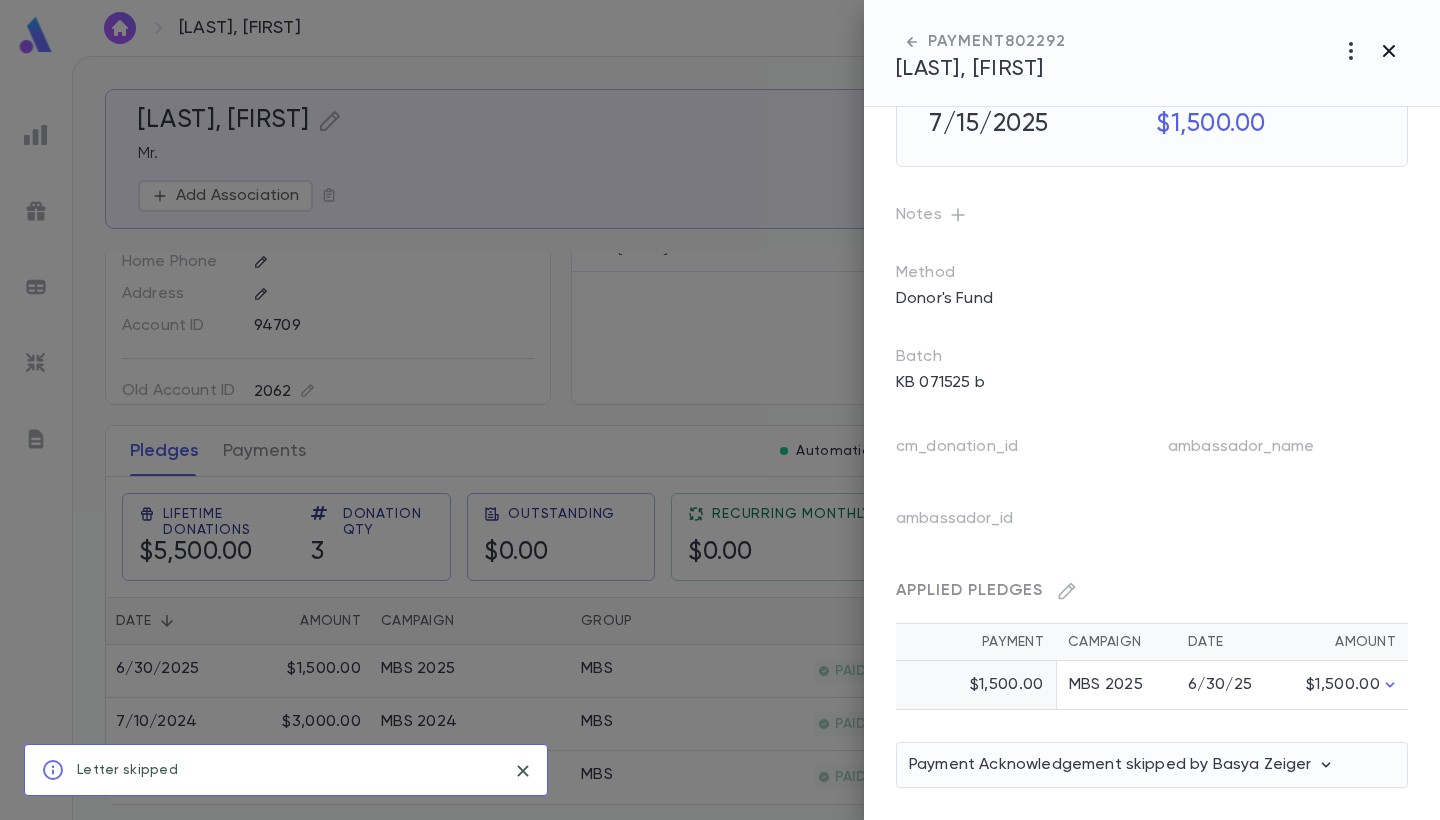 click 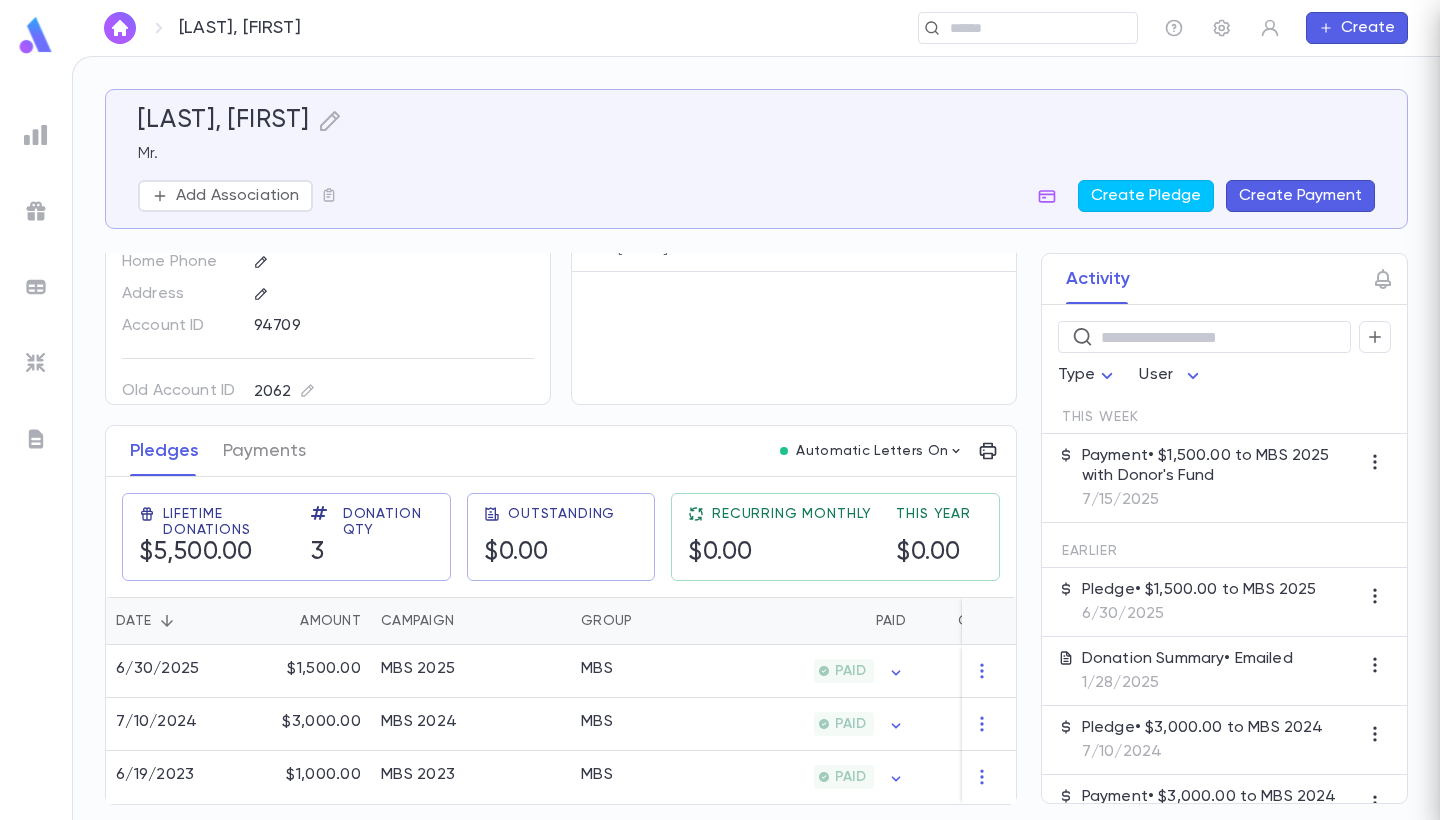scroll, scrollTop: 0, scrollLeft: 0, axis: both 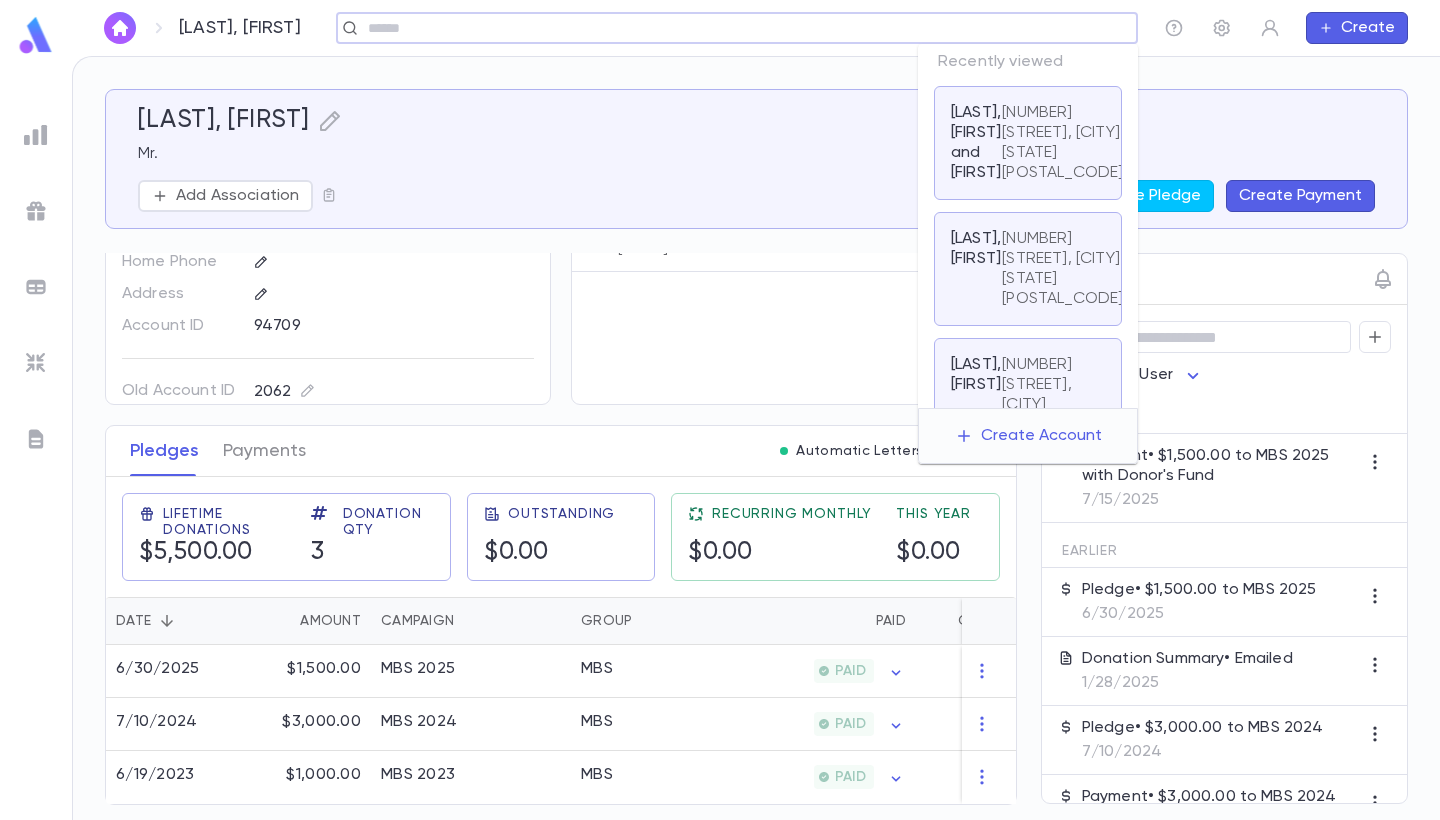 click at bounding box center [730, 28] 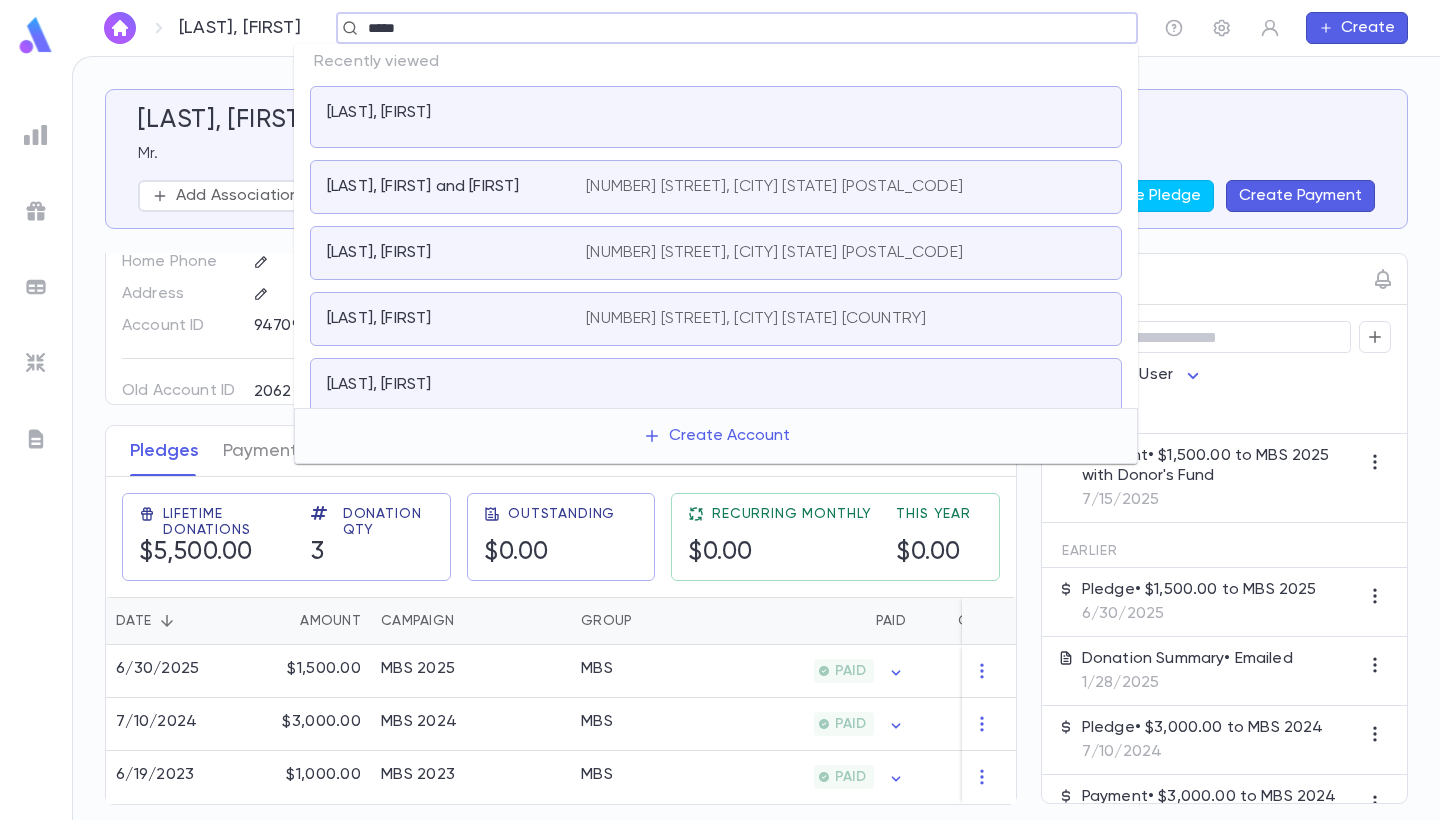 type on "*****" 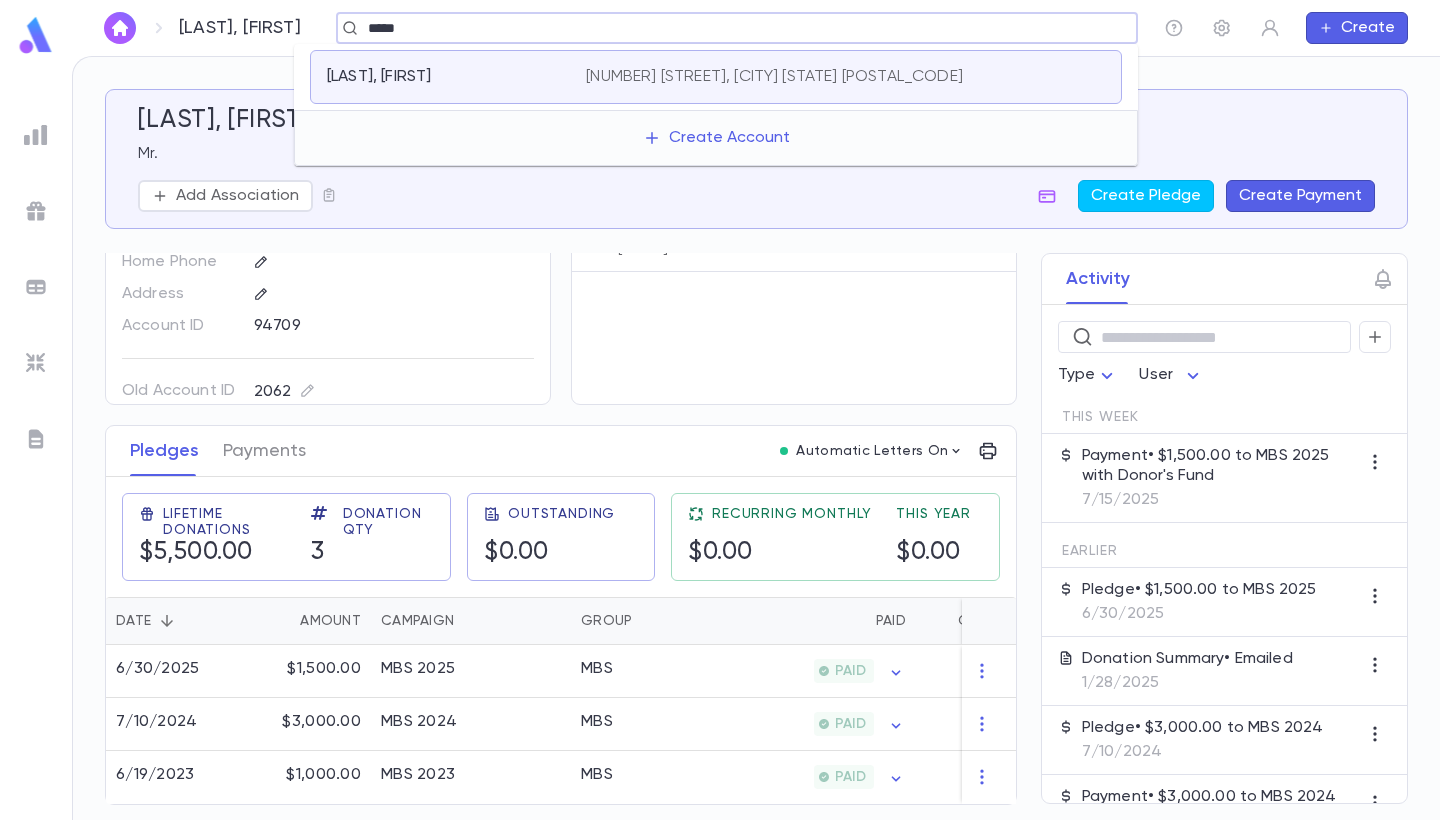click on "[NUMBER] [STREET], [CITY] [STATE] [POSTAL_CODE]" at bounding box center (774, 77) 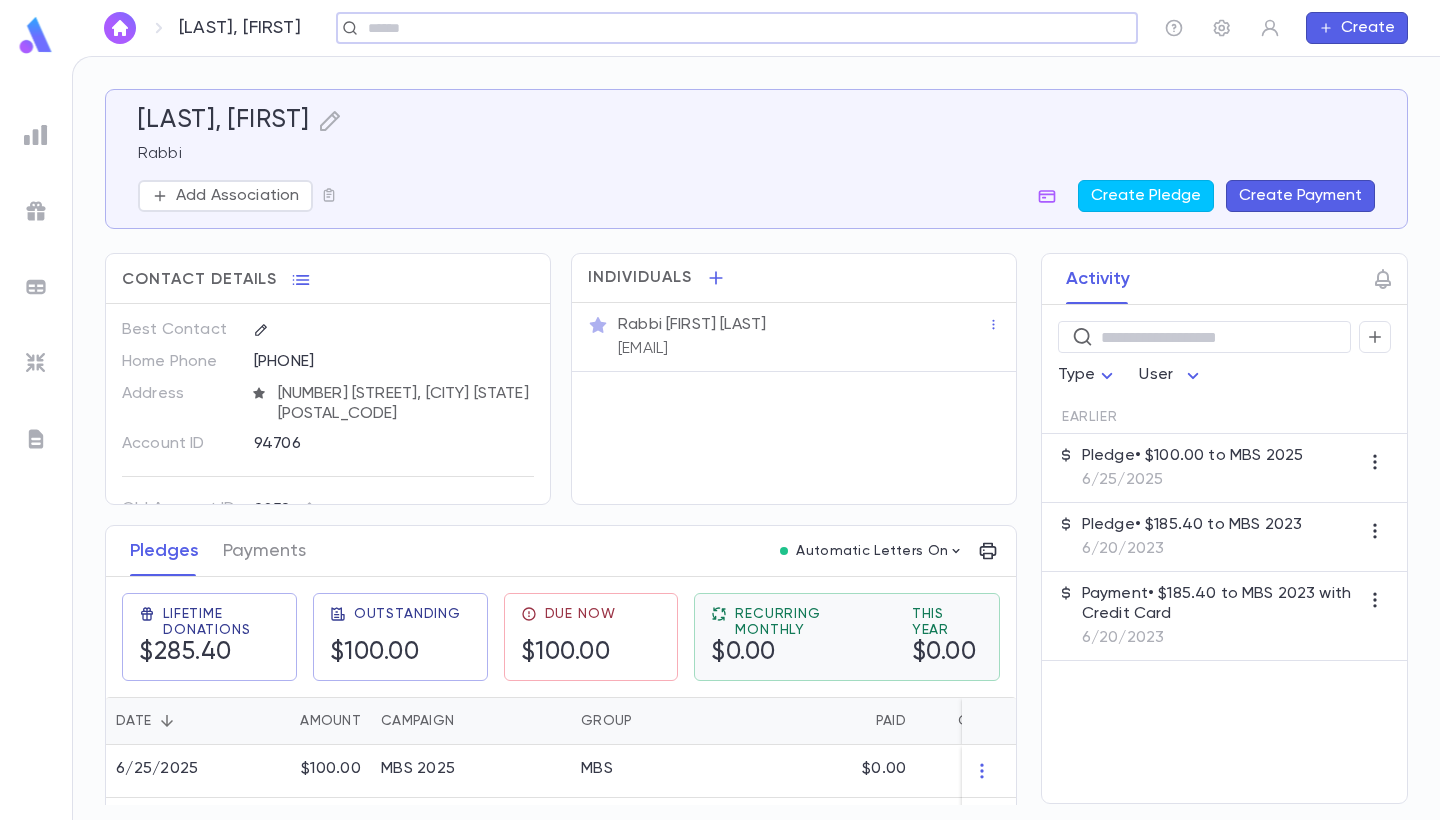scroll, scrollTop: 55, scrollLeft: 0, axis: vertical 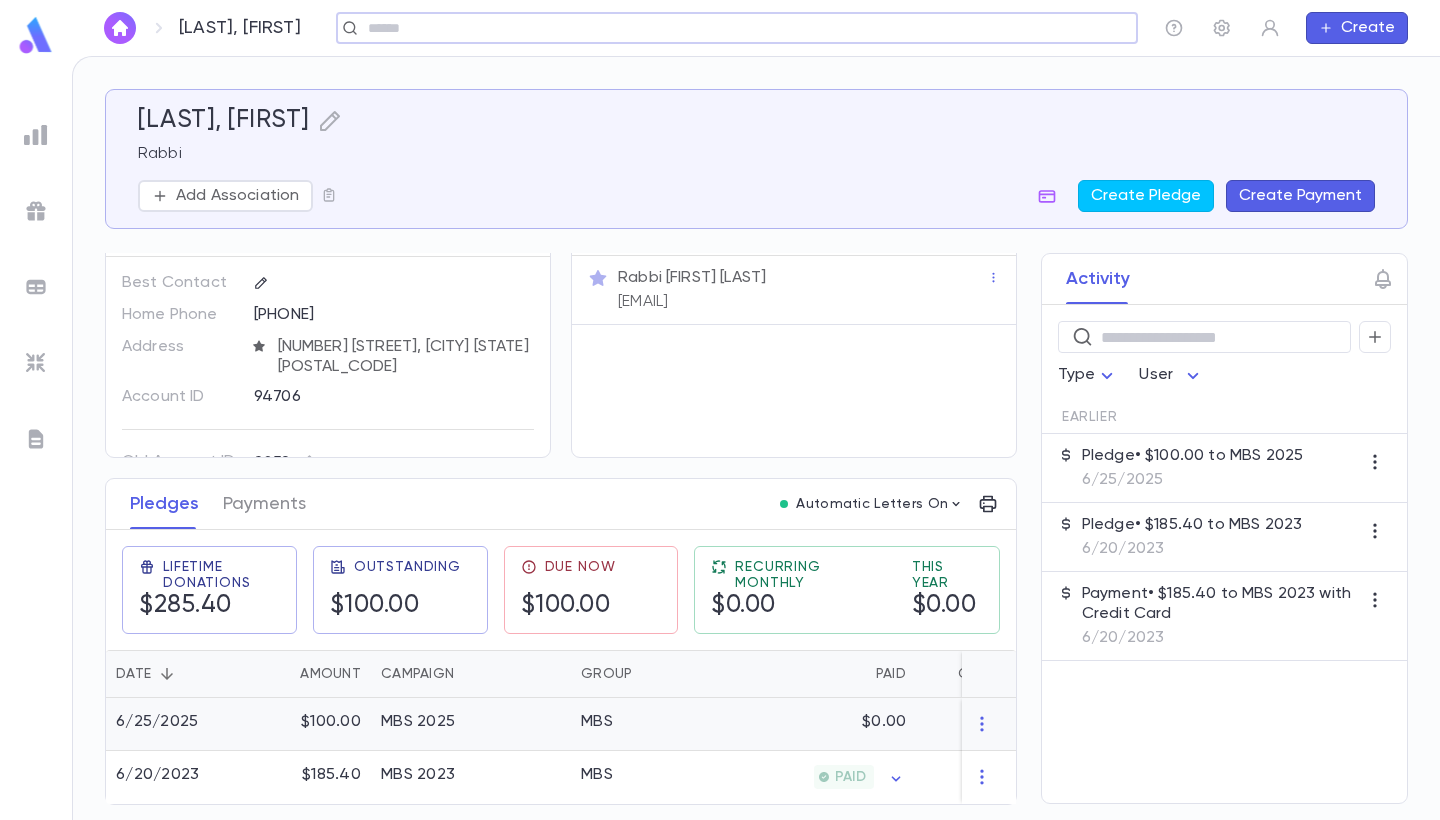 click on "$0.00" at bounding box center (818, 724) 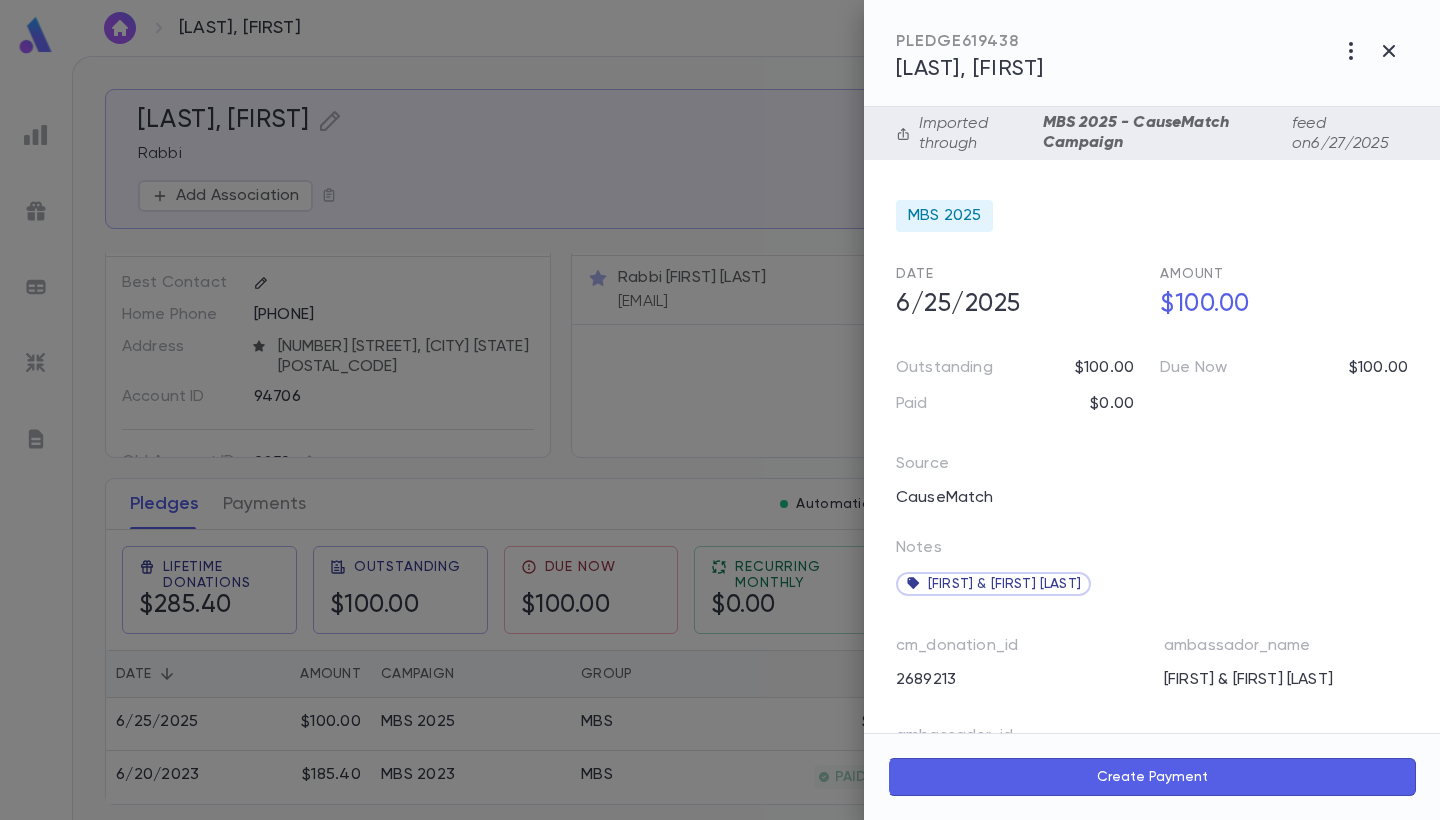 click on "Create Payment" at bounding box center (1152, 777) 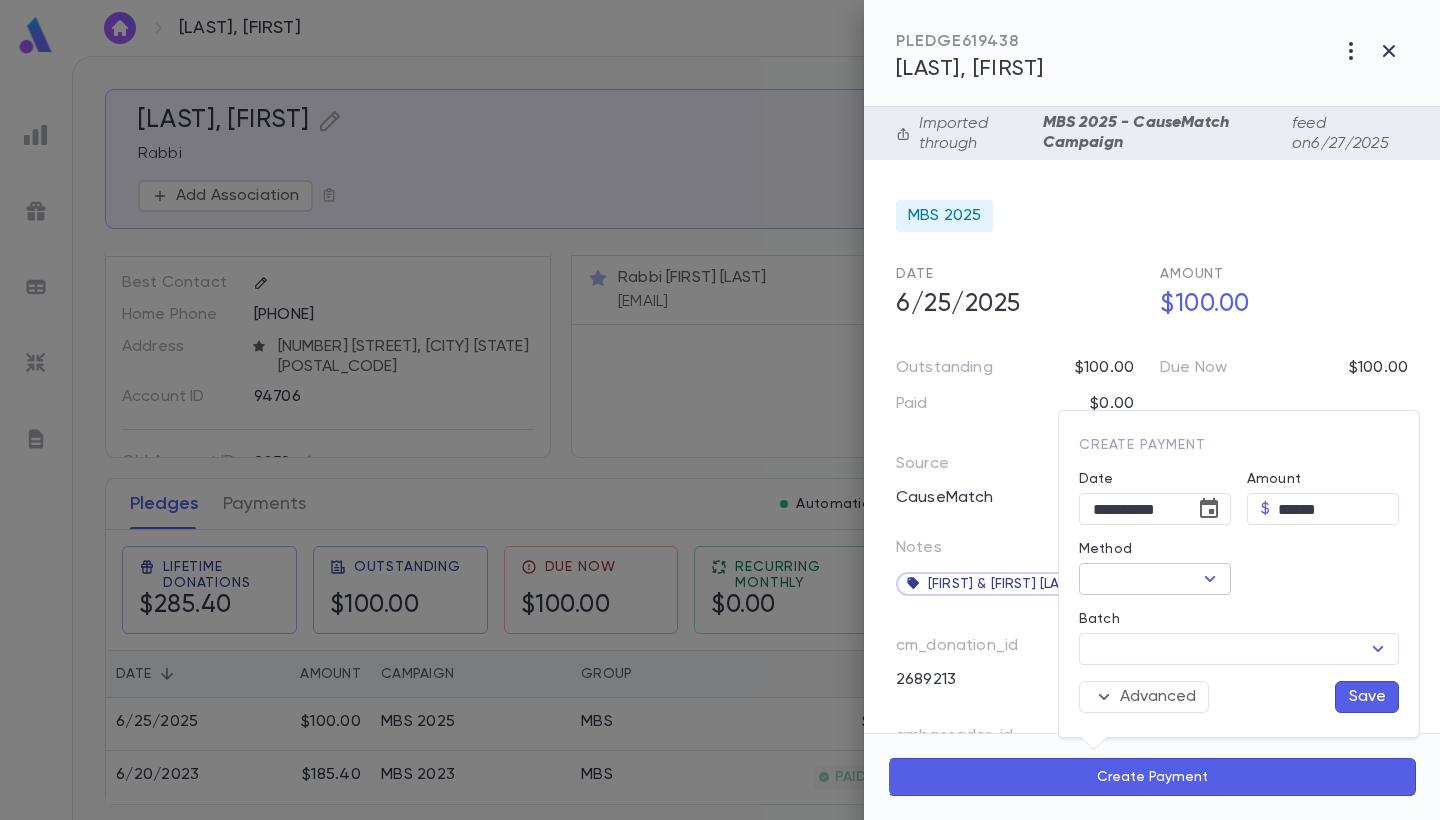 click on "Method" at bounding box center [1138, 579] 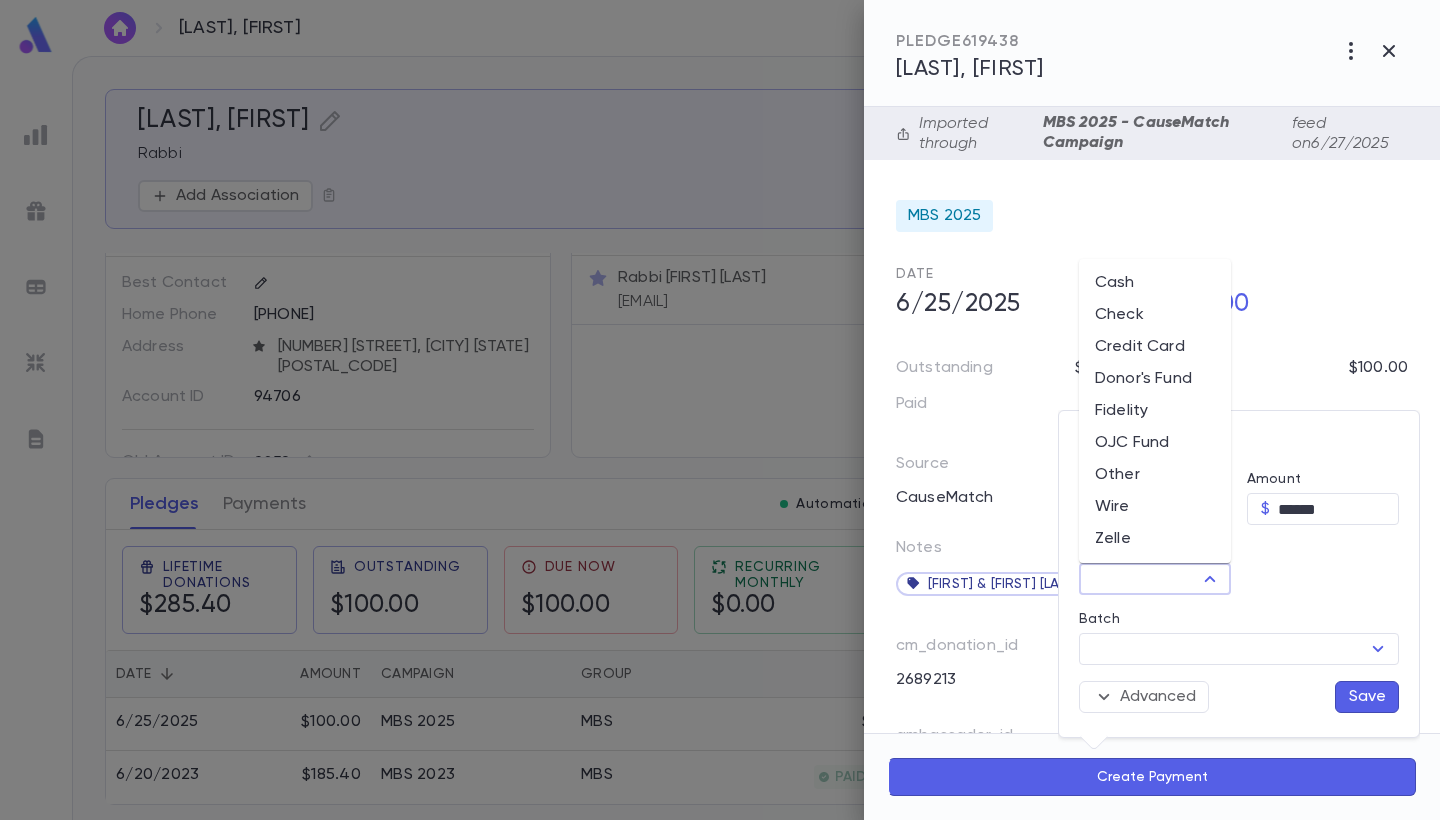 click on "Donor's Fund" at bounding box center (1155, 379) 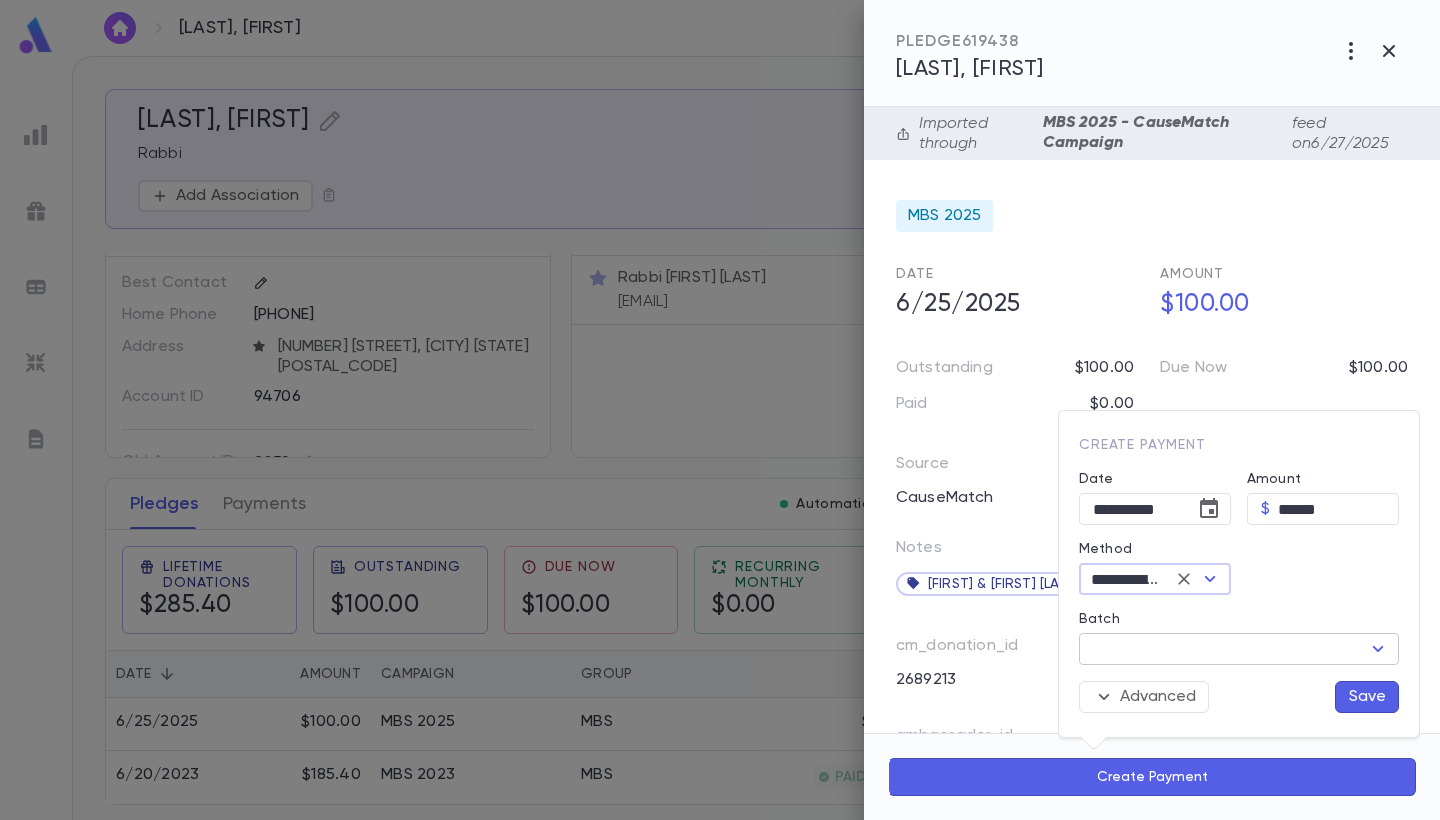 click on "Batch" at bounding box center (1222, 649) 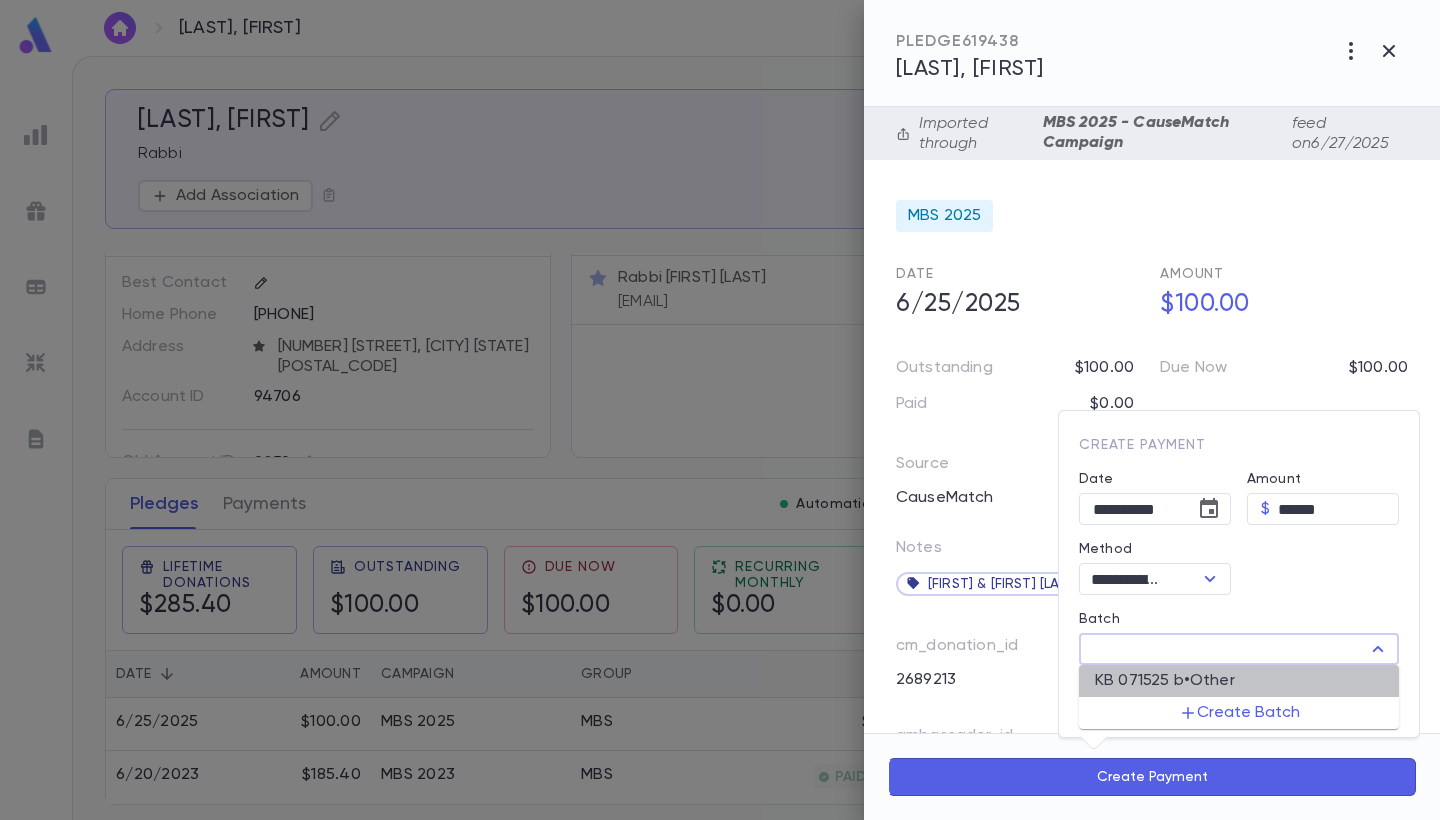 click on "KB 071525 b  •  Other" at bounding box center (1165, 681) 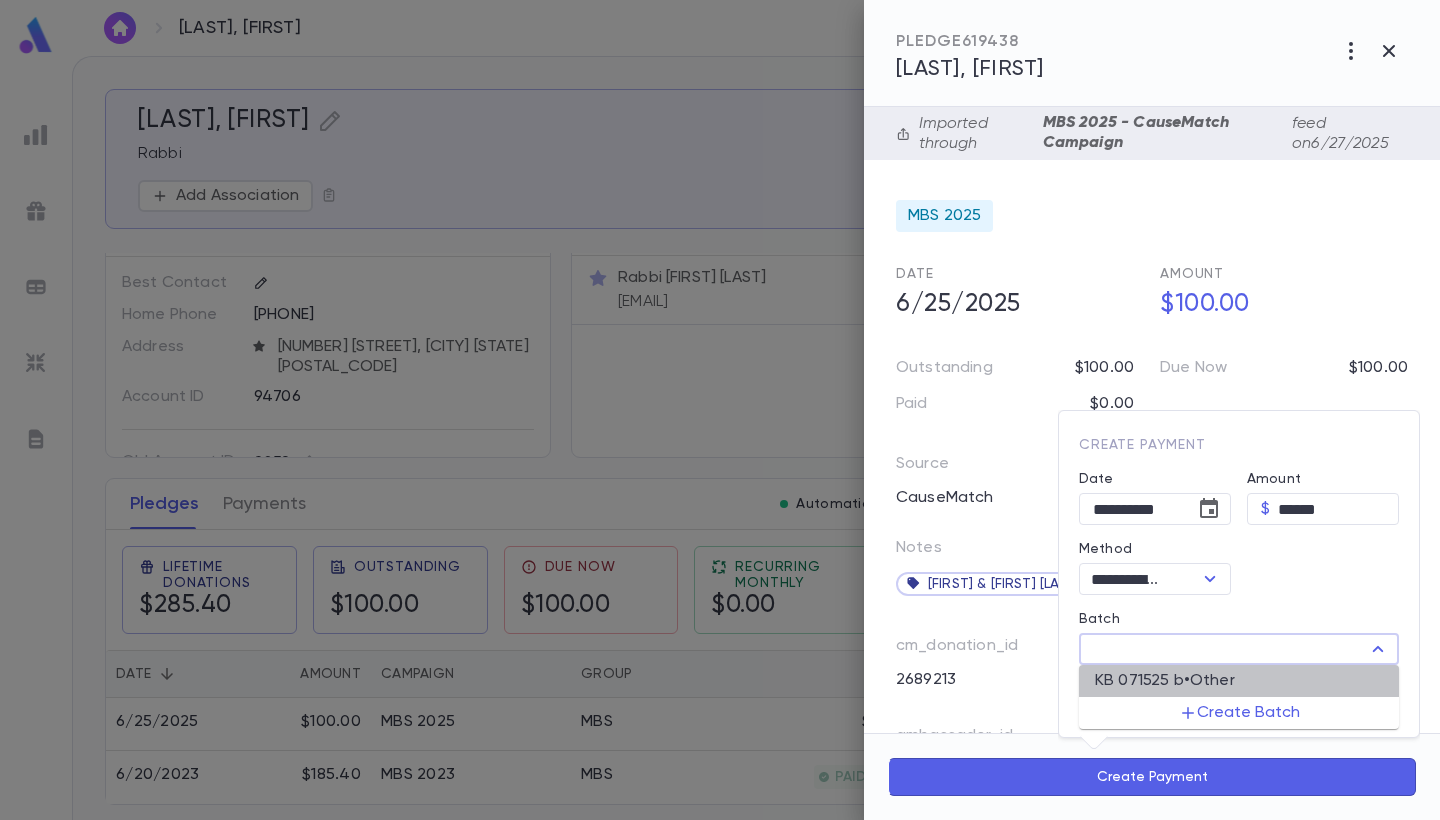 type on "**********" 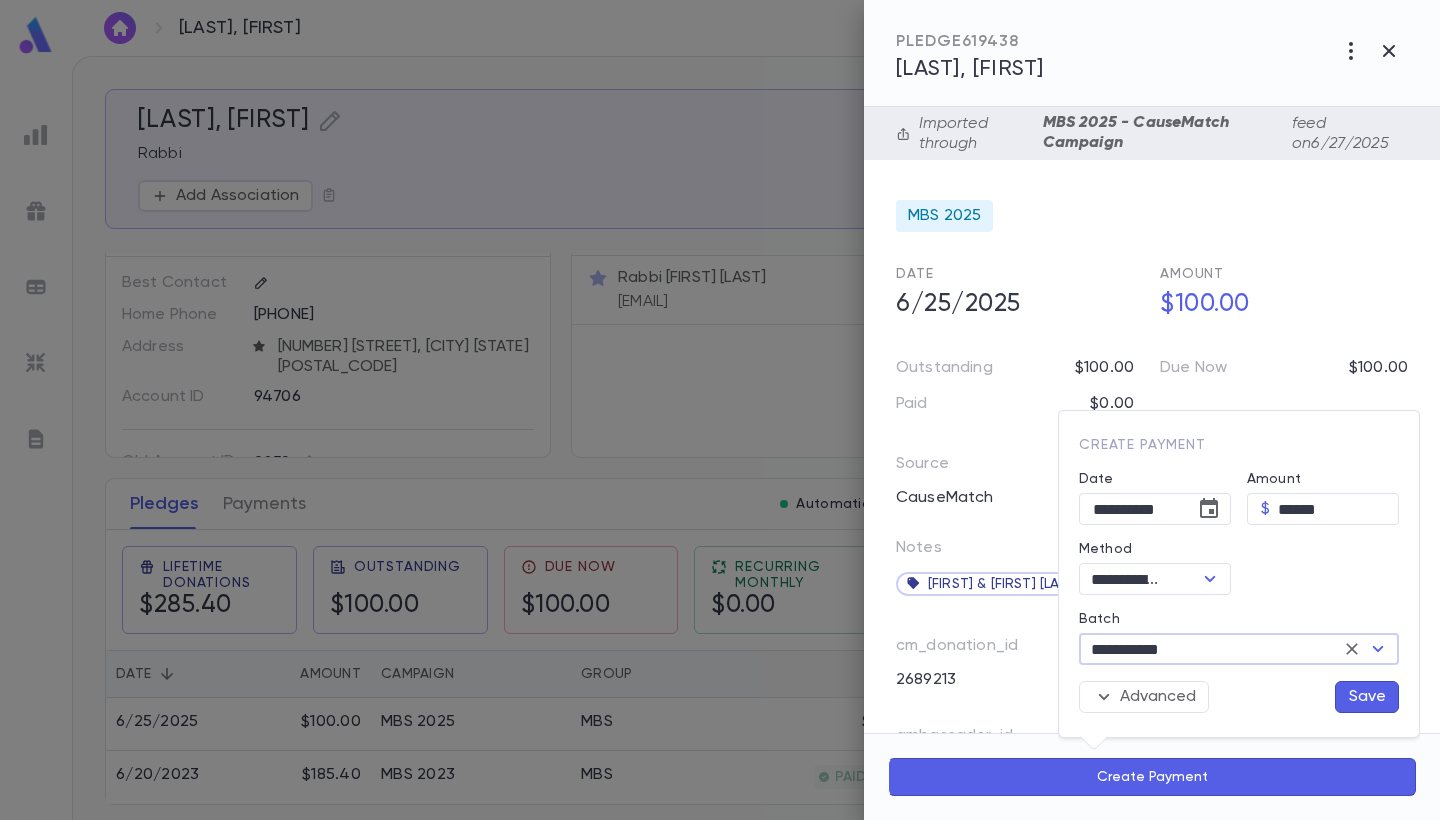click on "Save" at bounding box center [1367, 697] 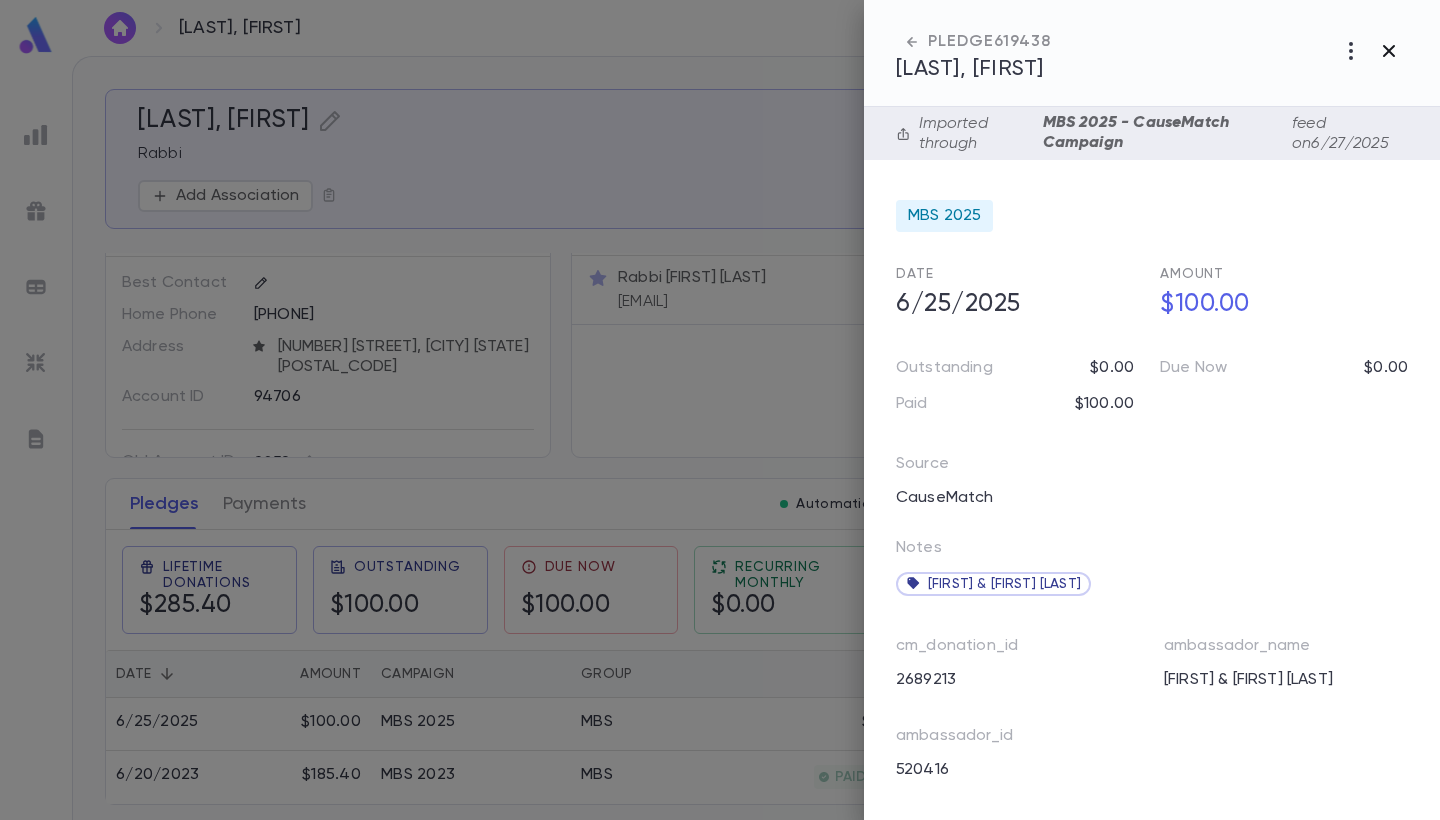 click 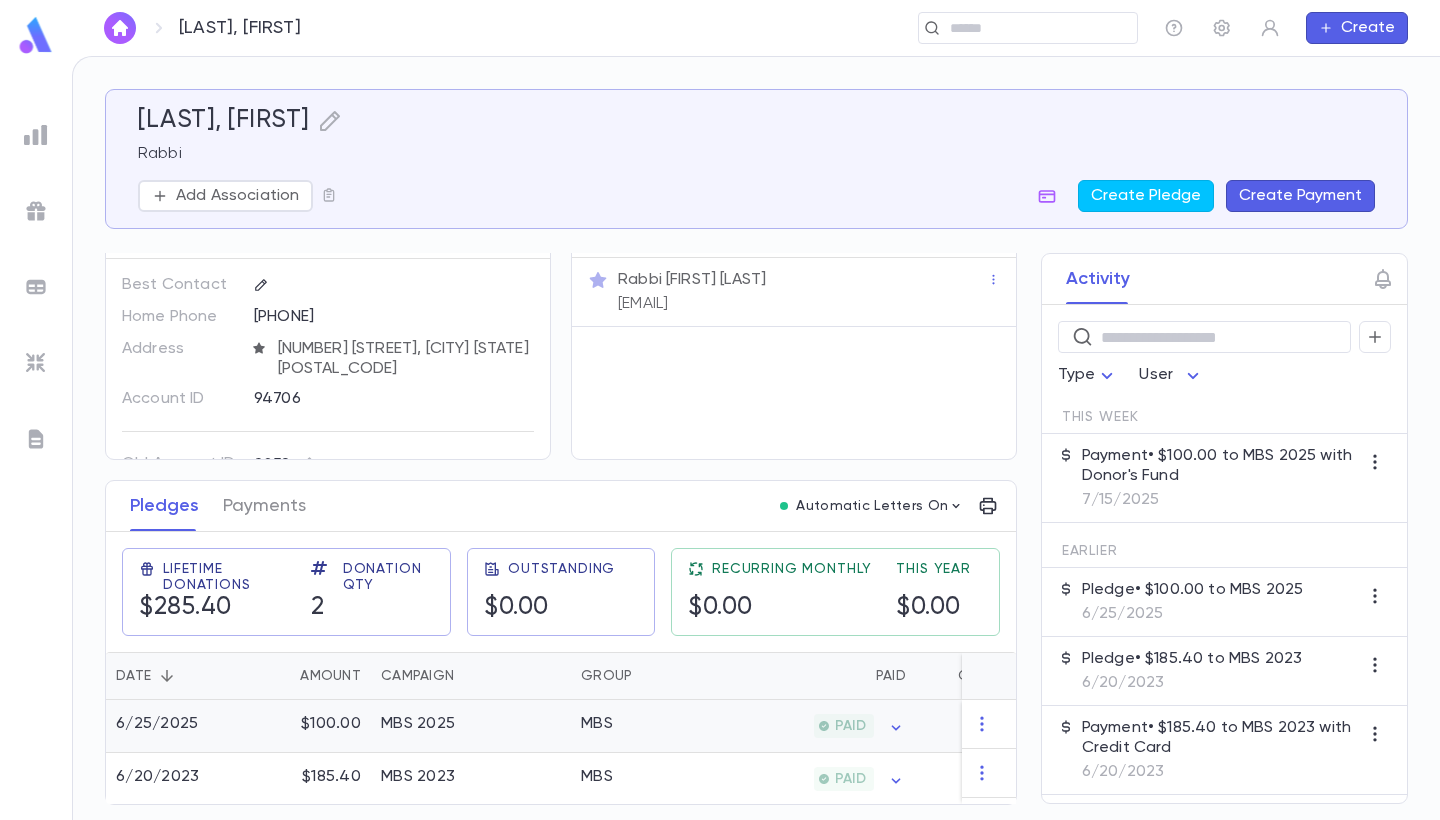 scroll, scrollTop: 53, scrollLeft: 0, axis: vertical 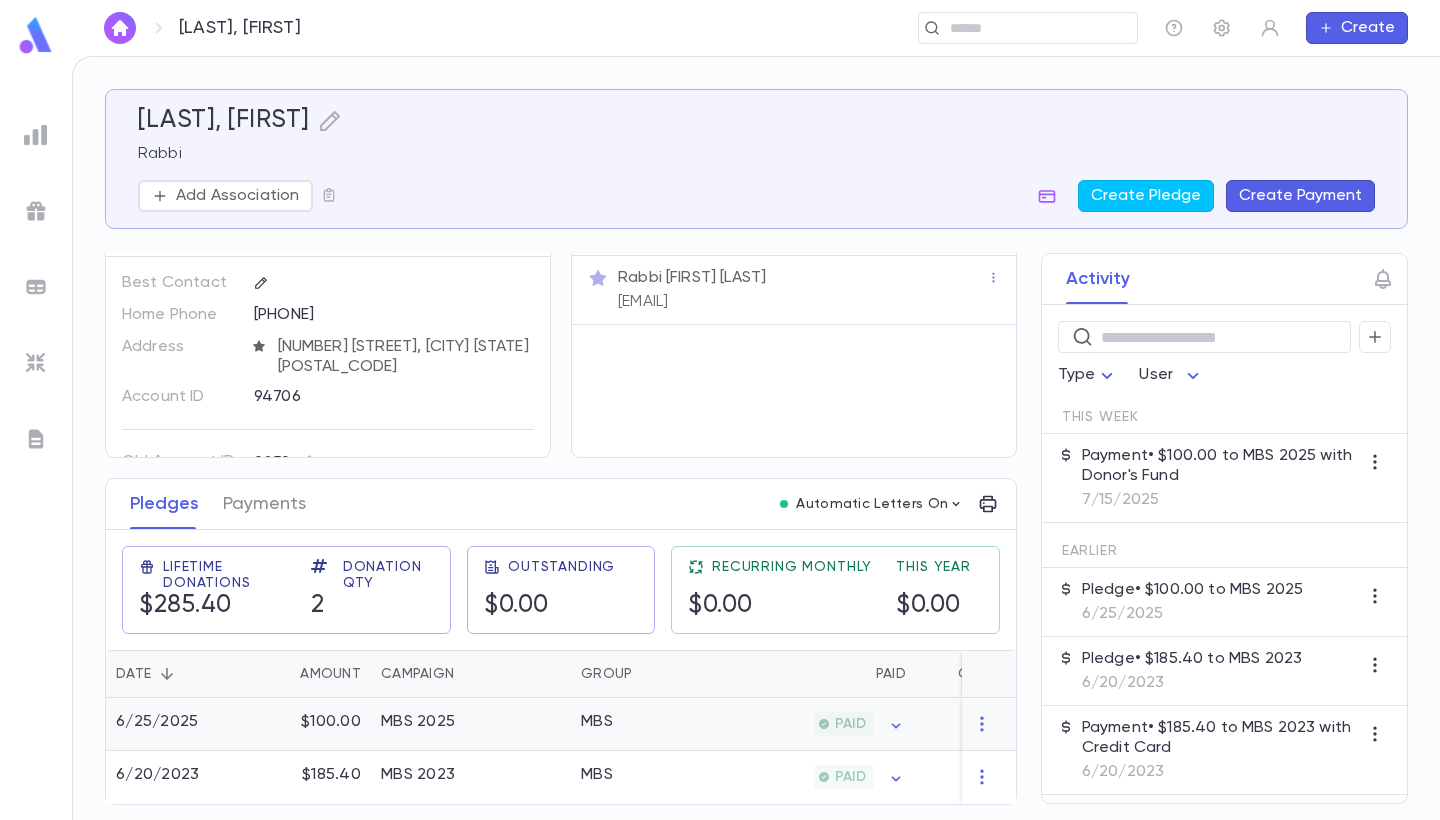 click on "MBS" at bounding box center [646, 724] 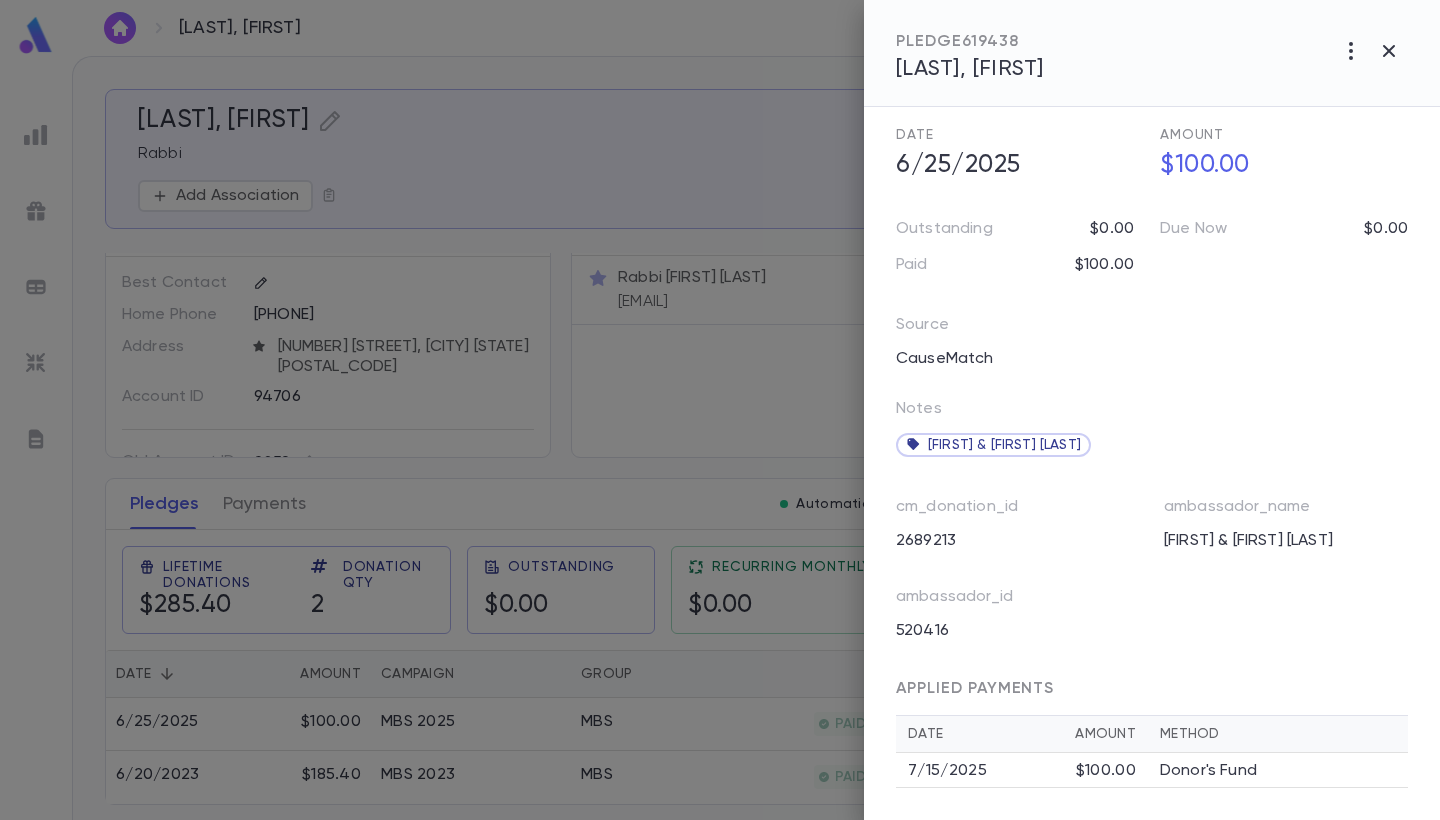 scroll, scrollTop: 147, scrollLeft: 0, axis: vertical 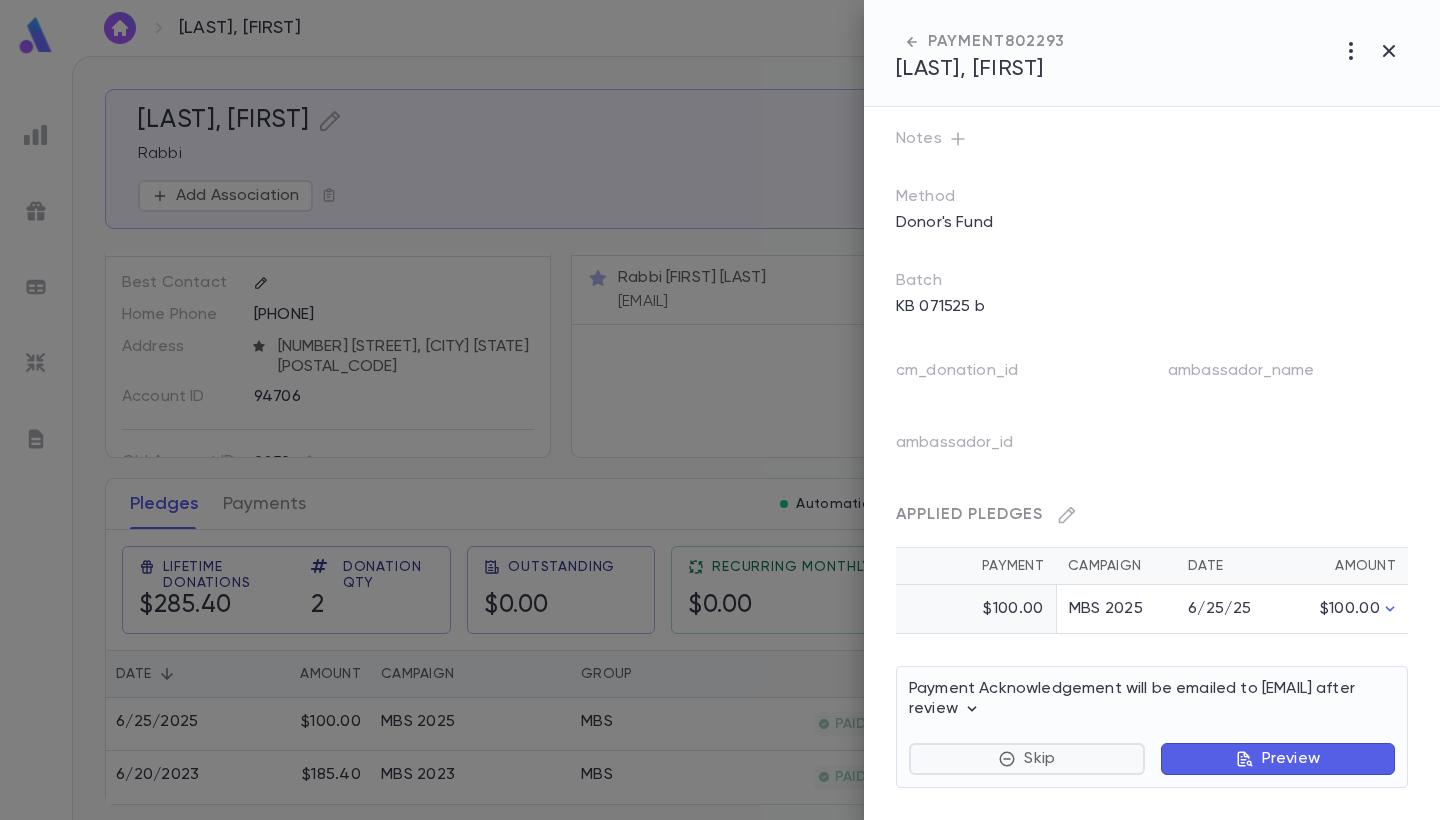 click on "Skip" at bounding box center (1039, 759) 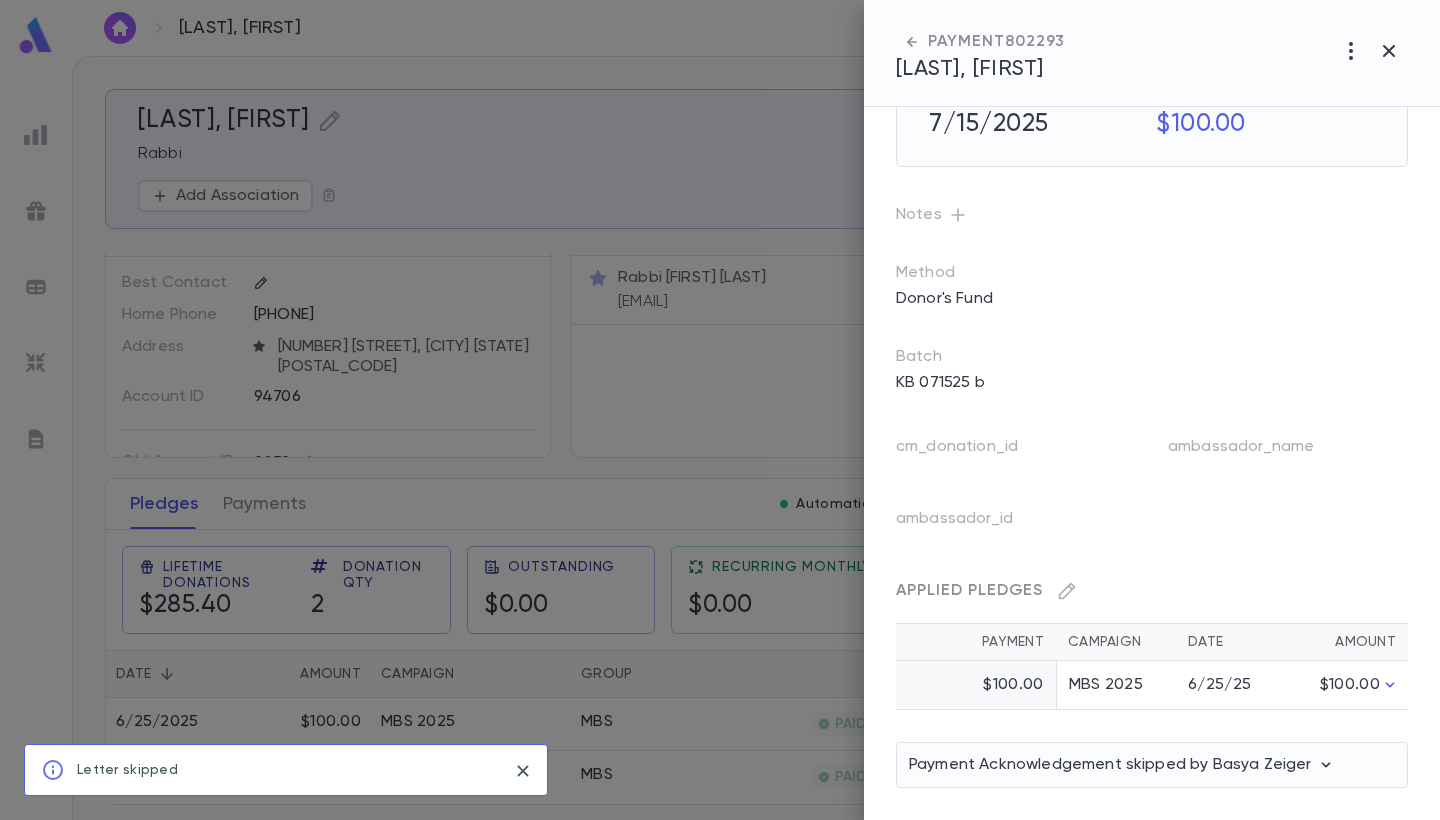 scroll, scrollTop: 72, scrollLeft: 0, axis: vertical 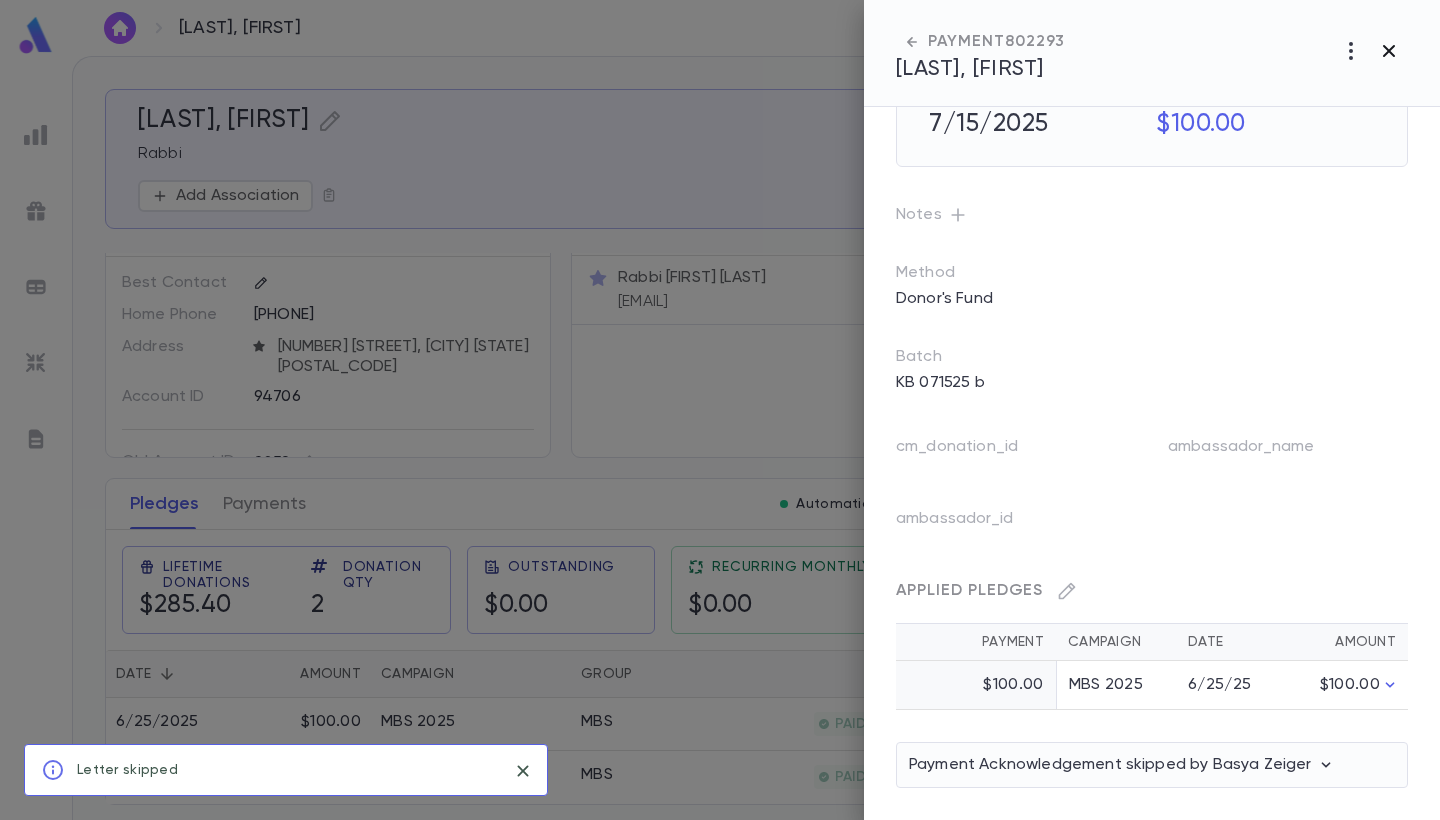 click at bounding box center (1389, 51) 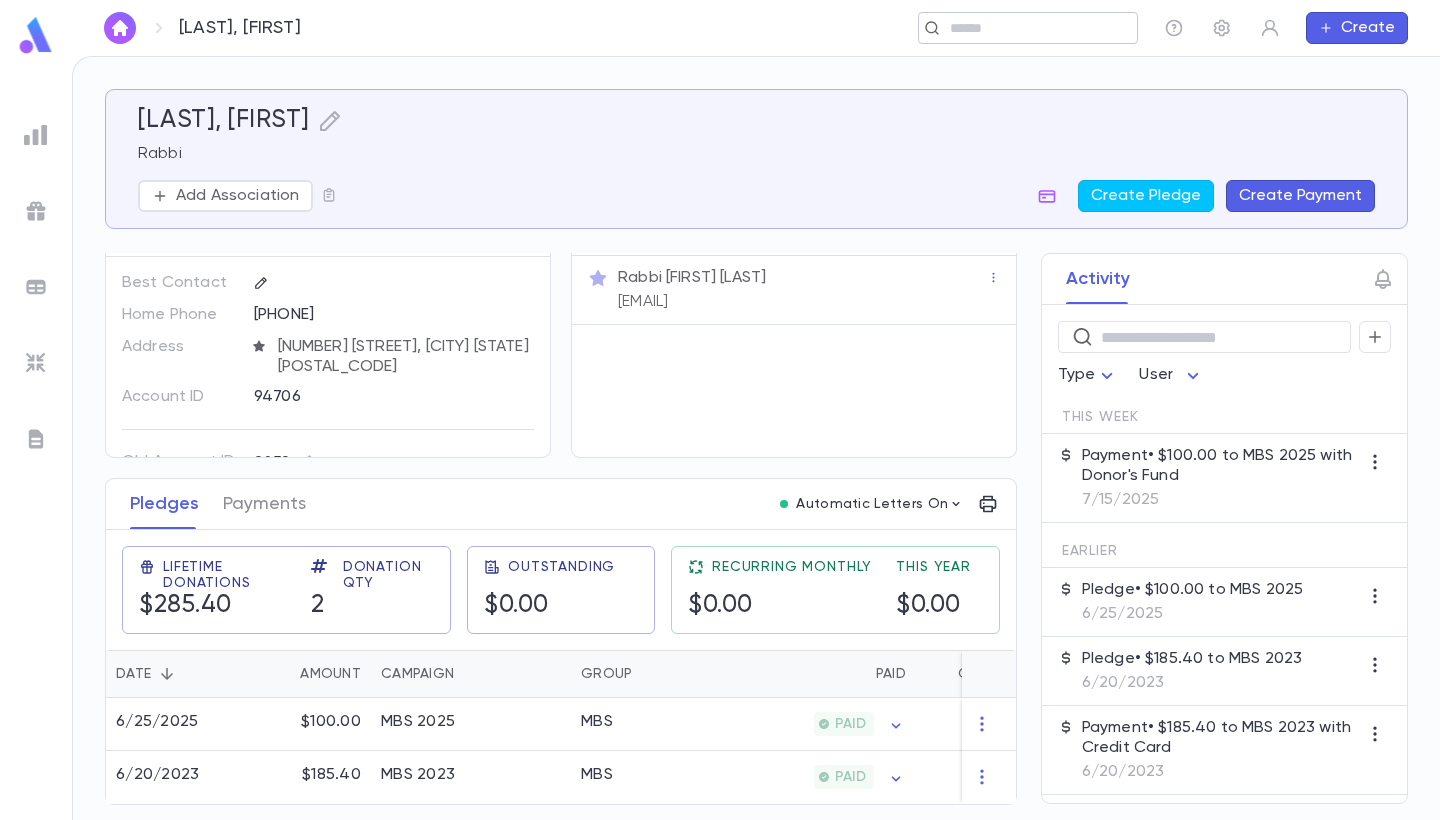 click at bounding box center (1021, 28) 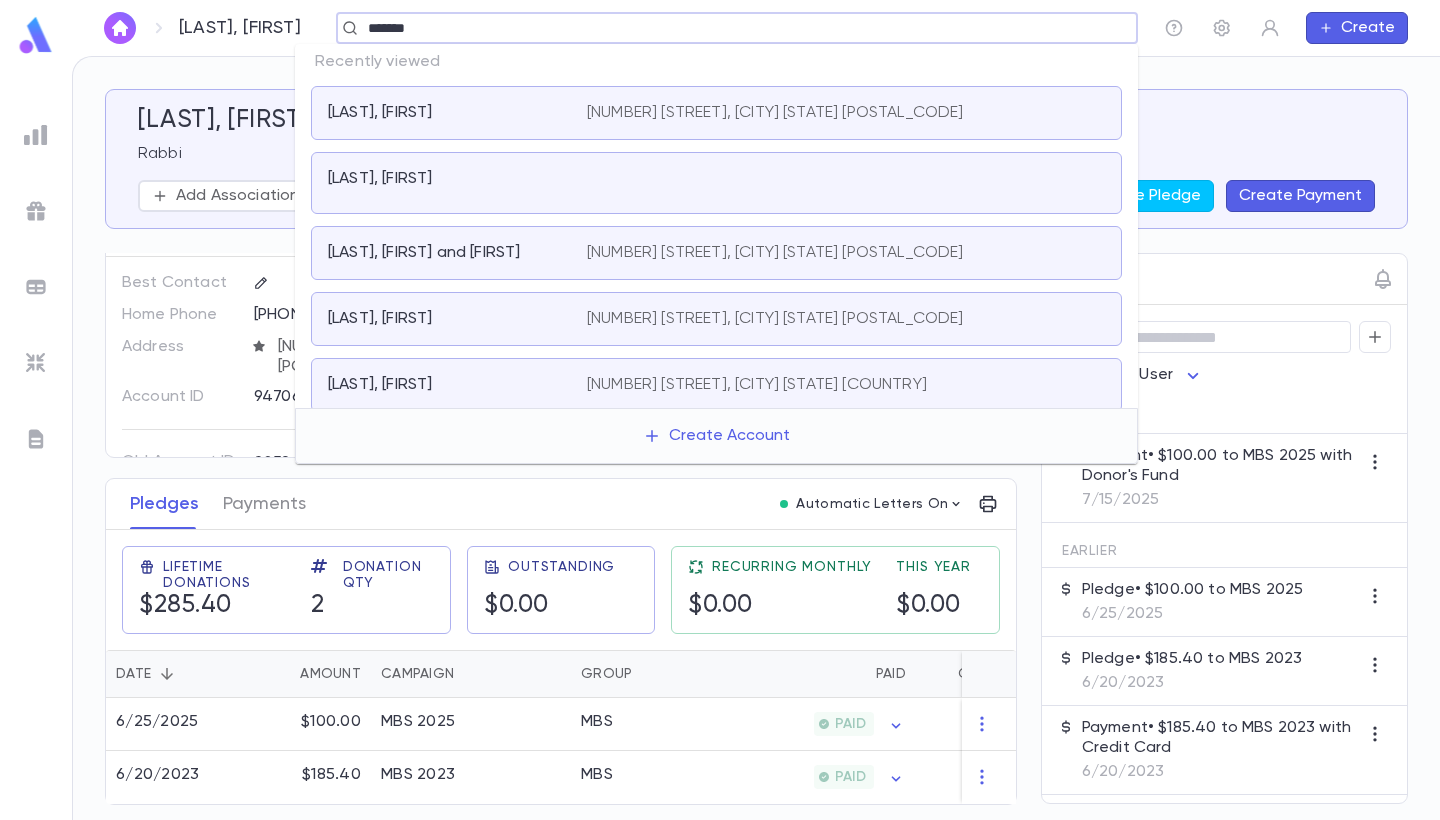 type on "*******" 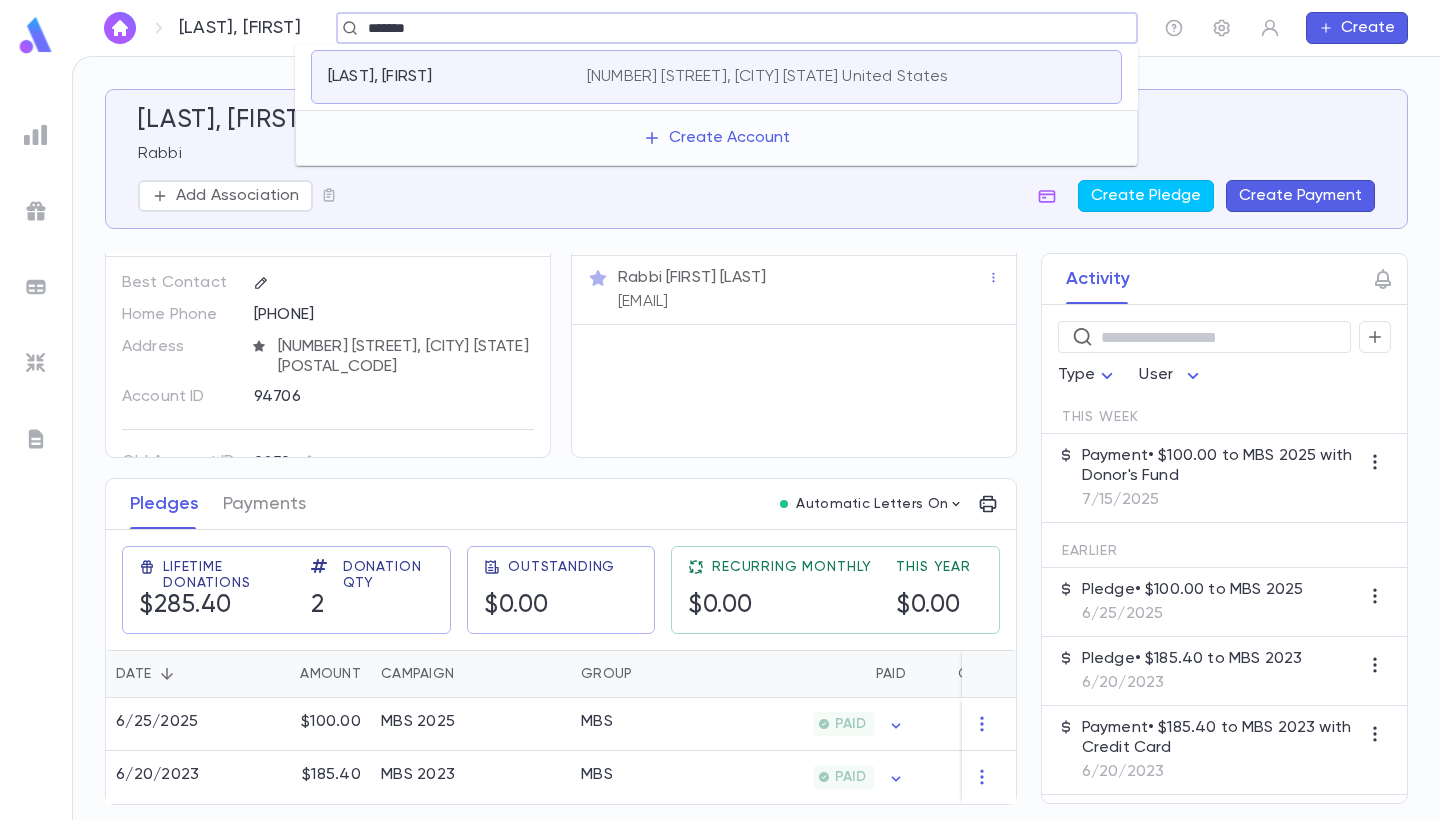 click on "[NUMBER] [STREET], [CITY] [STATE] [POSTAL_CODE] United States" at bounding box center (768, 77) 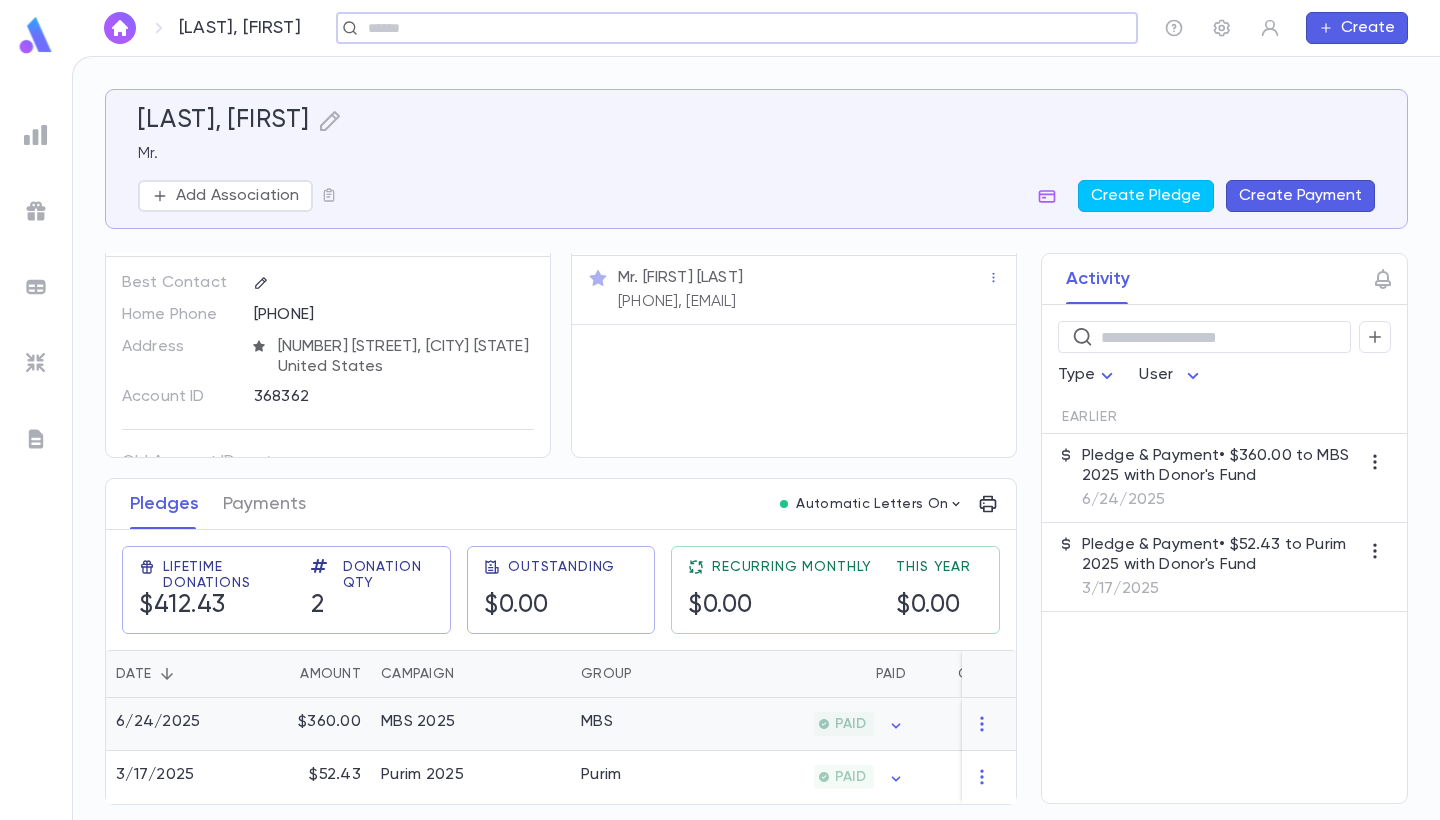 scroll, scrollTop: 55, scrollLeft: 0, axis: vertical 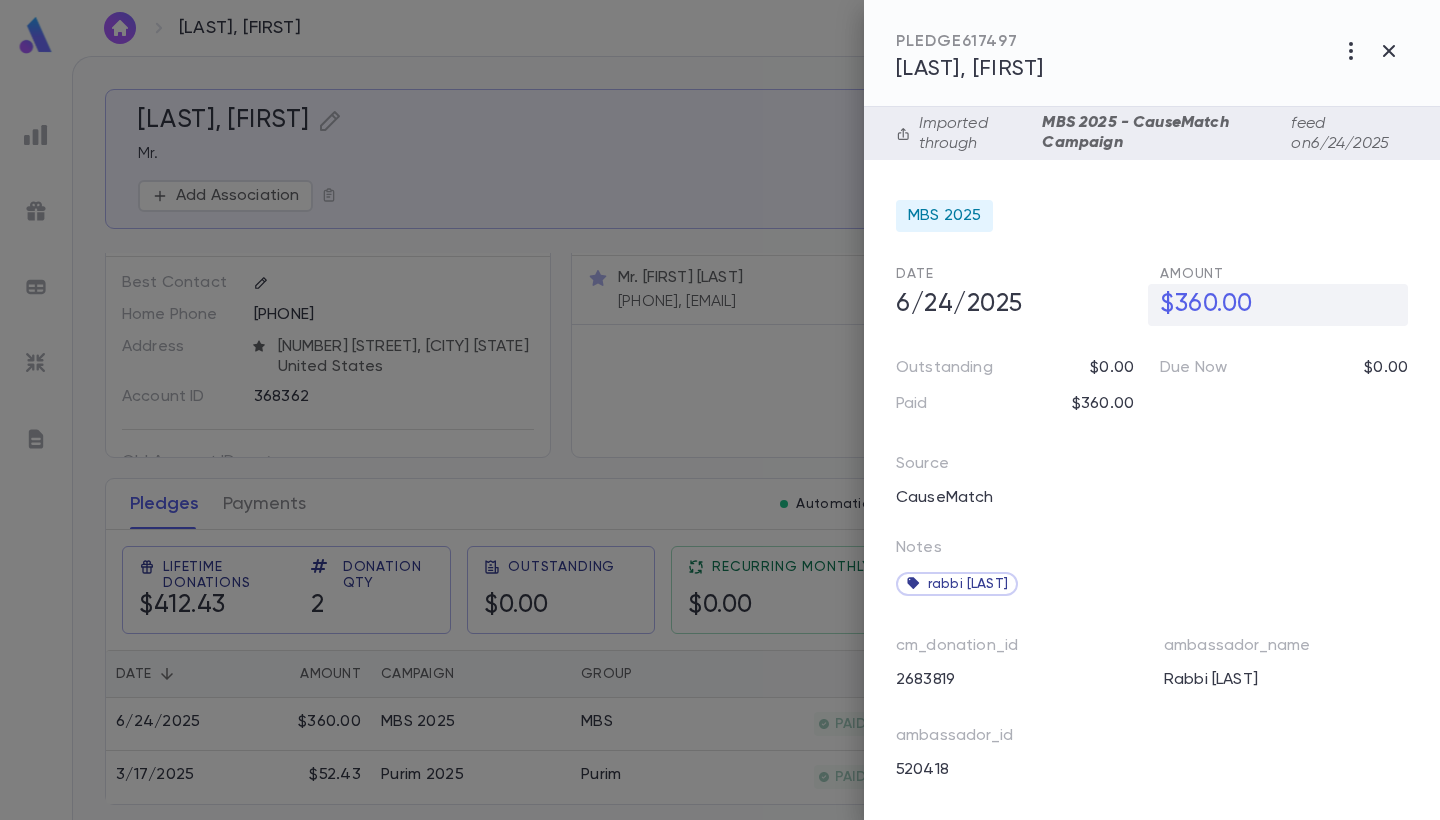 click on "$360.00" at bounding box center (1278, 305) 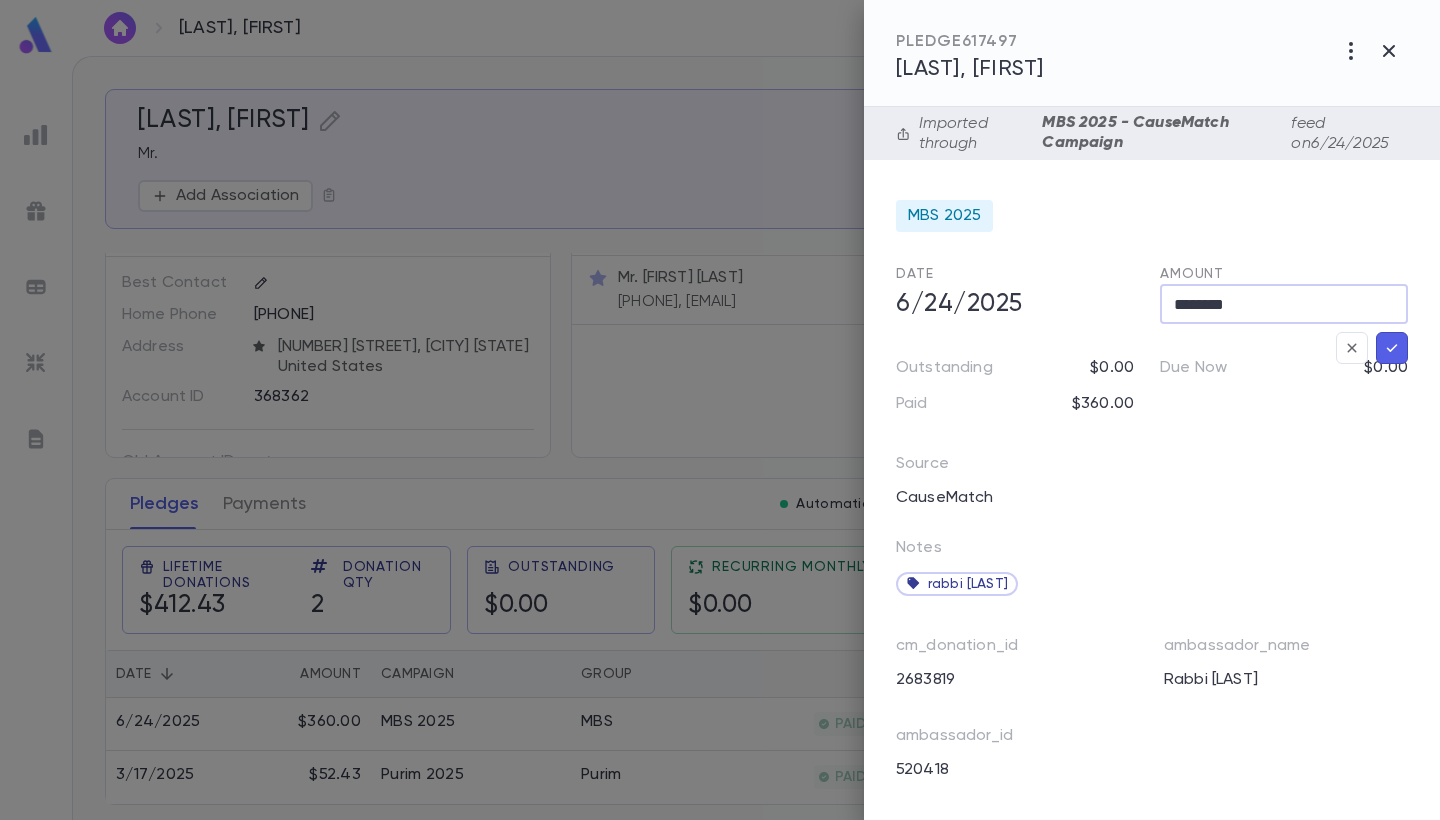 drag, startPoint x: 1243, startPoint y: 301, endPoint x: 1192, endPoint y: 302, distance: 51.009804 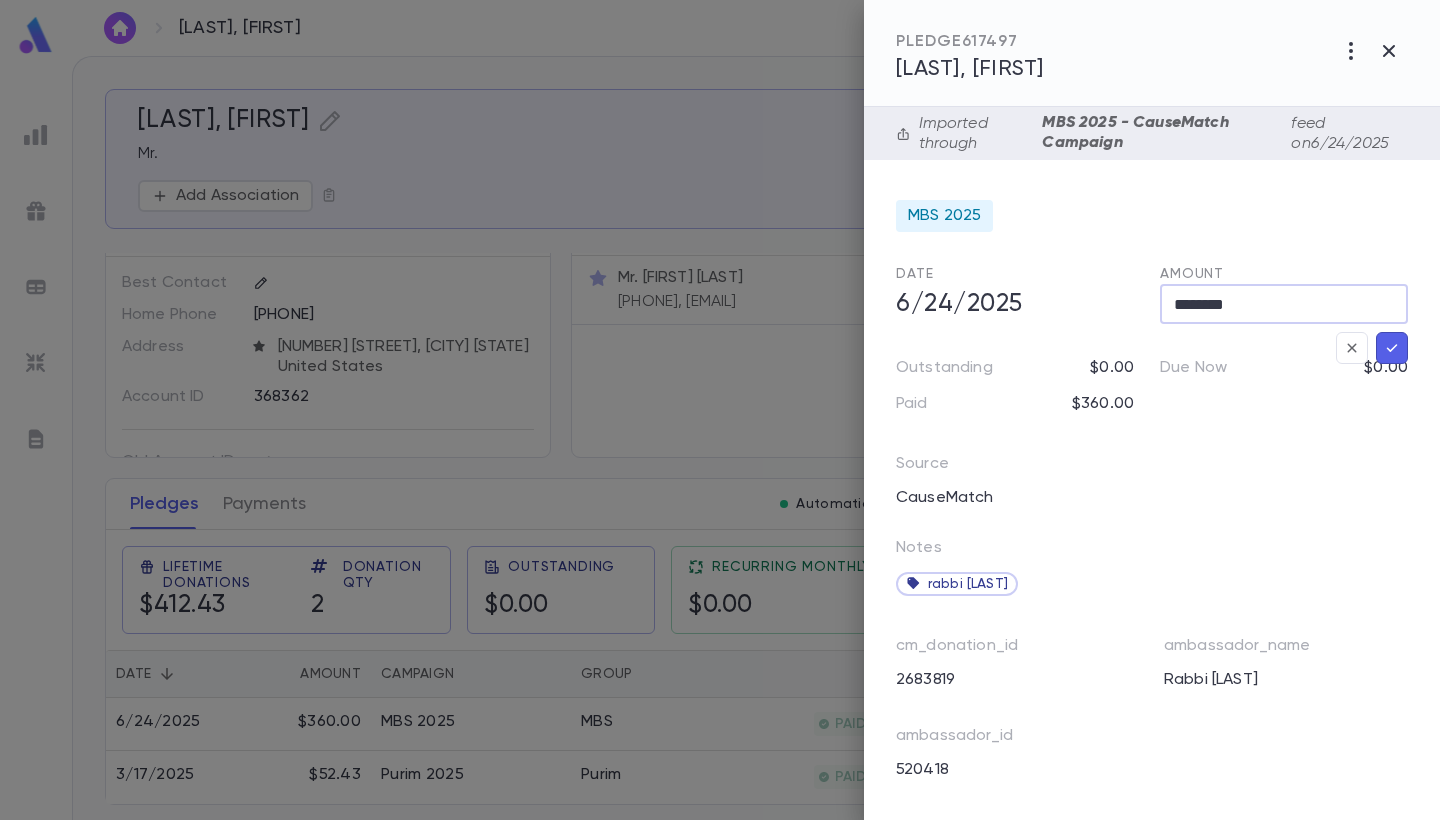 type on "********" 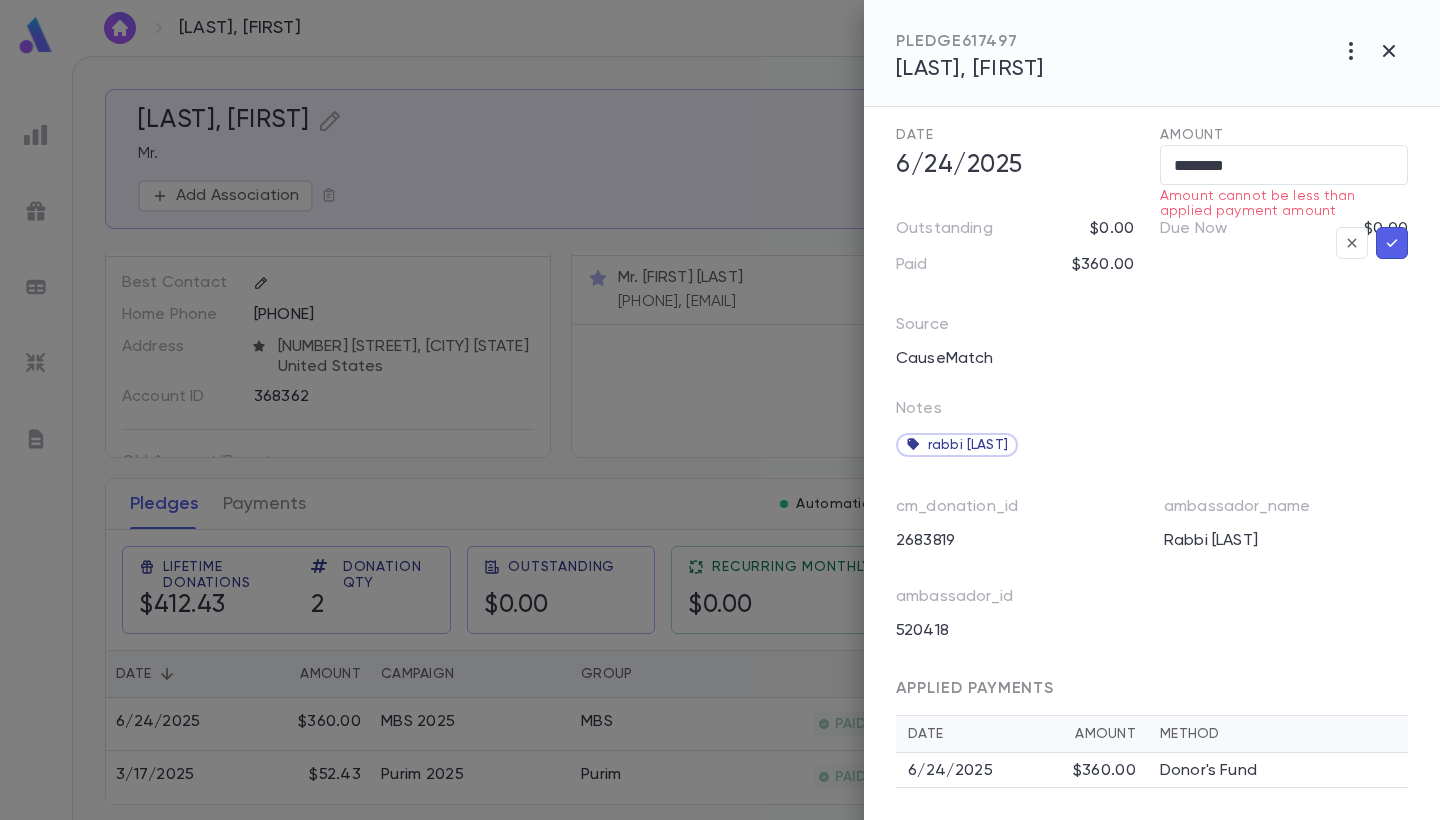 scroll, scrollTop: 147, scrollLeft: 0, axis: vertical 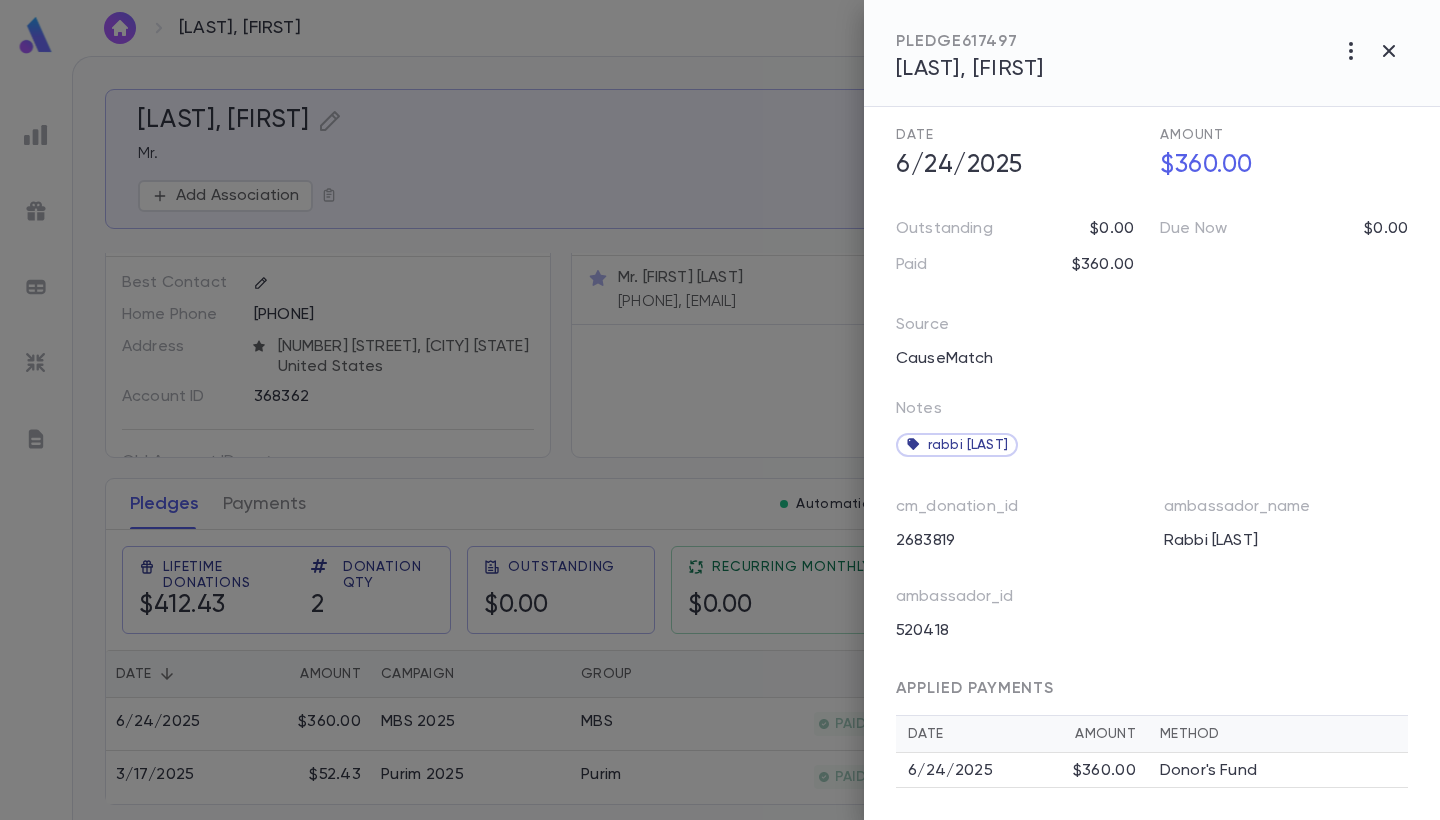 click on "$360.00" at bounding box center (1104, 771) 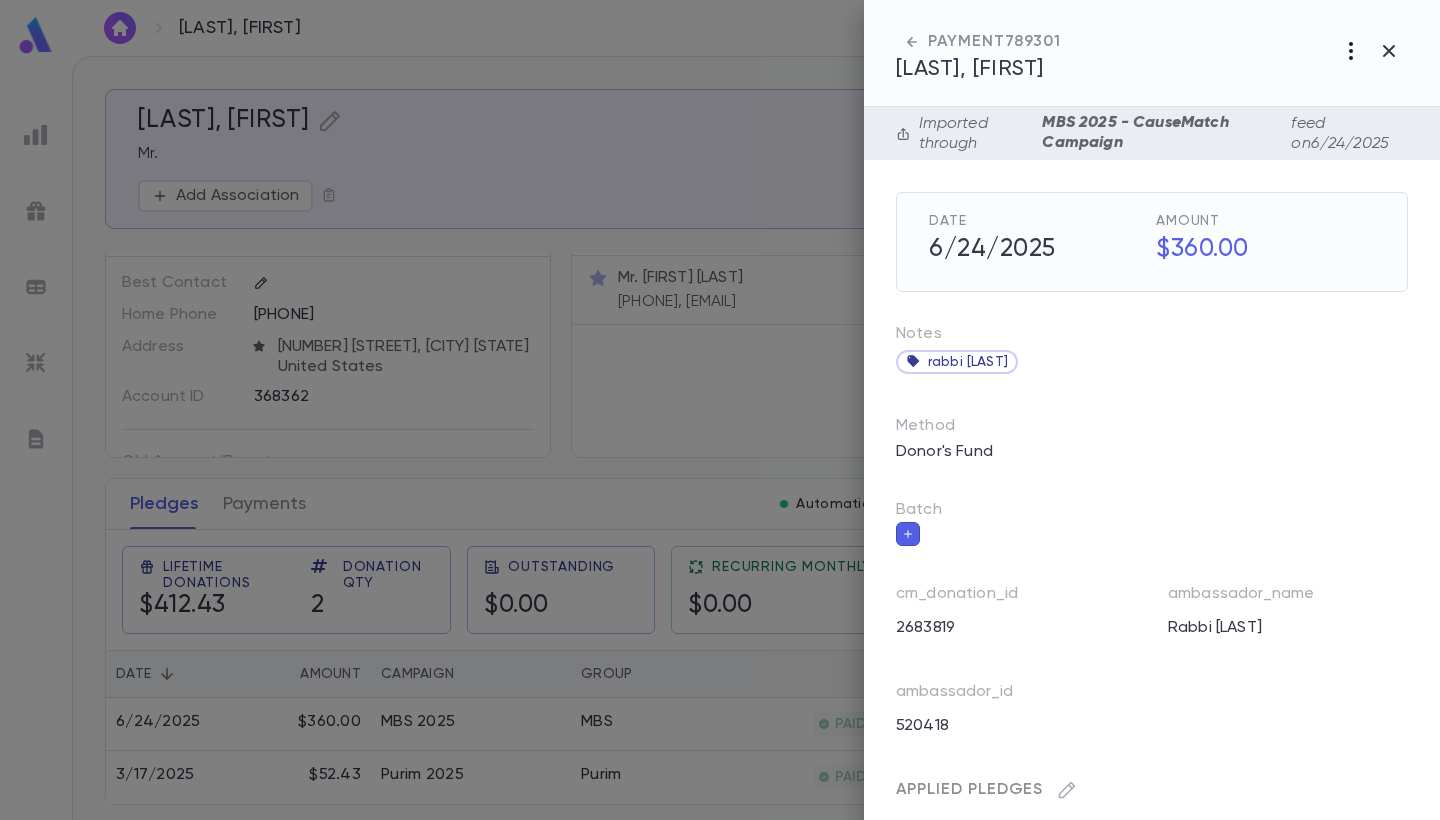 click 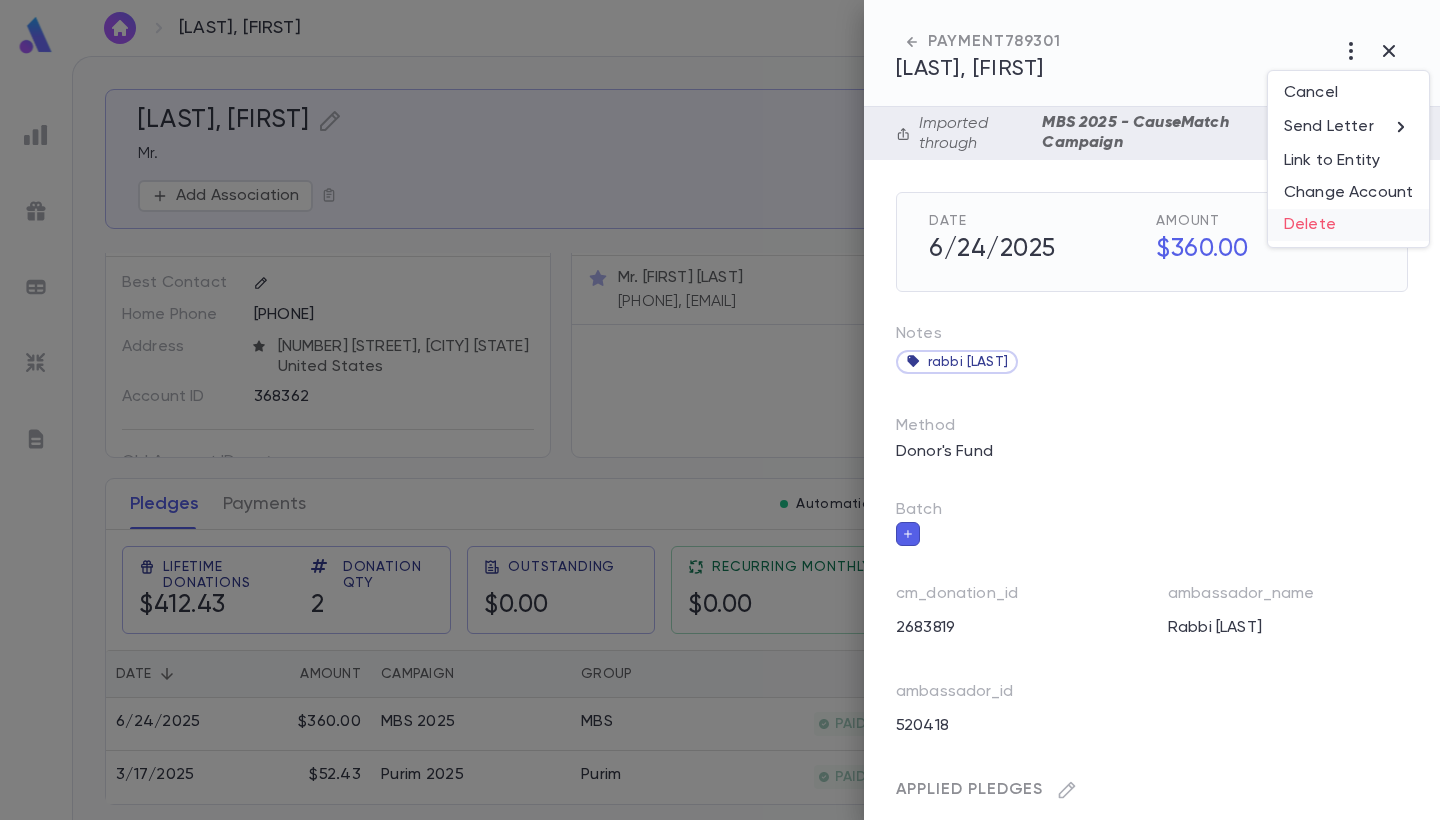 click on "Delete" at bounding box center (1348, 225) 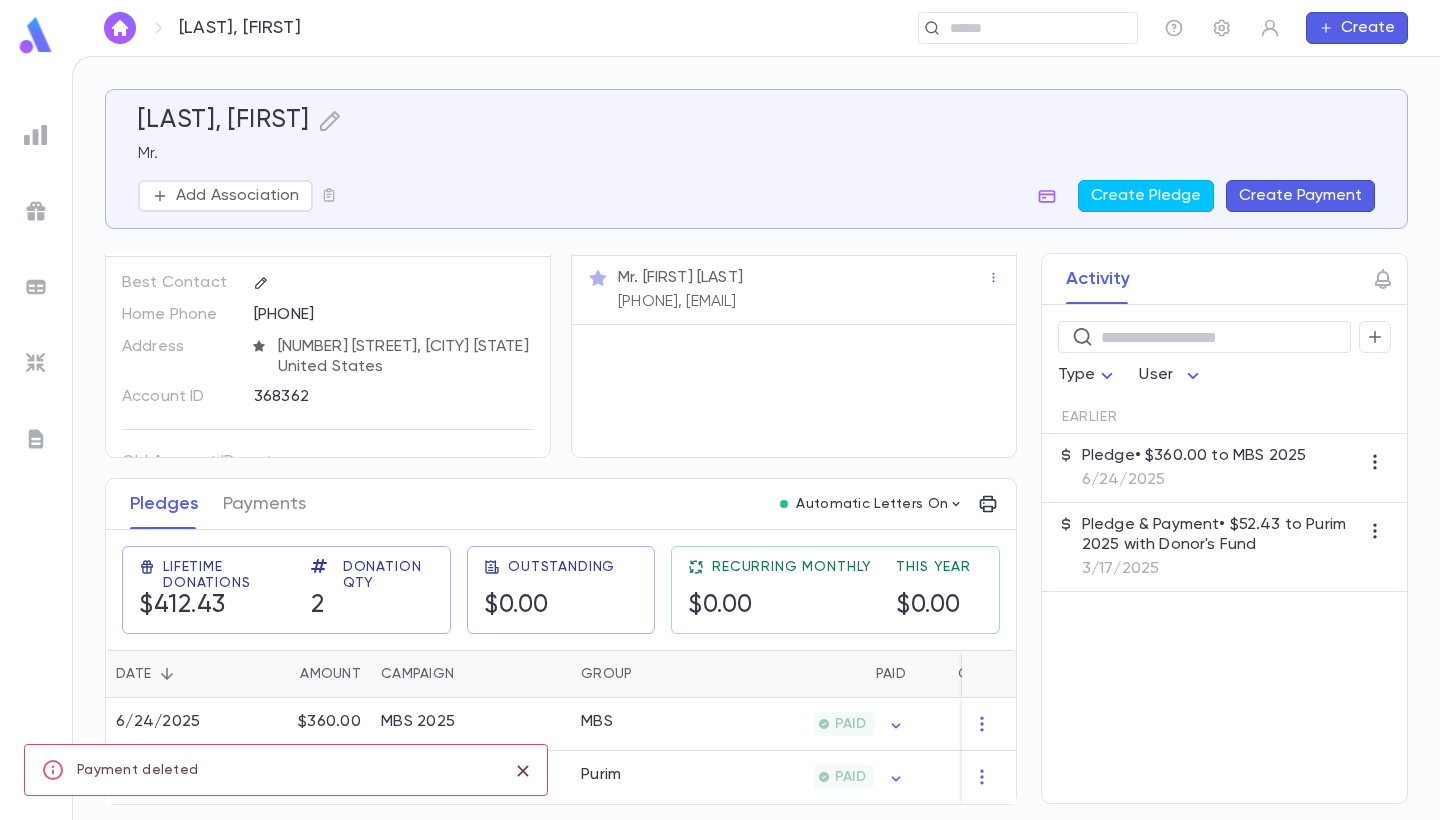 scroll, scrollTop: 0, scrollLeft: 0, axis: both 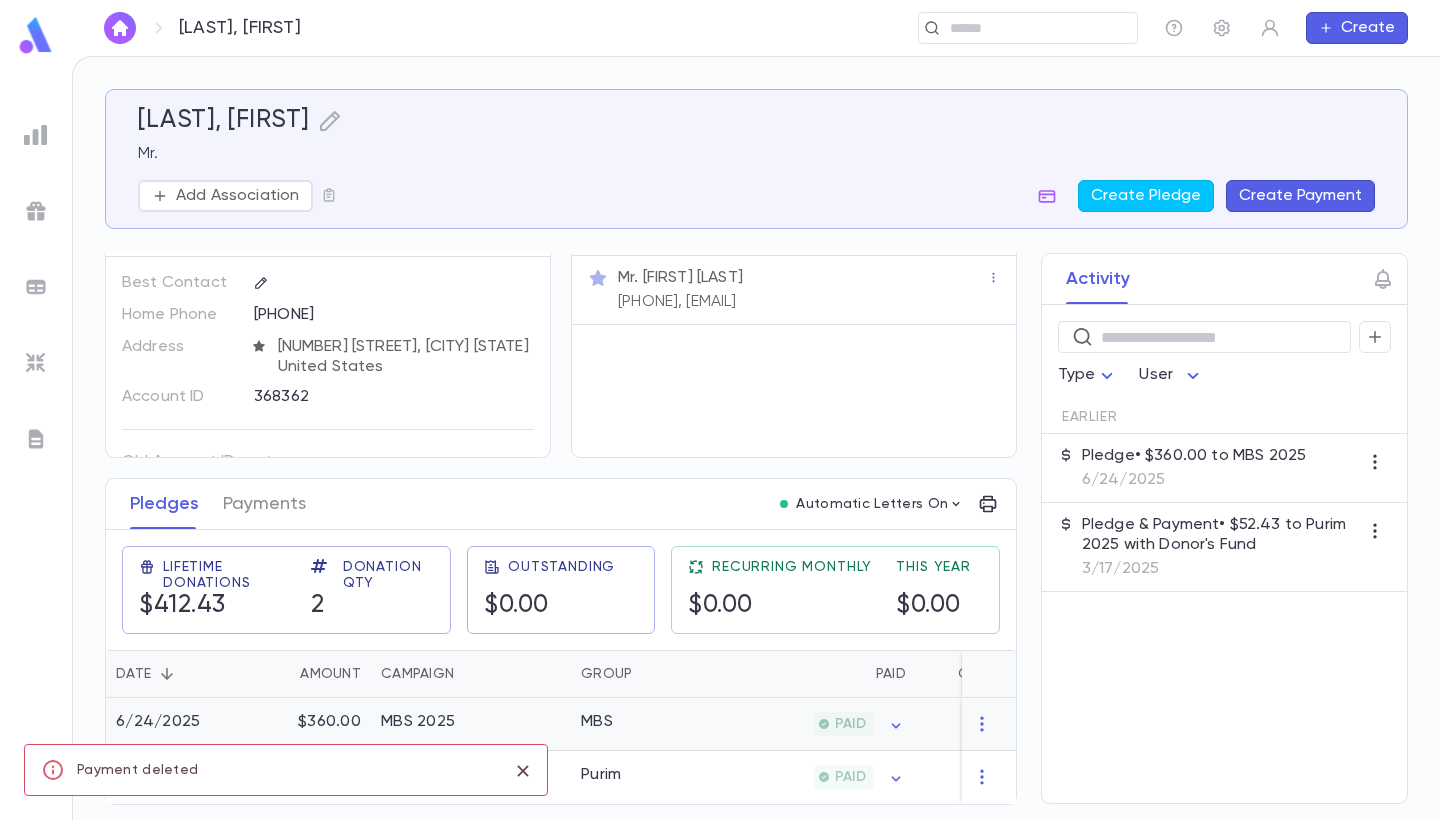 click on "MBS" at bounding box center [646, 724] 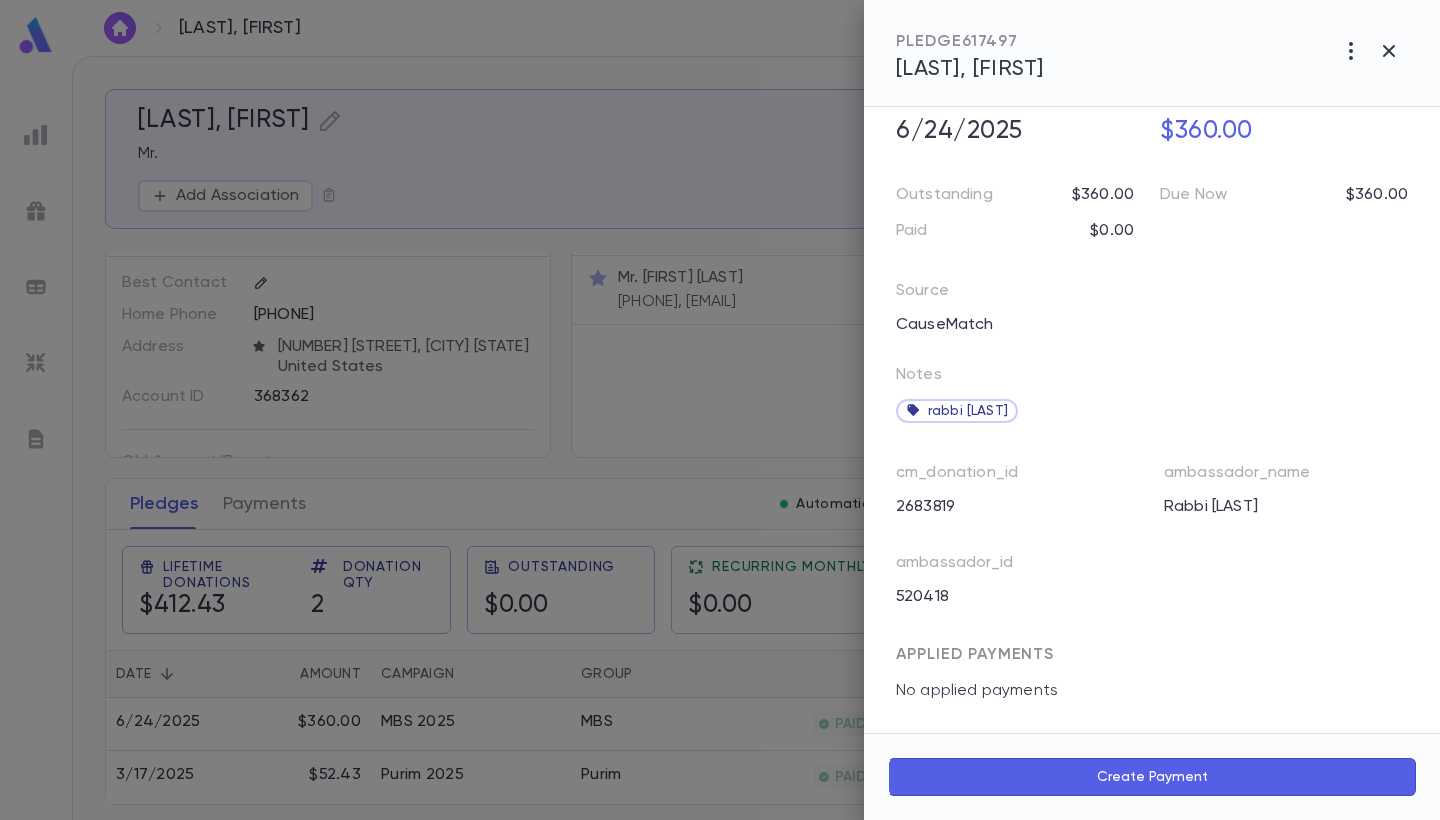 scroll, scrollTop: 181, scrollLeft: 0, axis: vertical 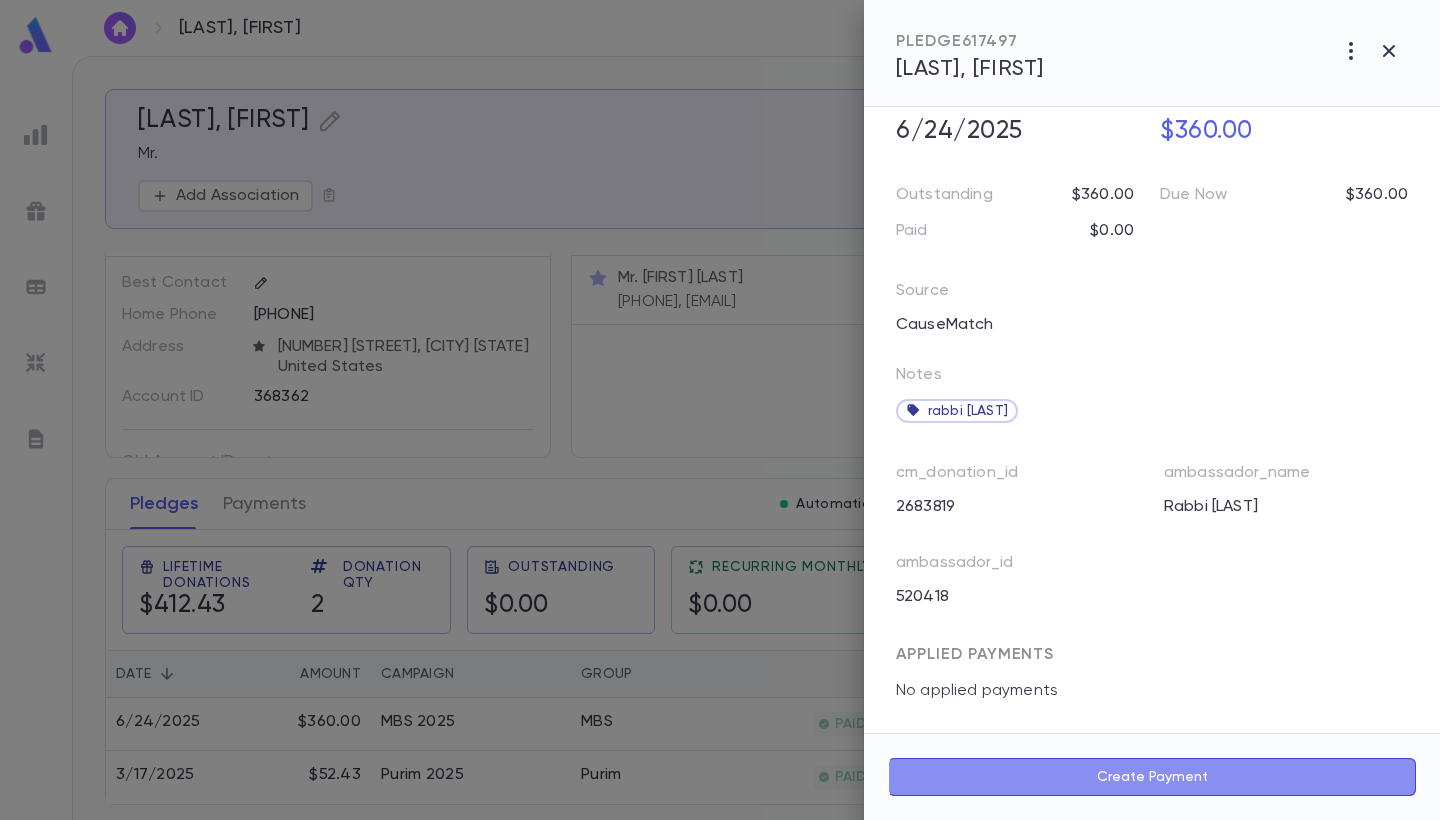 click on "Create Payment" at bounding box center [1152, 777] 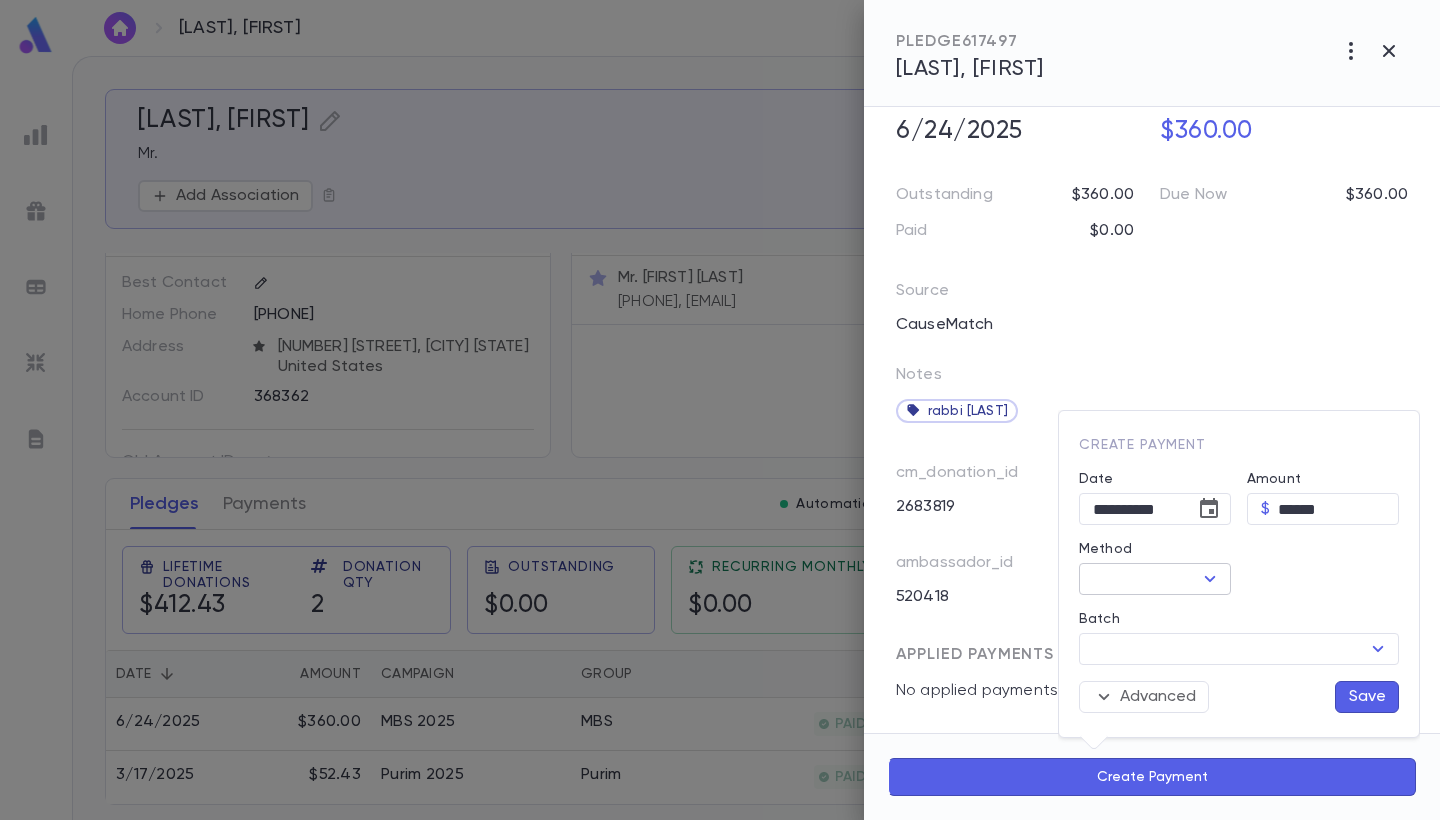 click on "Method" at bounding box center [1138, 579] 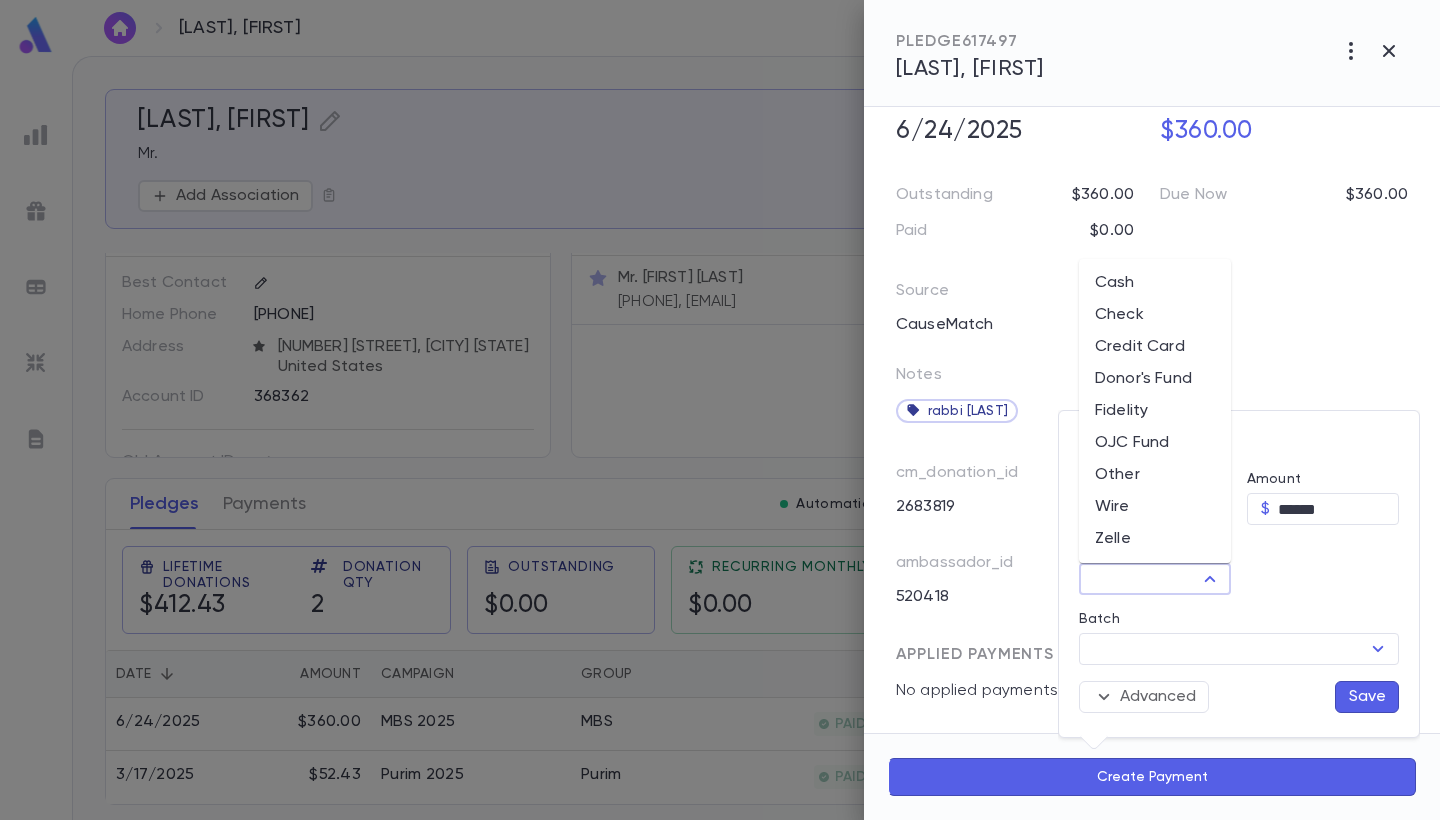 click on "Donor's Fund" at bounding box center (1155, 379) 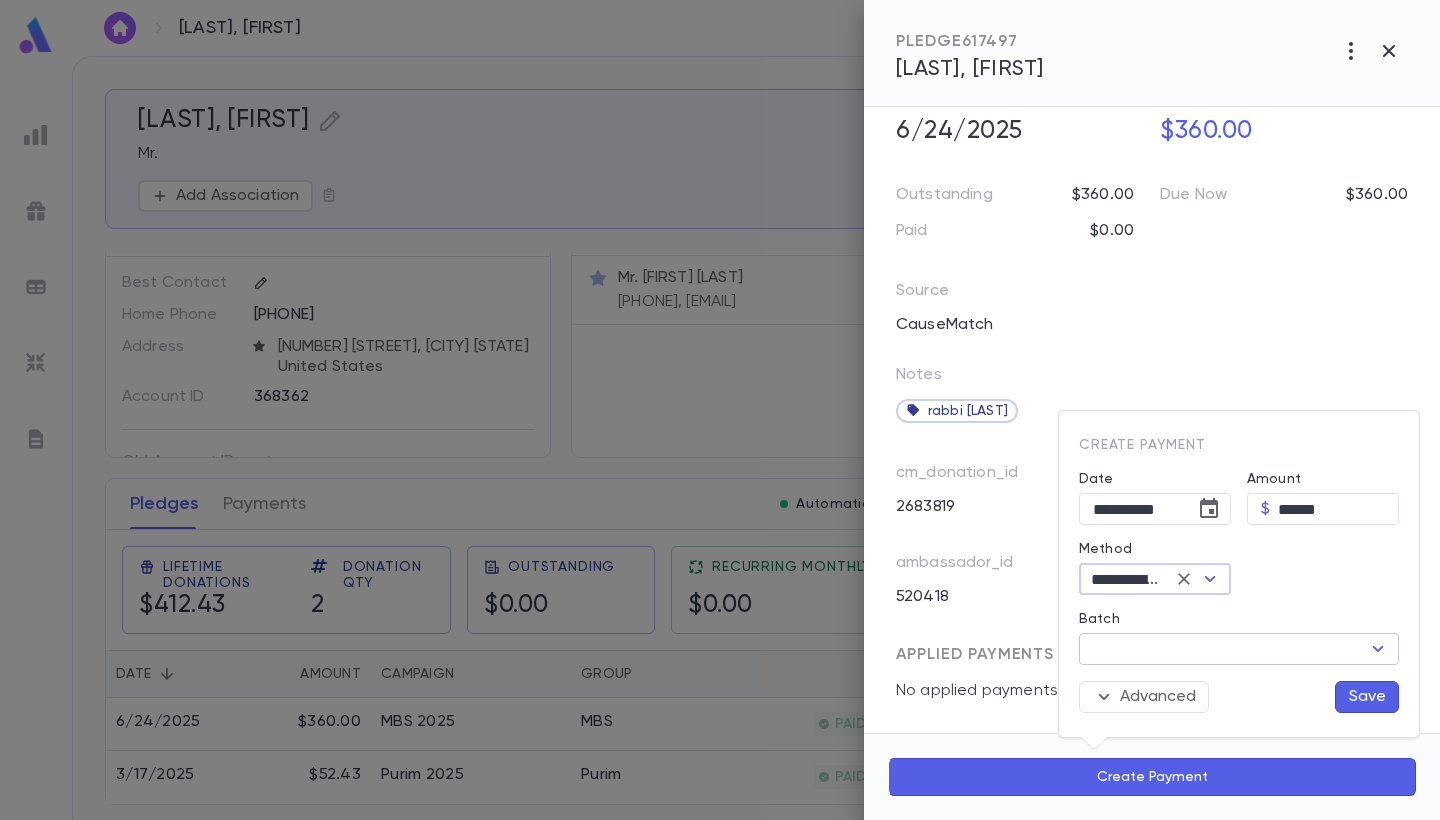 click on "Batch" at bounding box center [1222, 649] 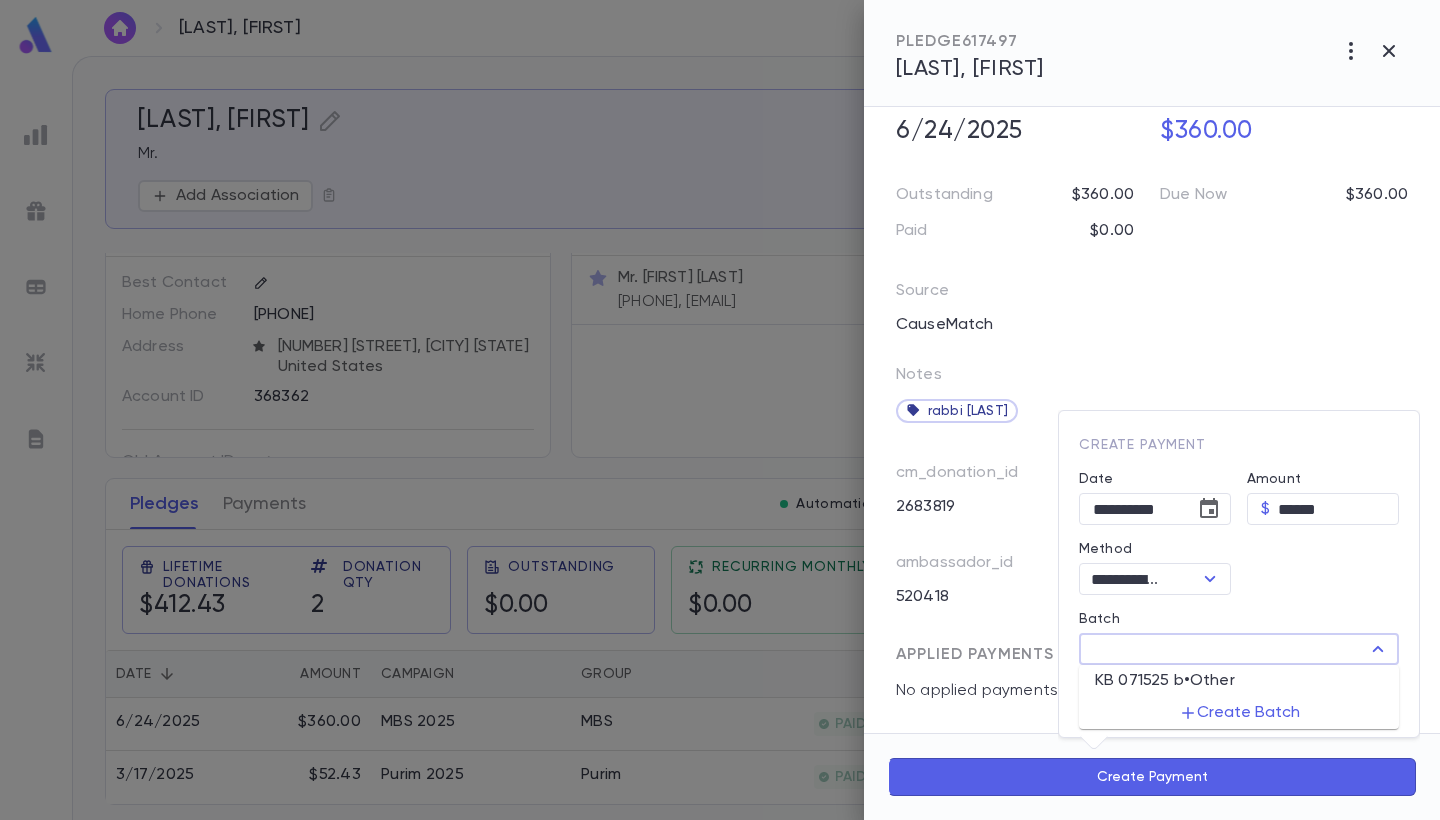 click on "KB 071525 b  •  Other" at bounding box center [1165, 681] 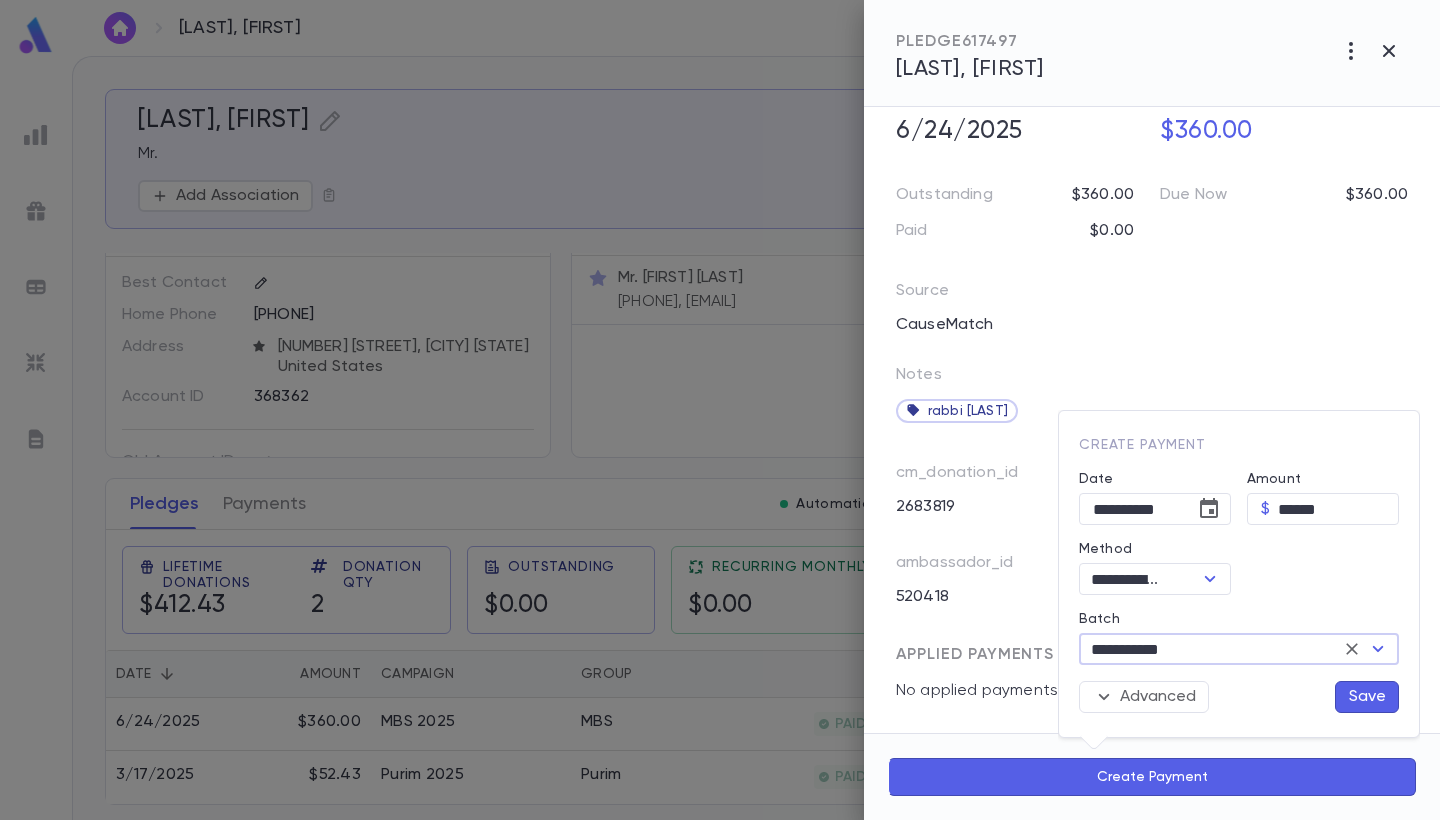 type on "**********" 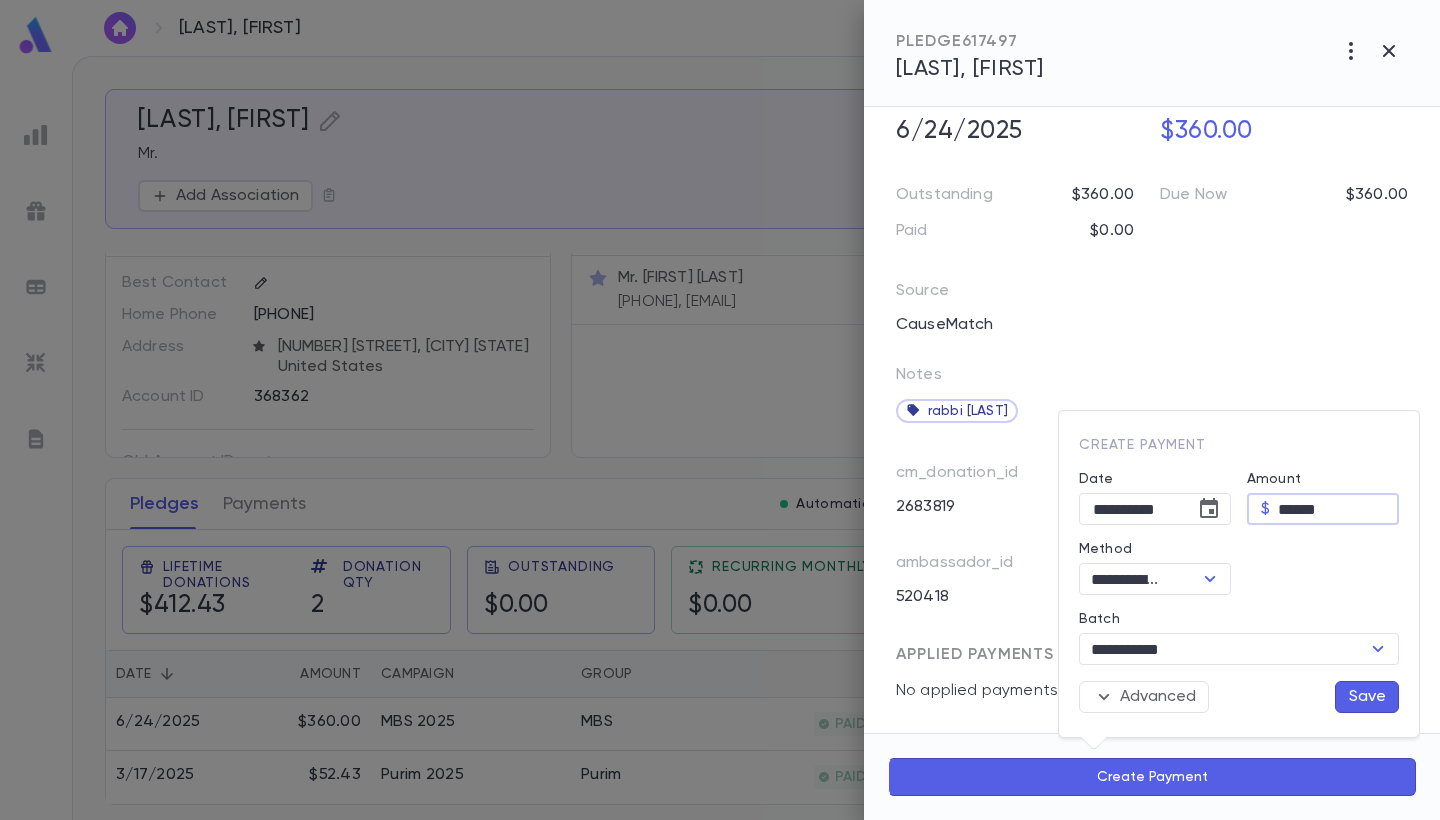 drag, startPoint x: 1343, startPoint y: 502, endPoint x: 1287, endPoint y: 504, distance: 56.0357 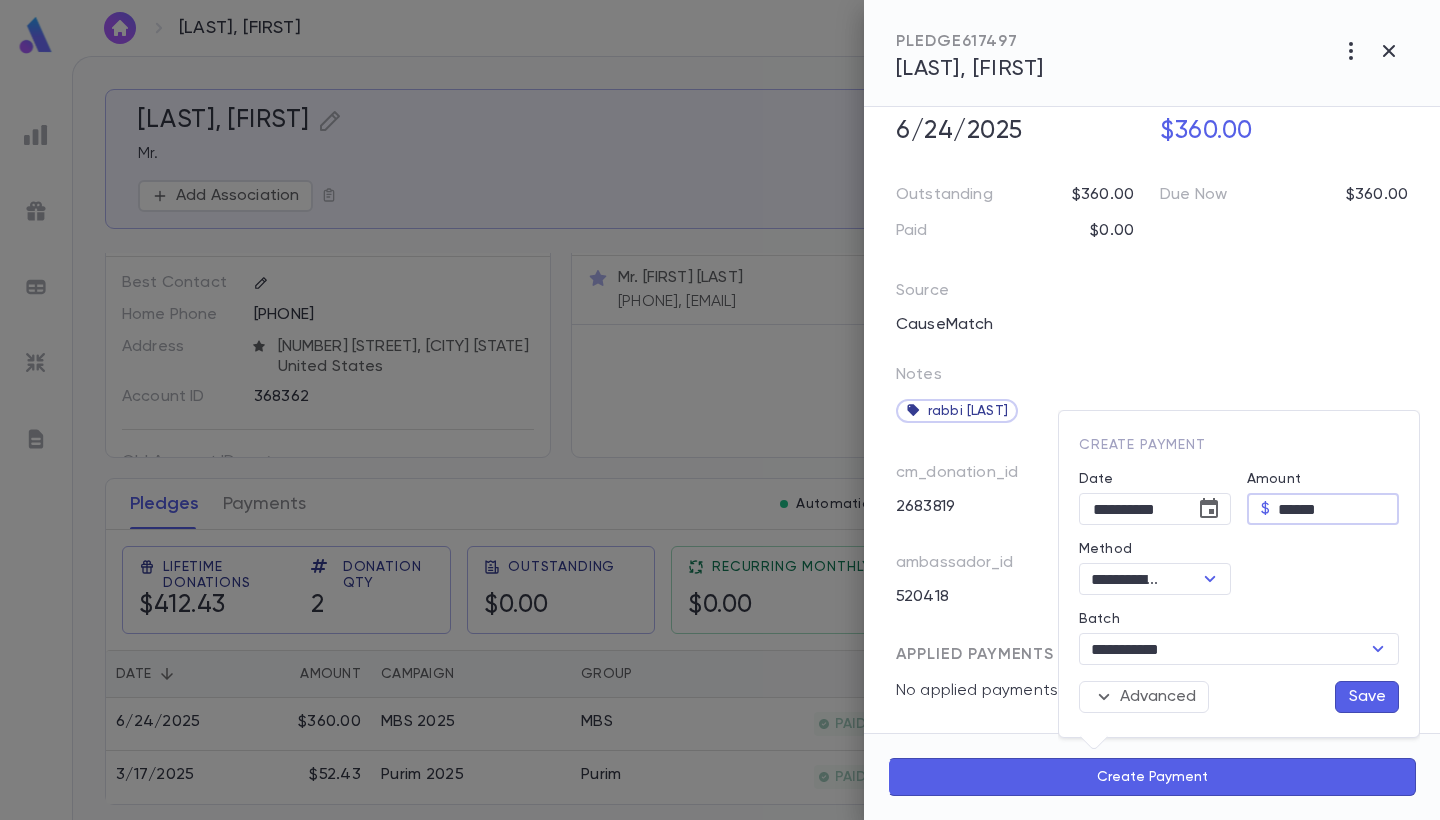 type on "******" 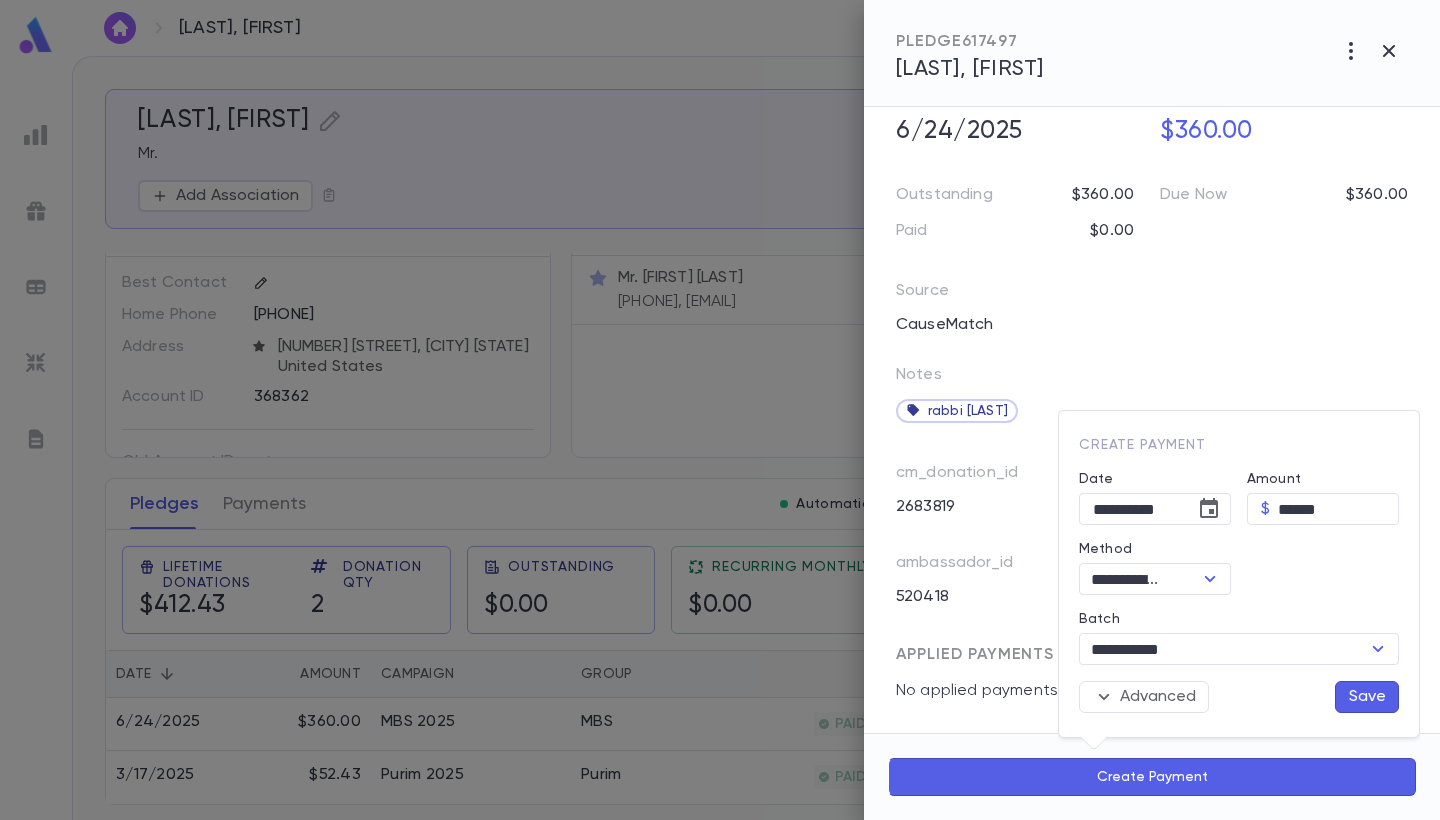 click at bounding box center (720, 410) 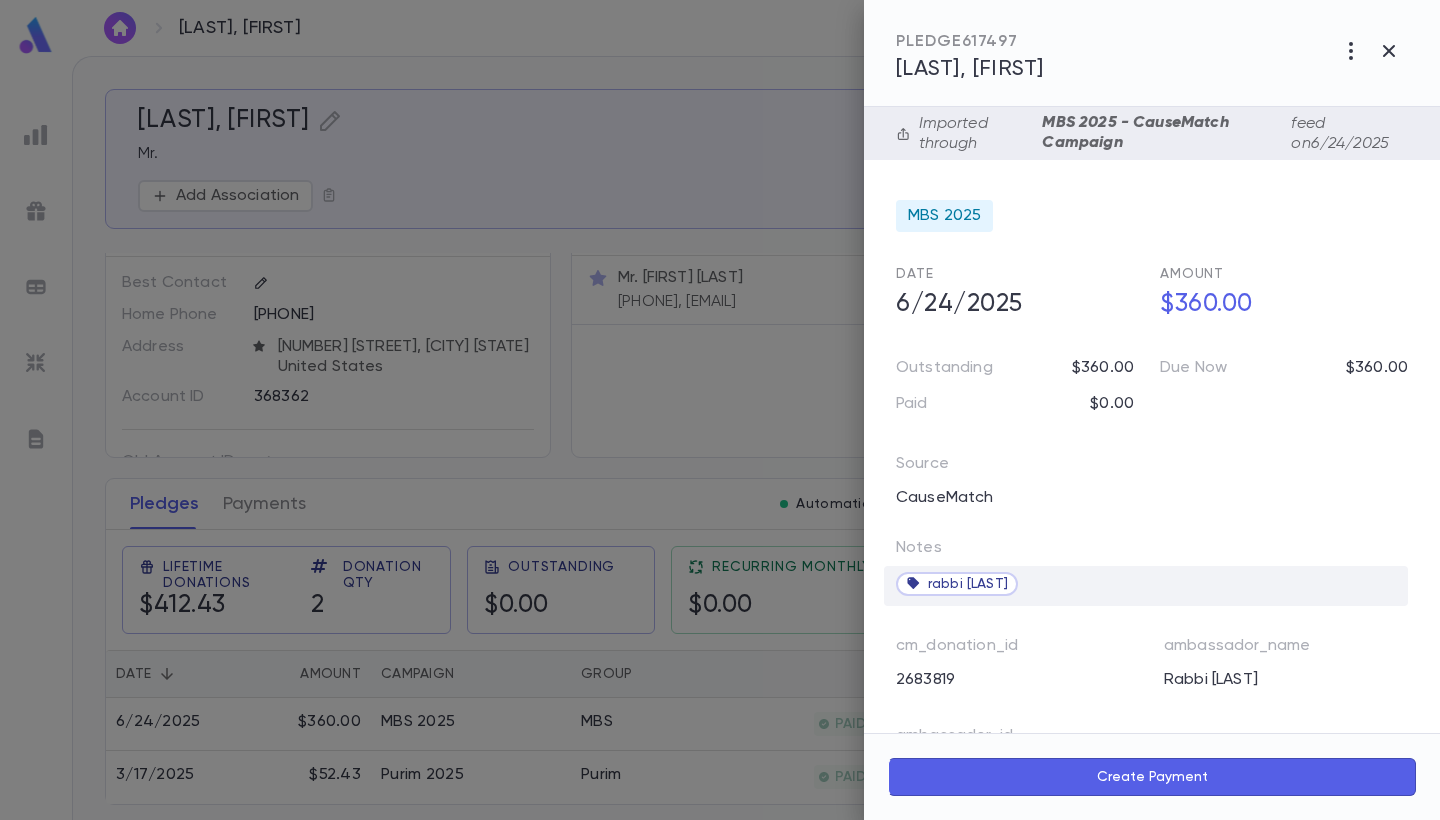 scroll, scrollTop: 0, scrollLeft: 0, axis: both 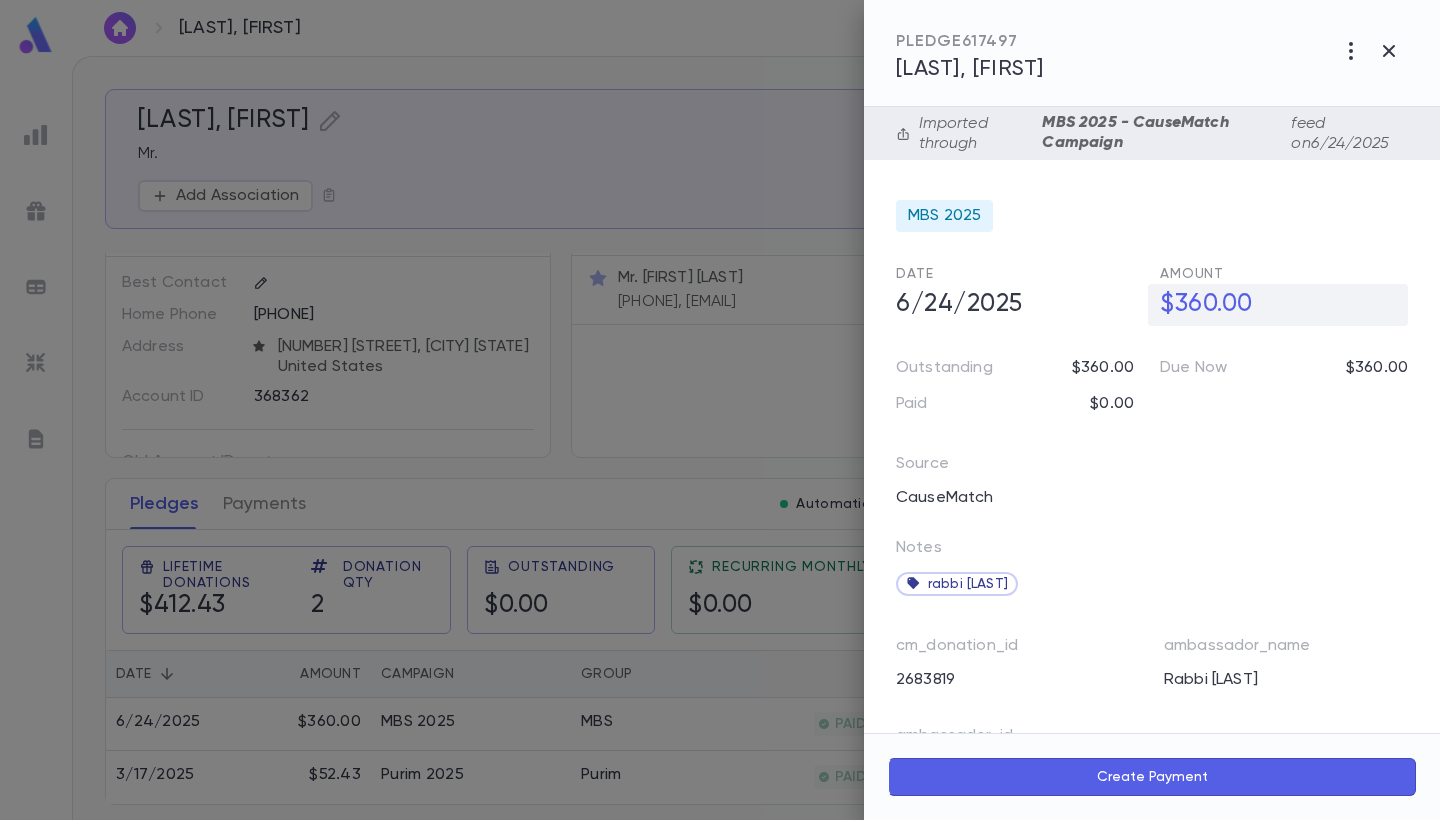 click on "$360.00" at bounding box center (1278, 305) 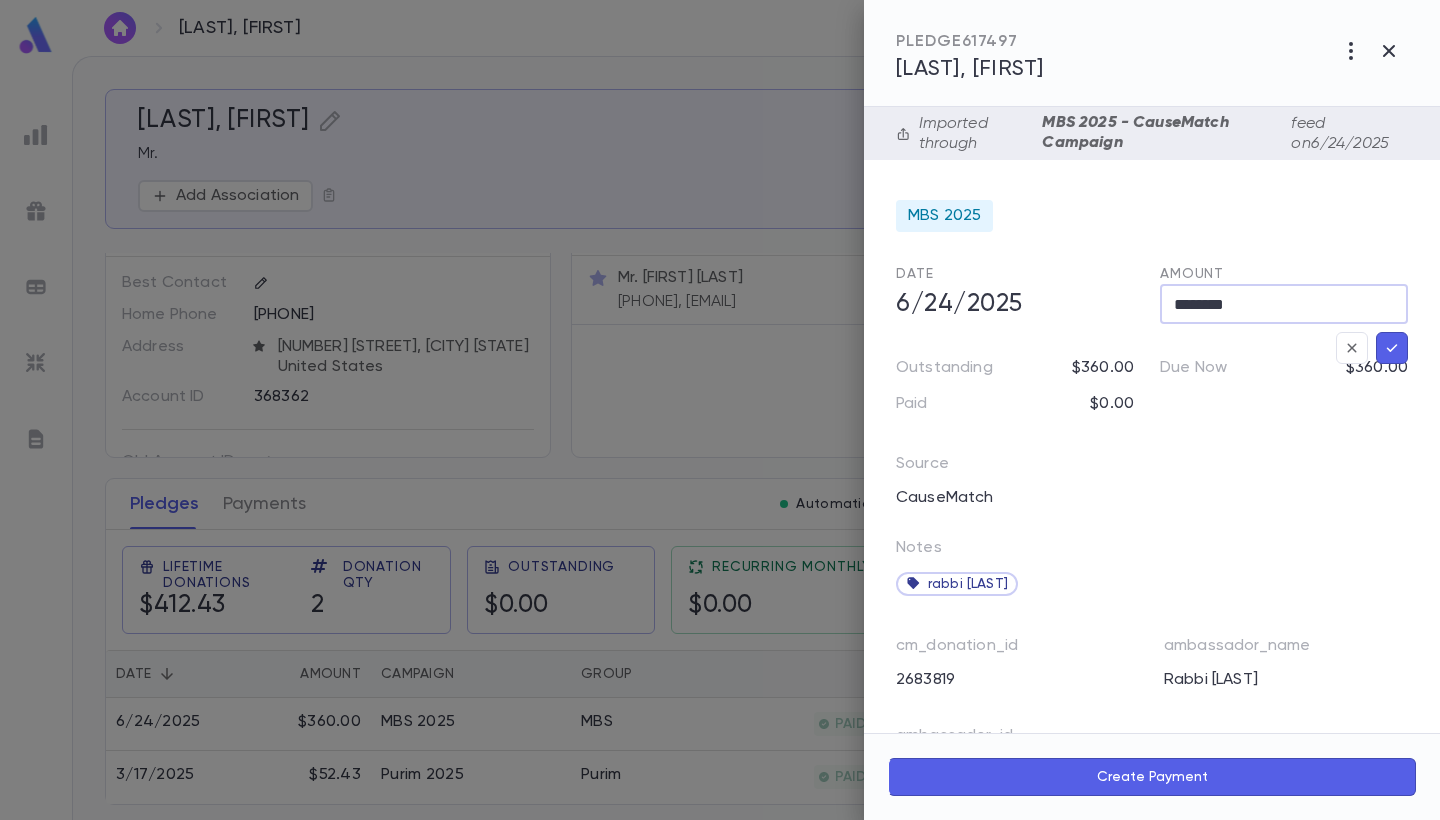 drag, startPoint x: 1234, startPoint y: 299, endPoint x: 1192, endPoint y: 297, distance: 42.047592 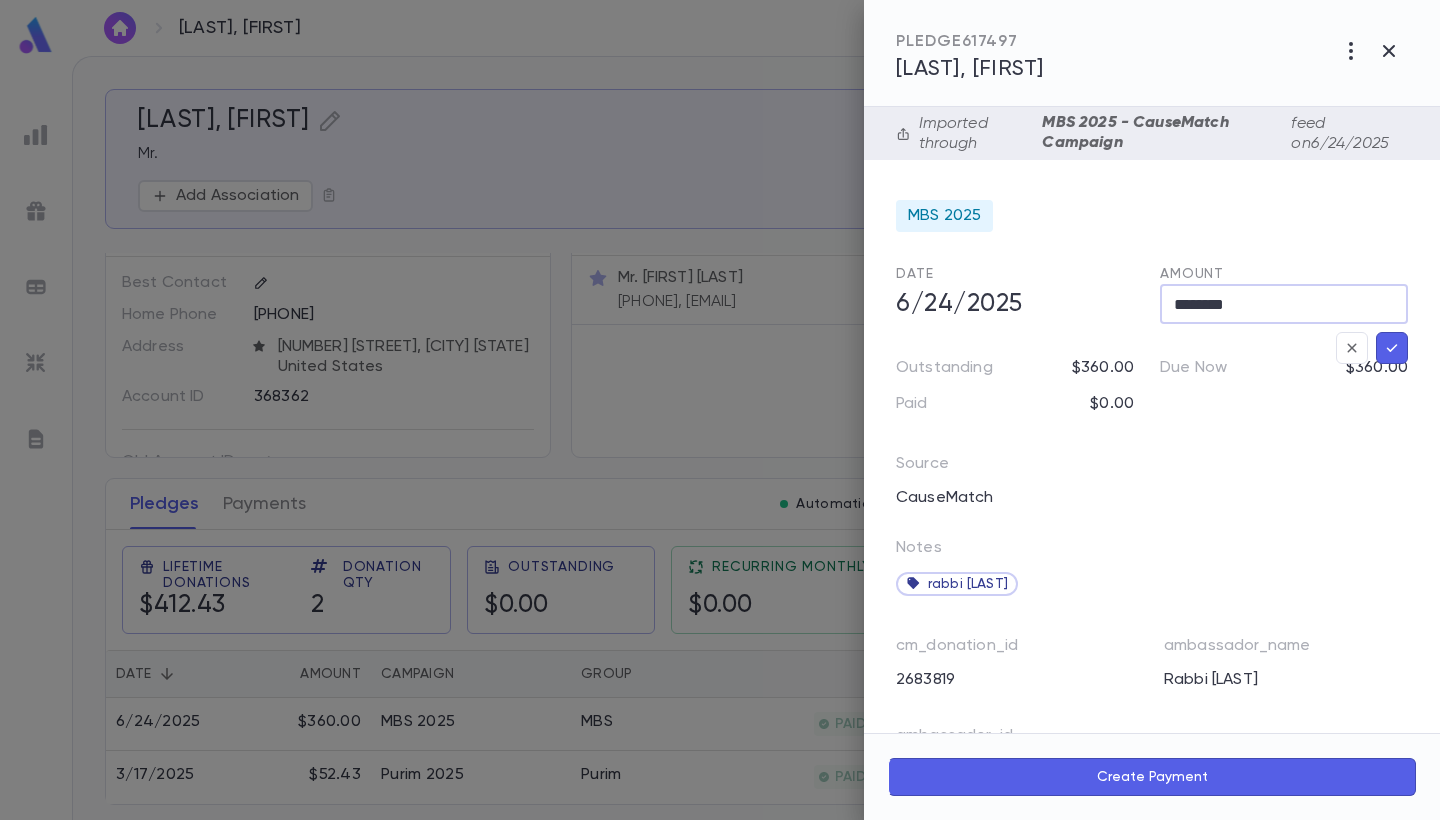 type on "********" 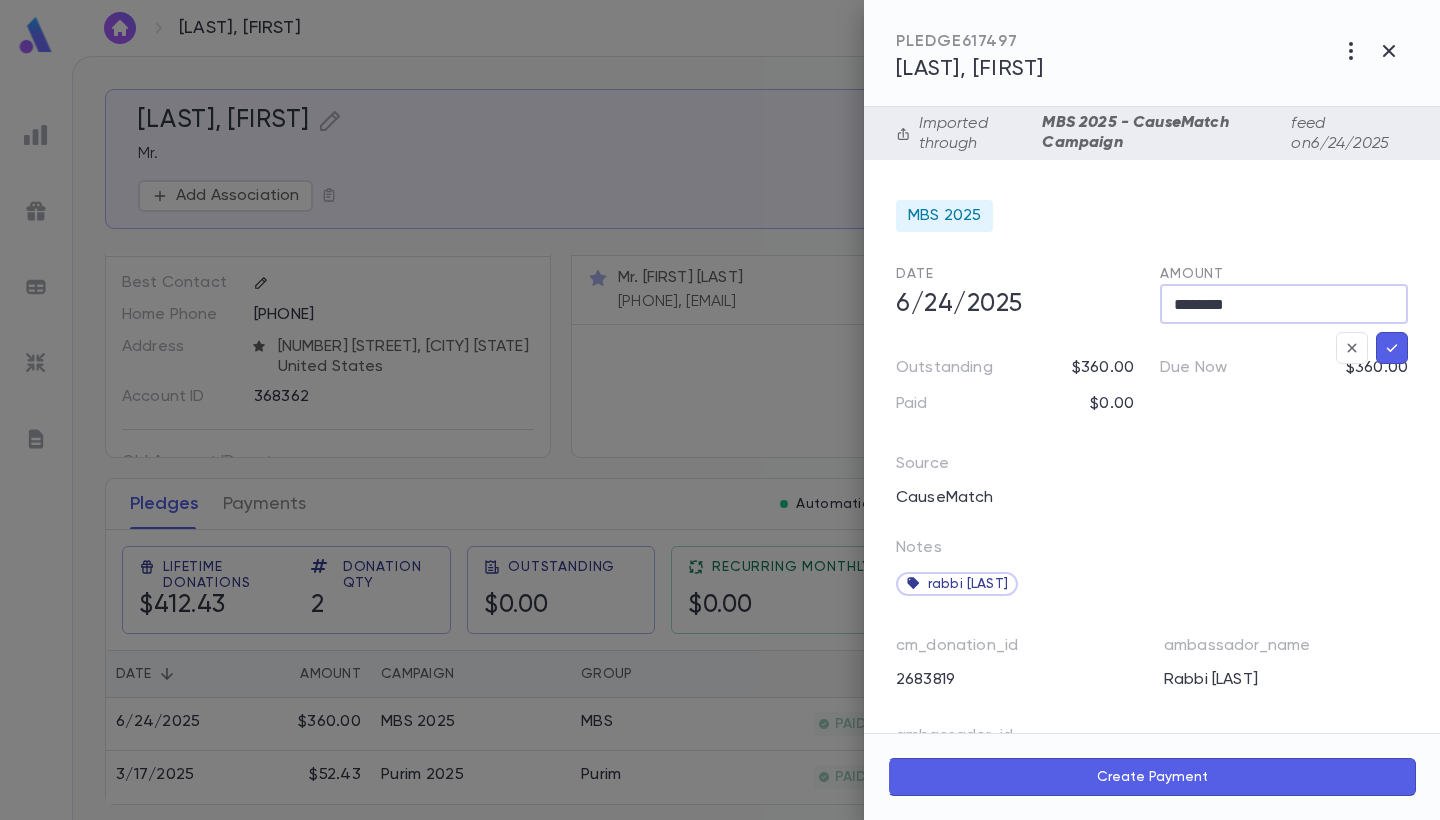 click 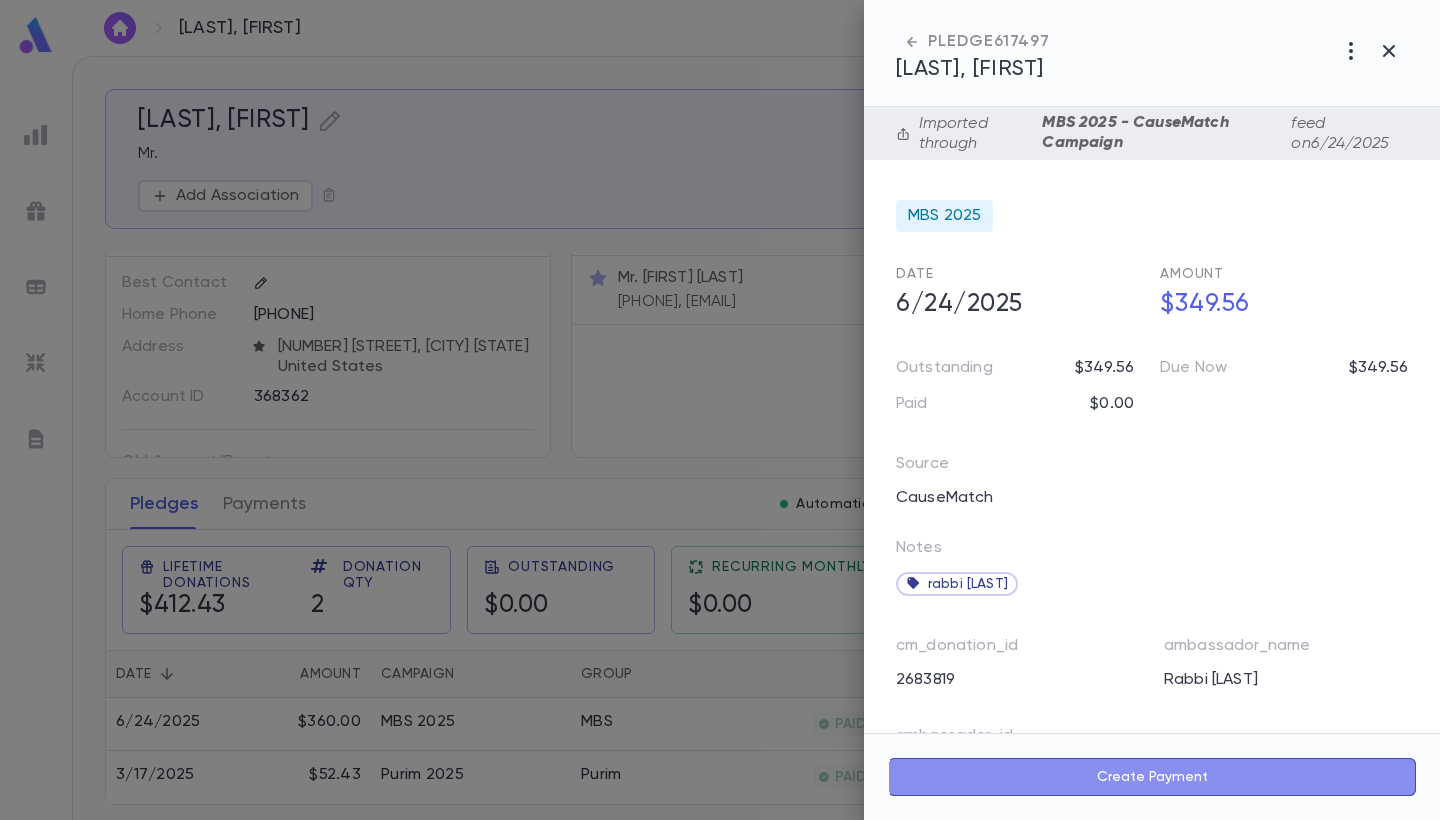 click on "Create Payment" at bounding box center [1152, 777] 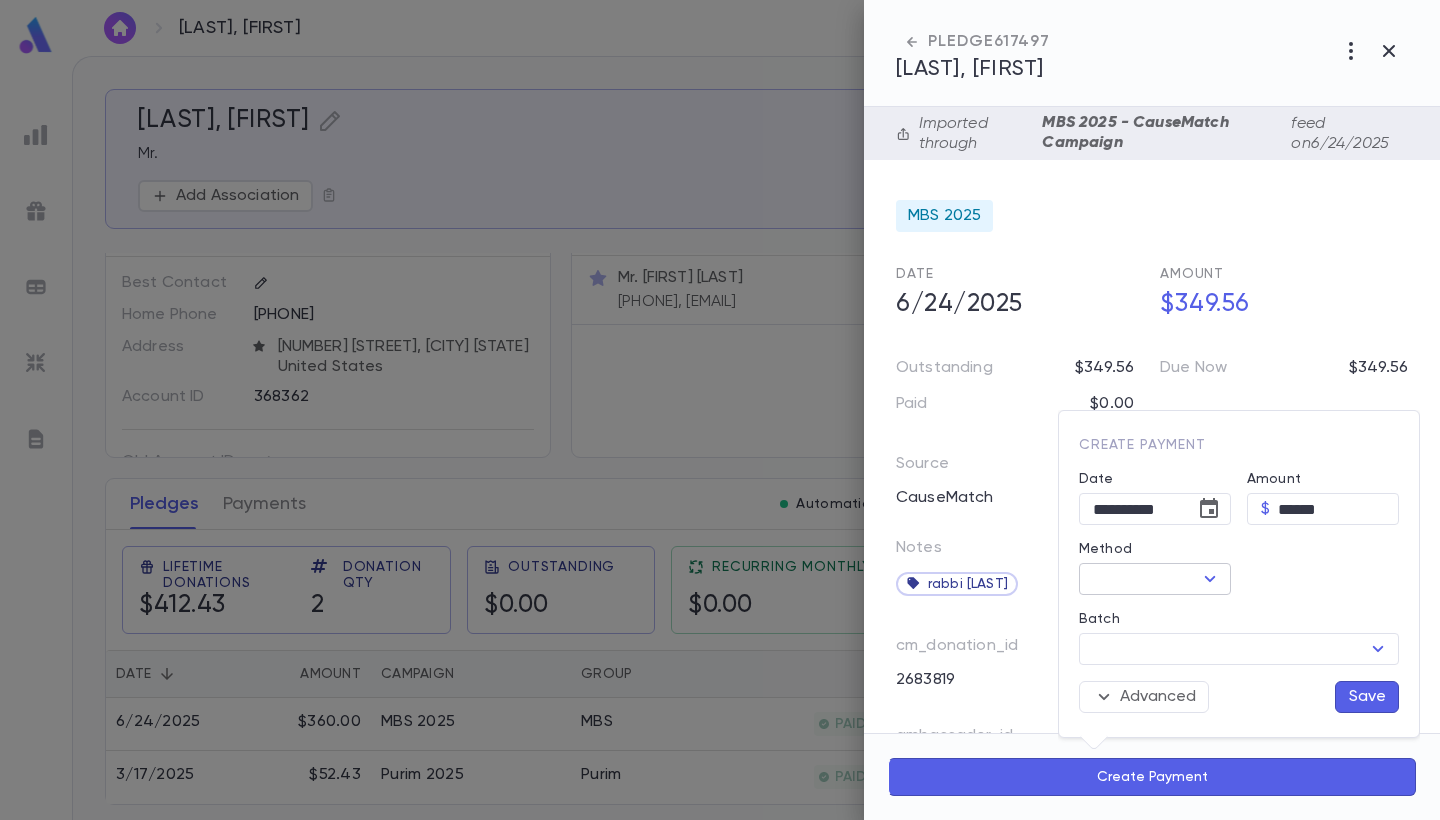 click on "Method" at bounding box center (1138, 579) 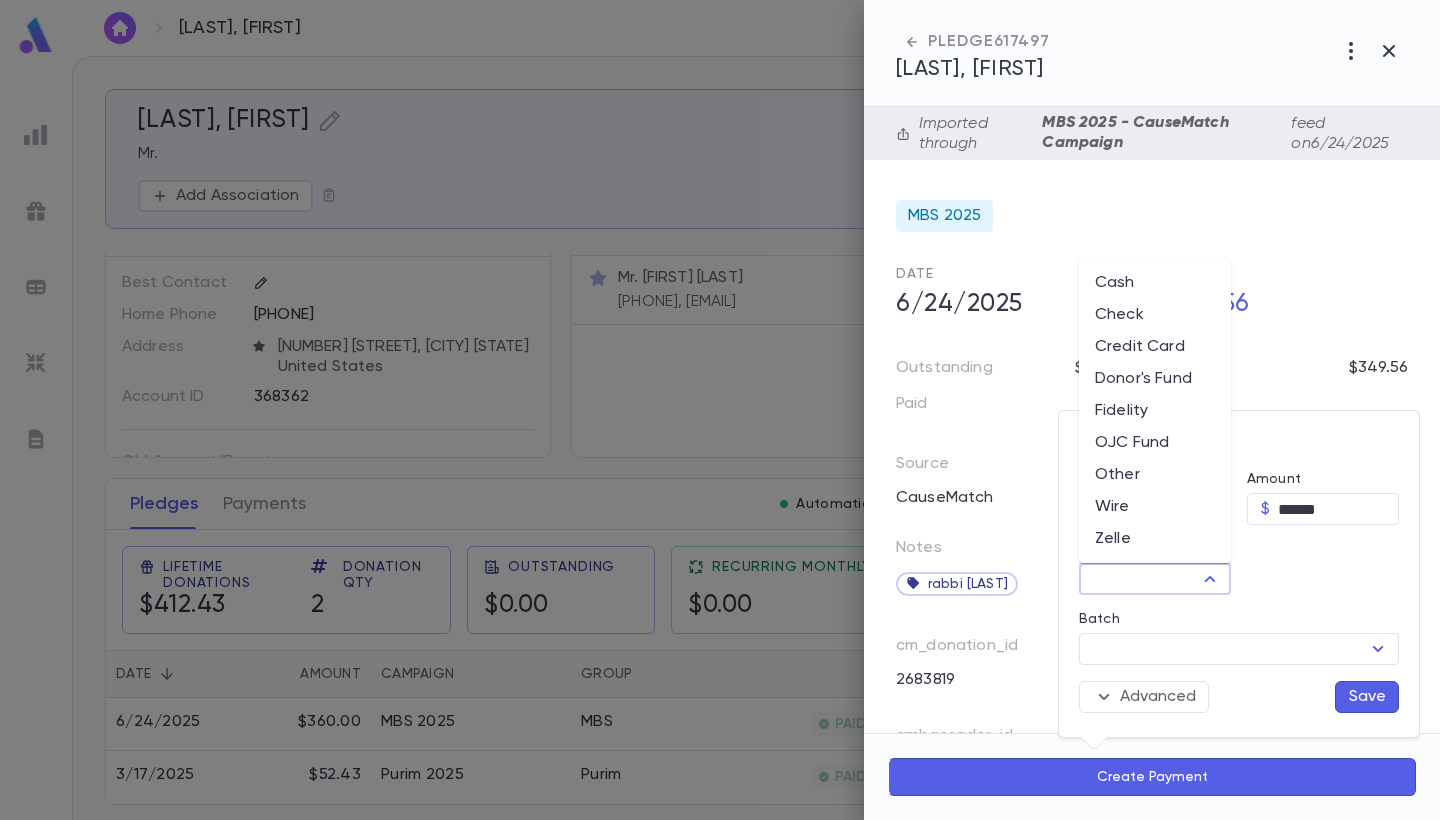 click on "Donor's Fund" at bounding box center (1155, 379) 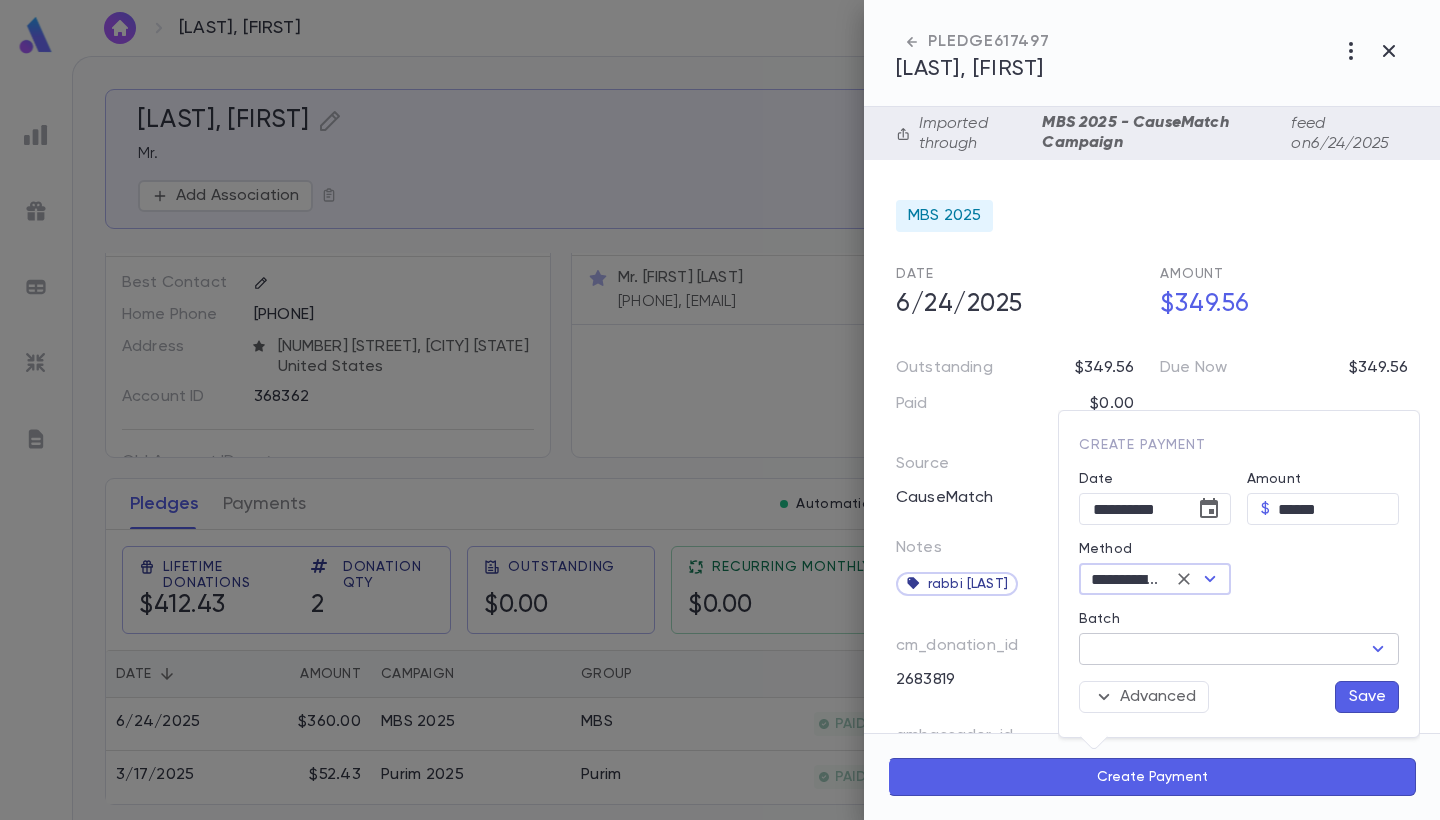 click on "Batch" at bounding box center [1222, 649] 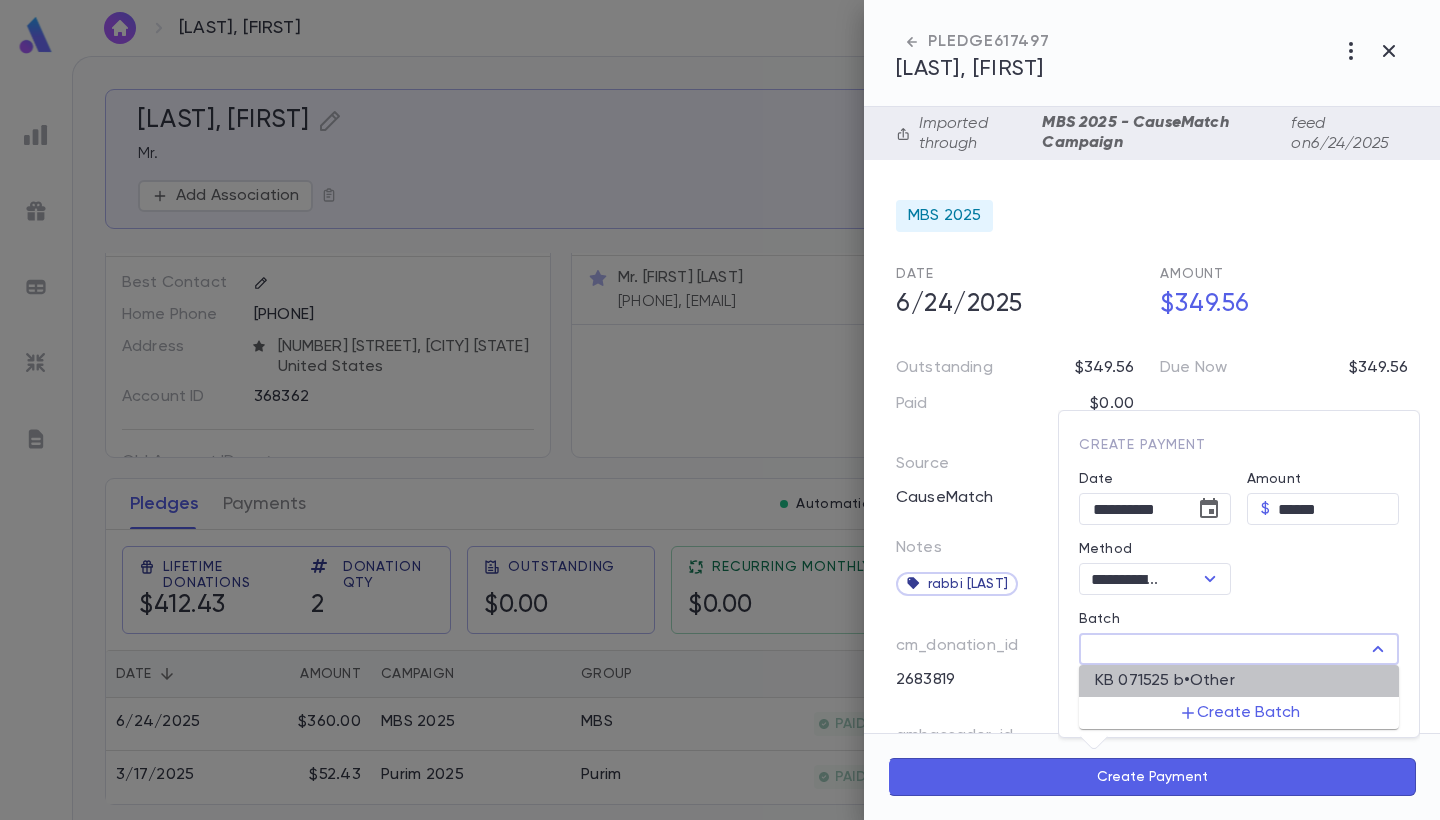 click on "KB 071525 b  •  Other" at bounding box center [1165, 681] 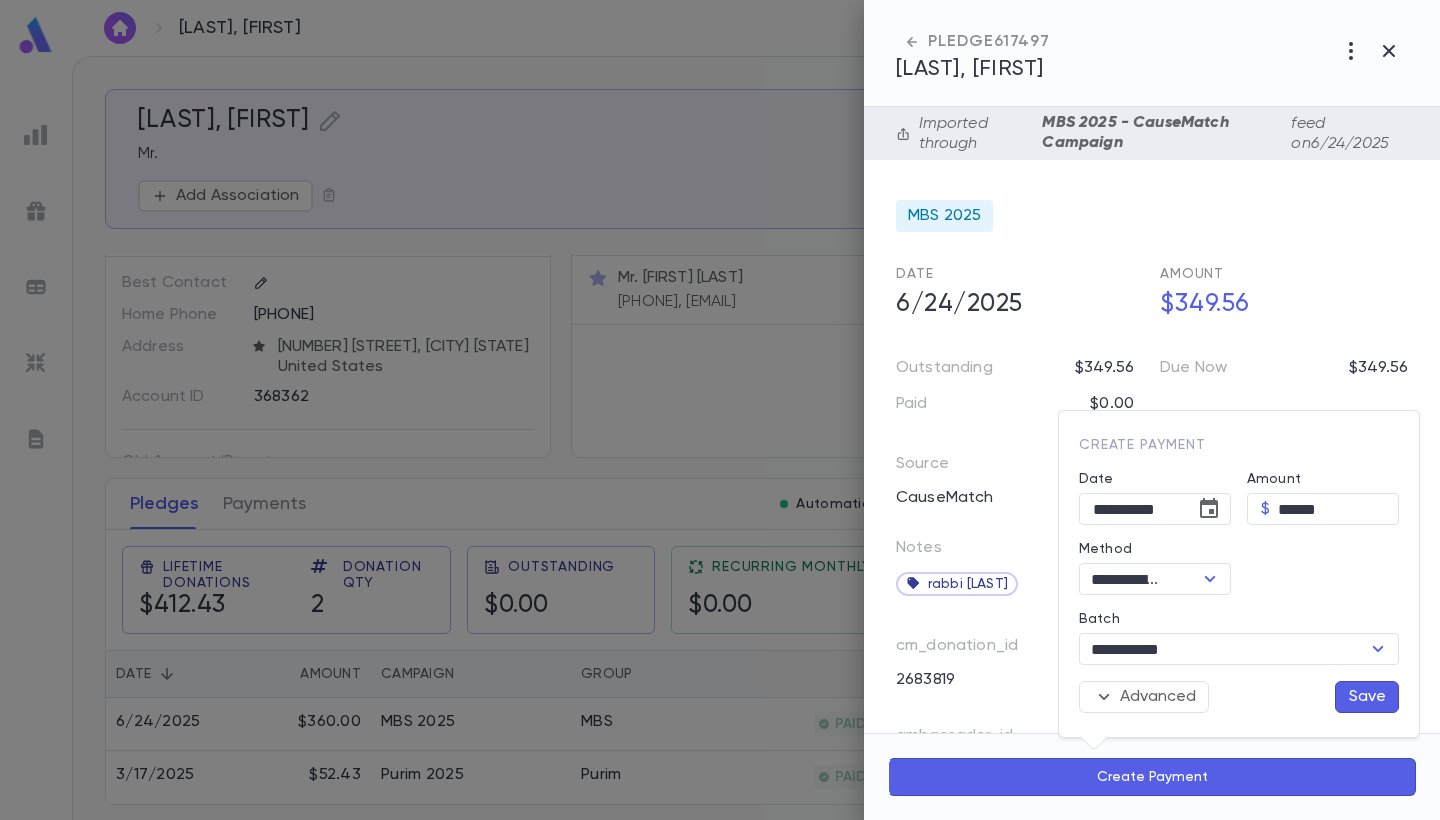 click on "Save" at bounding box center (1367, 697) 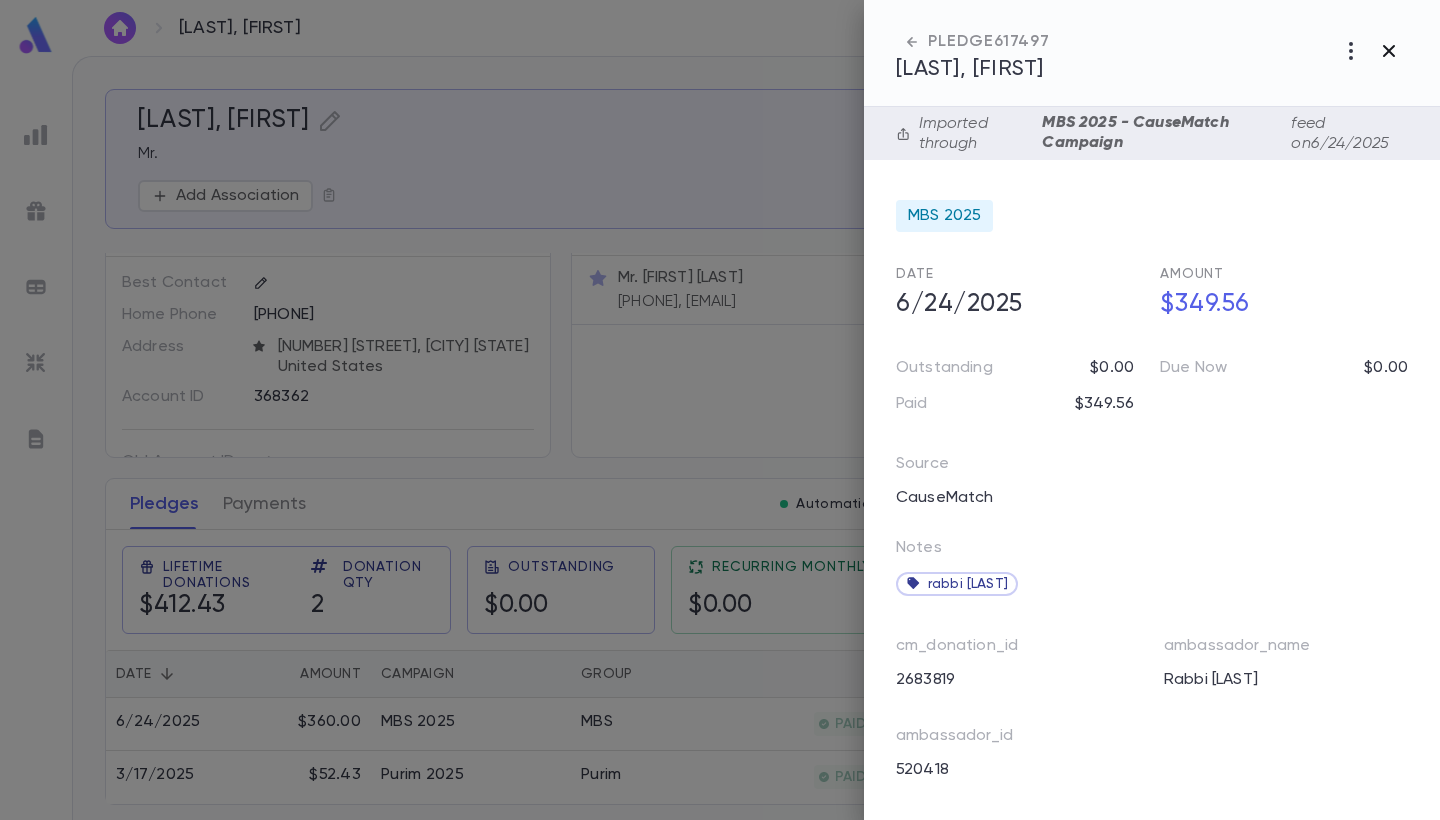 click 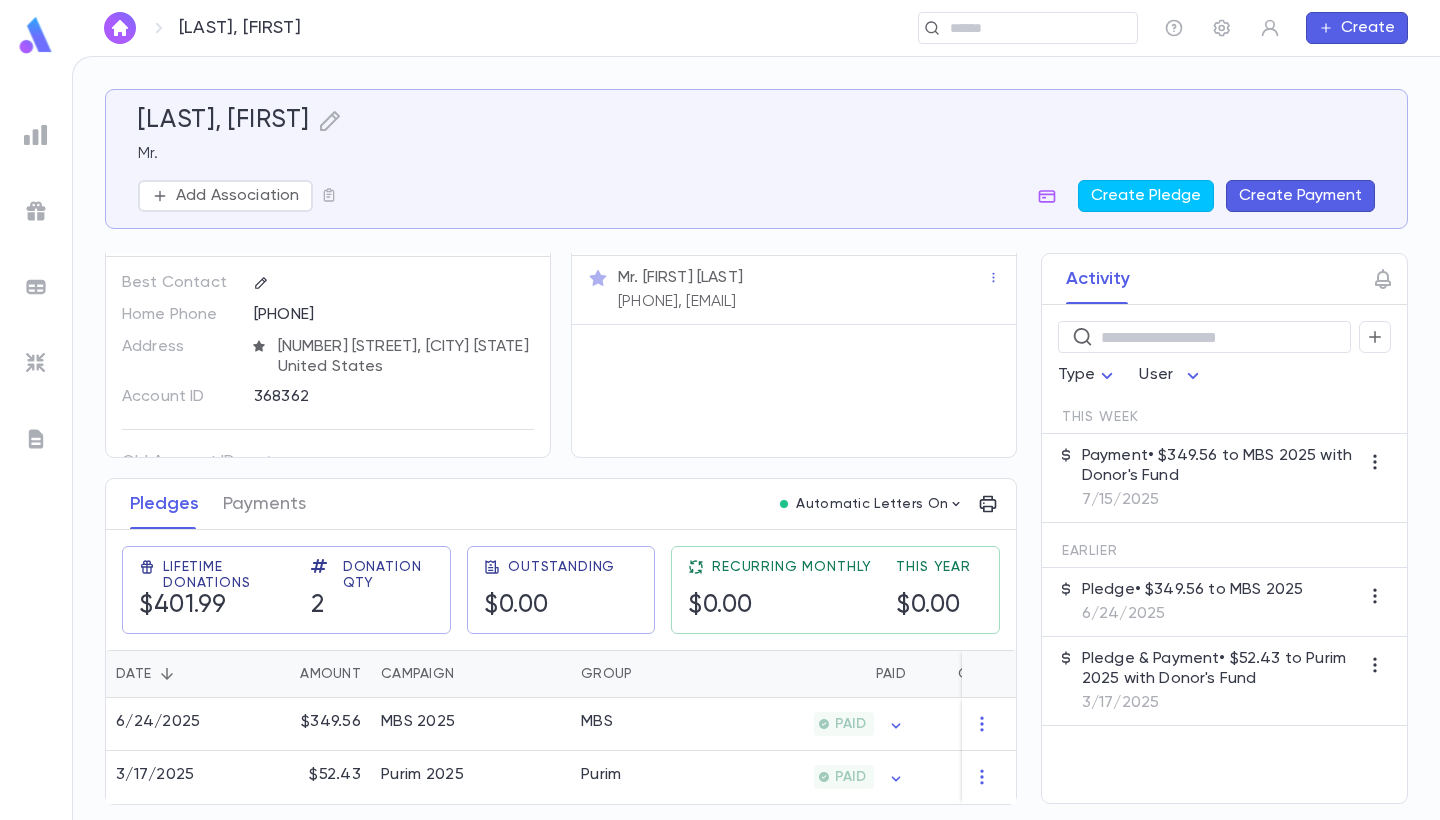 scroll, scrollTop: 55, scrollLeft: 0, axis: vertical 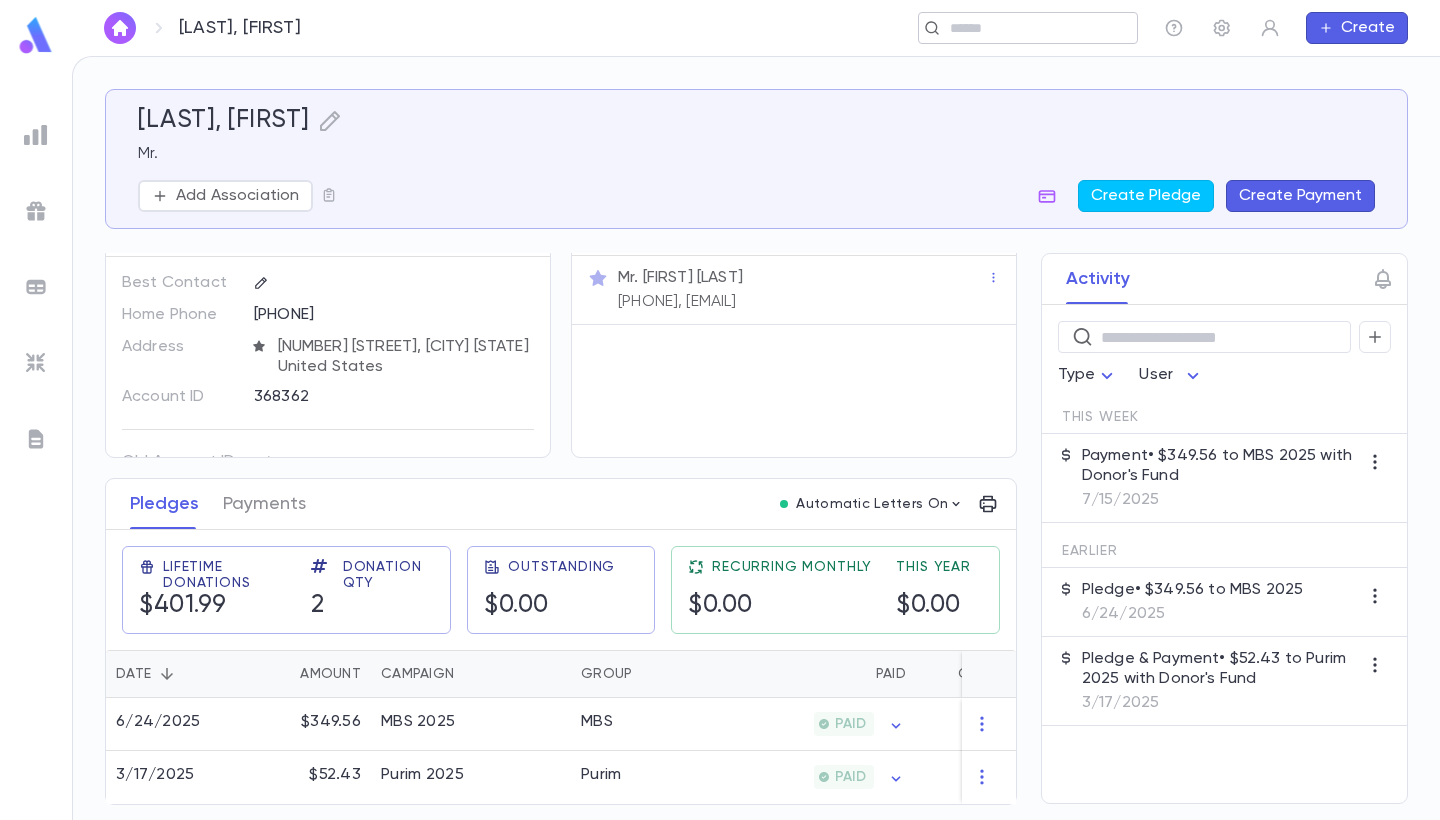 click at bounding box center [1021, 28] 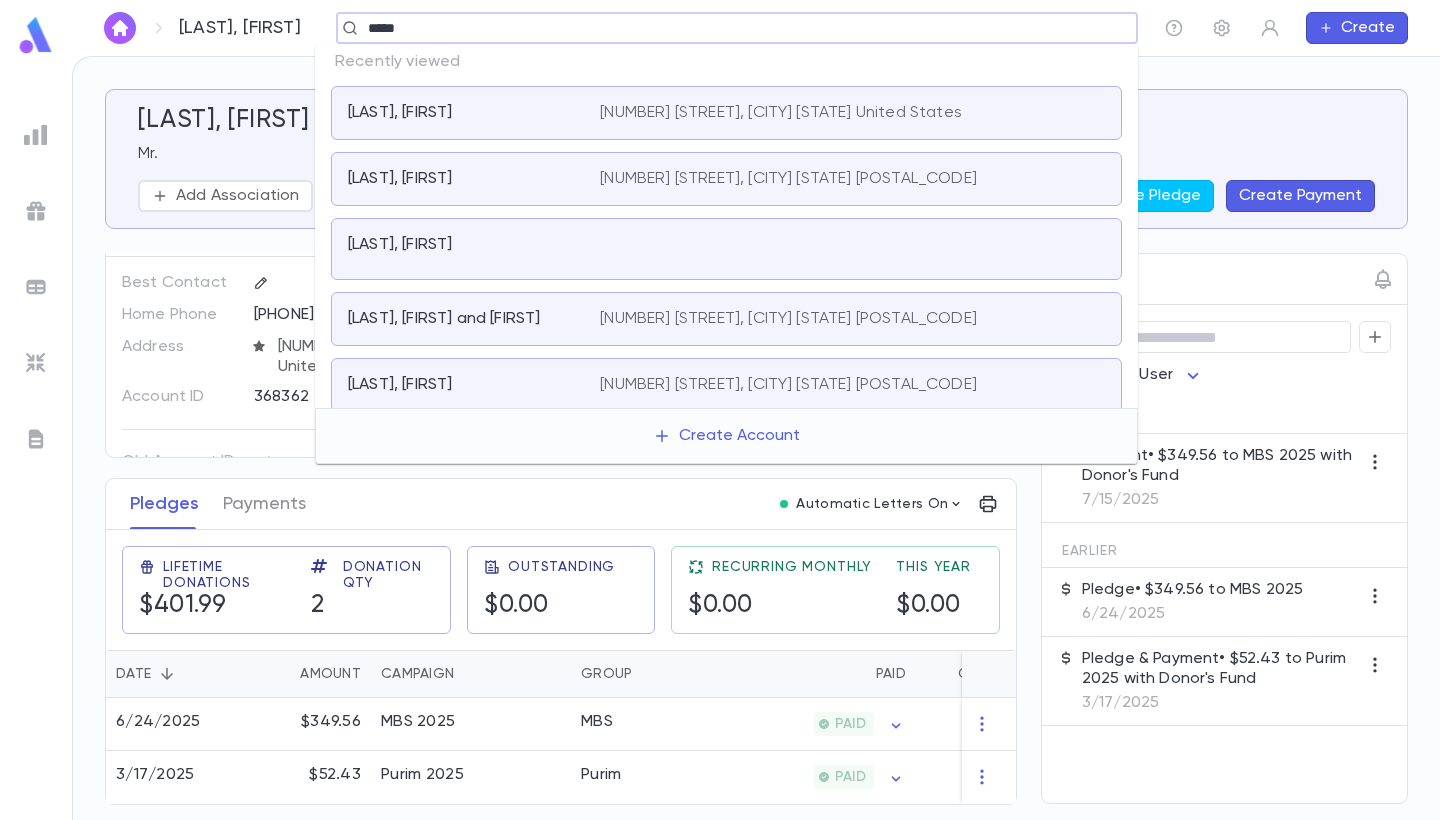 type on "*****" 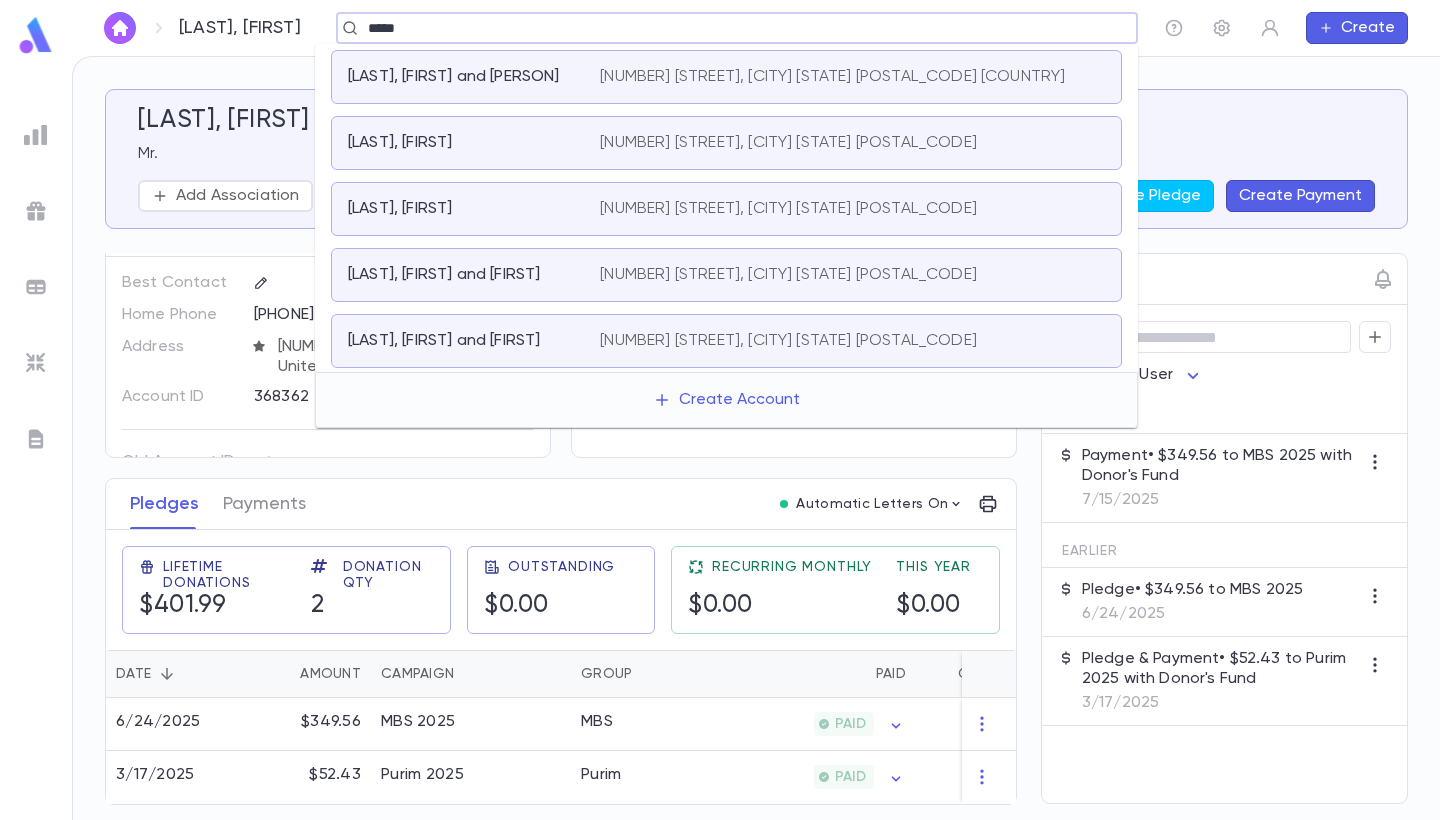 click on "[NUMBER] [STREET], [CITY] [STATE] [POSTAL_CODE]" at bounding box center [788, 209] 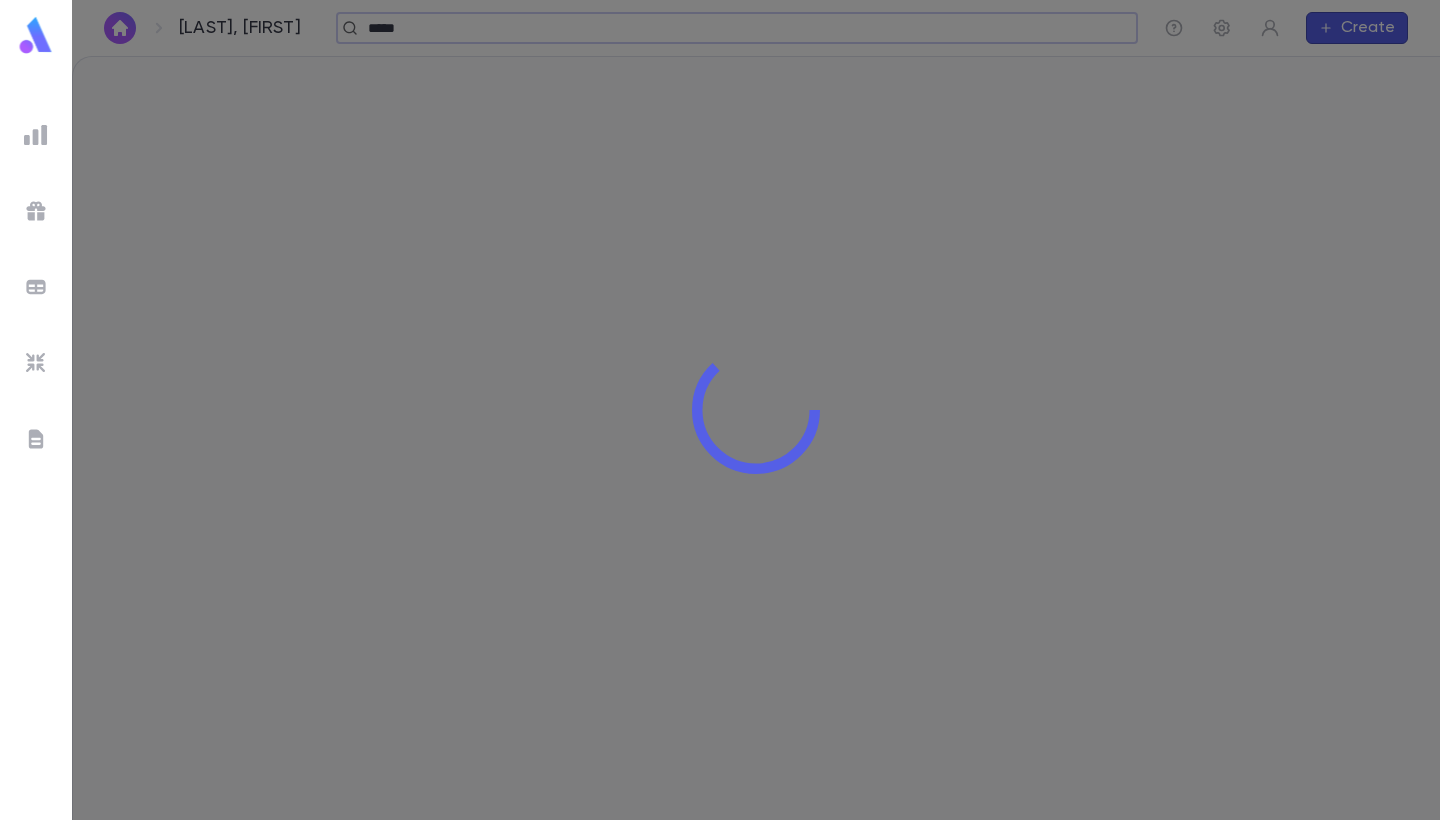 type 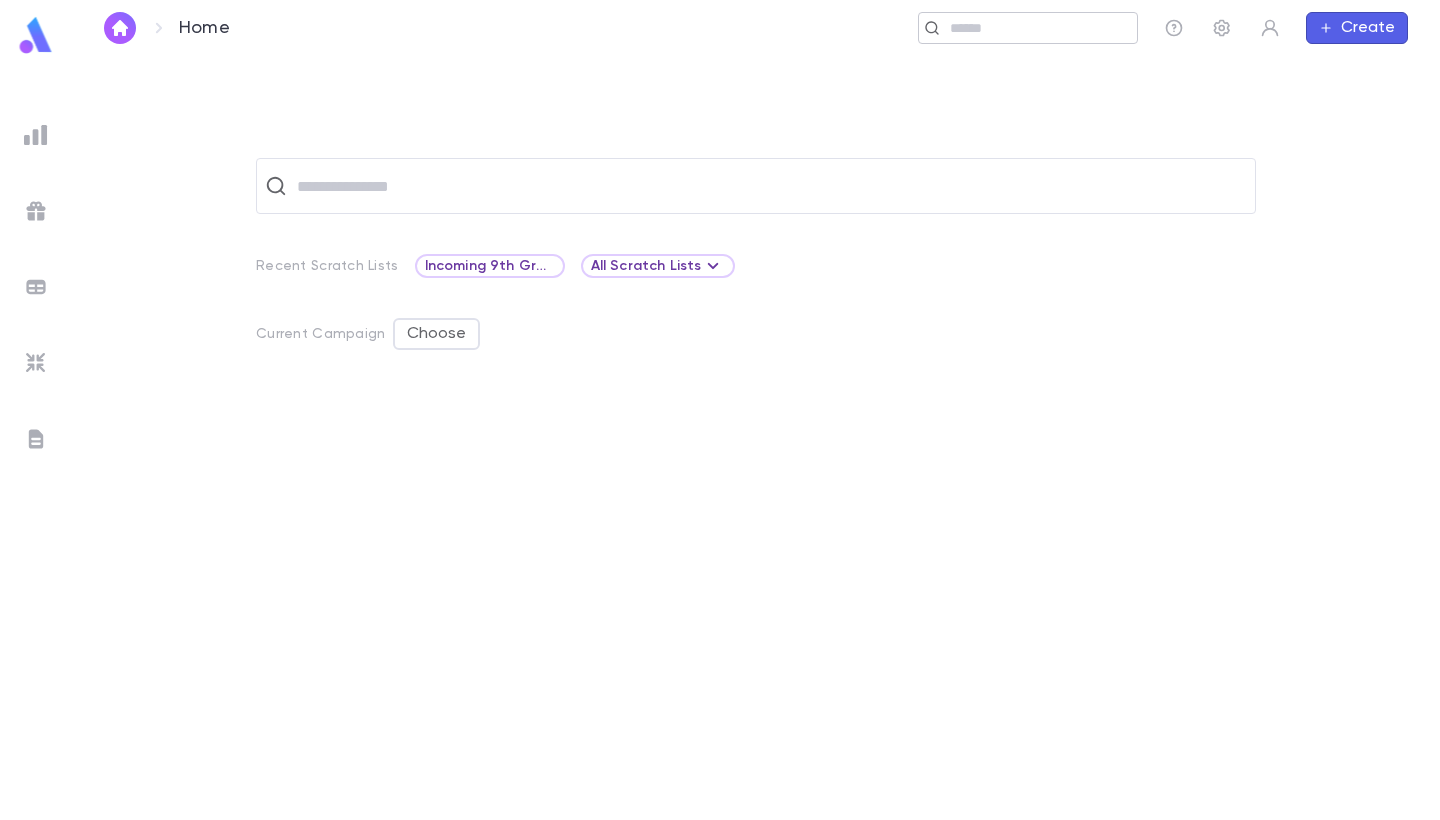 scroll, scrollTop: 0, scrollLeft: 0, axis: both 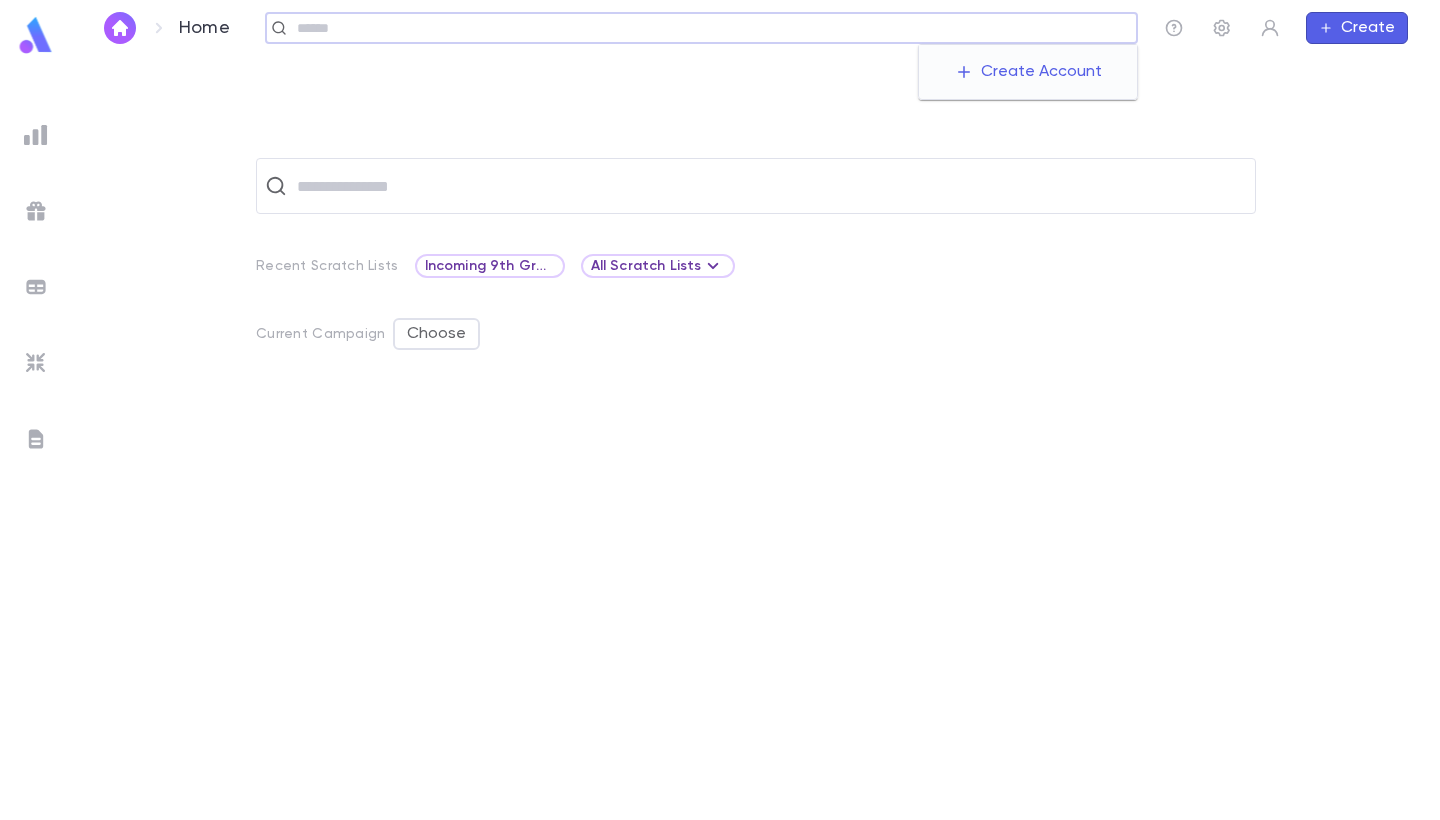 click at bounding box center (710, 28) 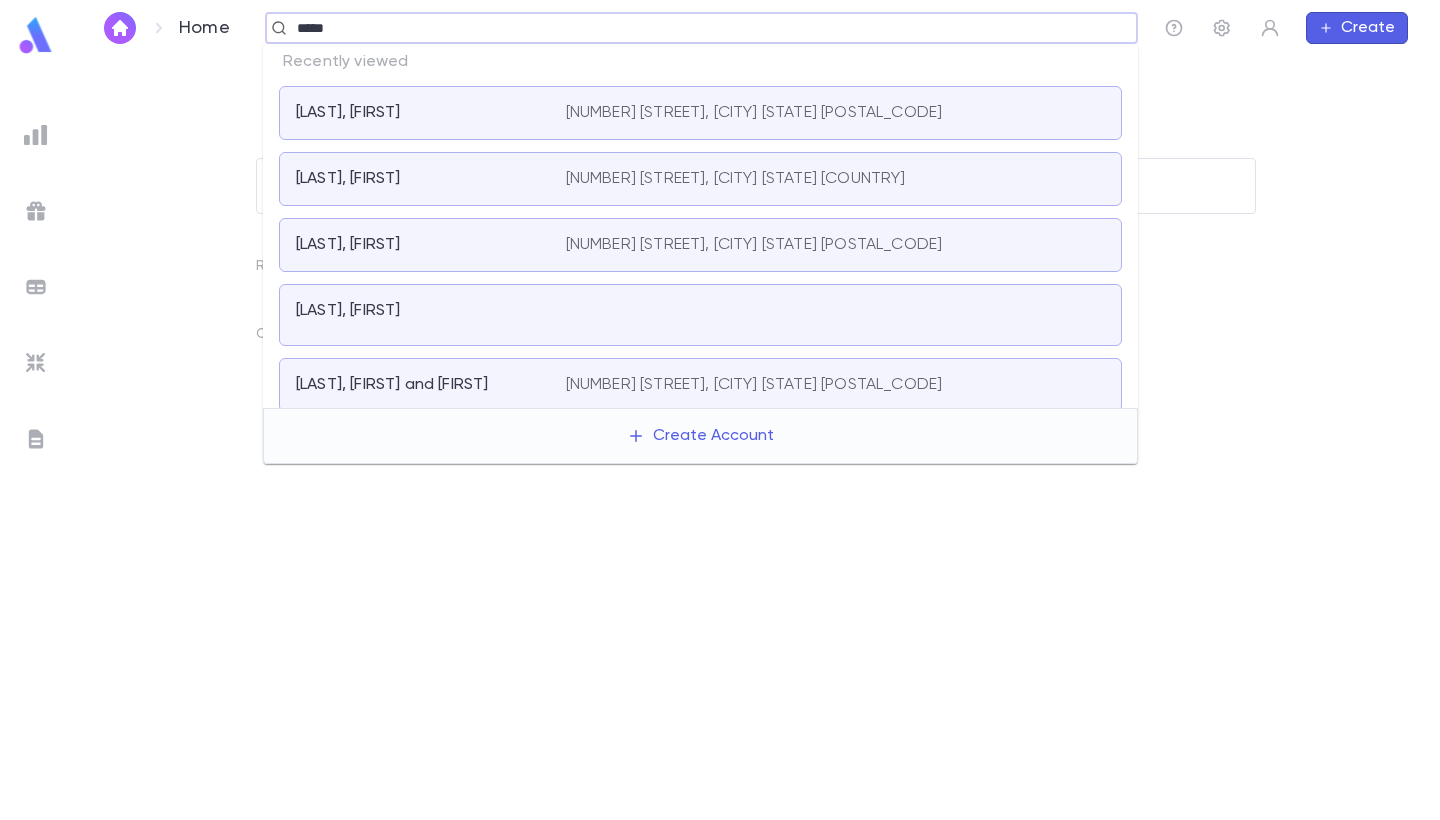 type on "*****" 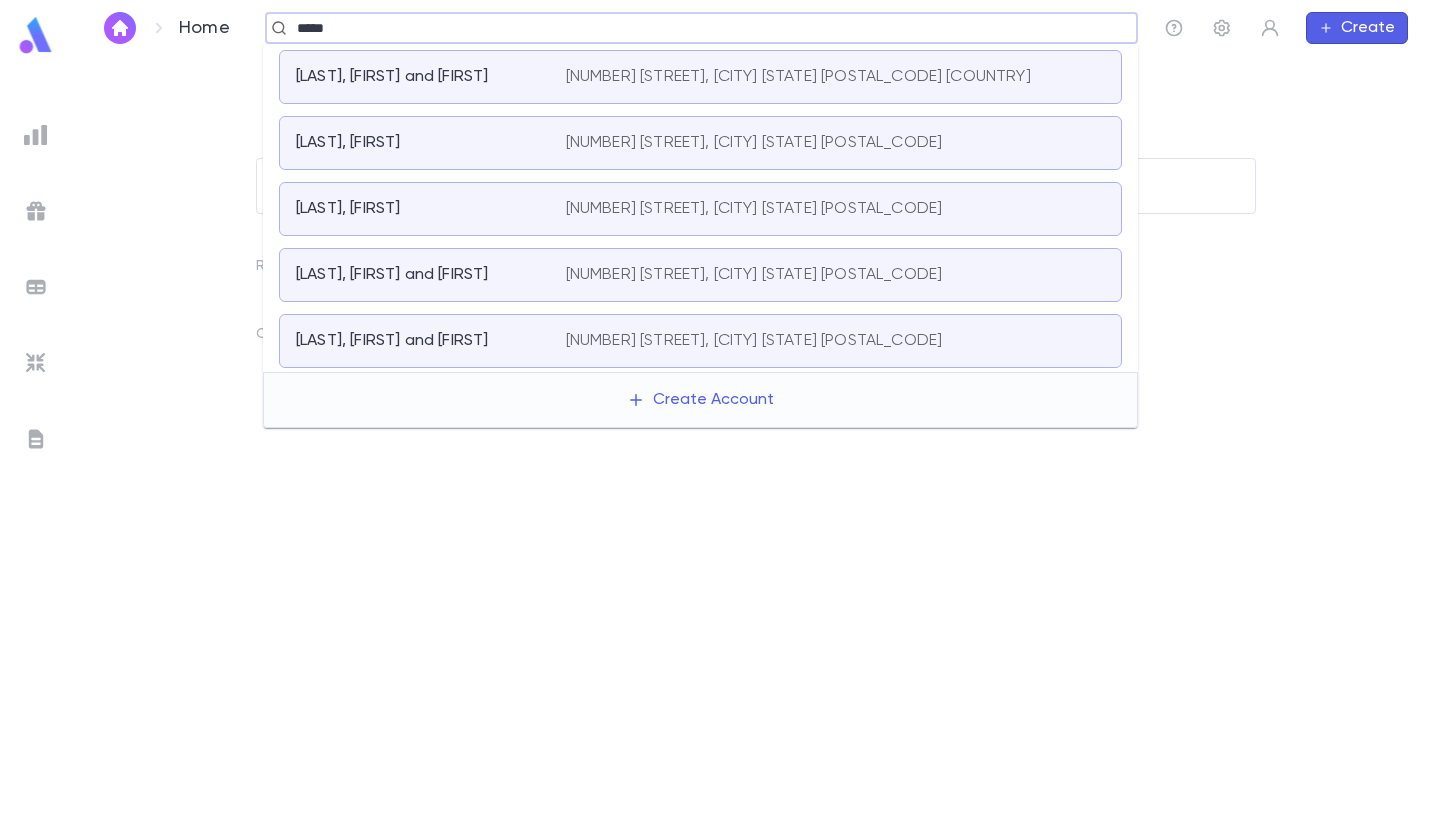 click on "[NUMBER] [STREET], [CITY] [STATE] [POSTAL_CODE]" at bounding box center [835, 209] 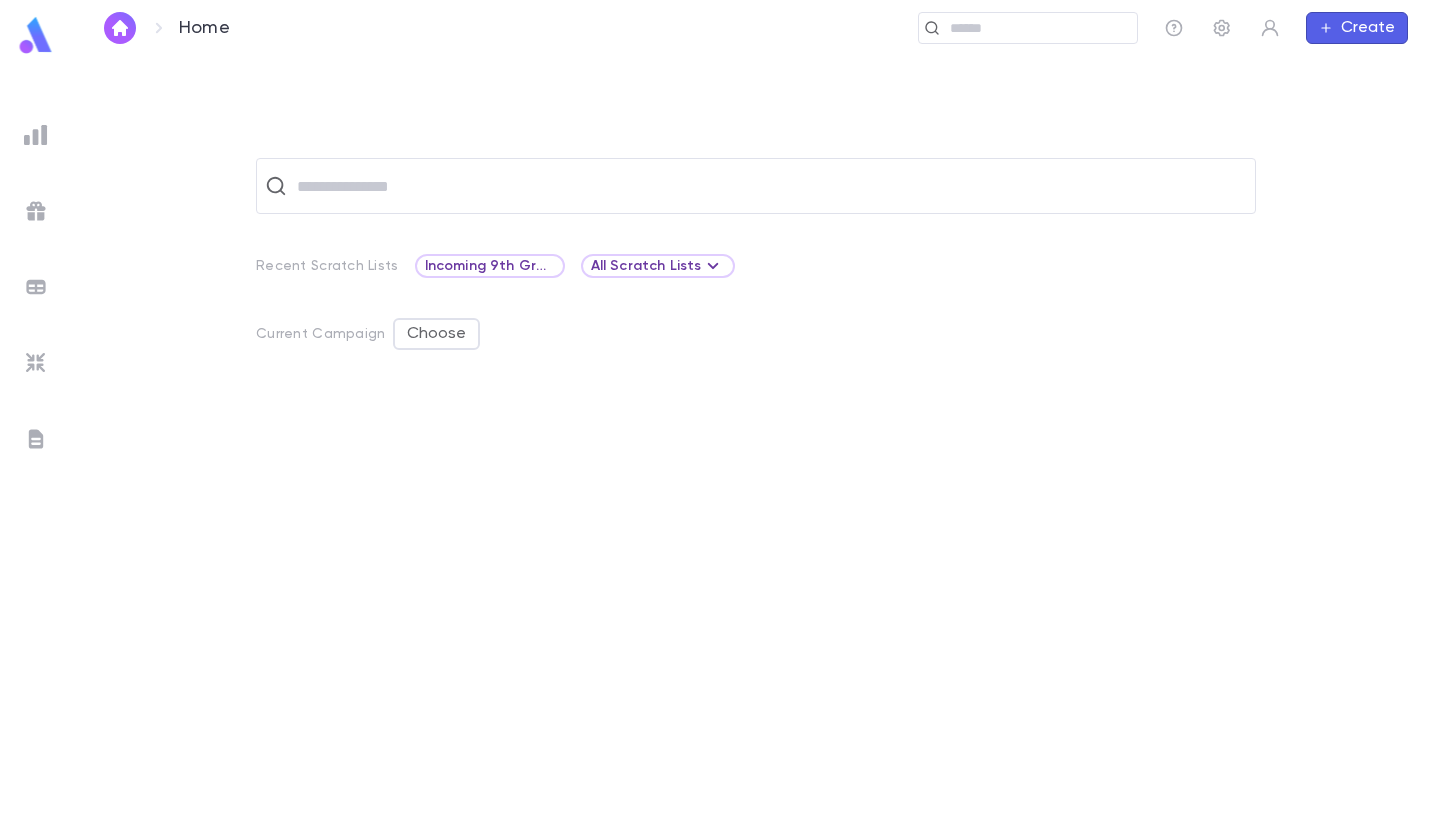 scroll, scrollTop: 0, scrollLeft: 0, axis: both 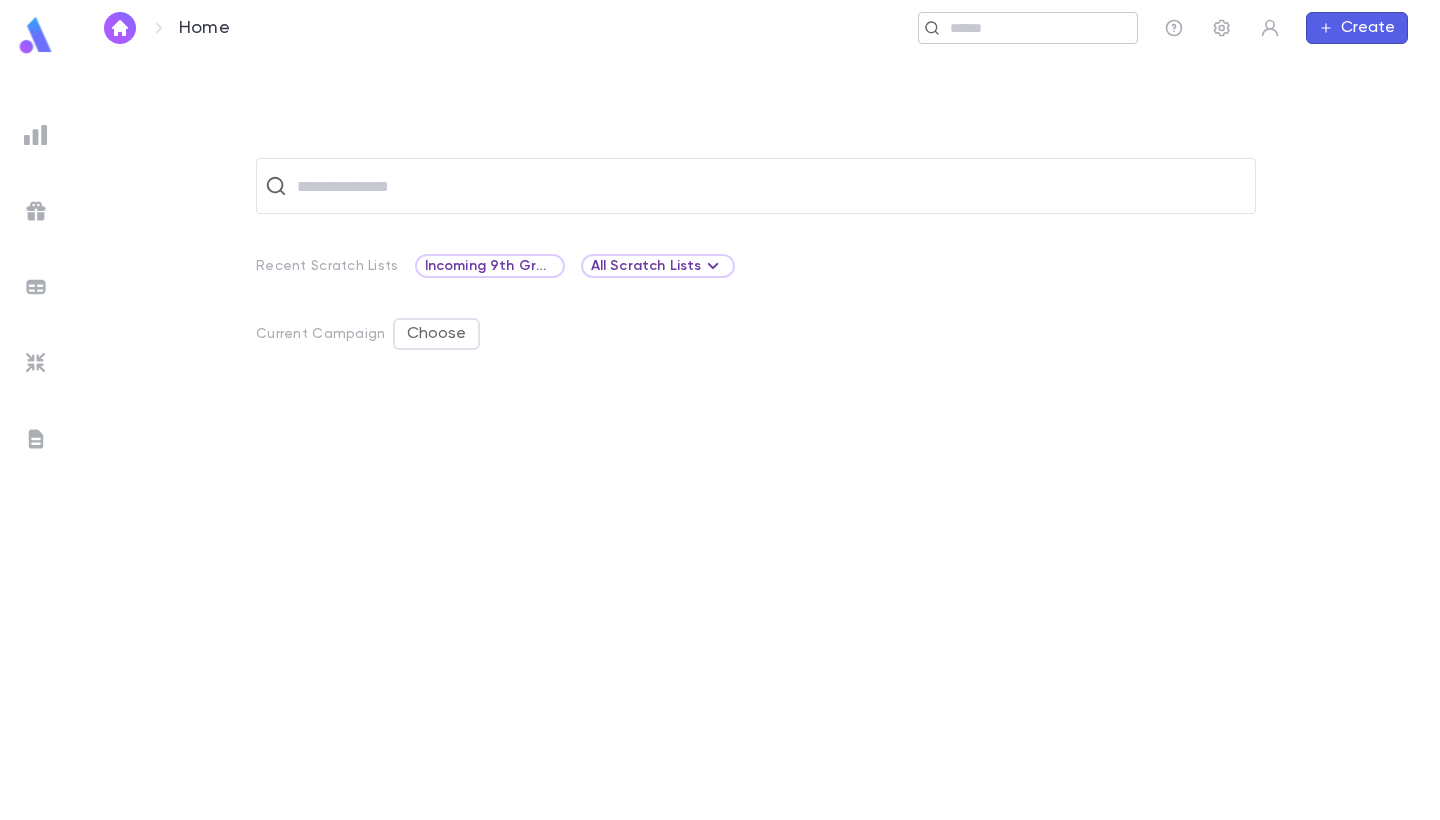 click at bounding box center [1036, 28] 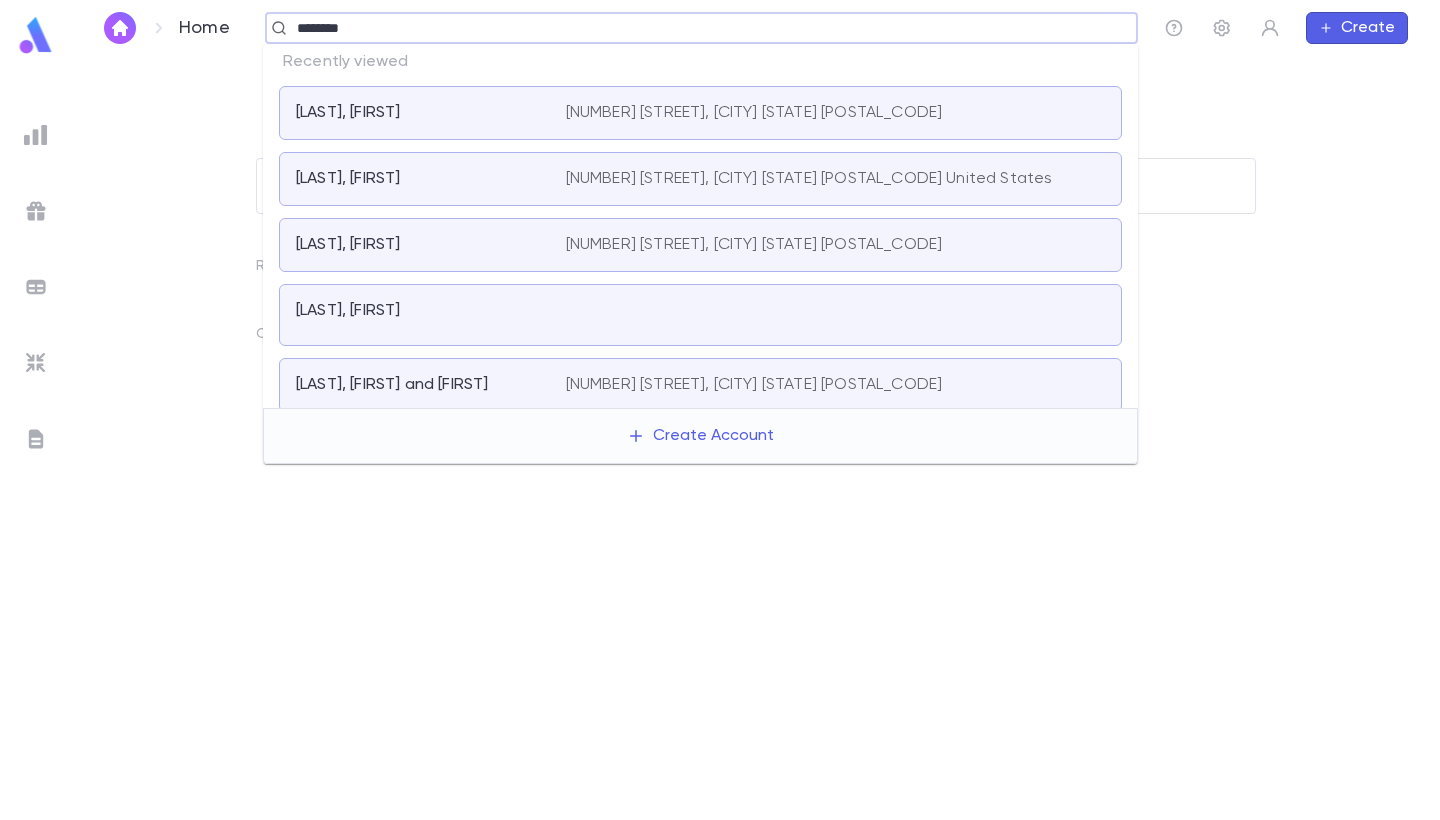 type on "********" 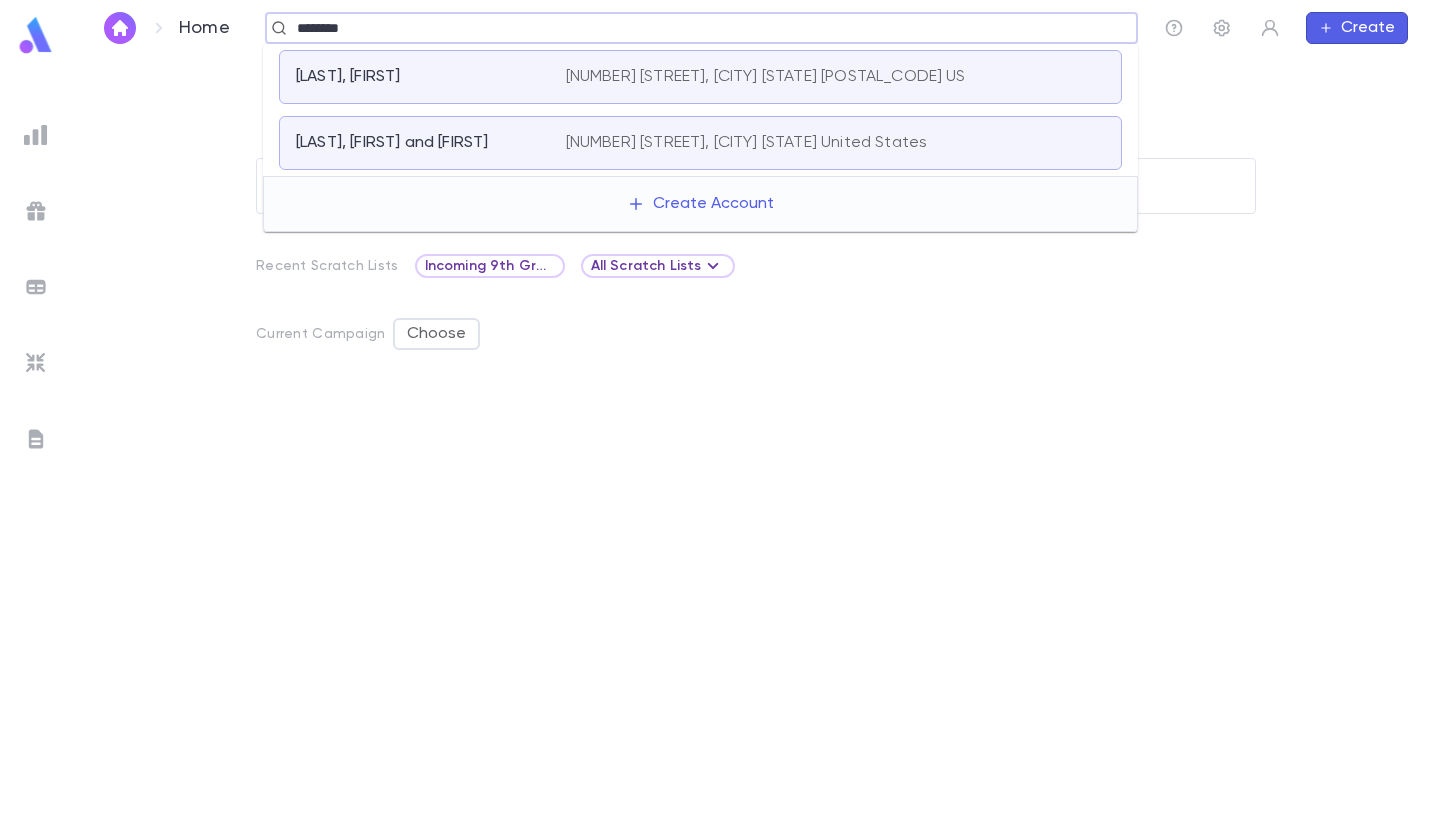 click on "[NUMBER] [STREET], [CITY] [STATE] [POSTAL_CODE] US" at bounding box center (835, 77) 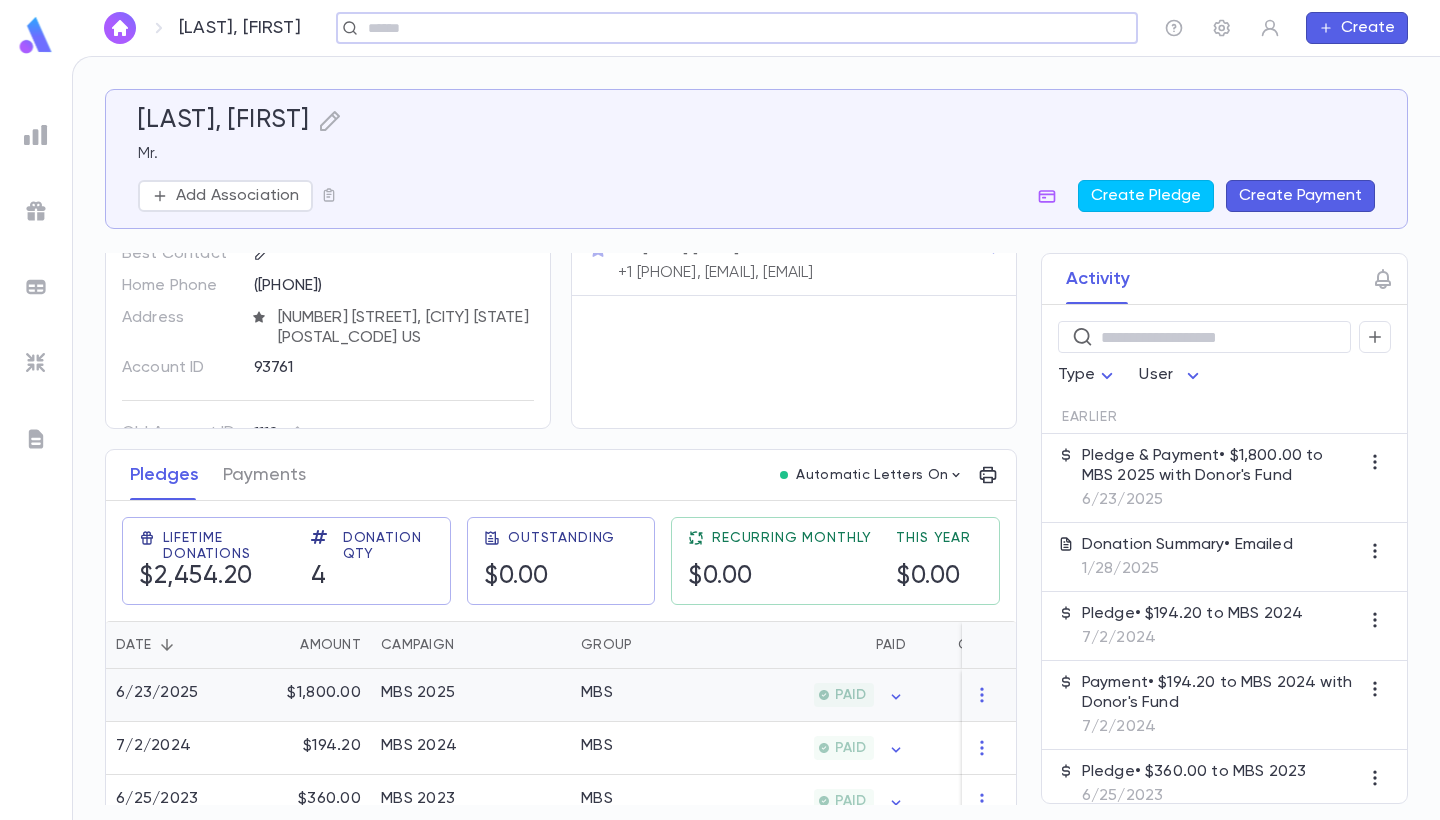 scroll, scrollTop: 79, scrollLeft: 0, axis: vertical 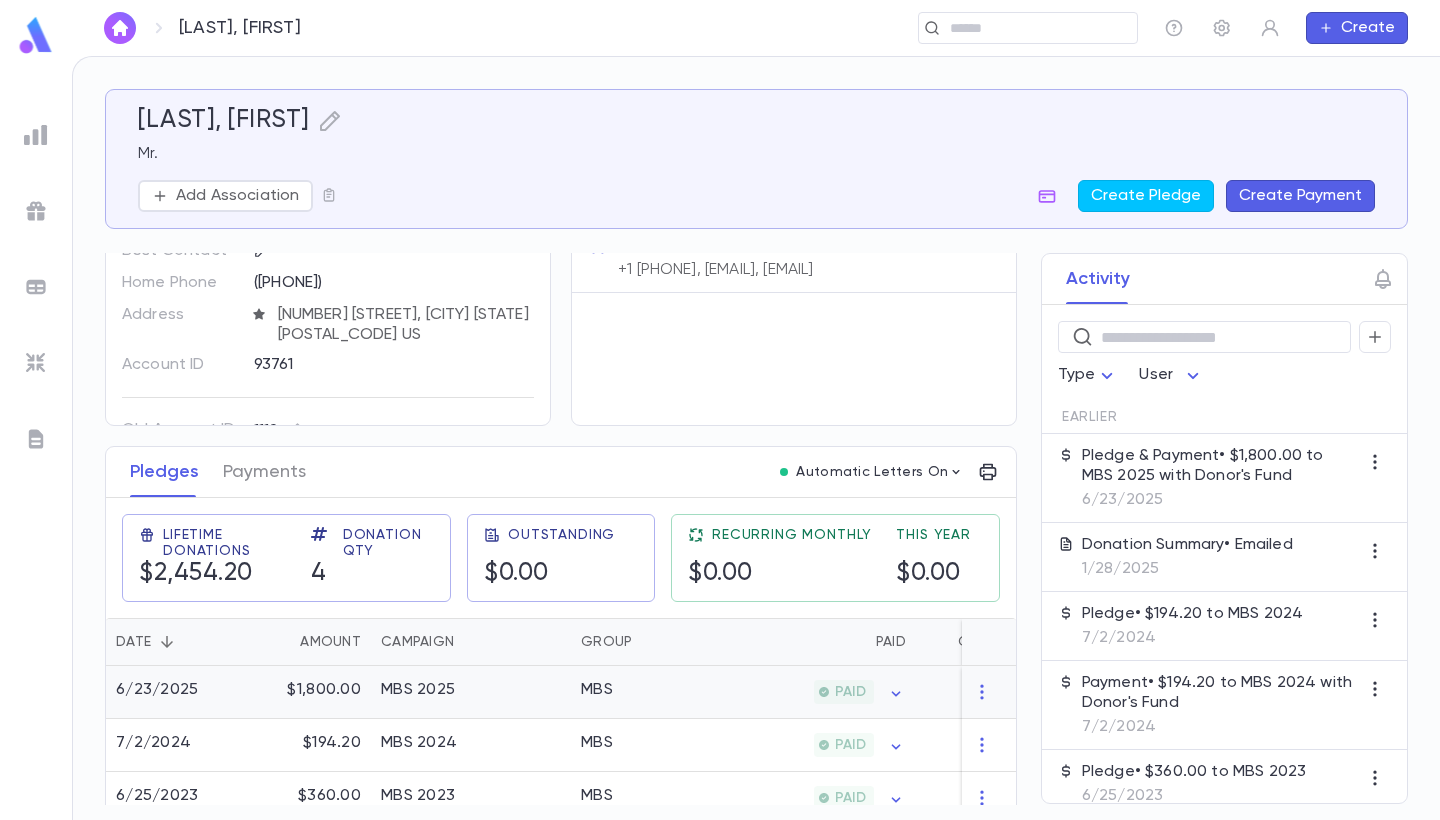 click on "MBS" at bounding box center [646, 692] 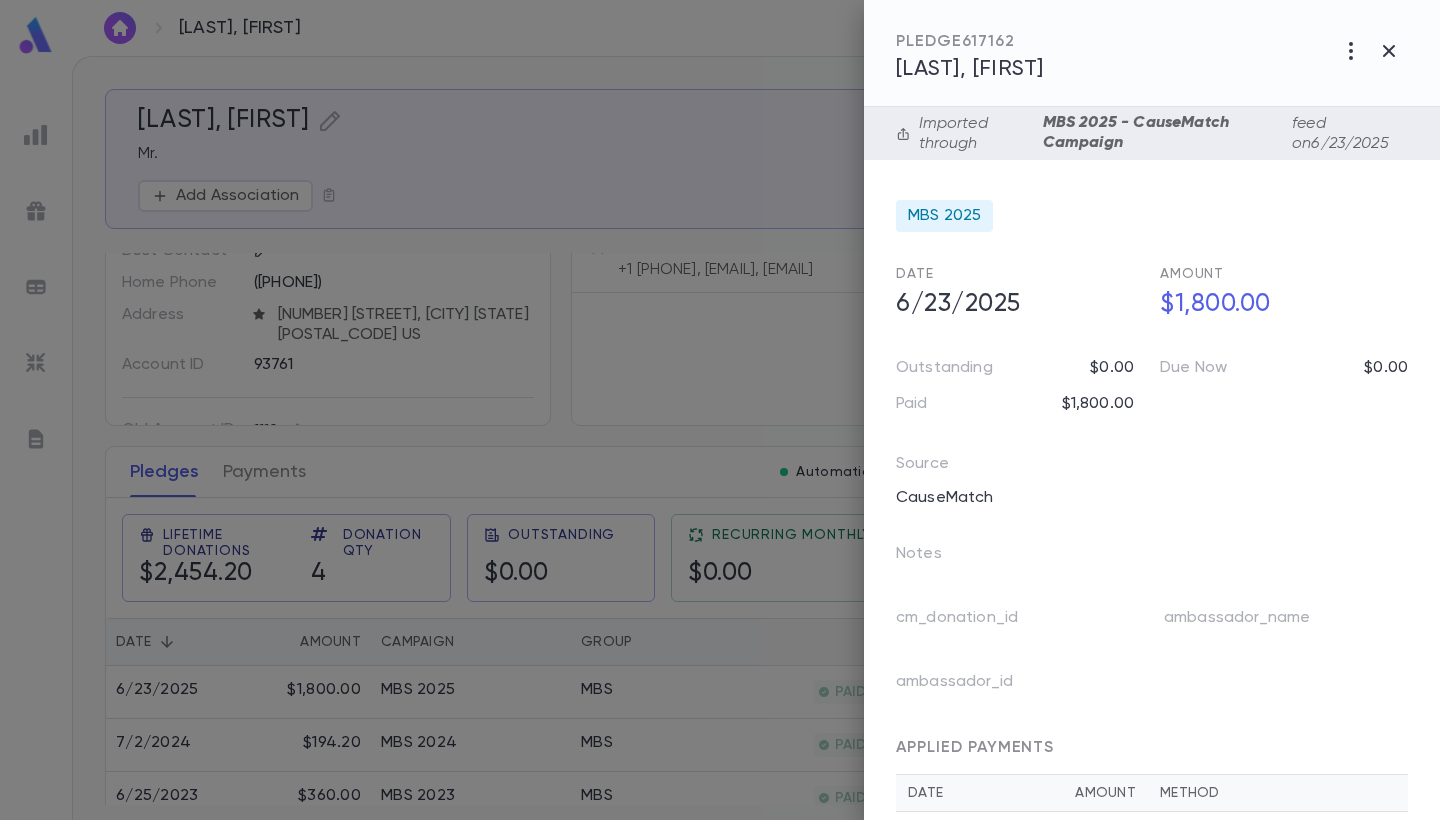 scroll, scrollTop: 67, scrollLeft: 0, axis: vertical 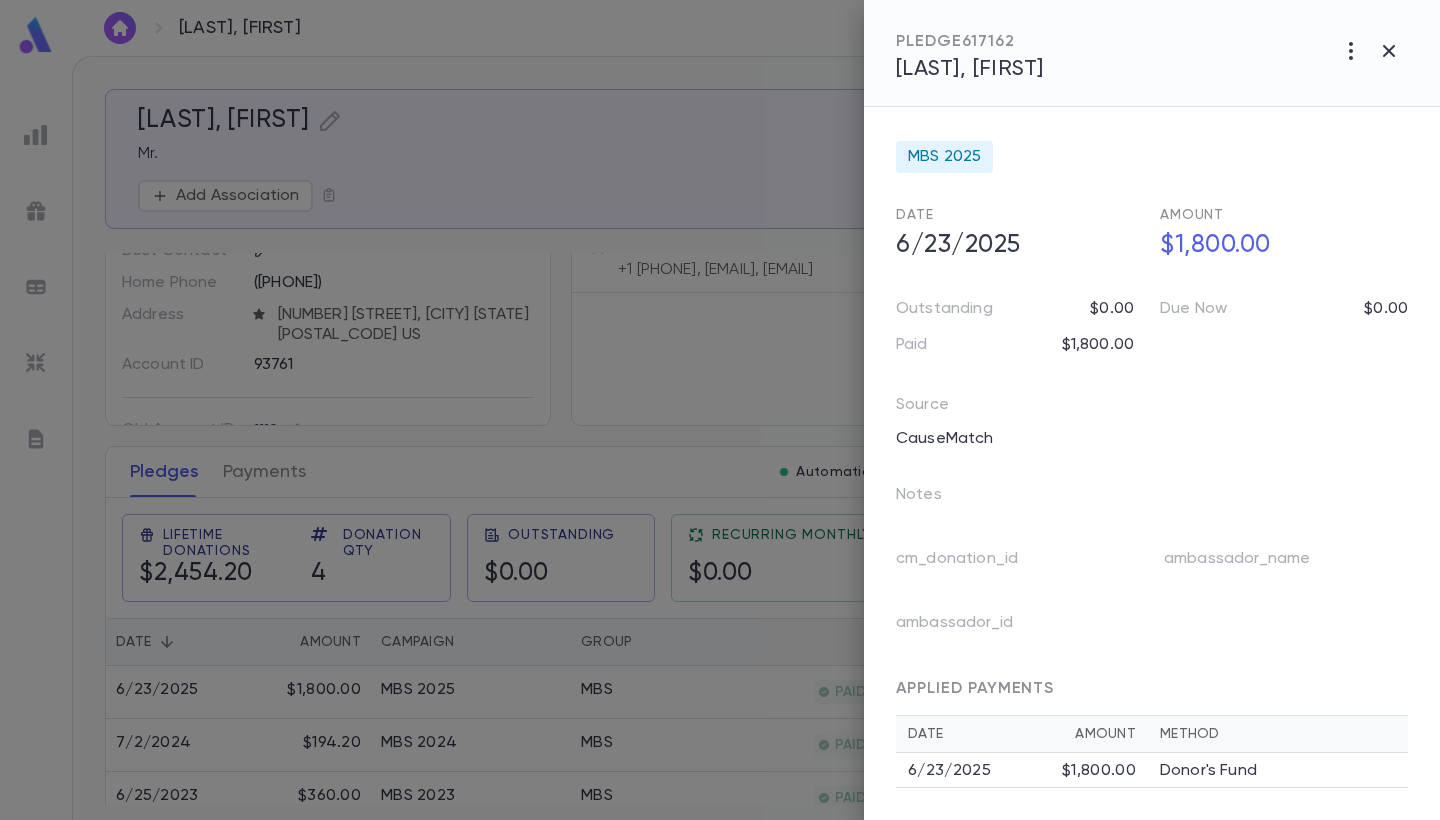 click on "Donor's Fund" at bounding box center [1278, 770] 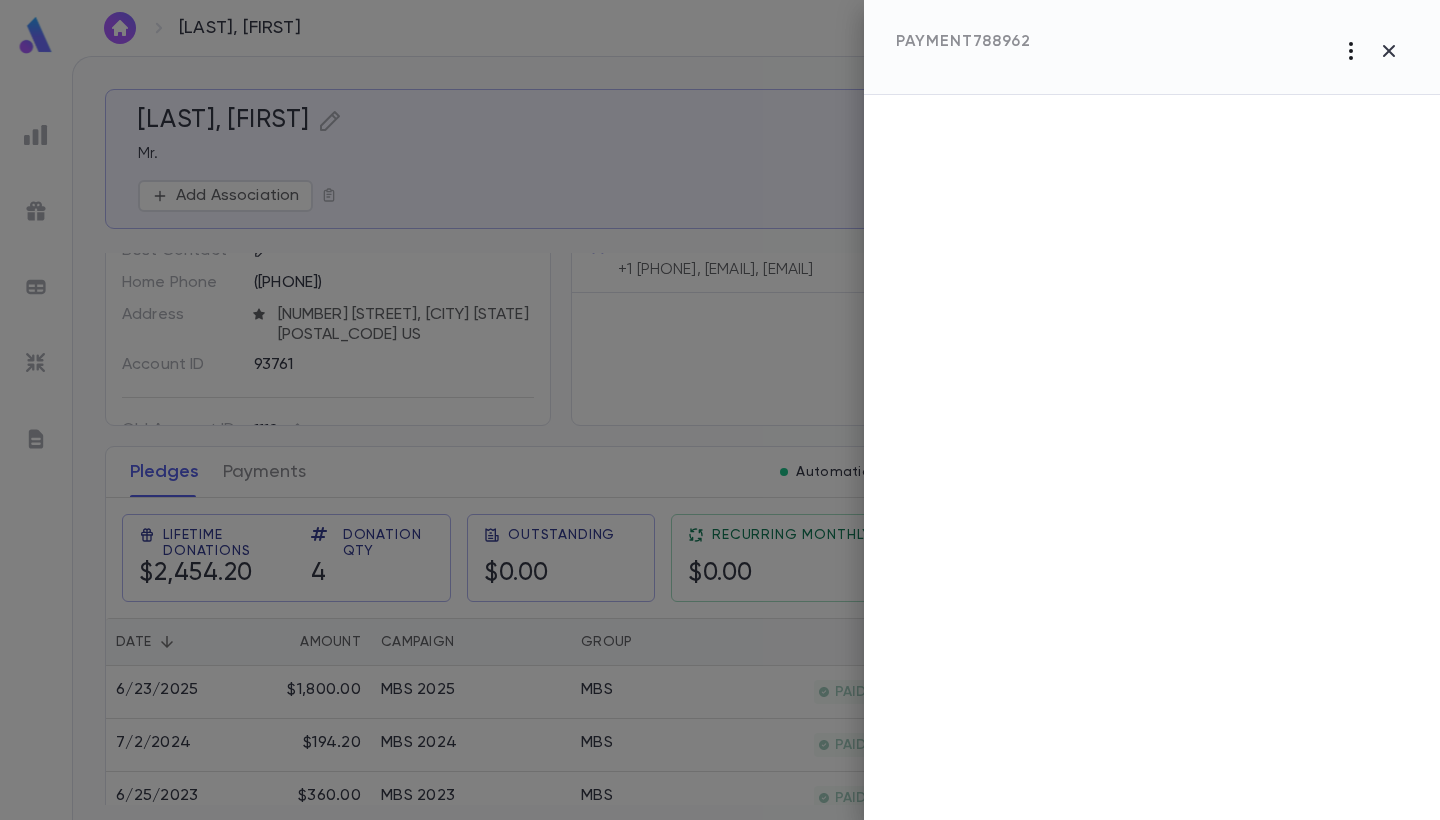 click 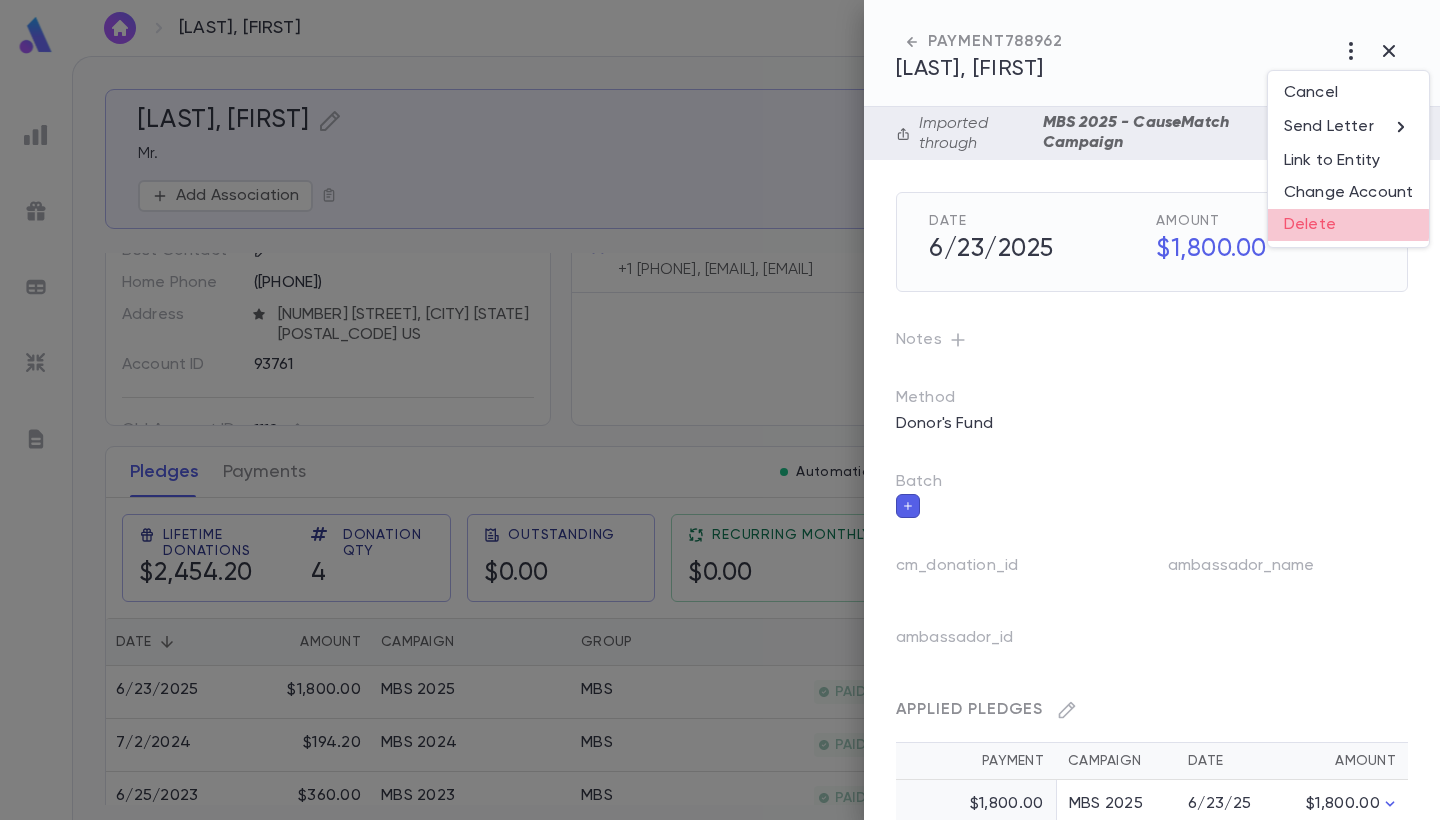 click on "Delete" at bounding box center (1348, 225) 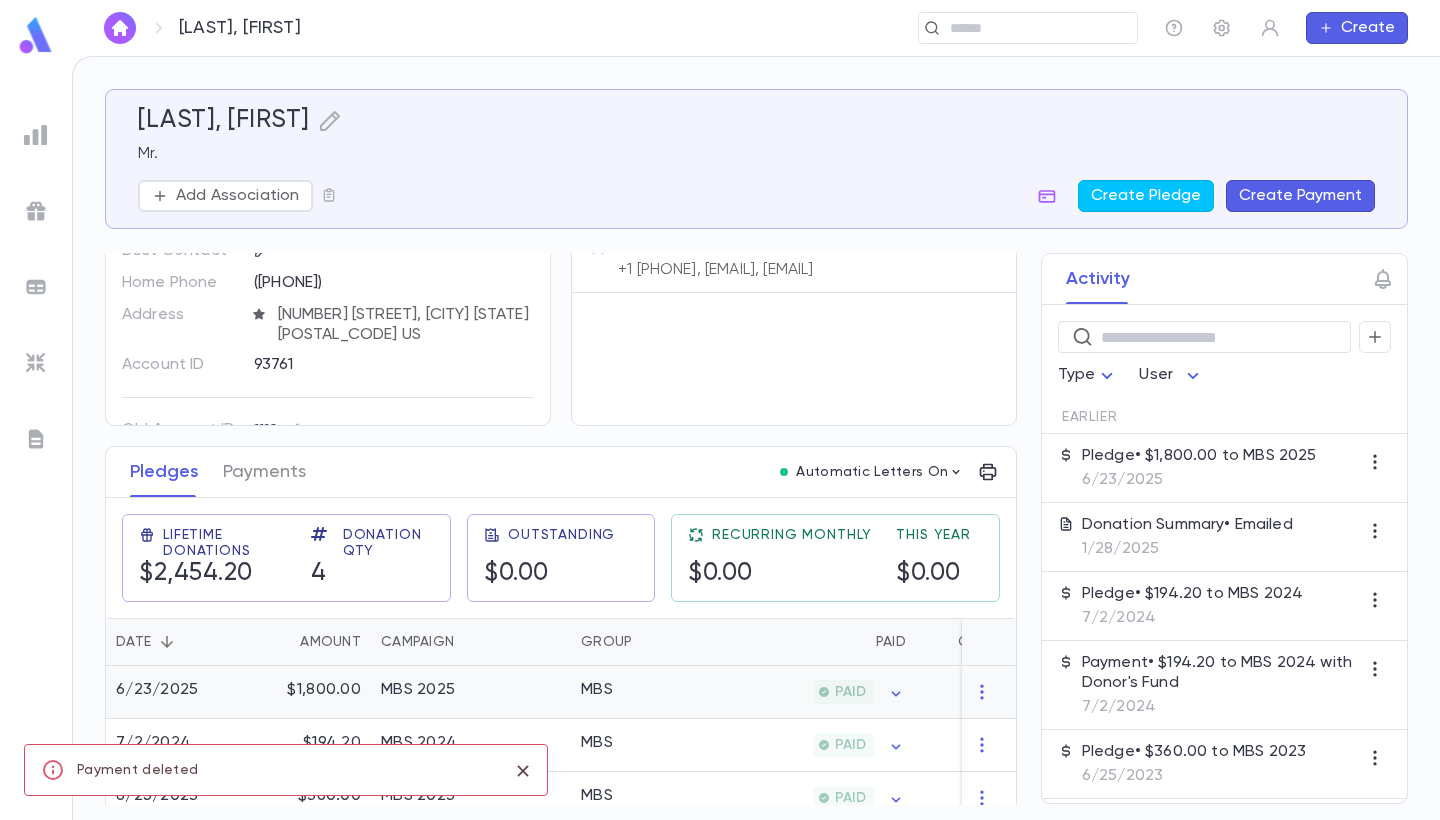 click on "MBS 2025" at bounding box center [471, 692] 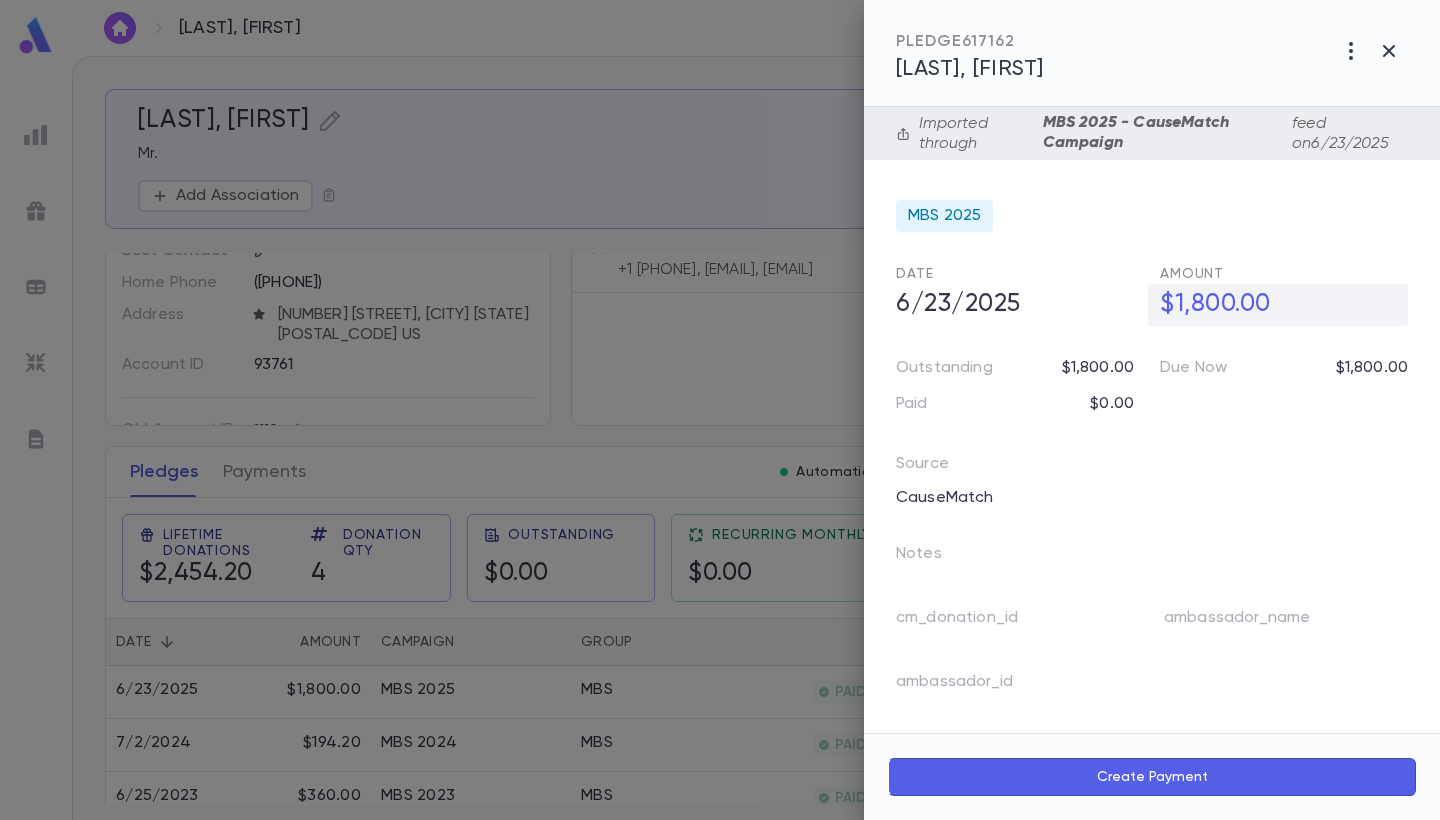 click on "$1,800.00" at bounding box center [1278, 305] 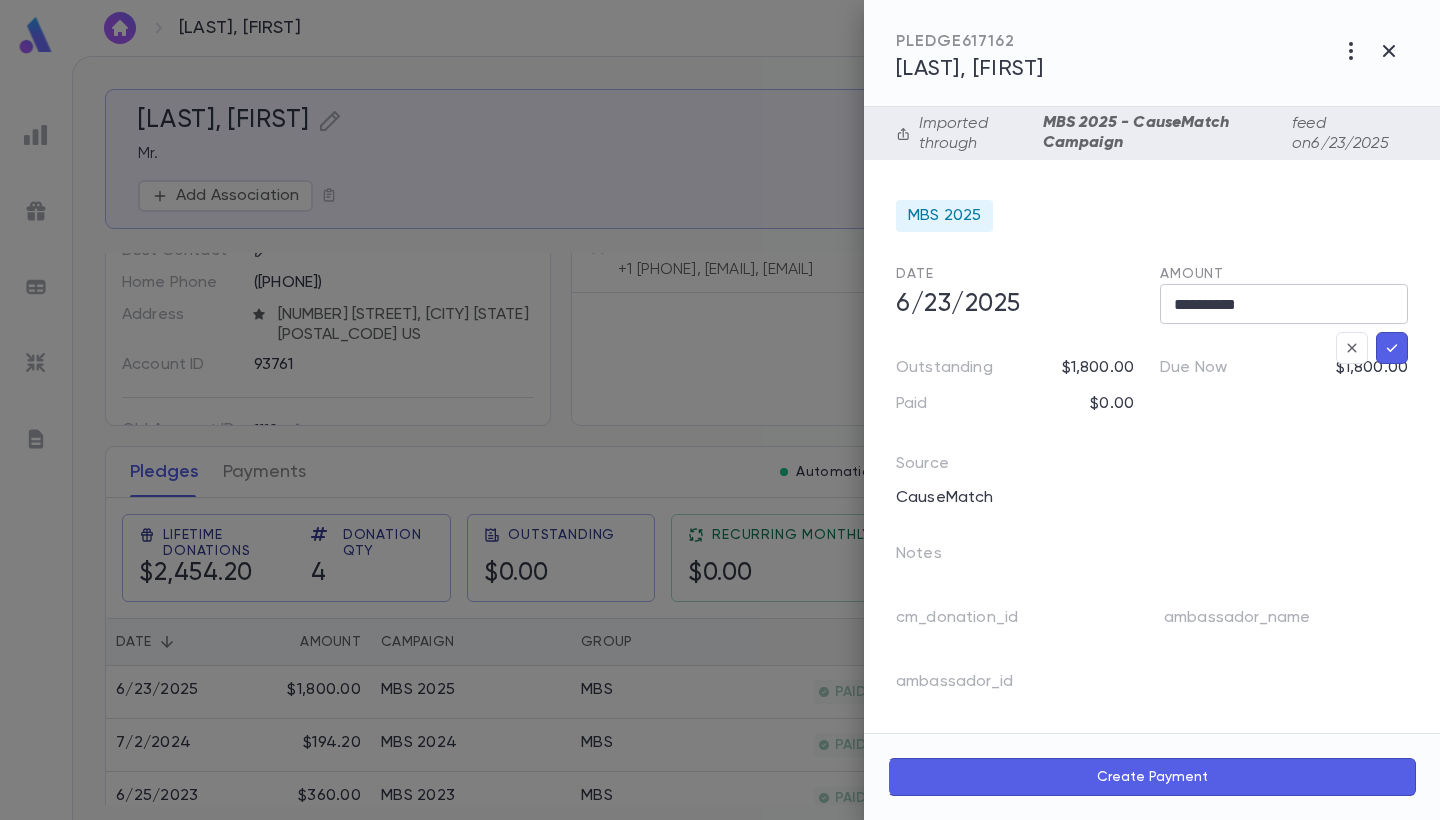 click on "**********" at bounding box center [1284, 304] 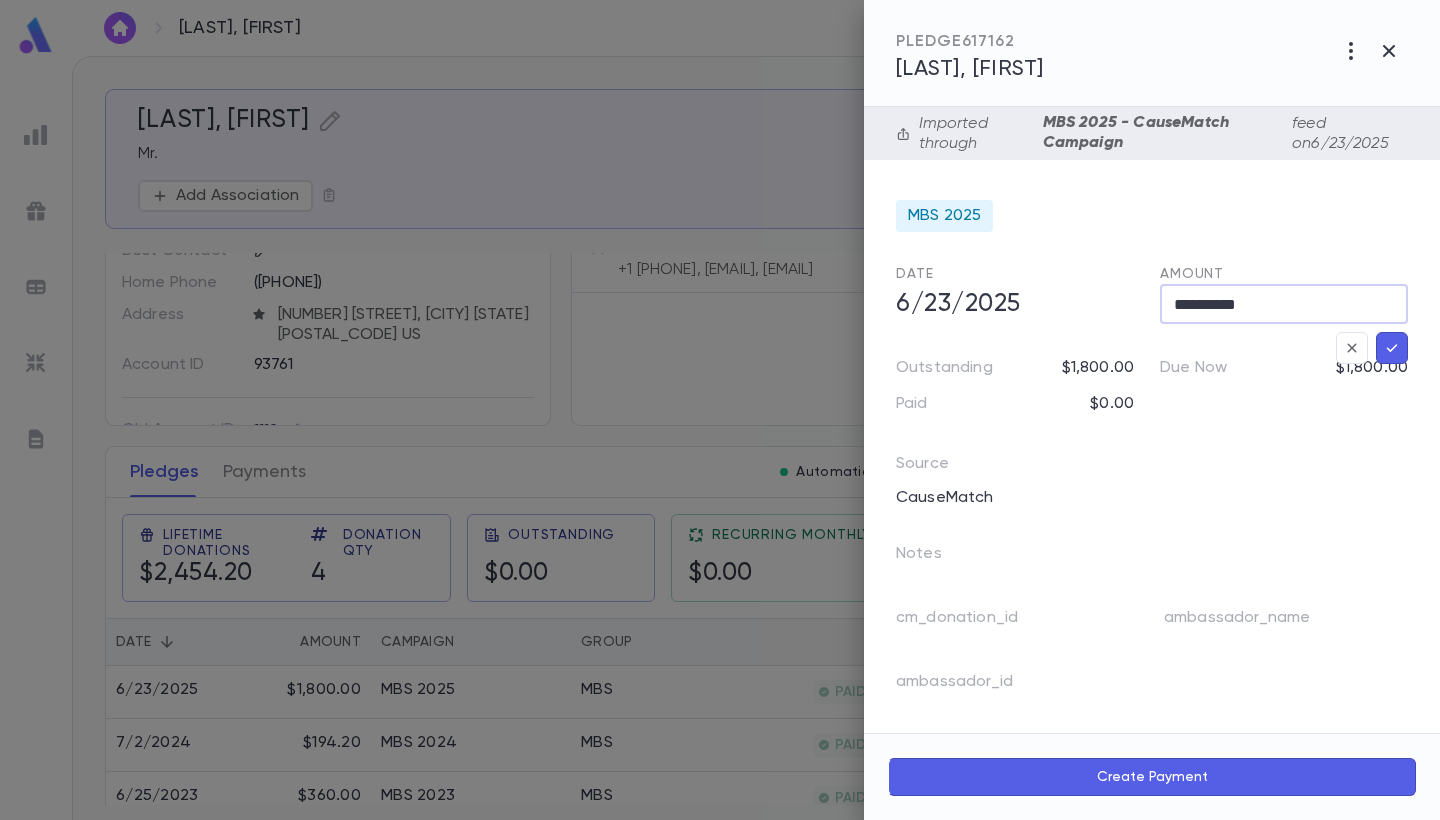 type on "**********" 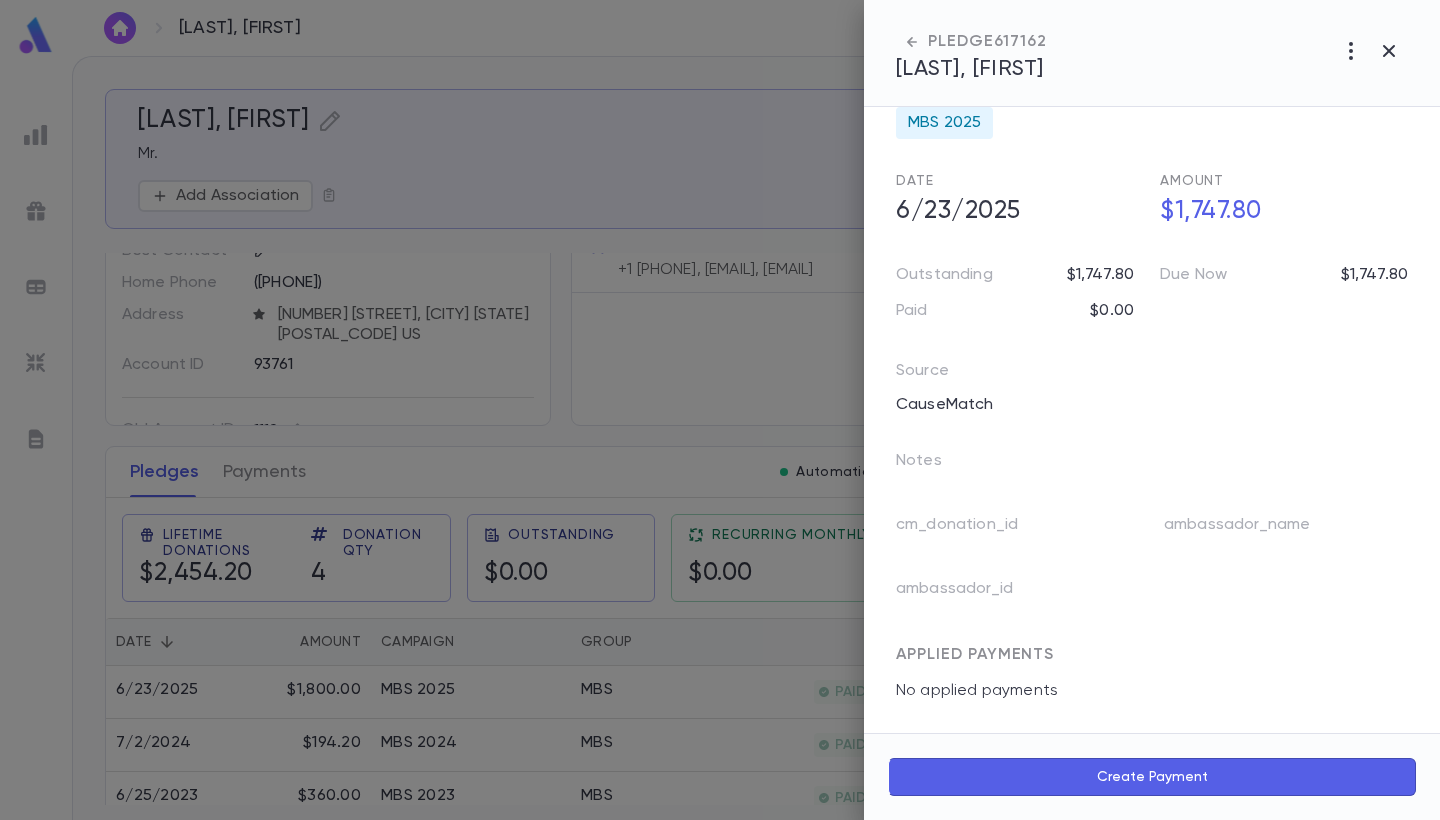 scroll, scrollTop: 101, scrollLeft: 0, axis: vertical 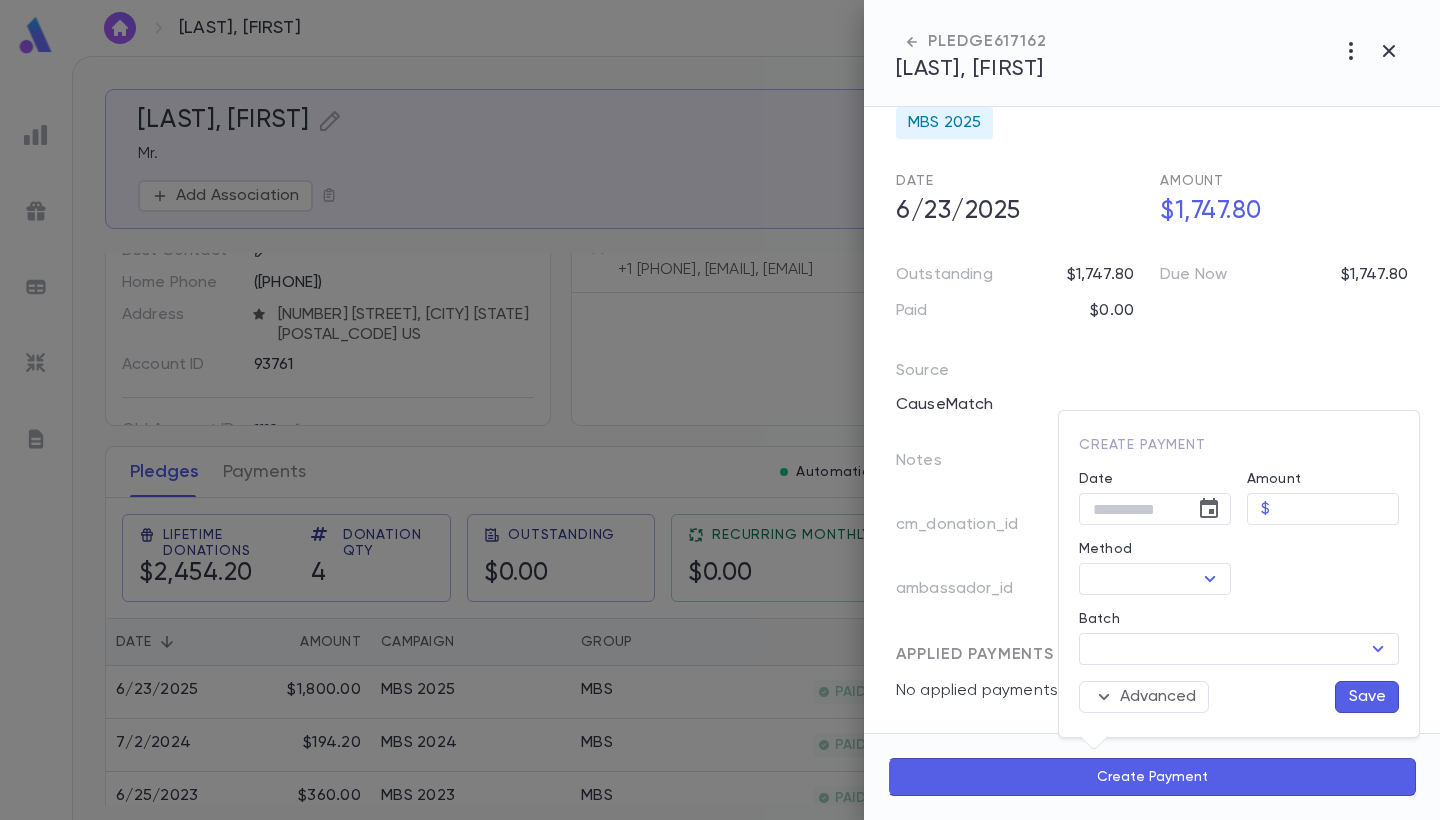 type on "**********" 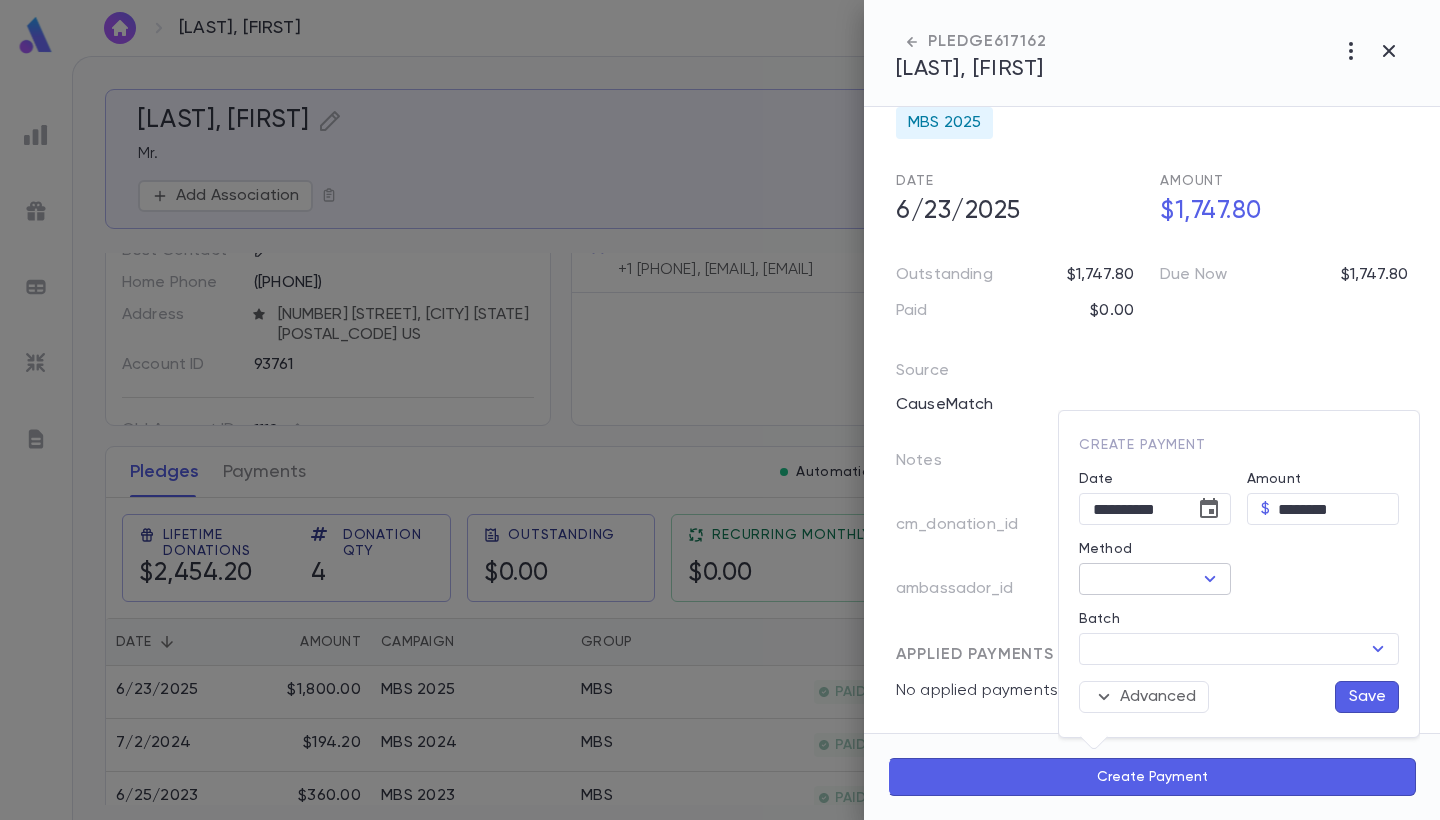click on "Method" at bounding box center (1138, 579) 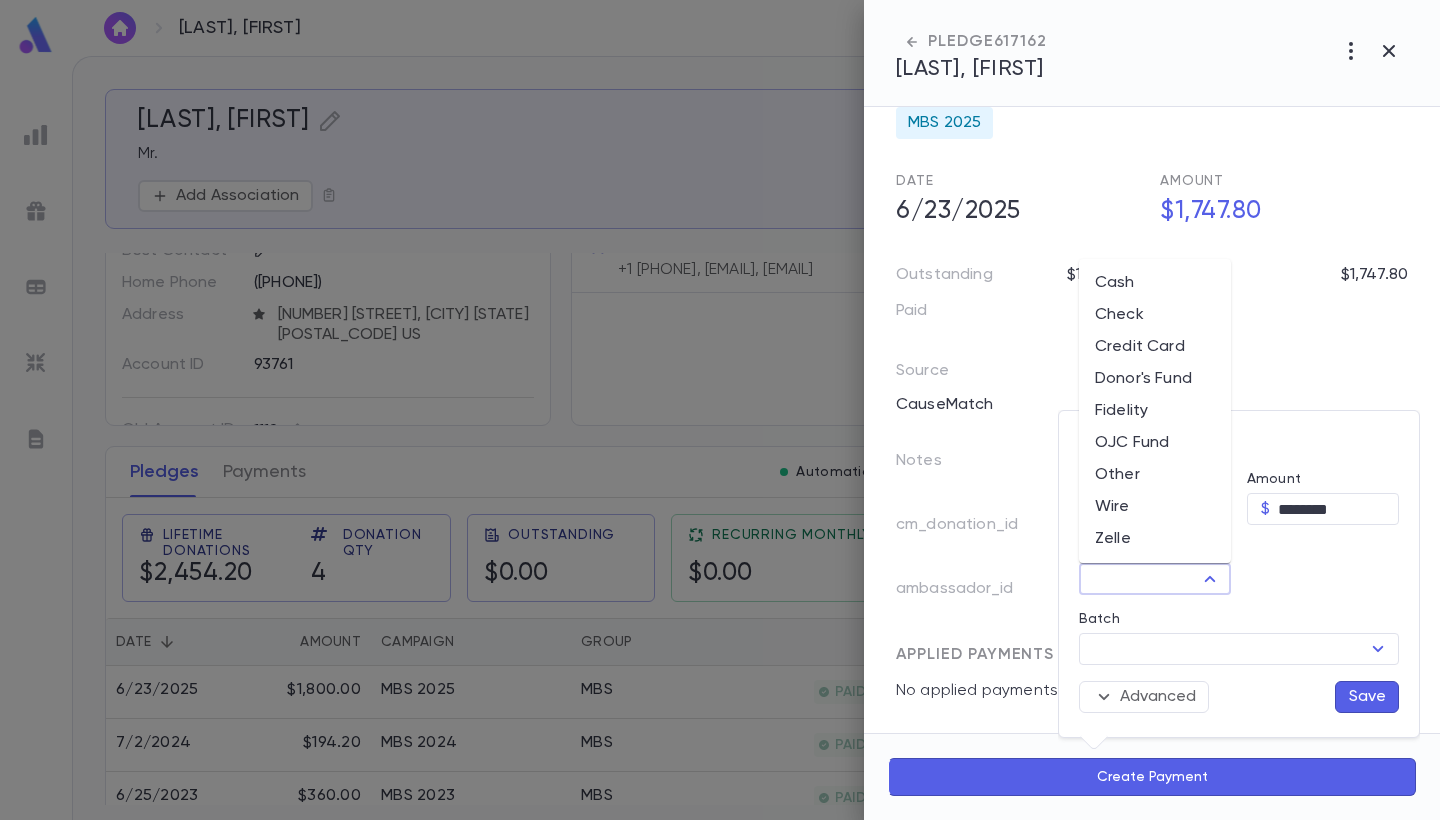 click on "Donor's Fund" at bounding box center [1155, 379] 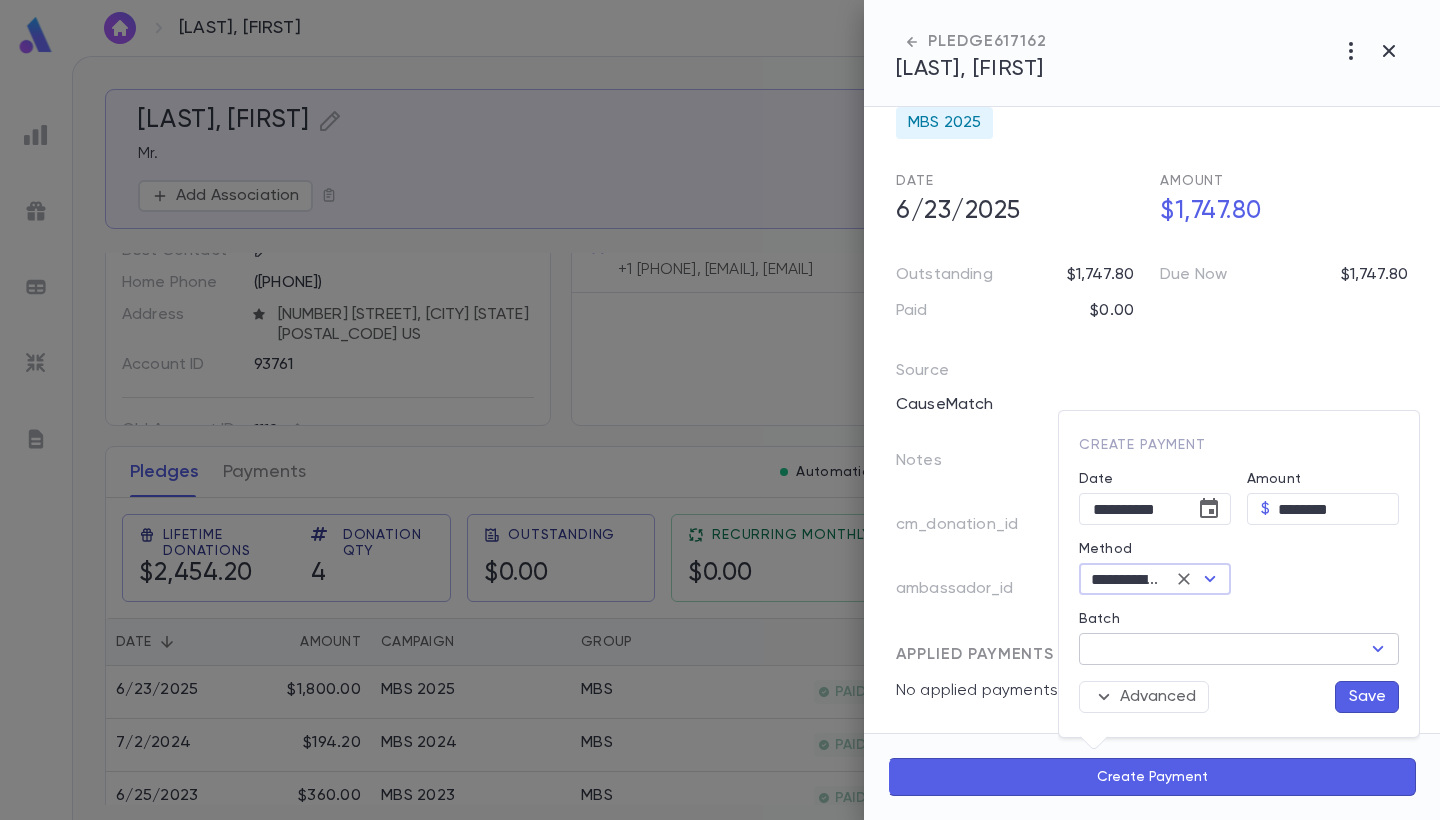 click on "Batch" at bounding box center (1222, 649) 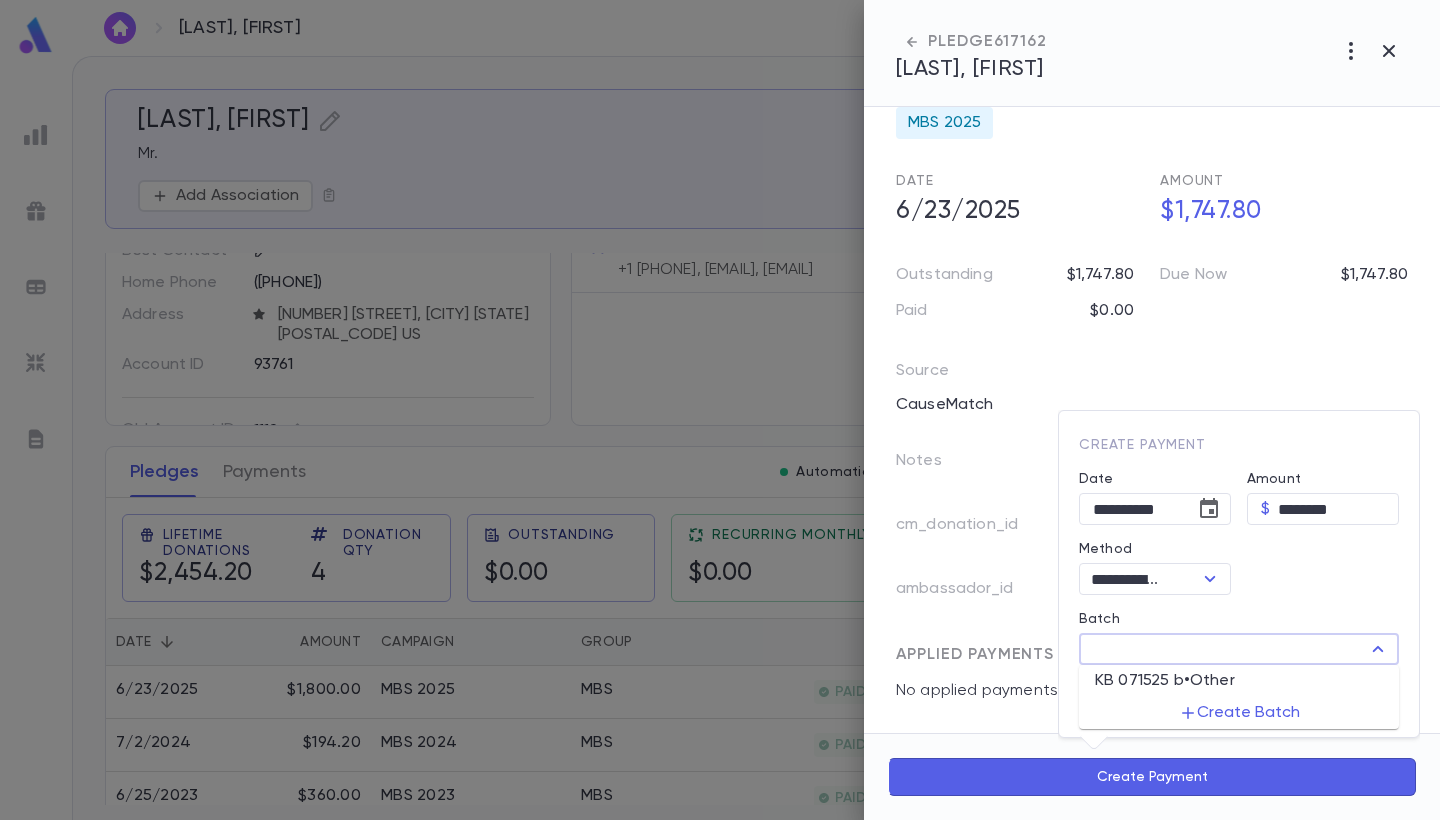 click on "KB 071525 b  •  Other" at bounding box center [1239, 681] 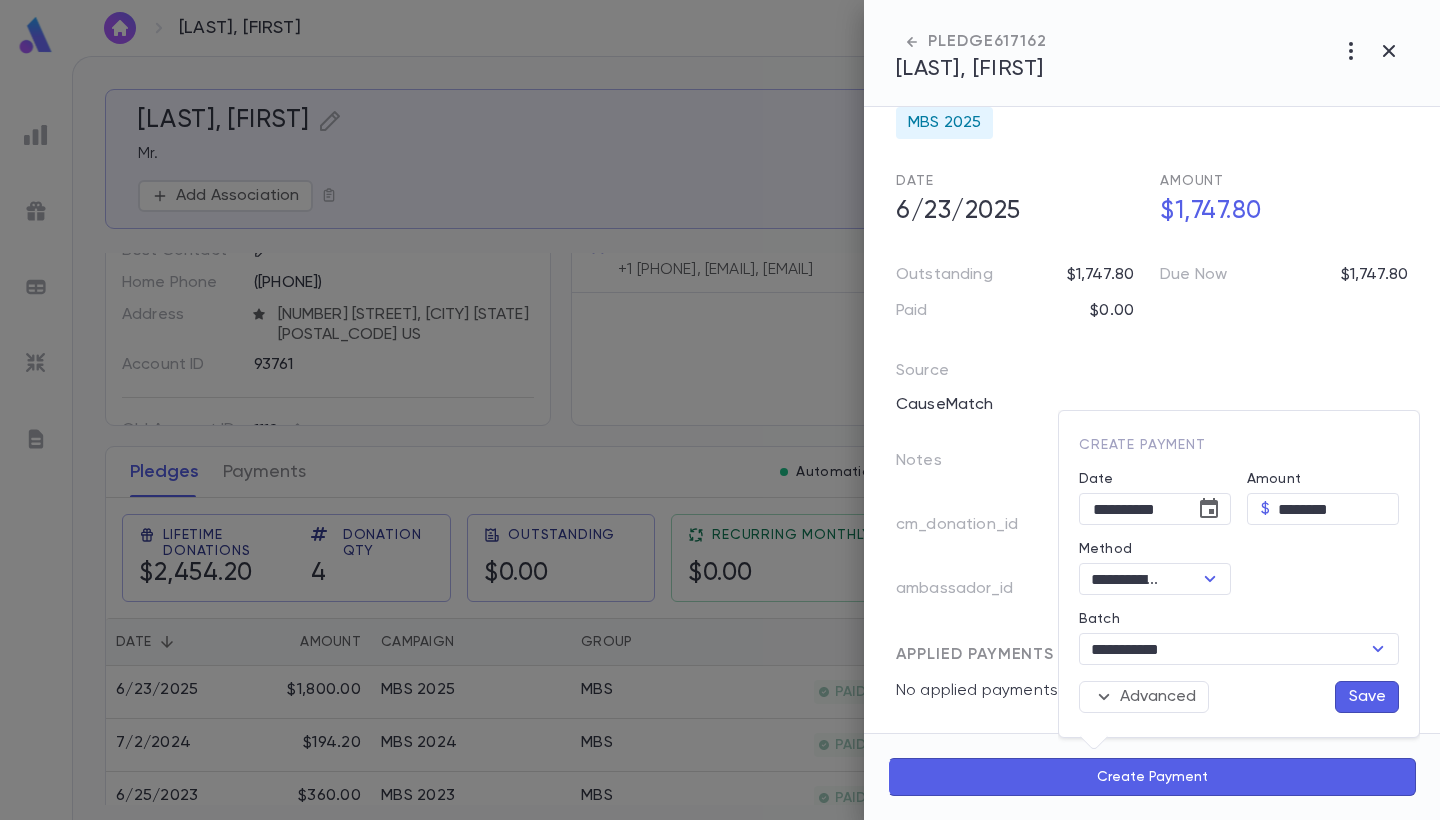 click on "Save" at bounding box center [1367, 697] 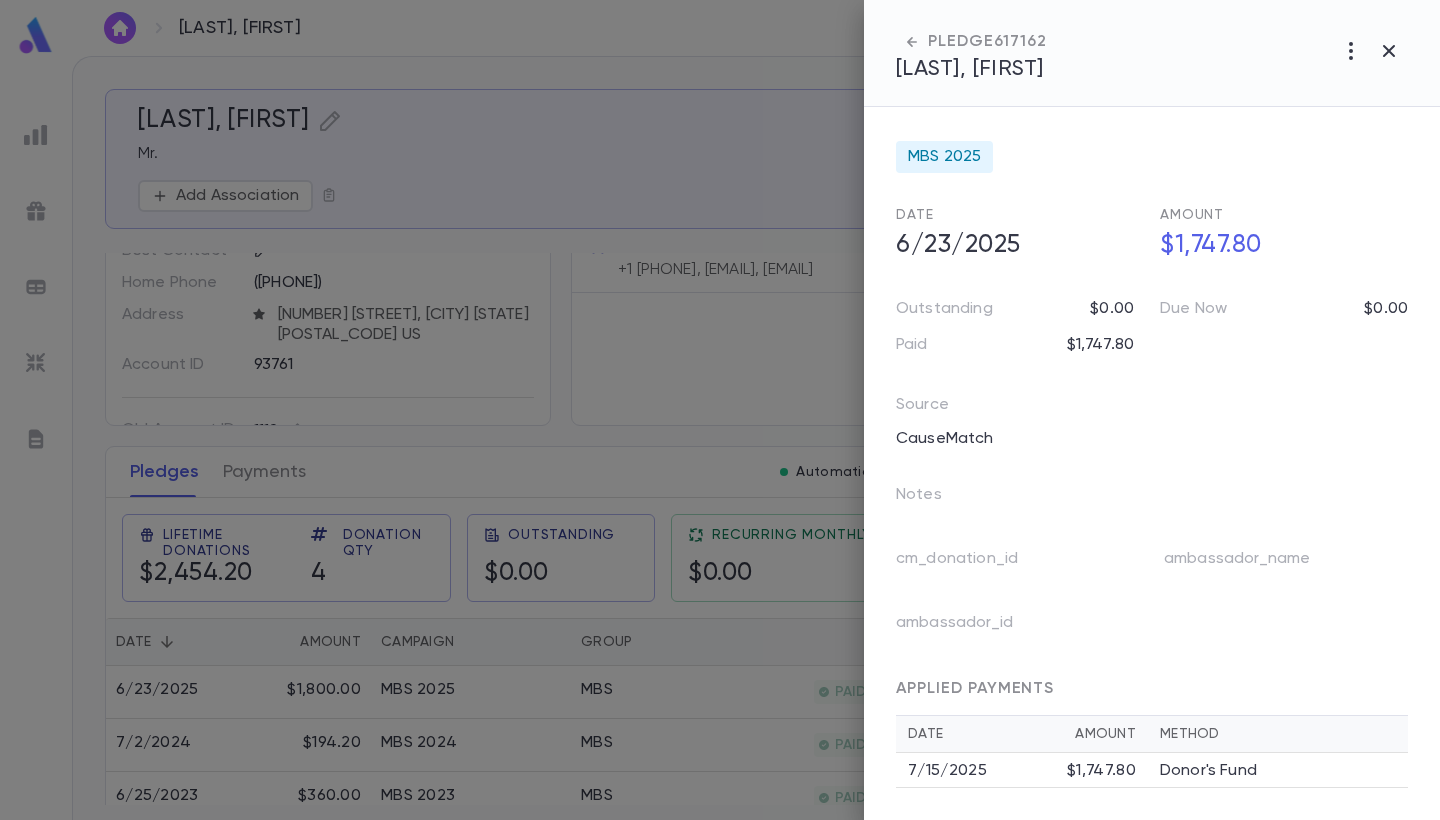 scroll, scrollTop: 67, scrollLeft: 0, axis: vertical 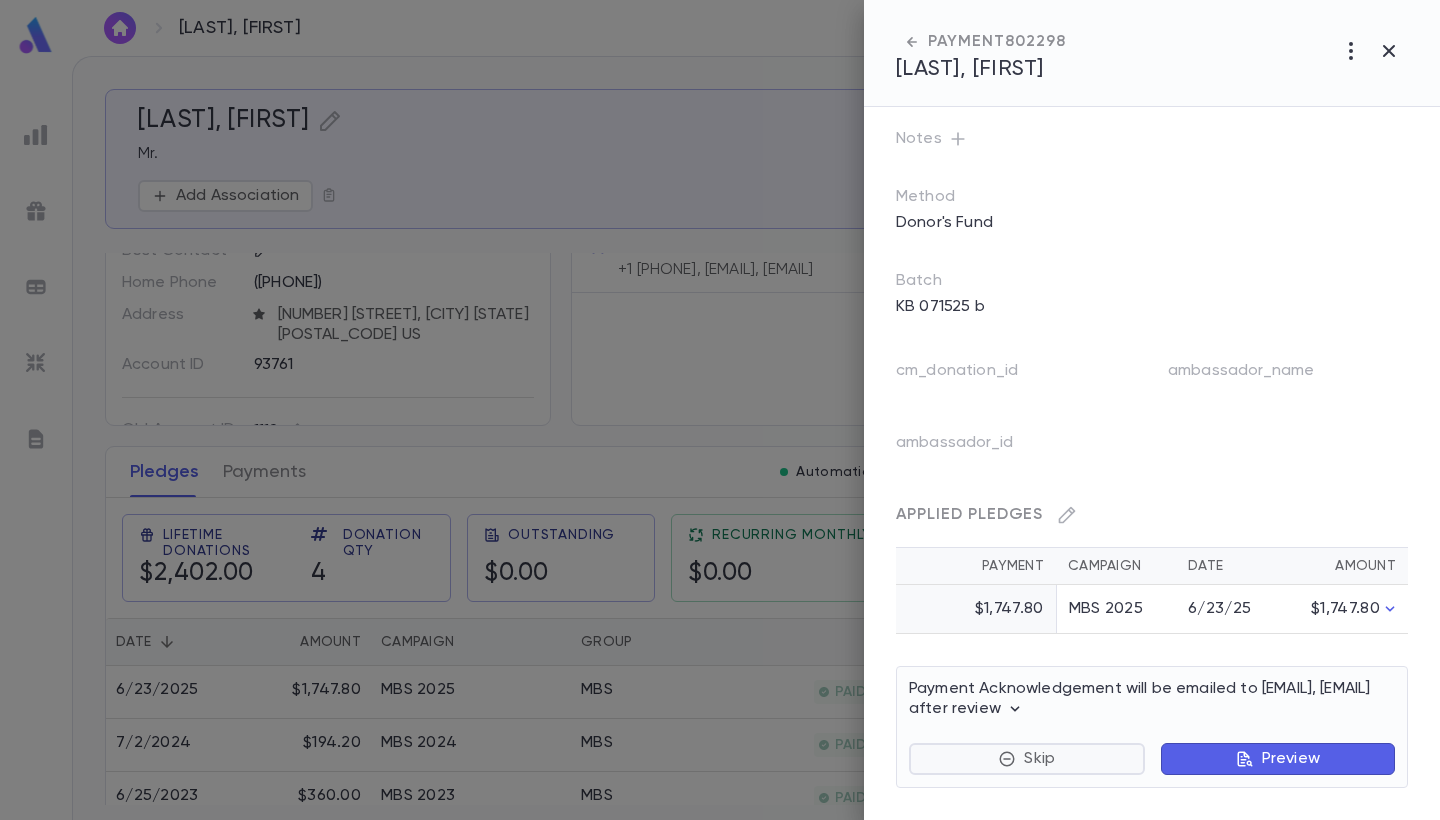 click on "Skip" at bounding box center (1027, 759) 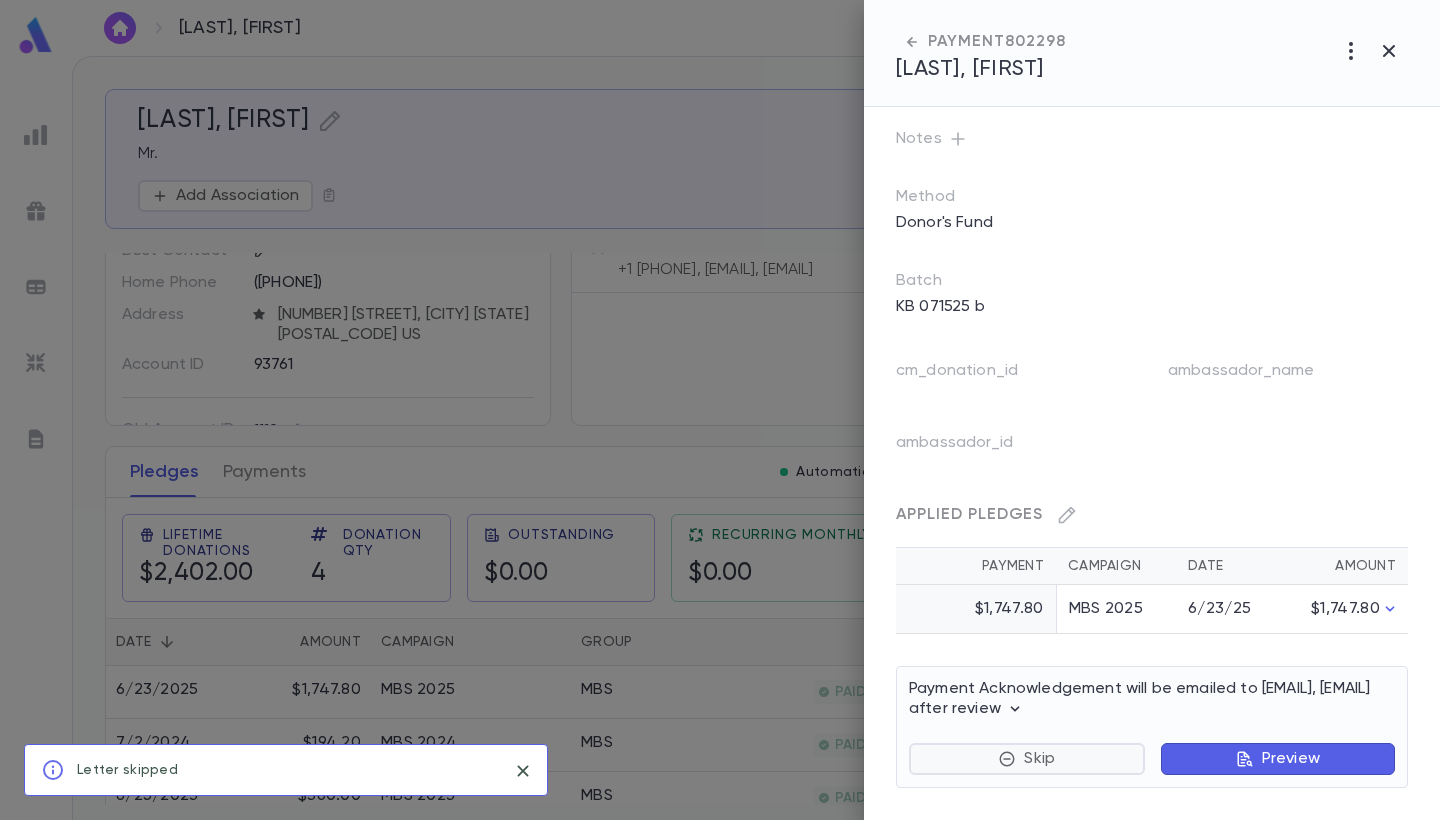 scroll, scrollTop: 72, scrollLeft: 0, axis: vertical 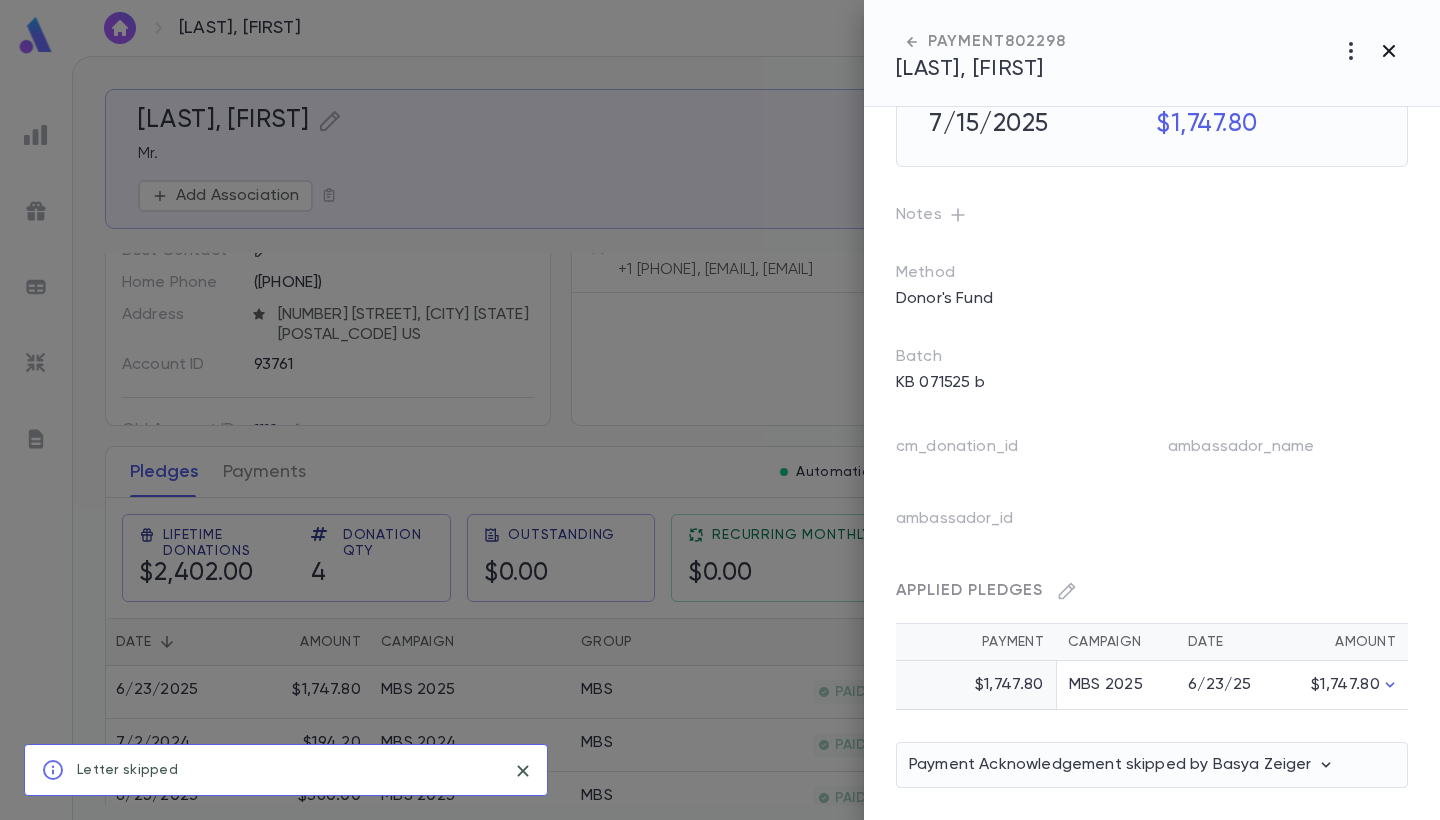 click 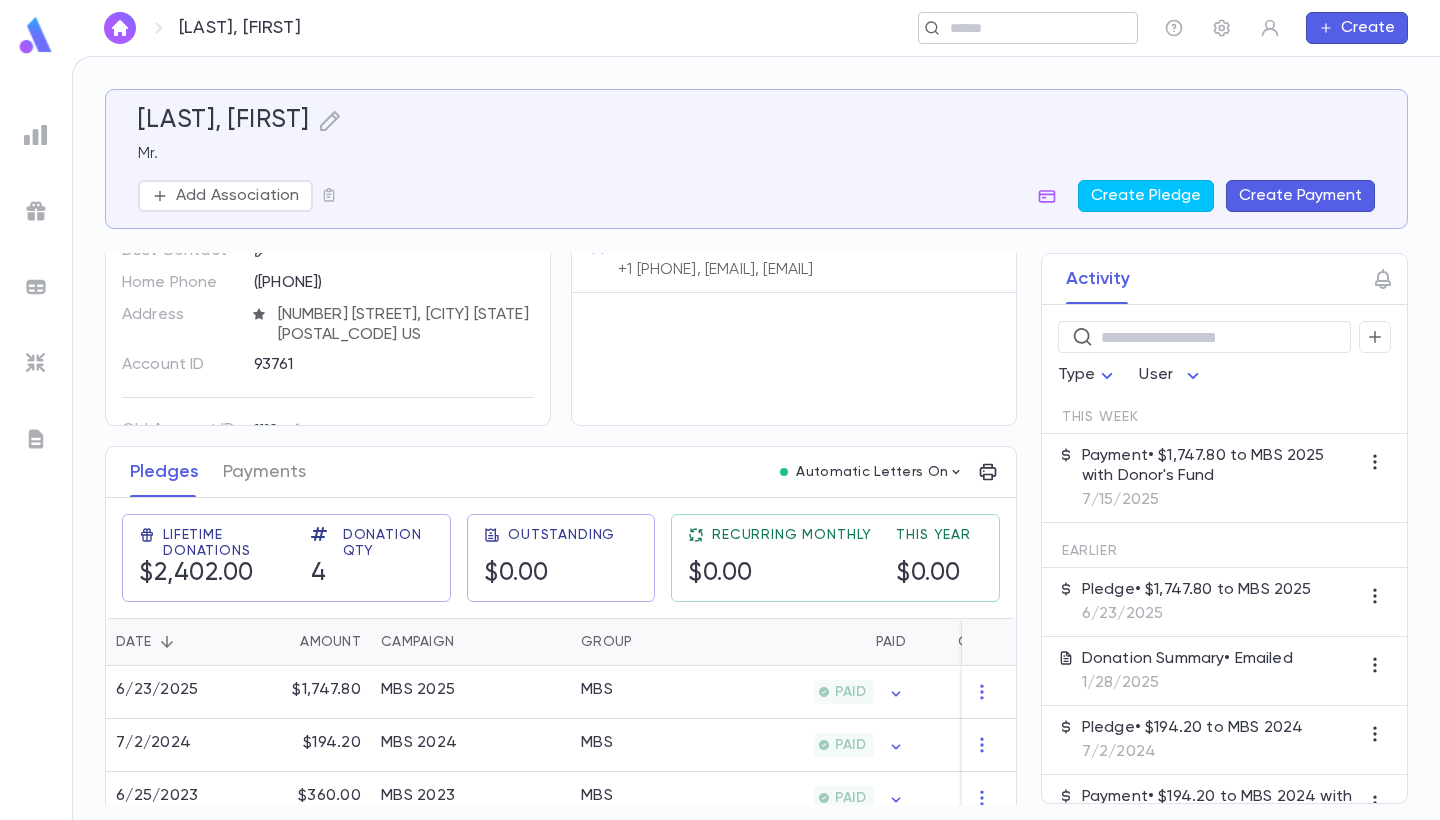 click at bounding box center [1021, 28] 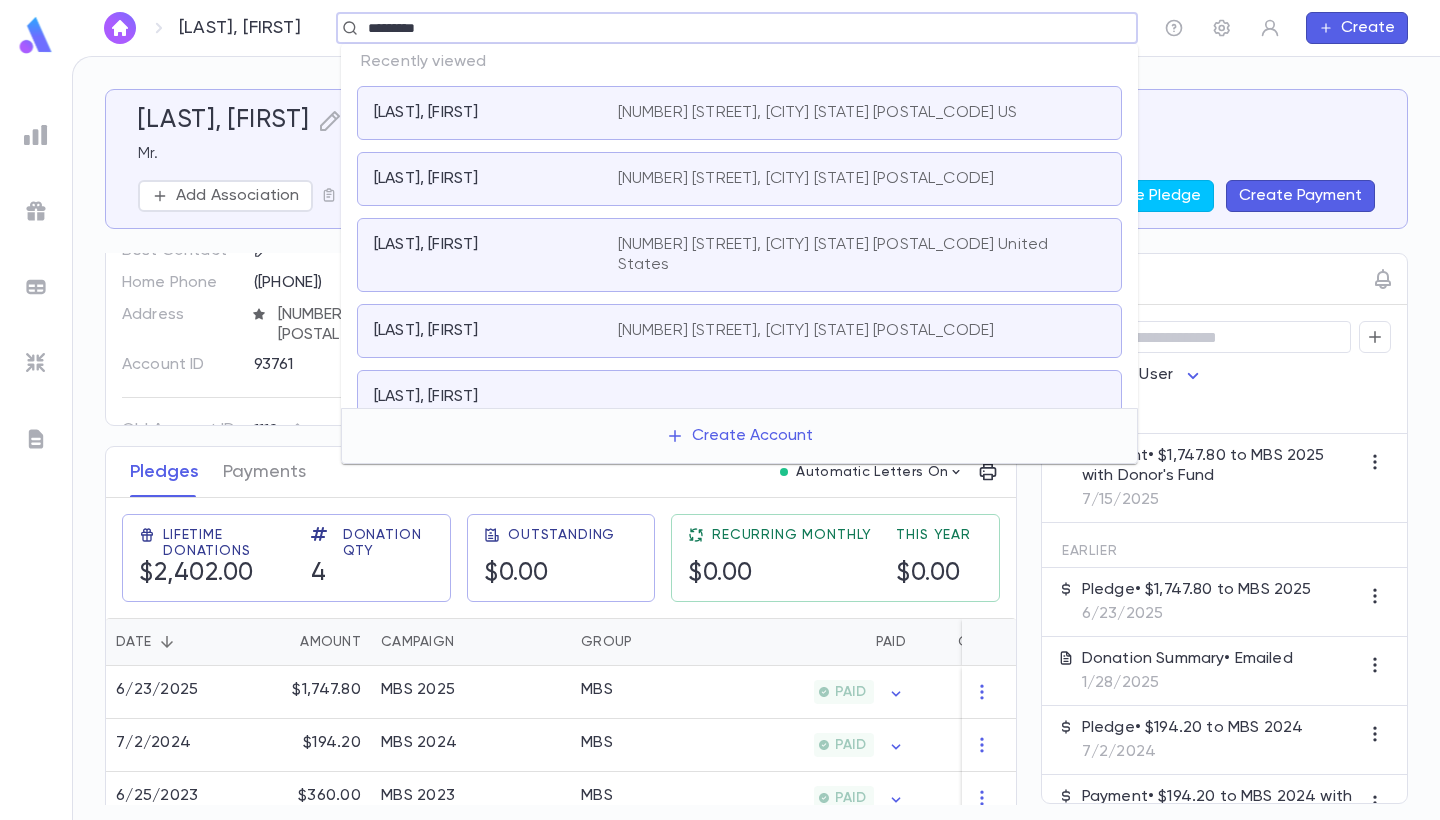 type on "*********" 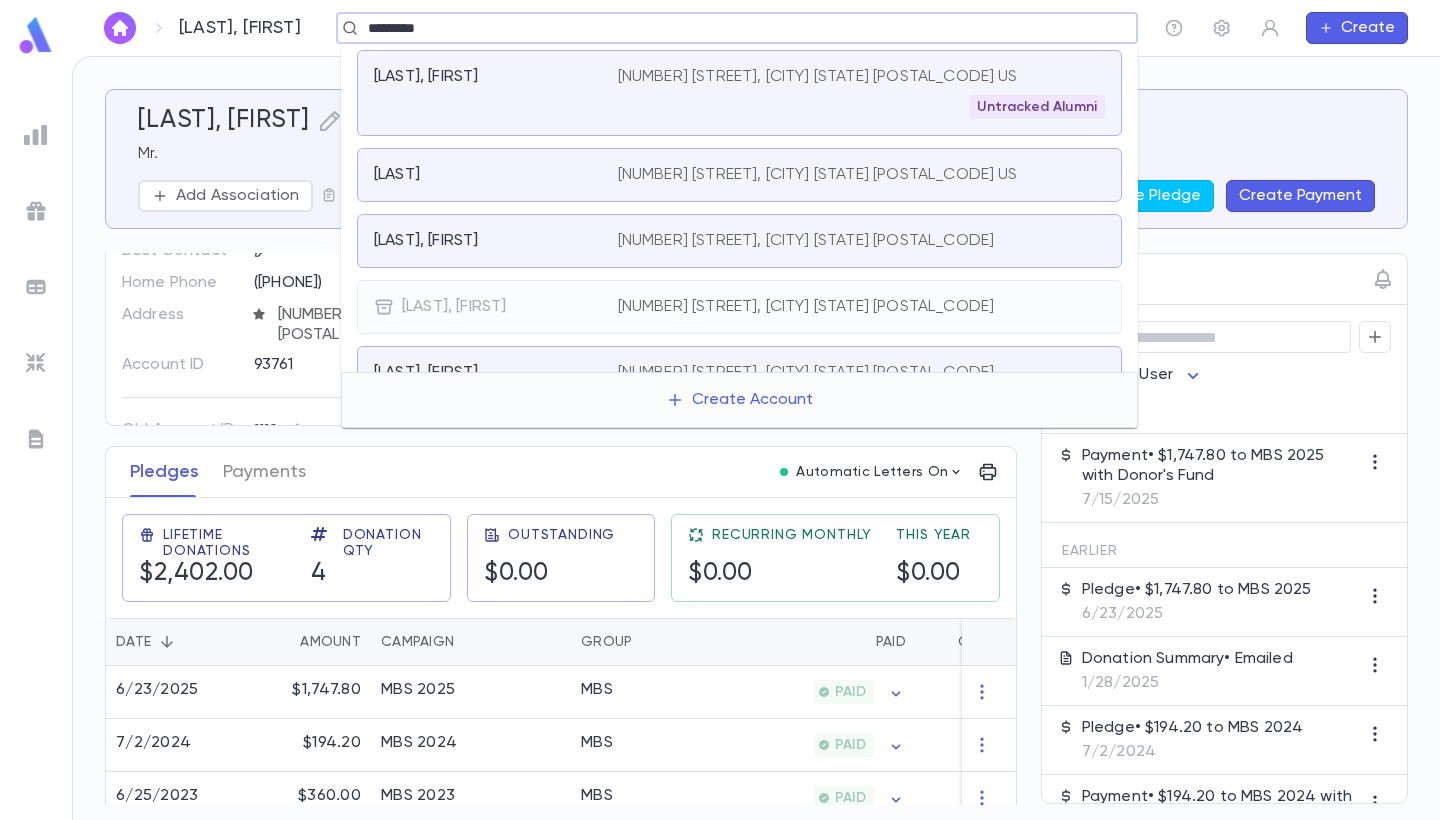 click on "Untracked Alumni" at bounding box center (861, 107) 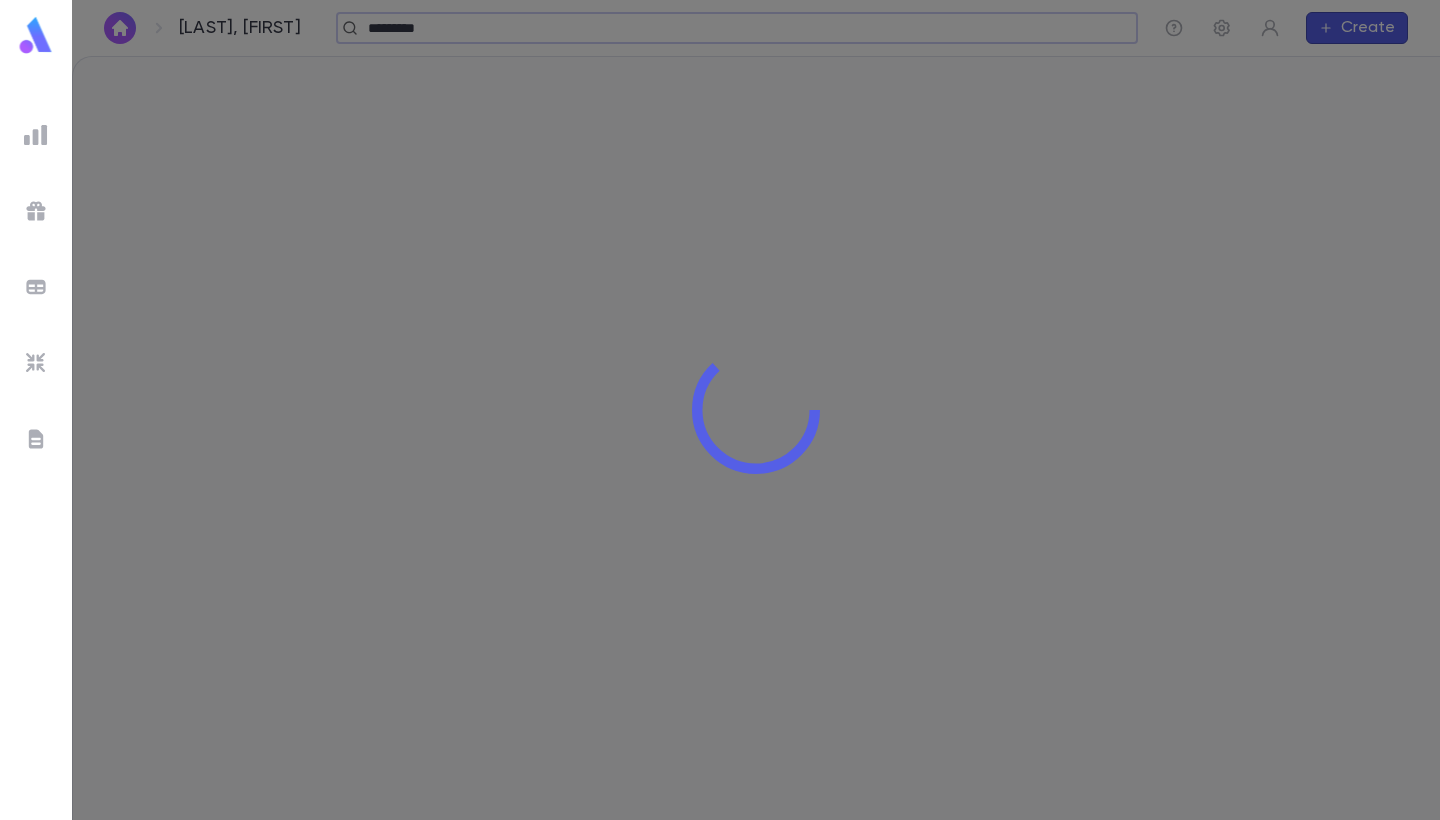 type 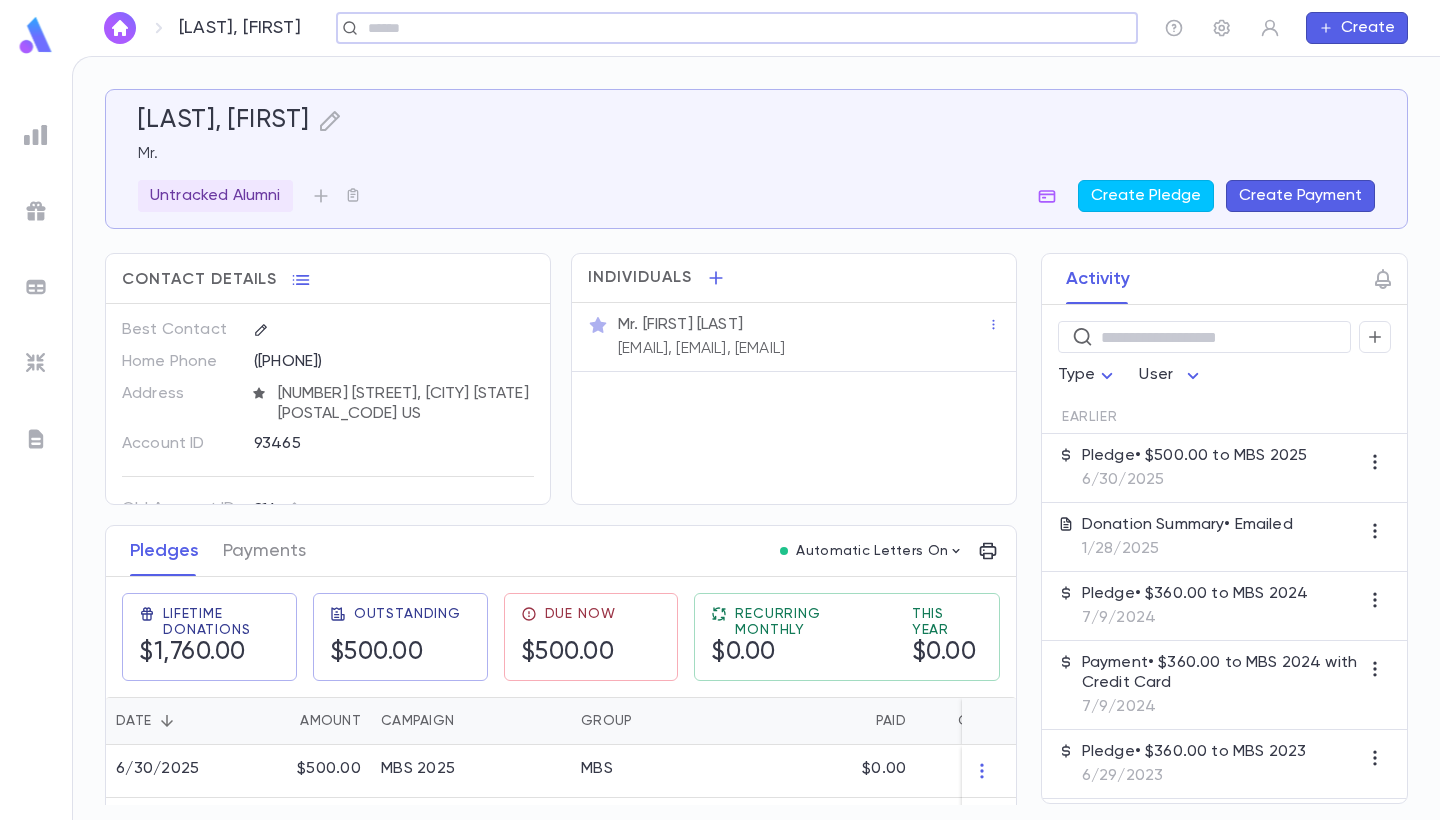 scroll, scrollTop: 56, scrollLeft: 0, axis: vertical 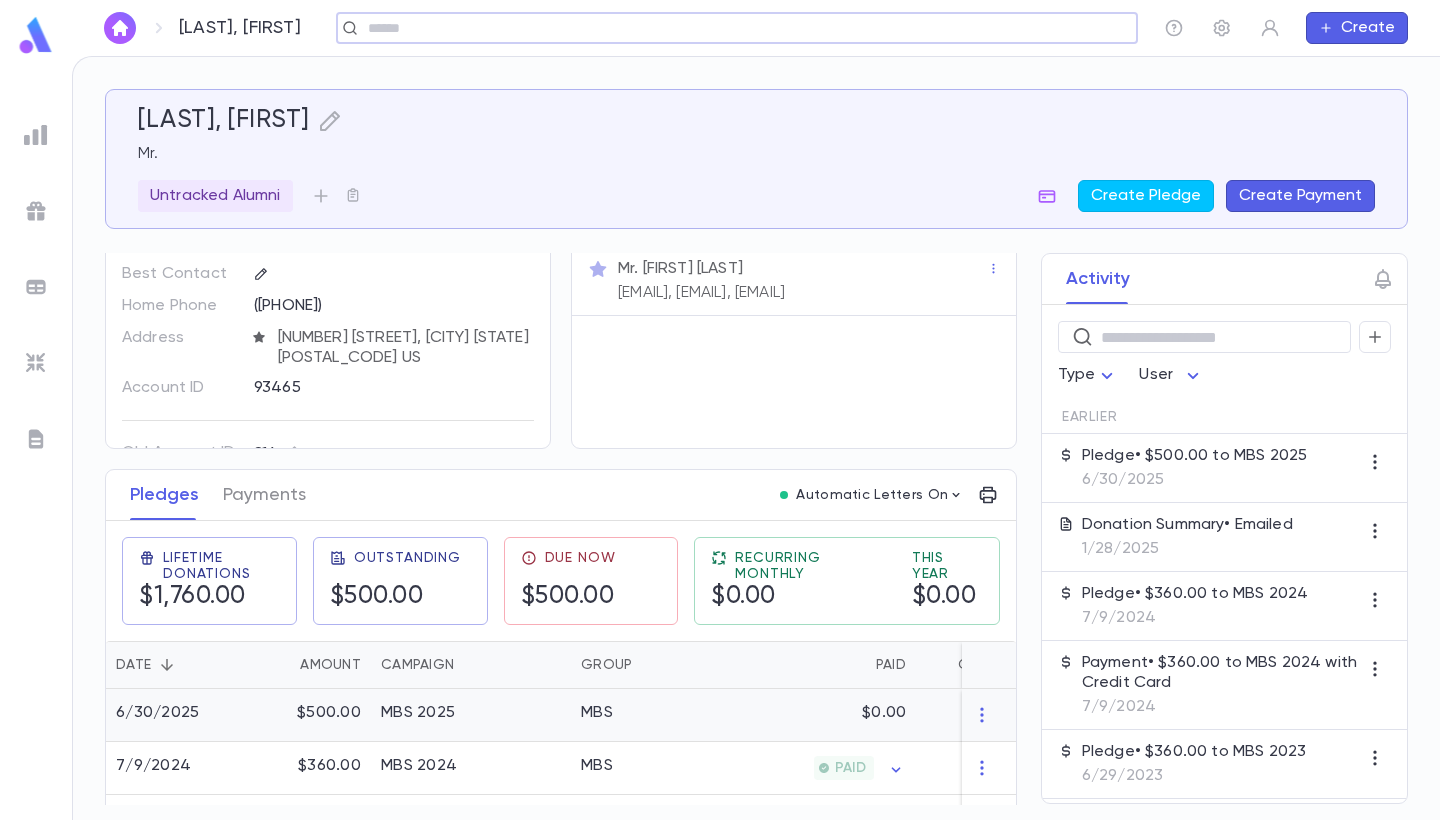 click on "$0.00" at bounding box center (818, 715) 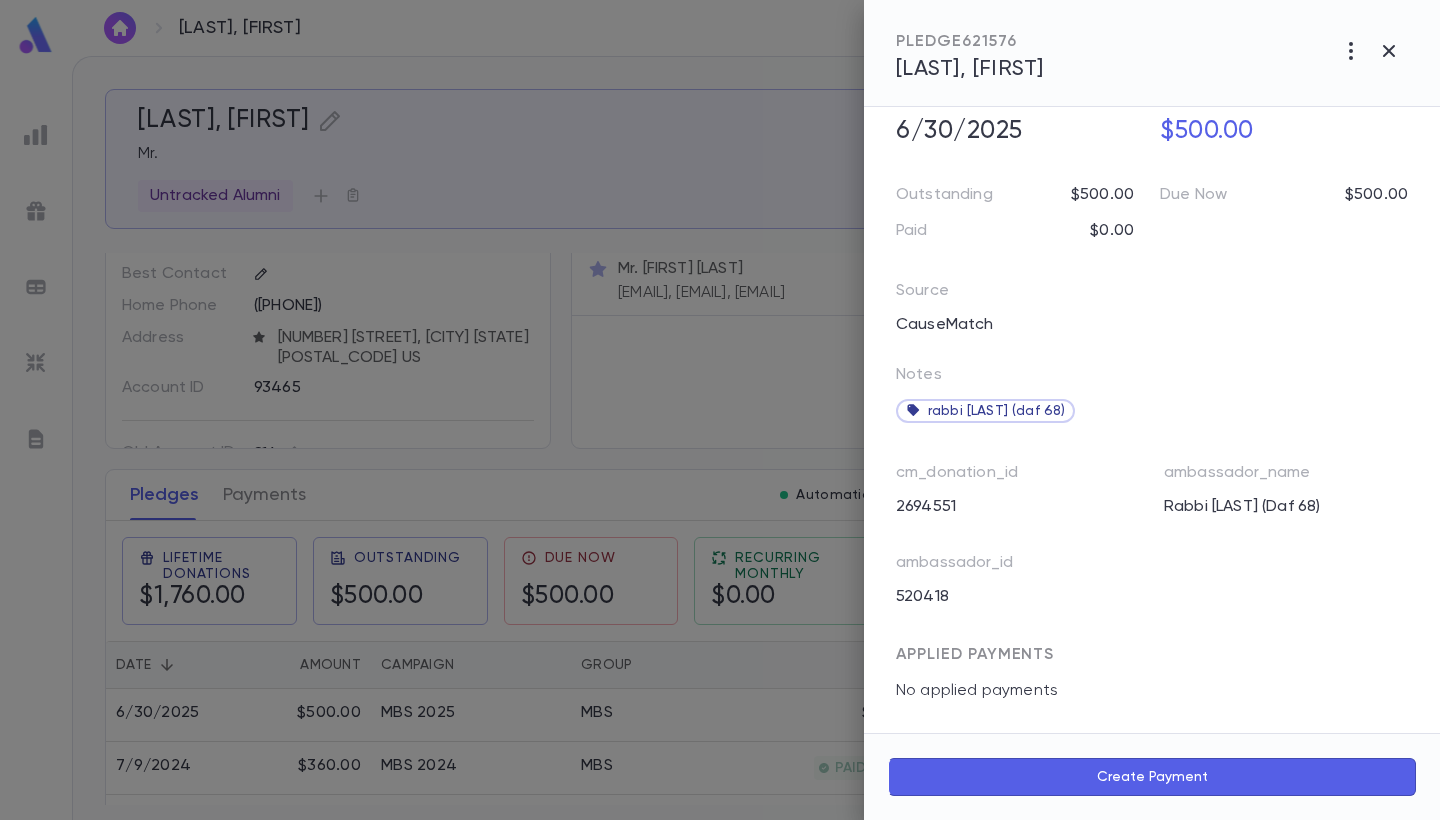 scroll, scrollTop: 181, scrollLeft: 0, axis: vertical 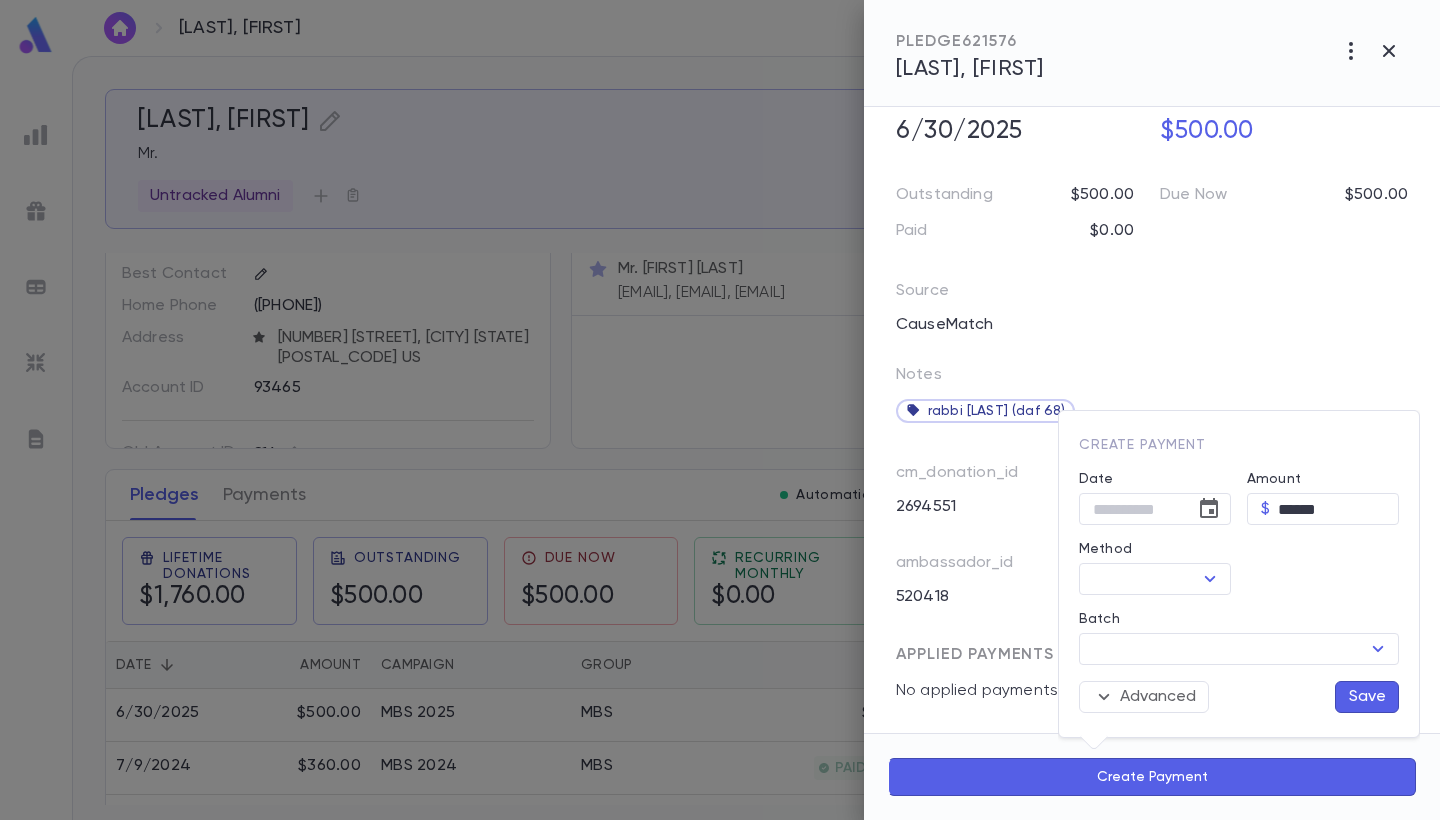 type on "**********" 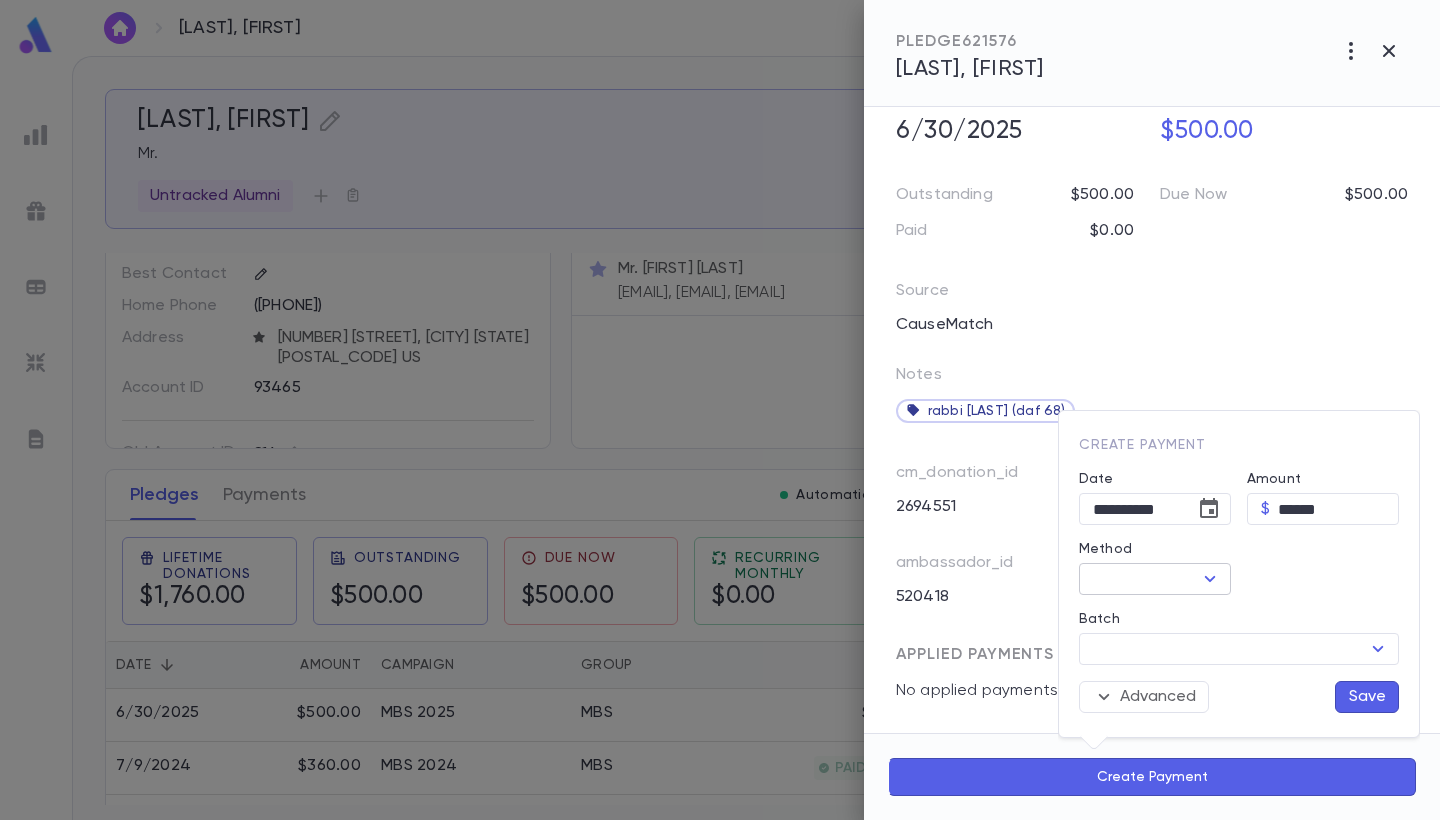 click on "Method" at bounding box center [1138, 579] 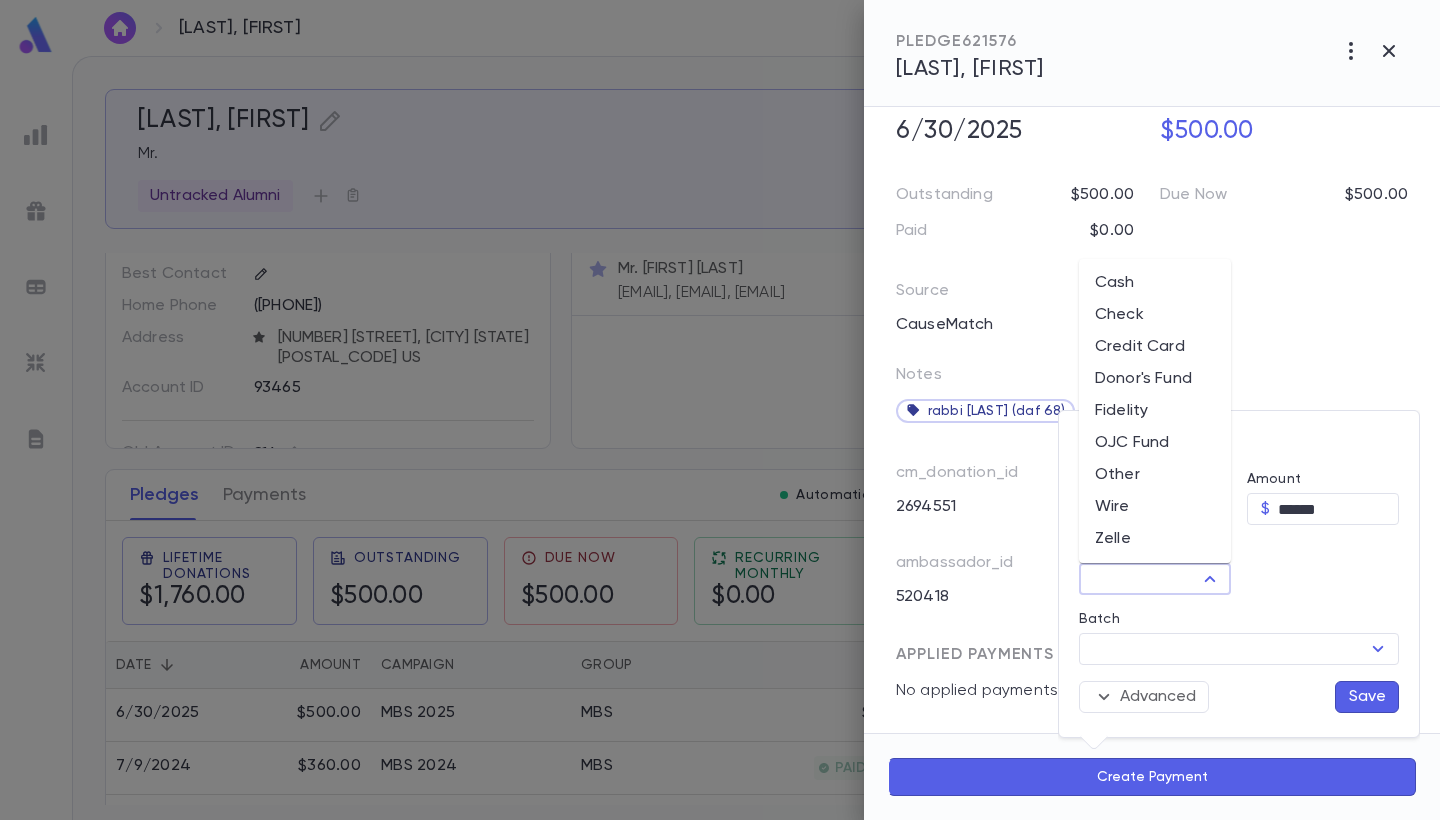 click on "Donor's Fund" at bounding box center (1155, 379) 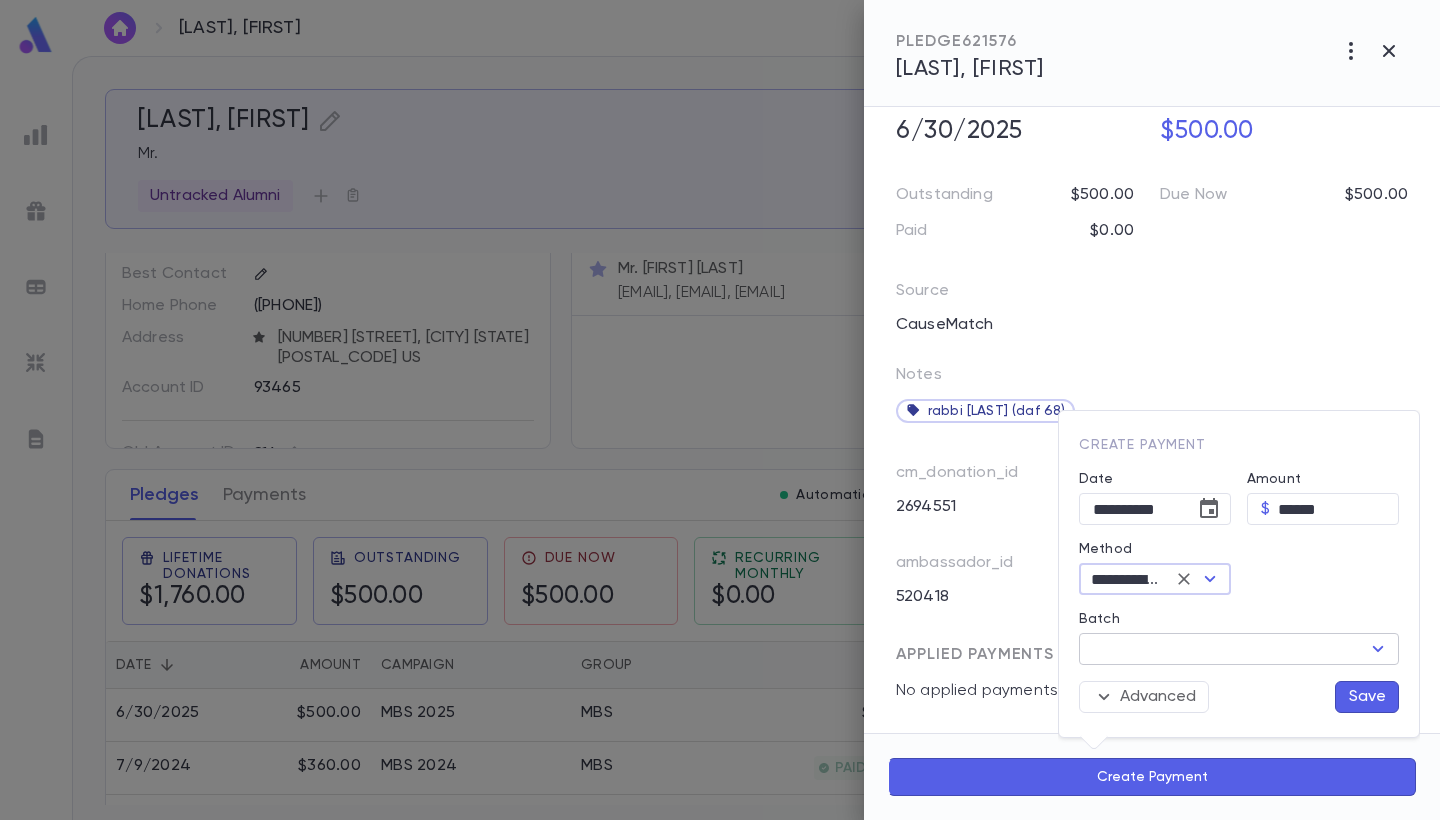 click on "Batch" at bounding box center [1222, 649] 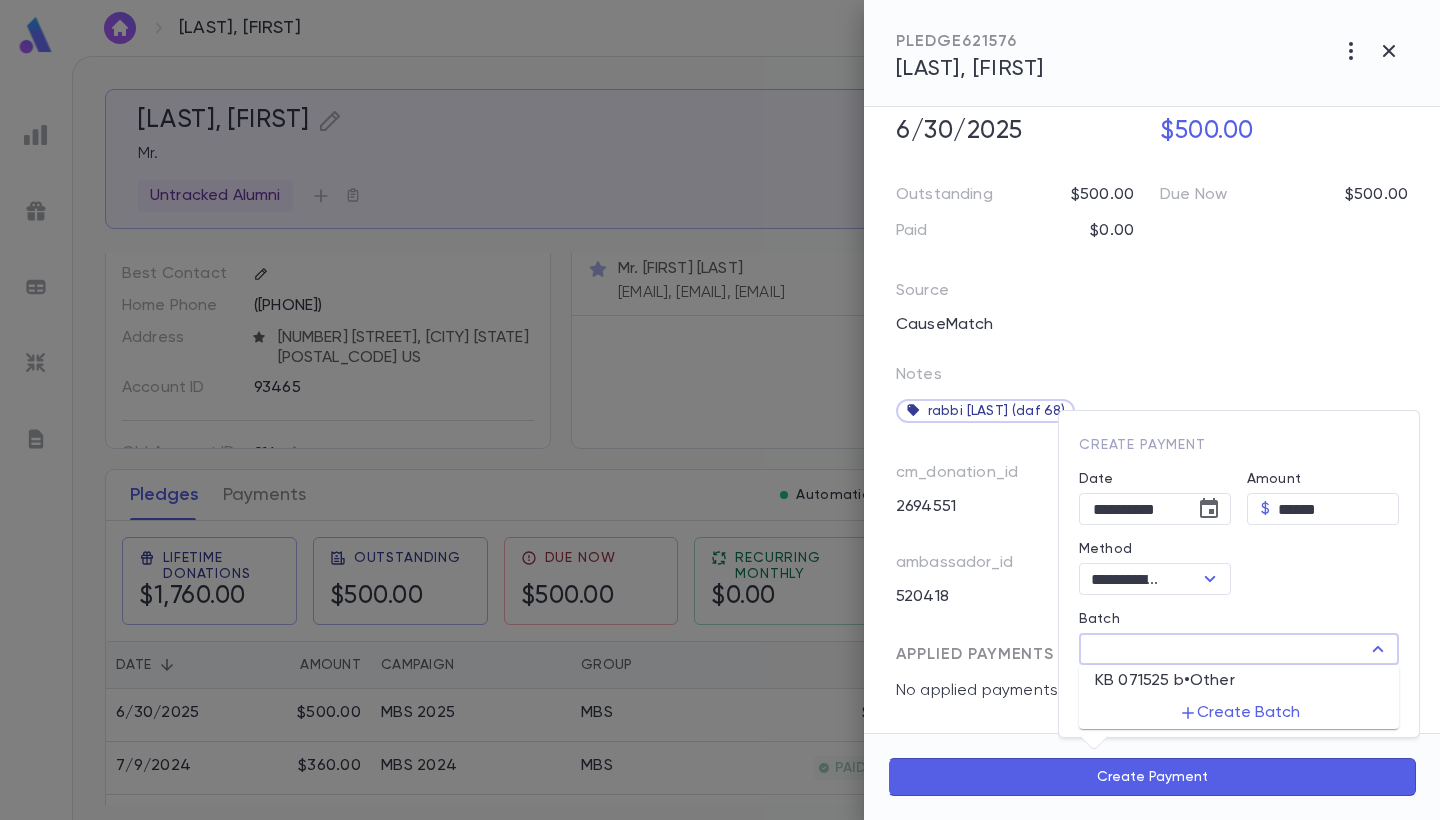 click on "KB 071525 b  •  Other" at bounding box center [1165, 681] 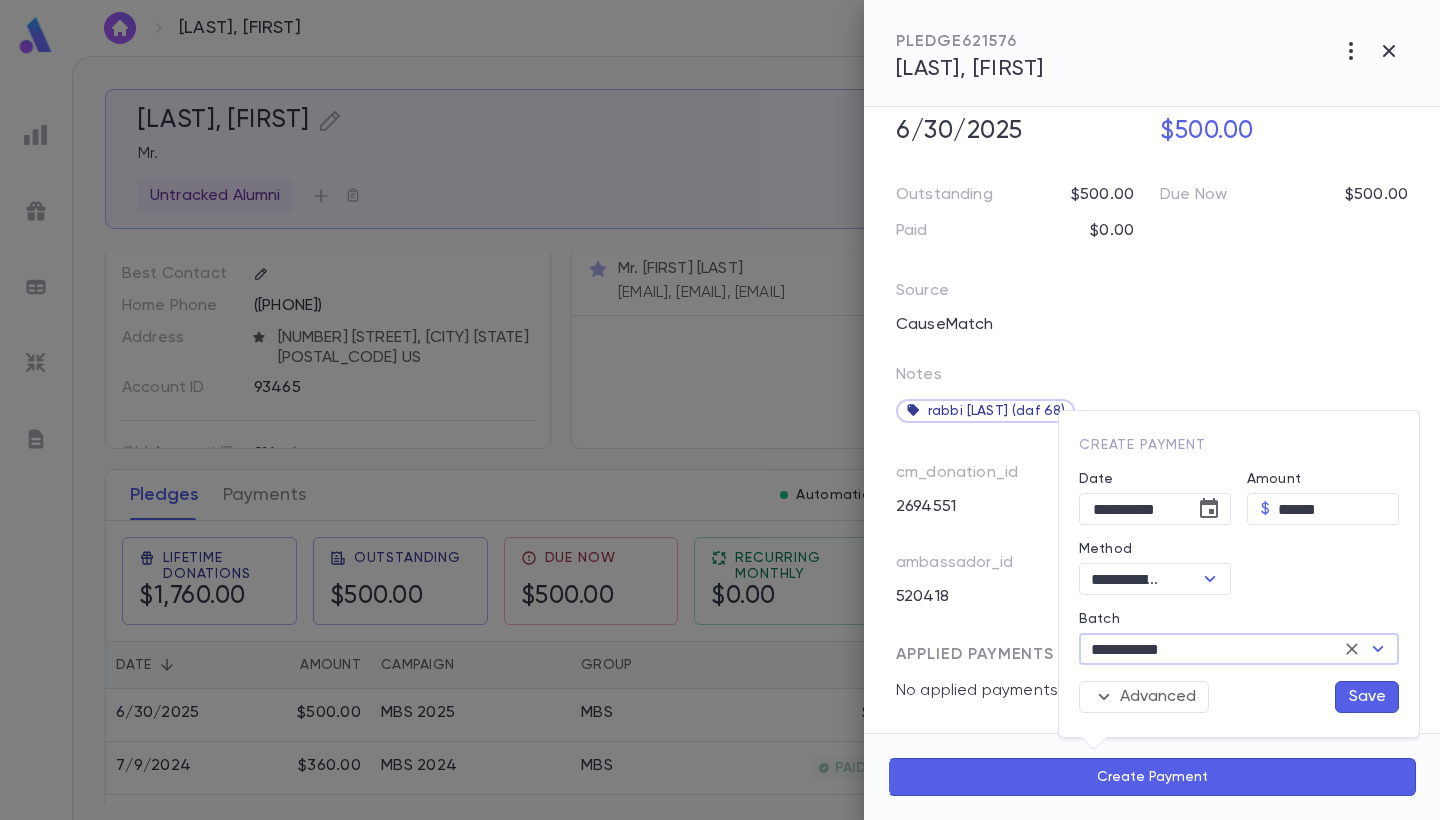 click on "Save" at bounding box center (1367, 697) 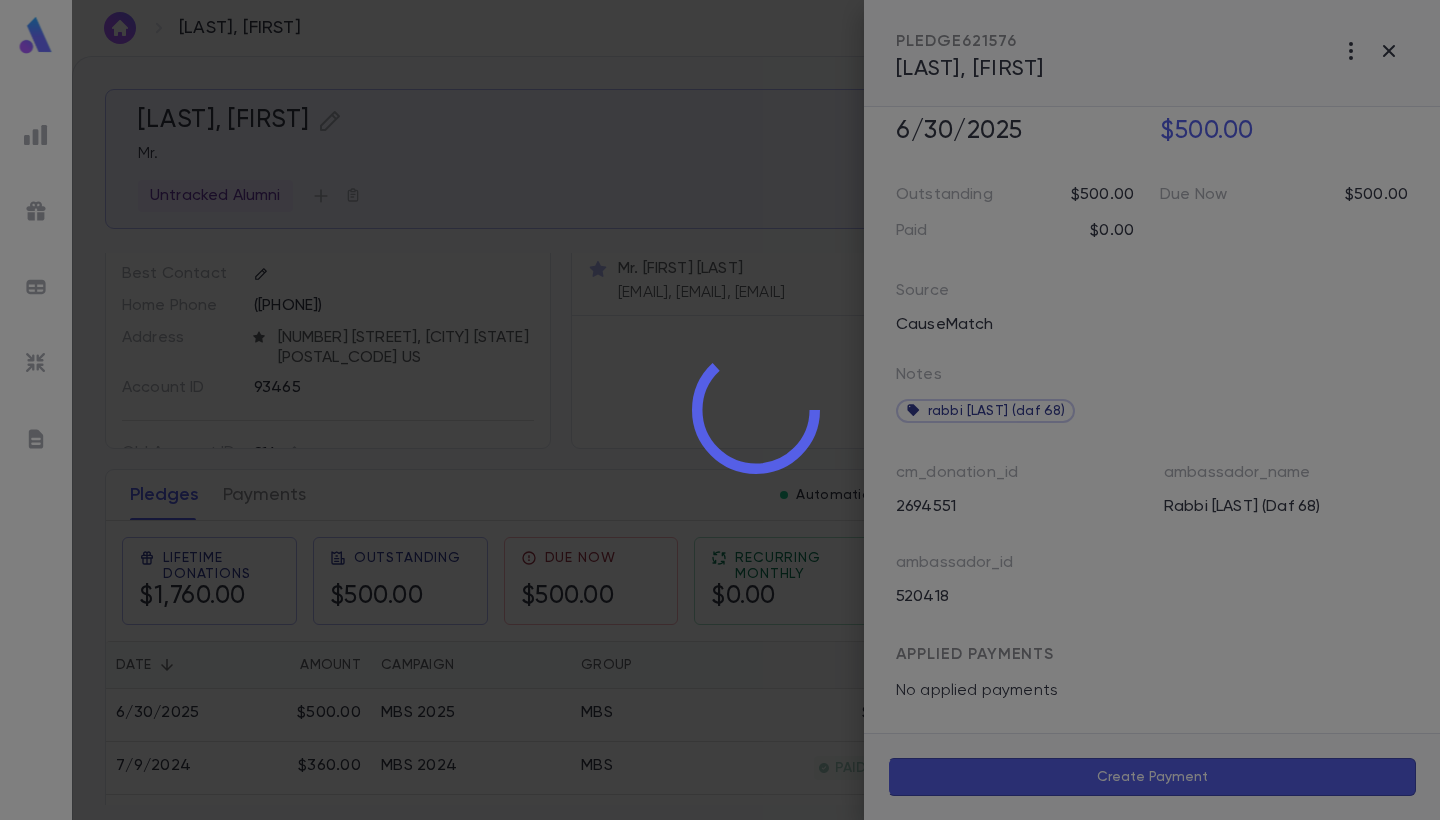 scroll, scrollTop: 147, scrollLeft: 0, axis: vertical 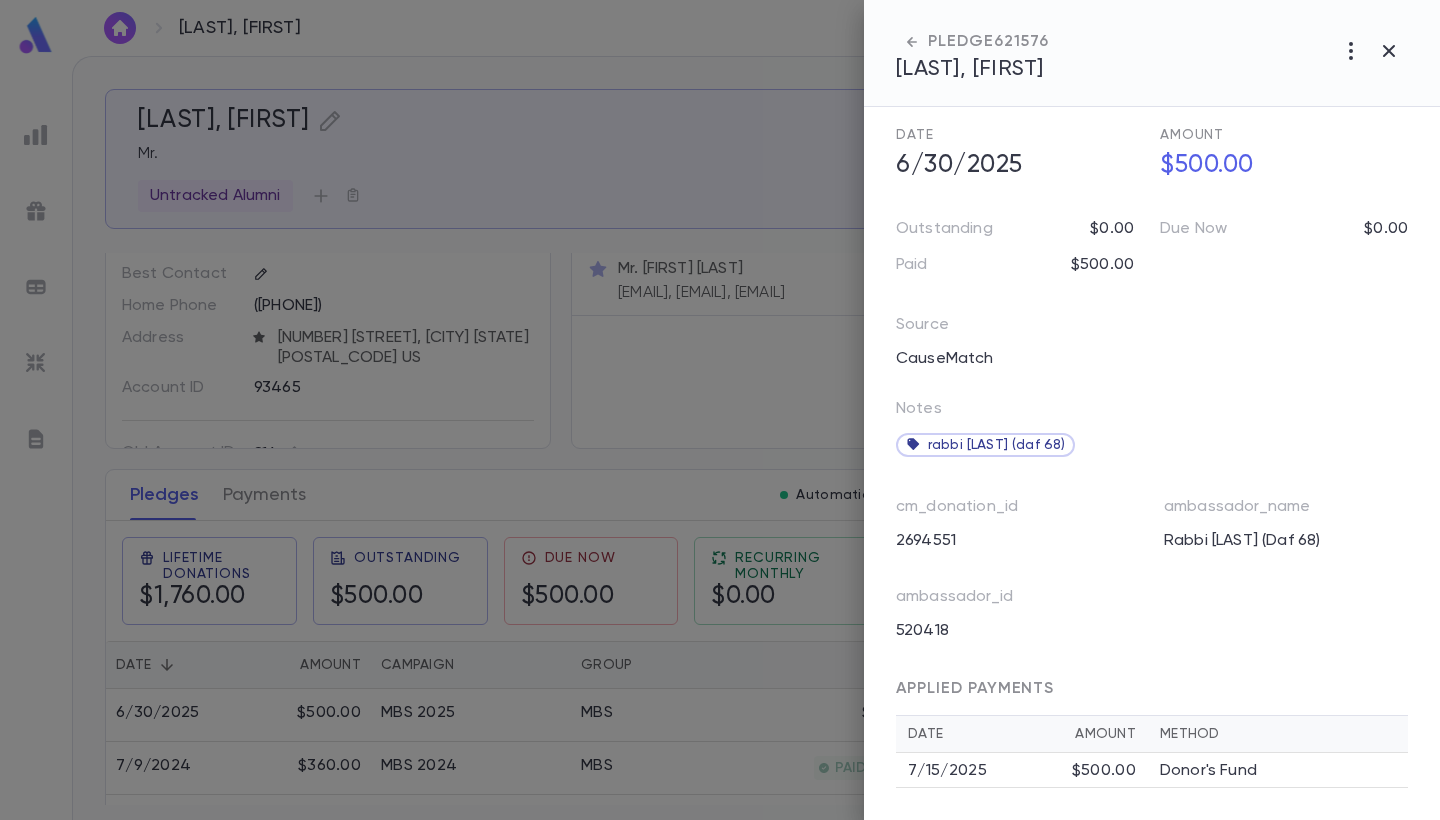 click on "Donor's Fund" at bounding box center [1208, 771] 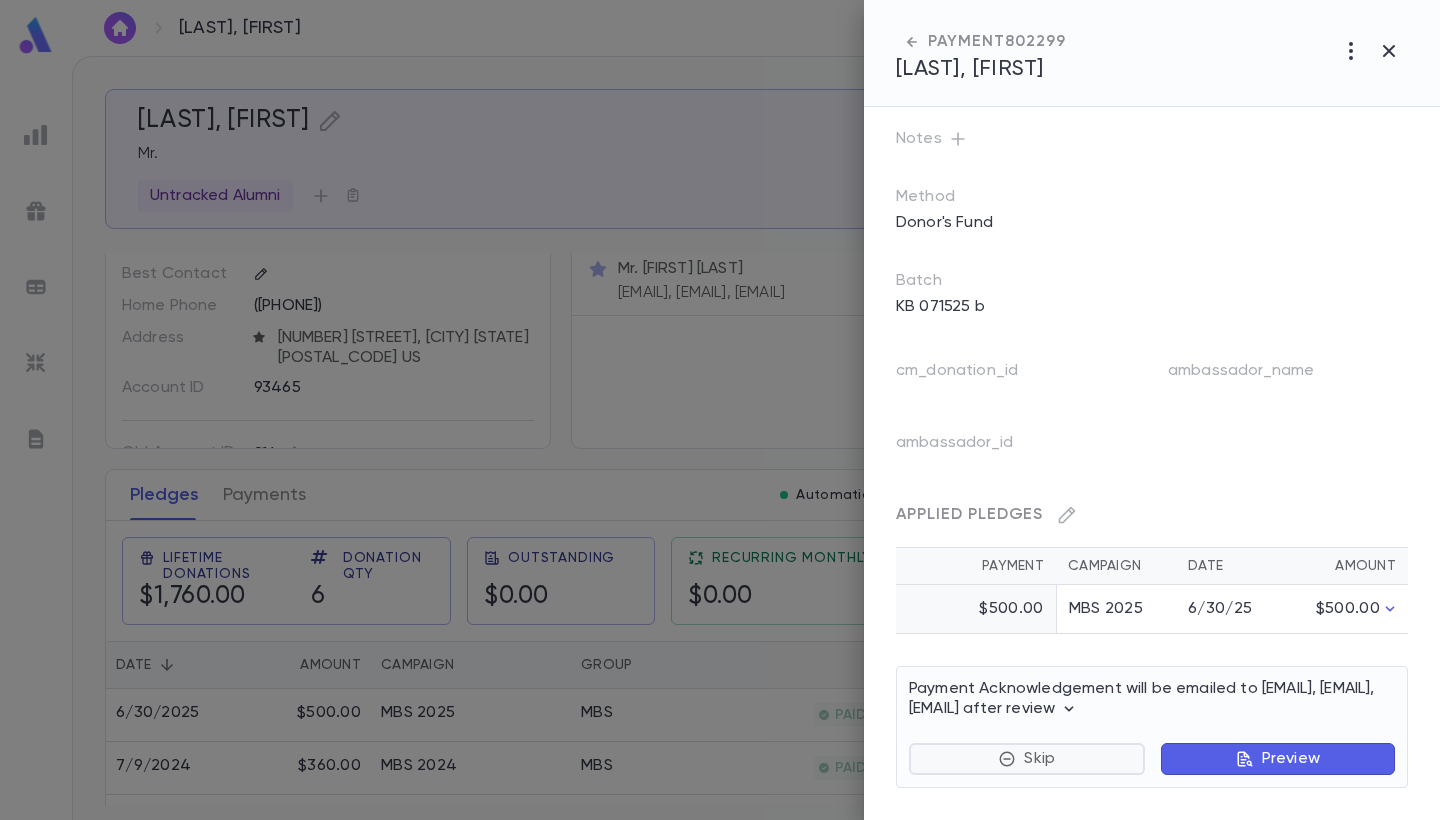 click on "Skip" at bounding box center [1027, 759] 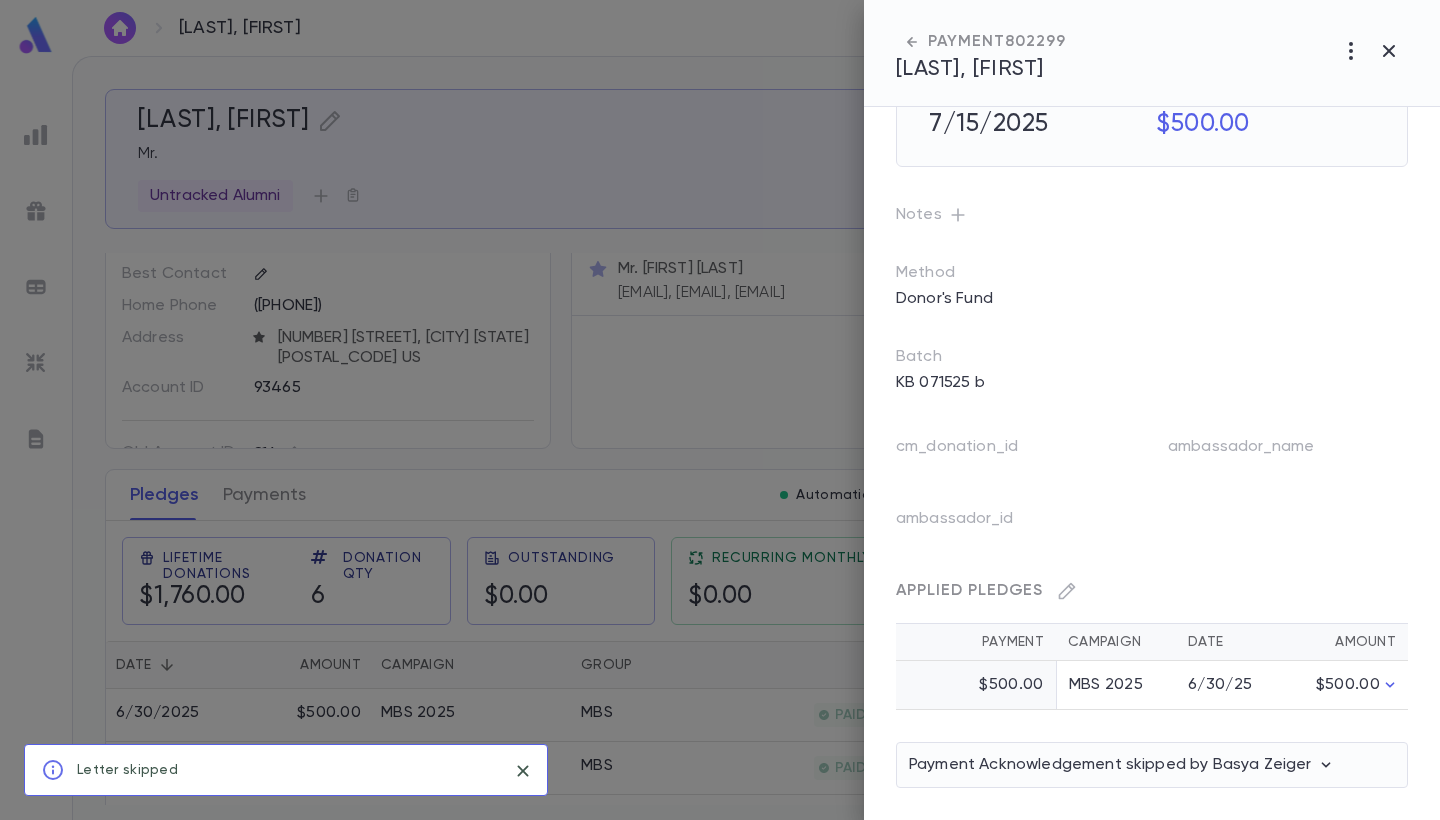 scroll, scrollTop: 72, scrollLeft: 0, axis: vertical 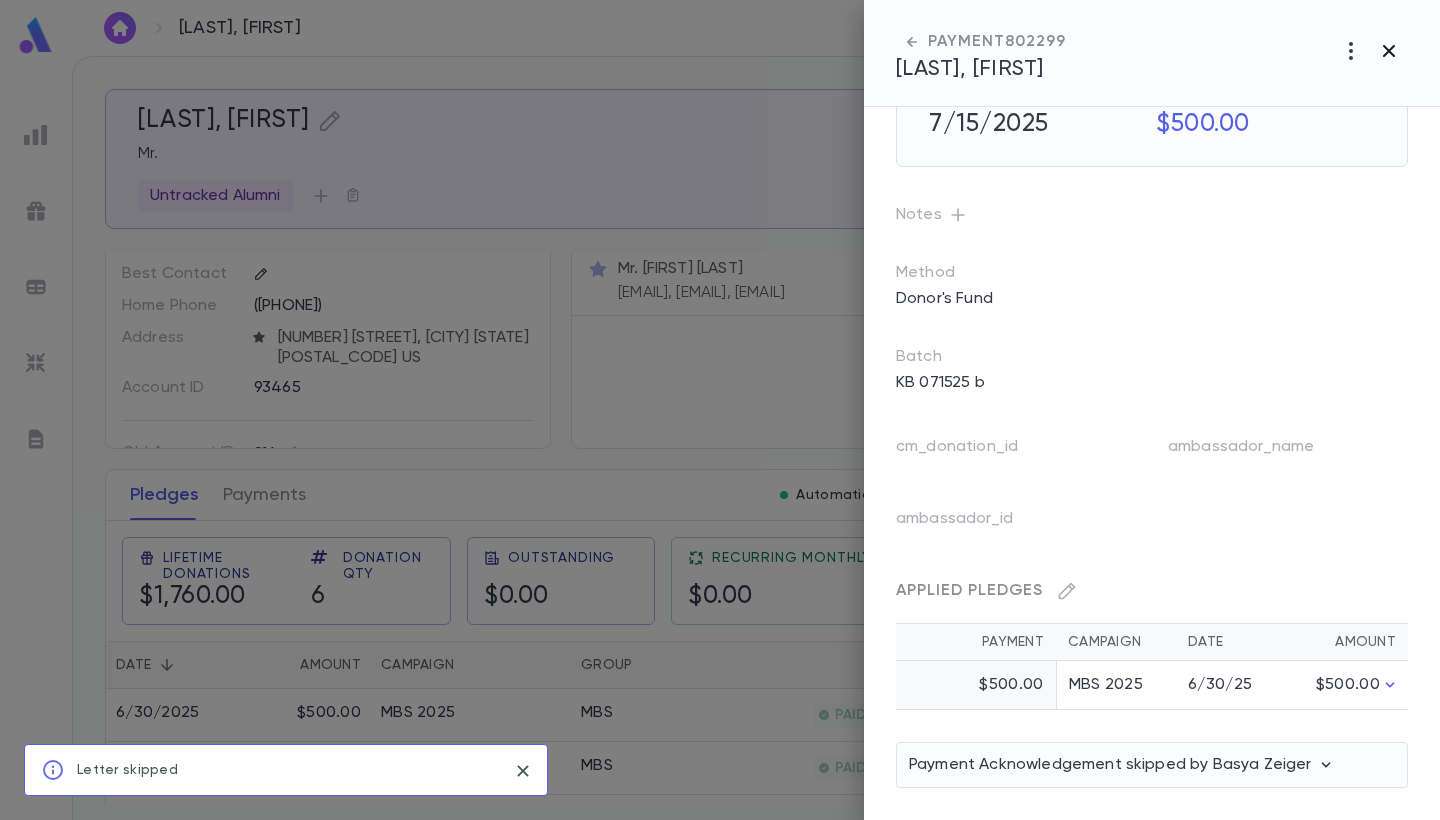 click at bounding box center (1389, 51) 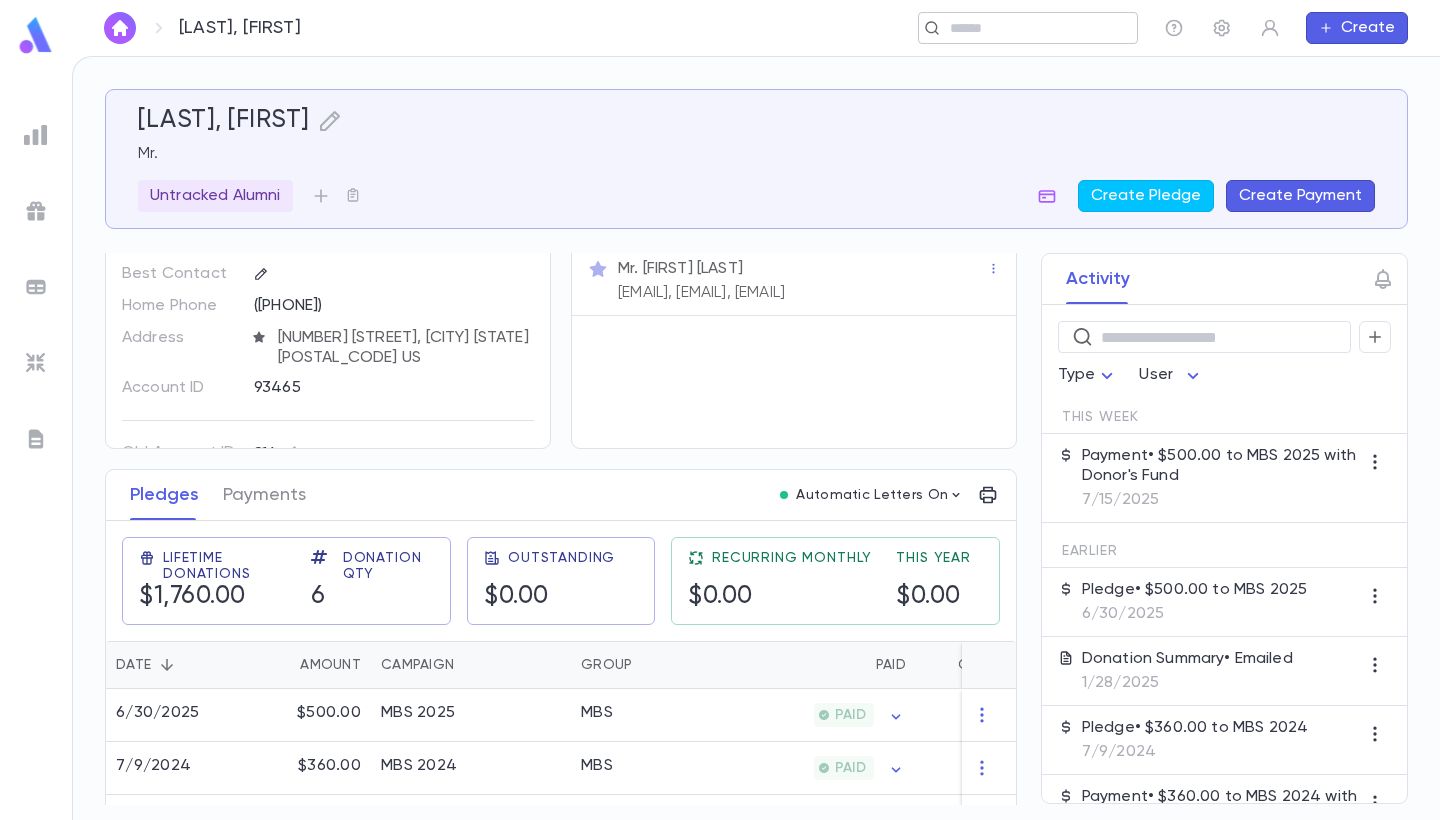 click on "​" at bounding box center [1028, 28] 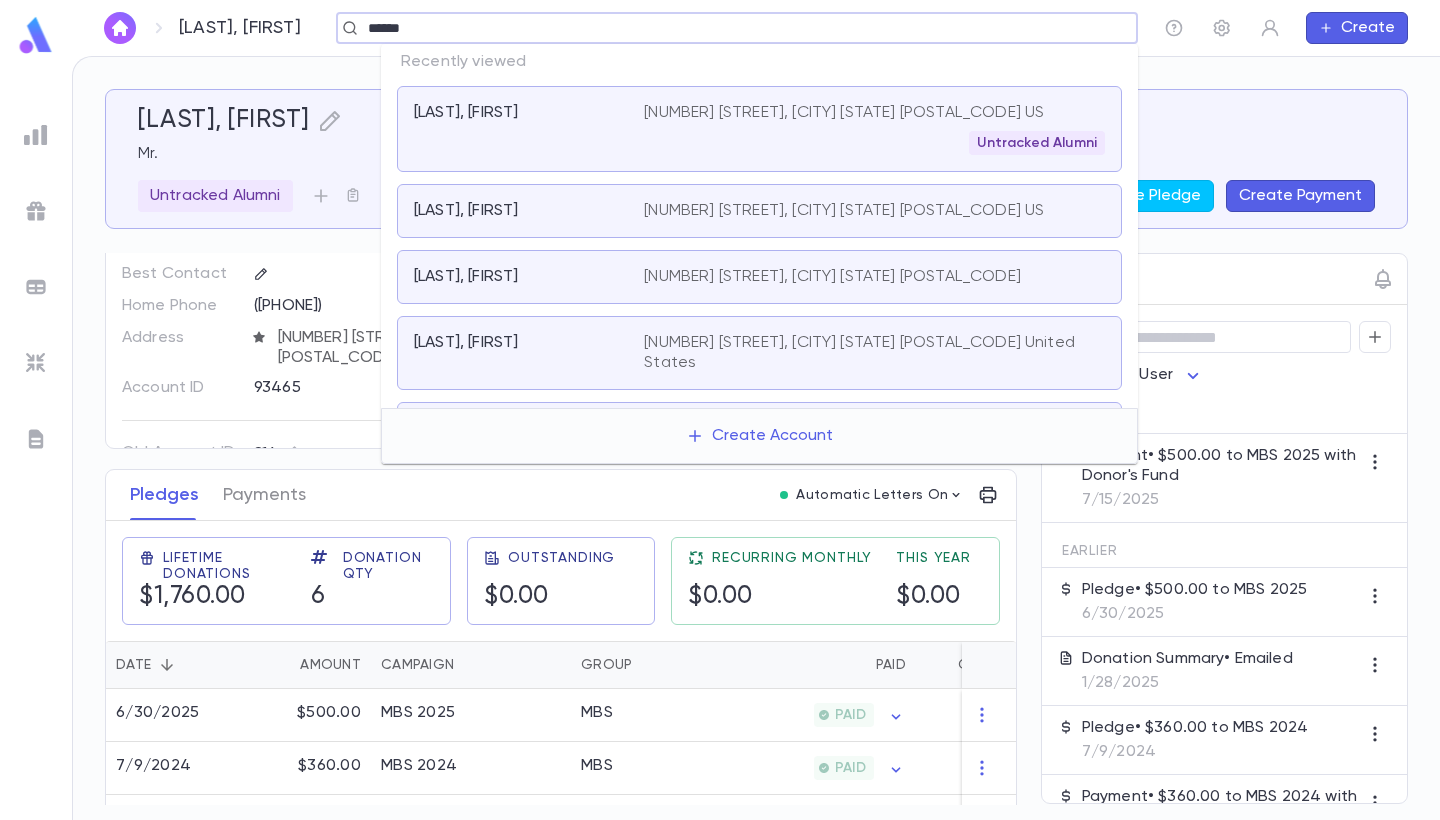 type on "******" 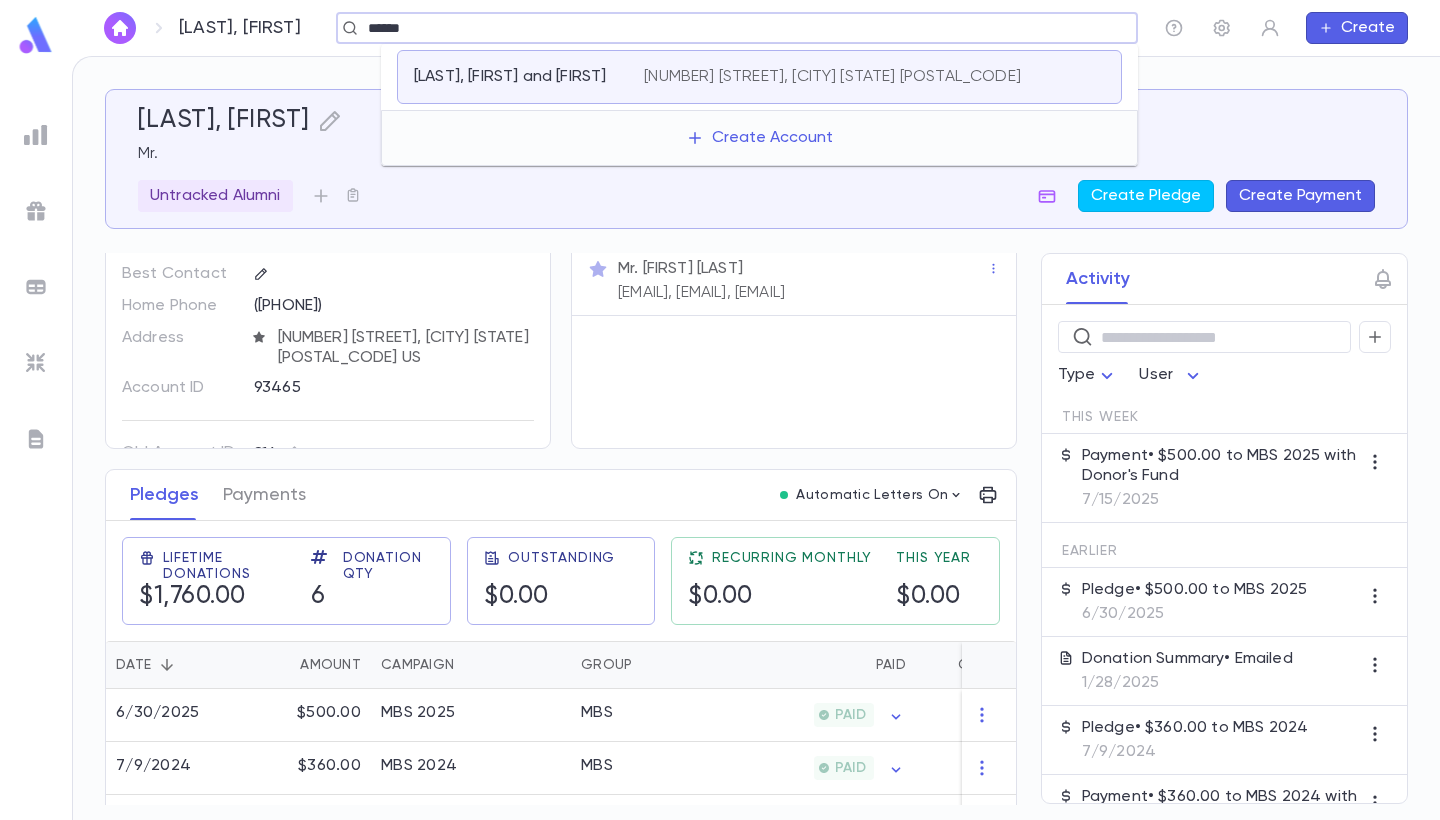 click on "[NUMBER] [STREET], [CITY] [STATE] [POSTAL_CODE]" at bounding box center [832, 77] 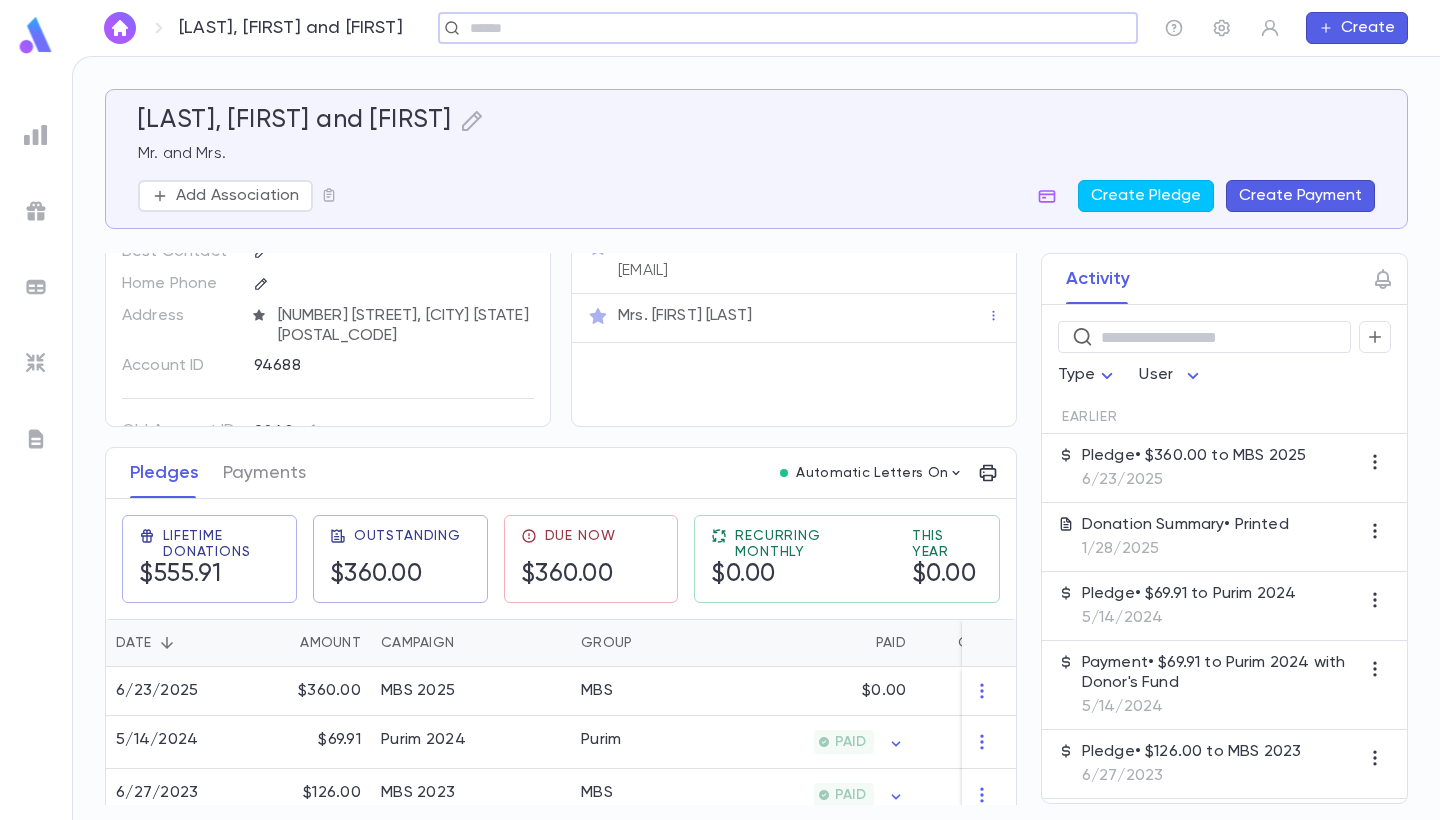 scroll, scrollTop: 104, scrollLeft: 0, axis: vertical 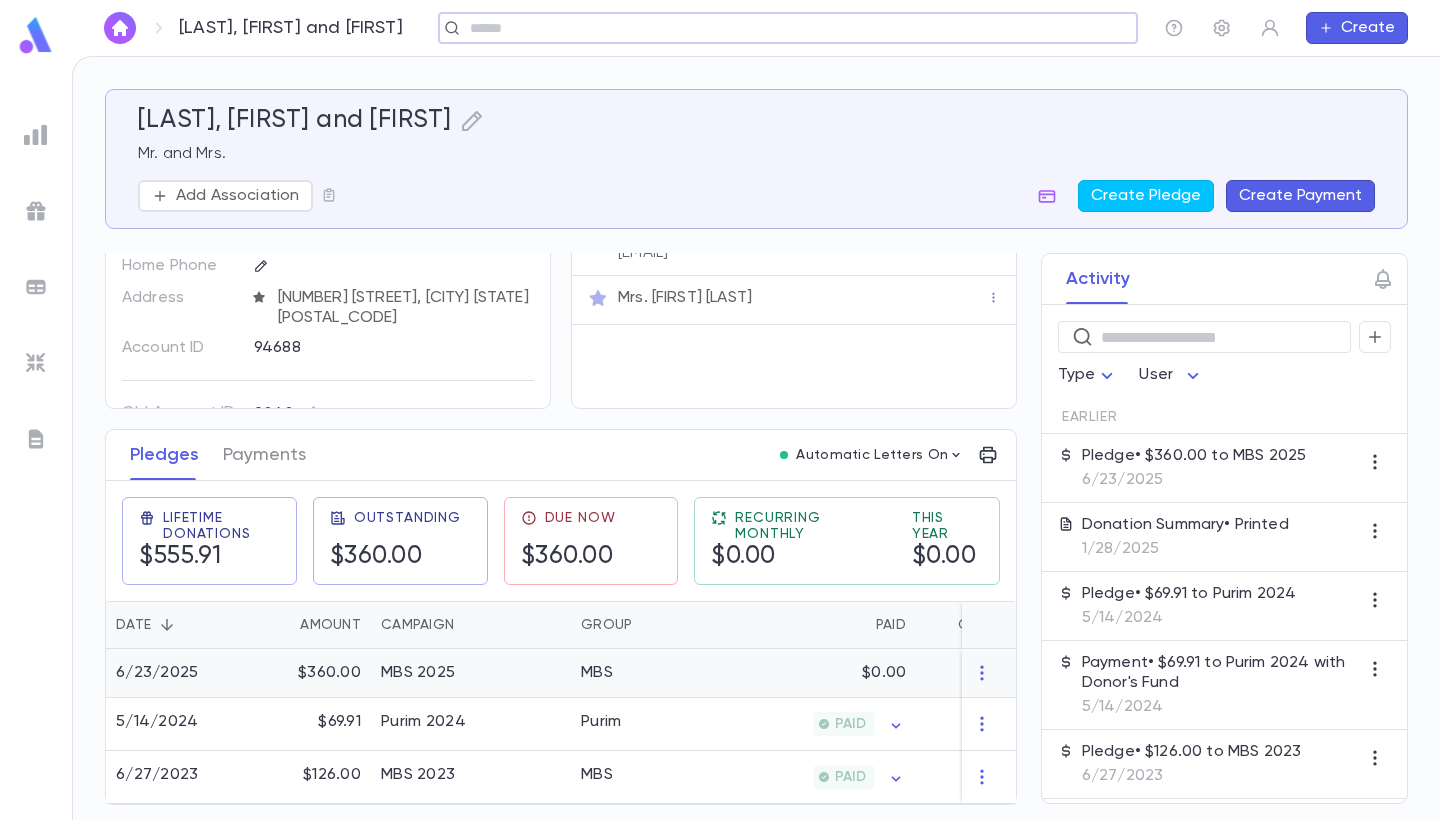 click on "MBS" at bounding box center [646, 673] 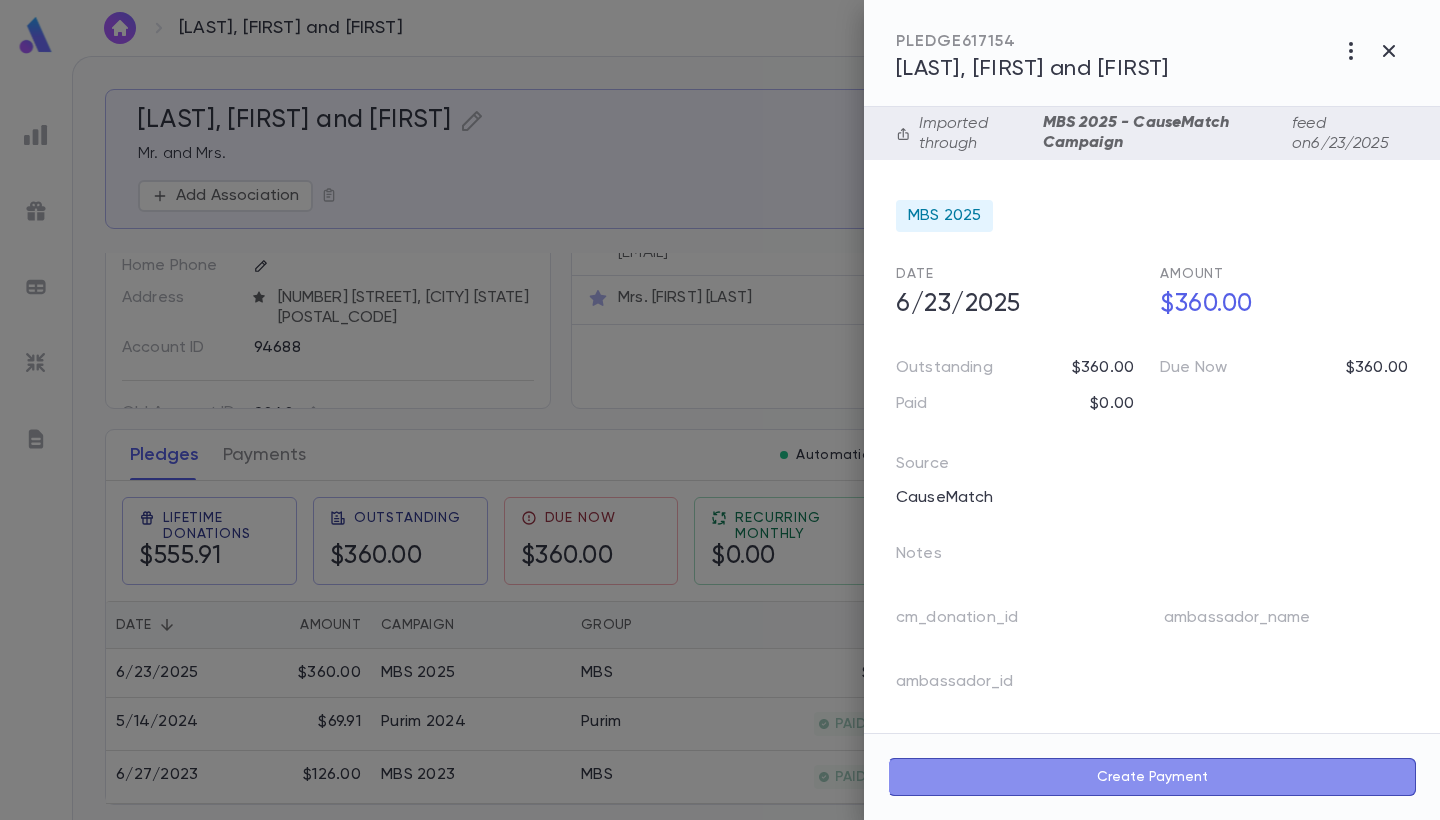click on "Create Payment" at bounding box center (1152, 777) 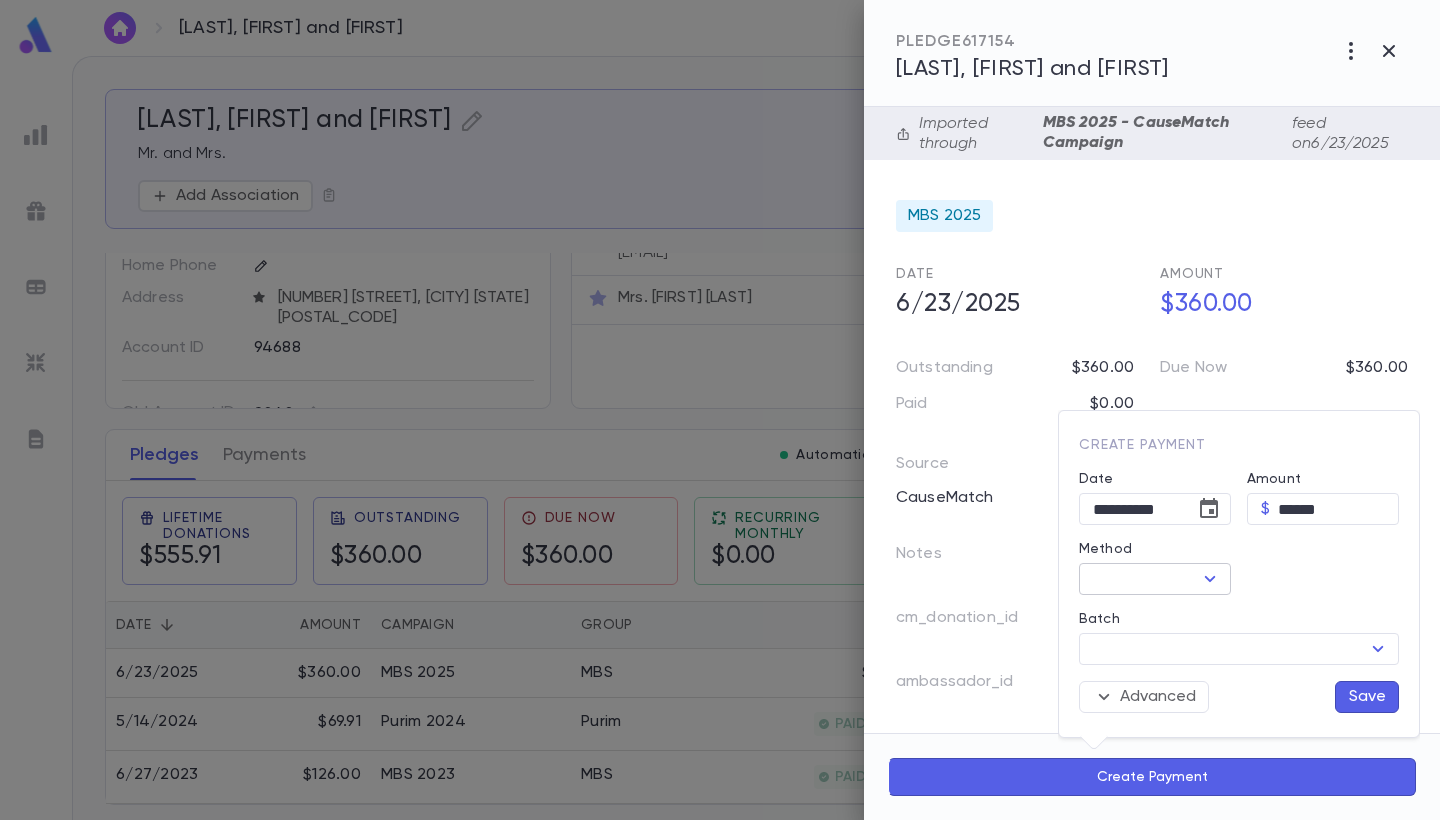 click on "Method" at bounding box center [1138, 579] 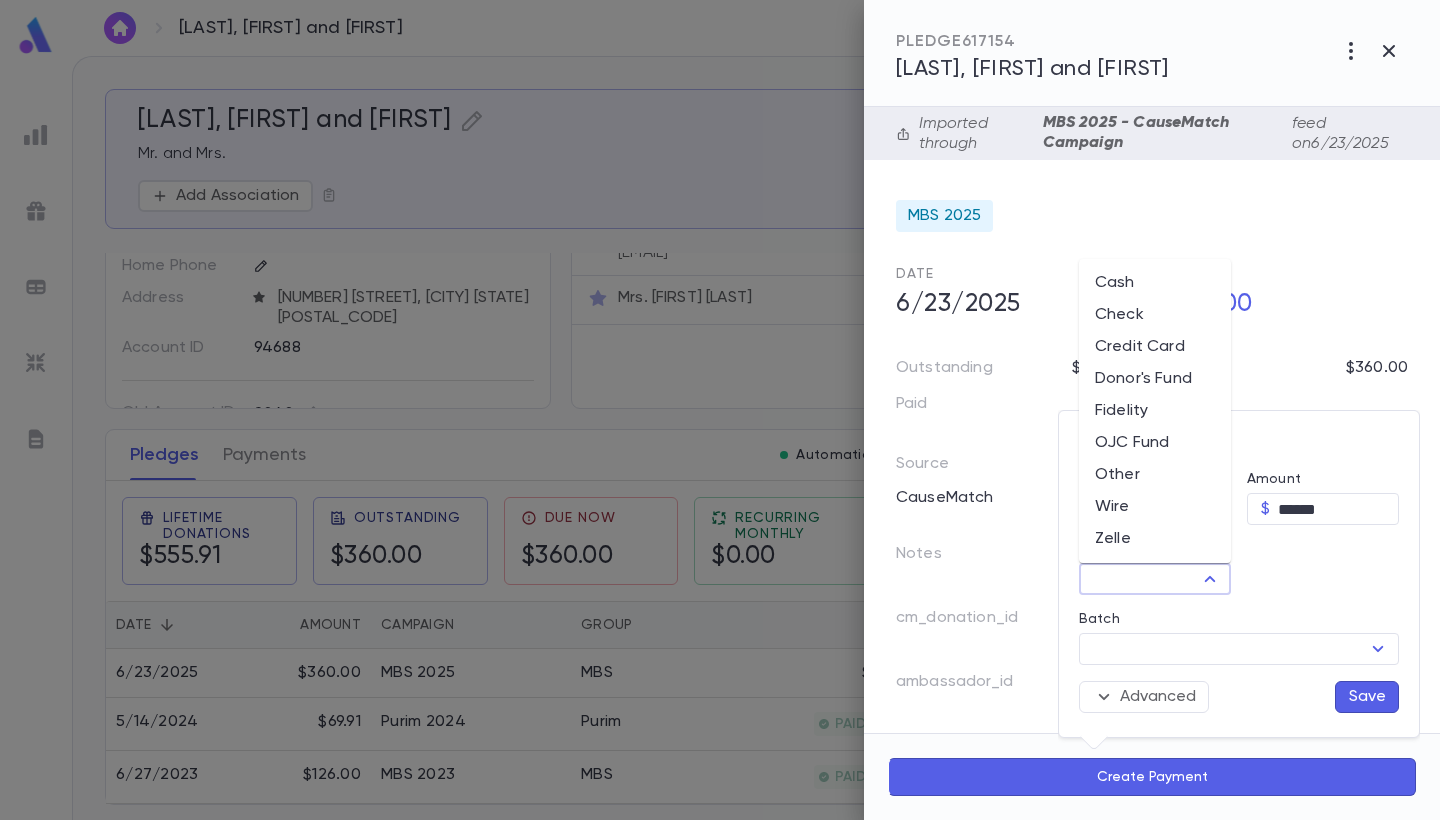 click on "Donor's Fund" at bounding box center [1155, 379] 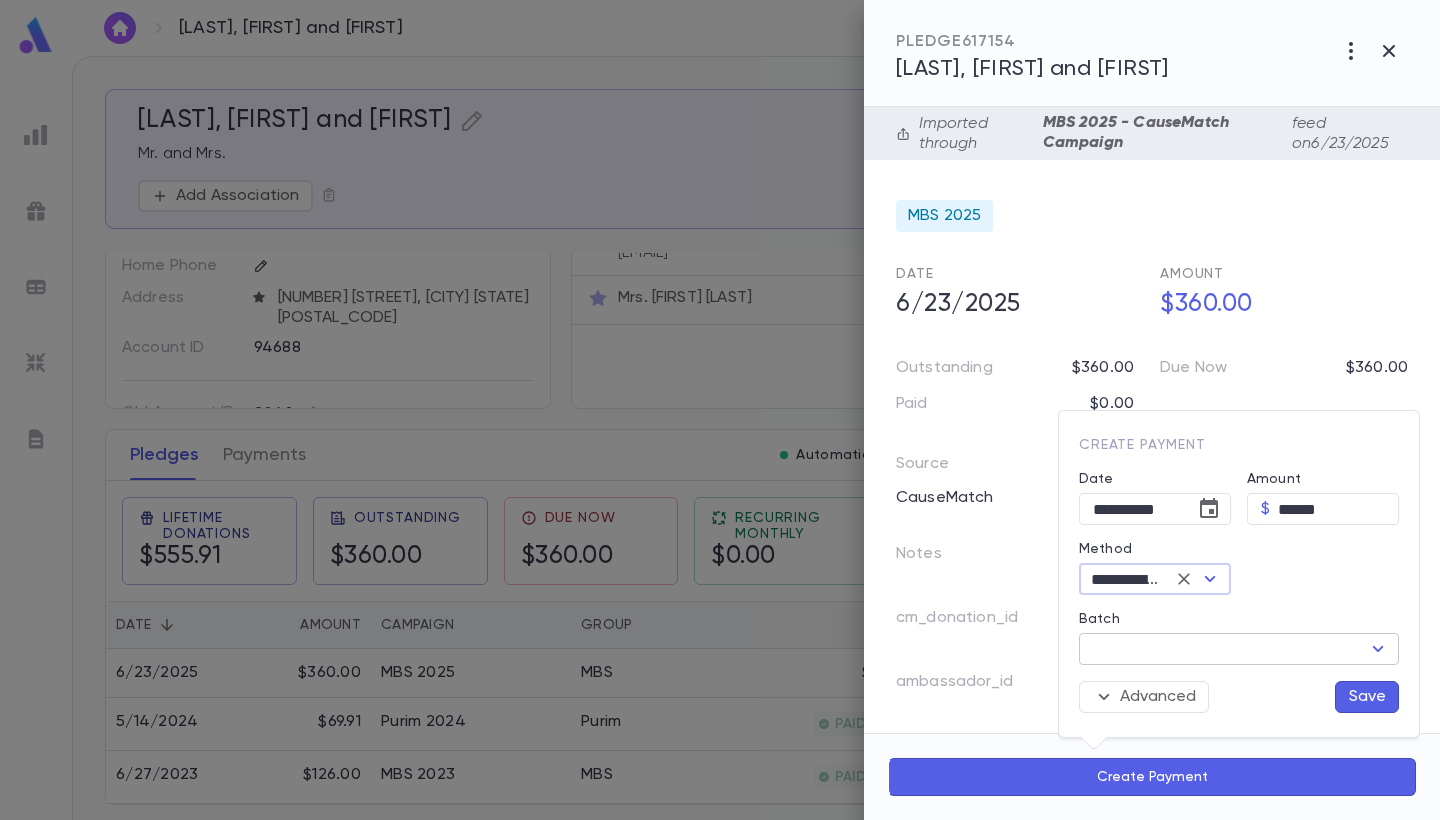 click on "Batch" at bounding box center [1222, 649] 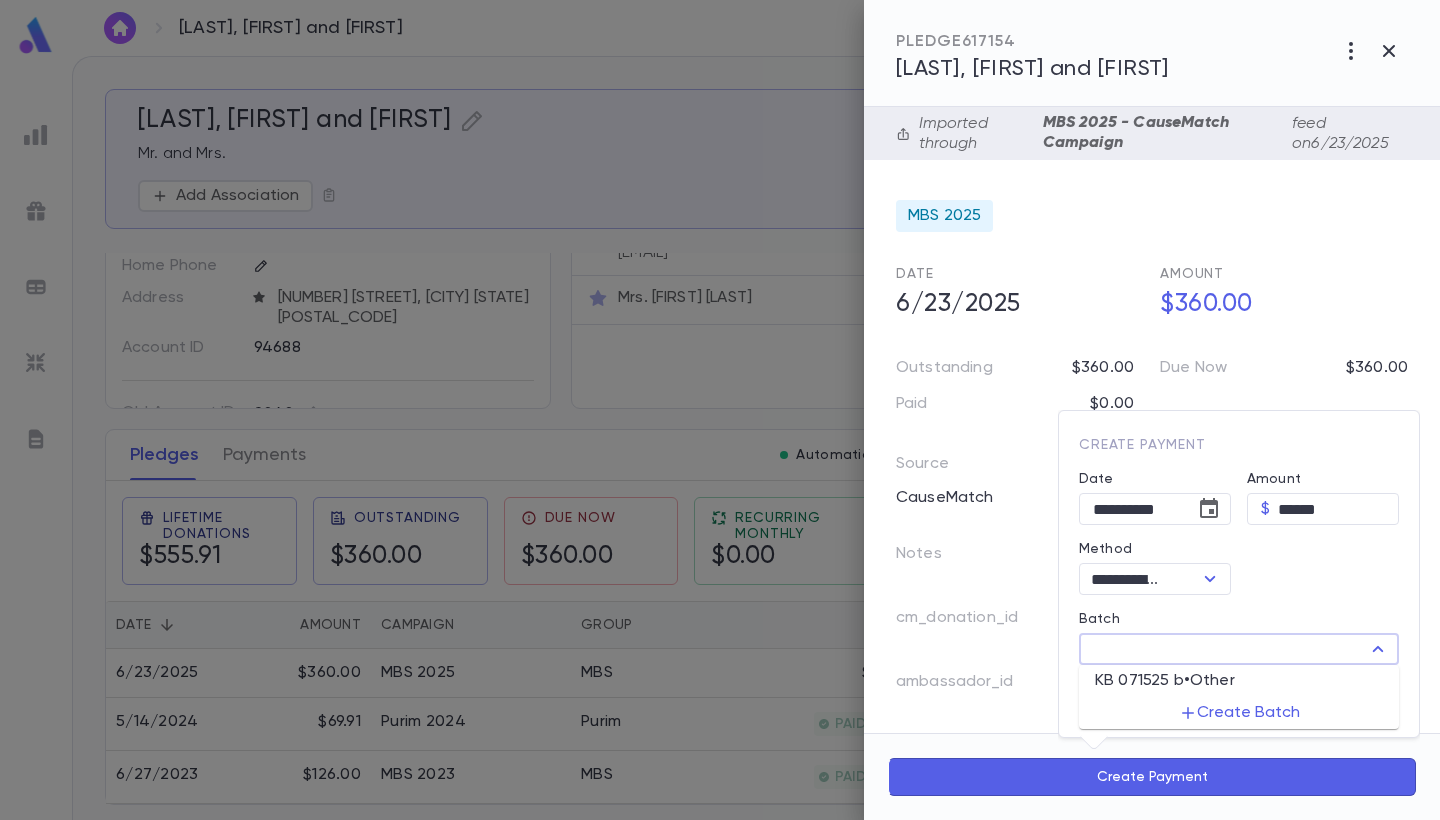 click on "KB 071525 b  •  Other" at bounding box center (1165, 681) 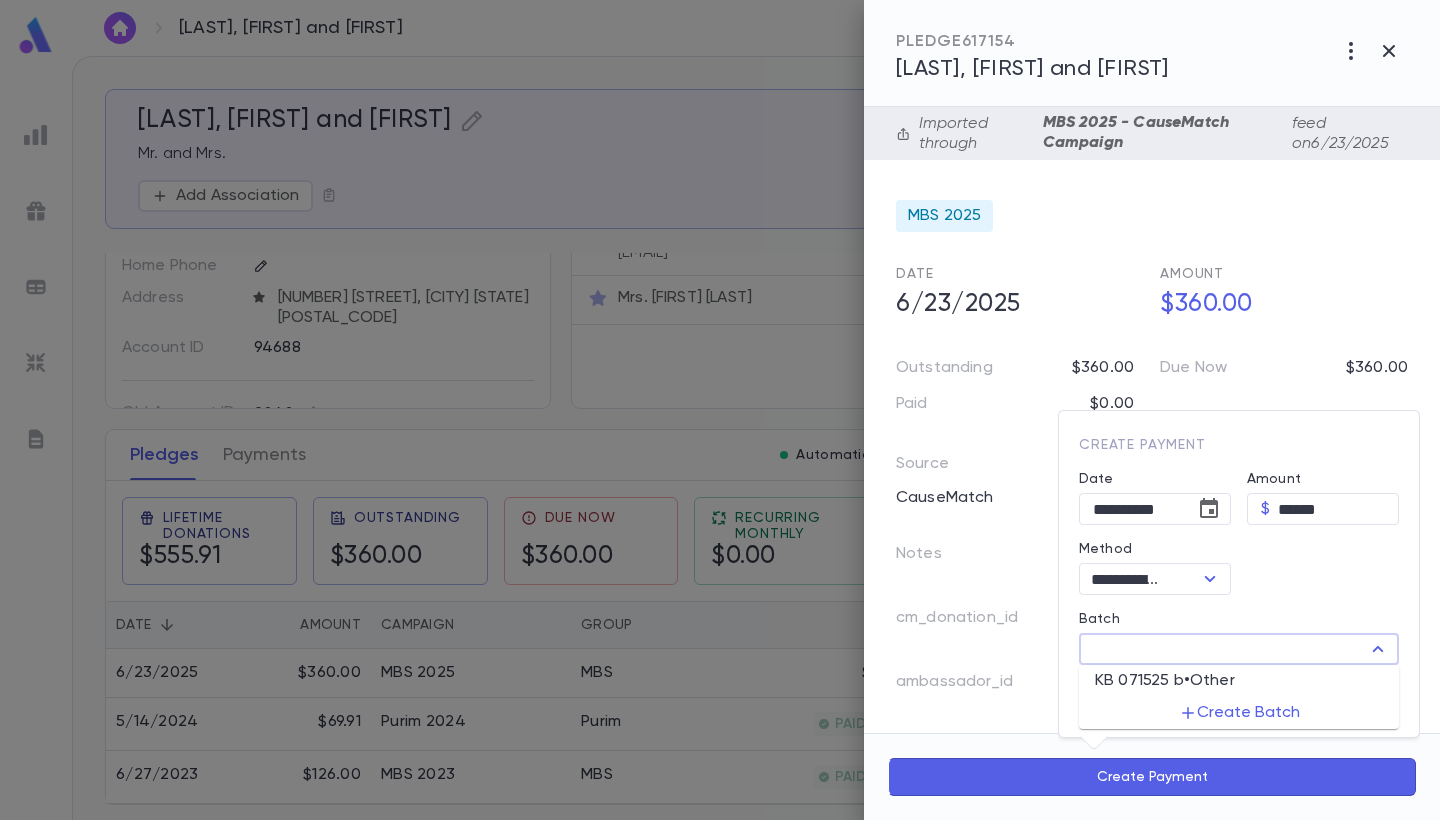 type on "**********" 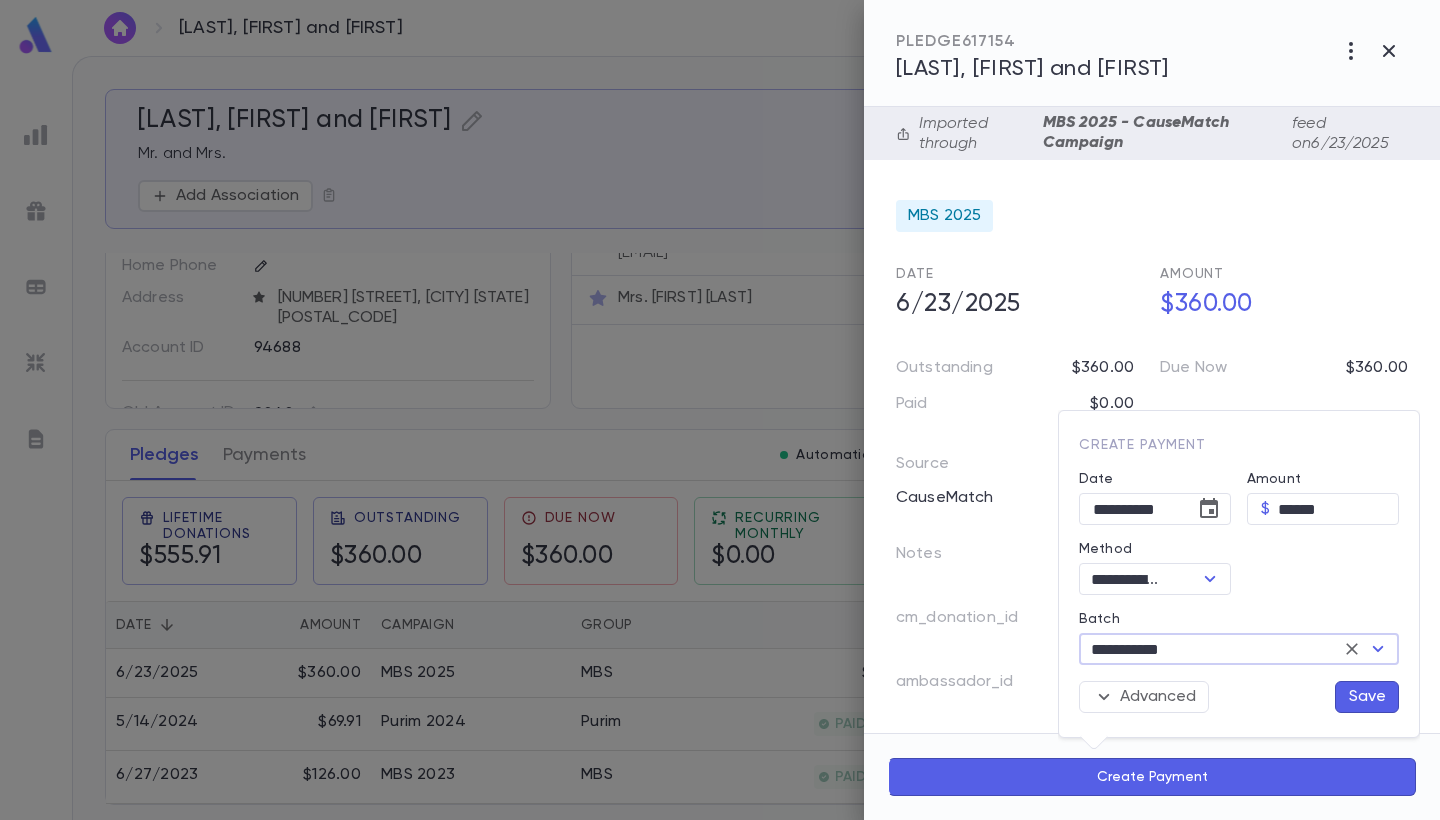 click on "Save" at bounding box center [1367, 697] 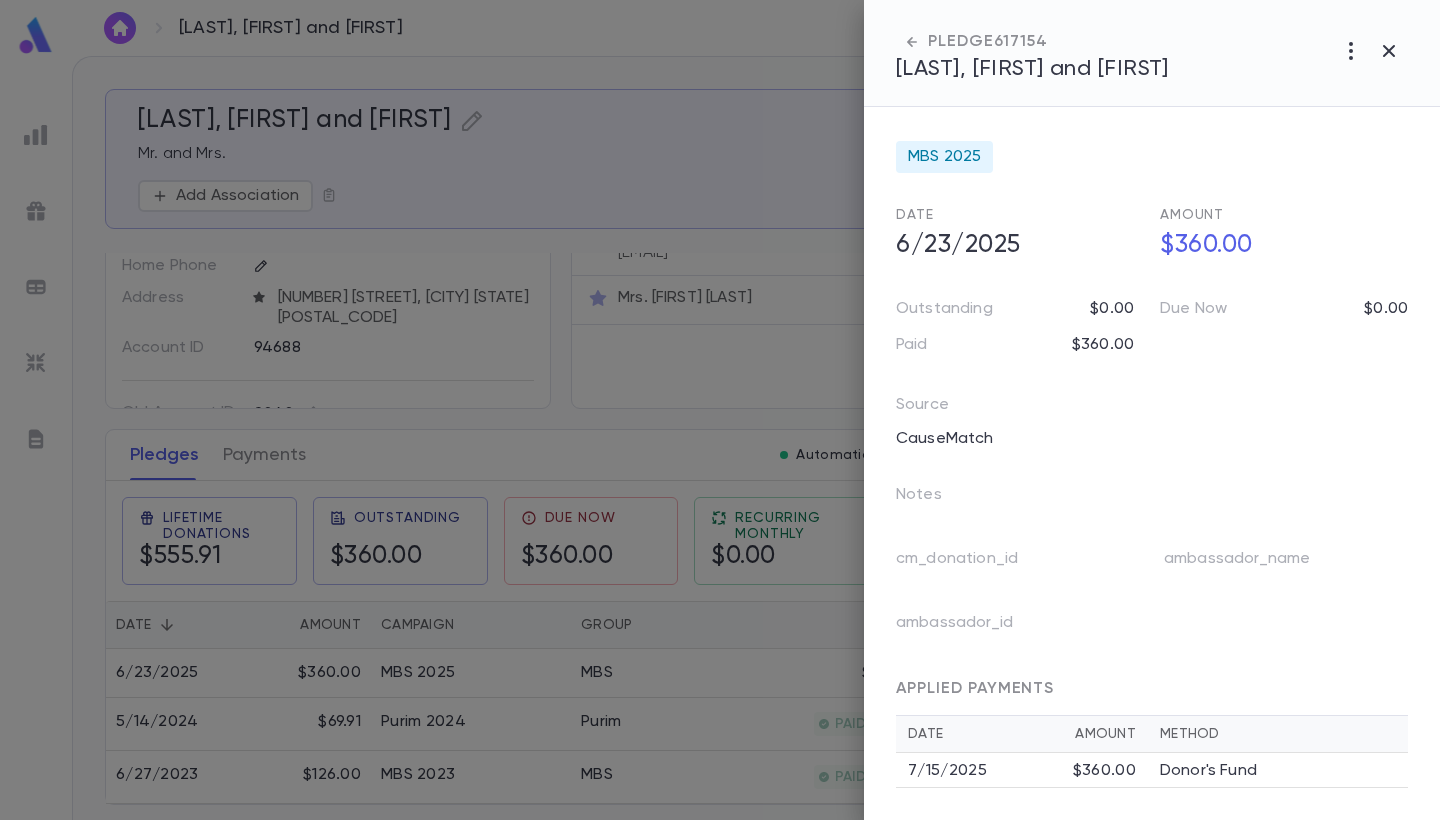 scroll, scrollTop: 67, scrollLeft: 0, axis: vertical 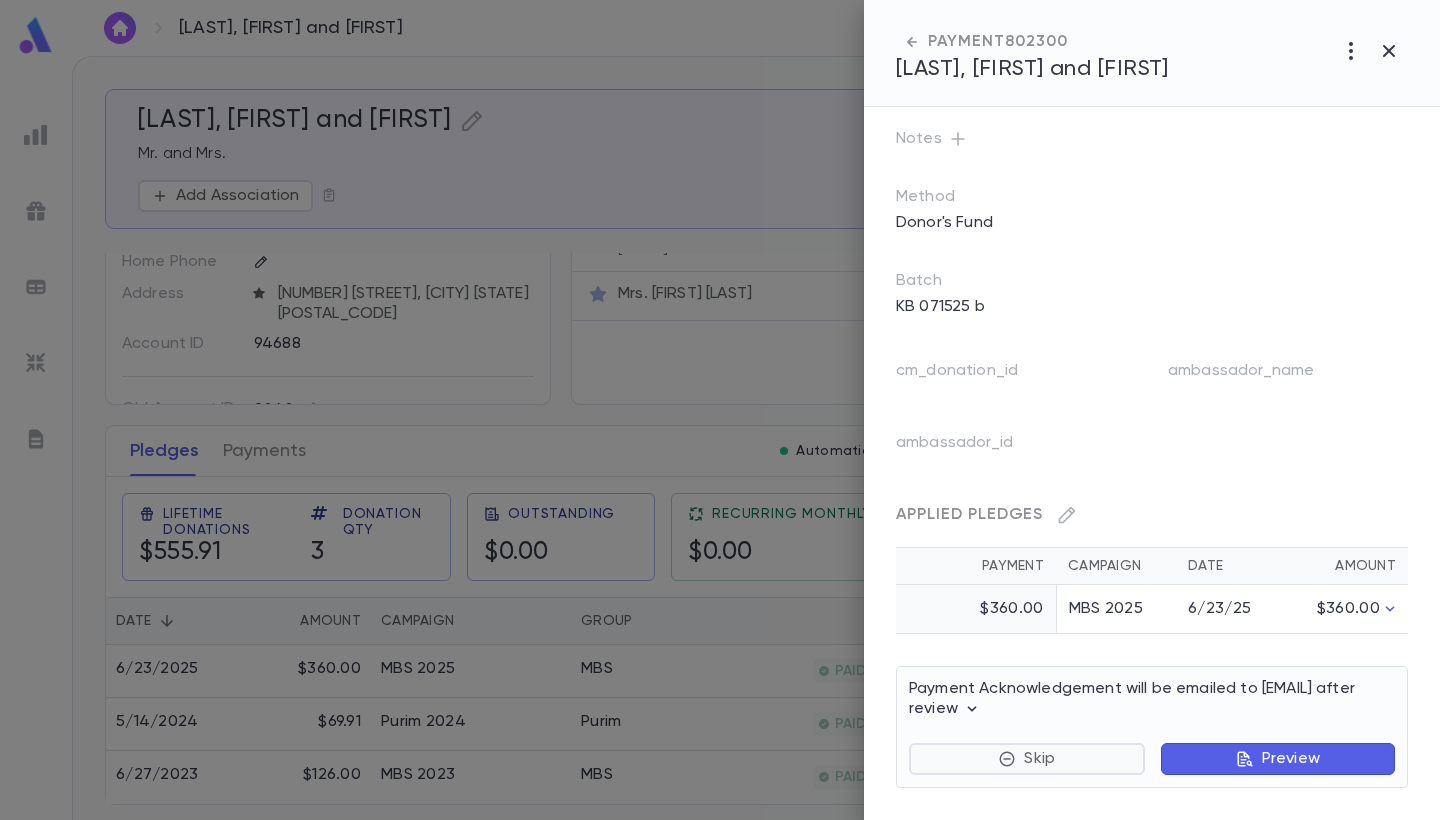 click on "Skip" at bounding box center [1039, 759] 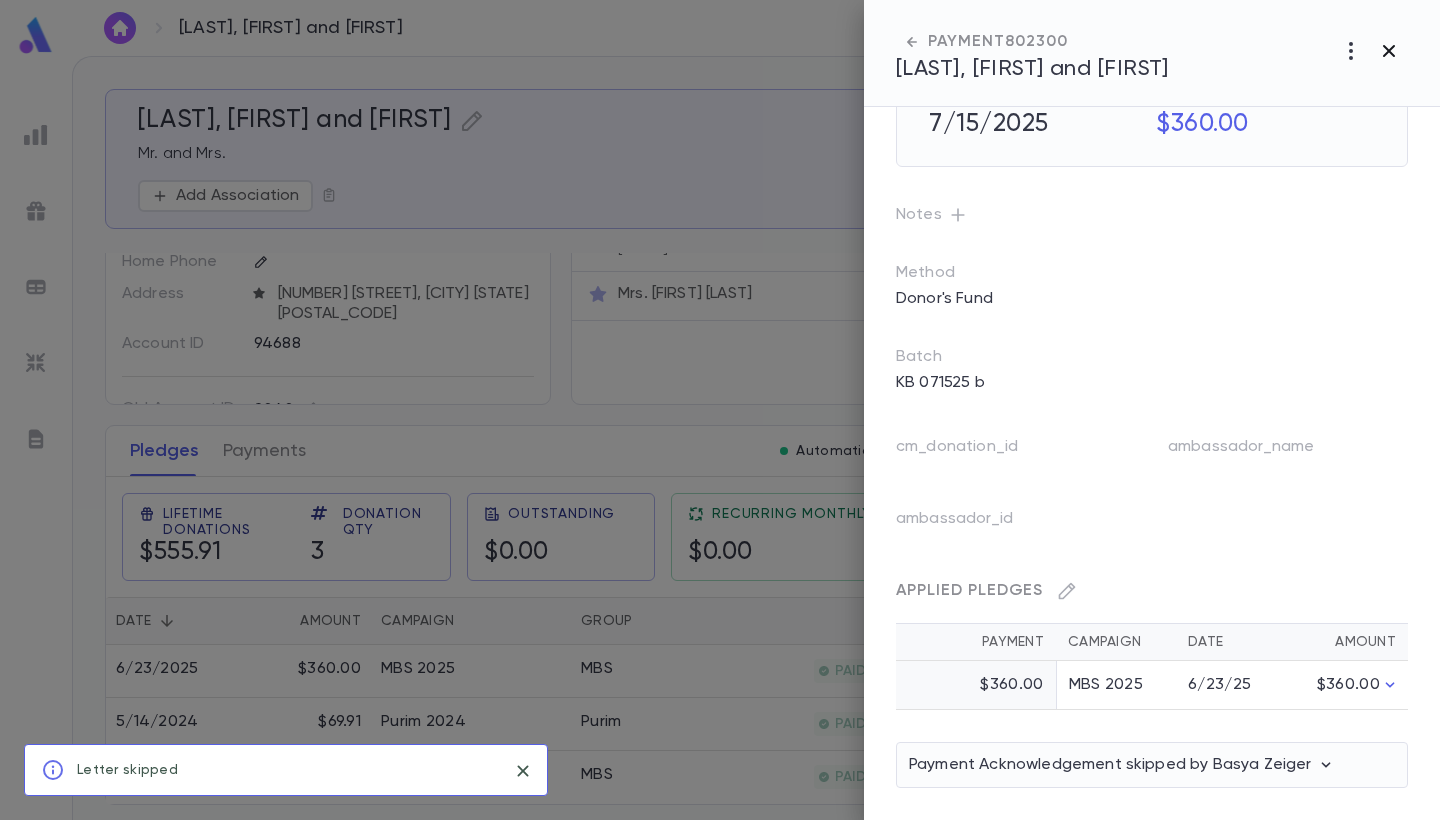 click 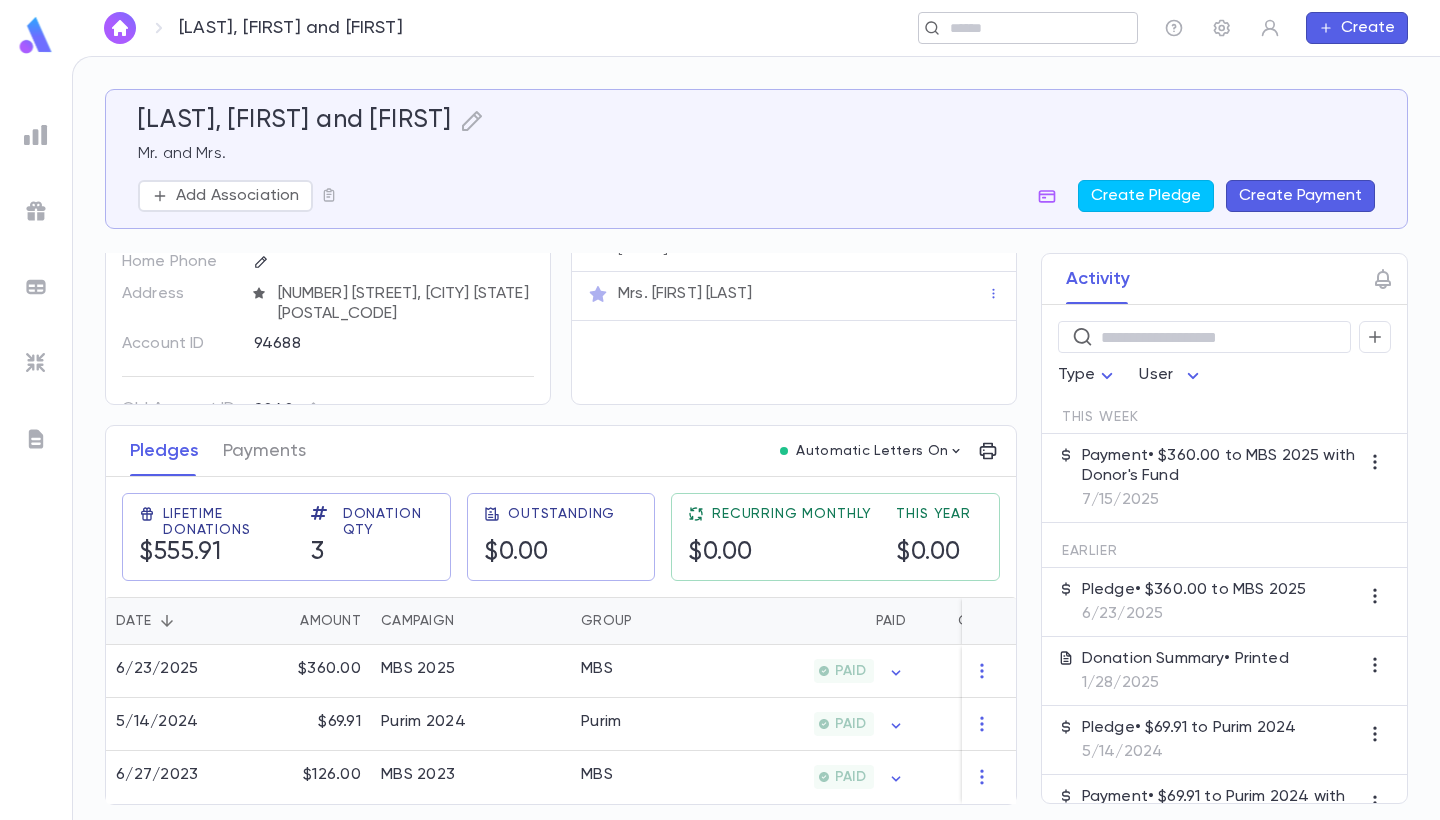 click on "​" at bounding box center [1028, 28] 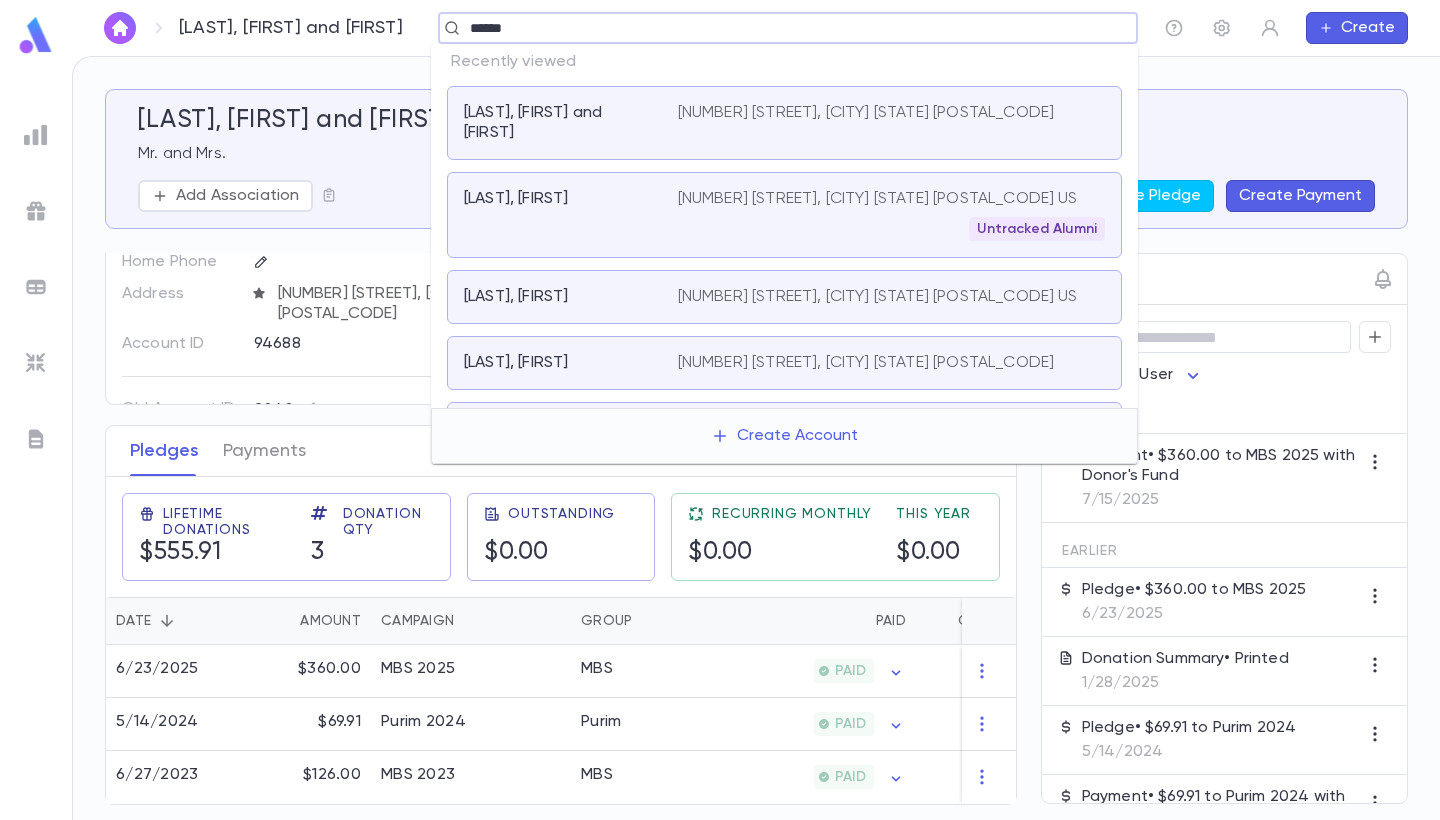 type on "******" 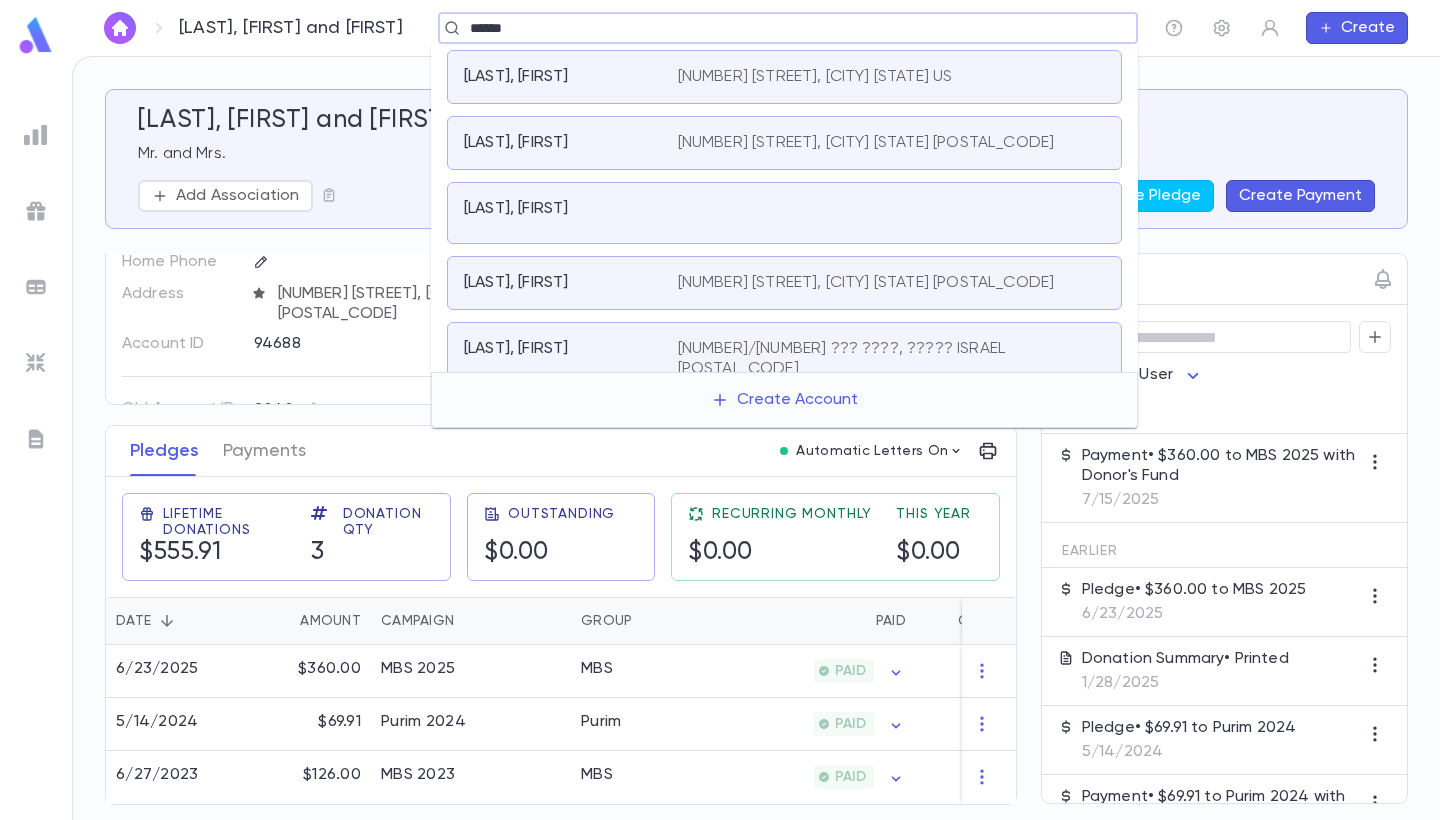 click on "[NUMBER] [STREET], [CITY] [STATE] US" at bounding box center [815, 77] 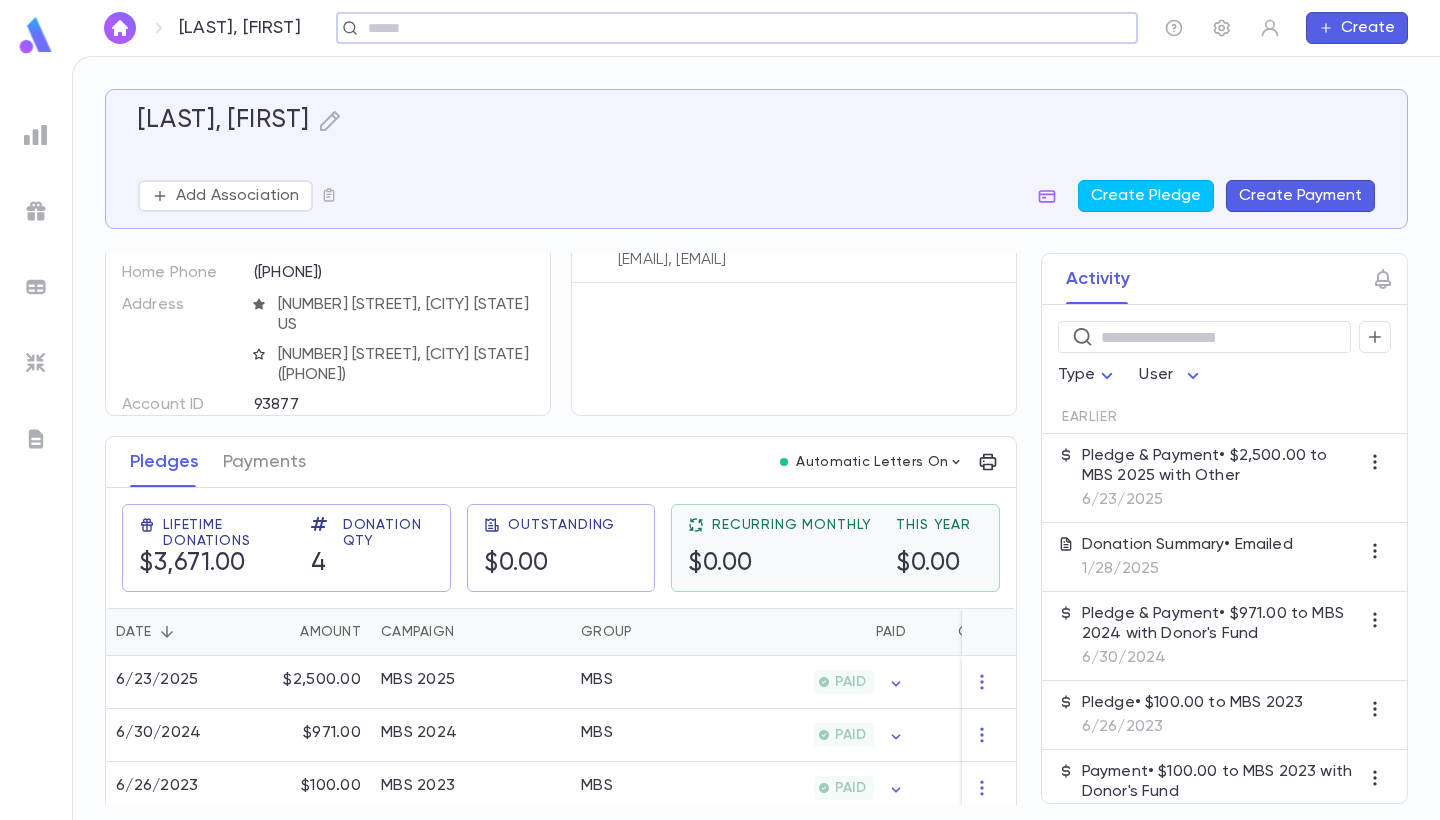 scroll, scrollTop: 95, scrollLeft: 0, axis: vertical 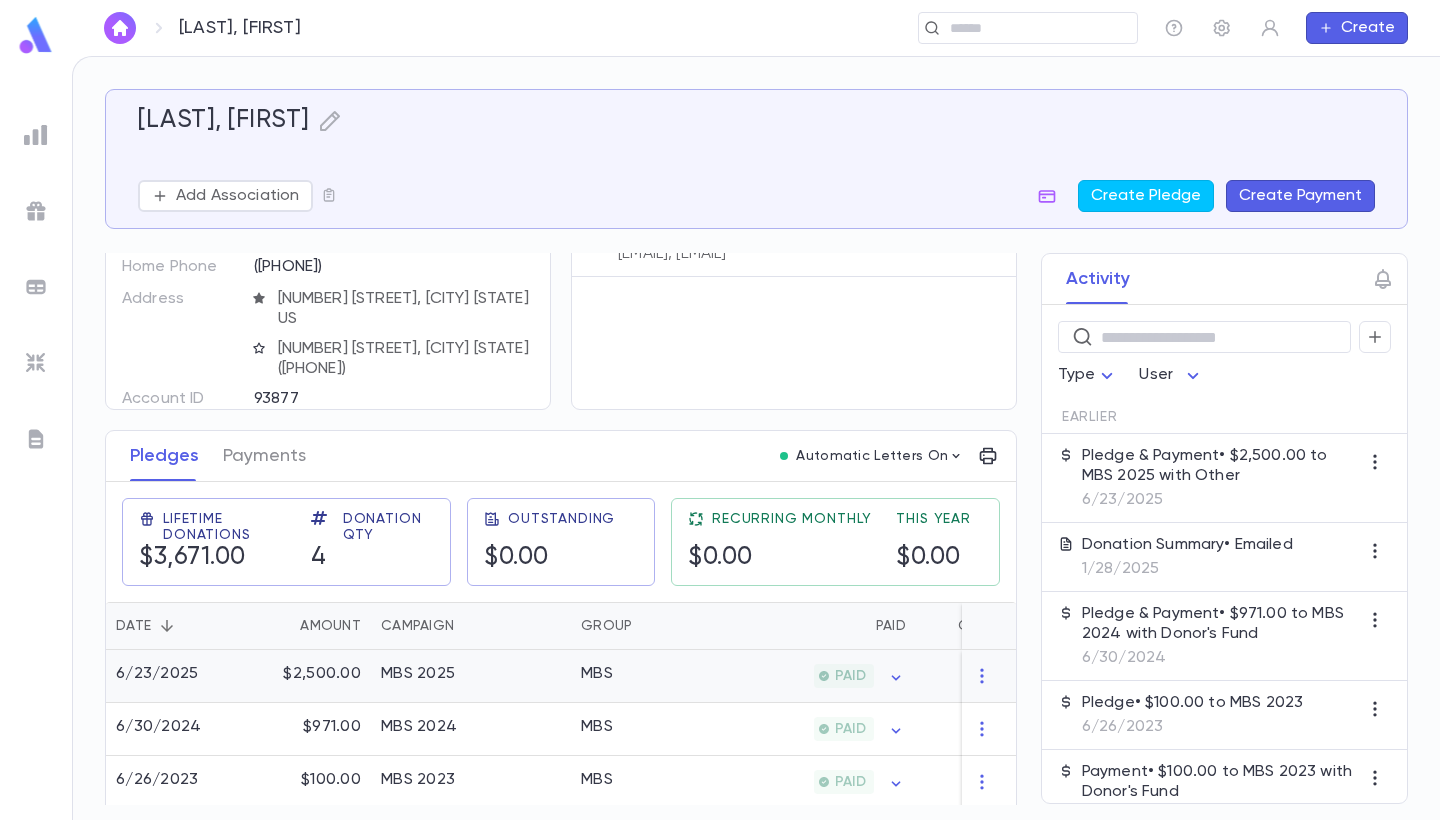 click on "MBS" at bounding box center (646, 676) 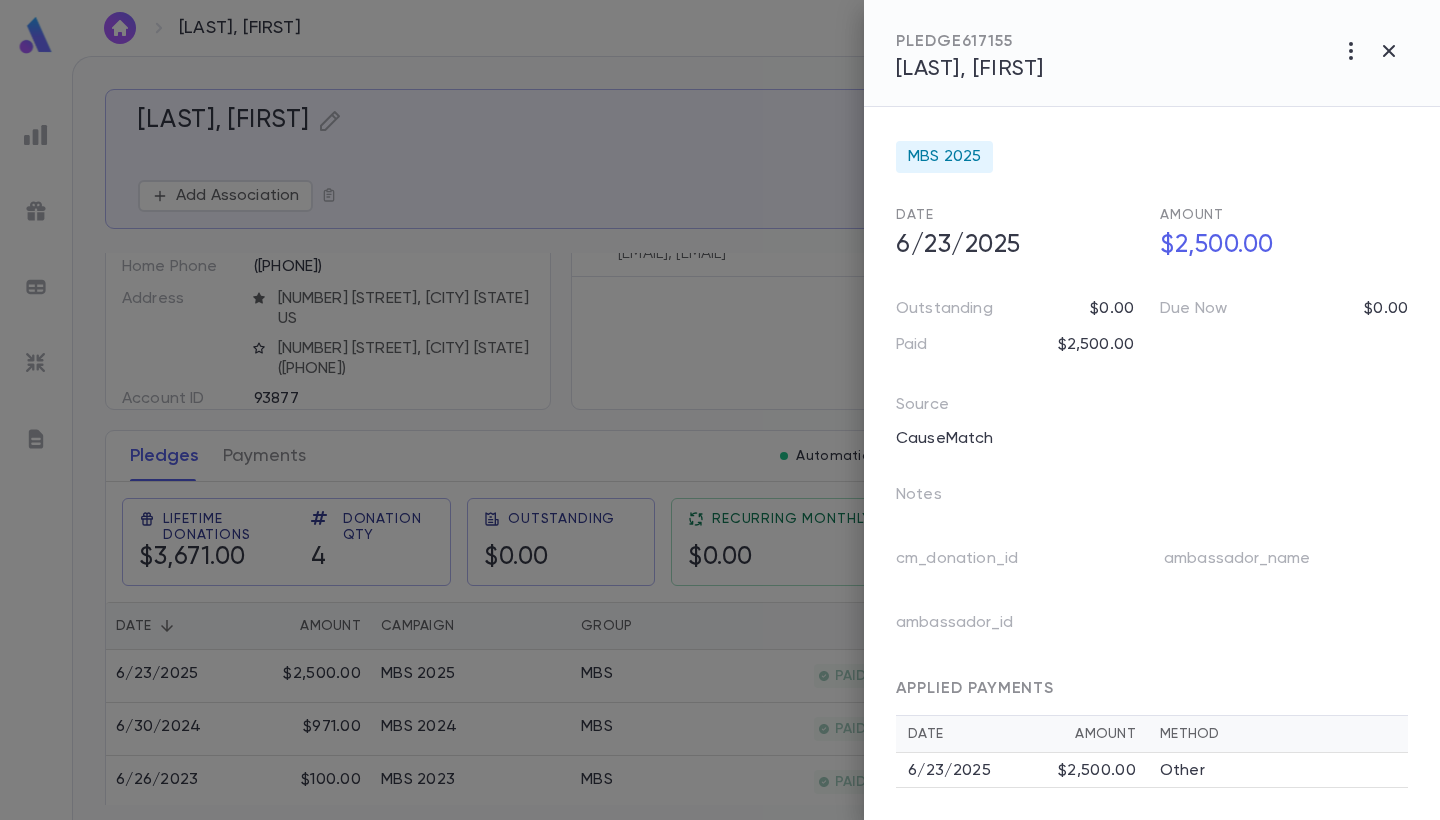 scroll, scrollTop: 67, scrollLeft: 0, axis: vertical 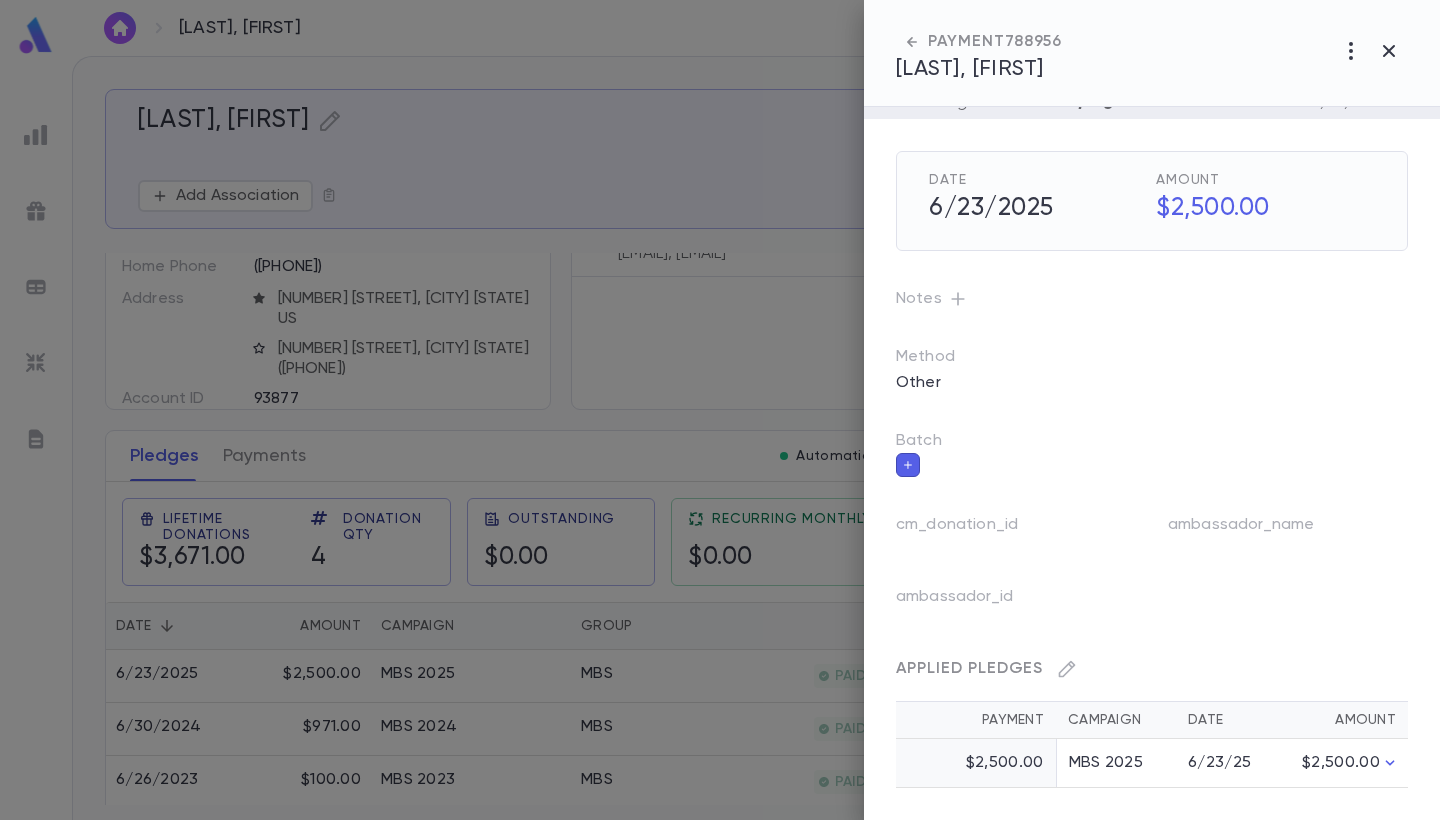click 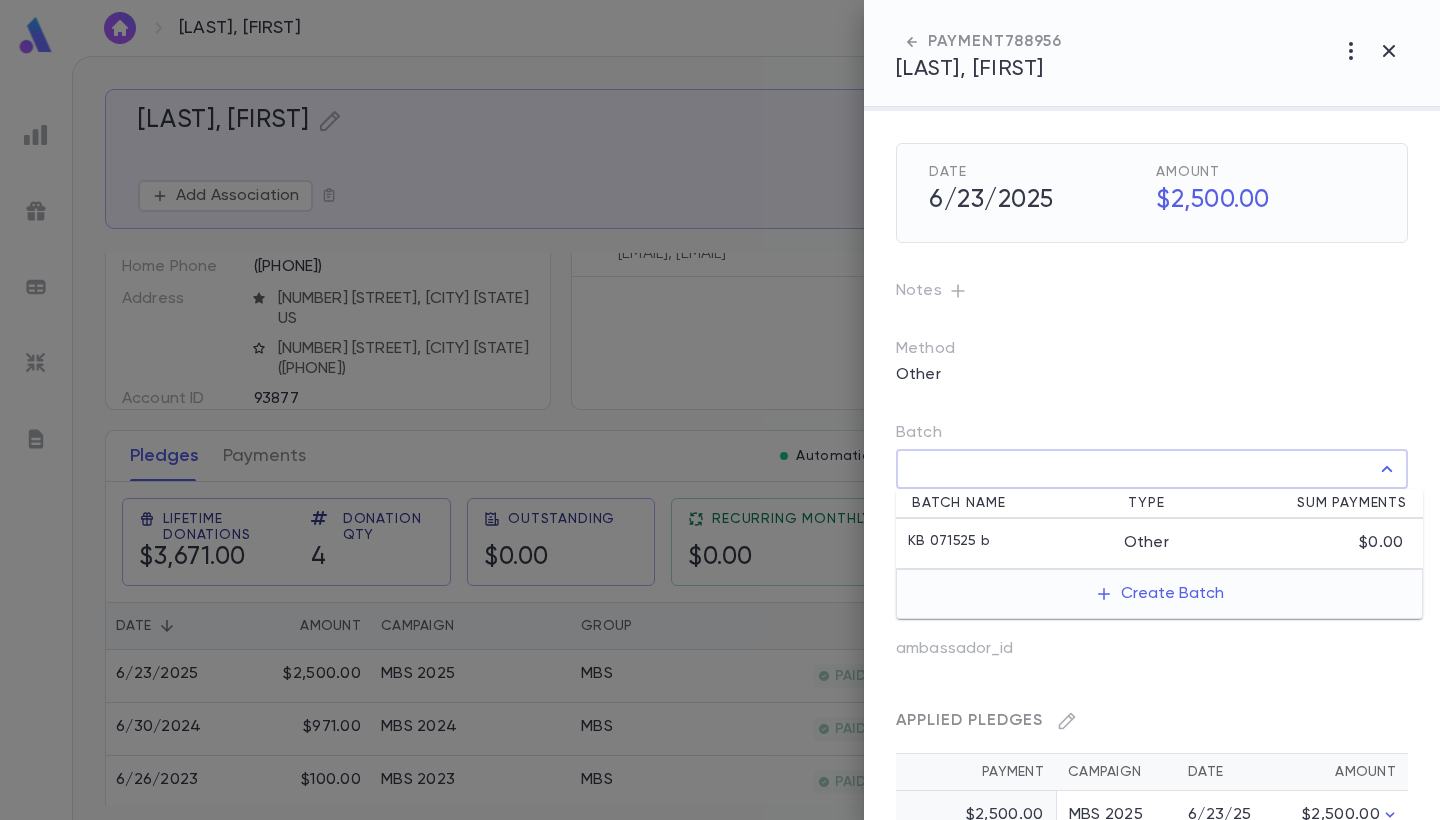 click on "Batch" at bounding box center (1137, 469) 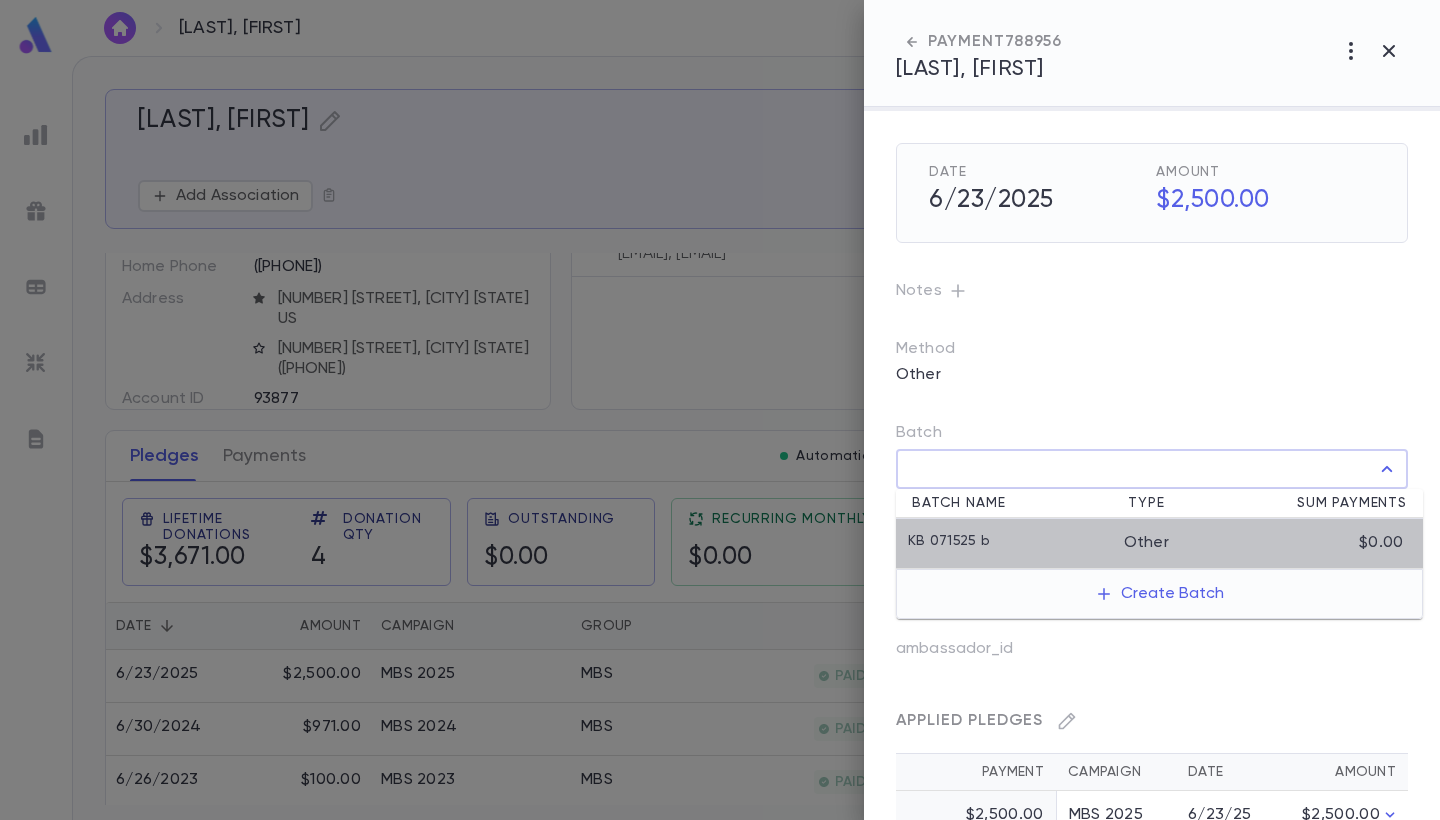 click on "KB 071525 b" at bounding box center [1016, 543] 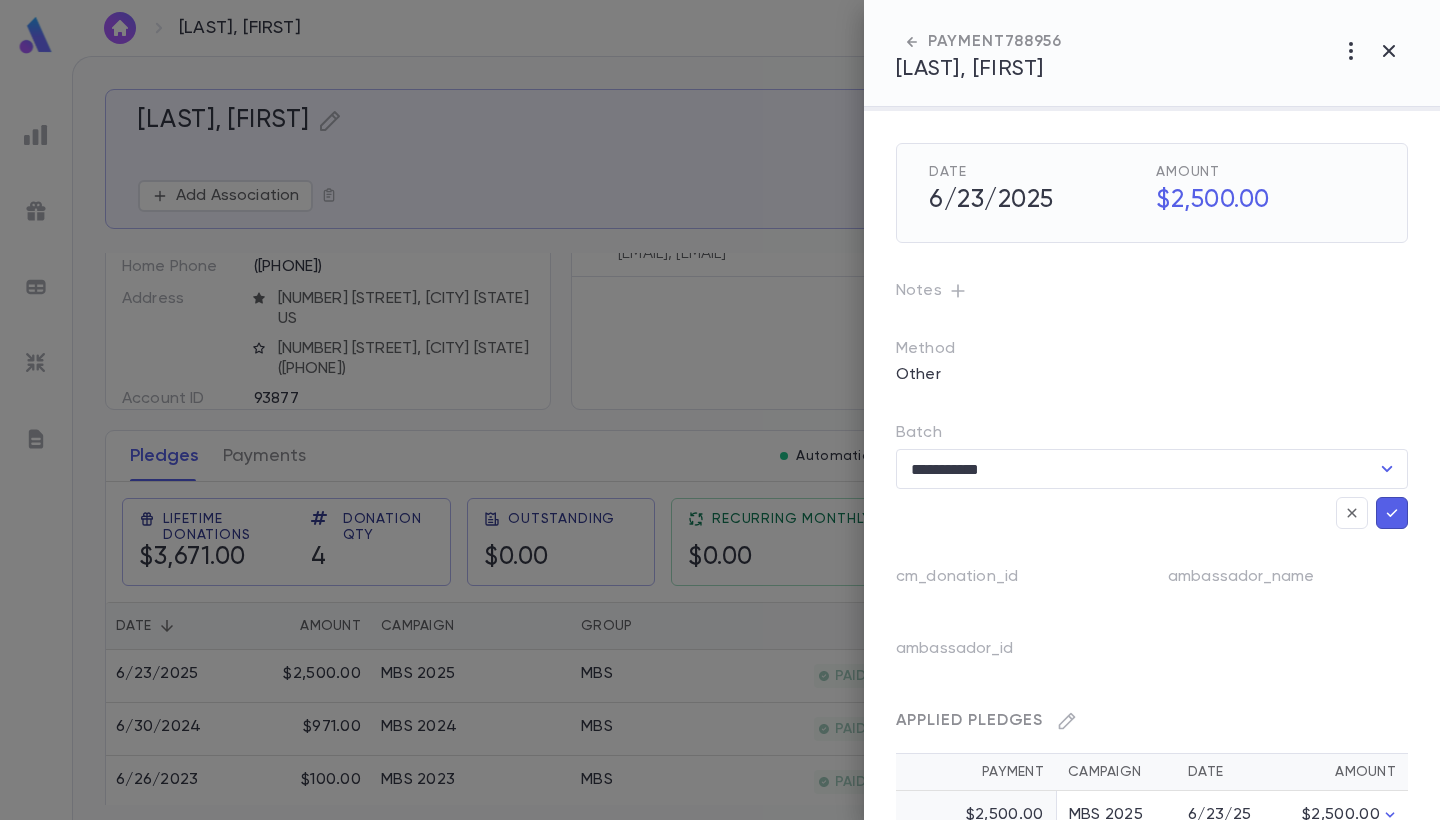 click 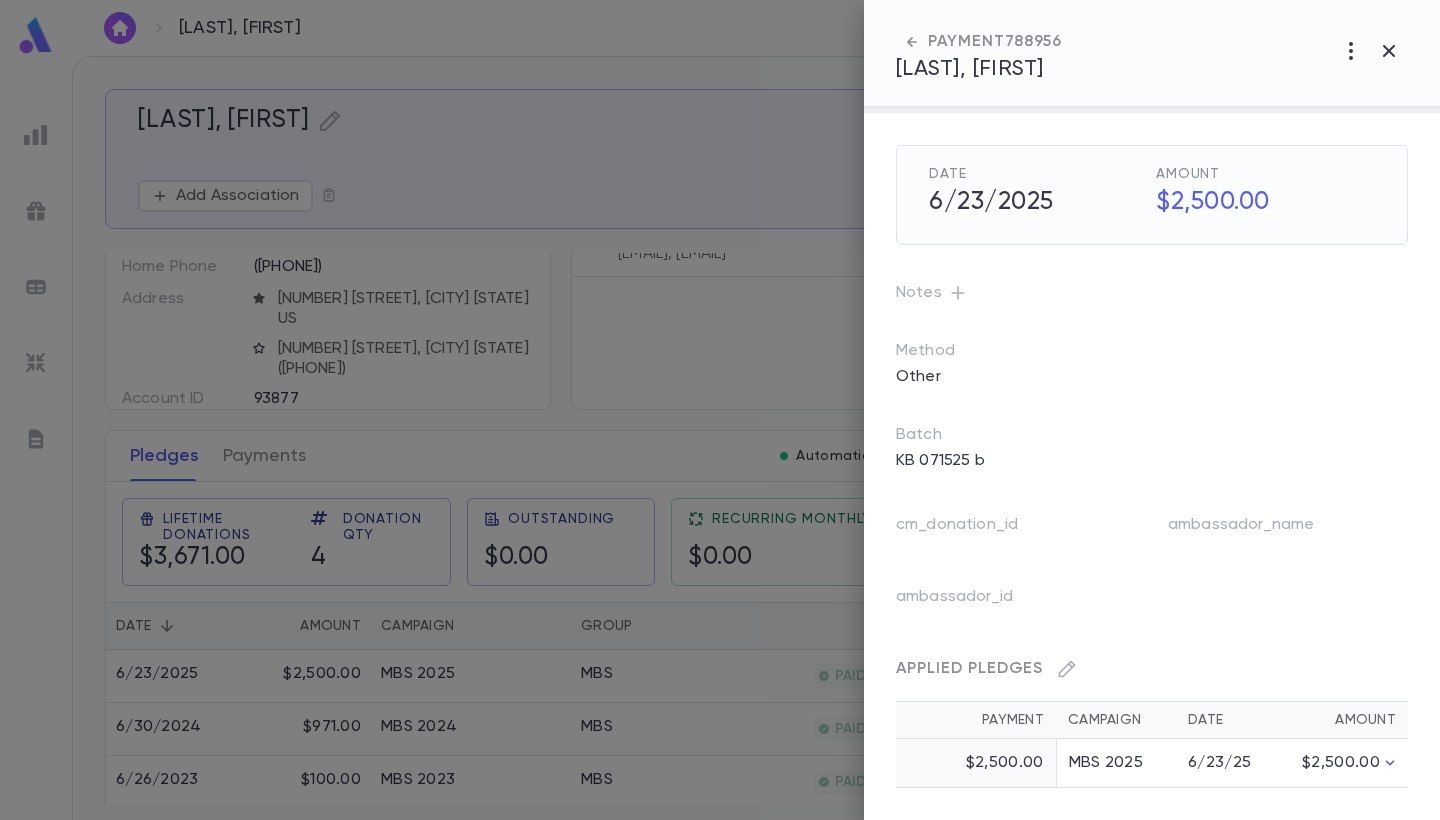 scroll, scrollTop: 55, scrollLeft: 0, axis: vertical 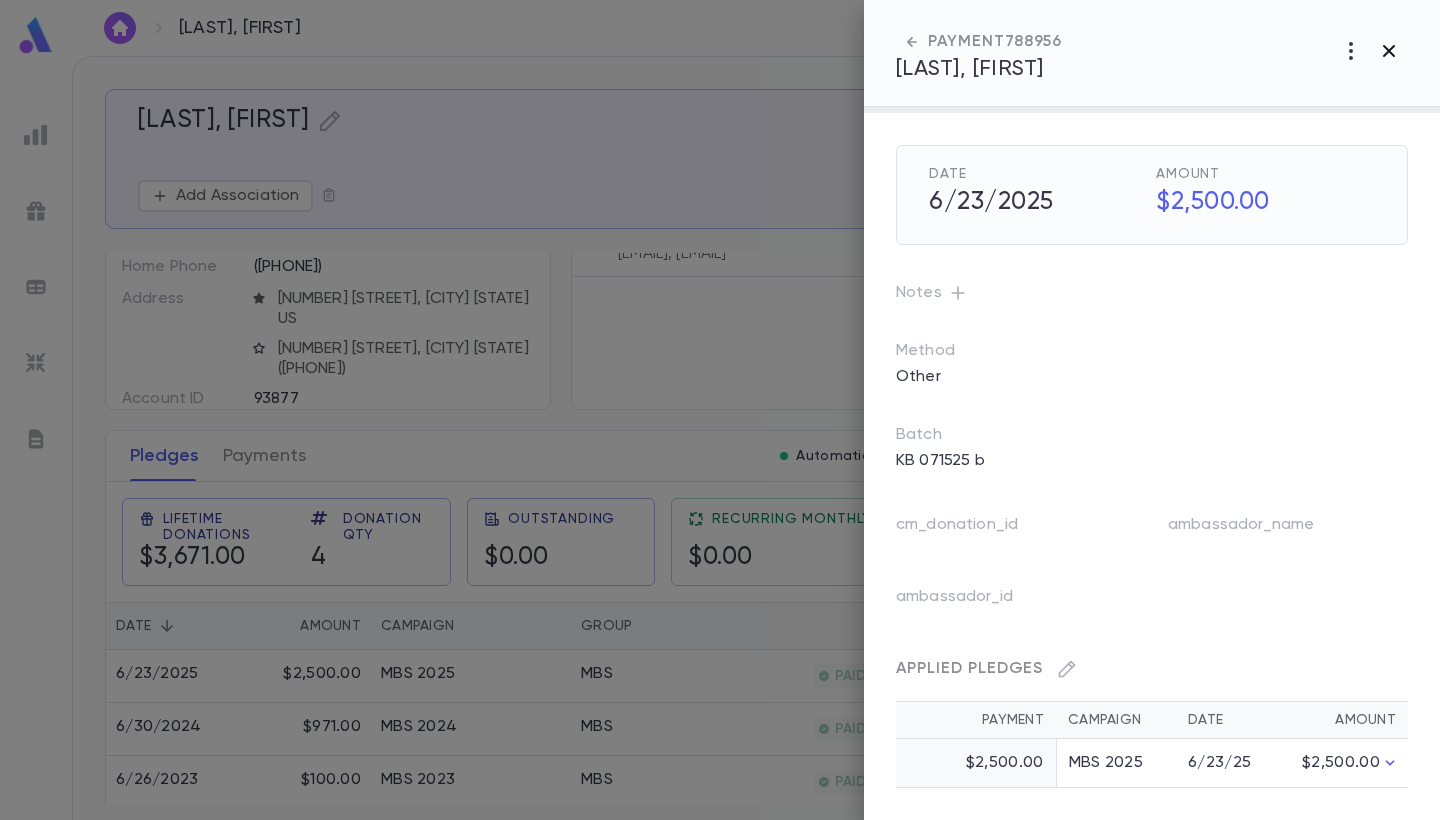 click 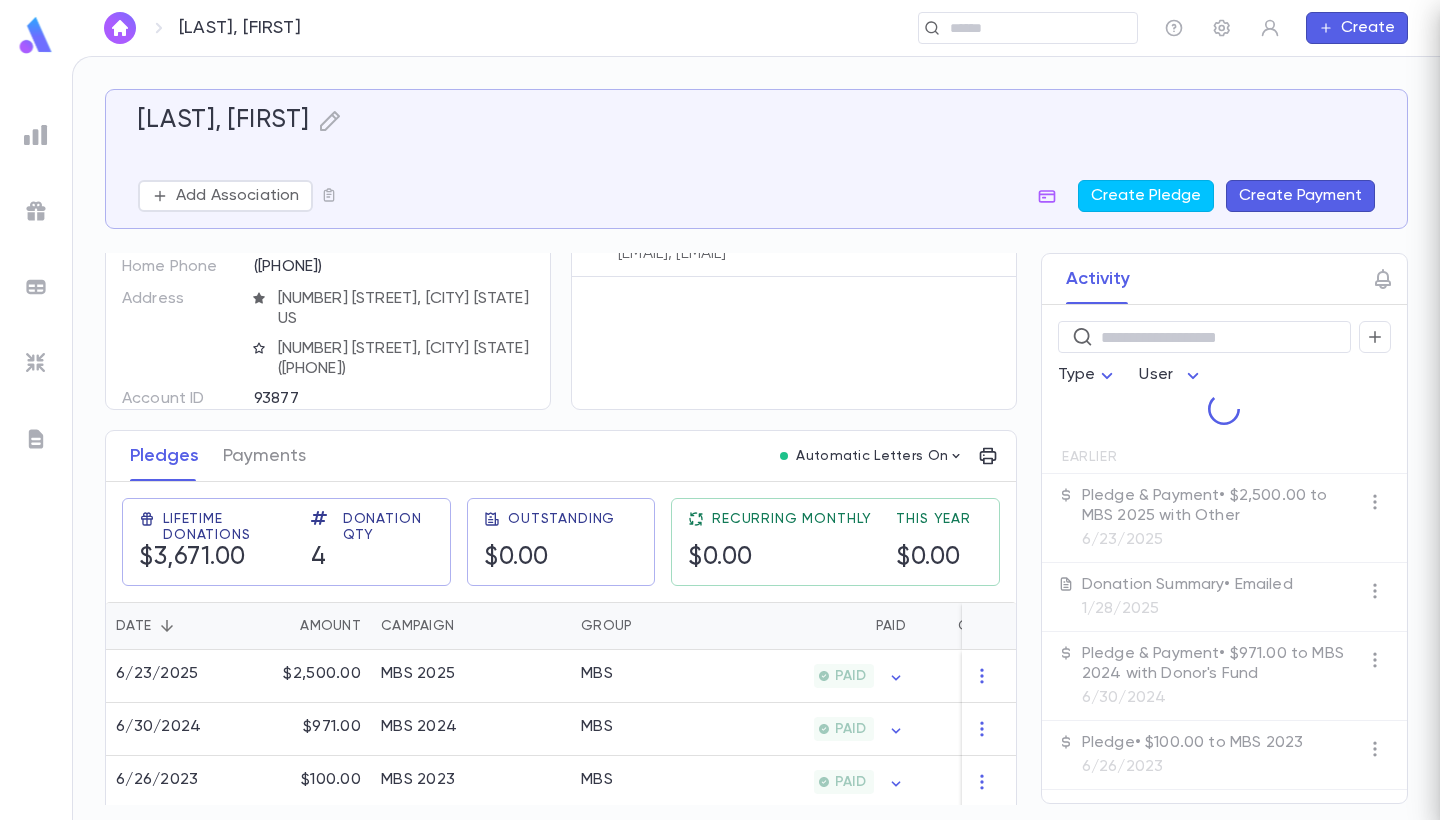 scroll, scrollTop: 0, scrollLeft: 0, axis: both 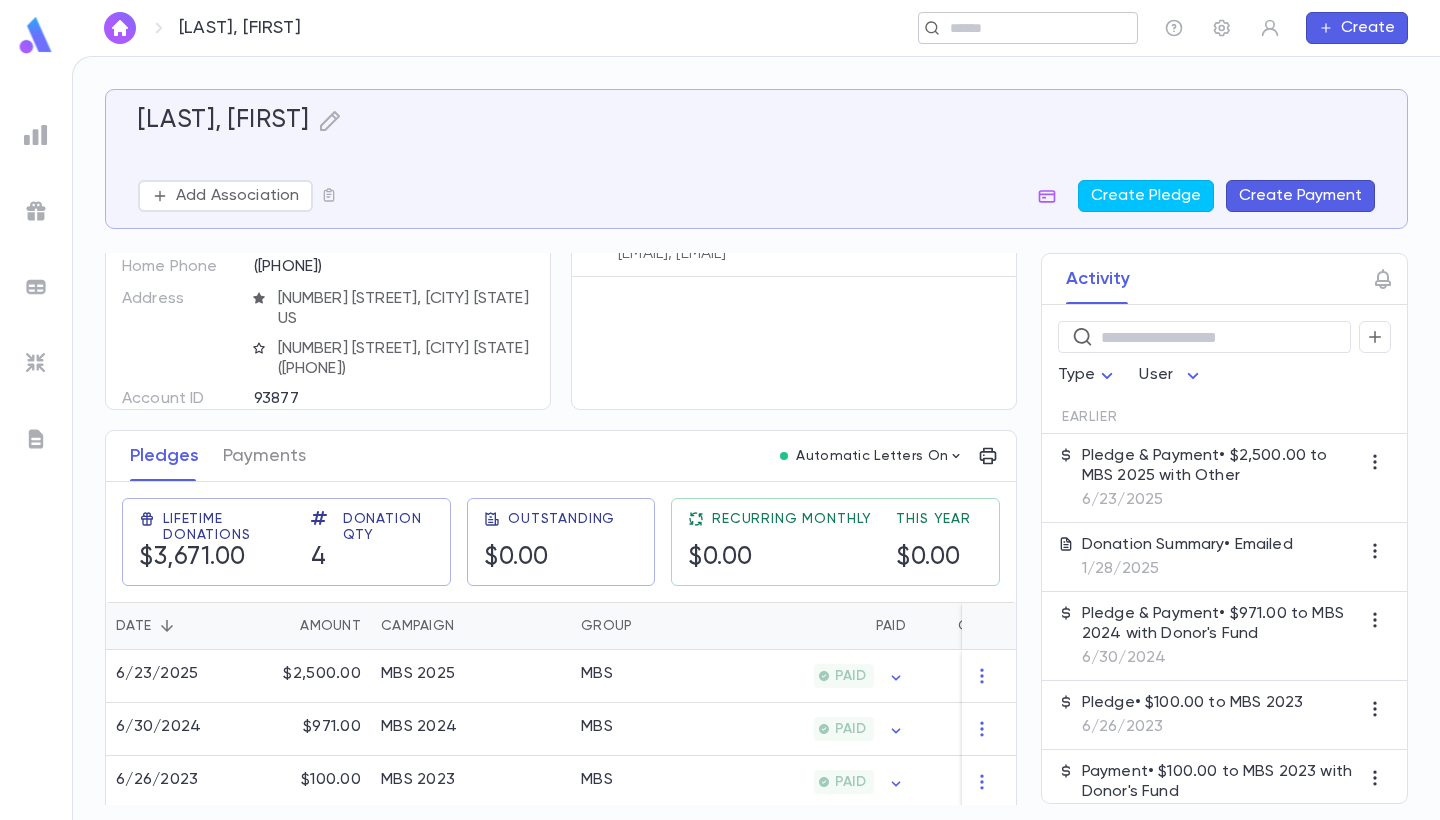 click at bounding box center [1021, 28] 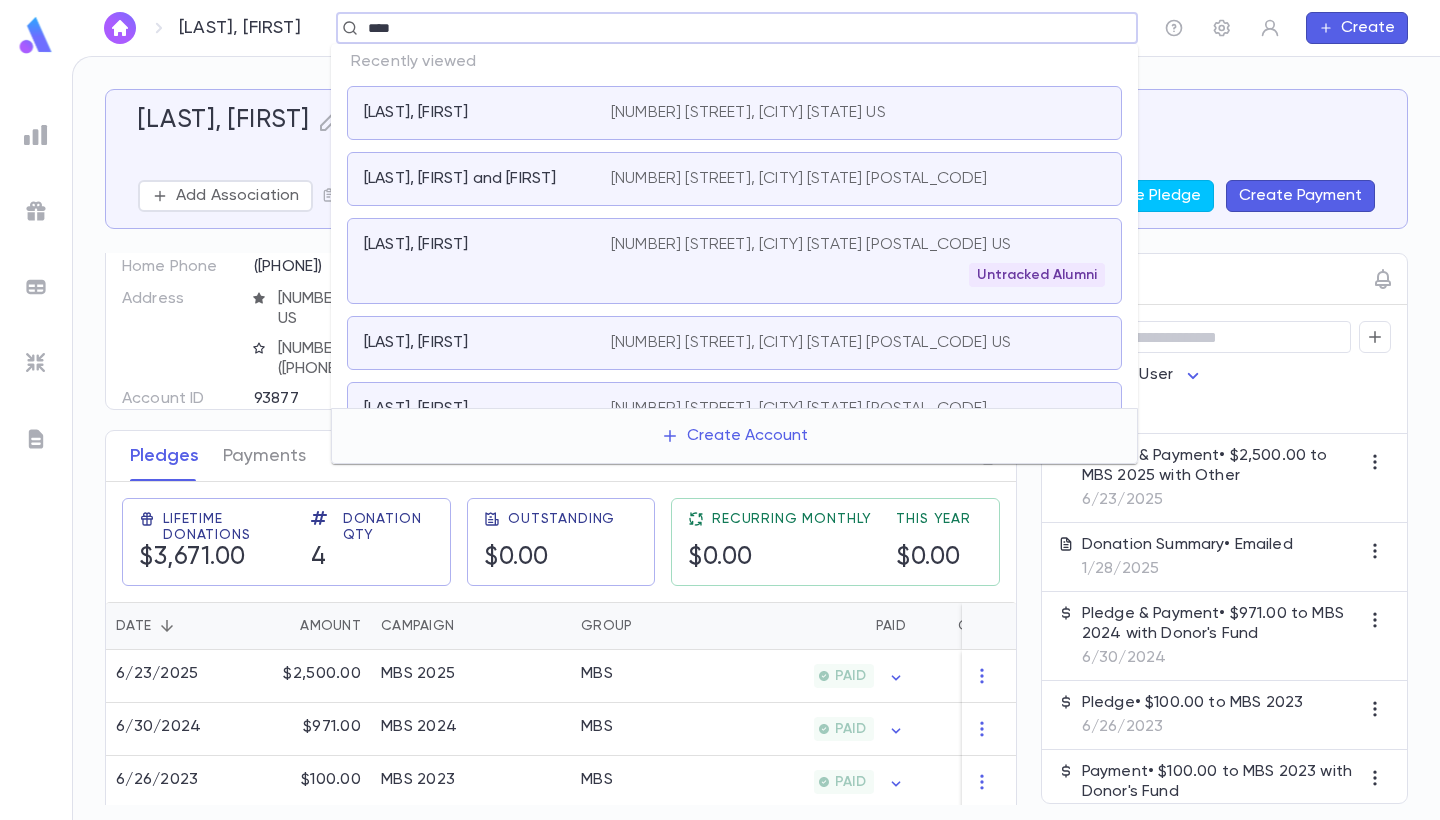 type on "****" 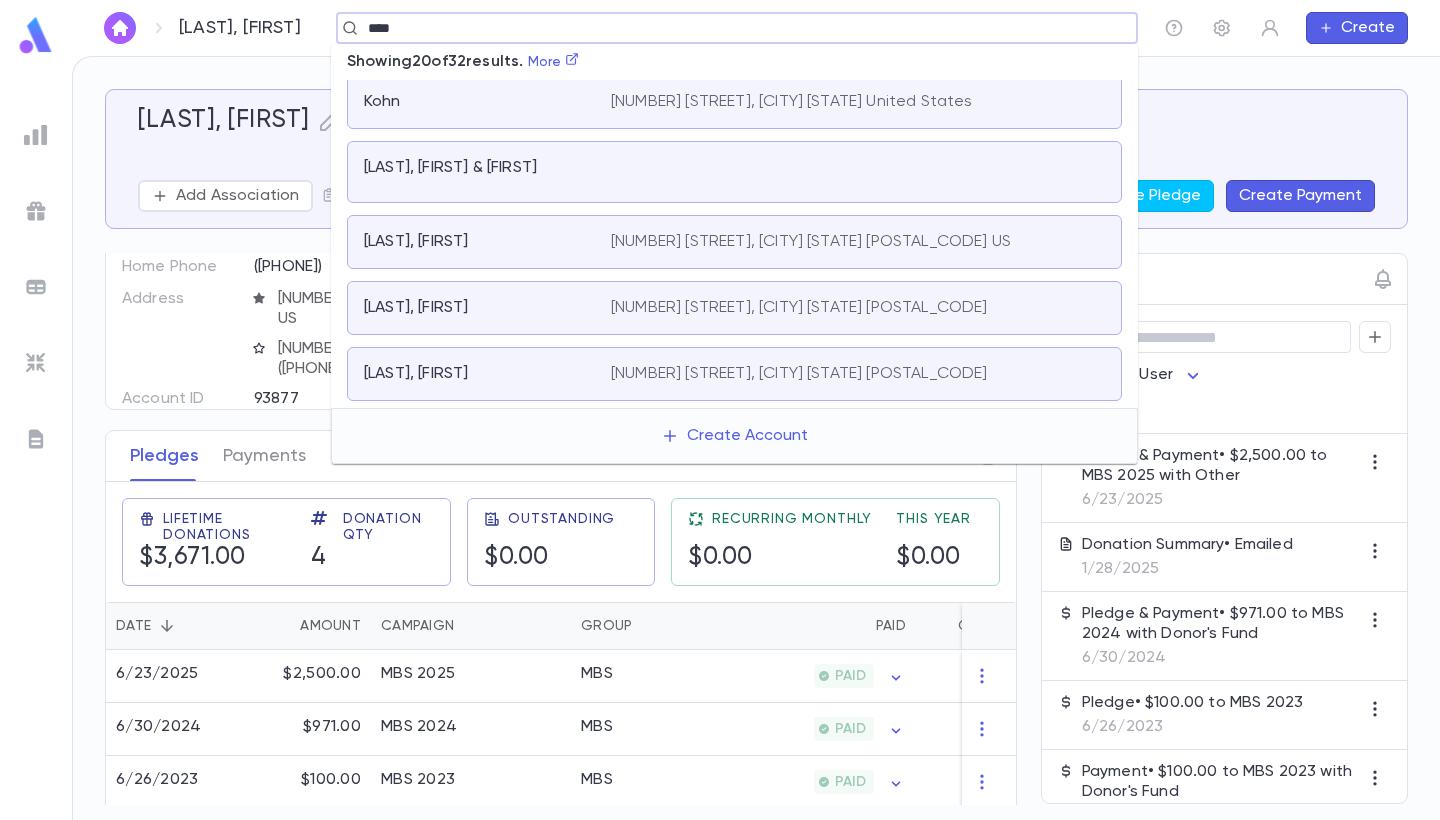 scroll, scrollTop: 728, scrollLeft: 0, axis: vertical 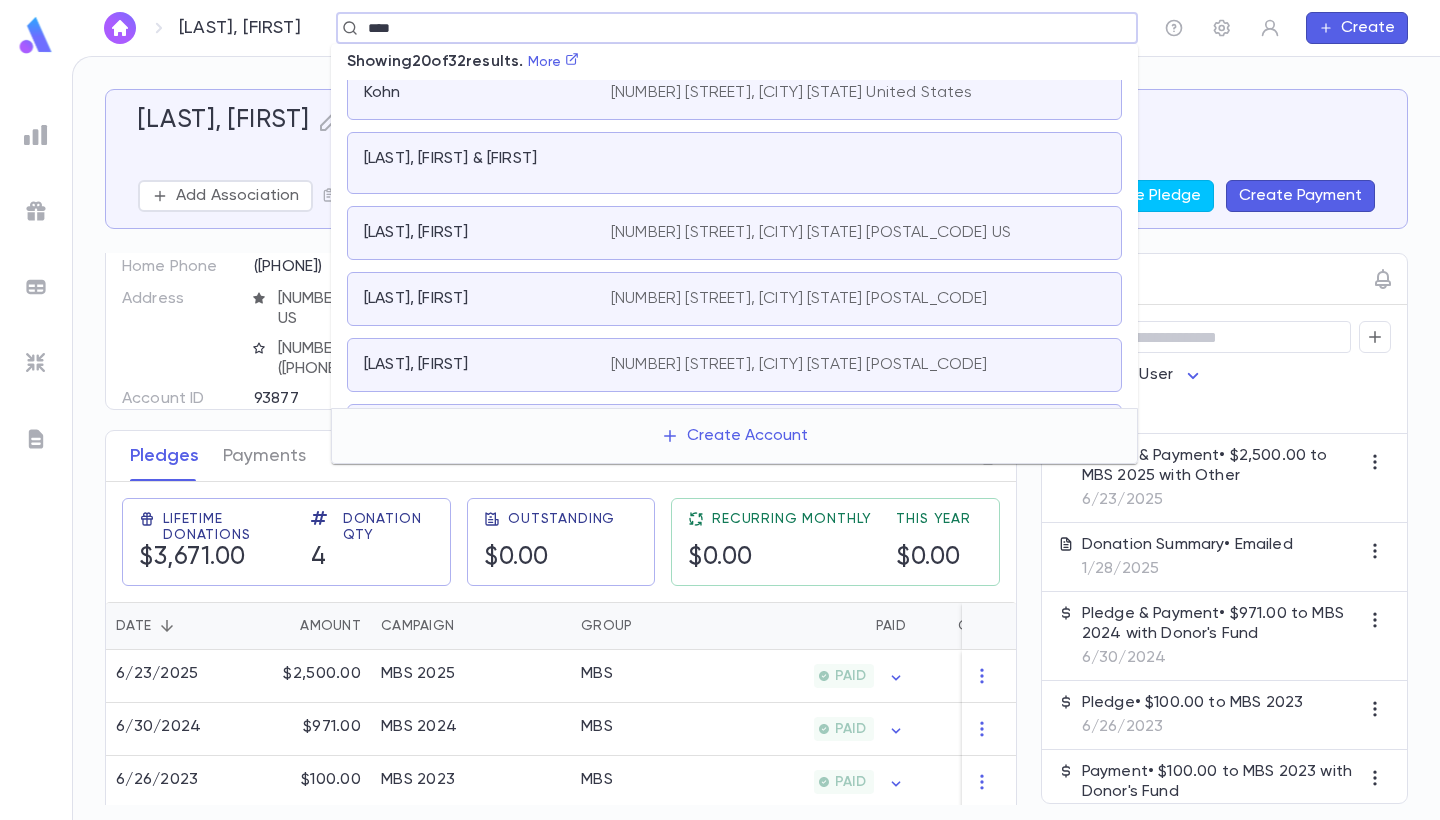 click at bounding box center (858, 163) 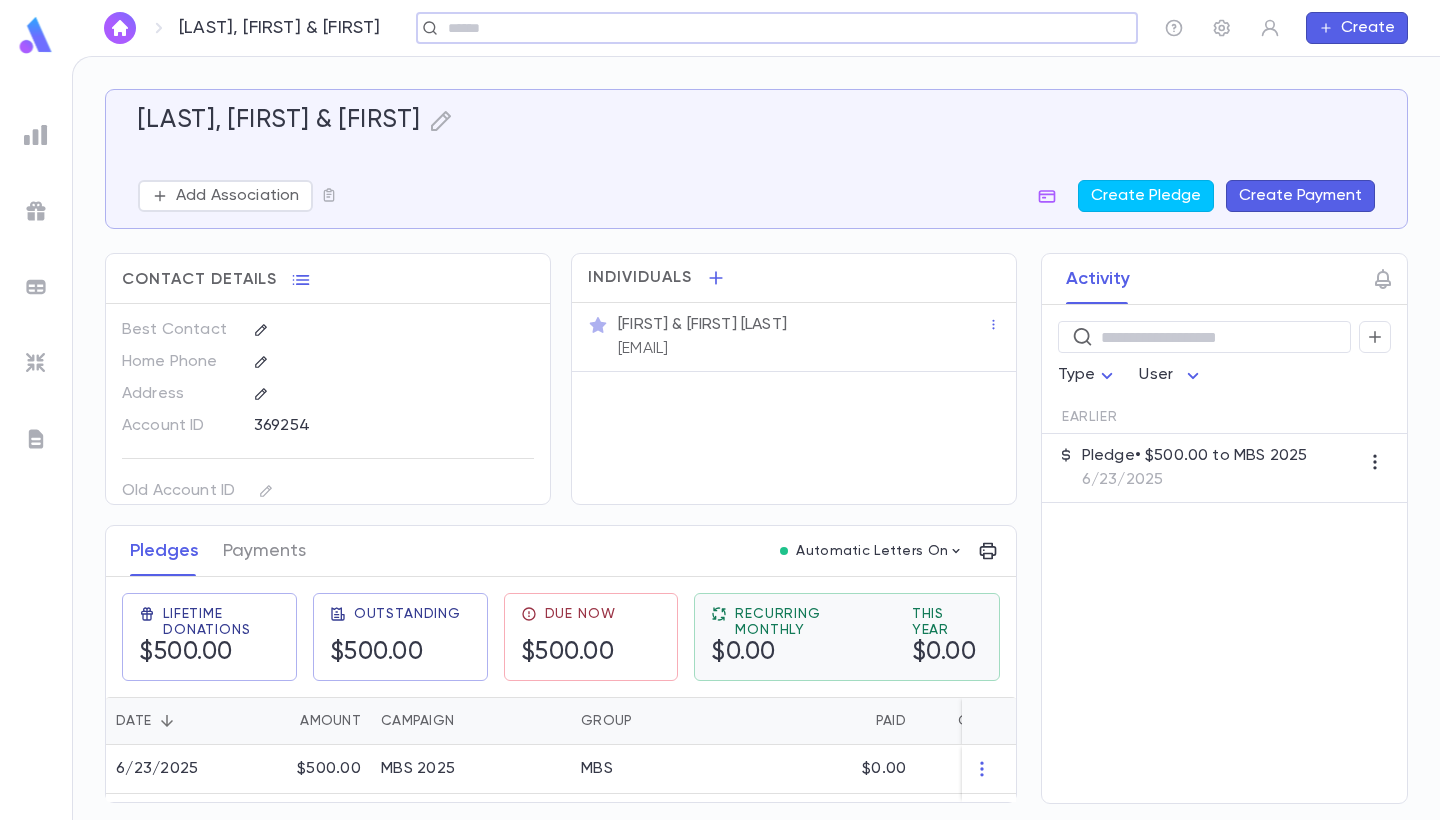 scroll, scrollTop: 0, scrollLeft: 0, axis: both 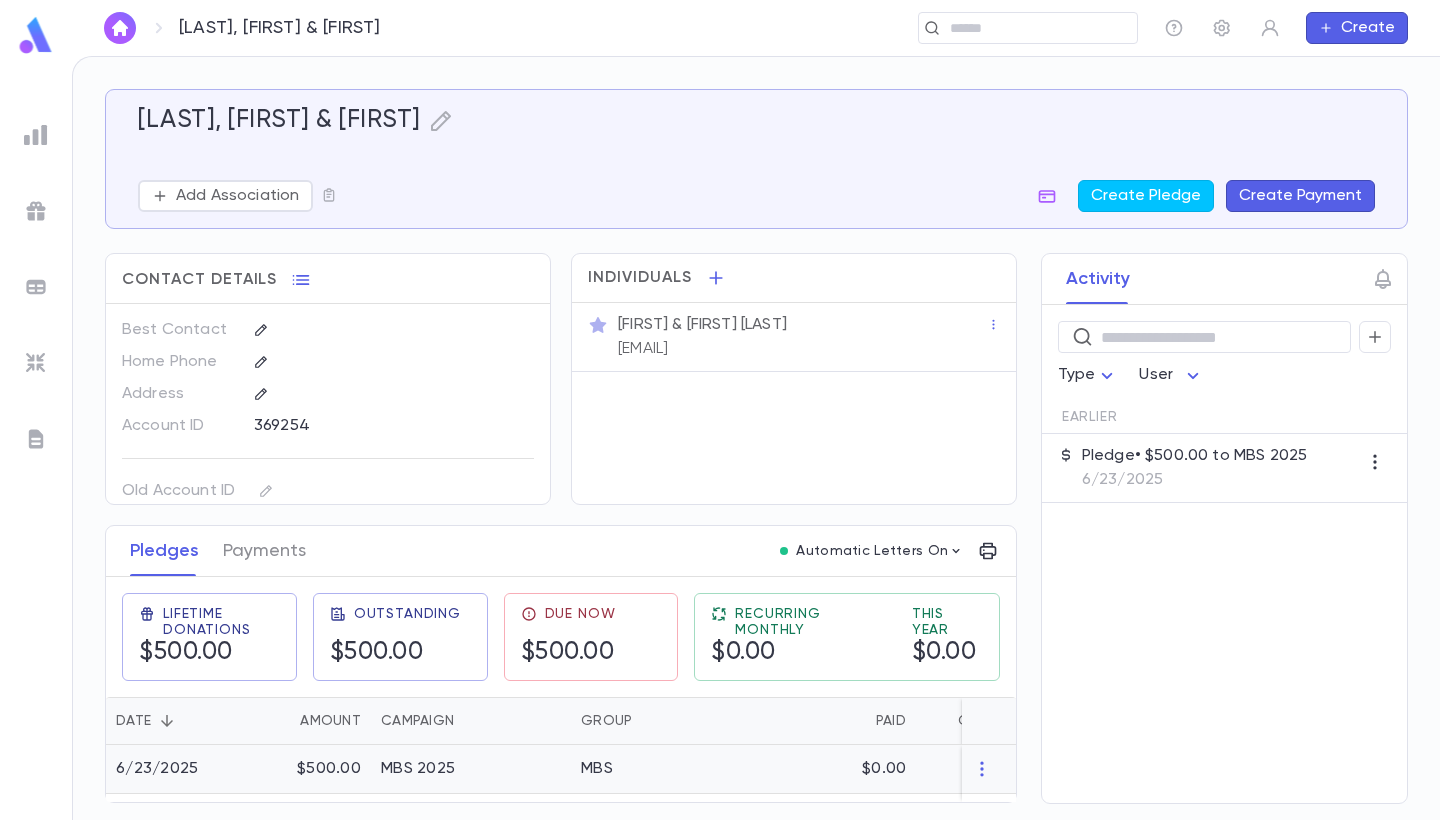 click on "$0.00" at bounding box center [818, 769] 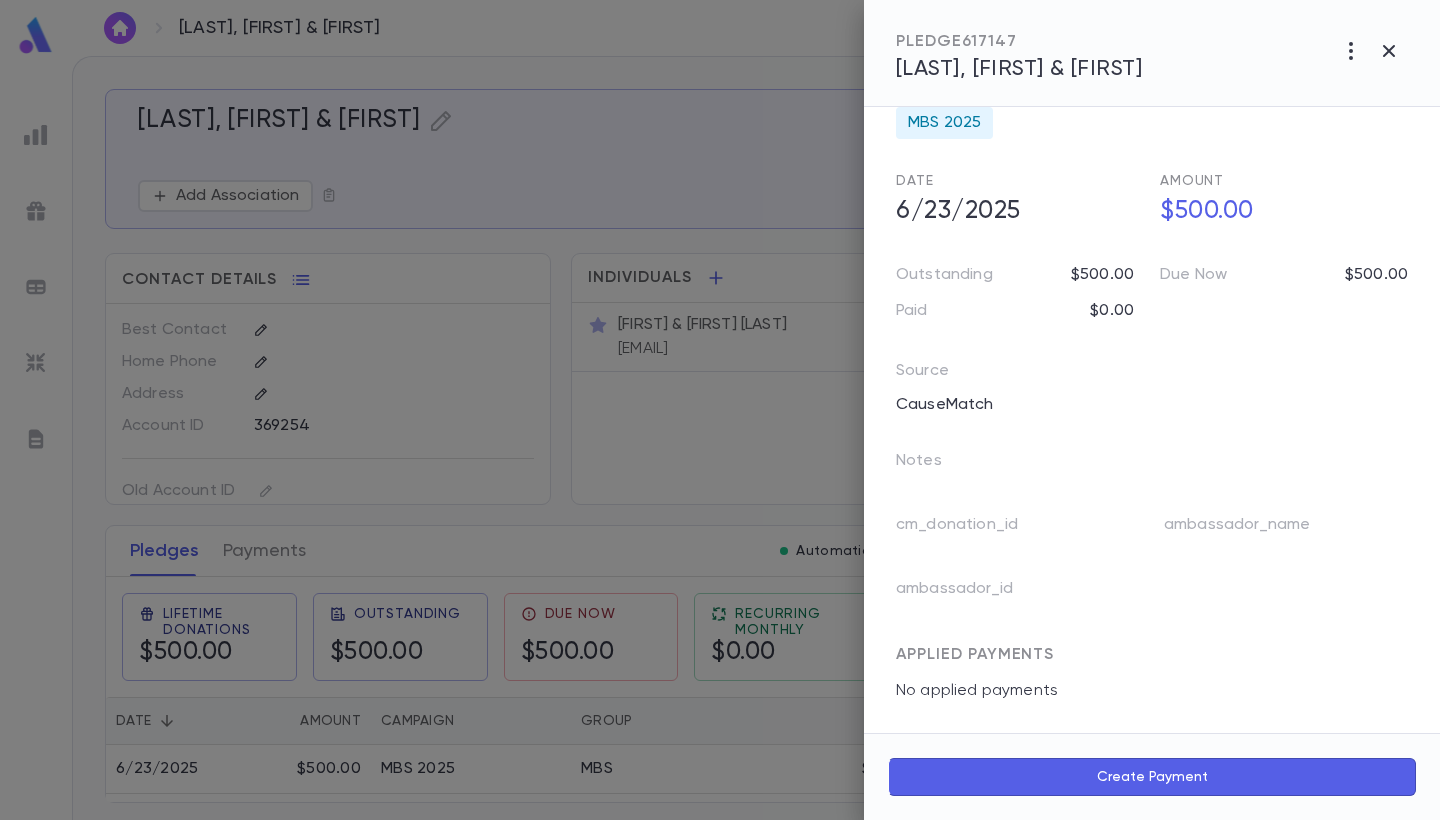 scroll, scrollTop: 101, scrollLeft: 0, axis: vertical 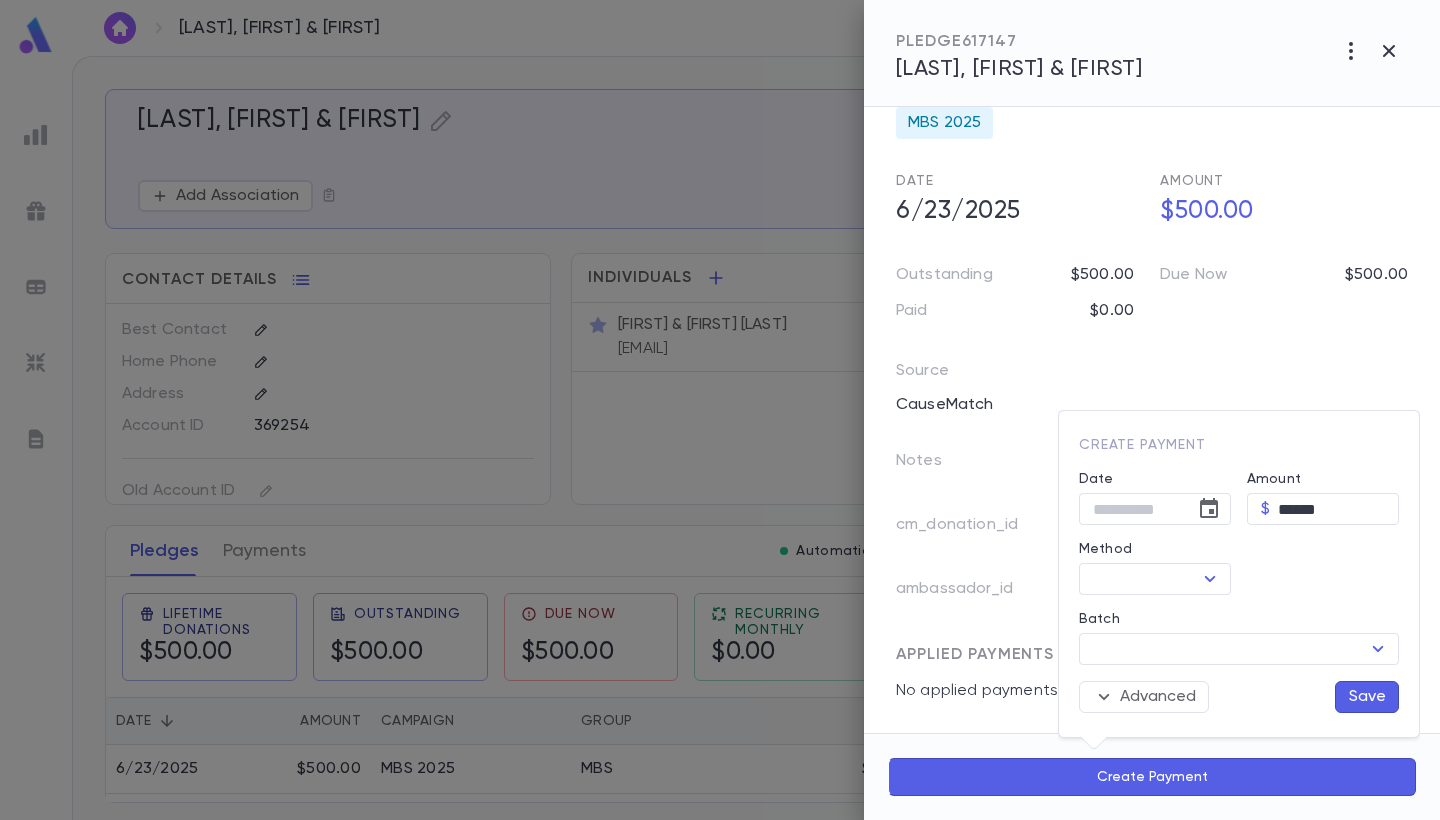 type on "**********" 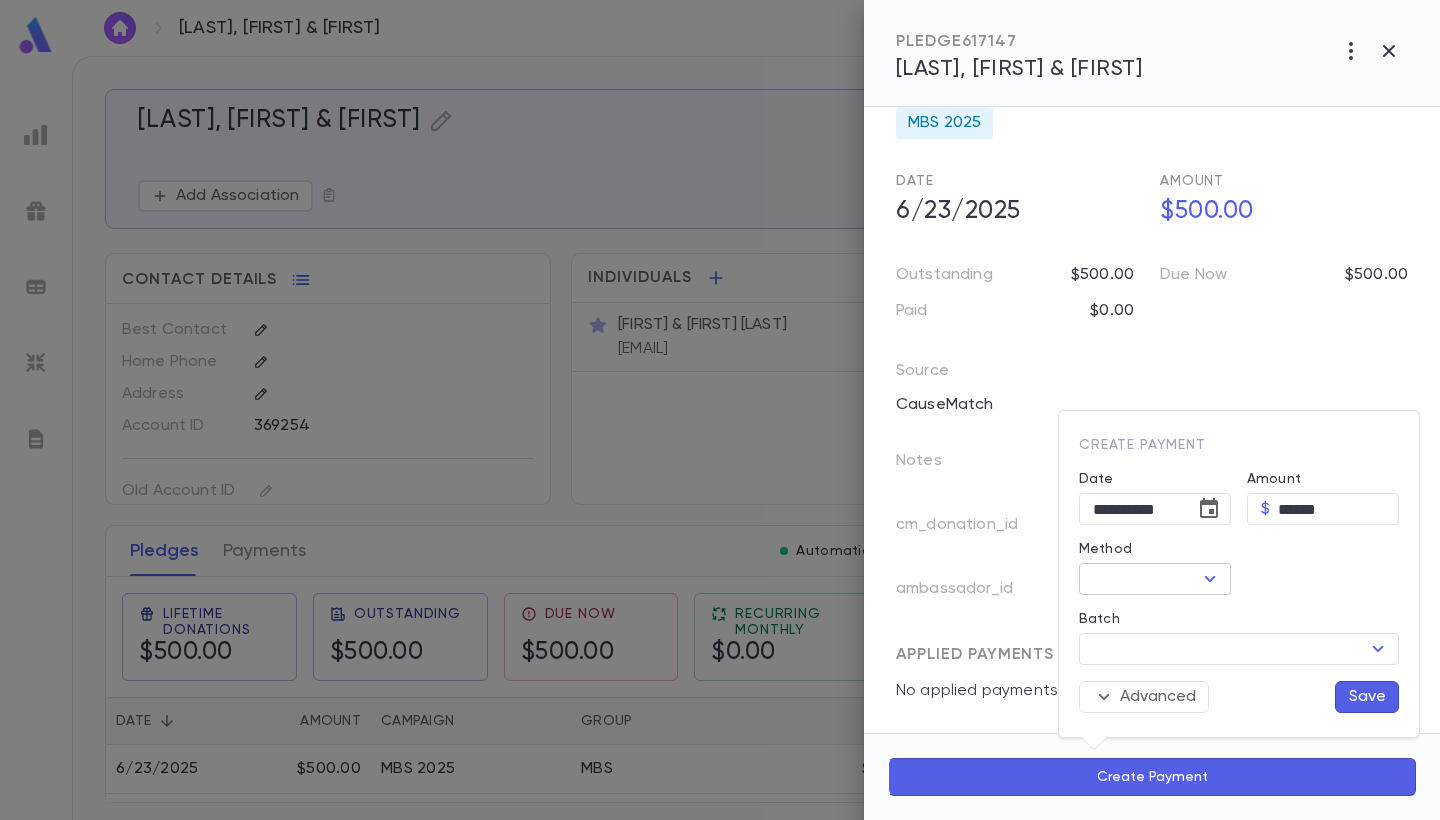 click on "Method" at bounding box center [1138, 579] 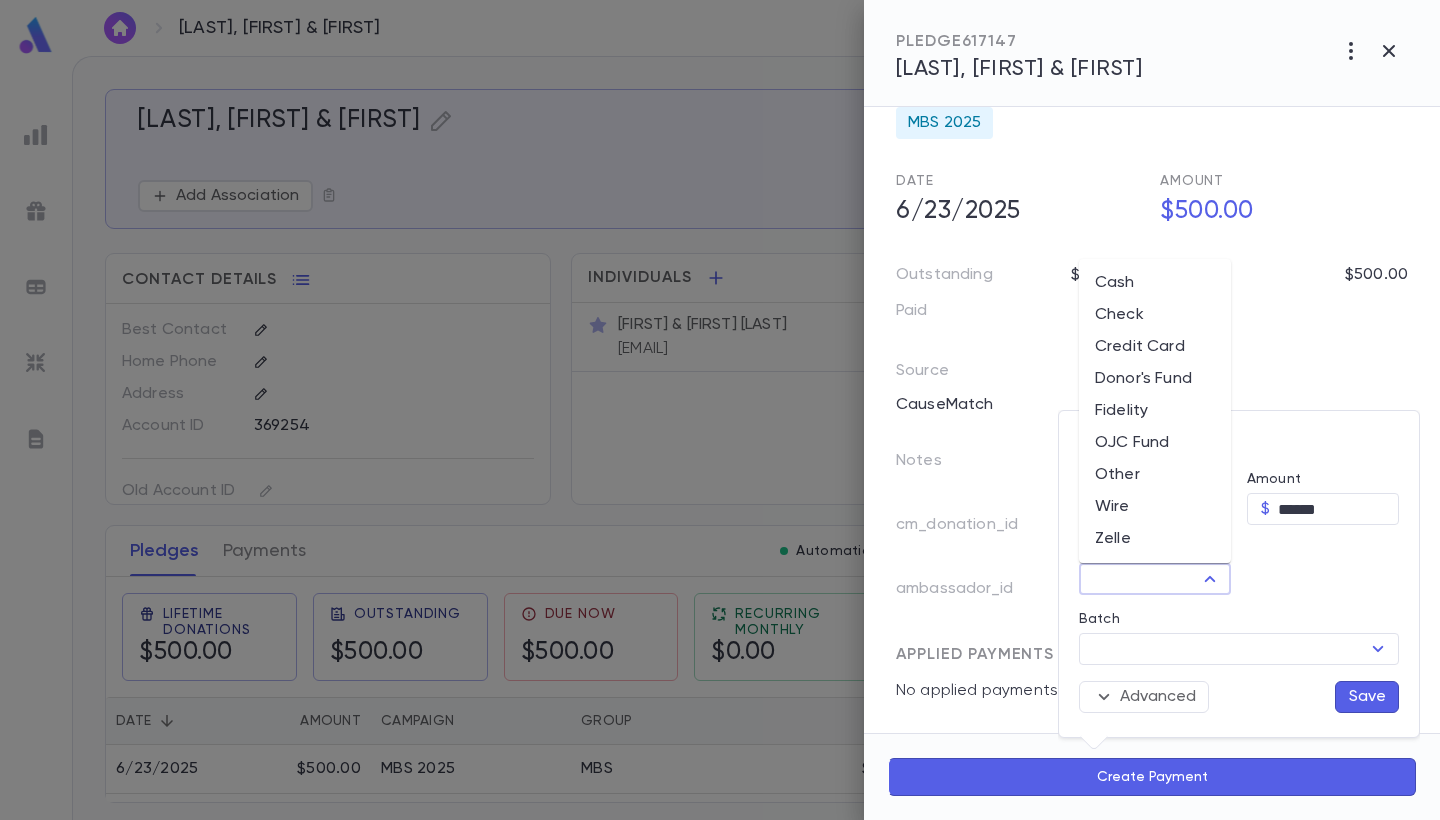 click on "Donor's Fund" at bounding box center (1155, 379) 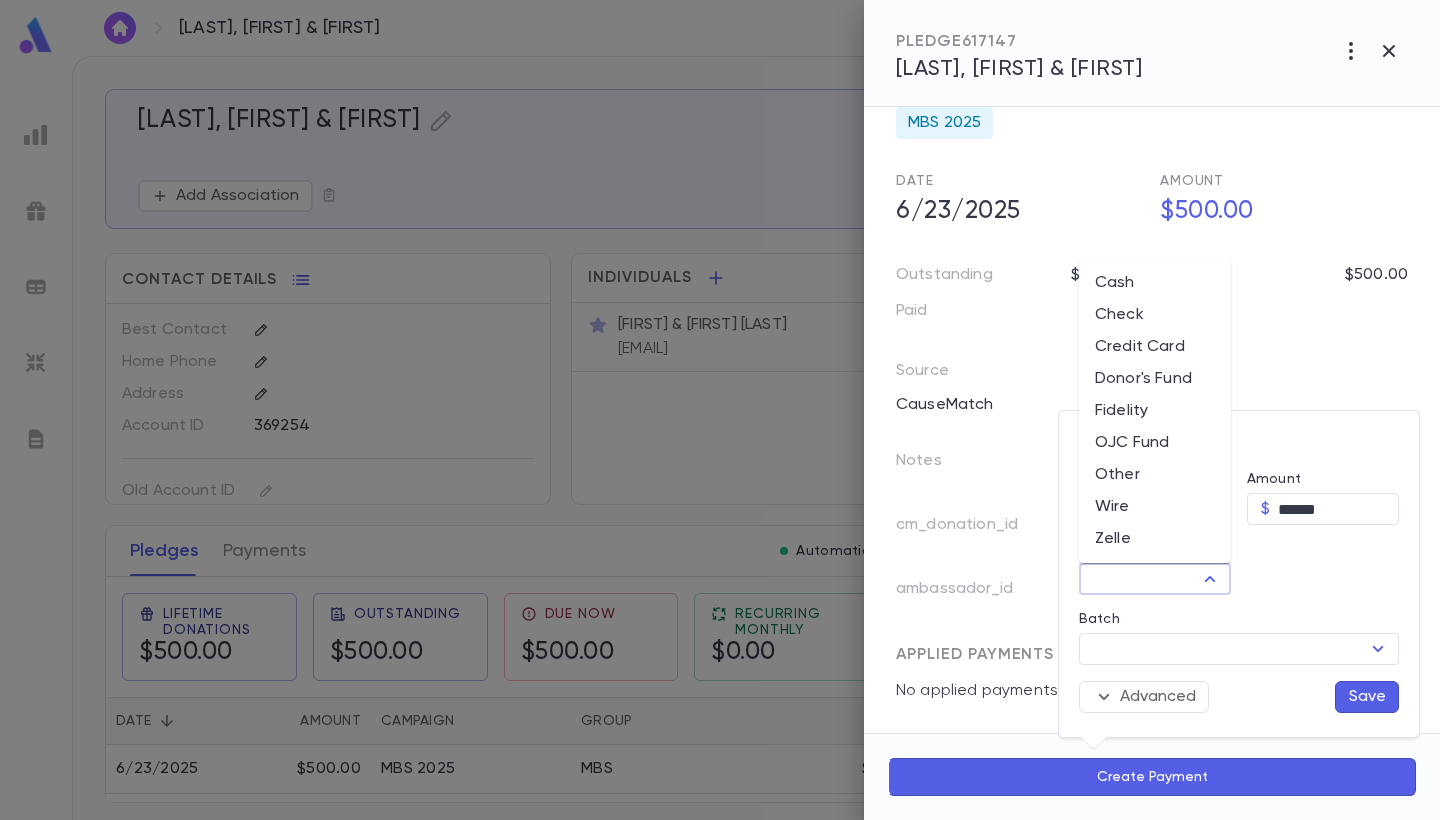 type on "**********" 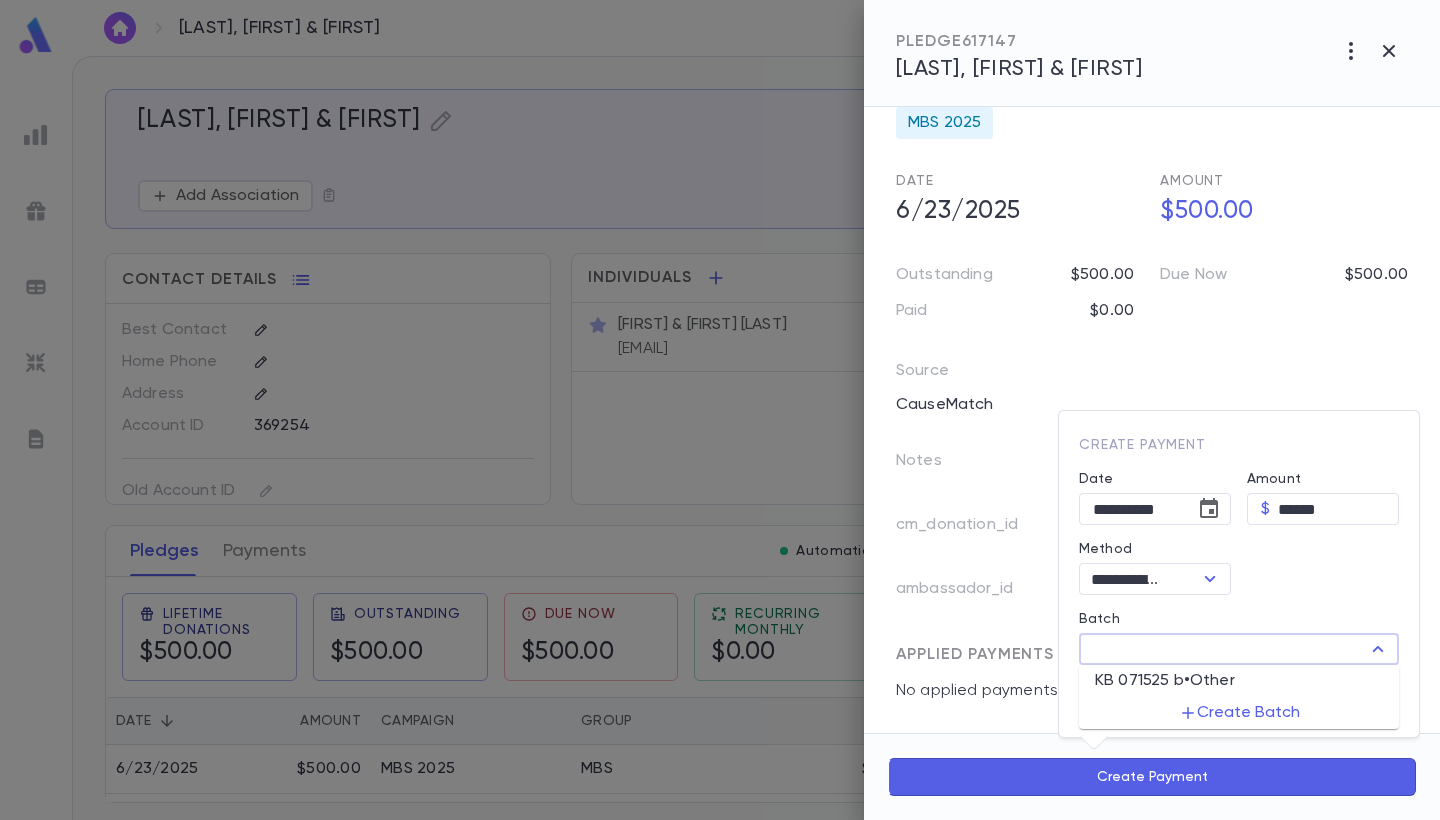 click on "Batch" at bounding box center [1222, 649] 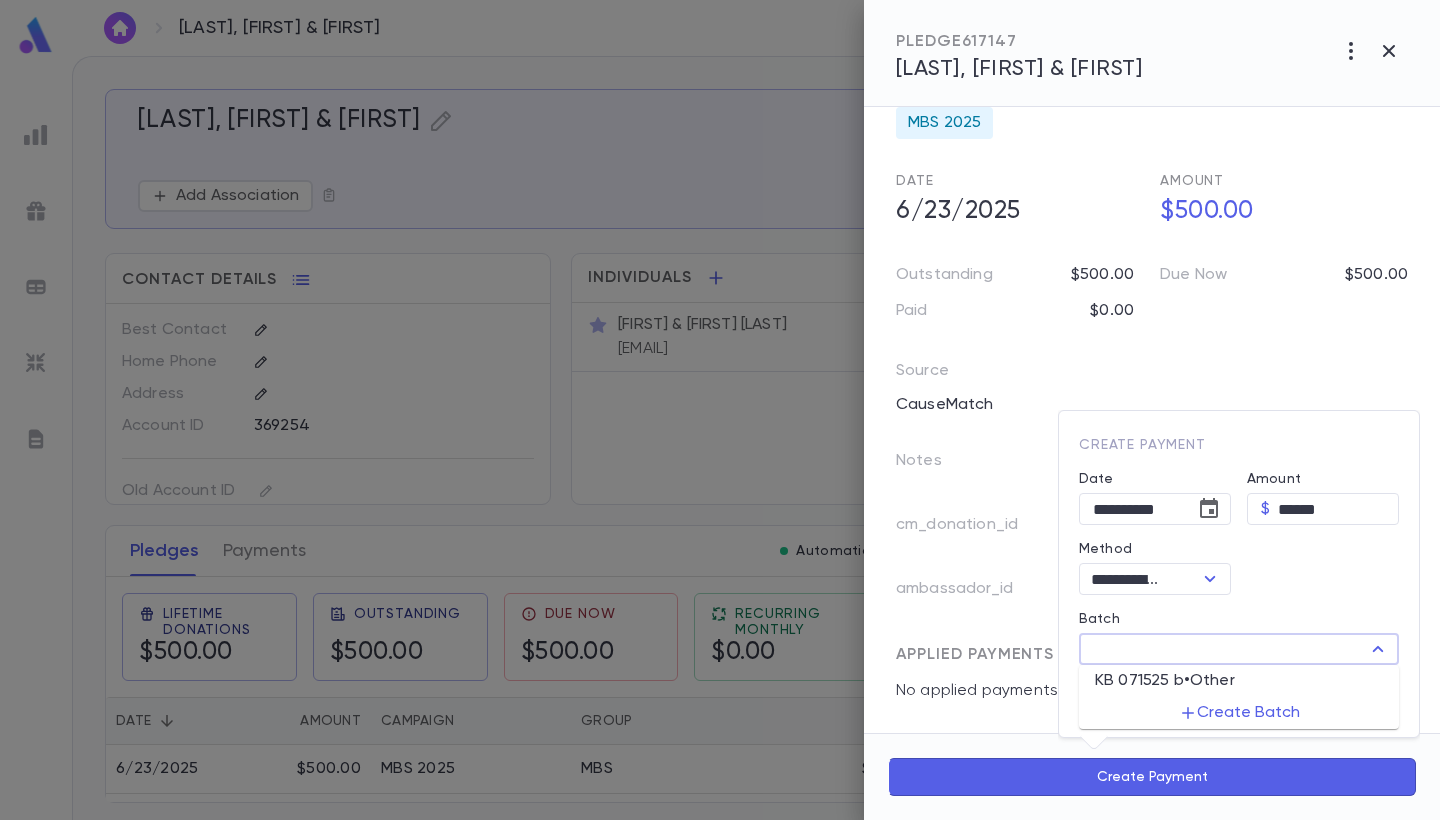 click on "KB 071525 b  •  Other" at bounding box center [1165, 681] 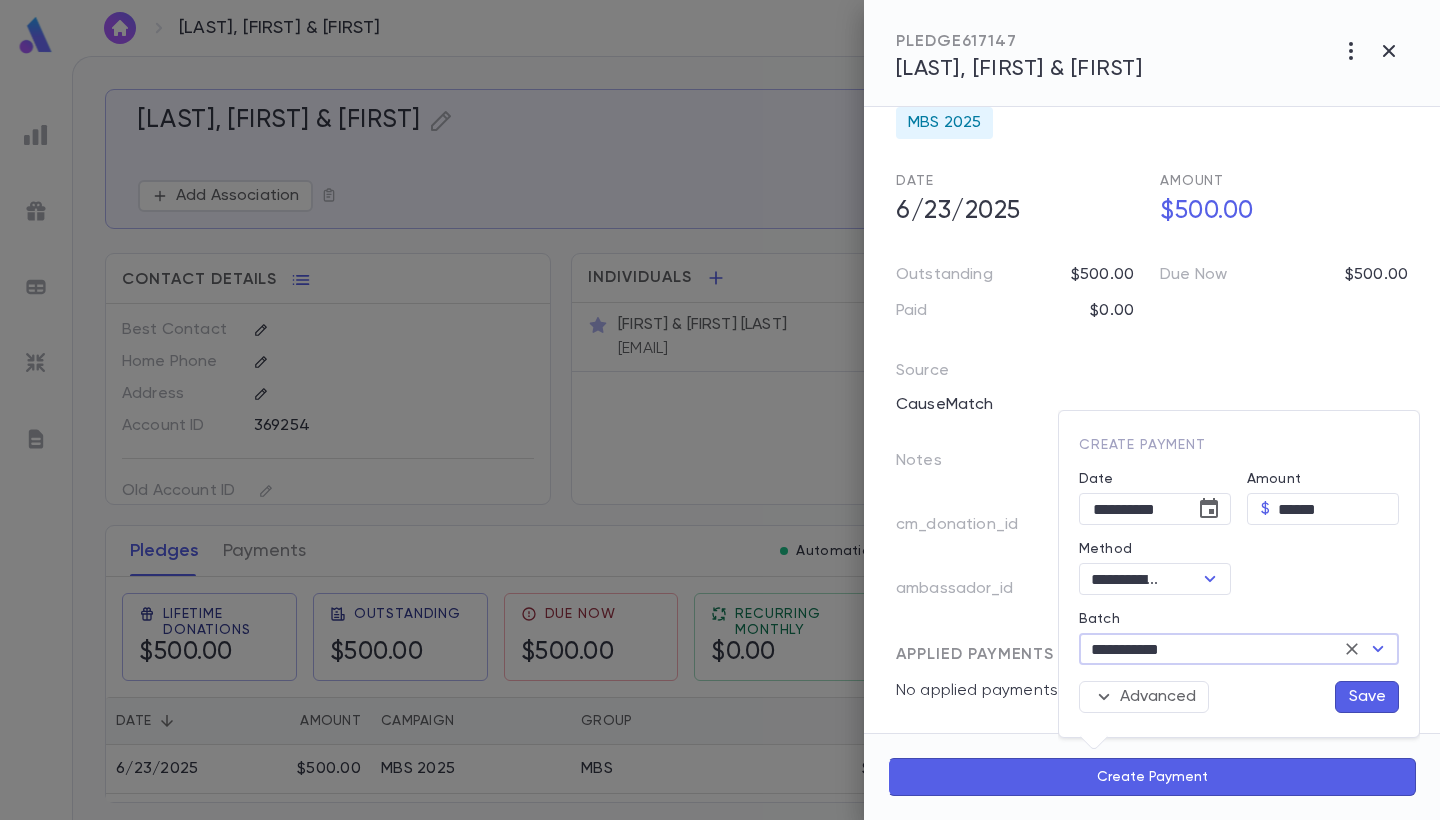 click on "Save" at bounding box center (1367, 697) 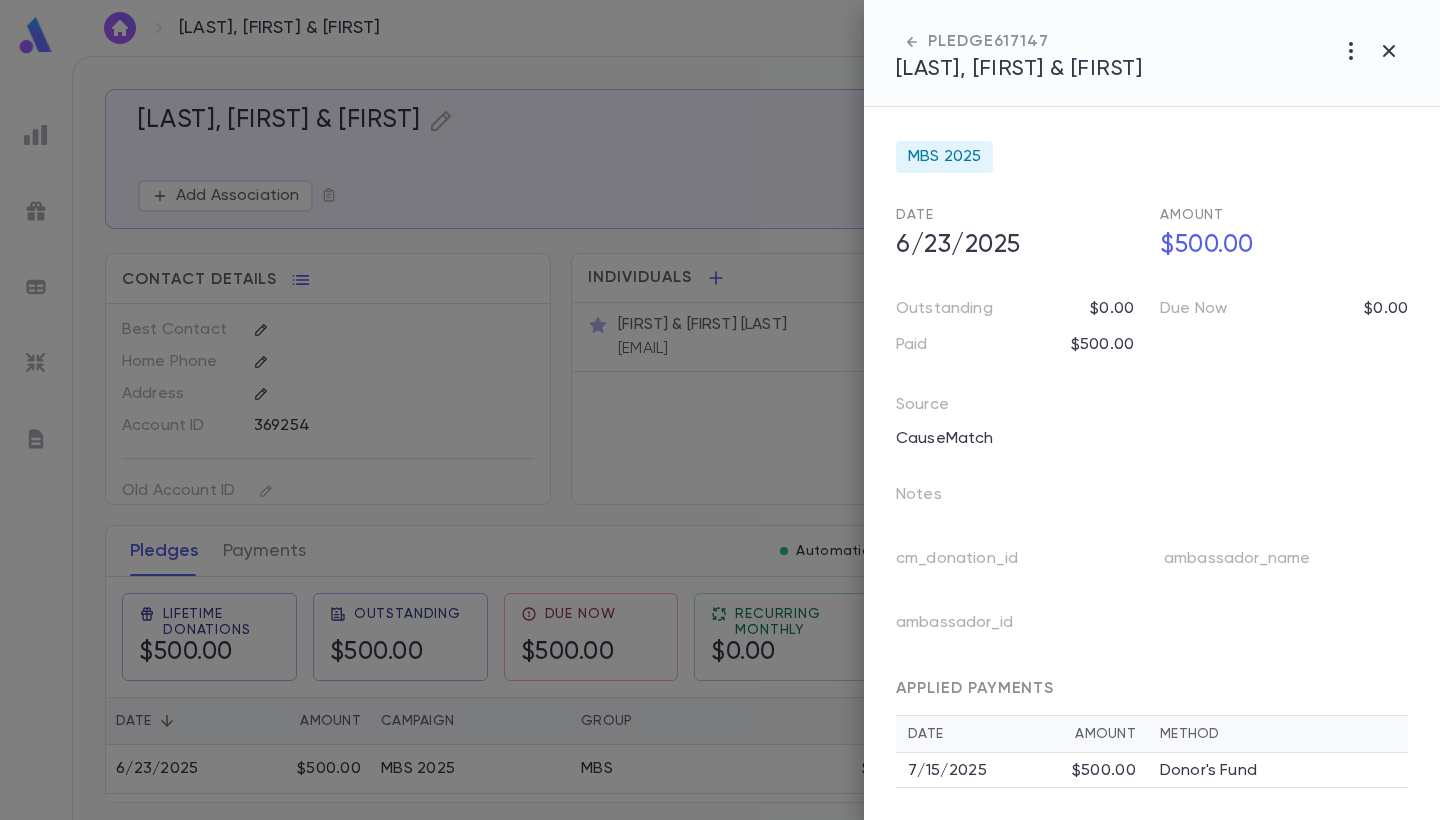 scroll, scrollTop: 67, scrollLeft: 0, axis: vertical 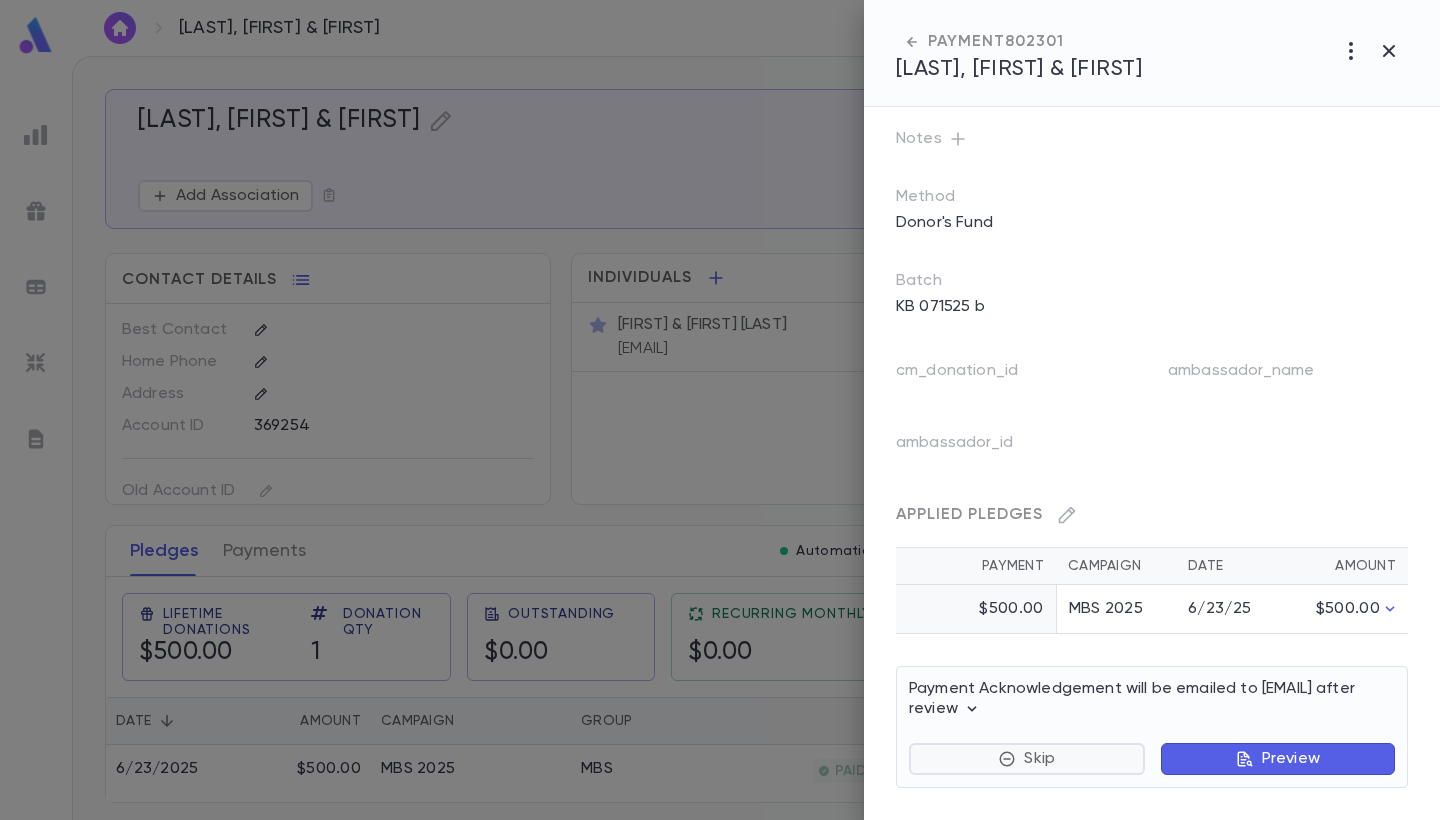 click on "Skip" at bounding box center [1027, 759] 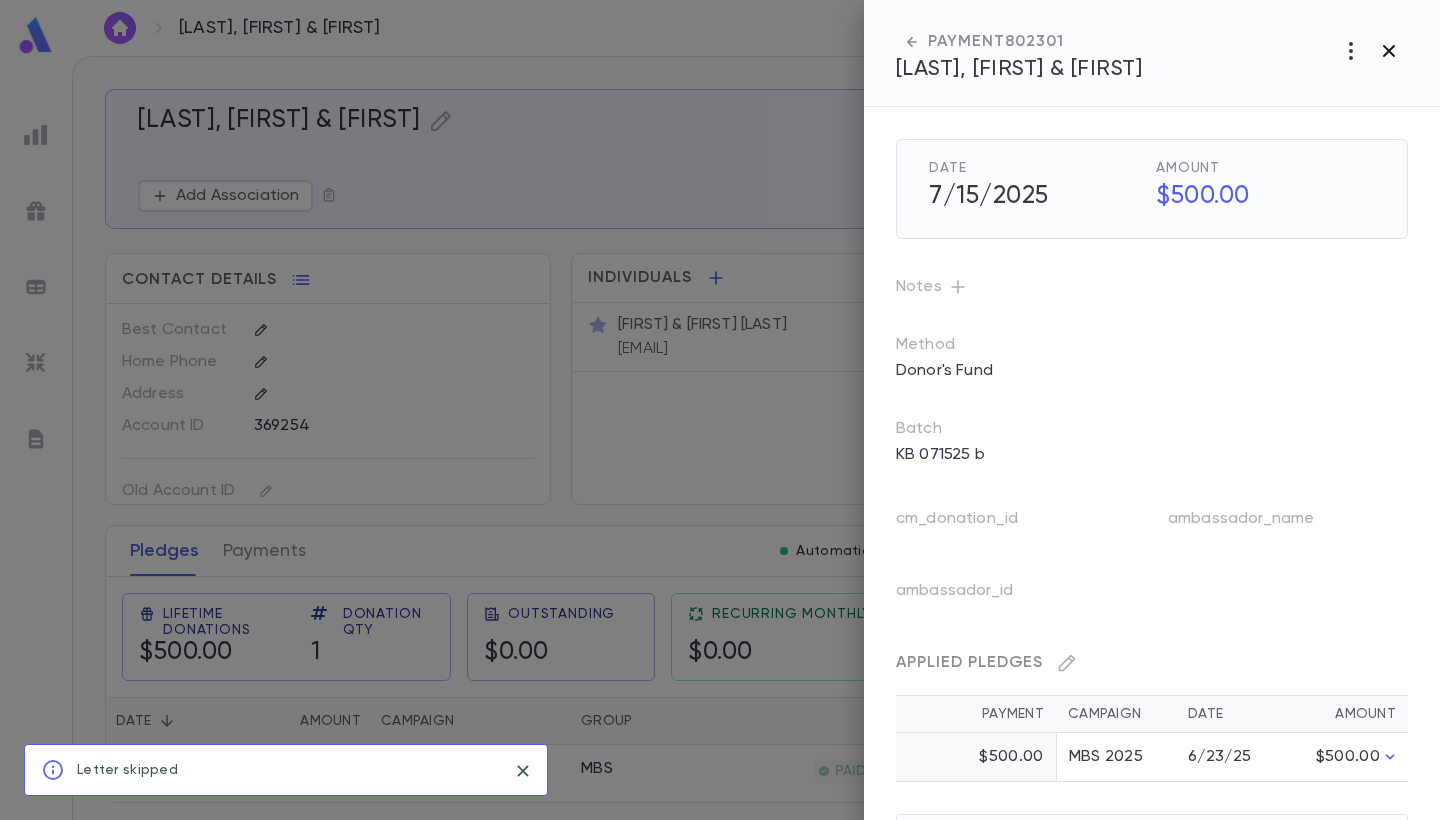 scroll, scrollTop: 0, scrollLeft: 0, axis: both 